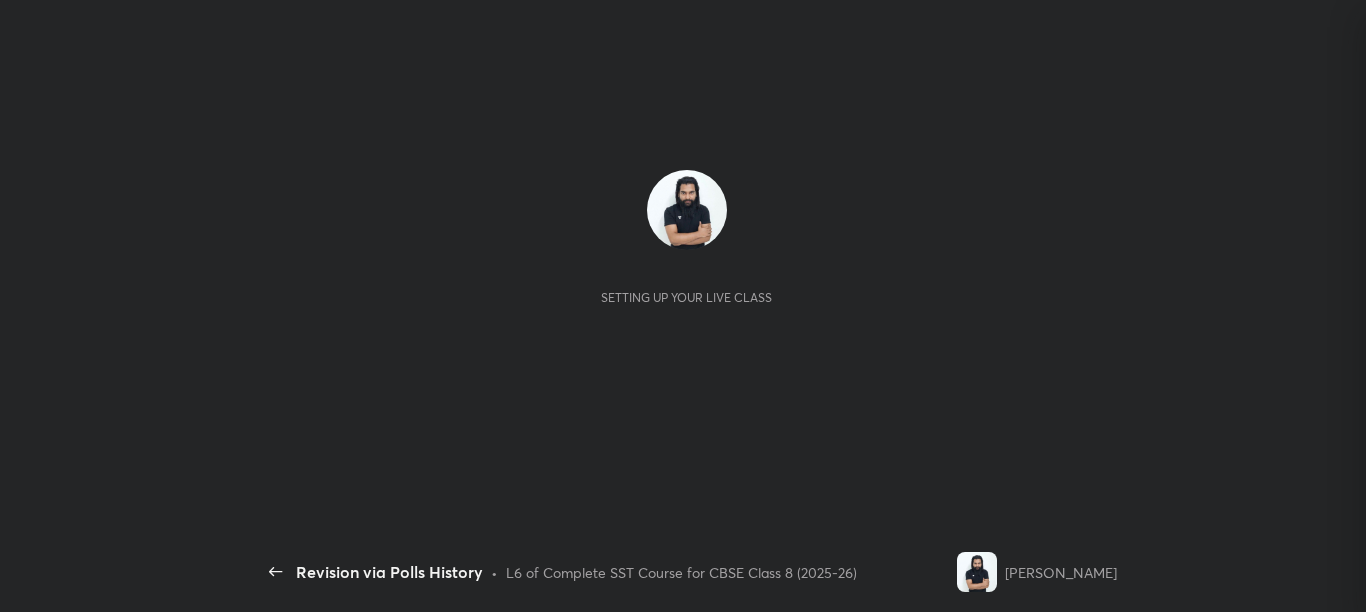 scroll, scrollTop: 0, scrollLeft: 0, axis: both 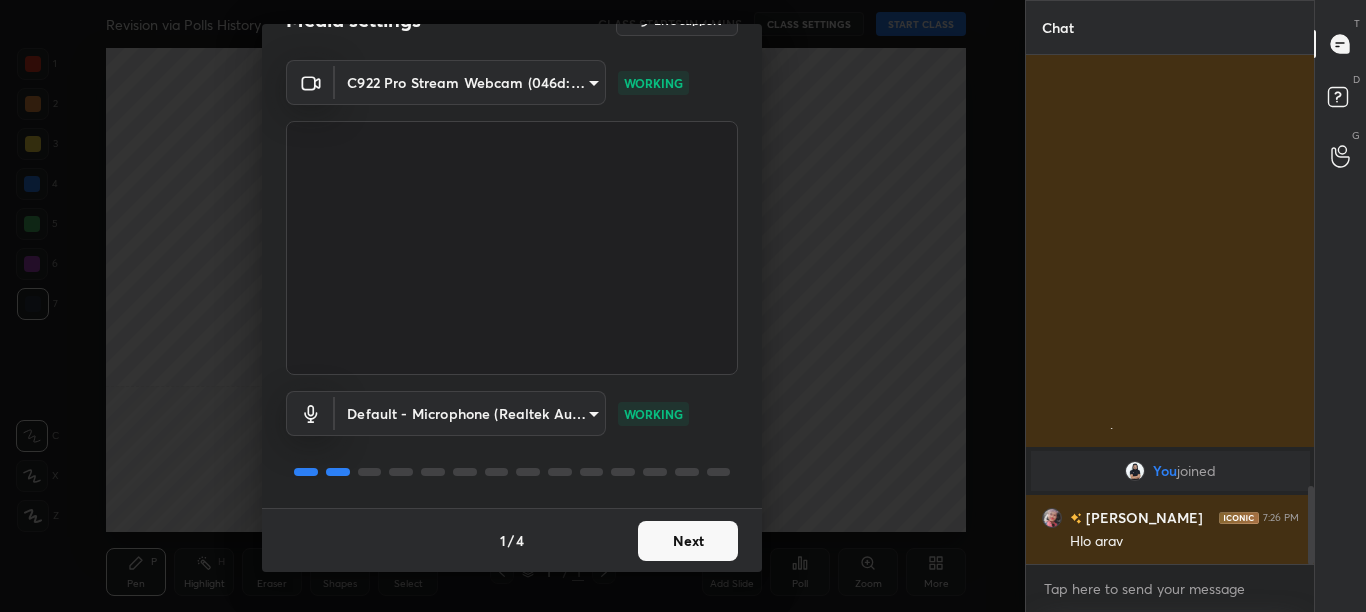 click on "Next" at bounding box center (688, 541) 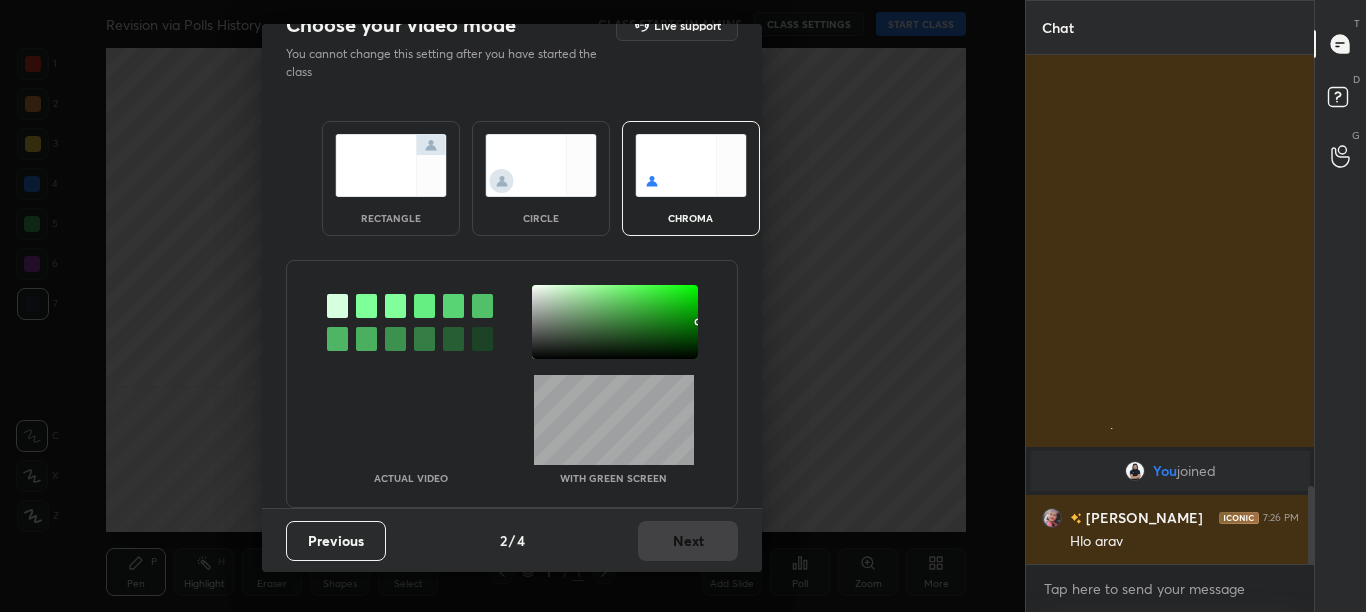 scroll, scrollTop: 0, scrollLeft: 0, axis: both 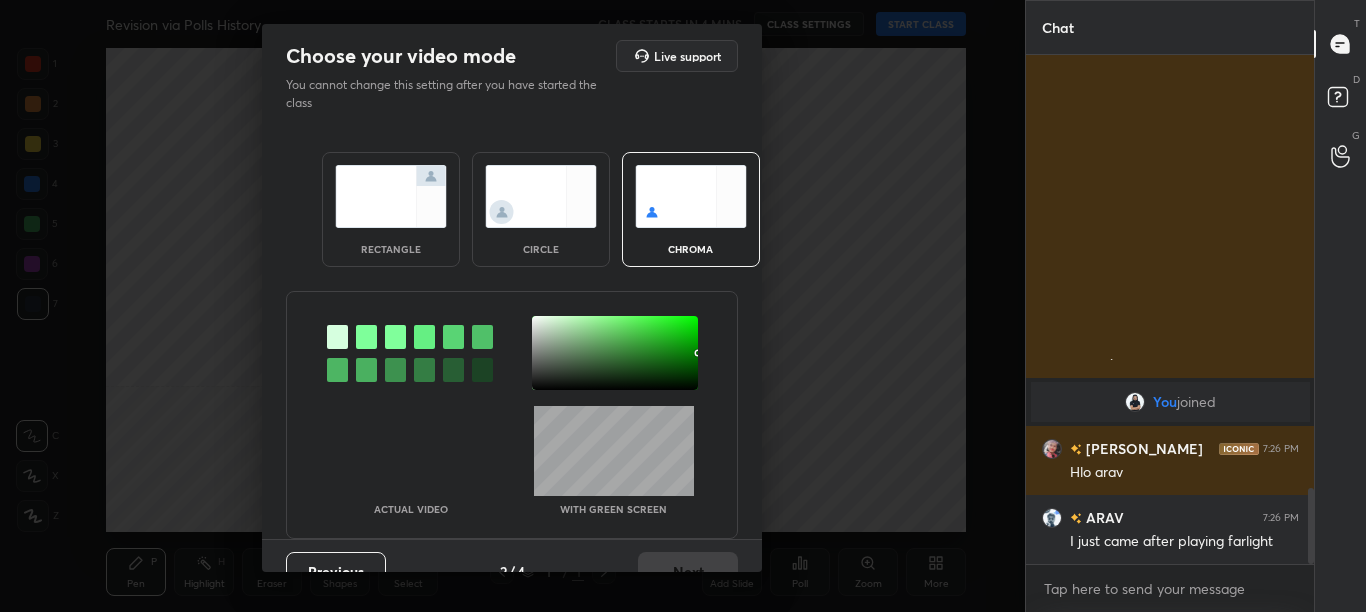 click at bounding box center [366, 337] 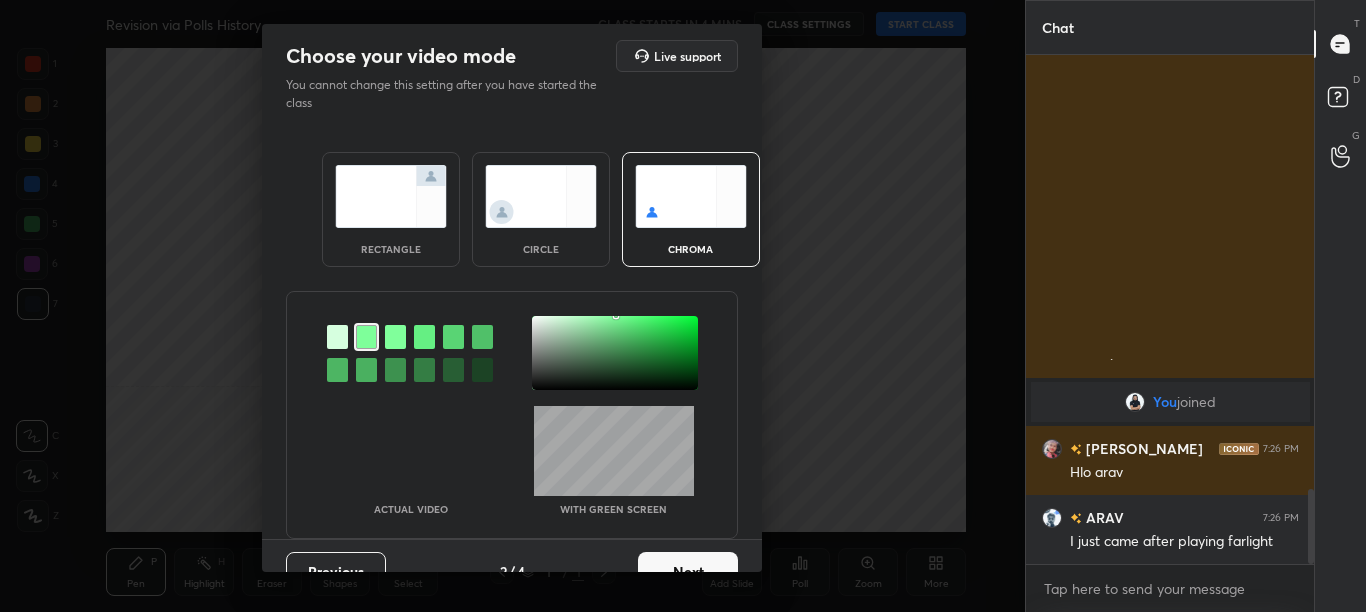 scroll, scrollTop: 2957, scrollLeft: 0, axis: vertical 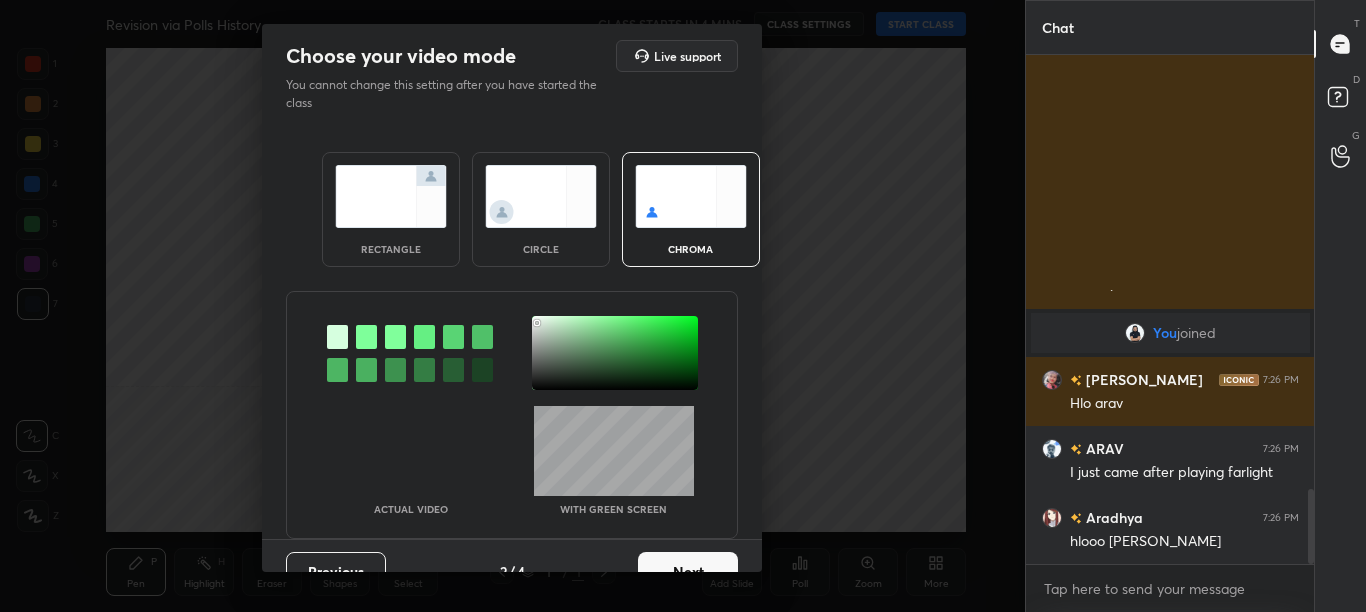 click at bounding box center (615, 353) 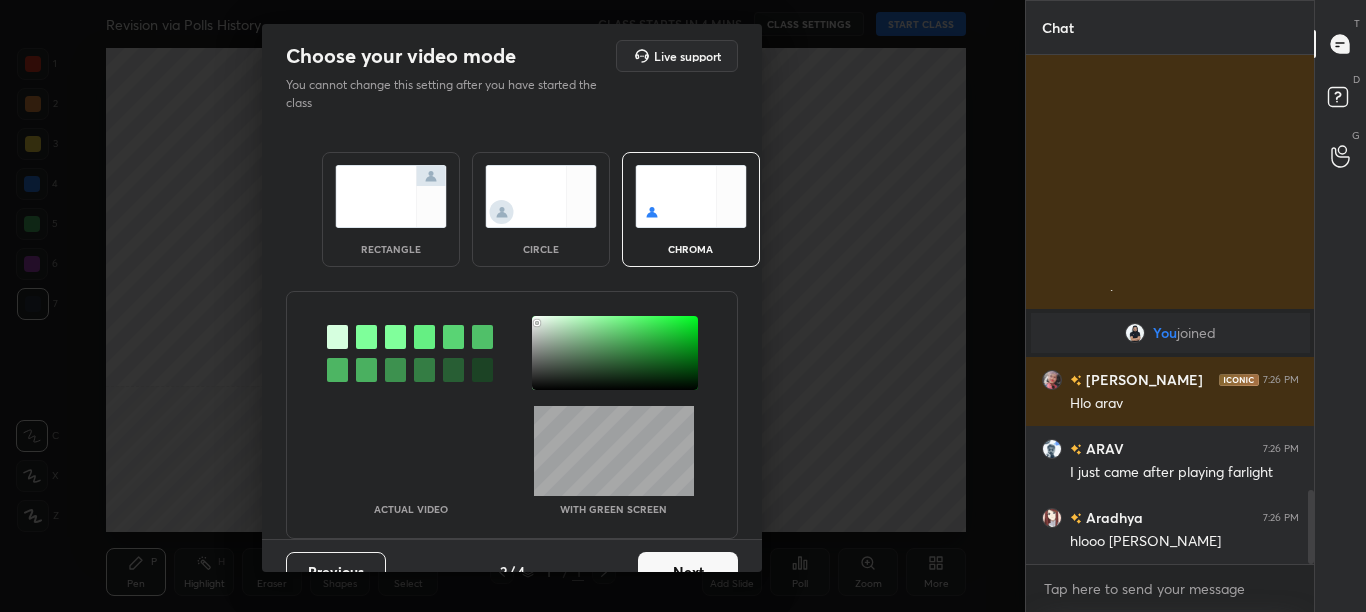 scroll, scrollTop: 3005, scrollLeft: 0, axis: vertical 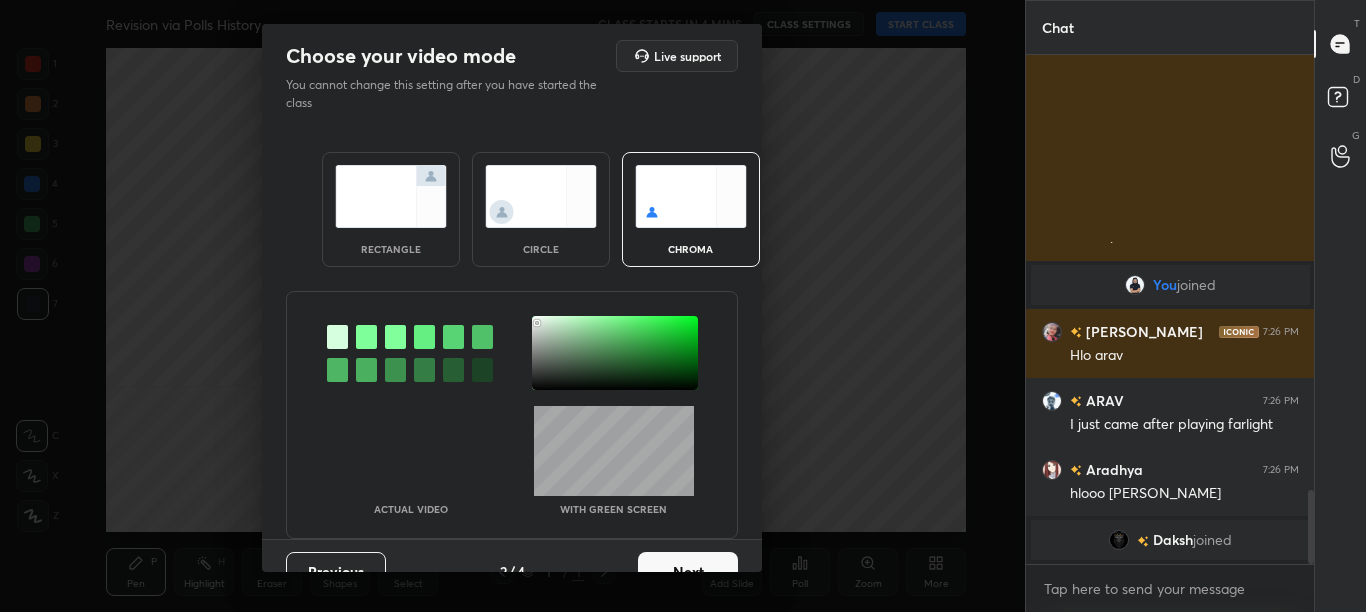 click on "Next" at bounding box center (688, 572) 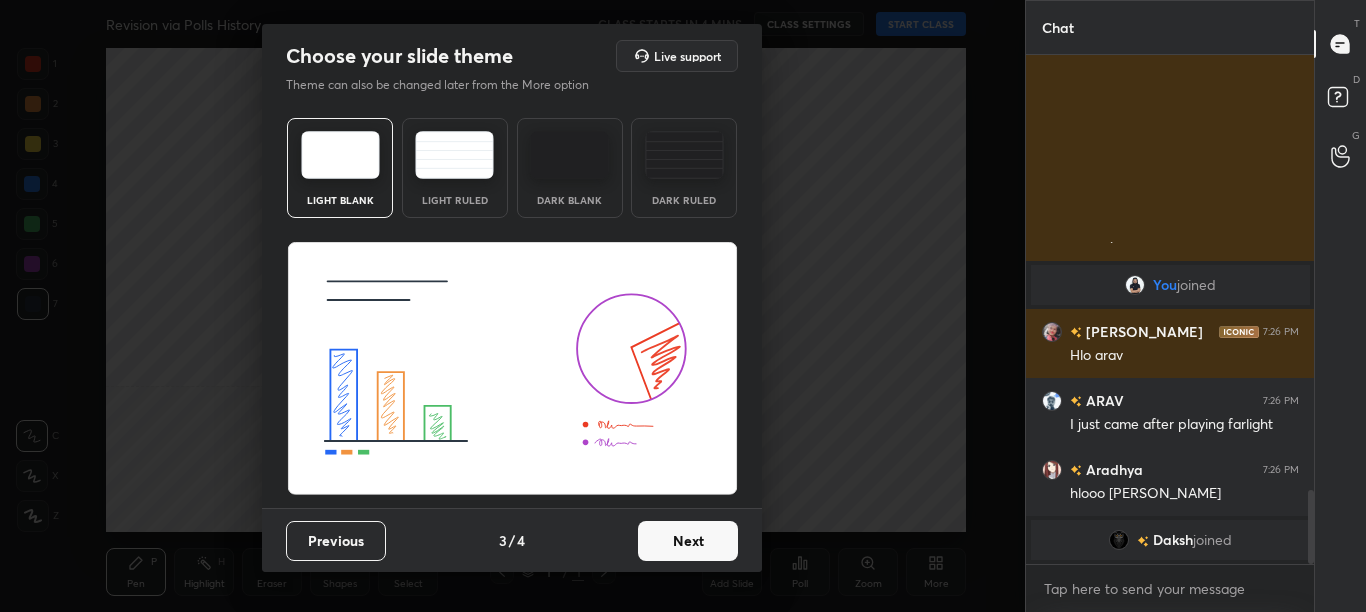 click on "Next" at bounding box center (688, 541) 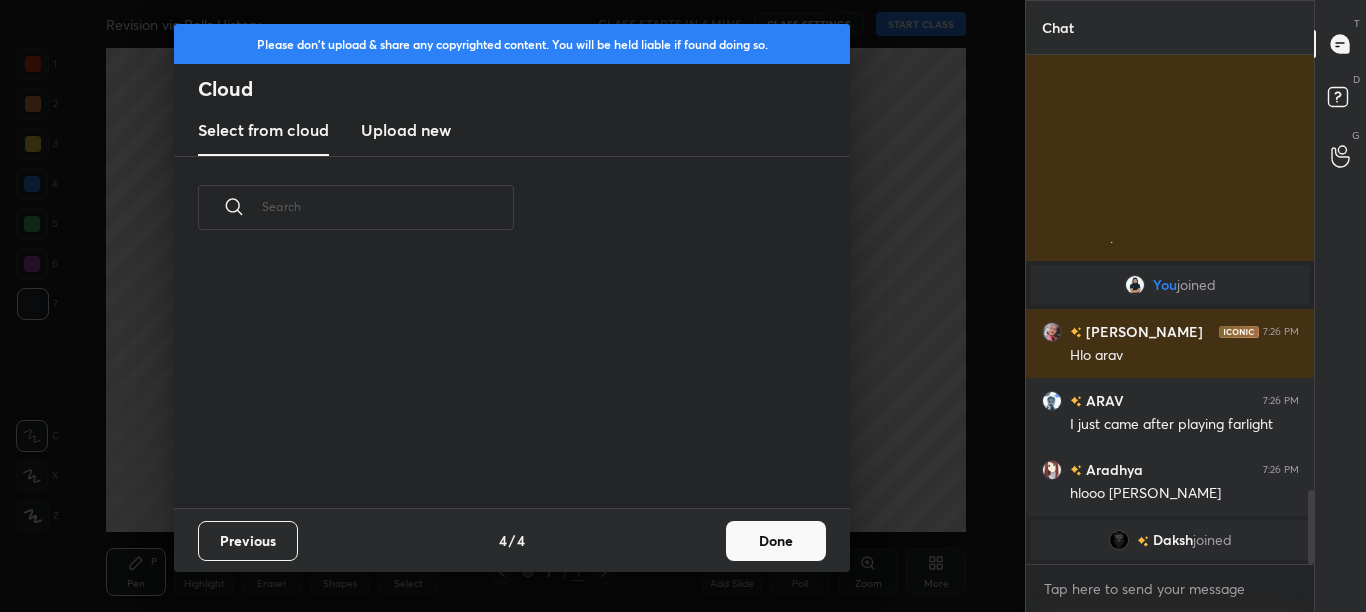 click on "Done" at bounding box center (776, 541) 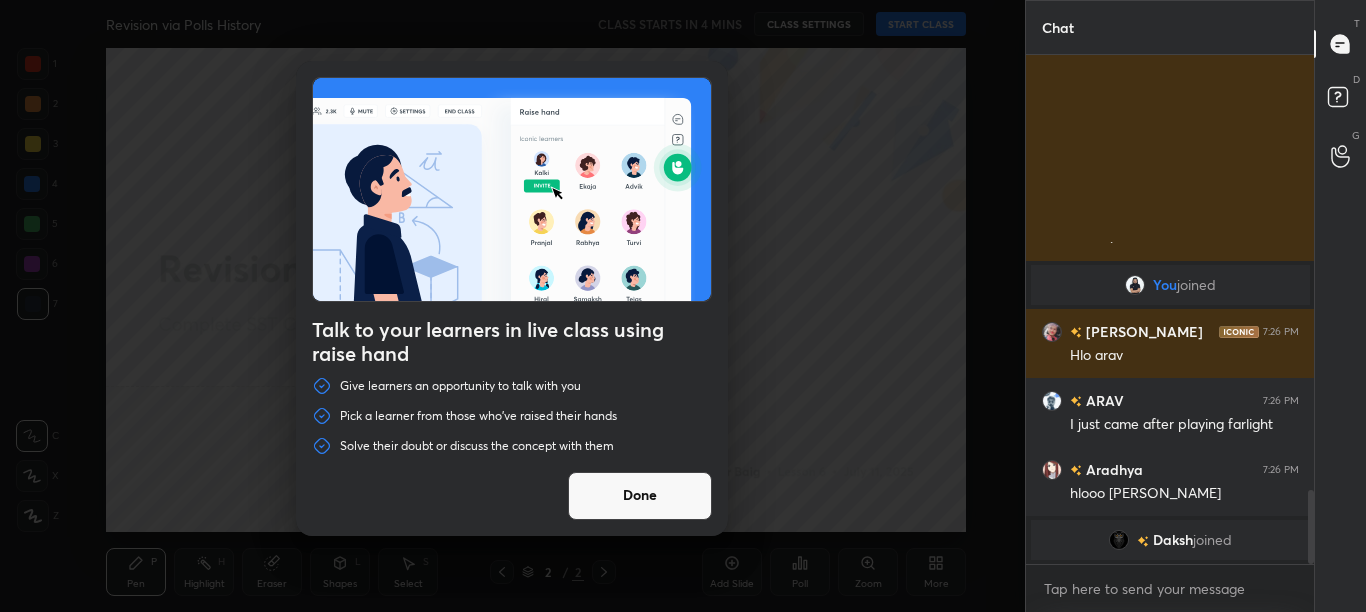 click on "Done" at bounding box center [640, 496] 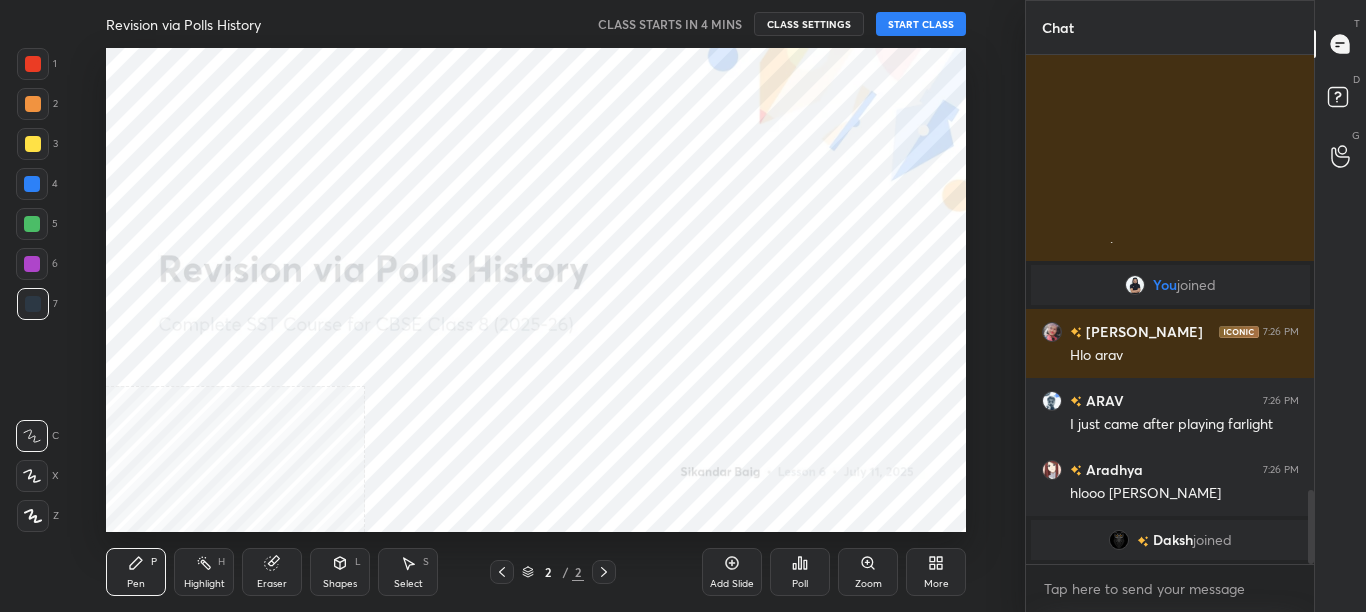 click 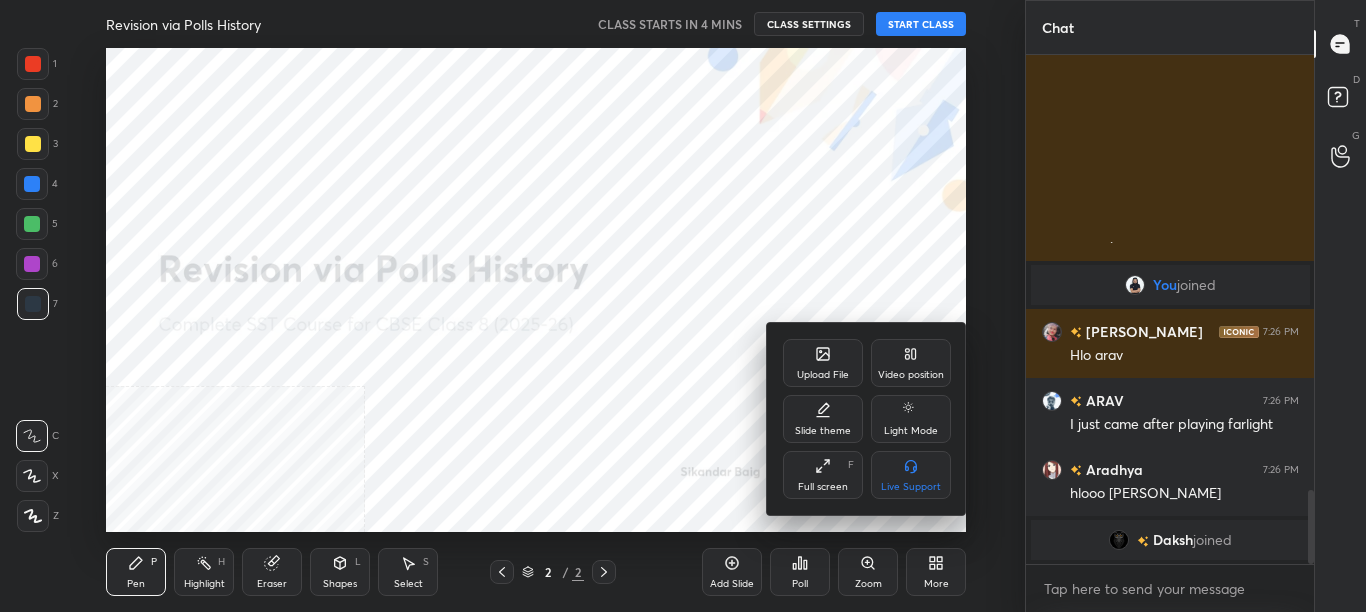 click on "Video position" at bounding box center (911, 363) 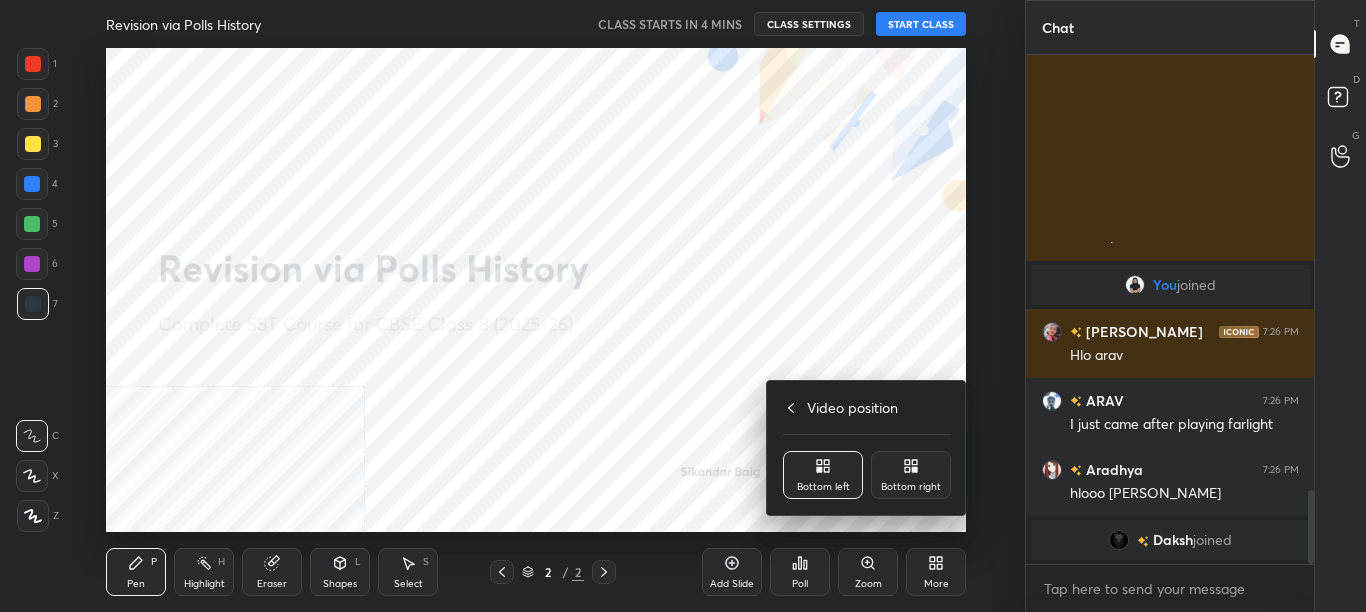 click on "Bottom right" at bounding box center [911, 475] 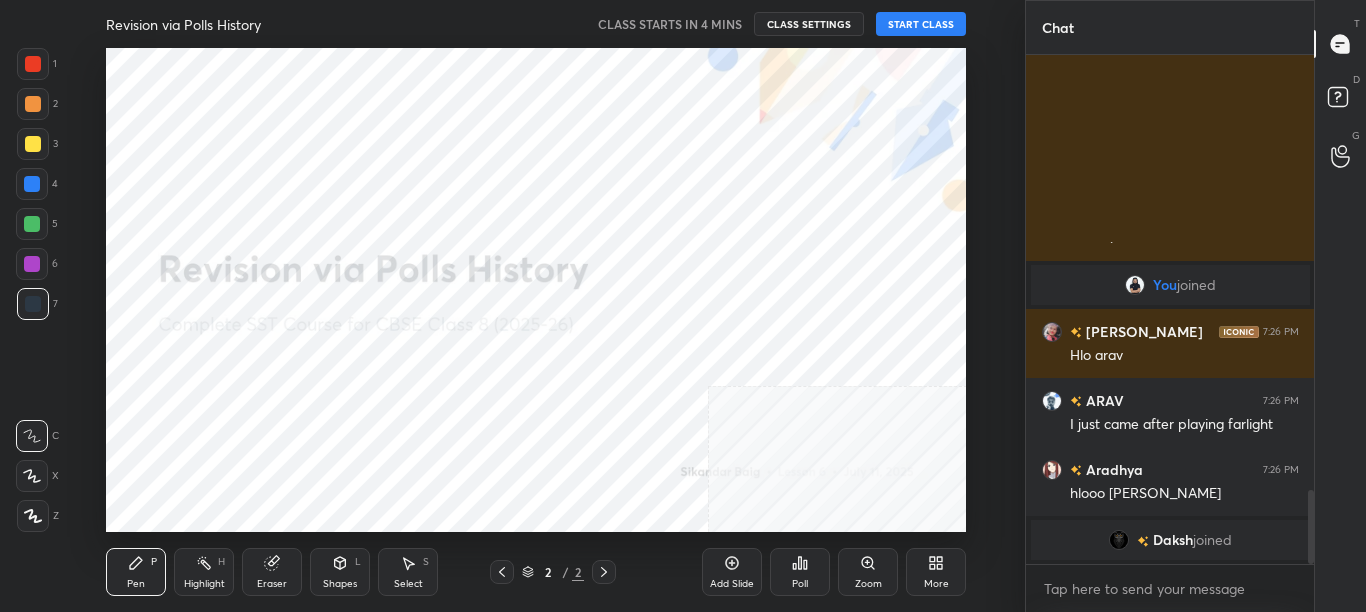click 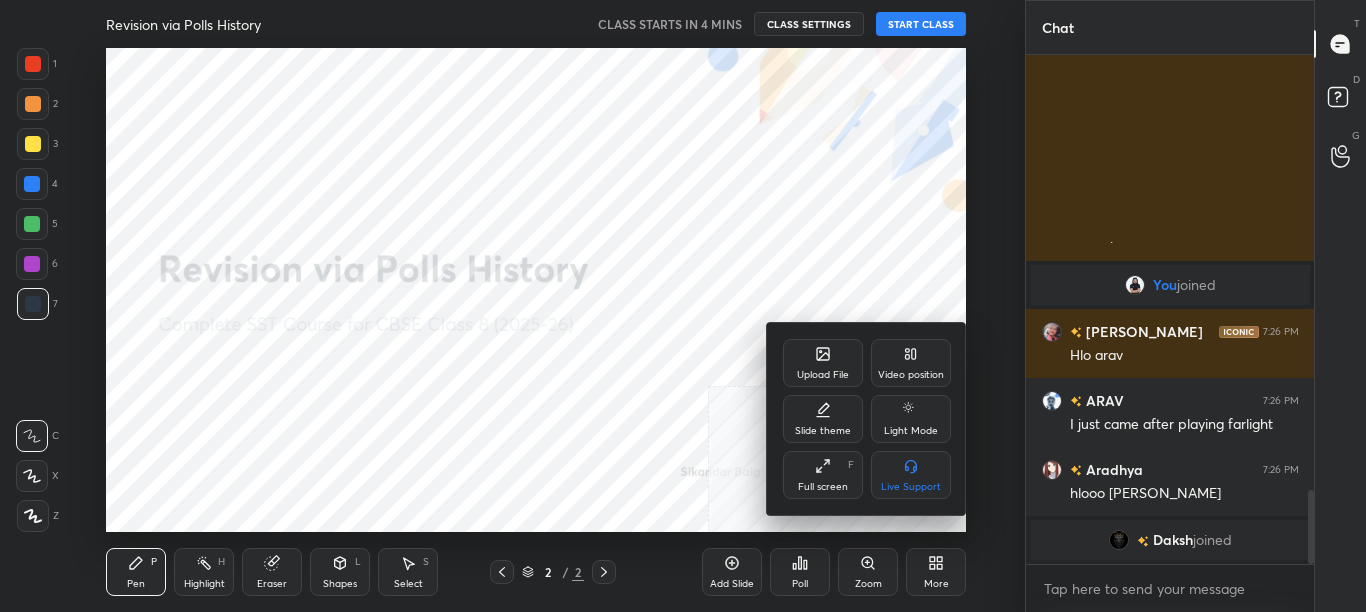 click on "Upload File" at bounding box center [823, 375] 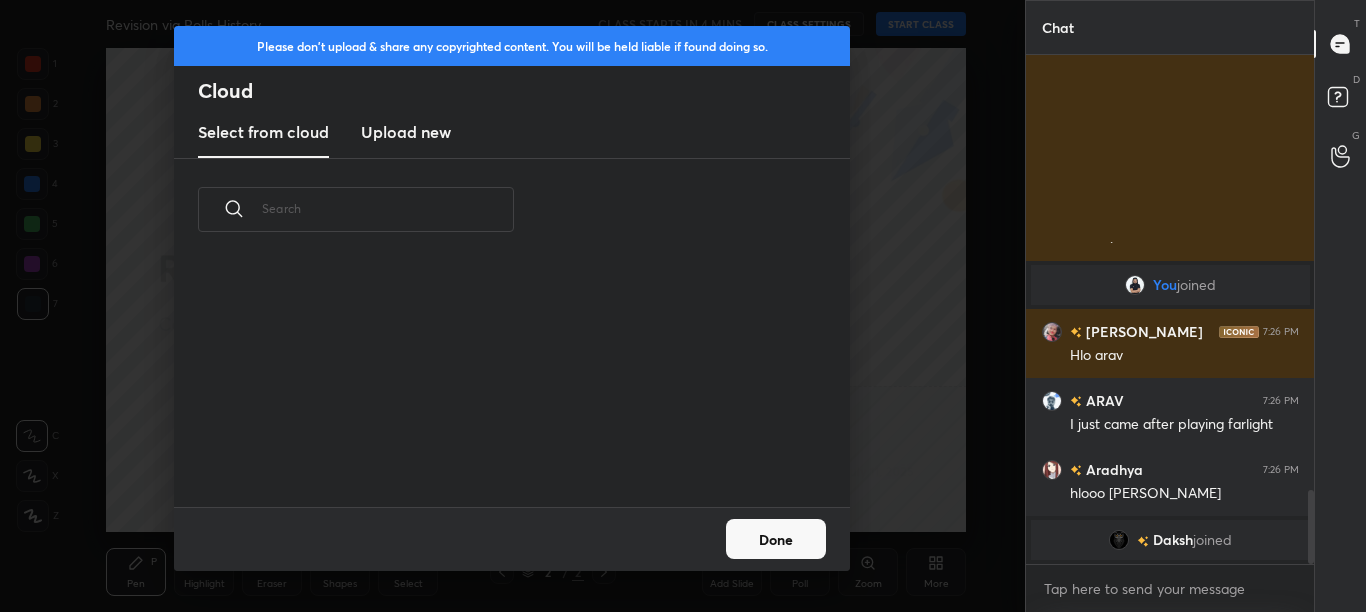 scroll, scrollTop: 7, scrollLeft: 11, axis: both 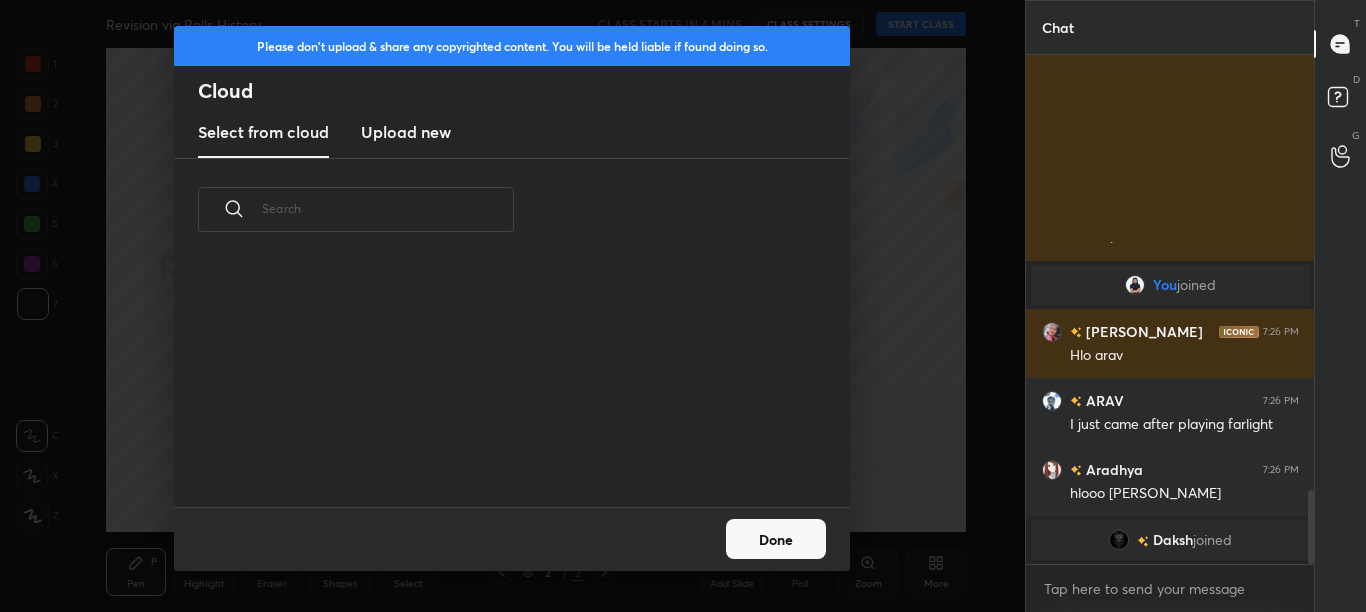 click on "Upload new" at bounding box center (406, 132) 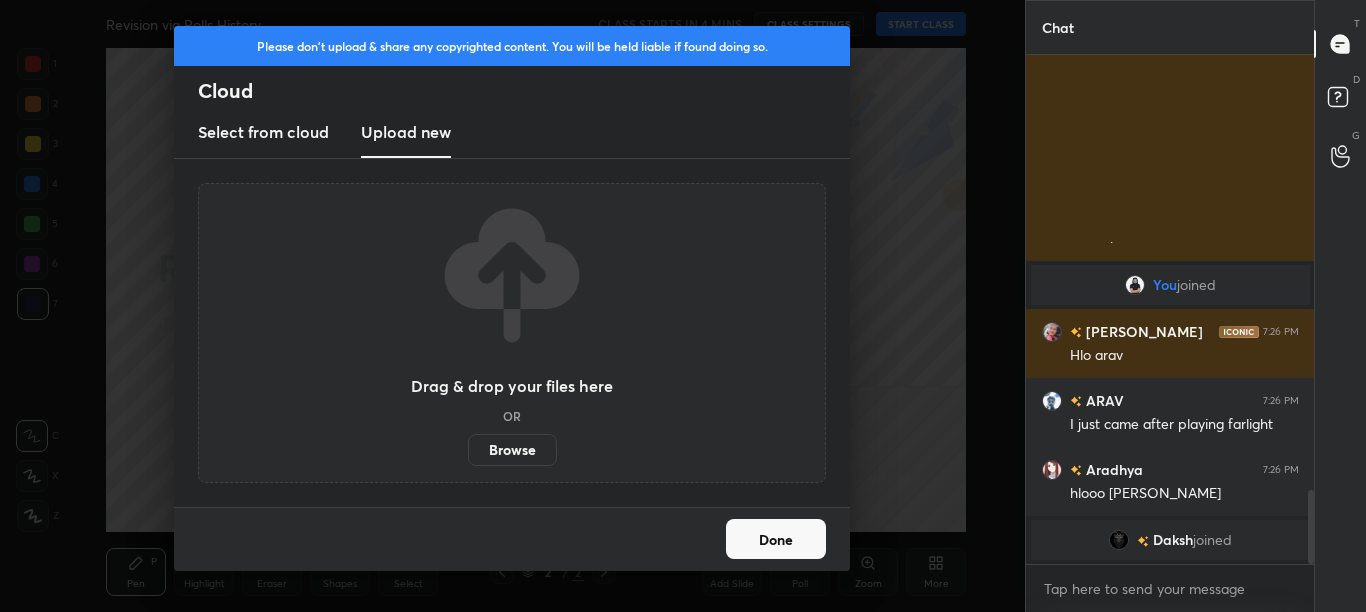 click on "Browse" at bounding box center [512, 450] 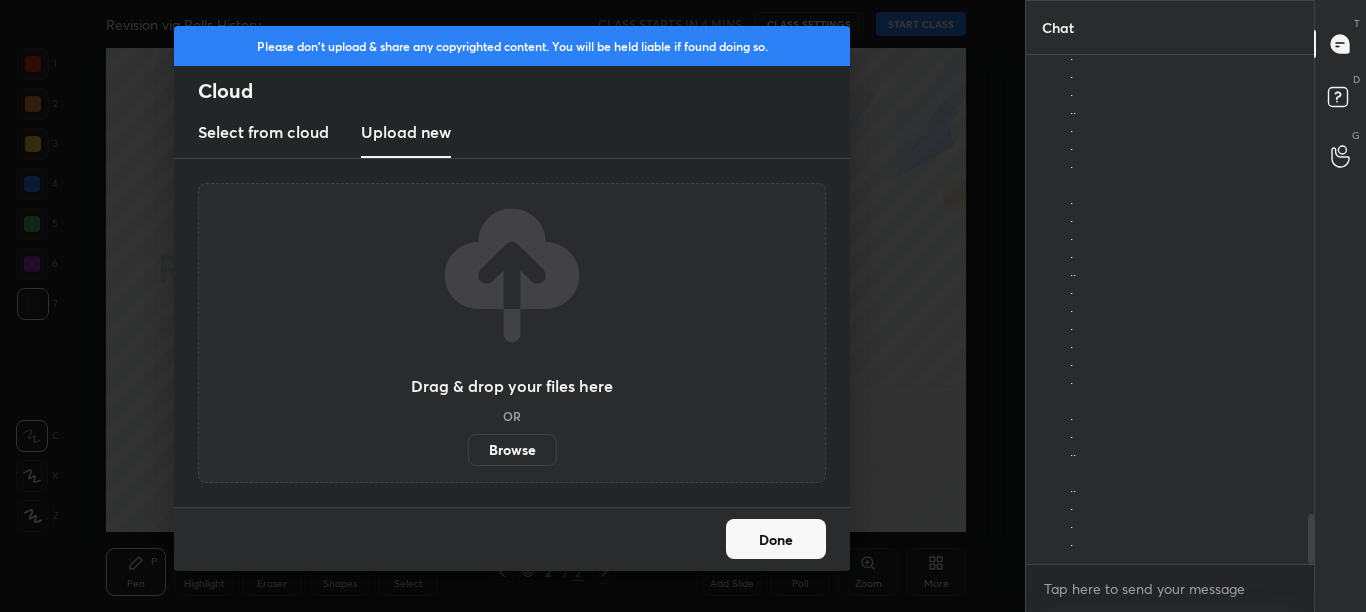 scroll, scrollTop: 4649, scrollLeft: 0, axis: vertical 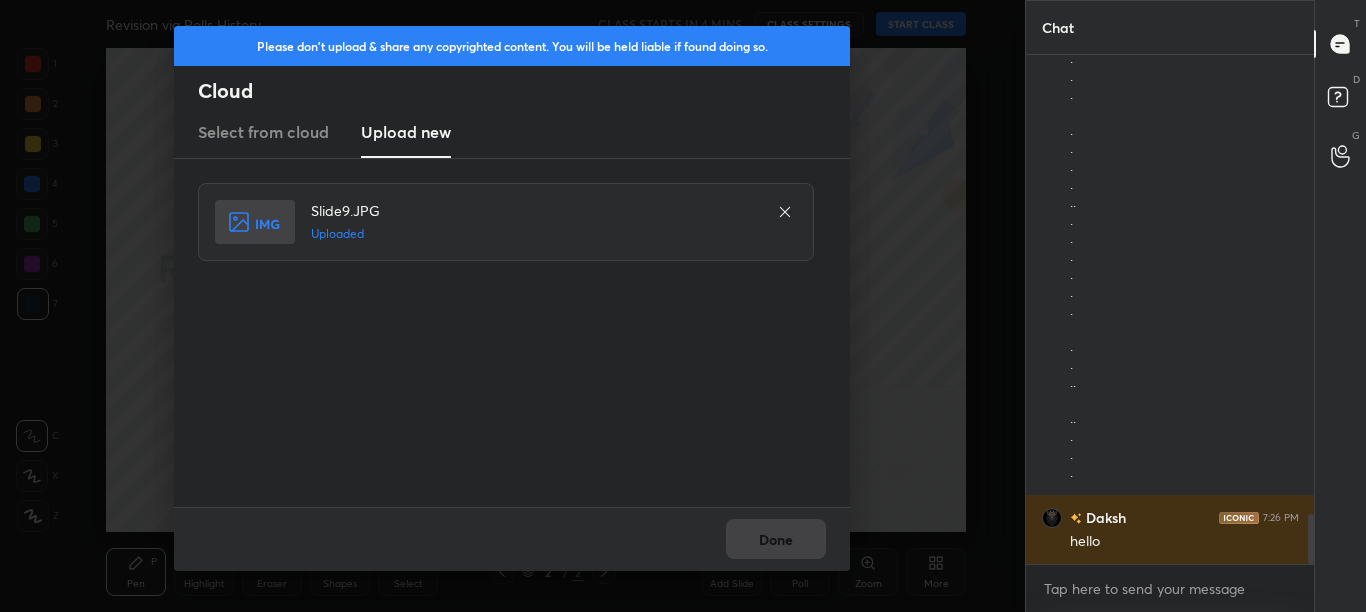 click on "Done" at bounding box center (512, 539) 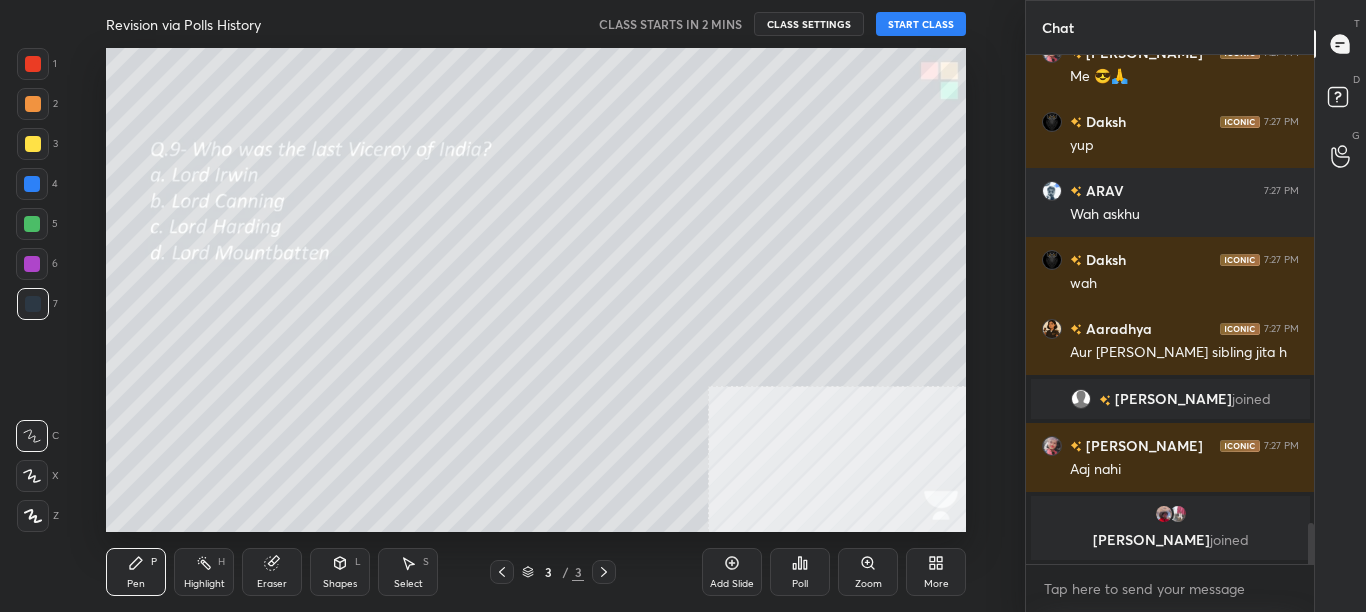 scroll, scrollTop: 5809, scrollLeft: 0, axis: vertical 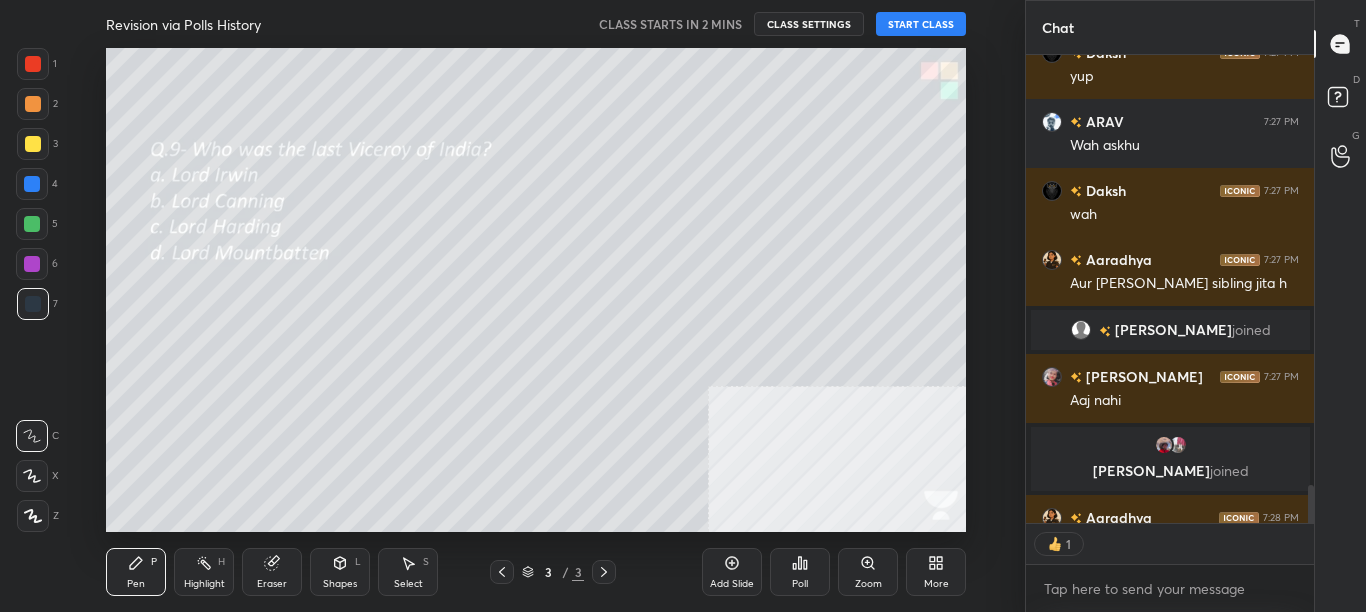 click 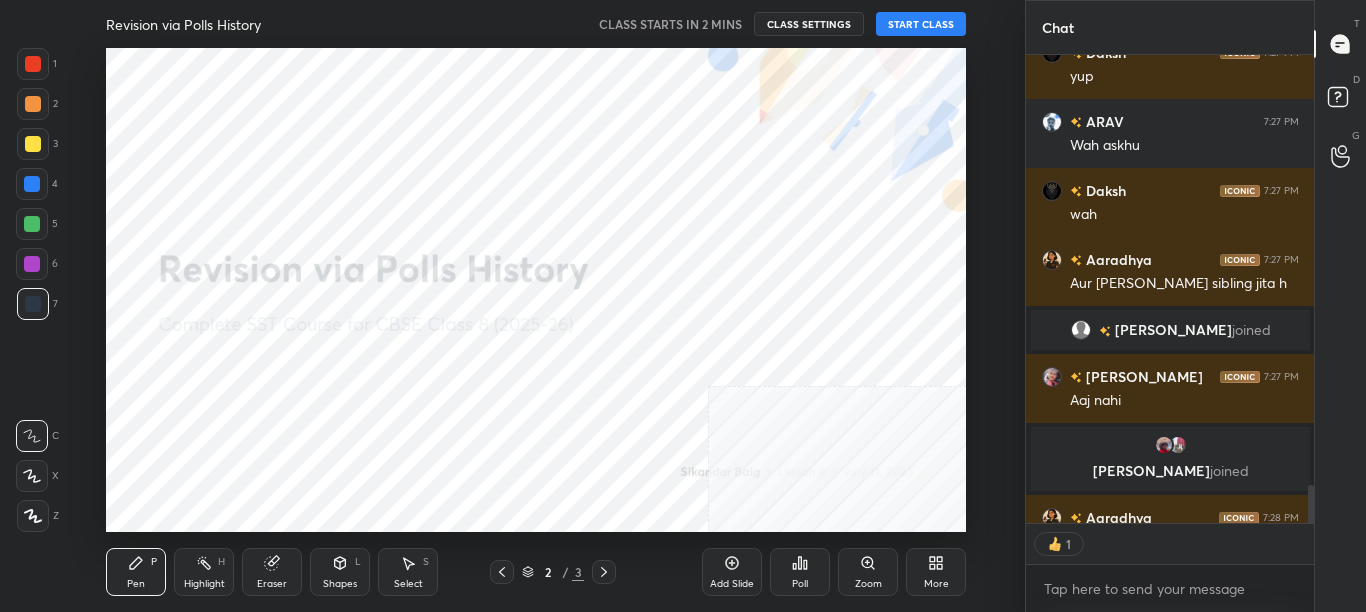 click 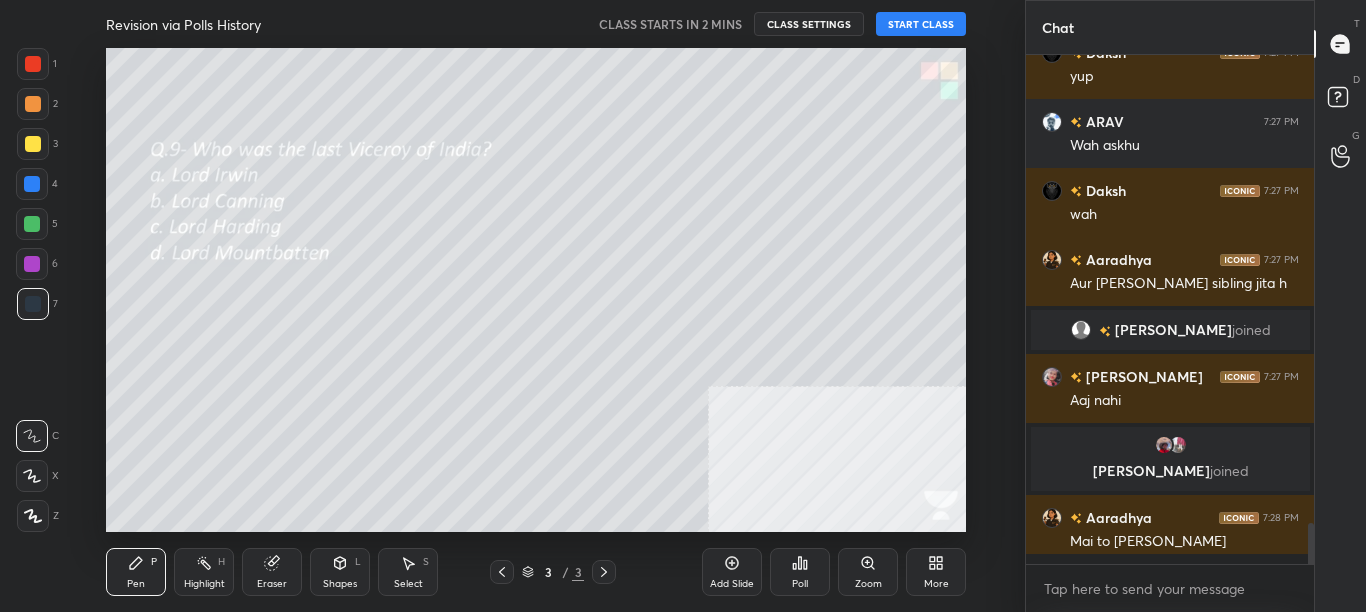 scroll, scrollTop: 7, scrollLeft: 7, axis: both 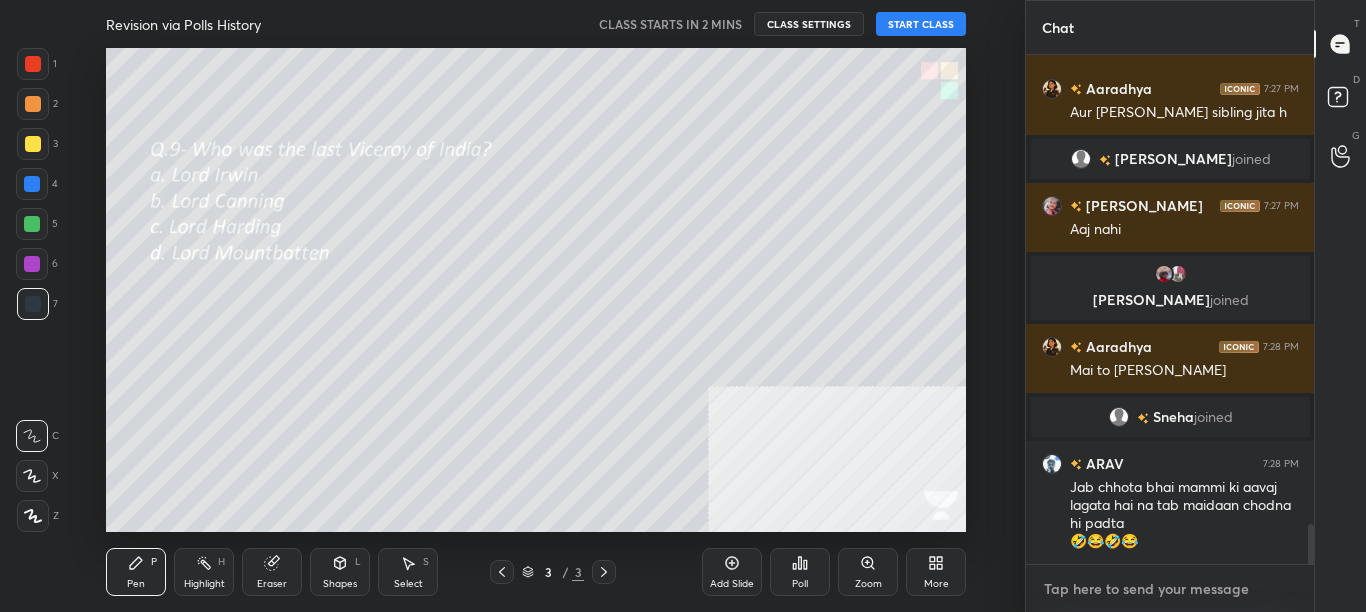 type on "x" 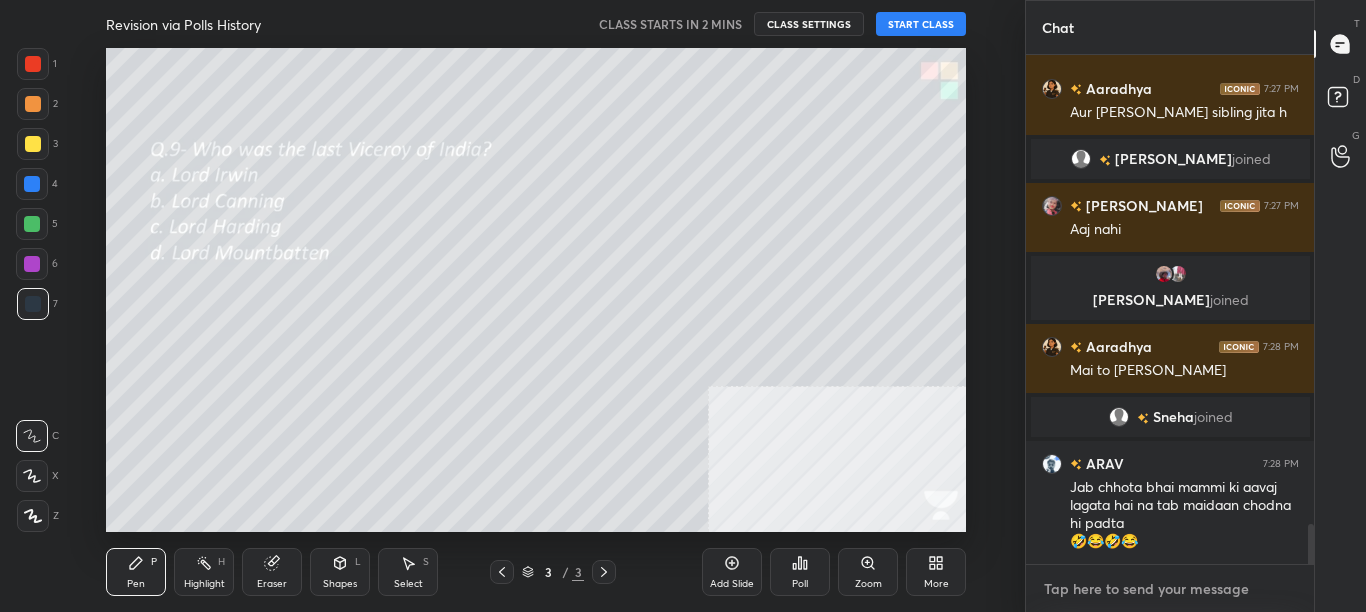 type on "t" 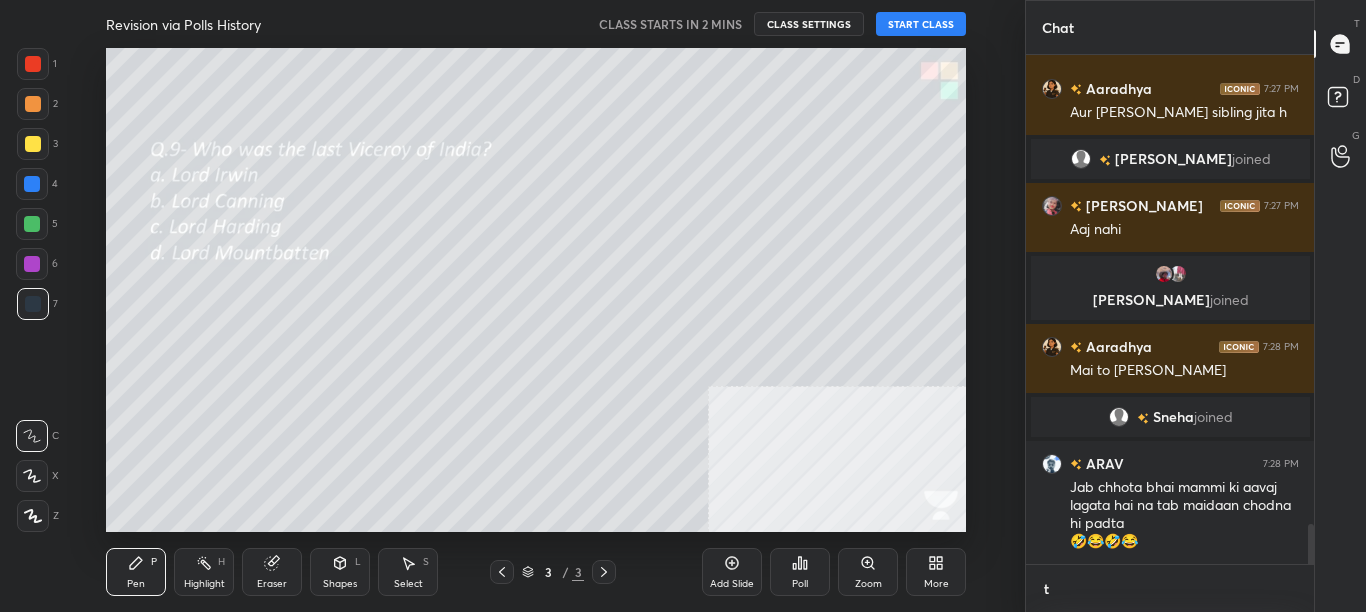 type on "x" 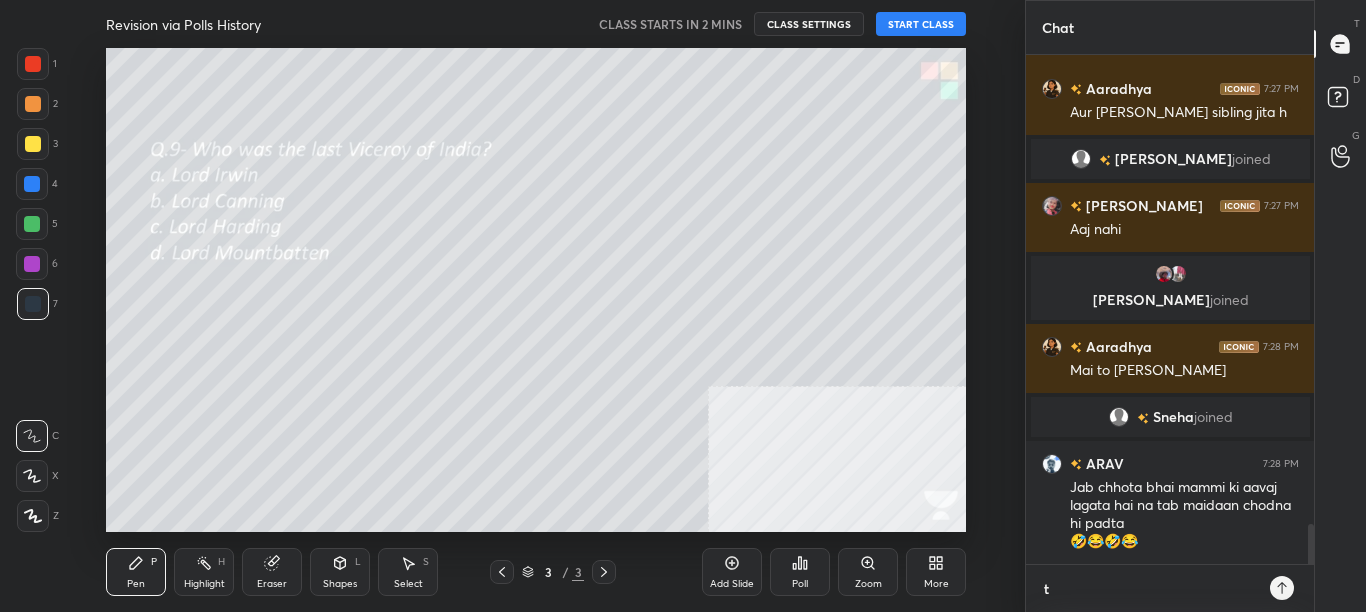 scroll, scrollTop: 7, scrollLeft: 7, axis: both 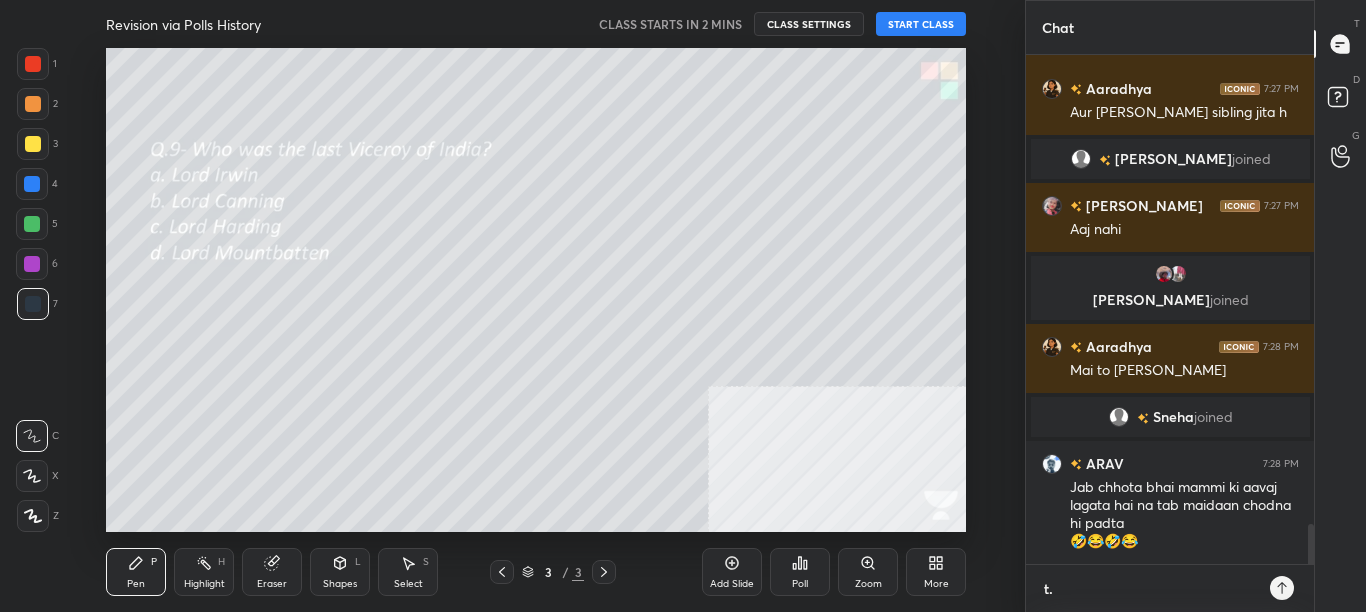 type on "t.m" 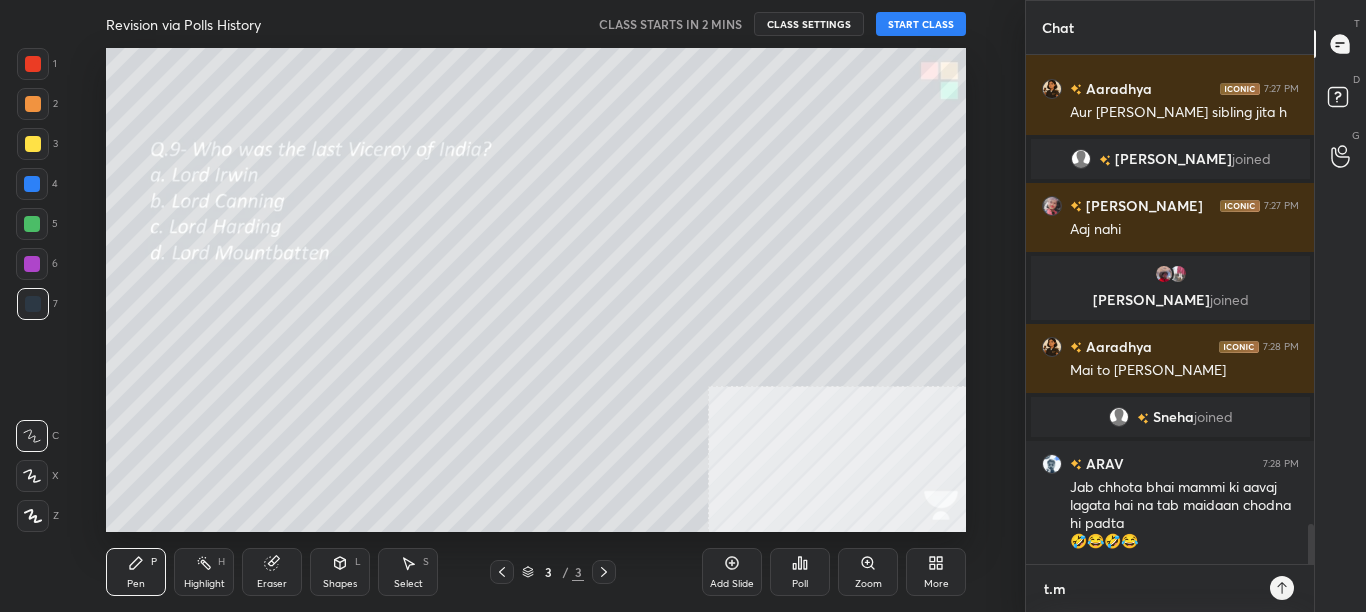 type on "[DOMAIN_NAME]" 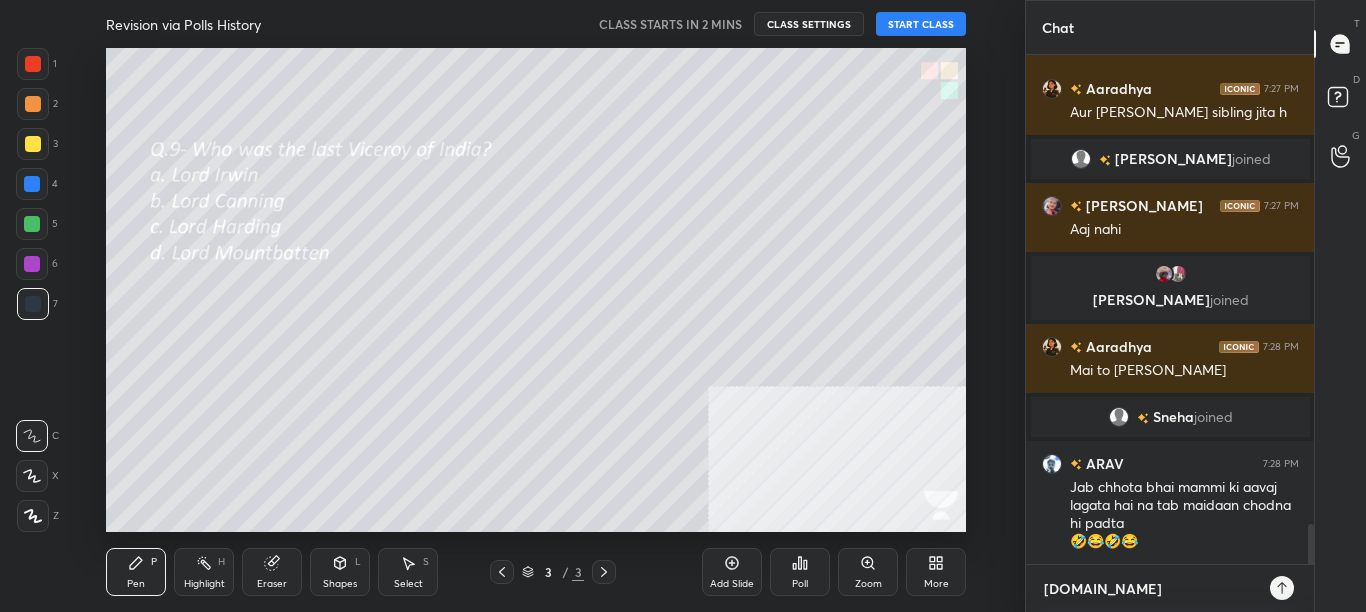 scroll, scrollTop: 6049, scrollLeft: 0, axis: vertical 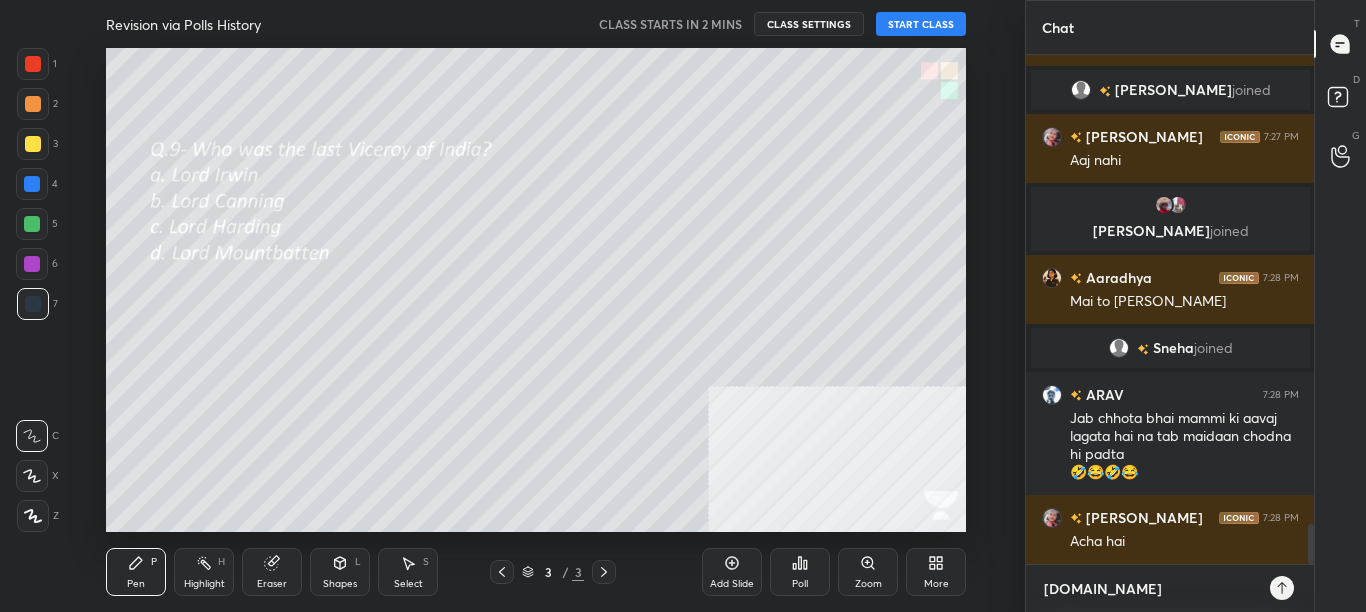 type on "[DOMAIN_NAME][URL]" 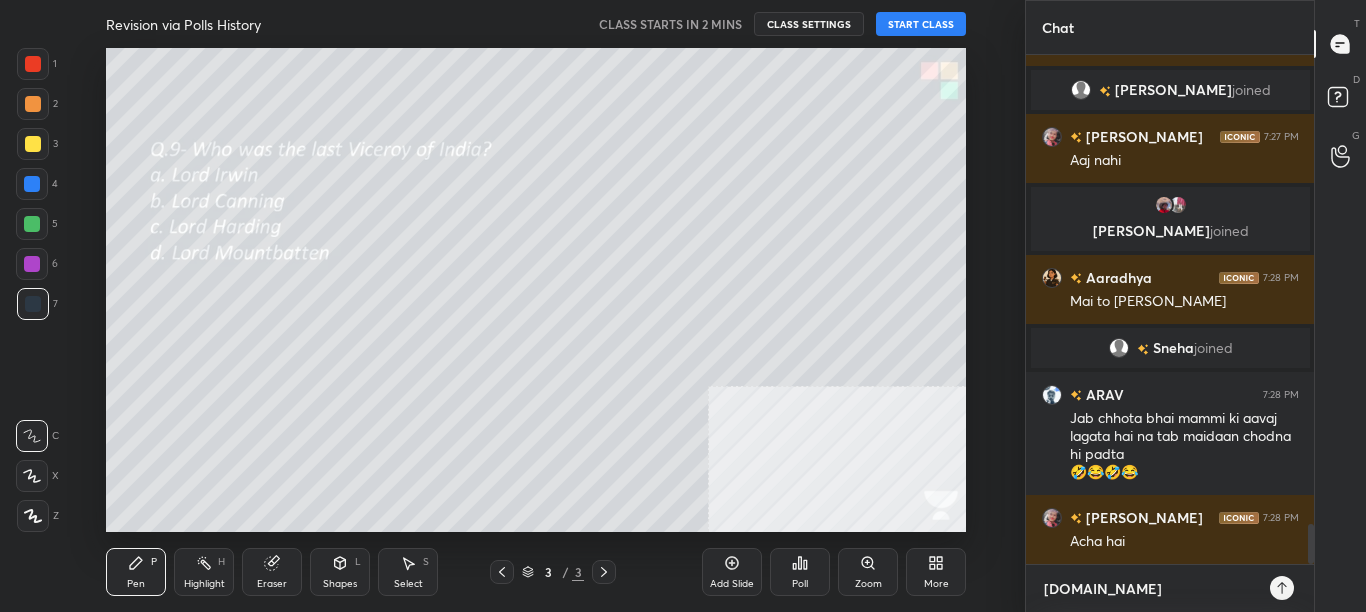 type on "x" 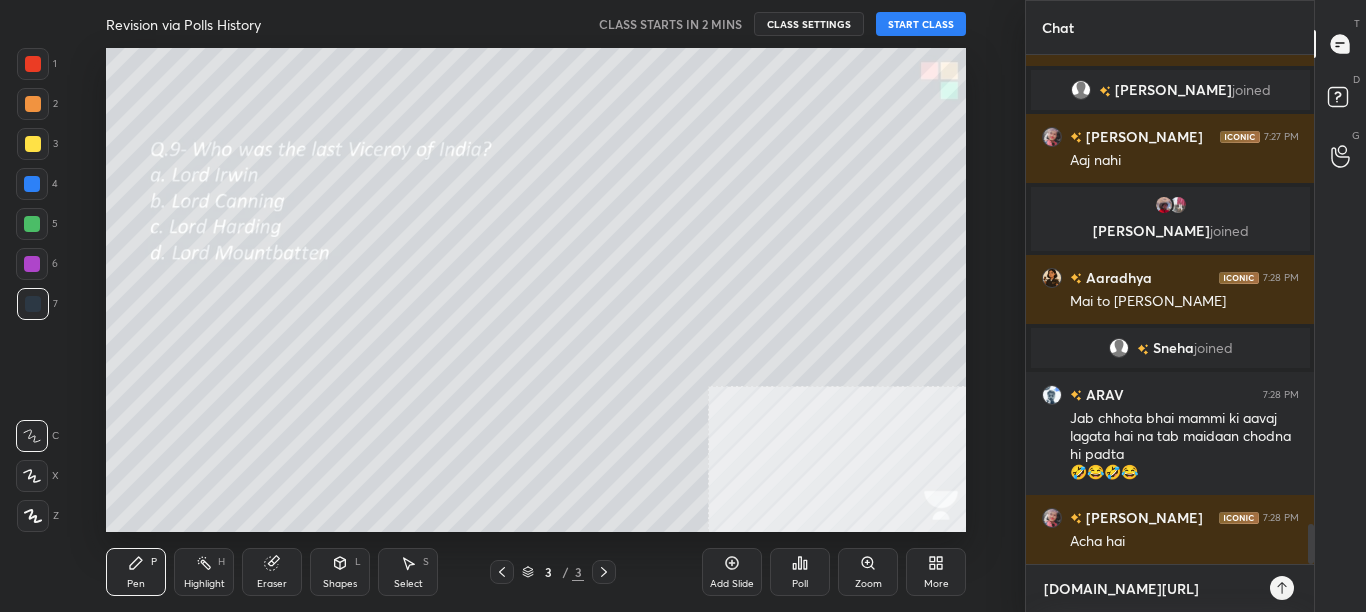 type on "[DOMAIN_NAME][URL]" 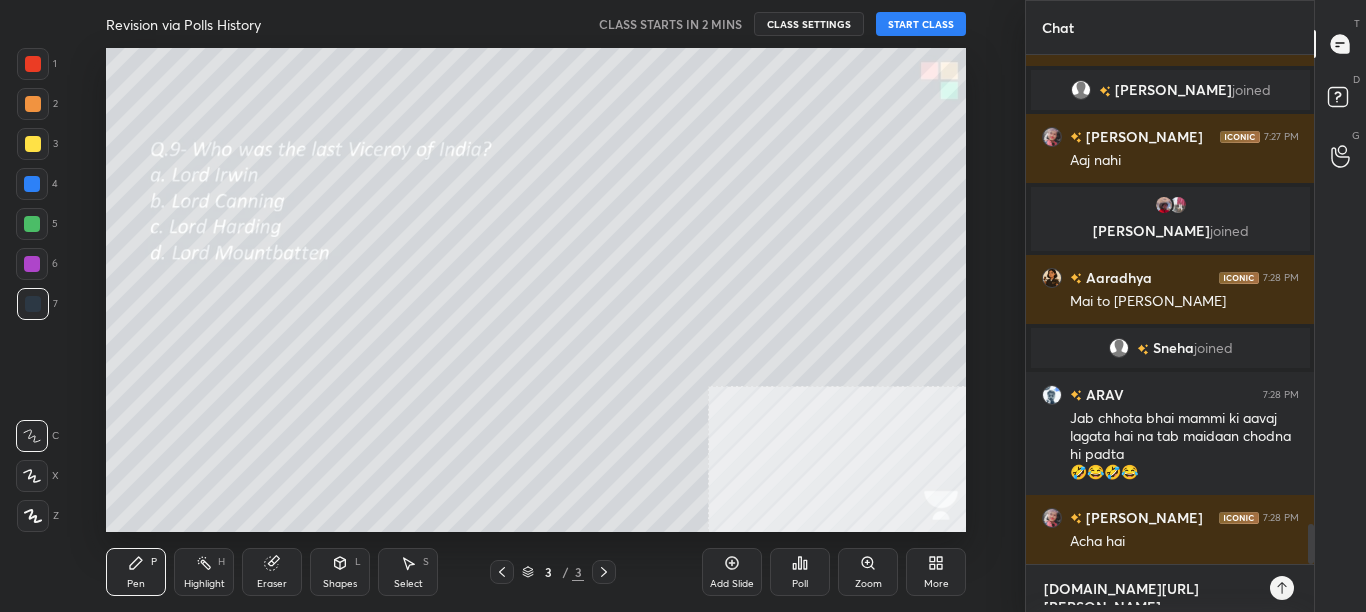 type on "[DOMAIN_NAME][URL]" 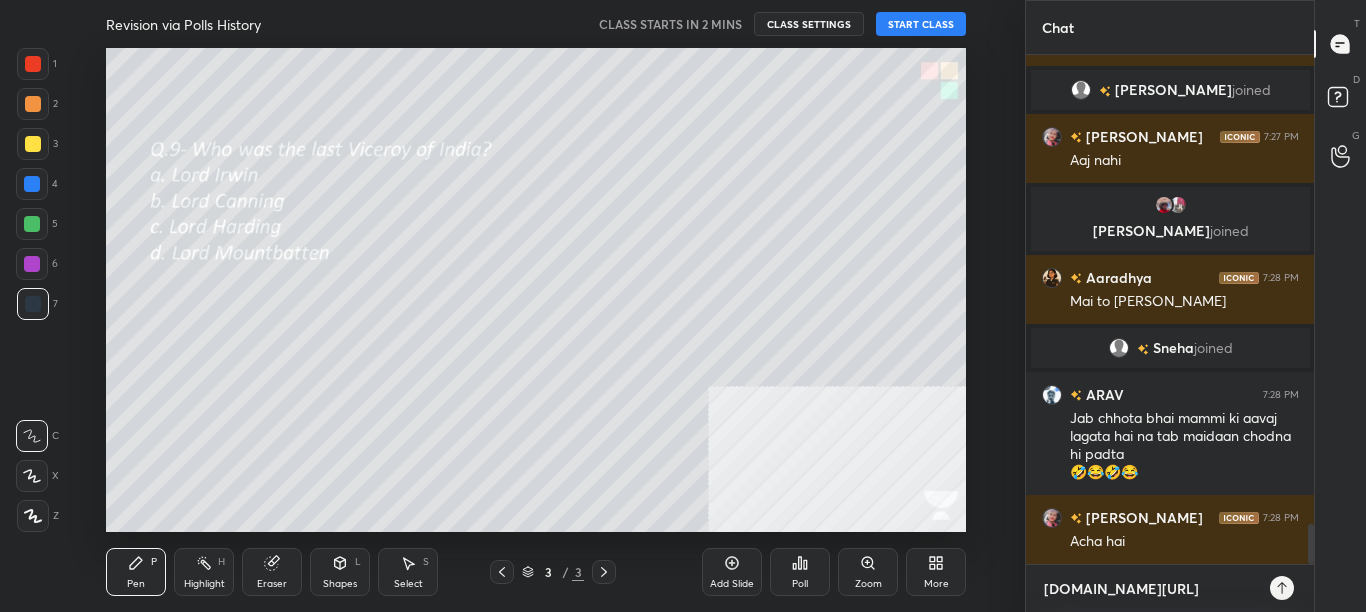 type on "[DOMAIN_NAME][URL]" 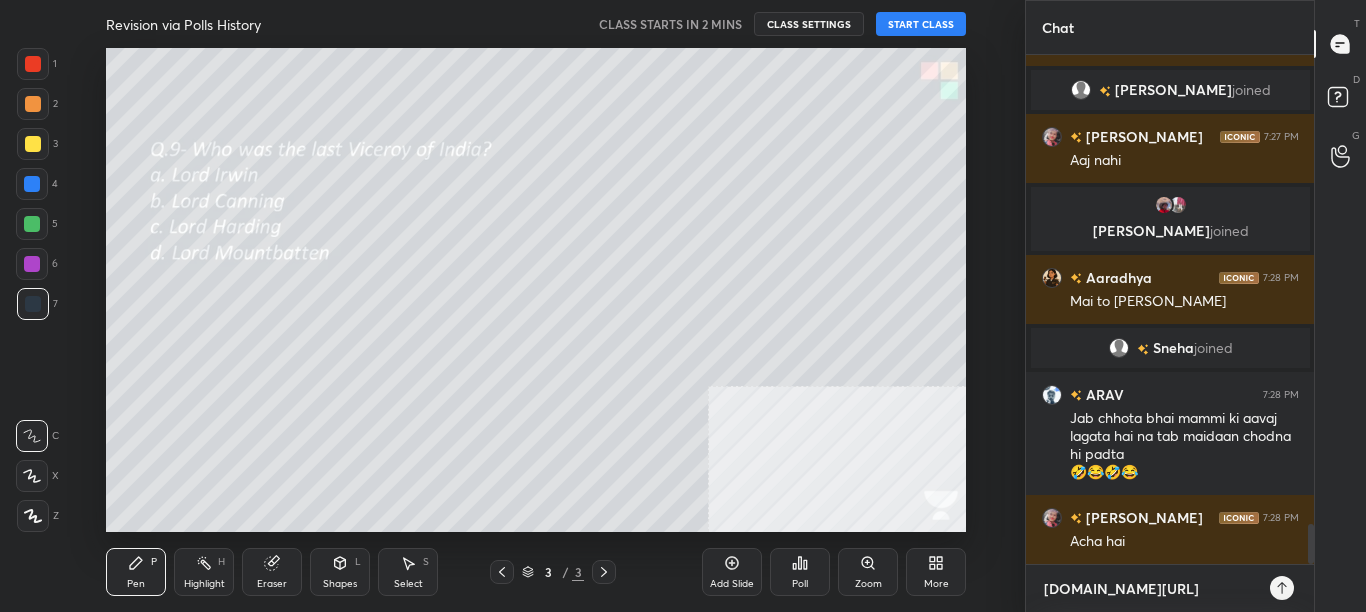 type on "t.me/sikandarcbse1" 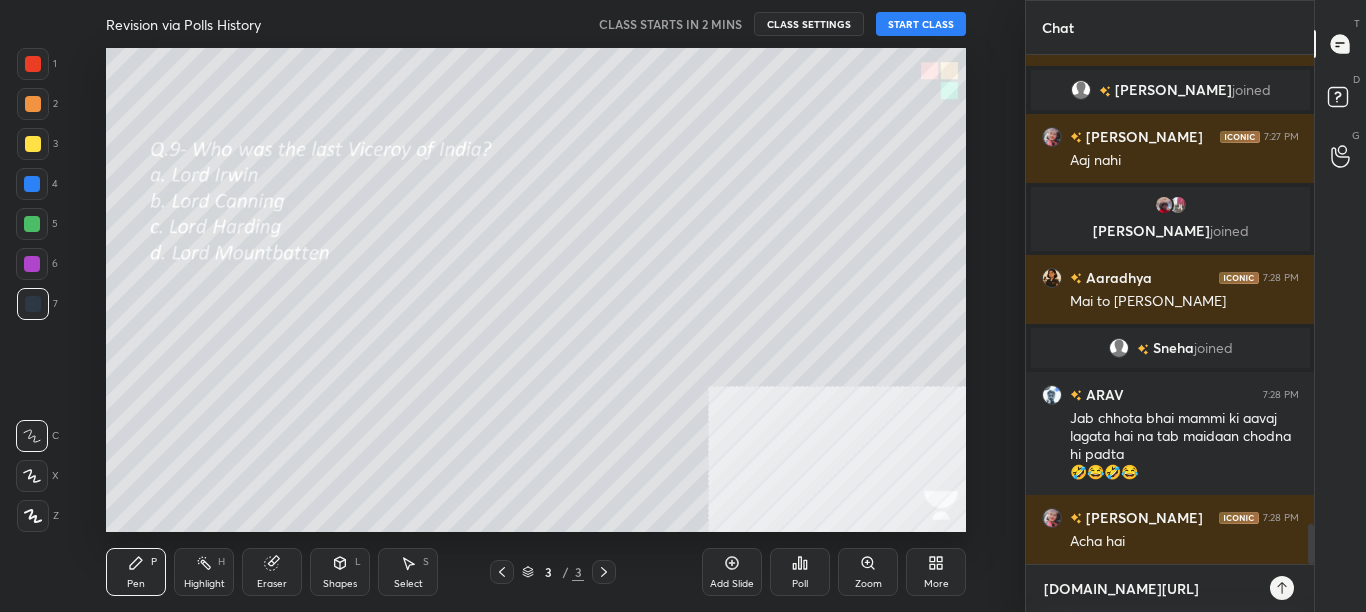 type on "x" 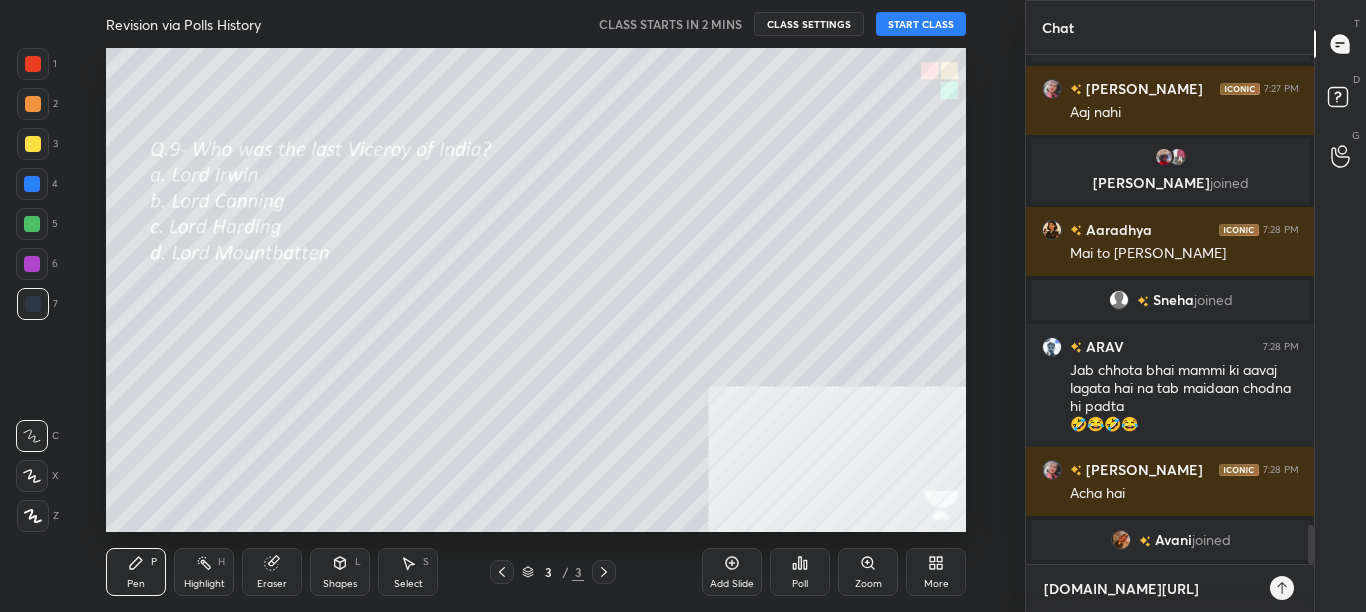 type on "t.me/sikandarcbse8" 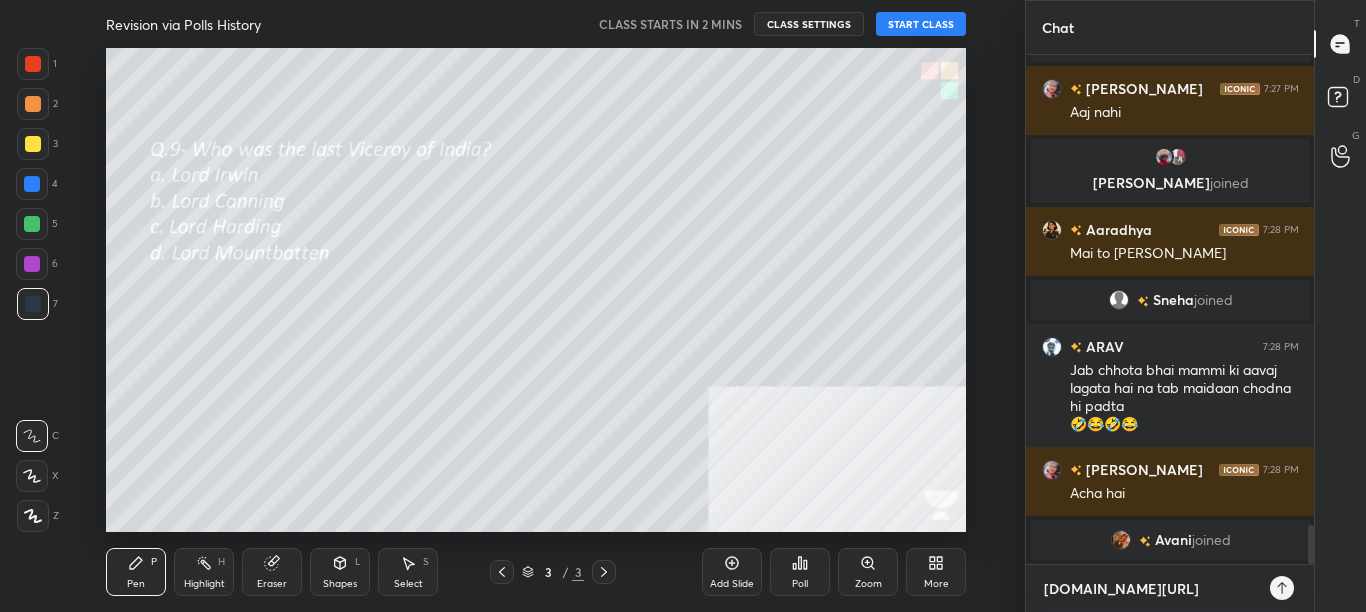 type 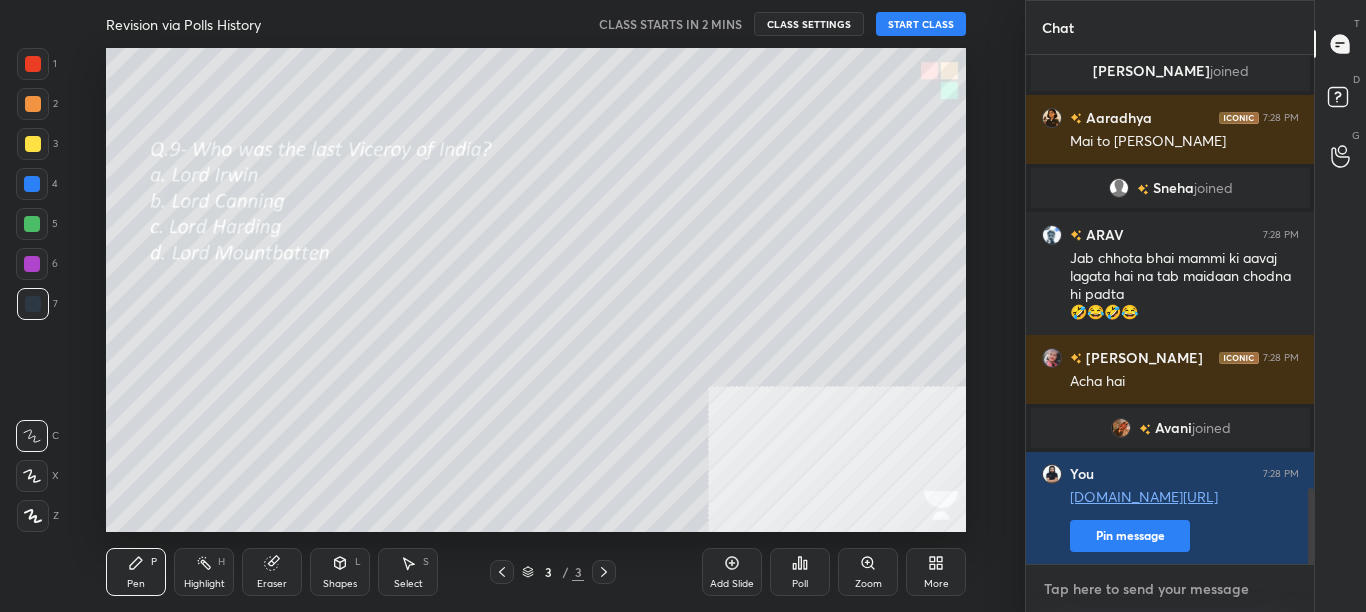 scroll, scrollTop: 2881, scrollLeft: 0, axis: vertical 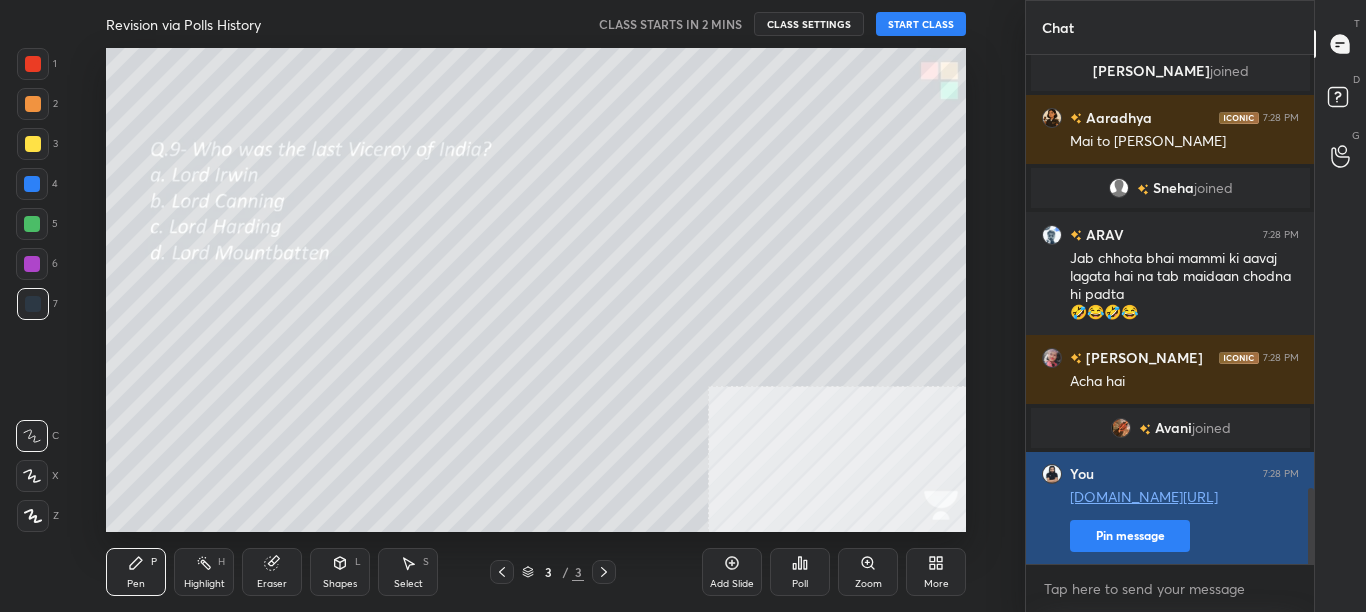 click on "Pin message" at bounding box center (1130, 536) 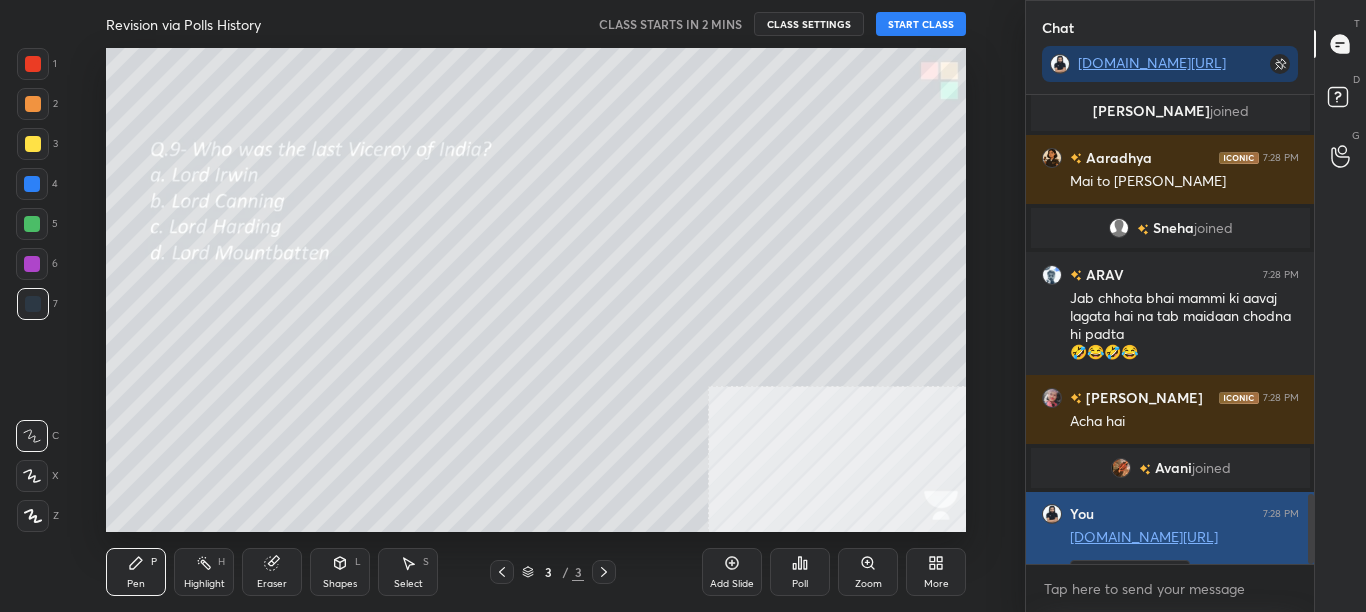 scroll, scrollTop: 463, scrollLeft: 282, axis: both 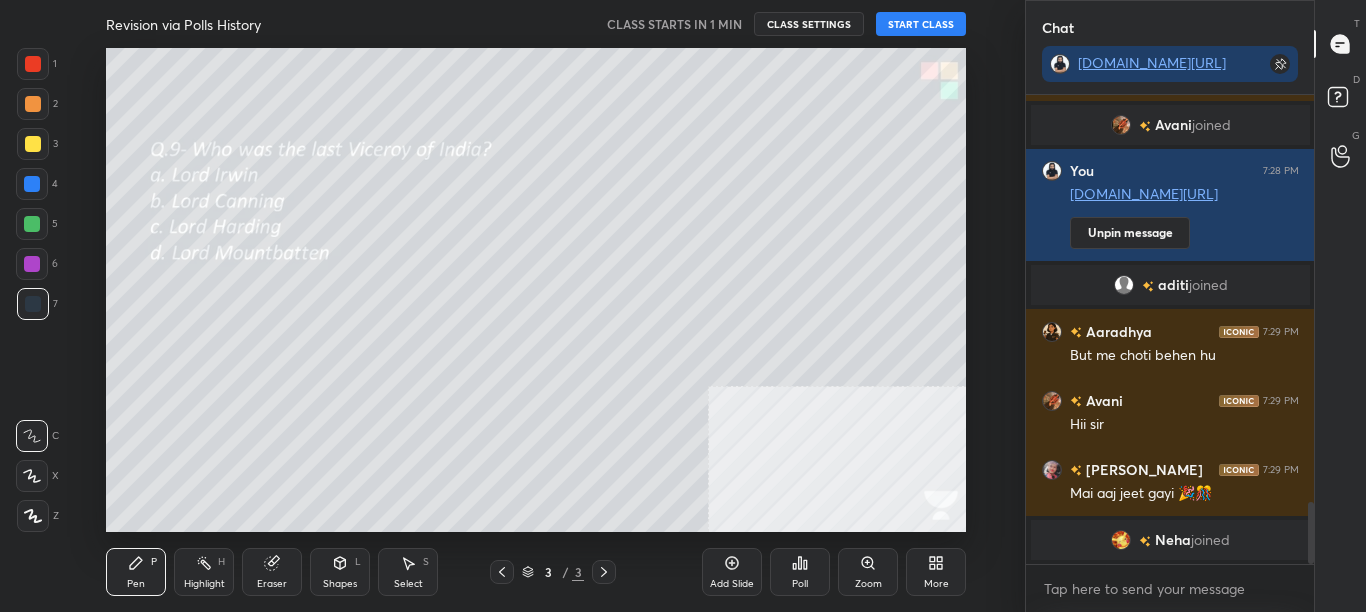 click on "START CLASS" at bounding box center (921, 24) 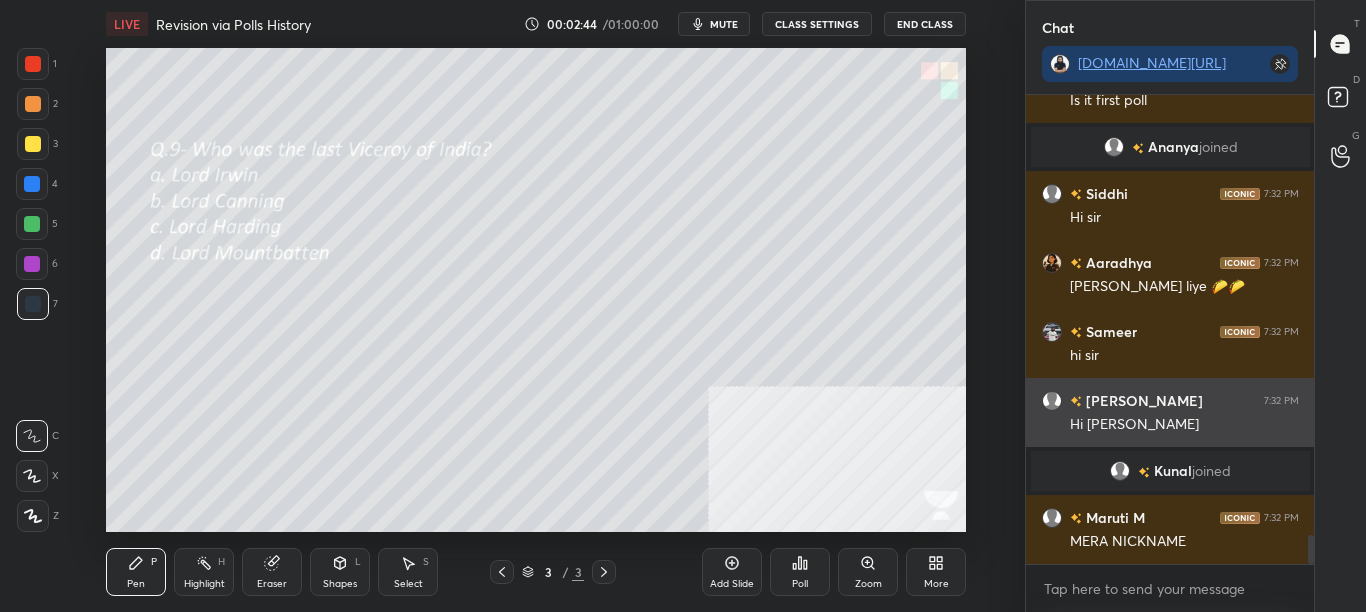 scroll, scrollTop: 7103, scrollLeft: 0, axis: vertical 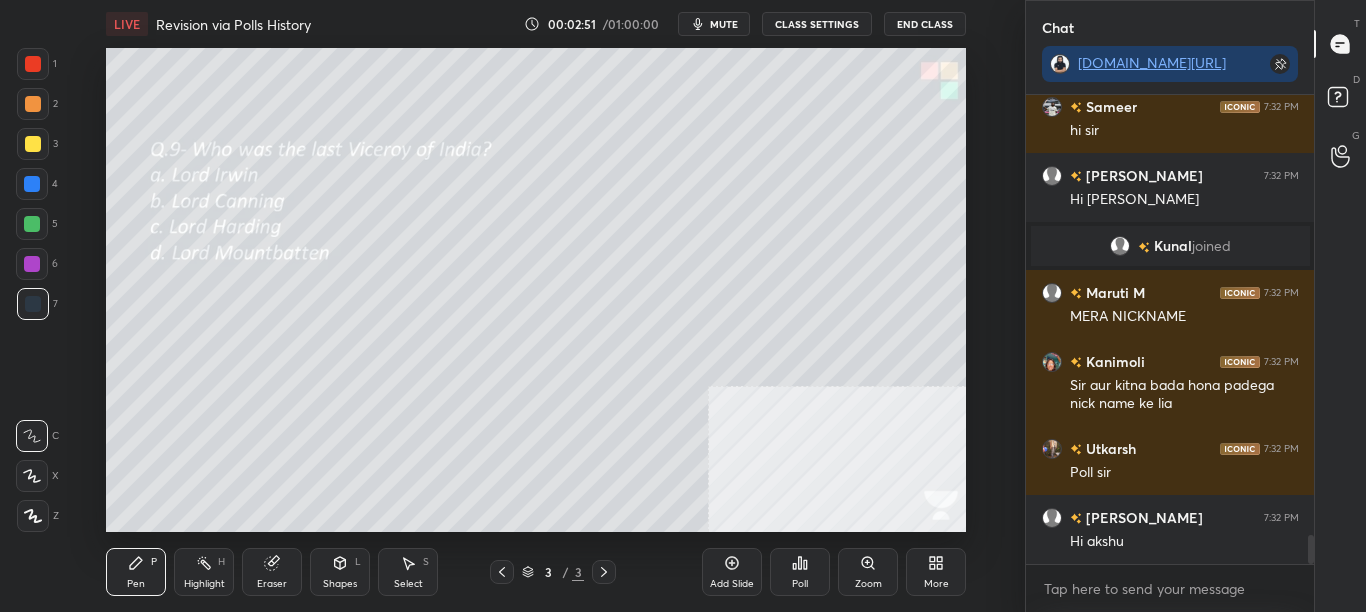 click at bounding box center [33, 64] 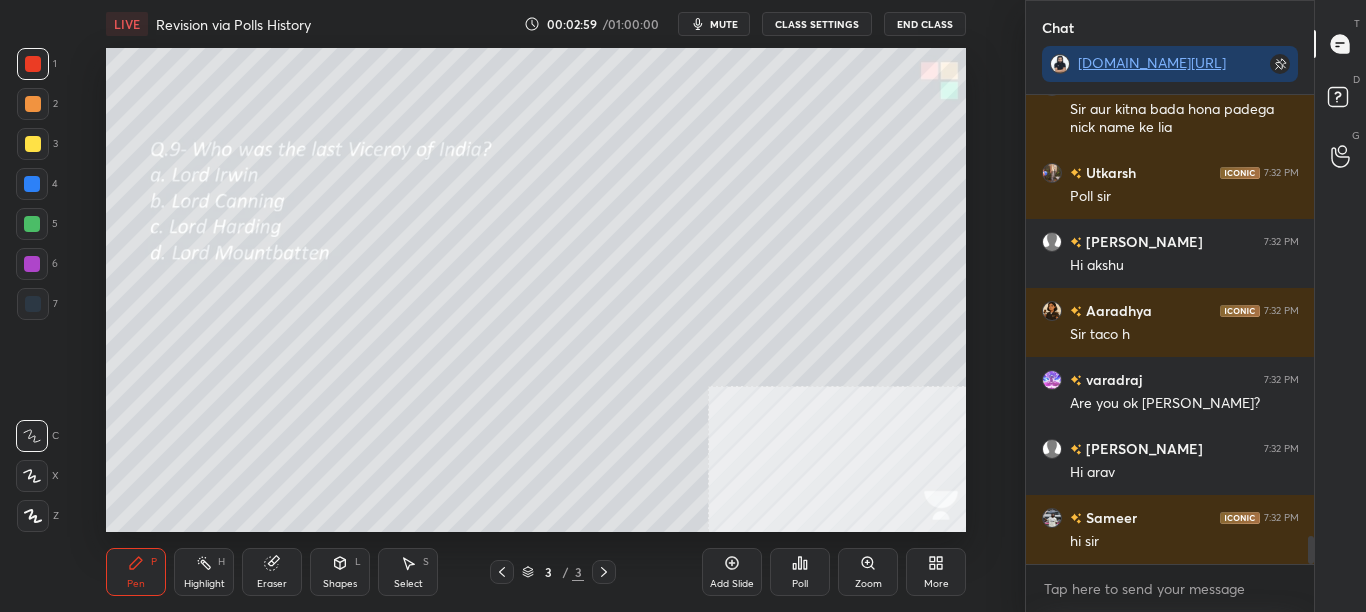 scroll, scrollTop: 7586, scrollLeft: 0, axis: vertical 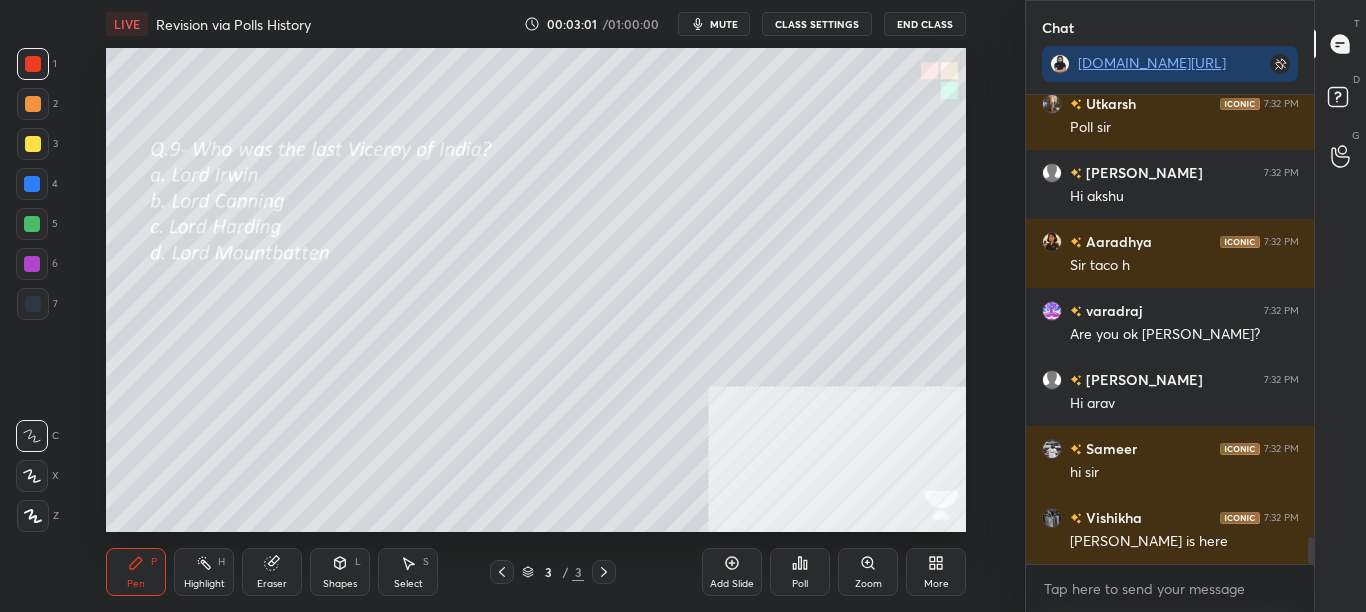 click 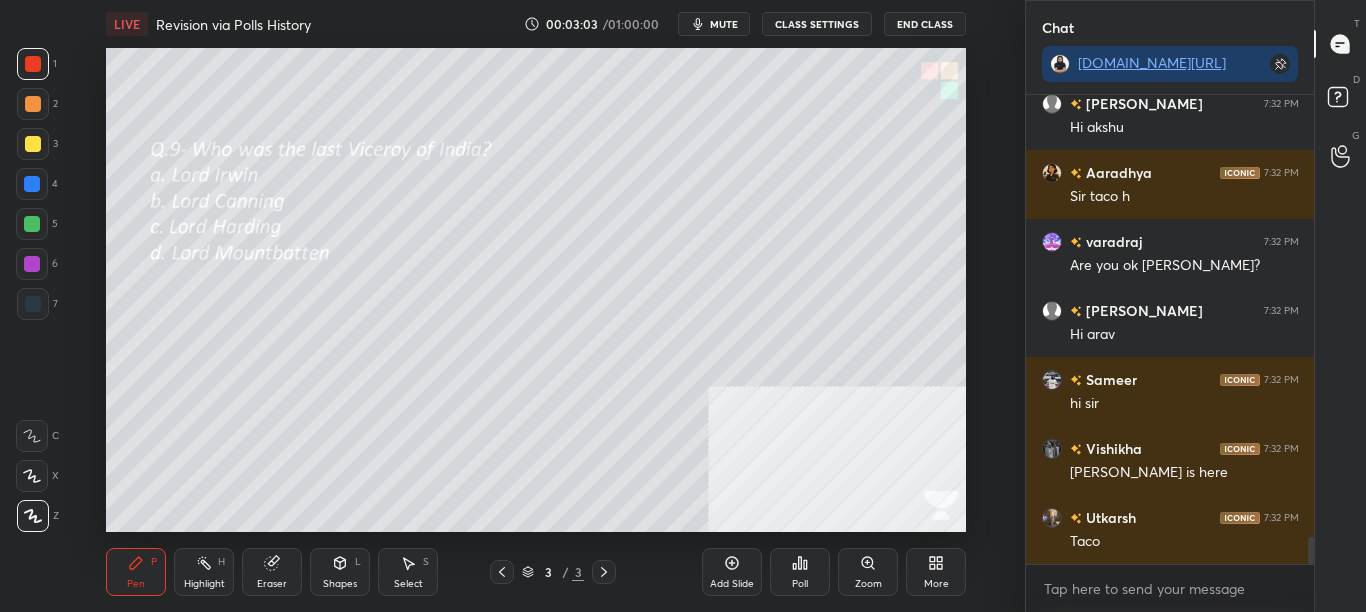 scroll, scrollTop: 7724, scrollLeft: 0, axis: vertical 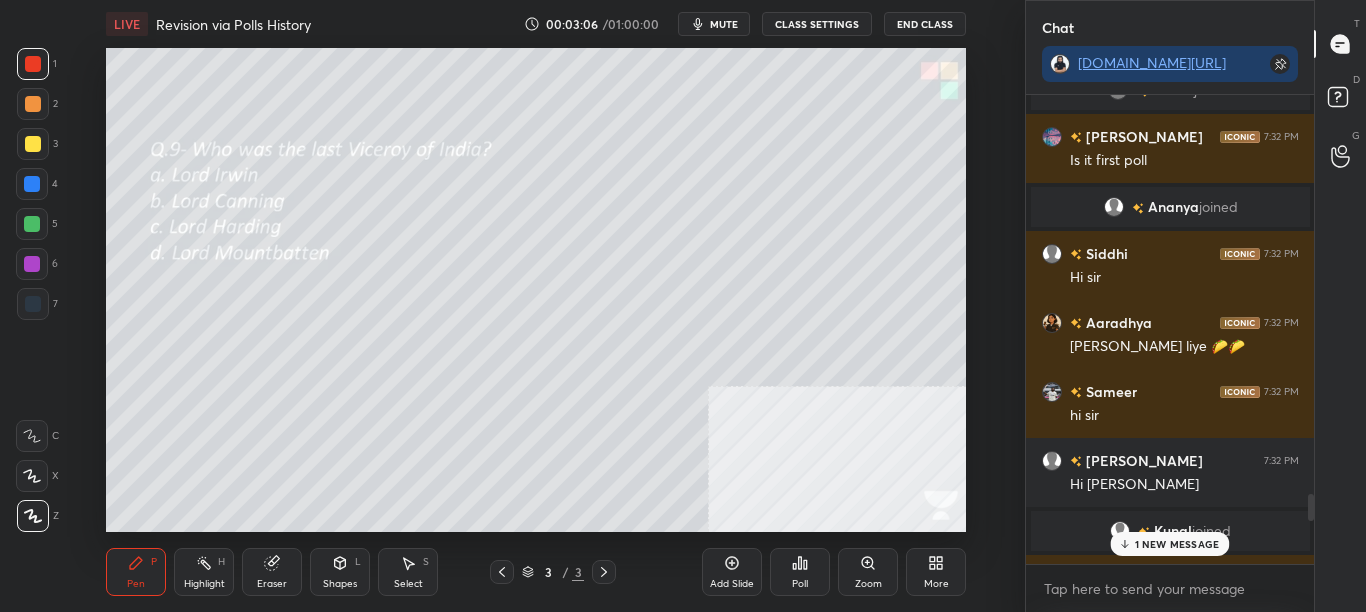 drag, startPoint x: 1310, startPoint y: 558, endPoint x: 1300, endPoint y: 514, distance: 45.122055 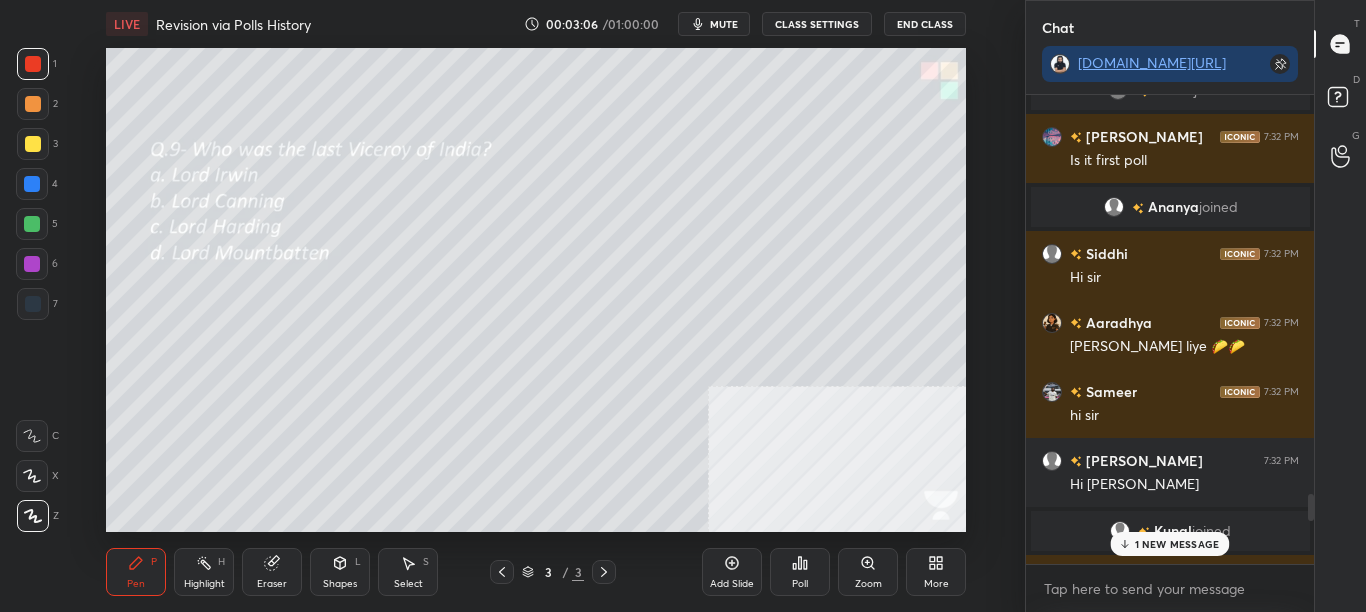 click on "Vishikha 7:31 PM How many poll are done Utkarsh 7:31 PM Sir my nickname Khushi 7:31 PM hiiii sir Simi 7:31 PM Ohh 😮 Aishwary 7:31 PM Mera nickname kb de rhe ho Avnit 7:32 PM I am fine sir Revanth 7:32 PM sir plz end the class in 58 mins Maruti M 7:32 PM MERA NICKNAME Yati 7:32 PM kitne polls hue abhi tak??????? ARAV 7:32 PM Sir mera to nhi hoga naa nickname??? Siddhi  joined Ishika 7:32 PM Is it first poll Ananya  joined Siddhi 7:32 PM Hi sir Aaradhya 7:32 PM Sir aapke liye 🌮🌮 Sameer 7:32 PM hi sir Anwita 7:32 PM Hi daksh Kunal  joined Maruti M 7:32 PM MERA NICKNAME Kanimoli 7:32 PM Sir aur kitna bada hona padega nick name ke lia 1 NEW MESSAGE" at bounding box center (1170, 329) 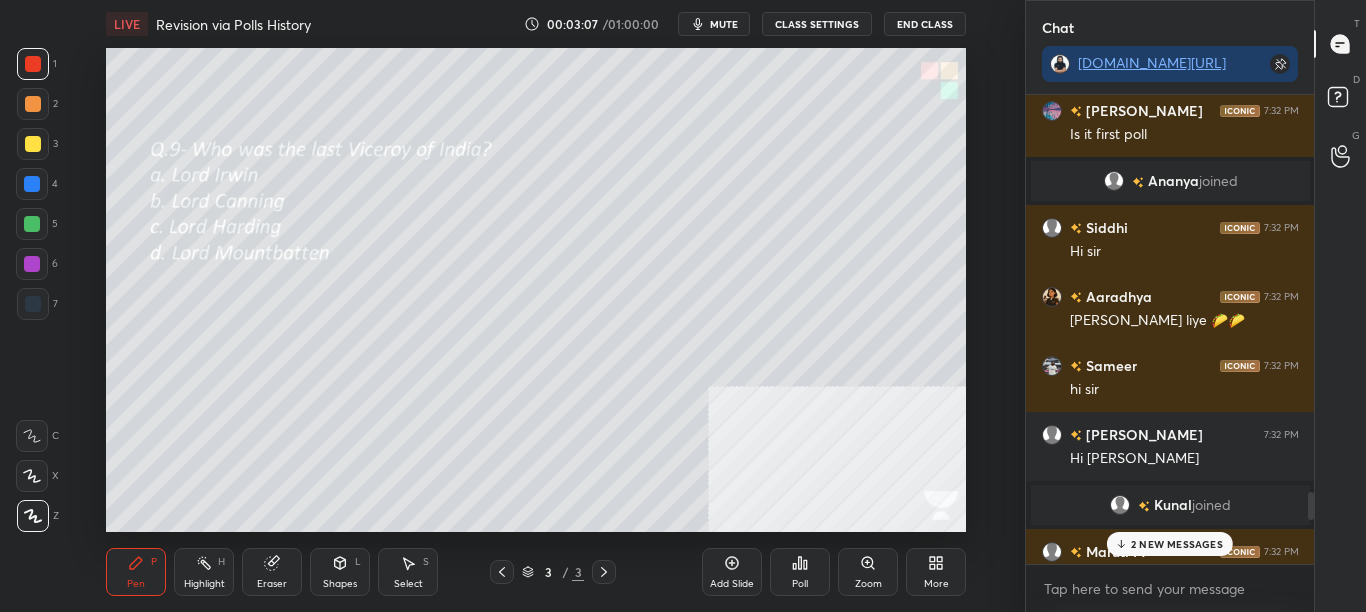 click on "2 NEW MESSAGES" at bounding box center (1177, 544) 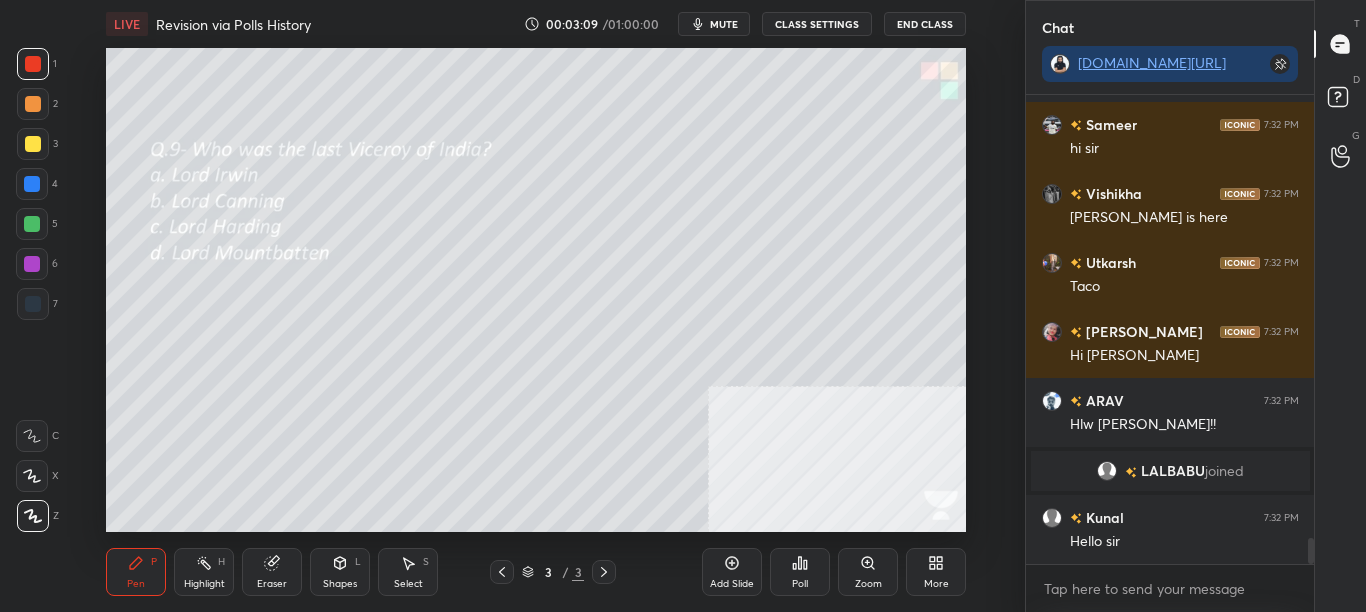 scroll, scrollTop: 7958, scrollLeft: 0, axis: vertical 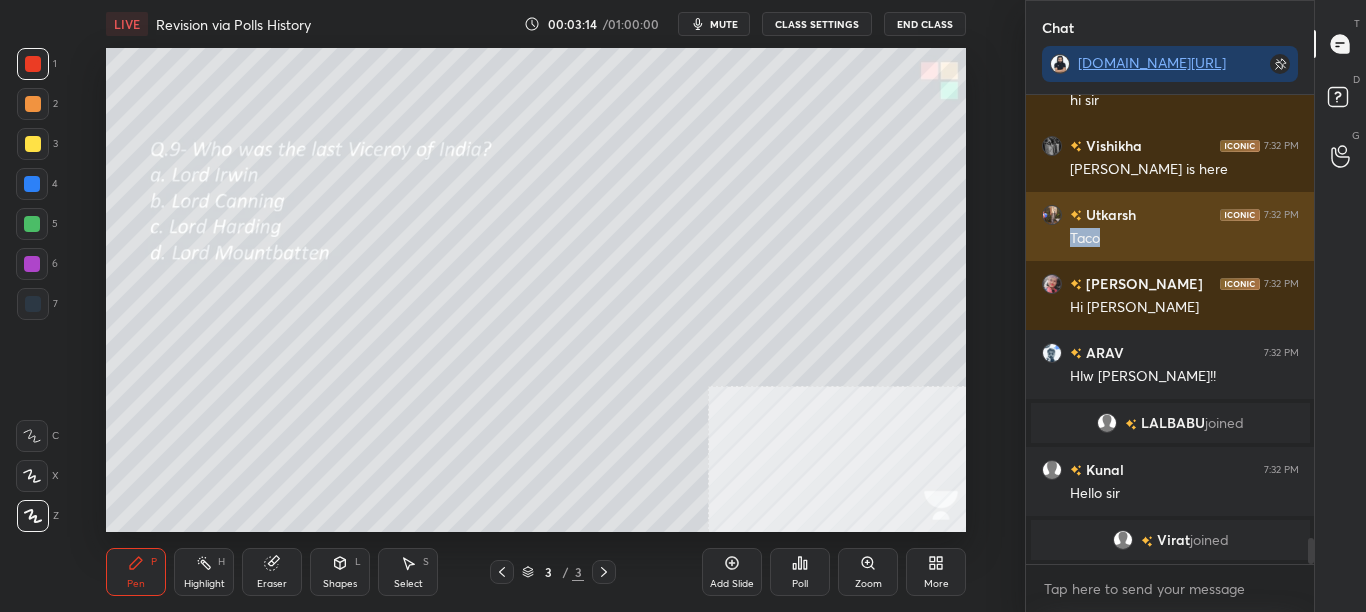 drag, startPoint x: 1066, startPoint y: 239, endPoint x: 1107, endPoint y: 238, distance: 41.01219 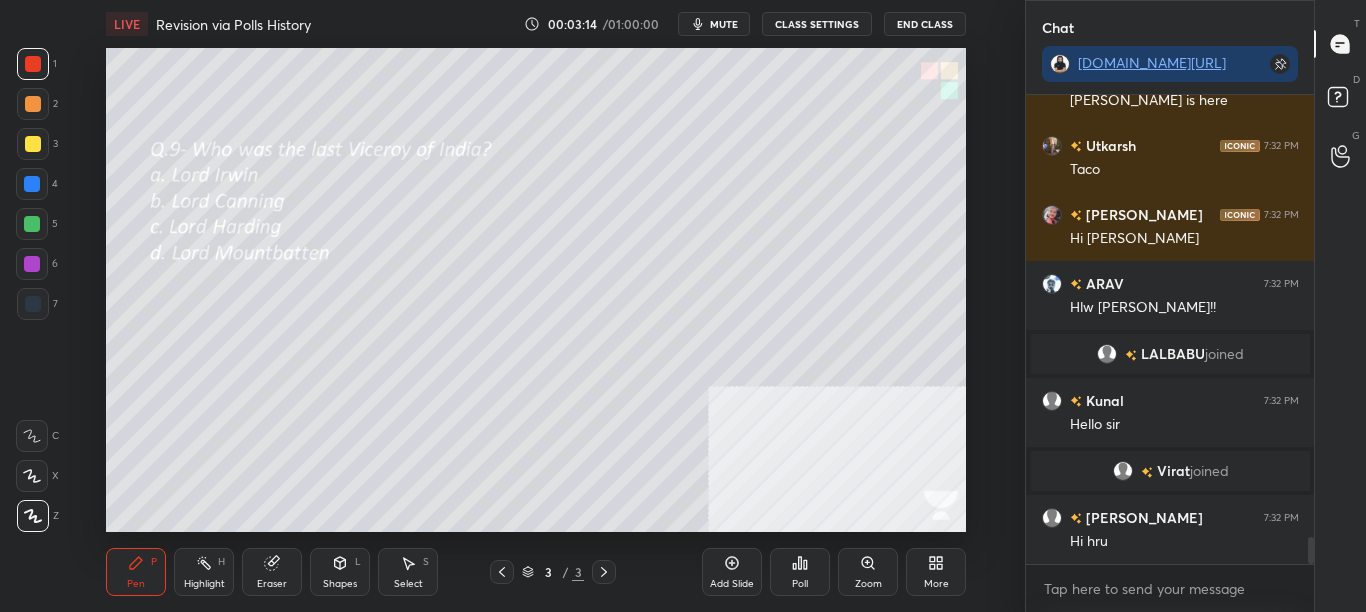 click on "1 2 3 4 5 6 7 C X Z C X Z E E Erase all   H H LIVE Revision via Polls History 00:03:14 /  01:00:00 mute CLASS SETTINGS End Class Setting up your live class Poll for   secs No correct answer Start poll Back Revision via Polls History • L6 of Complete SST Course for CBSE Class 8 (2025-26) Sikandar Baig Pen P Highlight H Eraser Shapes L Select S 3 / 3 Add Slide Poll Zoom More" at bounding box center [512, 306] 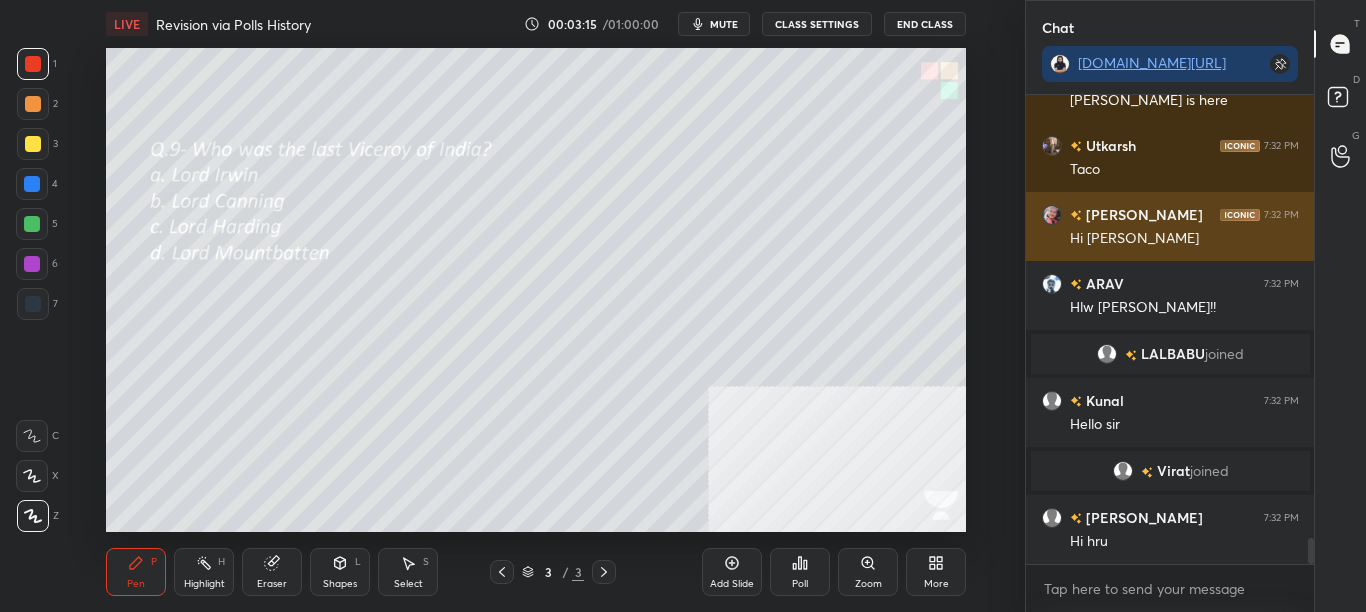 scroll, scrollTop: 7835, scrollLeft: 0, axis: vertical 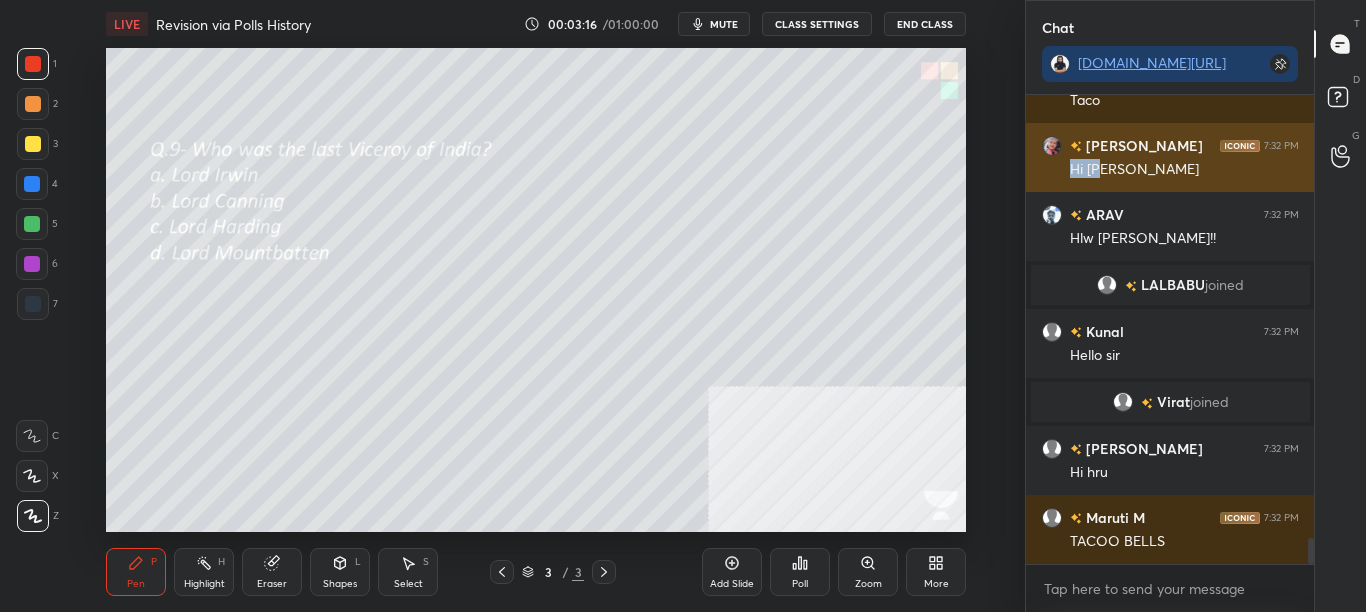 drag, startPoint x: 1070, startPoint y: 175, endPoint x: 1103, endPoint y: 171, distance: 33.24154 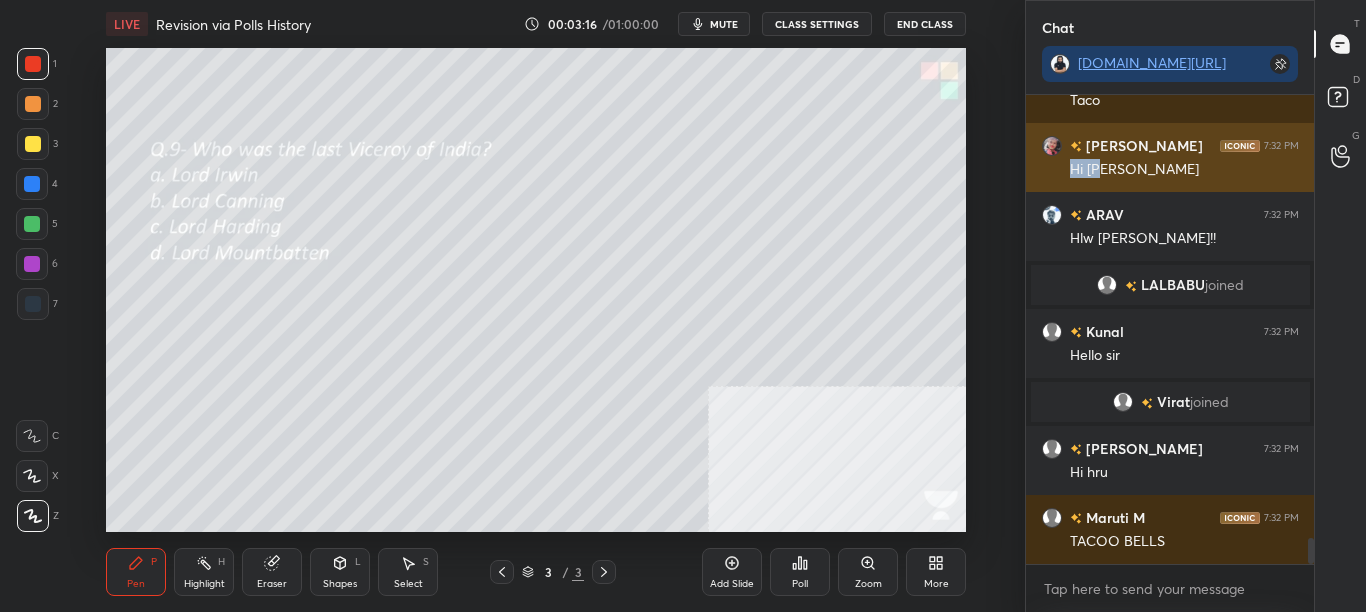 click on "Hi anwita" at bounding box center [1184, 170] 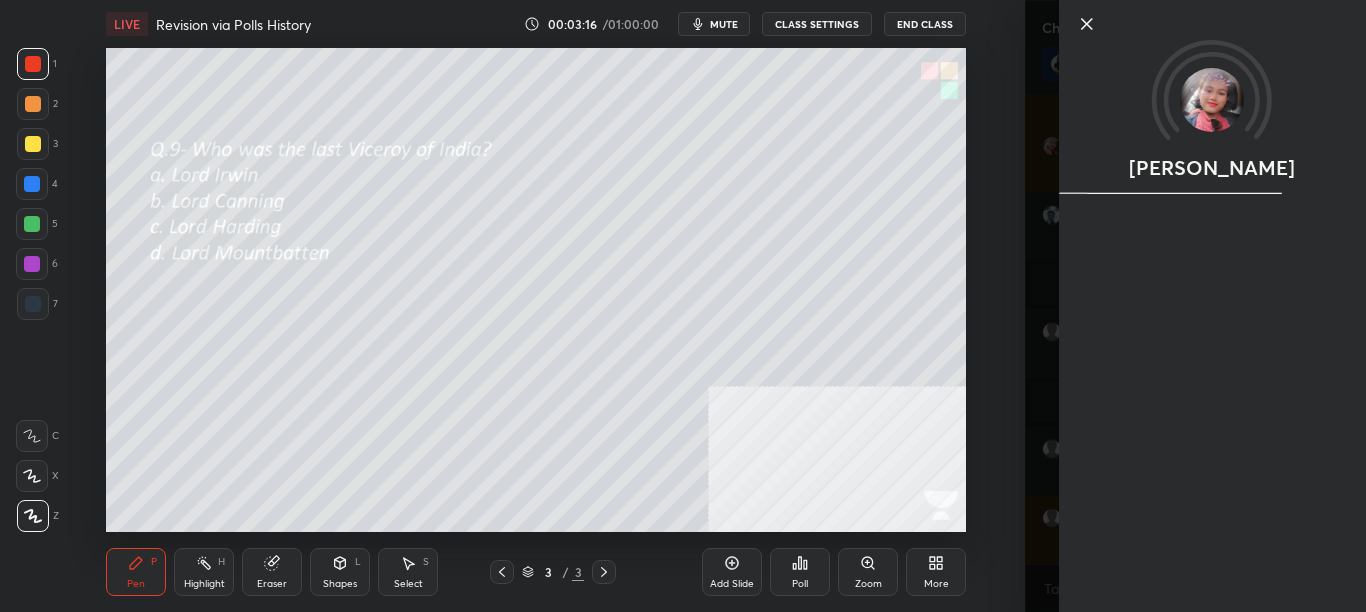 click on "Akshita" at bounding box center [1211, 306] 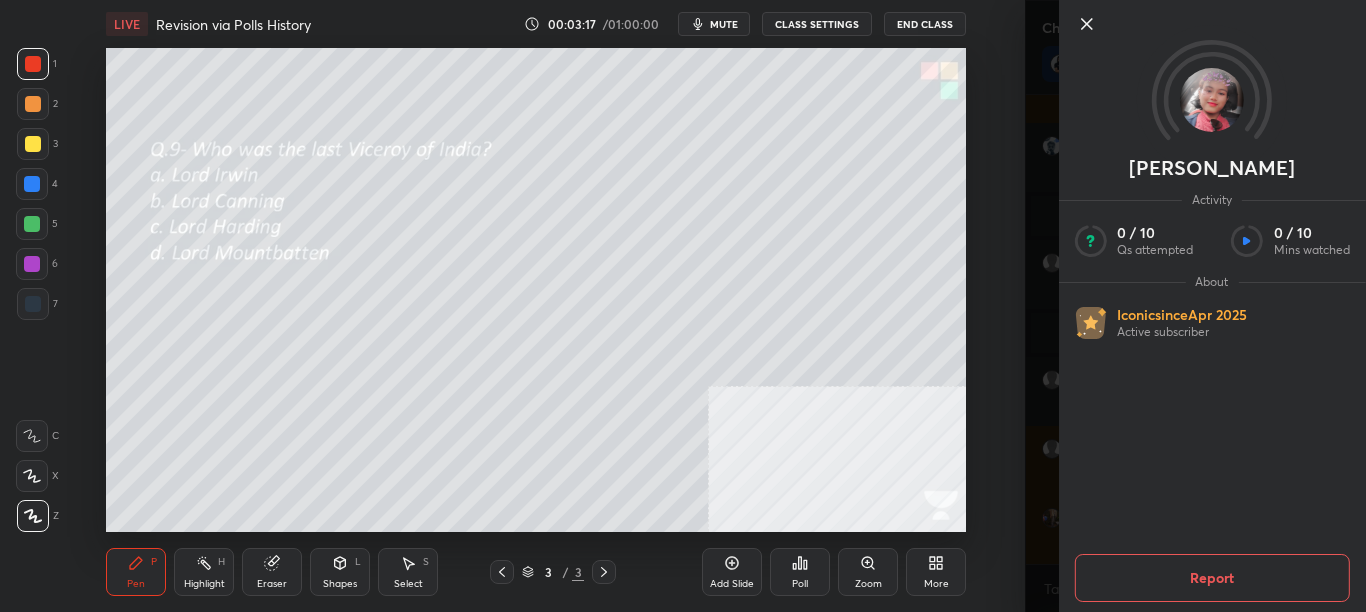 scroll, scrollTop: 7973, scrollLeft: 0, axis: vertical 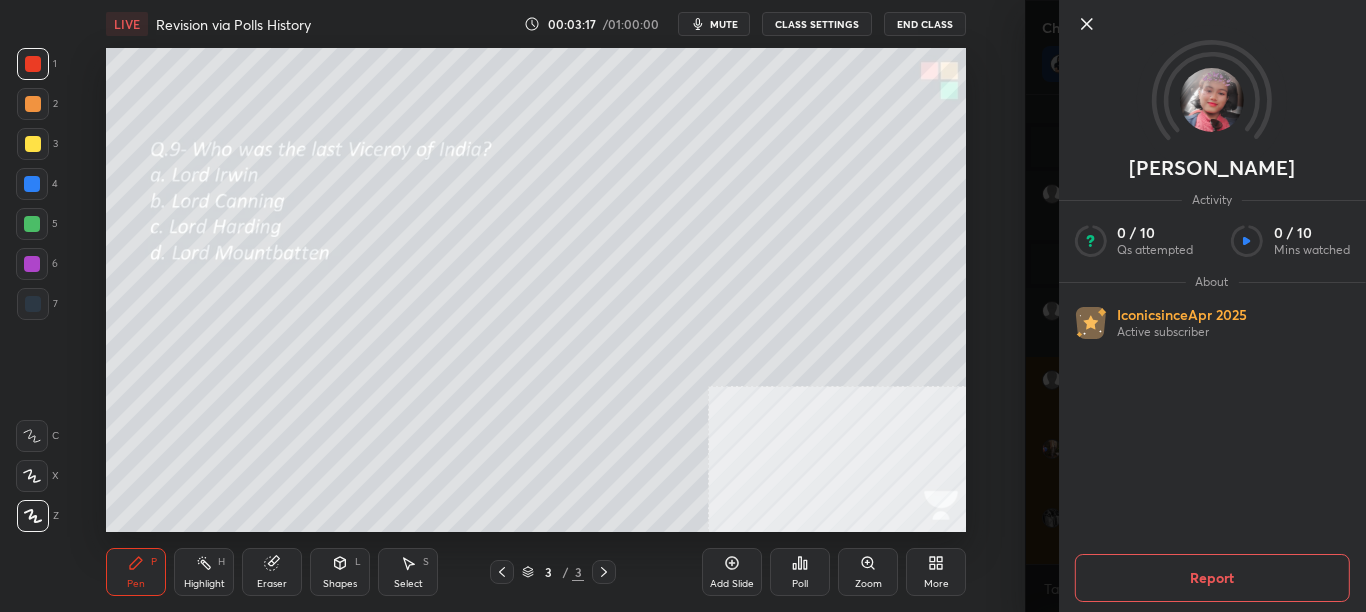 click on "Setting up your live class Poll for   secs No correct answer Start poll" at bounding box center [536, 290] 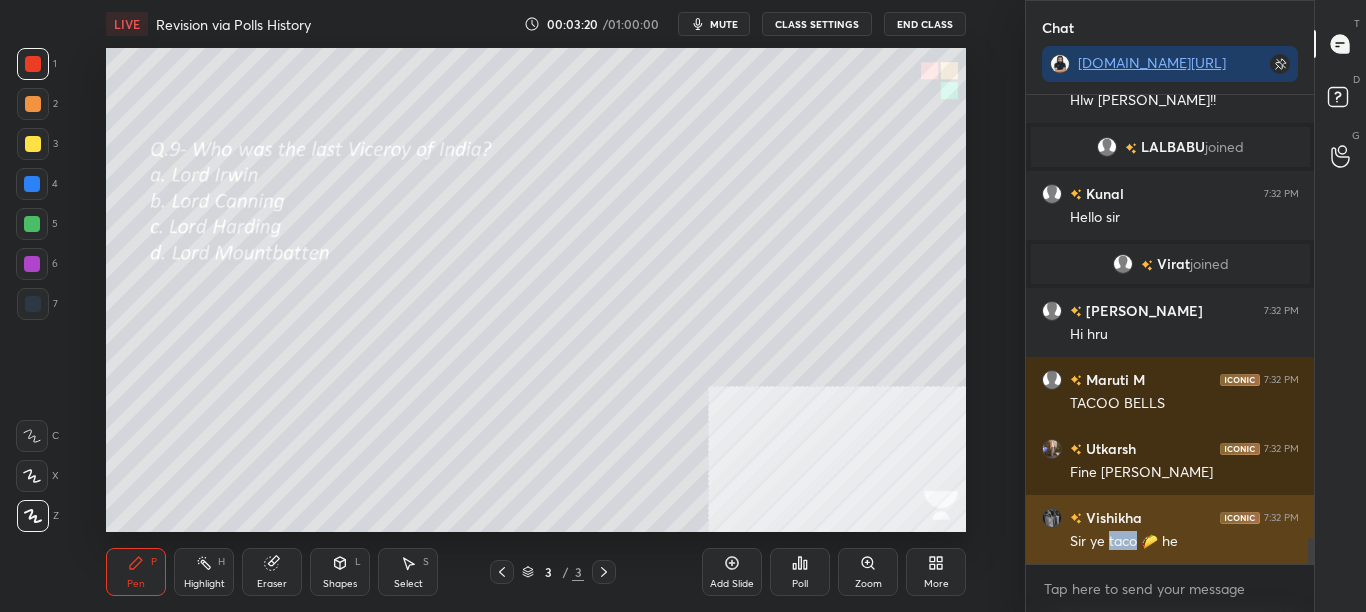 drag, startPoint x: 1108, startPoint y: 540, endPoint x: 1135, endPoint y: 542, distance: 27.073973 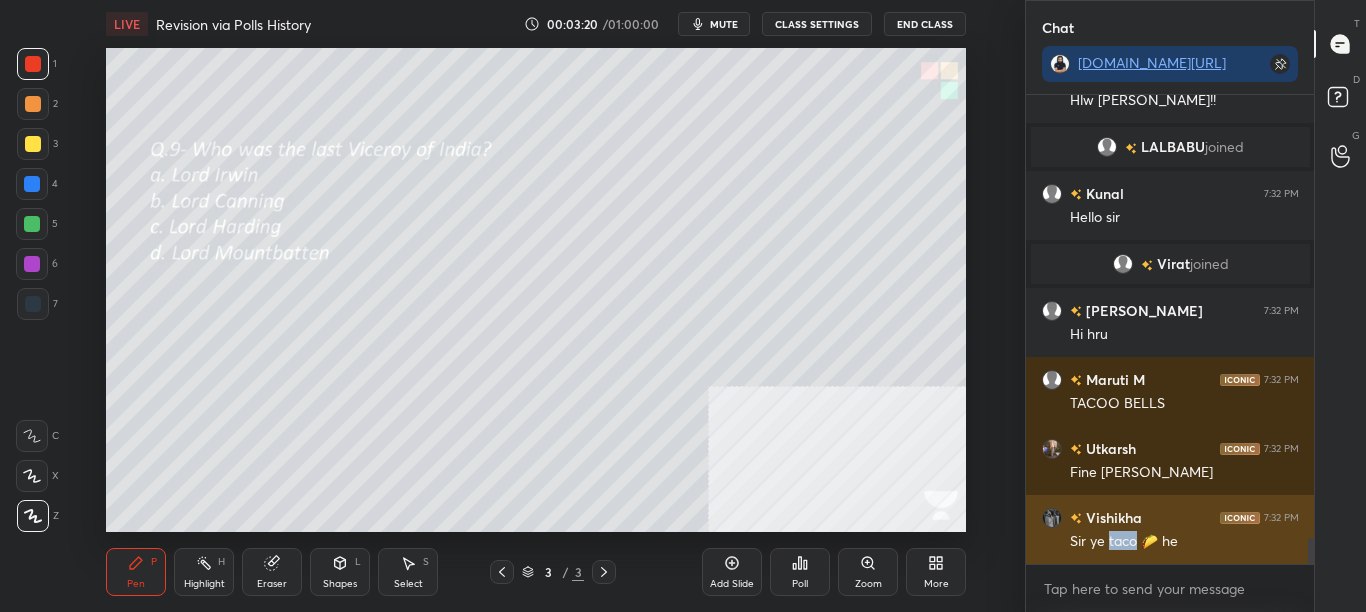 click on "Sir ye taco 🌮 he" at bounding box center (1184, 542) 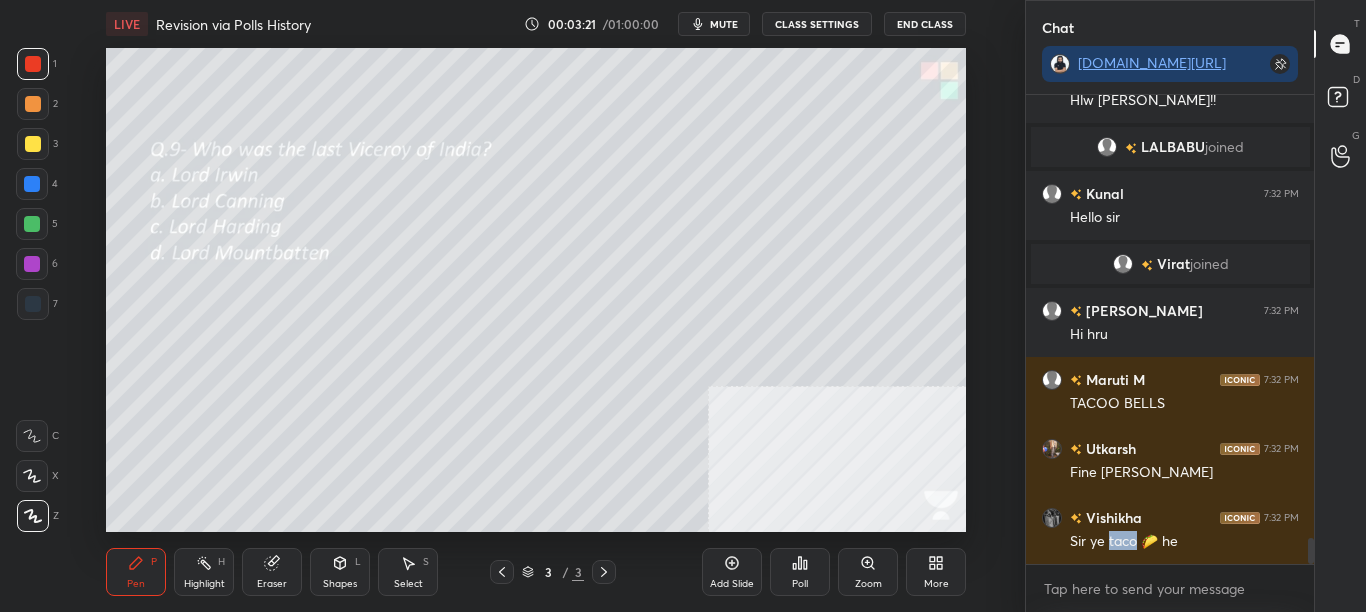 scroll, scrollTop: 8042, scrollLeft: 0, axis: vertical 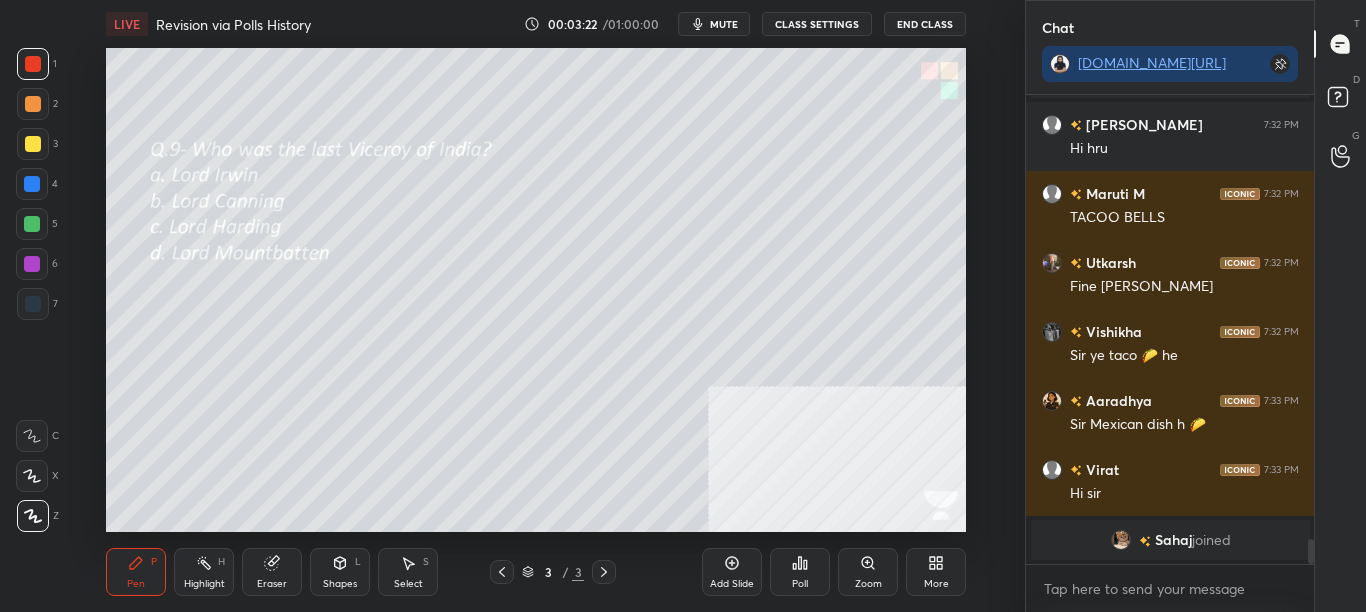 drag, startPoint x: 1128, startPoint y: 471, endPoint x: 1039, endPoint y: 532, distance: 107.8981 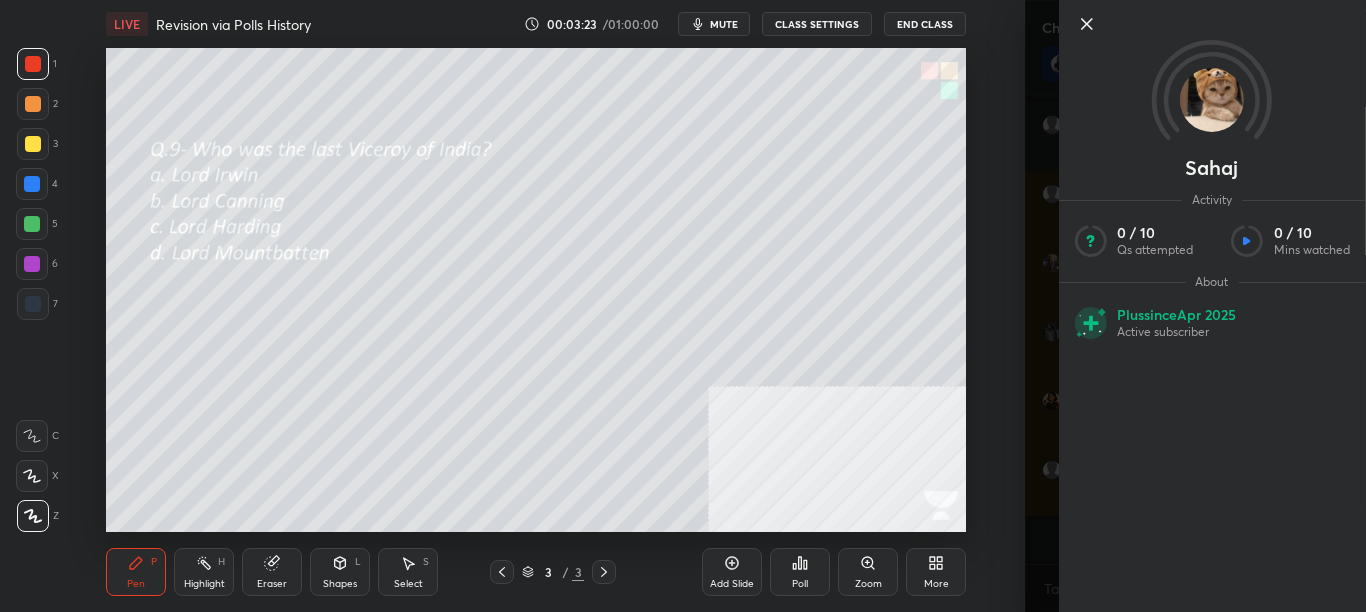 click on "1 2 3 4 5 6 7 C X Z C X Z E E Erase all   H H LIVE Revision via Polls History 00:03:23 /  01:00:00 mute CLASS SETTINGS End Class Setting up your live class Poll for   secs No correct answer Start poll Back Revision via Polls History • L6 of Complete SST Course for CBSE Class 8 (2025-26) Sikandar Baig Pen P Highlight H Eraser Shapes L Select S 3 / 3 Add Slide Poll Zoom More" at bounding box center (512, 306) 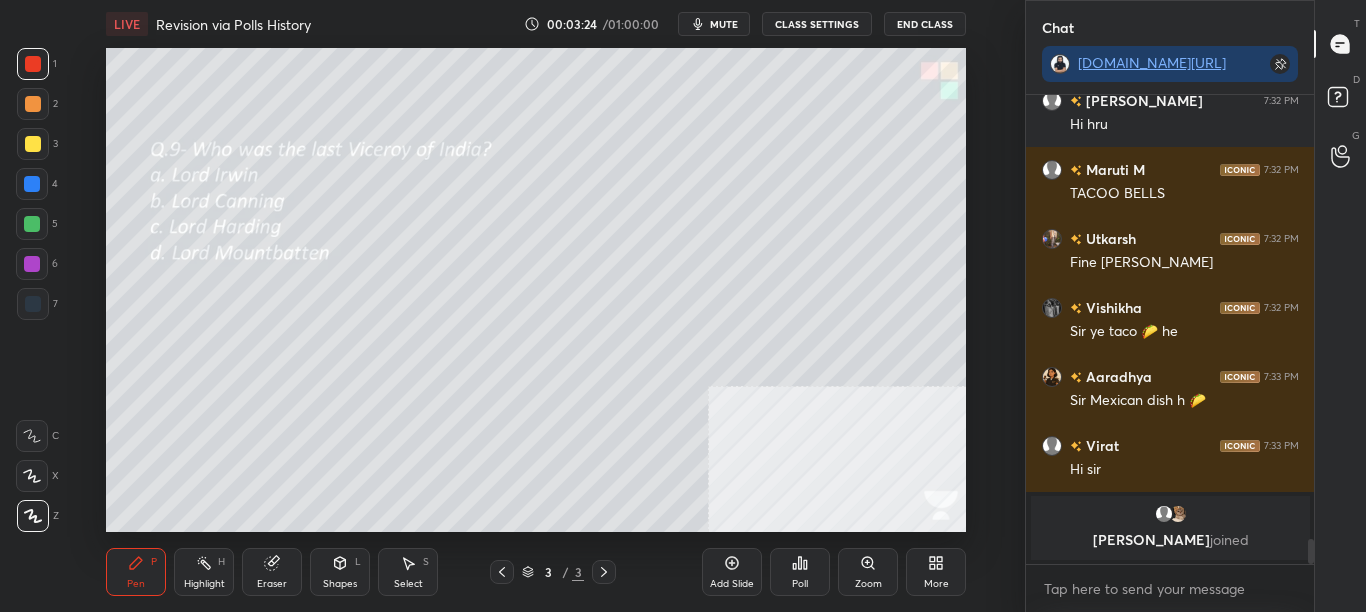 scroll, scrollTop: 8122, scrollLeft: 0, axis: vertical 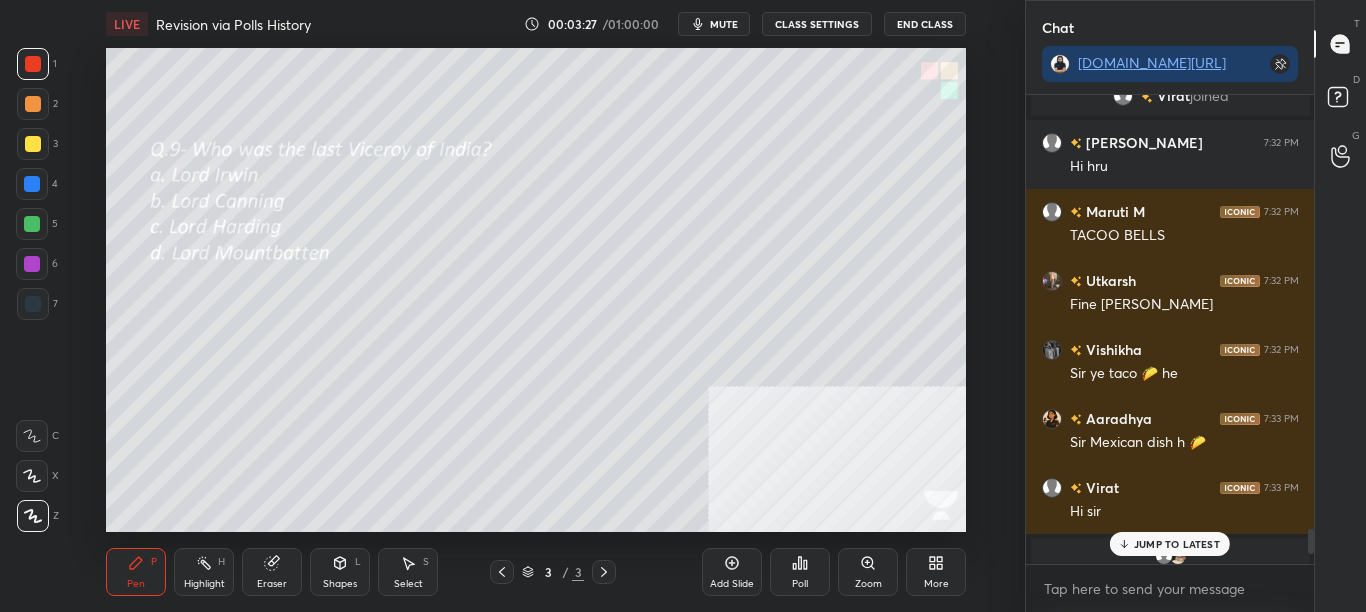 click at bounding box center (1311, 541) 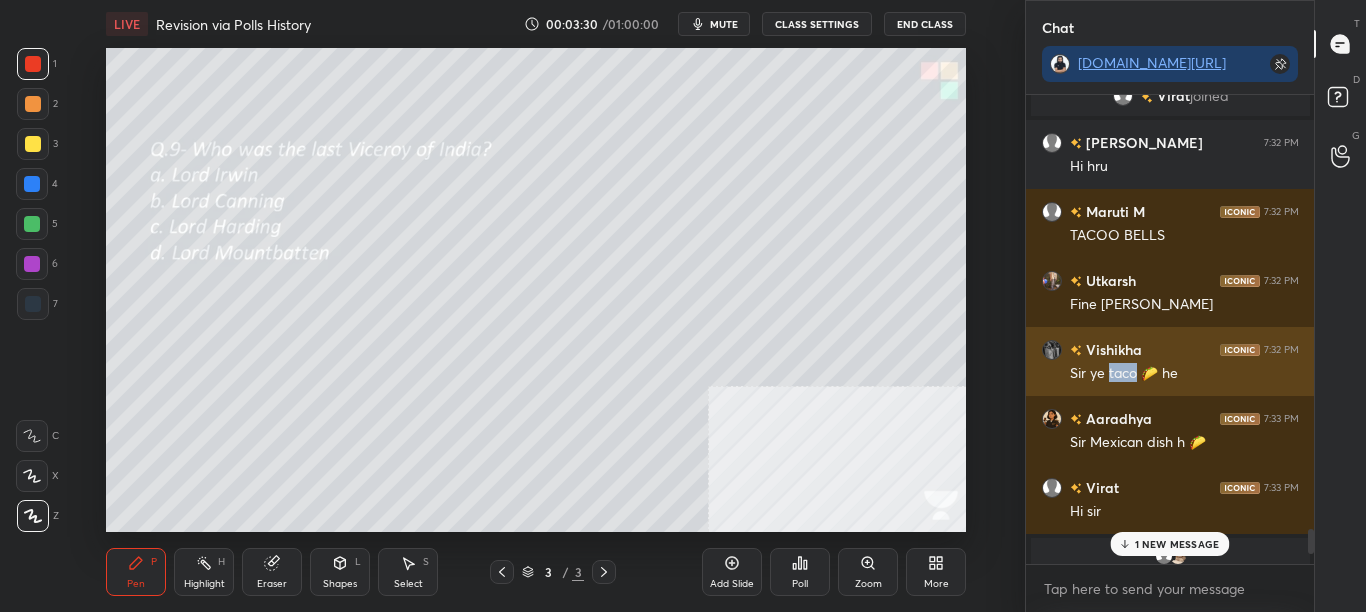 drag, startPoint x: 1107, startPoint y: 374, endPoint x: 1135, endPoint y: 375, distance: 28.01785 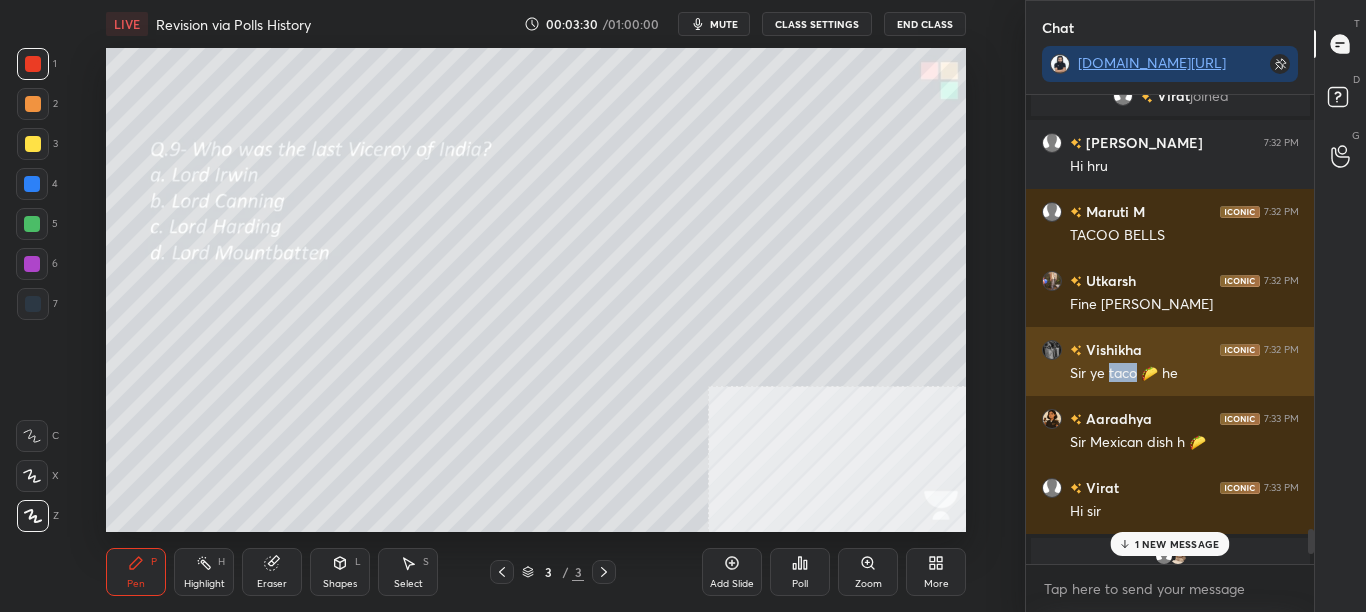 click on "Sir ye taco 🌮 he" at bounding box center [1184, 374] 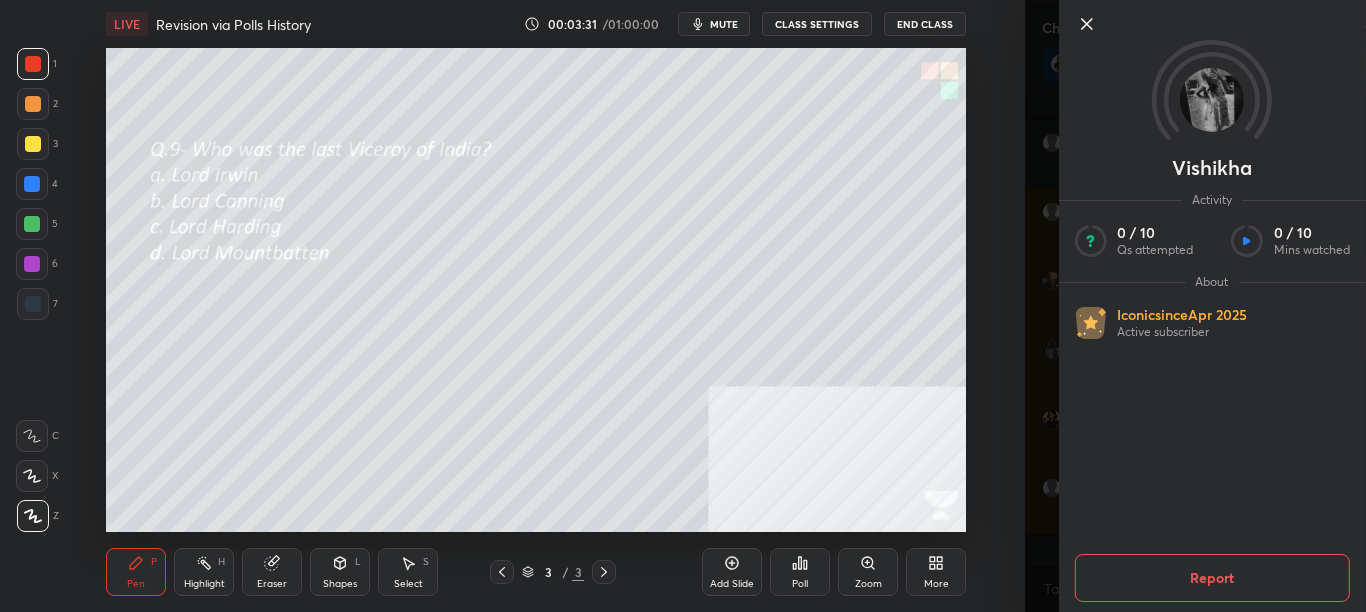 click on "Setting up your live class Poll for   secs No correct answer Start poll" at bounding box center (536, 290) 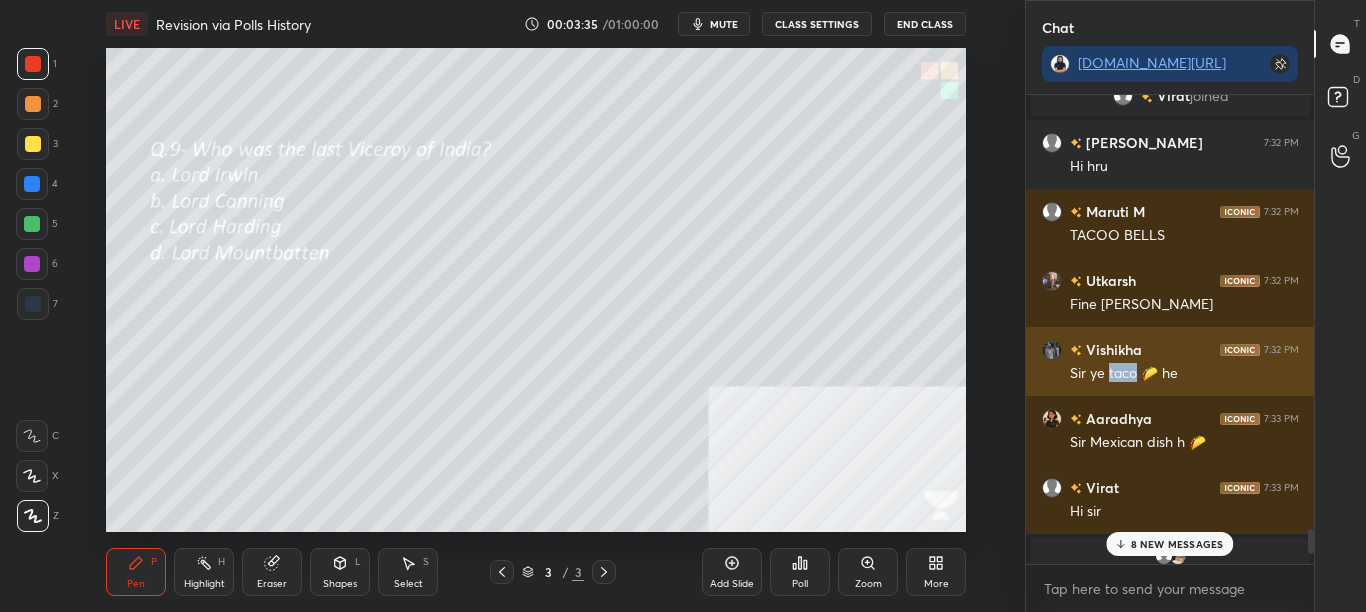 copy on "taco" 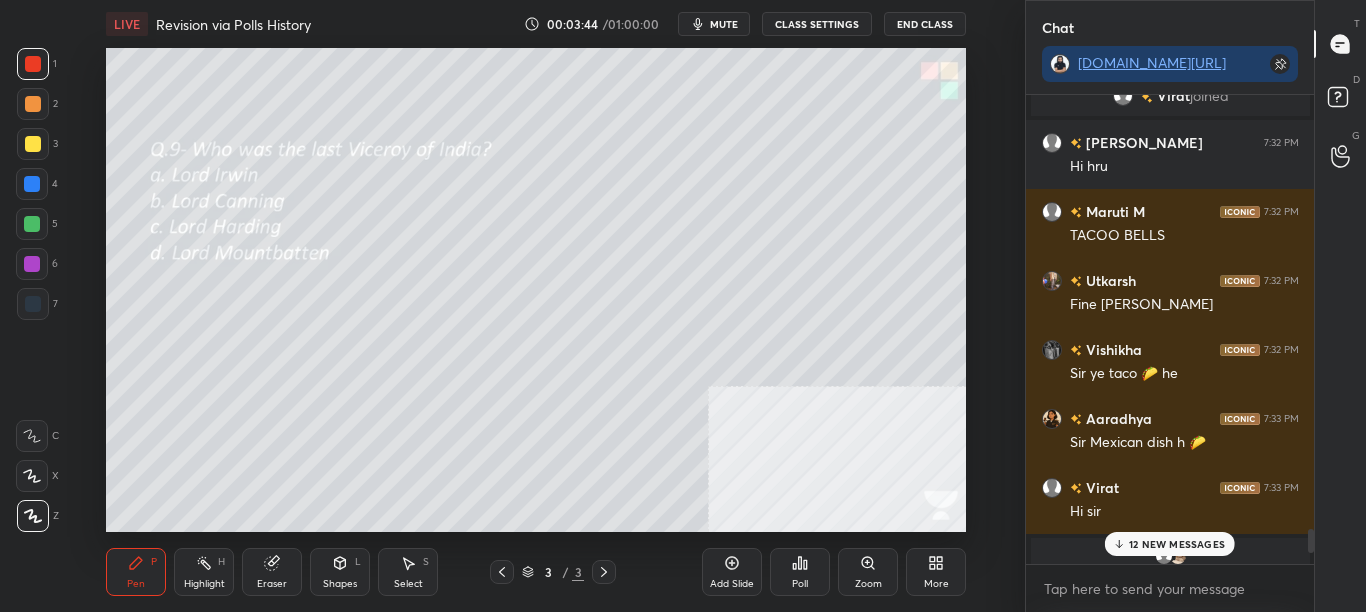 click on "12 NEW MESSAGES" at bounding box center (1177, 544) 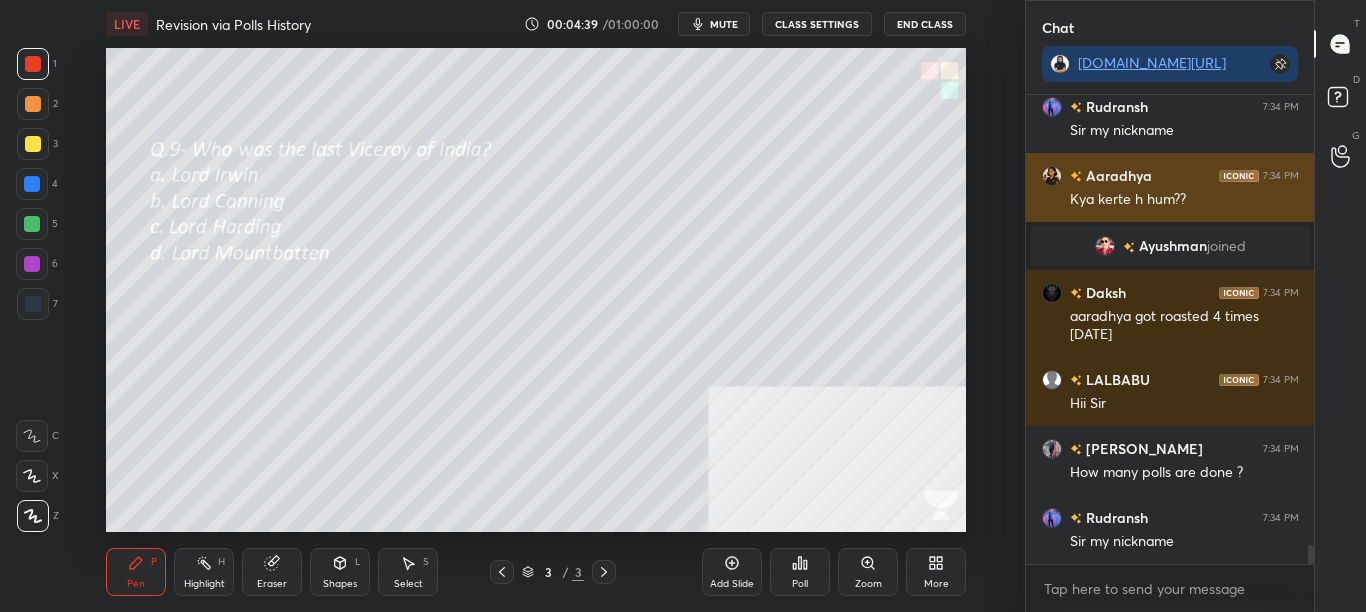 scroll, scrollTop: 10857, scrollLeft: 0, axis: vertical 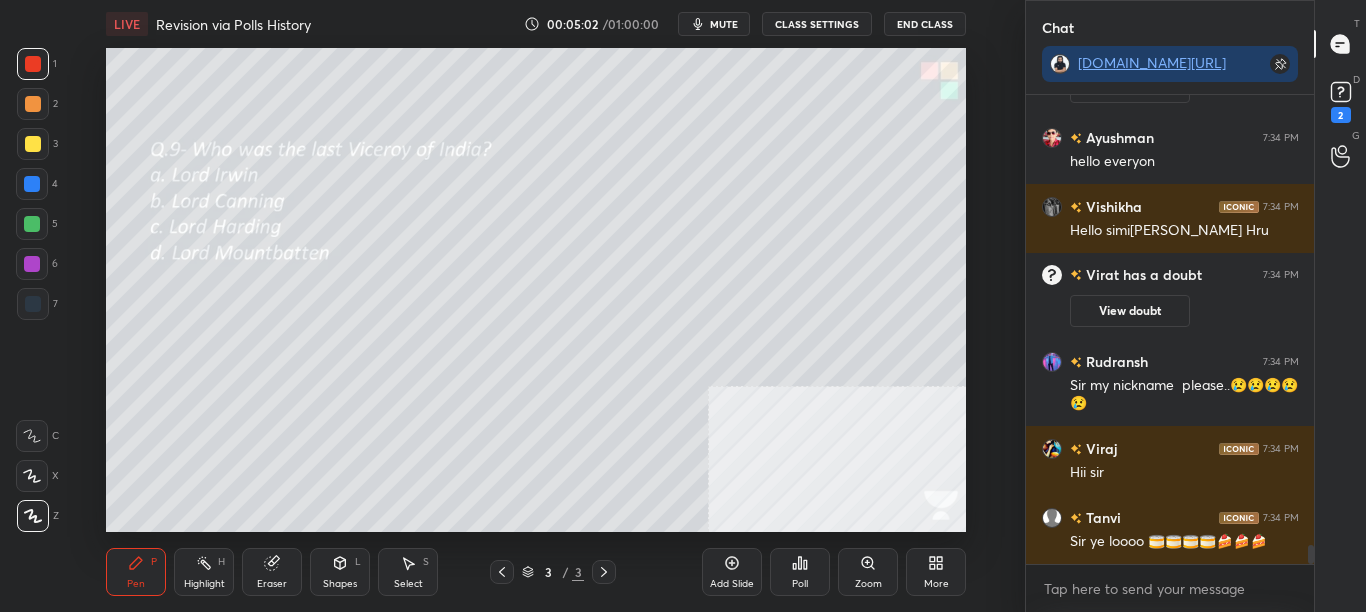 drag, startPoint x: 1311, startPoint y: 551, endPoint x: 1321, endPoint y: 578, distance: 28.79236 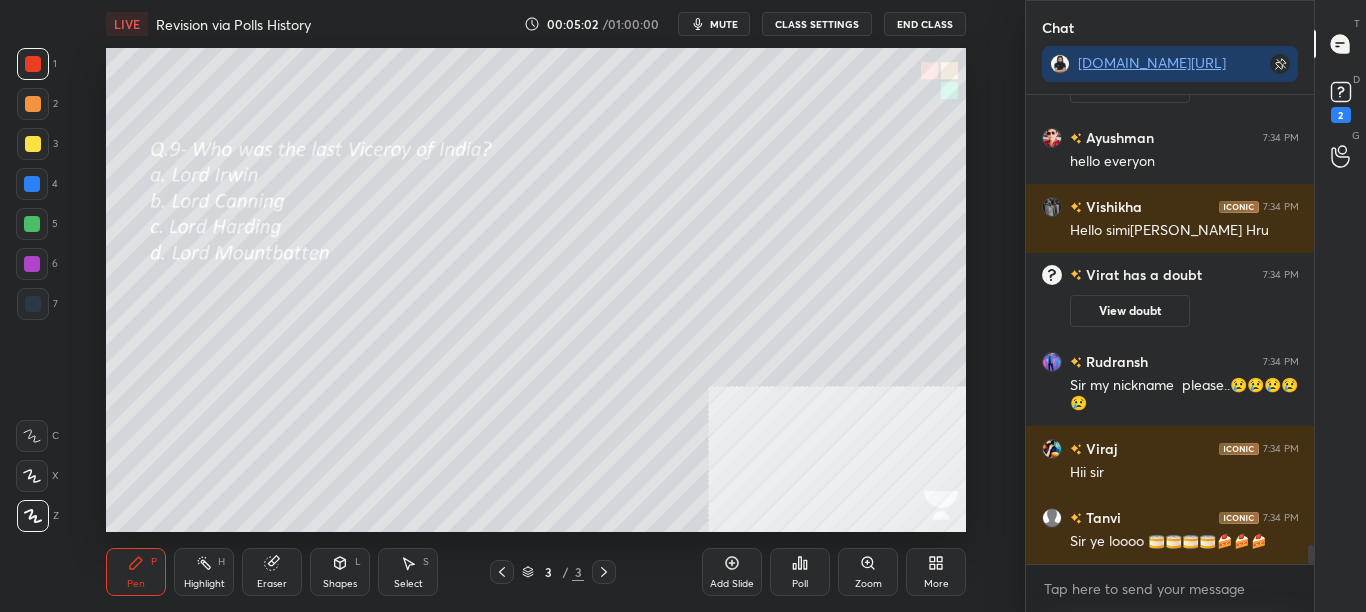 click on "Chat t.me/sikandarcbse8th Sairaj 7:34 PM Sirr sirrr suno Jasa mera pyar he jan tuzhe kiye he bachpan ka pyar mera bhul nahi janare Aarav   has a doubt 7:34 PM View doubt Ayushman 7:34 PM hello everyon Vishikha 7:34 PM Hello simi sis Hru Virat   has a doubt 7:34 PM View doubt Rudransh 7:34 PM Sir my nickname  please..😢😢😢😢😢 Viraj 7:34 PM Hii sir Tanvi 7:34 PM Sir ye loooo 🥫🥫🥫🥫🍰🍰🍰 JUMP TO LATEST Enable hand raising Enable raise hand to speak to learners. Once enabled, chat will be turned off temporarily. Enable x   introducing Raise a hand with a doubt Now learners can raise their hand along with a doubt  How it works? Virat Asked a doubt 1 Sir i finally dedicated the hat to u Pick this doubt Aarav Asked a doubt 1 Please help me with this doubt Pick this doubt NEW DOUBTS ASKED No one has raised a hand yet Can't raise hand Looks like educator just invited you to speak. Please wait before you can raise your hand again. Got it T Messages (T) D Doubts (D) 2 G Raise Hand (G)" at bounding box center [1196, 306] 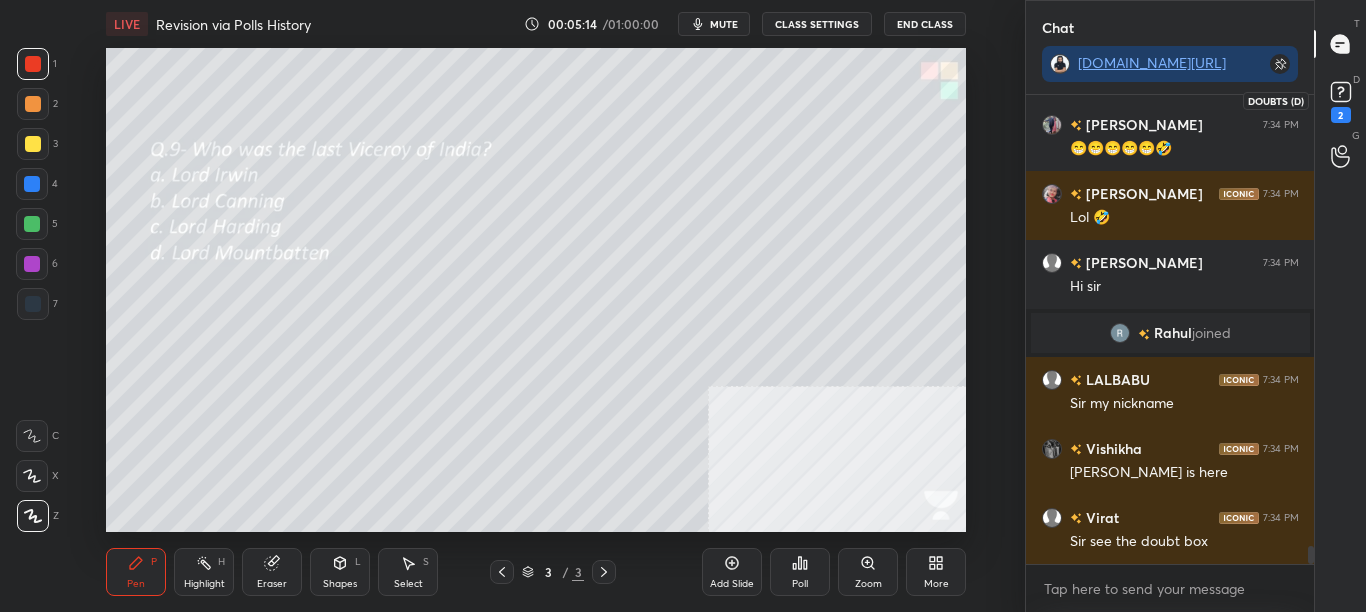 click on "2" at bounding box center [1341, 100] 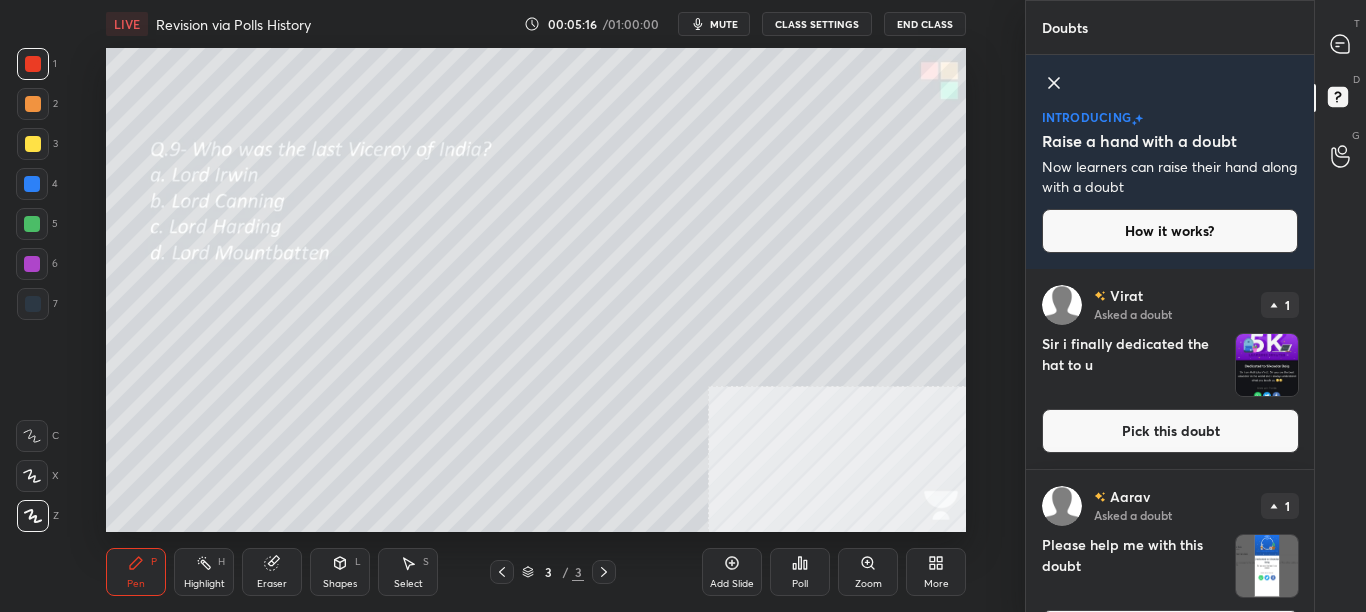 click on "Pick this doubt" at bounding box center [1170, 431] 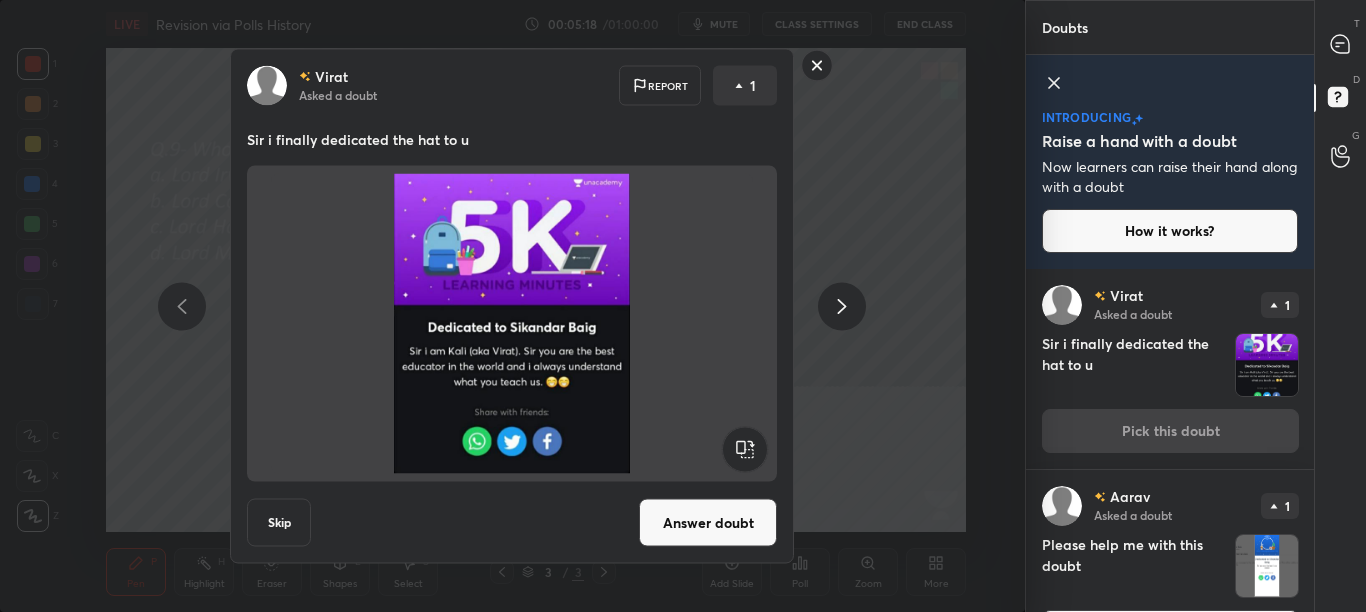 click 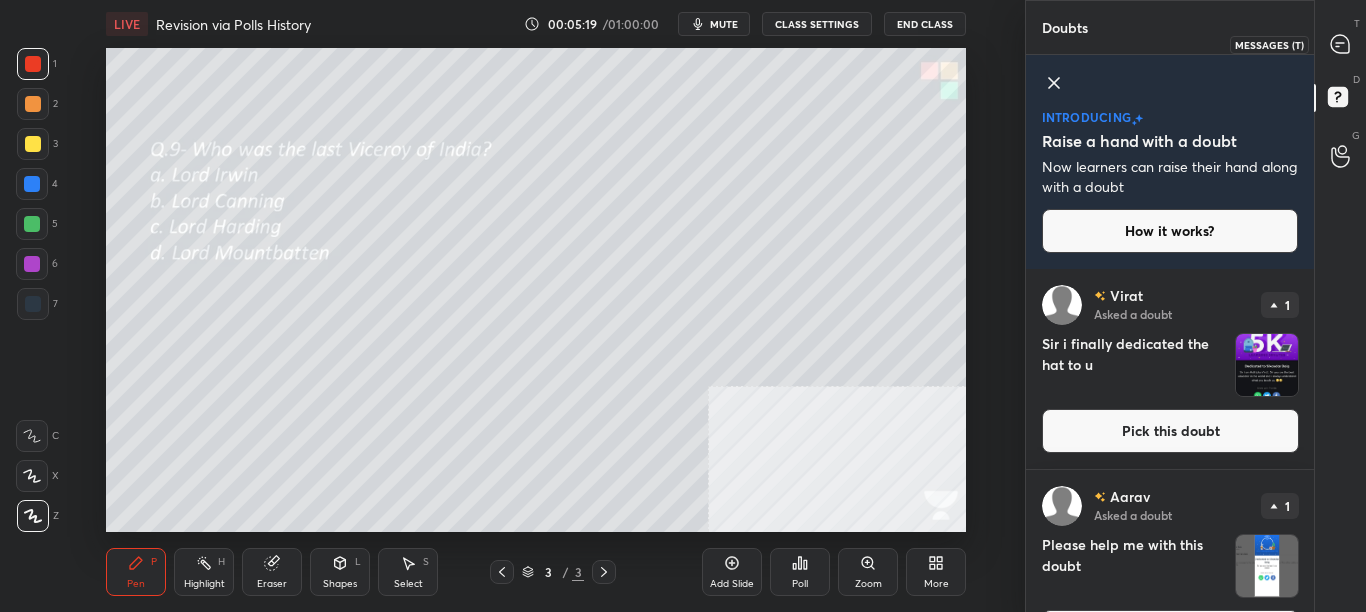 drag, startPoint x: 1353, startPoint y: 54, endPoint x: 1355, endPoint y: 17, distance: 37.054016 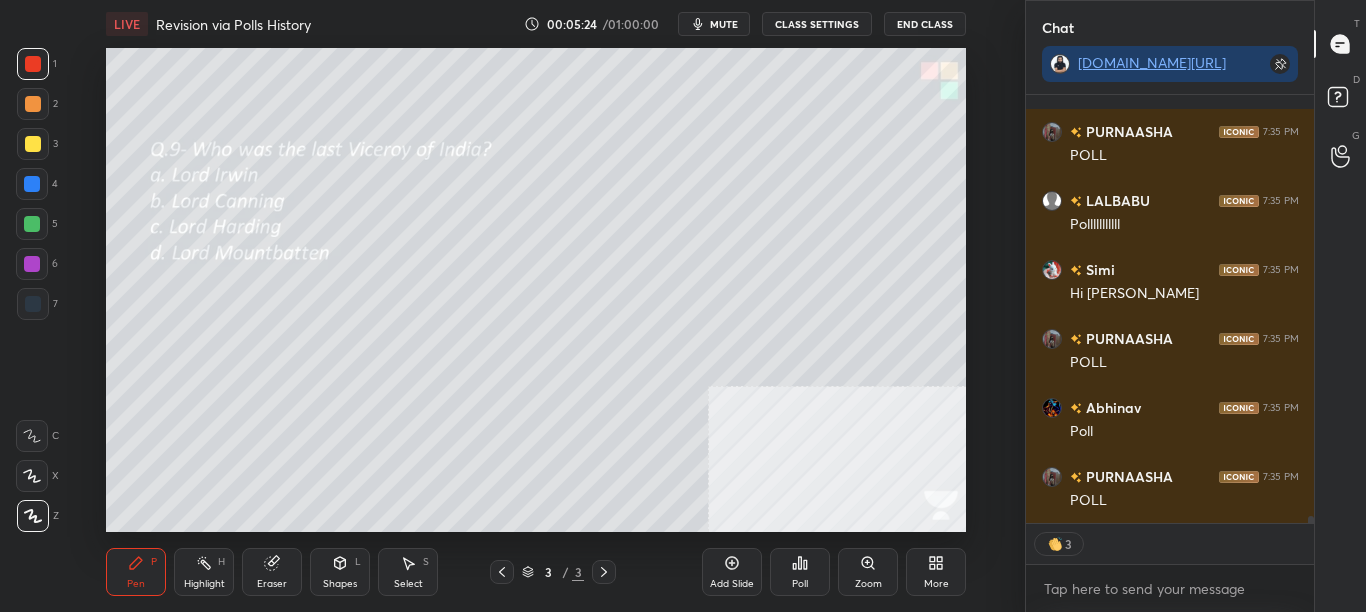 click on "Poll" at bounding box center [800, 572] 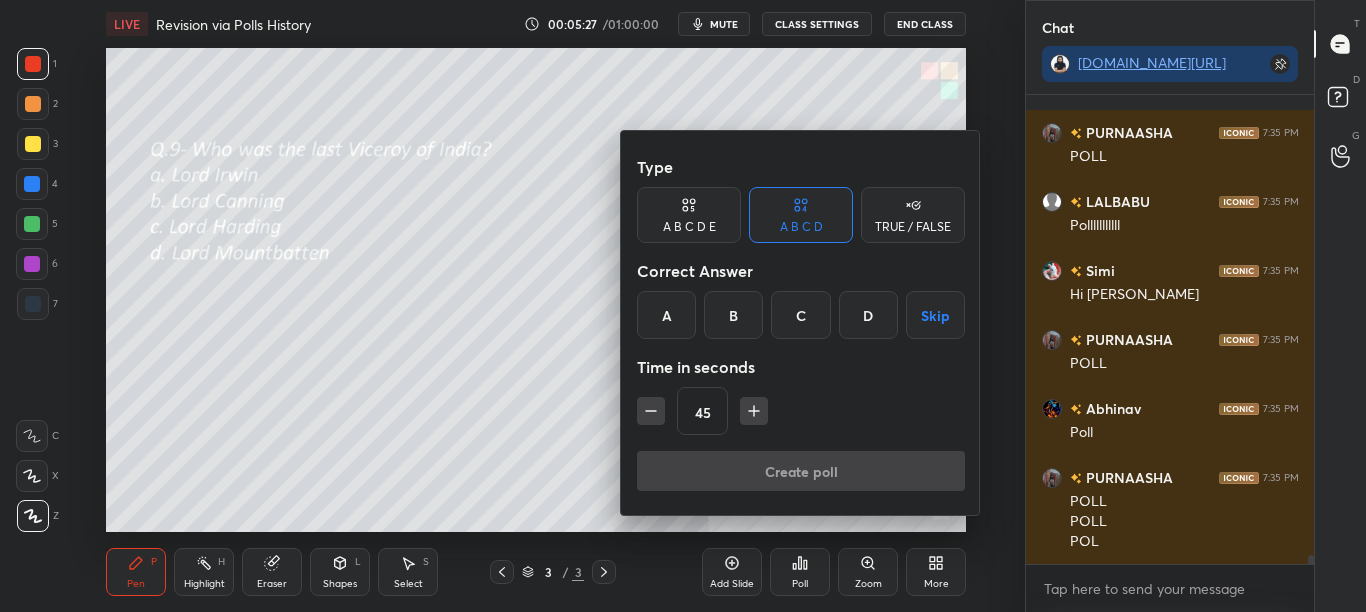 click on "D" at bounding box center (868, 315) 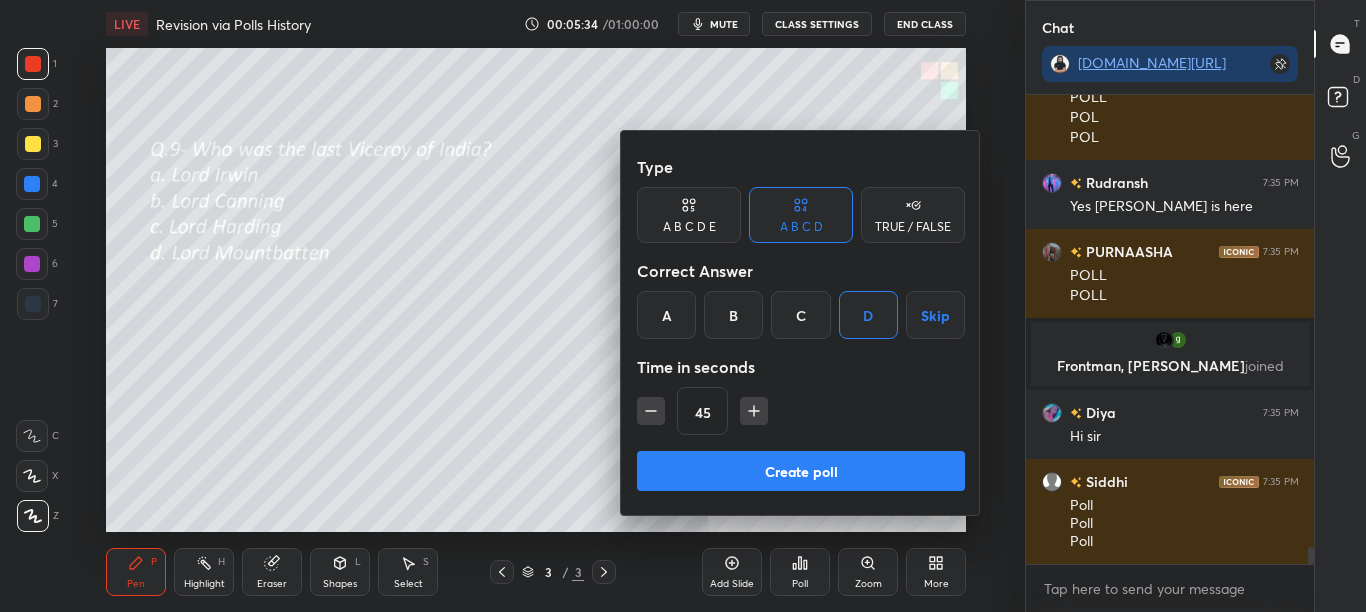 click on "Create poll" at bounding box center (801, 471) 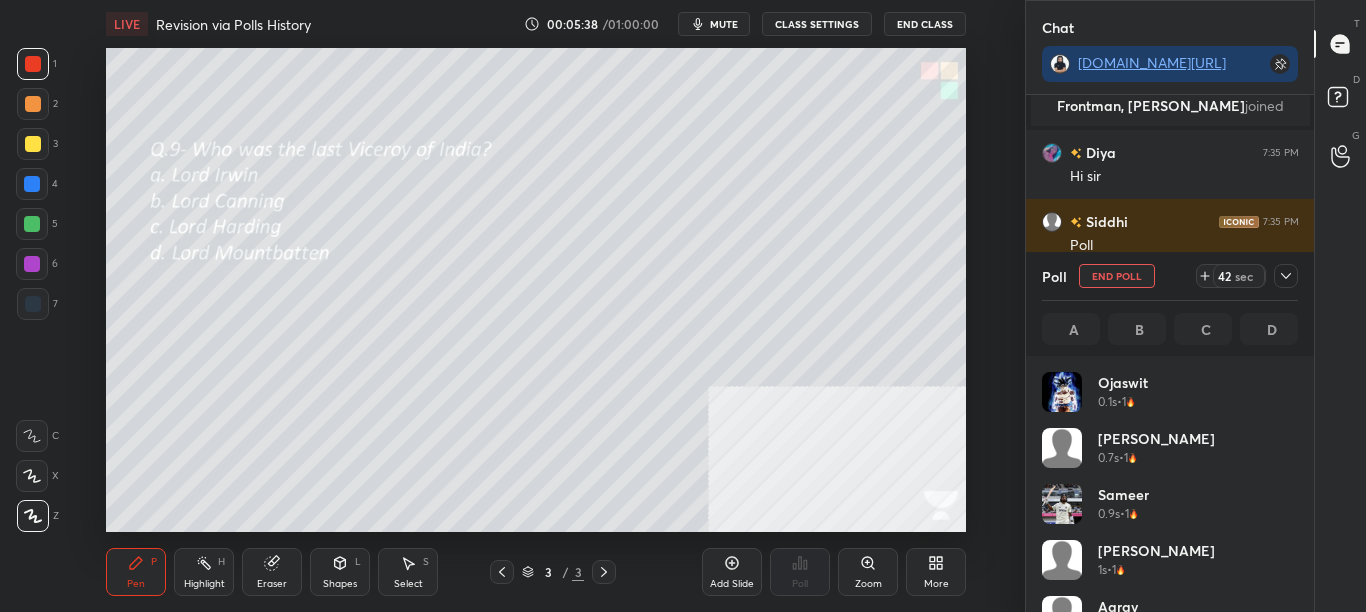 click 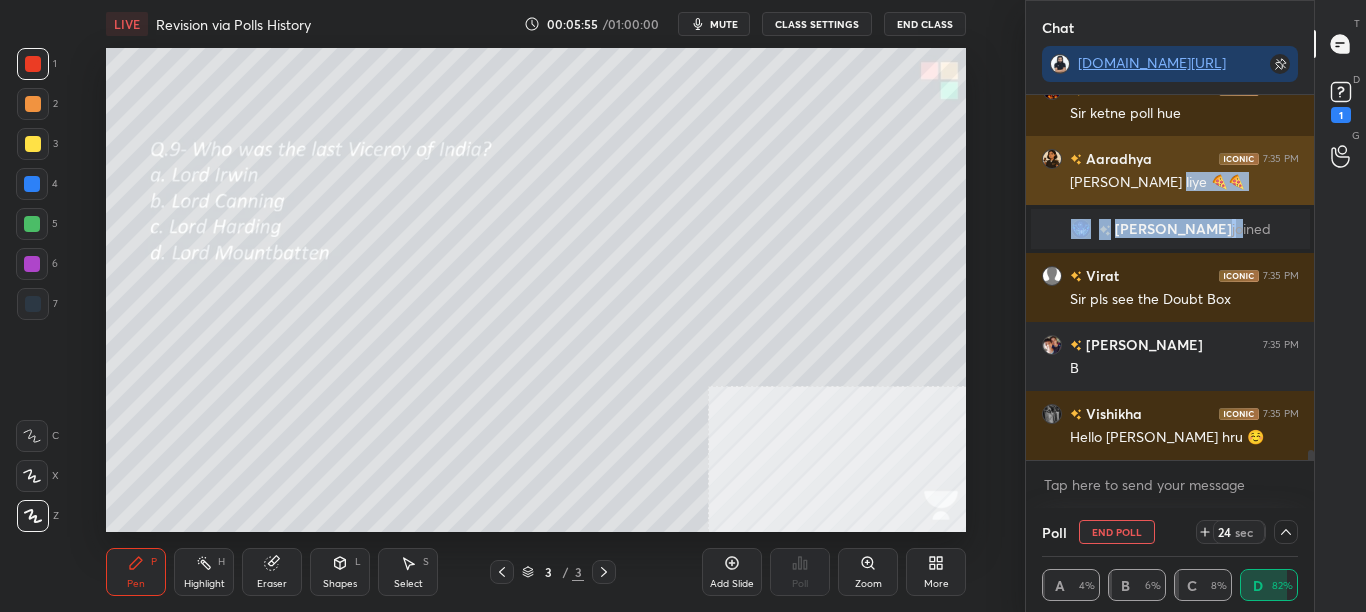 drag, startPoint x: 1156, startPoint y: 246, endPoint x: 1202, endPoint y: 253, distance: 46.52956 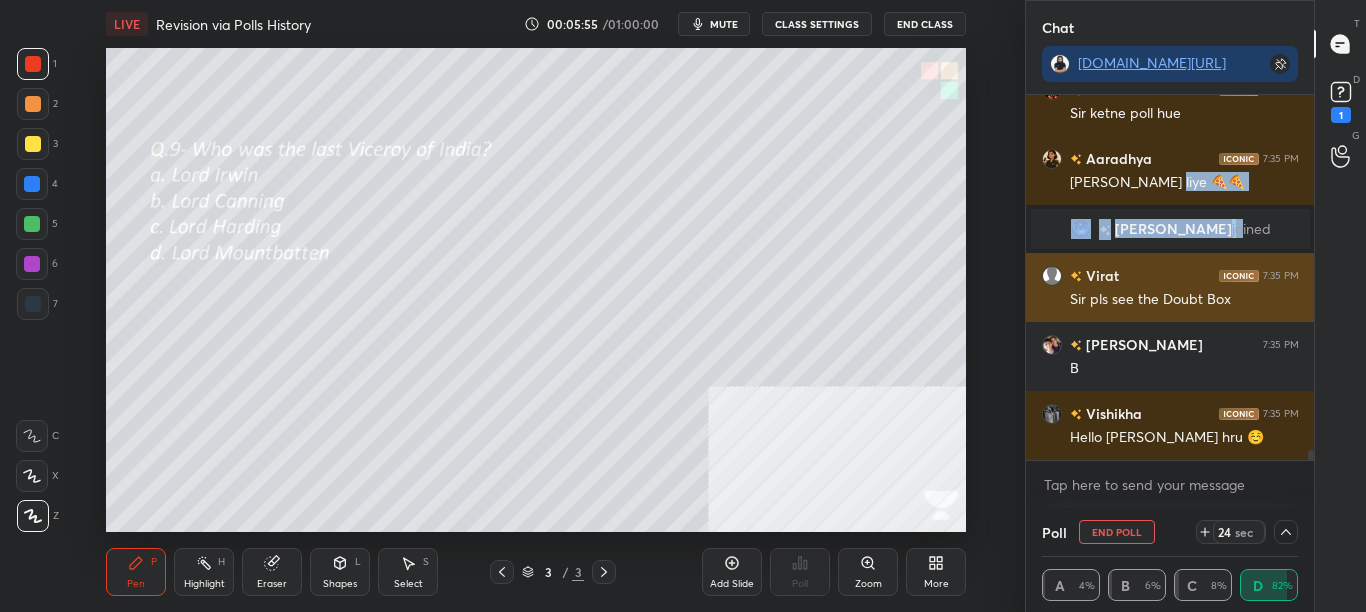 click on "Akshita 7:35 PM K Abhinav 7:35 PM Sir ketne poll hue Aaradhya 7:35 PM Sir aapke liye 🍕🍕 Dhawal  joined Virat 7:35 PM Sir pls see the Doubt Box Aishwary 7:35 PM B Vishikha 7:35 PM Hello rudransh hru ☺️" at bounding box center (1170, -6545) 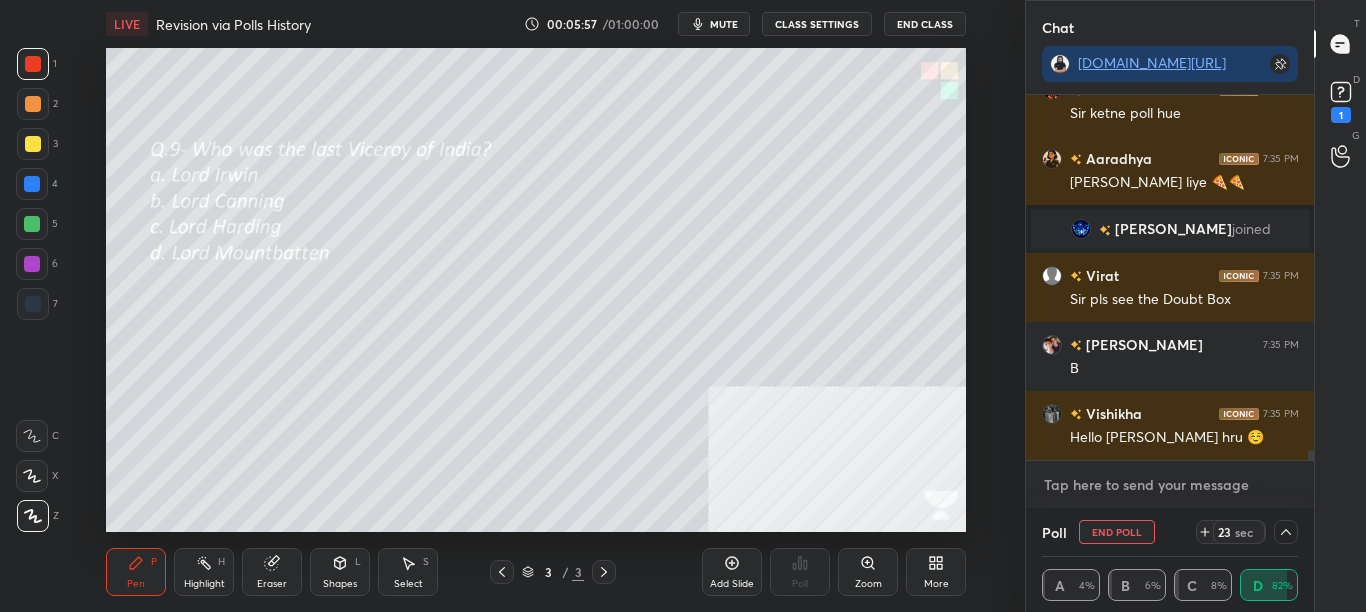click at bounding box center (1170, 485) 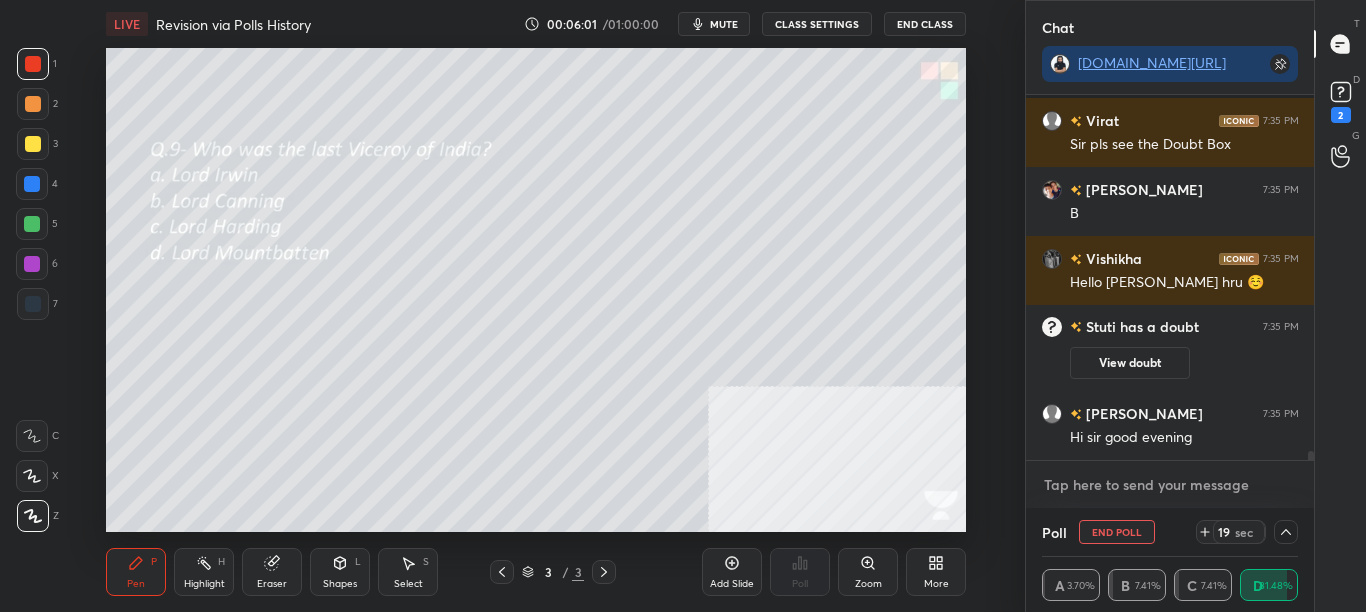 click at bounding box center (1170, 485) 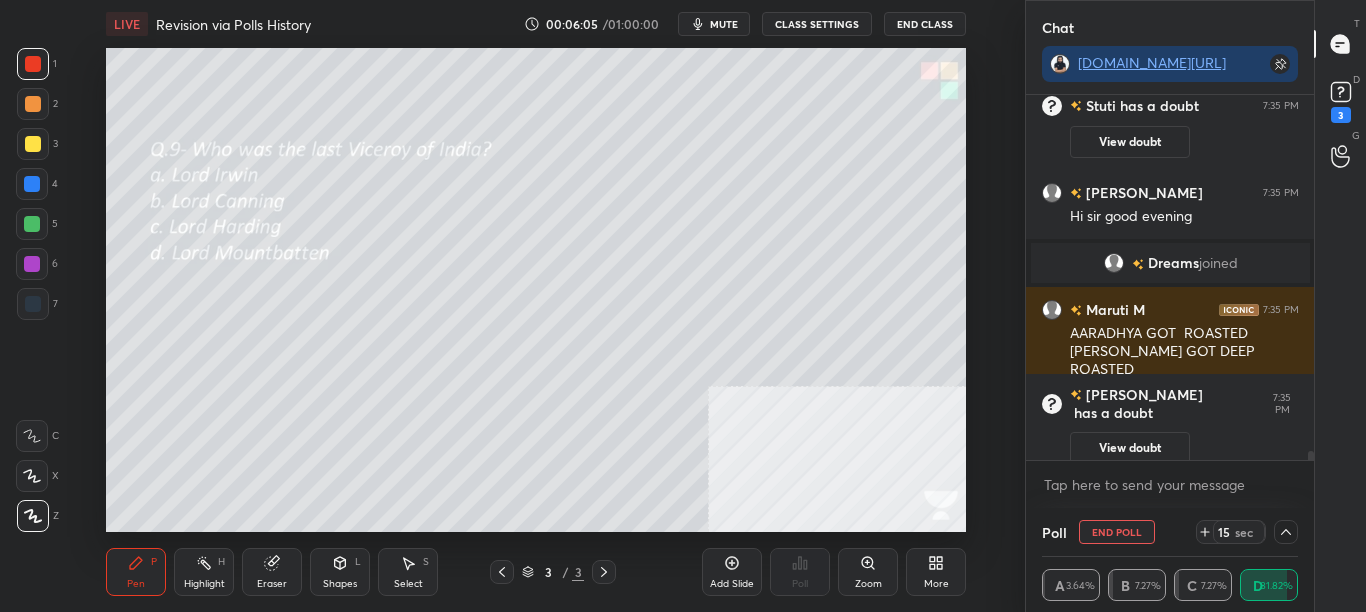 drag, startPoint x: 1308, startPoint y: 454, endPoint x: 1310, endPoint y: 476, distance: 22.090721 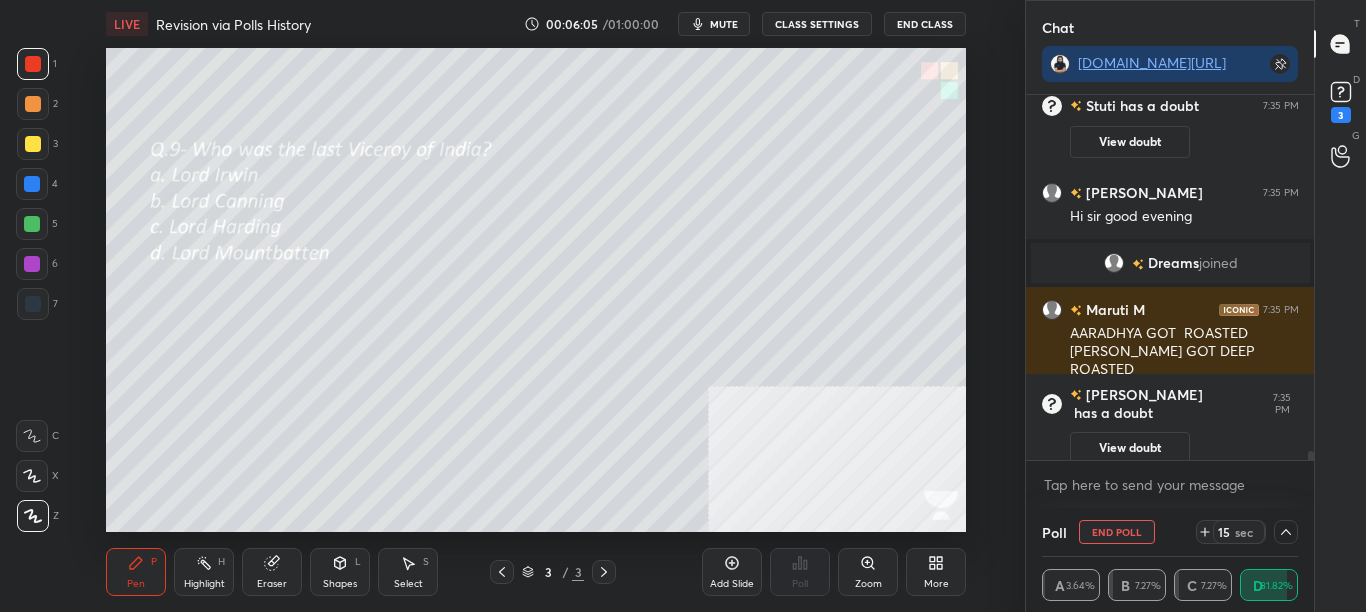 click on "Vishikha 7:35 PM Hello rudransh hru ☺️ Stuti   has a doubt 7:35 PM View doubt Vashvi 7:35 PM Hi sir good evening Dreams  joined Maruti M 7:35 PM AARADHYA GOT  ROASTED                  DAKSH GOT DEEP ROASTED Revanth   has a doubt 7:35 PM View doubt JUMP TO LATEST Enable hand raising Enable raise hand to speak to learners. Once enabled, chat will be turned off temporarily. Enable x" at bounding box center [1170, 301] 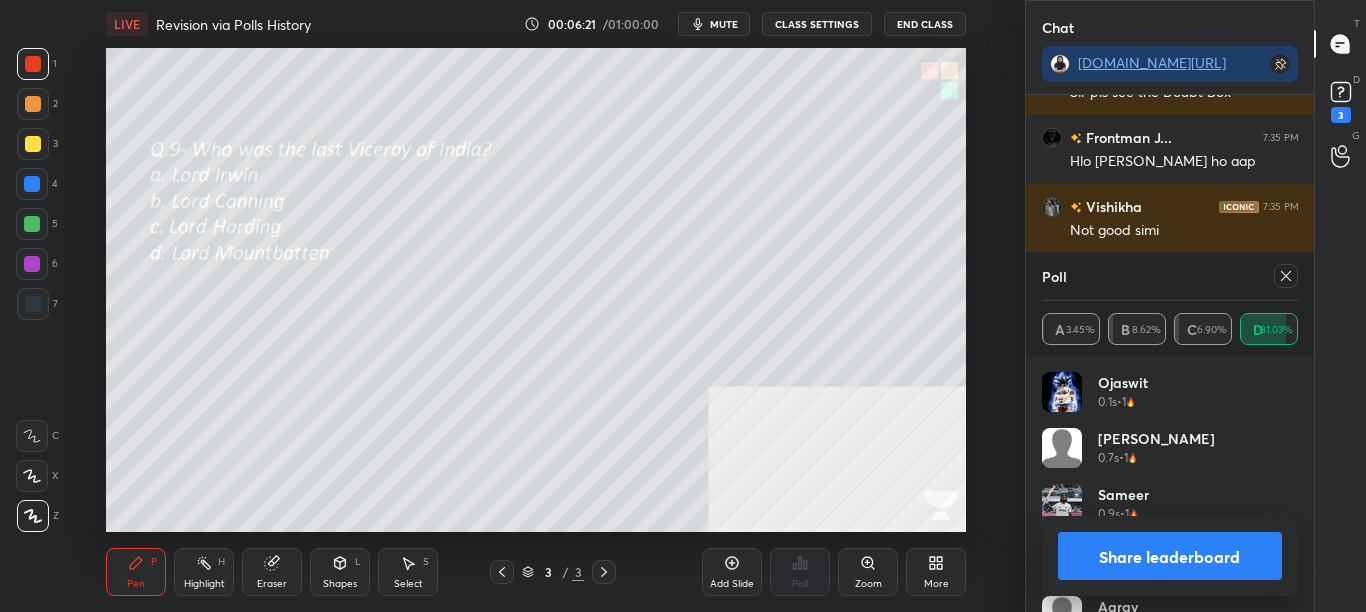 click on "Share leaderboard" at bounding box center [1170, 556] 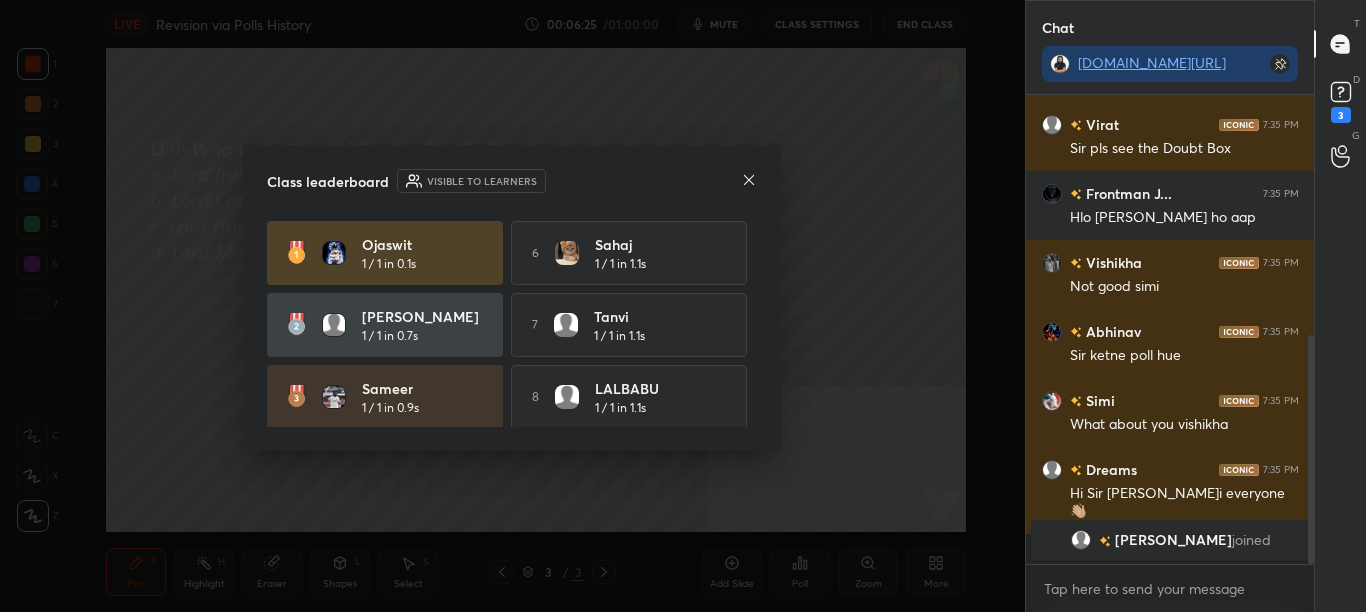 drag, startPoint x: 750, startPoint y: 311, endPoint x: 753, endPoint y: 327, distance: 16.27882 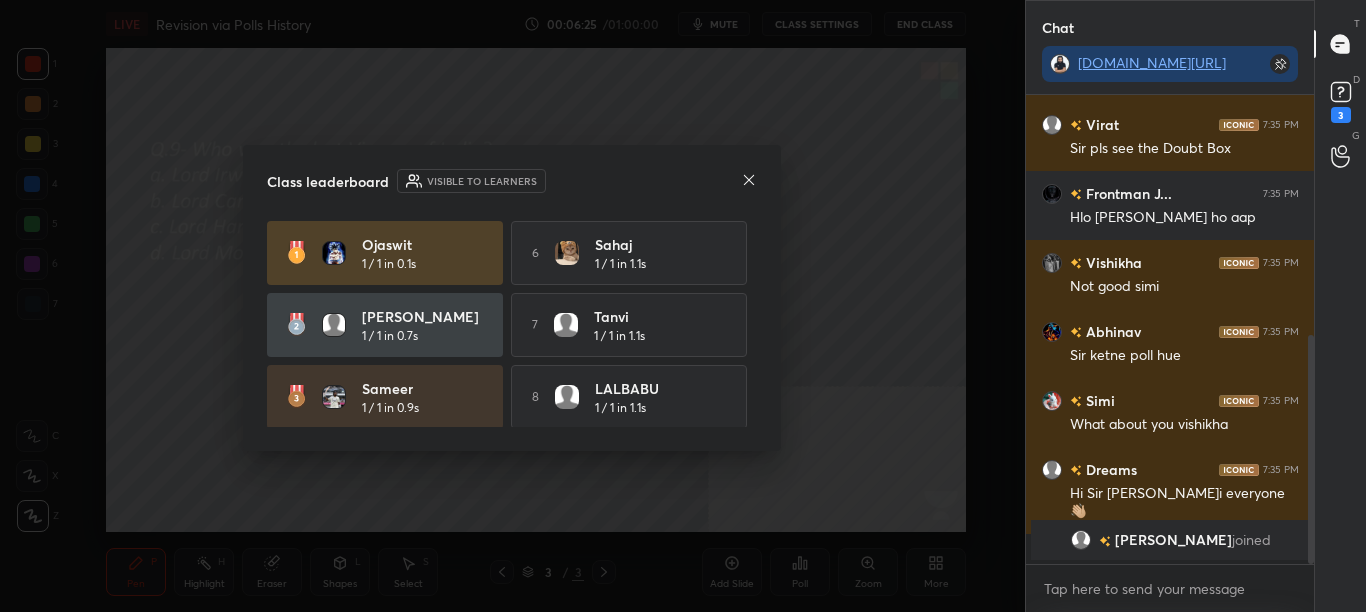 click on "Ojaswit 1 / 1 in 0.1s 6 Sahaj 1 / 1 in 1.1s Sara 1 / 1 in 0.7s 7 Tanvi 1 / 1 in 1.1s Sameer 1 / 1 in 0.9s 8 LALBABU 1 / 1 in 1.1s 4 Anusha 1 / 1 in 1s 9 Ananya 1 / 1 in 1.2s 5 Aarav 1 / 1 in 1.1s 10 Utkarsh 1 / 1 in 1.2s" at bounding box center (512, 324) 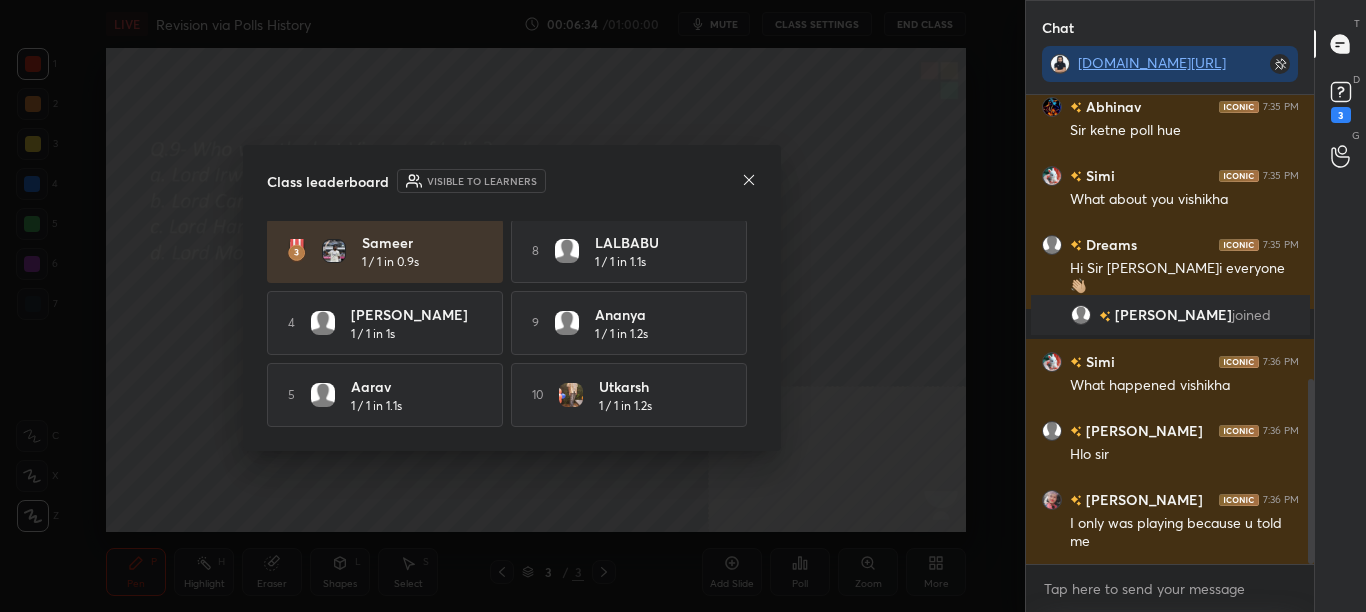 click 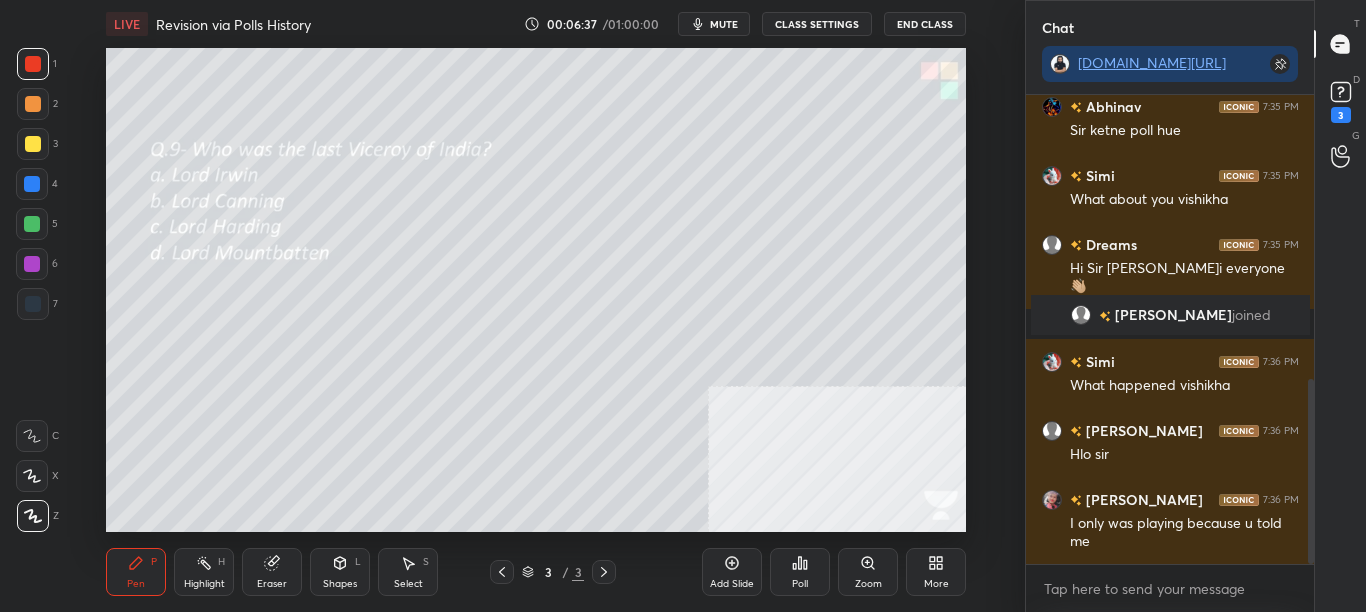 click on "More" at bounding box center [936, 572] 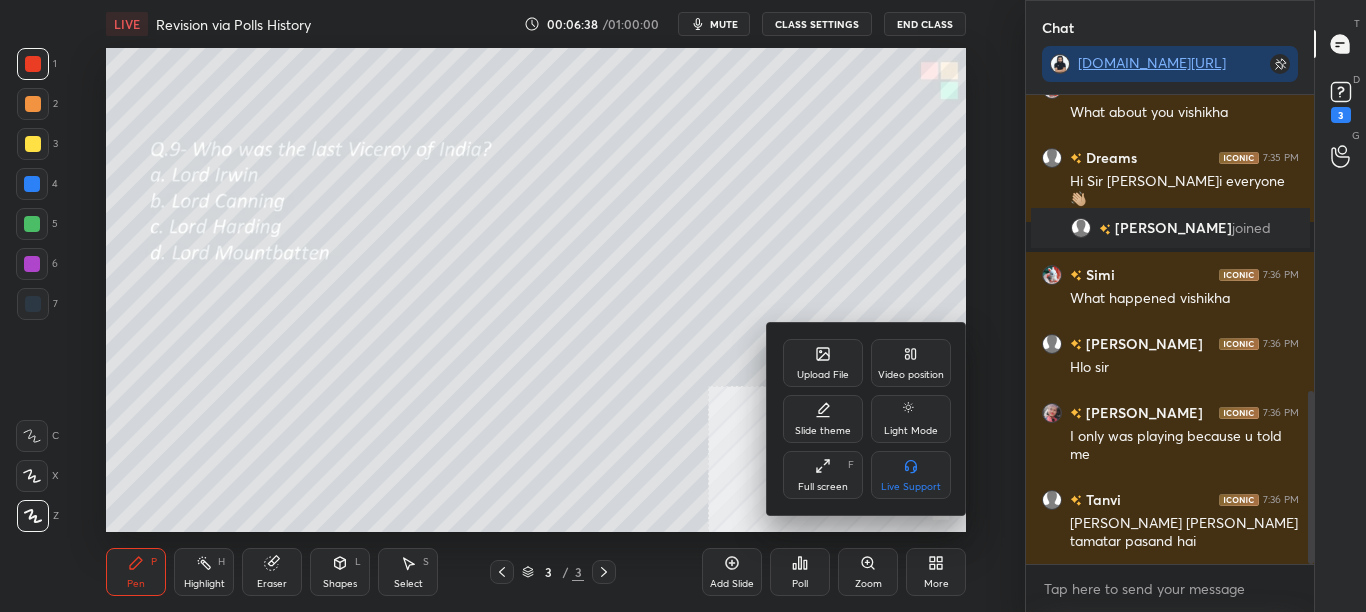 click on "Upload File" at bounding box center [823, 363] 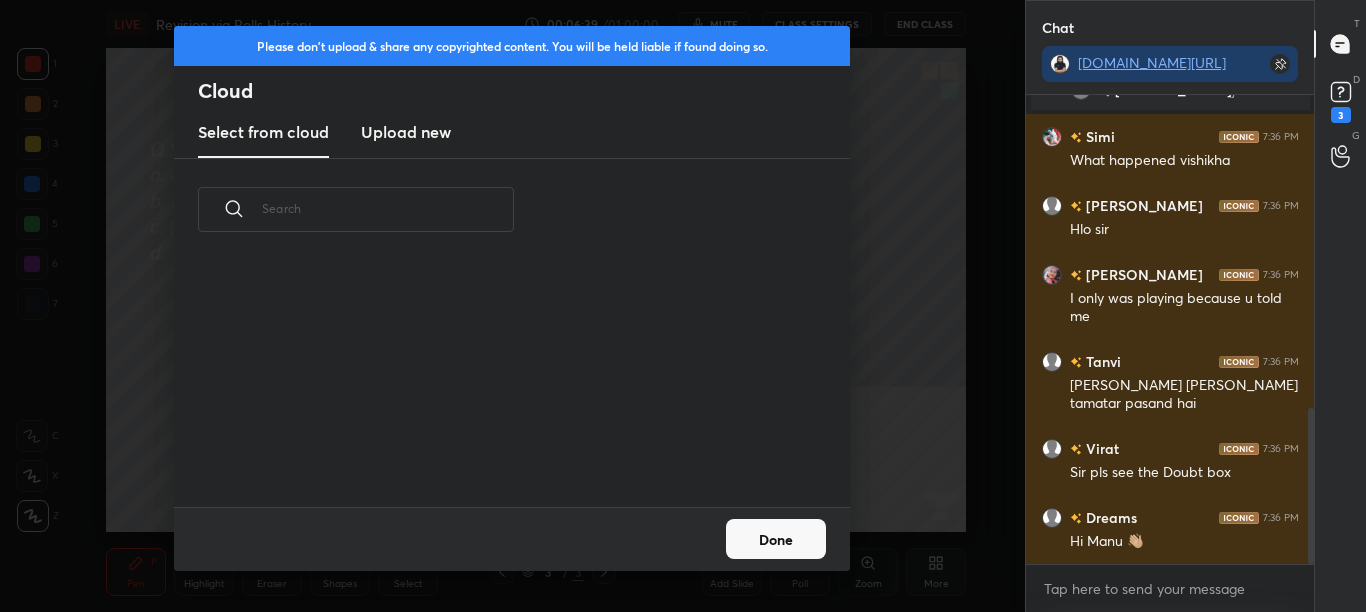 click on "Upload new" at bounding box center [406, 132] 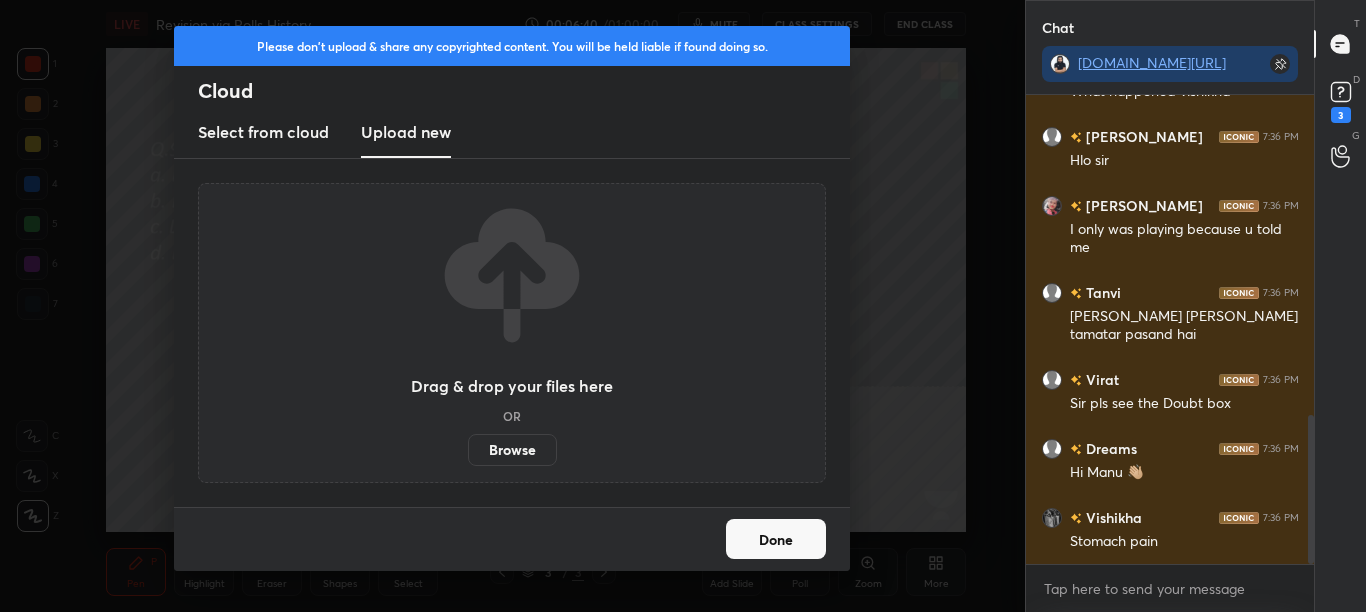 click on "Browse" at bounding box center (512, 450) 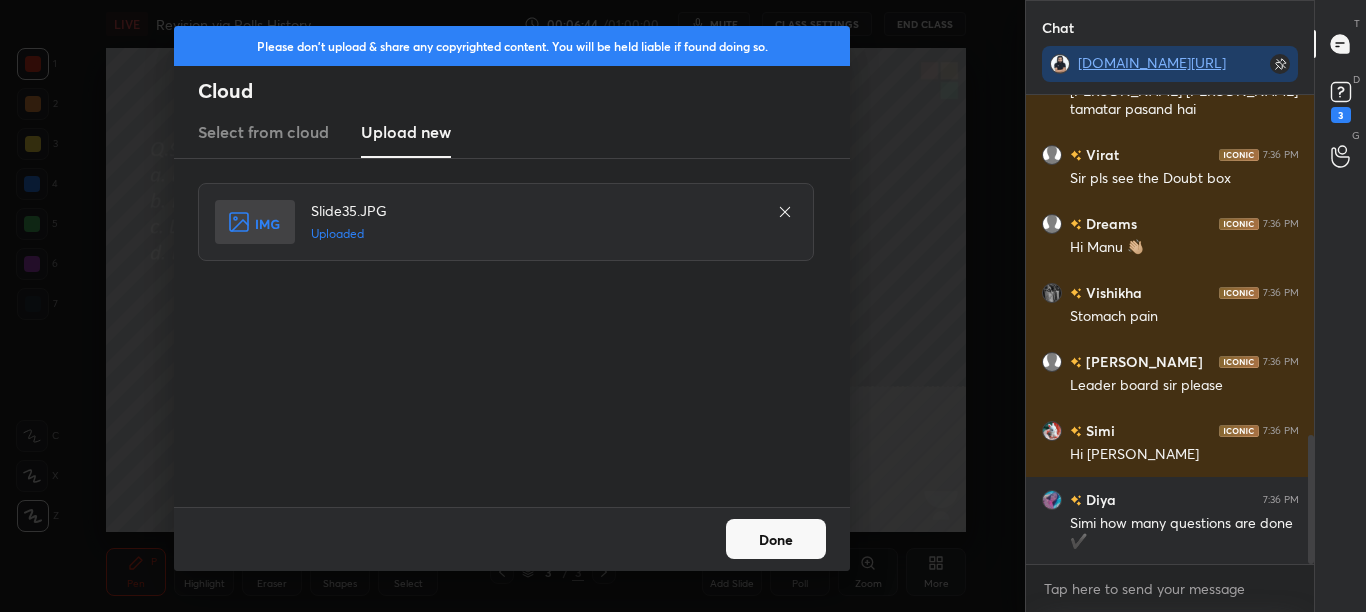 click on "Done" at bounding box center (776, 539) 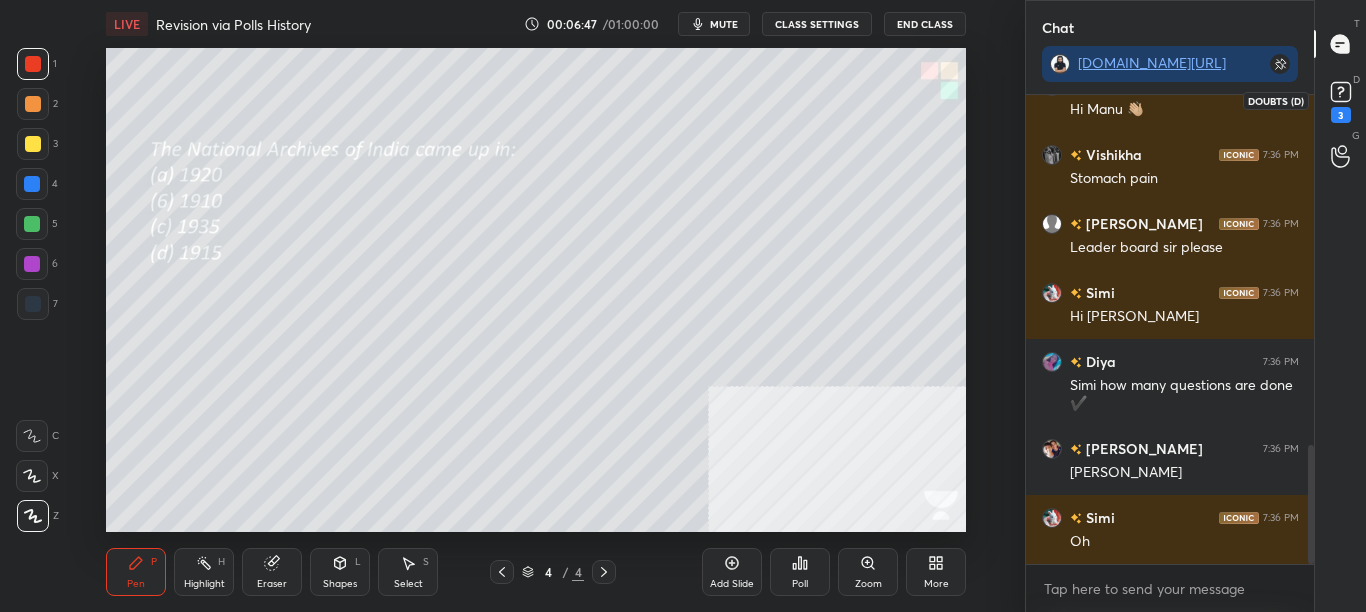 click 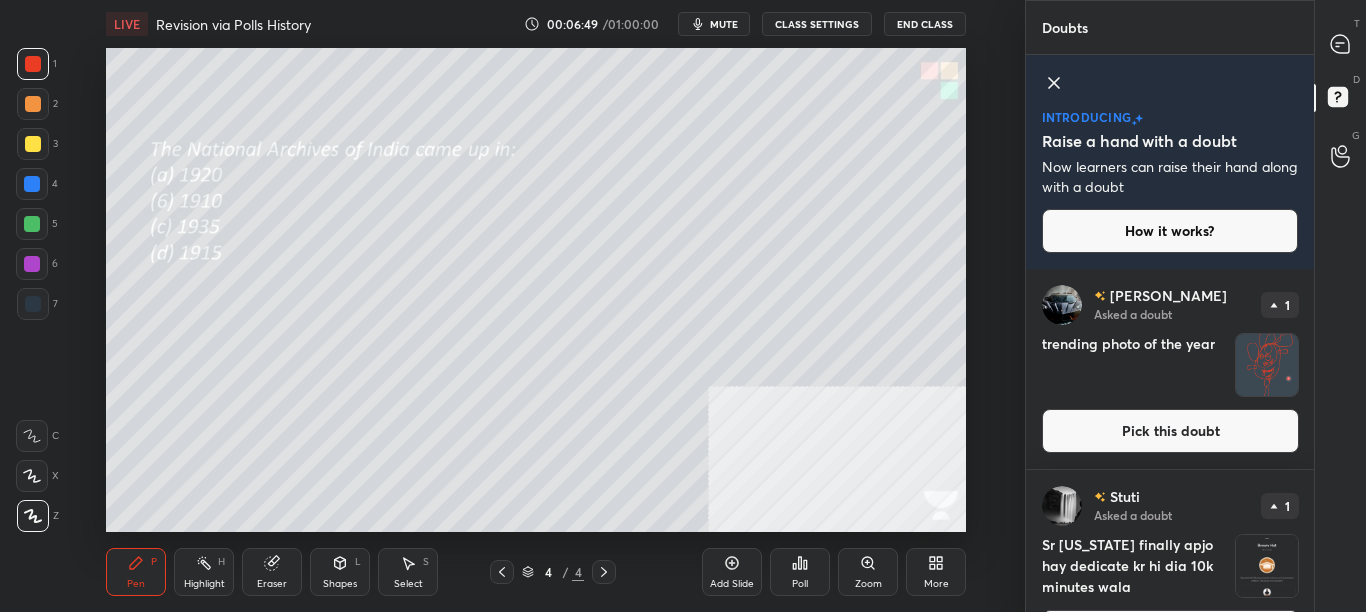 click on "Pick this doubt" at bounding box center [1170, 431] 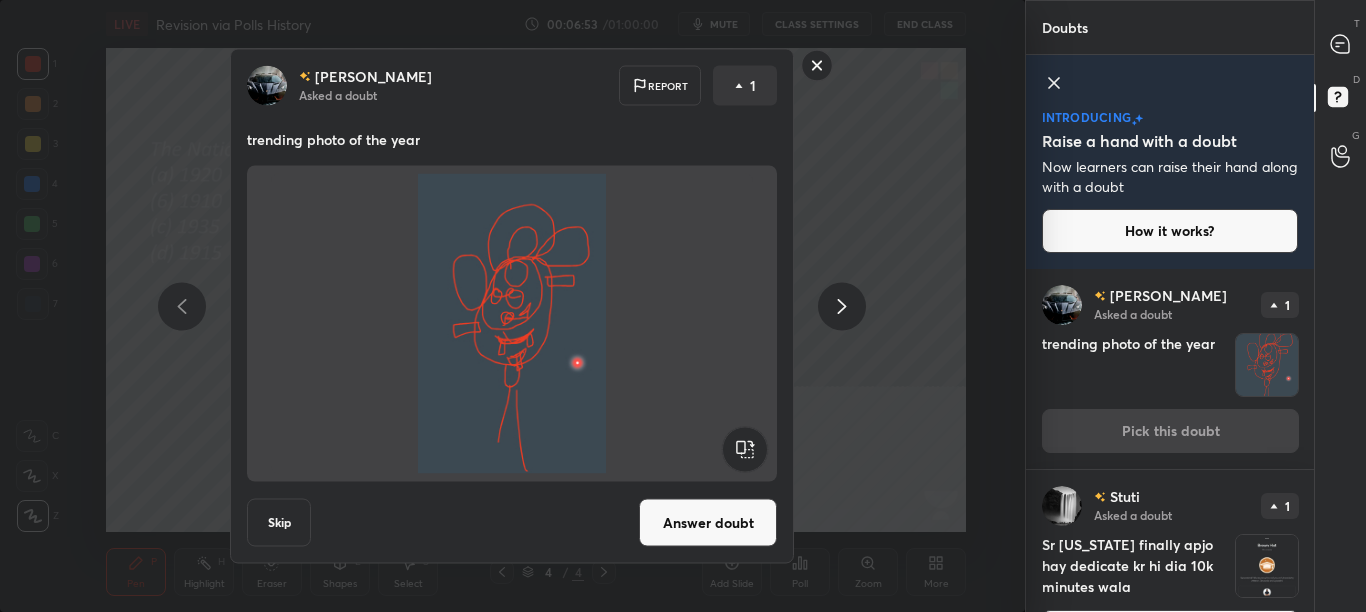 click 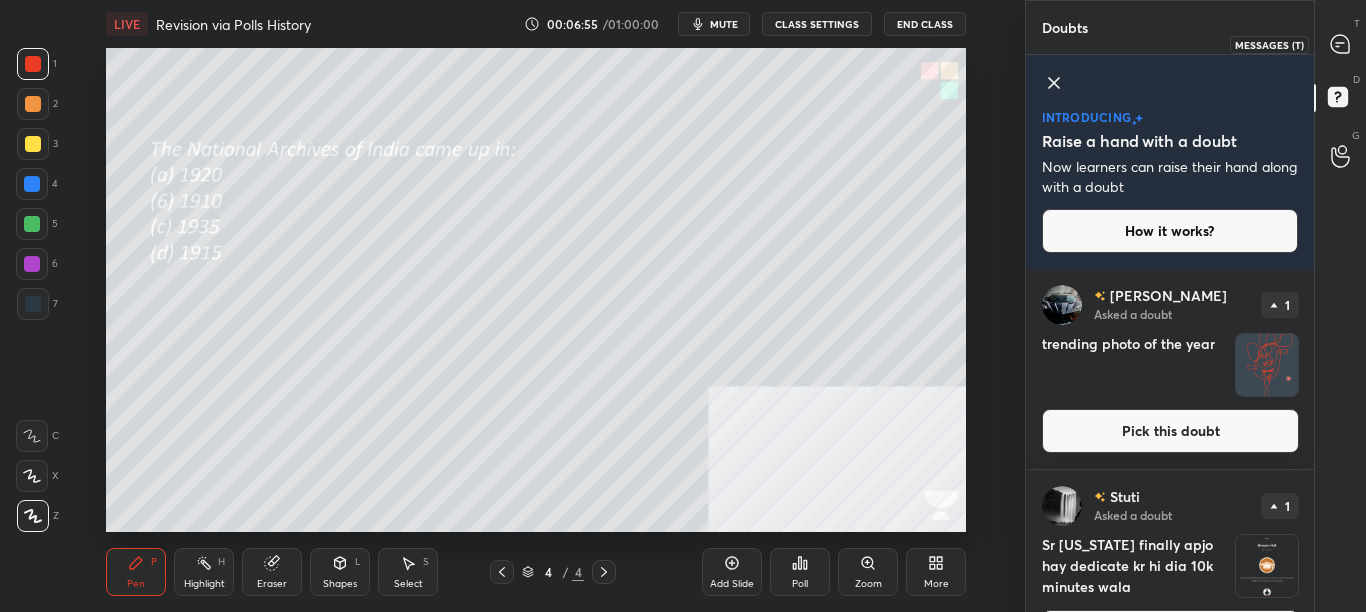 click 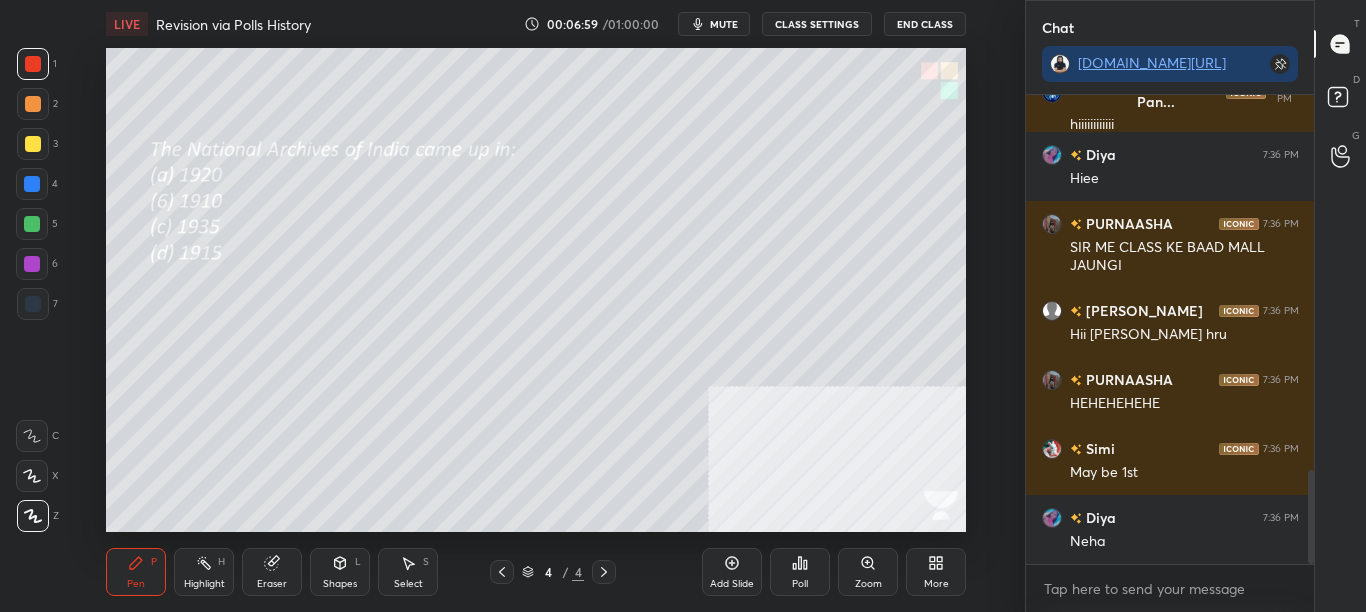 click on "Poll" at bounding box center [800, 572] 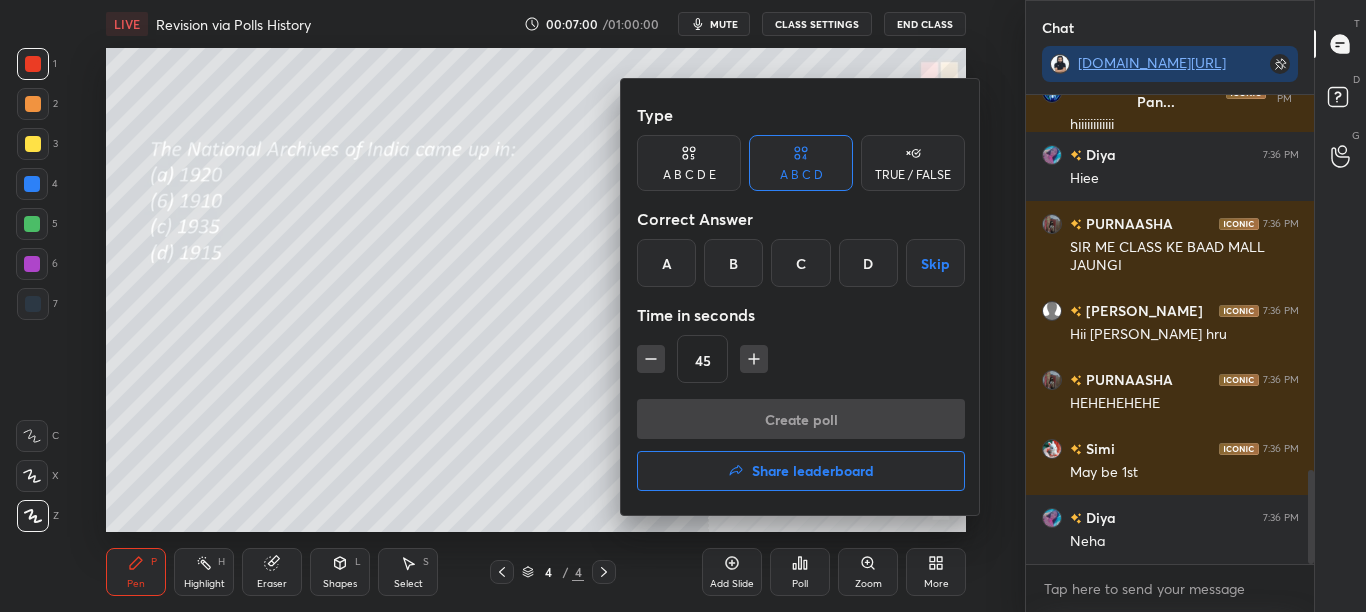 drag, startPoint x: 663, startPoint y: 267, endPoint x: 665, endPoint y: 289, distance: 22.090721 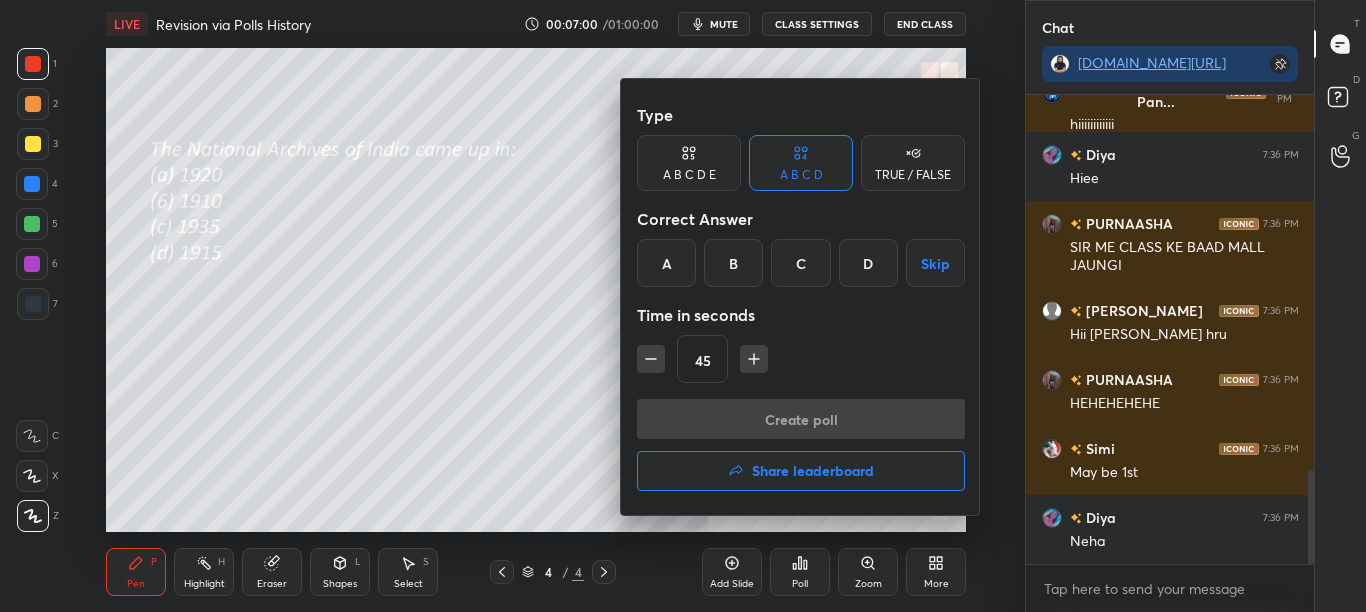 click on "A" at bounding box center (666, 263) 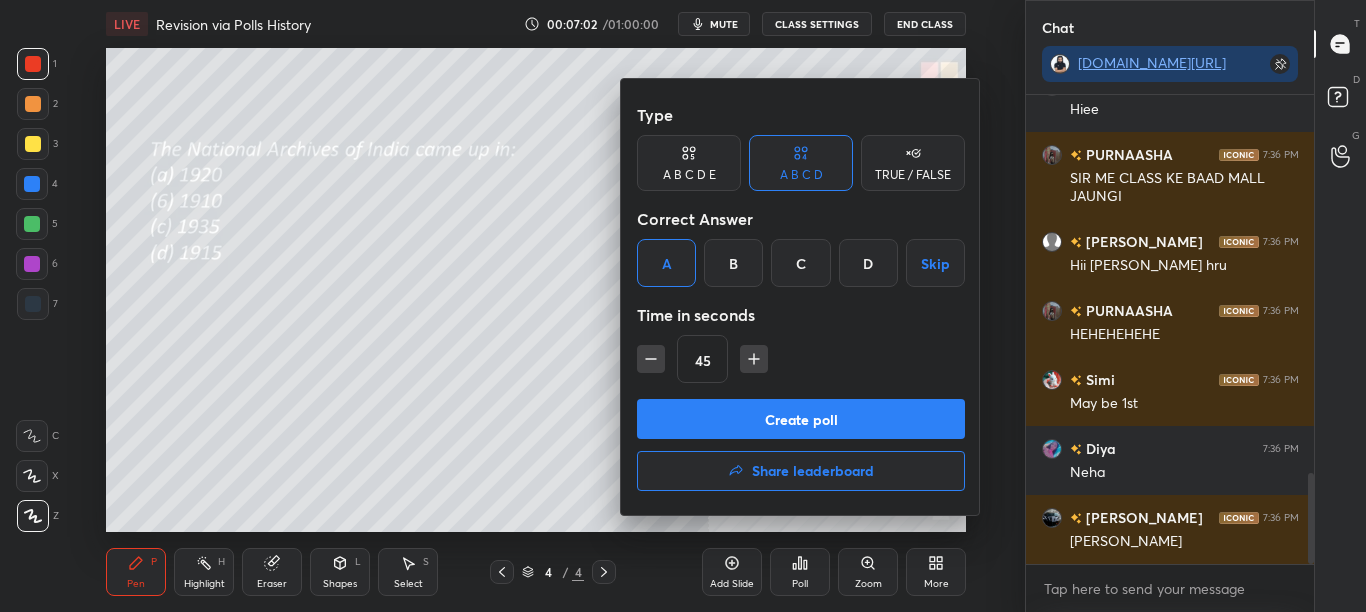click on "Create poll" at bounding box center (801, 419) 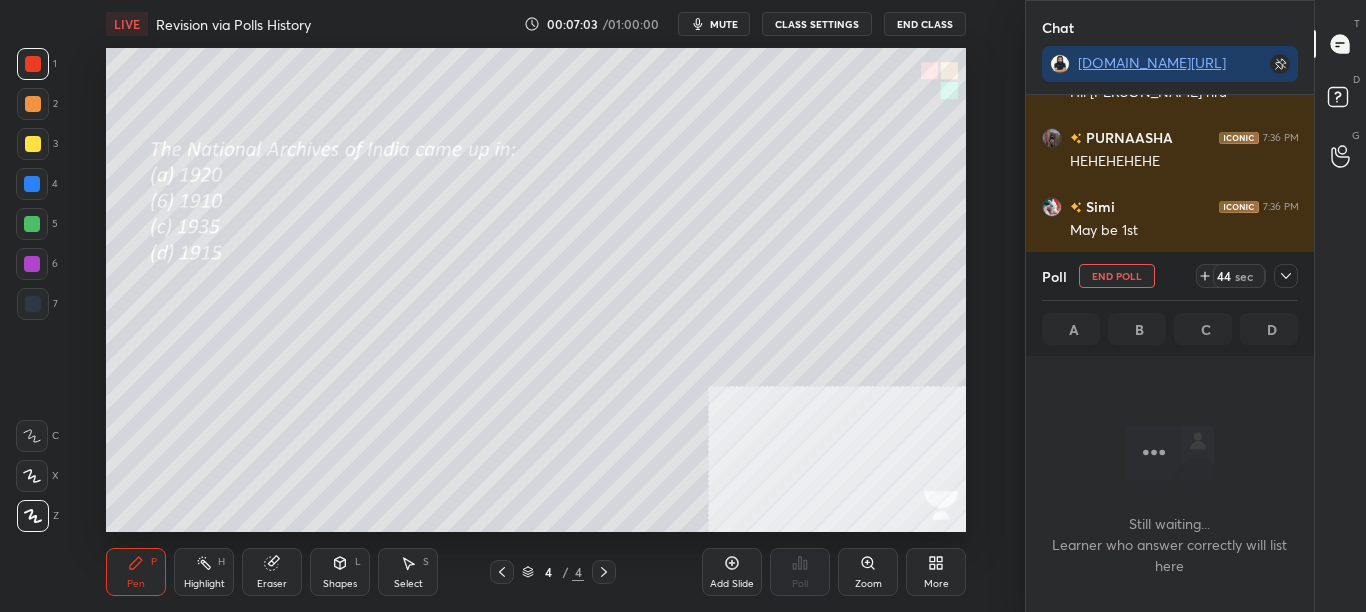 click at bounding box center (1286, 276) 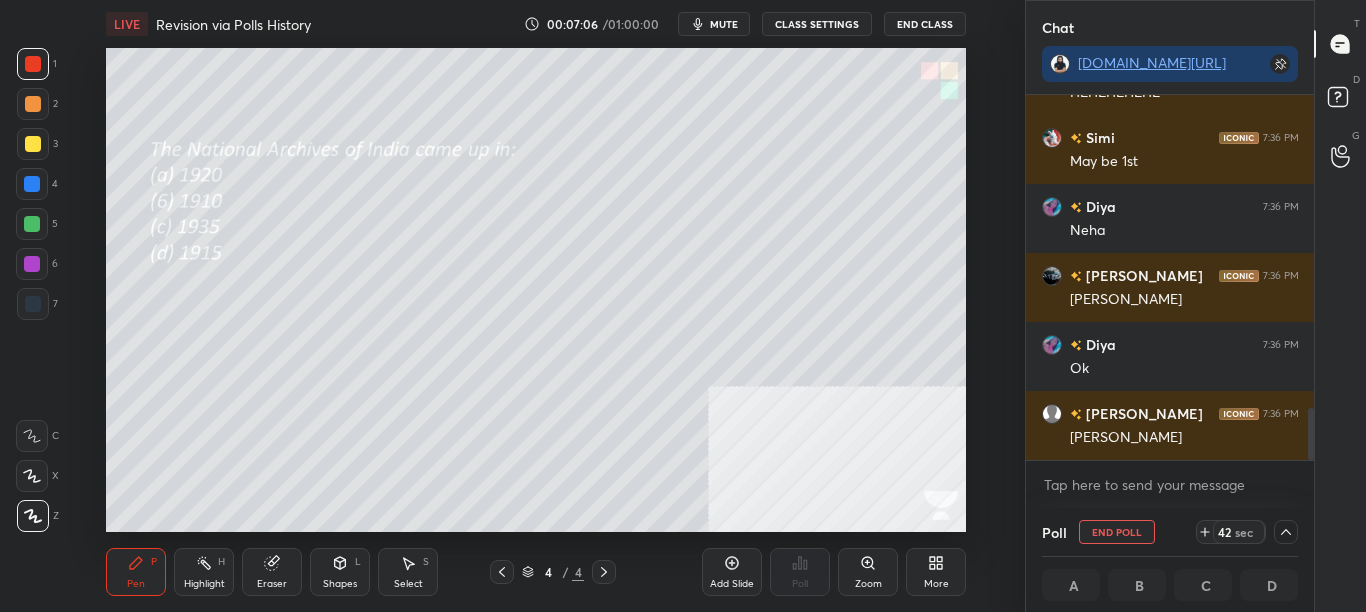 click at bounding box center [1341, 100] 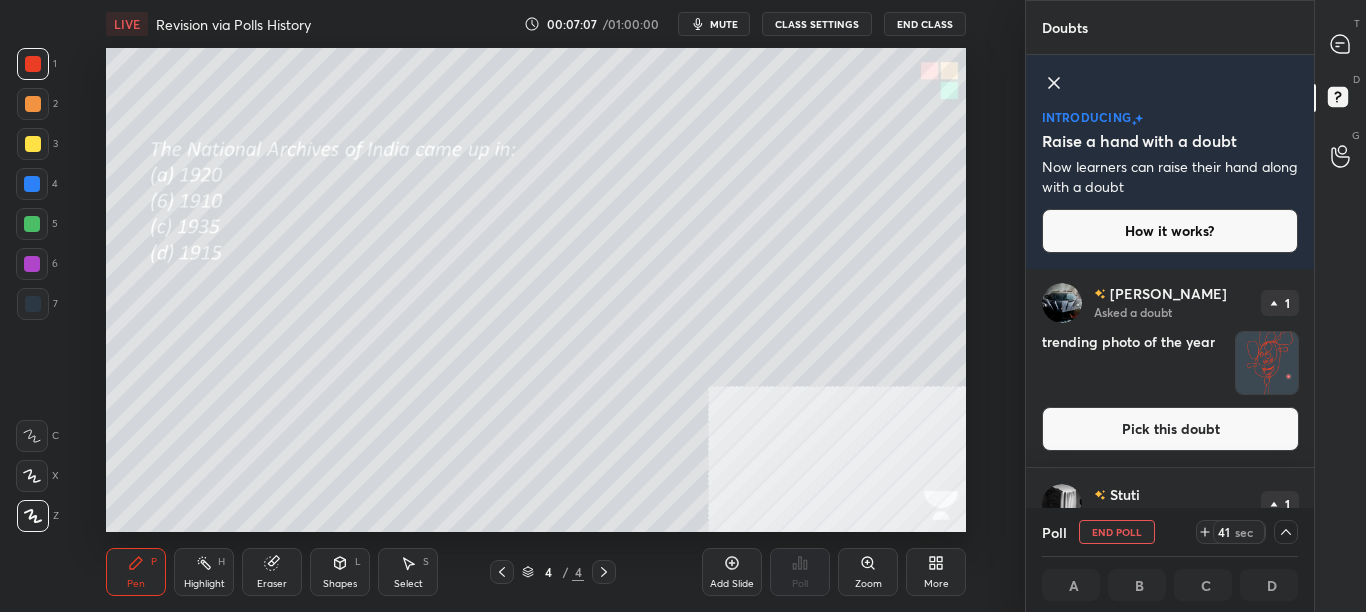 click on "T Messages (T) D Doubts (D) G Raise Hand (G)" at bounding box center (1340, 306) 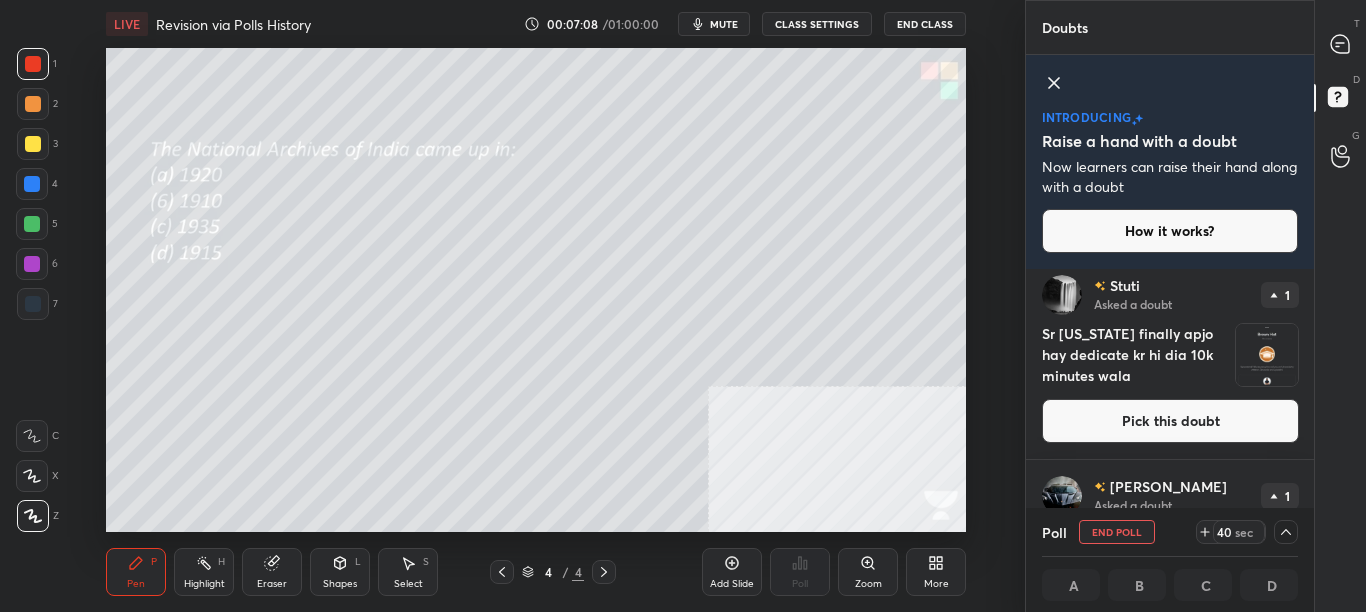 click on "Stuti Asked a doubt 1 Sr maine finally apjo hay dedicate kr hi dia 10k minutes wala Pick this doubt" at bounding box center [1170, 359] 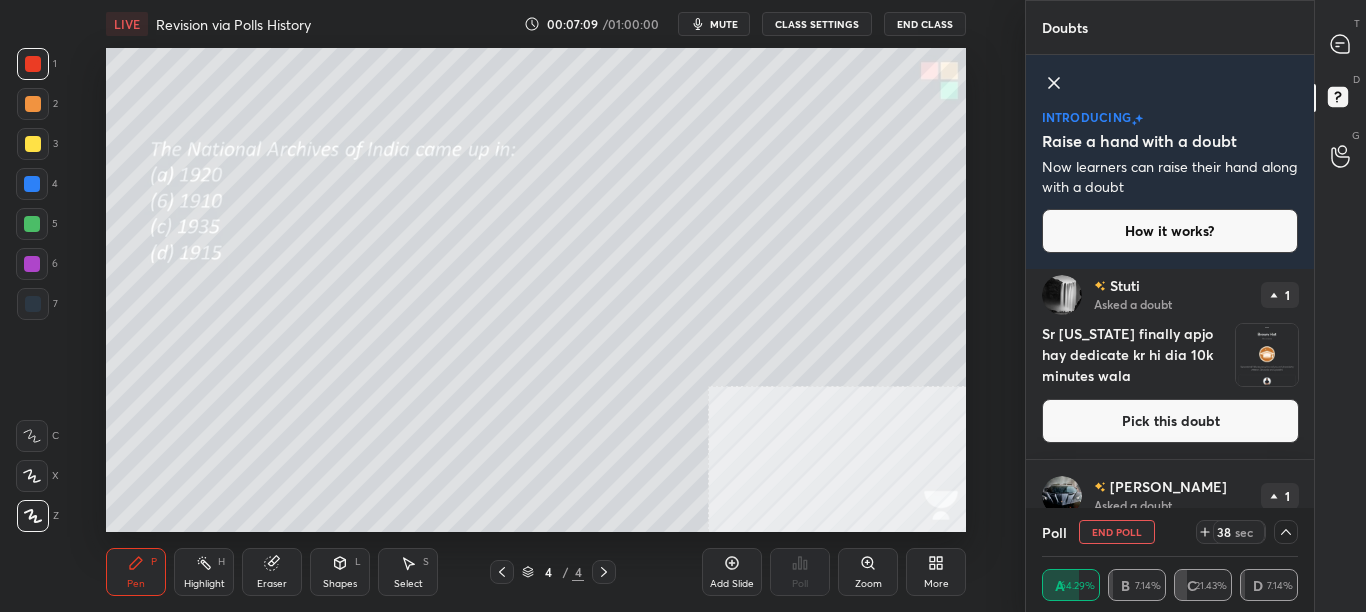 click on "Pick this doubt" at bounding box center (1170, 421) 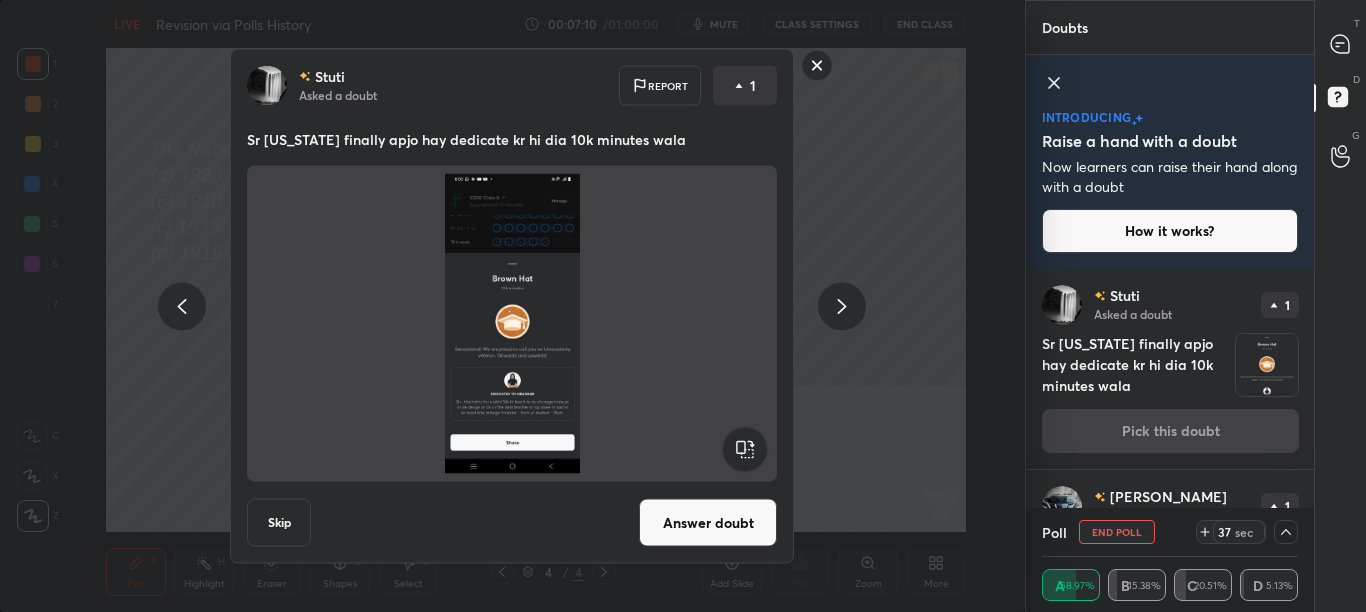 click on "Answer doubt" at bounding box center [708, 523] 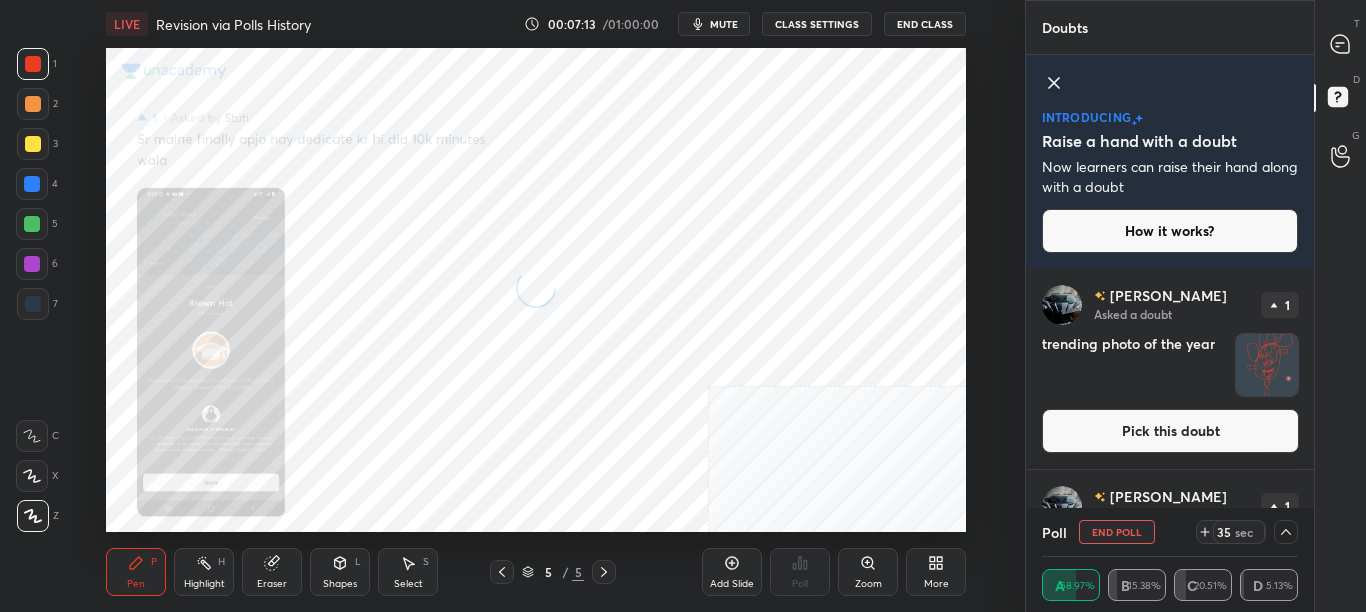 click 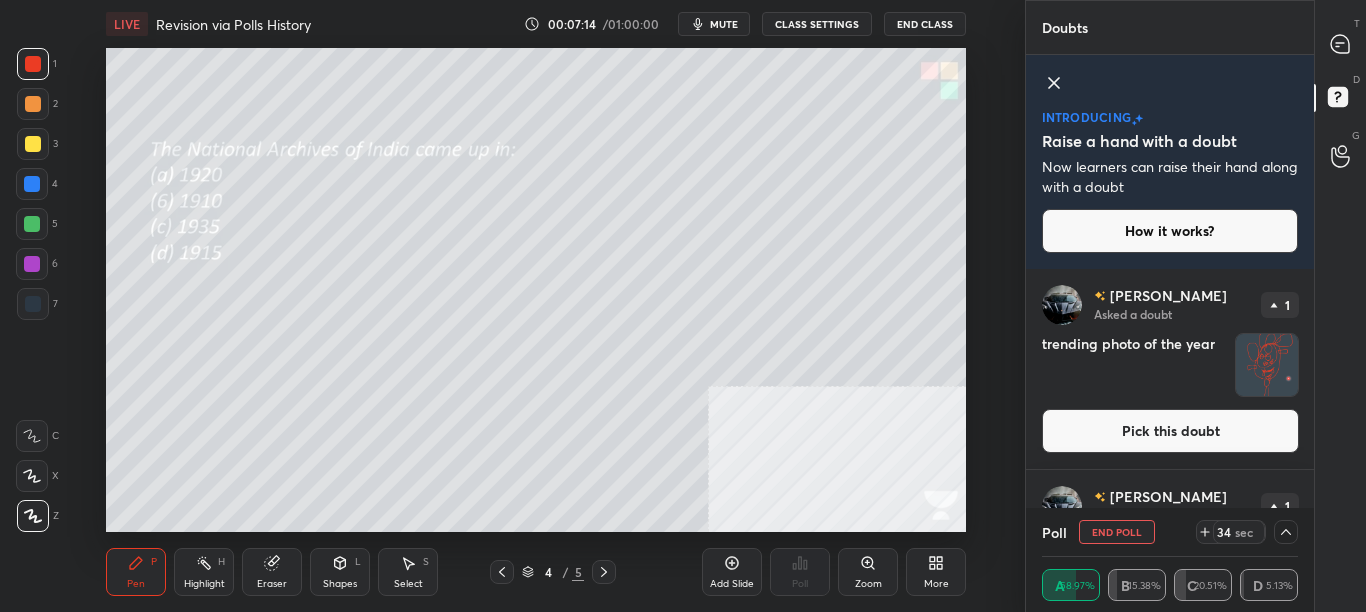 click 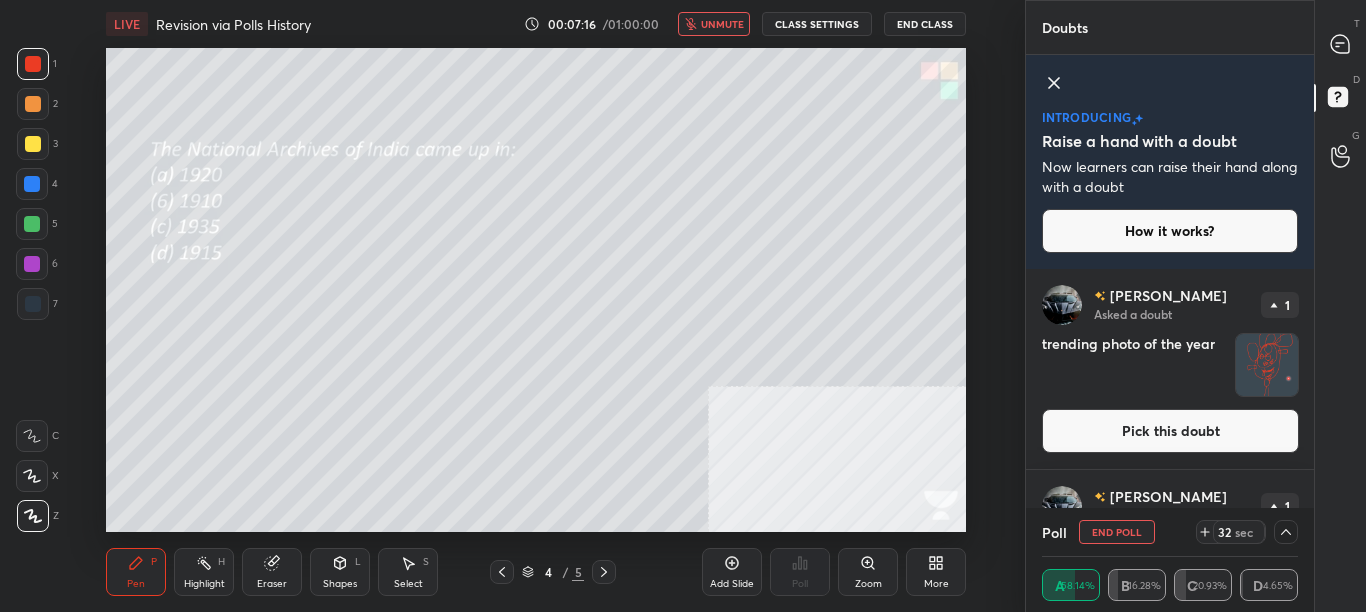 drag, startPoint x: 730, startPoint y: 26, endPoint x: 730, endPoint y: 38, distance: 12 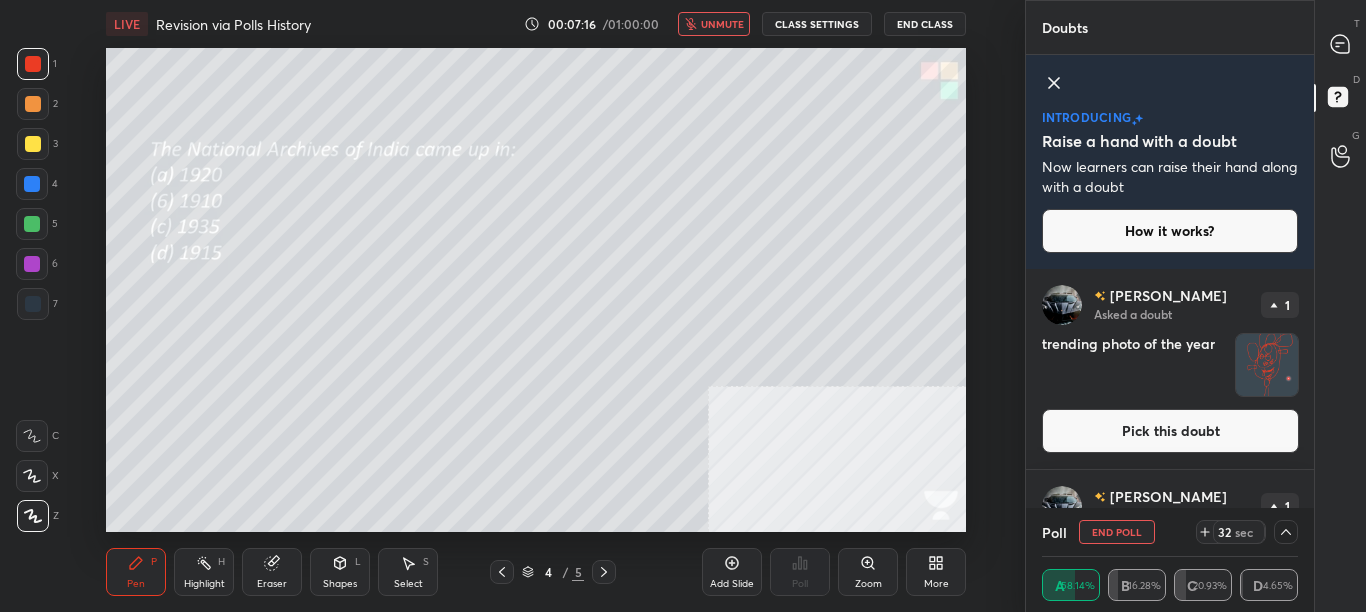 click on "unmute" at bounding box center [722, 24] 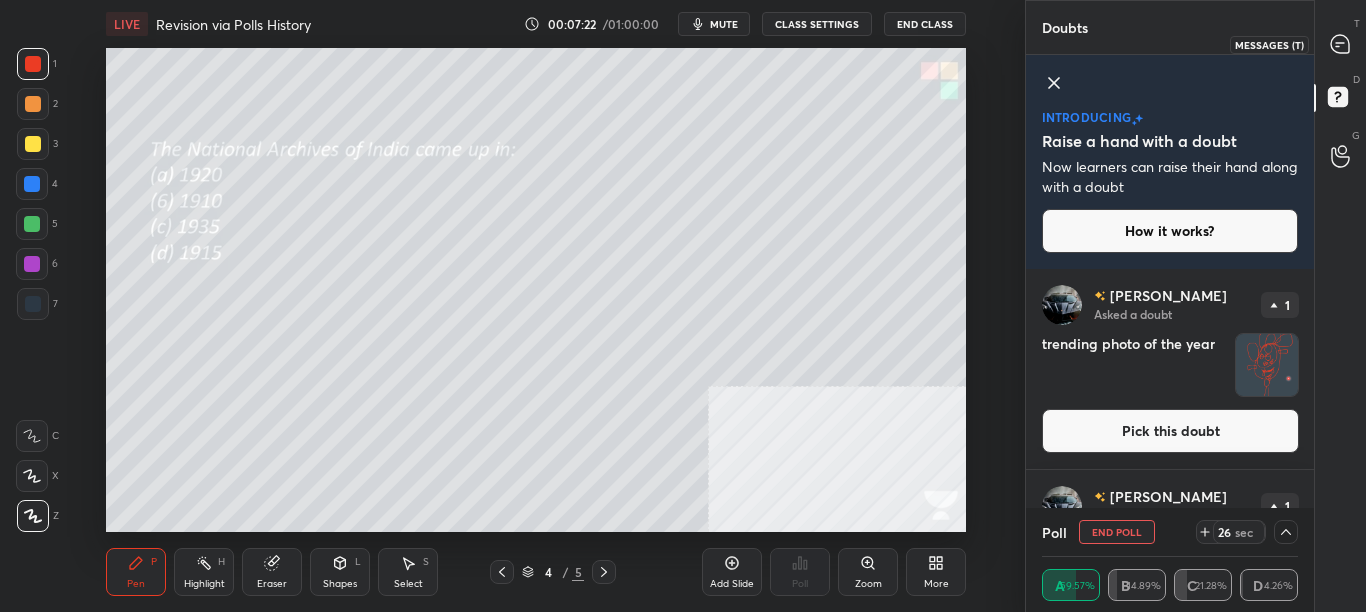 click 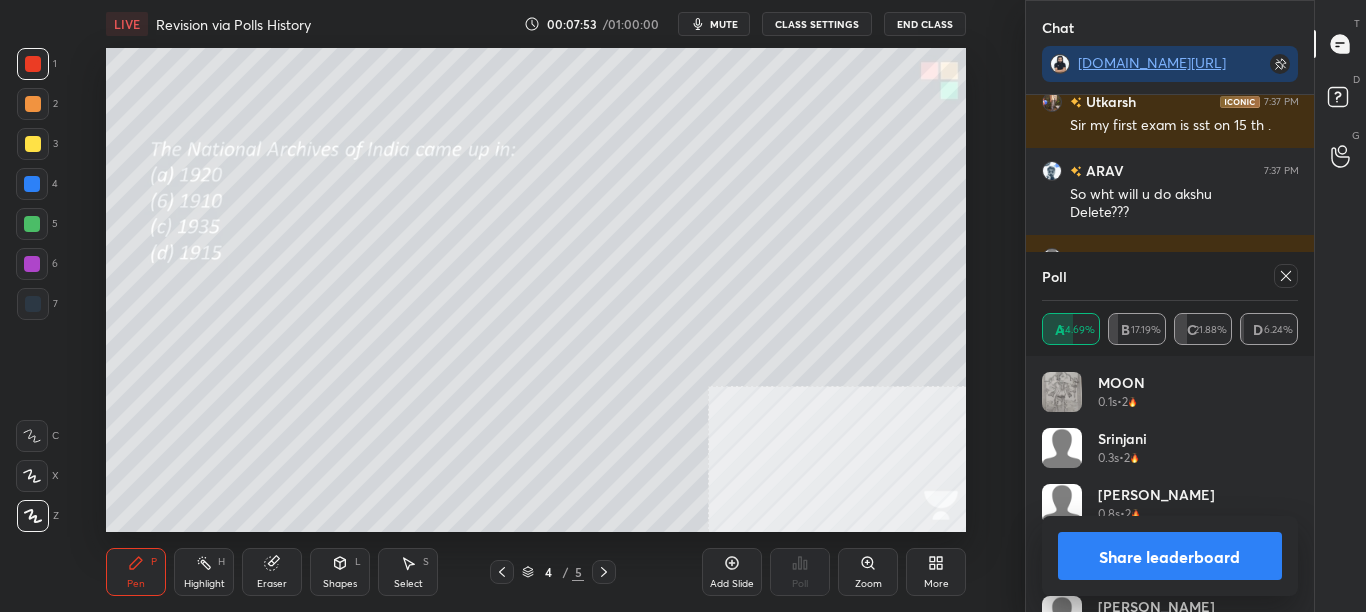 click on "Share leaderboard" at bounding box center [1170, 556] 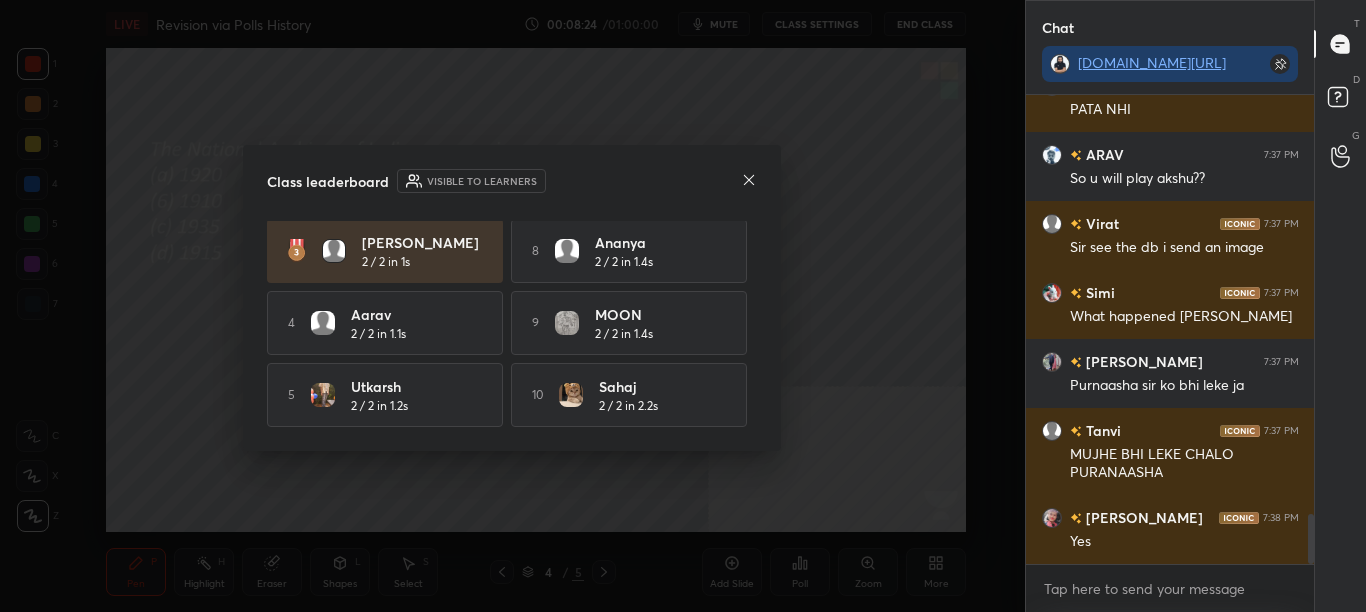 click 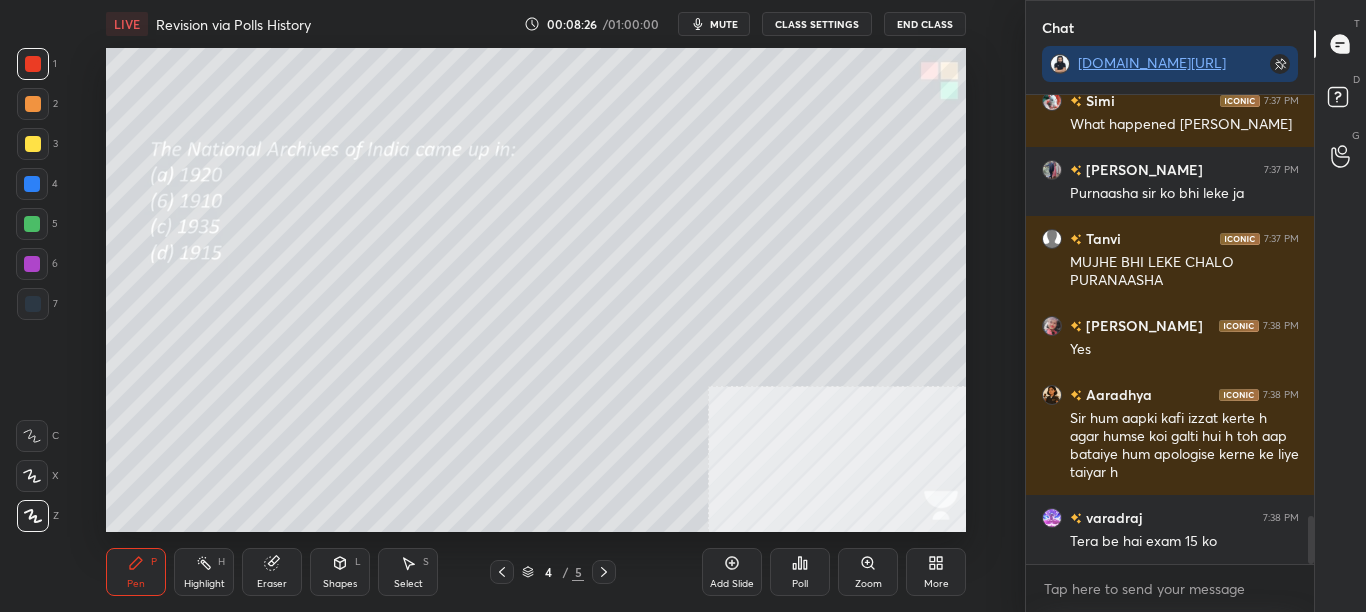 click on "LIVE Revision via Polls History 00:08:26 /  01:00:00 mute CLASS SETTINGS End Class Setting up your live class Poll for   secs No correct answer Start poll Back Revision via Polls History • L6 of Complete SST Course for CBSE Class 8 (2025-26) Sikandar Baig Pen P Highlight H Eraser Shapes L Select S 4 / 5 Add Slide Poll Zoom More" at bounding box center [536, 306] 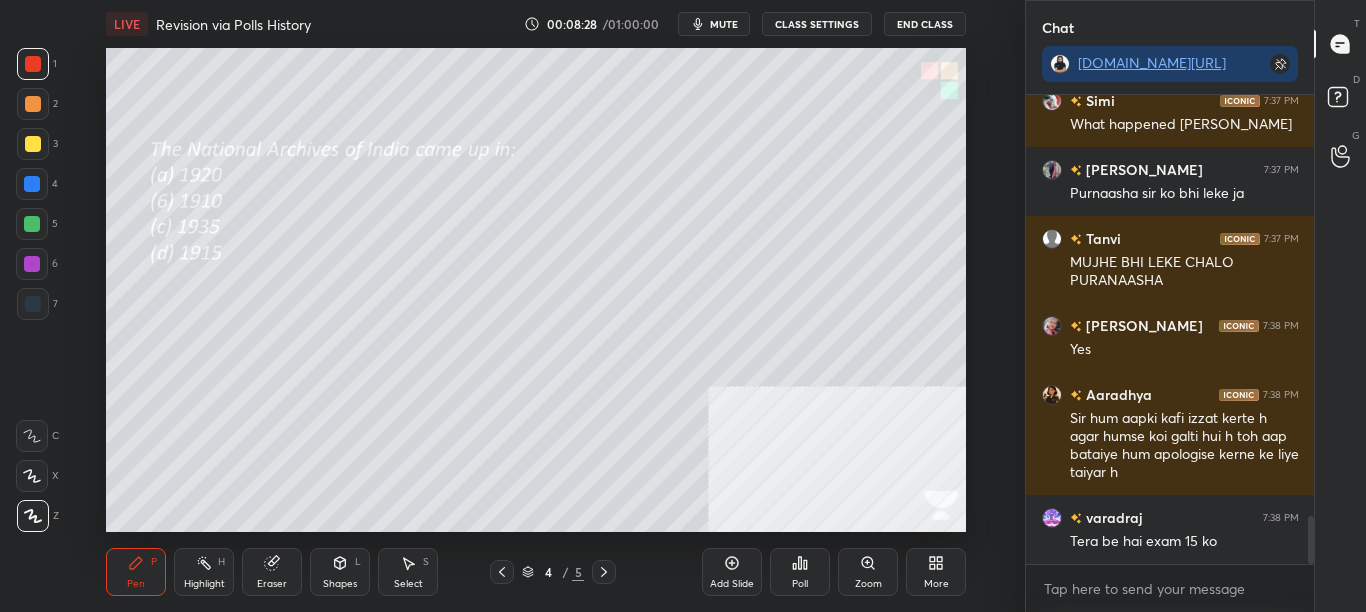 click on "More" at bounding box center [936, 572] 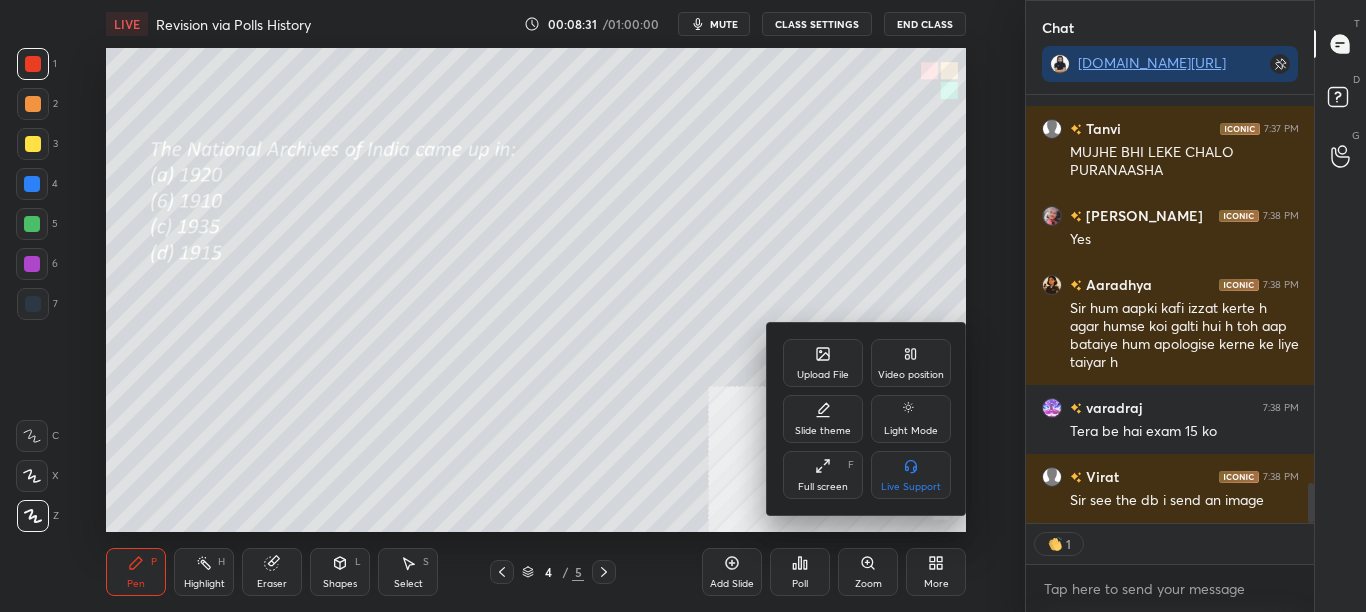 click 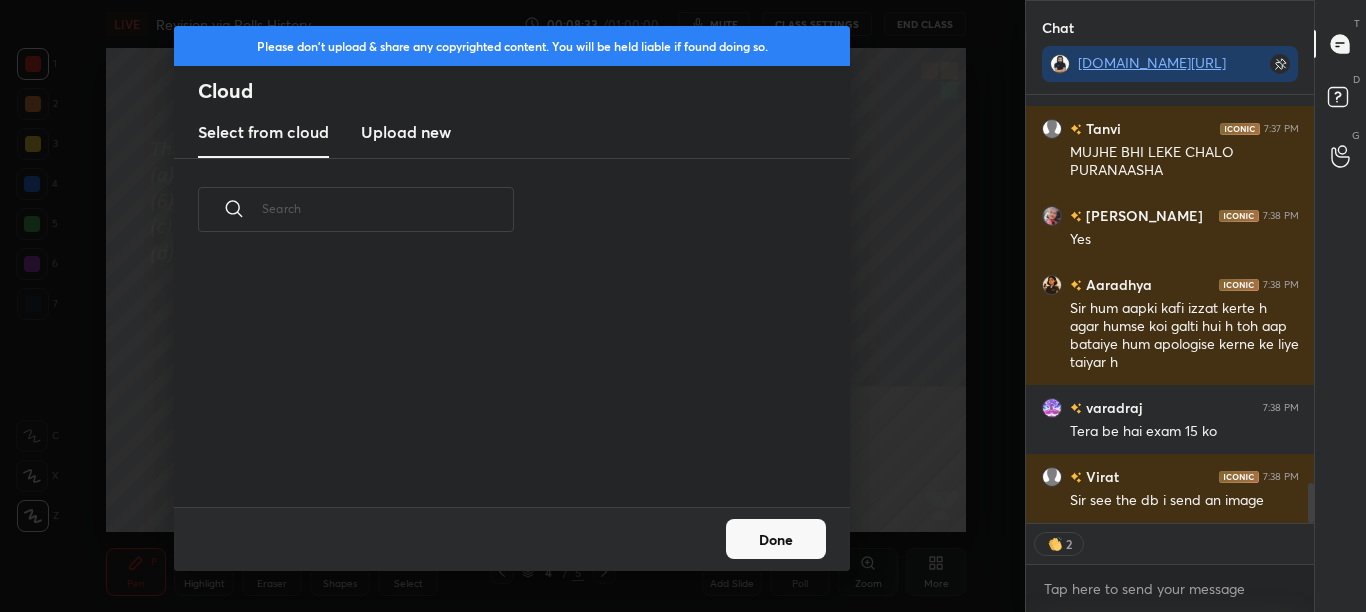 click on "Upload new" at bounding box center (406, 132) 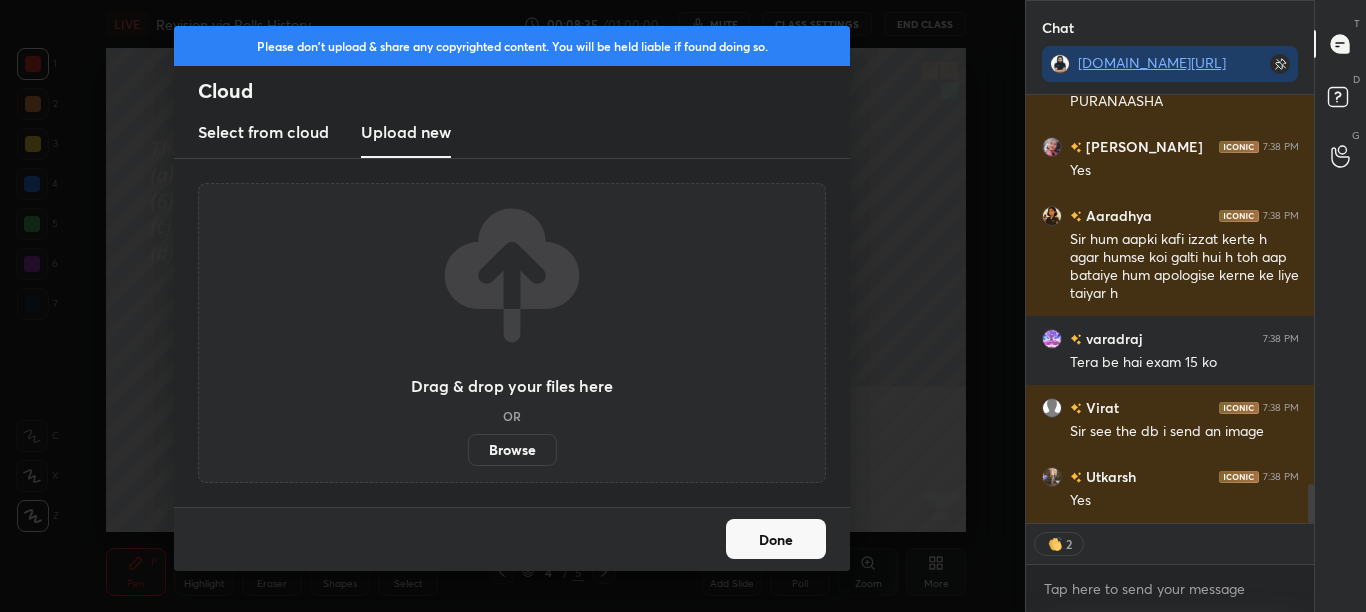 click on "Browse" at bounding box center (512, 450) 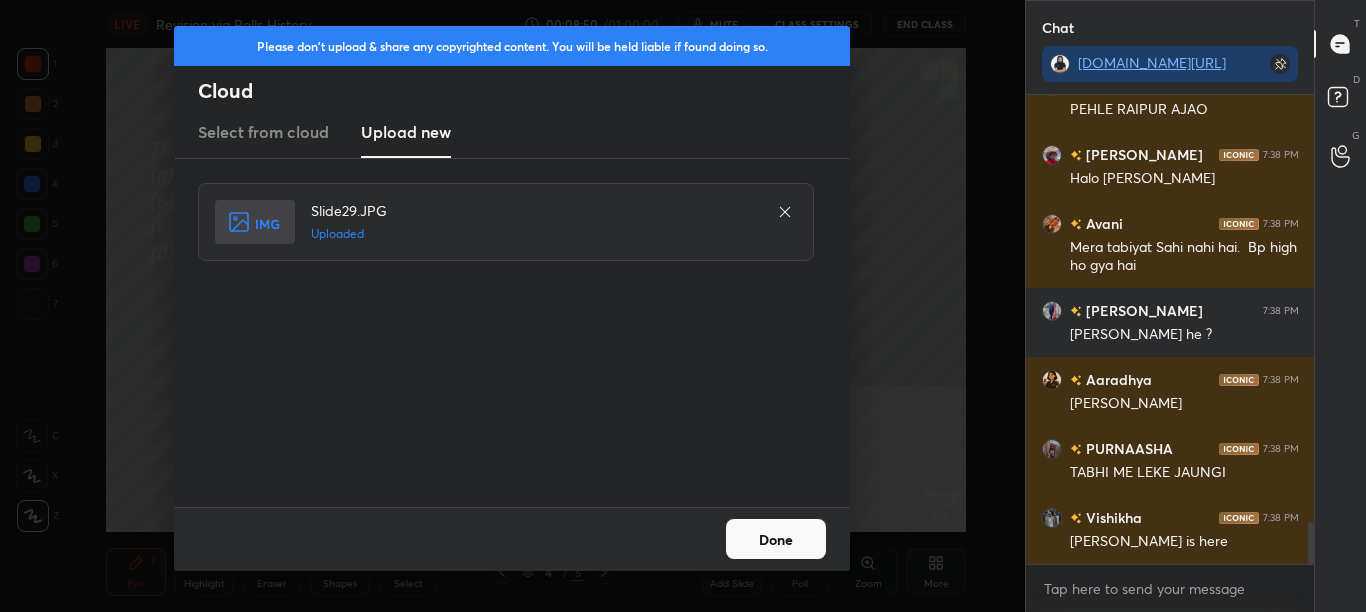click on "Done" at bounding box center (776, 539) 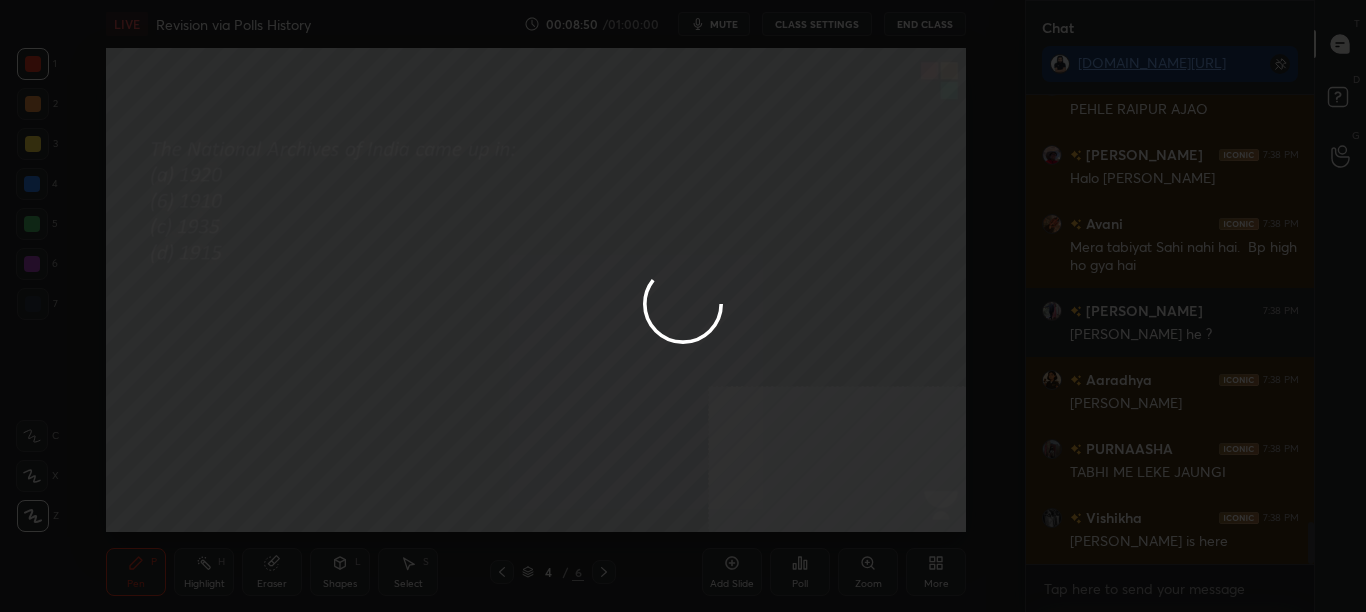 click on "Done" at bounding box center [776, 539] 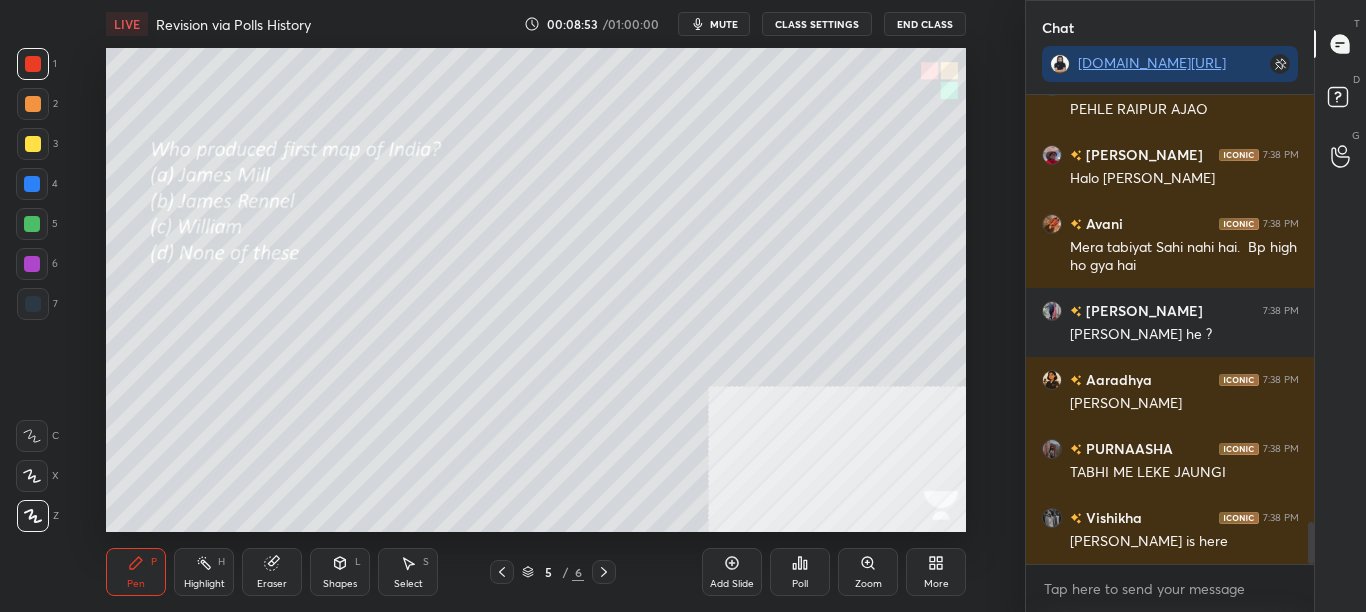 click on "Poll" at bounding box center [800, 572] 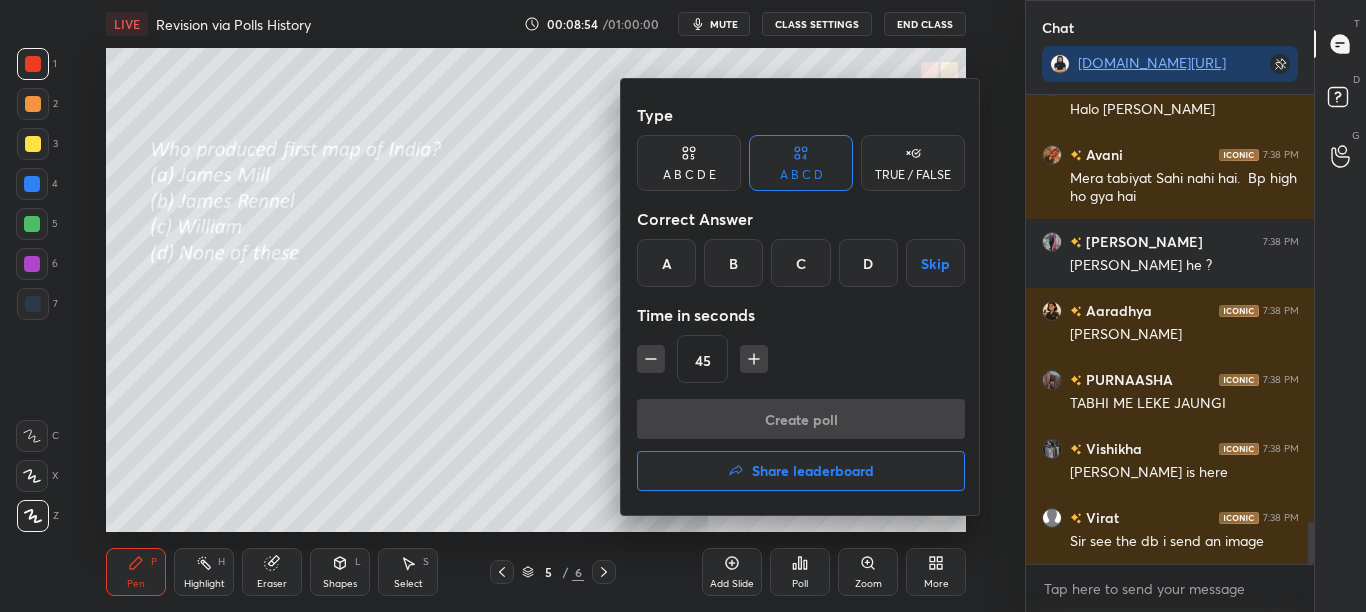 click on "B" at bounding box center [733, 263] 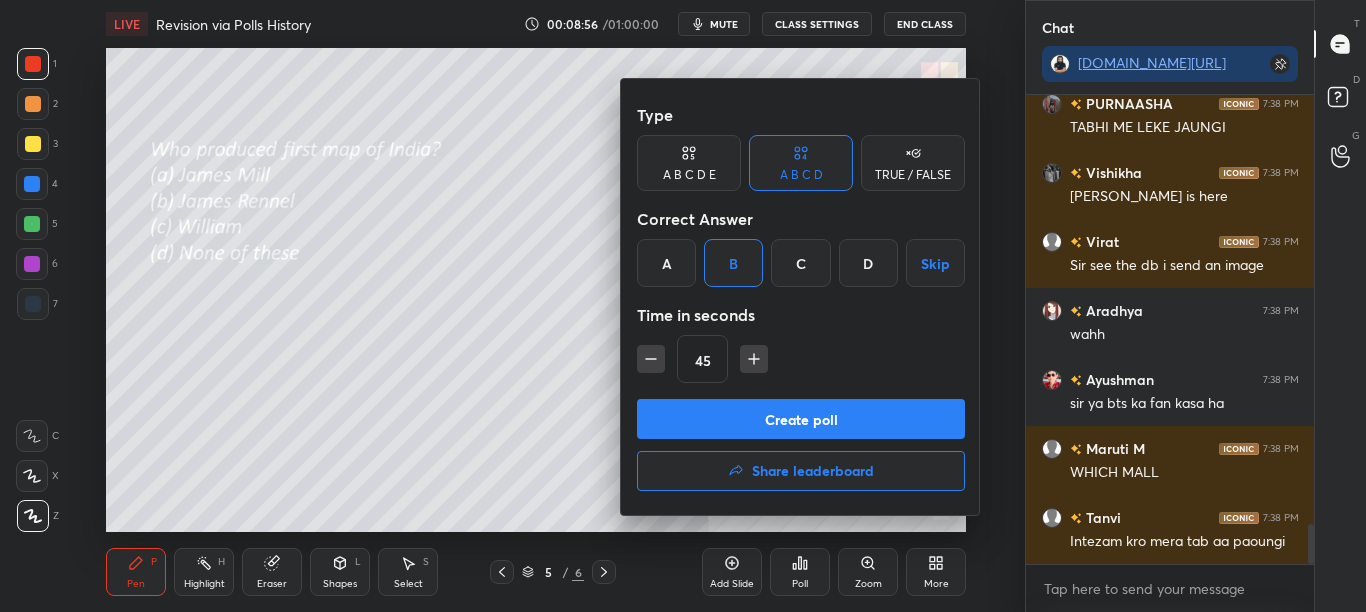 click on "Create poll" at bounding box center (801, 419) 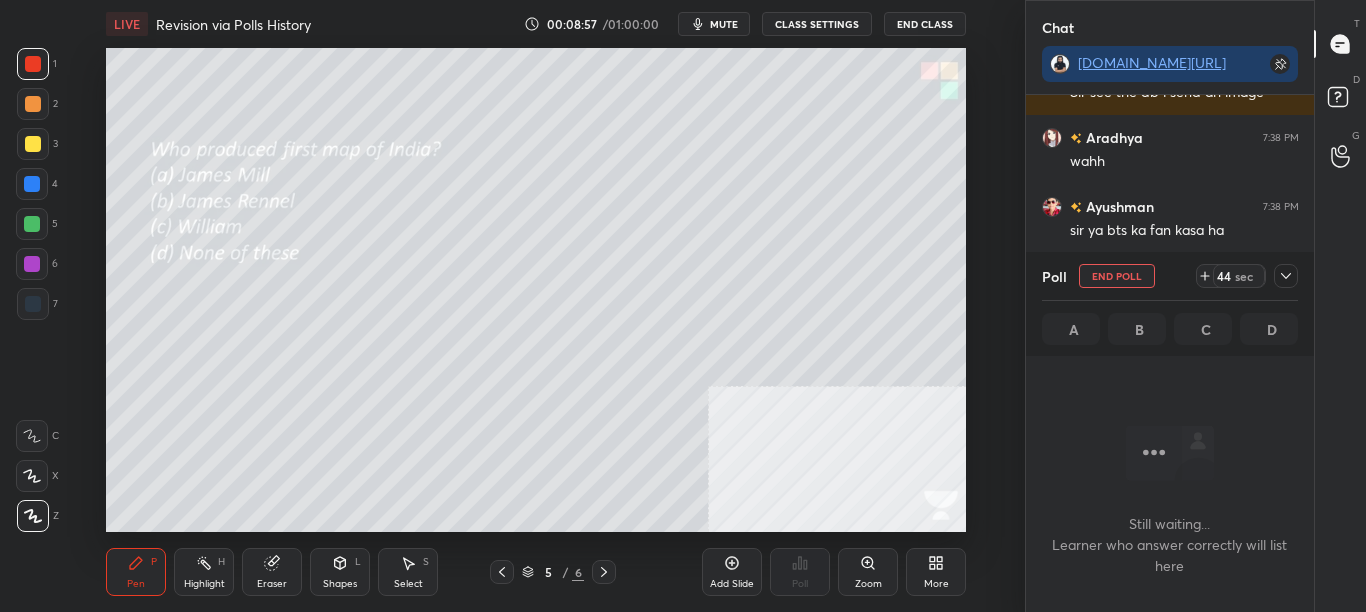 click 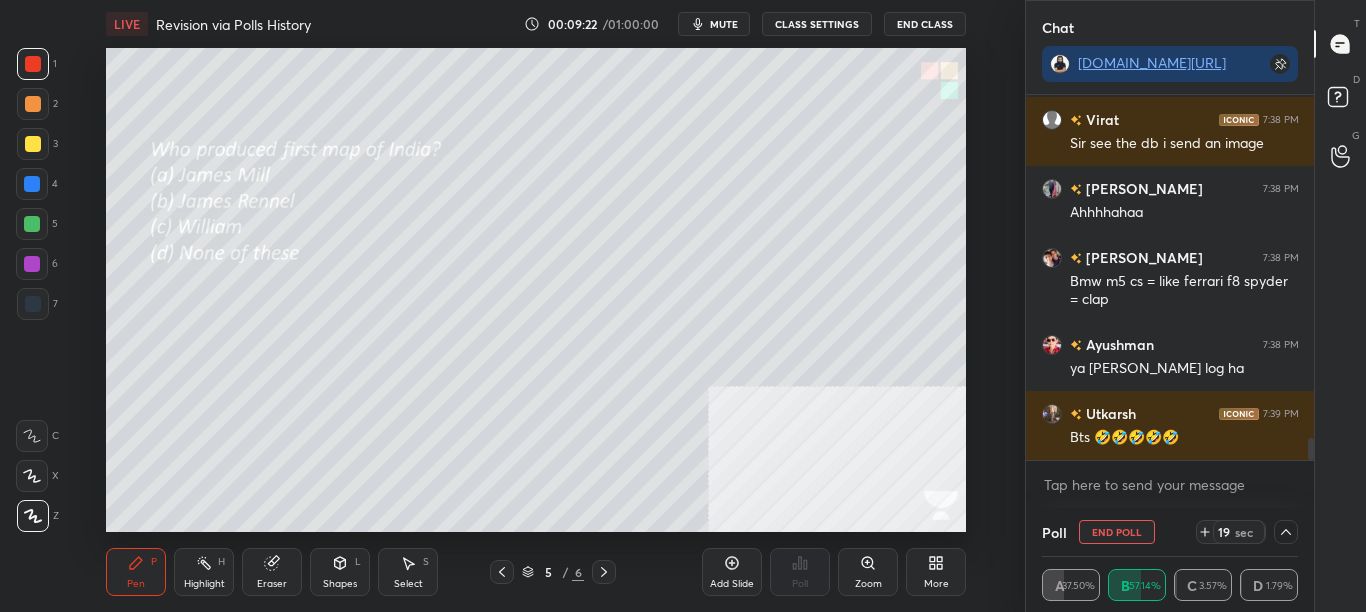 click 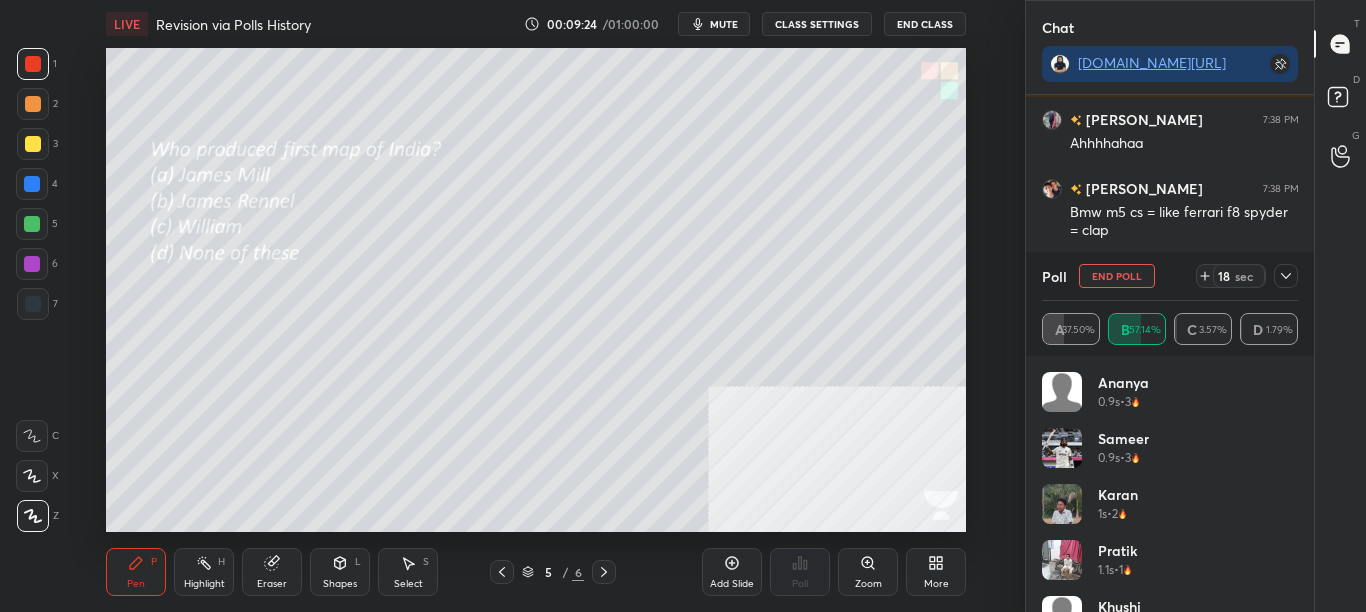 click 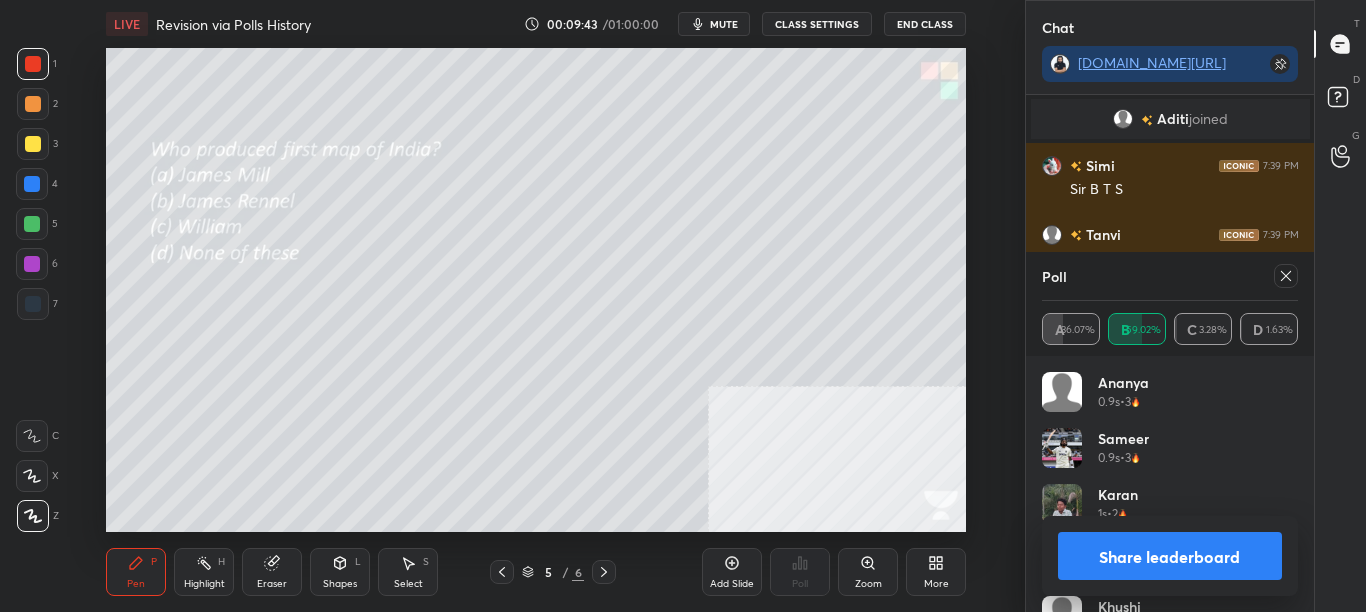 click on "Share leaderboard" at bounding box center (1170, 556) 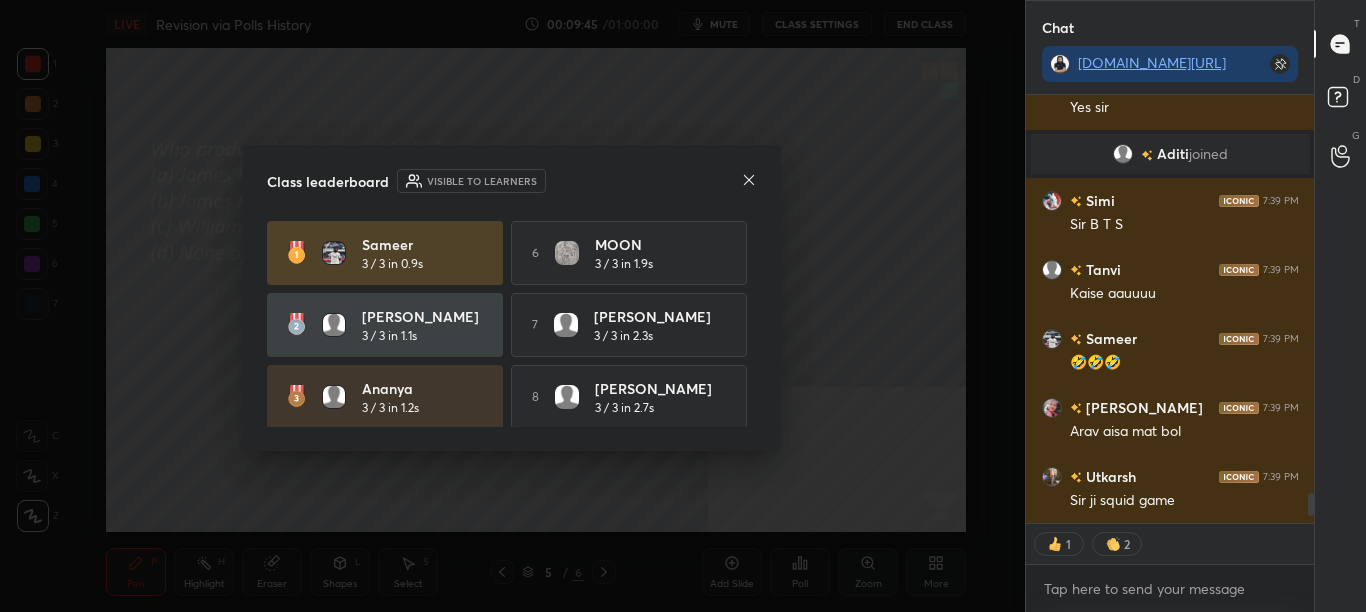 click 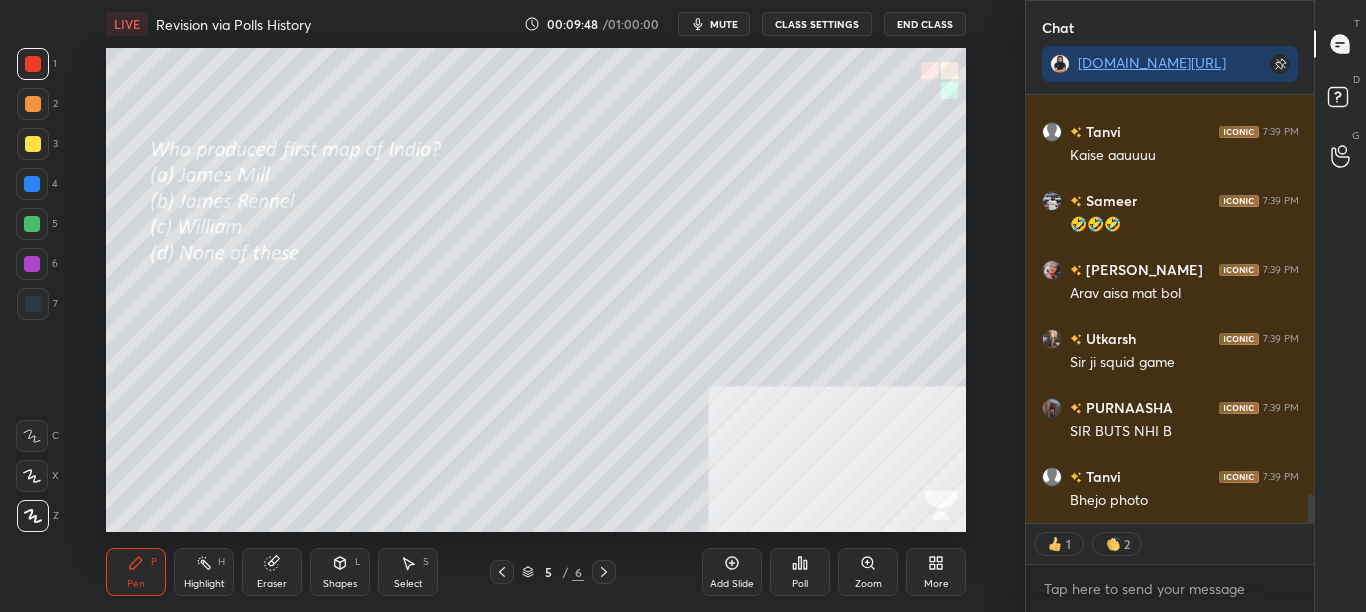 click 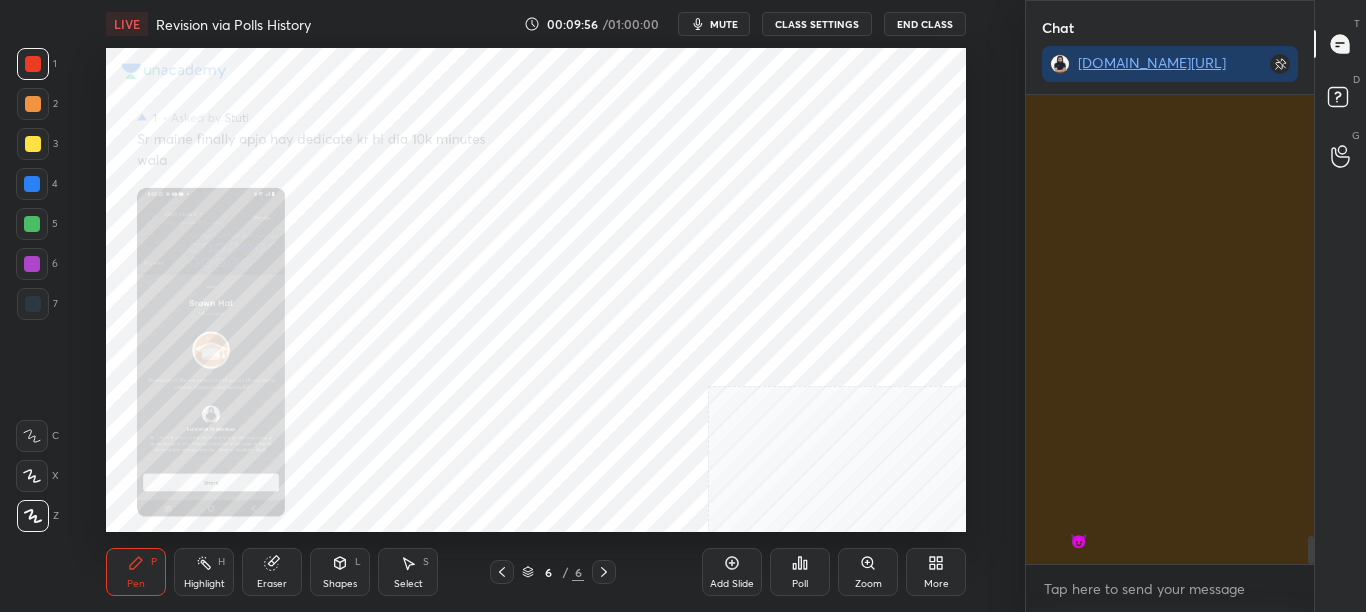 click on "Zoom" at bounding box center [868, 572] 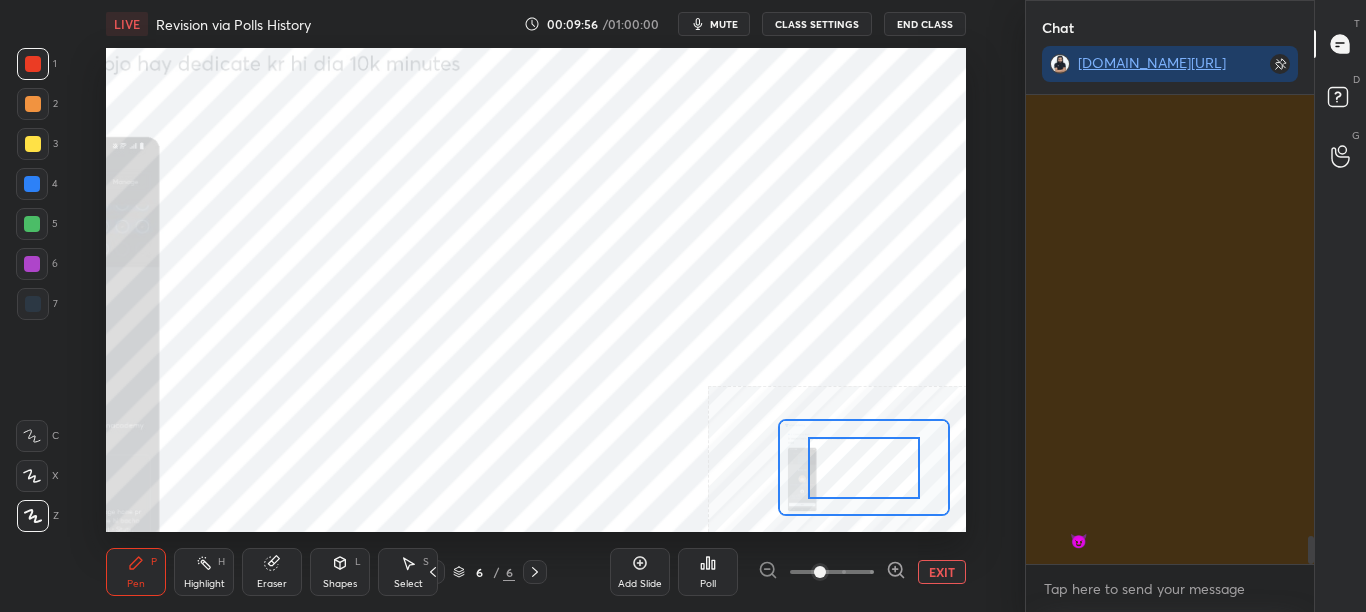 click at bounding box center [832, 572] 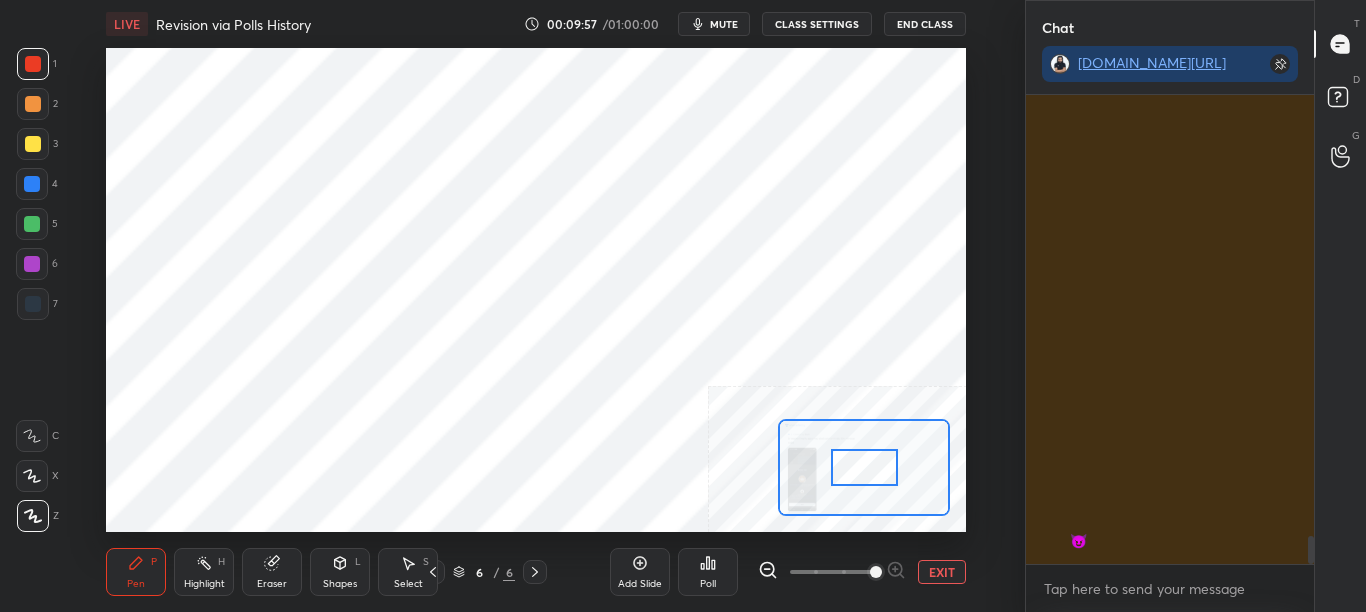 click at bounding box center [876, 572] 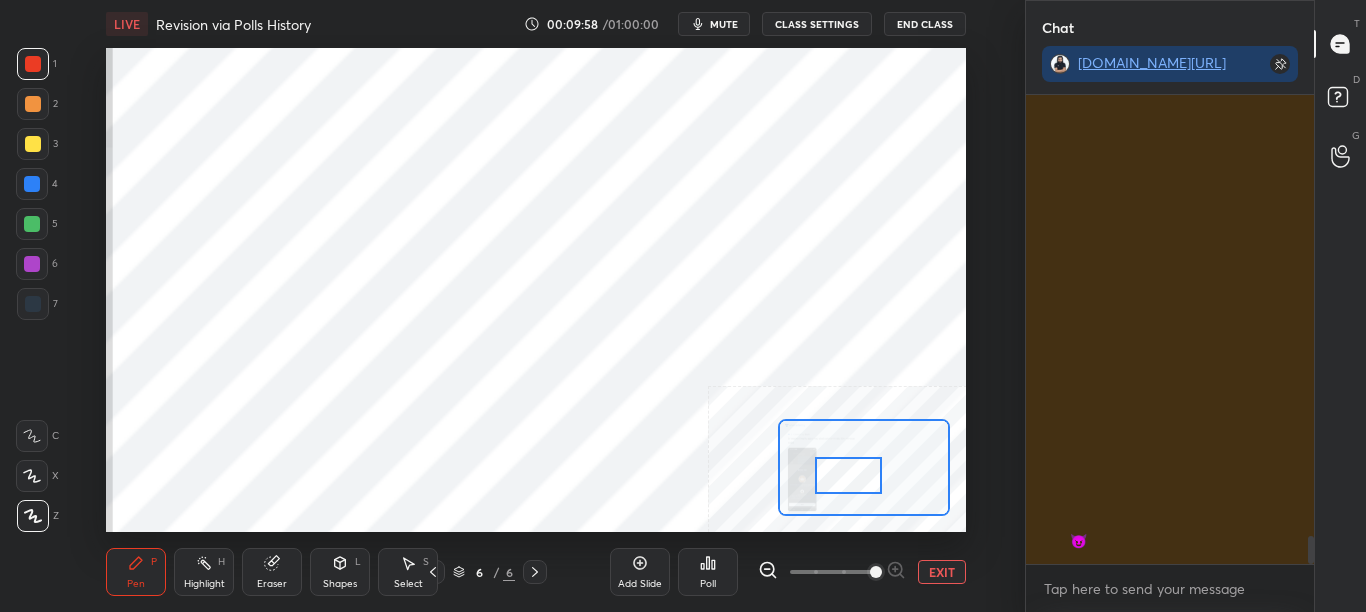 click at bounding box center [848, 475] 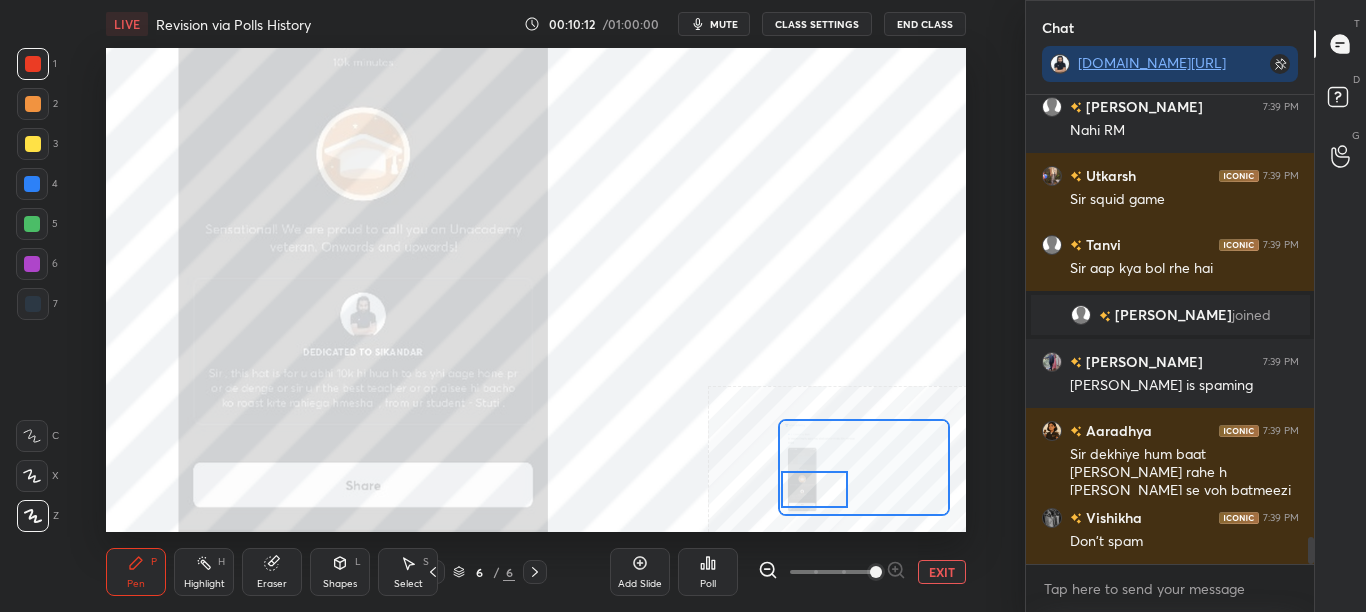 click on "EXIT" at bounding box center (942, 572) 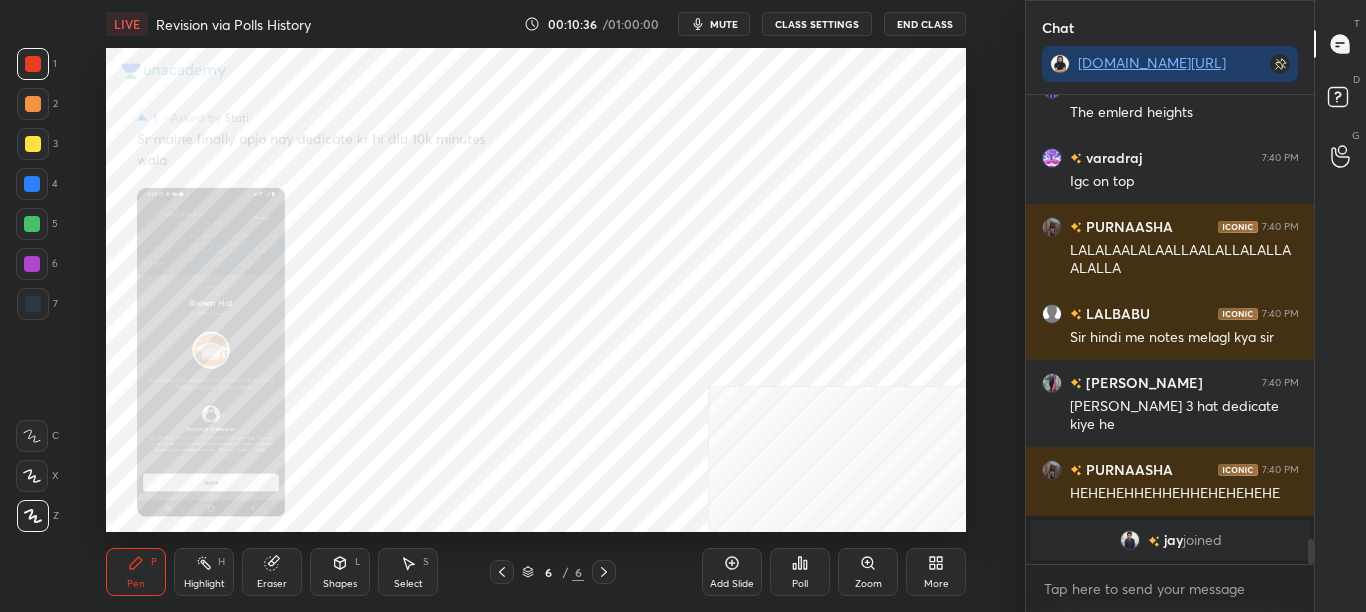 click on "More" at bounding box center [936, 572] 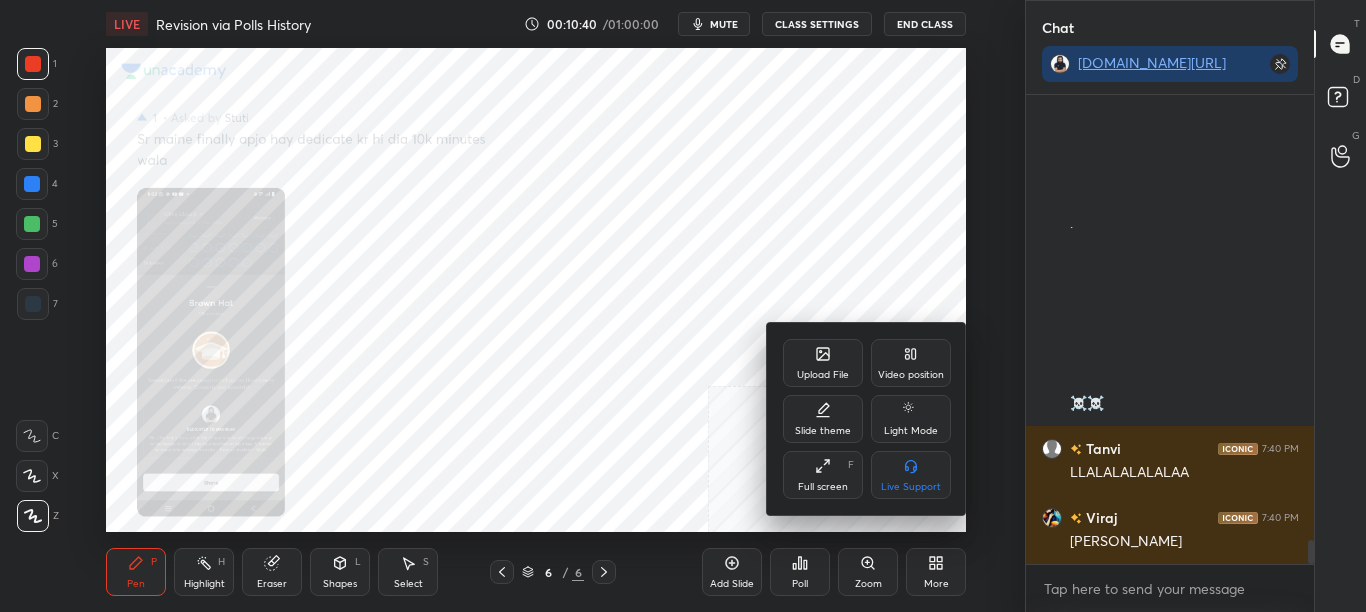 click on "Upload File" at bounding box center [823, 363] 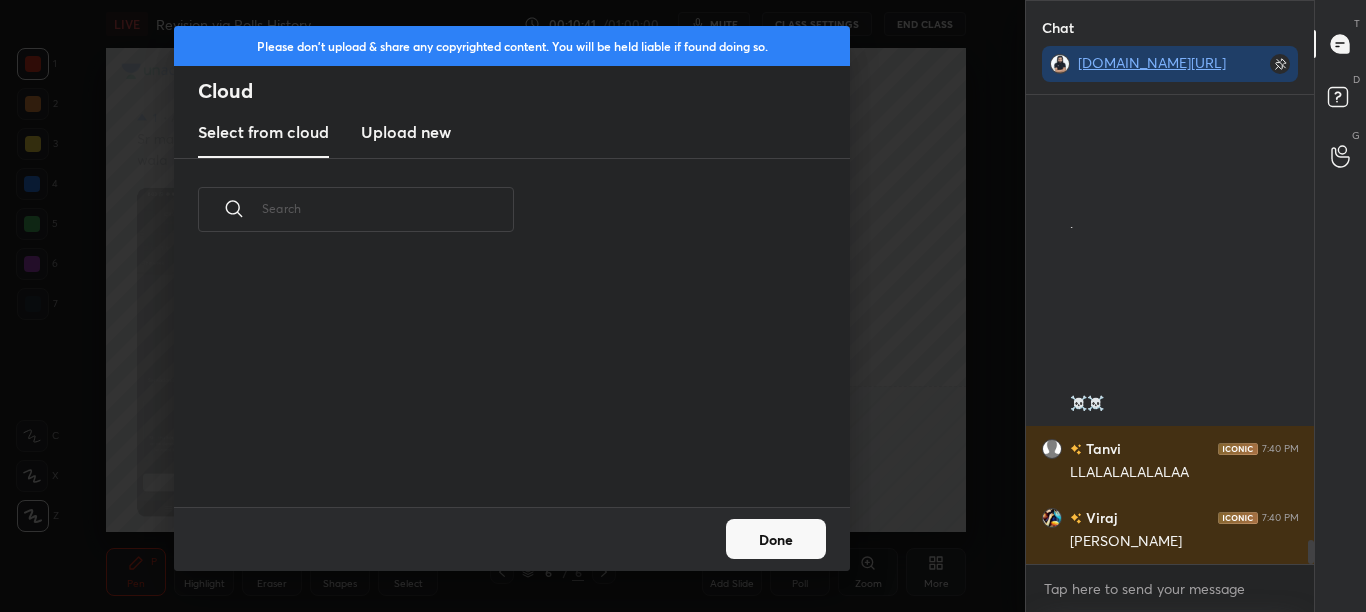 click on "Upload new" at bounding box center [406, 132] 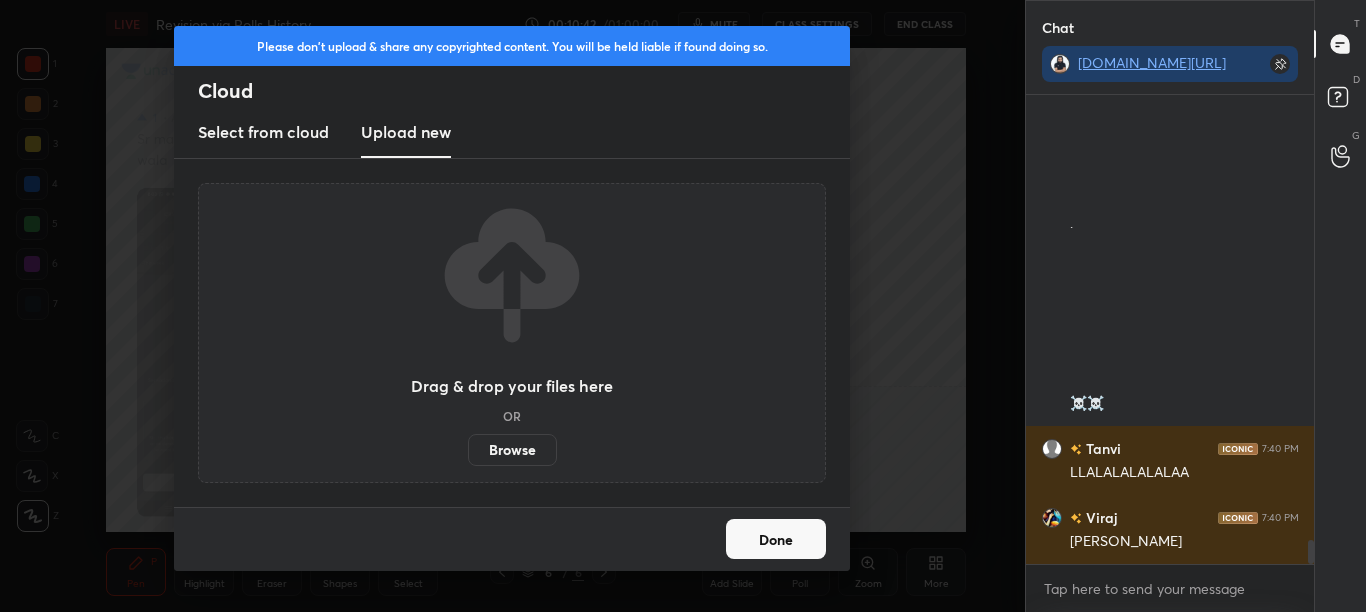 click on "Browse" at bounding box center [512, 450] 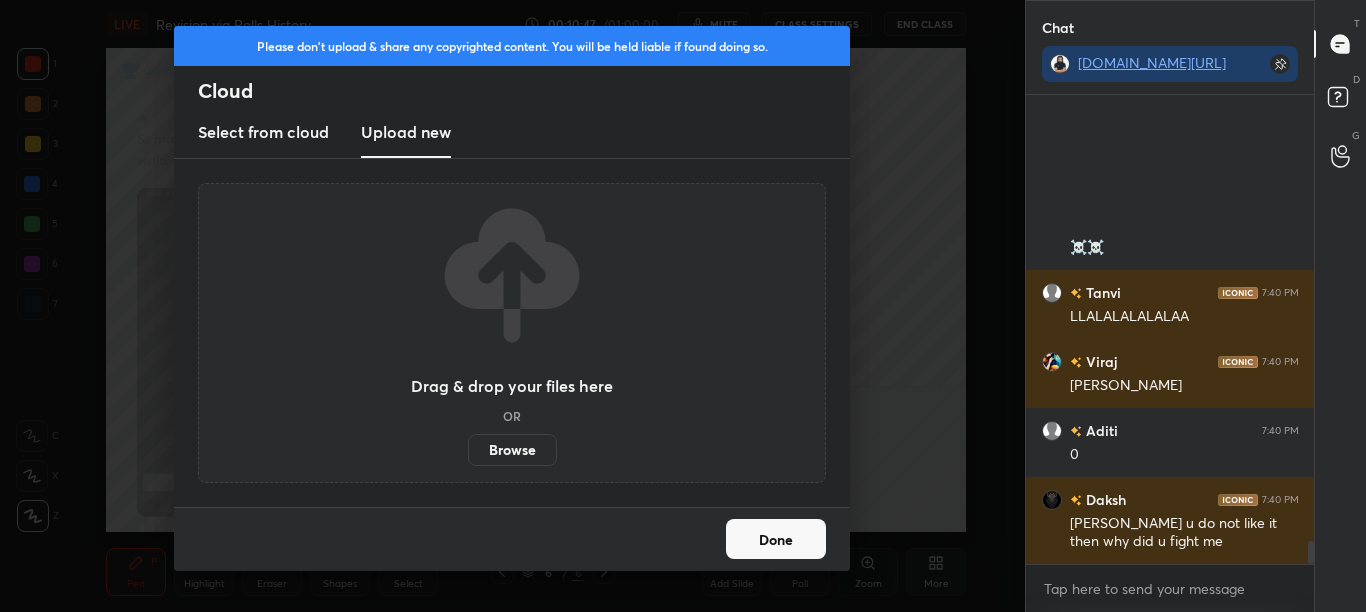 scroll, scrollTop: 8983, scrollLeft: 0, axis: vertical 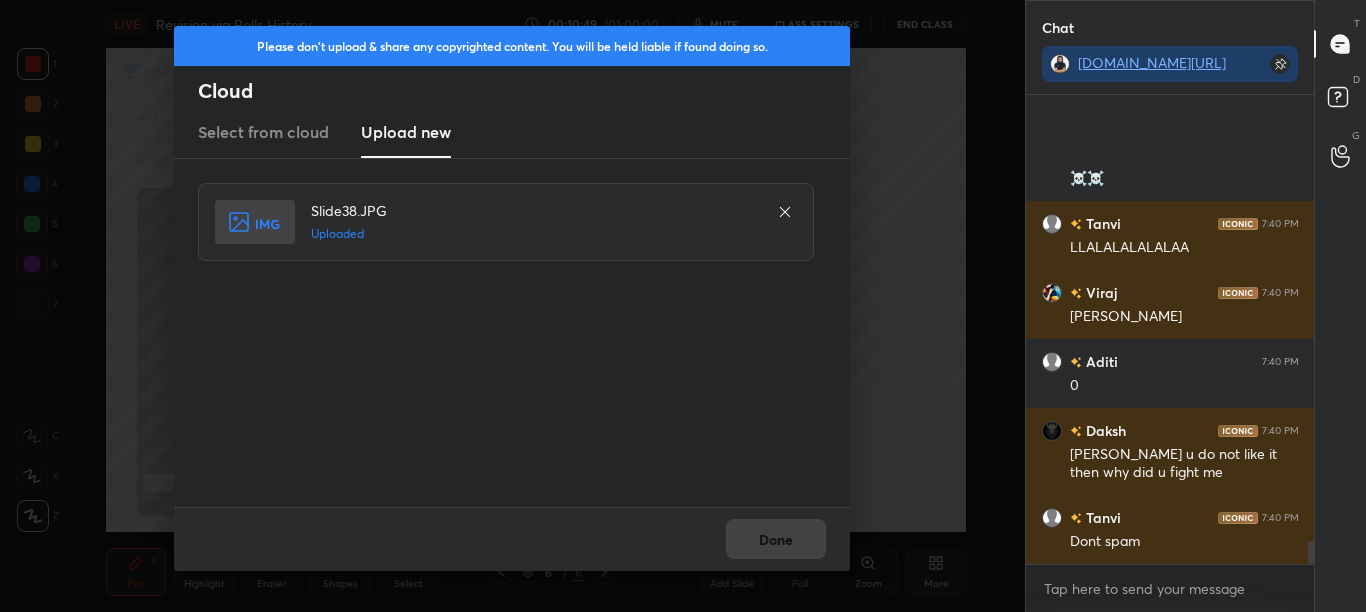 click on "Done" at bounding box center [776, 539] 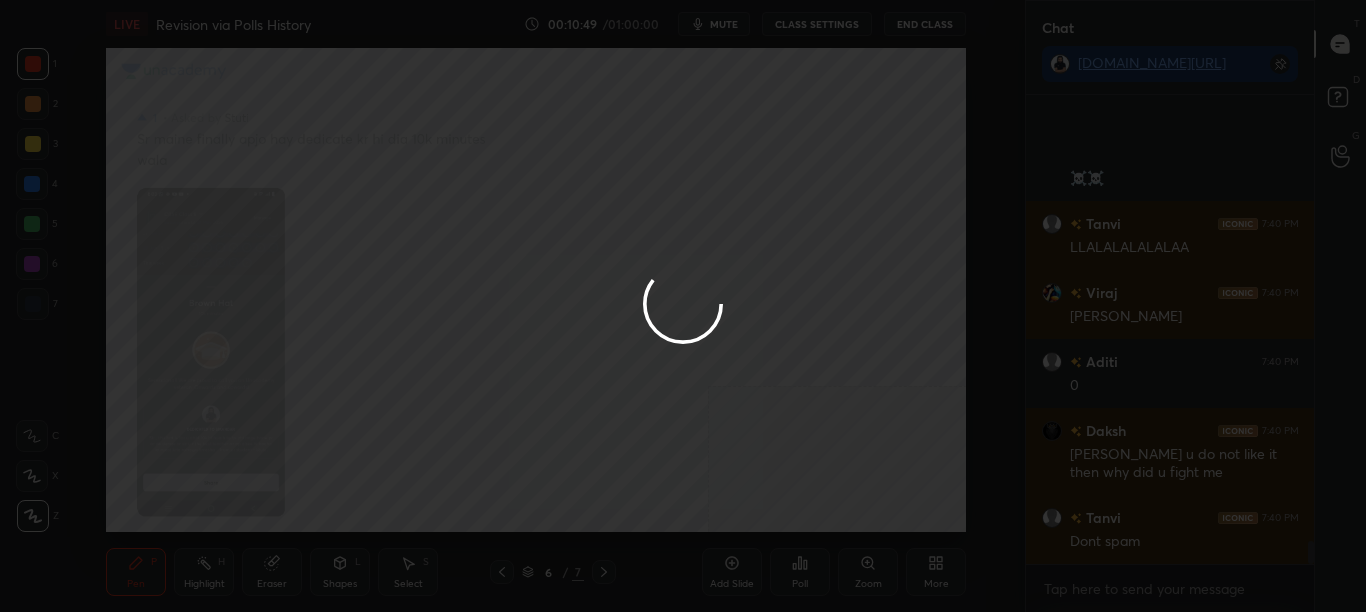 click on "Done" at bounding box center [776, 539] 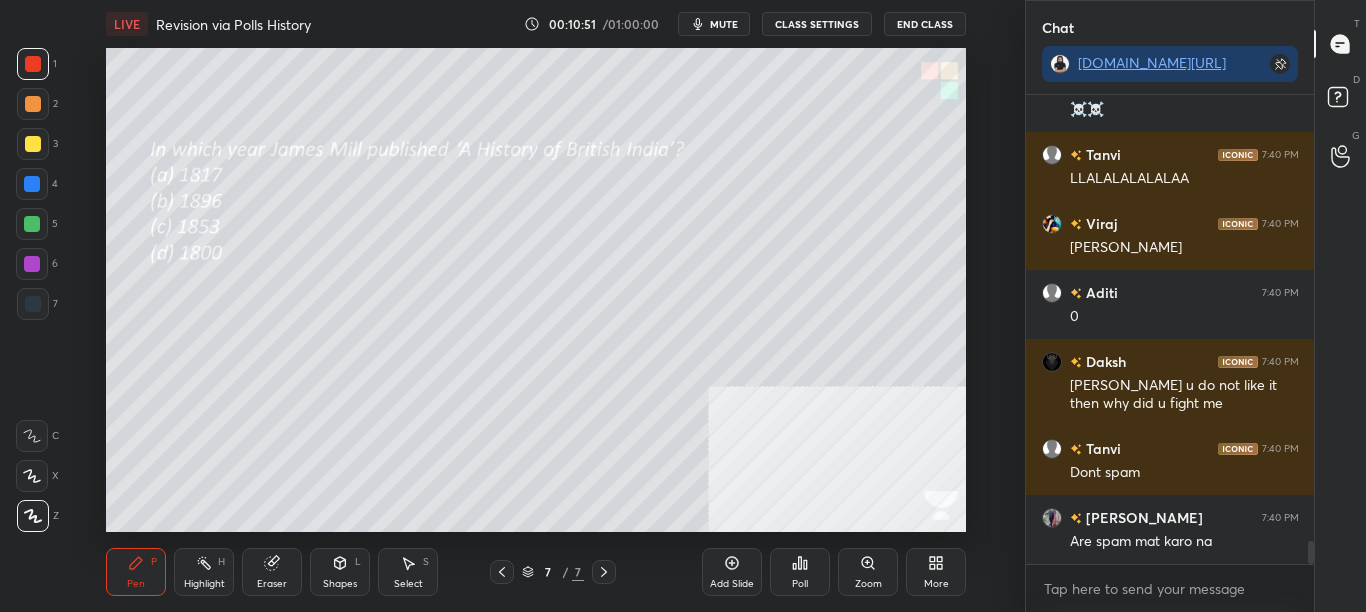 scroll, scrollTop: 9121, scrollLeft: 0, axis: vertical 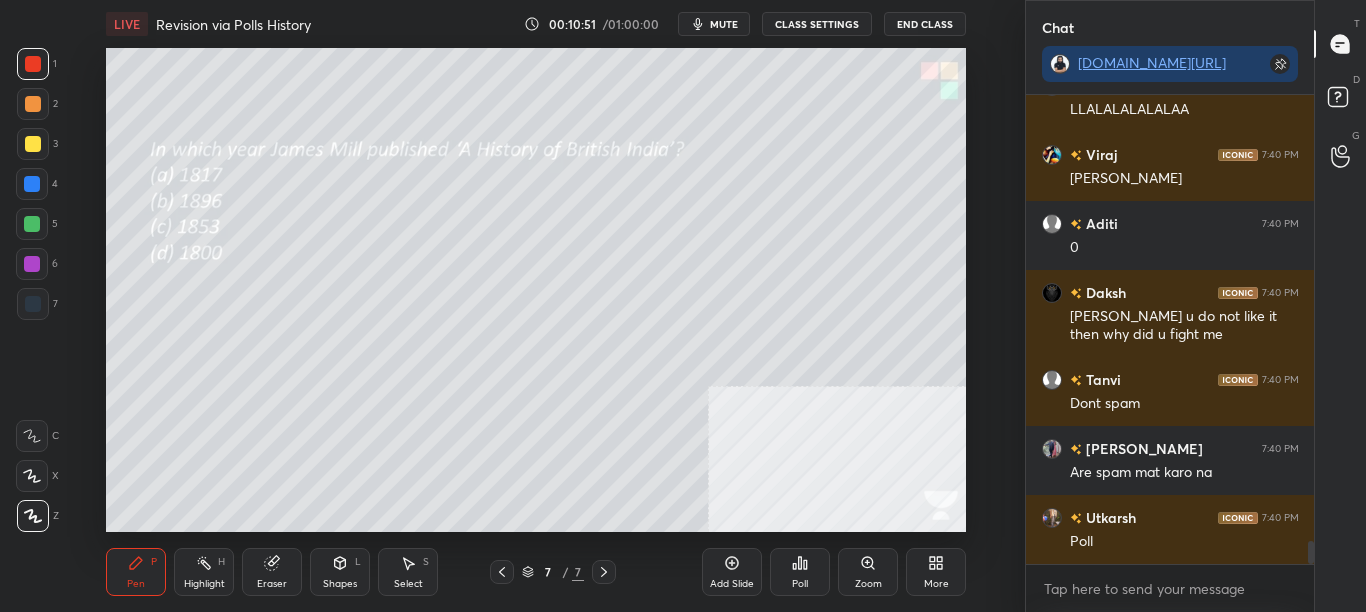 click on "Poll" at bounding box center (800, 572) 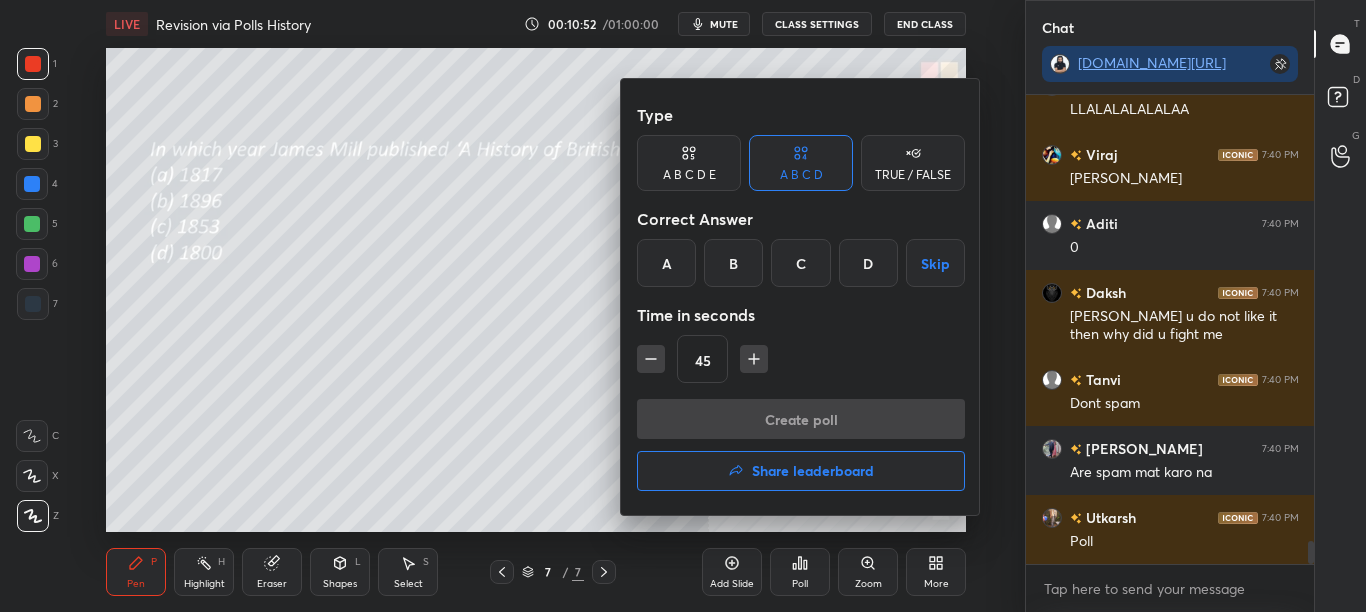 click on "A" at bounding box center [666, 263] 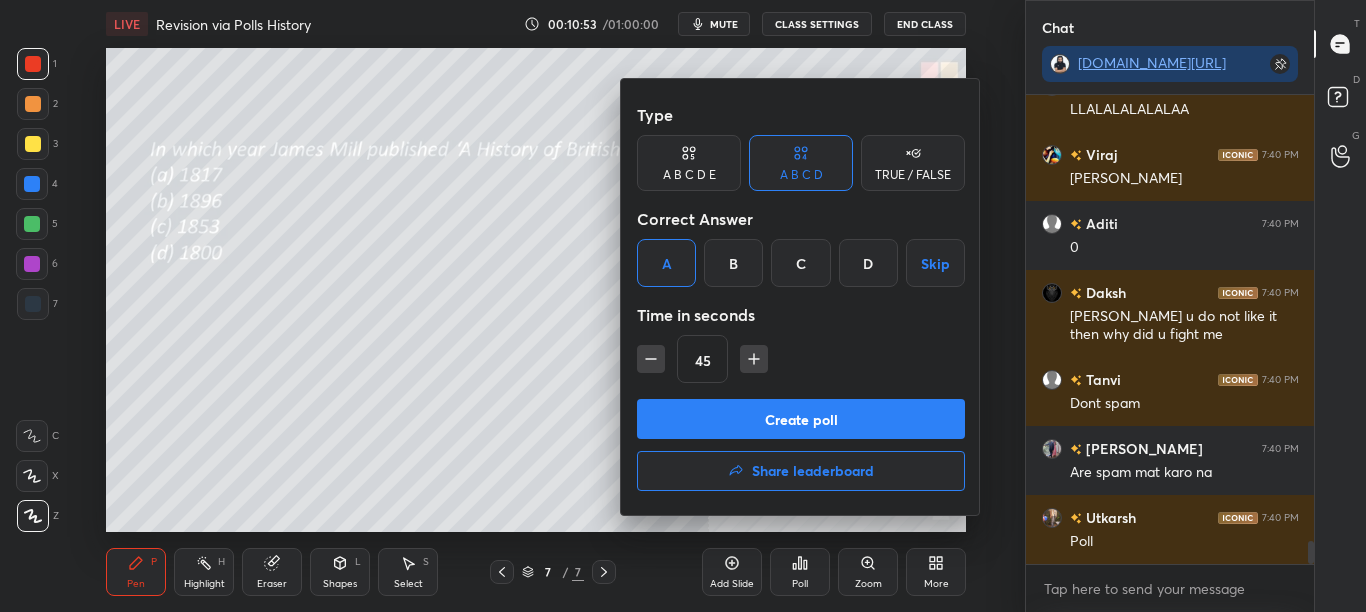 click on "Create poll" at bounding box center (801, 419) 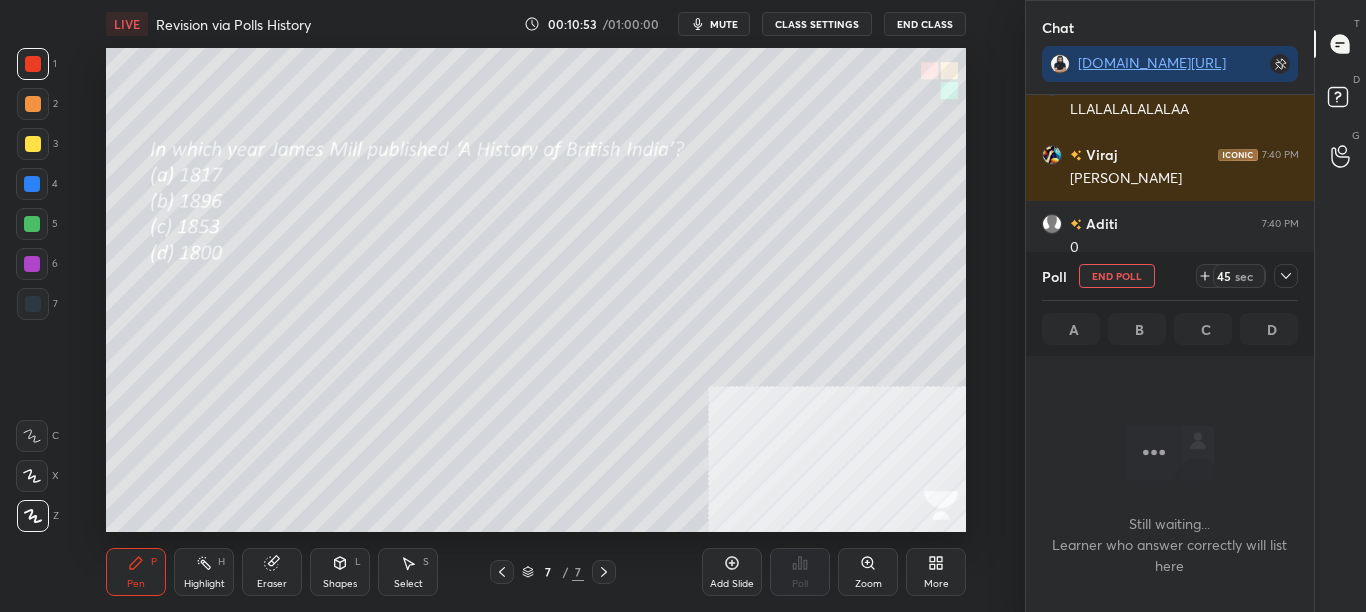 scroll, scrollTop: 235, scrollLeft: 282, axis: both 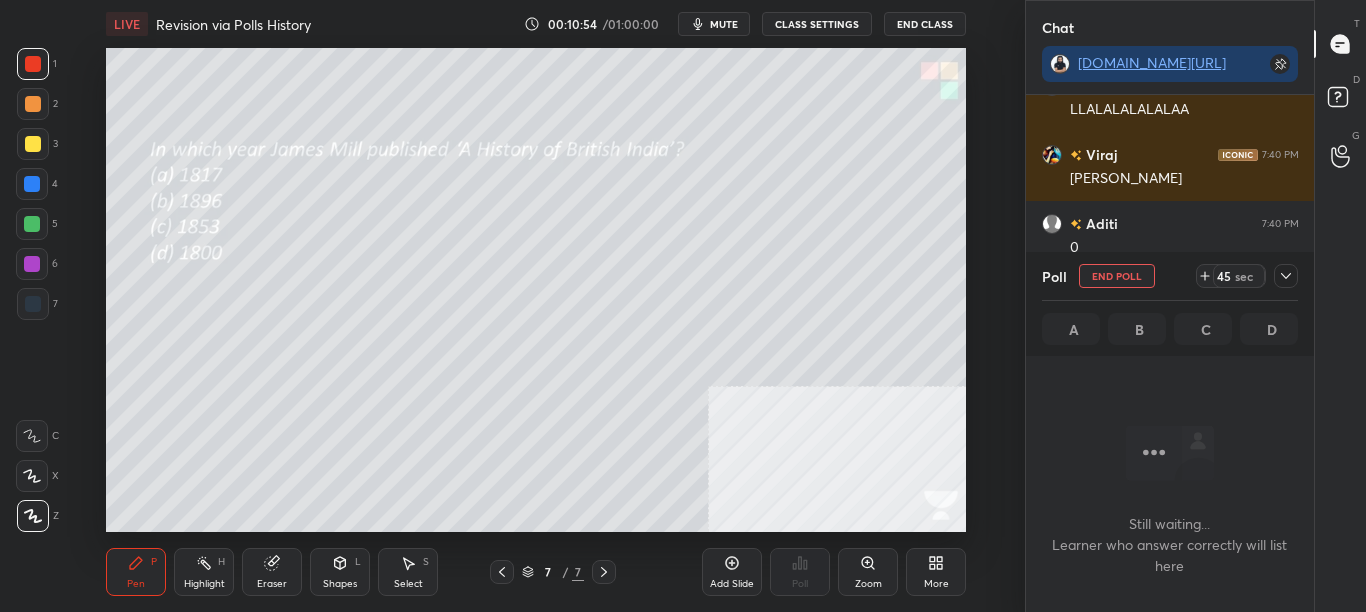 click 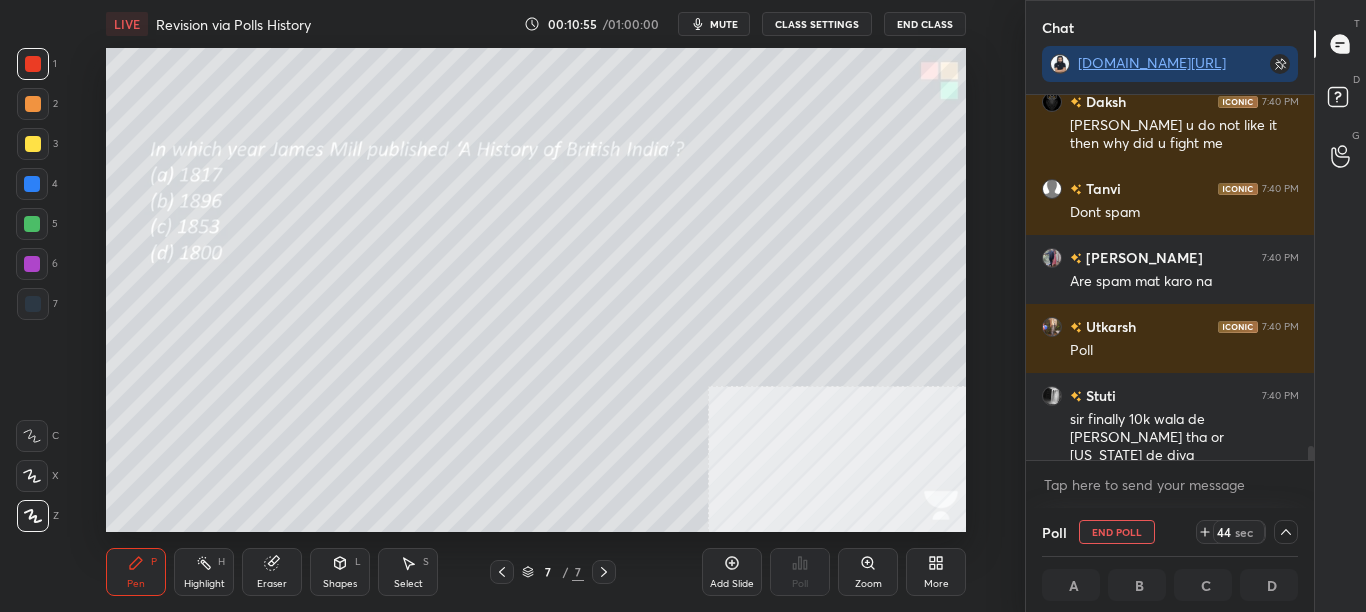 scroll, scrollTop: 9381, scrollLeft: 0, axis: vertical 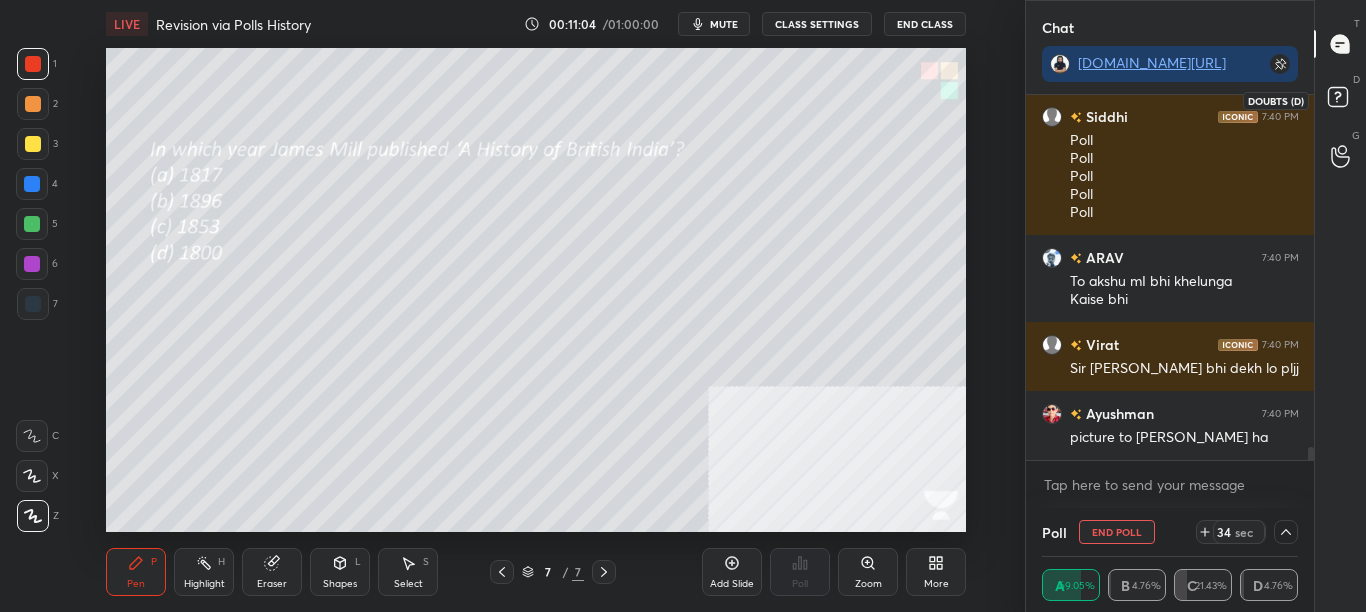 drag, startPoint x: 1348, startPoint y: 101, endPoint x: 1353, endPoint y: 111, distance: 11.18034 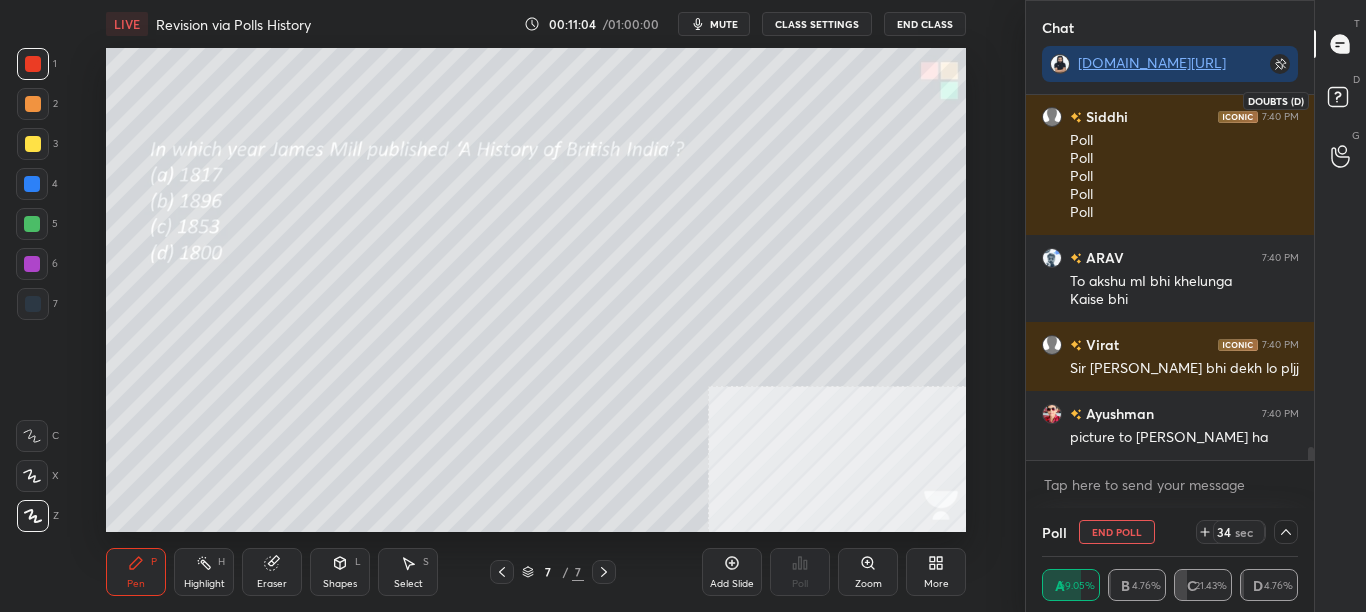 click 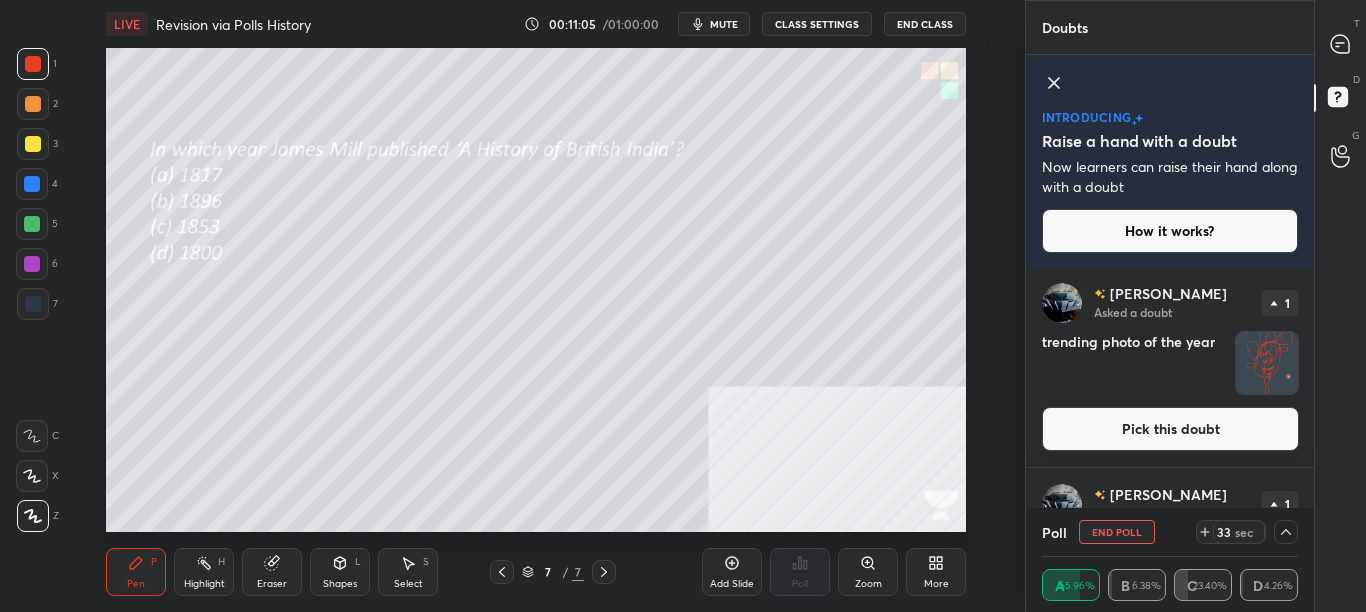 click on "T Messages (T) D Doubts (D) G Raise Hand (G)" at bounding box center (1340, 306) 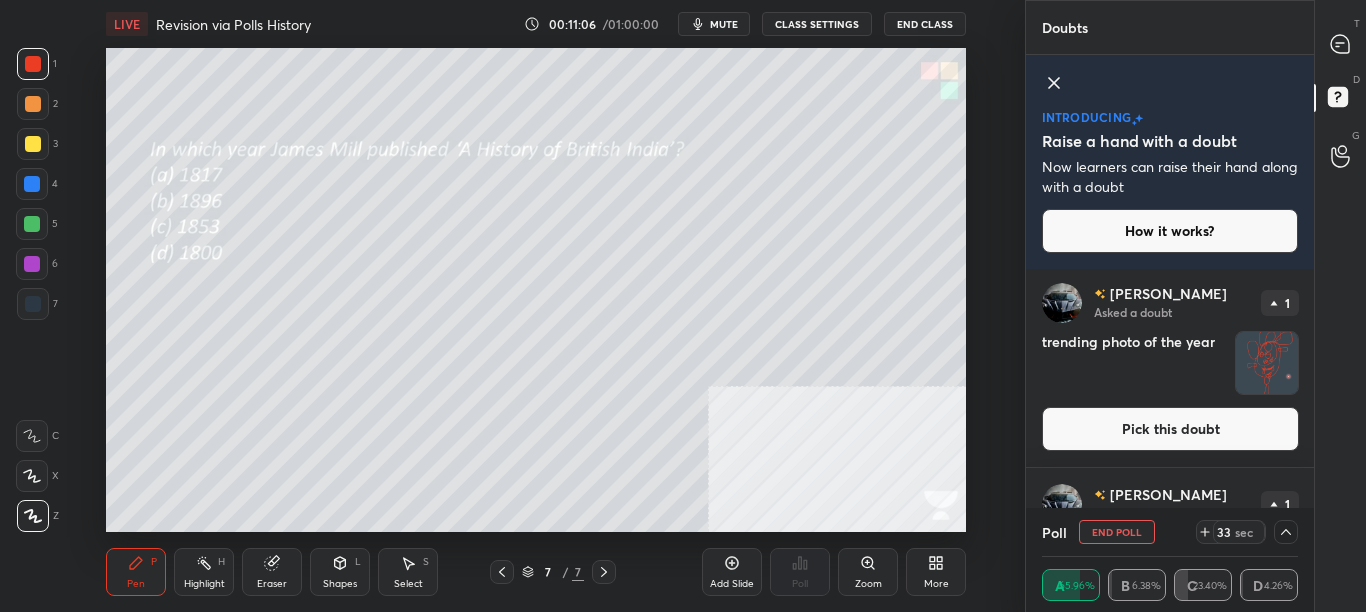 click on "T Messages (T) D Doubts (D) G Raise Hand (G)" at bounding box center (1340, 306) 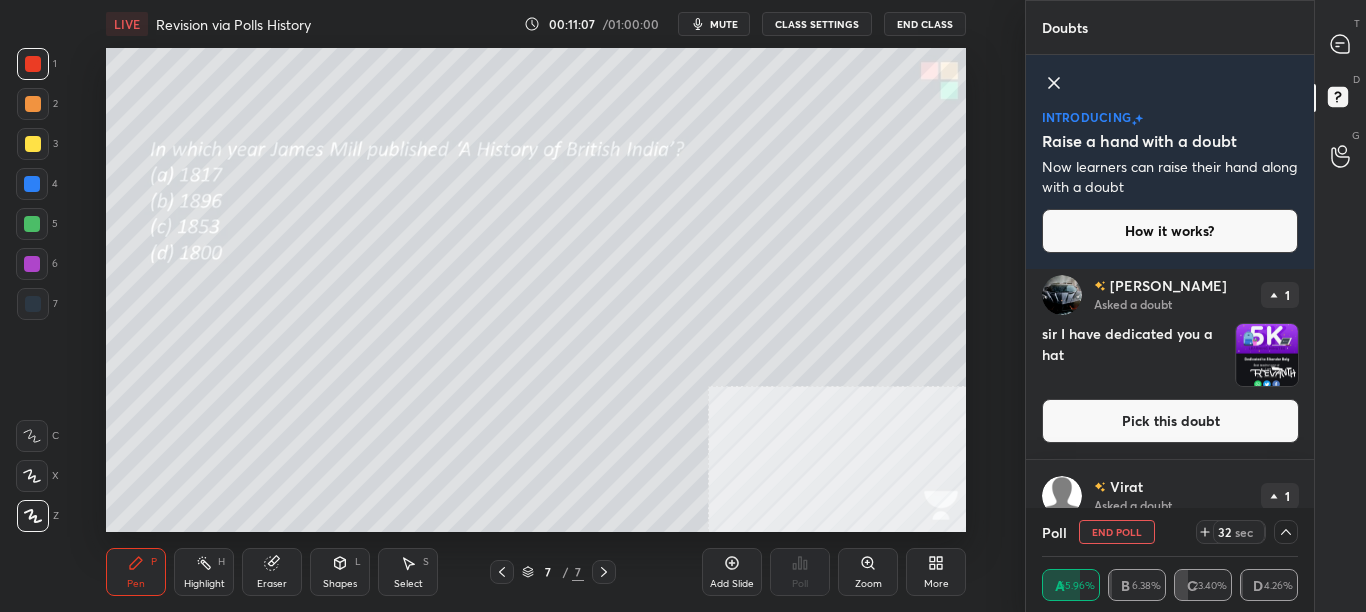 click on "Pick this doubt" at bounding box center (1170, 421) 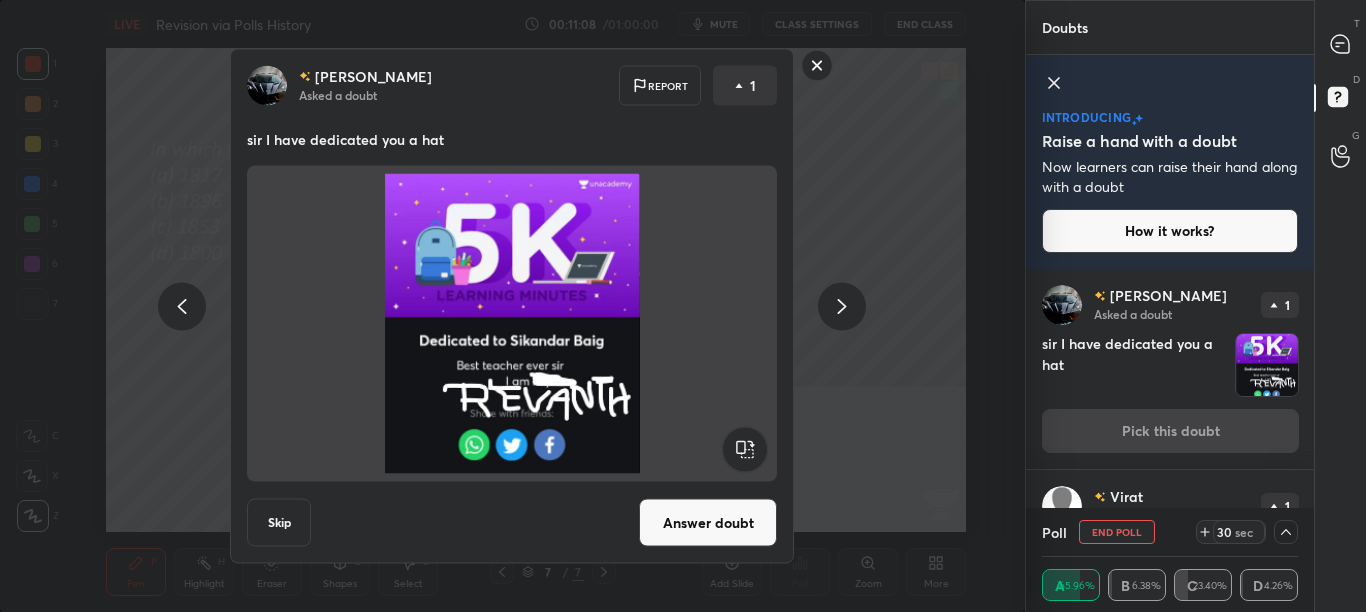 click on "Skip" at bounding box center (279, 523) 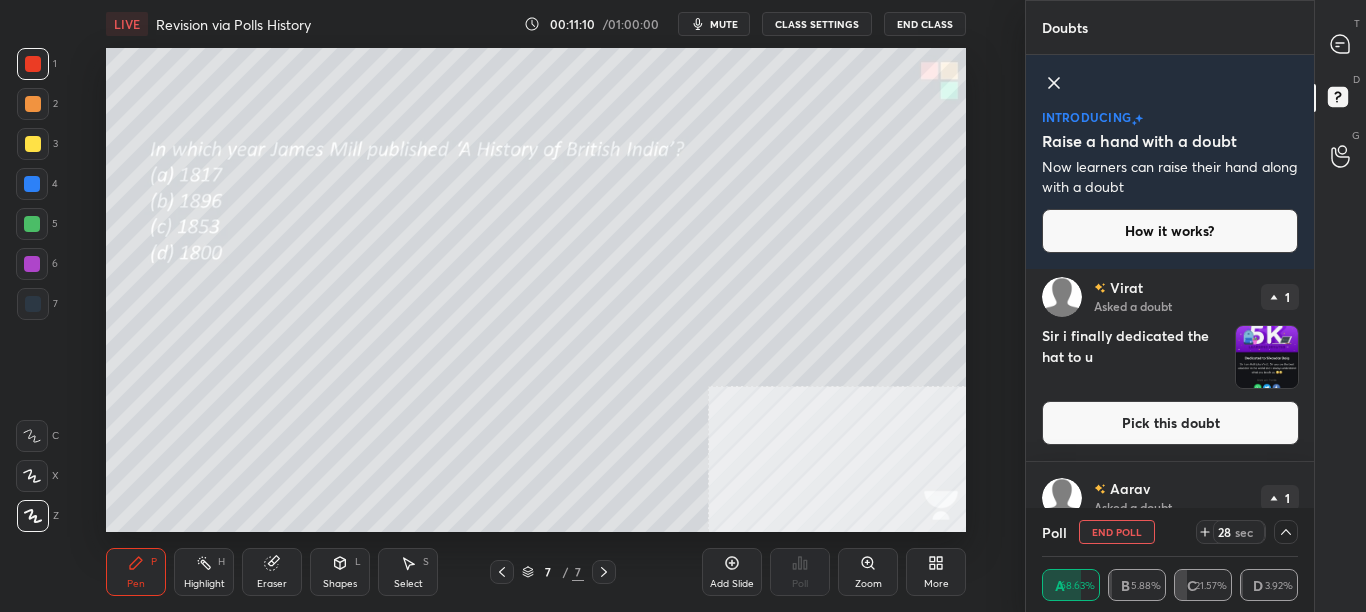 click on "Pick this doubt" at bounding box center (1170, 423) 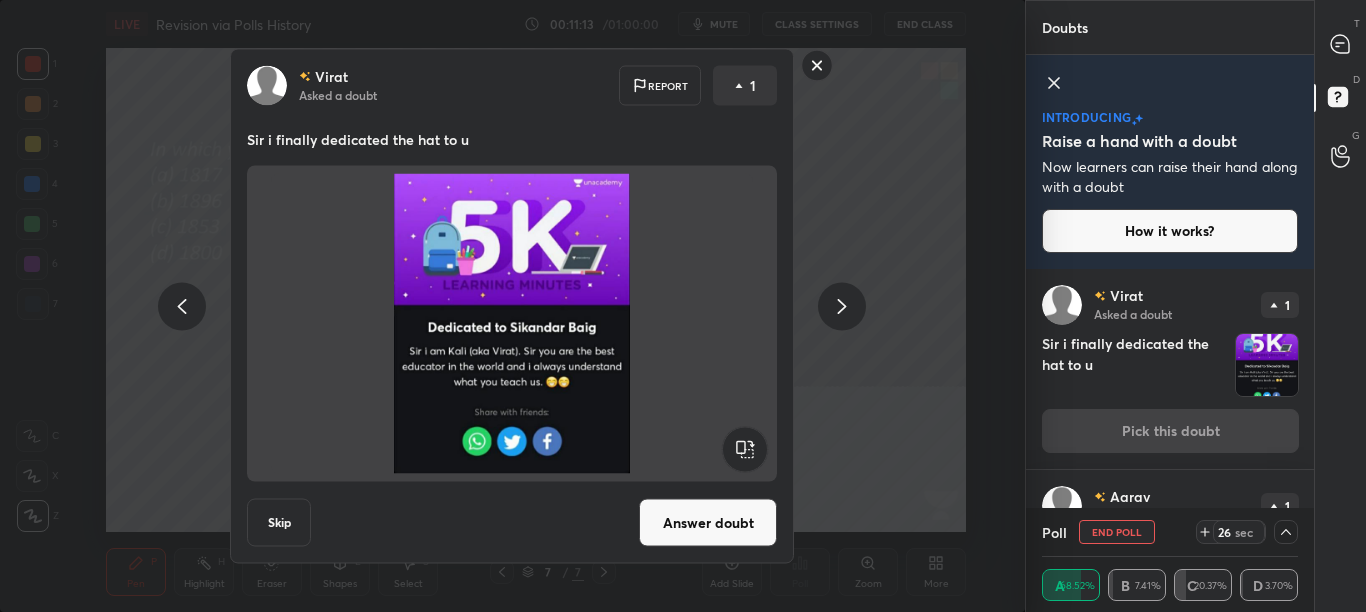 click on "Answer doubt" at bounding box center [708, 523] 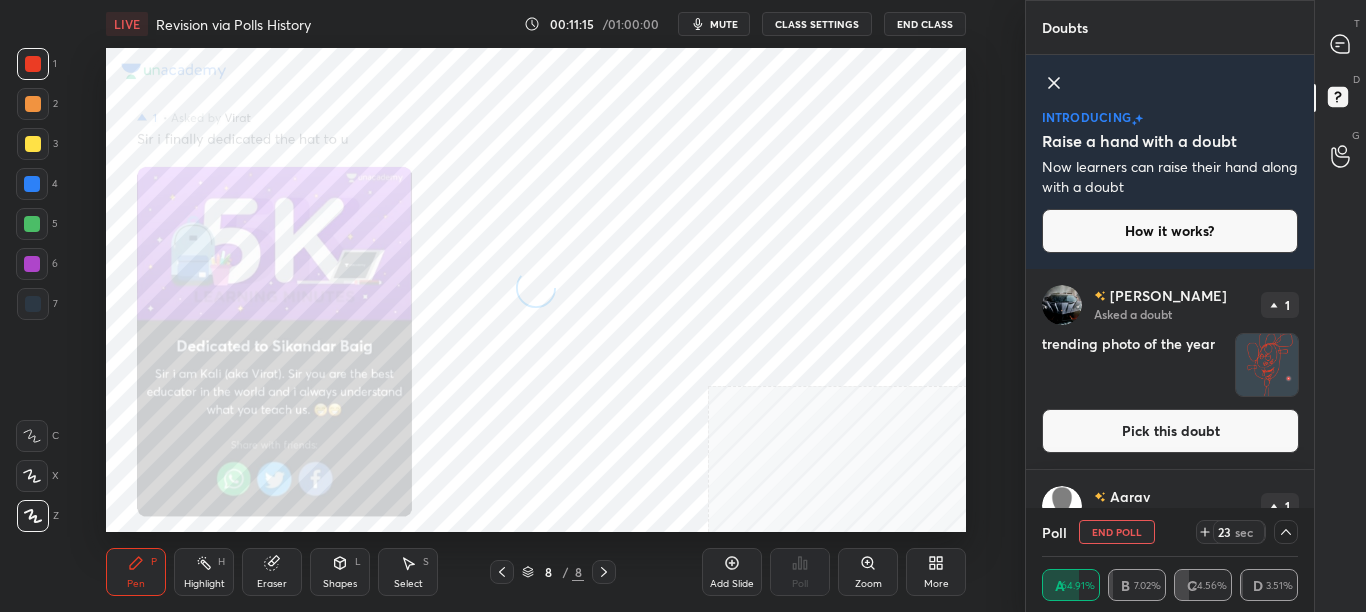 click 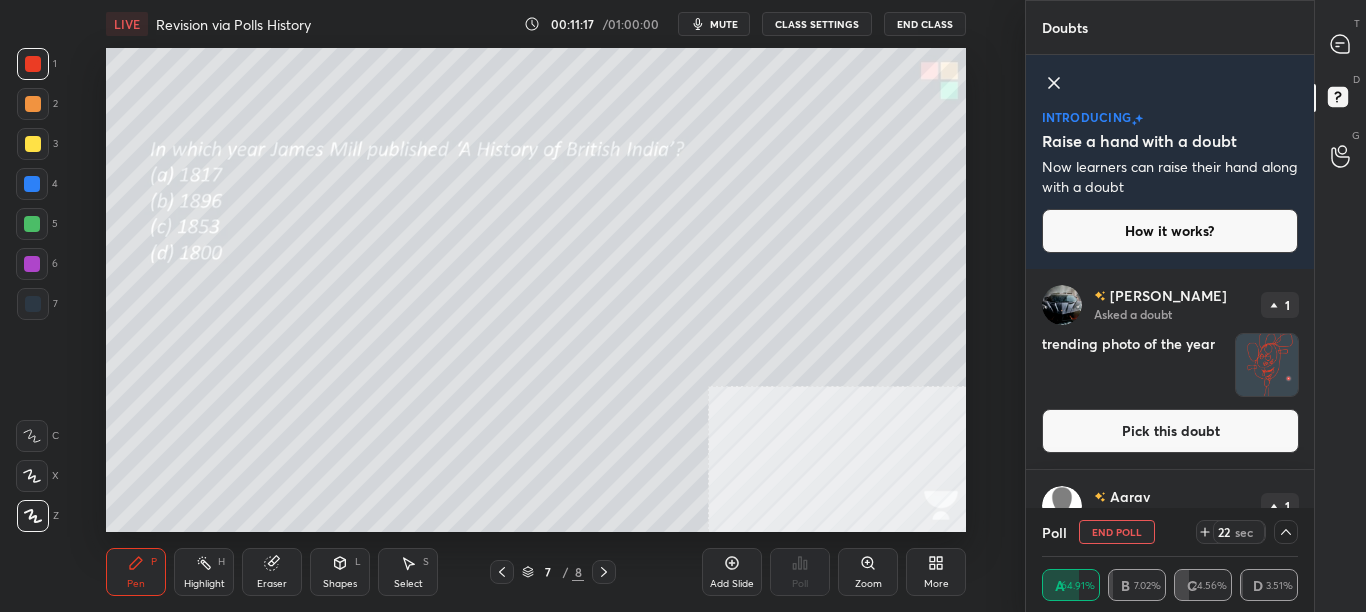 click 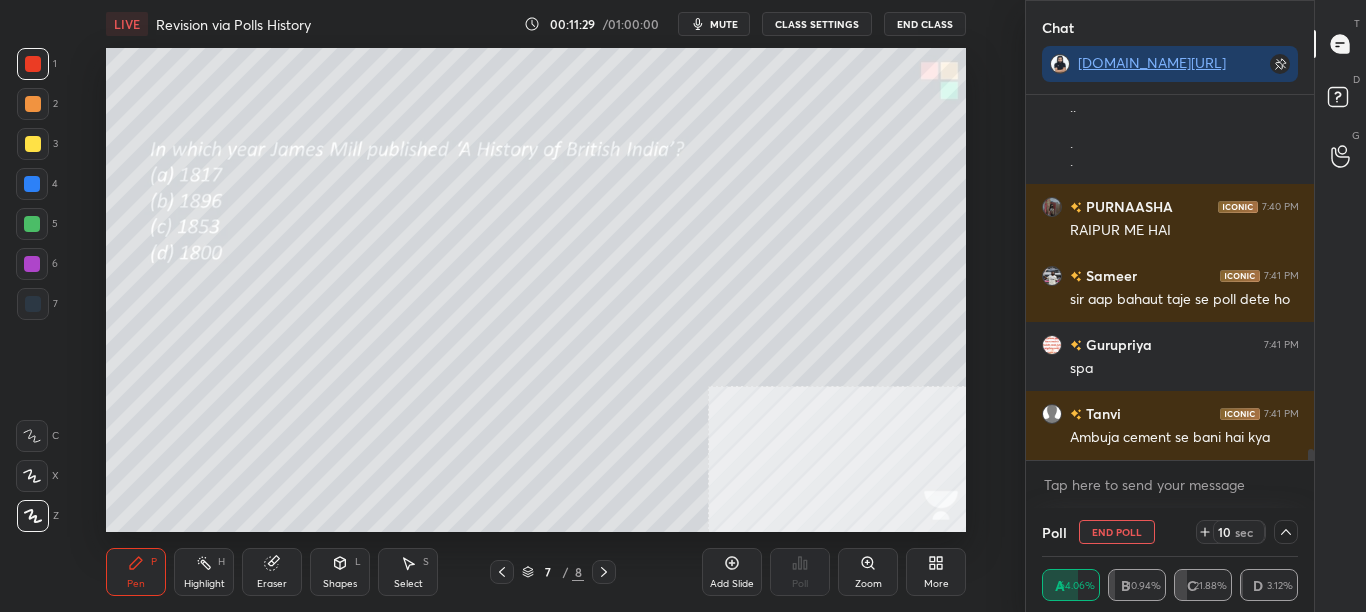 drag, startPoint x: 1309, startPoint y: 456, endPoint x: 1315, endPoint y: 478, distance: 22.803509 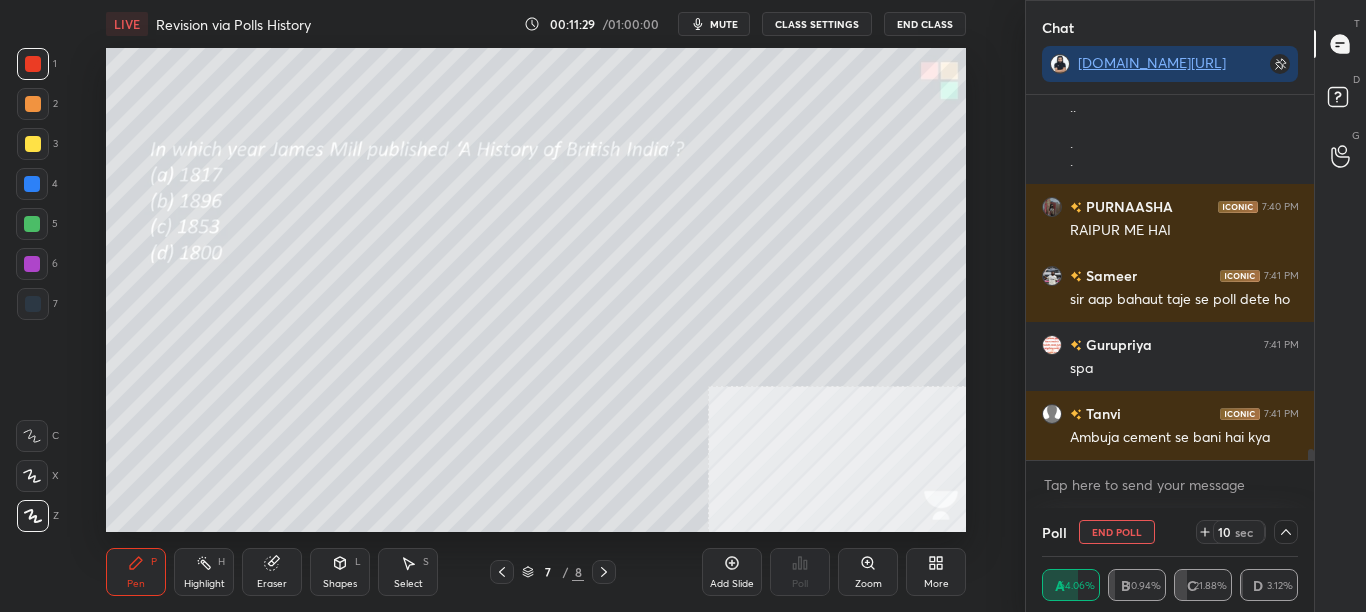 click on "Chat t.me/sikandarcbse8th Rudransh 7:40 PM Kya Aishwary 7:40 PM .
.
.
.
..
.
.
.
.
.
.
..
.
.
..
.
.
.
..
..
.
.
.
.
.
.
..
.
.
.
.
..
.
.
.
..
.
.
.
..
.
.
.
..
.
. PURNAASHA 7:40 PM RAIPUR ME HAI Sameer 7:41 PM sir aap bahaut taje se poll dete ho Gurupriya 7:41 PM spa Tanvi 7:41 PM Ambuja cement se bani hai kya JUMP TO LATEST Enable hand raising Enable raise hand to speak to learners. Once enabled, chat will be turned off temporarily. Enable x   introducing Raise a hand with a doubt Now learners can raise their hand along with a doubt  How it works? Revanth Asked a doubt 1 trending photo of the year Pick this doubt Aarav Asked a doubt 1 Please help me with this doubt Pick this doubt NEW DOUBTS ASKED No one has raised a hand yet Can't raise hand Looks like educator just invited you to speak. Please wait before you can raise your hand again. Got it Poll End Poll 10  sec A 64.06% B 10.94% C 21.88% D 3.12% T Messages (T) D Doubts (D) G Raise Hand (G)" at bounding box center (1196, 306) 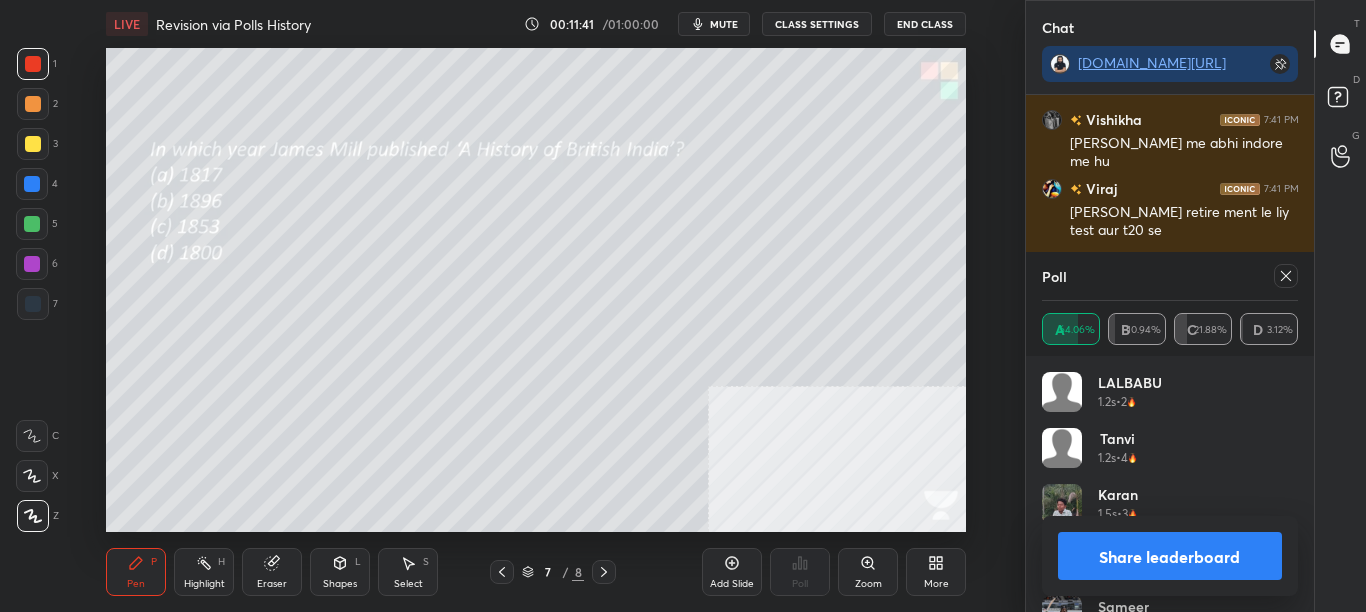 click on "Share leaderboard" at bounding box center [1170, 556] 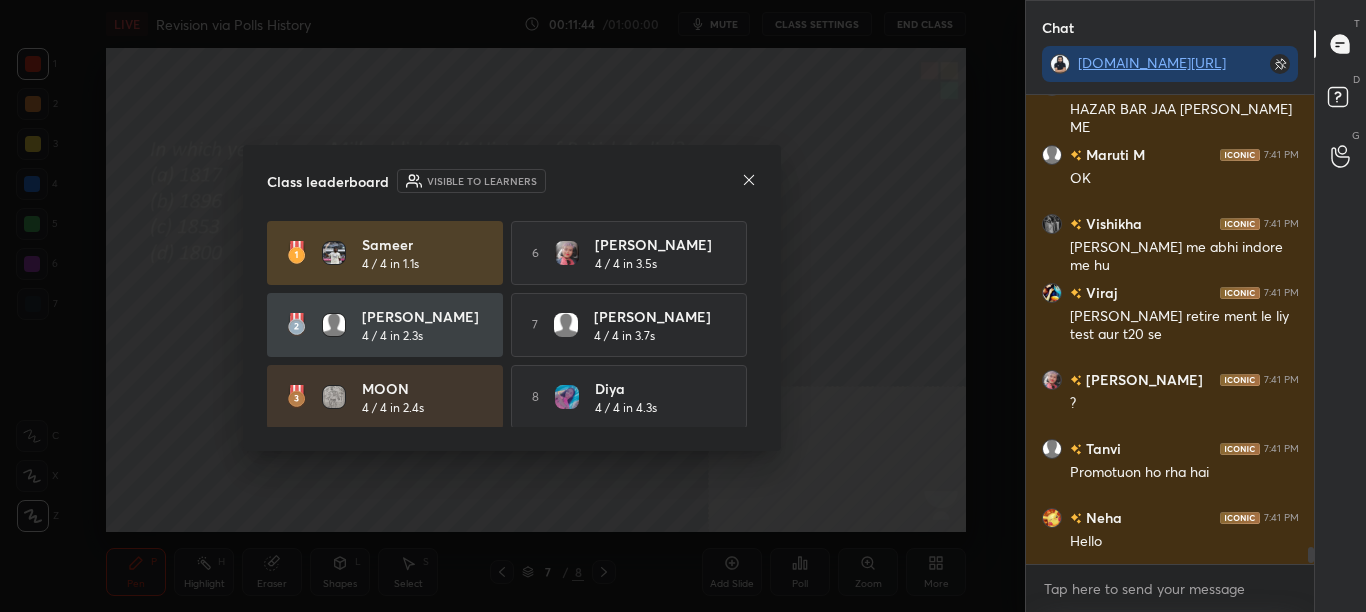 click 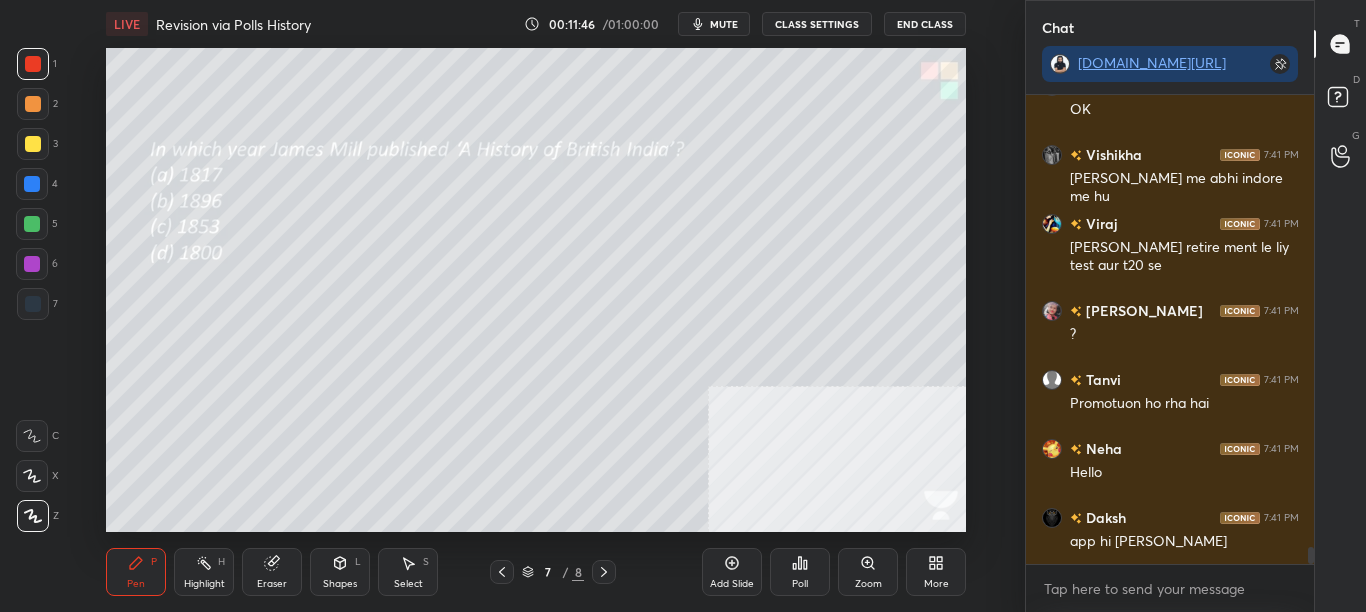 click 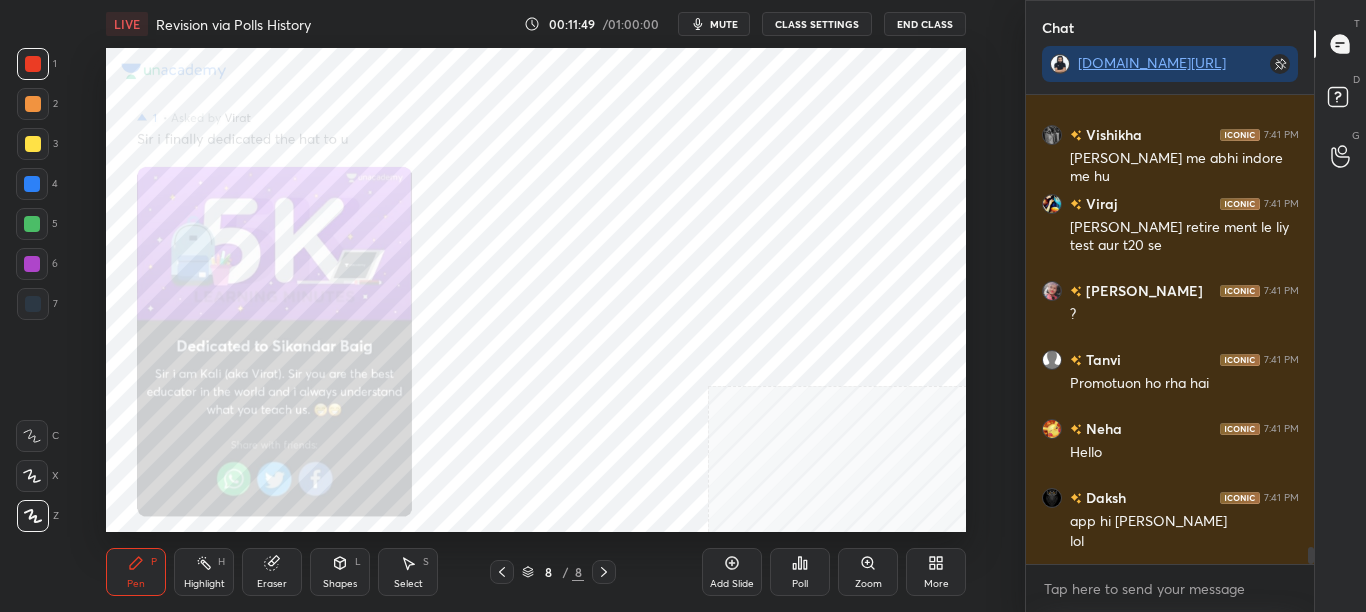 click on "Zoom" at bounding box center (868, 572) 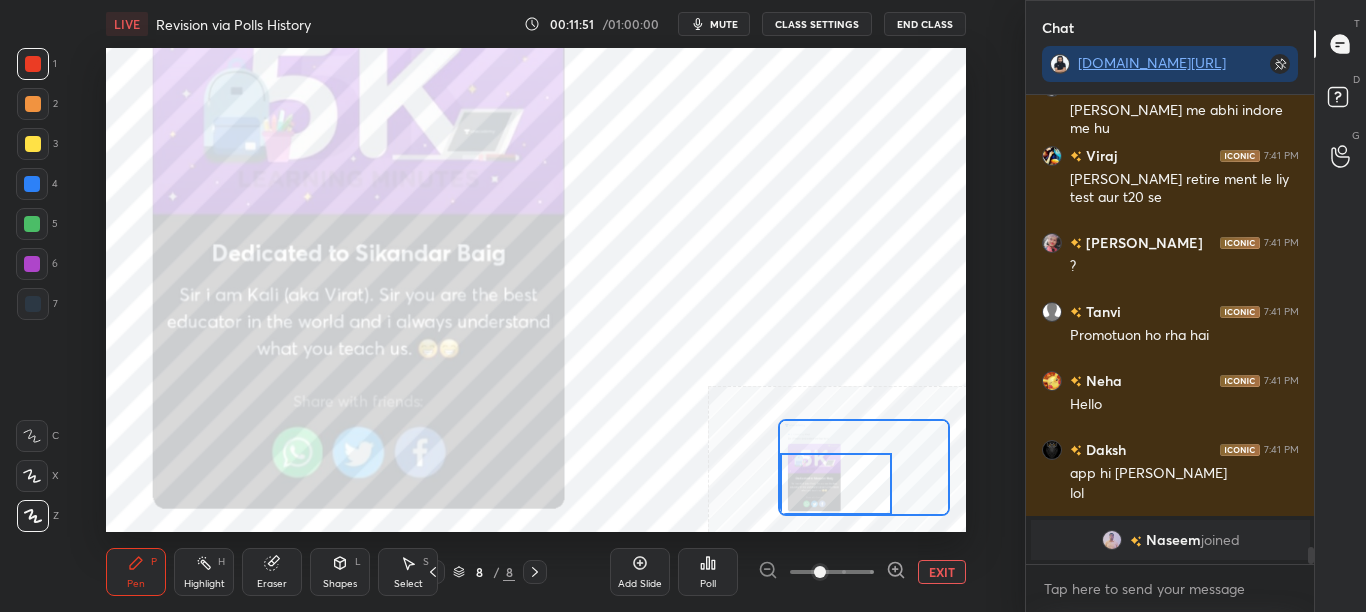 drag, startPoint x: 810, startPoint y: 477, endPoint x: 791, endPoint y: 492, distance: 24.207438 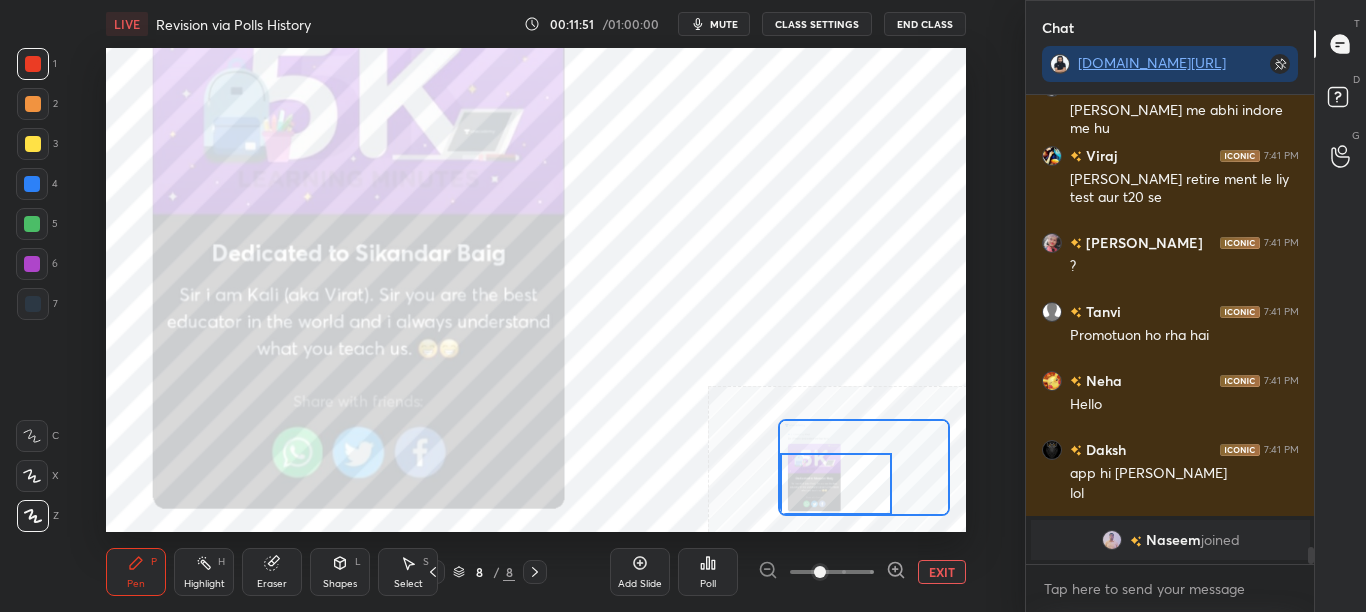 click at bounding box center [836, 484] 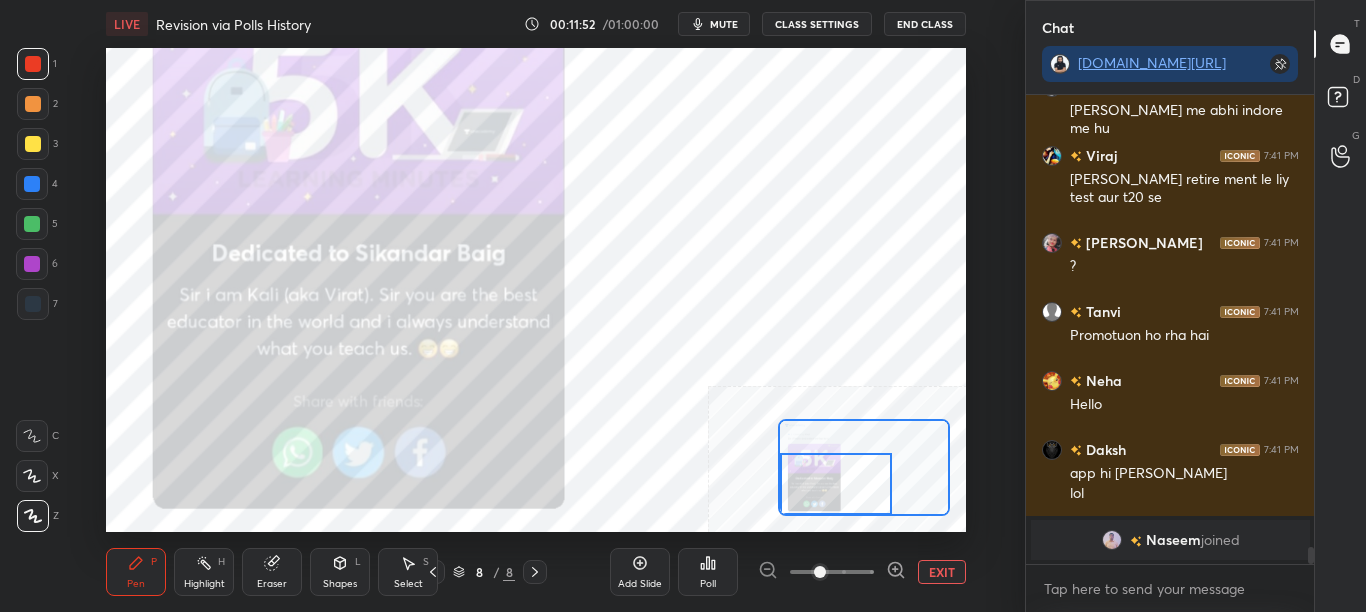 click 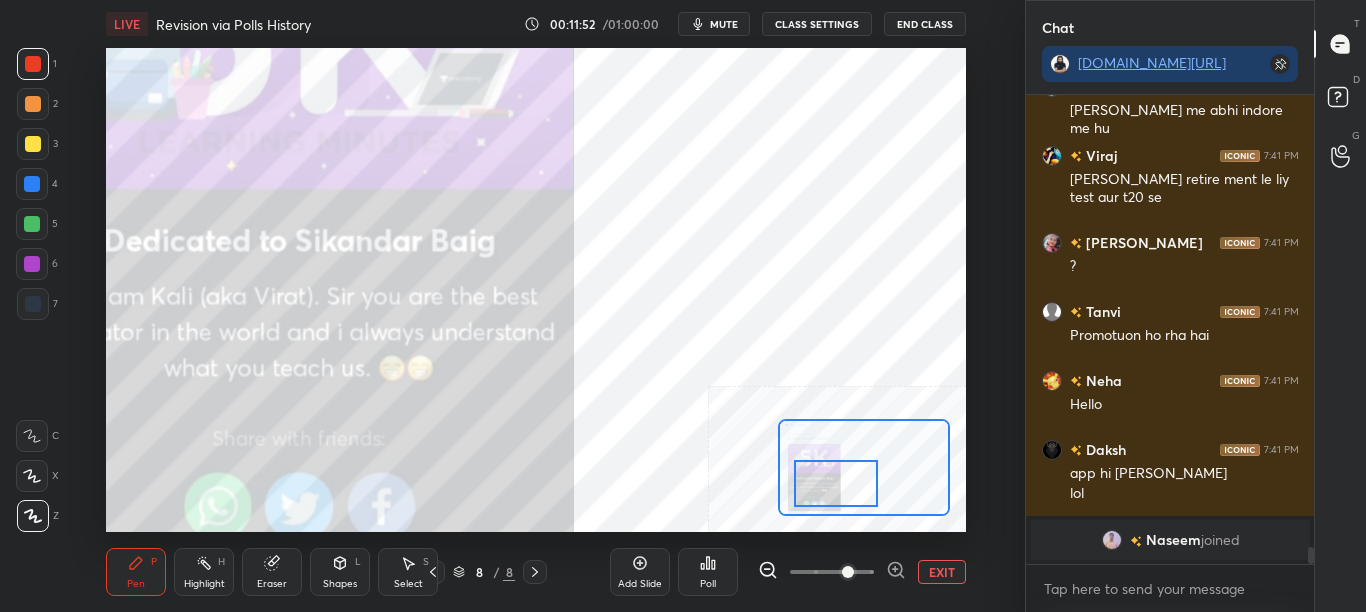 click 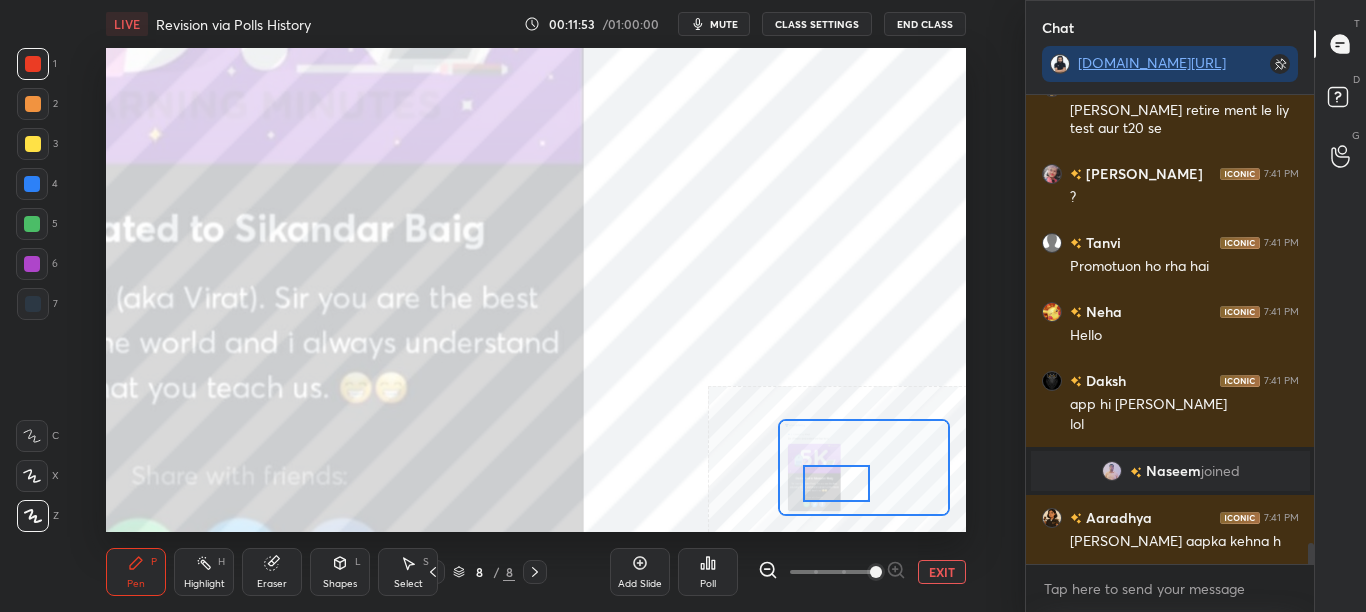 drag, startPoint x: 848, startPoint y: 480, endPoint x: 836, endPoint y: 477, distance: 12.369317 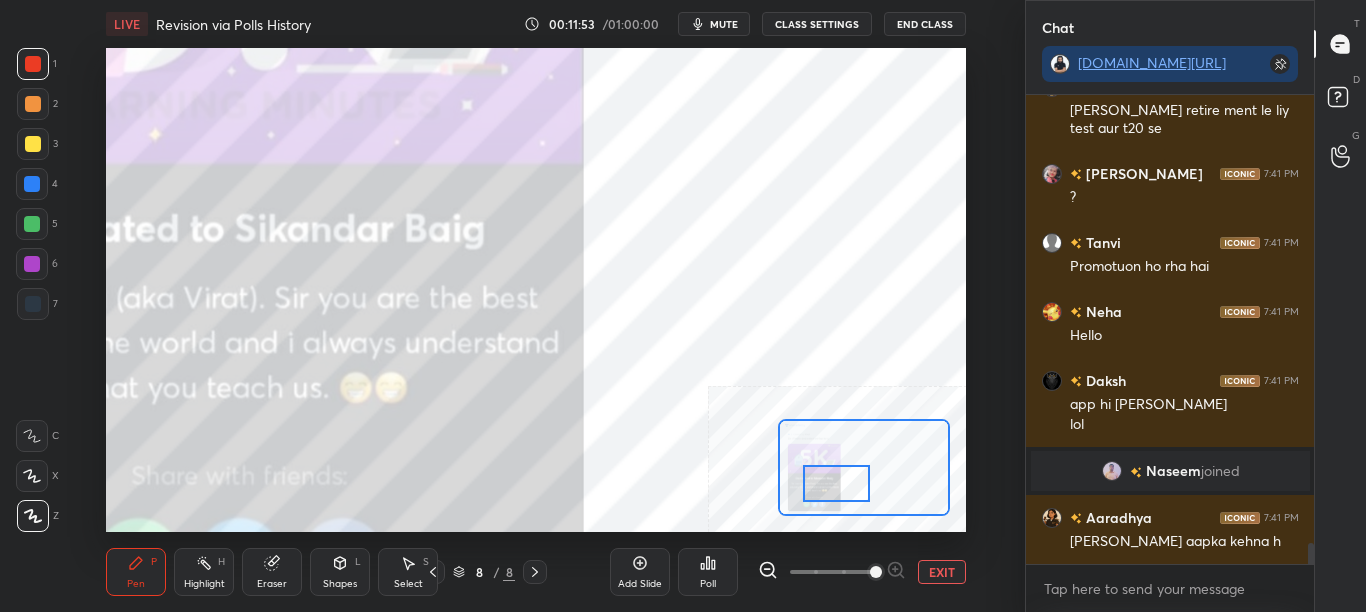 click at bounding box center [836, 483] 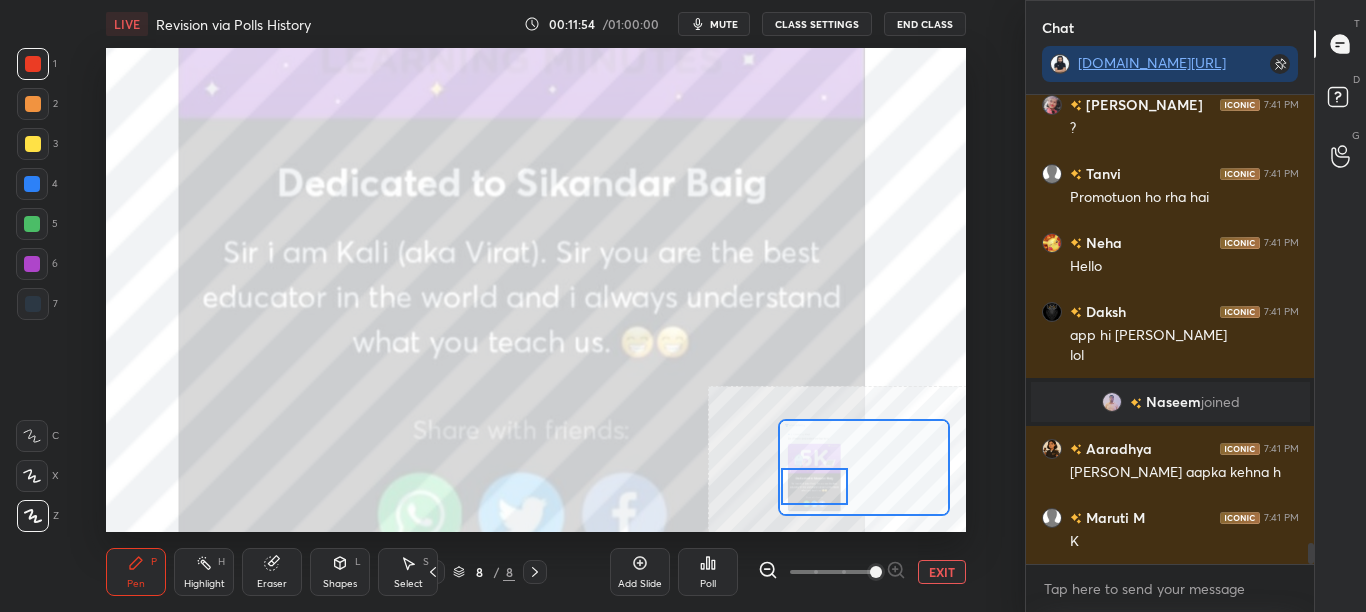 click at bounding box center [814, 486] 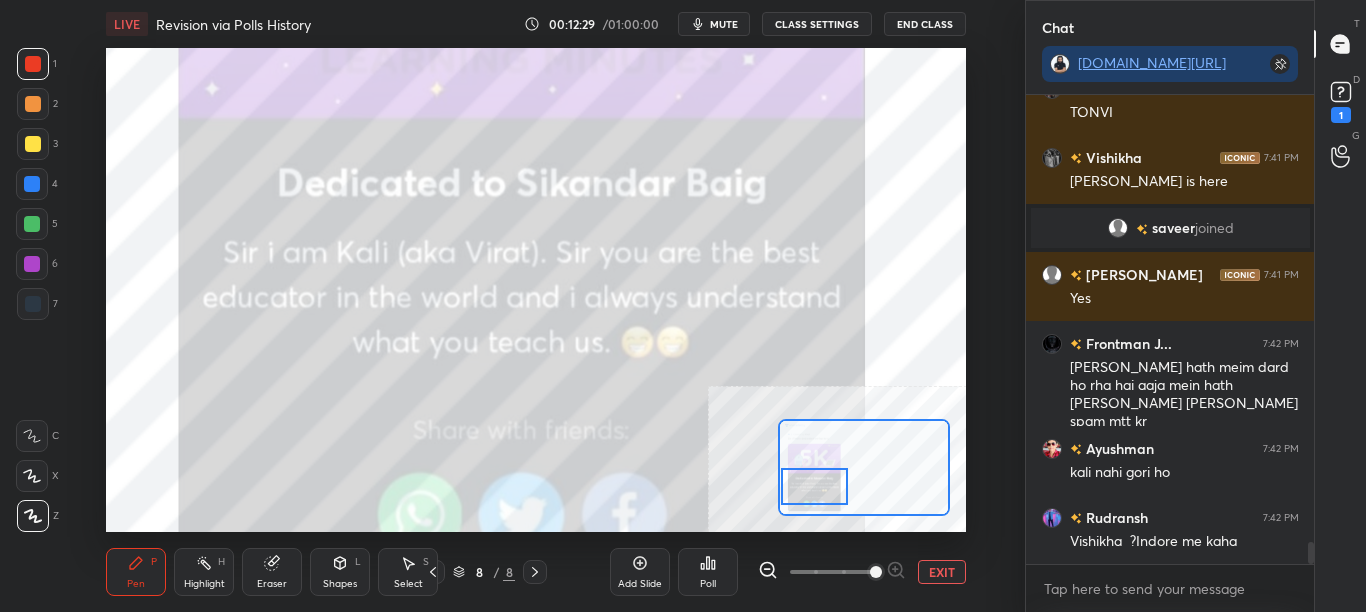 click on "LIVE Revision via Polls History 00:12:29 /  01:00:00 mute CLASS SETTINGS End Class Setting up your live class Poll for   secs No correct answer Start poll Back Revision via Polls History • L6 of Complete SST Course for CBSE Class 8 (2025-26) Sikandar Baig Pen P Highlight H Eraser Shapes L Select S 8 / 8 Add Slide Poll EXIT" at bounding box center (536, 306) 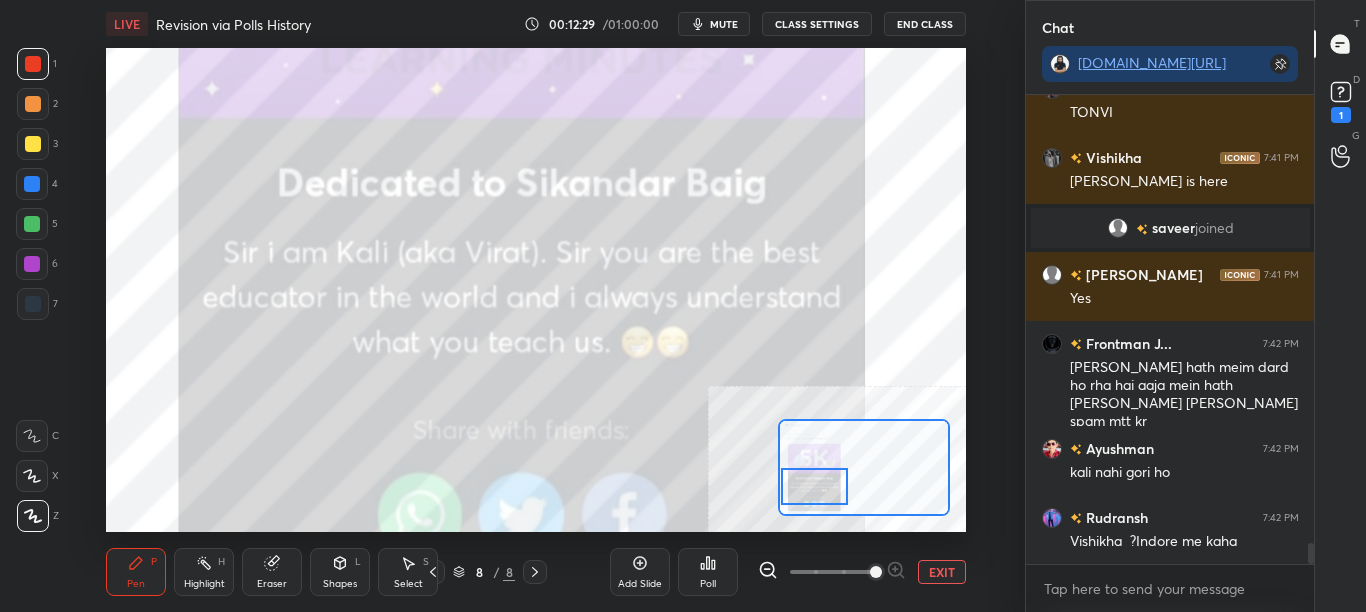 click on "EXIT" at bounding box center [942, 572] 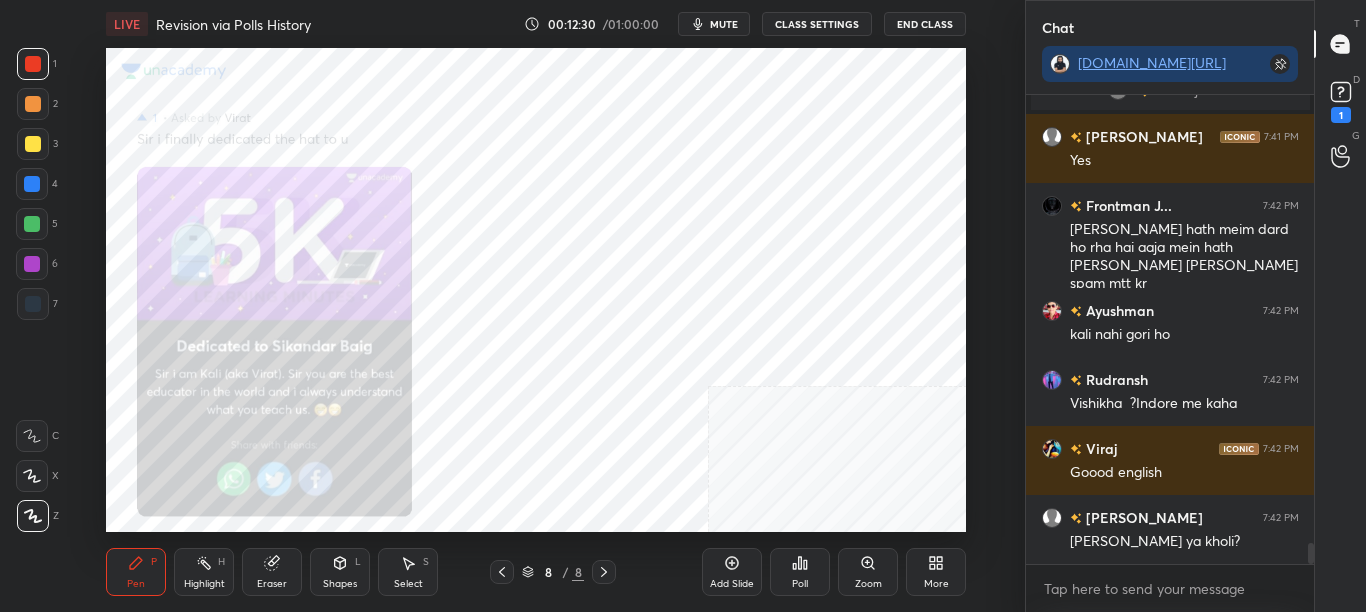 click on "More" at bounding box center [936, 572] 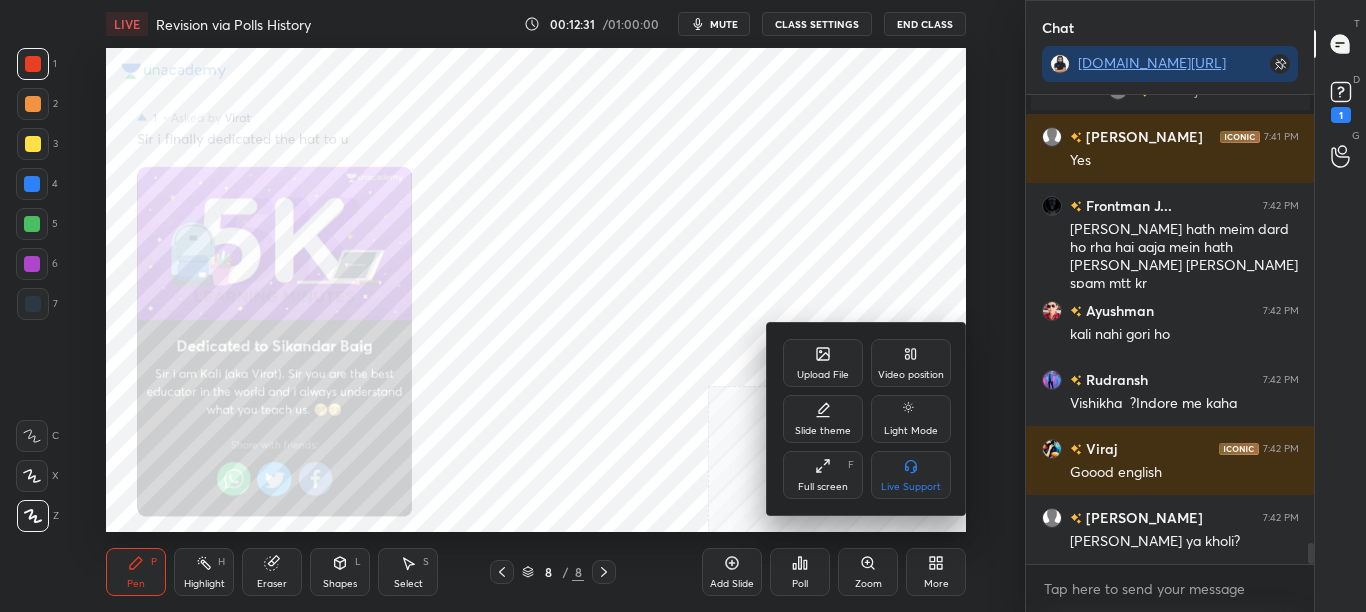 click 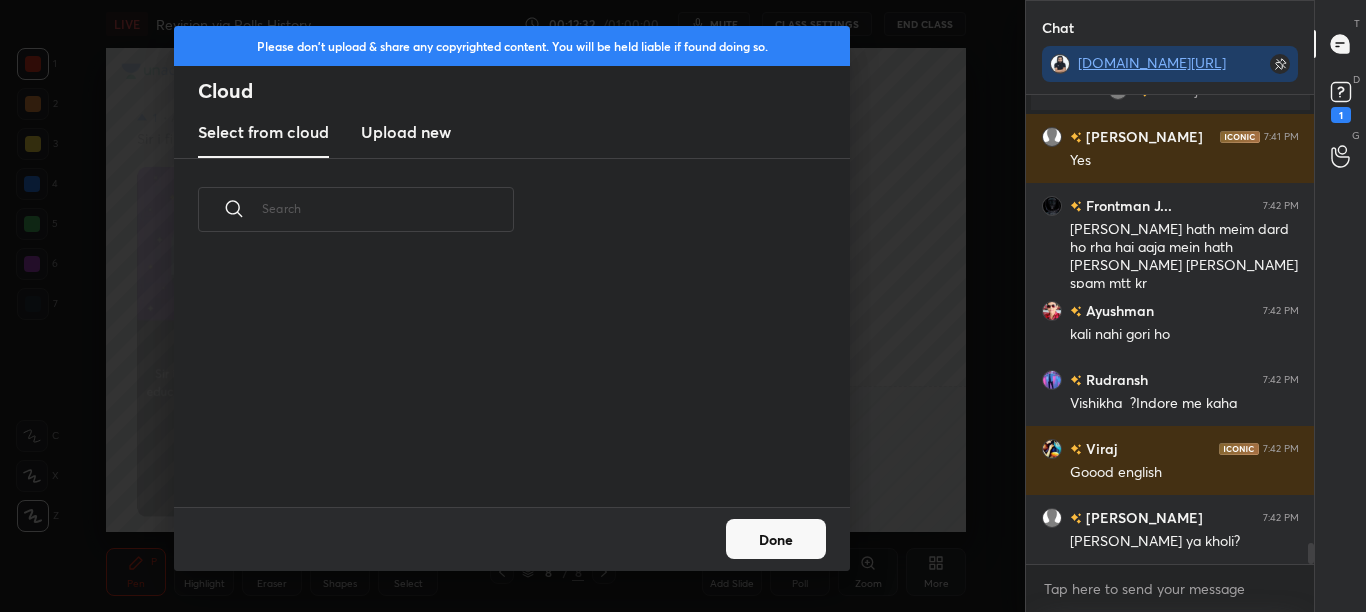 click on "Upload new" at bounding box center (406, 132) 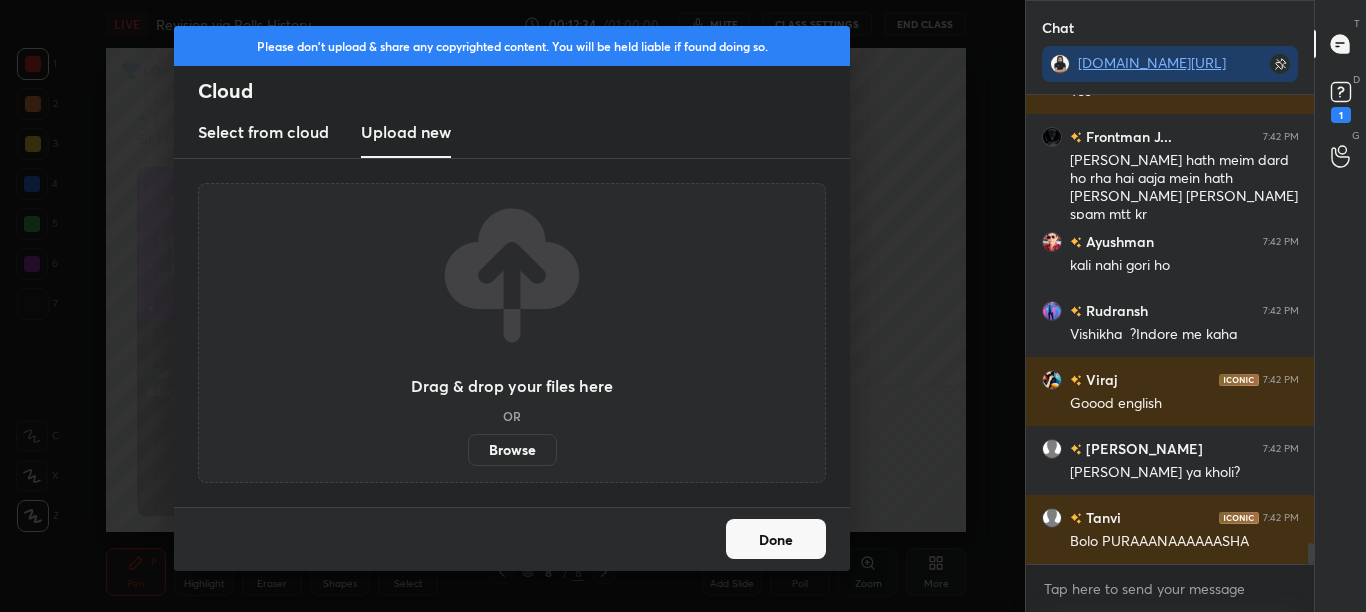 click on "Browse" at bounding box center (512, 450) 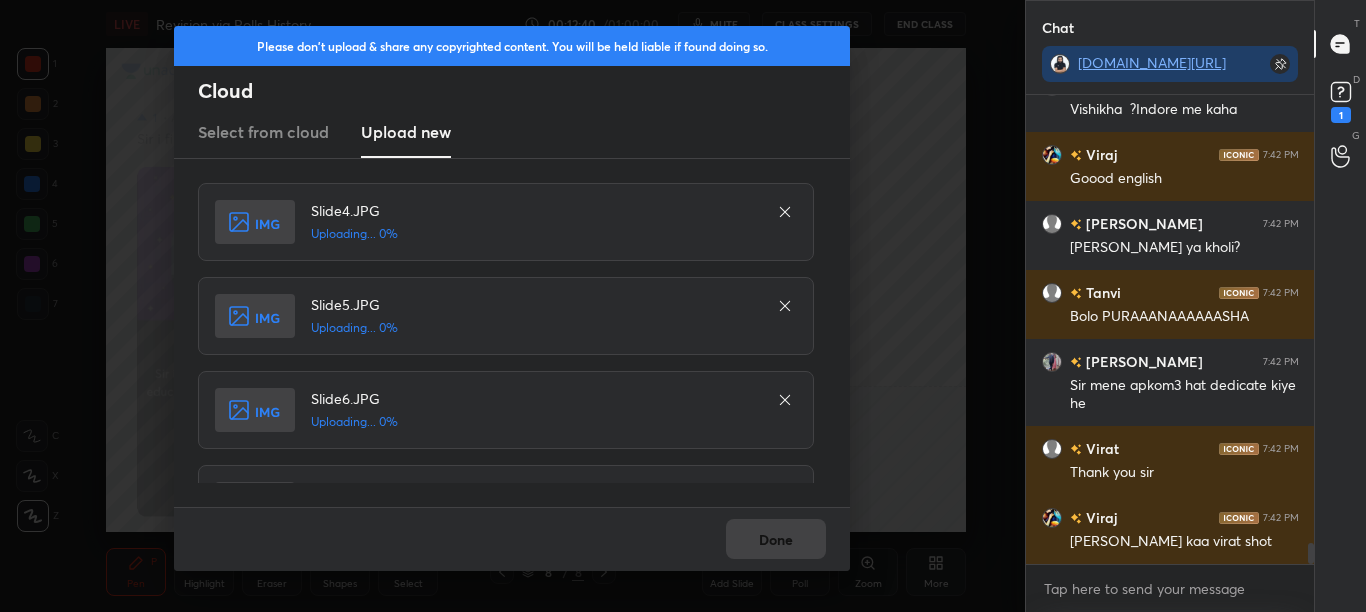 click on "Done" at bounding box center [512, 539] 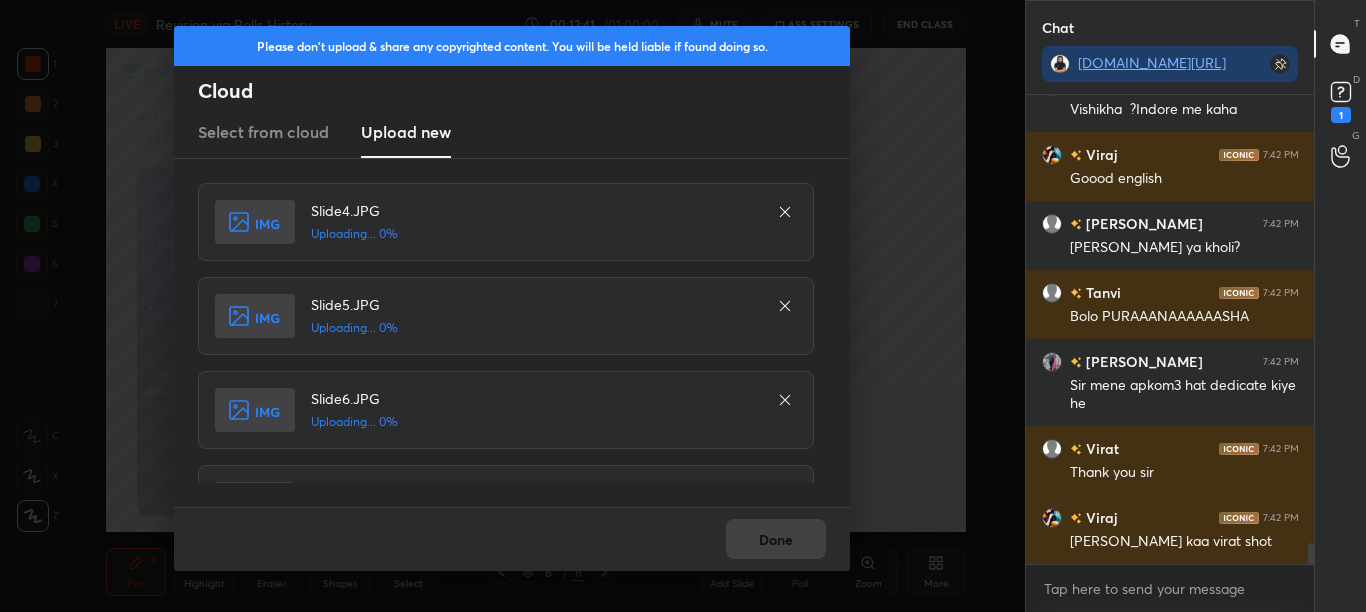 click on "Done" at bounding box center (512, 539) 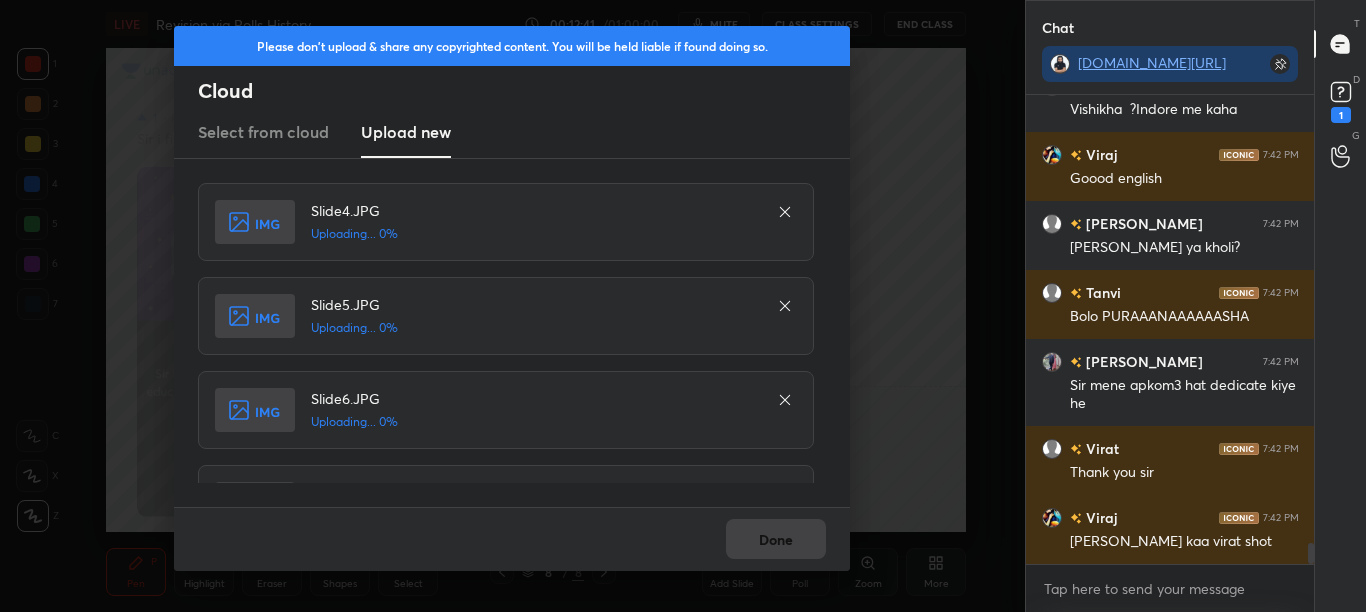 click on "Done" at bounding box center (512, 539) 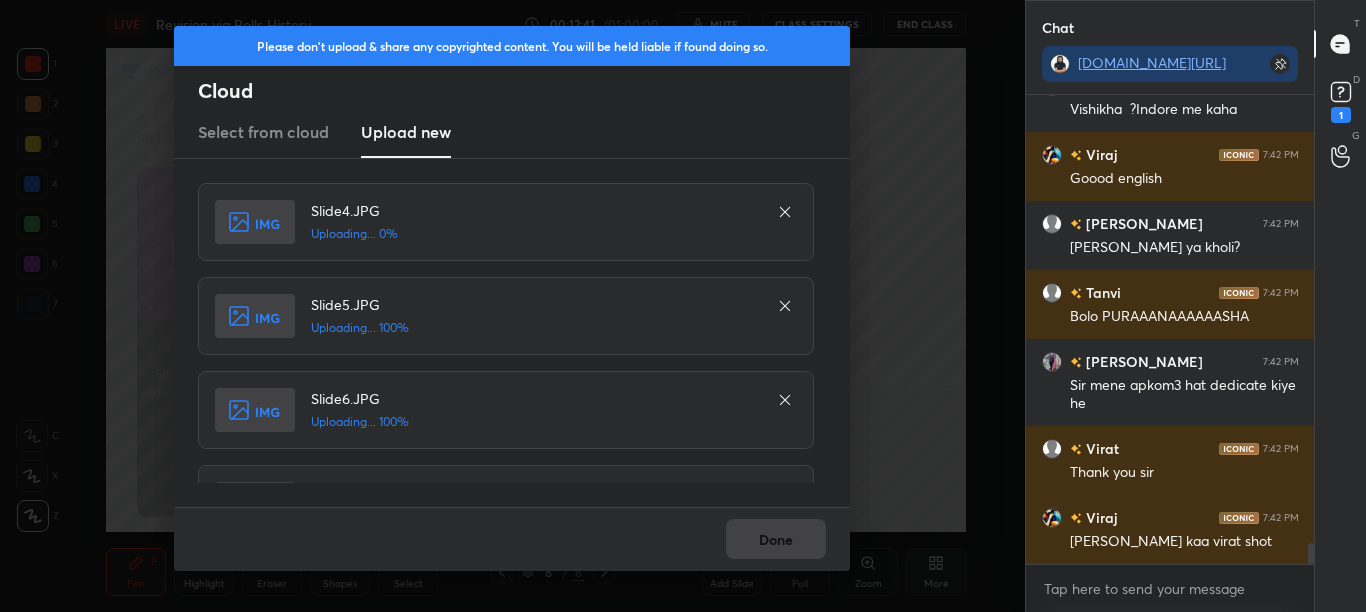 click on "Done" at bounding box center [512, 539] 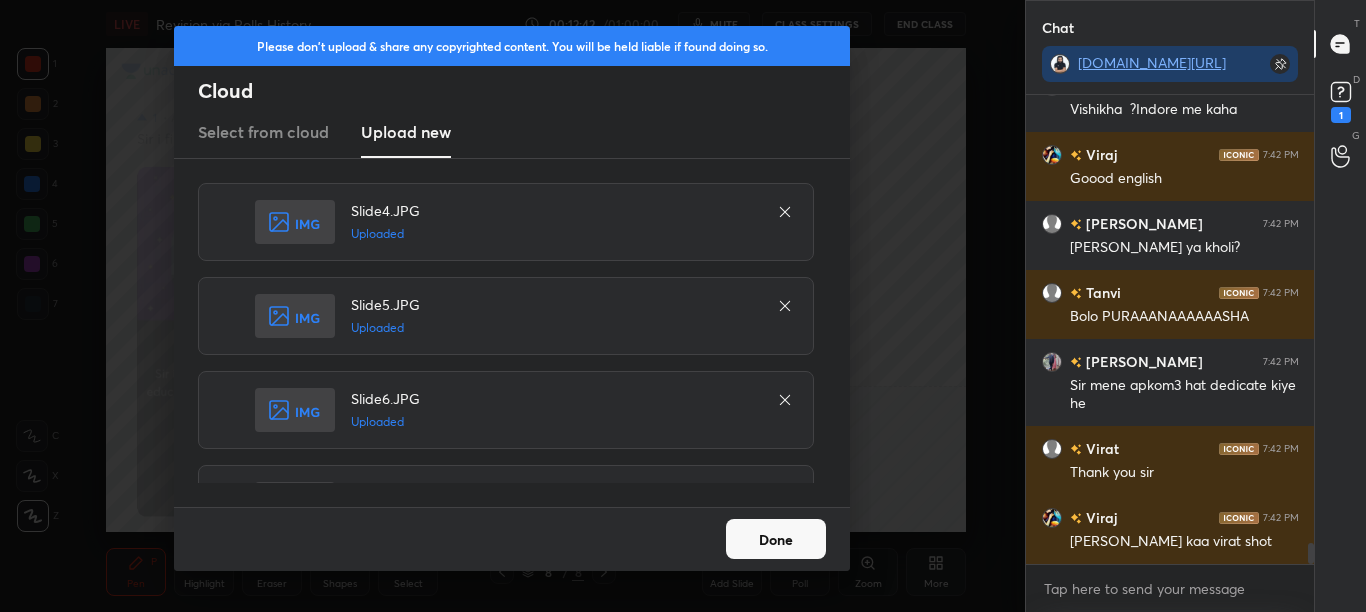 click on "Done" at bounding box center (776, 539) 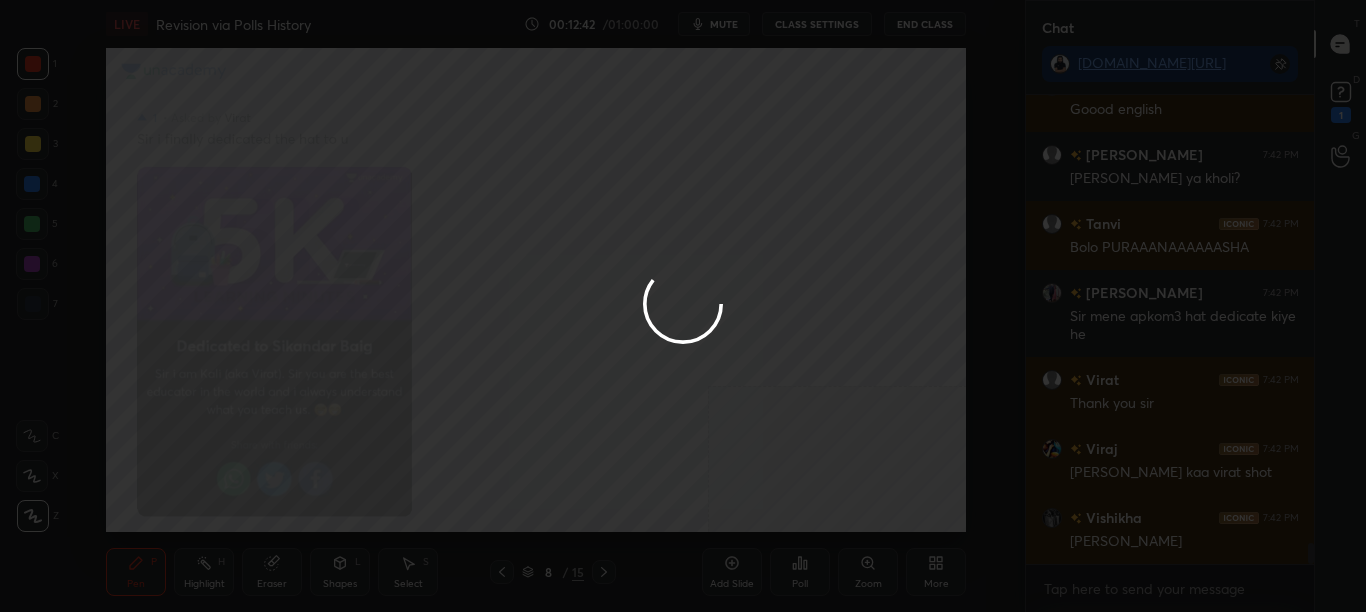 click on "Done" at bounding box center (776, 539) 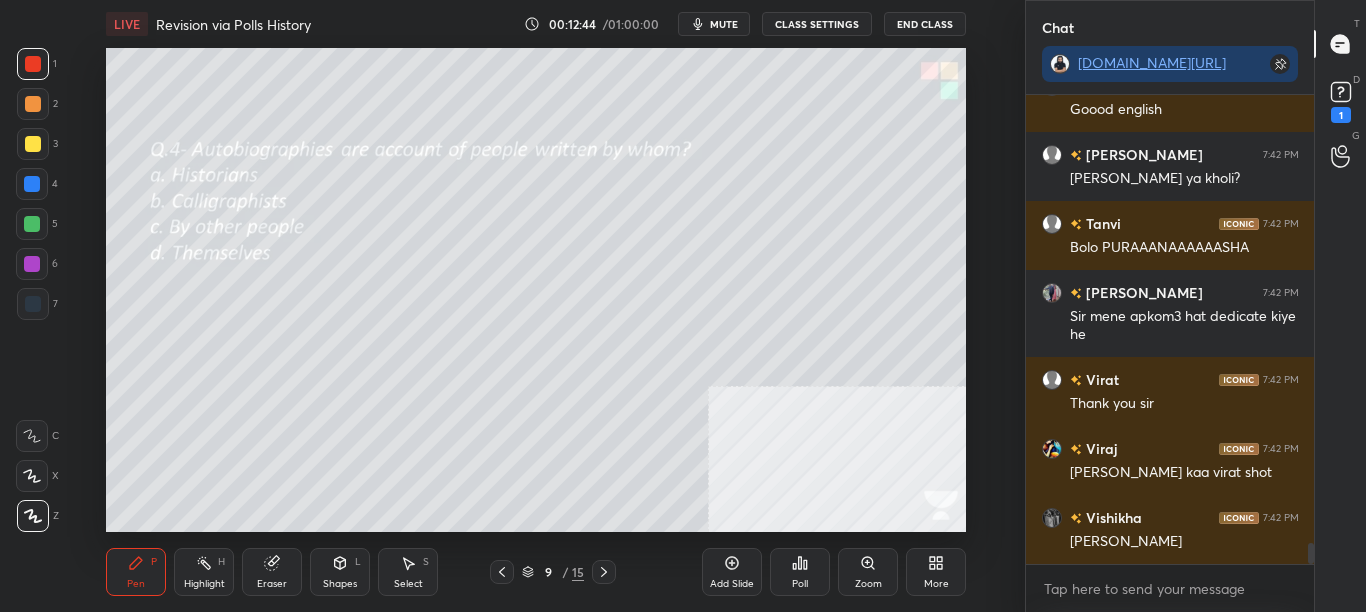 click on "Poll" at bounding box center [800, 572] 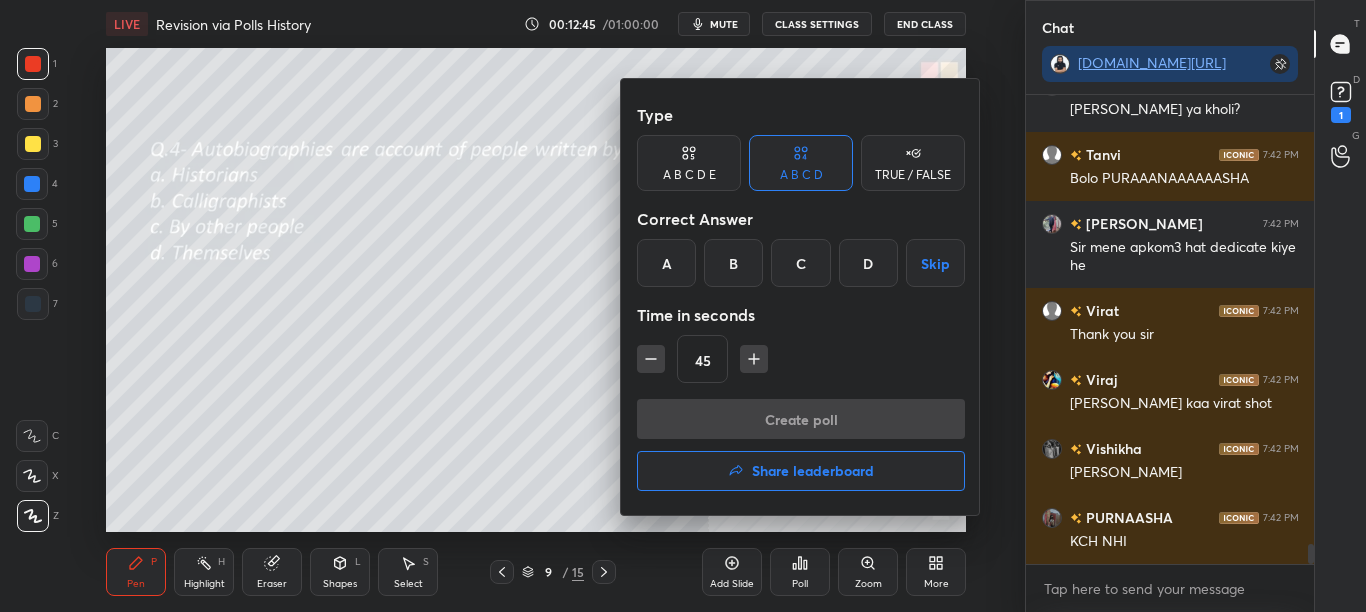 click on "D" at bounding box center (868, 263) 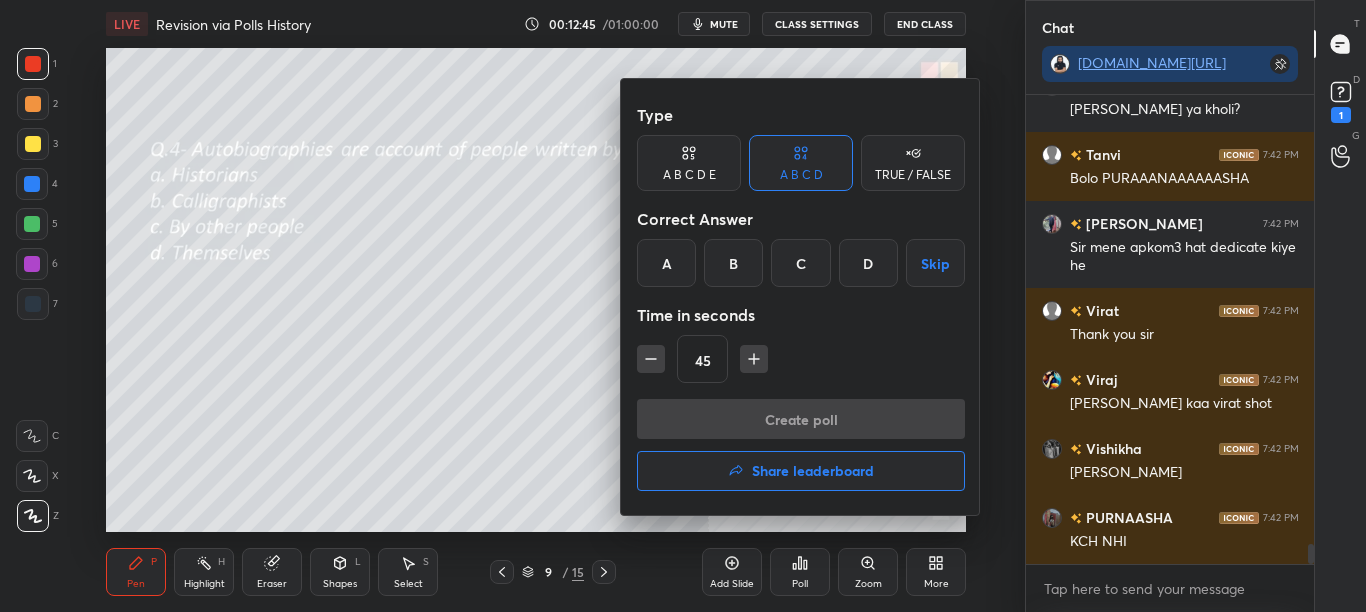 scroll, scrollTop: 10365, scrollLeft: 0, axis: vertical 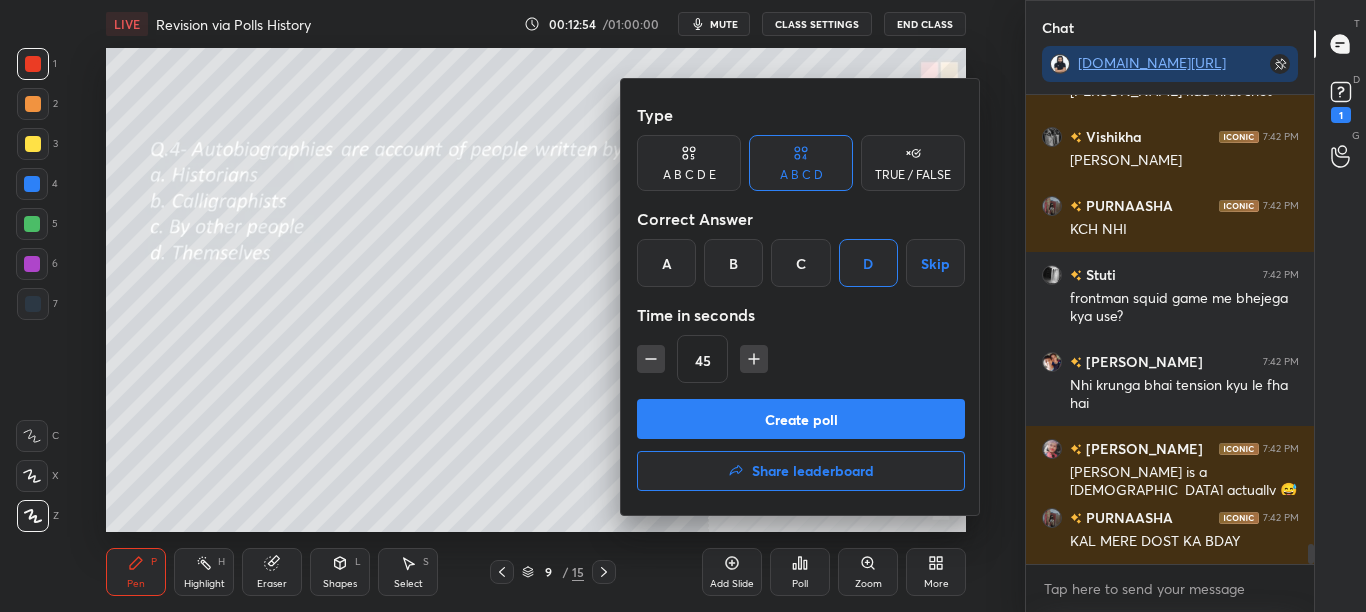 click on "Create poll" at bounding box center (801, 419) 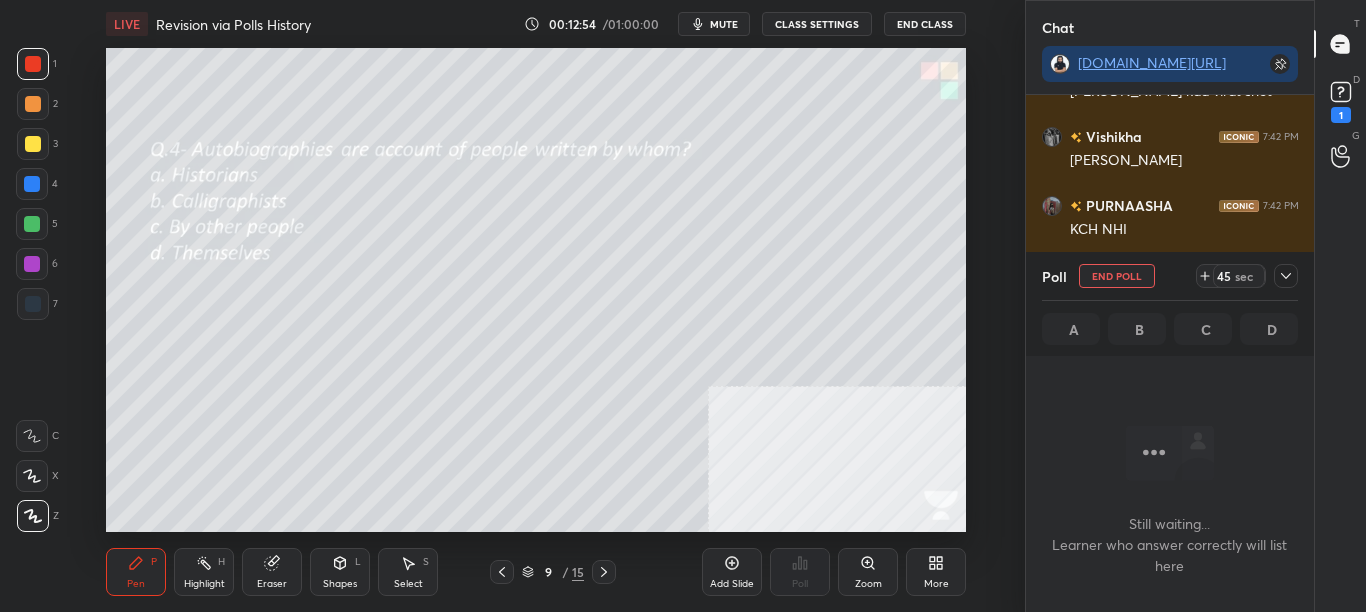 scroll, scrollTop: 245, scrollLeft: 282, axis: both 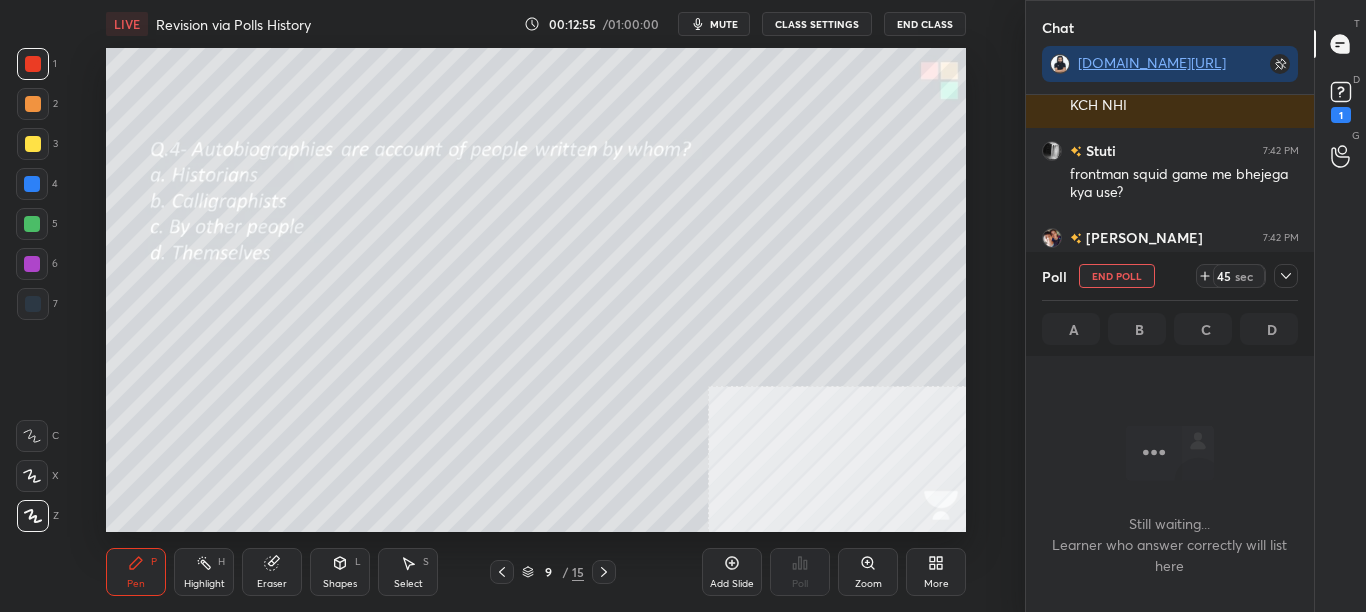 click 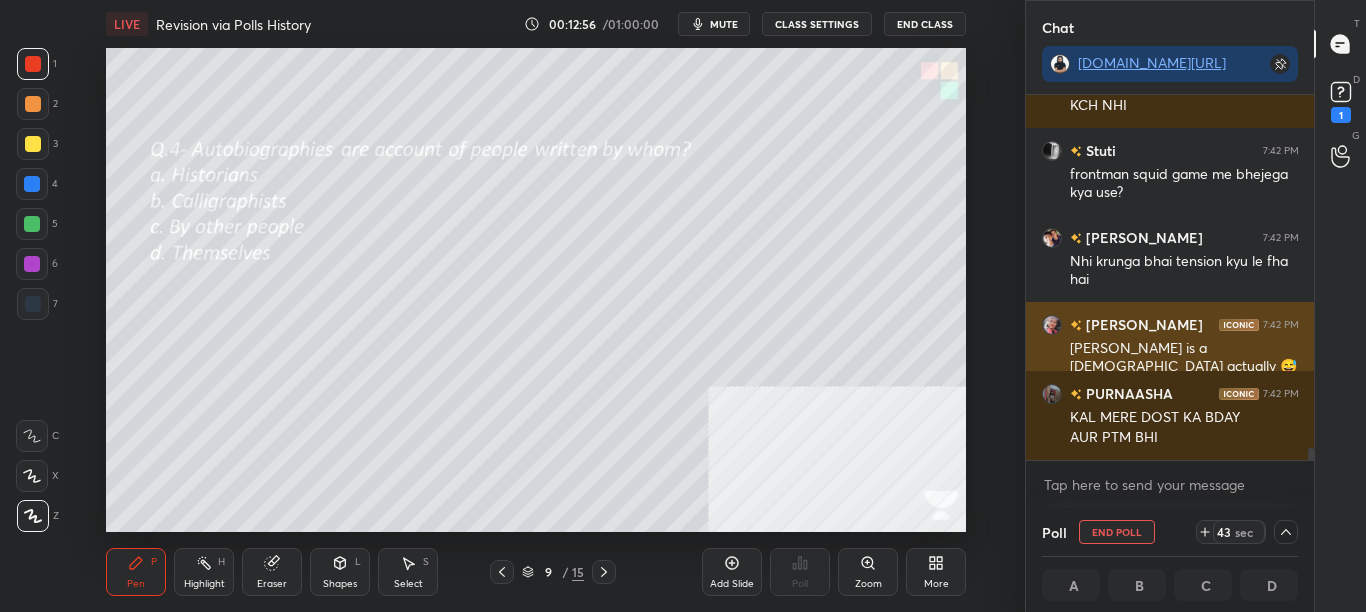 scroll, scrollTop: 1, scrollLeft: 7, axis: both 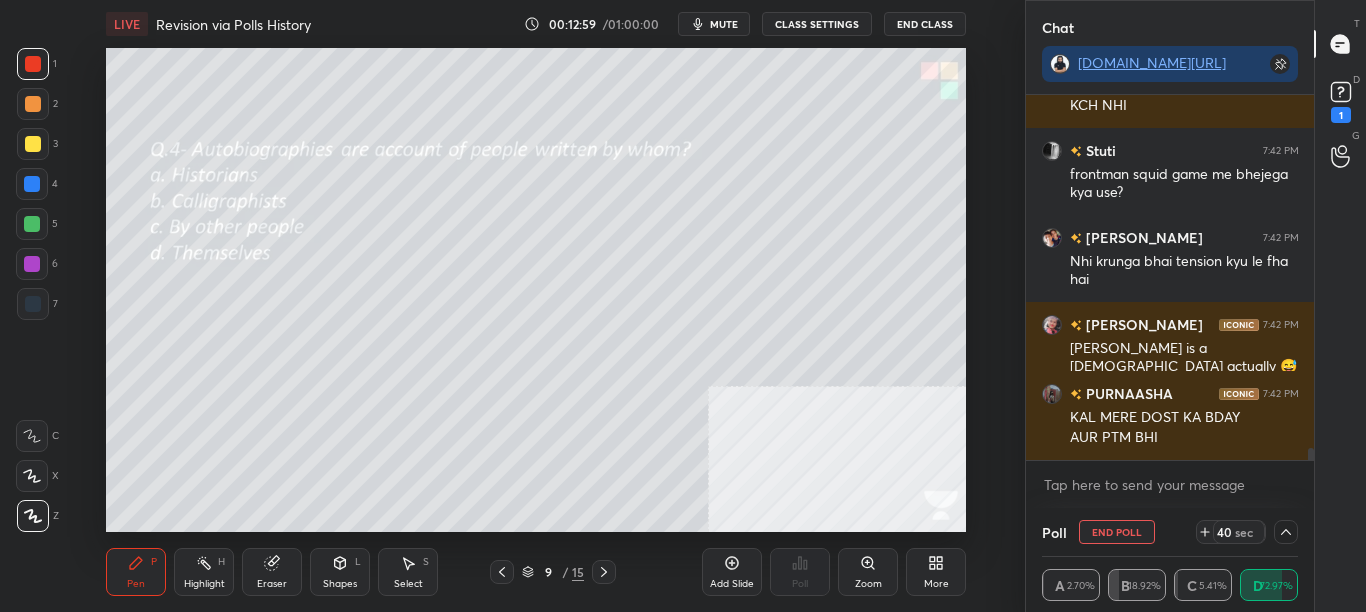 click on "D Doubts (D) 1" at bounding box center (1340, 100) 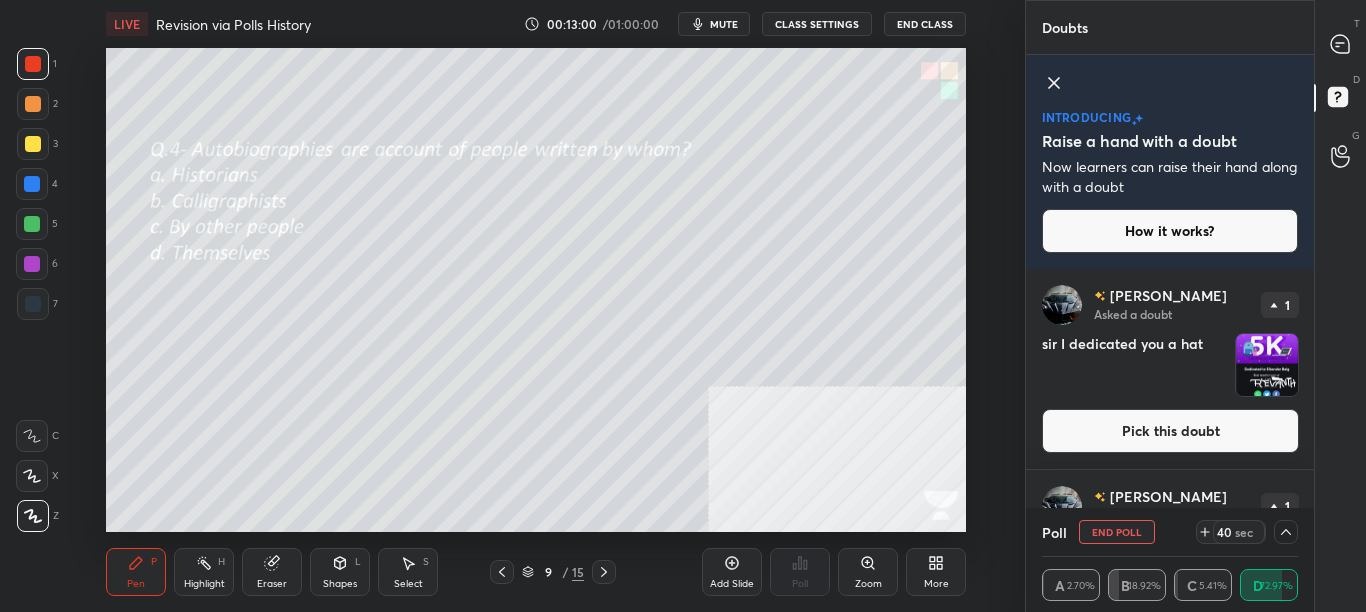 scroll, scrollTop: 2, scrollLeft: 0, axis: vertical 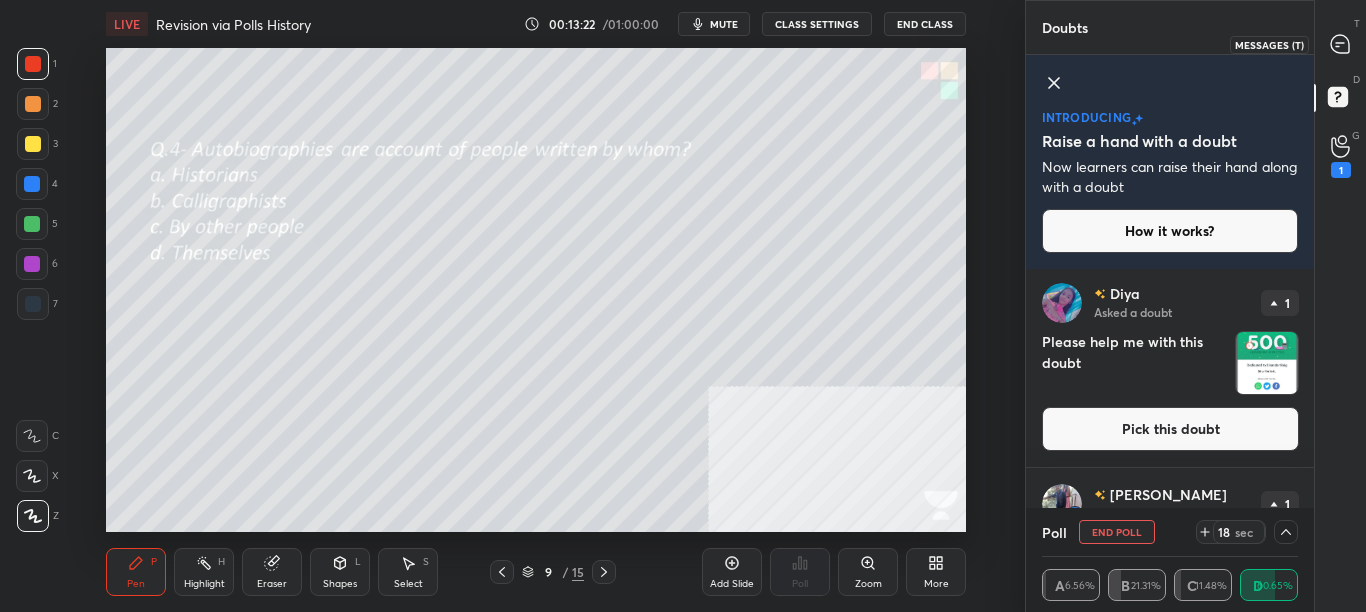 click at bounding box center (1341, 44) 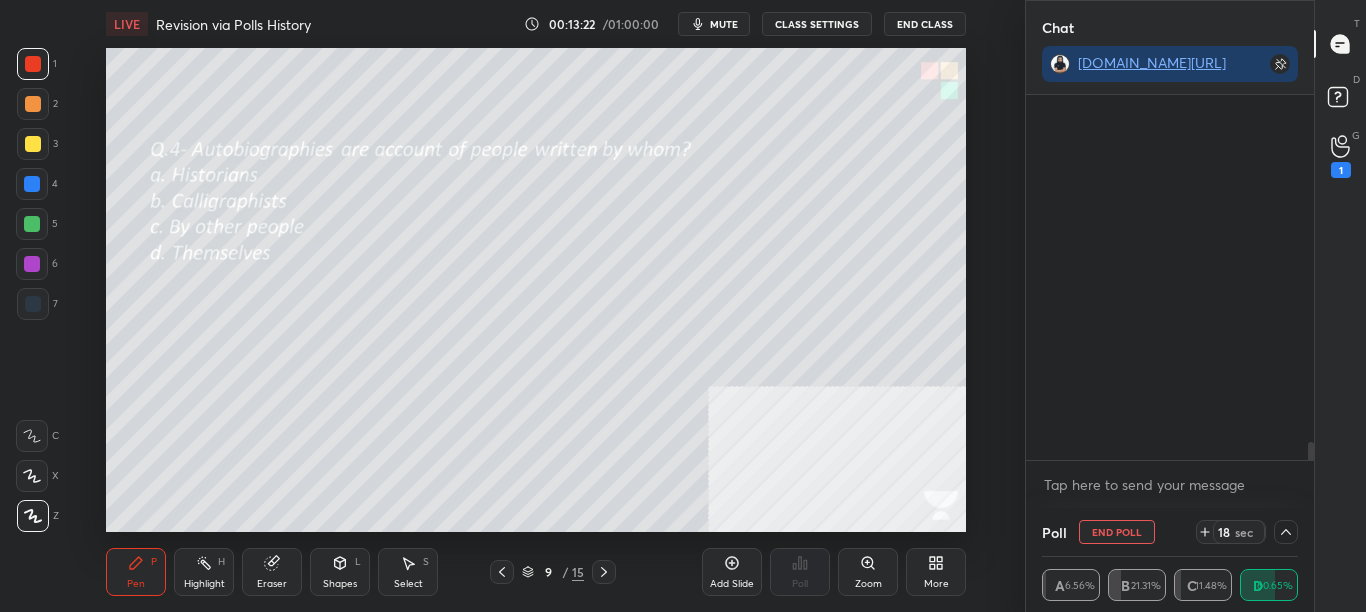 scroll, scrollTop: 193, scrollLeft: 282, axis: both 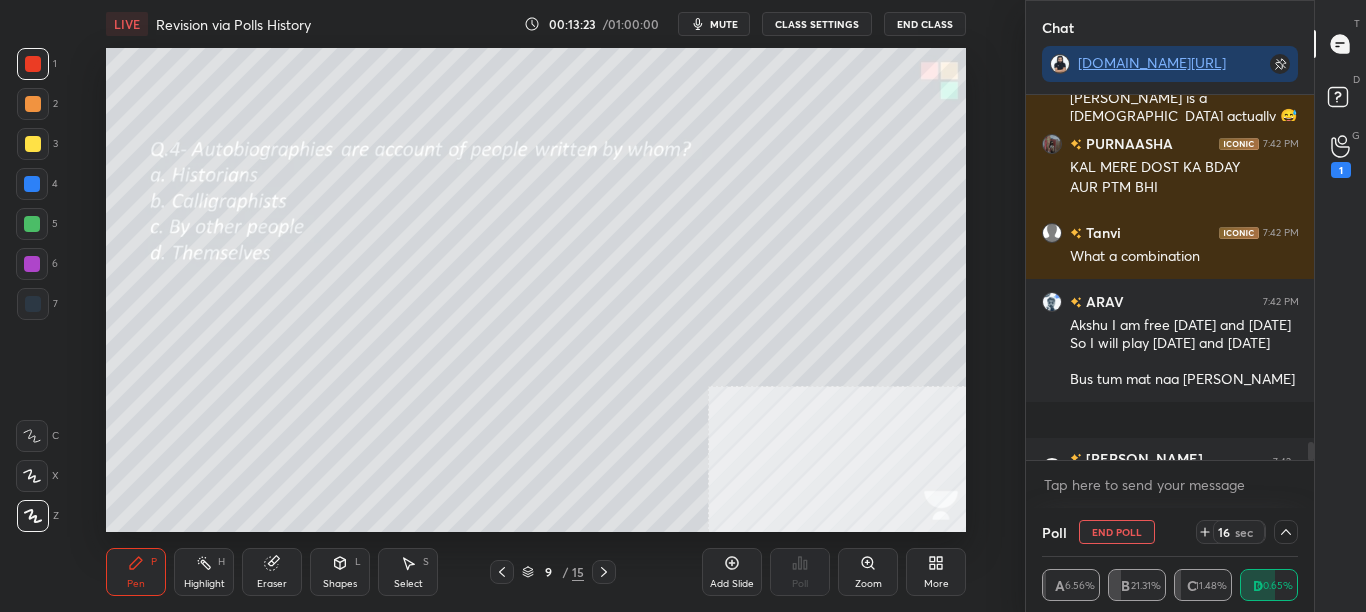 click on "D Doubts (D)" at bounding box center [1340, 100] 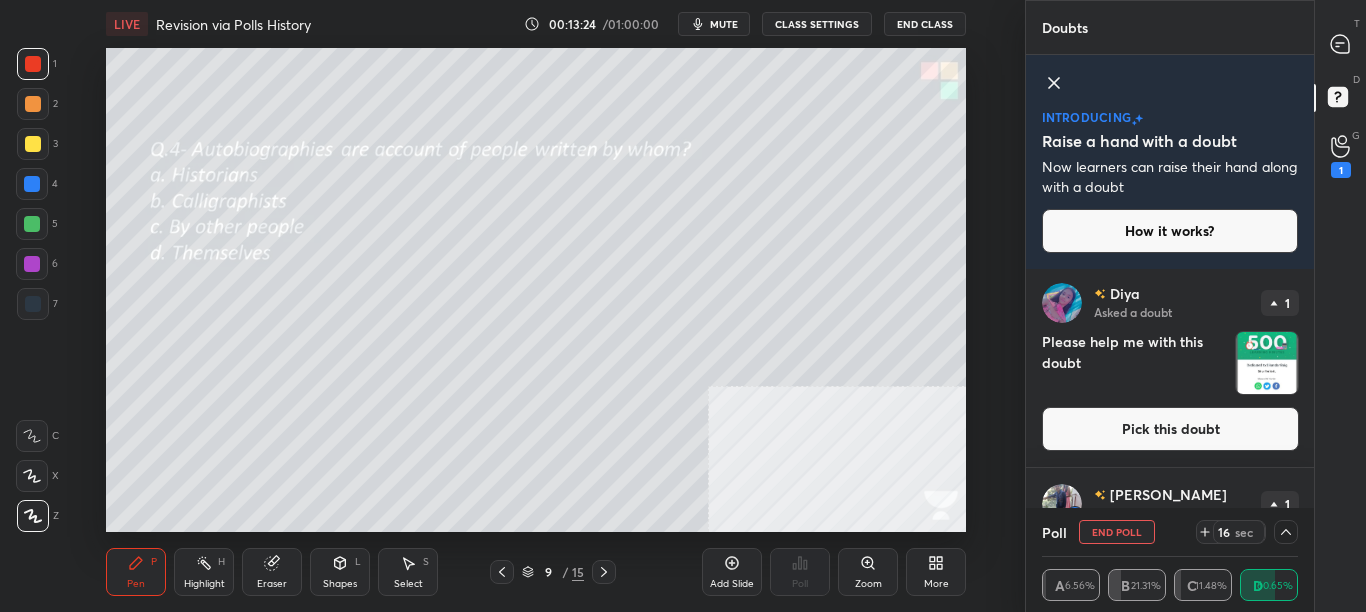 scroll, scrollTop: 7, scrollLeft: 7, axis: both 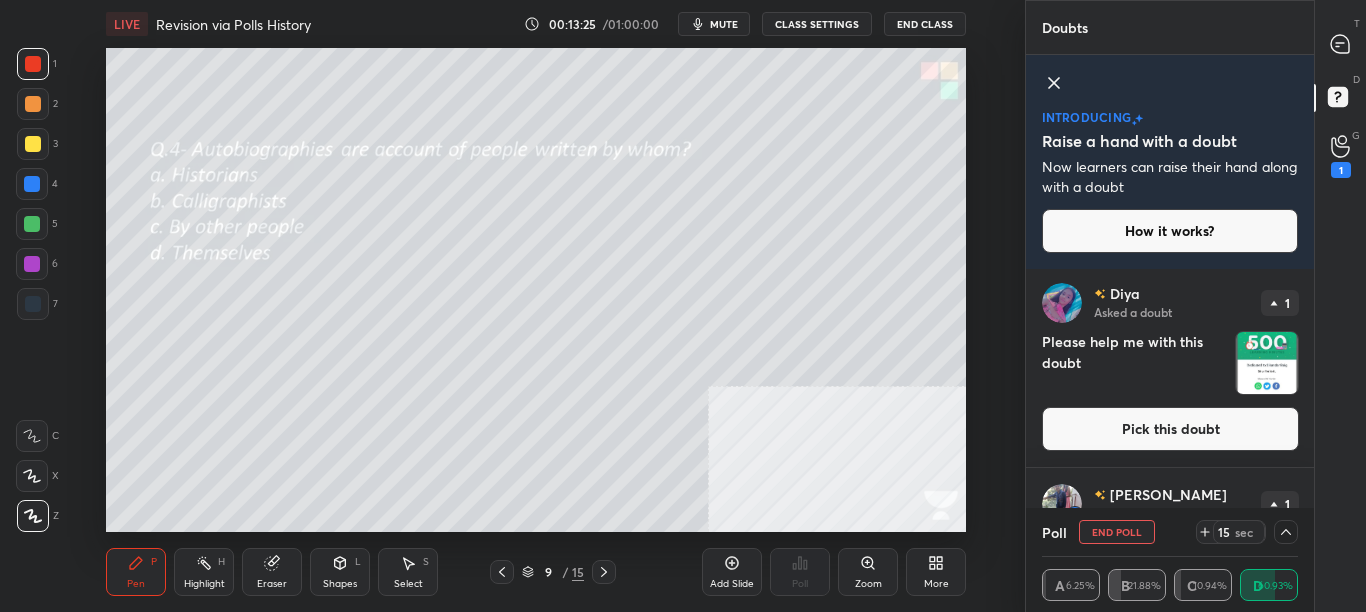 click on "Pick this doubt" at bounding box center [1170, 429] 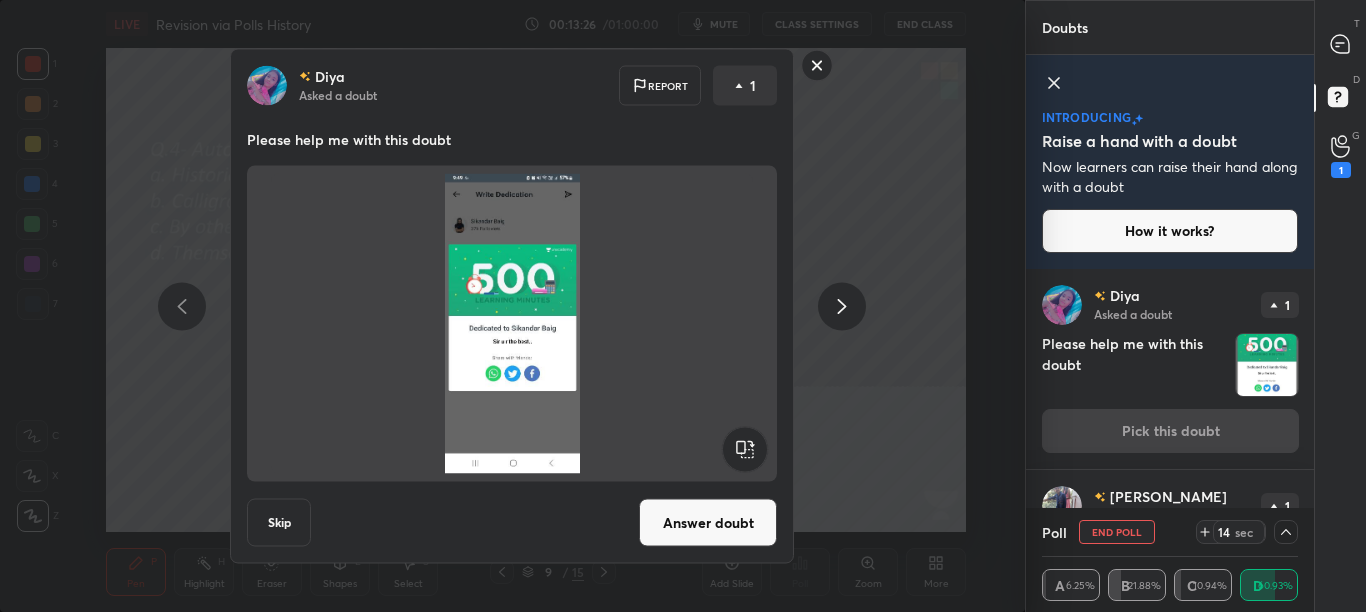 click on "Answer doubt" at bounding box center (708, 523) 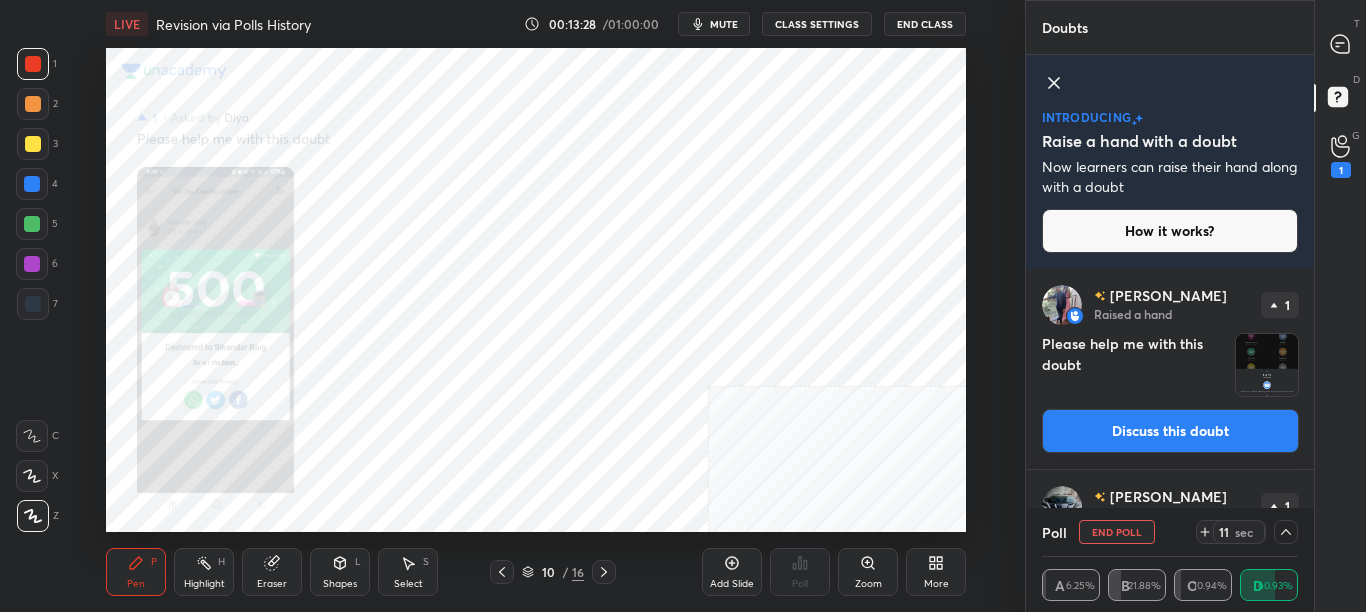 click 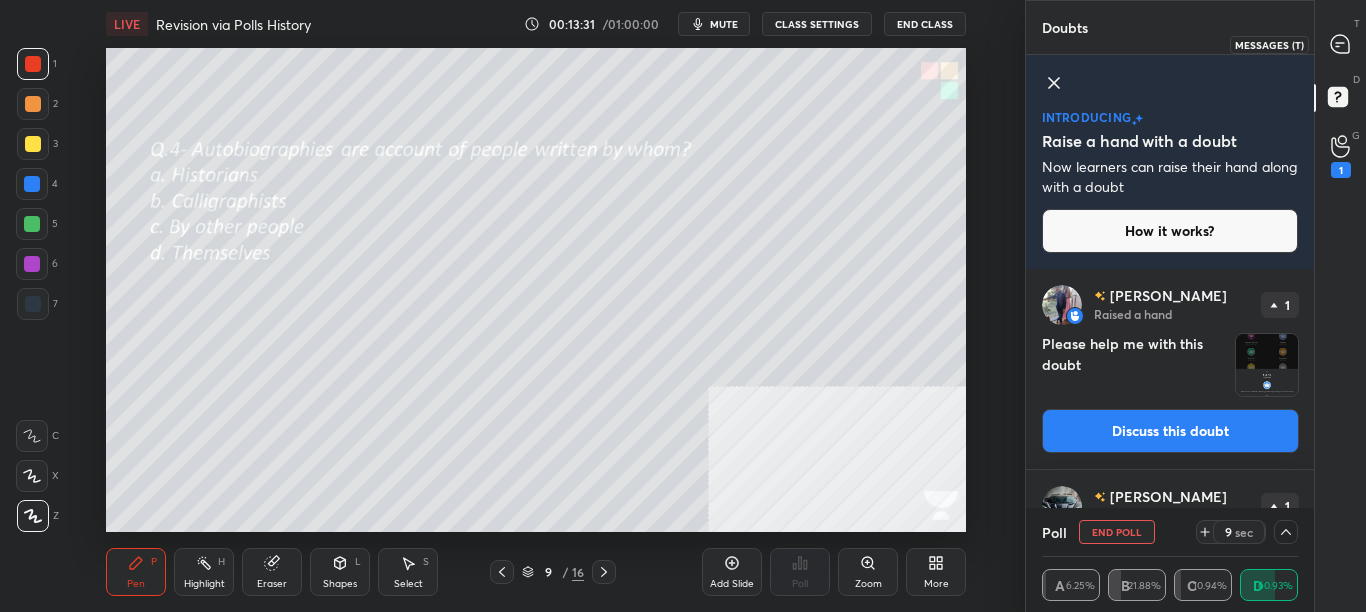 click at bounding box center [1341, 44] 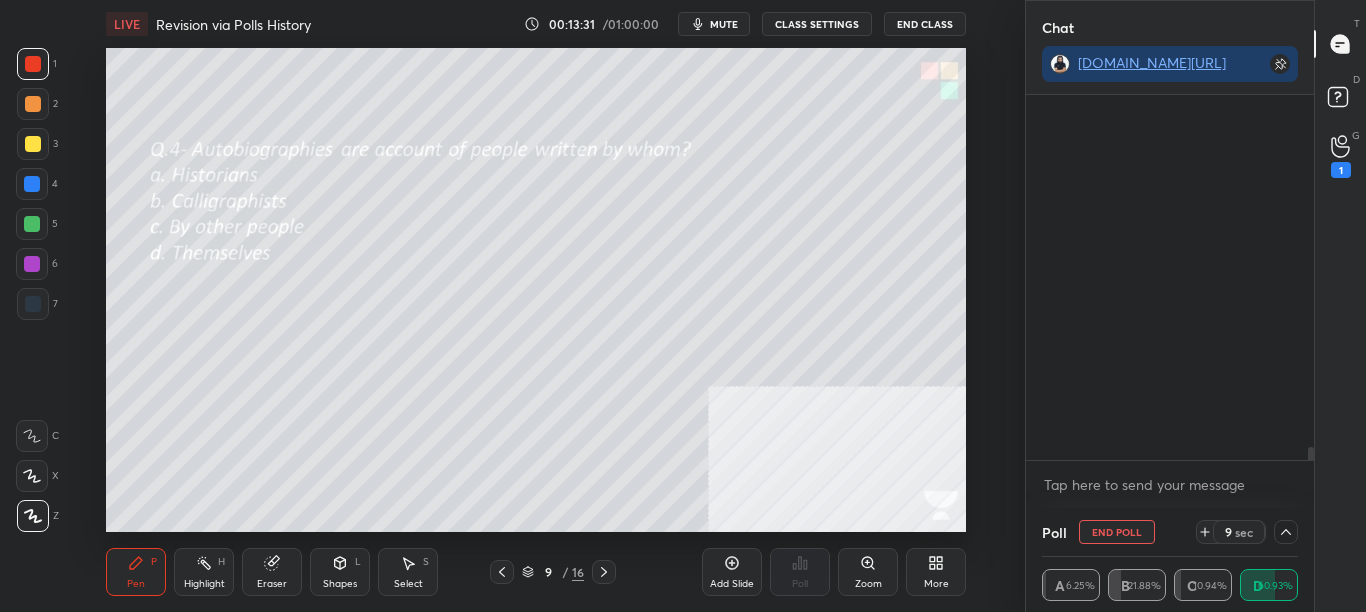 scroll, scrollTop: 193, scrollLeft: 282, axis: both 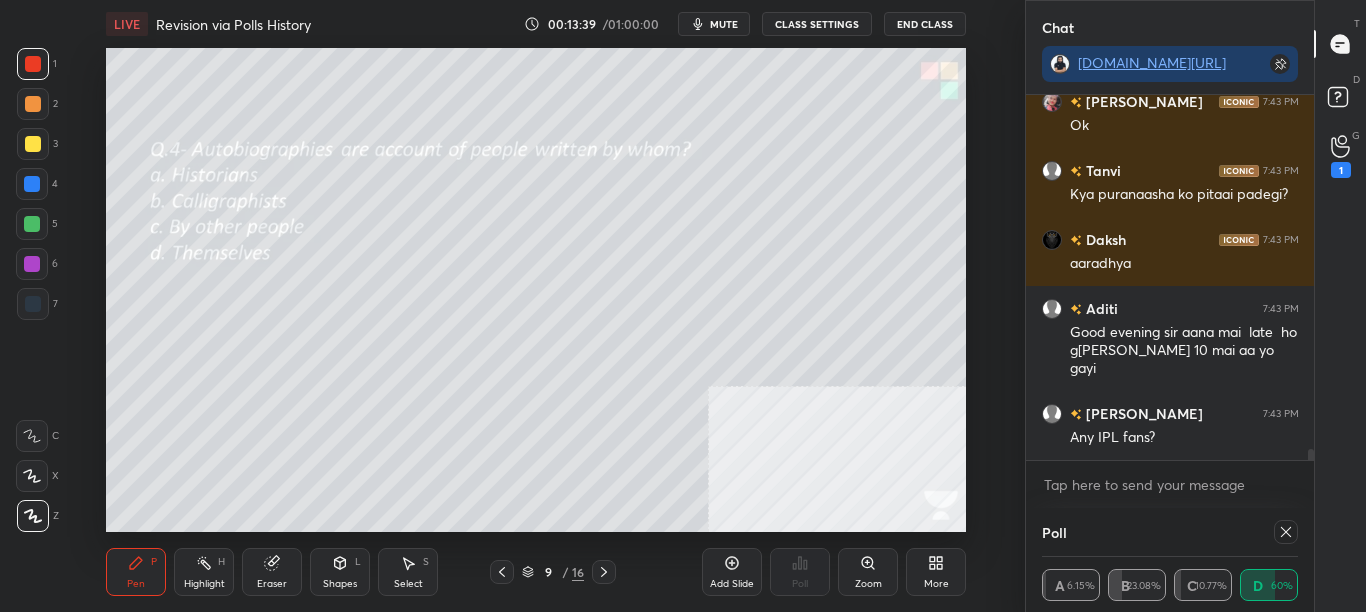 drag, startPoint x: 1308, startPoint y: 455, endPoint x: 1309, endPoint y: 477, distance: 22.022715 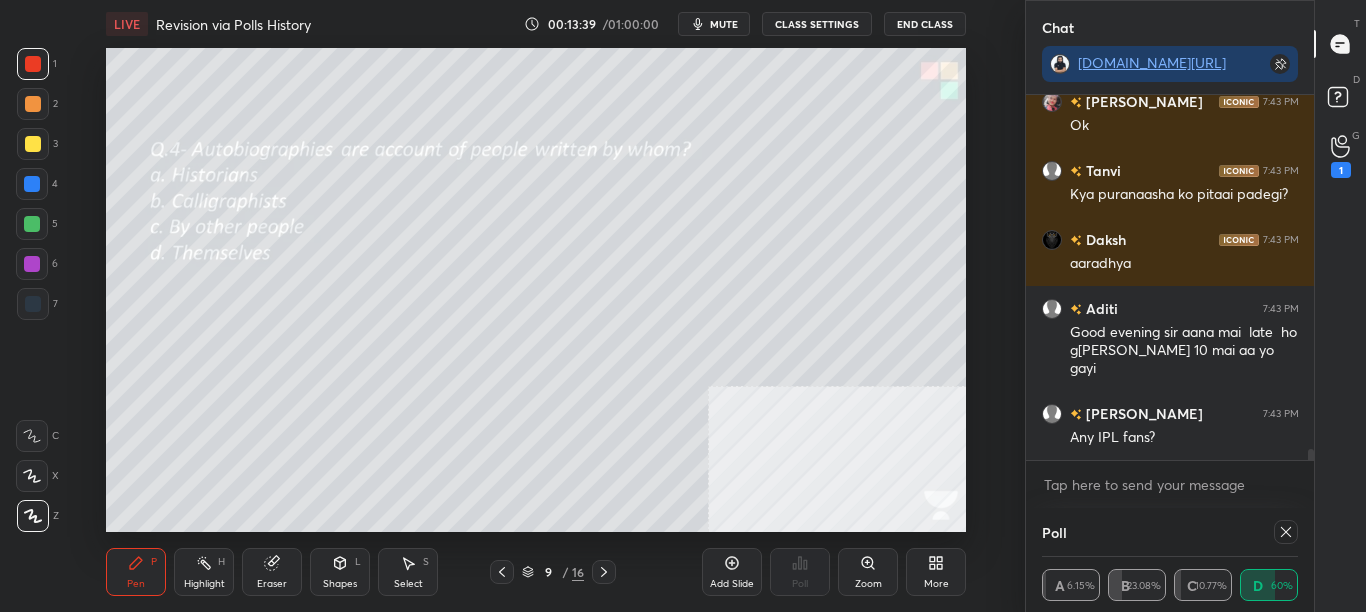 click on "Daksh 7:43 PM app galti hai Akshita 7:43 PM Ok Tanvi 7:43 PM Kya puranaasha ko pitaai padegi? Daksh 7:43 PM aaradhya Aditi 7:43 PM Good evening sir aana mai  late  ho gayi leakin top 10 mai aa yo gayi Anwita 7:43 PM Any IPL fans? JUMP TO LATEST Enable hand raising Enable raise hand to speak to learners. Once enabled, chat will be turned off temporarily. Enable x" at bounding box center [1170, 301] 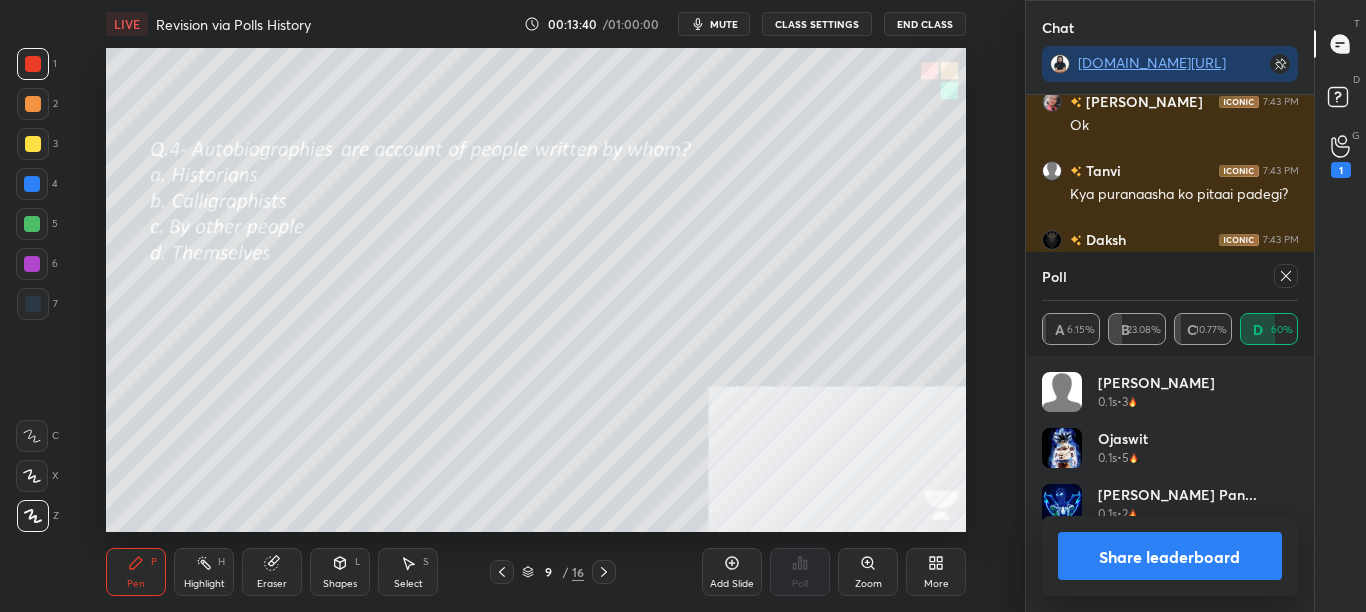 scroll, scrollTop: 234, scrollLeft: 250, axis: both 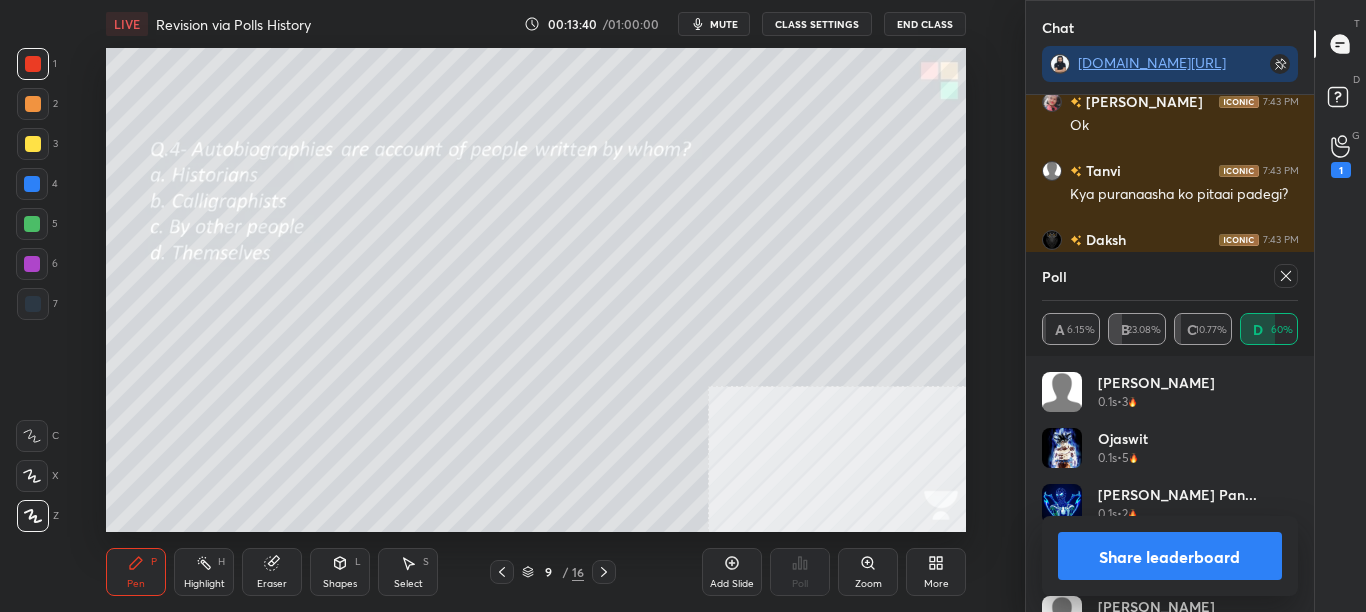 click on "Share leaderboard" at bounding box center [1170, 556] 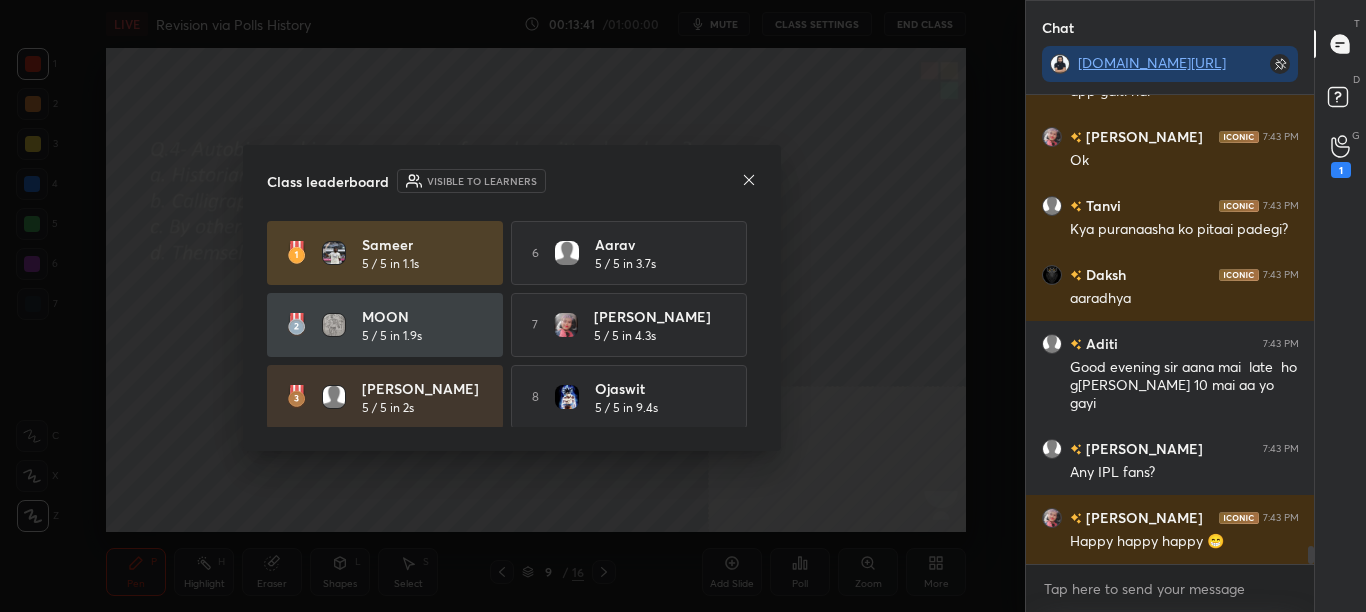click on "Class leaderboard Visible to learners Sameer 5 / 5 in 1.1s 6 Aarav 5 / 5 in 3.7s MOON 5 / 5 in 1.9s 7 Akshita 5 / 5 in 4.3s Sara 5 / 5 in 2s 8 Ojaswit 5 / 5 in 9.4s 4 Gurupriya 5 / 5 in 2.6s 9 Tanvi 5 / 5 in 10.7s 5 Vashvi 5 / 5 in 3.2s 10 Viraj 5 / 5 in 11.3s" at bounding box center [512, 298] 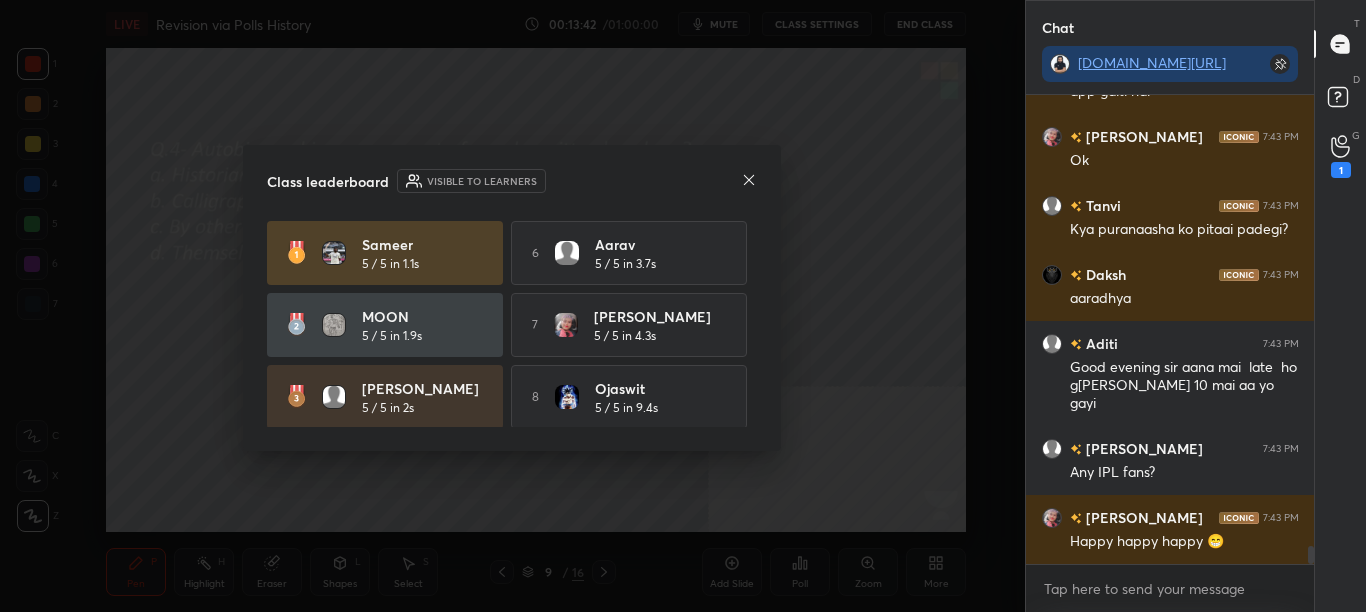 click 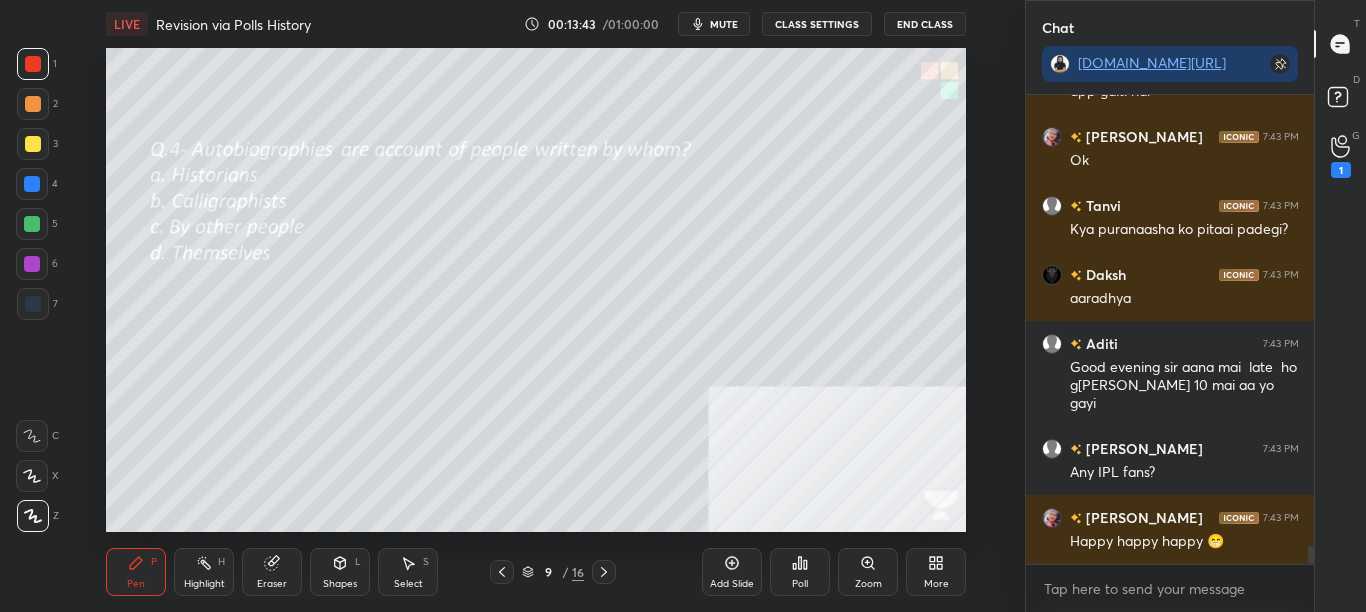 click 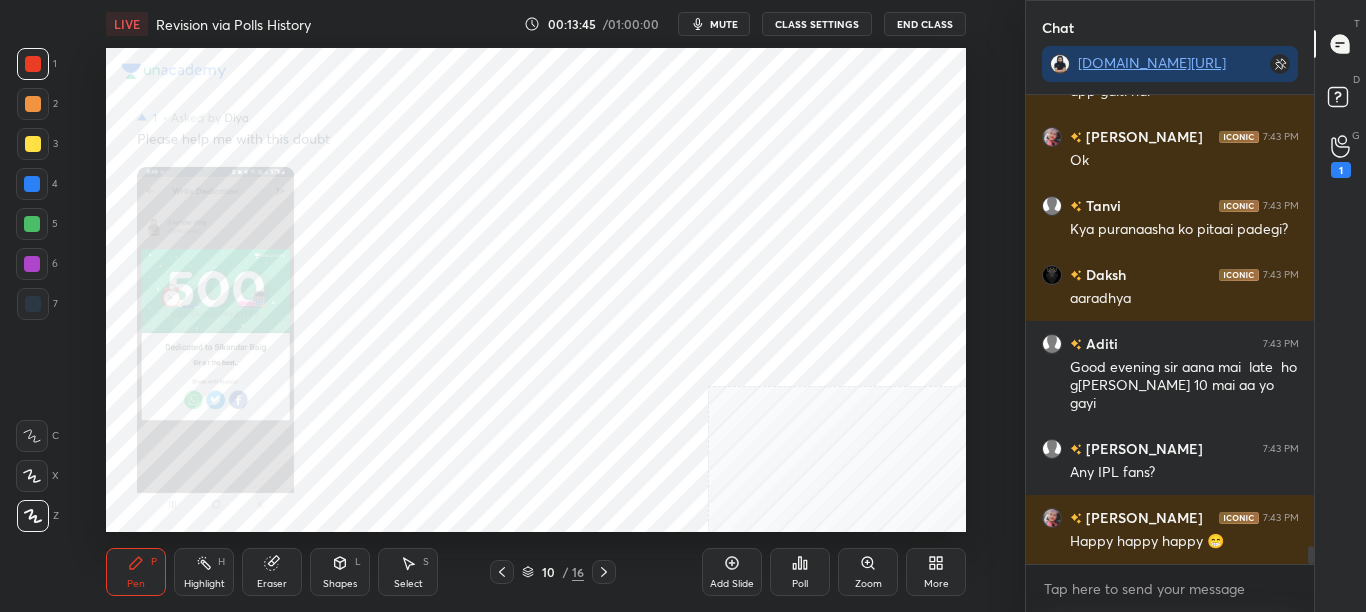 click 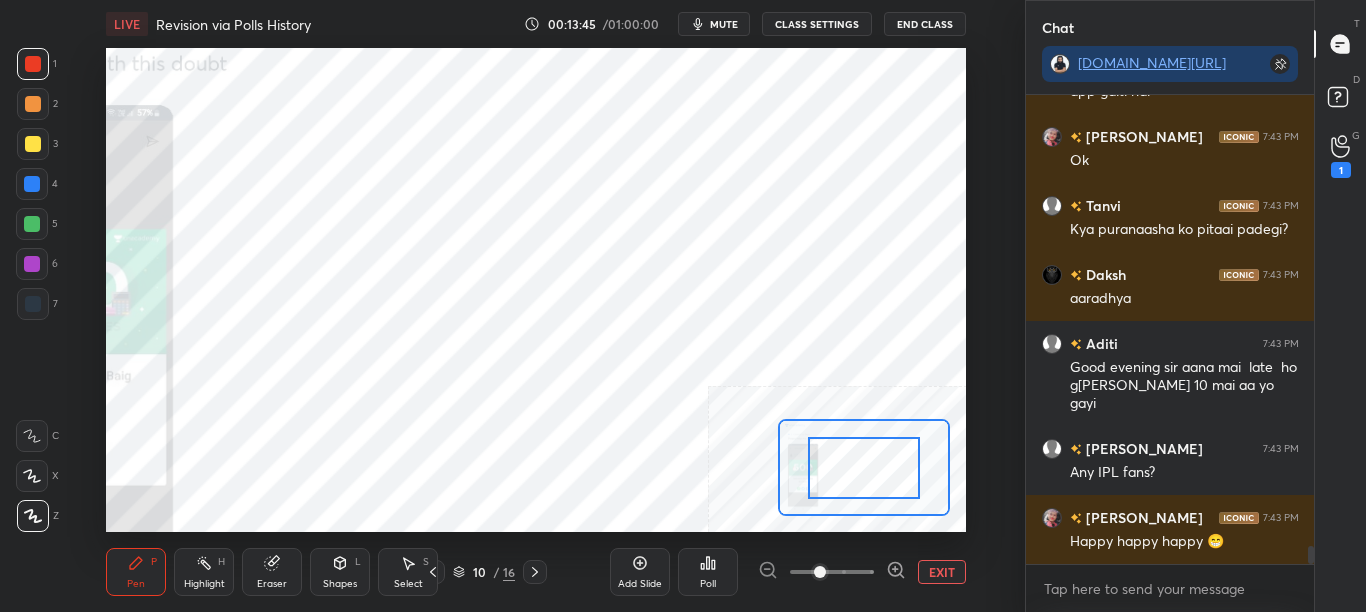 click at bounding box center (832, 572) 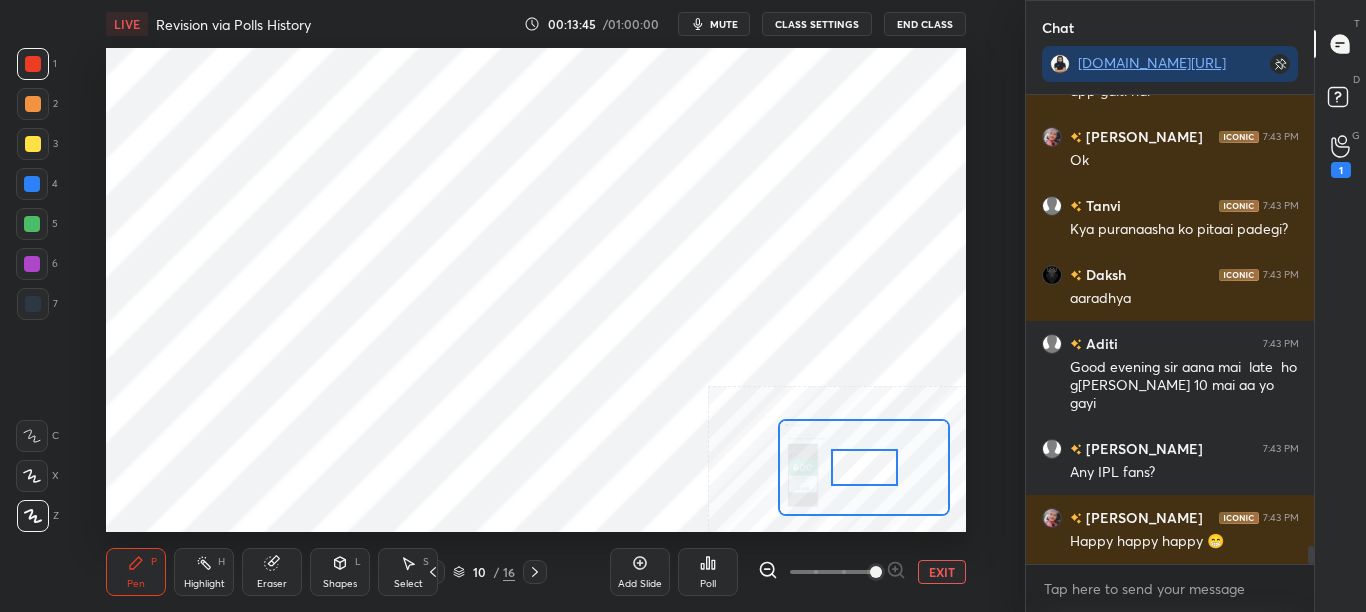 click at bounding box center (864, 467) 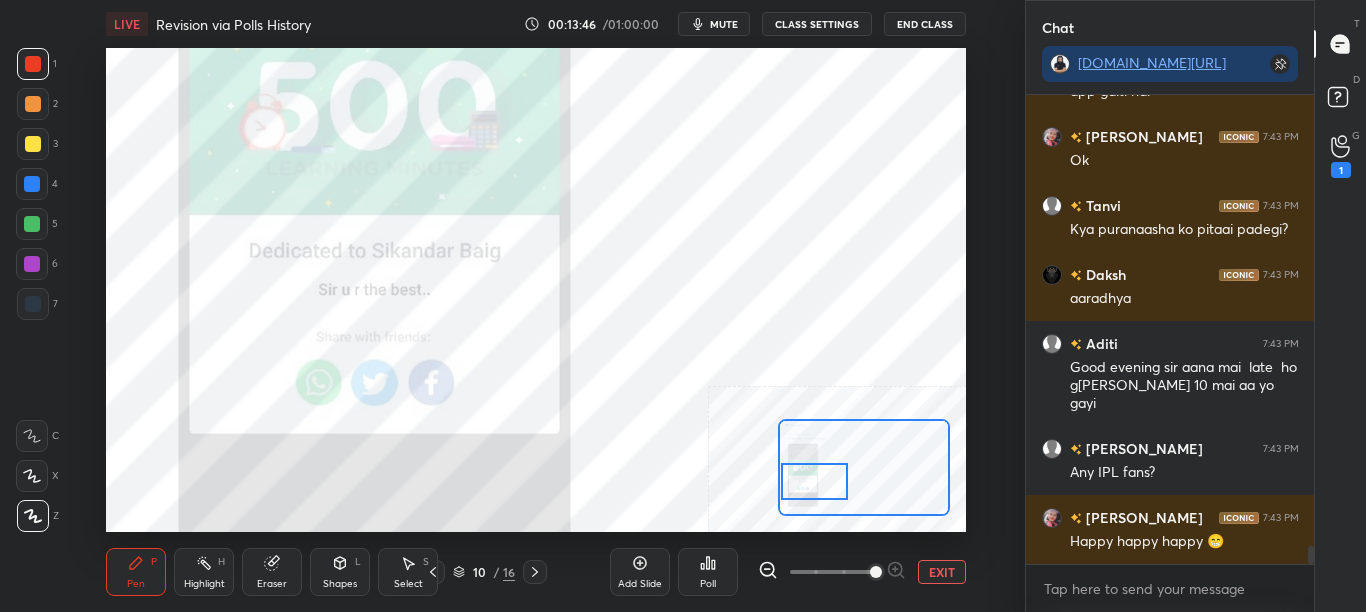 click on "Setting up your live class Poll for   secs No correct answer Start poll" at bounding box center (536, 290) 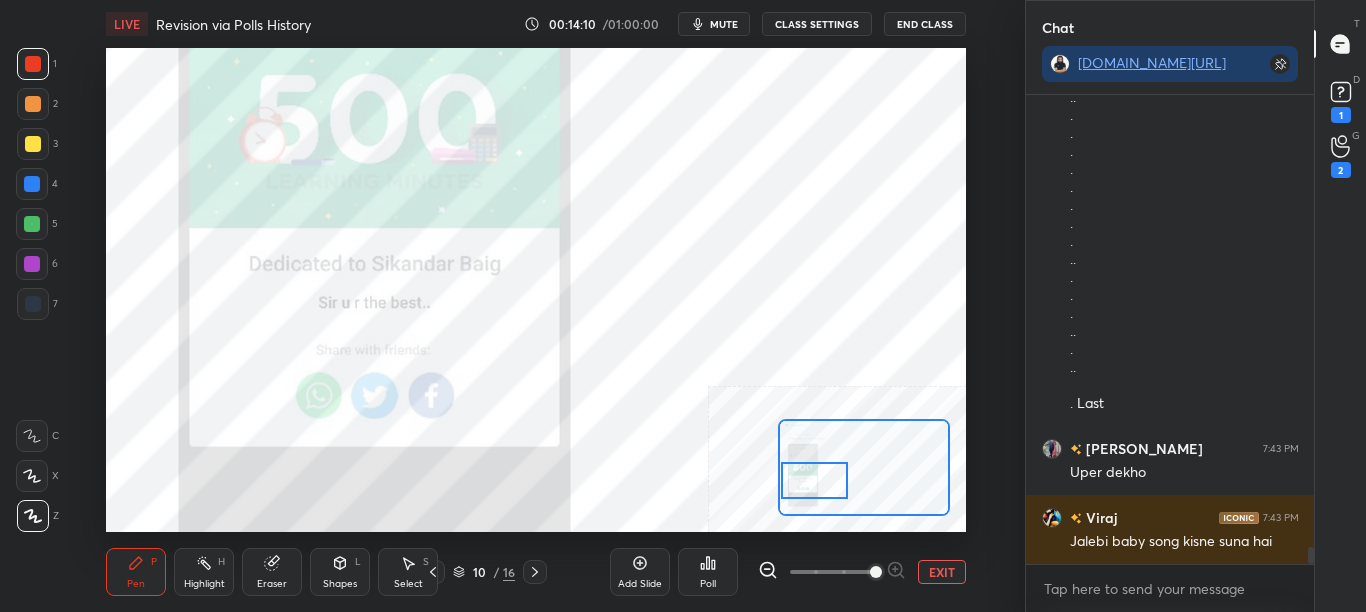 click on "EXIT" at bounding box center [942, 572] 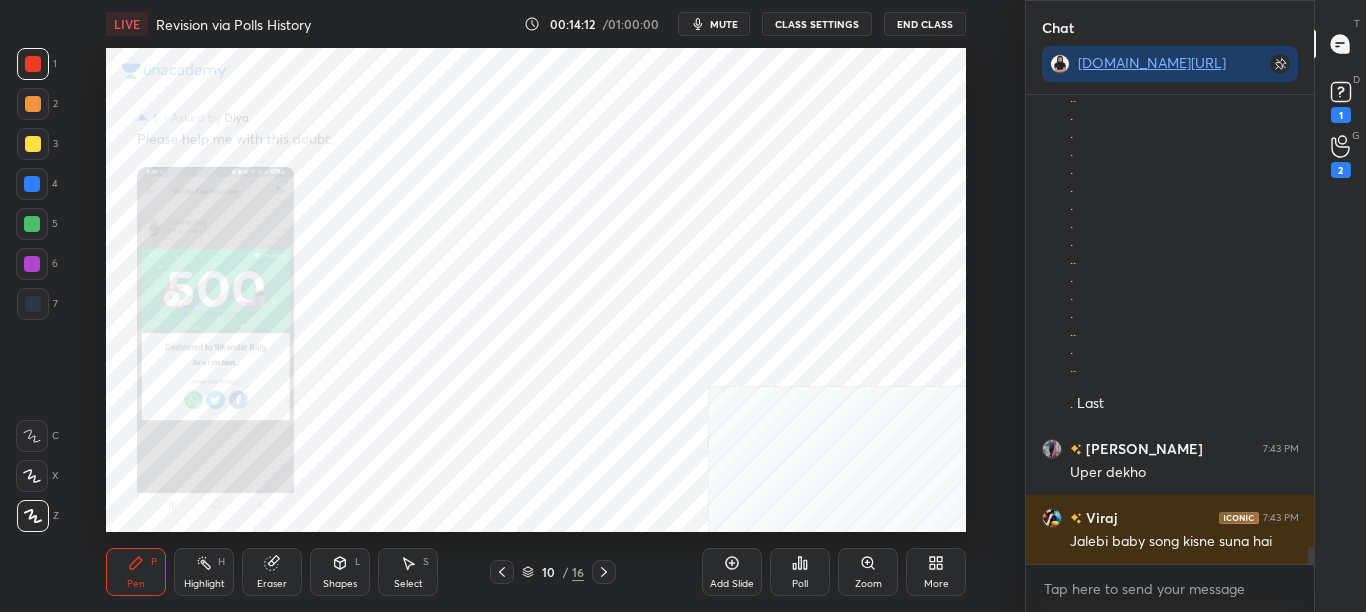 click 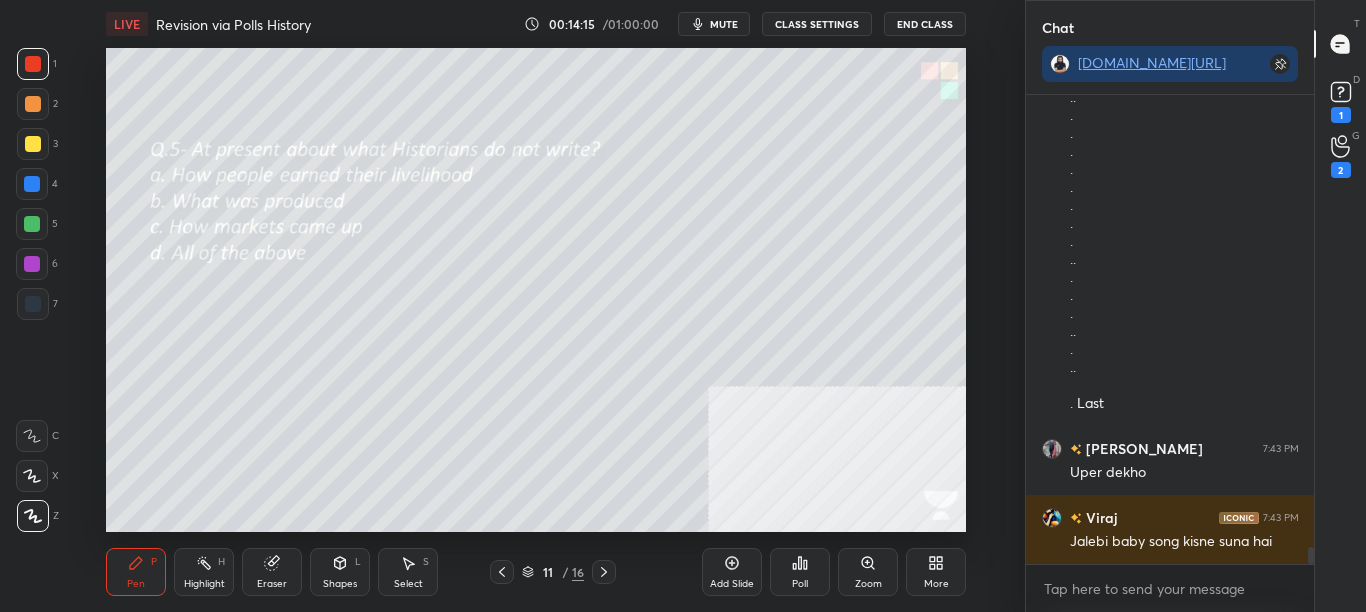 click 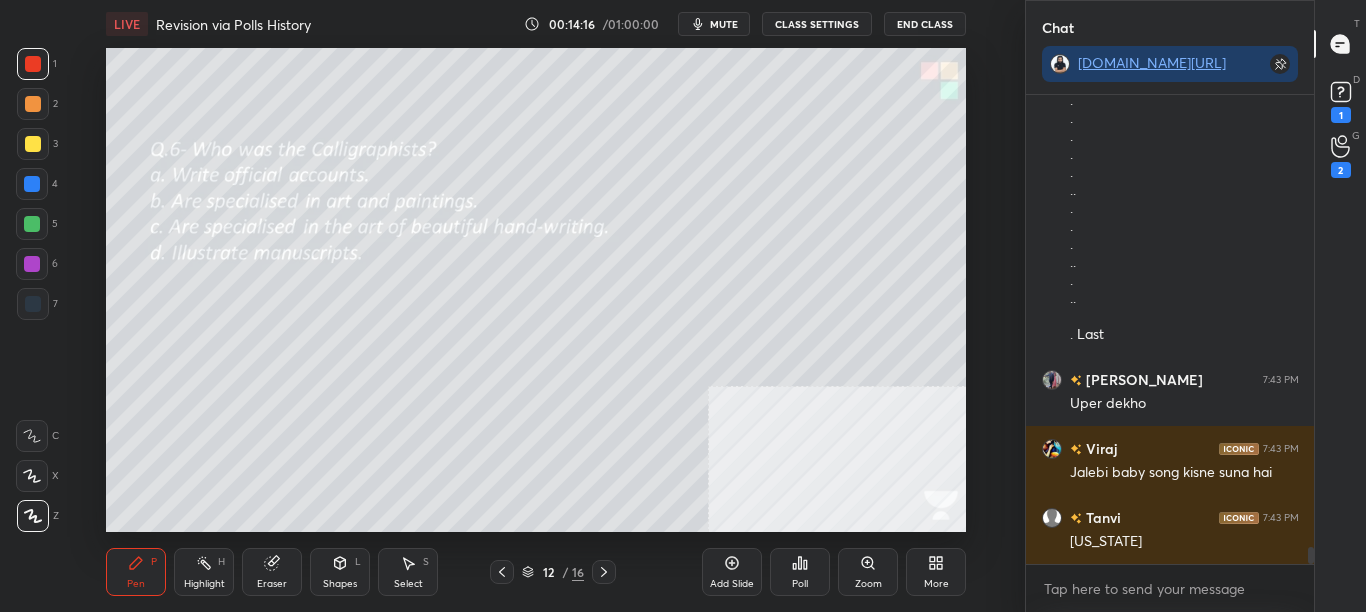 click 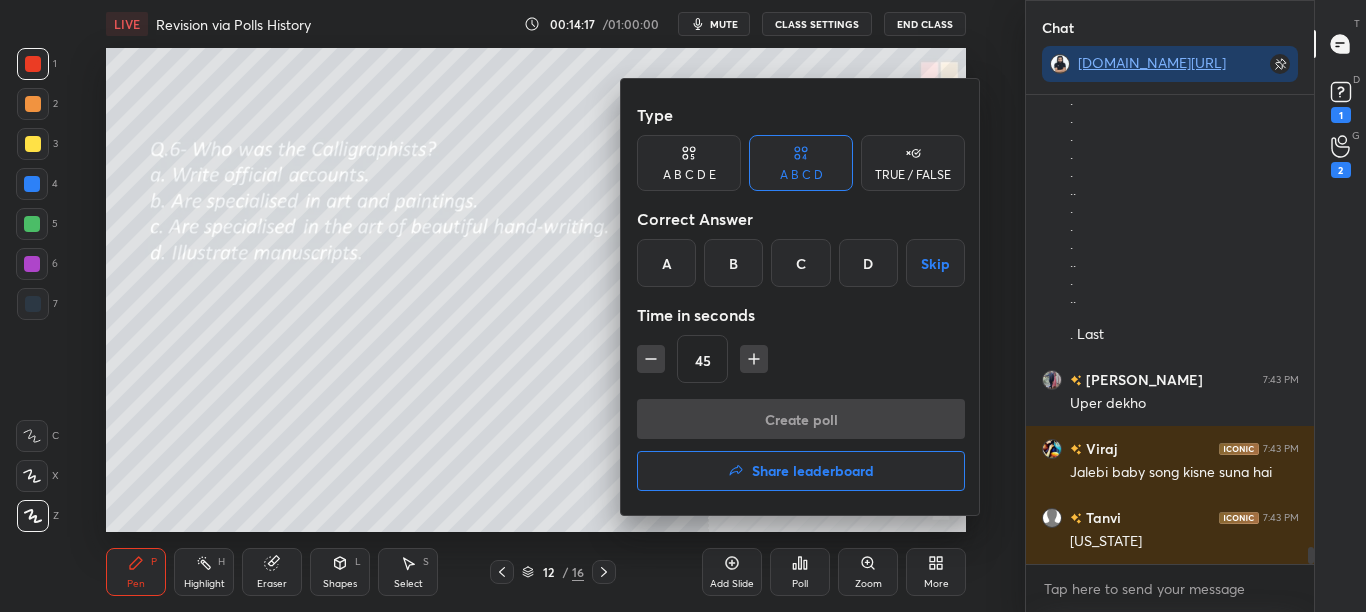 click on "C" at bounding box center [800, 263] 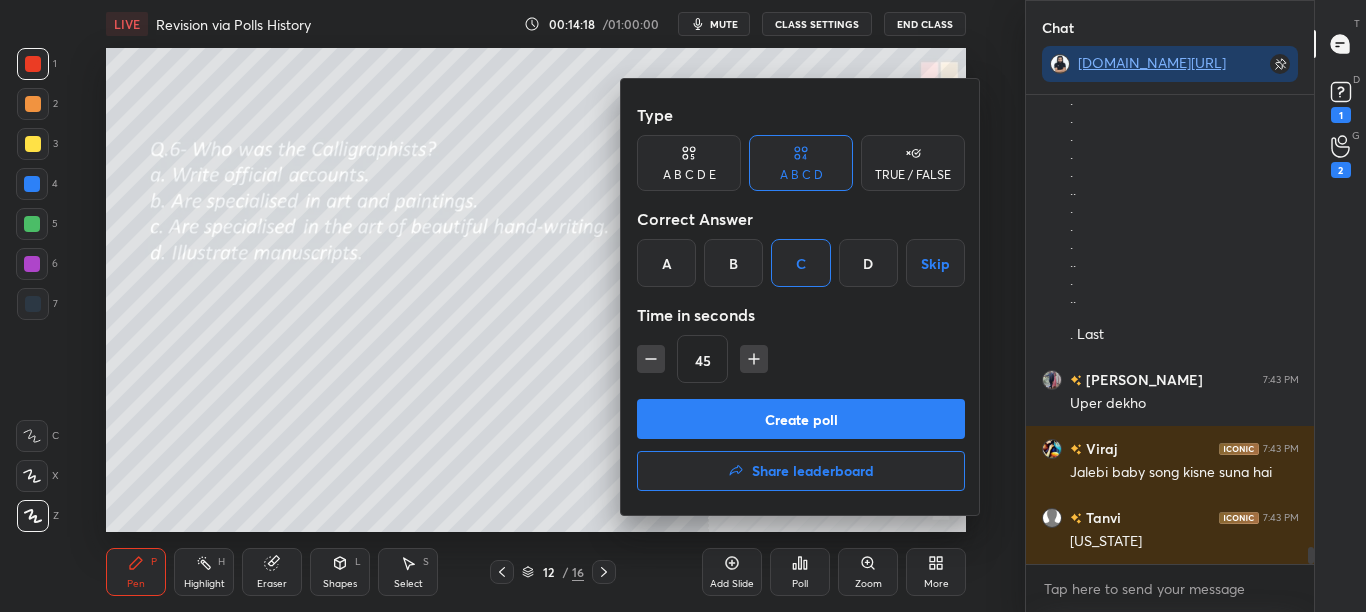 click on "Create poll" at bounding box center [801, 419] 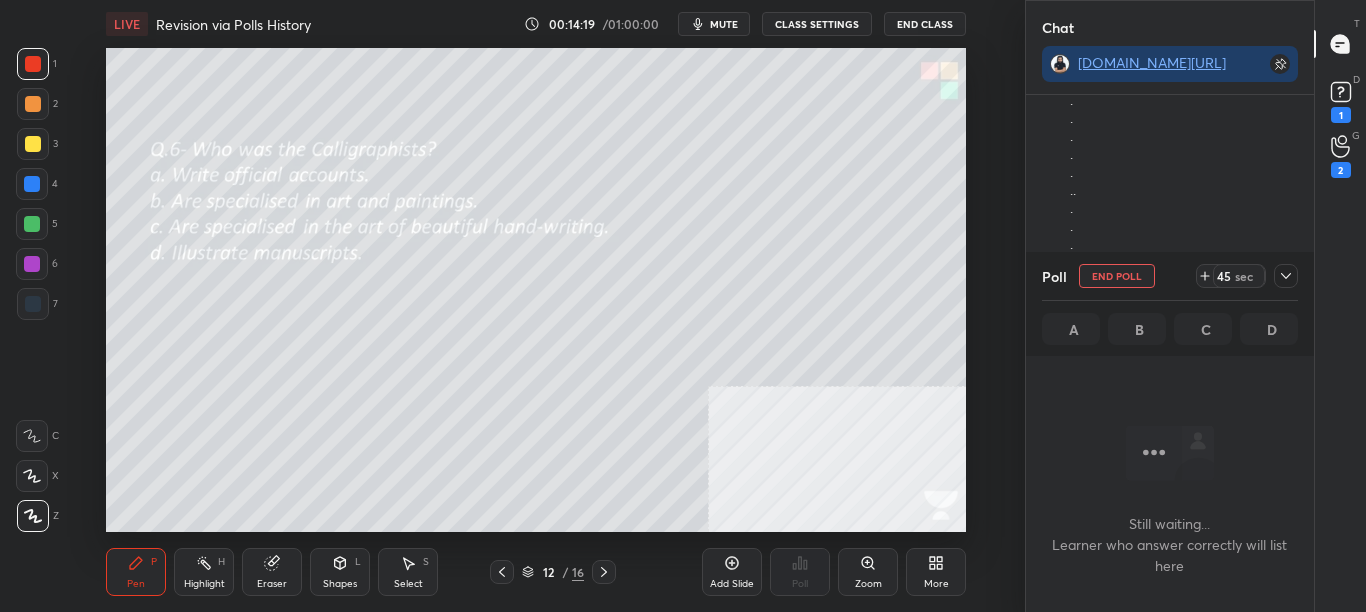click 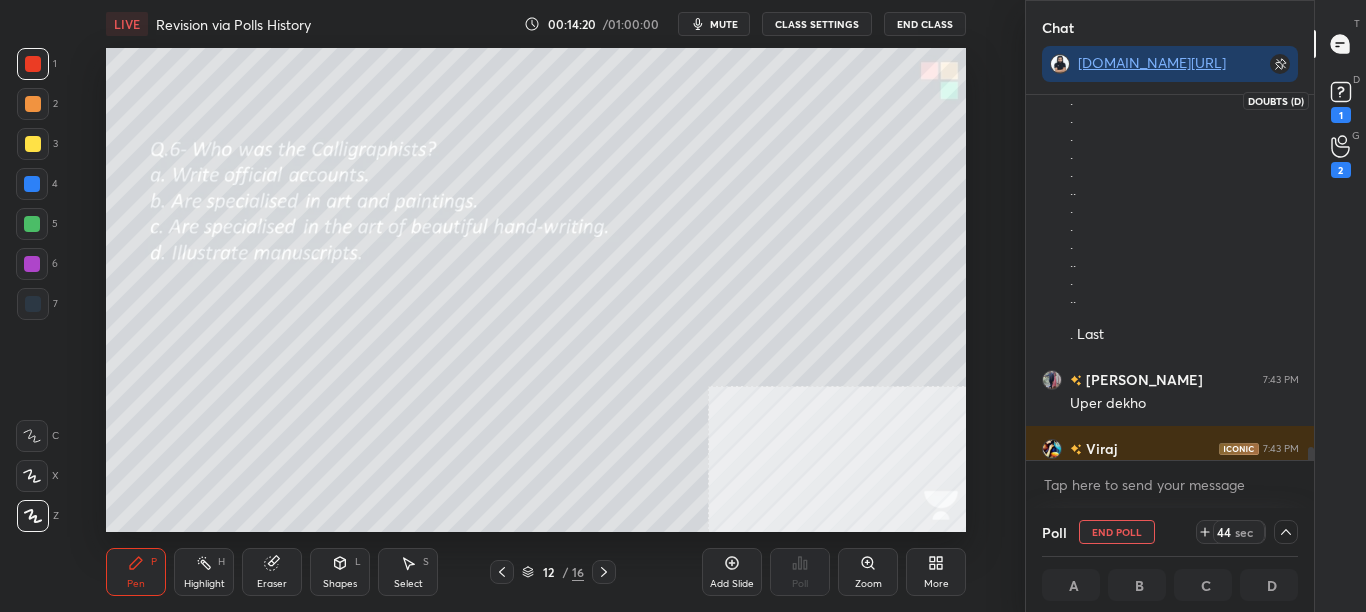 click 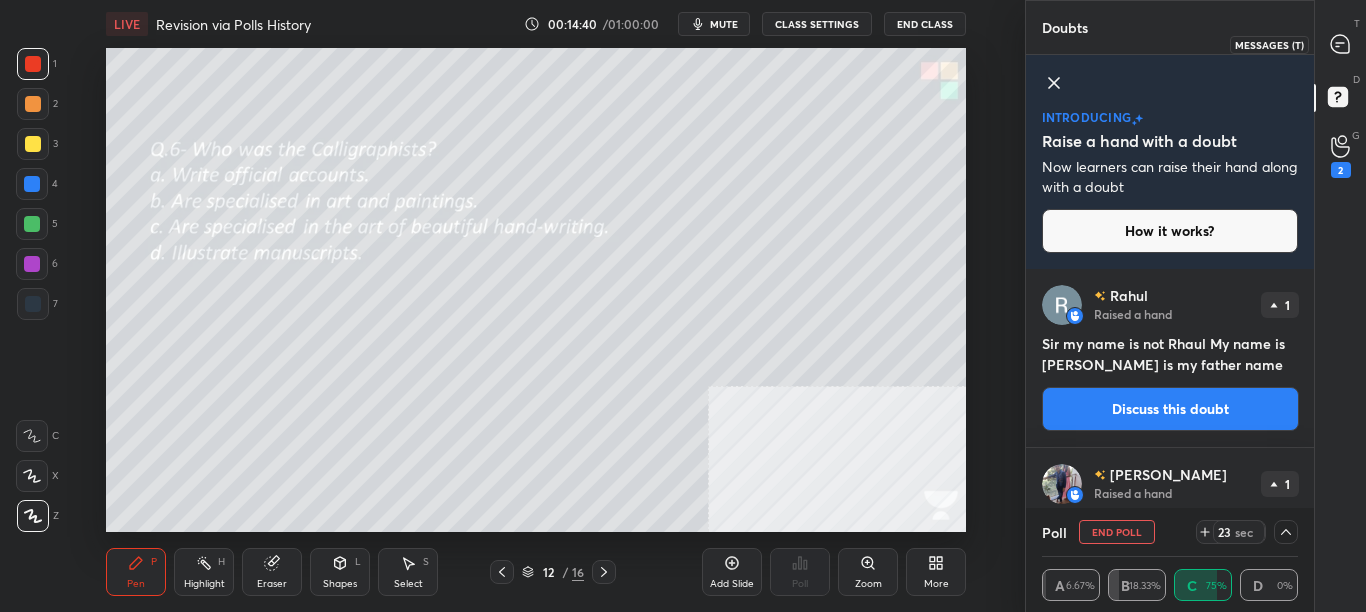 drag, startPoint x: 1351, startPoint y: 41, endPoint x: 1342, endPoint y: 68, distance: 28.460499 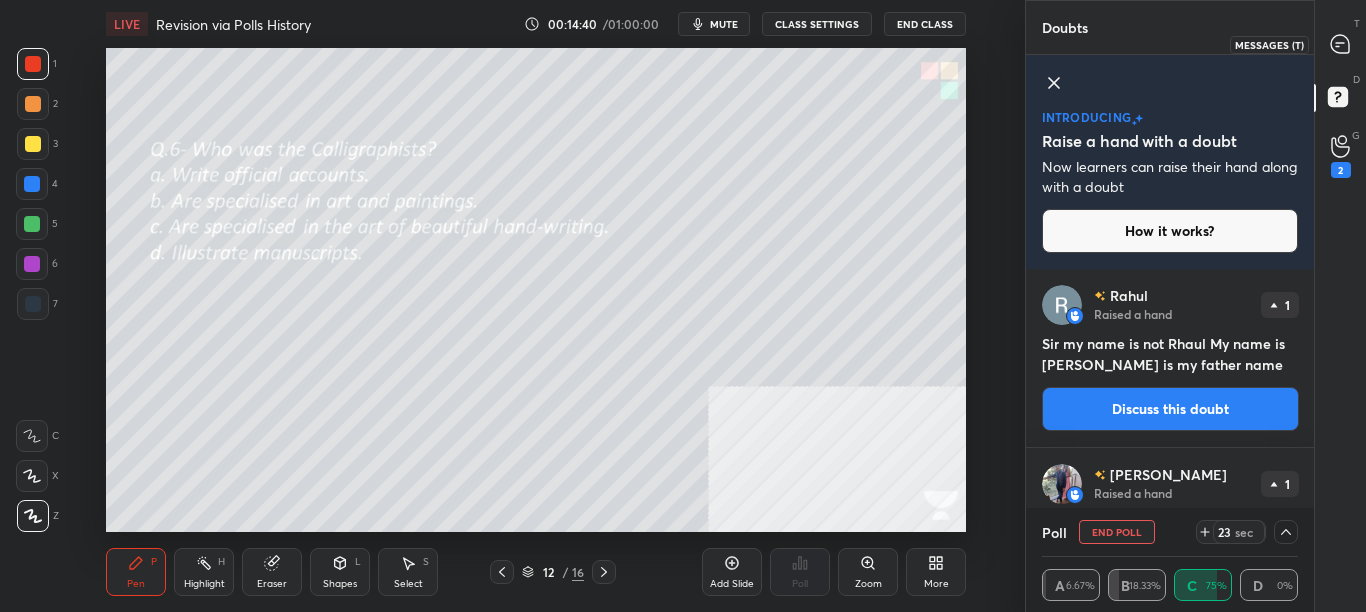 click at bounding box center (1341, 44) 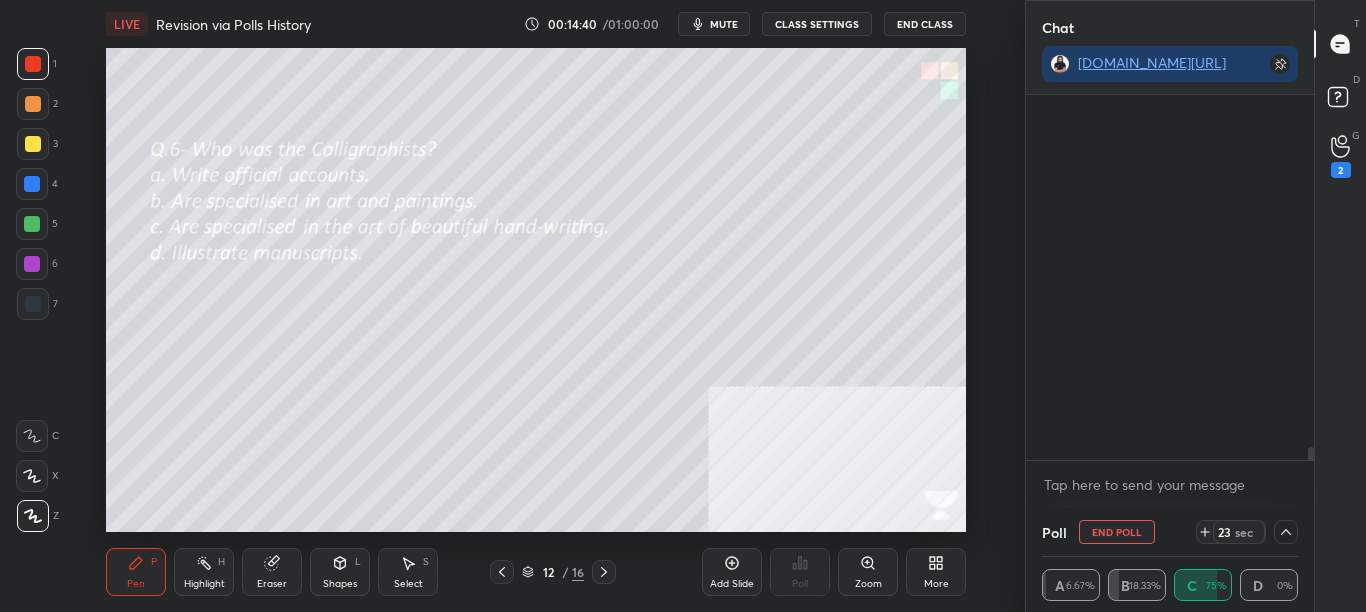 scroll, scrollTop: 193, scrollLeft: 282, axis: both 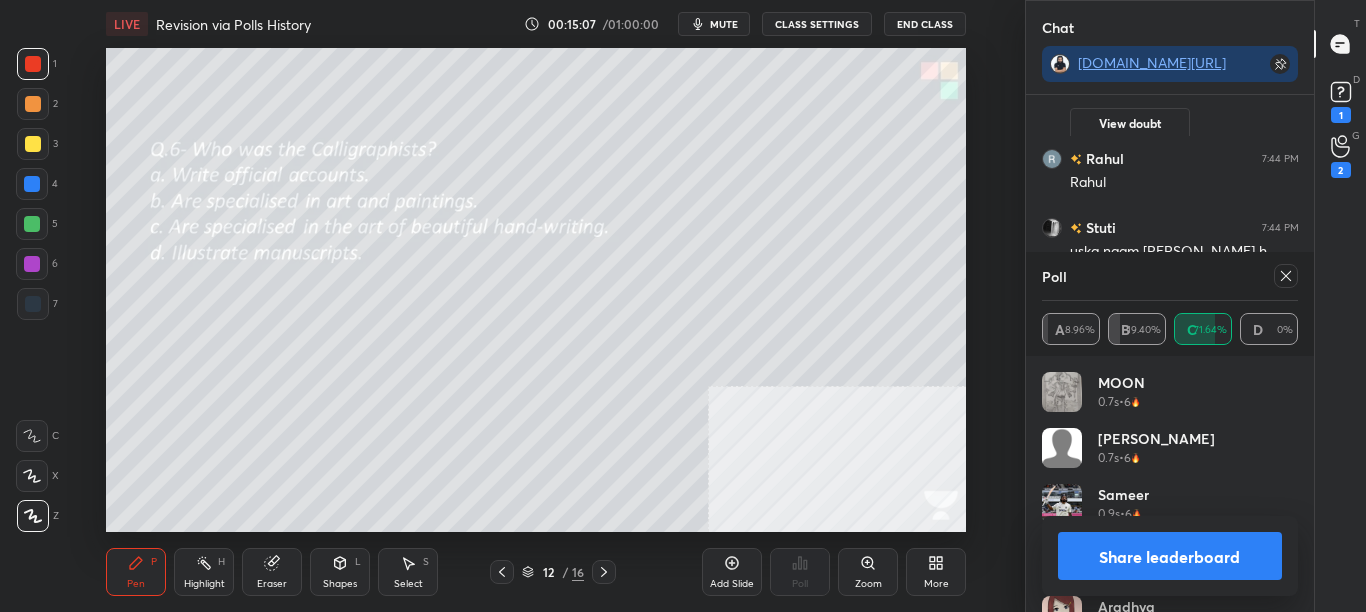 click 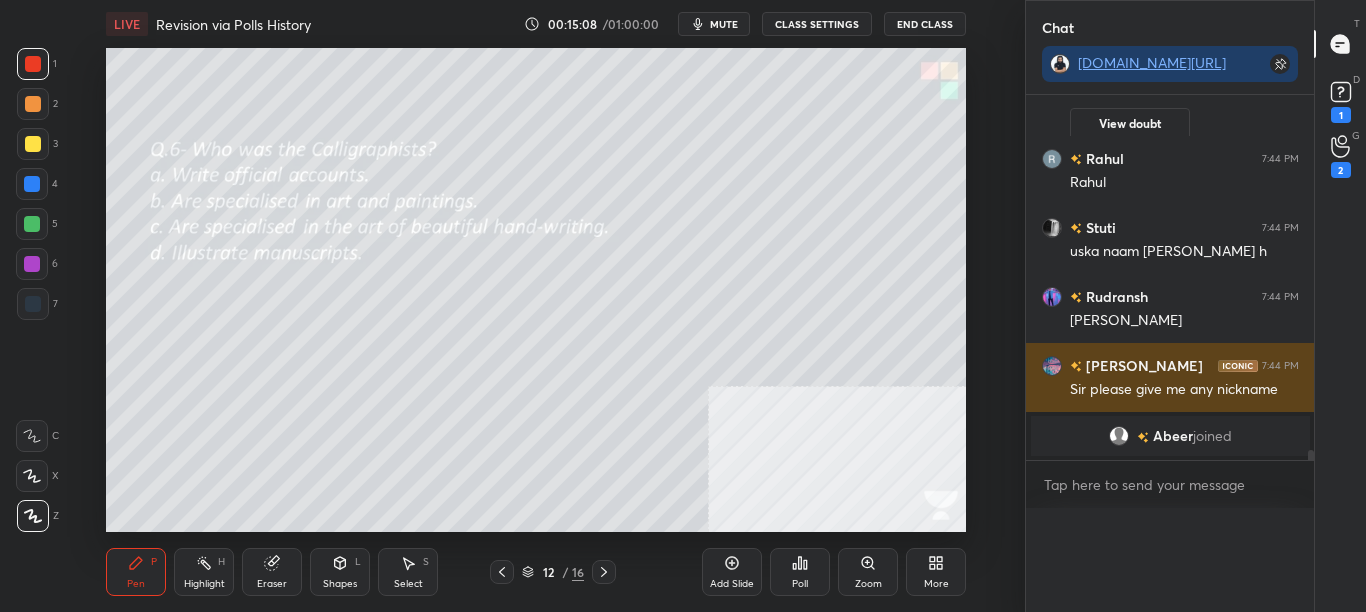 scroll, scrollTop: 0, scrollLeft: 0, axis: both 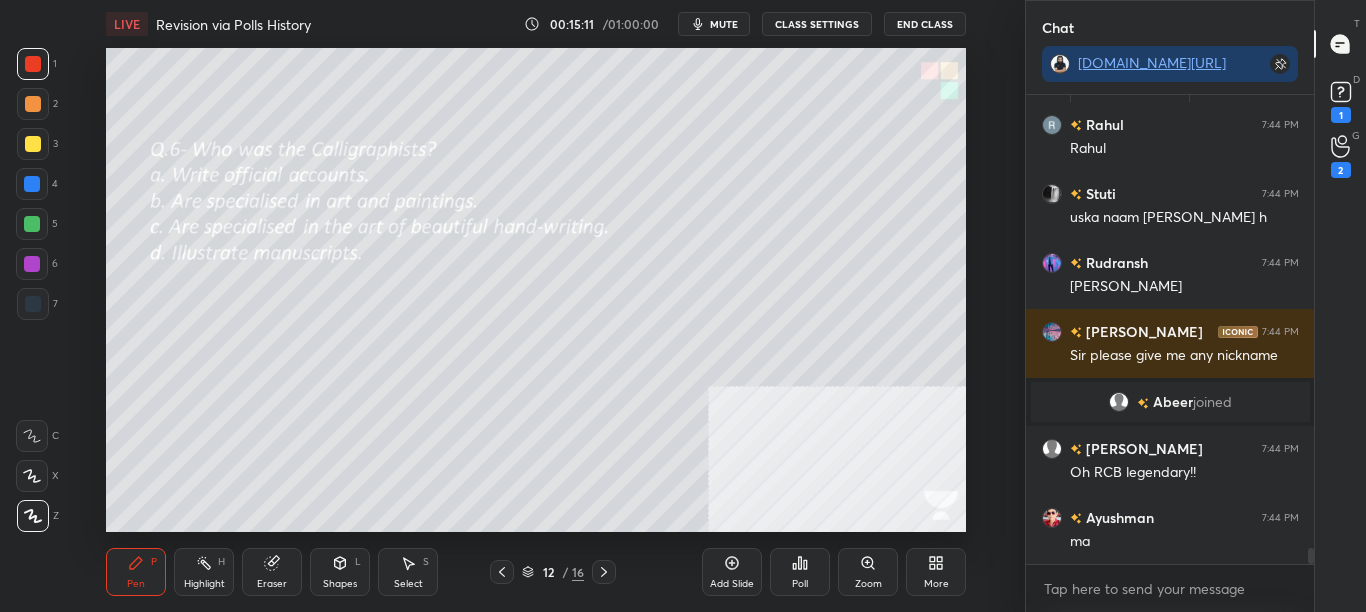 click on "LIVE Revision via Polls History 00:15:11 /  01:00:00 mute CLASS SETTINGS End Class Setting up your live class Poll for   secs No correct answer Start poll Back Revision via Polls History • L6 of Complete SST Course for CBSE Class 8 (2025-26) Sikandar Baig Pen P Highlight H Eraser Shapes L Select S 12 / 16 Add Slide Poll Zoom More" at bounding box center (536, 306) 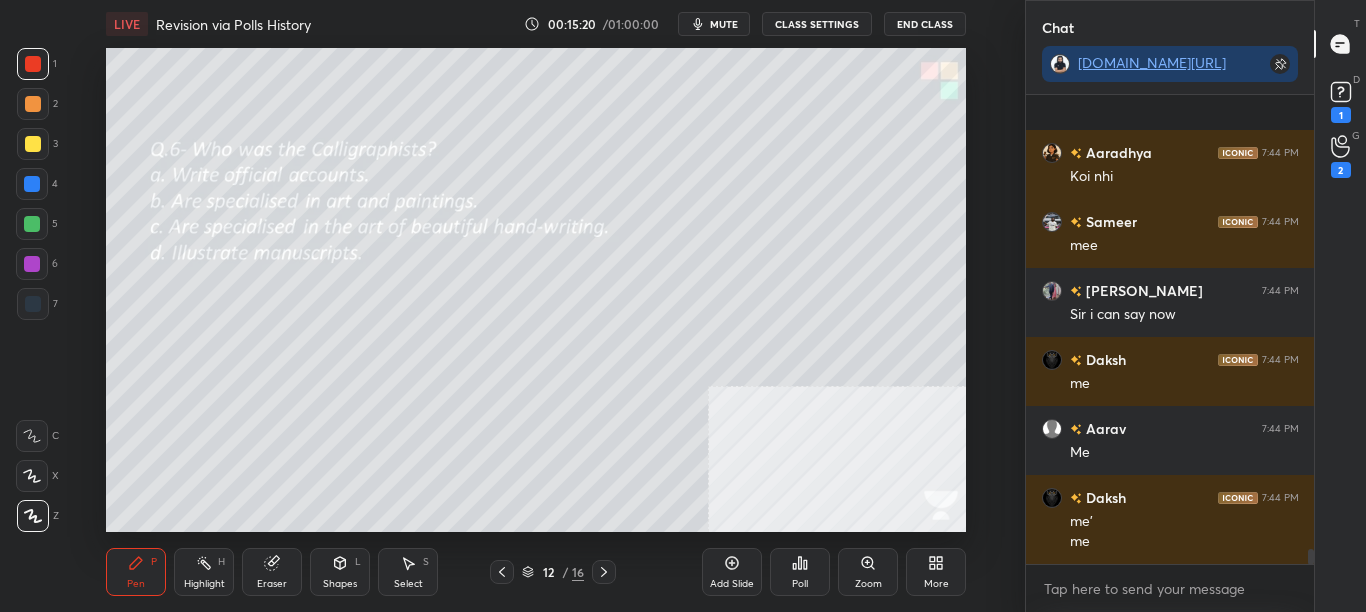 scroll, scrollTop: 13785, scrollLeft: 0, axis: vertical 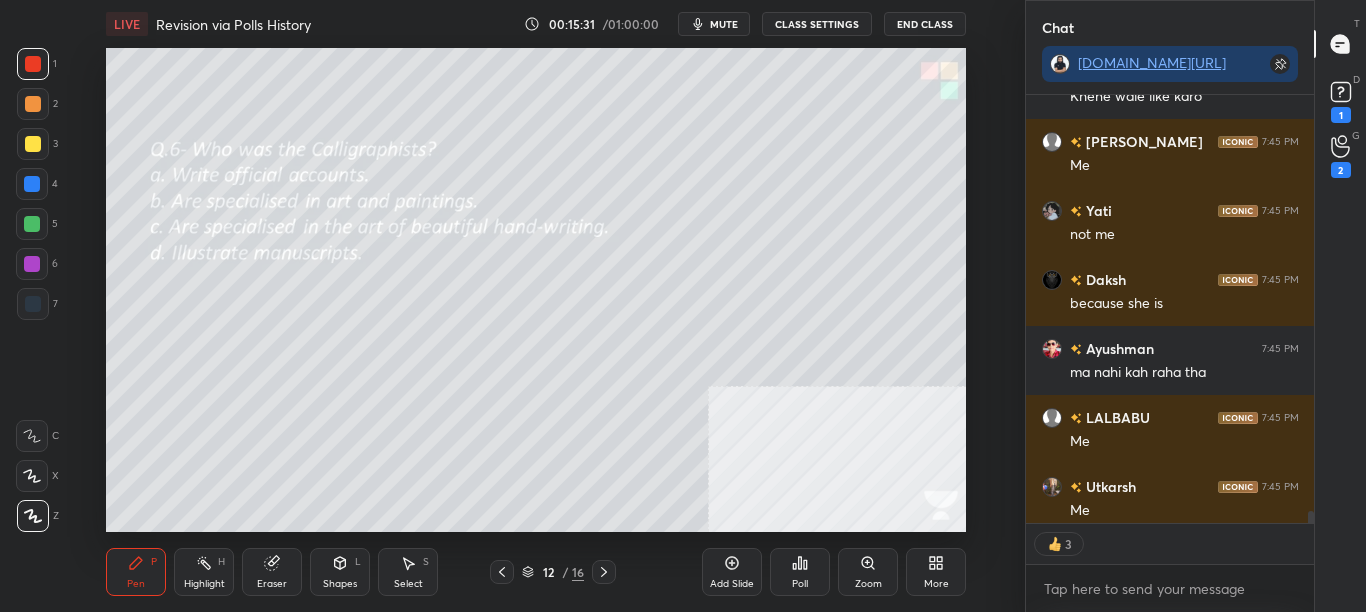 click on "More" at bounding box center [936, 572] 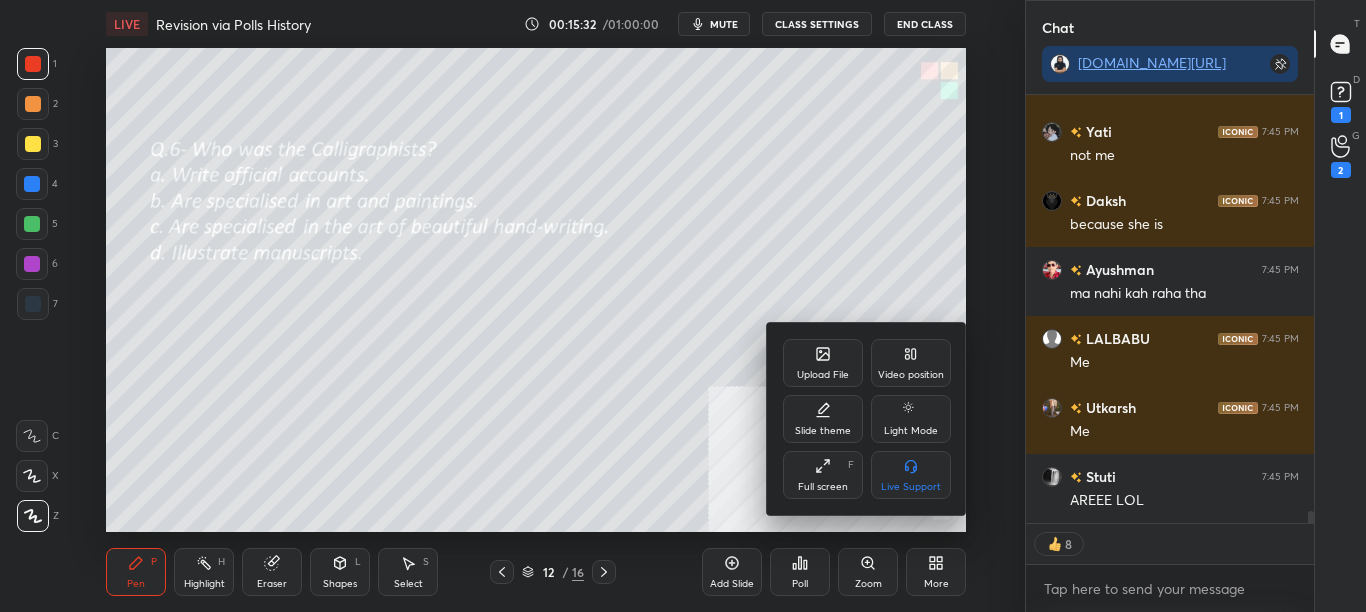 click at bounding box center (683, 306) 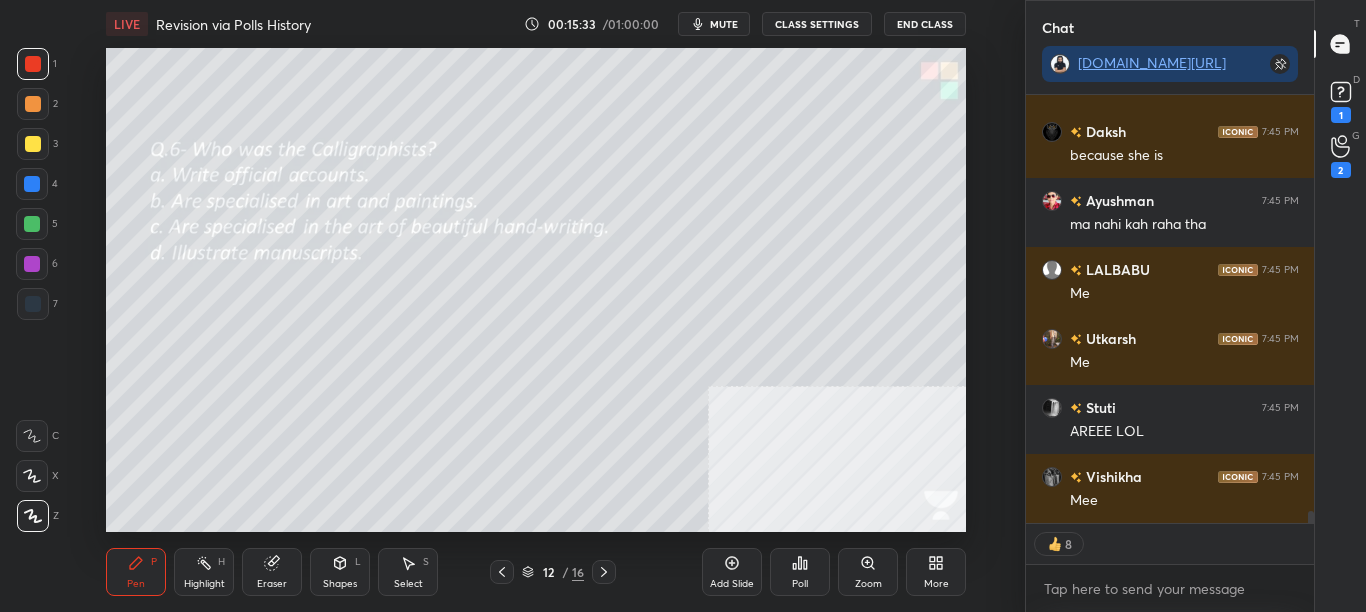 click 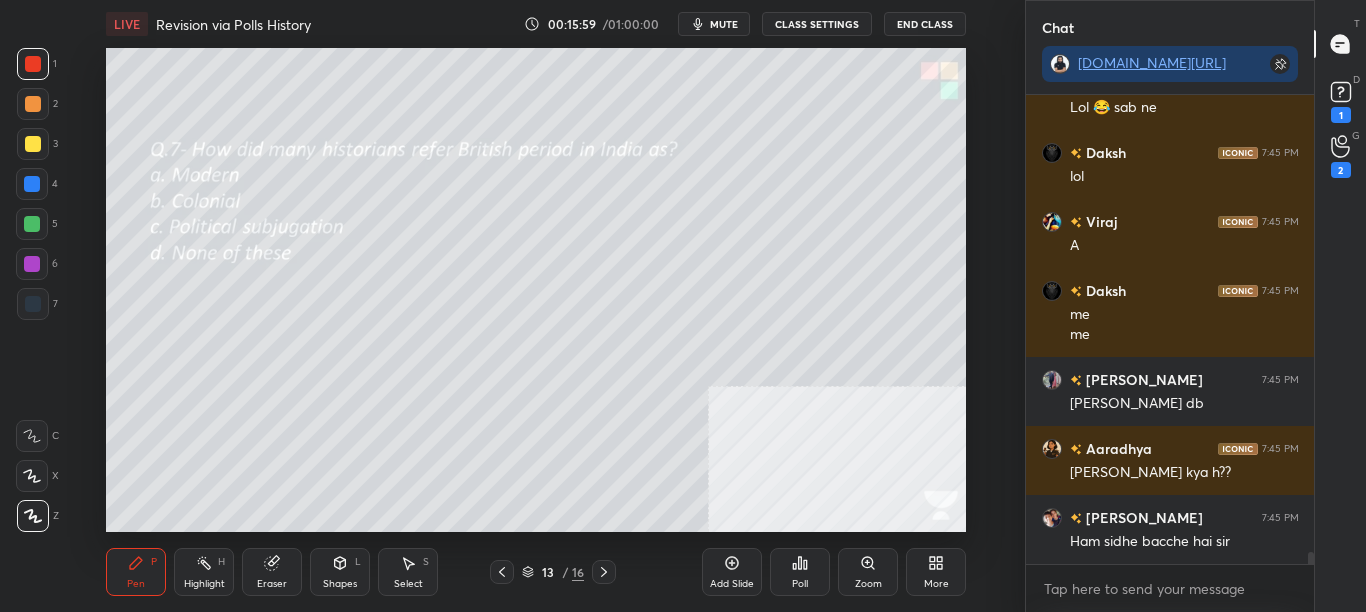 click on "Poll" at bounding box center [800, 572] 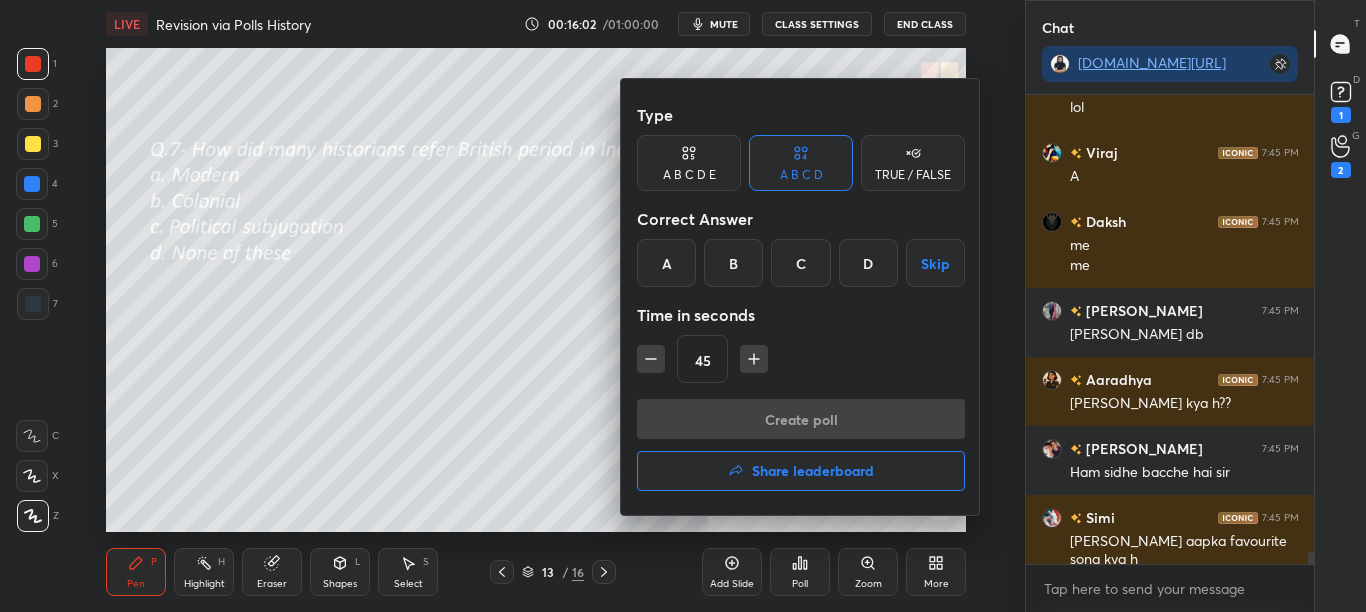 click on "B" at bounding box center (733, 263) 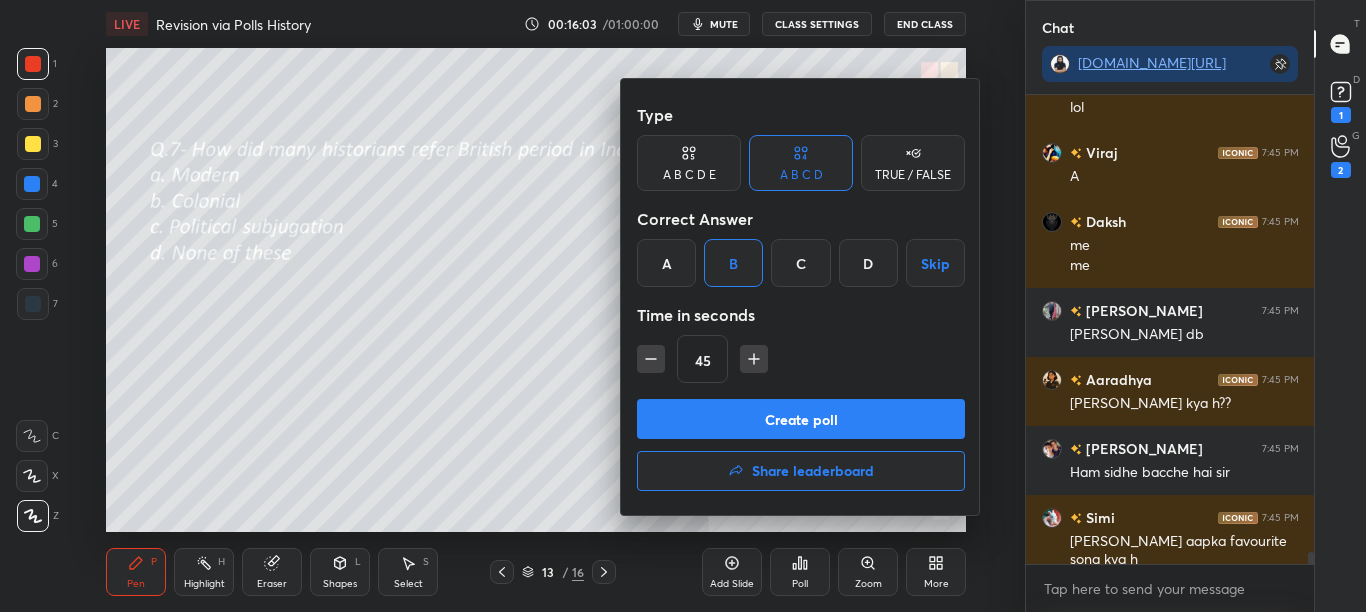 click at bounding box center (683, 306) 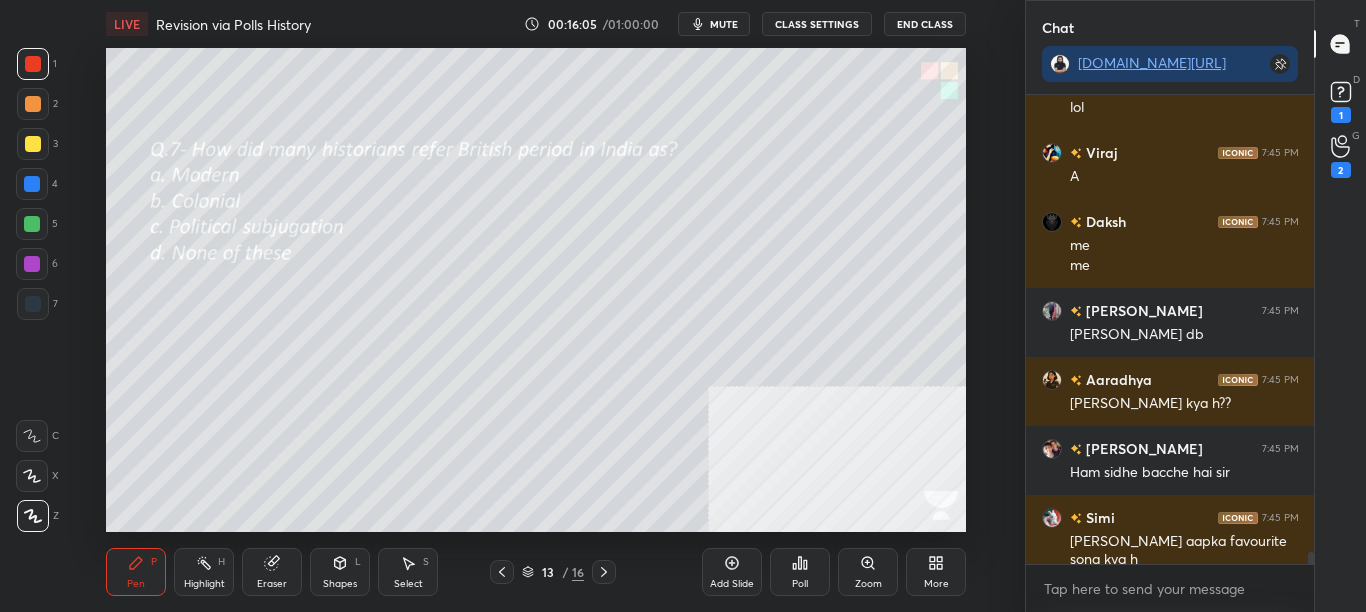 click on "Poll" at bounding box center [800, 584] 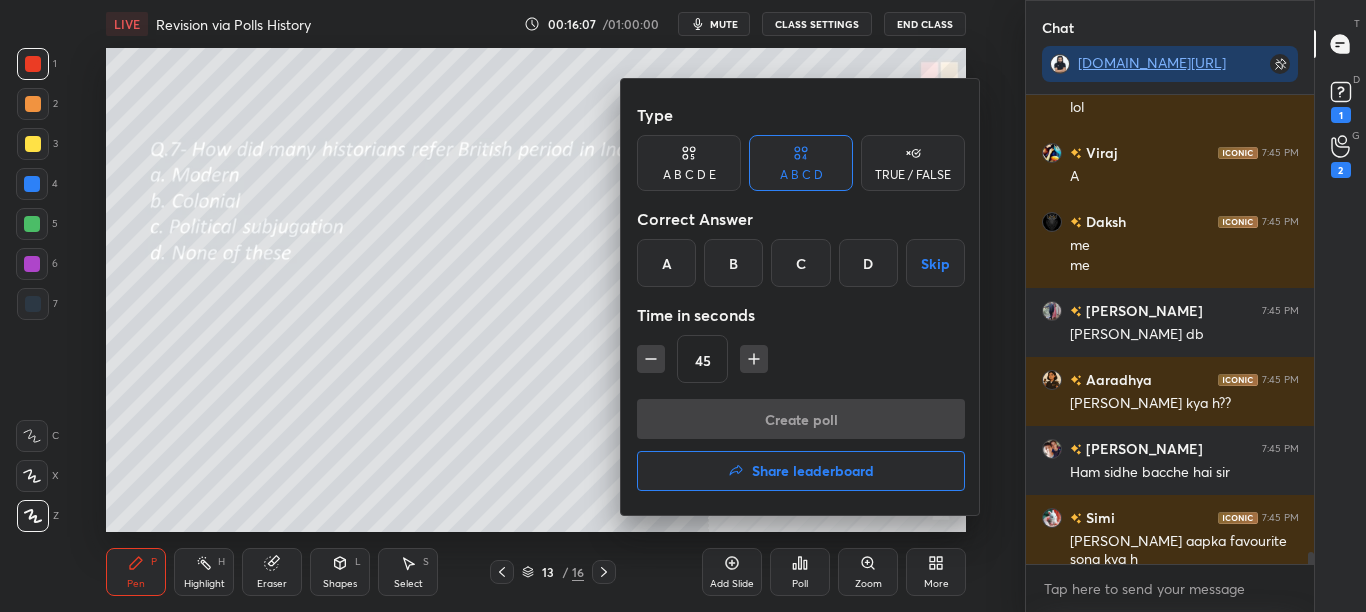 drag, startPoint x: 731, startPoint y: 275, endPoint x: 741, endPoint y: 314, distance: 40.261642 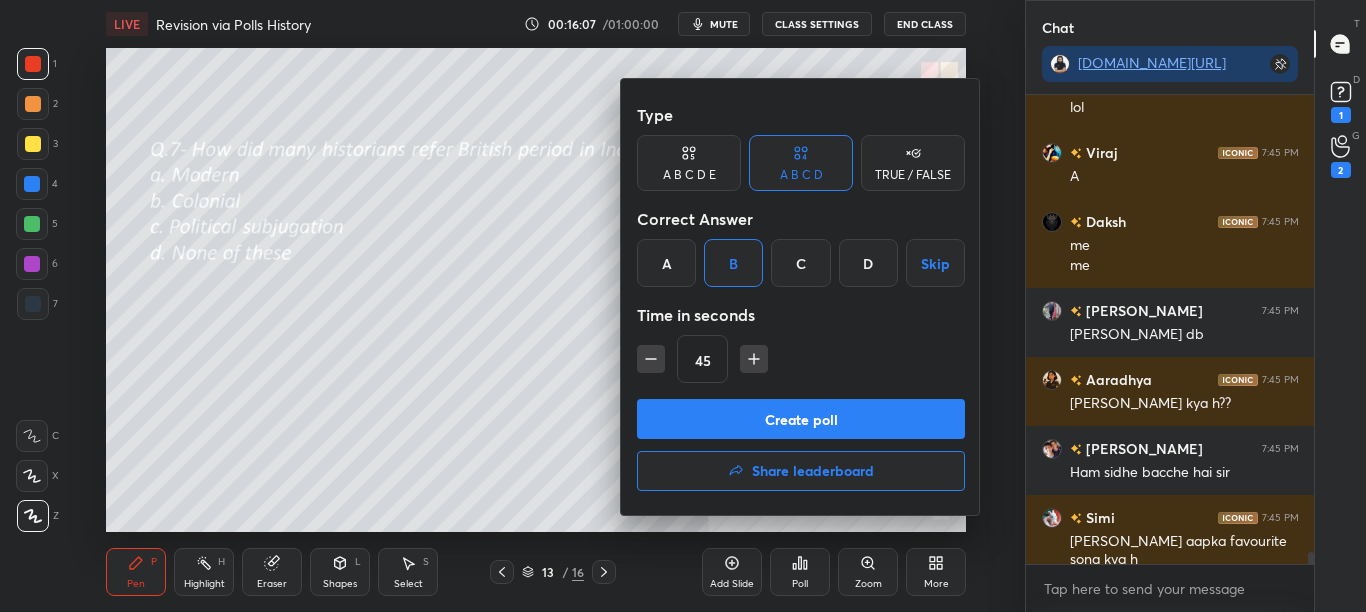 click on "Create poll" at bounding box center (801, 419) 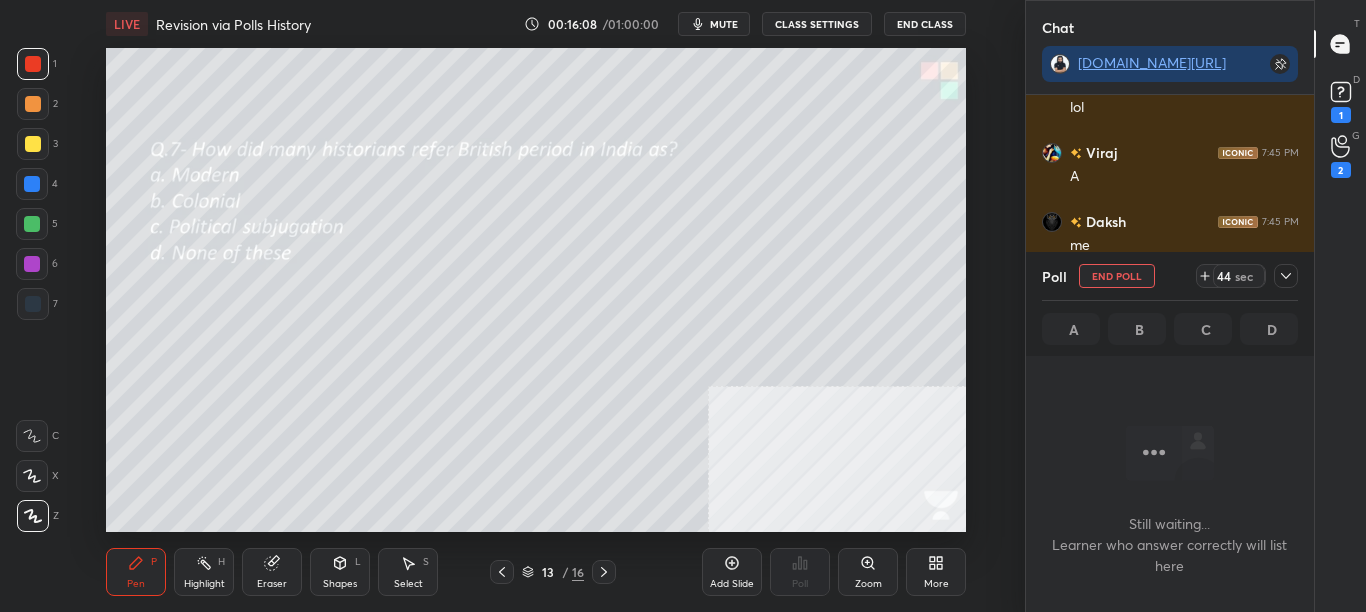 click 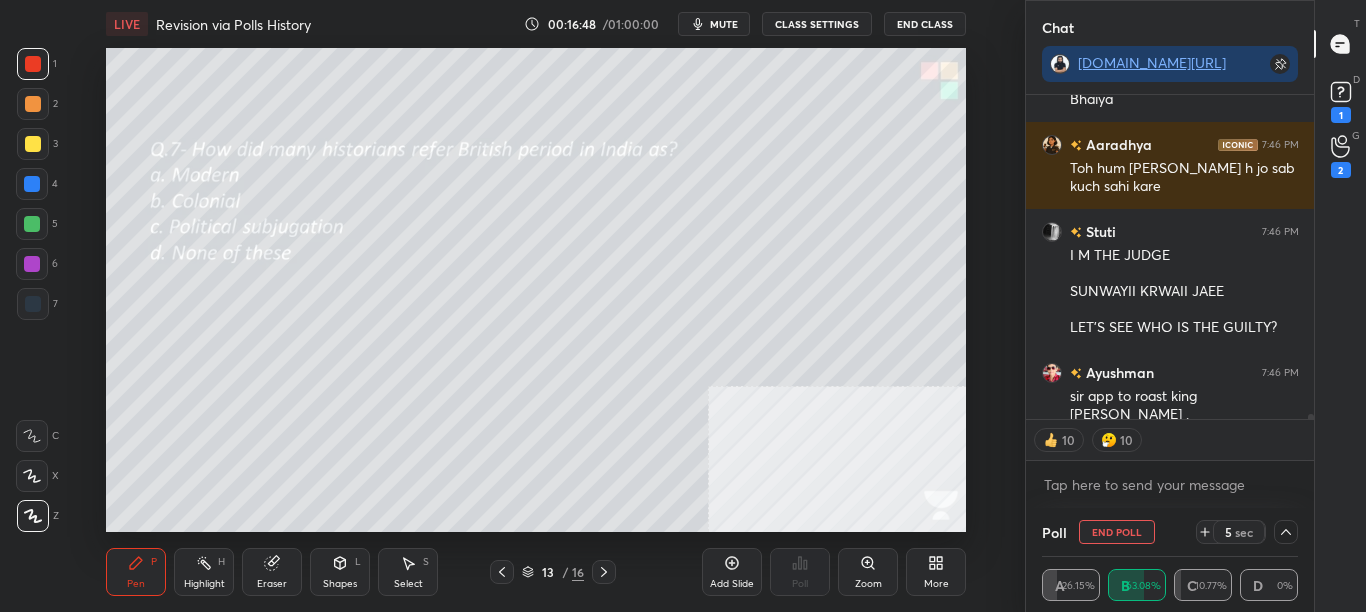 scroll, scrollTop: 18924, scrollLeft: 0, axis: vertical 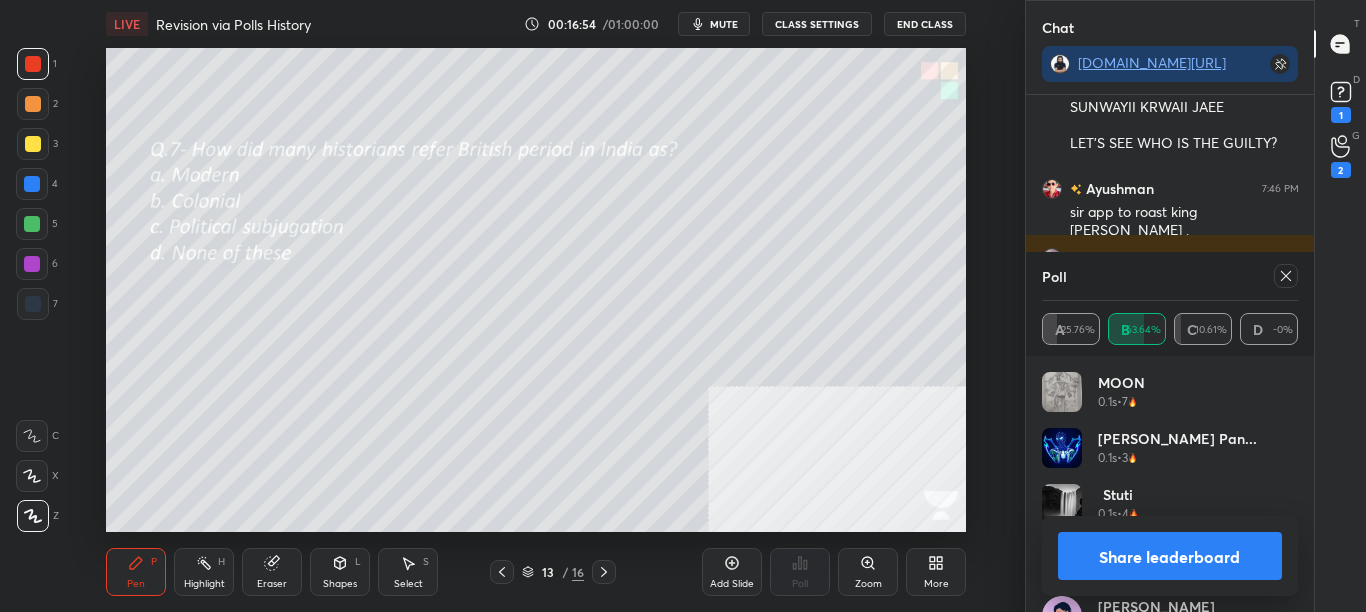 click on "Share leaderboard" at bounding box center [1170, 556] 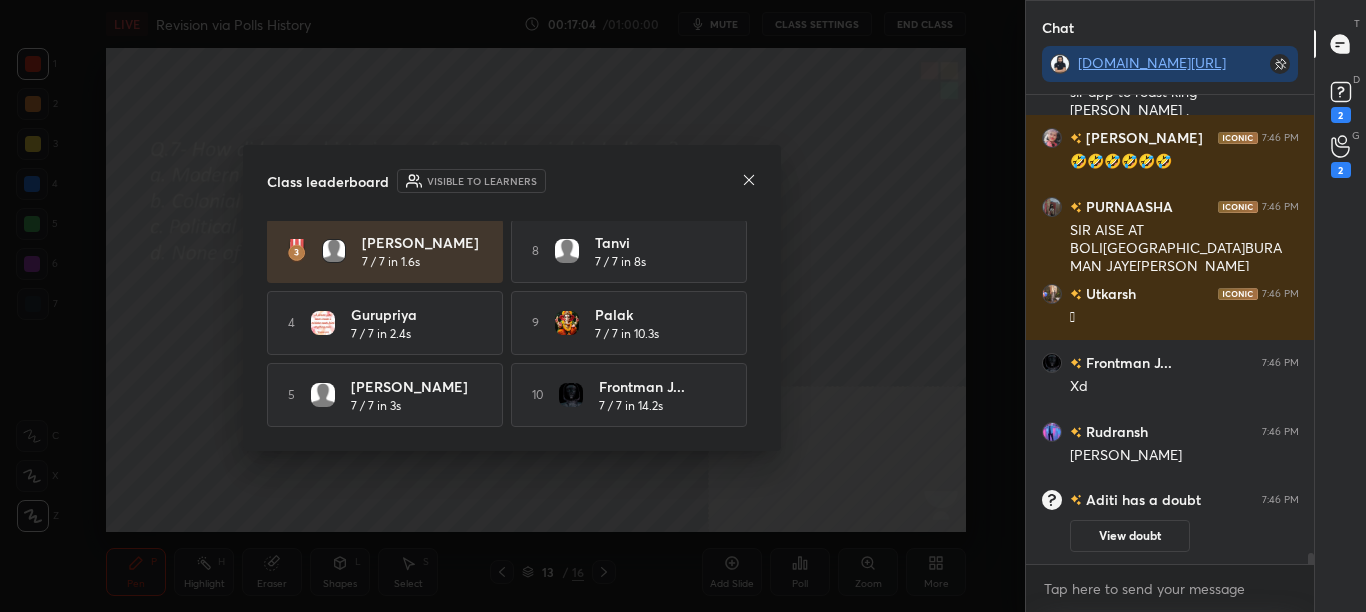 click on "Class leaderboard Visible to learners Sameer 7 / 7 in 1s 6 Aarav 7 / 7 in 3s MOON 7 / 7 in 1.5s 7 Akshita 7 / 7 in 4.5s Sara 7 / 7 in 1.6s 8 Tanvi 7 / 7 in 8s 4 Gurupriya 7 / 7 in 2.4s 9 palak 7 / 7 in 10.3s 5 Vashvi 7 / 7 in 3s 10 Frontman J... 7 / 7 in 14.2s" at bounding box center [512, 298] 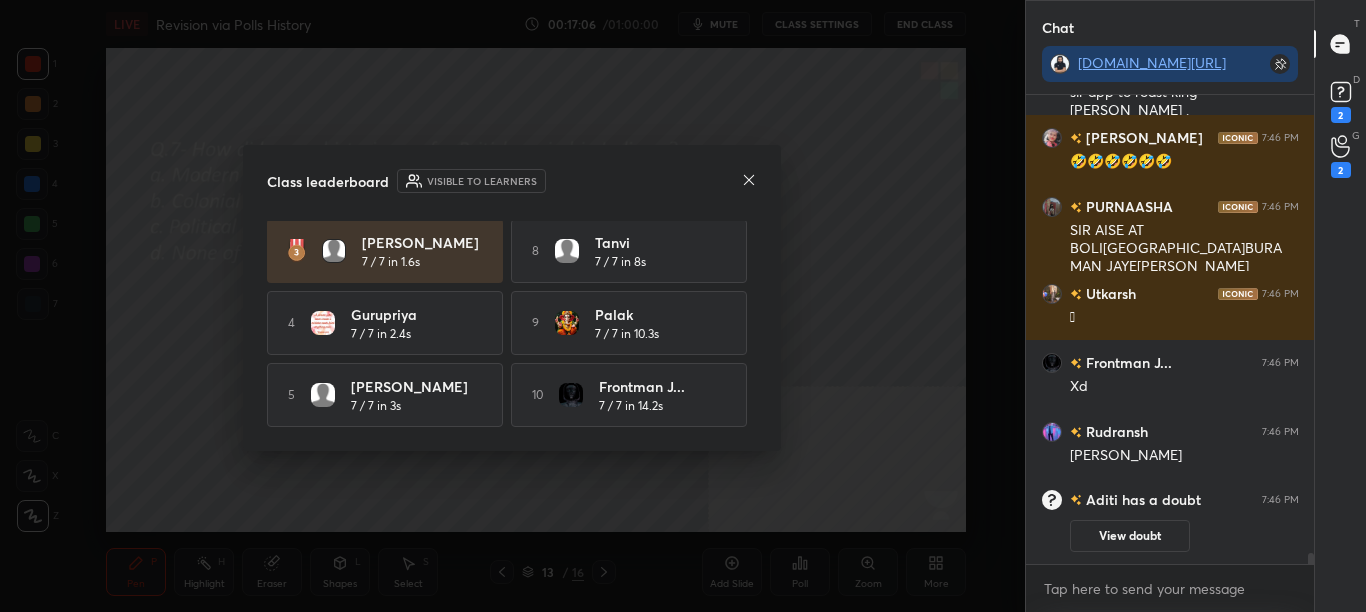 click 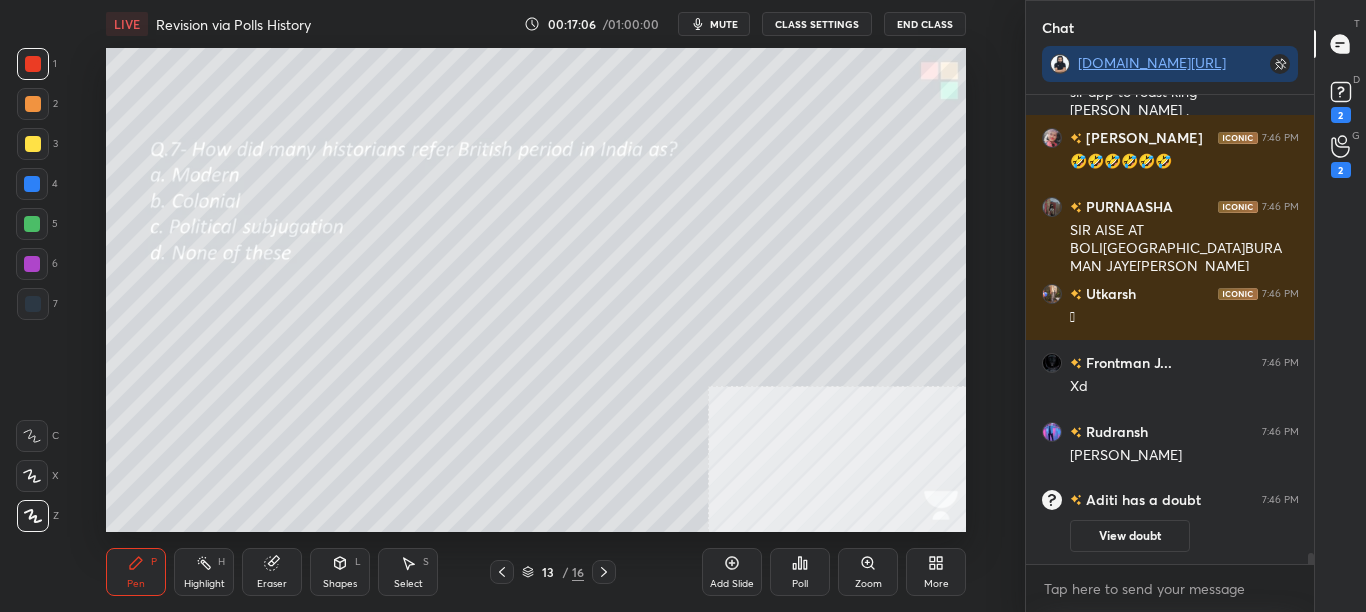 click 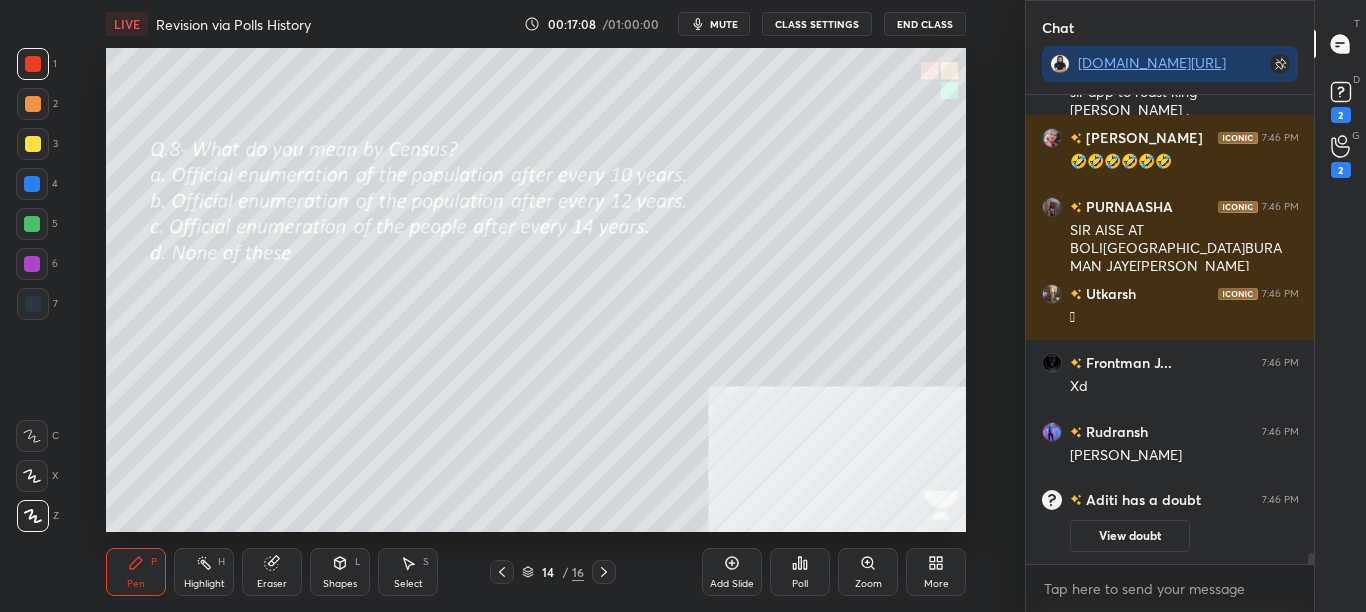 click on "Poll" at bounding box center [800, 572] 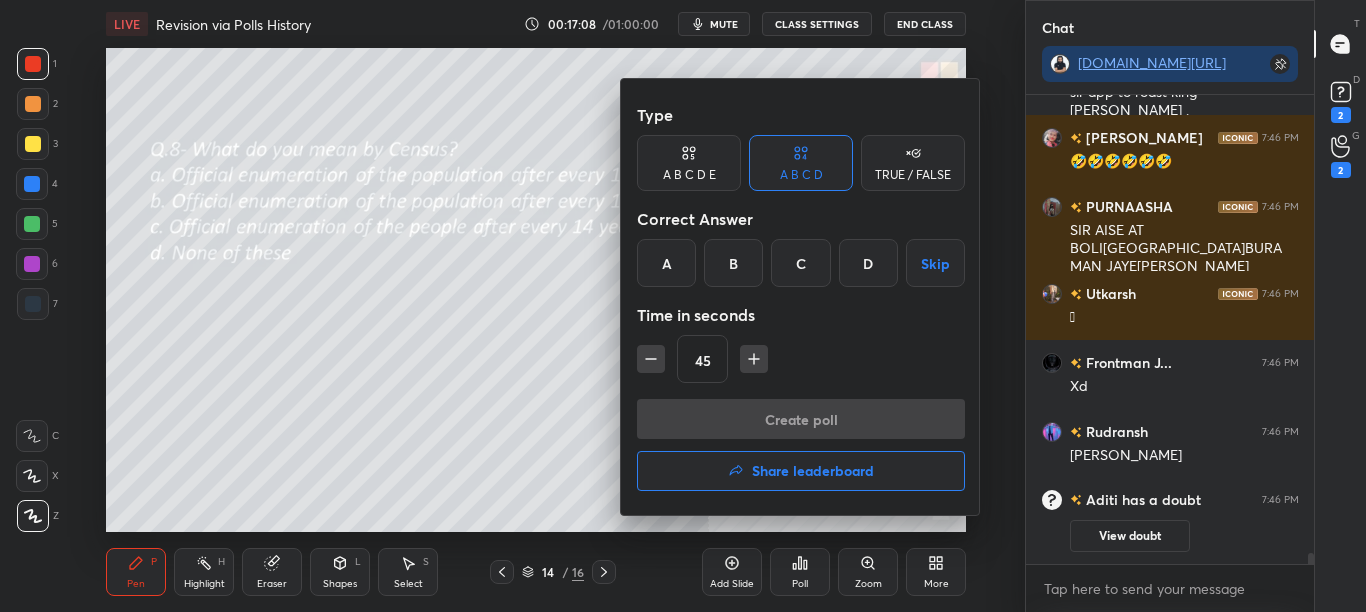 click on "A" at bounding box center [666, 263] 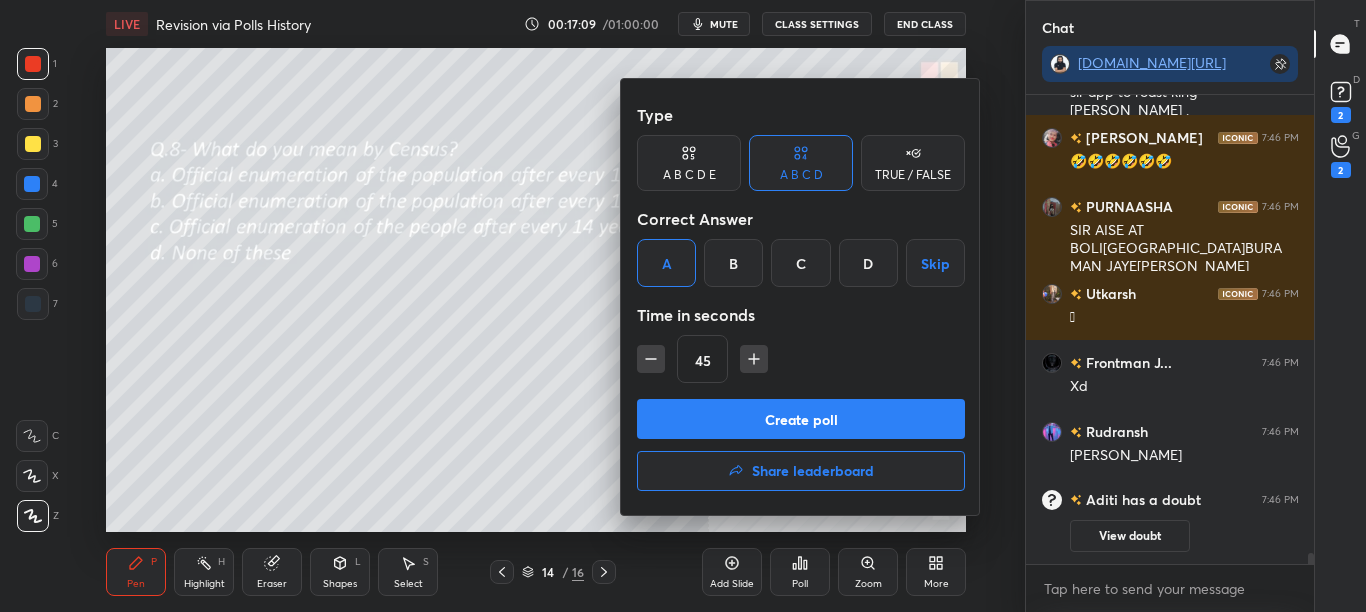 click on "Create poll" at bounding box center (801, 419) 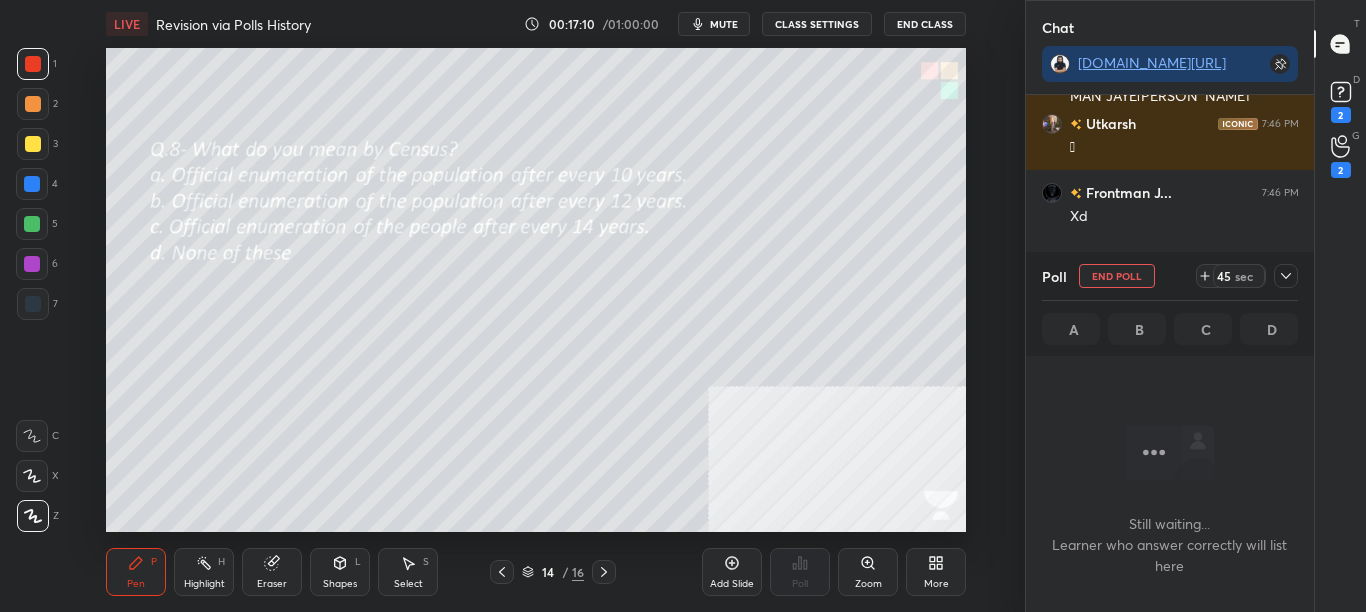 click 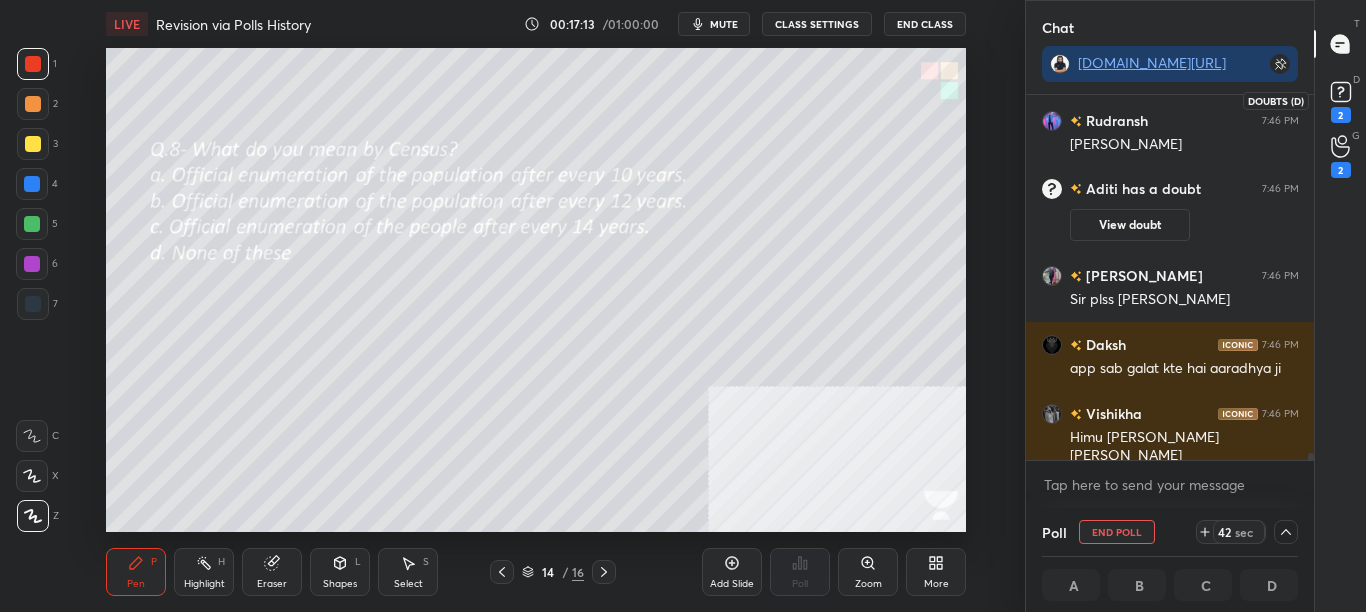 click on "2" at bounding box center [1341, 100] 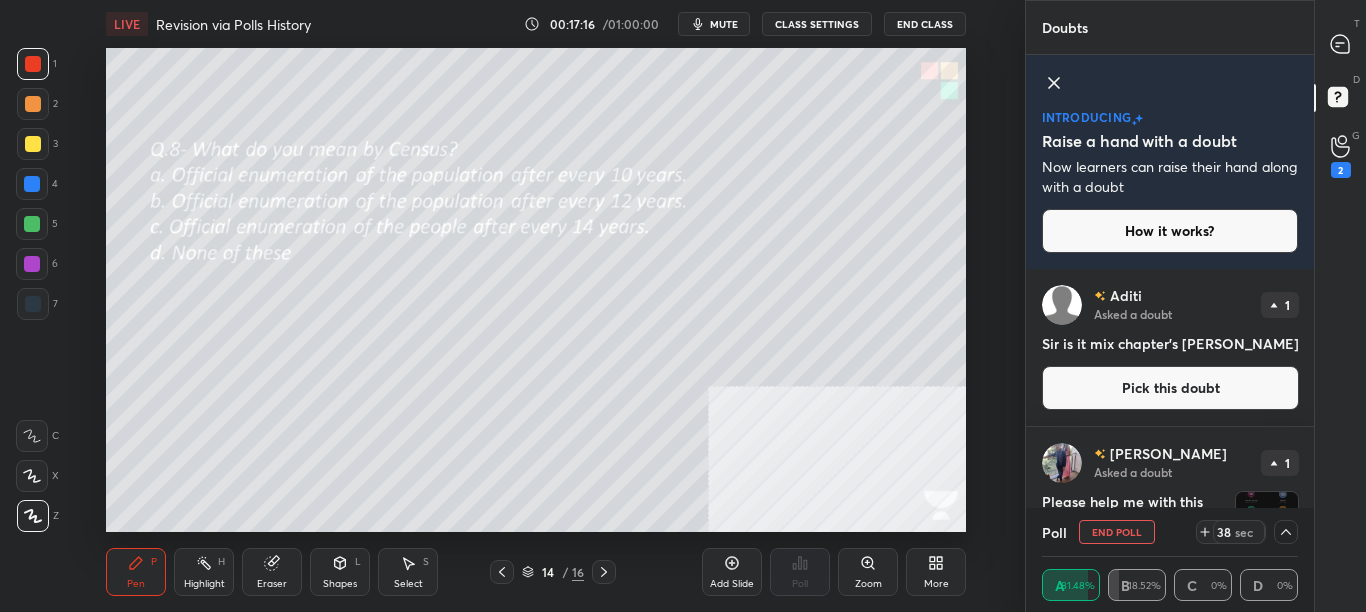 click on "Aditi Asked a doubt 1 Sir is it mix   chapter's  hai kay Pick this doubt" at bounding box center [1170, 347] 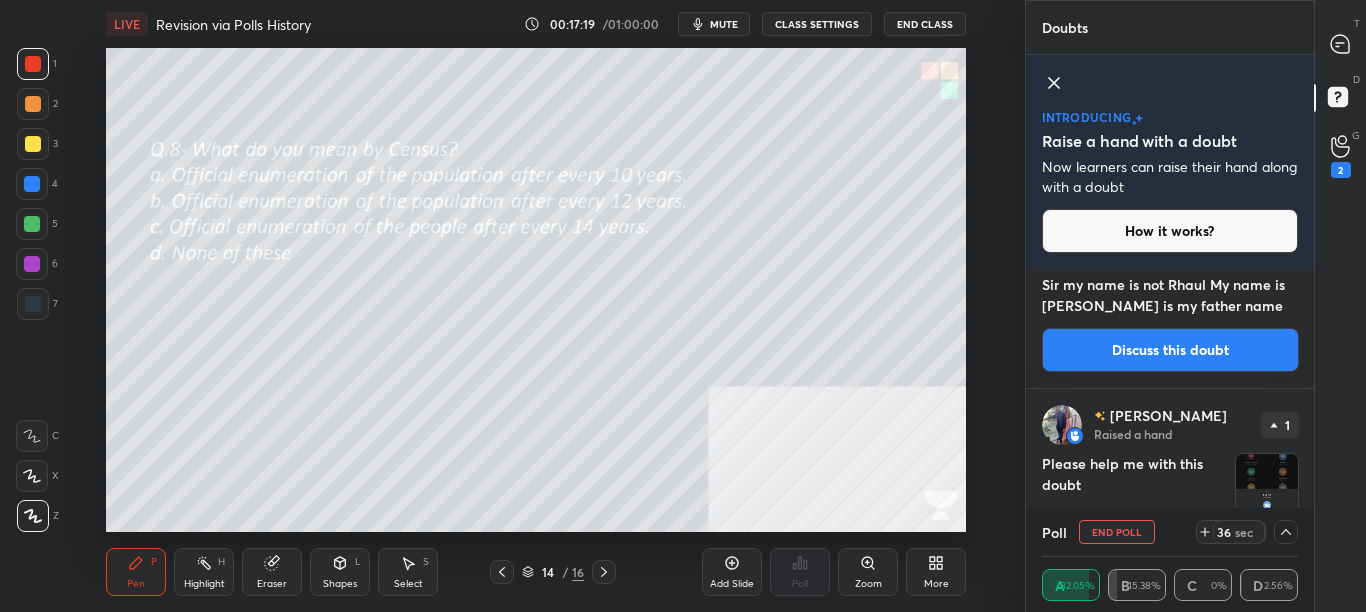 click on "T Messages (T) D Doubts (D) G Raise Hand (G) 2" at bounding box center (1340, 306) 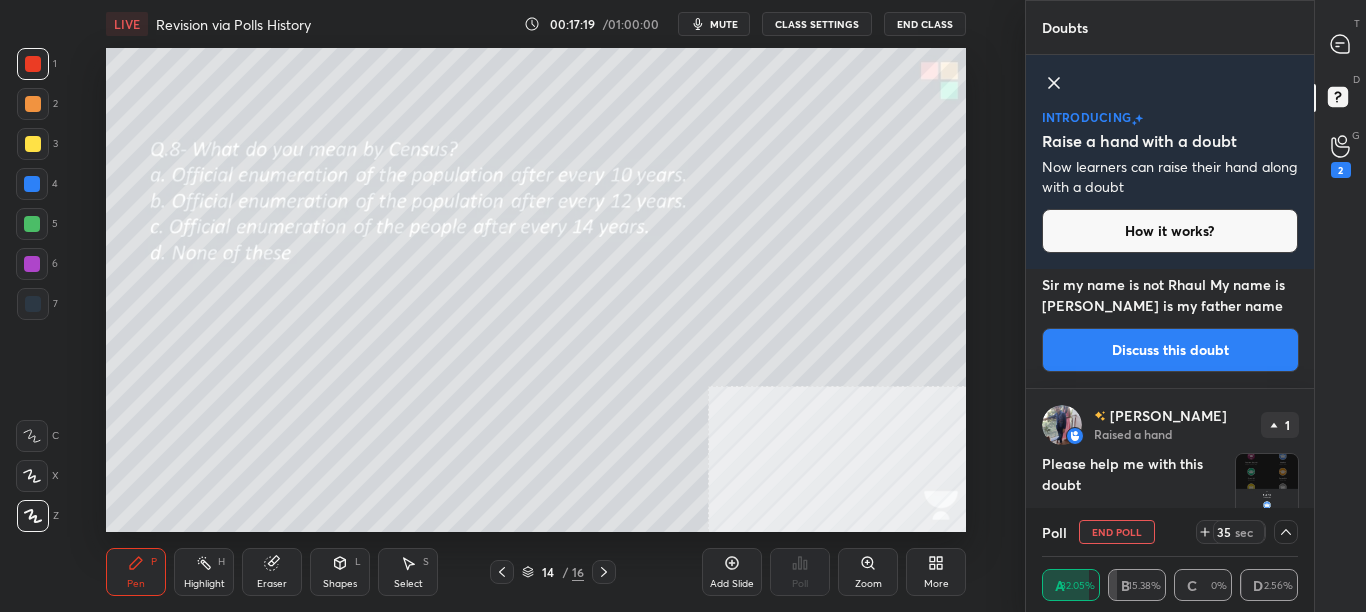 click on "T Messages (T) D Doubts (D) G Raise Hand (G) 2" at bounding box center [1340, 306] 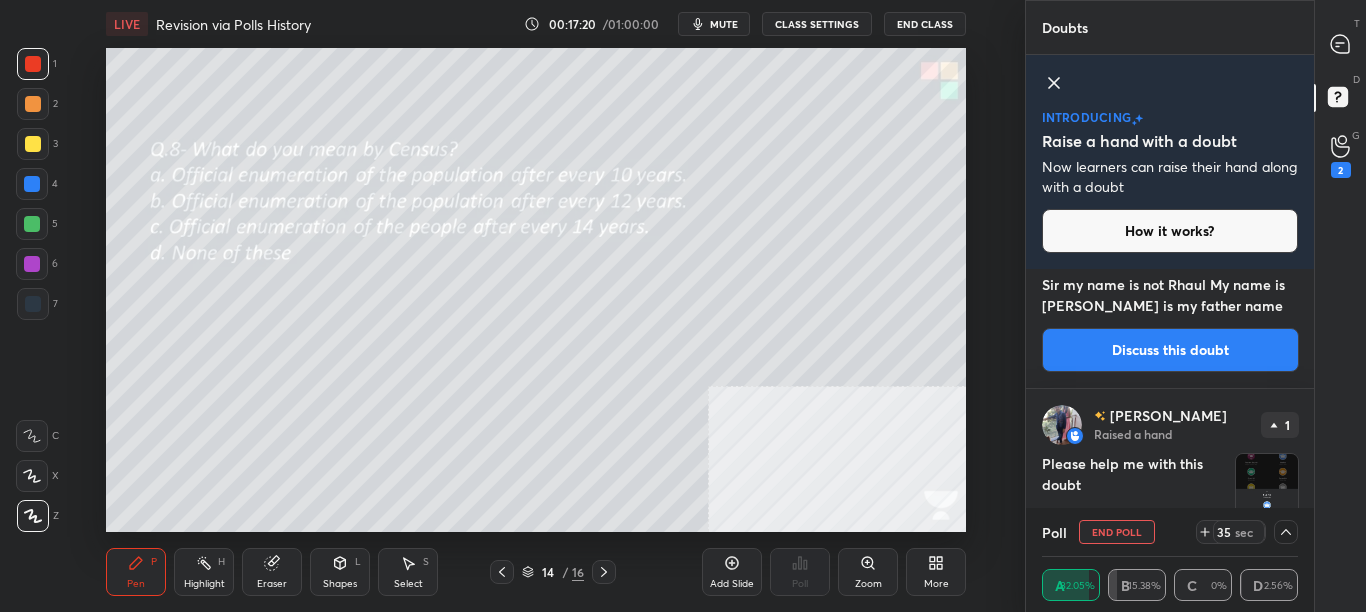 click on "T Messages (T) D Doubts (D) G Raise Hand (G) 2" at bounding box center (1340, 306) 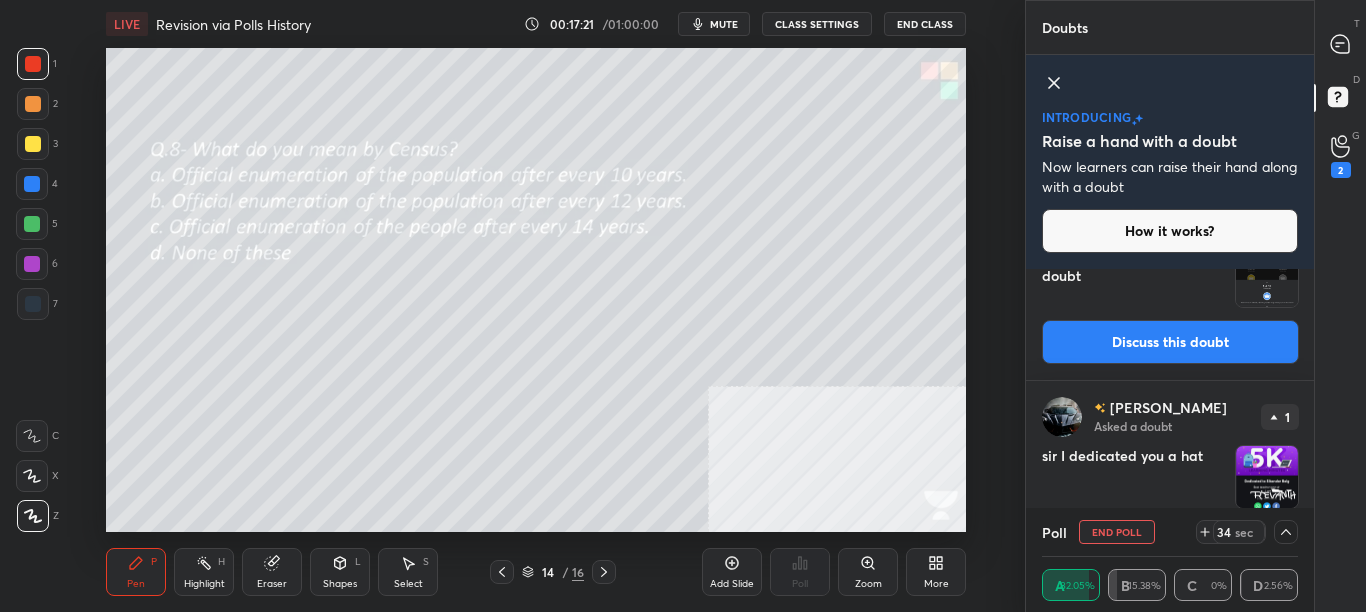 click on "Discuss this doubt" at bounding box center [1170, 342] 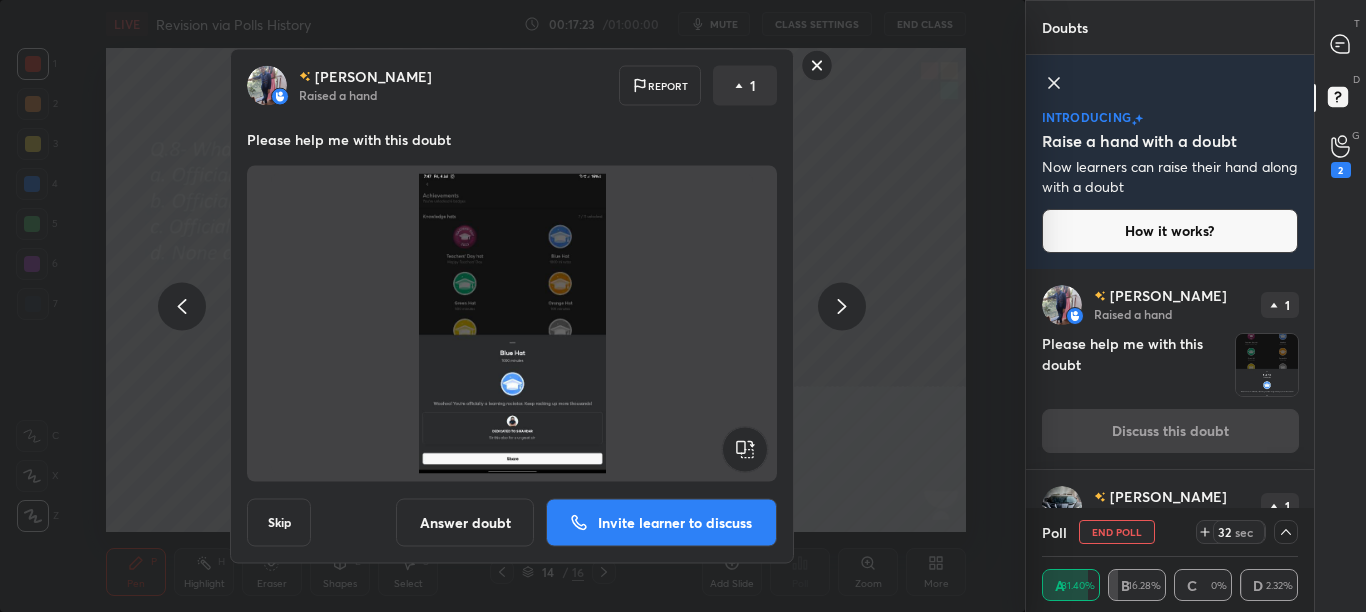 click on "Sairaj Raised a hand Report 1 Please help me with this doubt Skip Answer doubt Invite learner to discuss" at bounding box center [512, 306] 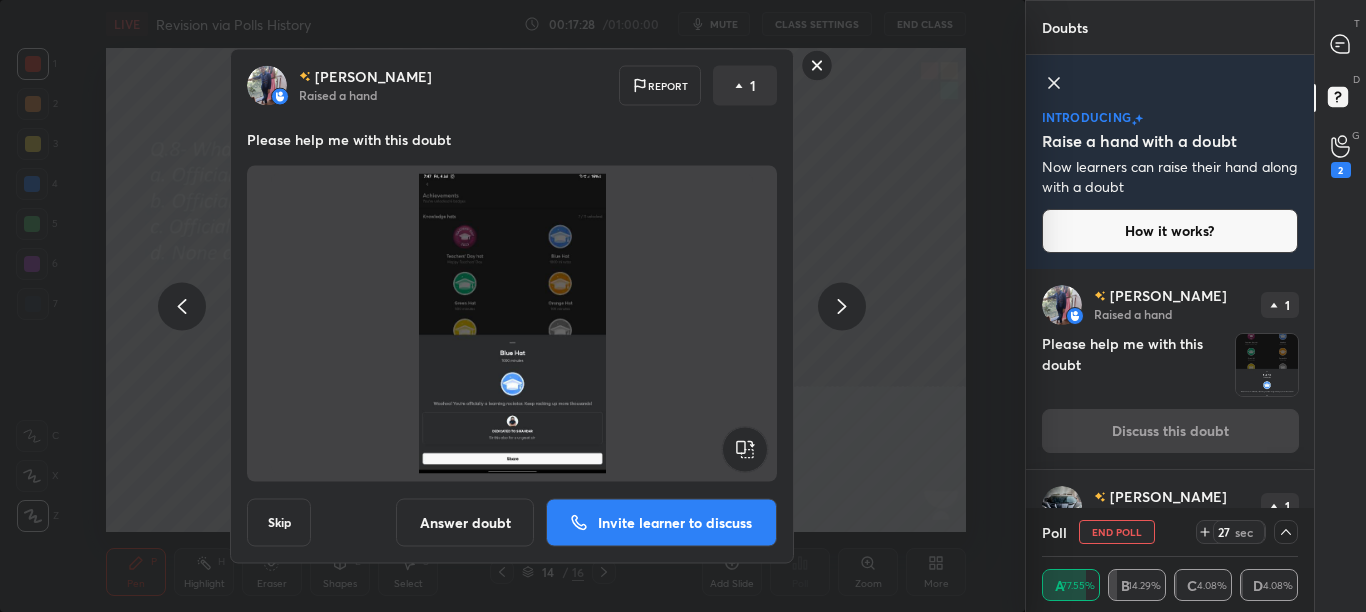 click on "Invite learner to discuss" at bounding box center [675, 523] 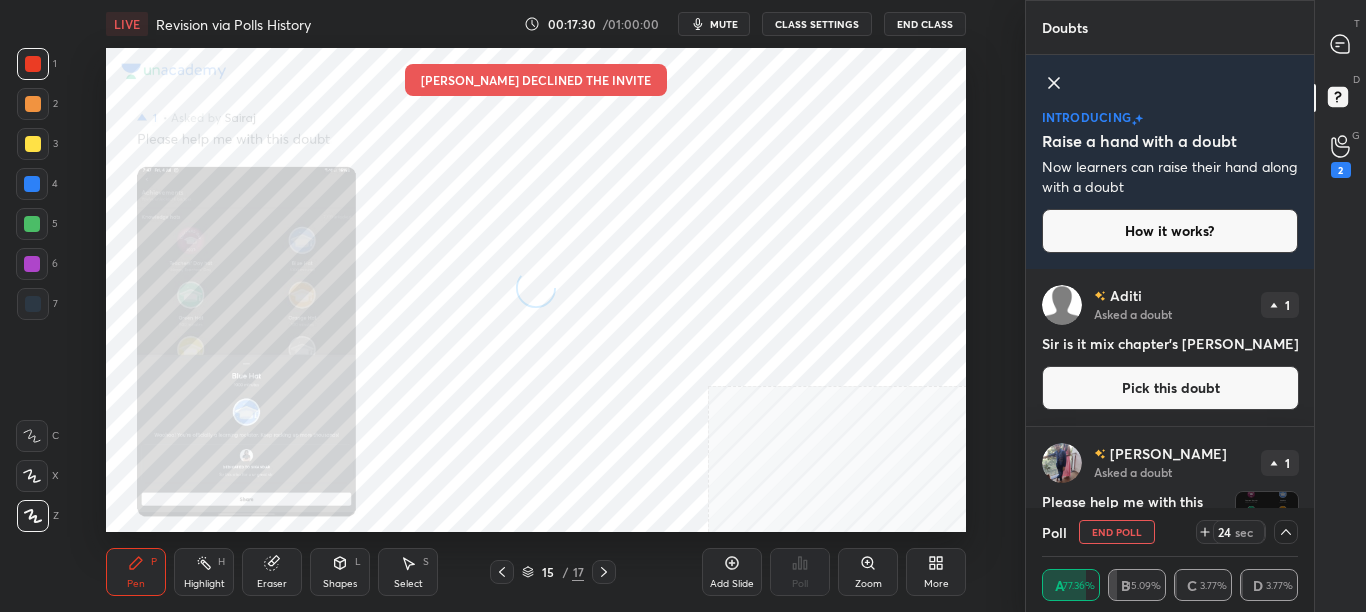click 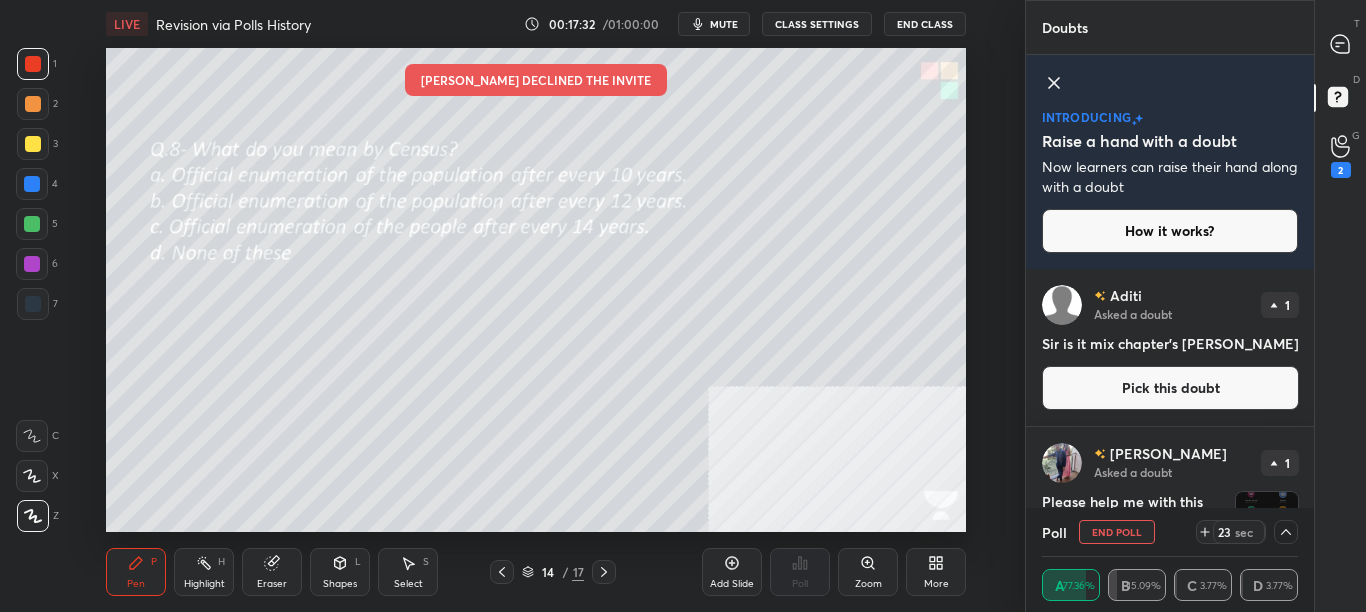 click at bounding box center [1341, 44] 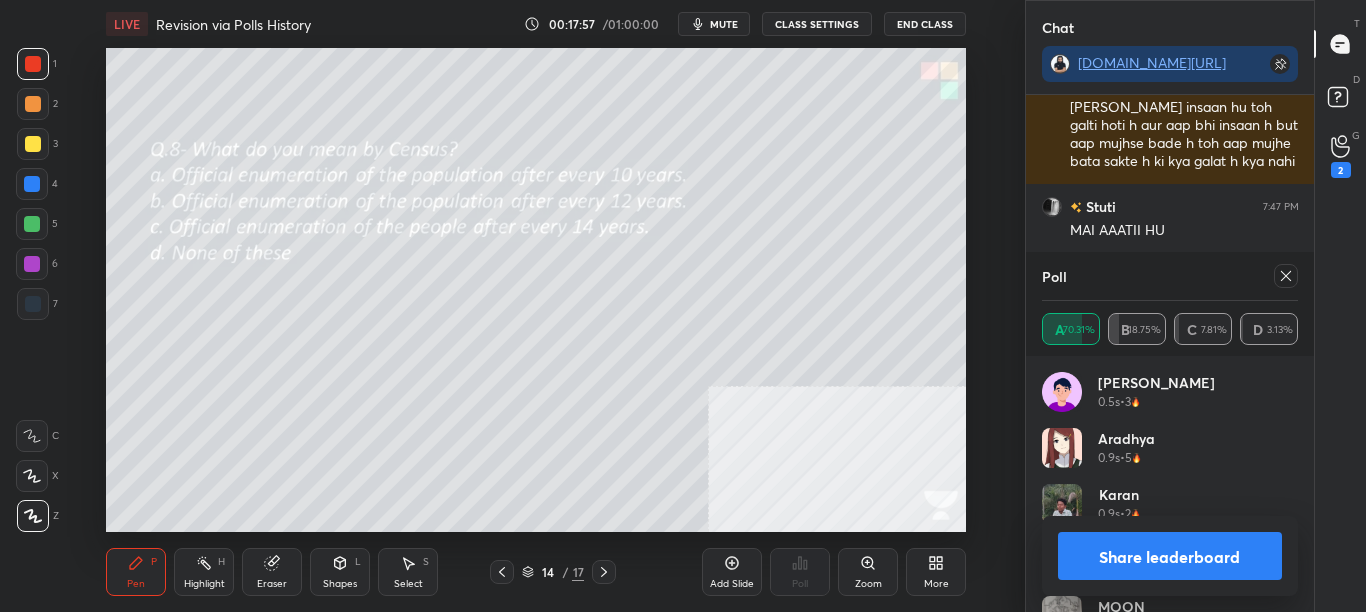 click on "Share leaderboard" at bounding box center [1170, 556] 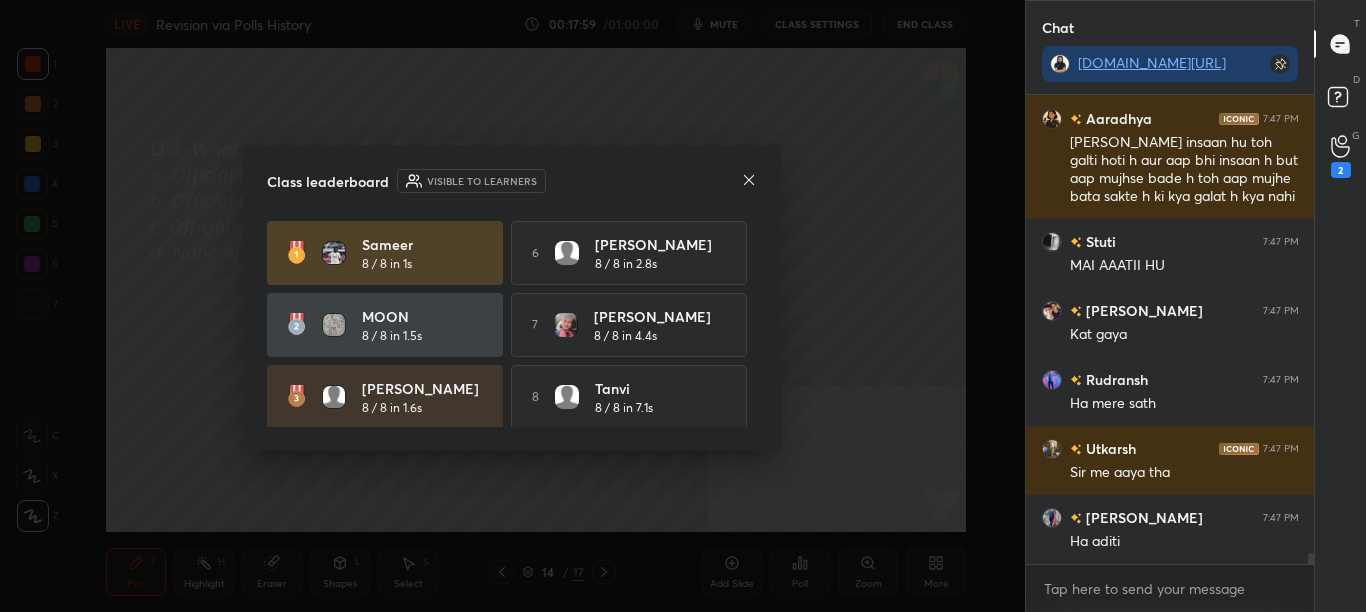 click 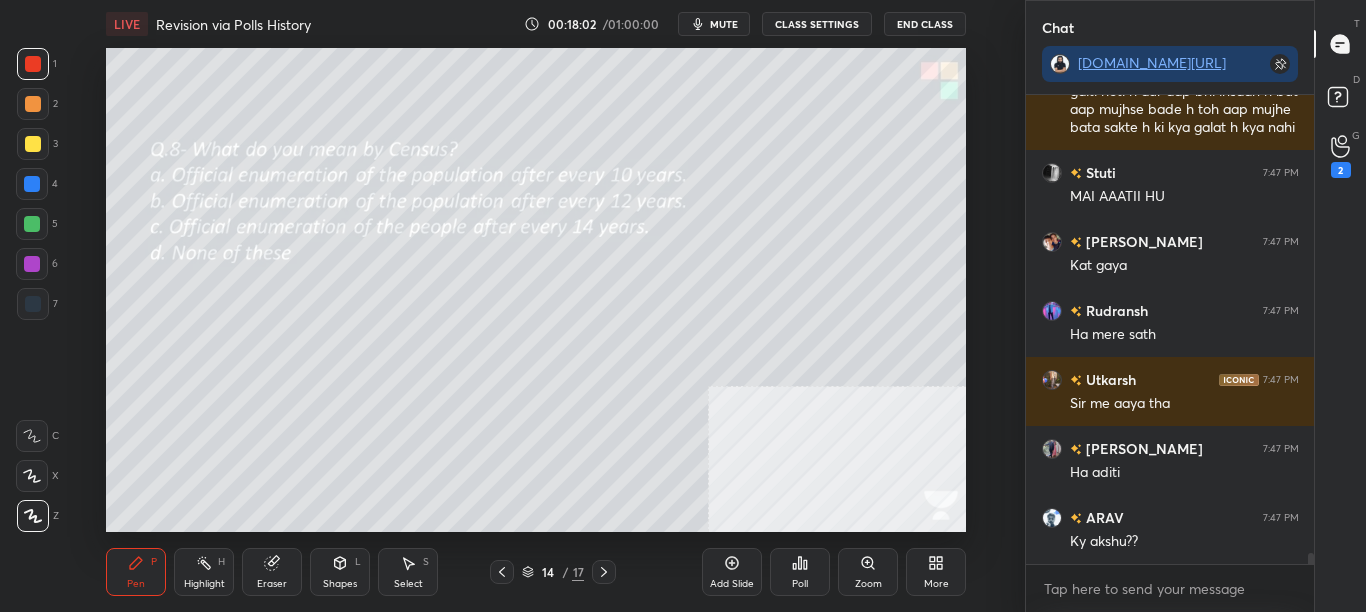 click 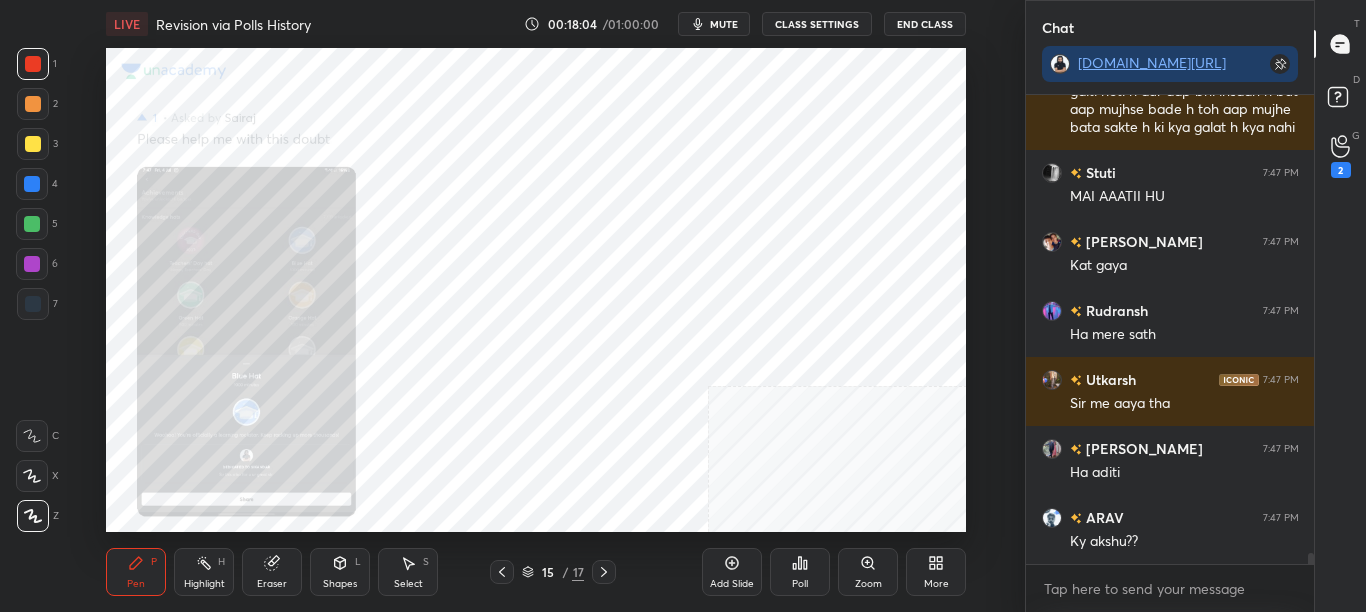 click on "Zoom" at bounding box center (868, 584) 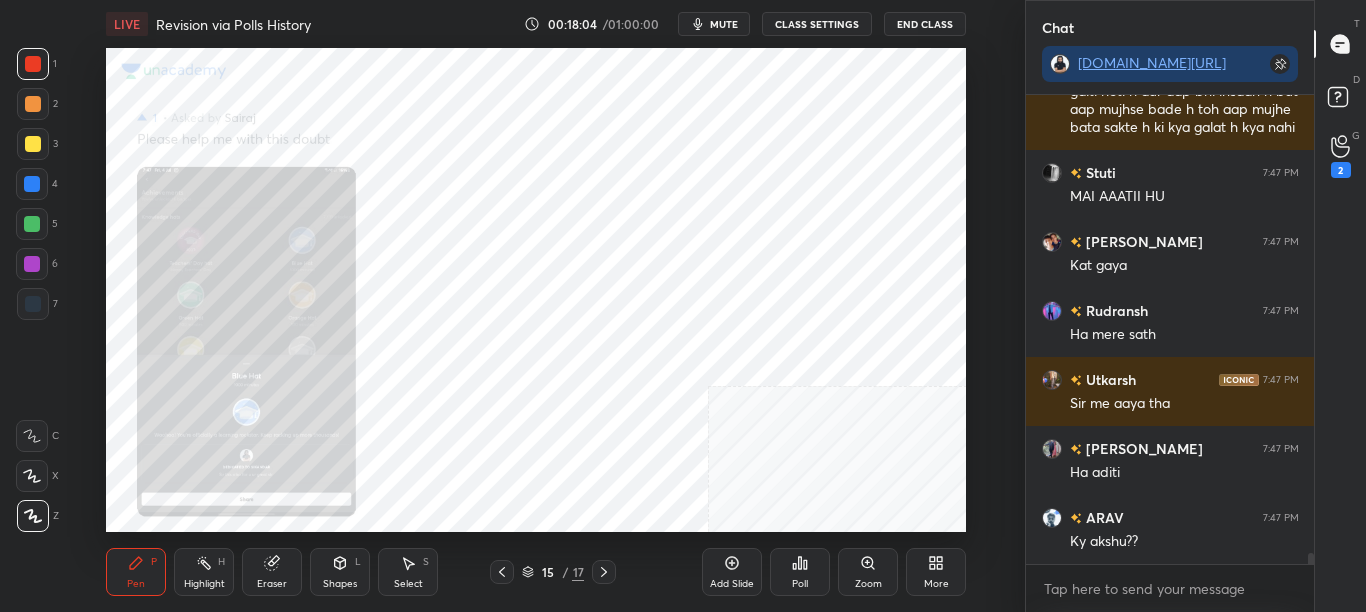 click on "Add Slide Poll Zoom More" at bounding box center [834, 572] 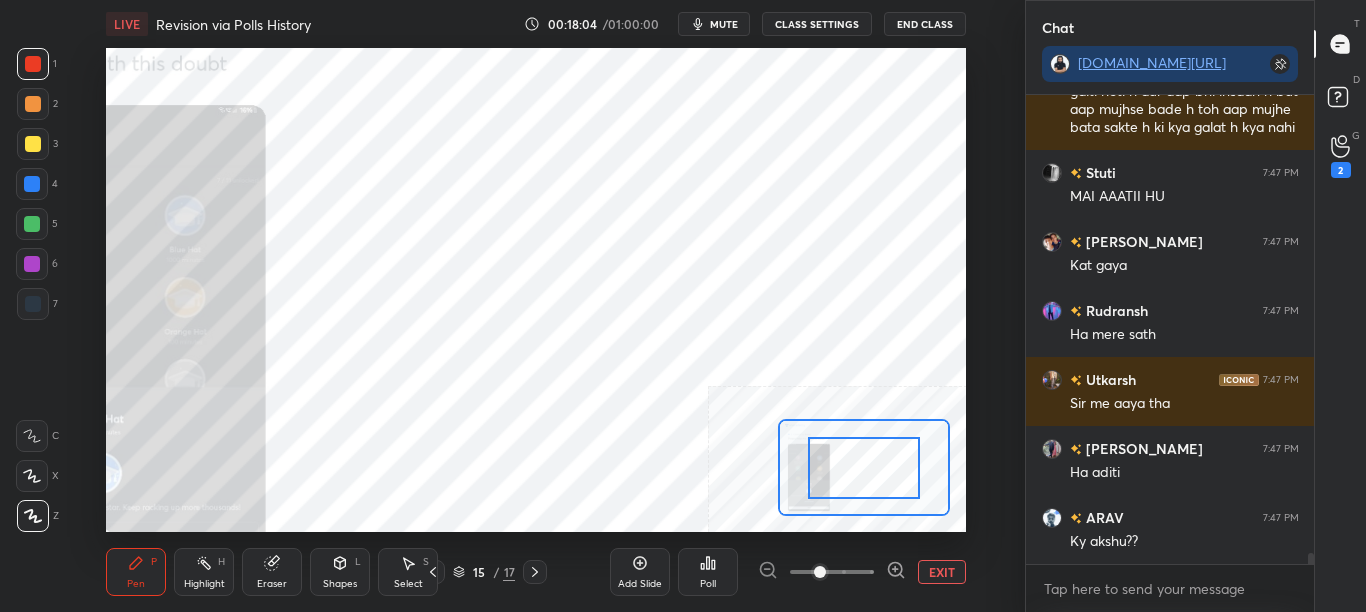 click on "Add Slide Poll EXIT" at bounding box center (788, 572) 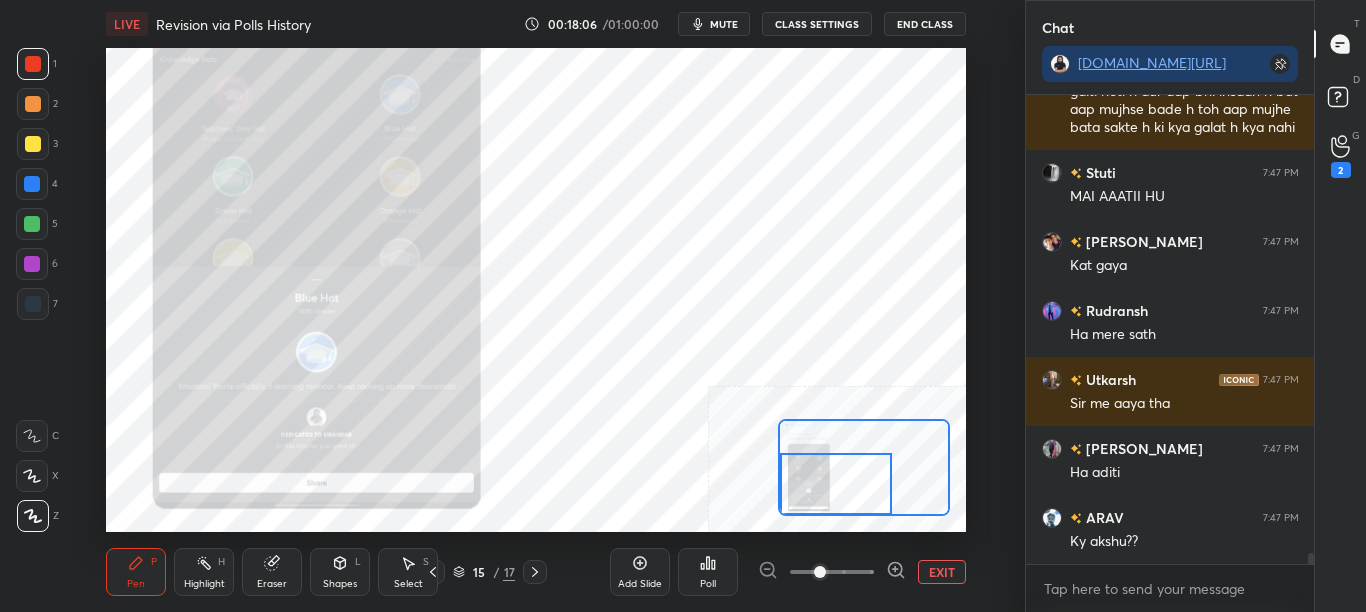 click on "Setting up your live class Poll for   secs No correct answer Start poll" at bounding box center [536, 290] 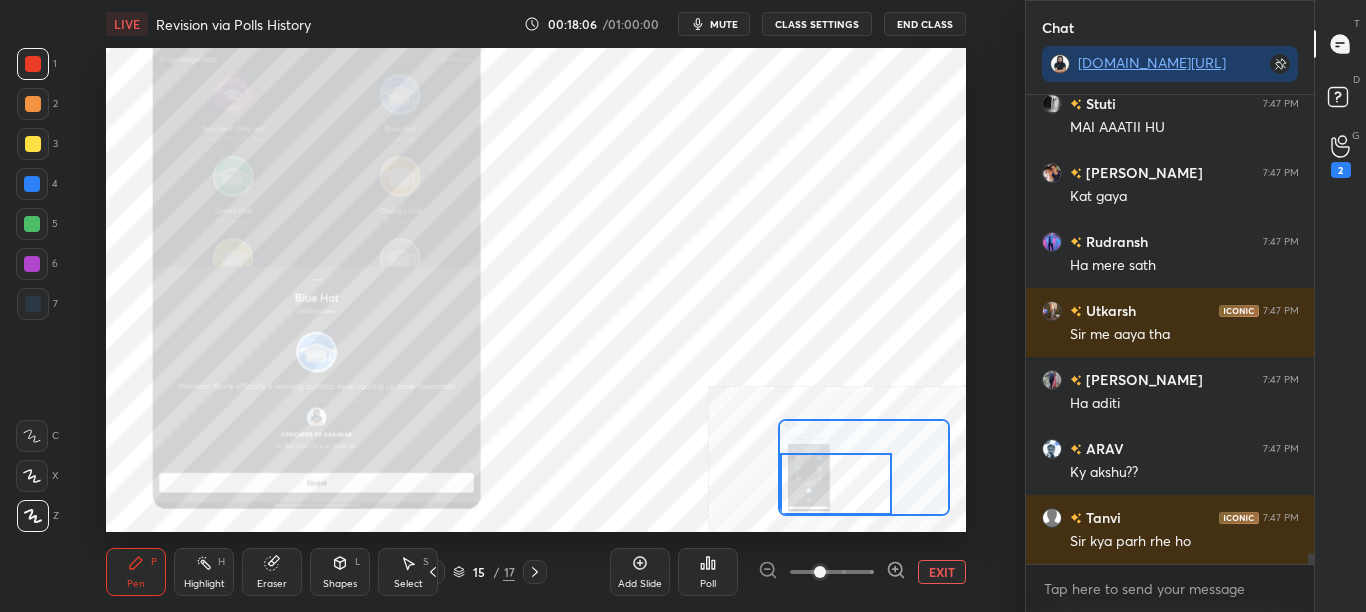 click on "EXIT" at bounding box center (862, 572) 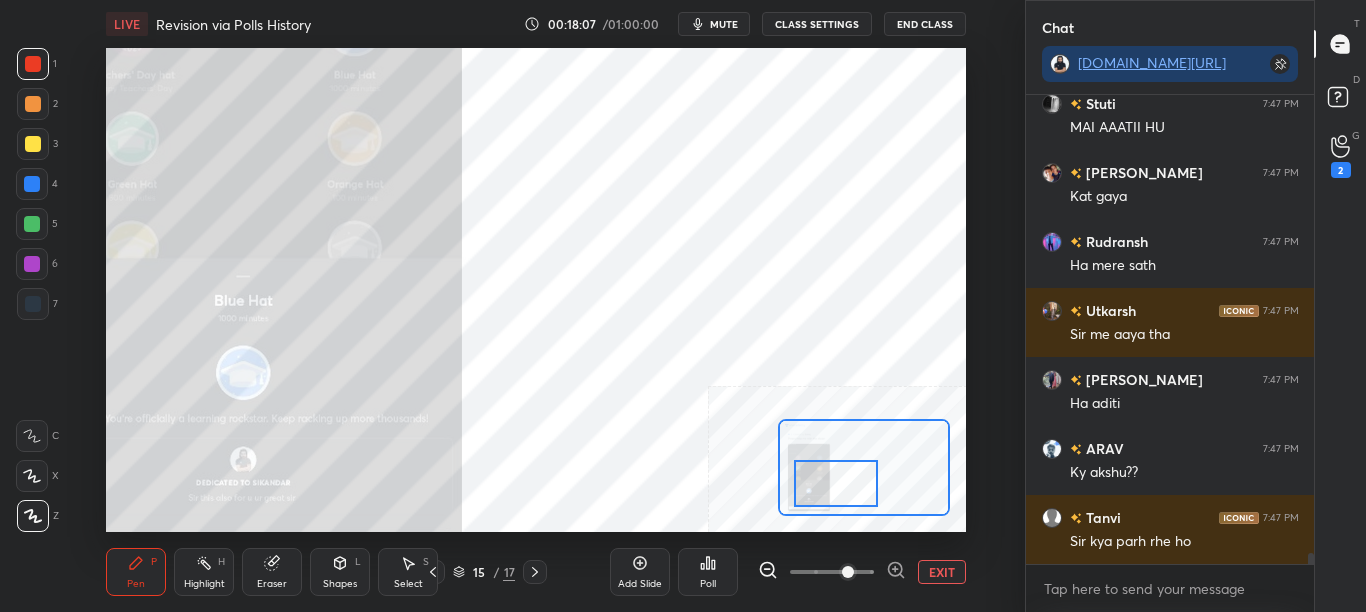 click 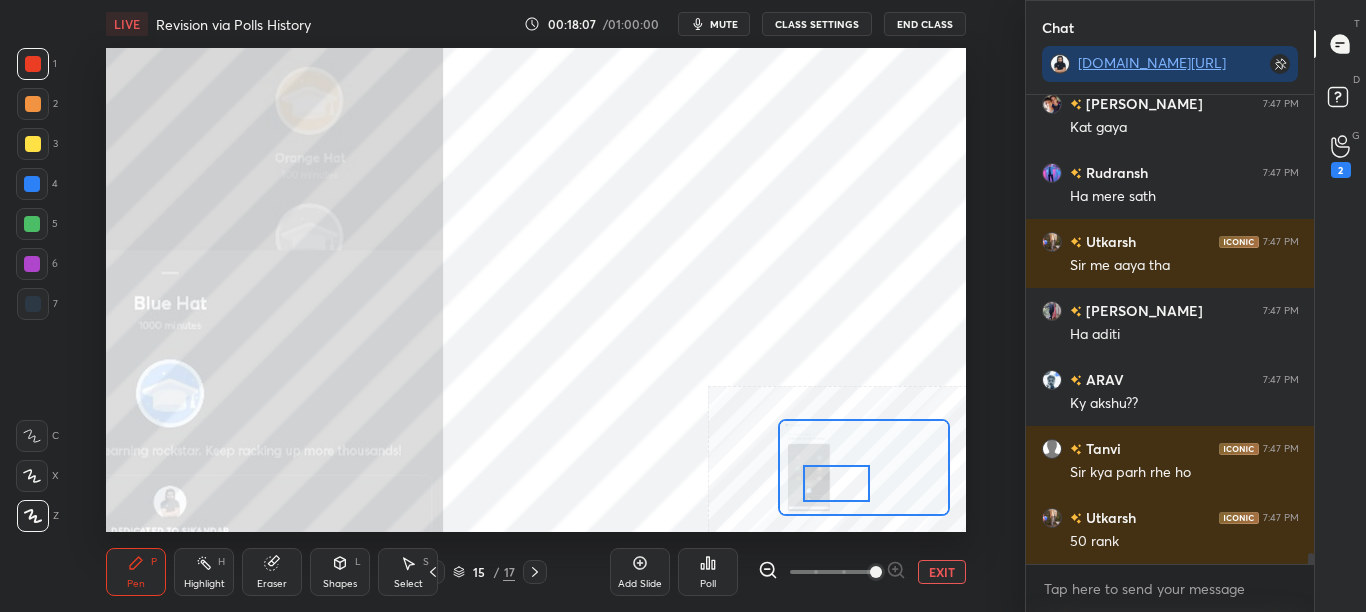 click at bounding box center [876, 572] 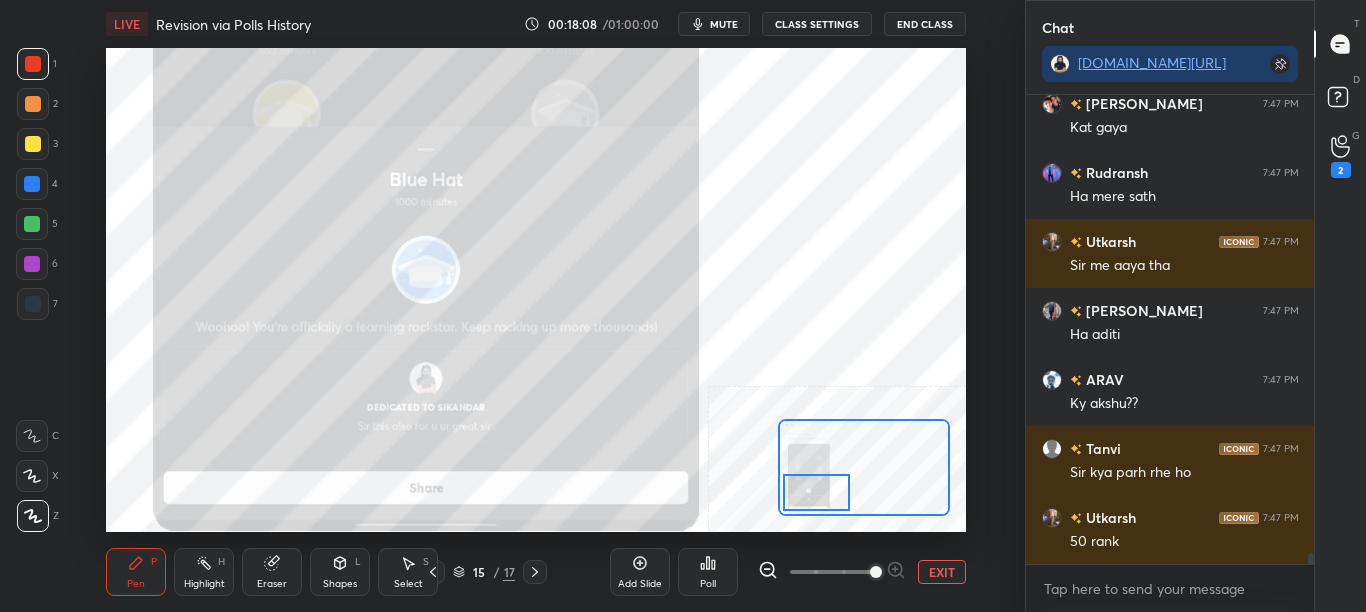 click at bounding box center (816, 492) 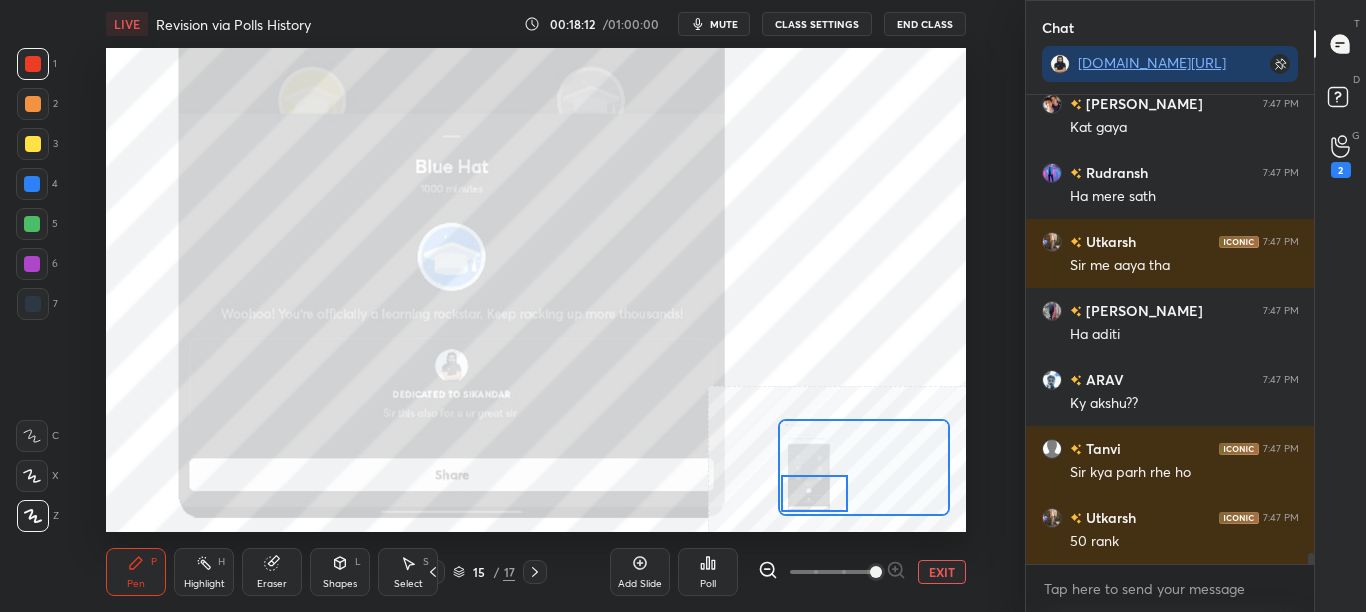 click on "EXIT" at bounding box center (942, 572) 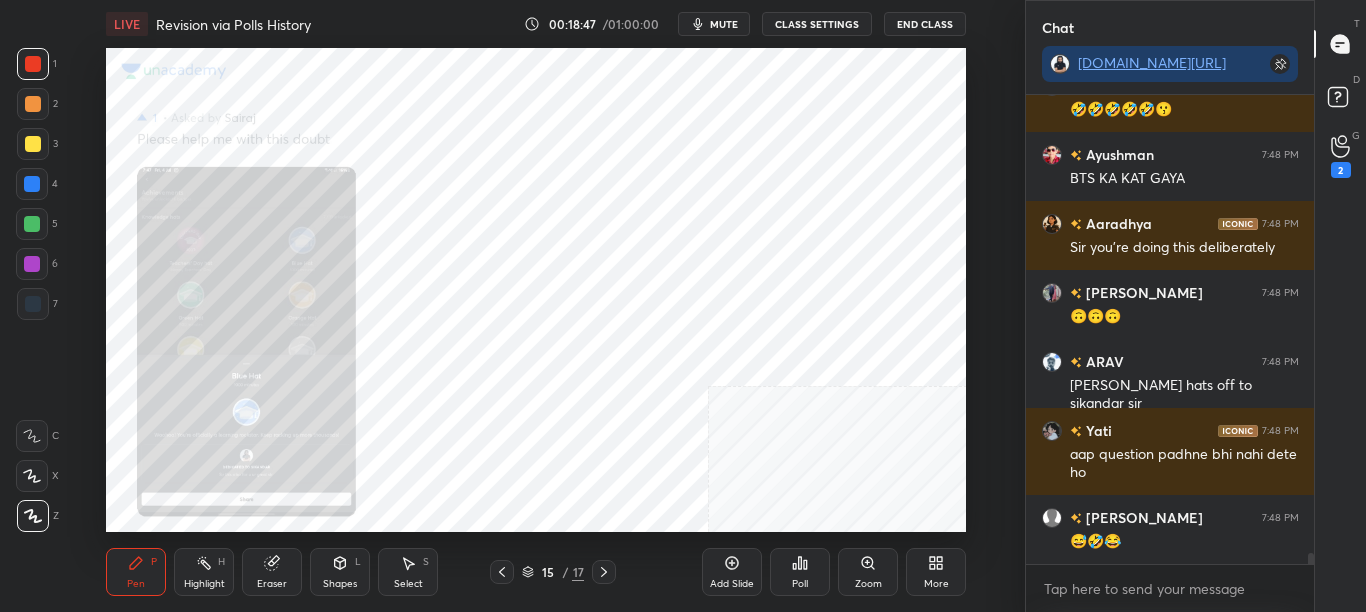 scroll, scrollTop: 19678, scrollLeft: 0, axis: vertical 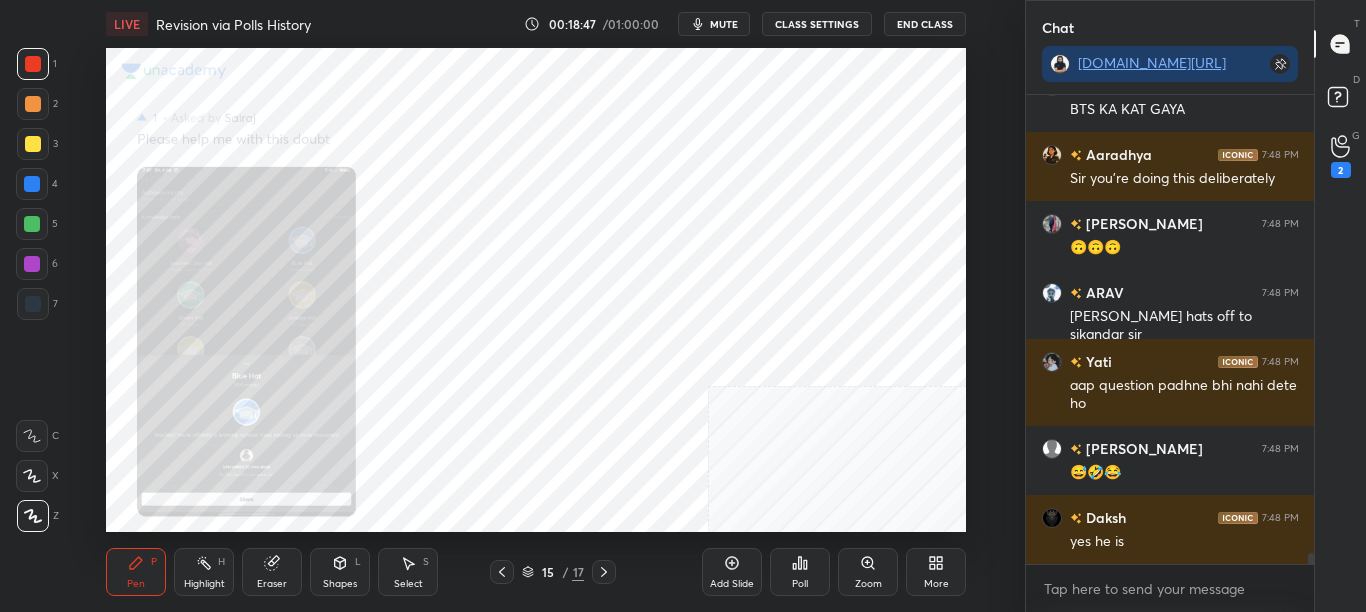 click 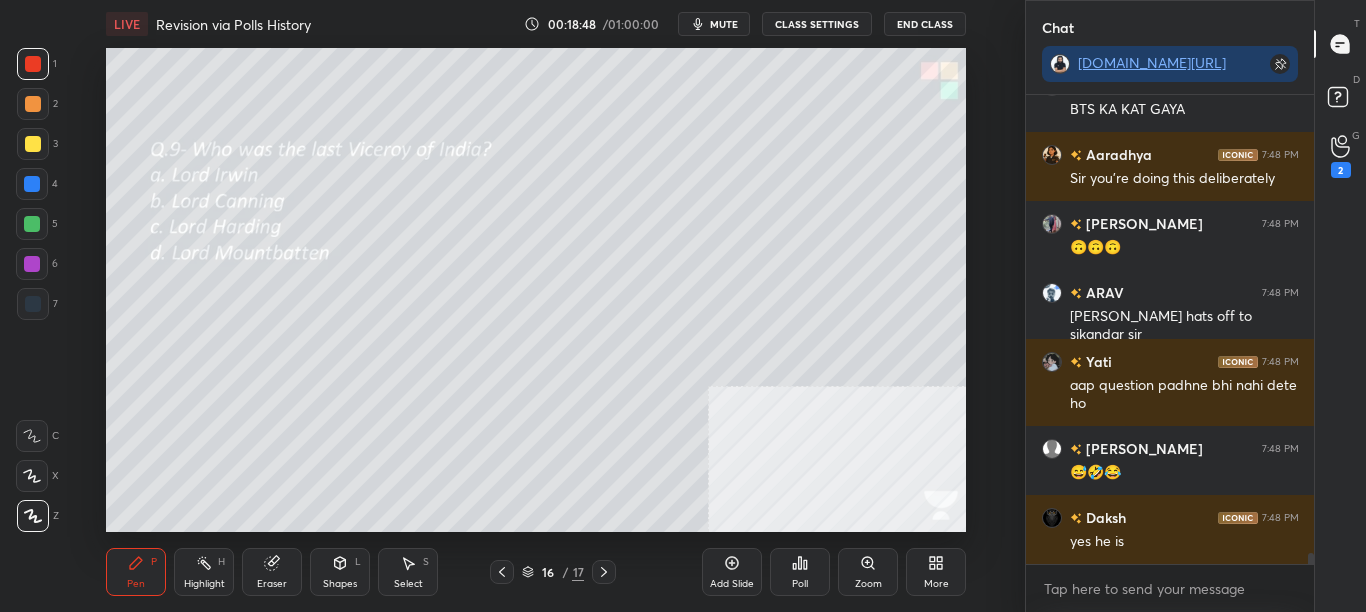 scroll, scrollTop: 19747, scrollLeft: 0, axis: vertical 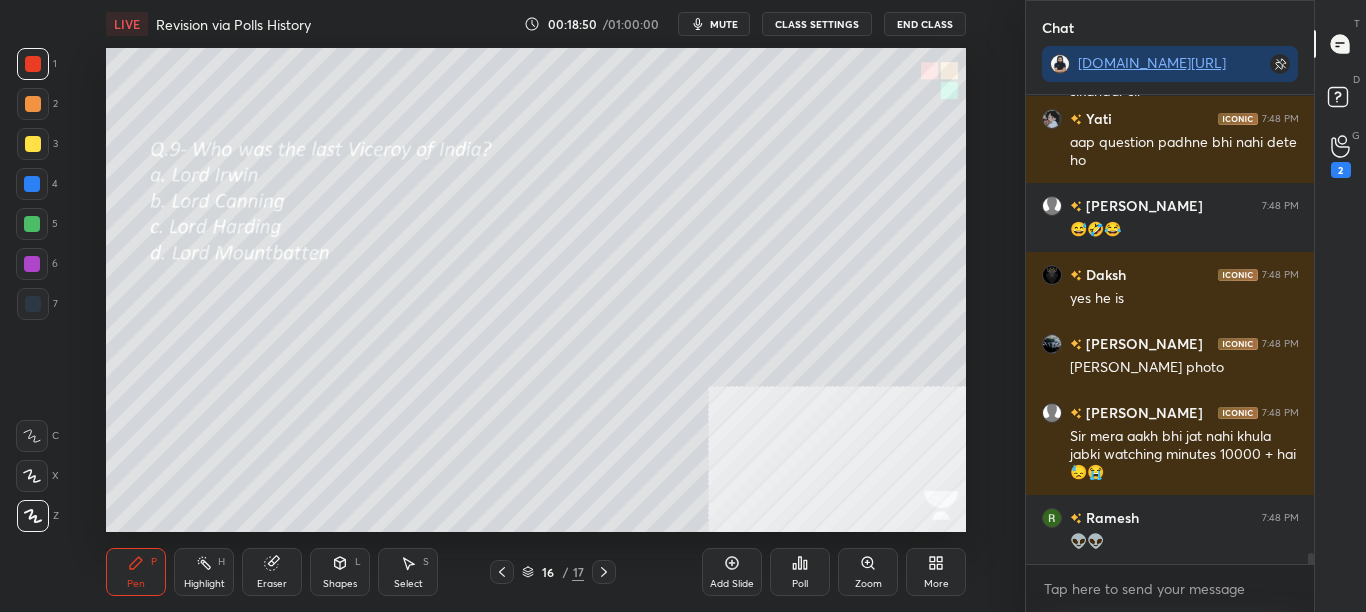click 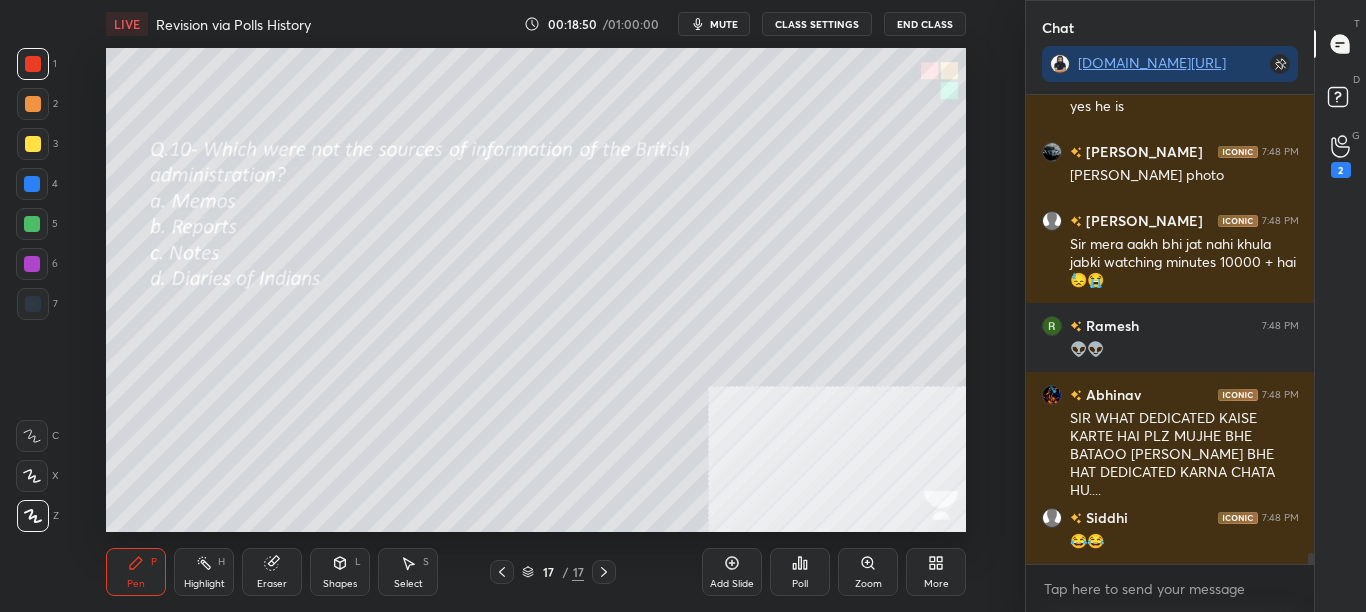 click on "Pen P Highlight H Eraser Shapes L Select S 17 / 17 Add Slide Poll Zoom More" at bounding box center (536, 572) 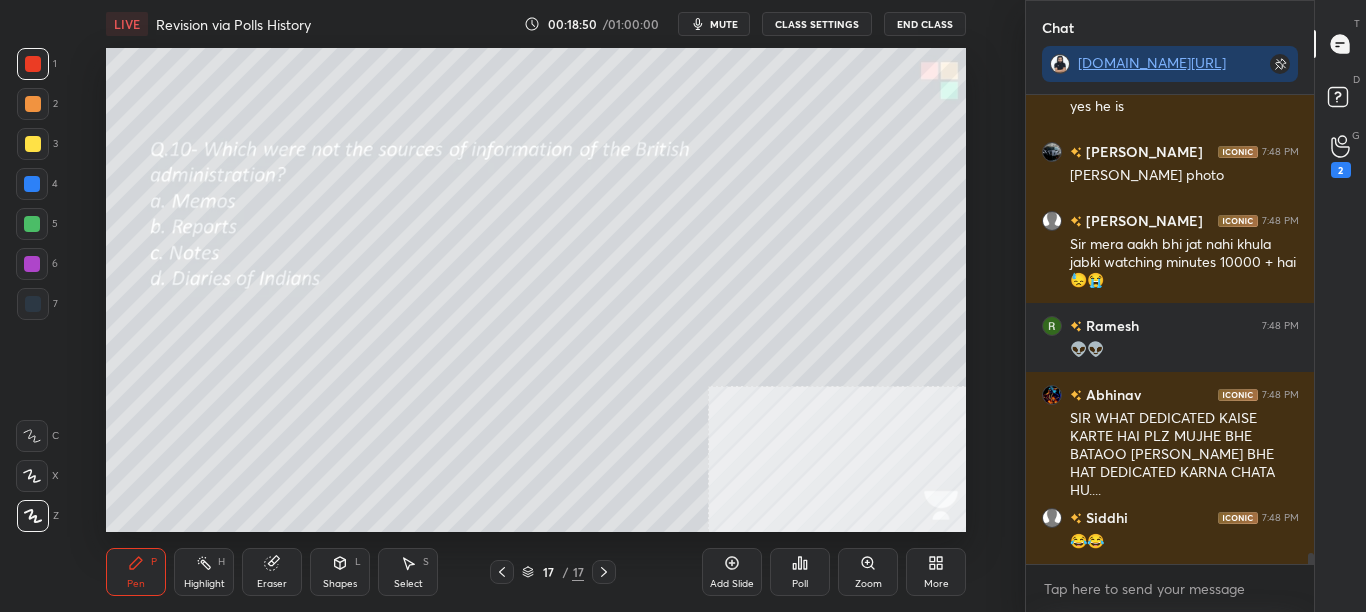 click on "Pen P Highlight H Eraser Shapes L Select S 17 / 17 Add Slide Poll Zoom More" at bounding box center (536, 572) 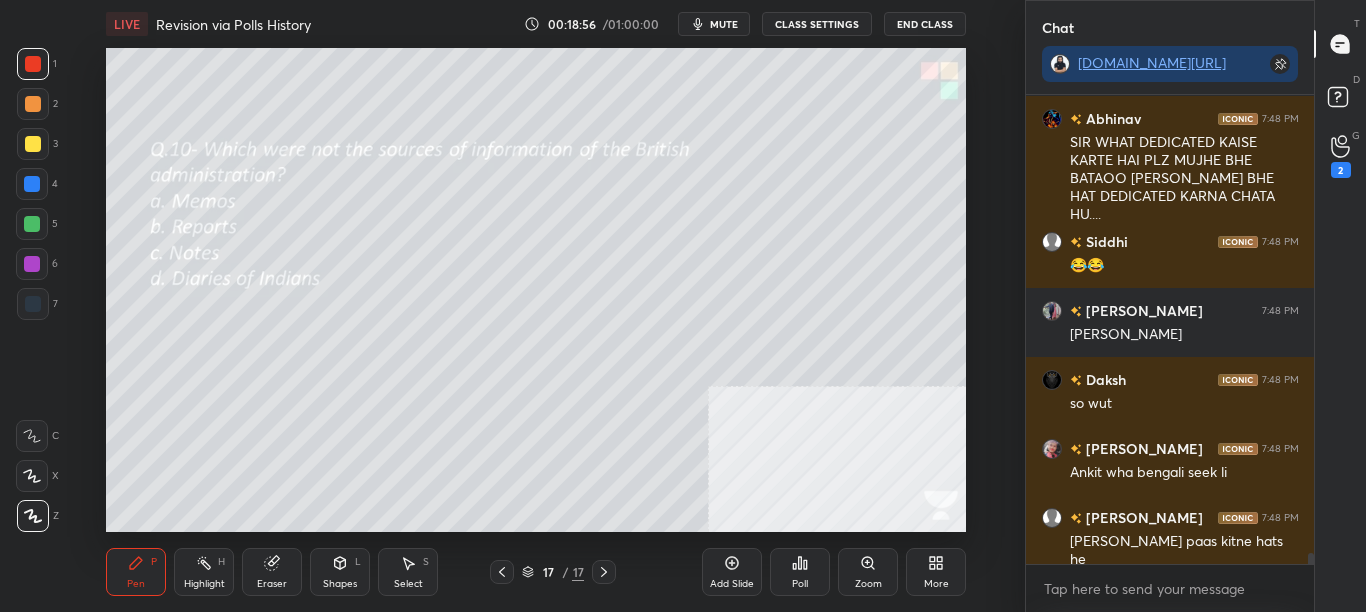 scroll, scrollTop: 20458, scrollLeft: 0, axis: vertical 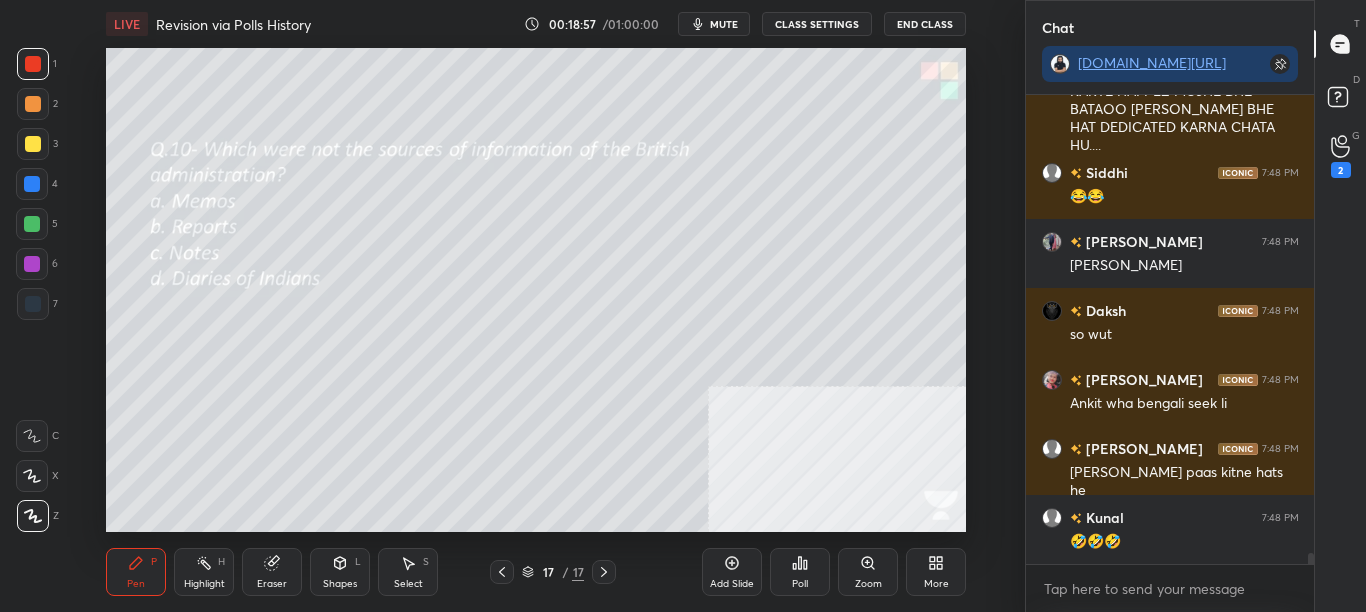 click 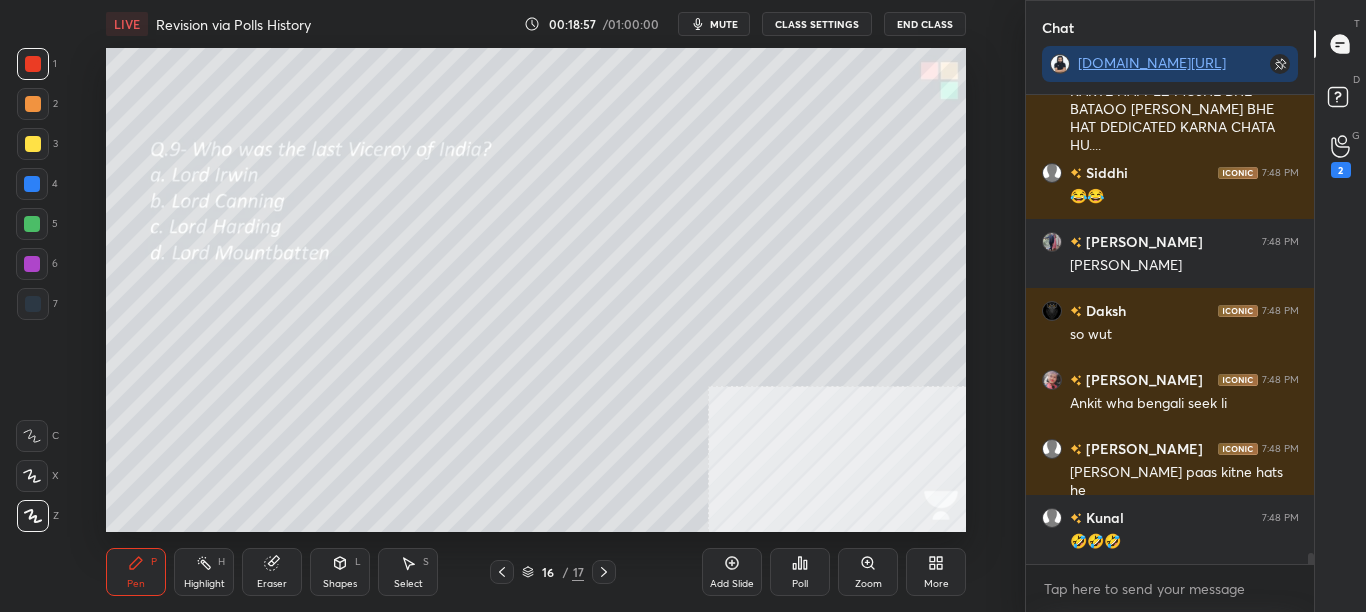 click 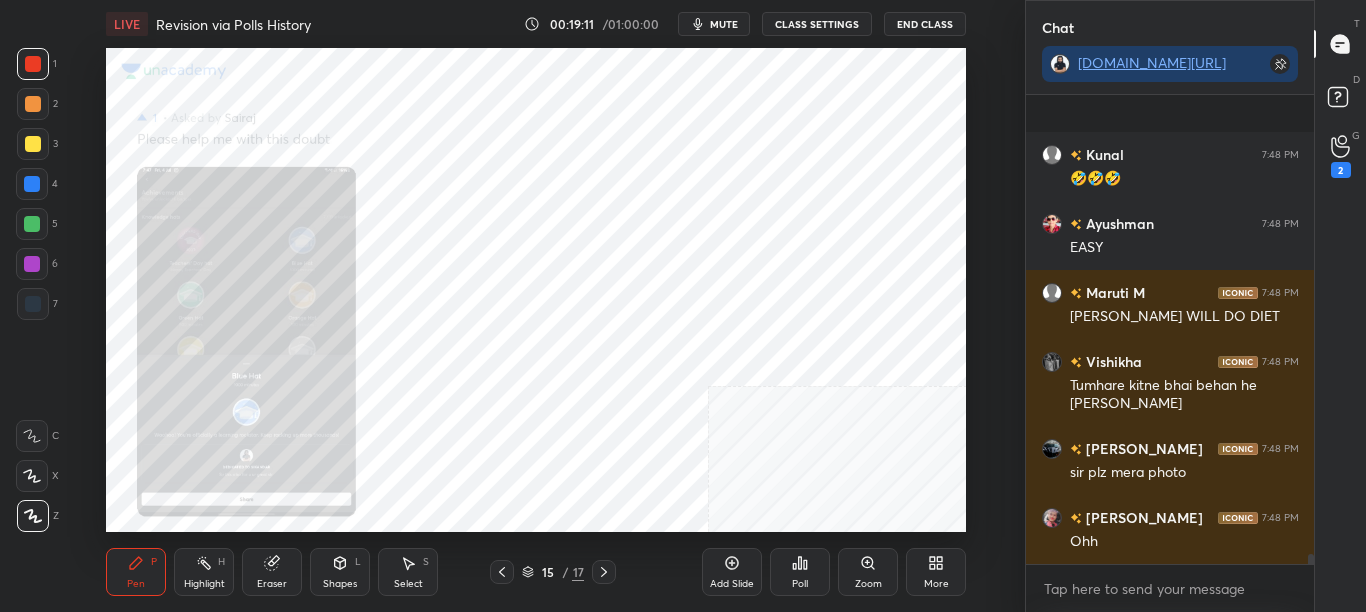 scroll, scrollTop: 20959, scrollLeft: 0, axis: vertical 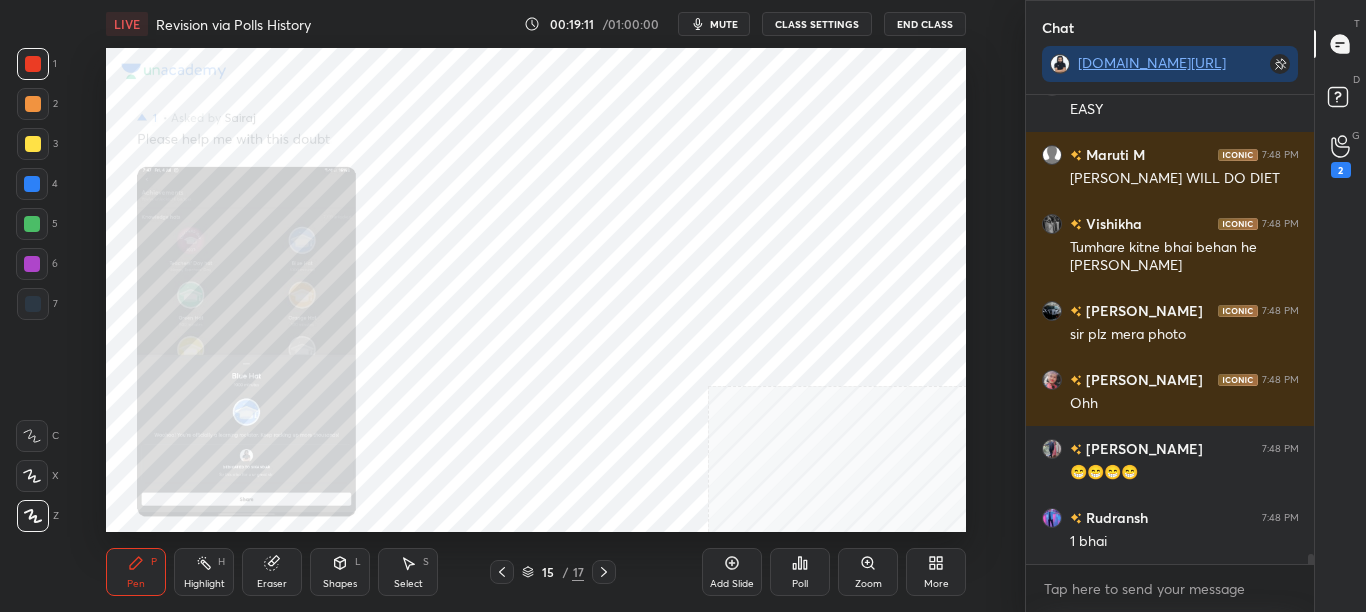click 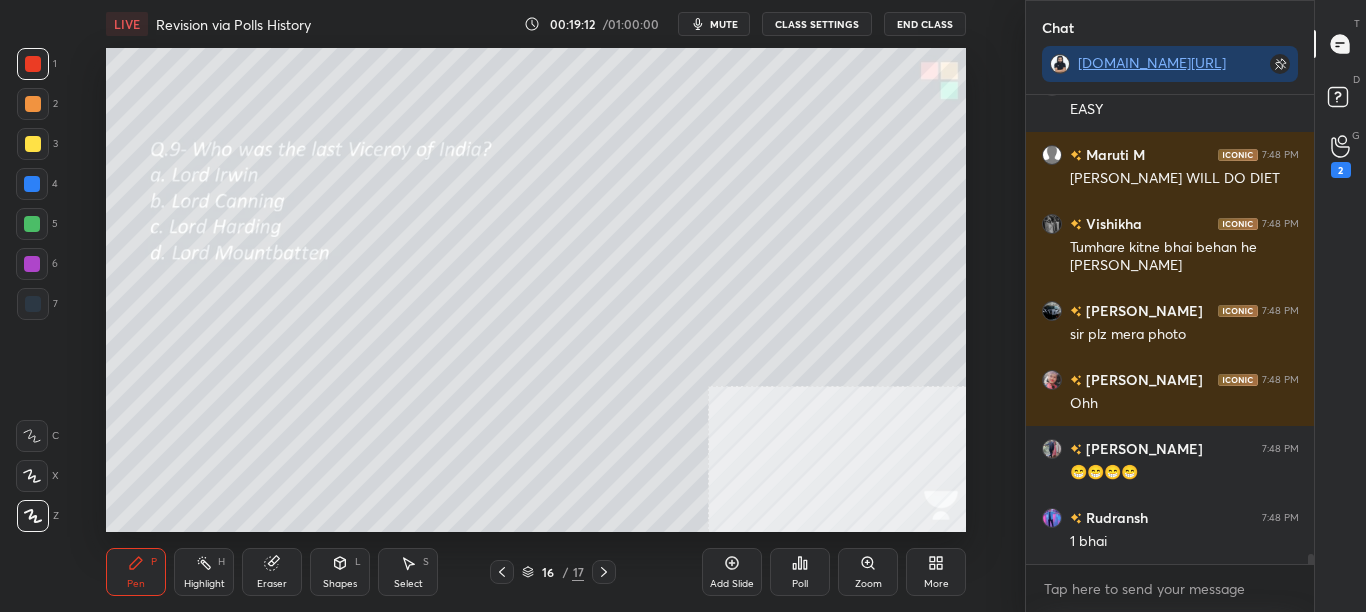 click 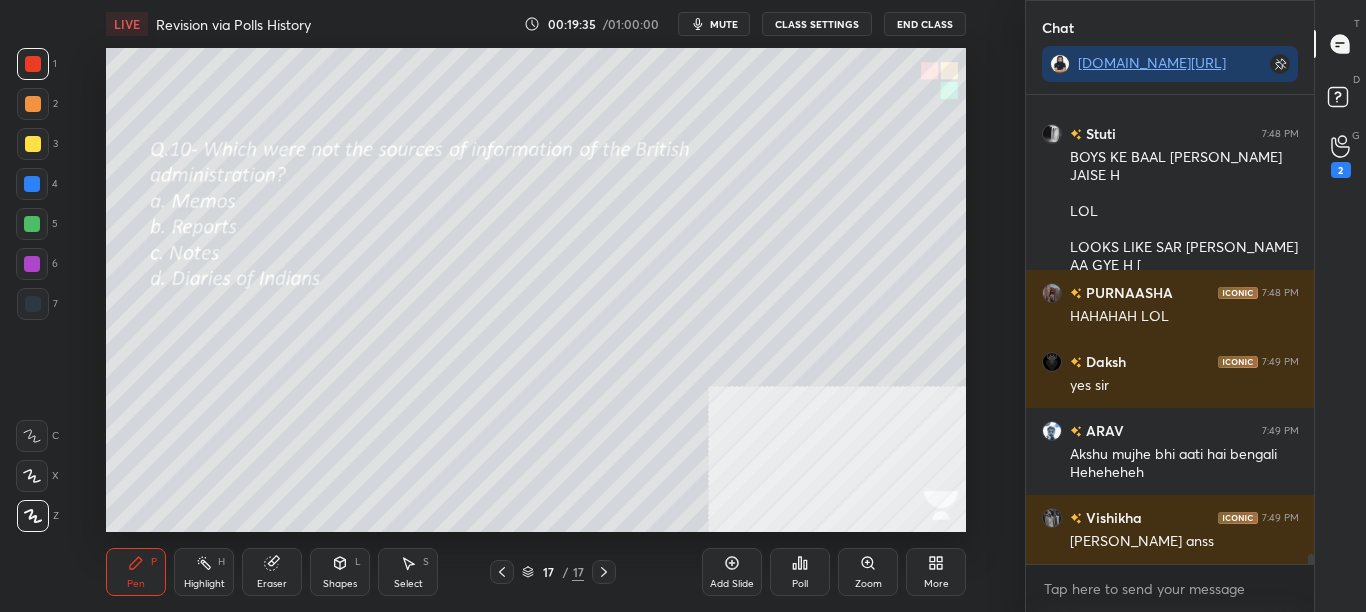 scroll, scrollTop: 21499, scrollLeft: 0, axis: vertical 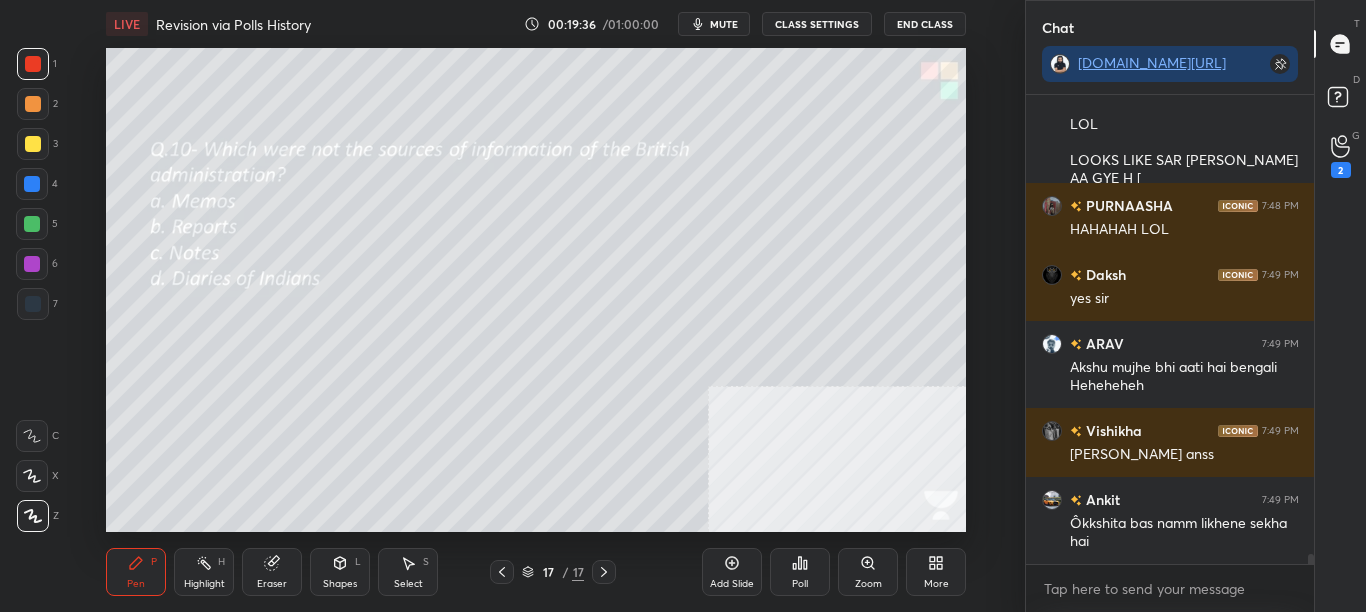 click on "Poll" at bounding box center [800, 572] 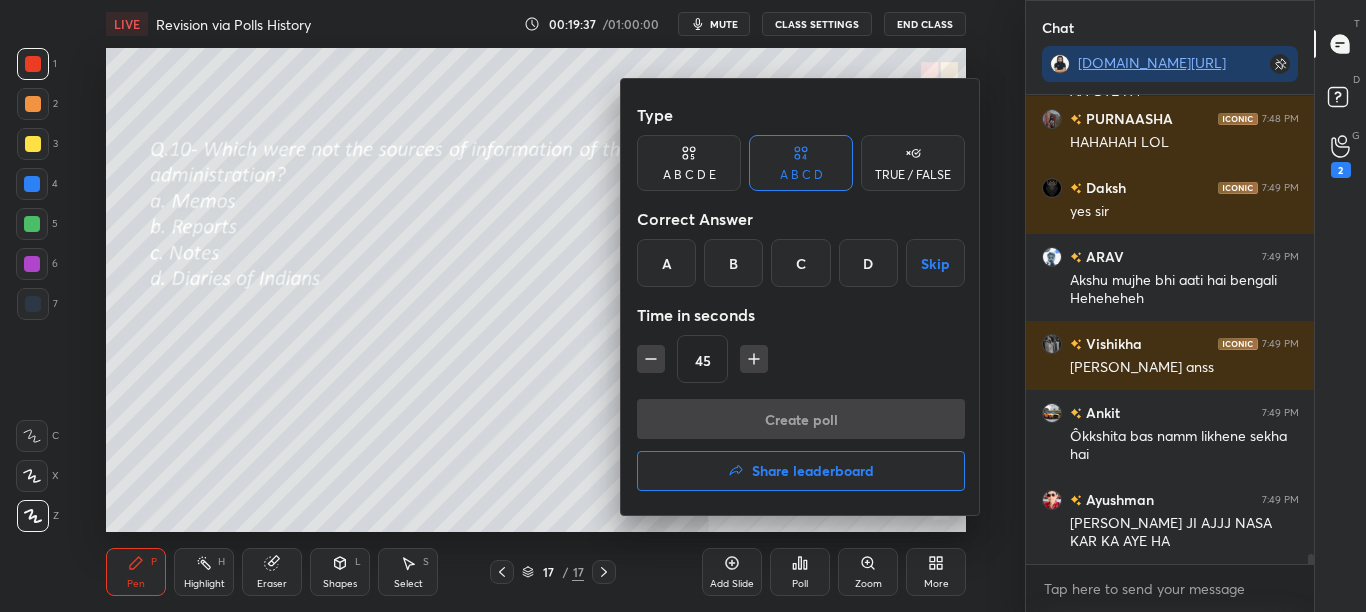 click on "D" at bounding box center (868, 263) 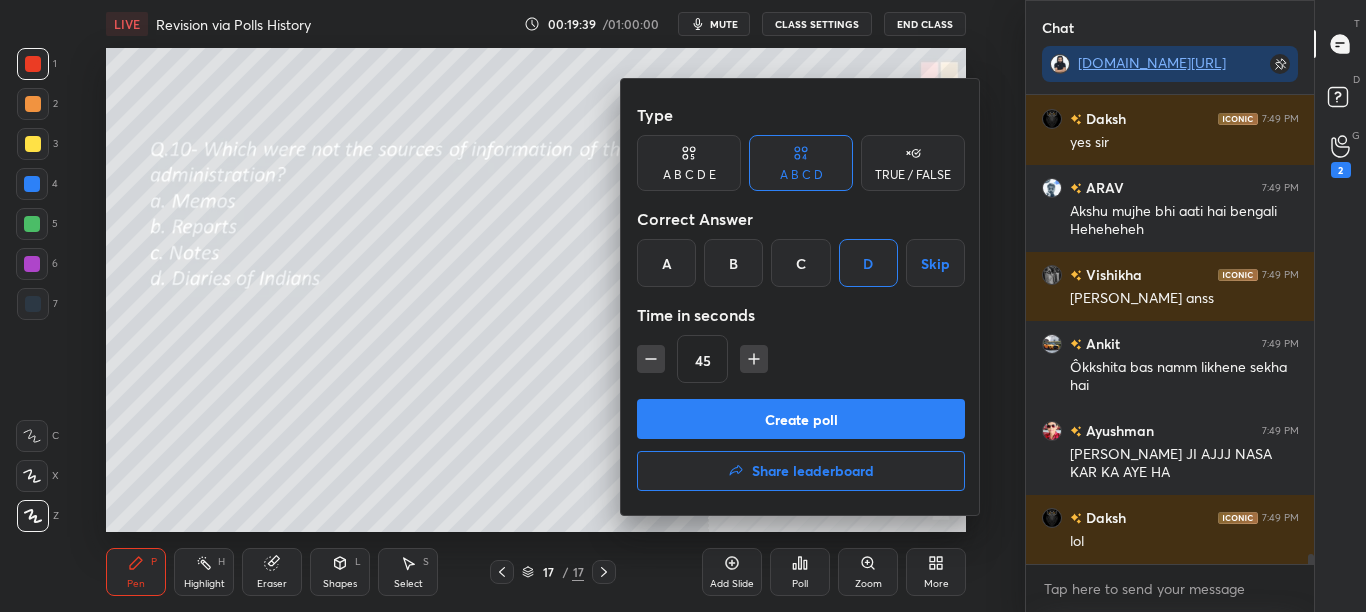 scroll, scrollTop: 20954, scrollLeft: 0, axis: vertical 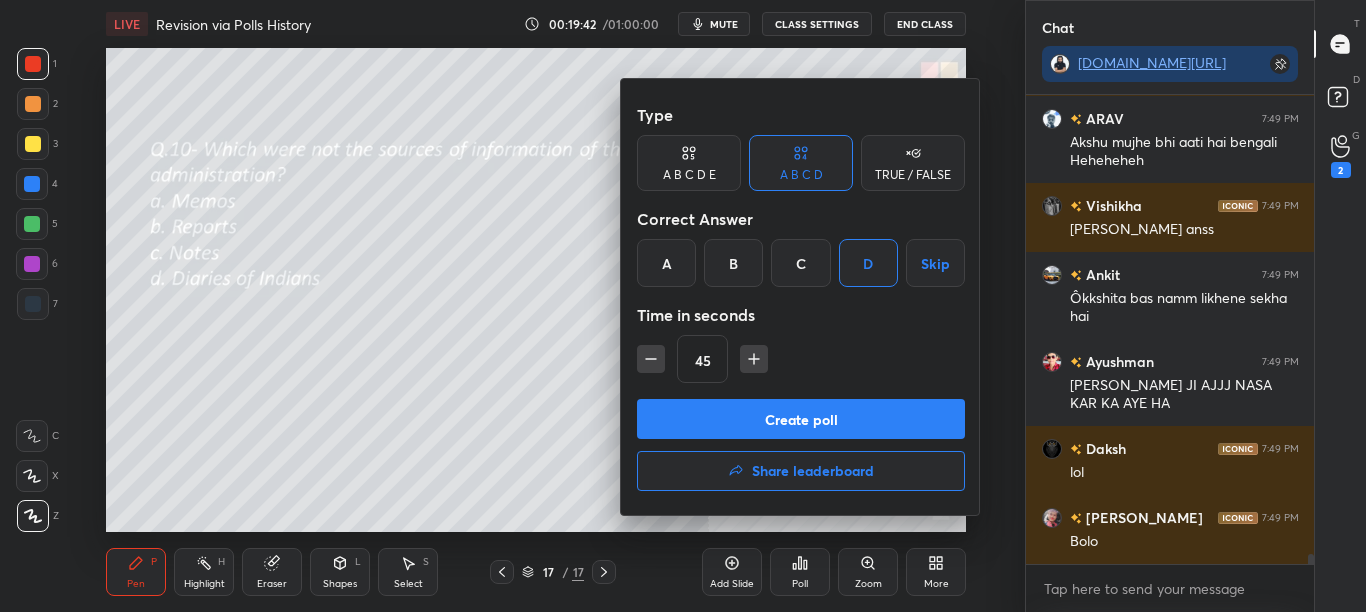 drag, startPoint x: 811, startPoint y: 399, endPoint x: 815, endPoint y: 356, distance: 43.185646 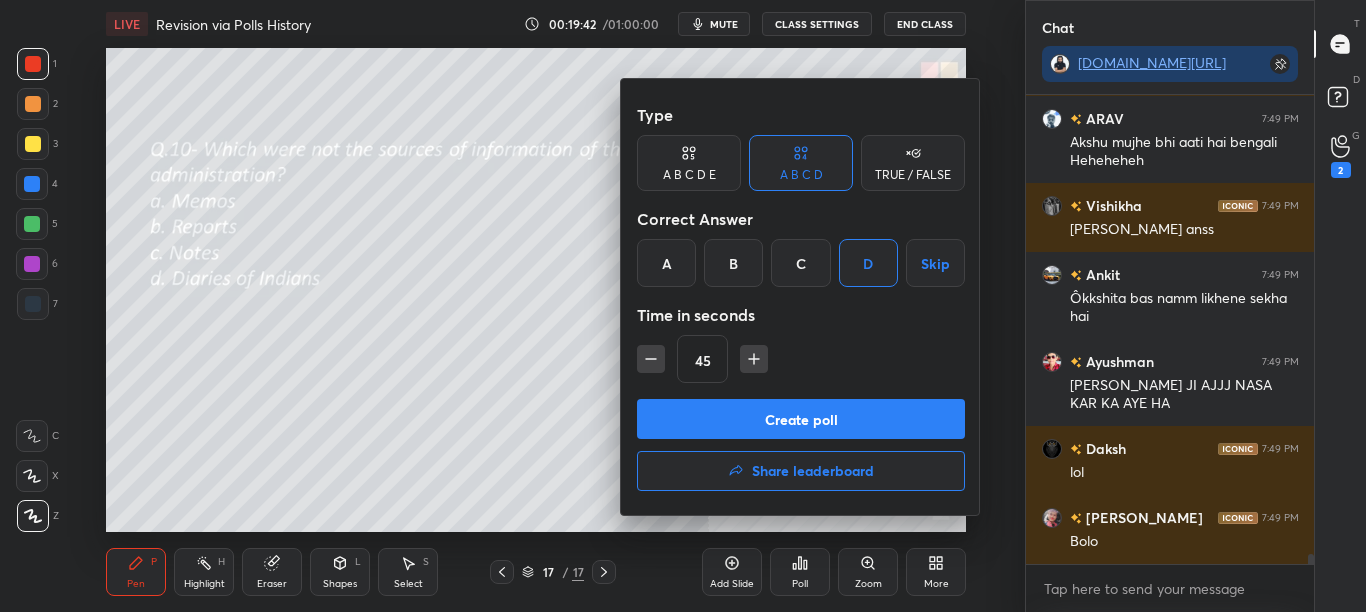 click on "Create poll" at bounding box center [801, 419] 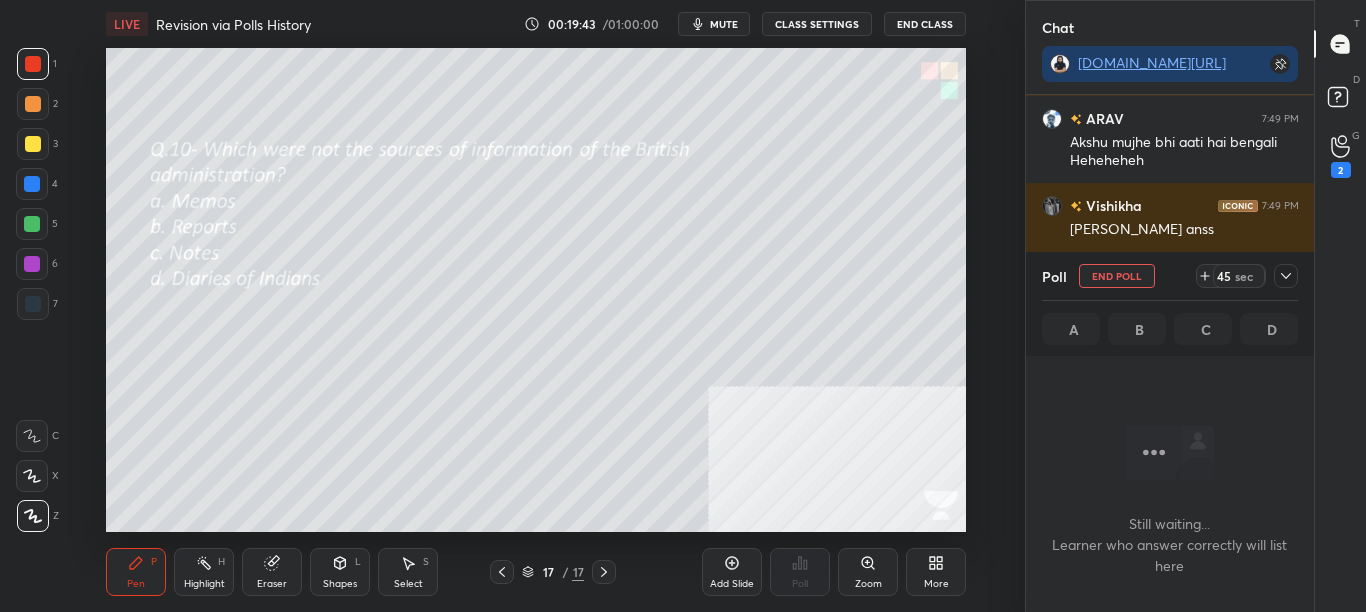 scroll, scrollTop: 245, scrollLeft: 282, axis: both 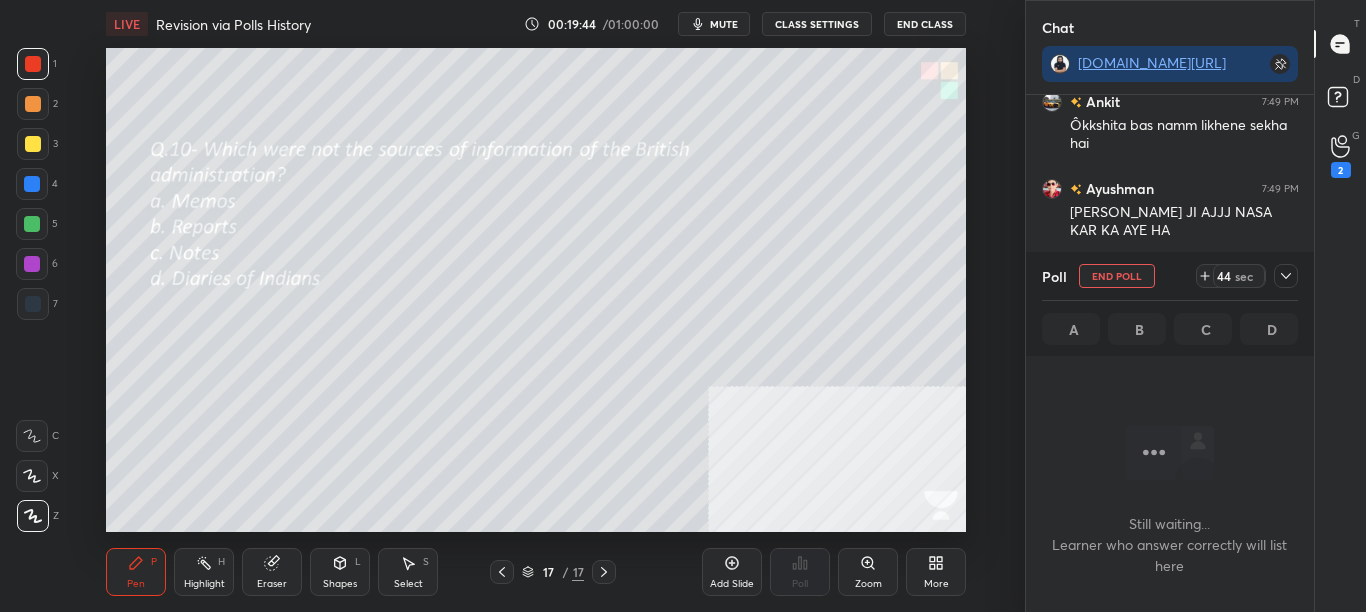 click 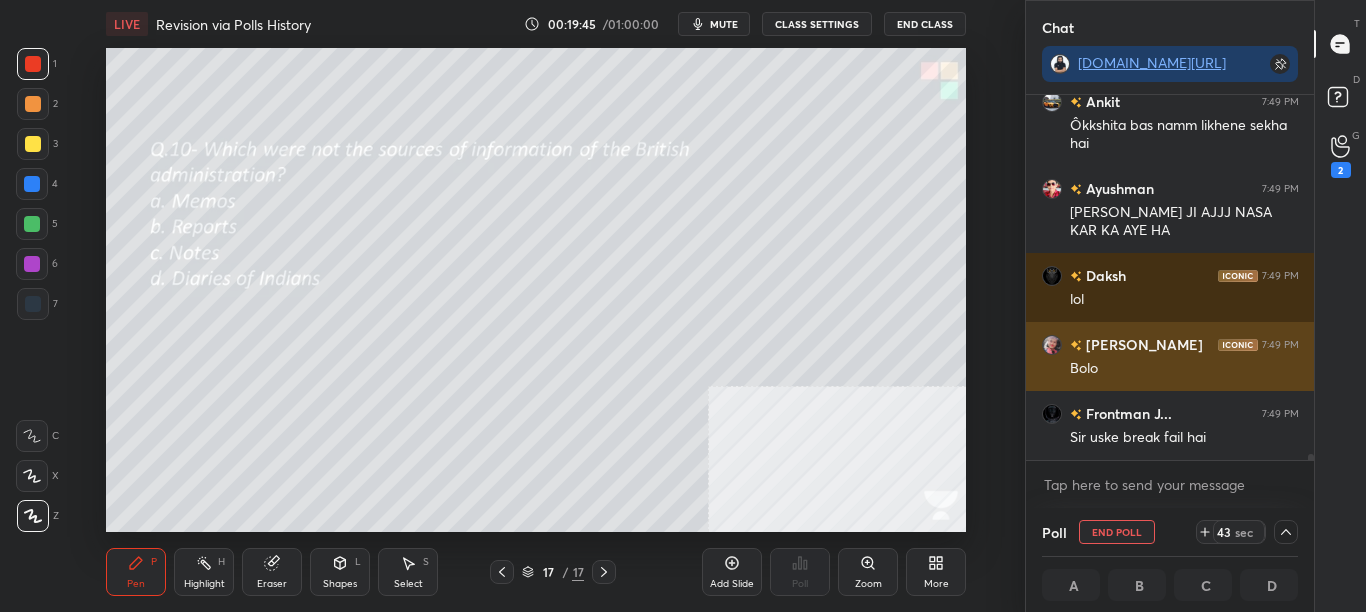 scroll, scrollTop: 21196, scrollLeft: 0, axis: vertical 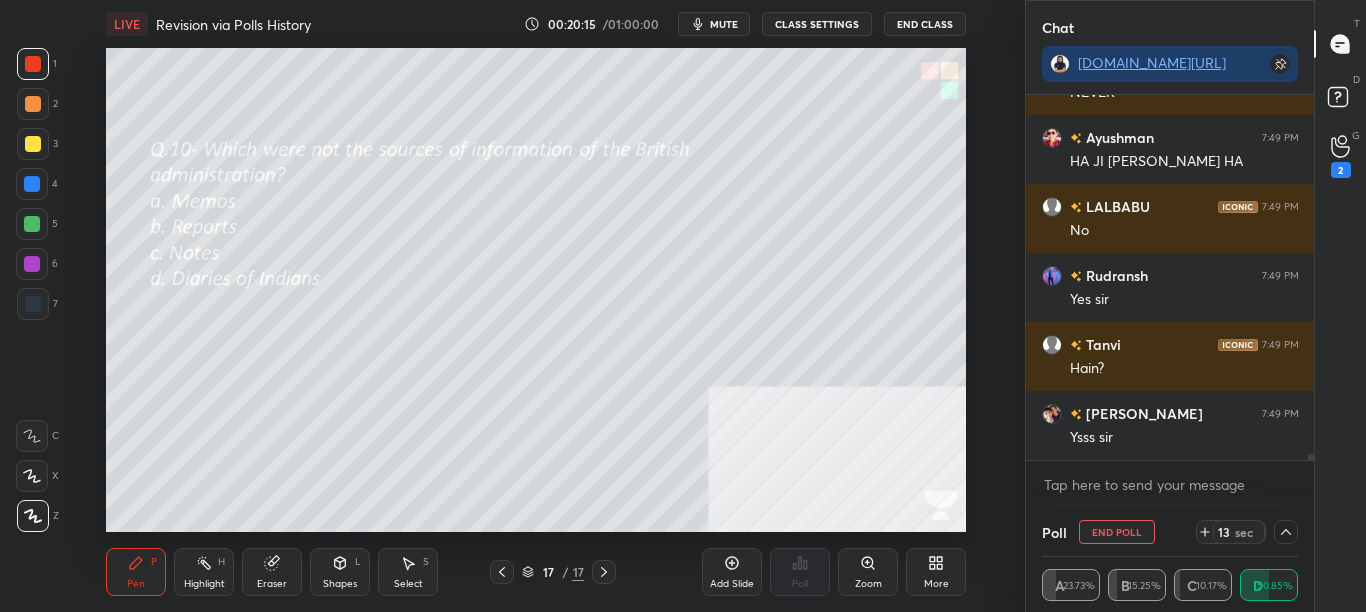 drag, startPoint x: 1313, startPoint y: 455, endPoint x: 1312, endPoint y: 486, distance: 31.016125 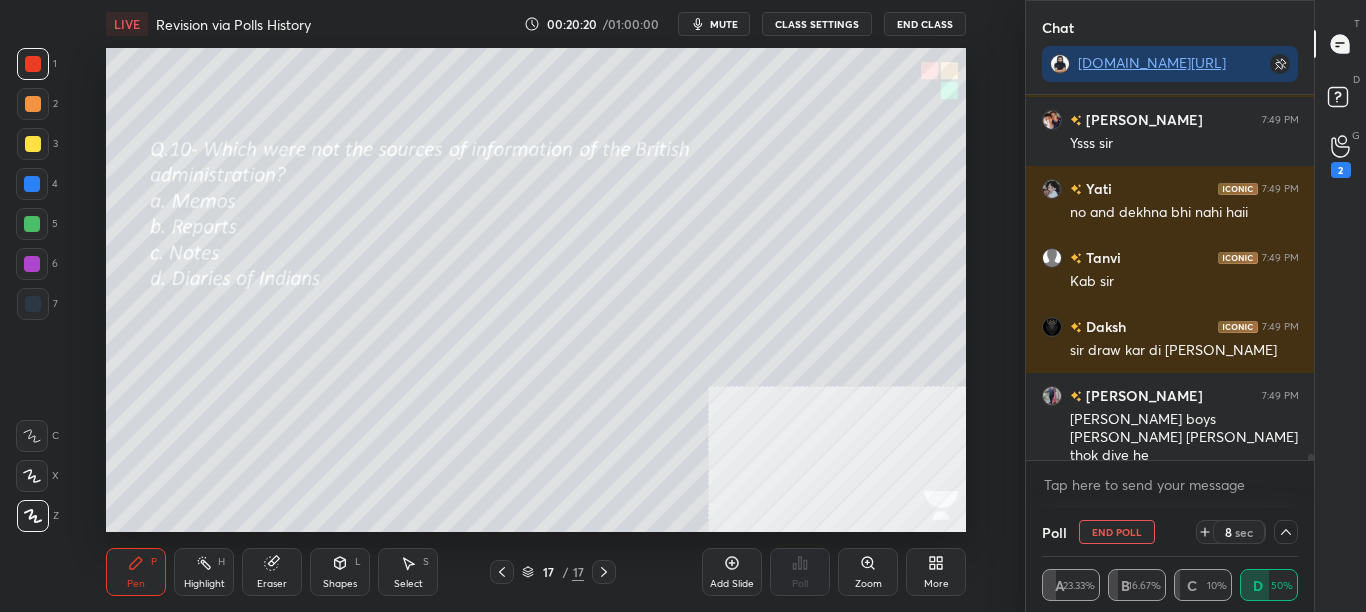 scroll, scrollTop: 23655, scrollLeft: 0, axis: vertical 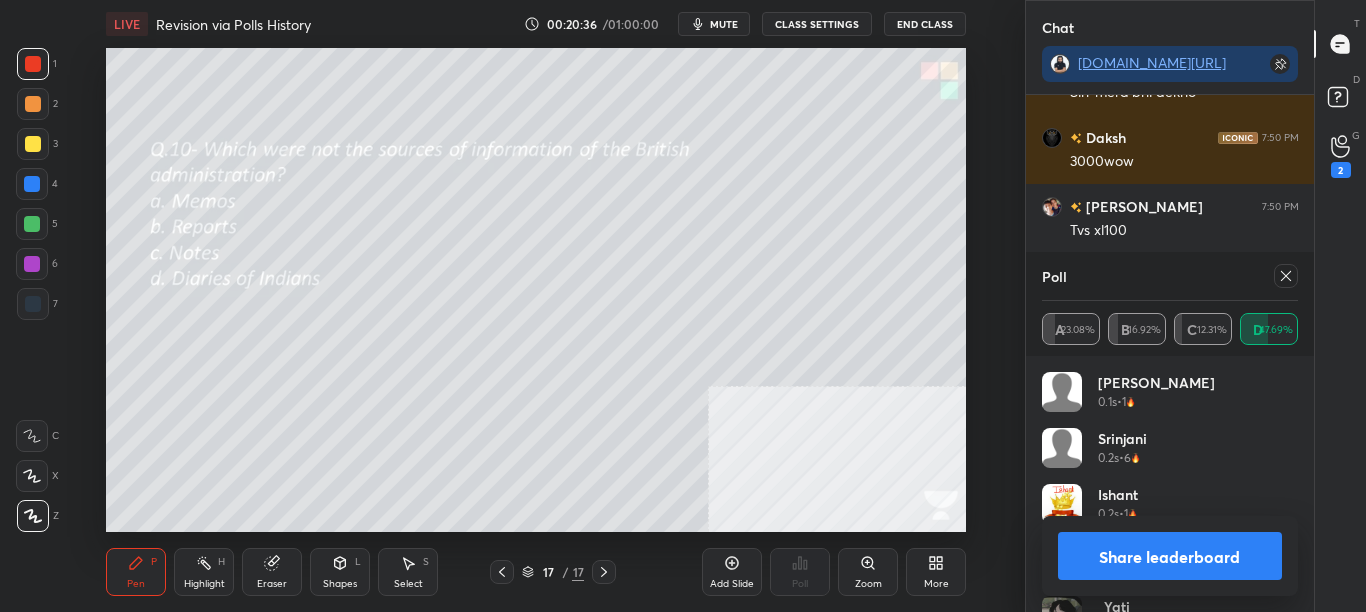 click on "Share leaderboard" at bounding box center [1170, 556] 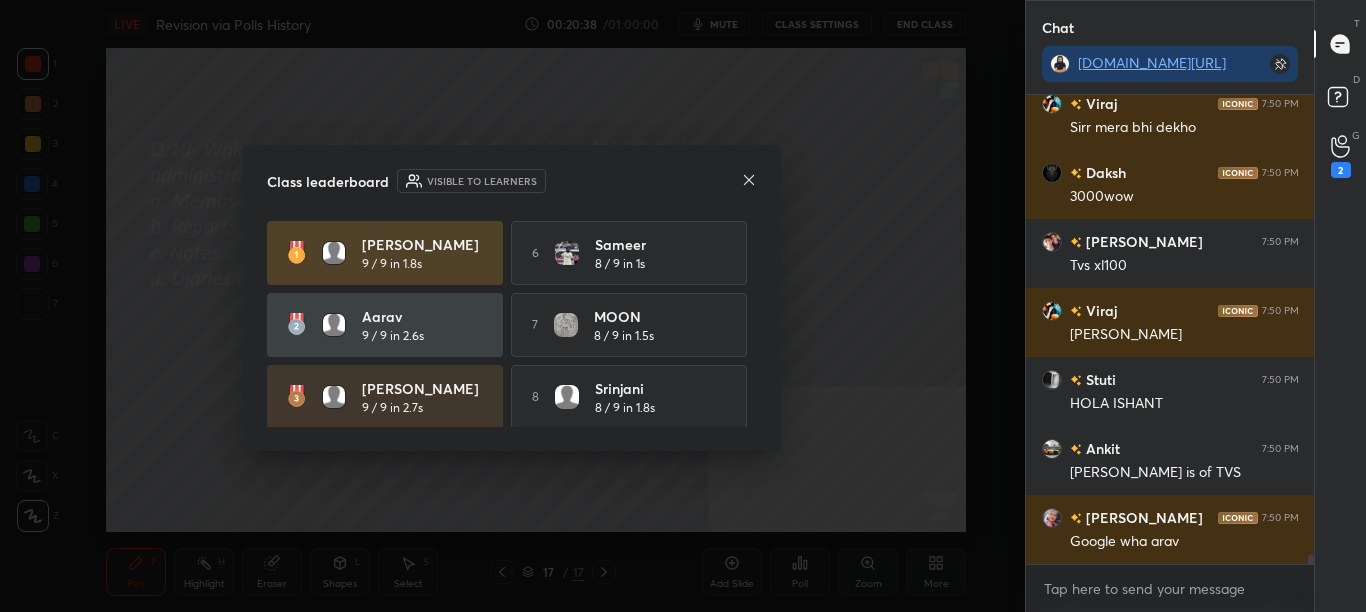 click 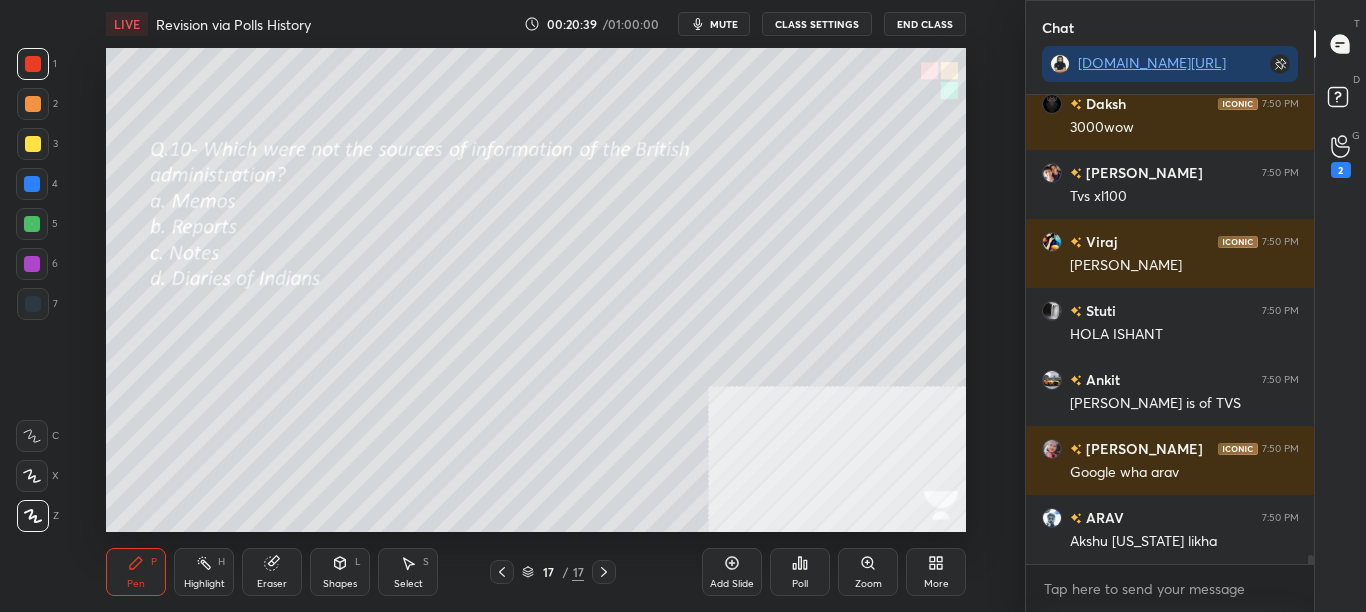 click 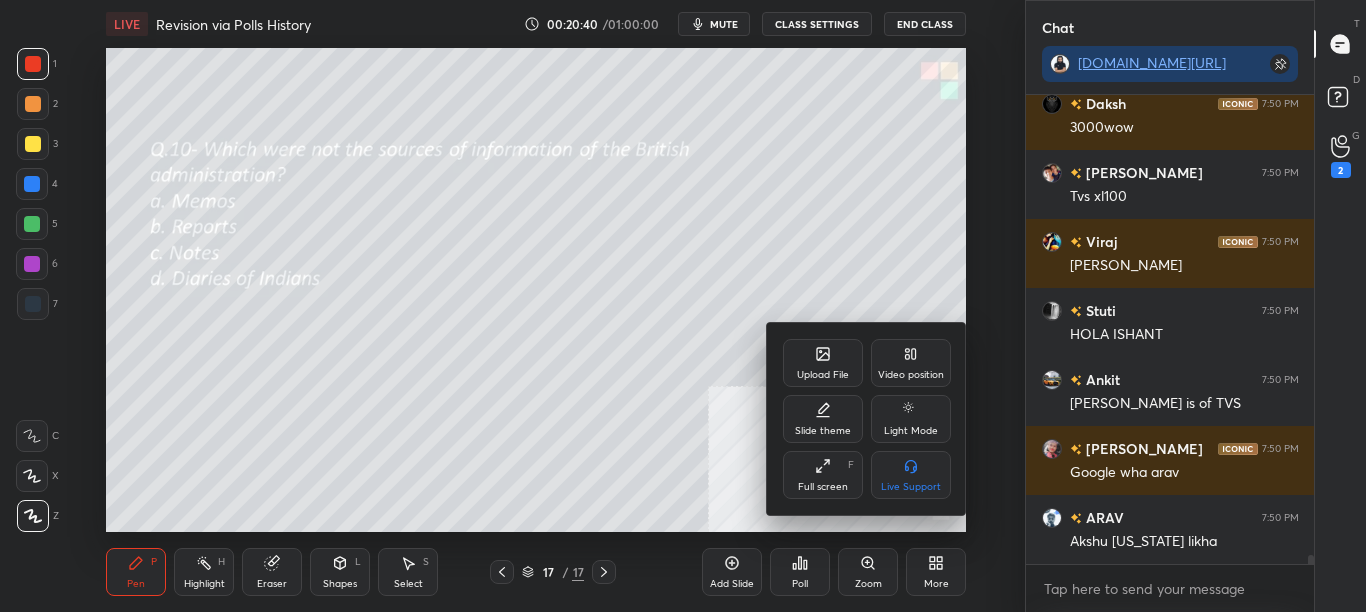click on "Upload File" at bounding box center [823, 375] 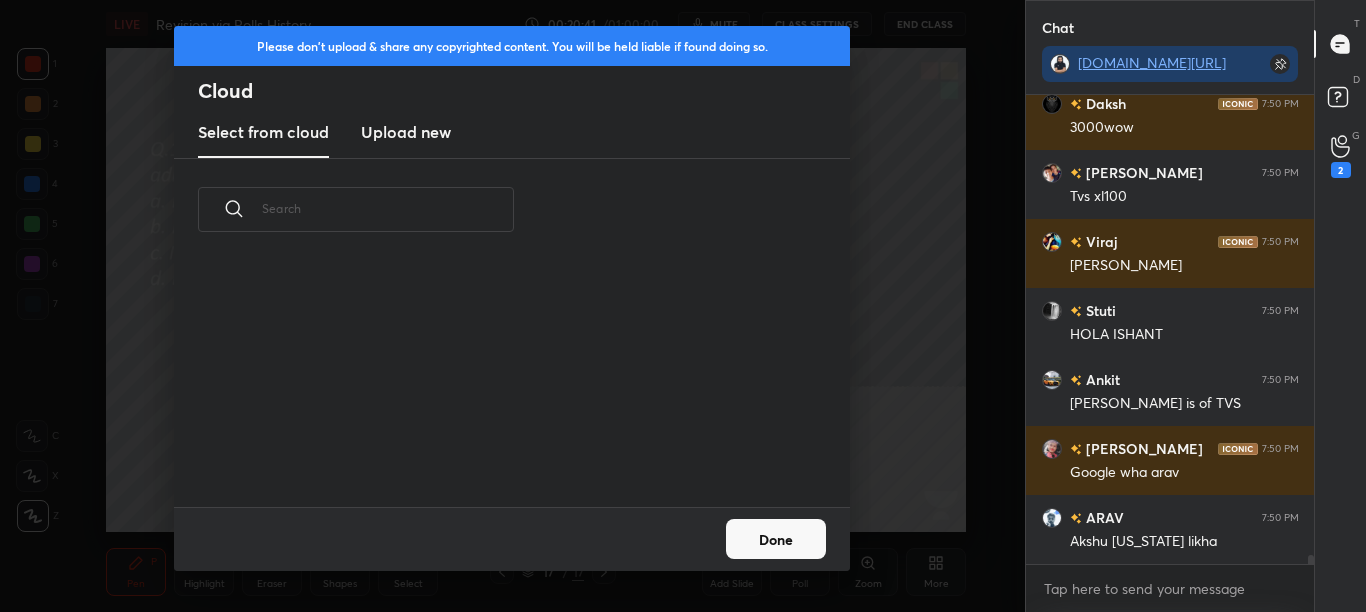 click on "Upload new" at bounding box center (406, 132) 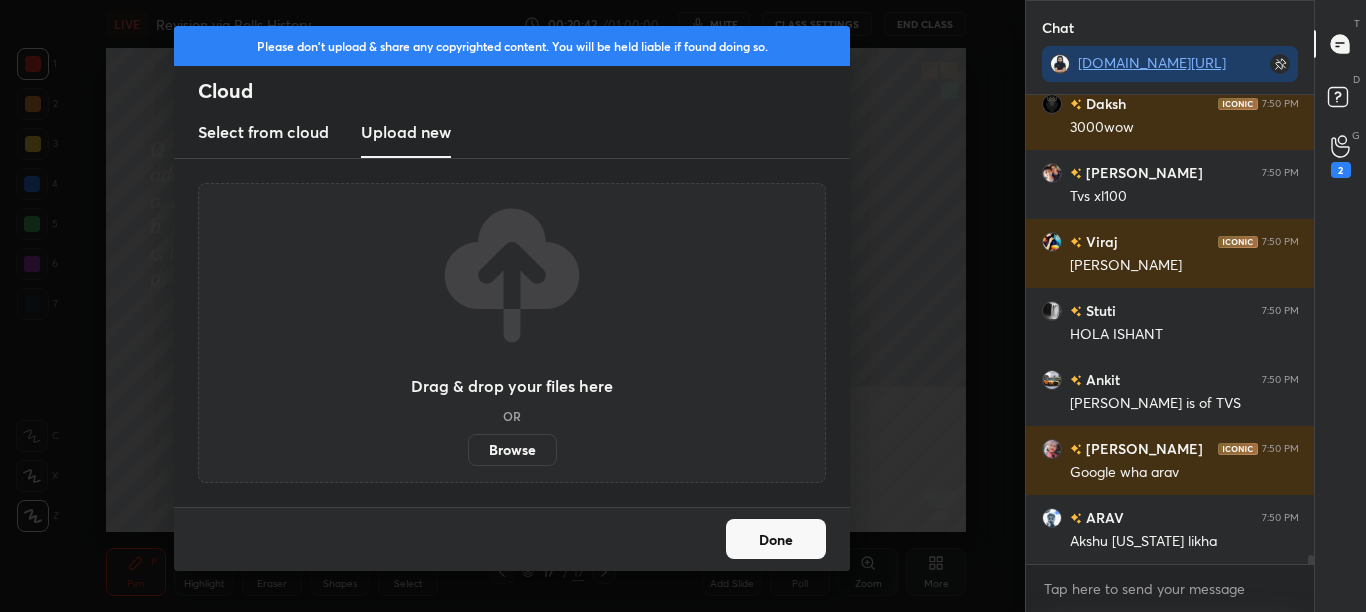 click on "Drag & drop your files here OR Browse" at bounding box center (512, 333) 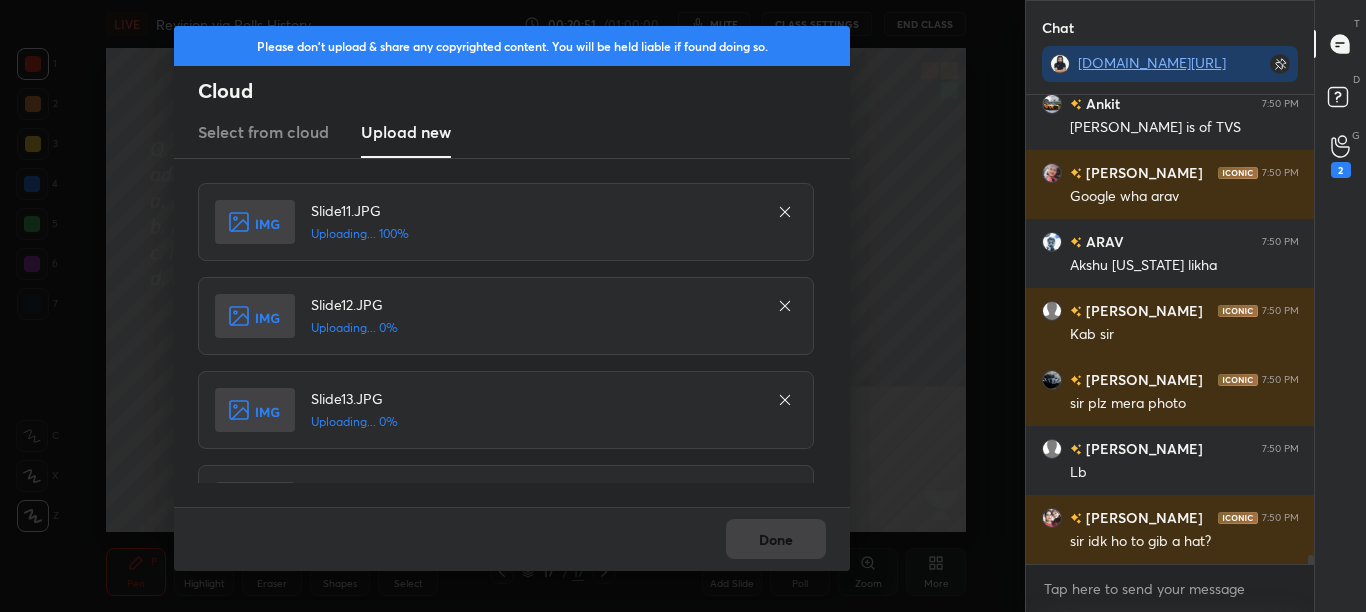 click on "Done" at bounding box center (512, 539) 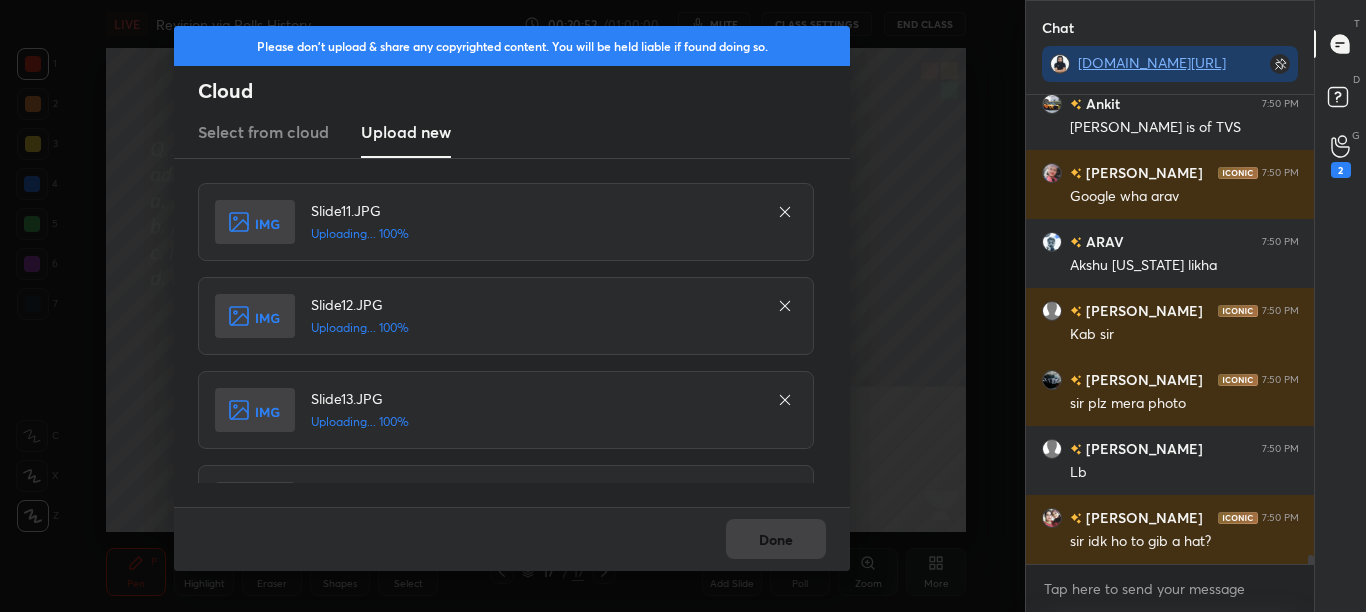 click on "Done" at bounding box center (512, 539) 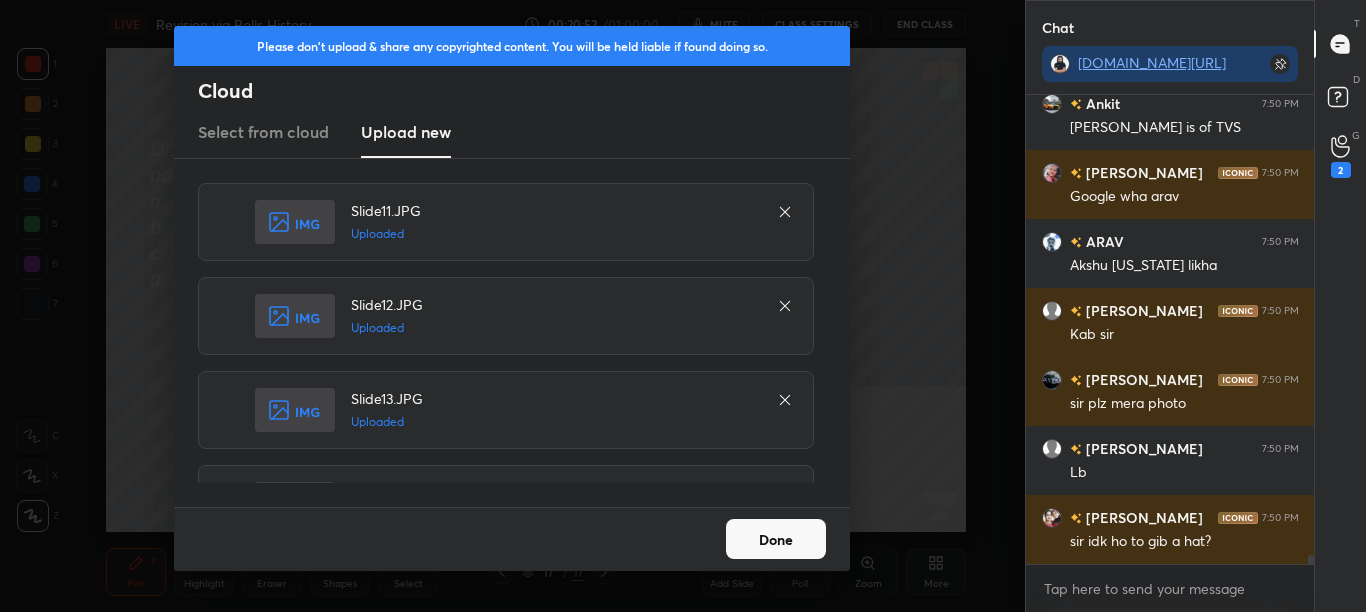 click on "Done" at bounding box center [512, 539] 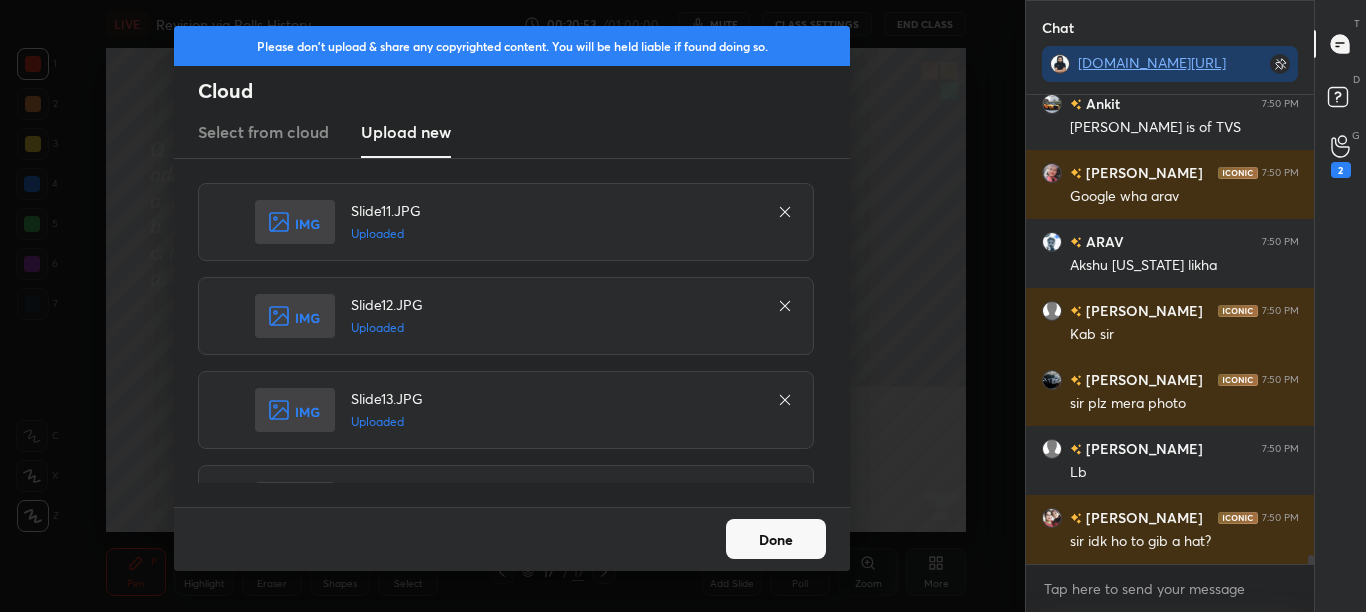 click on "Done" at bounding box center (512, 539) 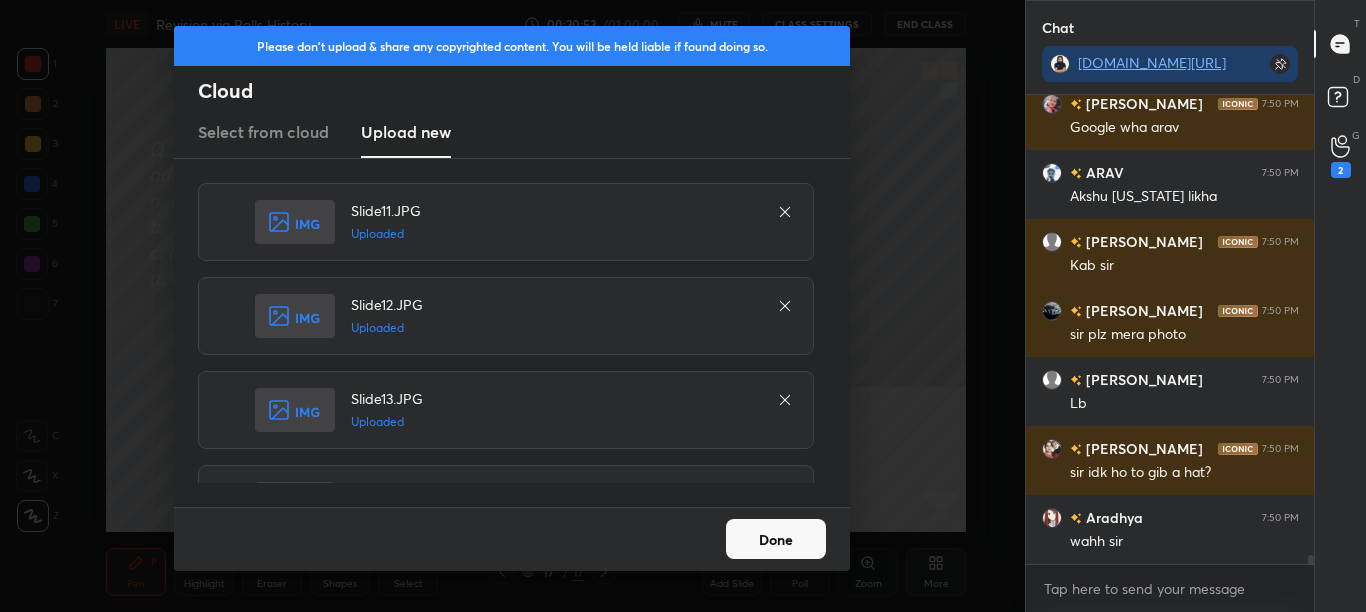 click on "Done" at bounding box center (512, 539) 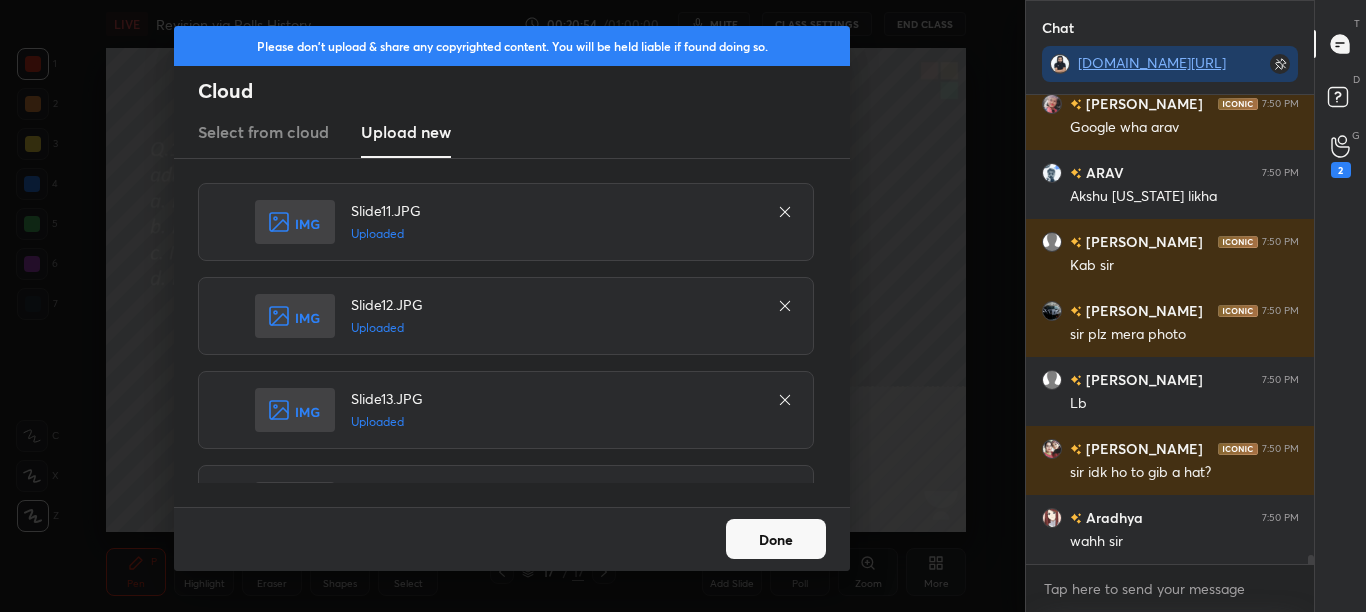 click on "Done" at bounding box center (776, 539) 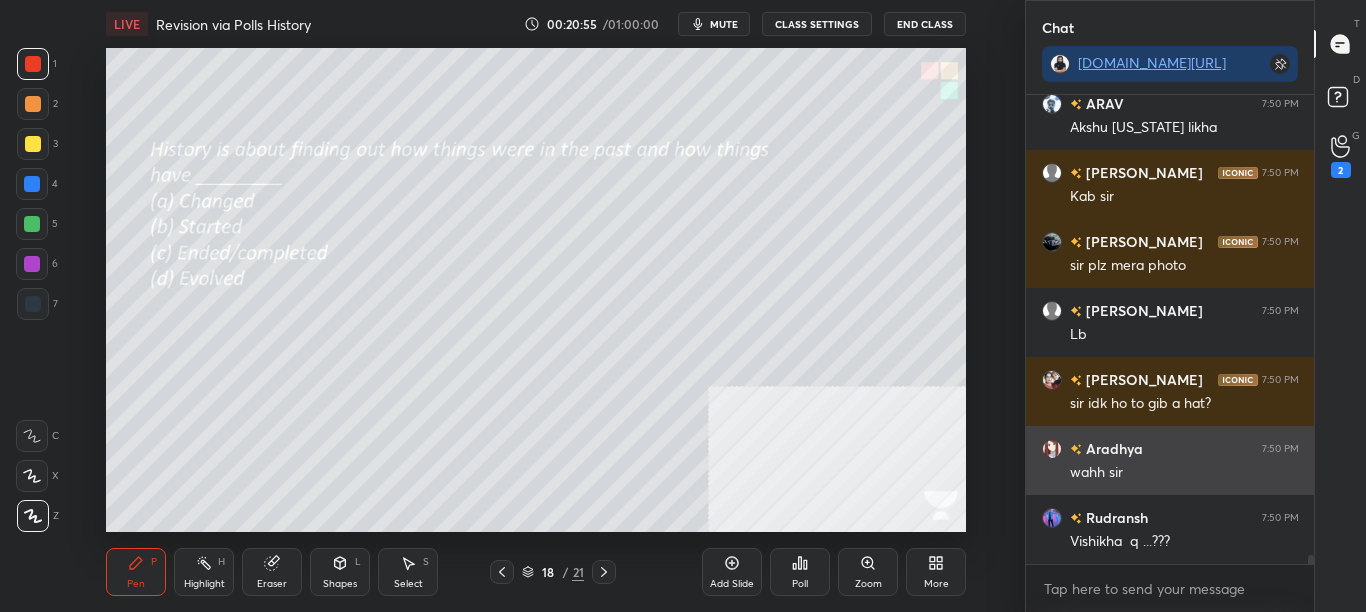 click on "wahh sir" at bounding box center [1184, 473] 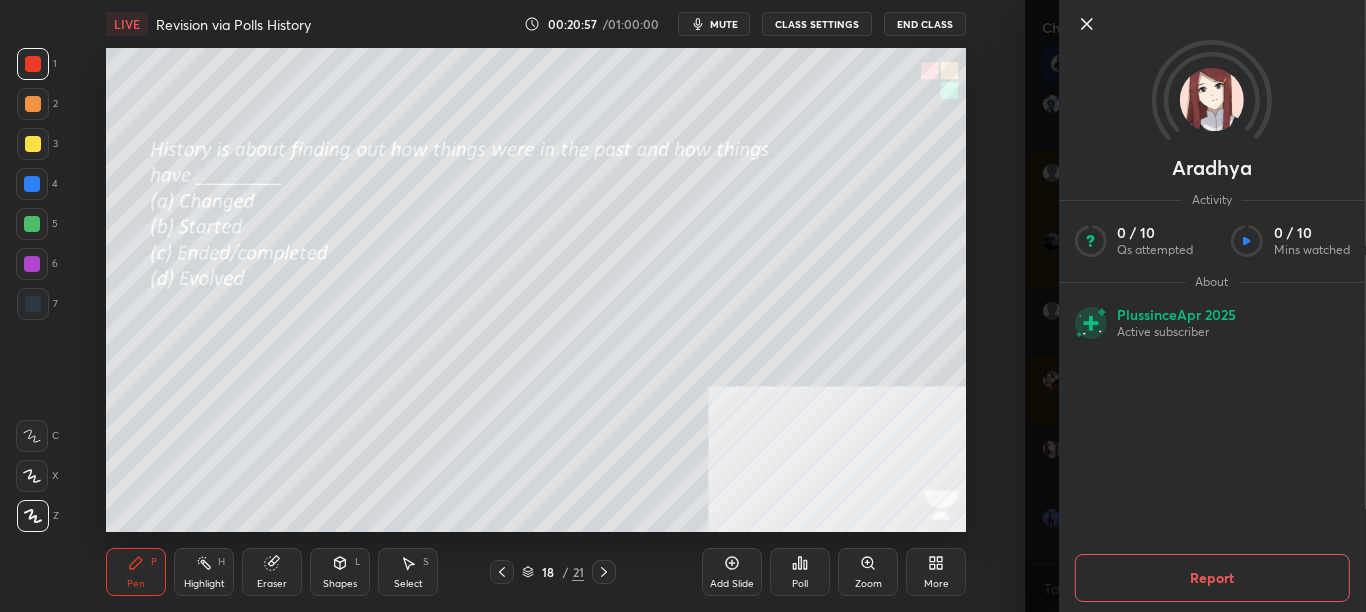 click on "Setting up your live class Poll for   secs No correct answer Start poll" at bounding box center [536, 290] 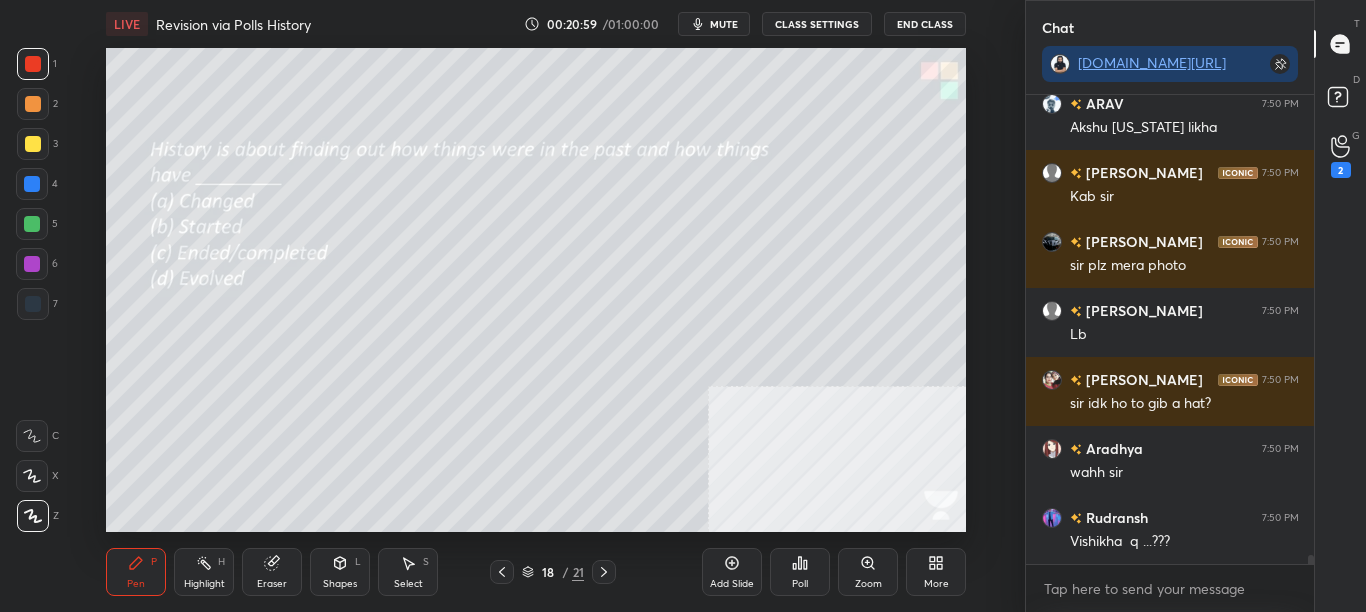 click on "Poll" at bounding box center (800, 572) 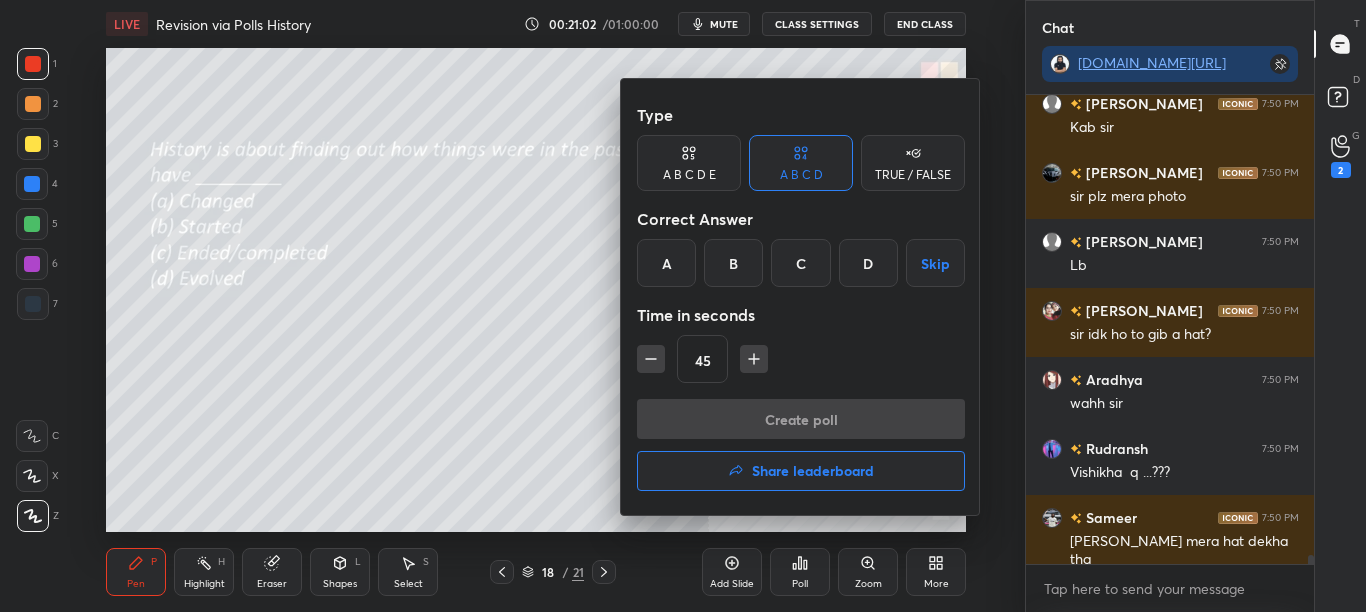 click on "A" at bounding box center [666, 263] 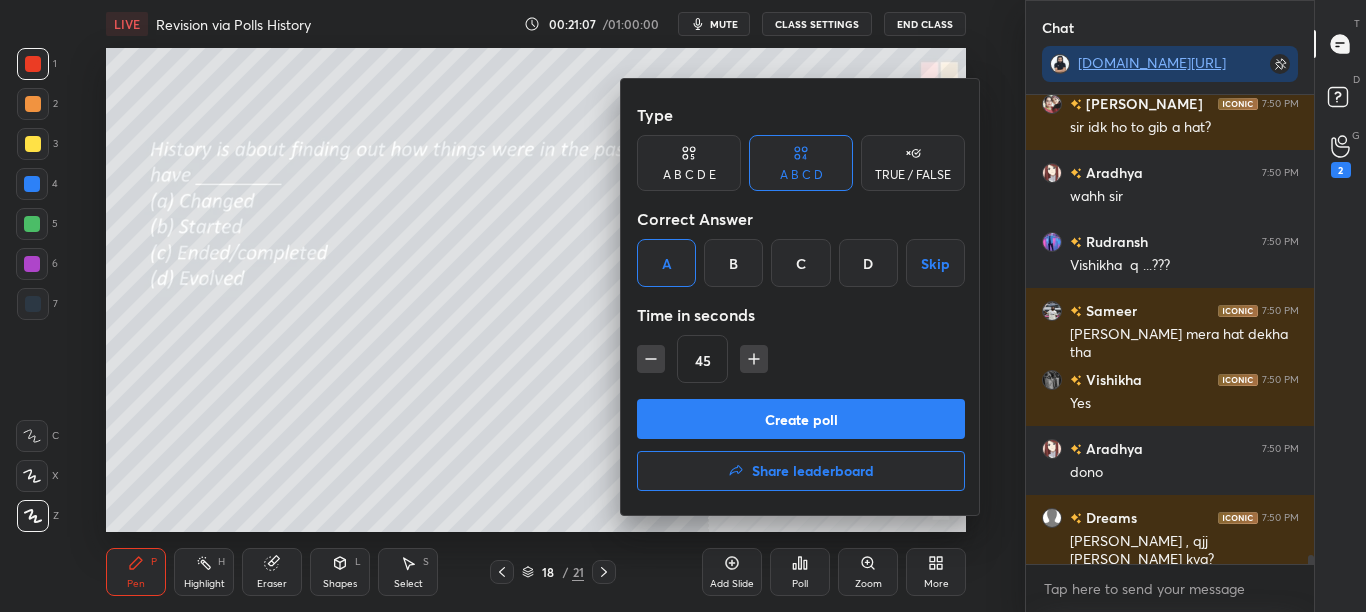 drag, startPoint x: 726, startPoint y: 436, endPoint x: 760, endPoint y: 387, distance: 59.64059 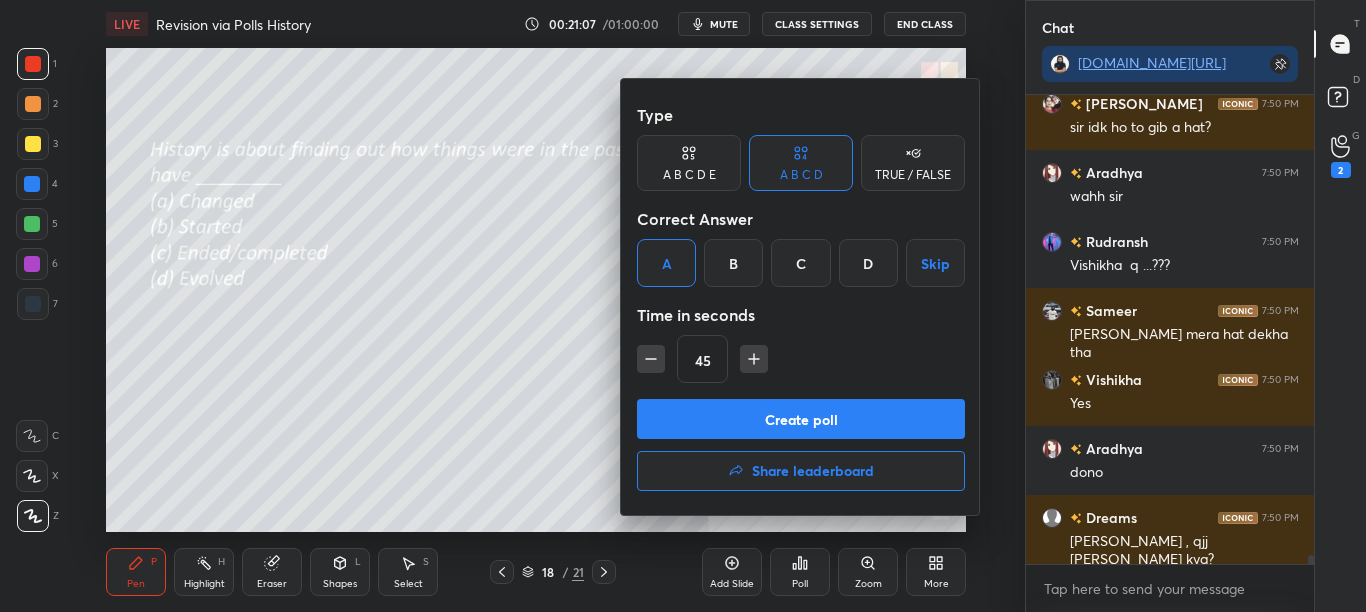 click on "Create poll" at bounding box center (801, 419) 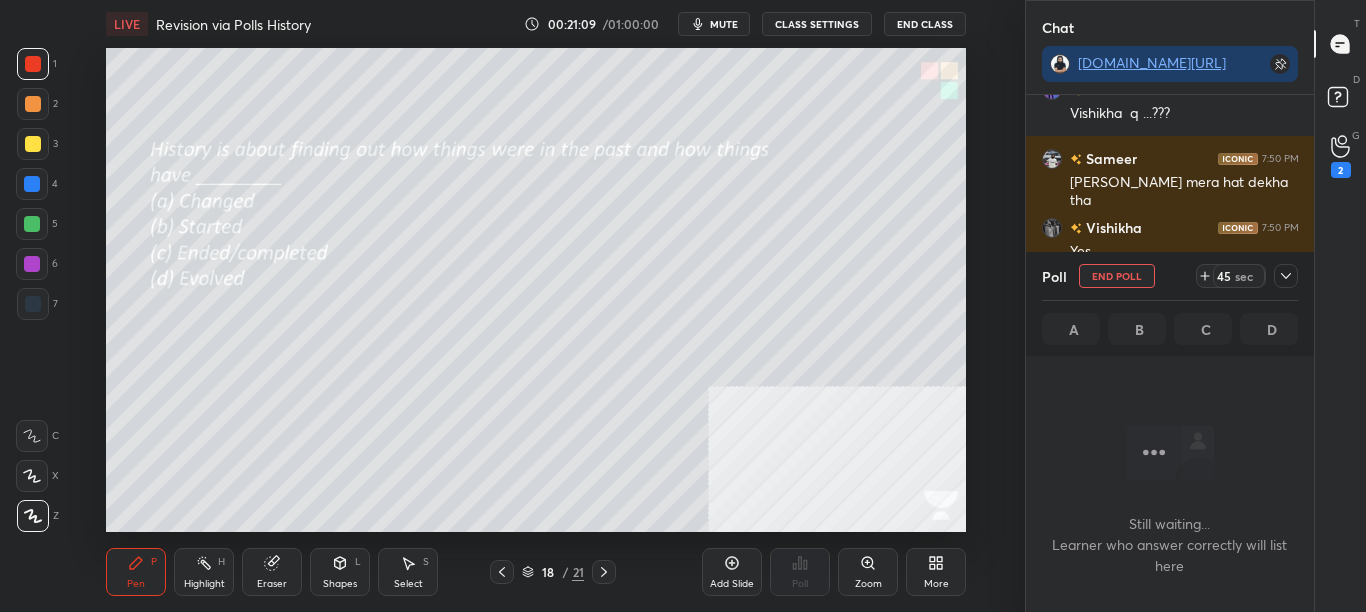 click at bounding box center (1286, 276) 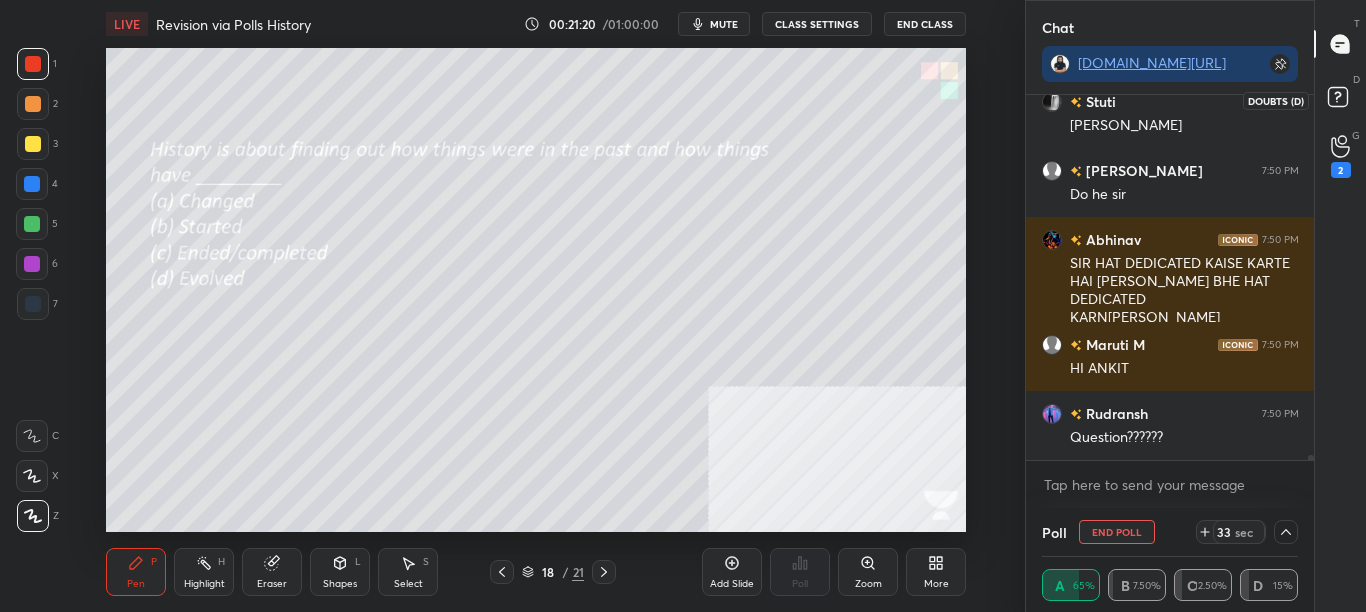 click 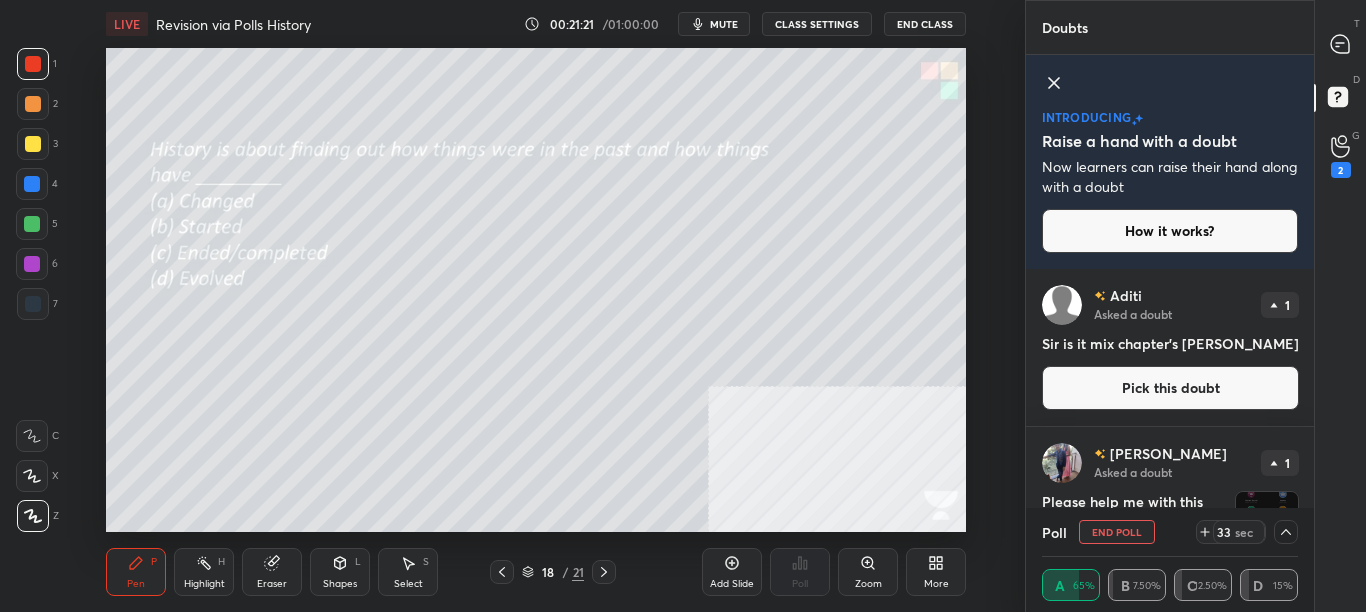 click on "G Raise Hand (G) 2" at bounding box center (1340, 156) 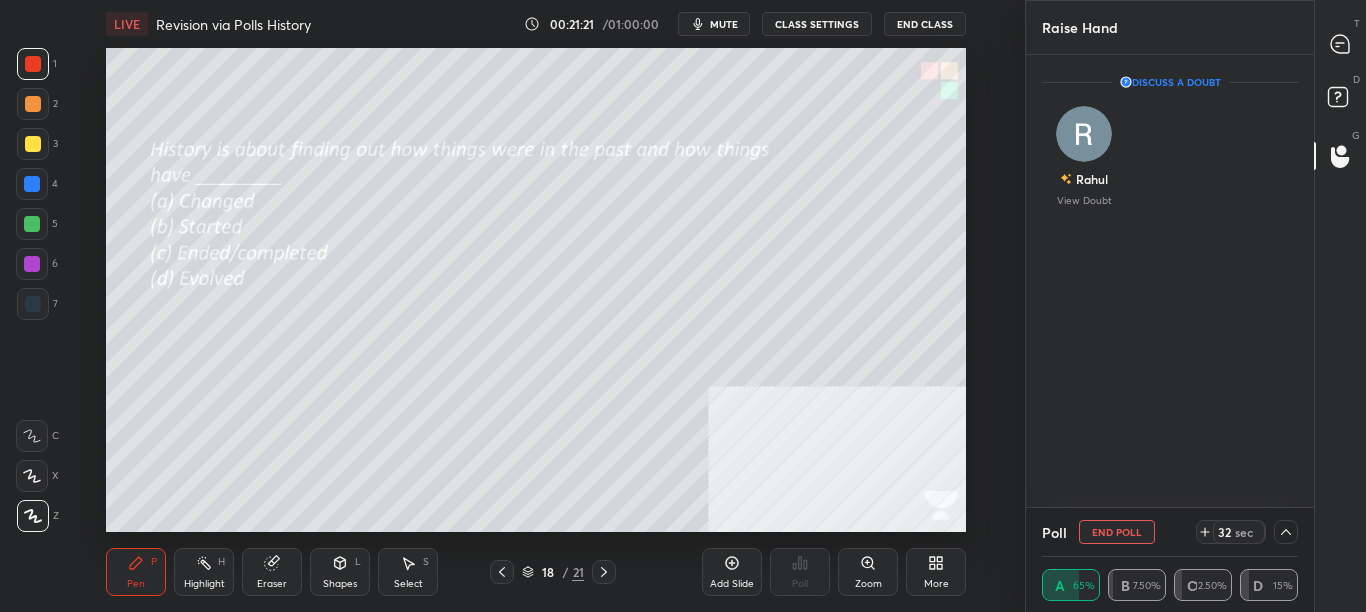 click on "D Doubts (D)" at bounding box center [1340, 100] 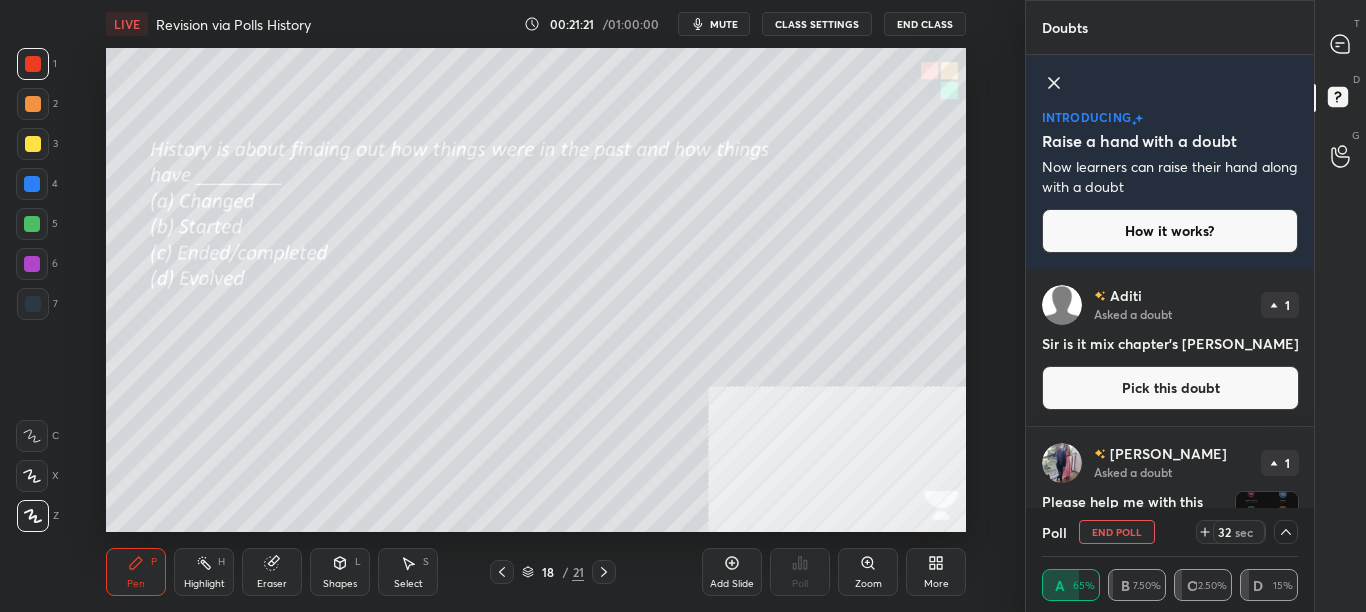 click at bounding box center (1341, 44) 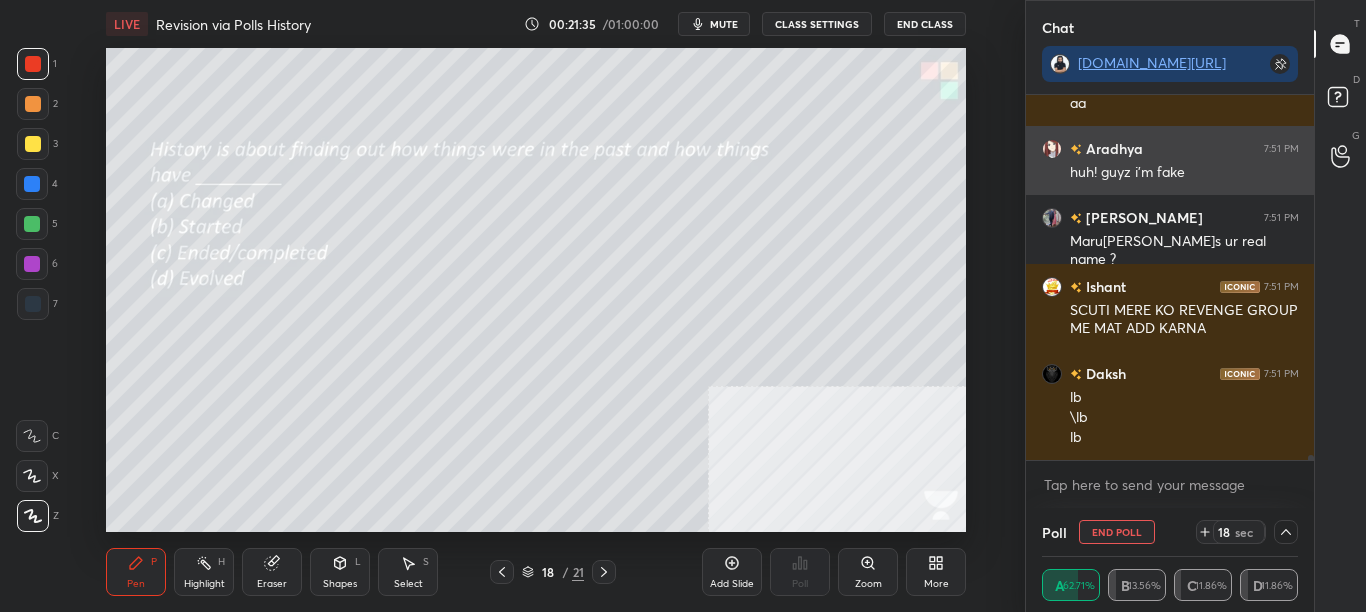 click on "Aradhya 7:51 PM huh! guyz i'm fake" at bounding box center (1170, 160) 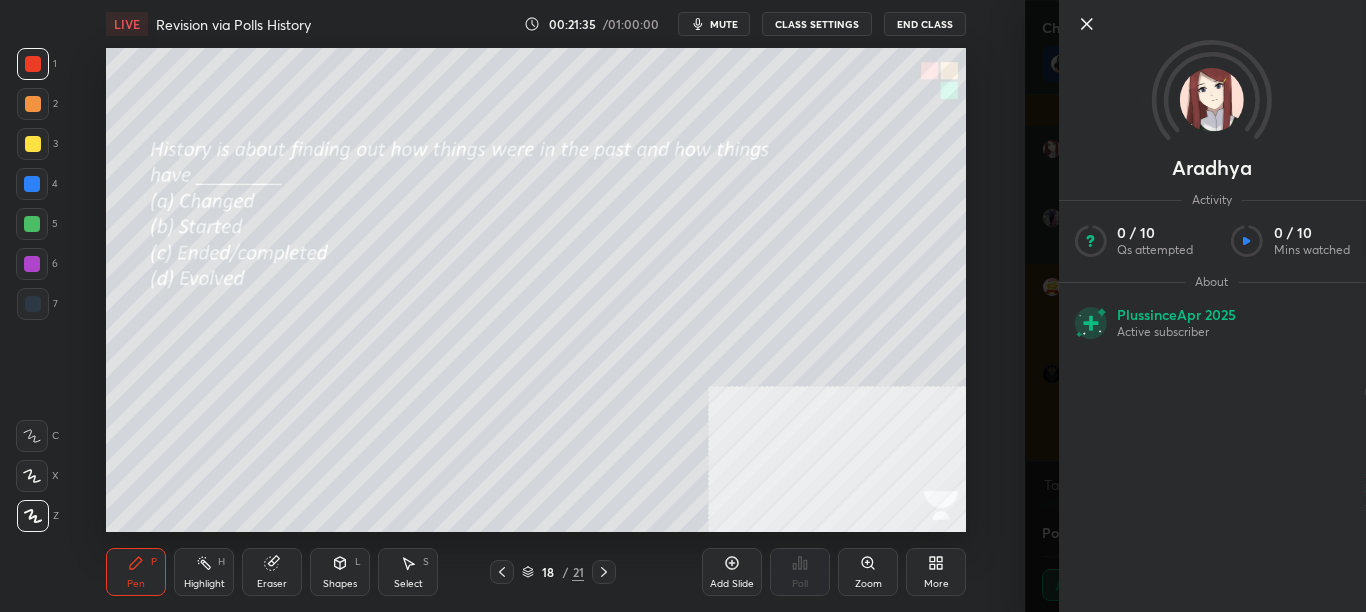 click on "Setting up your live class Poll for   secs No correct answer Start poll" at bounding box center (536, 290) 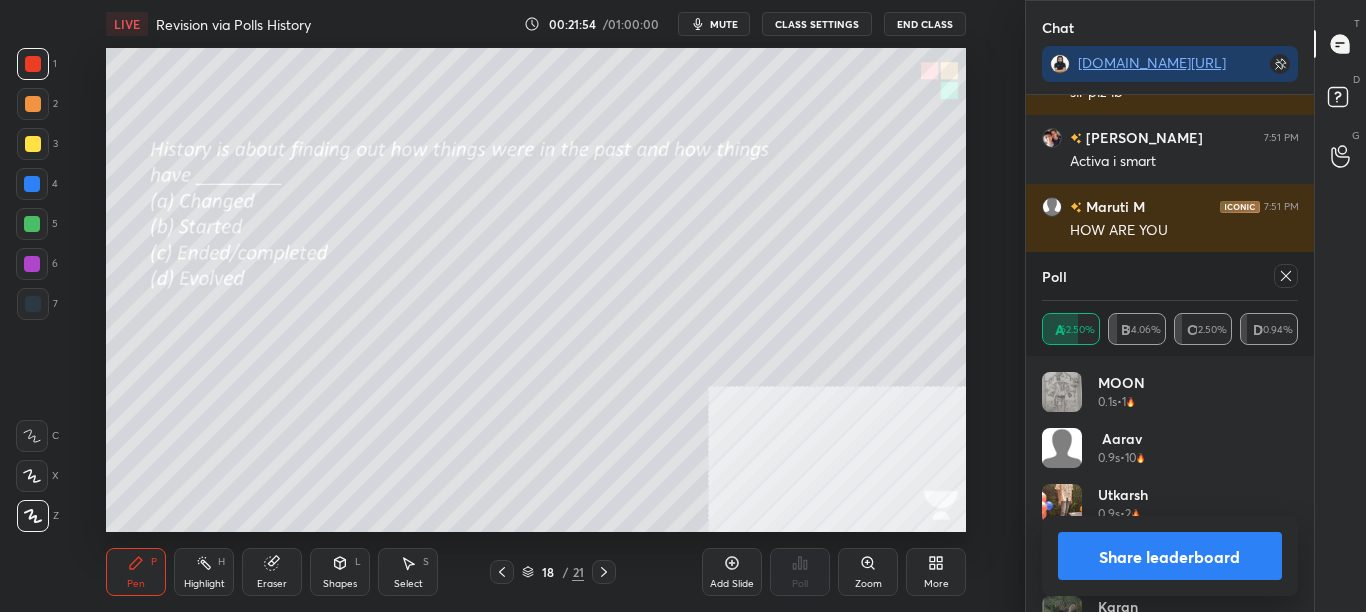 click on "Share leaderboard" at bounding box center (1170, 556) 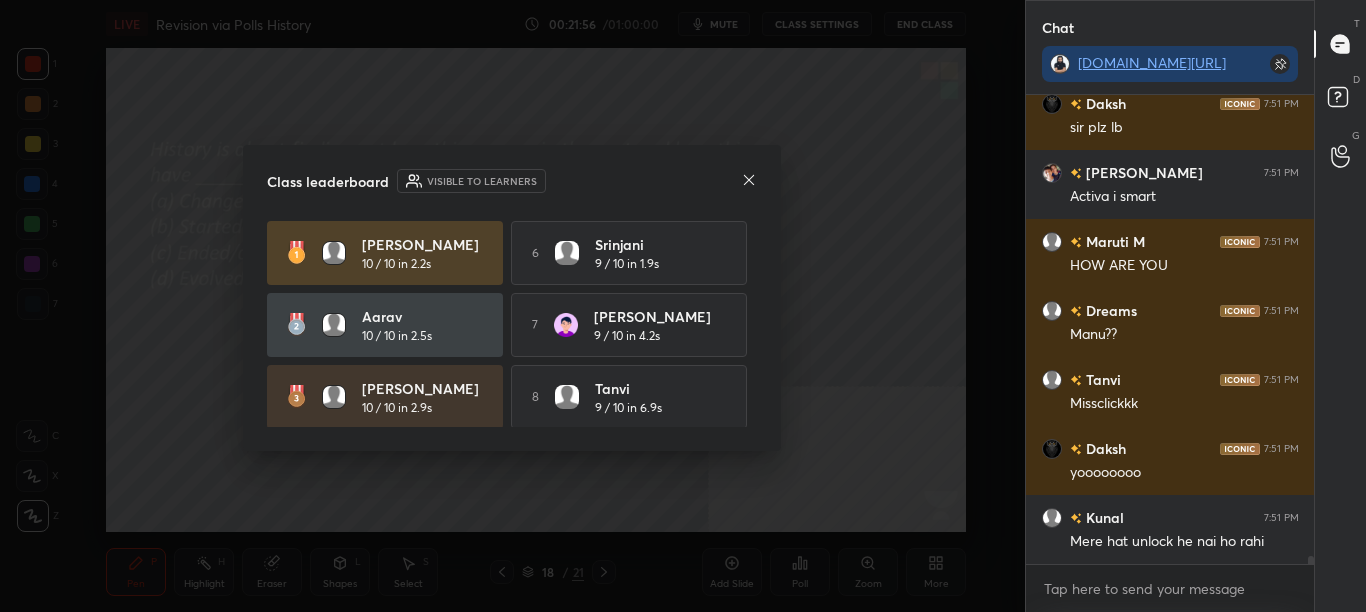 click 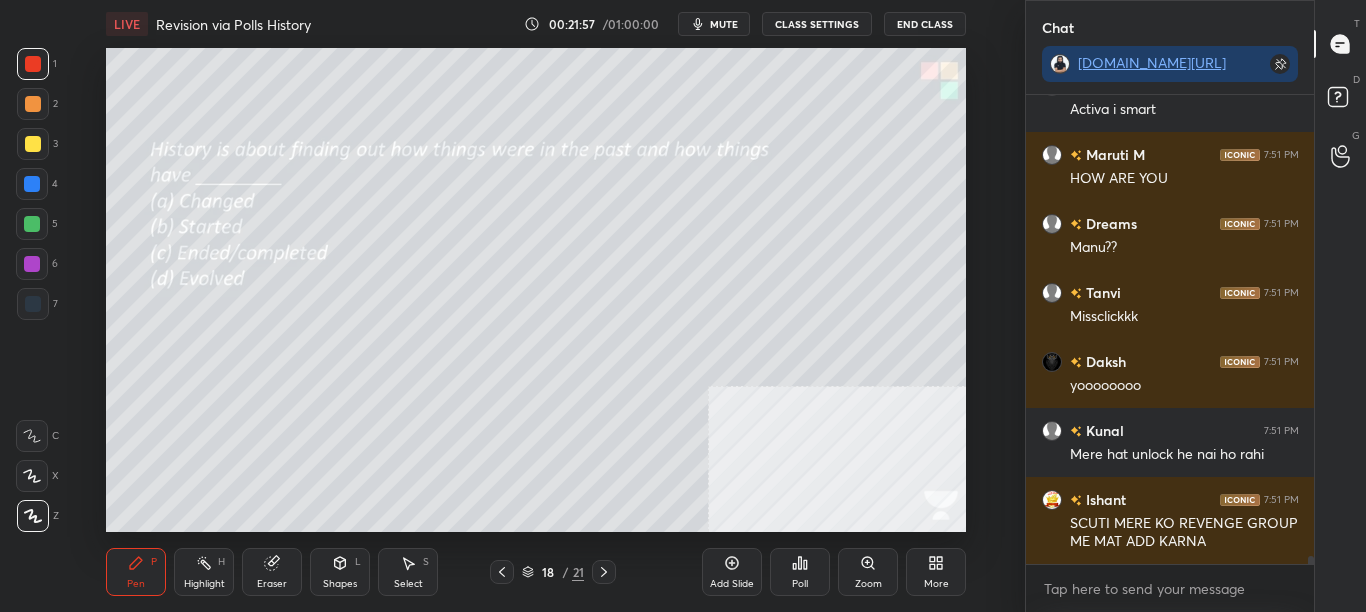 click at bounding box center (604, 572) 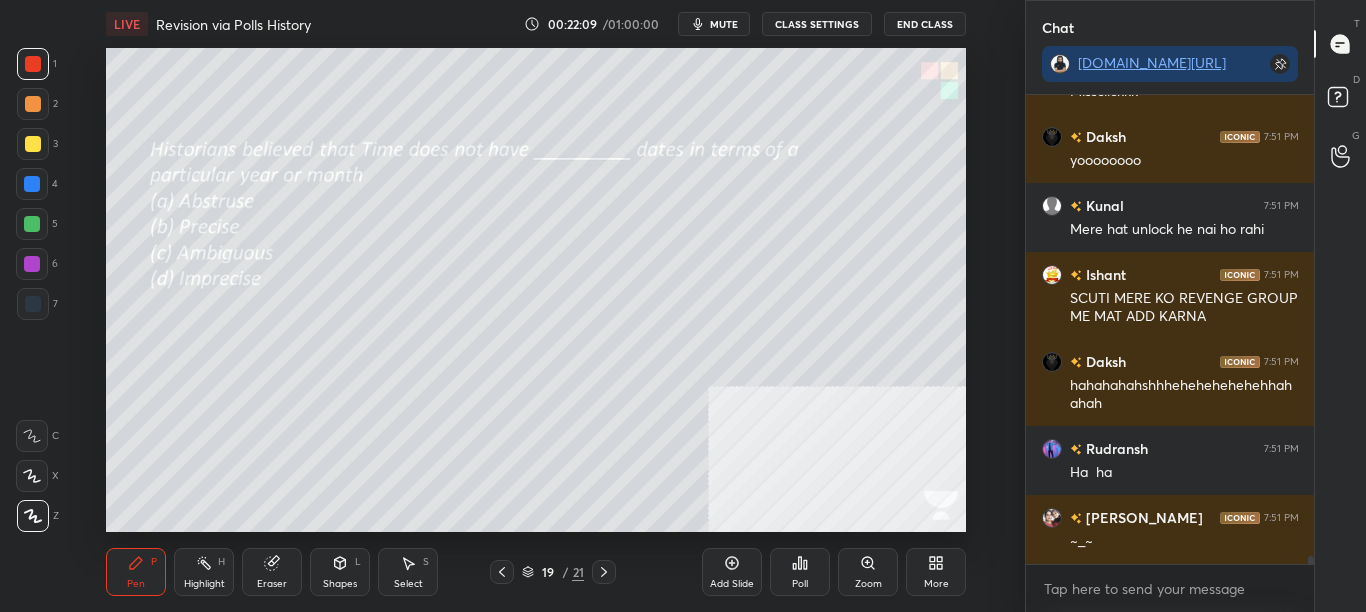 click on "Add Slide Poll Zoom More" at bounding box center (834, 572) 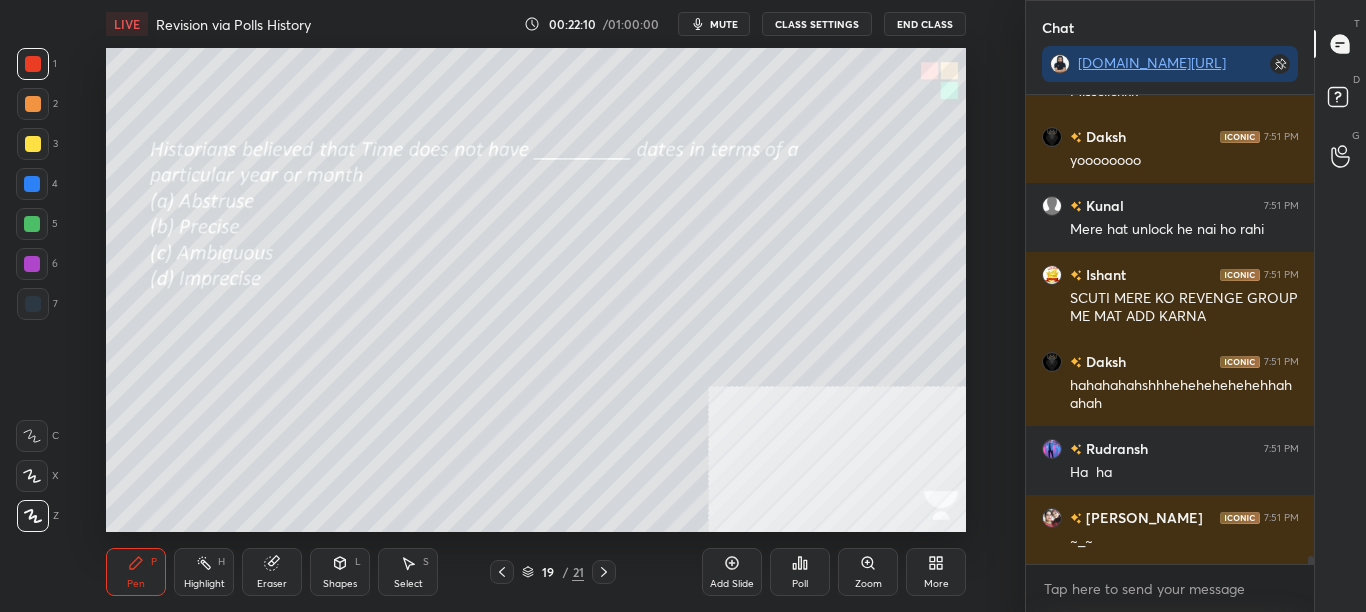 click on "Poll" at bounding box center [800, 572] 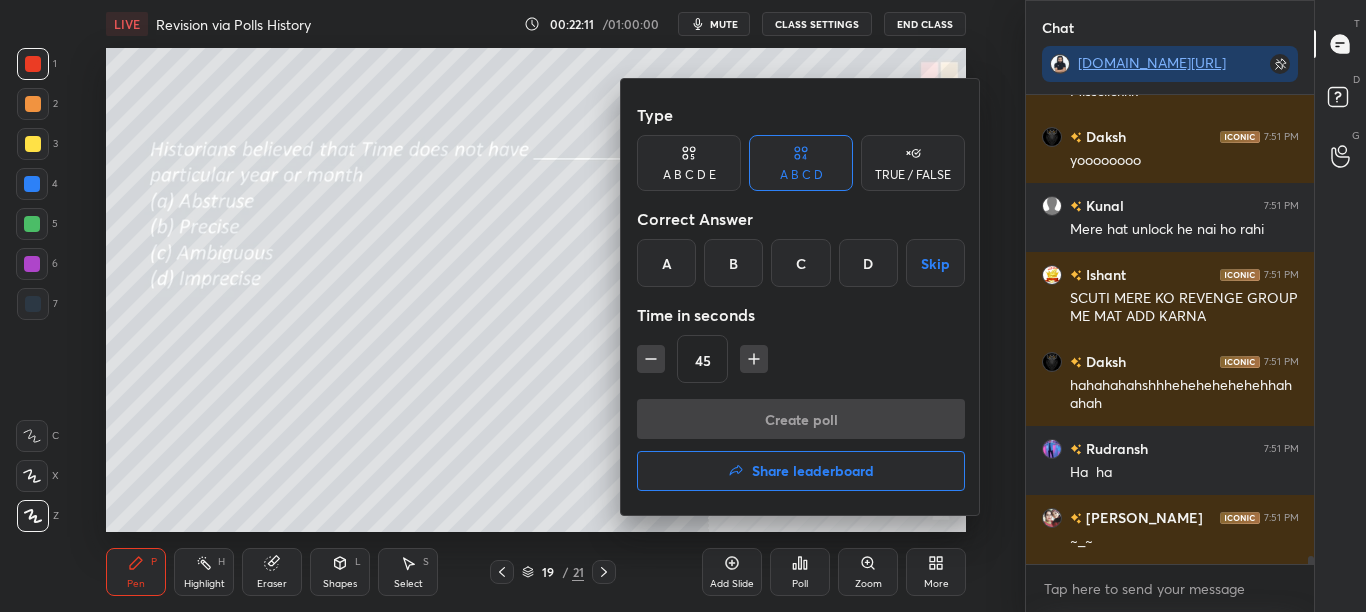 click on "B" at bounding box center [733, 263] 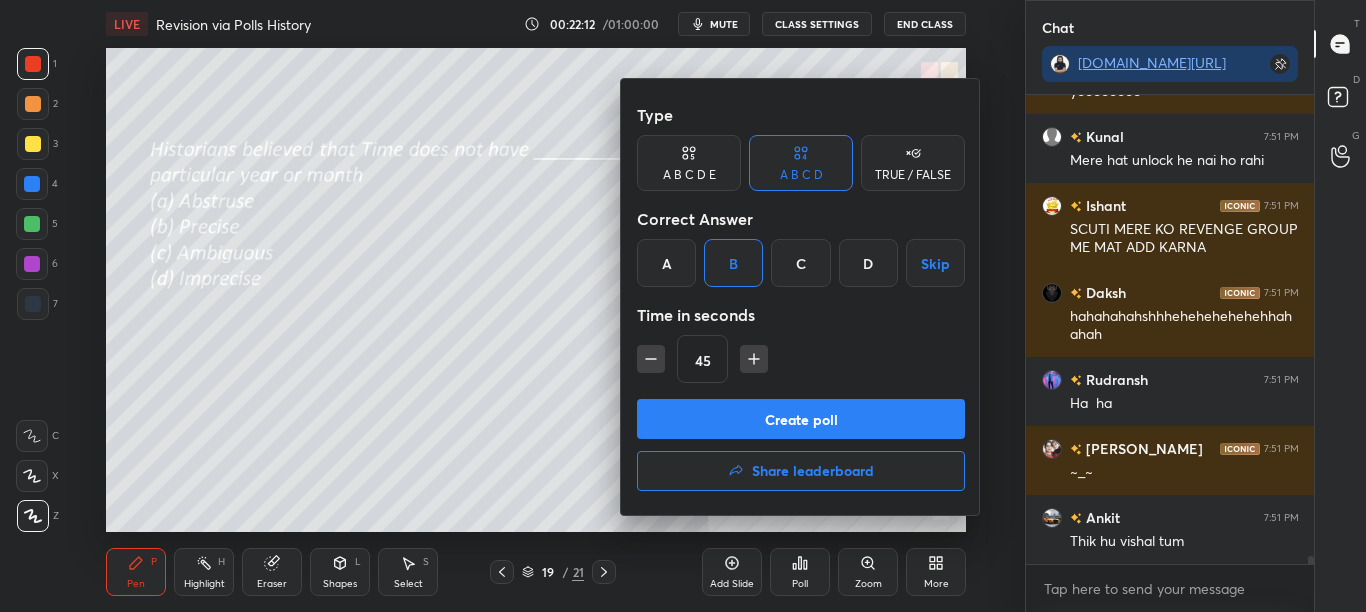 click on "Create poll" at bounding box center (801, 419) 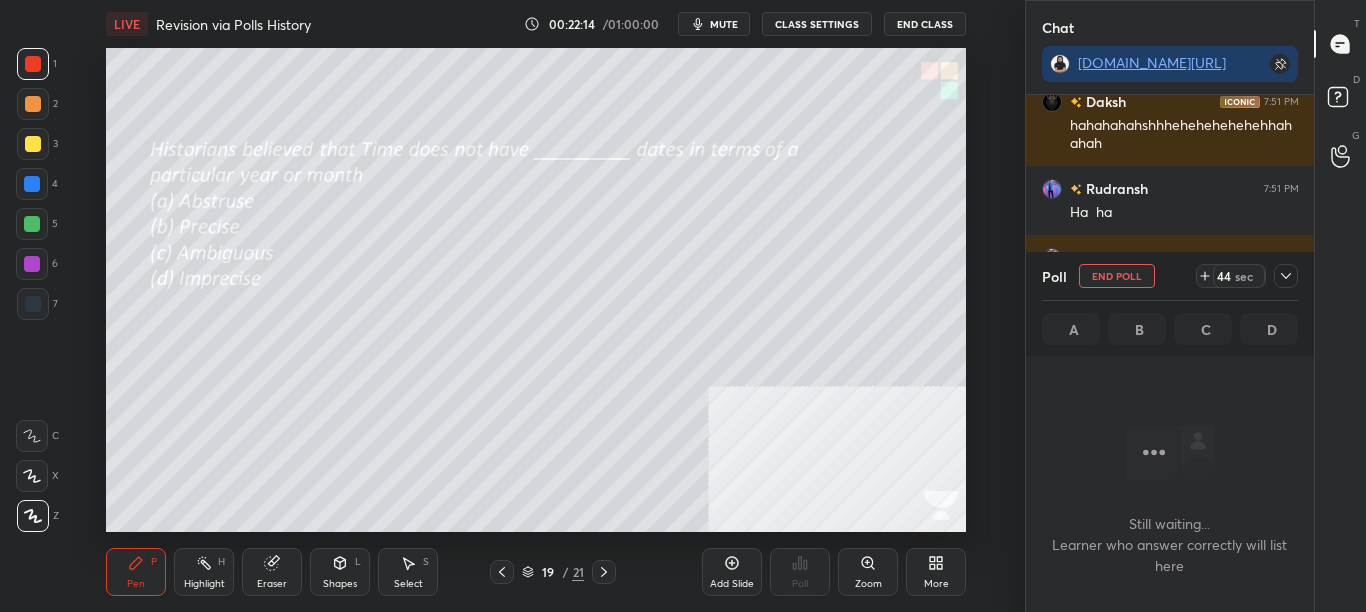 click 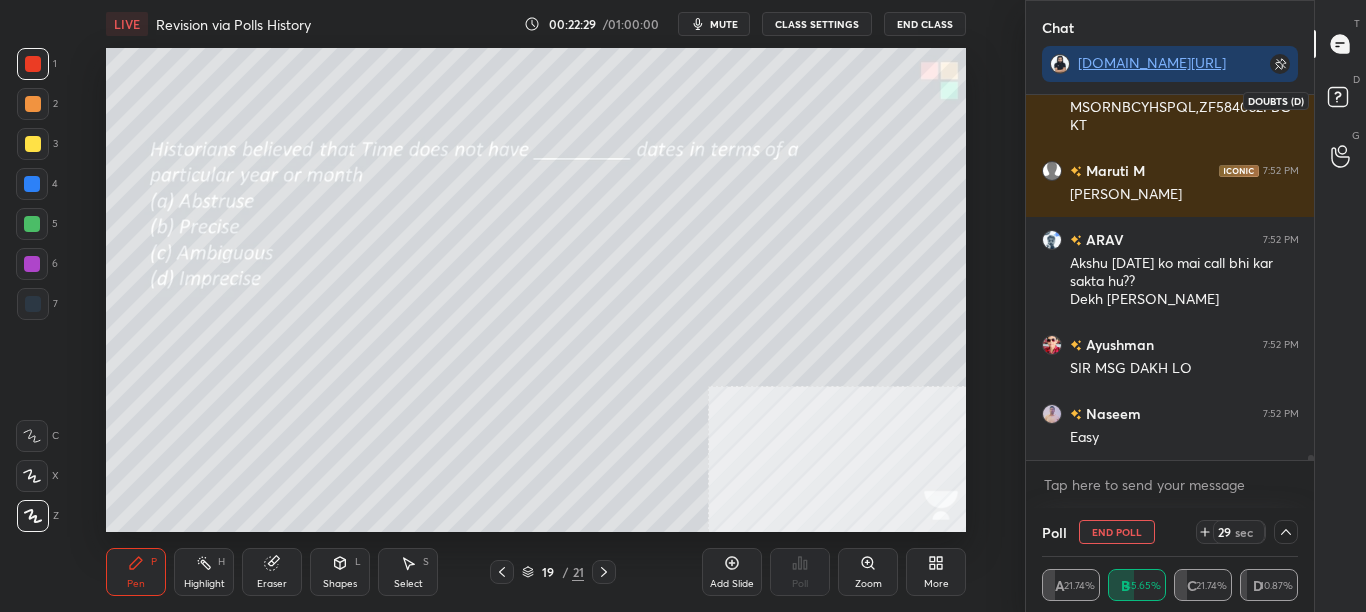 click 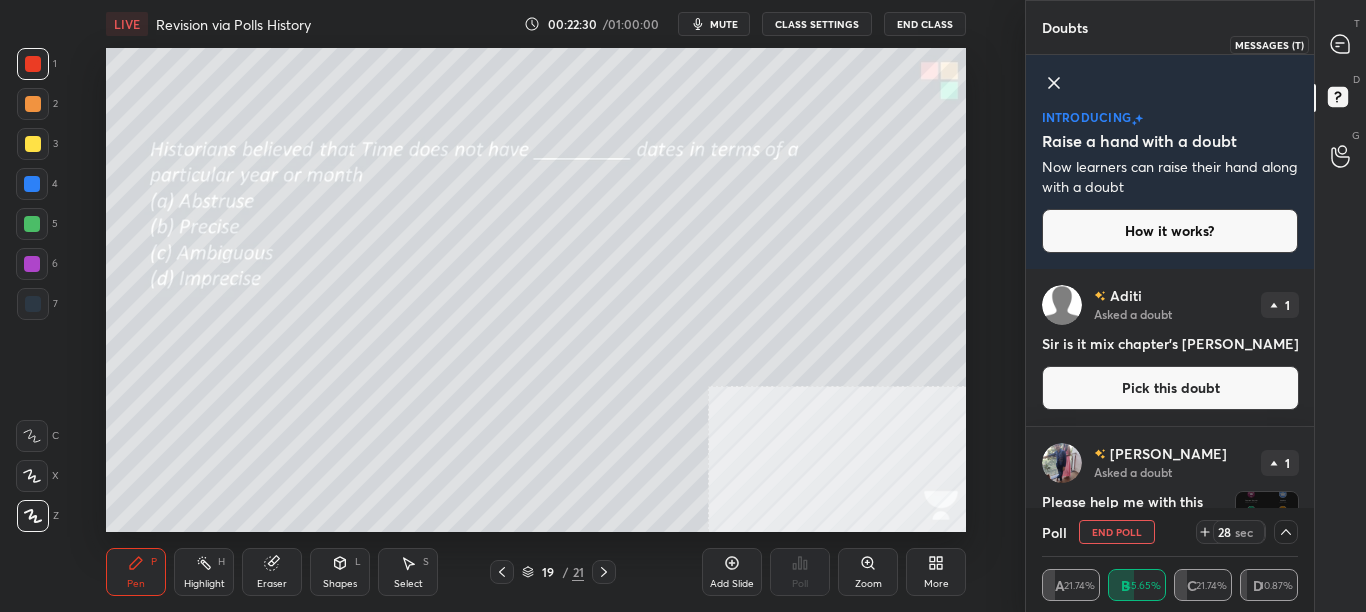 click on "T Messages (T)" at bounding box center [1340, 44] 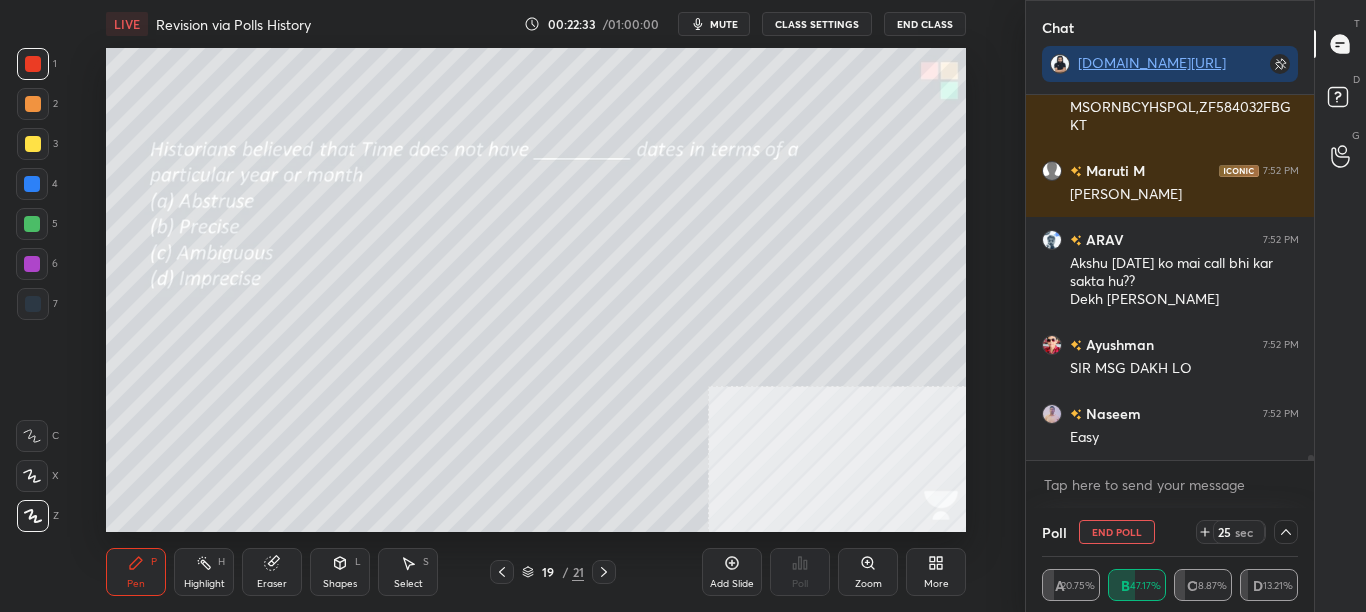 click 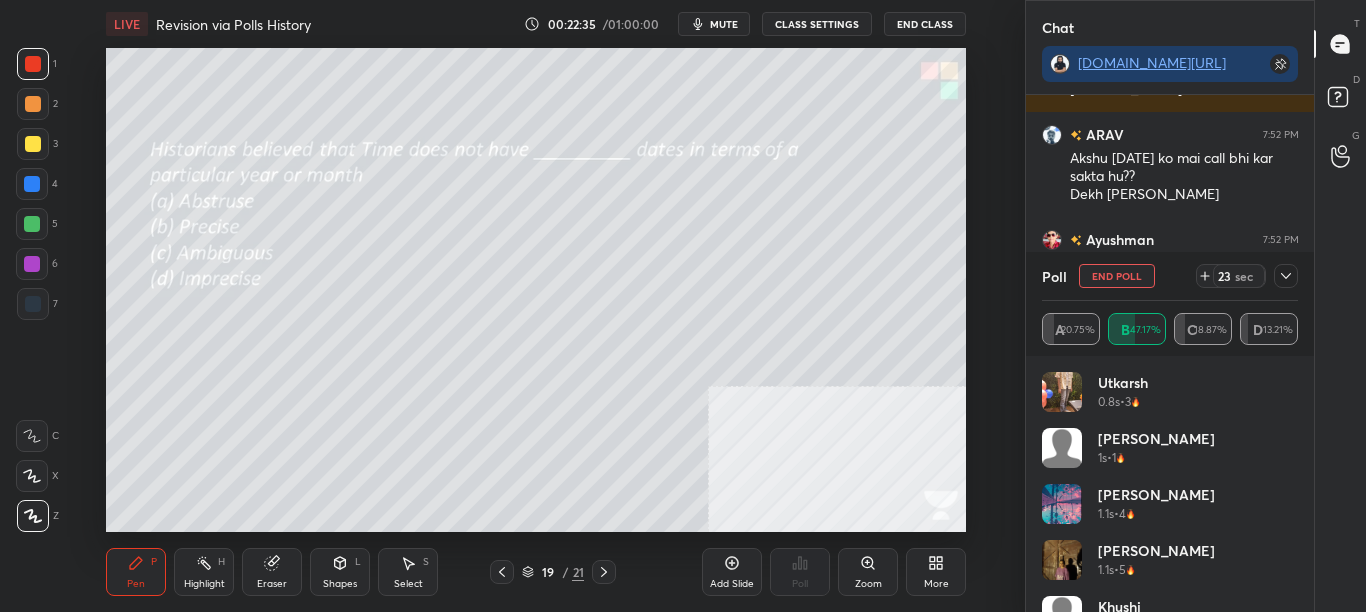 click at bounding box center (1286, 276) 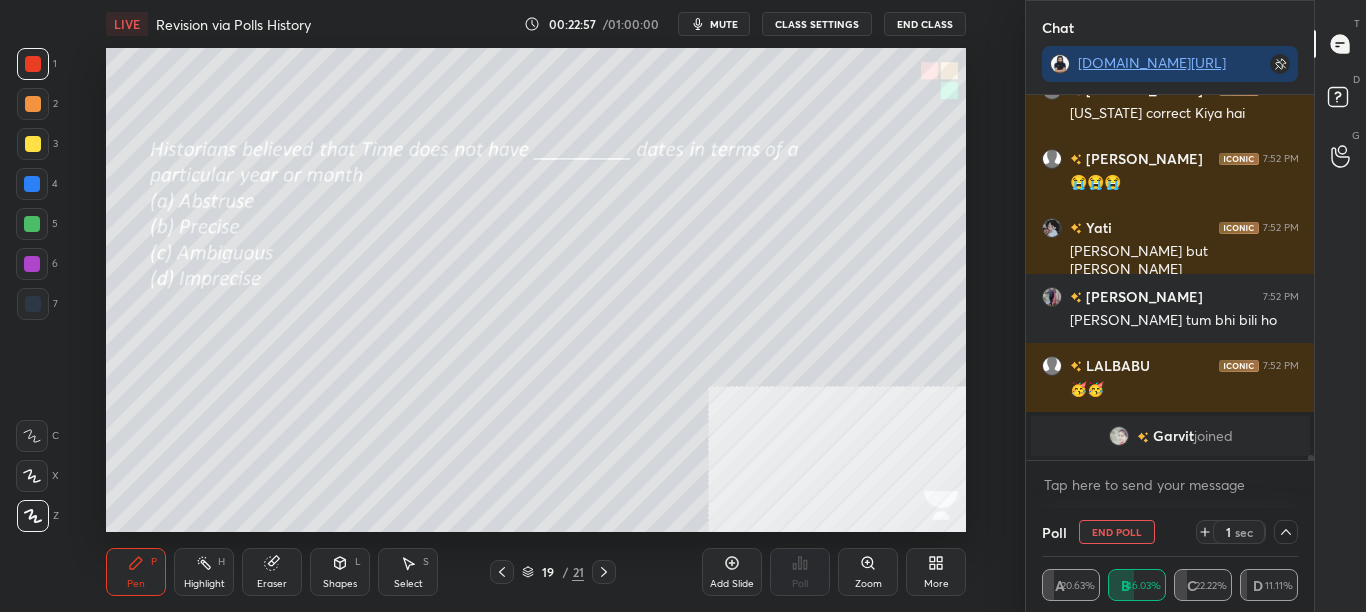 drag, startPoint x: 1311, startPoint y: 458, endPoint x: 1298, endPoint y: 501, distance: 44.922153 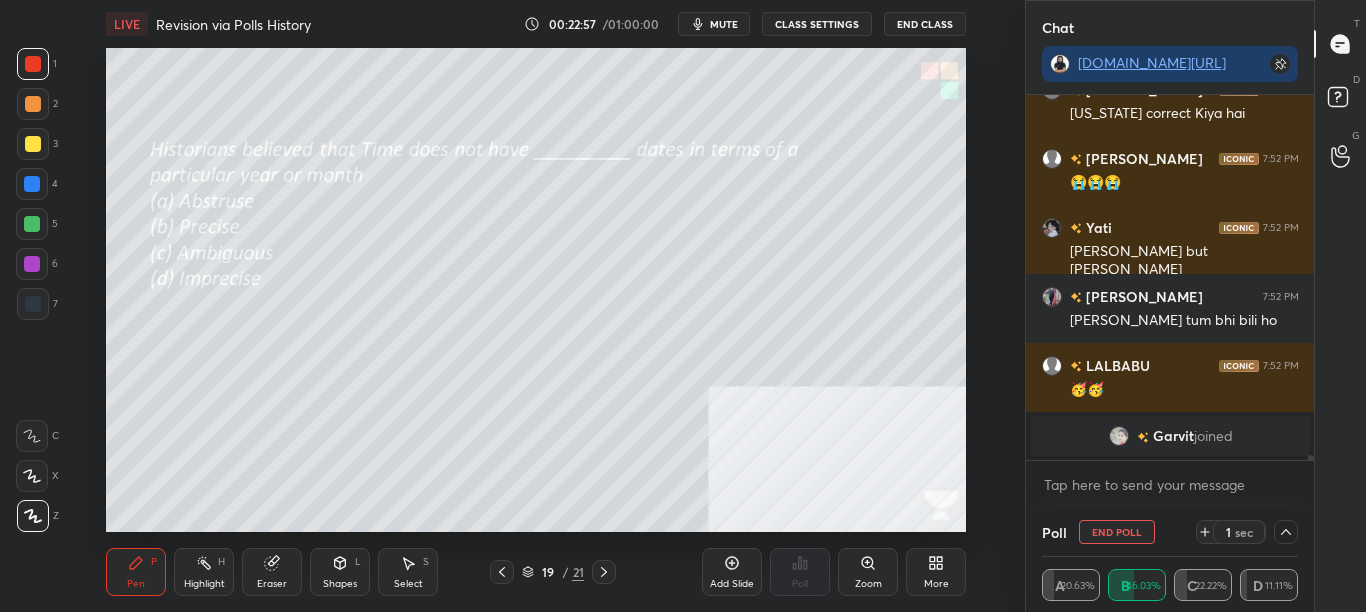 click on "Akkshat 7:52 PM Sir mera watching minutes 10000+ hai tabhi bhi aak bhi hat nahi khula 😭😓 Avnit 7:52 PM Maine correct Kiya hai dipak 7:52 PM 😭😭😭 Yati 7:52 PM tukka mara but sahi hua Sairaj 7:52 PM Aaradhya sayad tum bhi bili ho LALBABU 7:52 PM 🥳🥳 Garvit  joined JUMP TO LATEST Enable hand raising Enable raise hand to speak to learners. Once enabled, chat will be turned off temporarily. Enable x" at bounding box center [1170, 301] 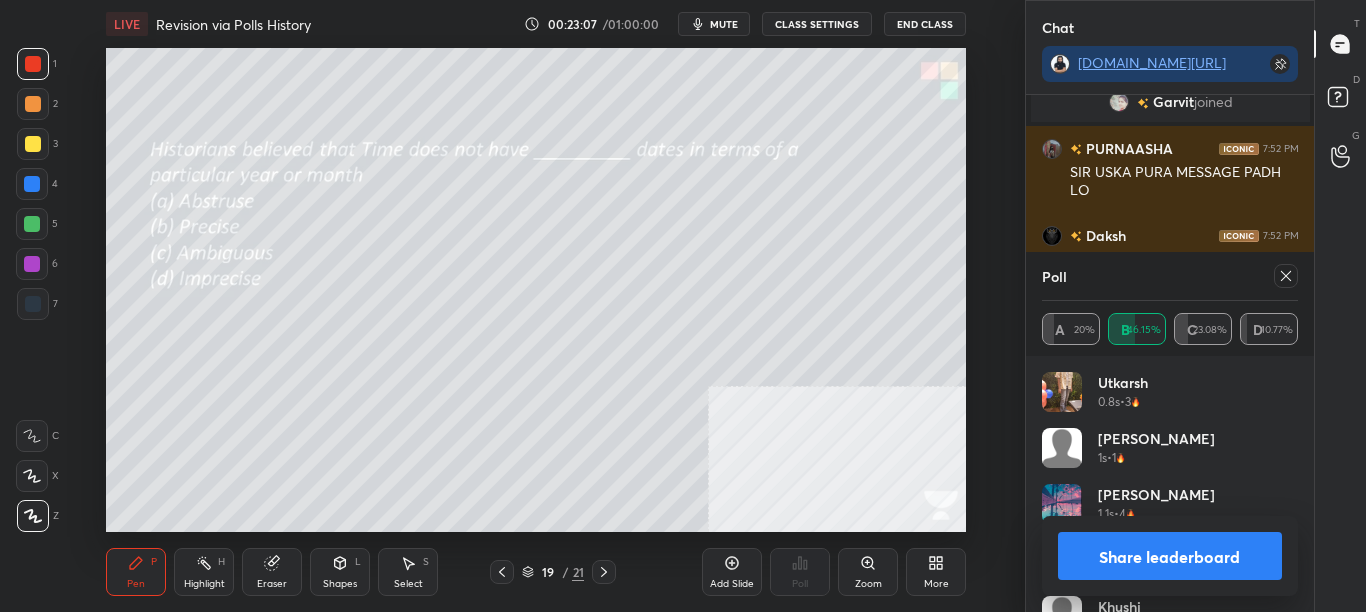 click on "Share leaderboard" at bounding box center (1170, 556) 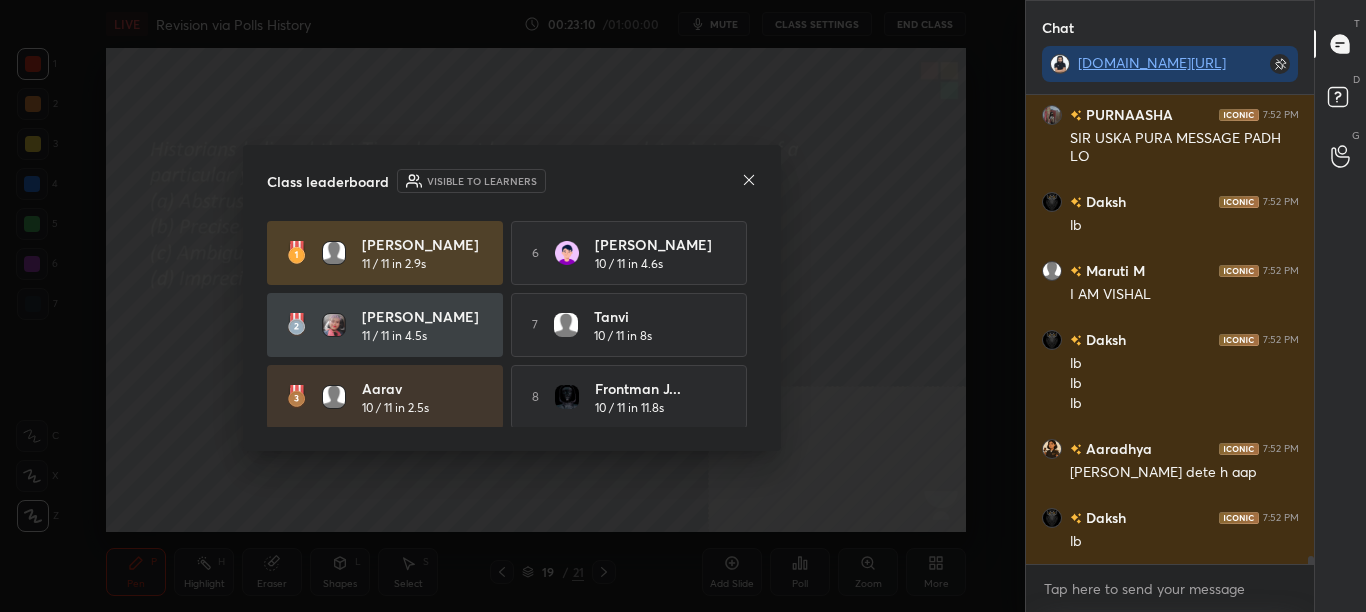 click on "Class leaderboard Visible to learners" at bounding box center [512, 181] 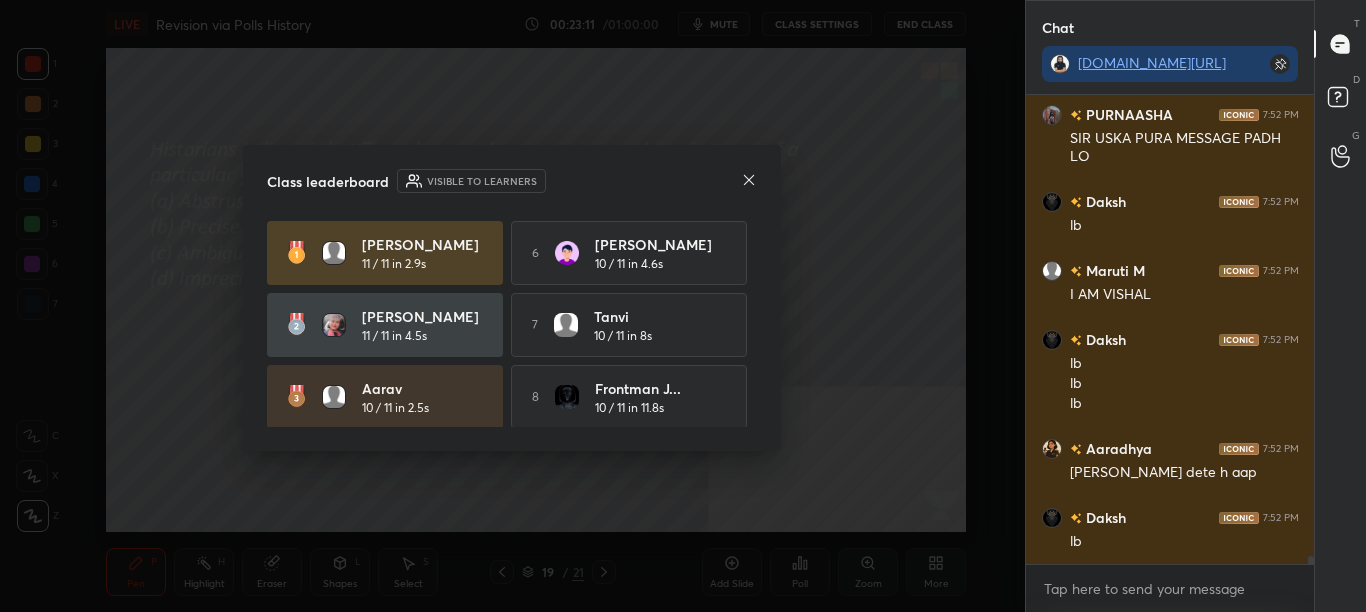 click 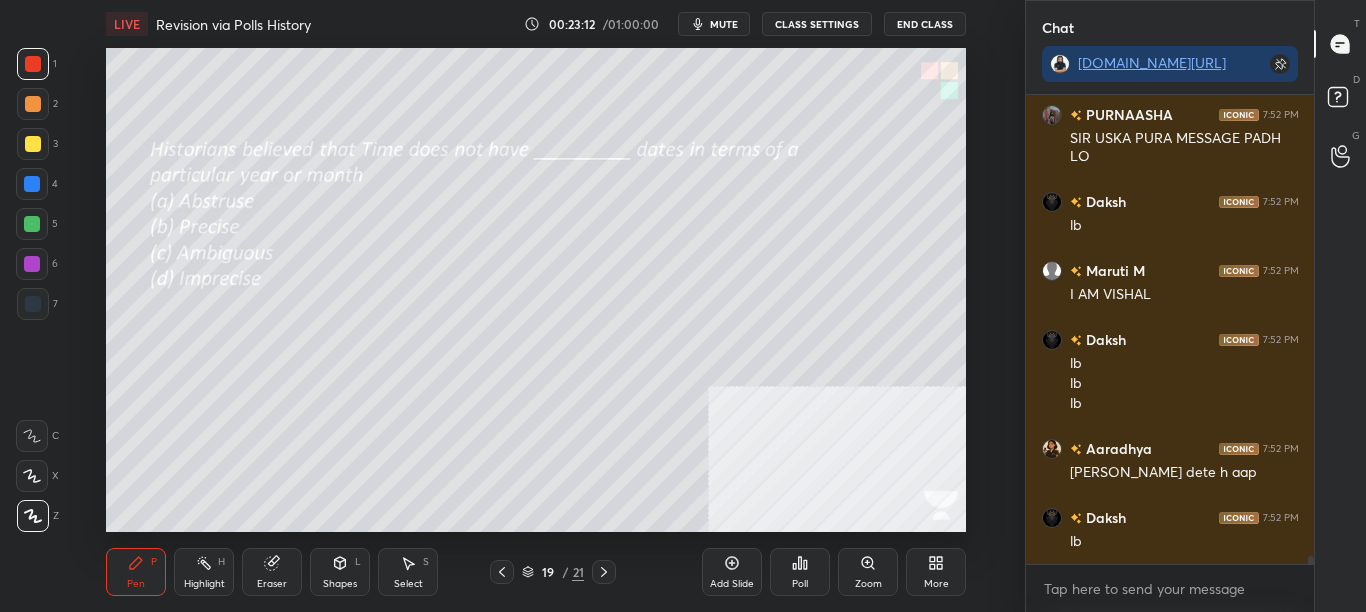 click 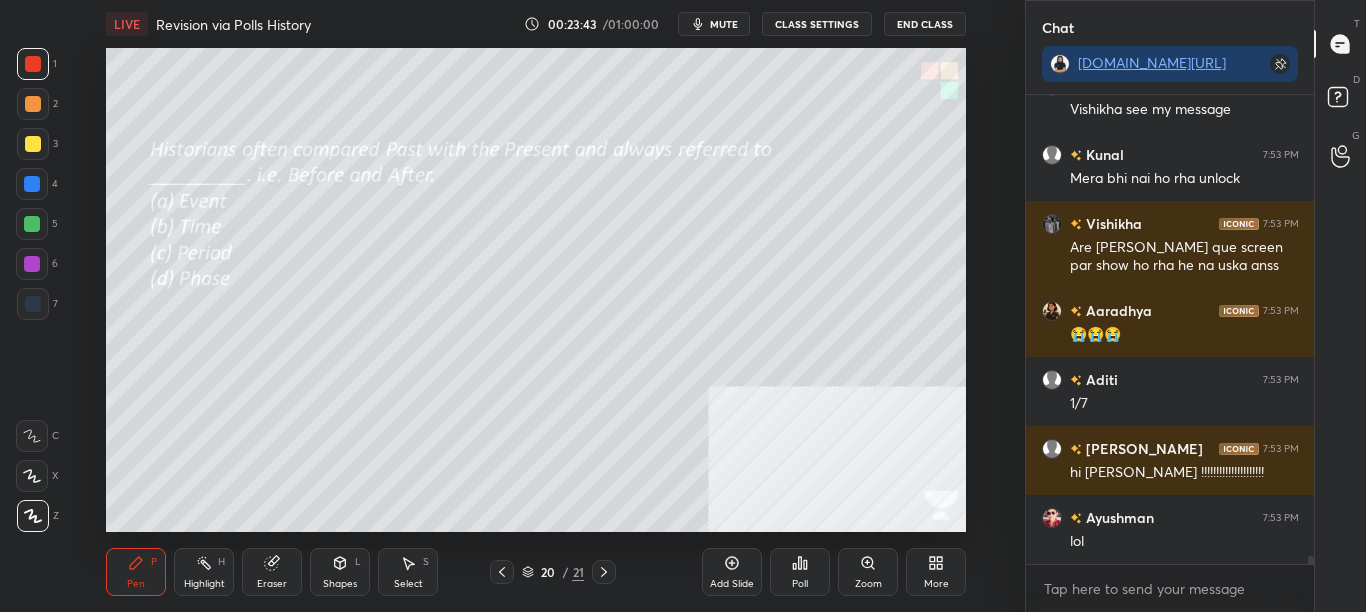 drag, startPoint x: 810, startPoint y: 566, endPoint x: 734, endPoint y: 567, distance: 76.00658 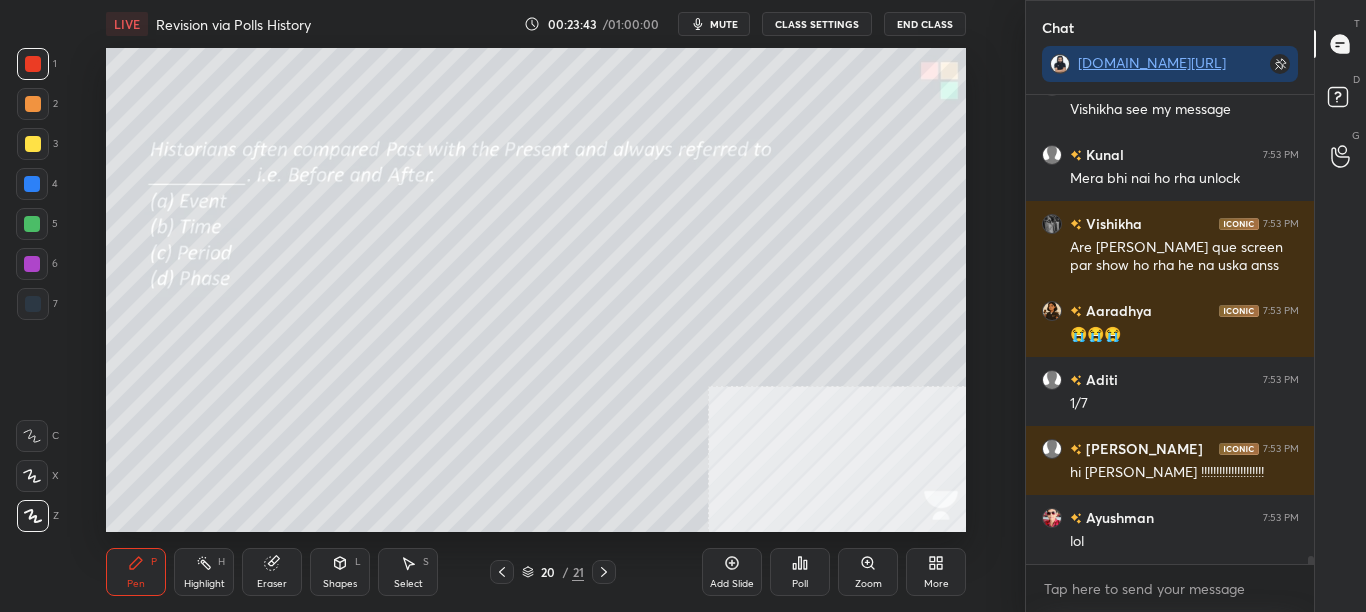 click on "Add Slide Poll Zoom More" at bounding box center [834, 572] 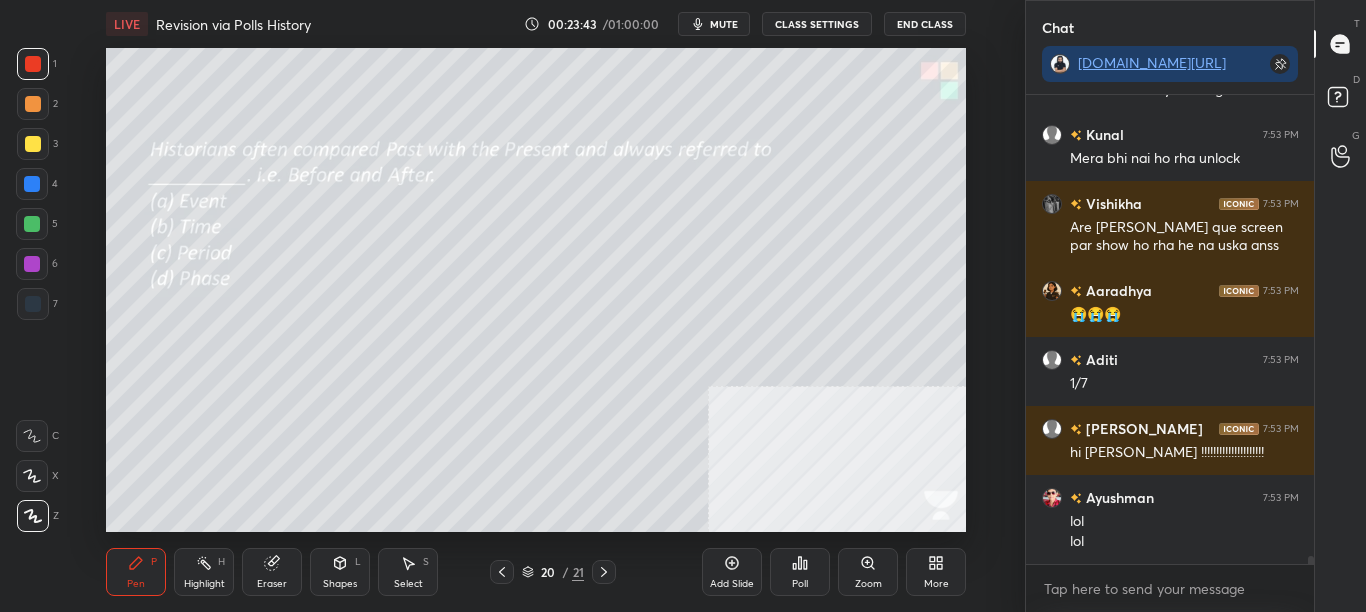 click 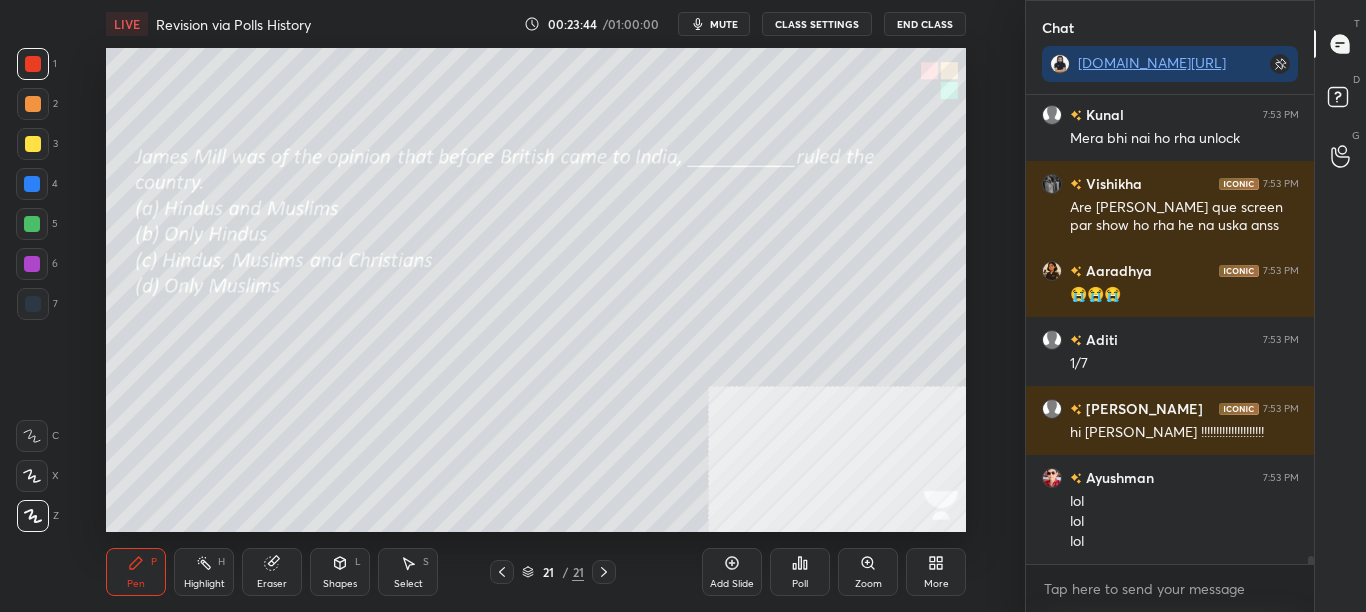 click on "Poll" at bounding box center [800, 572] 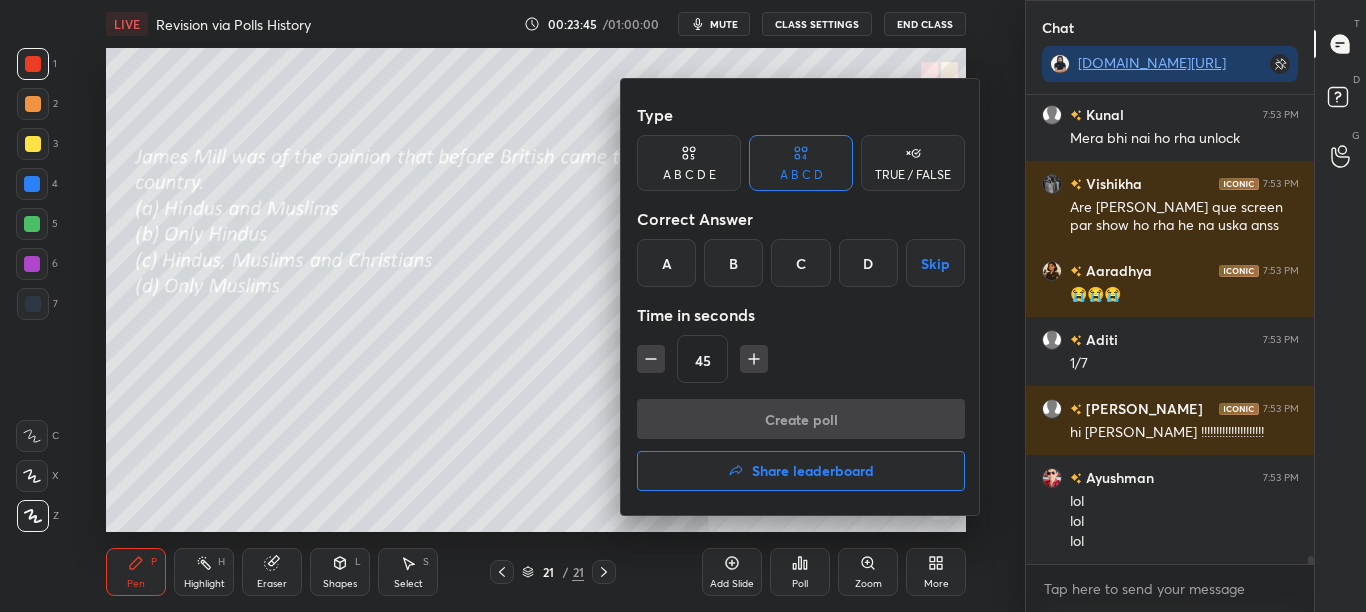 click on "A" at bounding box center (666, 263) 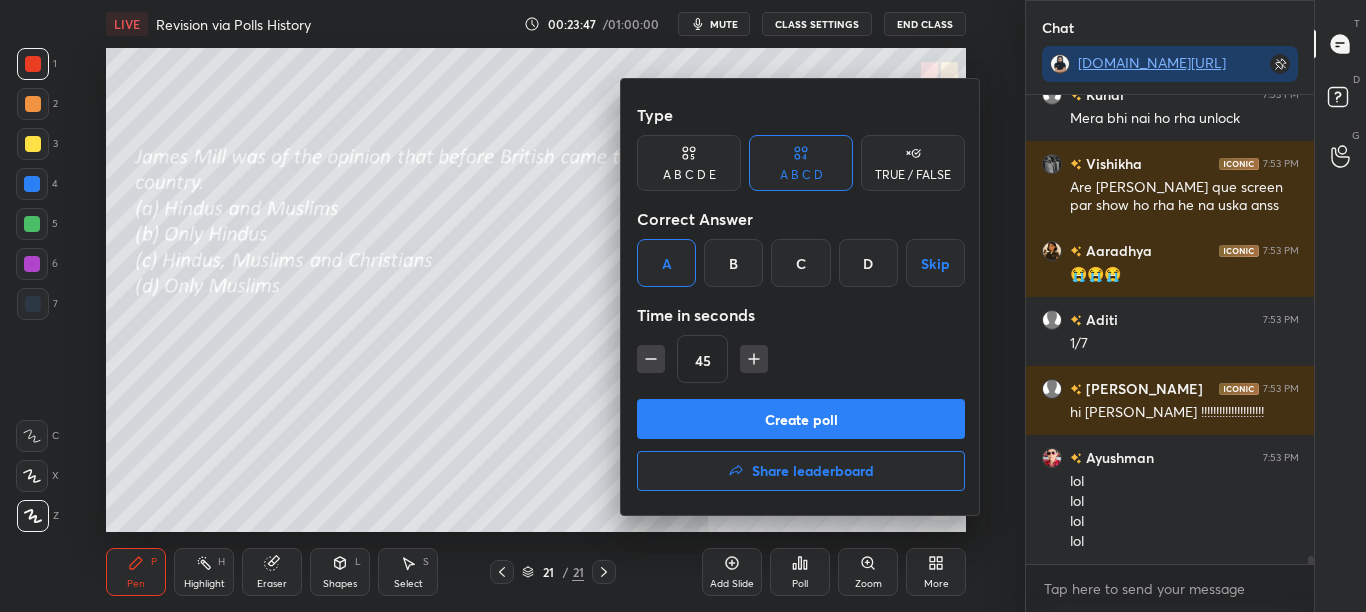 click on "Create poll" at bounding box center [801, 419] 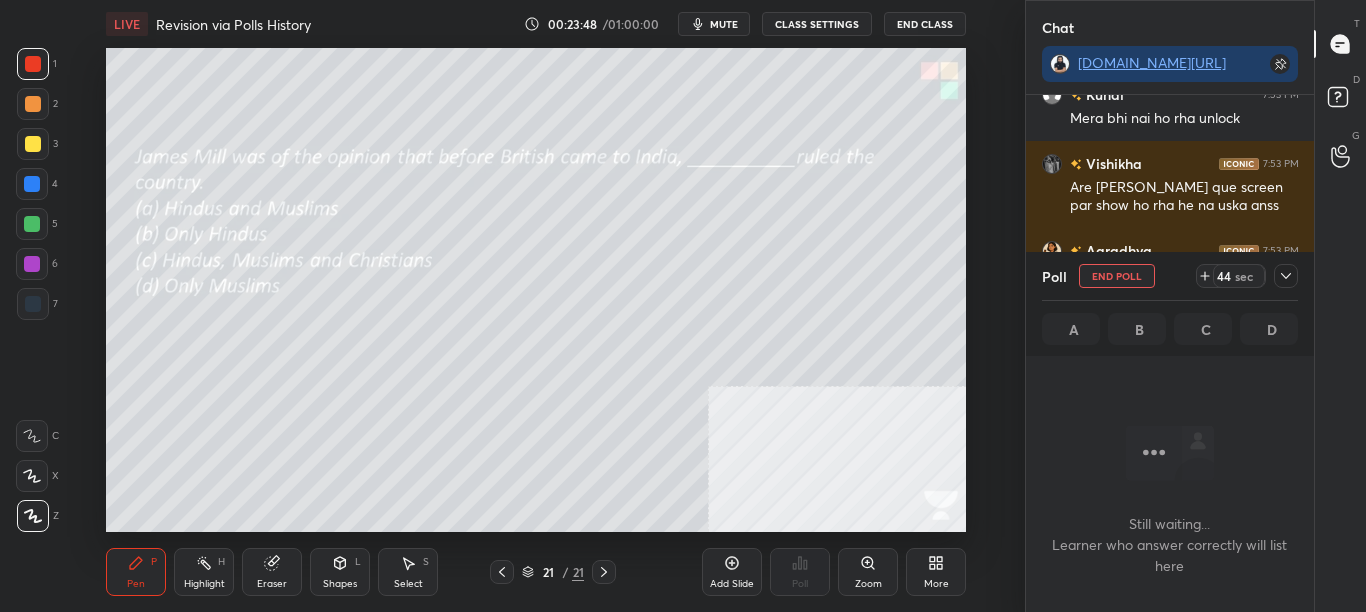 click 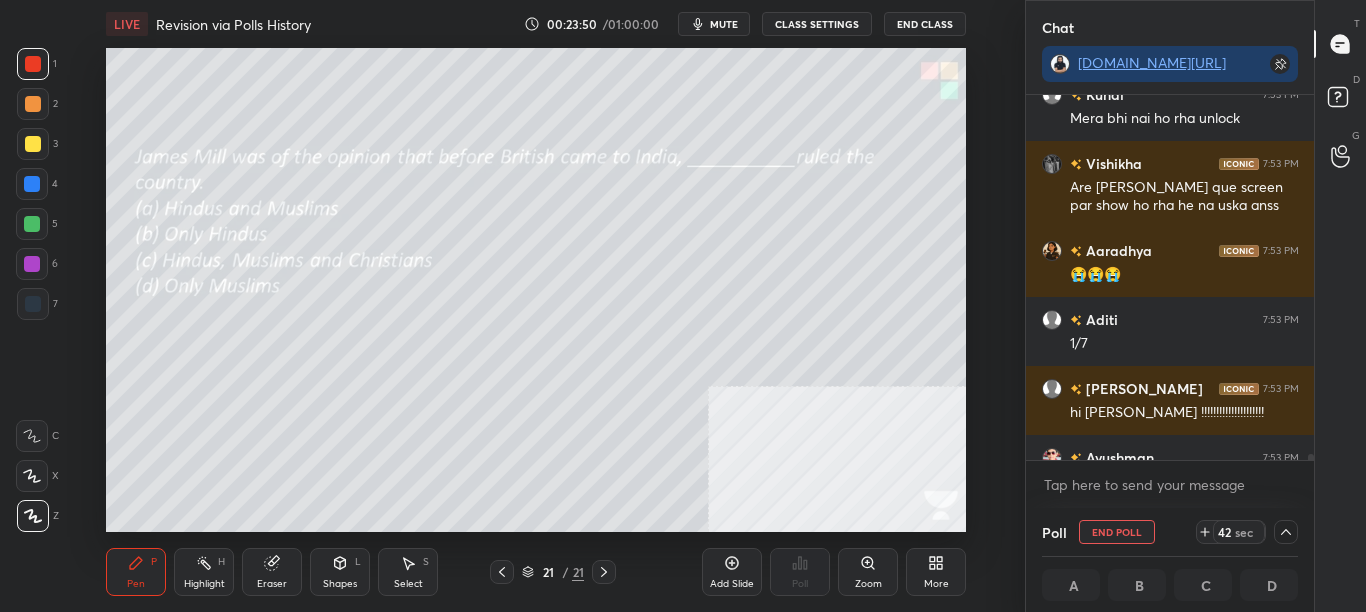 click on "Rudransh 7:53 PM Vishikha see my message Kunal 7:53 PM Mera bhi nai ho rha unlock Vishikha 7:53 PM Are rudransh jo que screen par show ho rha he na uska anss Aaradhya 7:53 PM 😭😭😭 Aditi 7:53 PM 1/7 jonathan 7:53 PM hi sir !!!!!!!!!!!!!!!!!!!!! Ayushman 7:53 PM lol lol lol lol JUMP TO LATEST Enable hand raising Enable raise hand to speak to learners. Once enabled, chat will be turned off temporarily. Enable x" at bounding box center [1170, 301] 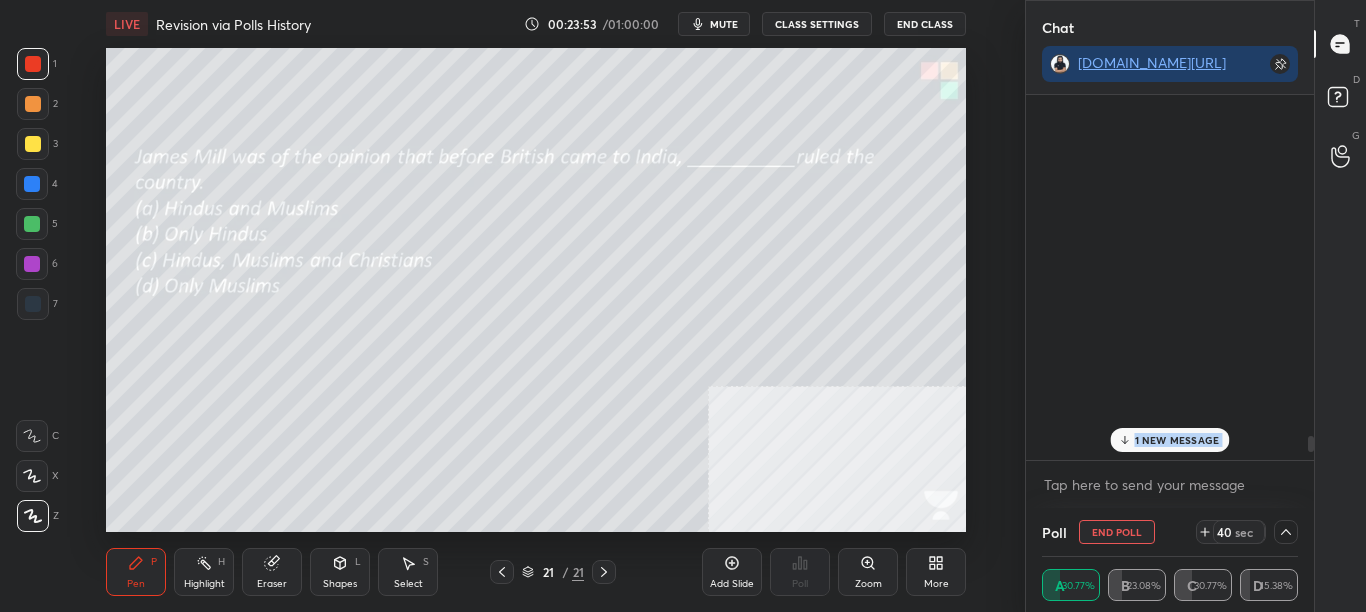 click on "Dreams 7:51 PM Manu?? Tanvi 7:51 PM Missclickkk Daksh 7:51 PM yoooooooo Kunal 7:51 PM Mere hat unlock he nai ho rahi Ishant 7:51 PM SCUTI MERE KO REVENGE GROUP ME MAT ADD KARNA Daksh 7:51 PM hahahahahshhhehehehehehehhahahah Rudransh 7:51 PM Ha  ha Nikunj 7:51 PM ~_~ Ankit 7:51 PM Thik hu vishal tum Stuti 7:51 PM FUNDAMENTAL RIGHT KA ULLANGHAN Sairaj 7:51 PM Sir geo ka kab loge ? Daksh 7:51 PM roasted Vishikha 7:51 PM Rudransh is question ka anss PURNAASHA 7:51 PM MSORNBCYHSPQL,ZF584032FBGKT Maruti M 7:52 PM SAIRAJ          VISHAL ARAV 7:52 PM Akshu sunday ko mai call bhi kar sakta hu??
Dekh lena Ayushman 7:52 PM SIR MSG DAKH LO" at bounding box center (1170, 277) 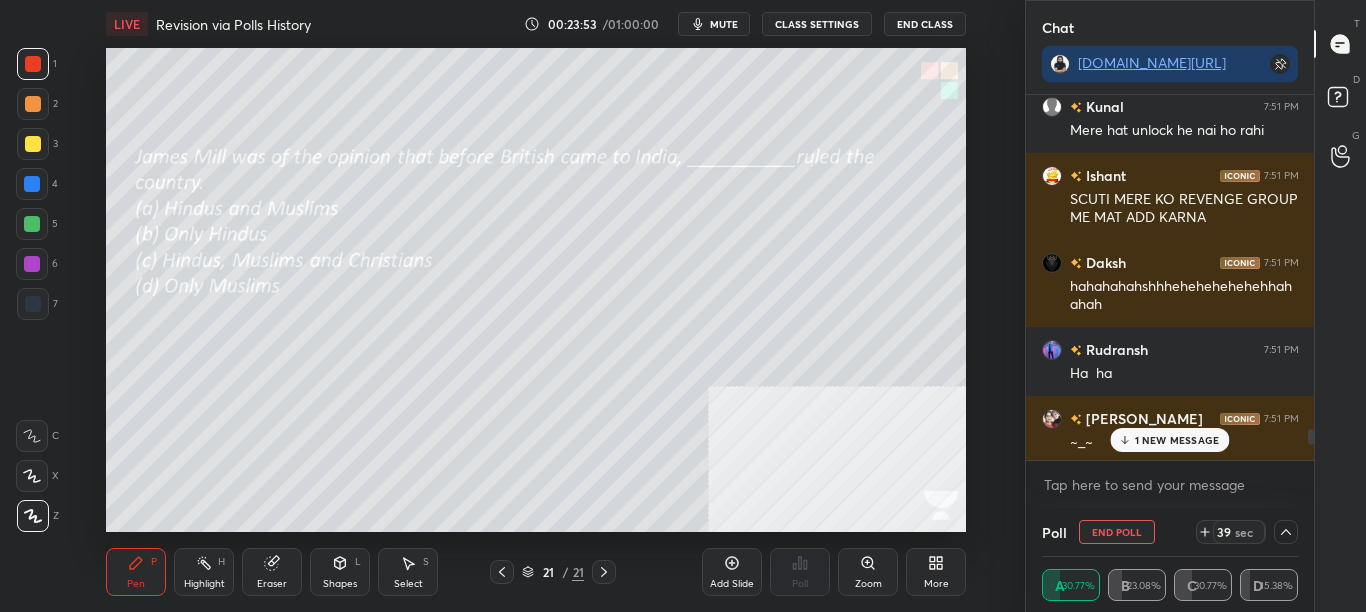 click on "1 NEW MESSAGE" at bounding box center [1177, 440] 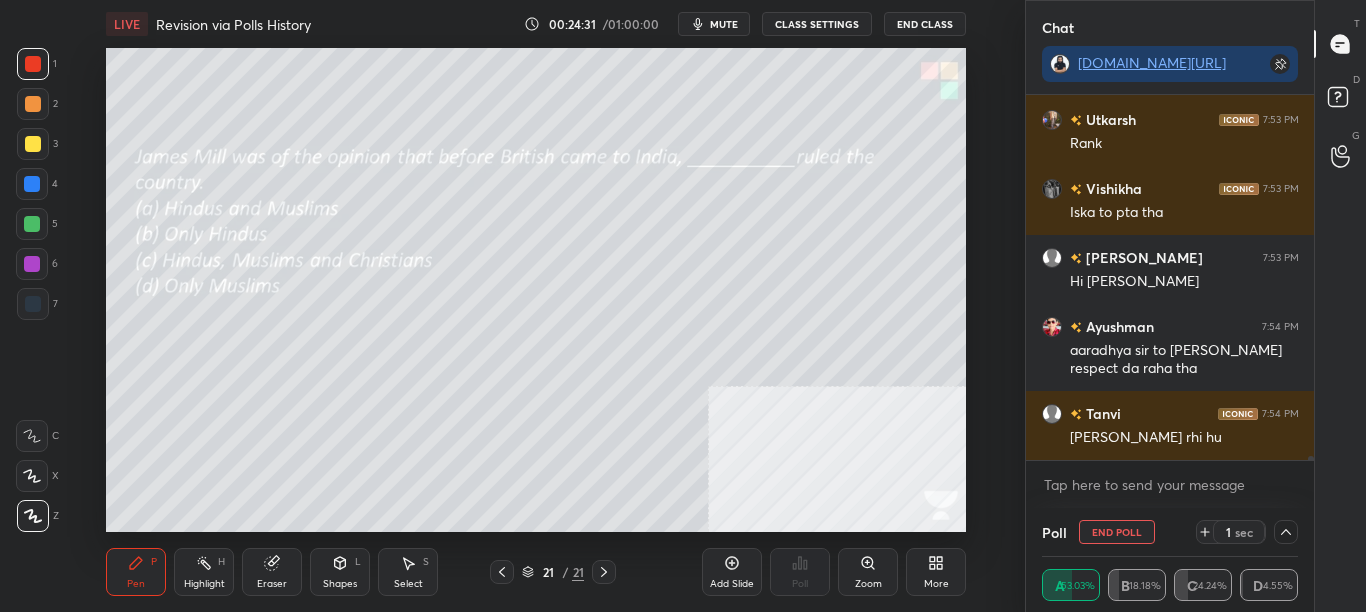 scroll, scrollTop: 31267, scrollLeft: 0, axis: vertical 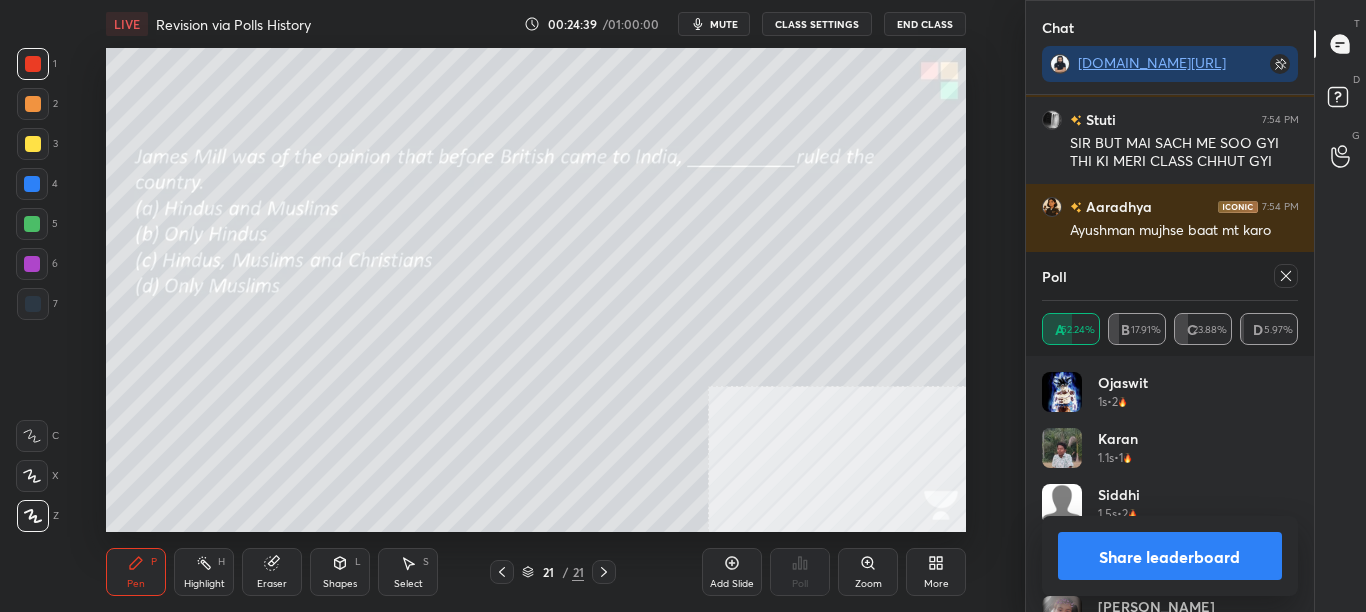 click 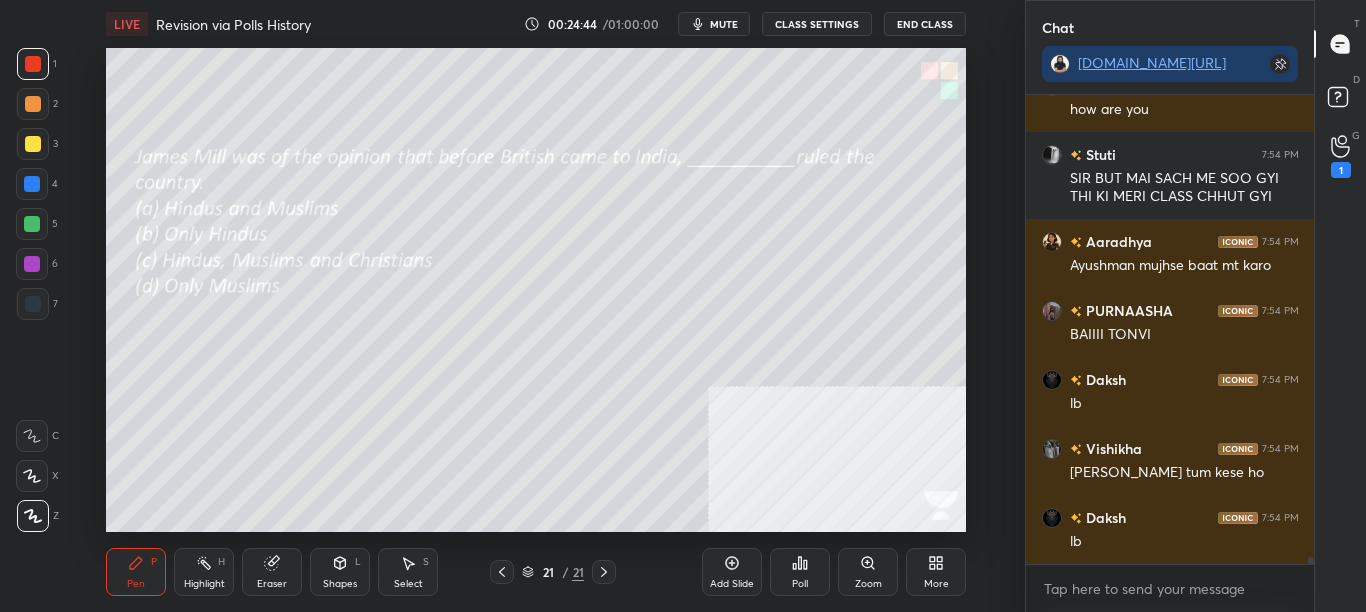 click on "More" at bounding box center (936, 572) 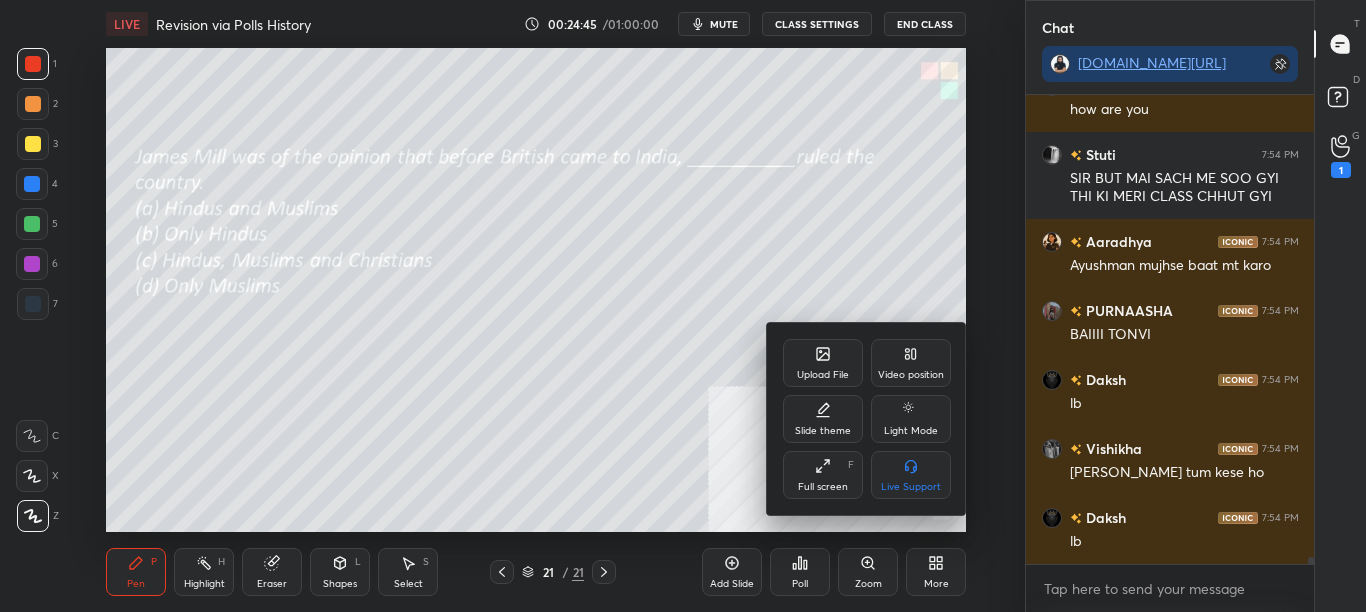 click on "Upload File" at bounding box center [823, 363] 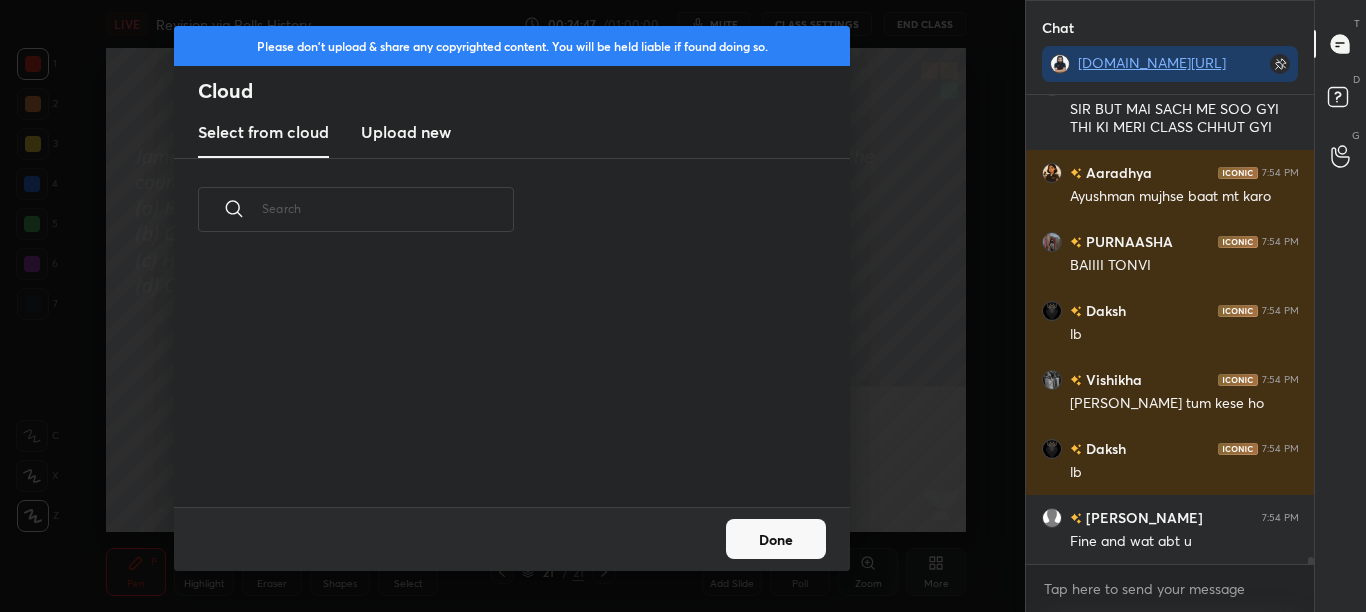 click on "Upload new" at bounding box center (406, 132) 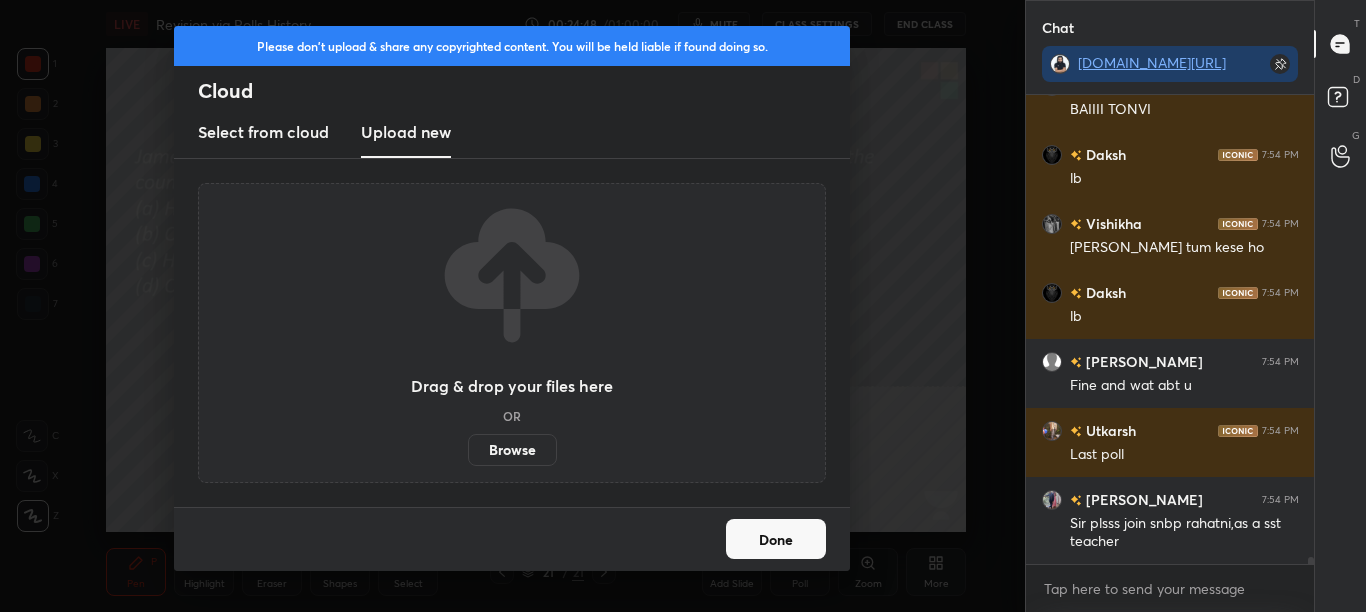 click on "Browse" at bounding box center (512, 450) 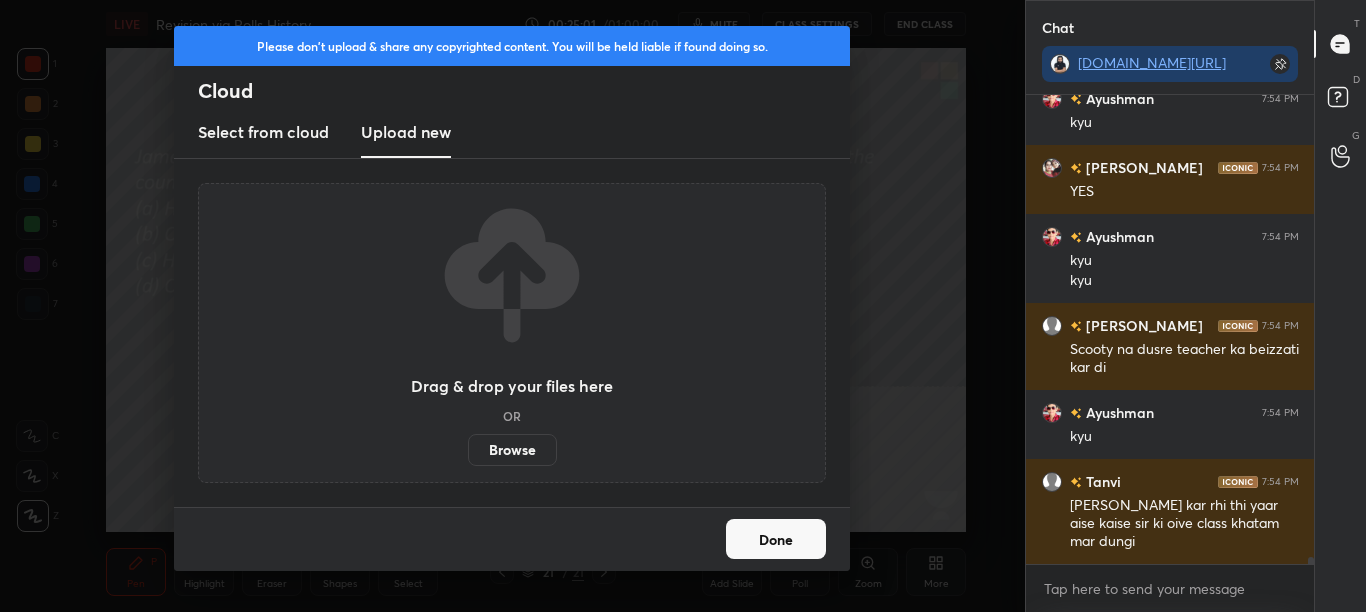 click on "Done" at bounding box center [776, 539] 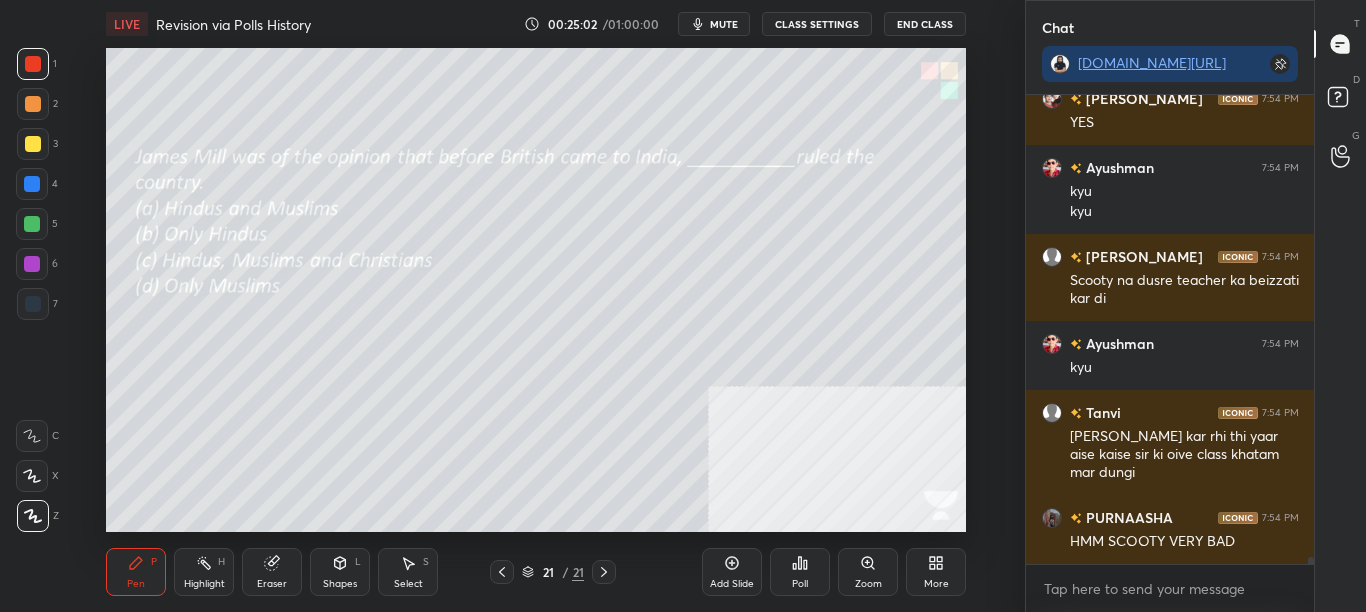 click 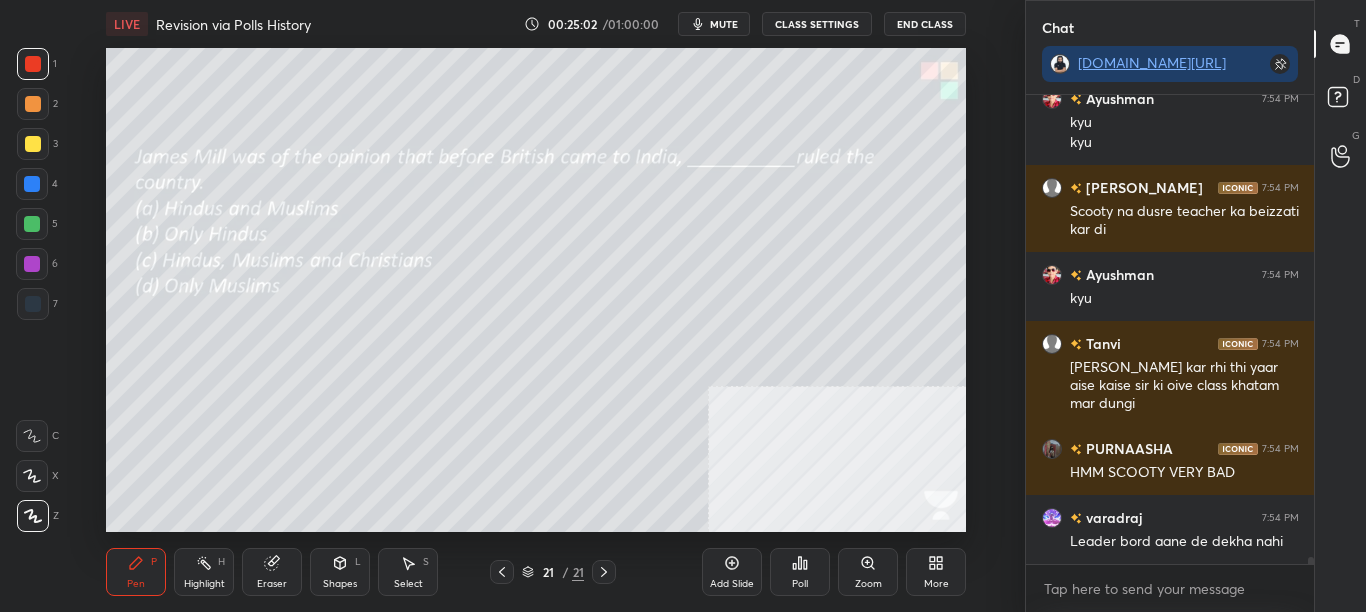 click on "More" at bounding box center [936, 572] 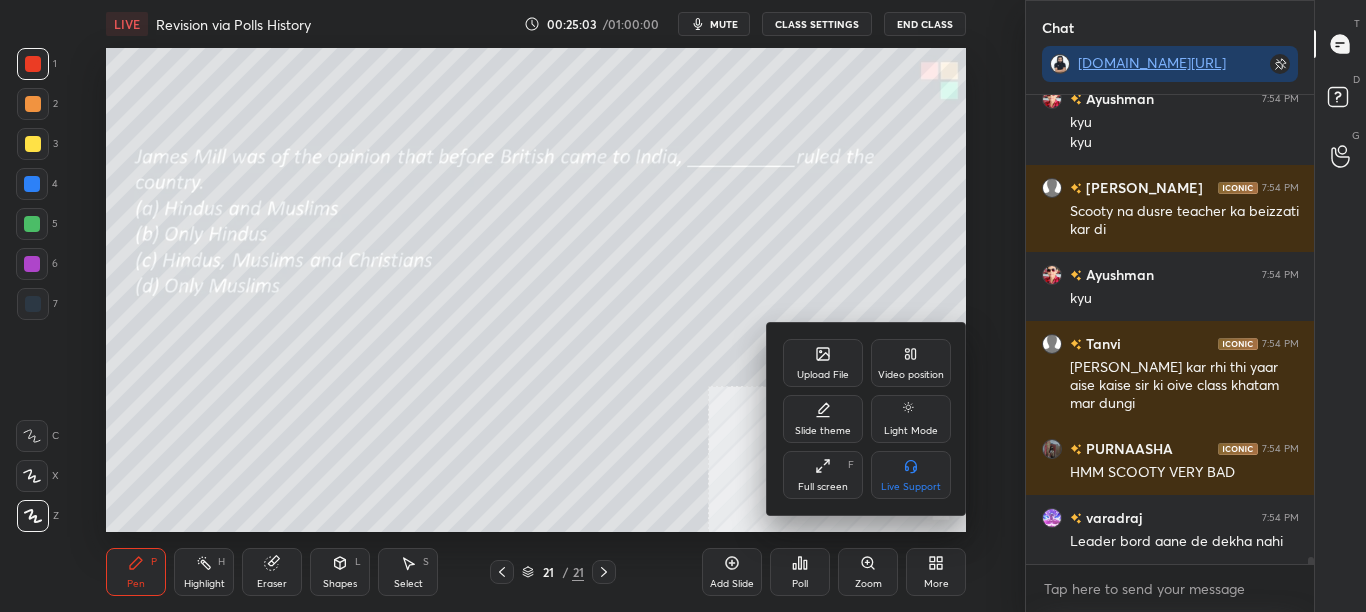 click on "Upload File" at bounding box center [823, 363] 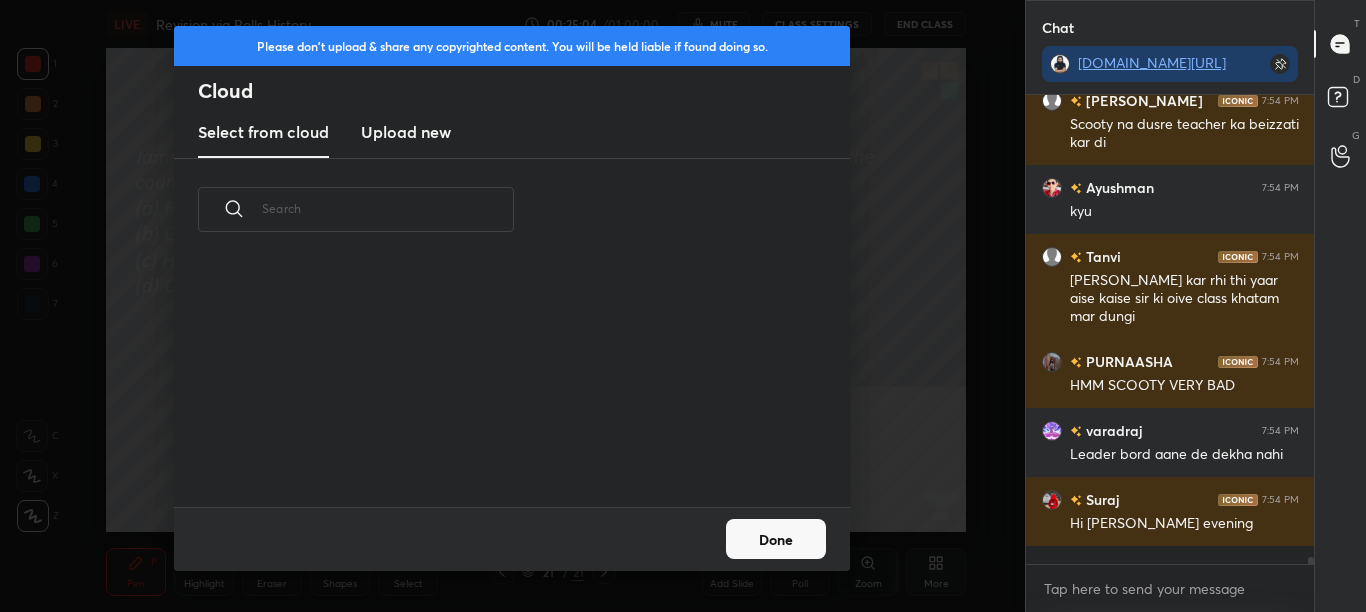click on "Upload new" at bounding box center [406, 132] 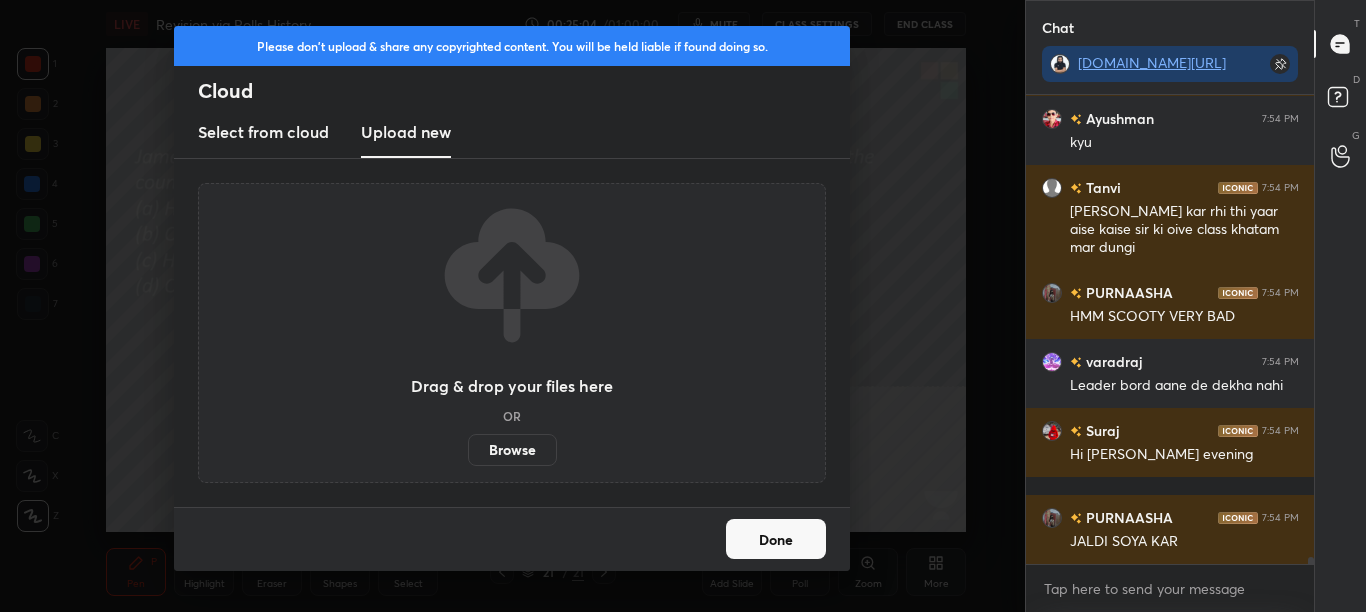 click on "Browse" at bounding box center [512, 450] 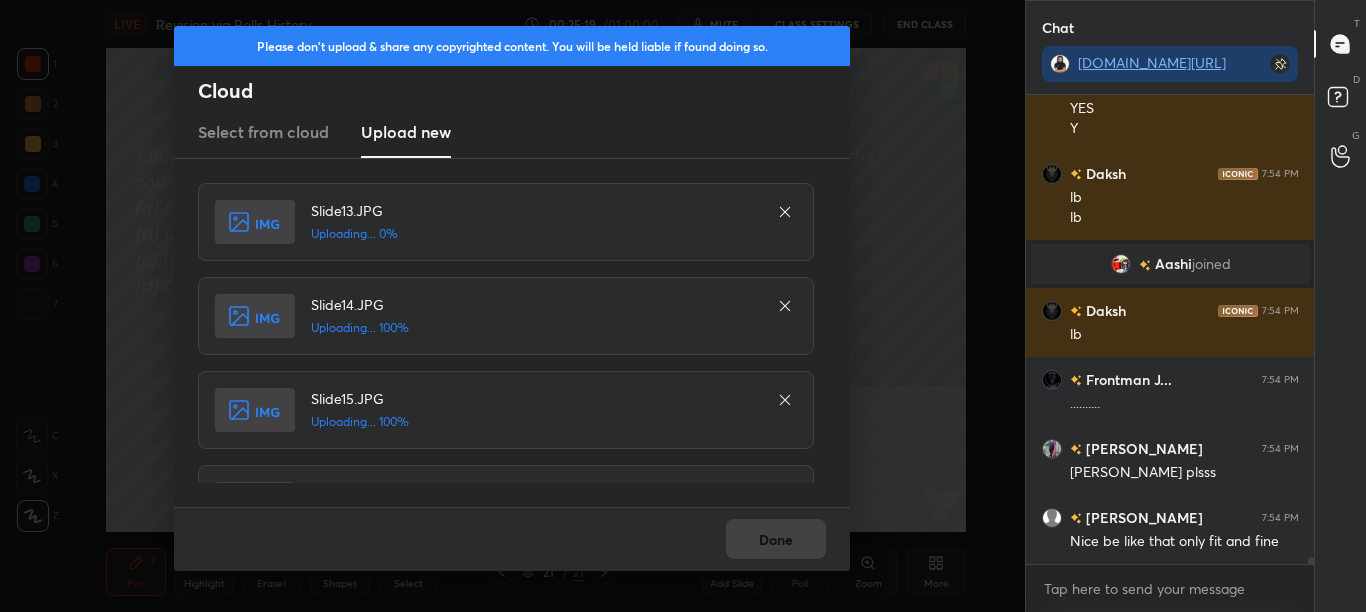 click on "Done" at bounding box center (512, 539) 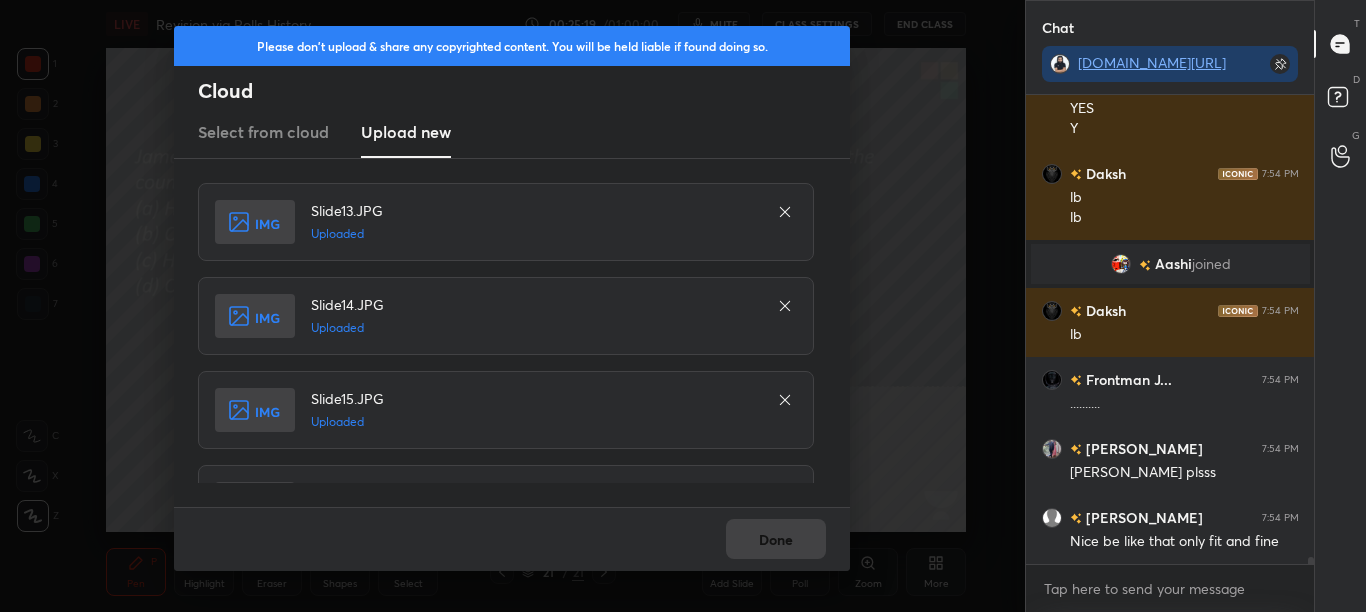 click on "Done" at bounding box center (512, 539) 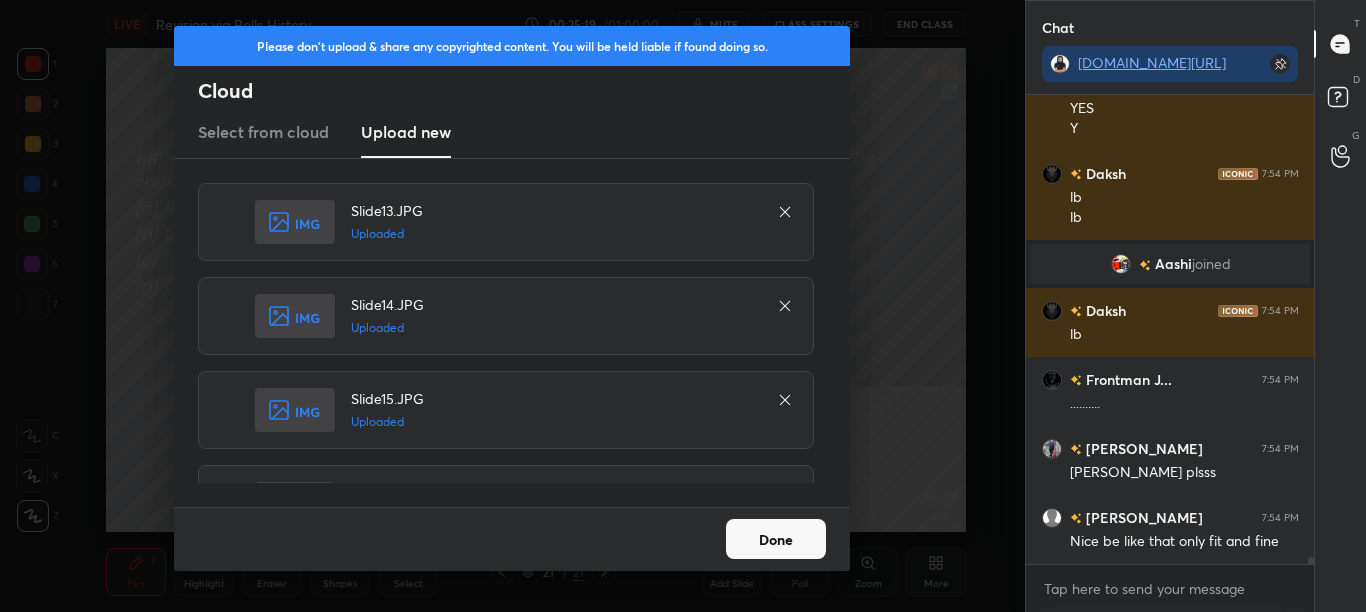 click on "Slide13.JPG Uploaded Slide14.JPG Uploaded Slide15.JPG Uploaded Slide23.JPG Uploaded Slide24.JPG Uploaded Slide25.JPG Uploaded" at bounding box center [512, 333] 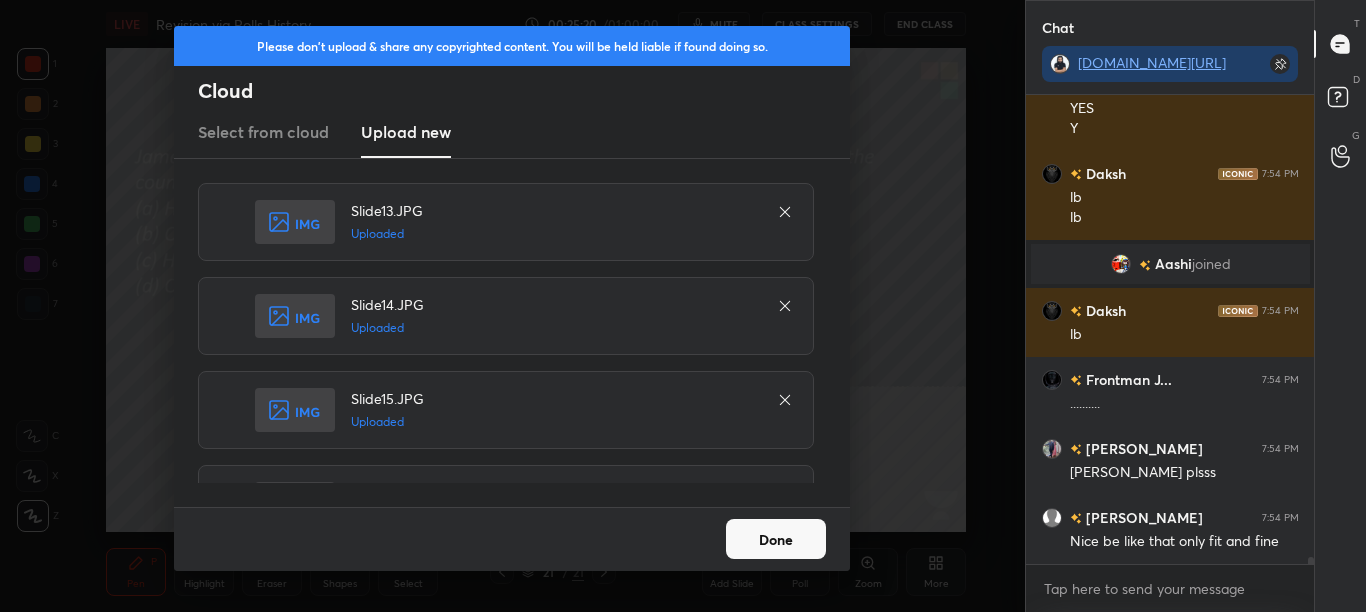 click on "Slide13.JPG Uploaded Slide14.JPG Uploaded Slide15.JPG Uploaded Slide23.JPG Uploaded Slide24.JPG Uploaded Slide25.JPG Uploaded" at bounding box center (512, 333) 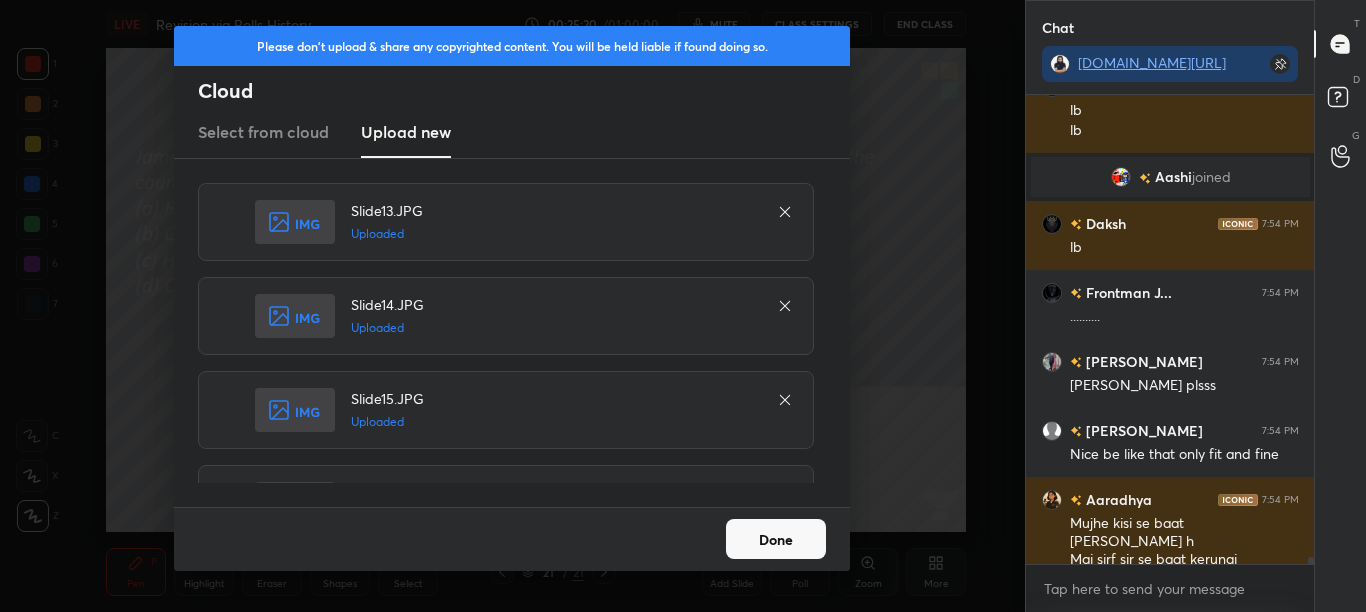 click on "Slide13.JPG Uploaded Slide14.JPG Uploaded Slide15.JPG Uploaded Slide23.JPG Uploaded Slide24.JPG Uploaded Slide25.JPG Uploaded" at bounding box center (512, 333) 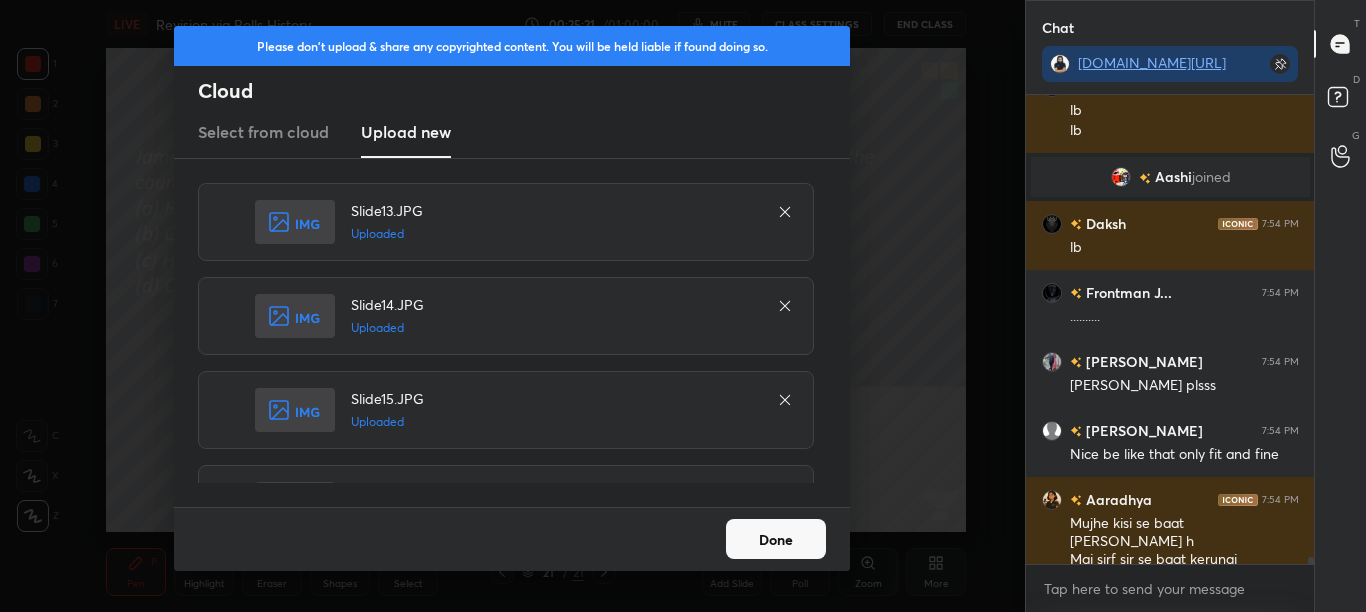 click on "Done" at bounding box center (776, 539) 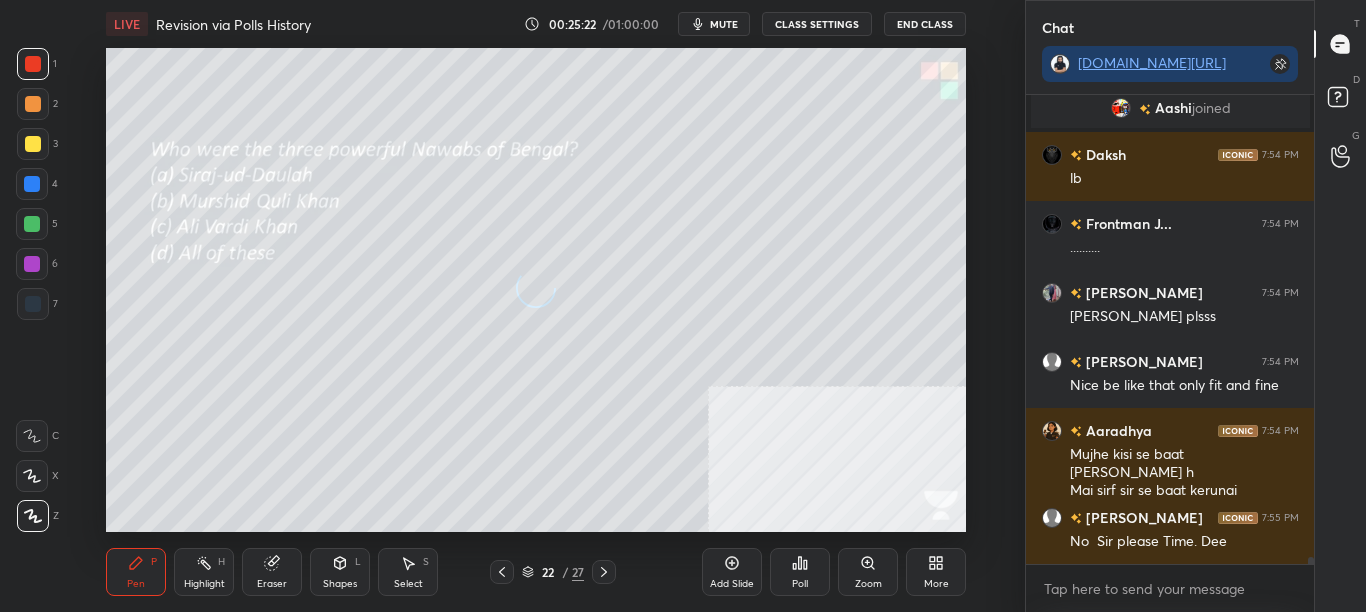 click on "mute" at bounding box center [714, 24] 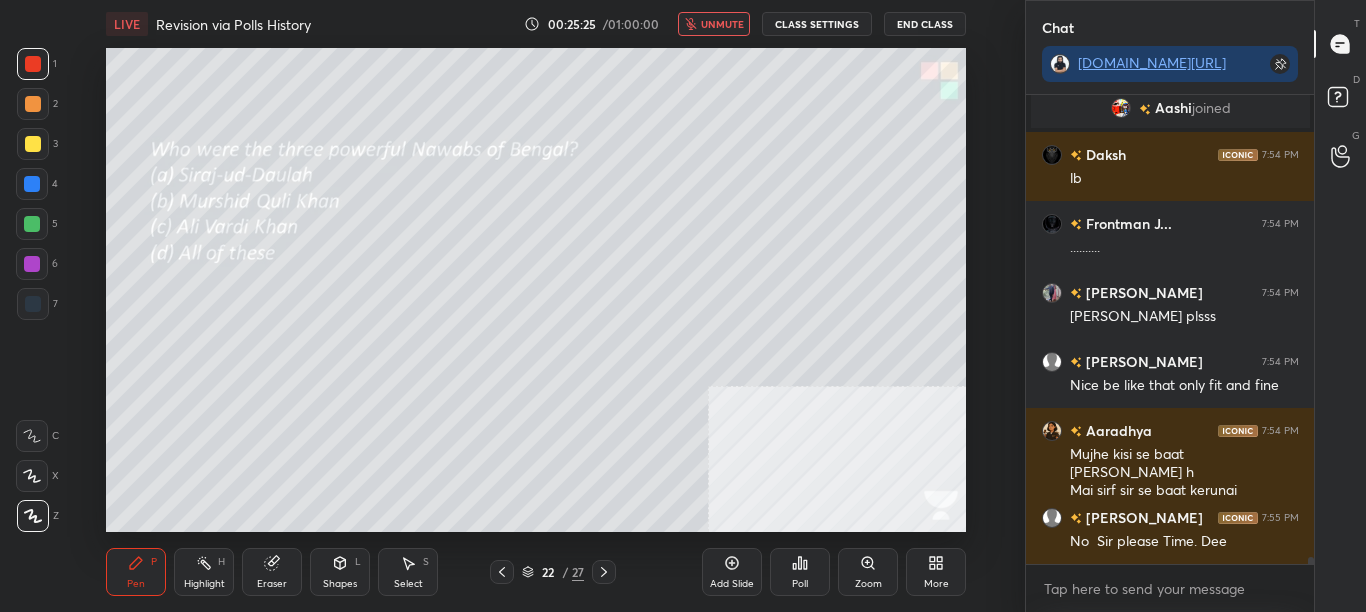 click on "unmute" at bounding box center [722, 24] 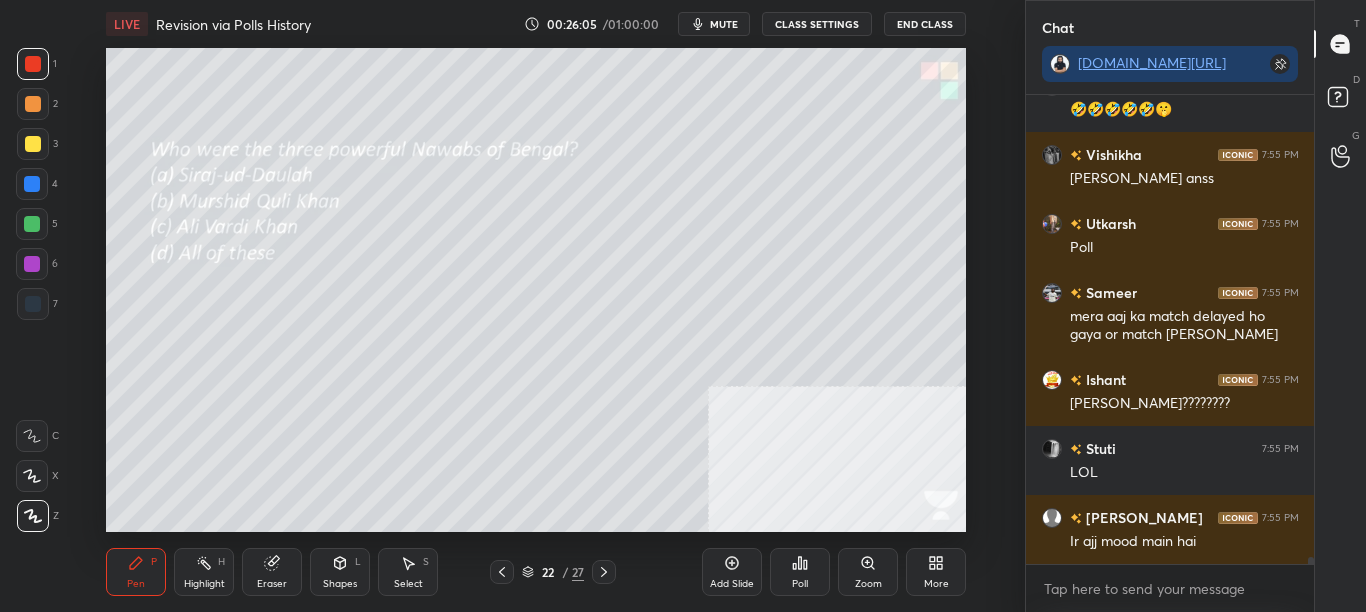 scroll, scrollTop: 33109, scrollLeft: 0, axis: vertical 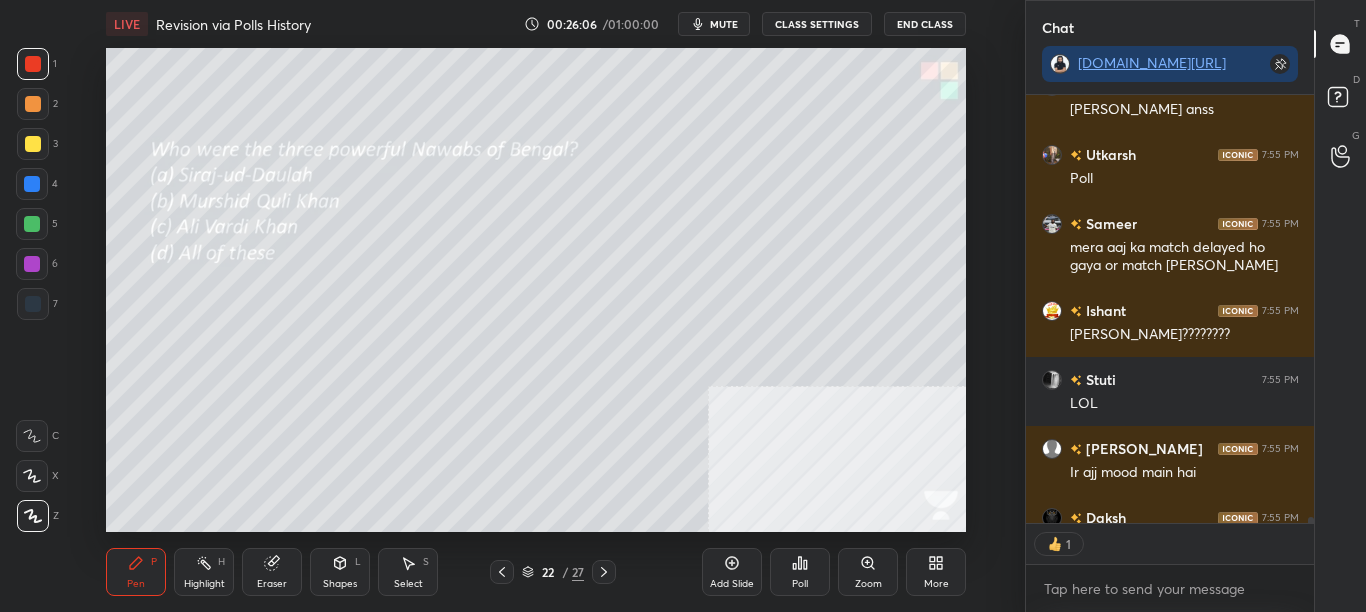 click 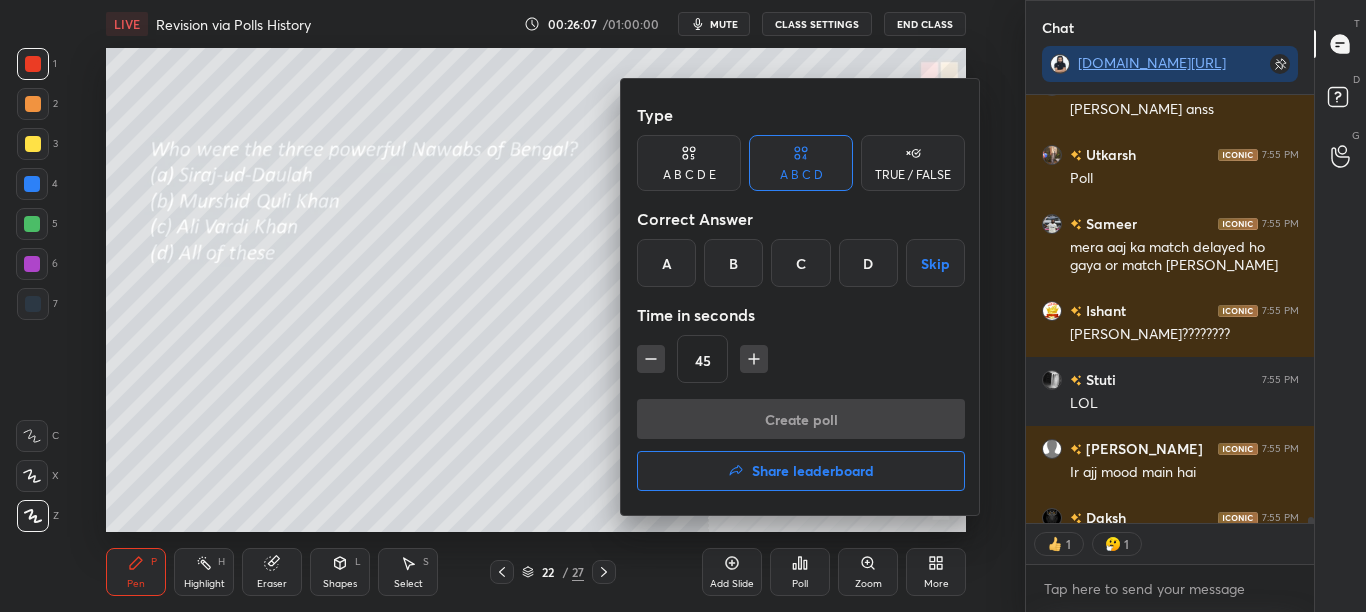 click on "D" at bounding box center (868, 263) 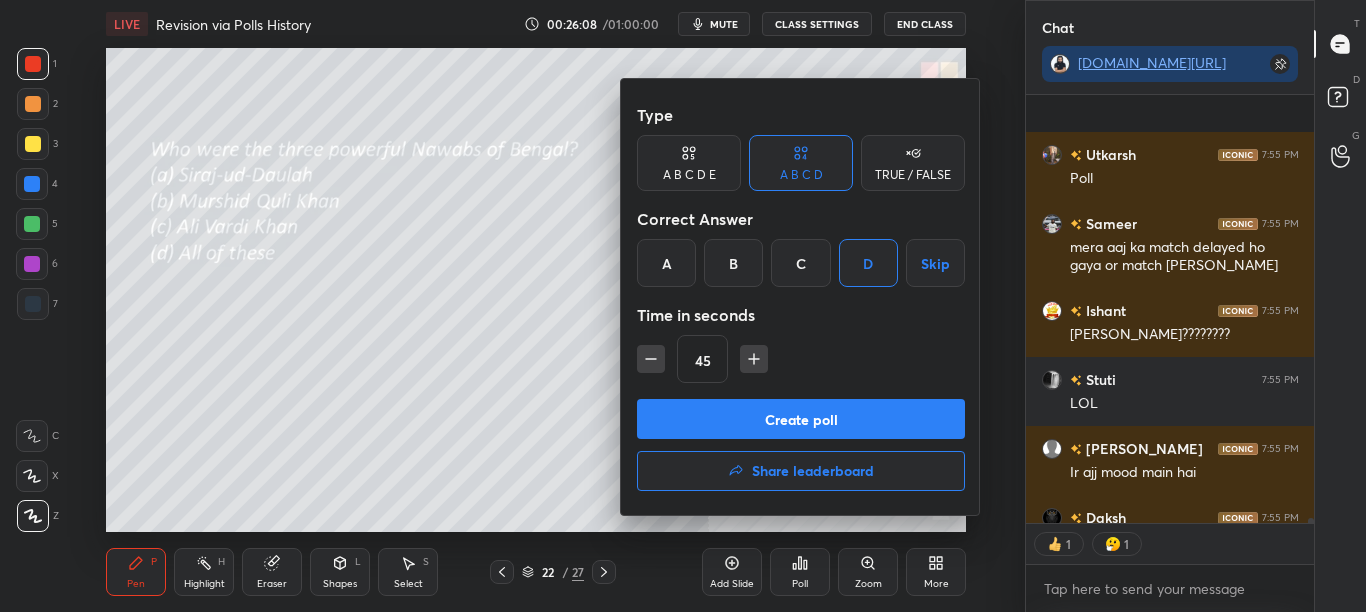 scroll, scrollTop: 33219, scrollLeft: 0, axis: vertical 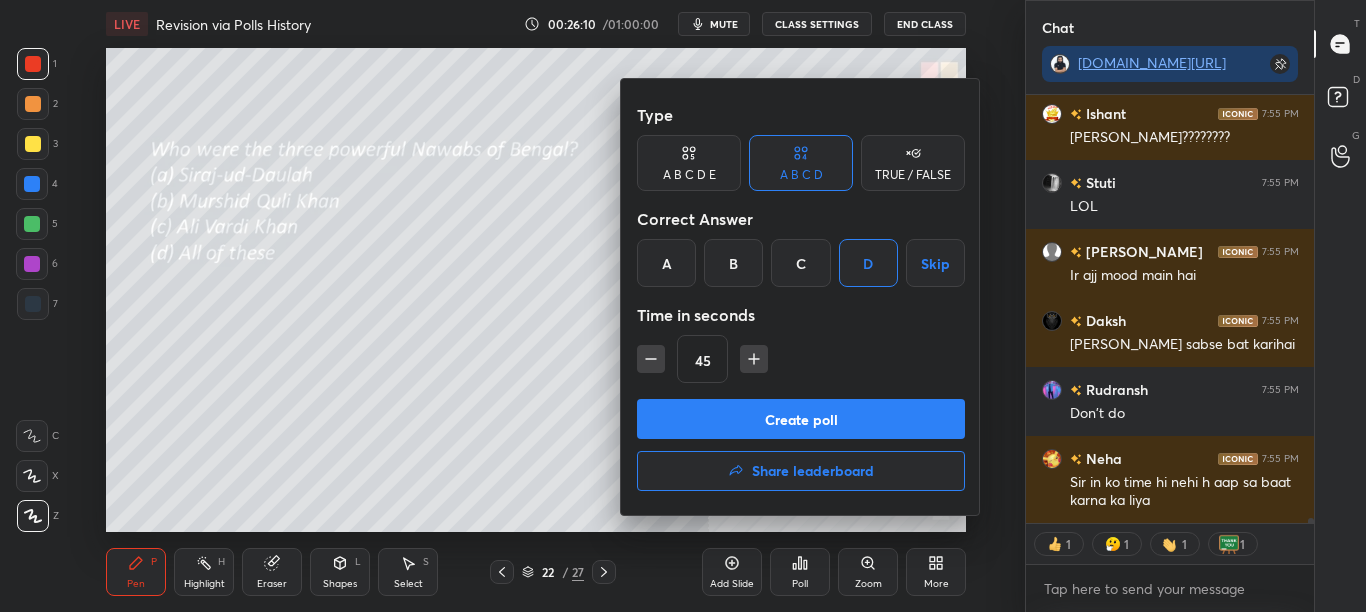 click on "Create poll" at bounding box center [801, 419] 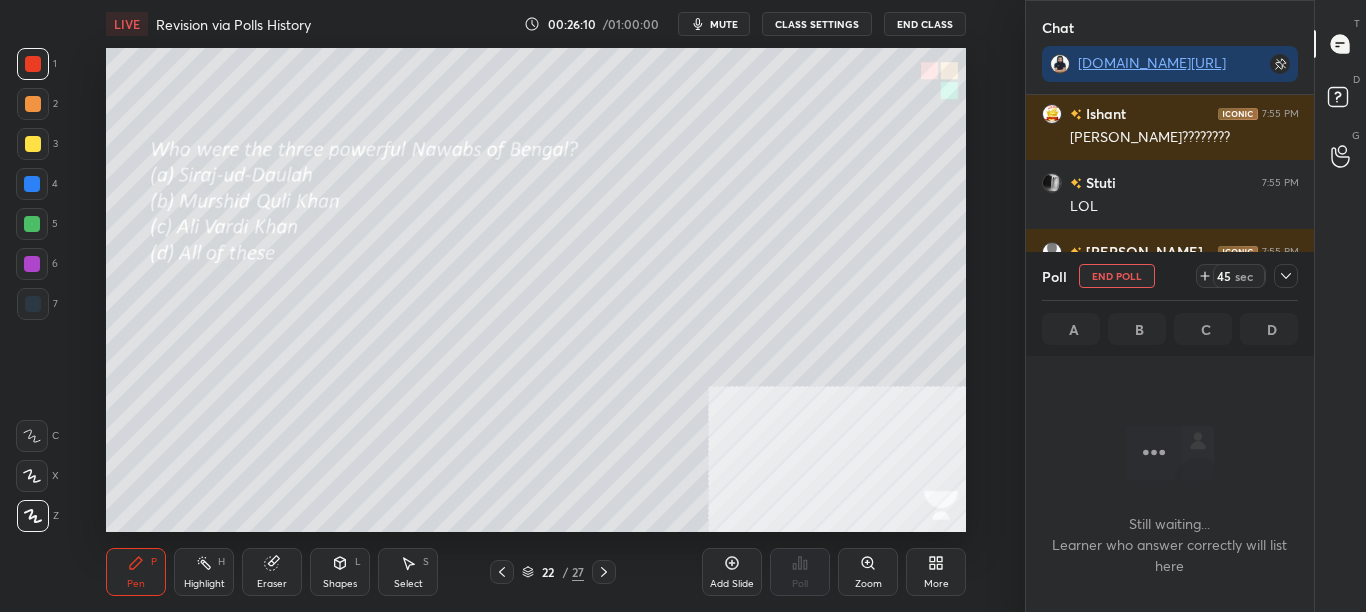 scroll, scrollTop: 245, scrollLeft: 282, axis: both 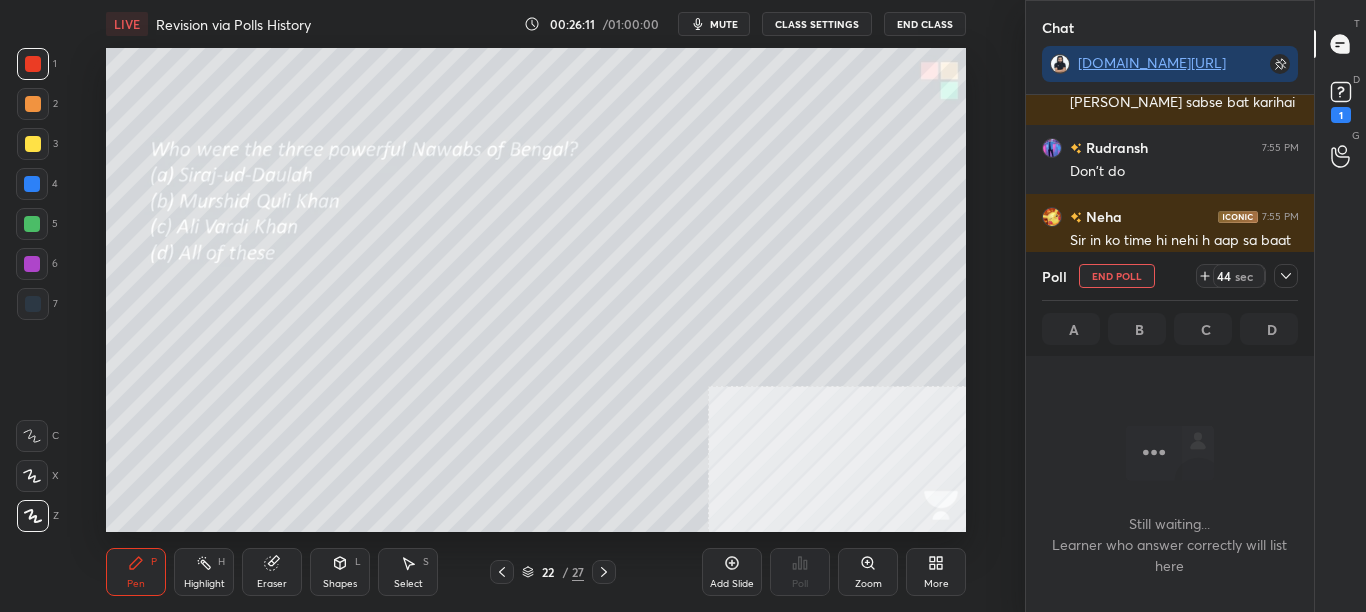 click 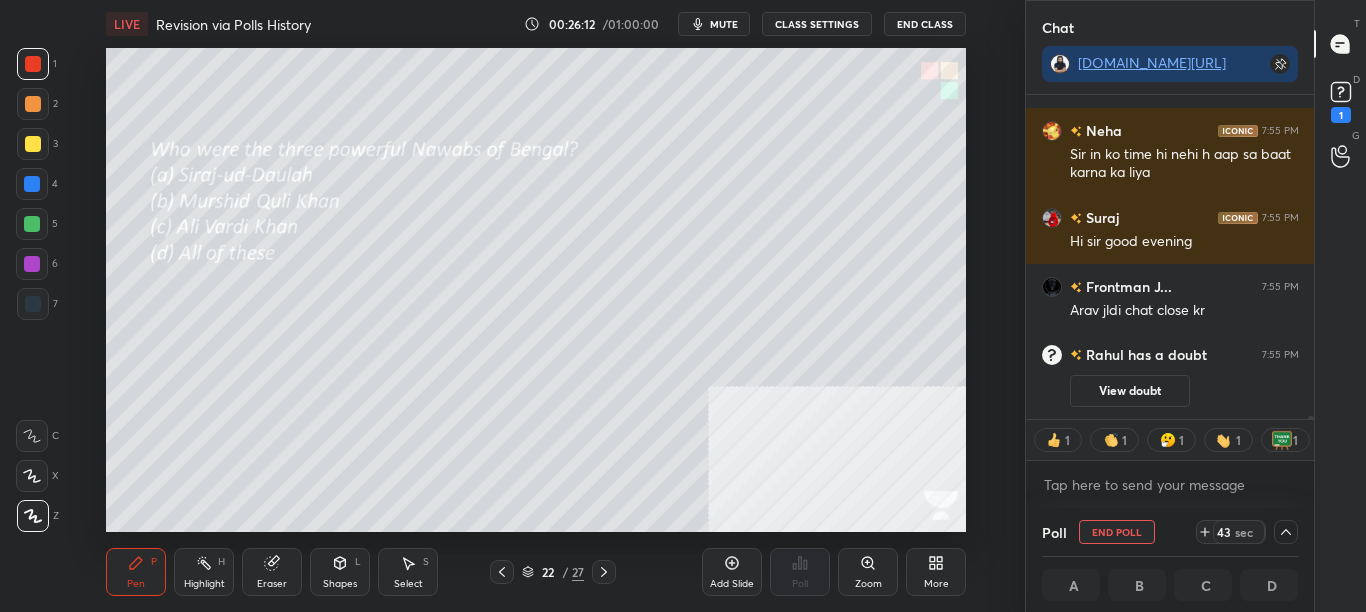 scroll, scrollTop: 32700, scrollLeft: 0, axis: vertical 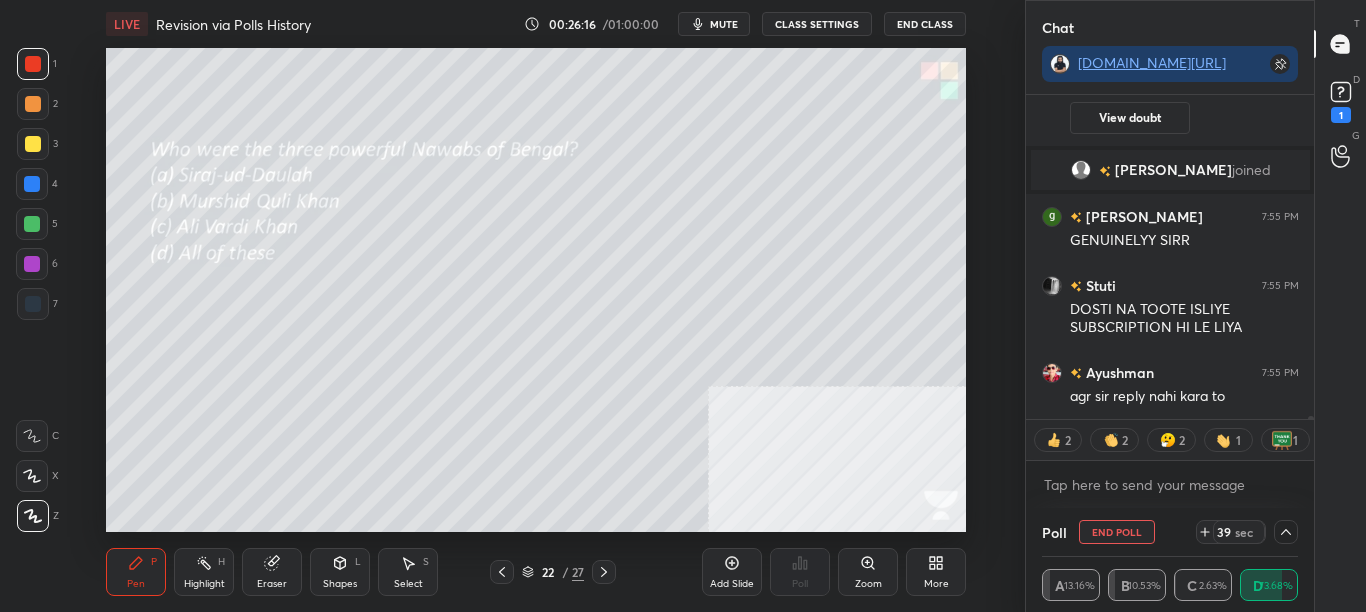 click at bounding box center (1308, 257) 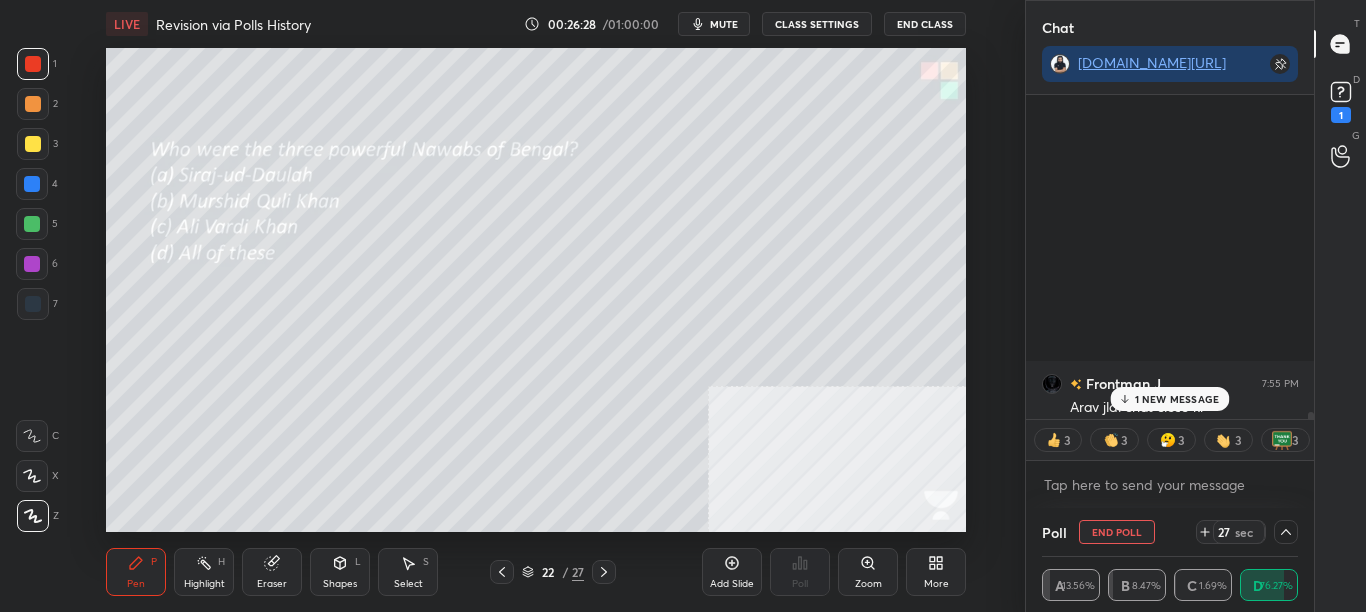scroll, scrollTop: 33834, scrollLeft: 0, axis: vertical 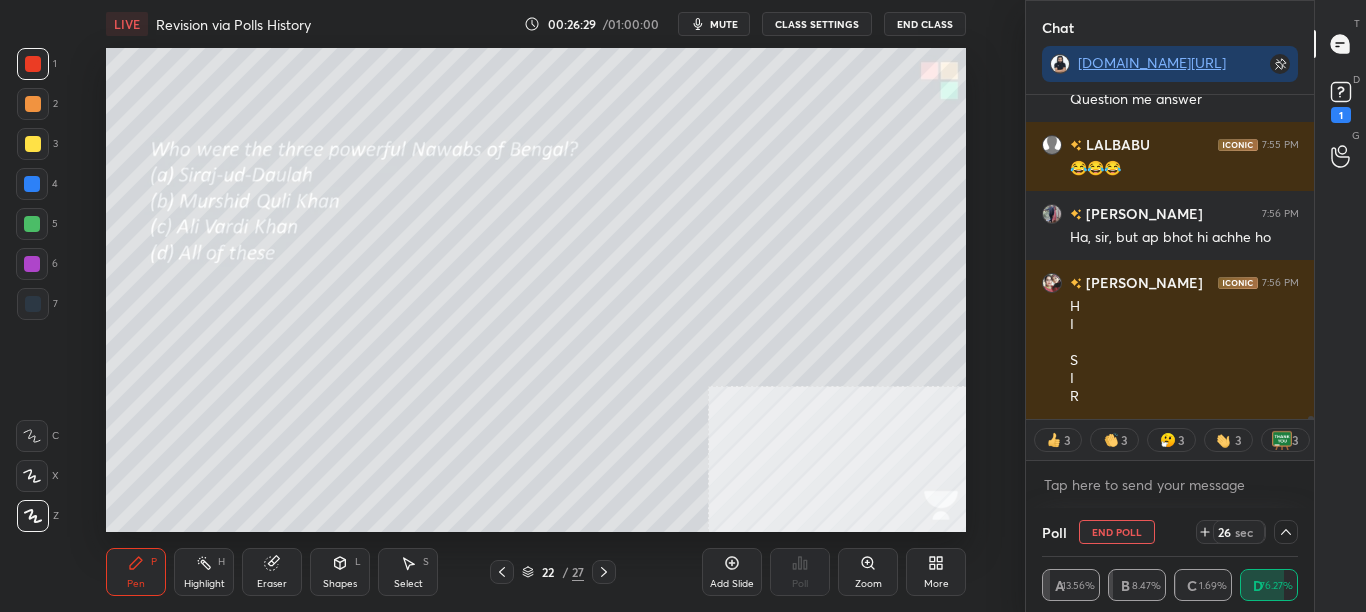 drag, startPoint x: 1312, startPoint y: 418, endPoint x: 1316, endPoint y: 440, distance: 22.36068 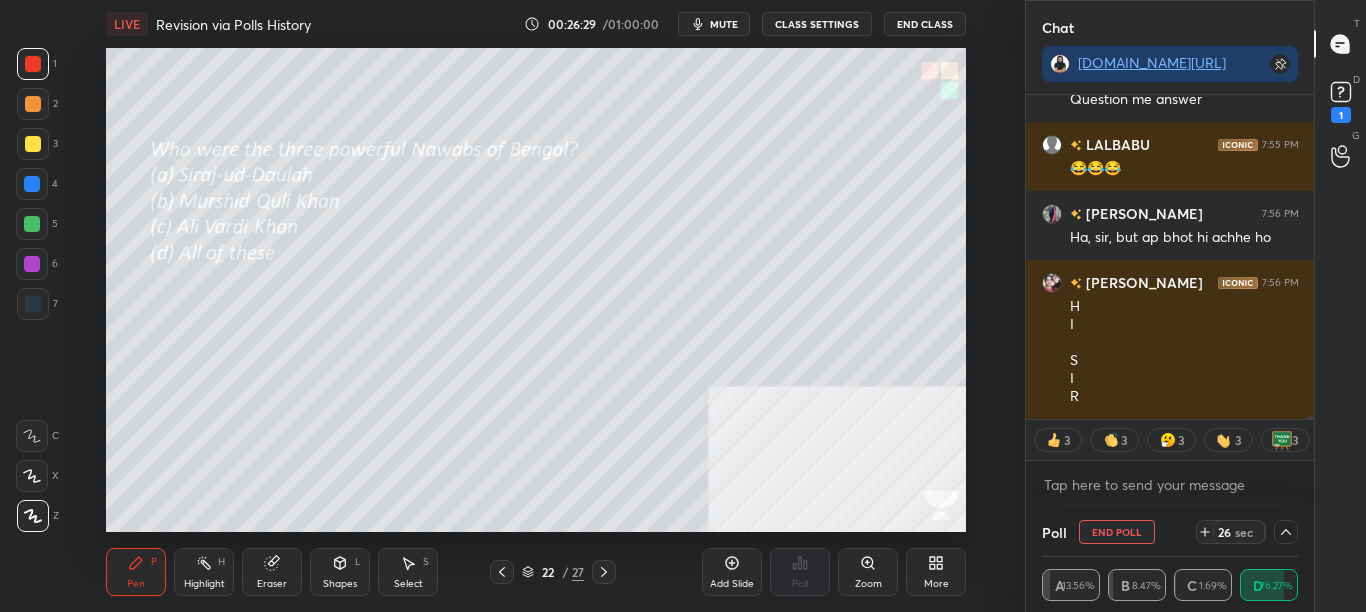 click on "Chat t.me/sikandarcbse8th Vishikha 7:55 PM Rudransh anss Kunal 7:55 PM Question me answer LALBABU 7:55 PM 😂😂😂 Sairaj 7:56 PM Ha, sir, but ap bhot hi achhe ho Nikunj 7:56 PM H
I
S
I
R JUMP TO LATEST 3 3 3 3 3 Enable hand raising Enable raise hand to speak to learners. Once enabled, chat will be turned off temporarily. Enable x   introducing Raise a hand with a doubt Now learners can raise their hand along with a doubt  How it works? Rahul Asked a doubt 1 Sir my name is not Rahul
My name is Ananya Pick this doubt Aditi Asked a doubt 1 Sir is it mix   chapter's  hai kay Pick this doubt Sairaj Asked a doubt 1 Please help me with this doubt Pick this doubt NEW DOUBTS ASKED Discuss a doubt Rahul View Doubt Can't raise hand Looks like educator just invited you to speak. Please wait before you can raise your hand again. Got it Poll End Poll 26  sec A 13.56% B 8.47% C 1.69% D 76.27% T Messages (T) D Doubts (D) 1 G Raise Hand (G)" at bounding box center (1196, 306) 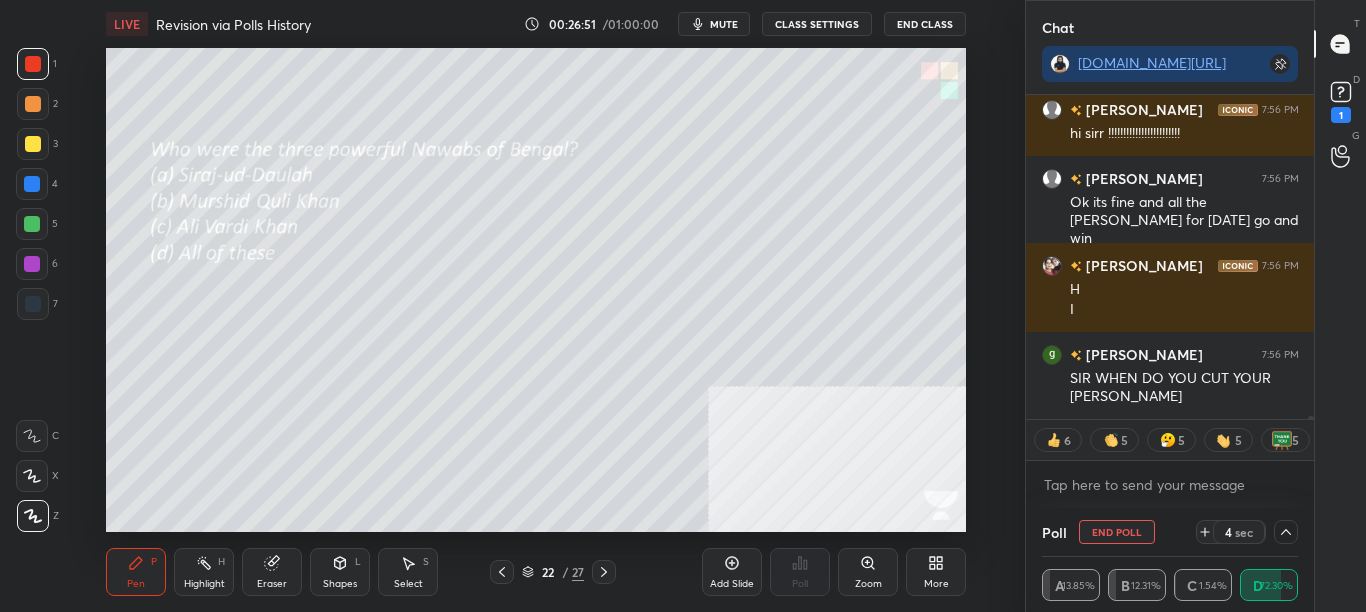 scroll, scrollTop: 34910, scrollLeft: 0, axis: vertical 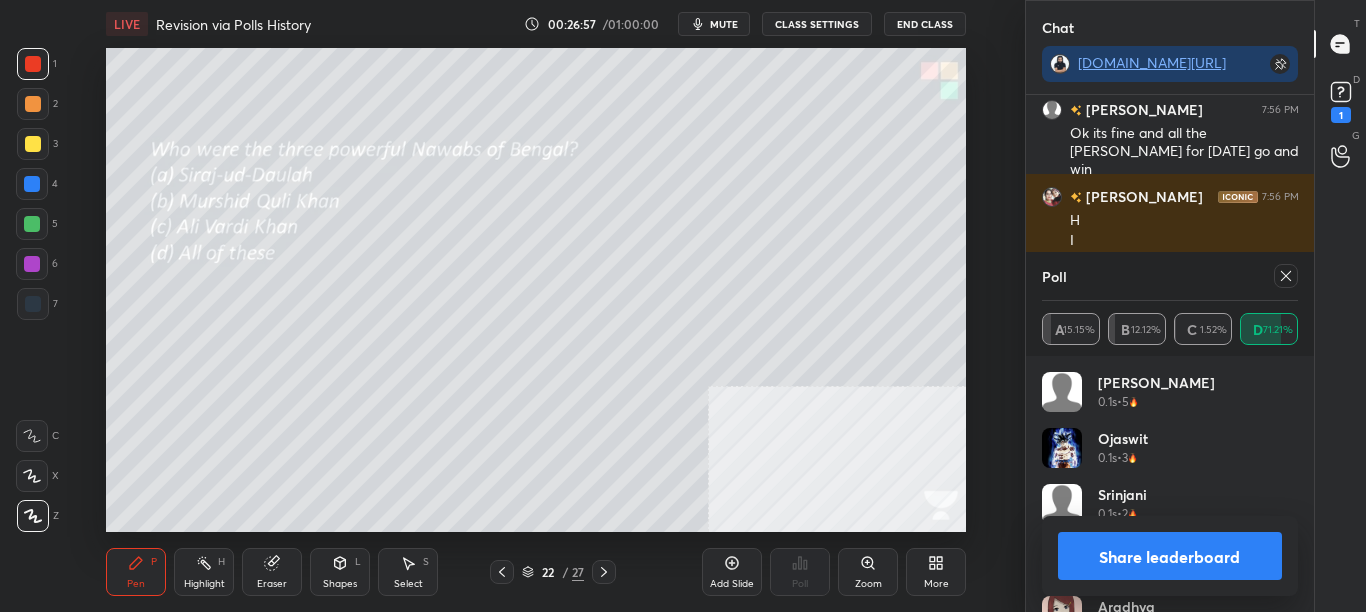 click on "Share leaderboard" at bounding box center [1170, 556] 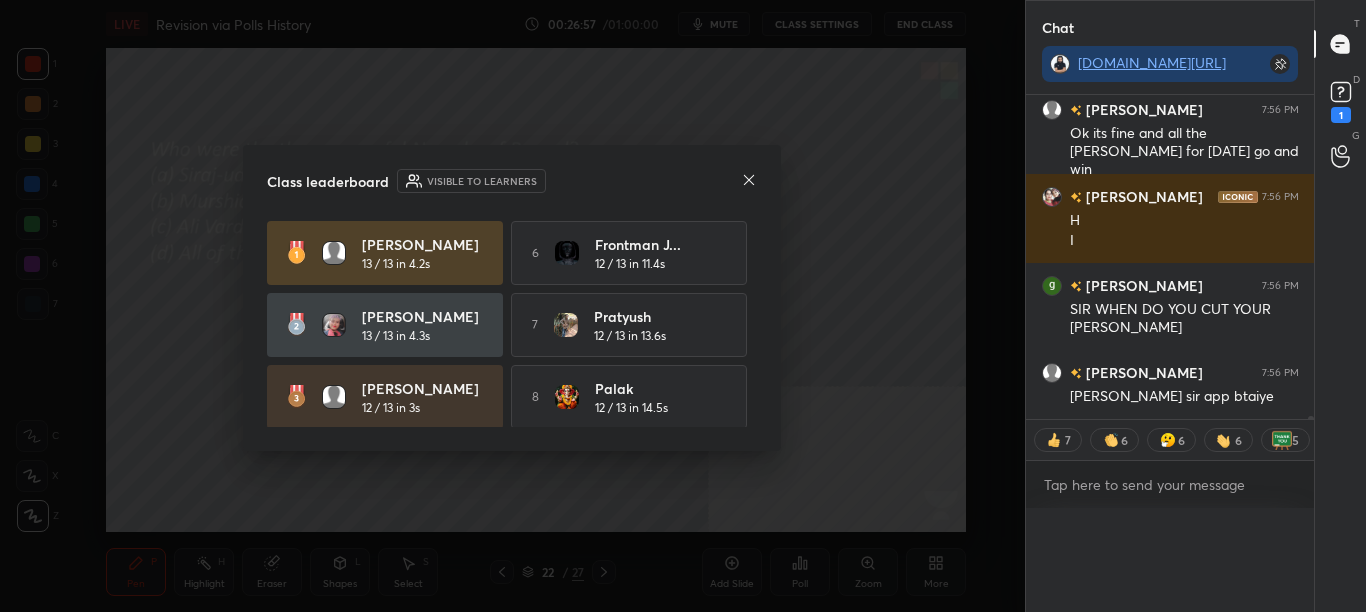 scroll, scrollTop: 0, scrollLeft: 0, axis: both 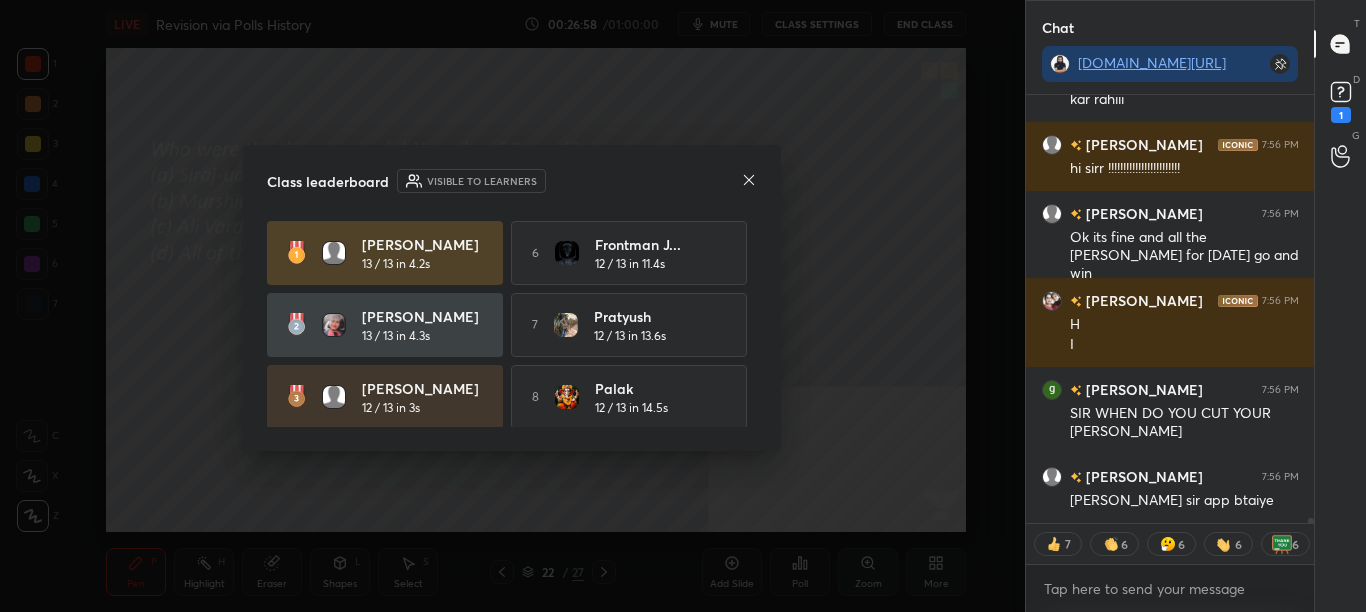 click at bounding box center [749, 181] 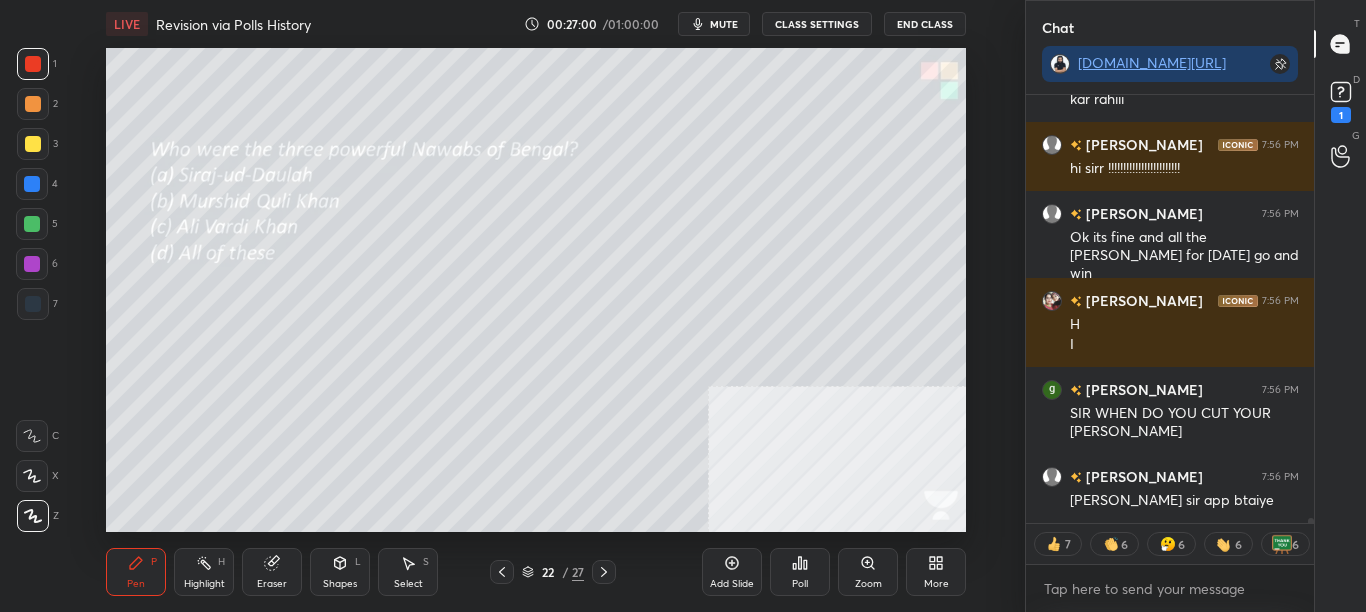 click 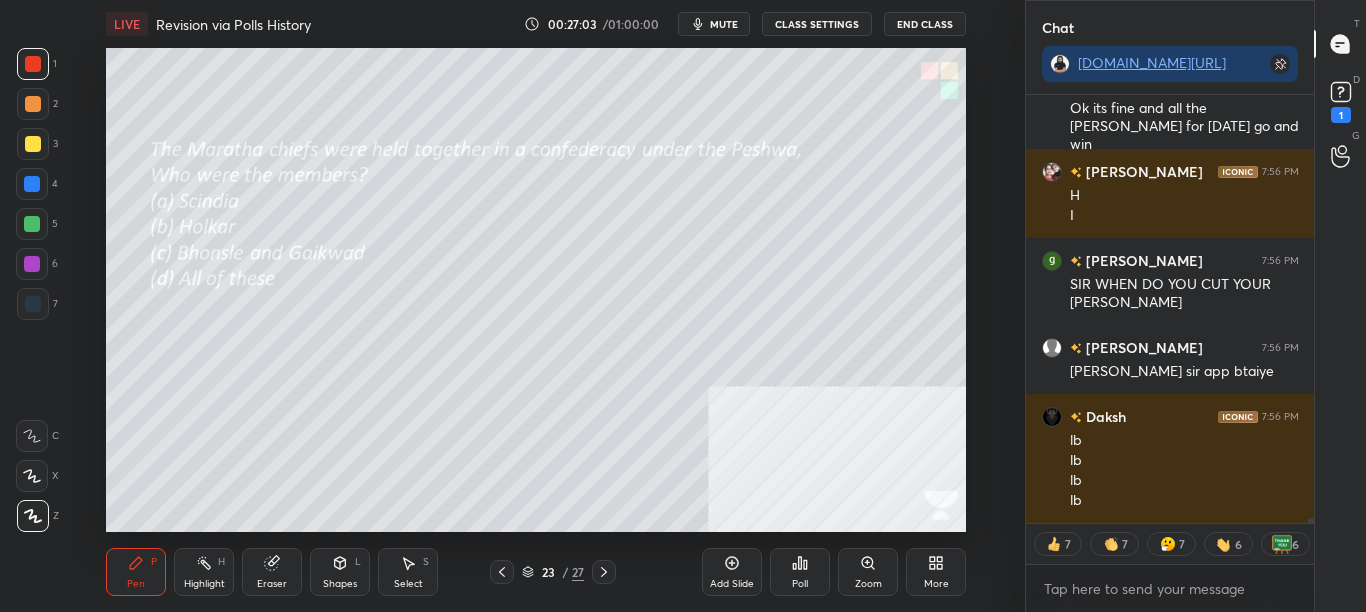 click on "1" at bounding box center (1341, 100) 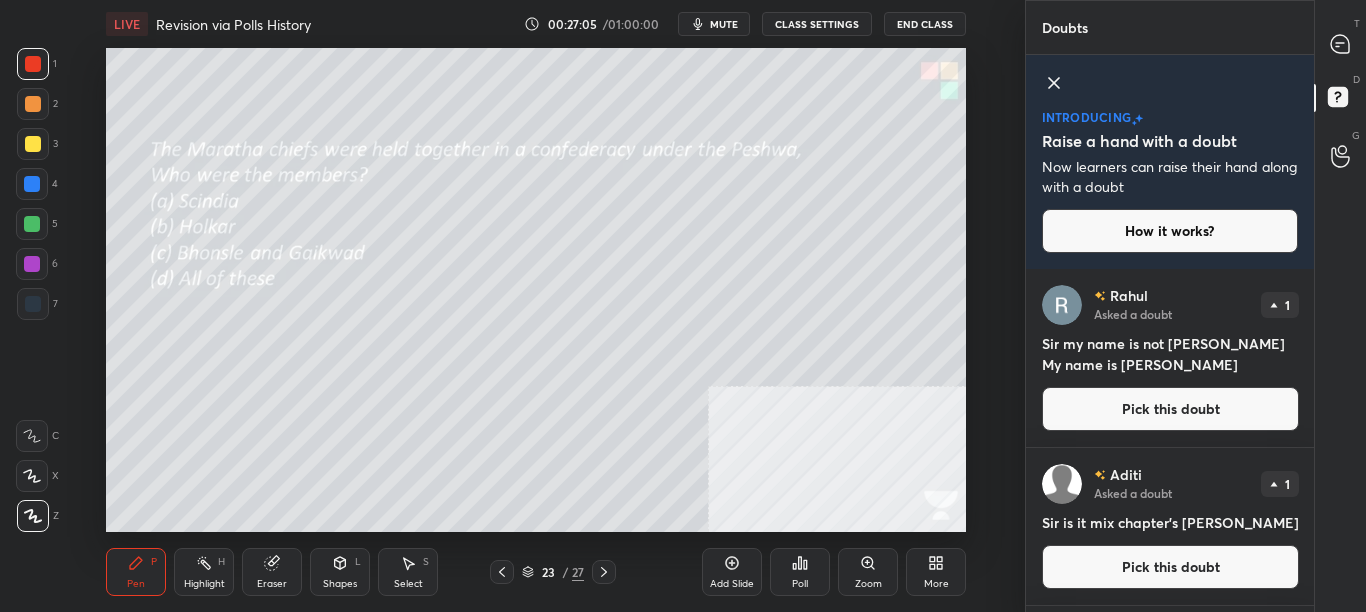 click on "Pick this doubt" at bounding box center (1170, 409) 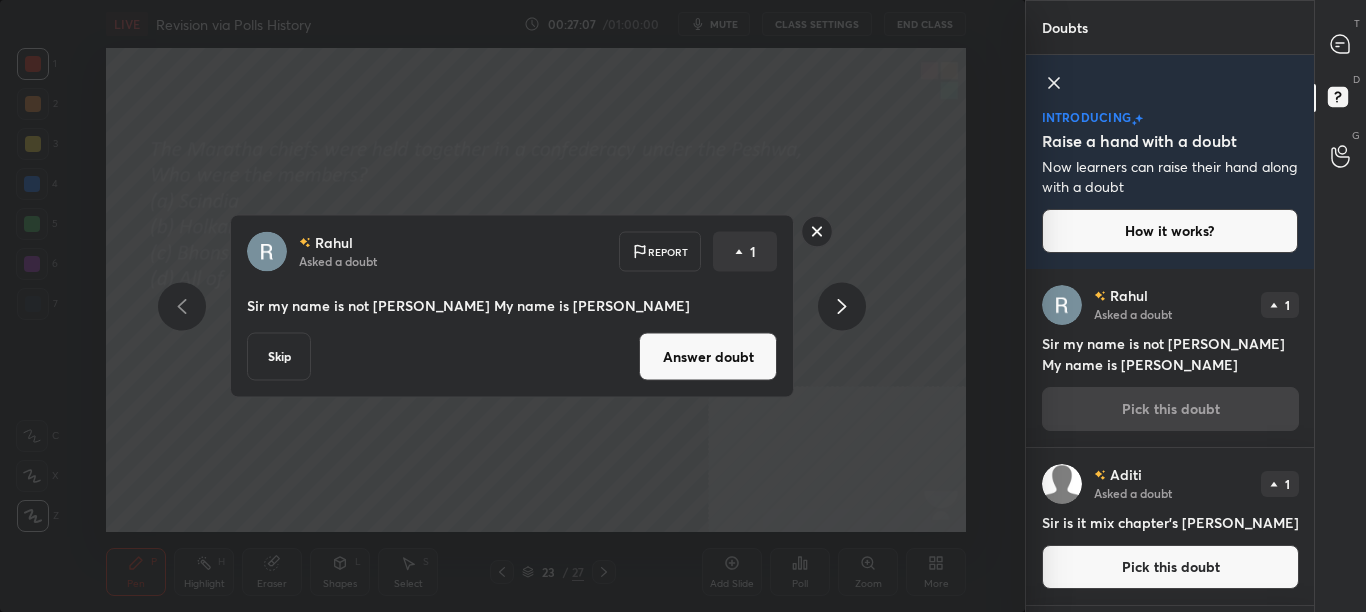 click on "Skip" at bounding box center [279, 357] 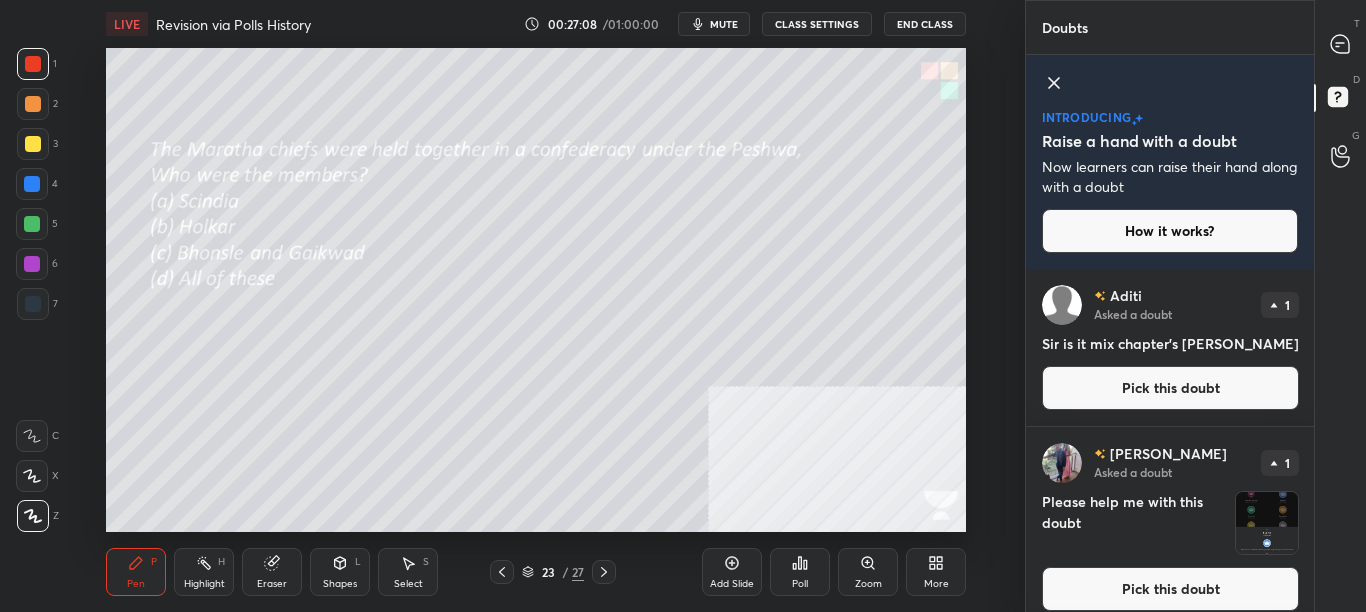 click on "Pick this doubt" at bounding box center (1170, 388) 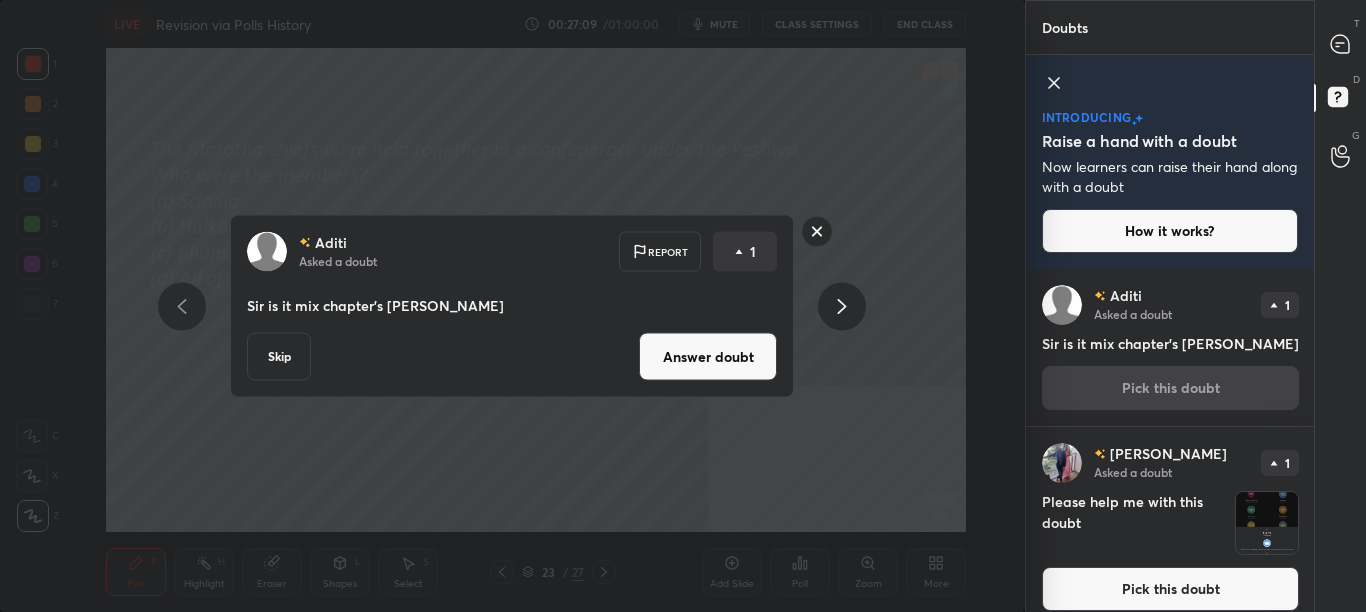 click on "Skip" at bounding box center [279, 357] 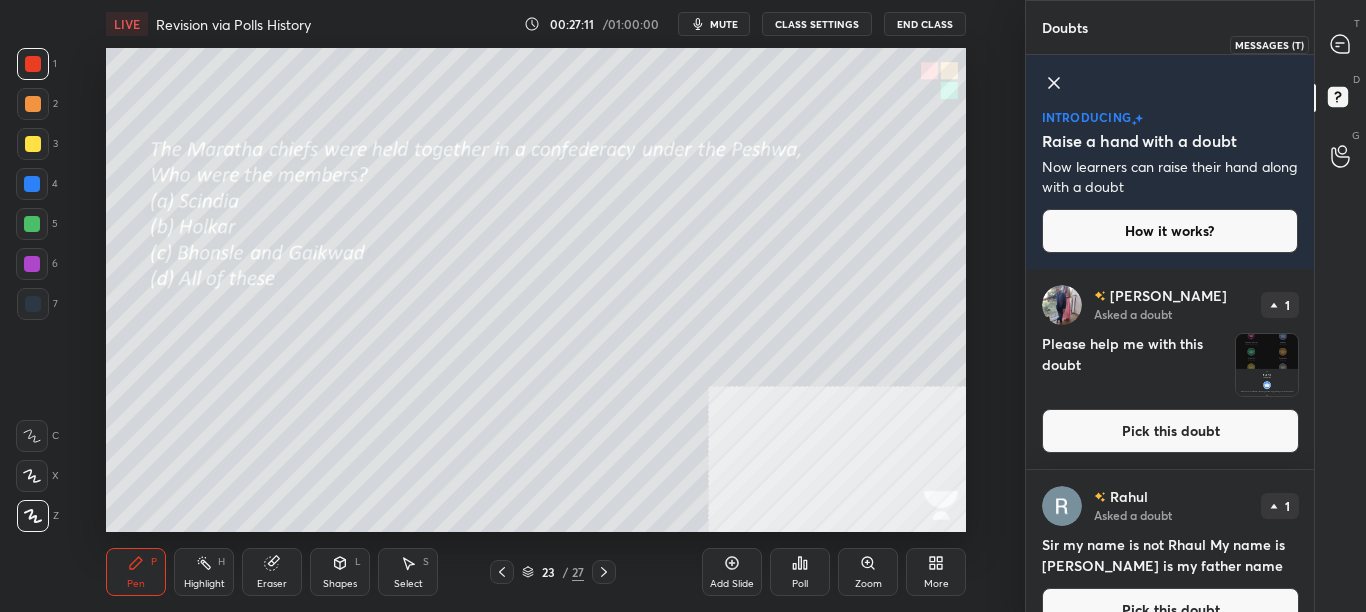 drag, startPoint x: 1346, startPoint y: 42, endPoint x: 1328, endPoint y: 53, distance: 21.095022 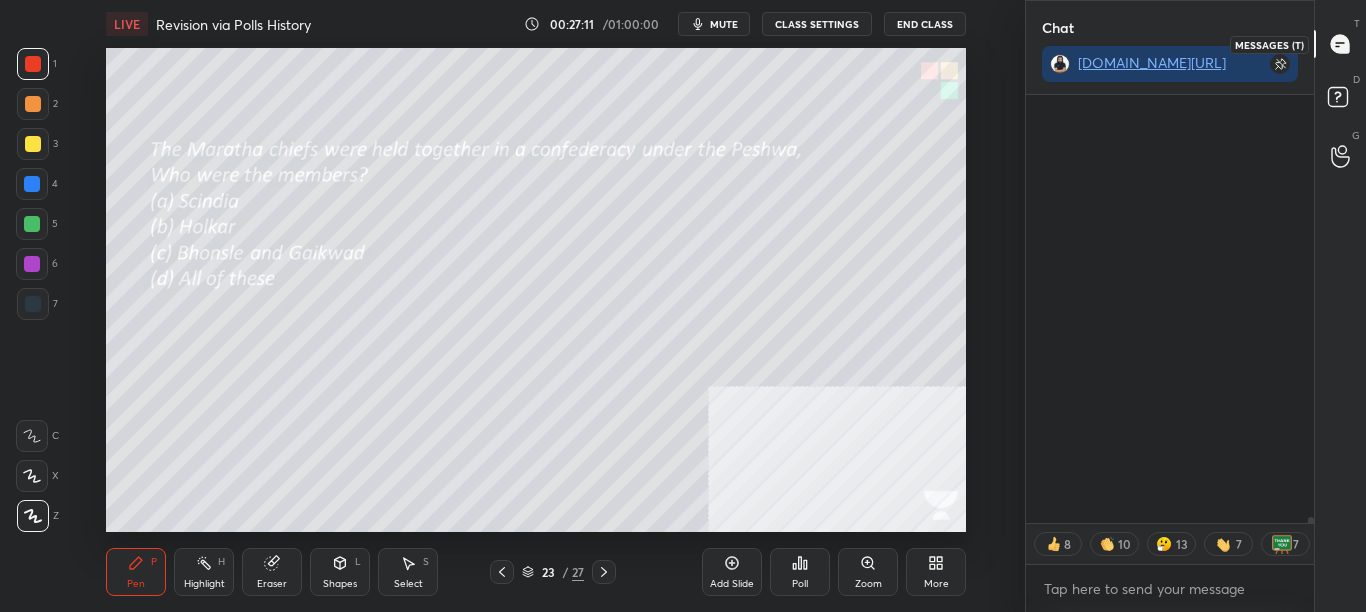scroll, scrollTop: 297, scrollLeft: 282, axis: both 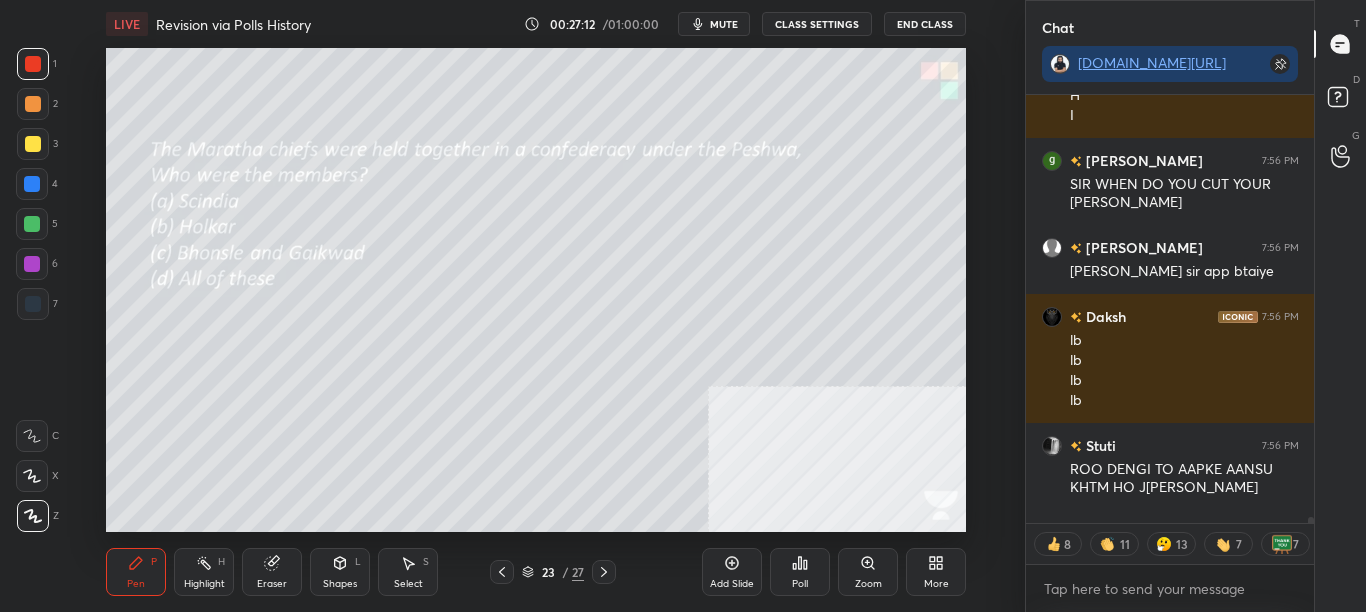 click on "Poll" at bounding box center (800, 584) 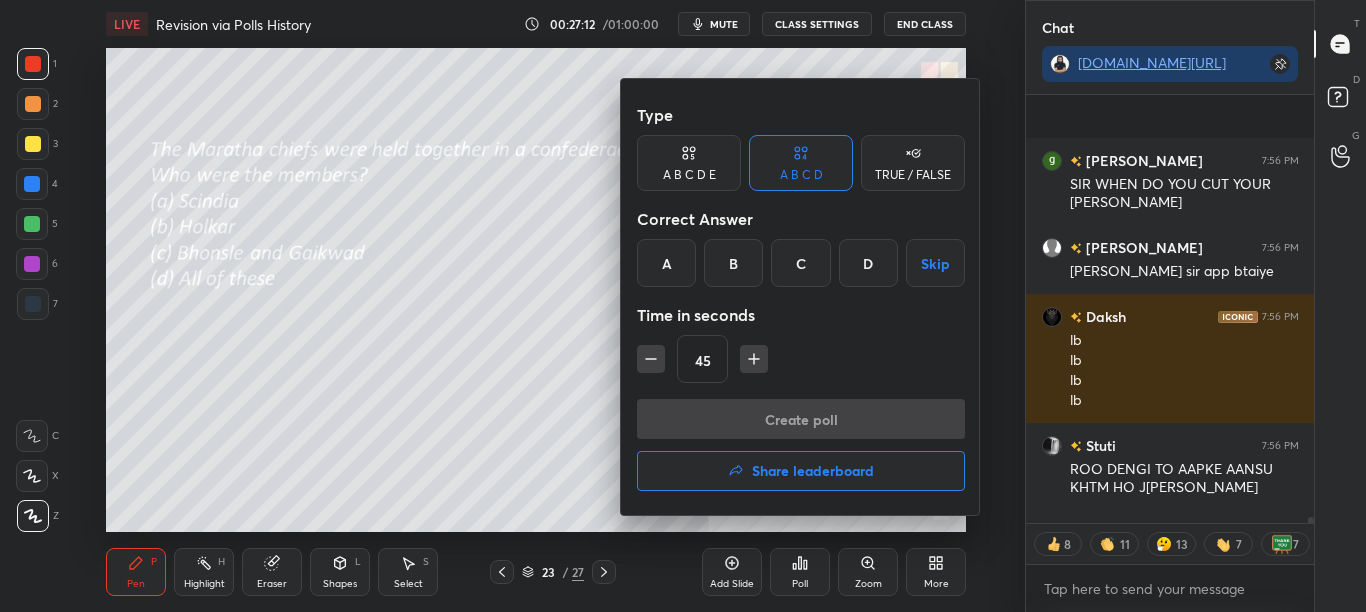 scroll, scrollTop: 35455, scrollLeft: 0, axis: vertical 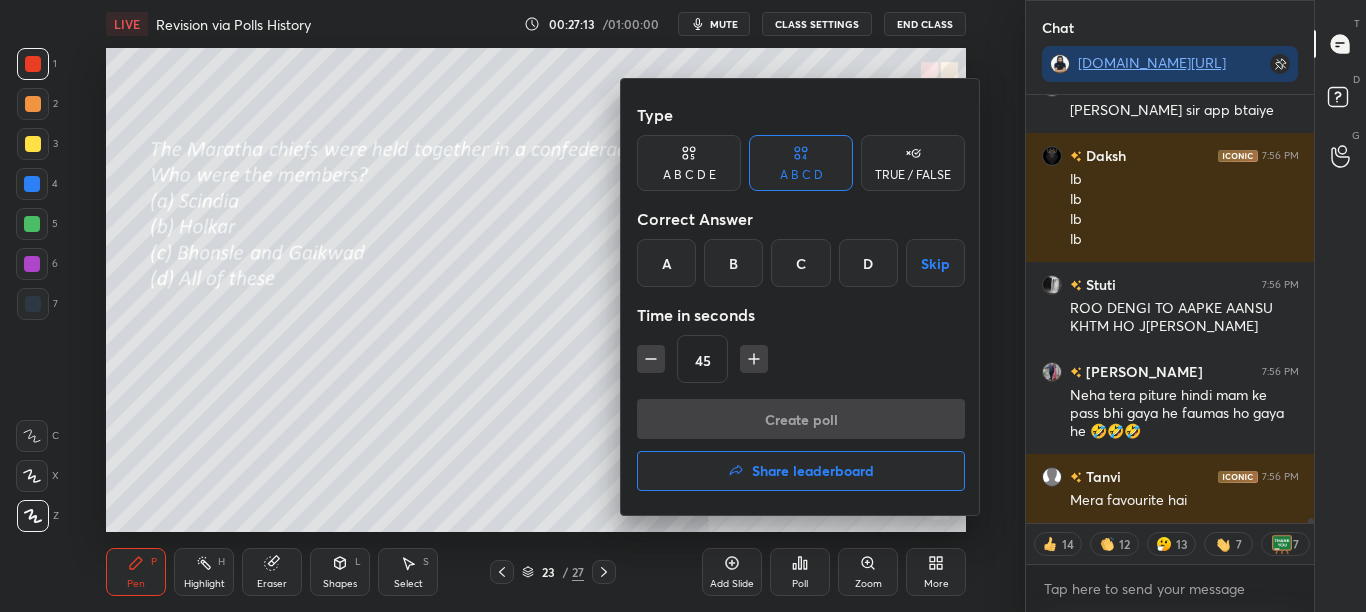 click on "D" at bounding box center (868, 263) 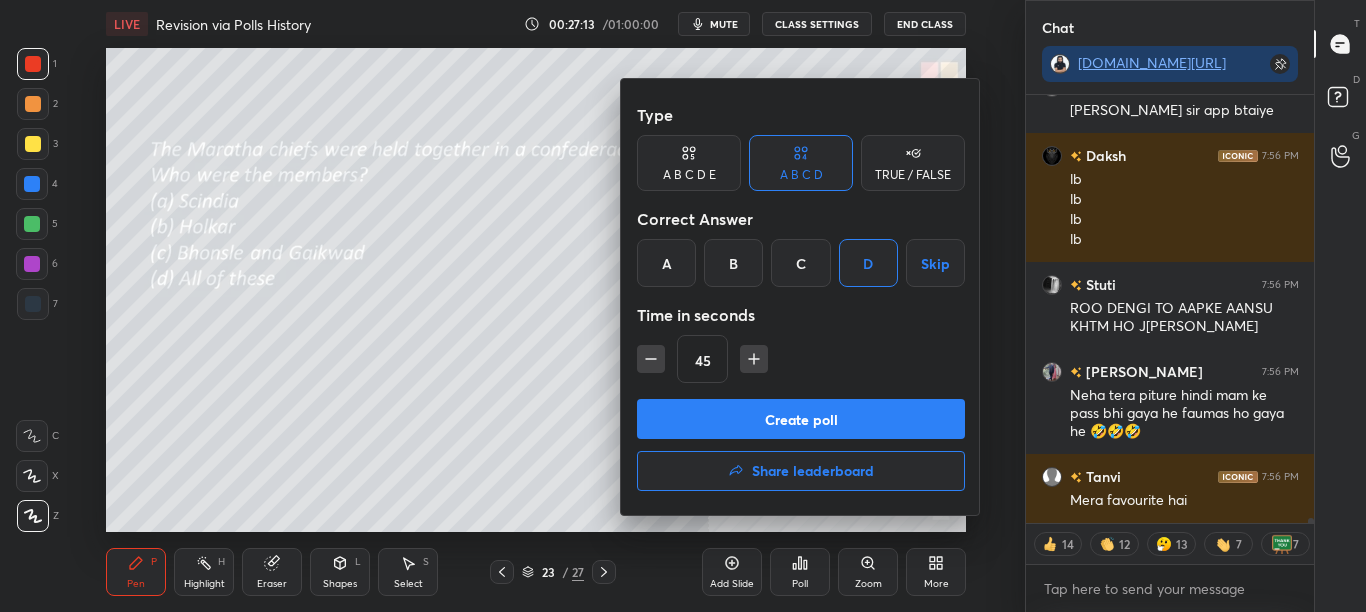 click on "Create poll" at bounding box center [801, 419] 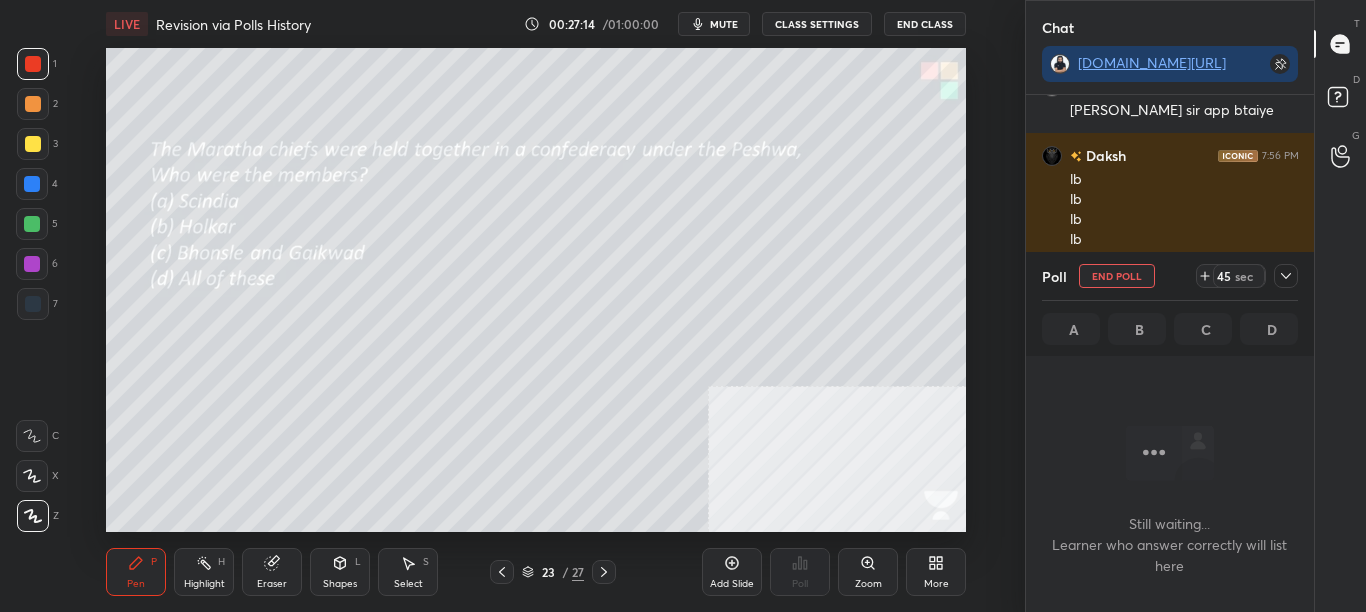 scroll, scrollTop: 254, scrollLeft: 282, axis: both 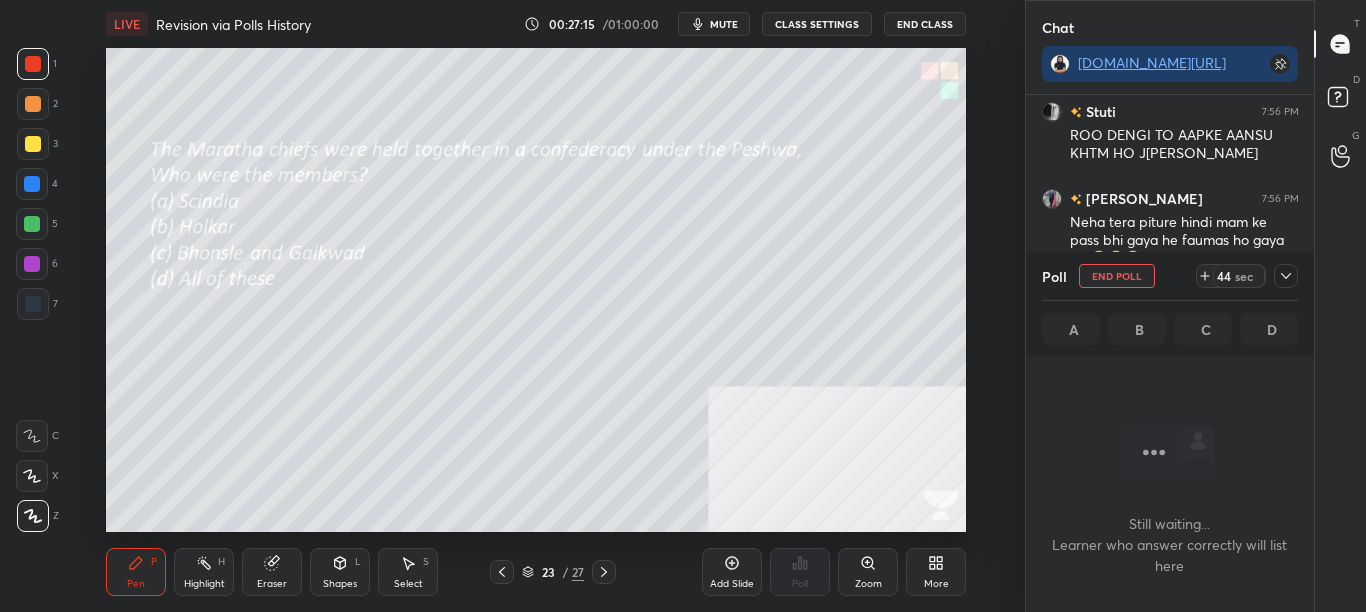 click 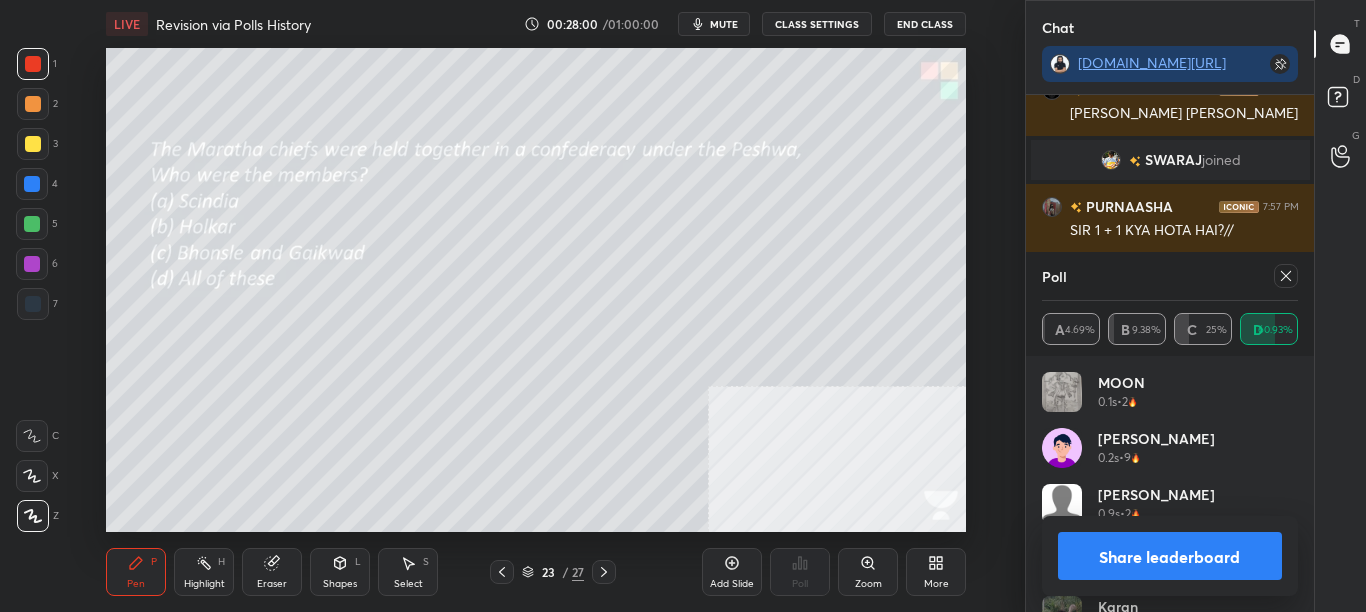 click on "Share leaderboard" at bounding box center [1170, 556] 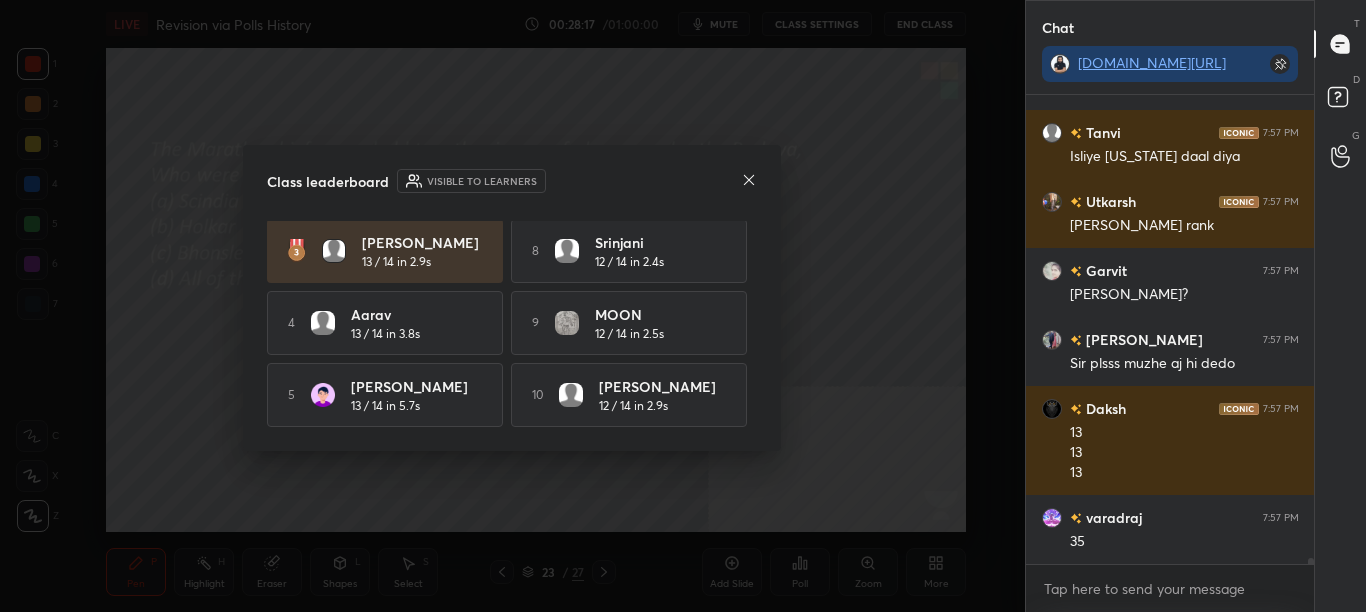 click 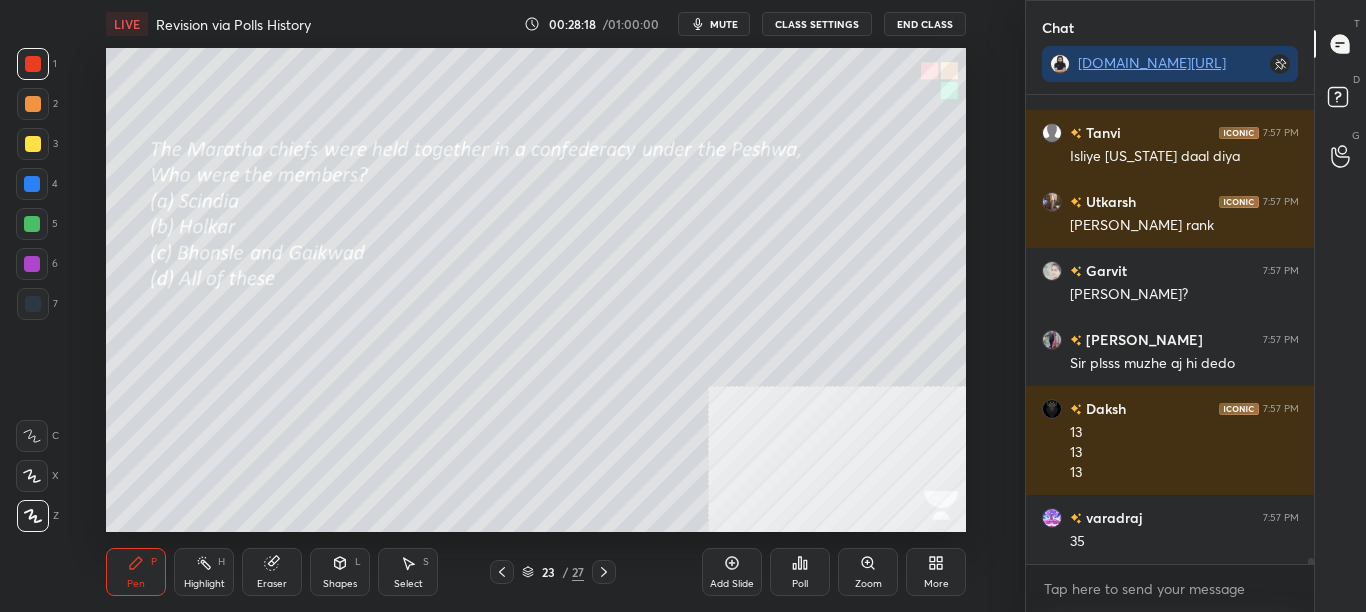 click at bounding box center (604, 572) 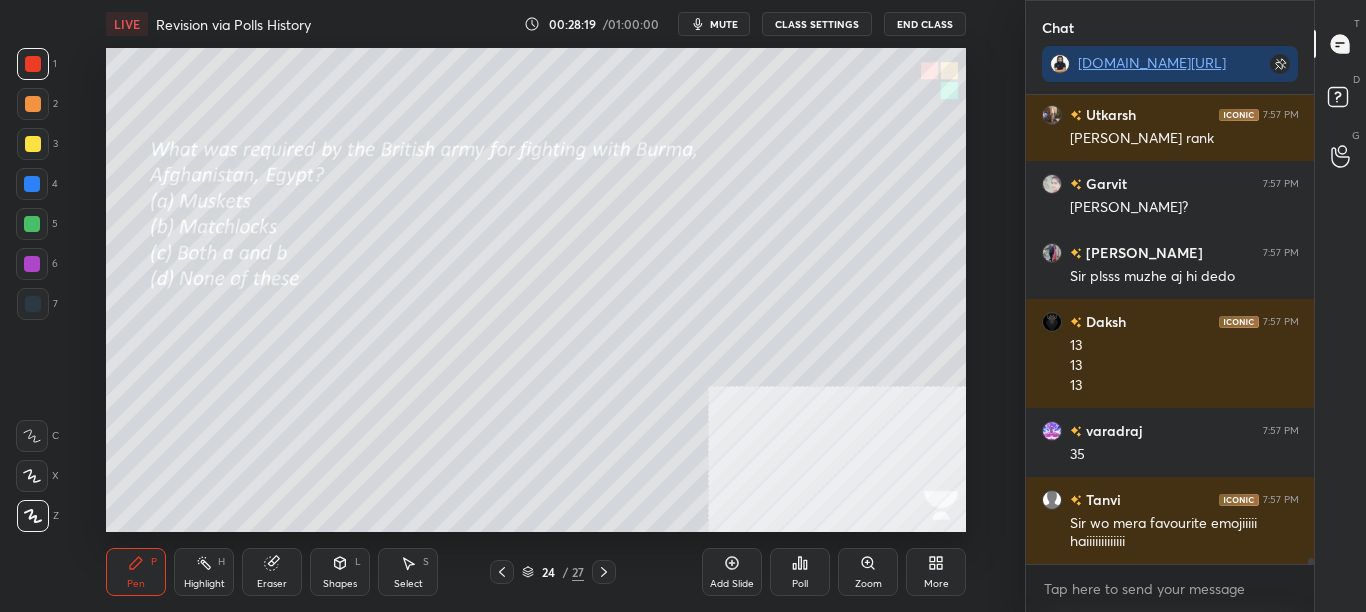 click on "Poll" at bounding box center (800, 572) 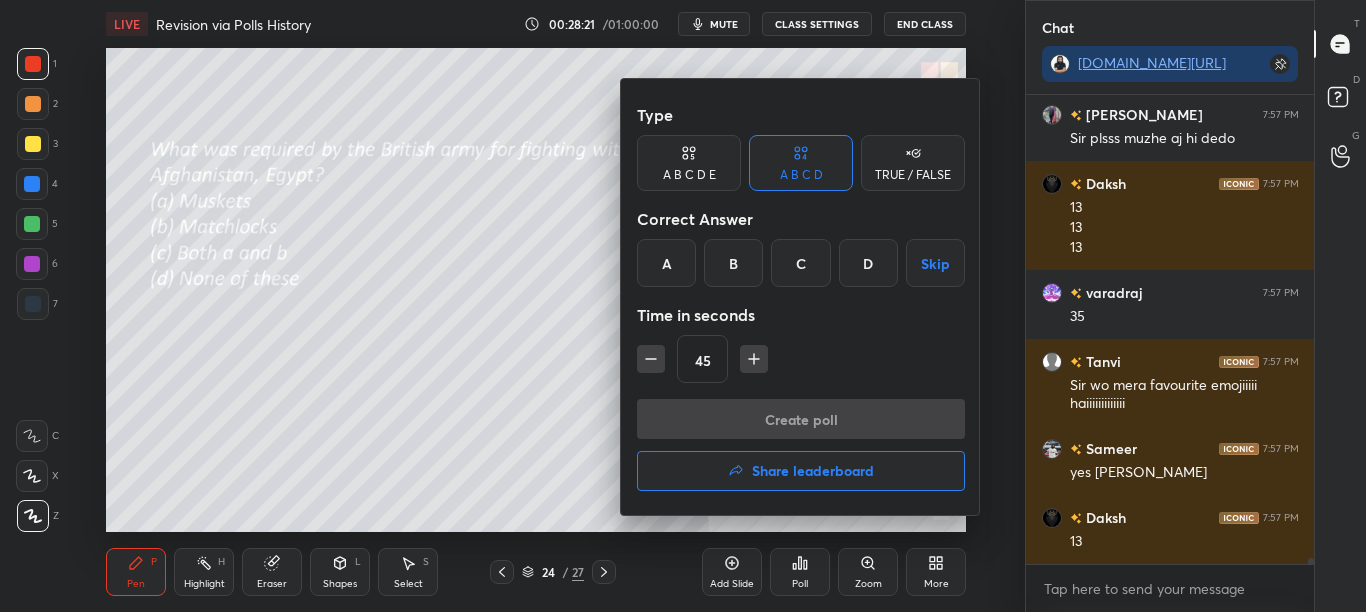 click on "C" at bounding box center (800, 263) 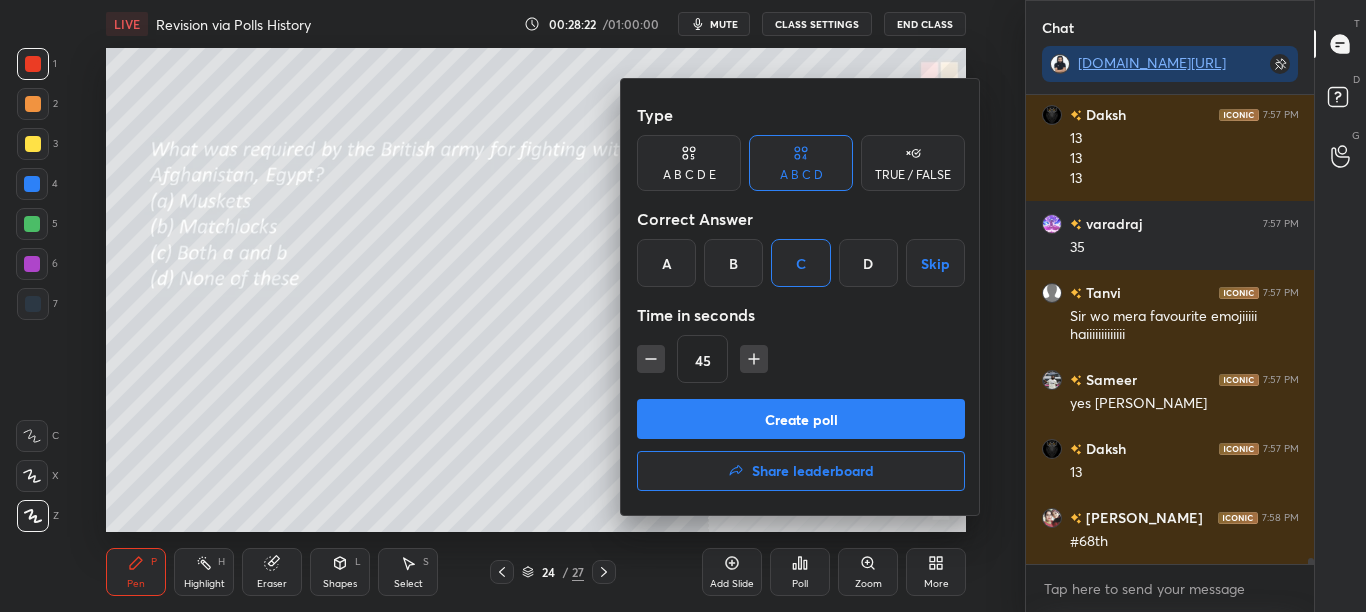 click on "Create poll" at bounding box center (801, 419) 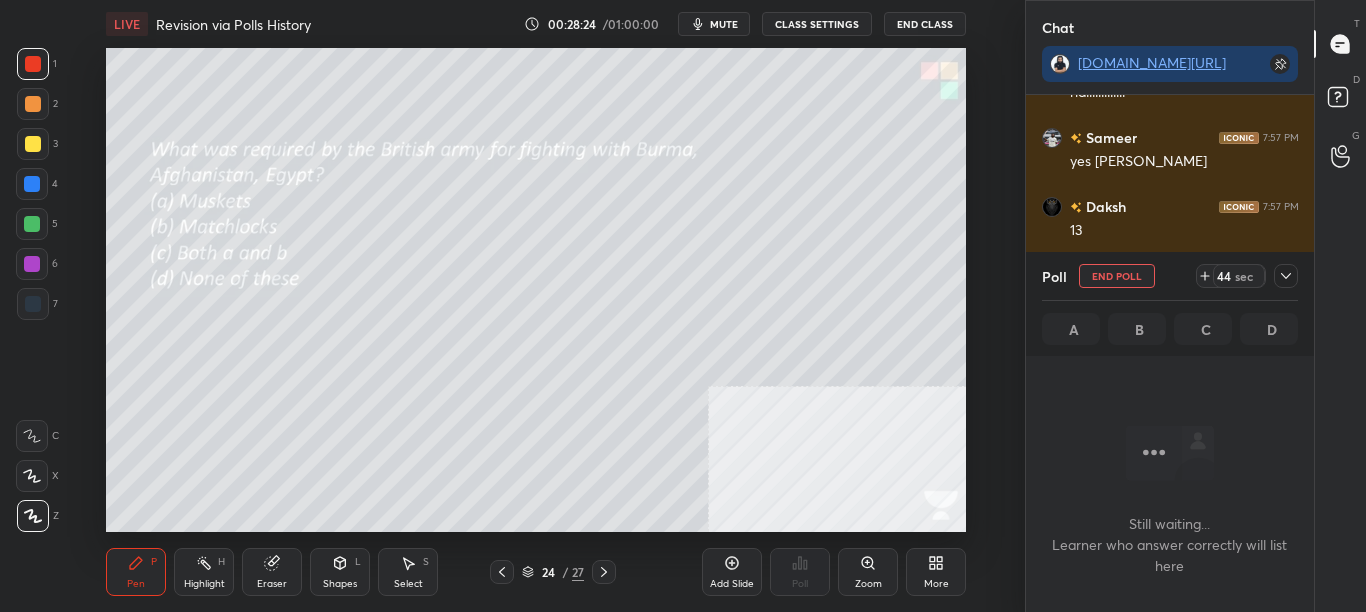 click 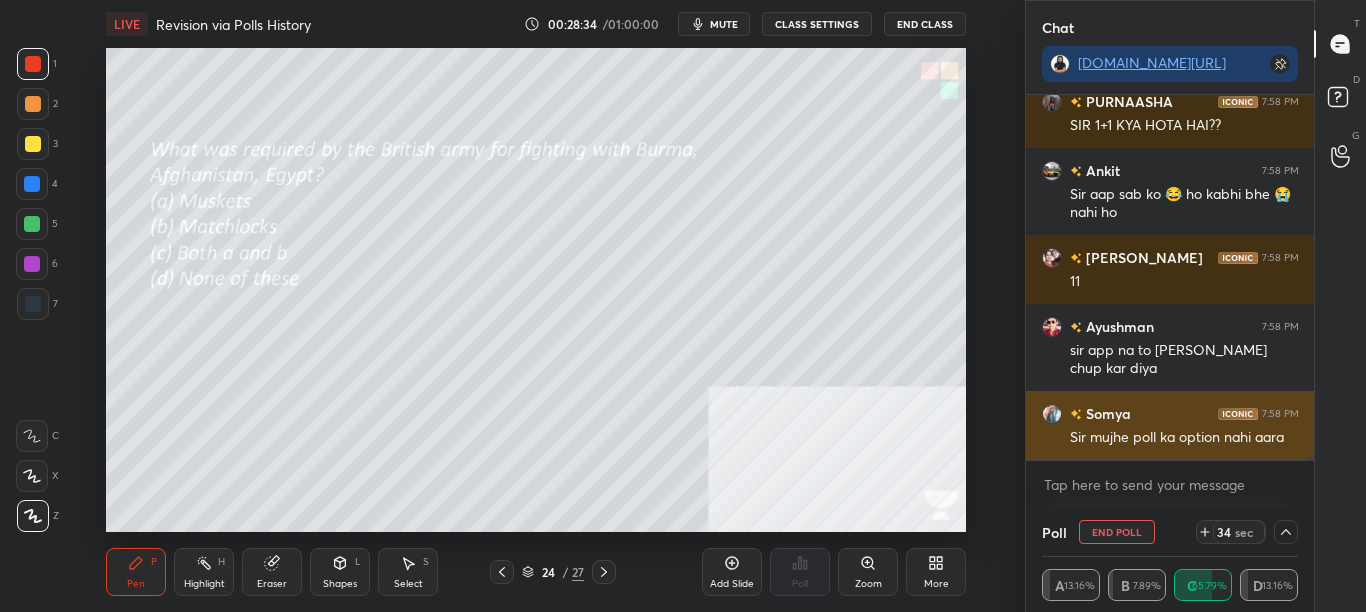 click on "Somya 7:58 PM" at bounding box center [1170, 413] 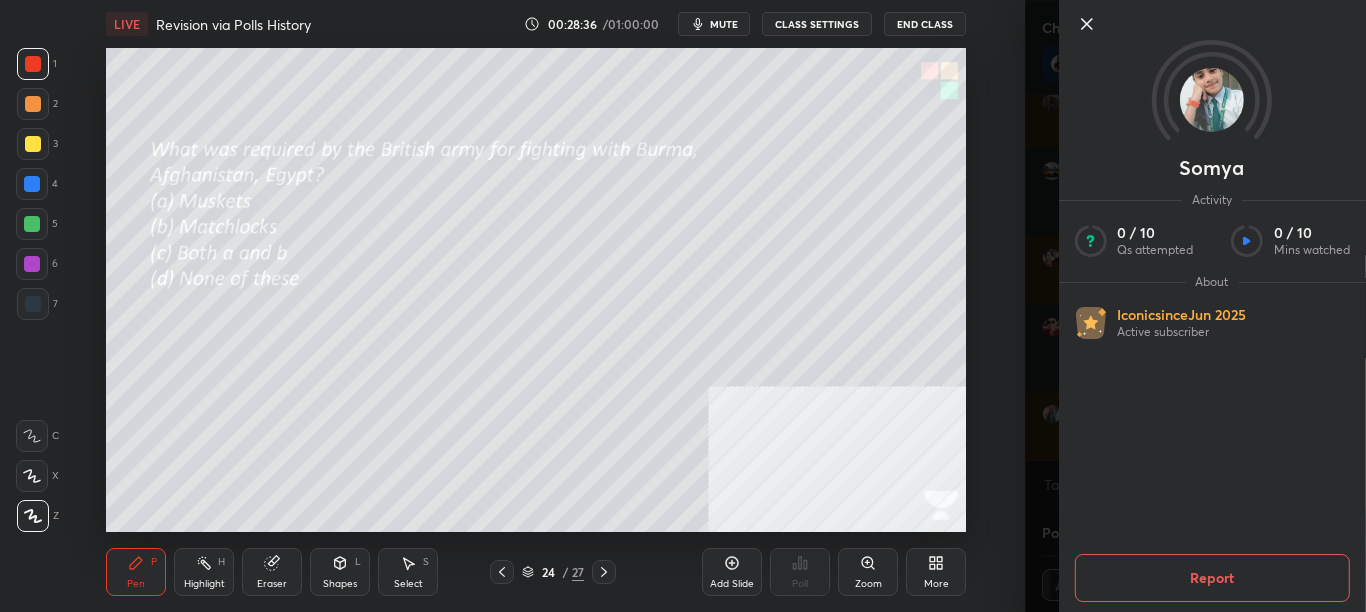 click on "Setting up your live class Poll for   secs No correct answer Start poll" at bounding box center [536, 290] 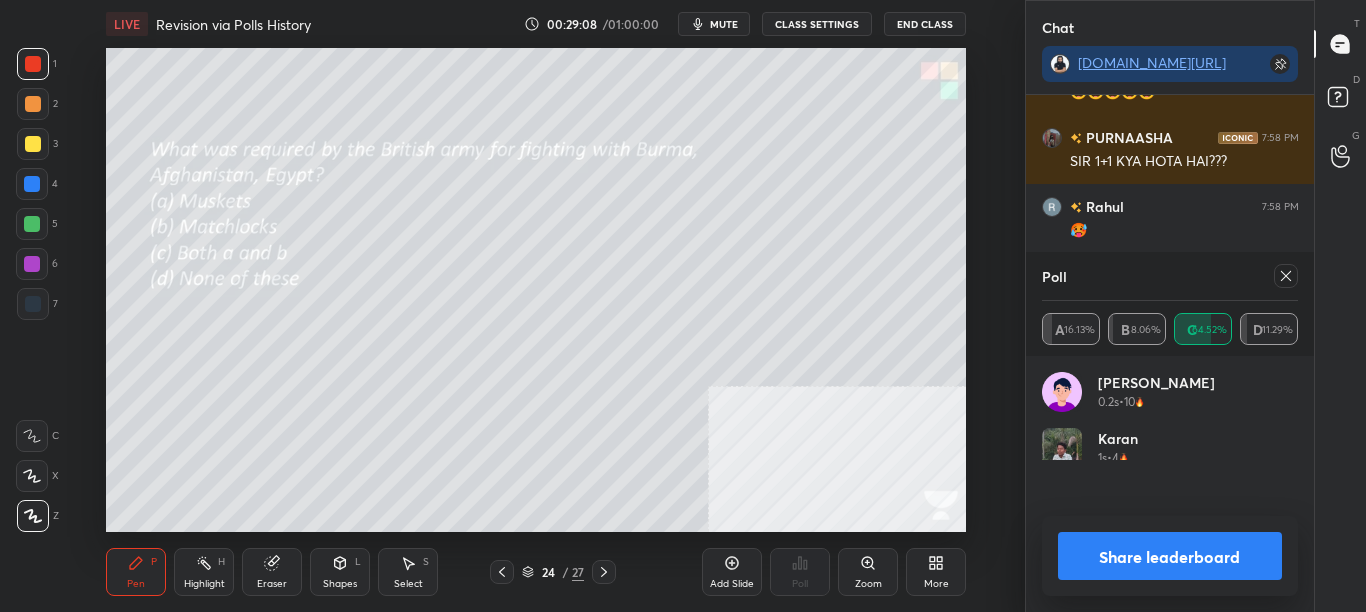 scroll, scrollTop: 7, scrollLeft: 7, axis: both 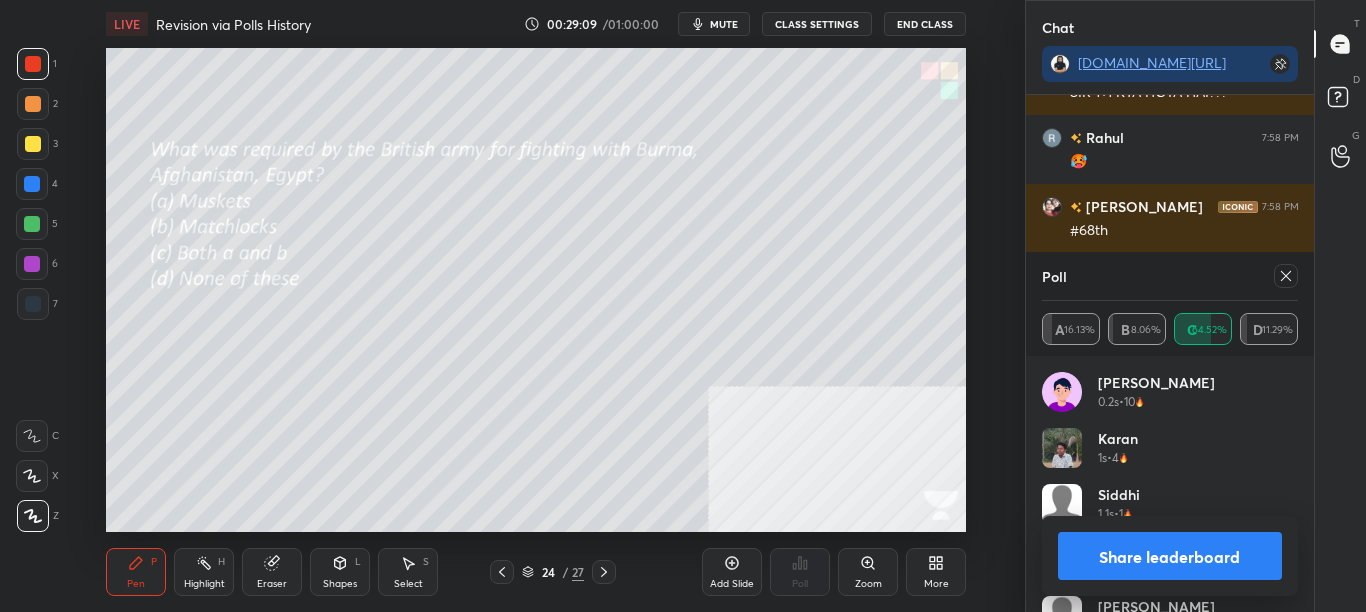 click on "Share leaderboard" at bounding box center (1170, 556) 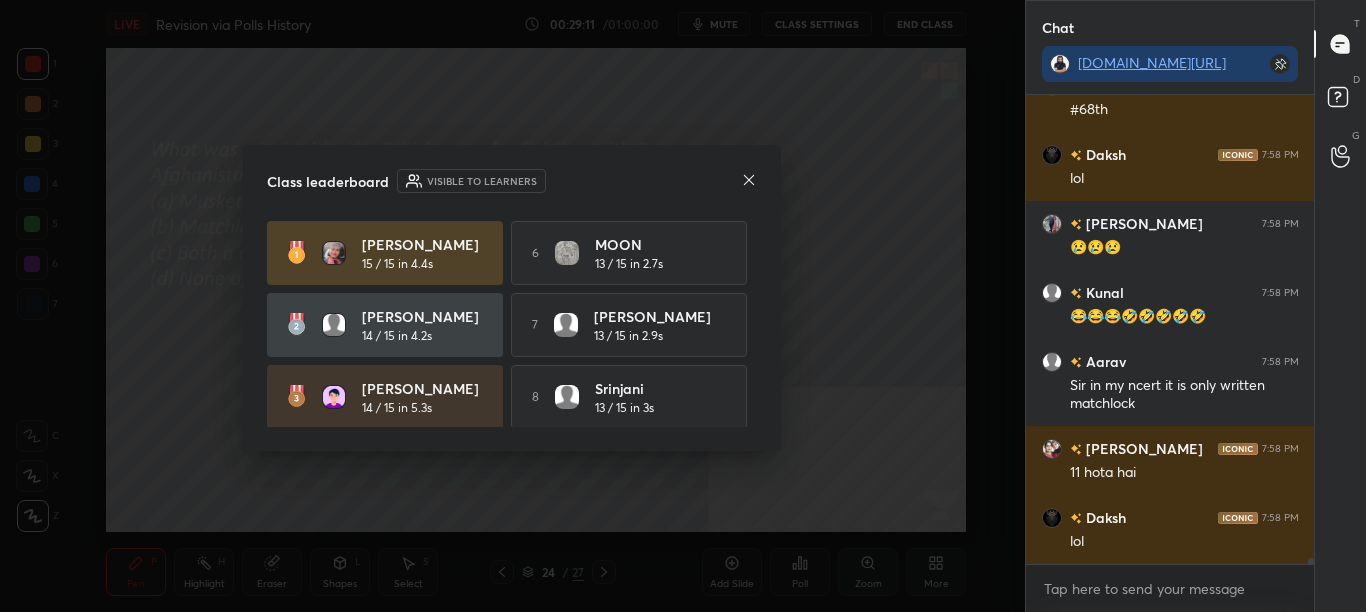 click 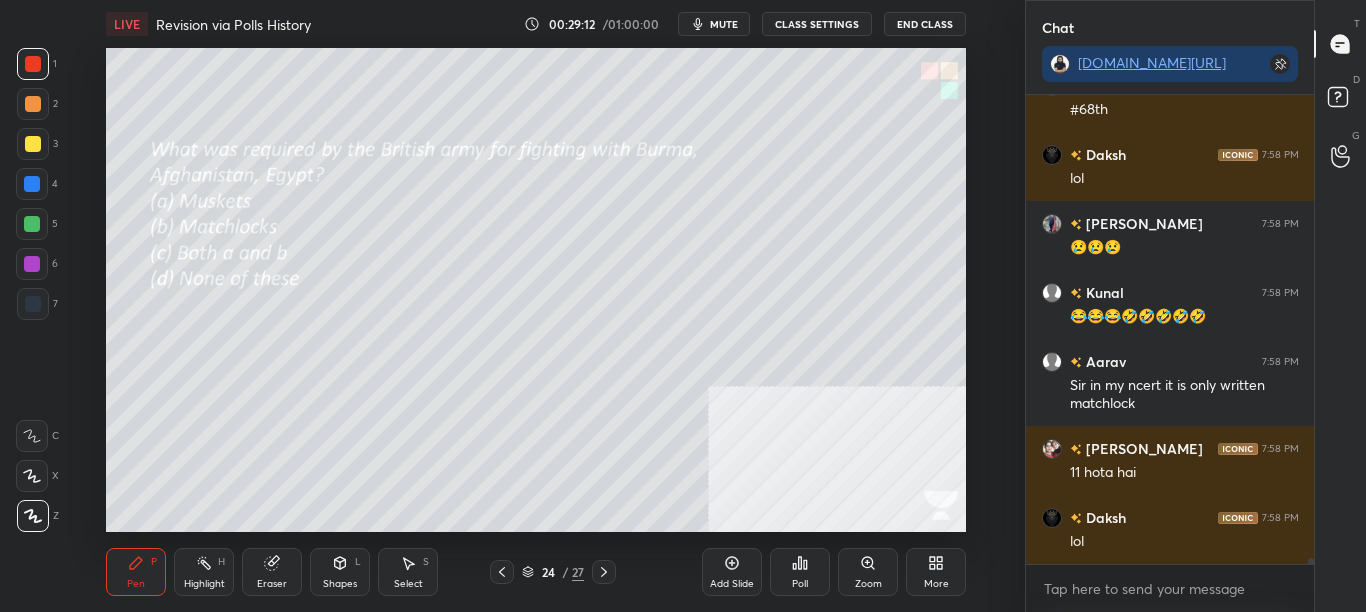 click 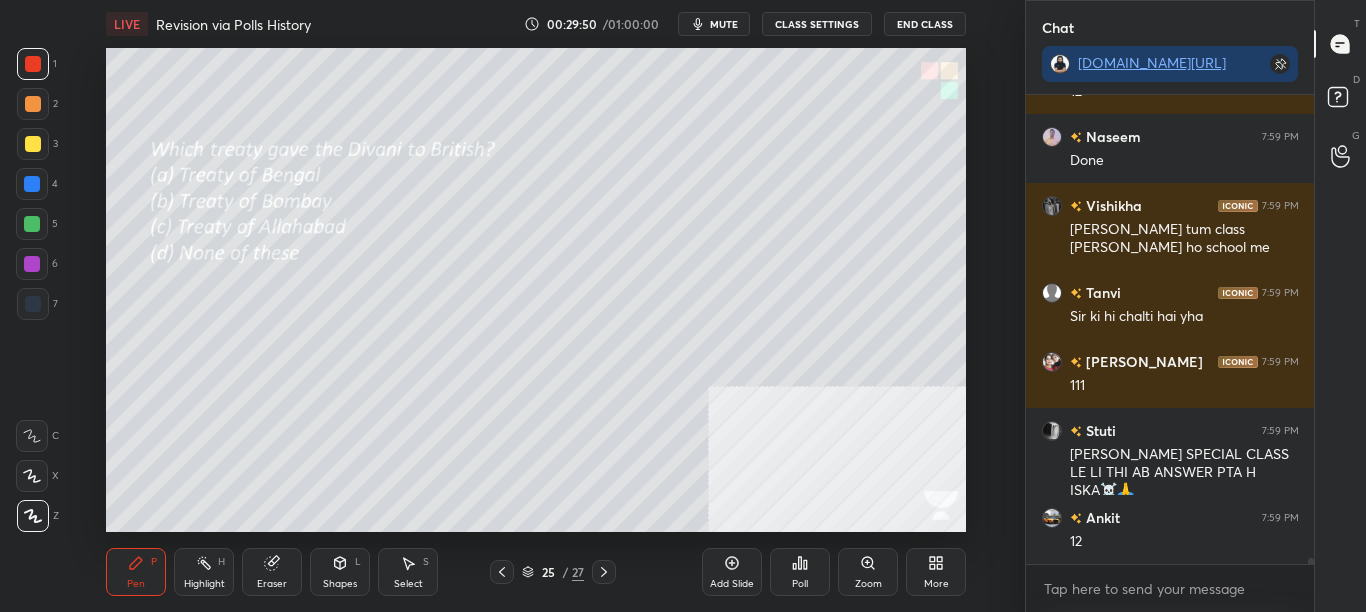click on "Poll" at bounding box center (800, 584) 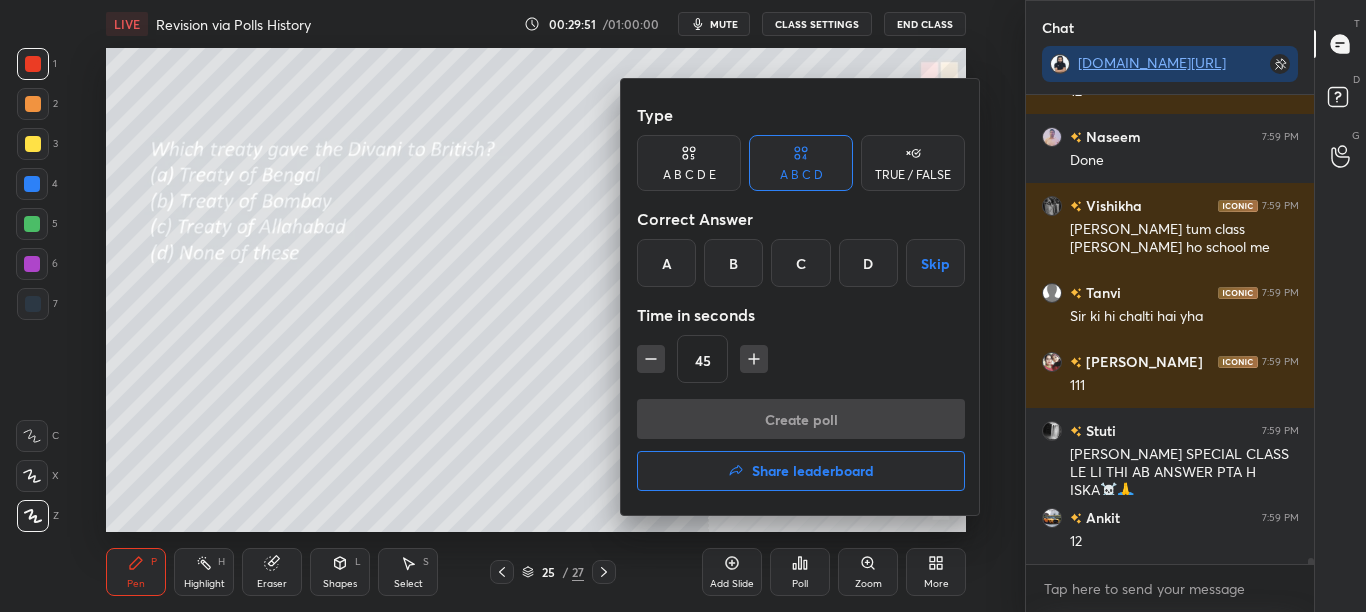 click on "C" at bounding box center [800, 263] 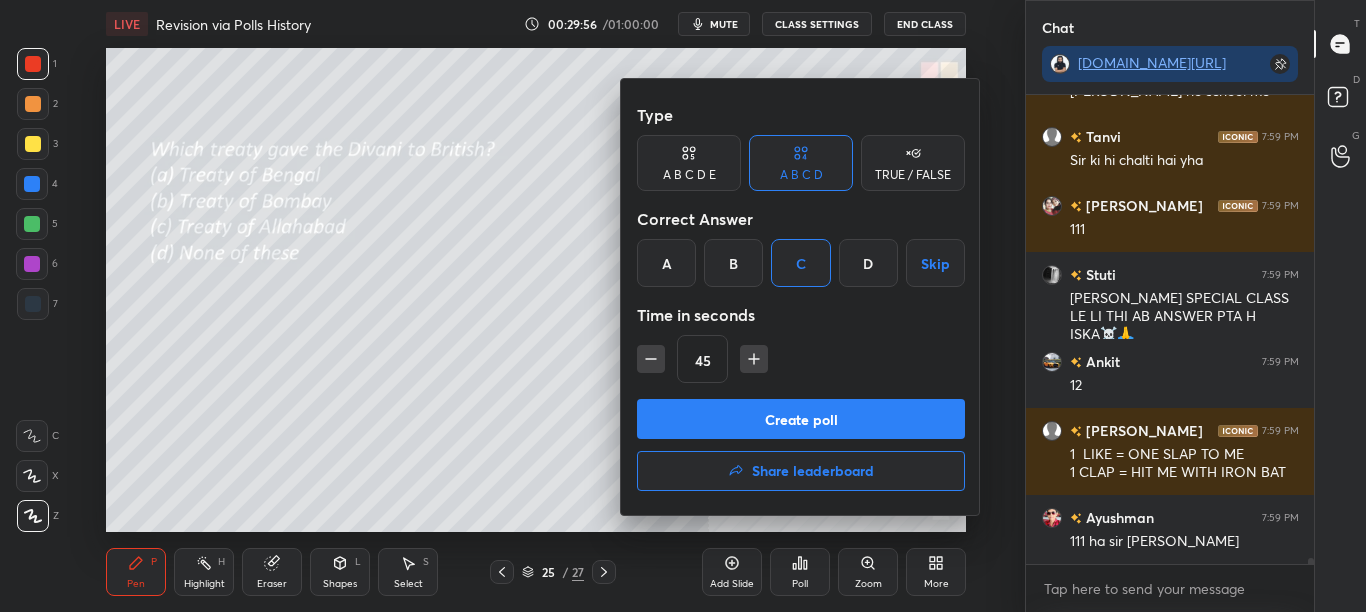 click on "Create poll" at bounding box center (801, 419) 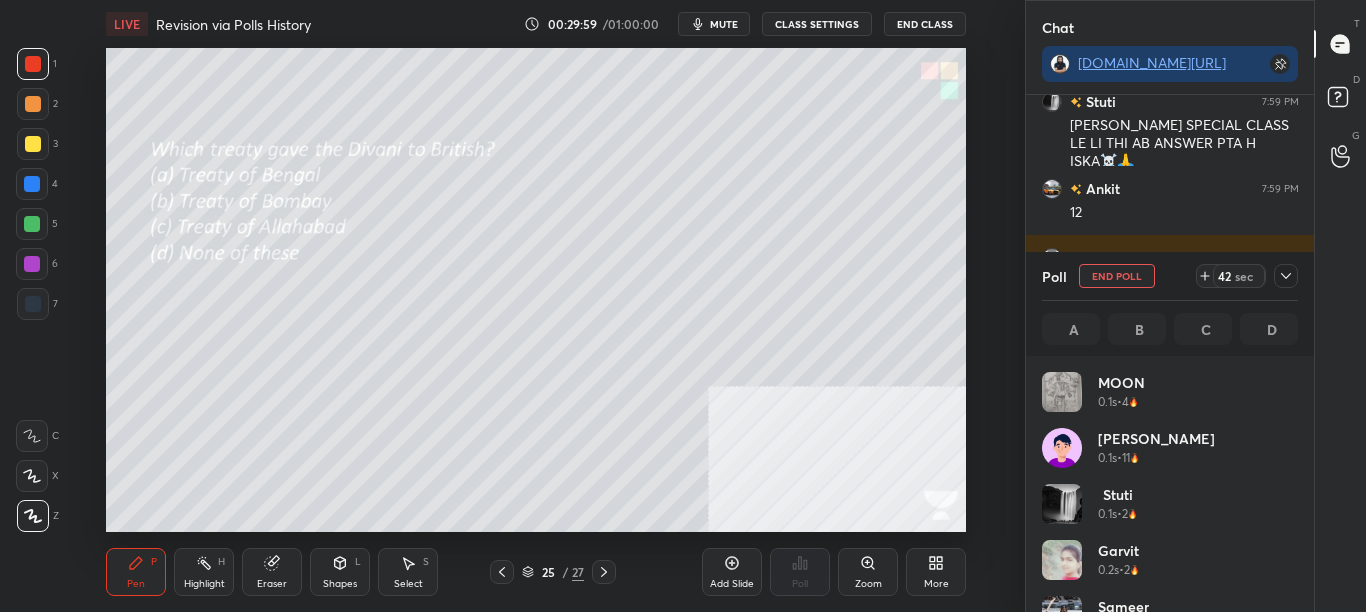 click 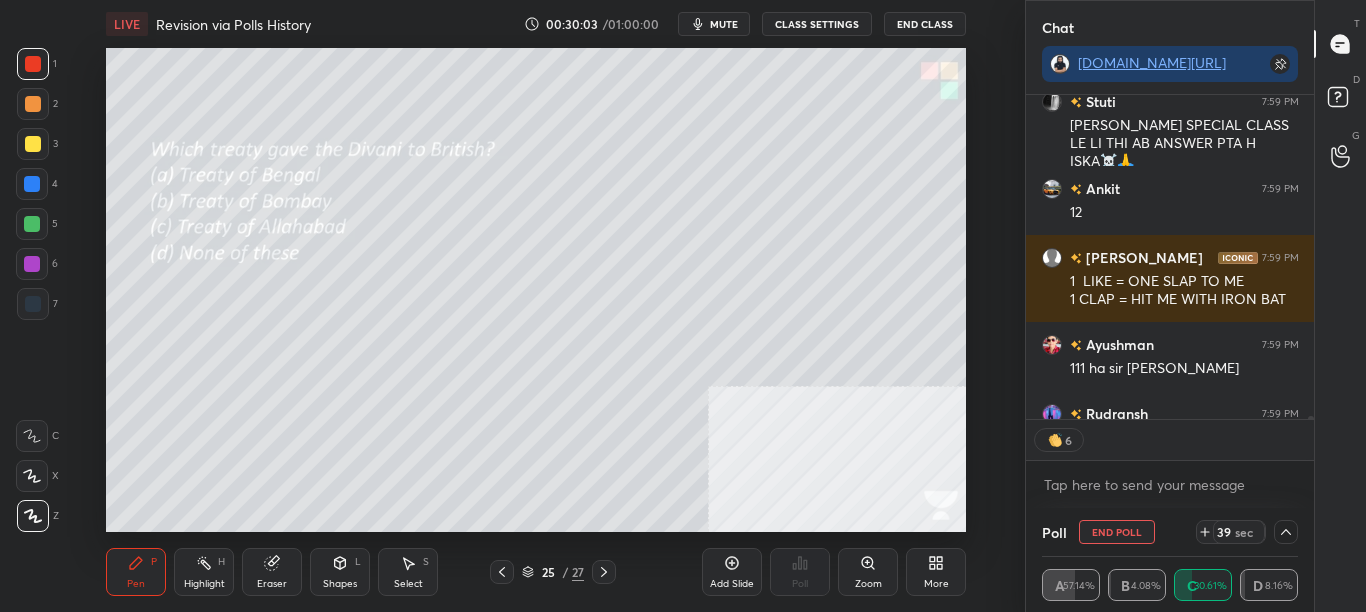 click on "Poll End Poll 39  sec A 57.14% B 4.08% C 30.61% D 8.16%" at bounding box center (1170, 560) 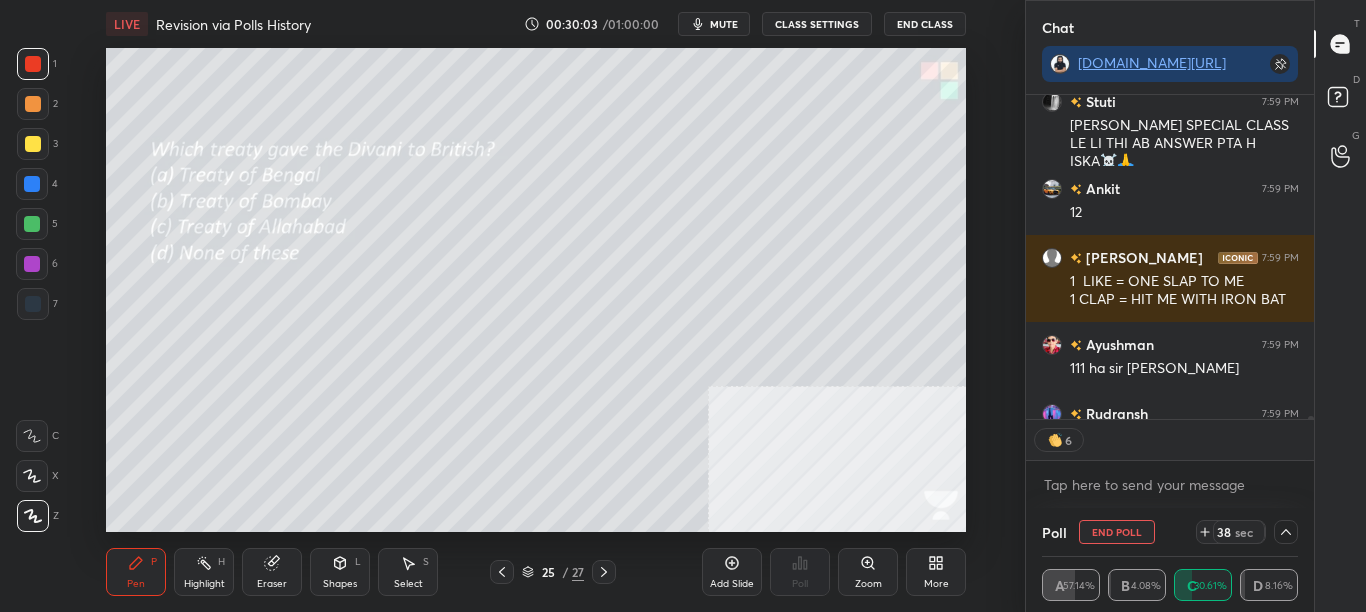 click at bounding box center (1286, 532) 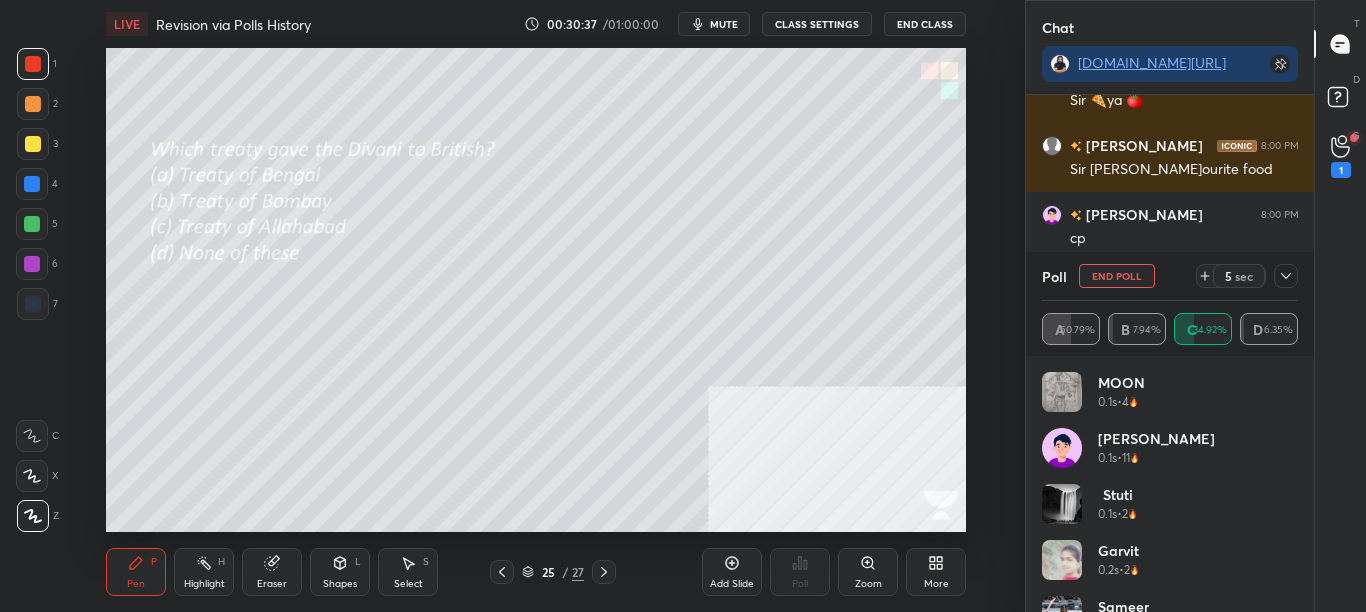 click 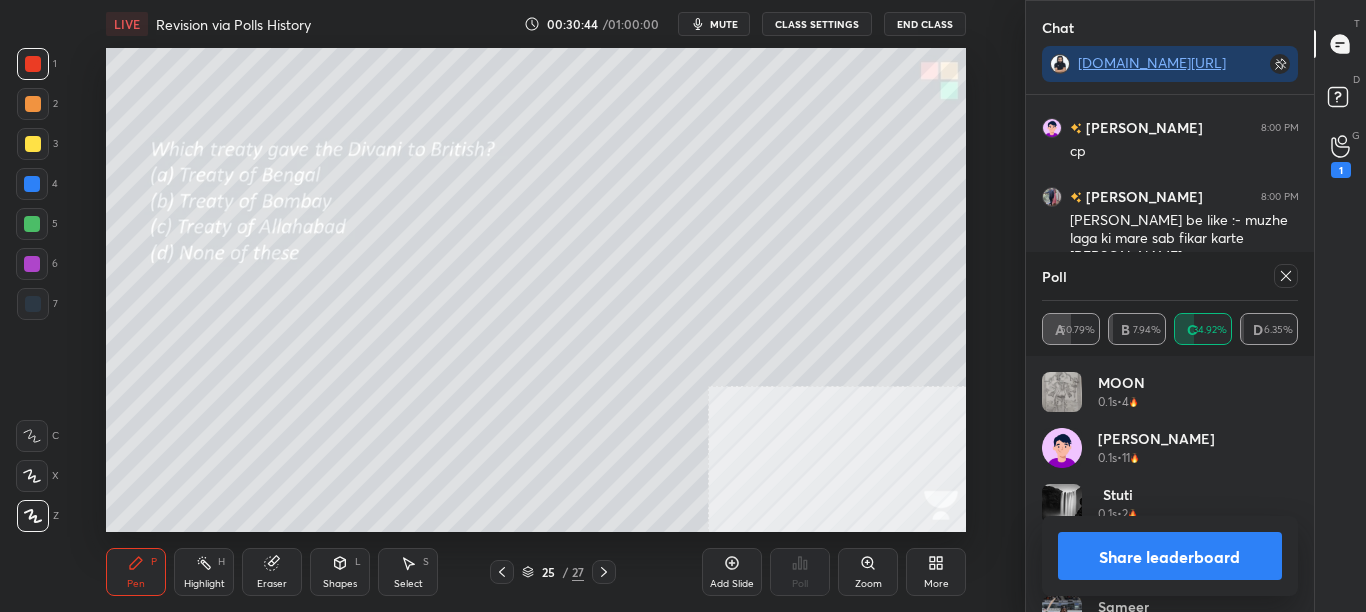 click at bounding box center (1286, 276) 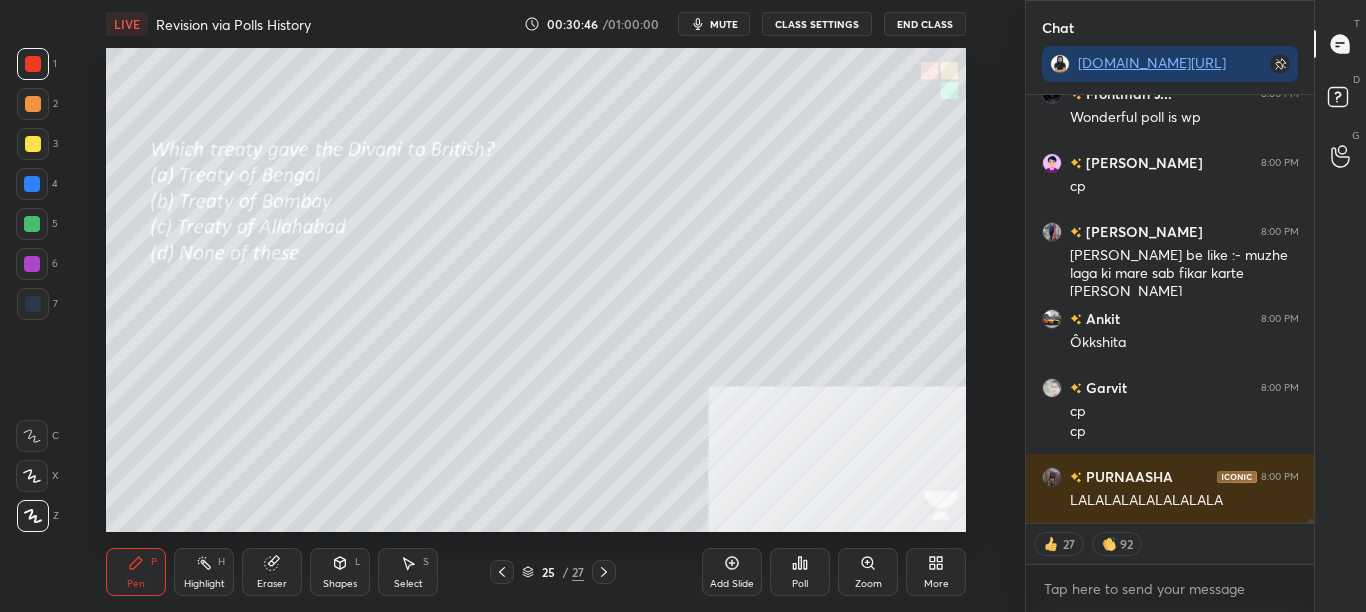 click 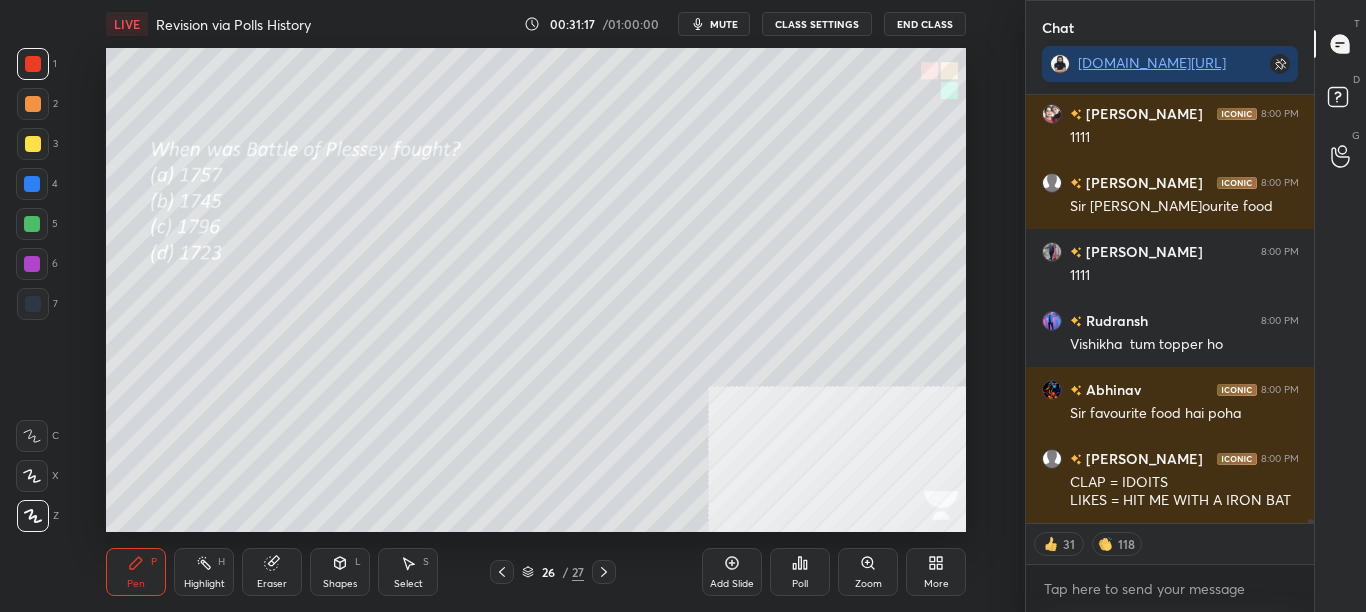 click on "Poll" at bounding box center (800, 572) 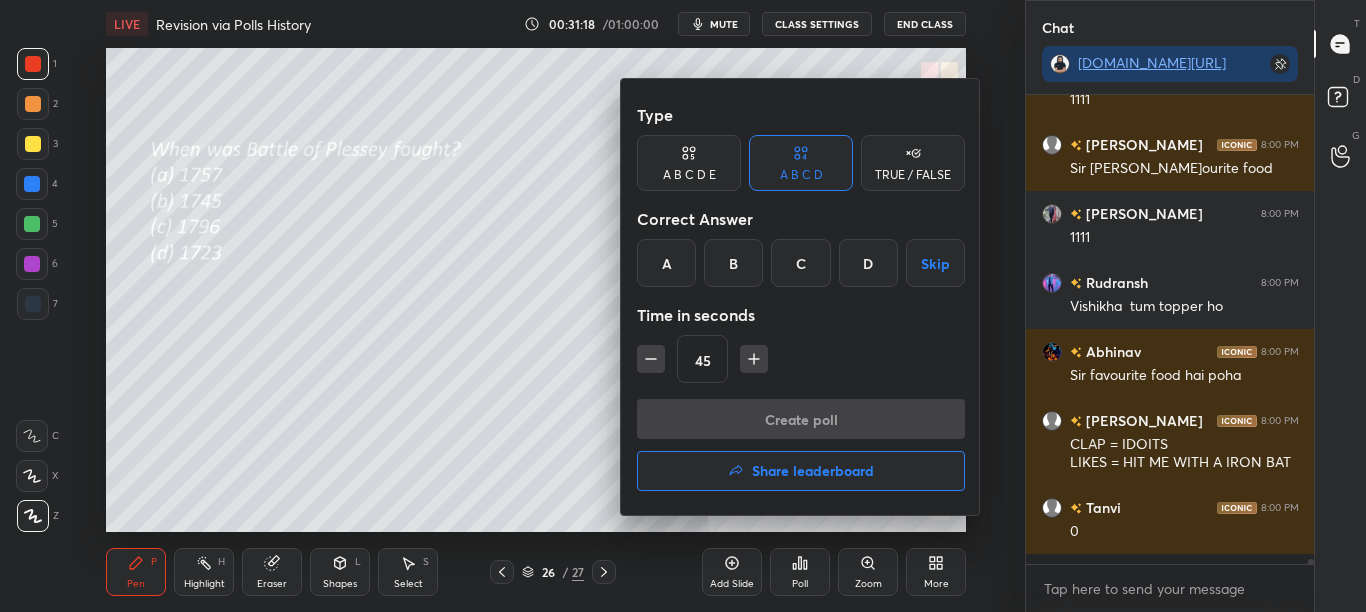 click on "A" at bounding box center [666, 263] 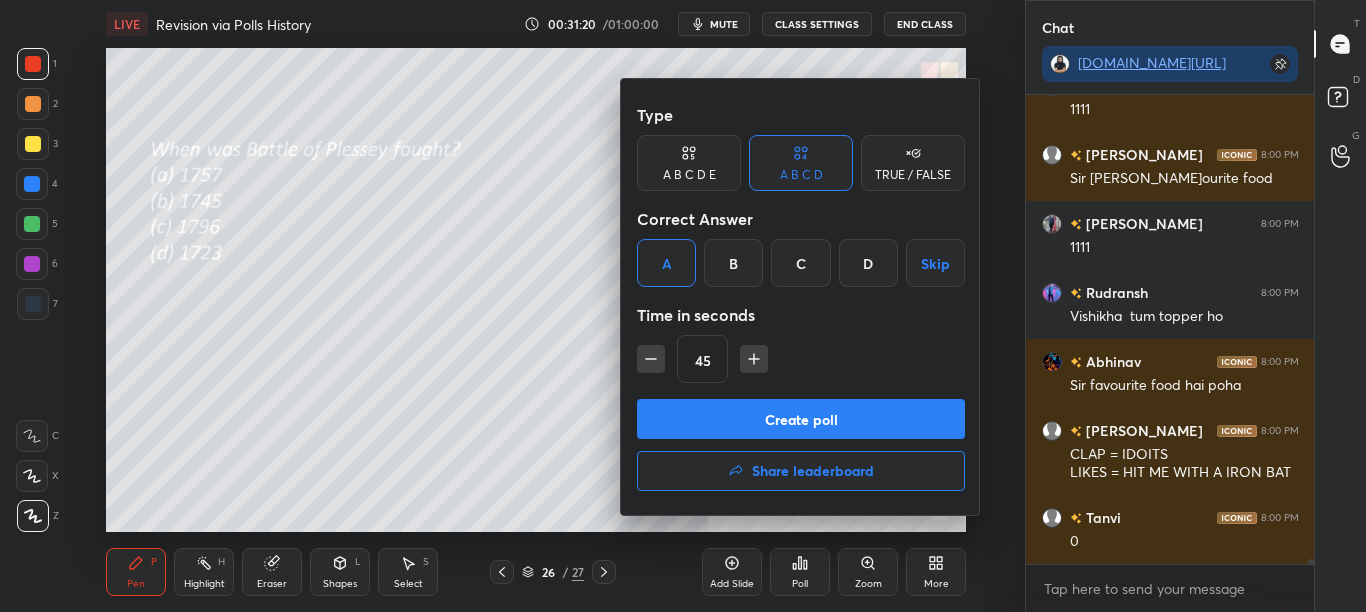 click on "Create poll" at bounding box center (801, 419) 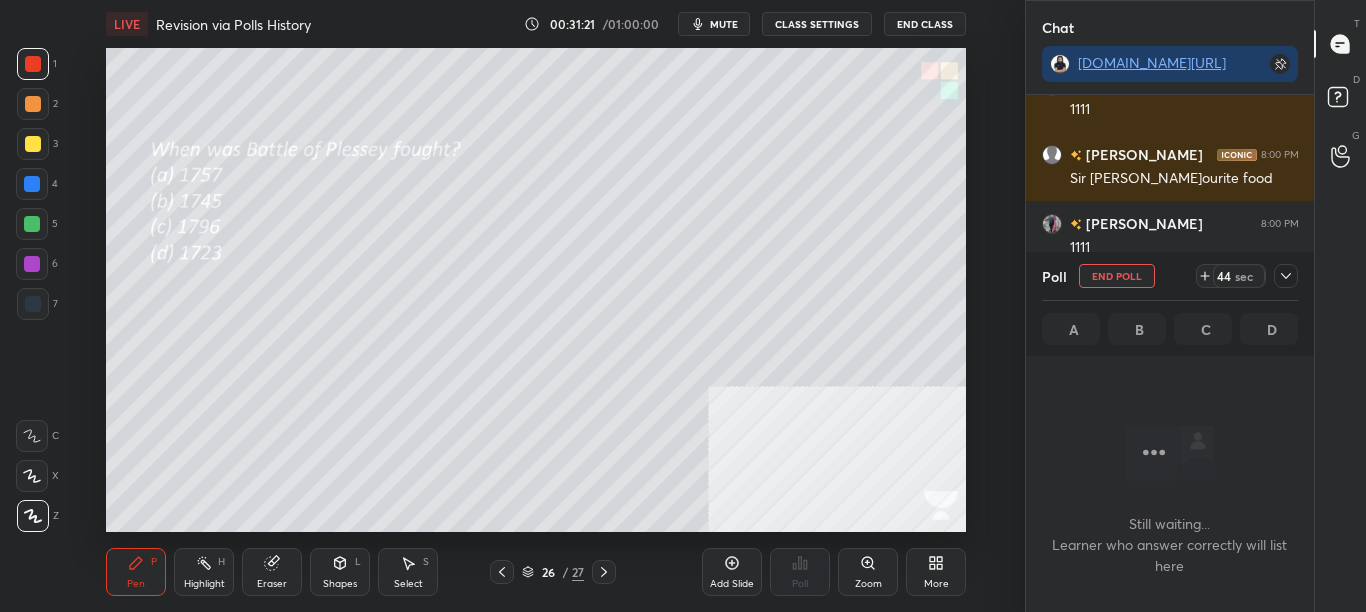 click 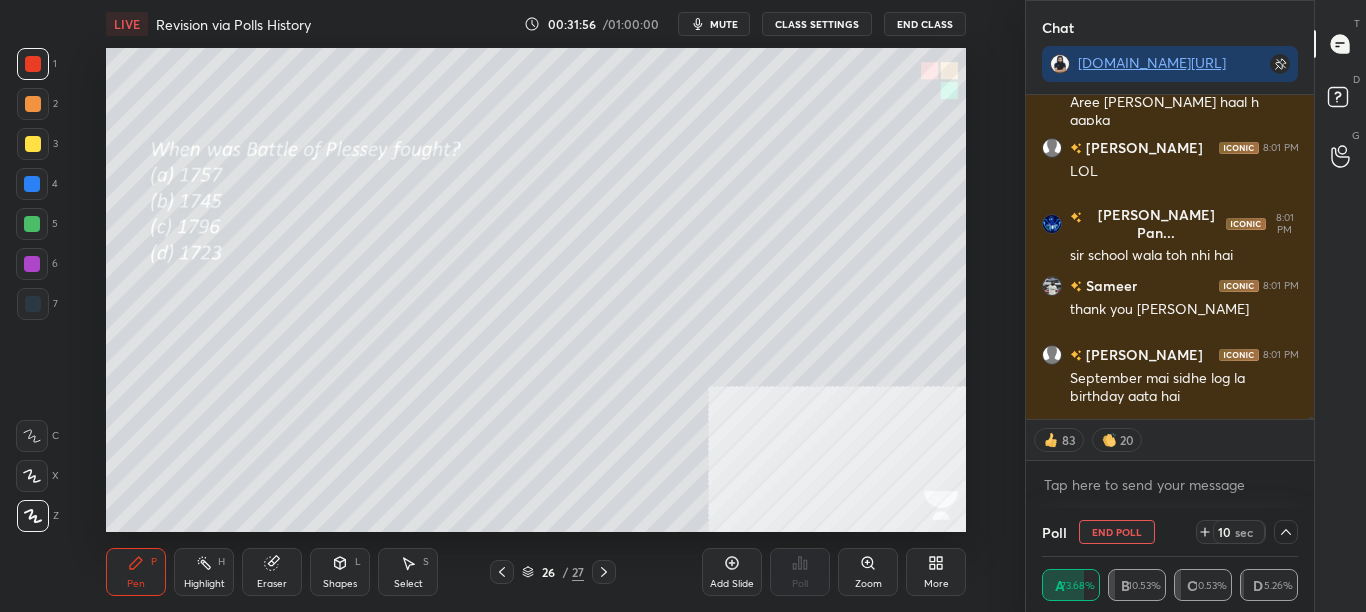 click on "t.me/sikandarcbse8th" at bounding box center (1170, 74) 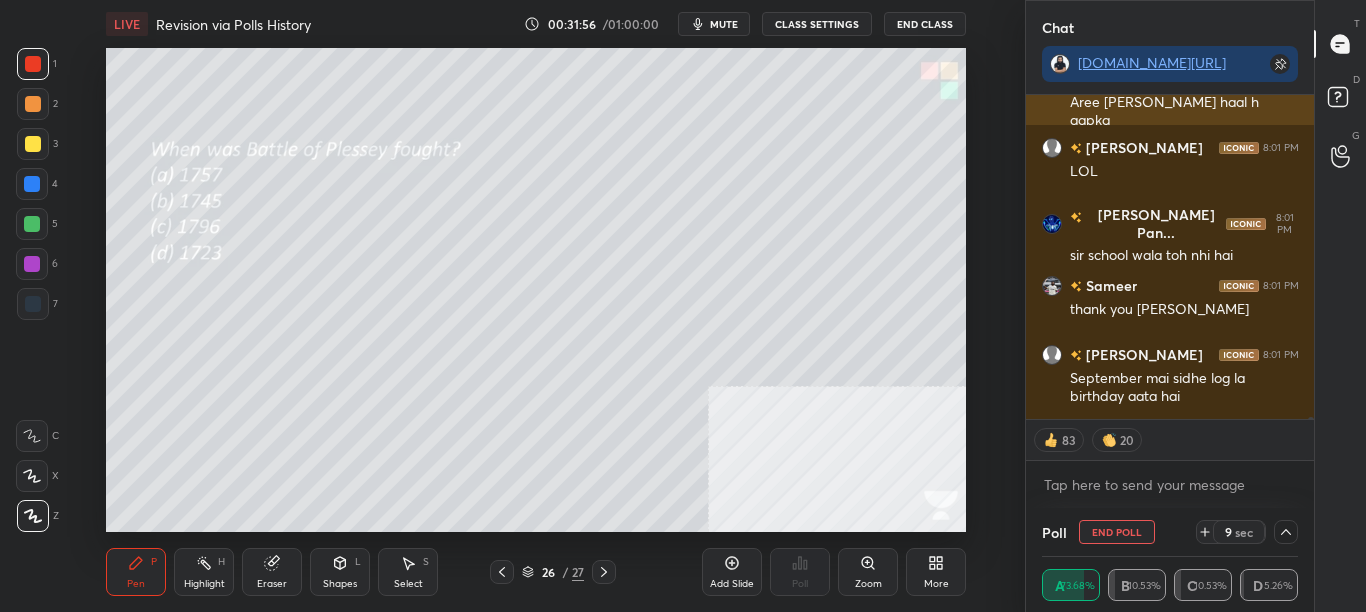 click on "Aree sir kya haal h aapka" at bounding box center (1184, 112) 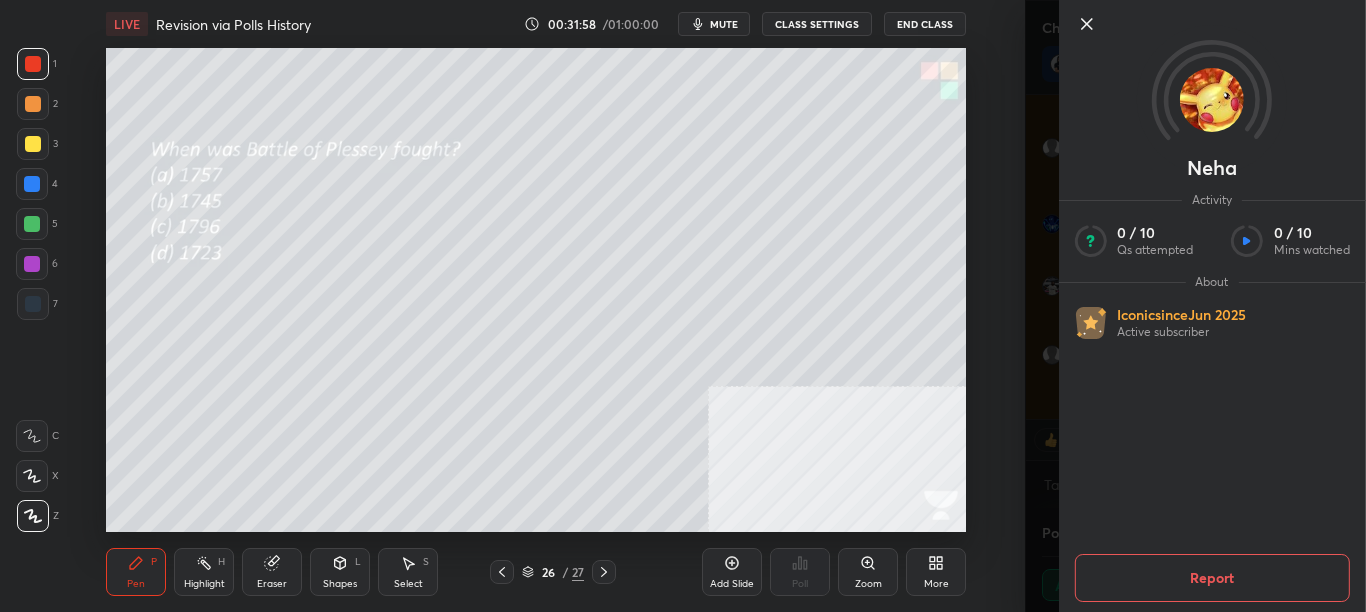 click on "Neha Activity 0 / 10 Qs attempted 0 / 10 Mins watched About Iconic  since  Jun   2025 Active subscriber Report" at bounding box center [1196, 306] 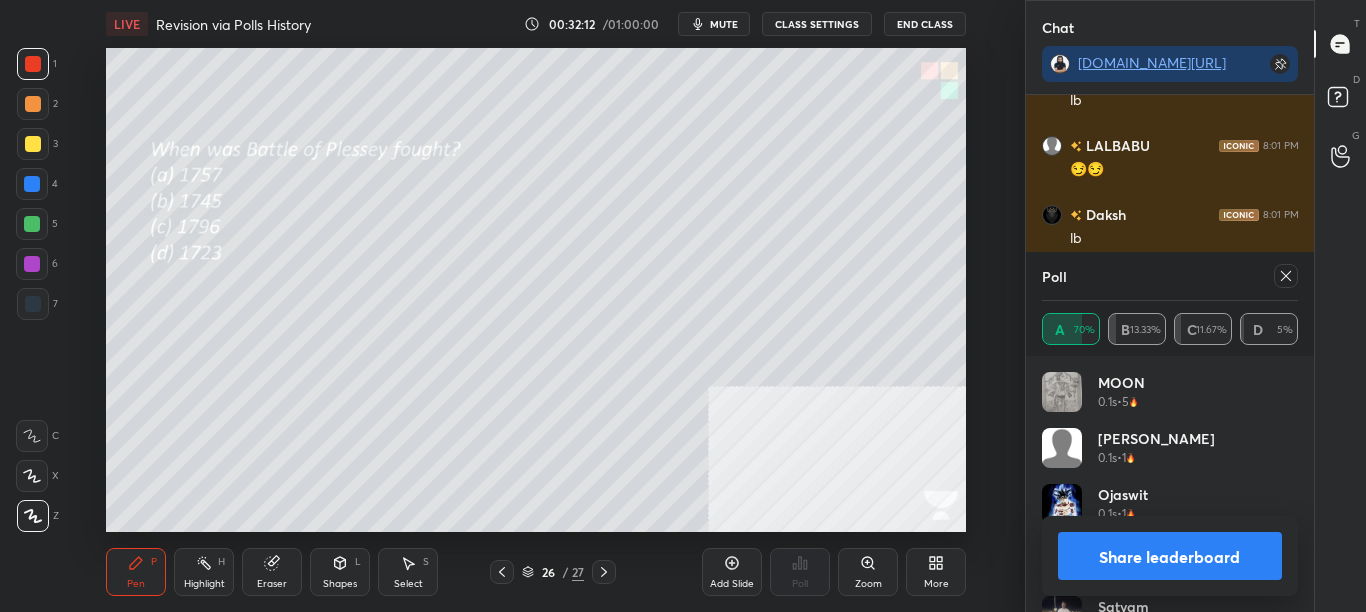 click on "Share leaderboard" at bounding box center [1170, 556] 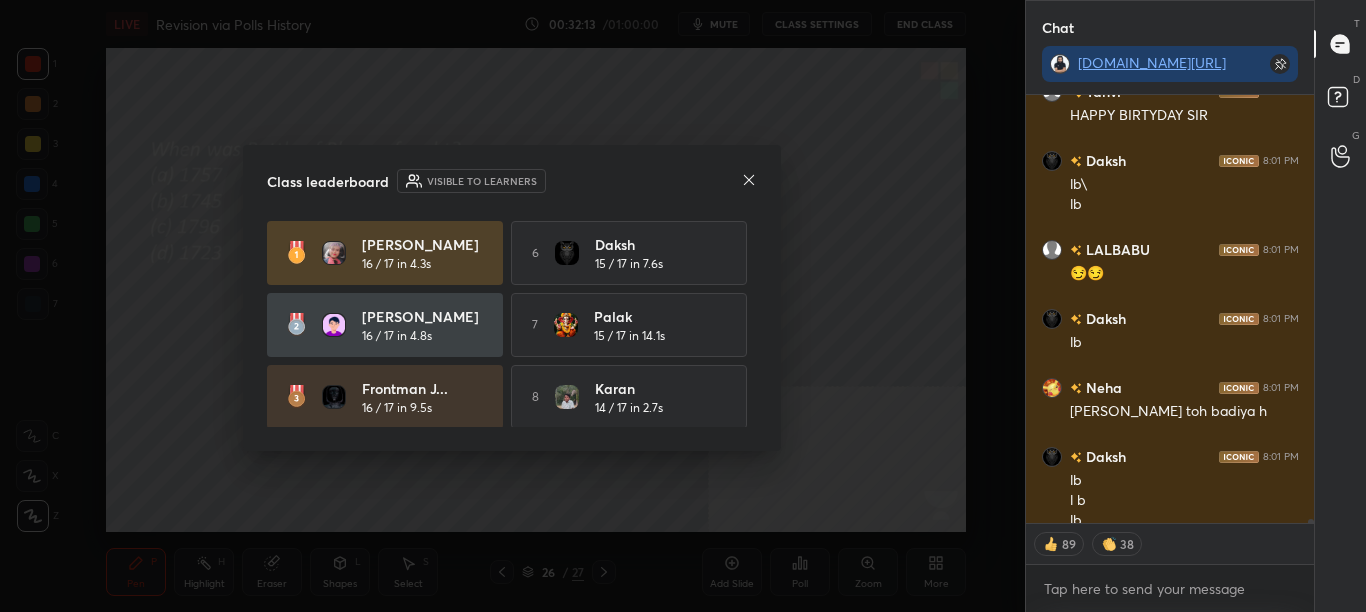 click 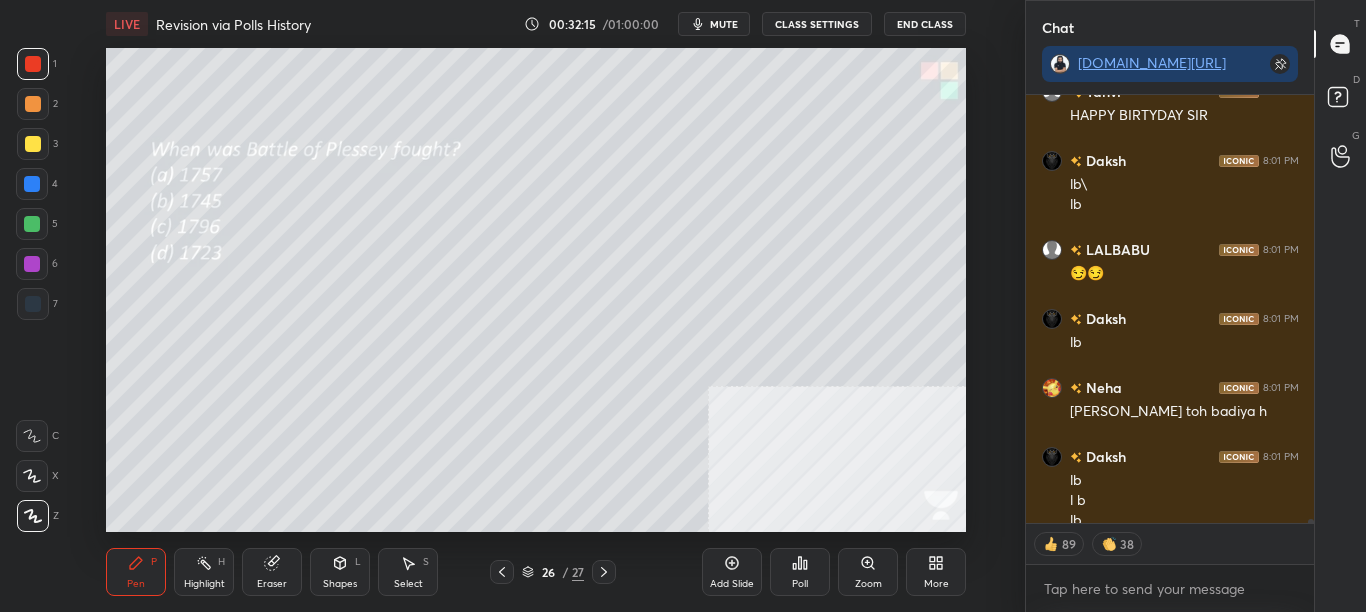 click 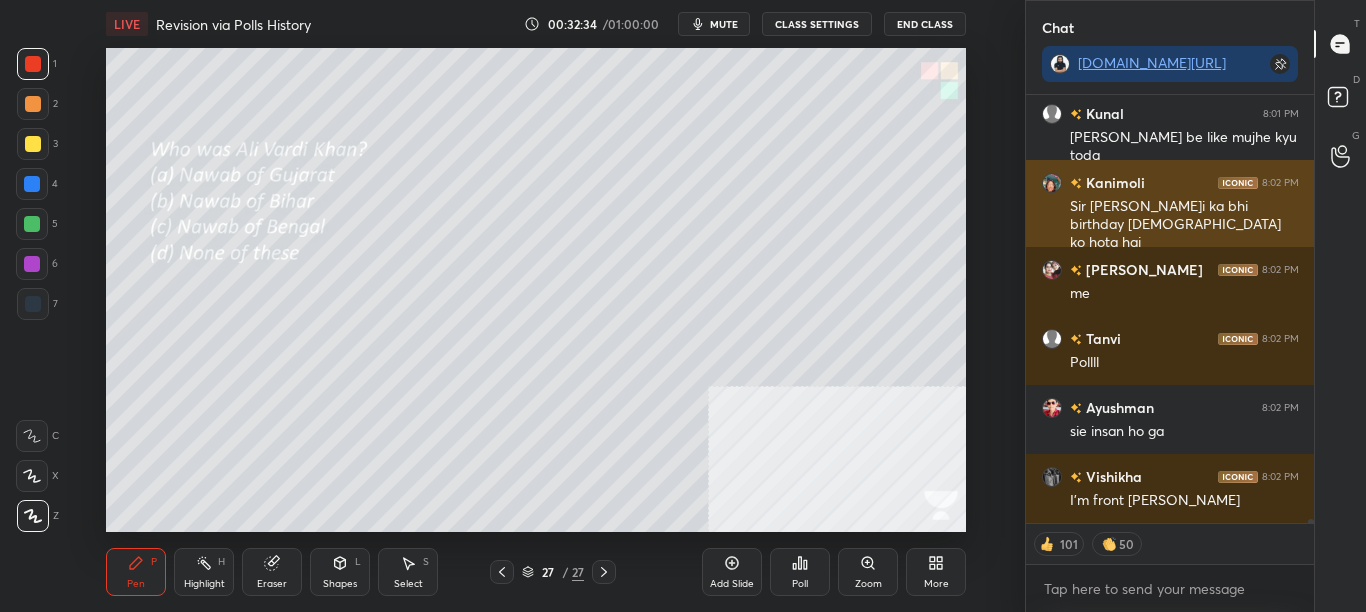 click on "Sir meri didi ka bhi birthday 1 sep ko hota hai" at bounding box center (1184, 225) 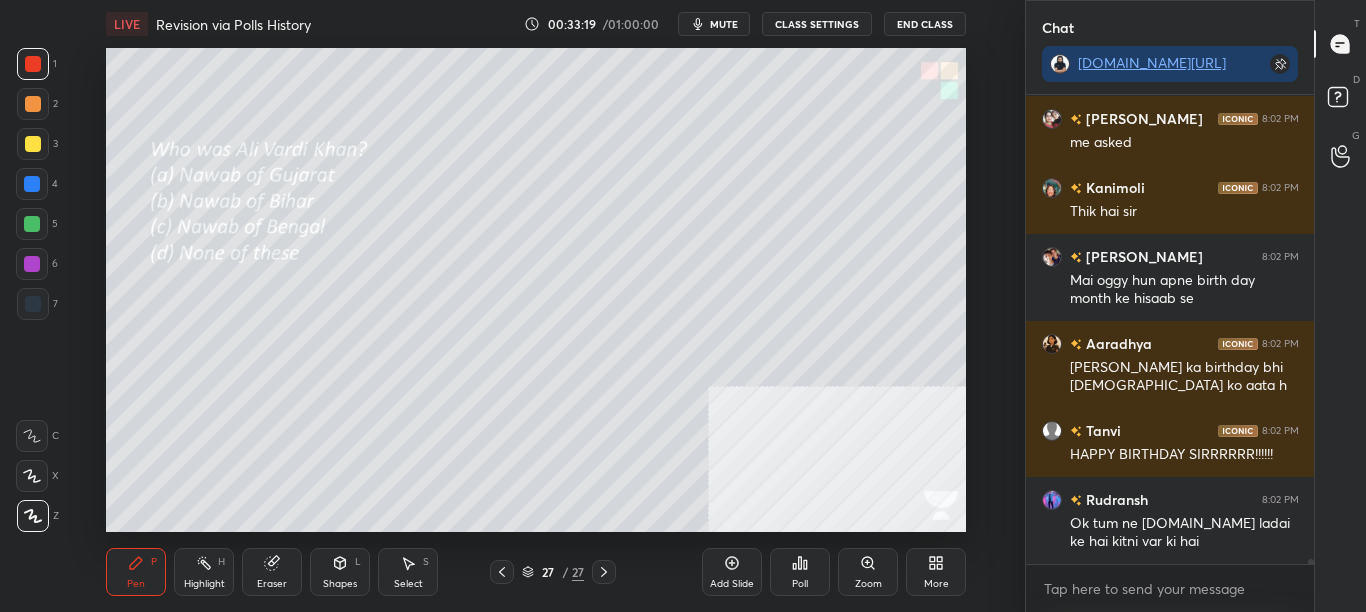 scroll, scrollTop: 46889, scrollLeft: 0, axis: vertical 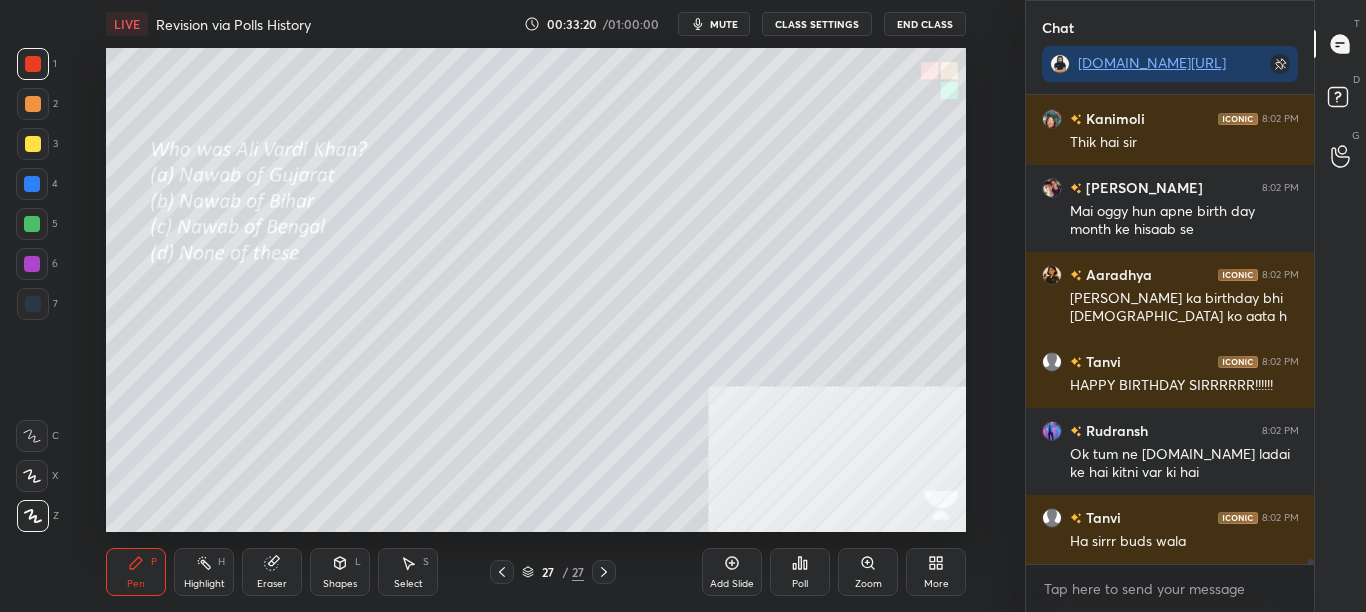 click on "Poll" at bounding box center (800, 572) 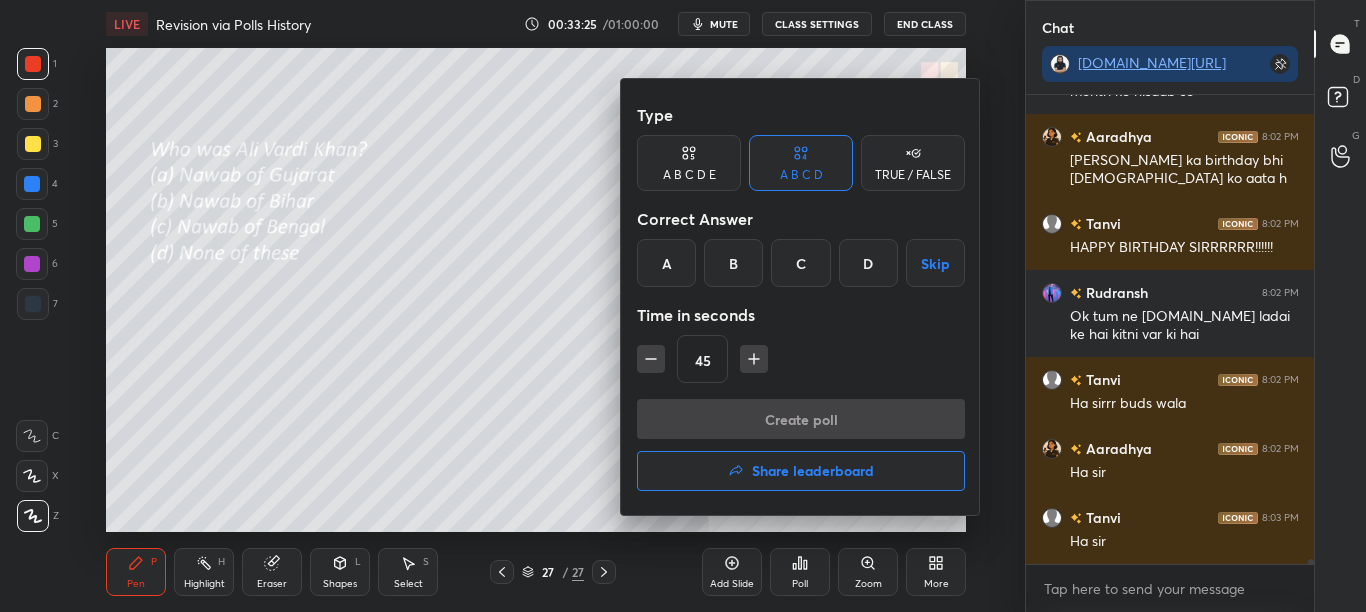scroll, scrollTop: 47114, scrollLeft: 0, axis: vertical 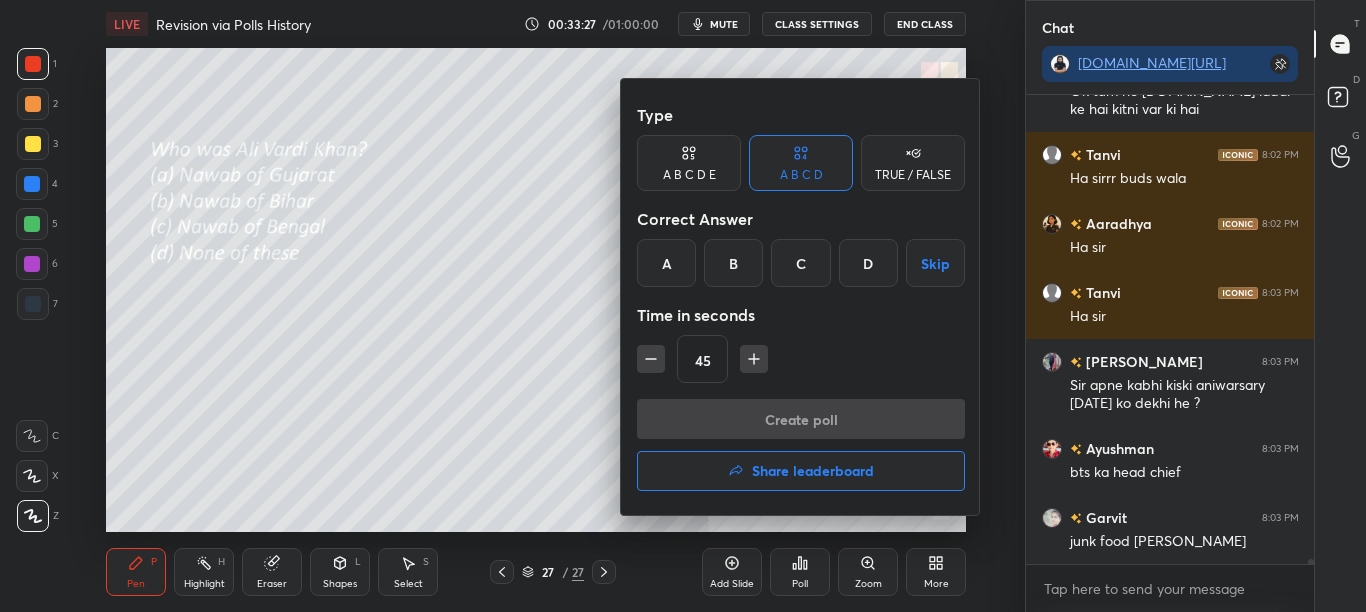 click on "C" at bounding box center (800, 263) 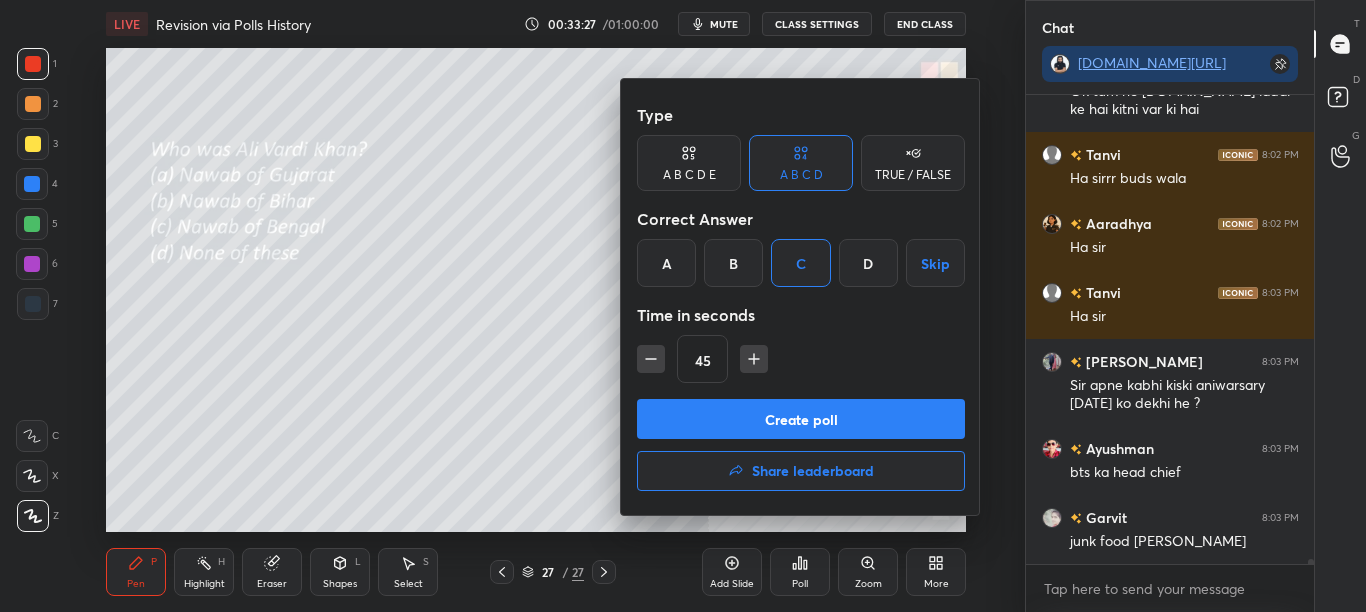 scroll, scrollTop: 47321, scrollLeft: 0, axis: vertical 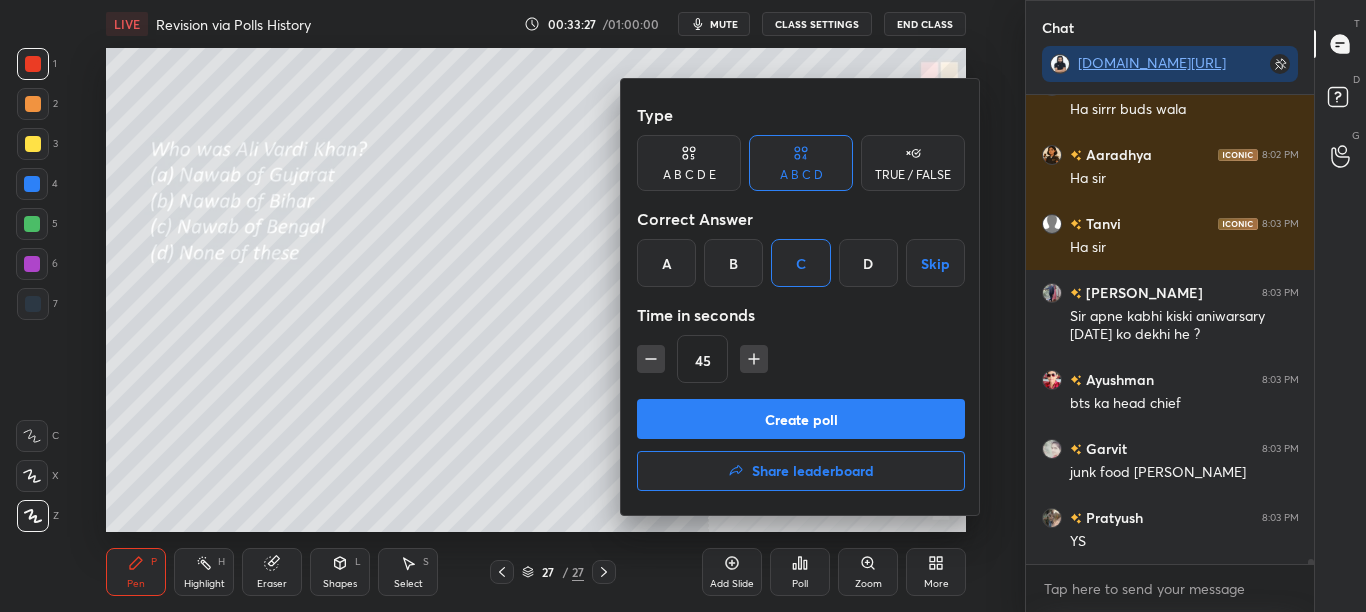 click on "Create poll" at bounding box center (801, 419) 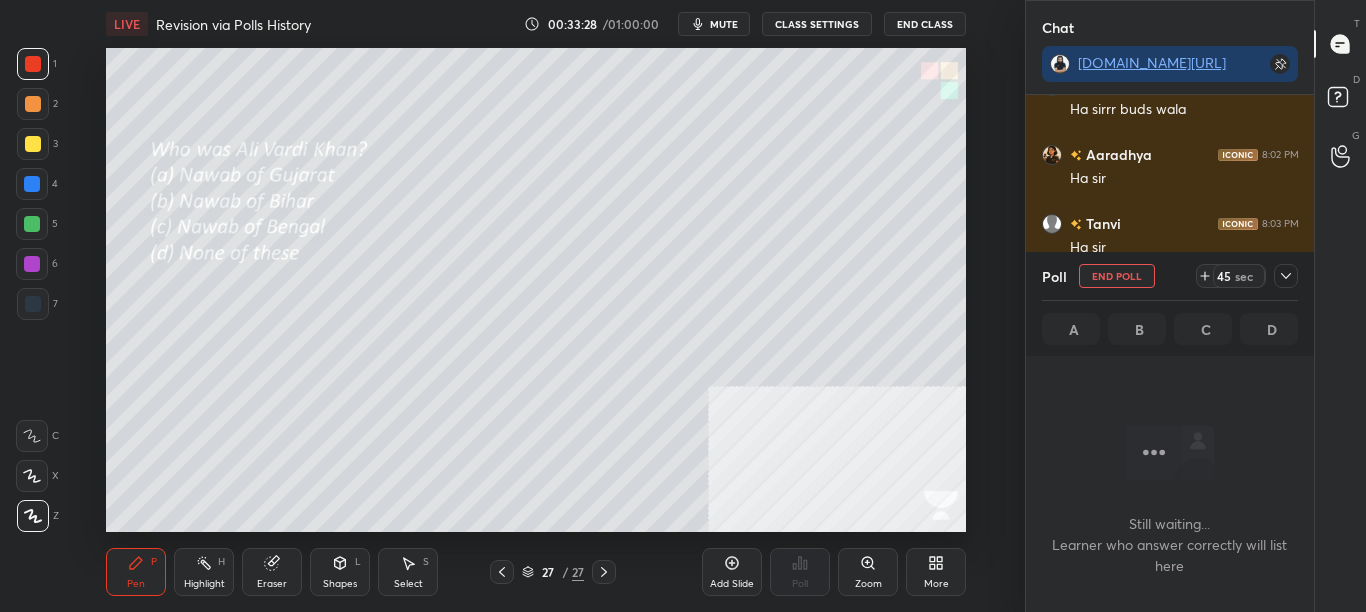 scroll, scrollTop: 254, scrollLeft: 282, axis: both 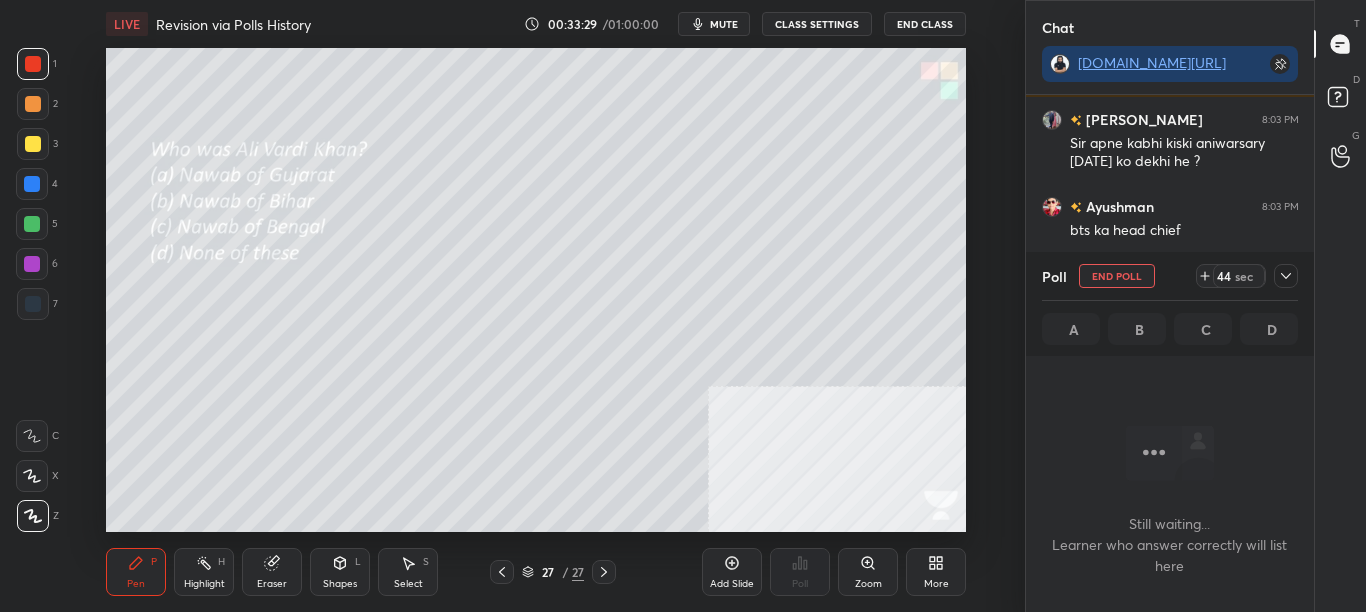 click at bounding box center [1286, 276] 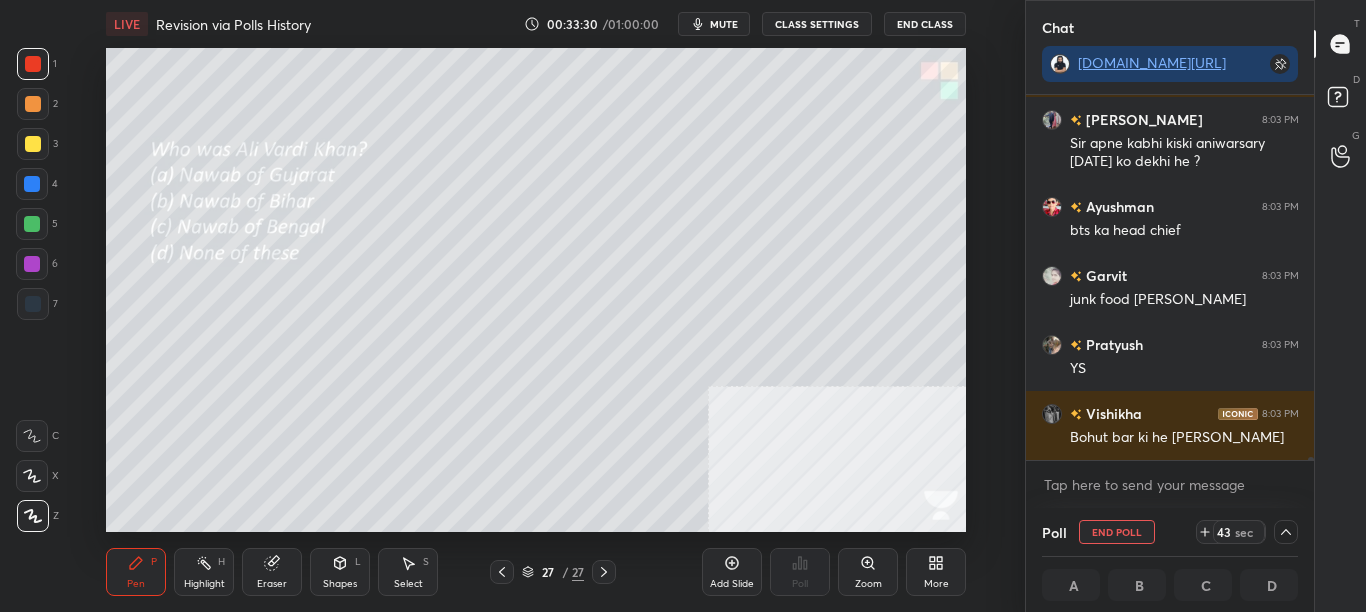 scroll, scrollTop: 1, scrollLeft: 7, axis: both 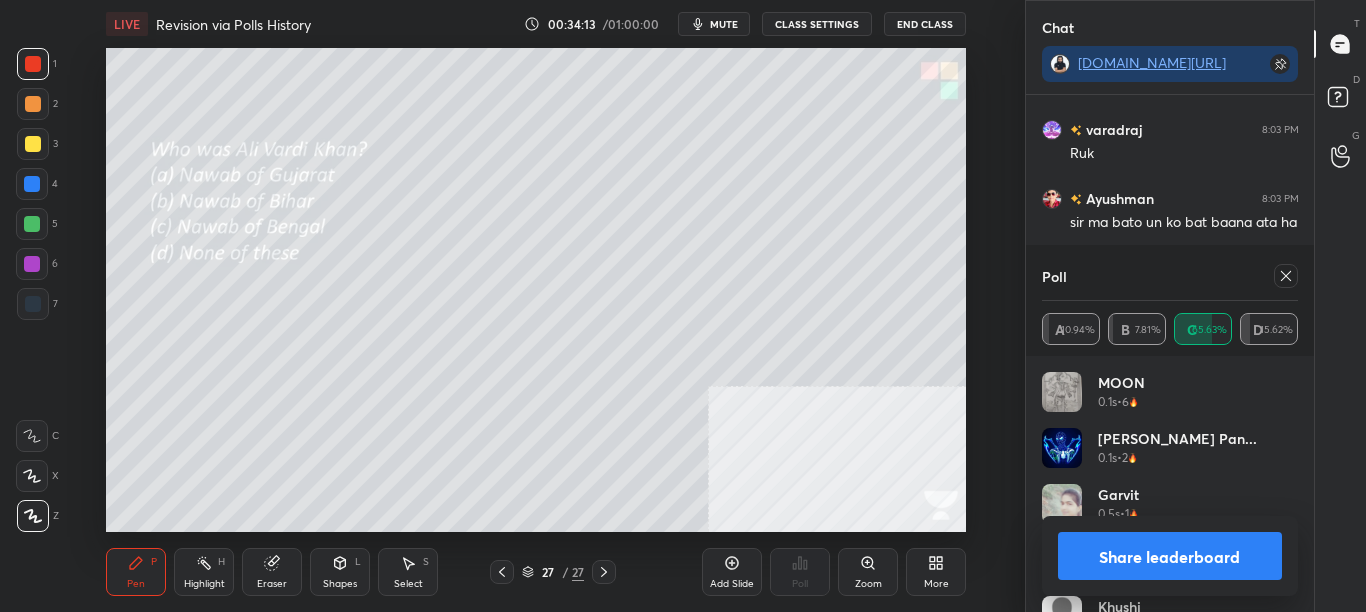 click on "Share leaderboard" at bounding box center (1170, 556) 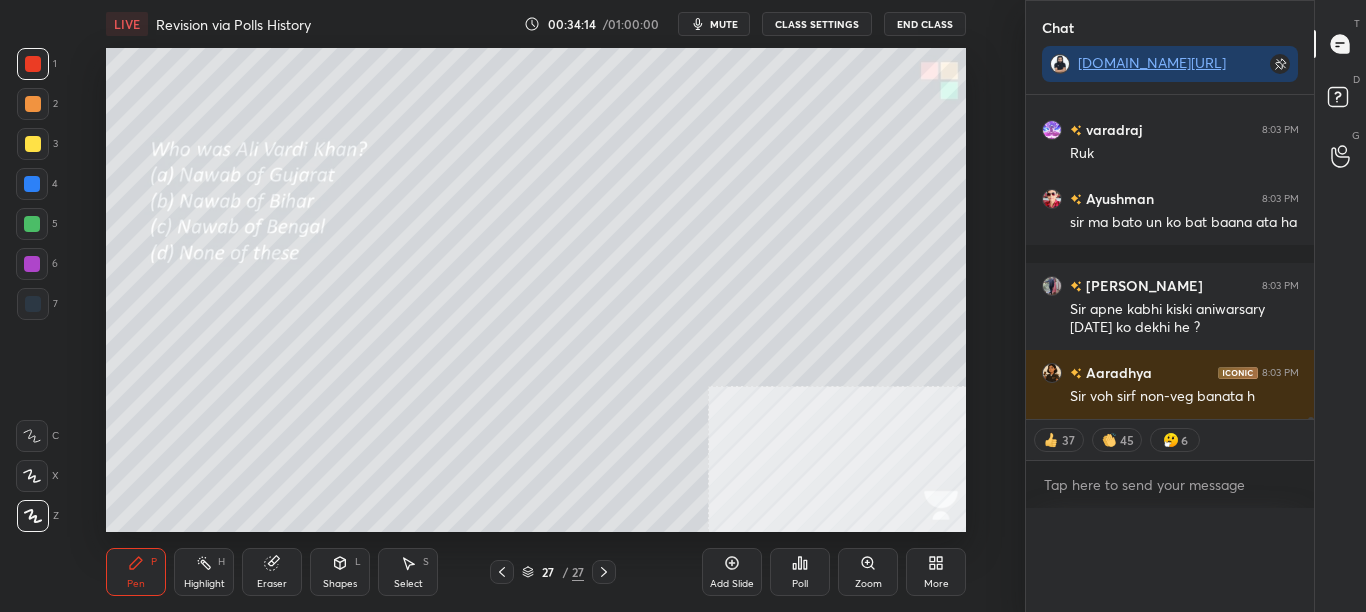 scroll, scrollTop: 0, scrollLeft: 0, axis: both 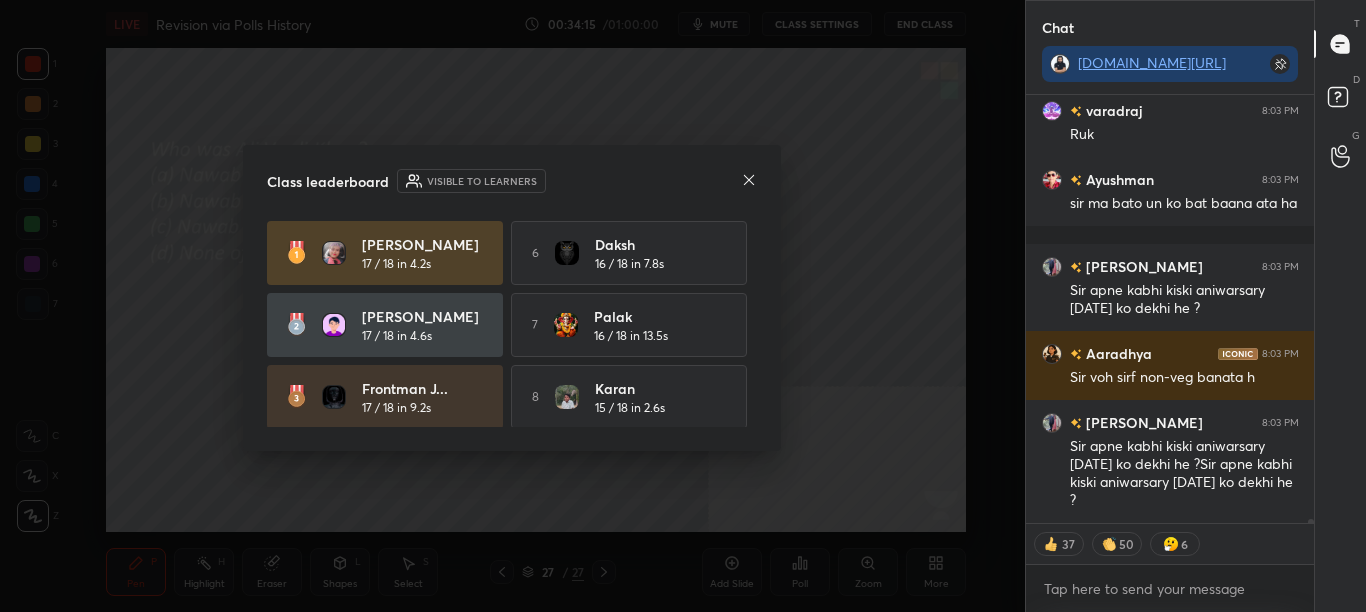 click 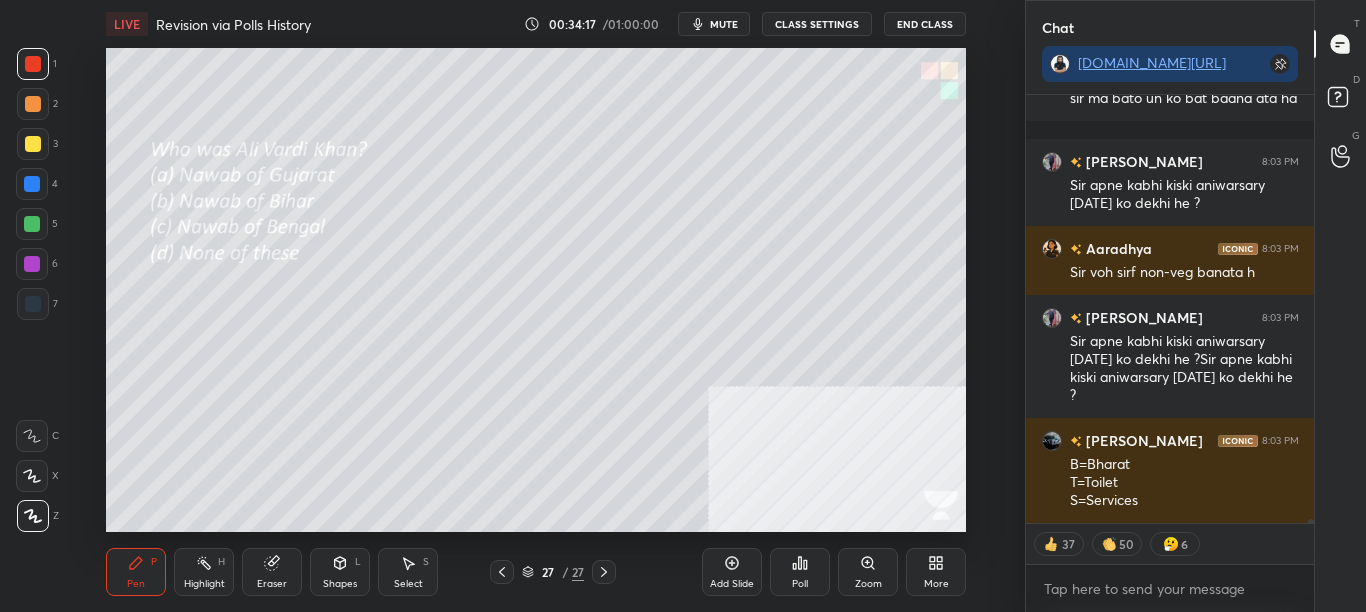 click 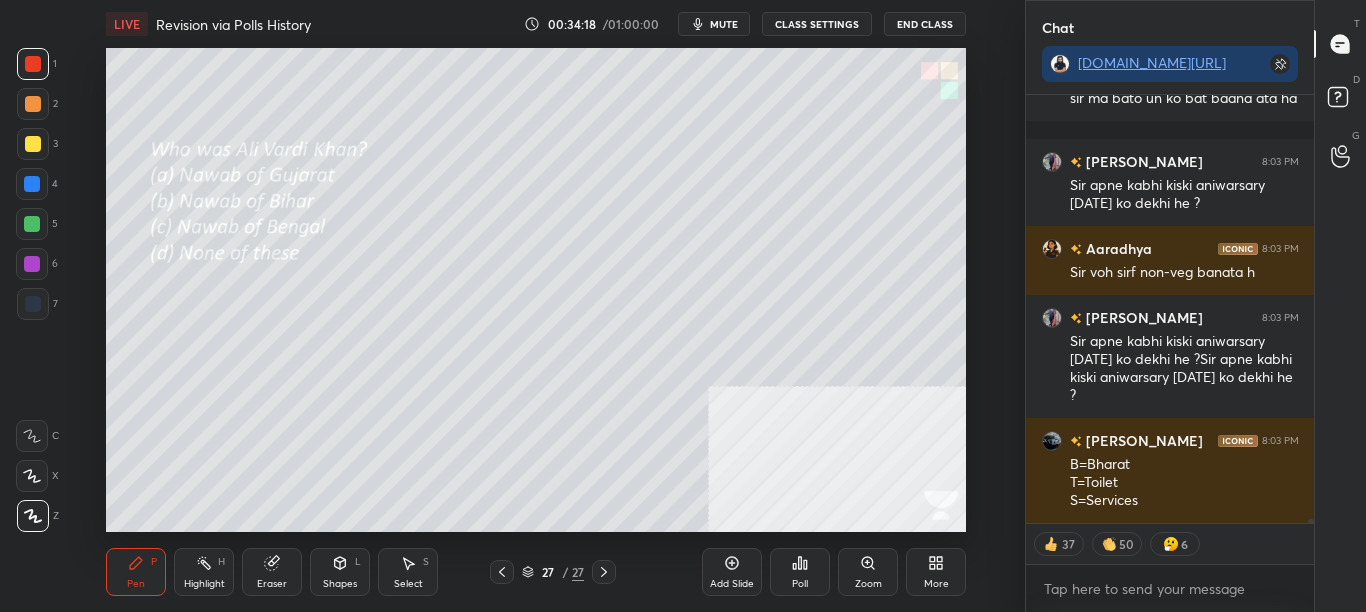 click on "More" at bounding box center (936, 584) 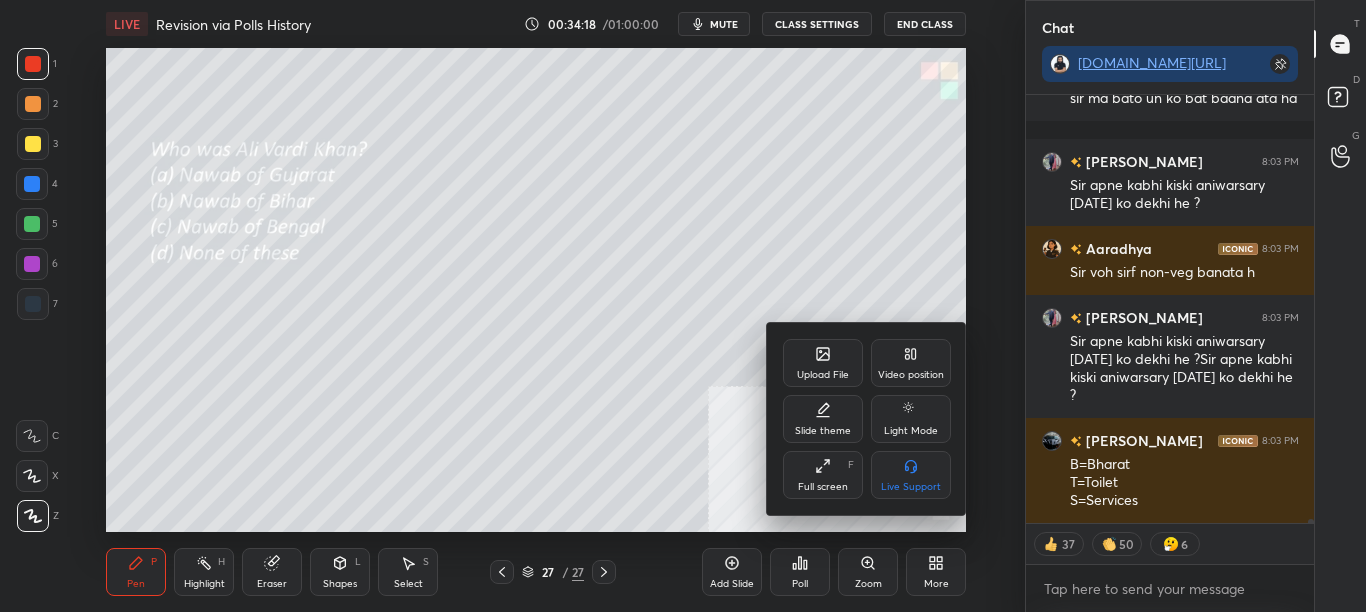 click 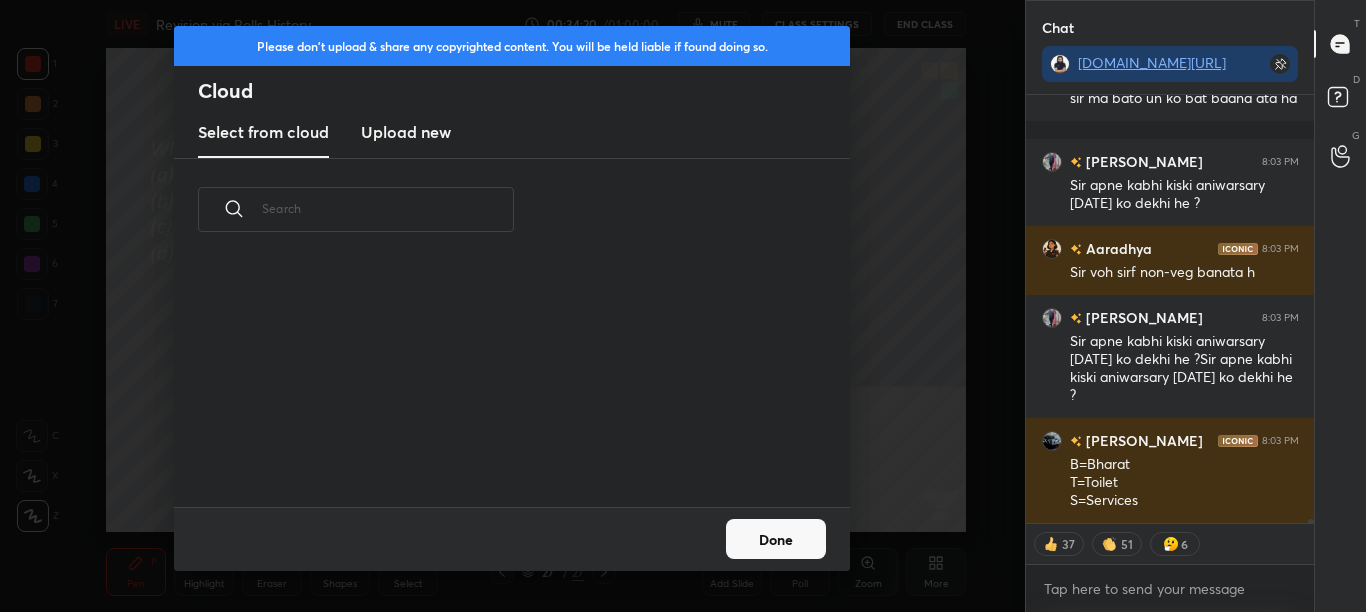 click on "Upload new" at bounding box center (406, 132) 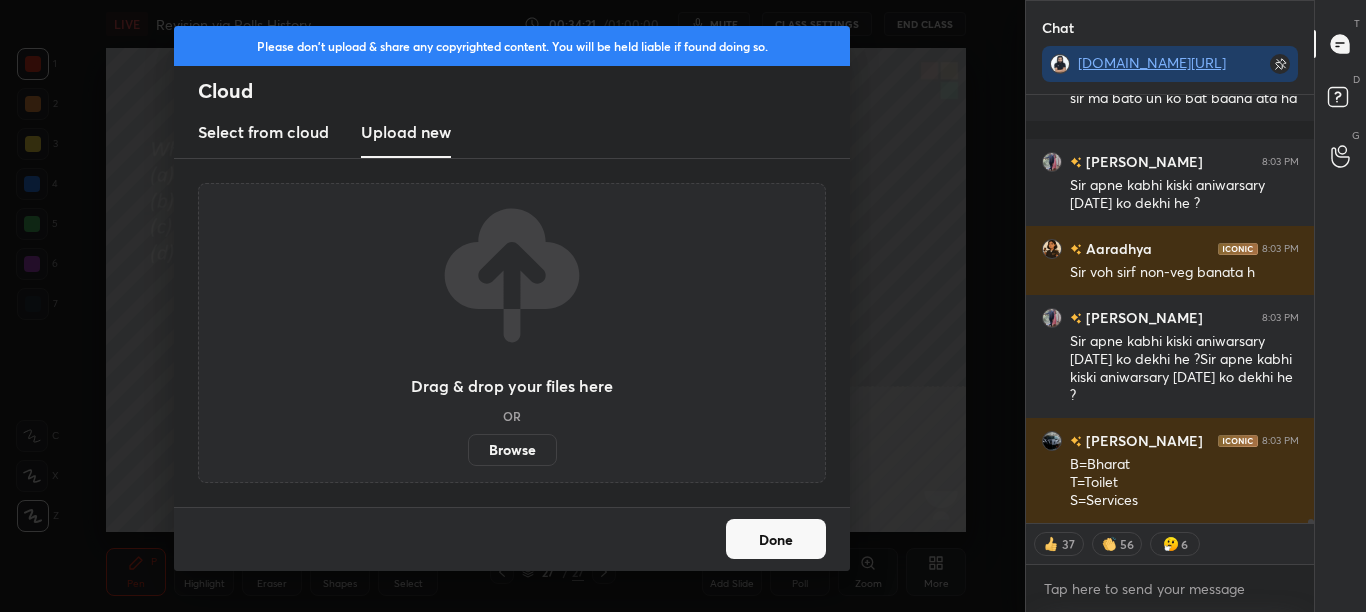 click on "Browse" at bounding box center [512, 450] 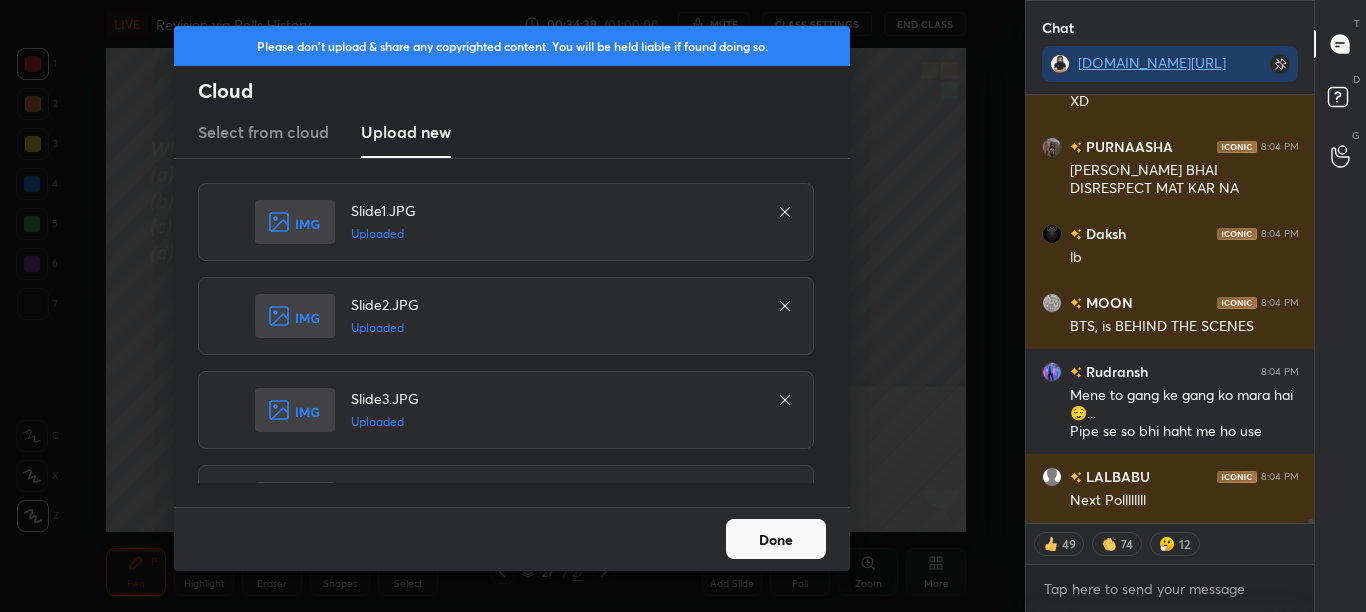 click on "Done" at bounding box center (776, 539) 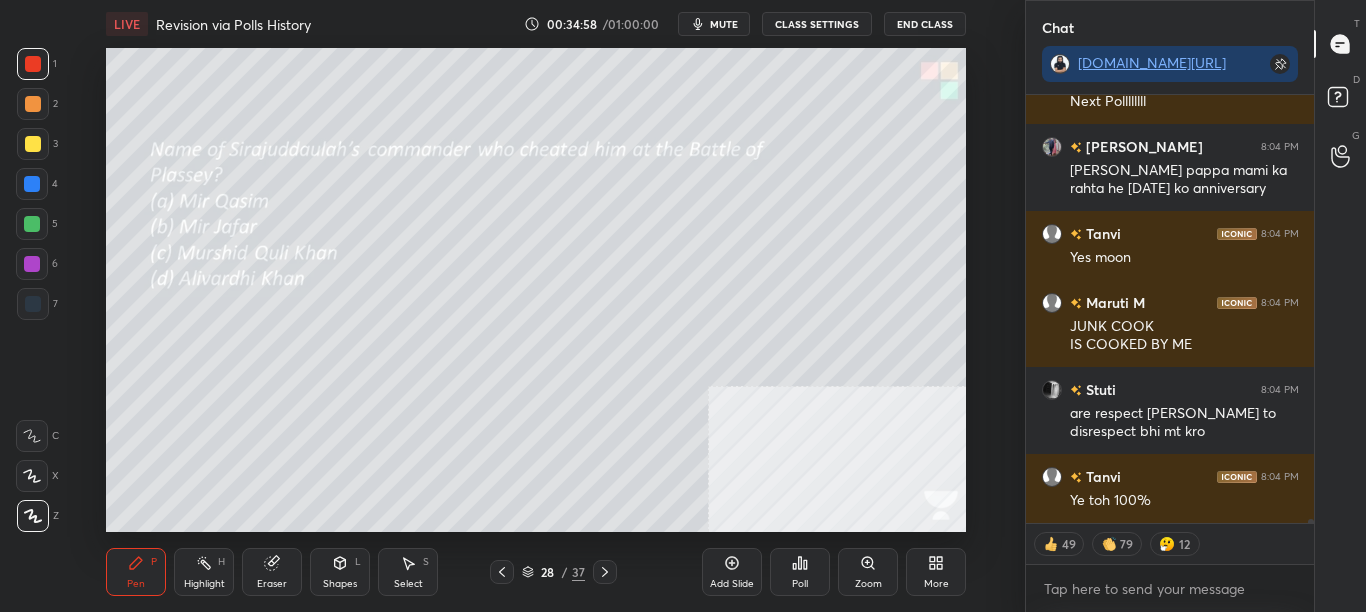scroll, scrollTop: 50381, scrollLeft: 0, axis: vertical 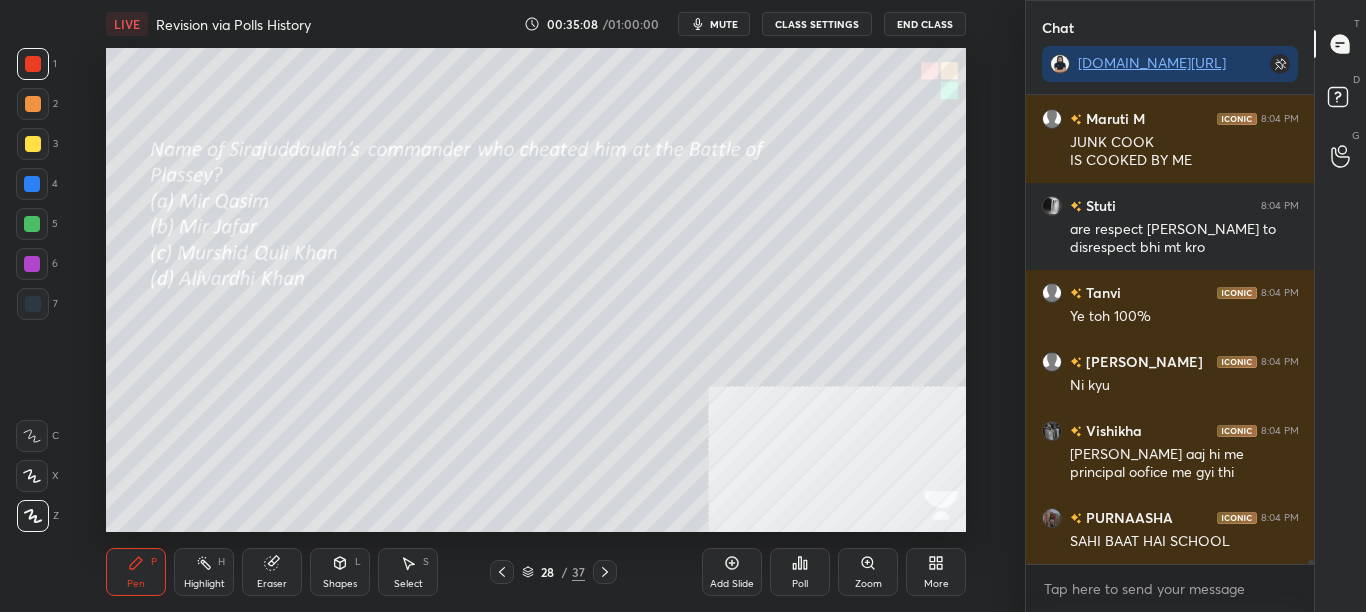 click on "Poll" at bounding box center [800, 572] 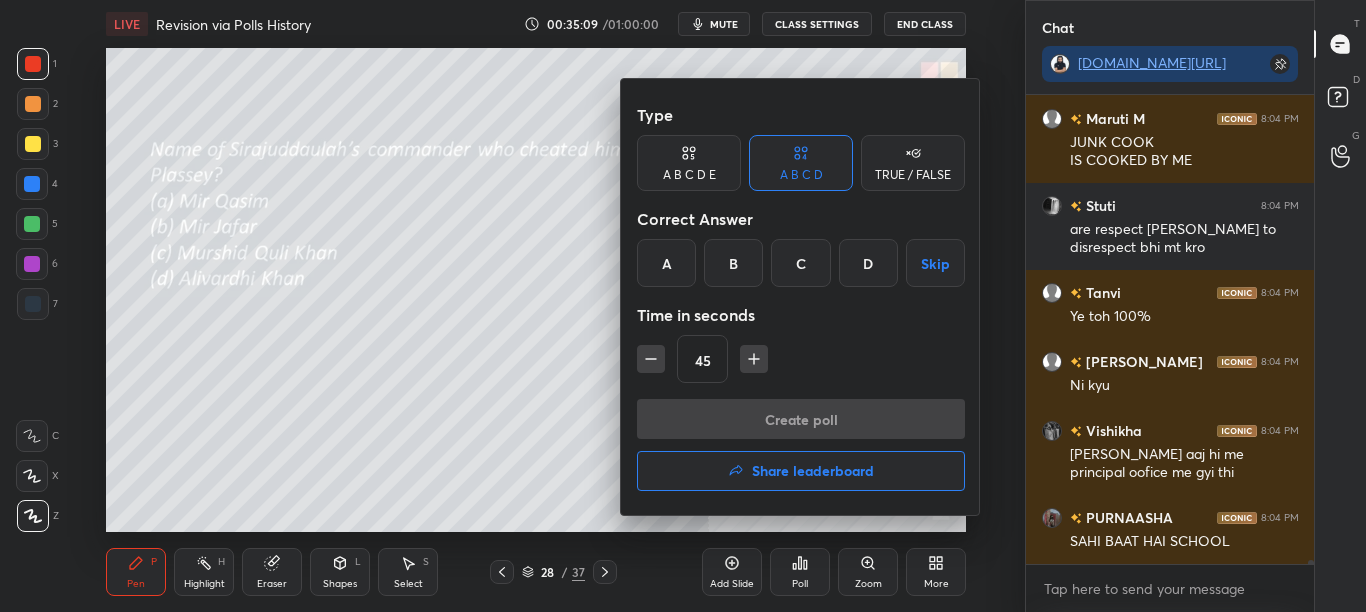 click at bounding box center [683, 306] 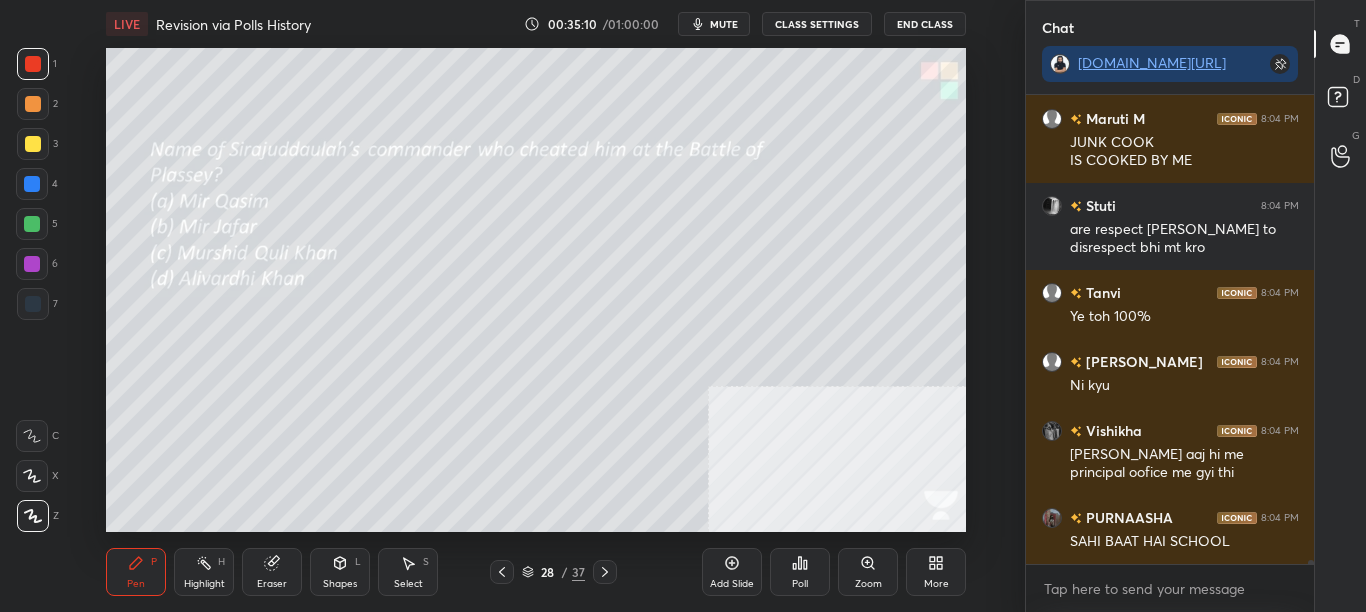 click on "Poll" at bounding box center [800, 572] 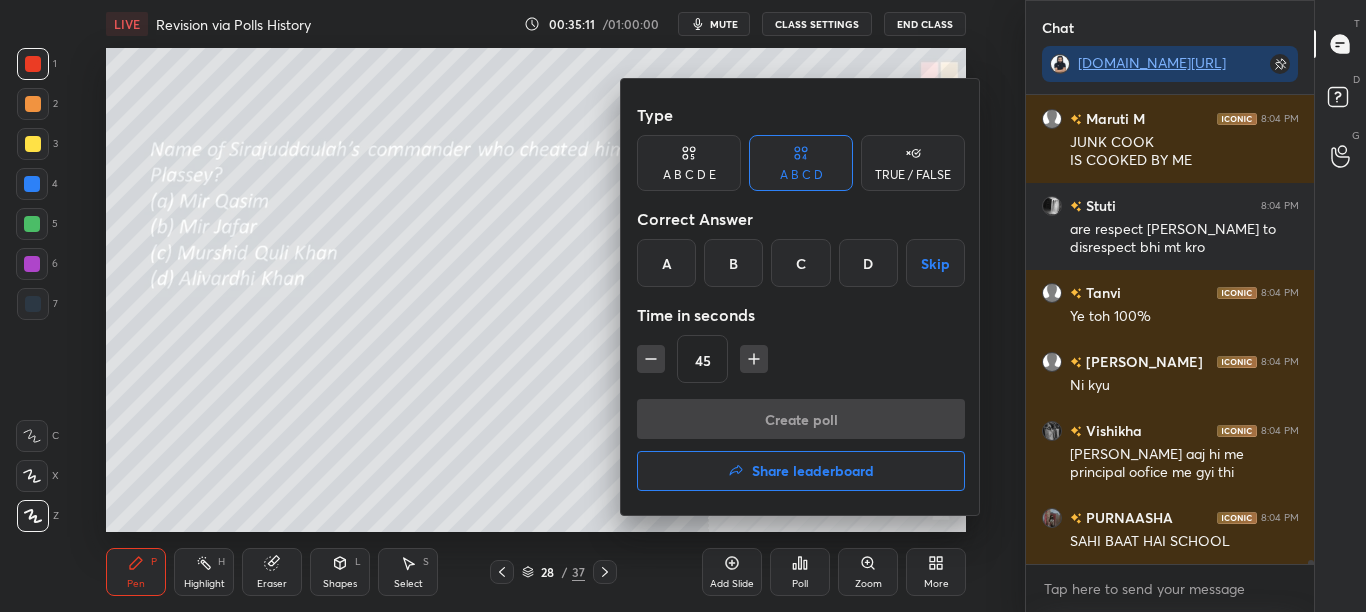 click at bounding box center (683, 306) 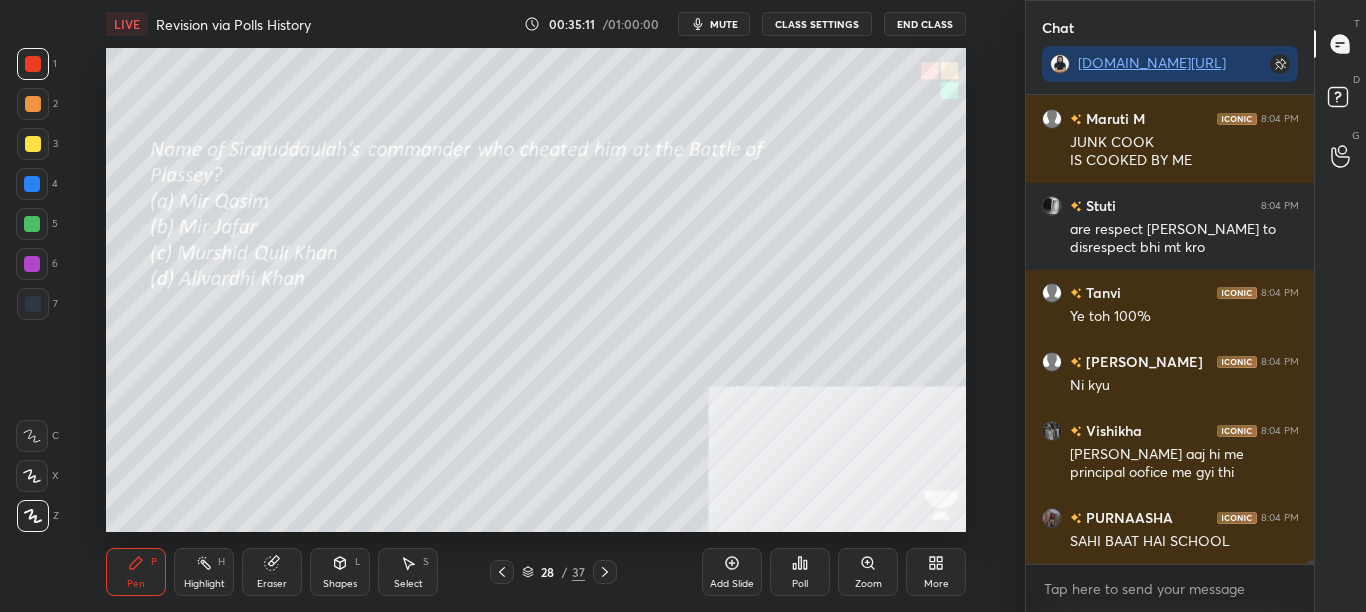 click on "Poll" at bounding box center (800, 584) 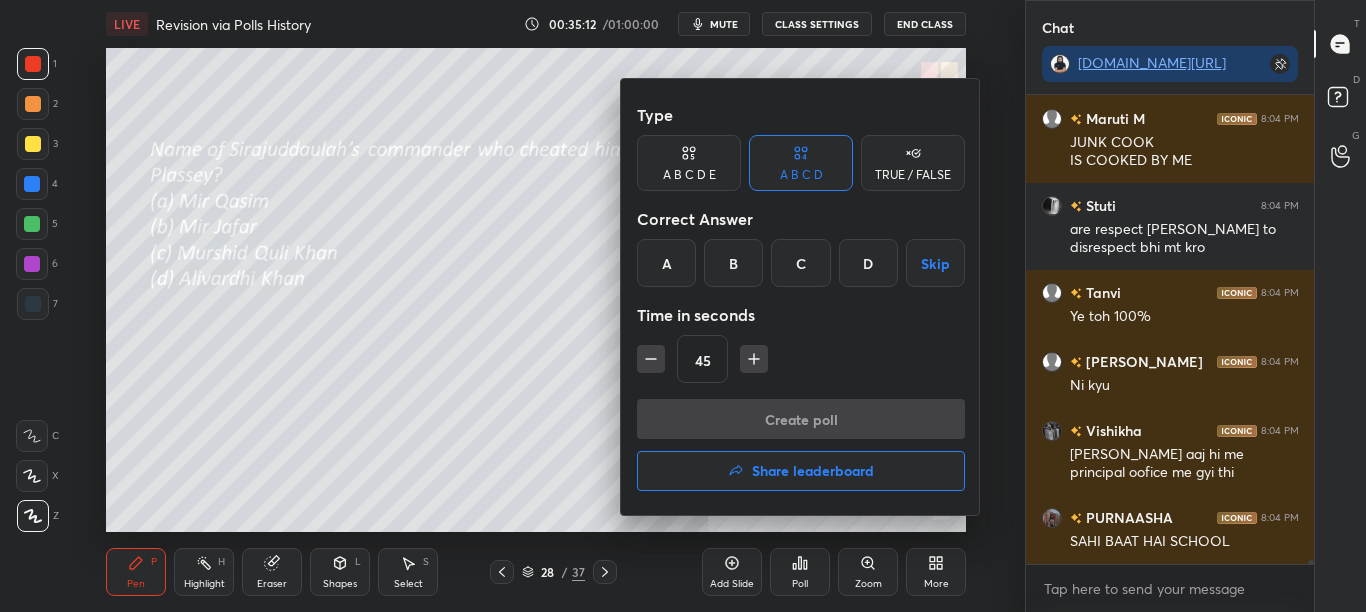 click at bounding box center (683, 306) 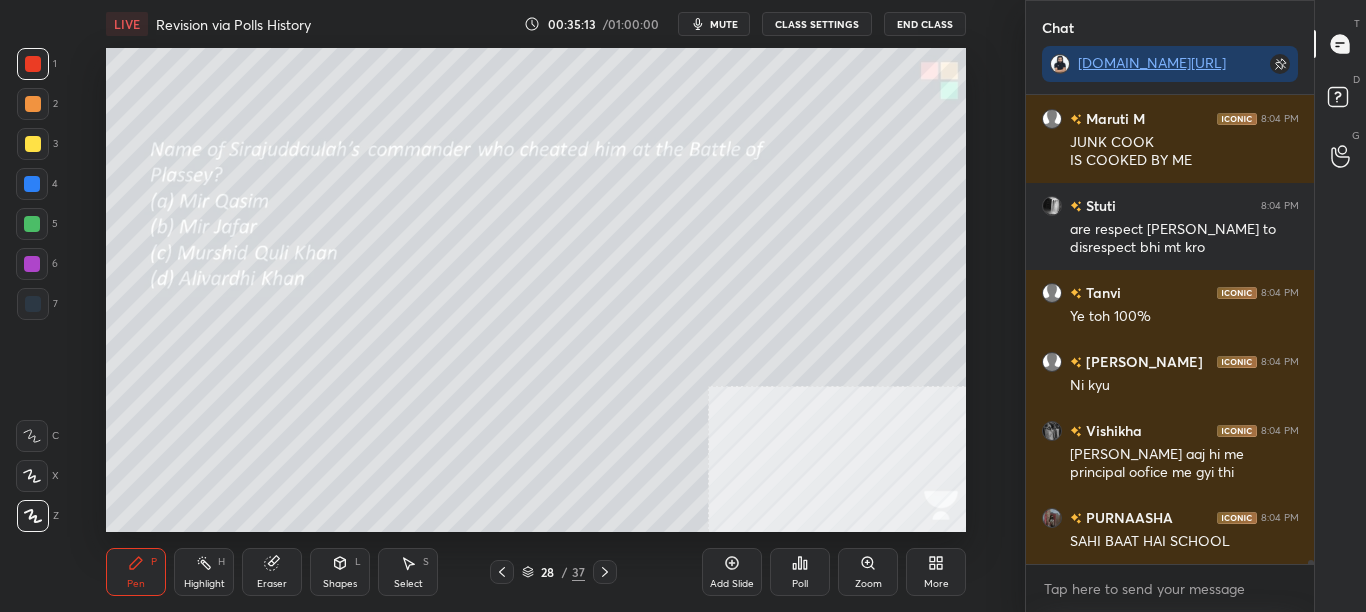 click on "Poll" at bounding box center [800, 584] 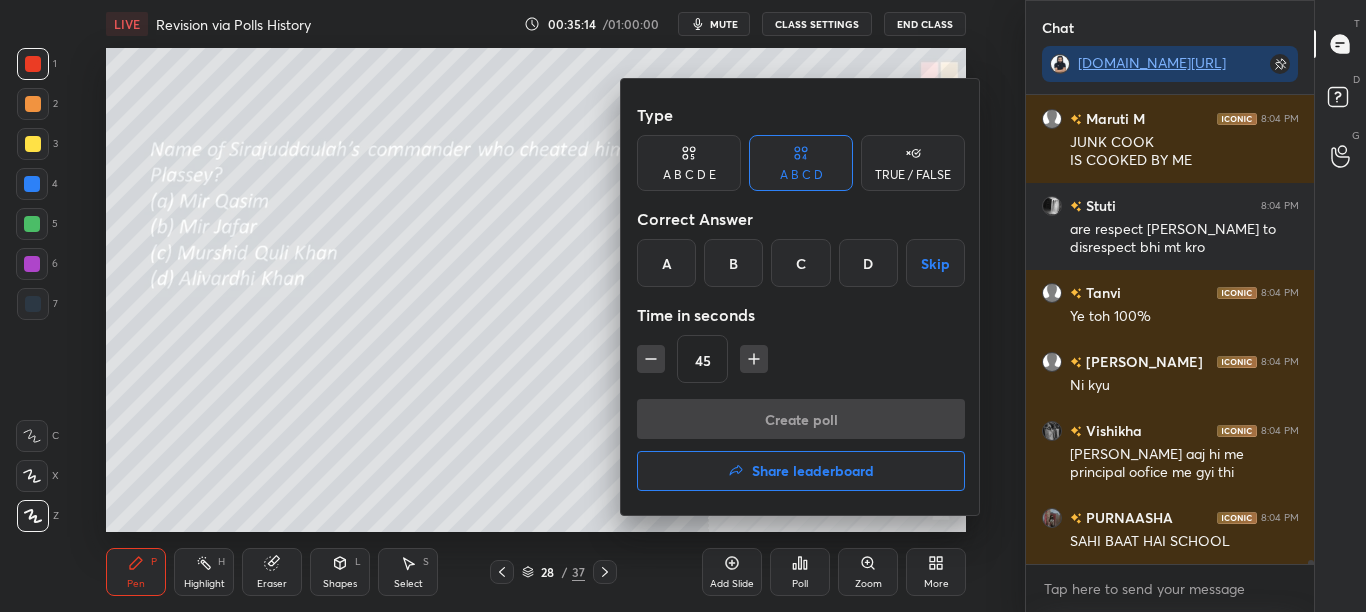 scroll, scrollTop: 50565, scrollLeft: 0, axis: vertical 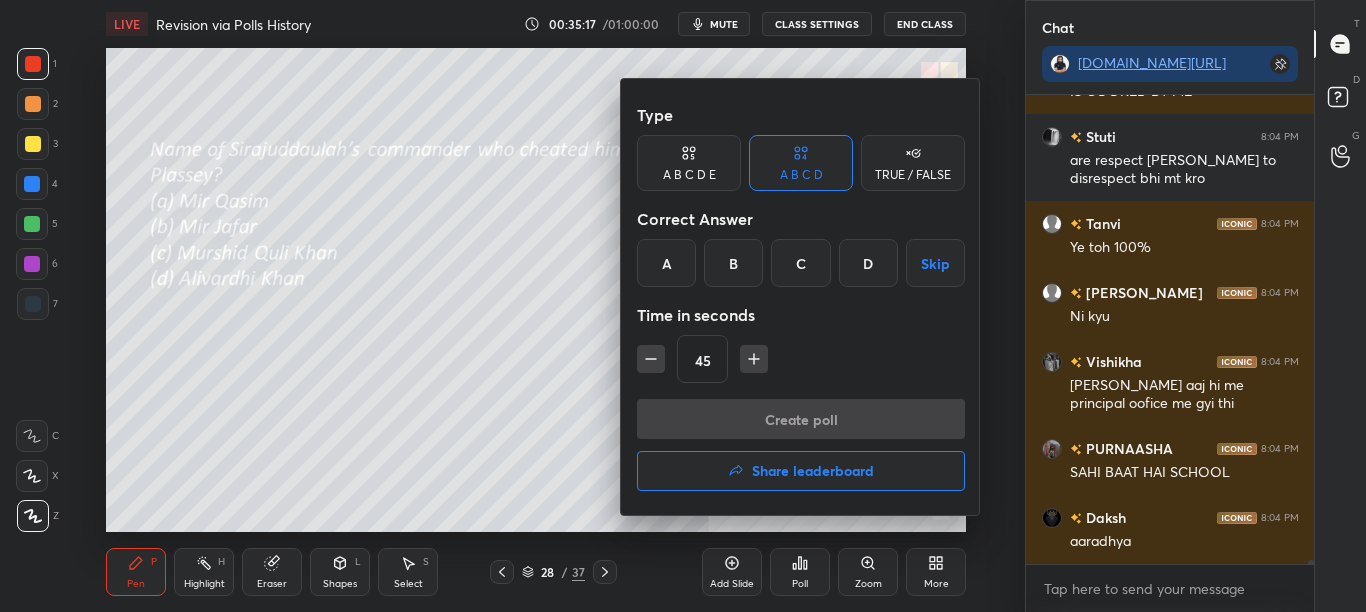 click on "B" at bounding box center (733, 263) 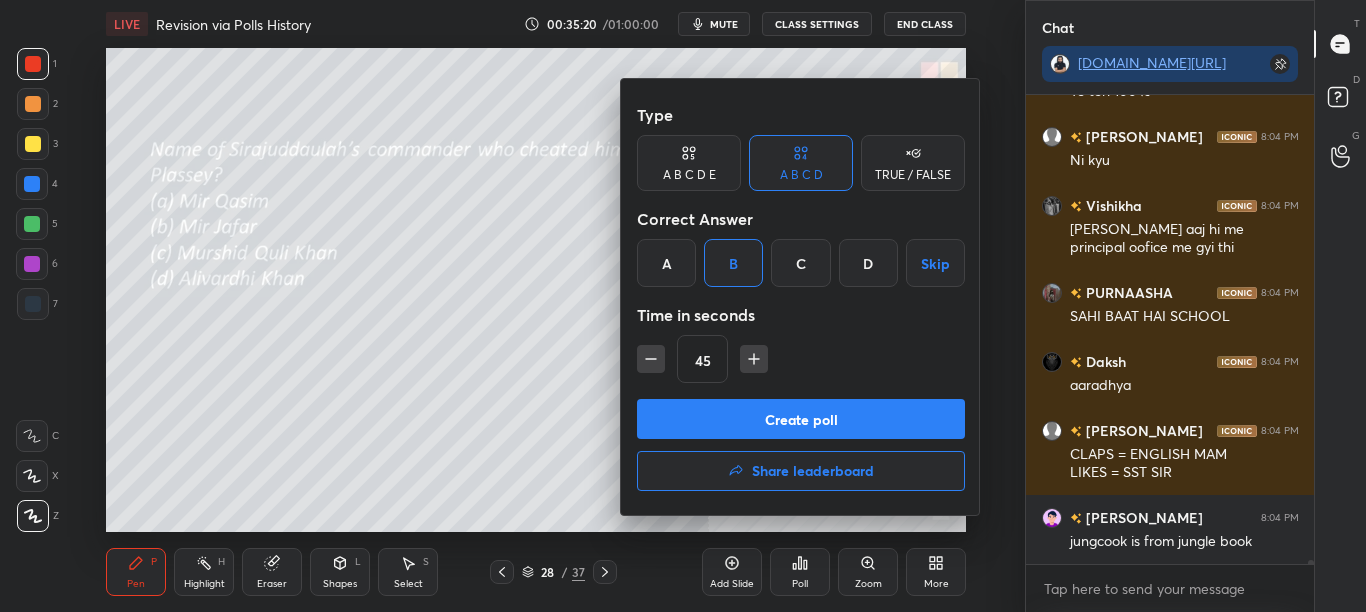scroll, scrollTop: 50808, scrollLeft: 0, axis: vertical 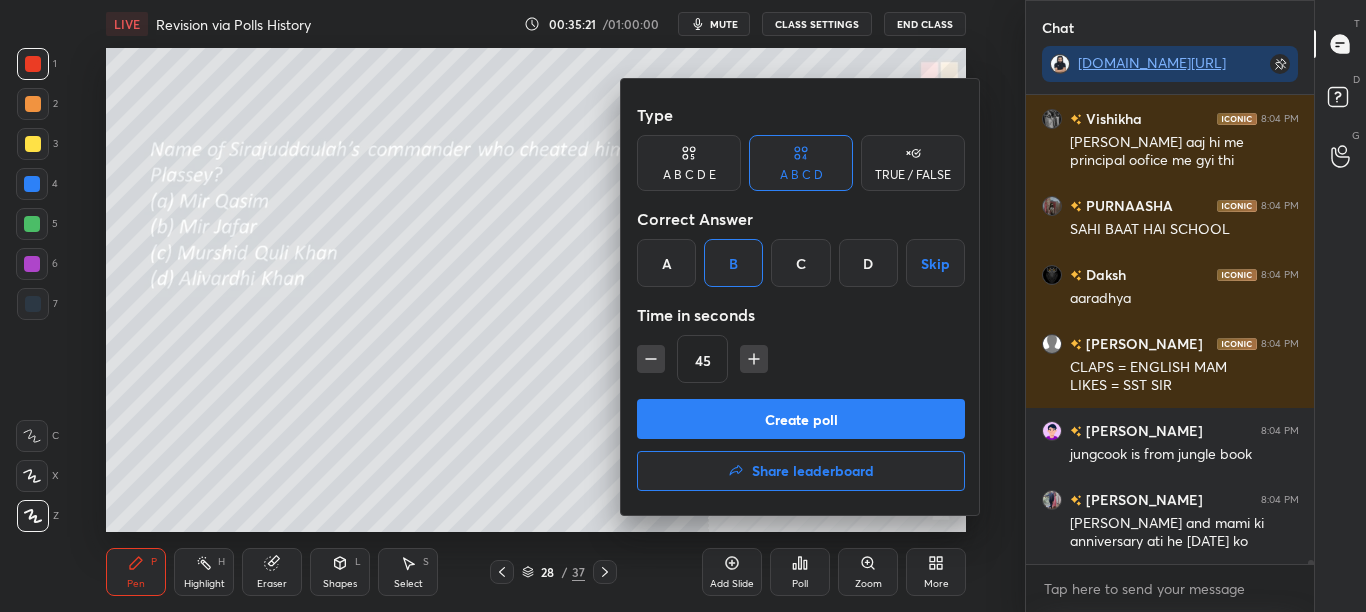 click on "Create poll" at bounding box center [801, 419] 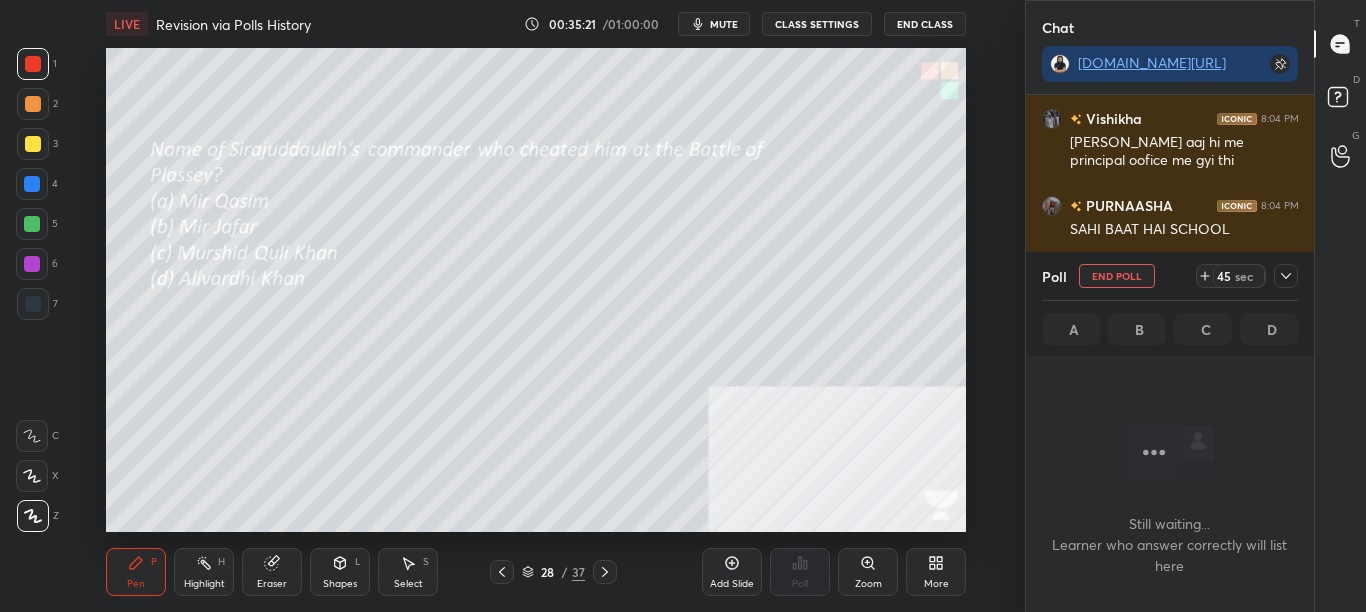 scroll, scrollTop: 235, scrollLeft: 282, axis: both 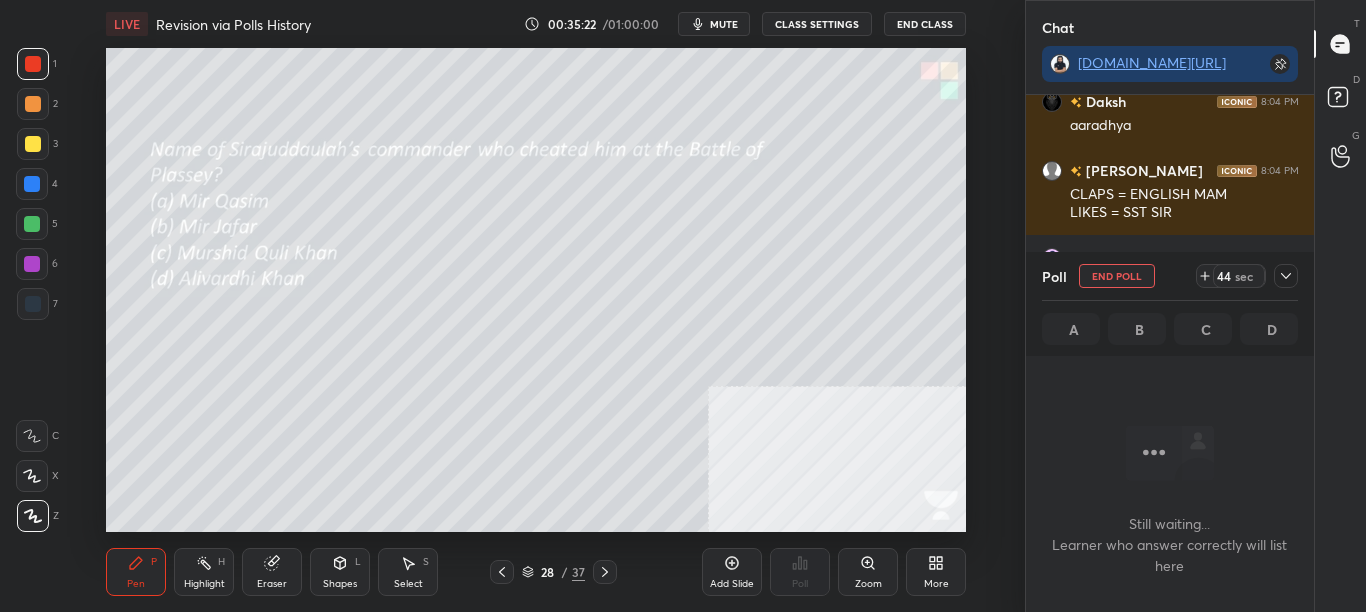 click 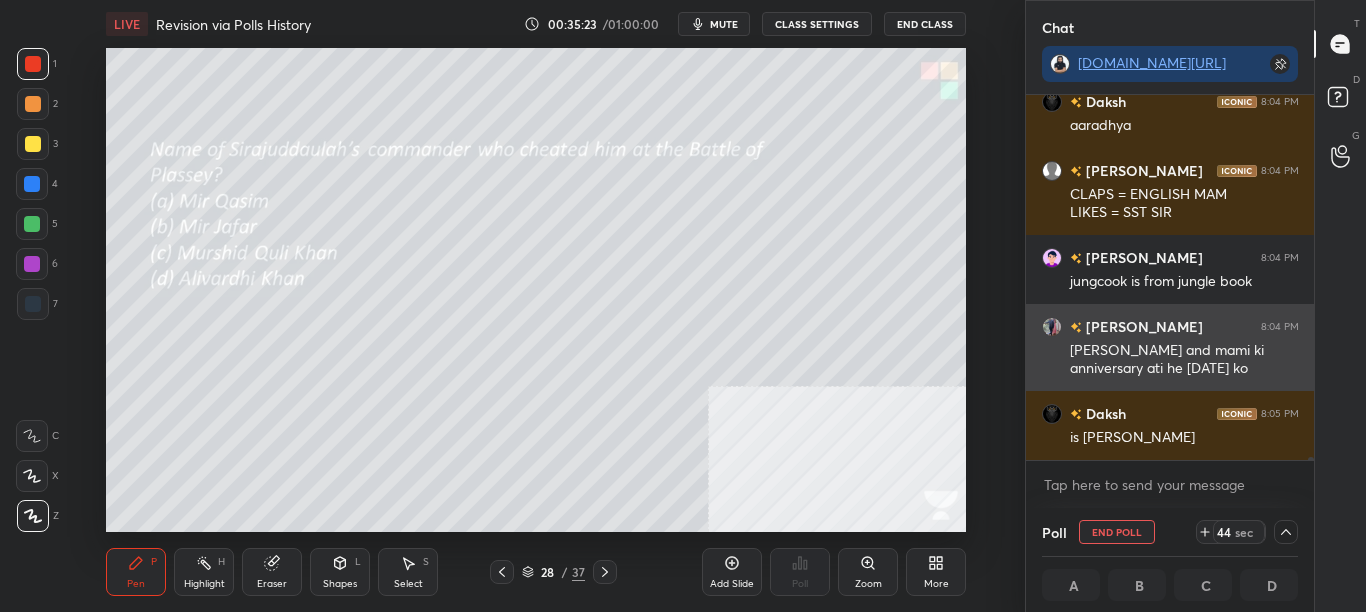 scroll, scrollTop: 51050, scrollLeft: 0, axis: vertical 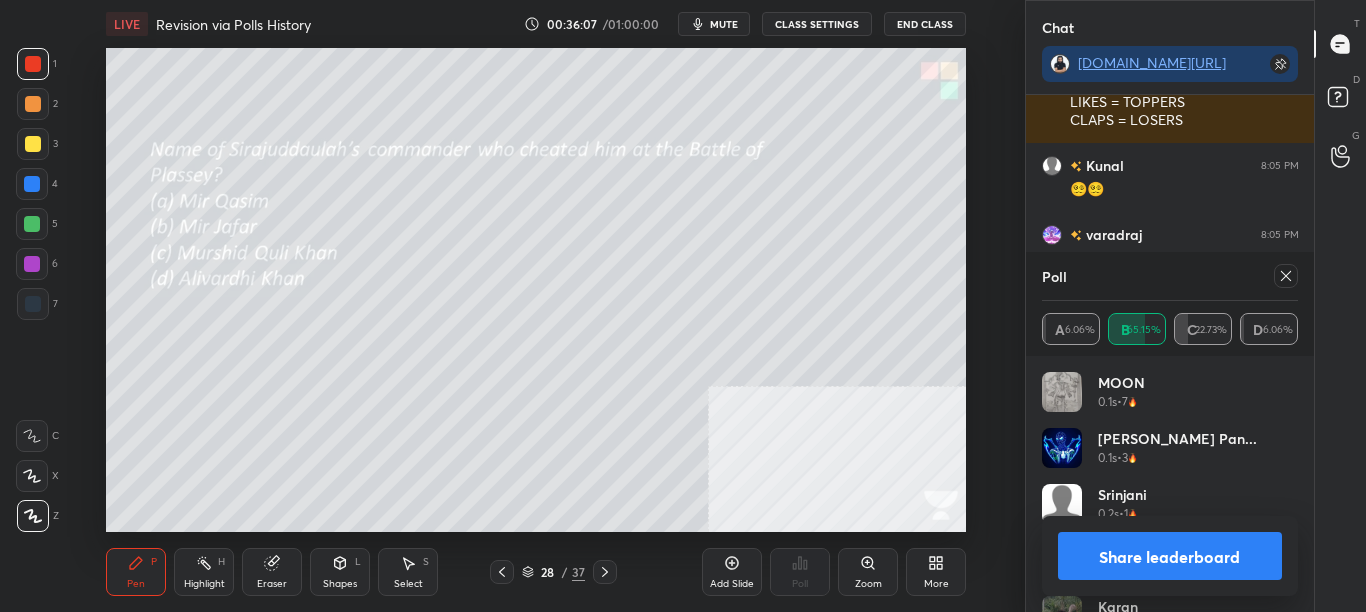 click on "Share leaderboard" at bounding box center [1170, 556] 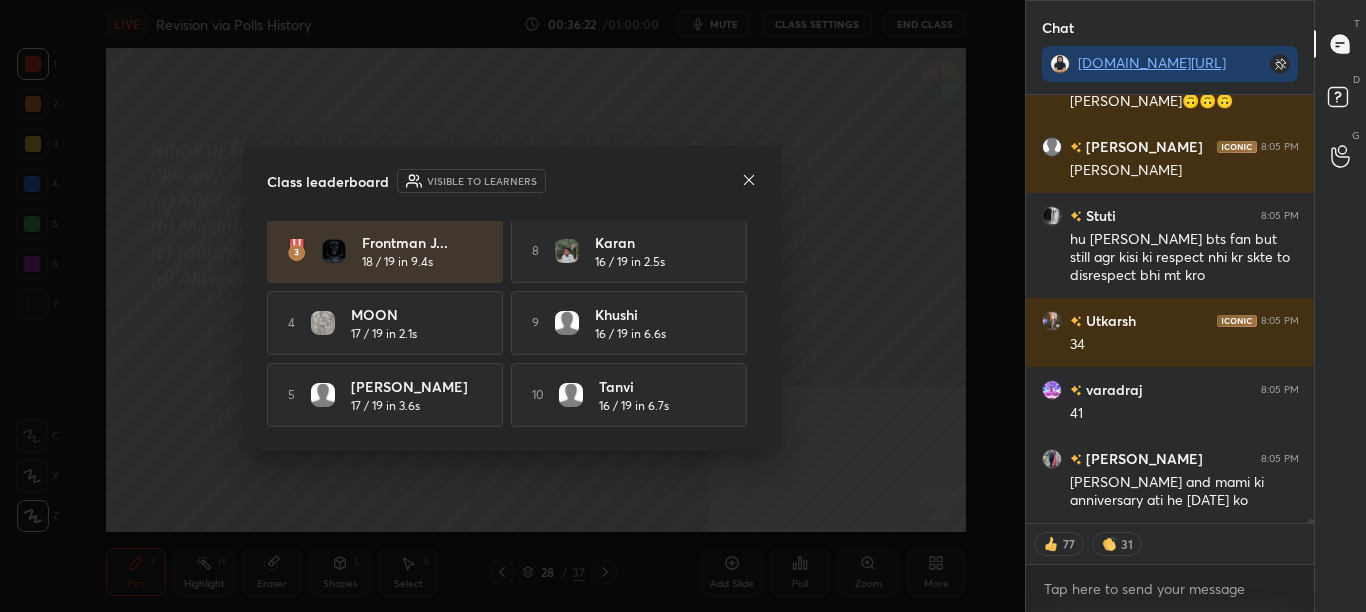 click 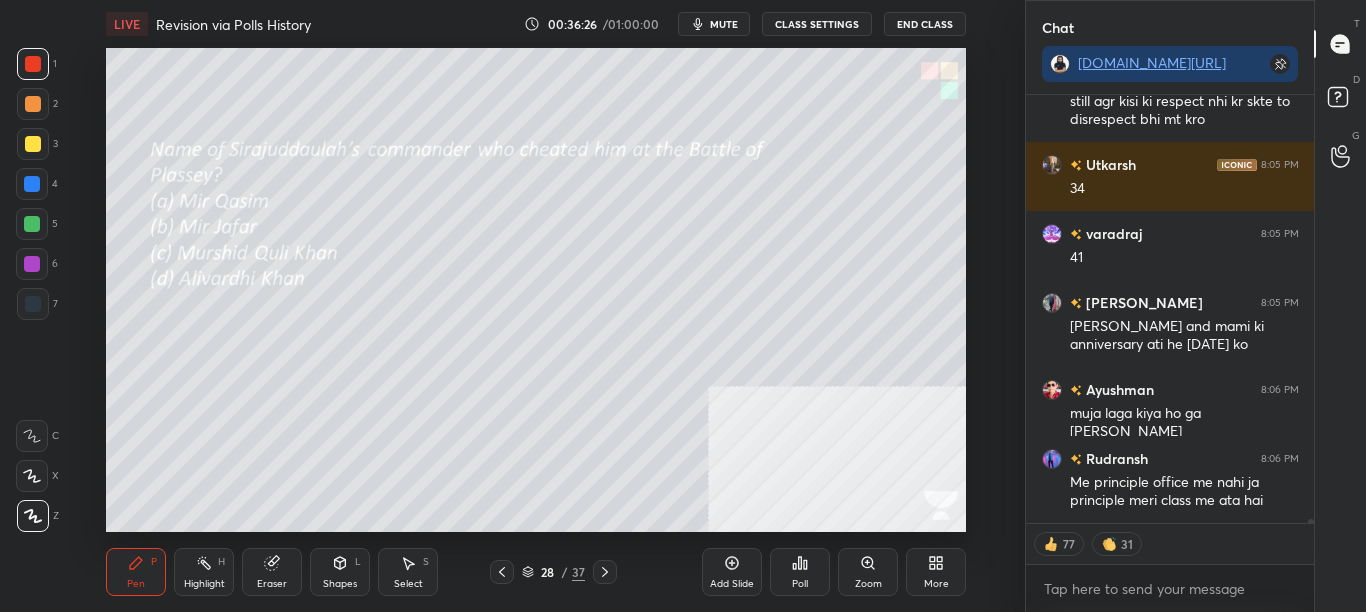 click at bounding box center [605, 572] 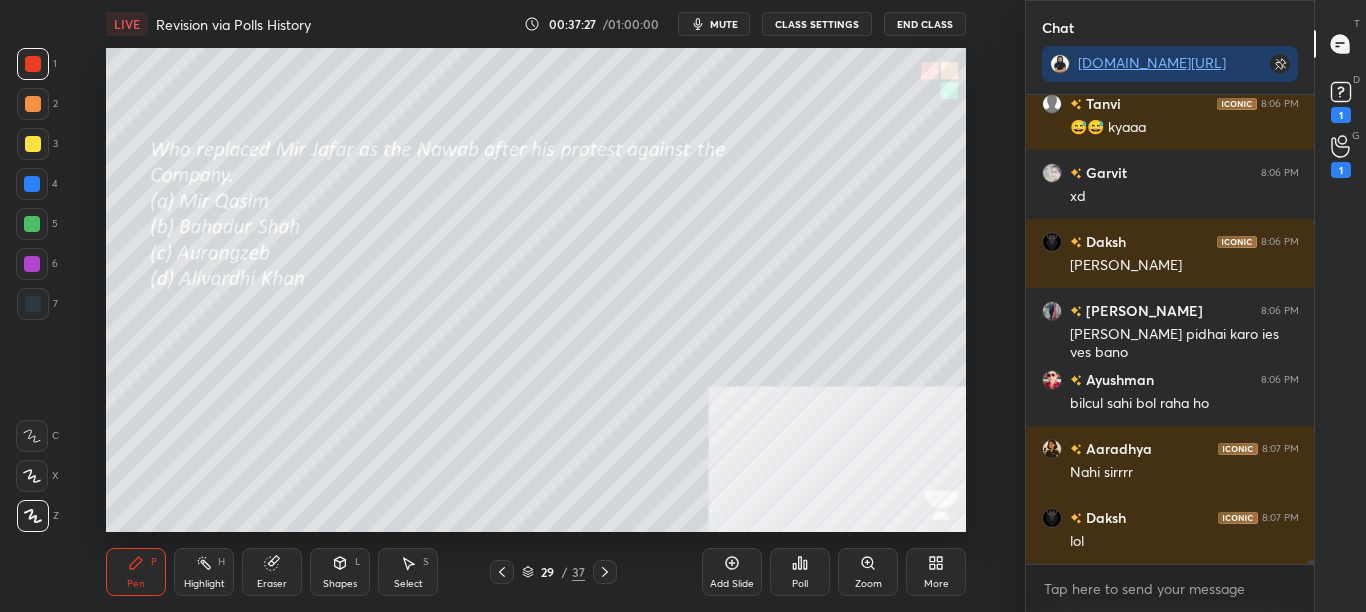scroll, scrollTop: 48796, scrollLeft: 0, axis: vertical 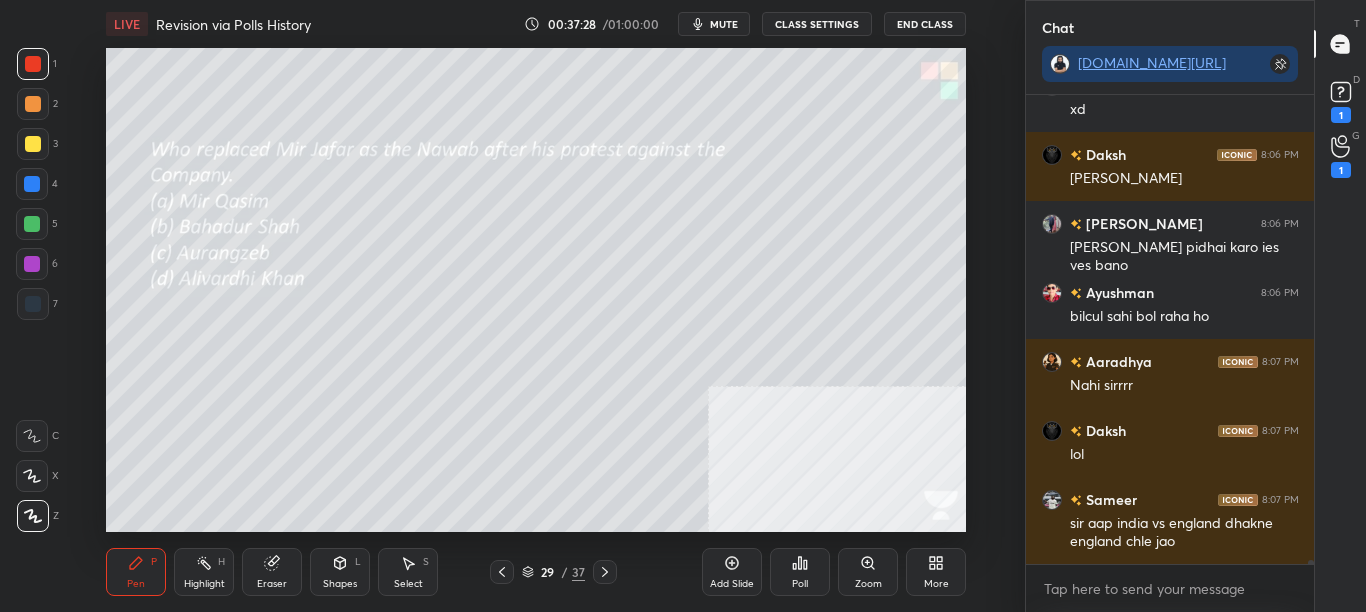 click at bounding box center (605, 572) 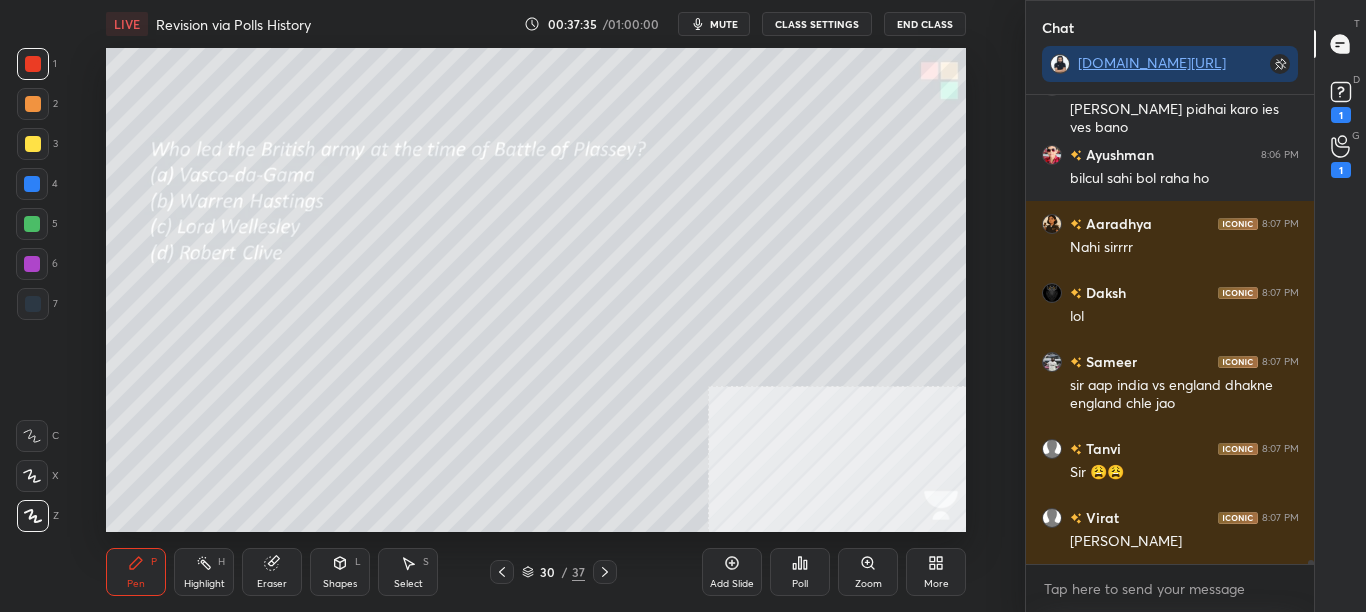 scroll, scrollTop: 49003, scrollLeft: 0, axis: vertical 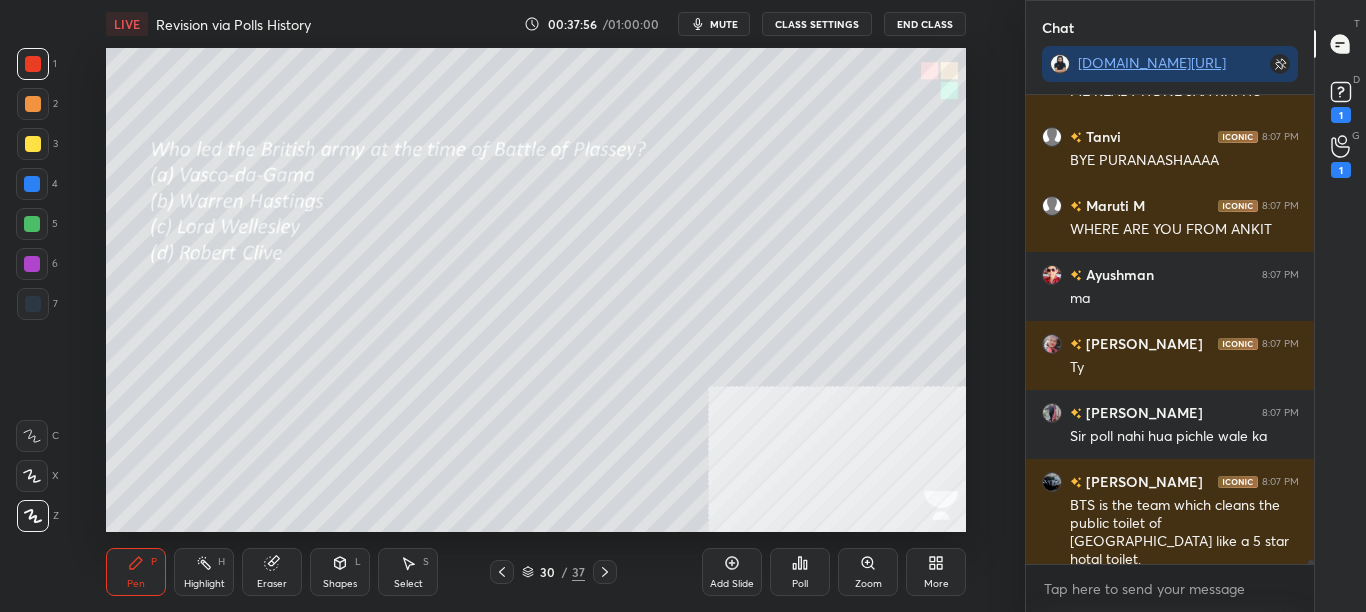 click on "LIVE Revision via Polls History 00:37:56 /  01:00:00 mute CLASS SETTINGS End Class Setting up your live class Poll for   secs No correct answer Start poll Back Revision via Polls History • L6 of Complete SST Course for CBSE Class 8 (2025-26) Sikandar Baig Pen P Highlight H Eraser Shapes L Select S 30 / 37 Add Slide Poll Zoom More" at bounding box center (536, 306) 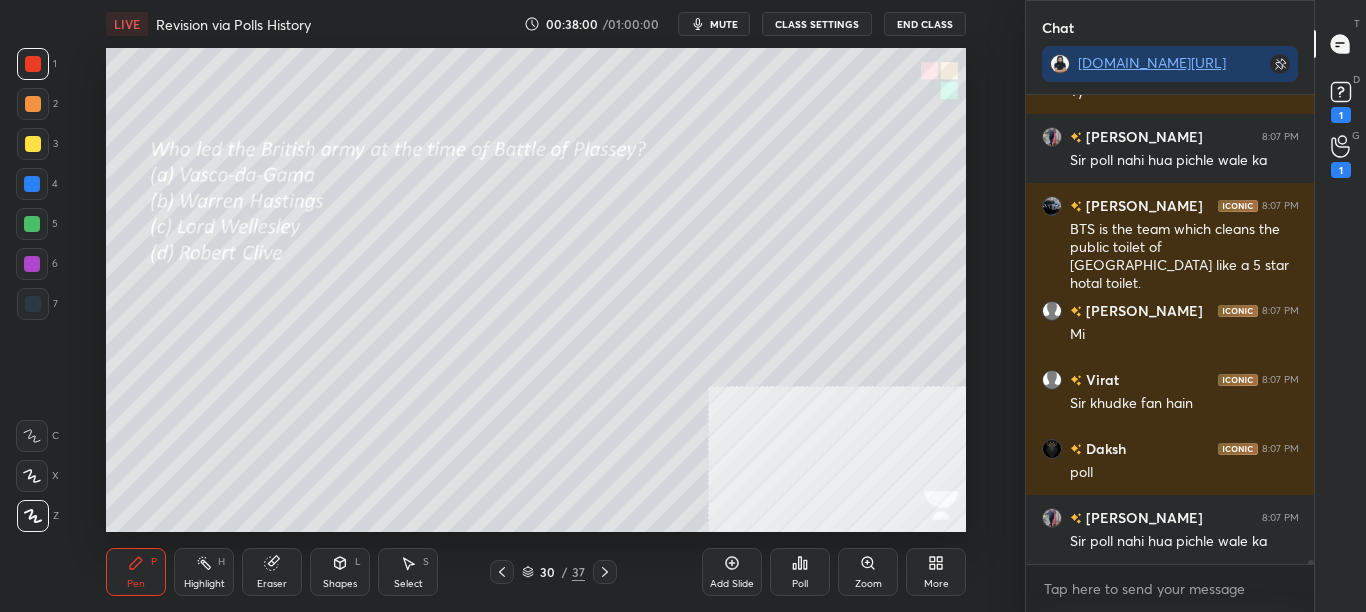 scroll, scrollTop: 50212, scrollLeft: 0, axis: vertical 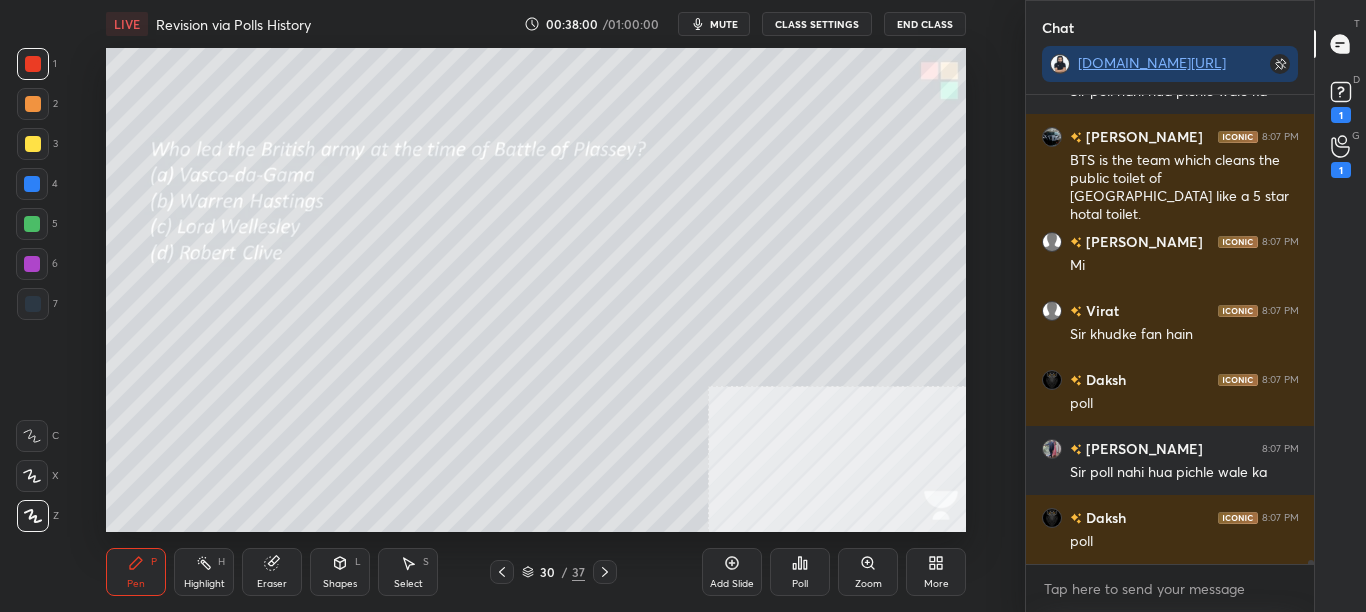 click on "Poll" at bounding box center [800, 572] 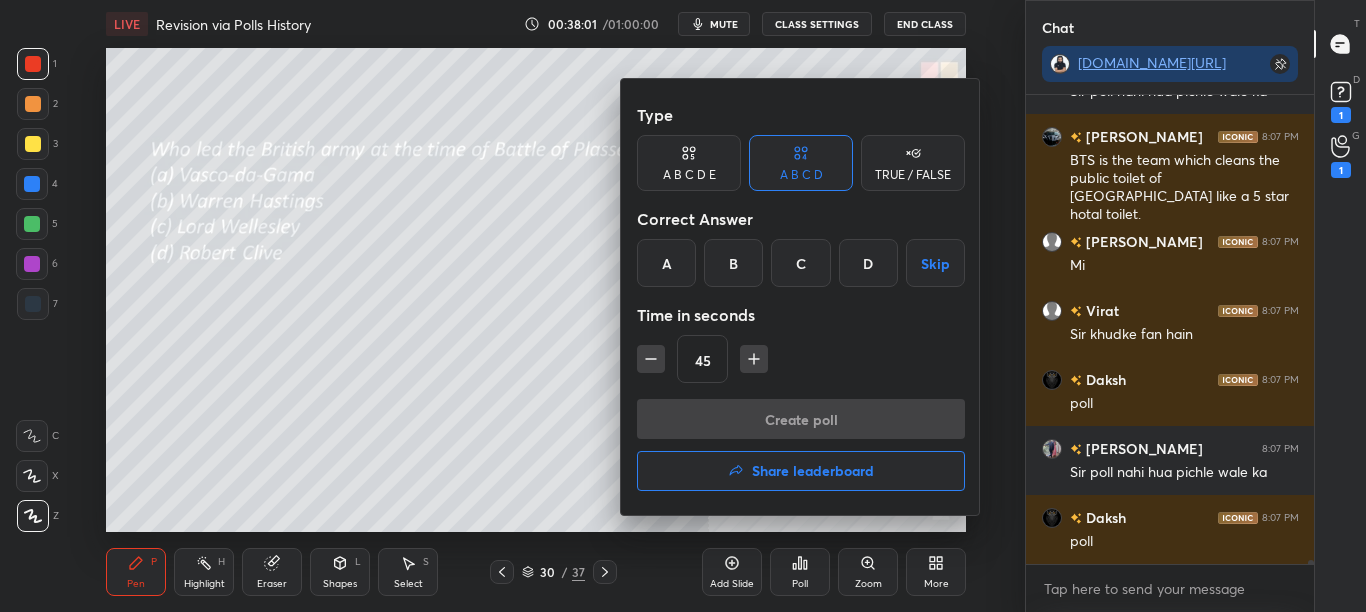 scroll, scrollTop: 50281, scrollLeft: 0, axis: vertical 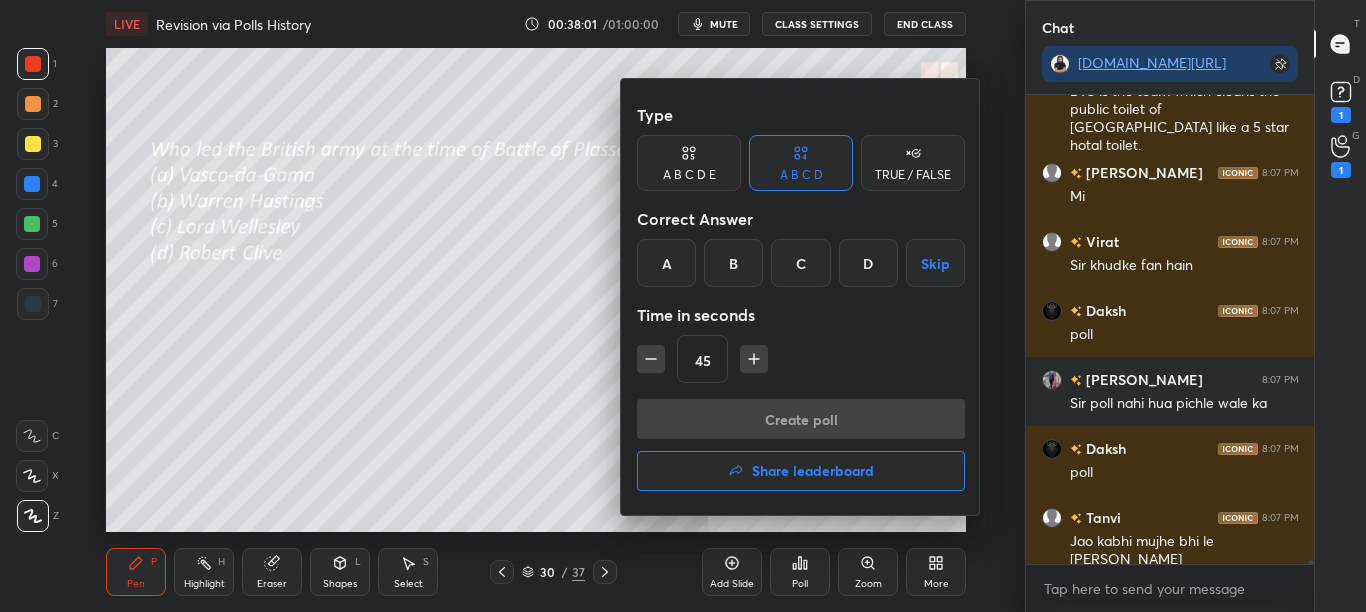 click on "D" at bounding box center [868, 263] 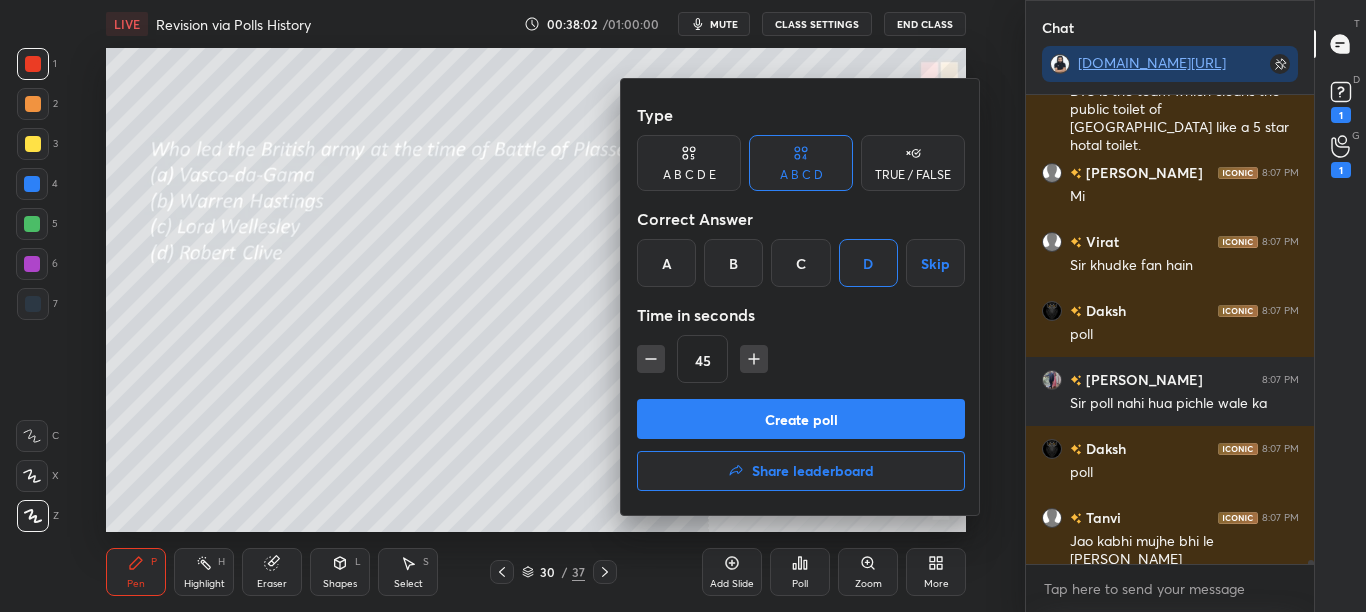 click on "Create poll" at bounding box center (801, 419) 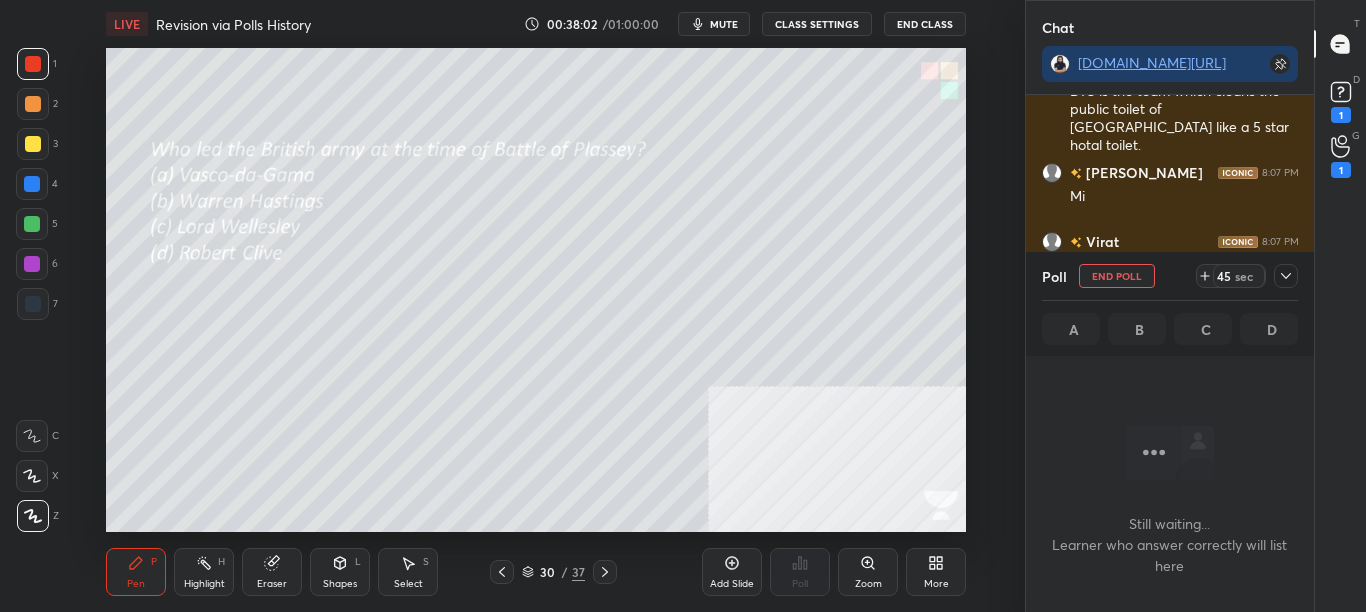 scroll, scrollTop: 235, scrollLeft: 282, axis: both 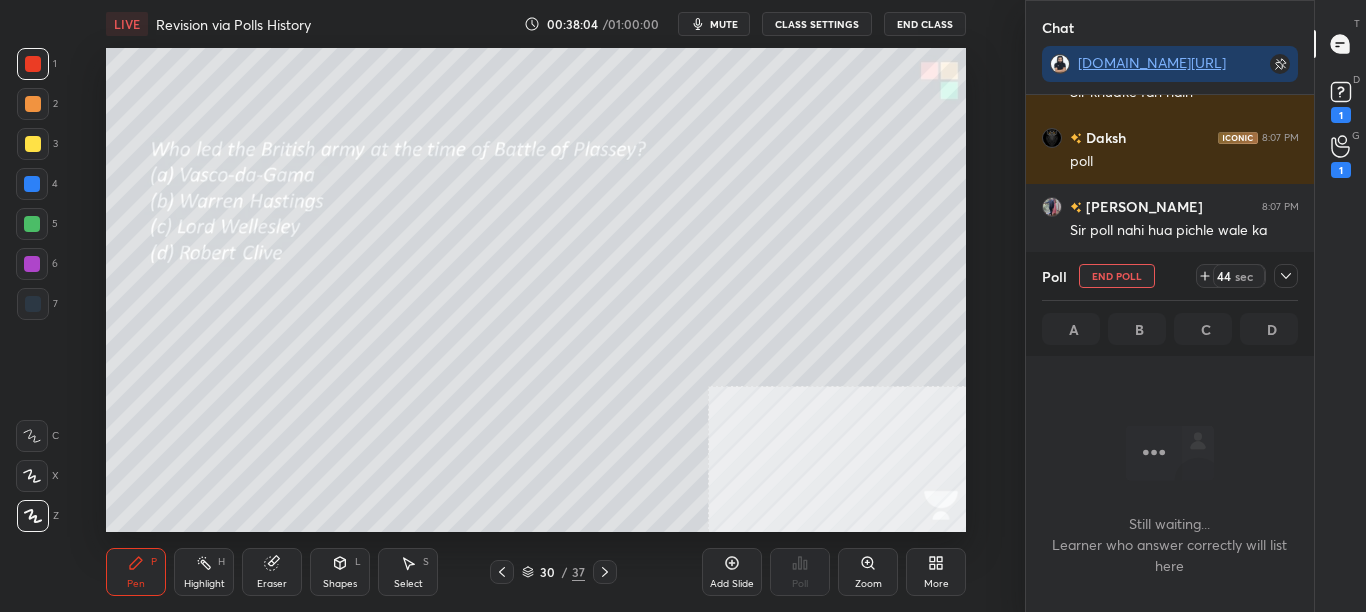 click 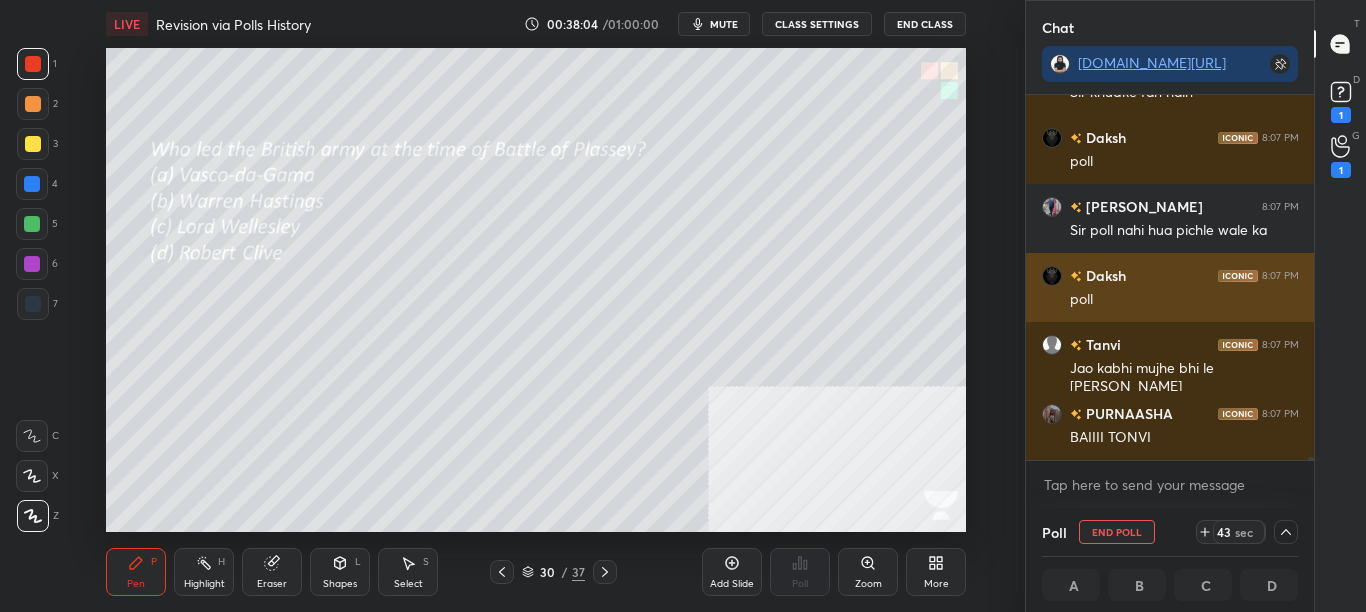 scroll, scrollTop: 1, scrollLeft: 7, axis: both 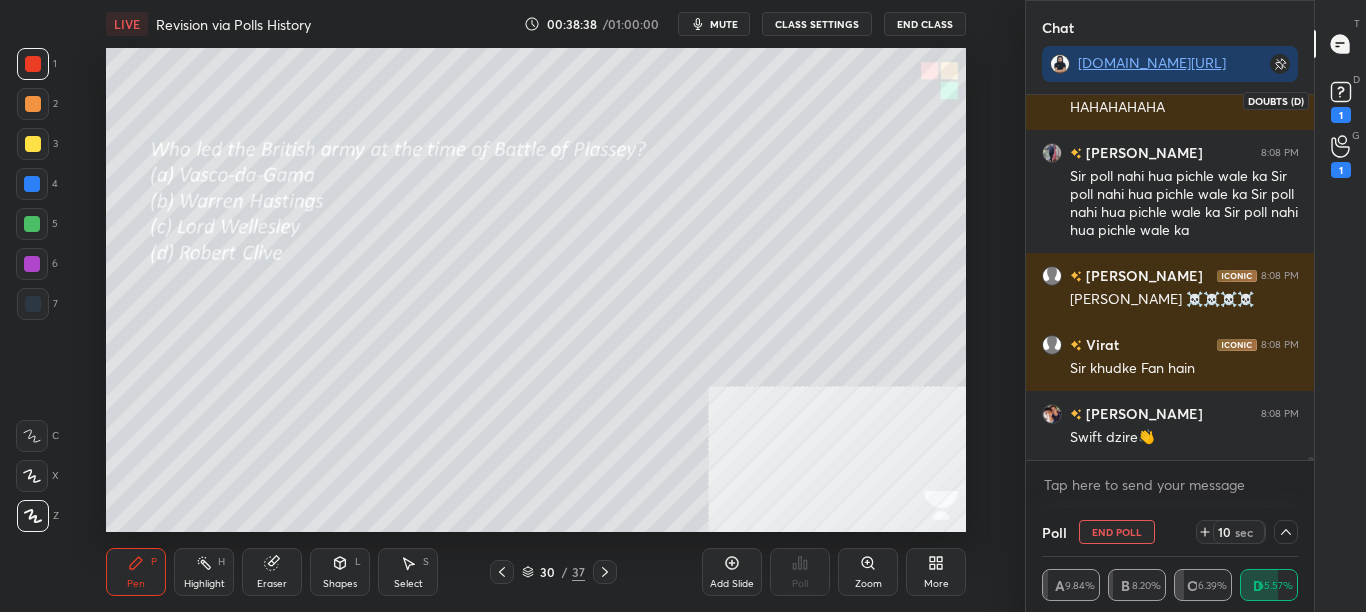 click 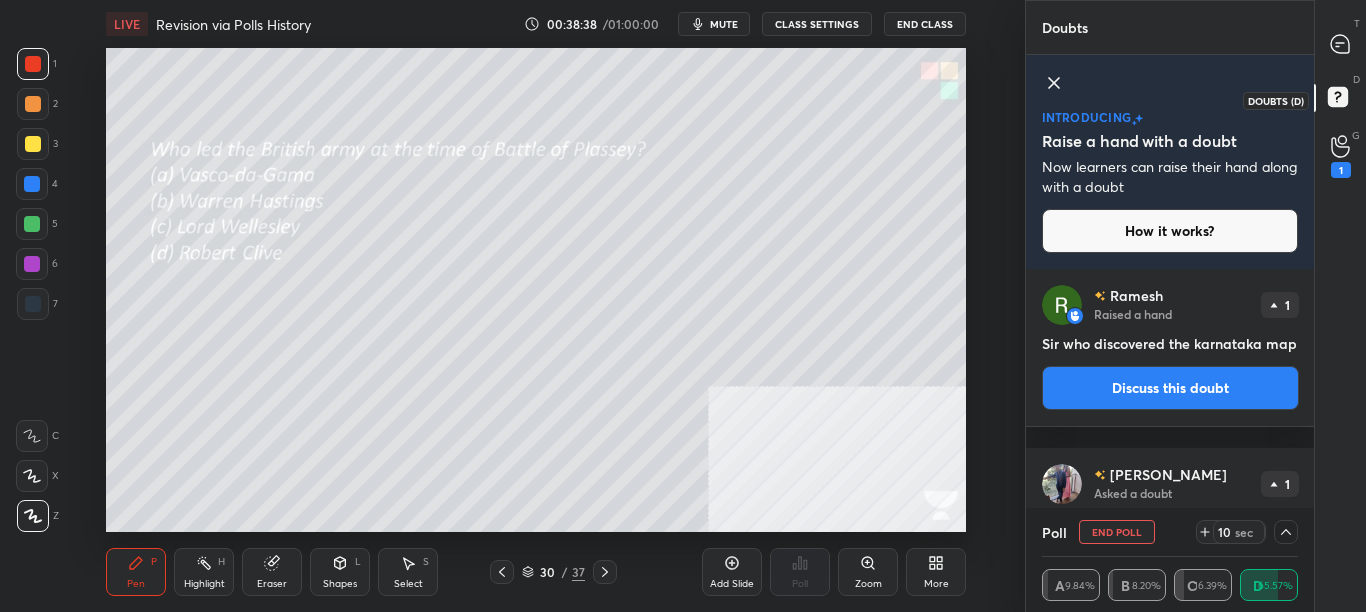 scroll, scrollTop: 7, scrollLeft: 7, axis: both 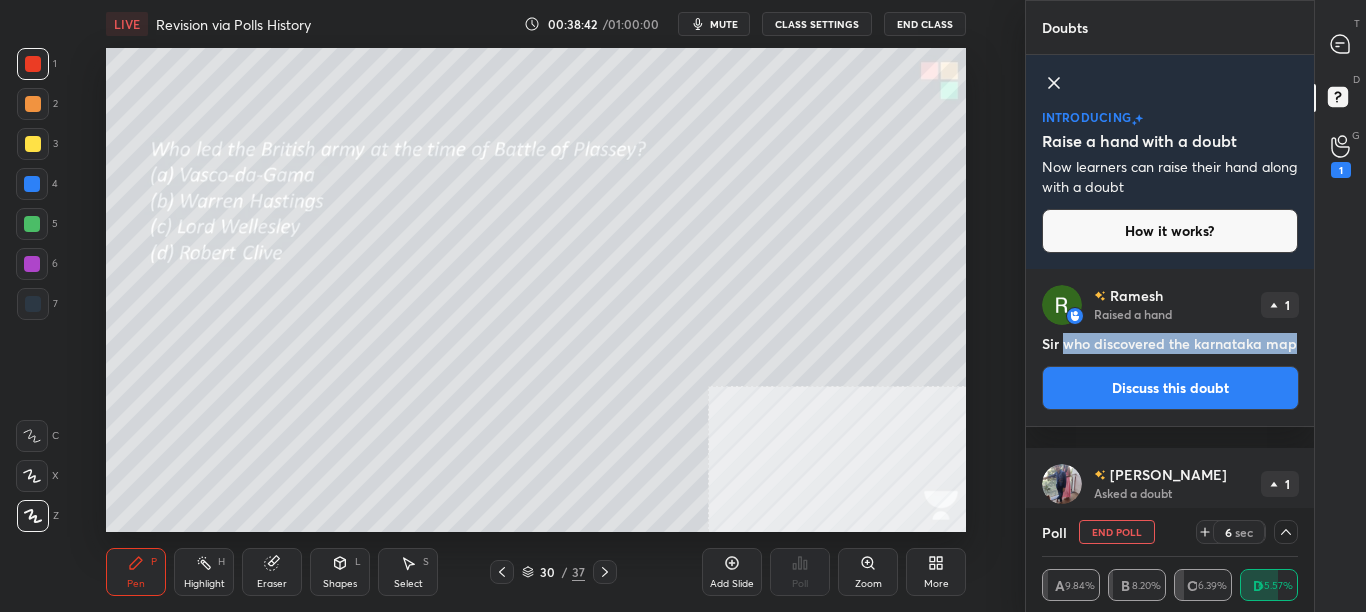 drag, startPoint x: 1066, startPoint y: 343, endPoint x: 1078, endPoint y: 344, distance: 12.0415945 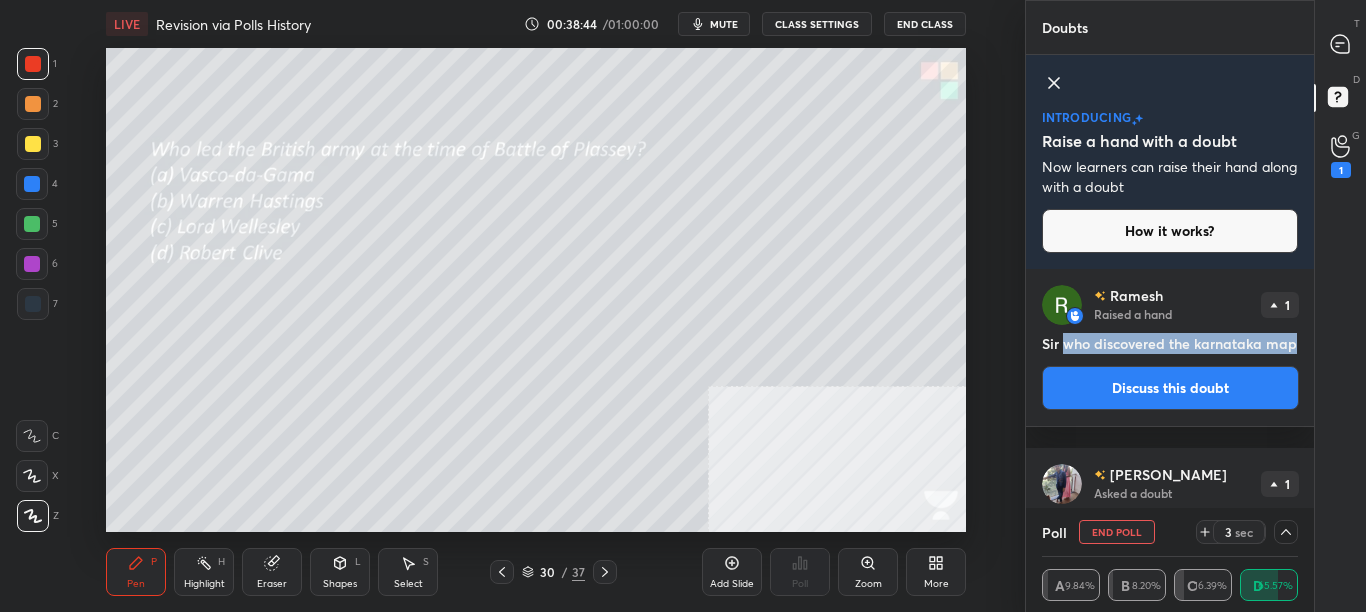 copy on "who discovered the karnataka map" 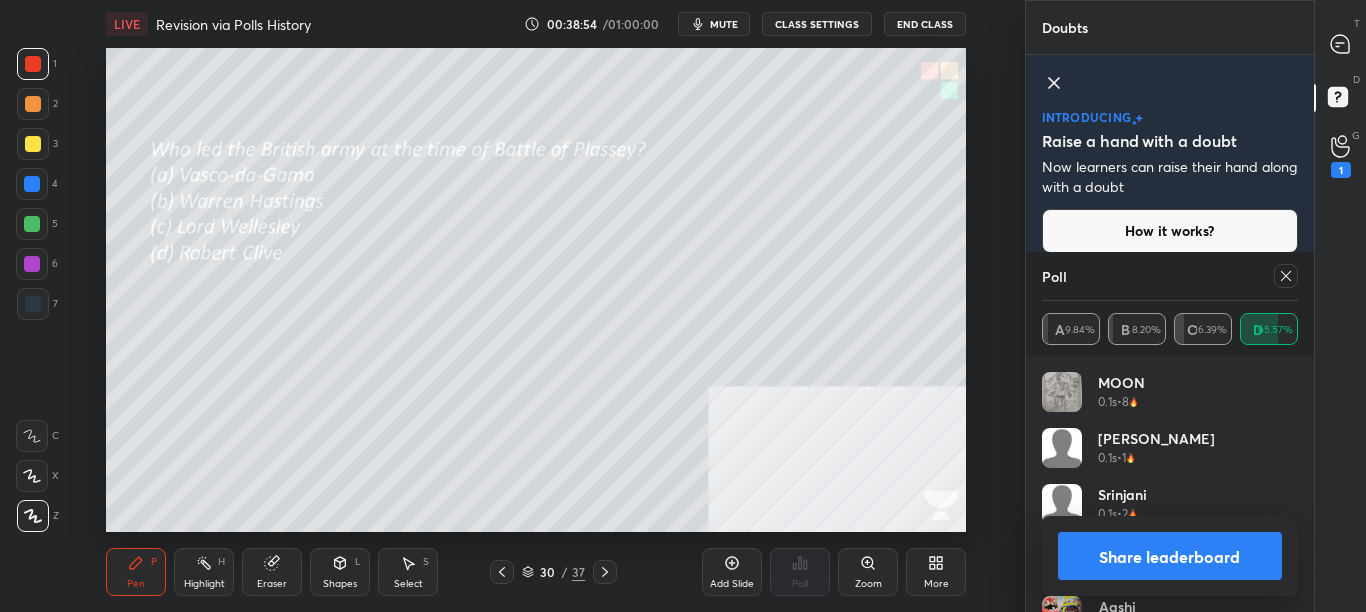 scroll, scrollTop: 7, scrollLeft: 7, axis: both 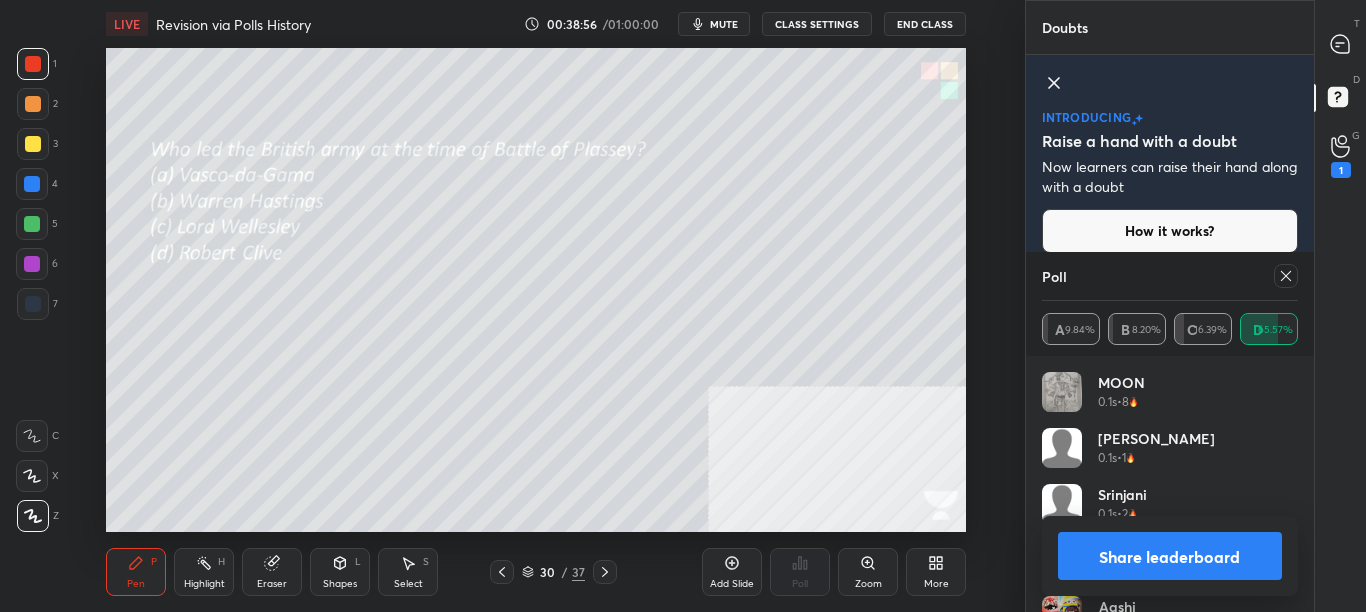 click on "Share leaderboard" at bounding box center [1170, 556] 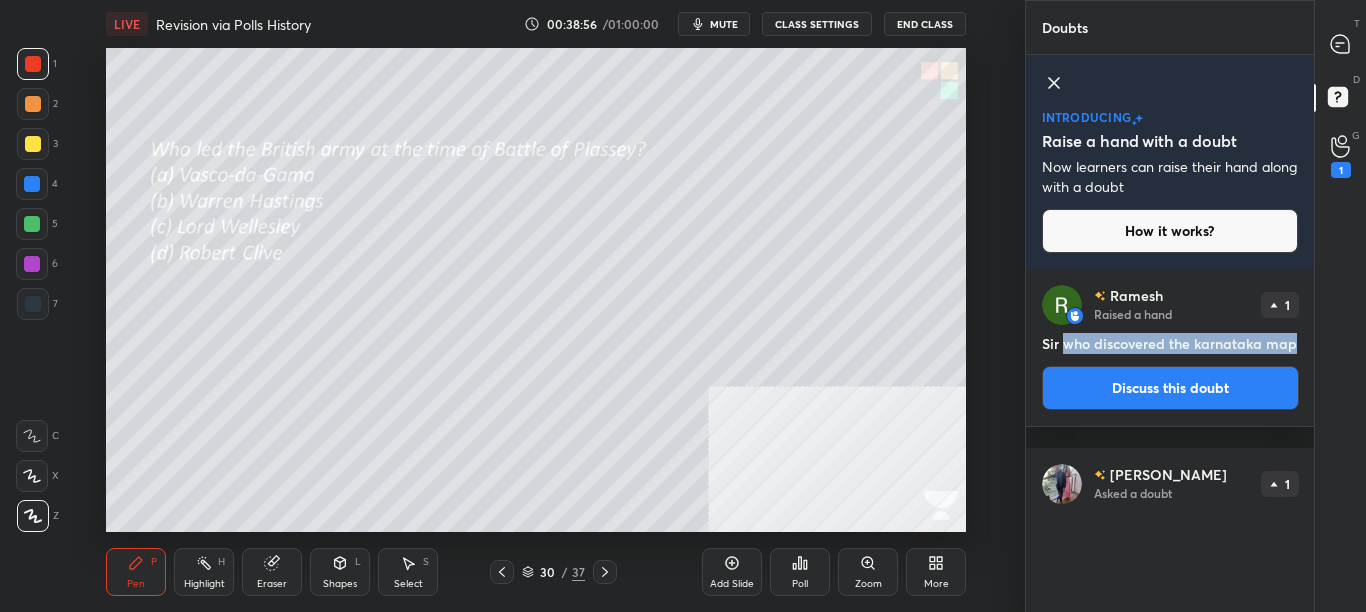 scroll, scrollTop: 0, scrollLeft: 0, axis: both 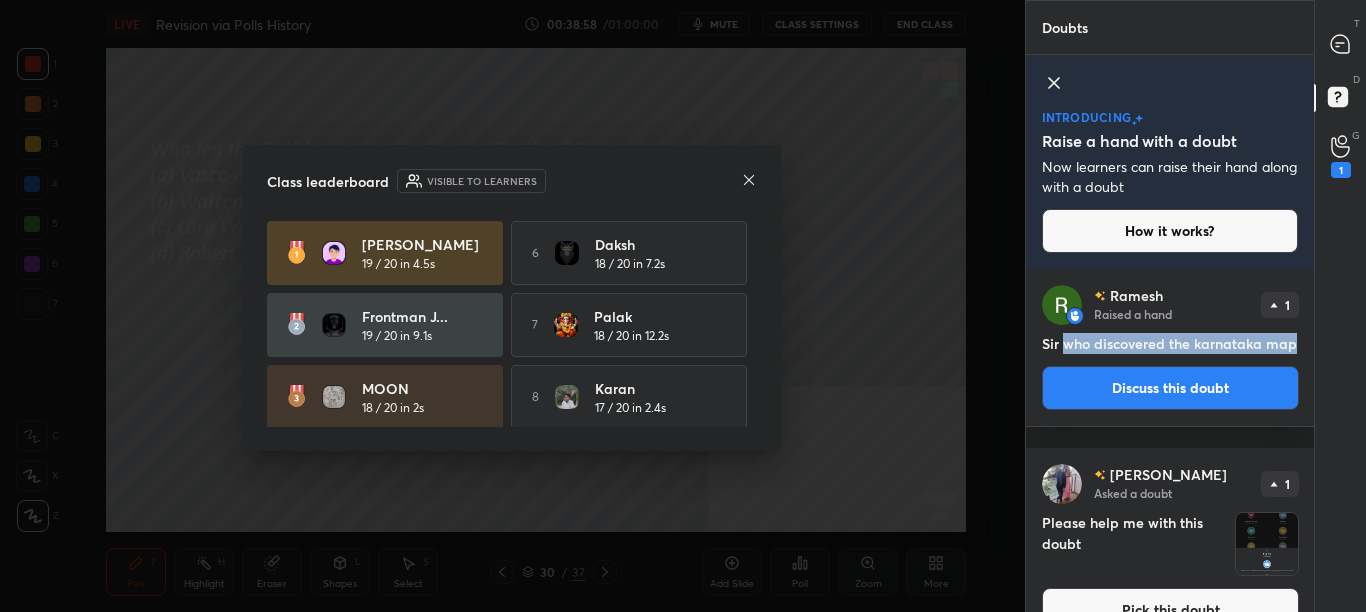 click 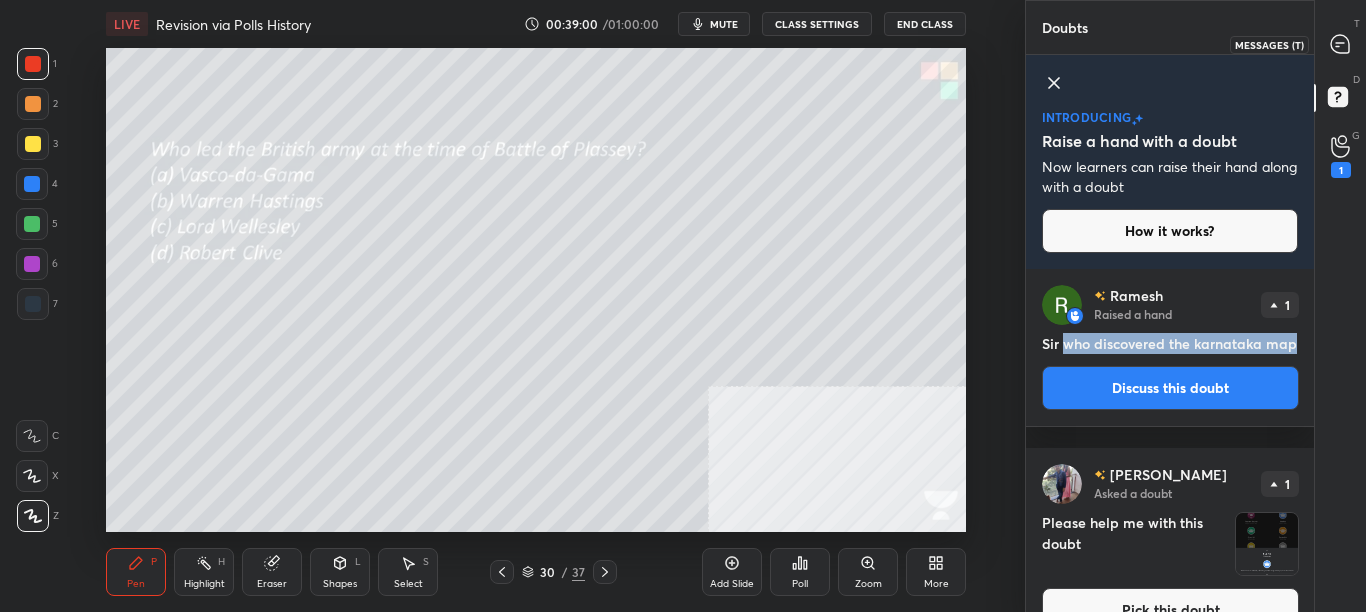 click at bounding box center [1341, 44] 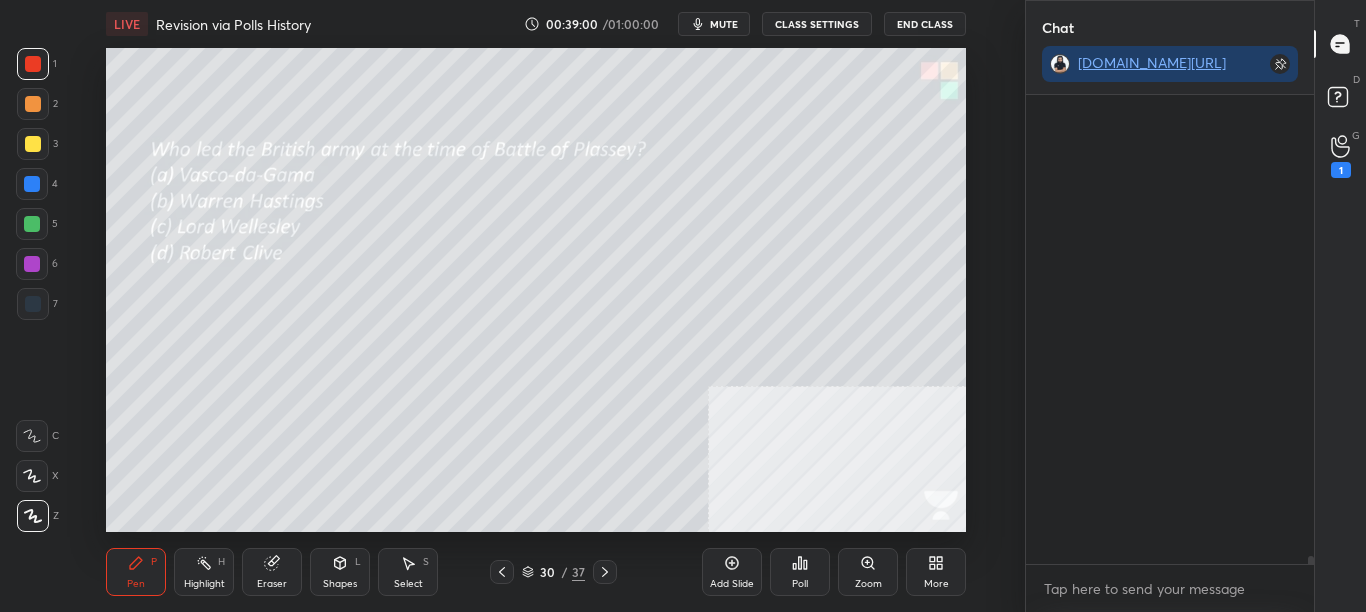 scroll, scrollTop: 297, scrollLeft: 282, axis: both 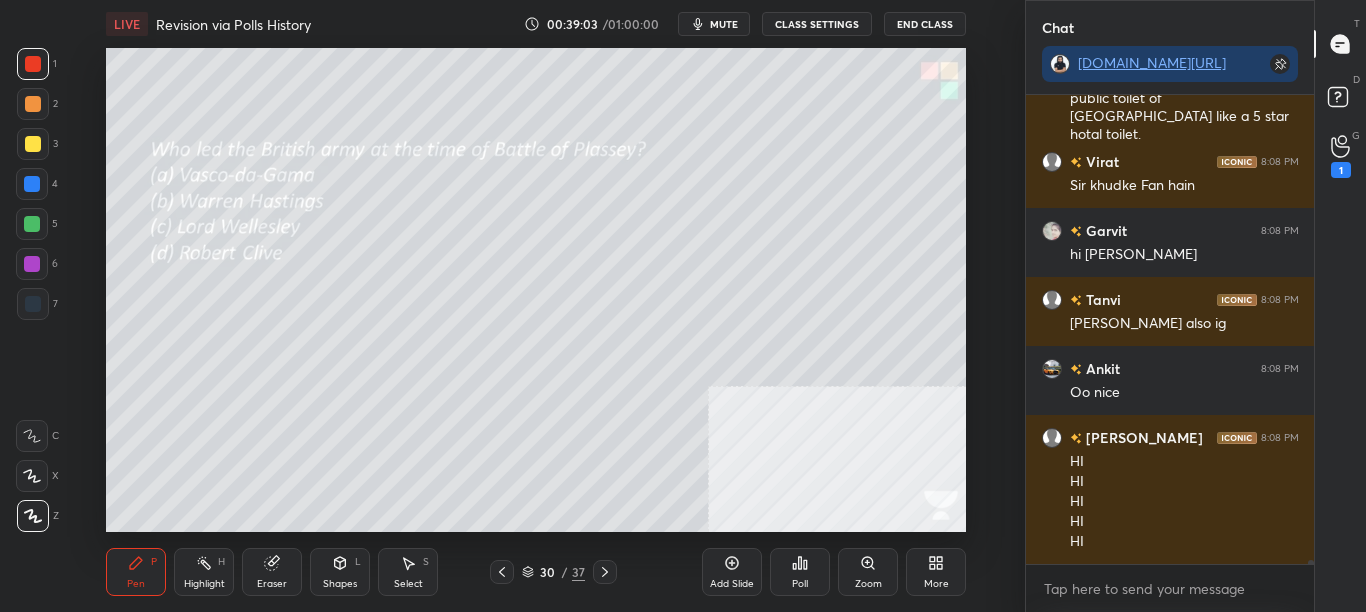 click 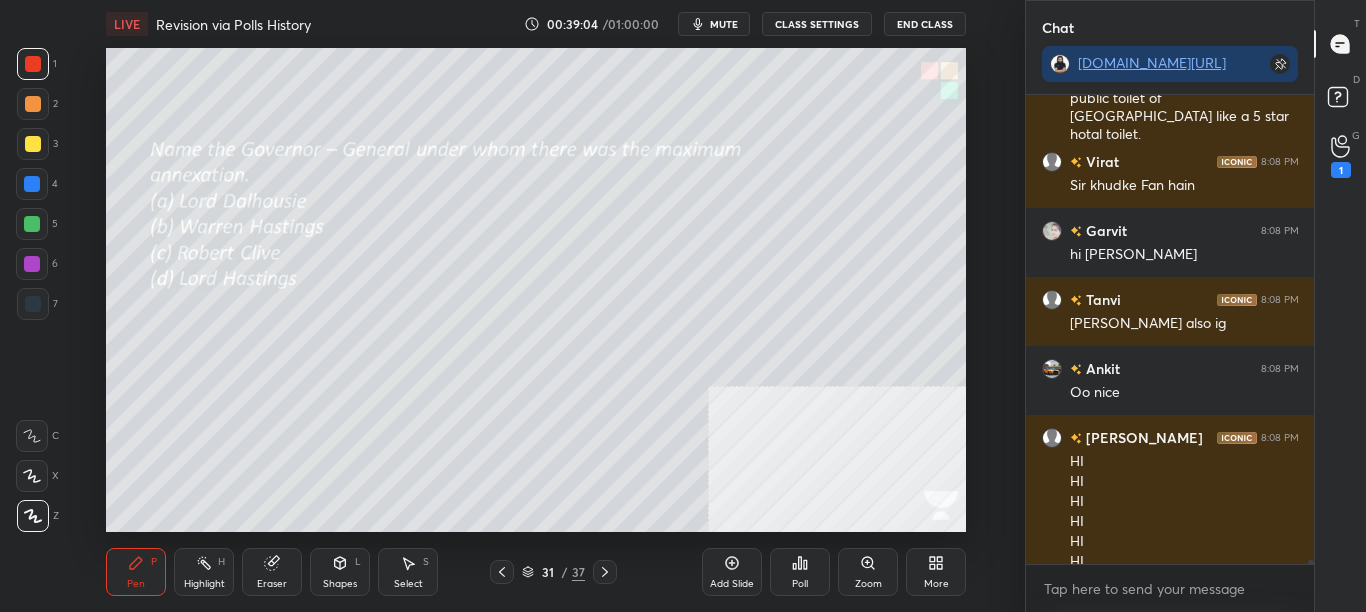 scroll, scrollTop: 53749, scrollLeft: 0, axis: vertical 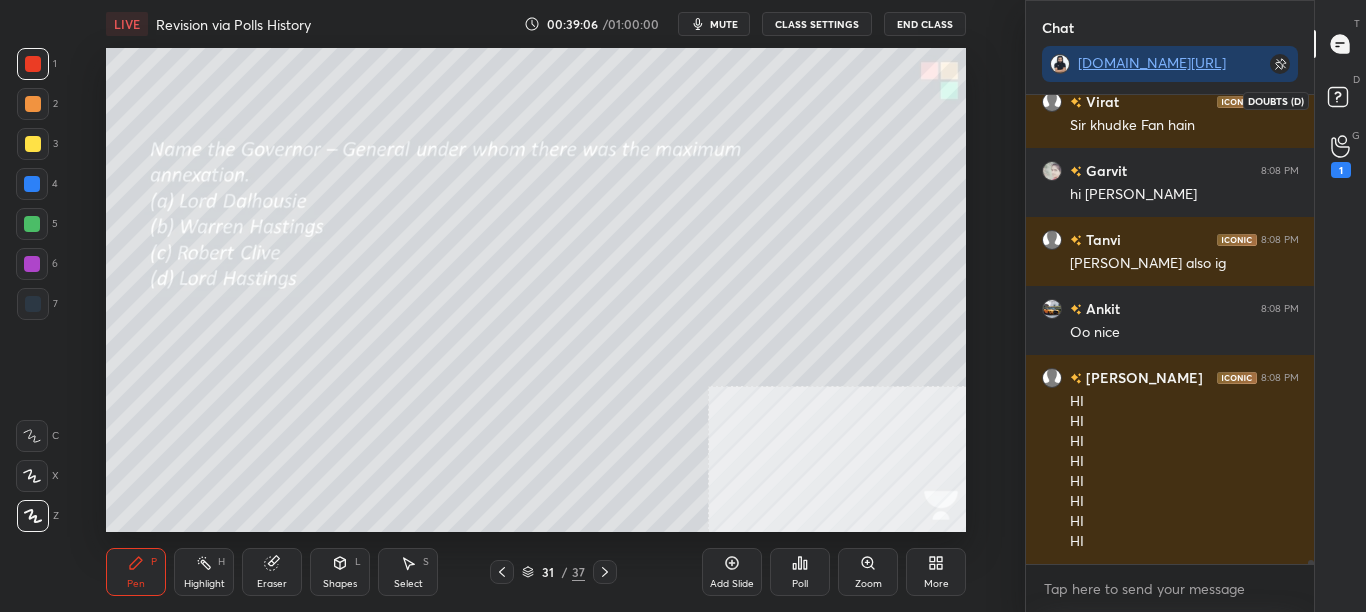 click 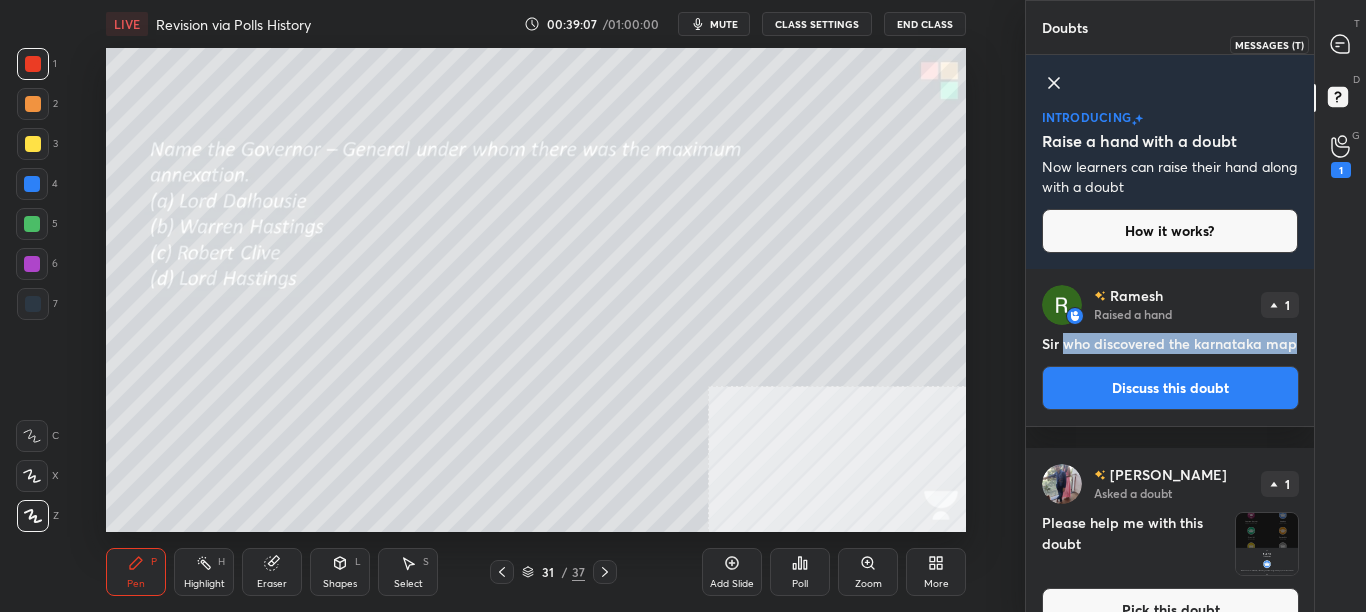 click 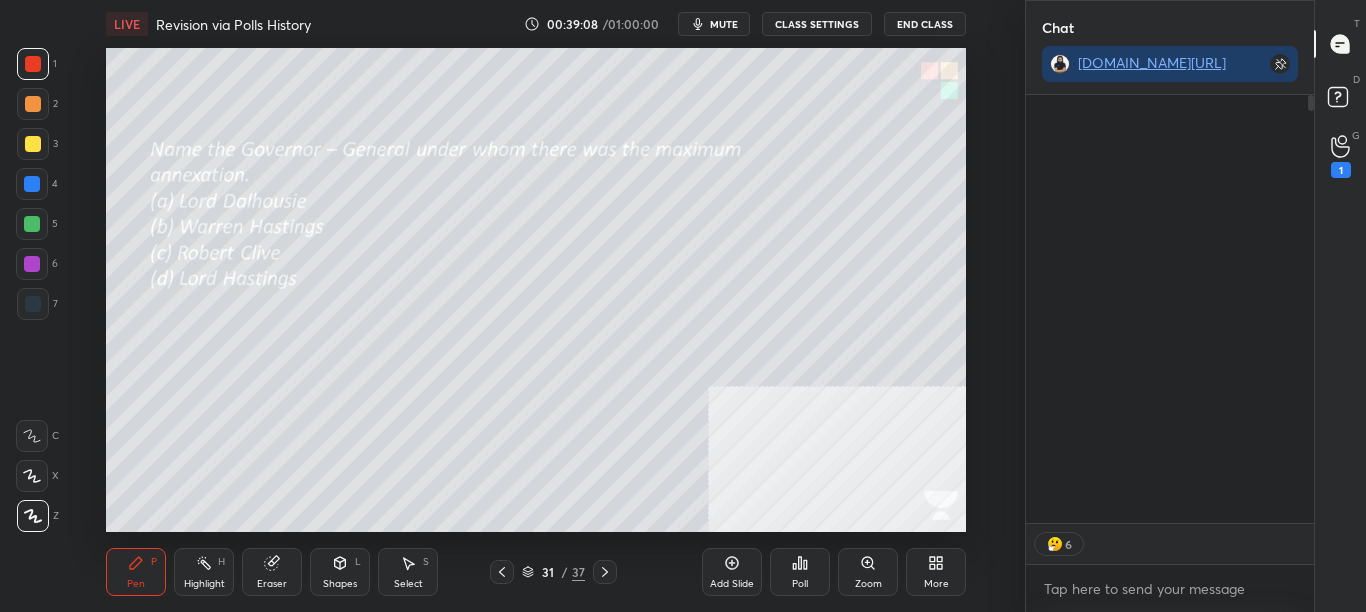 scroll, scrollTop: 297, scrollLeft: 282, axis: both 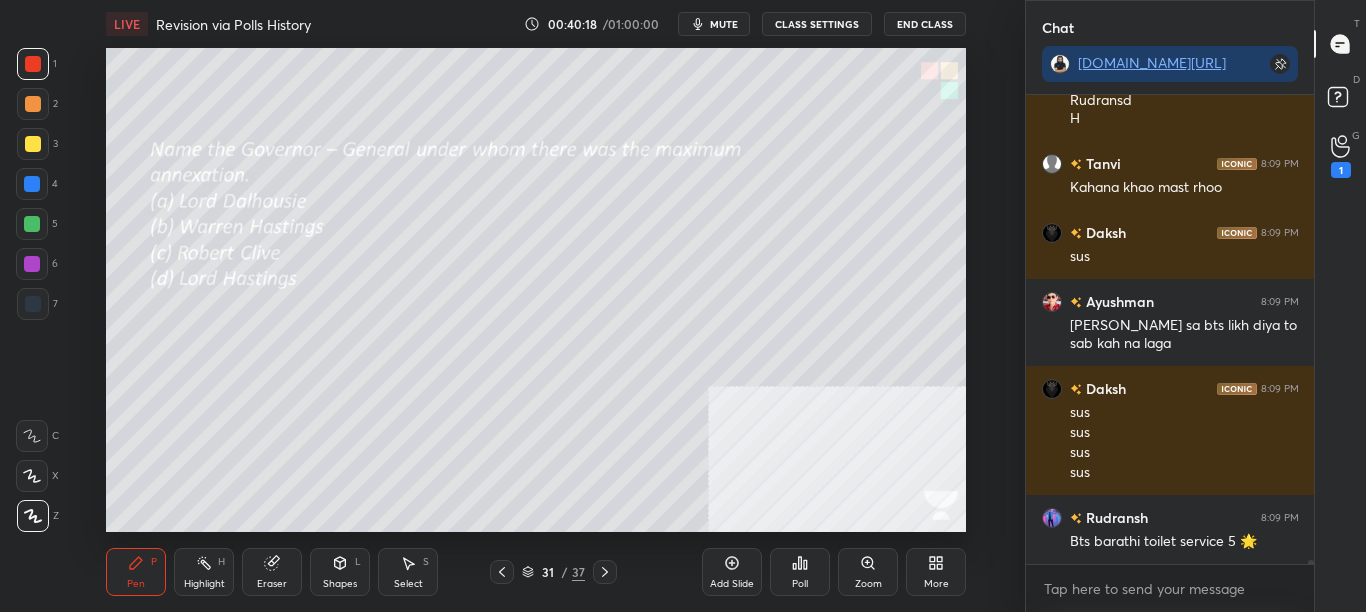 click on "Poll" at bounding box center (800, 572) 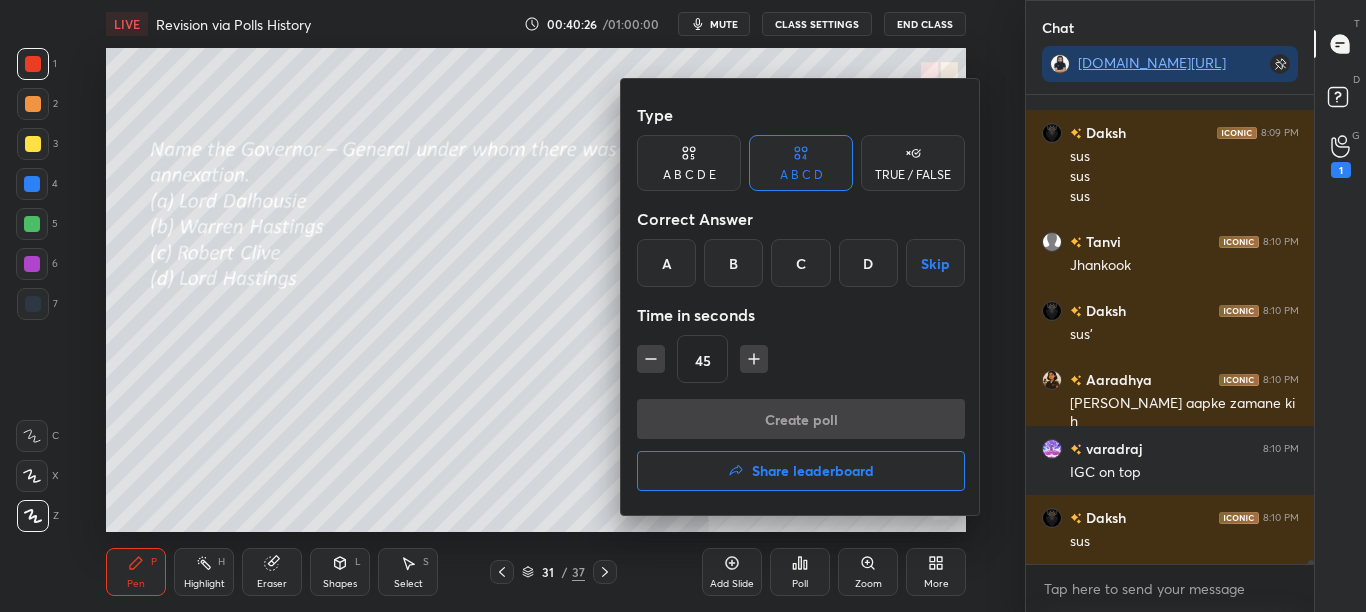 scroll, scrollTop: 56695, scrollLeft: 0, axis: vertical 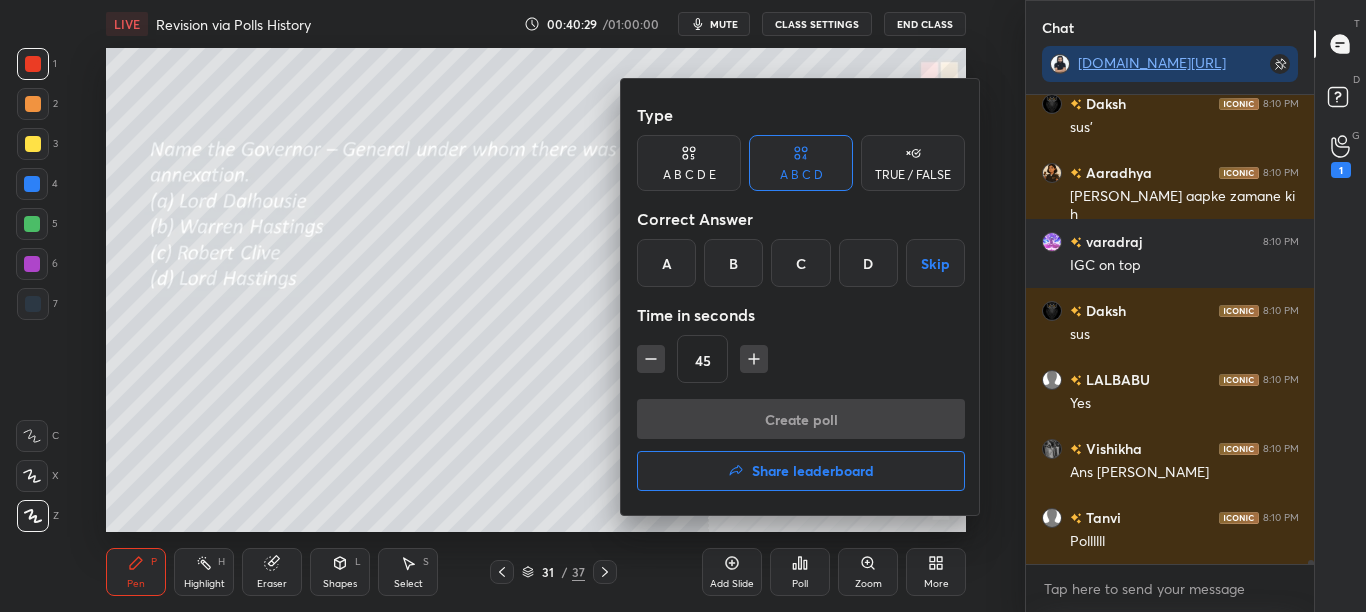 click on "A" at bounding box center [666, 263] 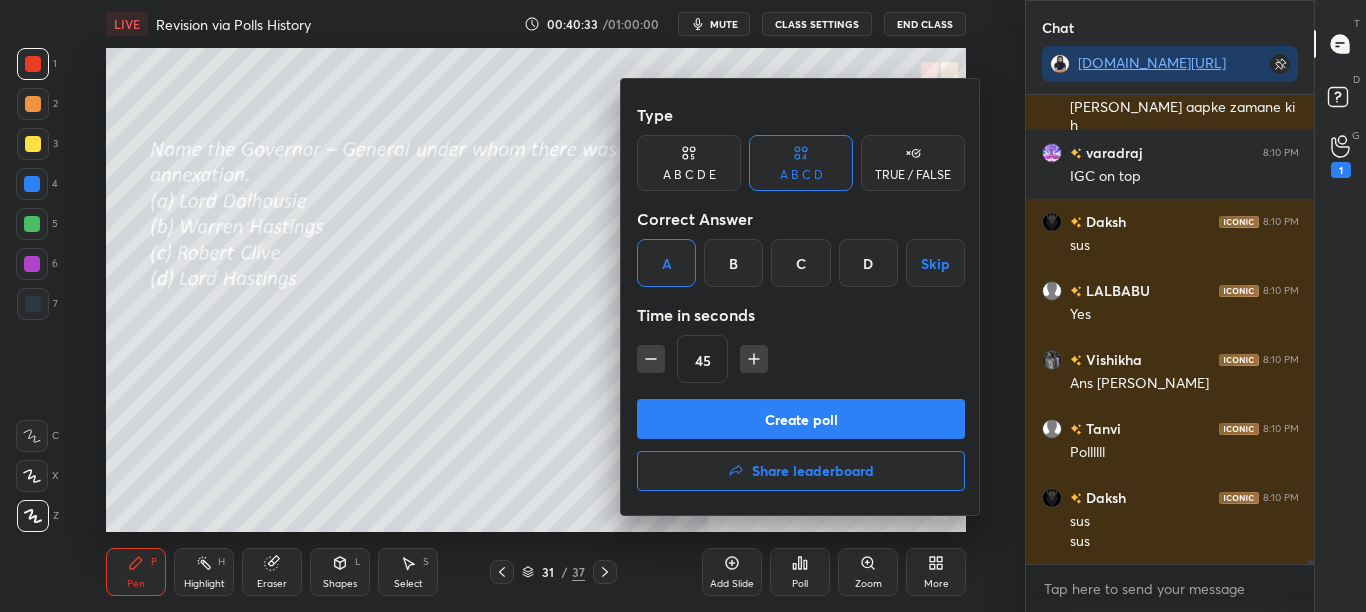 drag, startPoint x: 724, startPoint y: 275, endPoint x: 755, endPoint y: 330, distance: 63.134777 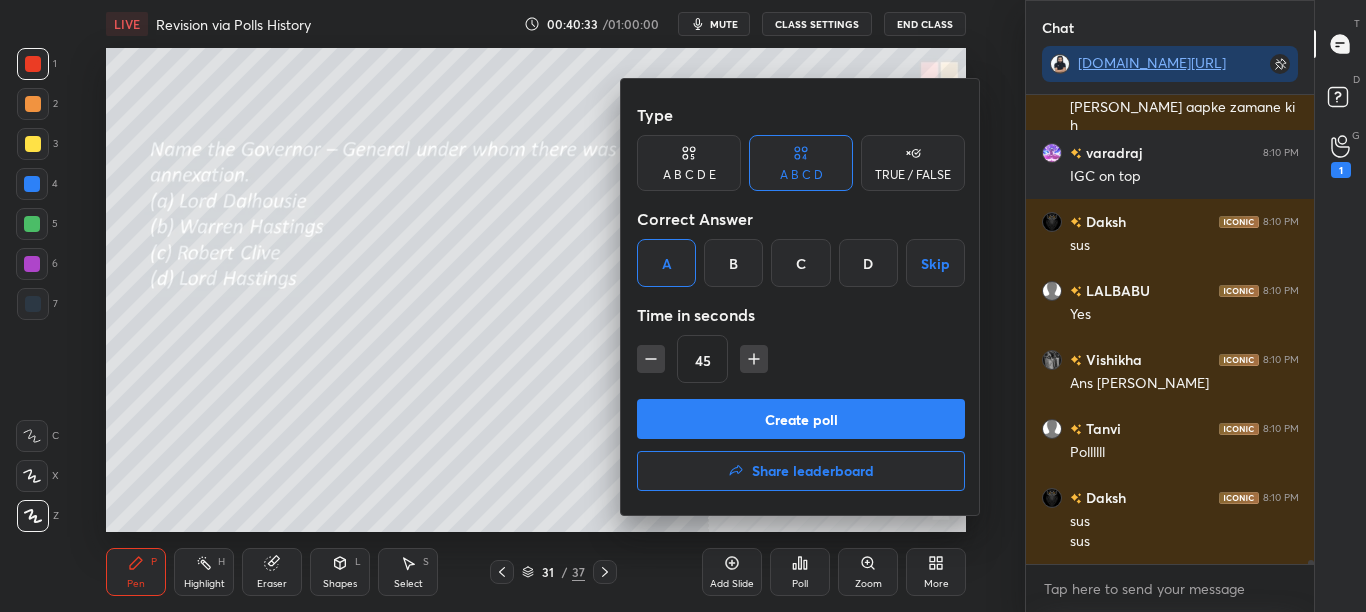 click on "Type A B C D E A B C D TRUE / FALSE Correct Answer A B C D Skip Time in seconds 45" at bounding box center [801, 247] 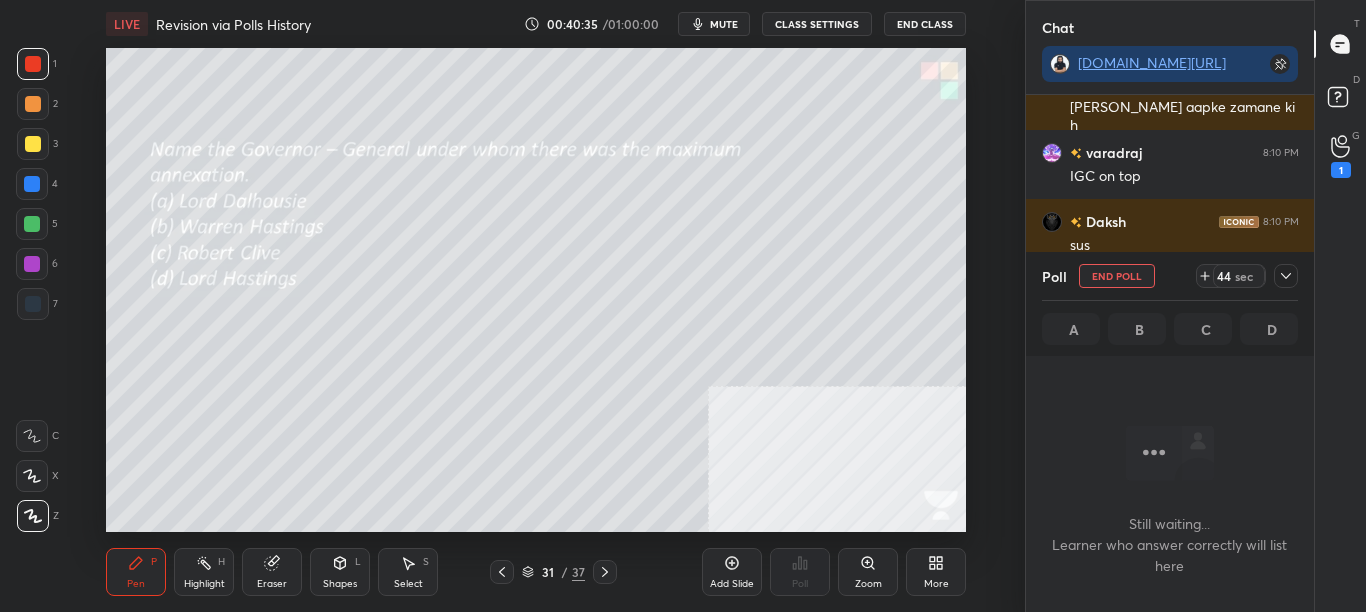 click at bounding box center [1286, 276] 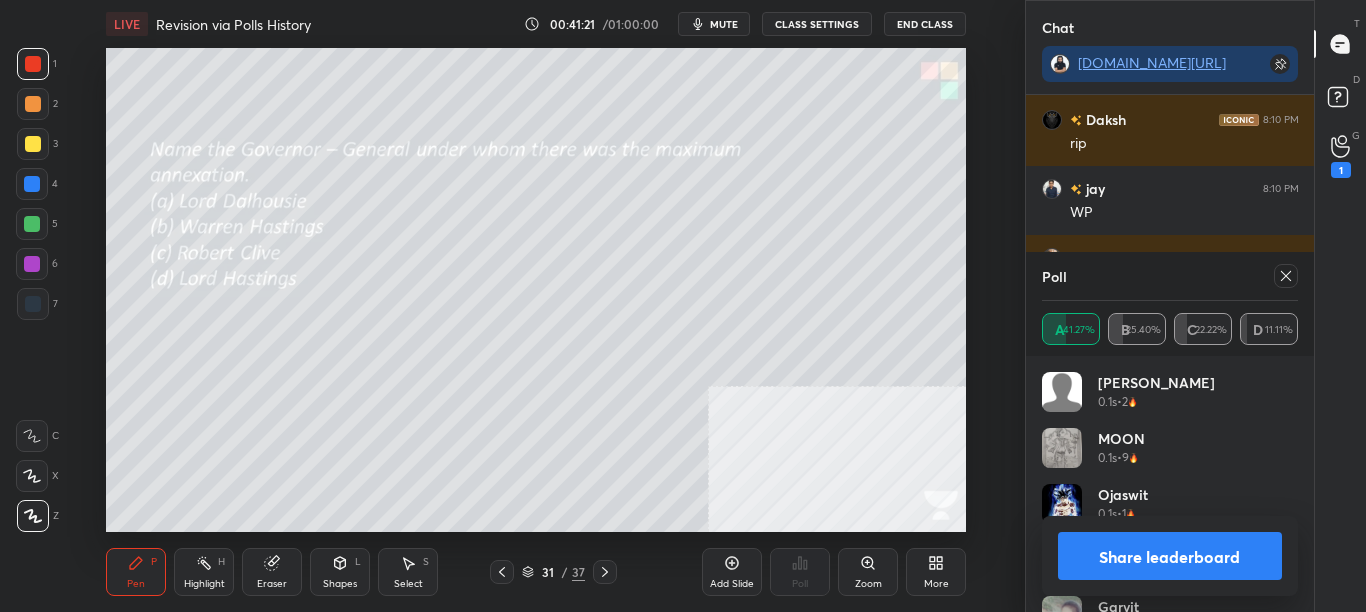 click on "Share leaderboard" at bounding box center [1170, 556] 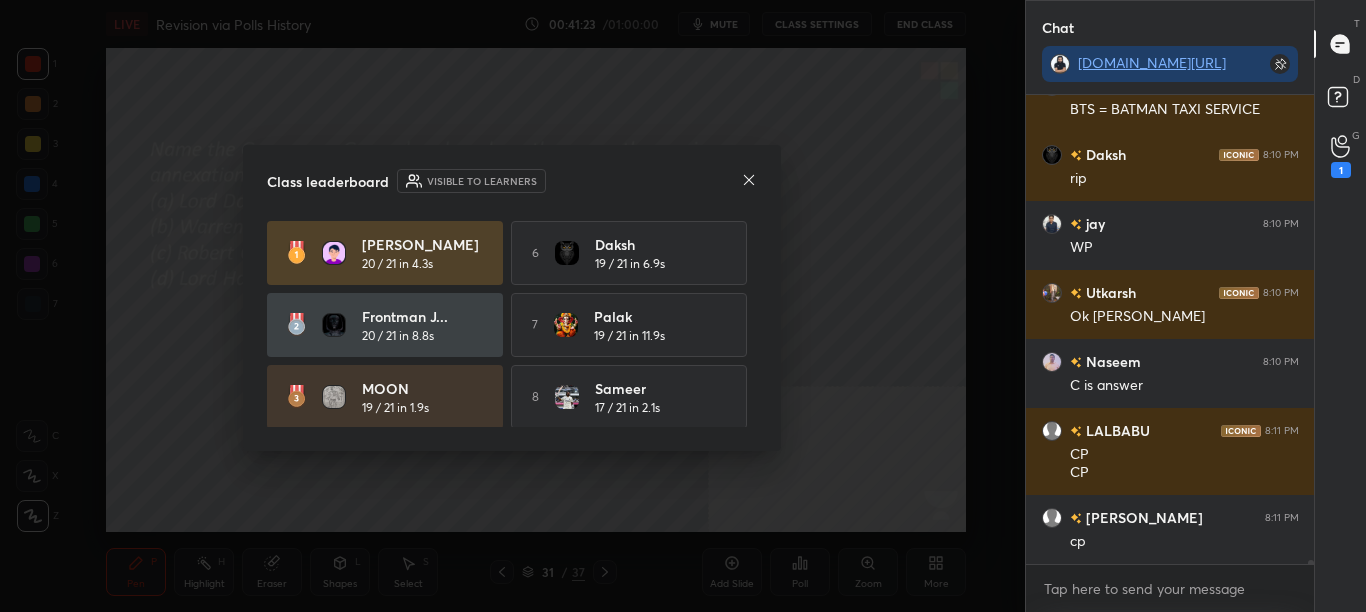 click 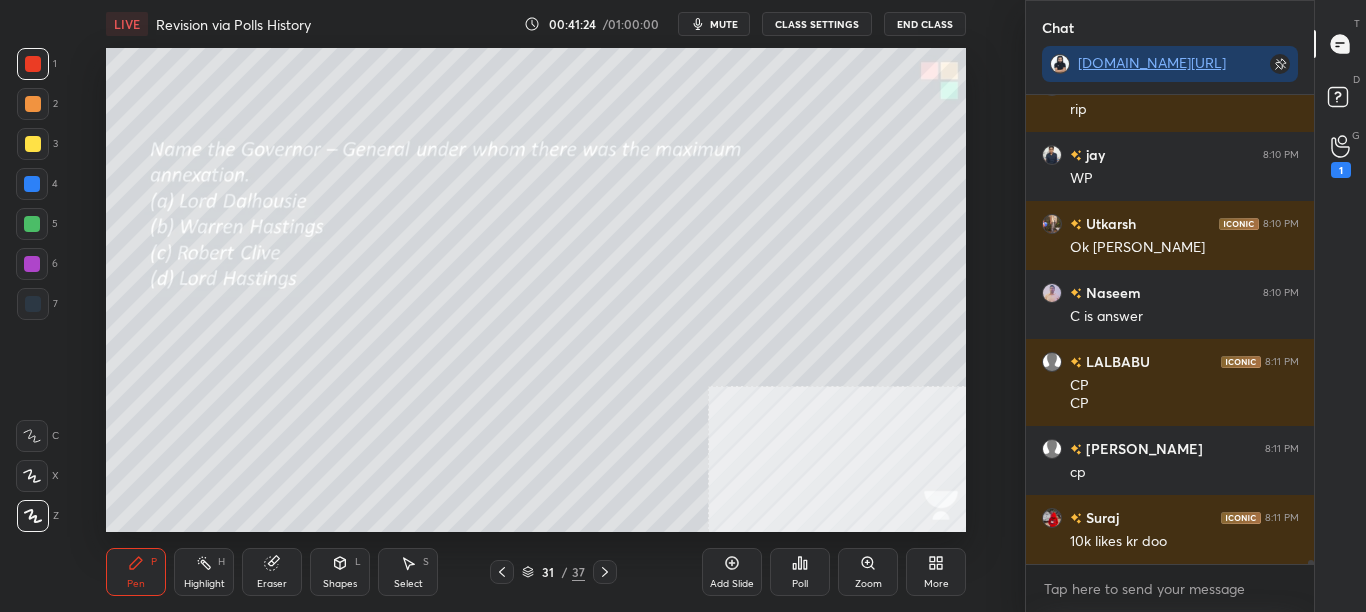 click at bounding box center (605, 572) 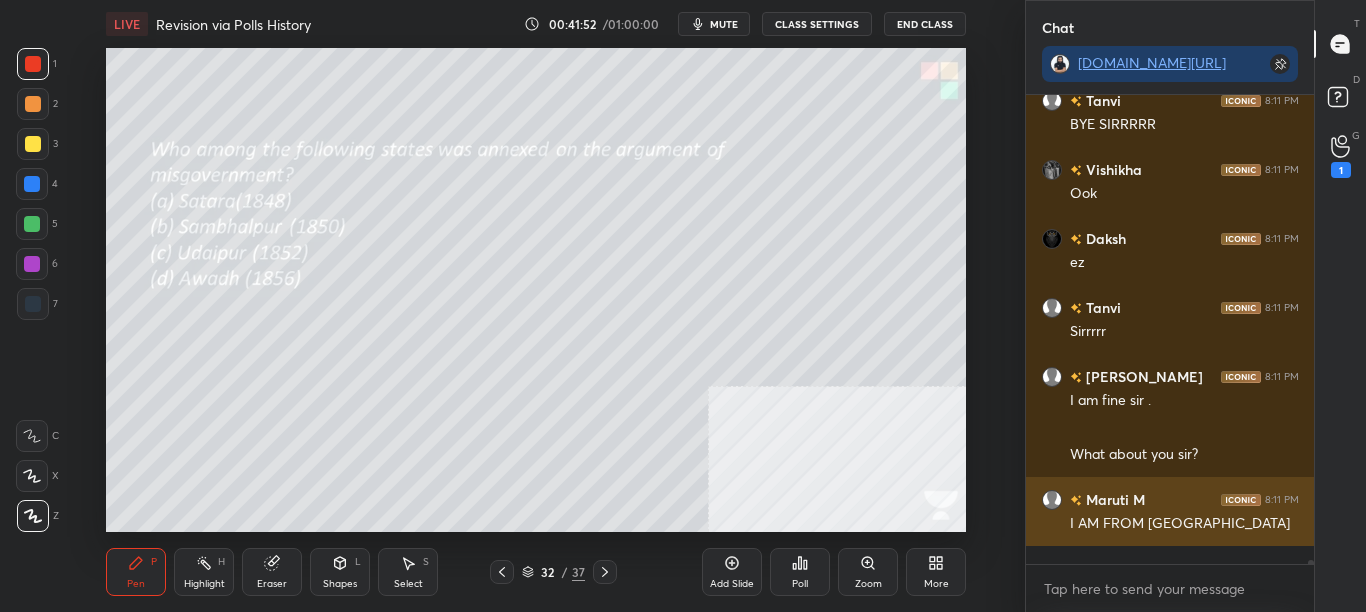 click on "I AM FROM RNS INTERNATIONAL SCHOOL" at bounding box center [1184, 522] 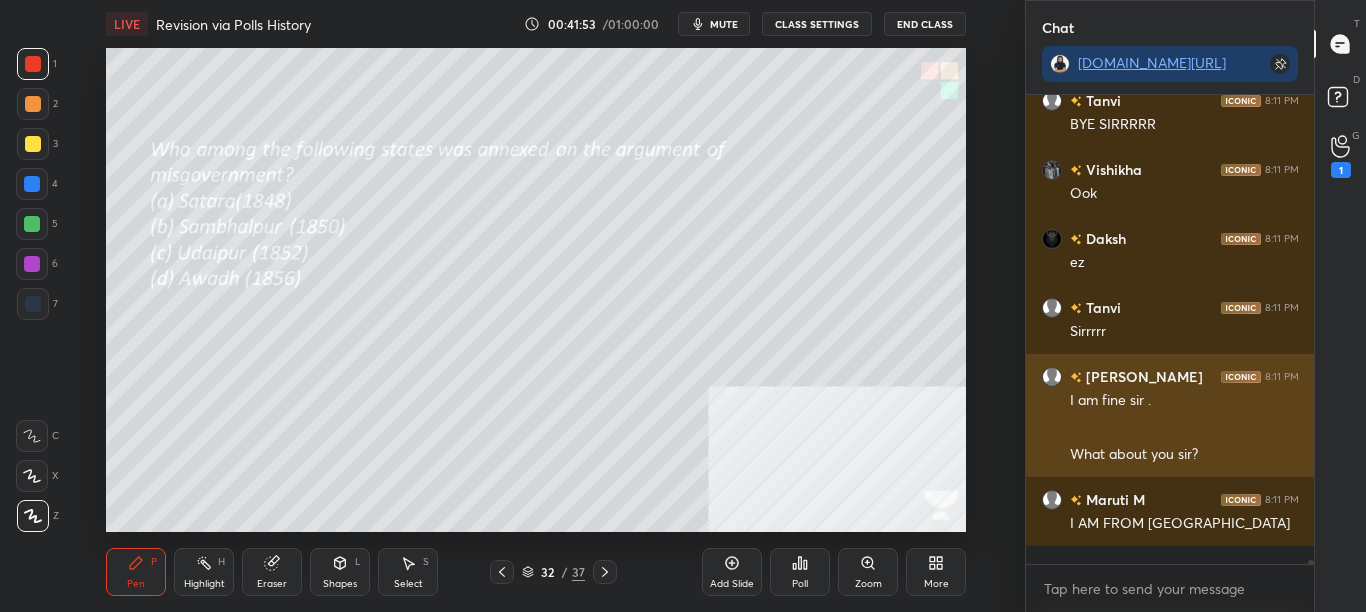 click on "Anusha" at bounding box center [1142, 376] 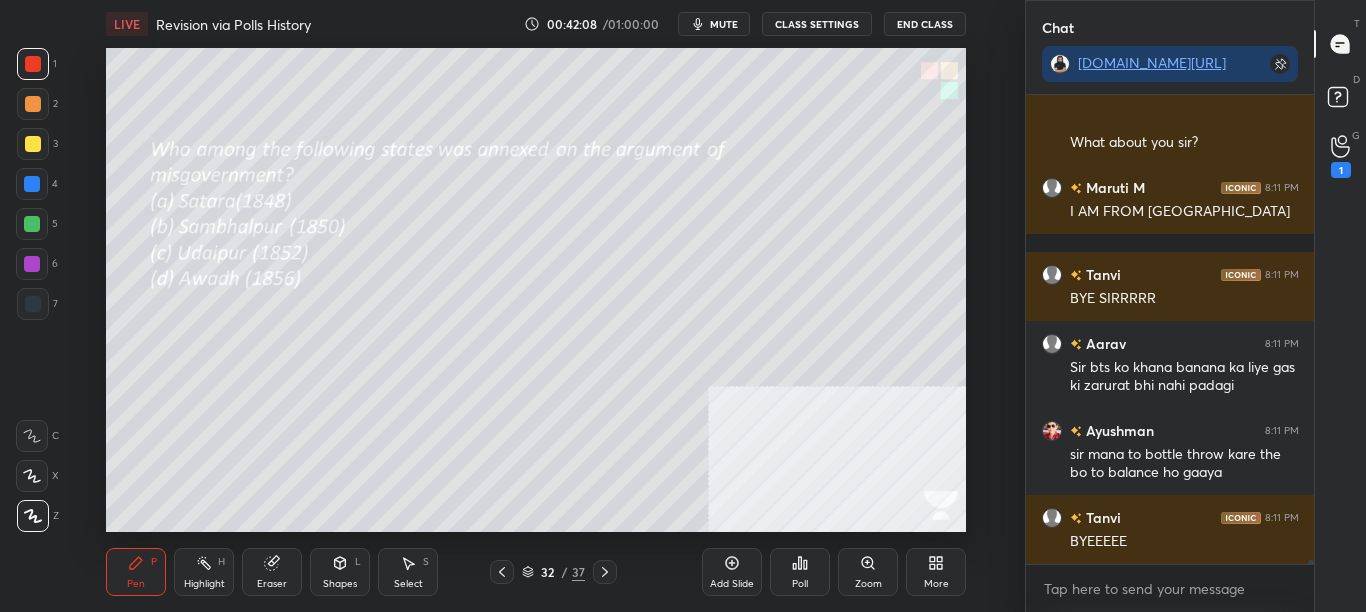 click on "mute" at bounding box center (714, 24) 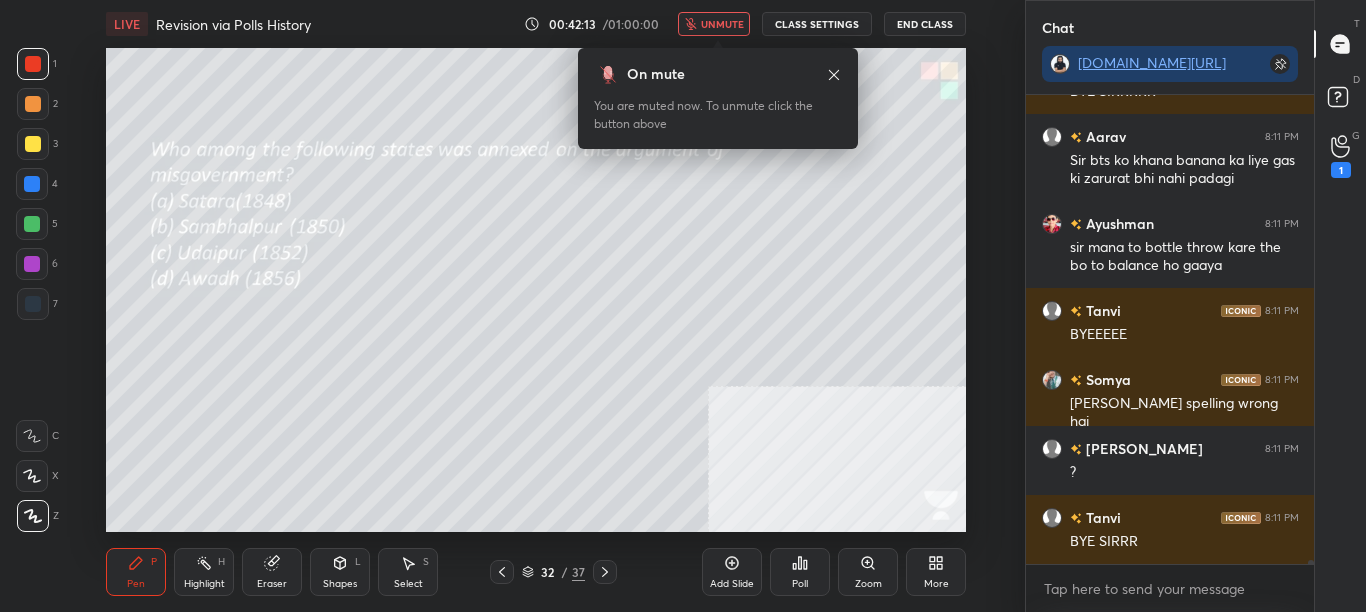 click 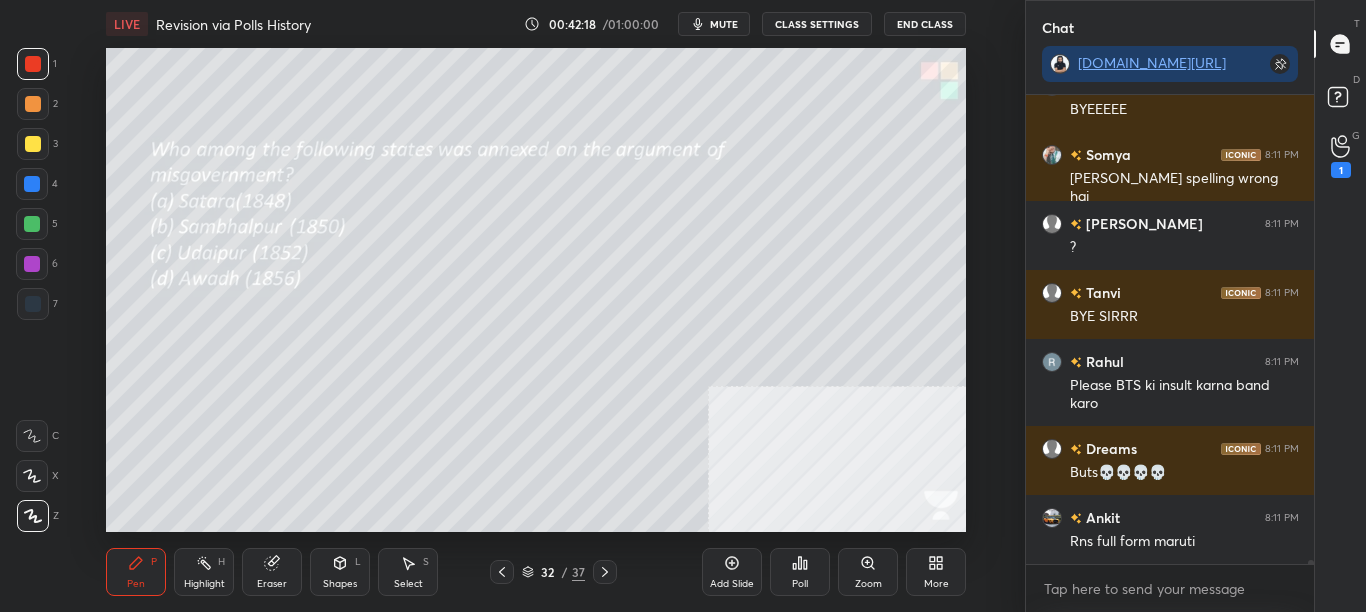 click on "Poll" at bounding box center (800, 584) 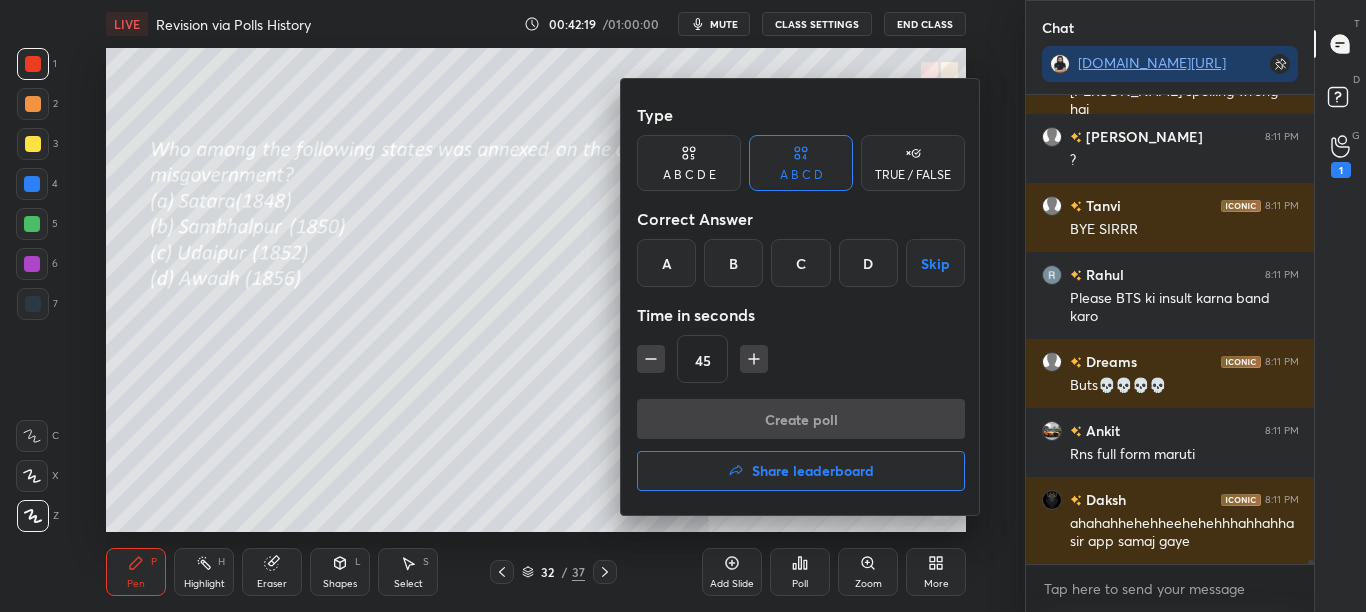 click on "D" at bounding box center [868, 263] 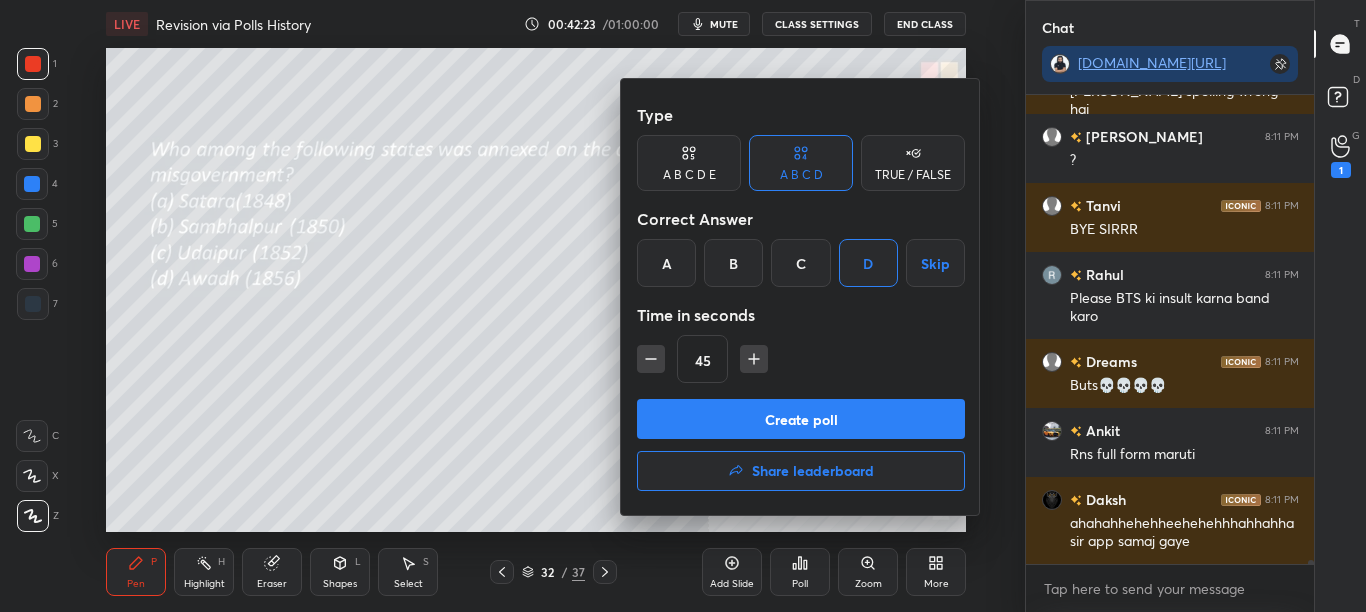 click on "Create poll" at bounding box center [801, 419] 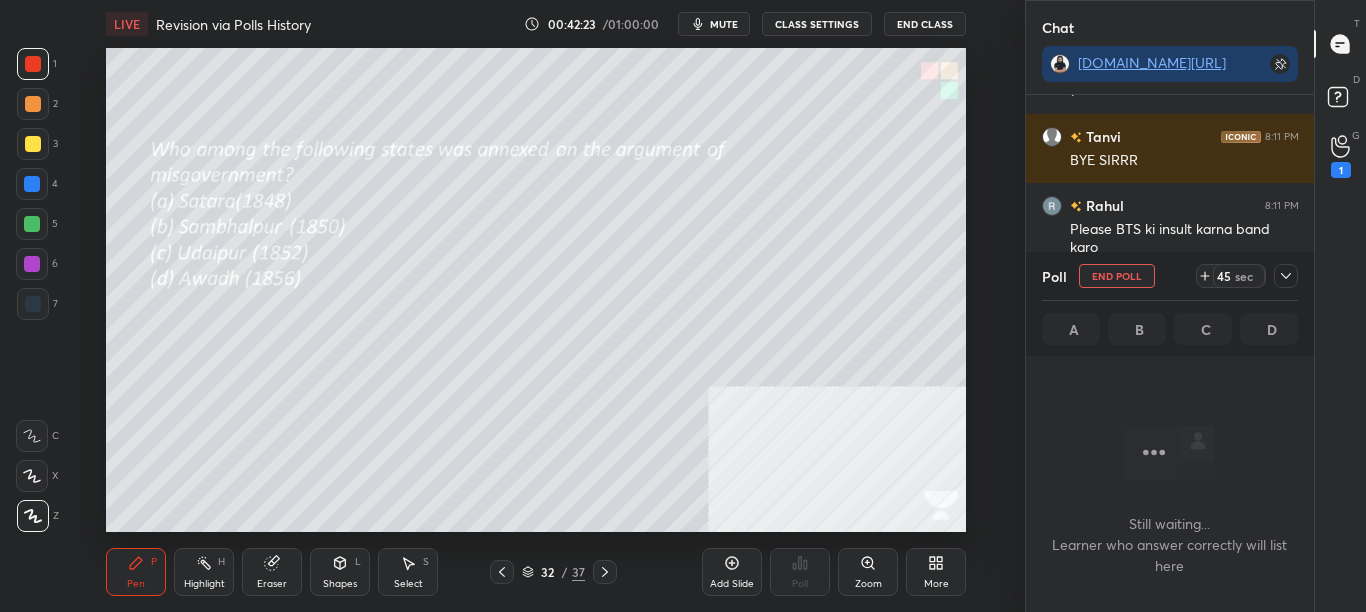 scroll, scrollTop: 245, scrollLeft: 282, axis: both 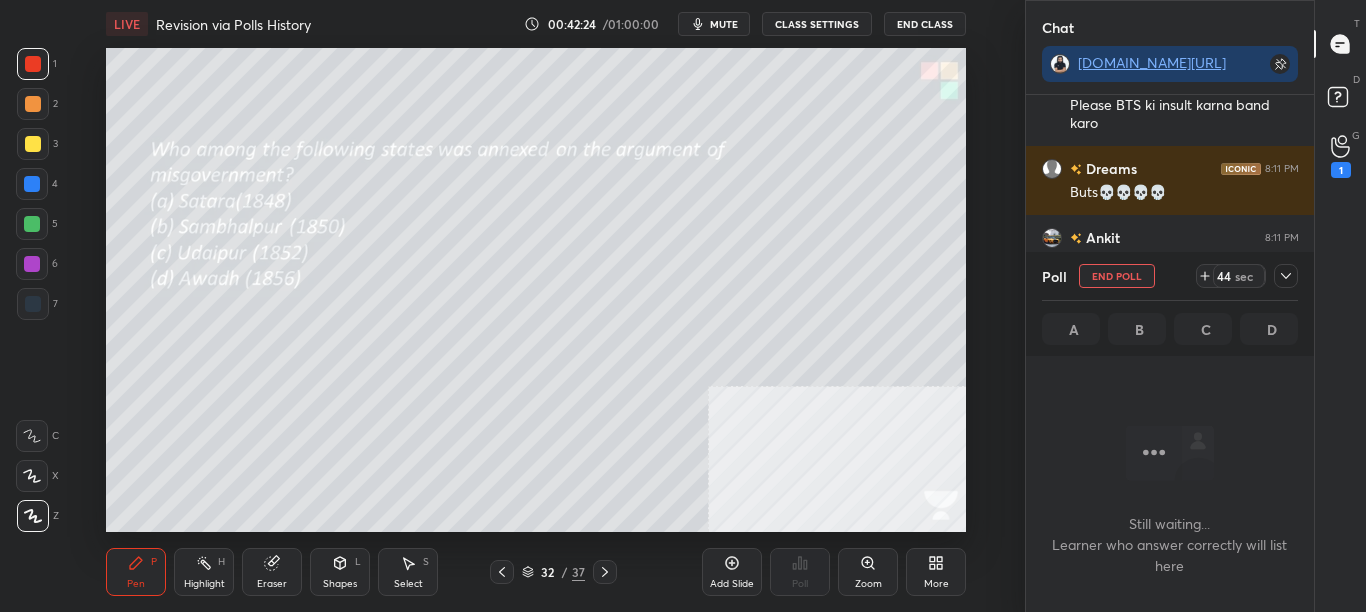click 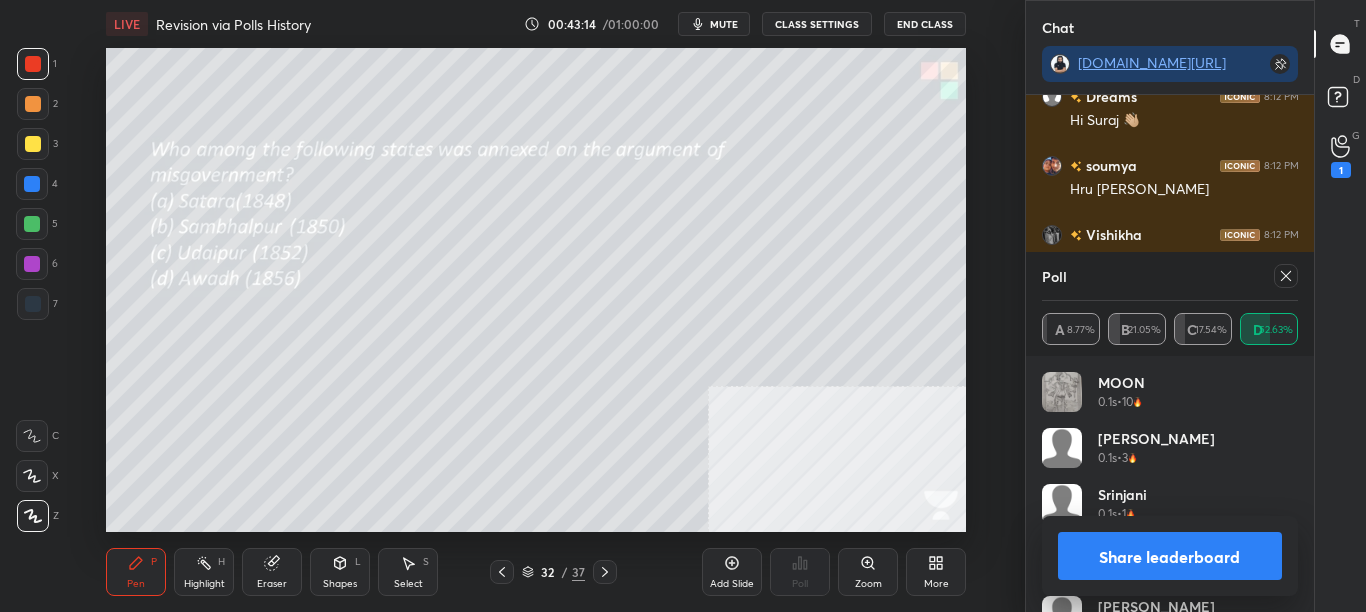 click at bounding box center [1286, 276] 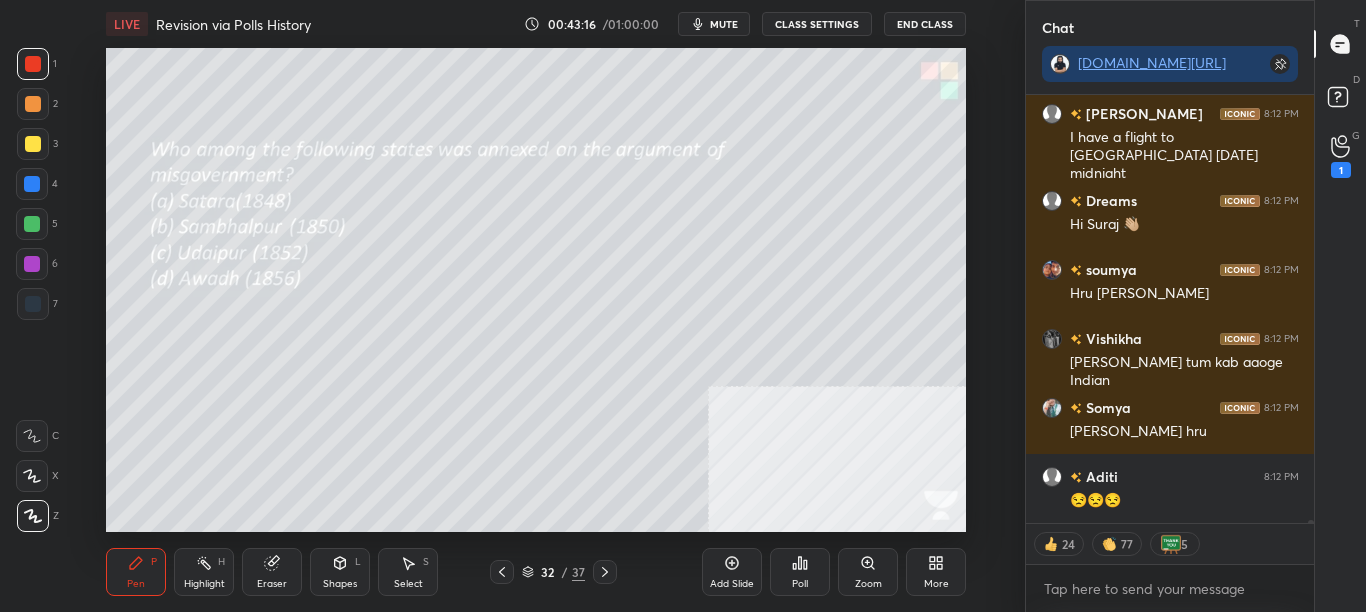 click 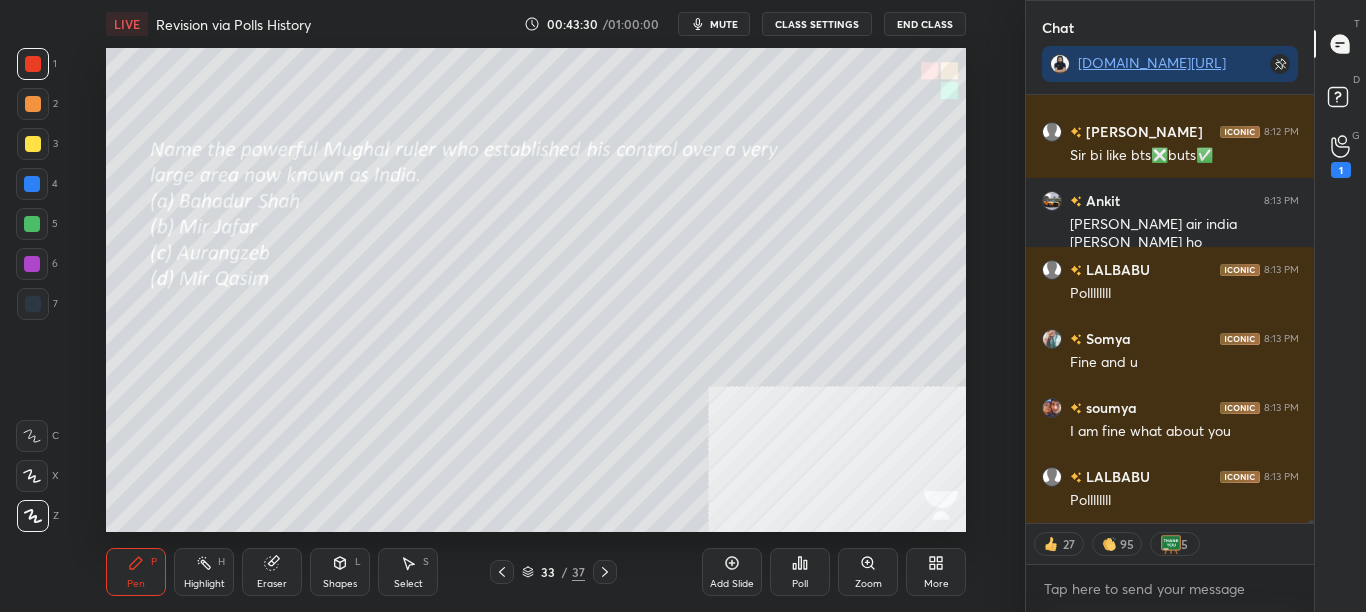click at bounding box center [1311, 528] 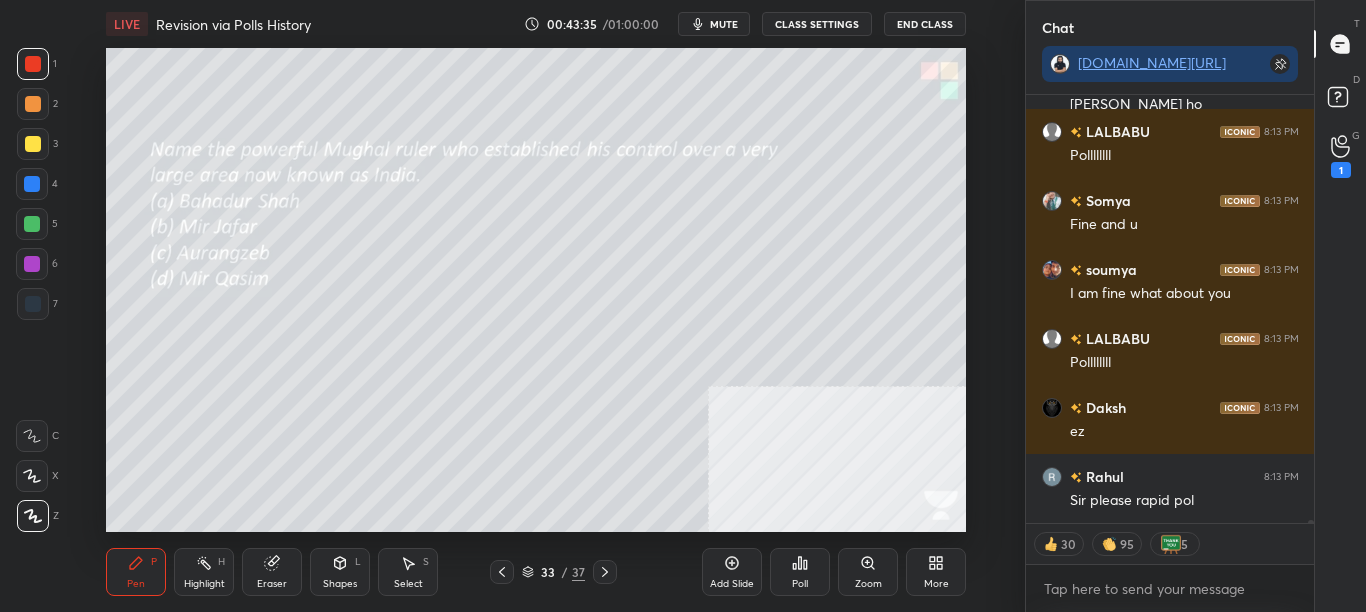 drag, startPoint x: 1311, startPoint y: 522, endPoint x: 1312, endPoint y: 533, distance: 11.045361 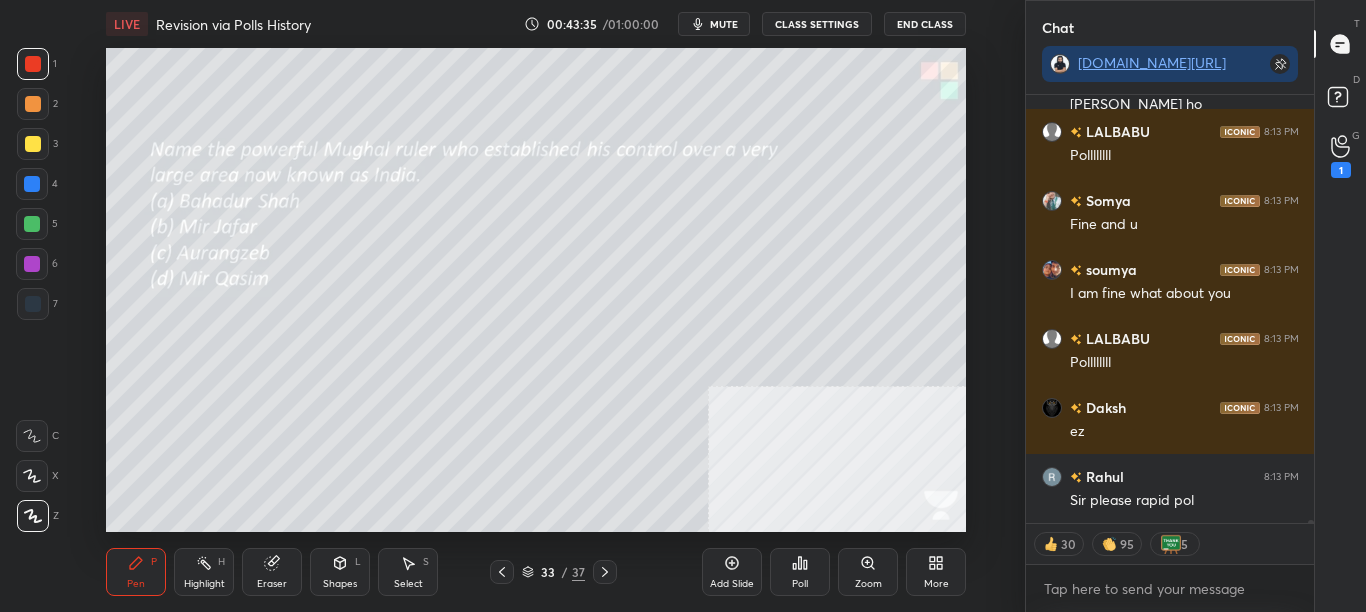 click on "Akkshat 8:12 PM Sir bi like bts❎buts✅ Ankit 8:13 PM Sara air india se ja rahe ho LALBABU 8:13 PM Pollllllll Somya 8:13 PM Fine and u soumya 8:13 PM I am fine what about you LALBABU 8:13 PM Pollllllll Daksh 8:13 PM ez Rahul 8:13 PM Sir please rapid pol JUMP TO LATEST 30 95 5 Enable hand raising Enable raise hand to speak to learners. Once enabled, chat will be turned off temporarily. Enable x" at bounding box center [1170, 353] 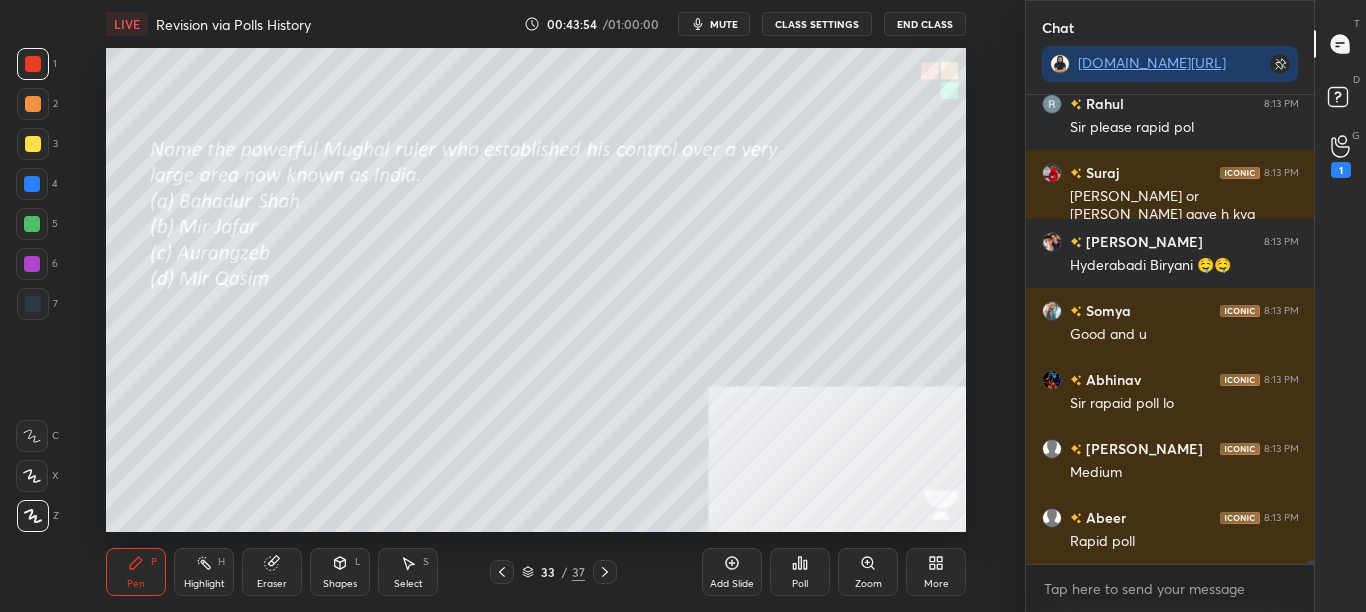 click on "Poll" at bounding box center [800, 572] 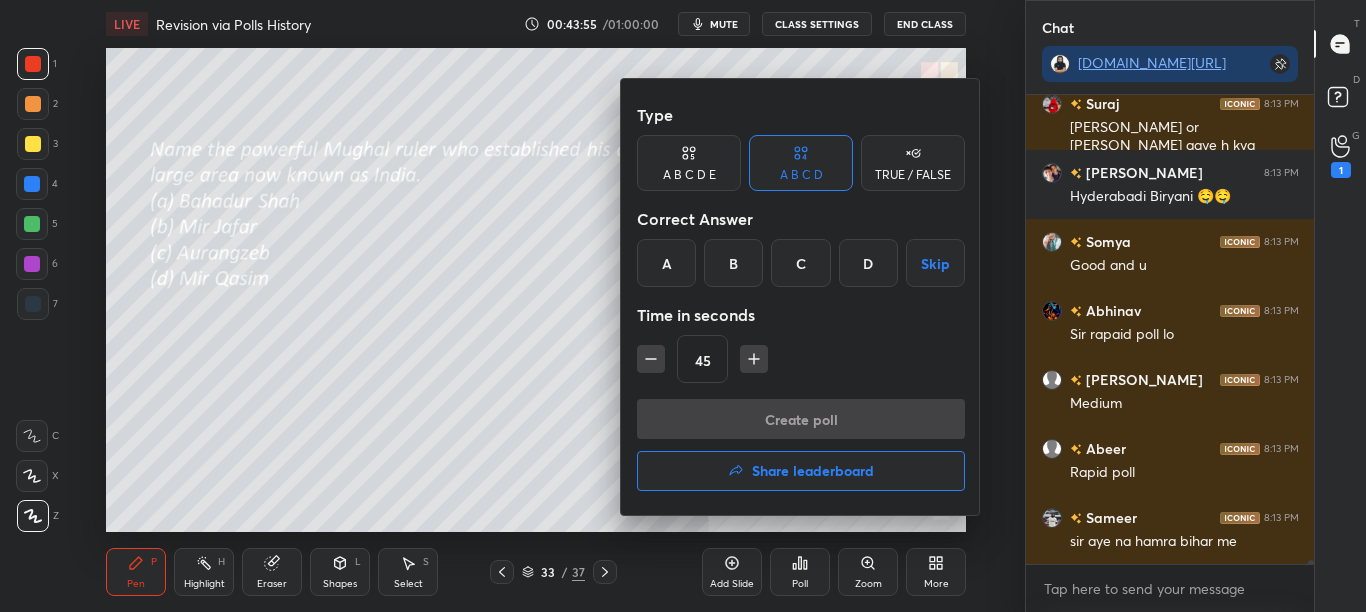 click on "C" at bounding box center [800, 263] 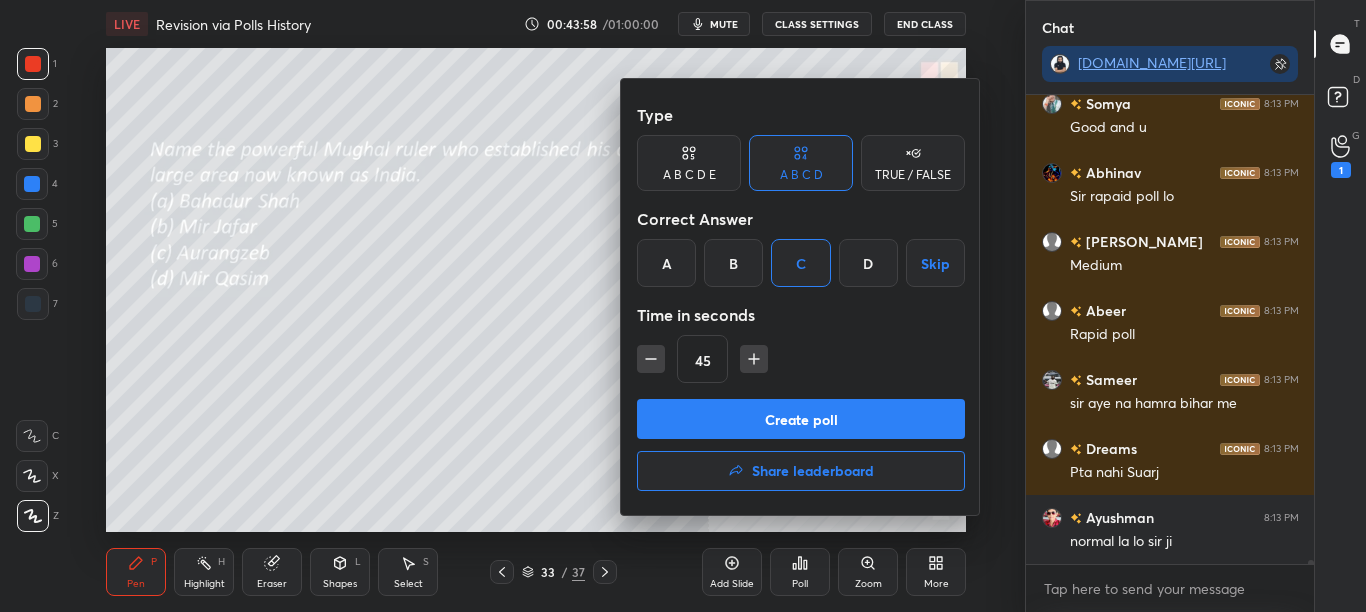 click on "Create poll" at bounding box center [801, 419] 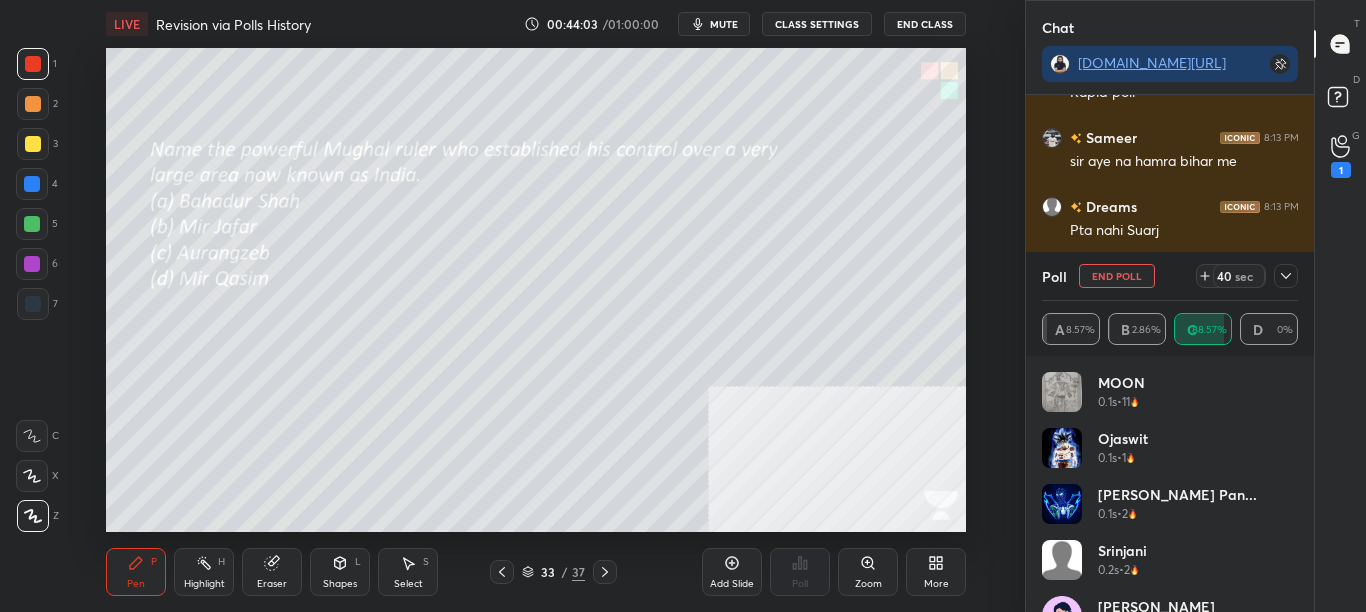 click 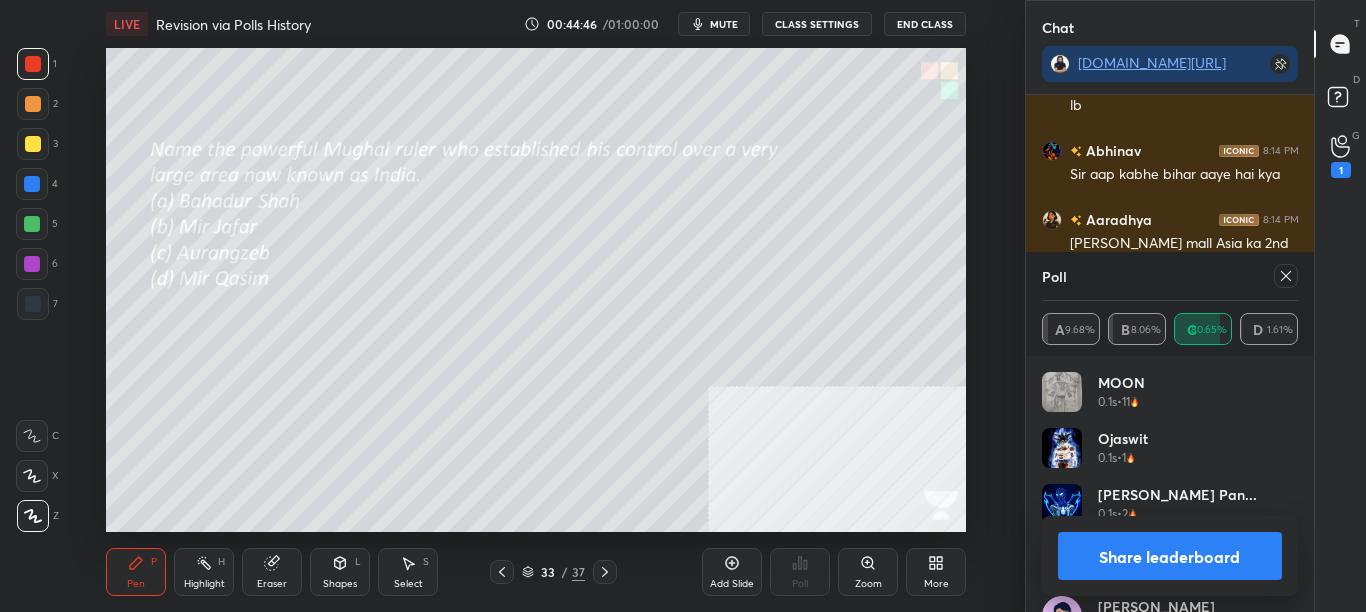 click on "Share leaderboard" at bounding box center (1170, 556) 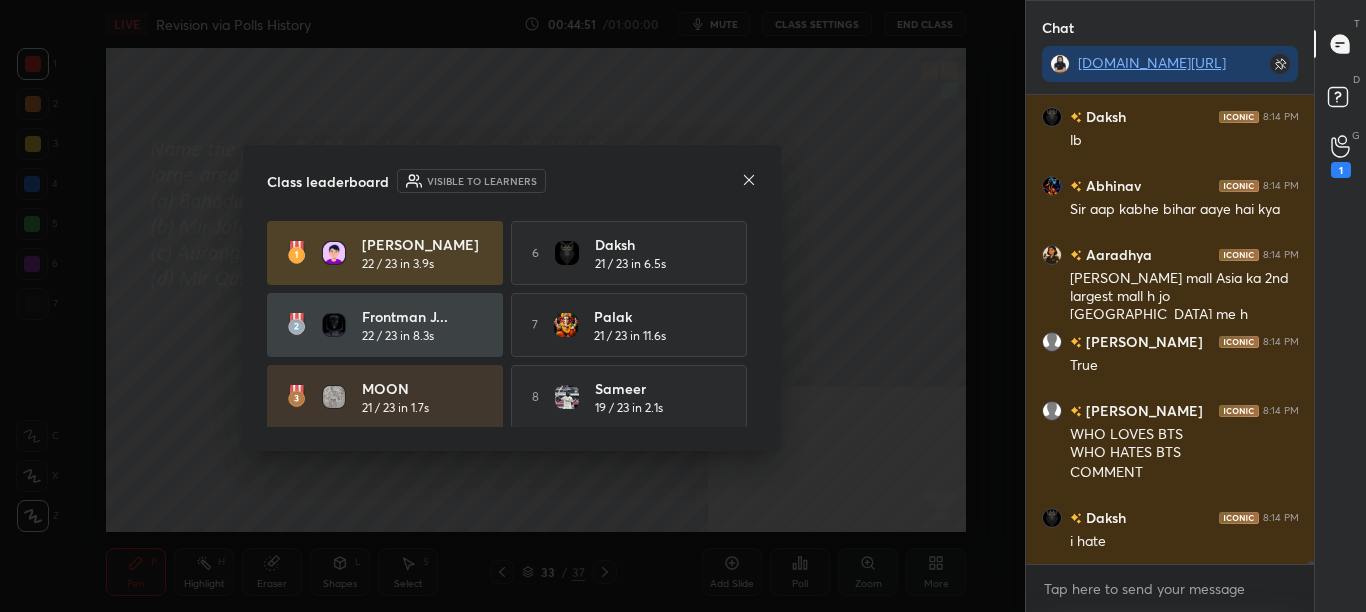 click 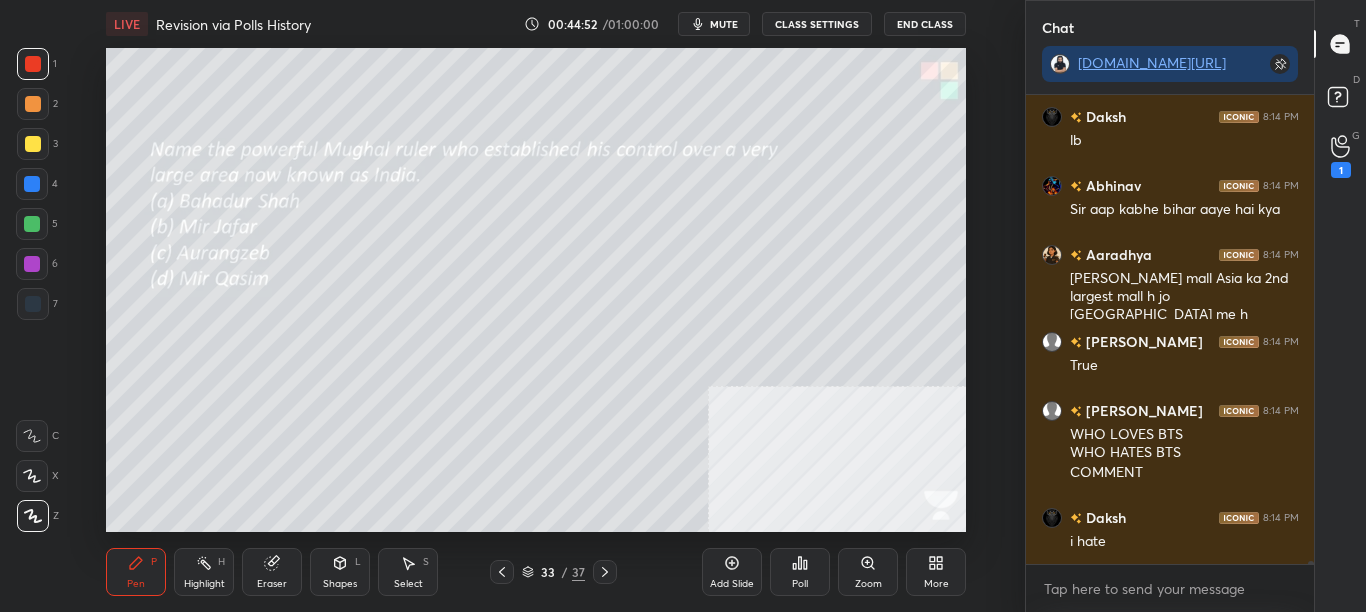 click 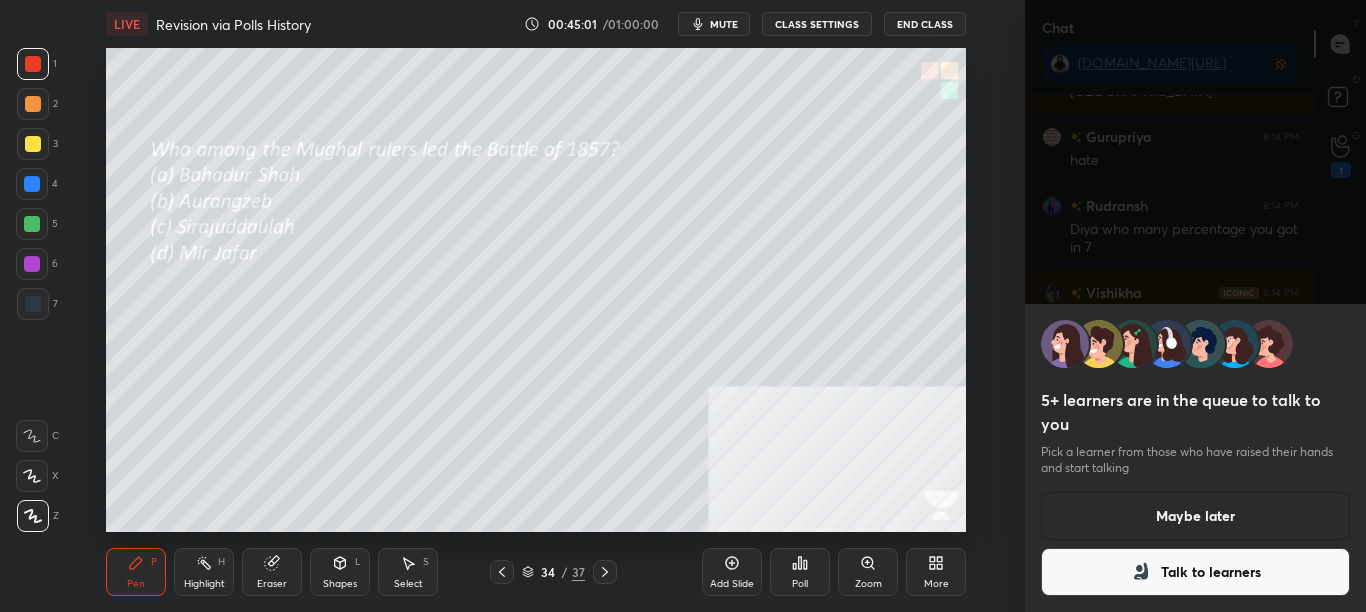 click on "Talk to learners" at bounding box center (1196, 572) 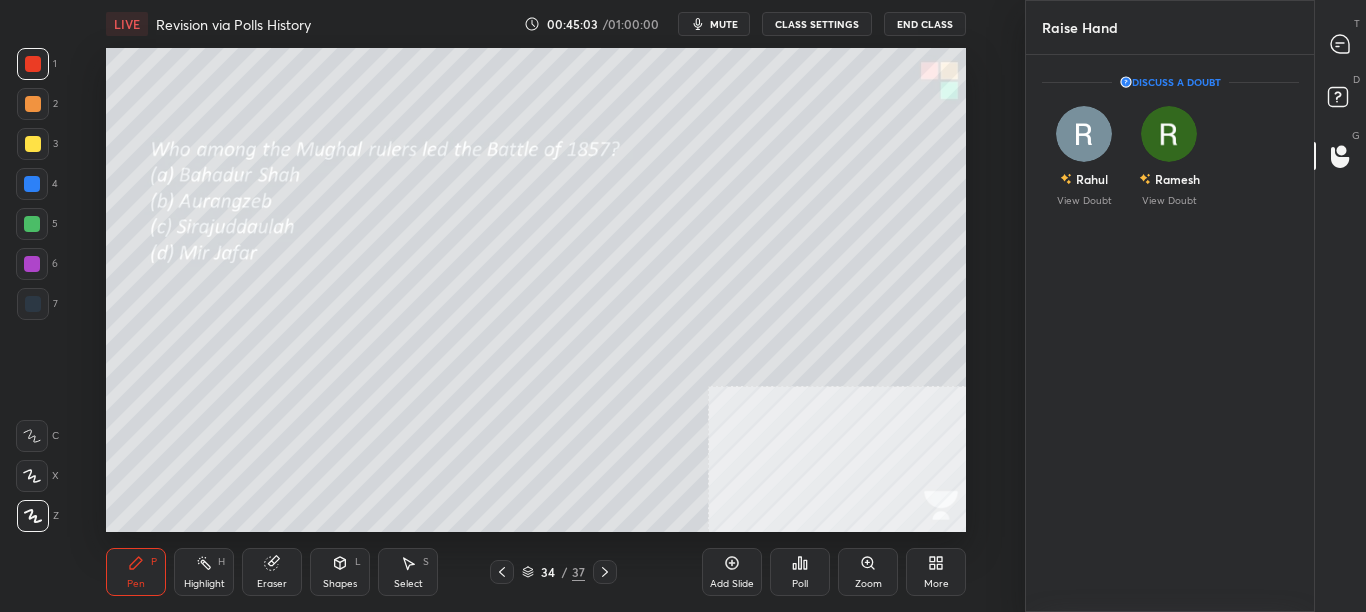 drag, startPoint x: 1360, startPoint y: 34, endPoint x: 1365, endPoint y: 56, distance: 22.561028 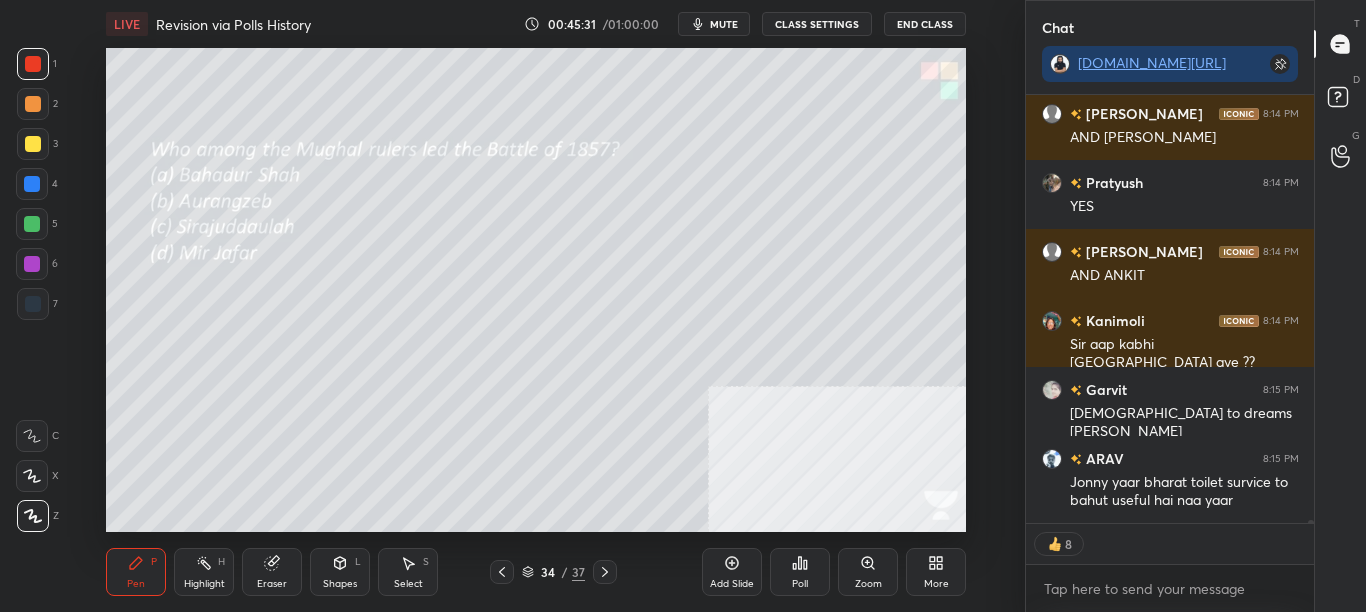 click on "Poll" at bounding box center (800, 572) 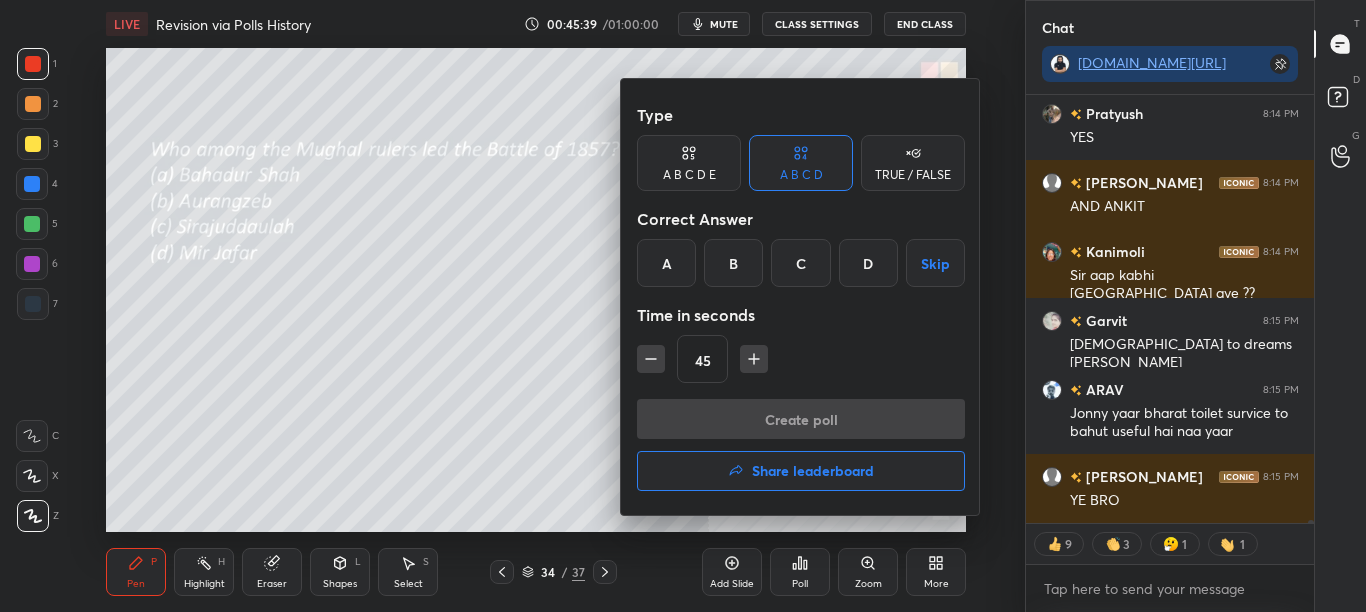 click at bounding box center (683, 306) 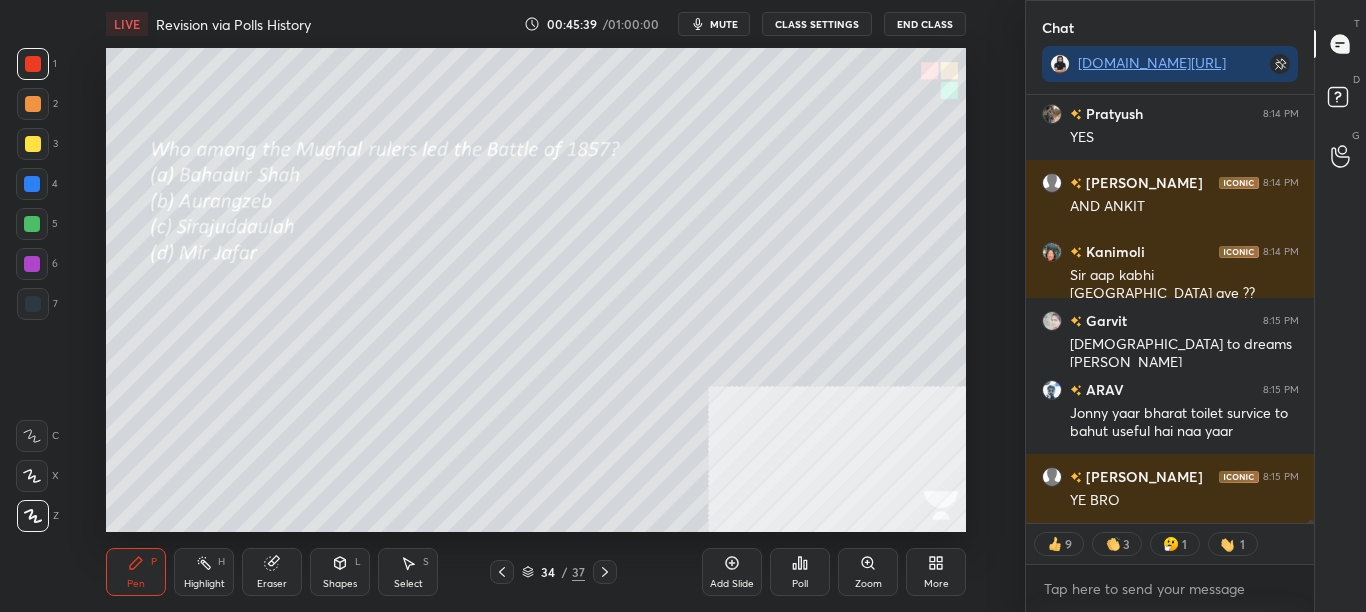 click 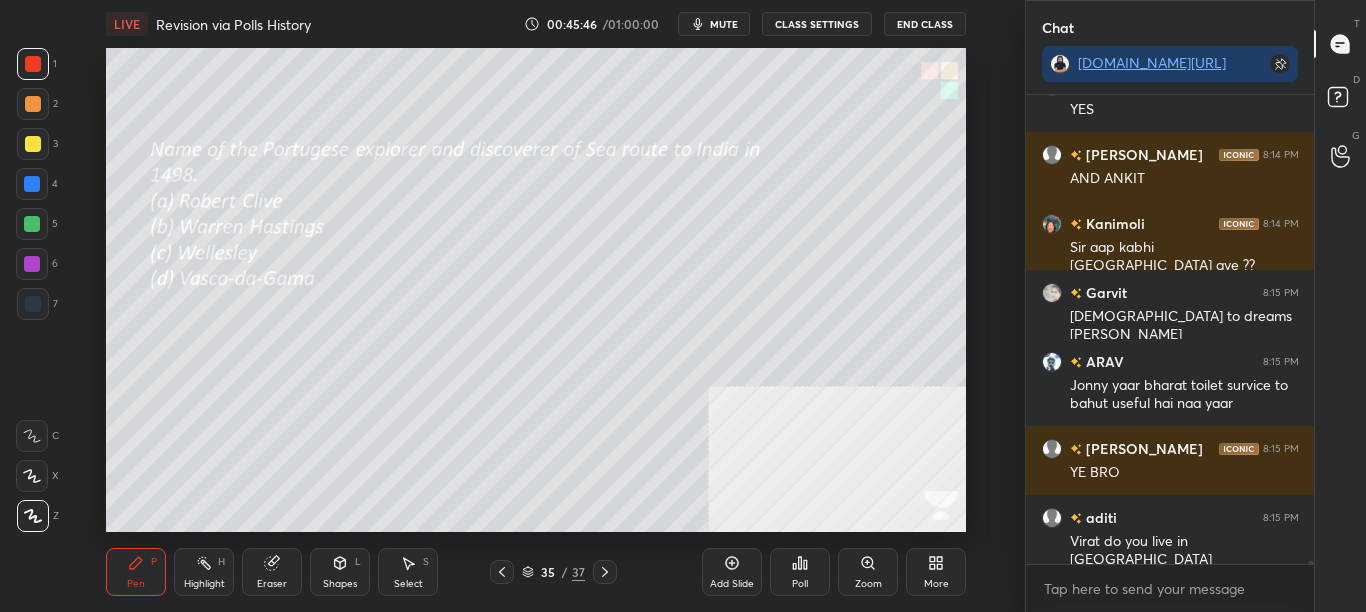 click on "Poll" at bounding box center [800, 584] 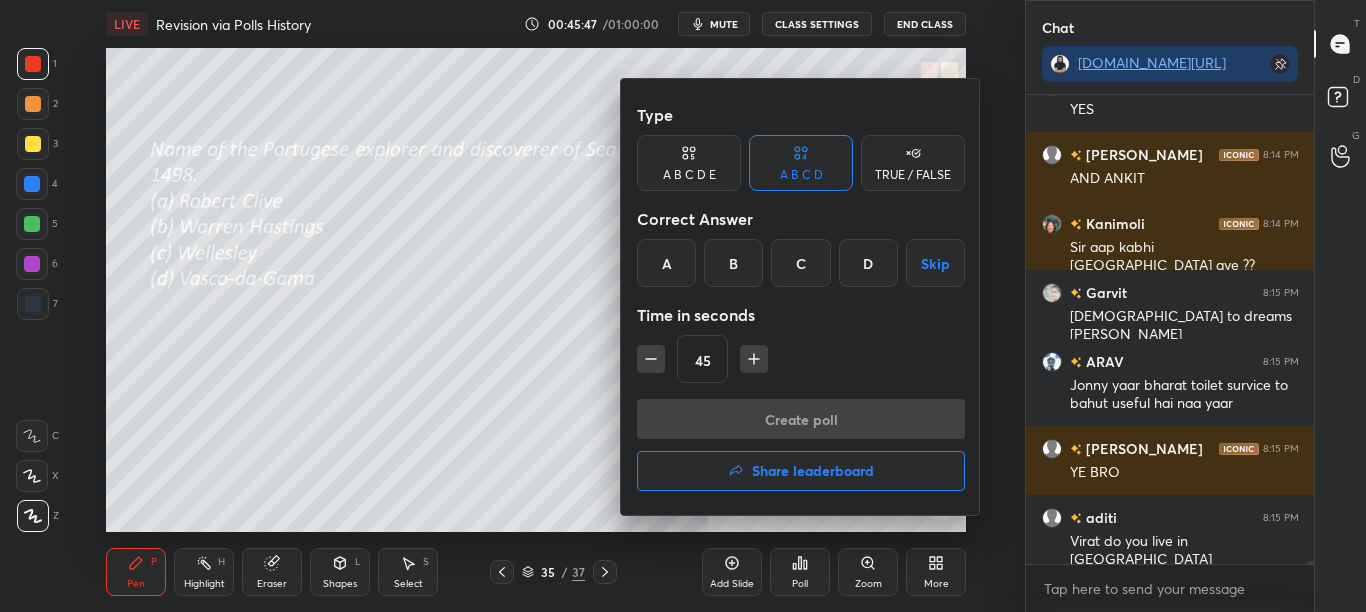 click on "D" at bounding box center (868, 263) 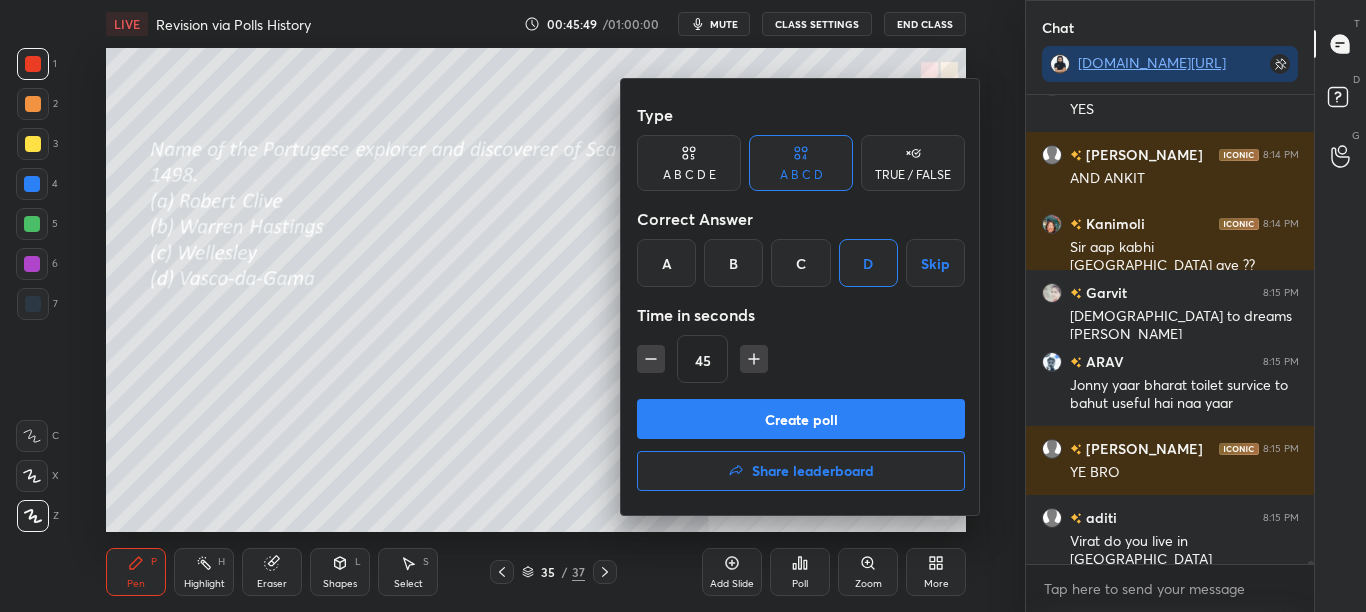 scroll, scrollTop: 64592, scrollLeft: 0, axis: vertical 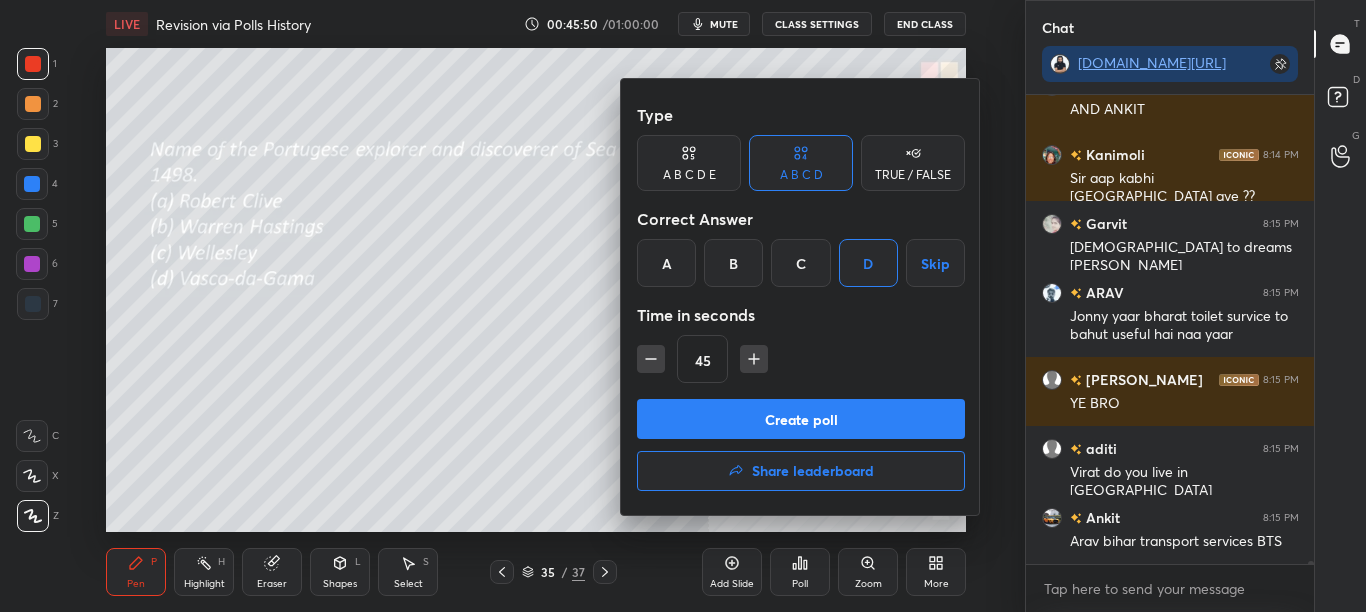 click on "Create poll" at bounding box center [801, 419] 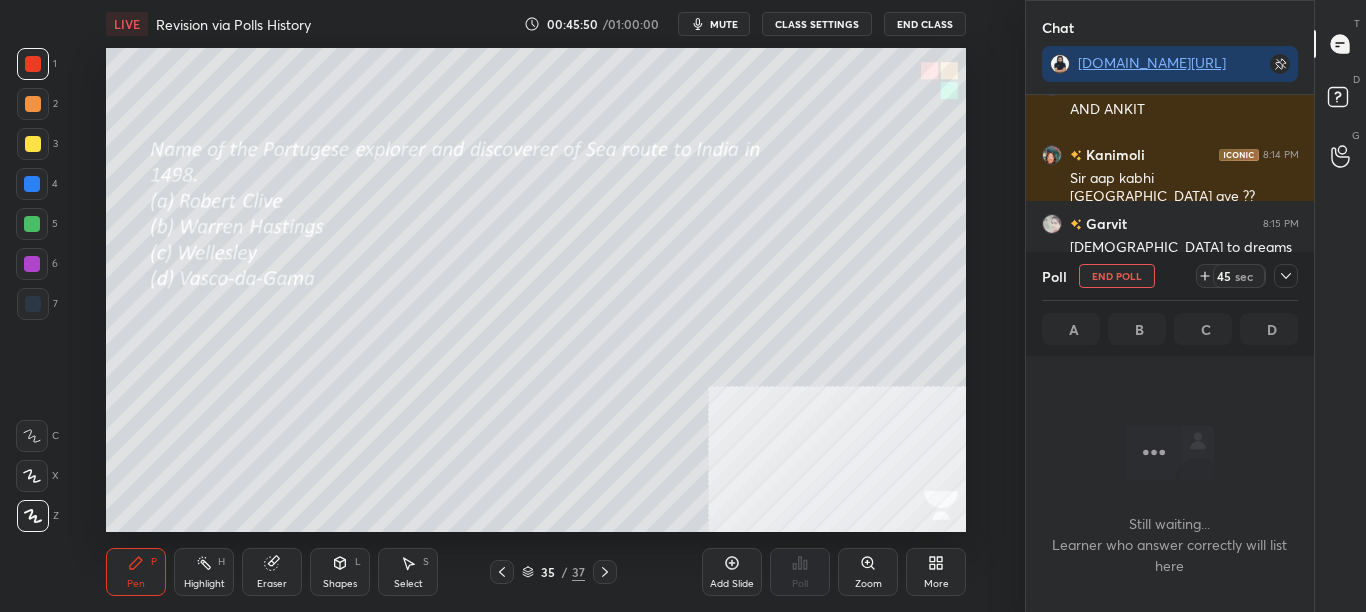 scroll, scrollTop: 193, scrollLeft: 282, axis: both 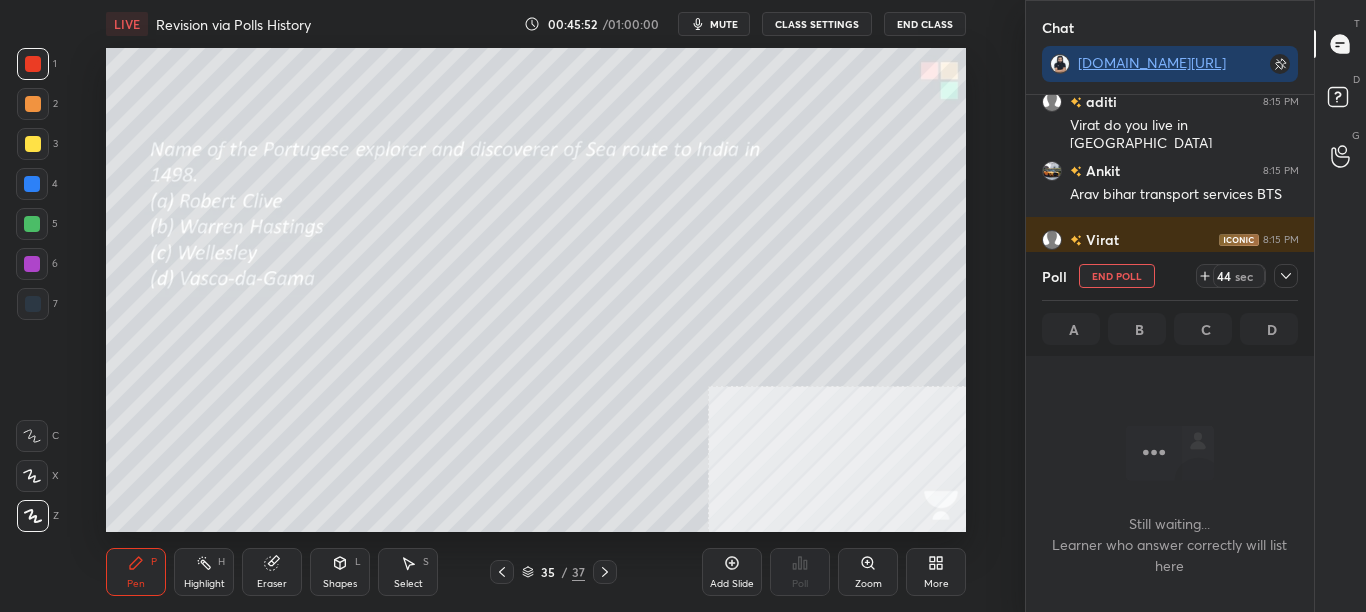 click 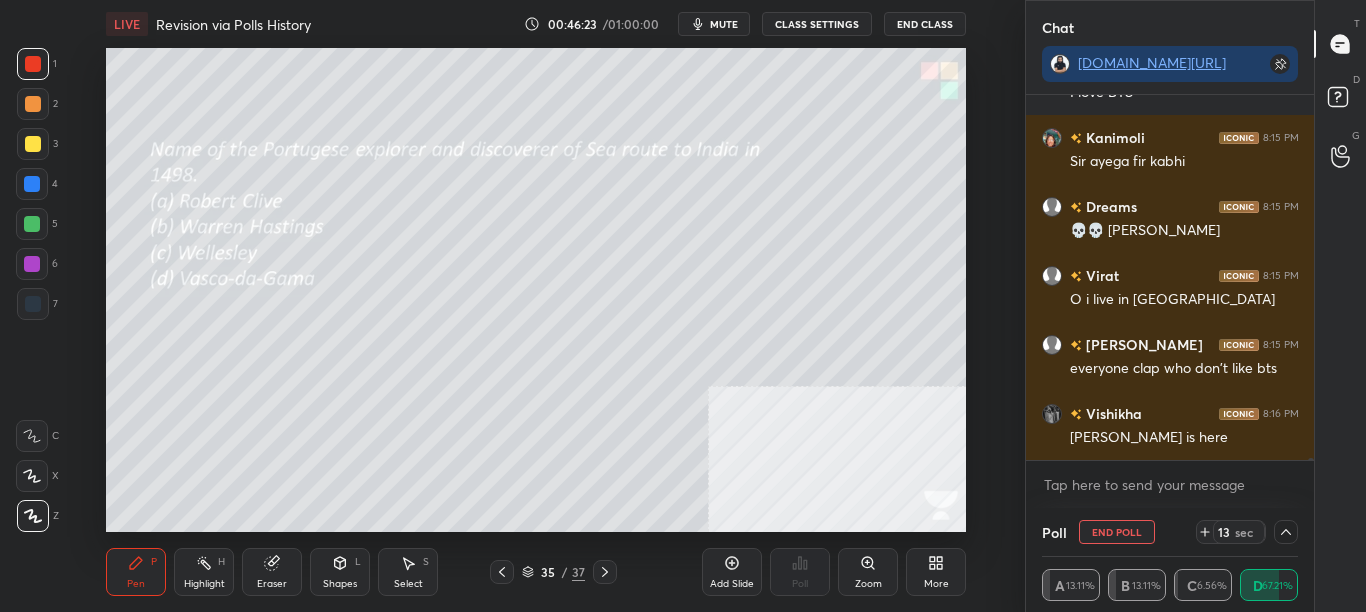 scroll, scrollTop: 65491, scrollLeft: 0, axis: vertical 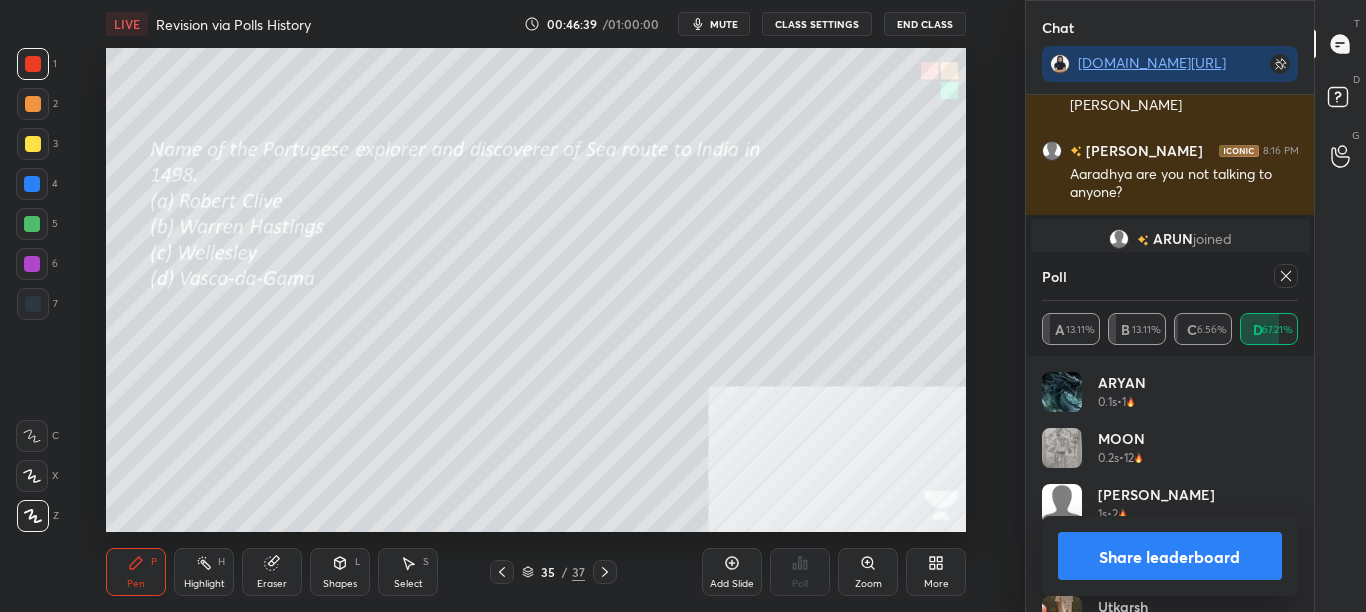 click at bounding box center (1286, 276) 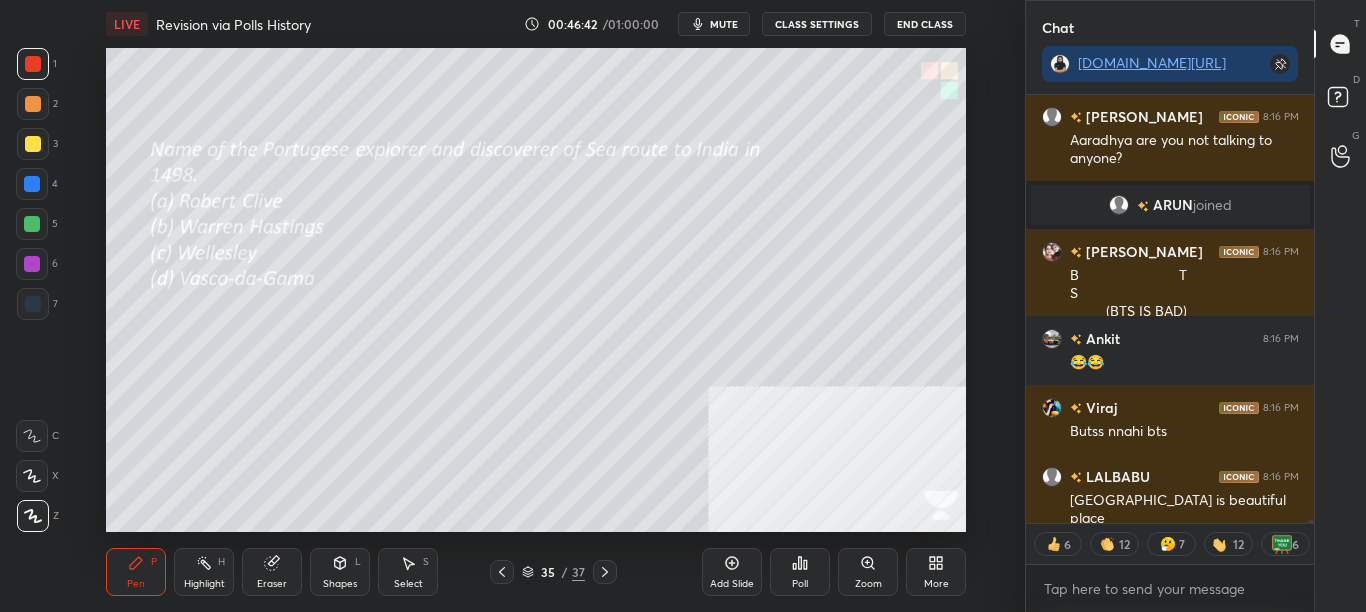 click 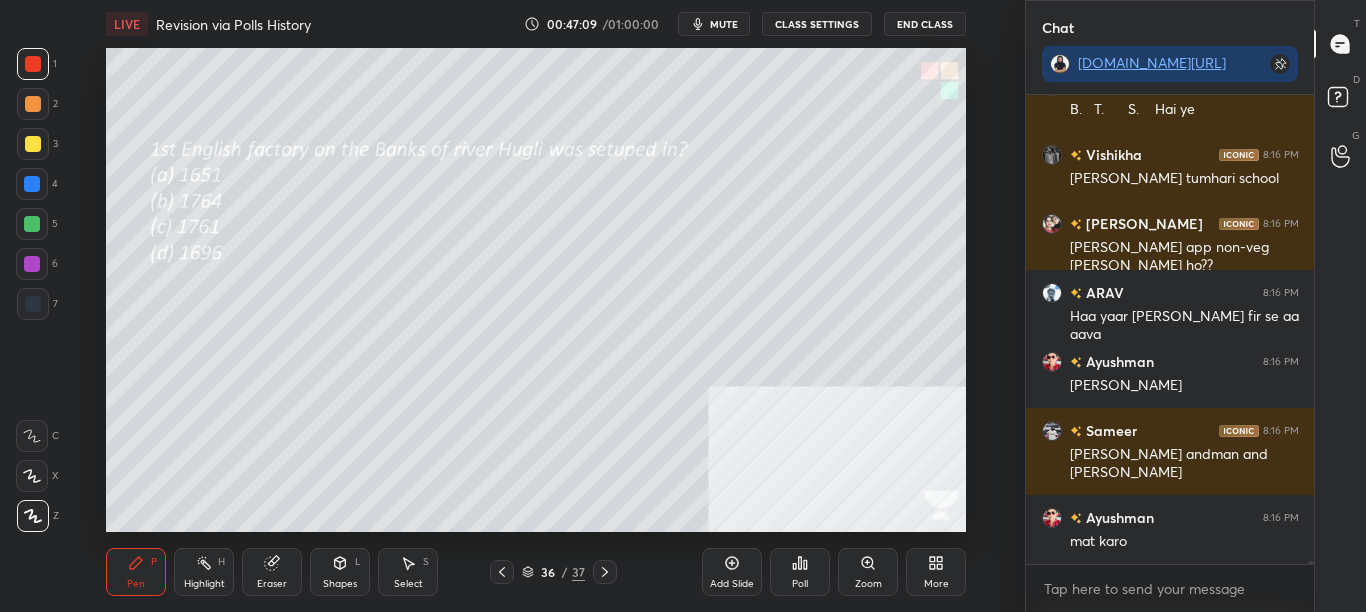 click on "Poll" at bounding box center [800, 572] 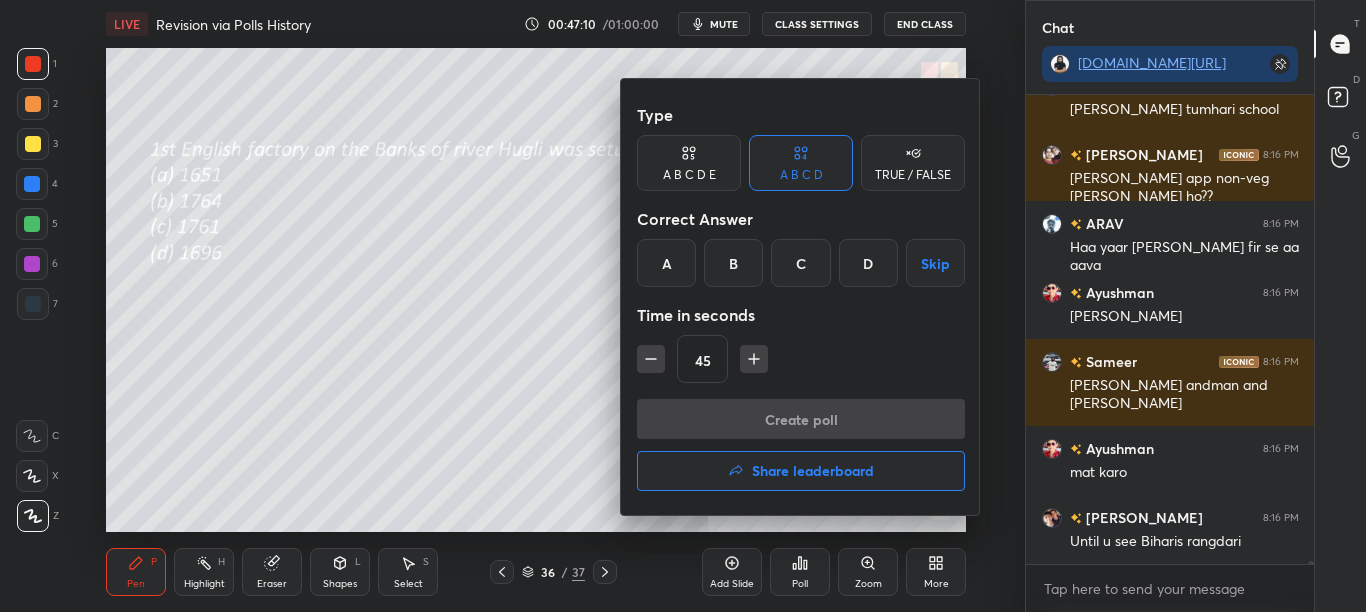 click on "A" at bounding box center [666, 263] 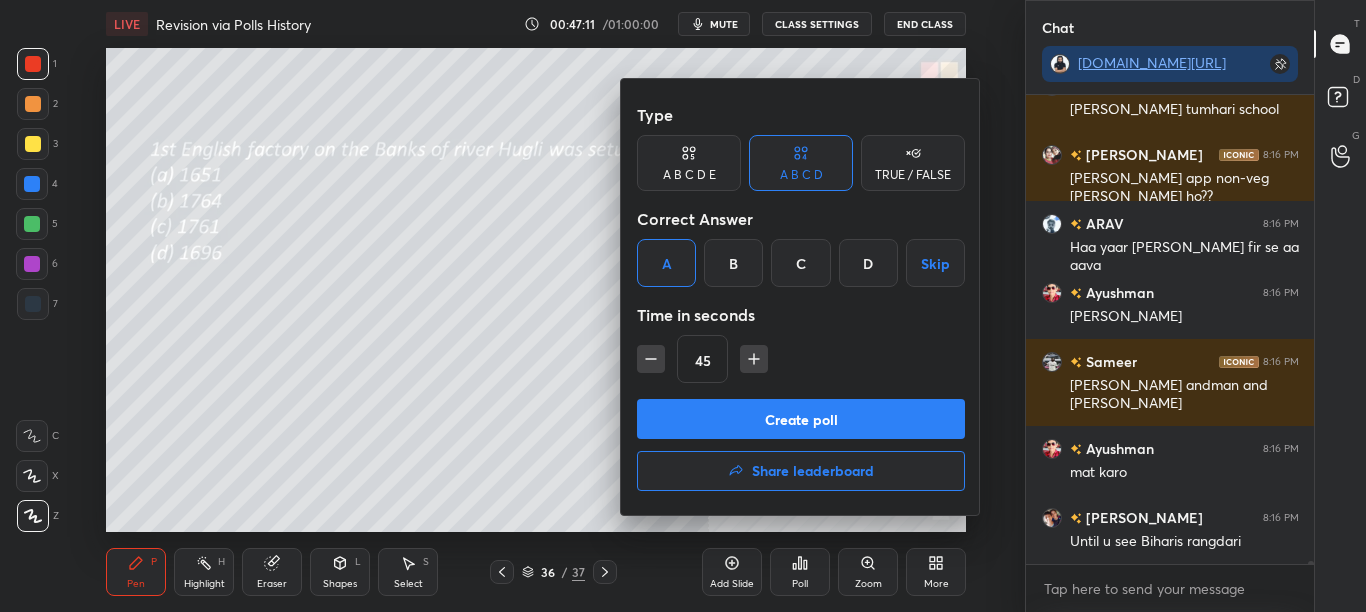 click on "Create poll" at bounding box center (801, 419) 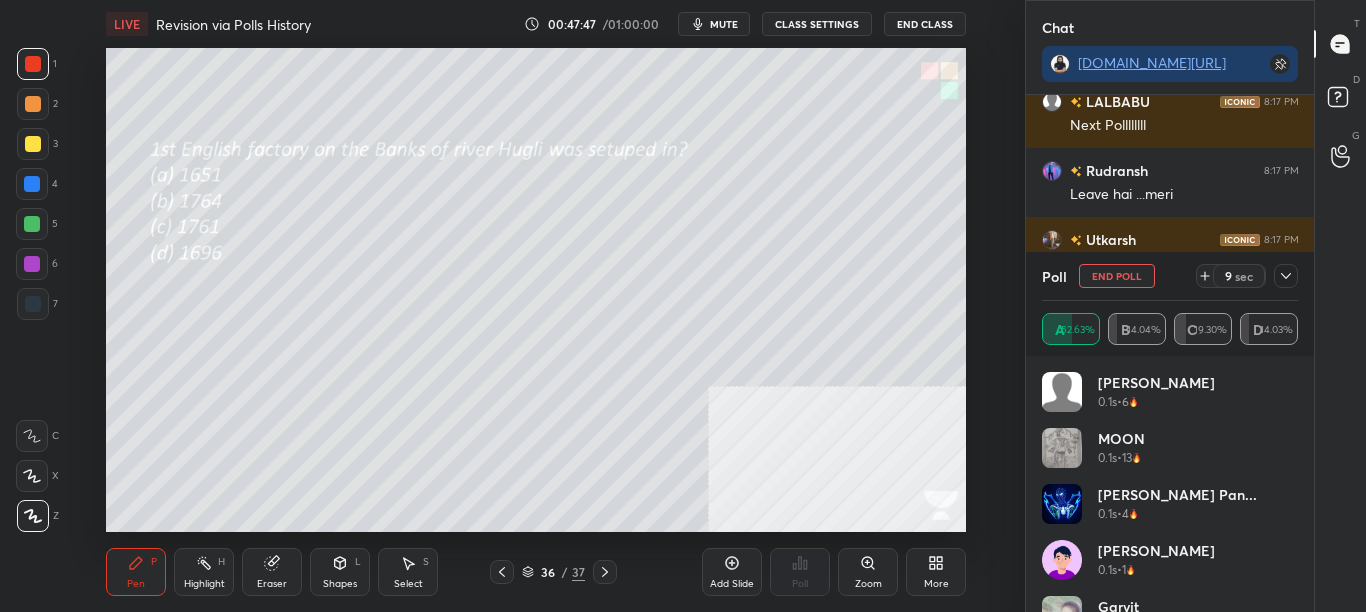 click on "Poll End Poll 9  sec A 52.63% B 14.04% C 19.30% D 14.03%" at bounding box center (1170, 304) 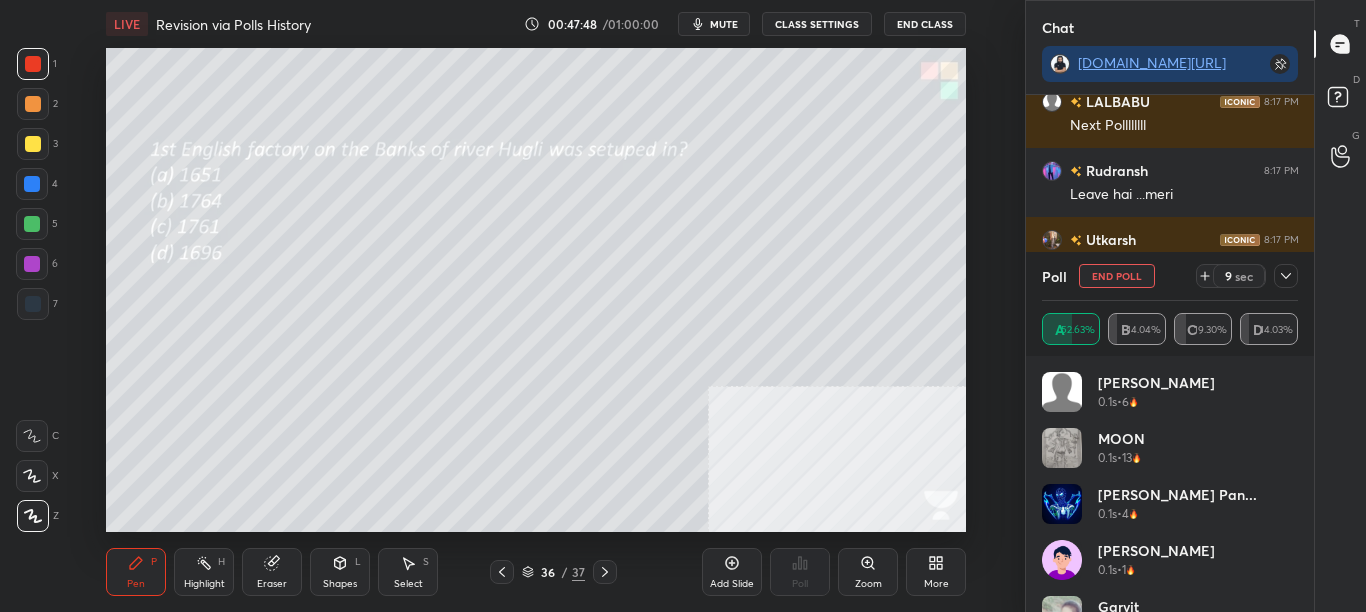 scroll, scrollTop: 63404, scrollLeft: 0, axis: vertical 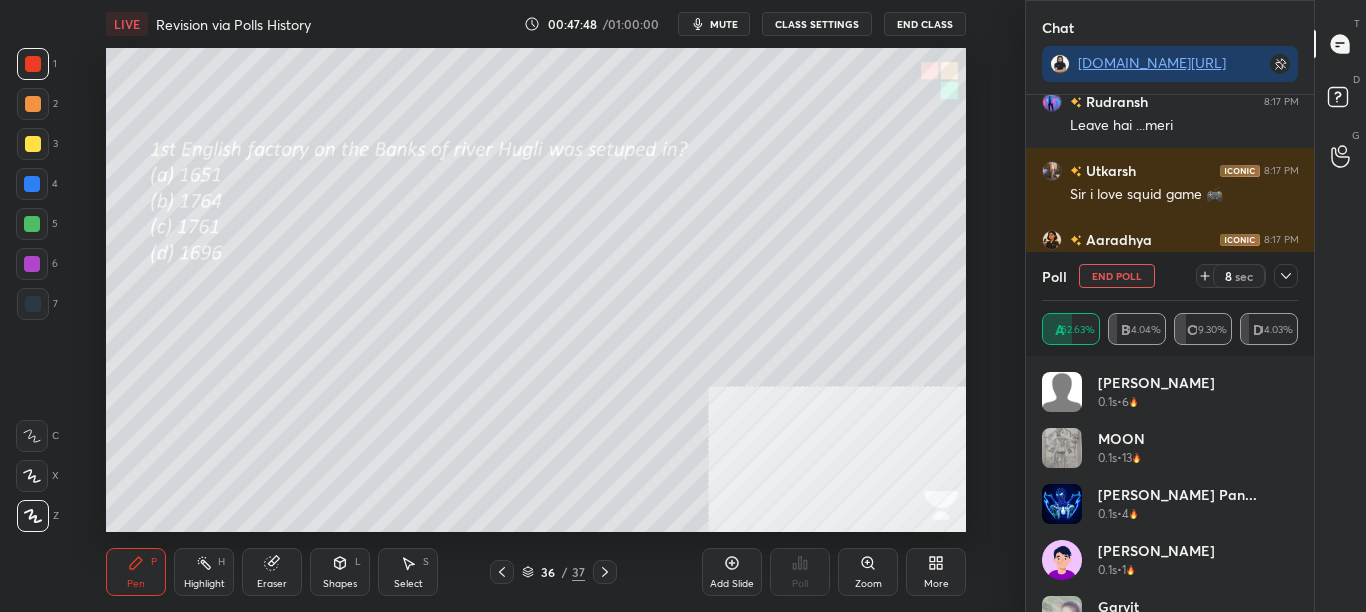 click 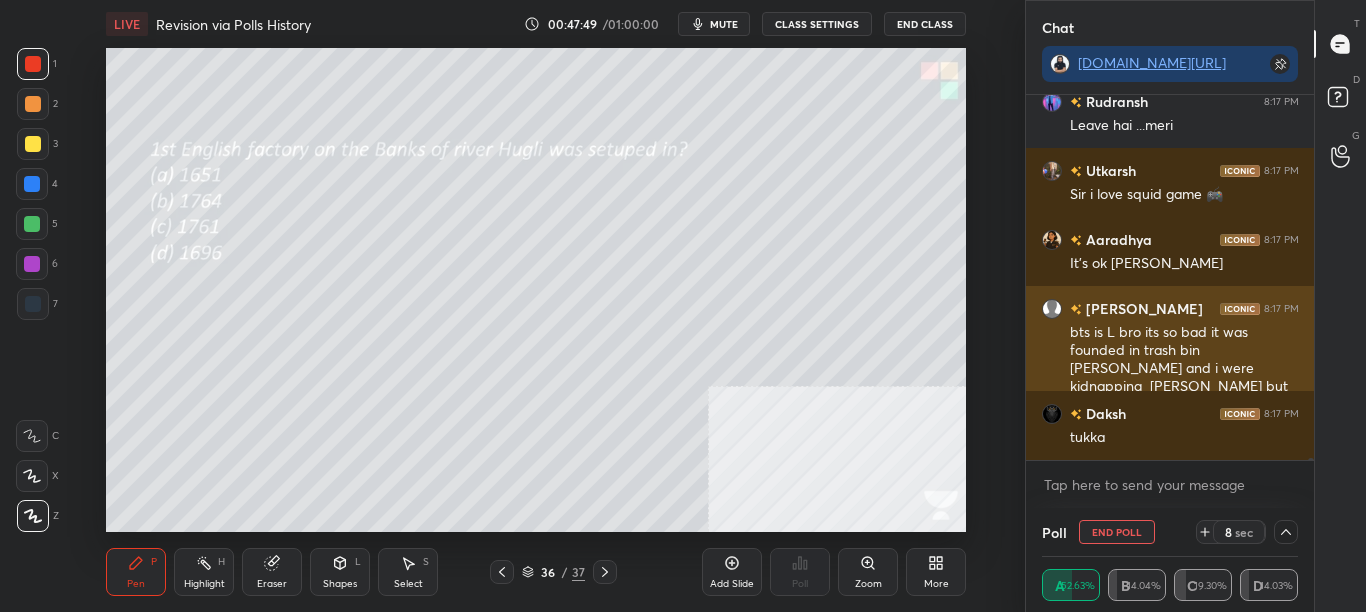 scroll, scrollTop: 0, scrollLeft: 0, axis: both 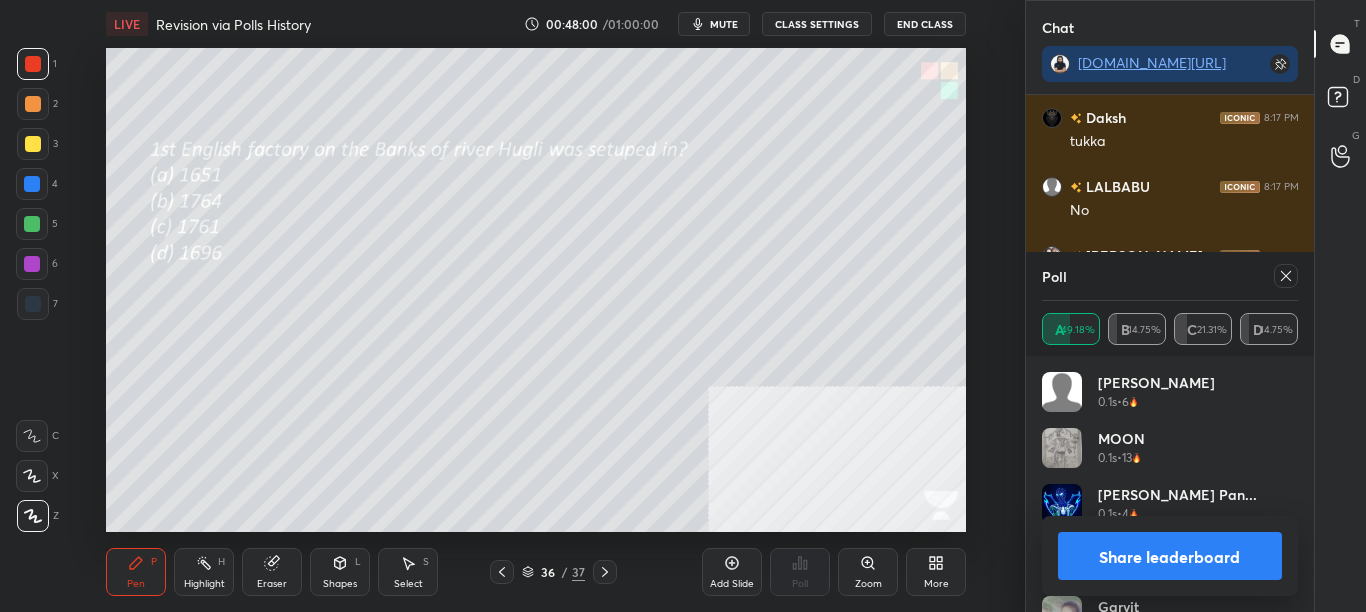 click on "Share leaderboard" at bounding box center (1170, 556) 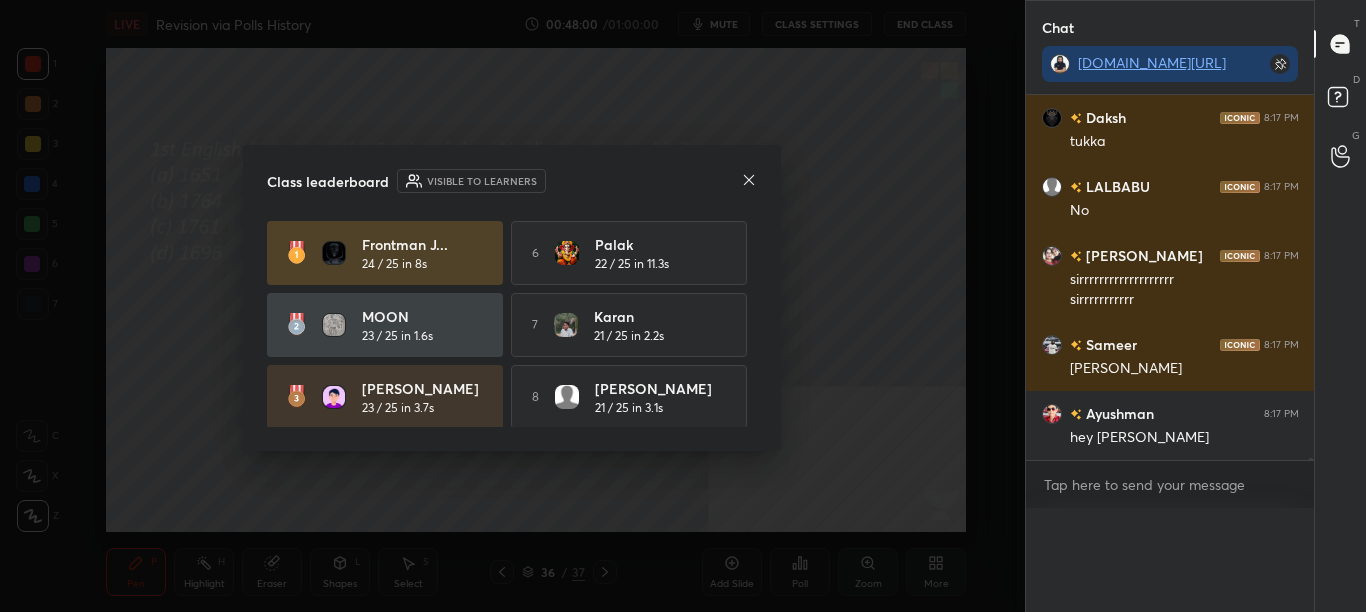 scroll, scrollTop: 0, scrollLeft: 0, axis: both 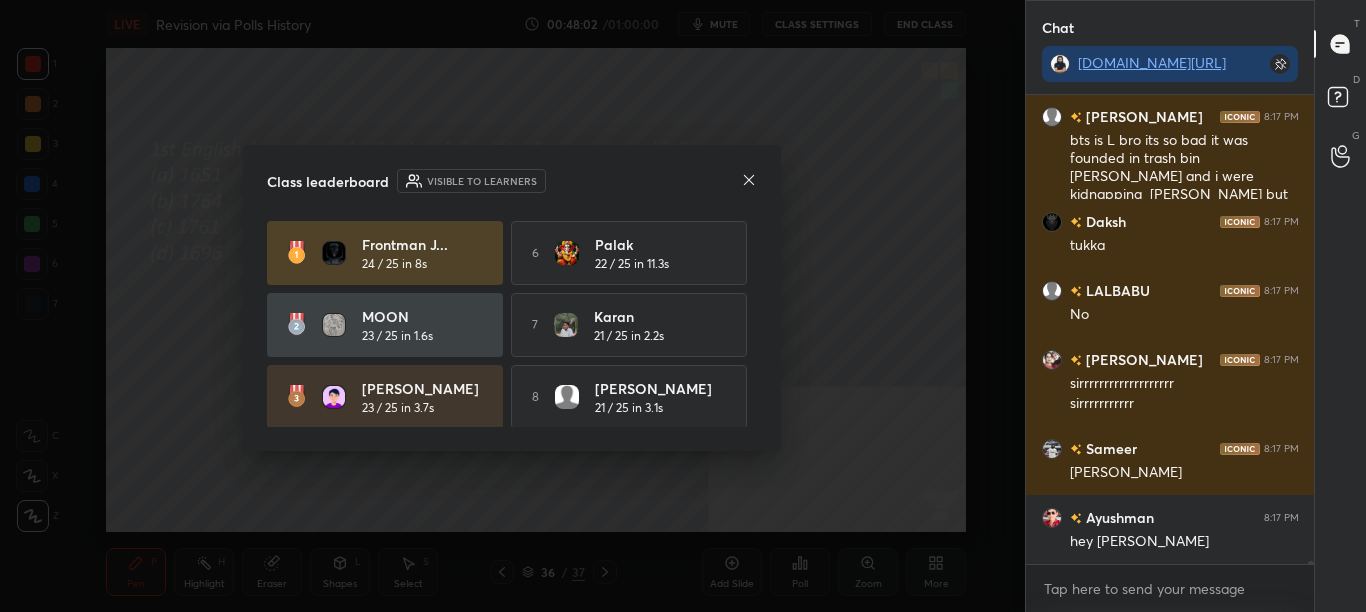 click on "Class leaderboard Visible to learners Frontman J... 24 / 25 in 8s 6 palak 22 / 25 in 11.3s MOON 23 / 25 in 1.6s 7 Karan 21 / 25 in 2.2s Ranjana 23 / 25 in 3.7s 8 Sara 21 / 25 in 3.1s 4 Akshita 23 / 25 in 3.9s 9 Vashvi 21 / 25 in 3.8s 5 Daksh 23 / 25 in 7.2s 10 Avnit 20 / 25 in 3s" at bounding box center (512, 298) 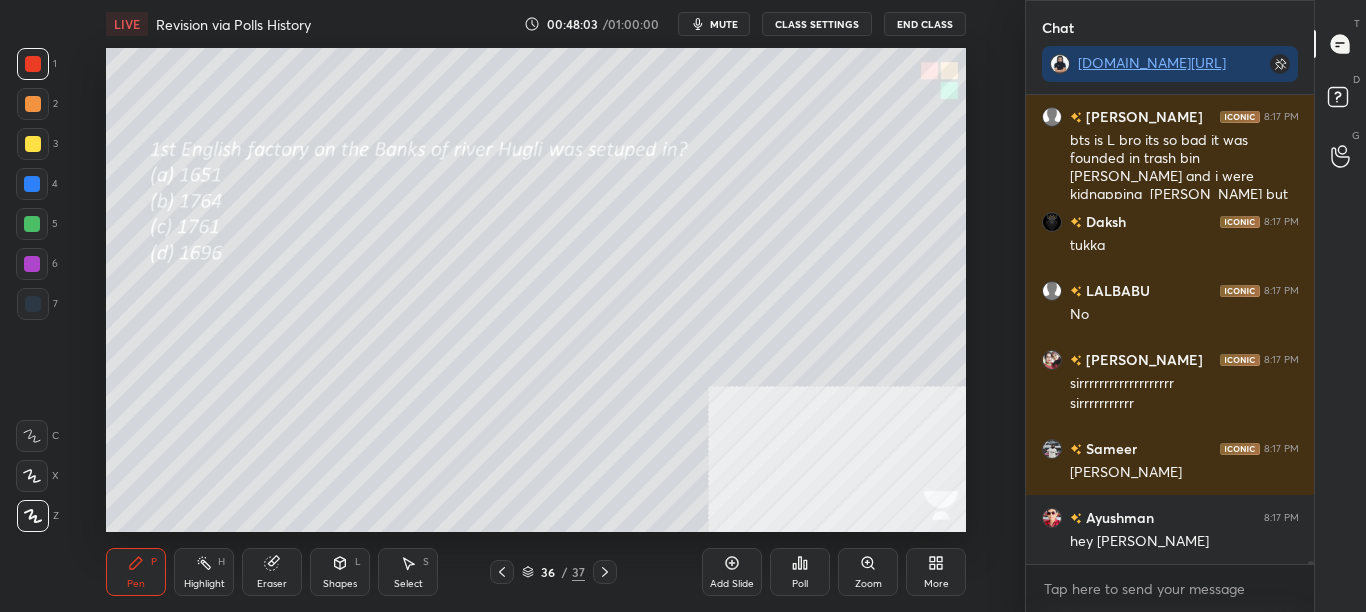 click 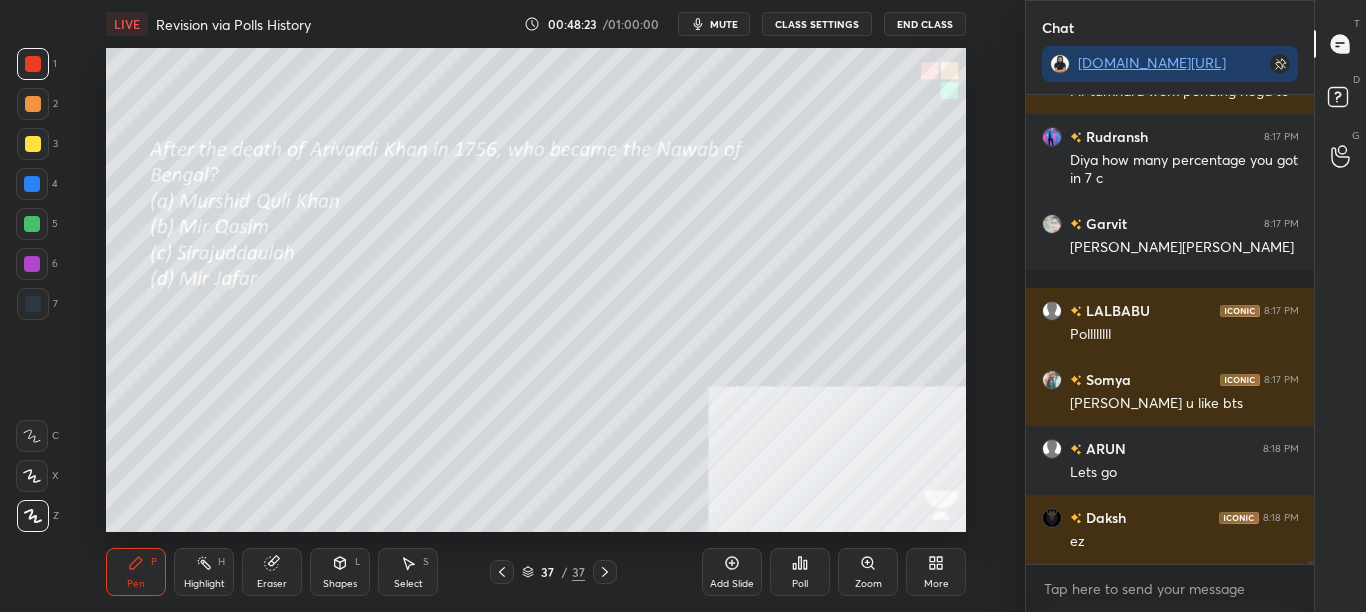 click on "Poll" at bounding box center [800, 572] 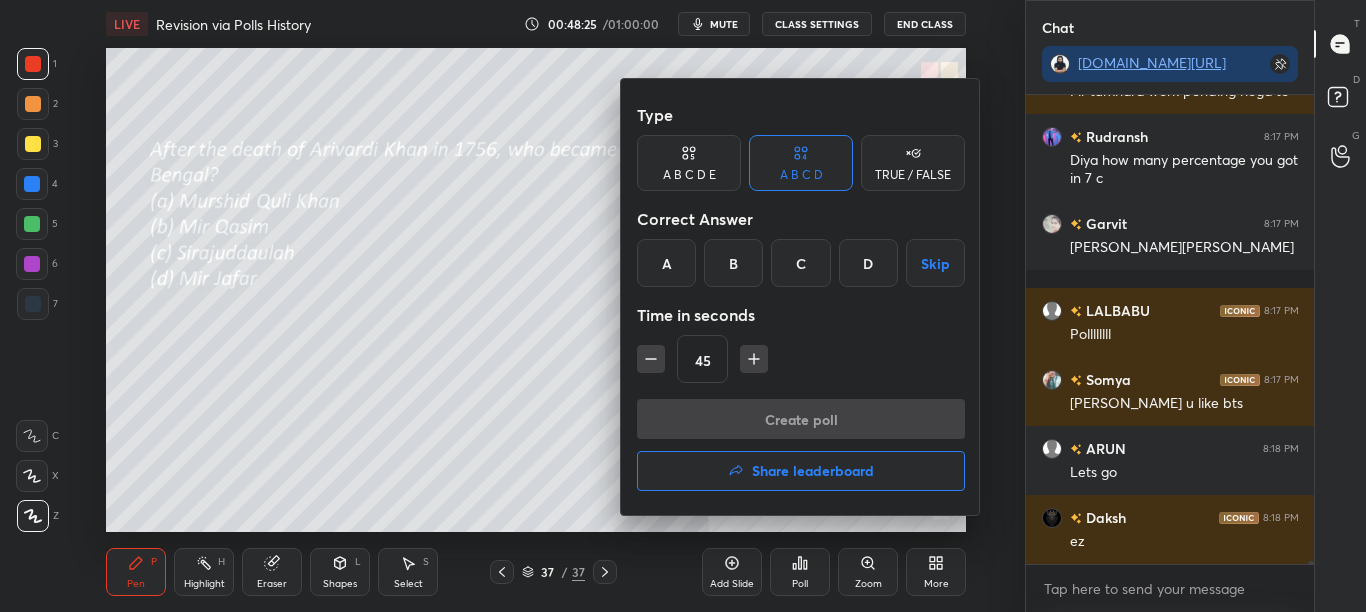 drag, startPoint x: 739, startPoint y: 274, endPoint x: 747, endPoint y: 292, distance: 19.697716 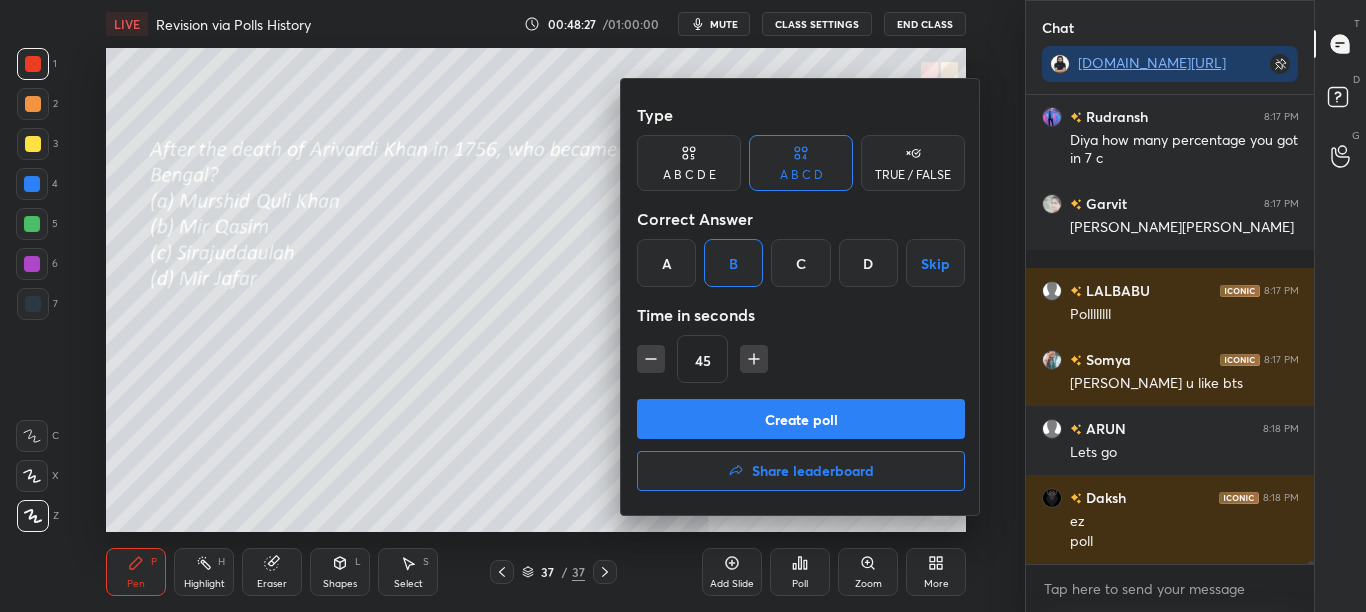 click on "C" at bounding box center (800, 263) 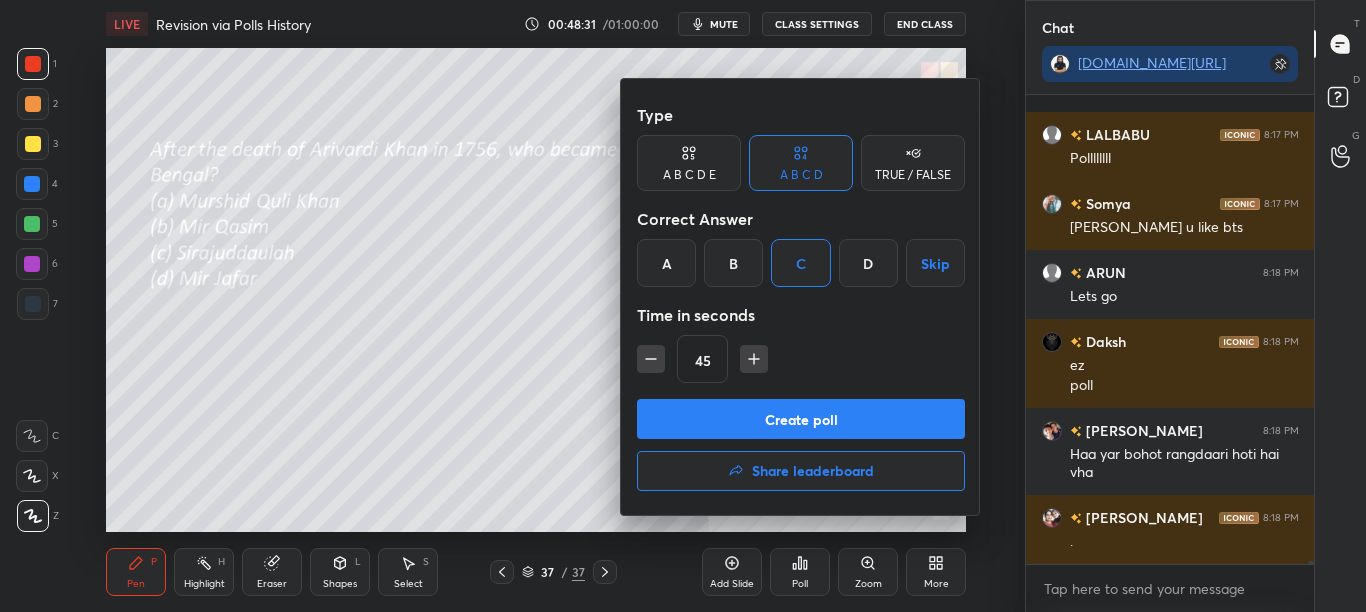 click on "Create poll" at bounding box center [801, 419] 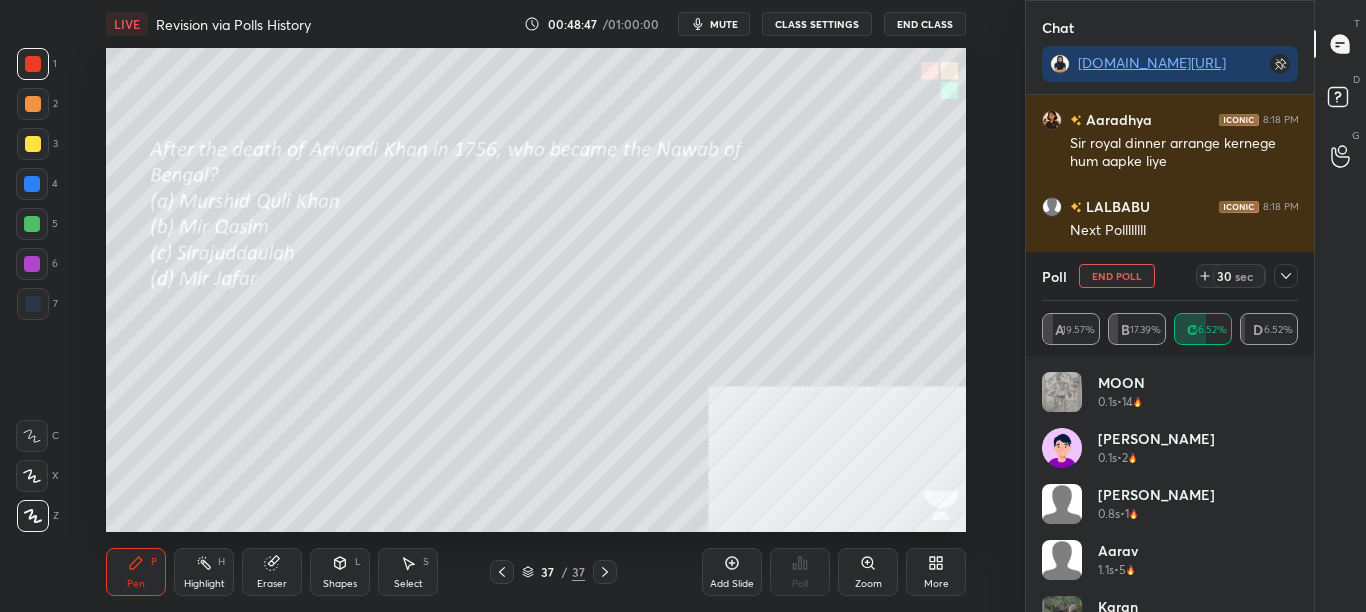 click 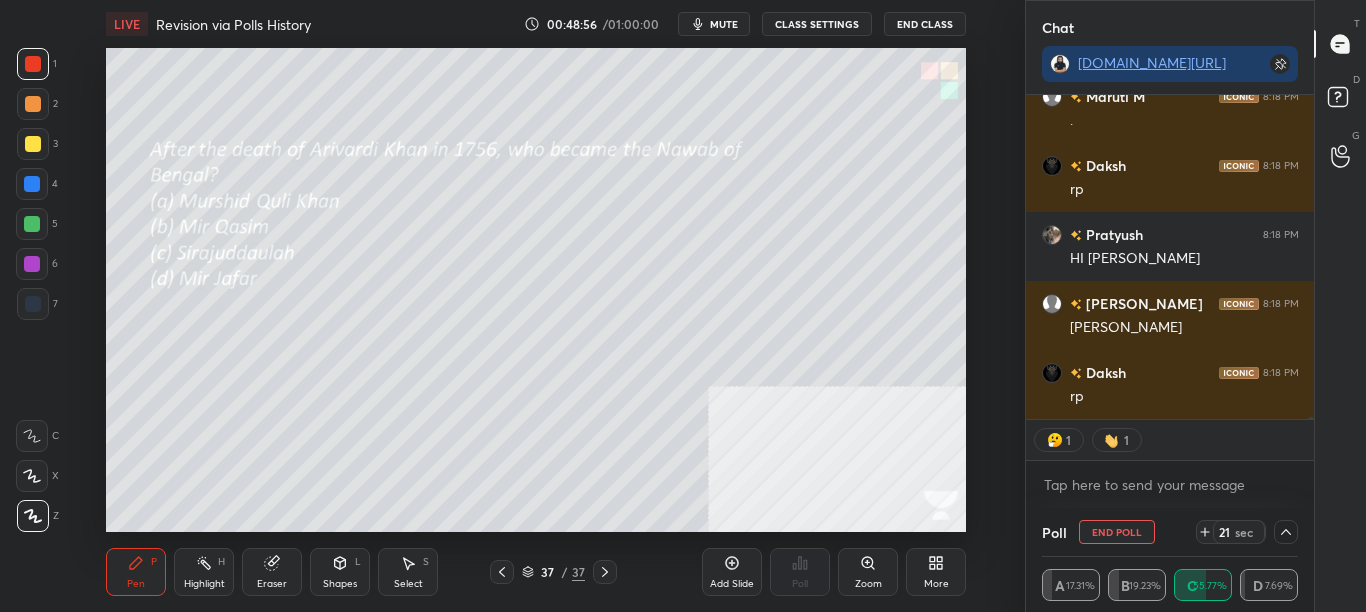 click at bounding box center (1308, 257) 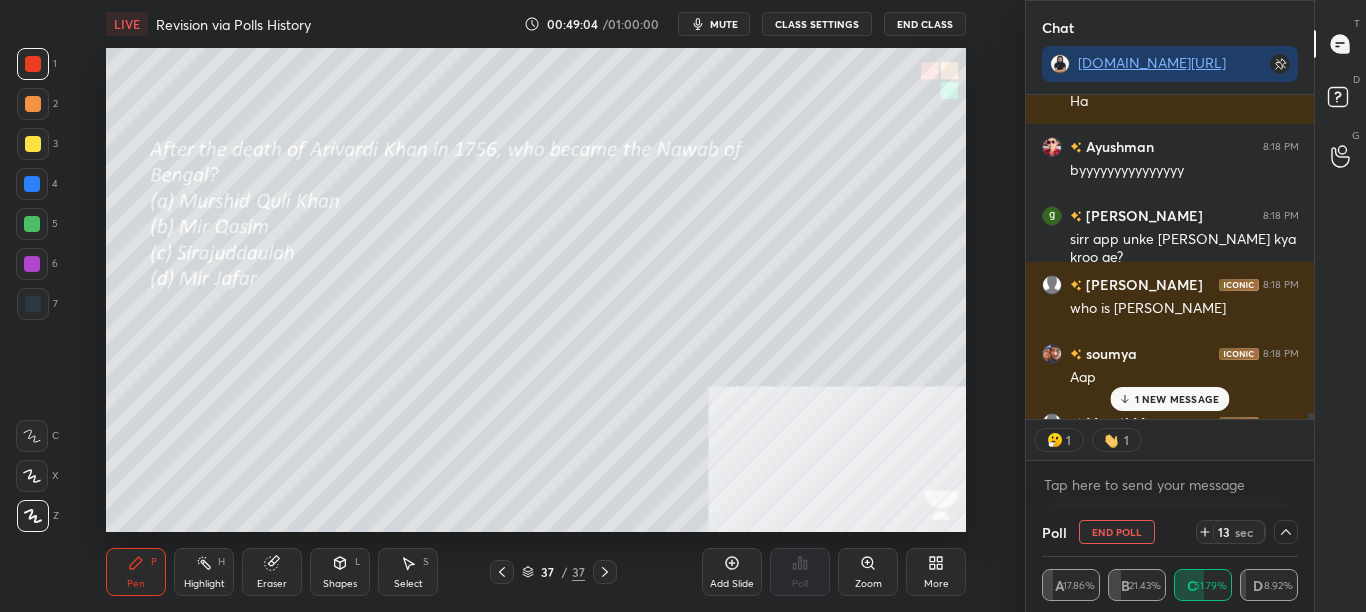 click on "Chat t.me/sikandarcbse8th ARUN 8:18 PM Lets go Daksh 8:18 PM ez poll Aishwary 8:18 PM Haa yar bohot rangdaari hoti hai vha Nikunj 8:18 PM . Ramesh 8:18 PM Bts👍👍👍 Ankit 8:18 PM BTS = 🚽🪠 Daksh 8:18 PM wp Aaradhya 8:18 PM Sir royal dinner arrange kernege hum aapke liye LALBABU 8:18 PM Next Pollllllll Daksh 8:18 PM wp soumya 8:18 PM Ha Ayushman 8:18 PM byyyyyyyyyyyyyyy PRATEEK 8:18 PM sirr app unke shear ja kya kroo ge? jonathan 8:18 PM who is garima soumya 8:18 PM Aap Maruti M 8:18 PM . Daksh 8:18 PM rp 1 NEW MESSAGE 1 1 Enable hand raising Enable raise hand to speak to learners. Once enabled, chat will be turned off temporarily. Enable x   introducing Raise a hand with a doubt Now learners can raise their hand along with a doubt  How it works? Ramesh Asked a doubt 3 Sir who discovered the karnataka map Pick this doubt Sairaj Asked a doubt 1 Please help me with this doubt Pick this doubt Rahul Asked a doubt 1 Sir my name is not Rhaul
My name is Ananya
Rahul is my father name Pick this doubt Rahul" at bounding box center [1196, 306] 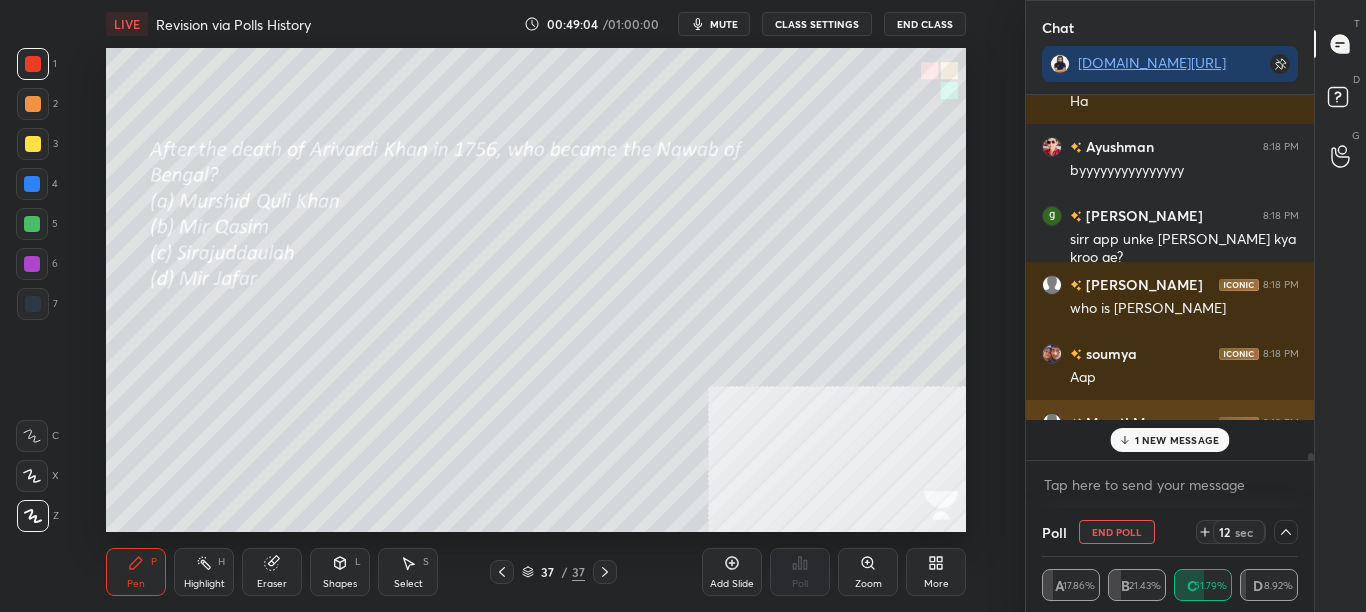 click on "Maruti M 8:18 PM ." at bounding box center [1170, 434] 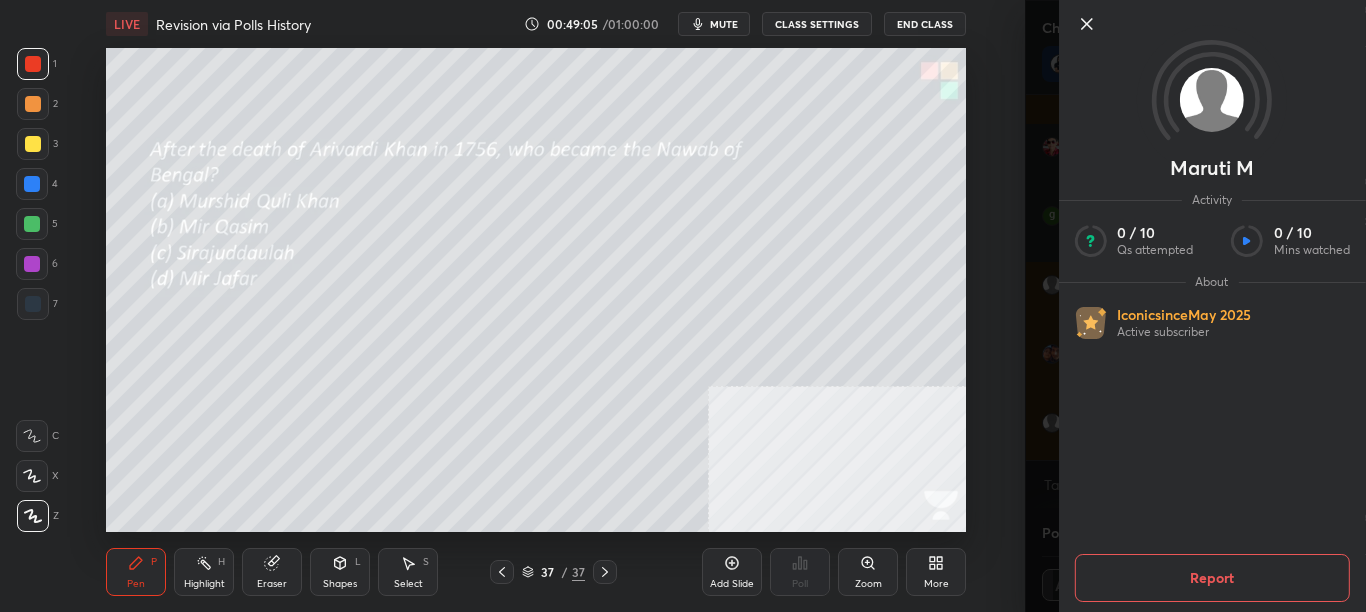 click on "Maruti M Activity 0 / 10 Qs attempted 0 / 10 Mins watched About Iconic  since  May   2025 Active subscriber Report" at bounding box center (1196, 306) 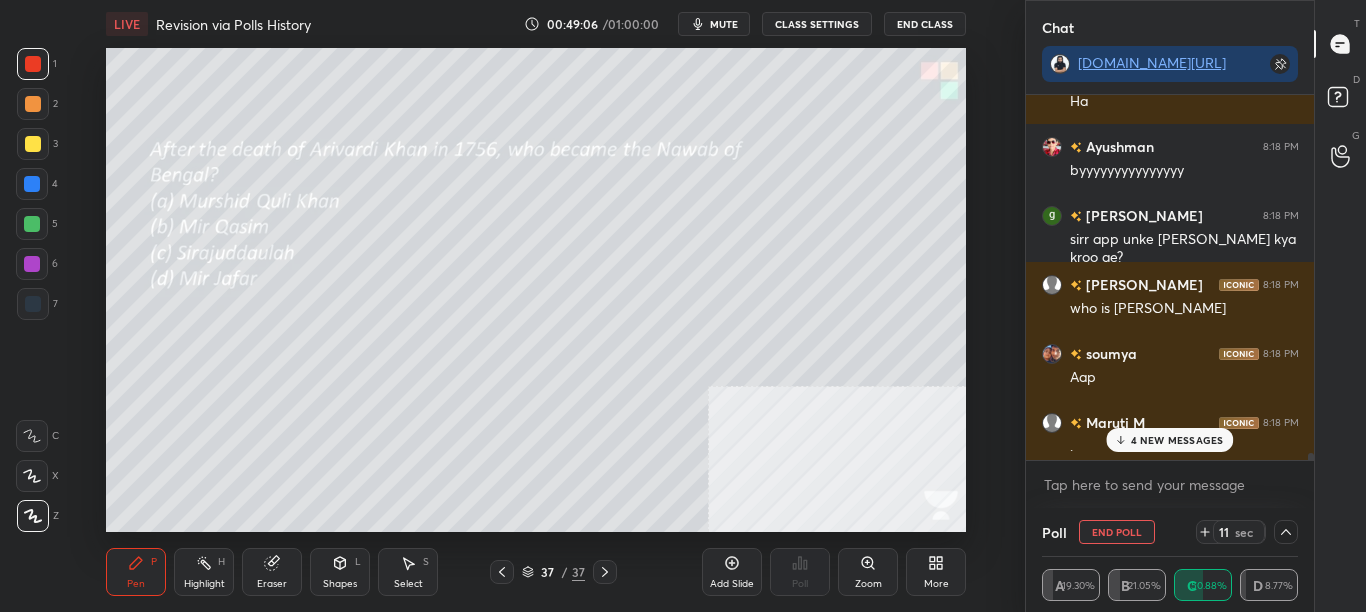 click on "4 NEW MESSAGES" at bounding box center [1177, 440] 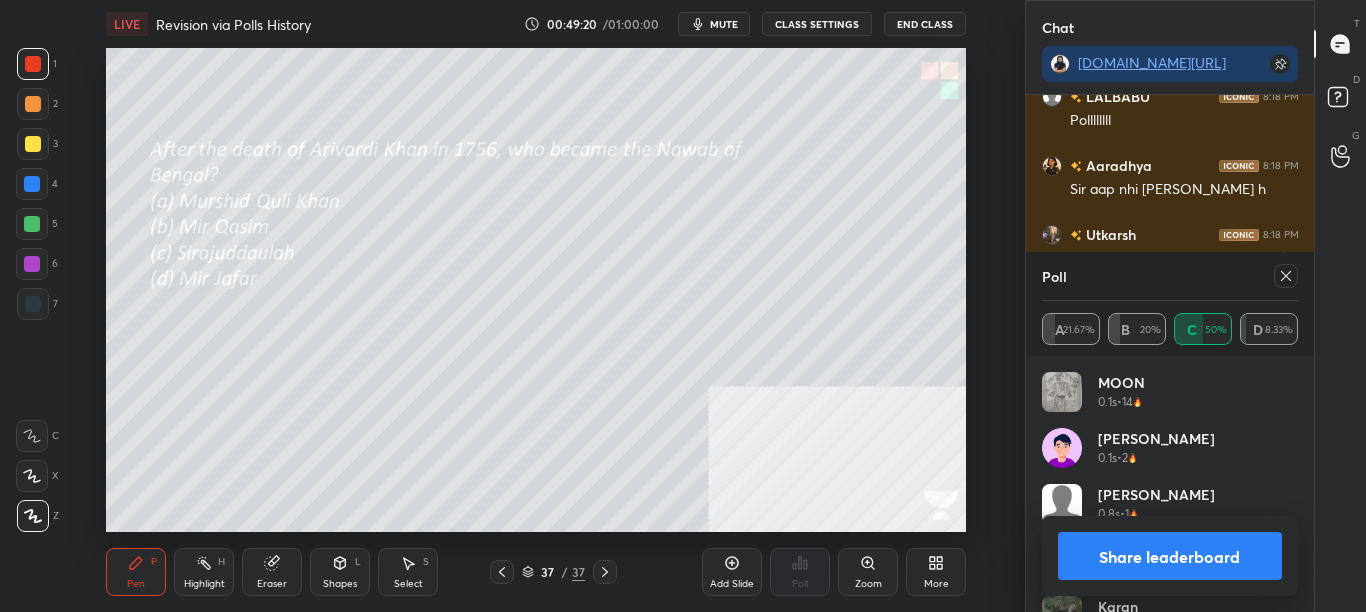 click 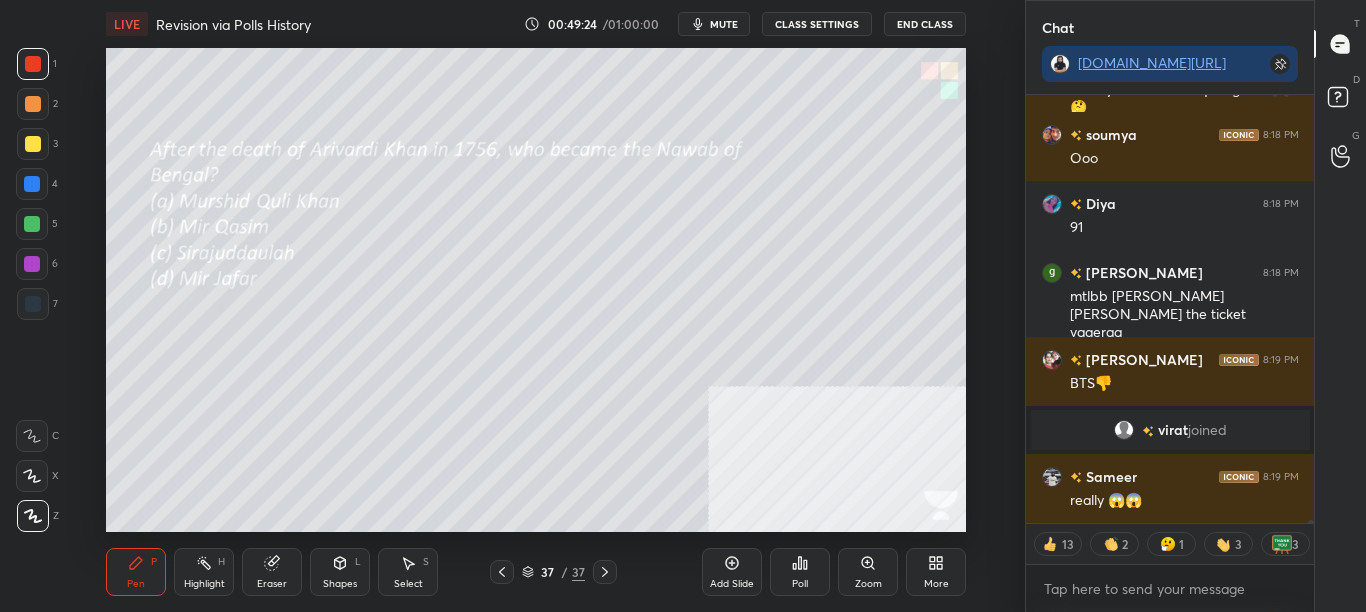click on "More" at bounding box center (936, 572) 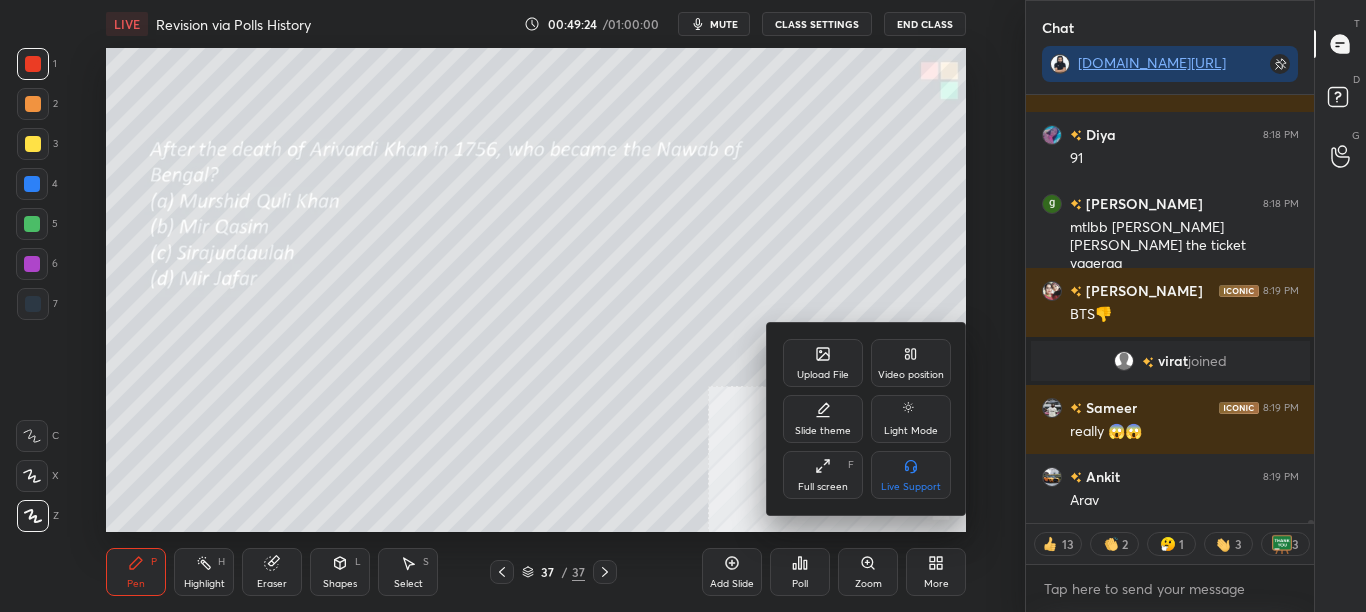 click on "Upload File" at bounding box center (823, 363) 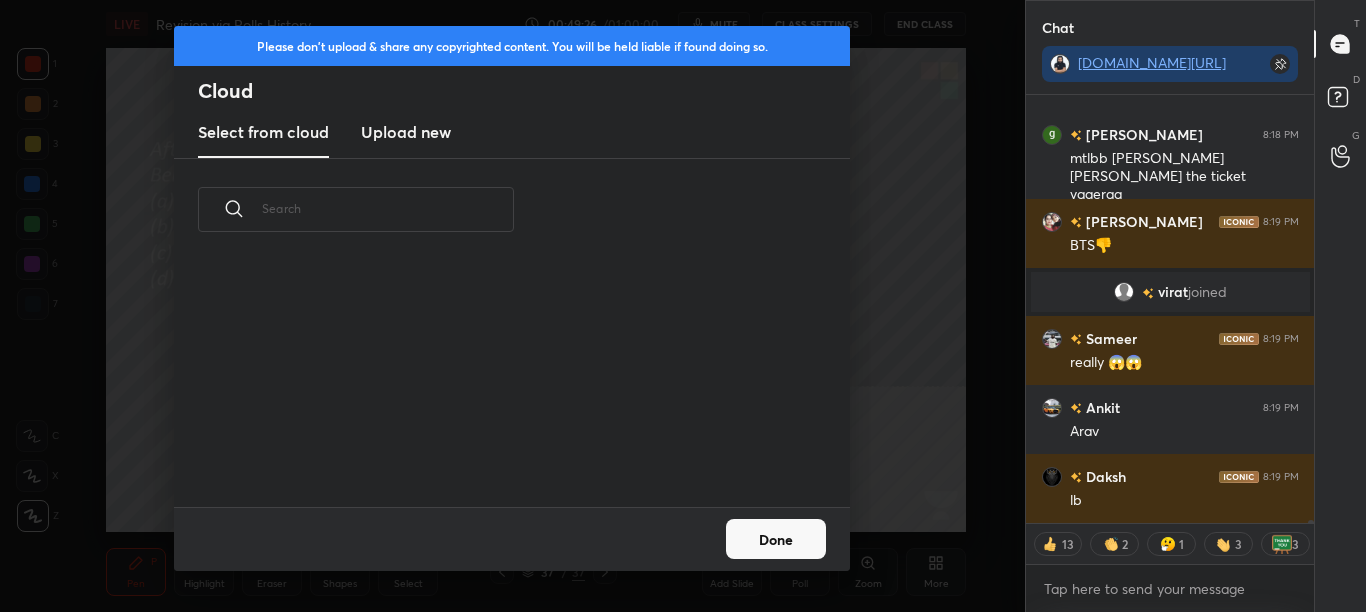 click on "Upload new" at bounding box center (406, 132) 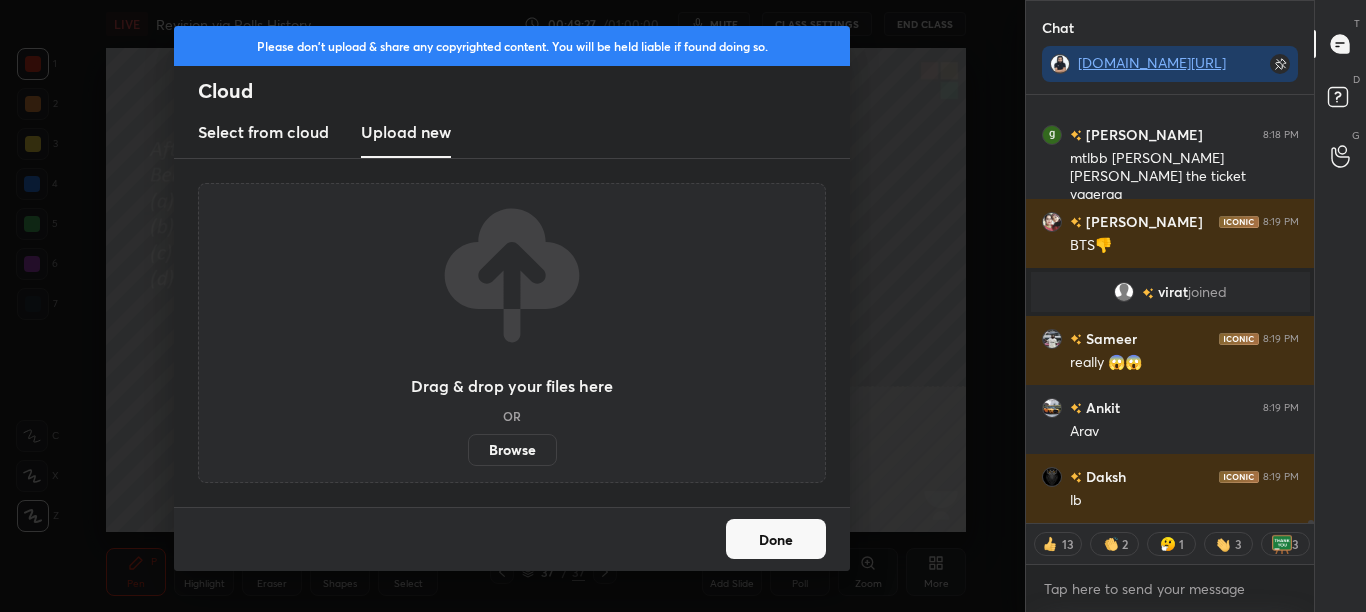 click on "Browse" at bounding box center (512, 450) 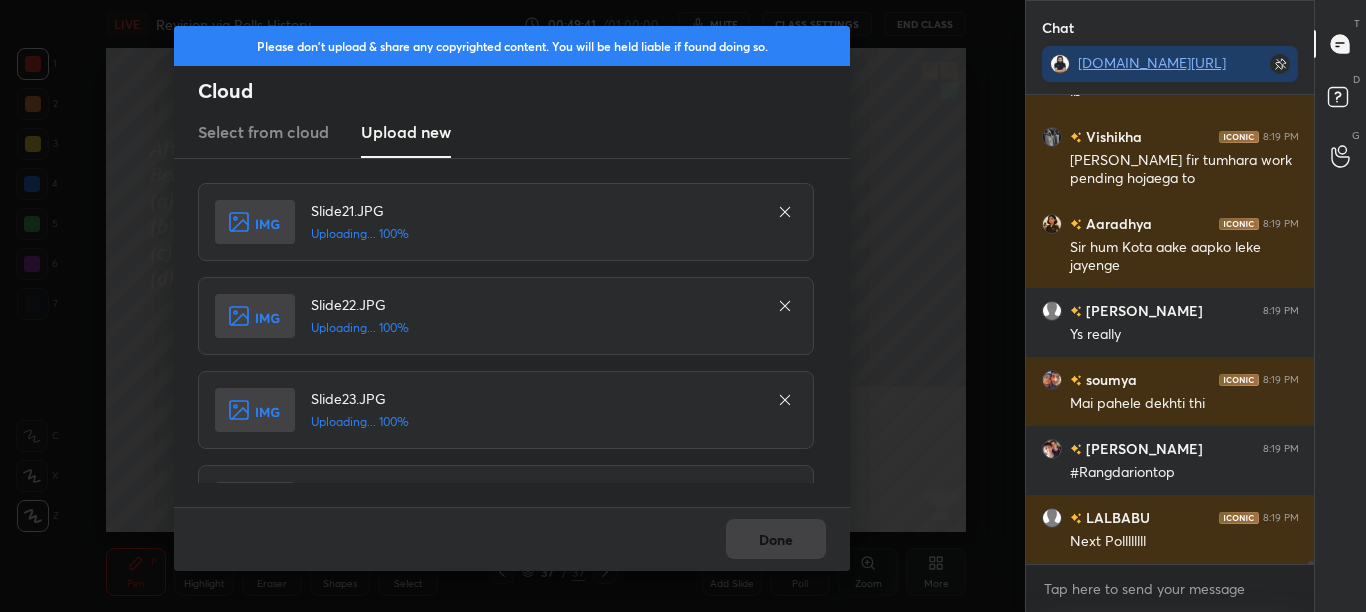 click on "Done" at bounding box center [512, 539] 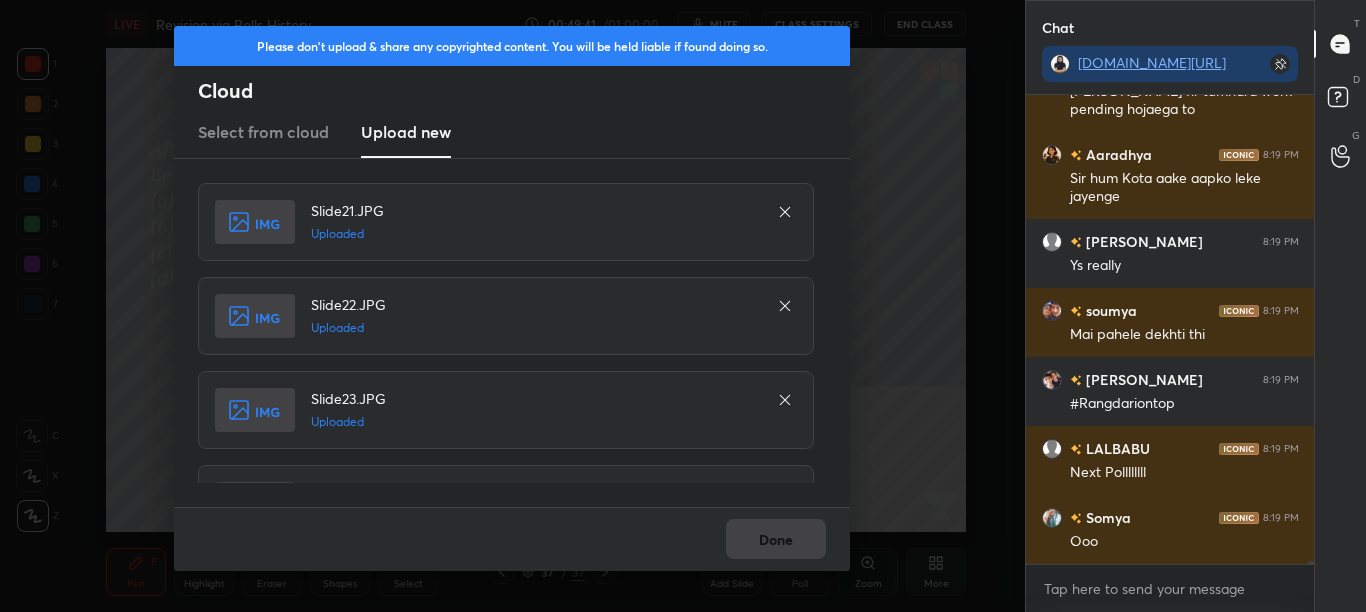click on "Done" at bounding box center (776, 539) 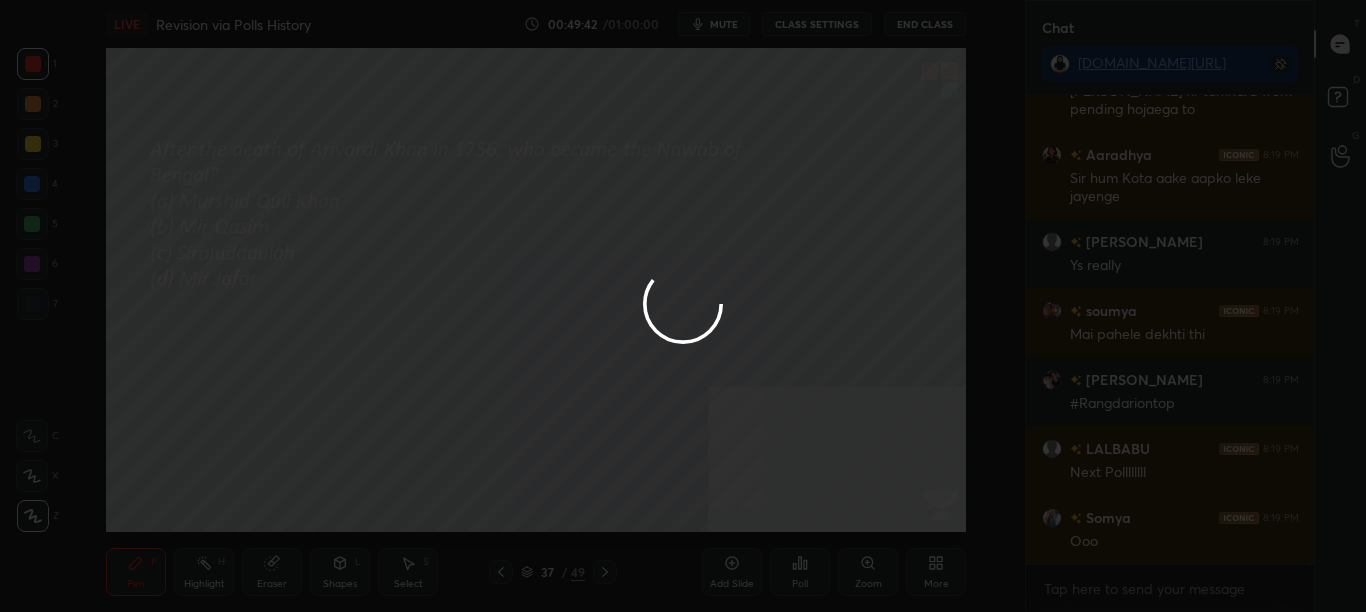 click at bounding box center [683, 306] 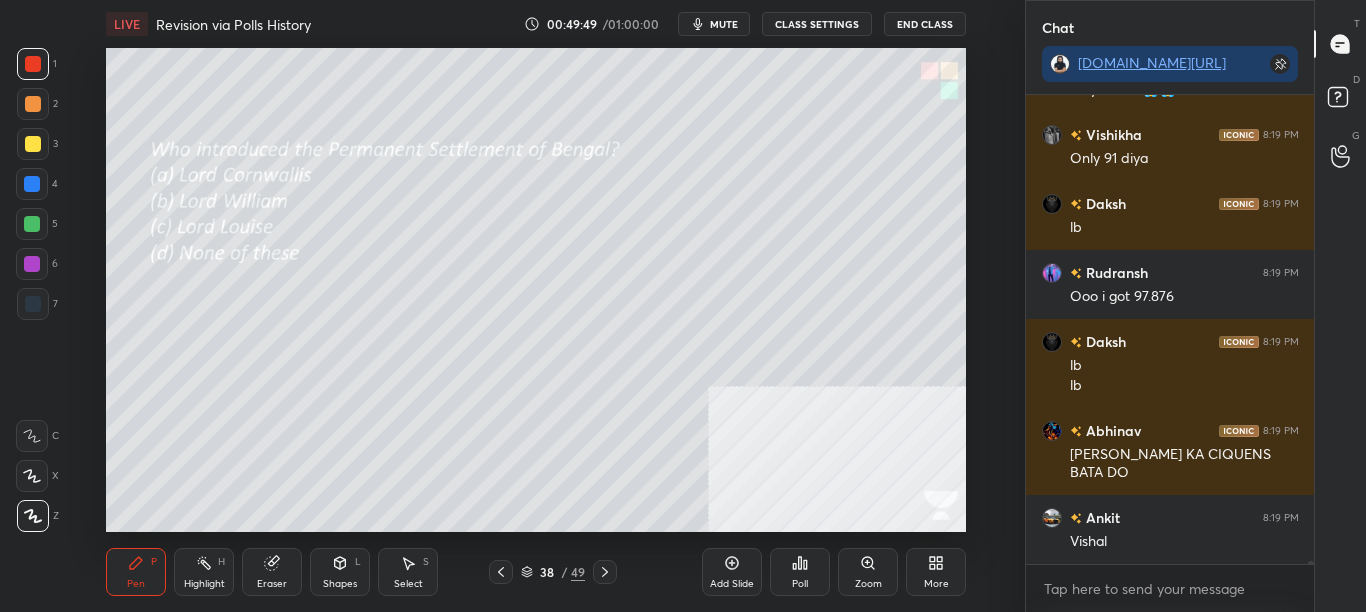 click on "Poll" at bounding box center [800, 584] 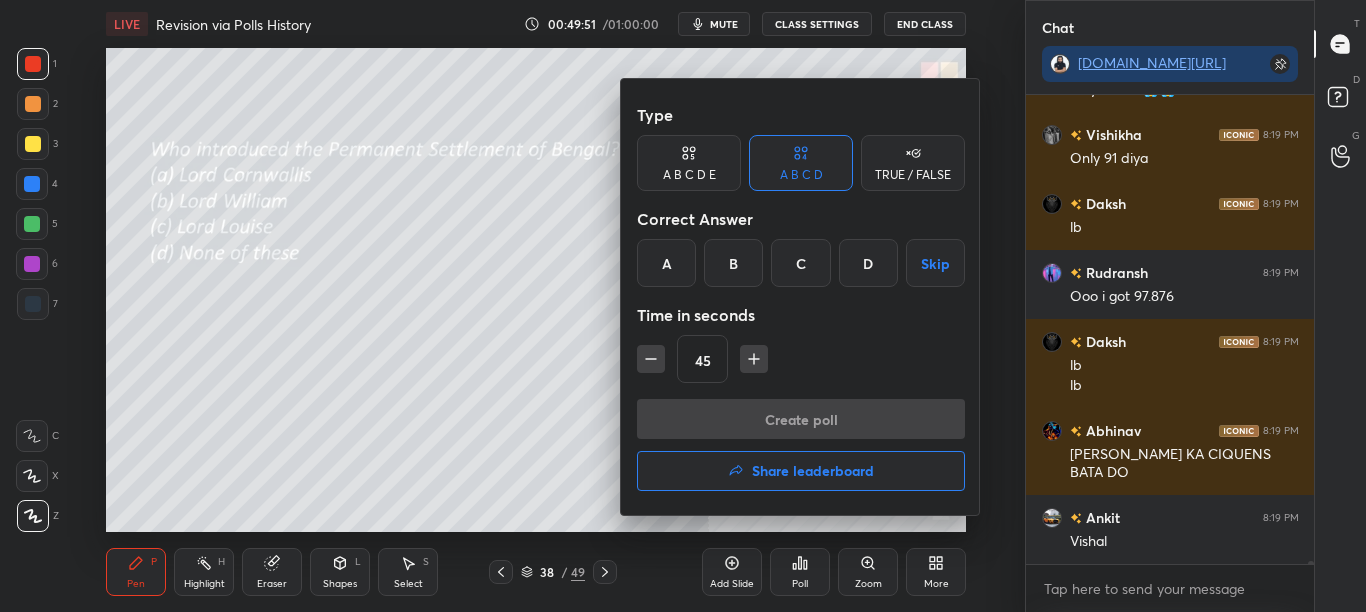 drag, startPoint x: 683, startPoint y: 272, endPoint x: 707, endPoint y: 333, distance: 65.551506 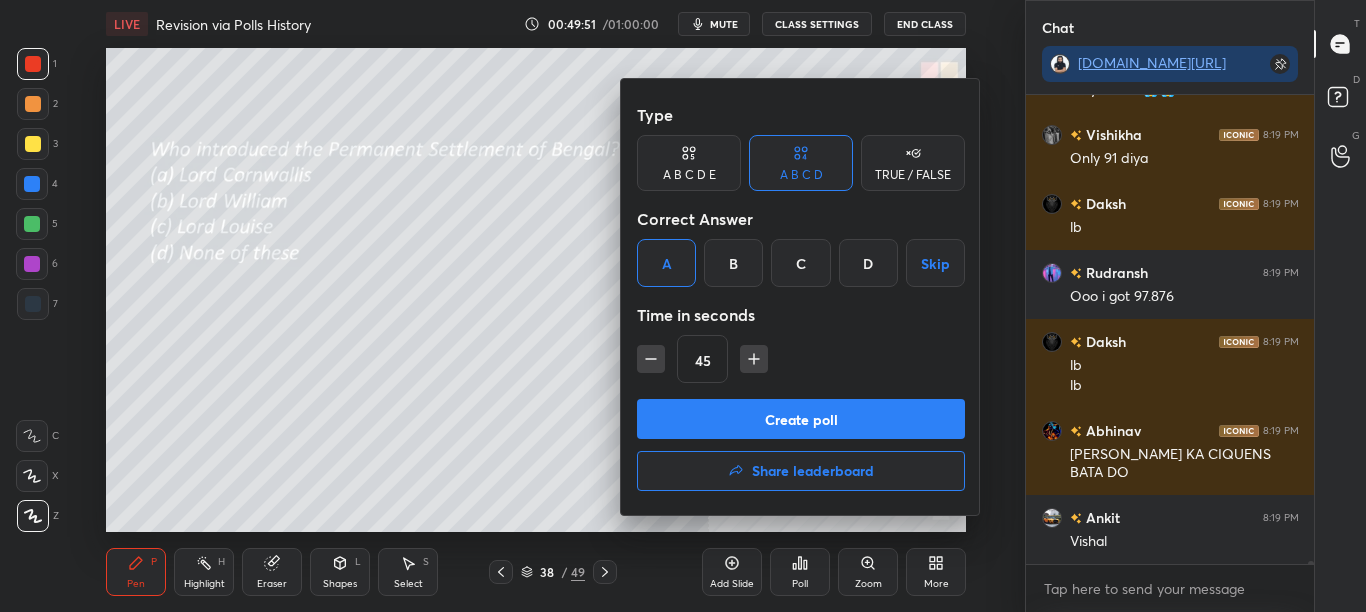 click on "Create poll" at bounding box center [801, 419] 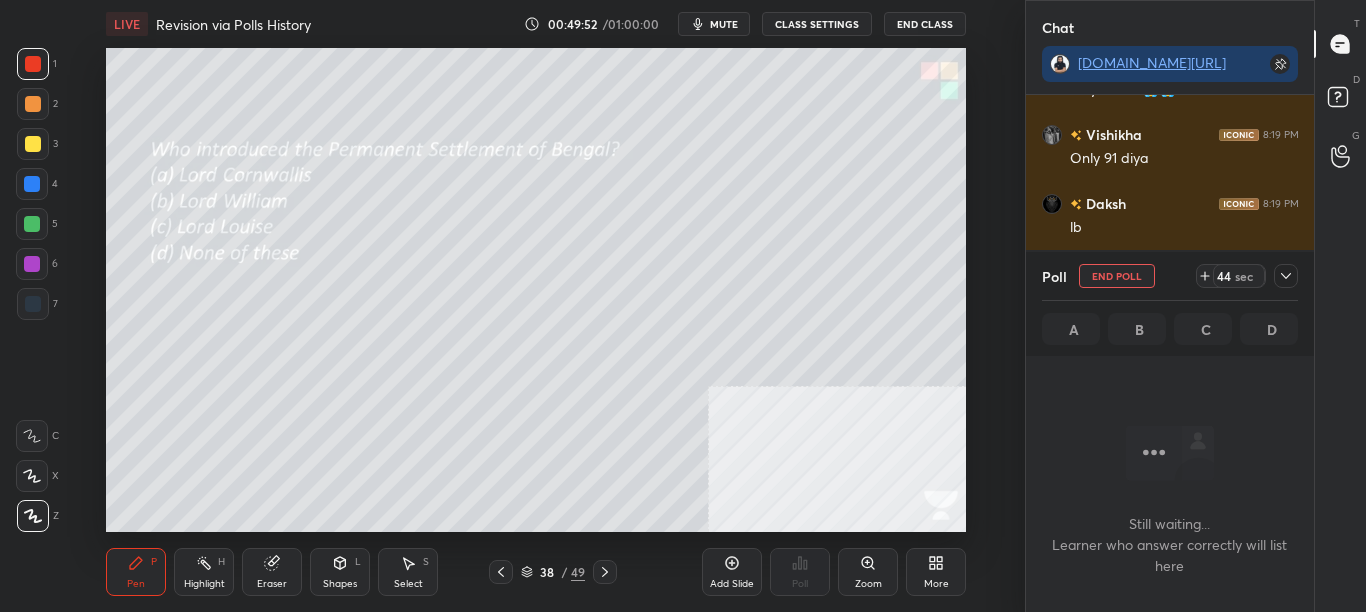 click 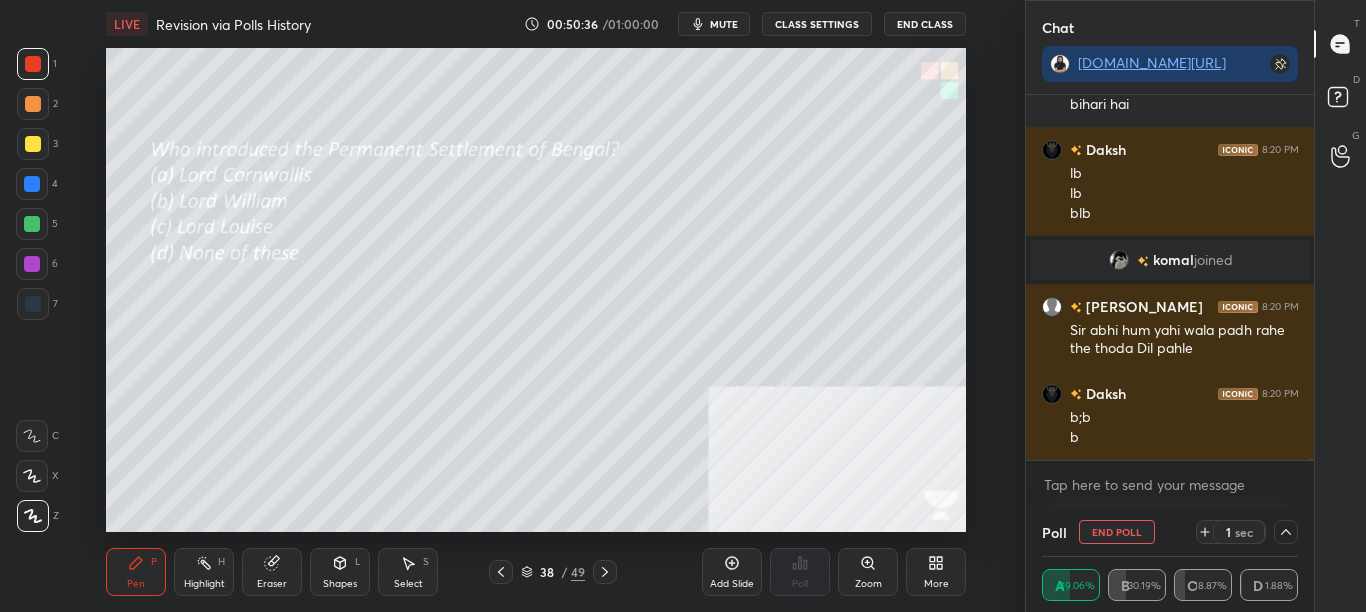 scroll, scrollTop: 70705, scrollLeft: 0, axis: vertical 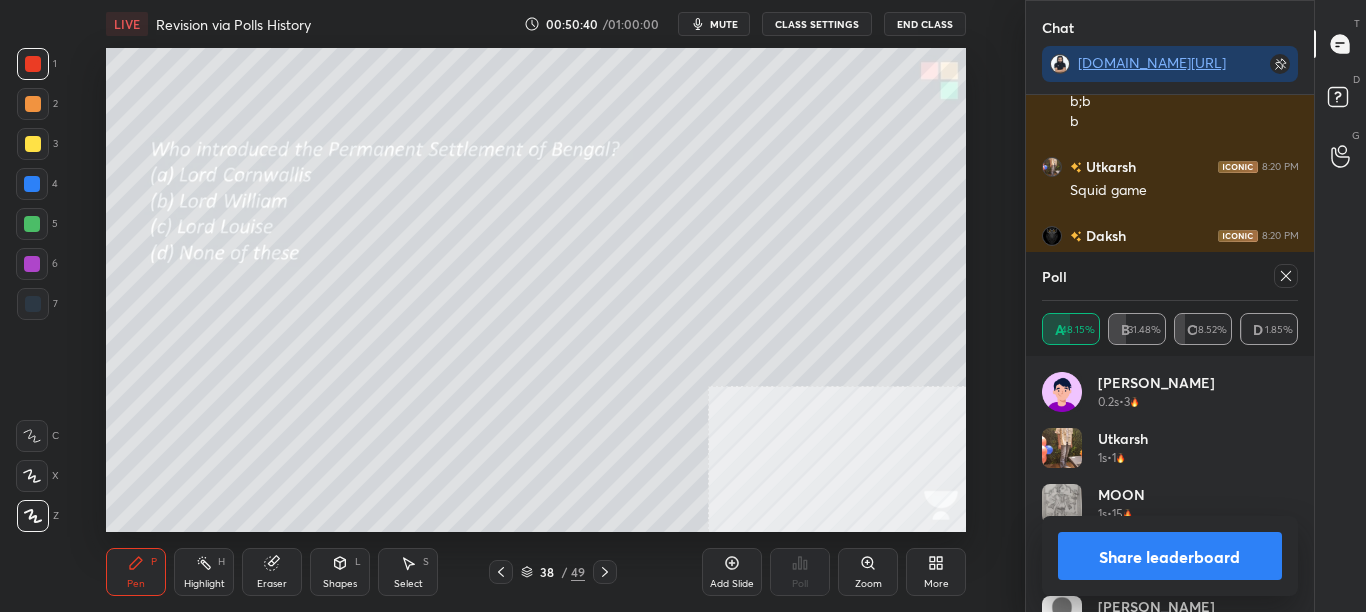 click at bounding box center [1286, 276] 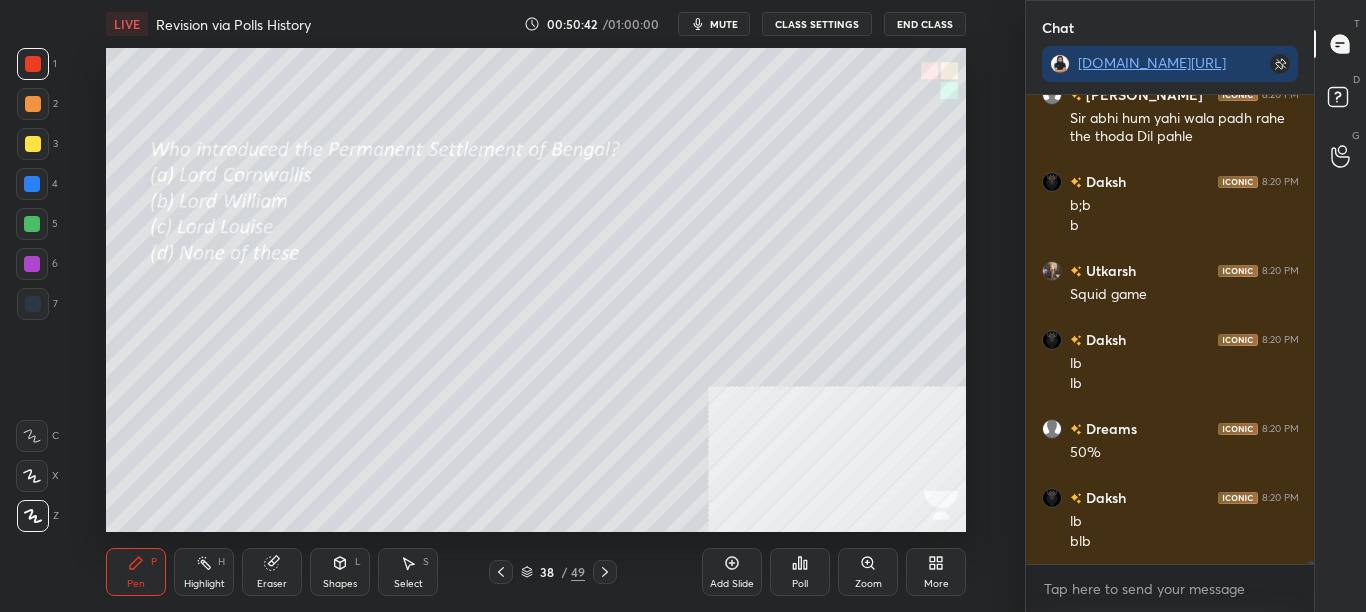 click 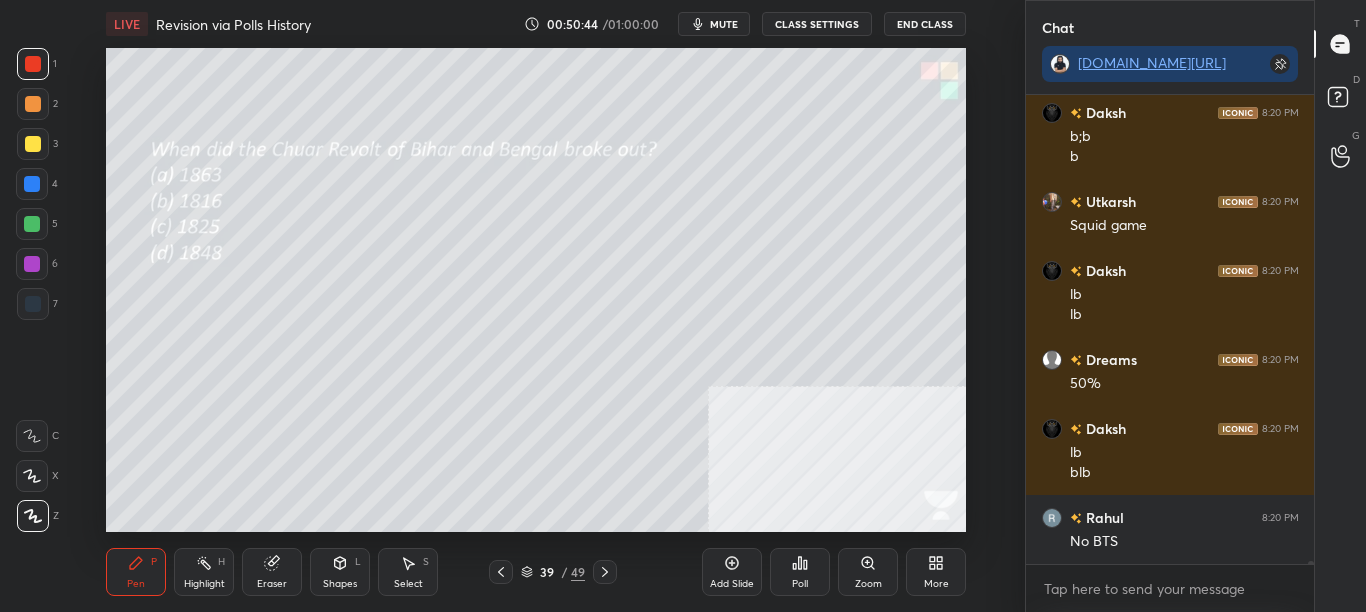 click 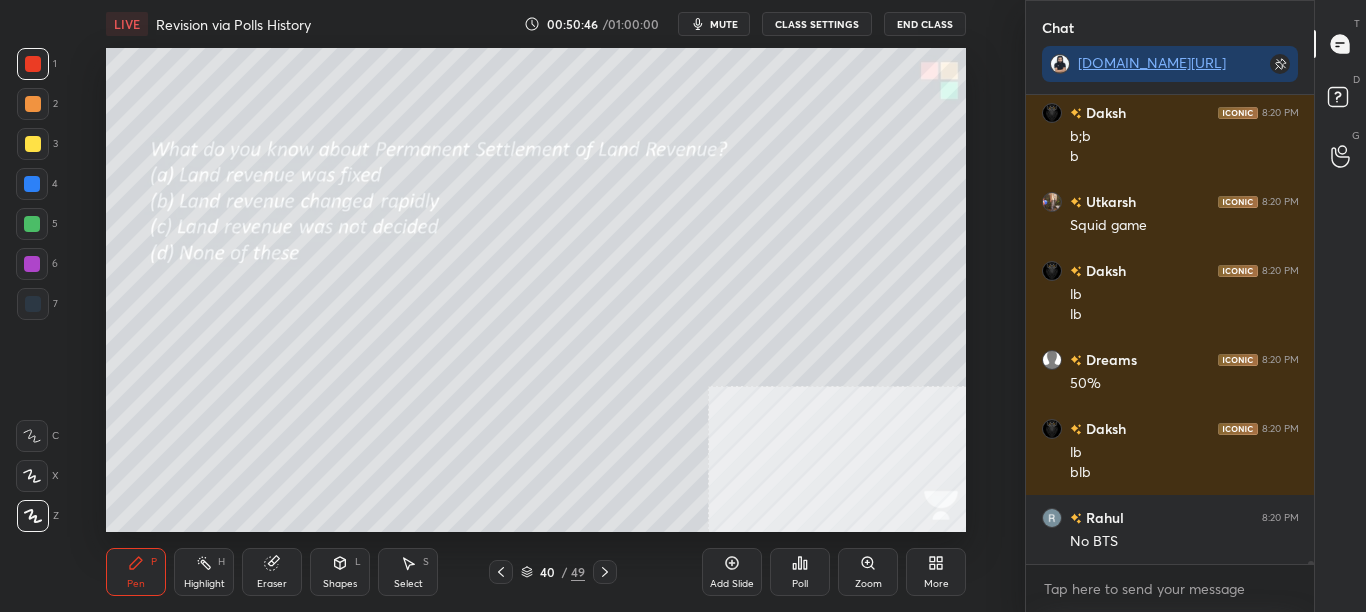 click 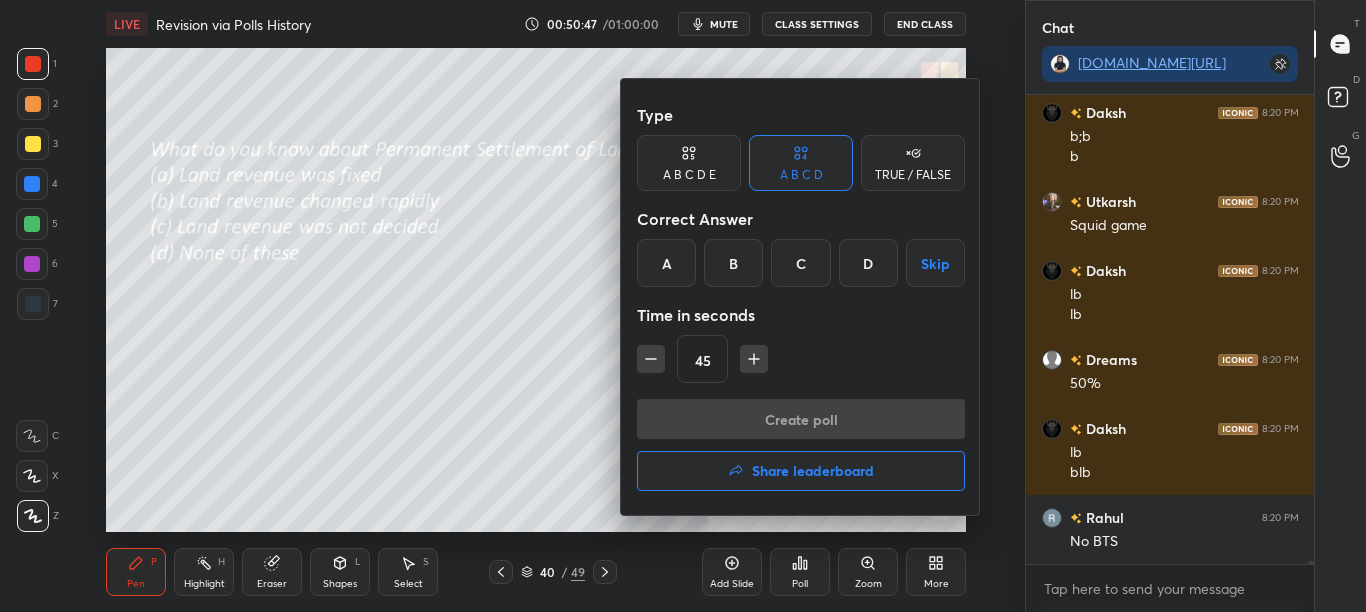 click on "A" at bounding box center [666, 263] 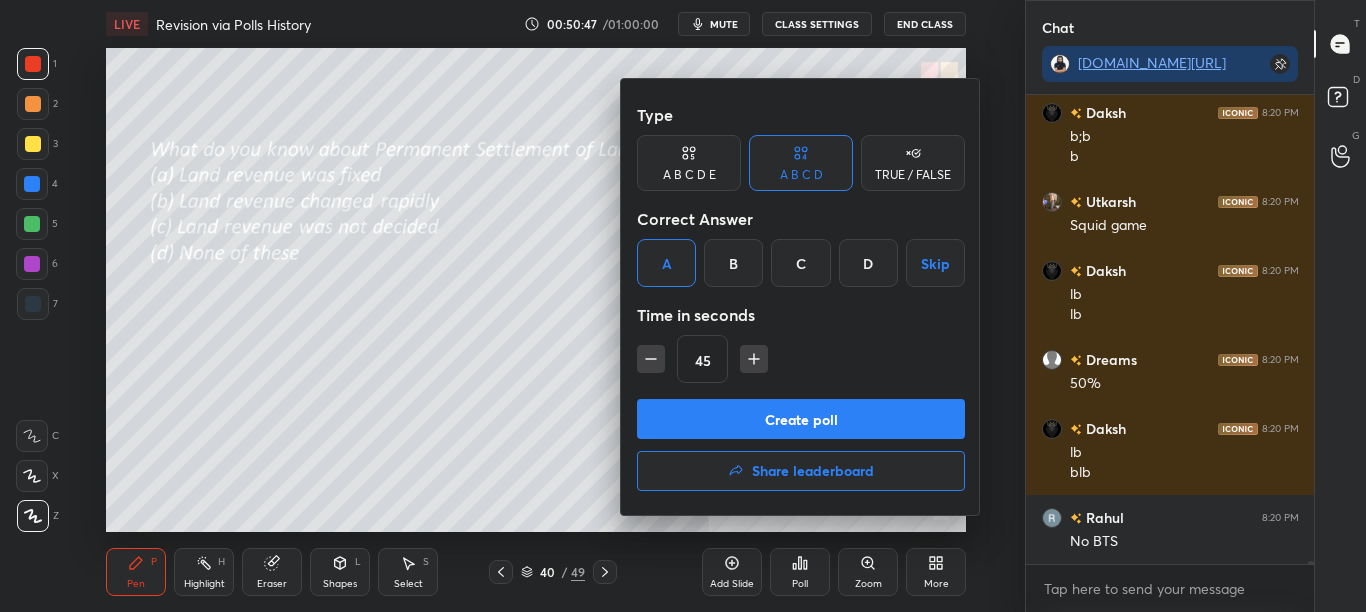 click on "Create poll" at bounding box center (801, 419) 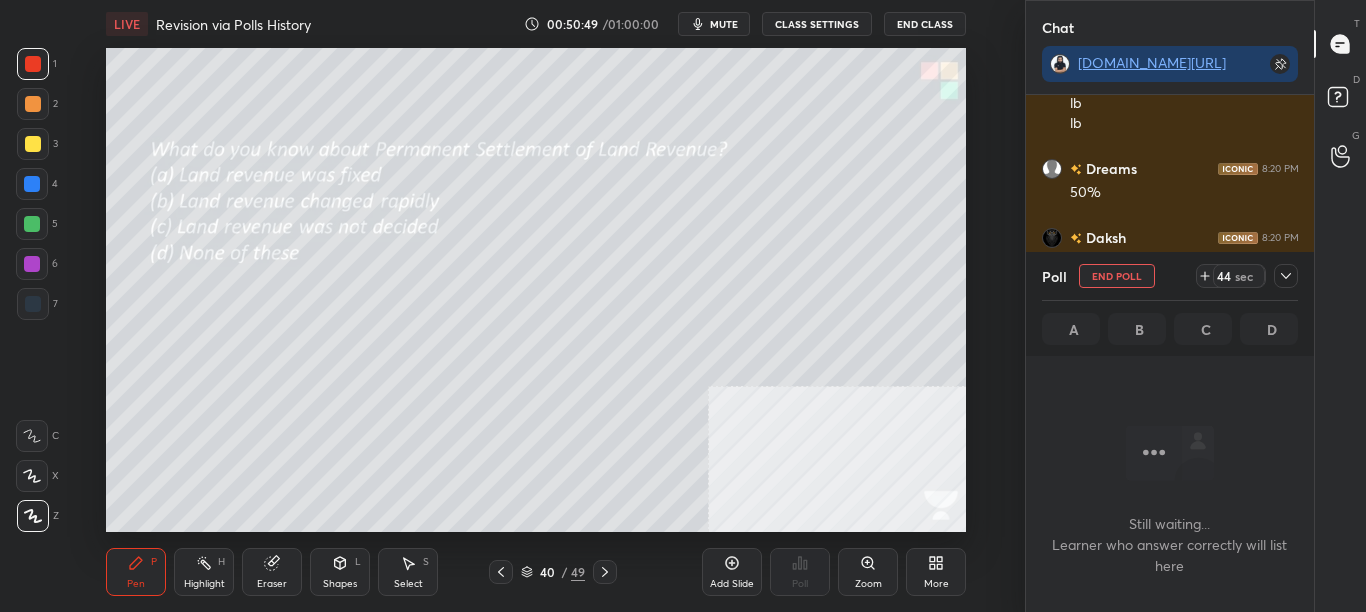 click 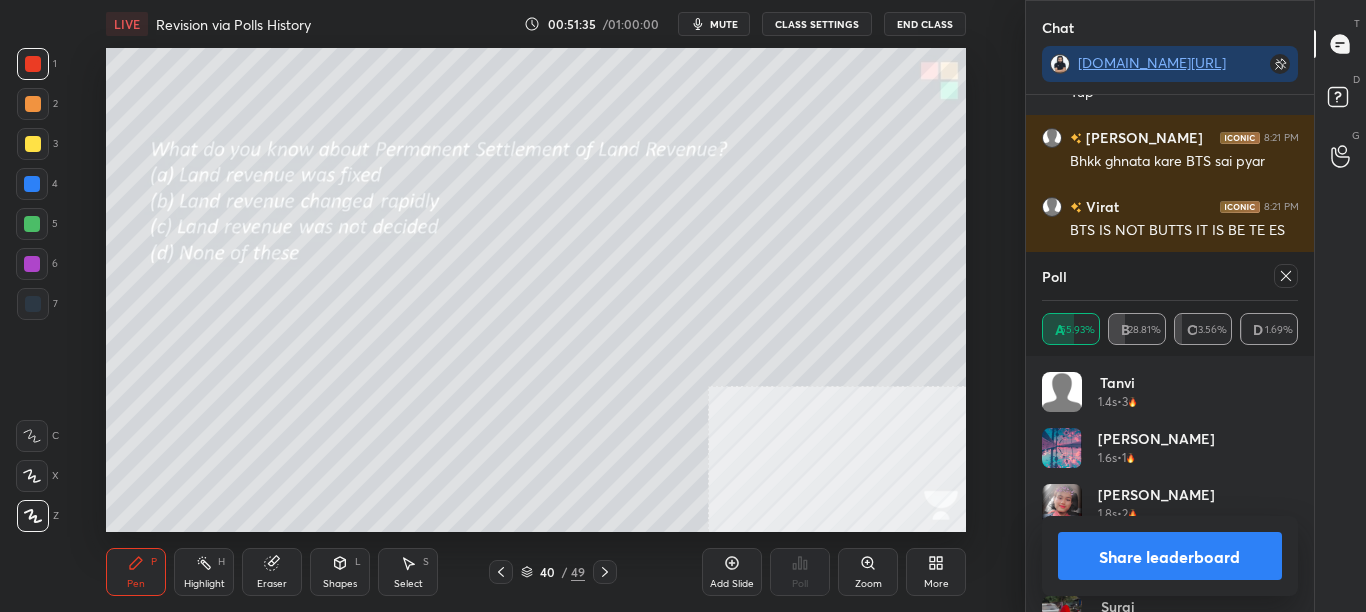 click on "Share leaderboard" at bounding box center [1170, 556] 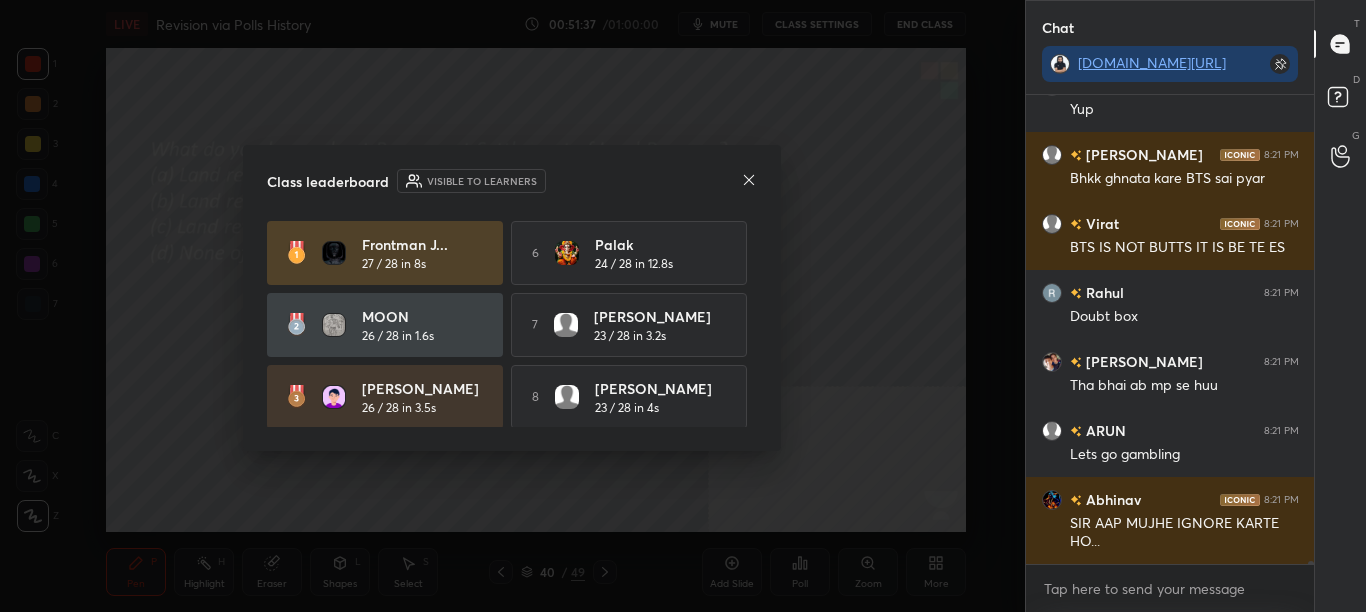 click 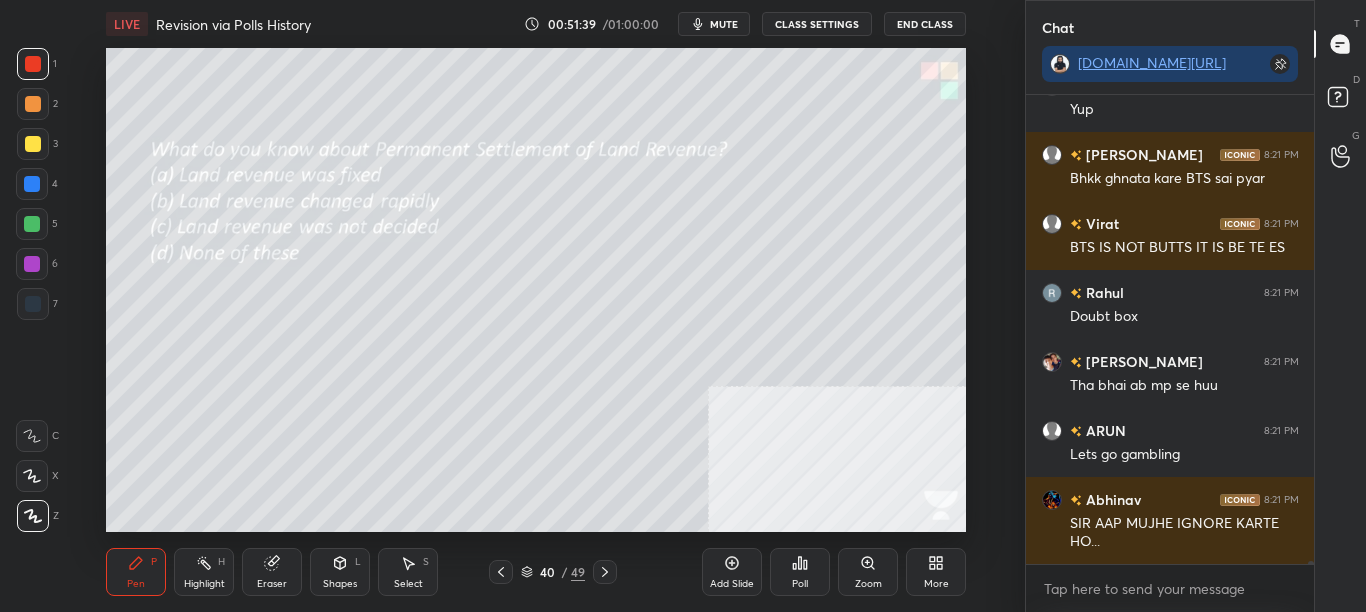 click 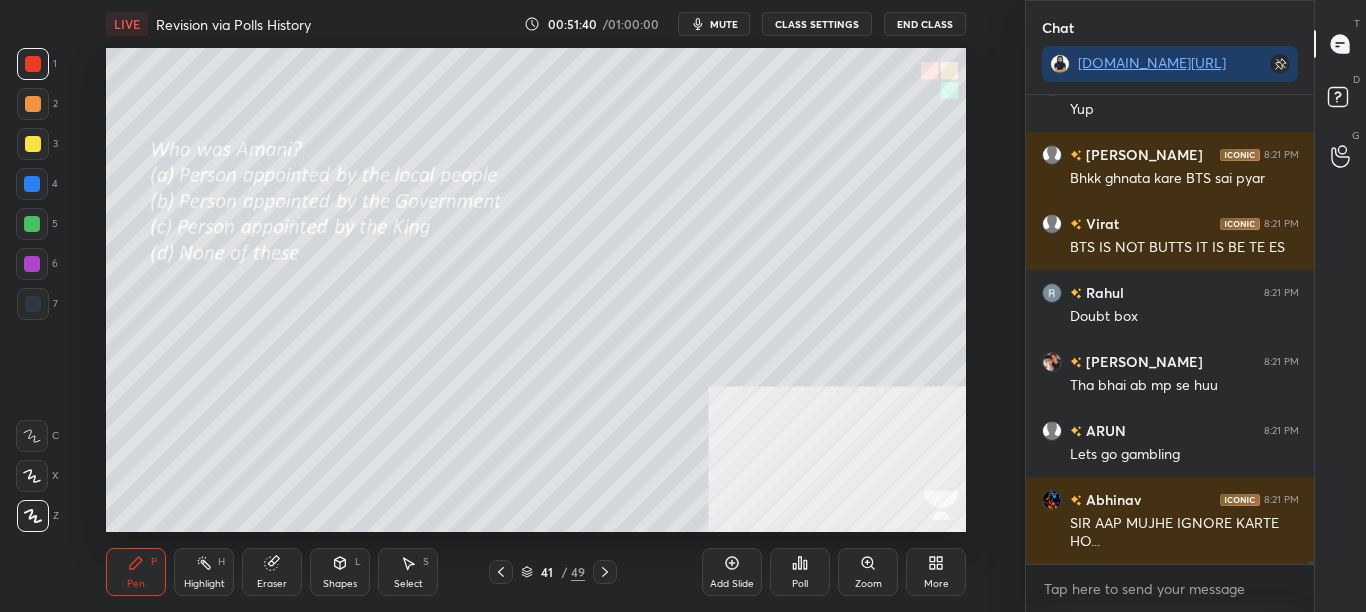 click 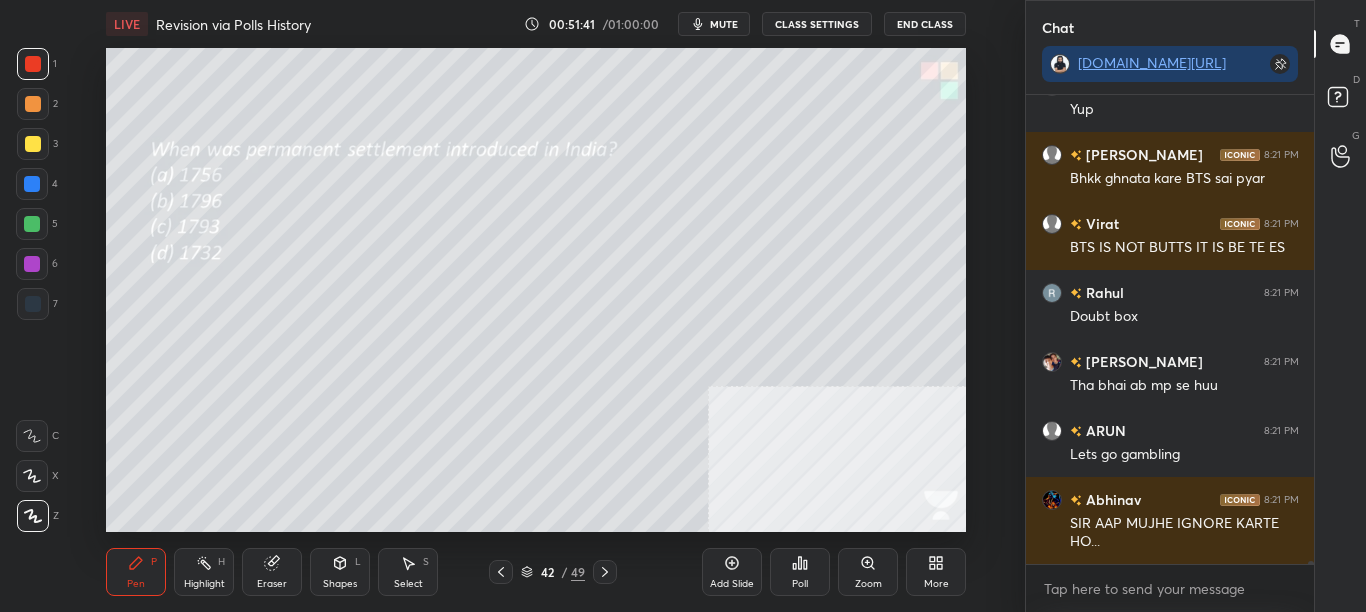 click on "Poll" at bounding box center [800, 572] 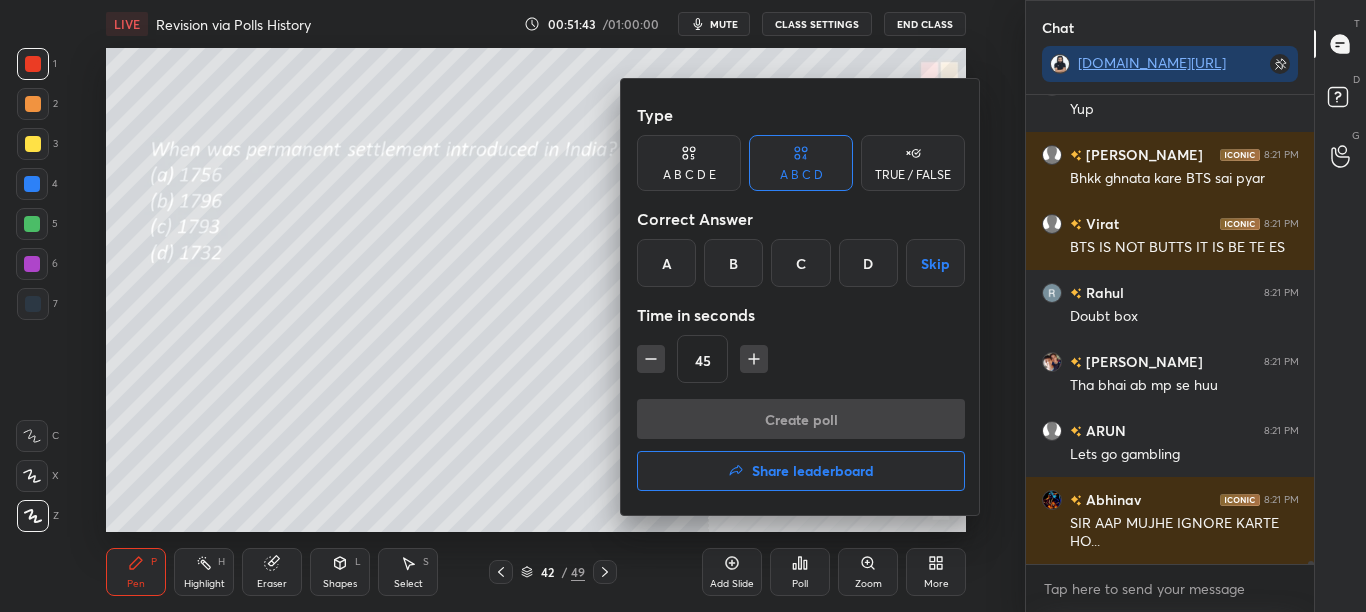 click on "C" at bounding box center [800, 263] 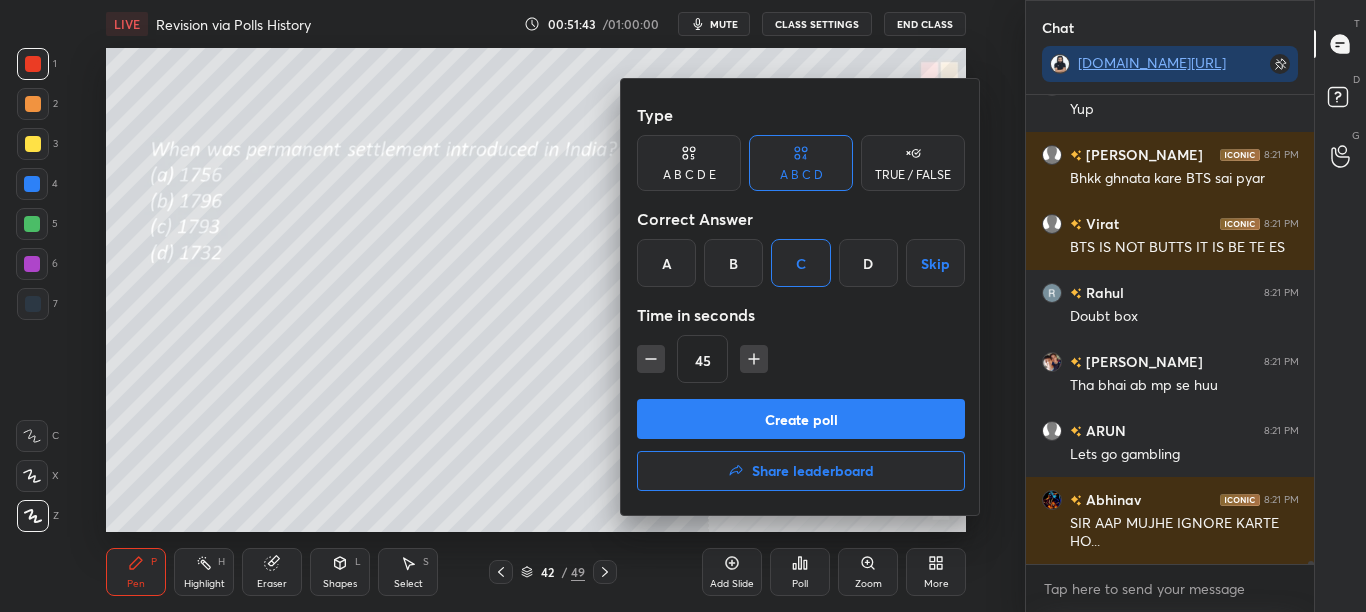 click on "Create poll" at bounding box center (801, 419) 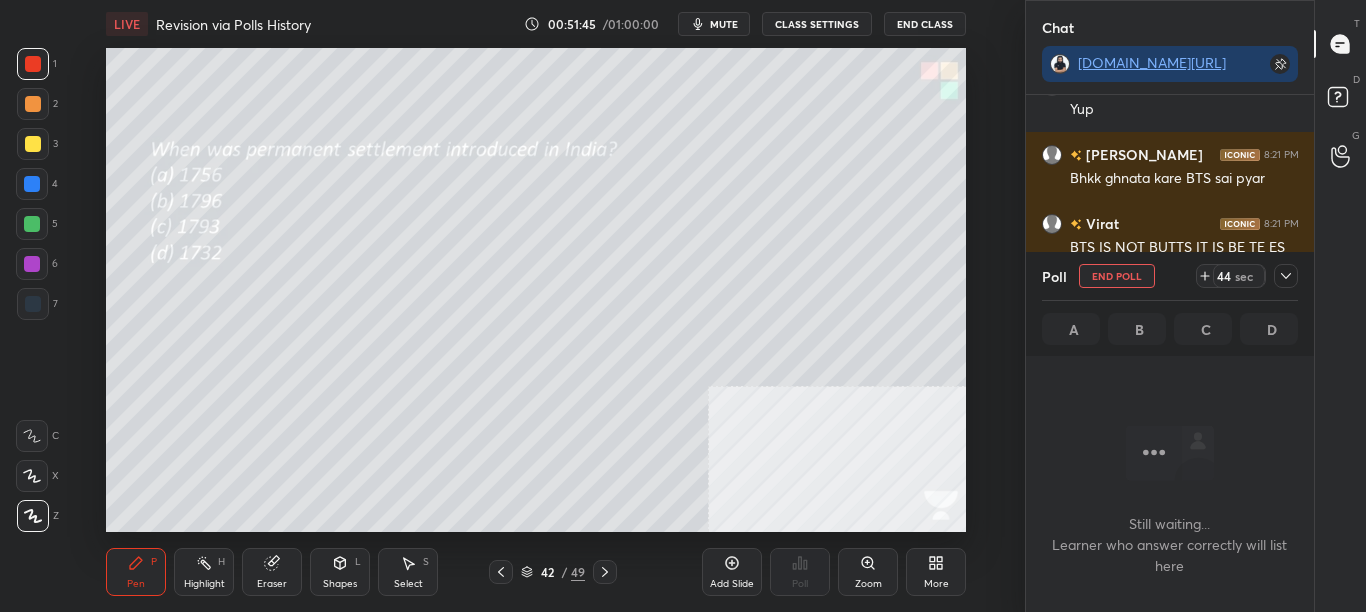 click 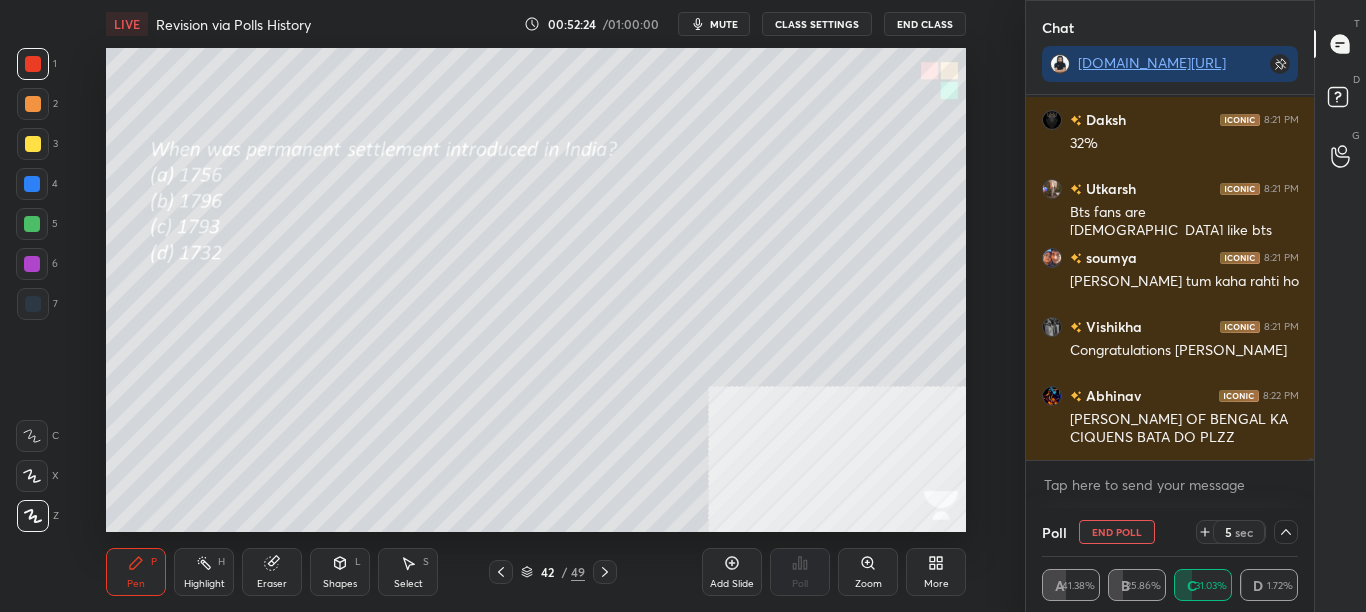 scroll, scrollTop: 71024, scrollLeft: 0, axis: vertical 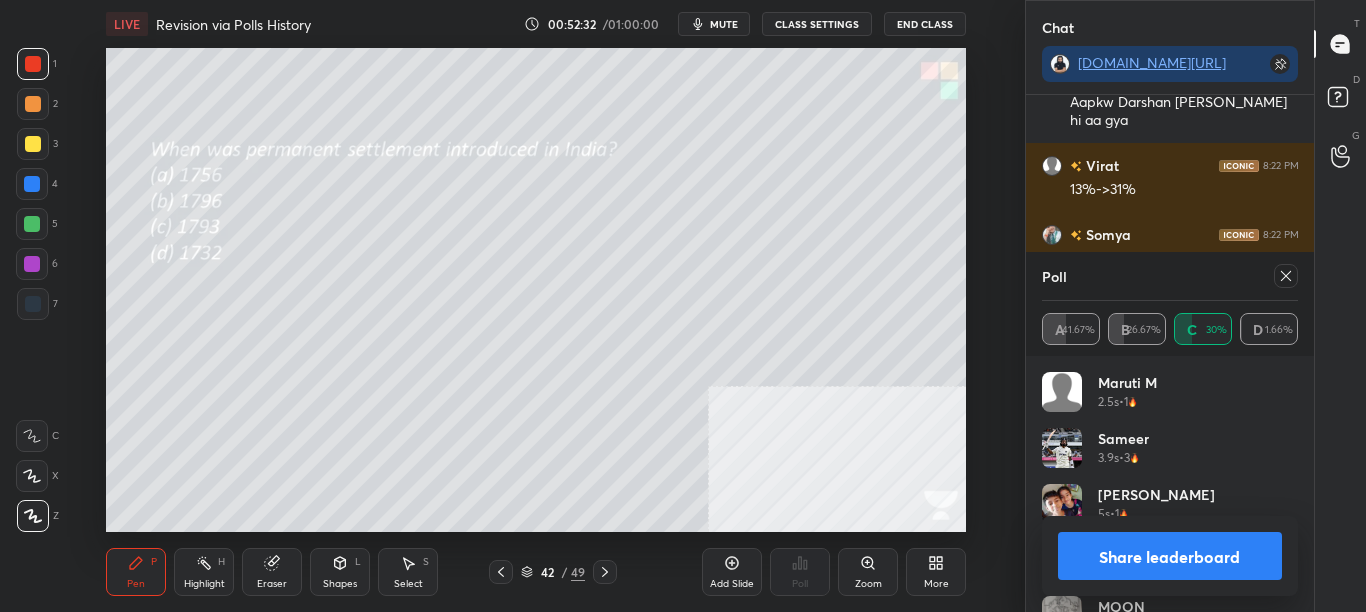 click 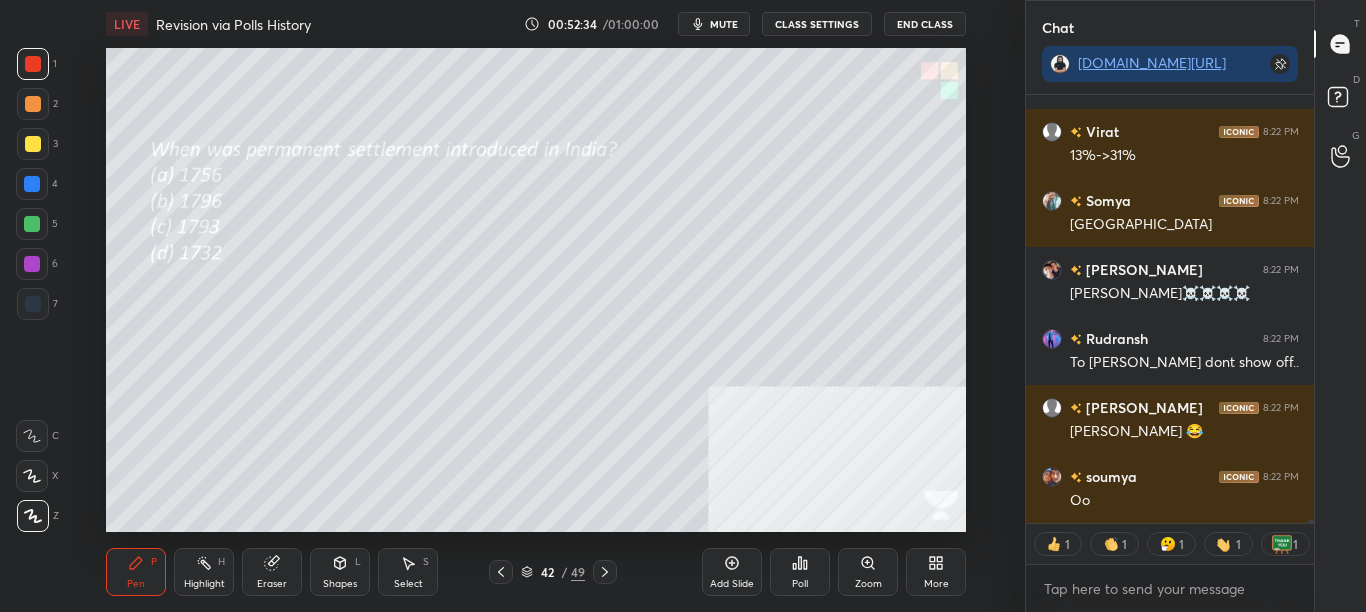 click 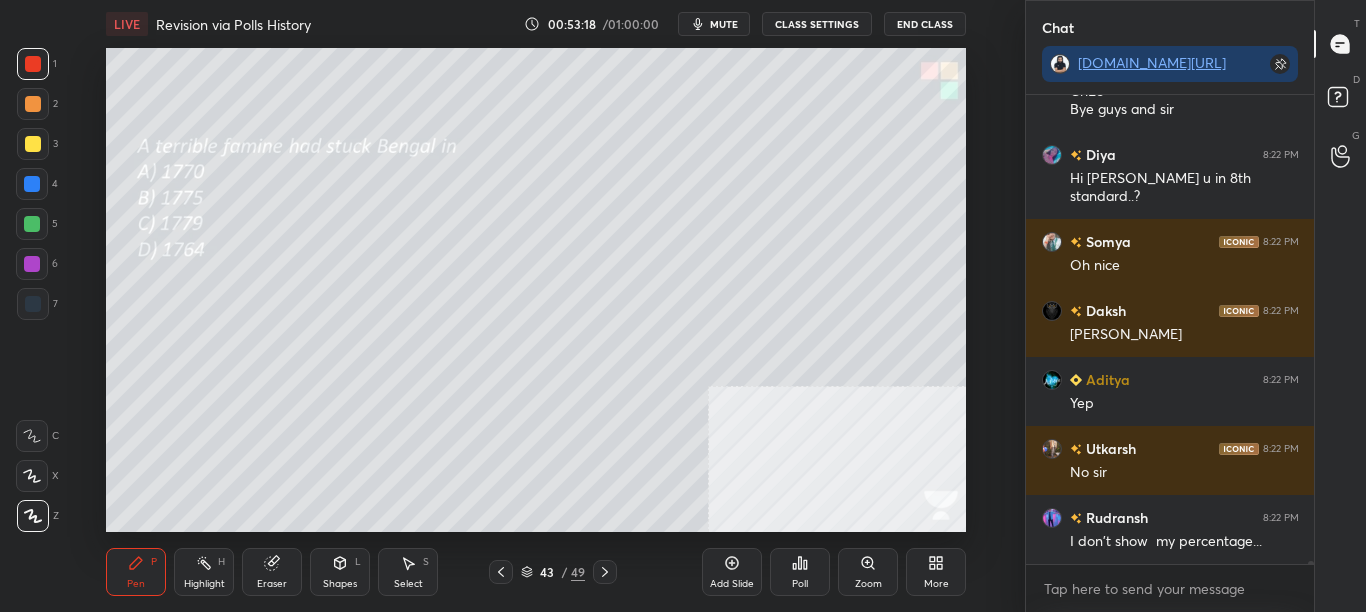 click on "Poll" at bounding box center (800, 572) 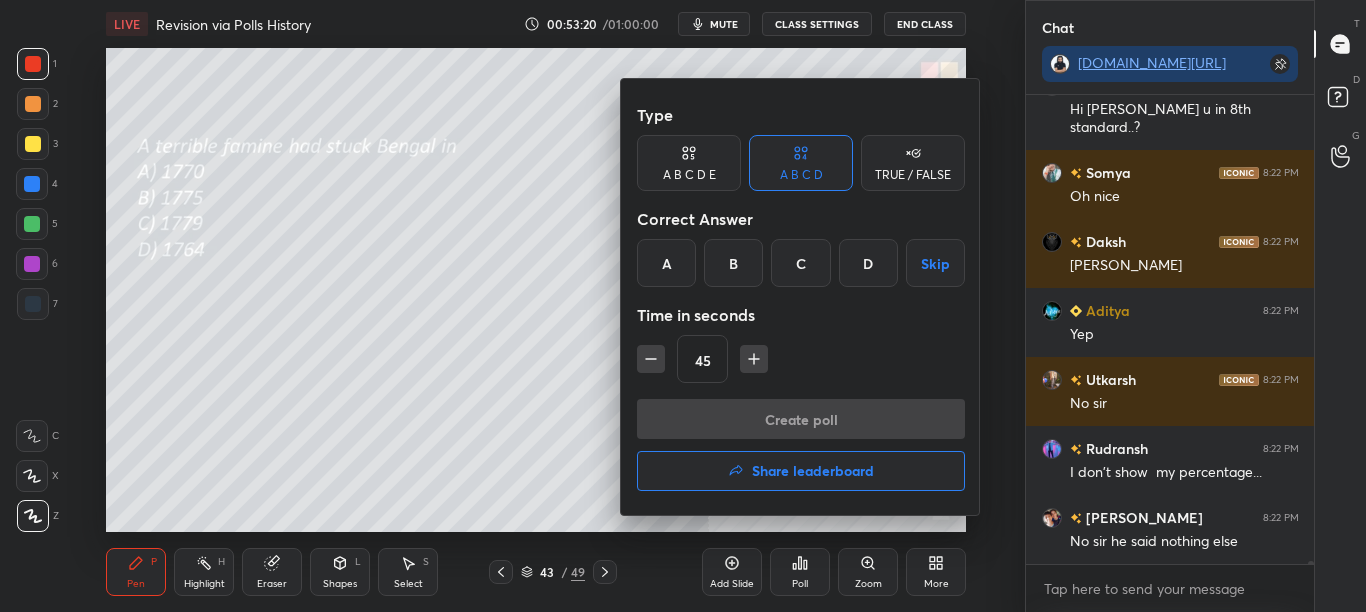 click on "A" at bounding box center (666, 263) 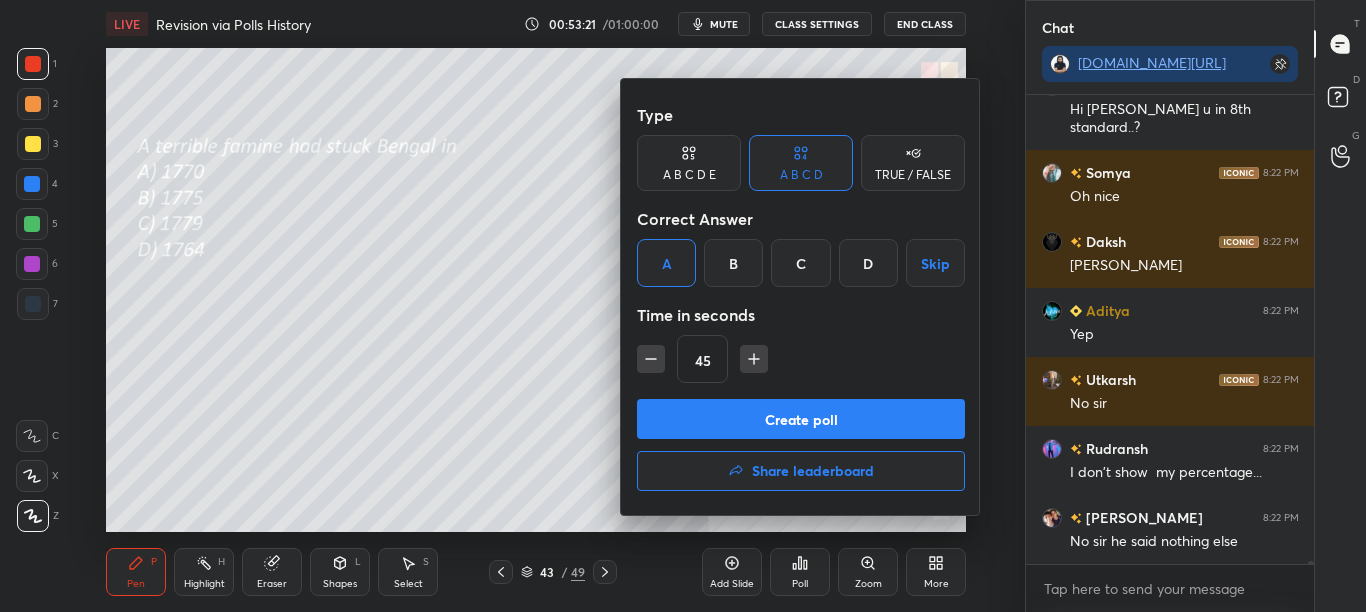 click on "Create poll" at bounding box center (801, 419) 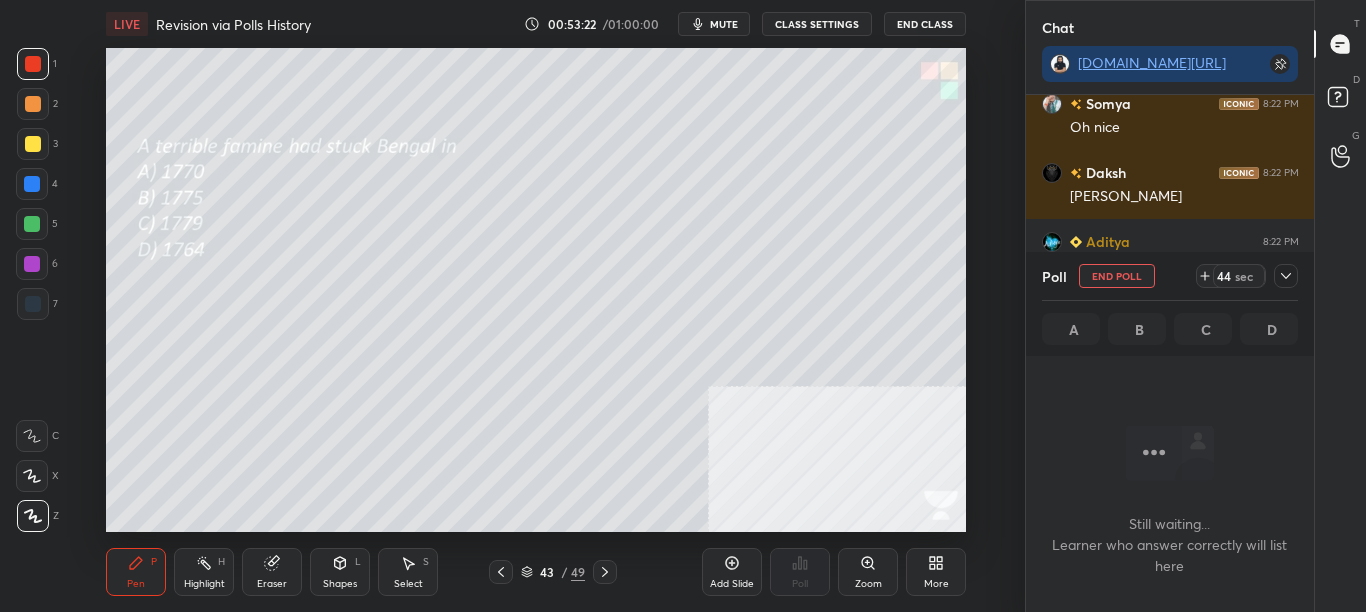 click 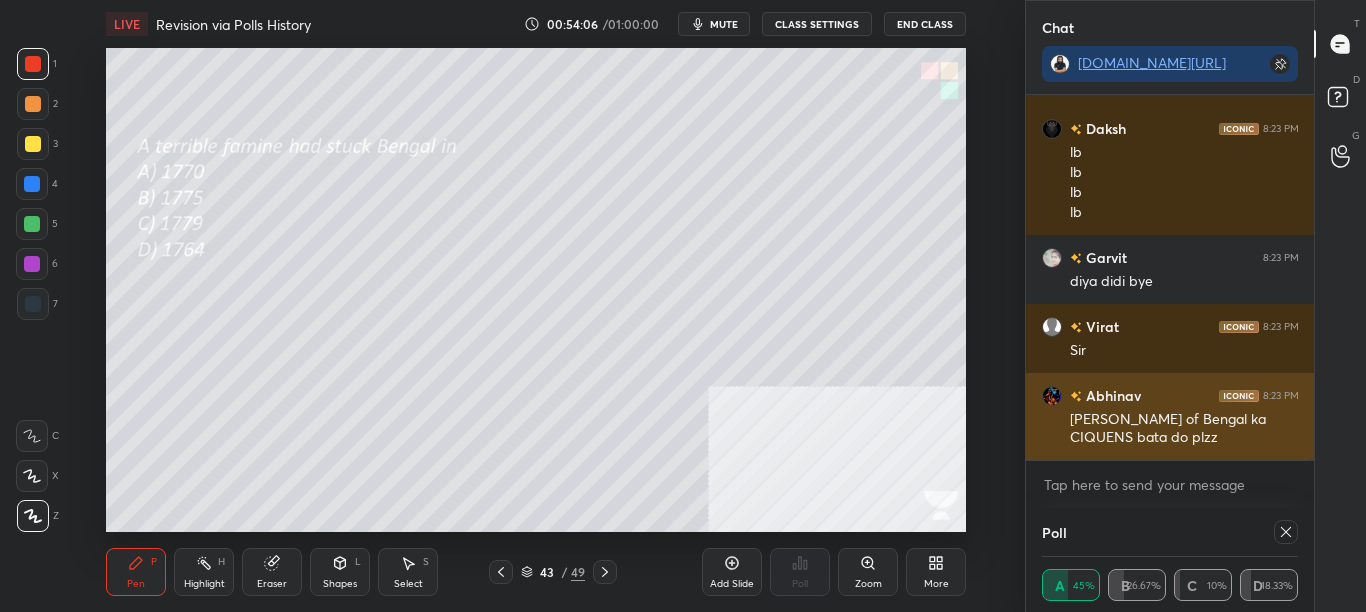 scroll, scrollTop: 74502, scrollLeft: 0, axis: vertical 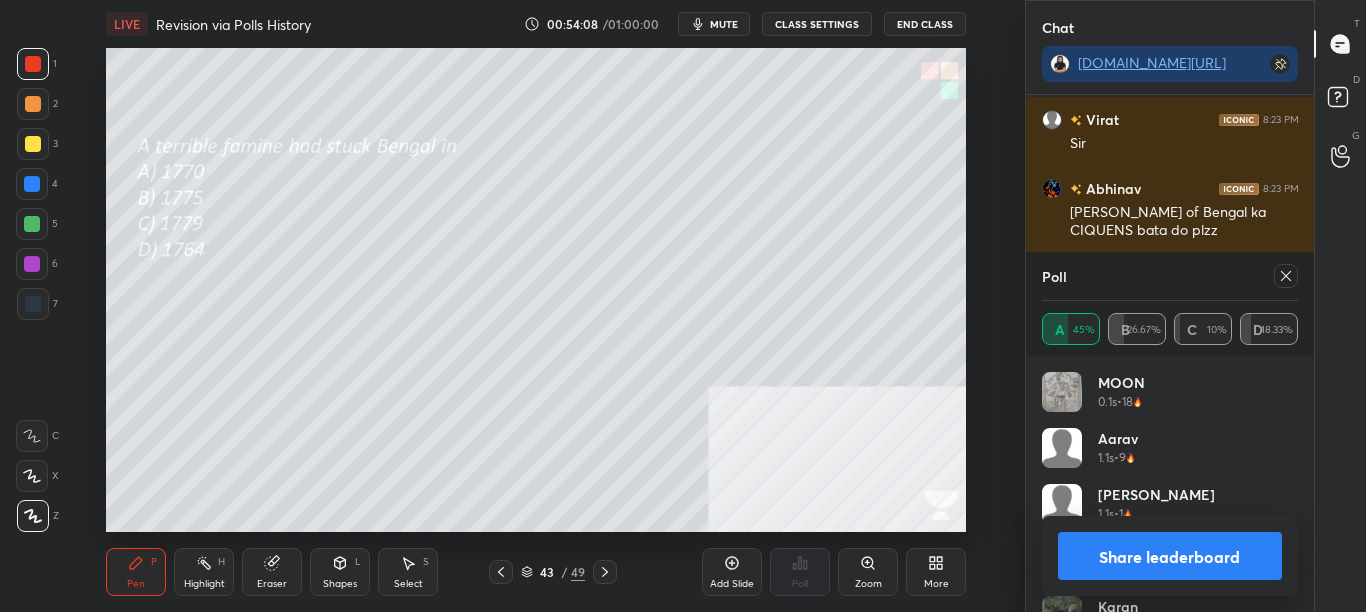 click on "Share leaderboard" at bounding box center [1170, 556] 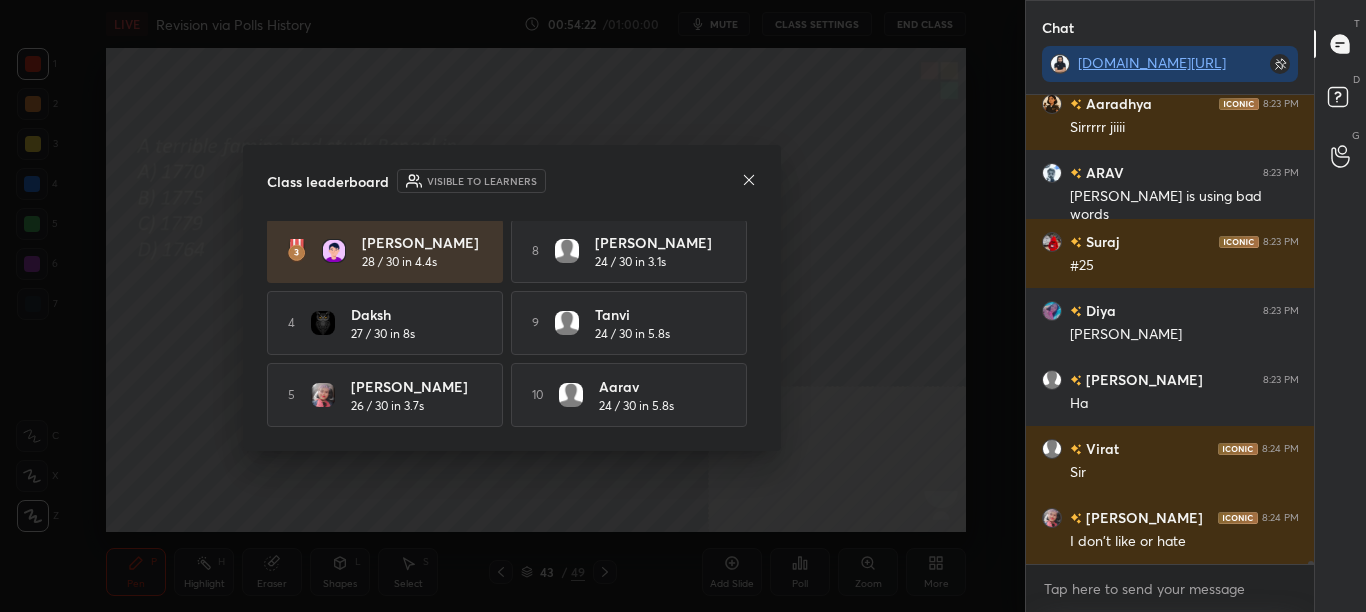 click 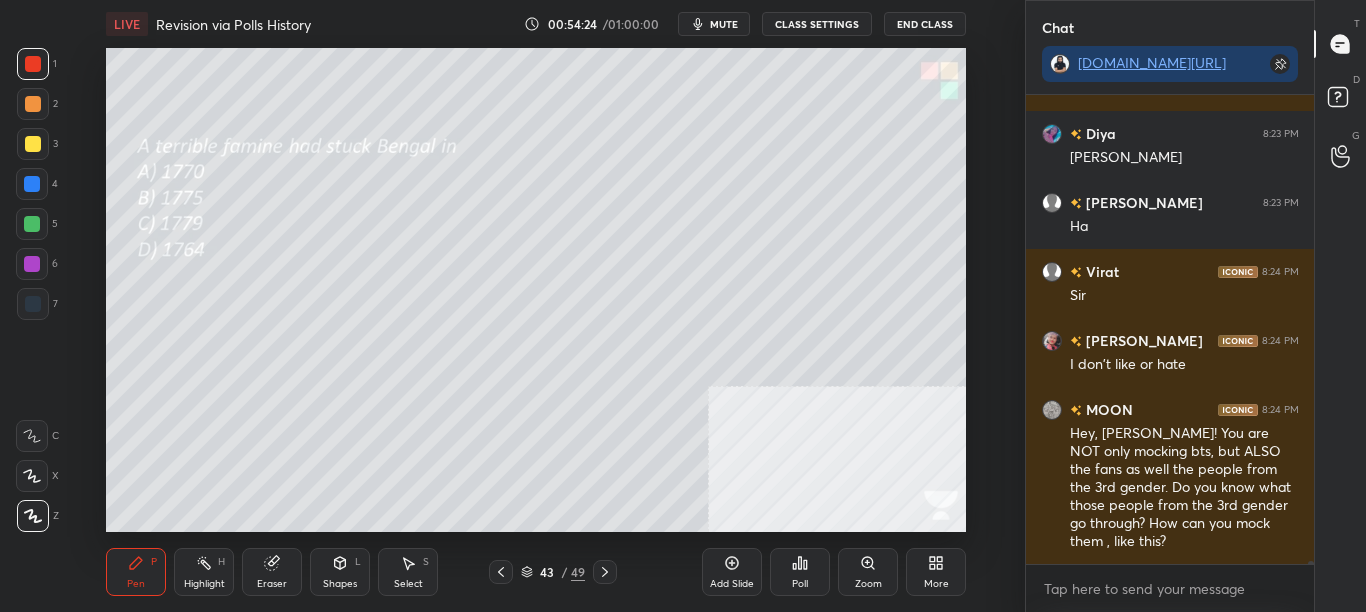 click 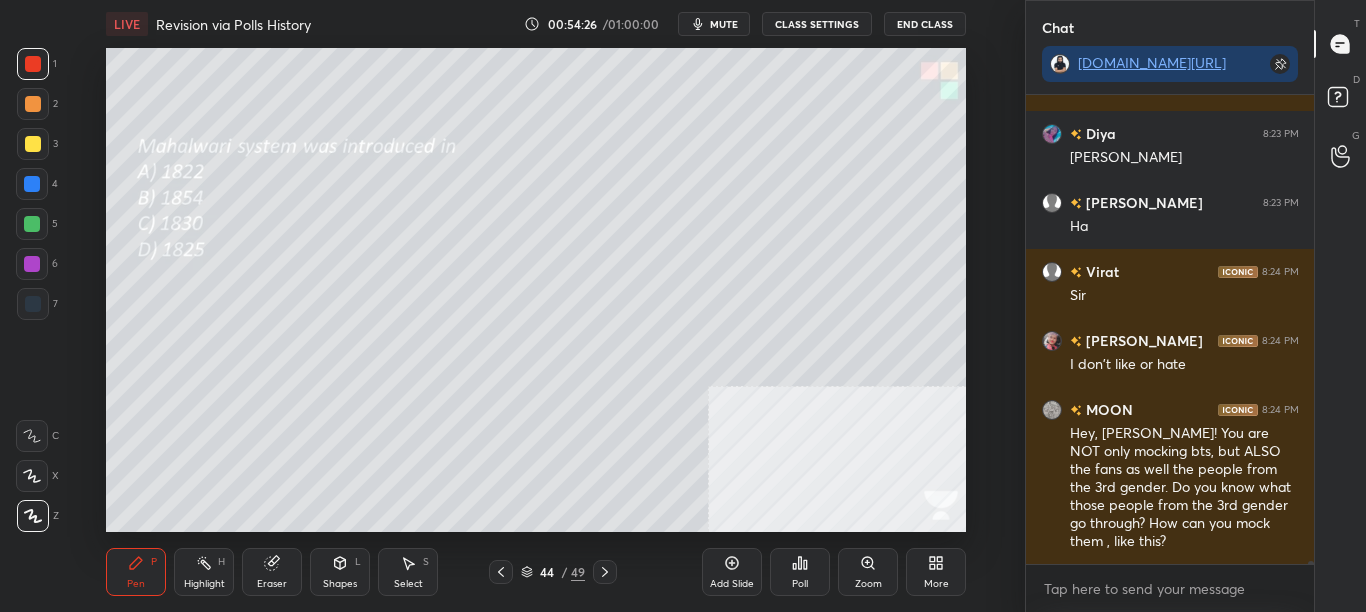 click on "Poll" at bounding box center [800, 572] 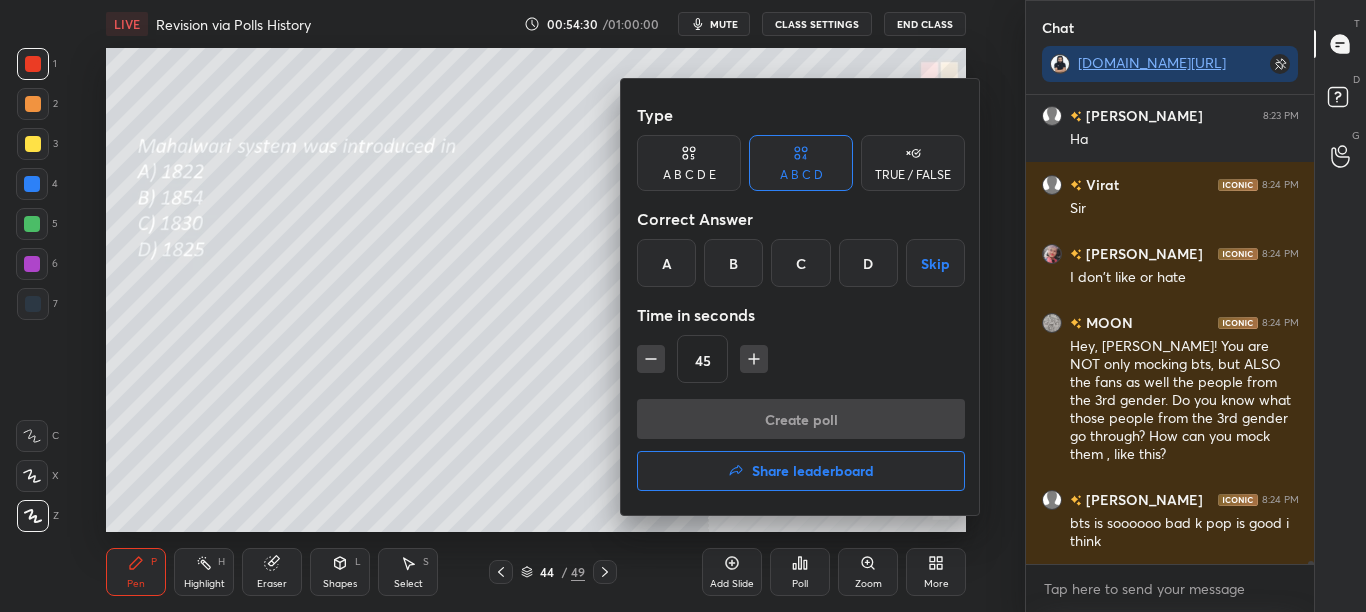 click on "A" at bounding box center [666, 263] 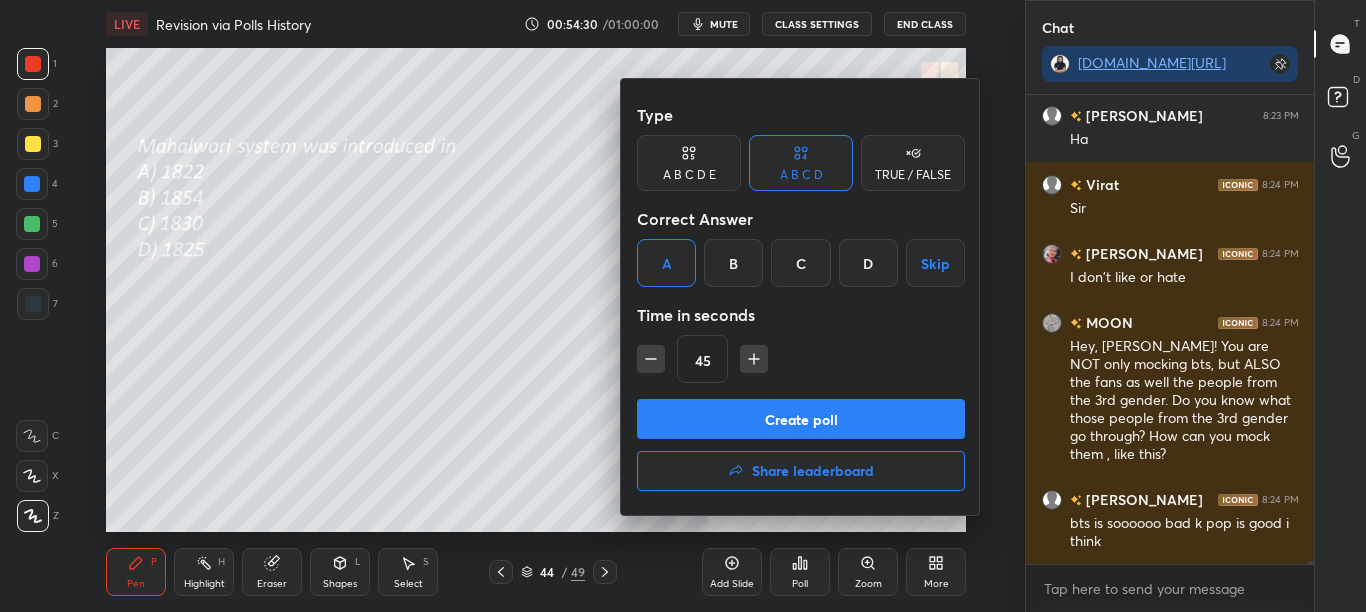 click on "Create poll" at bounding box center (801, 419) 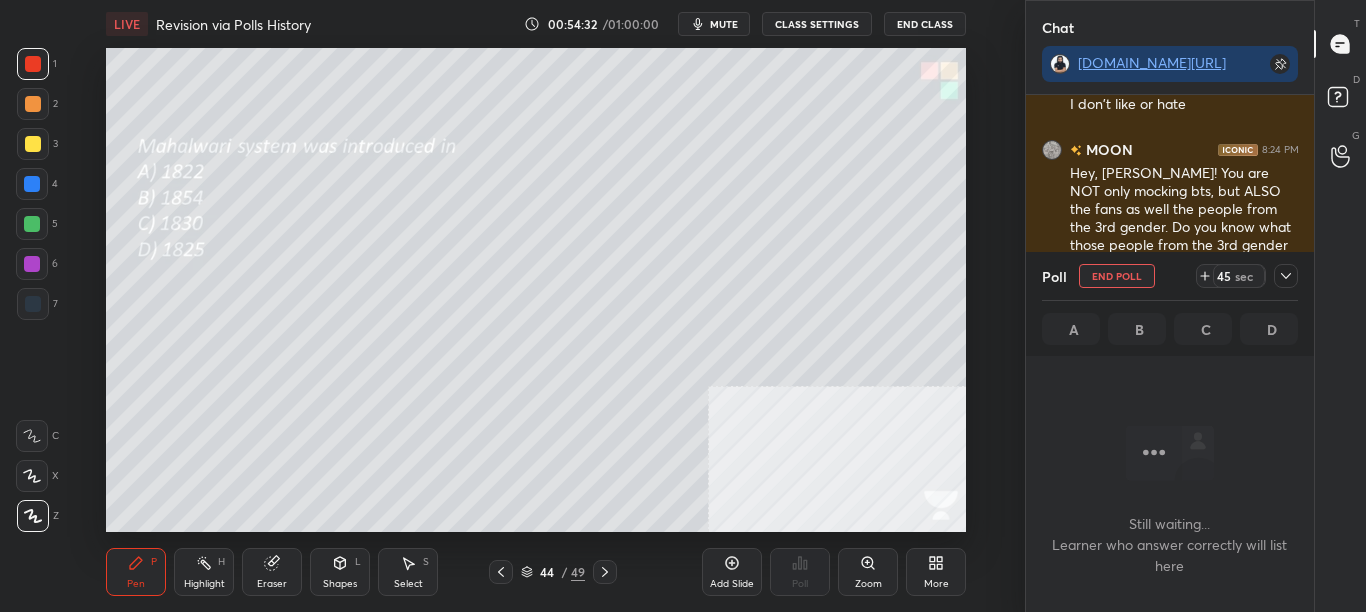 click 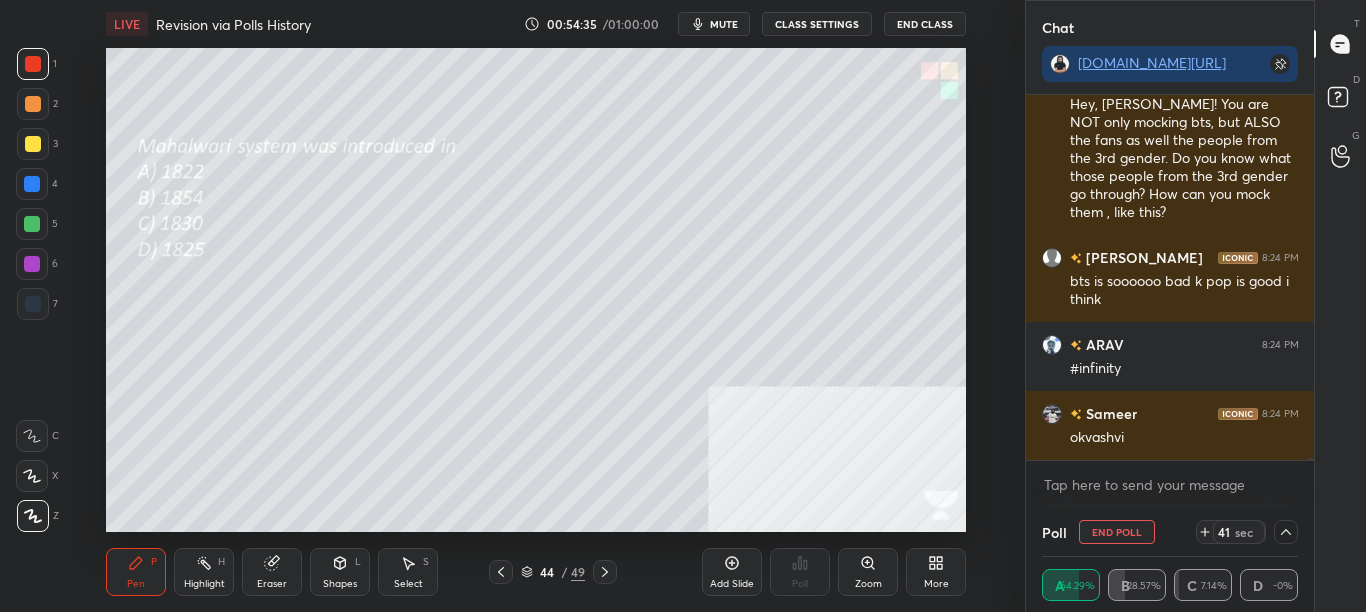 click on "x" at bounding box center (1170, 484) 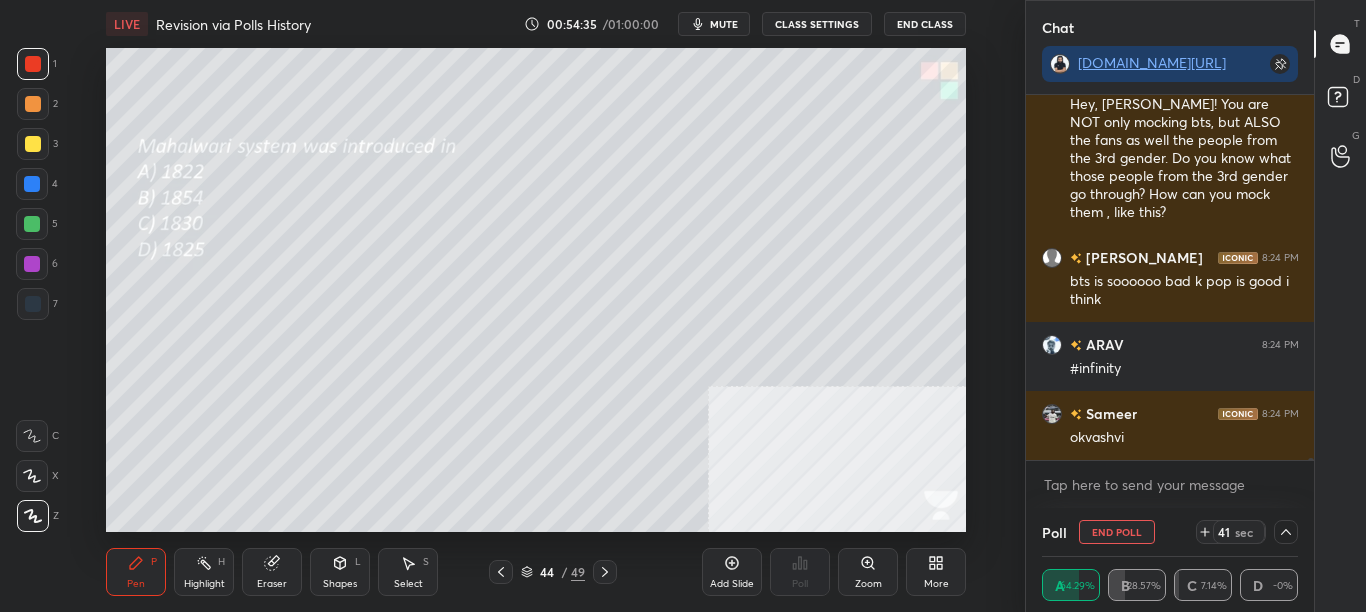 click at bounding box center [1311, 466] 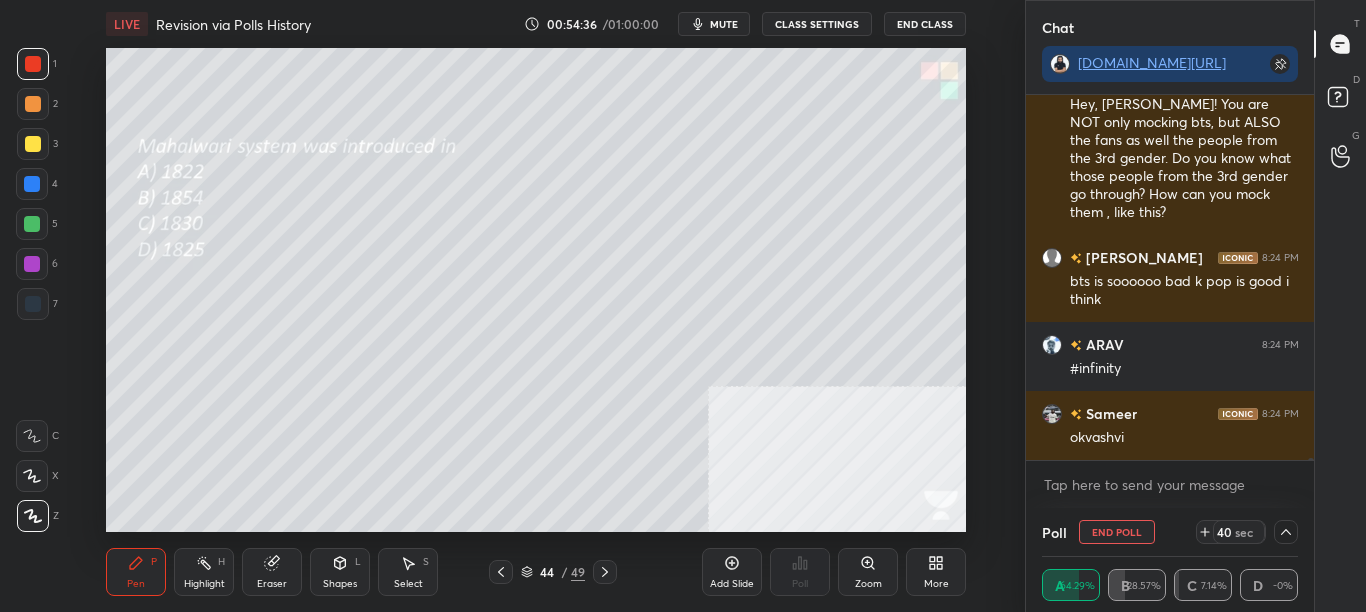 click at bounding box center (1308, 277) 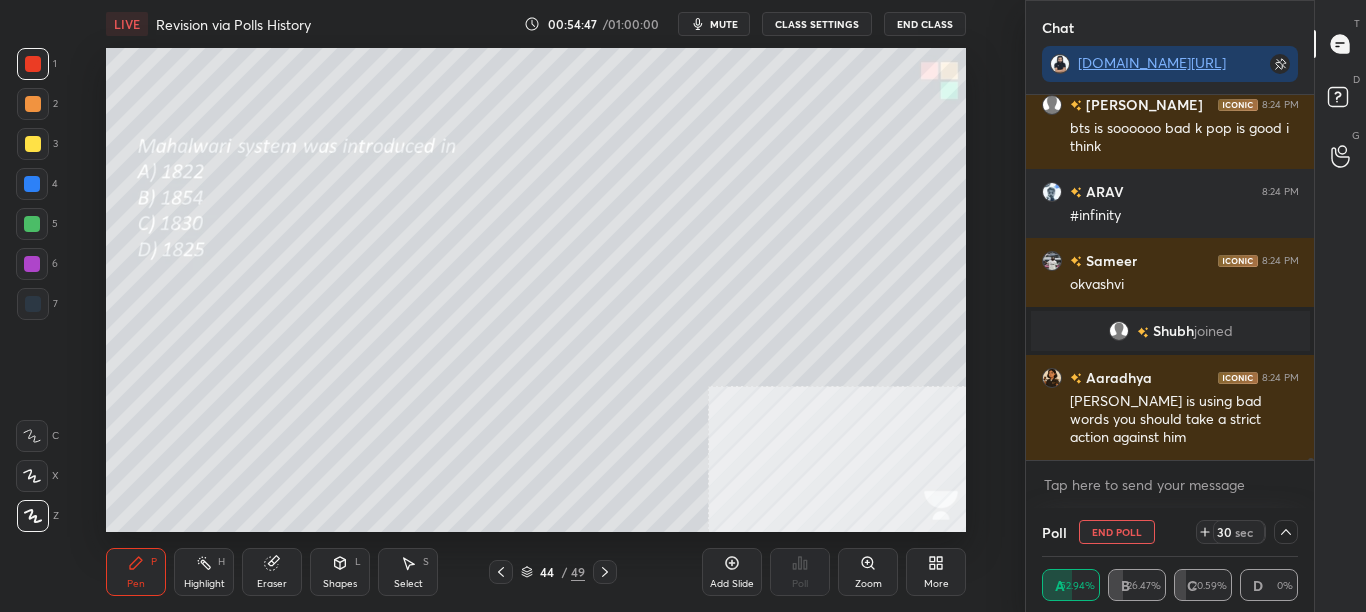 click on "x" at bounding box center [1170, 484] 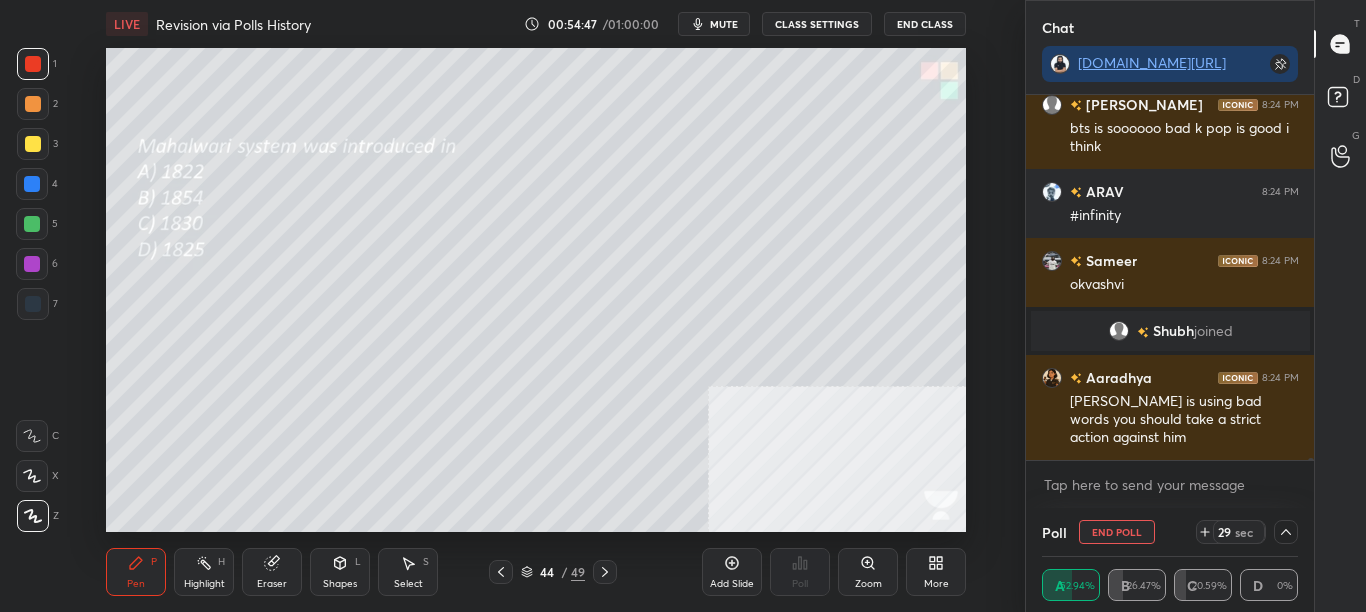 click on "x" at bounding box center (1170, 484) 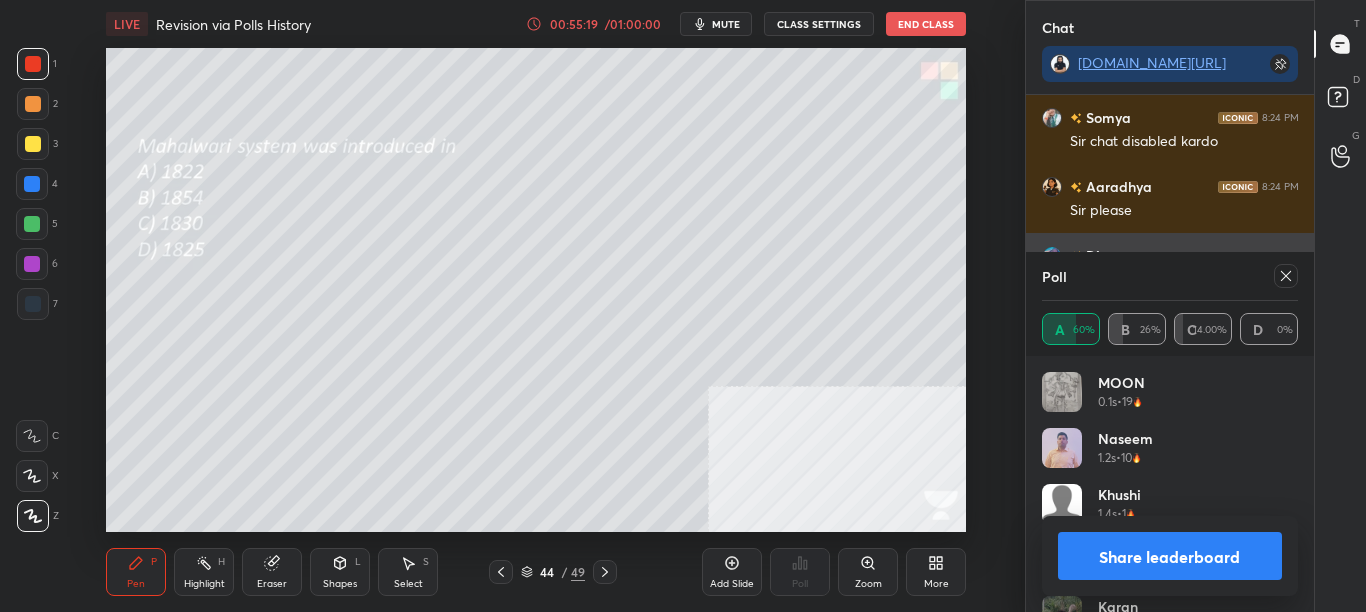 click at bounding box center [1286, 276] 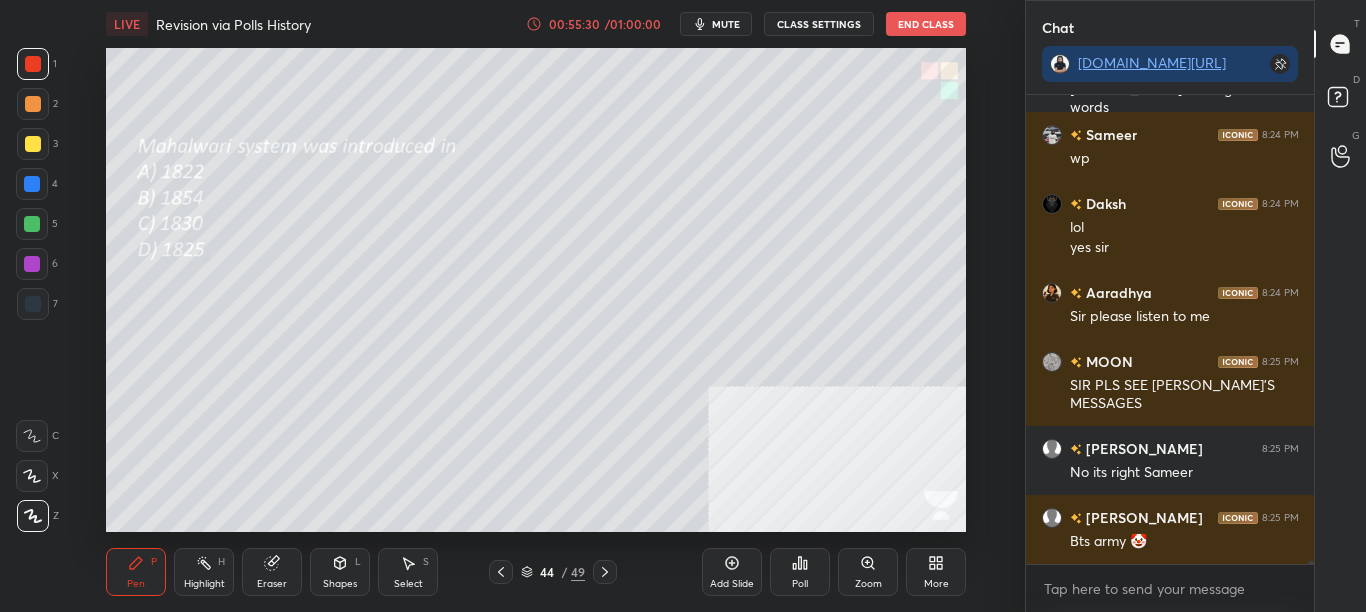 click at bounding box center [605, 572] 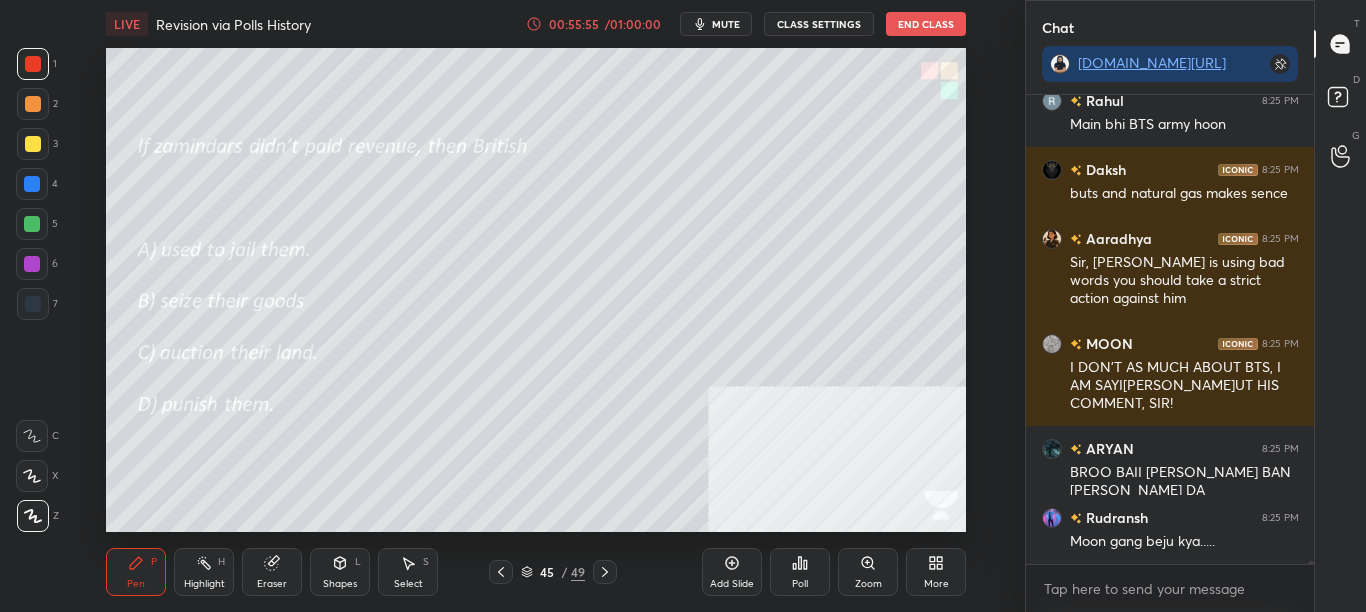 click on "Poll" at bounding box center (800, 572) 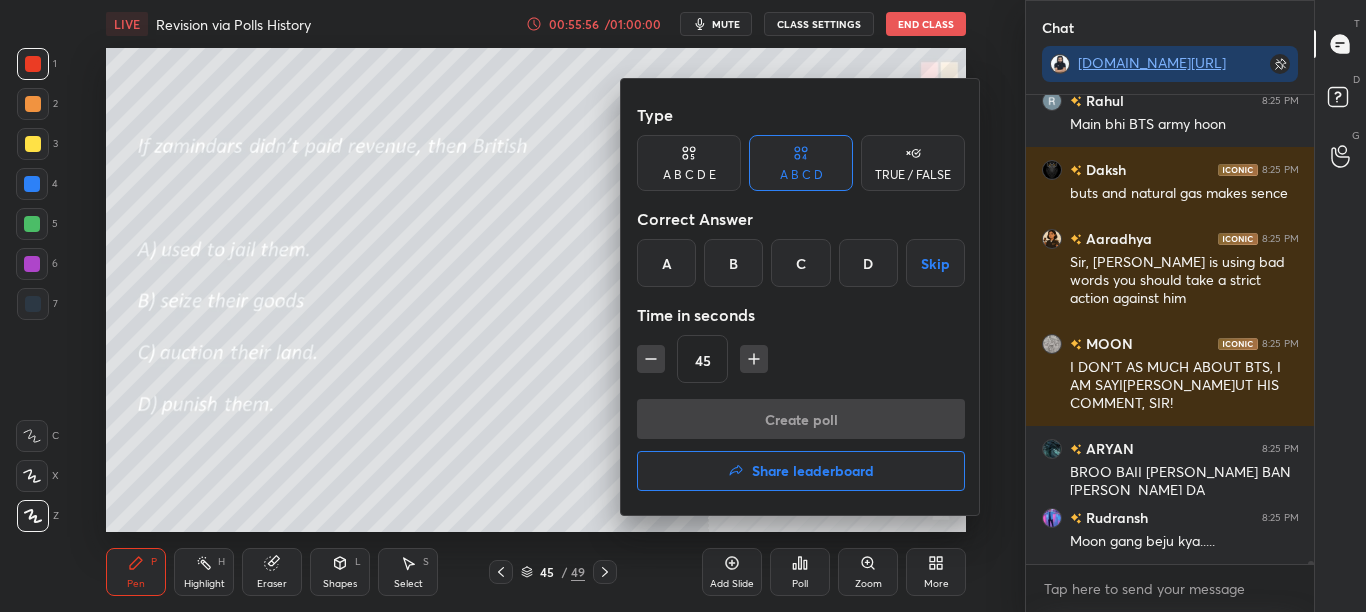 click on "Share leaderboard" at bounding box center [813, 471] 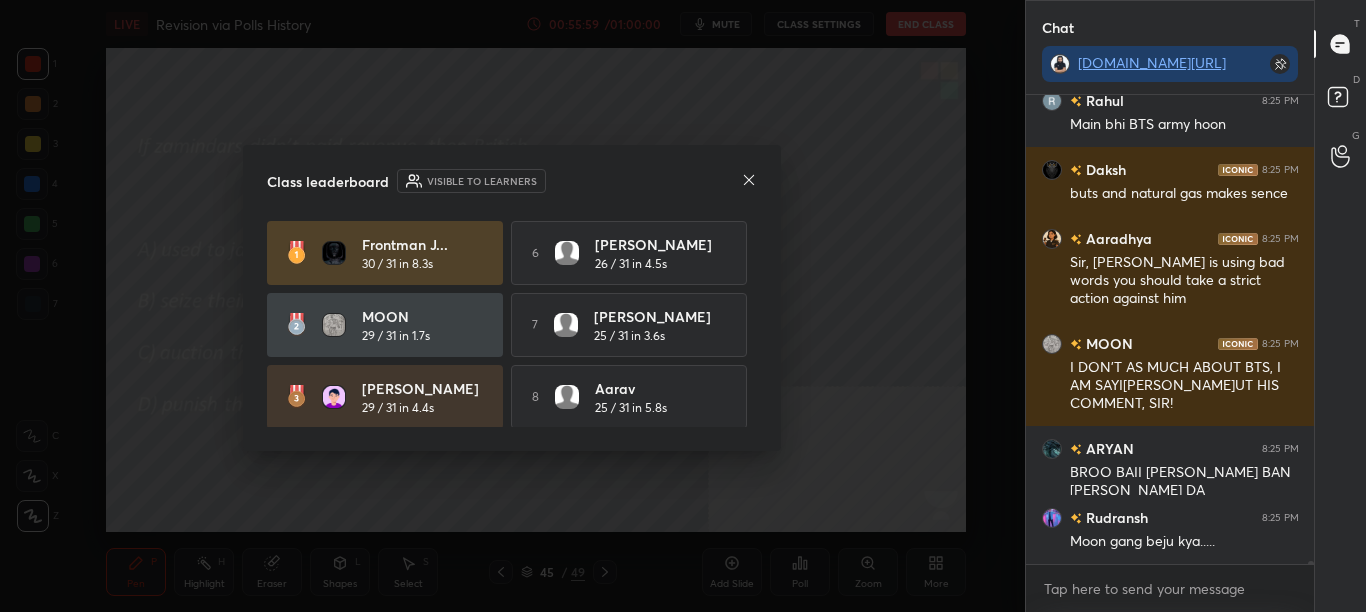 click 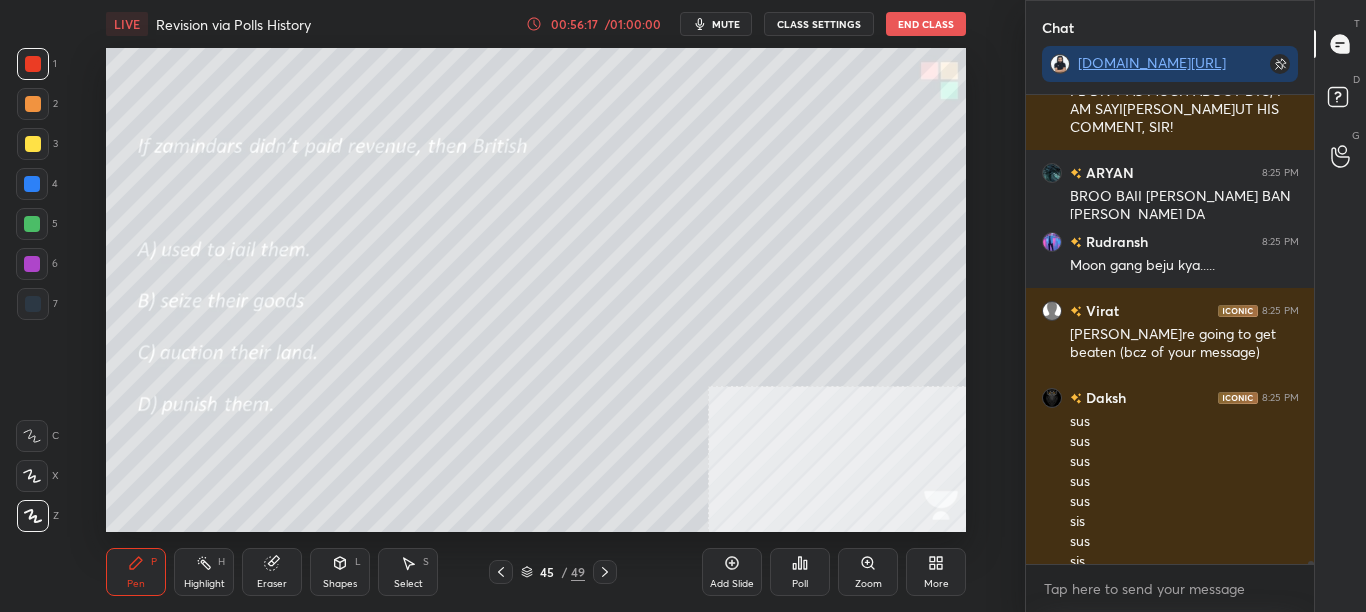scroll, scrollTop: 76273, scrollLeft: 0, axis: vertical 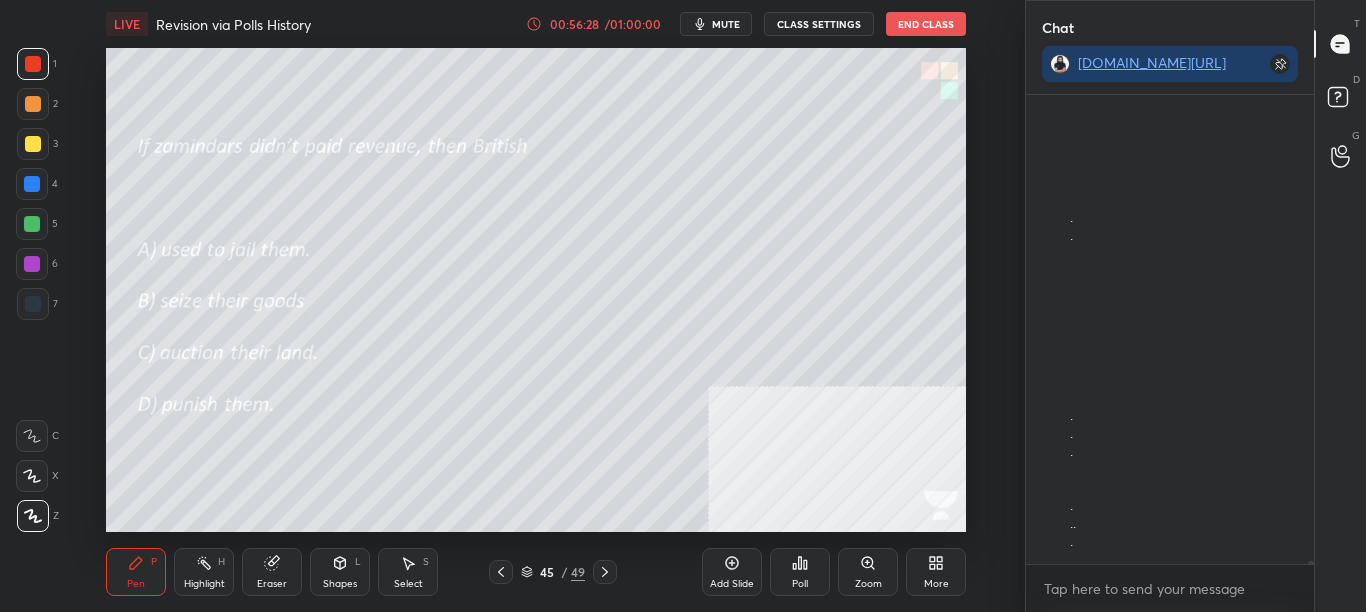click on "Poll" at bounding box center [800, 572] 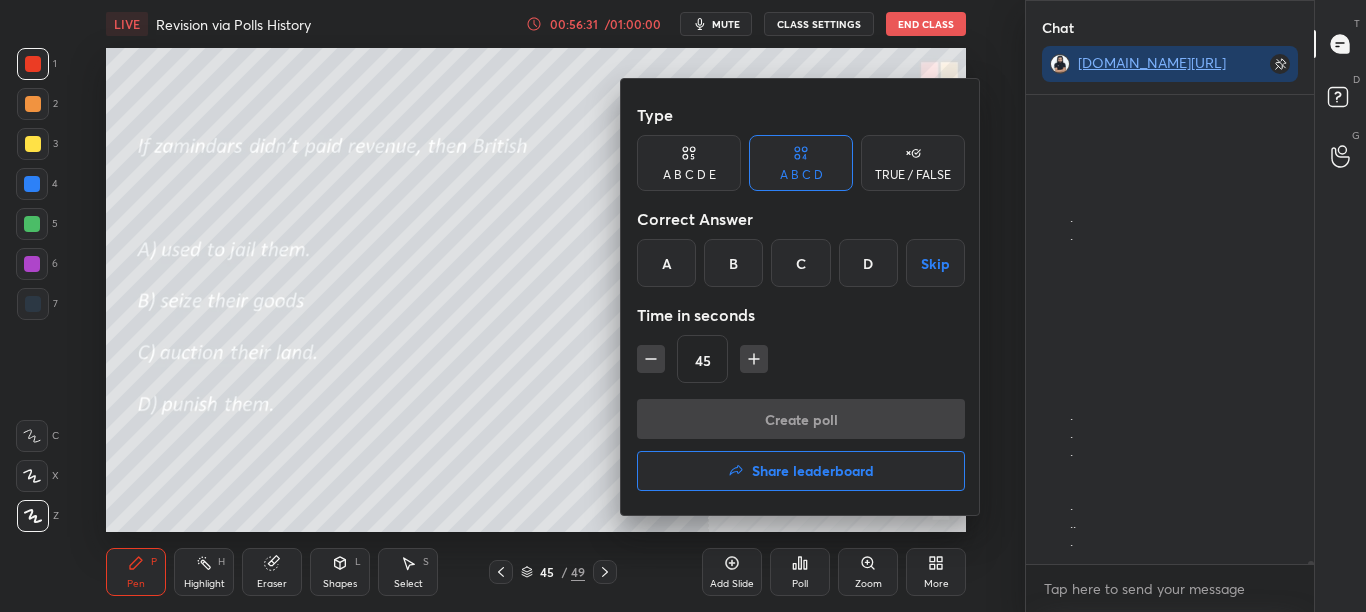 click on "B" at bounding box center (733, 263) 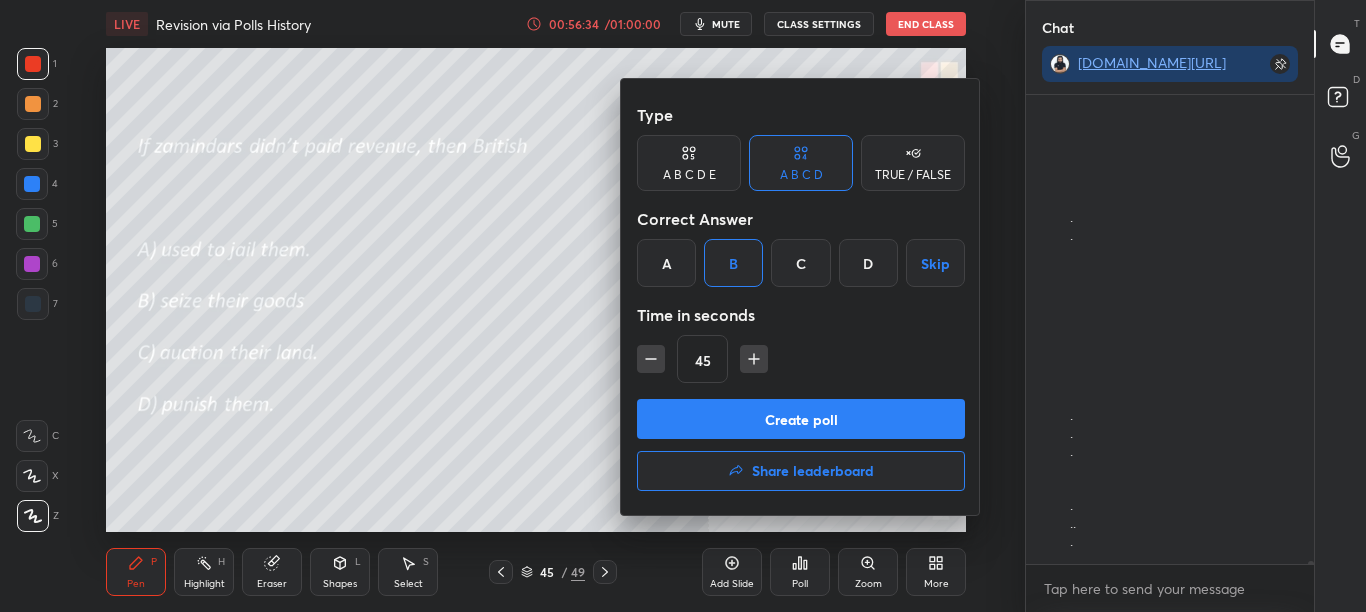 click on "D" at bounding box center [868, 263] 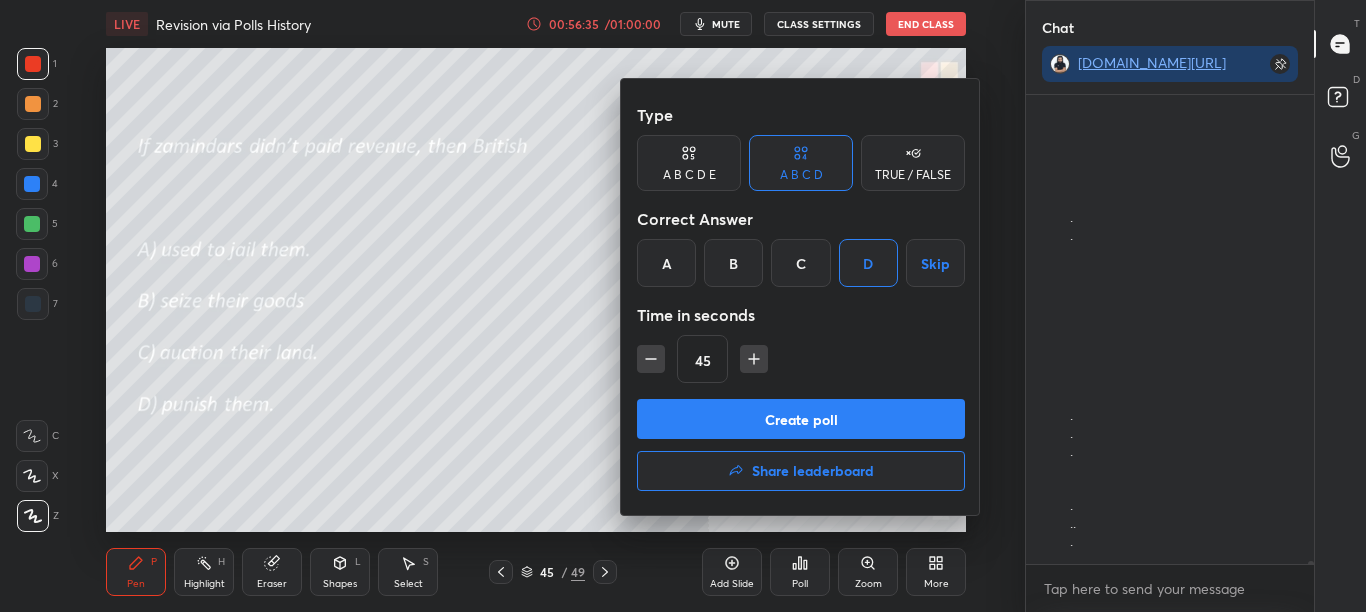 click on "Create poll" at bounding box center (801, 419) 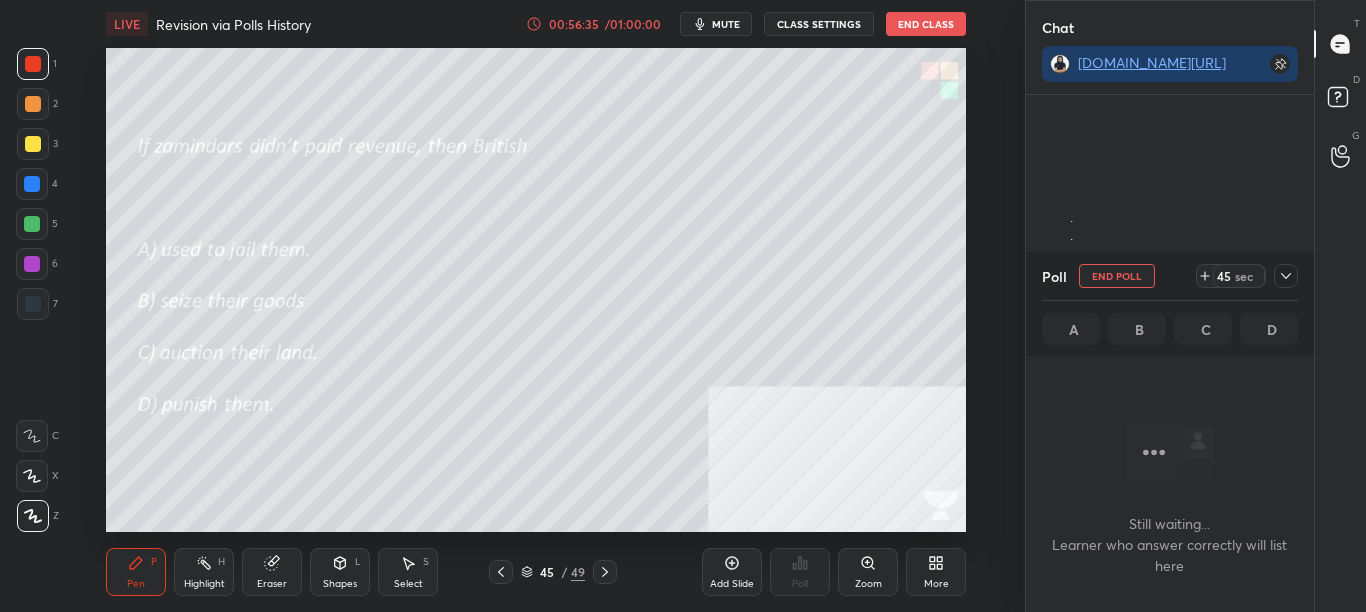 scroll, scrollTop: 235, scrollLeft: 282, axis: both 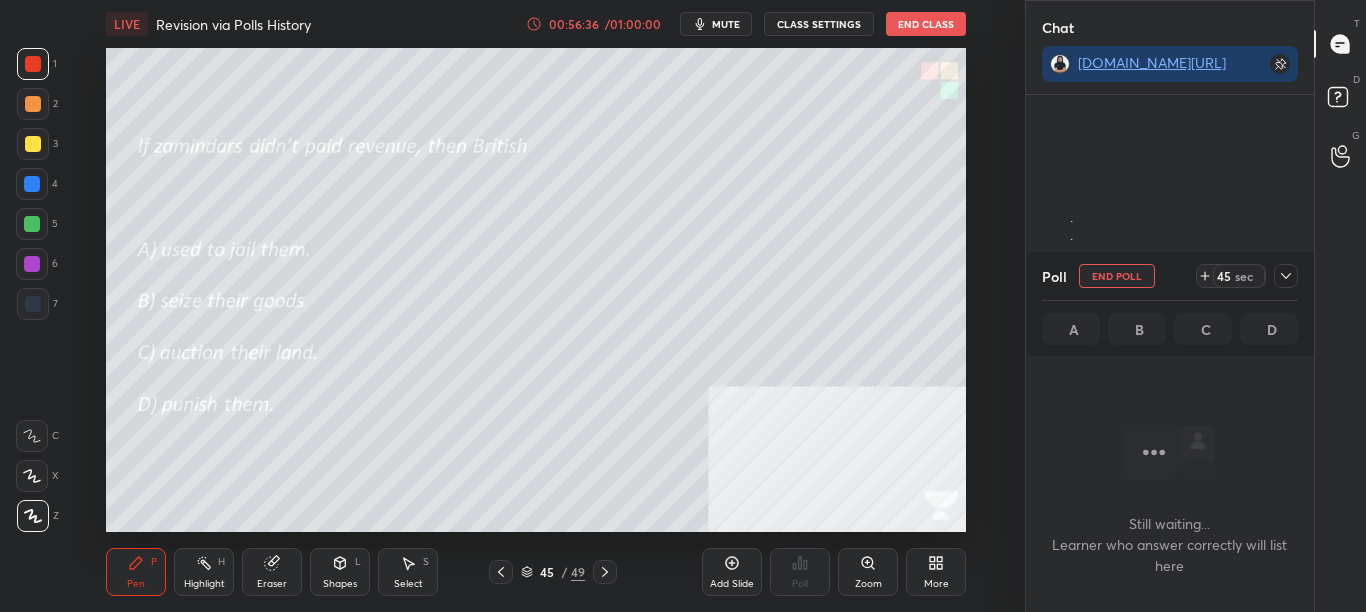 click on "mute" at bounding box center [726, 24] 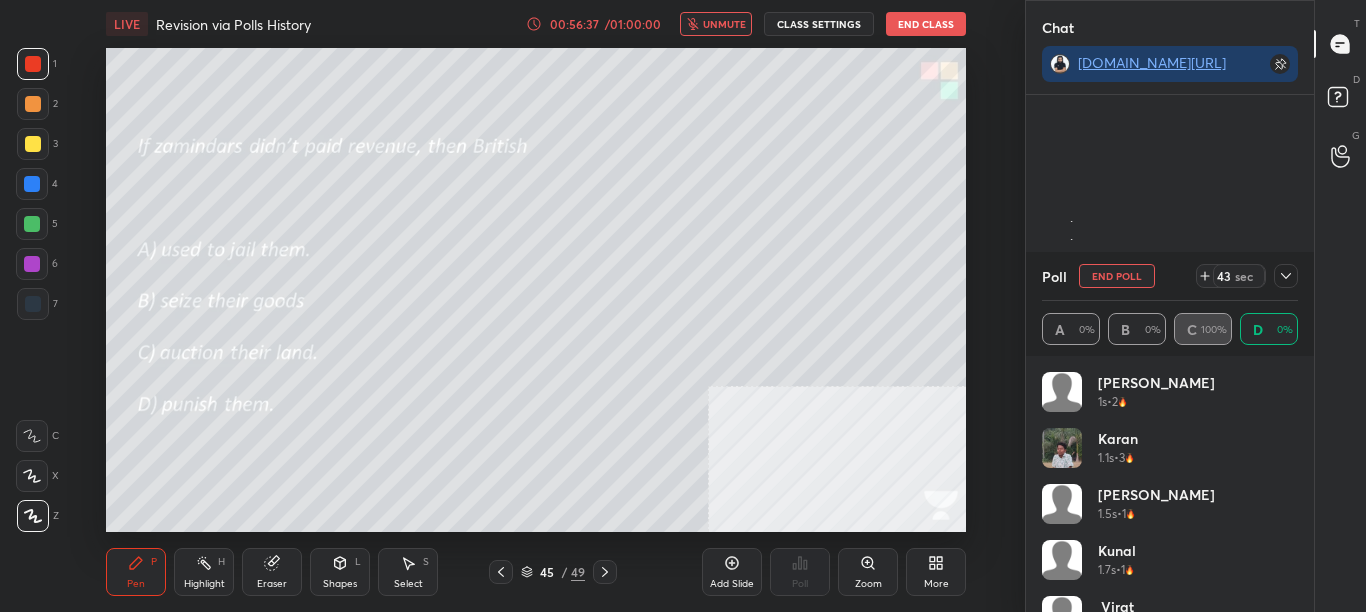 scroll, scrollTop: 7, scrollLeft: 7, axis: both 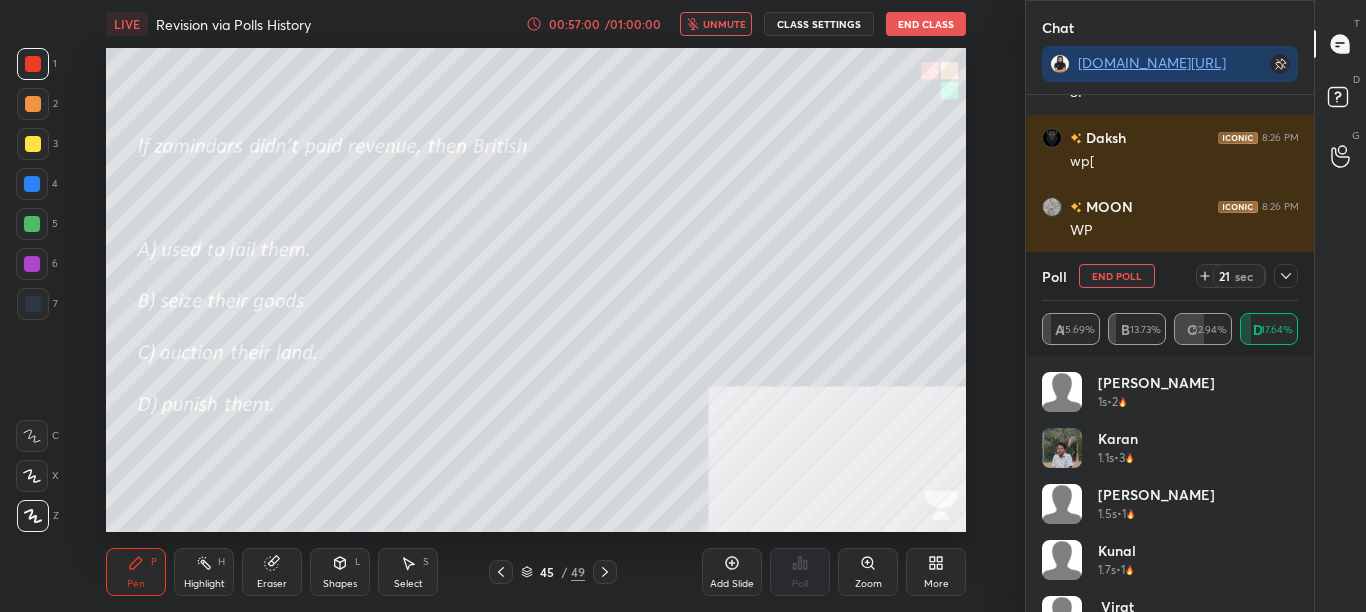 click 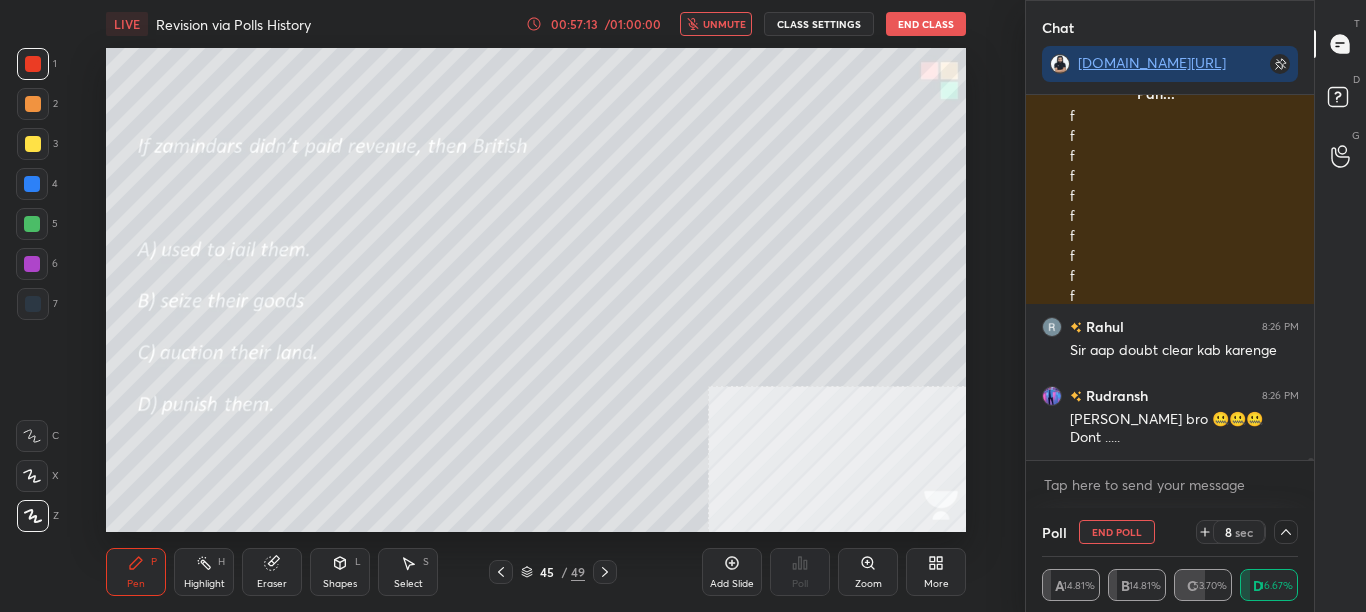 drag, startPoint x: 725, startPoint y: 21, endPoint x: 739, endPoint y: 2, distance: 23.600847 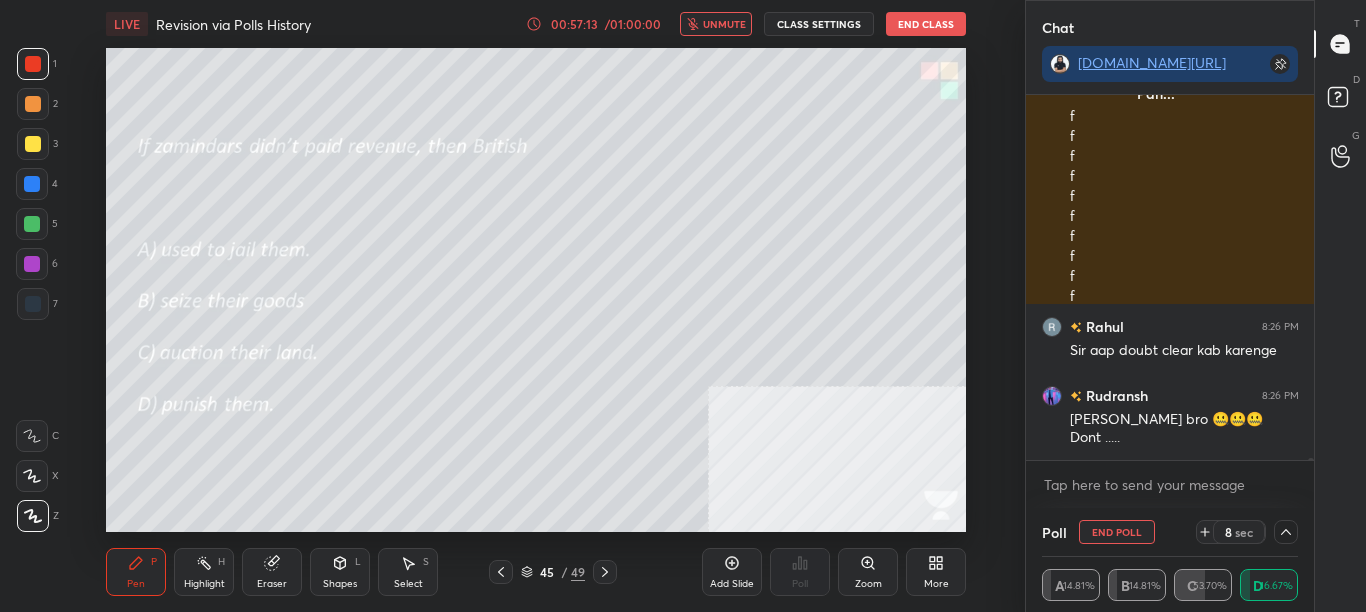 click on "unmute" at bounding box center (724, 24) 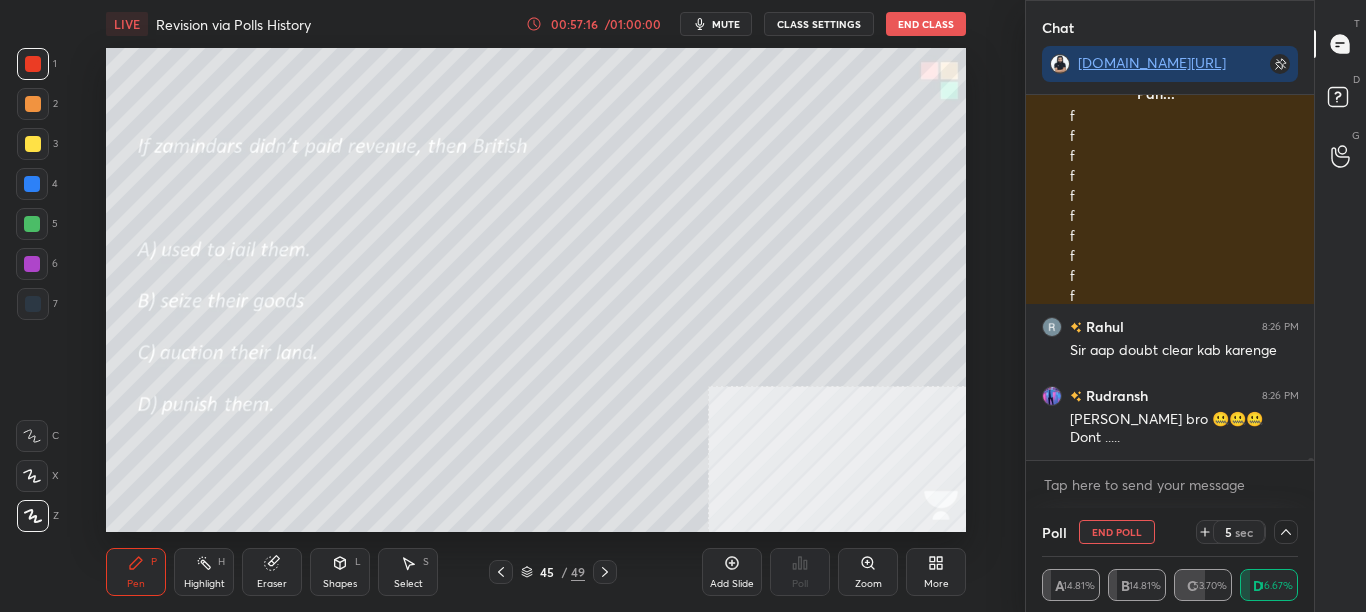 click at bounding box center [1286, 532] 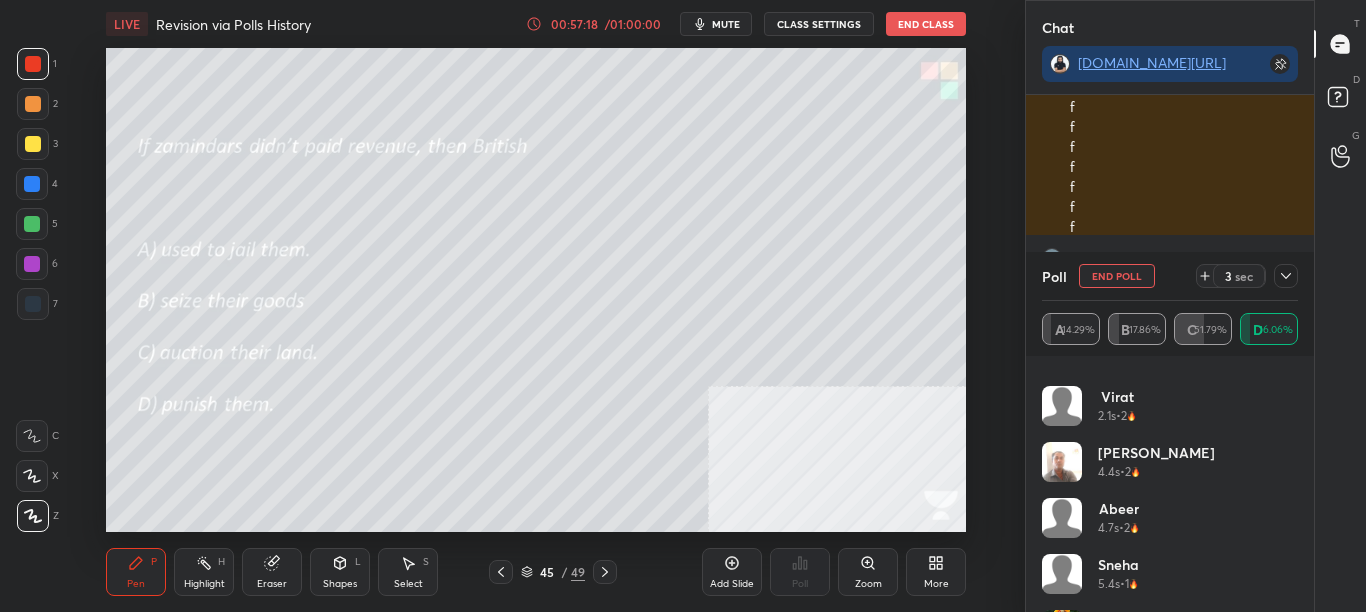 click on "Anwita 1.5s  •  1 Kunal 1.7s  •  1 Virat 2.1s  •  2 PRATIK 4.4s  •  2 Abeer 4.7s  •  2 Sneha 5.4s  •  1 palak 5.5s  •  1" at bounding box center [1170, 484] 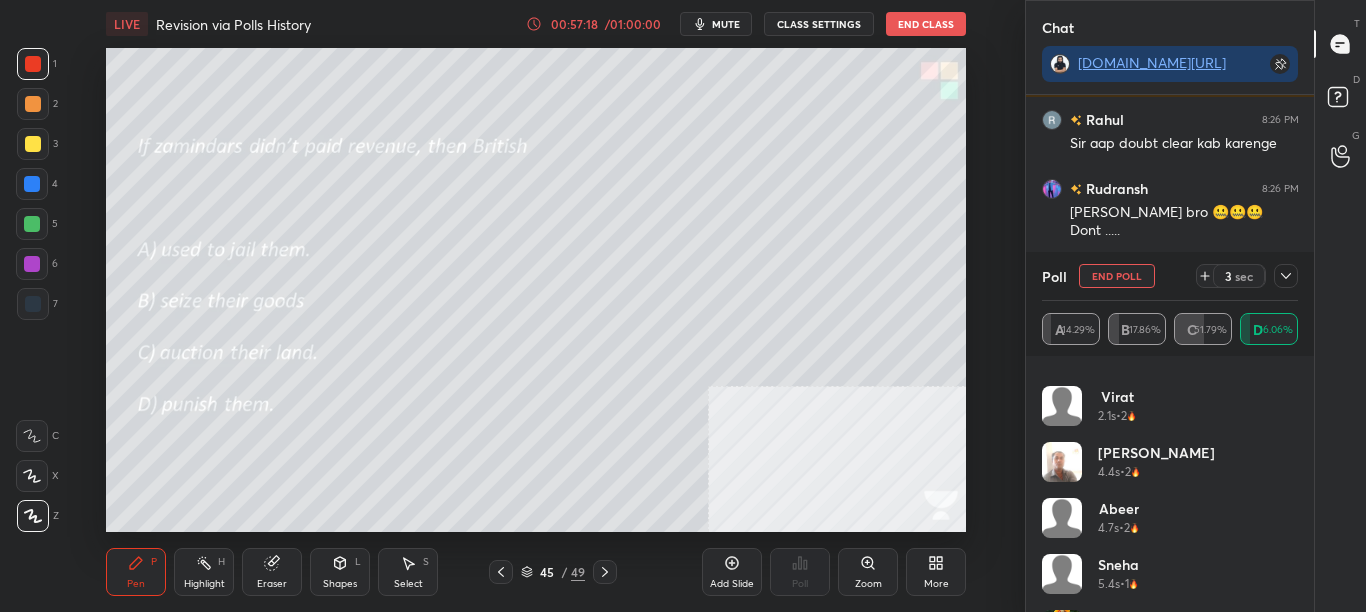 click on "Anwita 1.5s  •  1 Kunal 1.7s  •  1 Virat 2.1s  •  2 PRATIK 4.4s  •  2 Abeer 4.7s  •  2 Sneha 5.4s  •  1 palak 5.5s  •  1" at bounding box center [1170, 484] 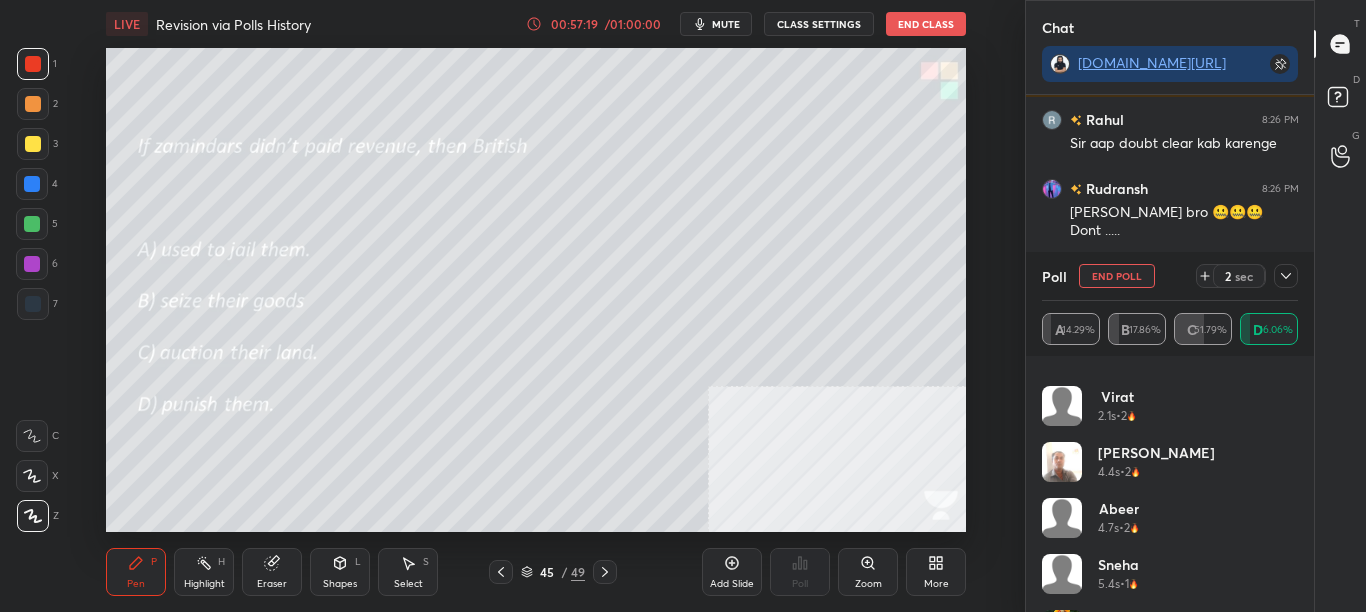 click on "Anwita 1.5s  •  1 Kunal 1.7s  •  1 Virat 2.1s  •  2 PRATIK 4.4s  •  2 Abeer 4.7s  •  2 Sneha 5.4s  •  1 palak 5.5s  •  1" at bounding box center (1170, 484) 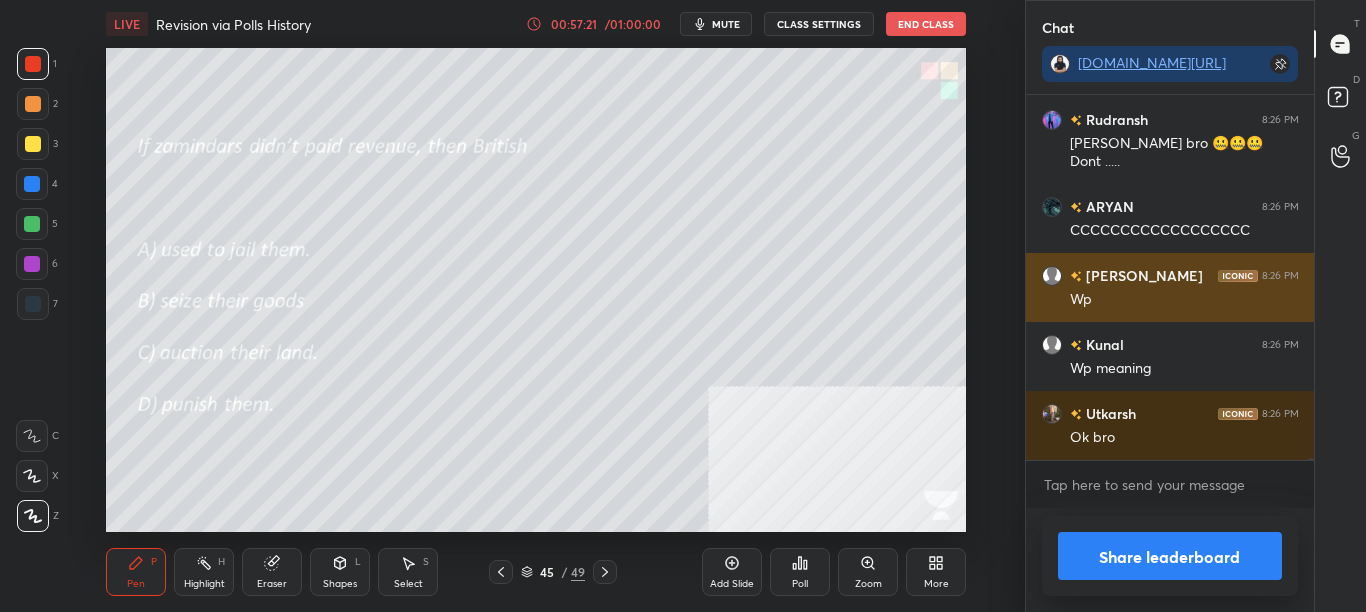 click on "8:26 PM" at bounding box center (1280, 276) 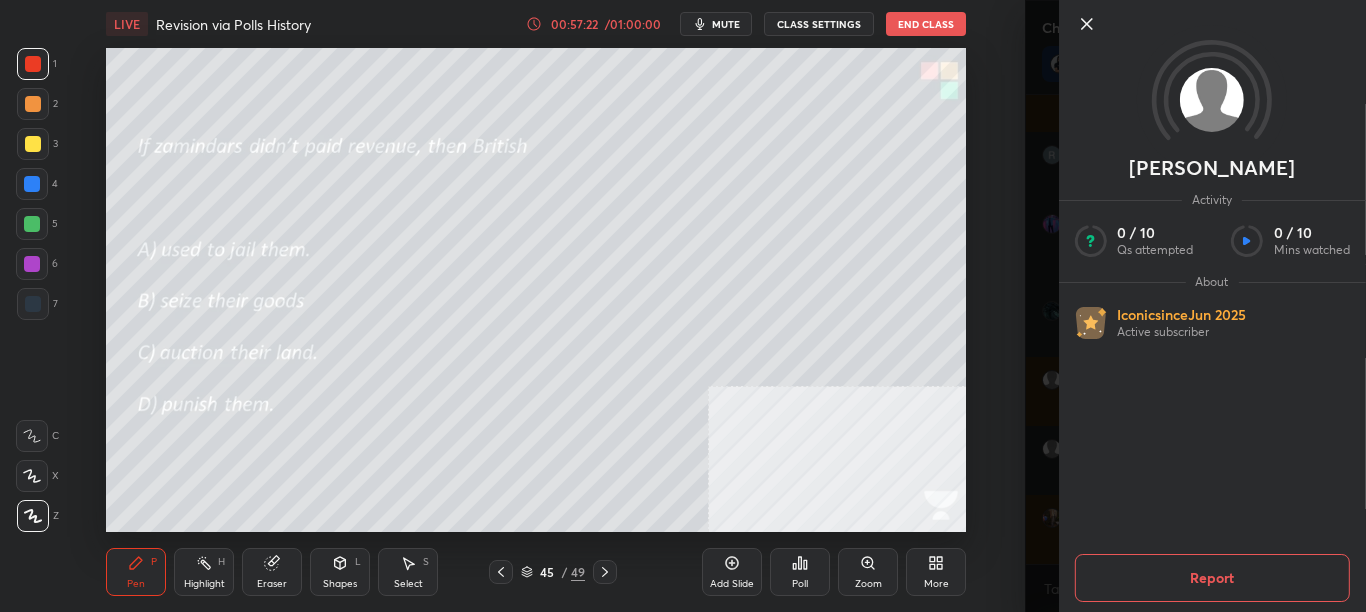 click on "Setting up your live class Poll for   secs No correct answer Start poll" at bounding box center [536, 290] 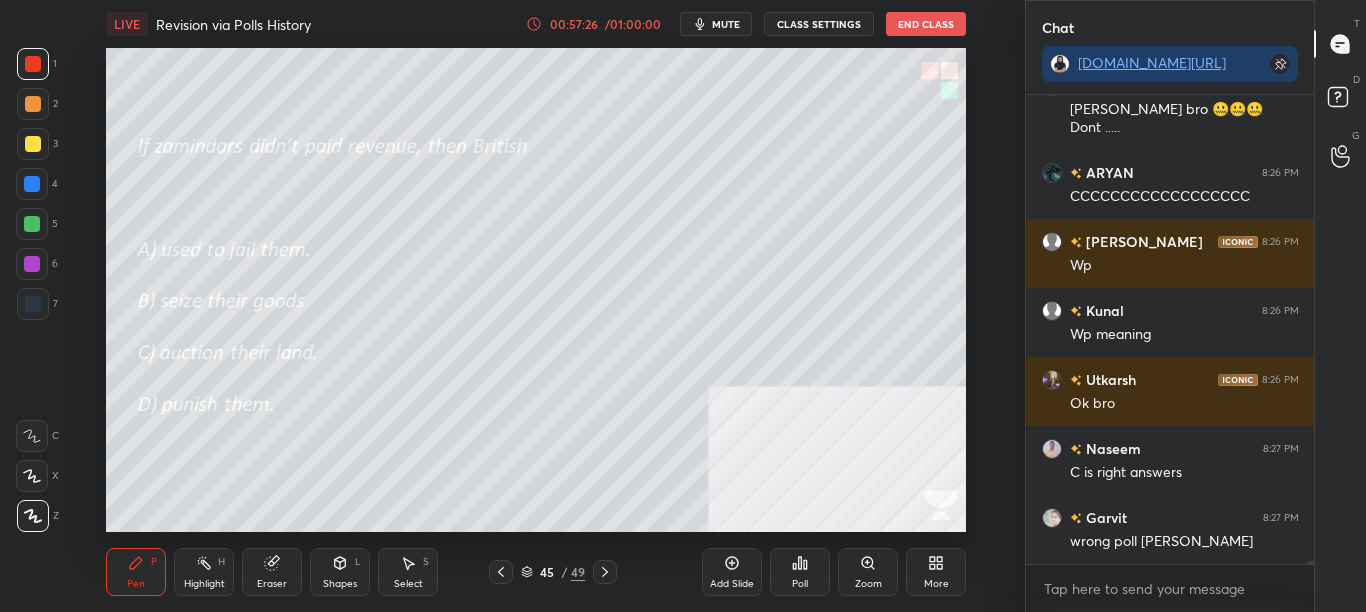 click 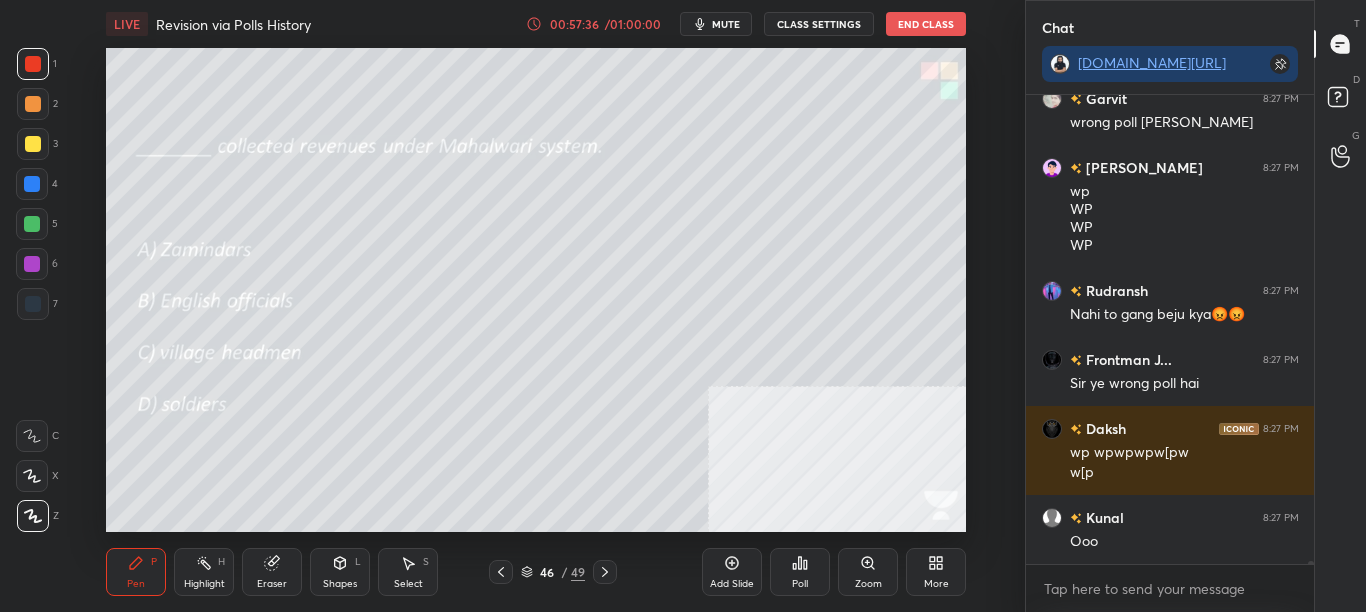 click 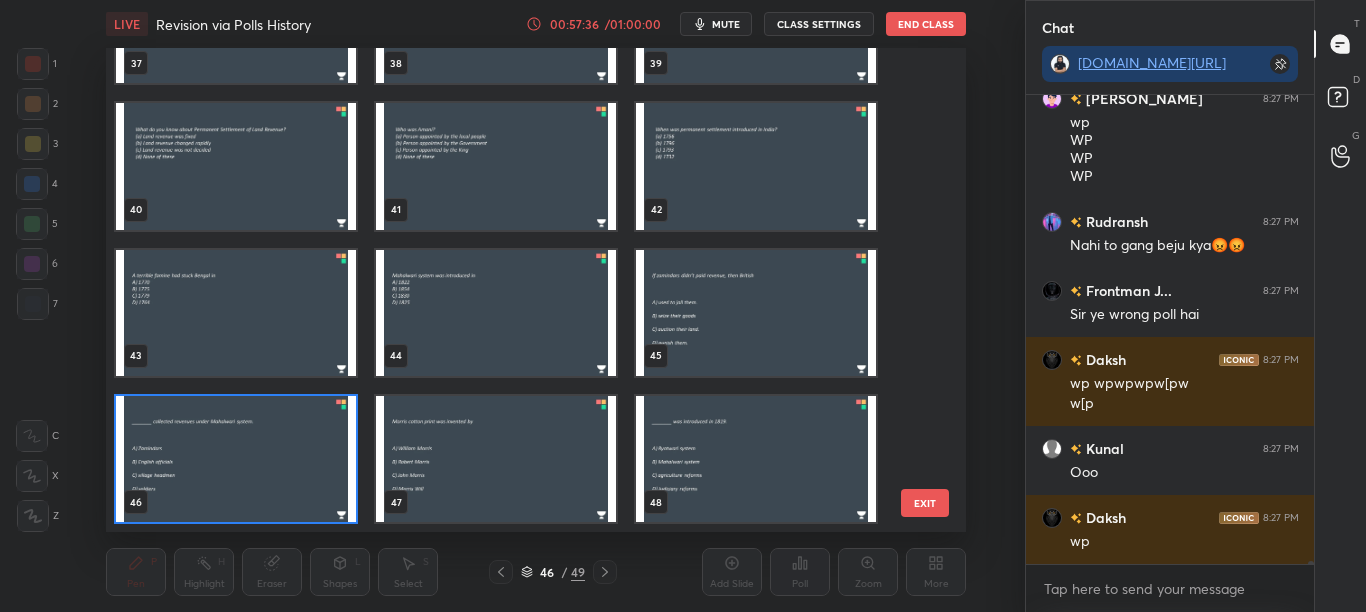 click at bounding box center [501, 572] 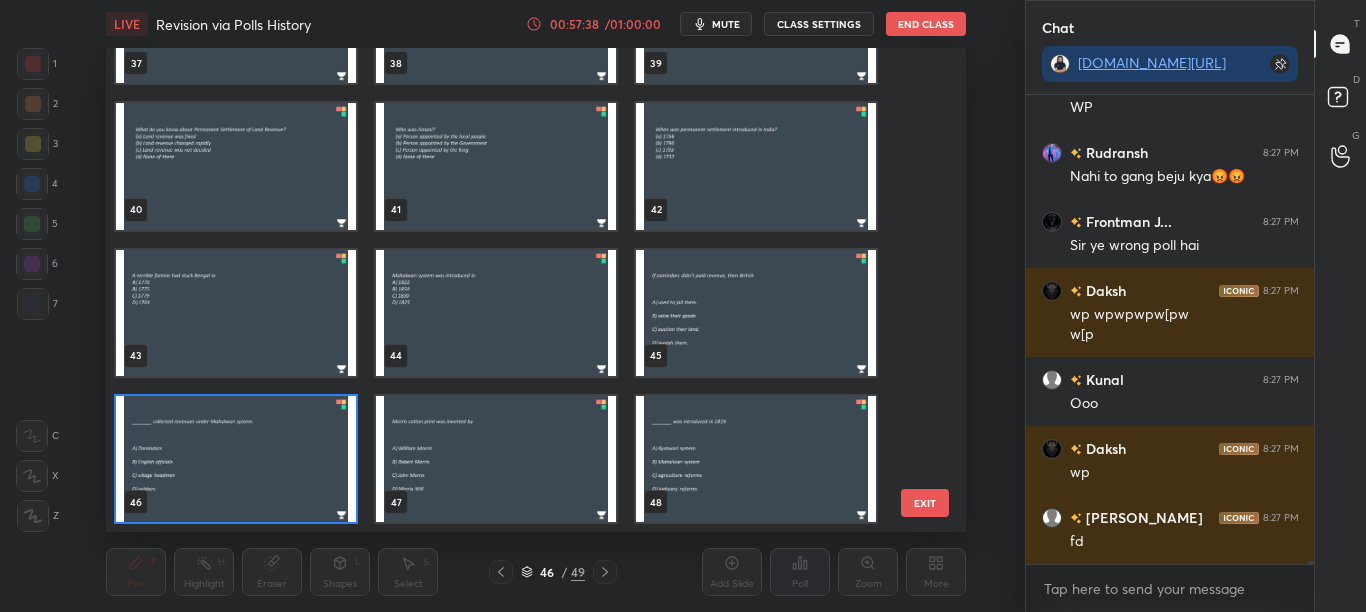 click on "EXIT" at bounding box center [925, 503] 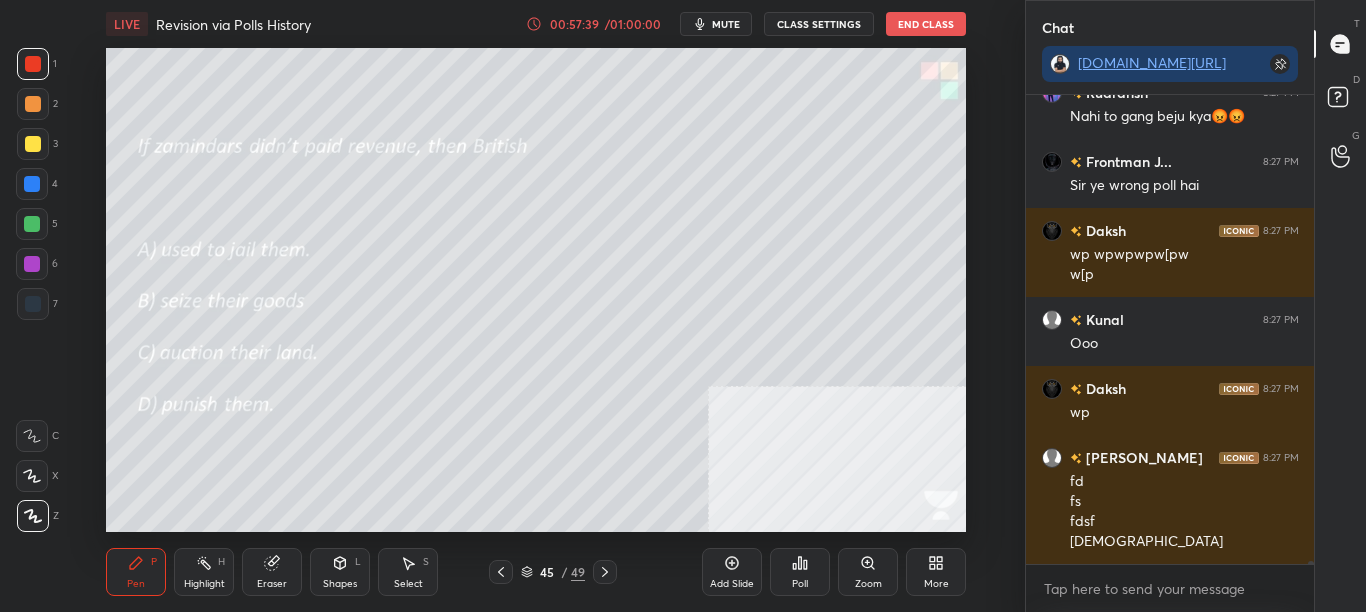 click 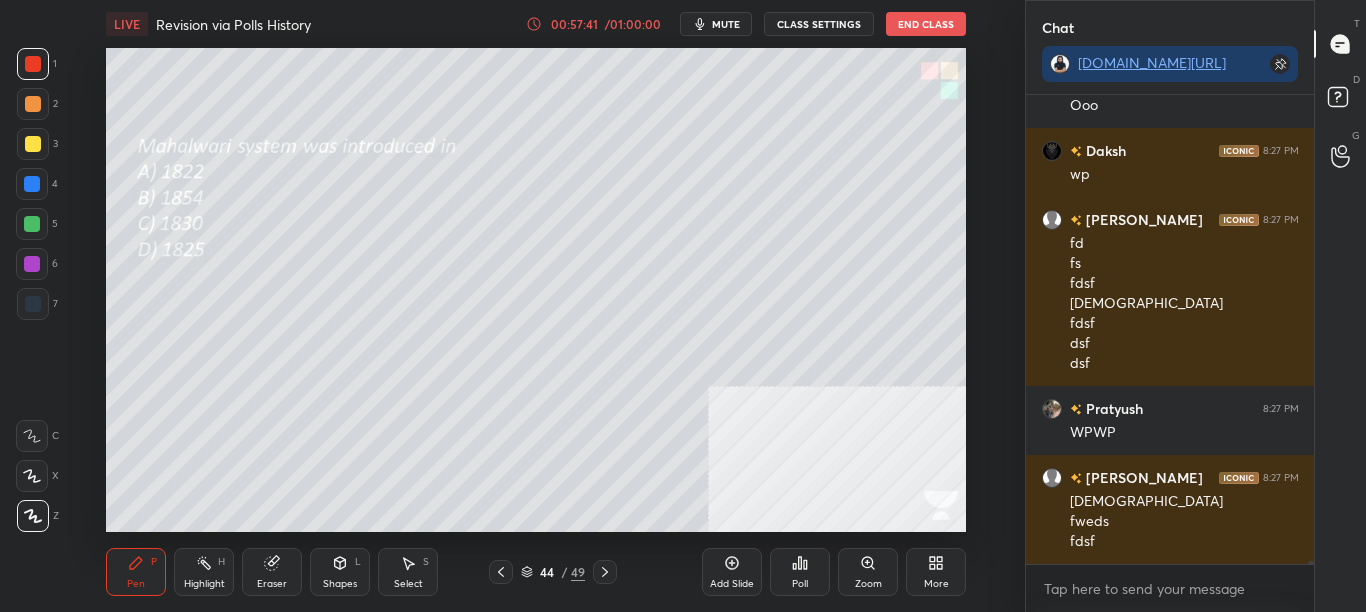 click 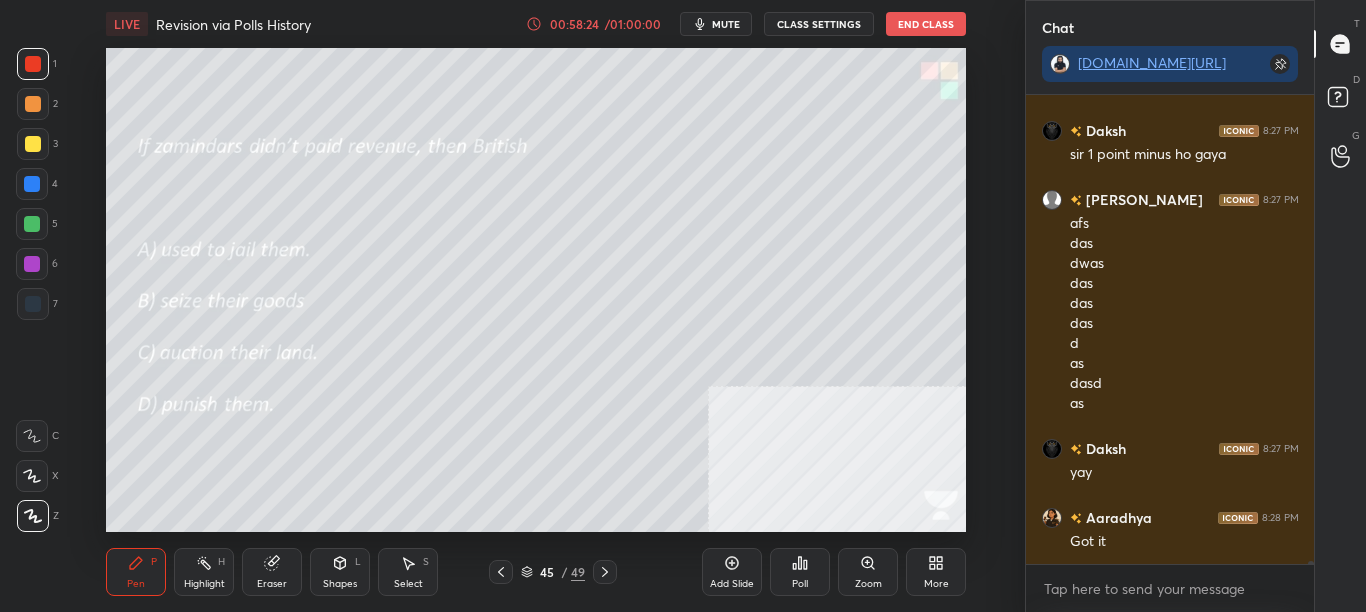 scroll, scrollTop: 82571, scrollLeft: 0, axis: vertical 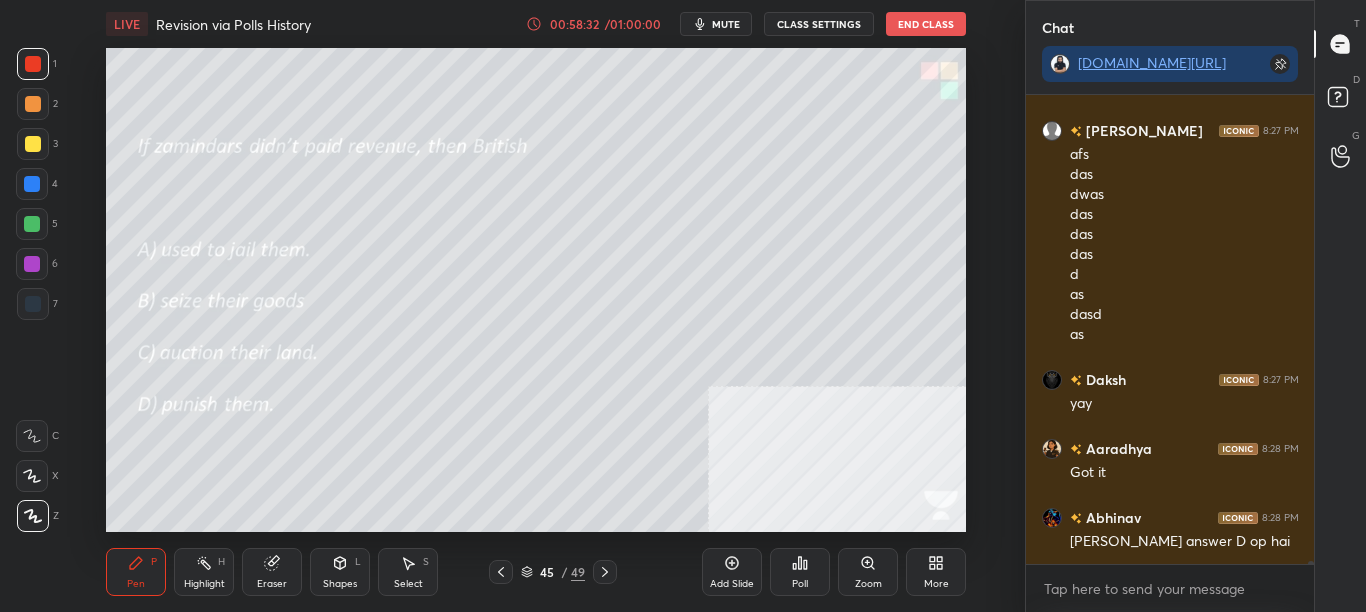 click 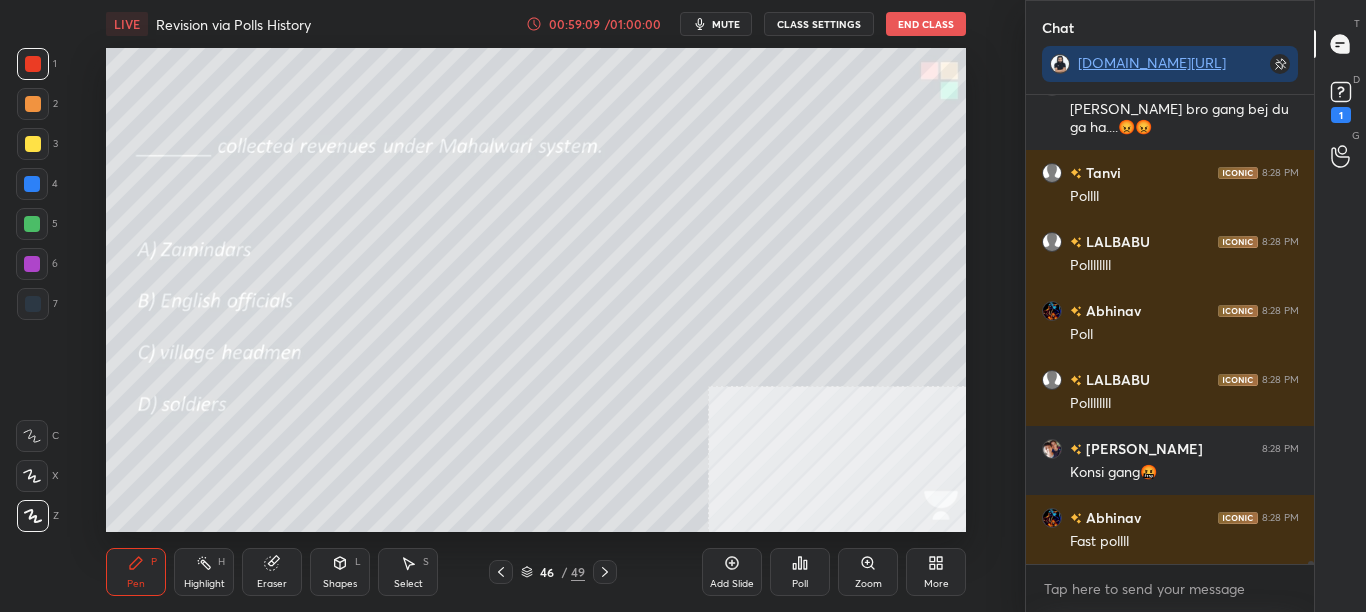 scroll, scrollTop: 83158, scrollLeft: 0, axis: vertical 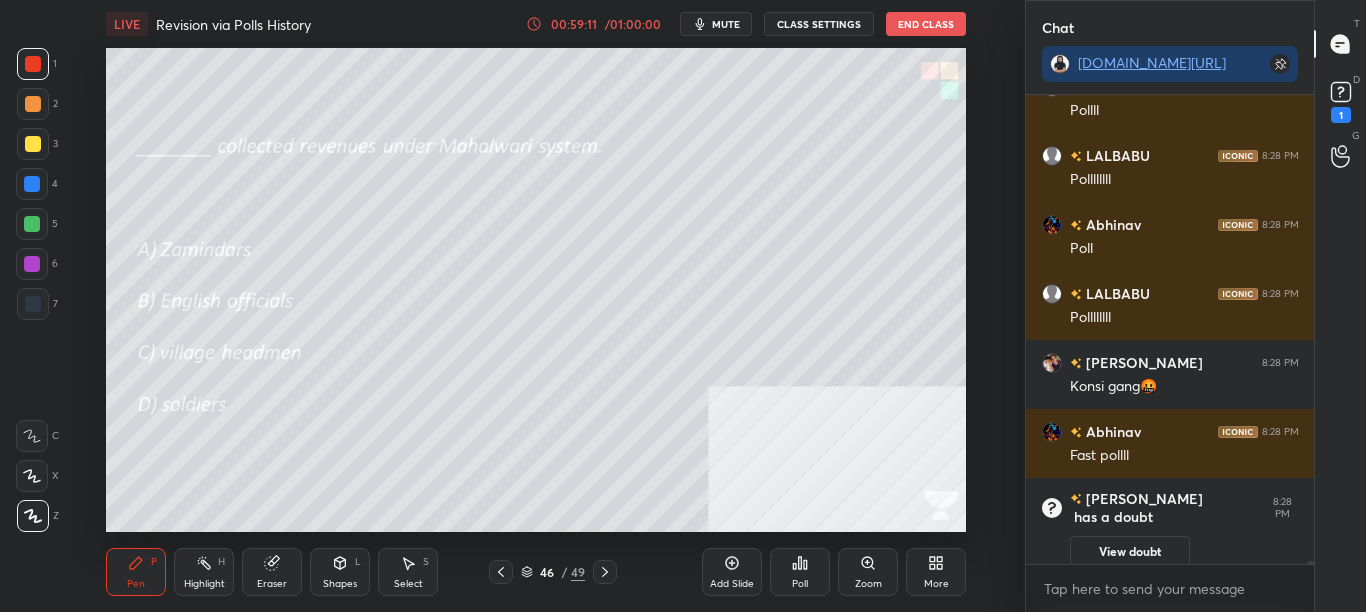 click on "Poll" at bounding box center (800, 572) 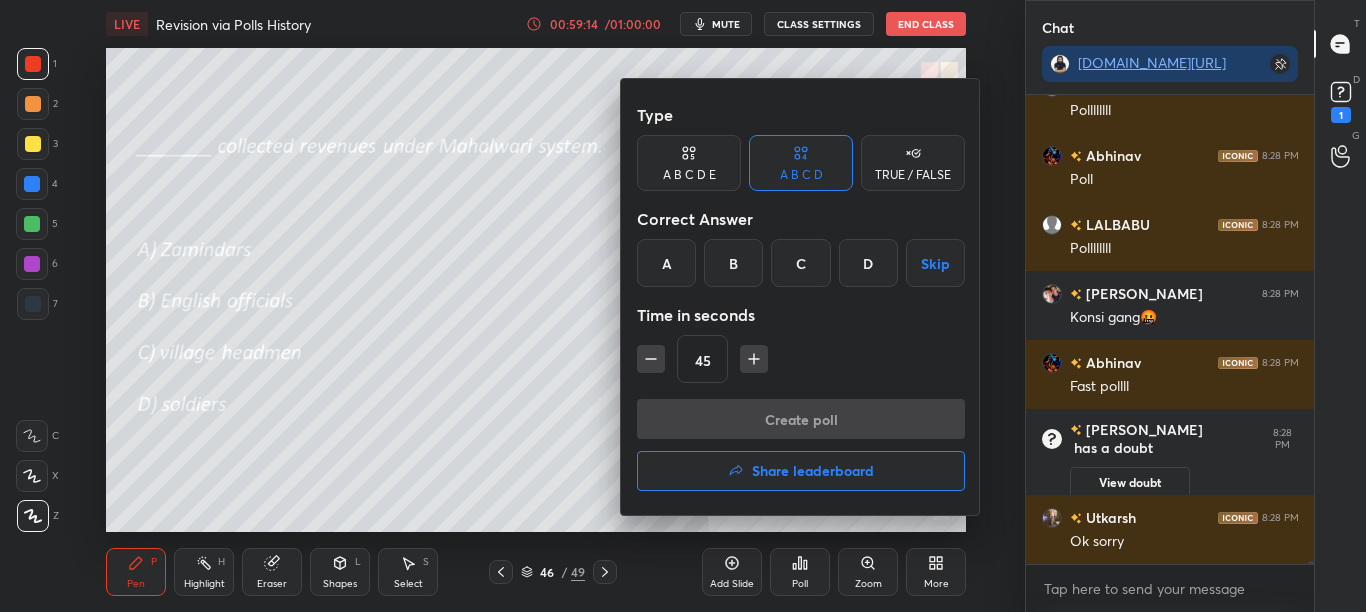scroll, scrollTop: 80448, scrollLeft: 0, axis: vertical 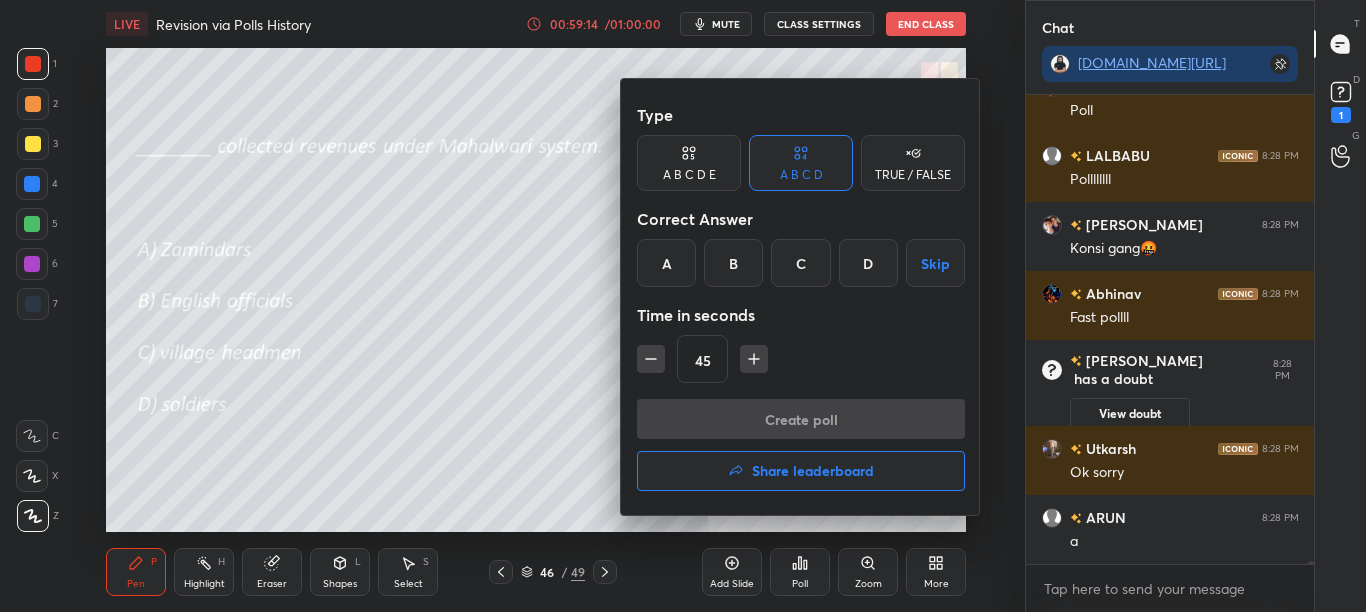 click on "C" at bounding box center (800, 263) 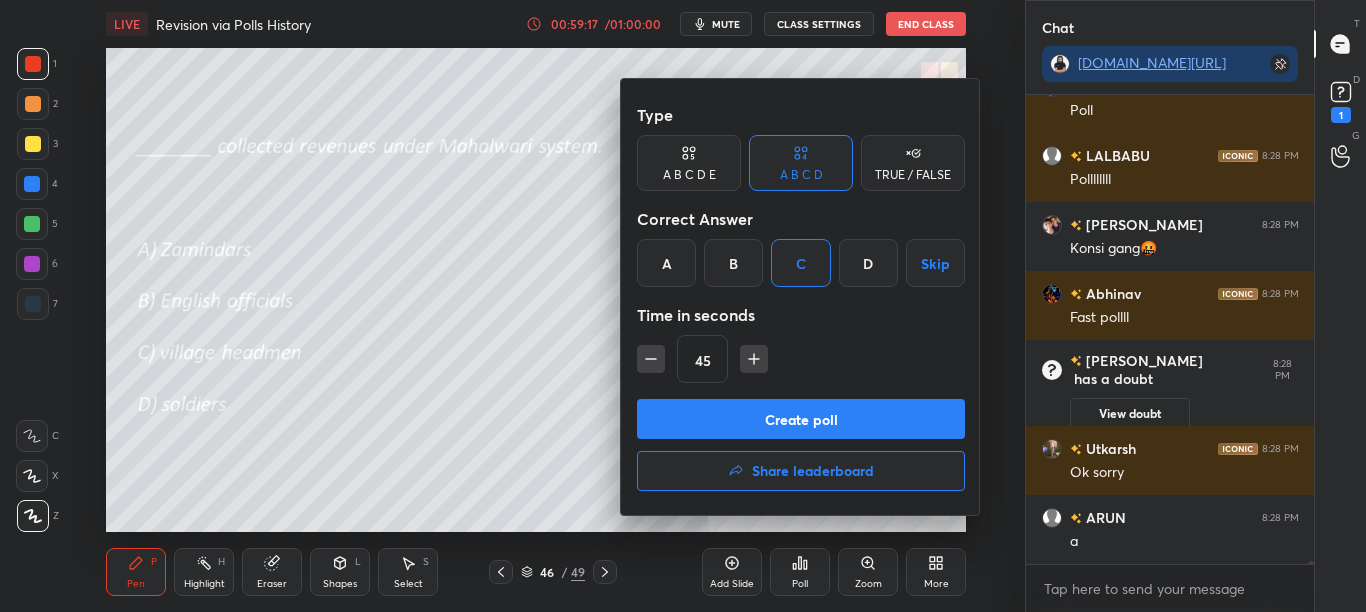 click on "Create poll" at bounding box center [801, 419] 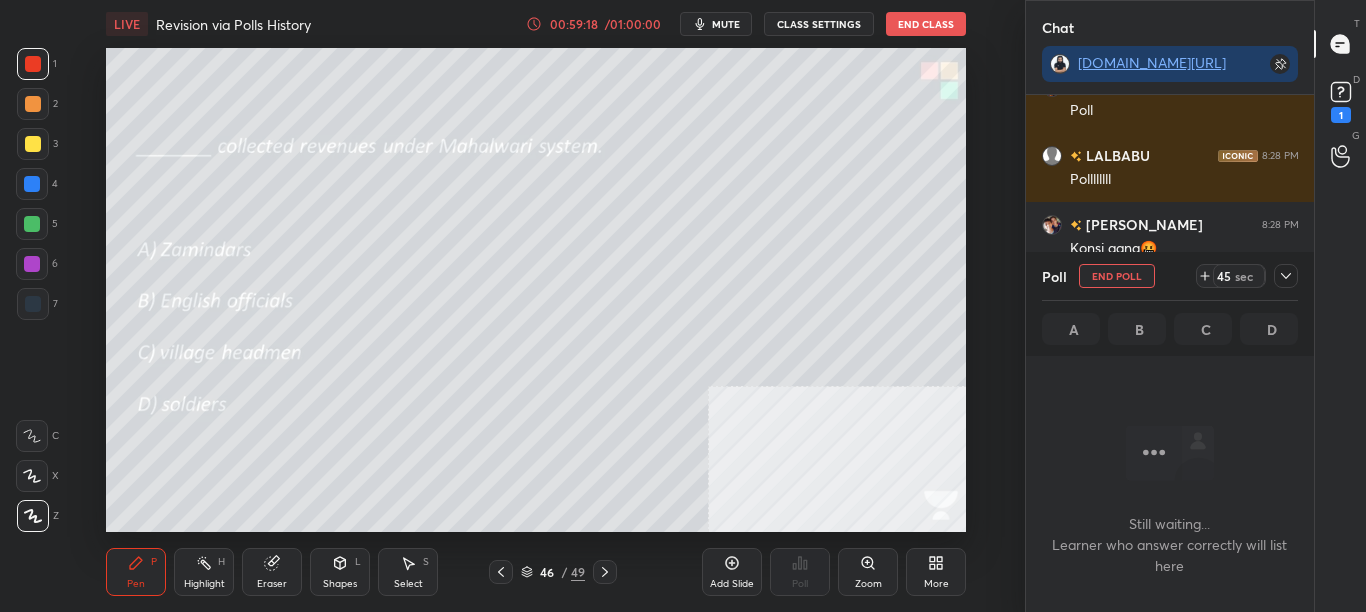 scroll, scrollTop: 264, scrollLeft: 282, axis: both 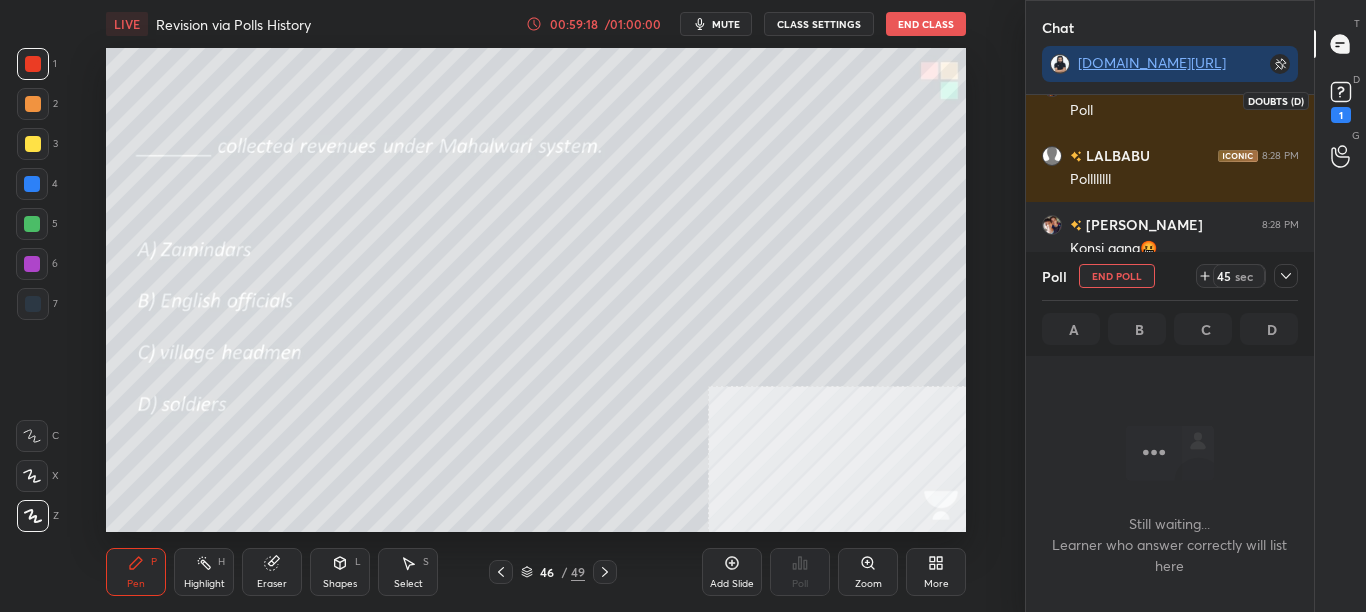 click on "1" at bounding box center (1341, 115) 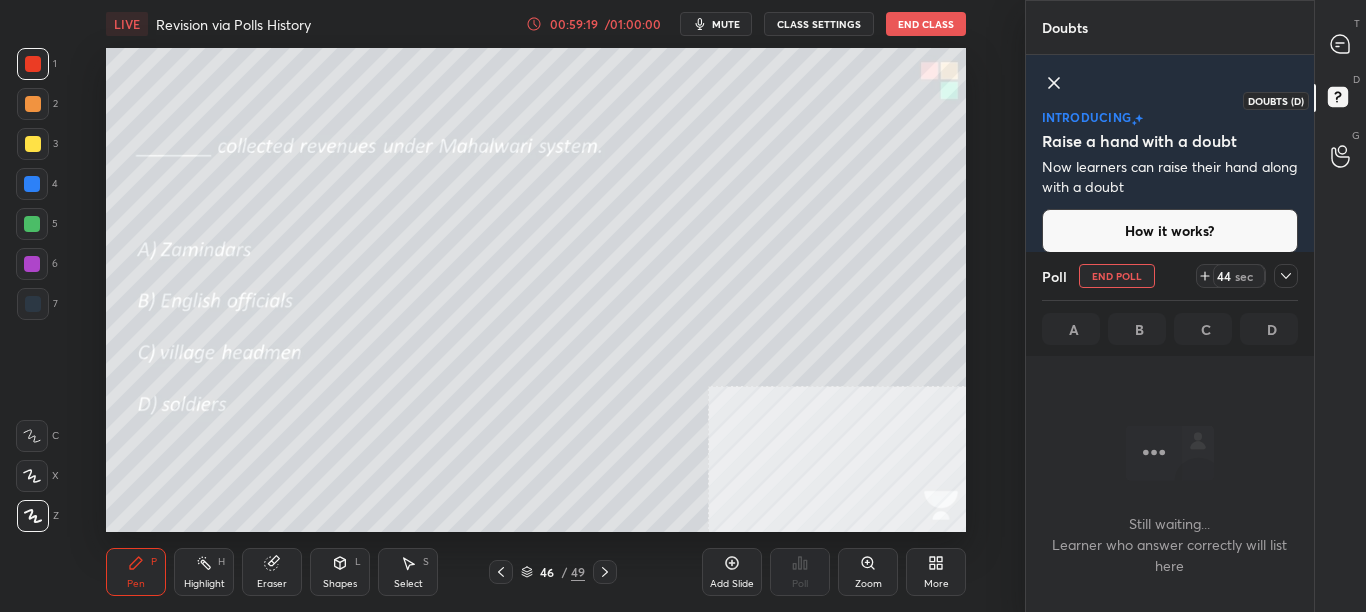 scroll, scrollTop: 7, scrollLeft: 7, axis: both 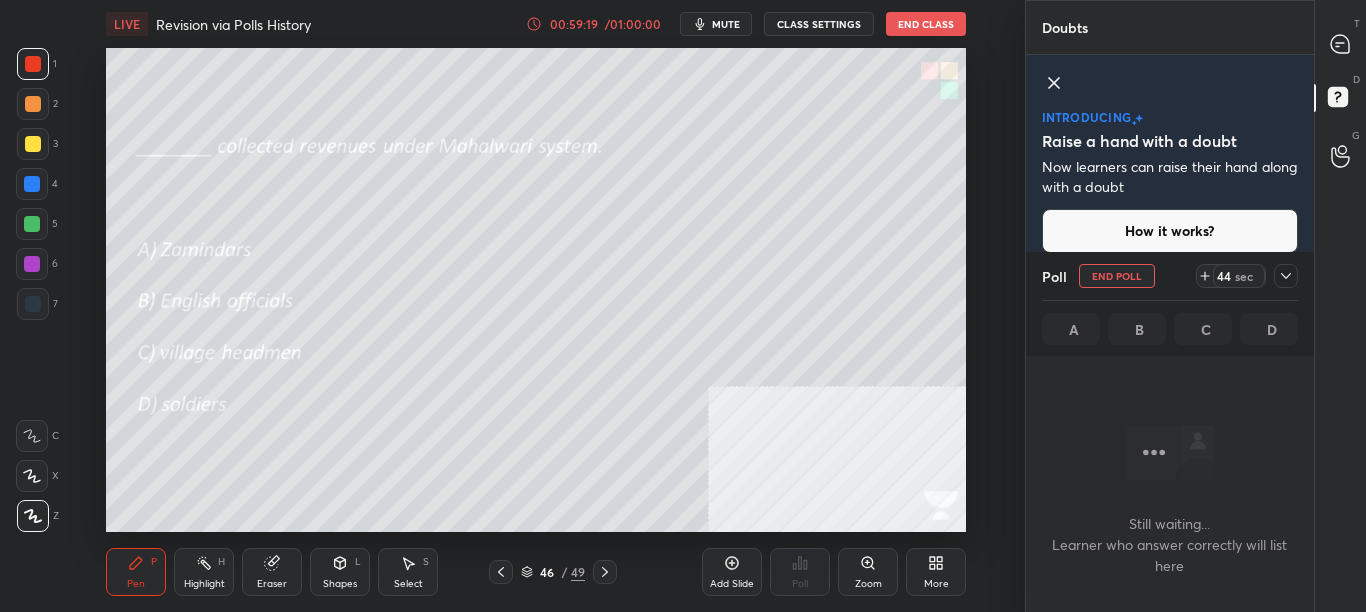 click 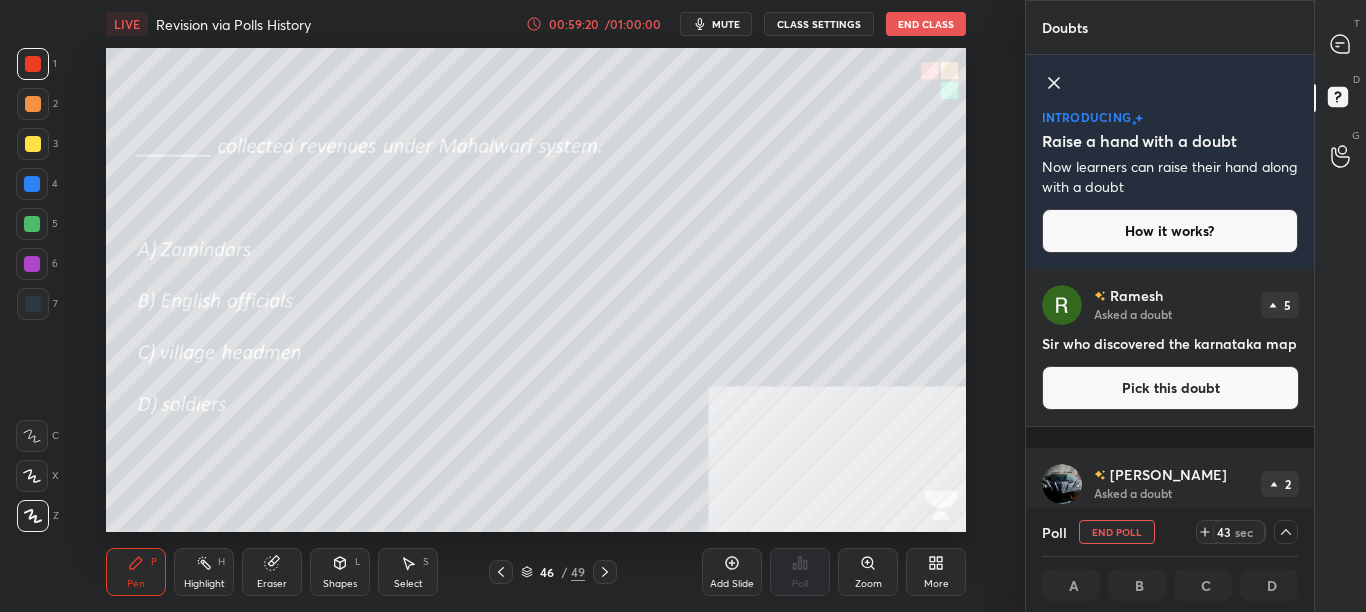 scroll, scrollTop: 1, scrollLeft: 7, axis: both 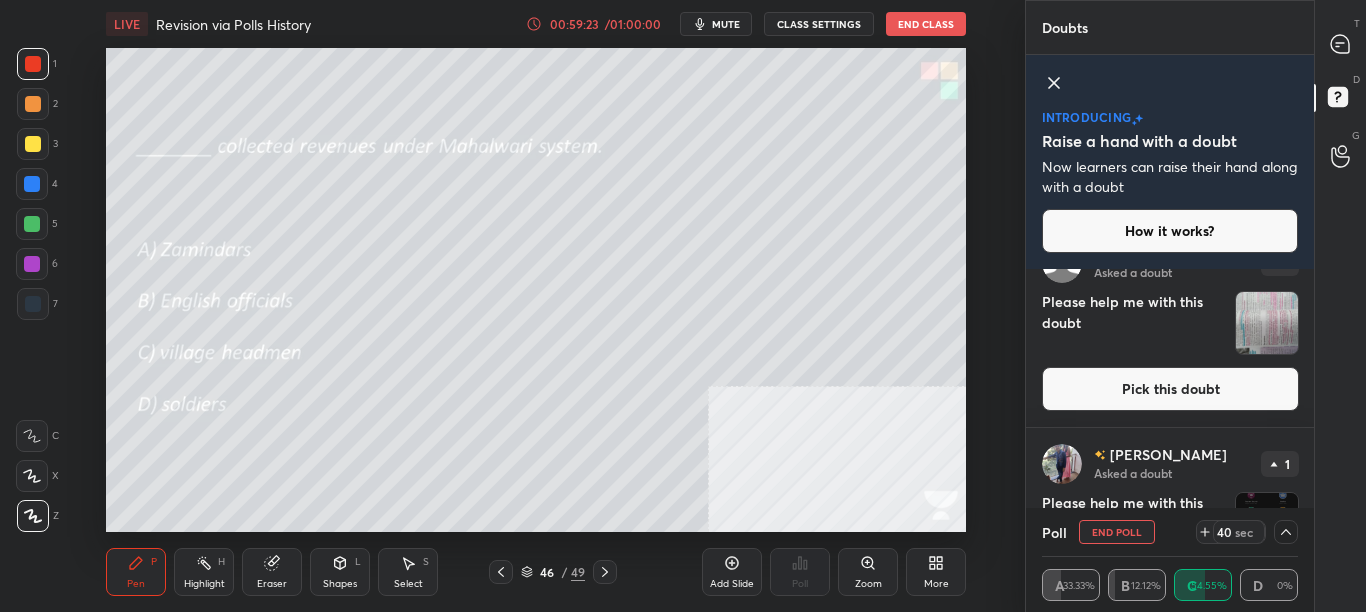click on "Pick this doubt" at bounding box center [1170, 389] 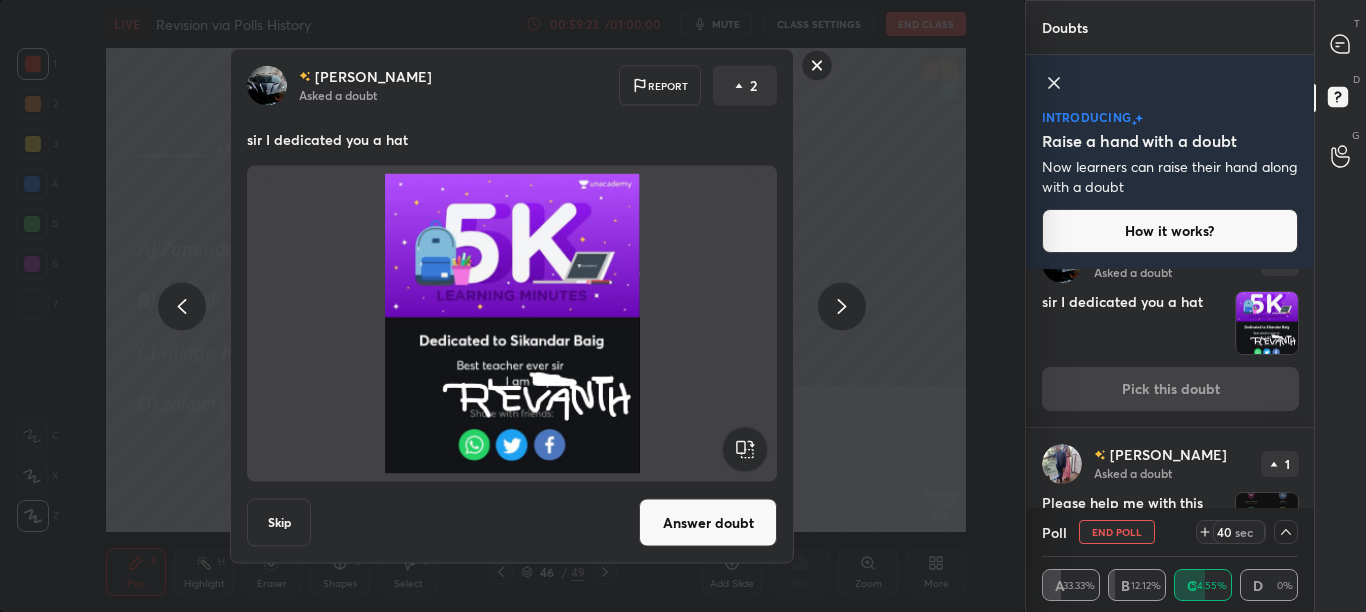 scroll, scrollTop: 380, scrollLeft: 0, axis: vertical 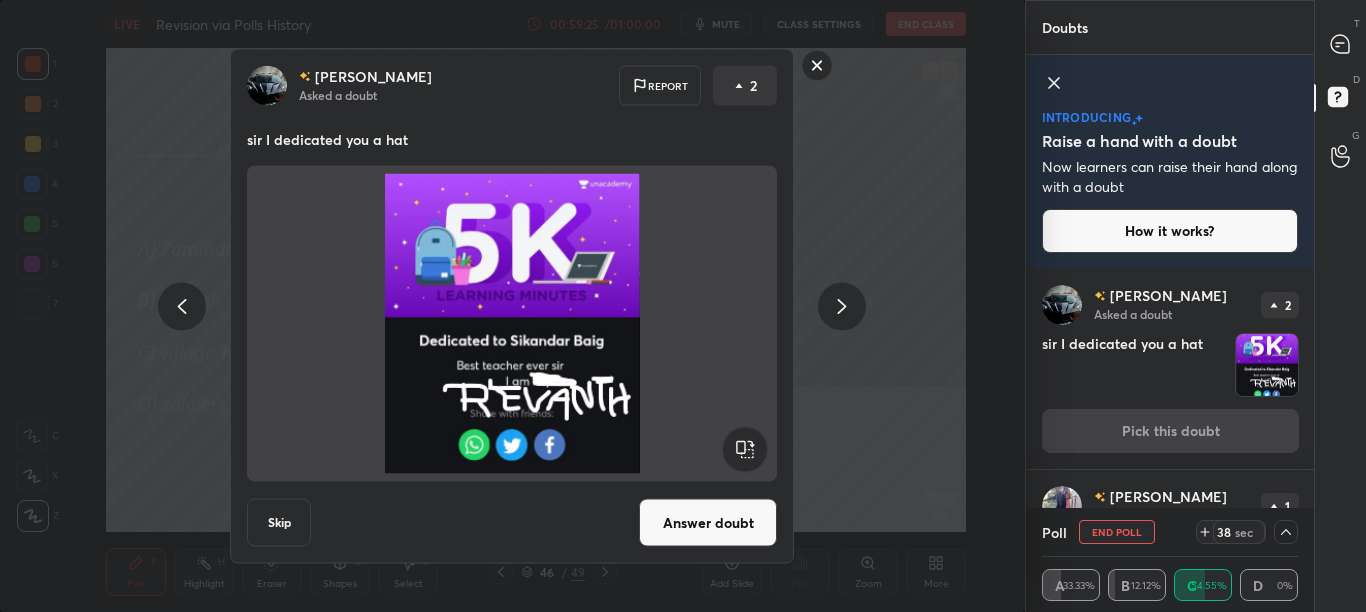 click 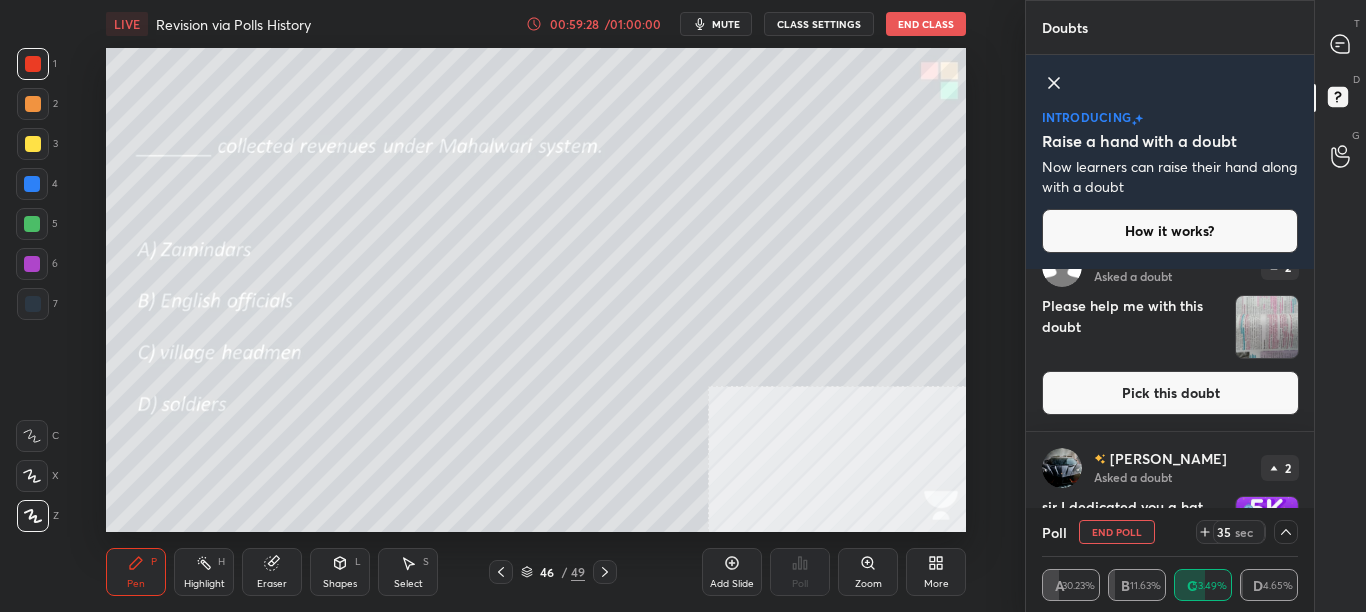 click on "Pick this doubt" at bounding box center (1170, 393) 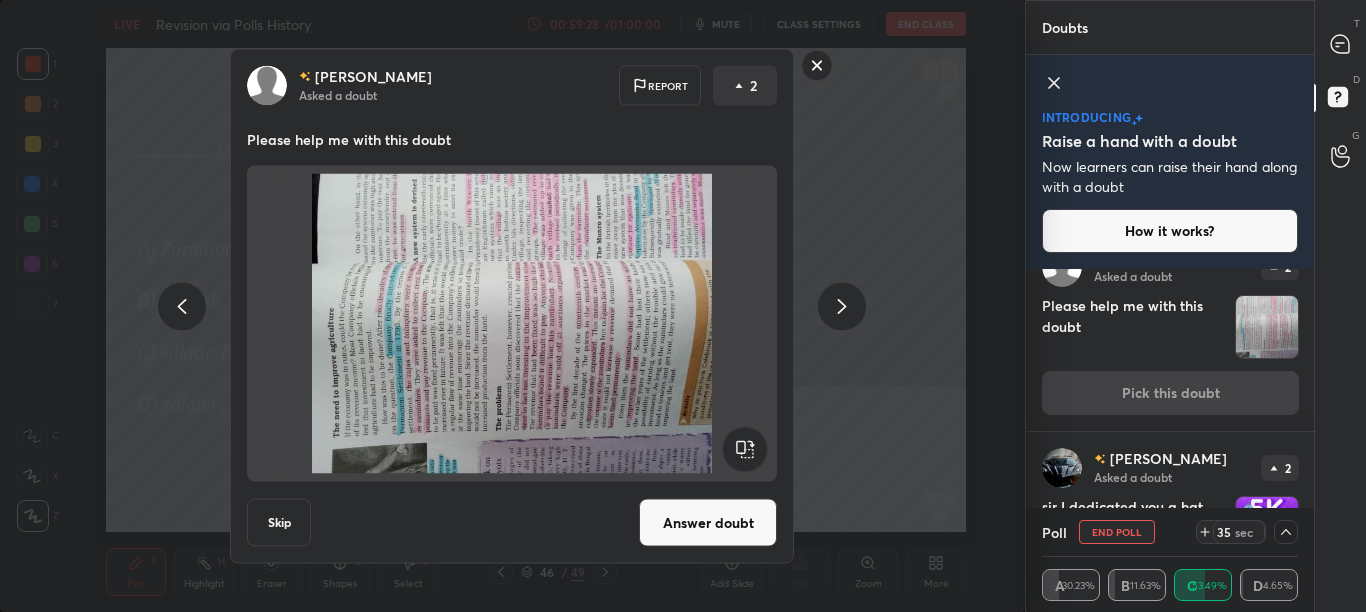 scroll, scrollTop: 179, scrollLeft: 0, axis: vertical 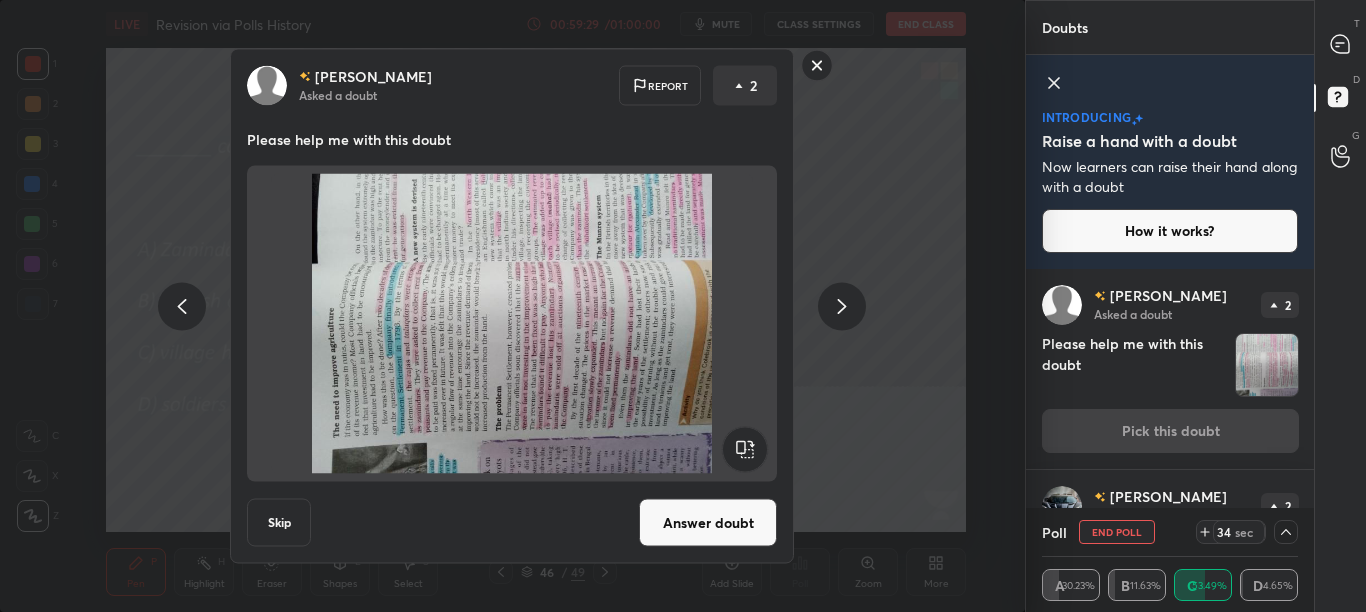 click 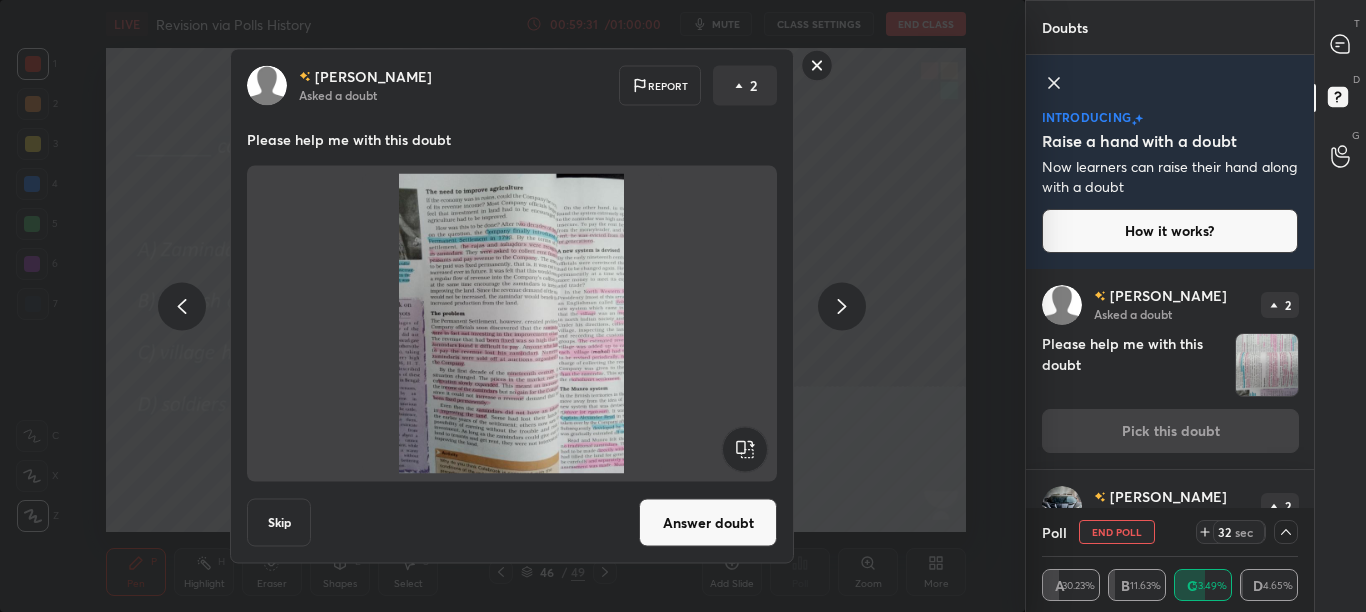 click on "Answer doubt" at bounding box center [708, 523] 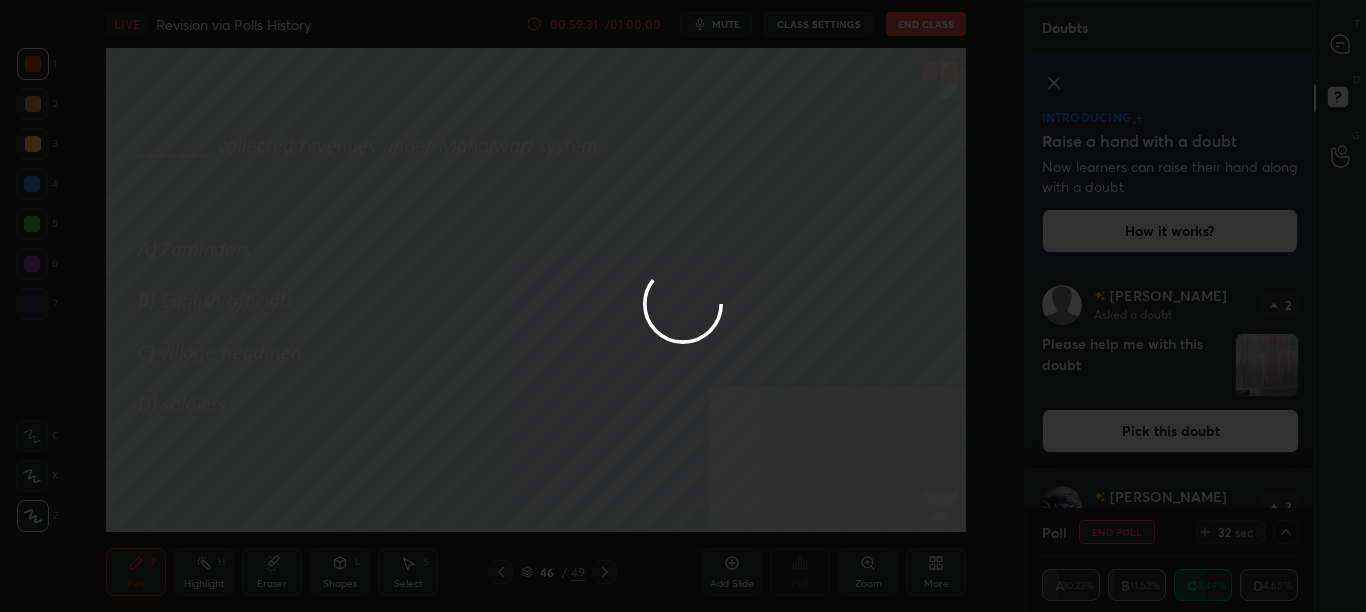 scroll, scrollTop: 0, scrollLeft: 0, axis: both 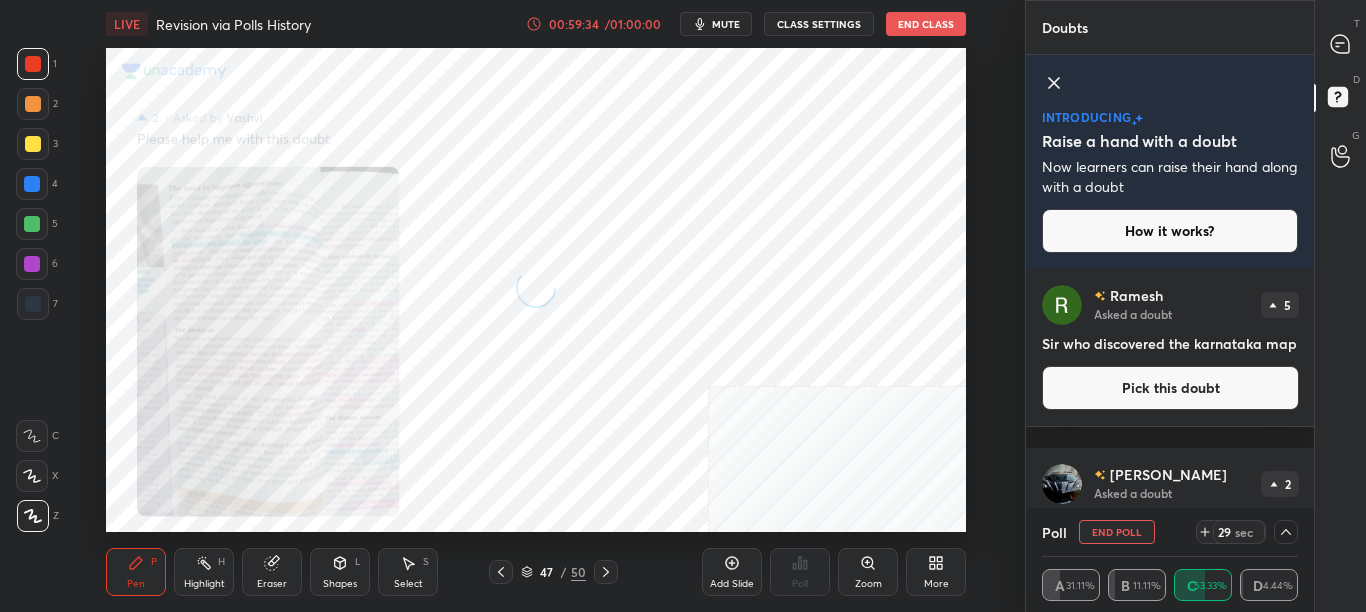 click 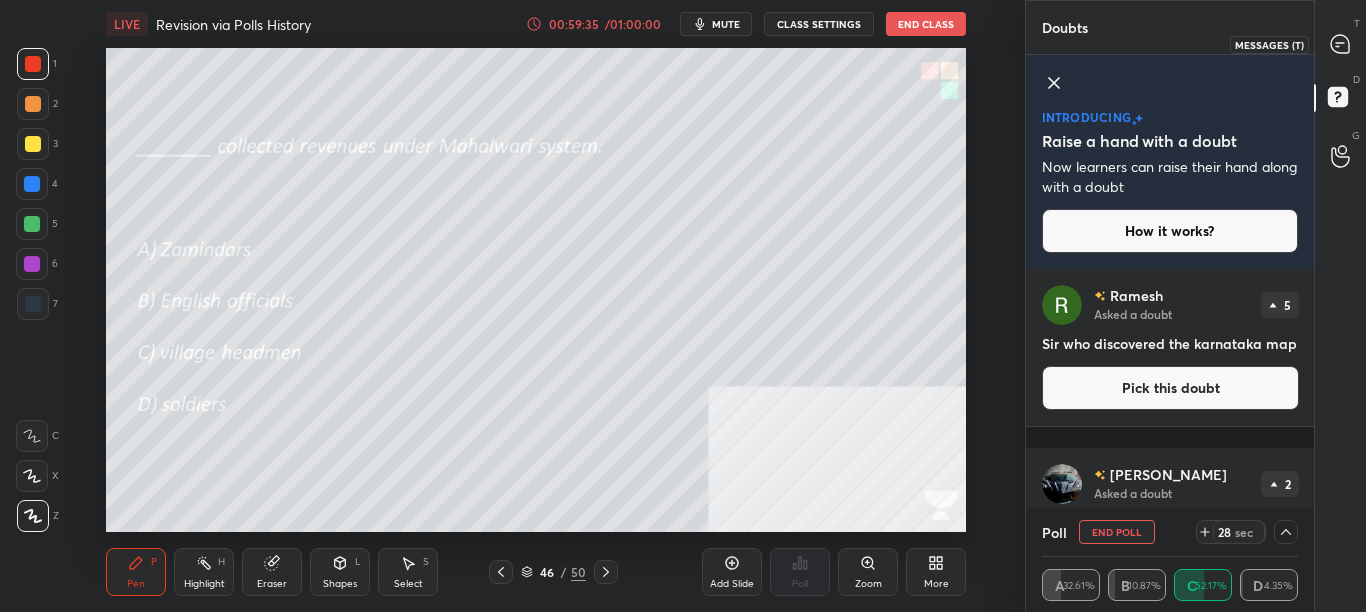 click at bounding box center (1341, 44) 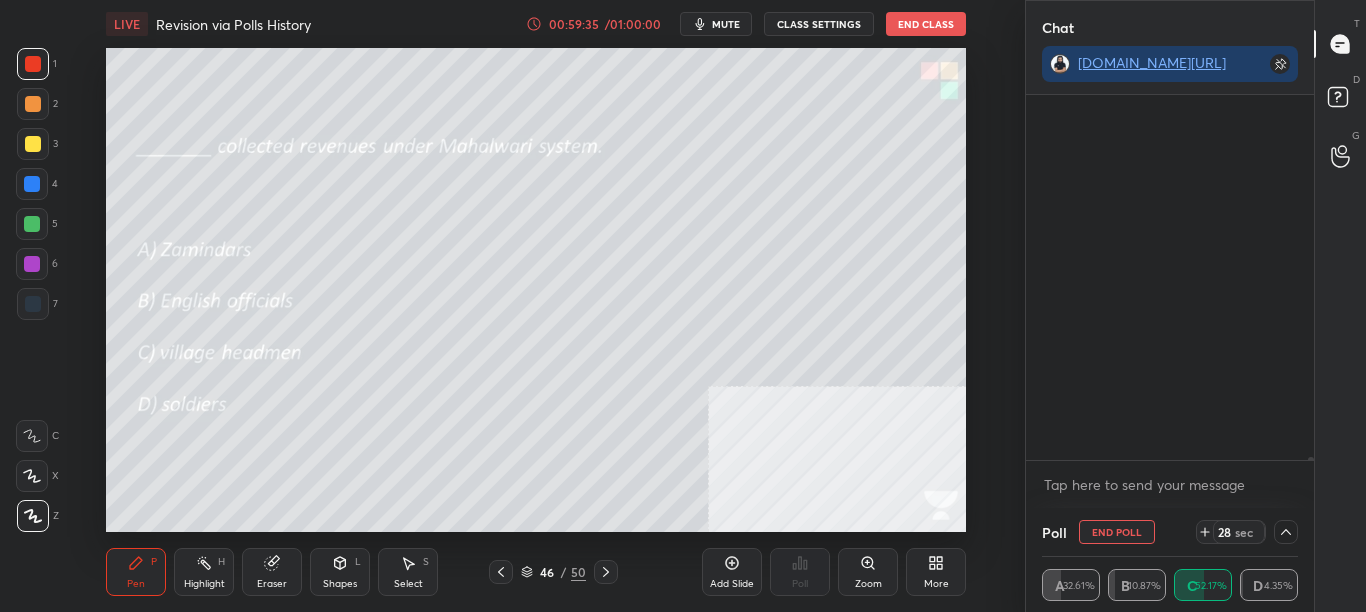 scroll, scrollTop: 81090, scrollLeft: 0, axis: vertical 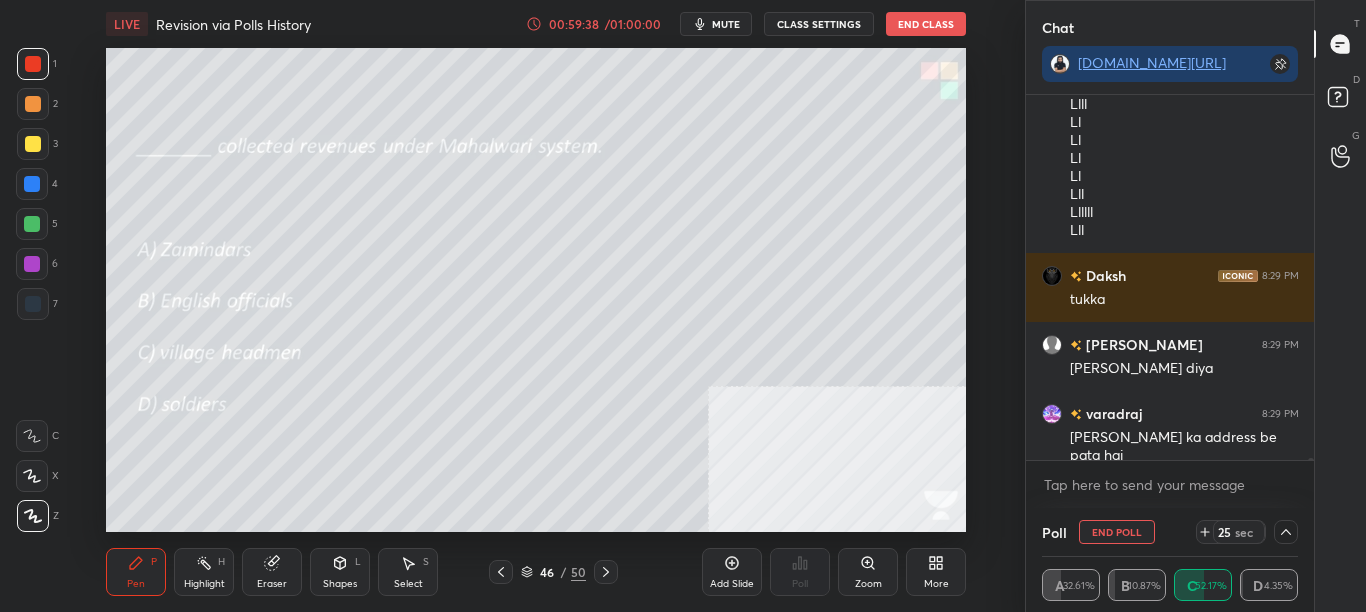 click on "Suraj 8:29 PM Rudransh apna gang ka pic bhejna Rahul 8:29 PM Polll
Llllll
Llll
Ll
Ll
Ll
Ll
Lll
Llllll
Lll Daksh 8:29 PM tukka Vashvi 8:29 PM Sir bhej diya varadraj 8:29 PM Utkarsh ka address be pata hai JUMP TO LATEST Enable hand raising Enable raise hand to speak to learners. Once enabled, chat will be turned off temporarily. Enable x" at bounding box center (1170, 301) 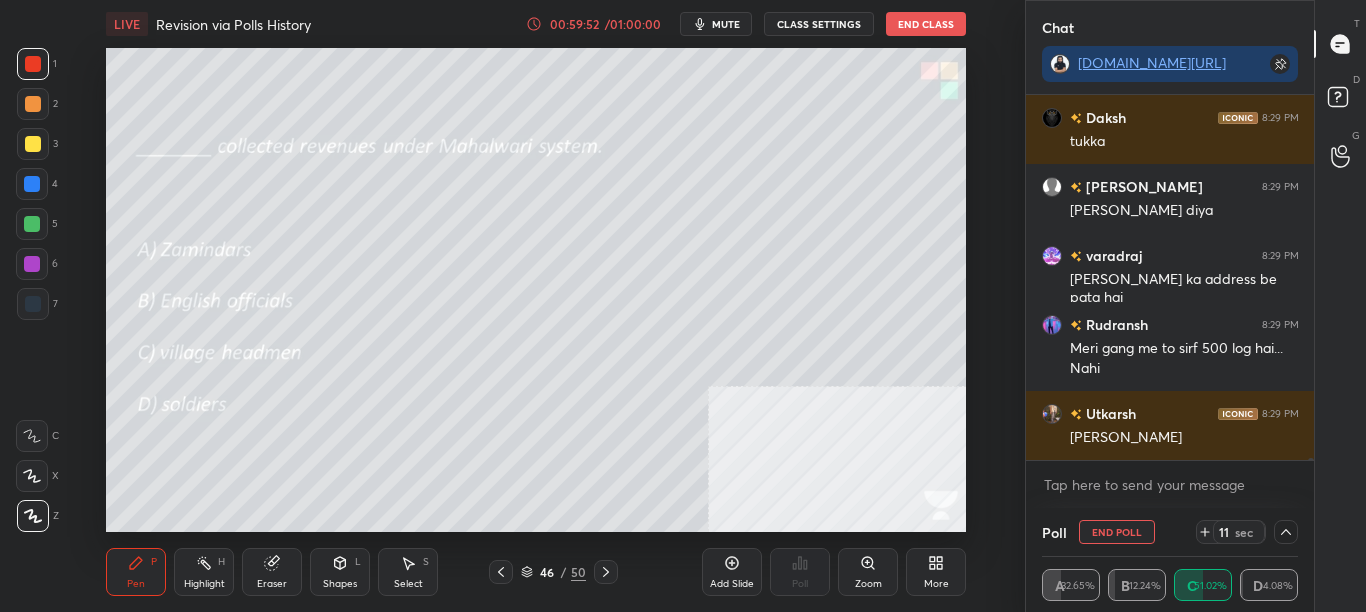 scroll, scrollTop: 81574, scrollLeft: 0, axis: vertical 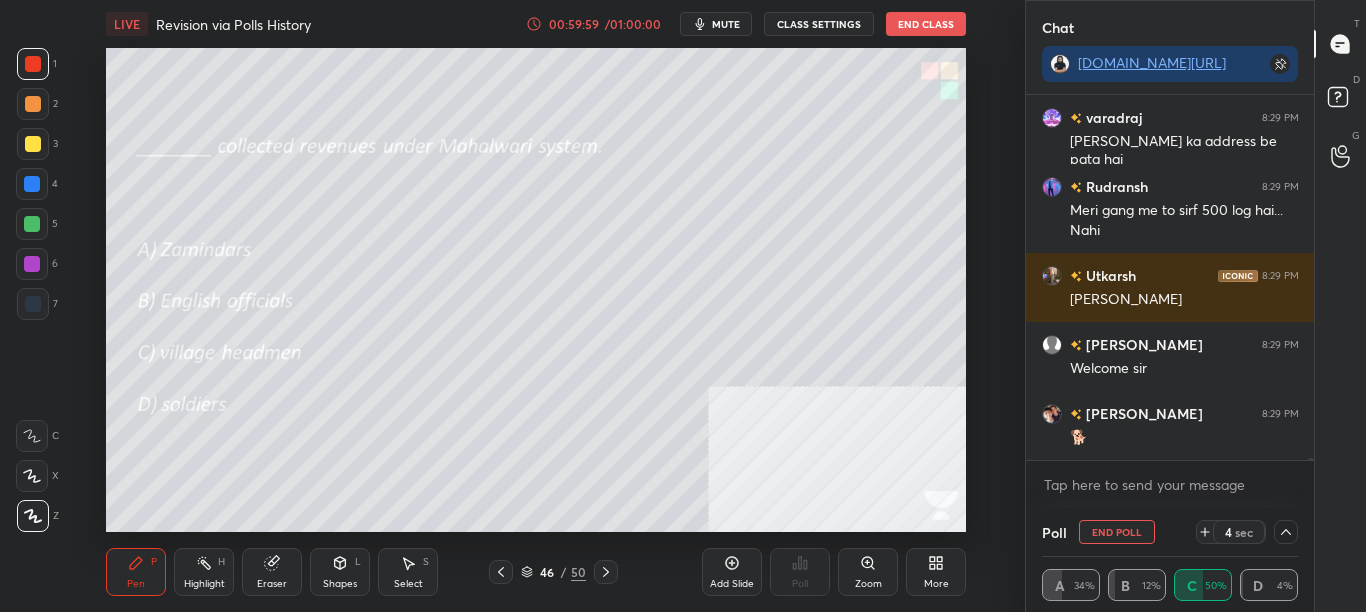 click on "End Poll" at bounding box center [1117, 532] 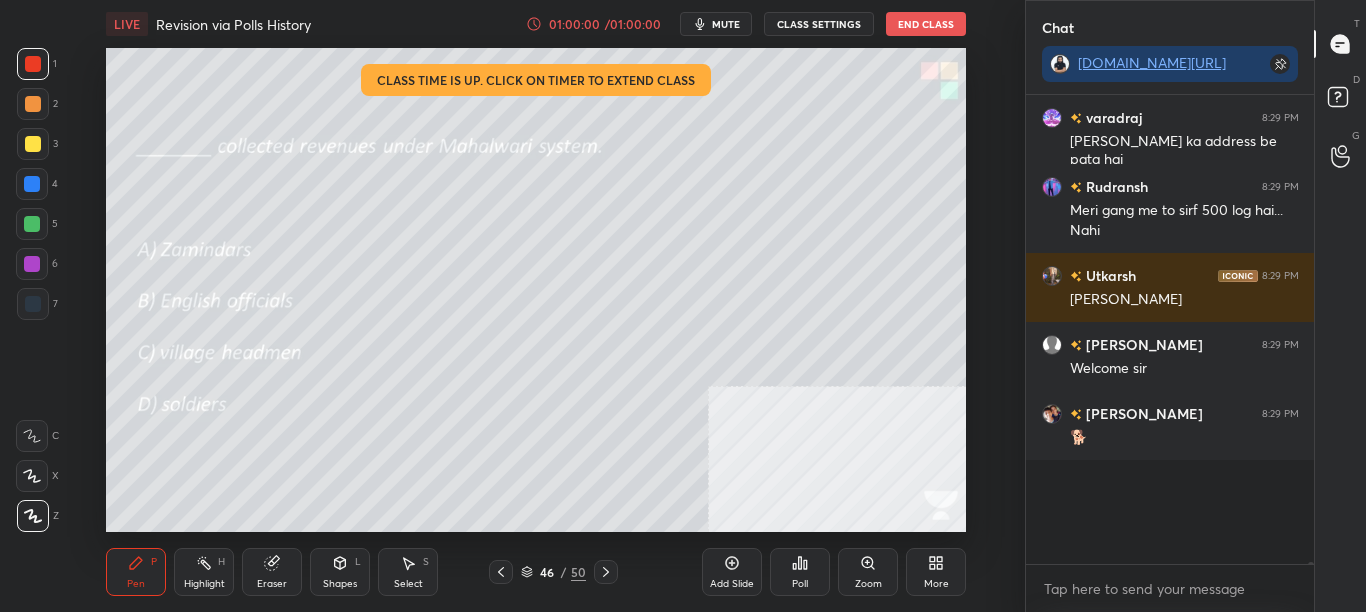 scroll, scrollTop: 7, scrollLeft: 7, axis: both 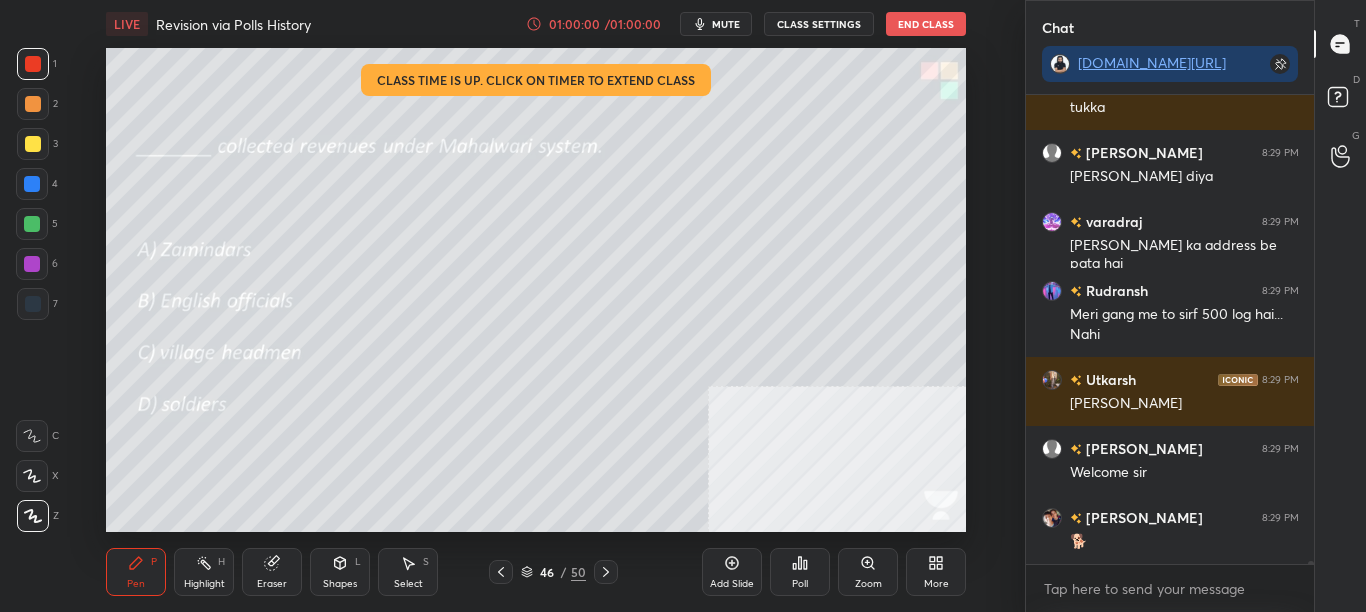 click 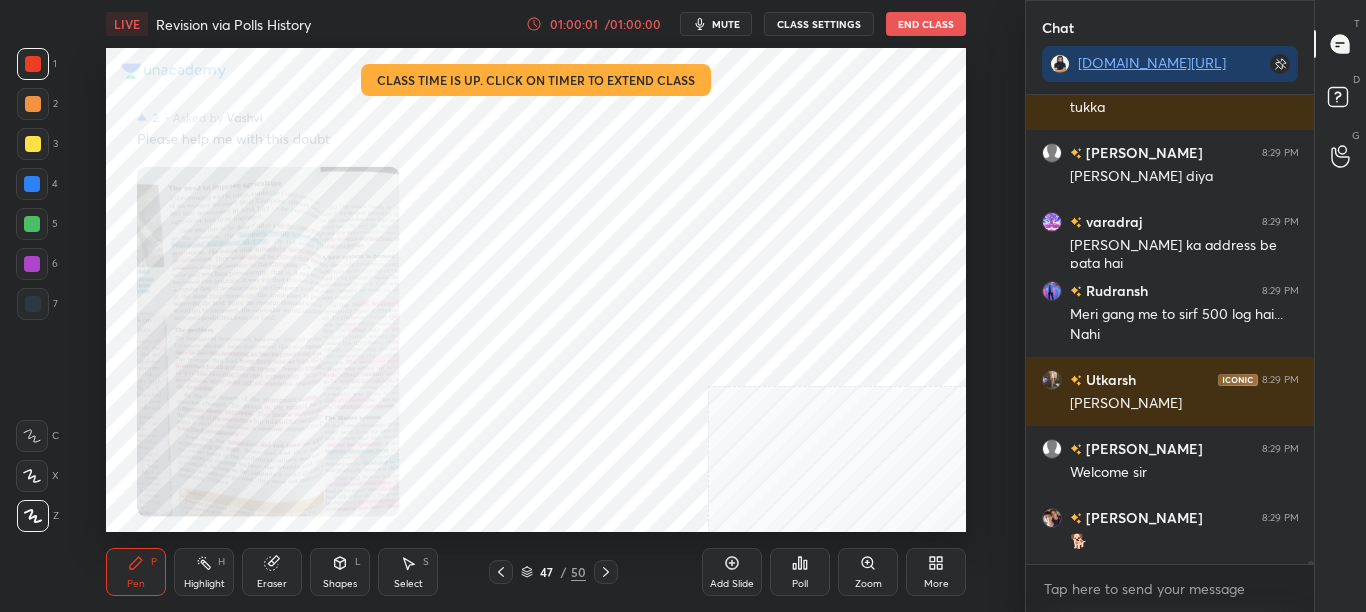 click on "Poll" at bounding box center (800, 572) 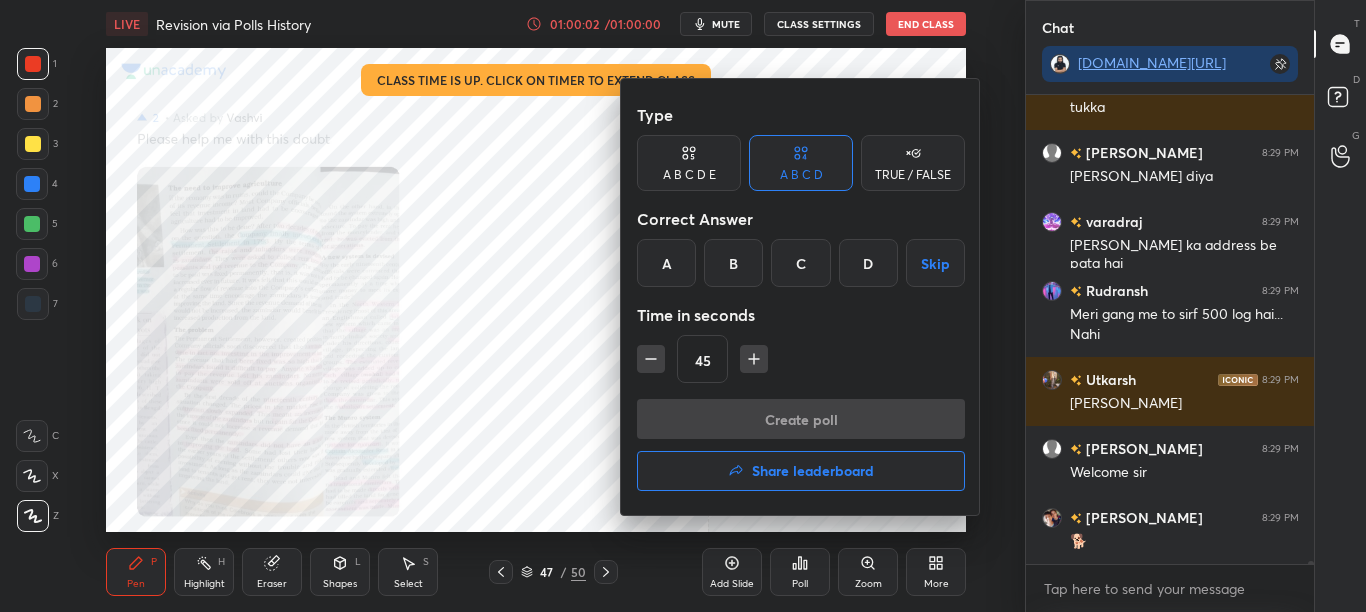 click at bounding box center (683, 306) 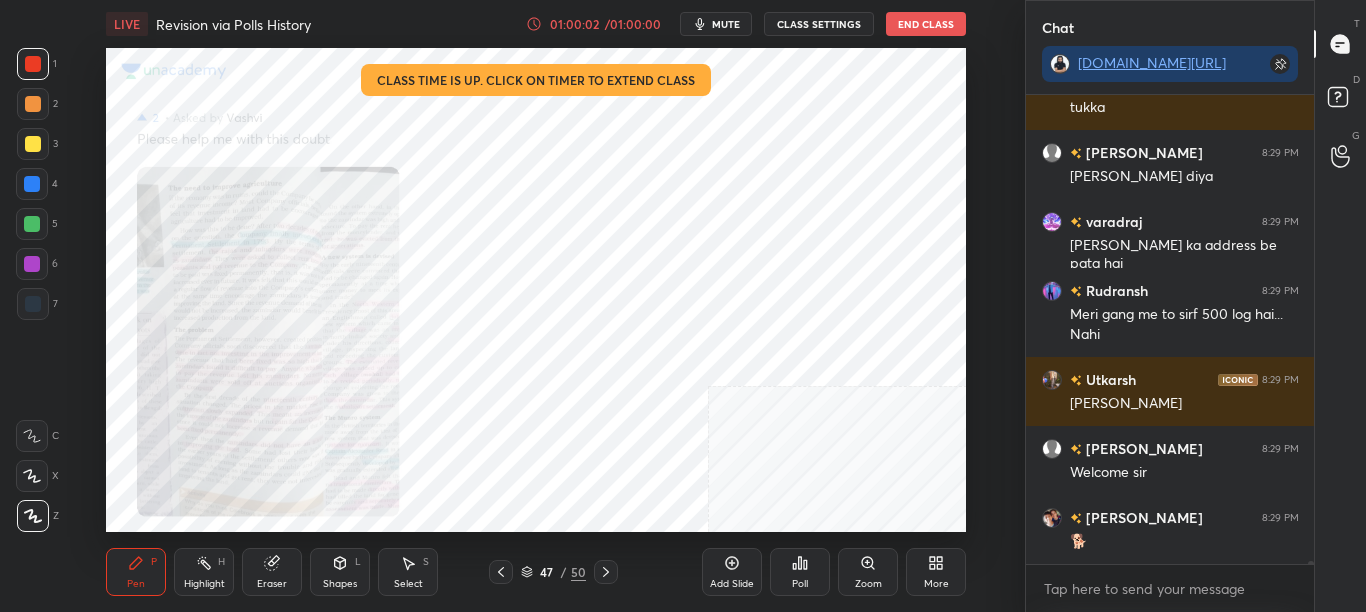 click on "Type A B C D E A B C D TRUE / FALSE Correct Answer A B C D Skip Time in seconds 45 Create poll" at bounding box center (683, 306) 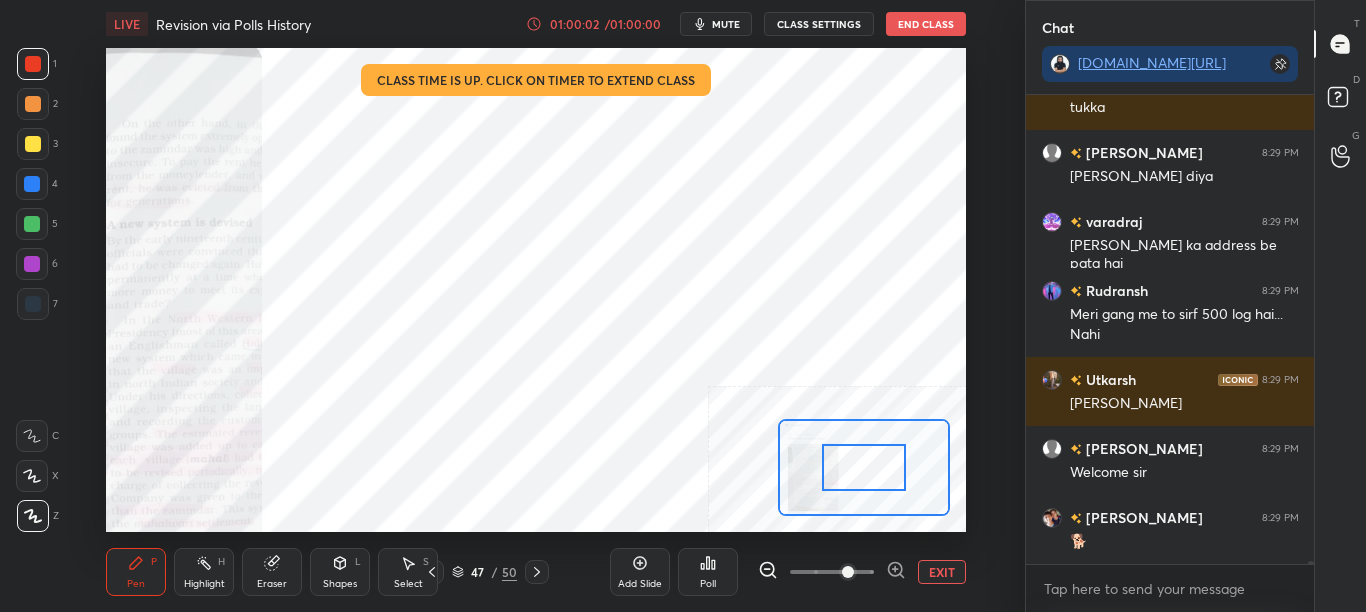 click at bounding box center [848, 572] 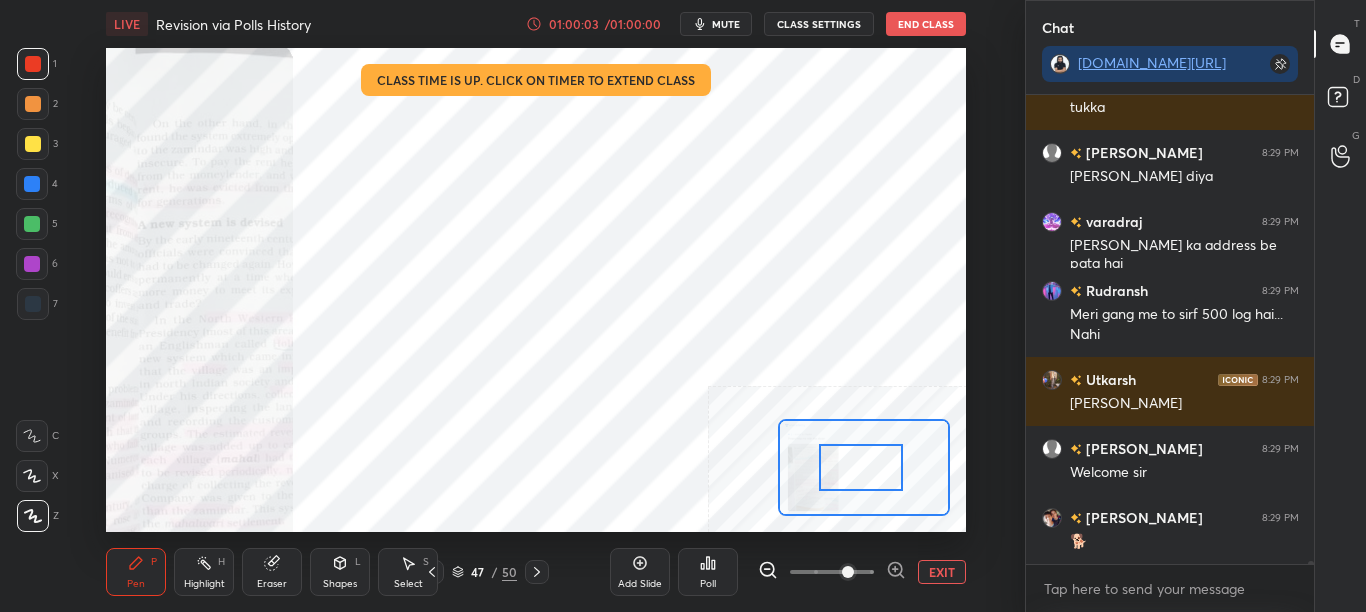 drag, startPoint x: 851, startPoint y: 457, endPoint x: 822, endPoint y: 458, distance: 29.017237 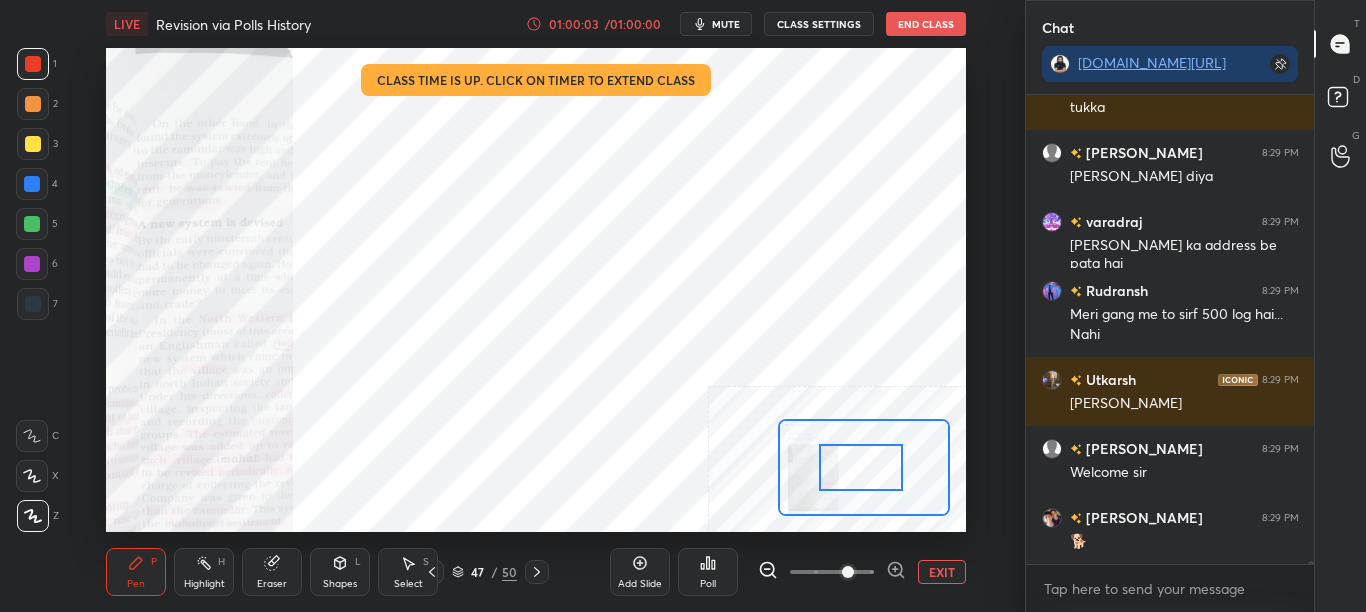 click at bounding box center [861, 467] 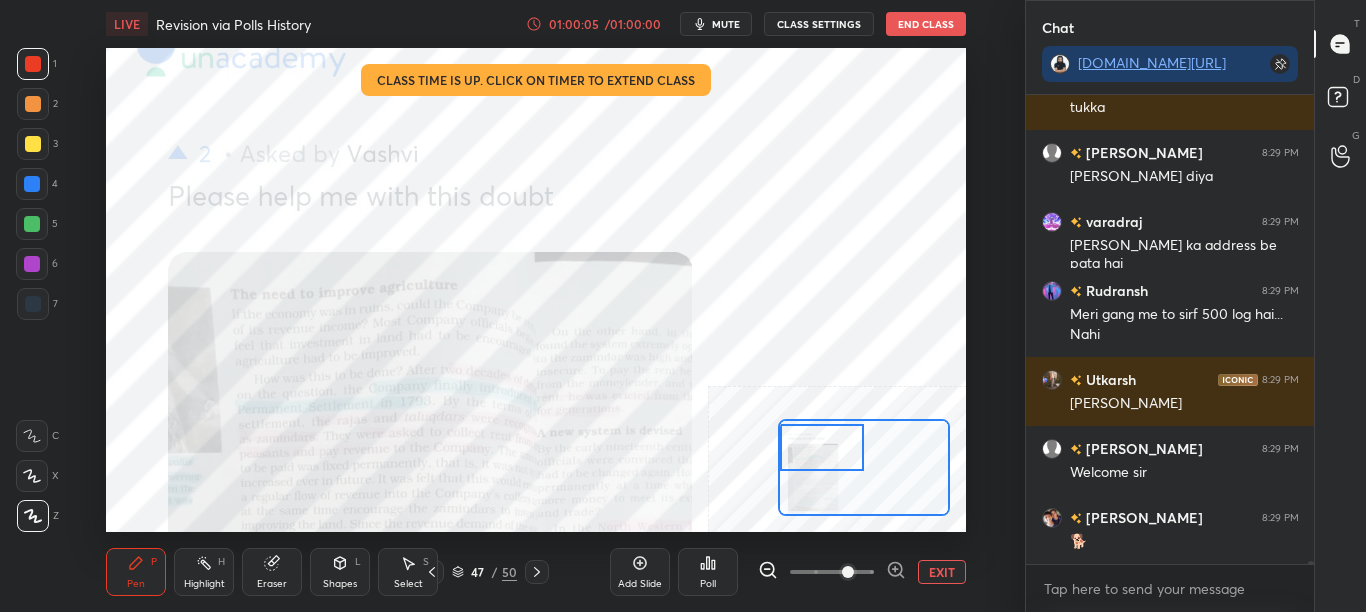click on "Setting up your live class Class time is up.  Click on timer to extend class Poll for   secs No correct answer Start poll" at bounding box center (536, 290) 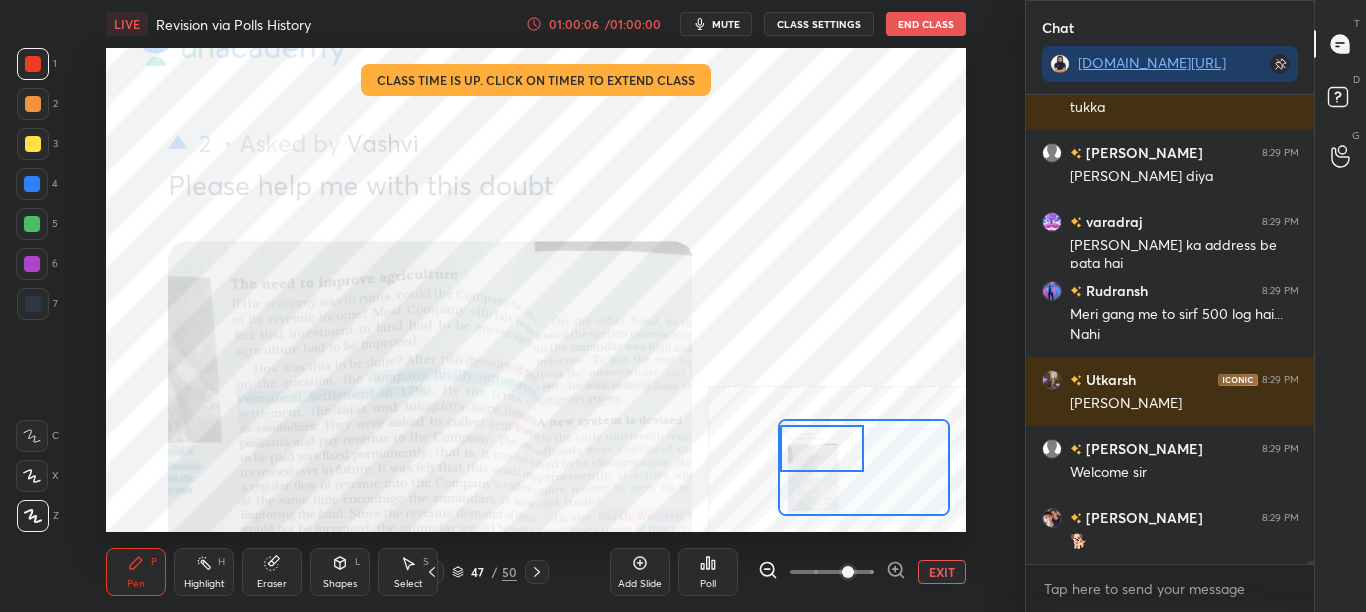 click at bounding box center [864, 467] 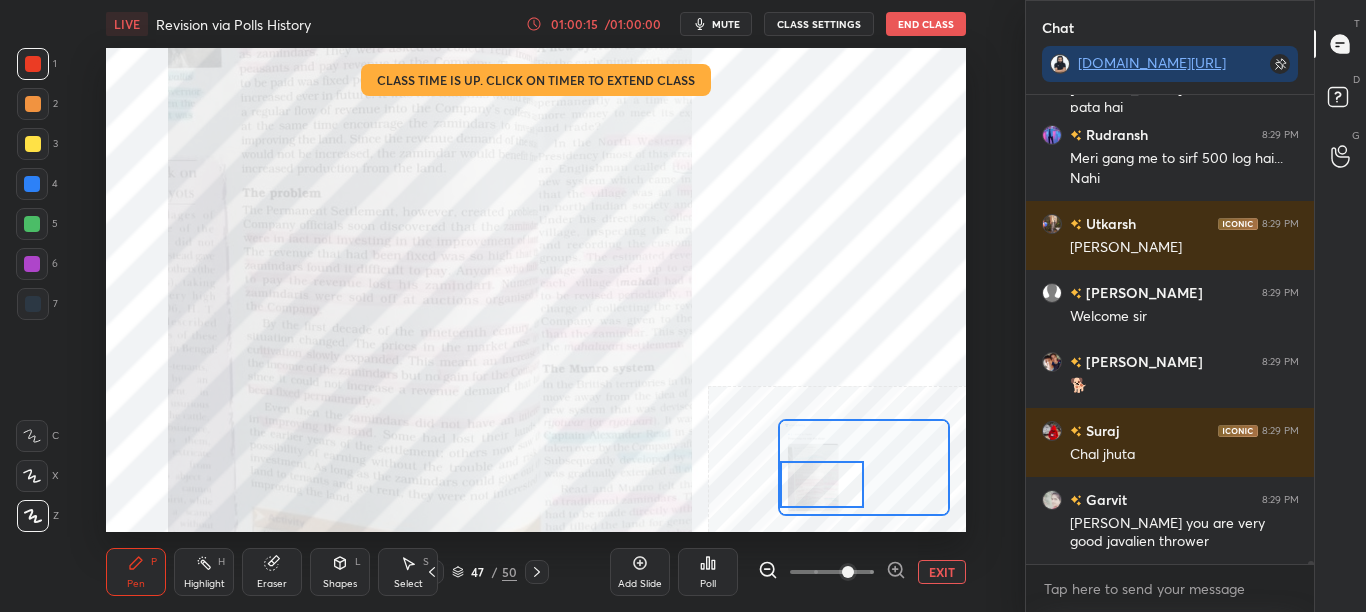 drag, startPoint x: 818, startPoint y: 454, endPoint x: 818, endPoint y: 490, distance: 36 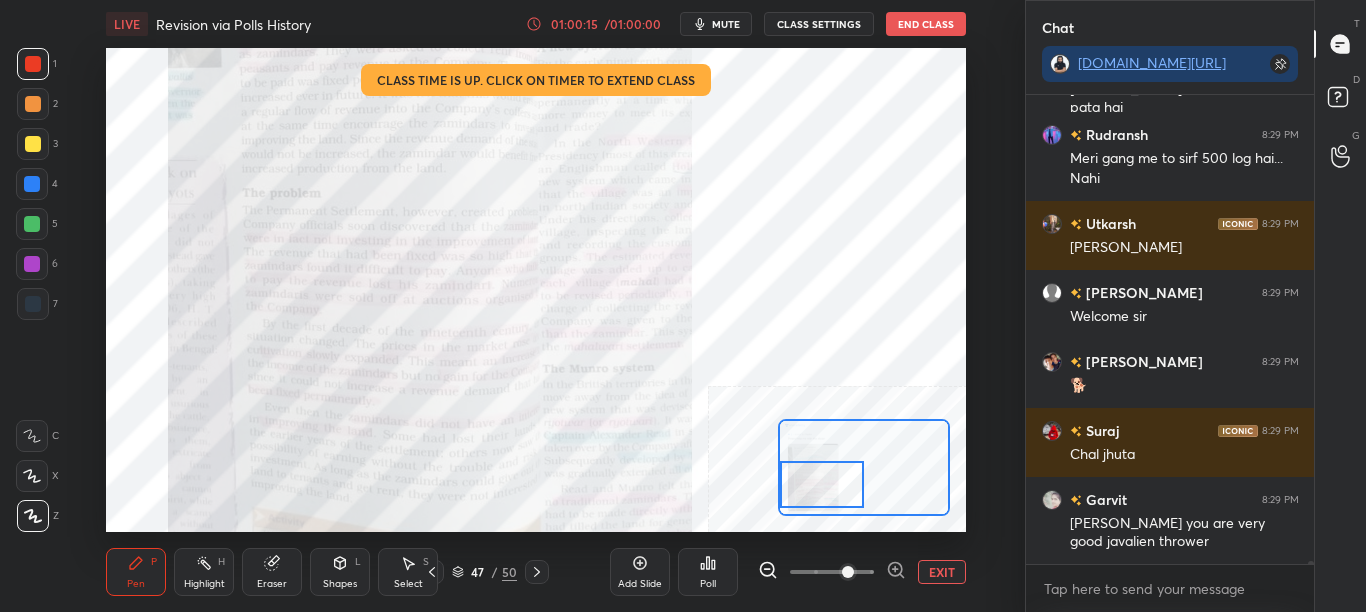 click at bounding box center [822, 484] 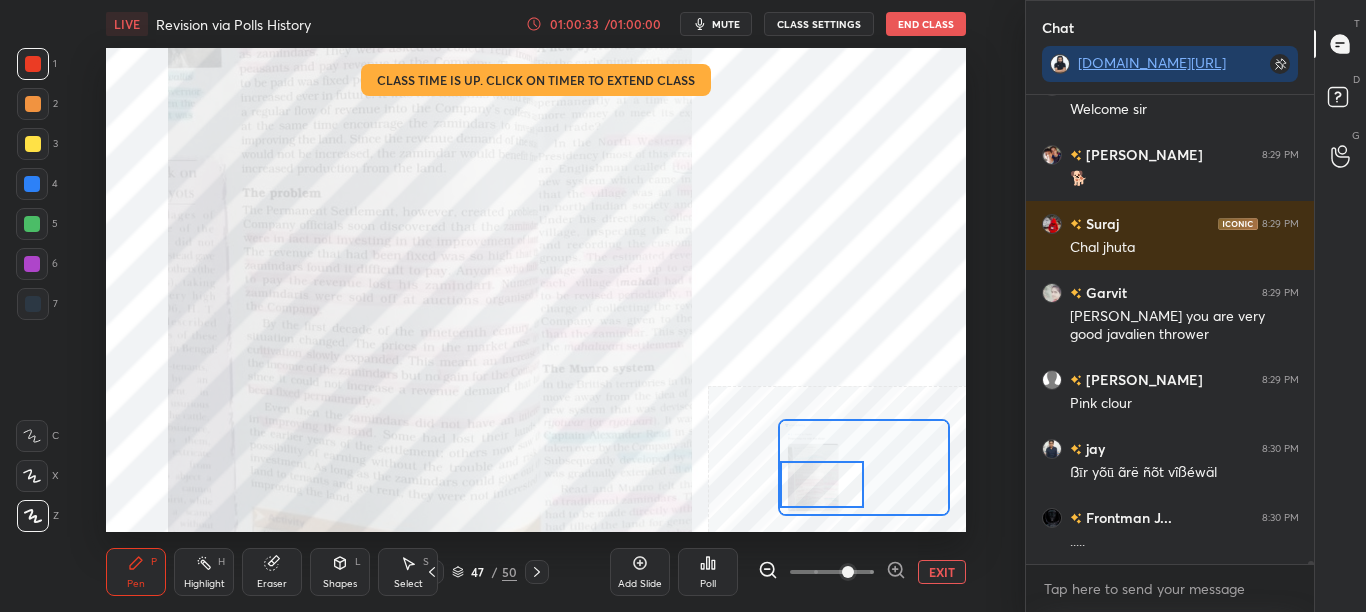 scroll, scrollTop: 80918, scrollLeft: 0, axis: vertical 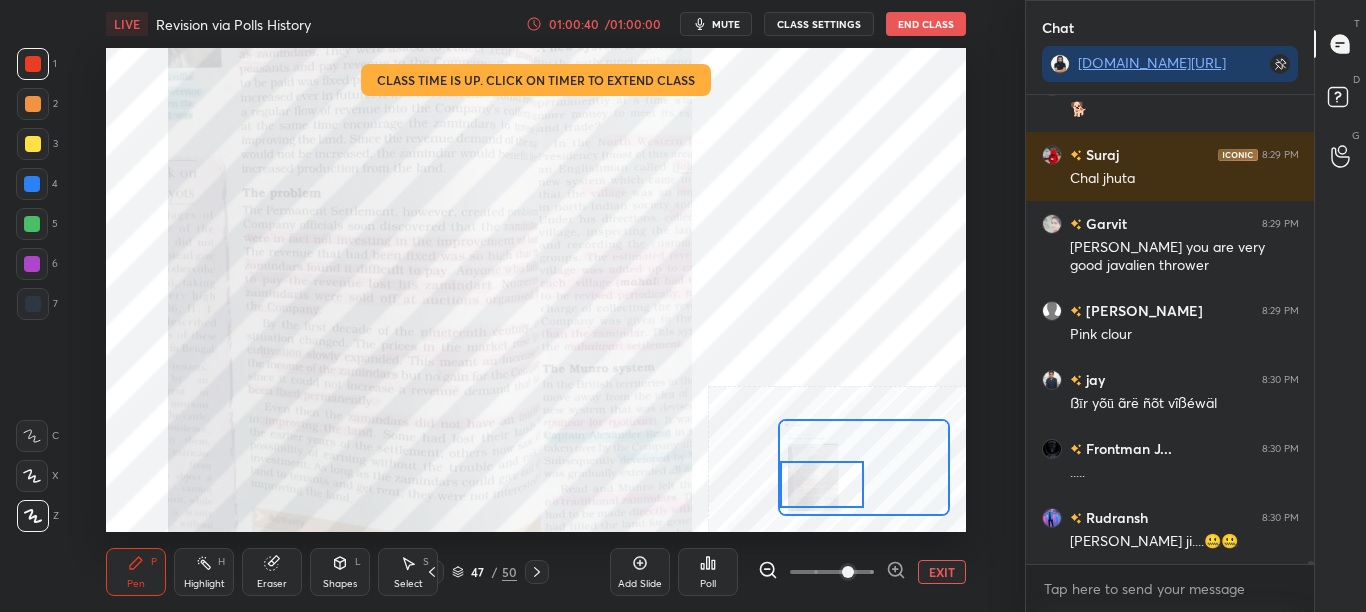 click on "EXIT" at bounding box center (942, 572) 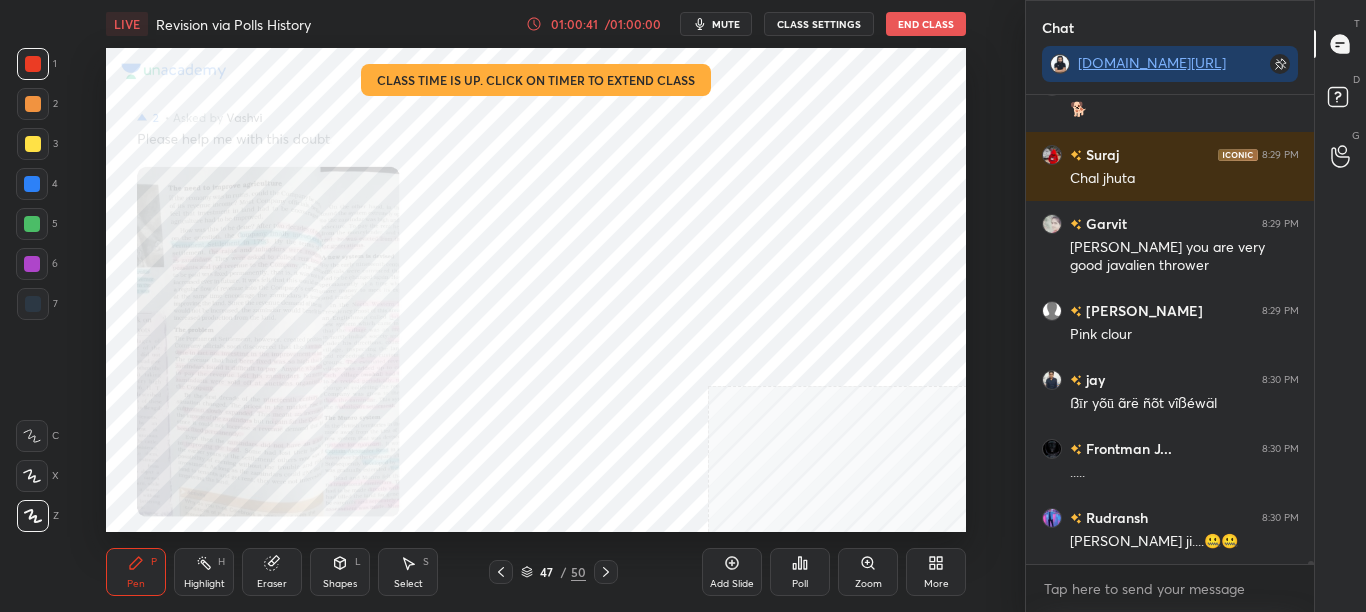 click at bounding box center [501, 572] 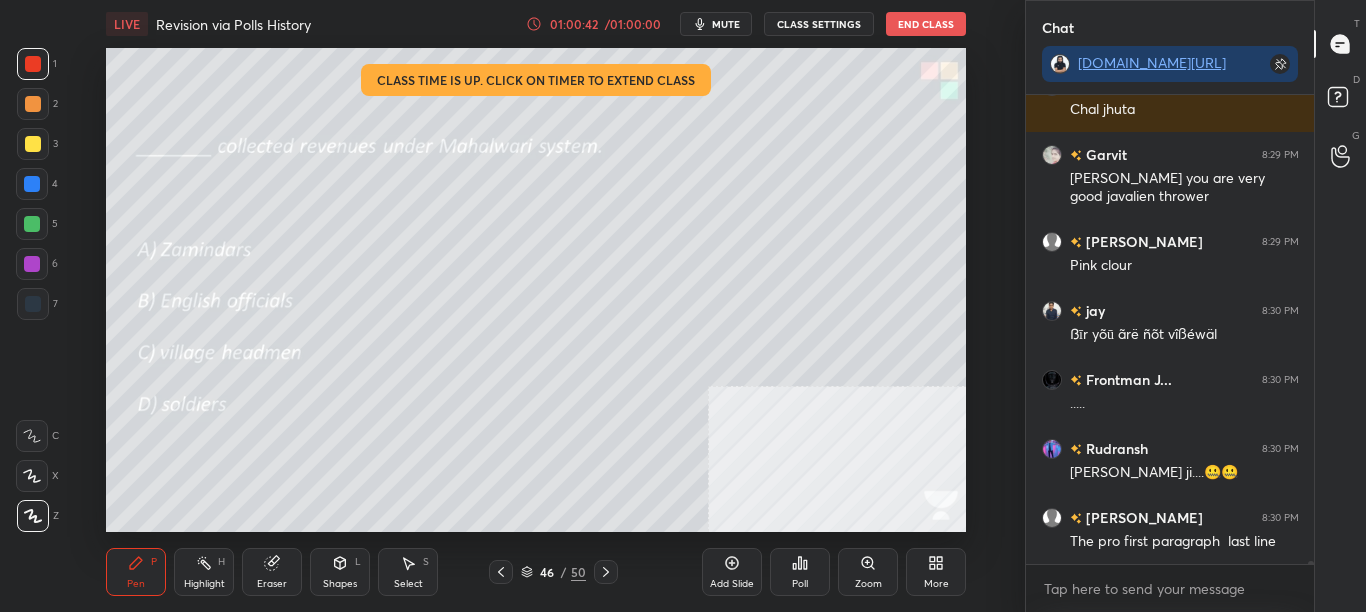 scroll, scrollTop: 81056, scrollLeft: 0, axis: vertical 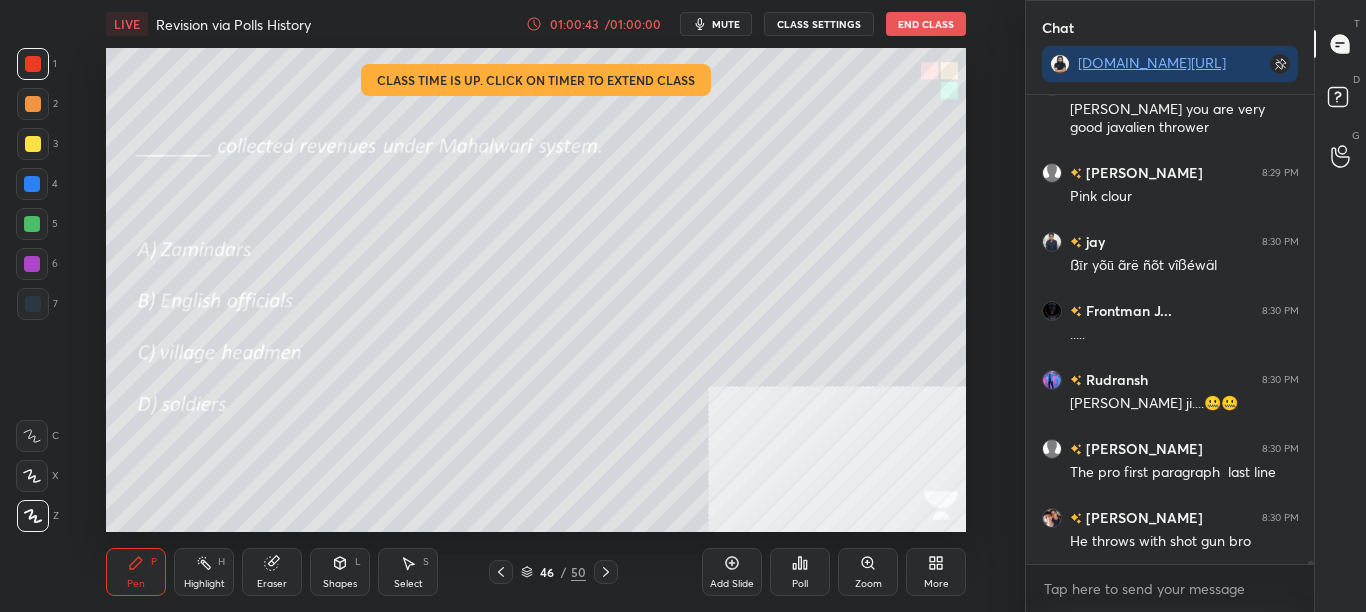 click 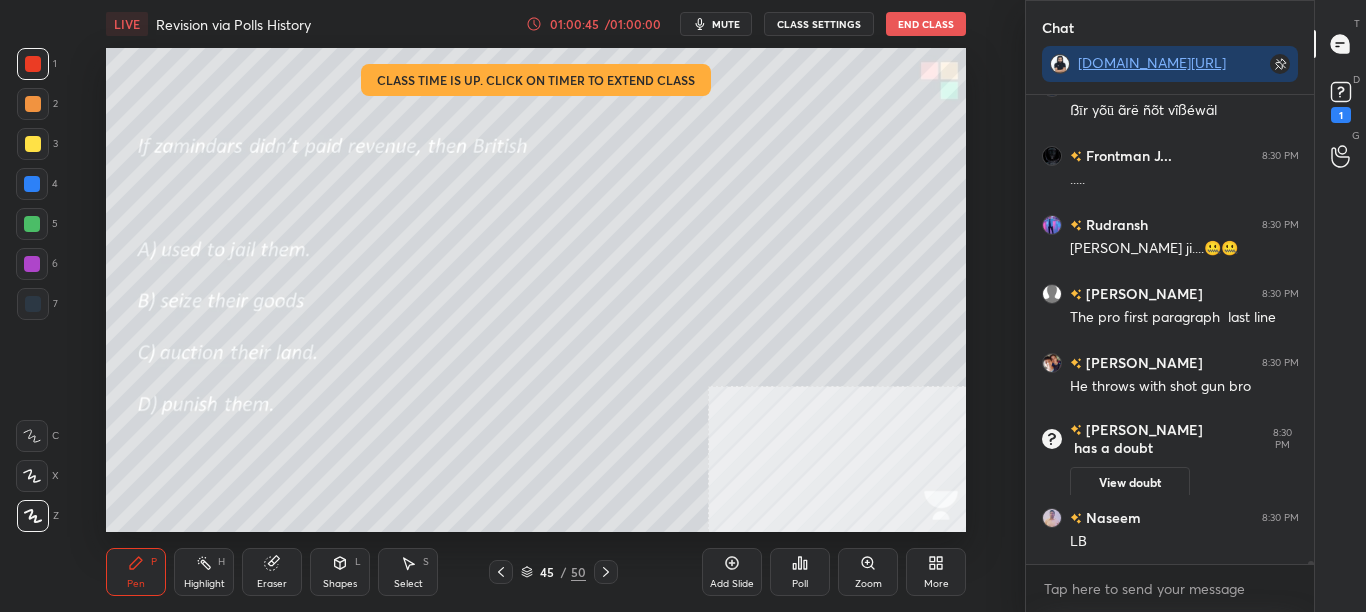 scroll, scrollTop: 81204, scrollLeft: 0, axis: vertical 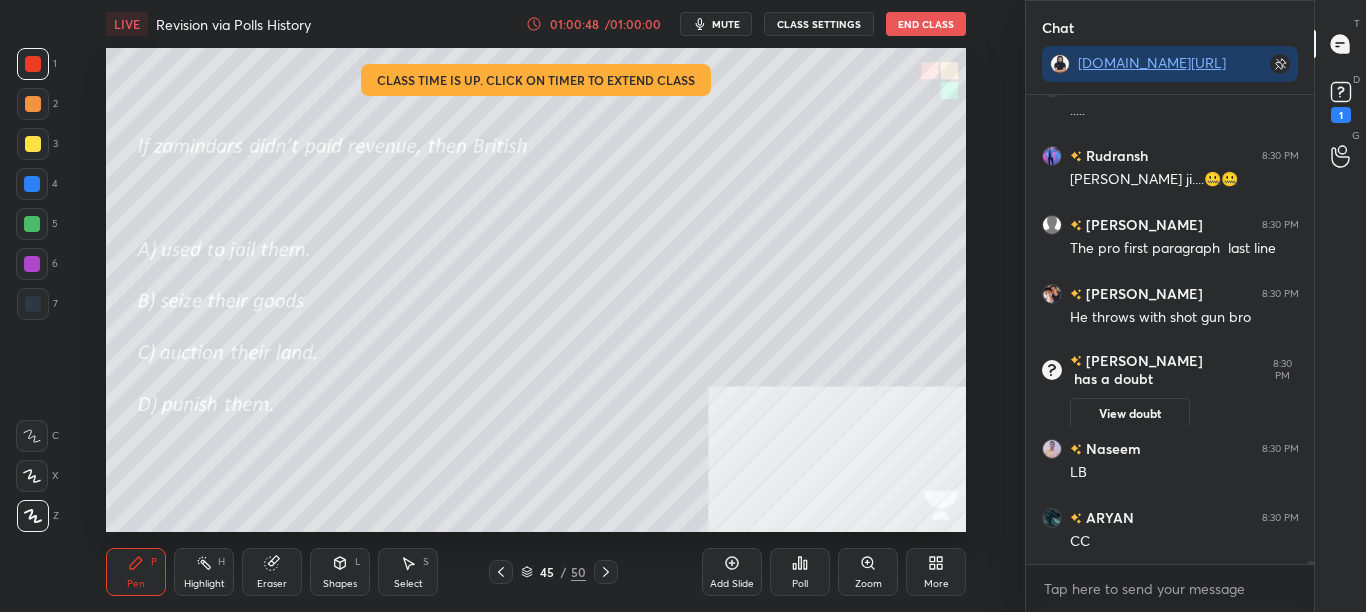 click on "Eraser" at bounding box center (272, 572) 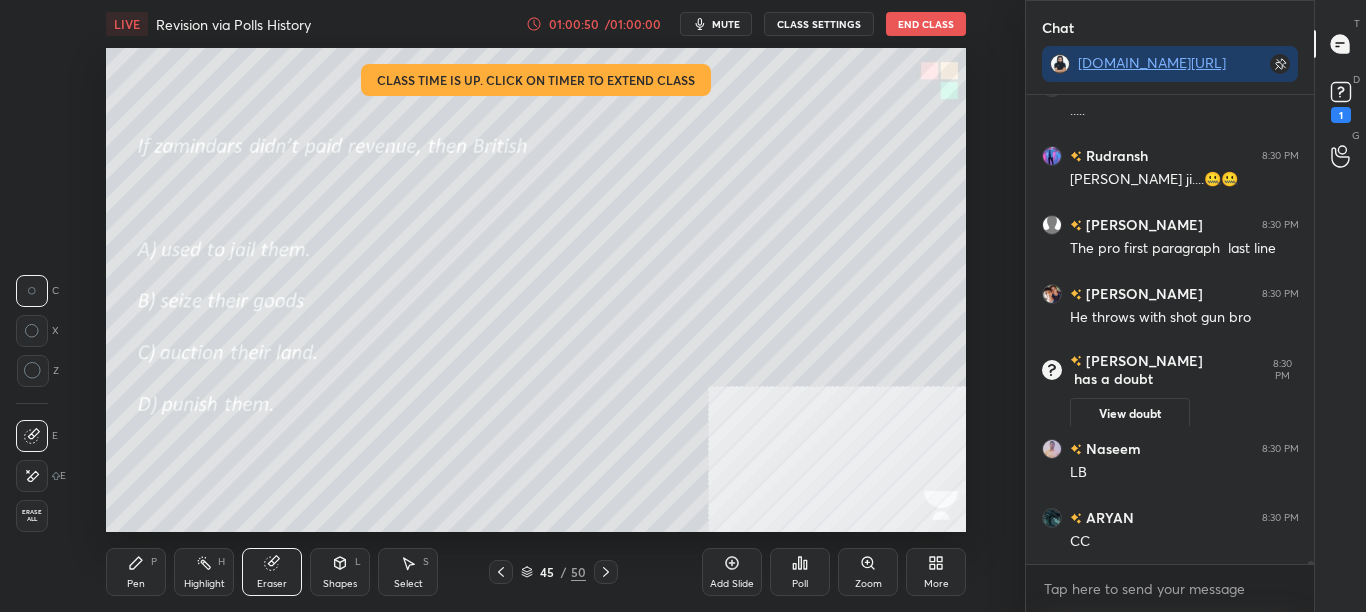 click on "LIVE Revision via Polls History 01:00:50 /  01:00:00 mute CLASS SETTINGS End Class Setting up your live class Class time is up.  Click on timer to extend class Poll for   secs No correct answer Start poll Back Revision via Polls History • L6 of Complete SST Course for CBSE Class 8 (2025-26) Sikandar Baig Pen P Highlight H Eraser Shapes L Select S 45 / 50 Add Slide Poll Zoom More" at bounding box center [536, 306] 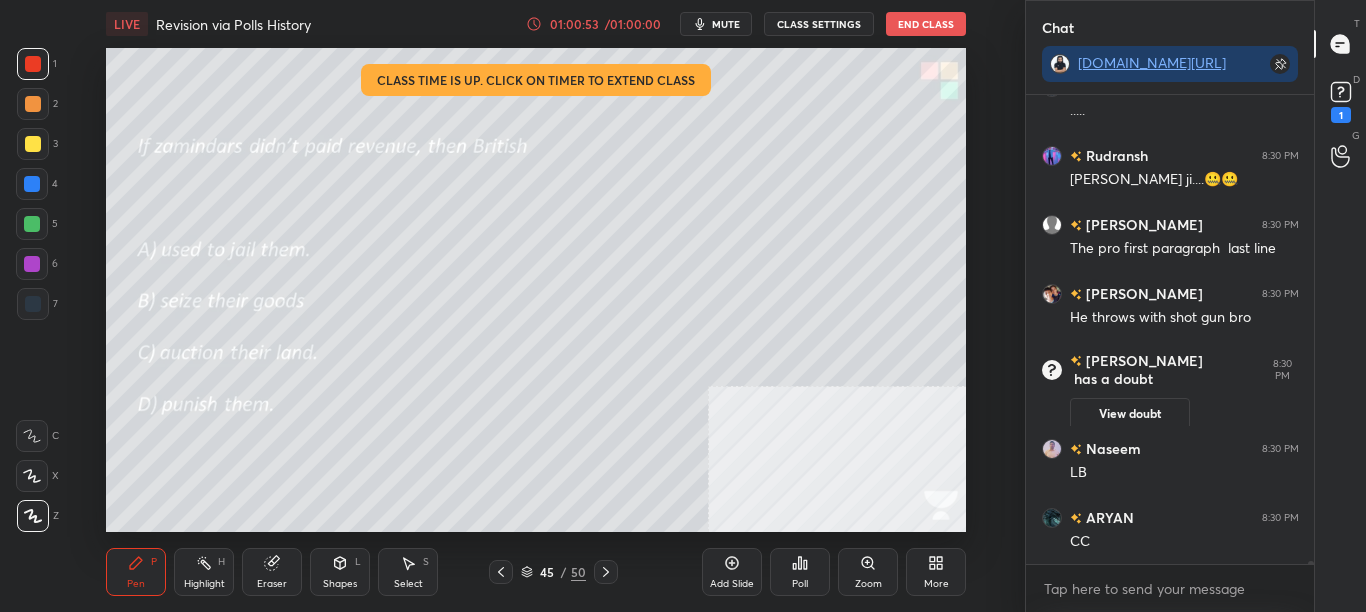 click on "Poll" at bounding box center (800, 584) 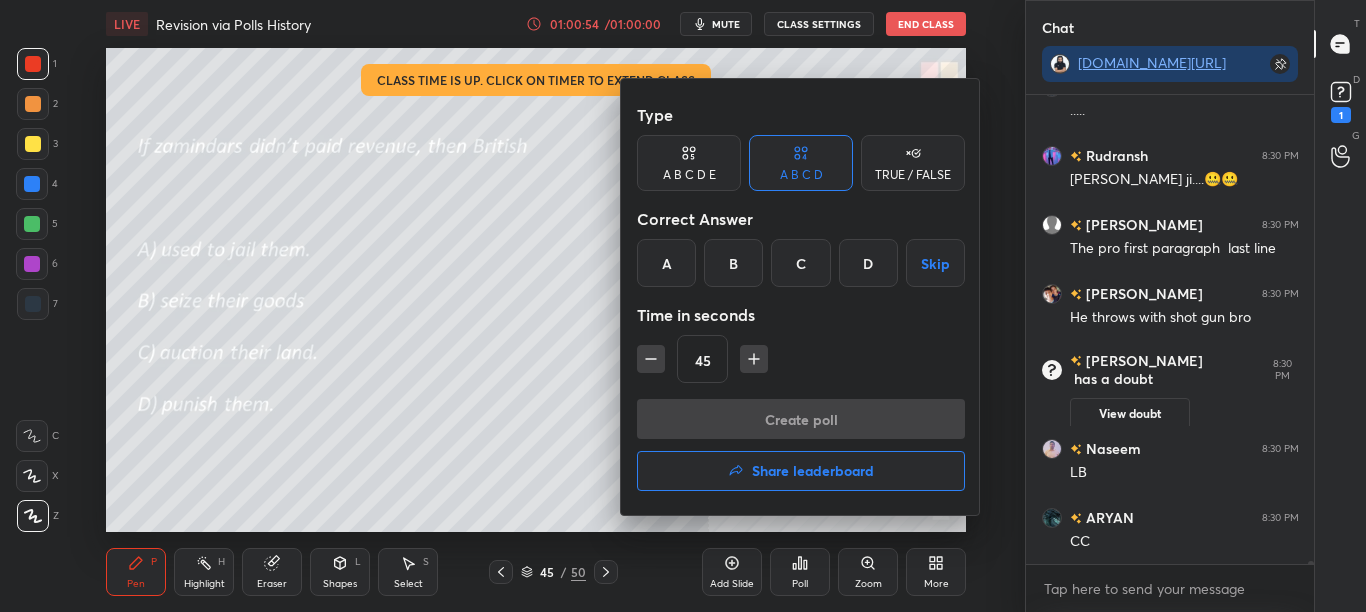 click on "Create poll Share leaderboard" at bounding box center [801, 449] 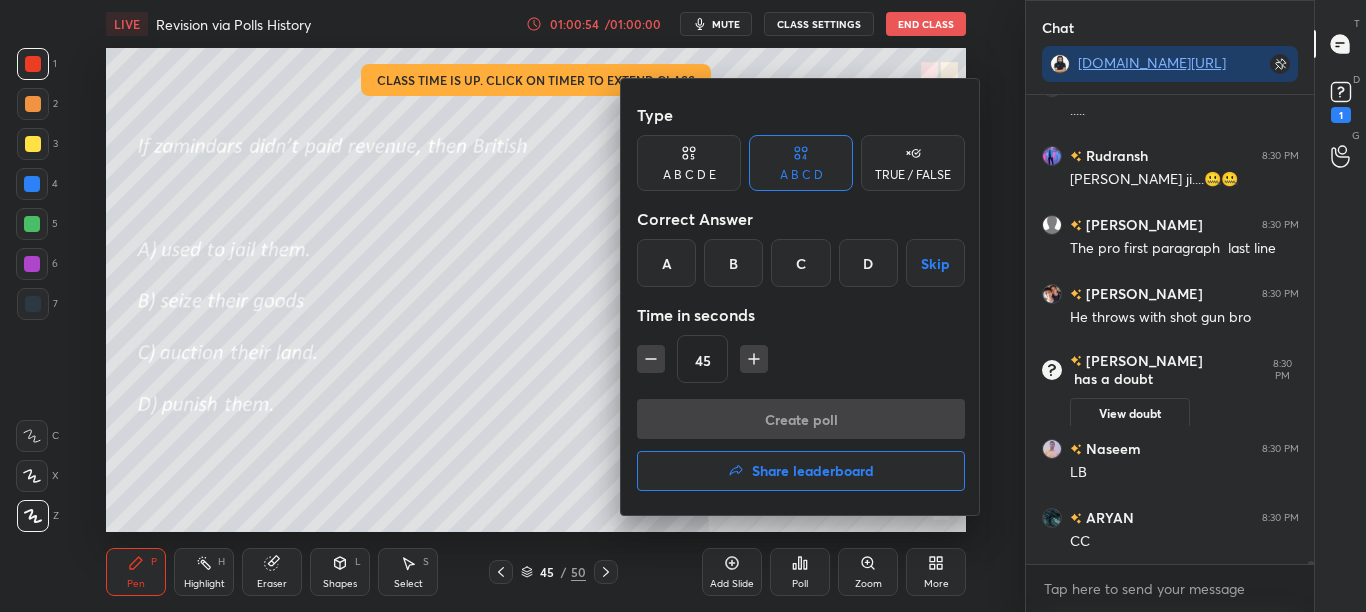 click on "Share leaderboard" at bounding box center (813, 471) 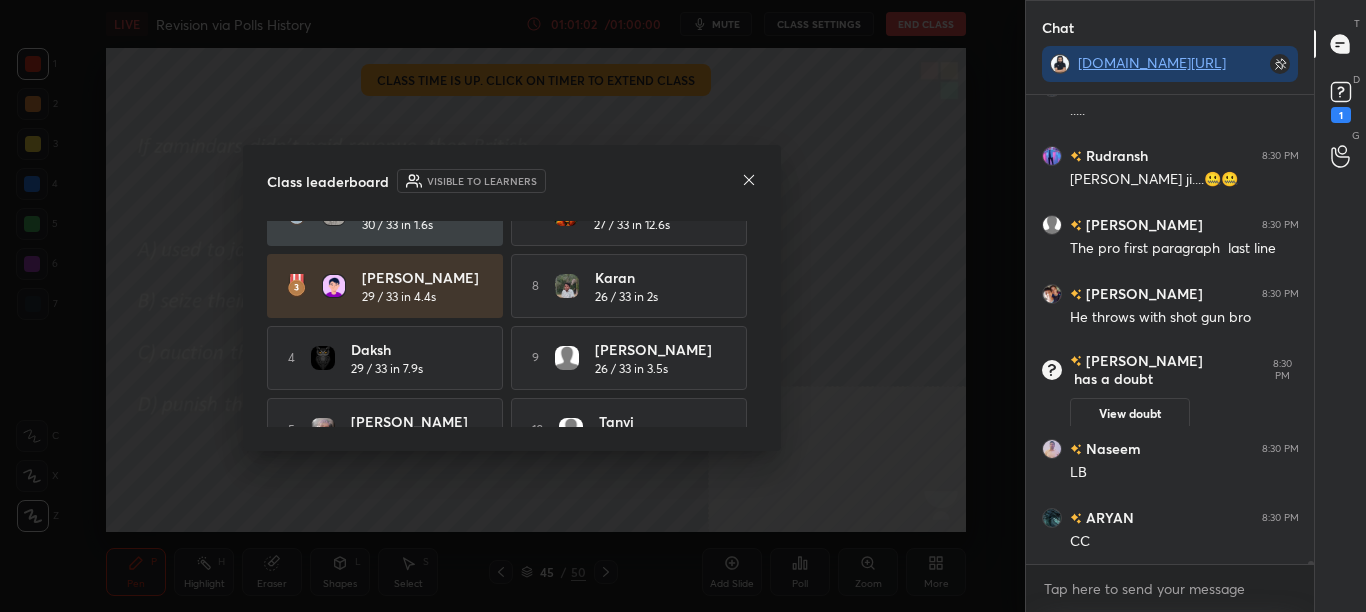 scroll, scrollTop: 152, scrollLeft: 0, axis: vertical 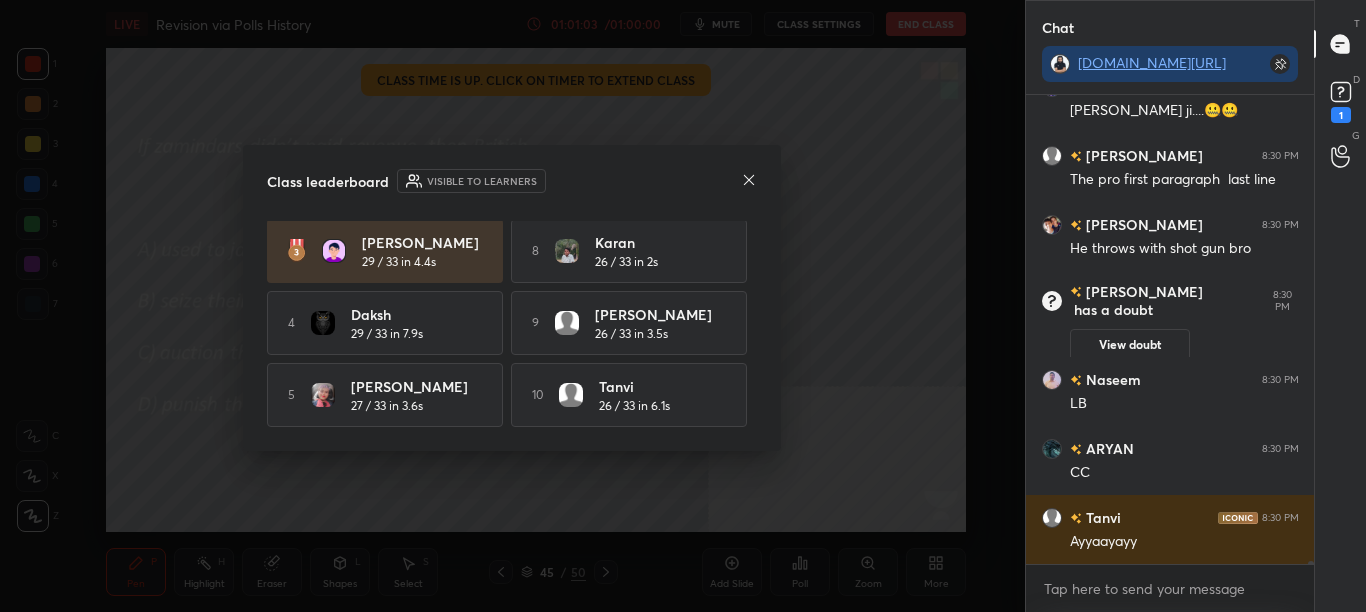 click 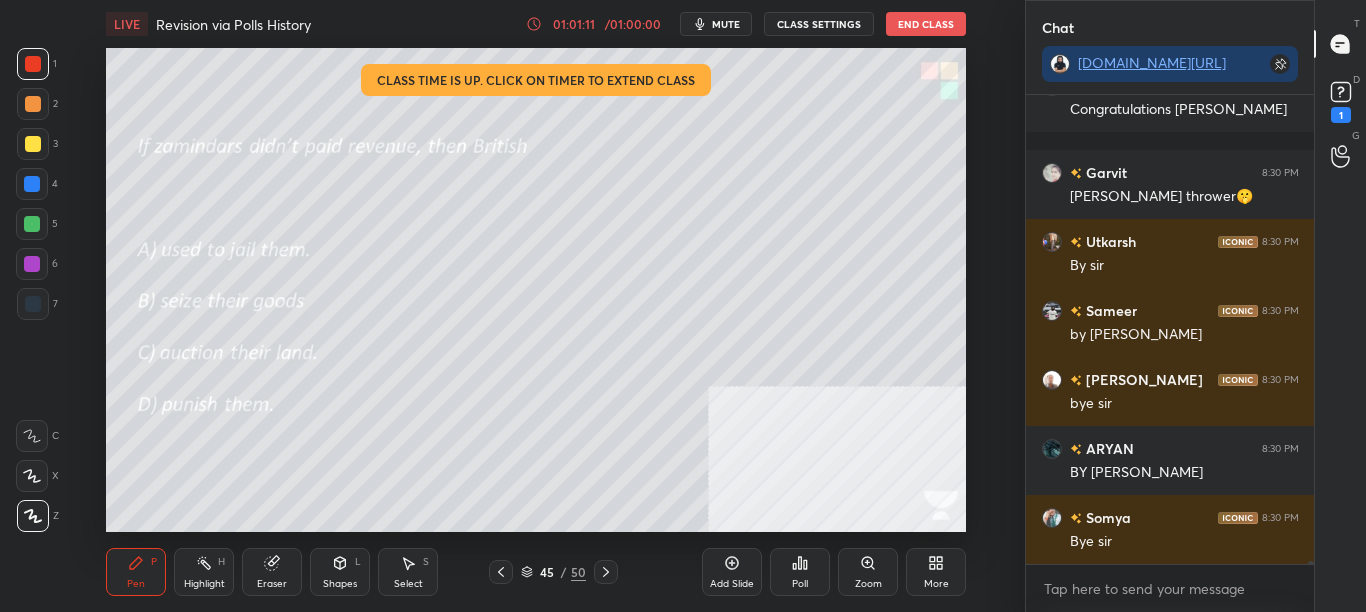 scroll, scrollTop: 81981, scrollLeft: 0, axis: vertical 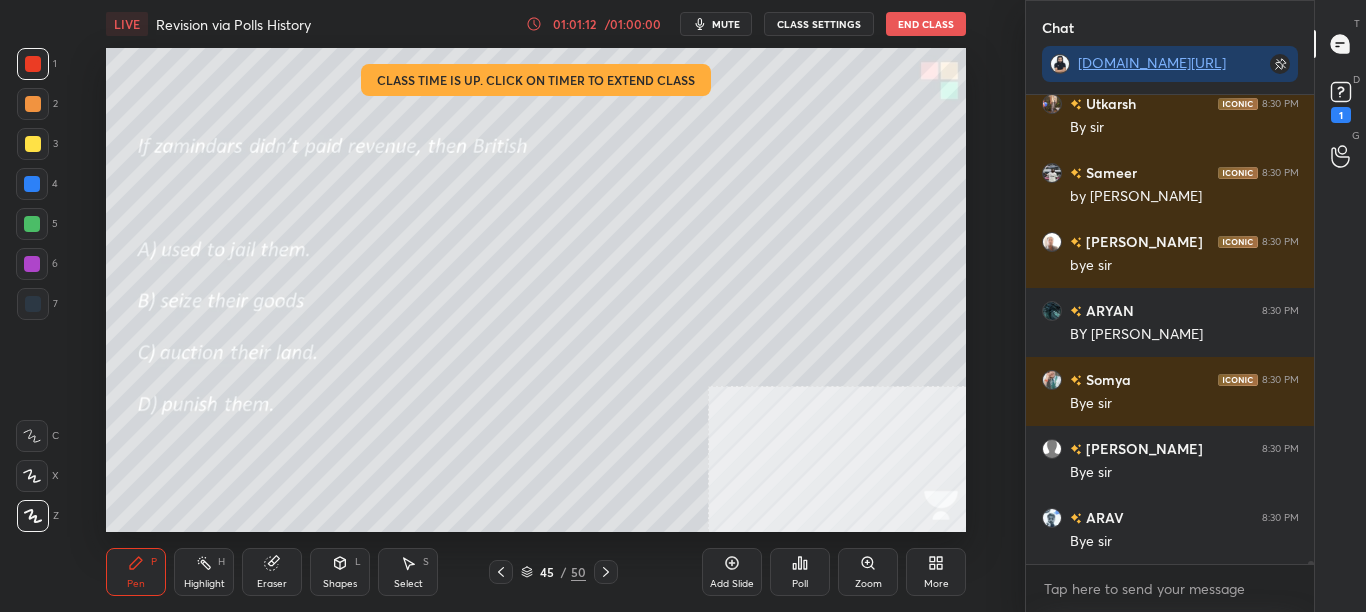 click on "Enable hand raising Enable raise hand to speak to learners. Once enabled, chat will be turned off temporarily. Enable x" at bounding box center [1170, 588] 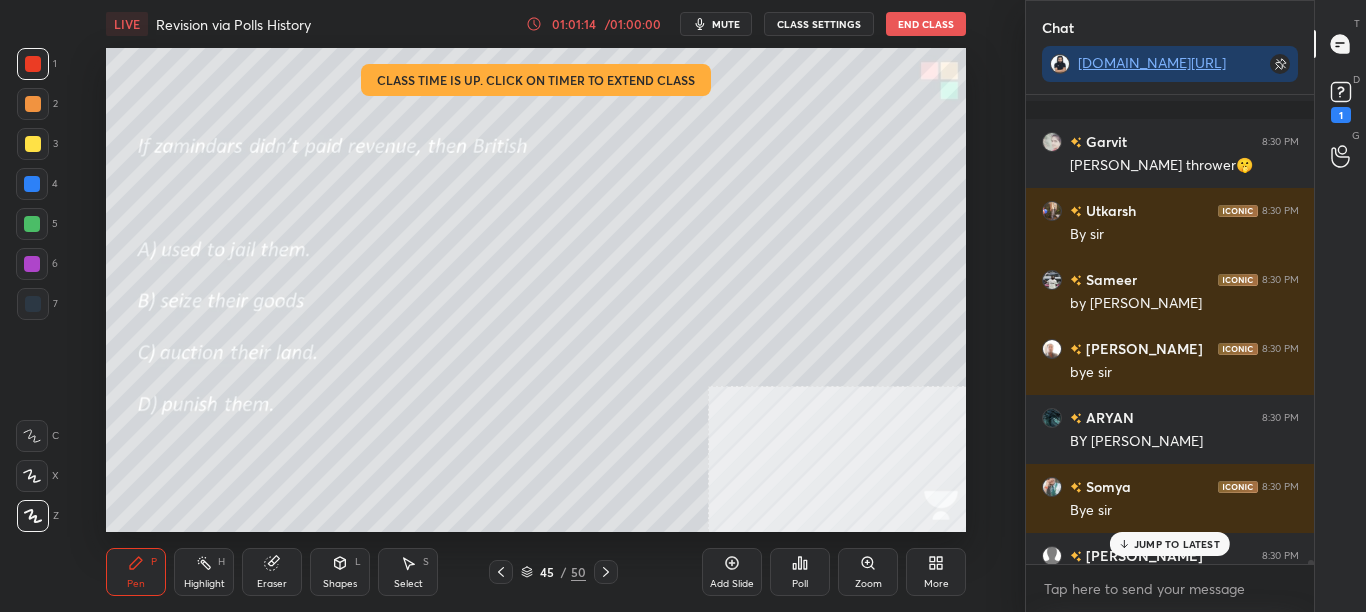 scroll, scrollTop: 81698, scrollLeft: 0, axis: vertical 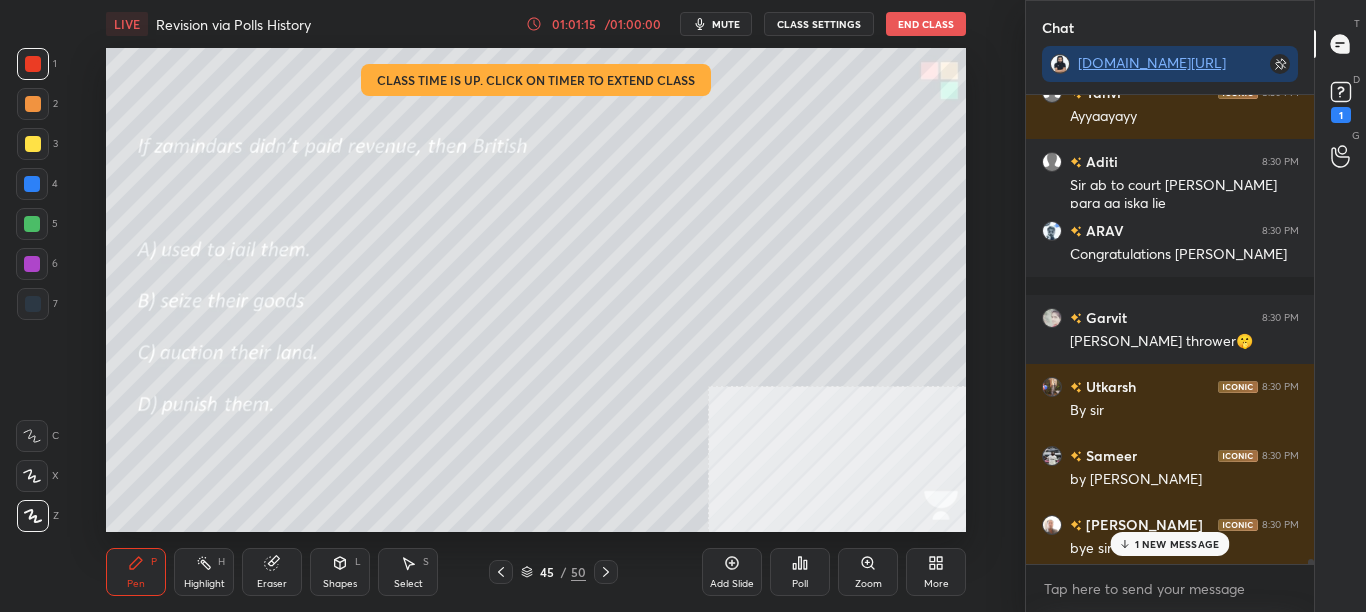 click at bounding box center [1311, 567] 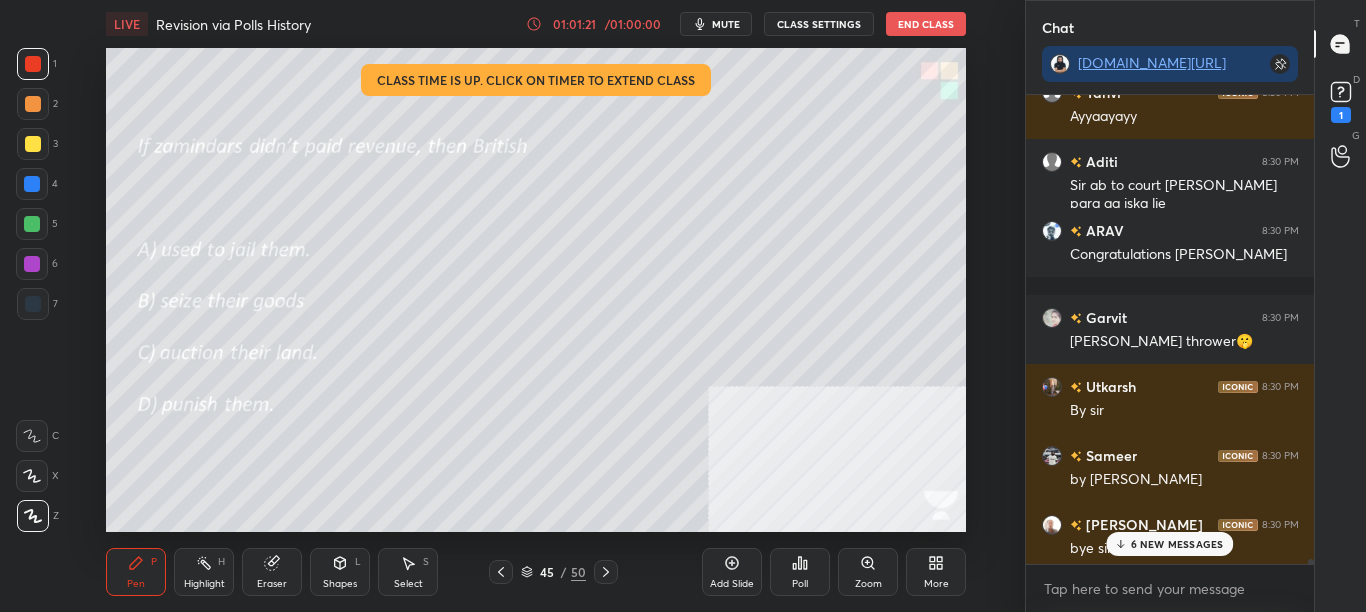 click on "6 NEW MESSAGES" at bounding box center [1169, 544] 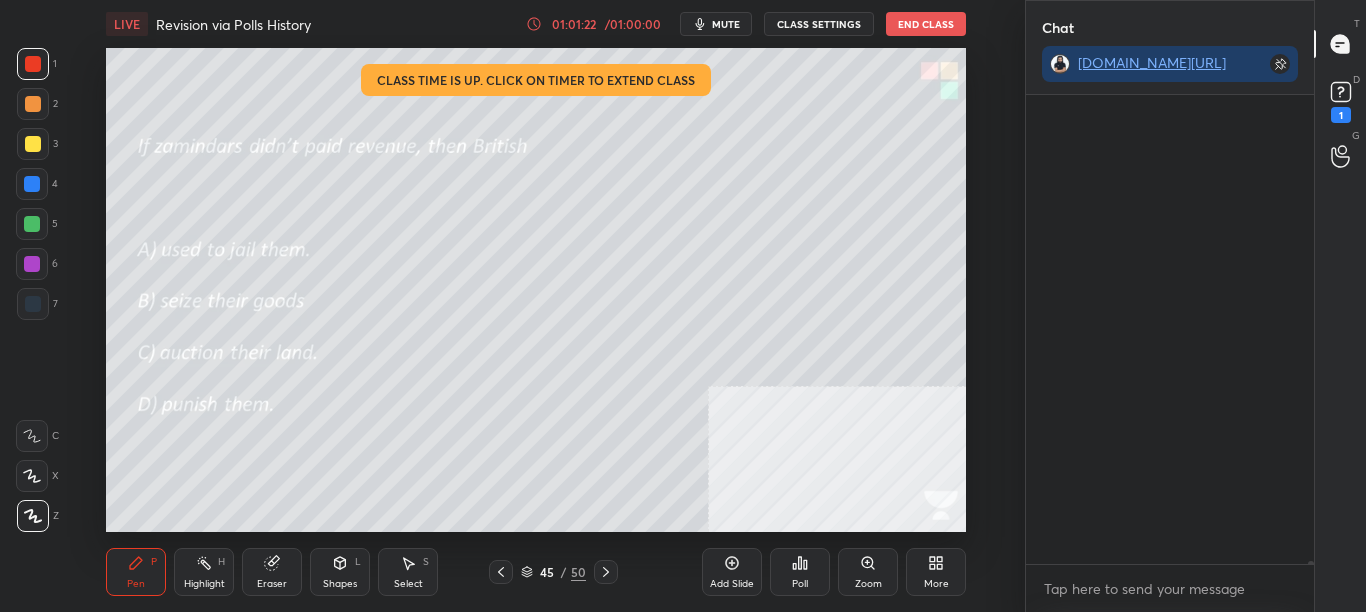 scroll, scrollTop: 82464, scrollLeft: 0, axis: vertical 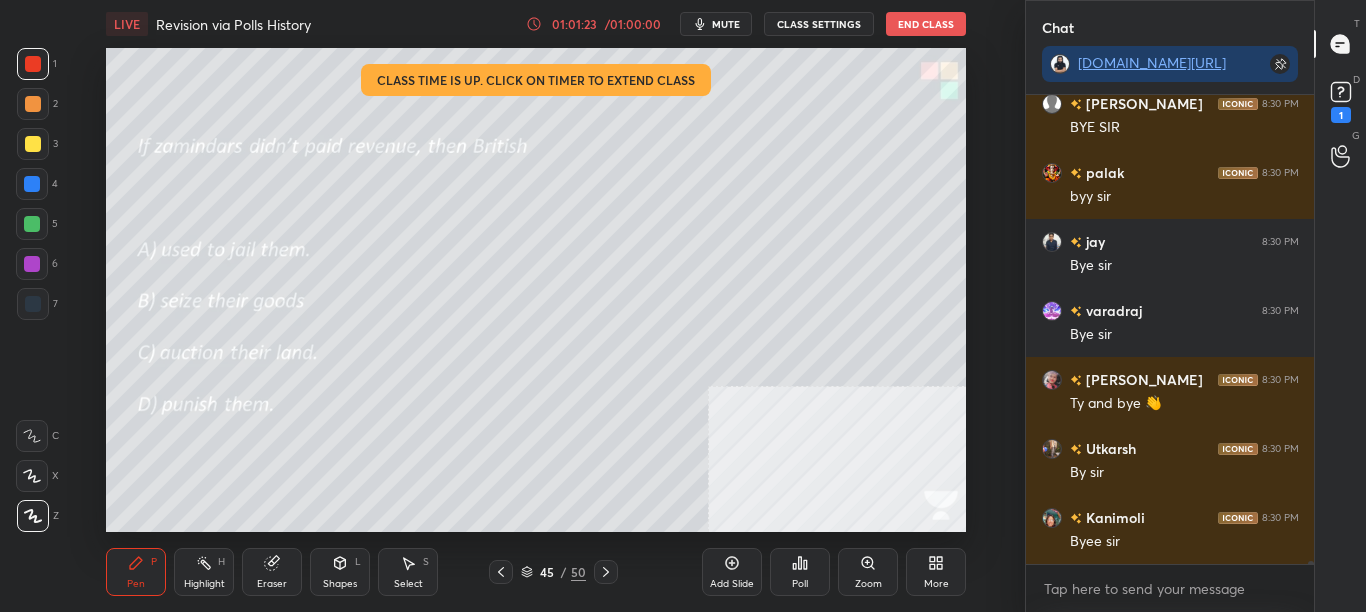 click on "Poll" at bounding box center (800, 584) 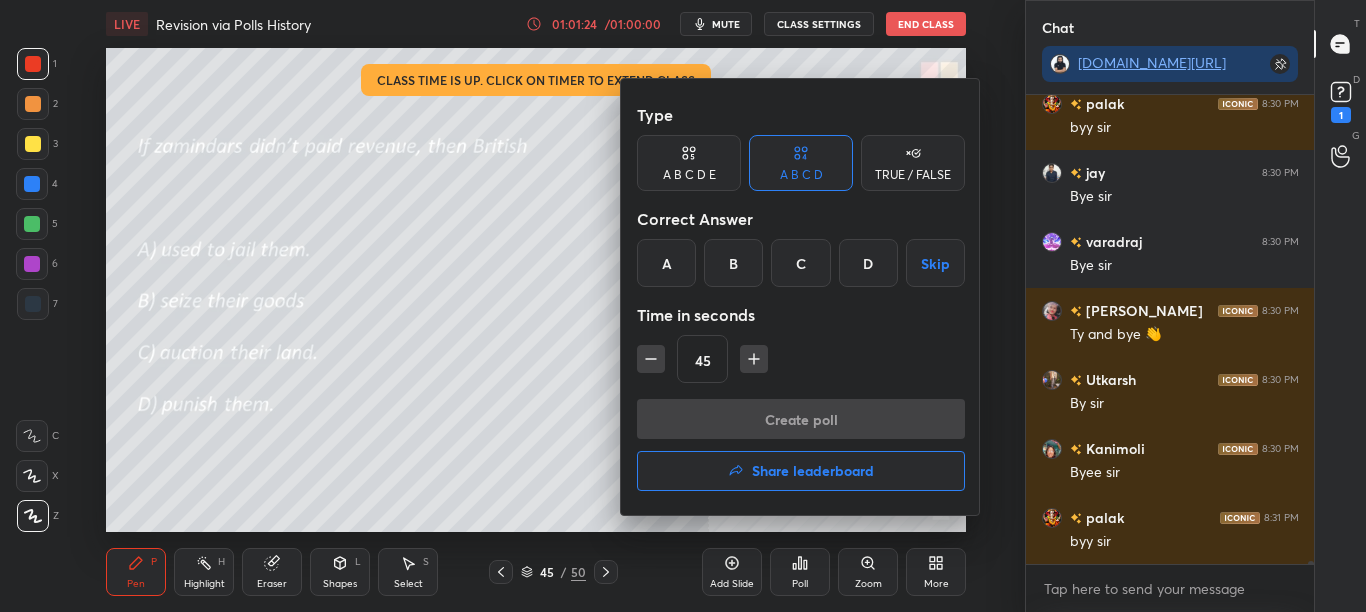 click on "Share leaderboard" at bounding box center (813, 471) 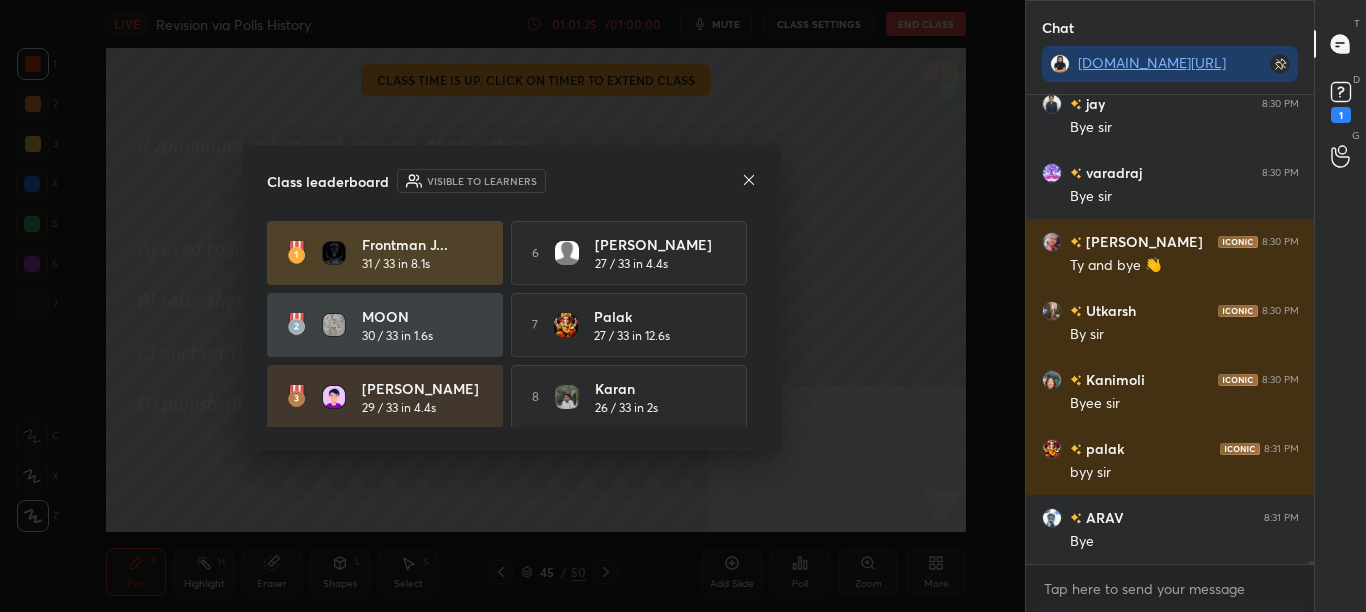 scroll, scrollTop: 82671, scrollLeft: 0, axis: vertical 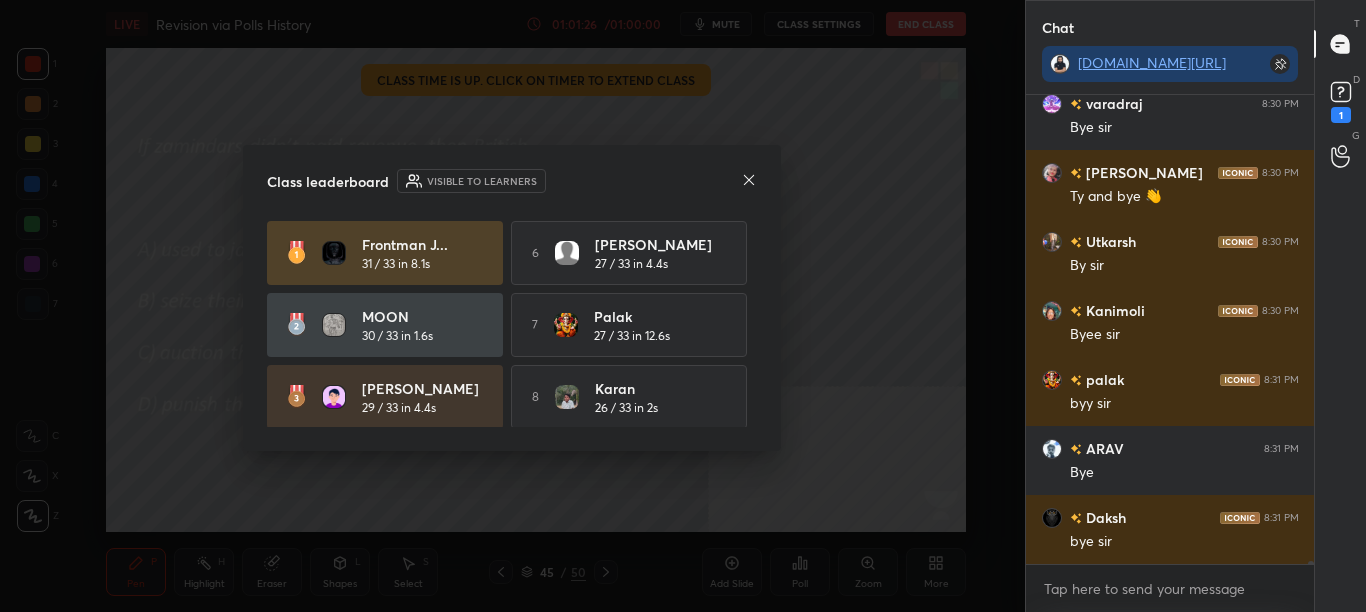 drag, startPoint x: 758, startPoint y: 306, endPoint x: 756, endPoint y: 330, distance: 24.083189 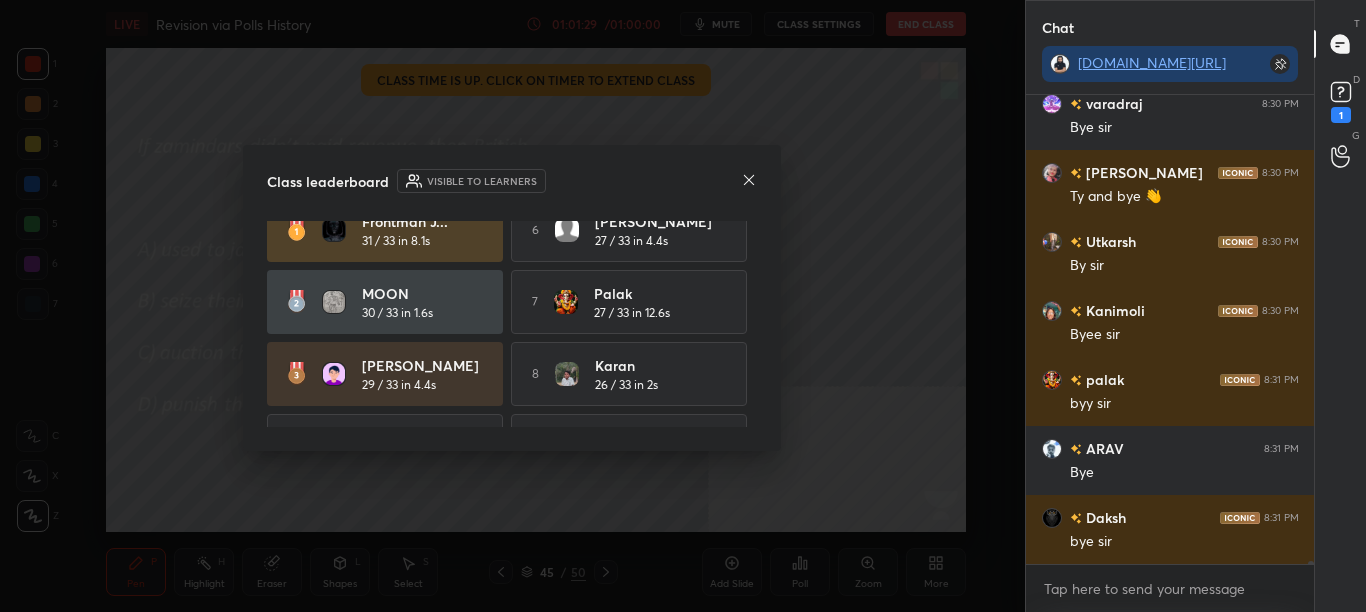 scroll, scrollTop: 0, scrollLeft: 0, axis: both 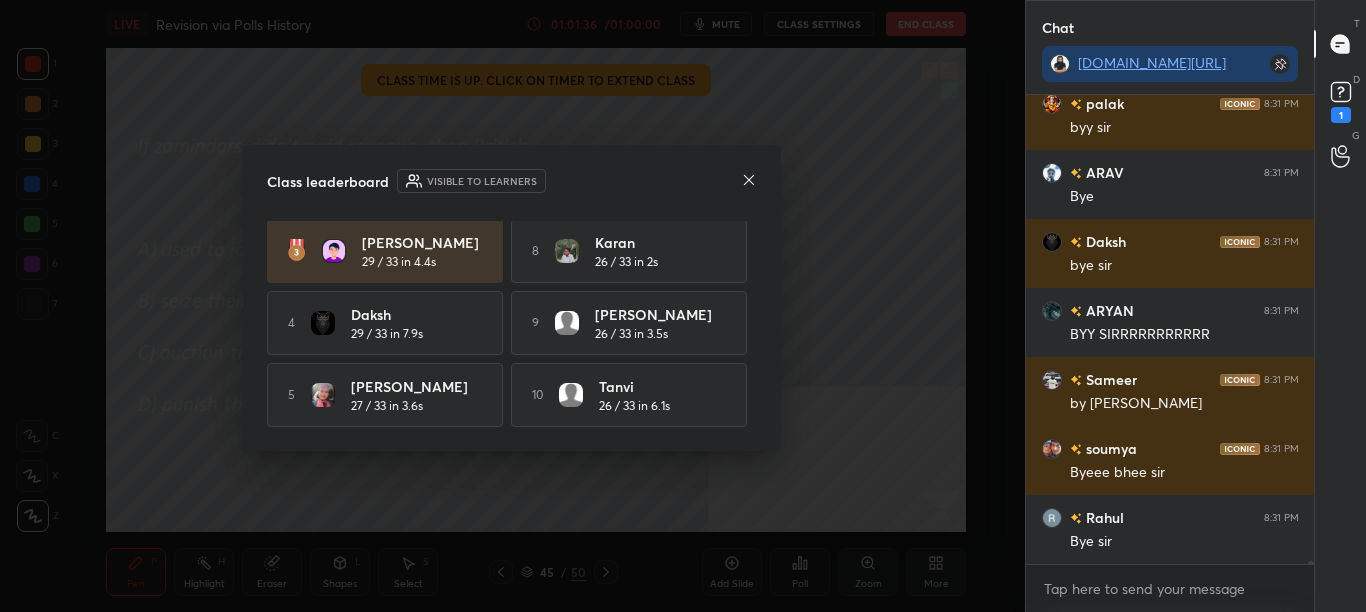 click 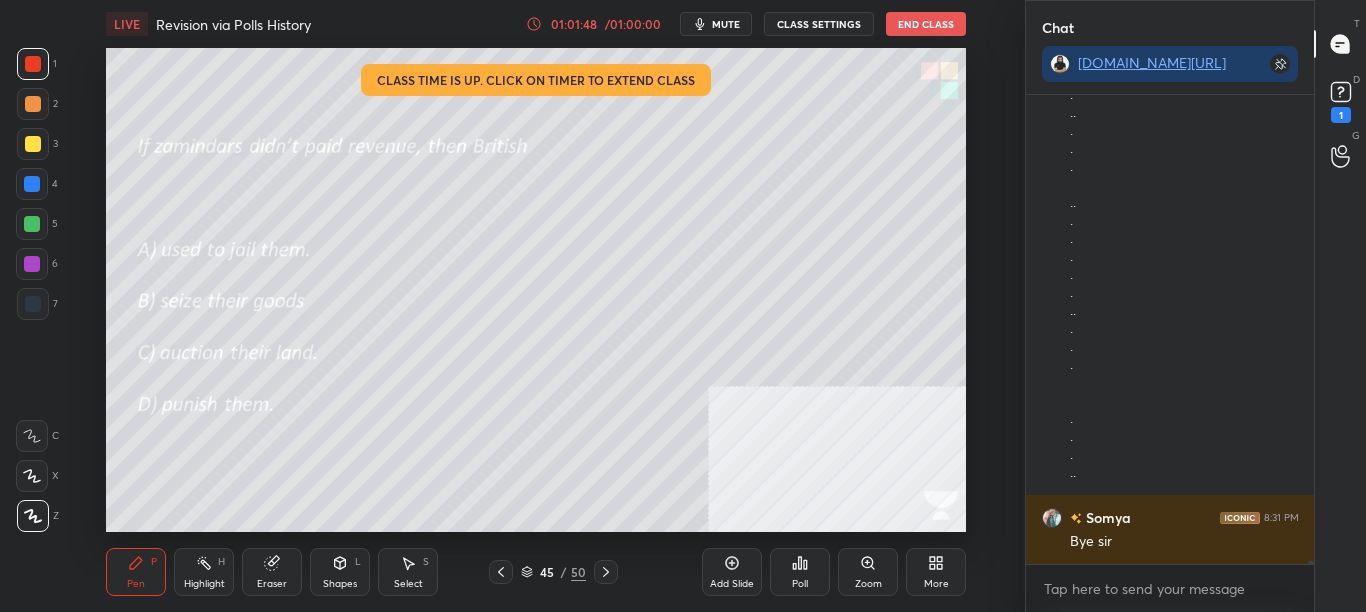 scroll, scrollTop: 84681, scrollLeft: 0, axis: vertical 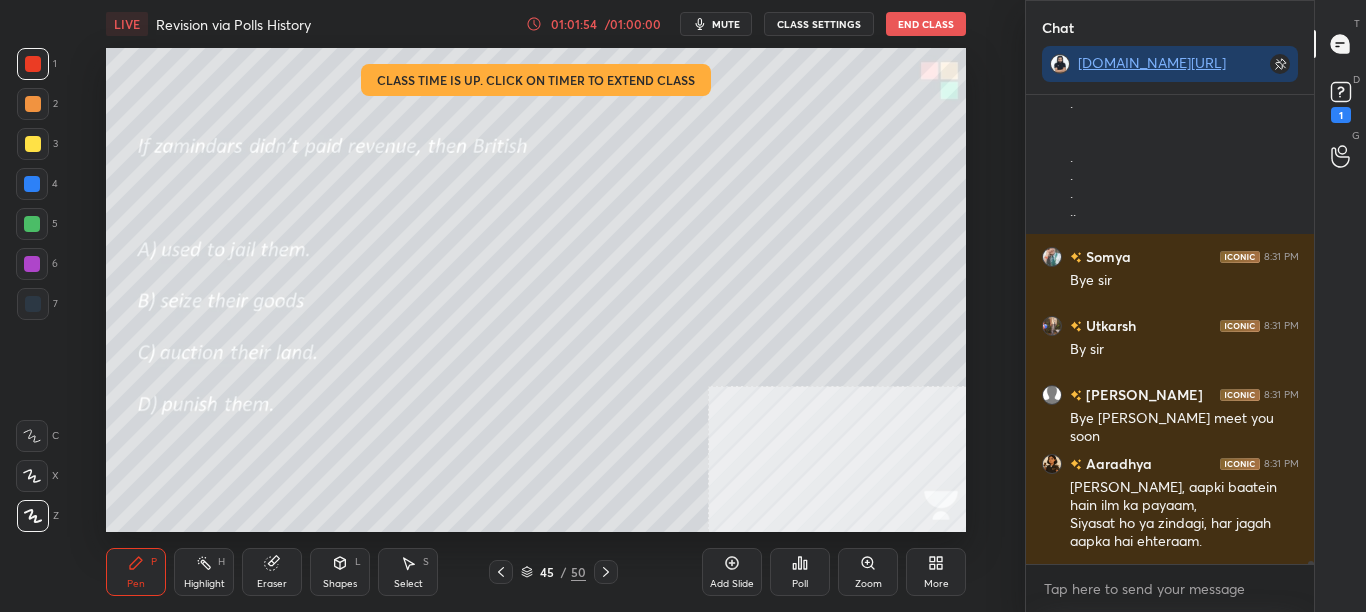 click on "Add Slide" at bounding box center [732, 584] 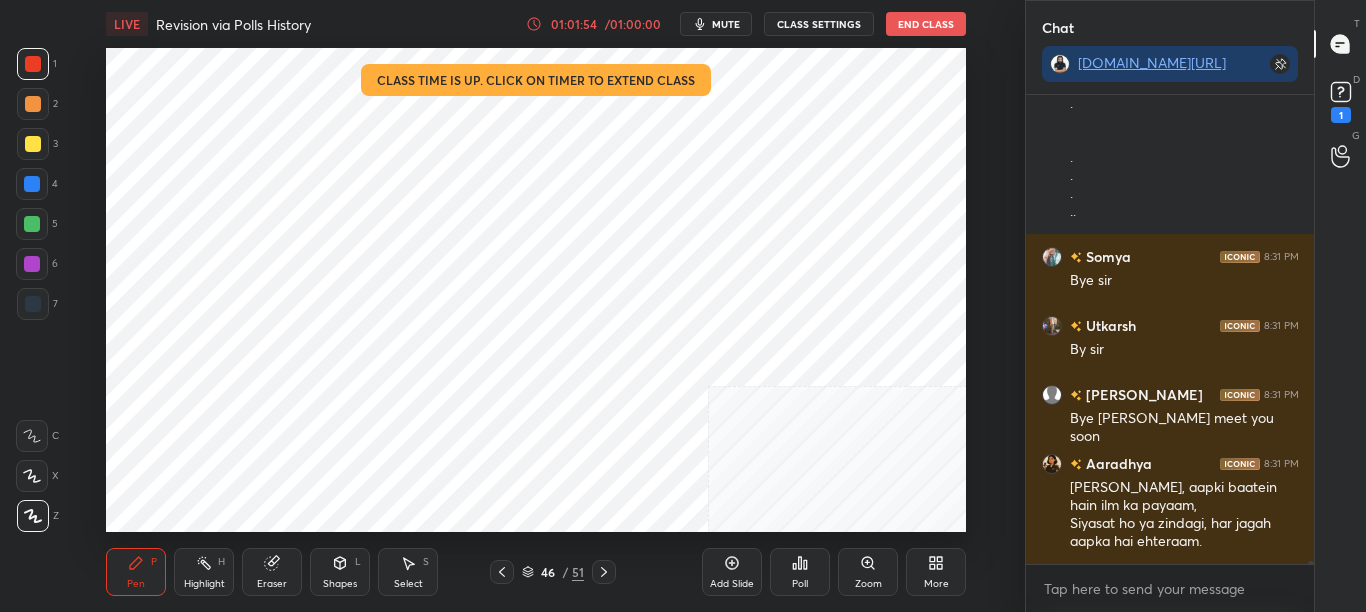 scroll, scrollTop: 84942, scrollLeft: 0, axis: vertical 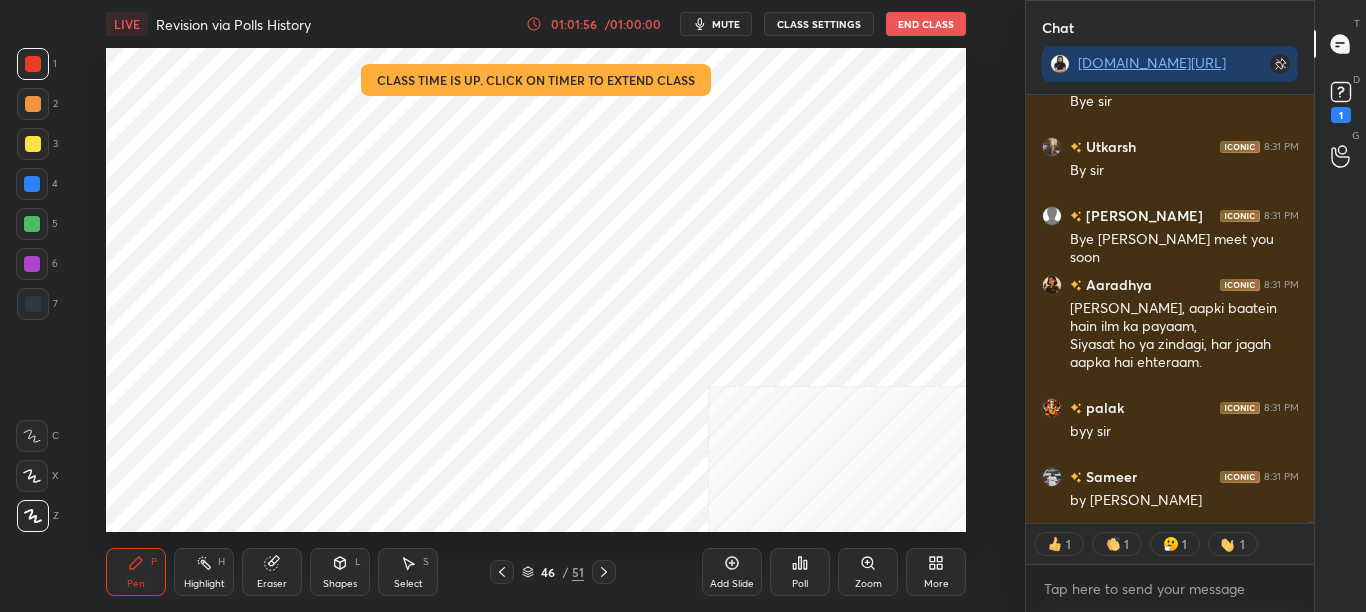 click 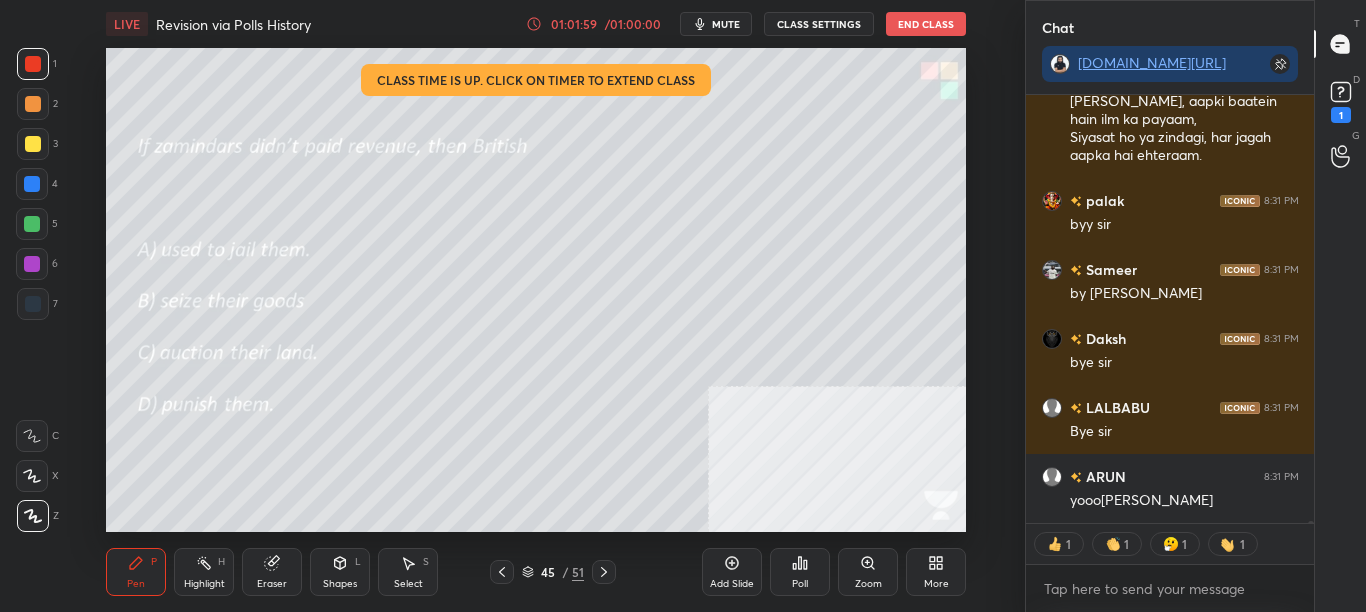 click on "LIVE Revision via Polls History 01:01:59 /  01:00:00 mute CLASS SETTINGS End Class" at bounding box center (536, 24) 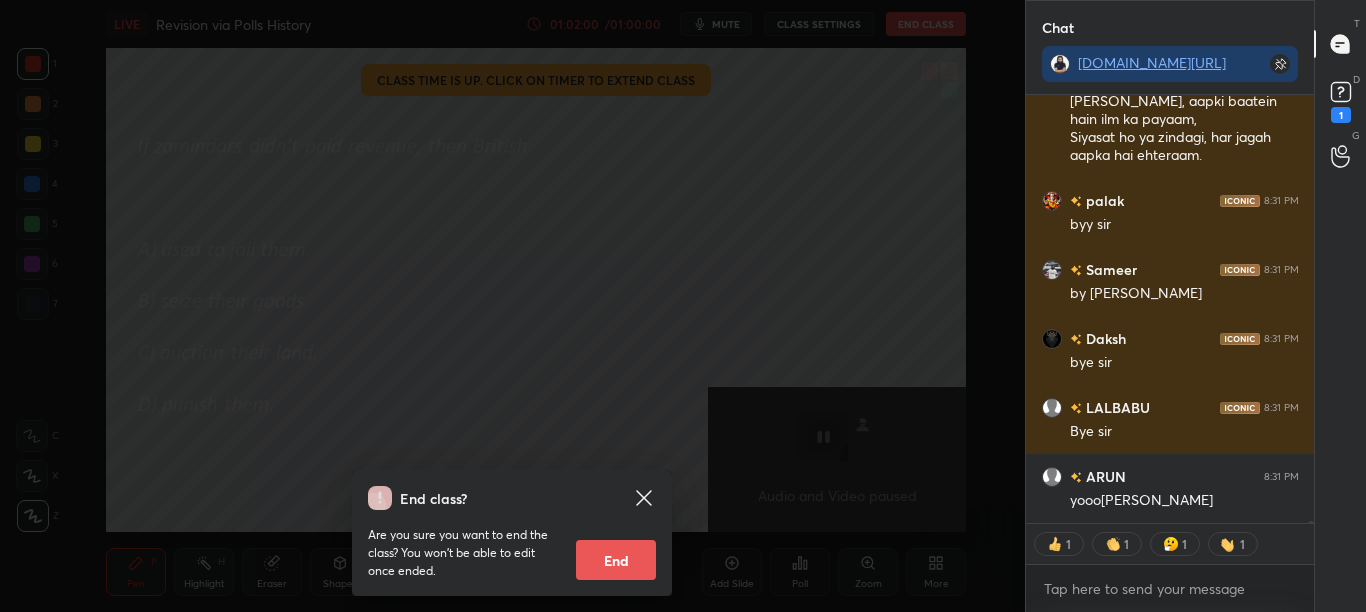 click on "End" at bounding box center [616, 560] 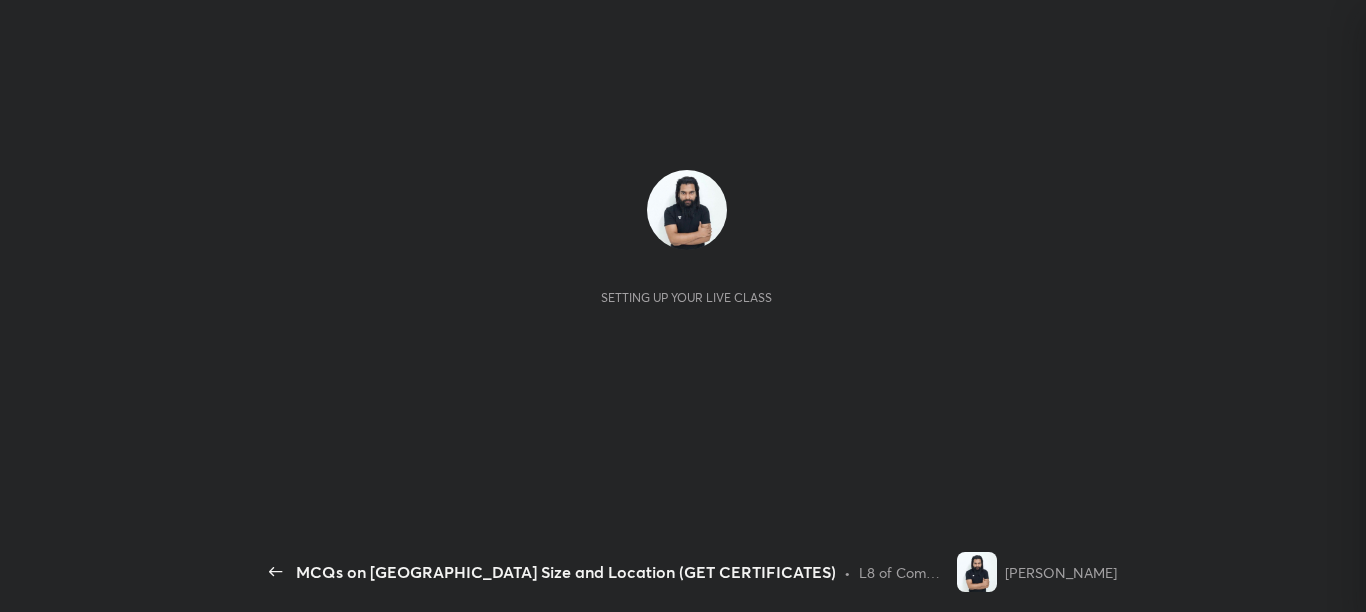 scroll, scrollTop: 0, scrollLeft: 0, axis: both 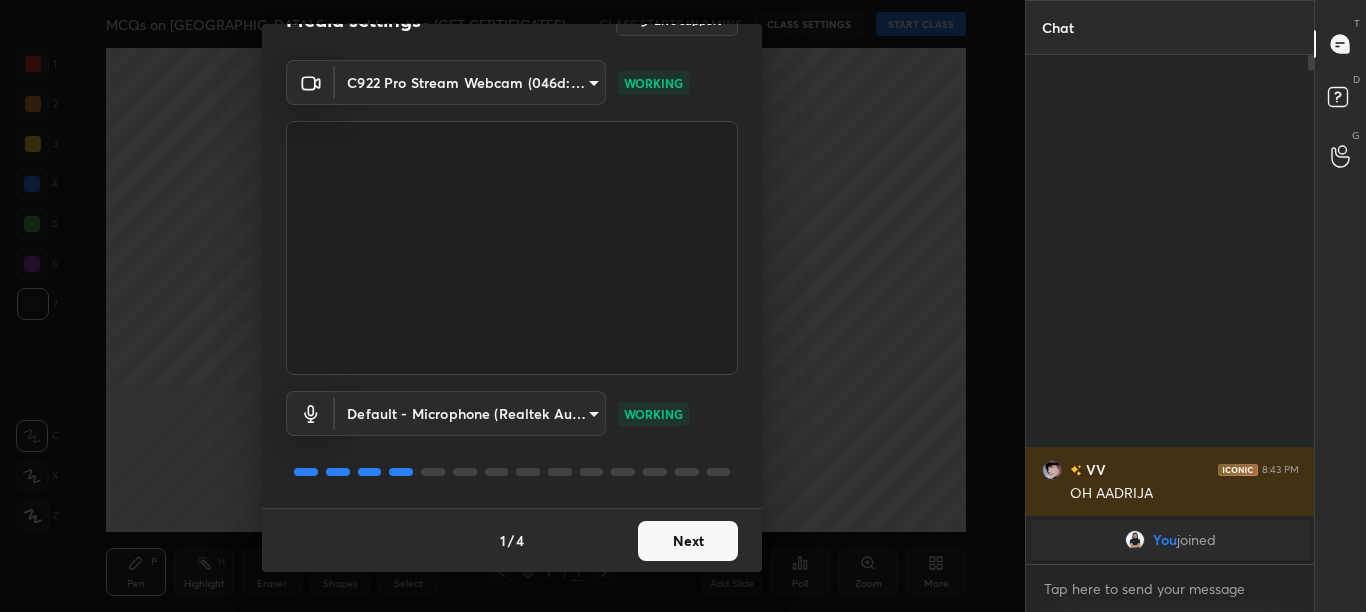 click on "Next" at bounding box center [688, 541] 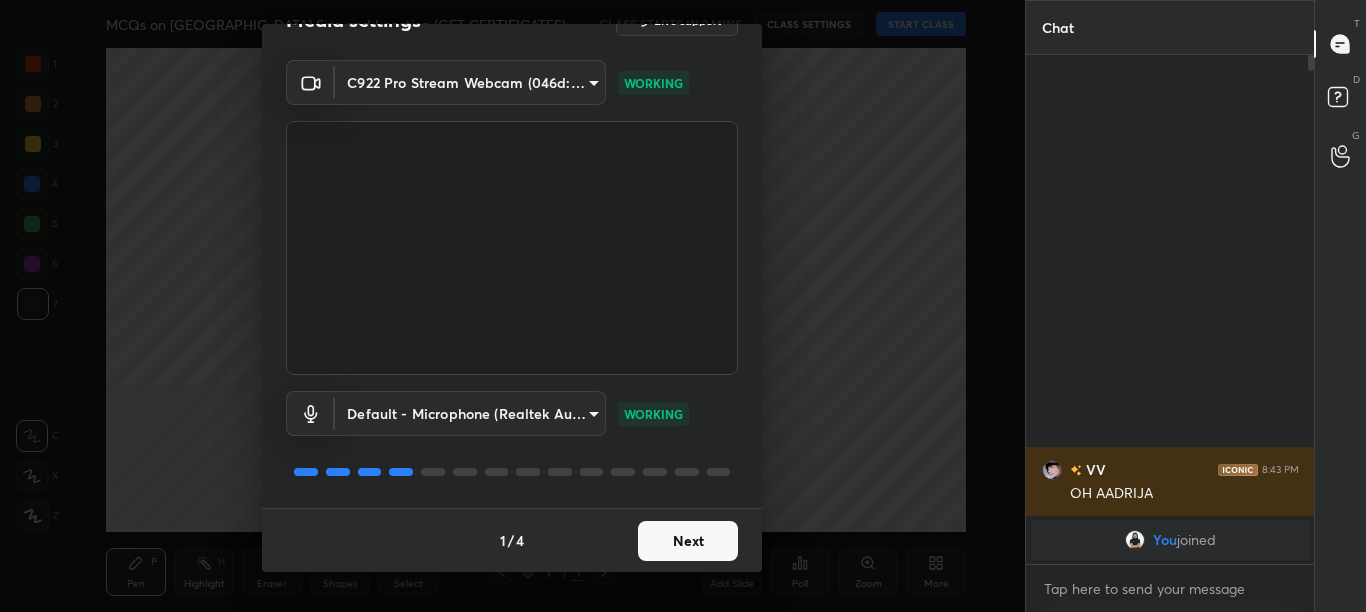 scroll, scrollTop: 0, scrollLeft: 0, axis: both 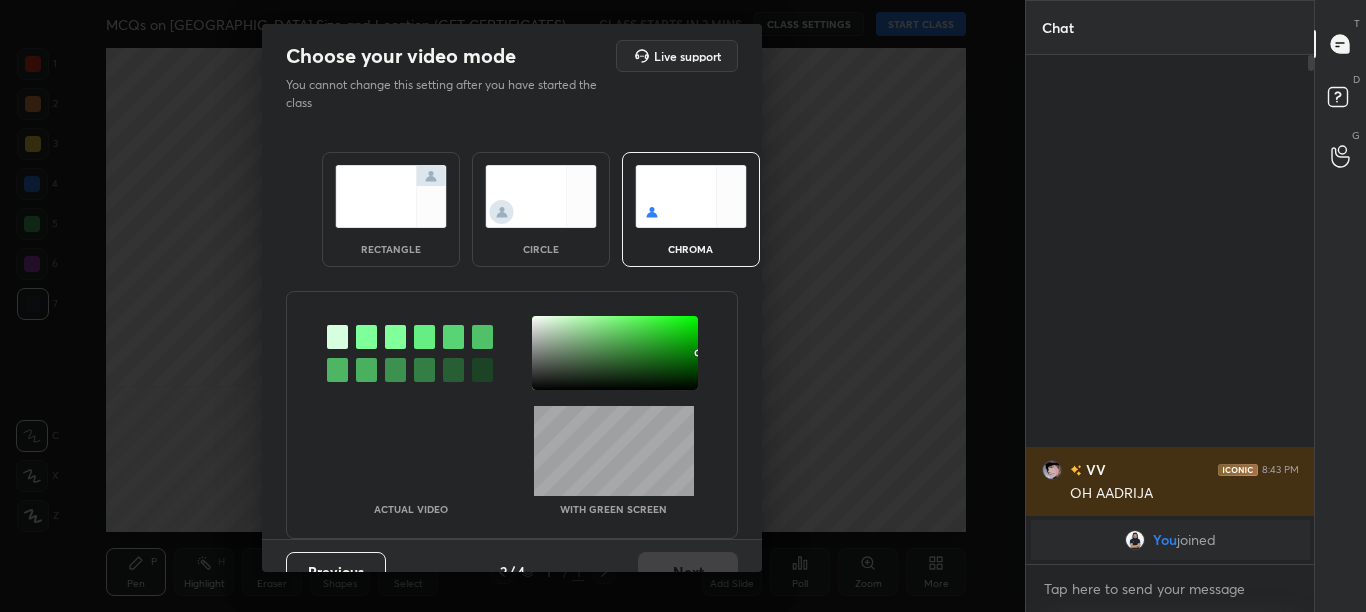 click at bounding box center (366, 337) 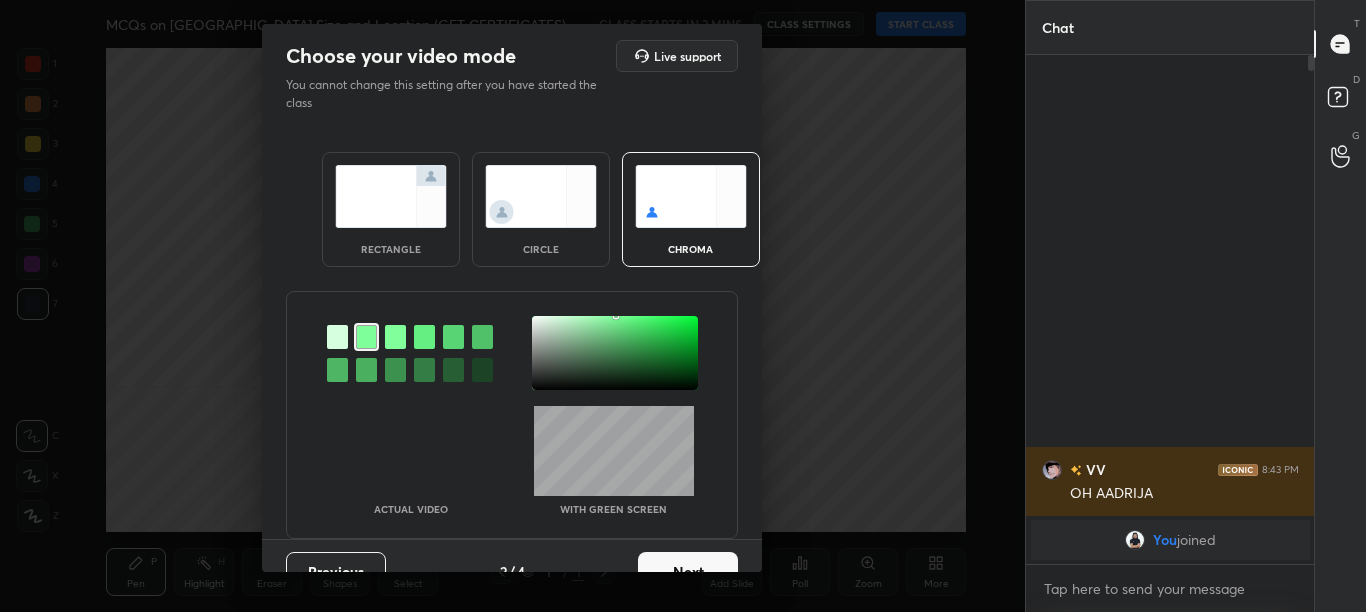 click at bounding box center [615, 353] 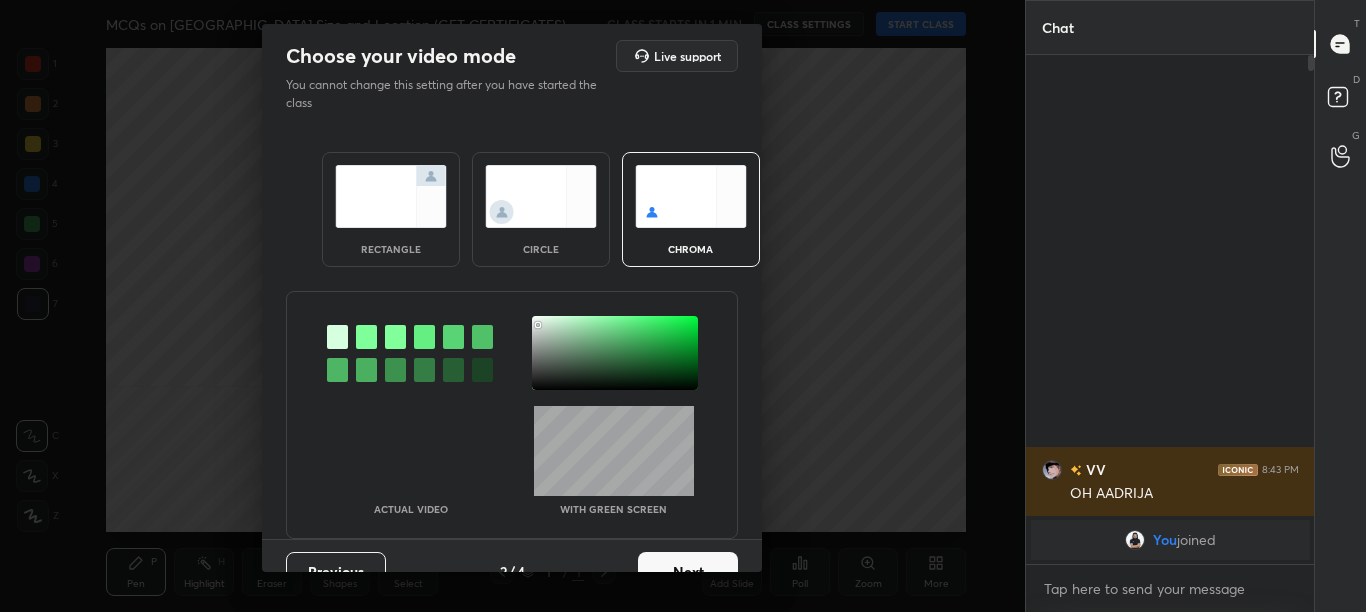 click on "Next" at bounding box center (688, 572) 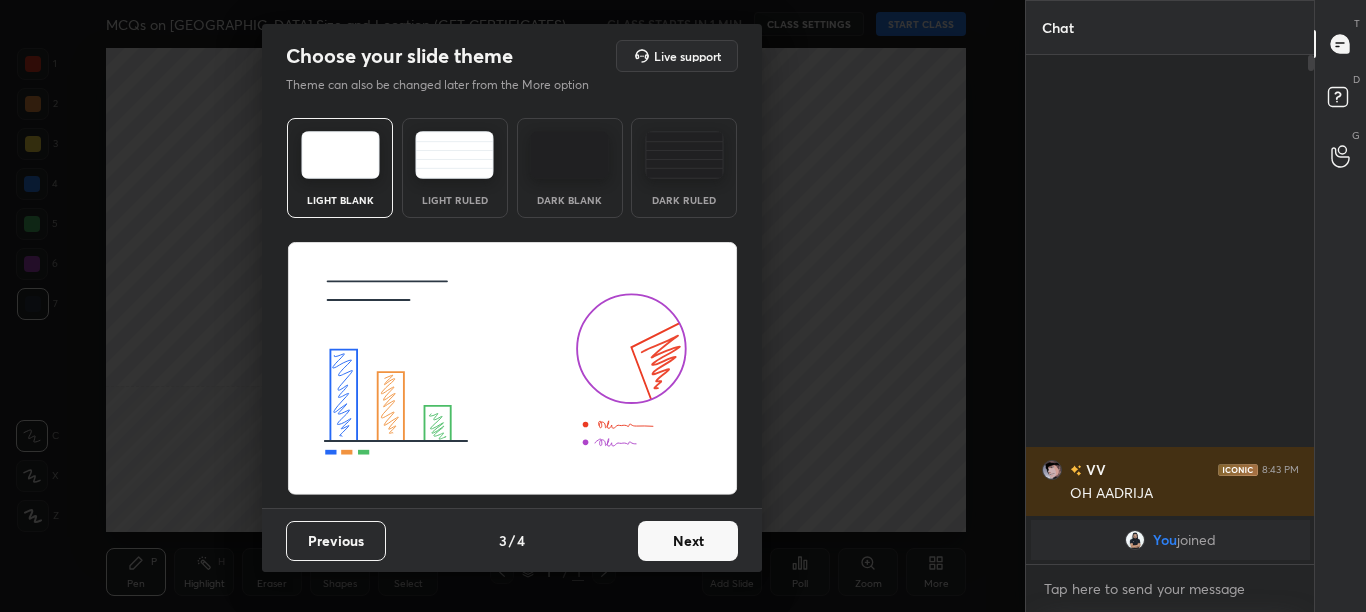 click on "Previous 3 / 4 Next" at bounding box center [512, 540] 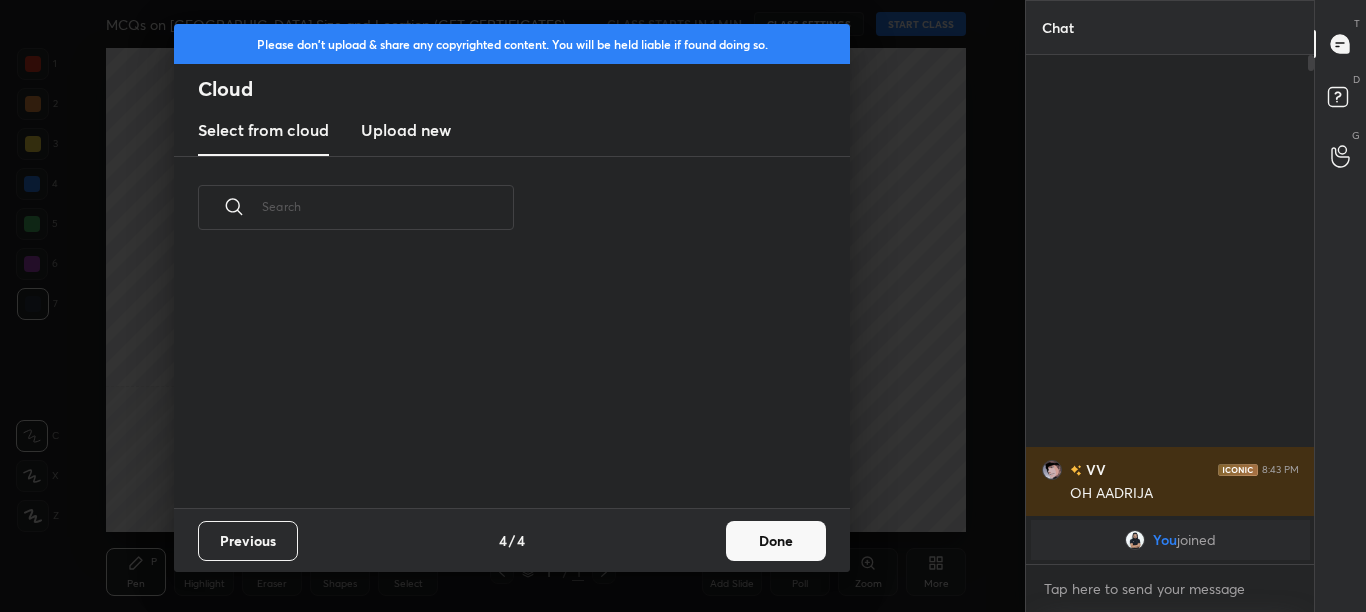 click on "Previous 4 / 4 Done" at bounding box center (512, 540) 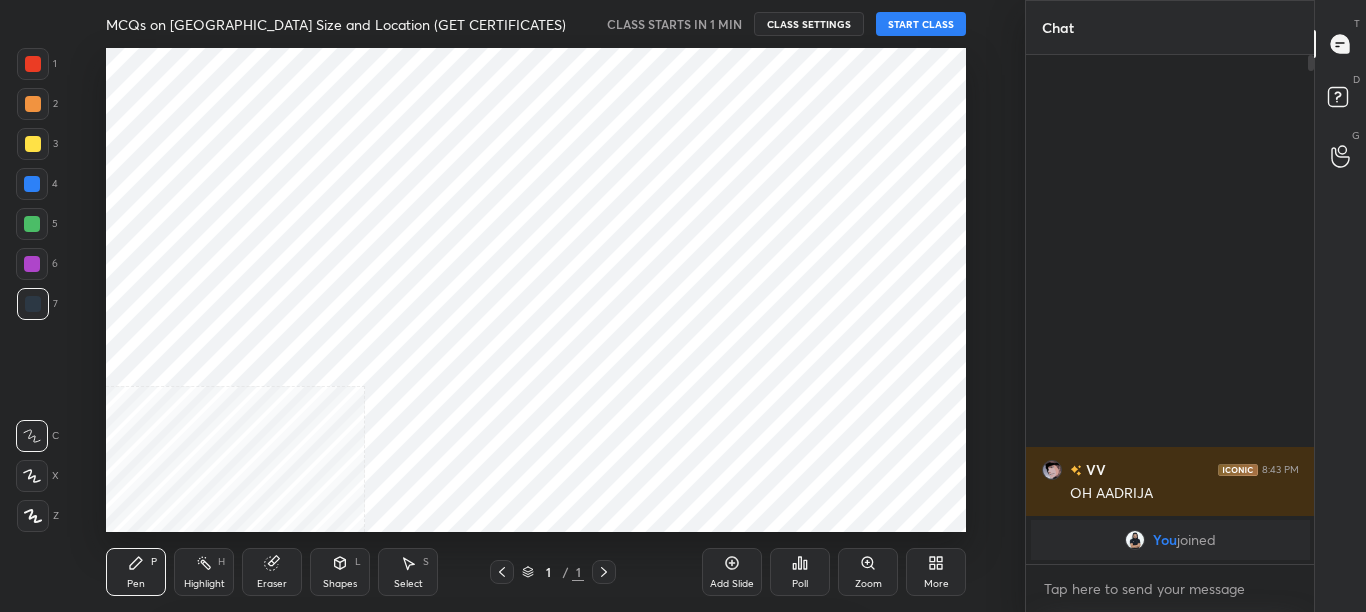 scroll, scrollTop: 0, scrollLeft: 0, axis: both 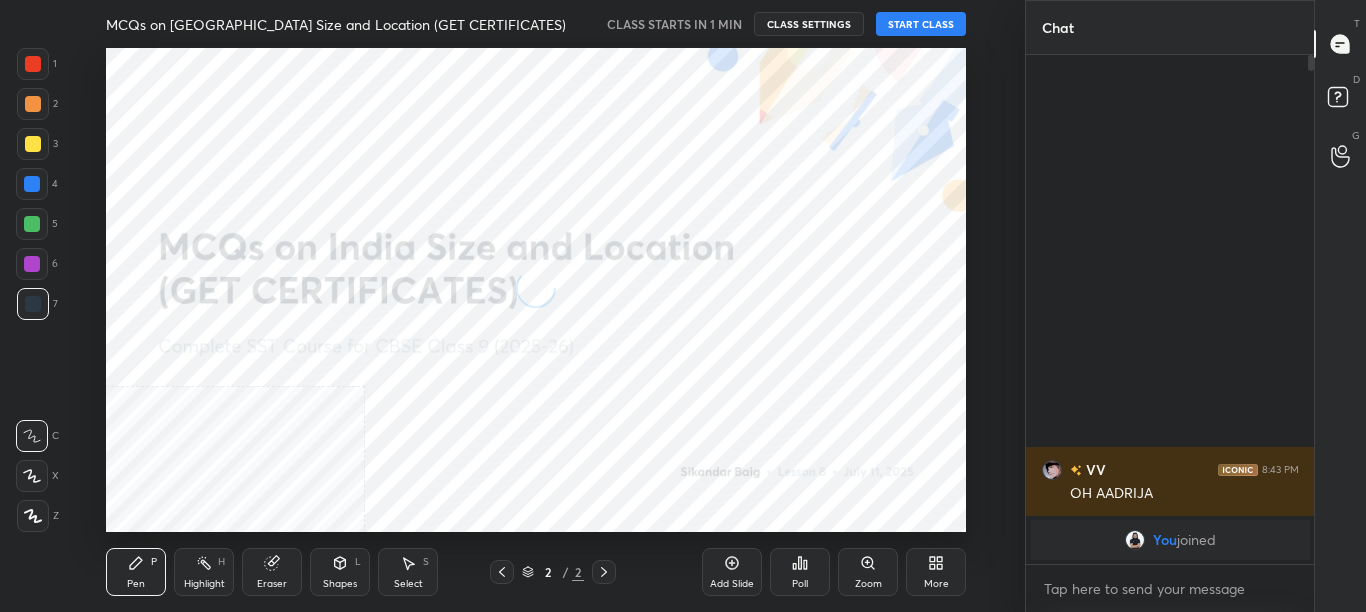 click on "More" at bounding box center (936, 572) 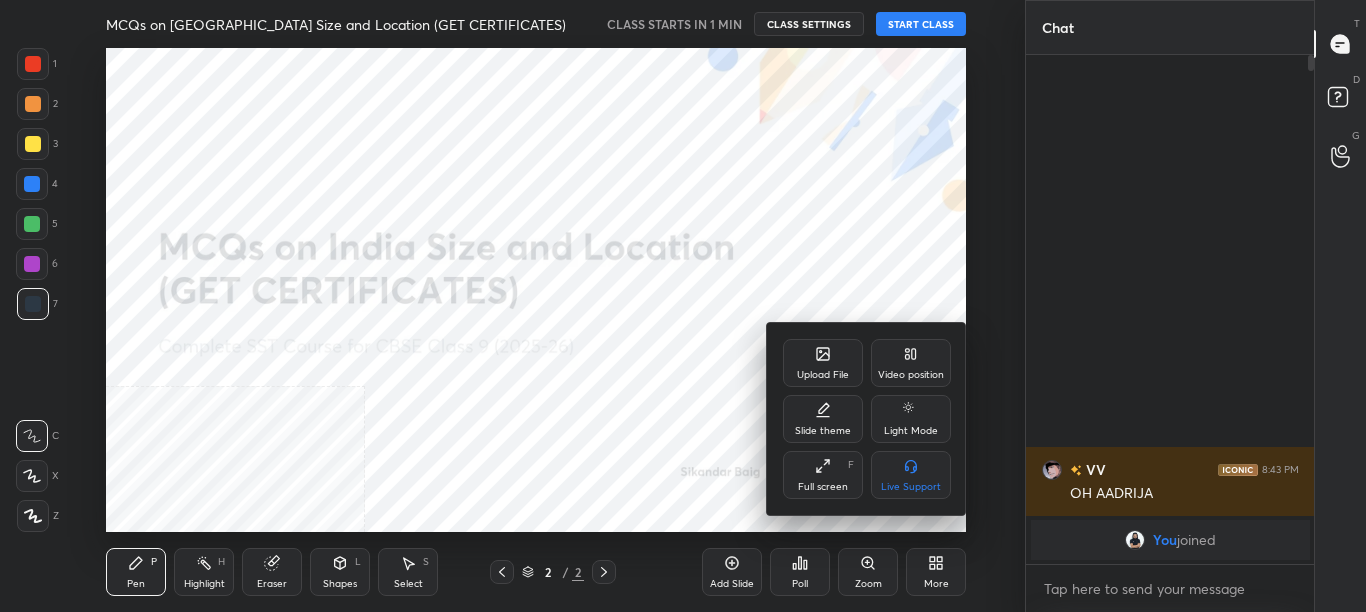 click on "Video position" at bounding box center (911, 375) 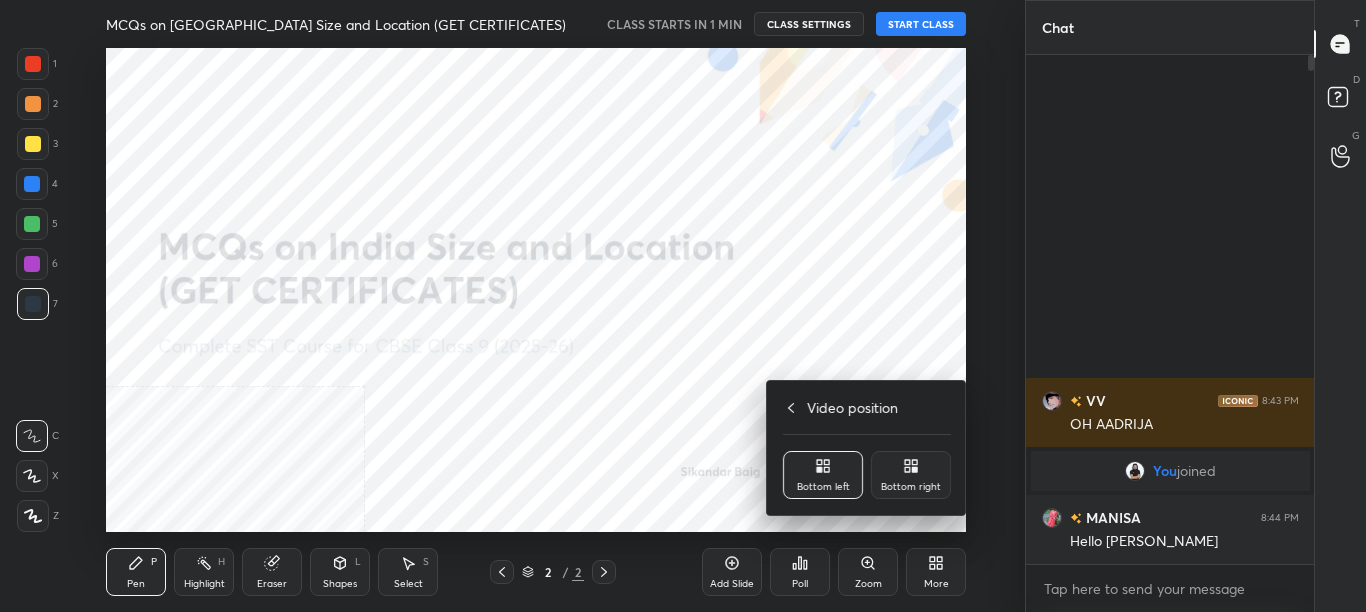 click on "Bottom right" at bounding box center (911, 475) 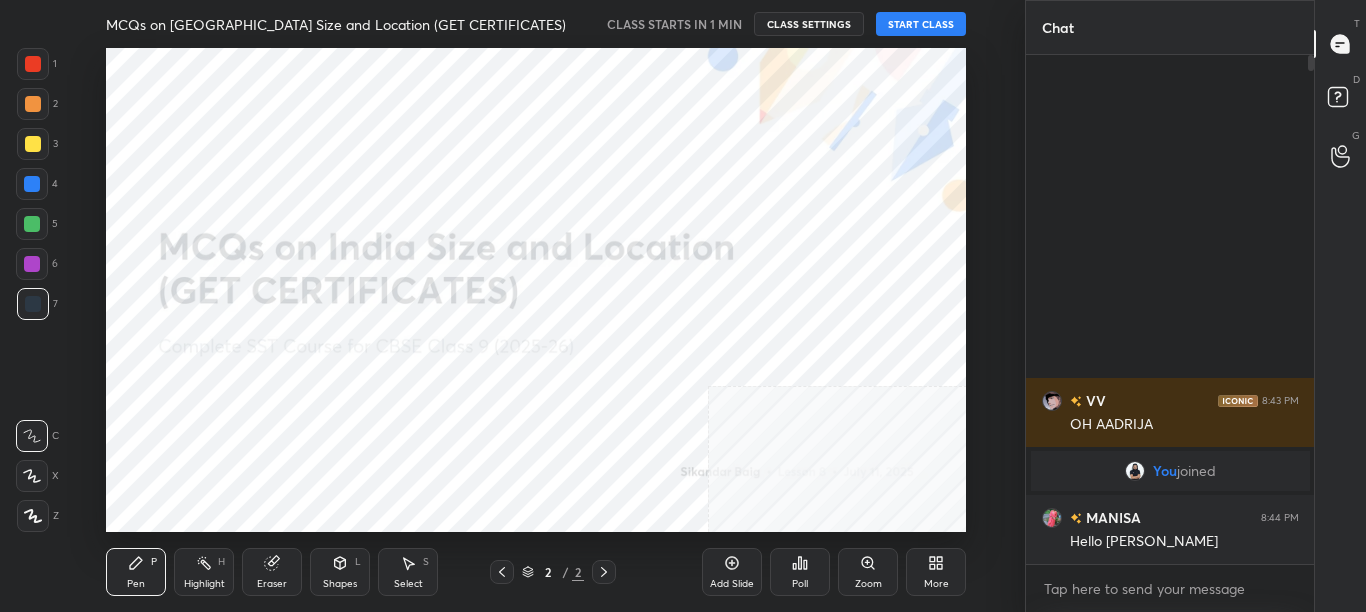 click 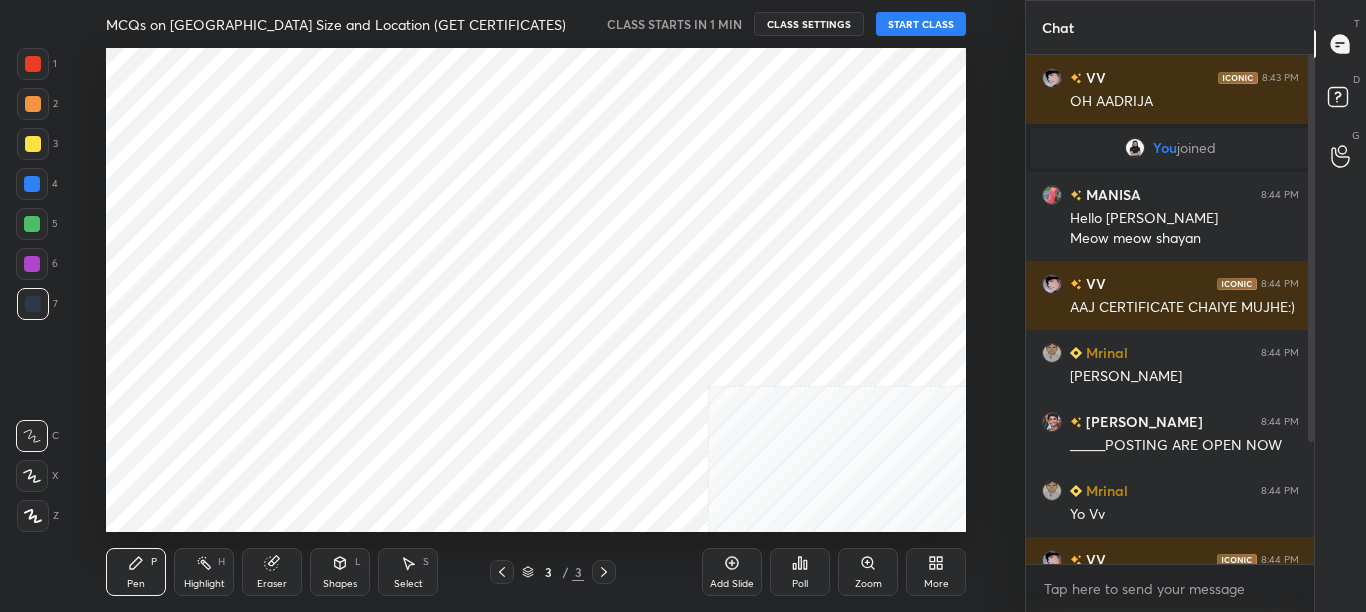 click on "START CLASS" at bounding box center [921, 24] 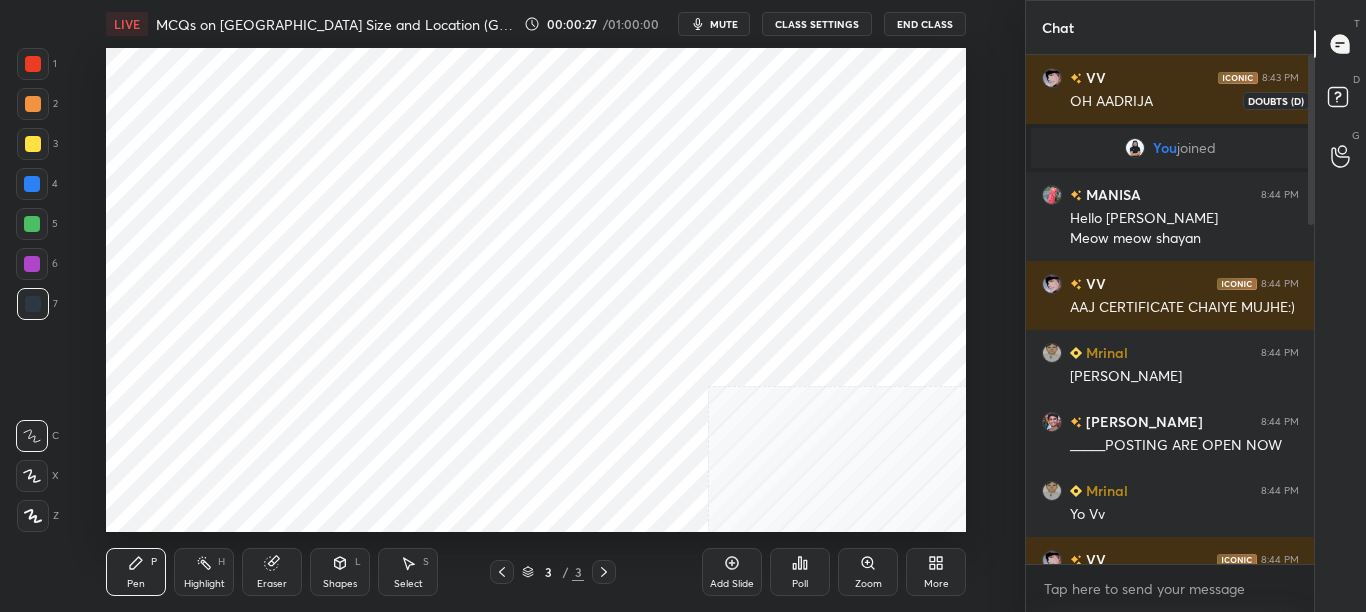 drag, startPoint x: 1347, startPoint y: 94, endPoint x: 1351, endPoint y: 82, distance: 12.649111 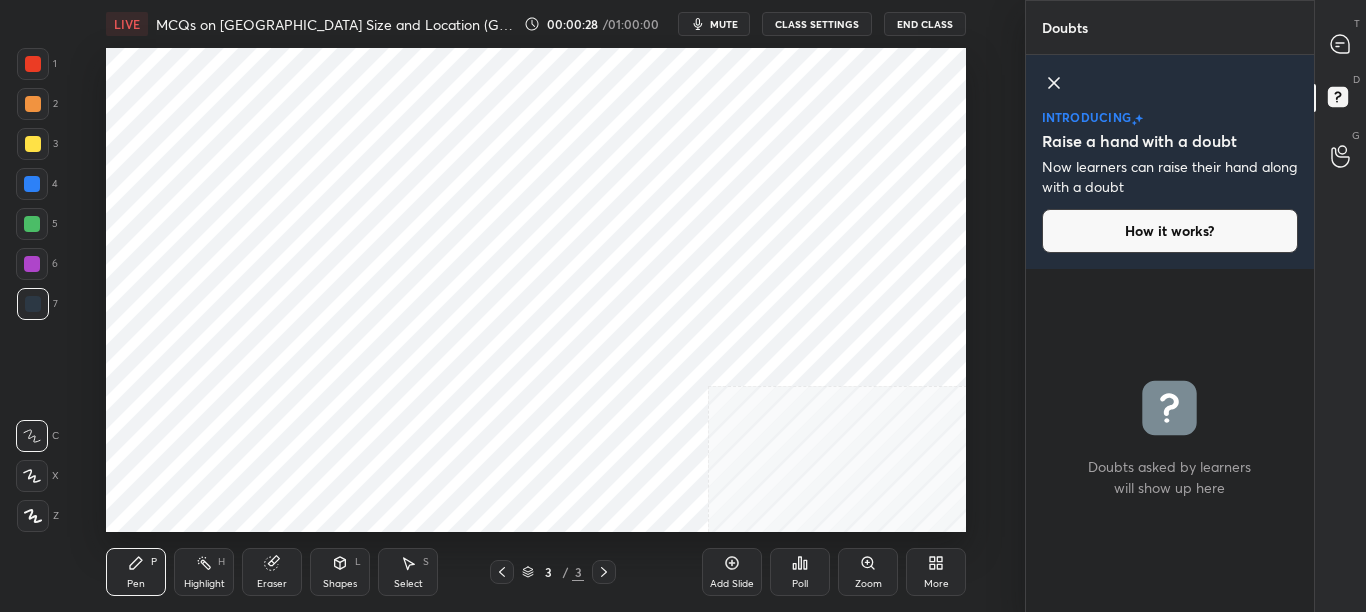 click at bounding box center (1341, 44) 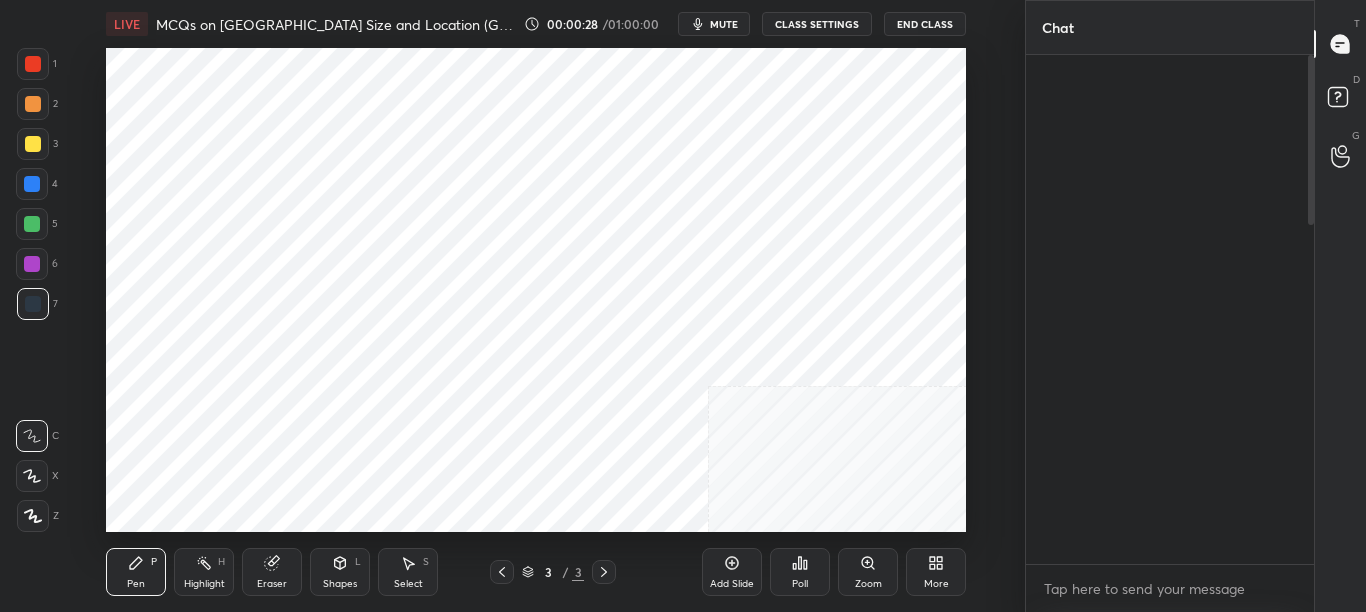 scroll, scrollTop: 1237, scrollLeft: 0, axis: vertical 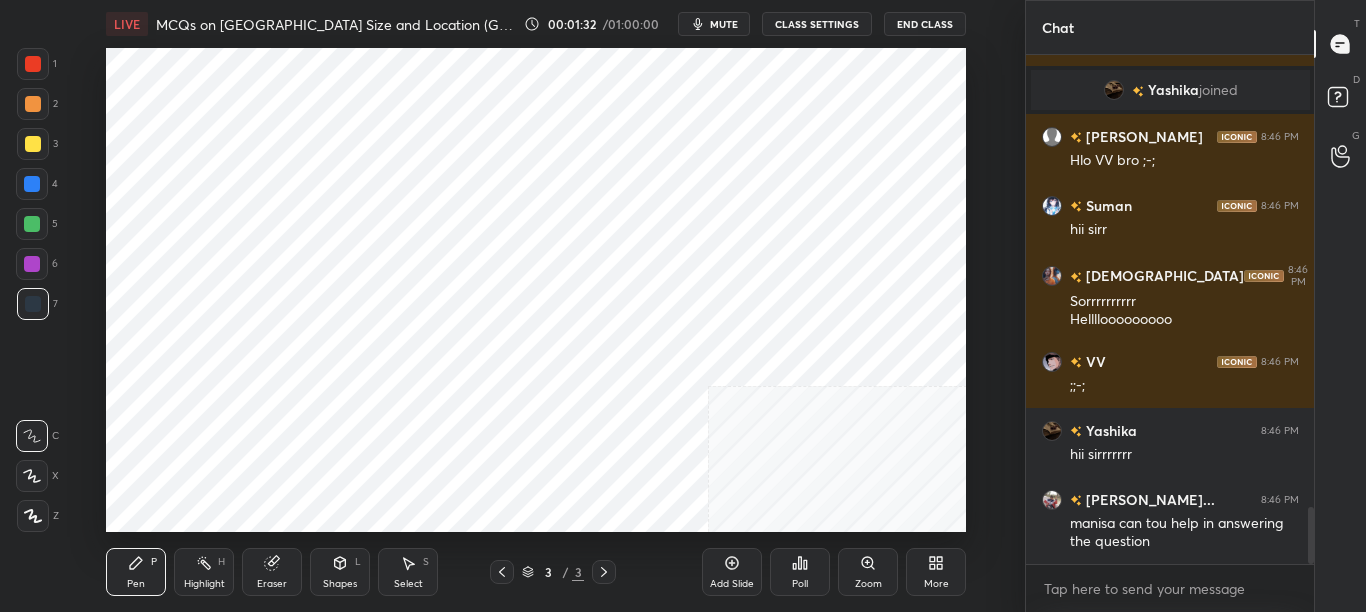 click on "More" at bounding box center (936, 572) 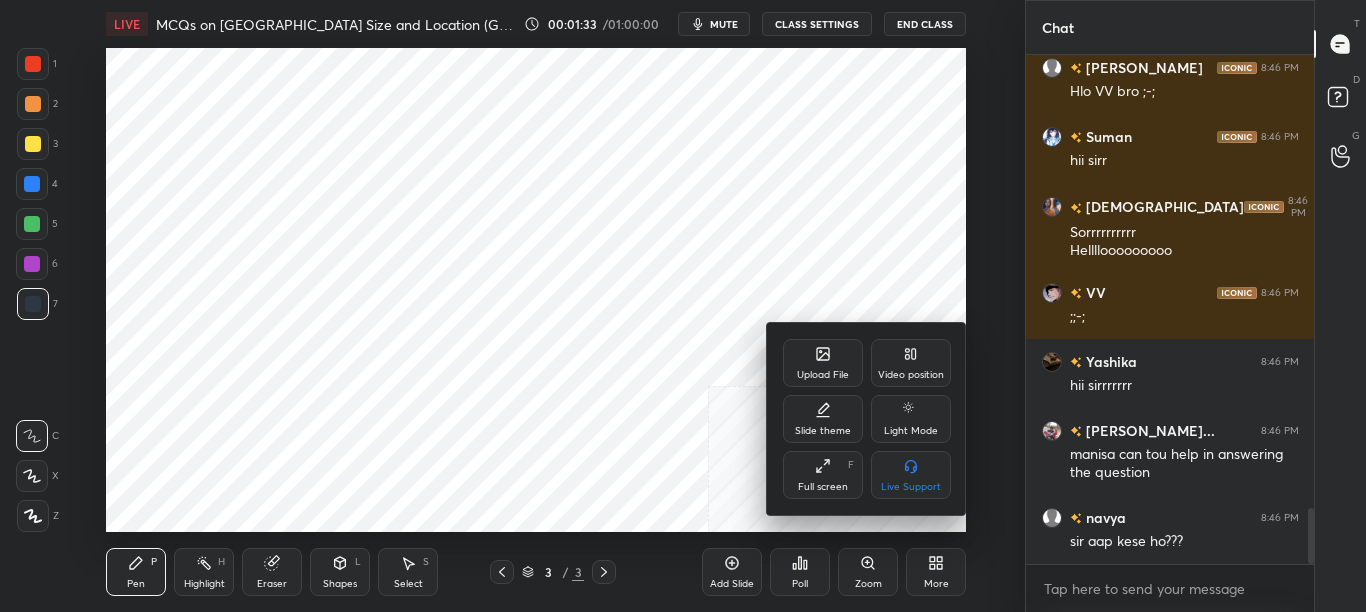 click on "Upload File" at bounding box center [823, 363] 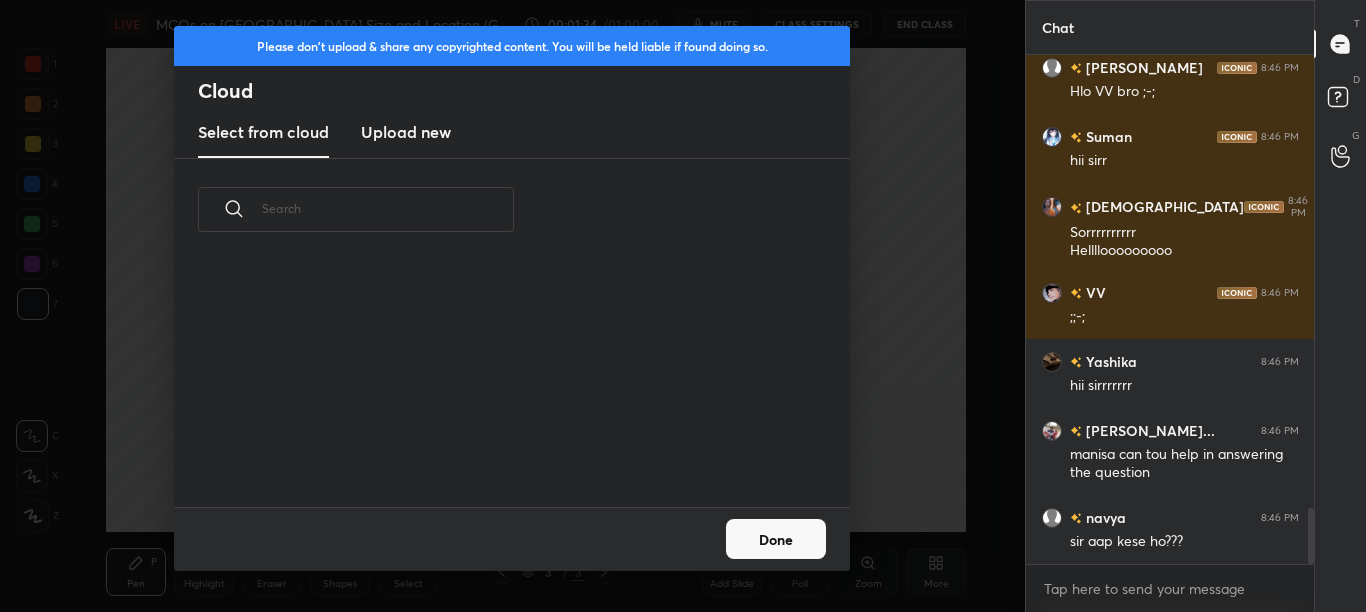 click on "Upload new" at bounding box center [406, 133] 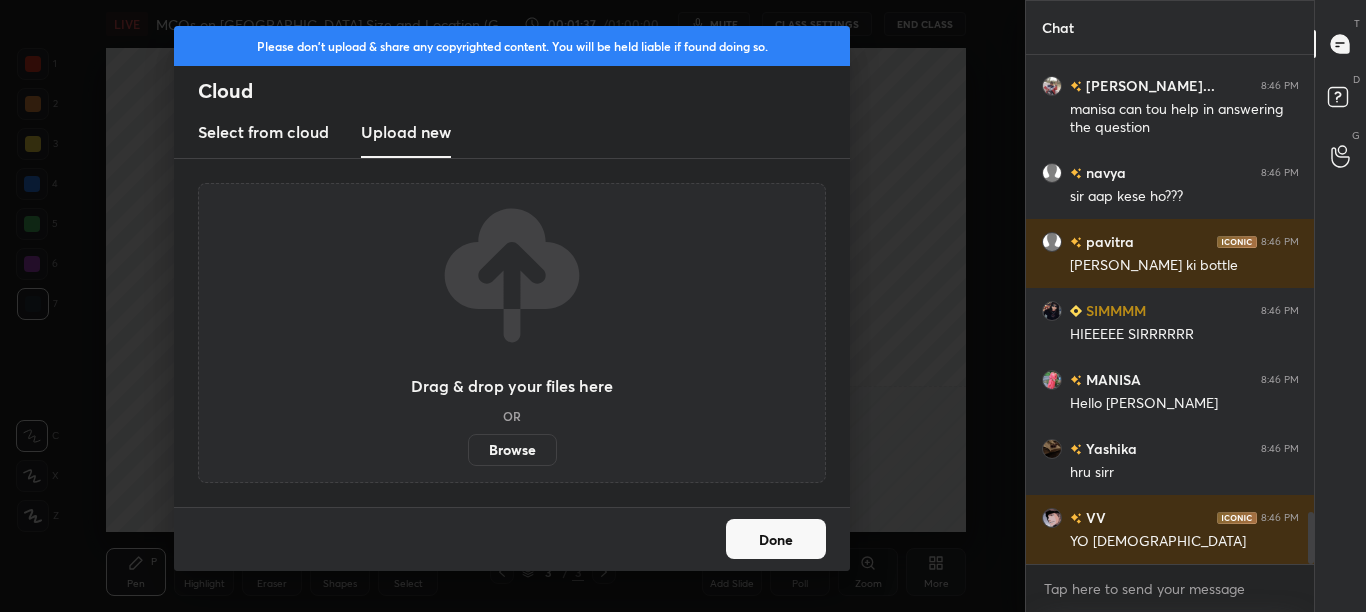 click on "Browse" at bounding box center (512, 450) 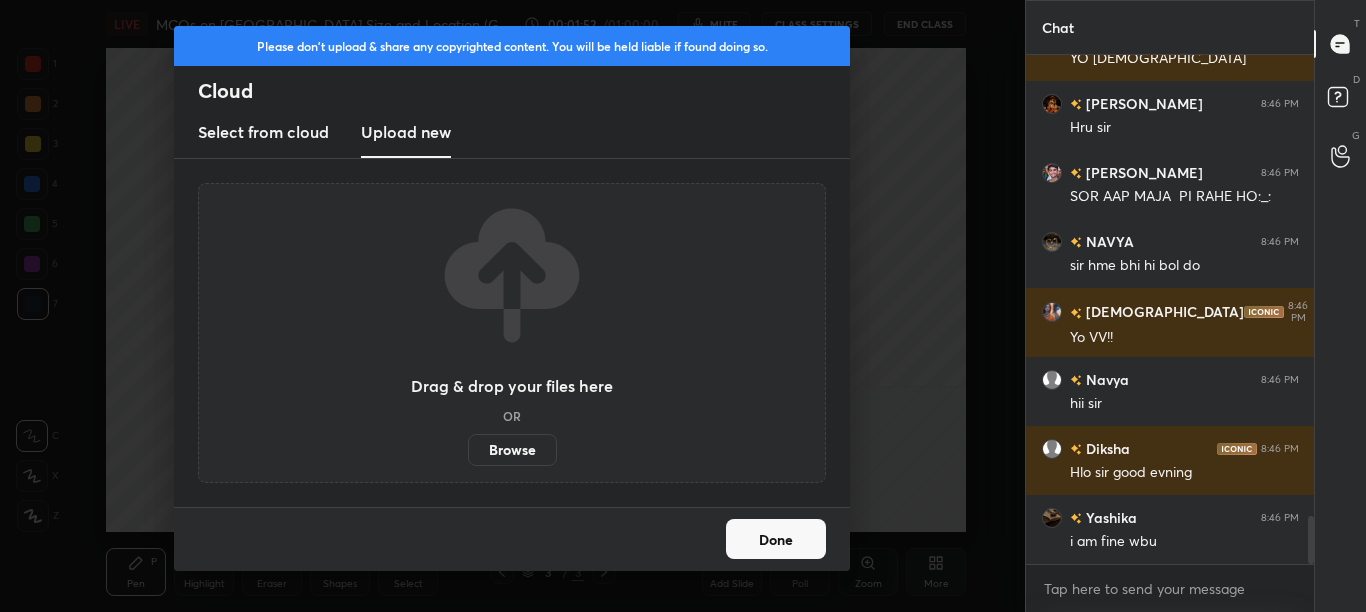 click on "Done" at bounding box center (776, 539) 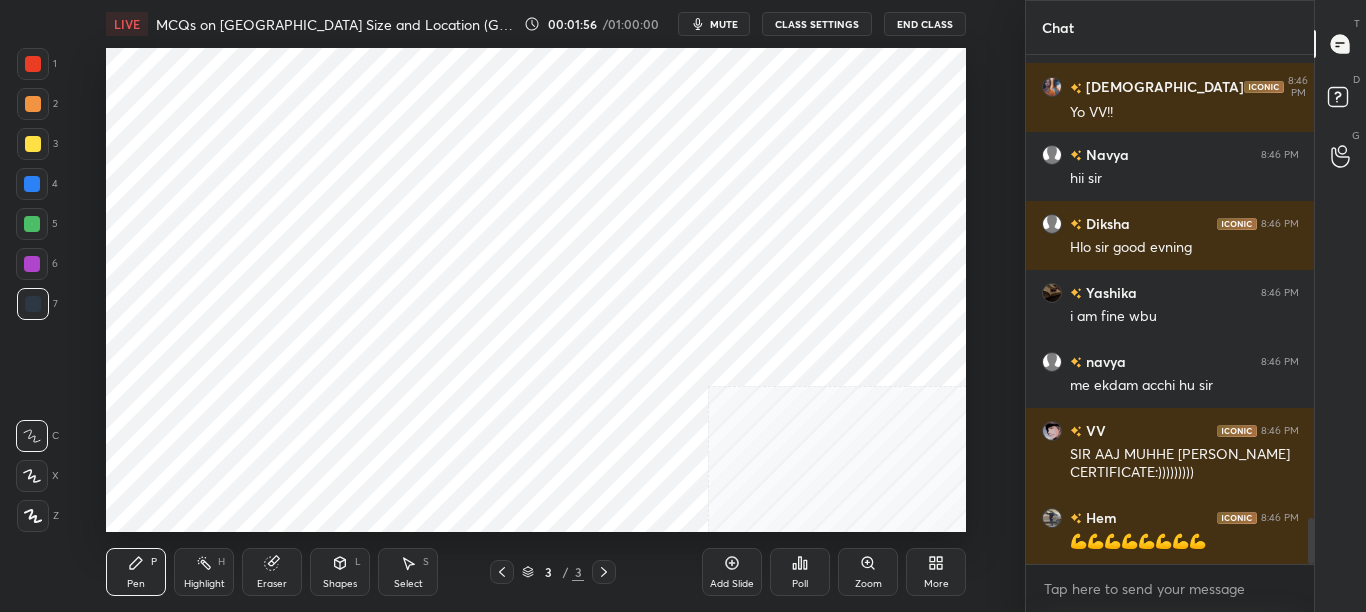 click on "More" at bounding box center [936, 572] 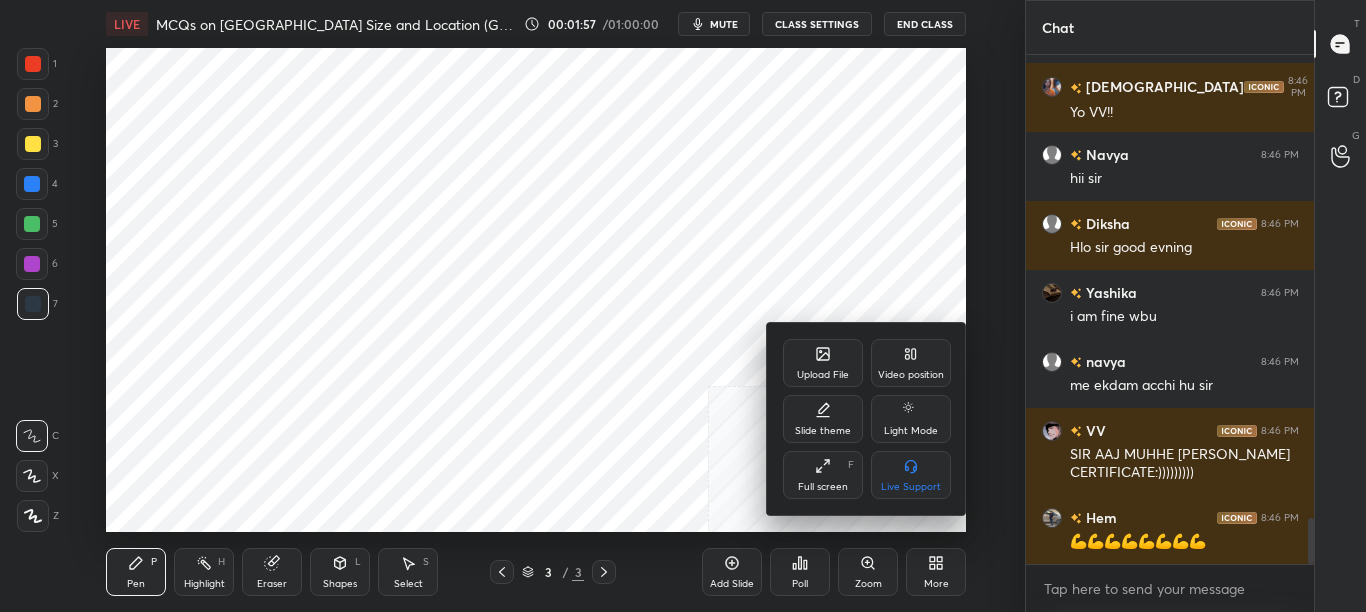 click on "Upload File" at bounding box center [823, 363] 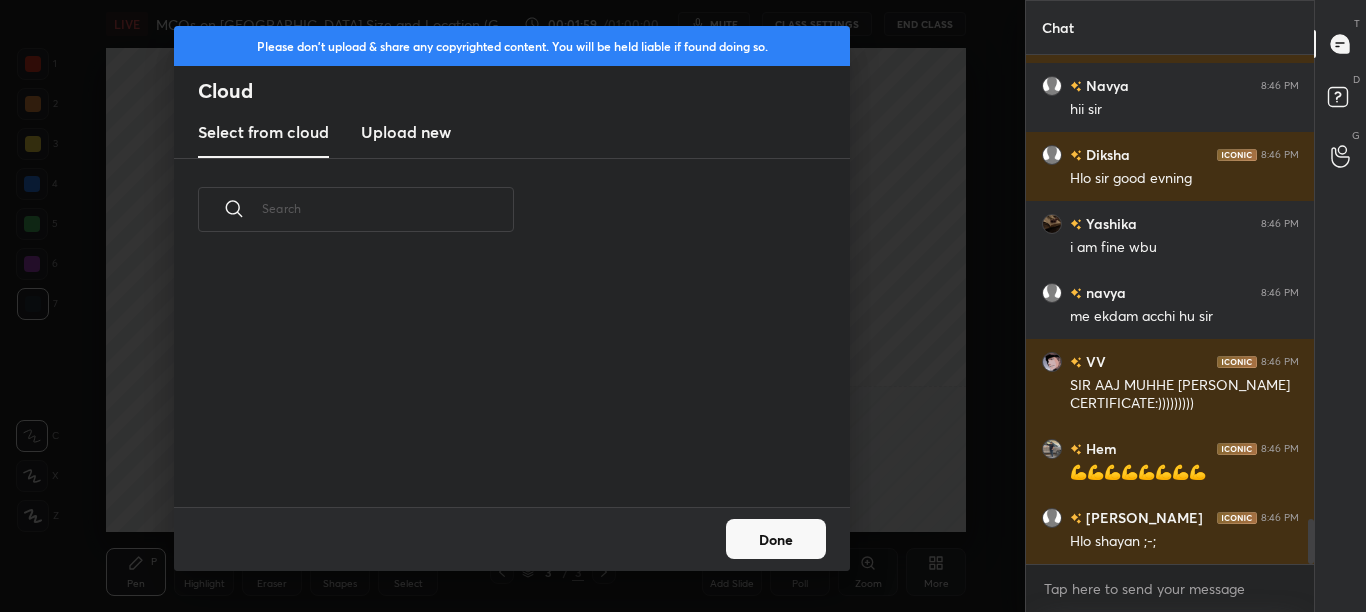 click on "Upload new" at bounding box center [406, 132] 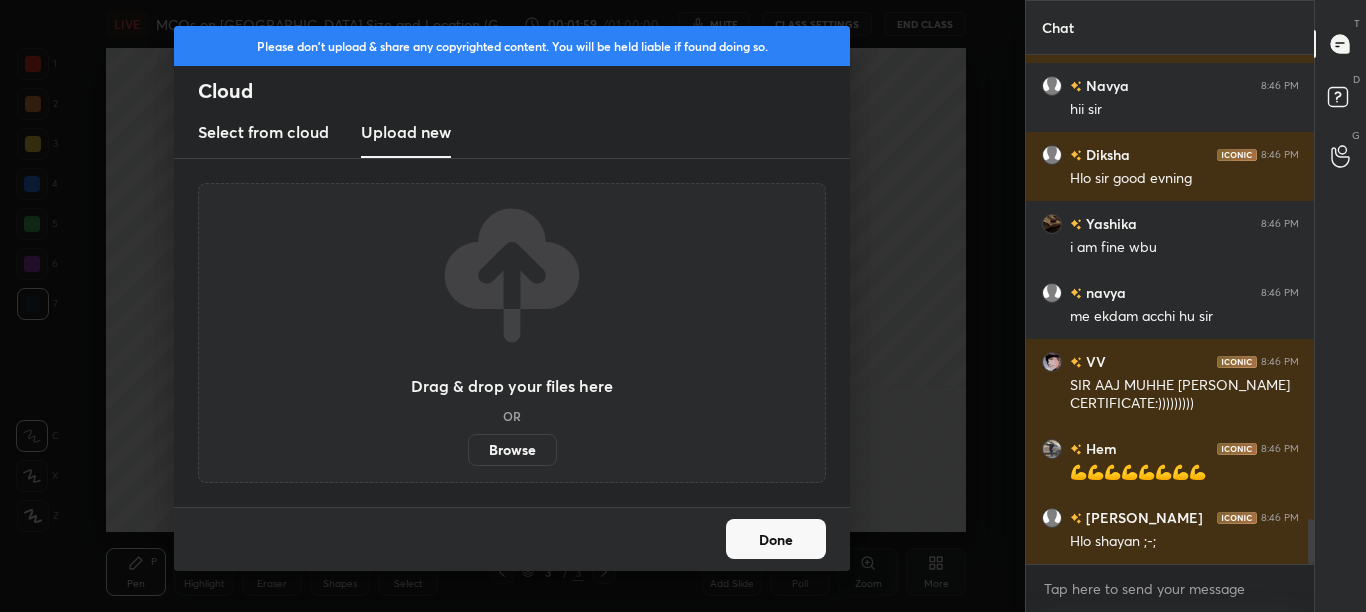 click on "Browse" at bounding box center [512, 450] 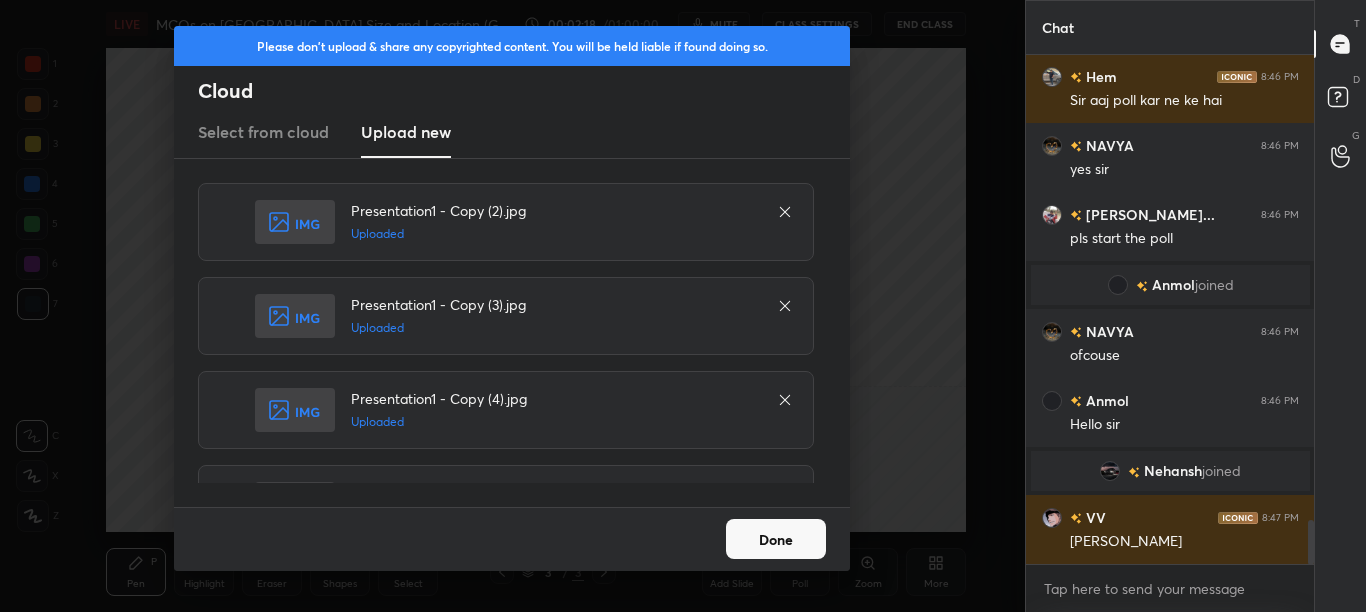 click on "Done" at bounding box center [776, 539] 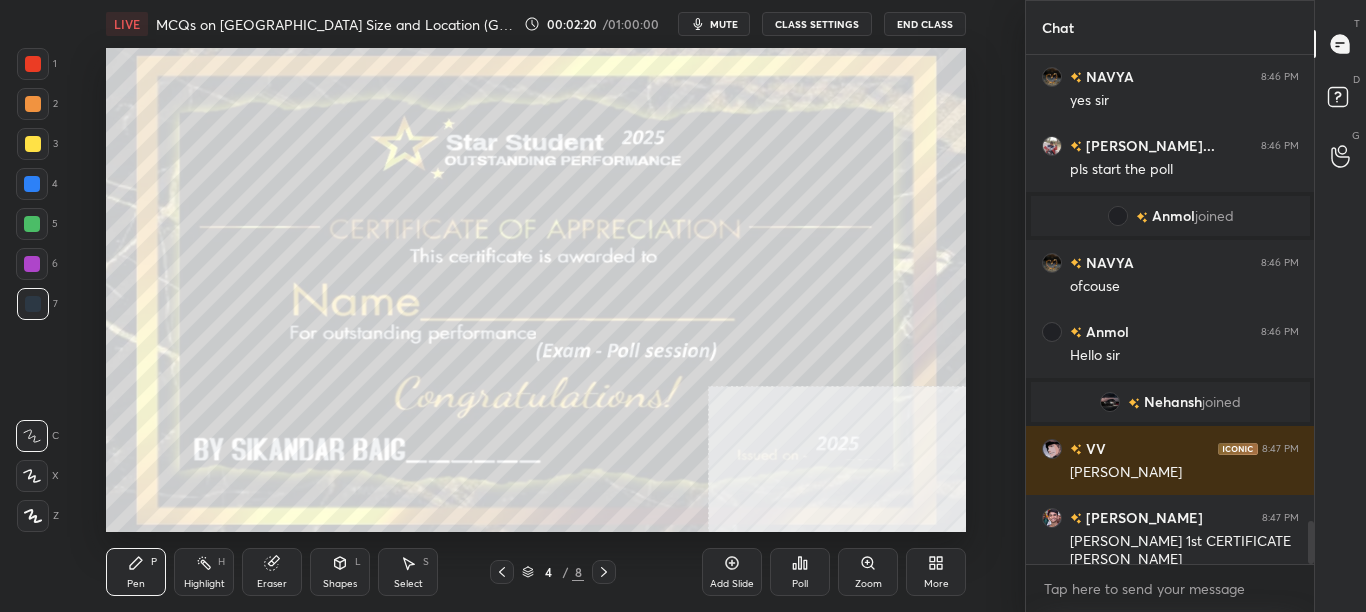 click on "mute" at bounding box center (724, 24) 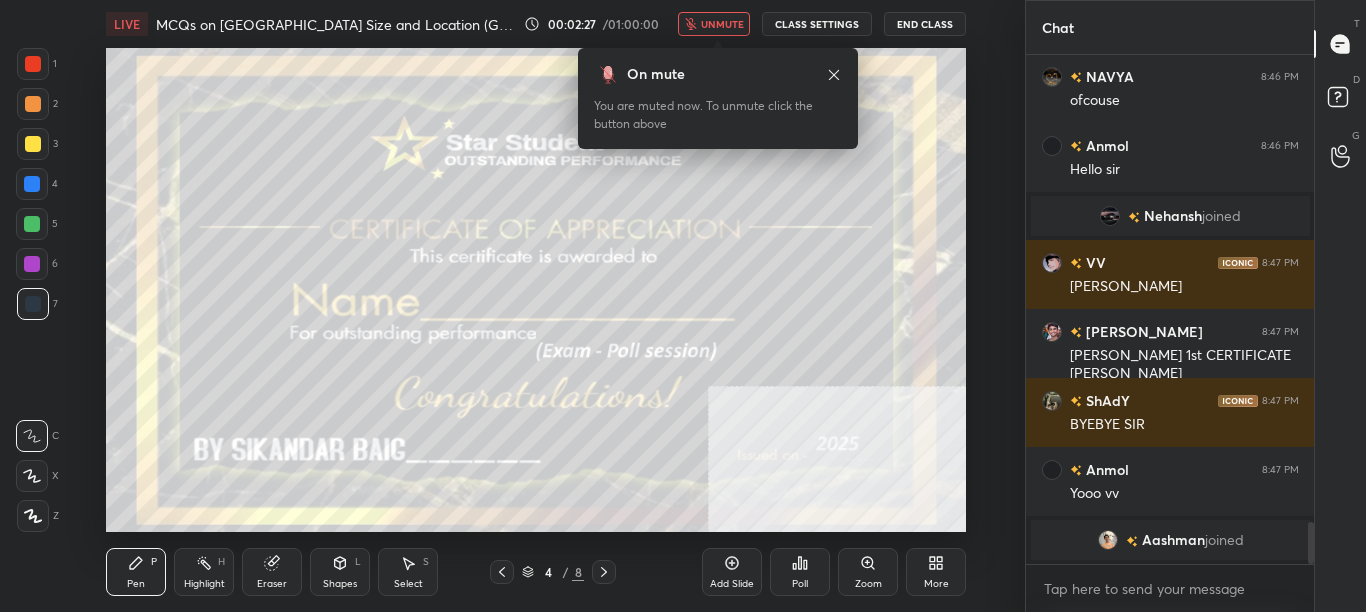 click on "unmute" at bounding box center (714, 24) 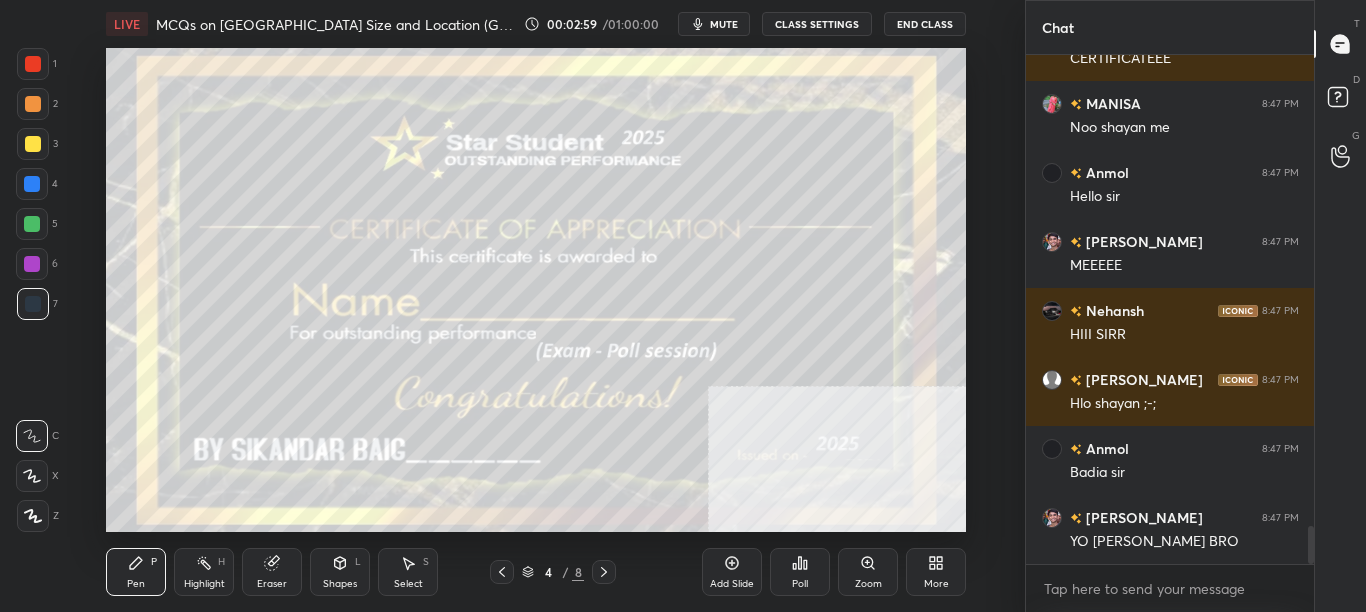 scroll, scrollTop: 6300, scrollLeft: 0, axis: vertical 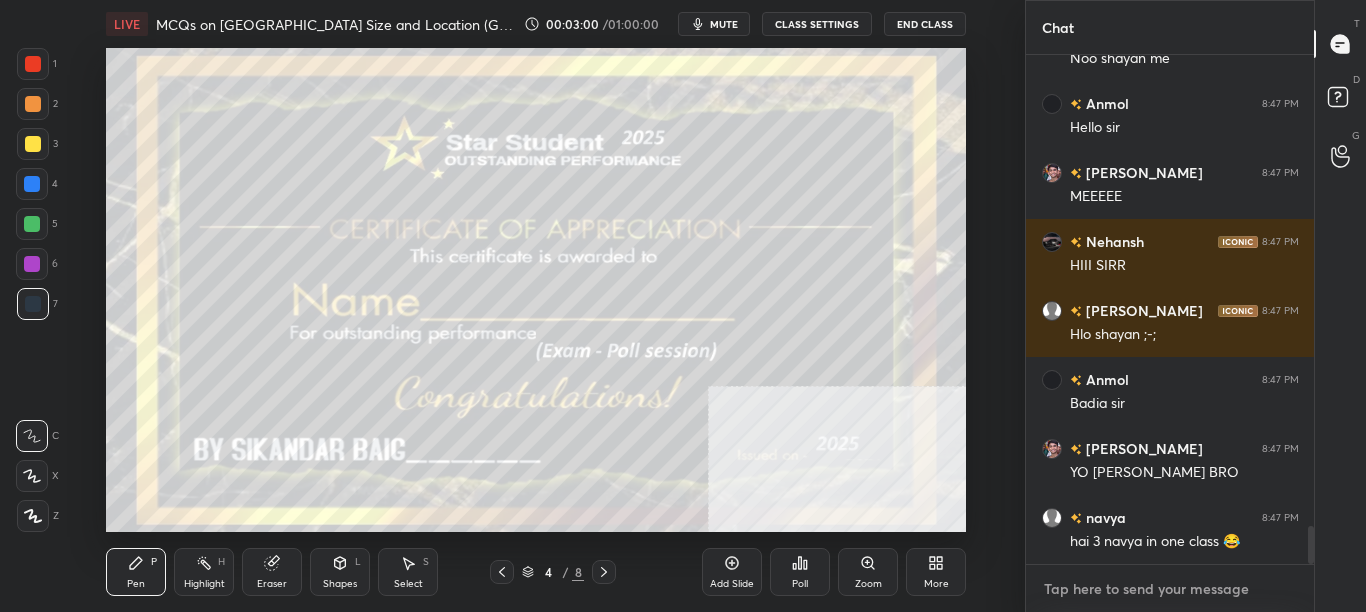 type on "x" 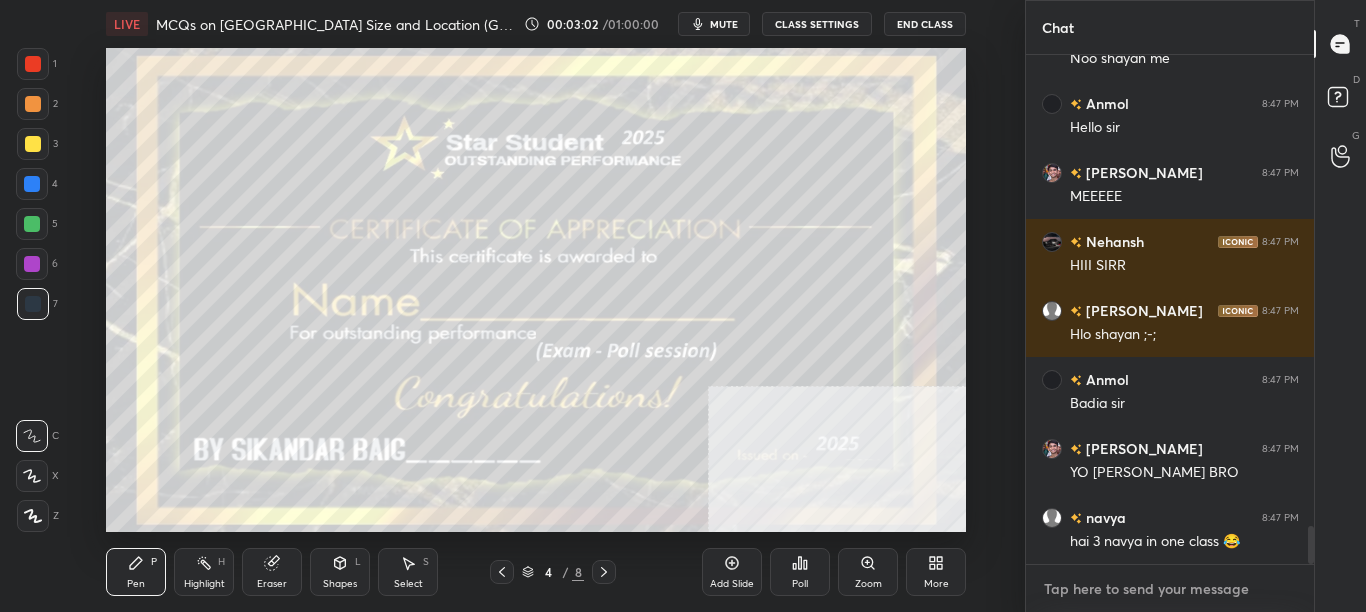 click at bounding box center (1170, 589) 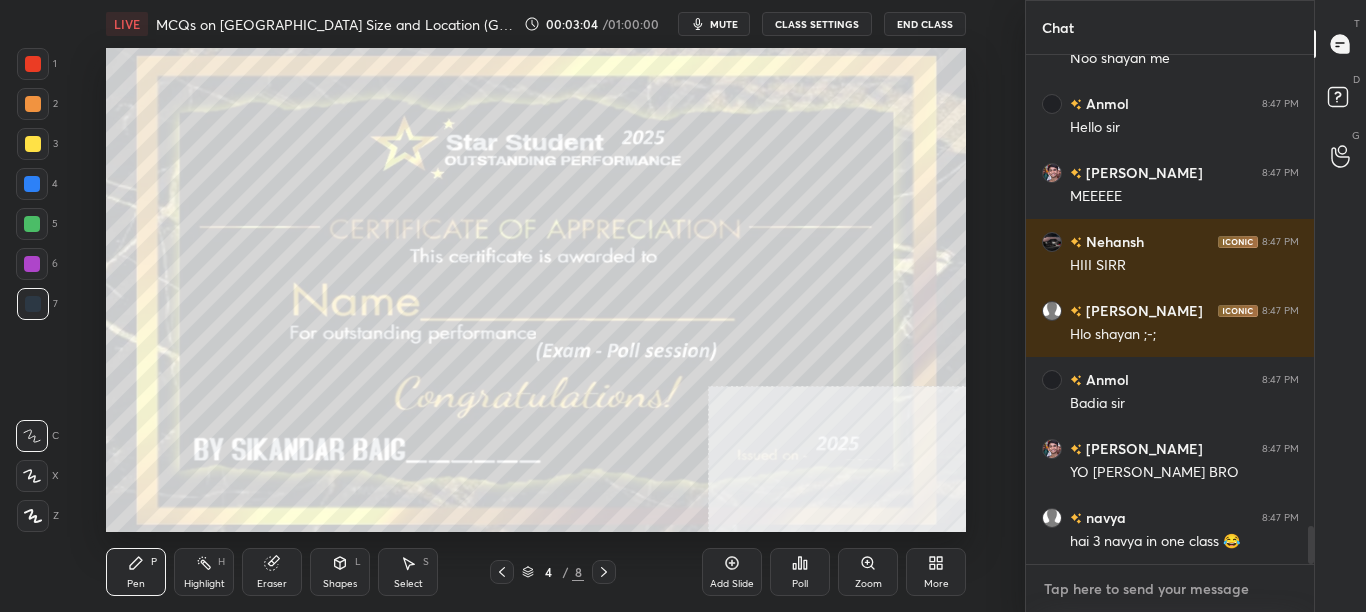 scroll, scrollTop: 6369, scrollLeft: 0, axis: vertical 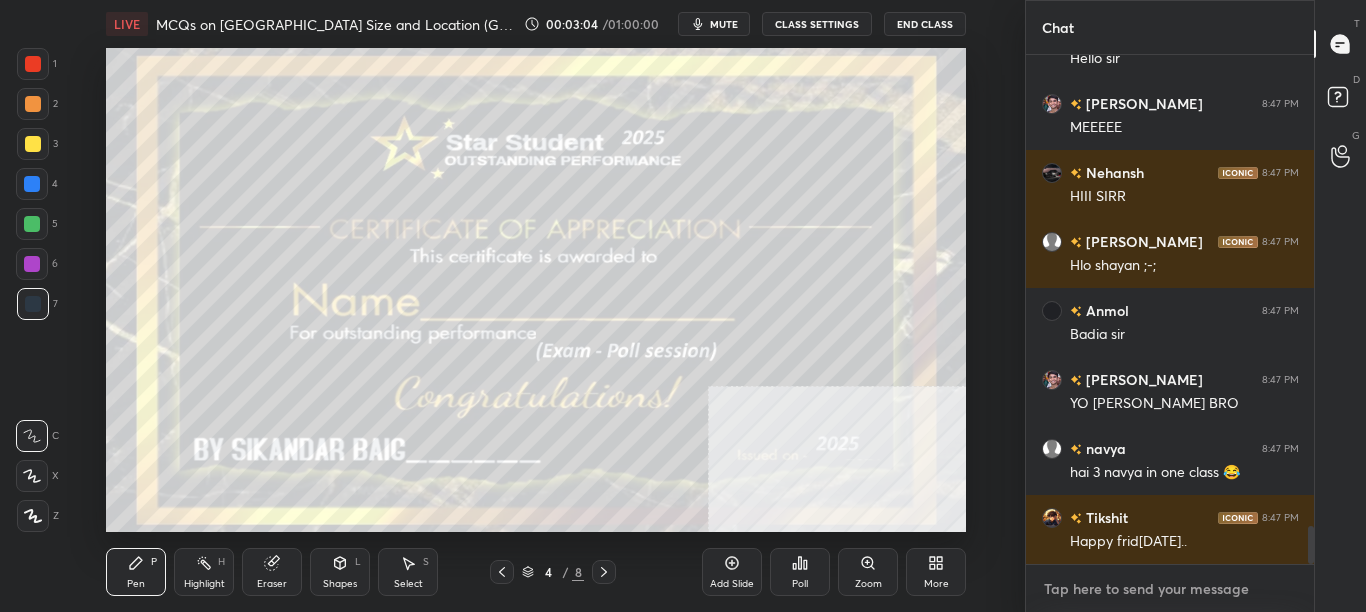 type on "t" 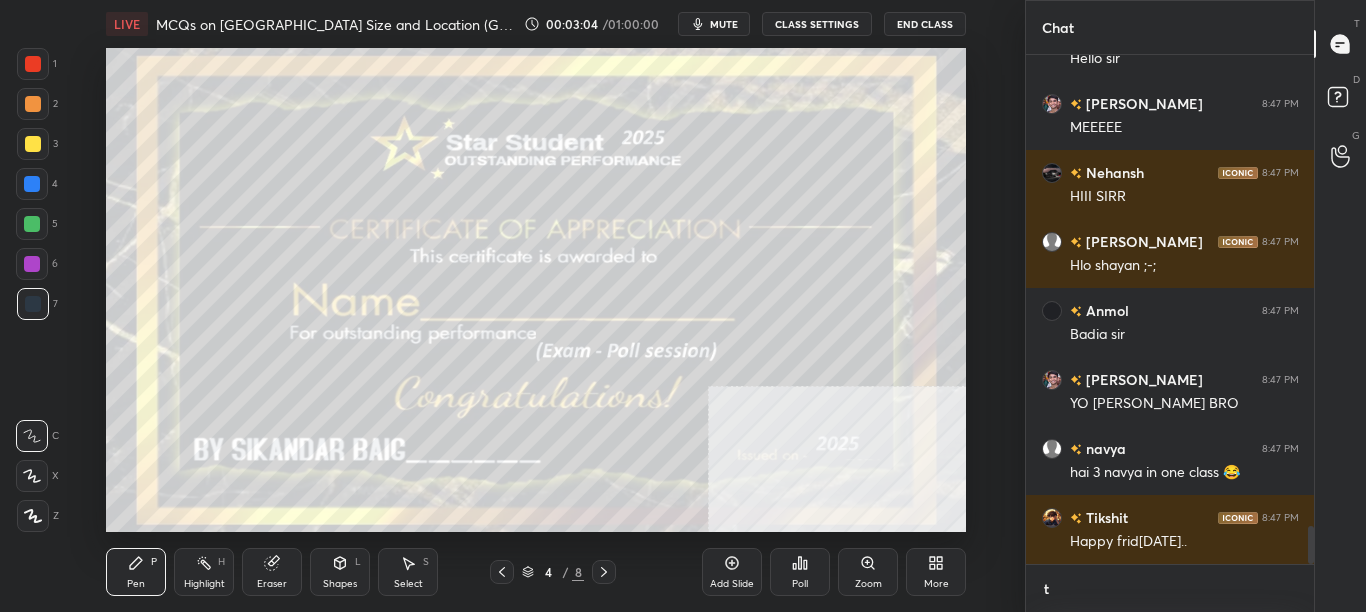type on "x" 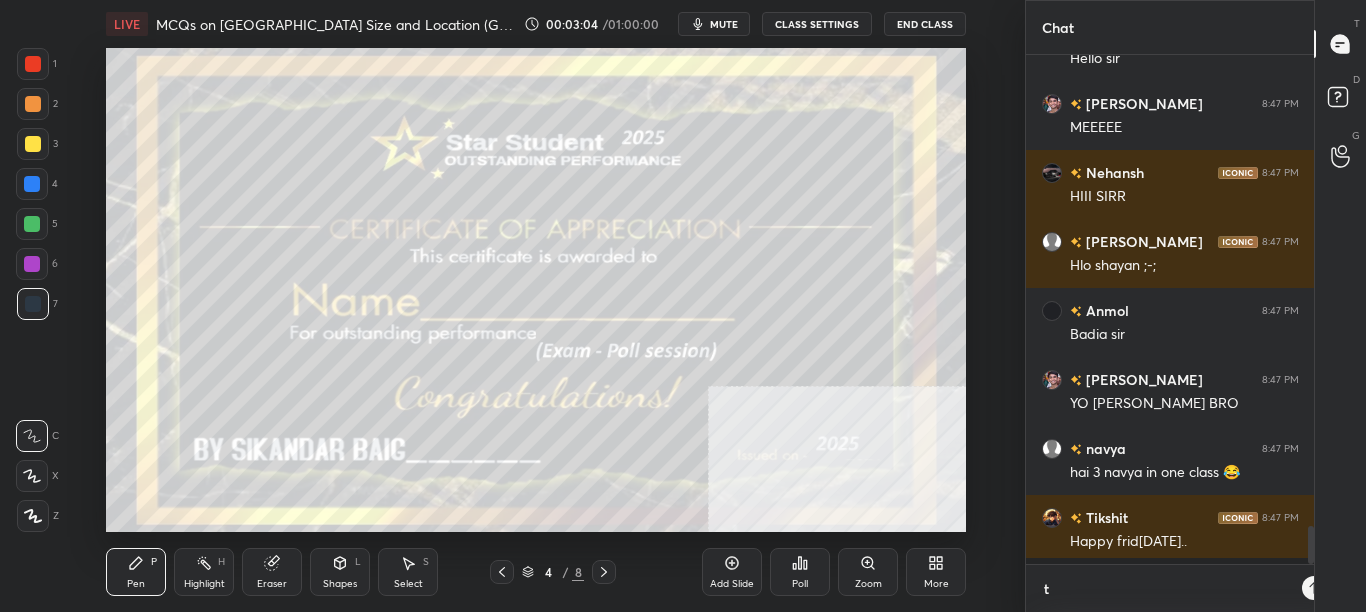 scroll, scrollTop: 497, scrollLeft: 282, axis: both 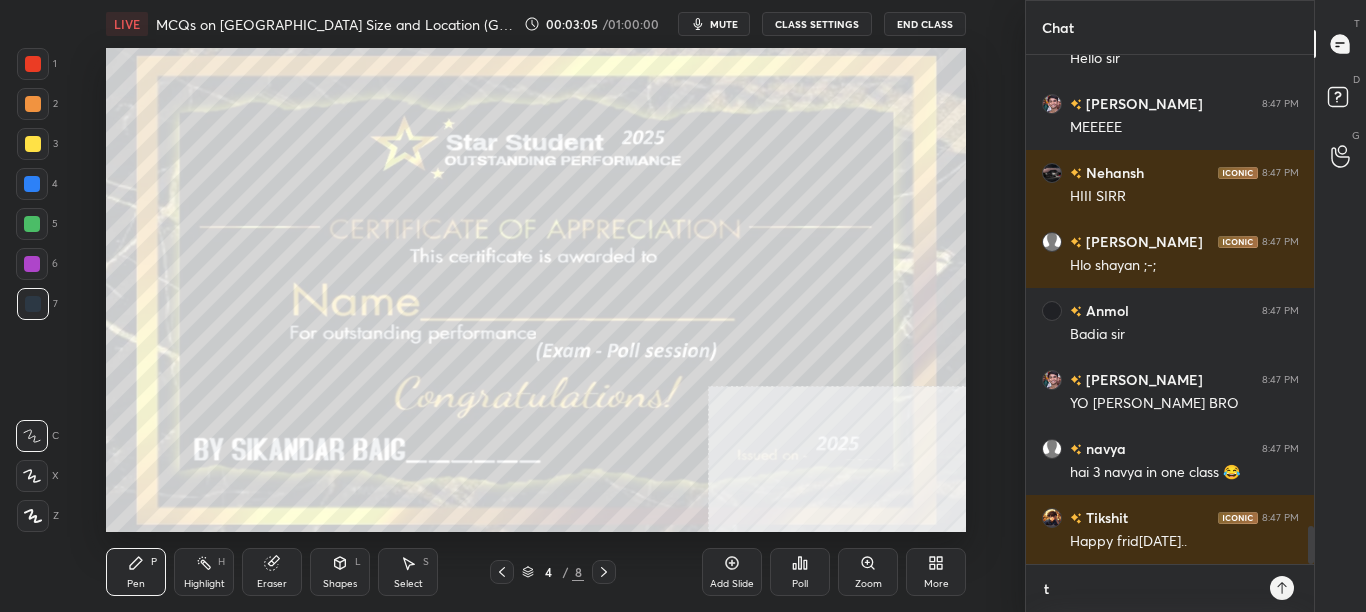 type on "t." 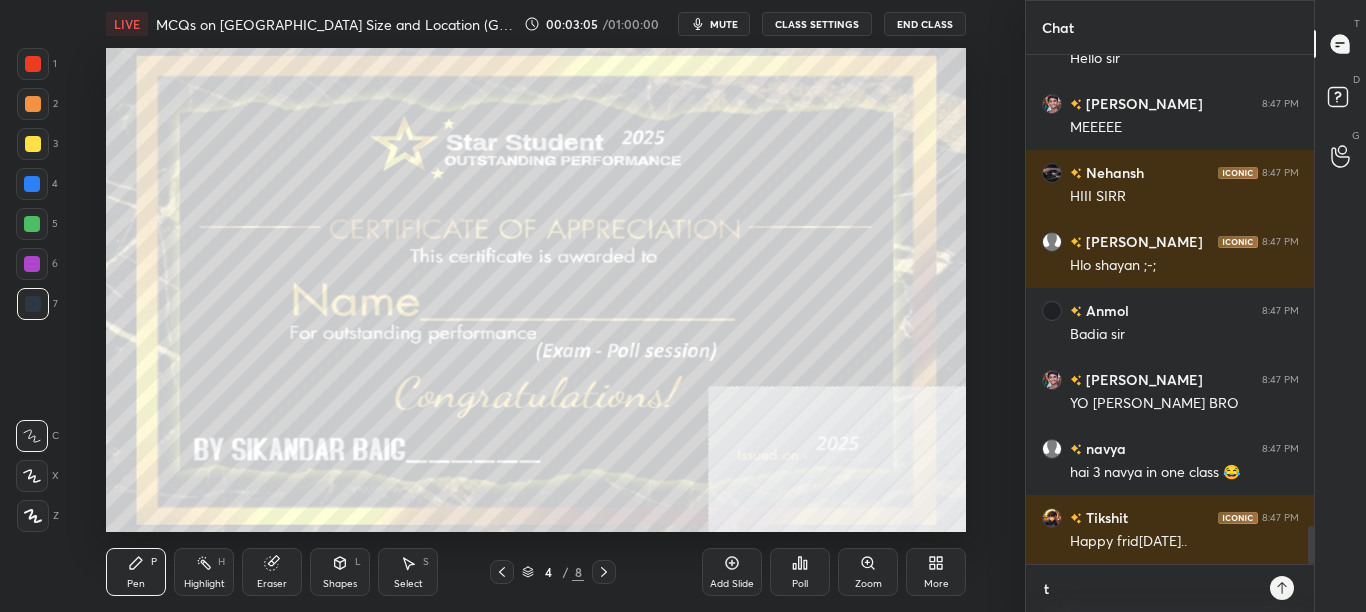 type on "x" 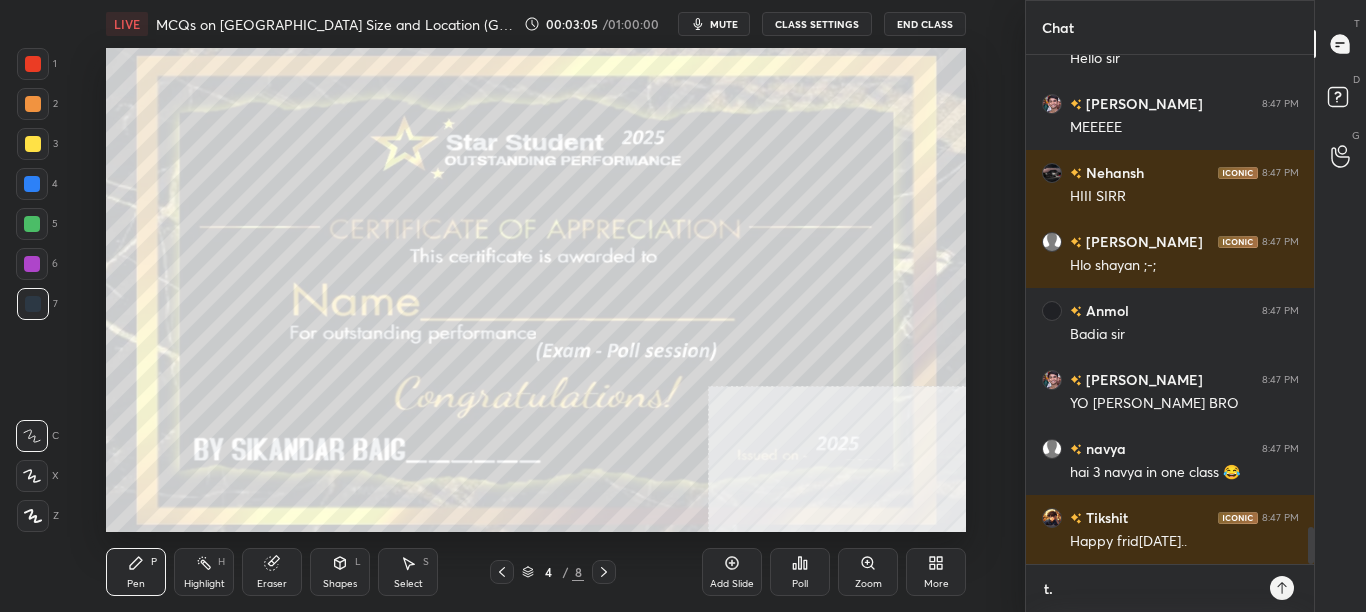 scroll, scrollTop: 6438, scrollLeft: 0, axis: vertical 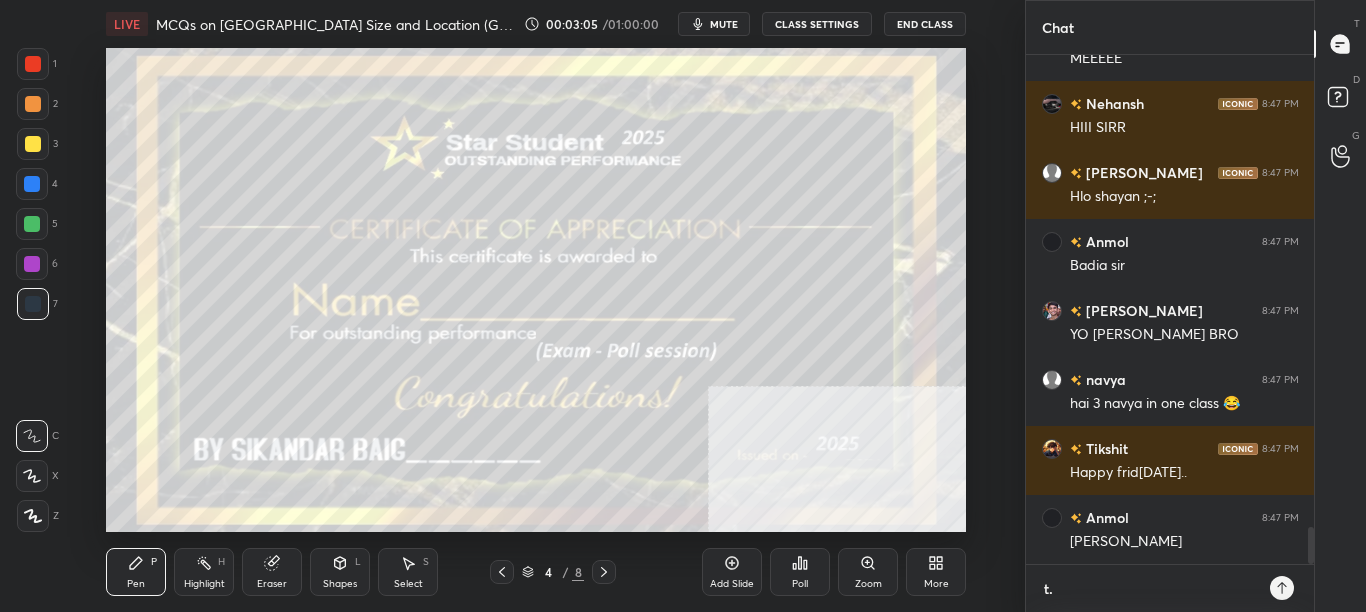 type on "t.m" 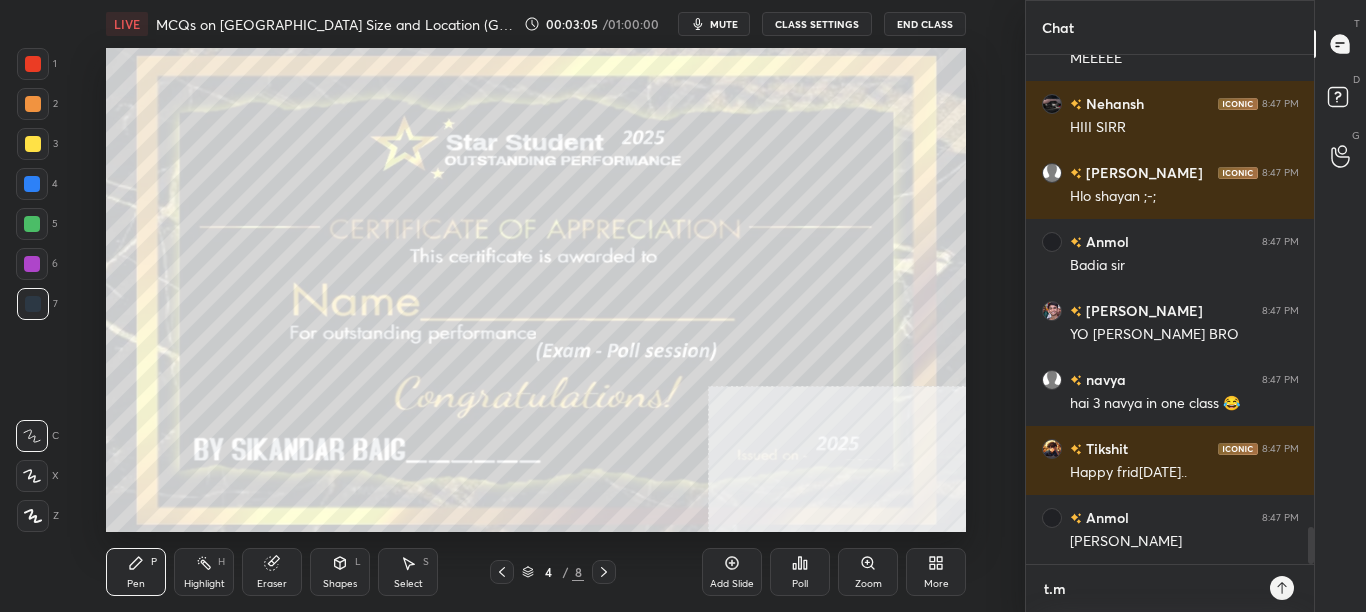 type on "[DOMAIN_NAME]" 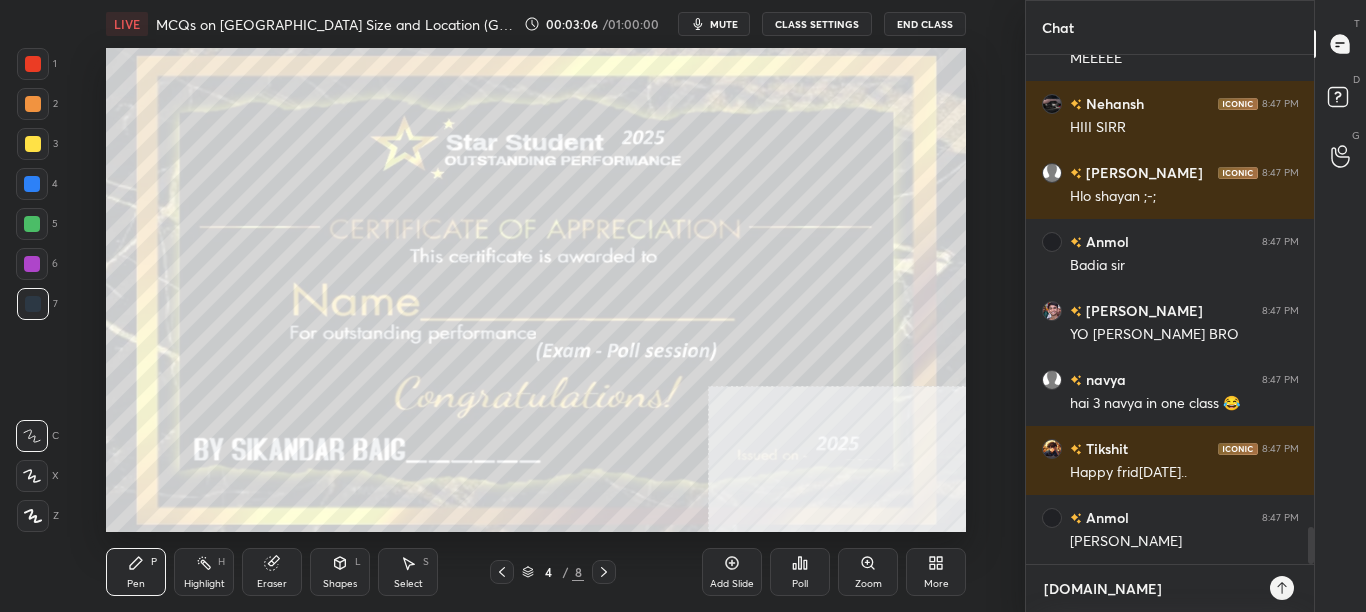 type on "[DOMAIN_NAME][URL]" 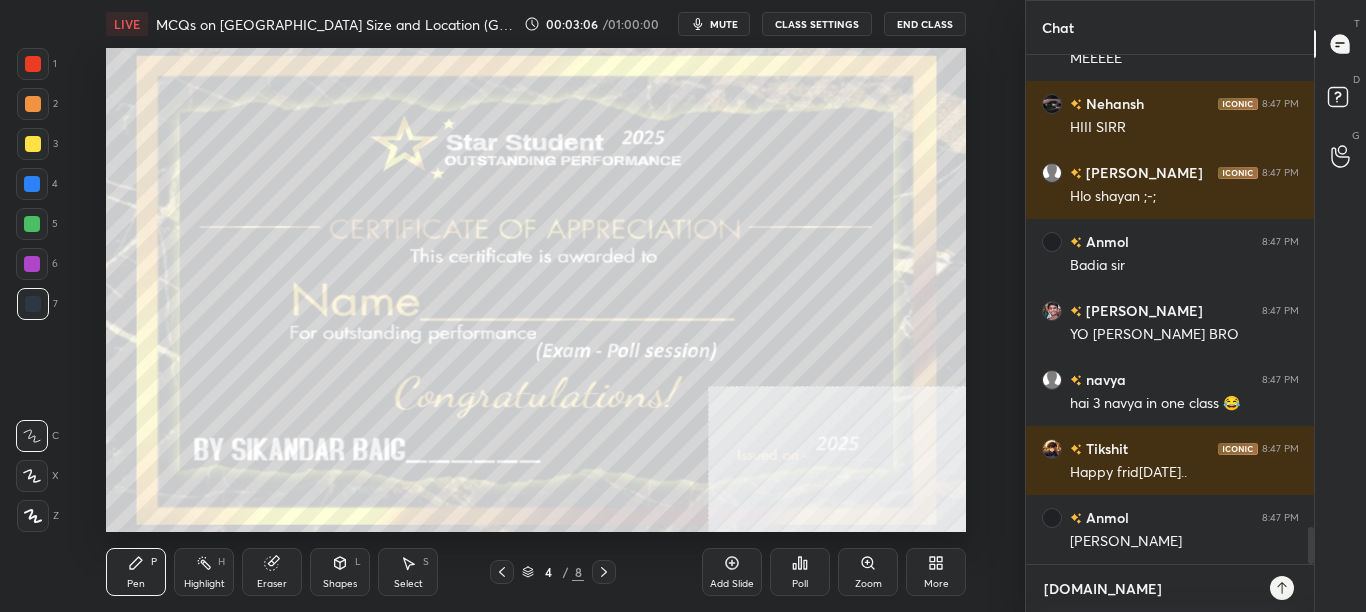type on "x" 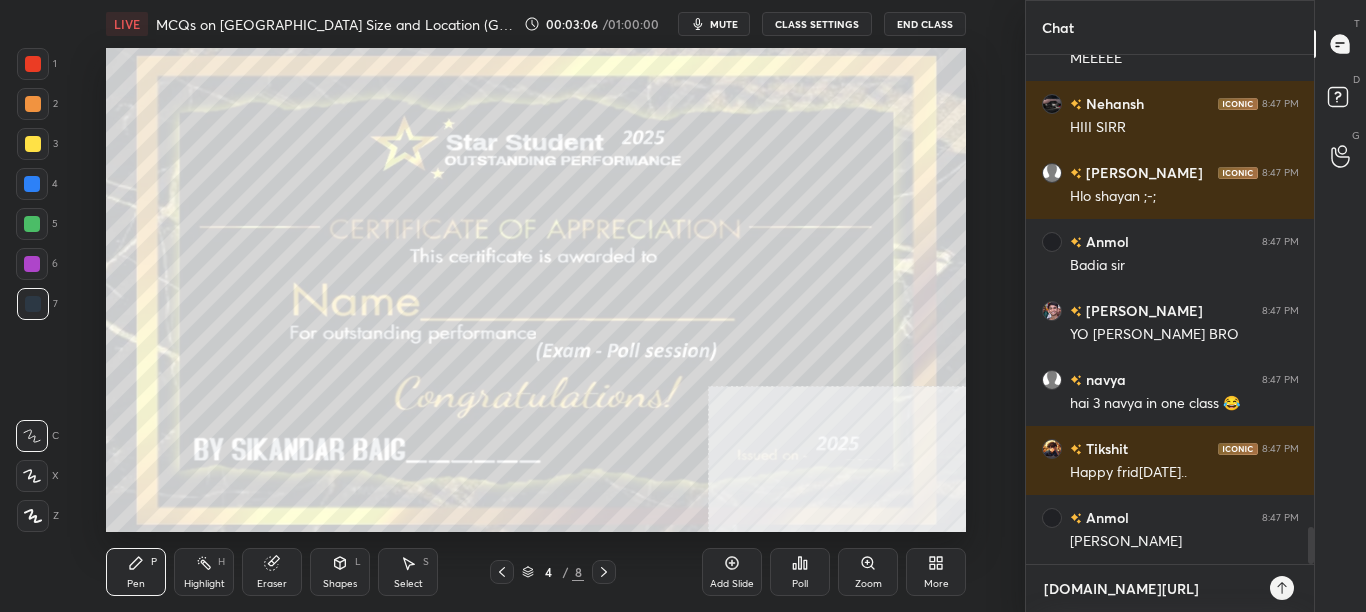type on "[DOMAIN_NAME][URL]" 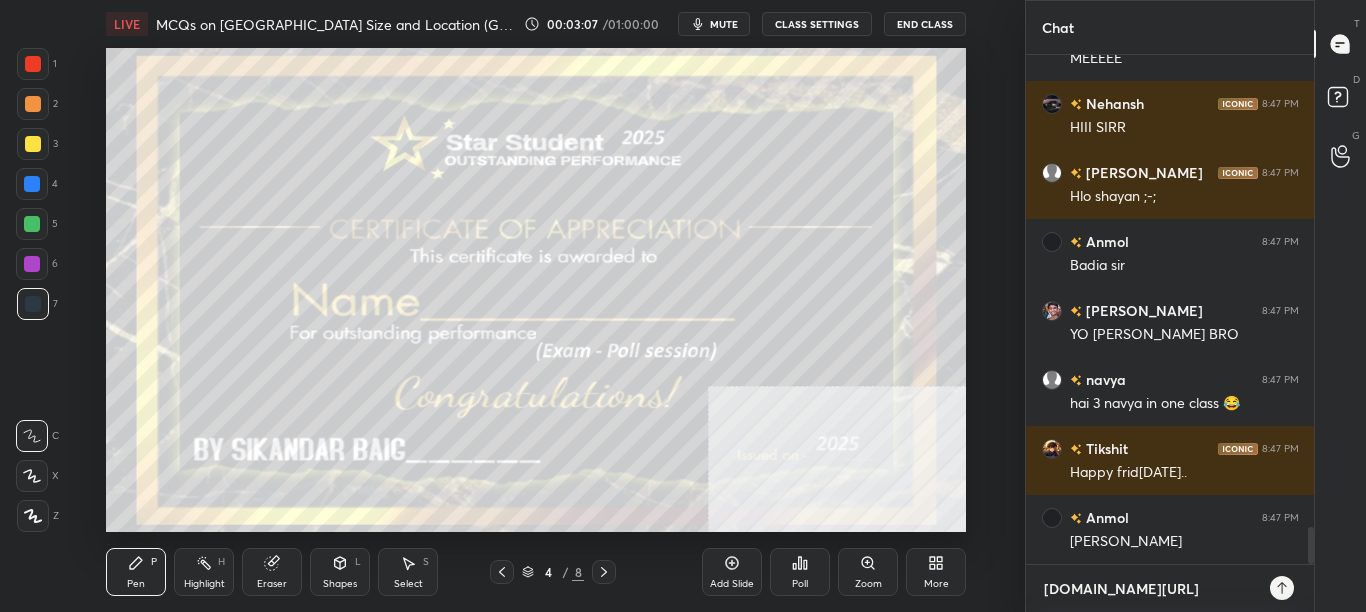 type on "[DOMAIN_NAME][URL]" 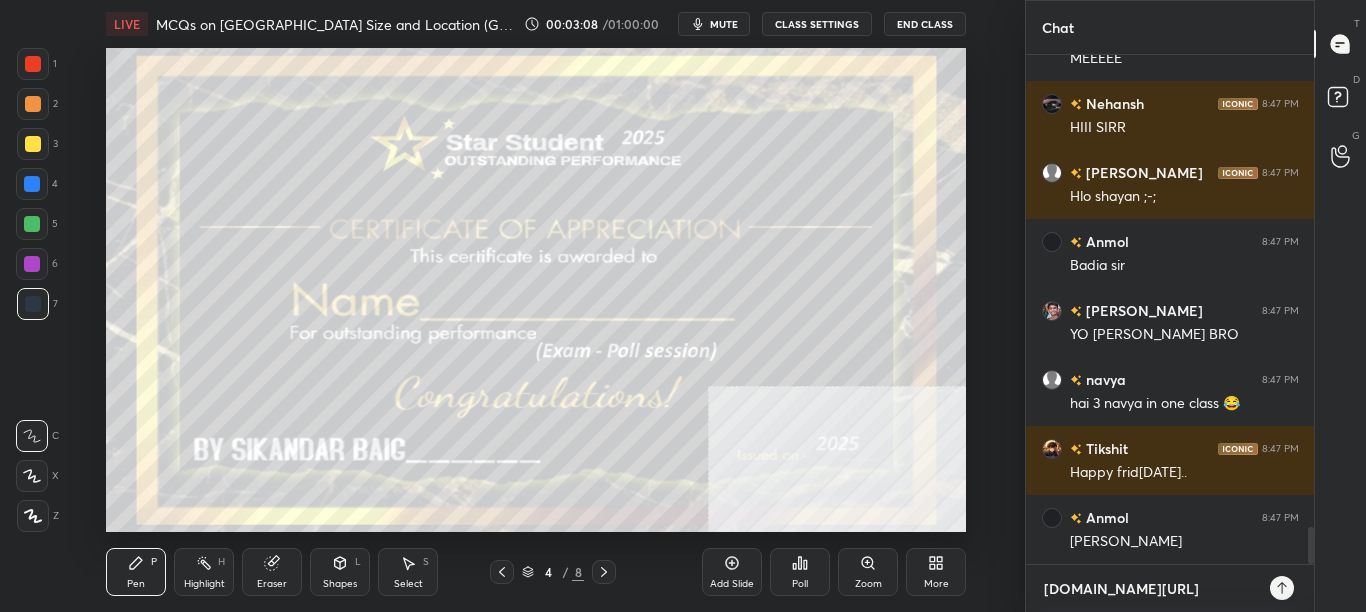 scroll, scrollTop: 6486, scrollLeft: 0, axis: vertical 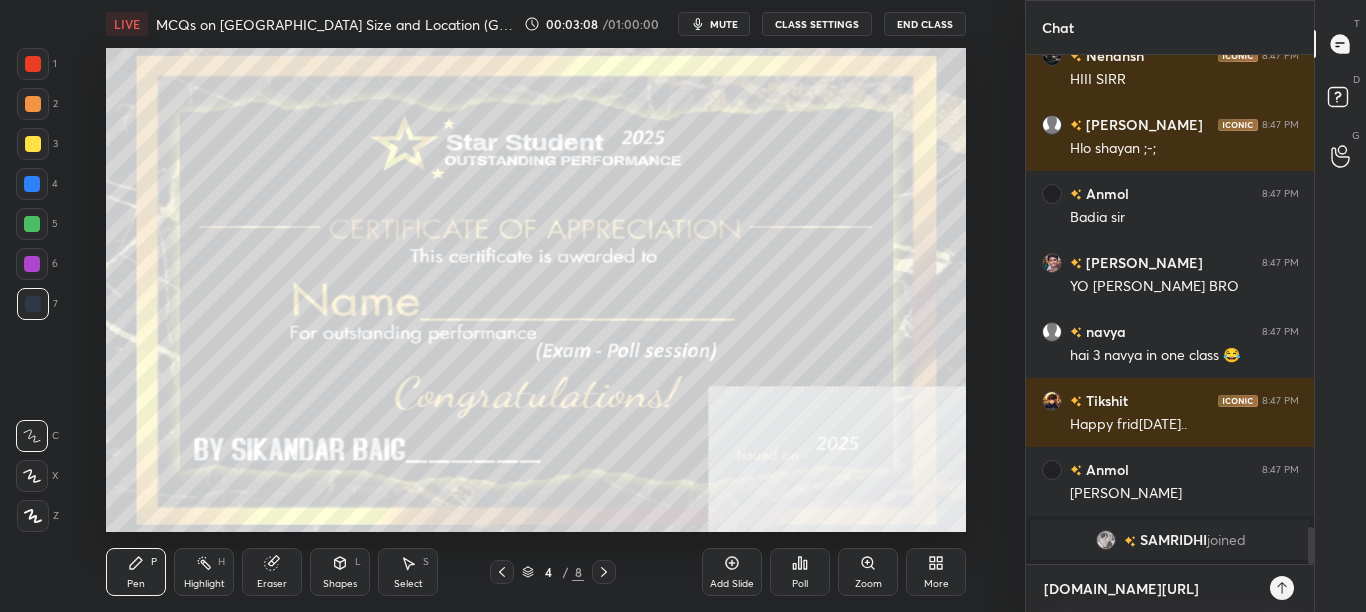 type on "[DOMAIN_NAME][URL]" 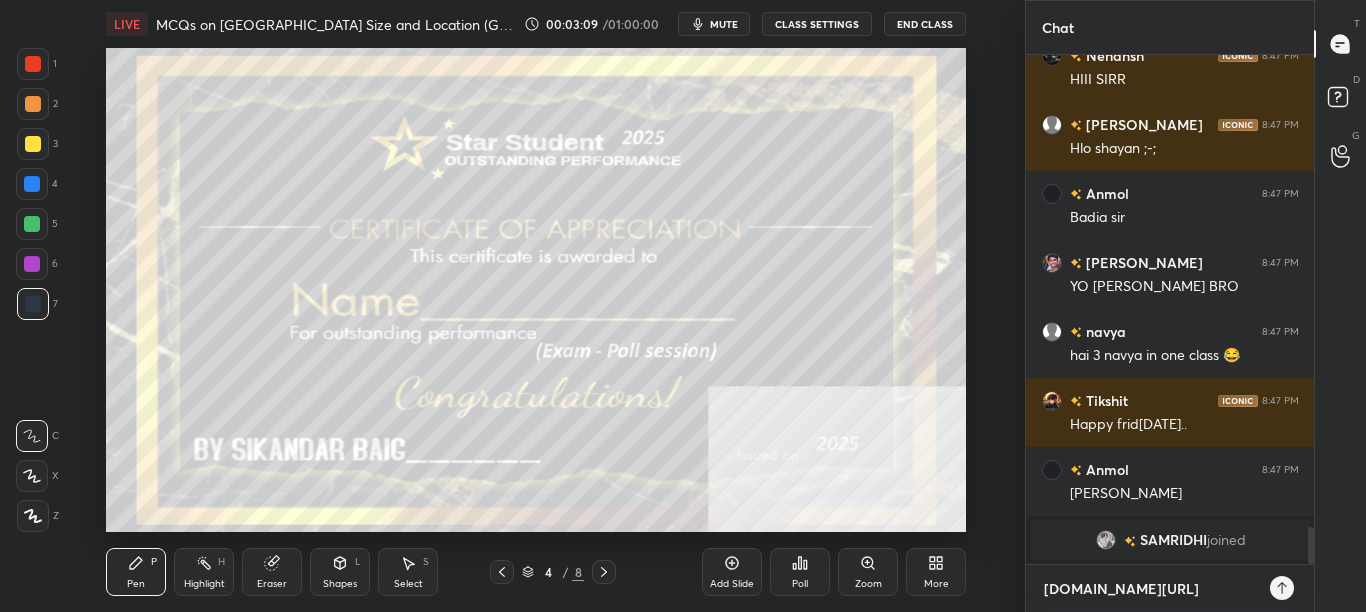type on "[DOMAIN_NAME][URL]" 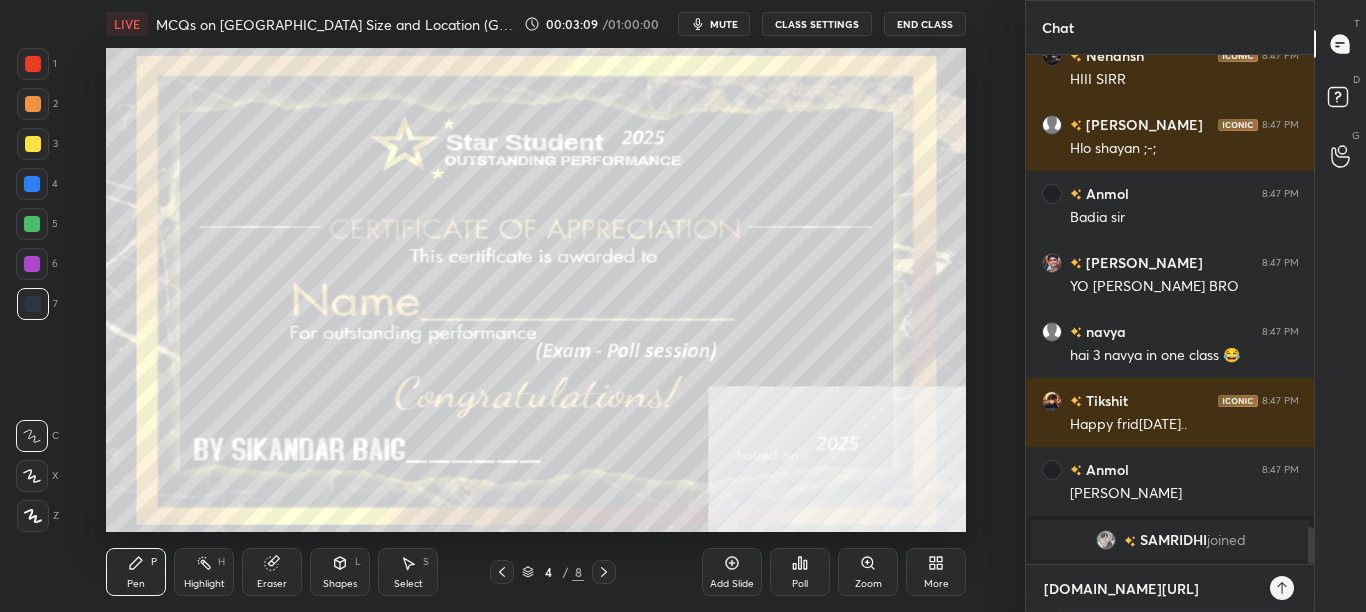 type on "x" 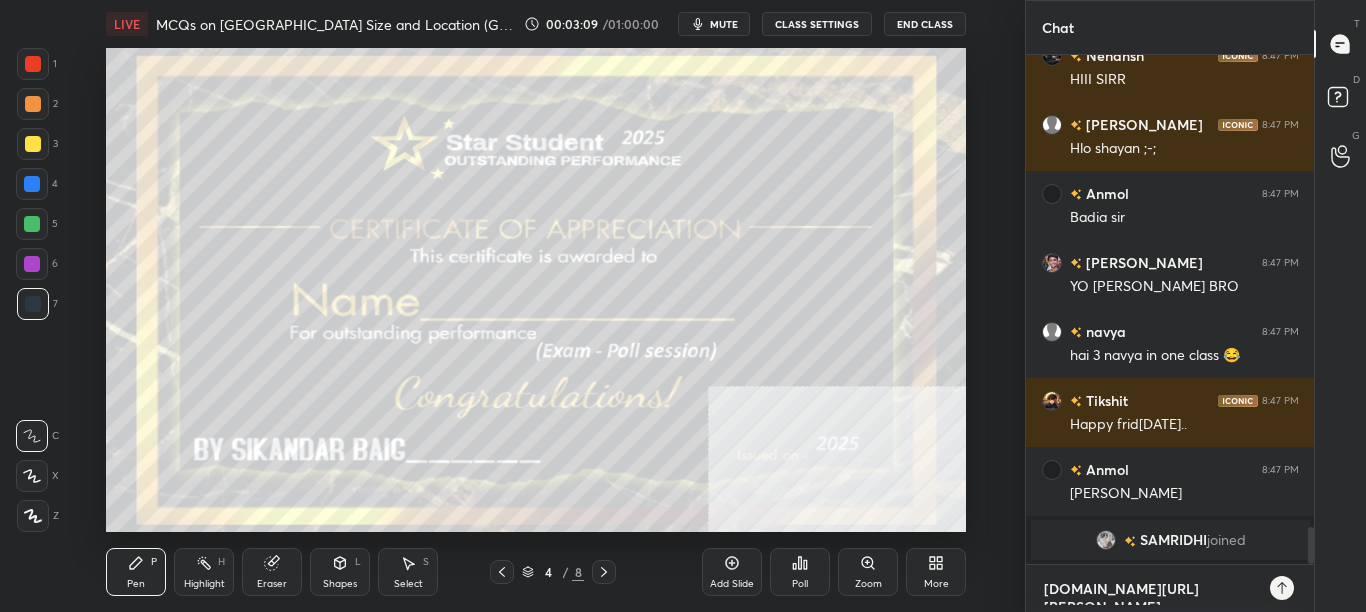 type on "[DOMAIN_NAME][URL]" 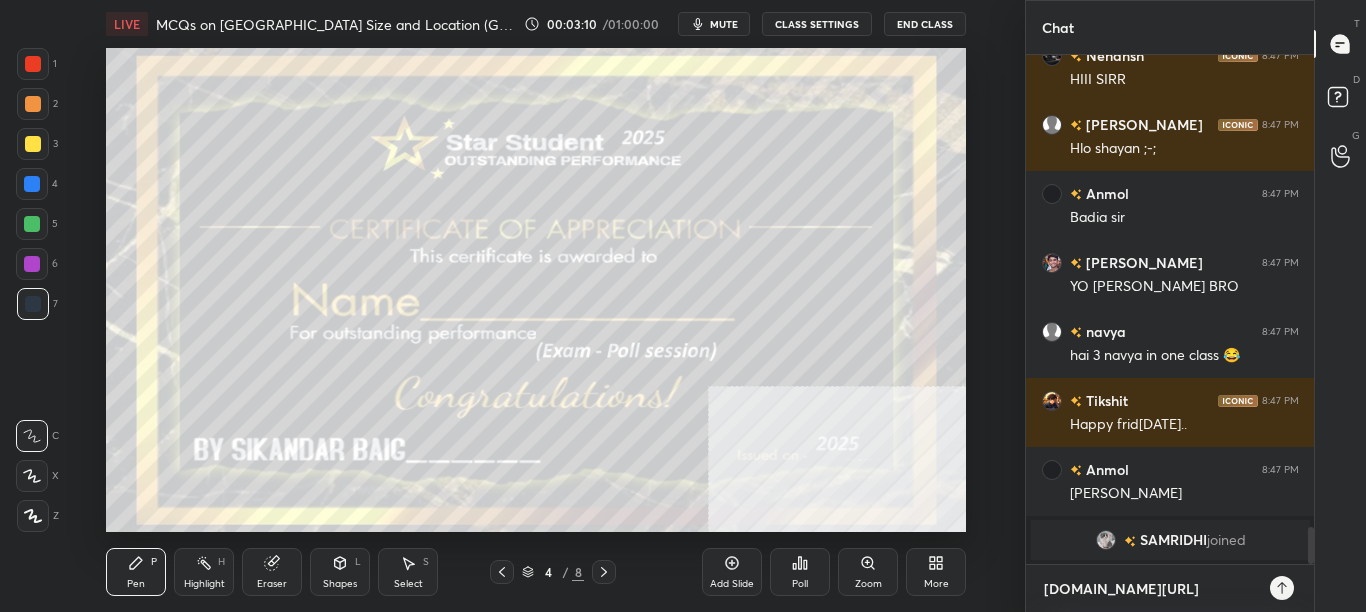 type on "[DOMAIN_NAME][URL]" 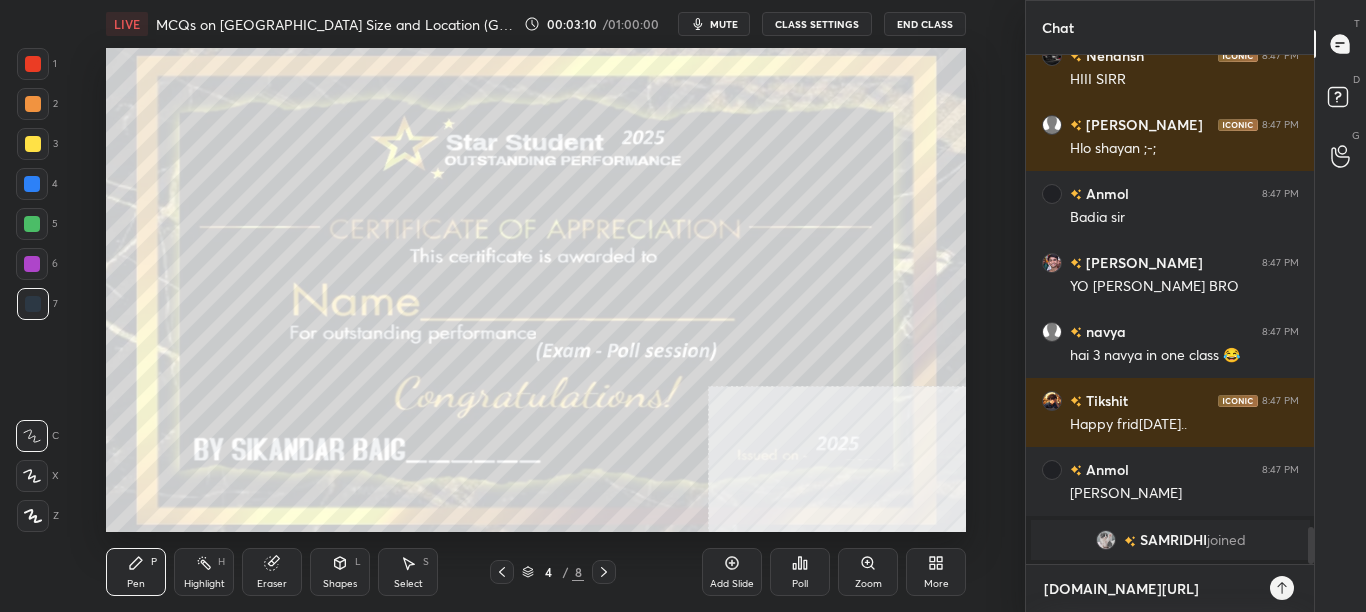 type on "x" 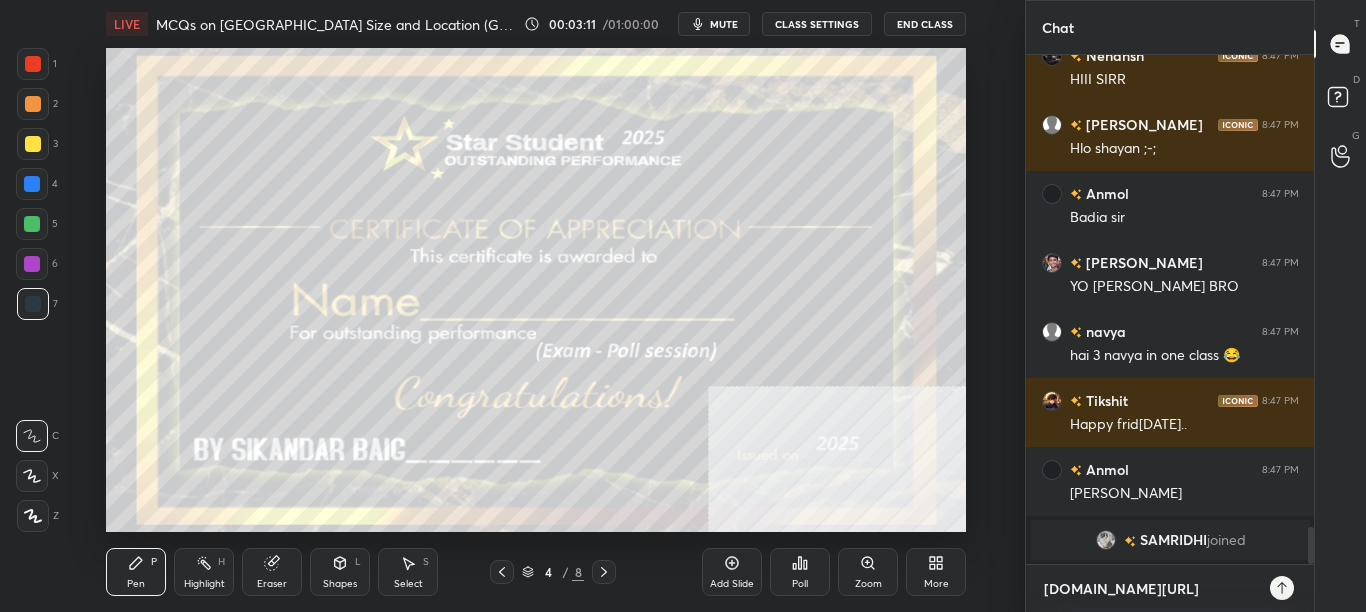 type on "[DOMAIN_NAME][URL]" 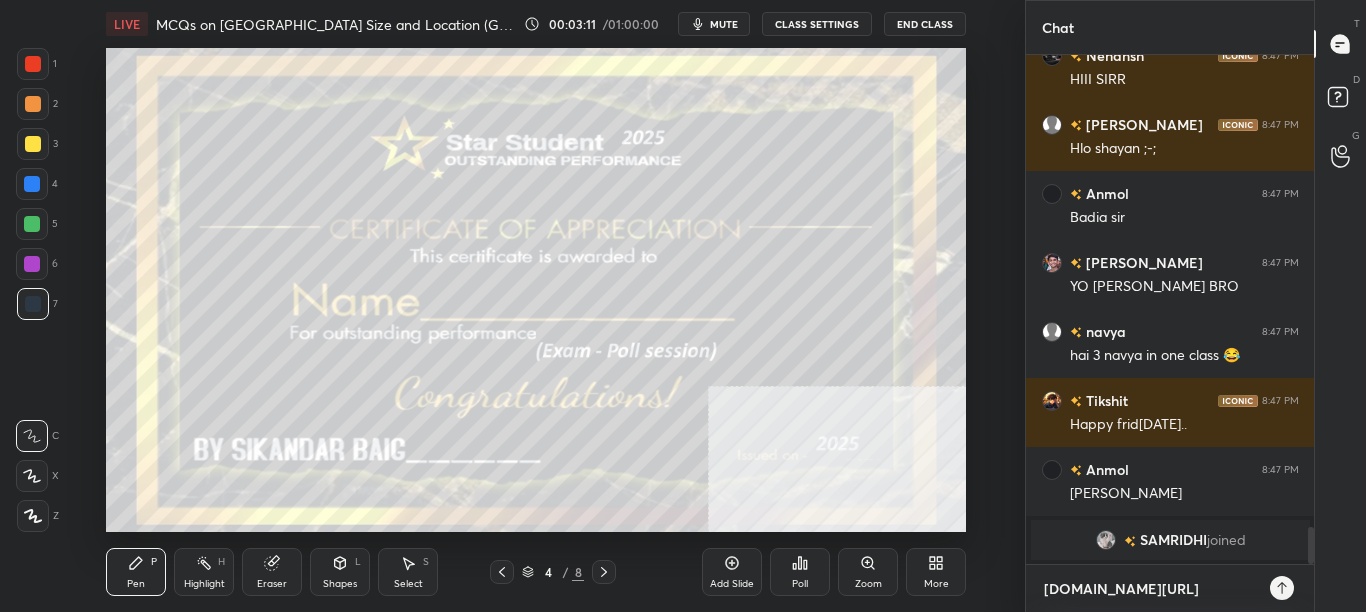 type on "x" 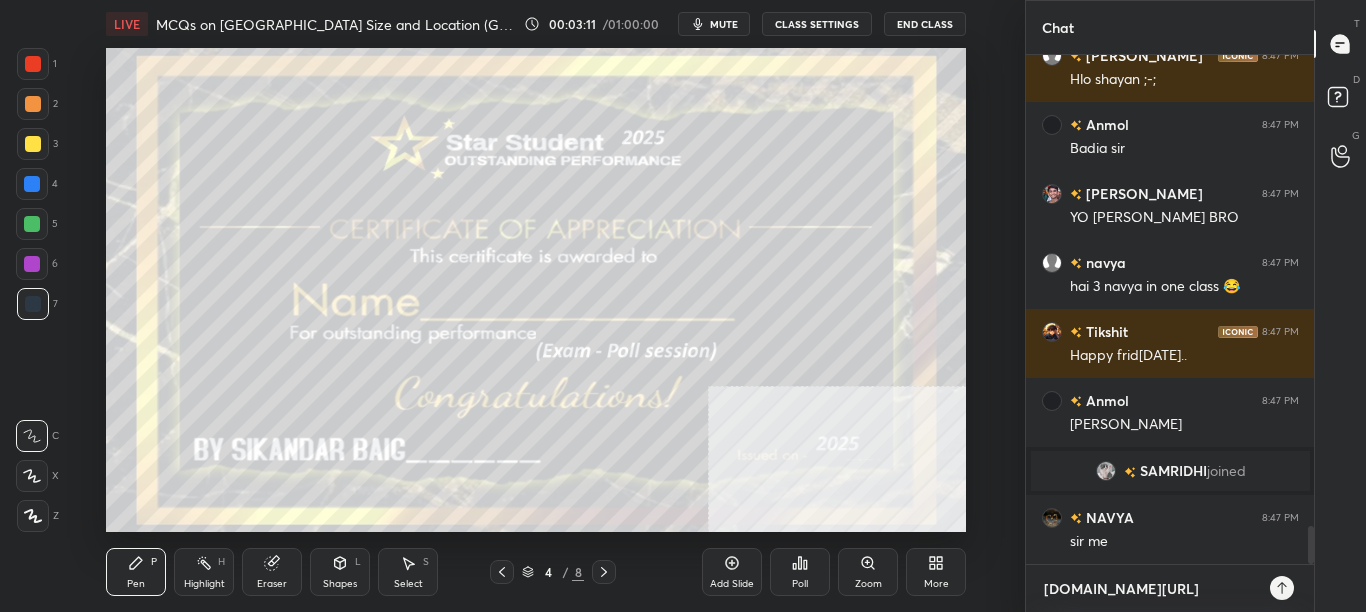 type on "[DOMAIN_NAME][URL]" 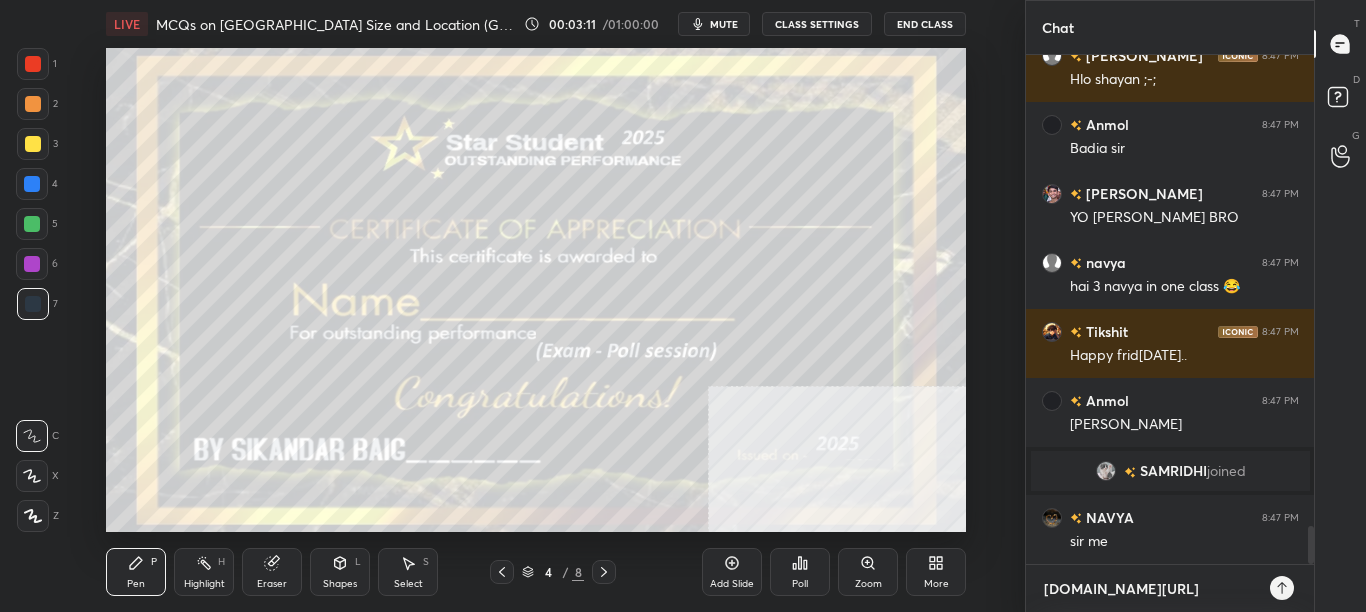 type on "x" 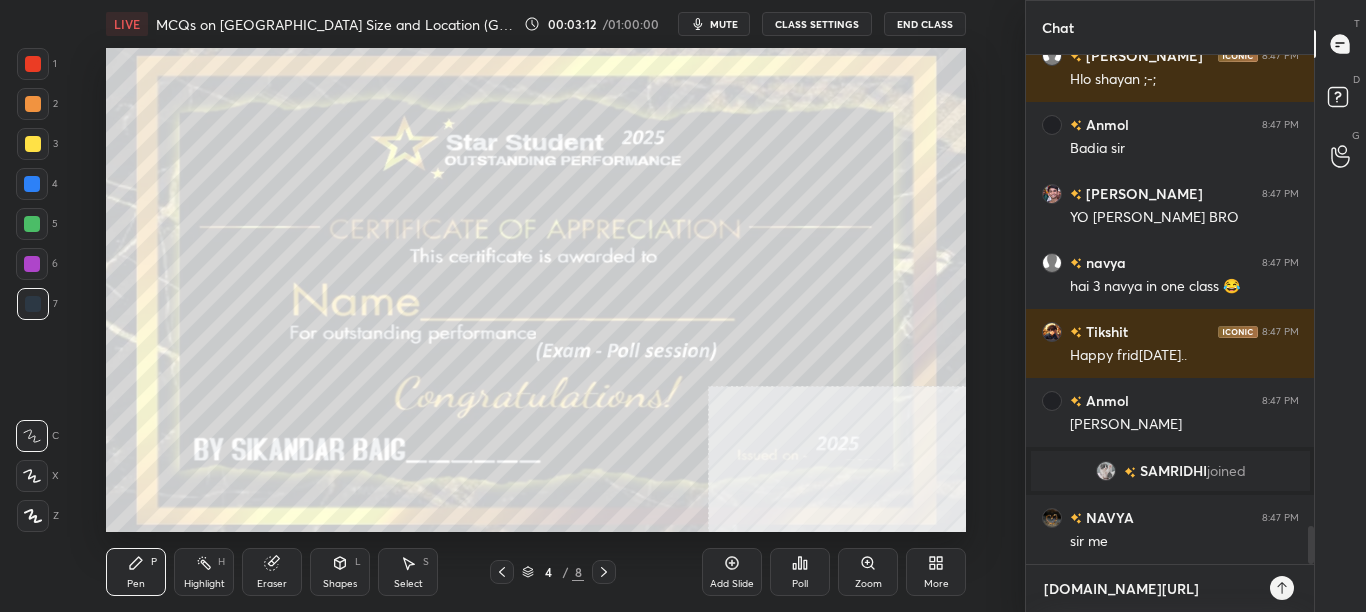 type on "[DOMAIN_NAME][URL]" 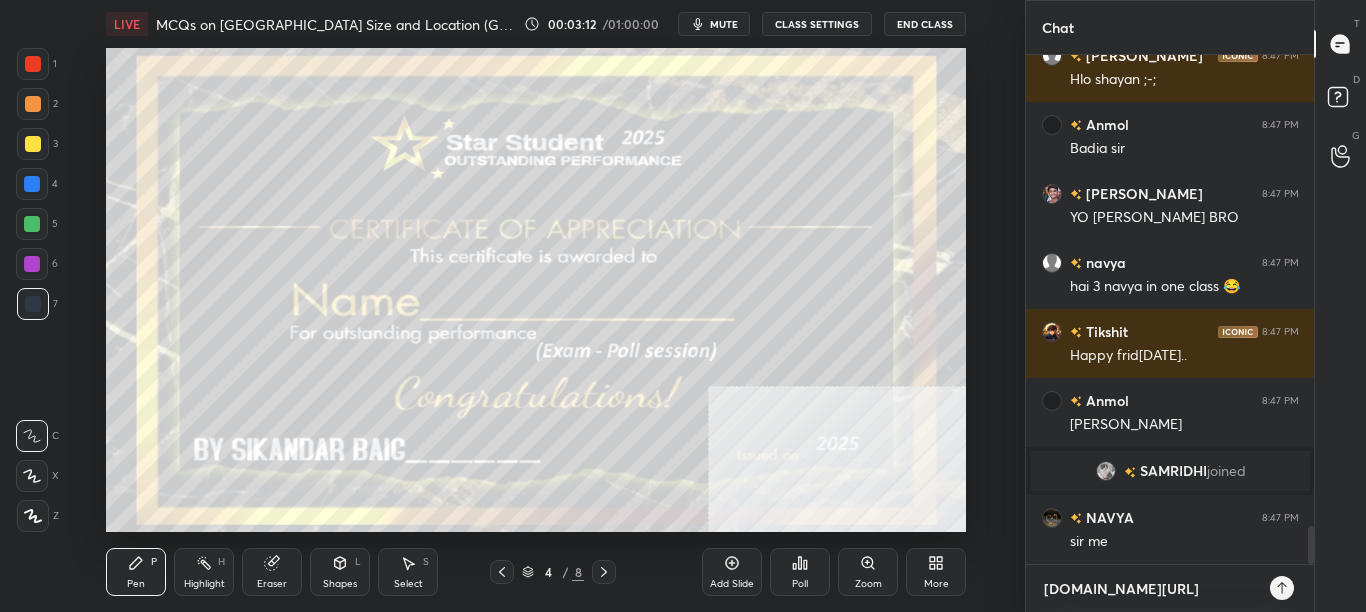 type on "x" 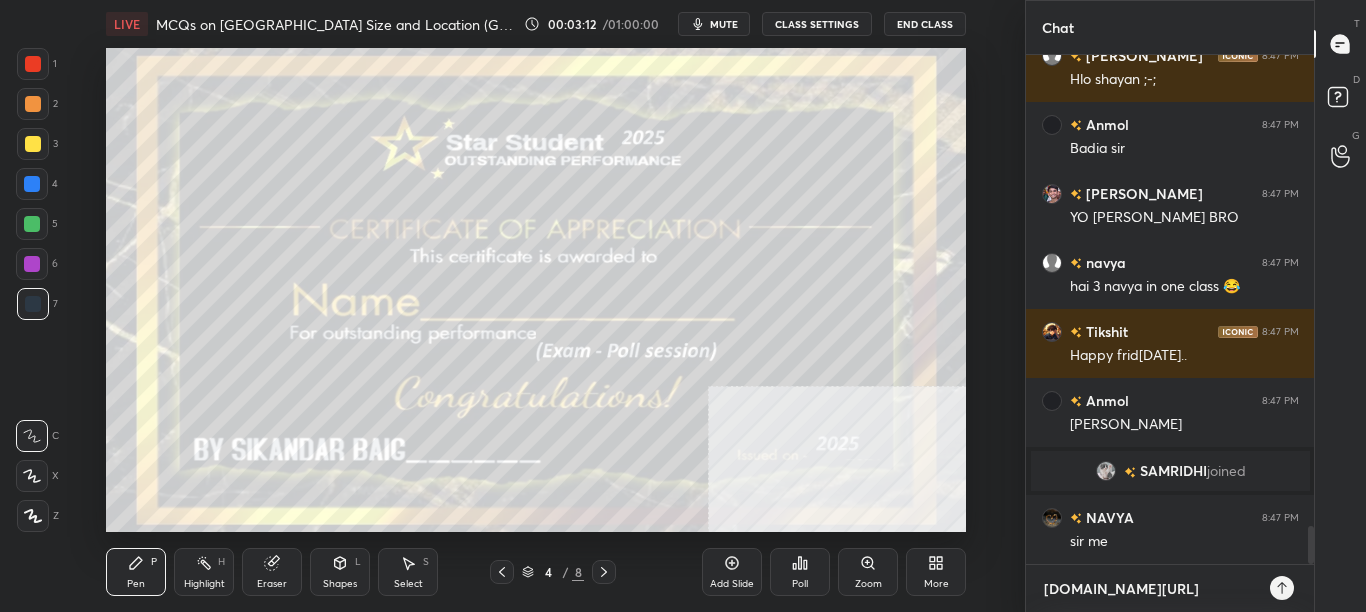 scroll, scrollTop: 6324, scrollLeft: 0, axis: vertical 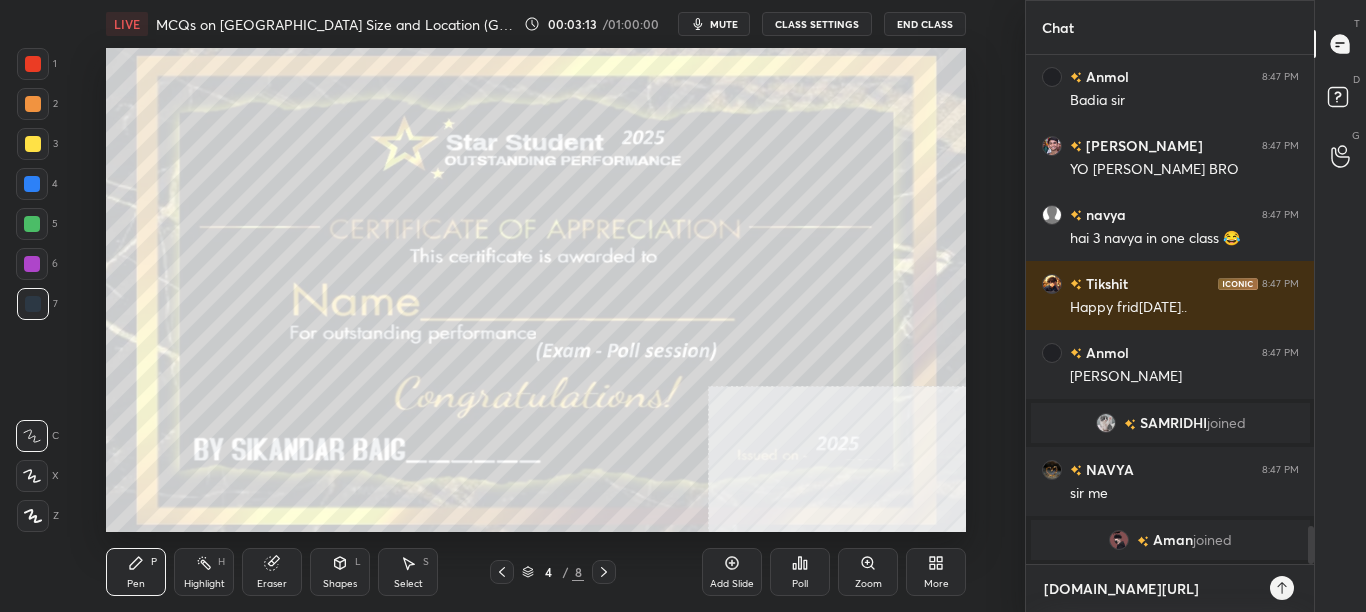 type 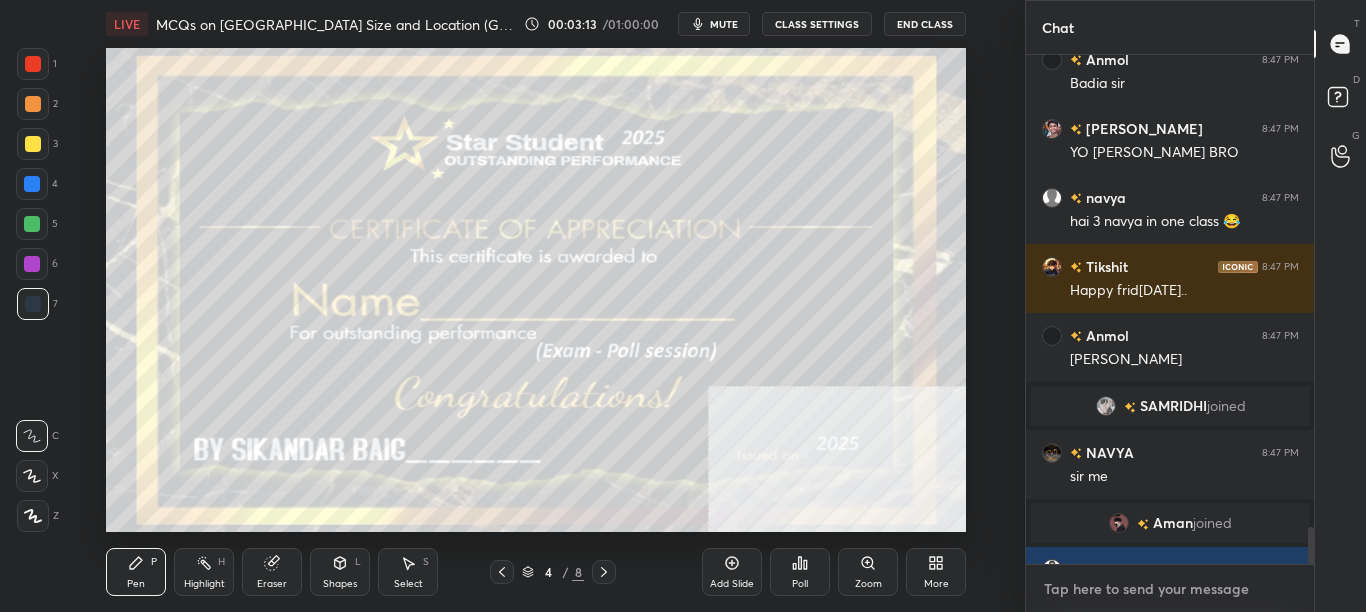 scroll, scrollTop: 6419, scrollLeft: 0, axis: vertical 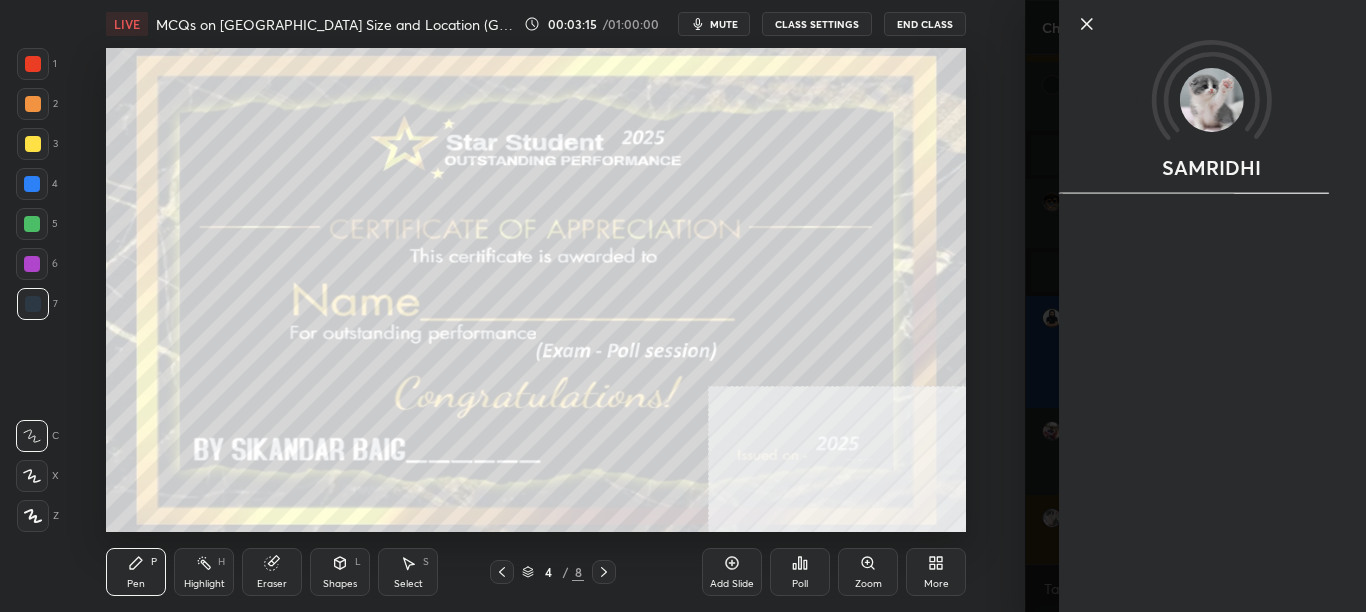 click on "Setting up your live class Poll for   secs No correct answer Start poll" at bounding box center [536, 290] 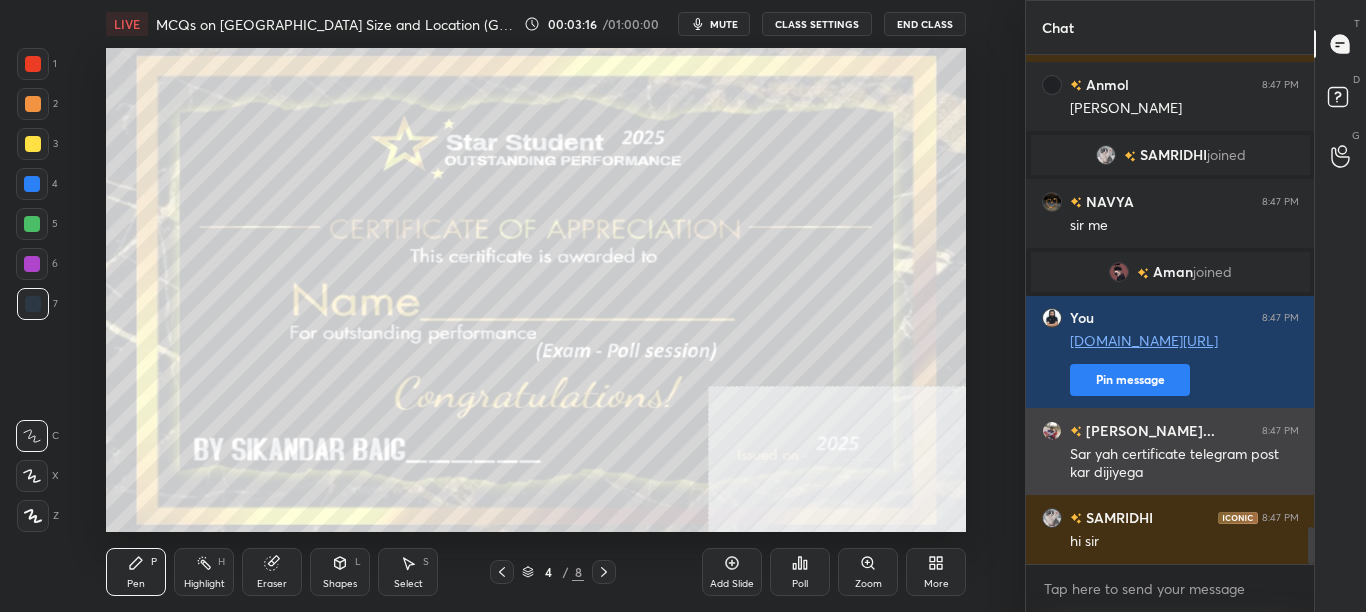 scroll, scrollTop: 6644, scrollLeft: 0, axis: vertical 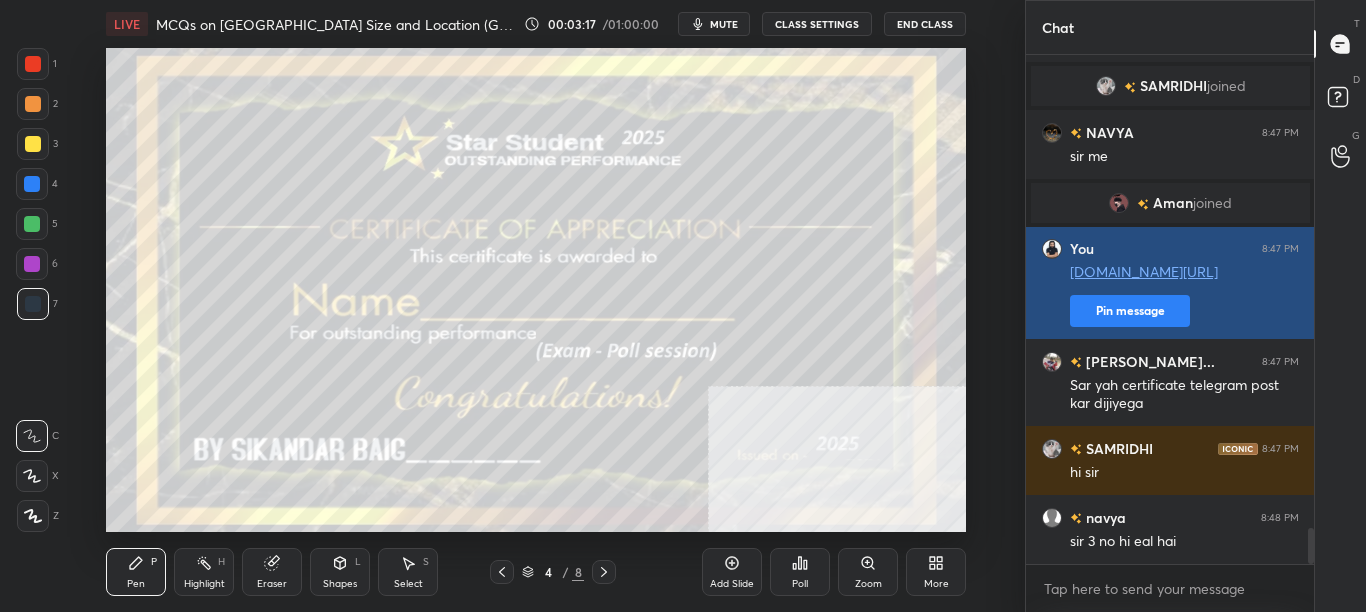click on "Pin message" at bounding box center [1130, 311] 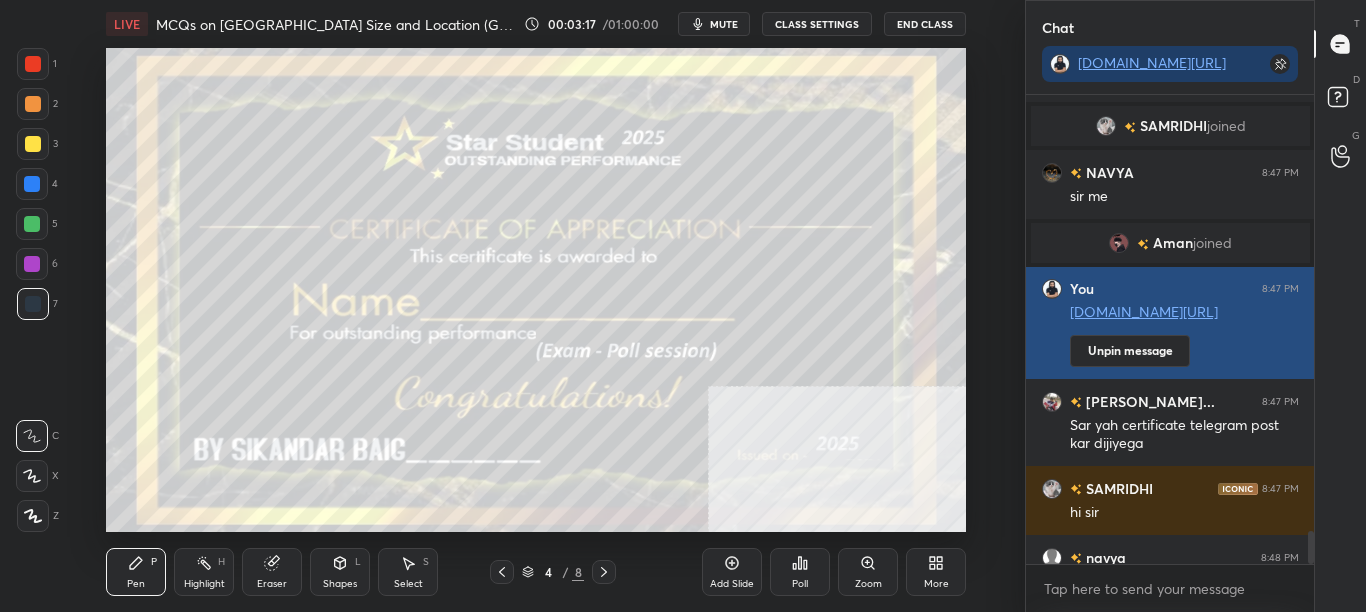scroll, scrollTop: 463, scrollLeft: 282, axis: both 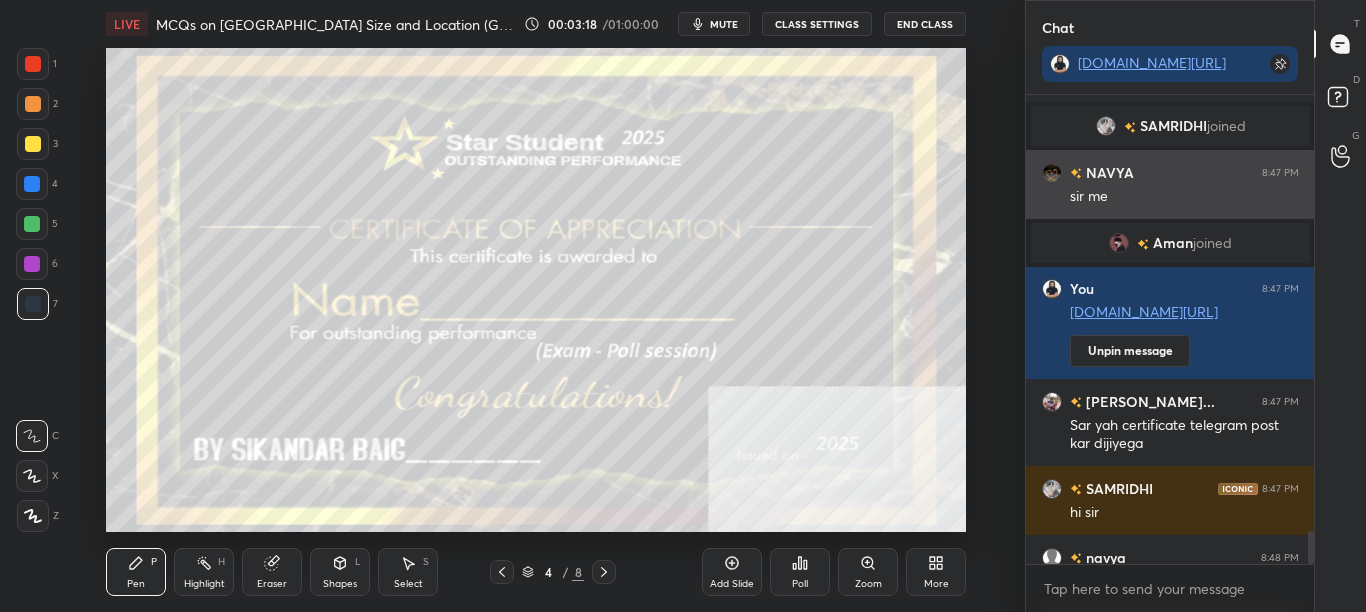 click on "sir me" at bounding box center (1184, 197) 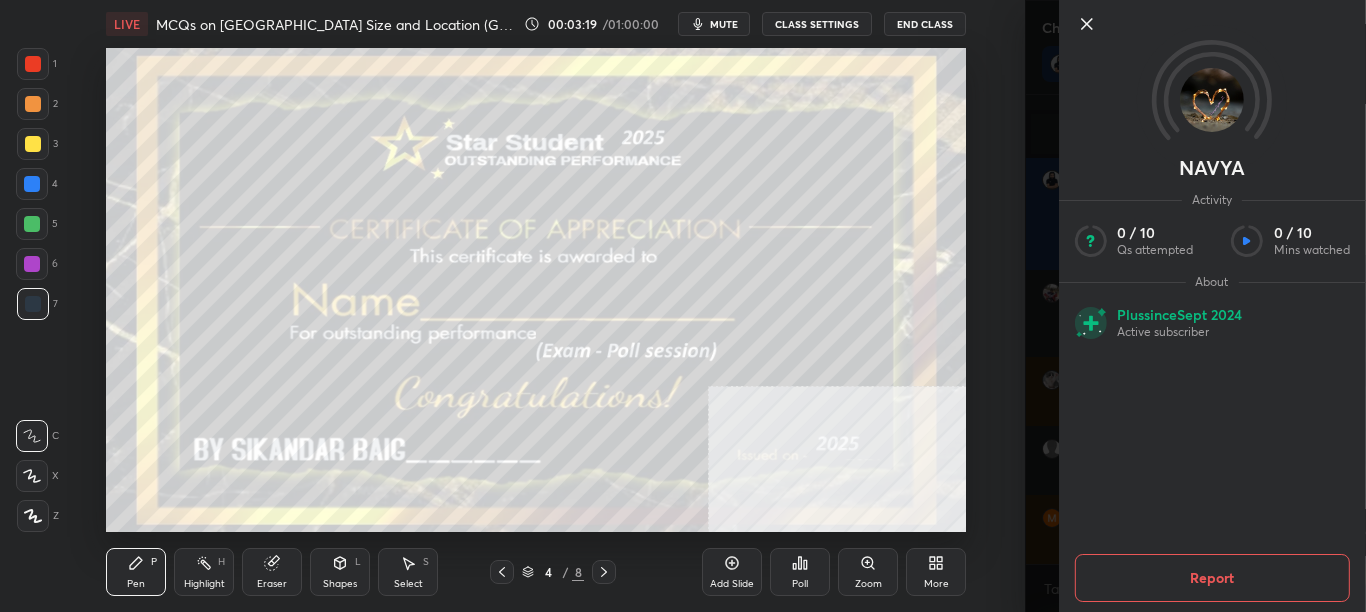 scroll, scrollTop: 6822, scrollLeft: 0, axis: vertical 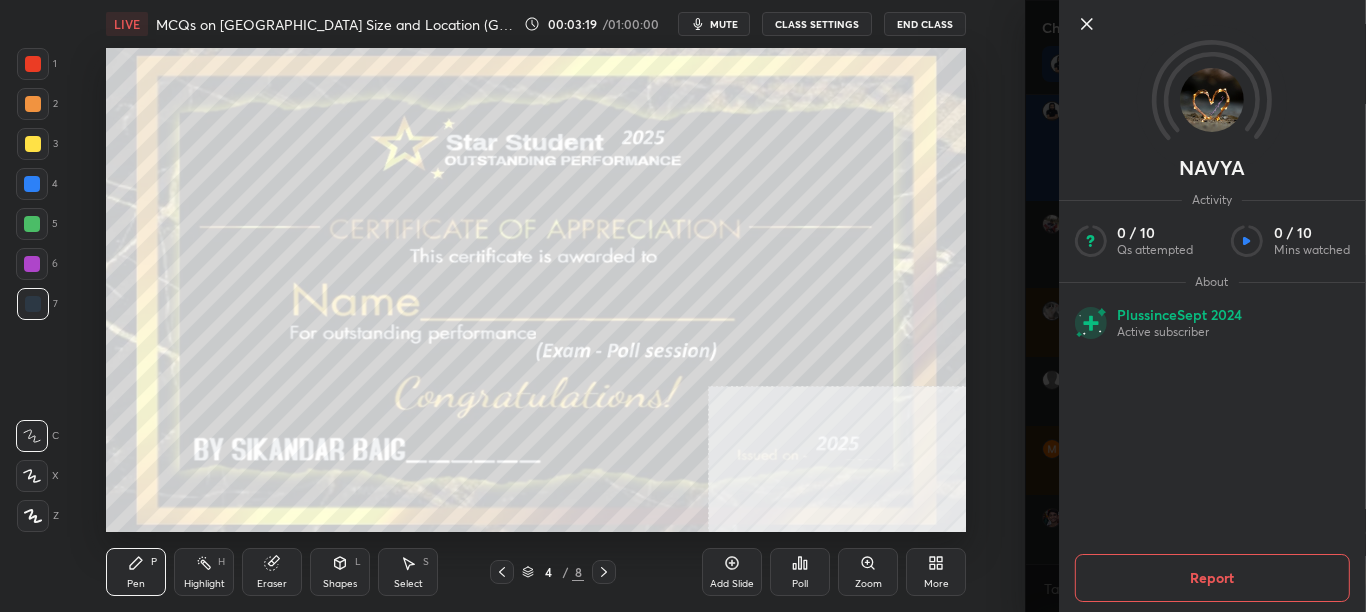 click on "Setting up your live class Poll for   secs No correct answer Start poll" at bounding box center [536, 290] 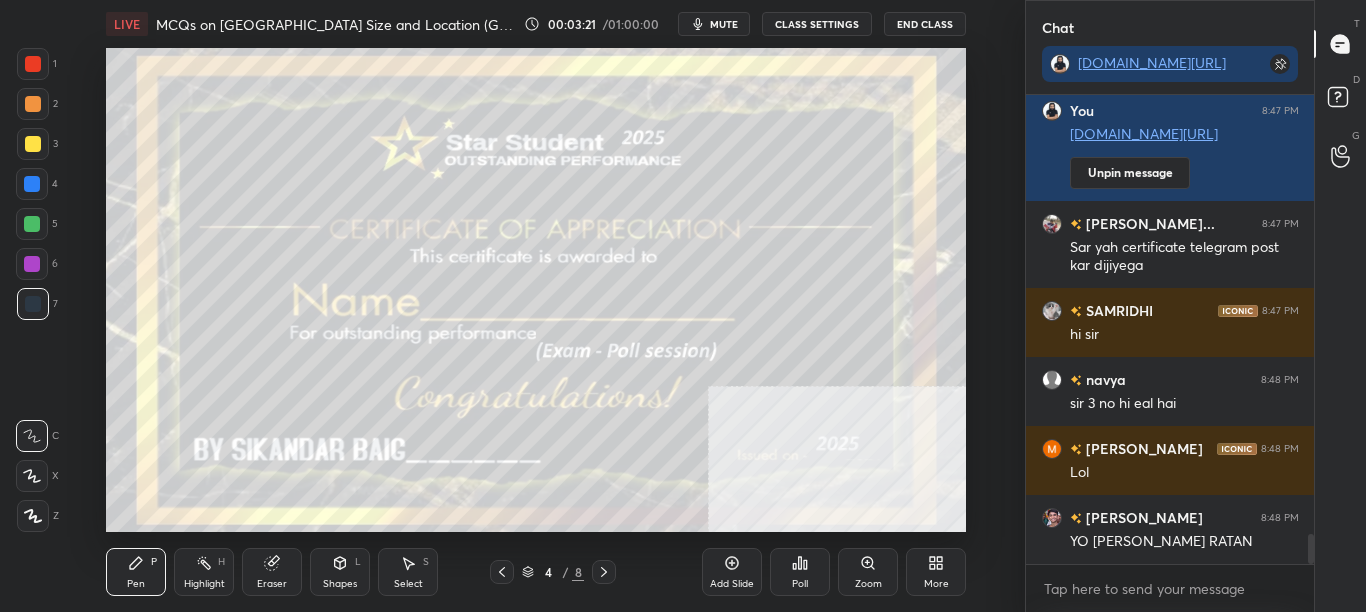 scroll, scrollTop: 6891, scrollLeft: 0, axis: vertical 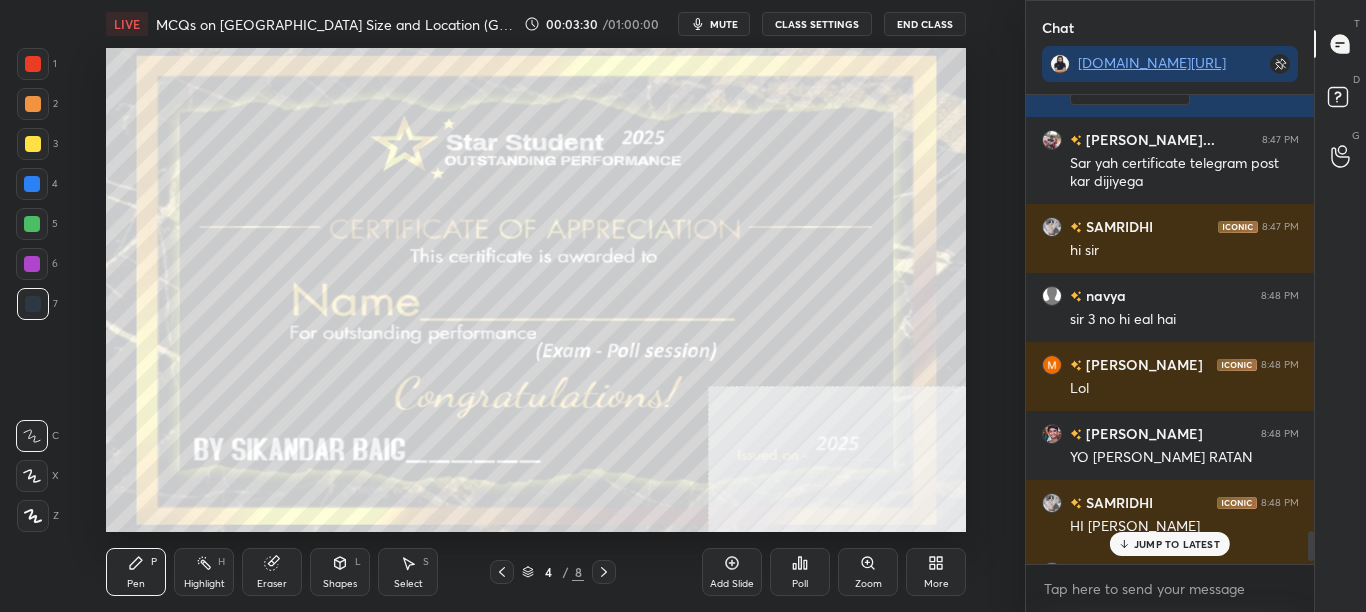 click at bounding box center (1311, 546) 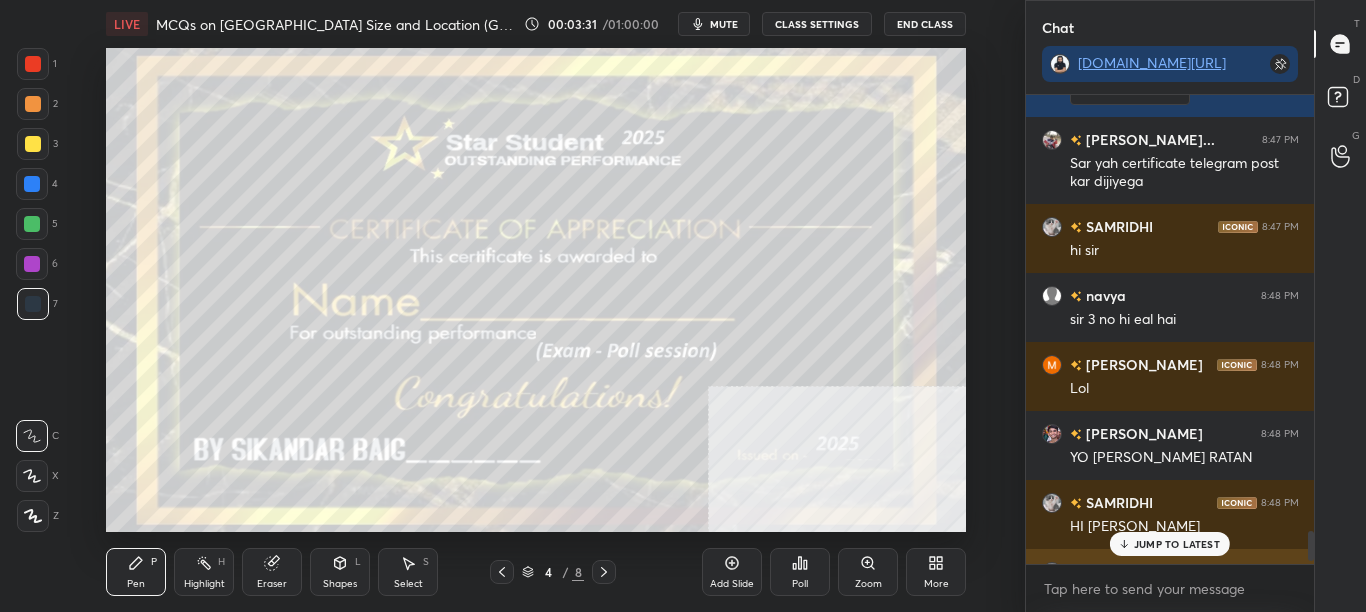click on "JUMP TO LATEST" at bounding box center (1177, 544) 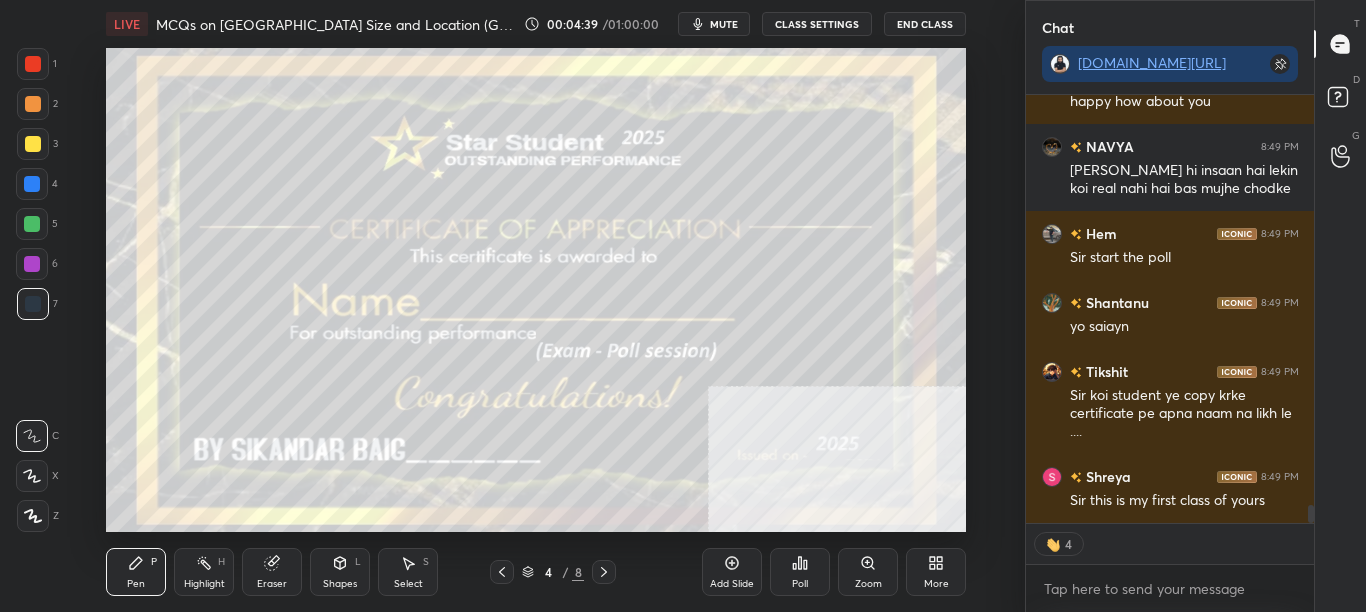 scroll, scrollTop: 9830, scrollLeft: 0, axis: vertical 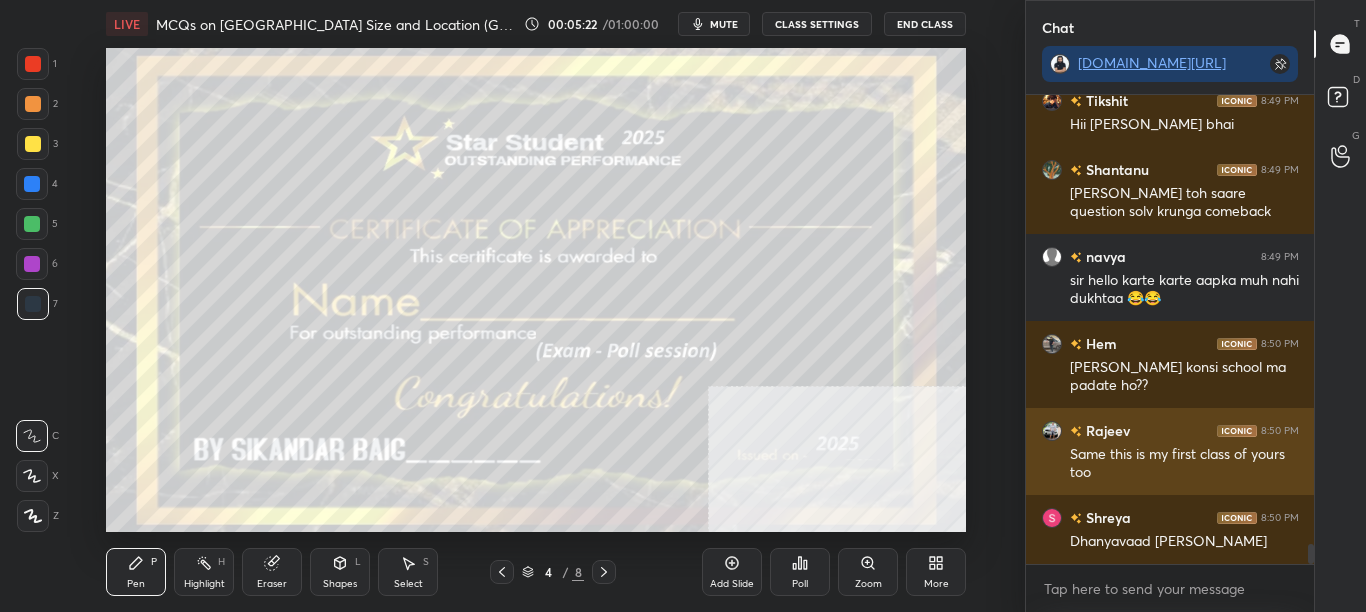 click on "Same this is my first class of yours too" at bounding box center (1184, 464) 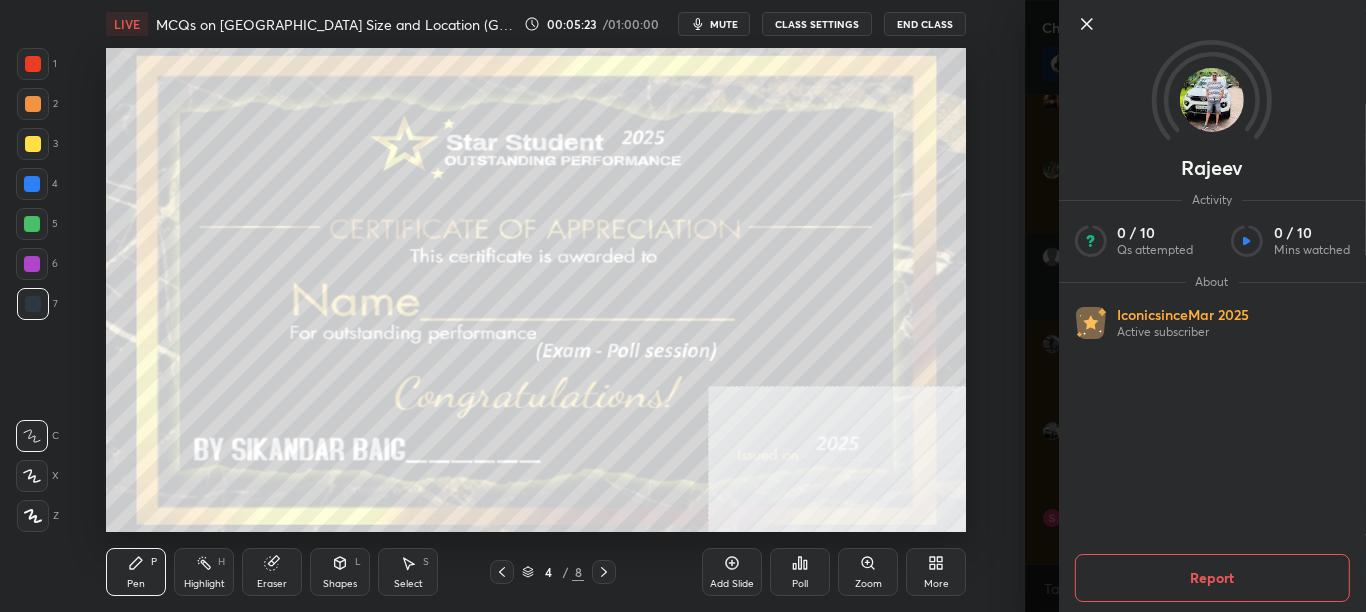 click on "Setting up your live class Poll for   secs No correct answer Start poll" at bounding box center [536, 290] 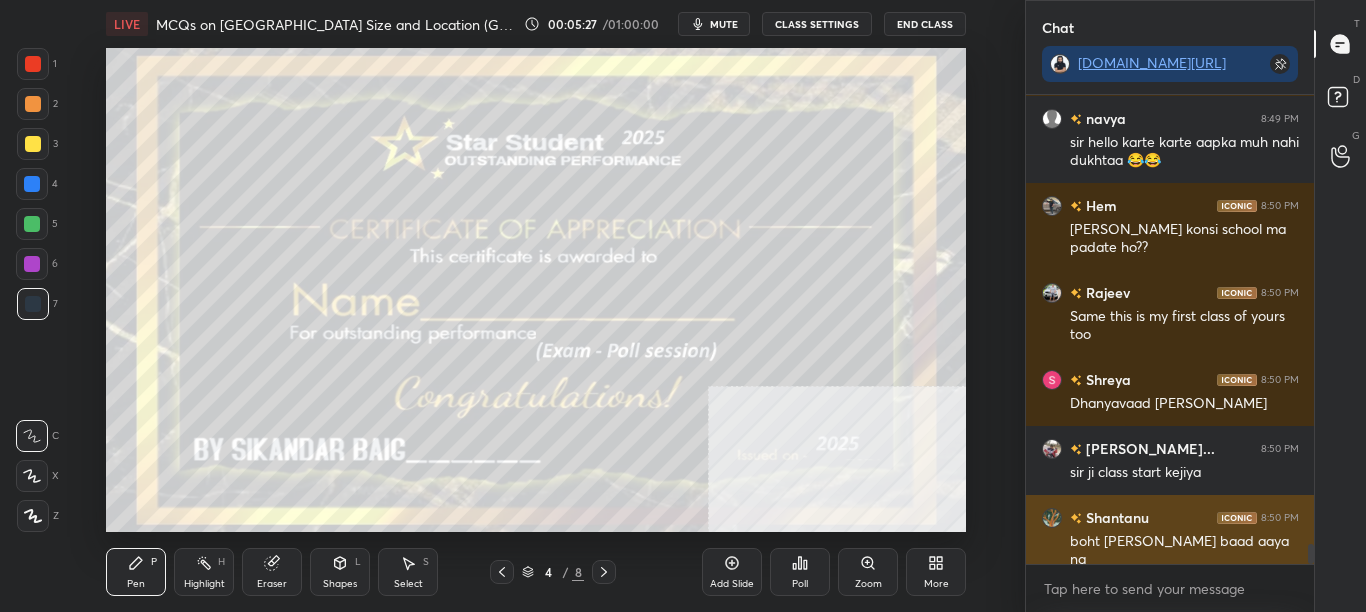 scroll, scrollTop: 10560, scrollLeft: 0, axis: vertical 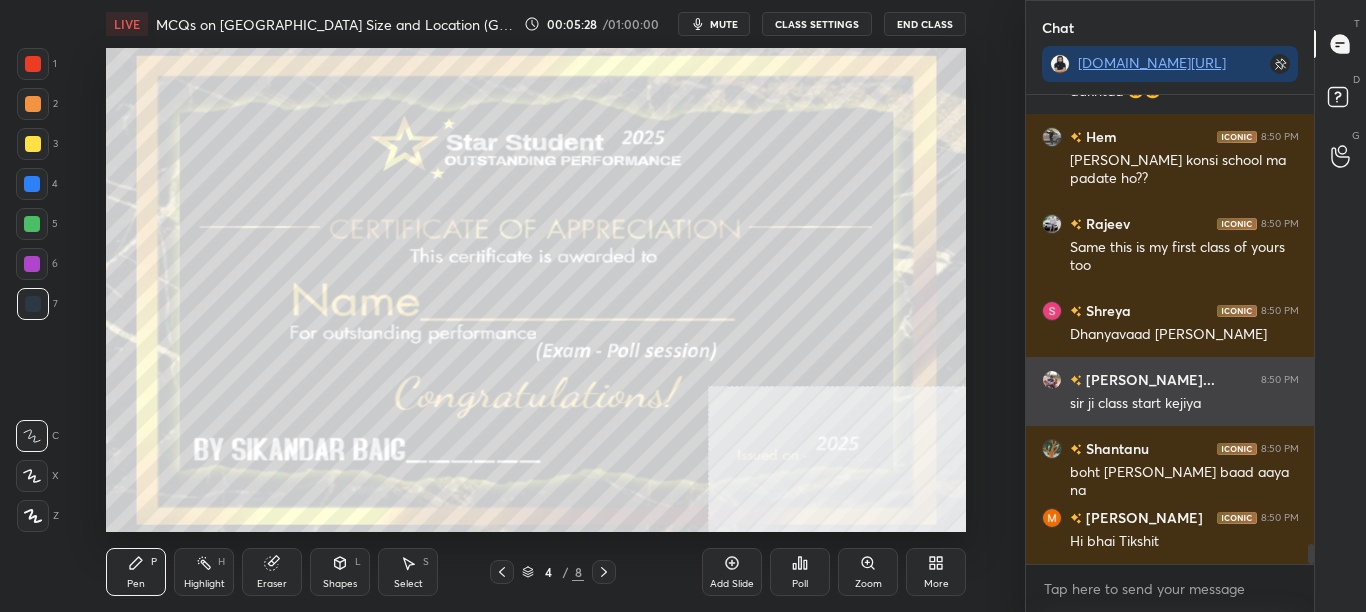 click on "sir ji class start kejiya" at bounding box center (1184, 404) 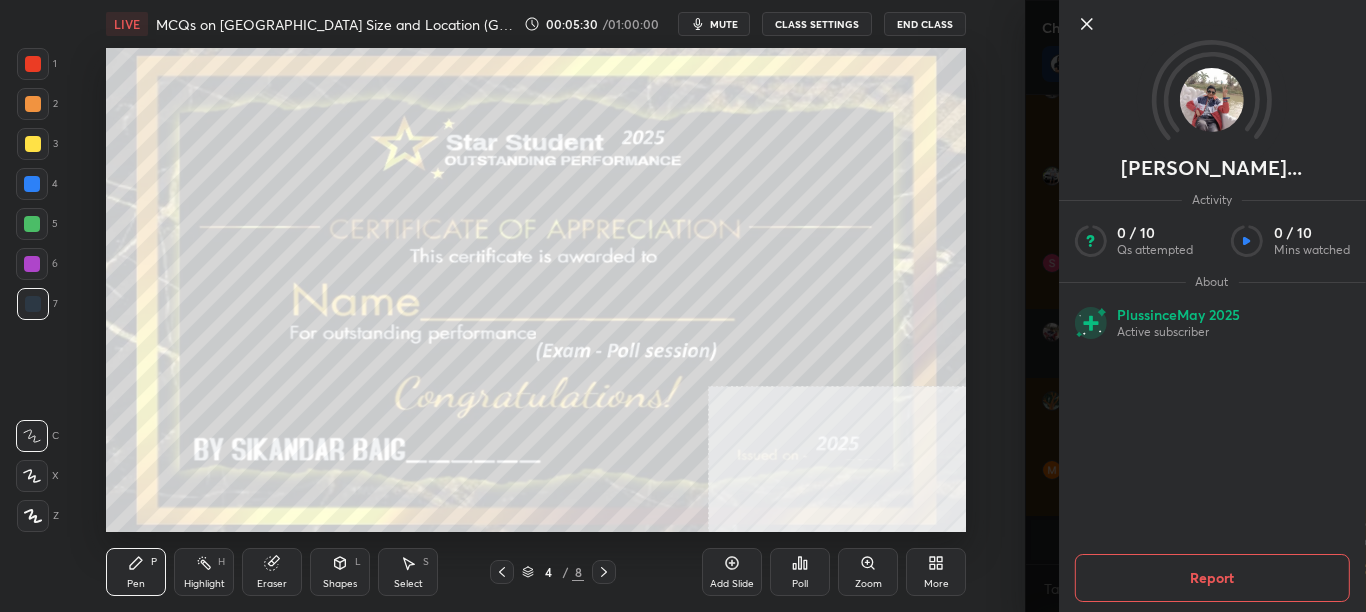 click on "Setting up your live class Poll for   secs No correct answer Start poll" at bounding box center (536, 290) 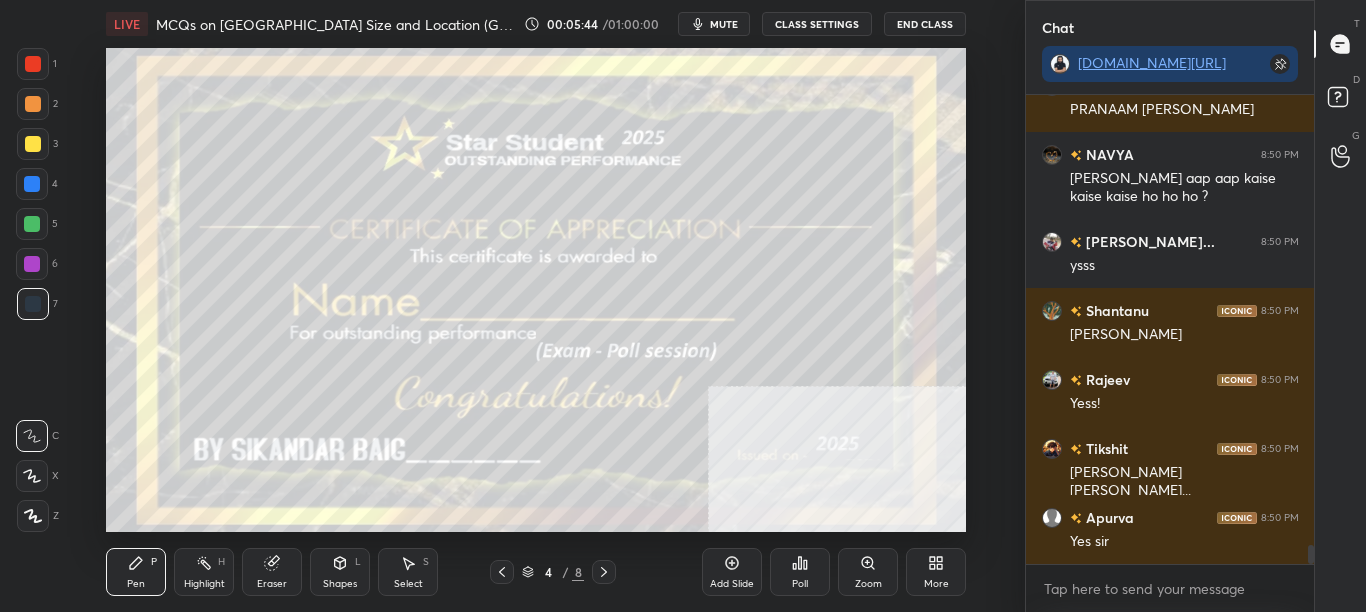 scroll, scrollTop: 10841, scrollLeft: 0, axis: vertical 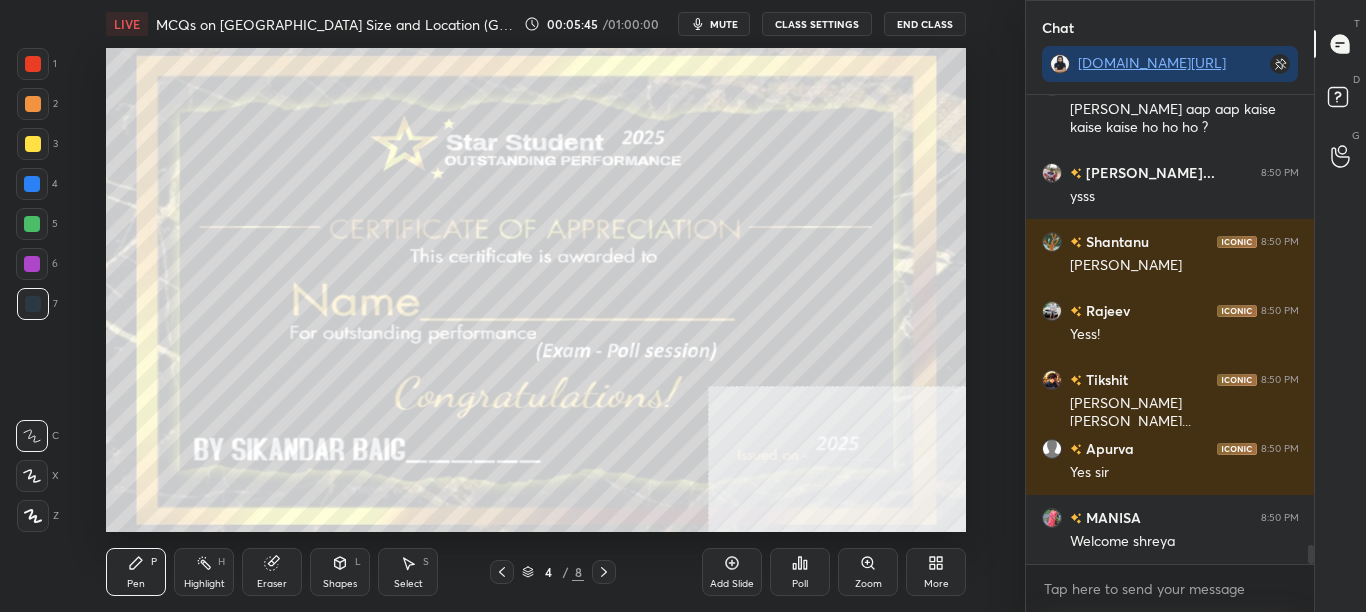 click 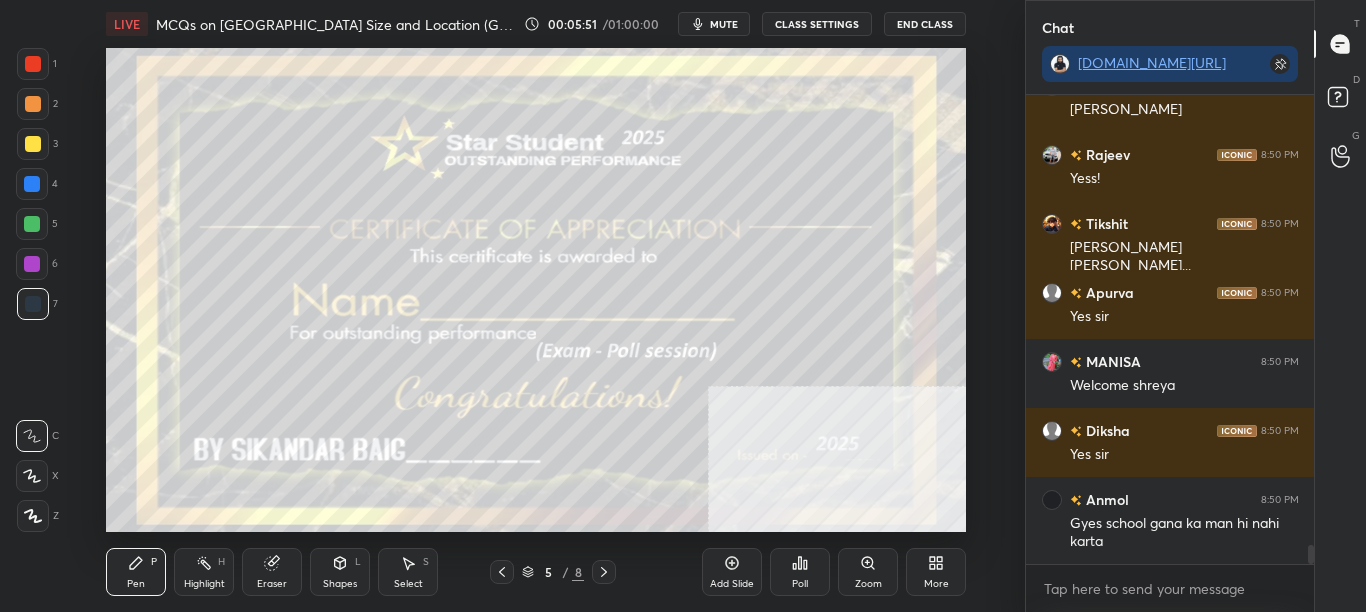 scroll, scrollTop: 11066, scrollLeft: 0, axis: vertical 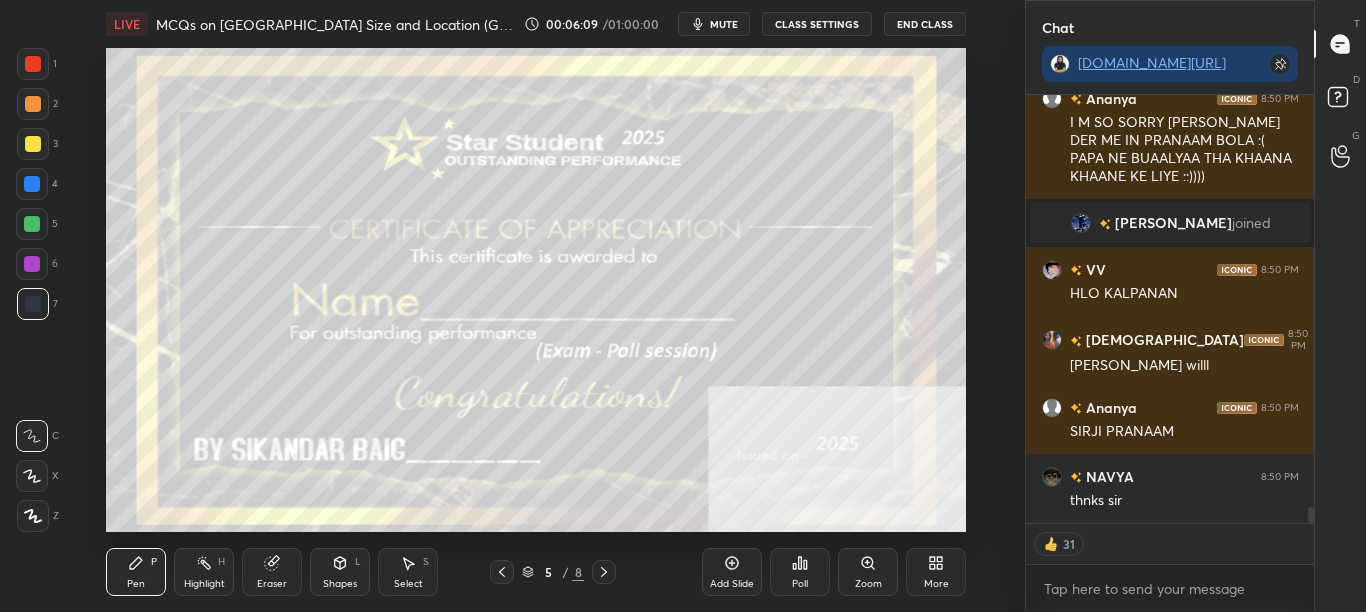 click 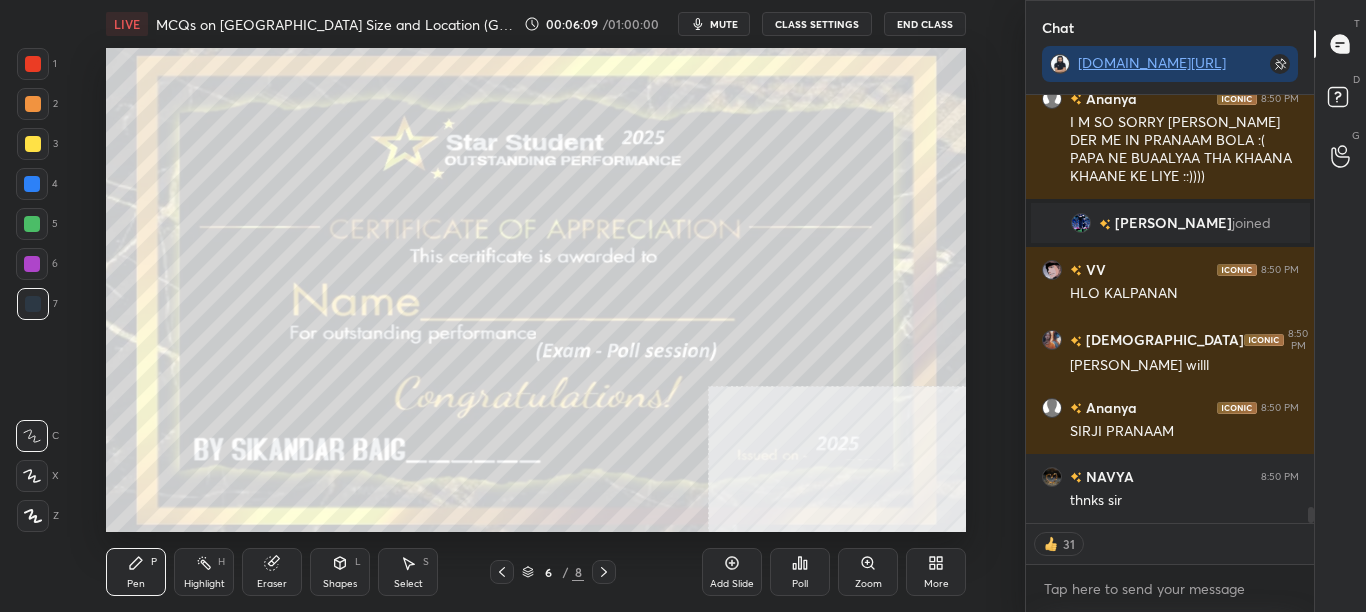 click 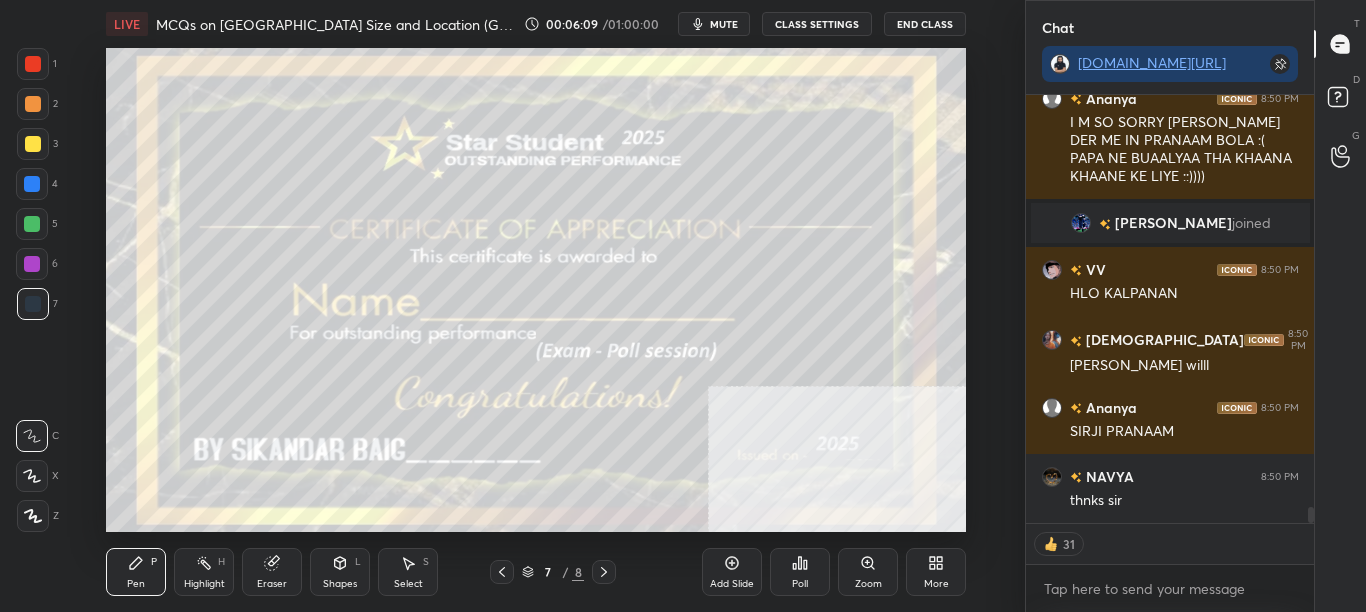 click 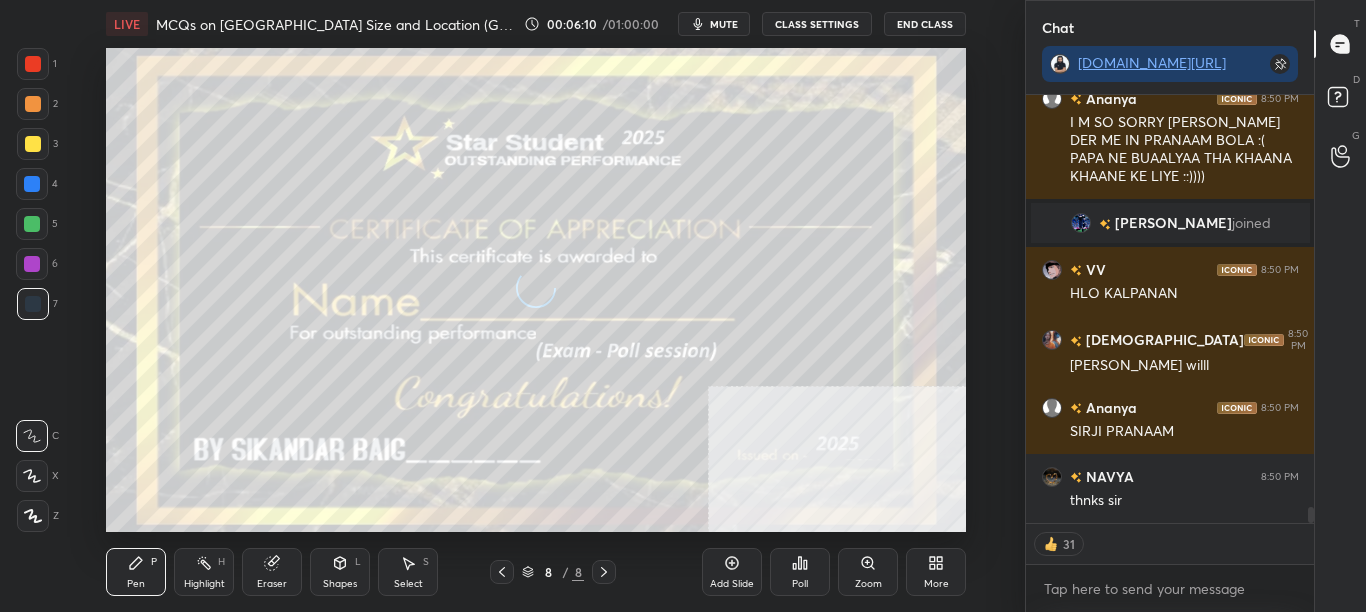 click 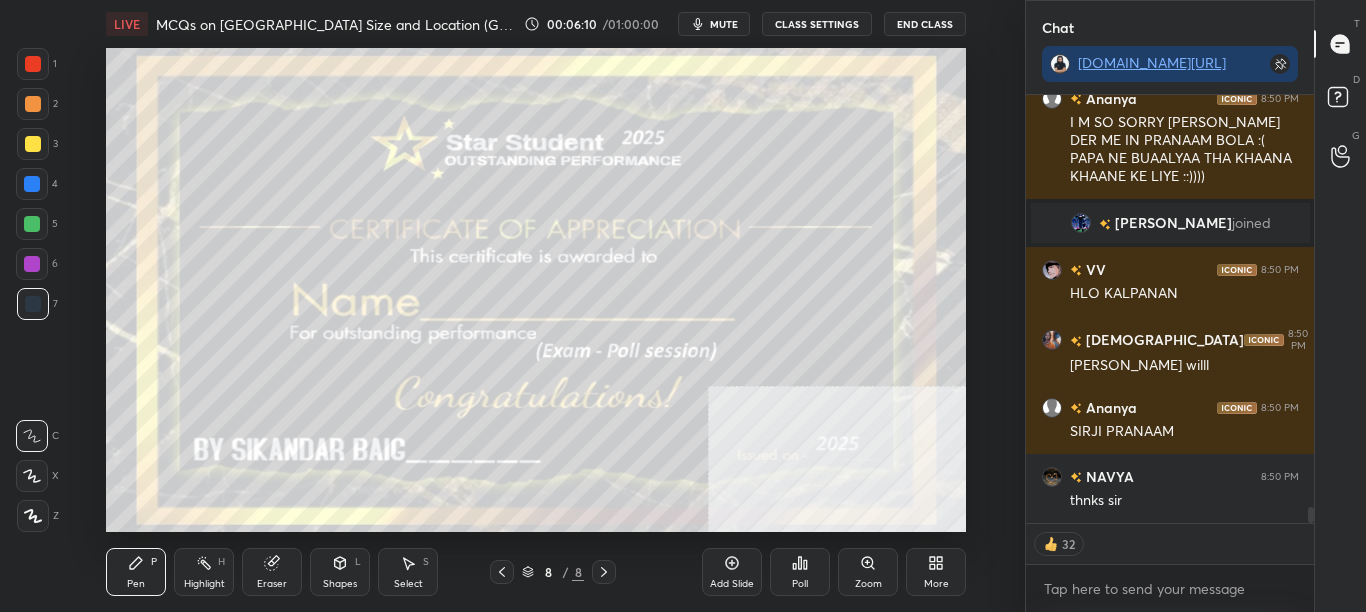 click 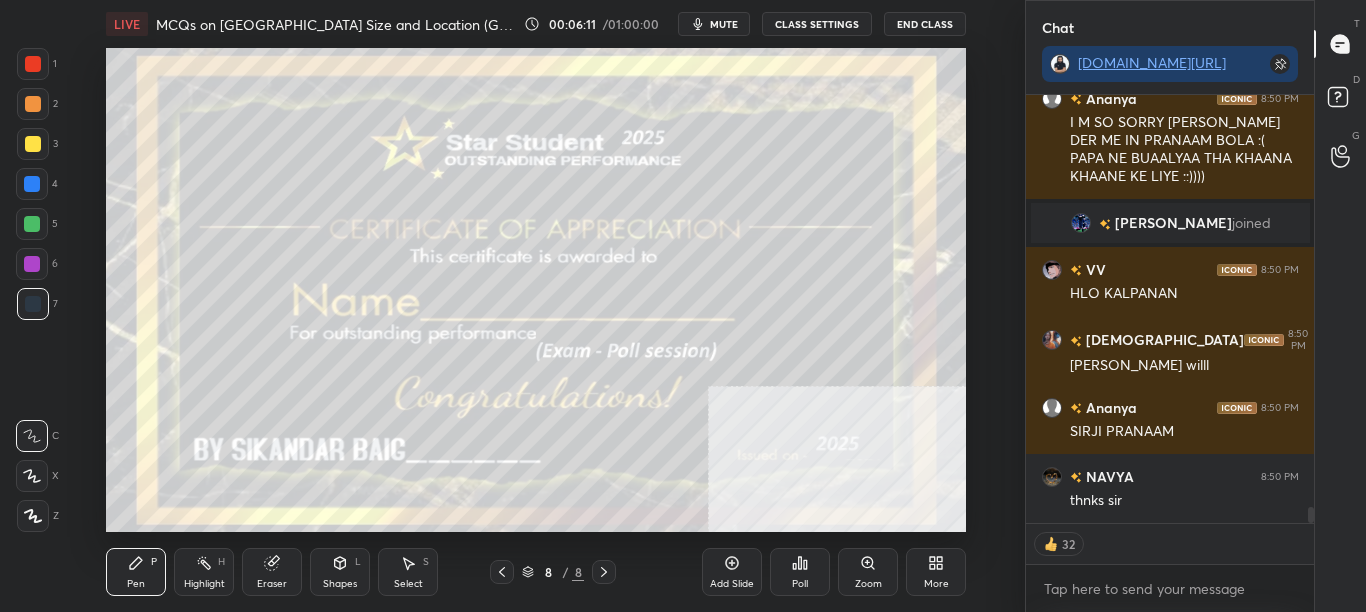 click 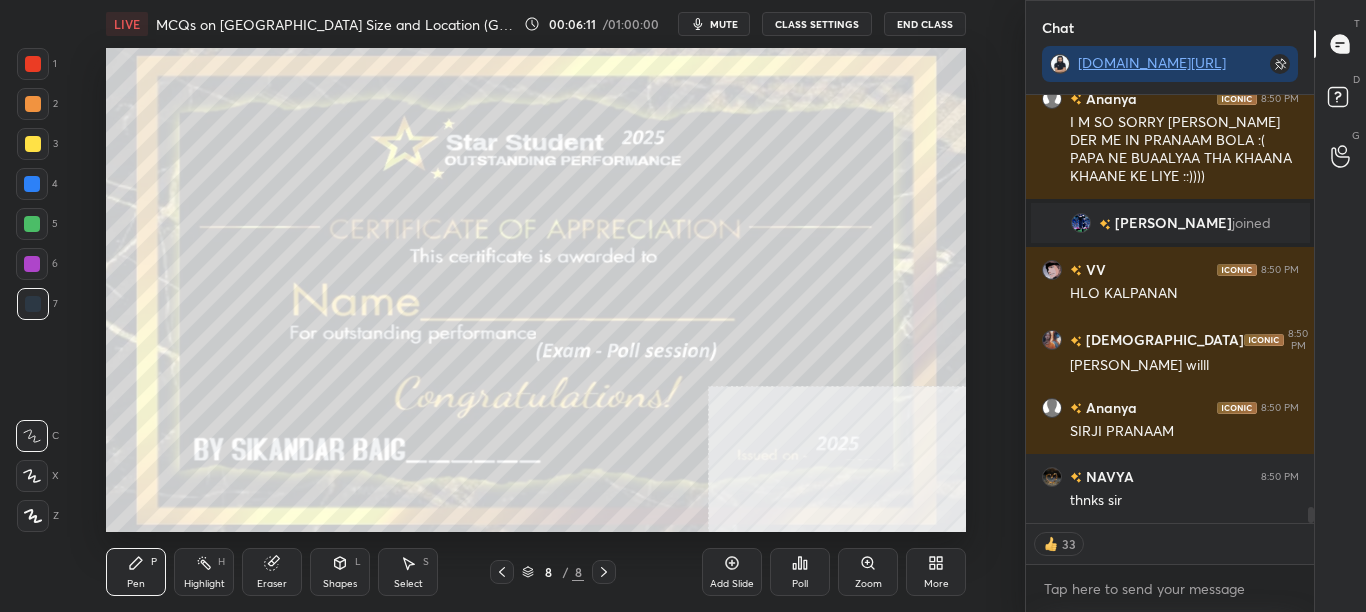 click 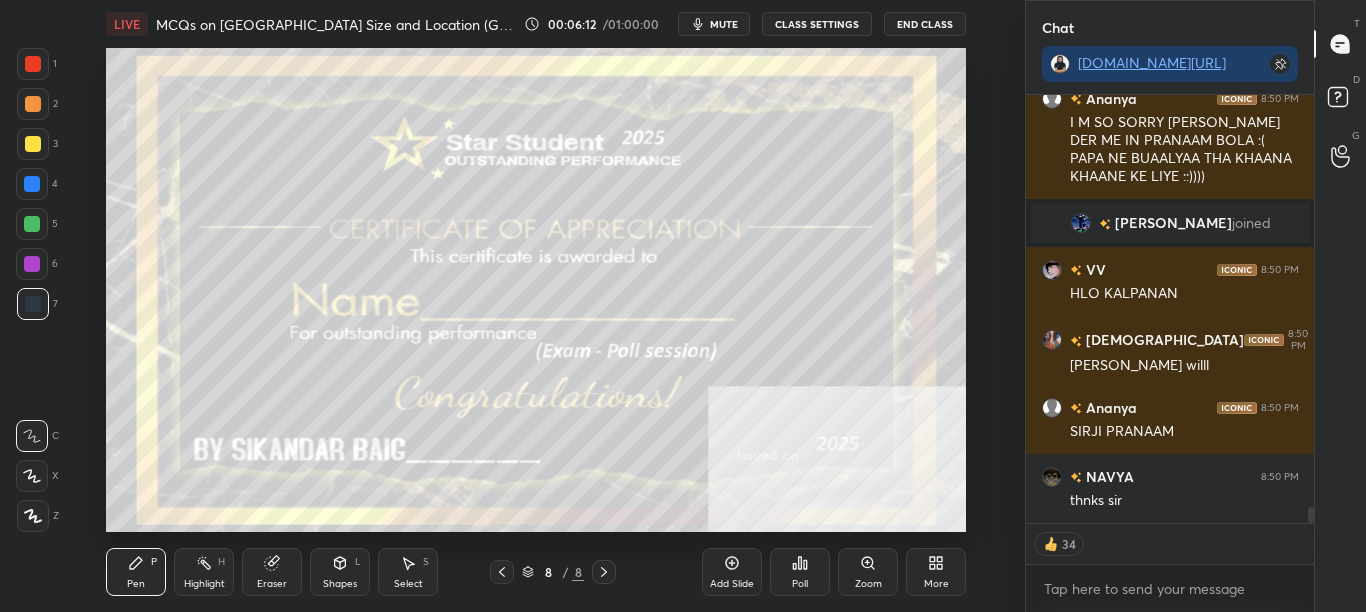scroll, scrollTop: 11379, scrollLeft: 0, axis: vertical 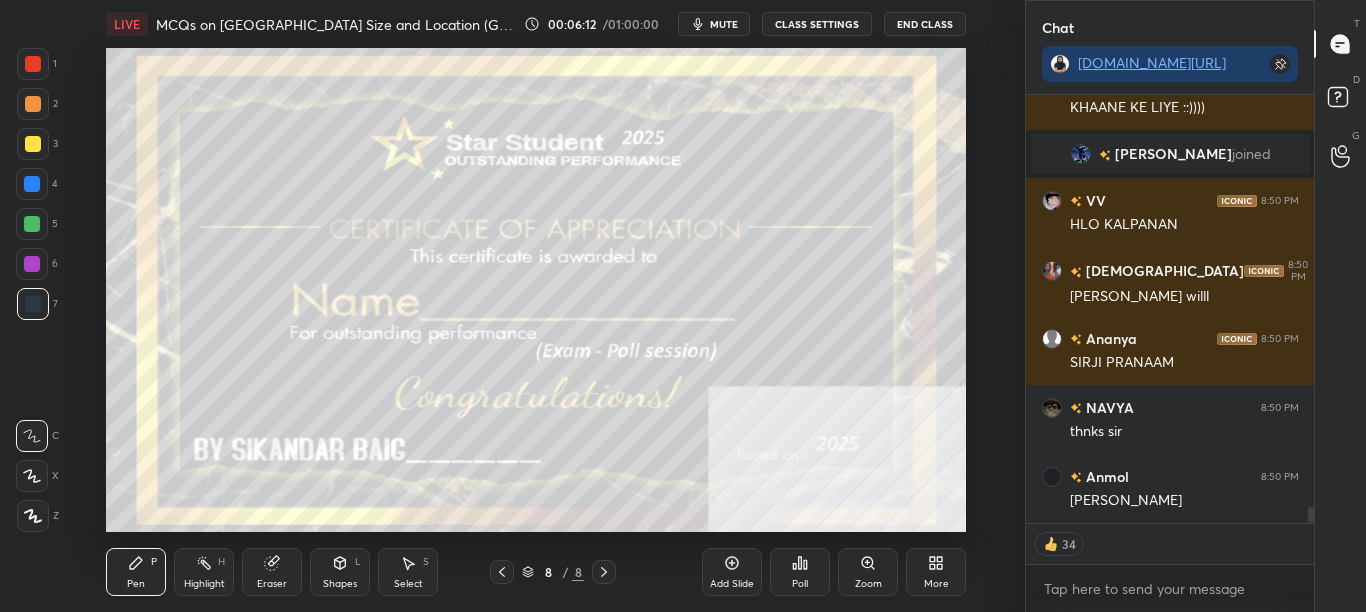 click on "More" at bounding box center [936, 584] 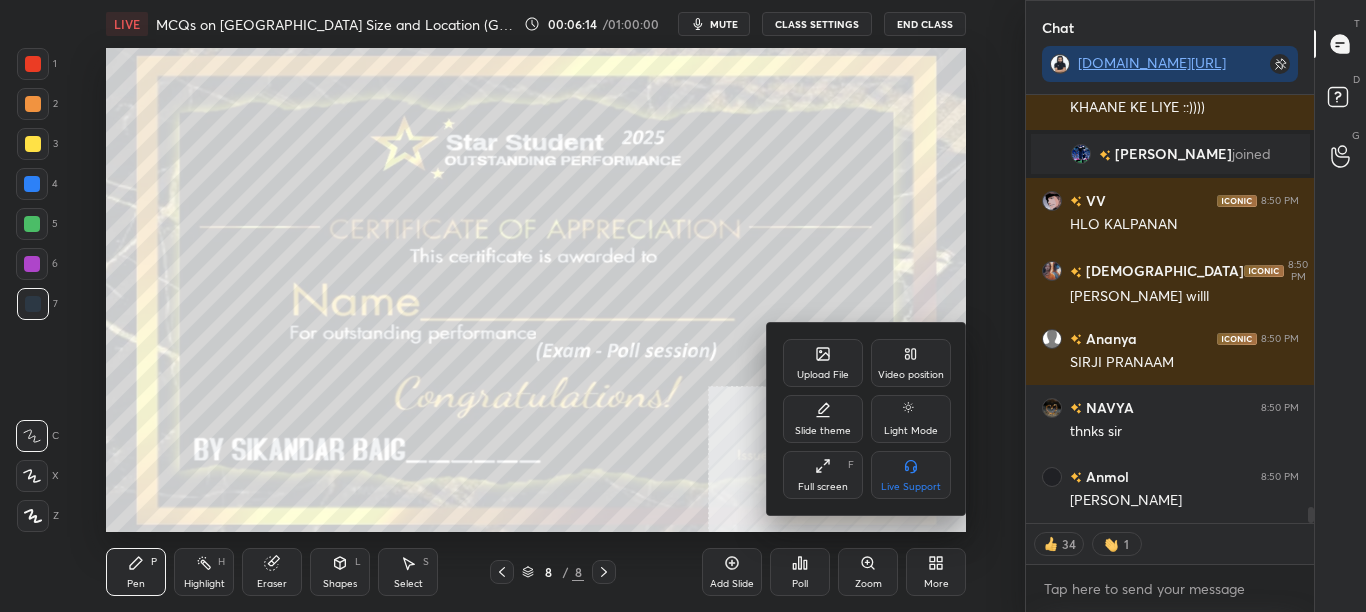 click on "Upload File" at bounding box center [823, 375] 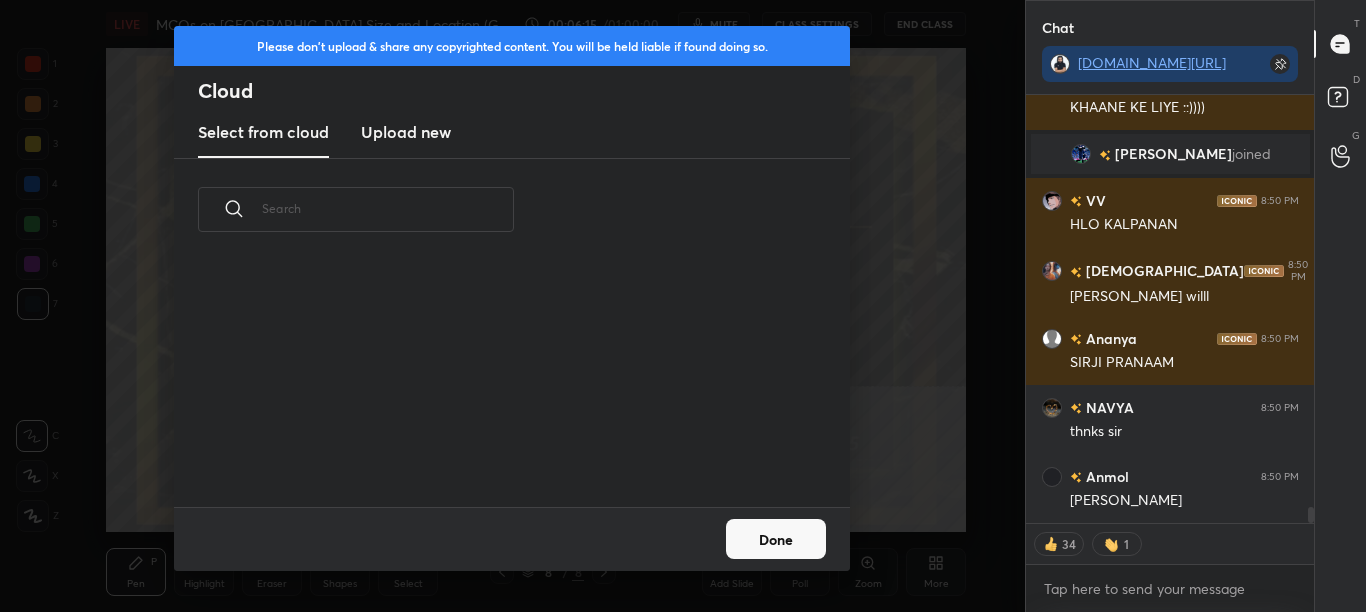 scroll, scrollTop: 7, scrollLeft: 11, axis: both 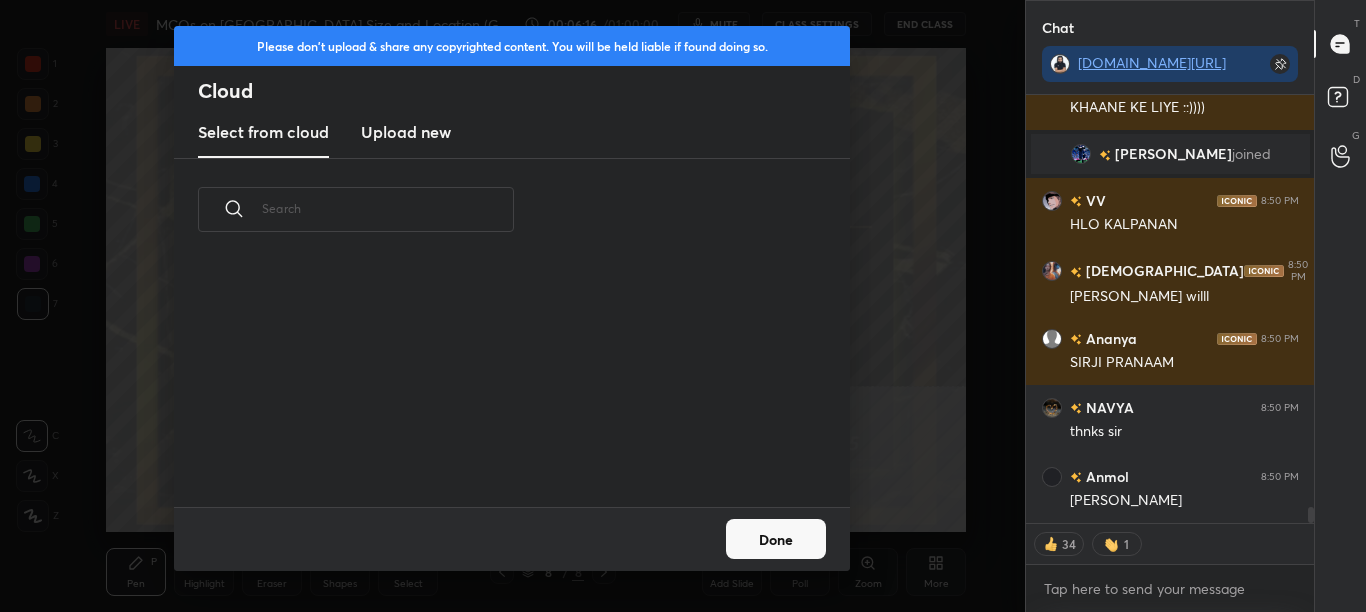 click on "Upload new" at bounding box center [406, 133] 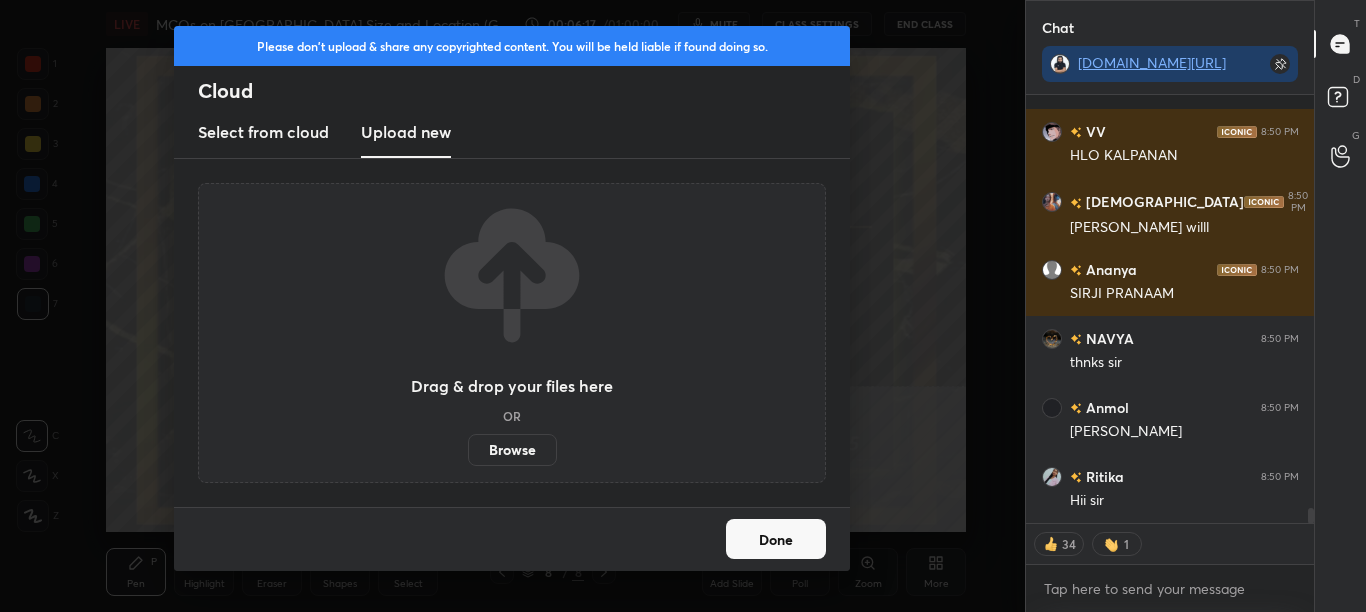 scroll, scrollTop: 11565, scrollLeft: 0, axis: vertical 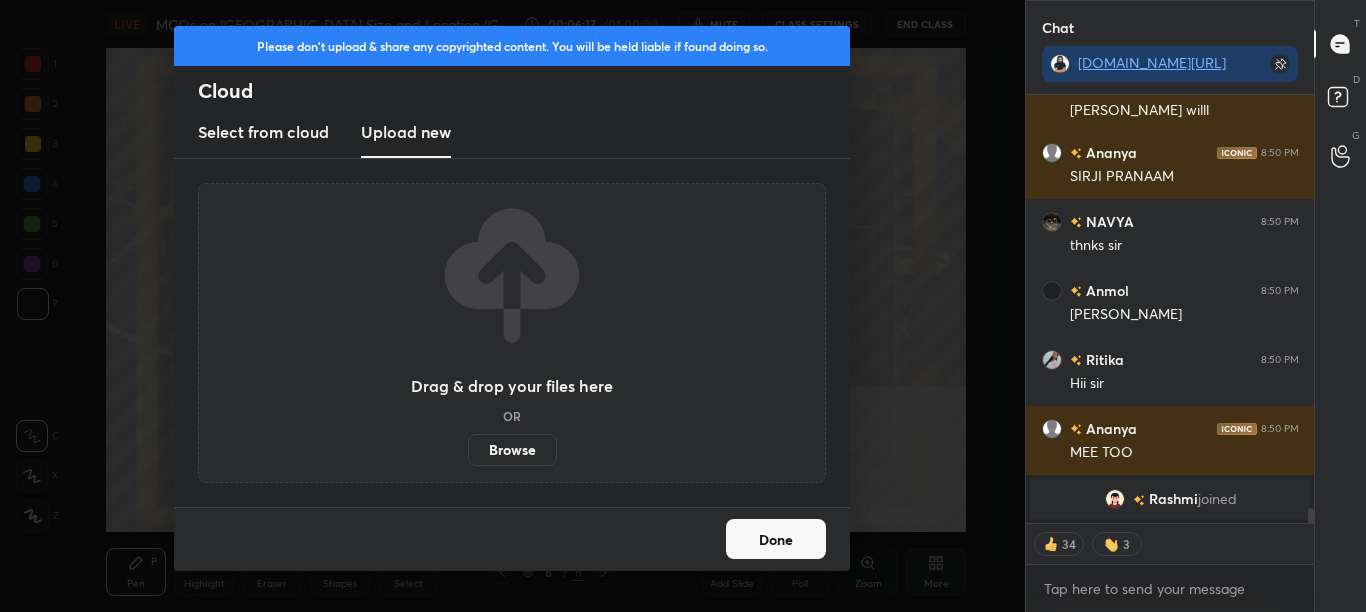 click on "Browse" at bounding box center [512, 450] 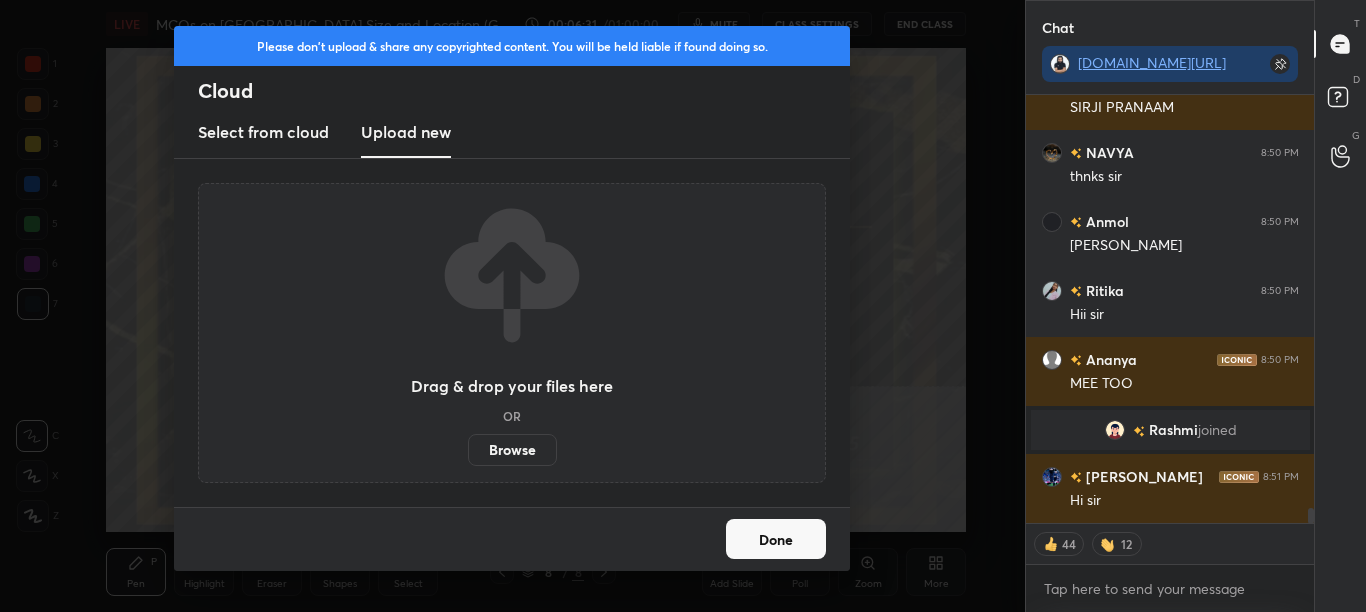 scroll, scrollTop: 11554, scrollLeft: 0, axis: vertical 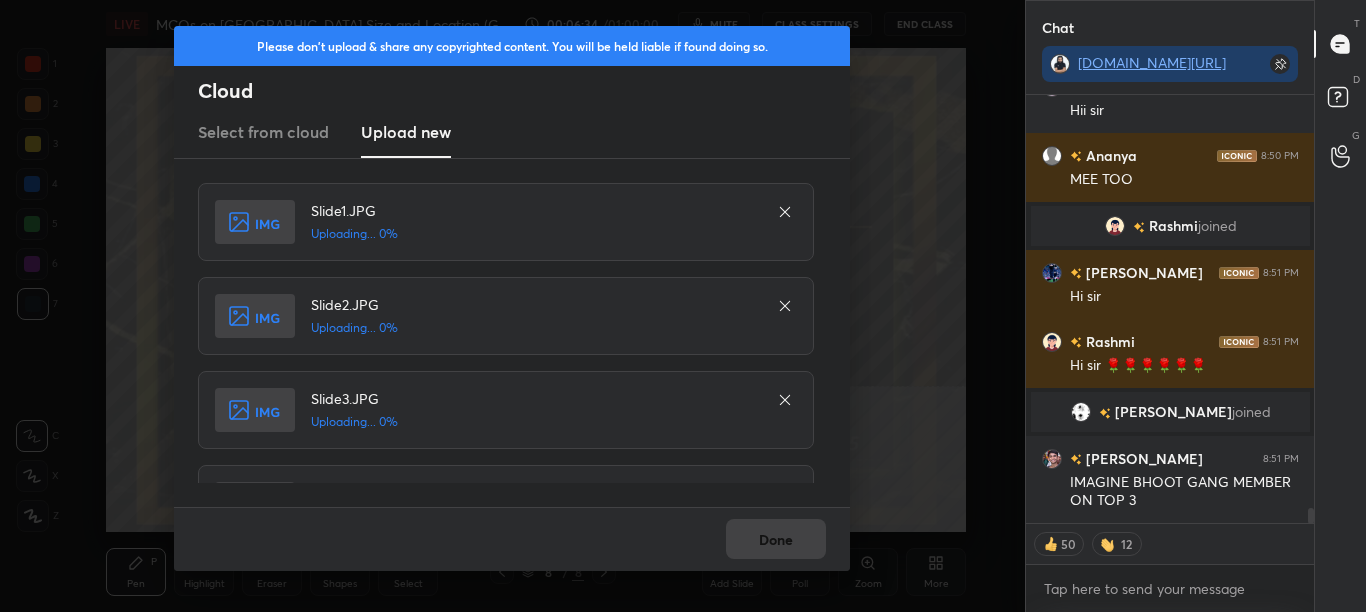 click on "Done" at bounding box center [512, 539] 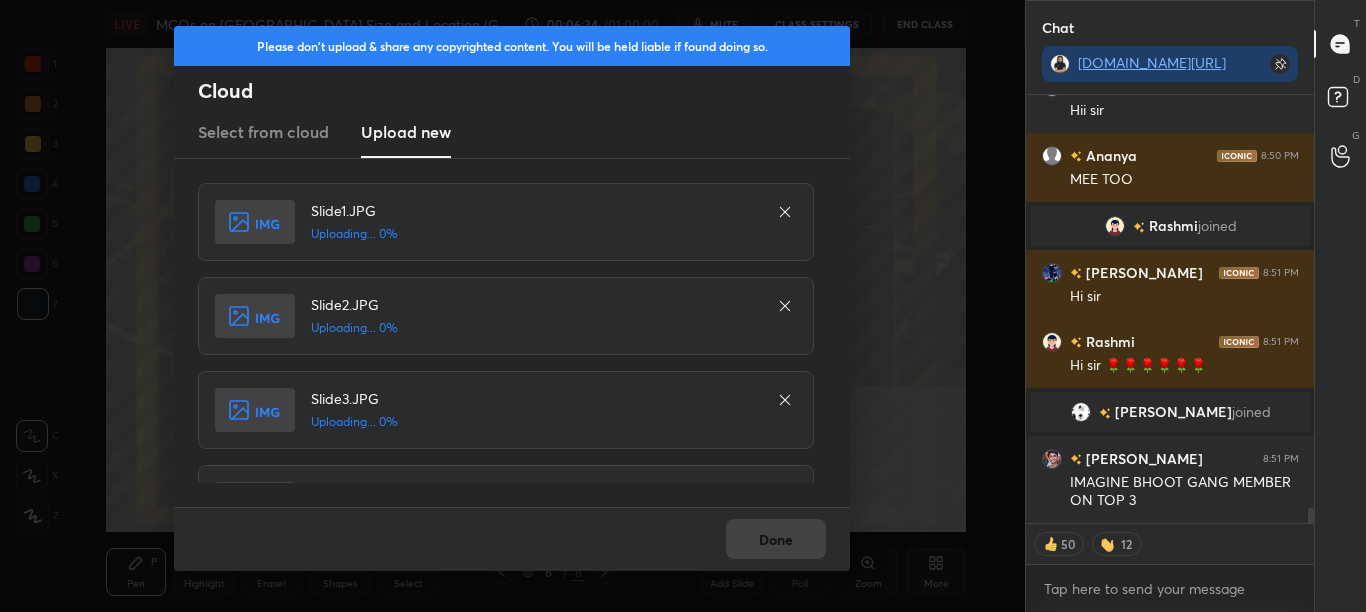 scroll, scrollTop: 11720, scrollLeft: 0, axis: vertical 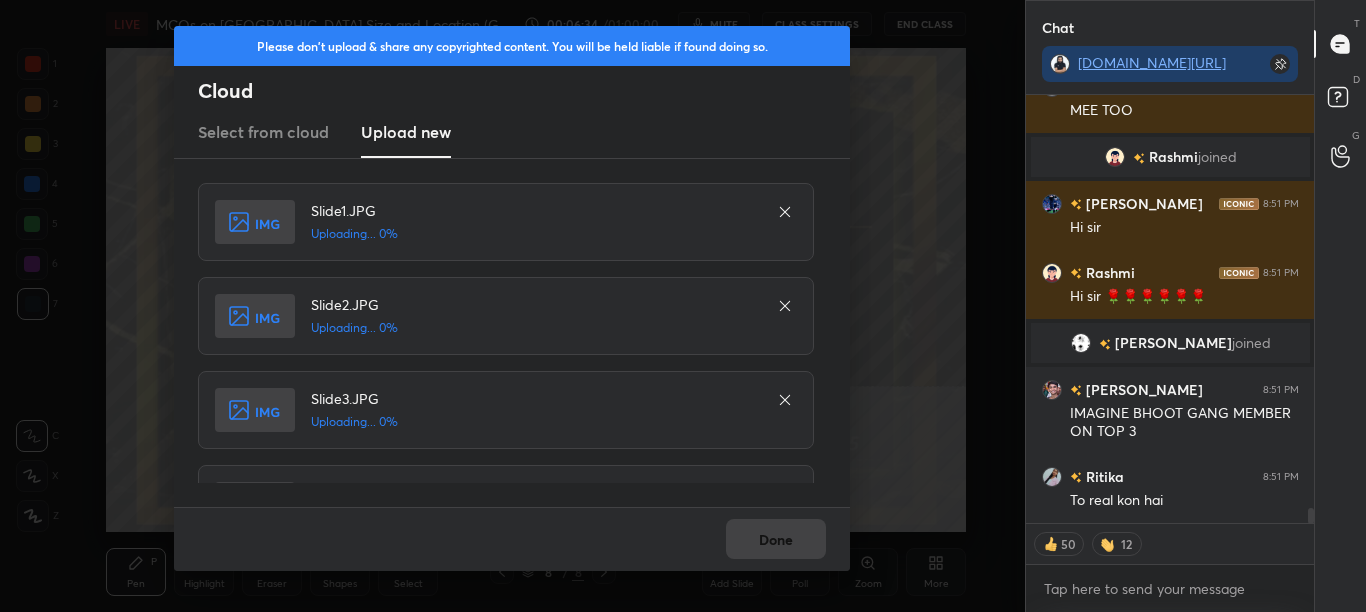 click on "Done" at bounding box center [512, 539] 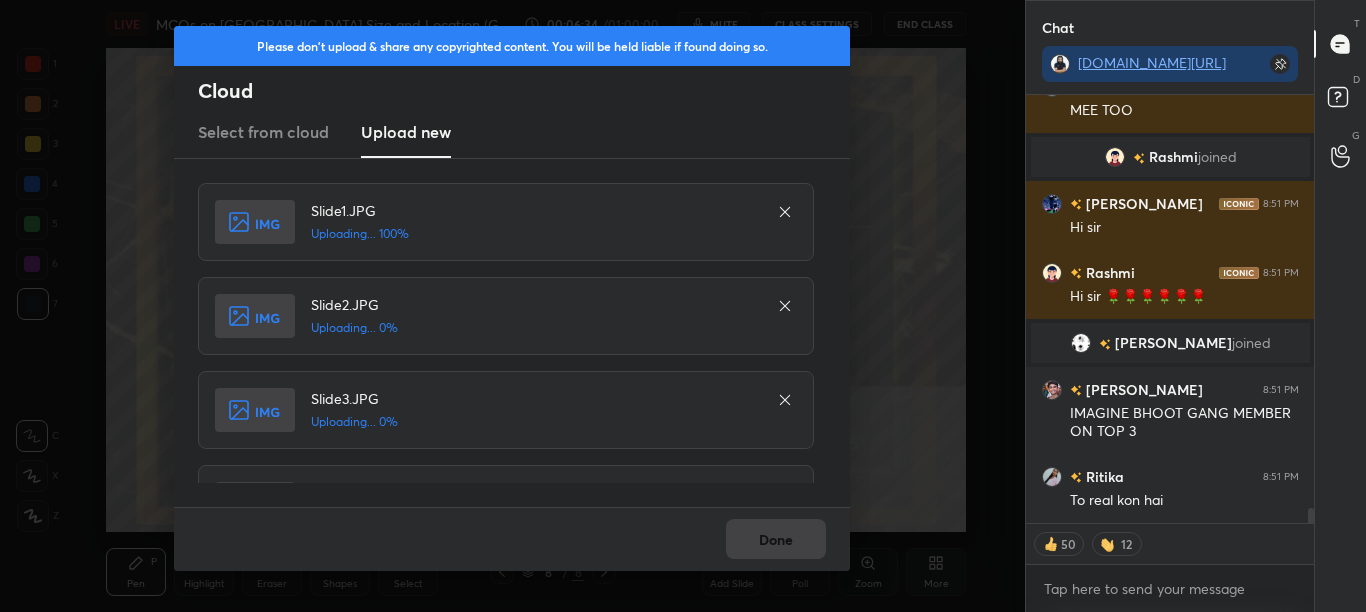 click on "Done" at bounding box center [512, 539] 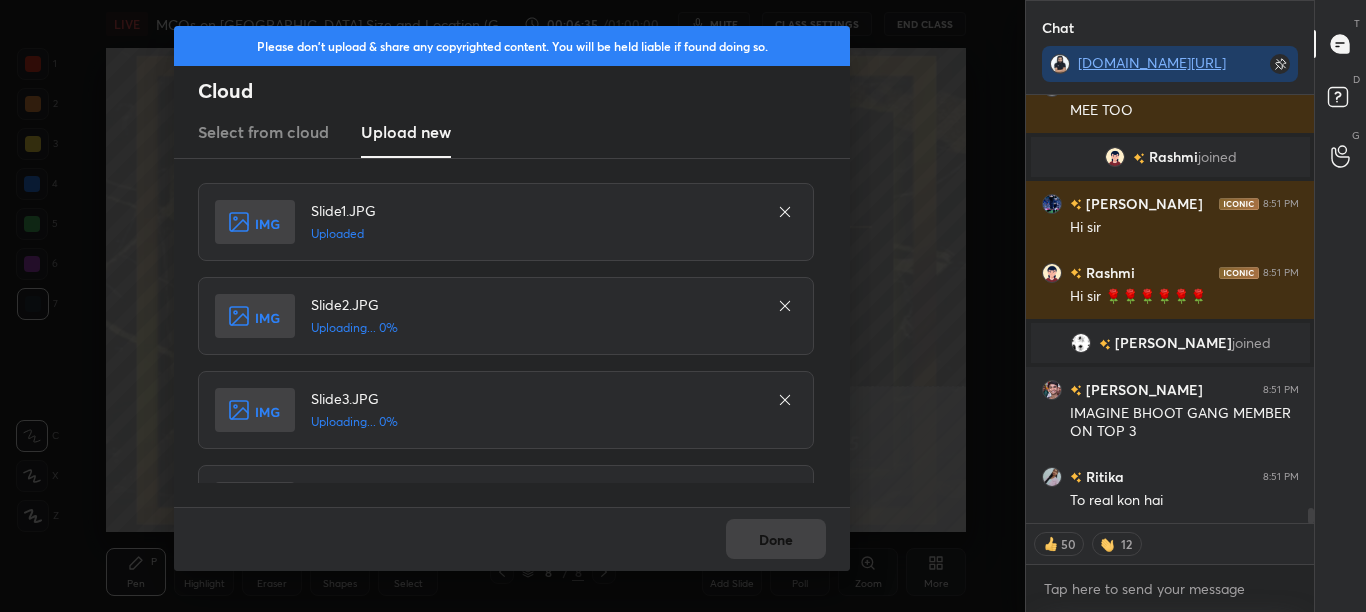 click on "Done" at bounding box center [512, 539] 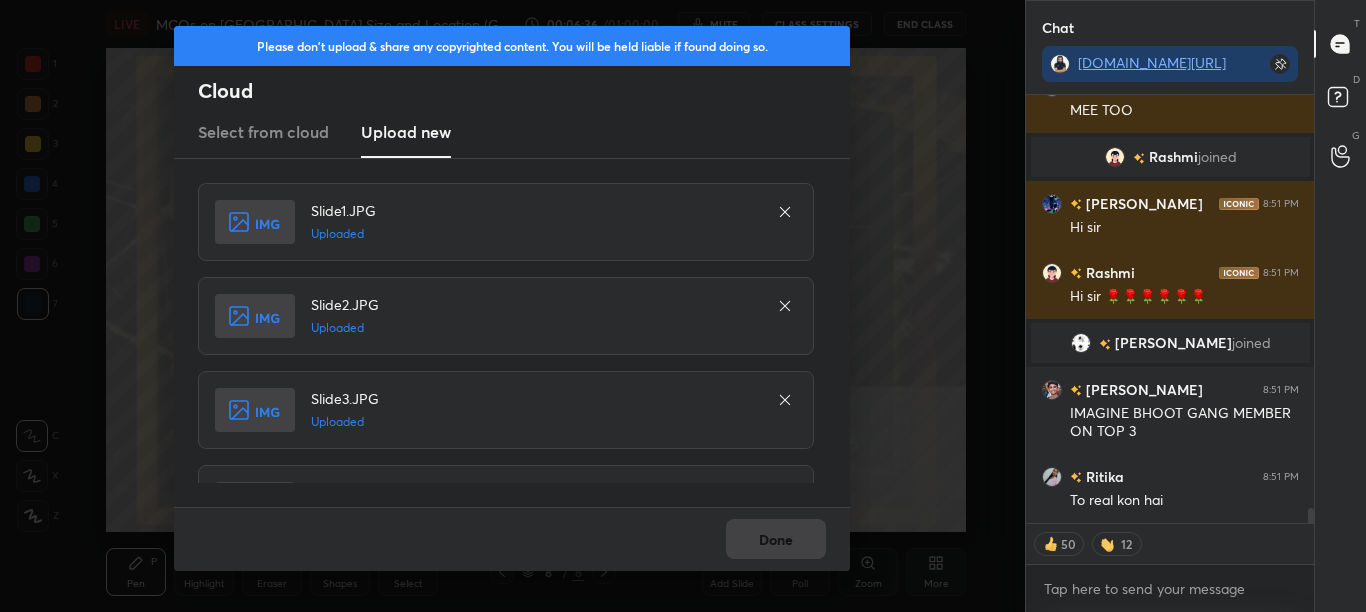 click on "Done" at bounding box center [512, 539] 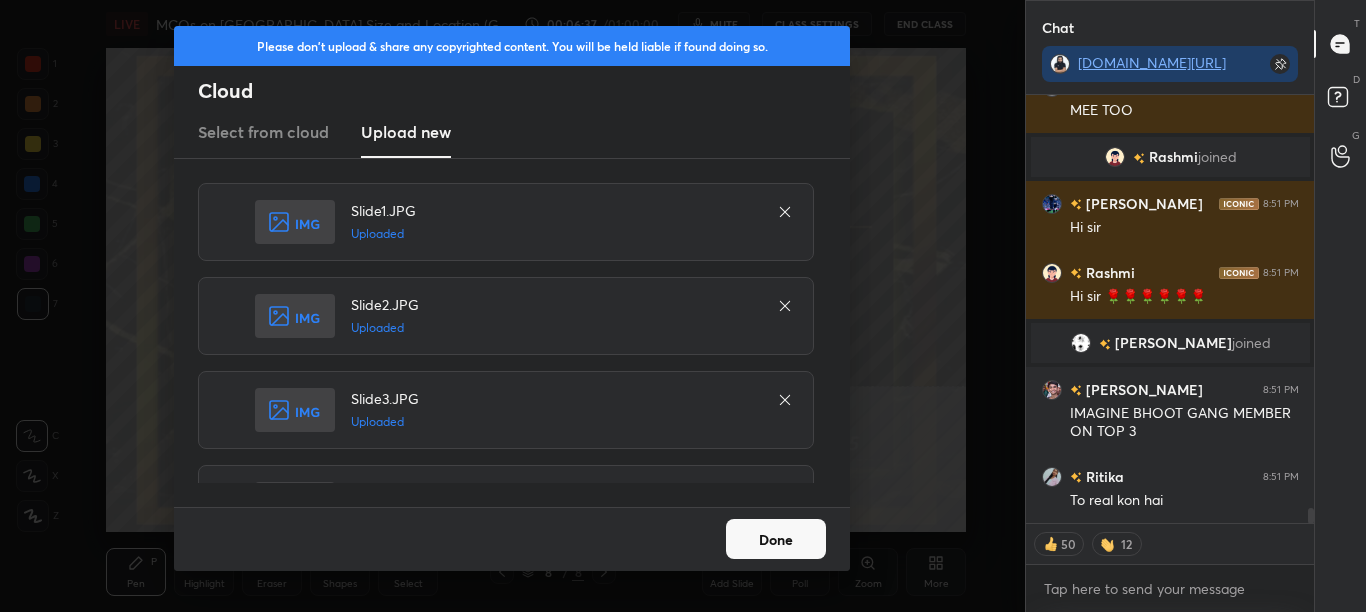 click on "Done" at bounding box center (776, 539) 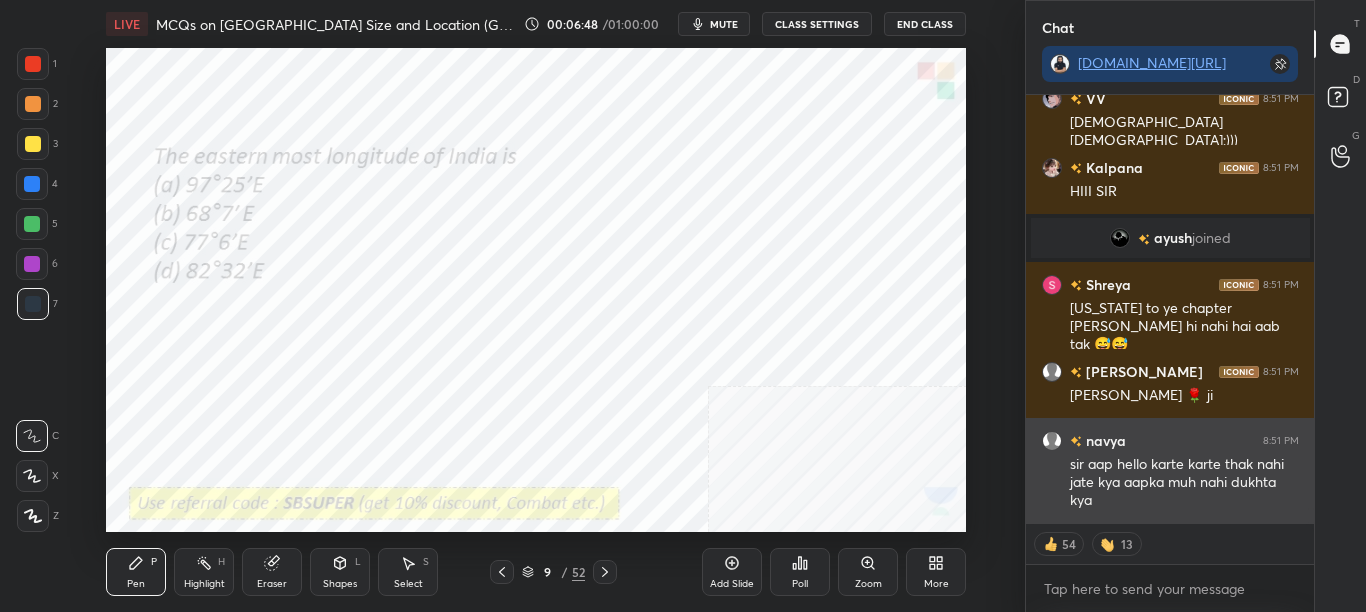 scroll, scrollTop: 12098, scrollLeft: 0, axis: vertical 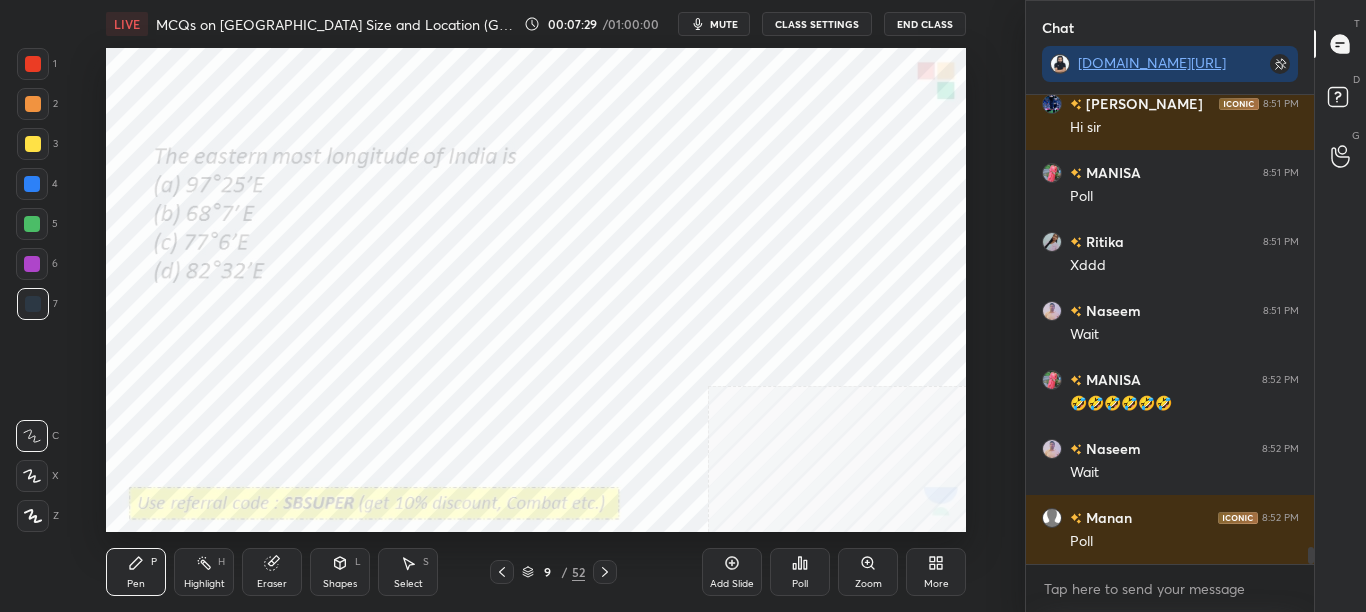 click on "Poll" at bounding box center [800, 572] 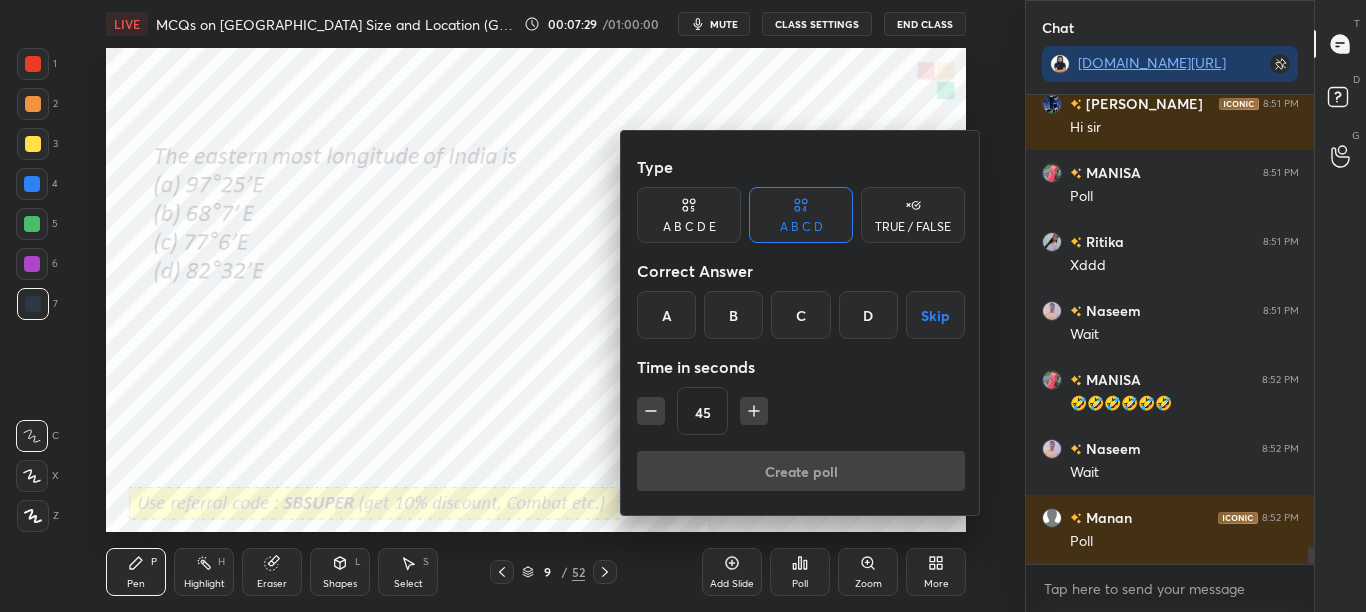 click at bounding box center (683, 306) 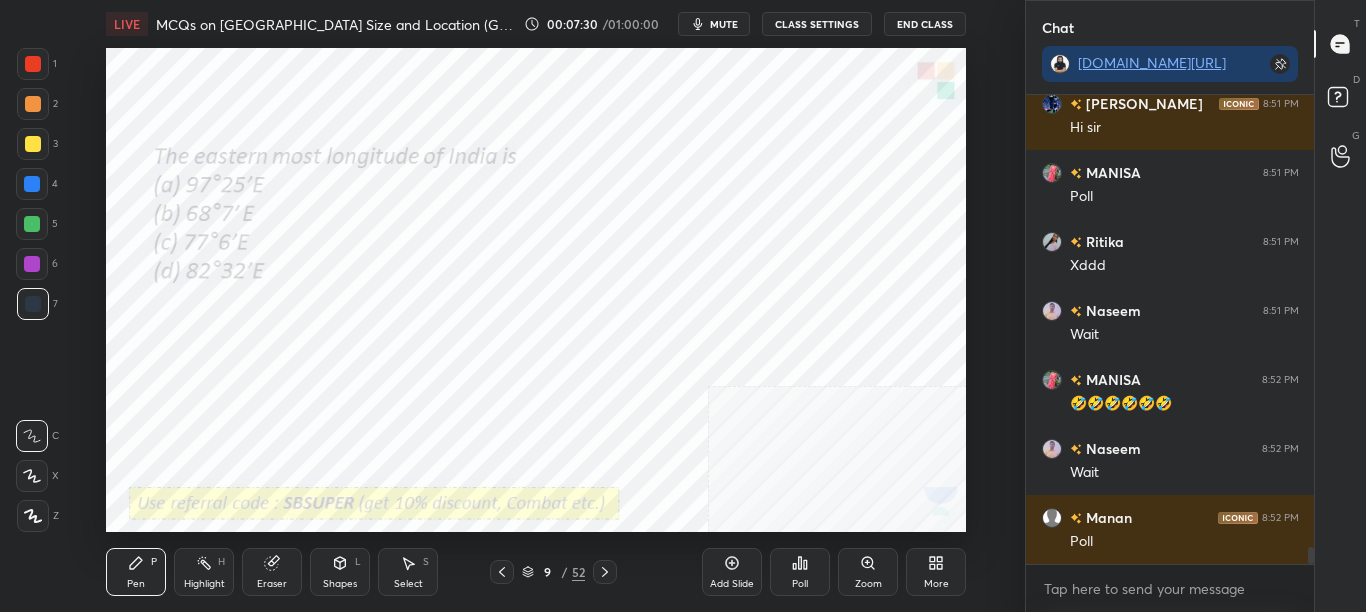 click on "Poll" at bounding box center [800, 572] 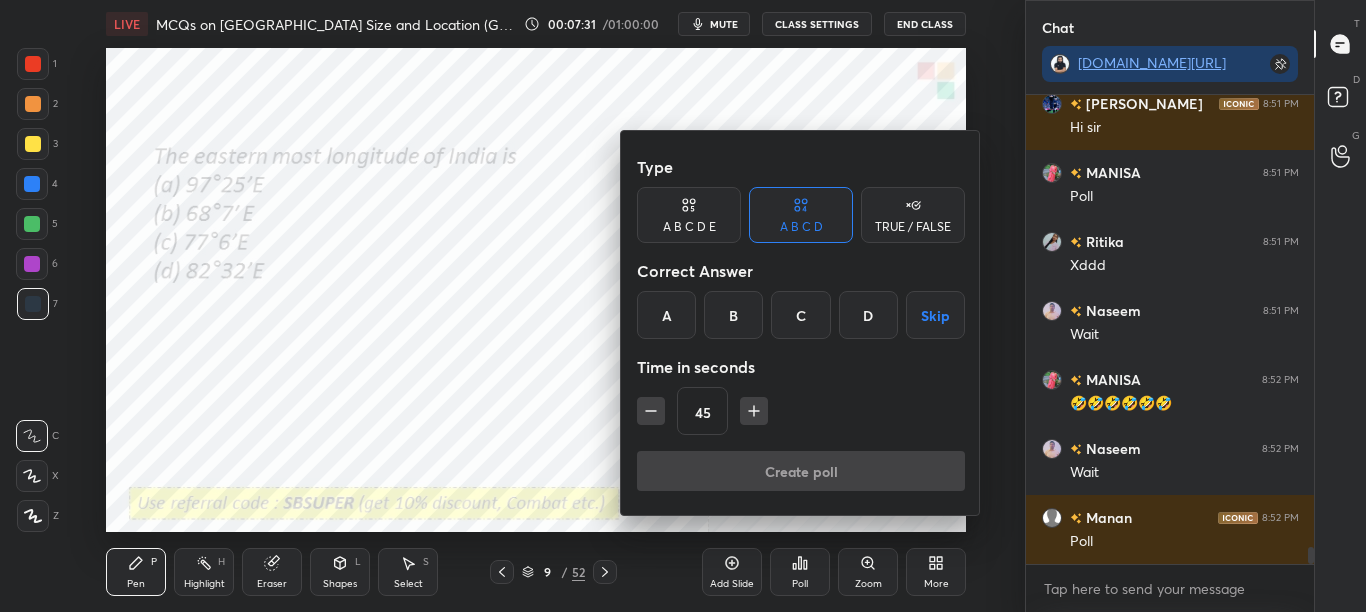 click at bounding box center (683, 306) 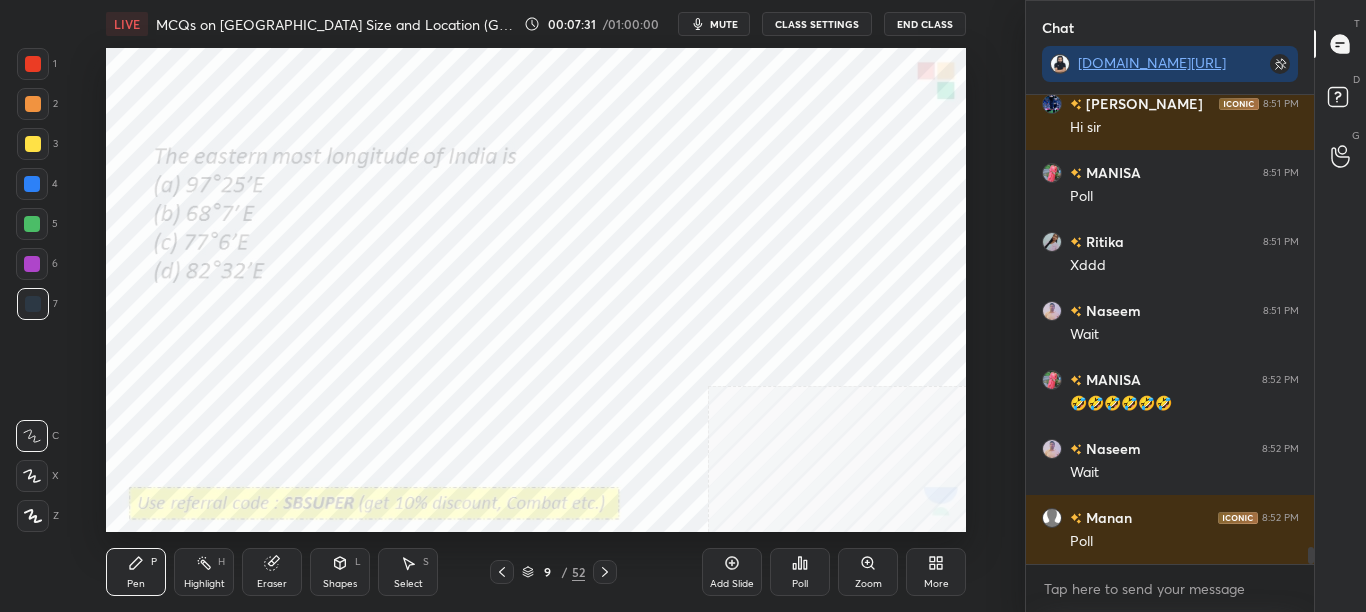 scroll, scrollTop: 12822, scrollLeft: 0, axis: vertical 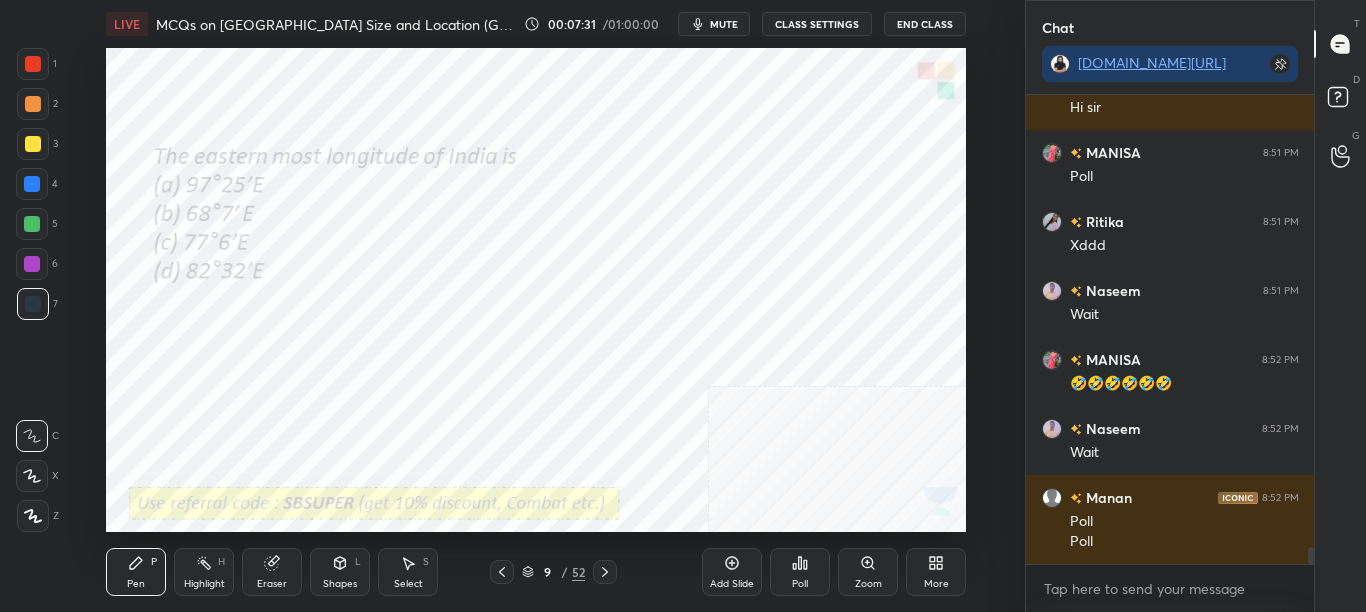 click on "Poll" at bounding box center (800, 572) 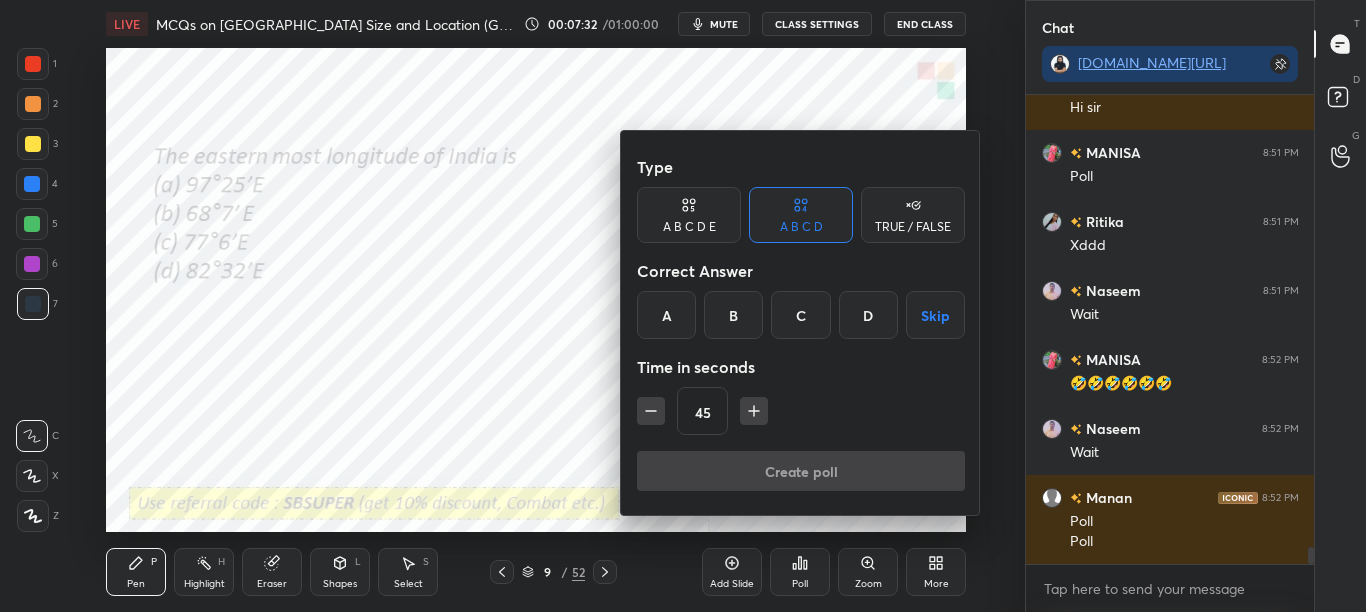 scroll, scrollTop: 12891, scrollLeft: 0, axis: vertical 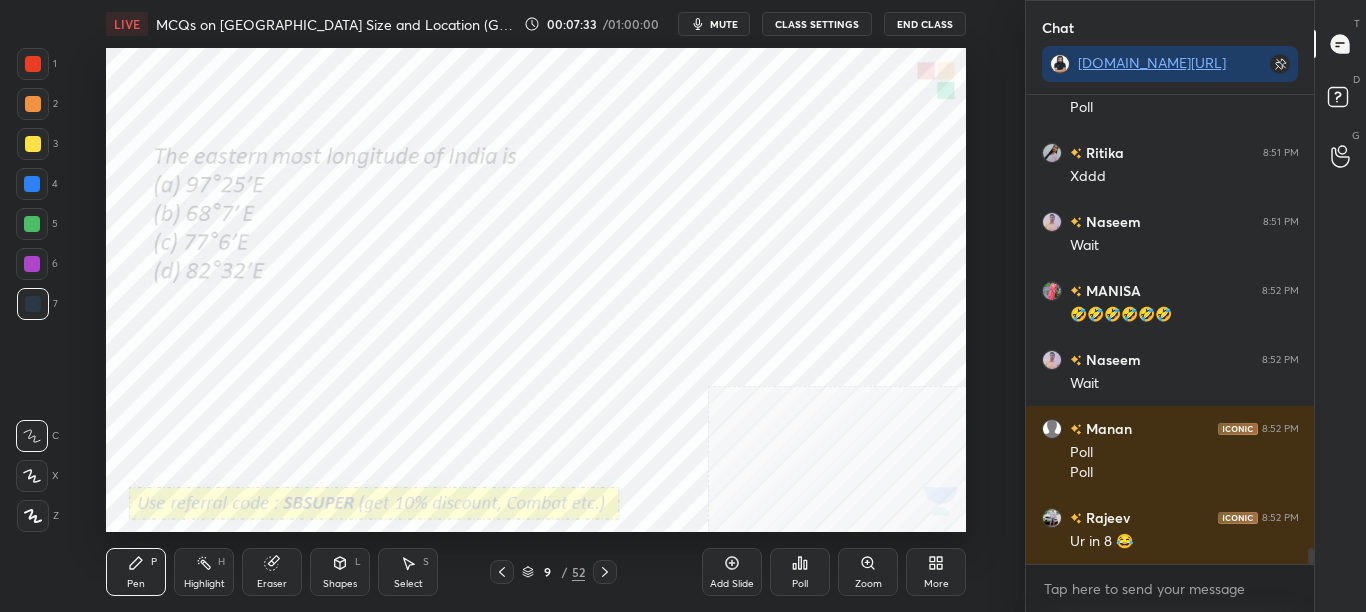 click on "Poll" at bounding box center (800, 572) 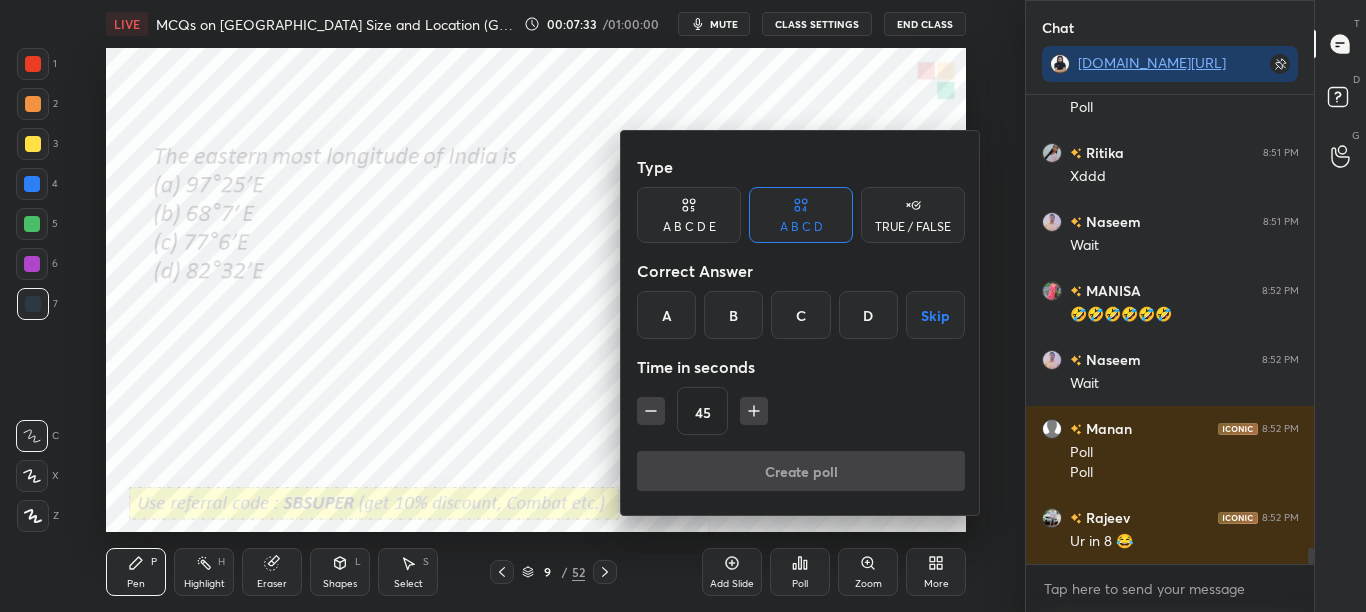 click at bounding box center (683, 306) 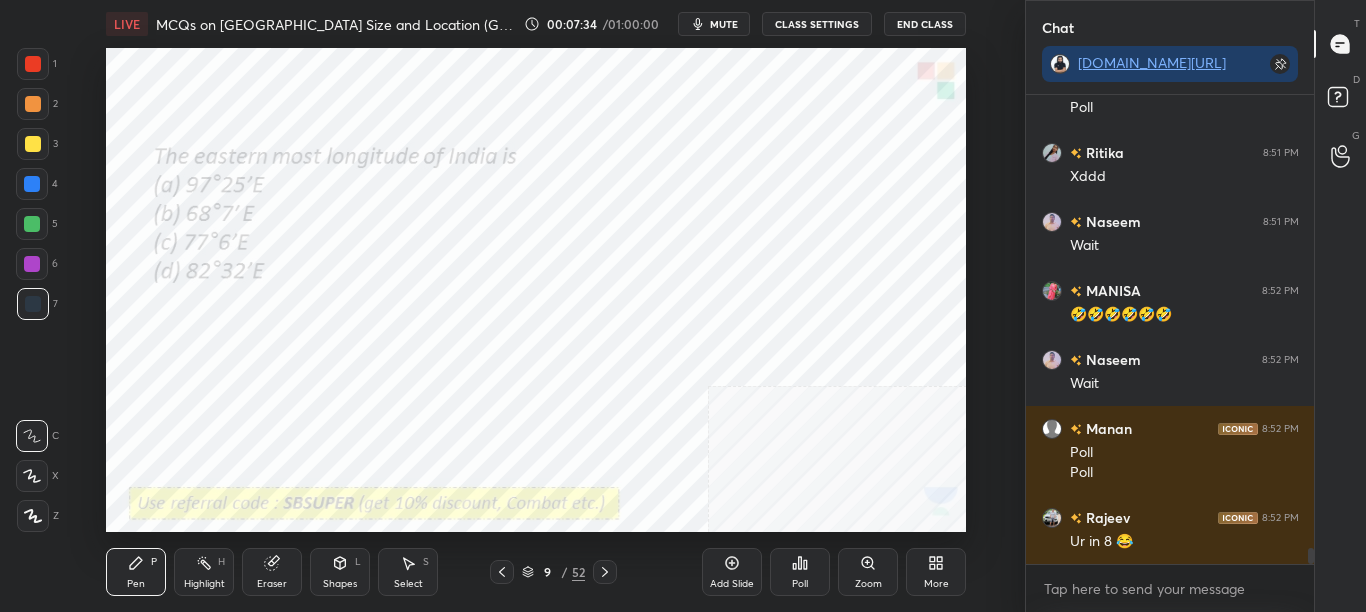 click on "Poll" at bounding box center [800, 572] 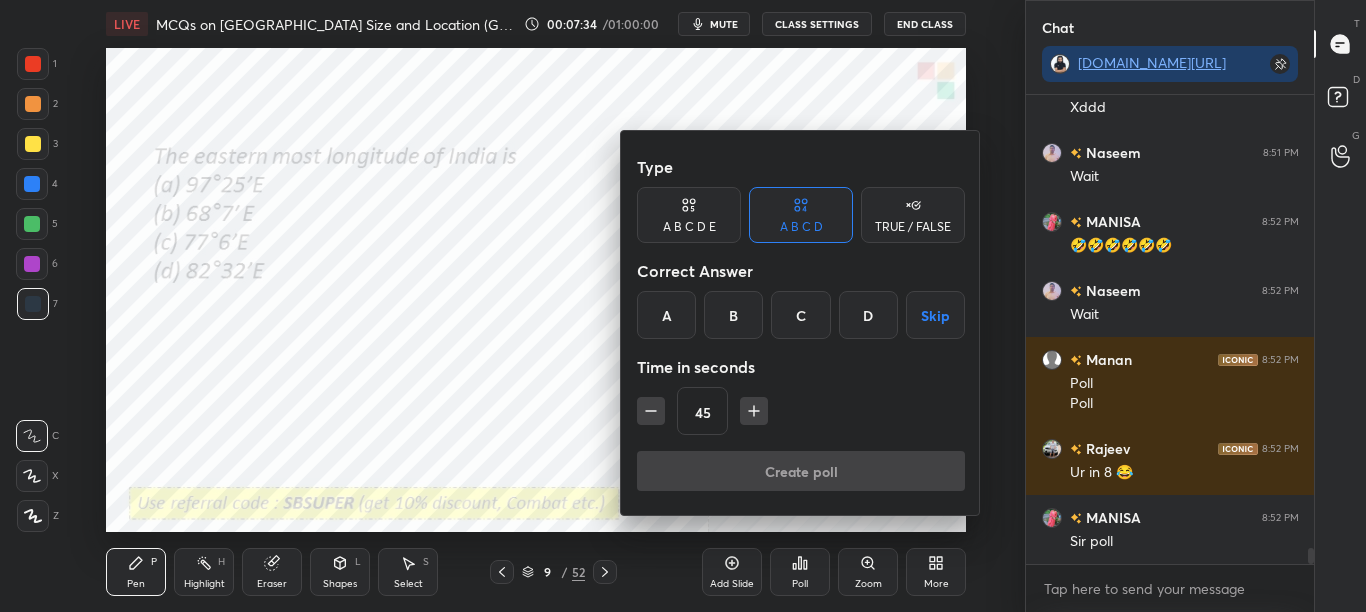 click at bounding box center [683, 306] 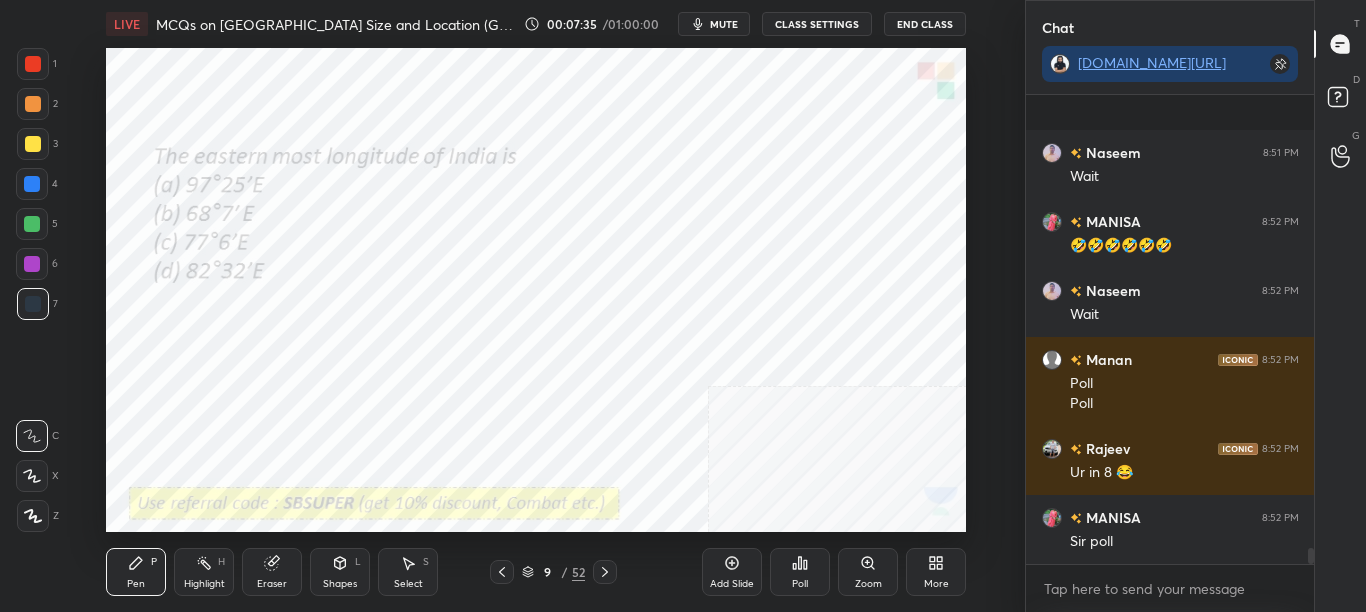 scroll, scrollTop: 13098, scrollLeft: 0, axis: vertical 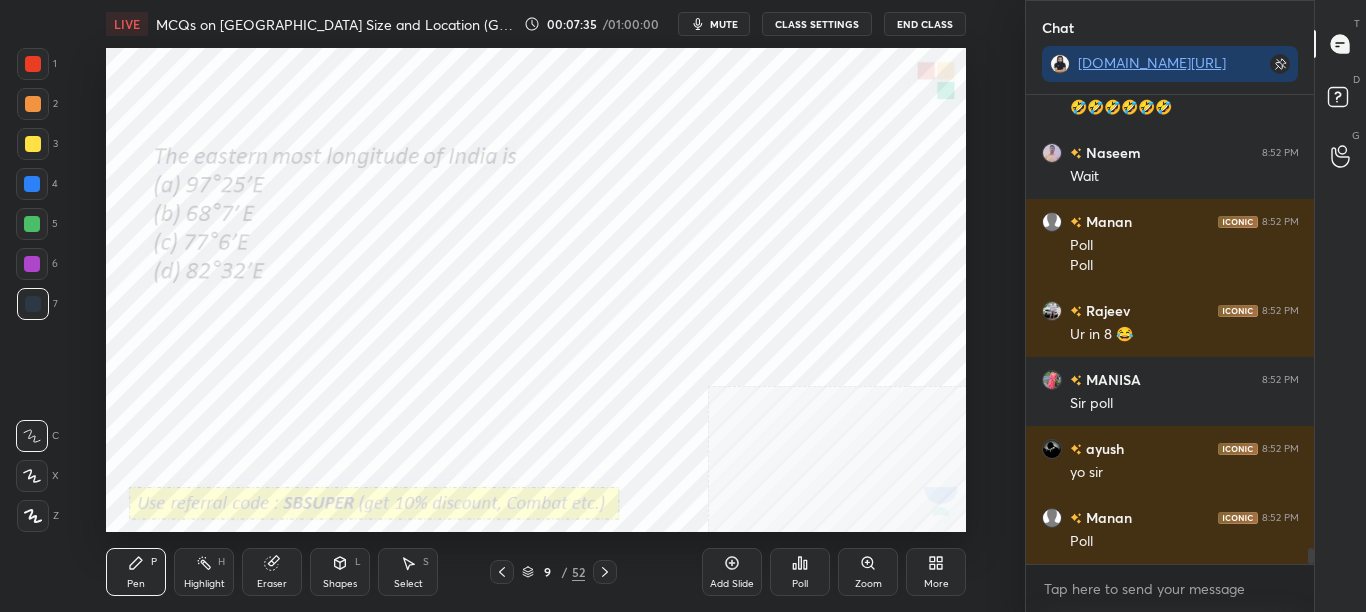 click on "Poll" at bounding box center (800, 572) 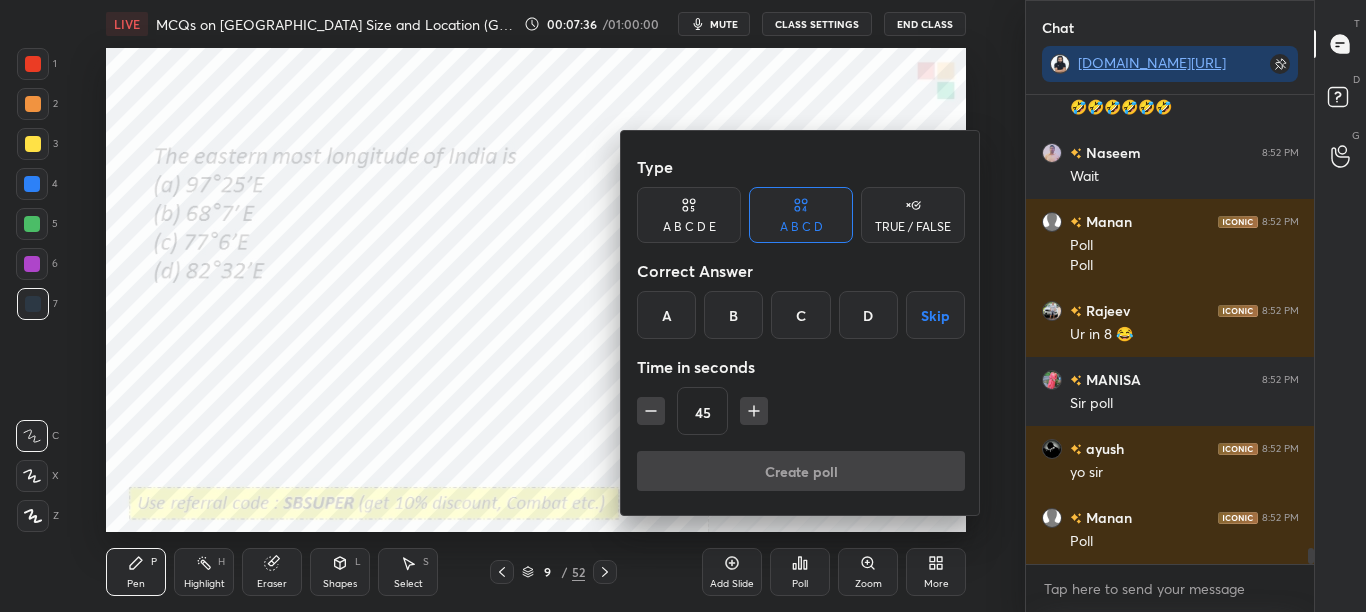 click at bounding box center (683, 306) 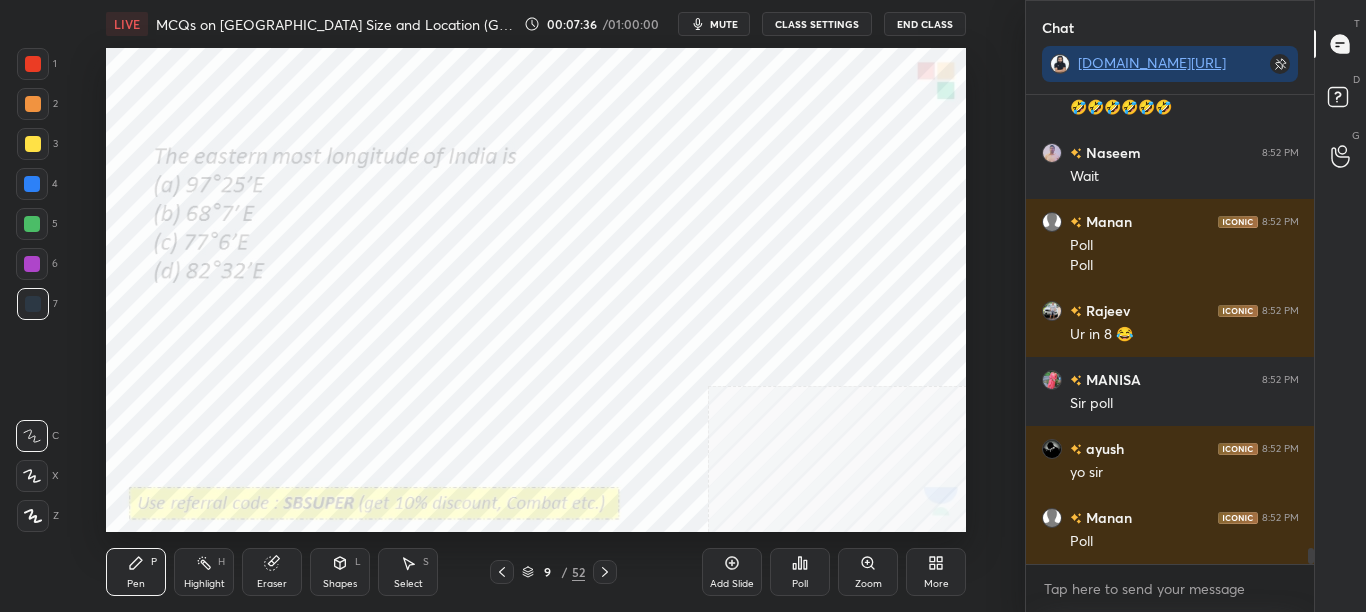 click on "Poll" at bounding box center (800, 572) 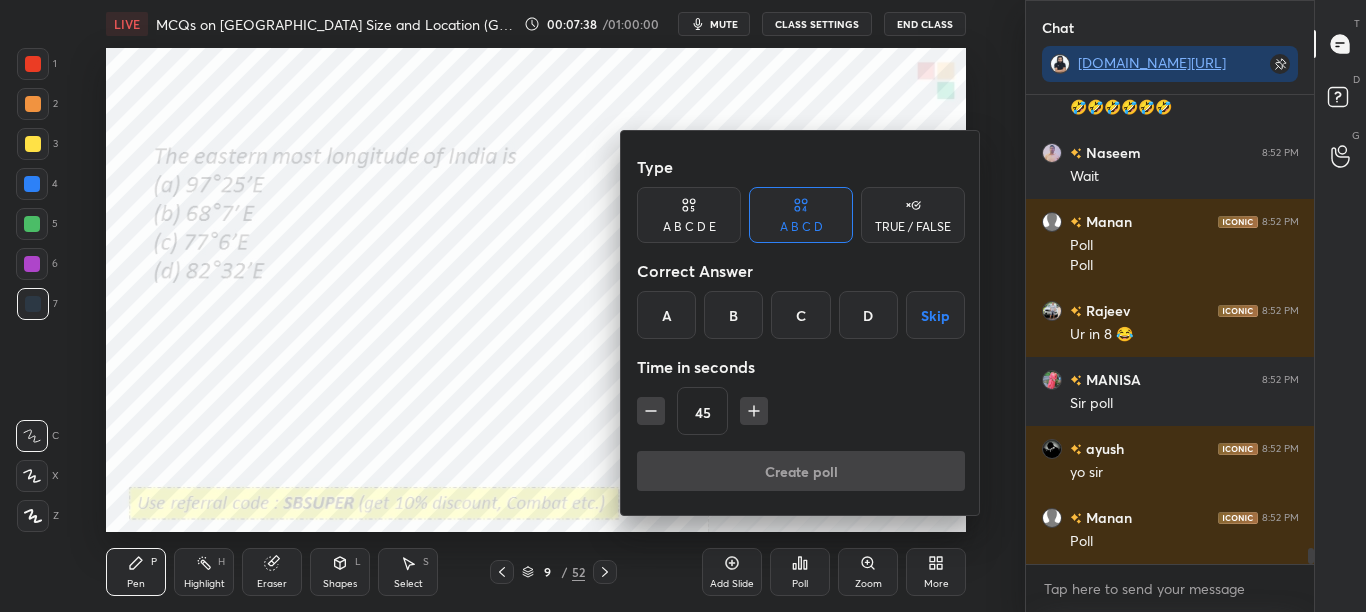 scroll, scrollTop: 13118, scrollLeft: 0, axis: vertical 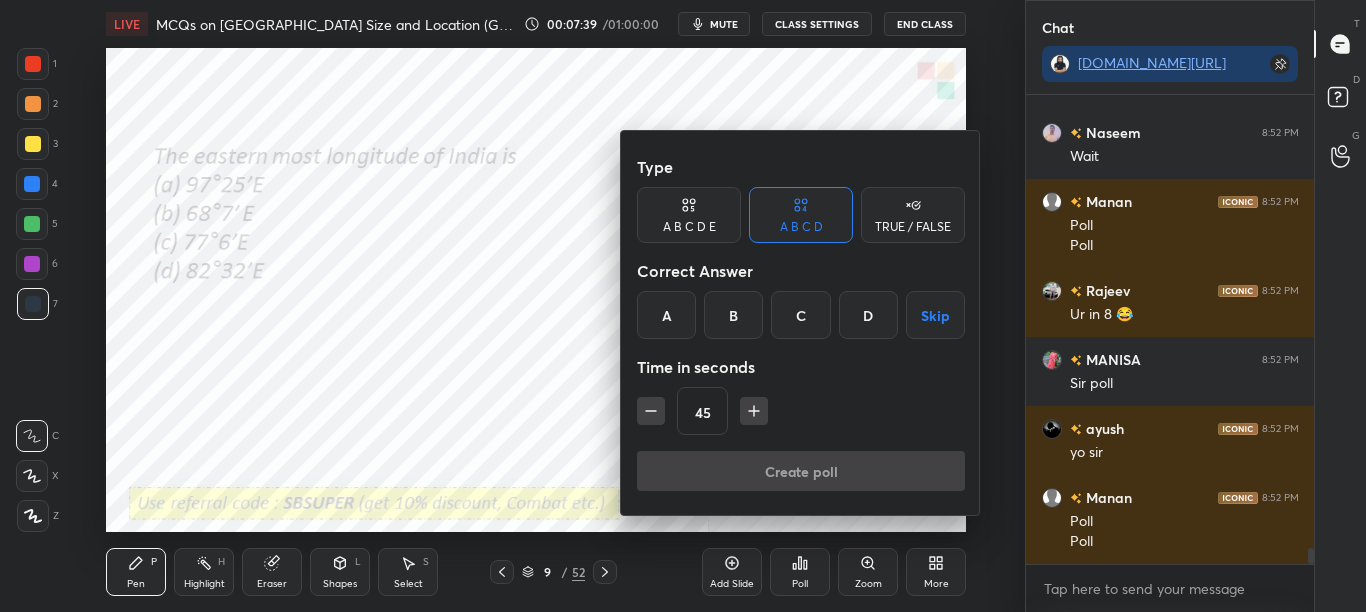click on "A" at bounding box center [666, 315] 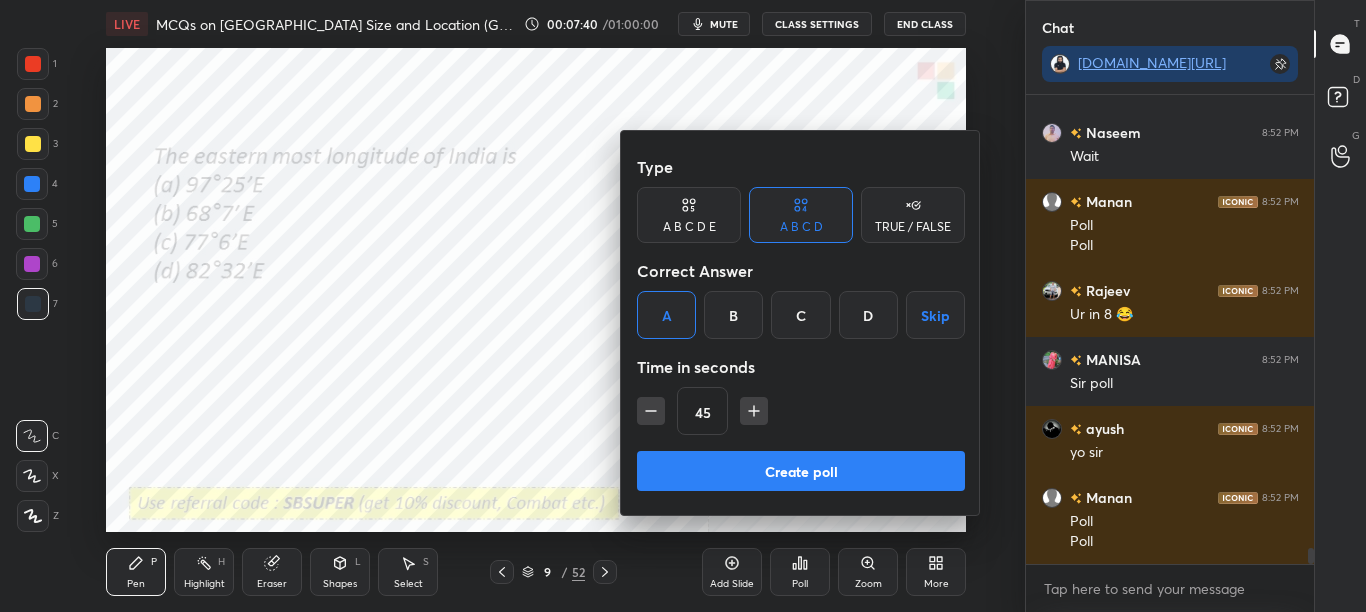 scroll, scrollTop: 13187, scrollLeft: 0, axis: vertical 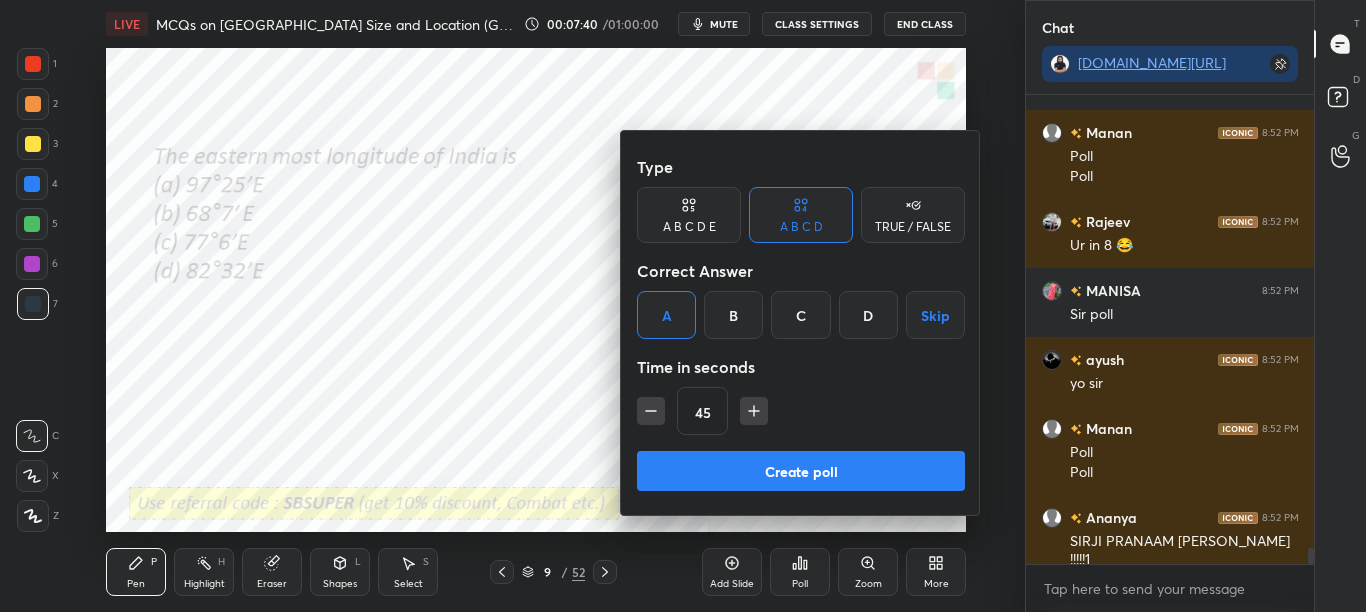 click on "B" at bounding box center [733, 315] 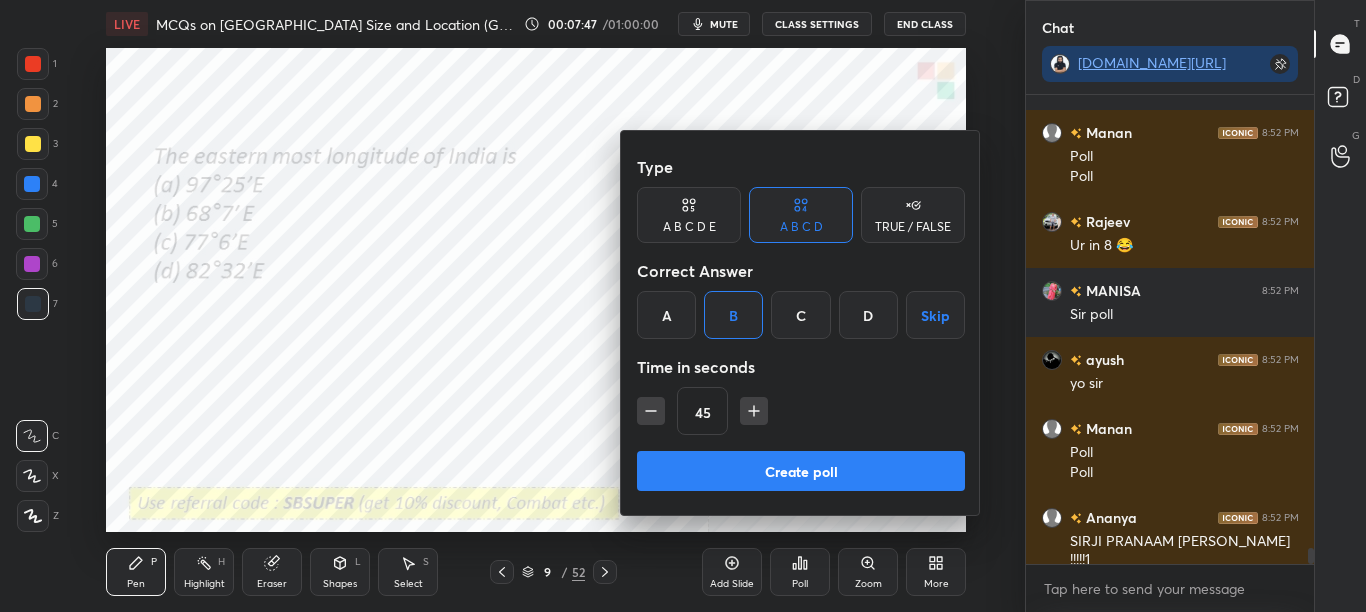 scroll, scrollTop: 13256, scrollLeft: 0, axis: vertical 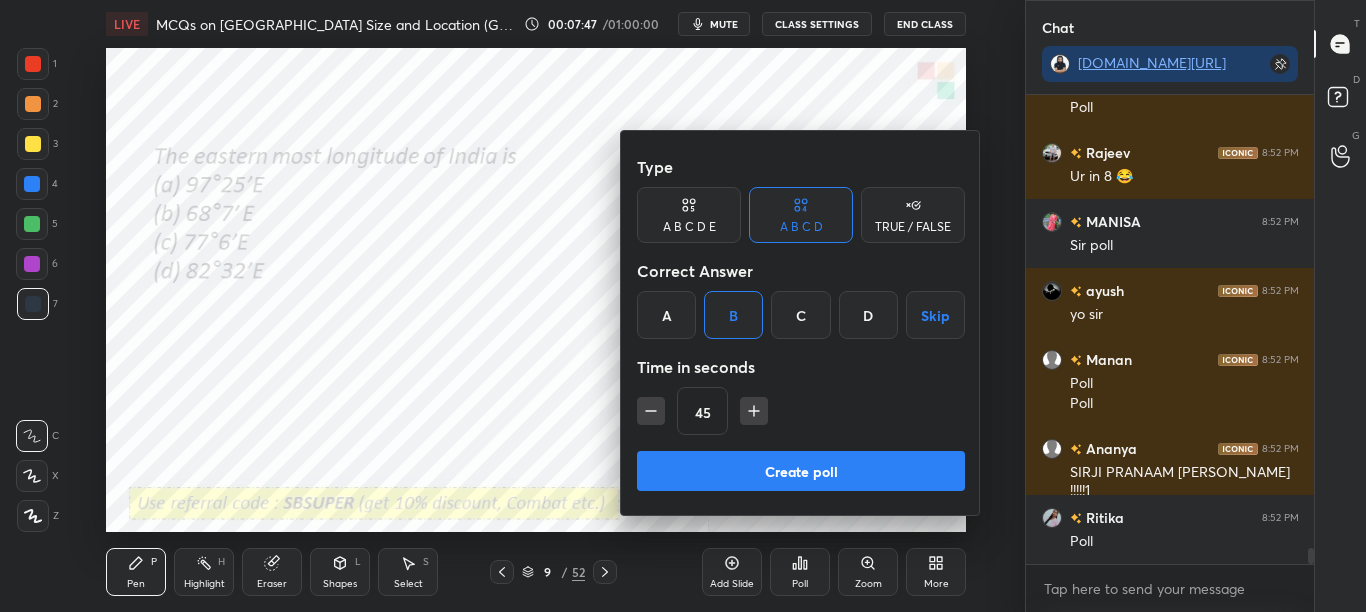 click on "A" at bounding box center [666, 315] 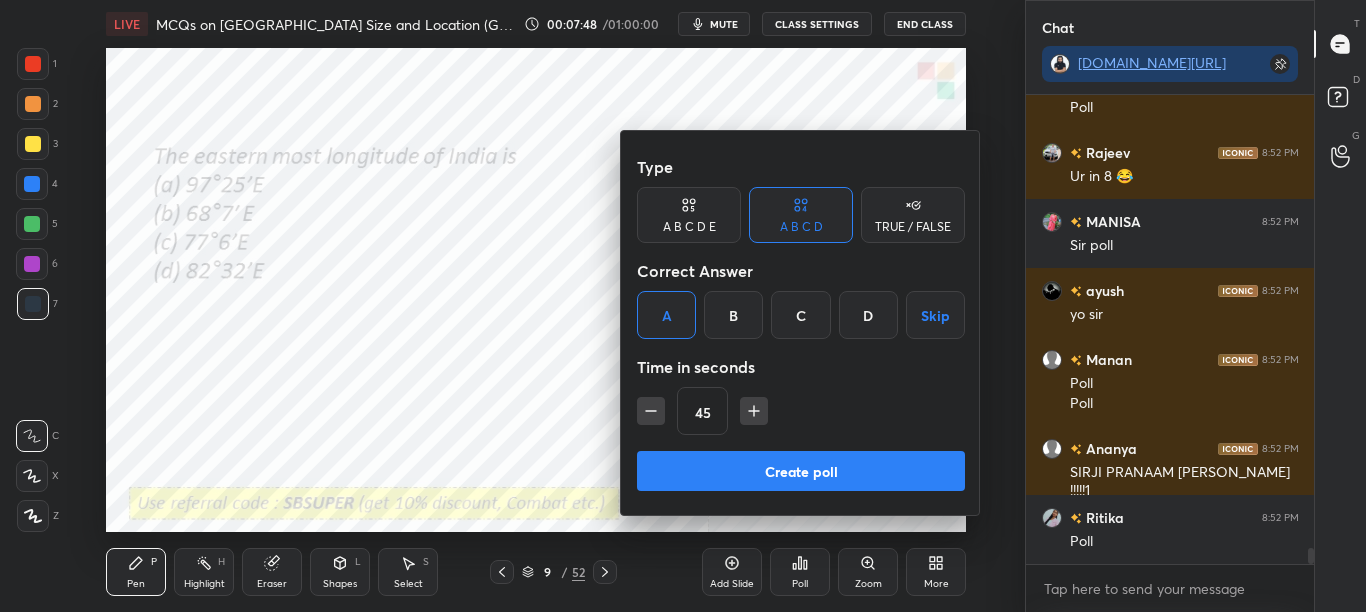 scroll, scrollTop: 13325, scrollLeft: 0, axis: vertical 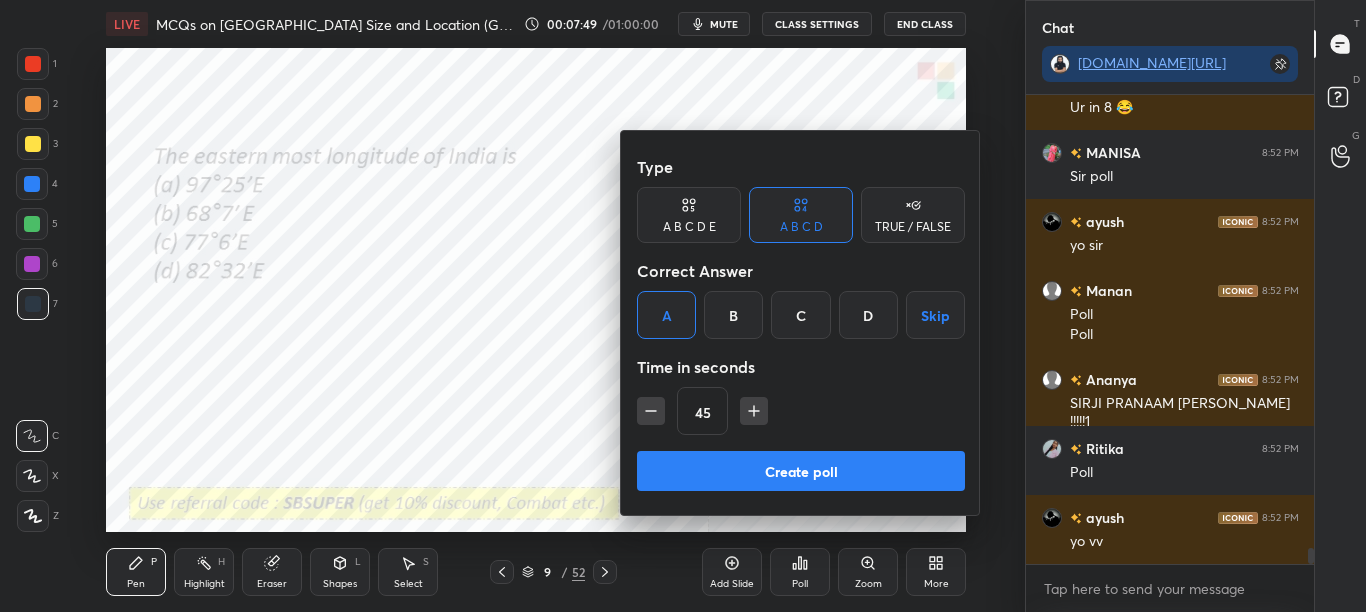 click on "Create poll" at bounding box center (801, 471) 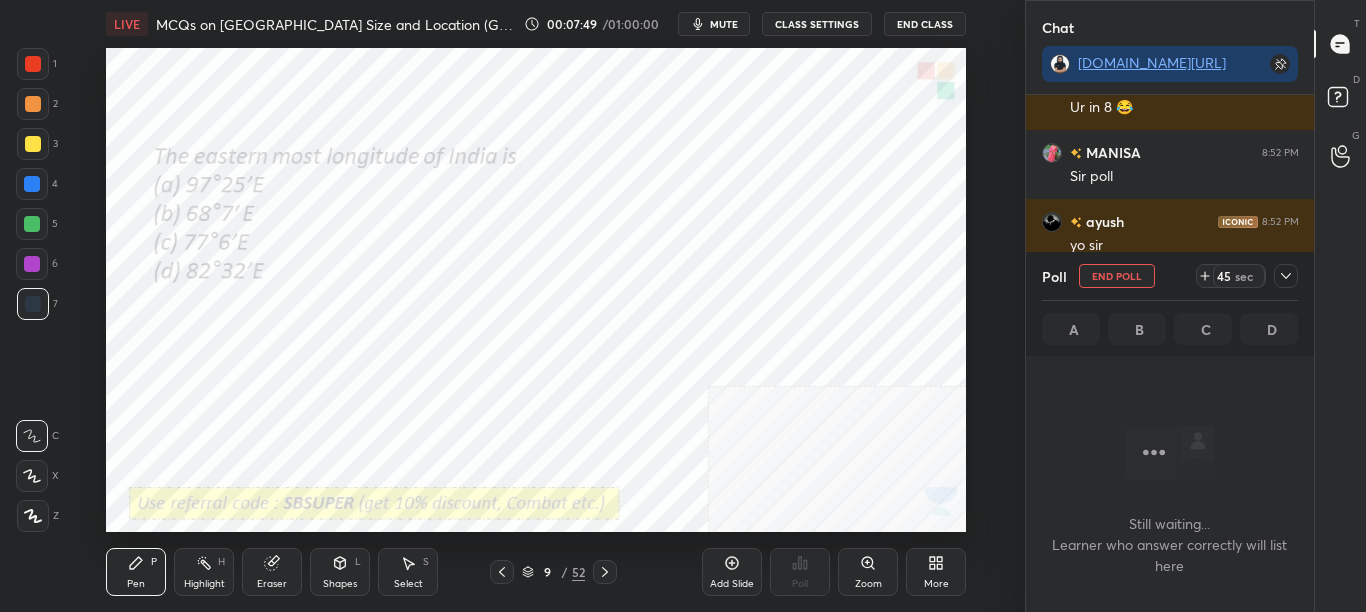 scroll, scrollTop: 204, scrollLeft: 282, axis: both 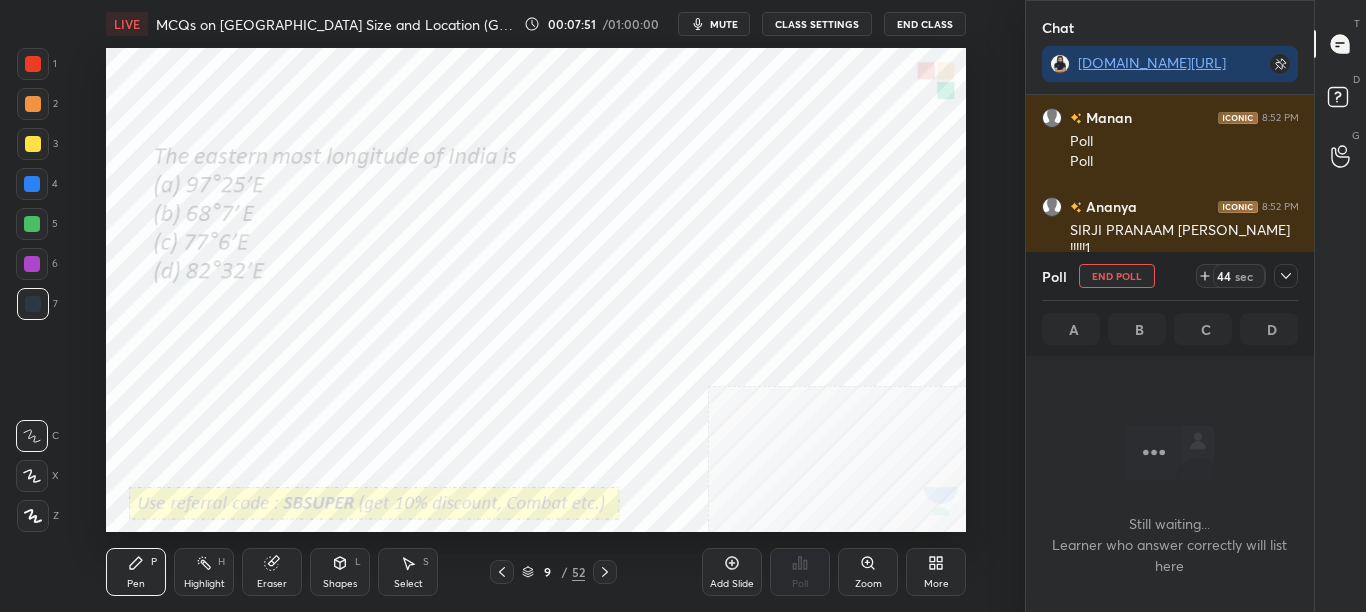 click 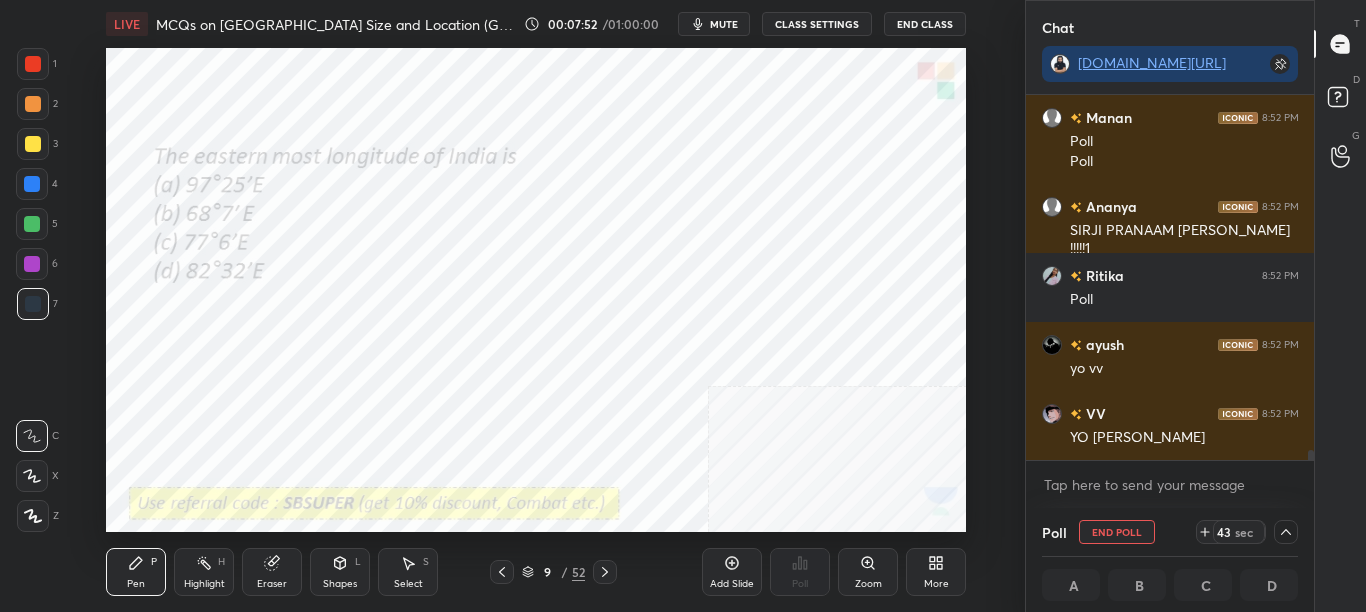scroll, scrollTop: 1, scrollLeft: 7, axis: both 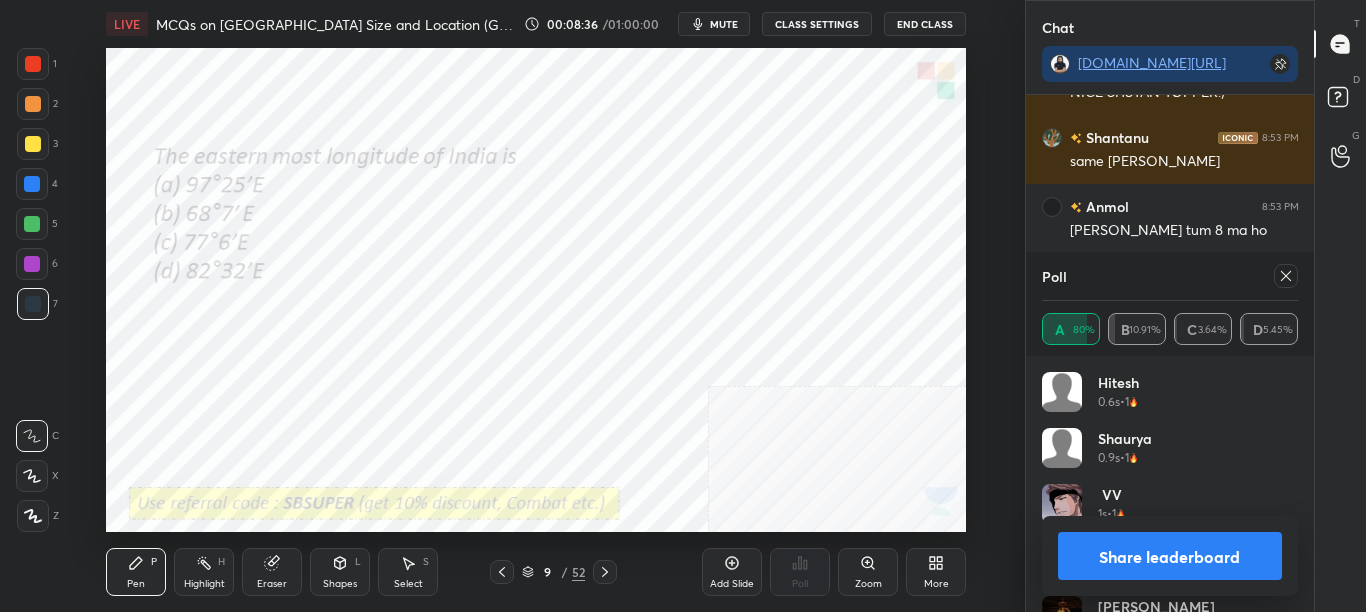 click on "Share leaderboard" at bounding box center (1170, 556) 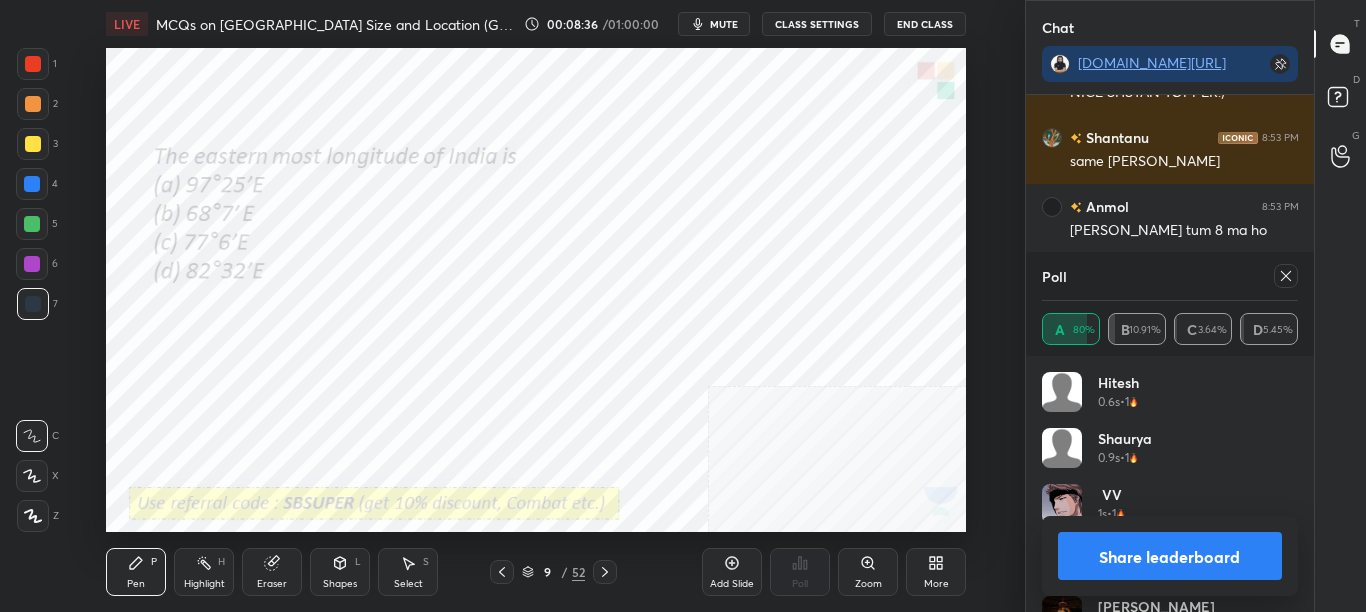 scroll, scrollTop: 14674, scrollLeft: 0, axis: vertical 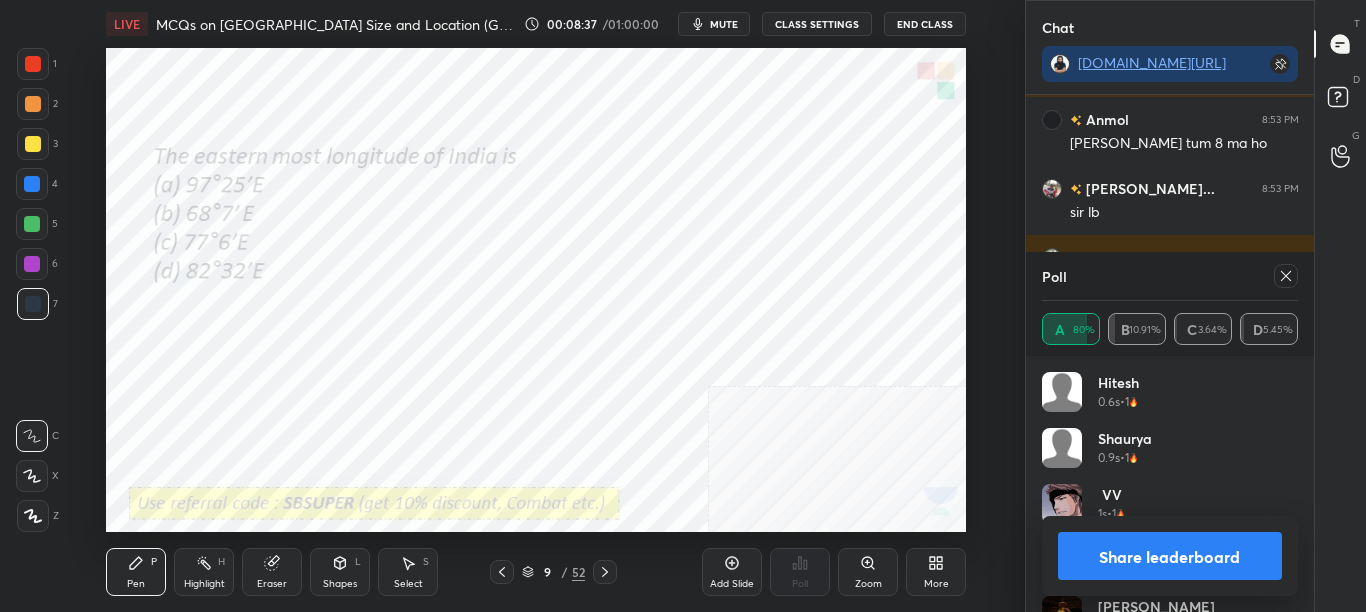 click on "Share leaderboard" at bounding box center (1170, 556) 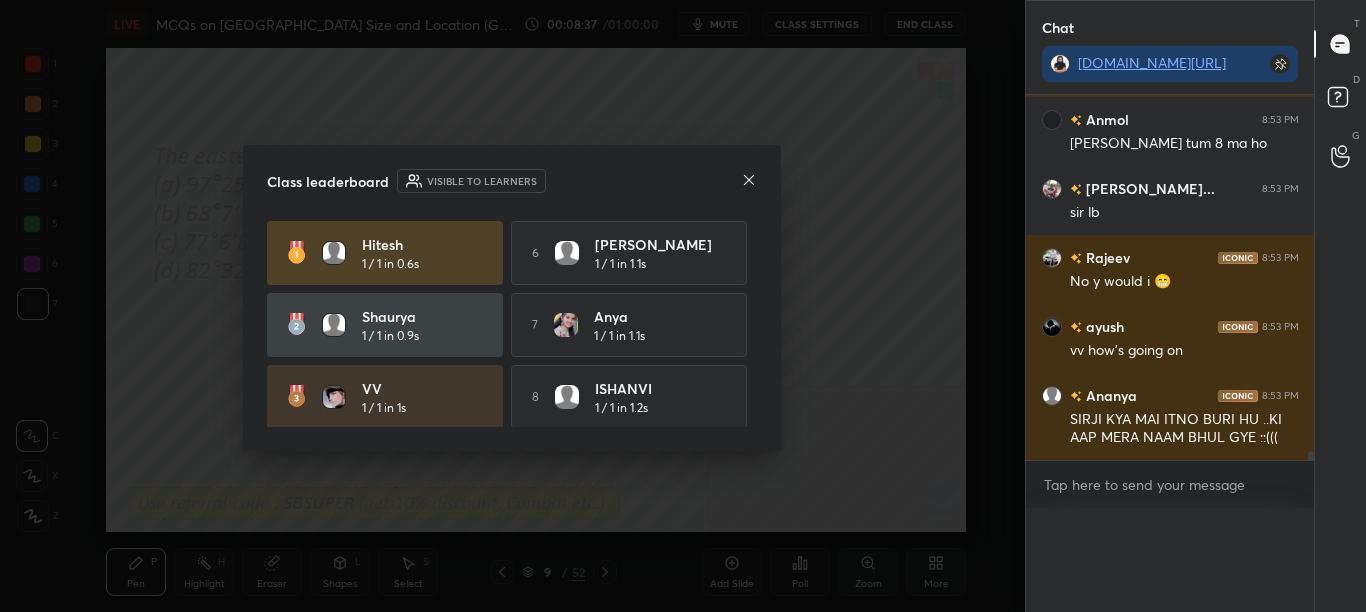 scroll, scrollTop: 0, scrollLeft: 0, axis: both 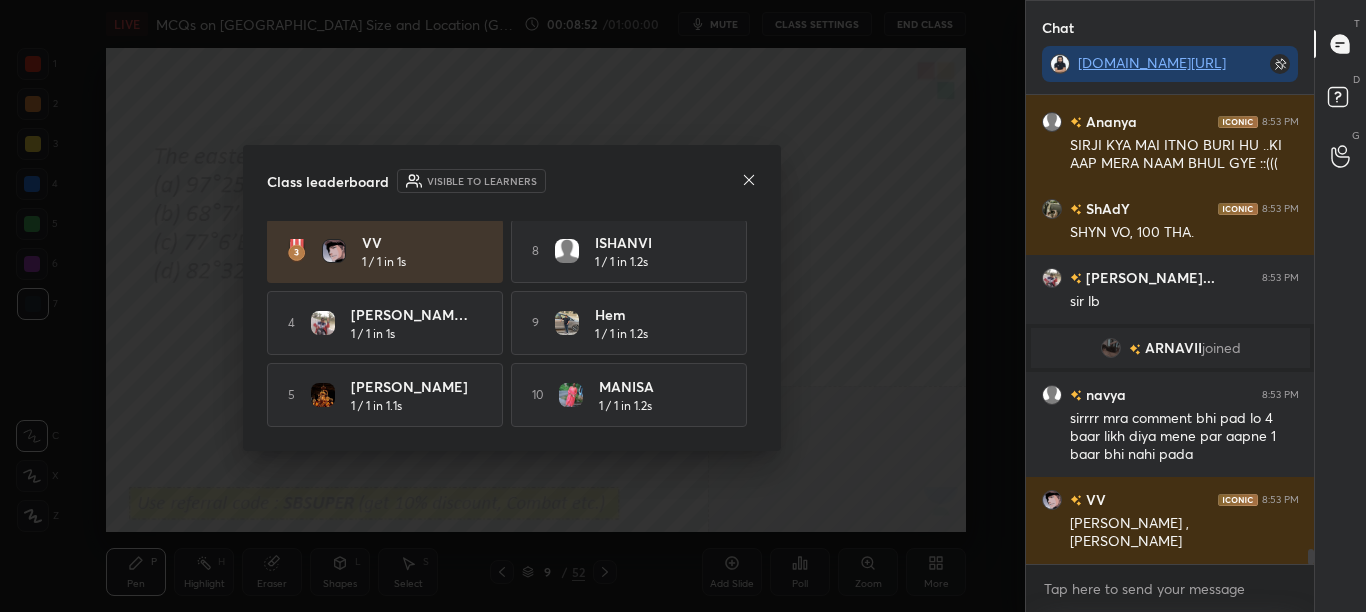 click 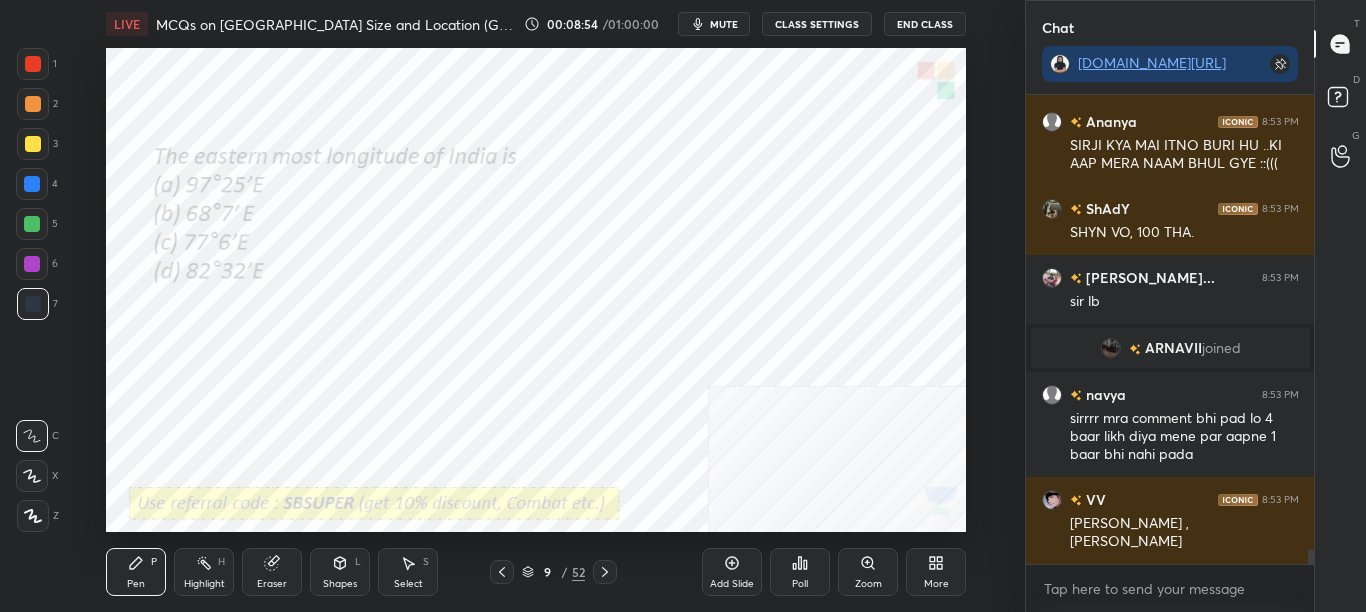 click 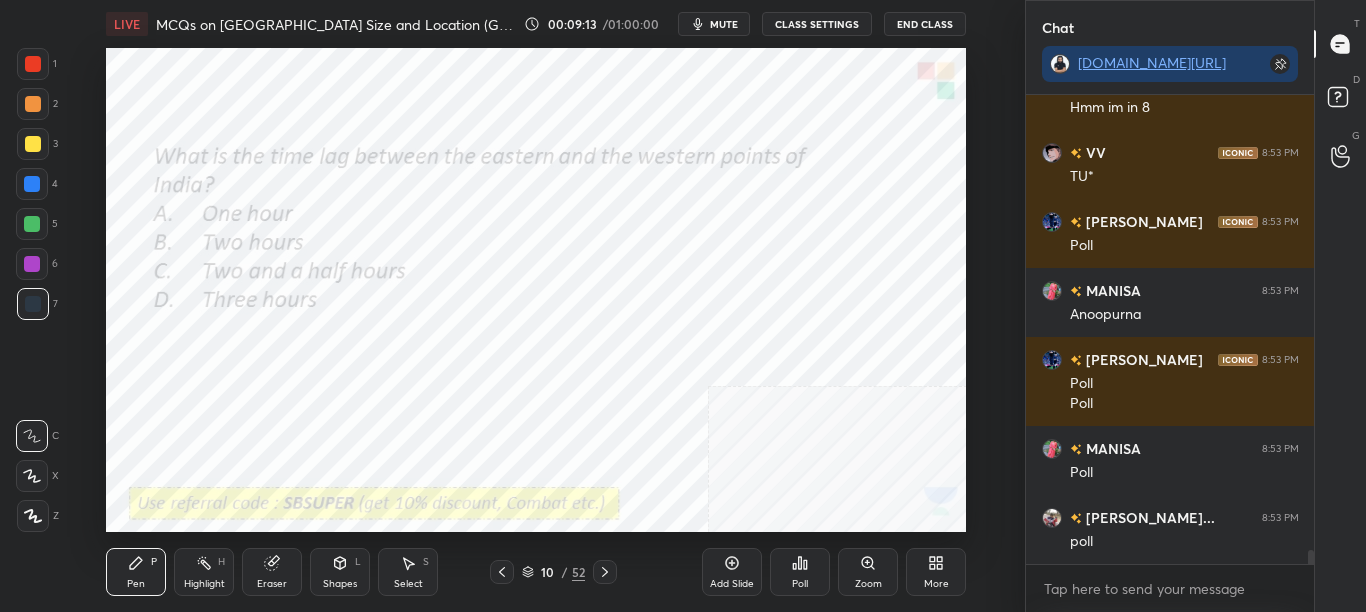 click 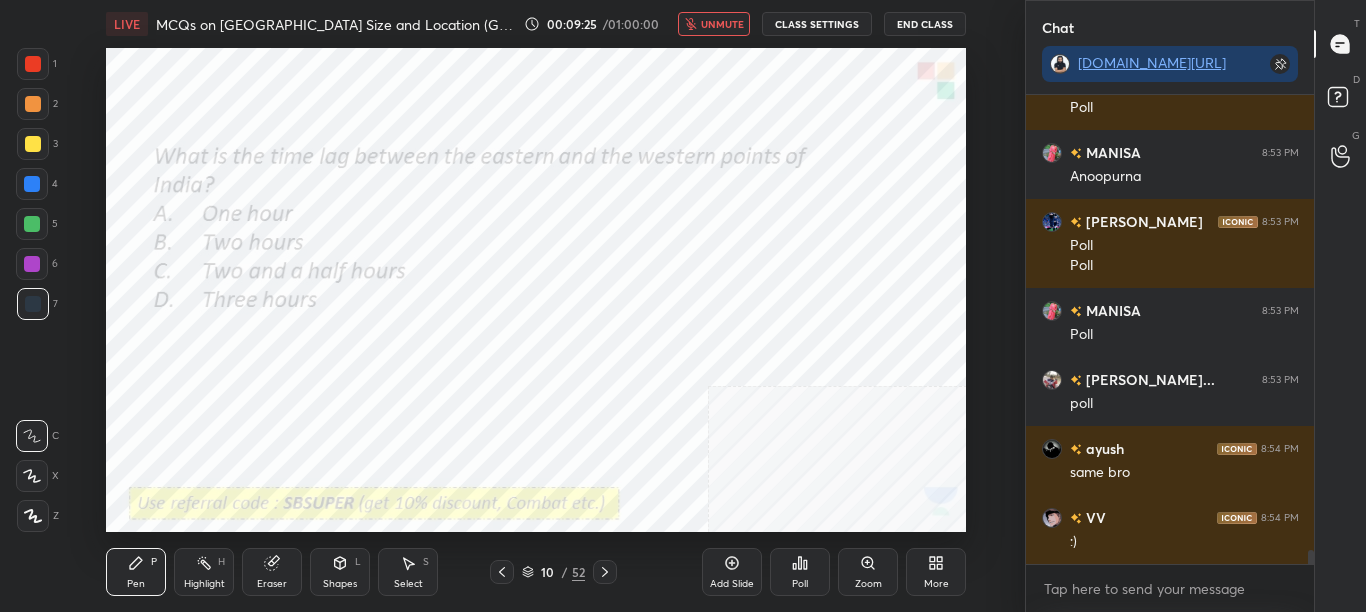 drag, startPoint x: 723, startPoint y: 25, endPoint x: 720, endPoint y: 35, distance: 10.440307 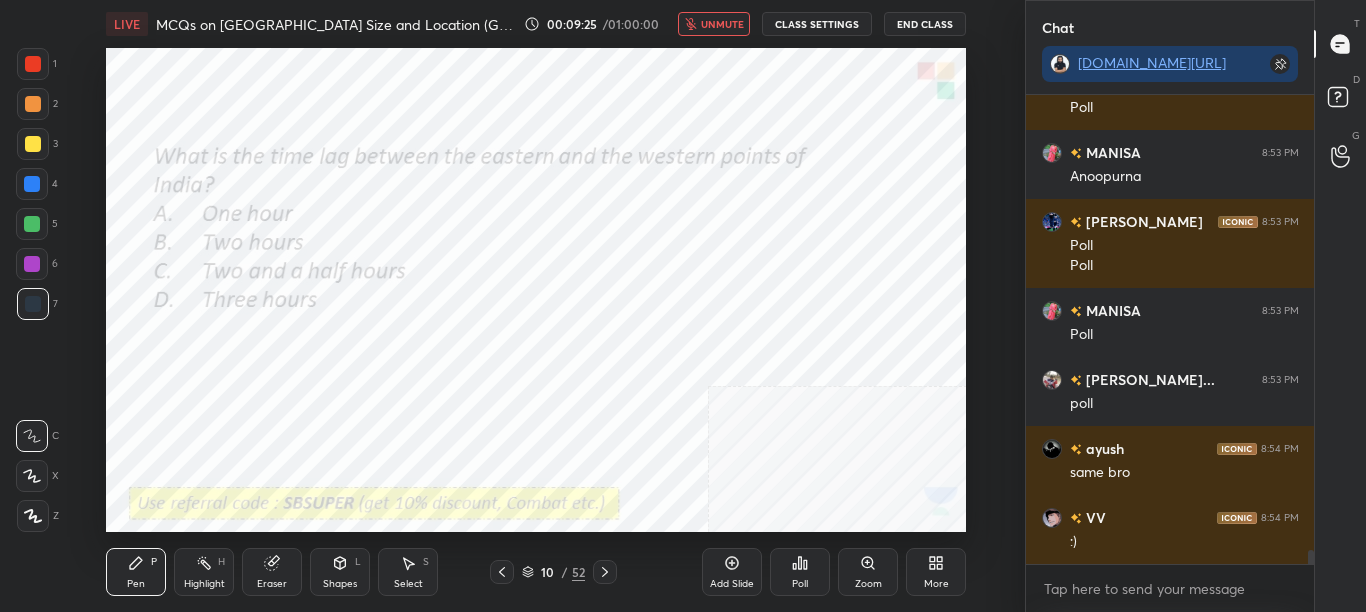 click on "unmute" at bounding box center (722, 24) 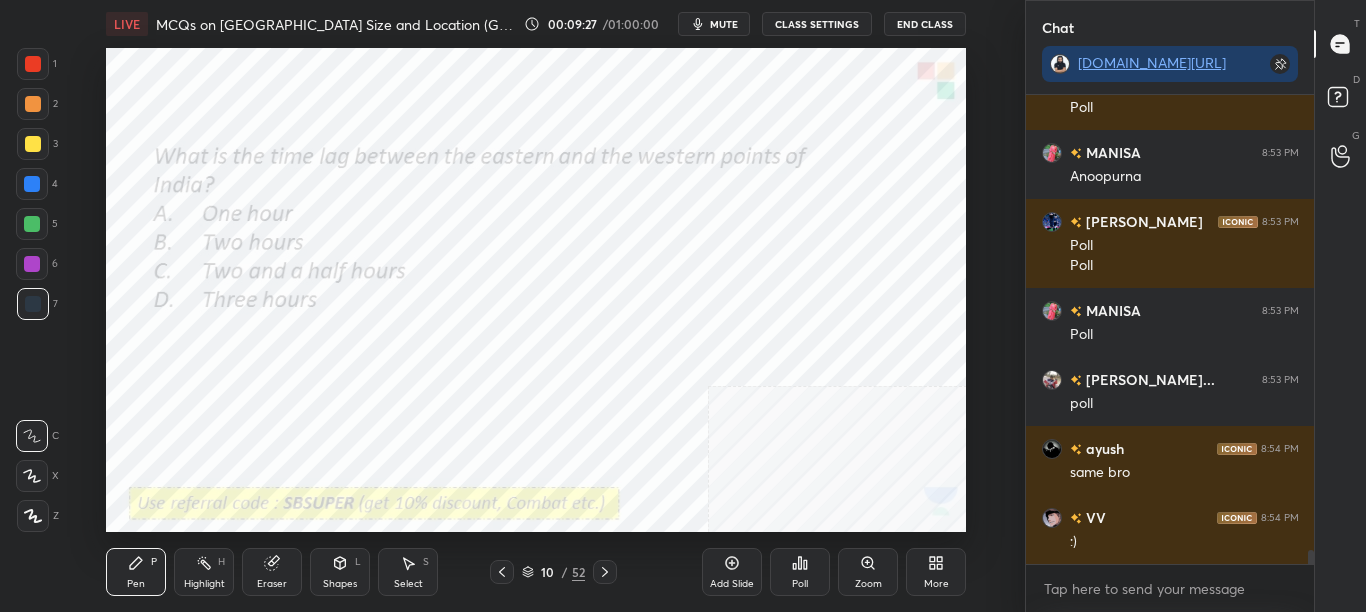 click on "D Doubts (D)" at bounding box center [1340, 100] 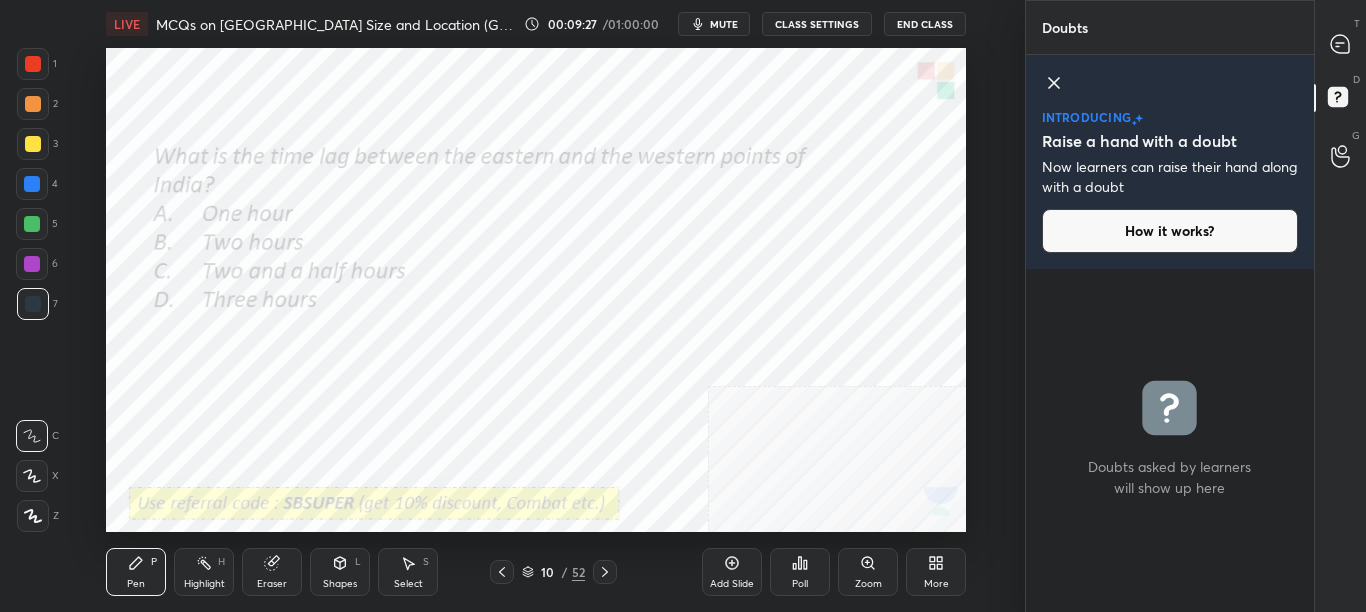 click on "G Raise Hand (G)" at bounding box center [1340, 156] 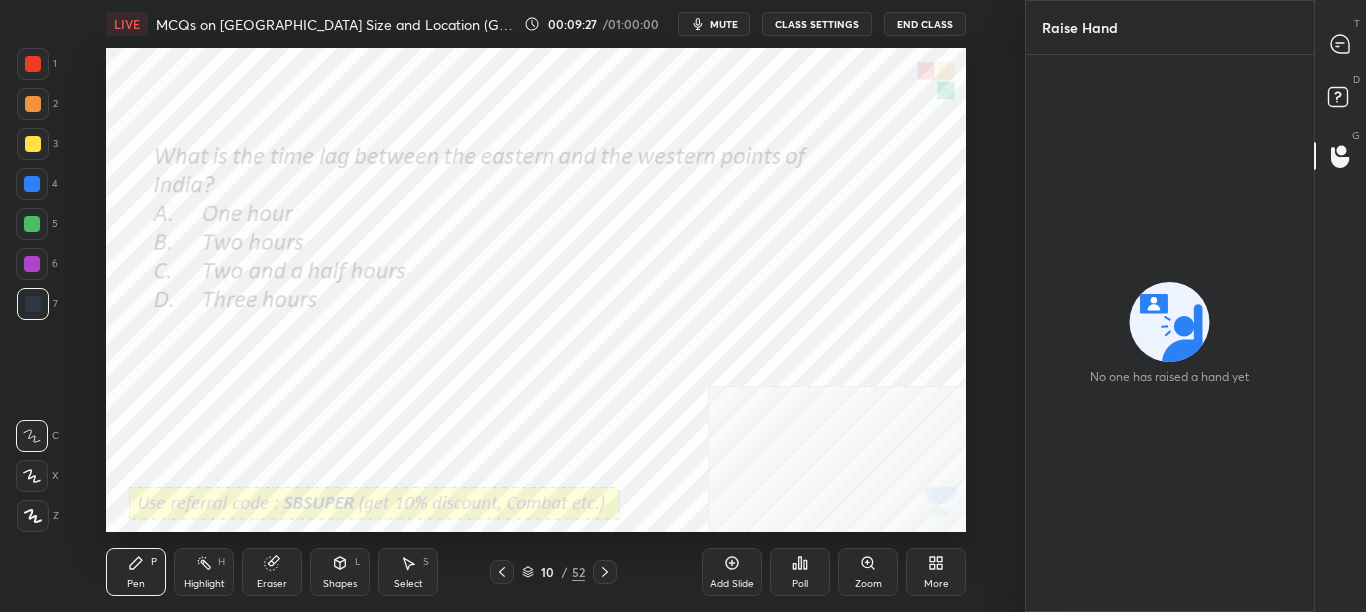 click on "D Doubts (D)" at bounding box center (1340, 100) 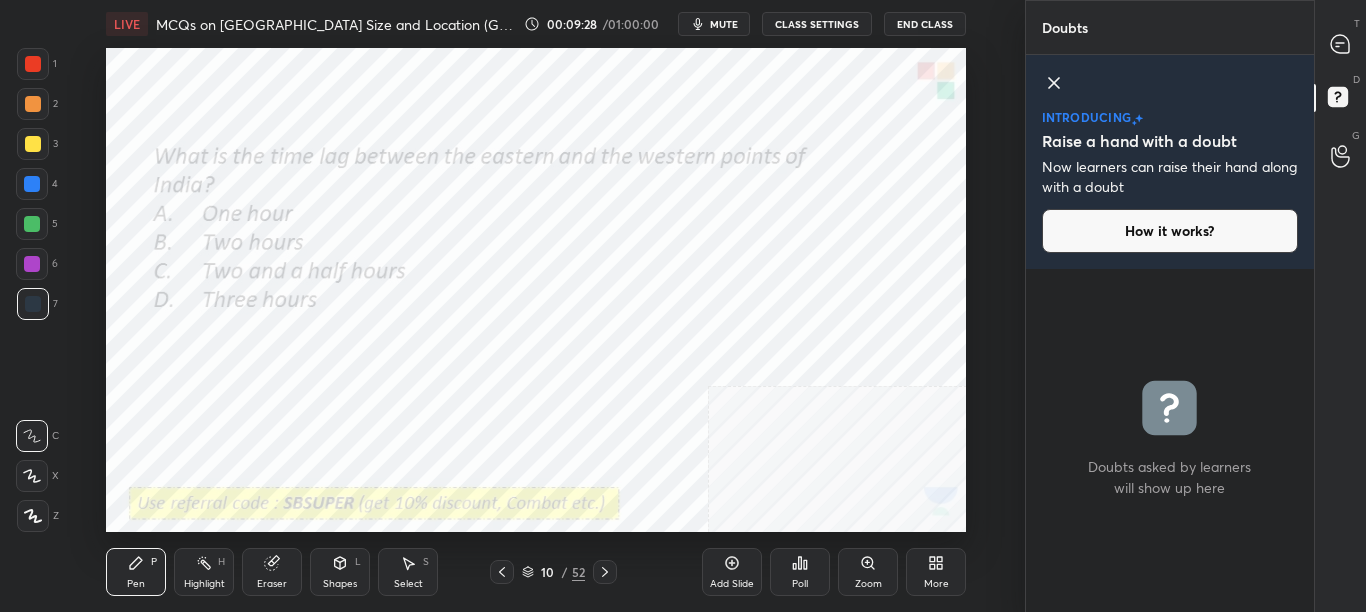 click on "T Messages (T)" at bounding box center [1340, 44] 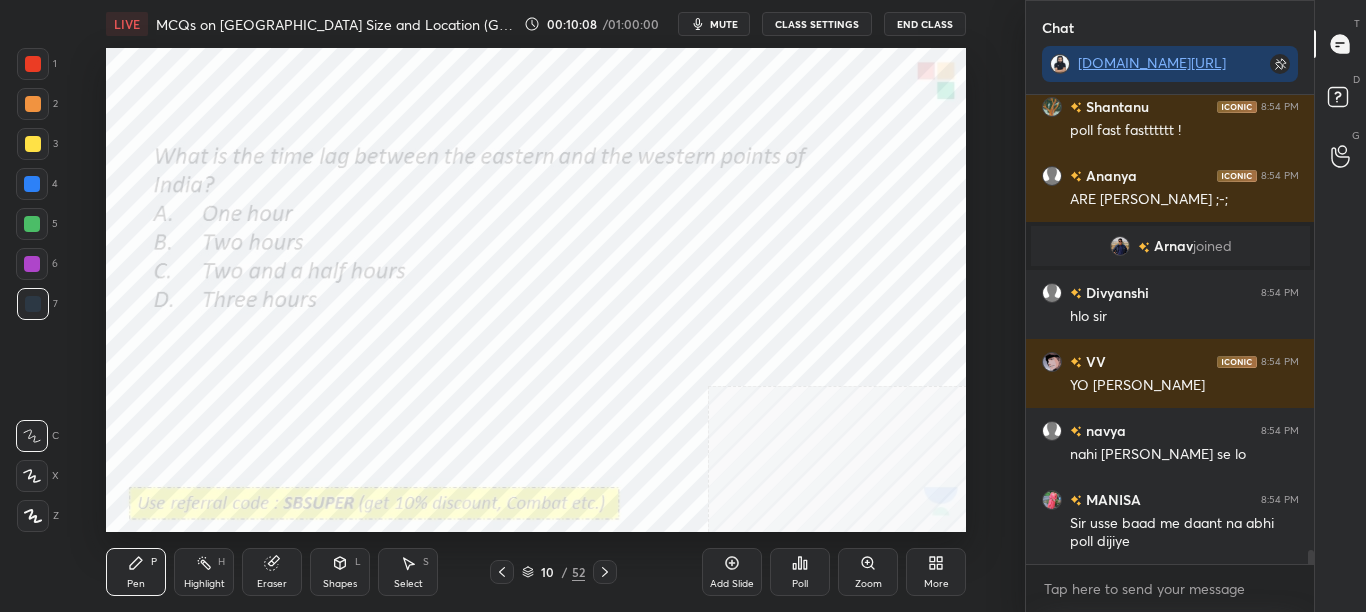 scroll, scrollTop: 15479, scrollLeft: 0, axis: vertical 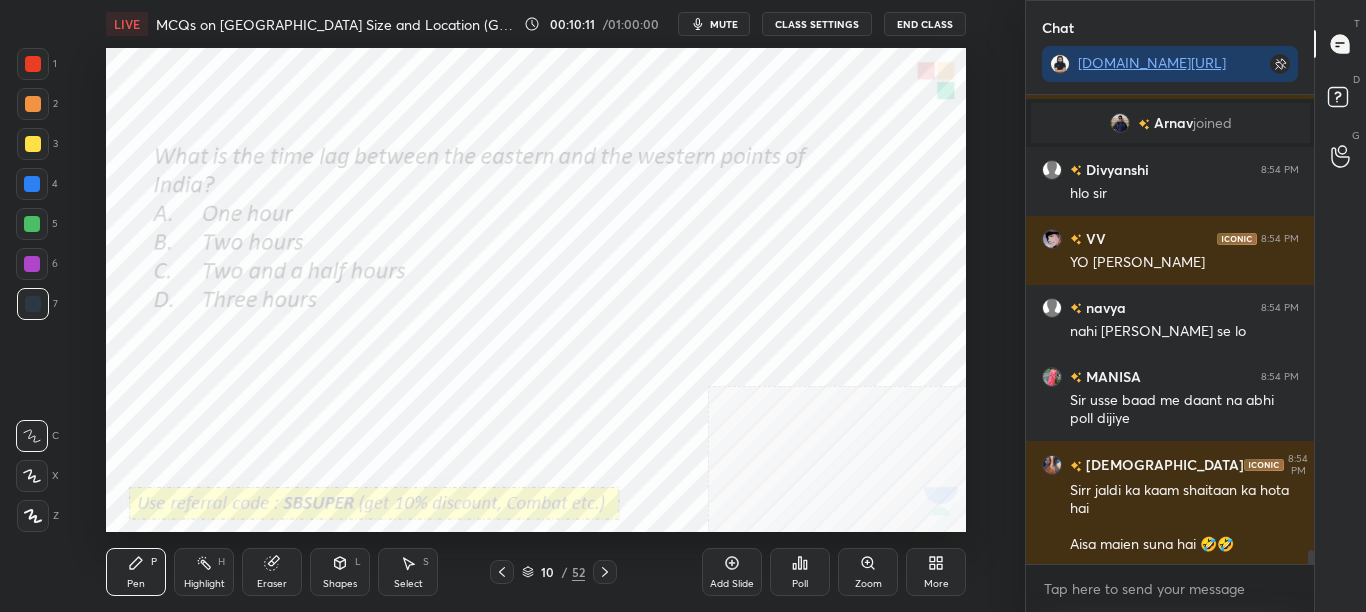 click on "Poll" at bounding box center [800, 572] 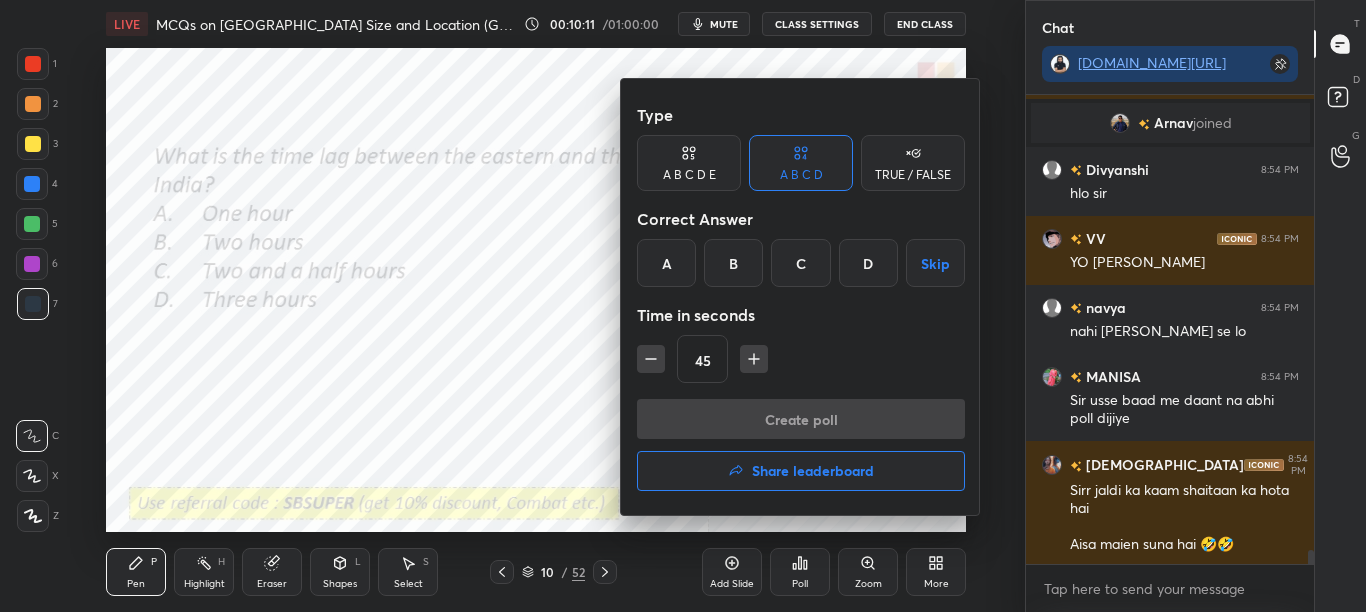 click on "B" at bounding box center (733, 263) 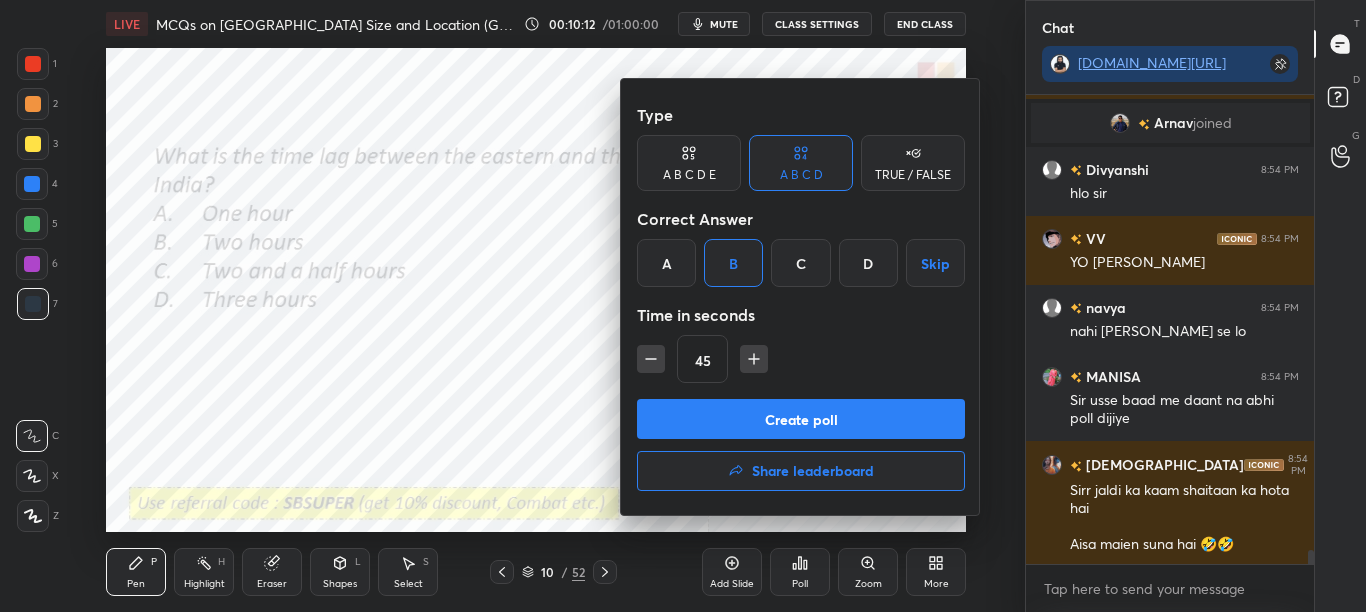 click on "Create poll" at bounding box center [801, 419] 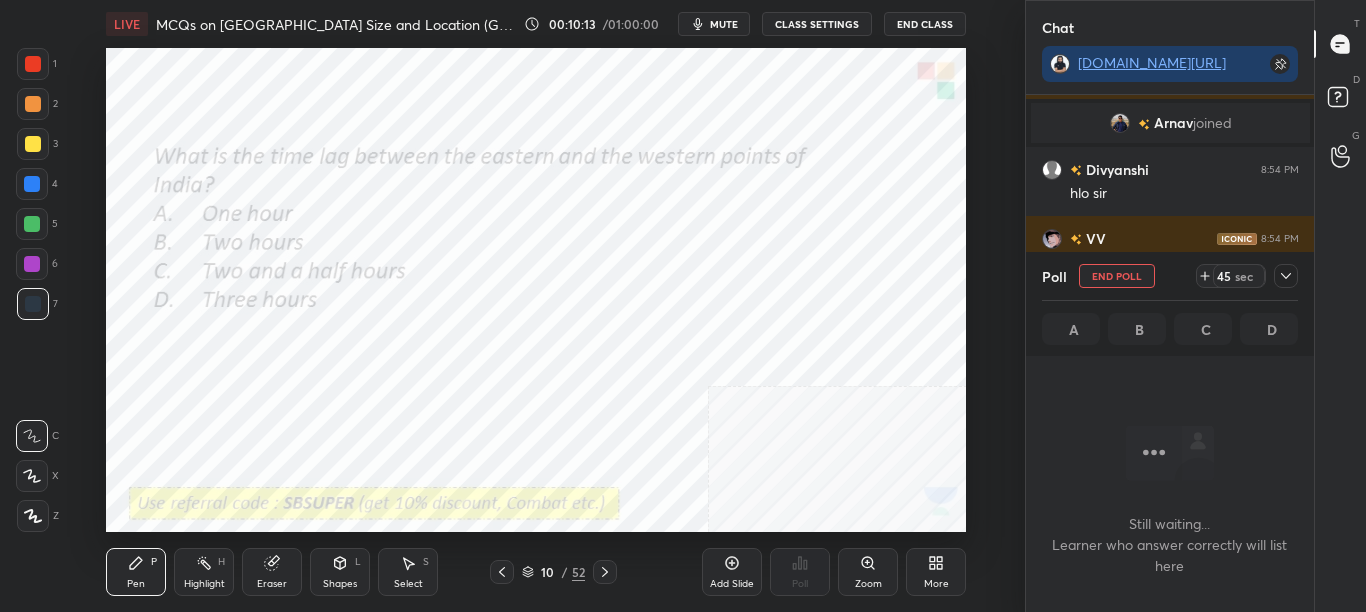 scroll, scrollTop: 210, scrollLeft: 282, axis: both 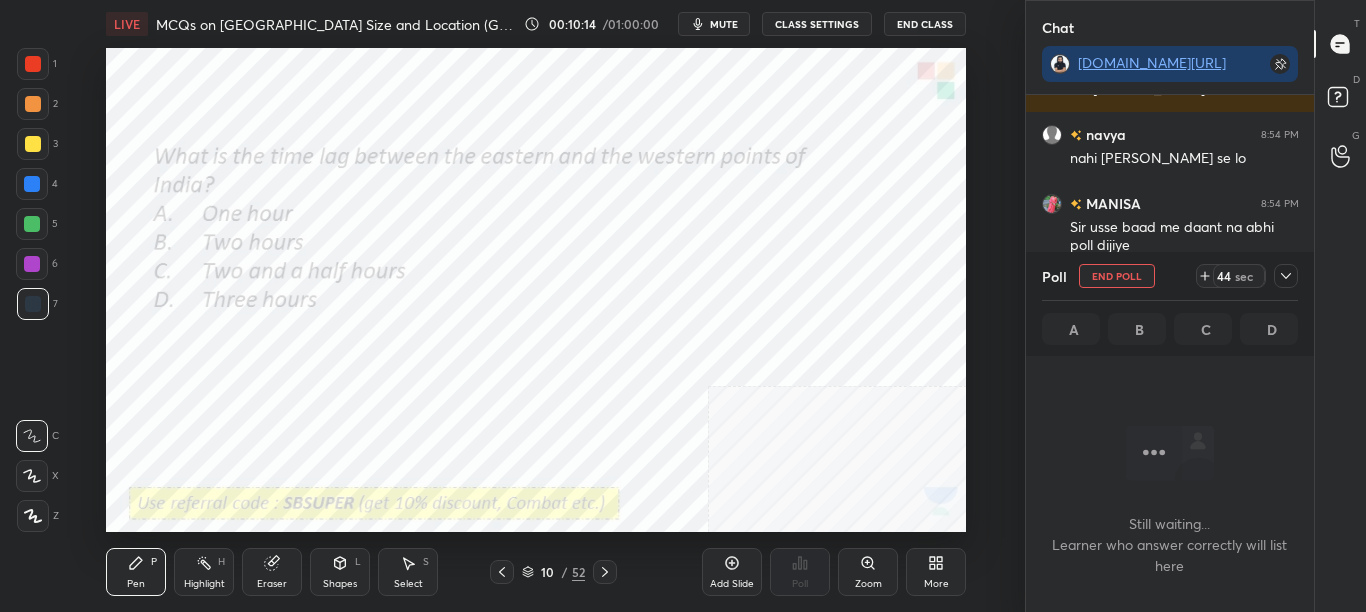 click 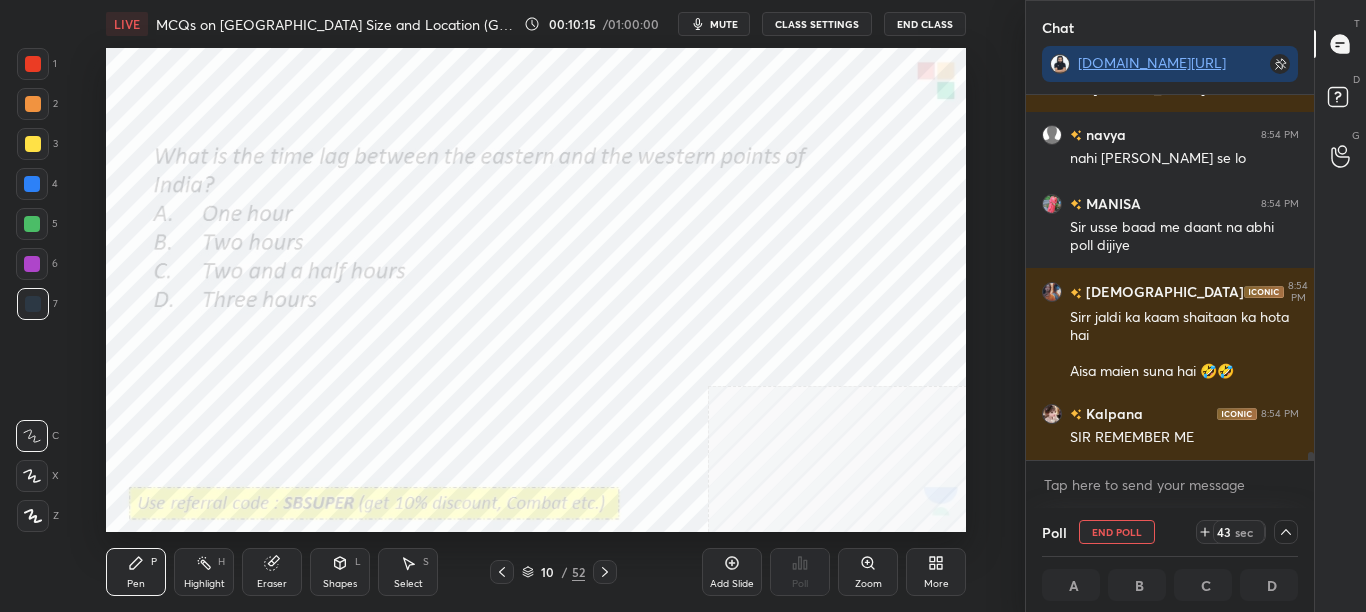 scroll, scrollTop: 1, scrollLeft: 7, axis: both 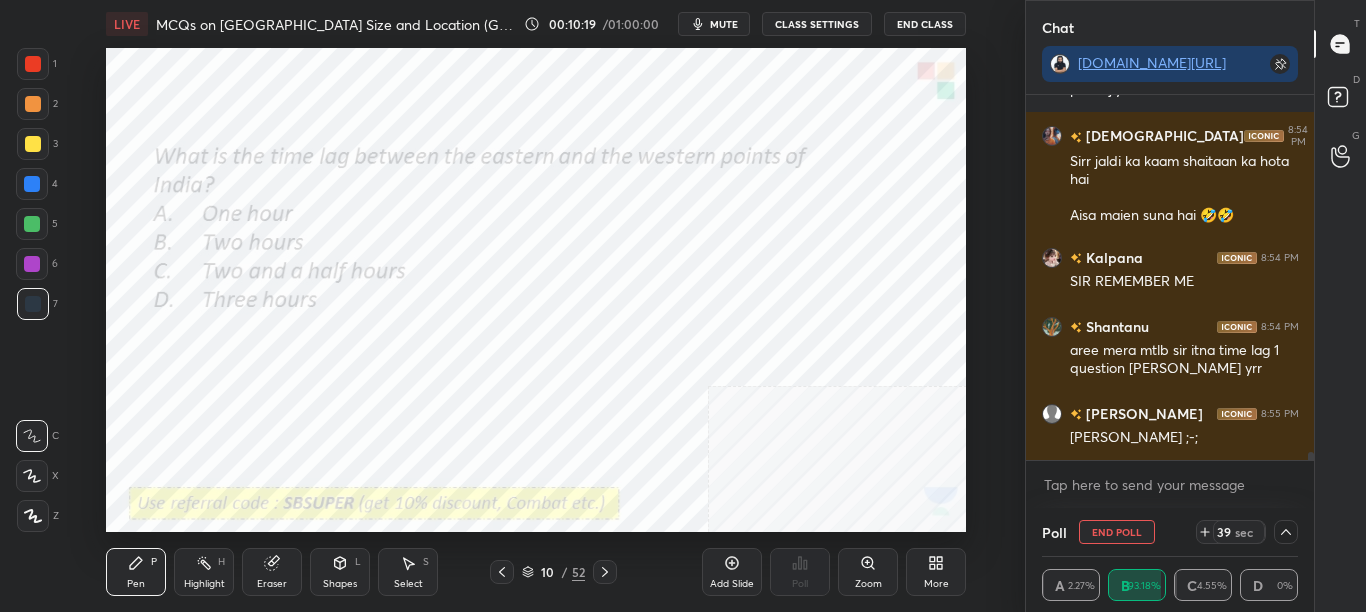 click at bounding box center (1311, 460) 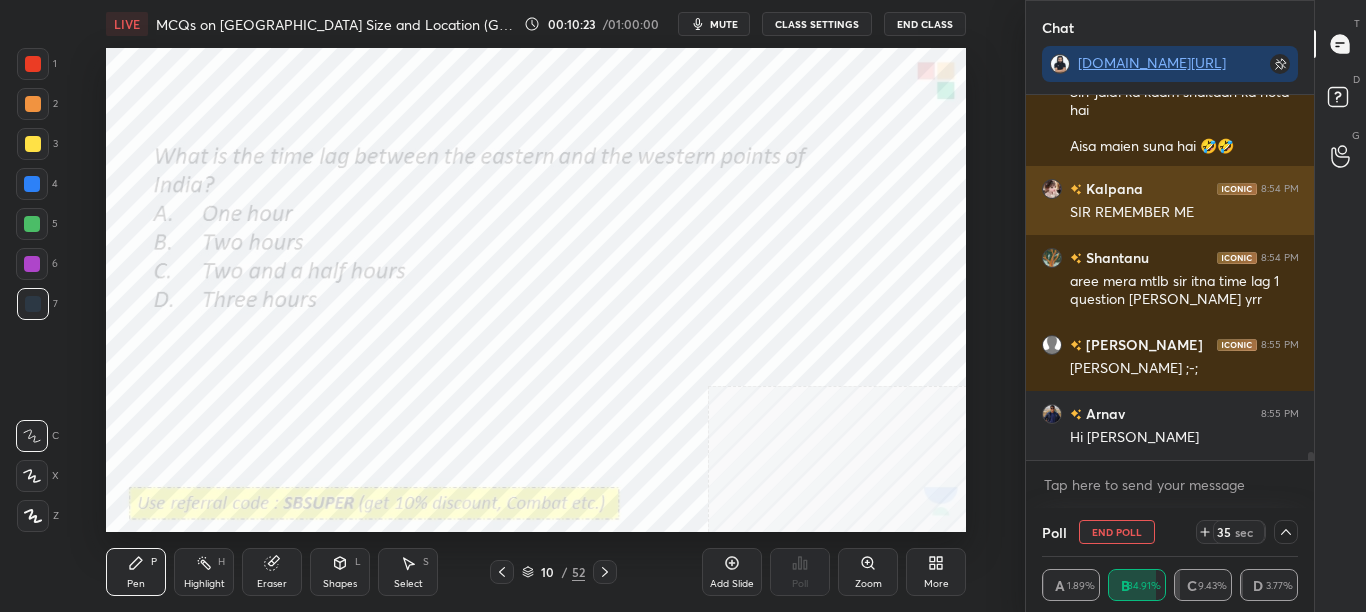 click on "SIR REMEMBER ME" at bounding box center (1184, 213) 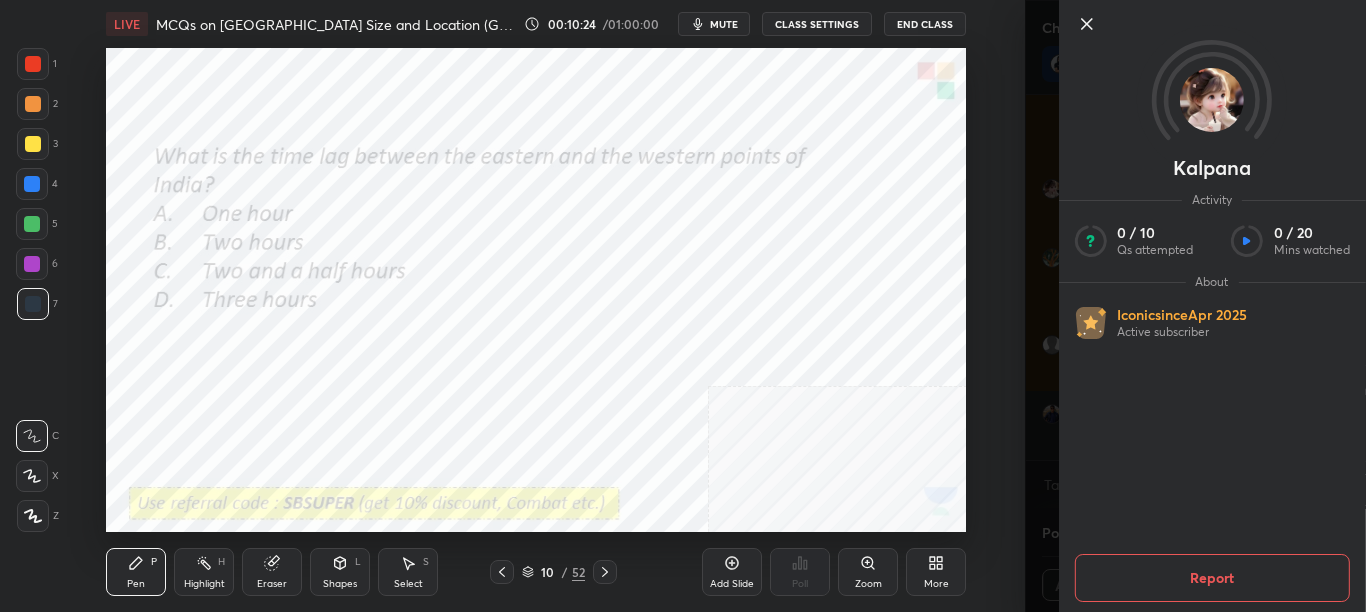 click on "Setting up your live class Poll for   secs No correct answer Start poll" at bounding box center (536, 290) 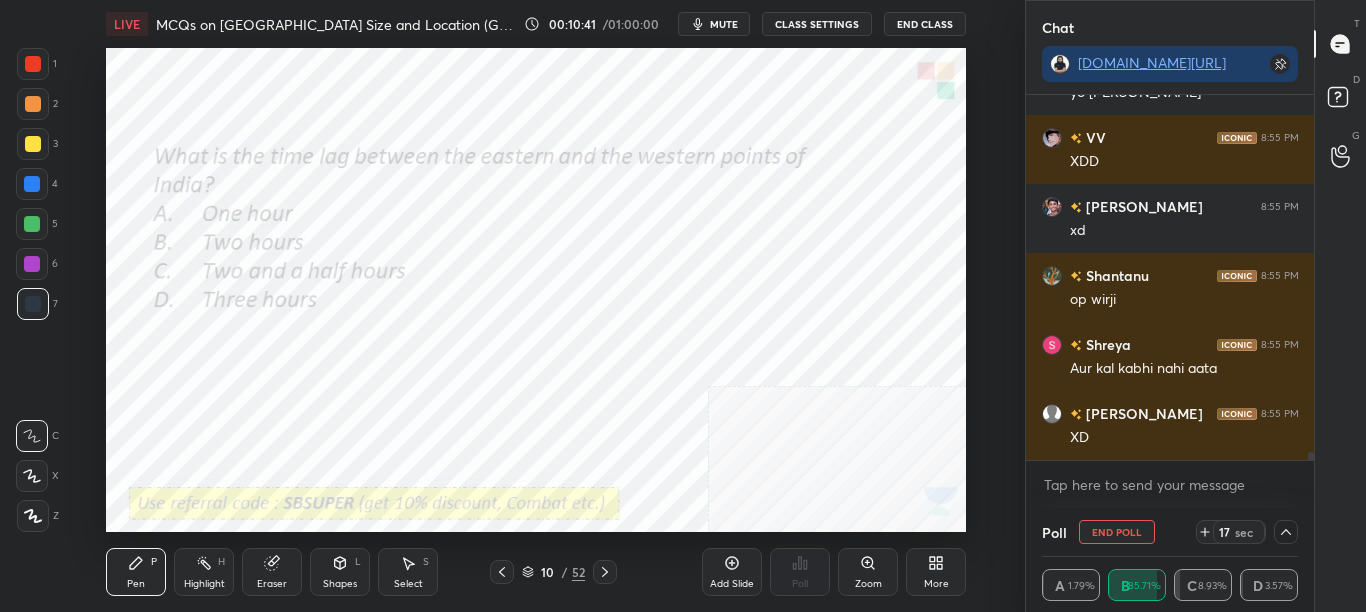 scroll, scrollTop: 16429, scrollLeft: 0, axis: vertical 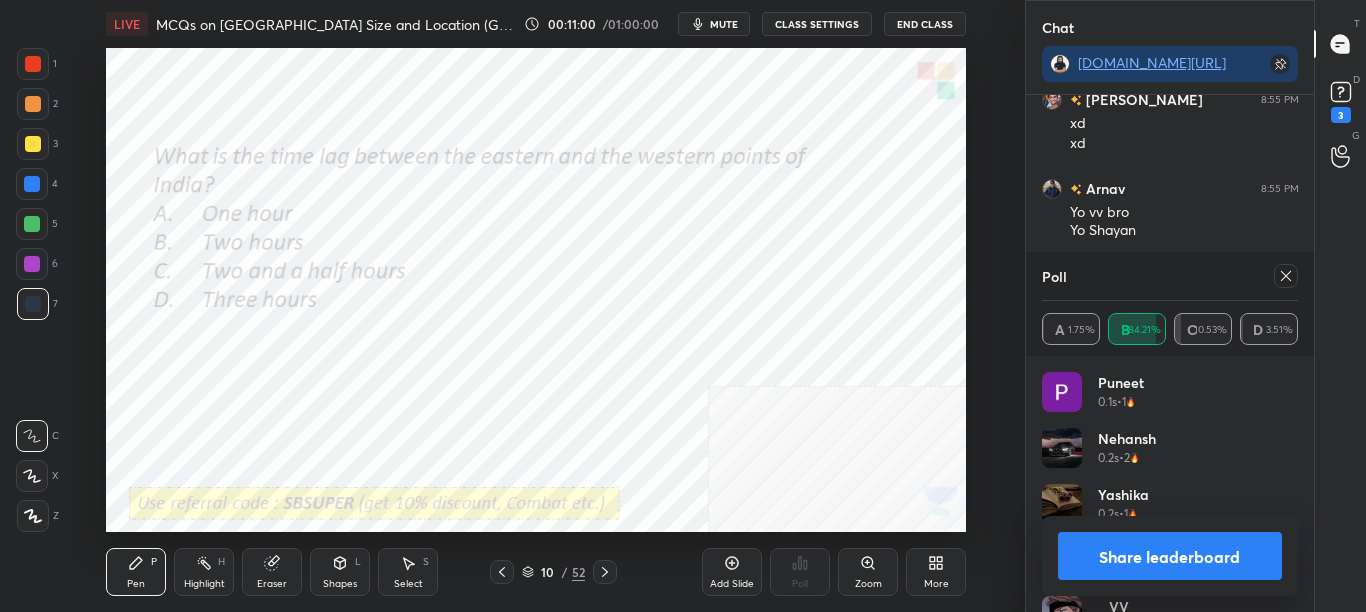 click on "Share leaderboard" at bounding box center (1170, 556) 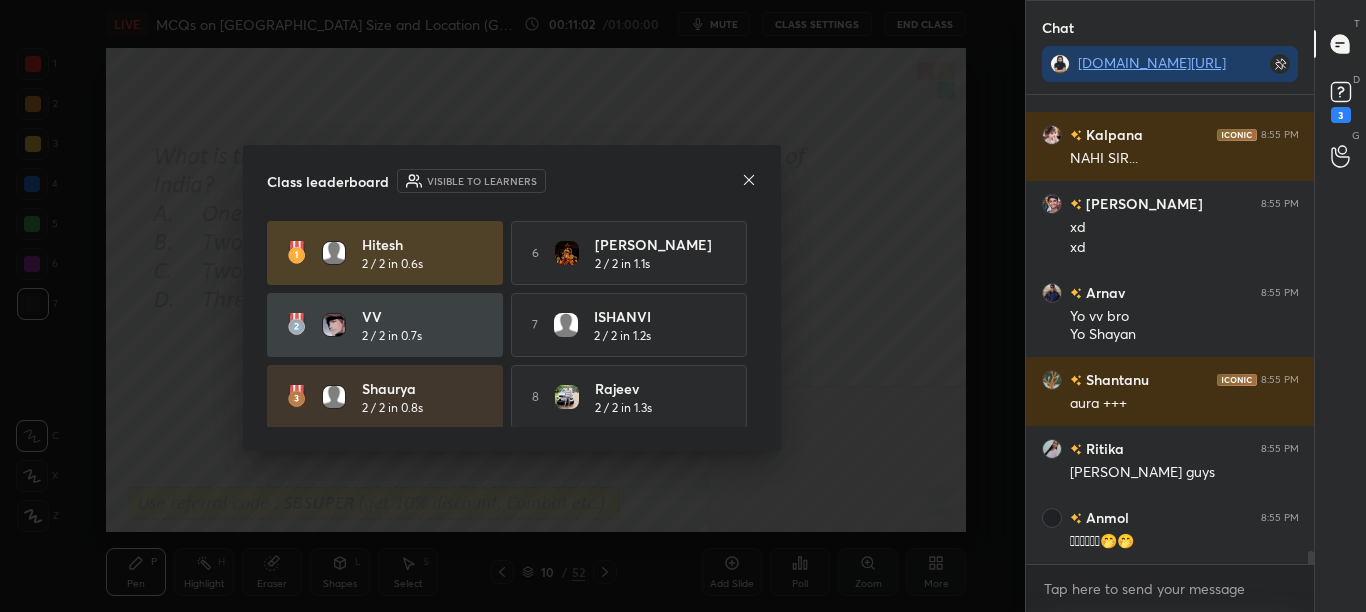 click on "Class leaderboard Visible to learners [PERSON_NAME] 2 / 2 in 0.6s 6 [PERSON_NAME] 2 / 2 in 1.1s VV 2 / 2 in 0.7s 7 ISHANVI 2 / 2 in 1.2s Shaurya 2 / 2 in 0.8s 8 Rajeev 2 / 2 in 1.3s 4 [PERSON_NAME]... 2 / 2 in 0.9s 9 [PERSON_NAME] 2 / 2 in 1.3s 5 Anya 2 / 2 in 1.1s 10 ShAdY 2 / 2 in 1.3s" at bounding box center (512, 298) 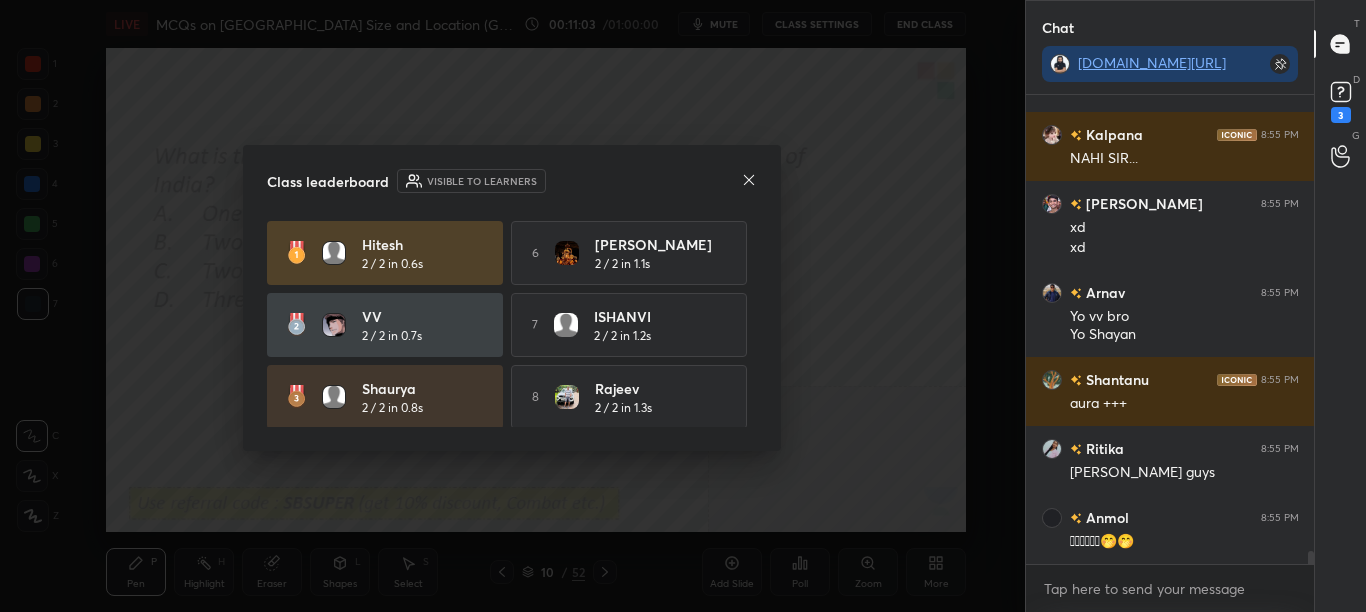 click on "[PERSON_NAME] 2 / 2 in 0.6s 6 [PERSON_NAME] 2 / 2 in 1.1s VV 2 / 2 in 0.7s 7 ISHANVI 2 / 2 in 1.2s Shaurya 2 / 2 in 0.8s 8 Rajeev 2 / 2 in 1.3s 4 [PERSON_NAME]... 2 / 2 in 0.9s 9 [PERSON_NAME] 2 / 2 in 1.3s 5 Anya 2 / 2 in 1.1s 10 ShAdY 2 / 2 in 1.3s" at bounding box center (512, 324) 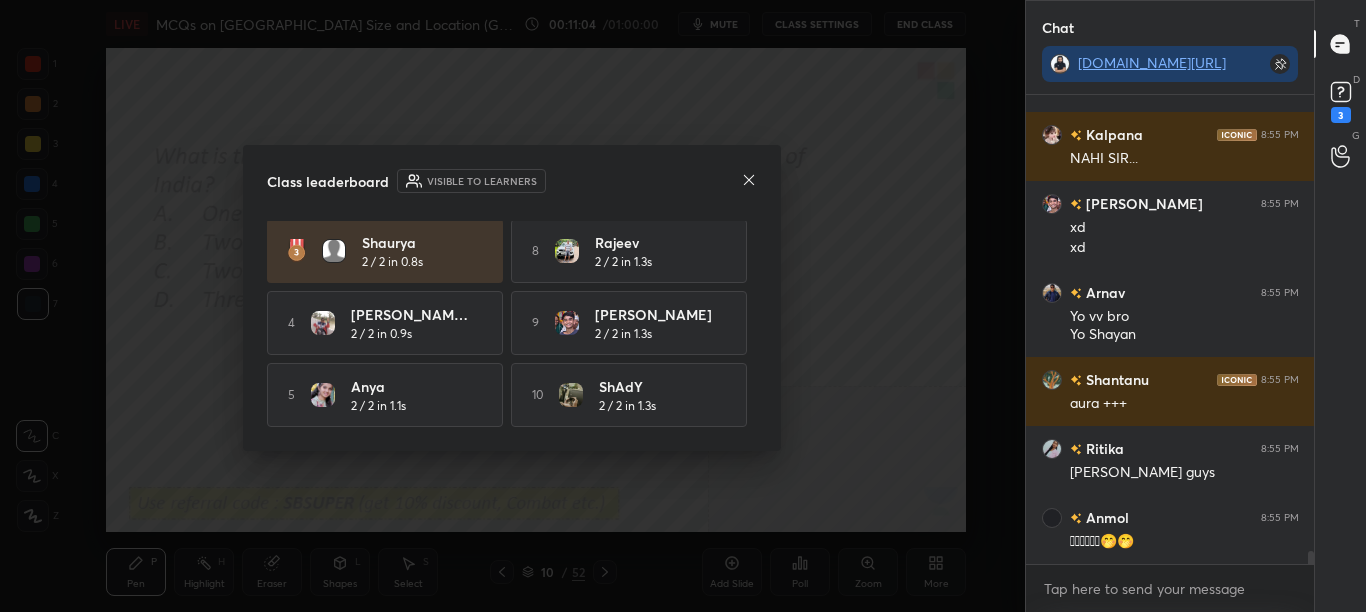 click 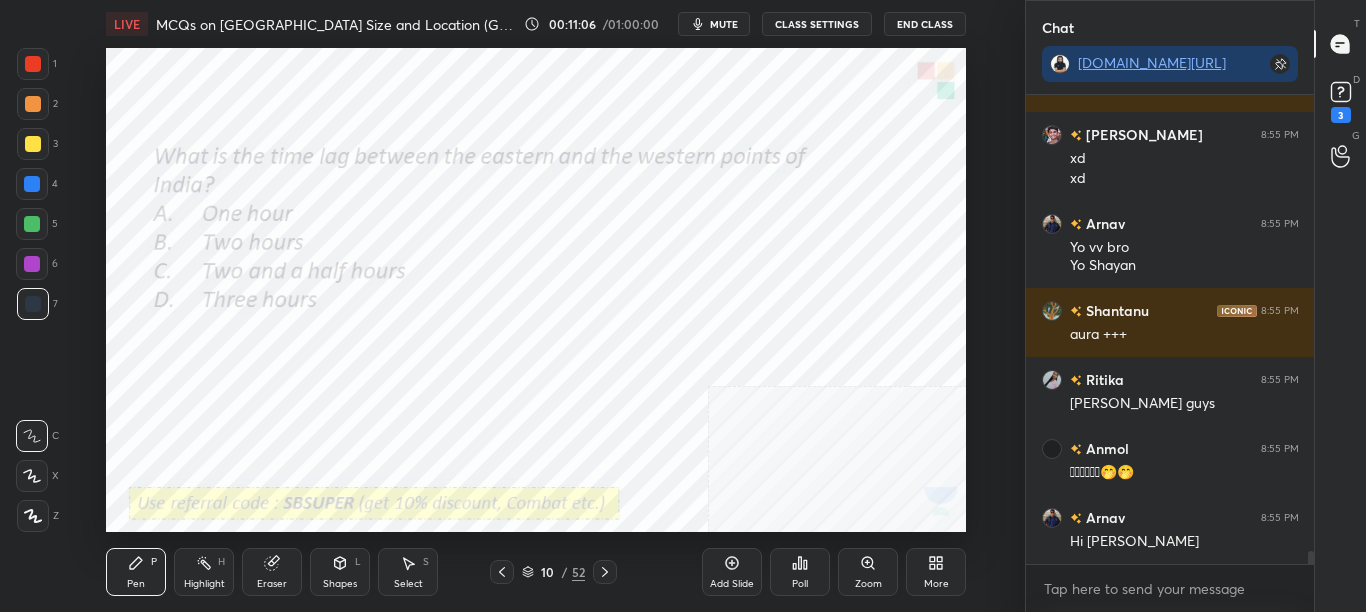 click 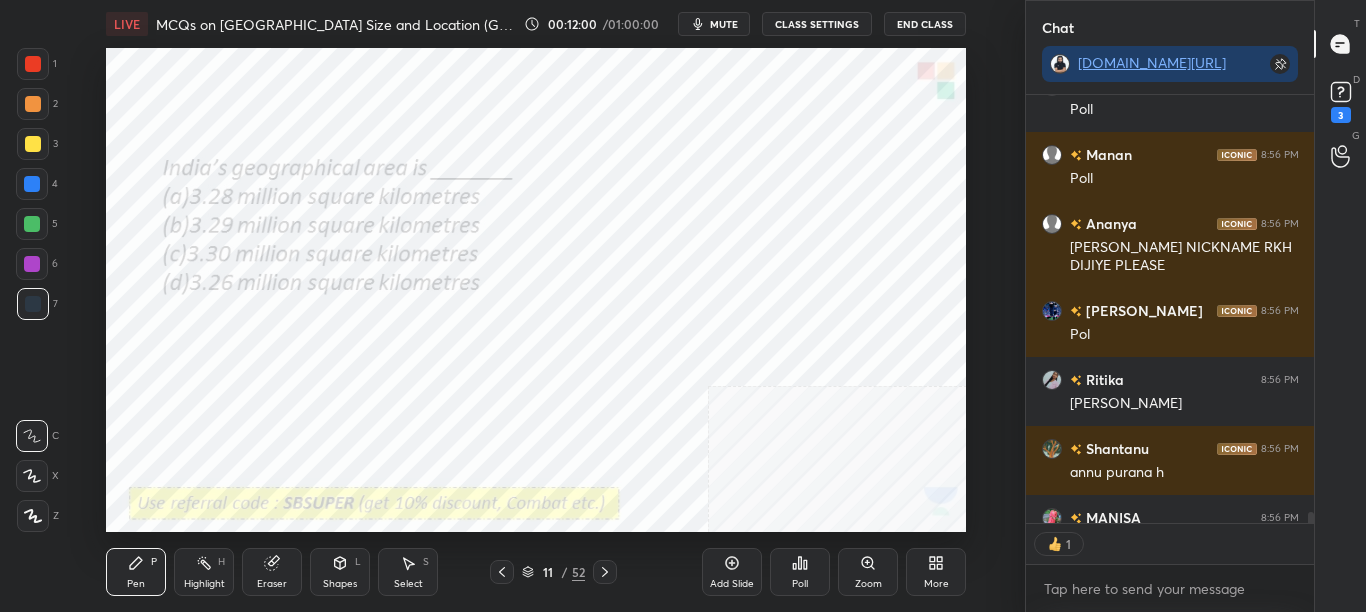 scroll, scrollTop: 422, scrollLeft: 282, axis: both 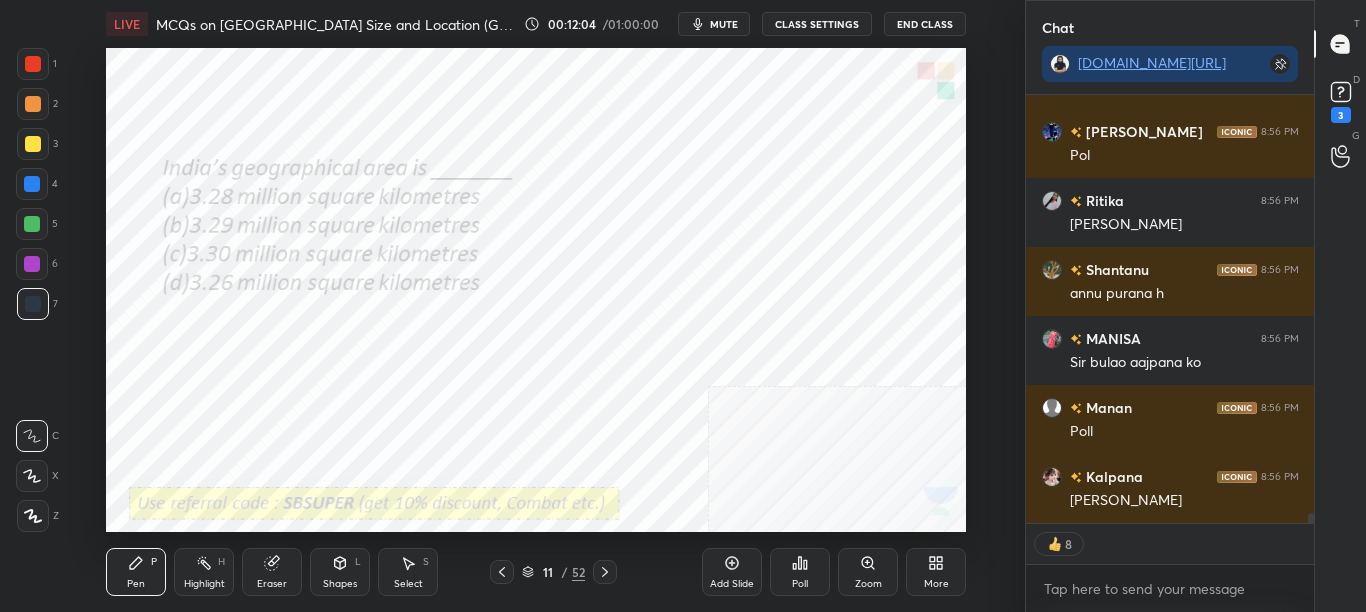 click on "Poll" at bounding box center (800, 572) 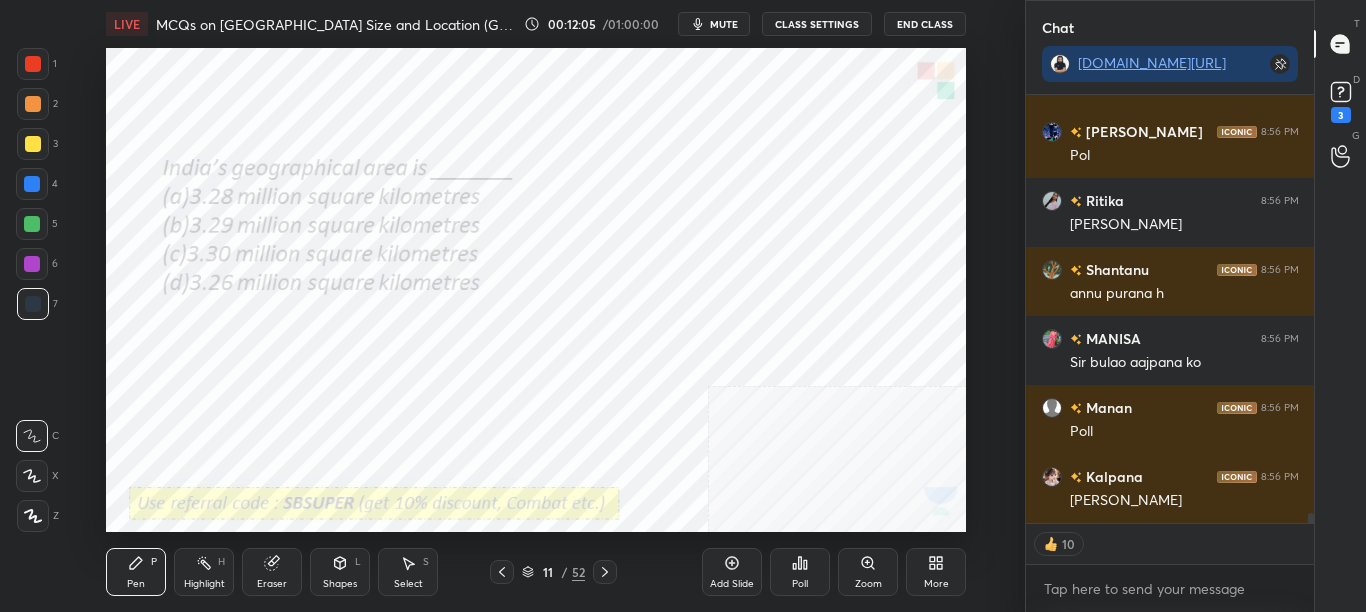 click on "Poll" at bounding box center (800, 572) 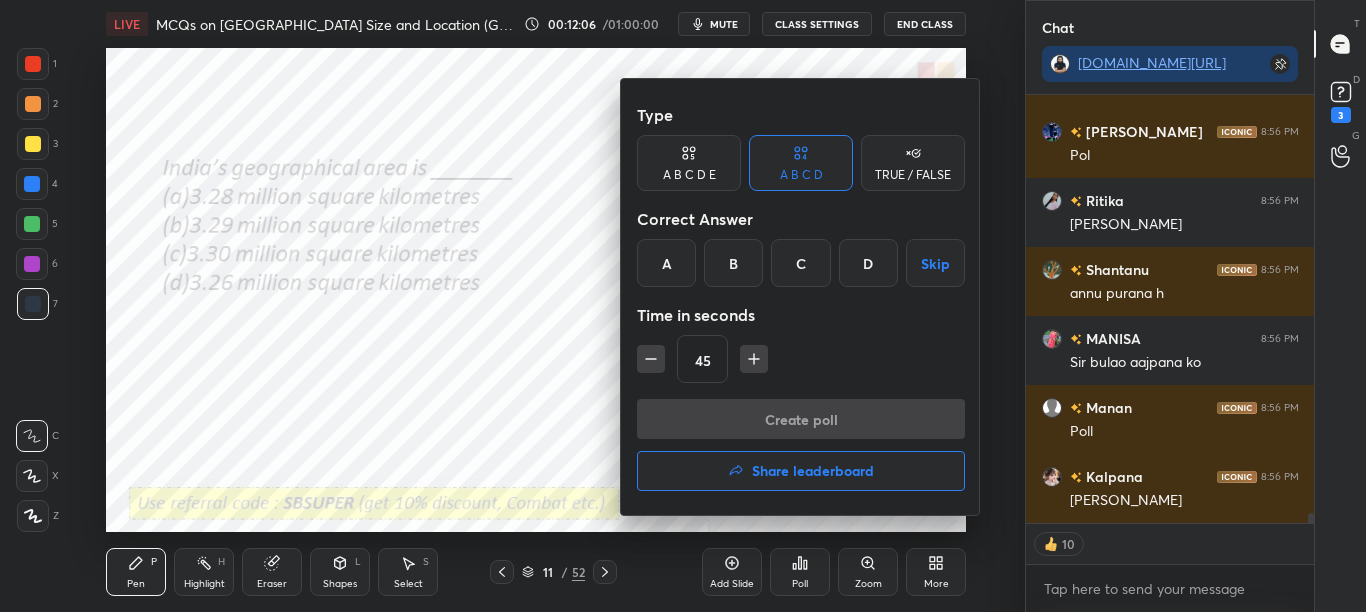 click on "A" at bounding box center (666, 263) 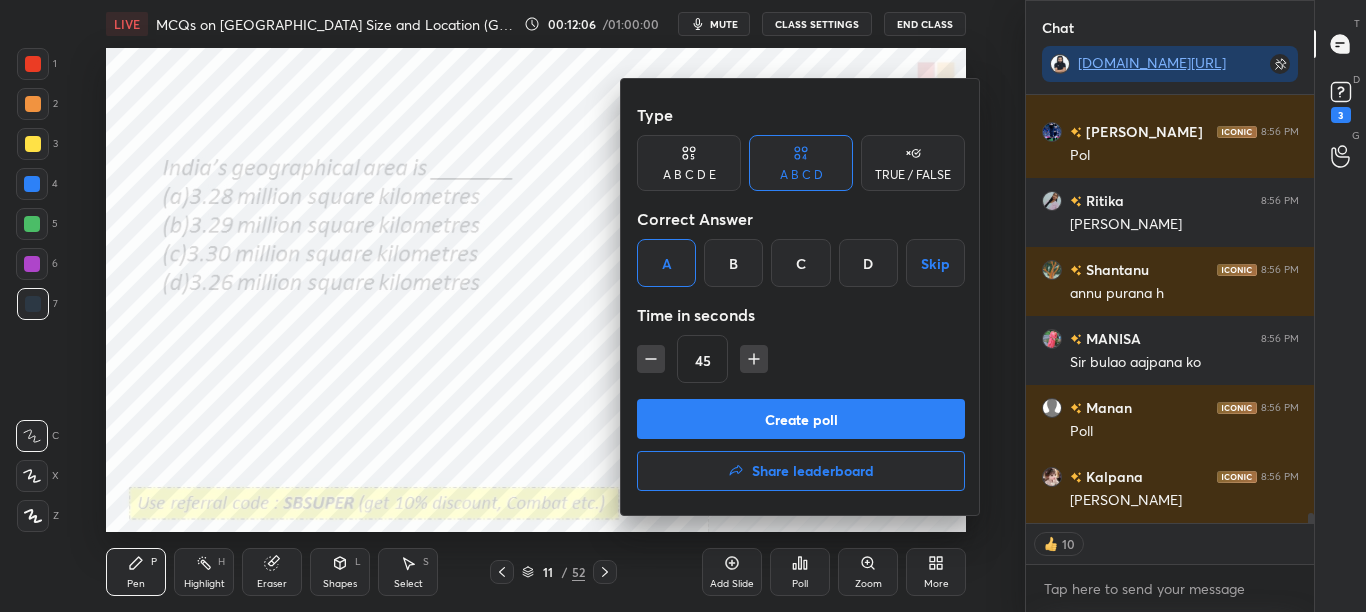 click on "Create poll" at bounding box center [801, 419] 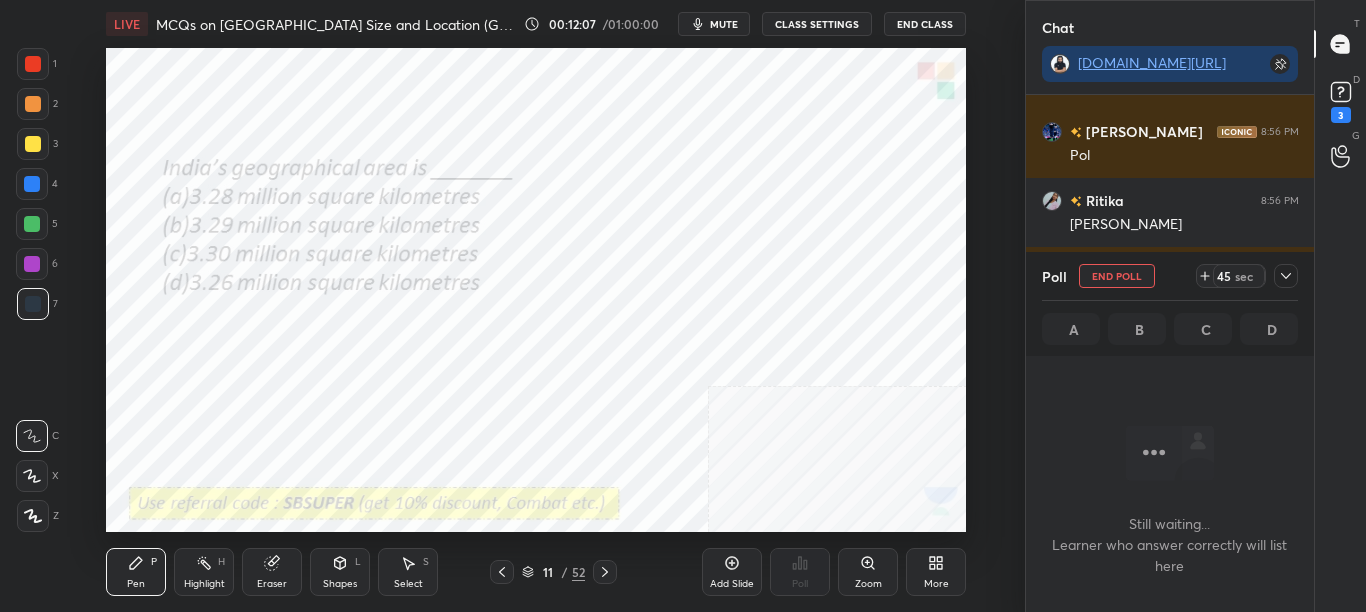 scroll, scrollTop: 193, scrollLeft: 282, axis: both 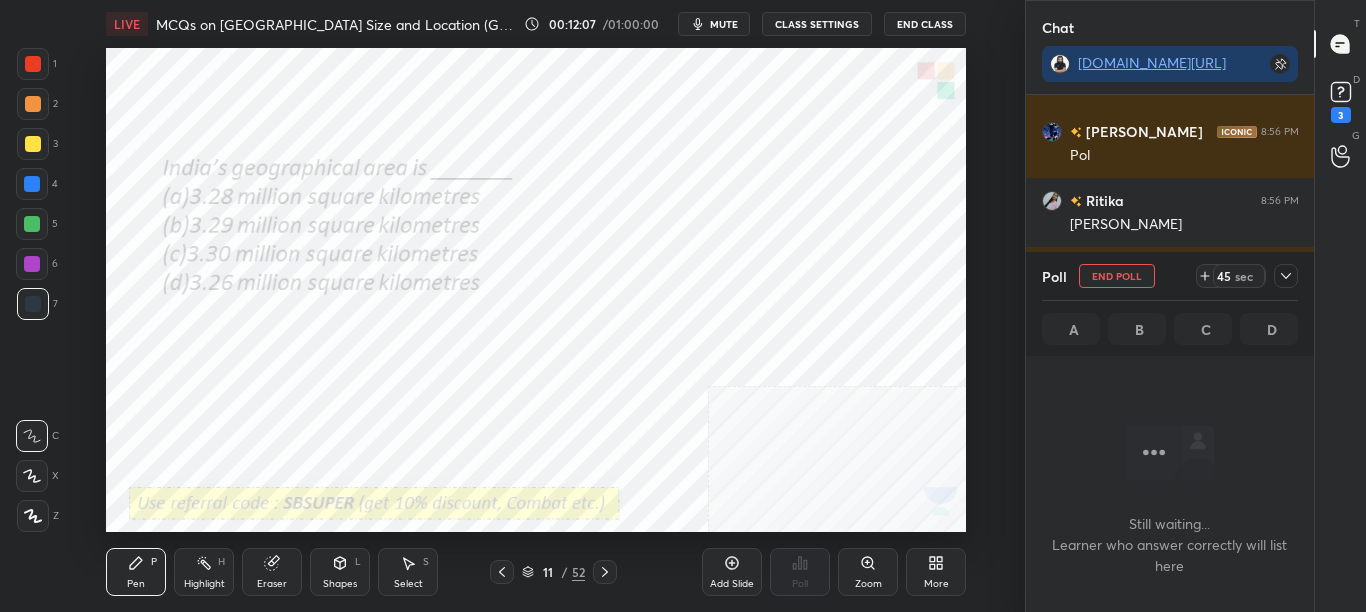 click 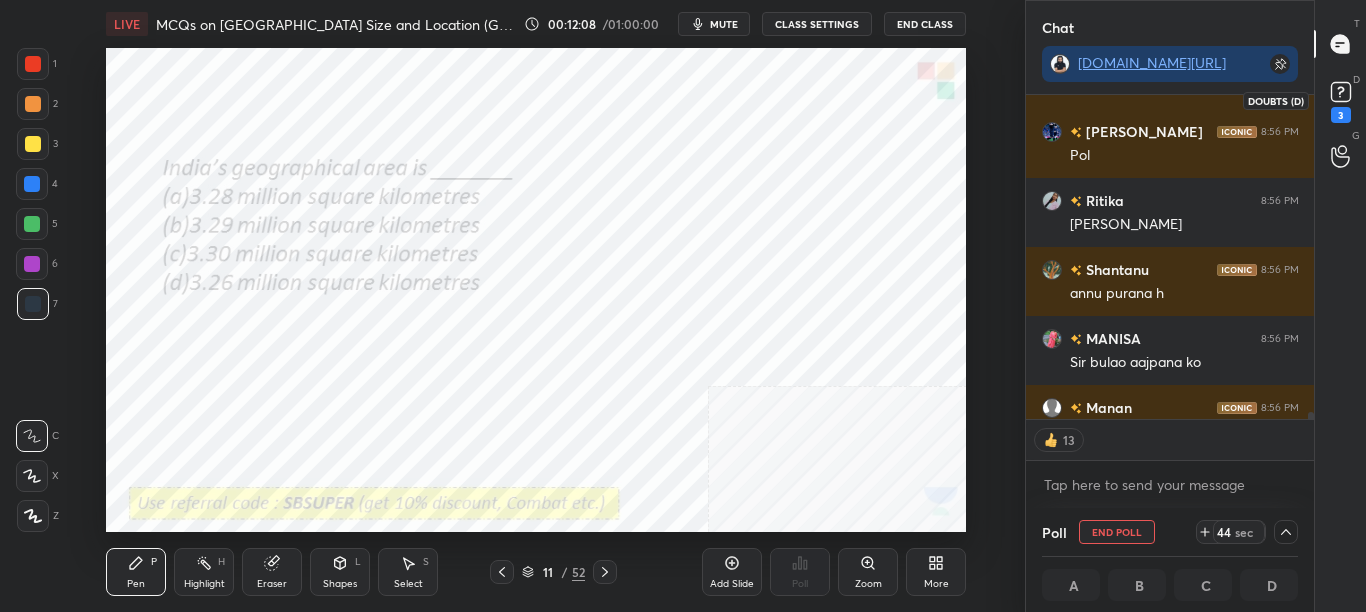 click 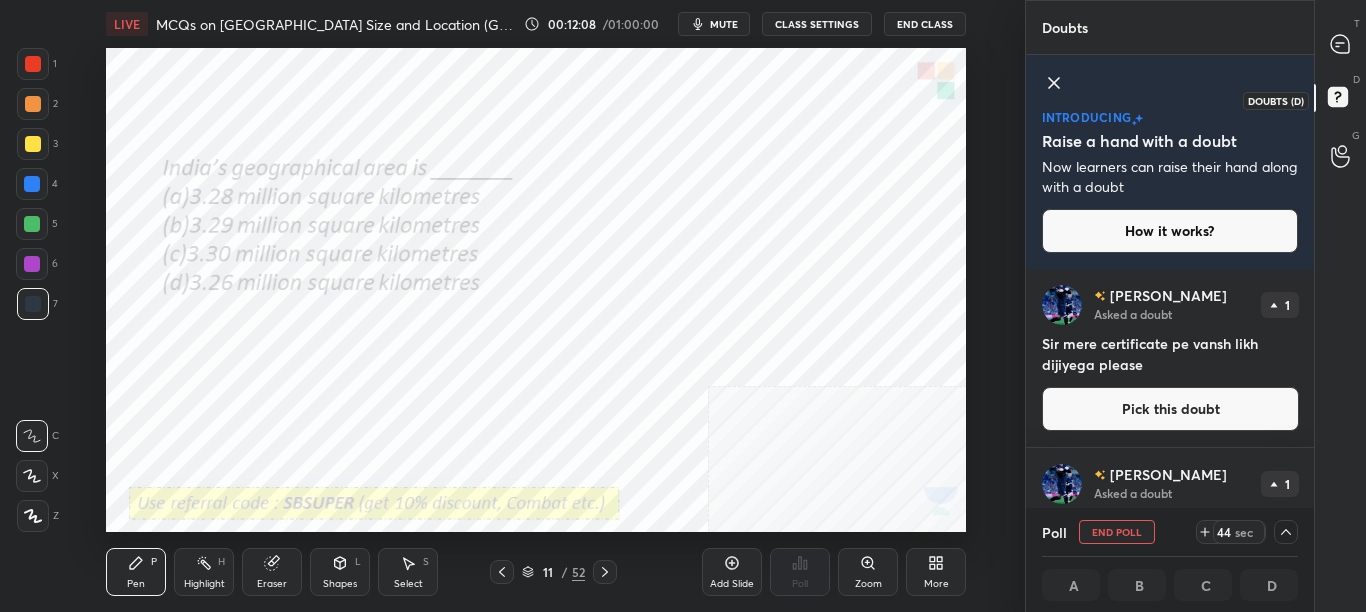 scroll, scrollTop: 7, scrollLeft: 7, axis: both 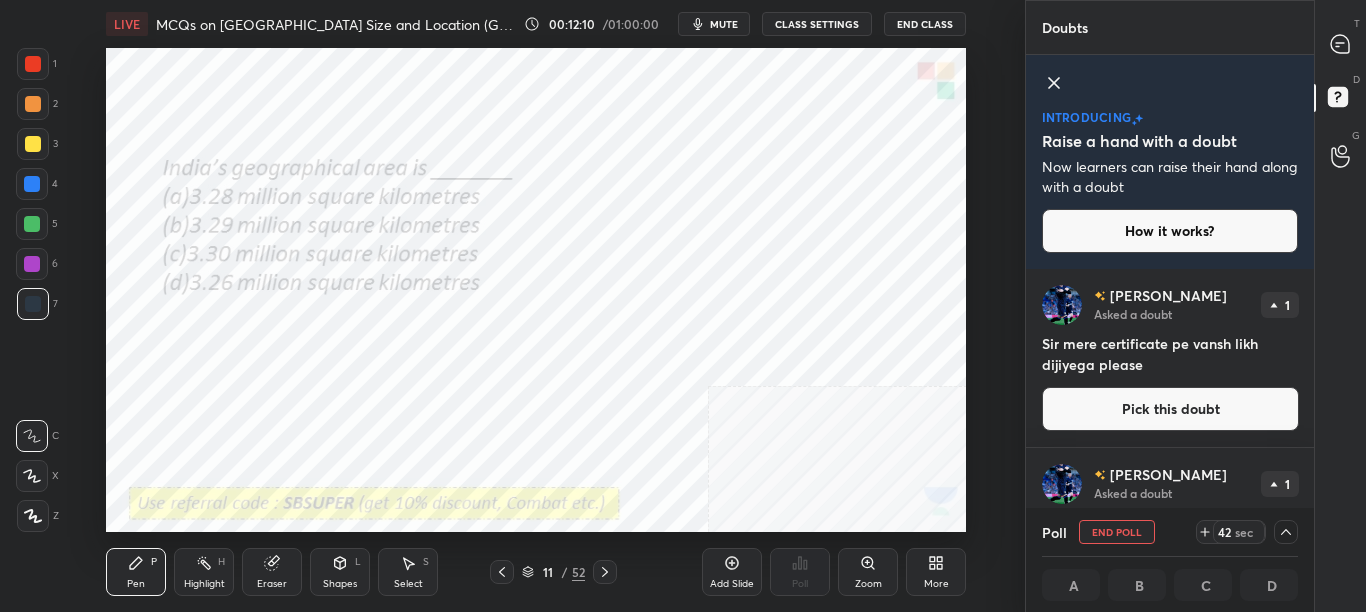 click on "[PERSON_NAME] Asked a doubt 1 Sir mere certificate pe vansh likh dijiyega please Pick this doubt" at bounding box center (1170, 358) 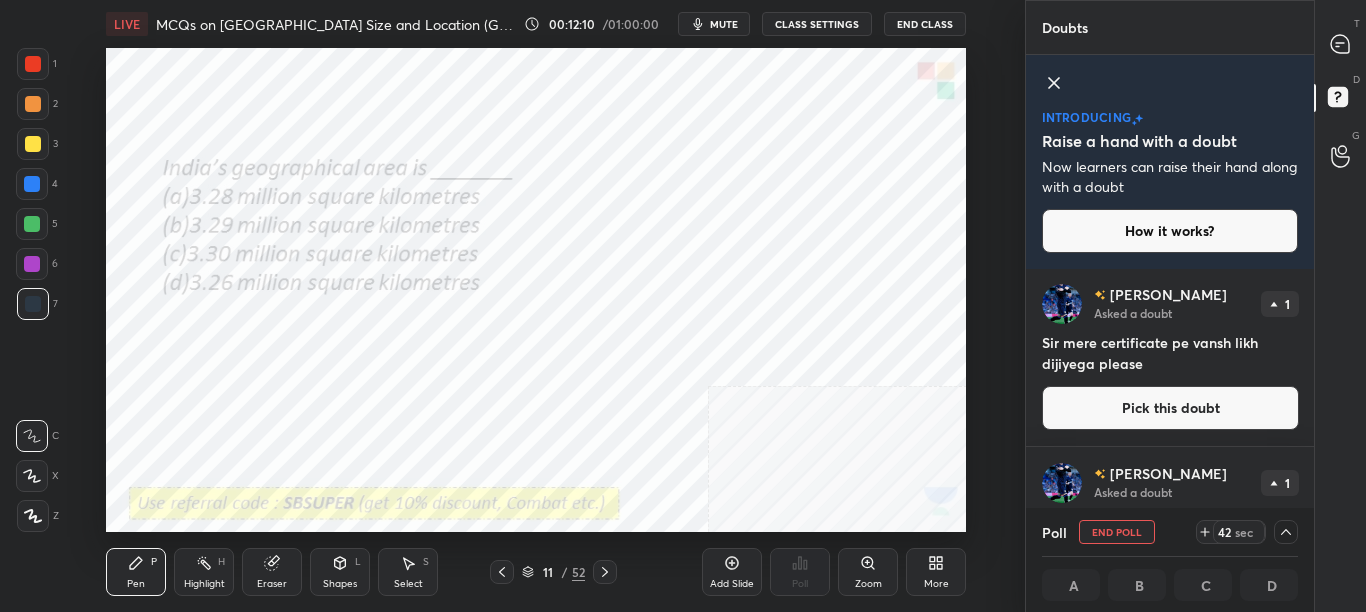 scroll, scrollTop: 209, scrollLeft: 0, axis: vertical 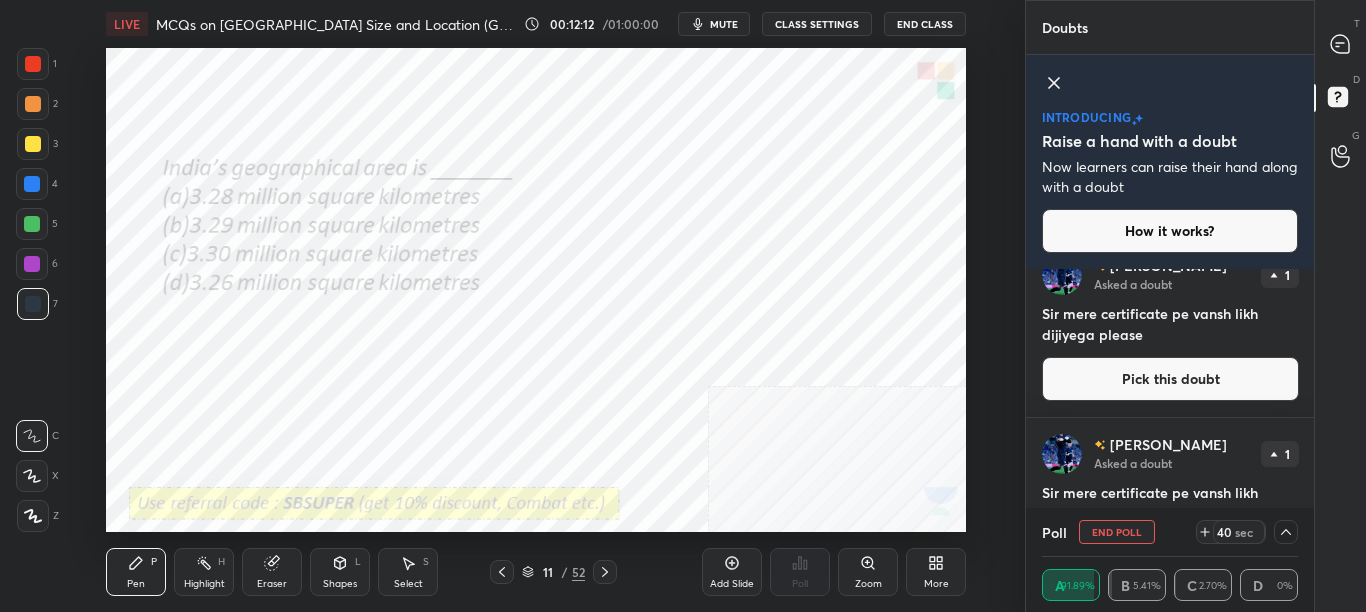 click on "mute" at bounding box center (714, 24) 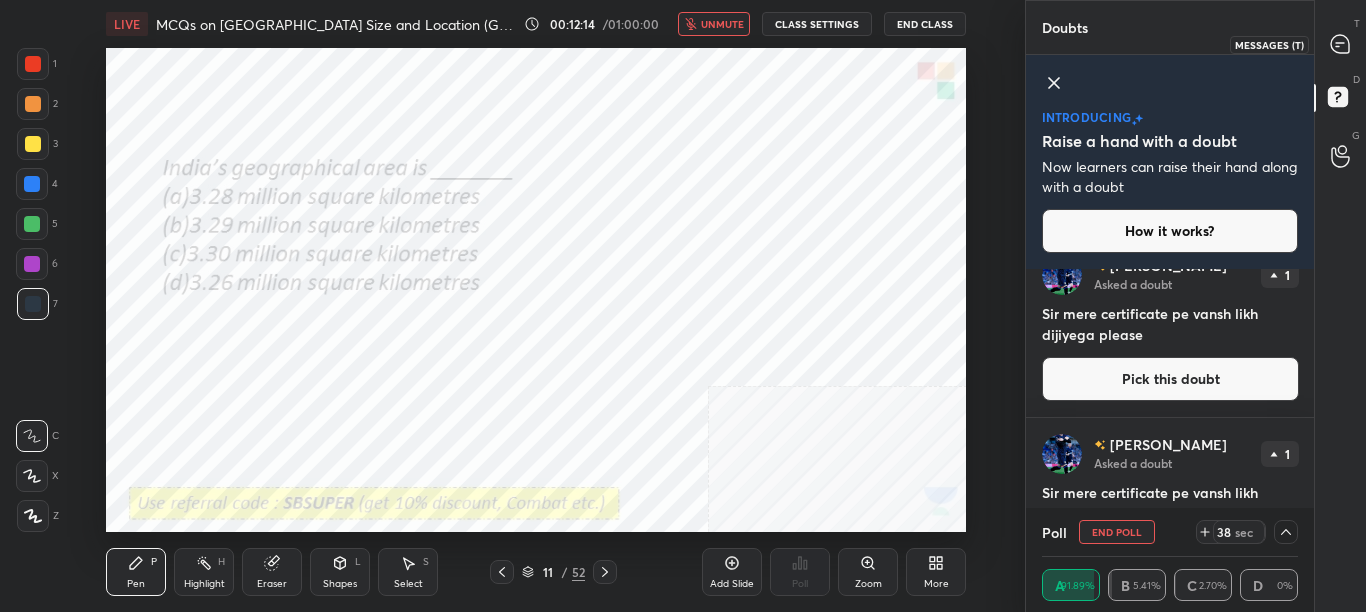 click at bounding box center [1341, 44] 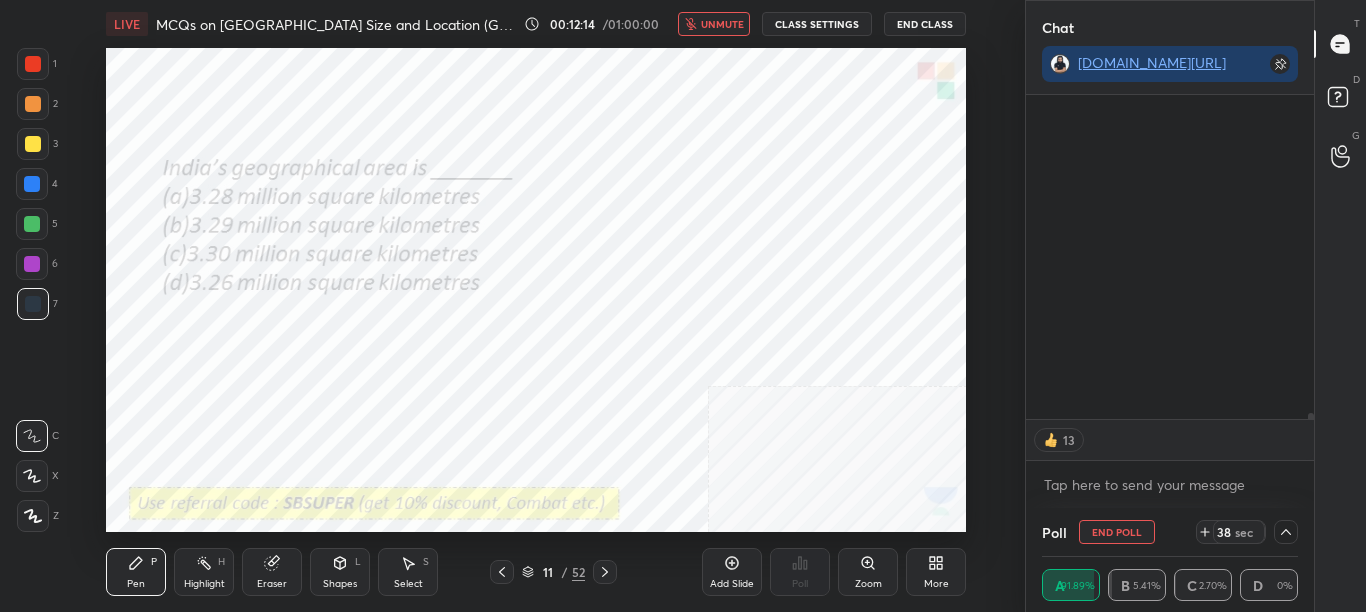 scroll, scrollTop: 18836, scrollLeft: 0, axis: vertical 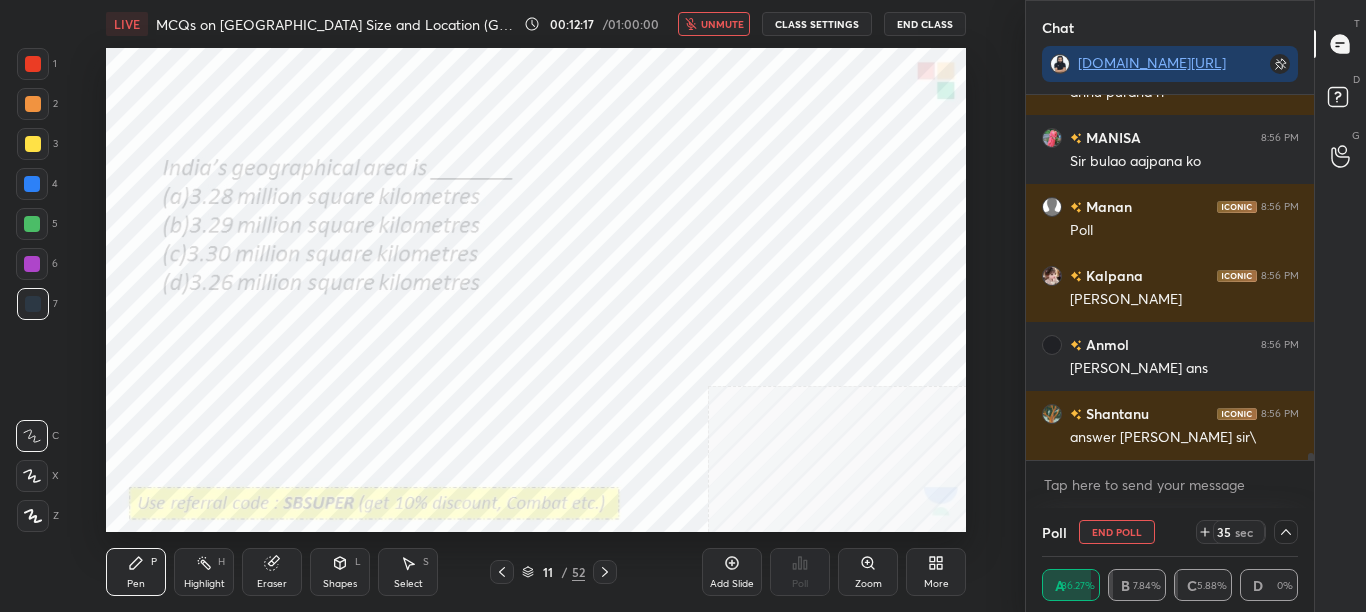 click on "unmute" at bounding box center [722, 24] 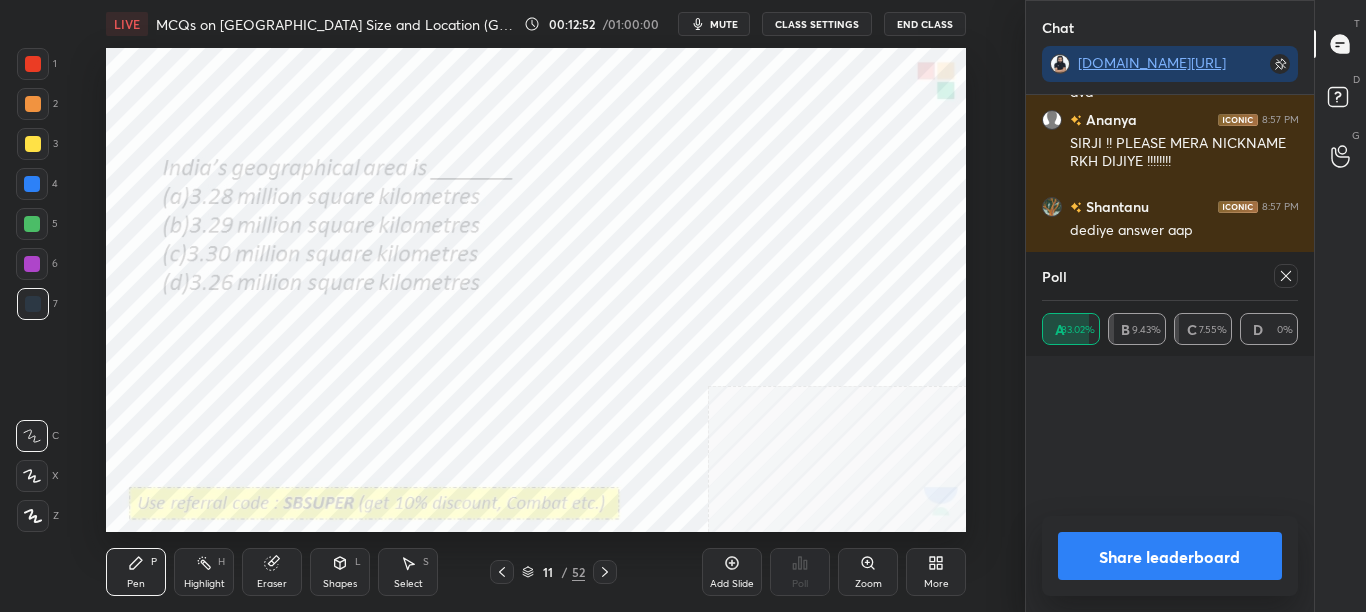 scroll, scrollTop: 19816, scrollLeft: 0, axis: vertical 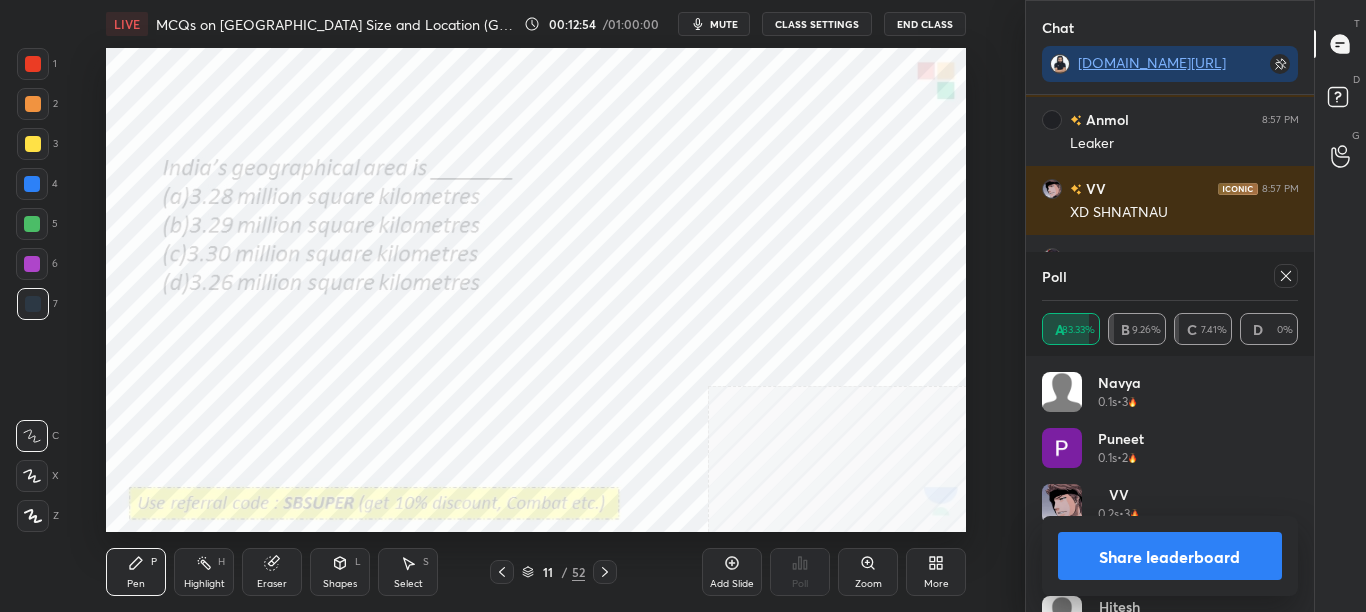click on "Share leaderboard" at bounding box center [1170, 556] 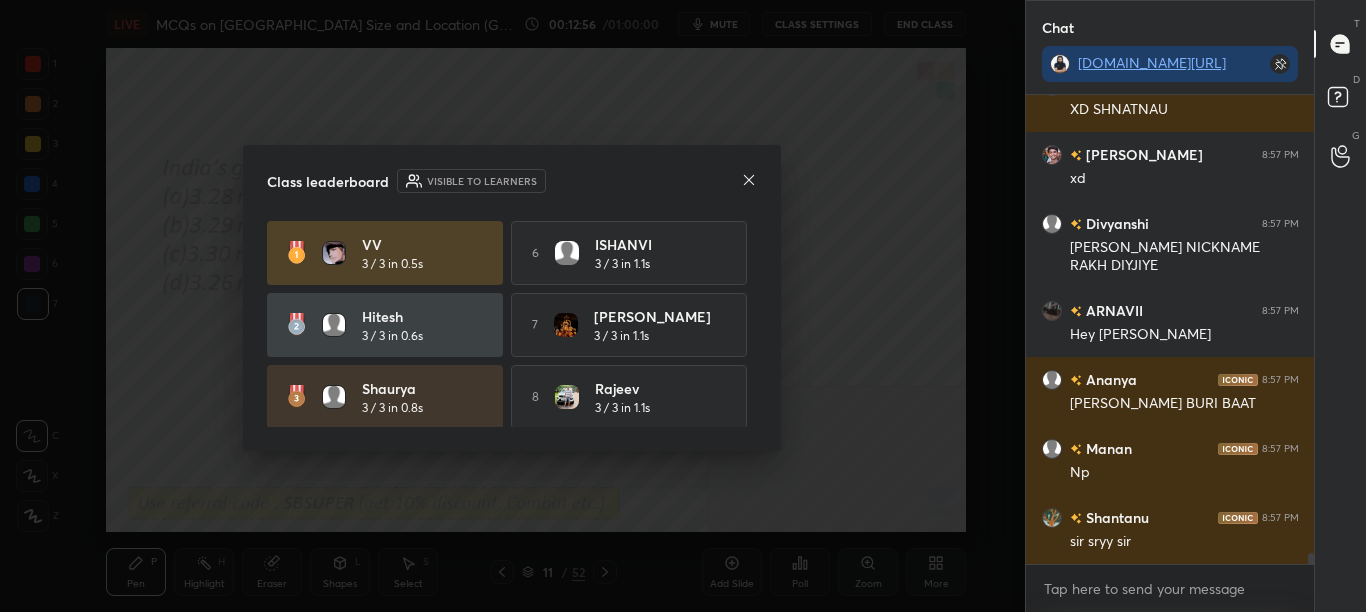 click at bounding box center [749, 181] 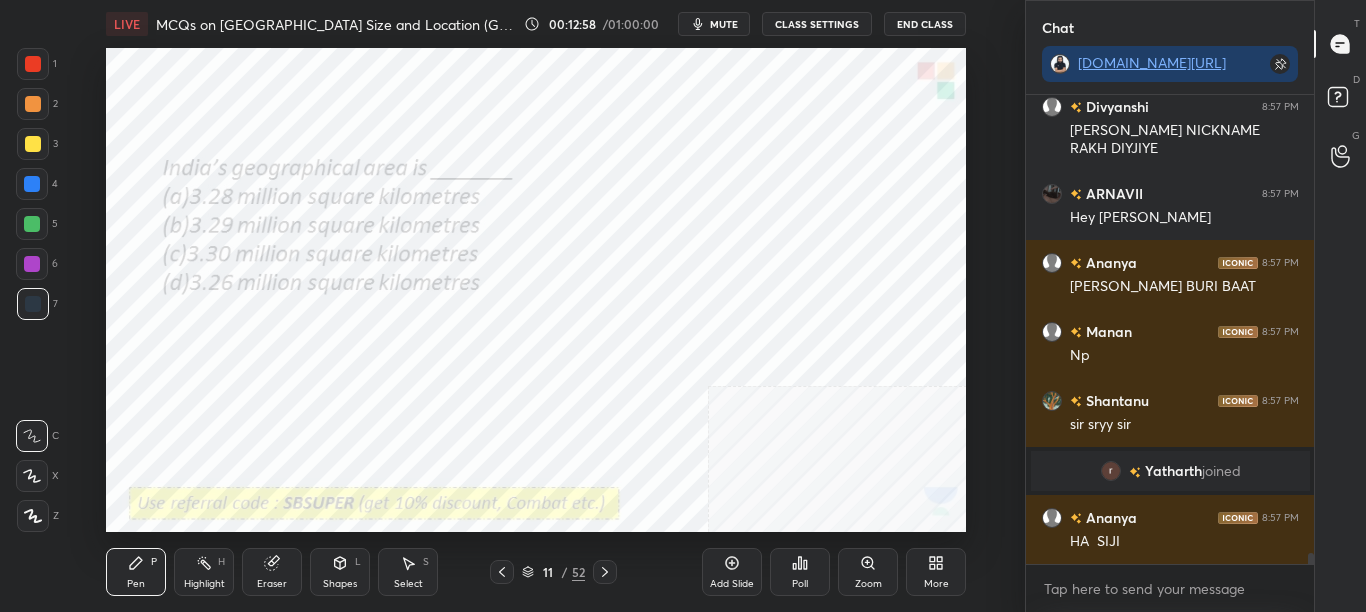 click 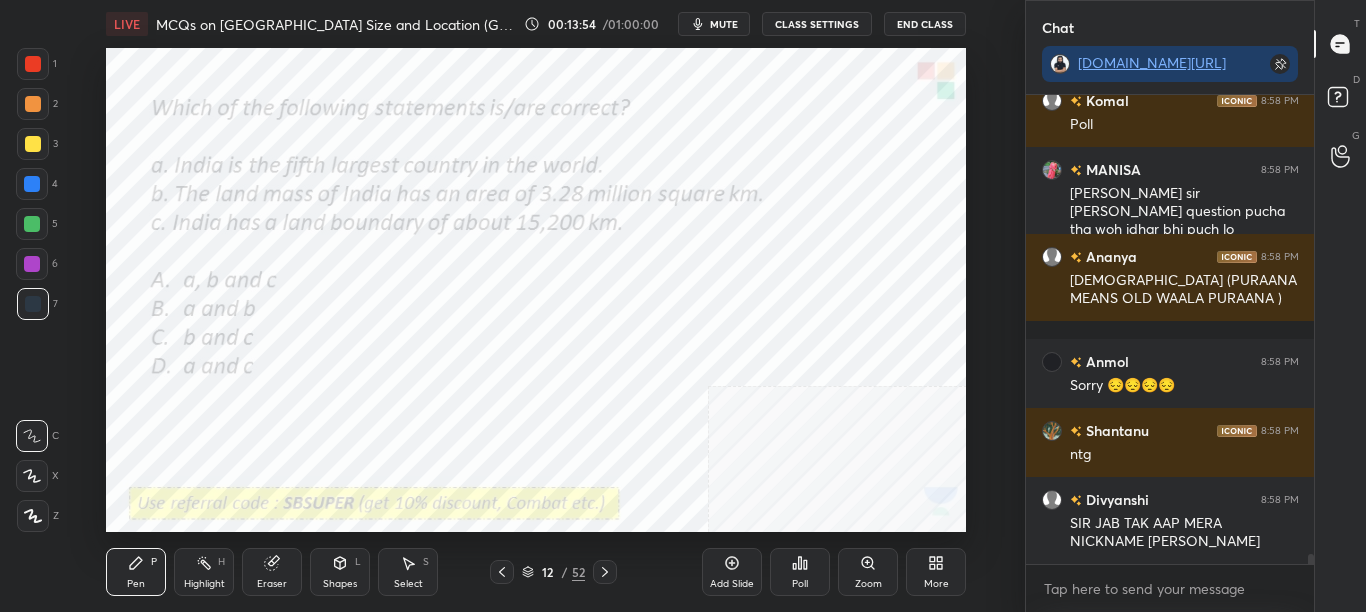 click on "Poll" at bounding box center (800, 584) 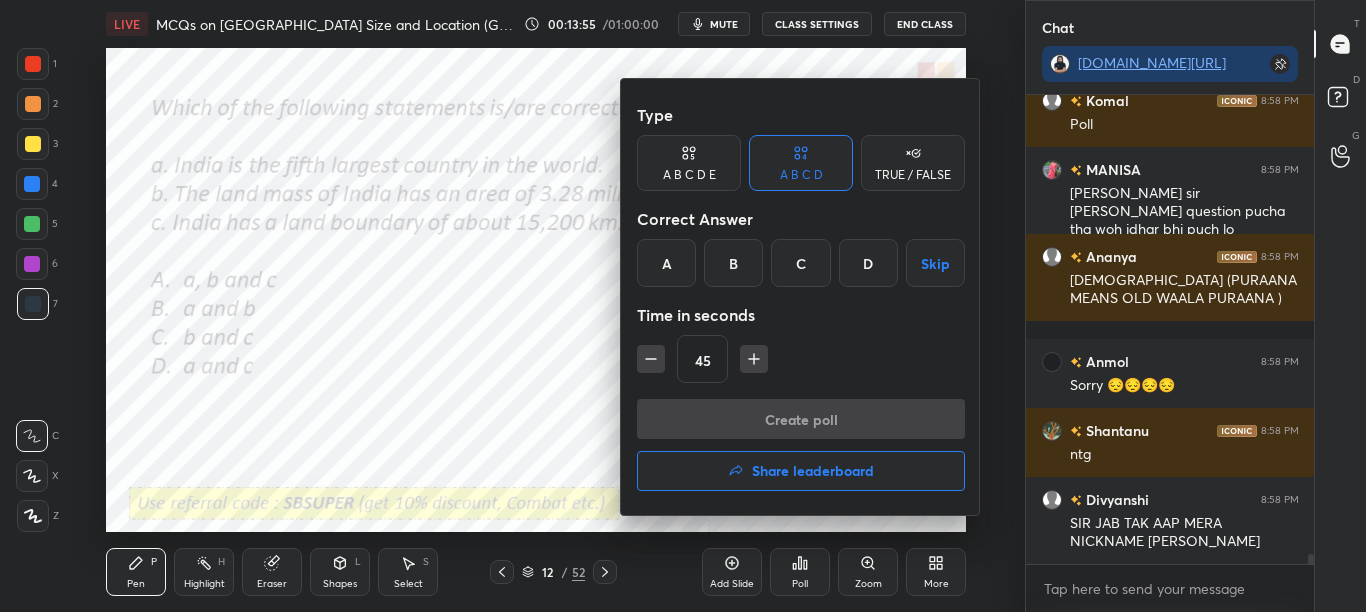click on "C" at bounding box center (800, 263) 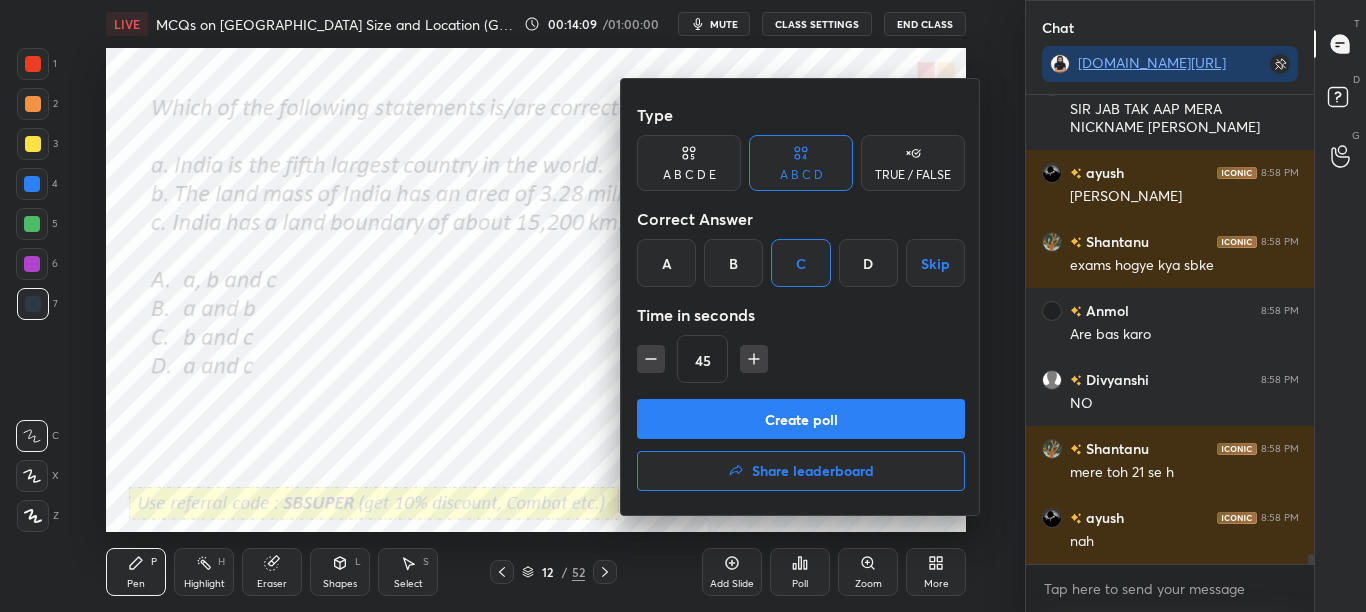 scroll, scrollTop: 21381, scrollLeft: 0, axis: vertical 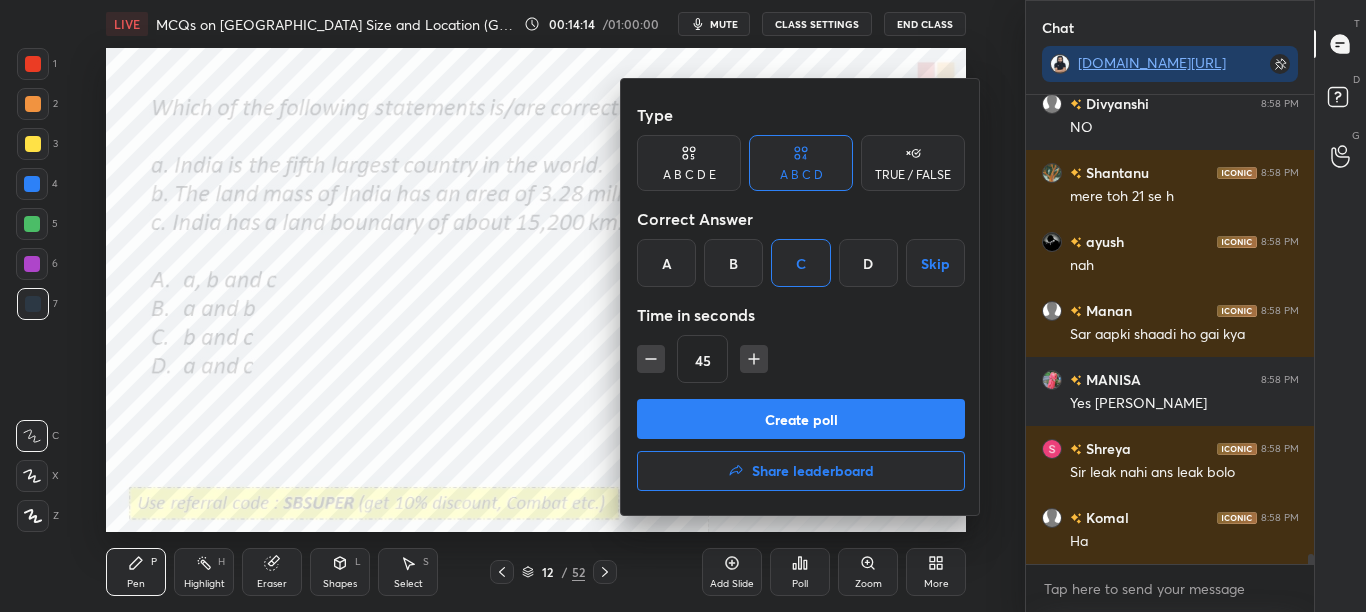 click on "Create poll" at bounding box center [801, 419] 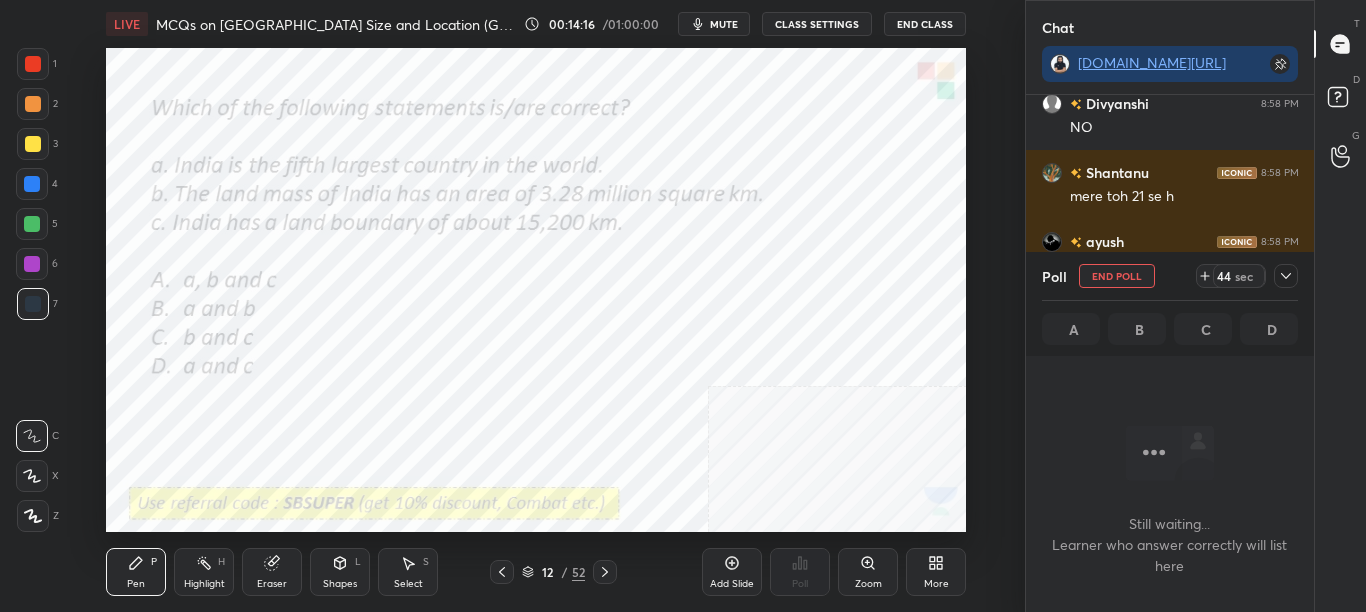 click at bounding box center [1286, 276] 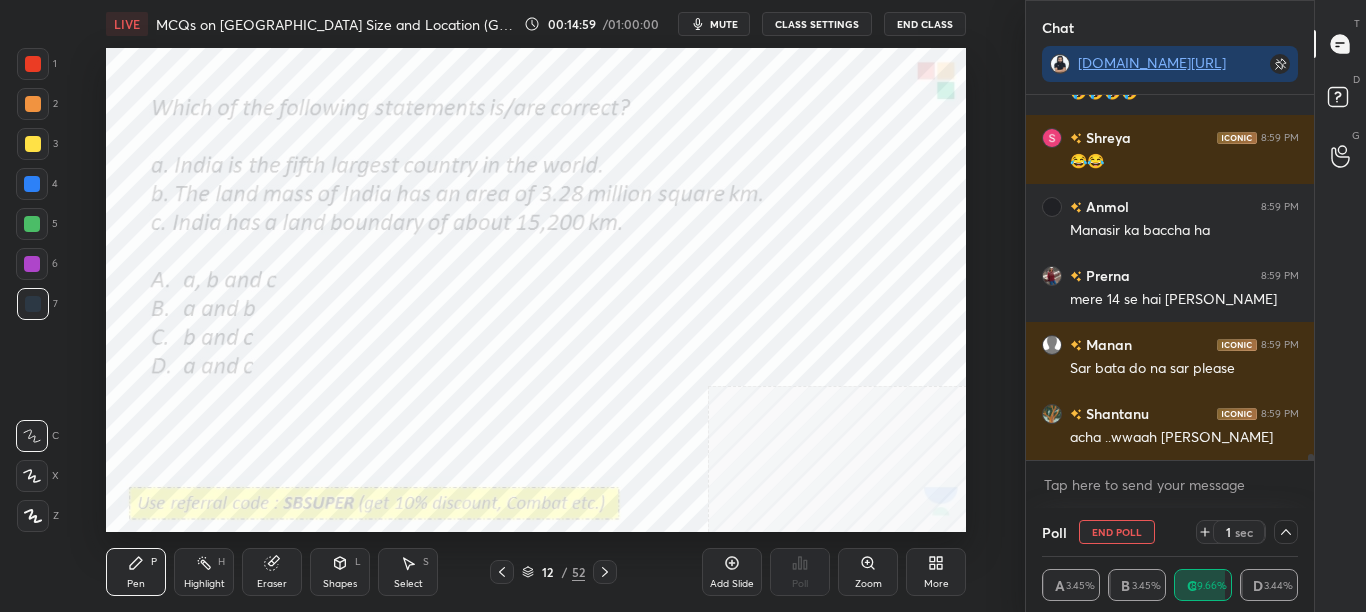 scroll, scrollTop: 22921, scrollLeft: 0, axis: vertical 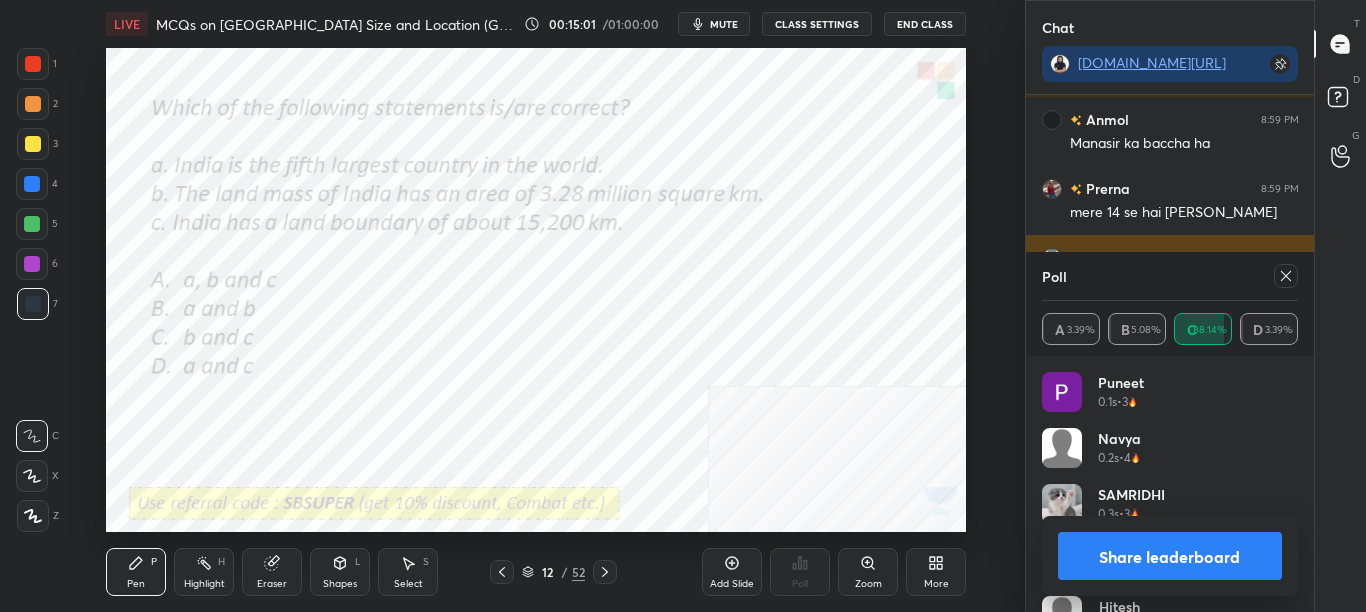 drag, startPoint x: 1284, startPoint y: 274, endPoint x: 1291, endPoint y: 289, distance: 16.552946 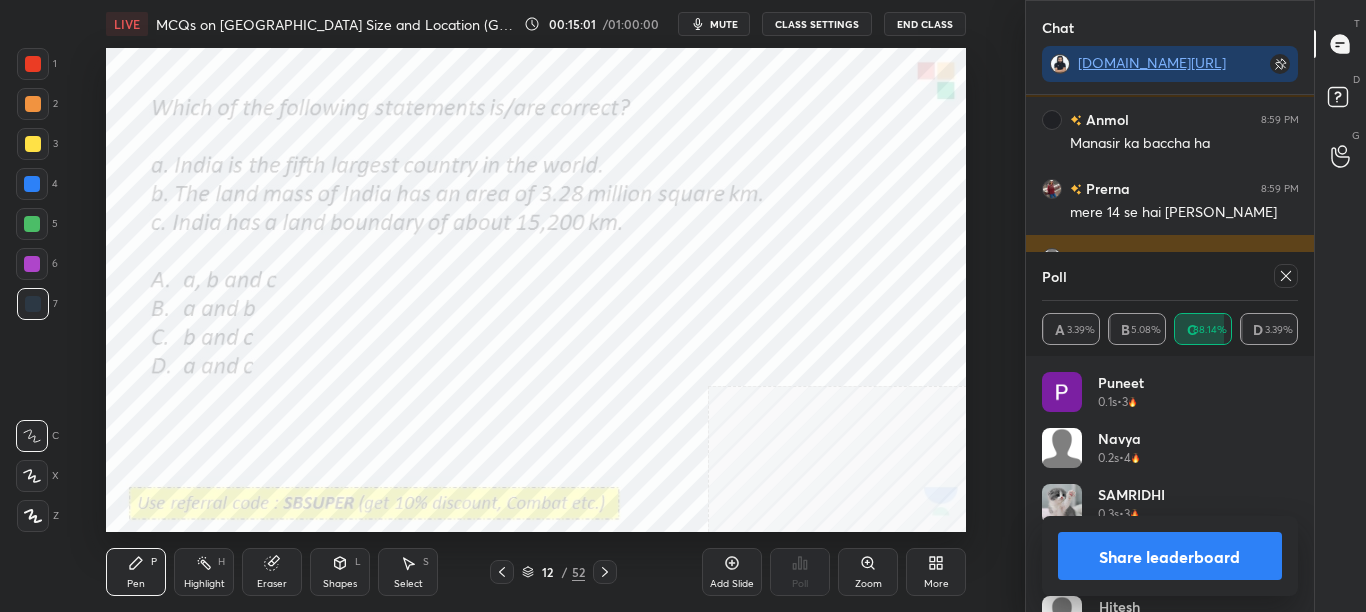 click 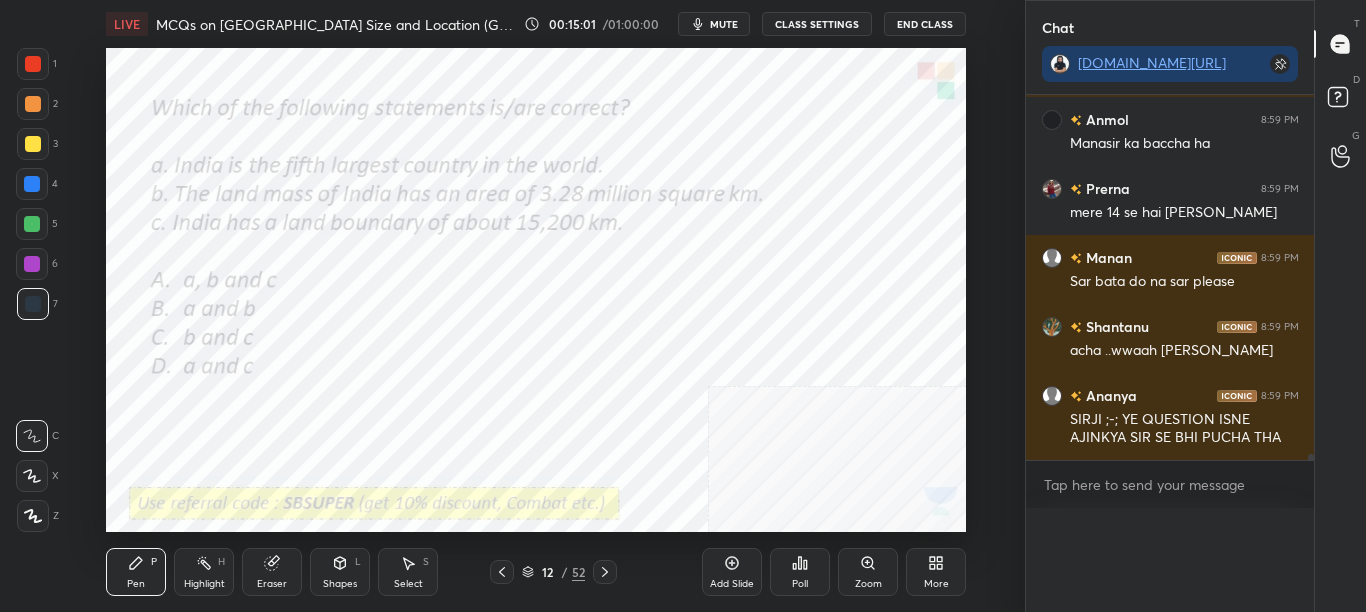 scroll, scrollTop: 0, scrollLeft: 0, axis: both 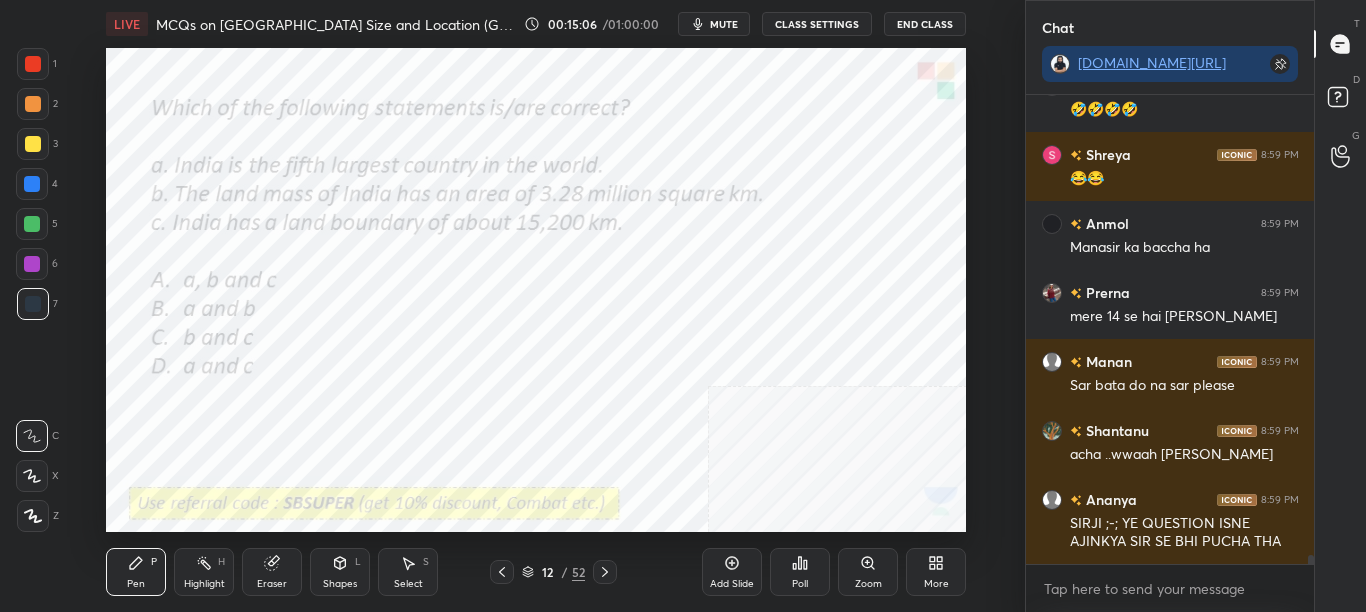 click 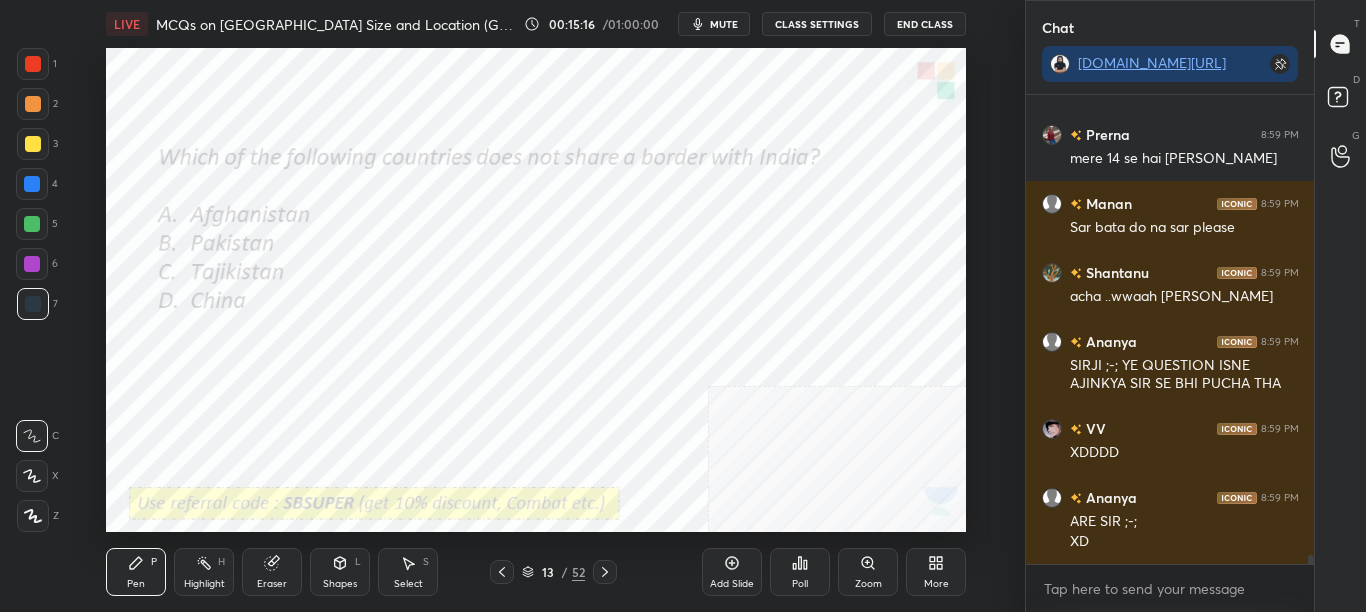 scroll, scrollTop: 23044, scrollLeft: 0, axis: vertical 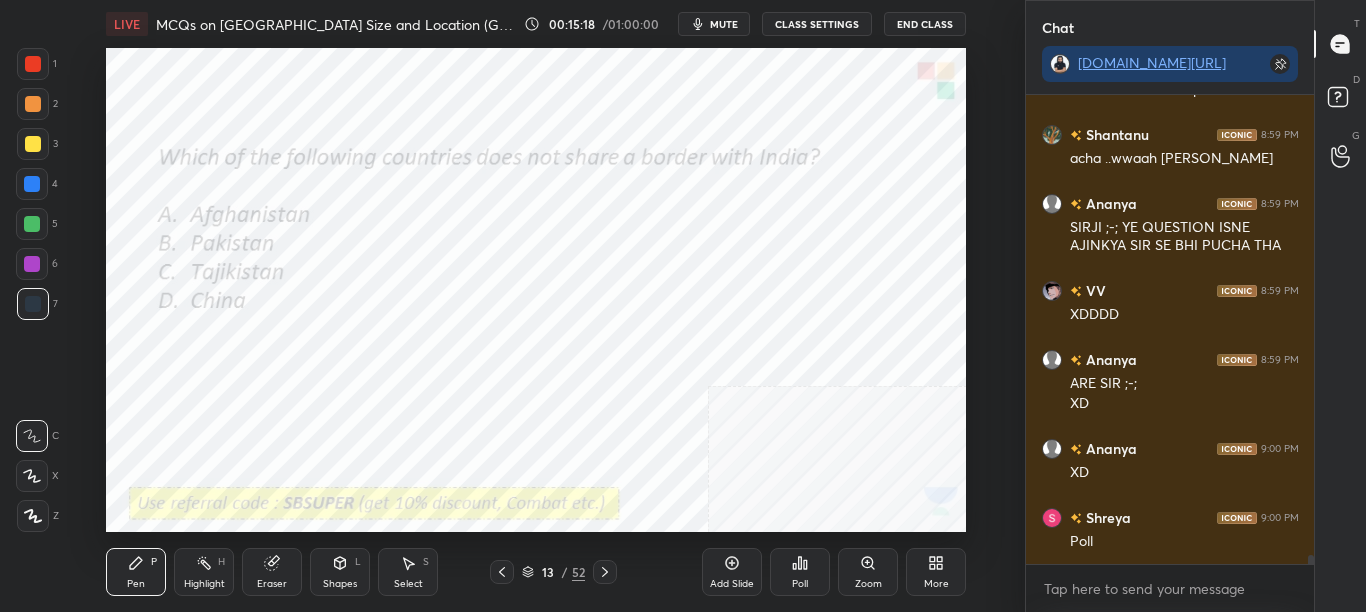 click on "Poll" at bounding box center [800, 572] 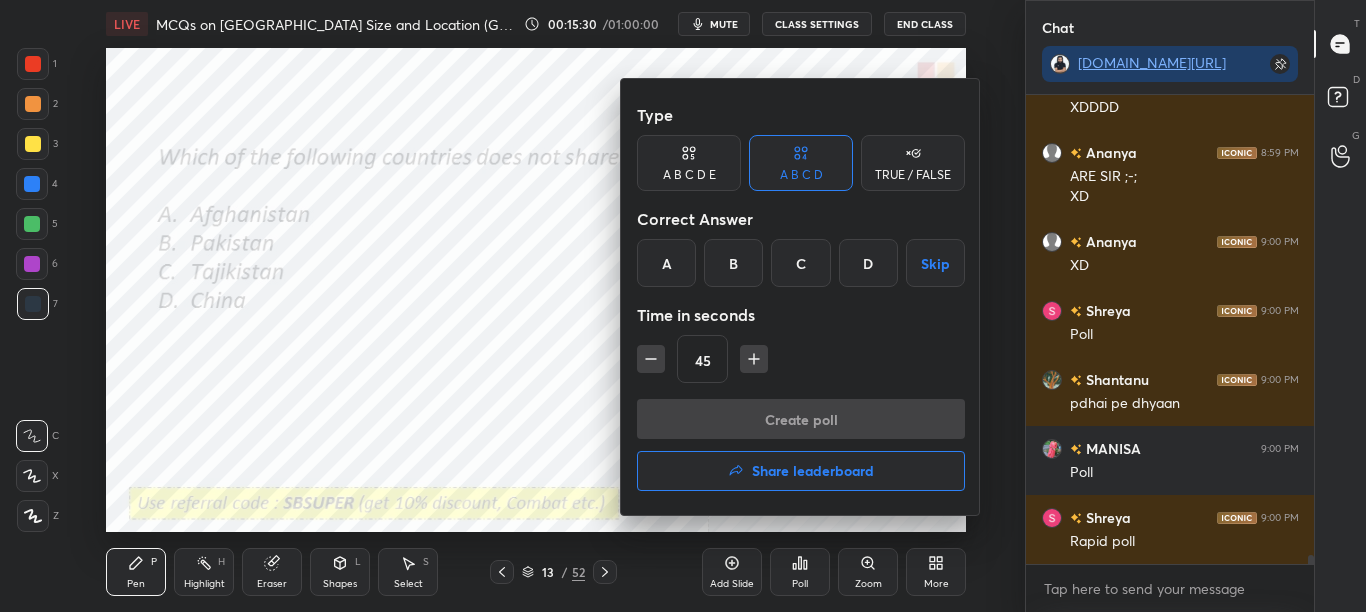 scroll, scrollTop: 23389, scrollLeft: 0, axis: vertical 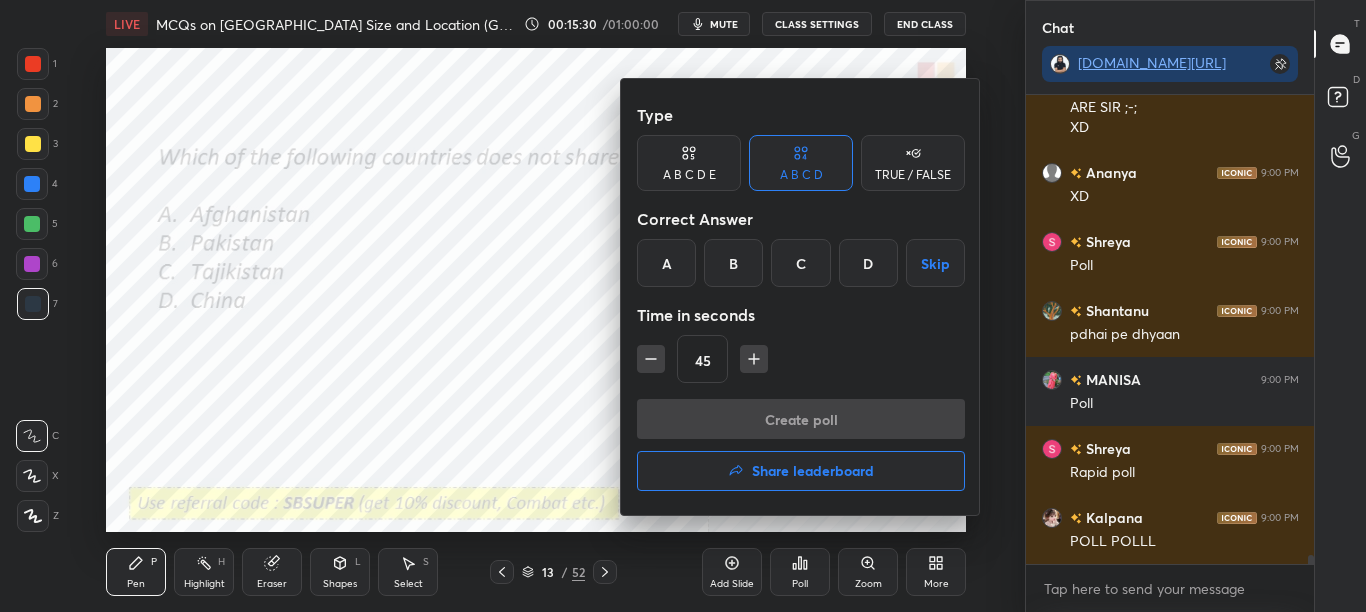 click on "C" at bounding box center [800, 263] 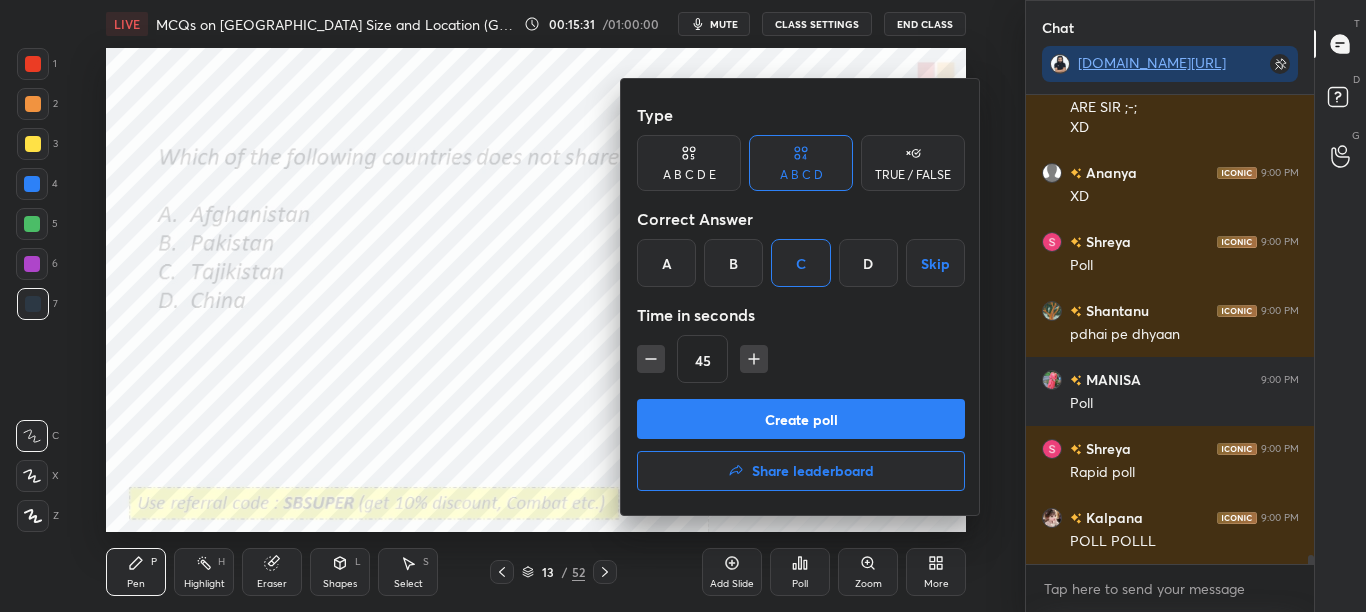click on "Create poll" at bounding box center [801, 419] 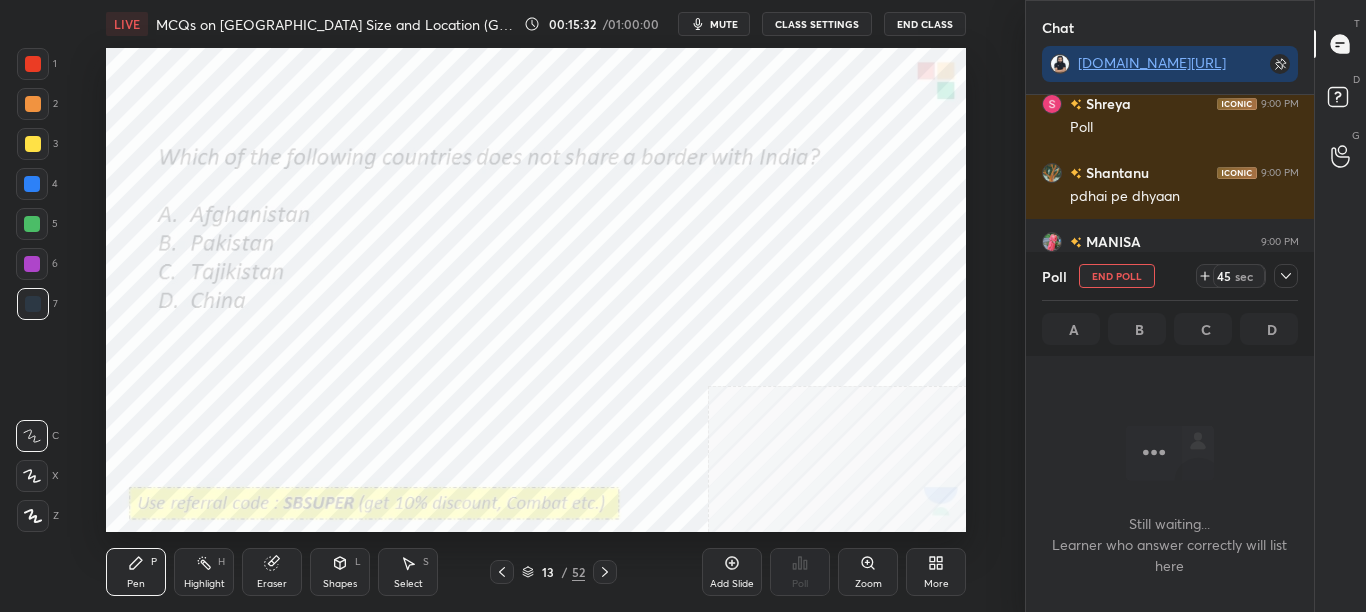 click 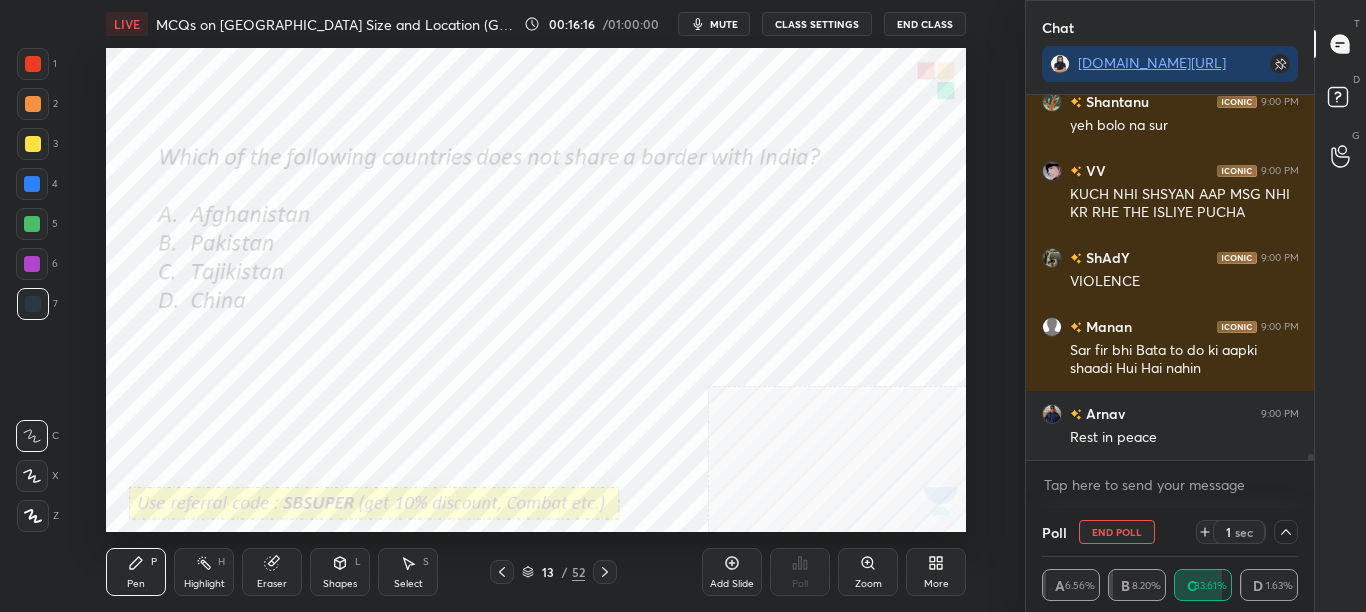 scroll, scrollTop: 23765, scrollLeft: 0, axis: vertical 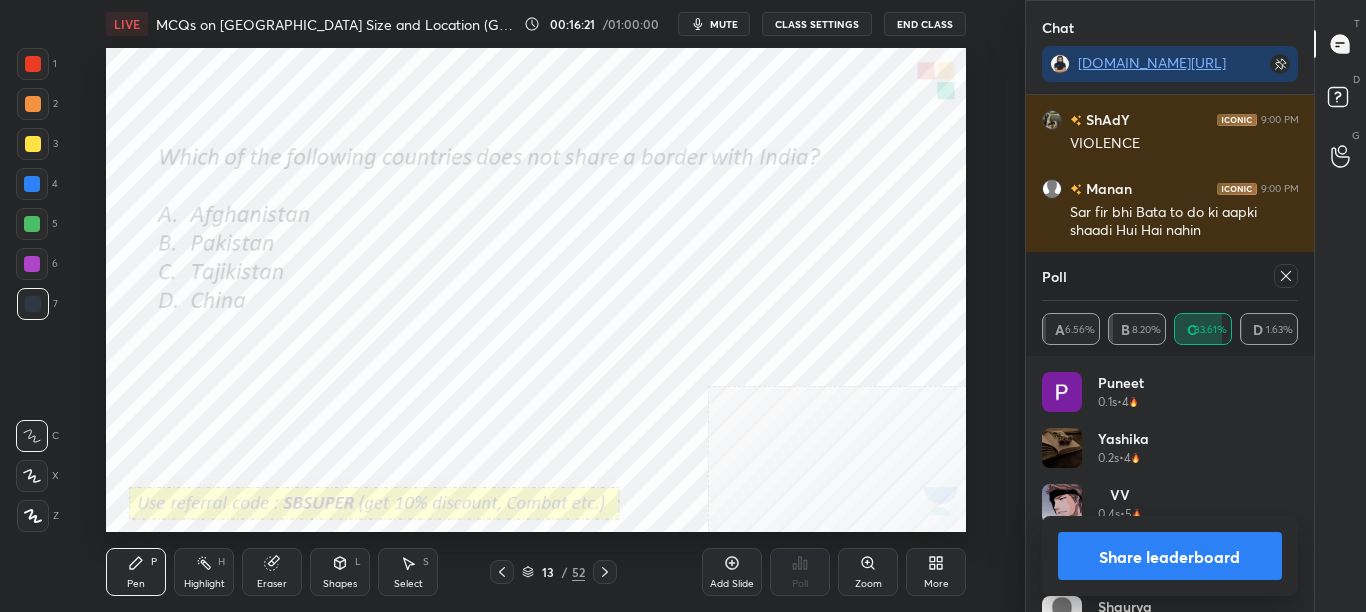 click on "Share leaderboard" at bounding box center (1170, 556) 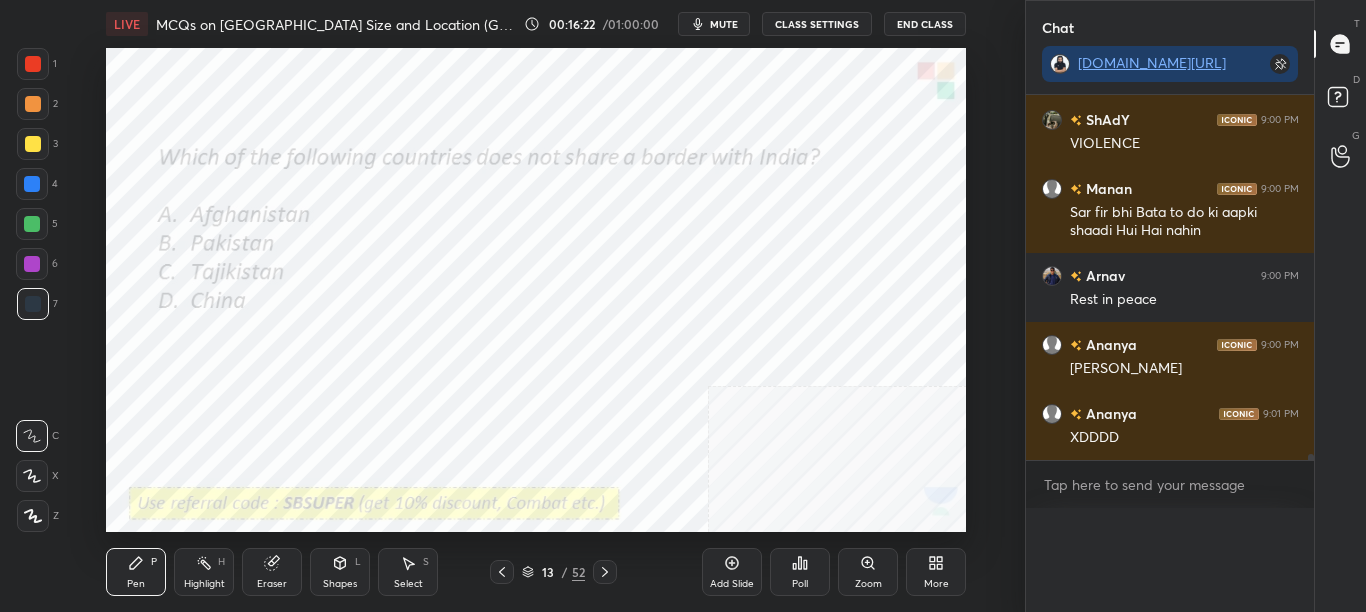 scroll, scrollTop: 0, scrollLeft: 0, axis: both 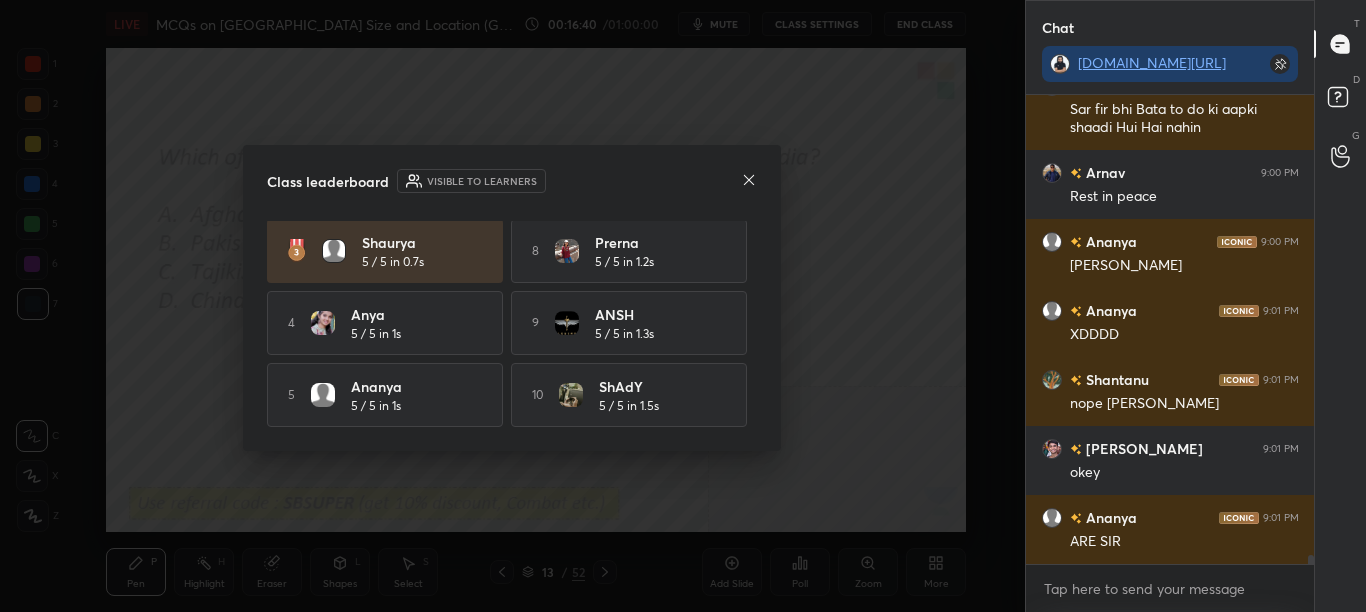 drag, startPoint x: 750, startPoint y: 351, endPoint x: 743, endPoint y: 298, distance: 53.460266 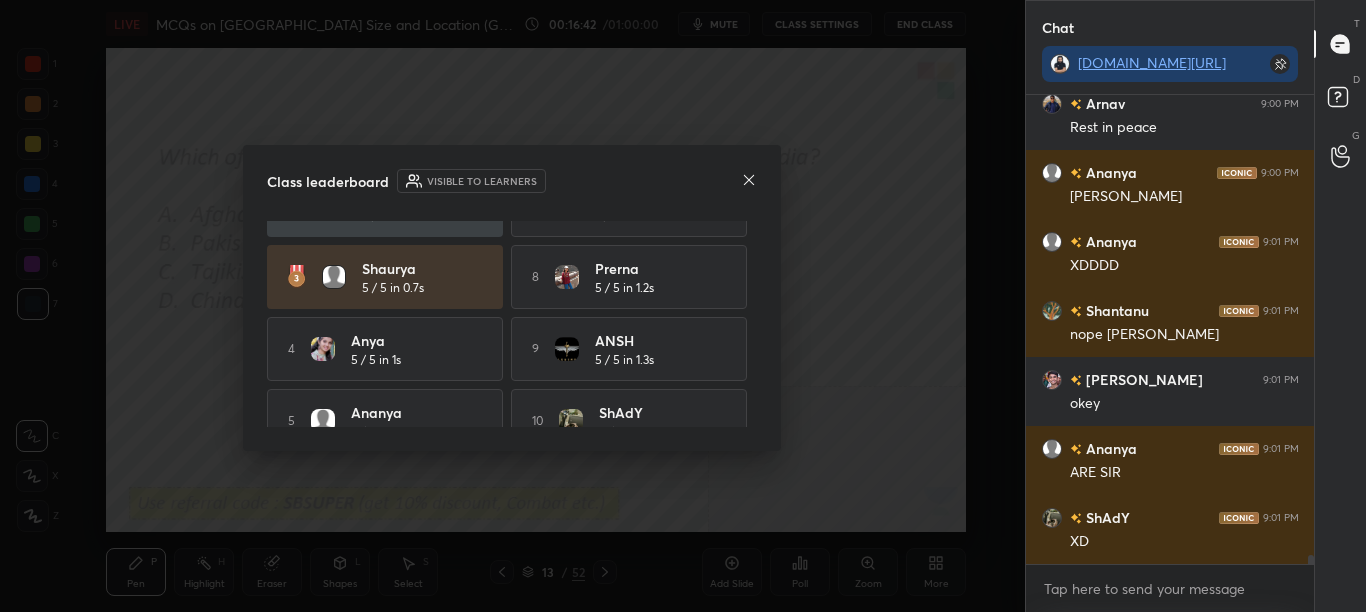 drag, startPoint x: 750, startPoint y: 292, endPoint x: 746, endPoint y: 249, distance: 43.185646 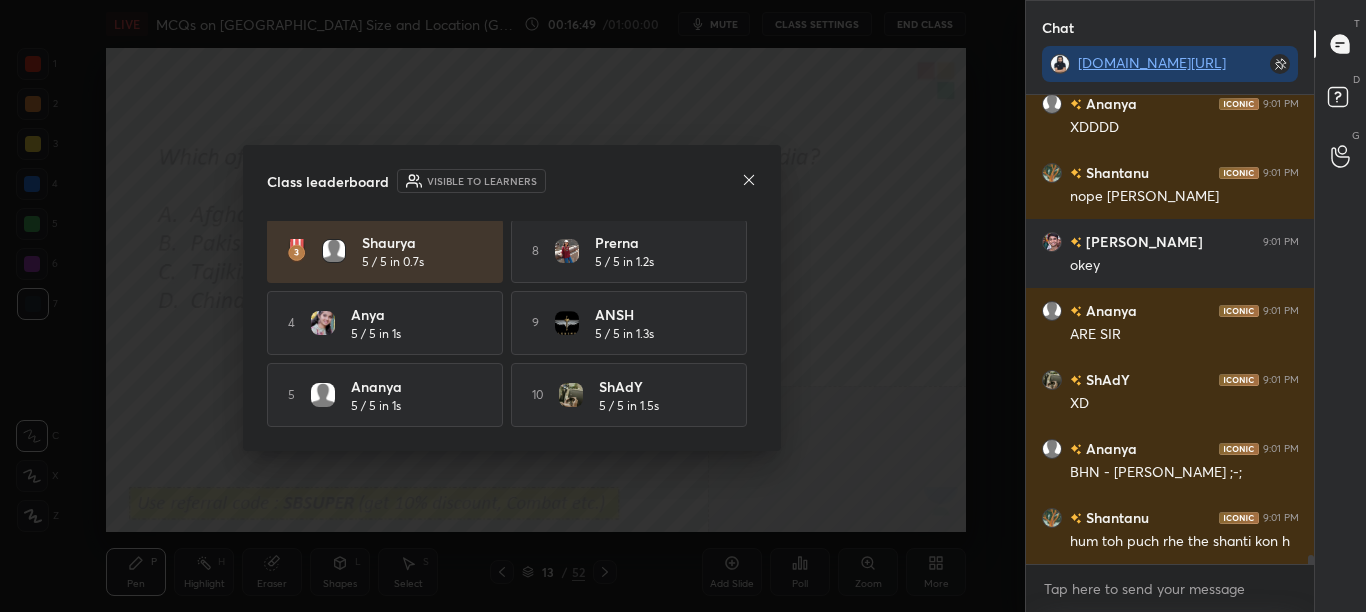 click 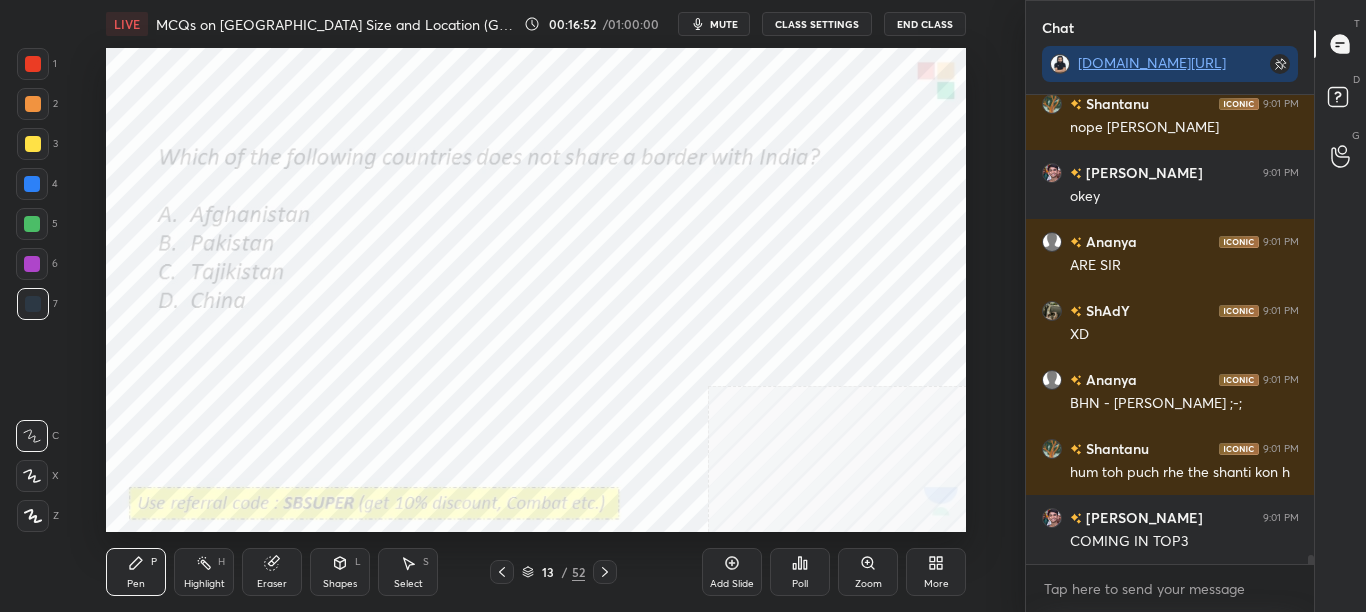 click 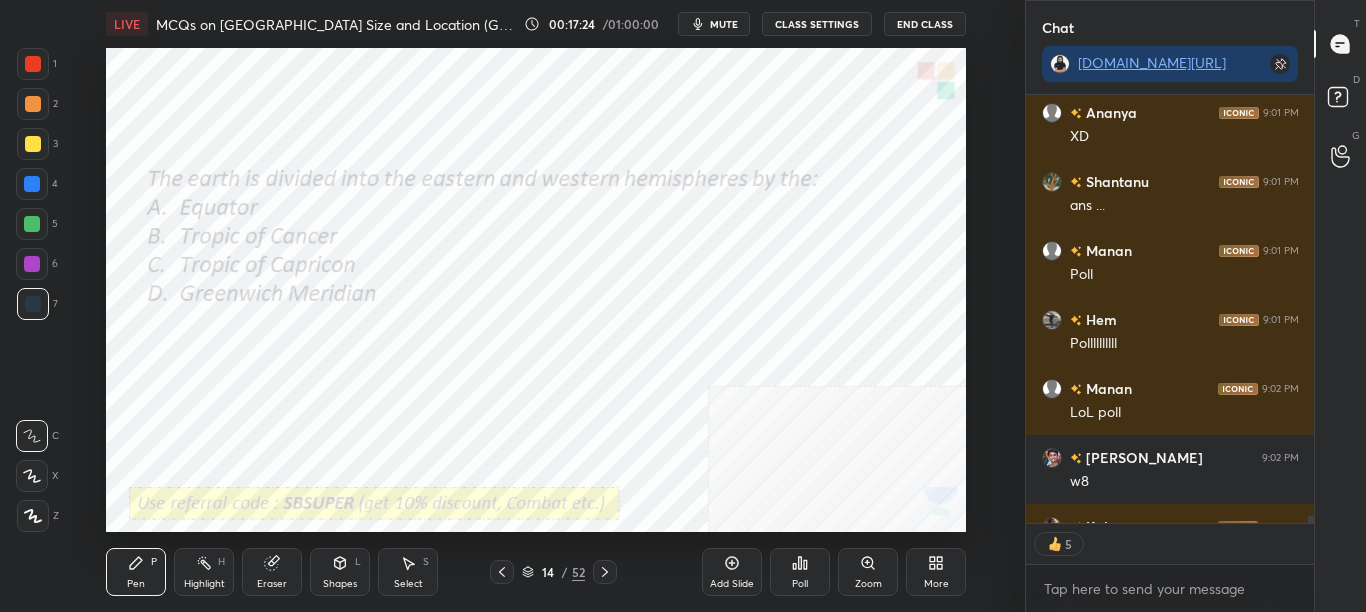 scroll, scrollTop: 24333, scrollLeft: 0, axis: vertical 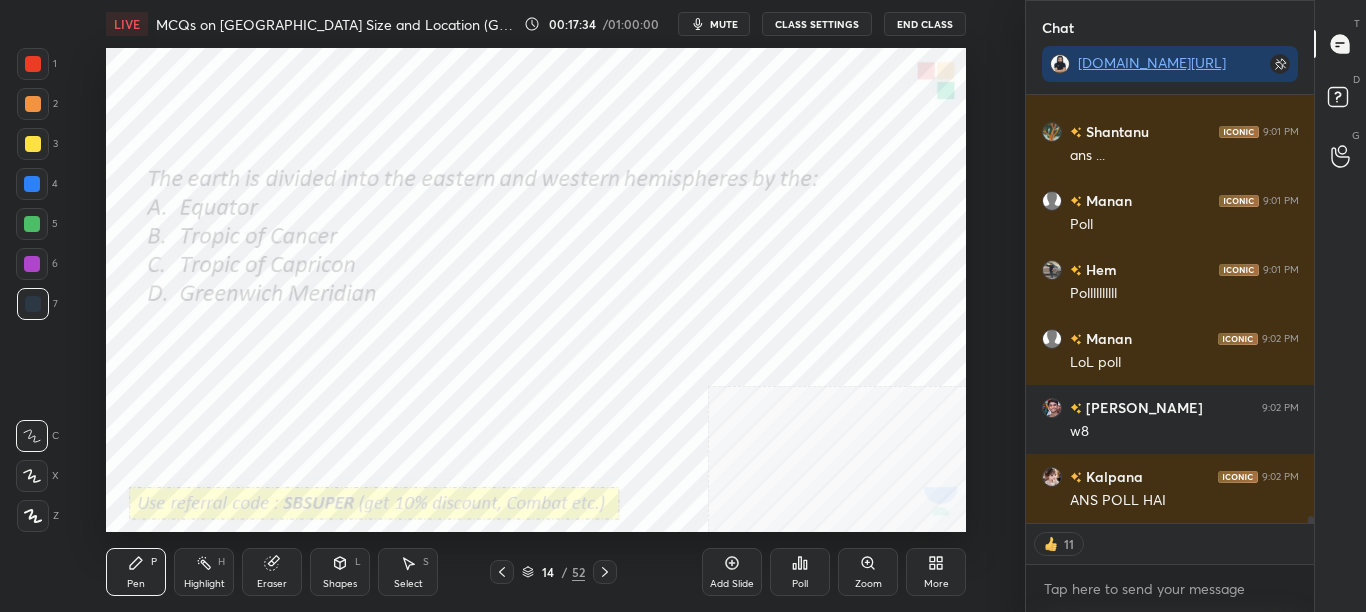 click on "Poll" at bounding box center [800, 572] 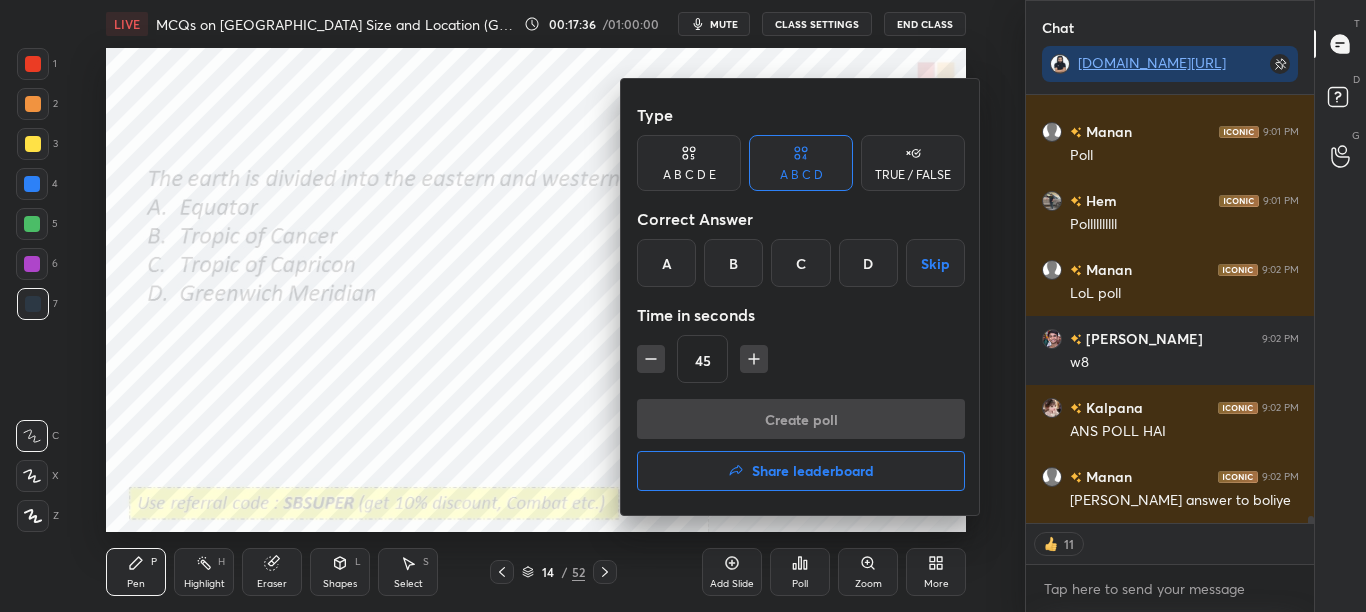 click at bounding box center [683, 306] 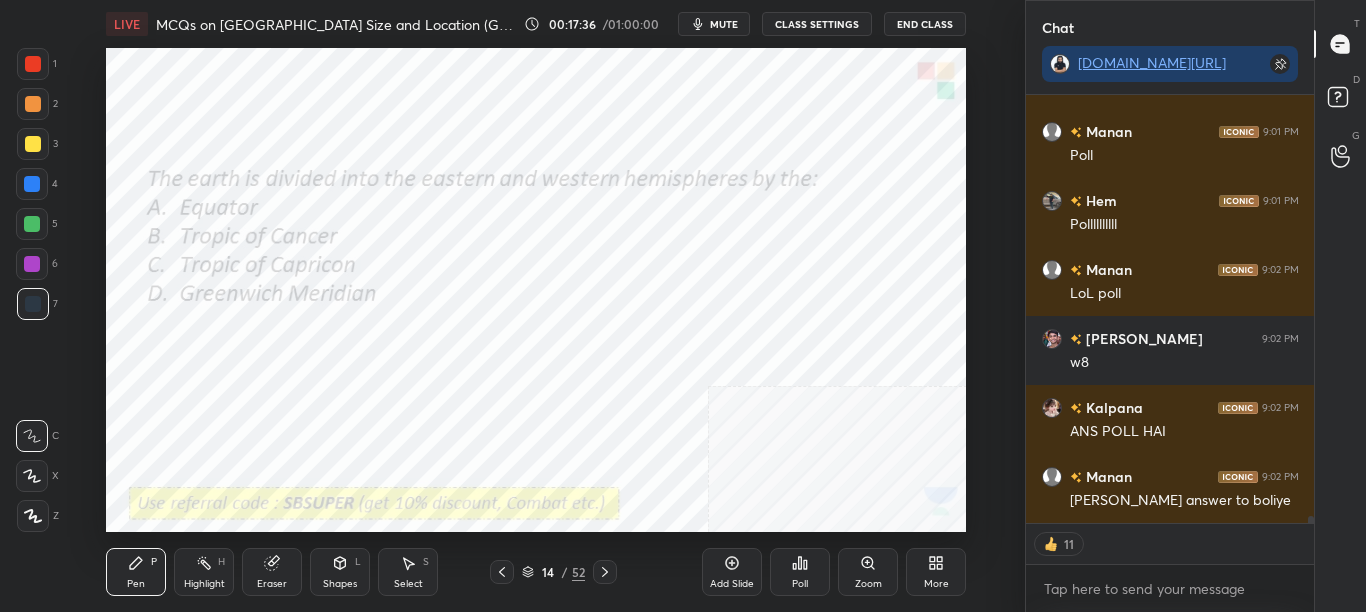 scroll, scrollTop: 24452, scrollLeft: 0, axis: vertical 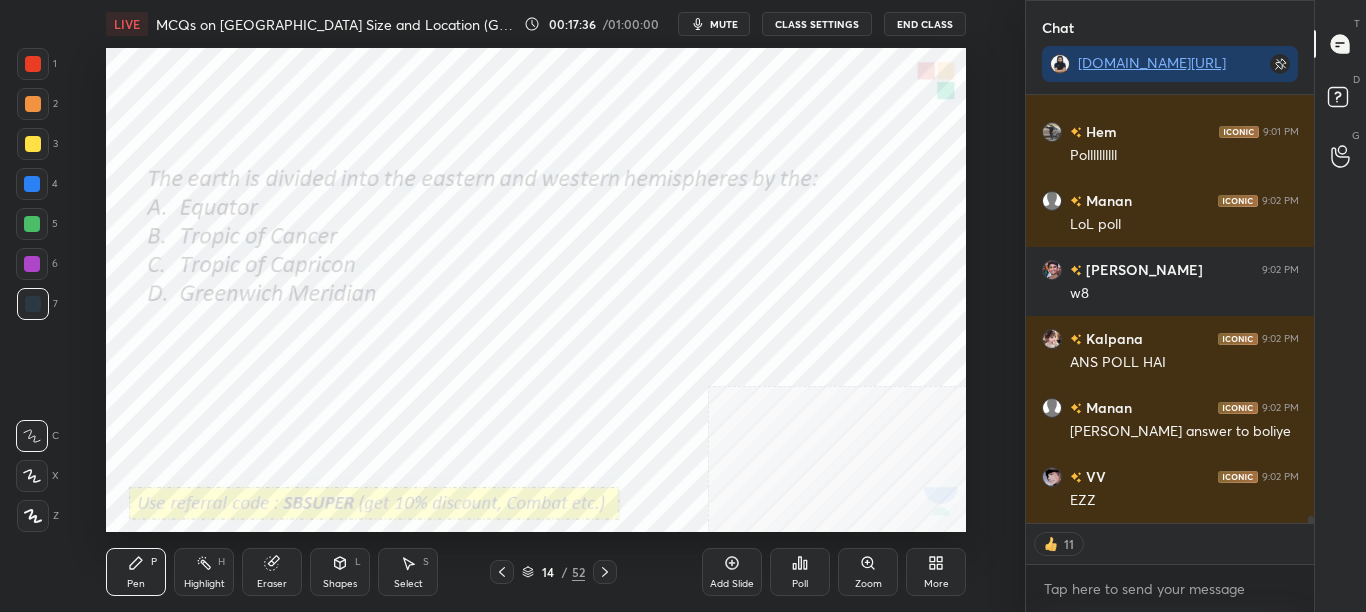 click 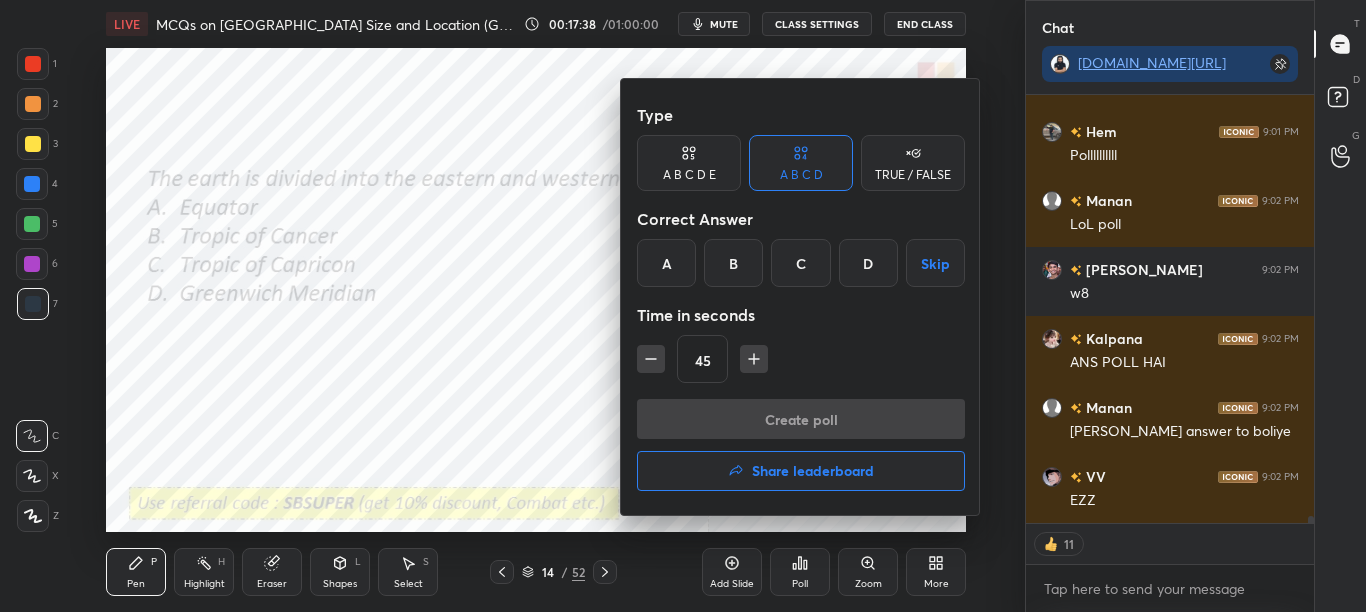 scroll, scrollTop: 7, scrollLeft: 7, axis: both 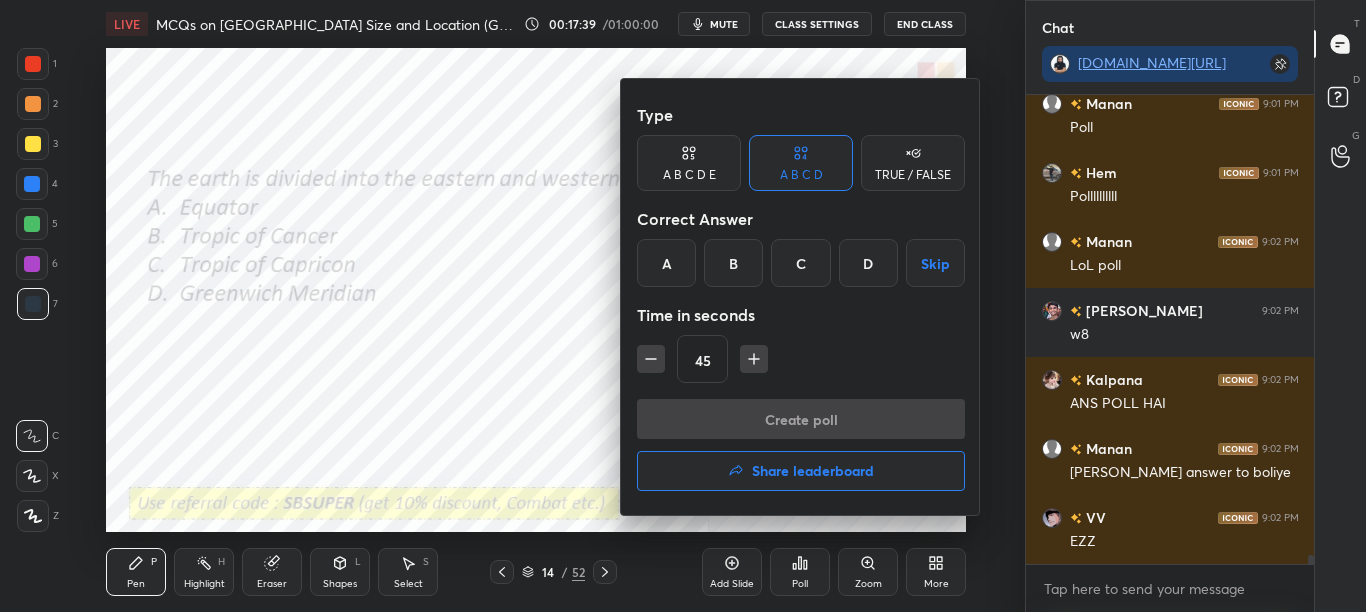 click at bounding box center (683, 306) 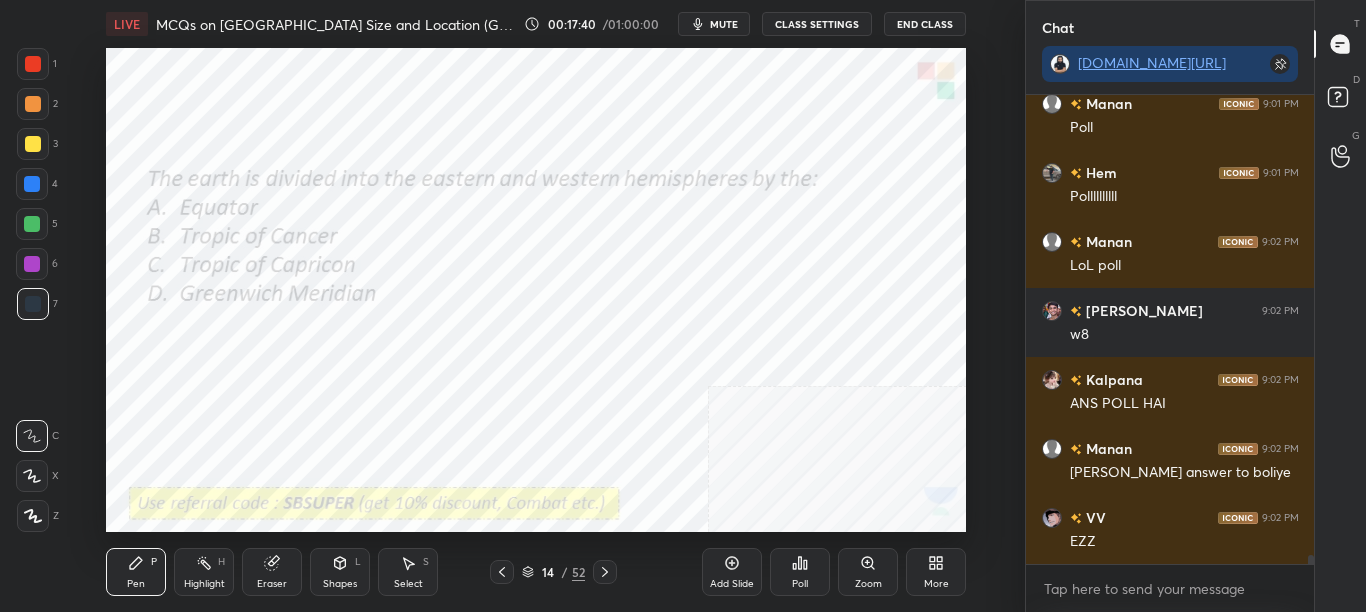 click on "Poll" at bounding box center [800, 572] 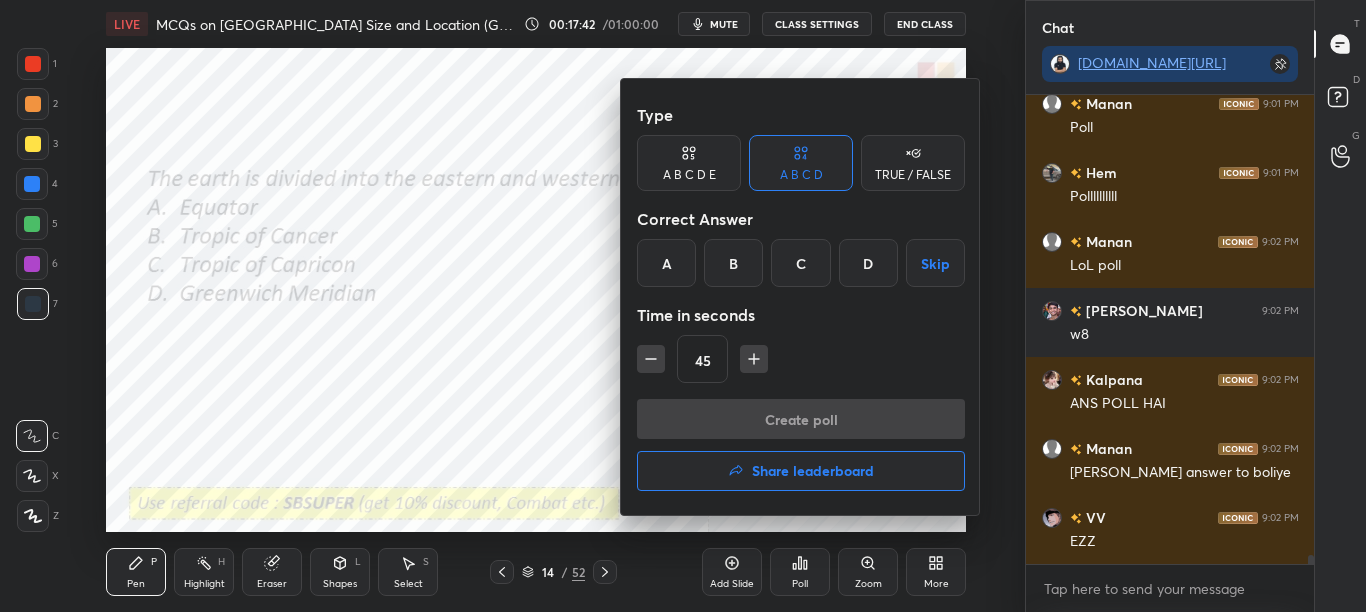 click on "D" at bounding box center [868, 263] 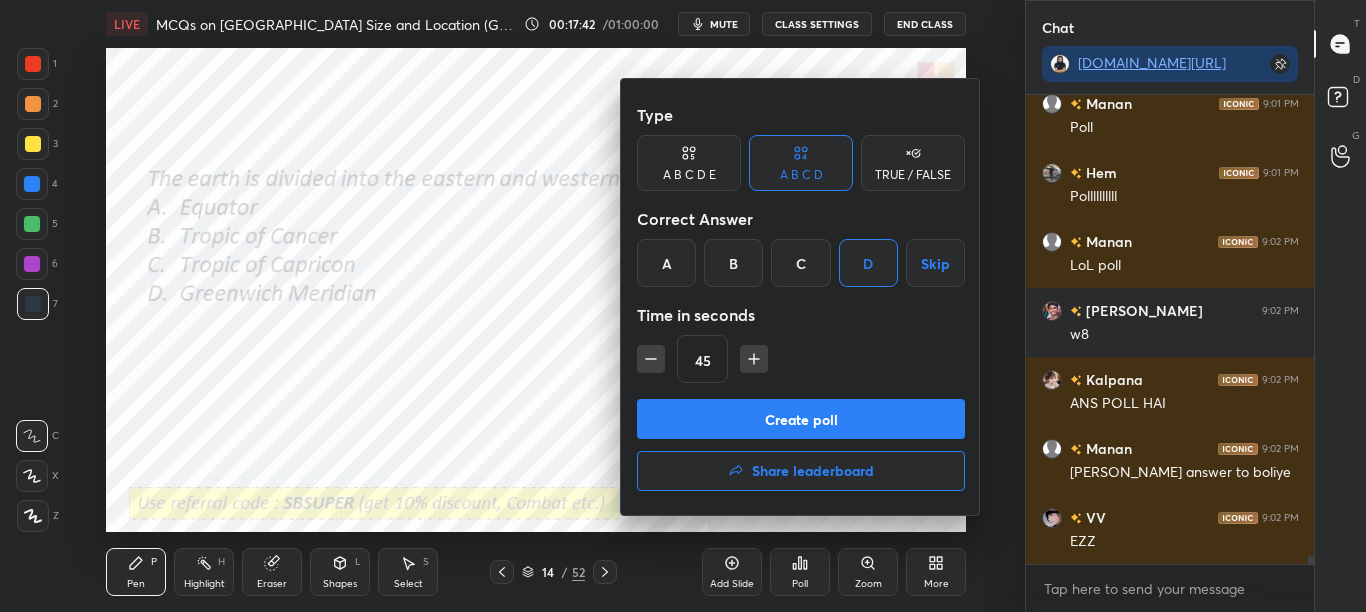 click on "Create poll" at bounding box center (801, 419) 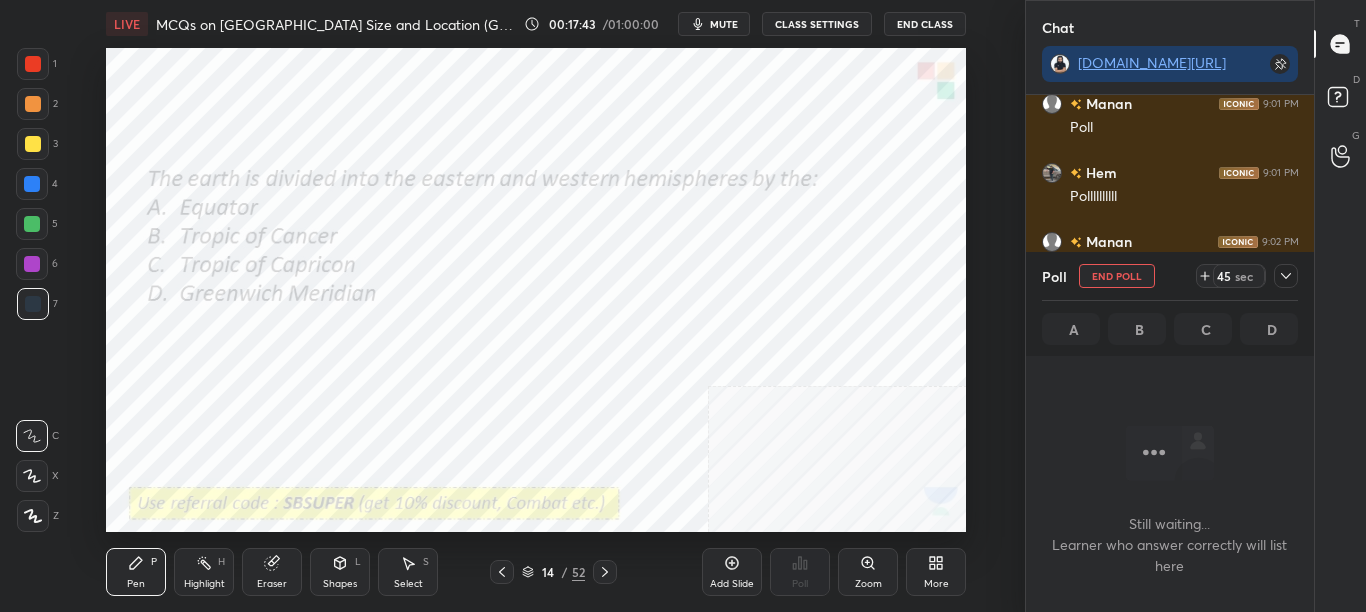 scroll, scrollTop: 254, scrollLeft: 282, axis: both 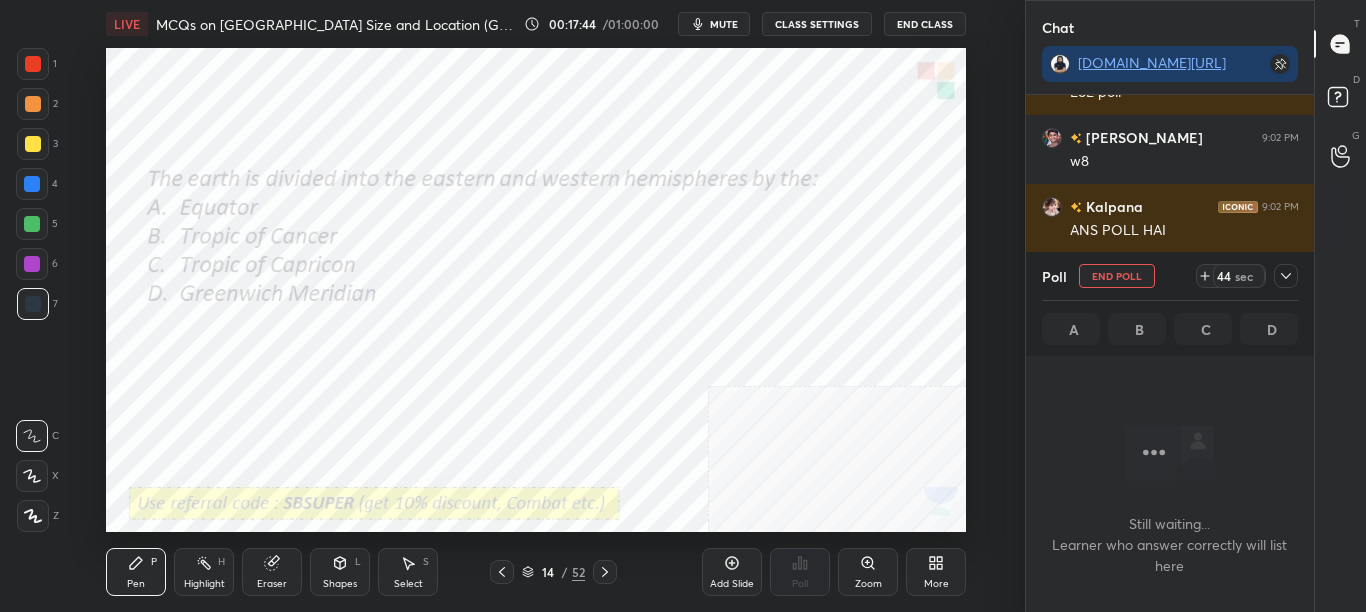 click at bounding box center [1286, 276] 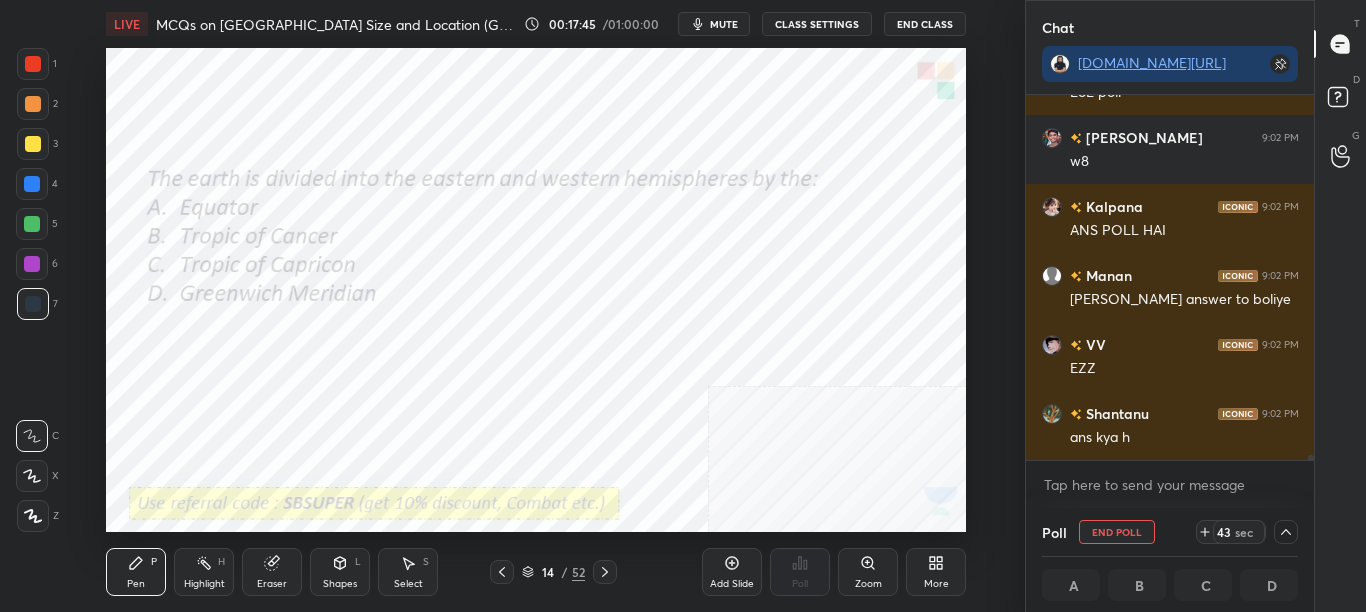 scroll, scrollTop: 1, scrollLeft: 7, axis: both 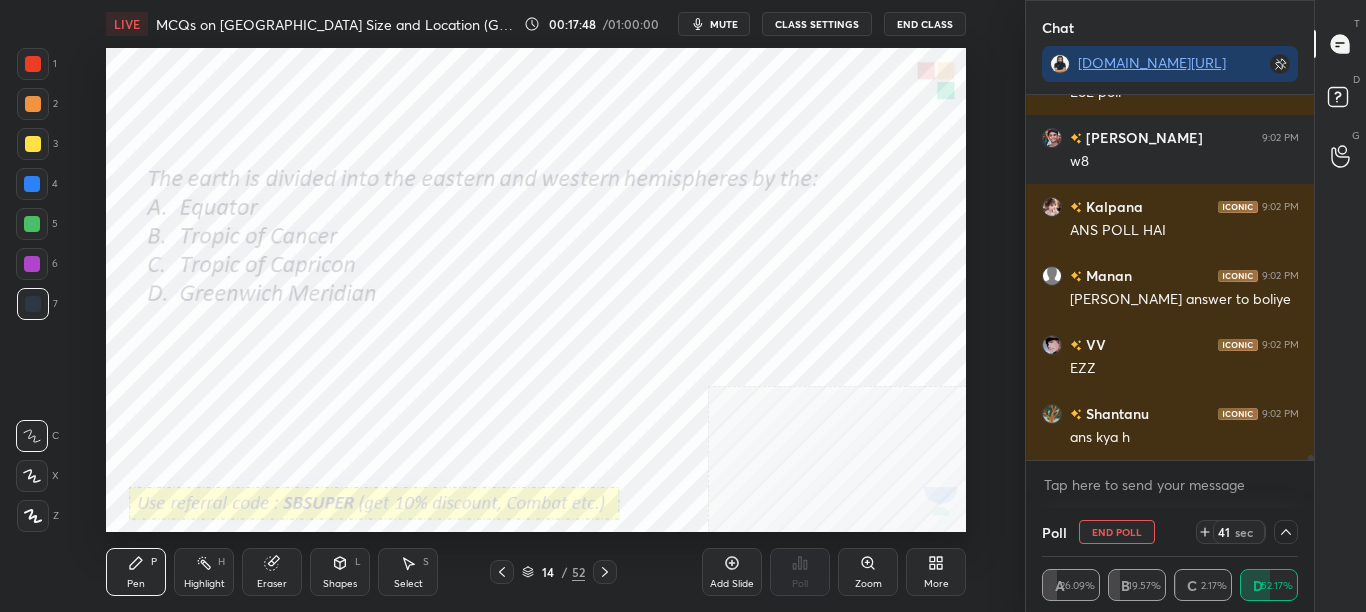 click on "mute" at bounding box center [714, 24] 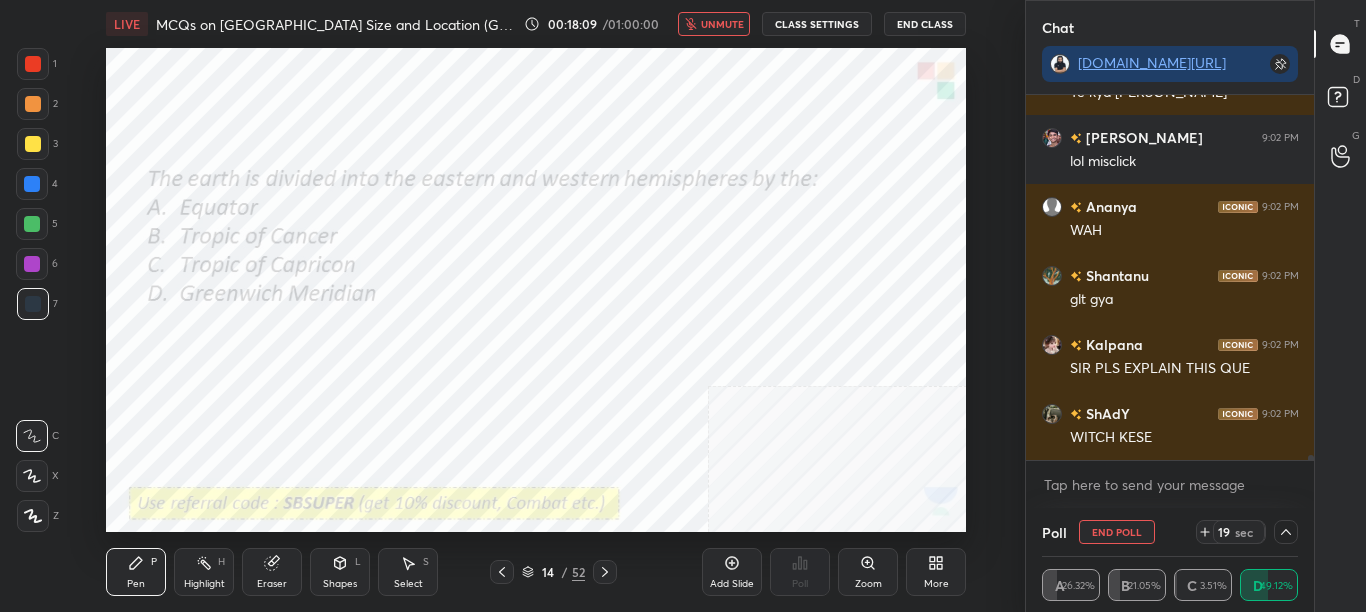 scroll, scrollTop: 25136, scrollLeft: 0, axis: vertical 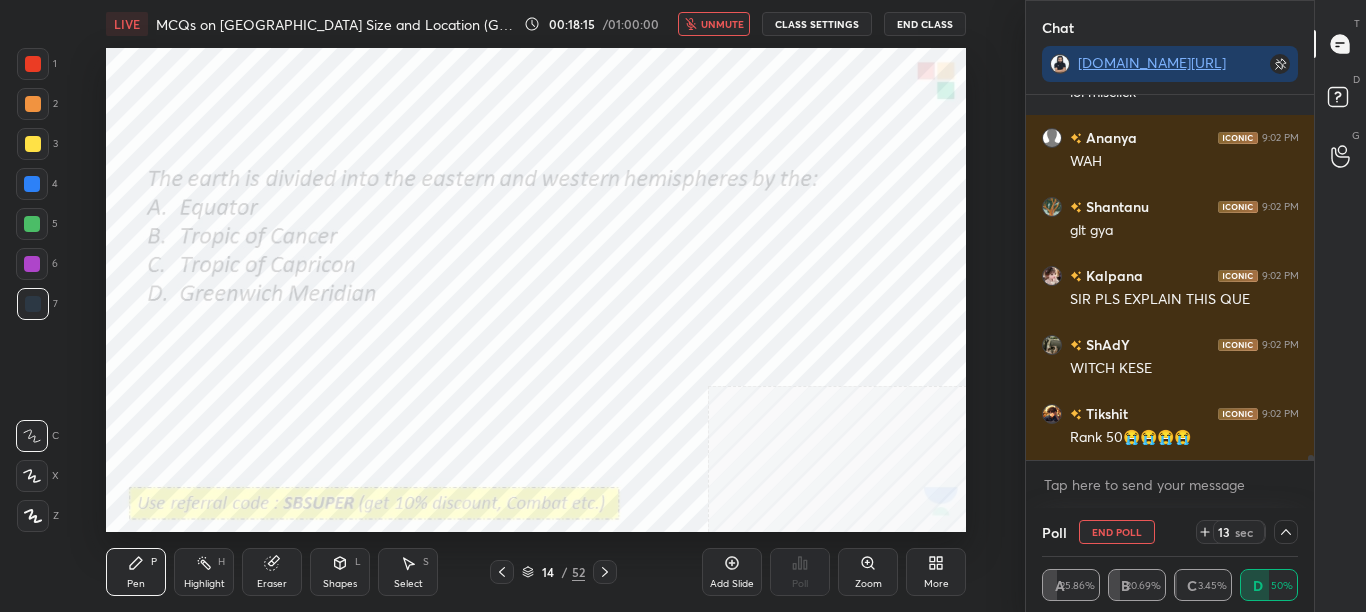 click on "unmute" at bounding box center [714, 24] 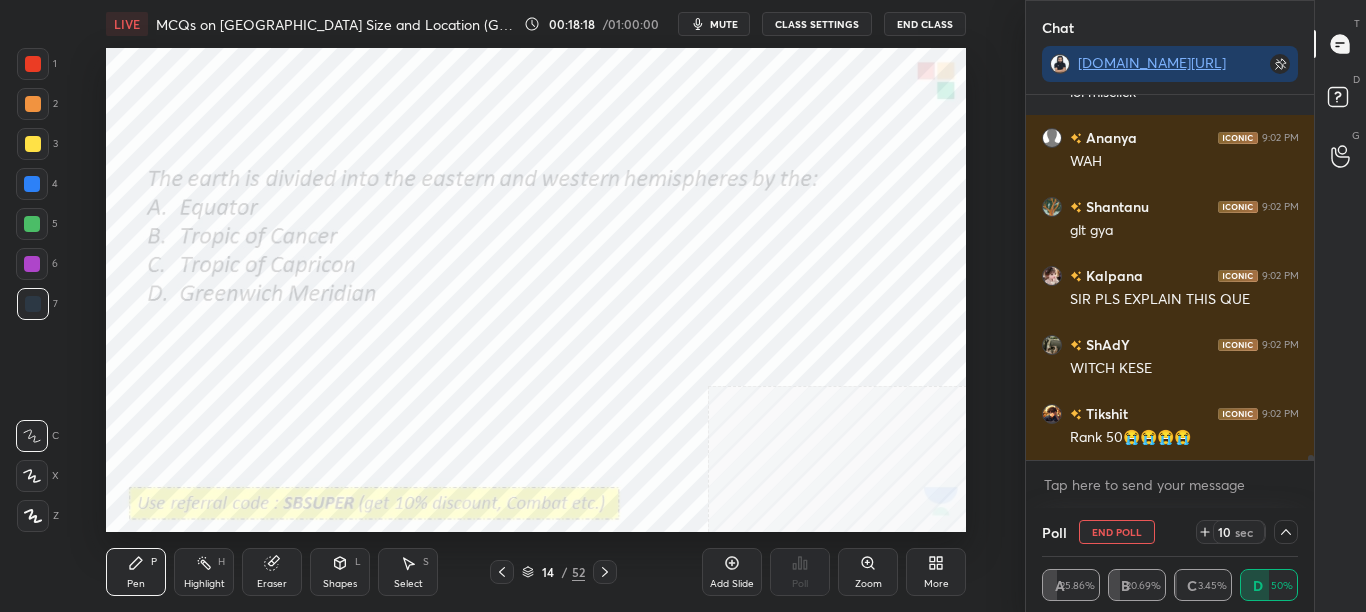 scroll, scrollTop: 25205, scrollLeft: 0, axis: vertical 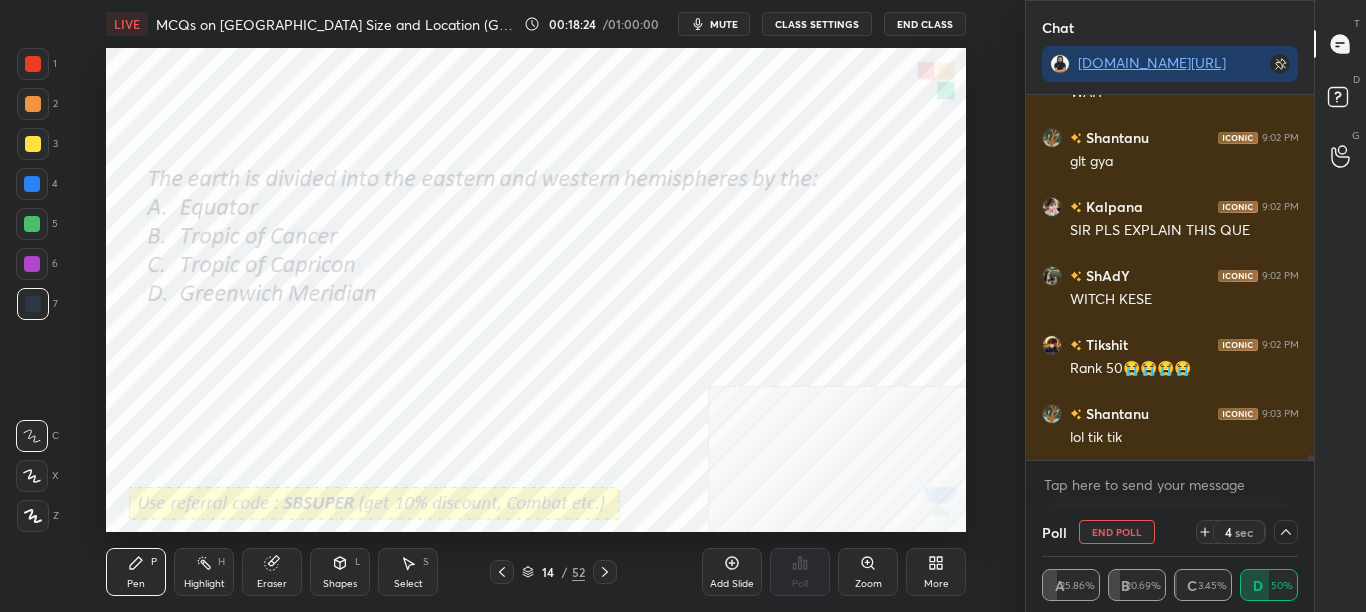 click on "Shapes L" at bounding box center (340, 572) 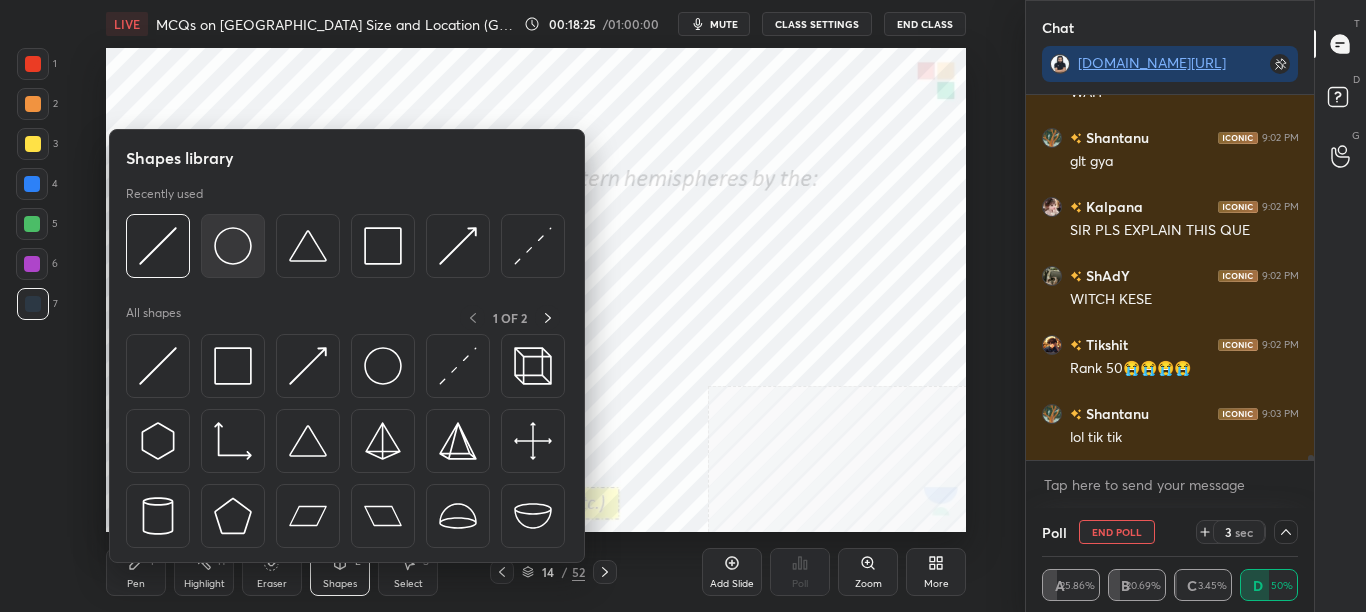 click at bounding box center [233, 246] 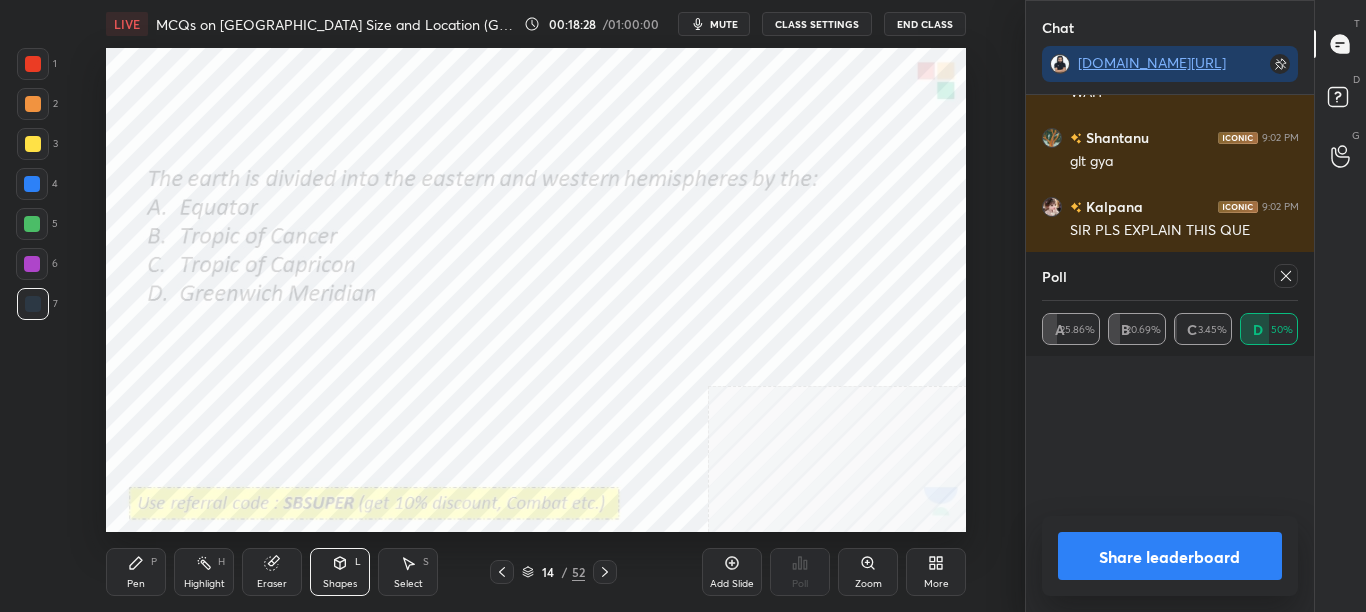scroll, scrollTop: 7, scrollLeft: 7, axis: both 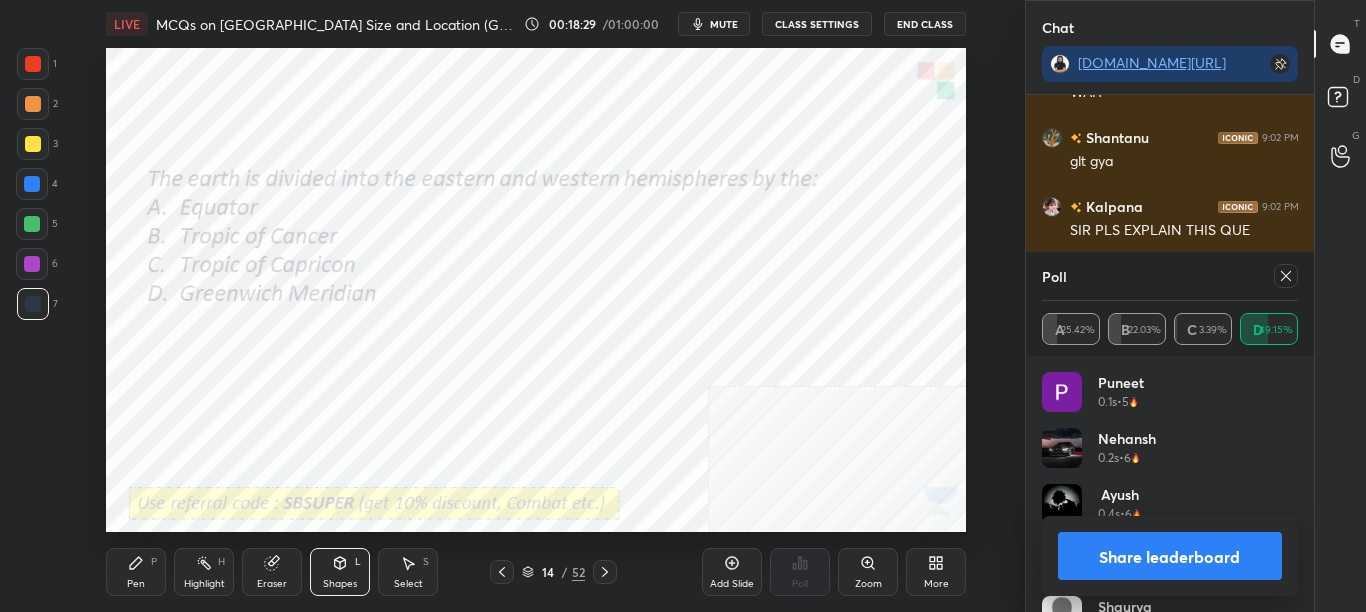 click on "Eraser" at bounding box center [272, 572] 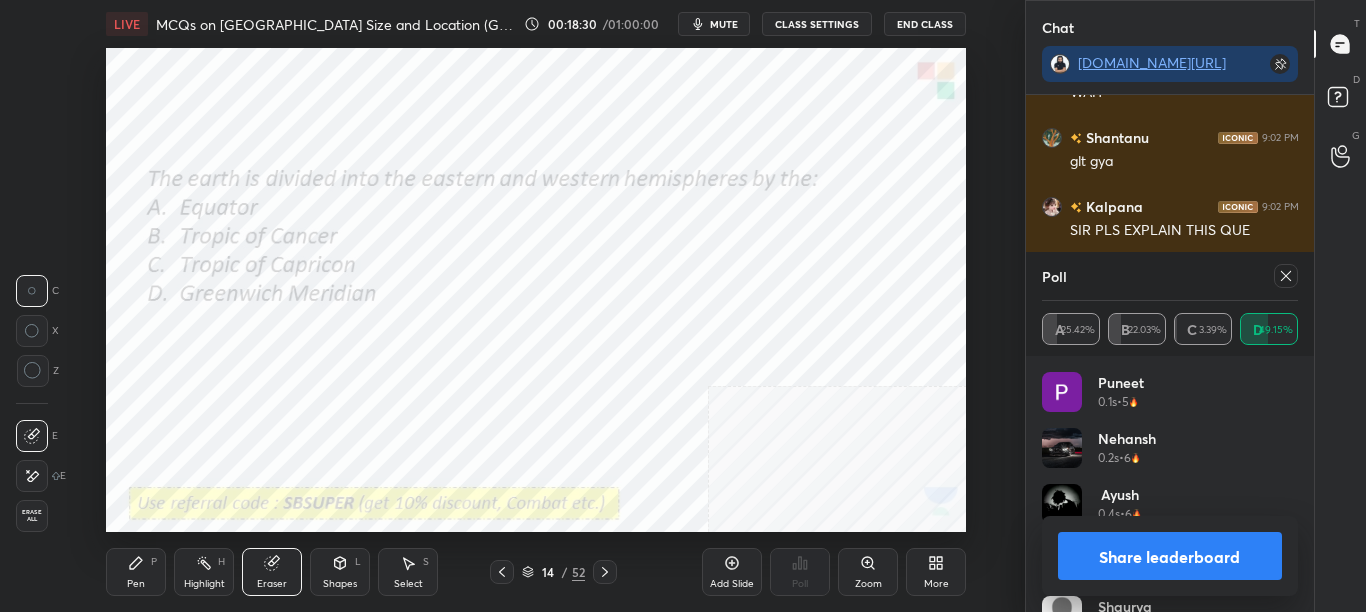 click 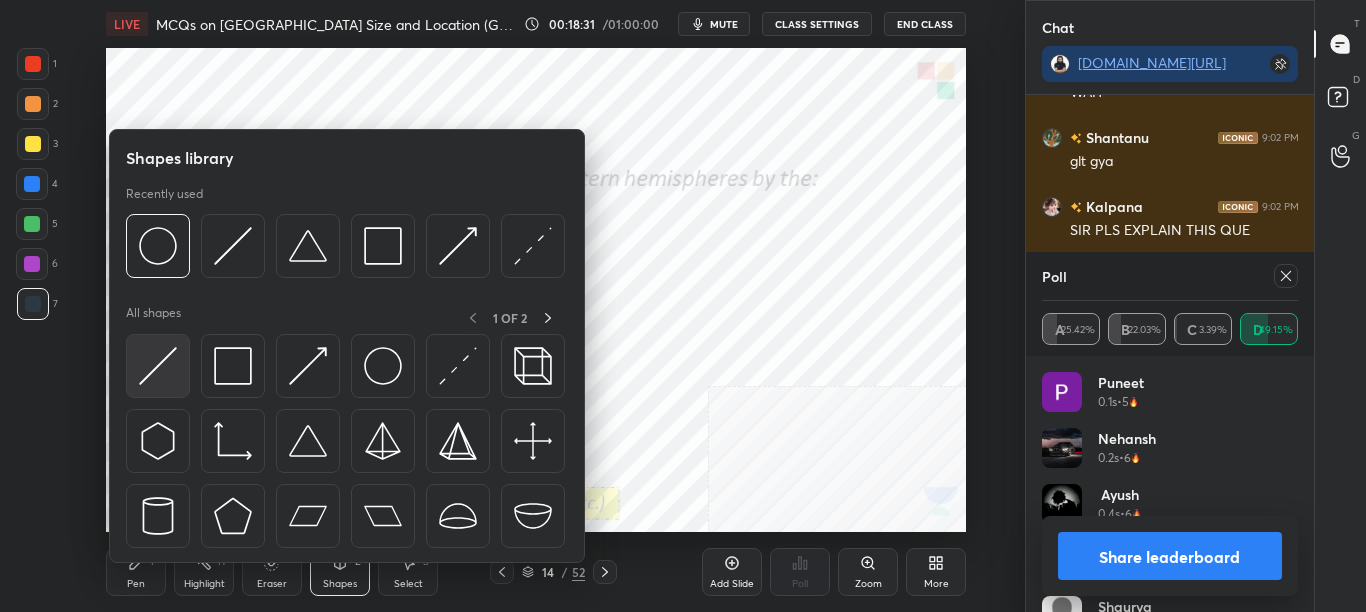 click at bounding box center [158, 366] 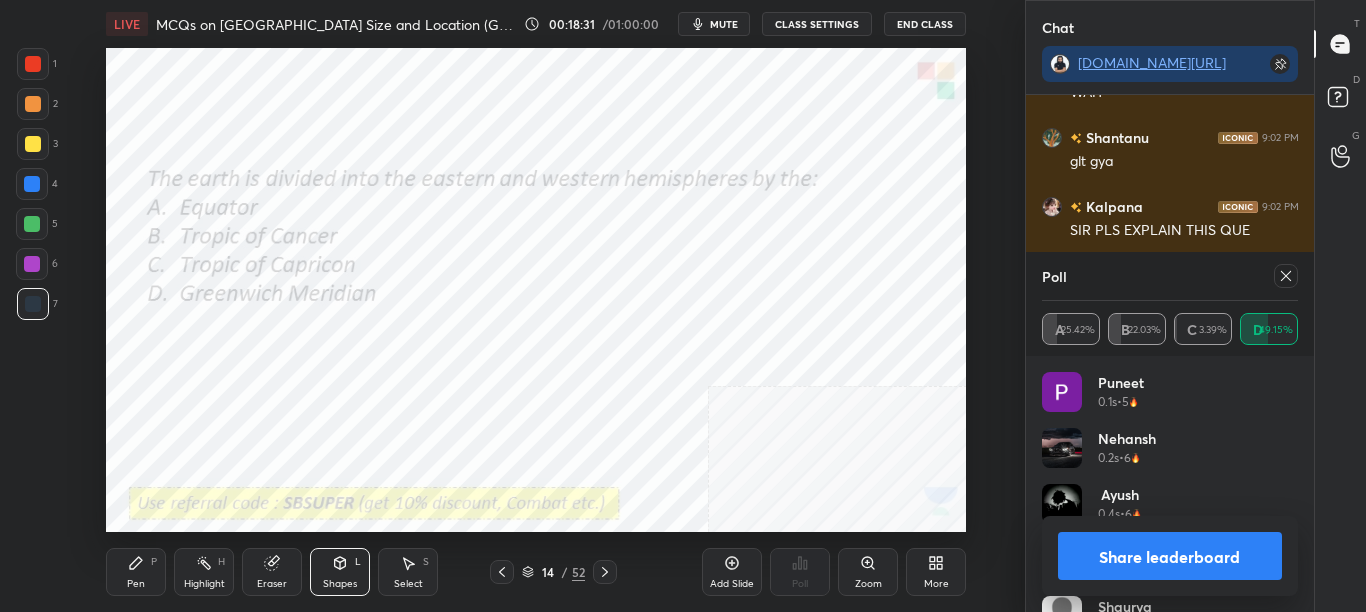 scroll, scrollTop: 25274, scrollLeft: 0, axis: vertical 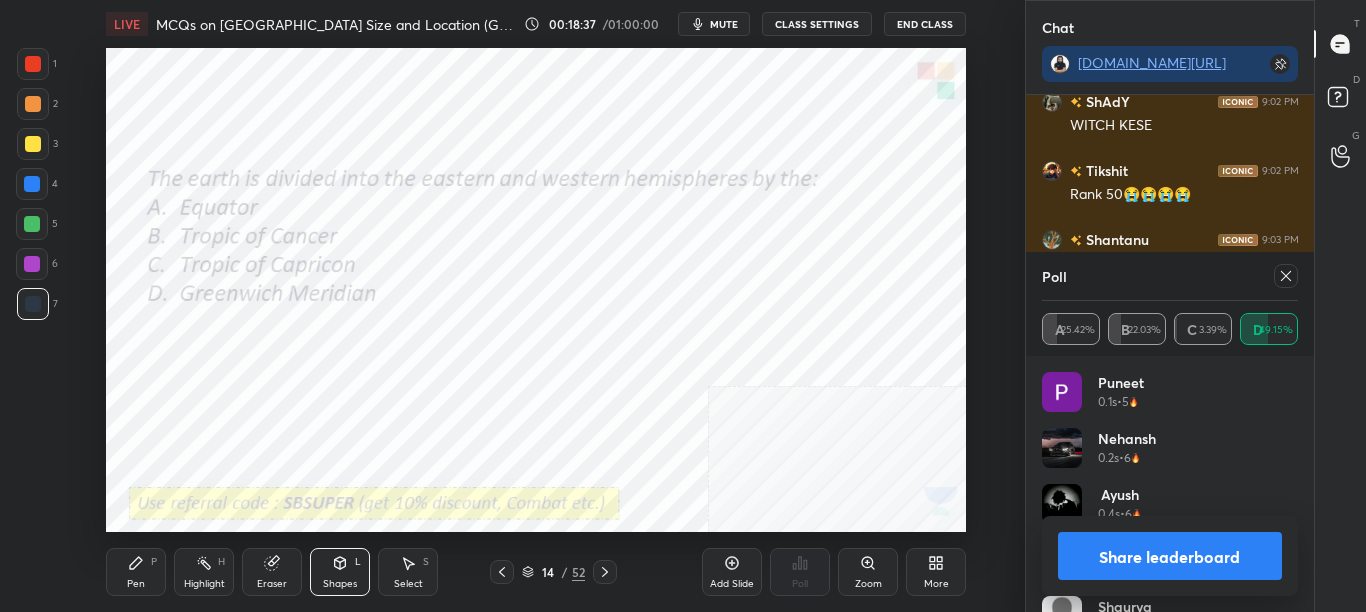 click on "Pen" at bounding box center [136, 584] 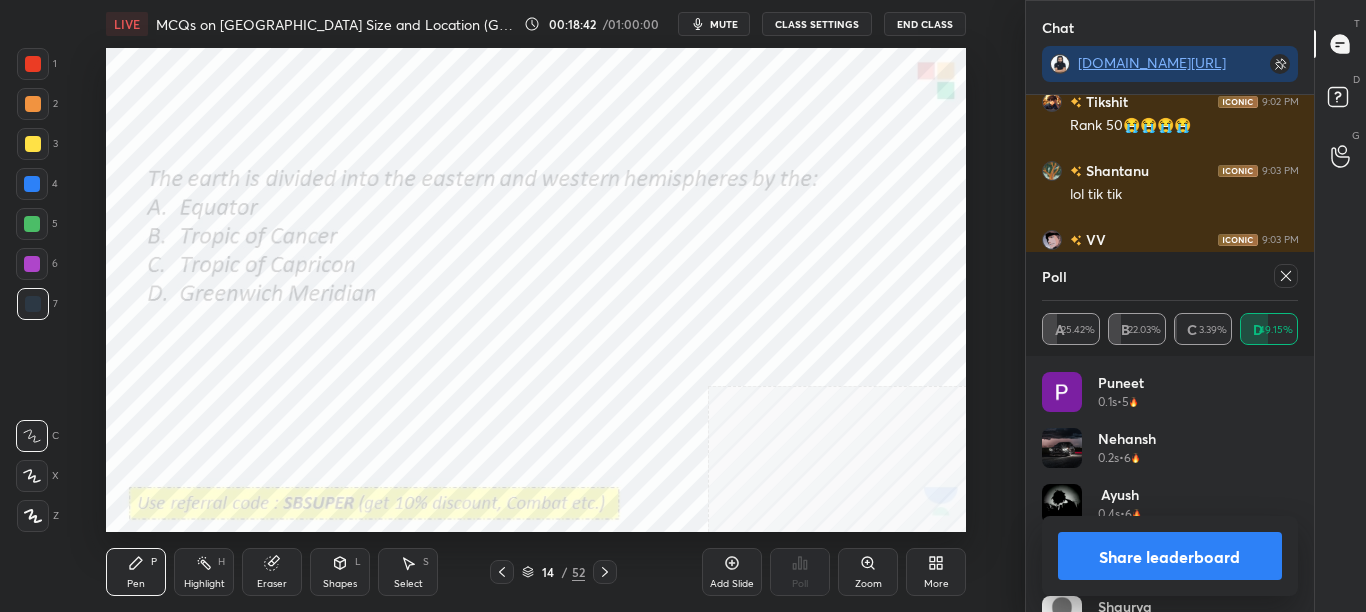 click 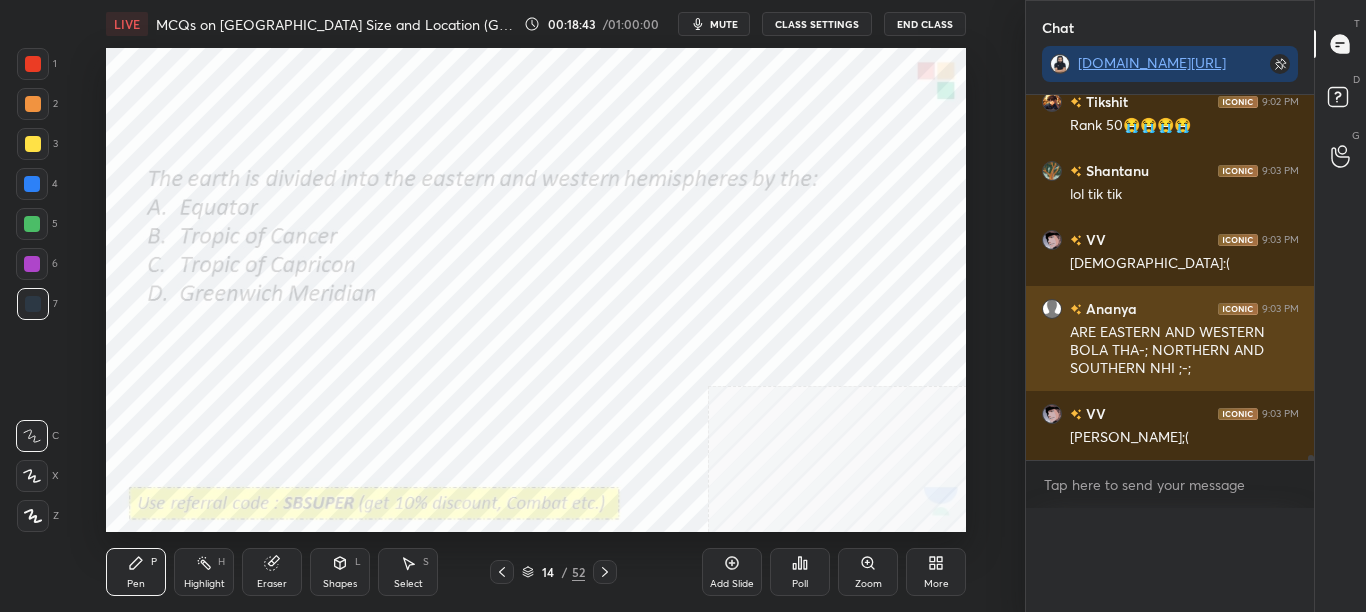 scroll, scrollTop: 0, scrollLeft: 0, axis: both 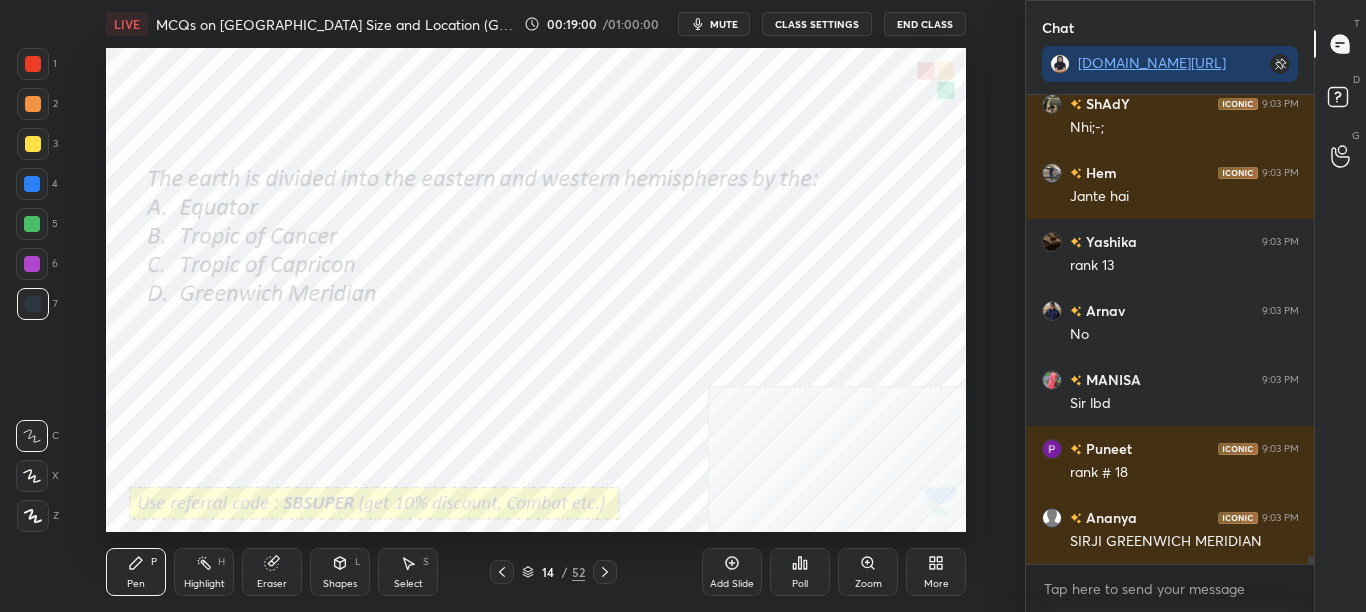 click 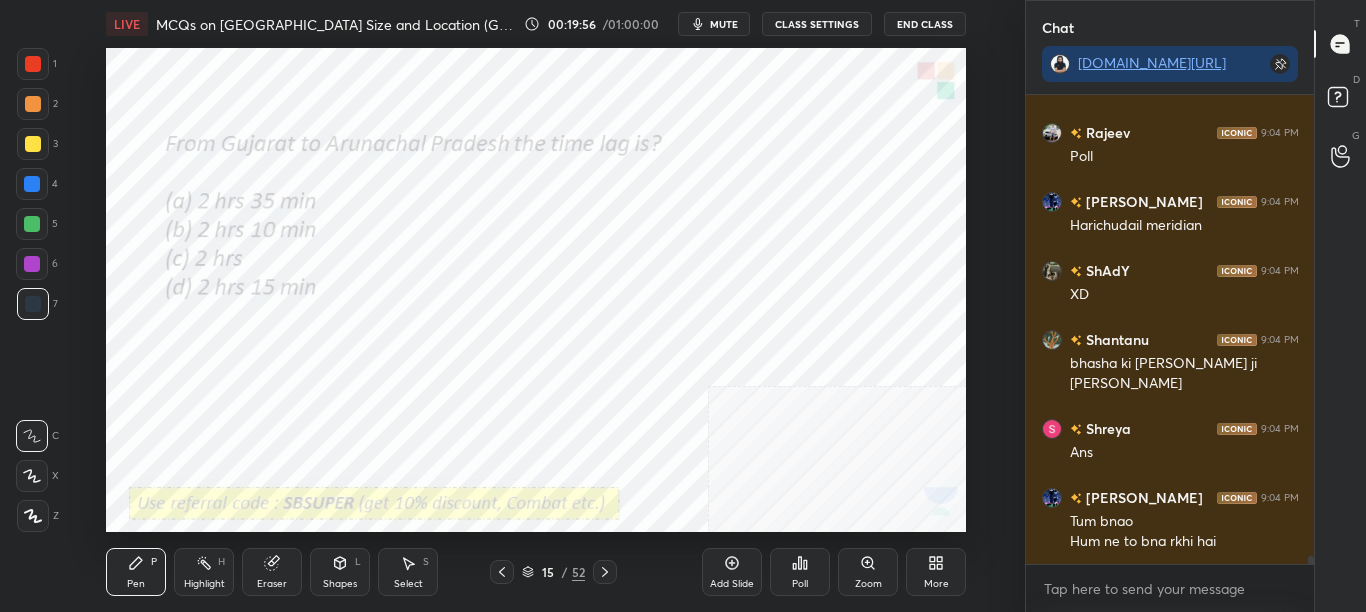 scroll, scrollTop: 27109, scrollLeft: 0, axis: vertical 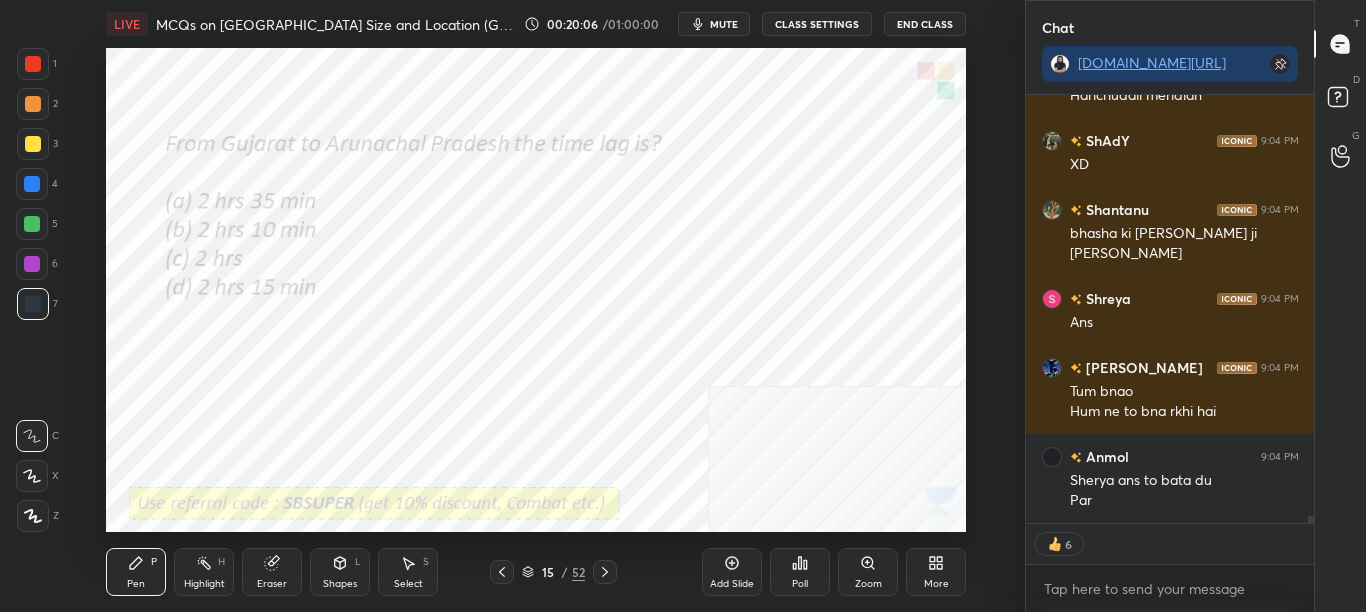 click 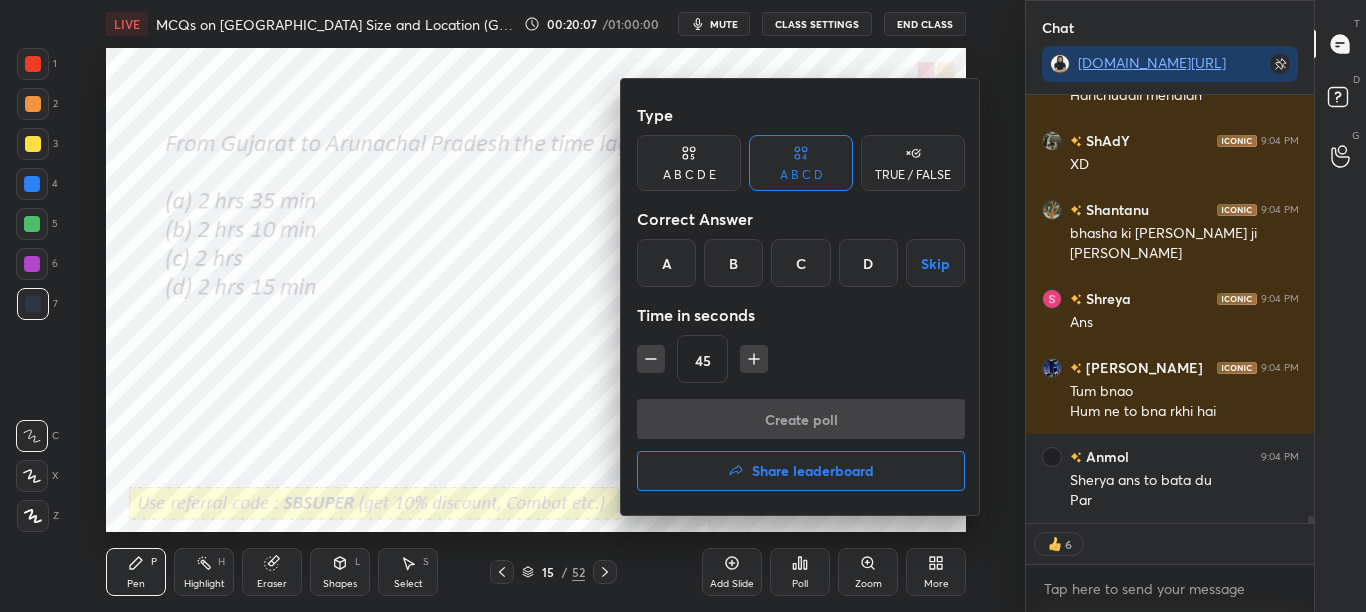 click at bounding box center [683, 306] 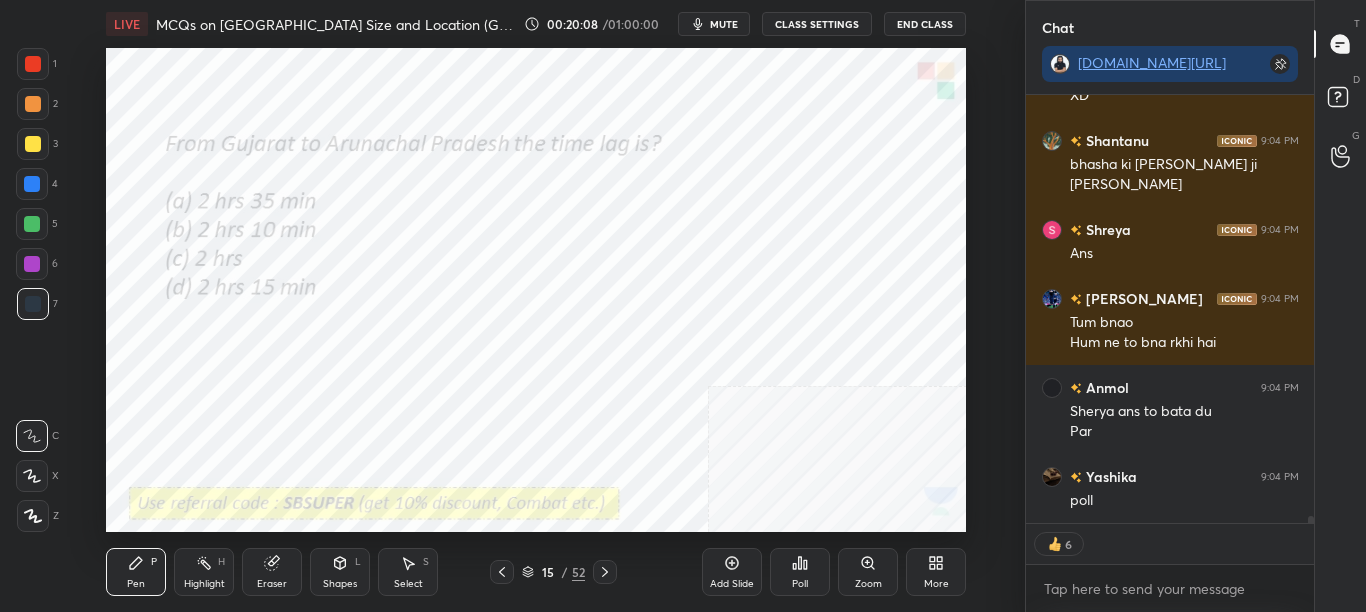 scroll, scrollTop: 27308, scrollLeft: 0, axis: vertical 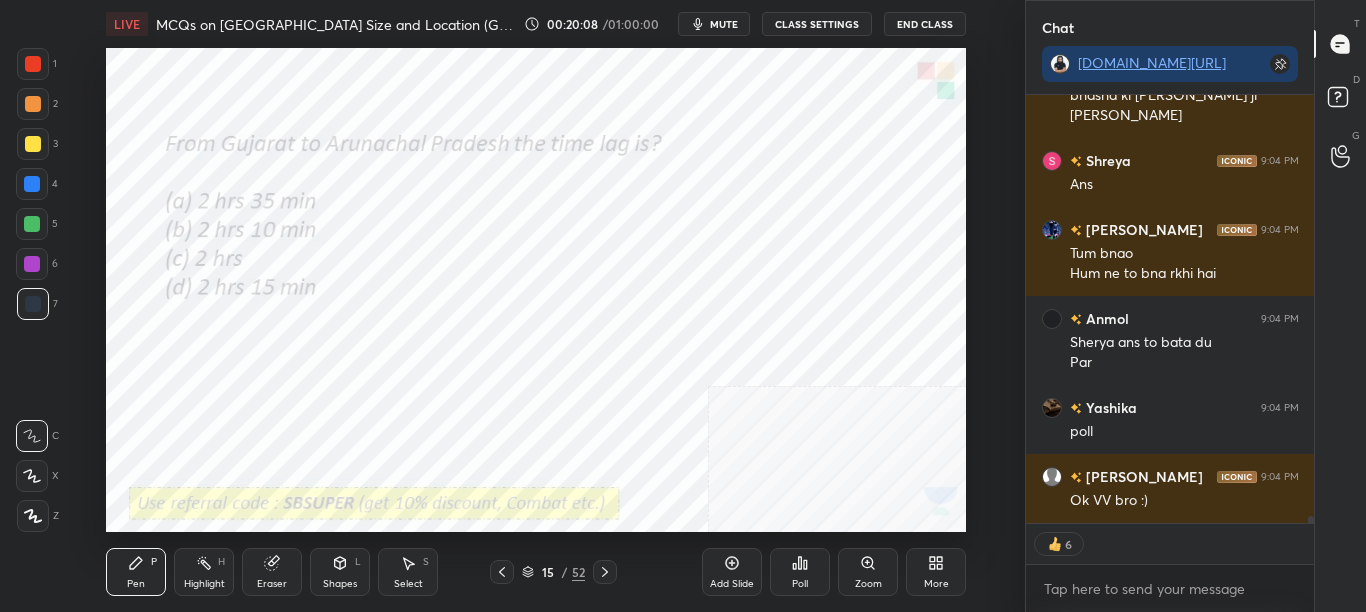click 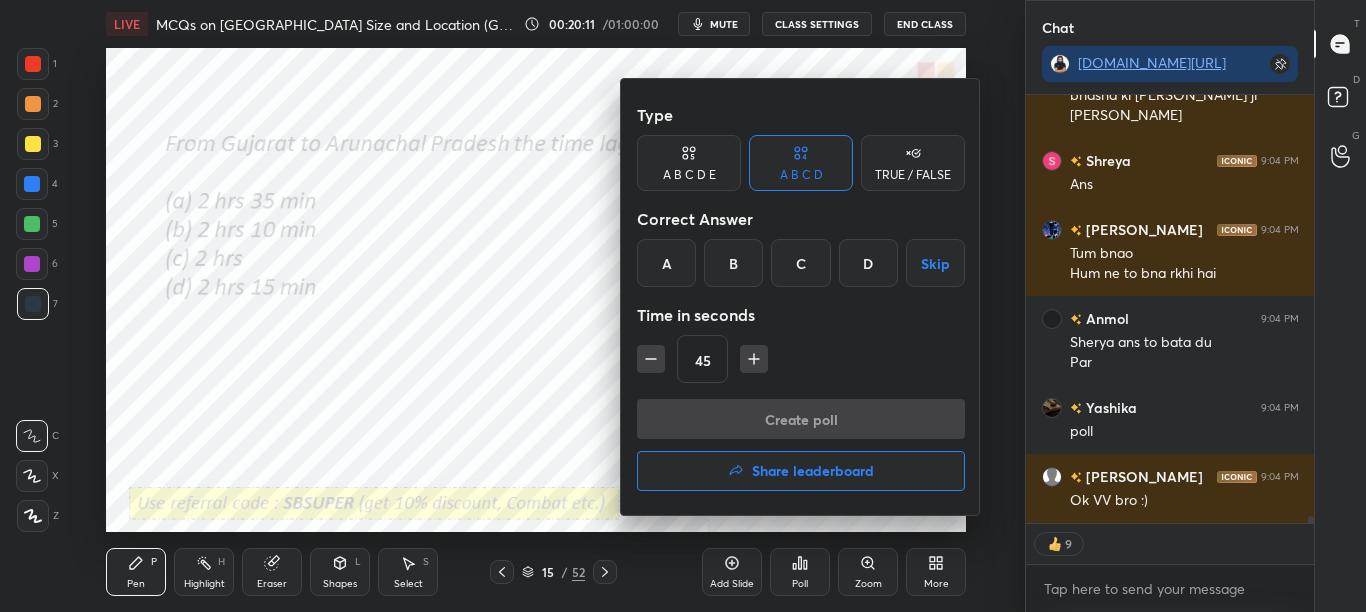 scroll, scrollTop: 27377, scrollLeft: 0, axis: vertical 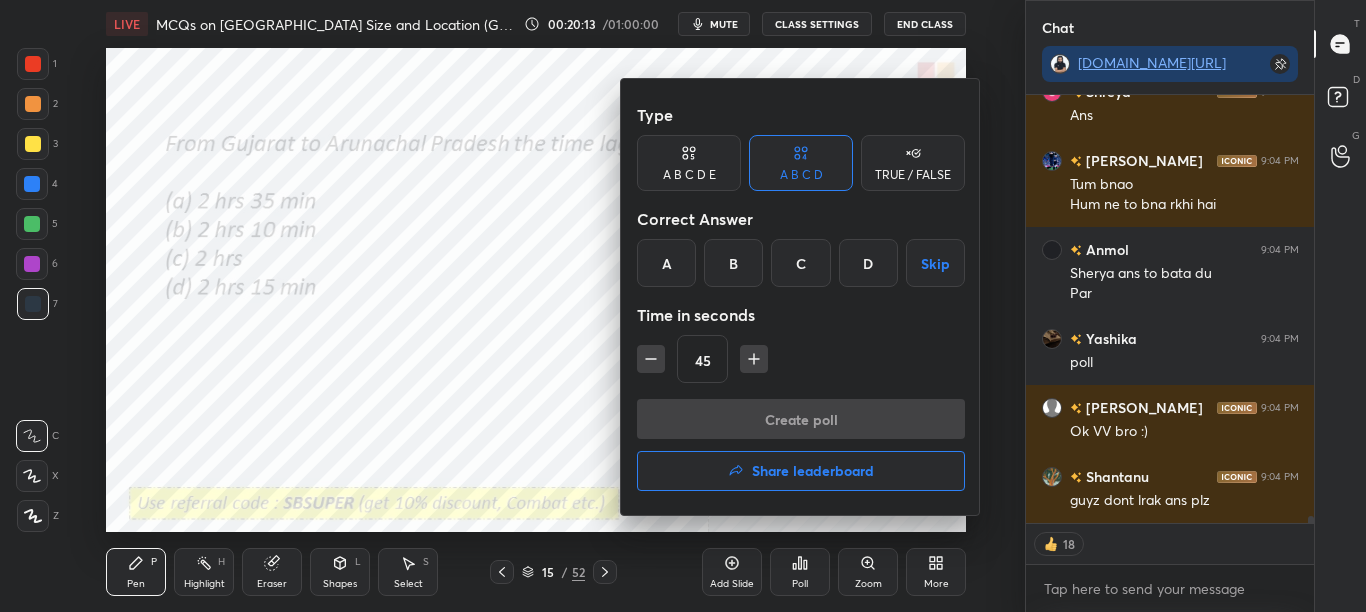 click at bounding box center [683, 306] 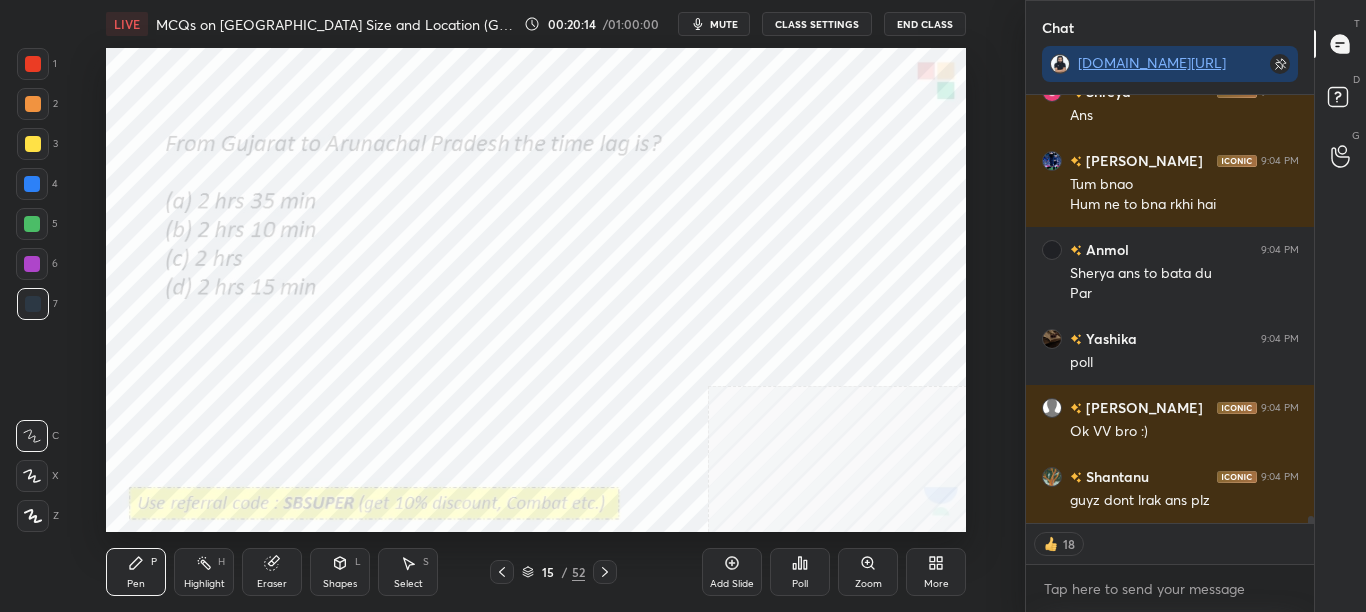 click on "Poll" at bounding box center (800, 584) 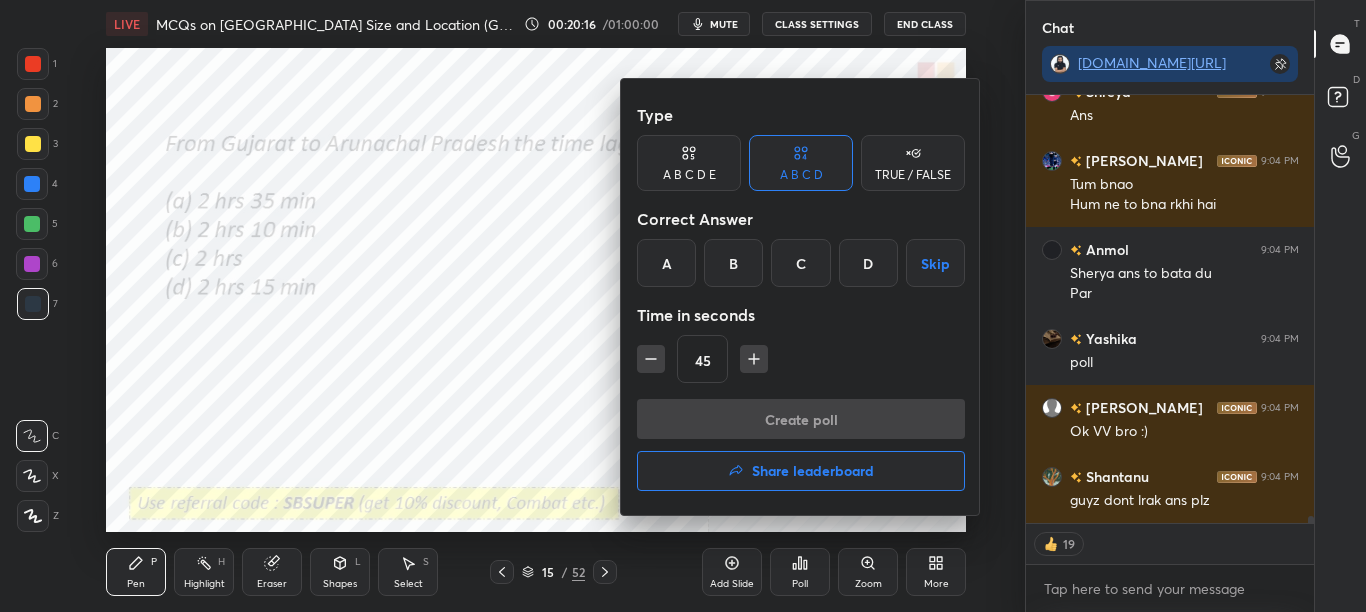 click on "A" at bounding box center (666, 263) 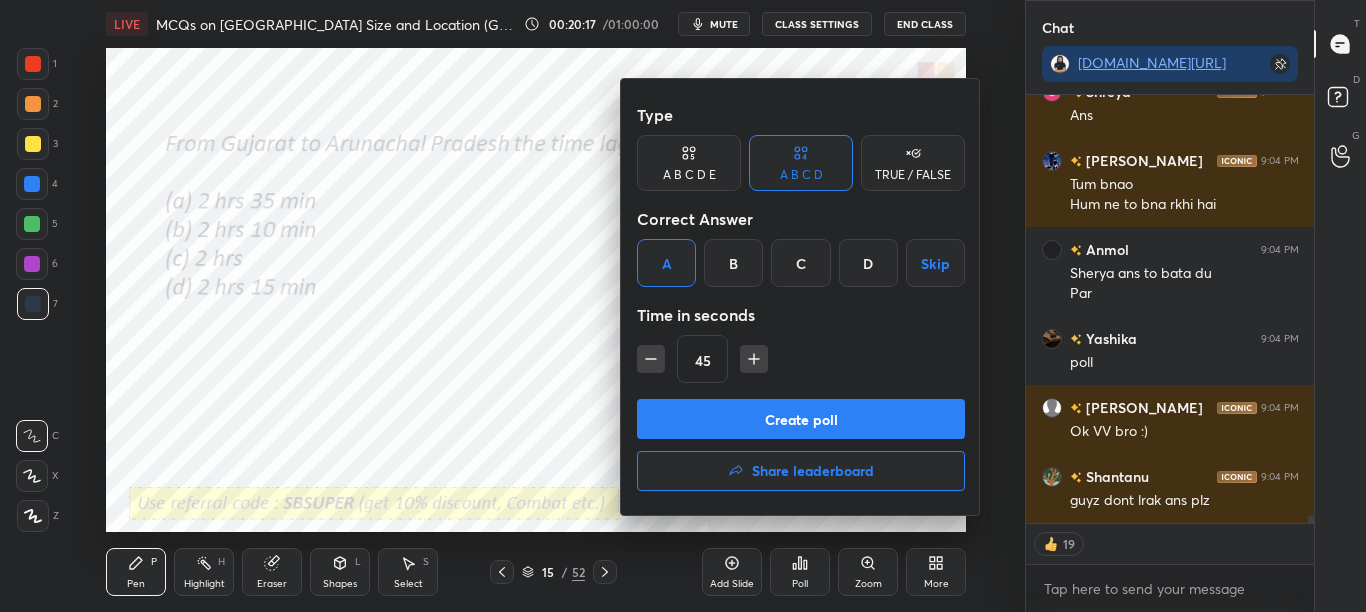 click on "B" at bounding box center (733, 263) 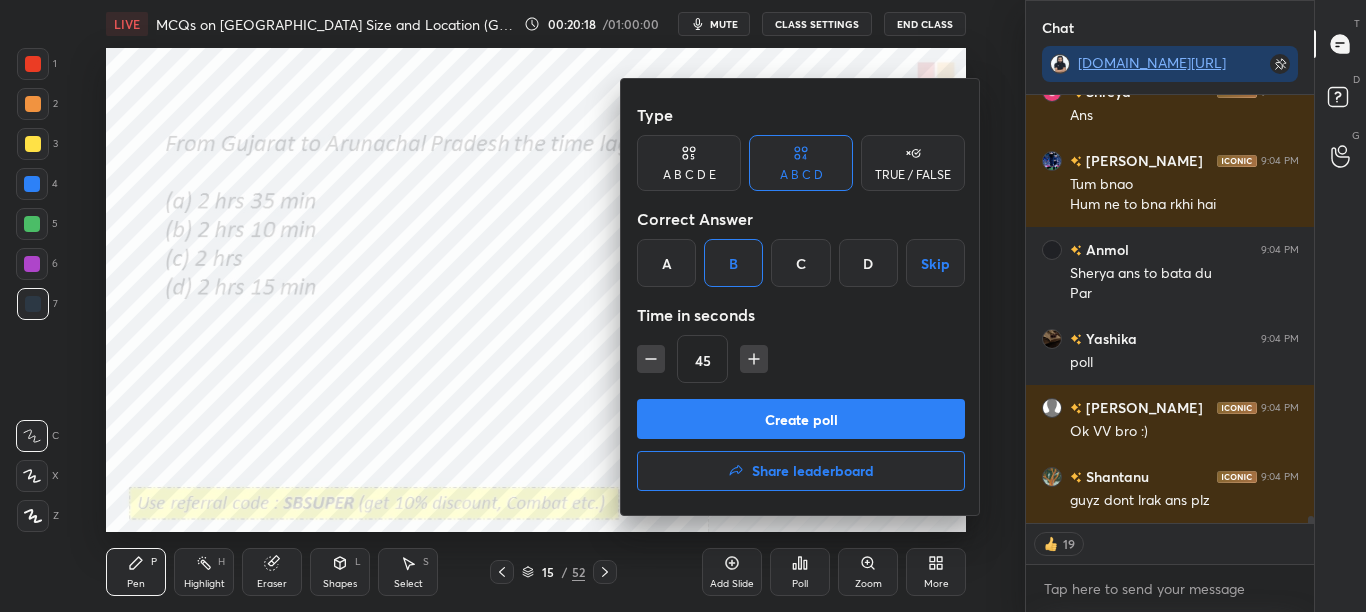 click on "C" at bounding box center [800, 263] 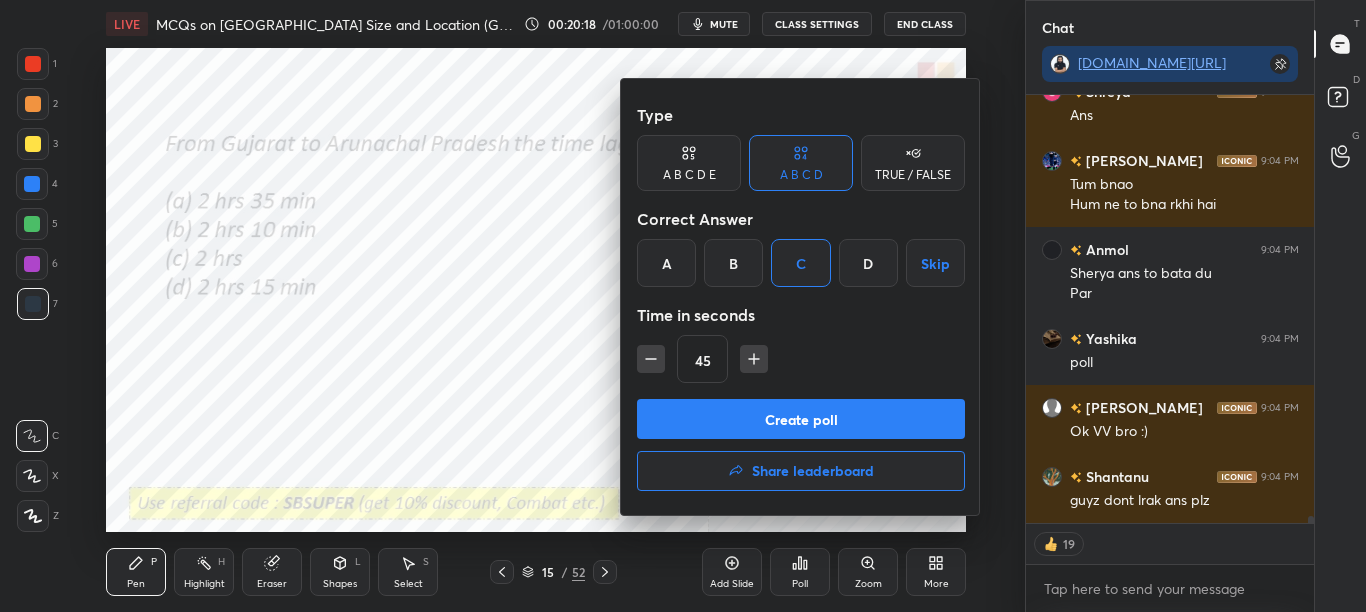 click on "D" at bounding box center [868, 263] 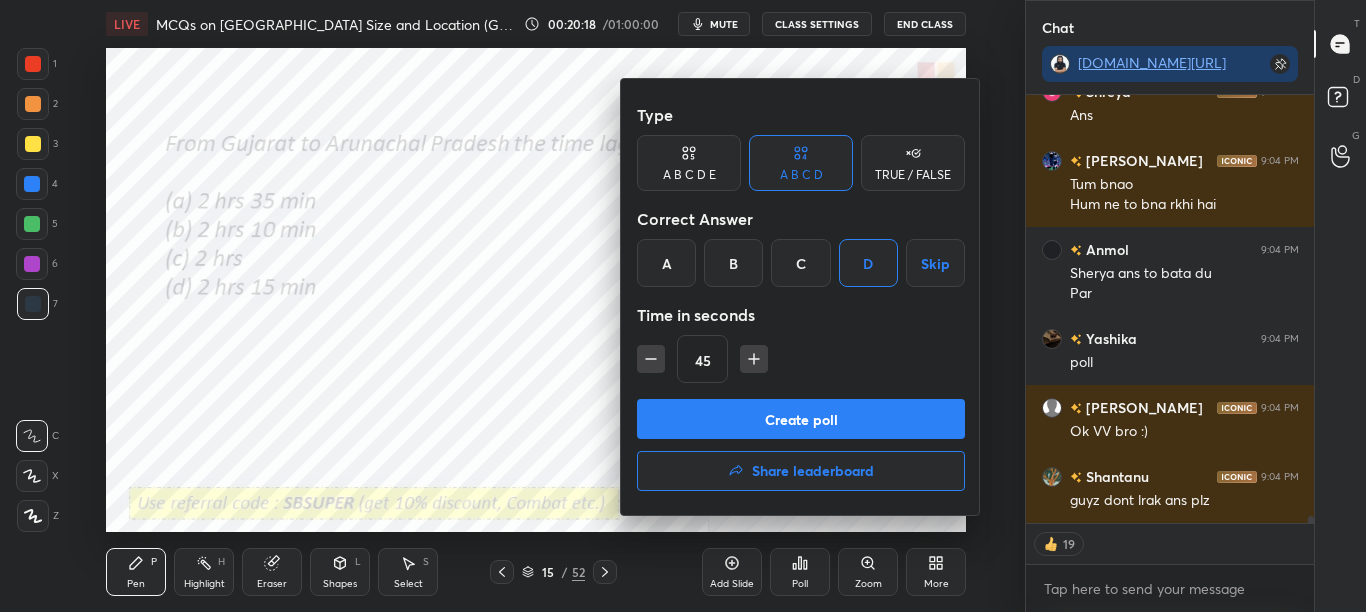 scroll, scrollTop: 27446, scrollLeft: 0, axis: vertical 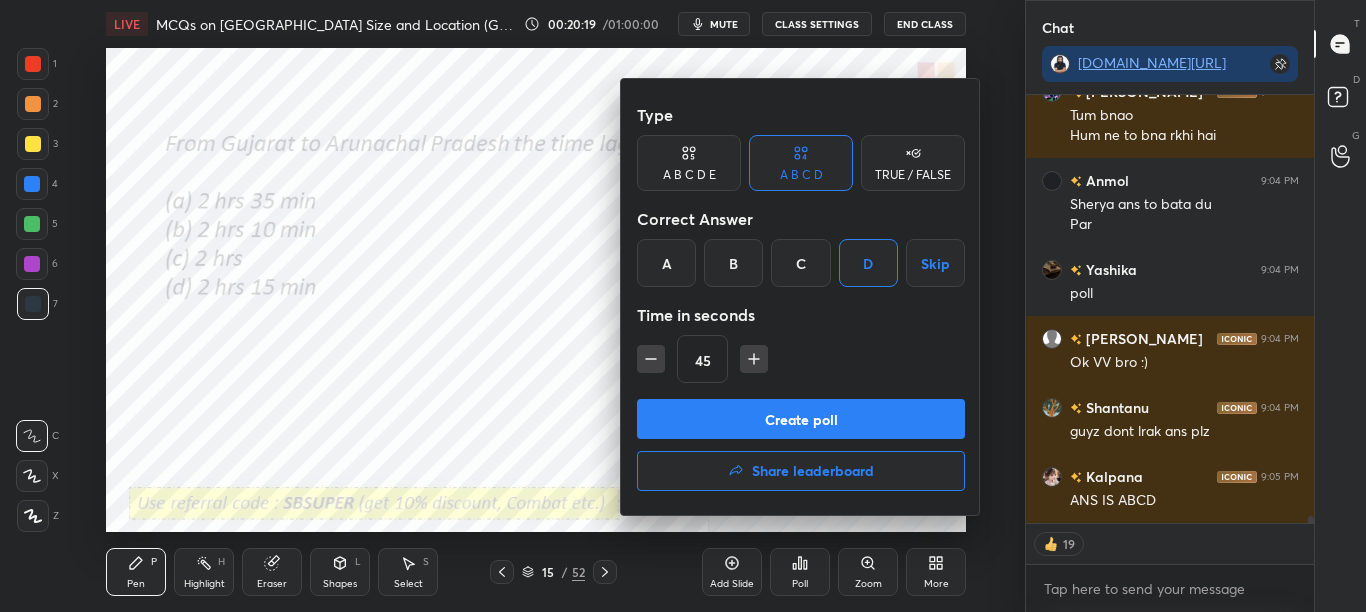 click on "B" at bounding box center [733, 263] 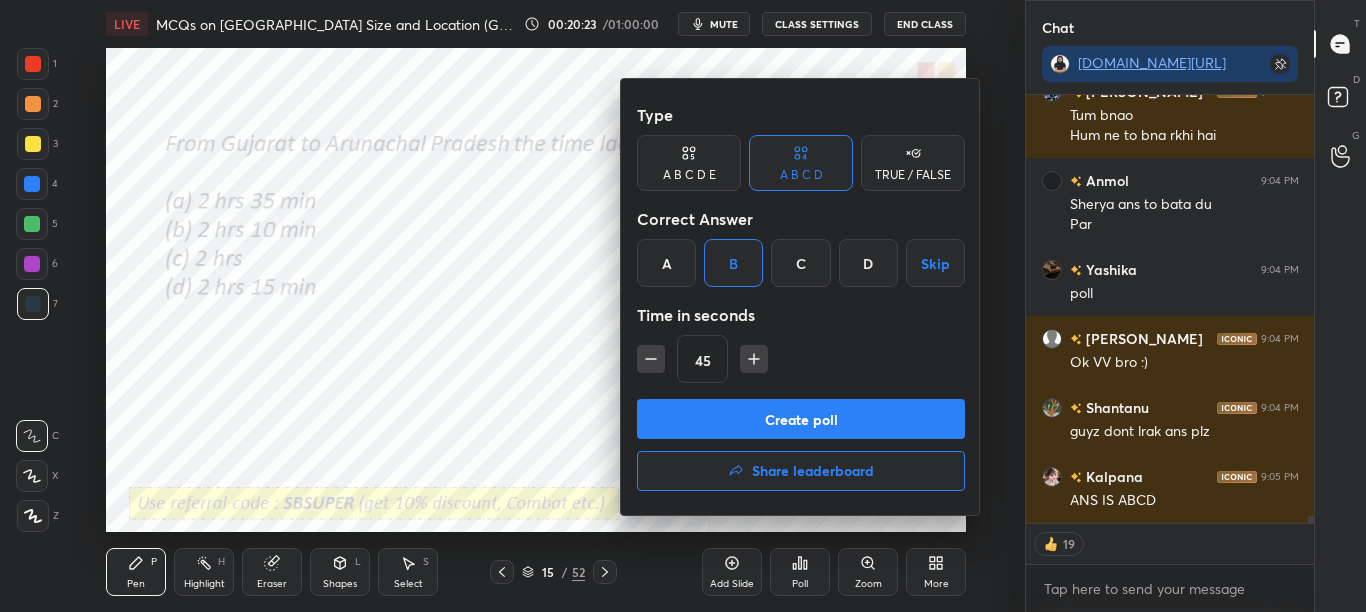 click on "C" at bounding box center [800, 263] 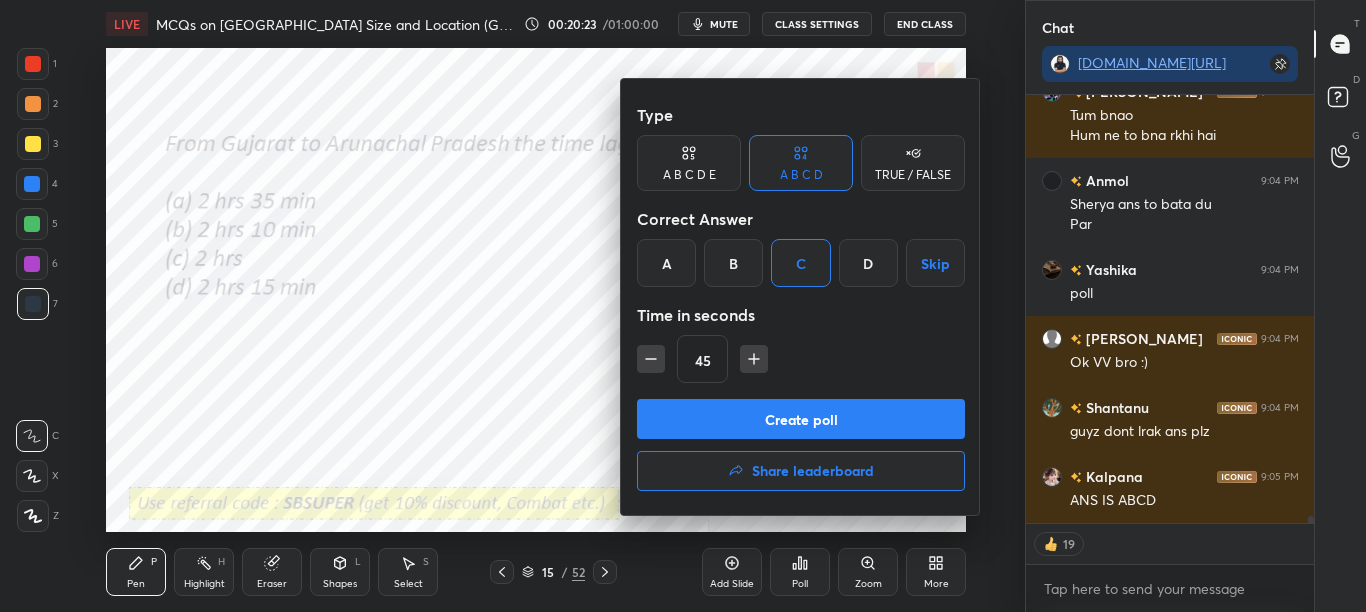 scroll, scrollTop: 27494, scrollLeft: 0, axis: vertical 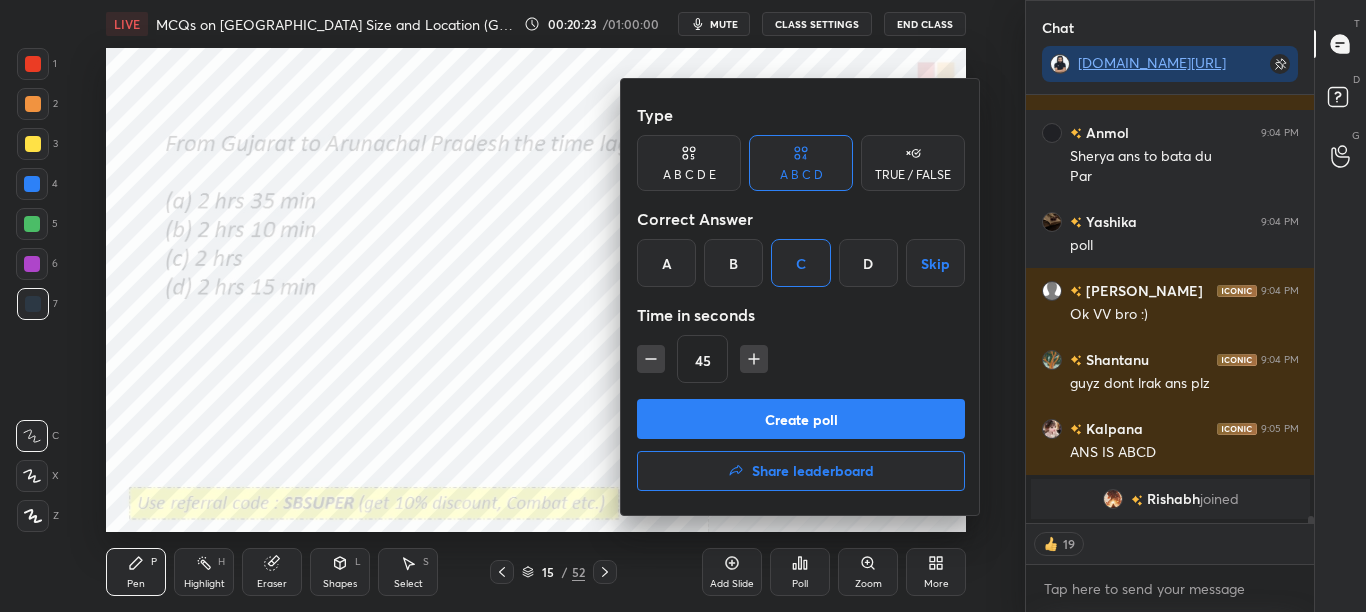 click on "Create poll" at bounding box center (801, 419) 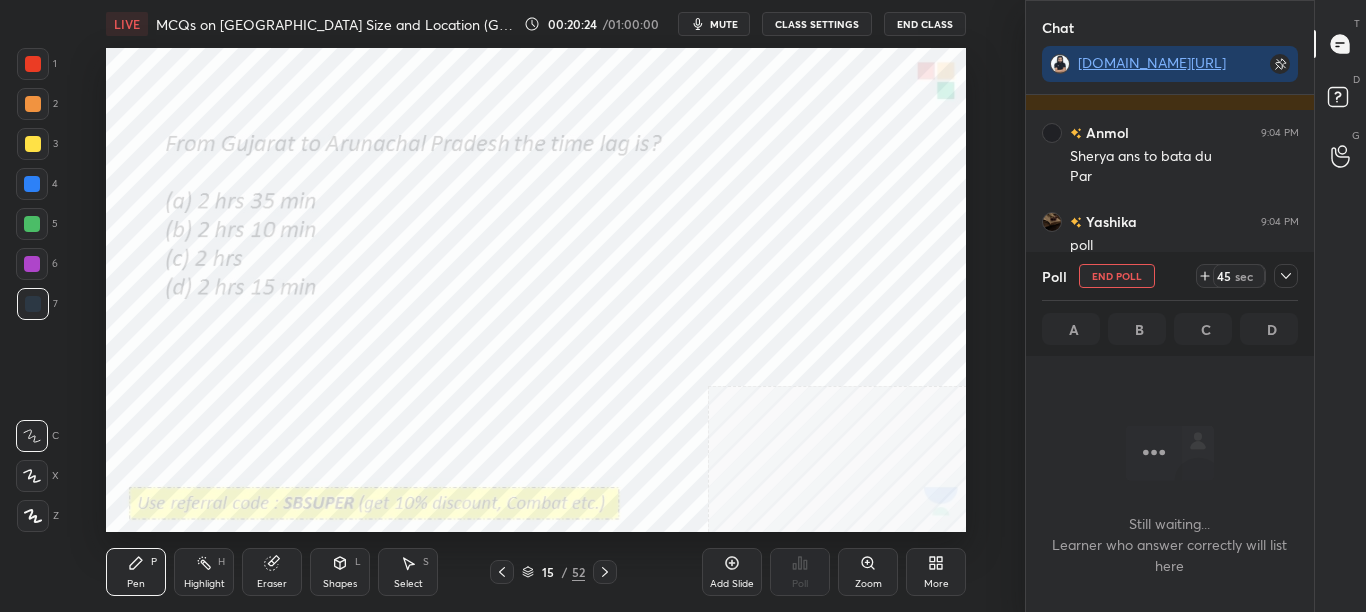 scroll, scrollTop: 225, scrollLeft: 282, axis: both 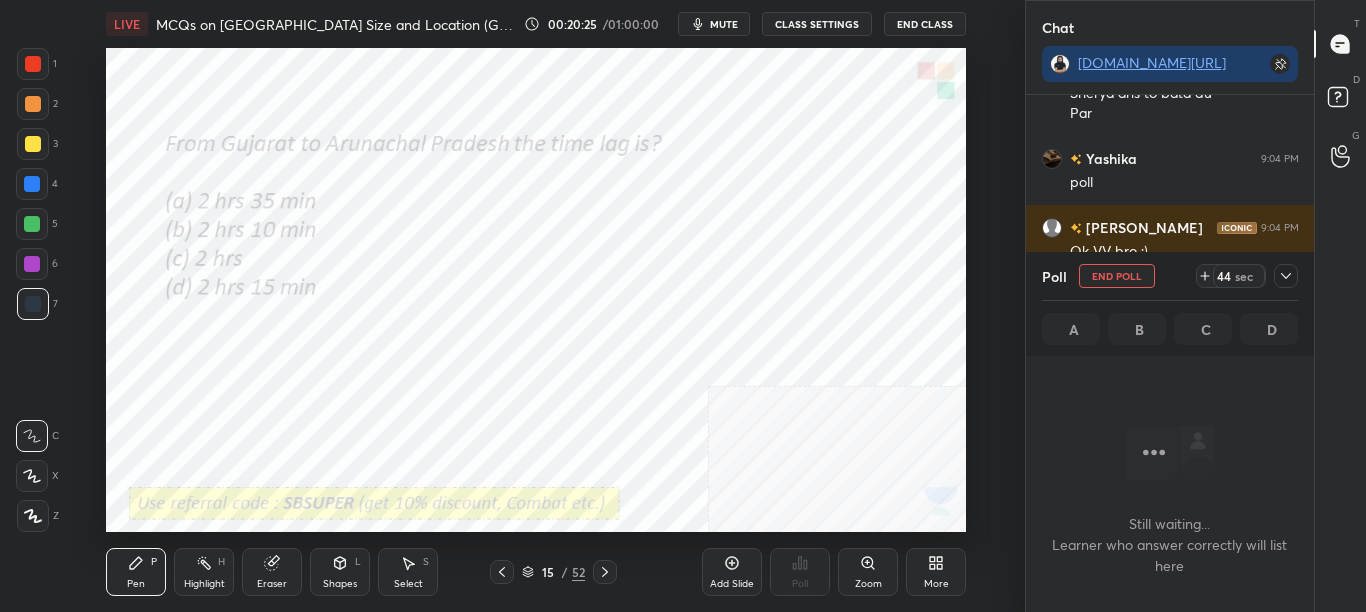 click 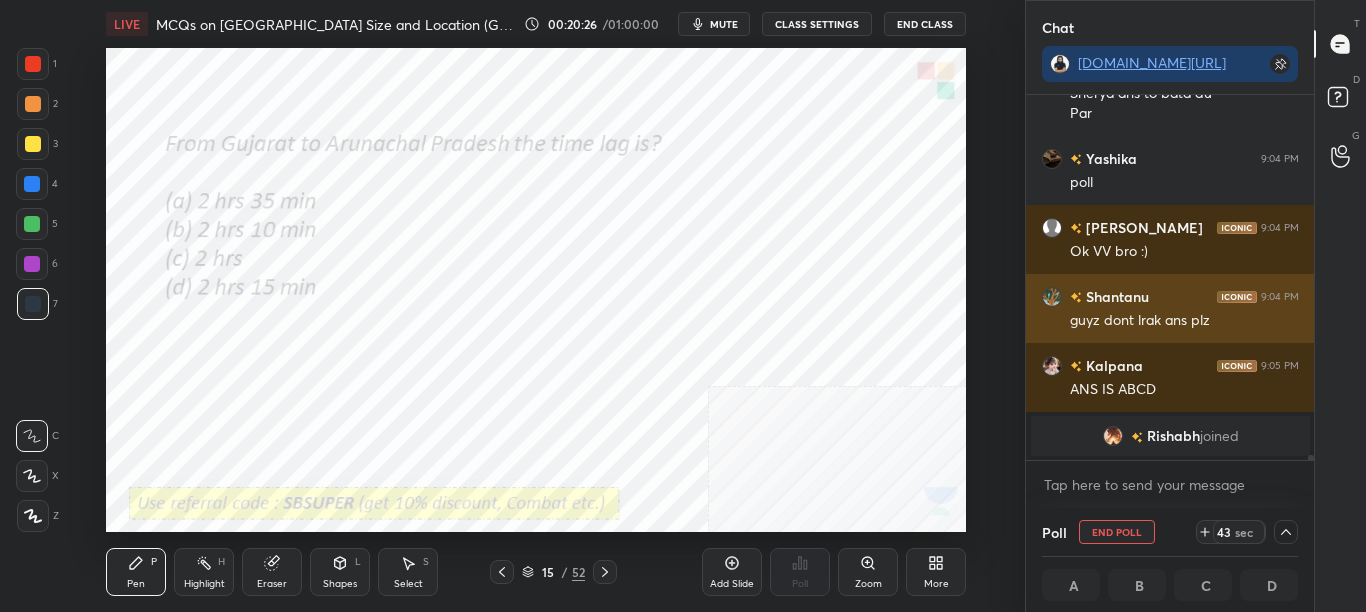 scroll, scrollTop: 1, scrollLeft: 7, axis: both 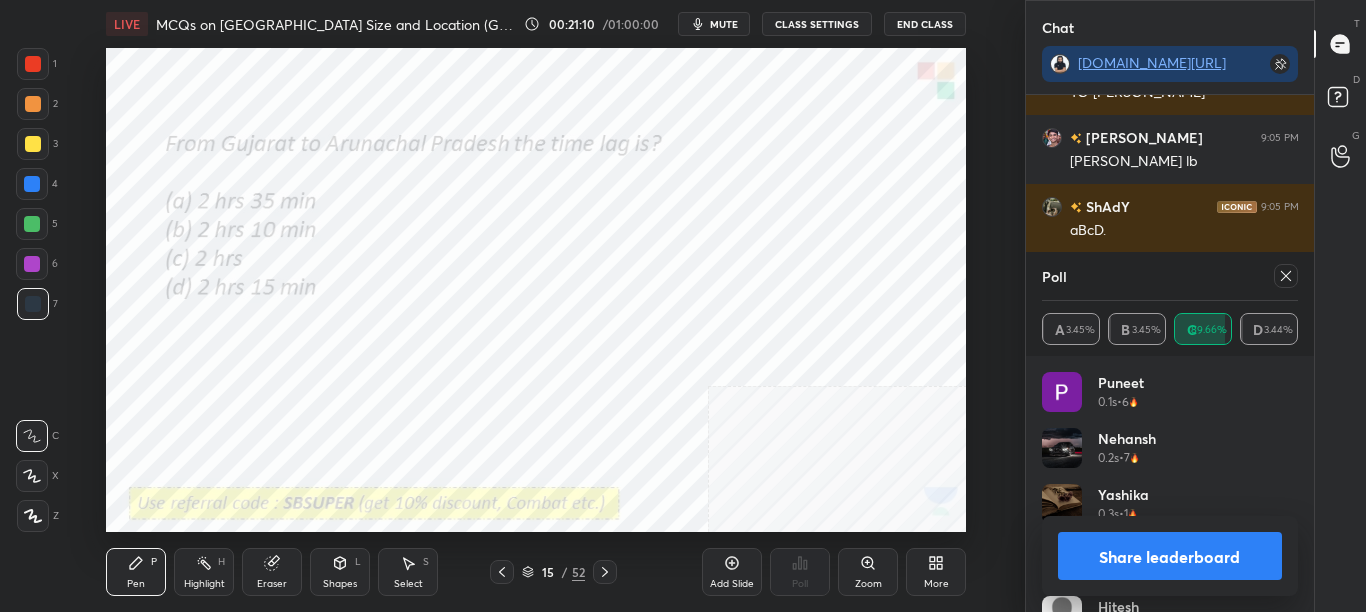 click 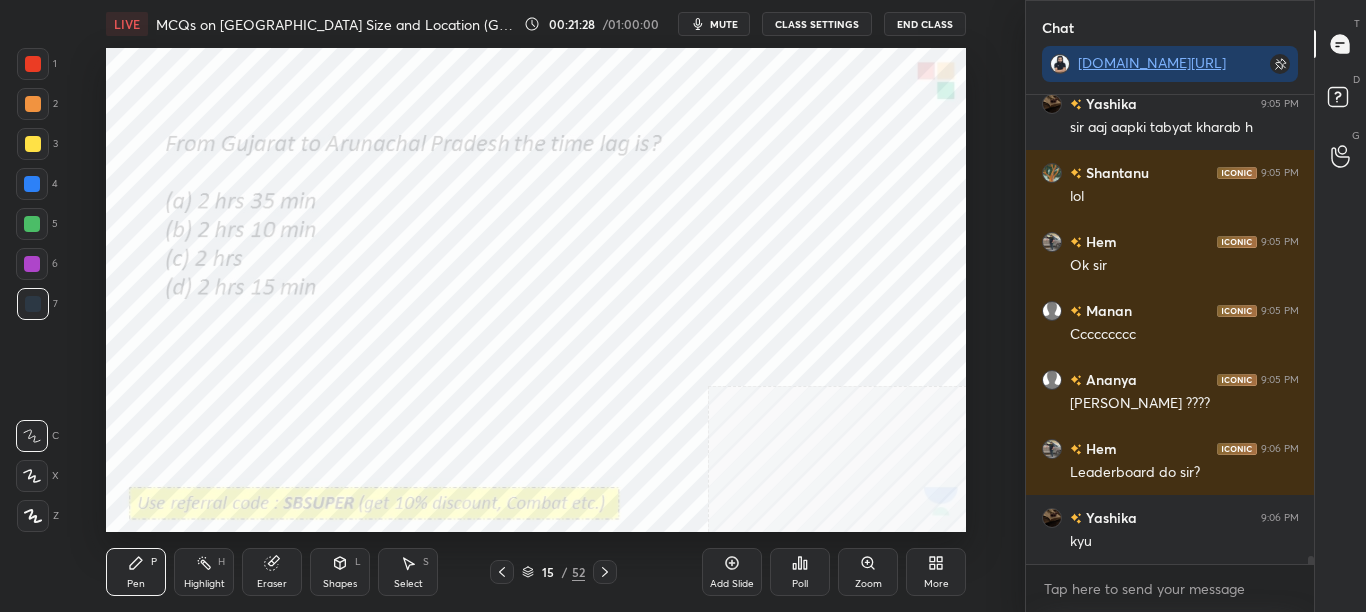 click 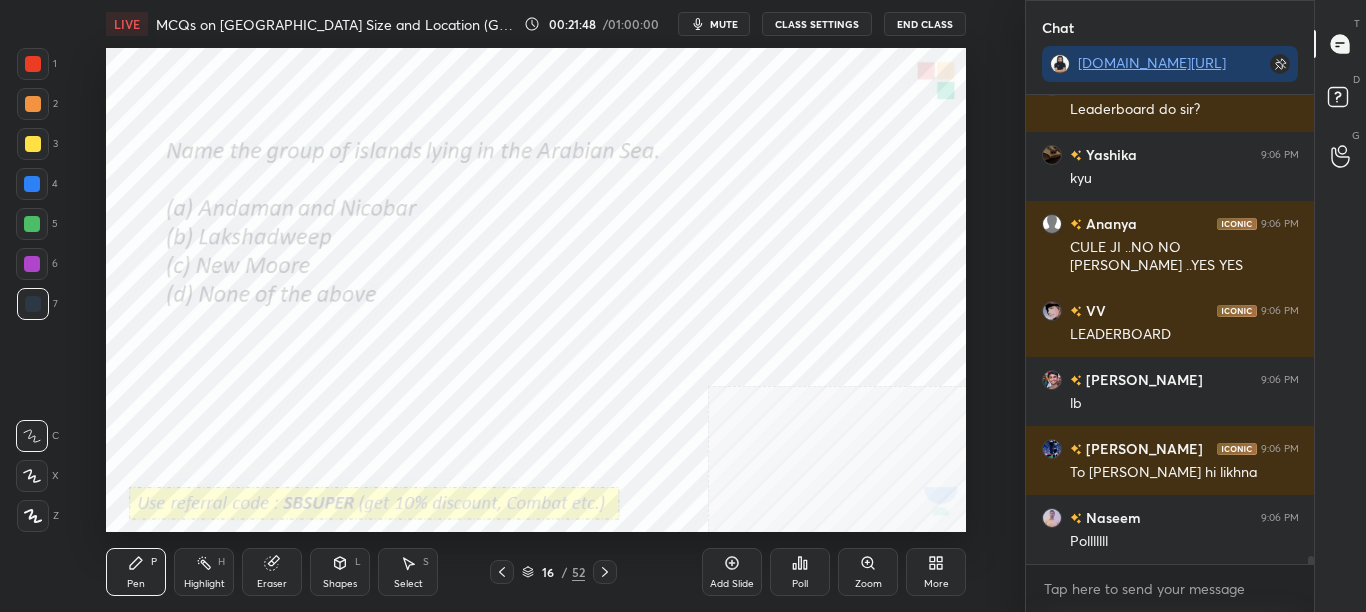 click on "Poll" at bounding box center (800, 572) 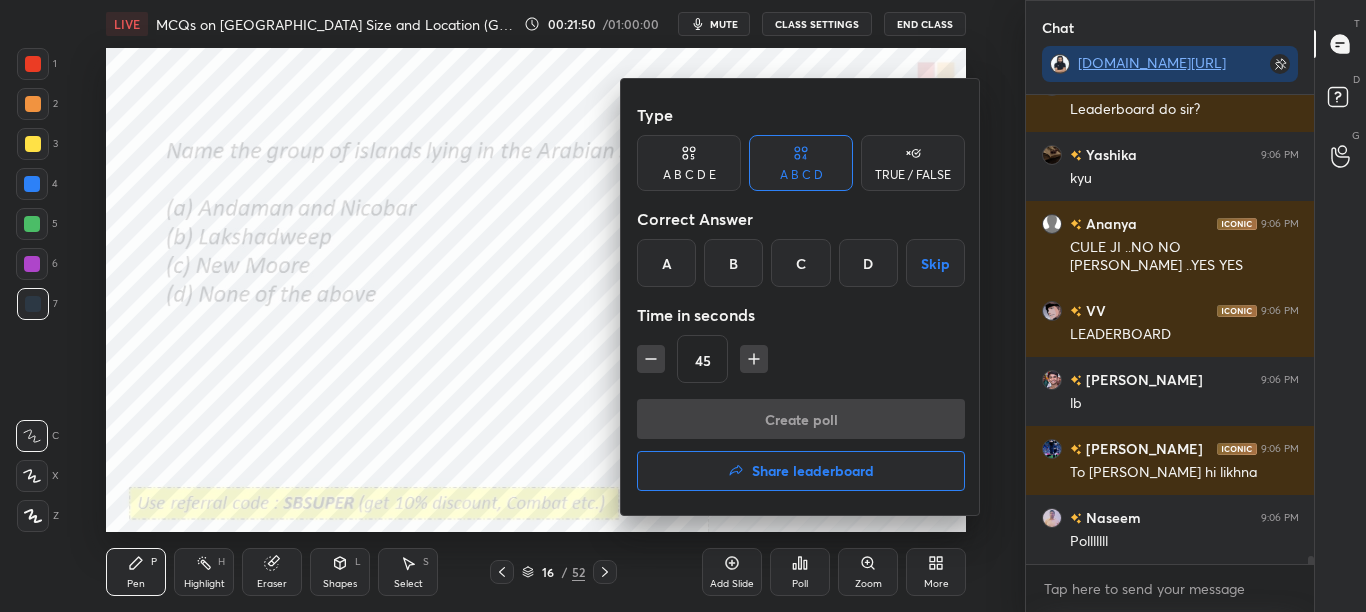 click on "B" at bounding box center [733, 263] 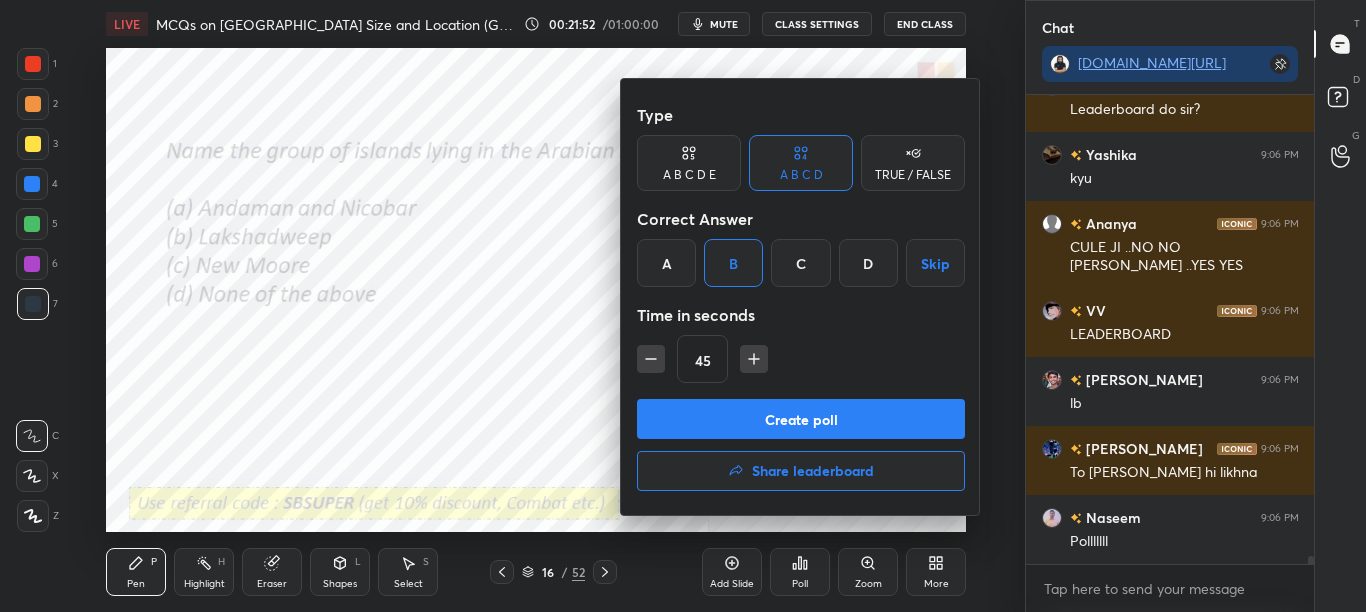 click on "Create poll" at bounding box center [801, 419] 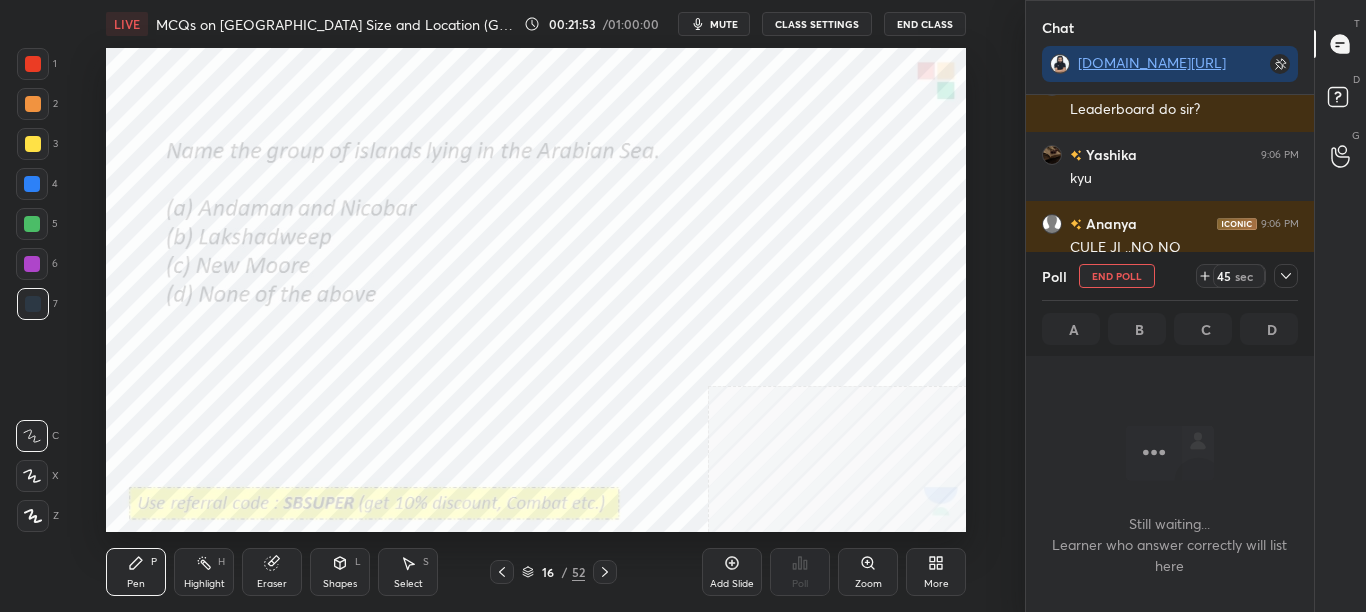 scroll, scrollTop: 254, scrollLeft: 282, axis: both 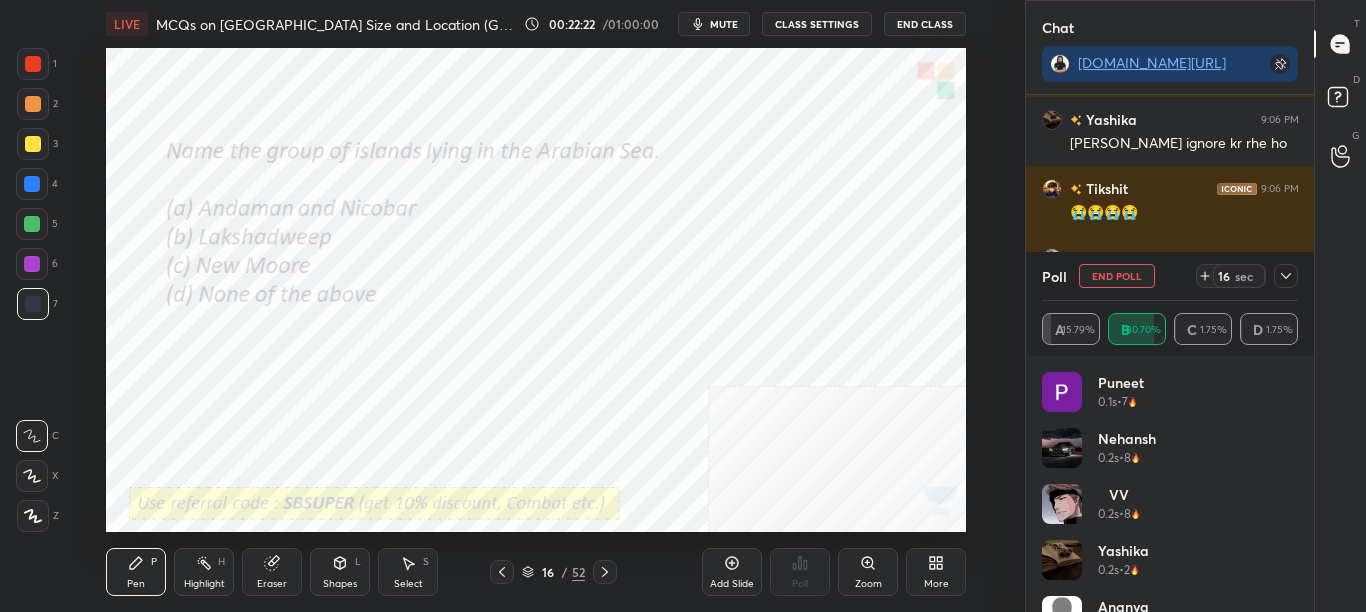 click 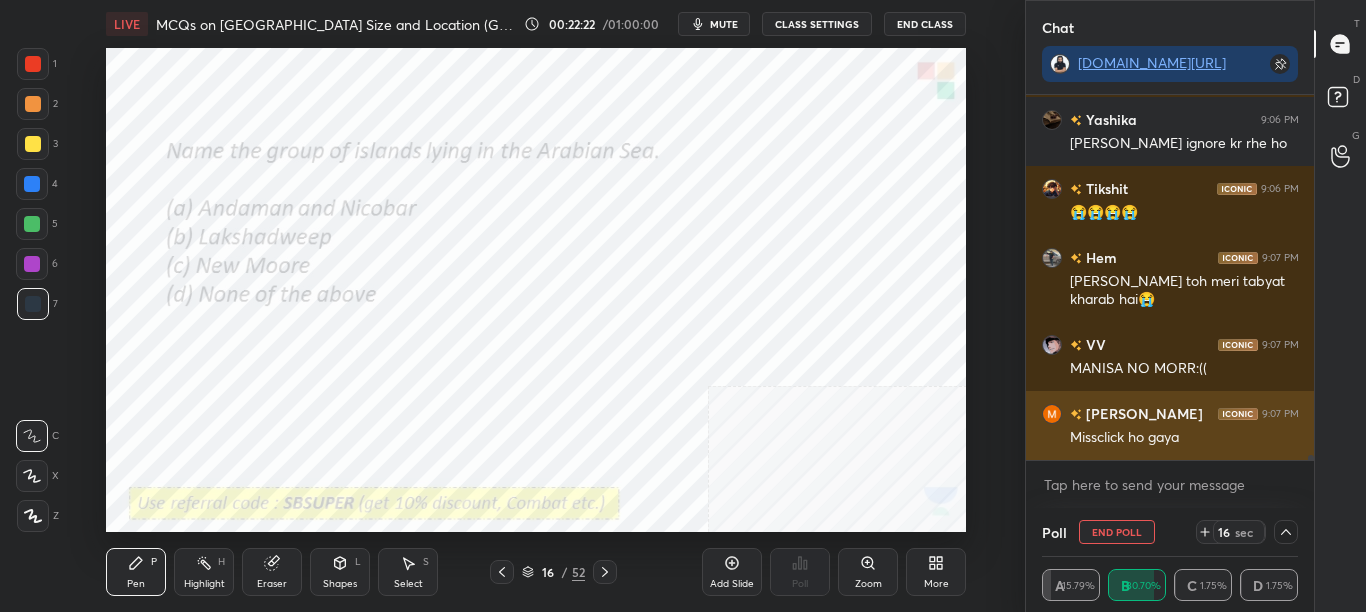 scroll, scrollTop: 0, scrollLeft: 0, axis: both 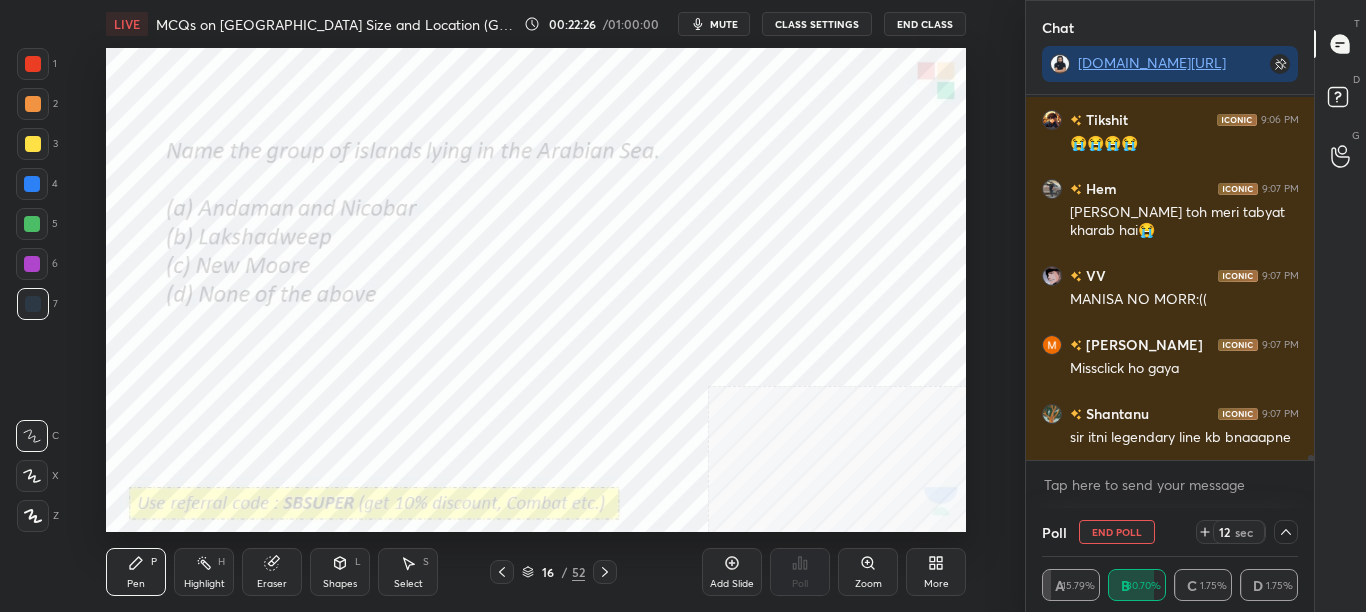 click on "mute" at bounding box center [724, 24] 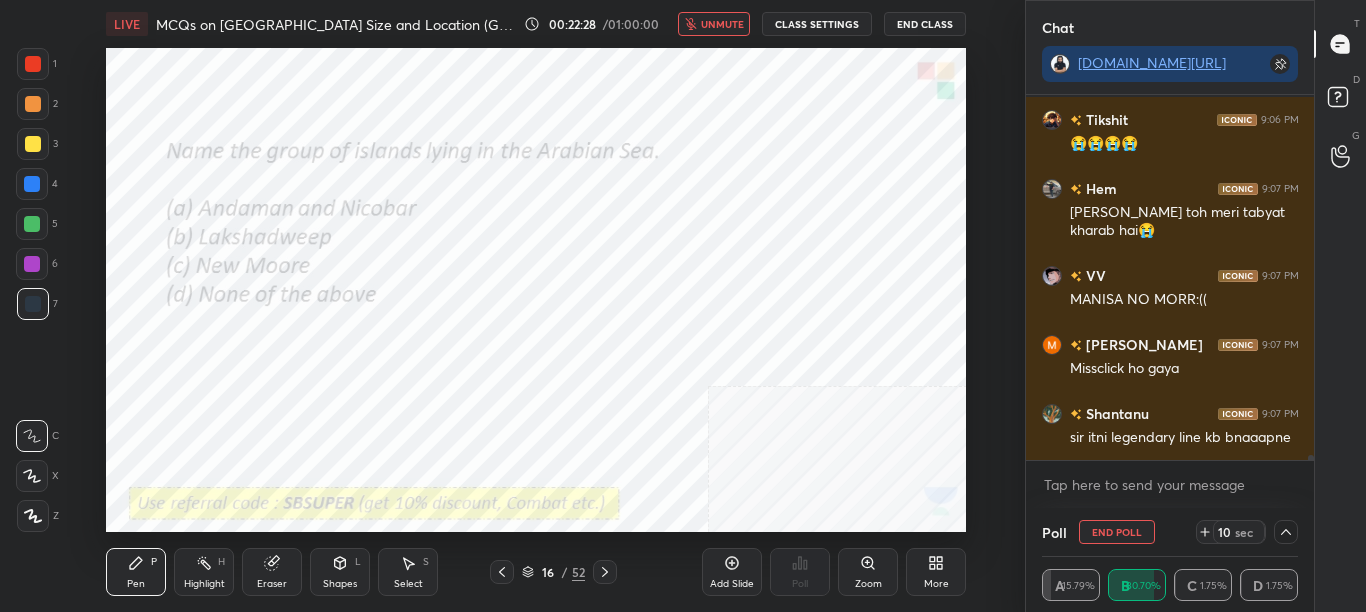 scroll, scrollTop: 28777, scrollLeft: 0, axis: vertical 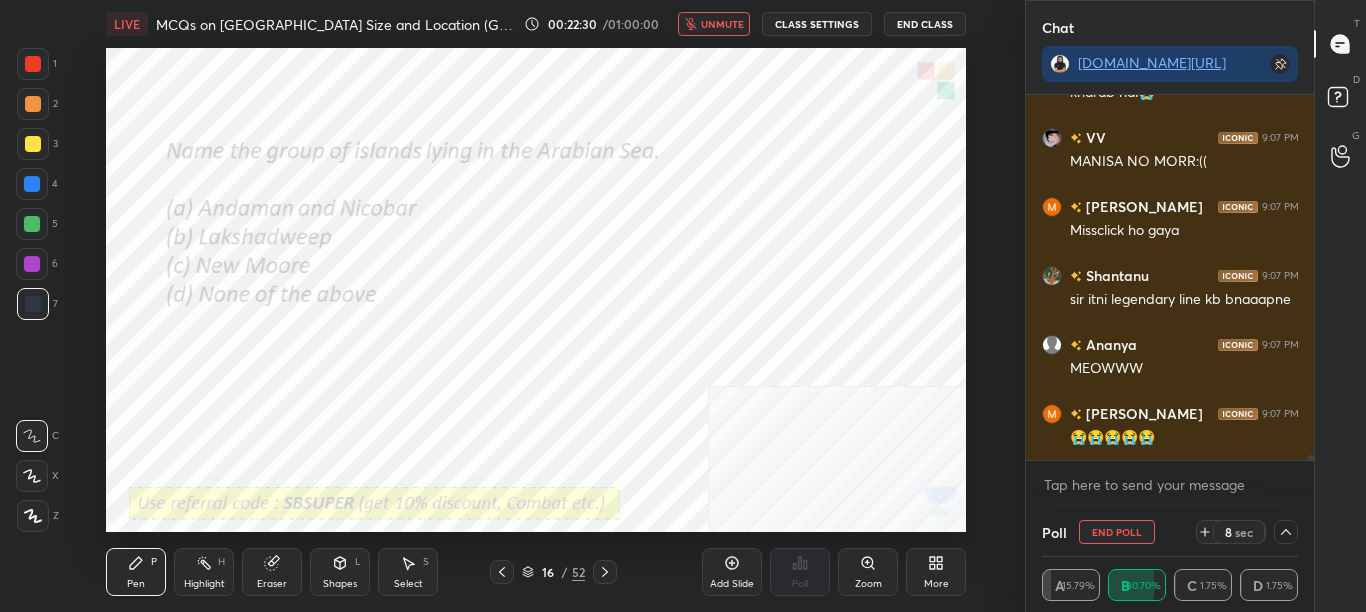 click on "unmute" at bounding box center [722, 24] 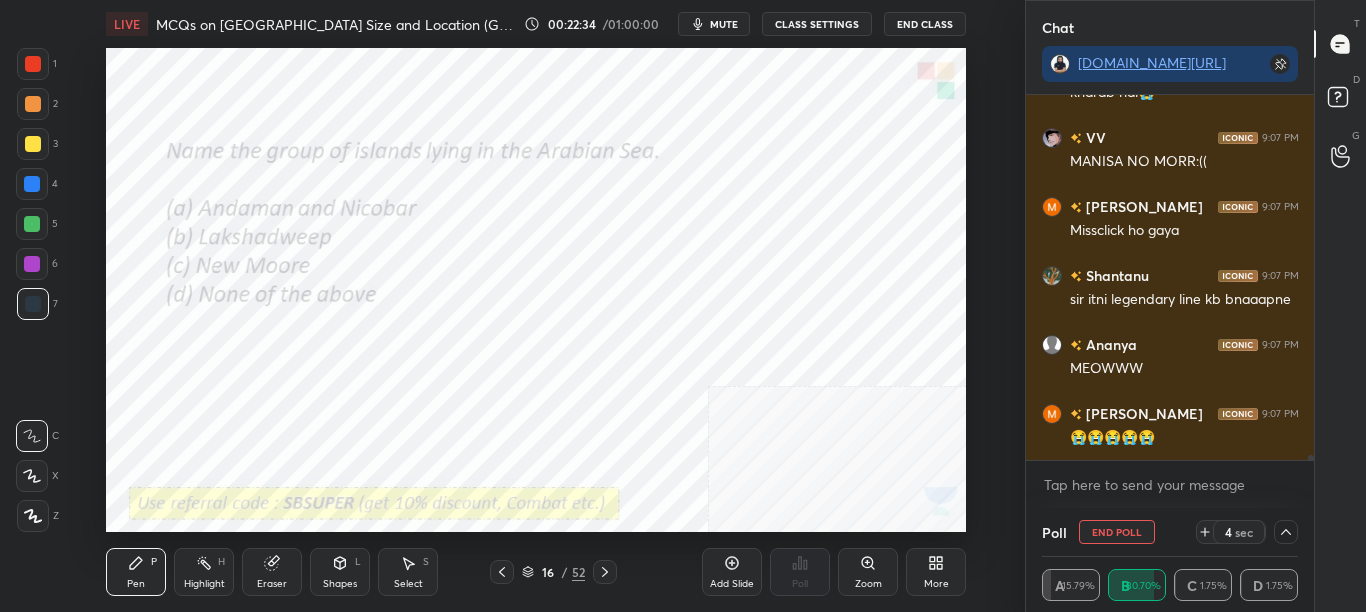 scroll, scrollTop: 28915, scrollLeft: 0, axis: vertical 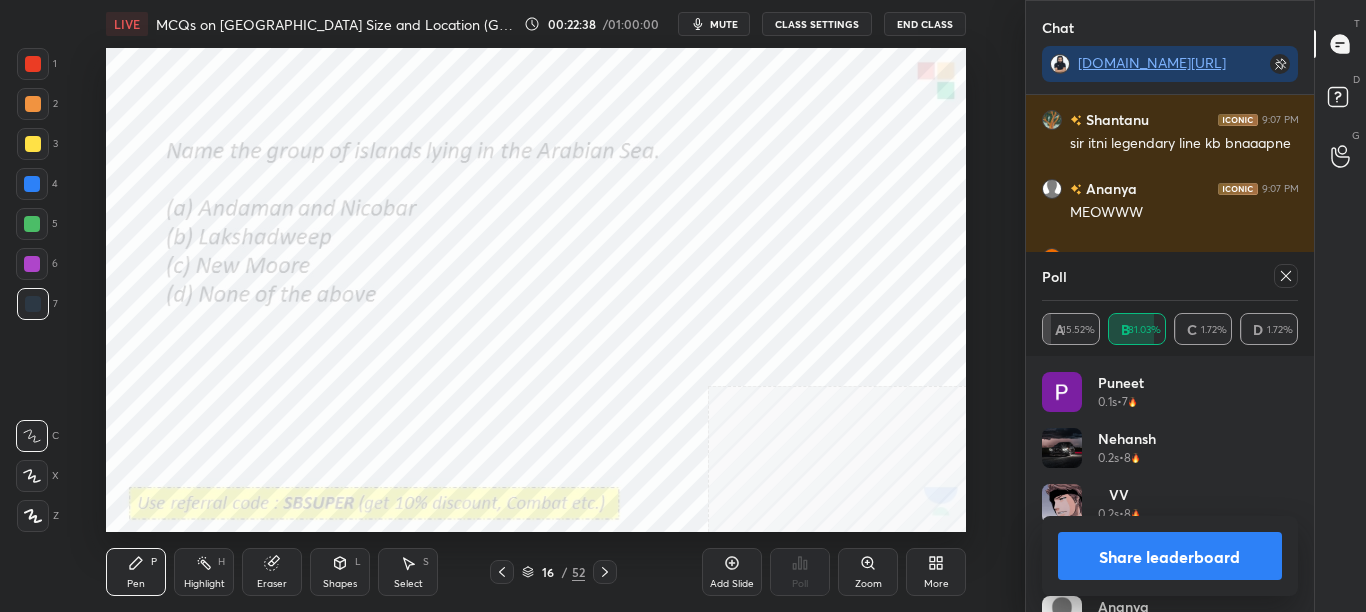 click on "Chat [DOMAIN_NAME][URL] VV 9:06 PM LEADERBOARD [PERSON_NAME] 9:06 PM [PERSON_NAME] 9:06 PM To sir vansh hi [PERSON_NAME] 9:06 PM [PERSON_NAME] [PERSON_NAME] 9:06 PM Ans [PERSON_NAME] 9:06 PM manisa? [PERSON_NAME] 9:06 PM hi sir sorry for late how many poll are done [PERSON_NAME] 9:06 PM sir kyu mughe ignore kr rhe ho Tikshit 9:06 PM 😭😭😭😭 Hem 9:07 PM Sir aaj toh meri tabyat kharab hai😭 VV 9:07 PM MANISA NO MORR:(( [PERSON_NAME] 9:07 PM Missclick ho gaya [PERSON_NAME] 9:07 PM sir itni legendary line kb bnaaapne [PERSON_NAME] 9:07 PM MEOWWW [PERSON_NAME] 9:07 PM 😭😭😭😭😭 [PERSON_NAME] 9:07 PM SIRJI !!!!! [PERSON_NAME] 9:07 PM Mai apna 50000 +aura lag [PERSON_NAME] [PERSON_NAME] 100000+aura ke liye JUMP TO LATEST Enable hand raising Enable raise hand to speak to learners. Once enabled, chat will be turned off temporarily. Enable x   introducing Raise a hand with a doubt Now learners can raise their hand along with a doubt  How it works? [PERSON_NAME] Asked a doubt 4 Sir mere certificate pe vansh likh dijiyega please Pick this doubt [PERSON_NAME] Asked a doubt 3 Pick this doubt 2" at bounding box center [1170, 306] 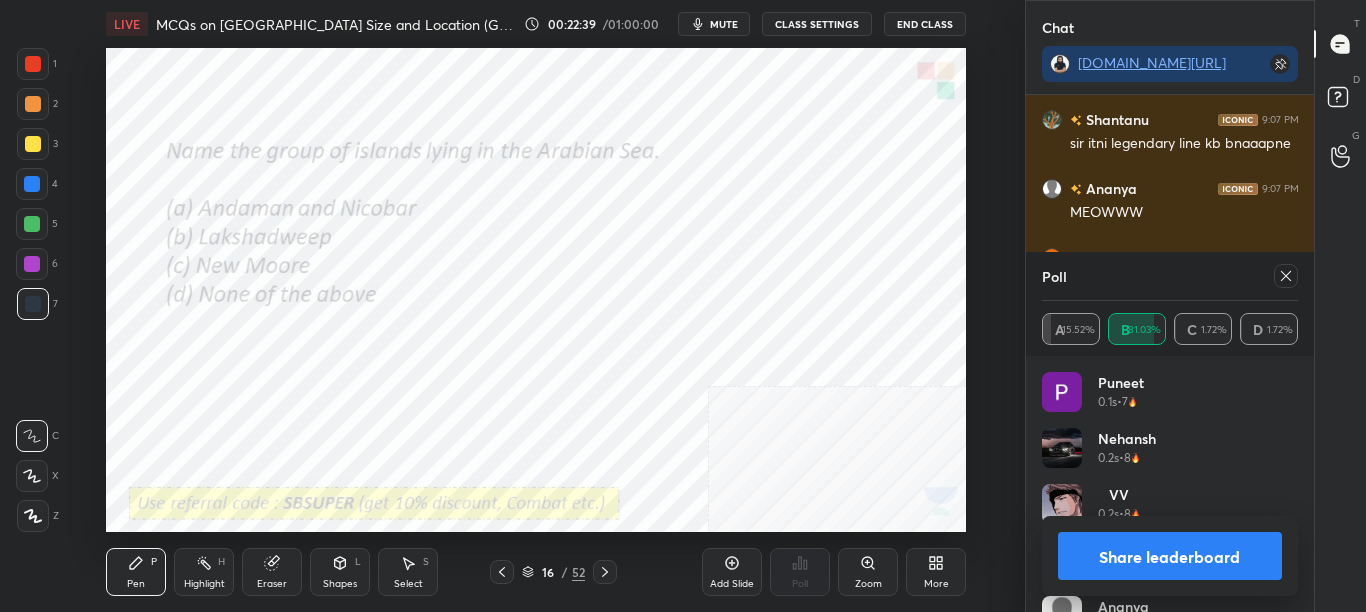 click 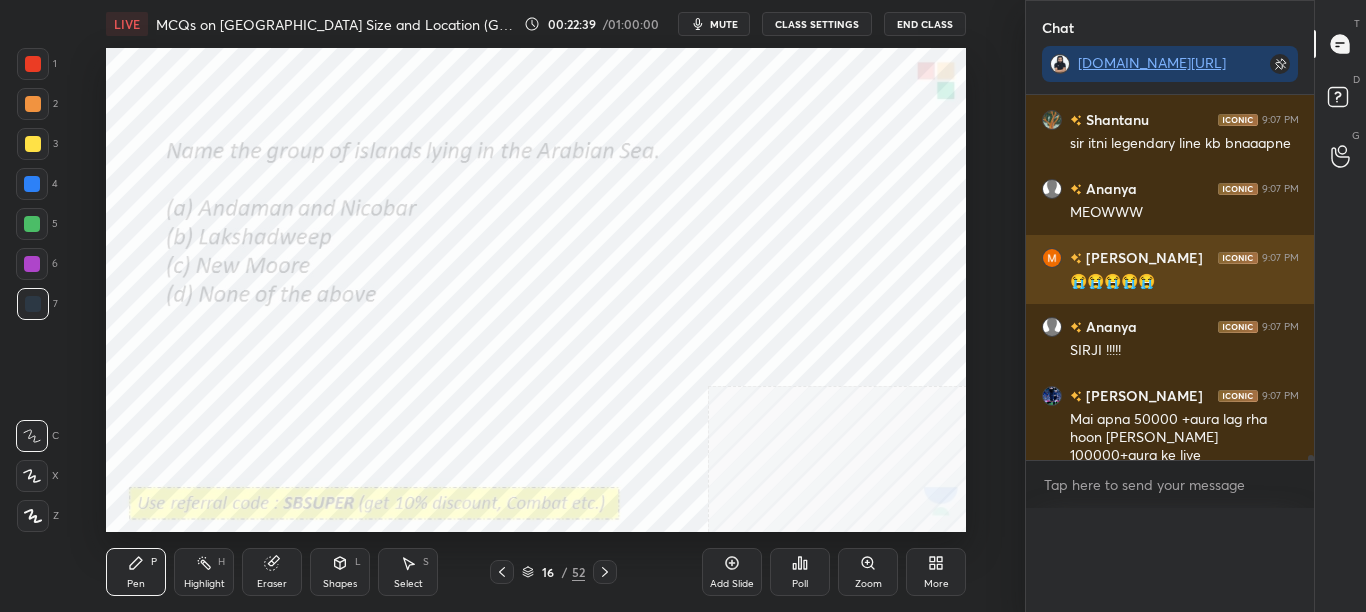 scroll, scrollTop: 0, scrollLeft: 0, axis: both 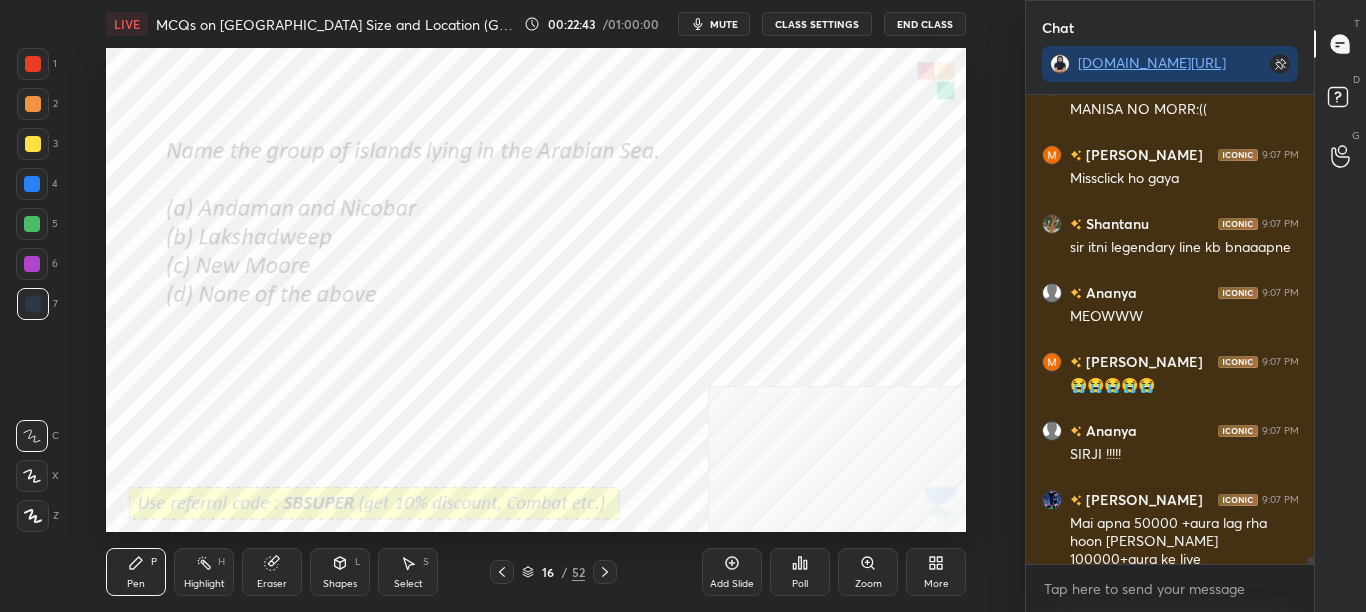 click 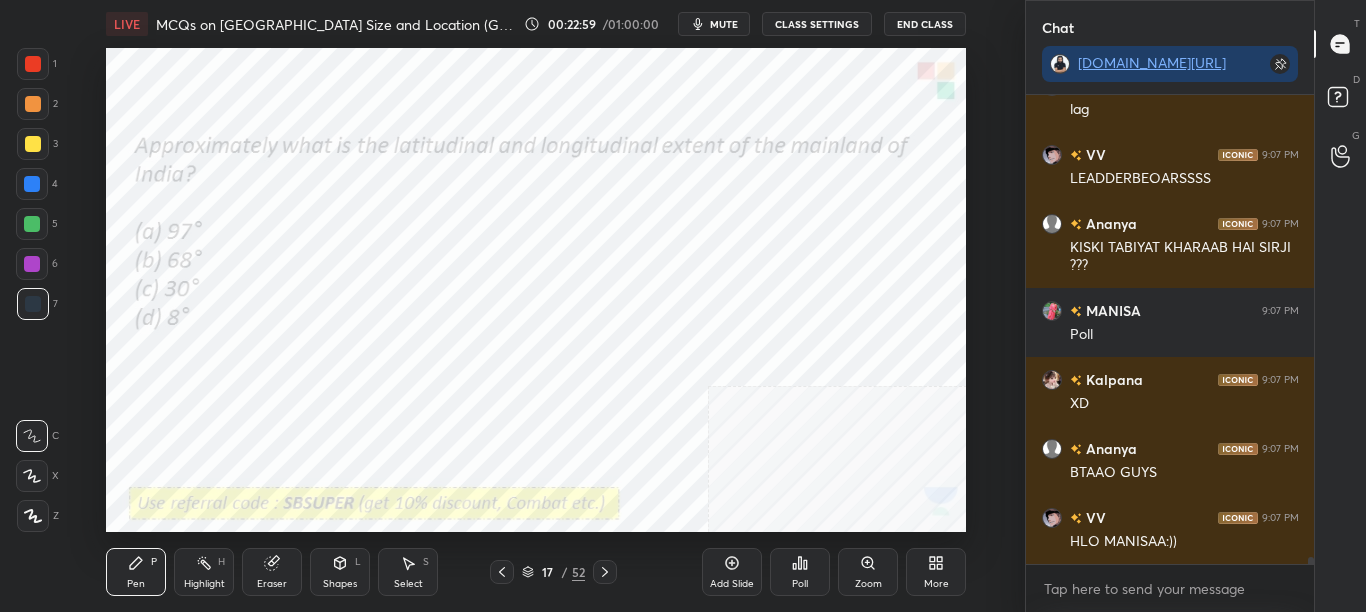 click on "Poll" at bounding box center (800, 584) 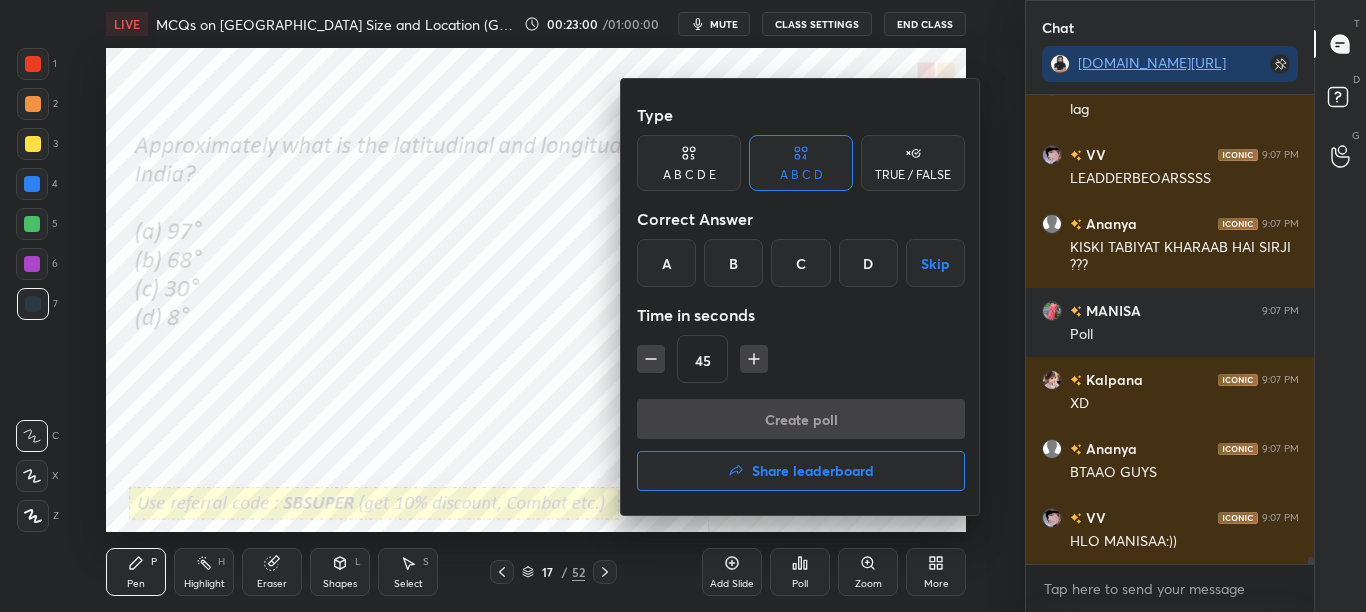 click on "C" at bounding box center [800, 263] 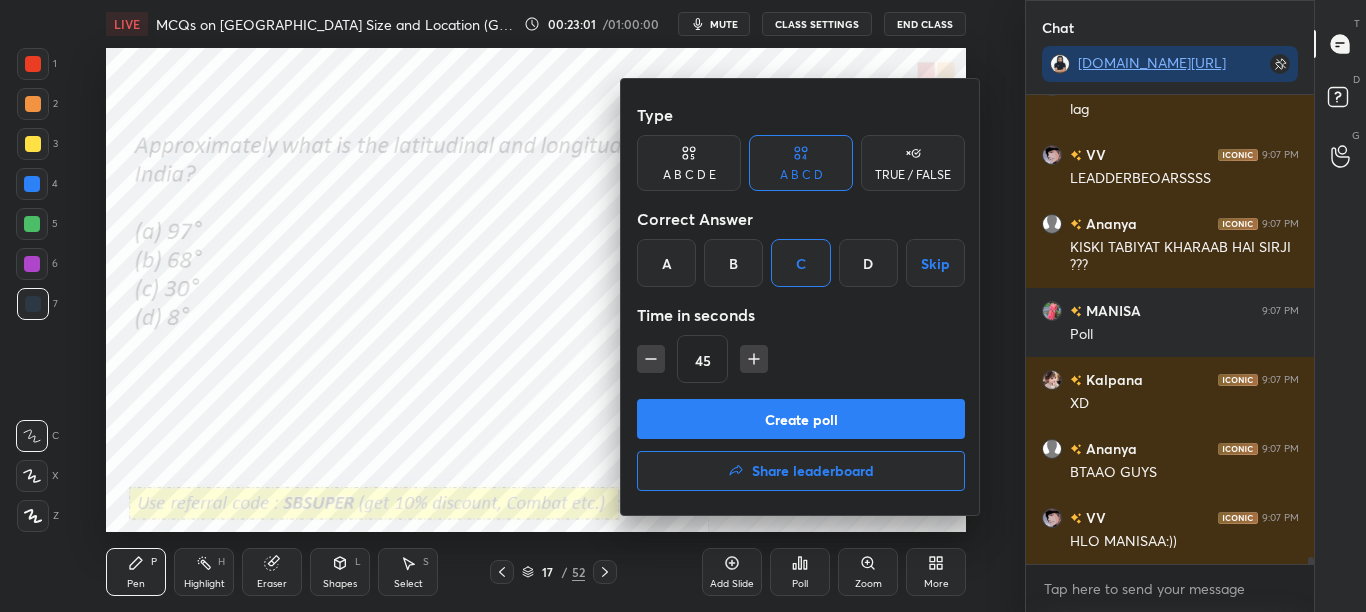 click on "Create poll" at bounding box center (801, 419) 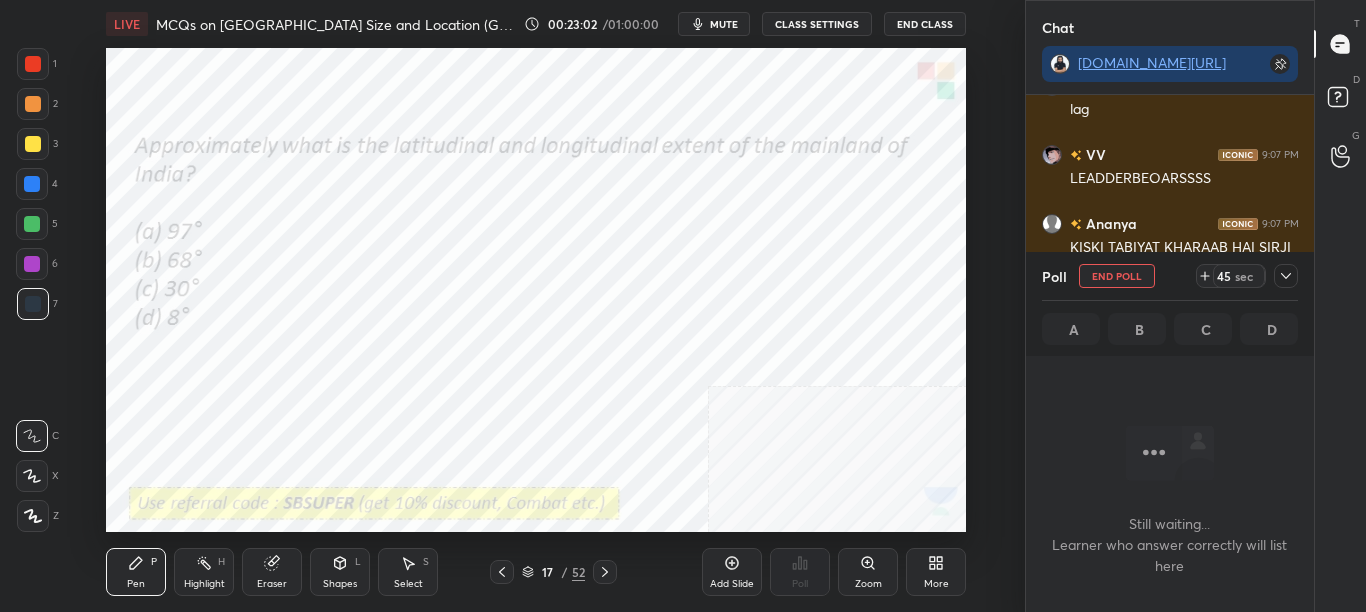 click 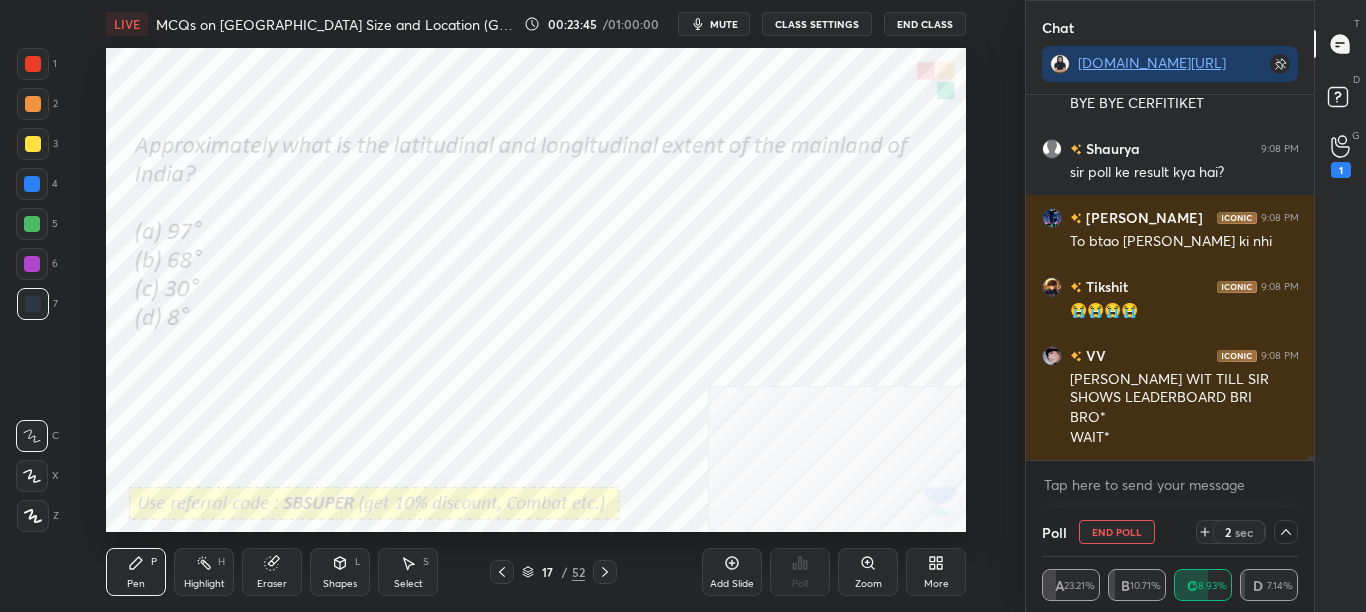 scroll, scrollTop: 30673, scrollLeft: 0, axis: vertical 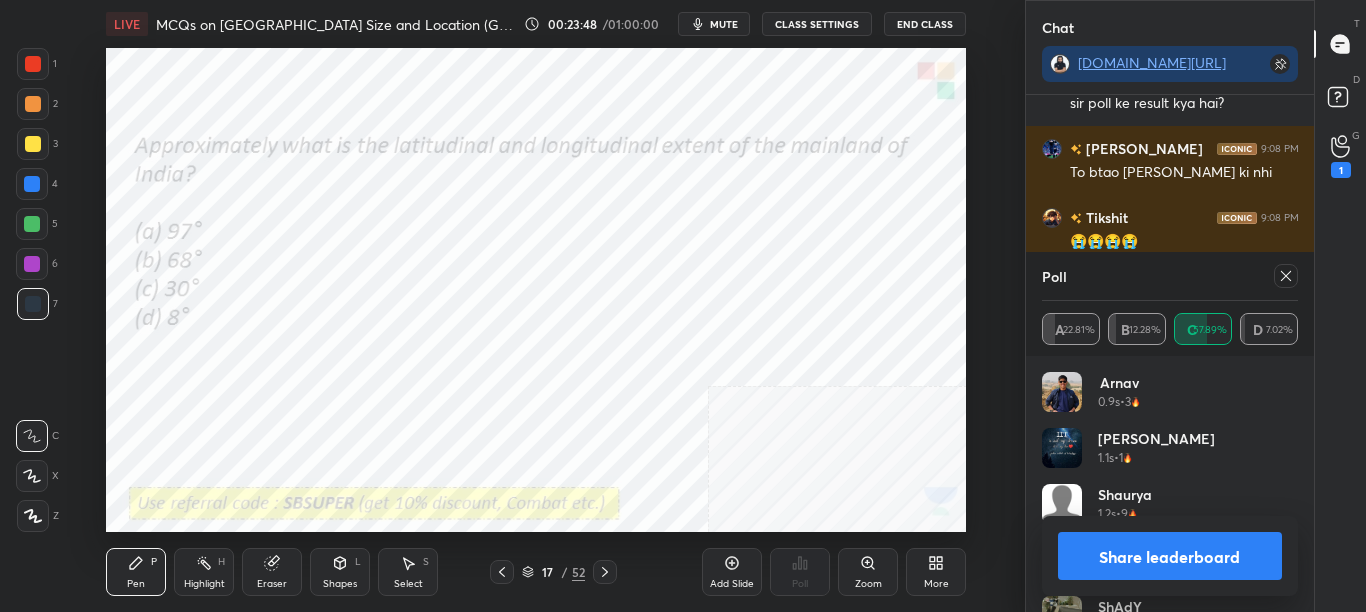 click on "Share leaderboard" at bounding box center [1170, 556] 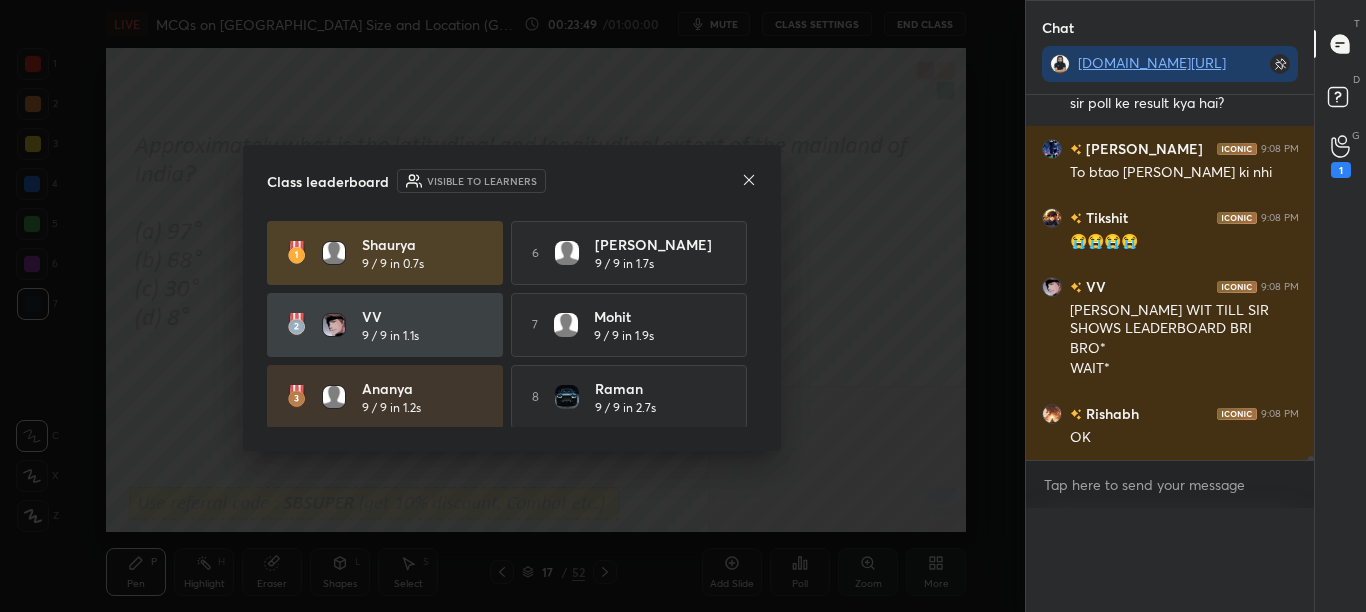 scroll, scrollTop: 0, scrollLeft: 0, axis: both 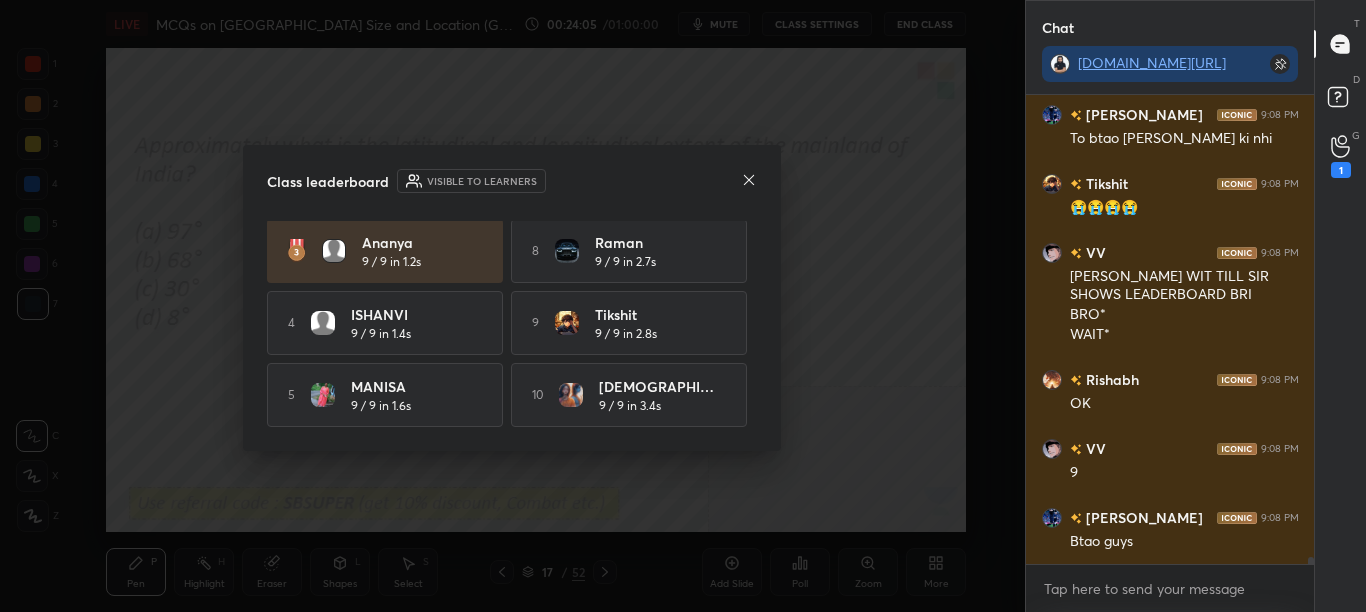 click at bounding box center [749, 181] 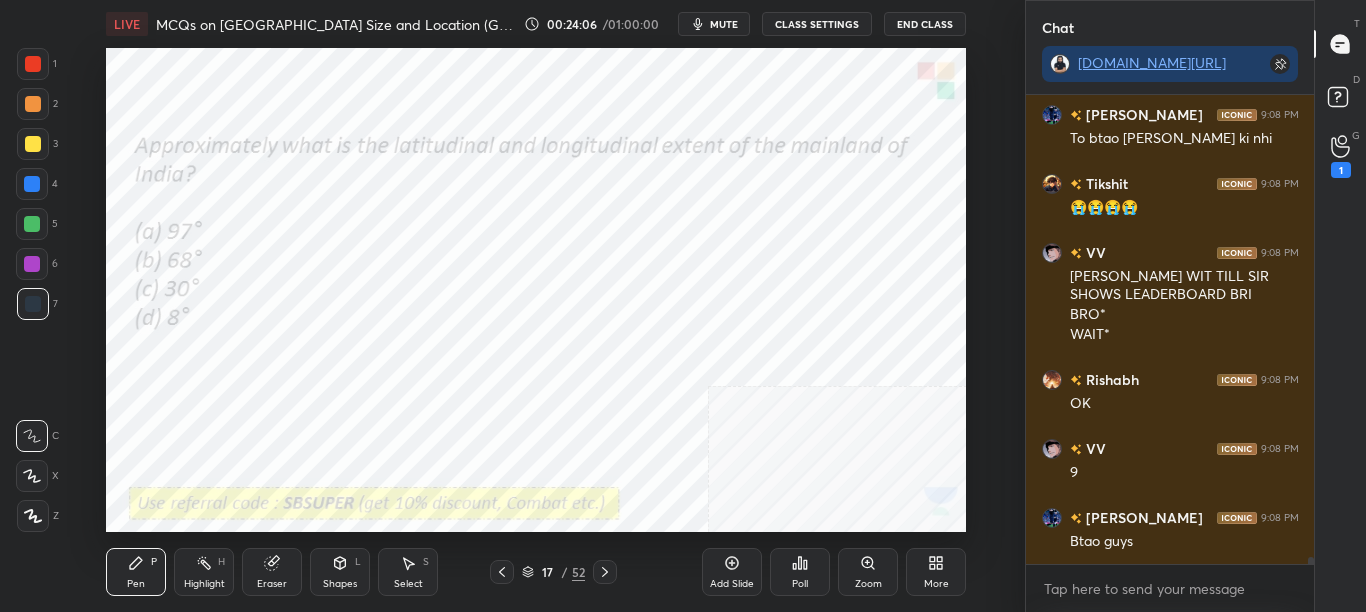 click 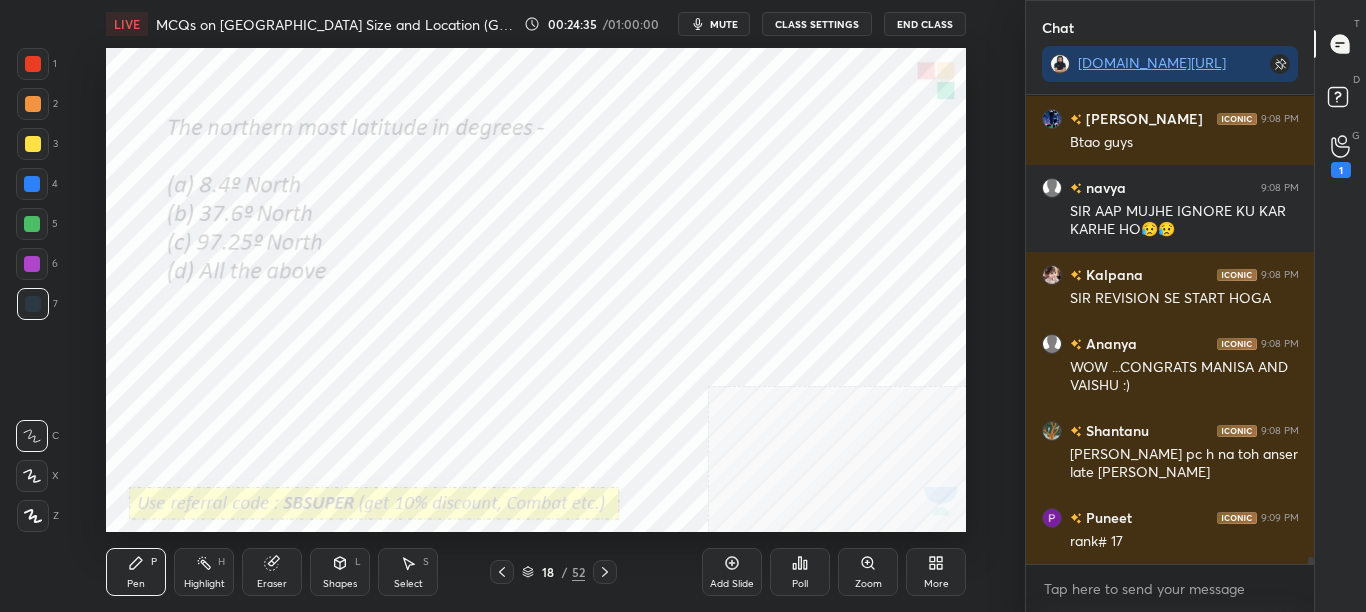 scroll, scrollTop: 31193, scrollLeft: 0, axis: vertical 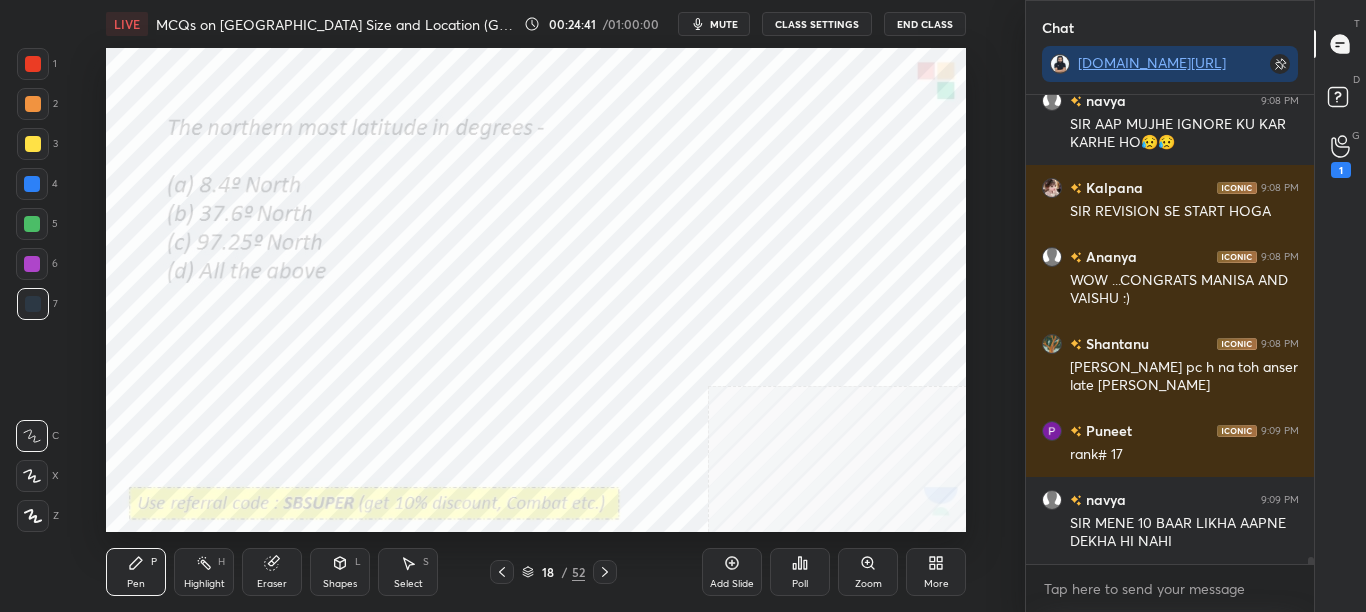 click on "Poll" at bounding box center [800, 572] 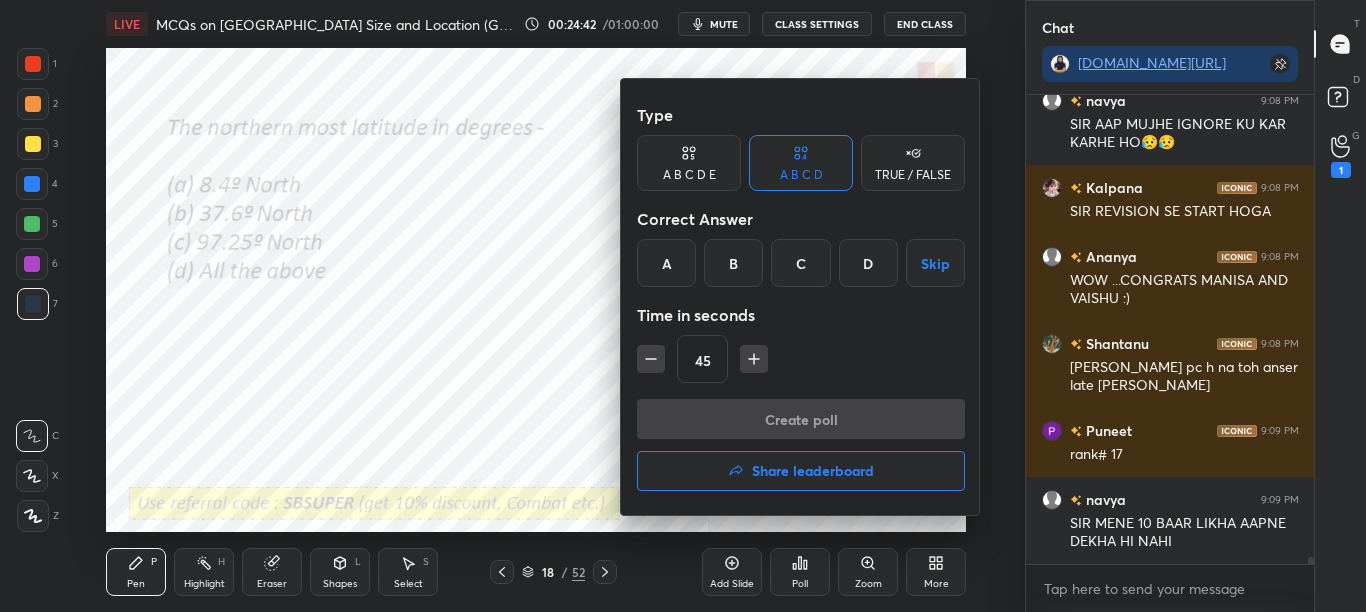 click on "B" at bounding box center (733, 263) 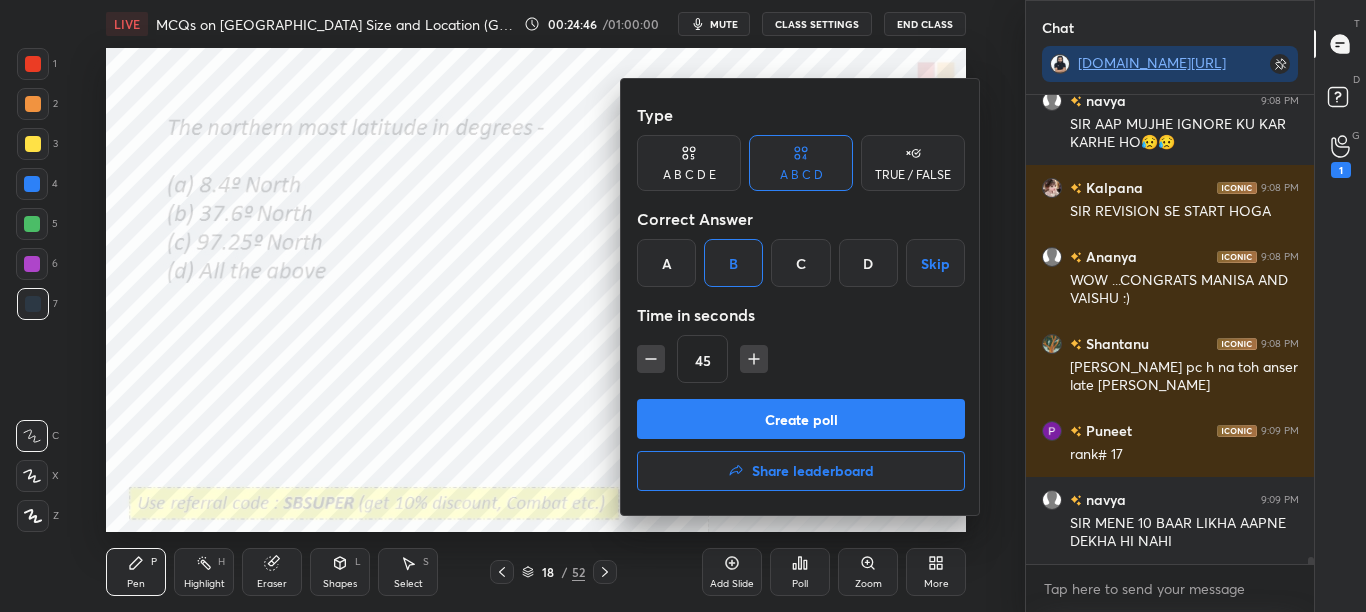 scroll, scrollTop: 31262, scrollLeft: 0, axis: vertical 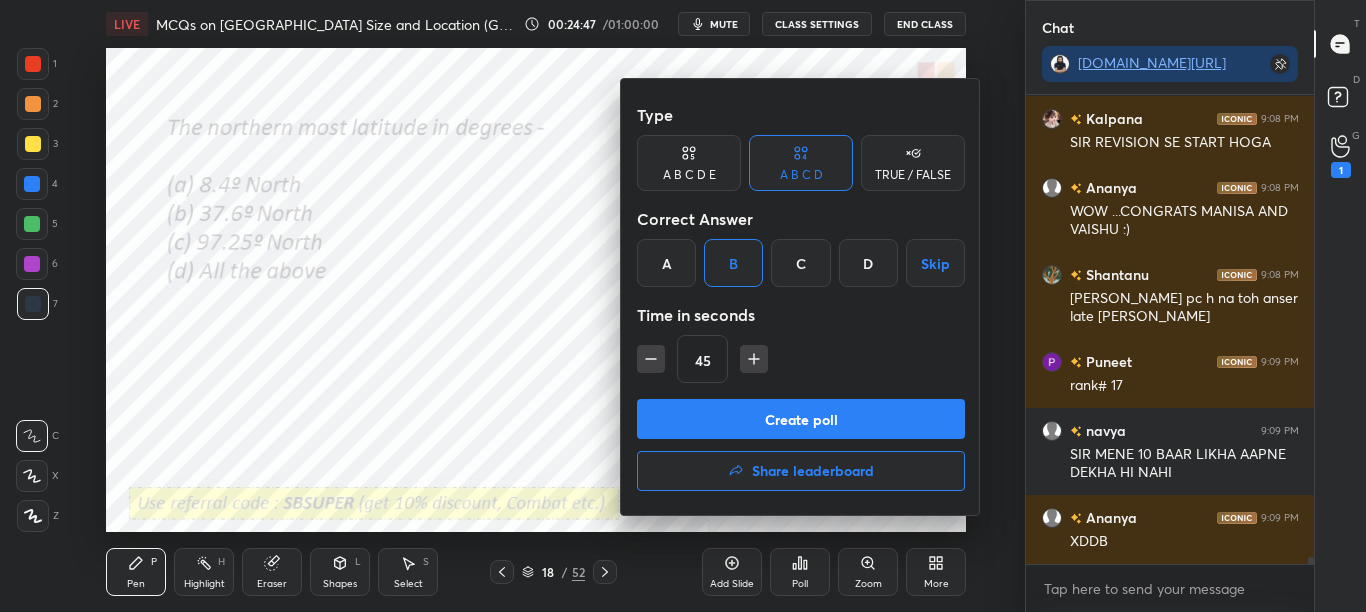 click on "Create poll" at bounding box center [801, 419] 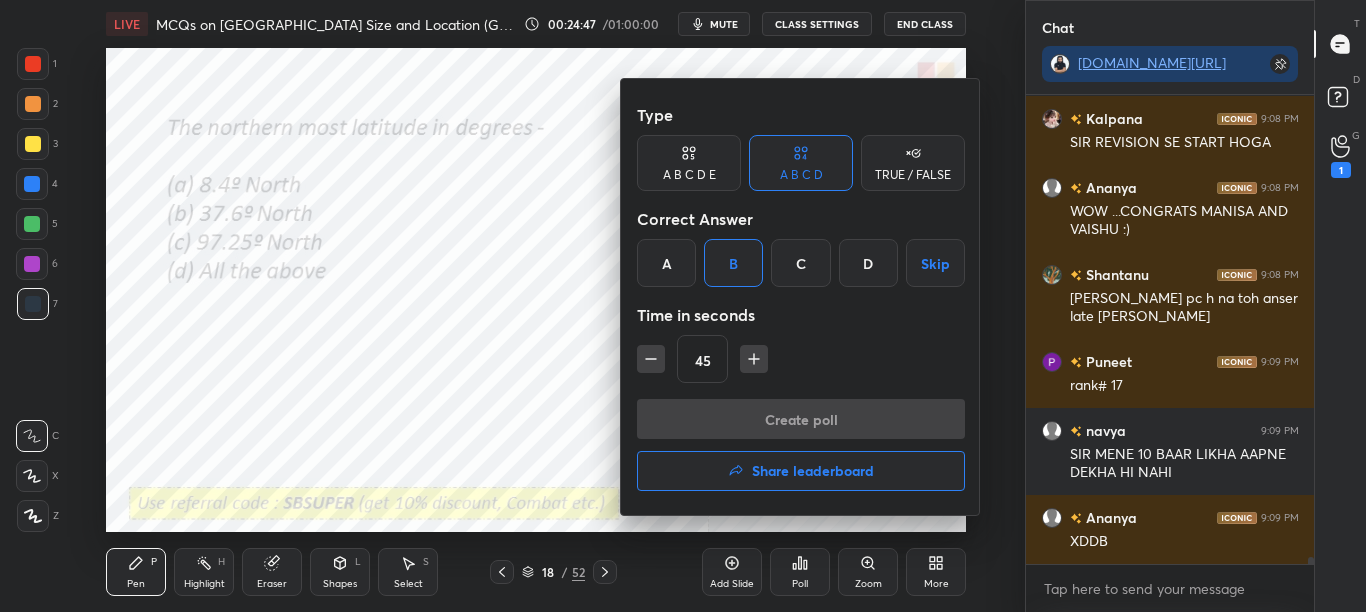 scroll, scrollTop: 254, scrollLeft: 282, axis: both 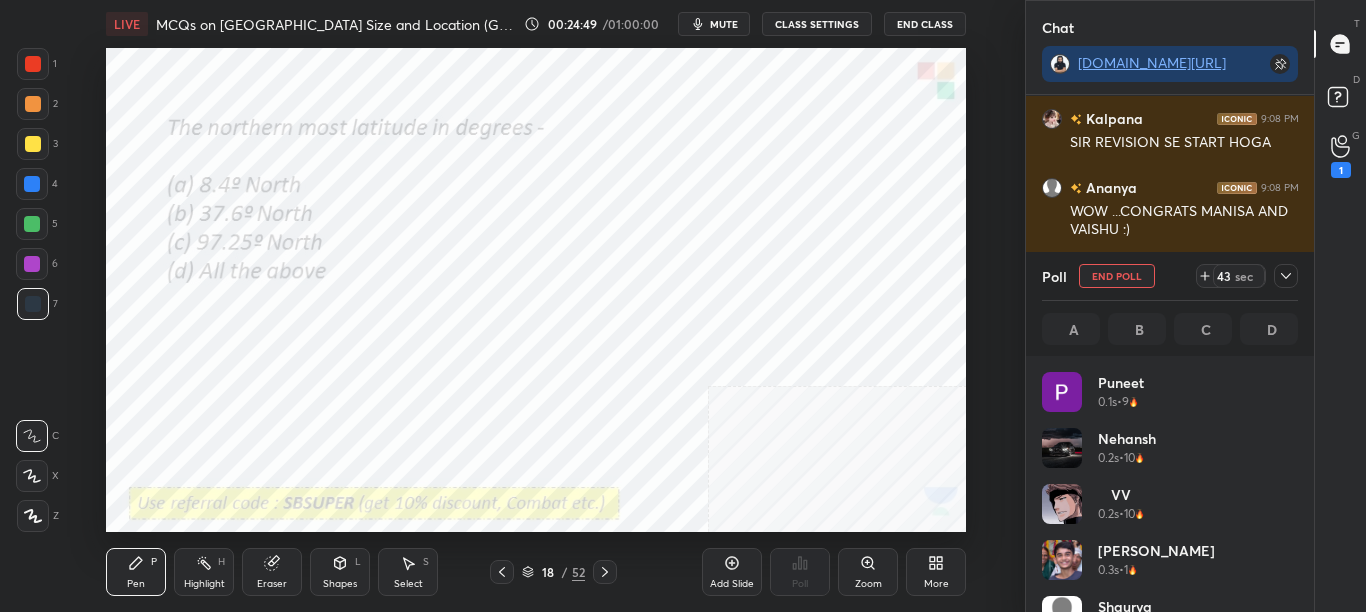 drag, startPoint x: 1291, startPoint y: 271, endPoint x: 1298, endPoint y: 299, distance: 28.86174 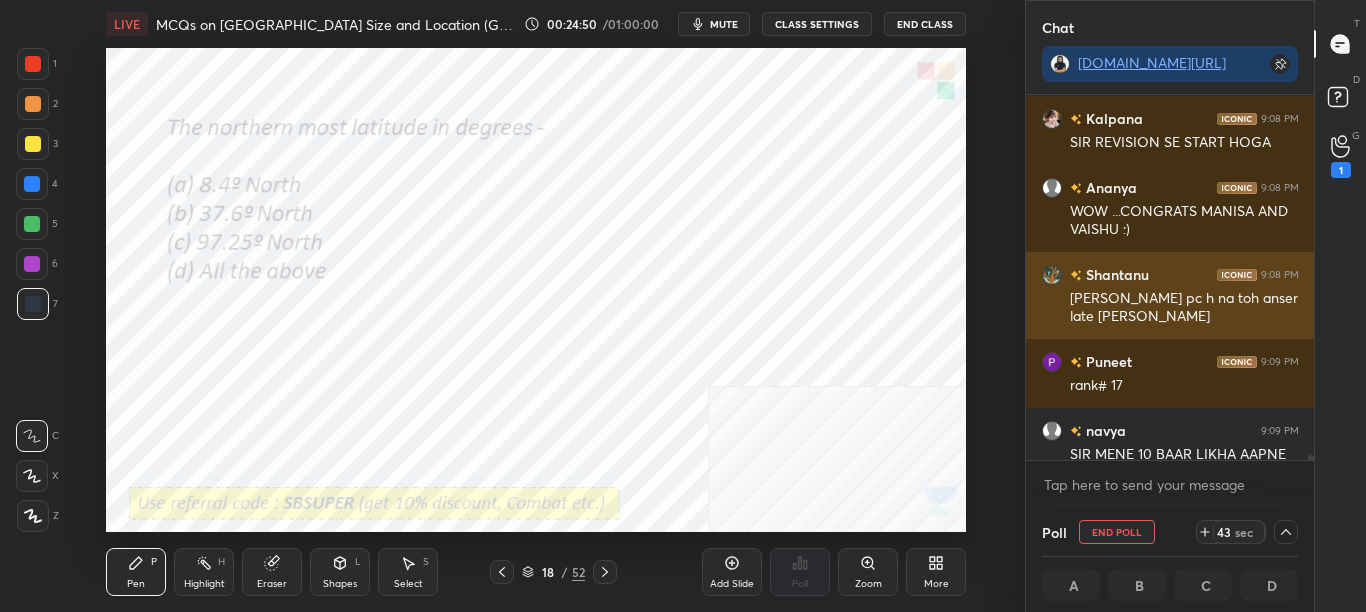 scroll, scrollTop: 0, scrollLeft: 0, axis: both 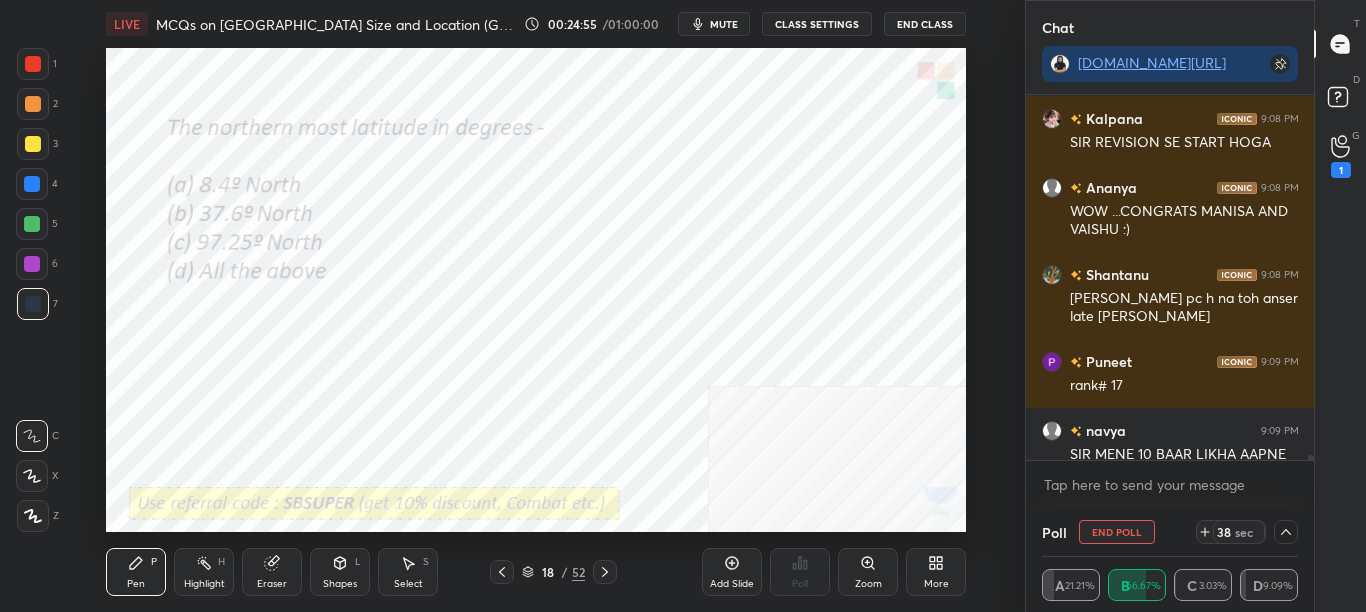 click at bounding box center [1308, 277] 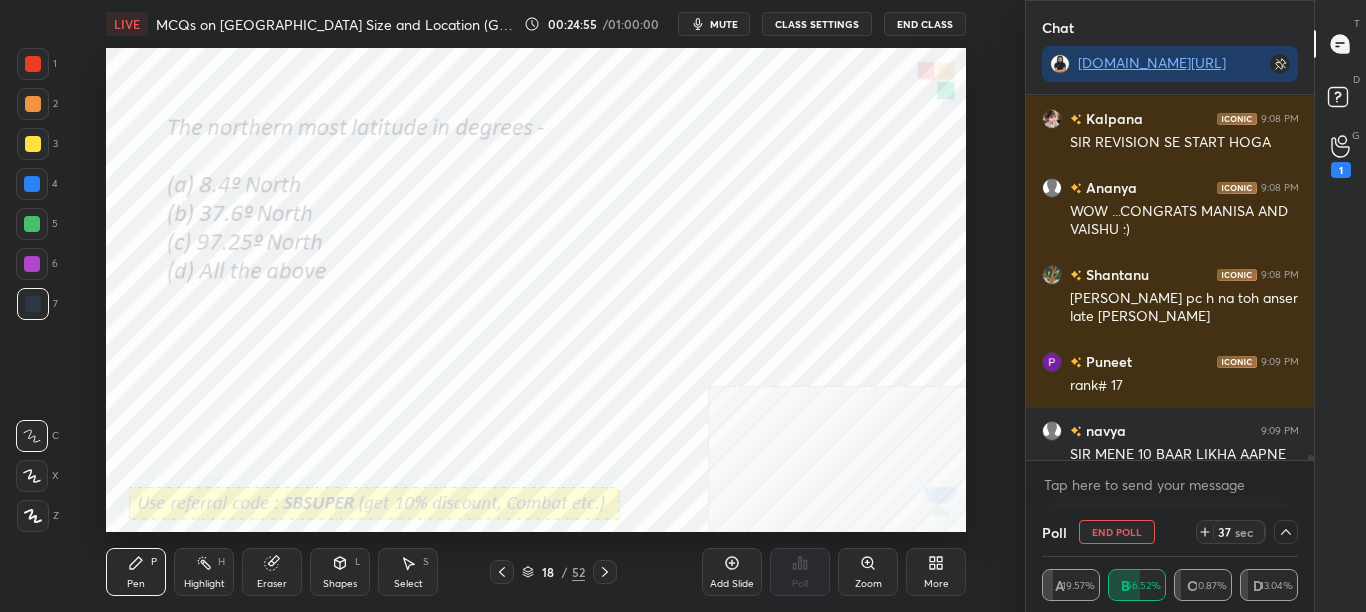 click on "x" at bounding box center (1170, 484) 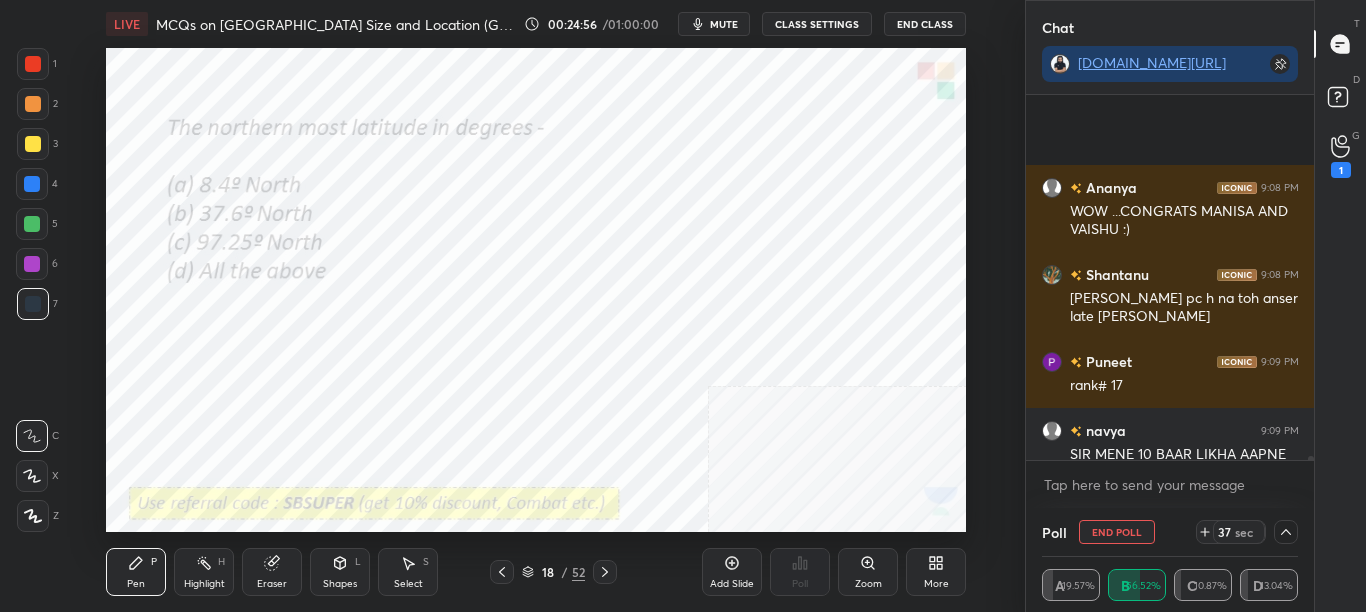 click on "[PERSON_NAME] 9:08 PM WOW ...CONGRATS MANISA AND VAISHU :) [PERSON_NAME] 9:08 PM [PERSON_NAME] pc h na toh anser late jaata h yrrr [PERSON_NAME] 9:09 PM rank# 17 navya 9:09 PM SIR MENE 10 BAAR LIKHA AAPNE DEKHA HI NAHI [PERSON_NAME] 9:09 PM XDDB MANISA 9:09 PM Thanks anu JUMP TO LATEST Enable hand raising Enable raise hand to speak to learners. Once enabled, chat will be turned off temporarily. Enable x" at bounding box center (1170, 301) 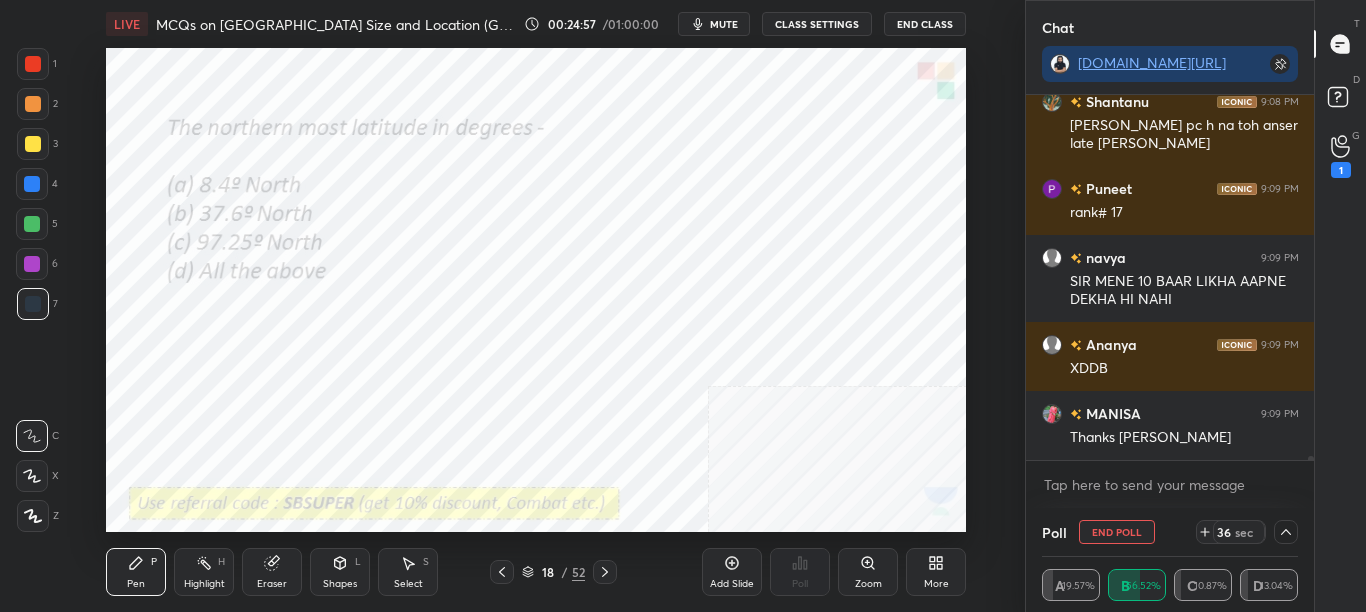 click at bounding box center (1308, 277) 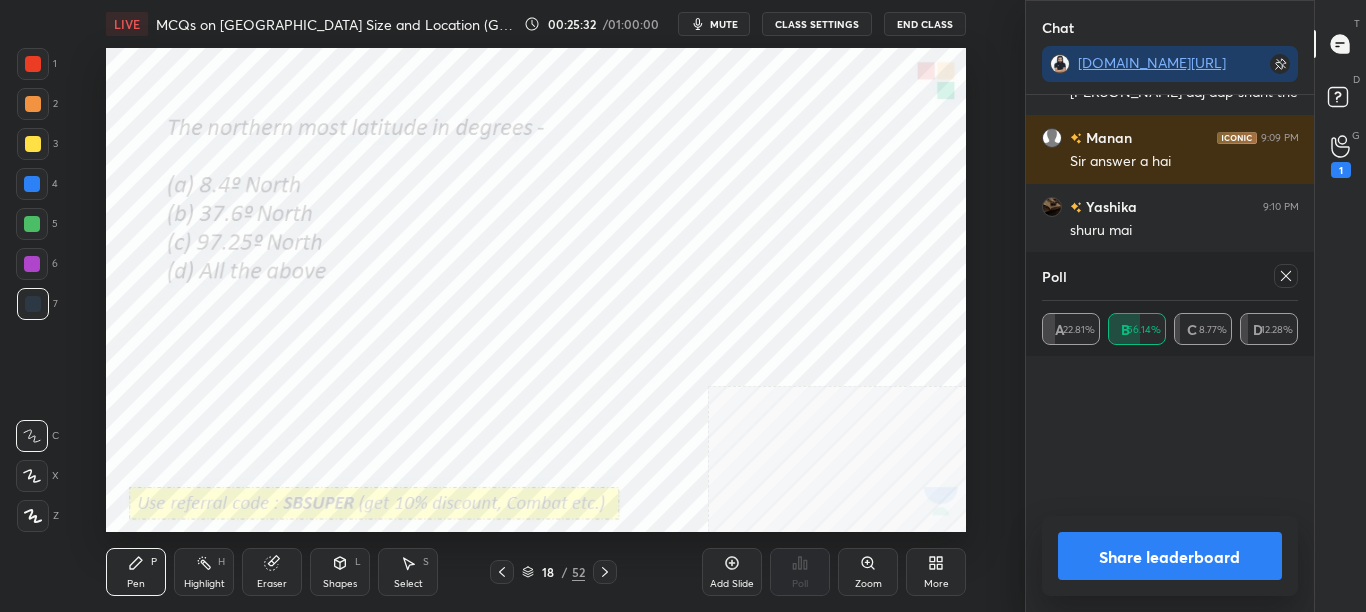 scroll, scrollTop: 32626, scrollLeft: 0, axis: vertical 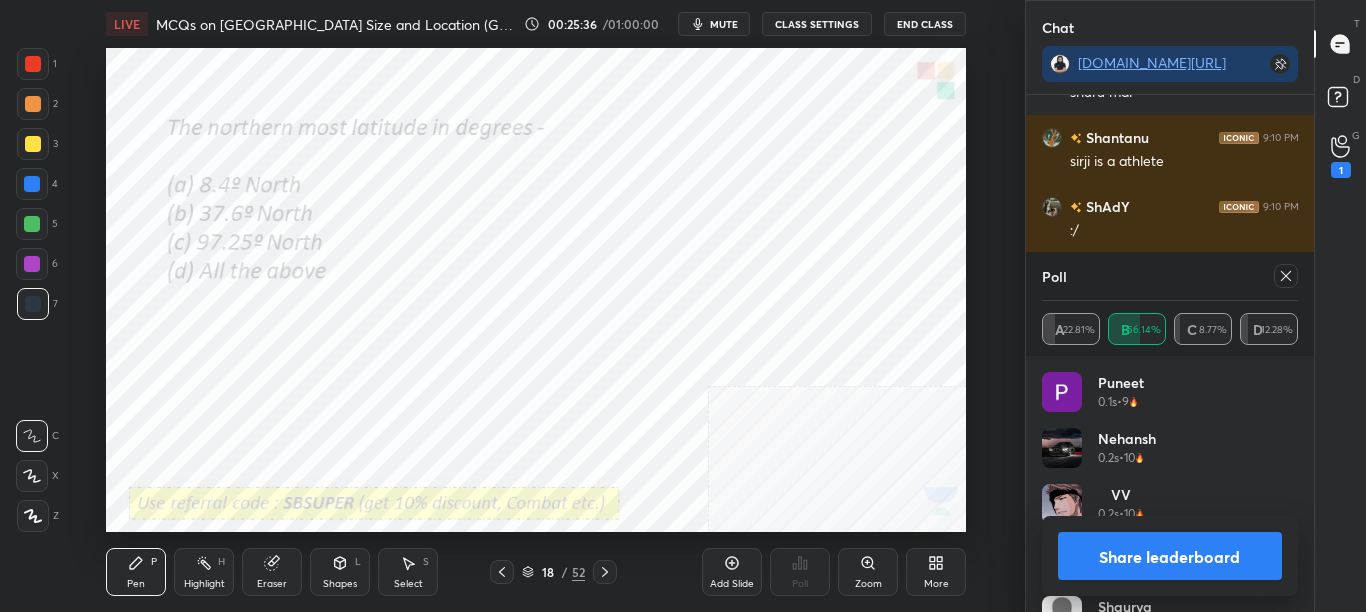 click on "Share leaderboard" at bounding box center [1170, 556] 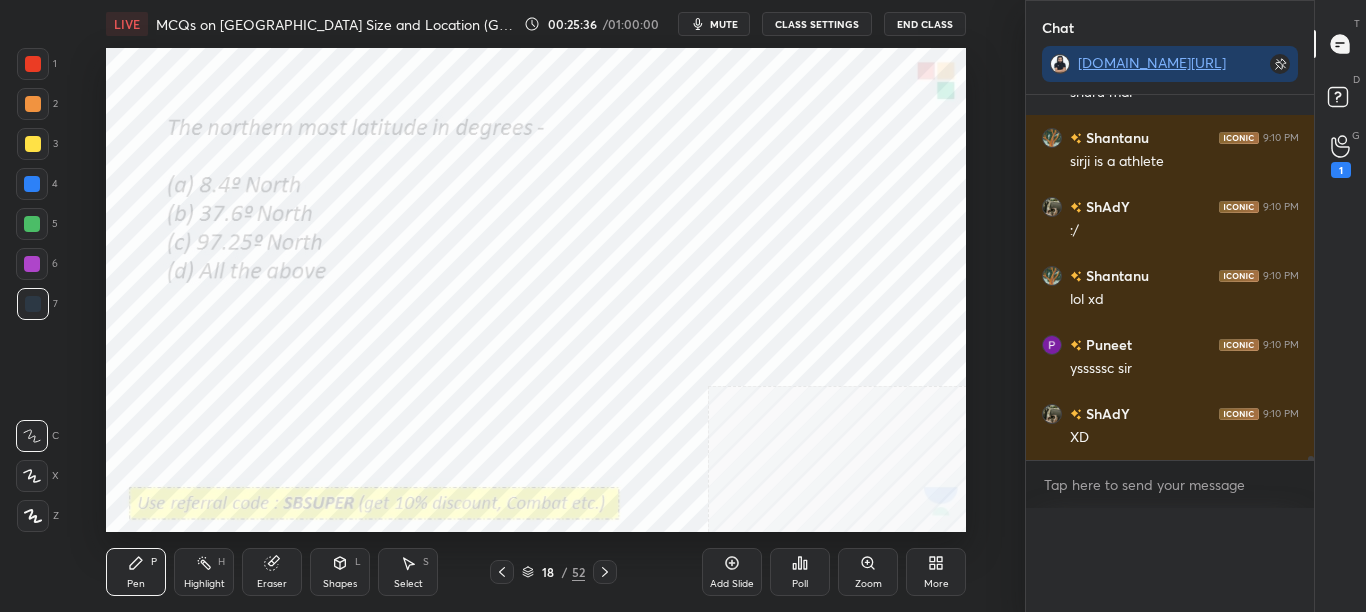 scroll, scrollTop: 54, scrollLeft: 250, axis: both 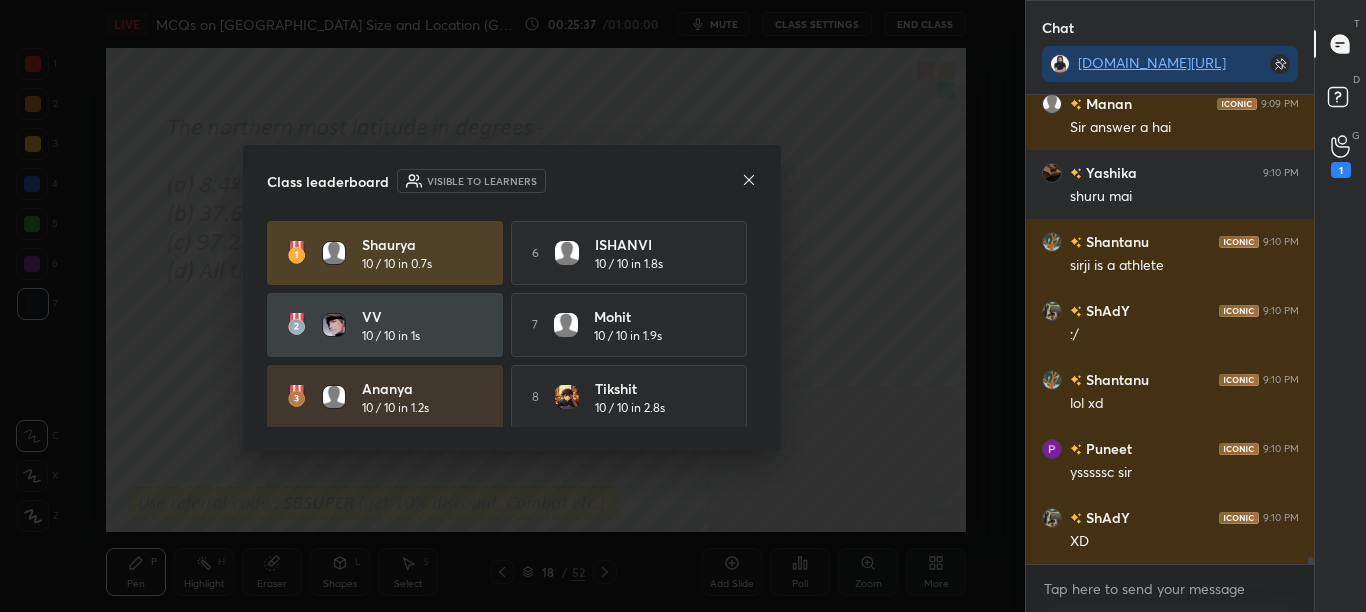 click 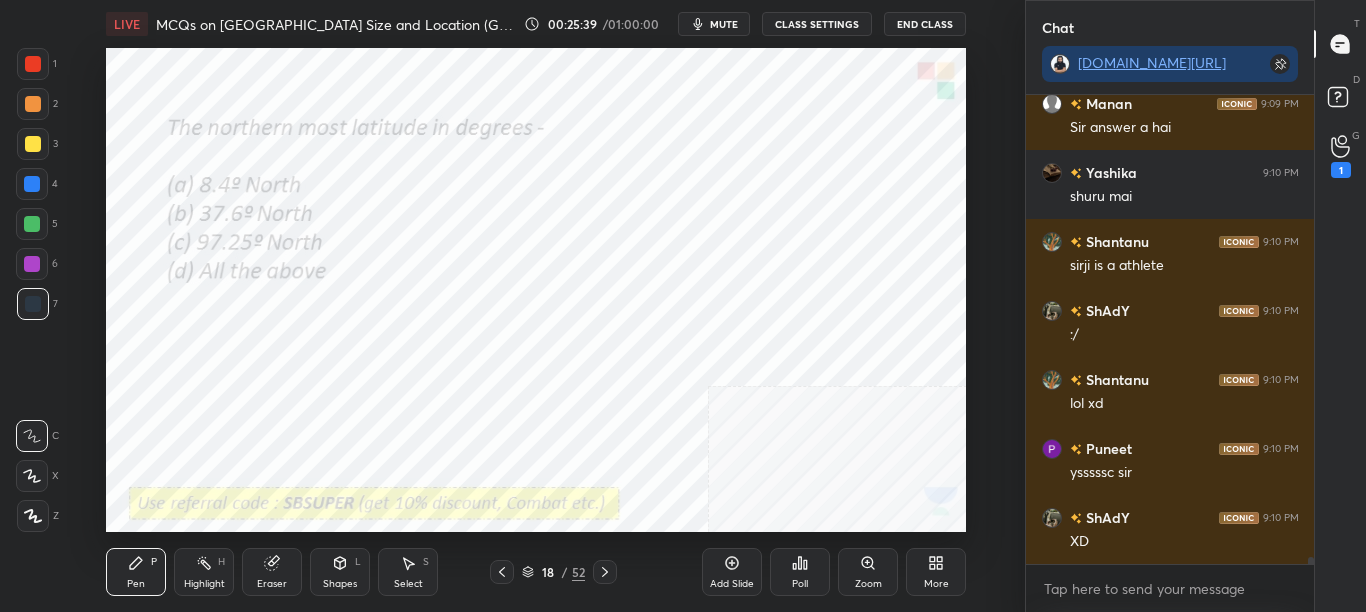 click 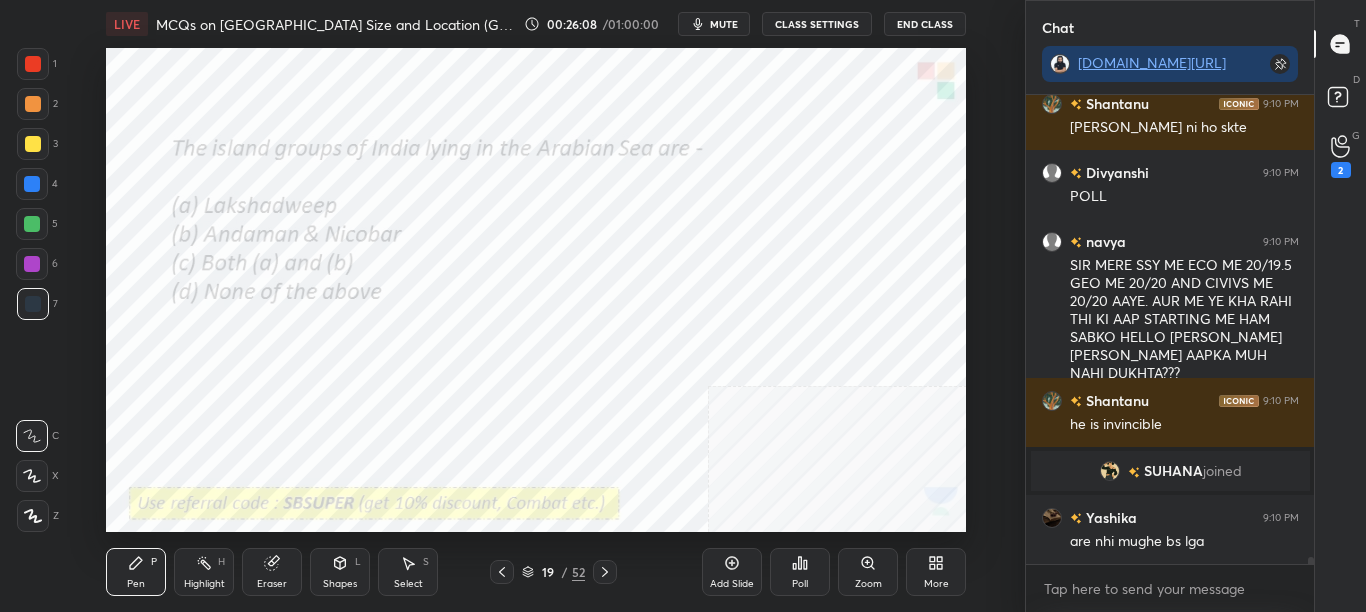 scroll, scrollTop: 31880, scrollLeft: 0, axis: vertical 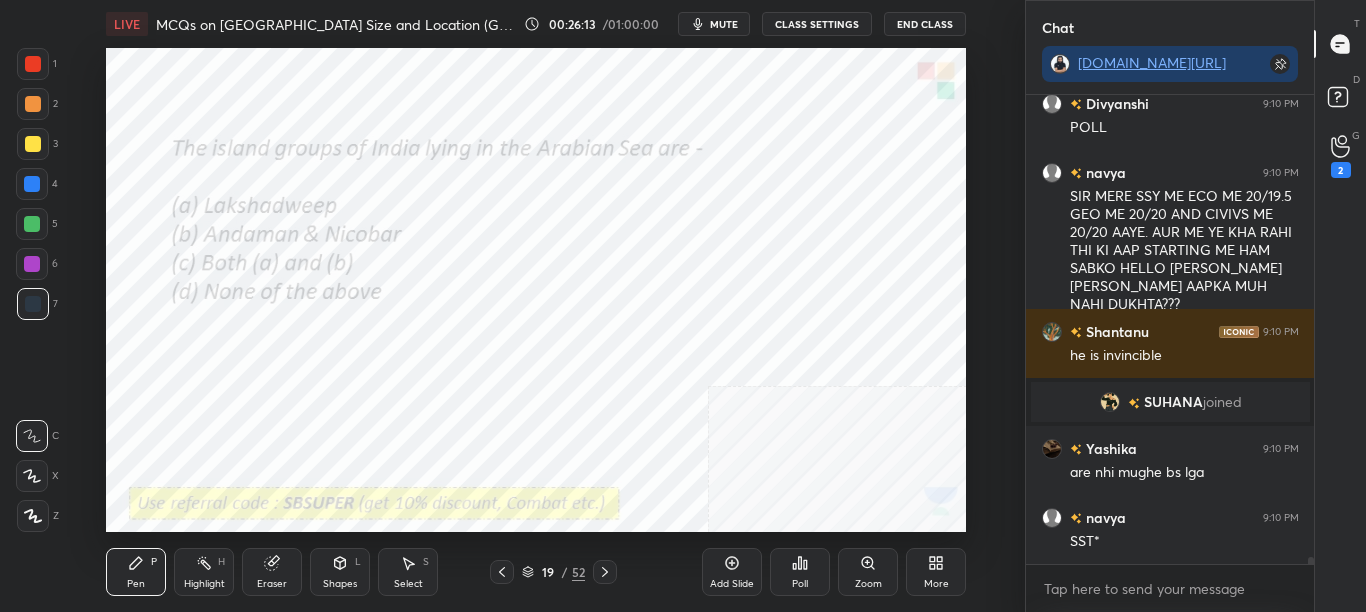 click on "Poll" at bounding box center (800, 572) 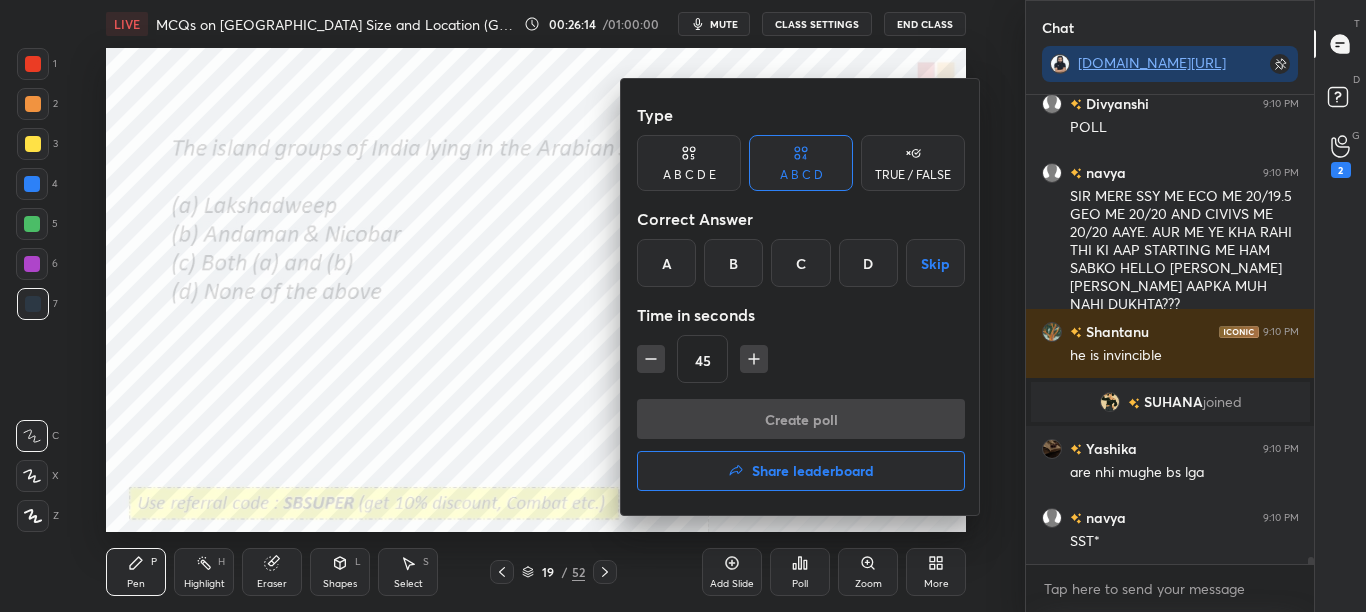 click at bounding box center (683, 306) 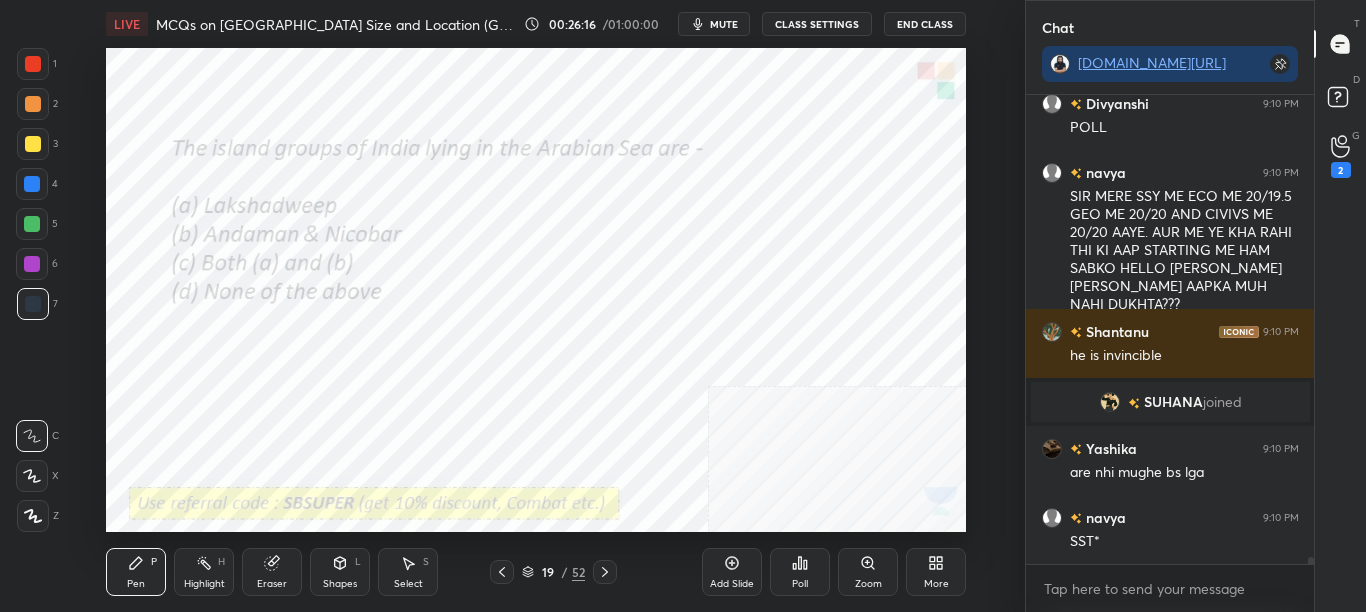scroll, scrollTop: 32021, scrollLeft: 0, axis: vertical 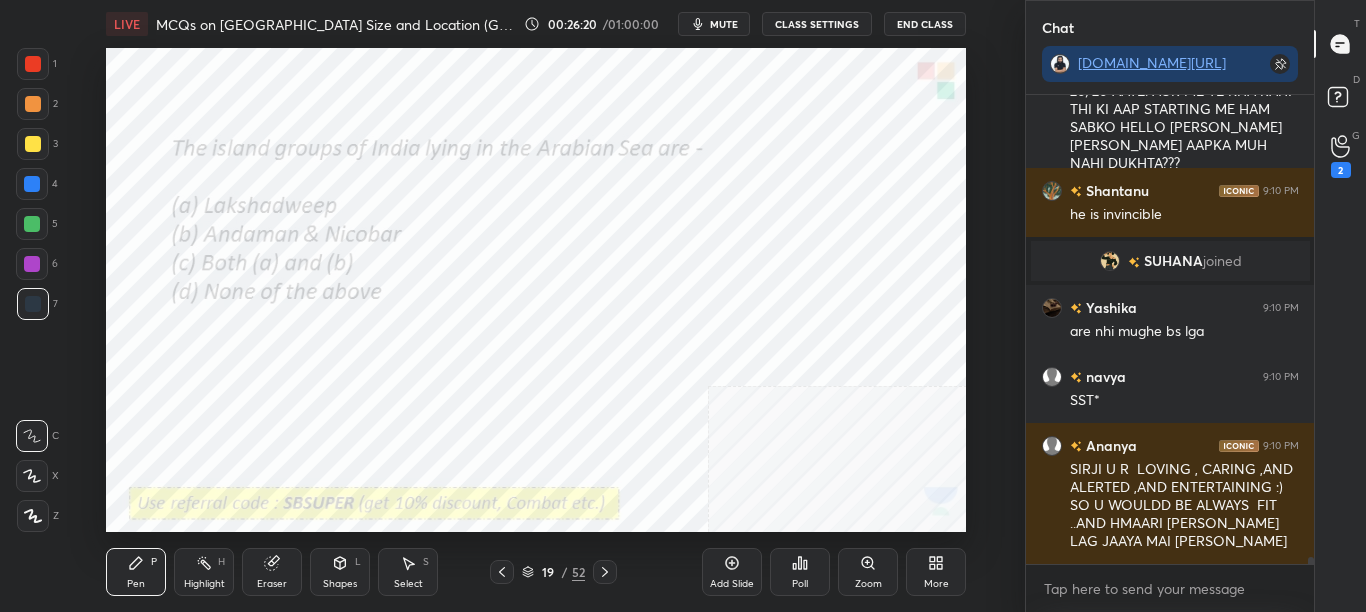 click on "Poll" at bounding box center [800, 572] 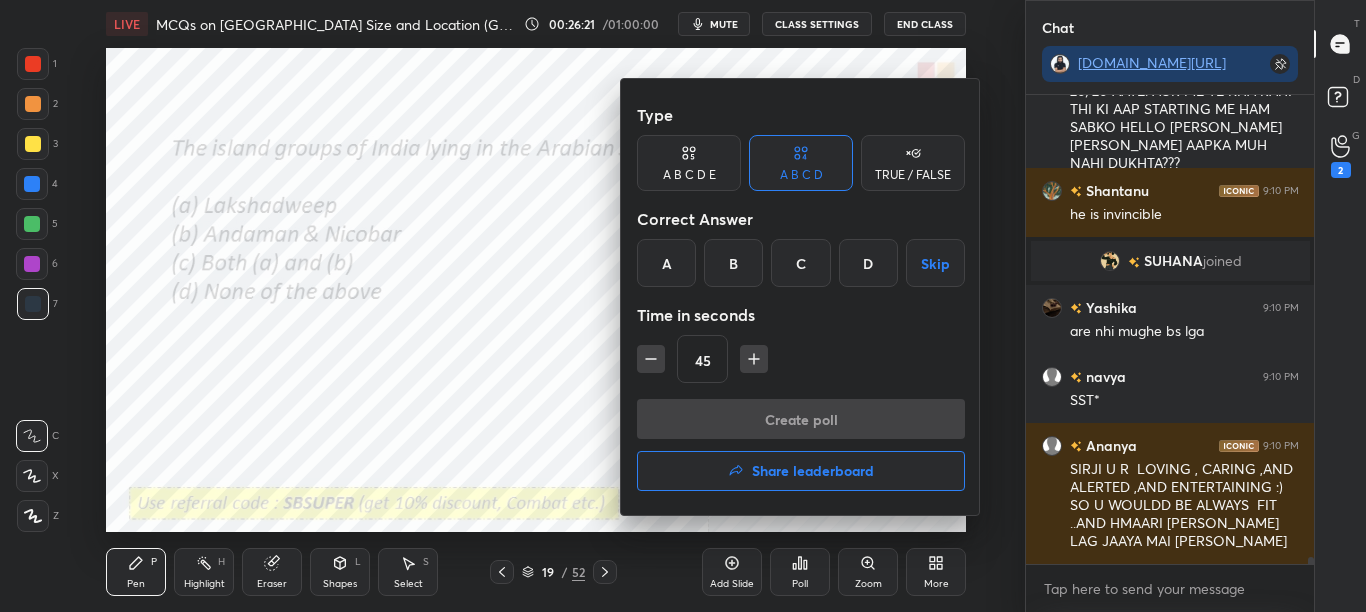 click on "A" at bounding box center [666, 263] 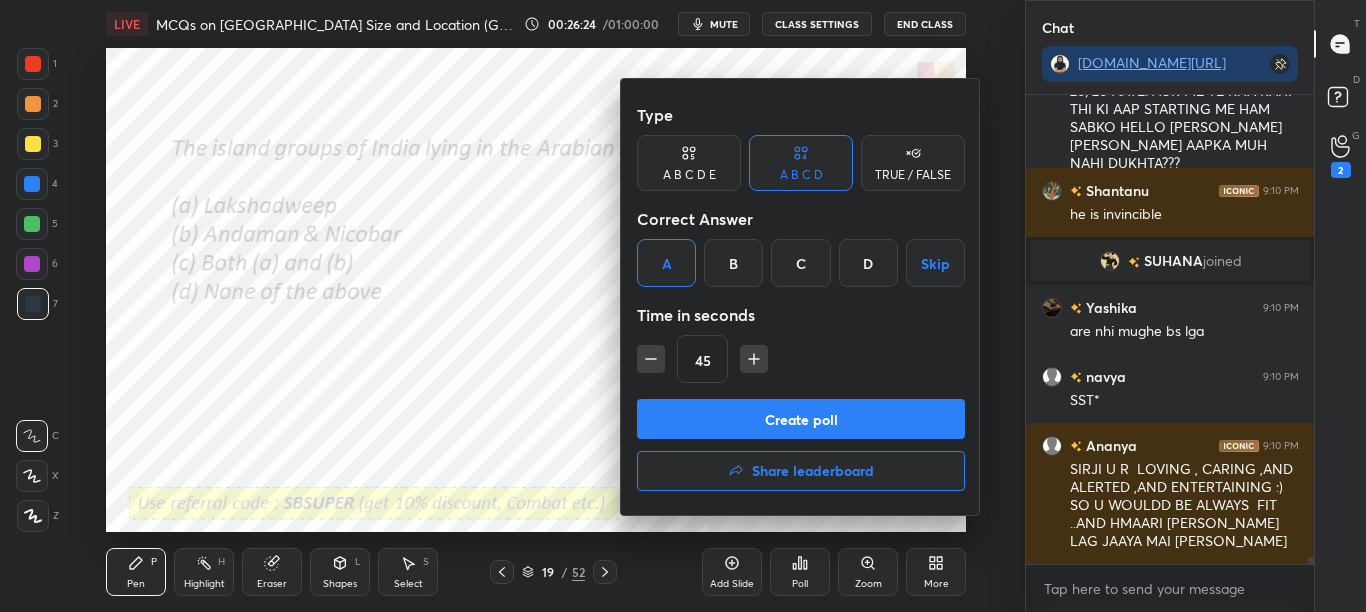 click on "Create poll" at bounding box center [801, 419] 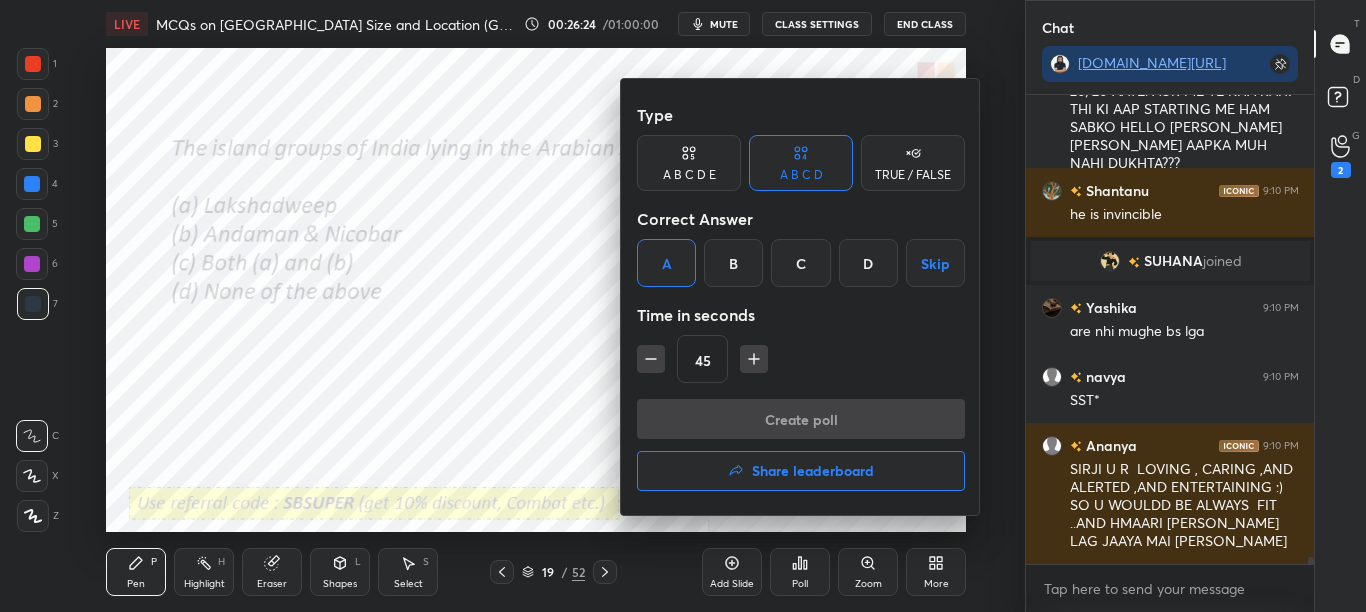 scroll, scrollTop: 32090, scrollLeft: 0, axis: vertical 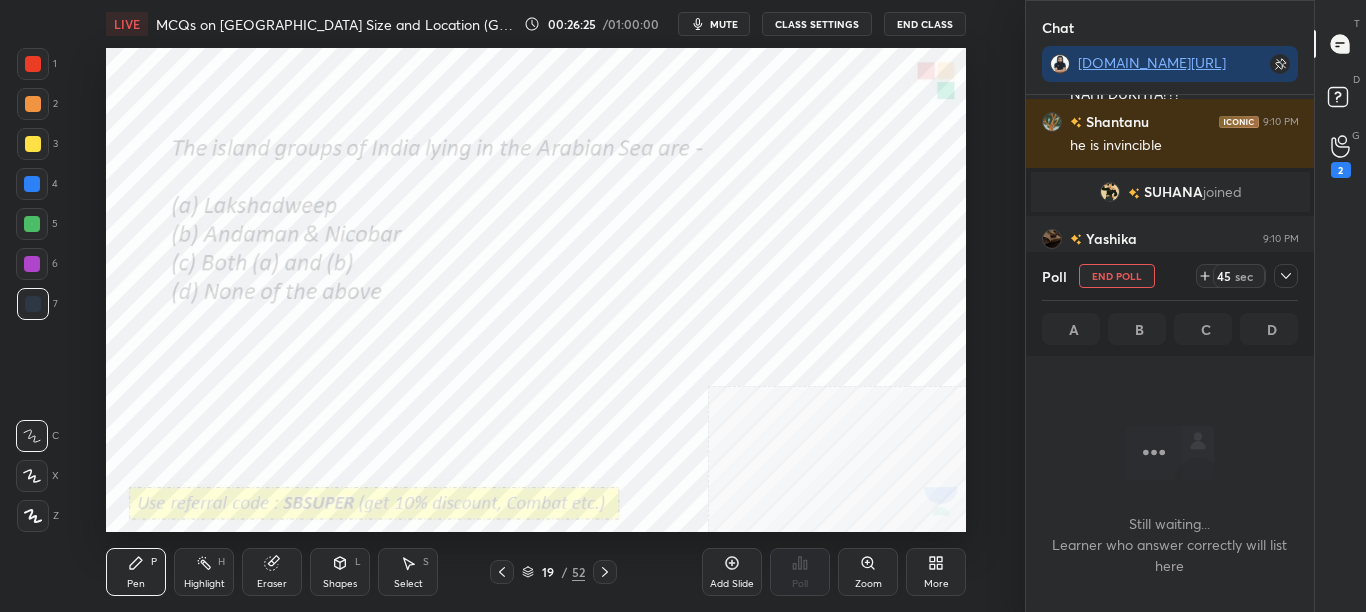 click 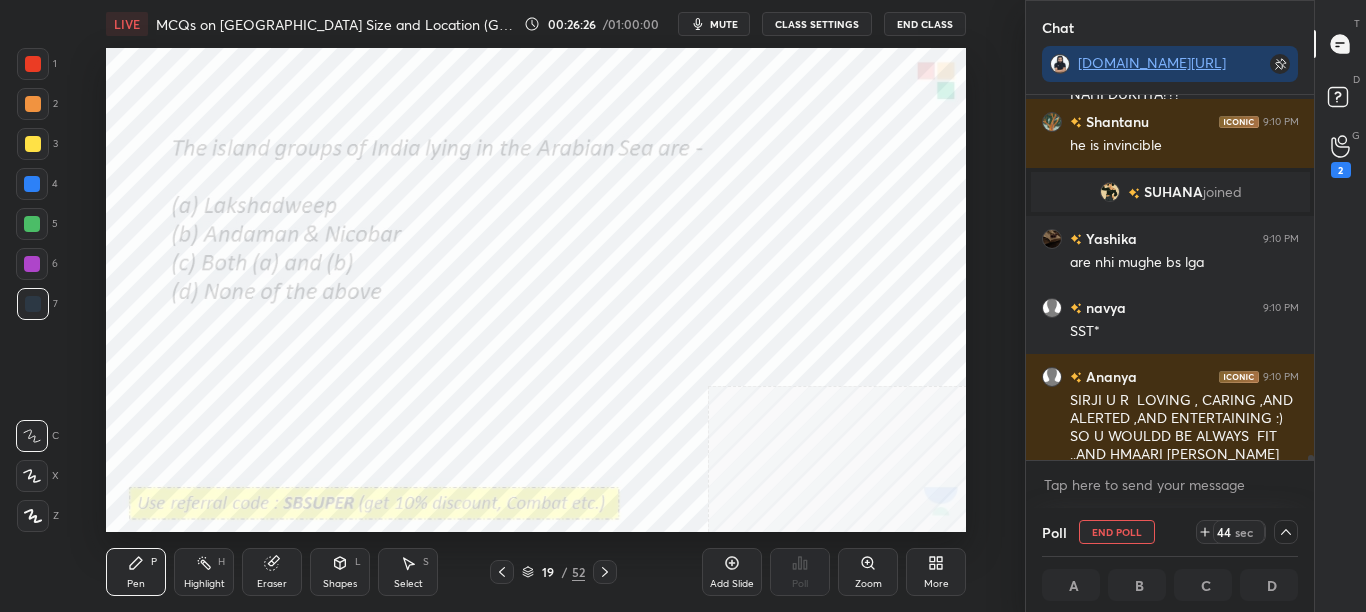 scroll, scrollTop: 32263, scrollLeft: 0, axis: vertical 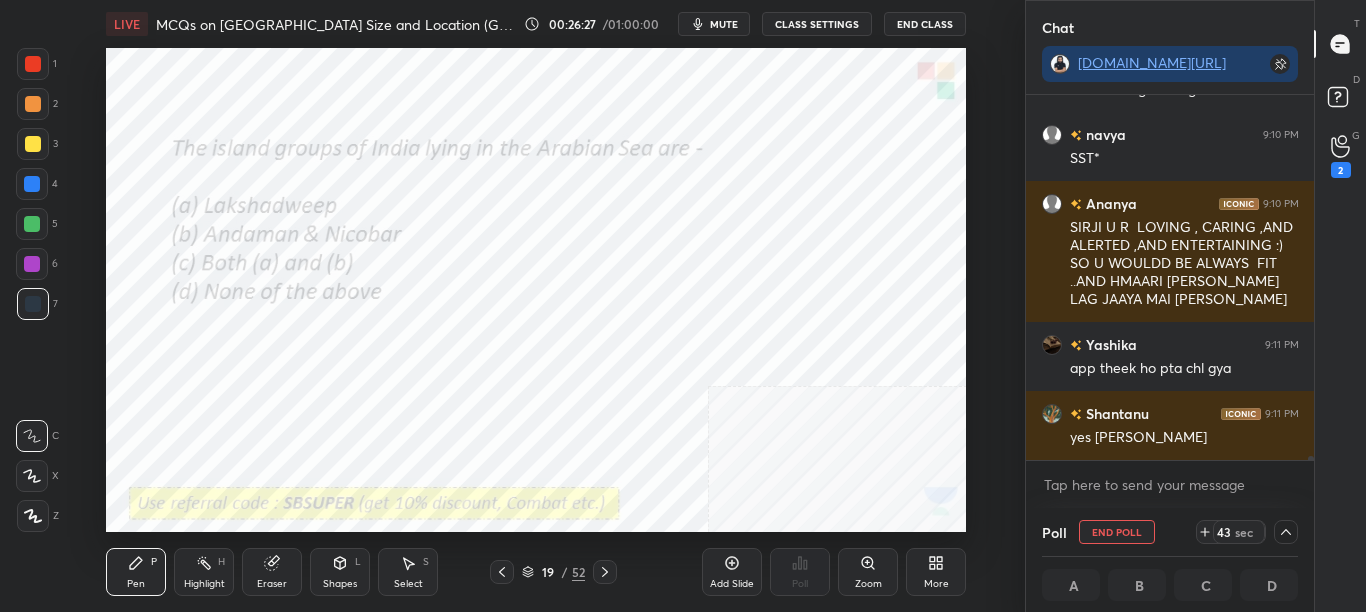 click at bounding box center [1308, 277] 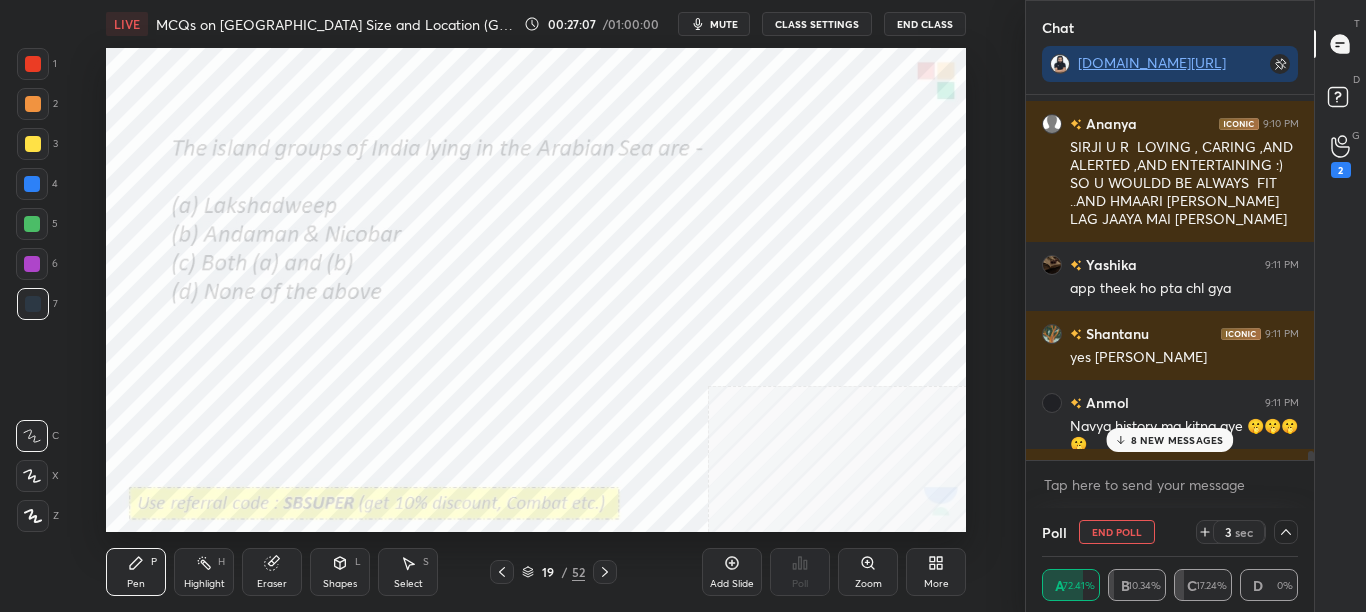 scroll, scrollTop: 33581, scrollLeft: 0, axis: vertical 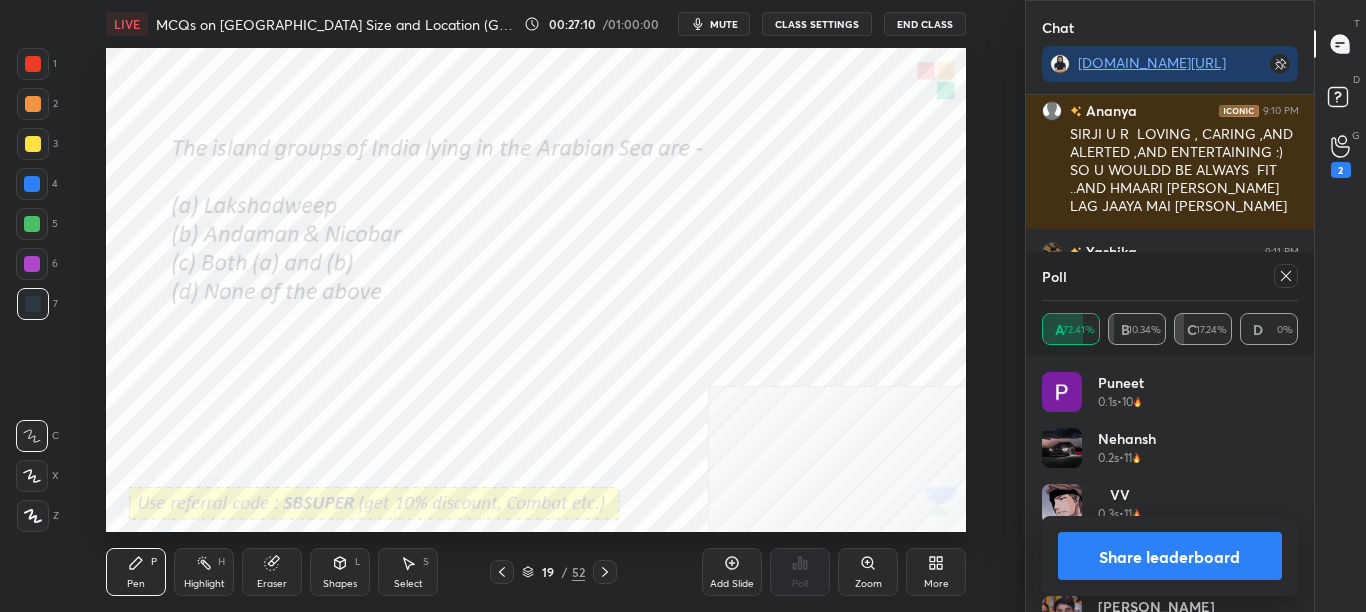 drag, startPoint x: 1309, startPoint y: 456, endPoint x: 1312, endPoint y: 470, distance: 14.3178215 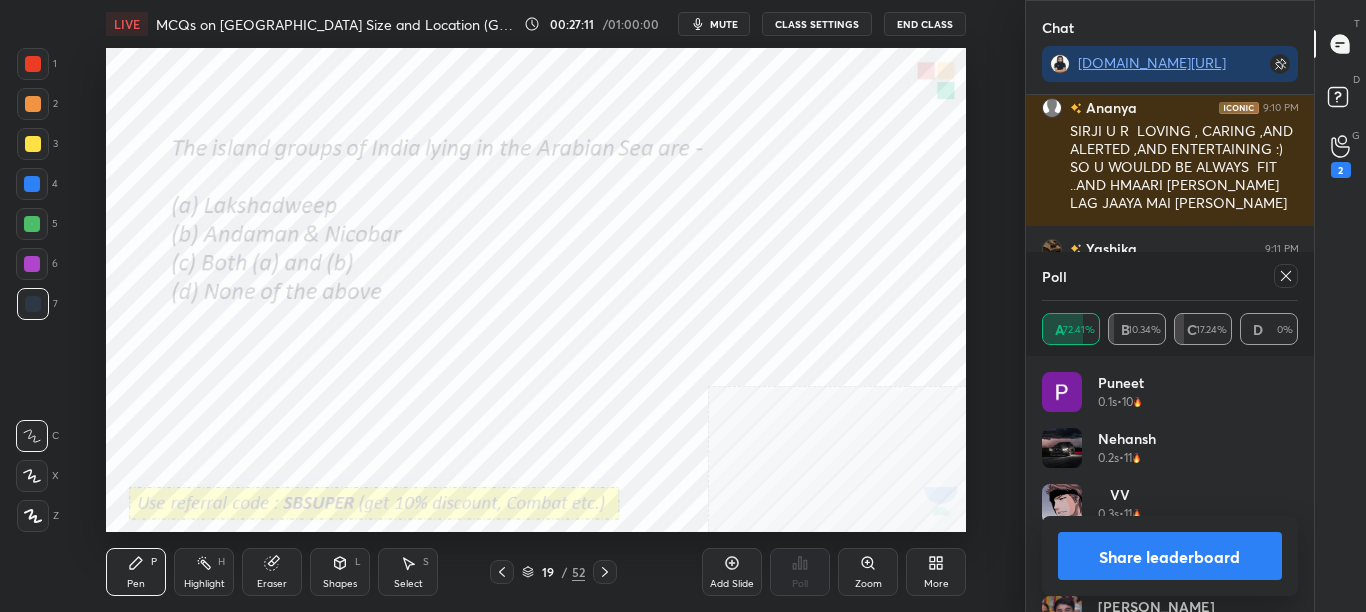 click on "Share leaderboard" at bounding box center [1170, 556] 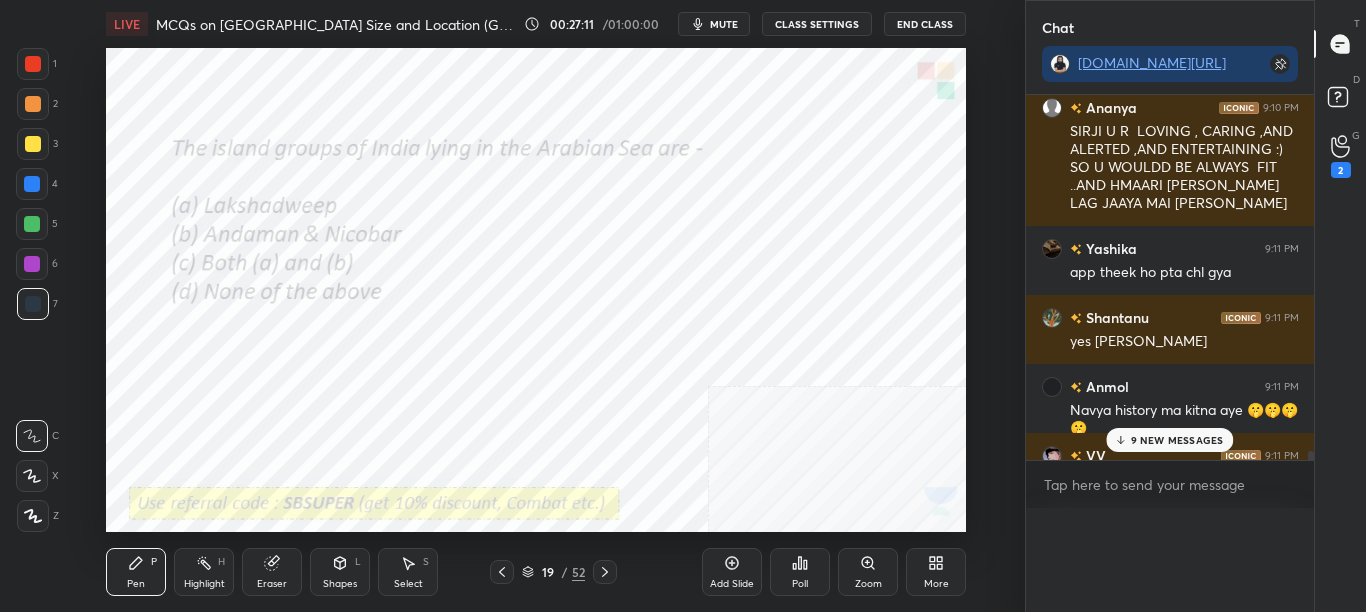 scroll, scrollTop: 54, scrollLeft: 250, axis: both 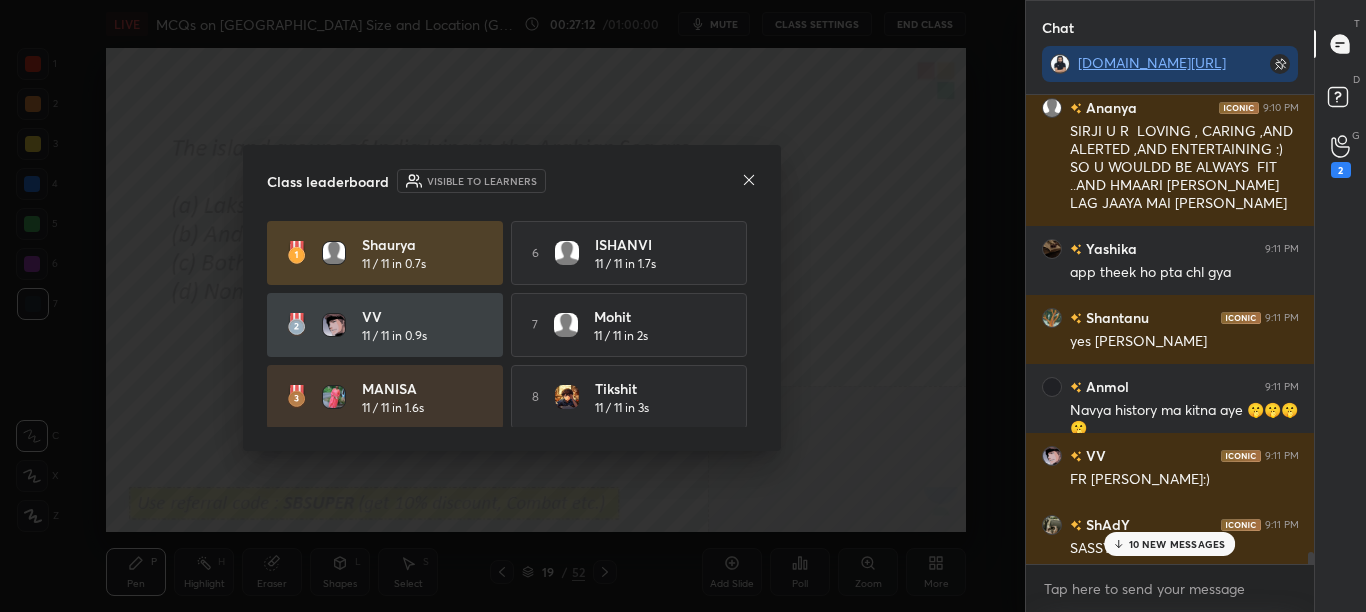 click on "10 NEW MESSAGES" at bounding box center [1170, 544] 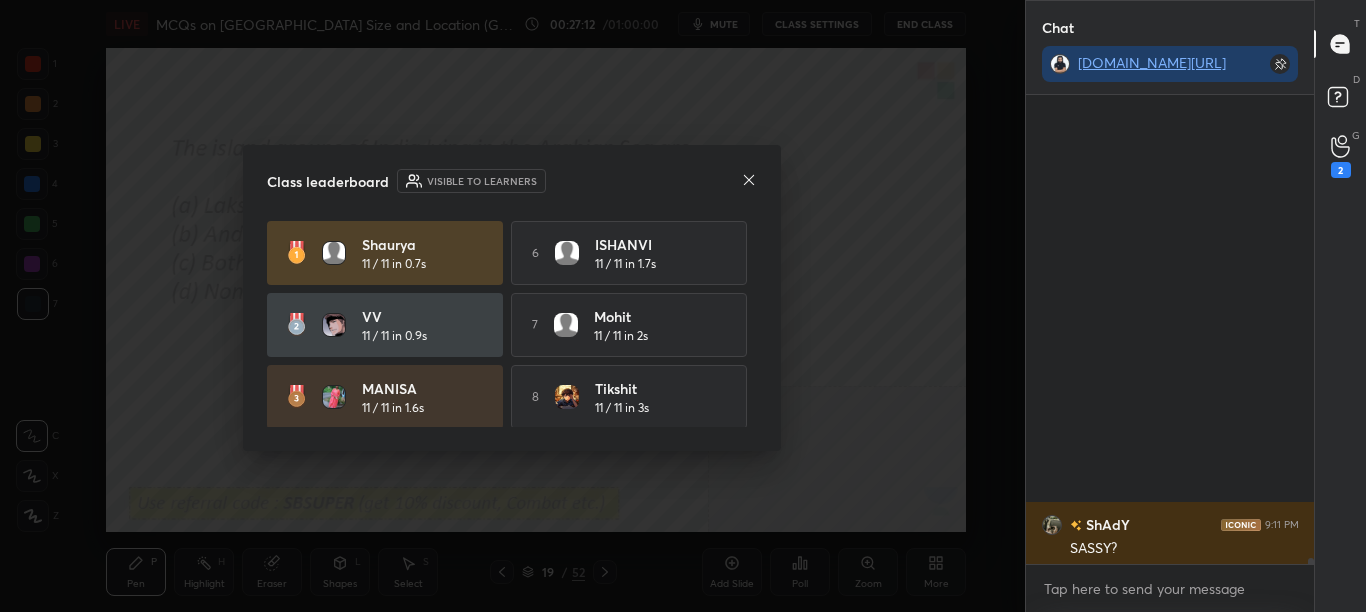 scroll, scrollTop: 34092, scrollLeft: 0, axis: vertical 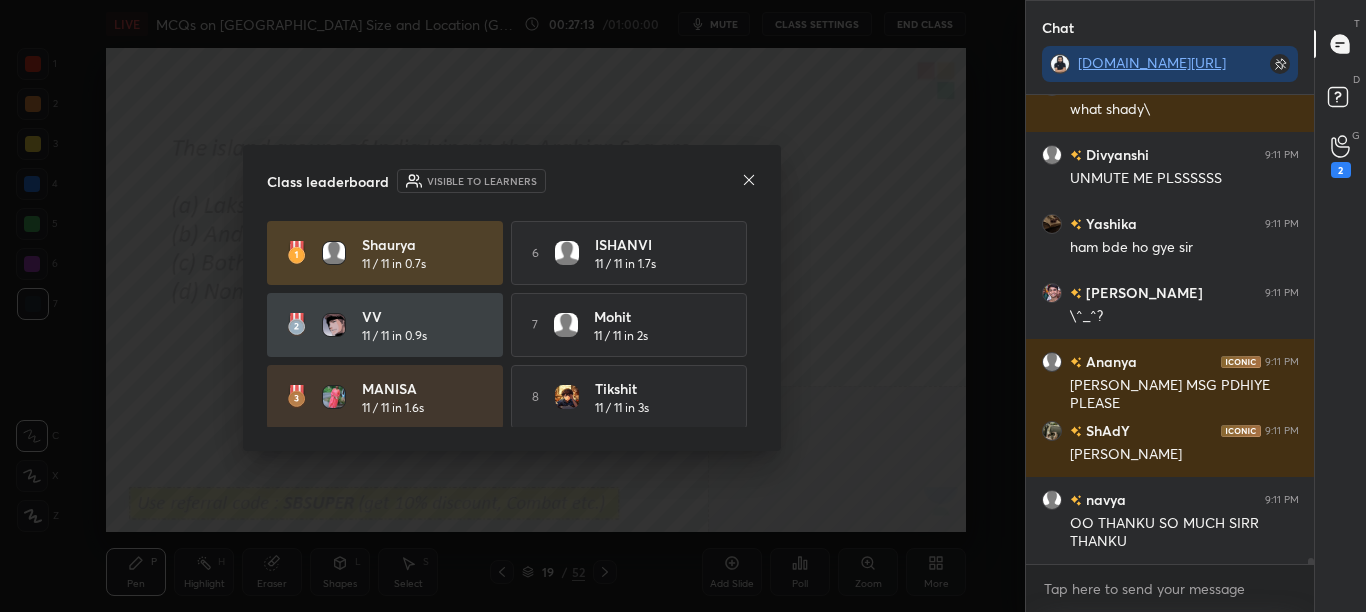 click 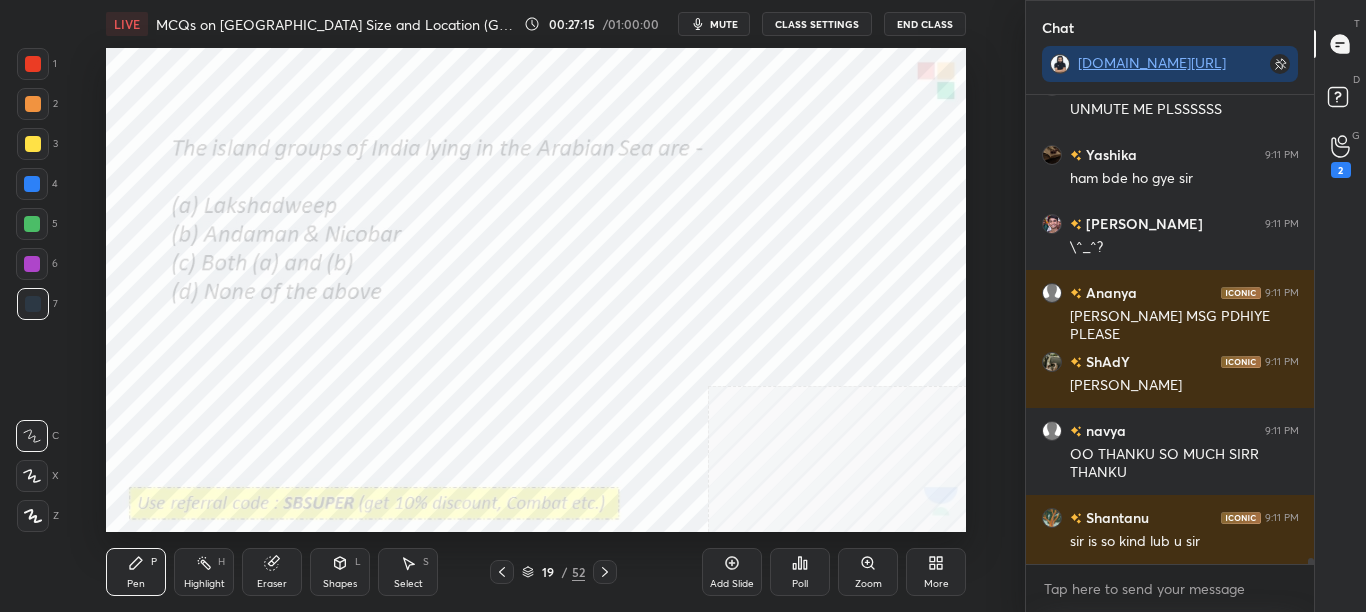 click 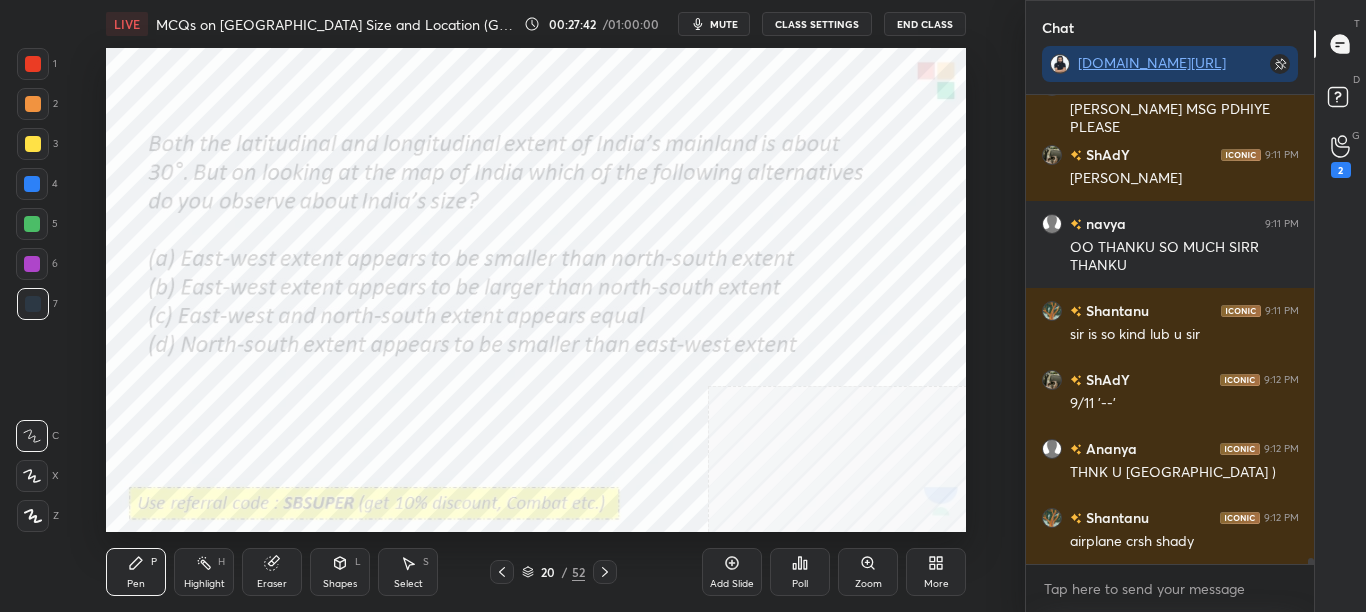 scroll, scrollTop: 34437, scrollLeft: 0, axis: vertical 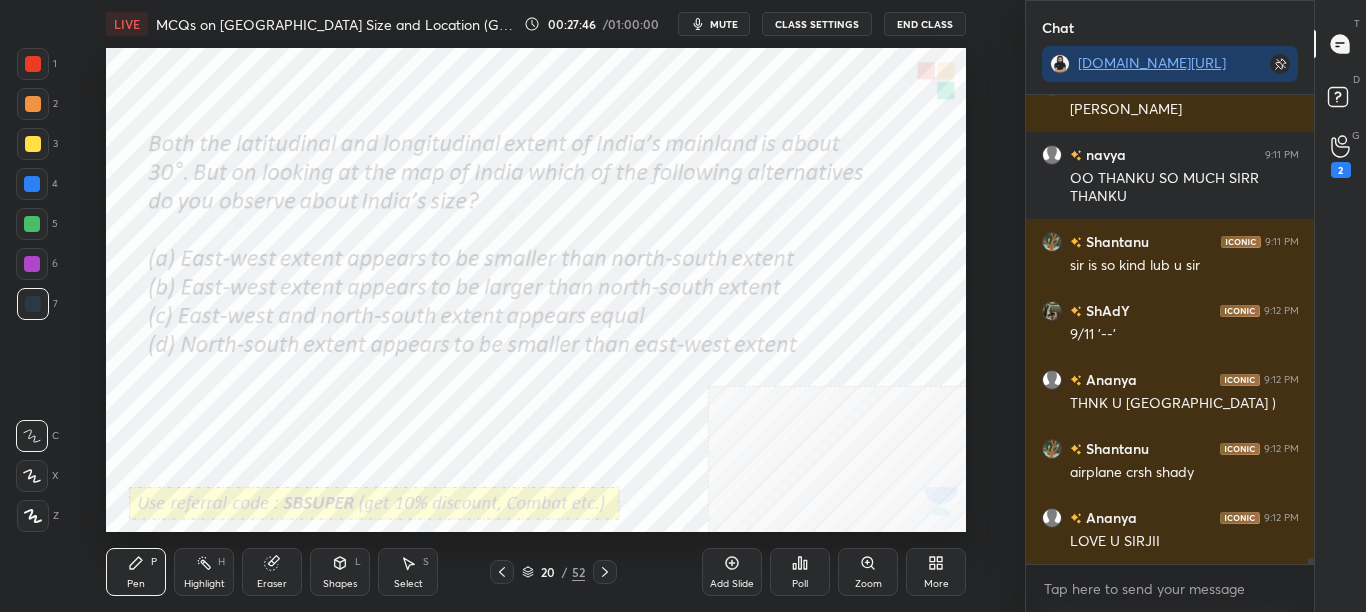 click 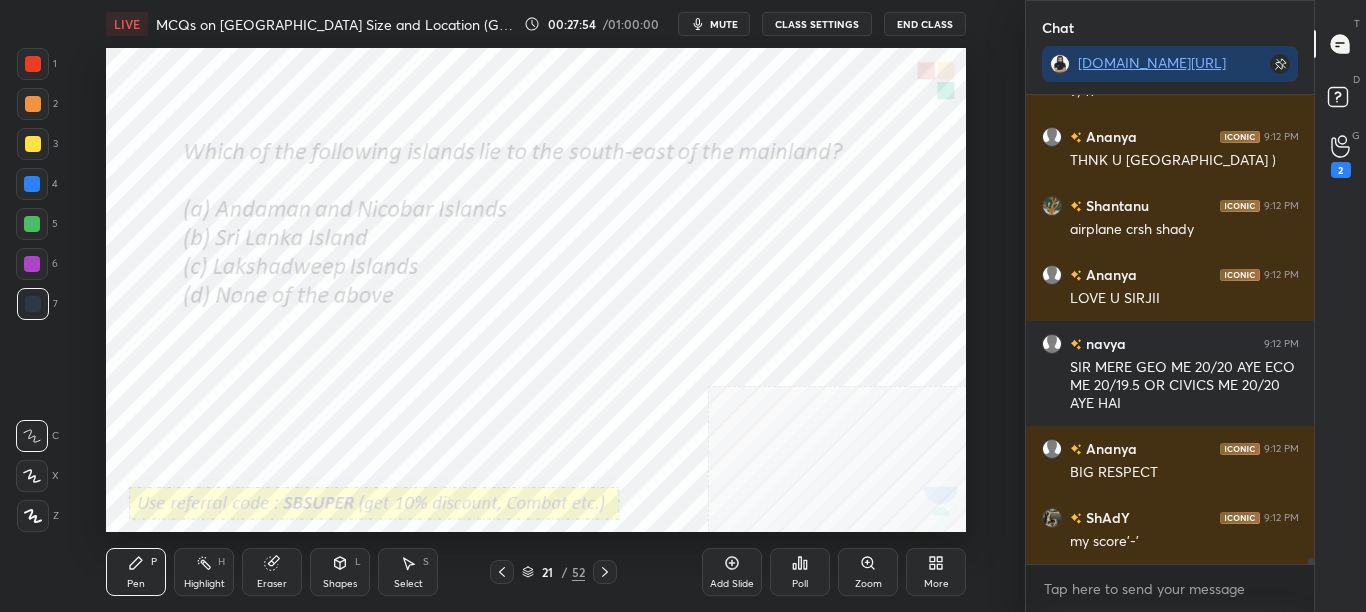 scroll, scrollTop: 34767, scrollLeft: 0, axis: vertical 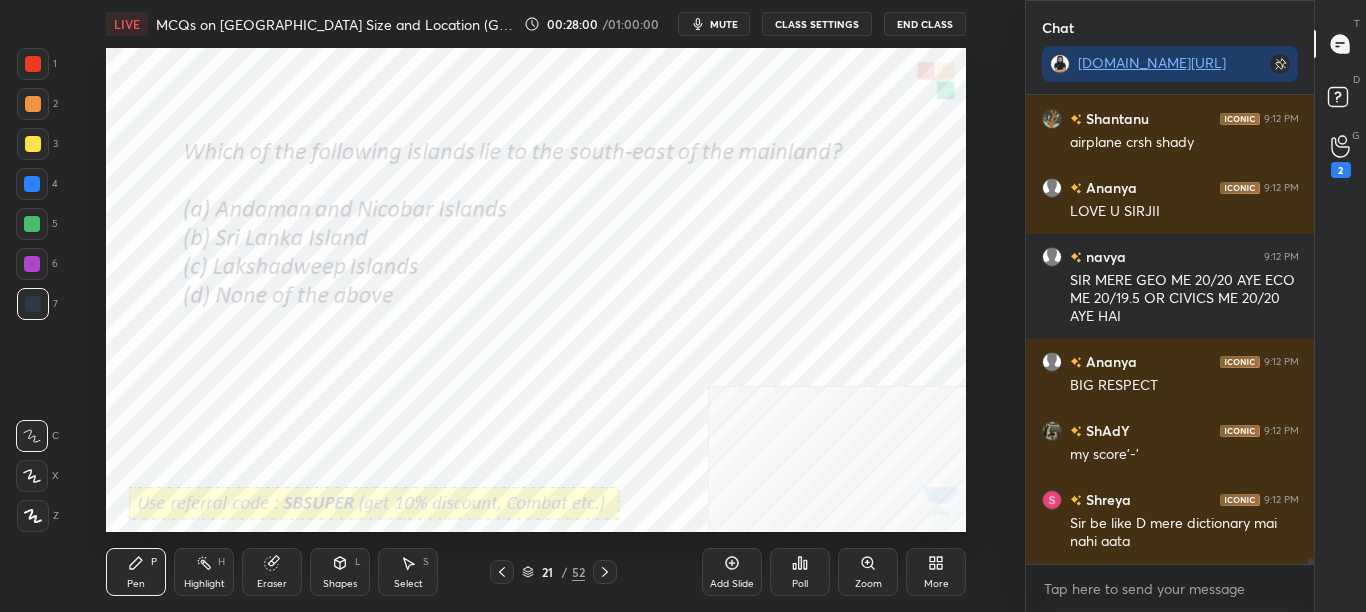 click on "Poll" at bounding box center (800, 572) 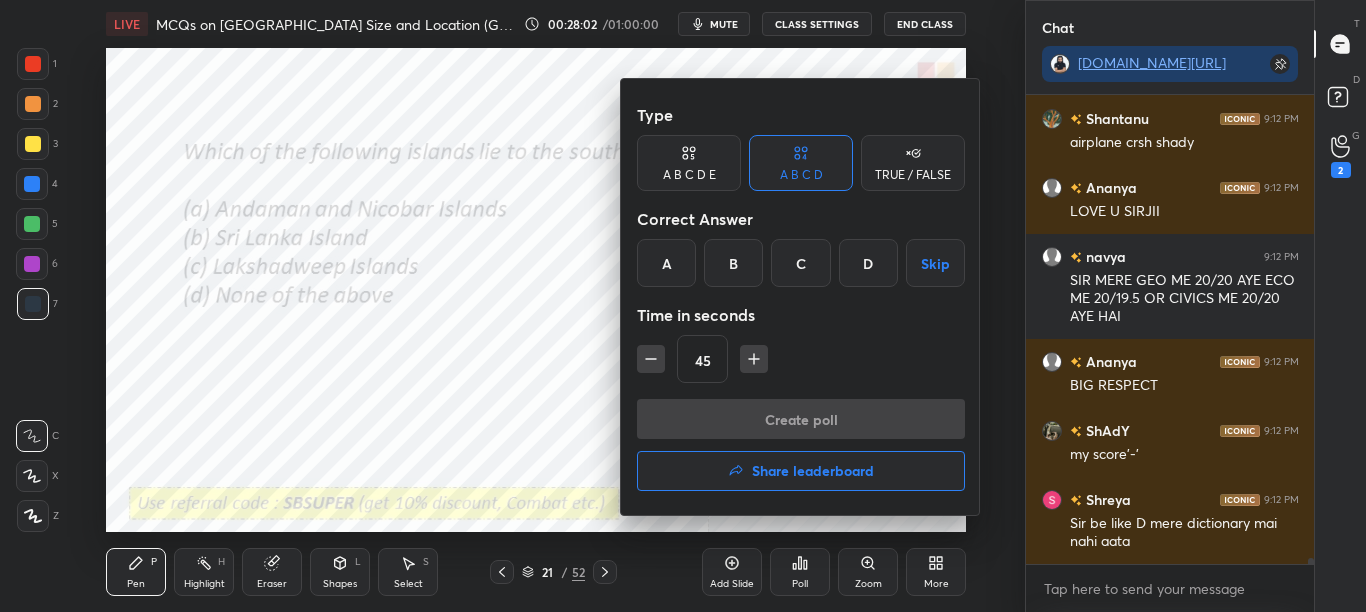click on "C" at bounding box center [800, 263] 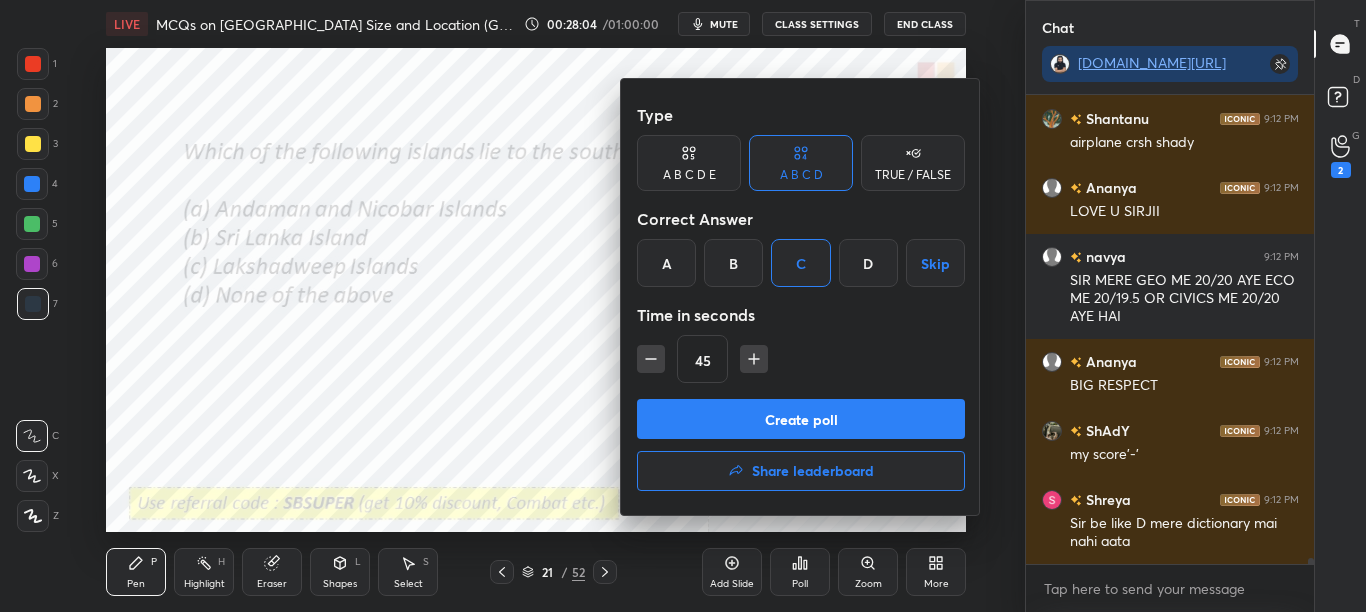 click at bounding box center (683, 306) 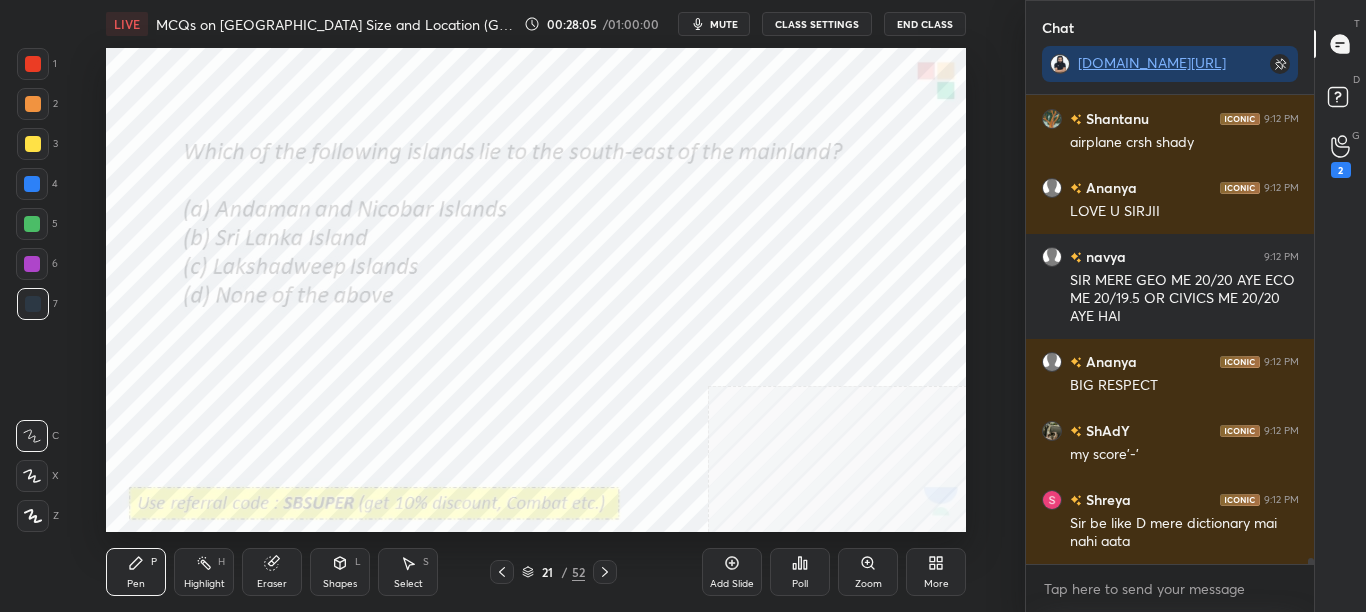 scroll, scrollTop: 34836, scrollLeft: 0, axis: vertical 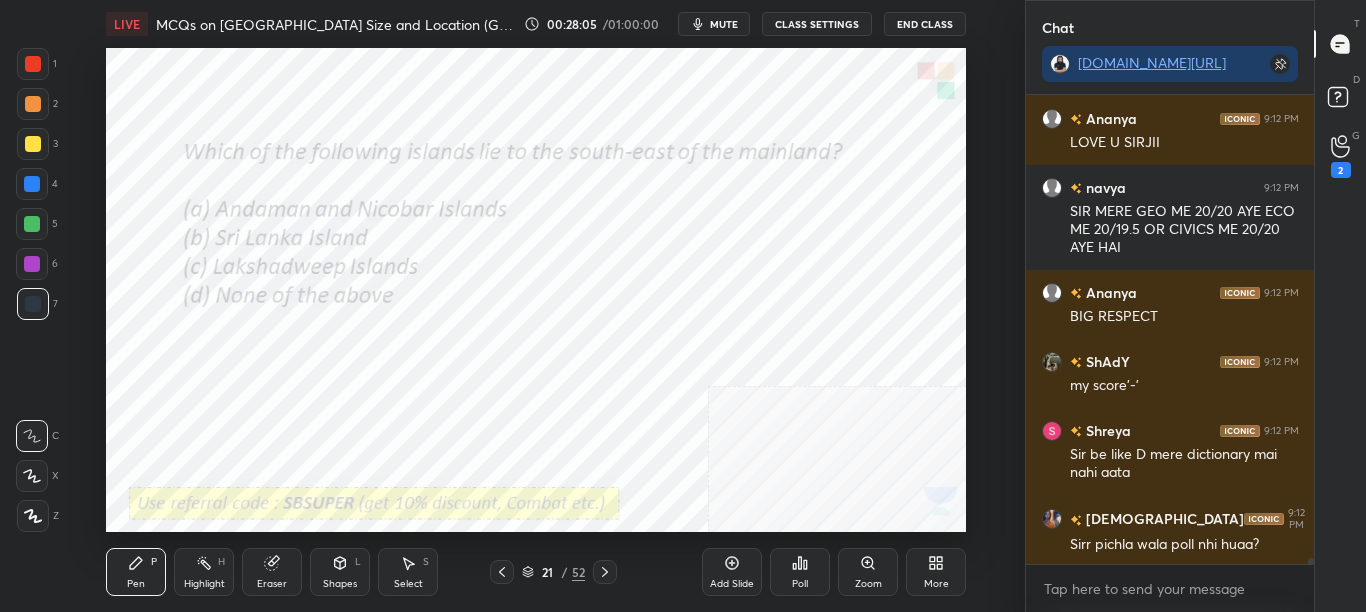 click on "Poll" at bounding box center (800, 584) 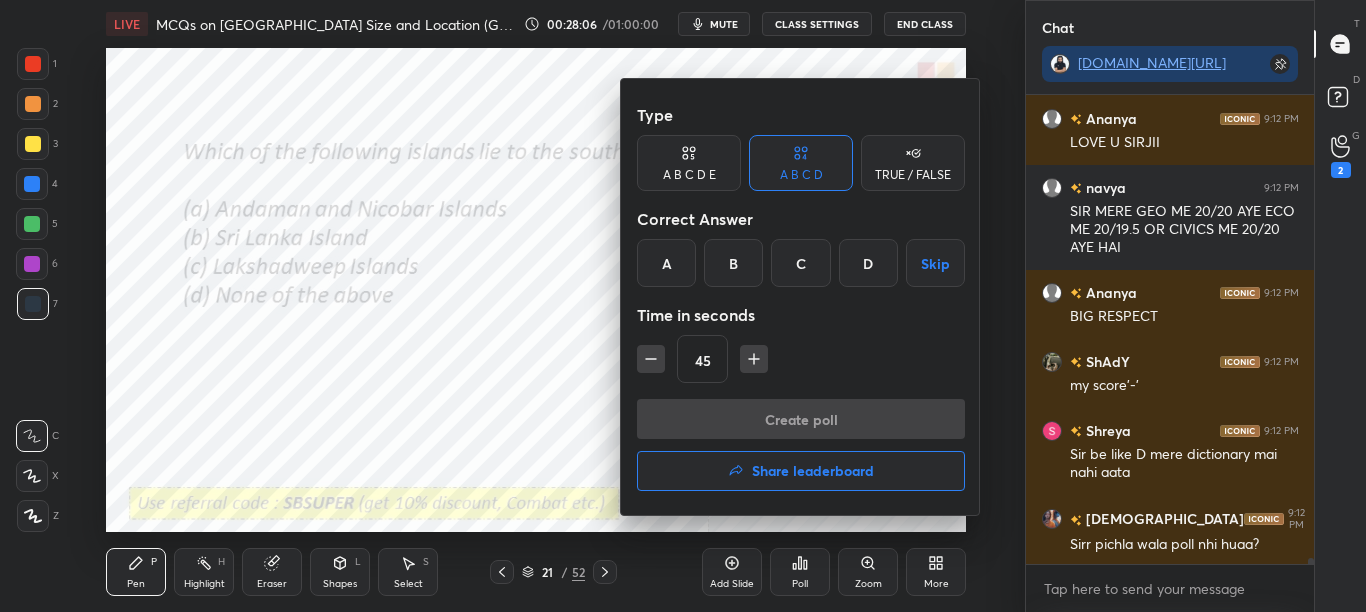click on "A" at bounding box center [666, 263] 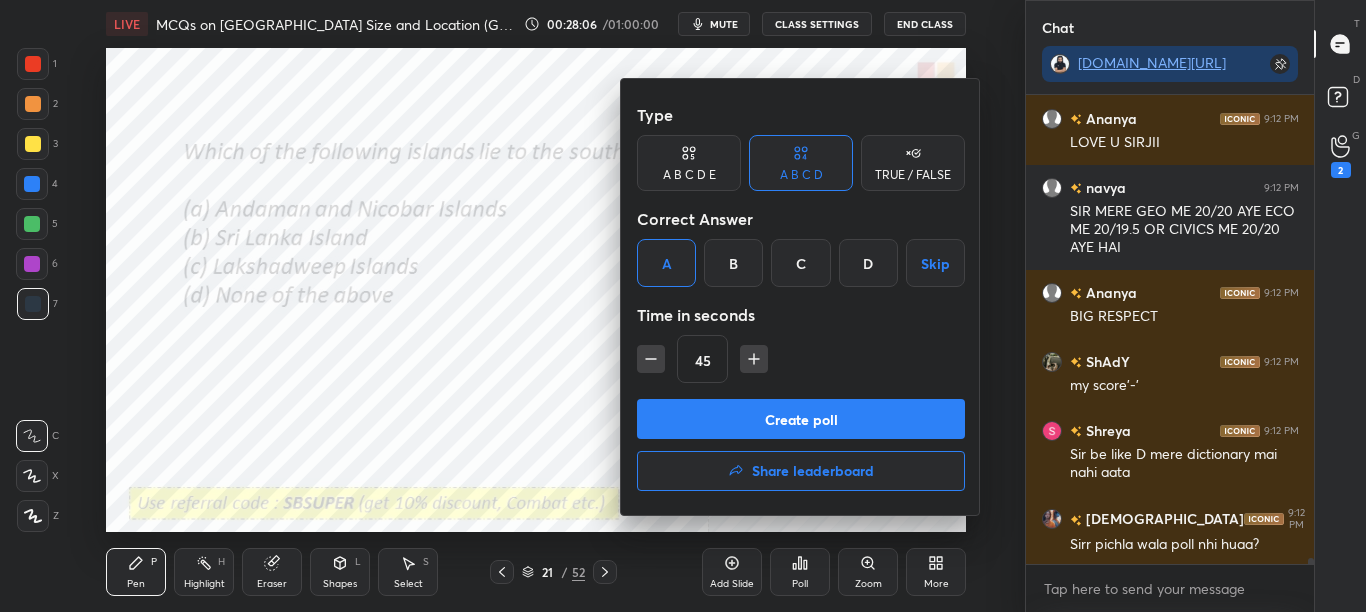 scroll, scrollTop: 34905, scrollLeft: 0, axis: vertical 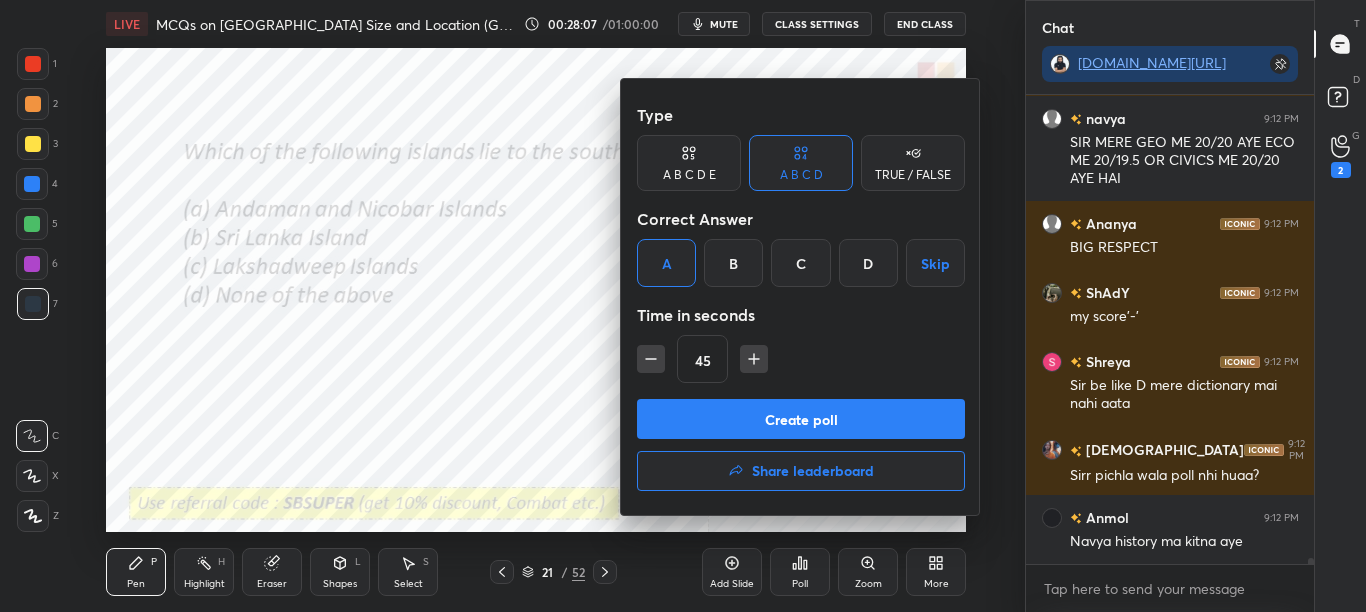 click on "Create poll" at bounding box center (801, 419) 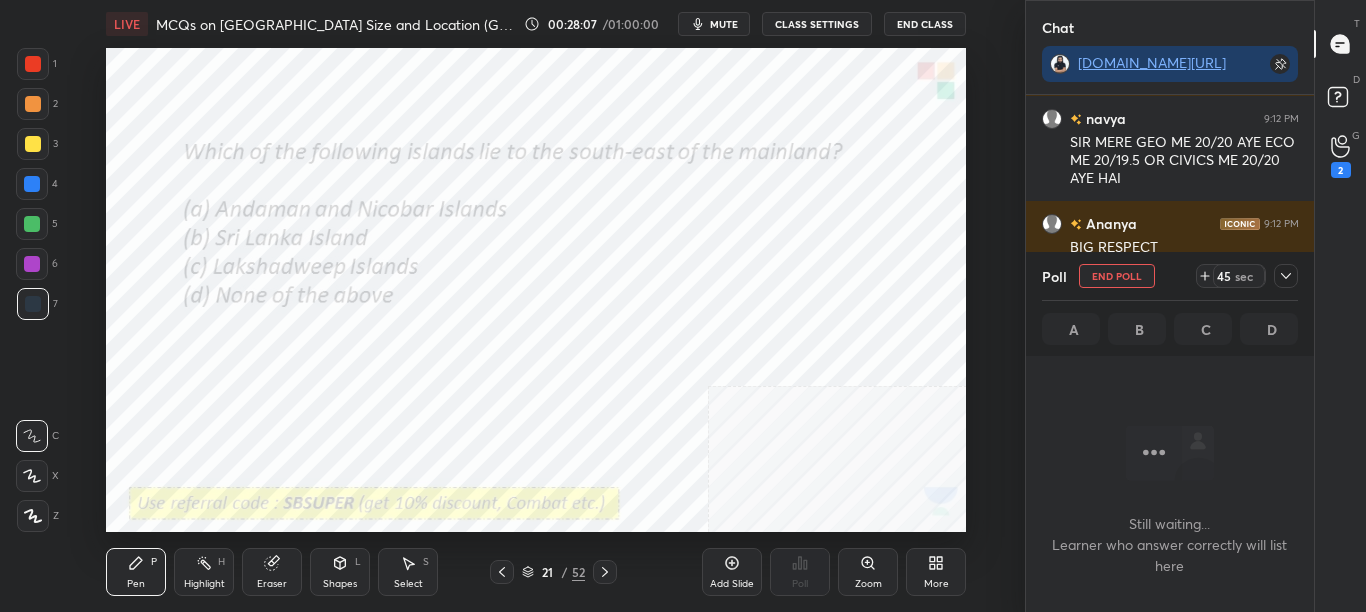 scroll, scrollTop: 245, scrollLeft: 282, axis: both 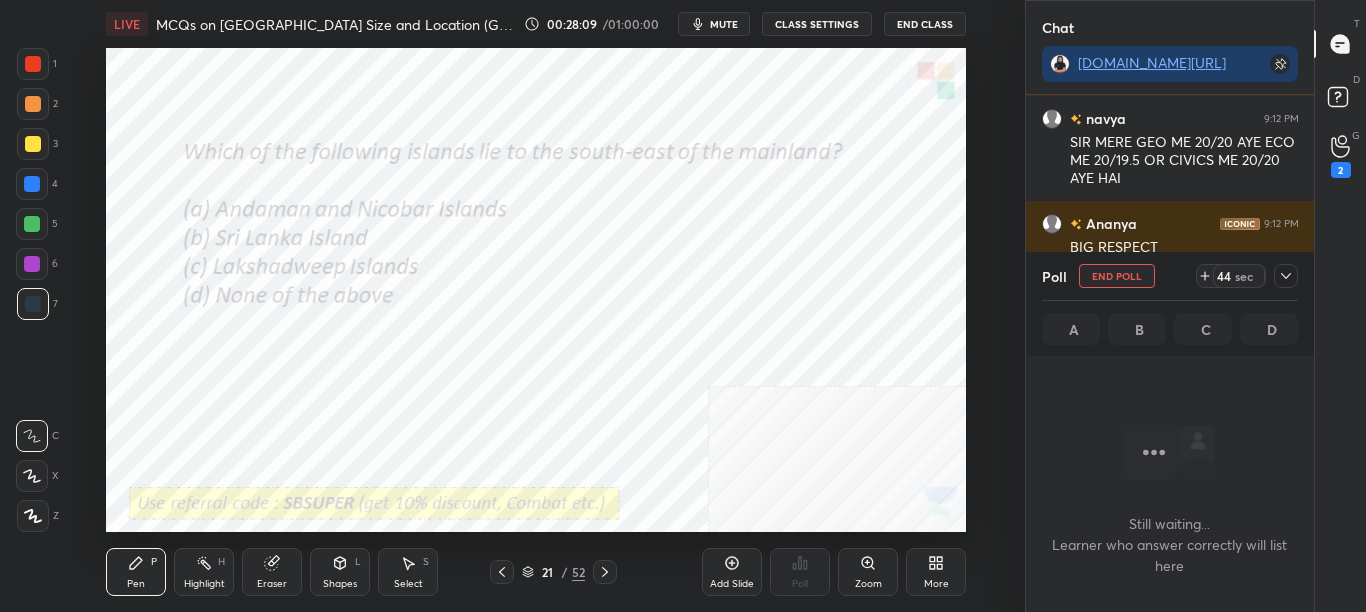 click 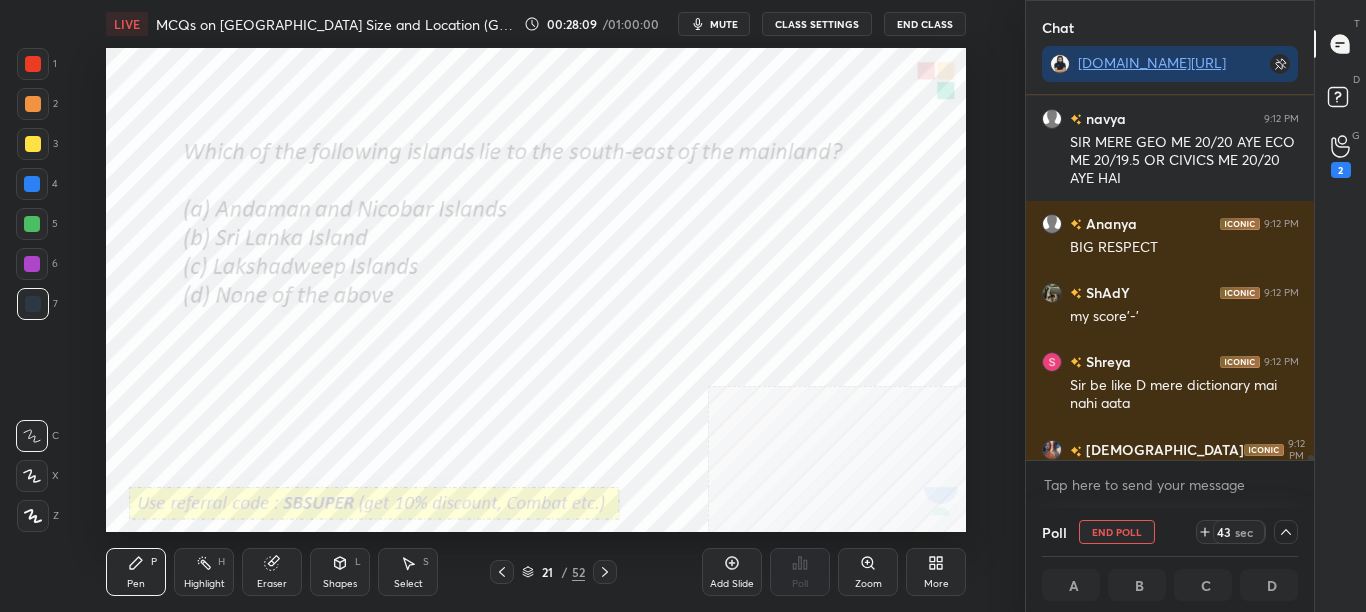 scroll, scrollTop: 1, scrollLeft: 7, axis: both 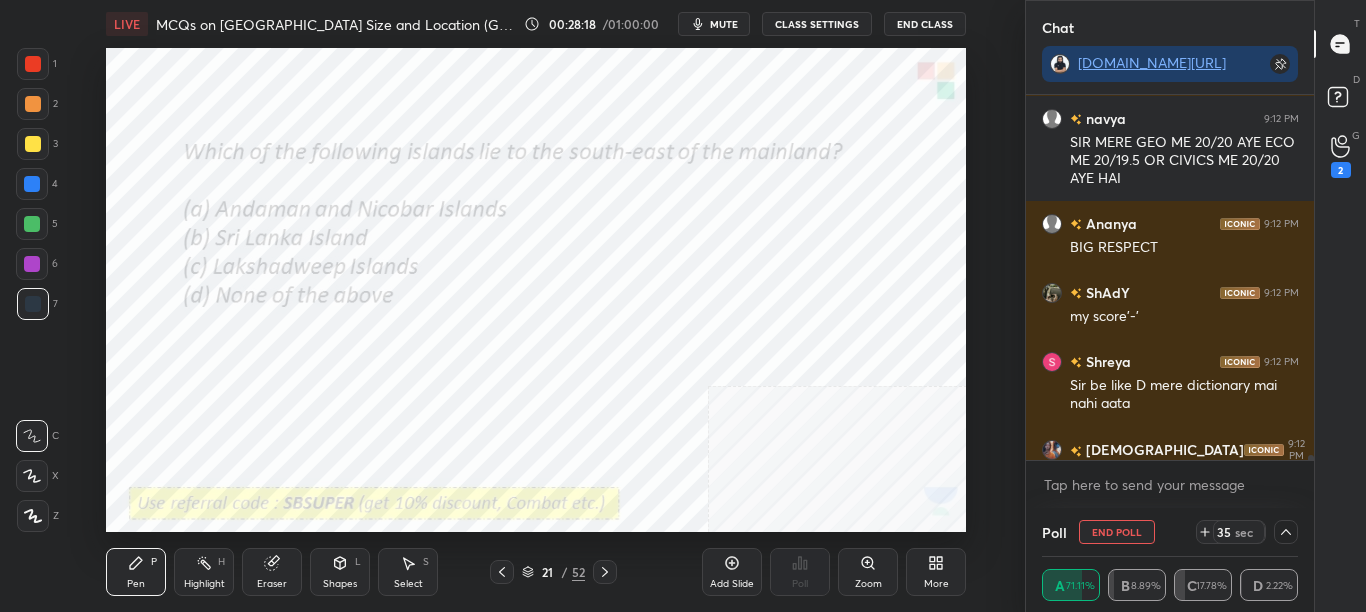 click on "[PERSON_NAME] 9:12 PM airplane crsh shady [PERSON_NAME] 9:12 PM LOVE U [DEMOGRAPHIC_DATA] navya 9:12 PM SIR MERE GEO ME 20/20 AYE ECO ME 20/19.5 OR CIVICS ME 20/20 AYE HAI [PERSON_NAME] 9:12 PM BIG RESPECT ShAdY 9:12 PM my score'-' Shreya 9:12 PM Sir be like D mere dictionary mai nahi aata [PERSON_NAME] 9:12 PM Sirr pichla wala poll nhi huaa? [PERSON_NAME] 9:12 PM Navya history ma kitna aye JUMP TO LATEST Enable hand raising Enable raise hand to speak to learners. Once enabled, chat will be turned off temporarily. Enable x" at bounding box center [1170, 301] 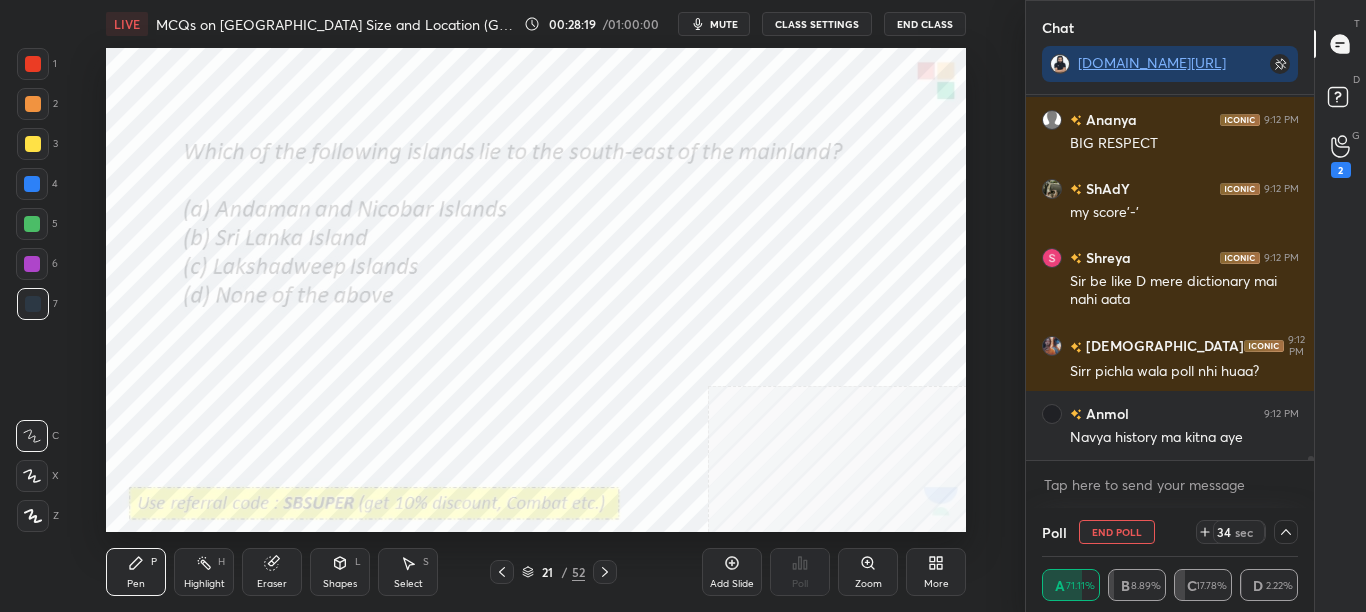 scroll, scrollTop: 35078, scrollLeft: 0, axis: vertical 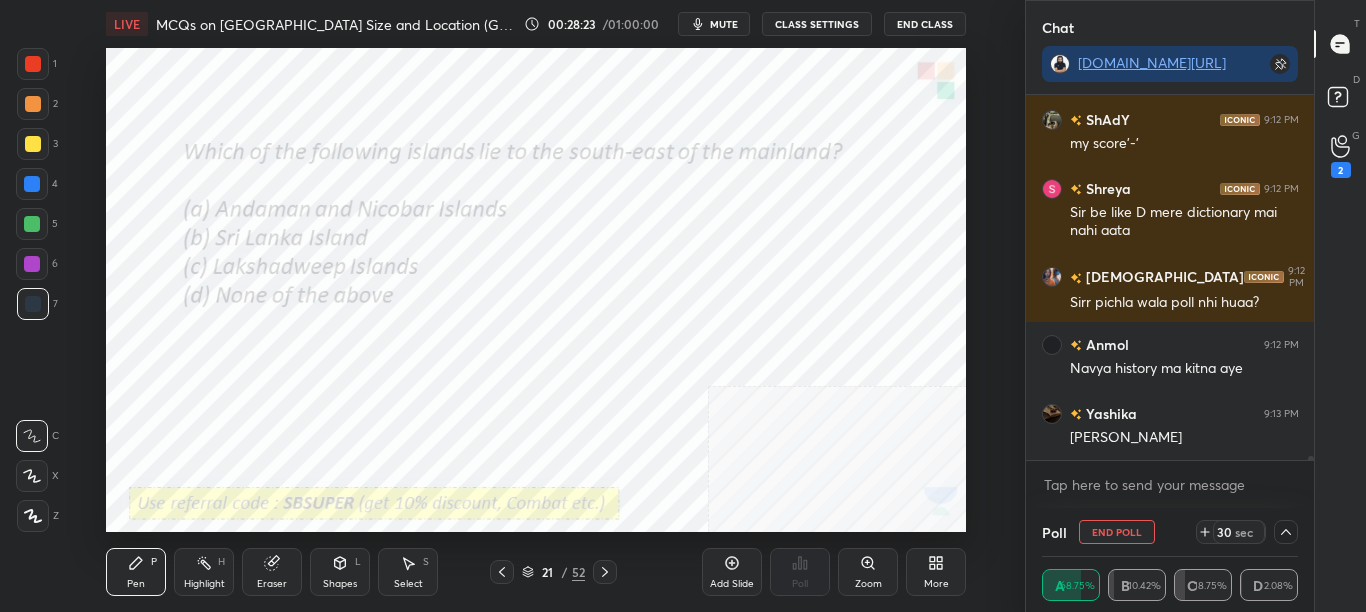 click 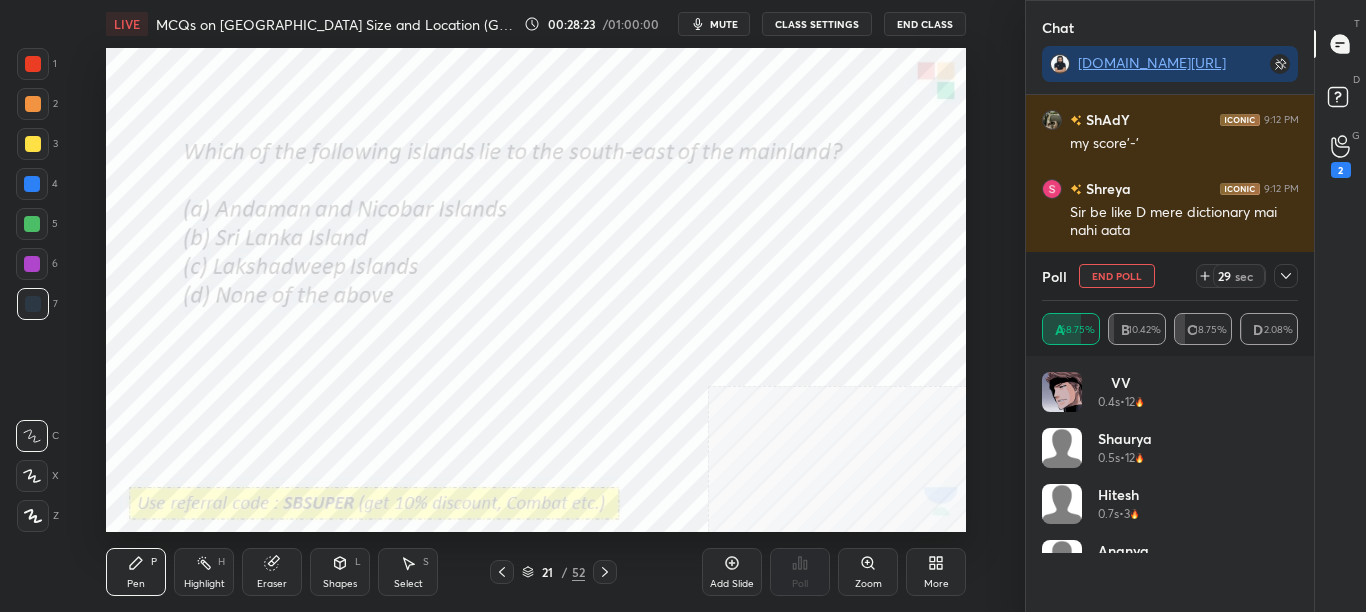 scroll, scrollTop: 234, scrollLeft: 250, axis: both 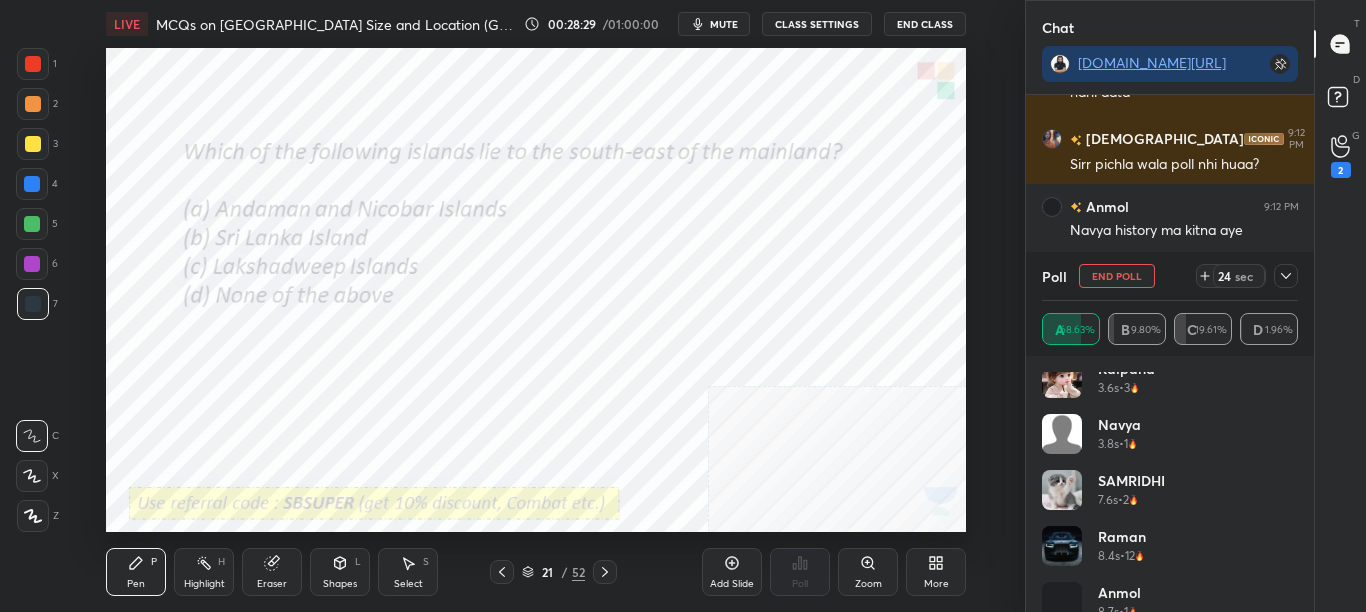 click on "[PERSON_NAME] 8.7s  •  1" at bounding box center (1170, 610) 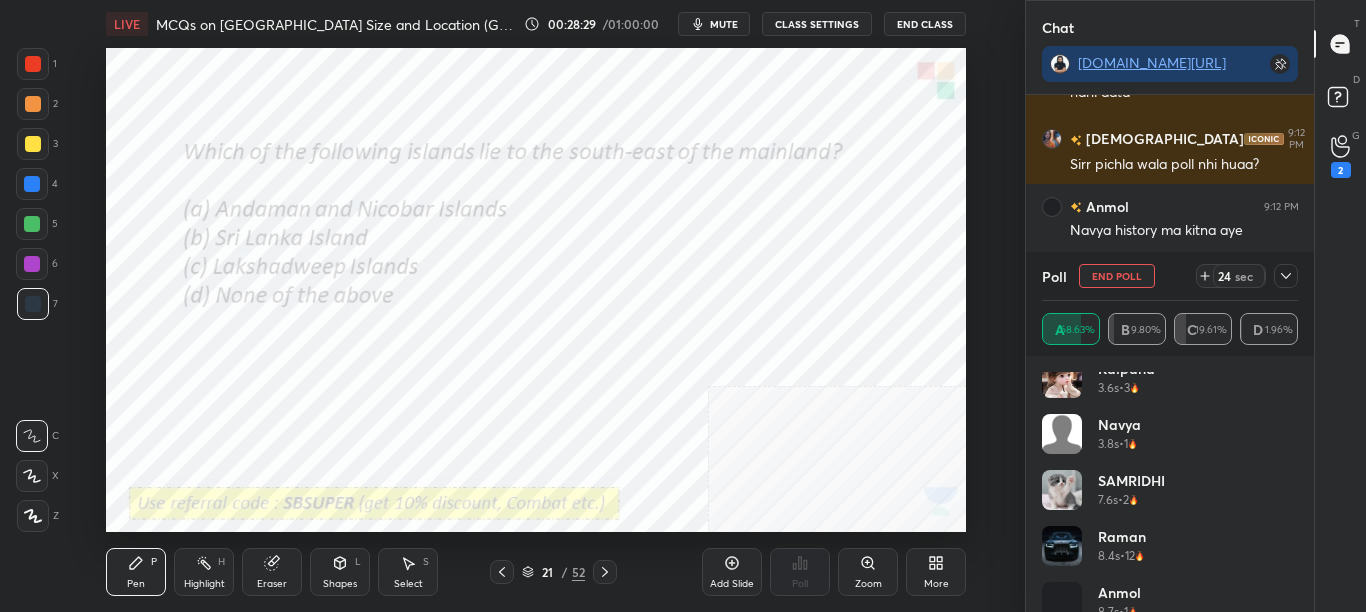 click on "[PERSON_NAME] 8.7s  •  1" at bounding box center [1170, 610] 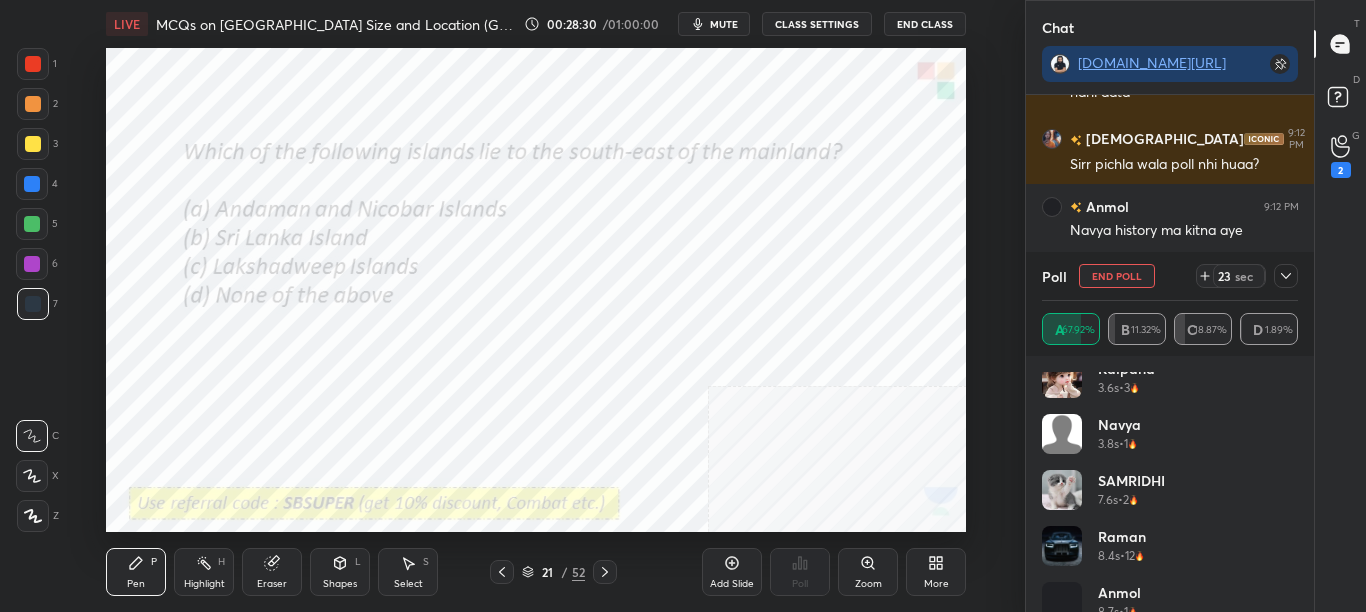 click on "[PERSON_NAME] 8.7s  •  1" at bounding box center (1170, 610) 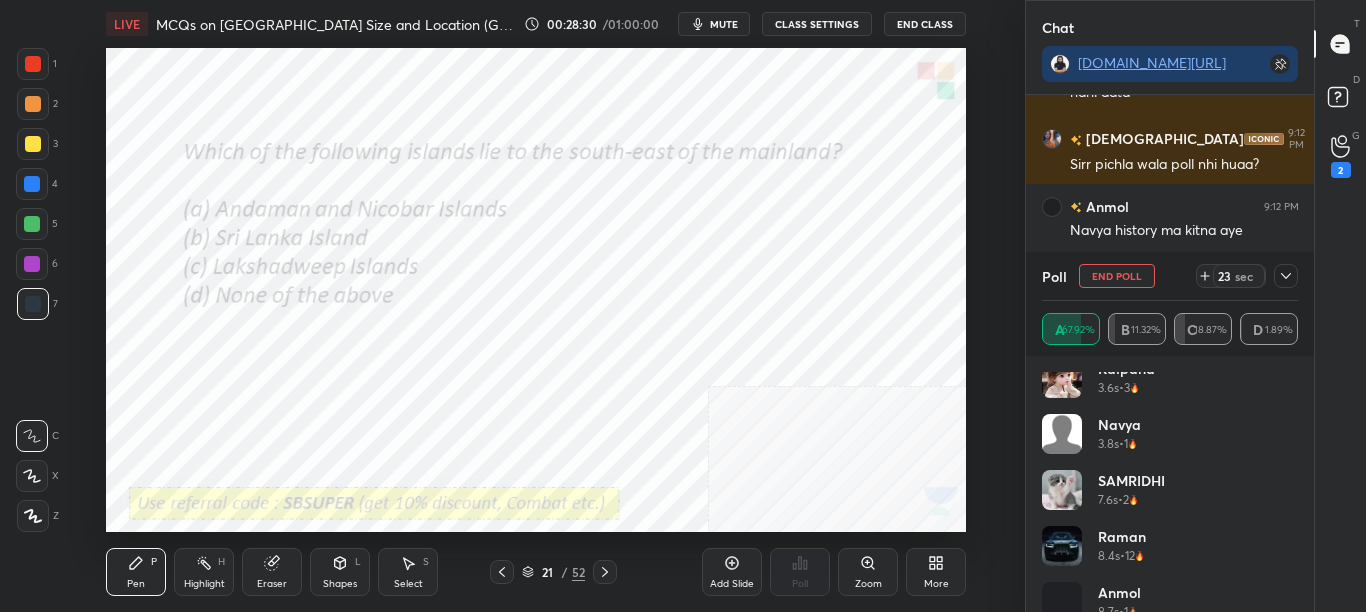 scroll, scrollTop: 1680, scrollLeft: 0, axis: vertical 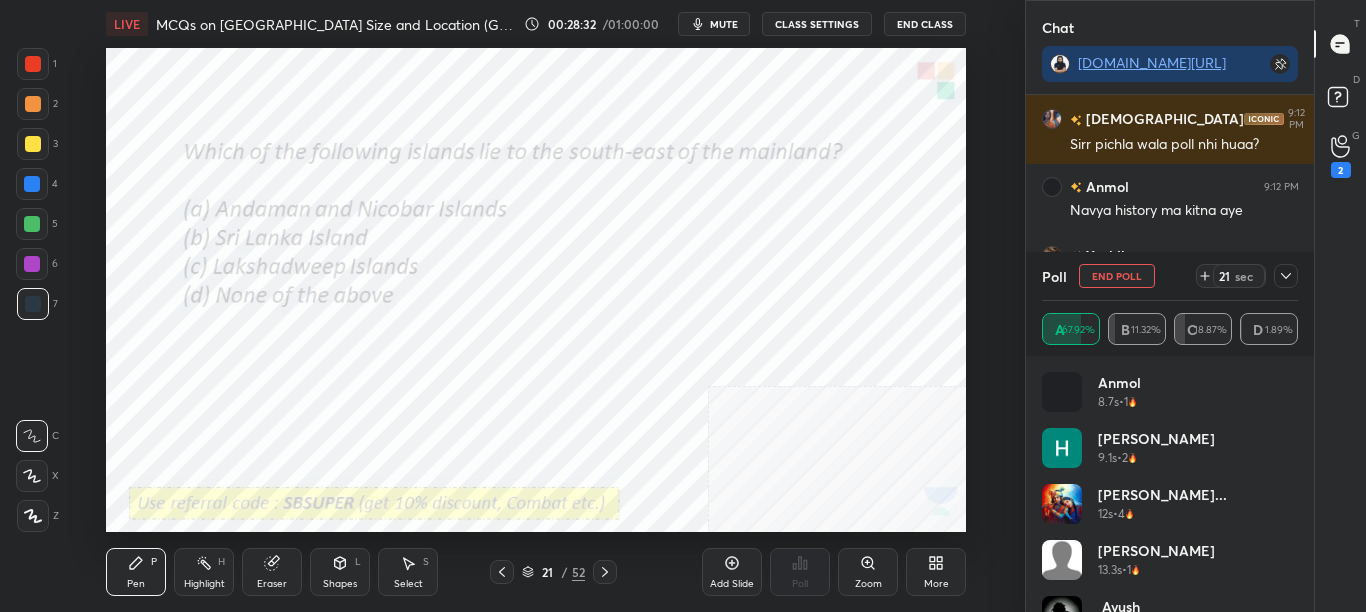drag, startPoint x: 1292, startPoint y: 591, endPoint x: 1291, endPoint y: 562, distance: 29.017237 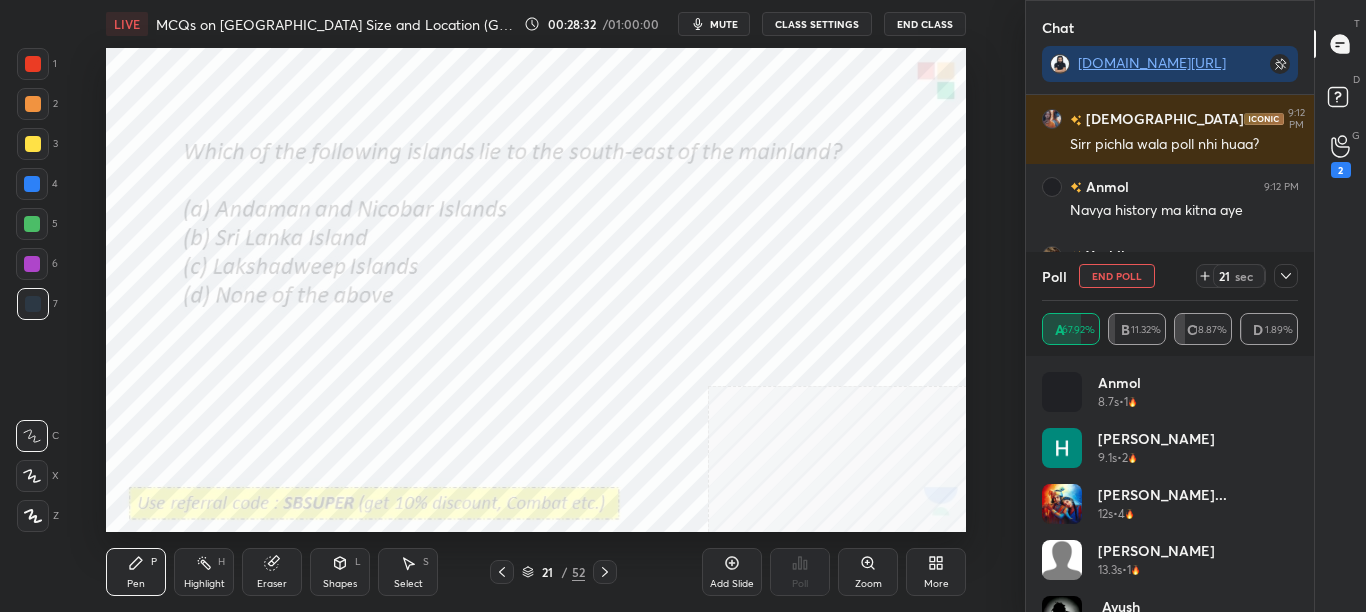 click on "[PERSON_NAME] 13.3s  •  1" at bounding box center (1170, 568) 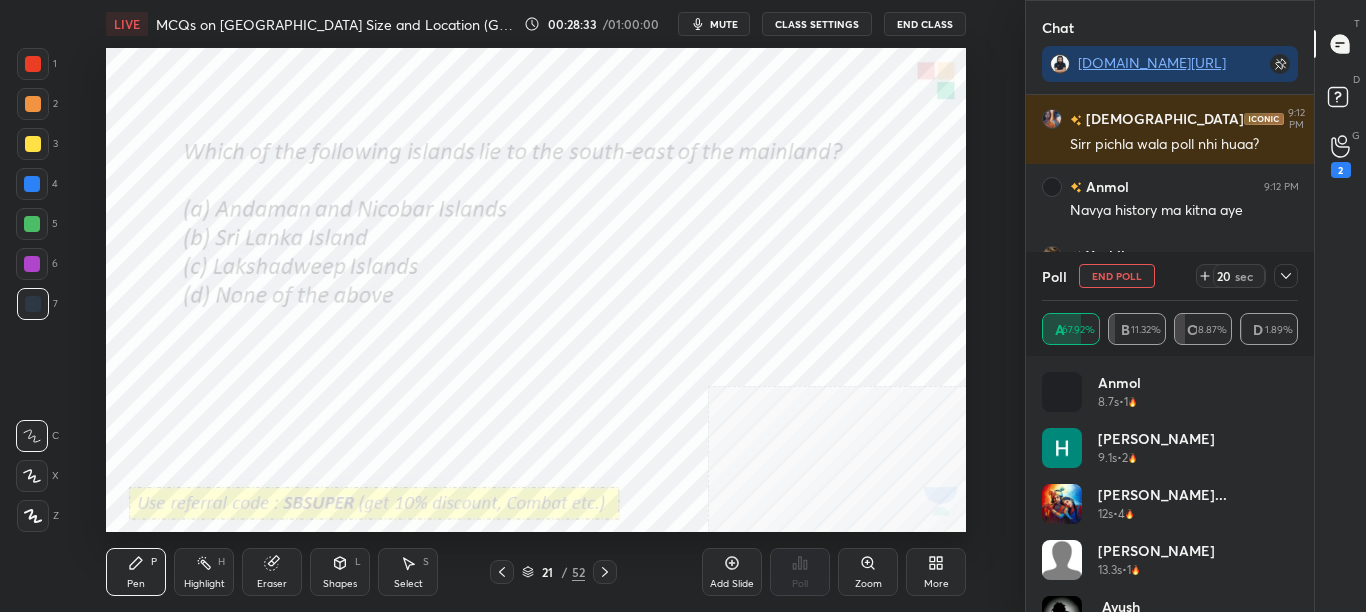 click 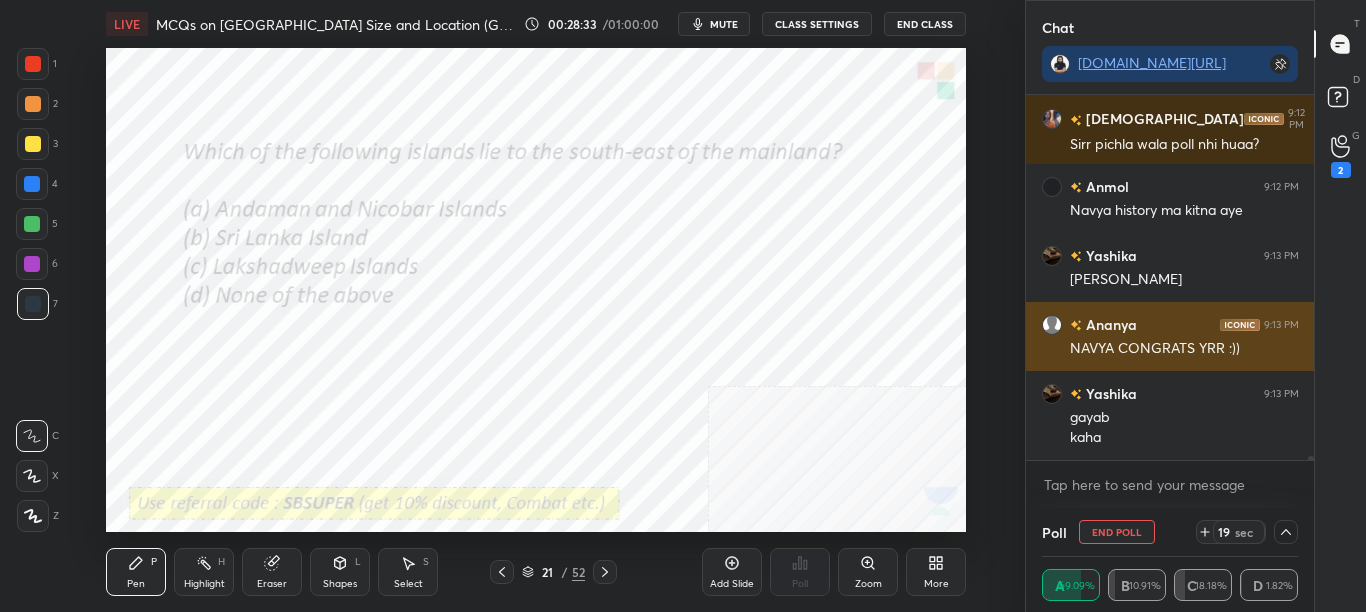 scroll, scrollTop: 0, scrollLeft: 0, axis: both 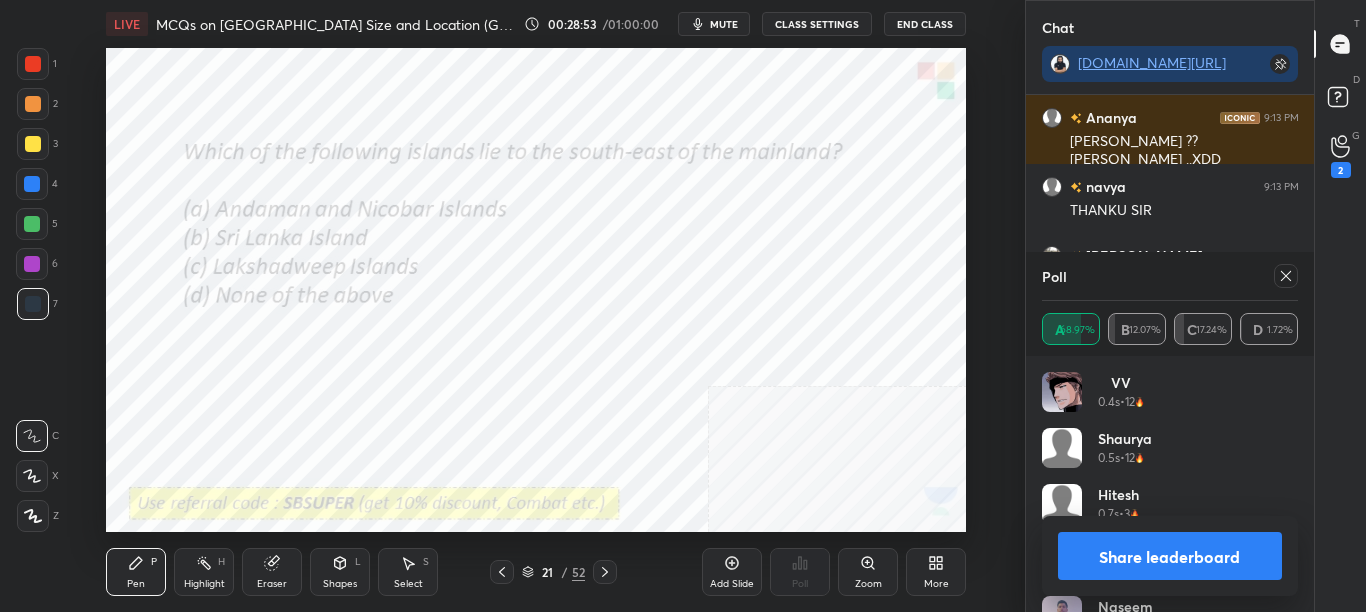 click on "Share leaderboard" at bounding box center [1170, 556] 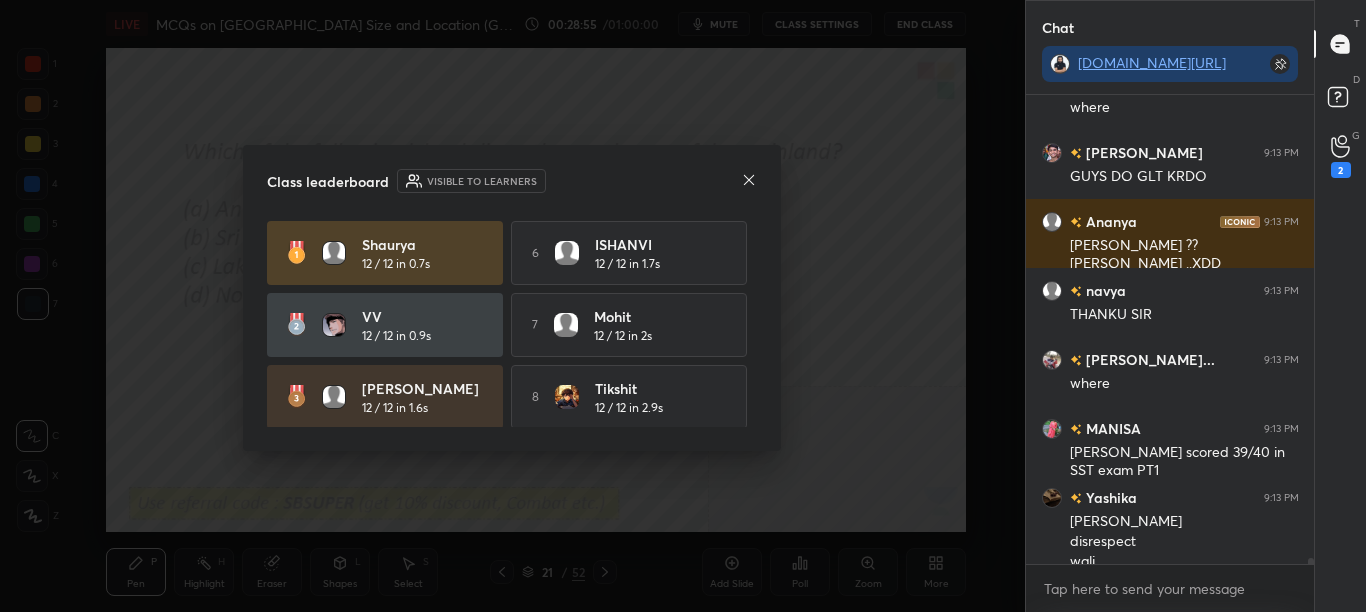 click 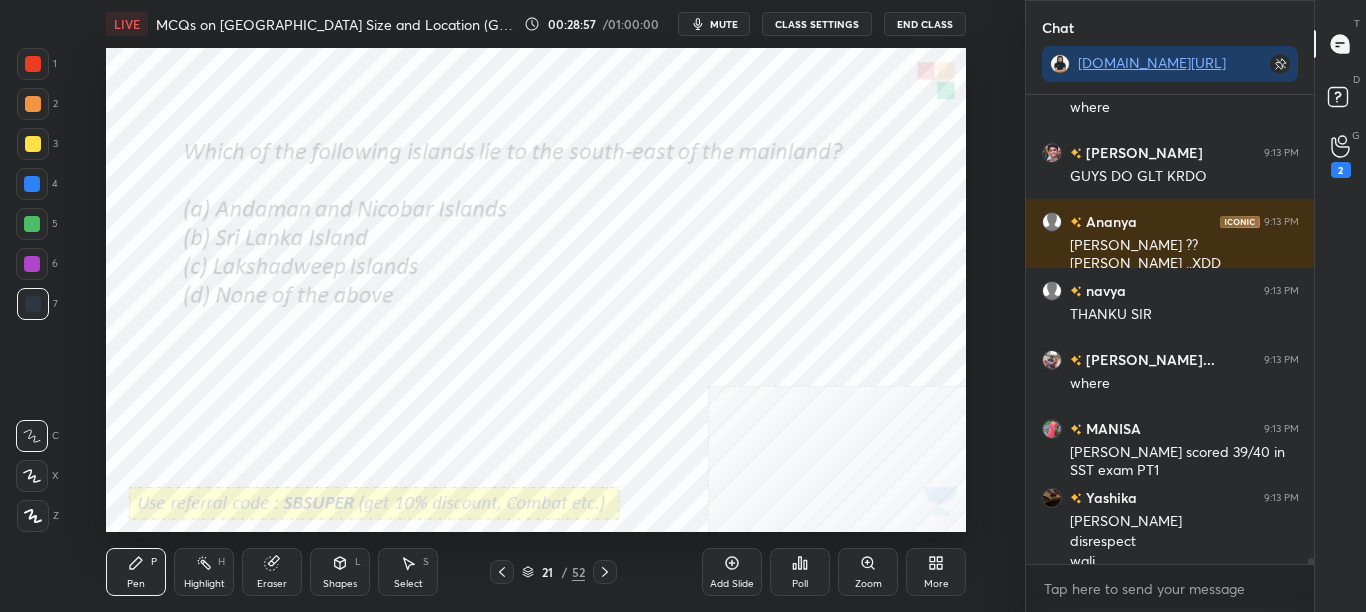 click 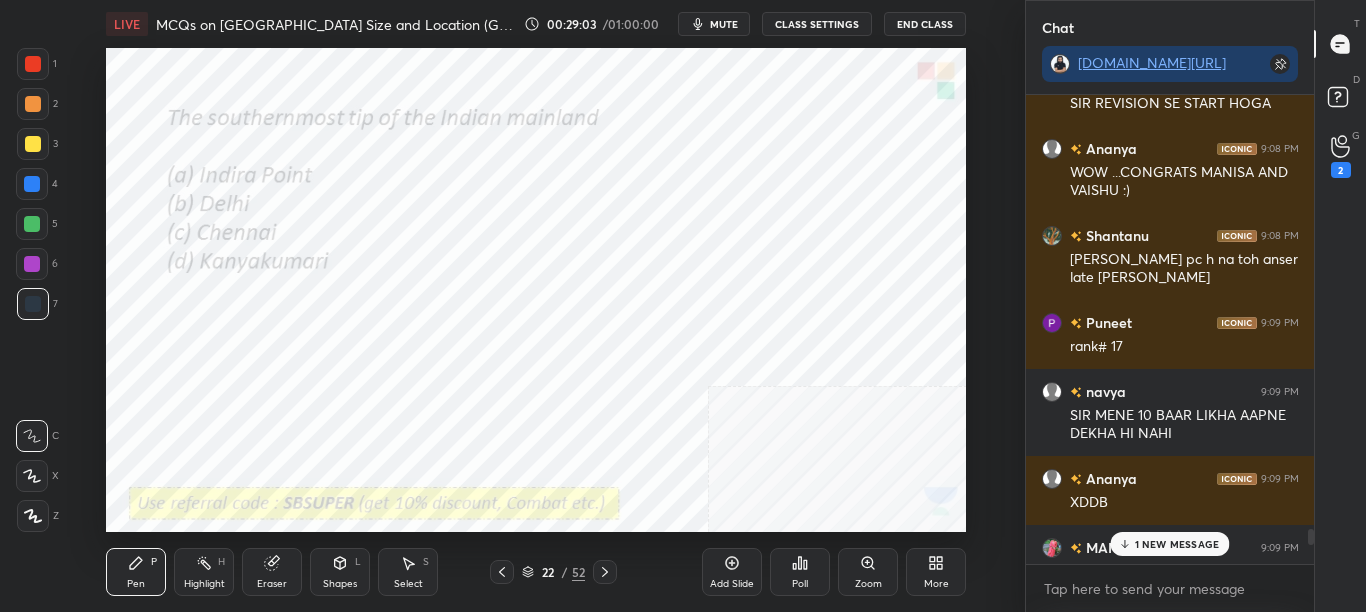 click on "1 NEW MESSAGE" at bounding box center (1177, 544) 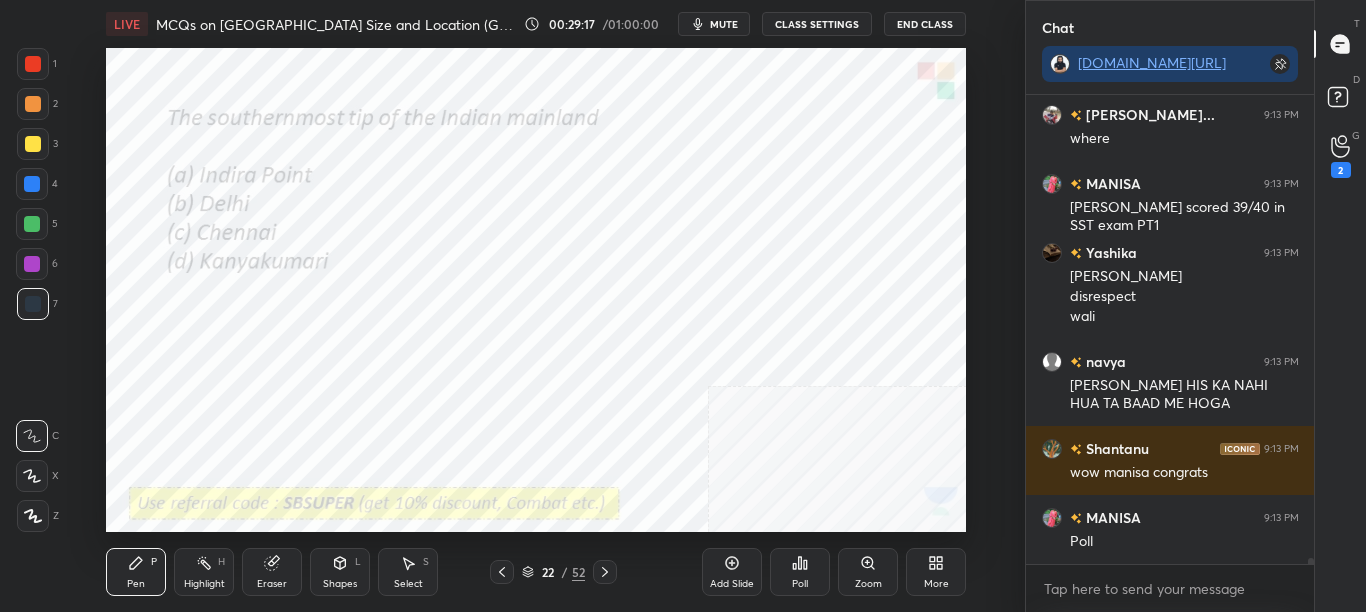 click on "Poll" at bounding box center [800, 572] 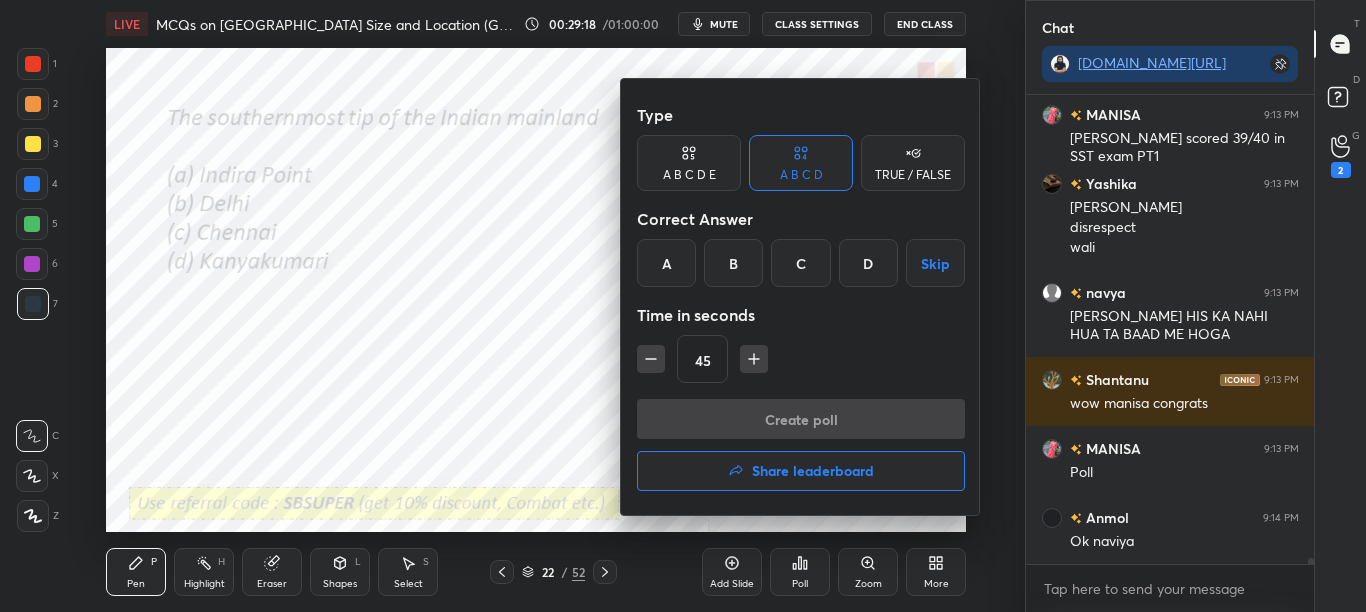 click on "D" at bounding box center [868, 263] 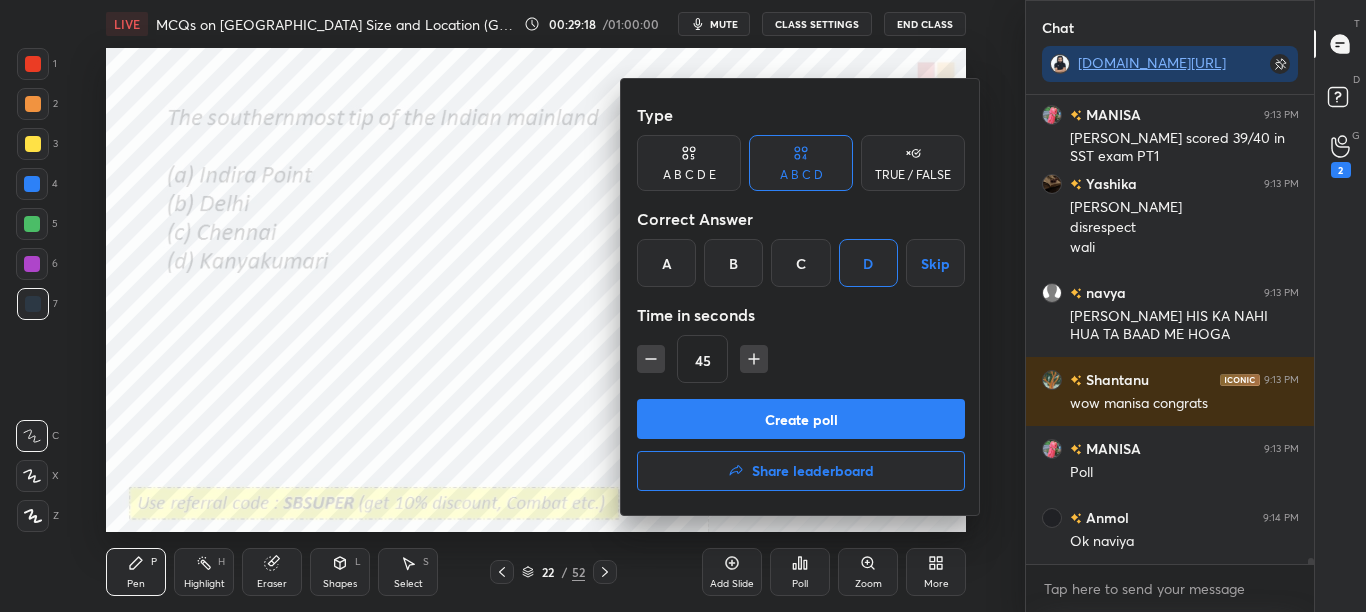 click on "Create poll" at bounding box center [801, 419] 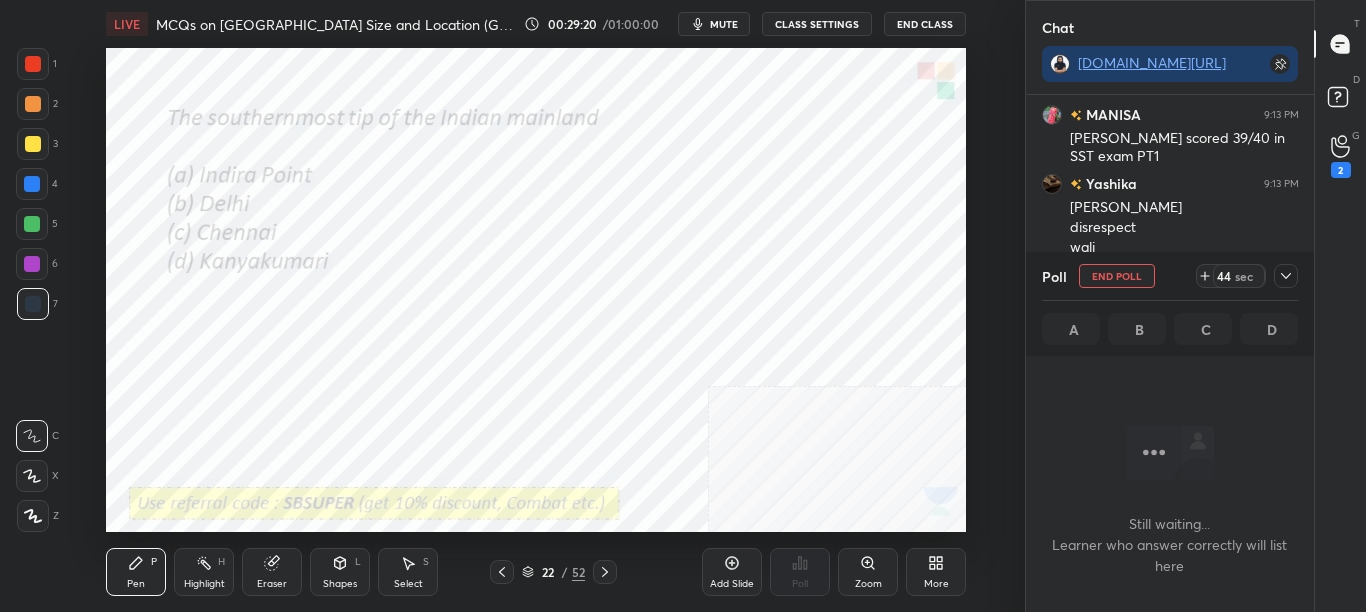 click 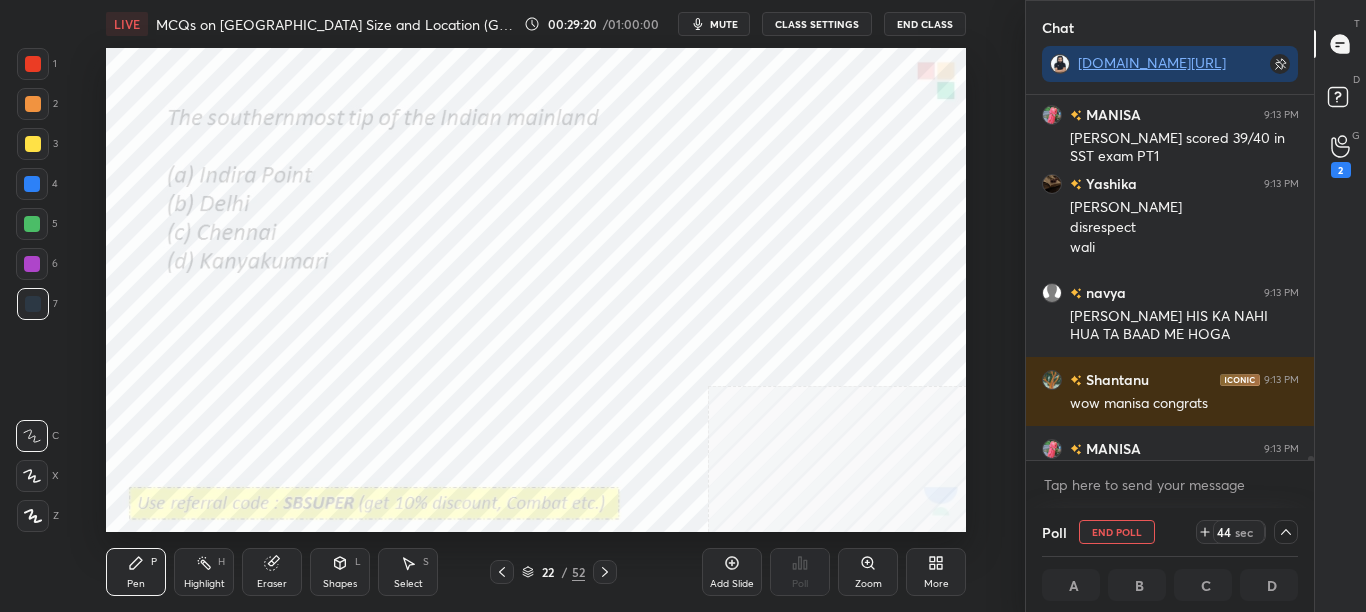 click on "G Raise Hand (G) 2" at bounding box center [1340, 156] 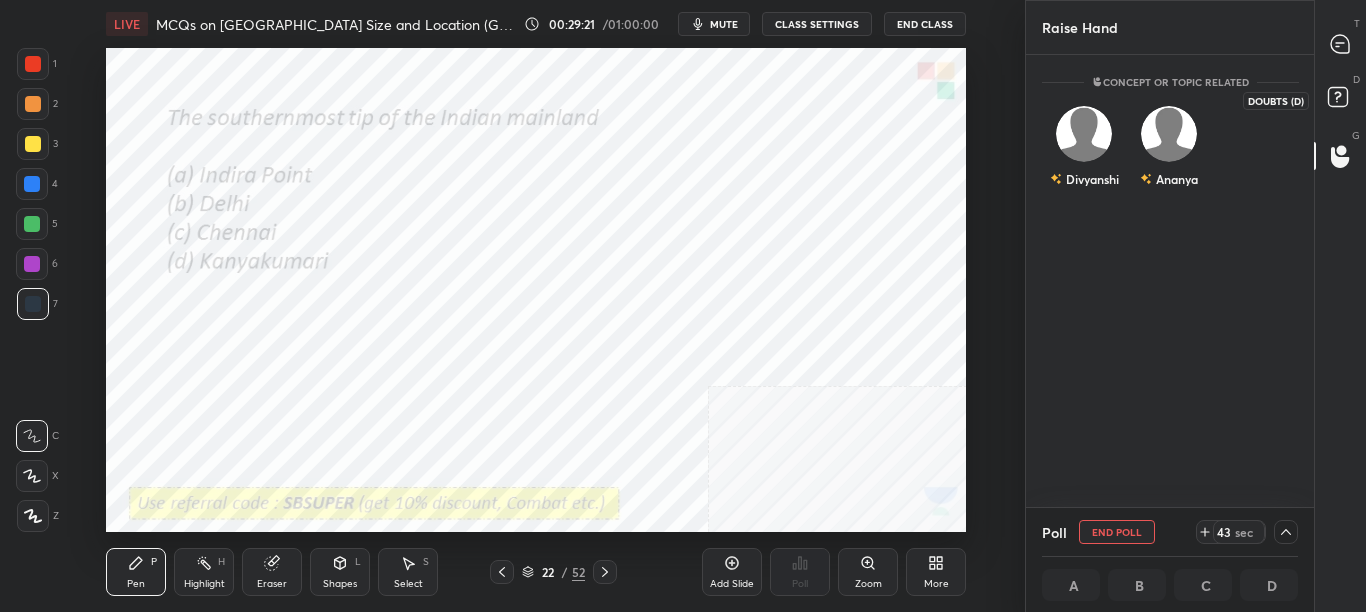 click 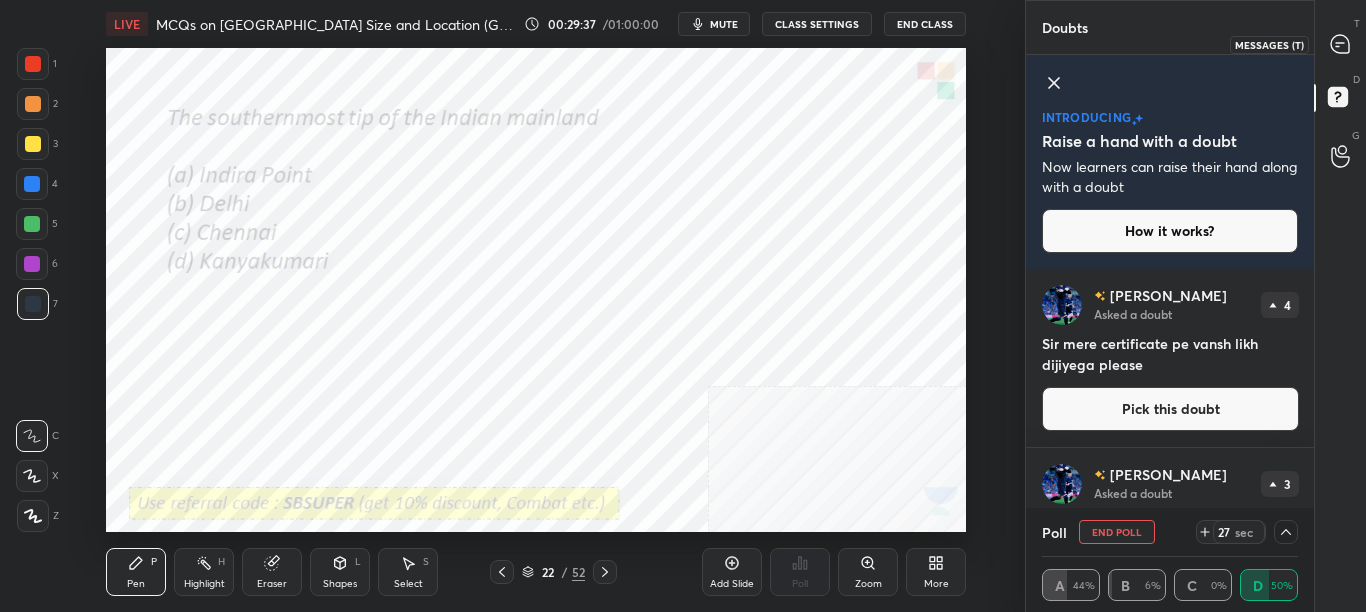 click at bounding box center (1341, 44) 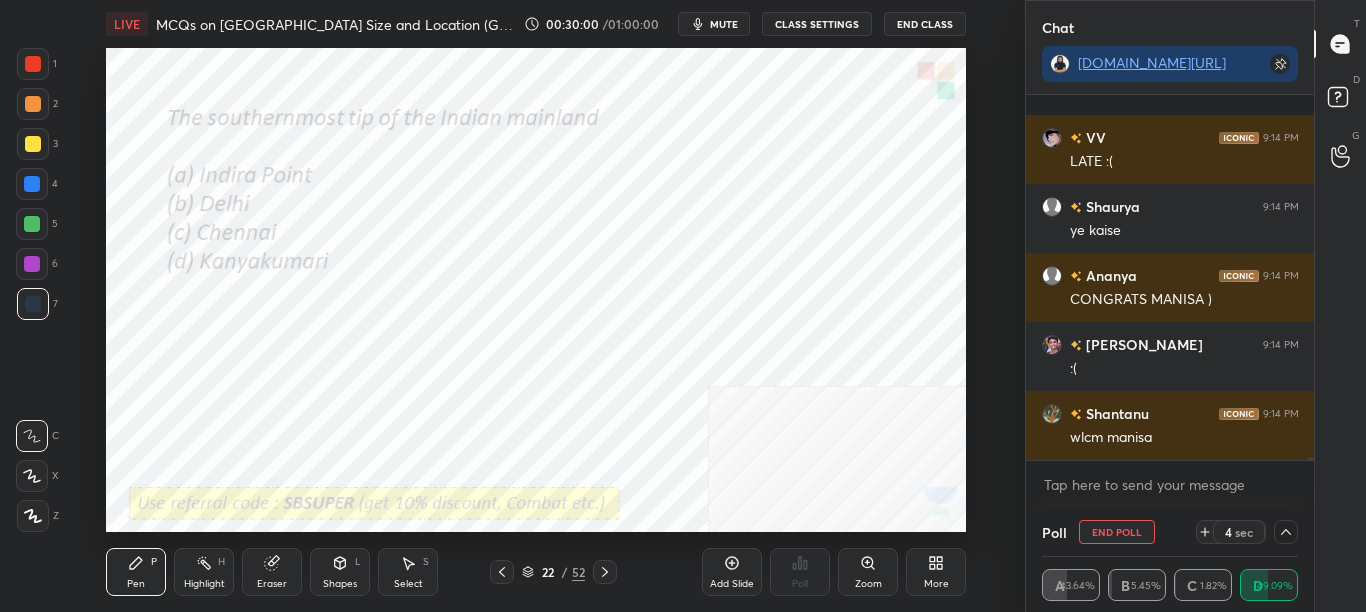scroll, scrollTop: 40929, scrollLeft: 0, axis: vertical 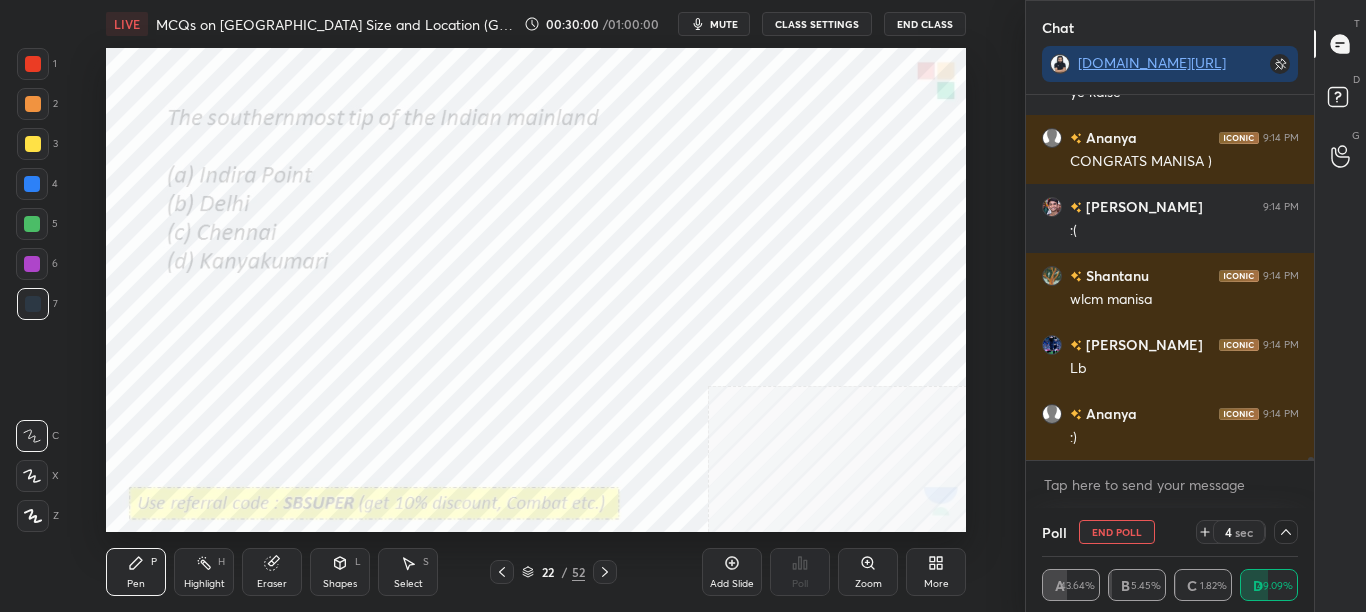 click 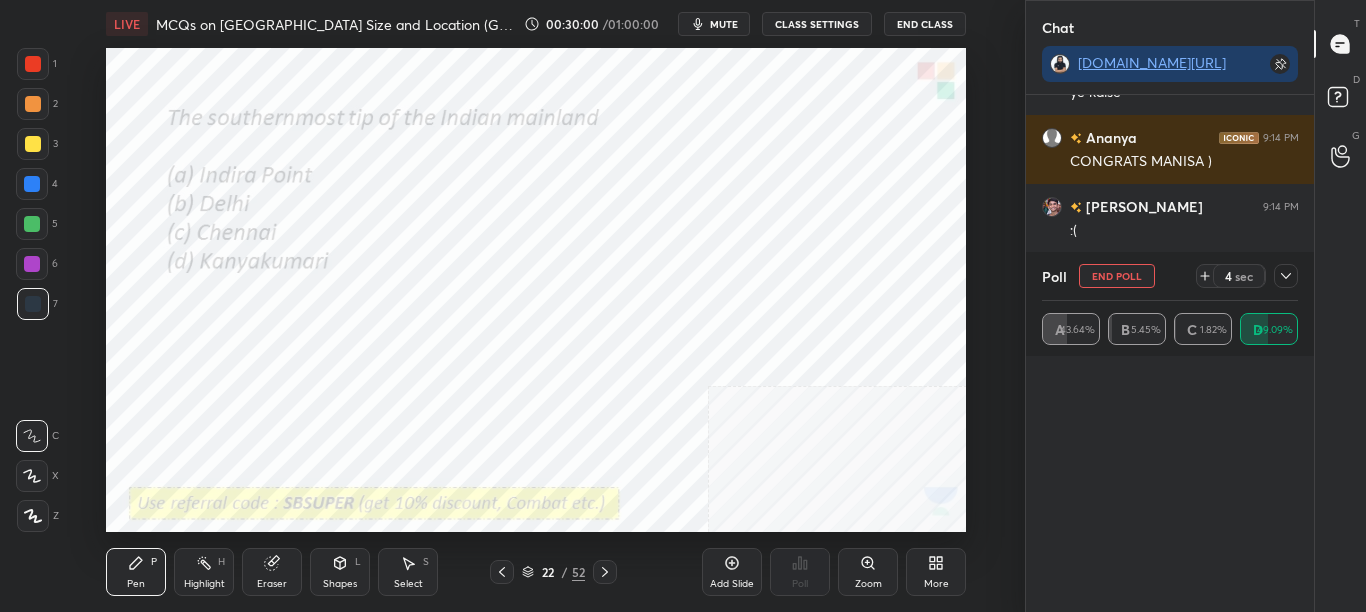 scroll, scrollTop: 7, scrollLeft: 7, axis: both 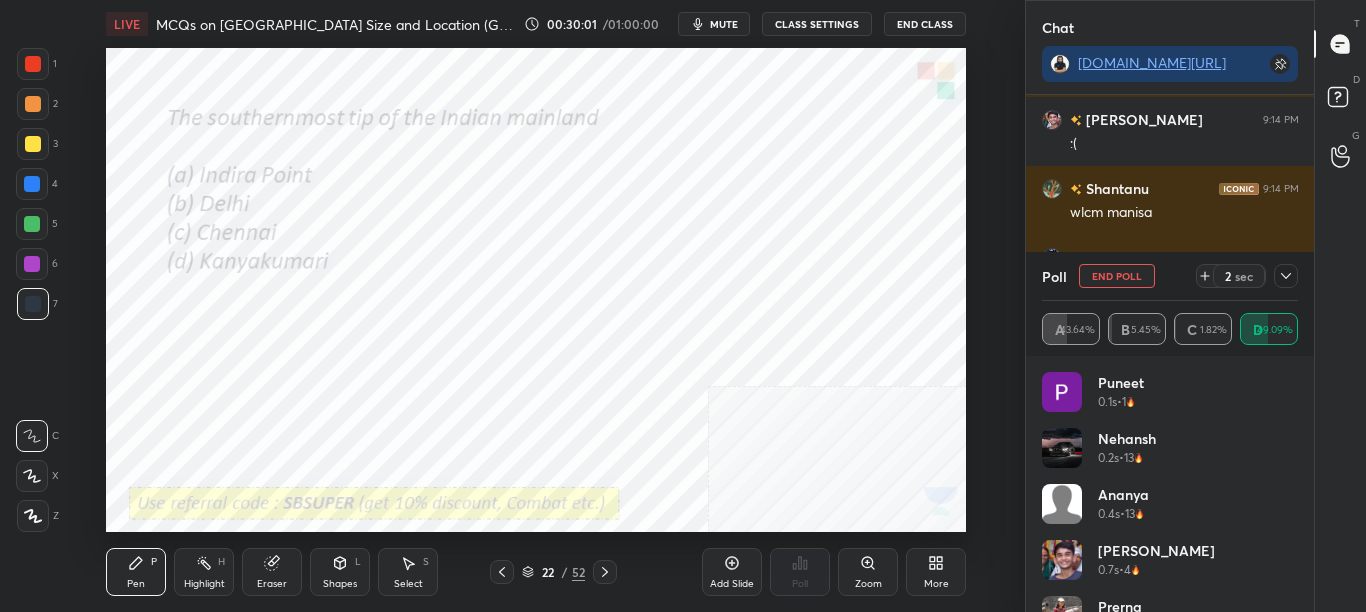 click 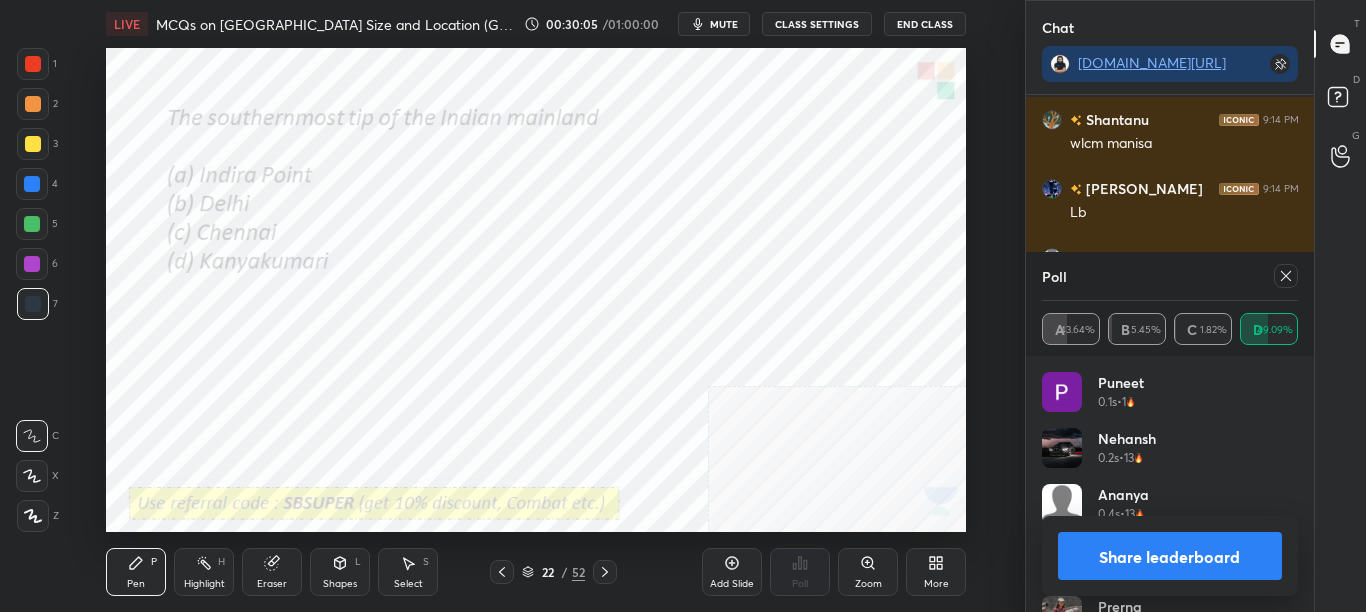 click on "Share leaderboard" at bounding box center [1170, 556] 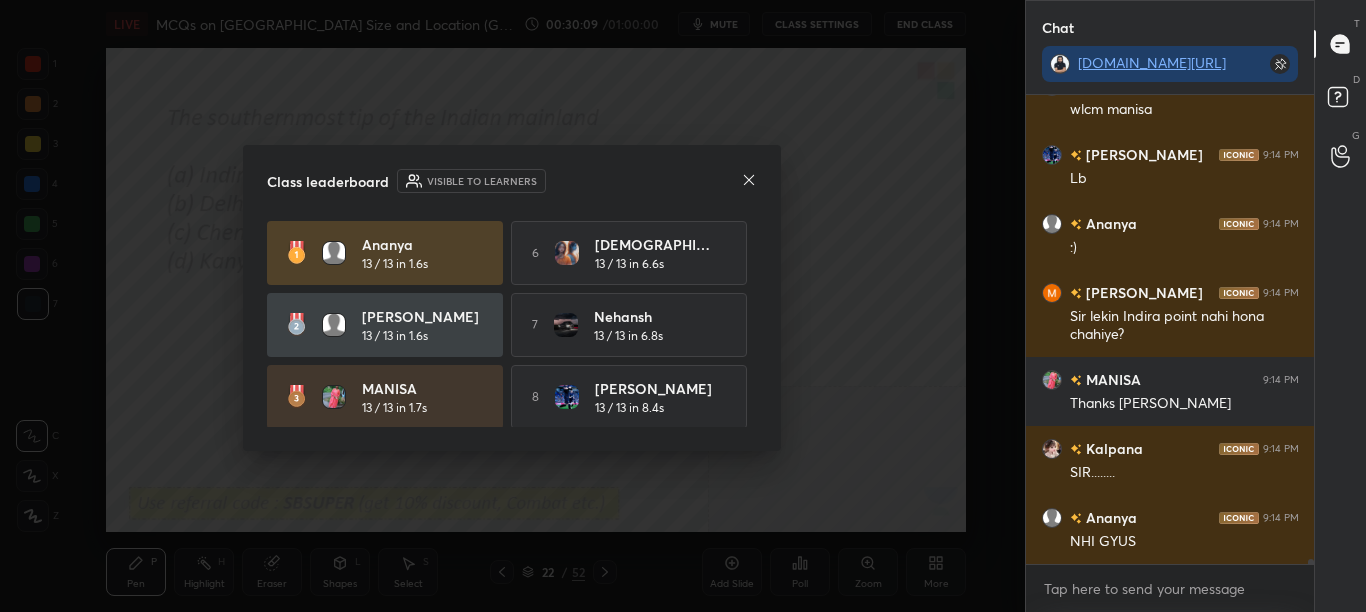 click 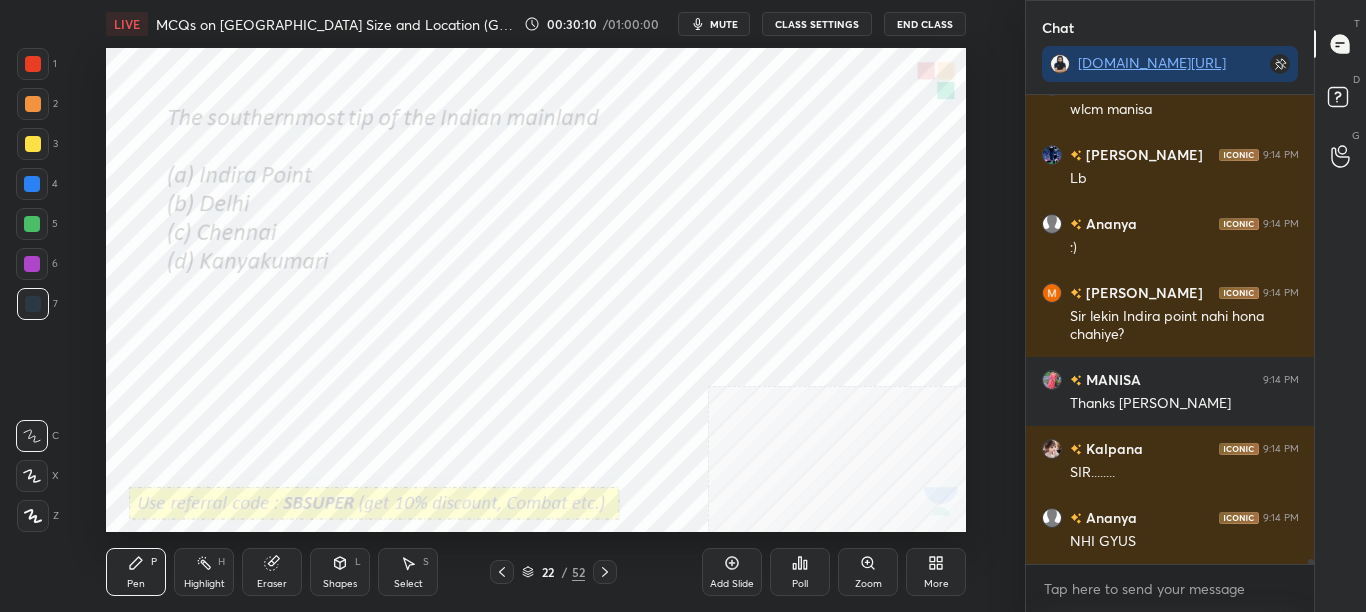 click 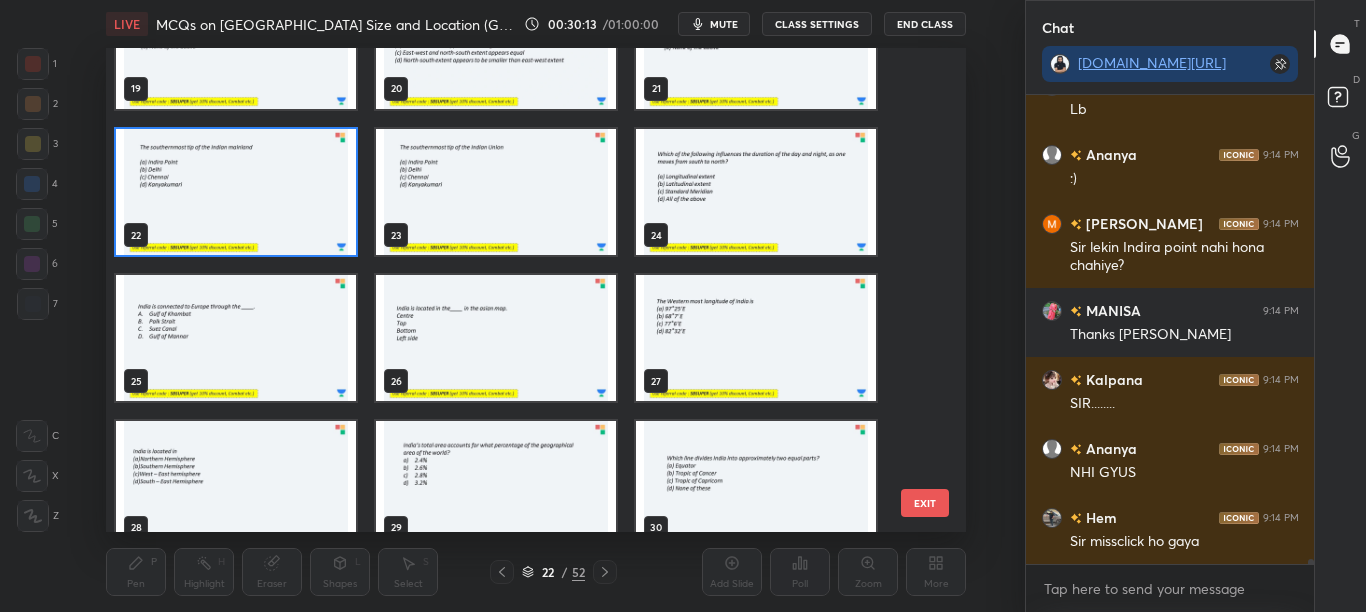 click at bounding box center [756, 338] 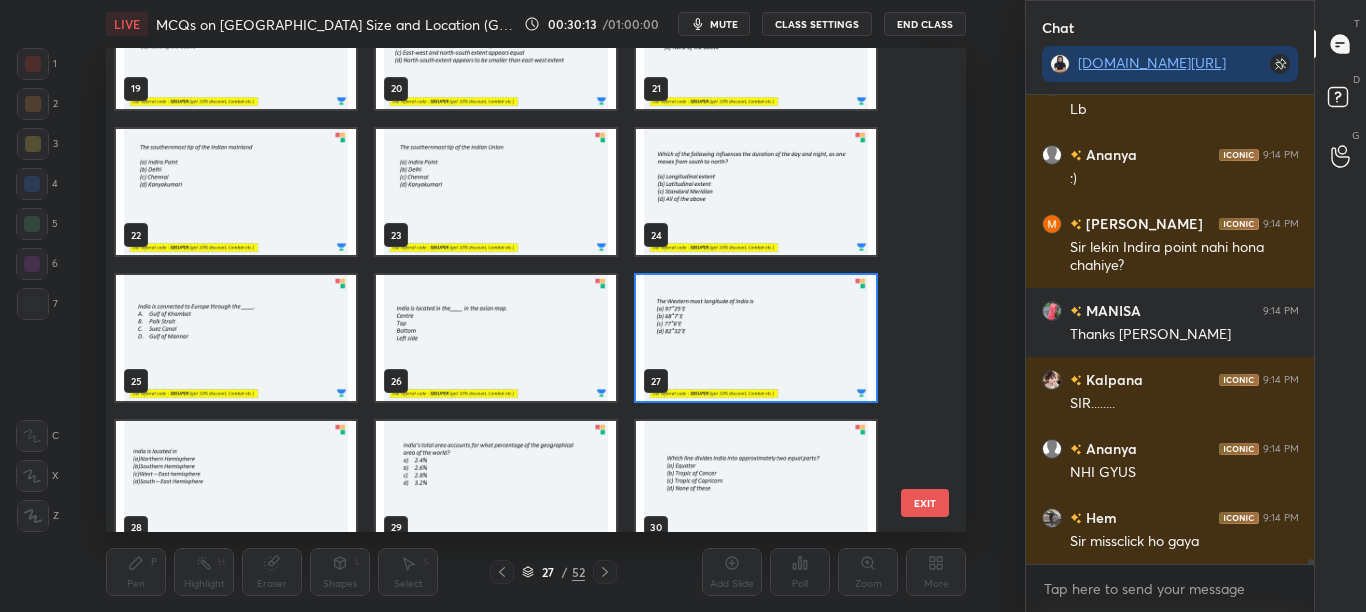 click at bounding box center (756, 338) 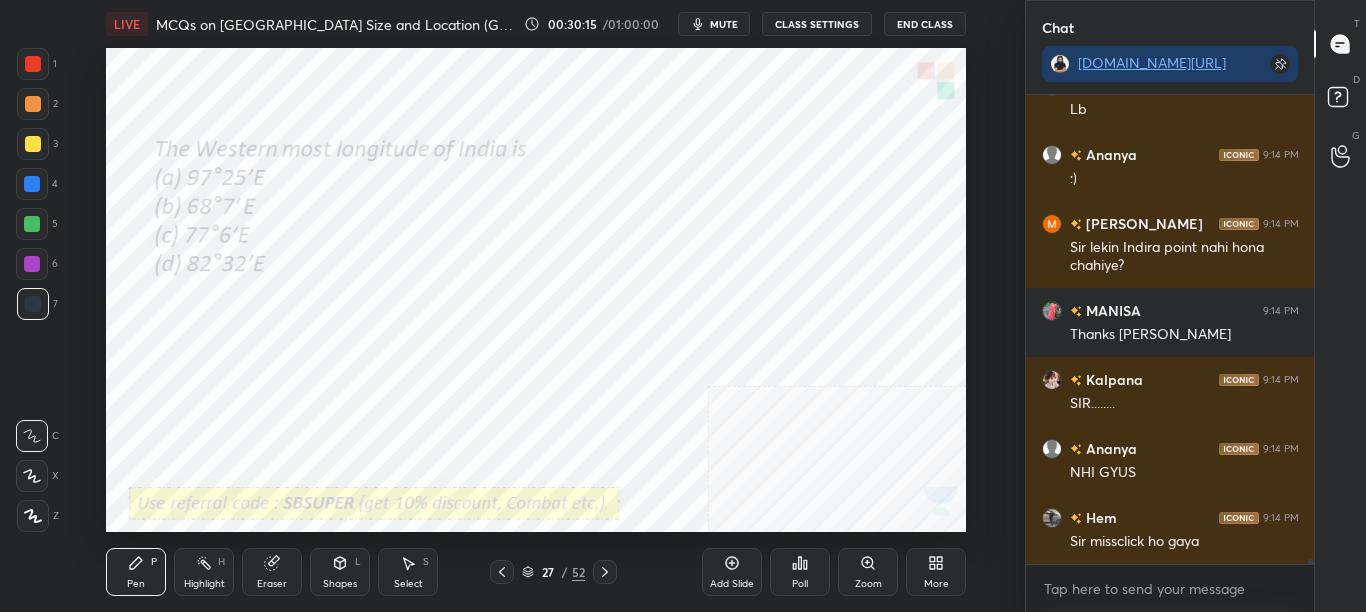 click on "Pen P Highlight H Eraser Shapes L Select S 27 / 52 Add Slide Poll Zoom More" at bounding box center (536, 572) 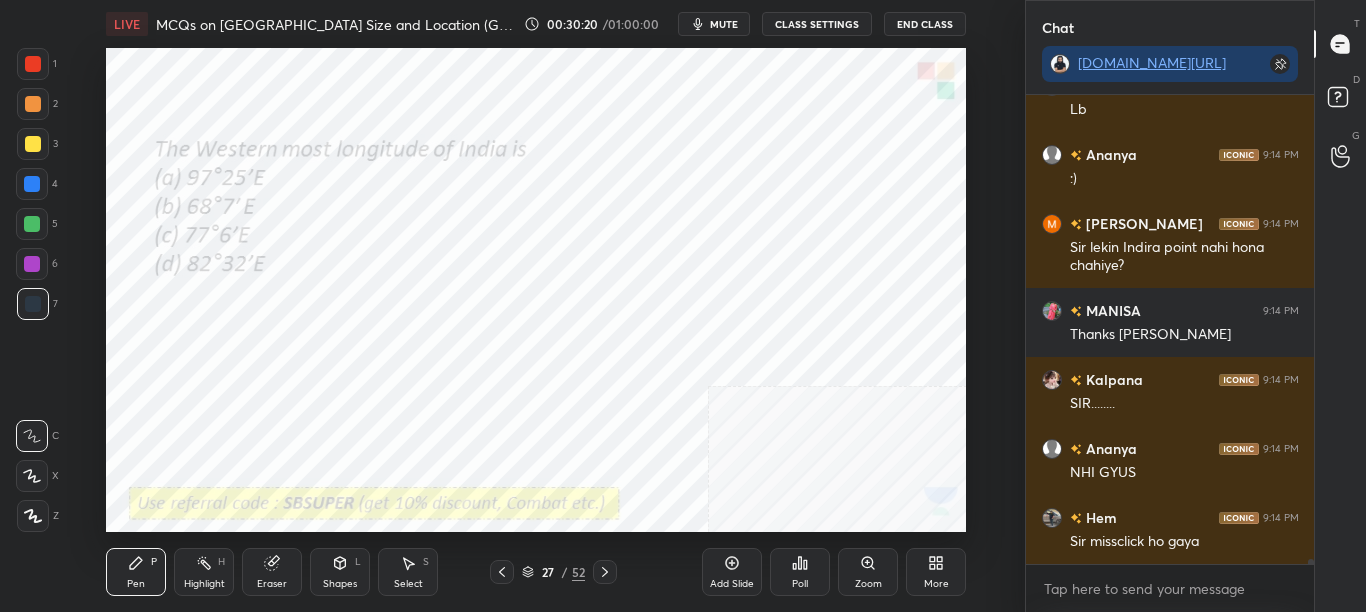 click on "Poll" at bounding box center [800, 584] 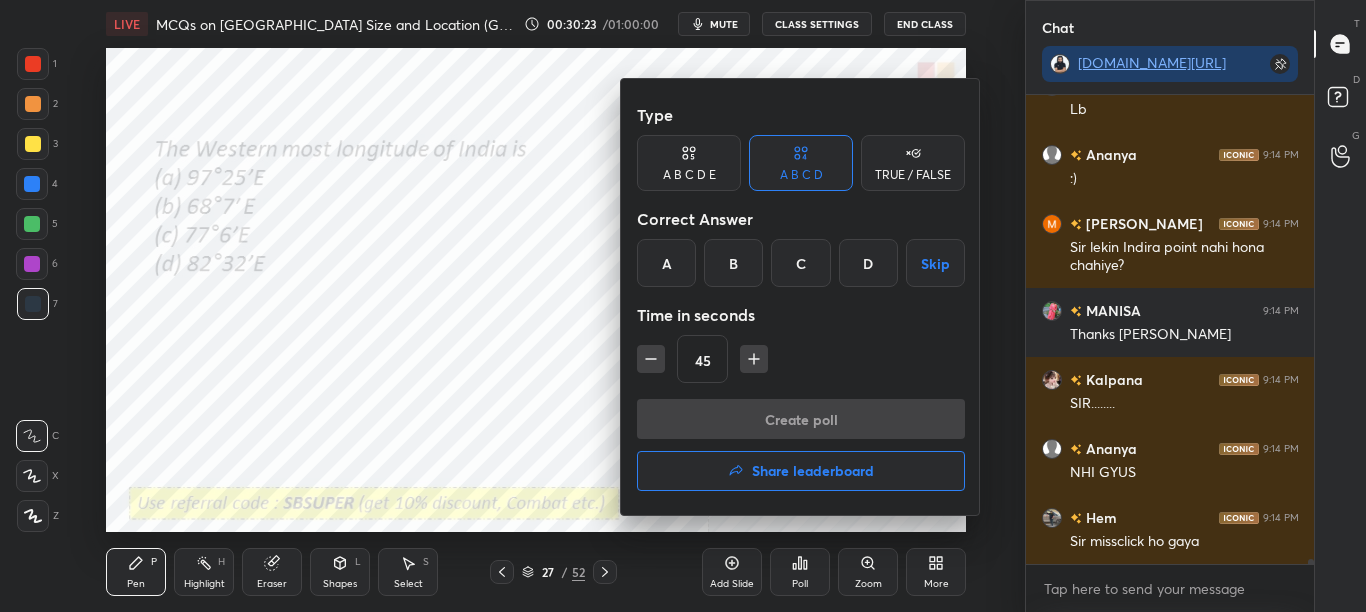click on "B" at bounding box center (733, 263) 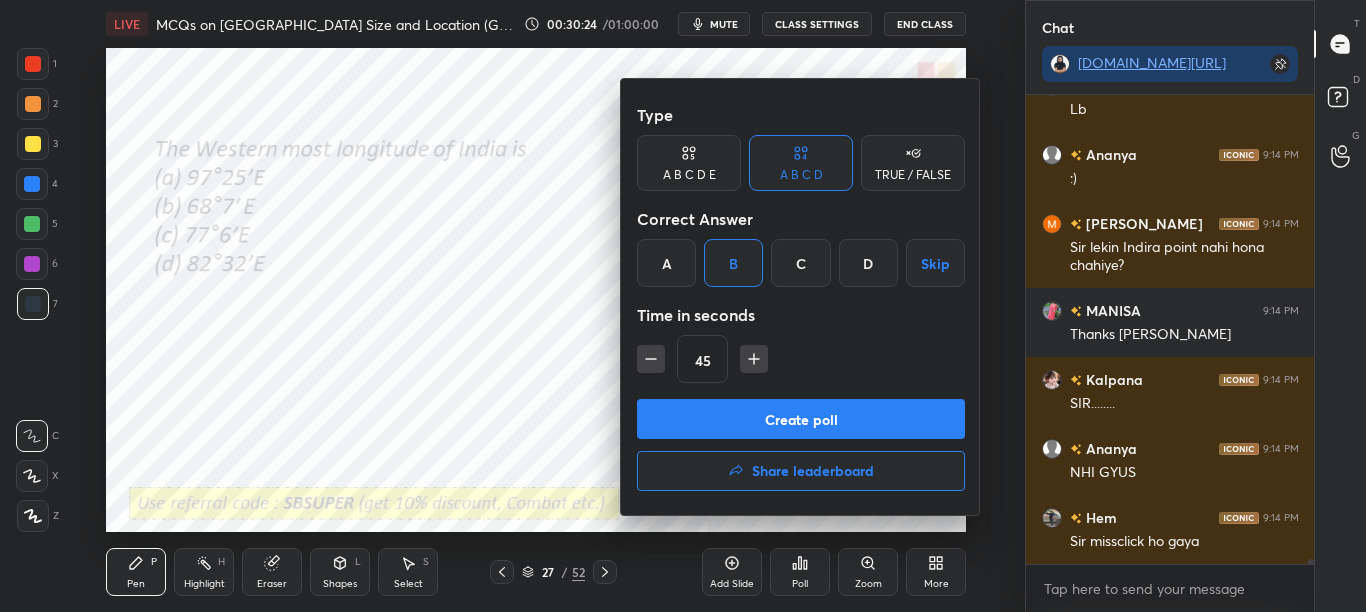 click on "Create poll" at bounding box center (801, 419) 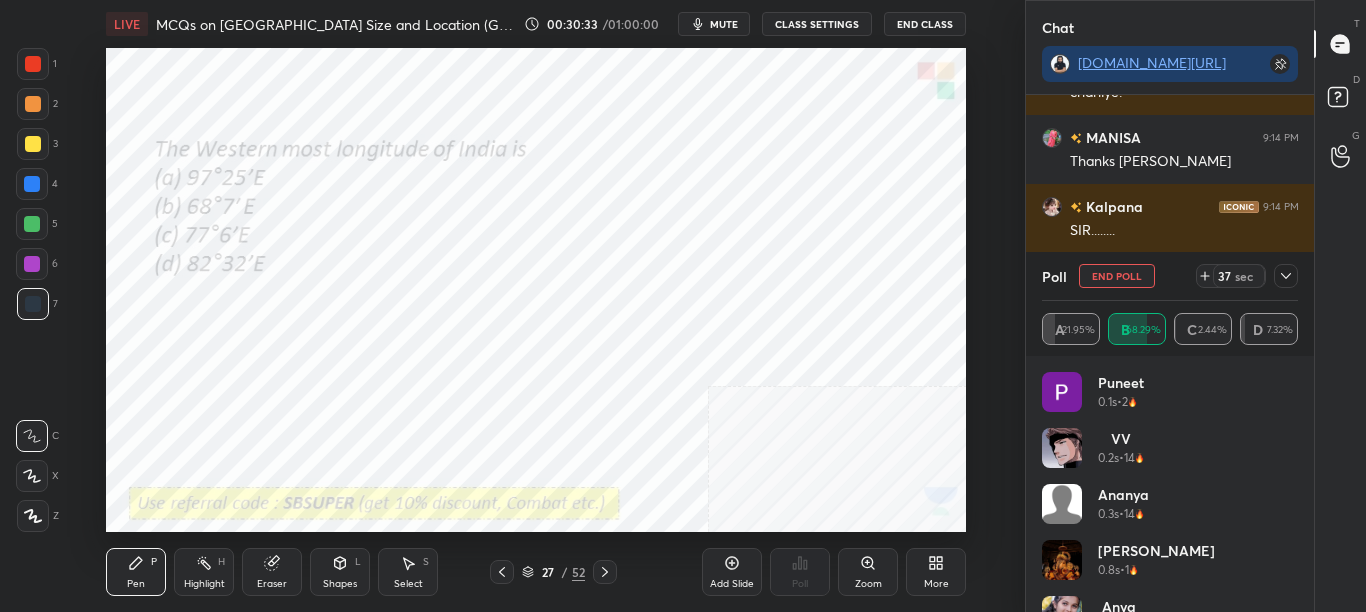 click 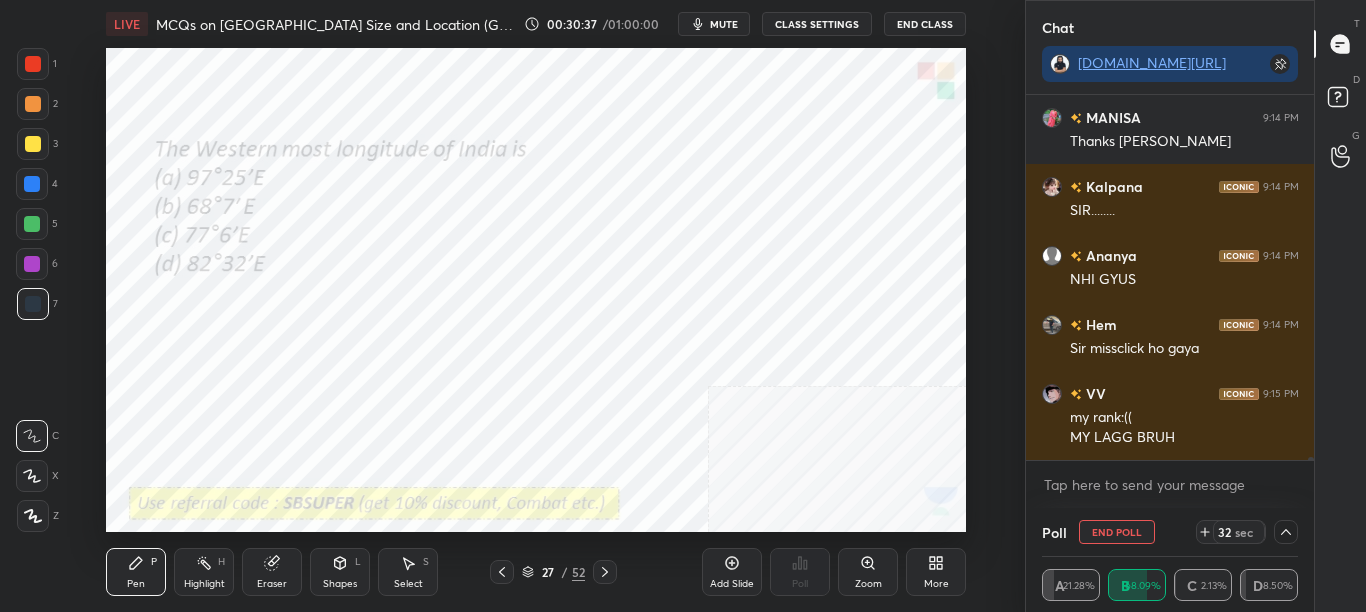 click 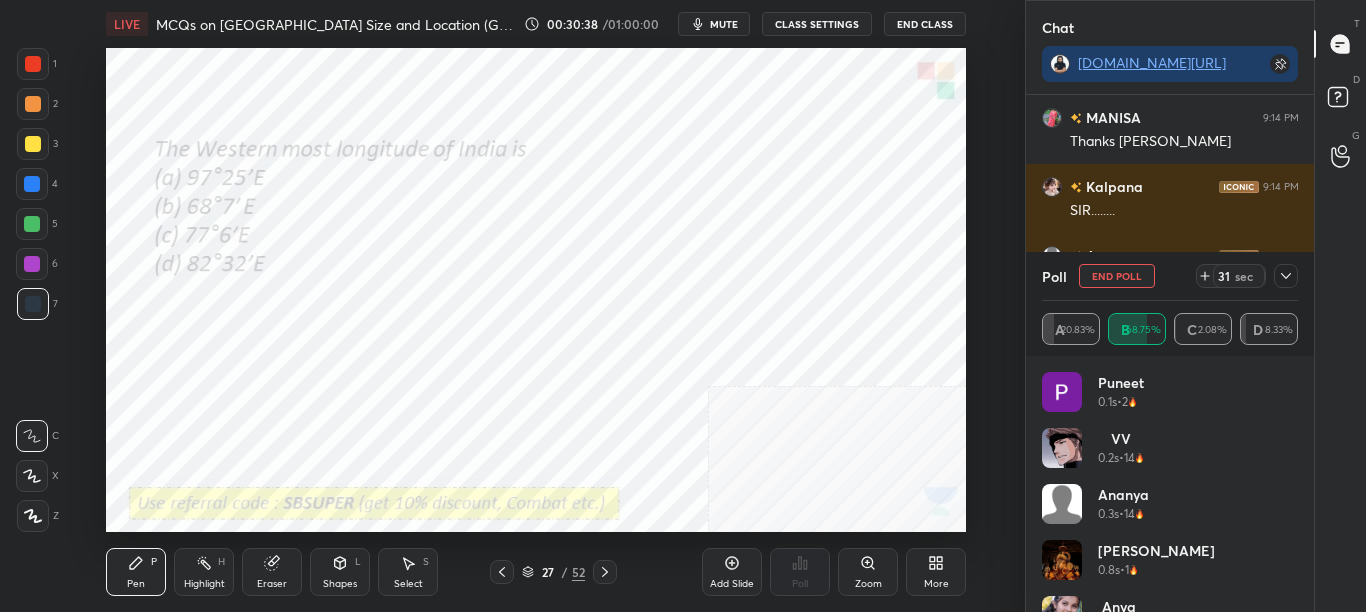 click 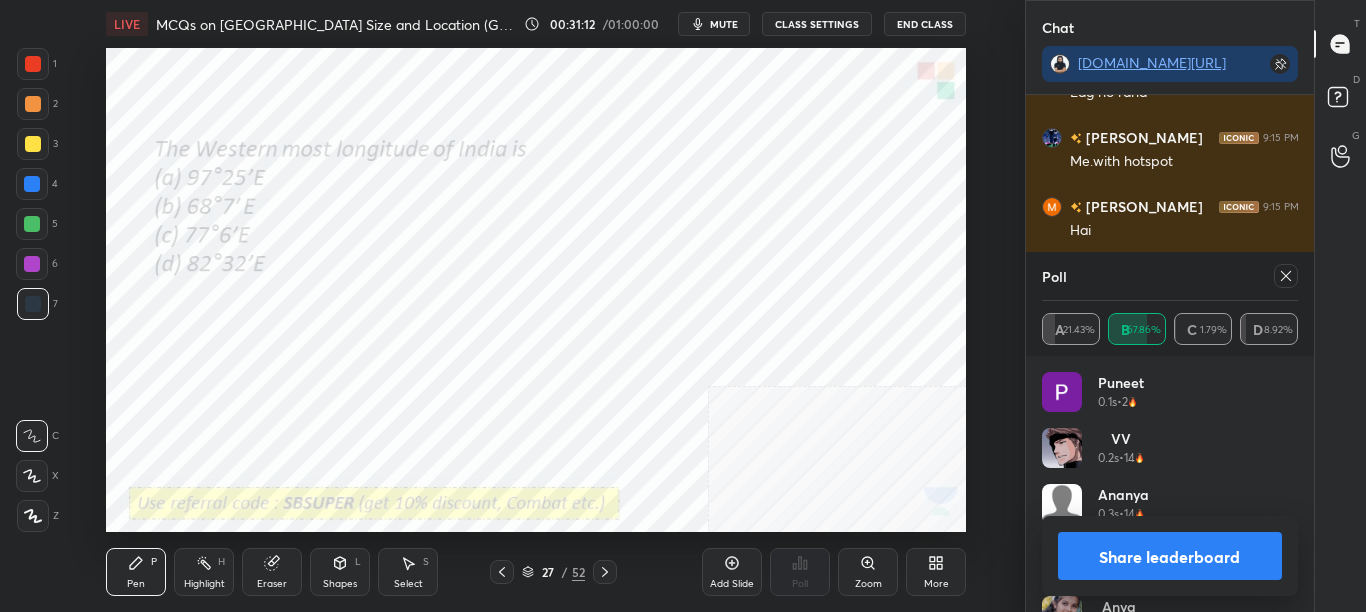 click on "Share leaderboard" at bounding box center (1170, 556) 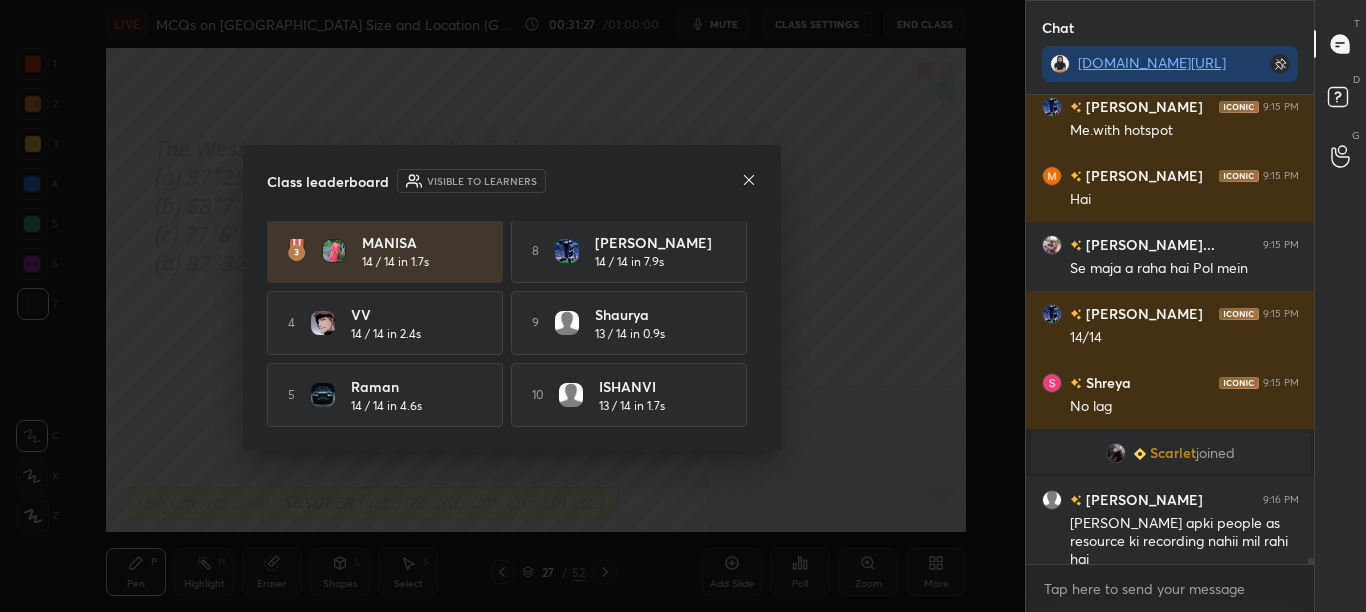 click 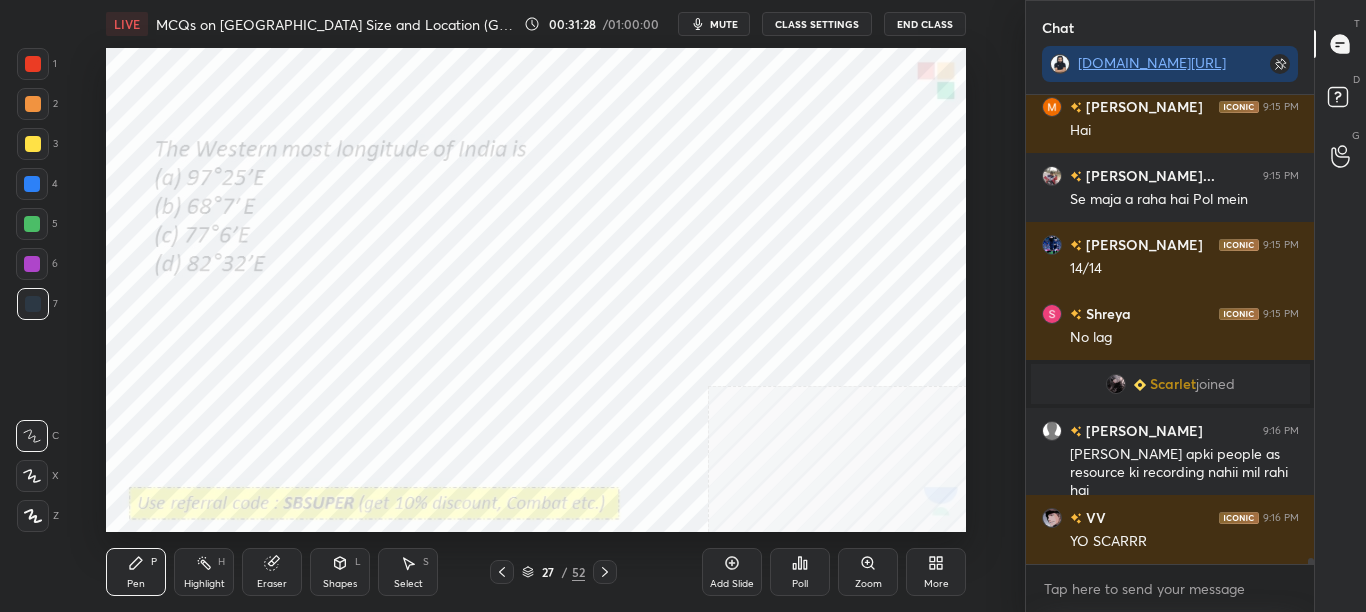 click 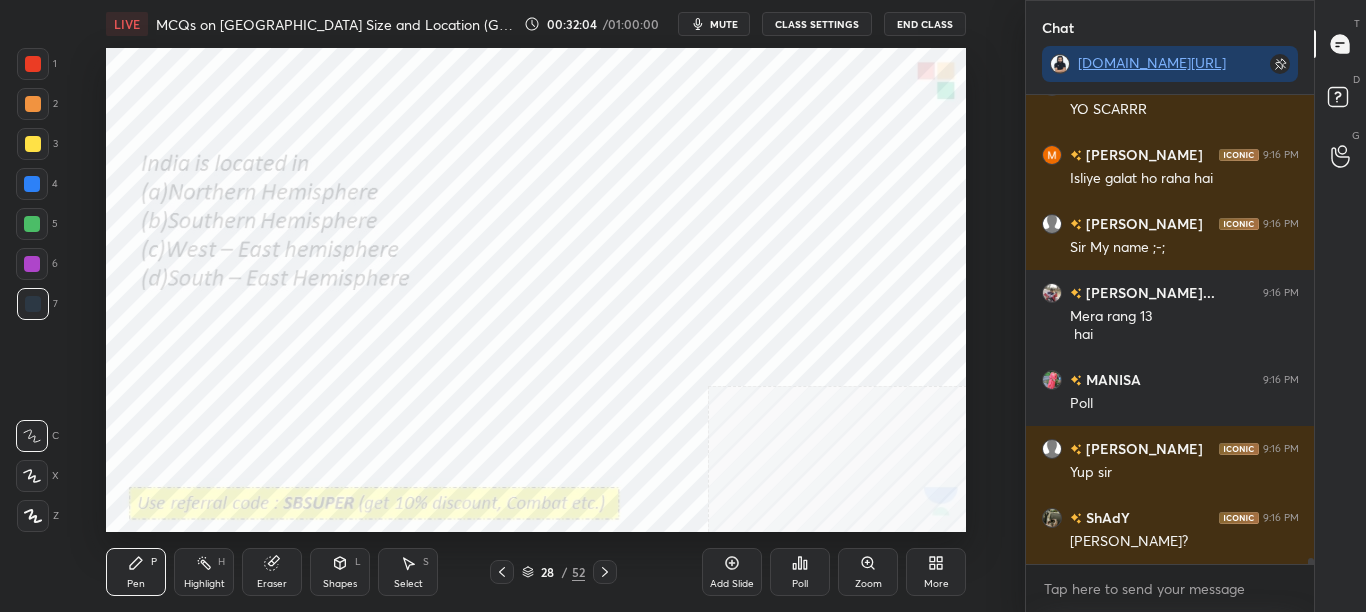 scroll, scrollTop: 36265, scrollLeft: 0, axis: vertical 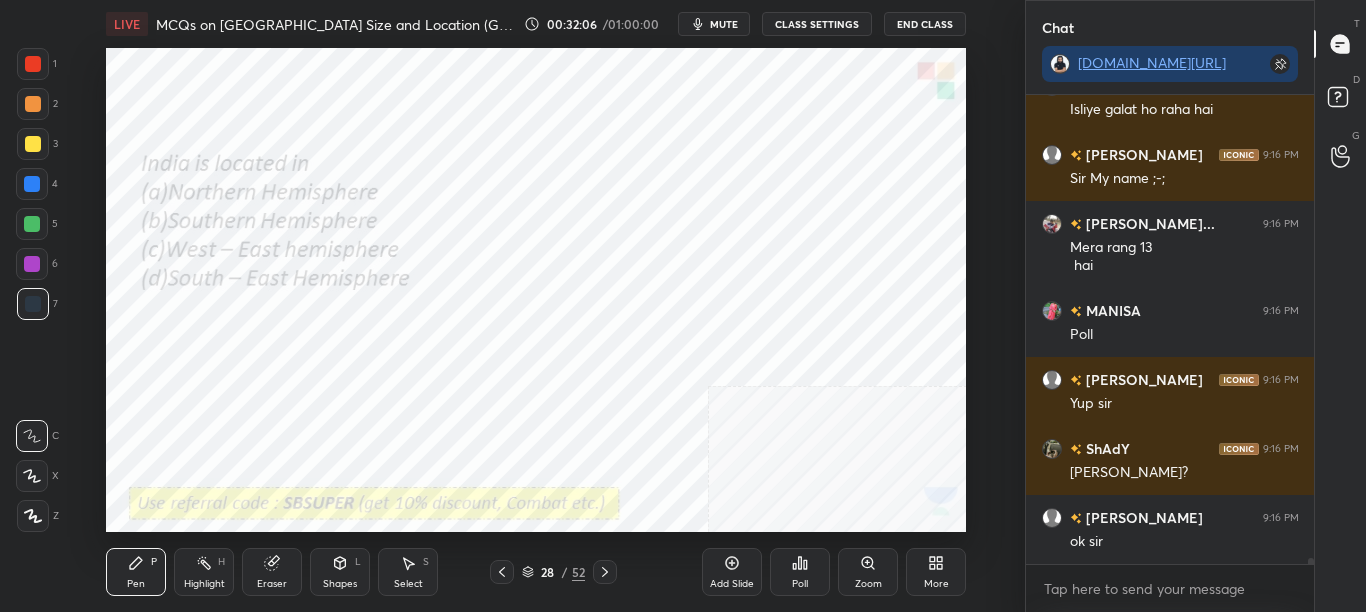 click on "mute" at bounding box center (724, 24) 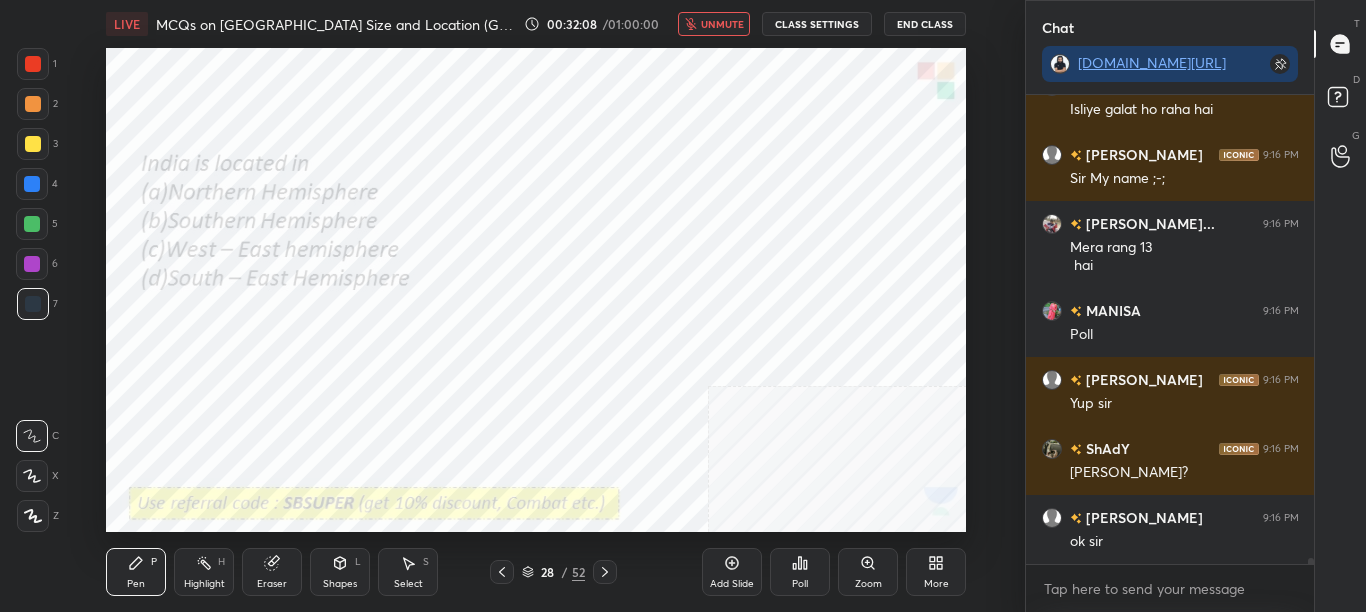 scroll, scrollTop: 36334, scrollLeft: 0, axis: vertical 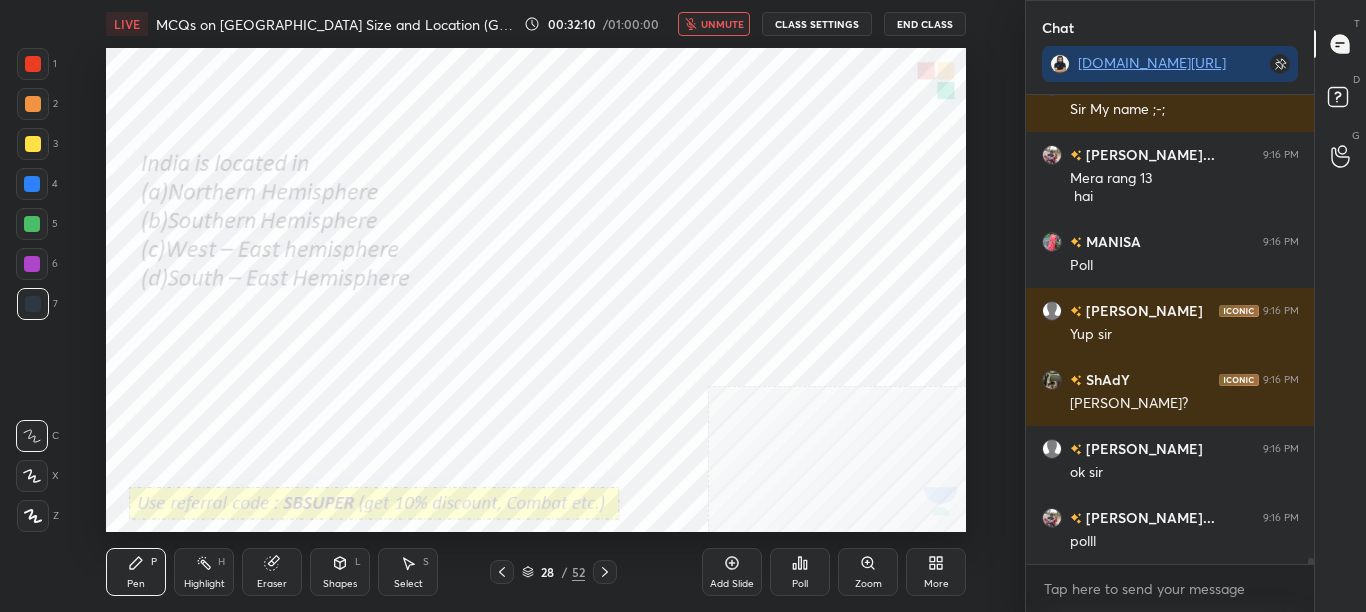 click on "unmute" at bounding box center (714, 24) 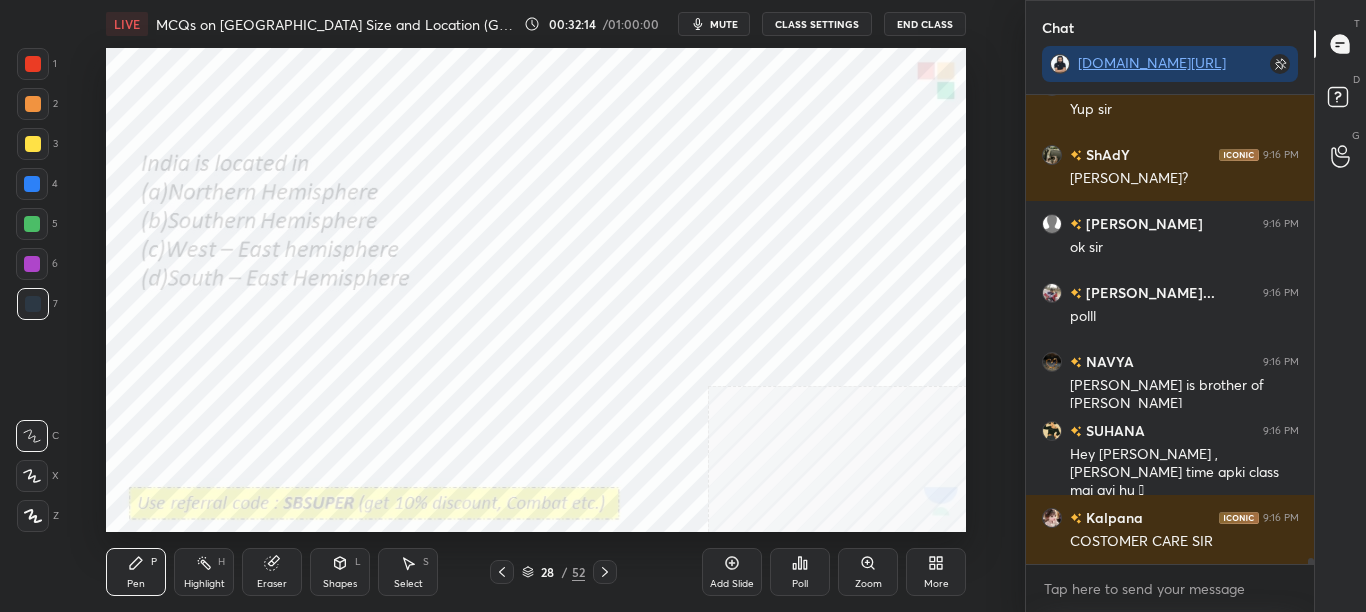scroll, scrollTop: 36628, scrollLeft: 0, axis: vertical 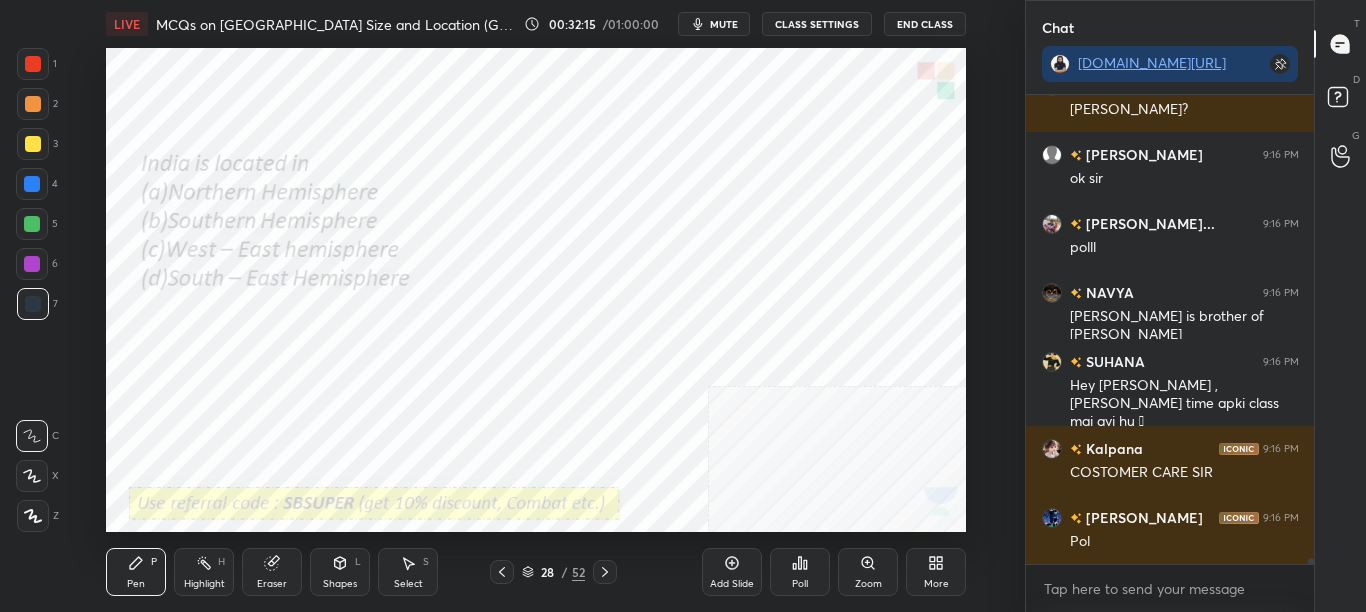 click on "LIVE MCQs on [GEOGRAPHIC_DATA] Size and Location (GET CERTIFICATES) 00:32:15 /  01:00:00 mute CLASS SETTINGS End Class Setting up your live class Poll for   secs No correct answer Start poll Back MCQs on [GEOGRAPHIC_DATA] Size and Location (GET CERTIFICATES) • L8 of Complete SST Course for CBSE Class 9 (2025-26) [PERSON_NAME] Pen P Highlight H Eraser Shapes L Select S 28 / 52 Add Slide Poll Zoom More" at bounding box center [536, 306] 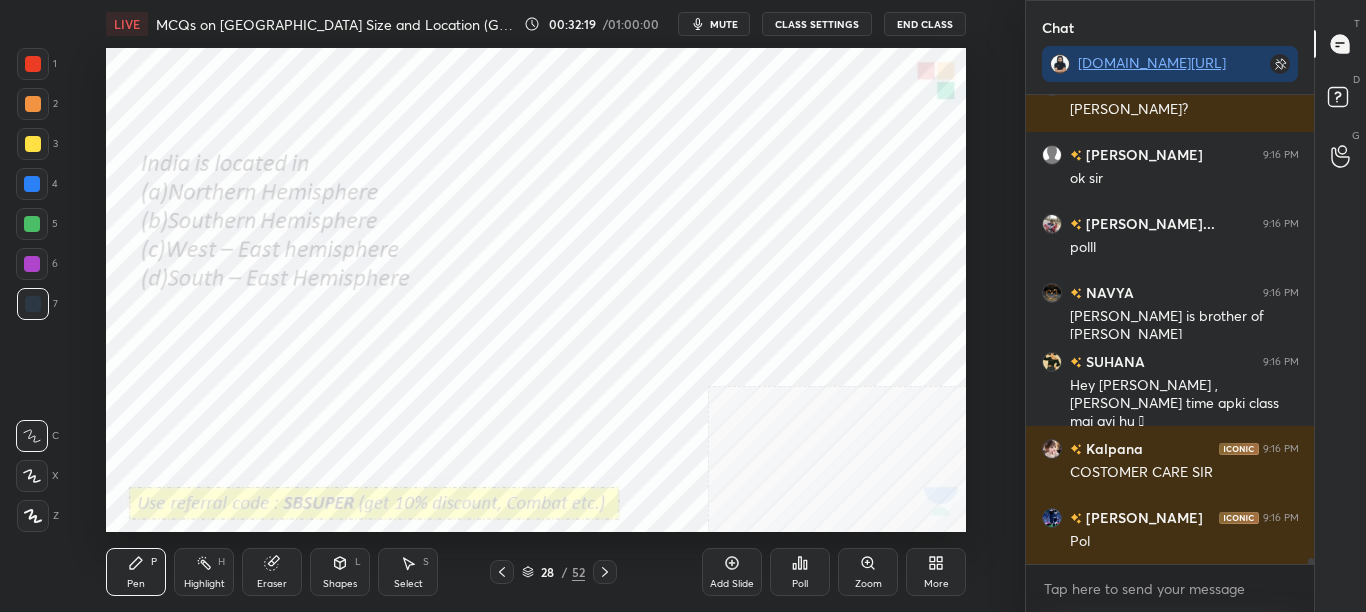 scroll, scrollTop: 36697, scrollLeft: 0, axis: vertical 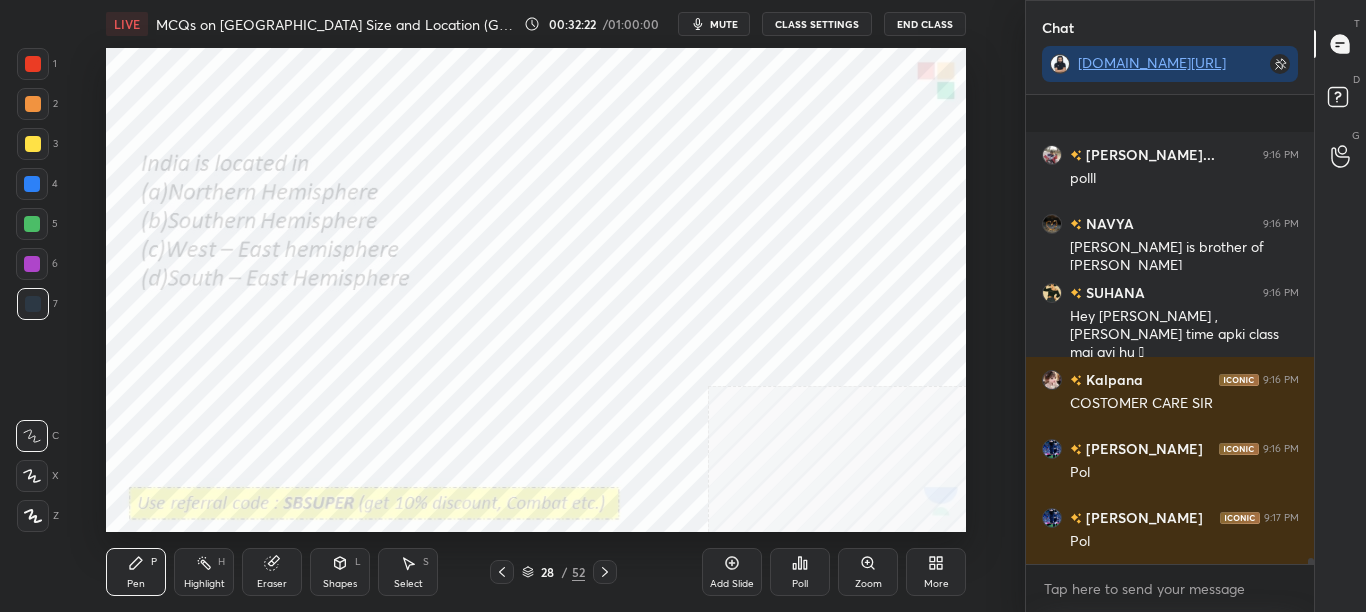 click on "Poll" at bounding box center [800, 572] 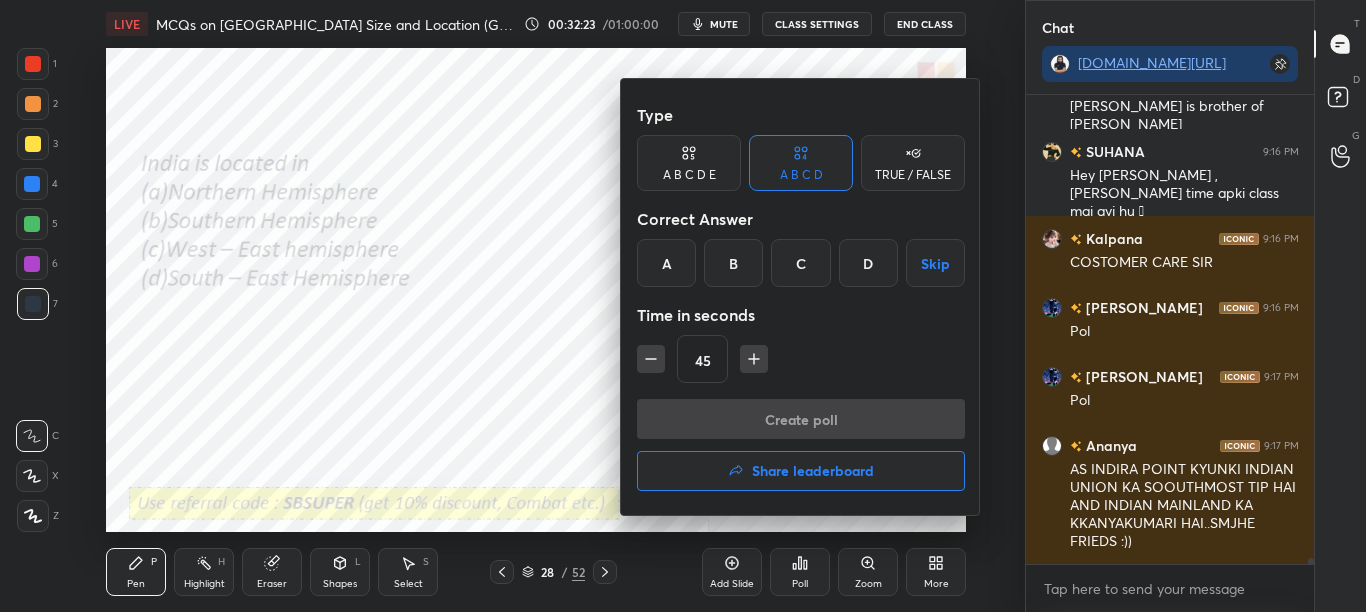click at bounding box center (683, 306) 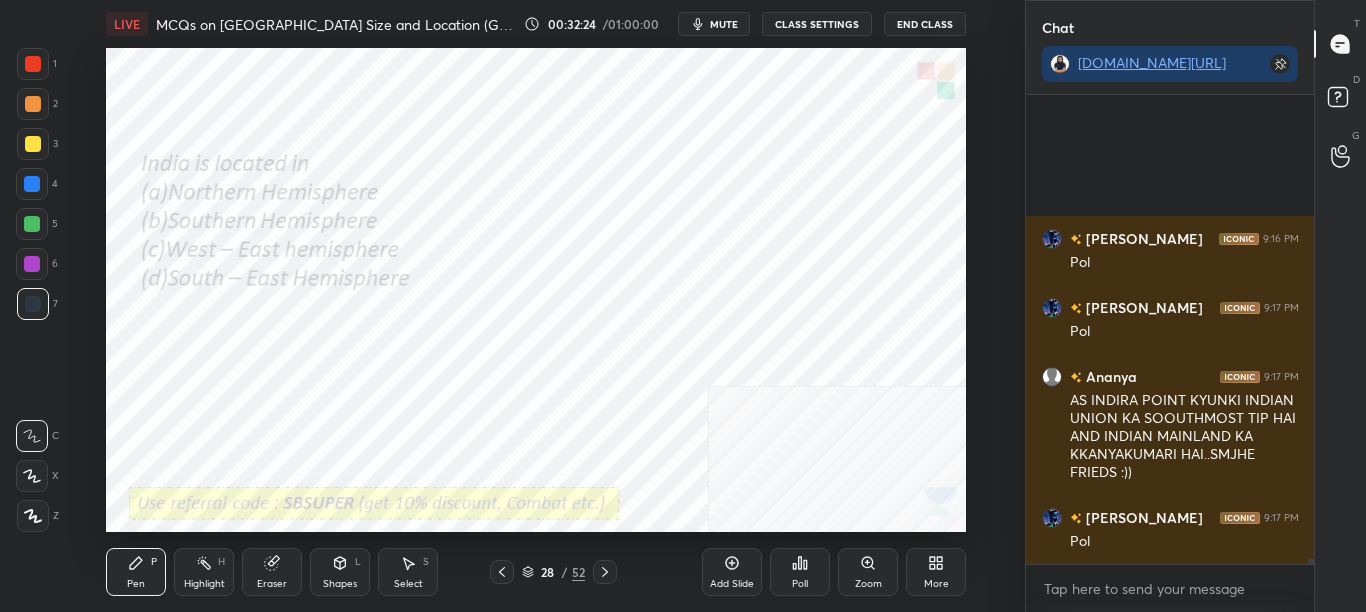 scroll, scrollTop: 37114, scrollLeft: 0, axis: vertical 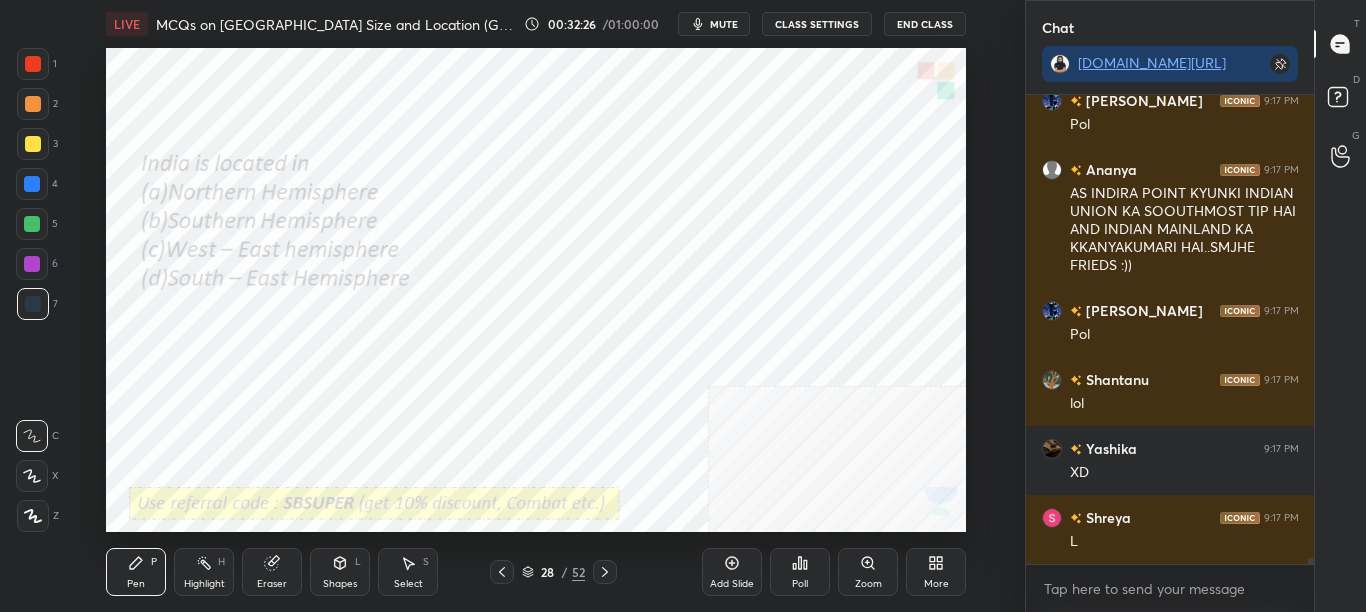 click on "Poll" at bounding box center (800, 584) 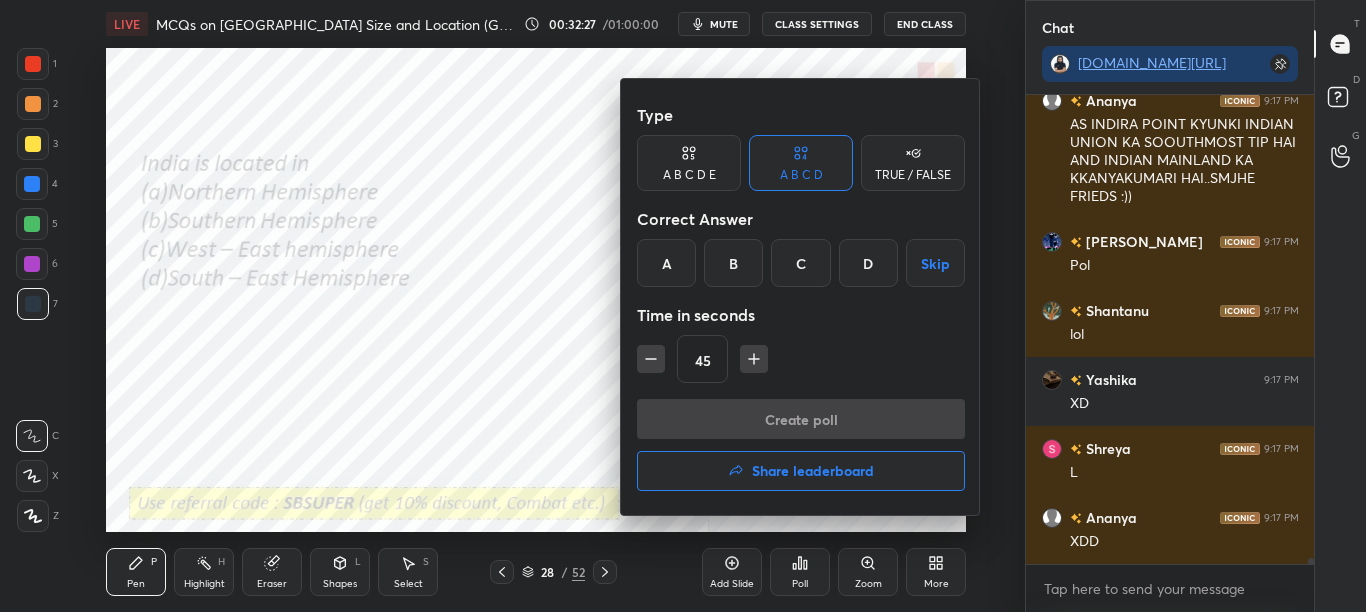 click at bounding box center (683, 306) 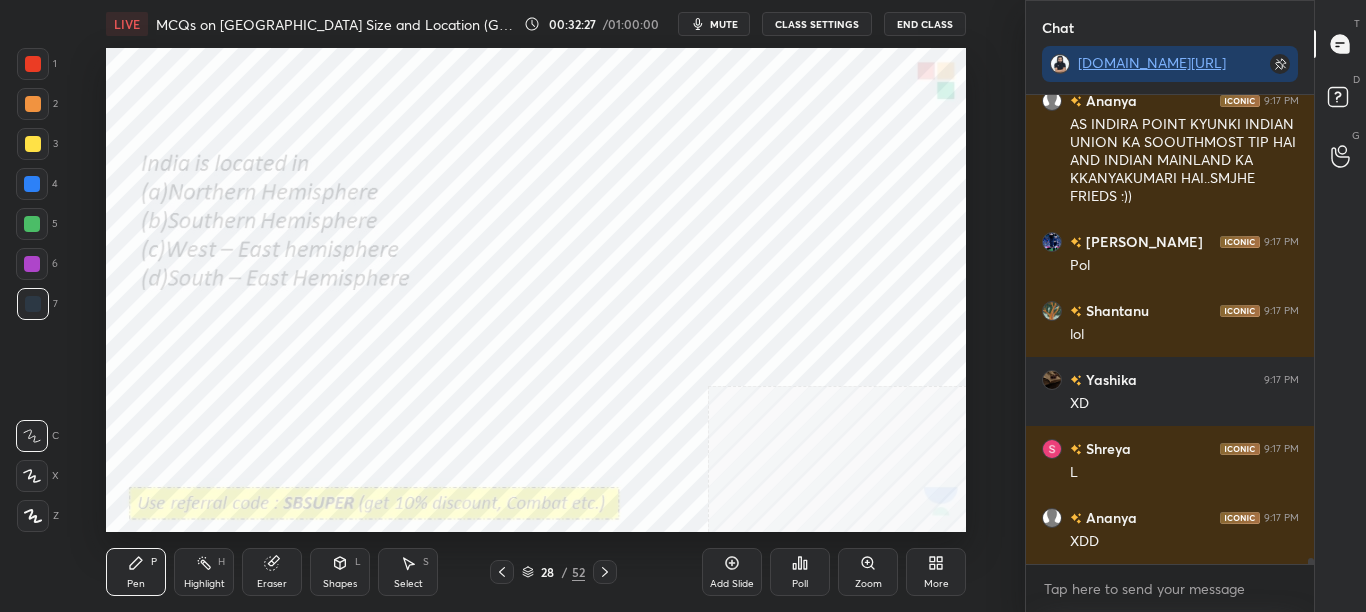 scroll, scrollTop: 37321, scrollLeft: 0, axis: vertical 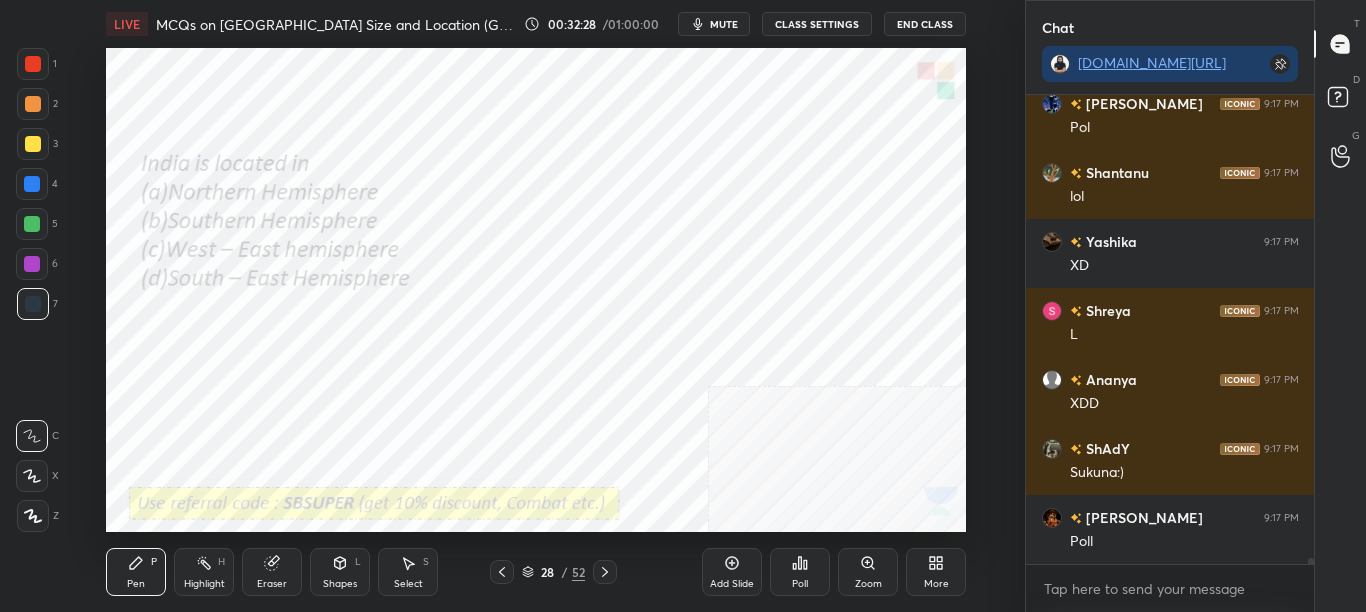 click on "Poll" at bounding box center [800, 584] 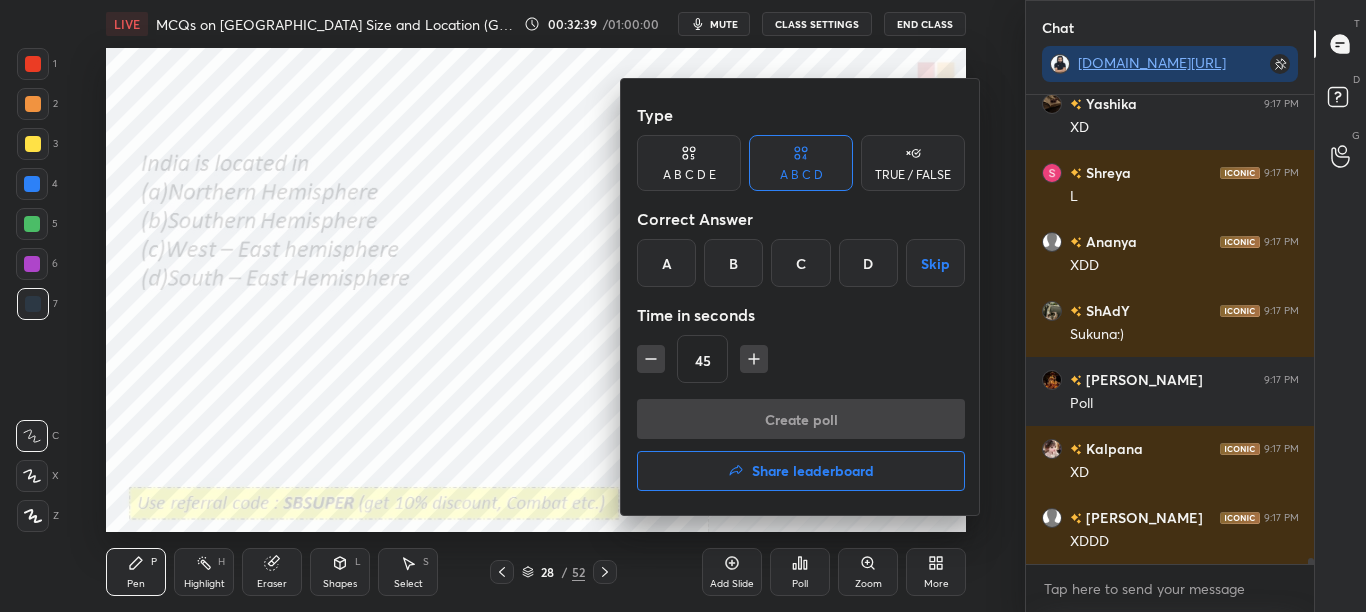 scroll, scrollTop: 37528, scrollLeft: 0, axis: vertical 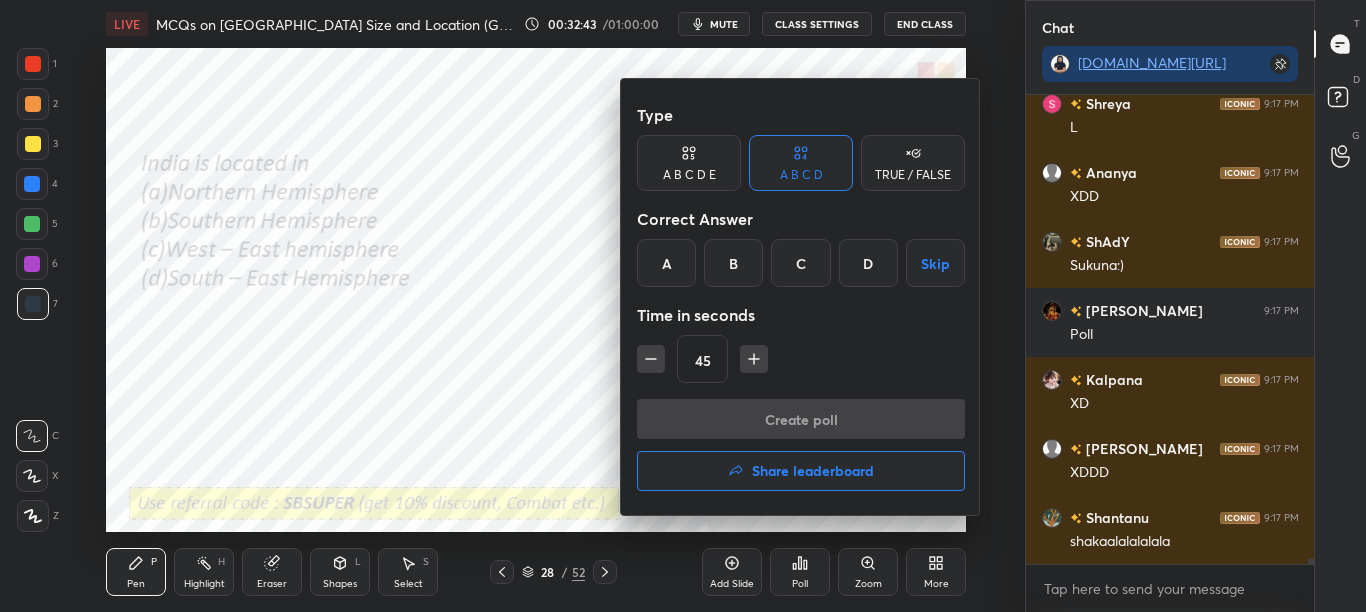drag, startPoint x: 665, startPoint y: 260, endPoint x: 679, endPoint y: 320, distance: 61.611687 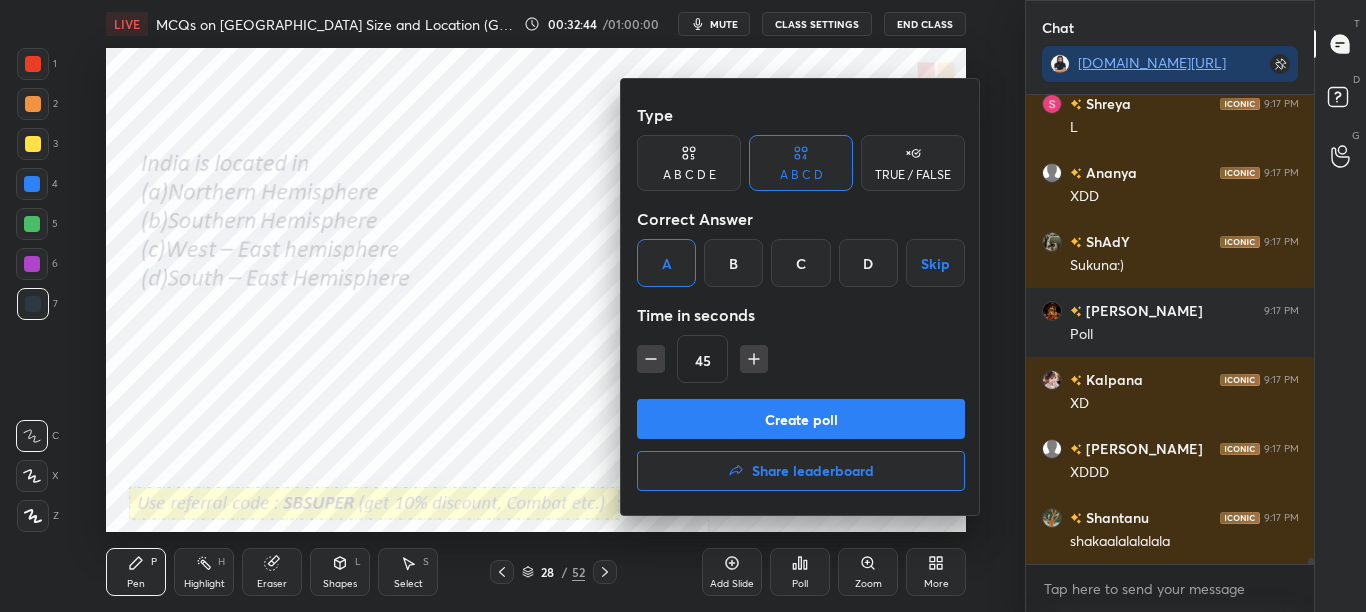 click on "Create poll" at bounding box center (801, 419) 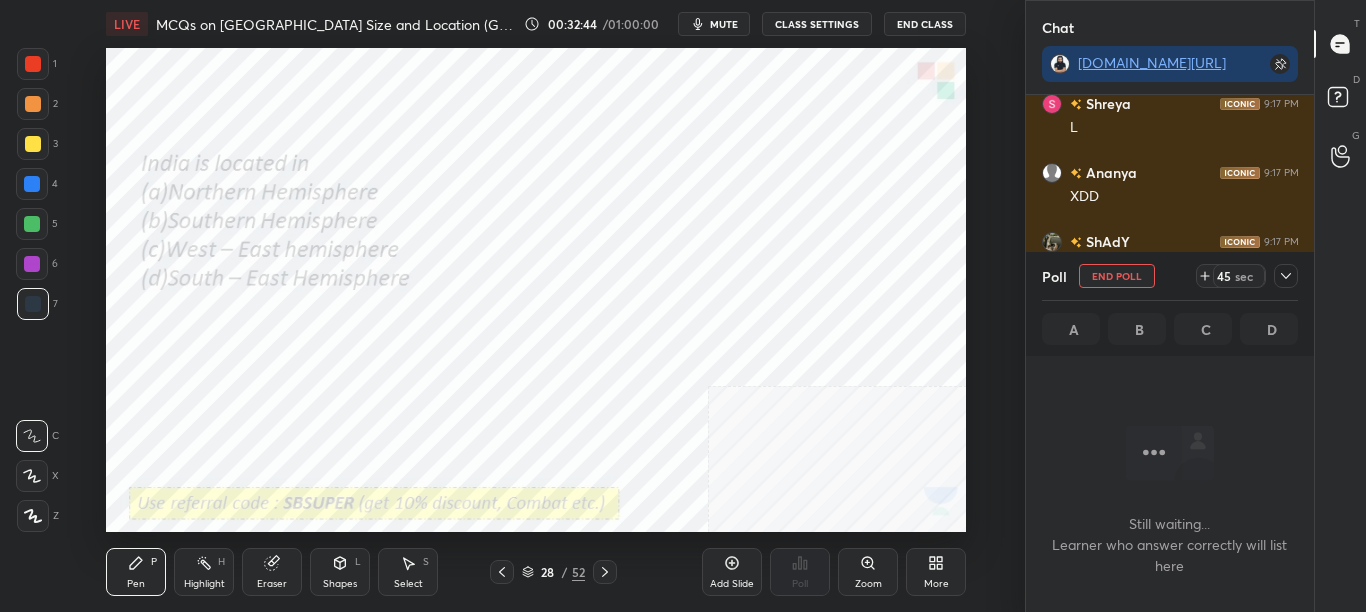 scroll, scrollTop: 37597, scrollLeft: 0, axis: vertical 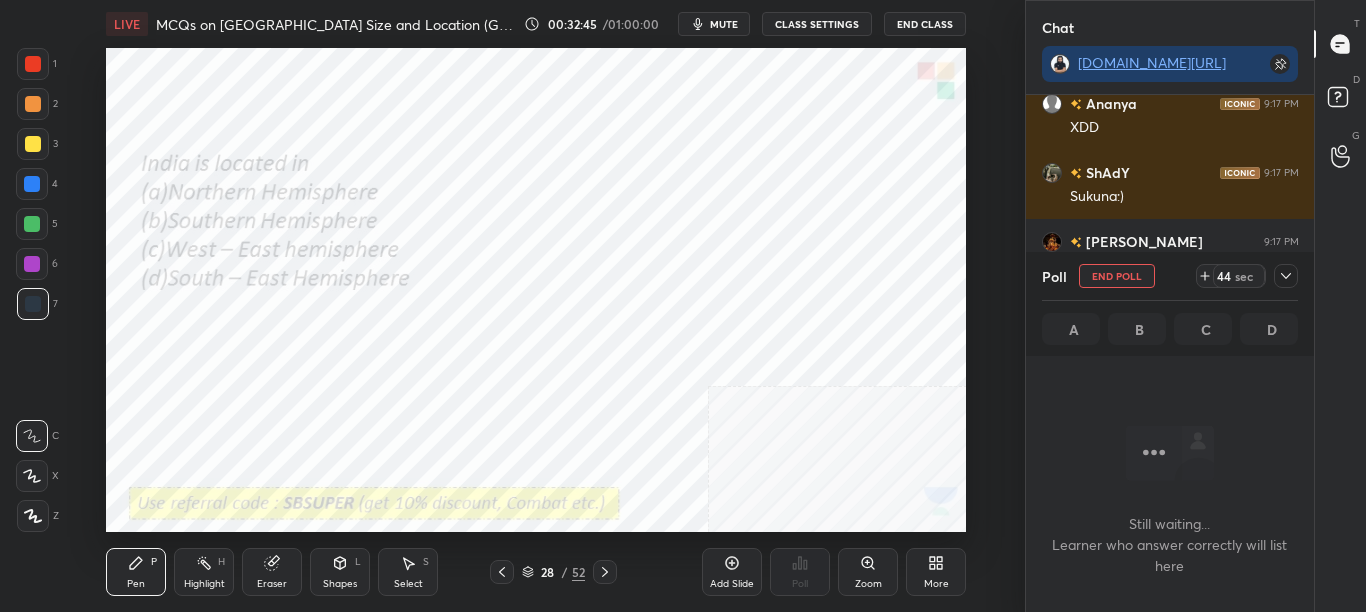click at bounding box center (1286, 276) 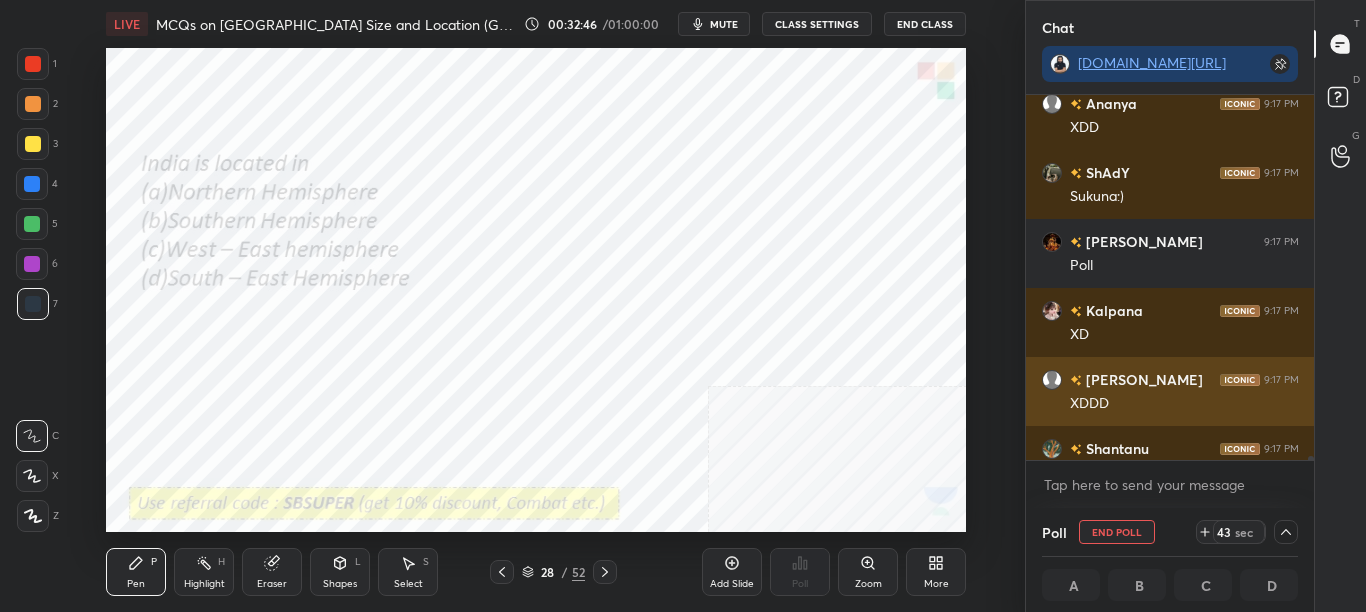 scroll, scrollTop: 1, scrollLeft: 7, axis: both 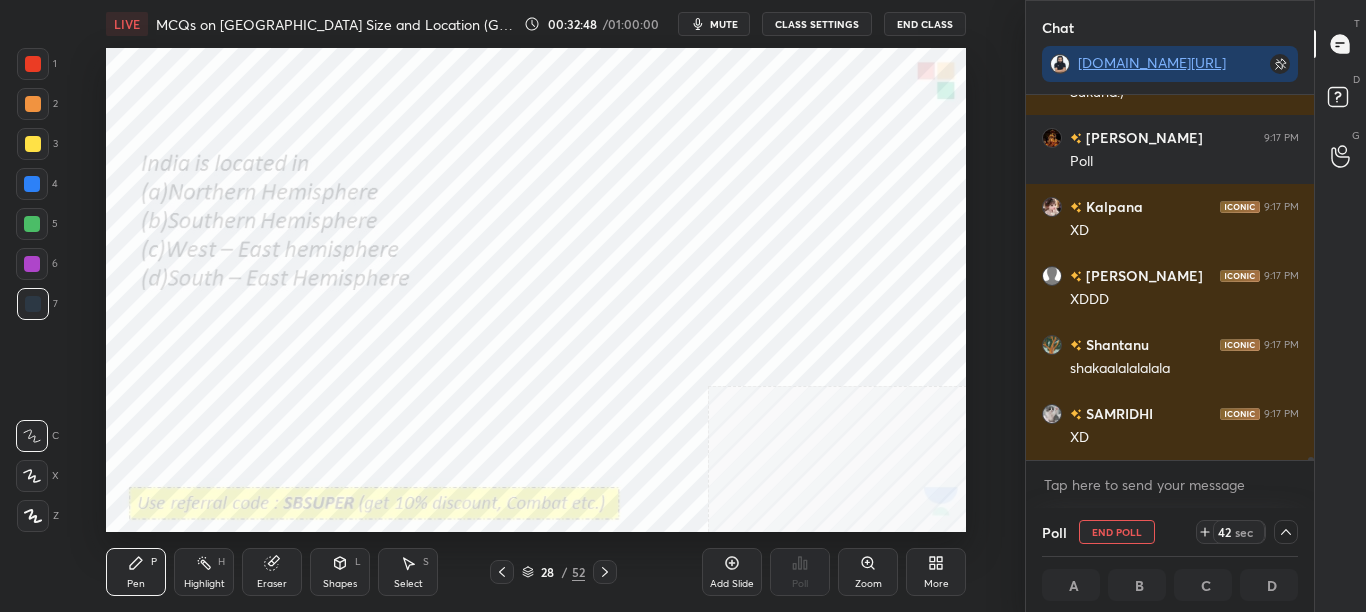drag, startPoint x: 1312, startPoint y: 458, endPoint x: 1316, endPoint y: 478, distance: 20.396078 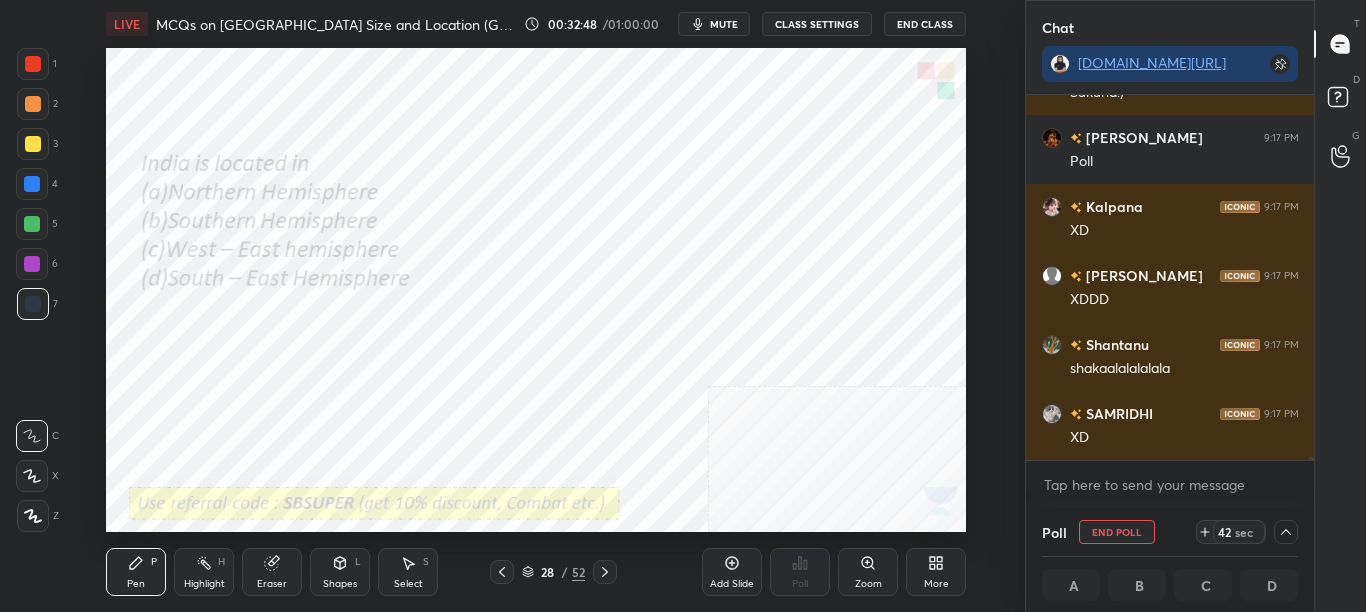 click on "Chat [DOMAIN_NAME][URL] [PERSON_NAME] 9:17 PM XDD ShAdY 9:17 PM [PERSON_NAME]:) [PERSON_NAME] 9:17 PM Poll Kalpana 9:17 PM XD [PERSON_NAME] 9:17 PM XDDD [PERSON_NAME] 9:17 PM shakaalalalalala [PERSON_NAME] 9:17 PM XD JUMP TO LATEST Enable hand raising Enable raise hand to speak to learners. Once enabled, chat will be turned off temporarily. Enable x   introducing Raise a hand with a doubt Now learners can raise their hand along with a doubt  How it works? [PERSON_NAME] Asked a doubt 4 Sir mere certificate pe vansh likh dijiyega please Pick this doubt [PERSON_NAME] Asked a doubt 3 Sir mere certificate pe vansh likh dijiyega please Pick this doubt [PERSON_NAME] Asked a doubt 3 Sir mere certificate pe vansh likh dijiyega please Pick this doubt NEW DOUBTS ASKED Concept or Topic related [PERSON_NAME] Can't raise hand Looks like educator just invited you to speak. Please wait before you can raise your hand again. Got it Poll End Poll 42  sec A B C D T Messages (T) D Doubts (D) G Raise Hand (G)" at bounding box center (1196, 306) 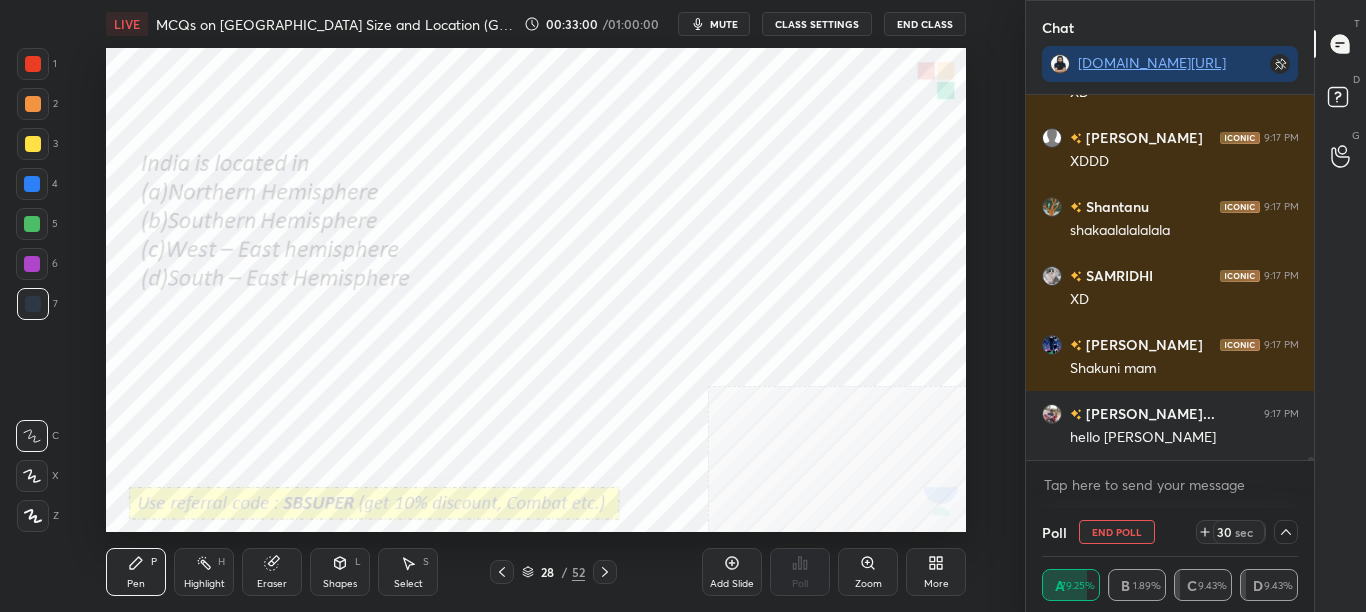 scroll, scrollTop: 37859, scrollLeft: 0, axis: vertical 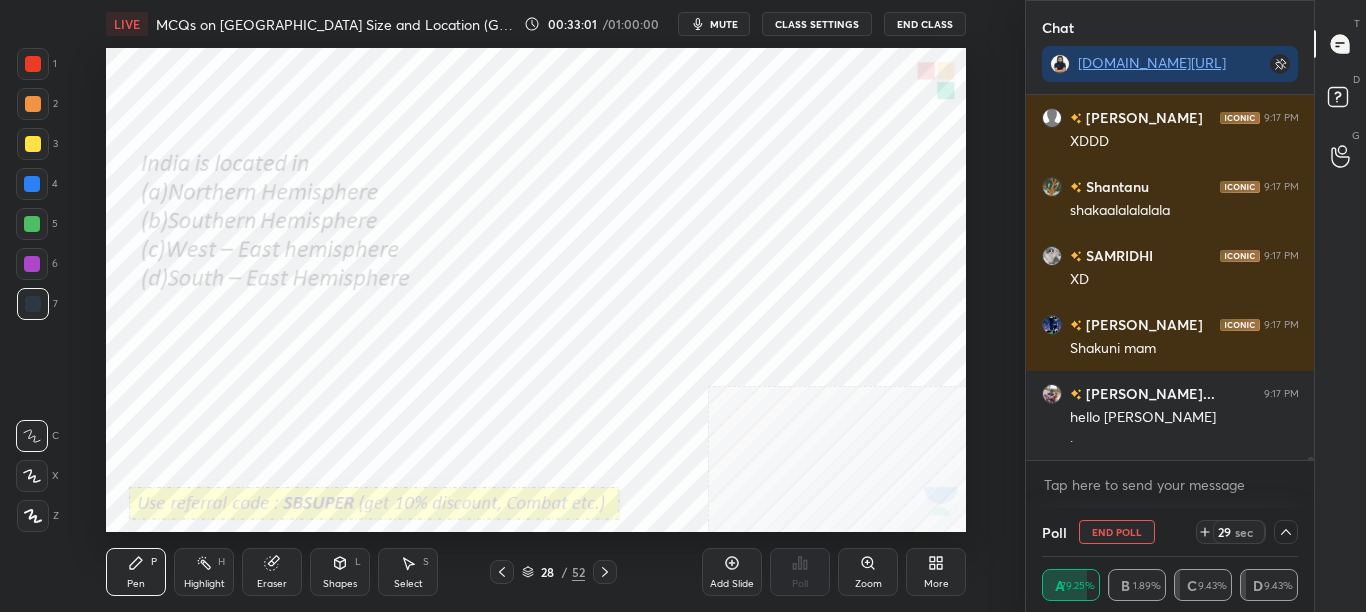click 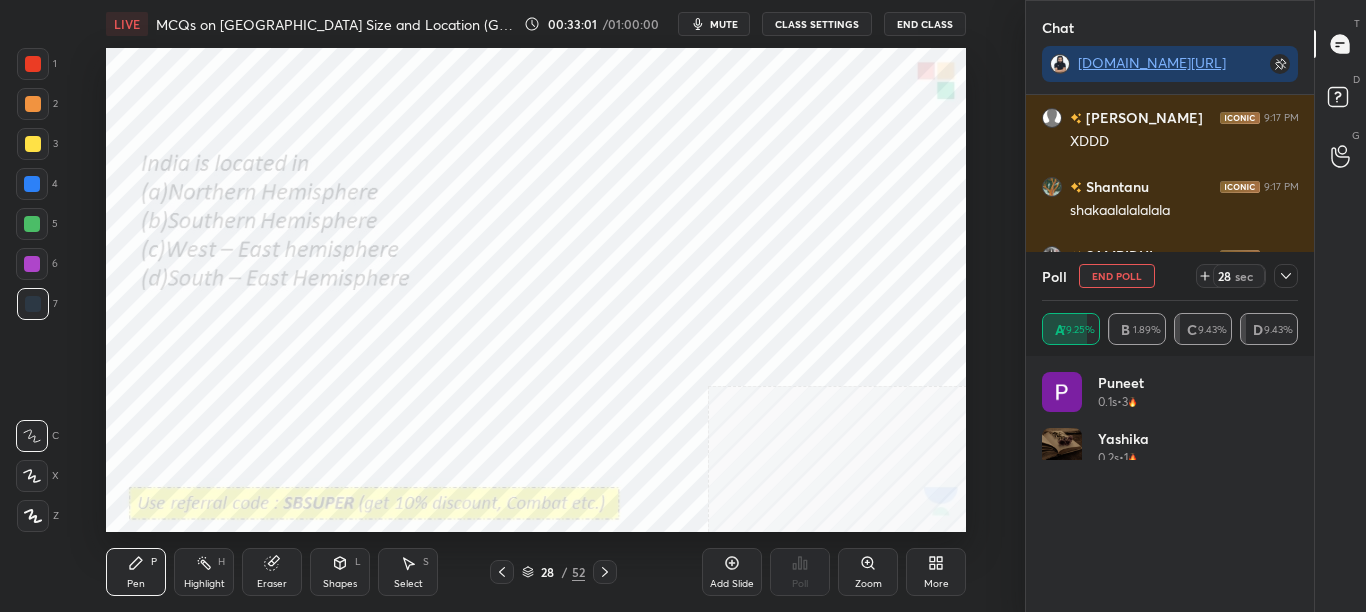 scroll, scrollTop: 7, scrollLeft: 7, axis: both 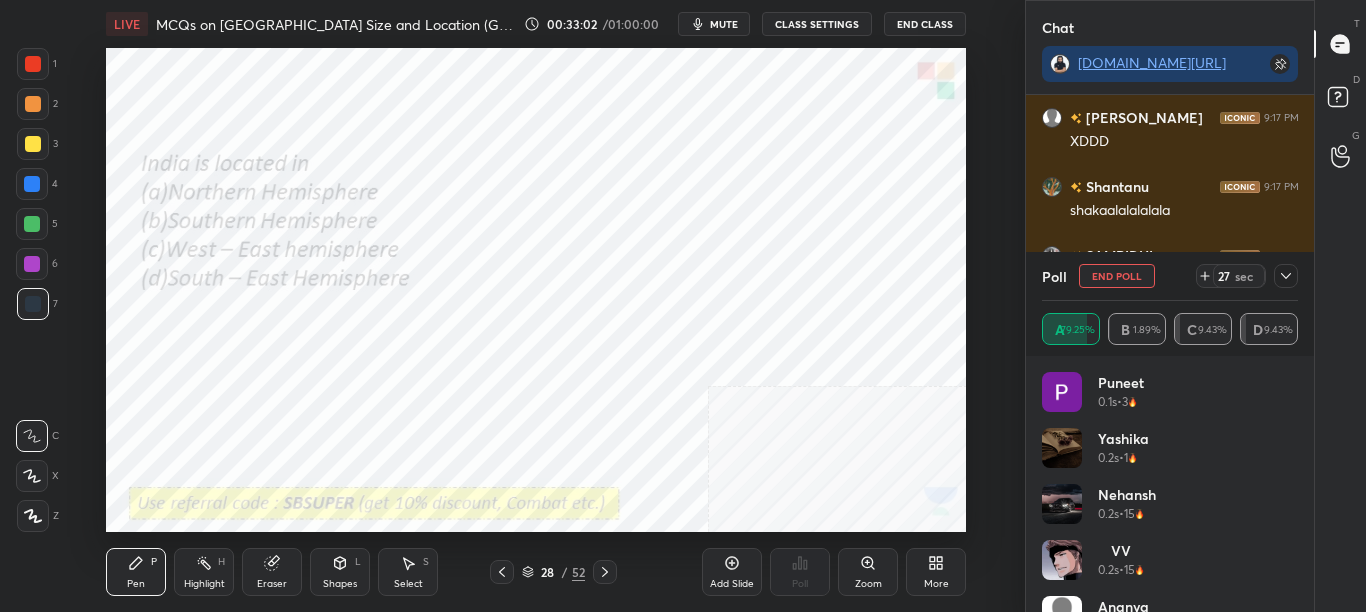 click on "Poll End Poll 27  sec A 79.25% B 1.89% C 9.43% D 9.43%" at bounding box center [1170, 304] 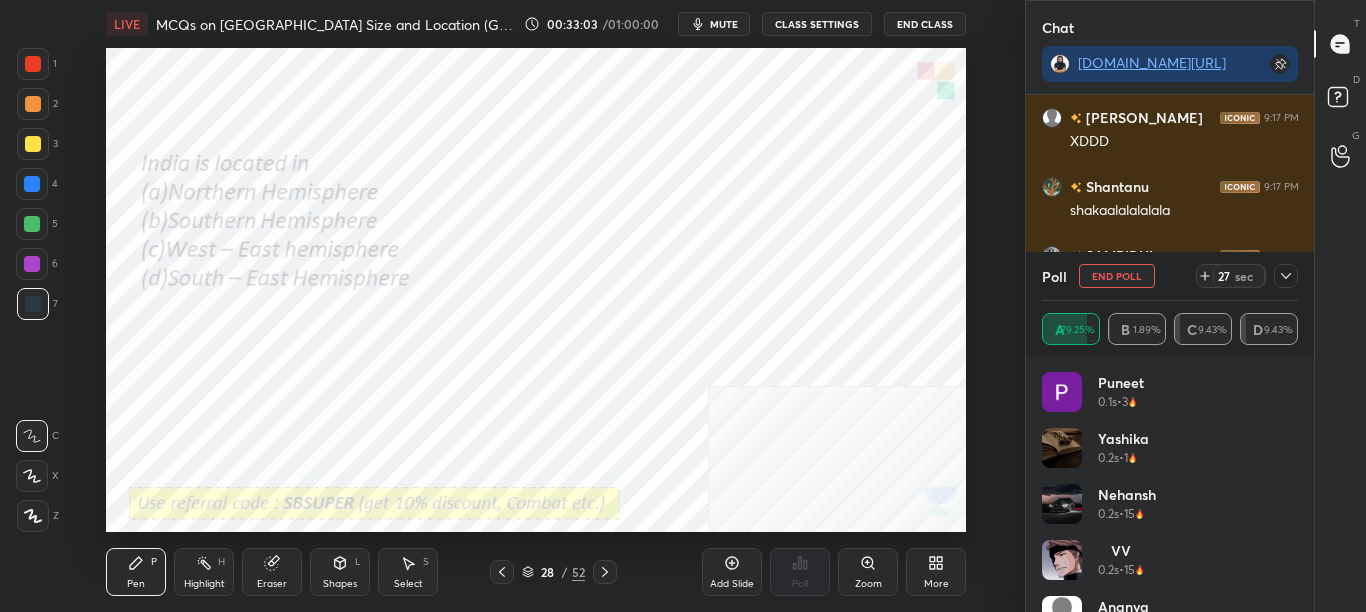 click at bounding box center (1286, 276) 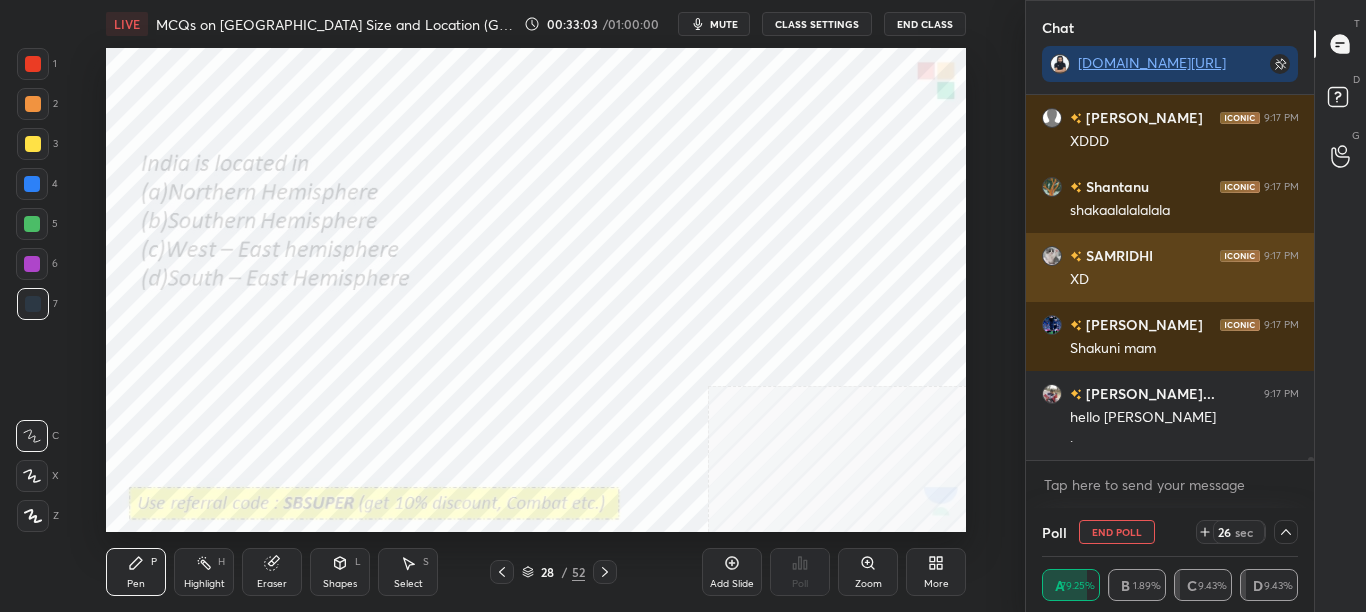 scroll, scrollTop: 0, scrollLeft: 0, axis: both 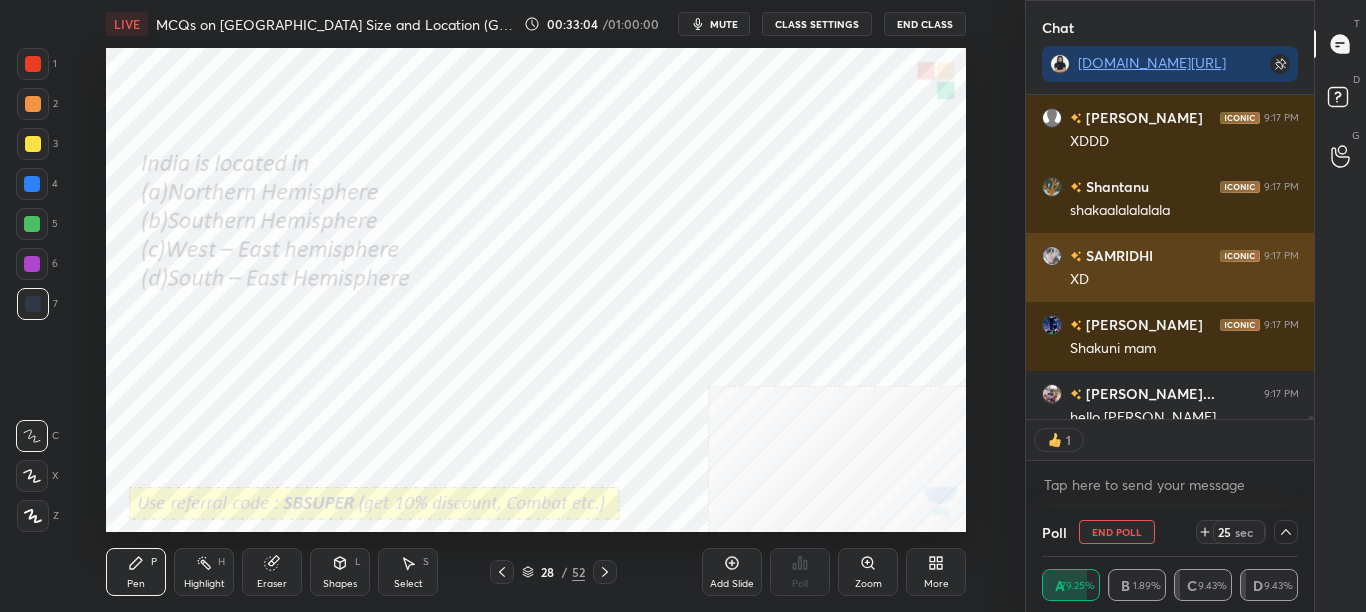 click on "XD" at bounding box center (1184, 278) 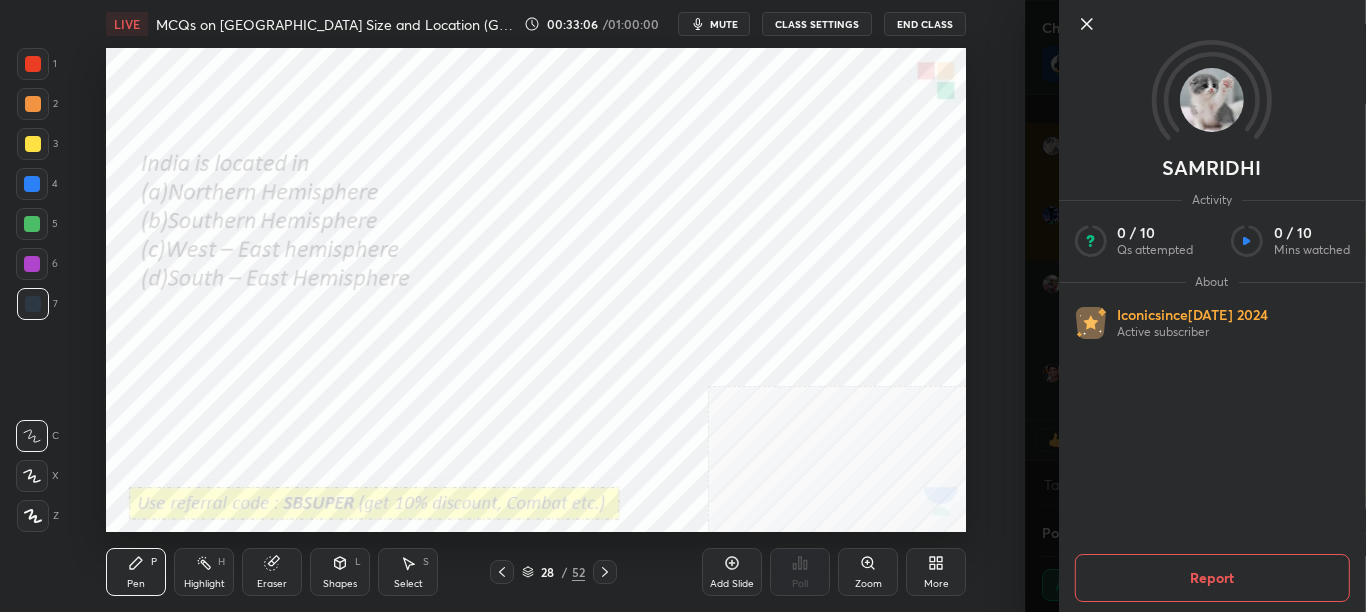 scroll, scrollTop: 38107, scrollLeft: 0, axis: vertical 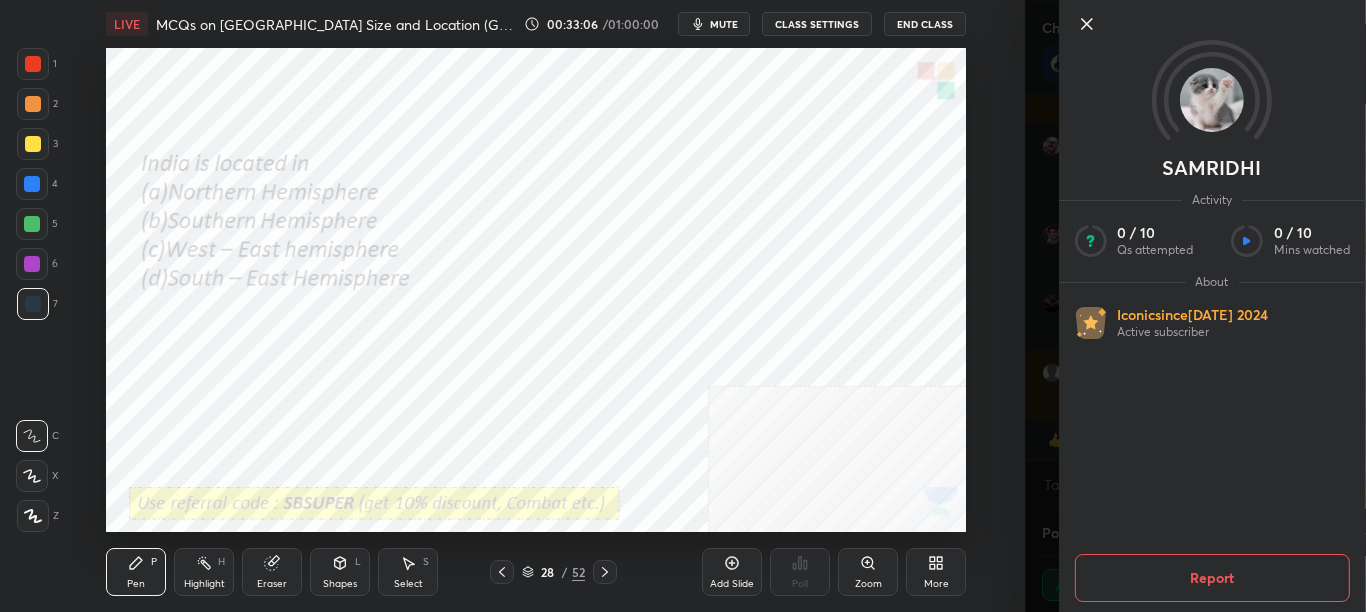 click on "[PERSON_NAME] Activity 0 / 10 Qs attempted 0 / 10 Mins watched About Iconic  since  [DATE] Active subscriber Report" at bounding box center (1196, 306) 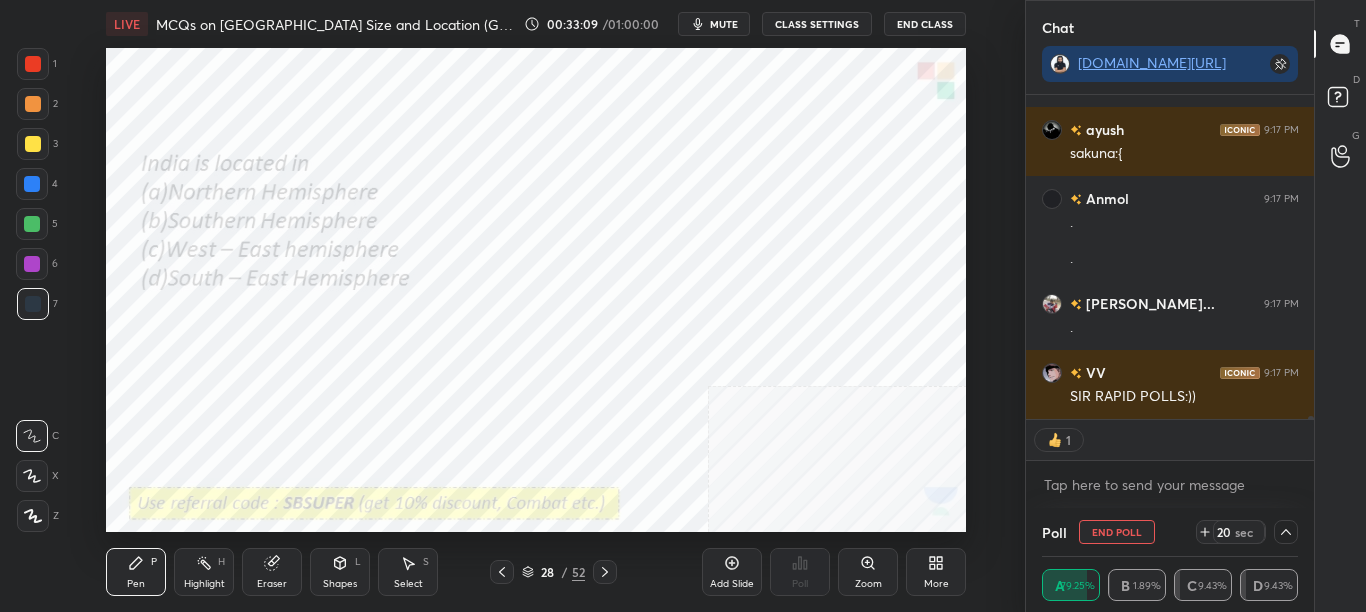 scroll, scrollTop: 38715, scrollLeft: 0, axis: vertical 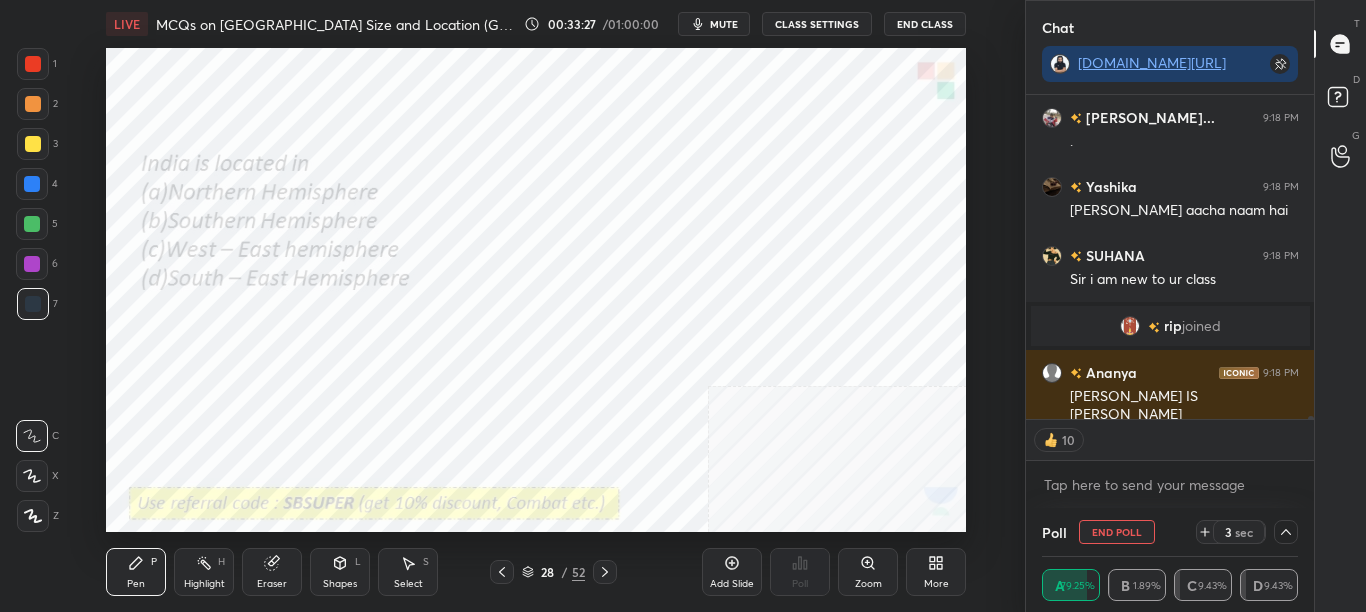 click 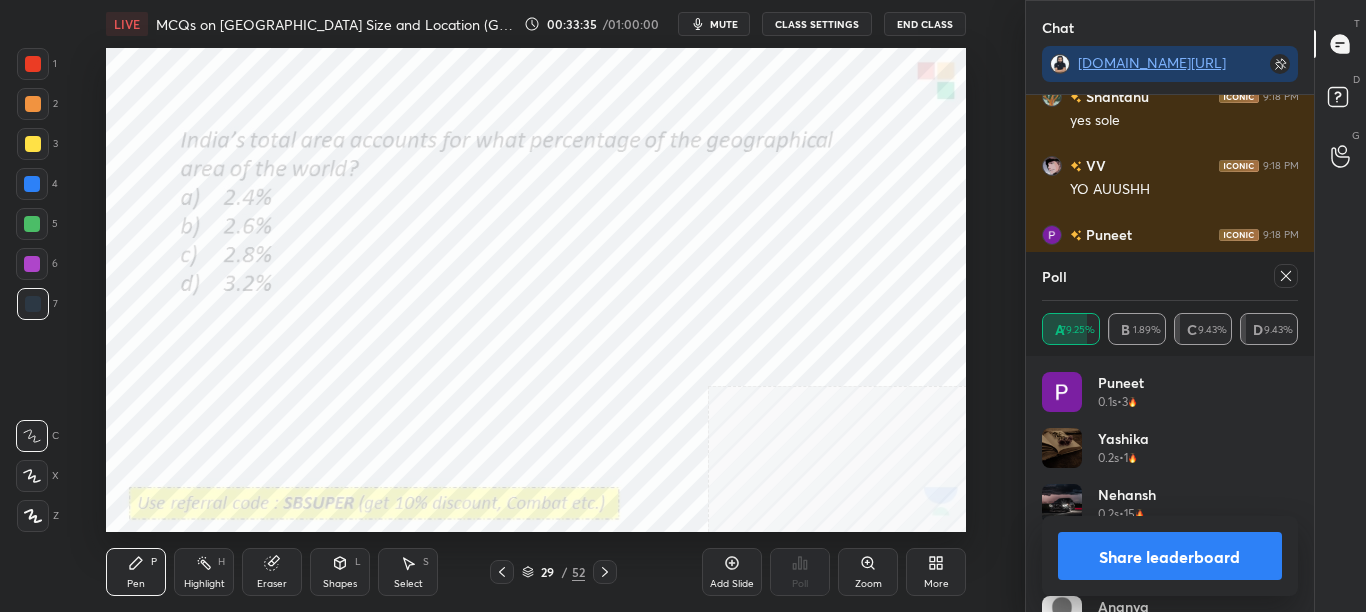 click 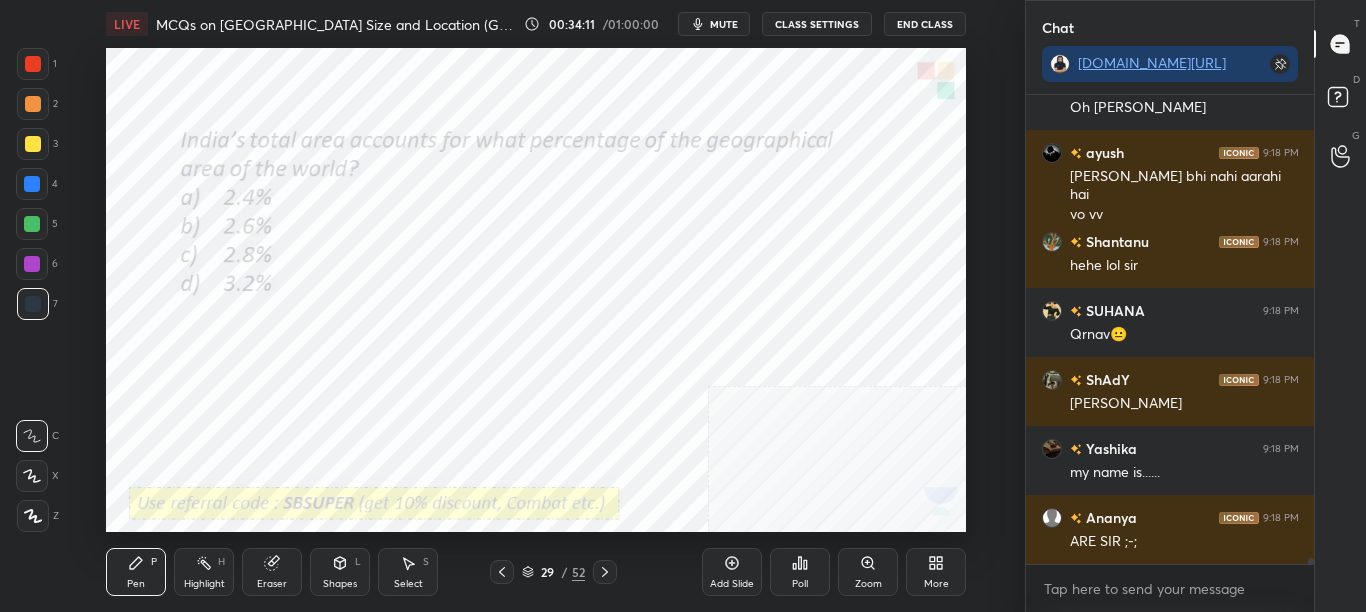 click on "Poll" at bounding box center [800, 572] 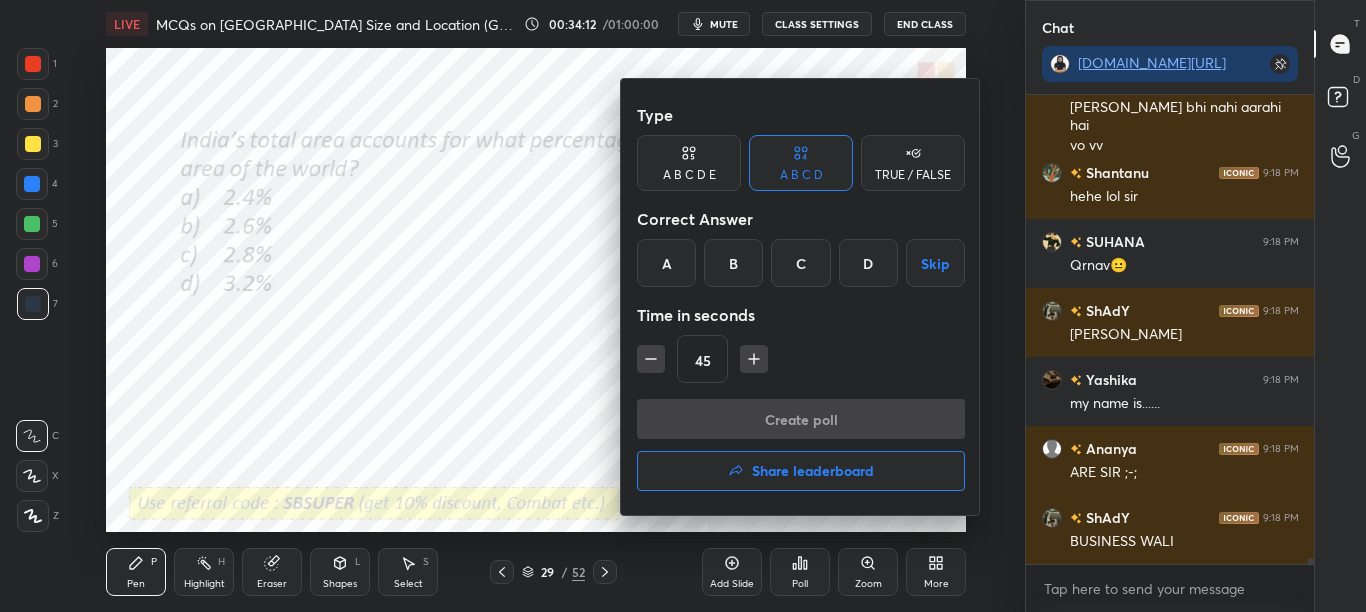 click on "A" at bounding box center [666, 263] 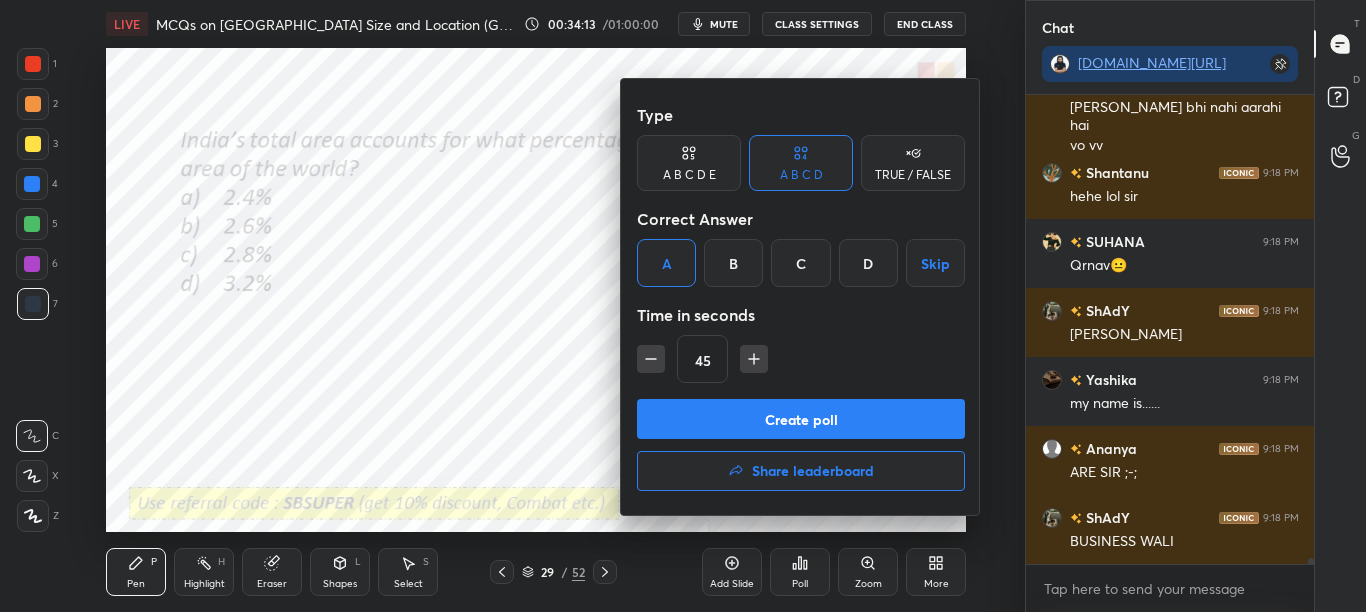 click on "Create poll" at bounding box center [801, 419] 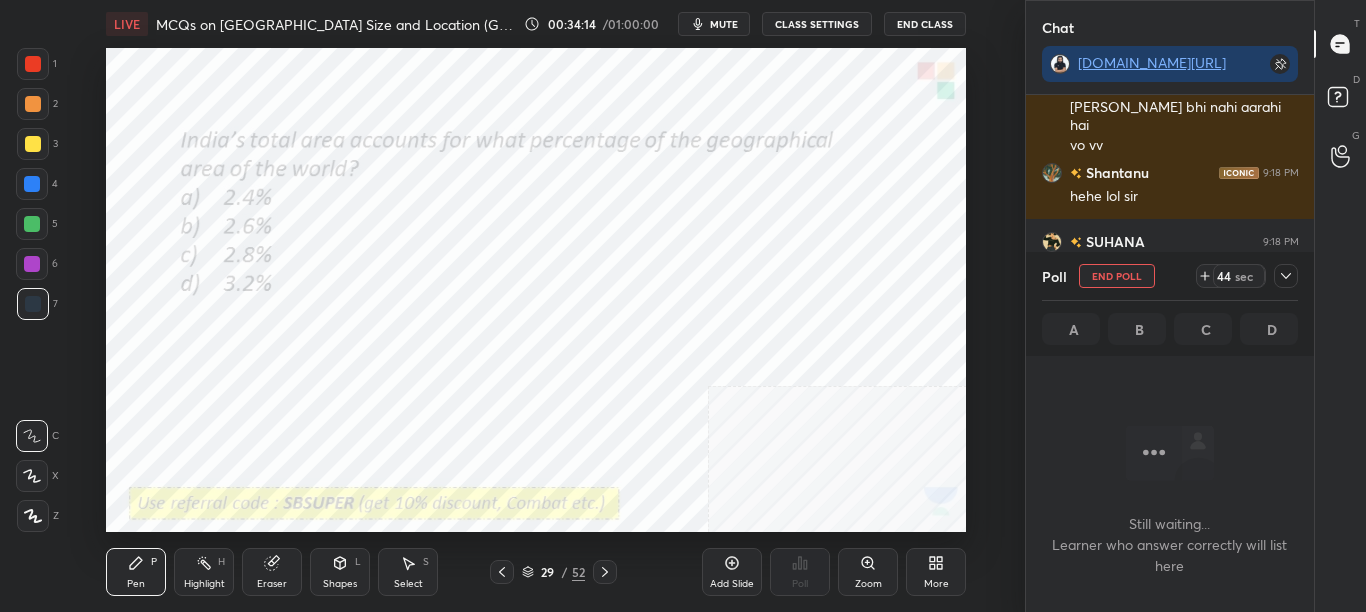 click 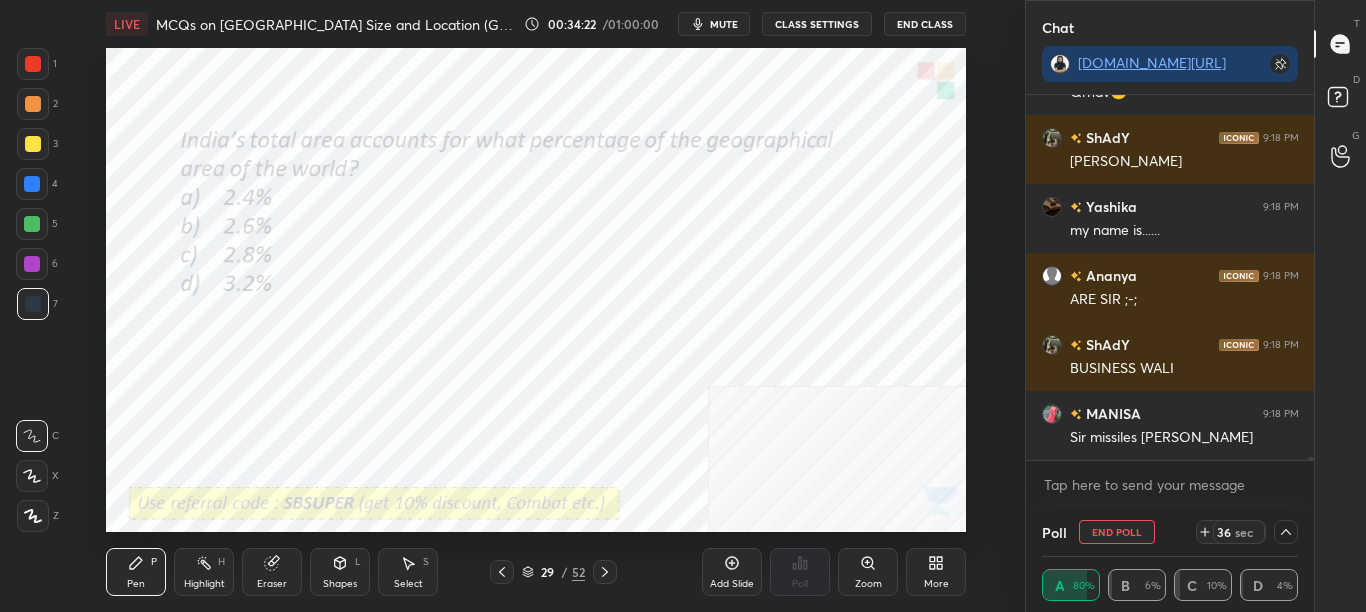 click 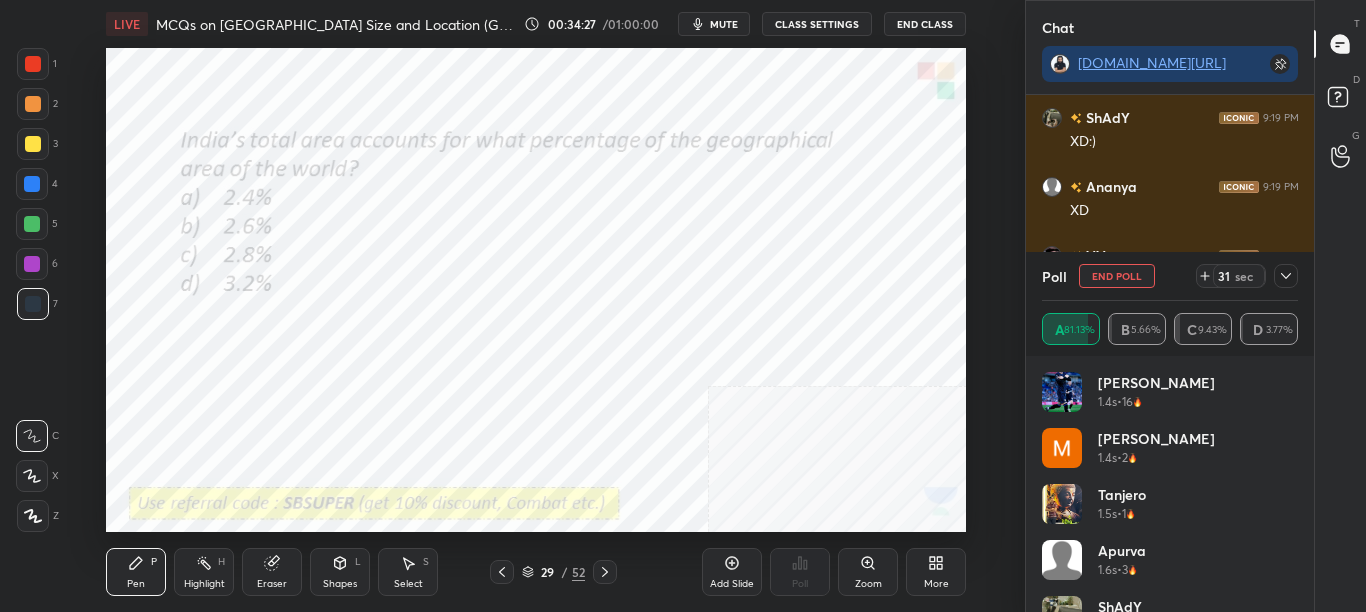 click 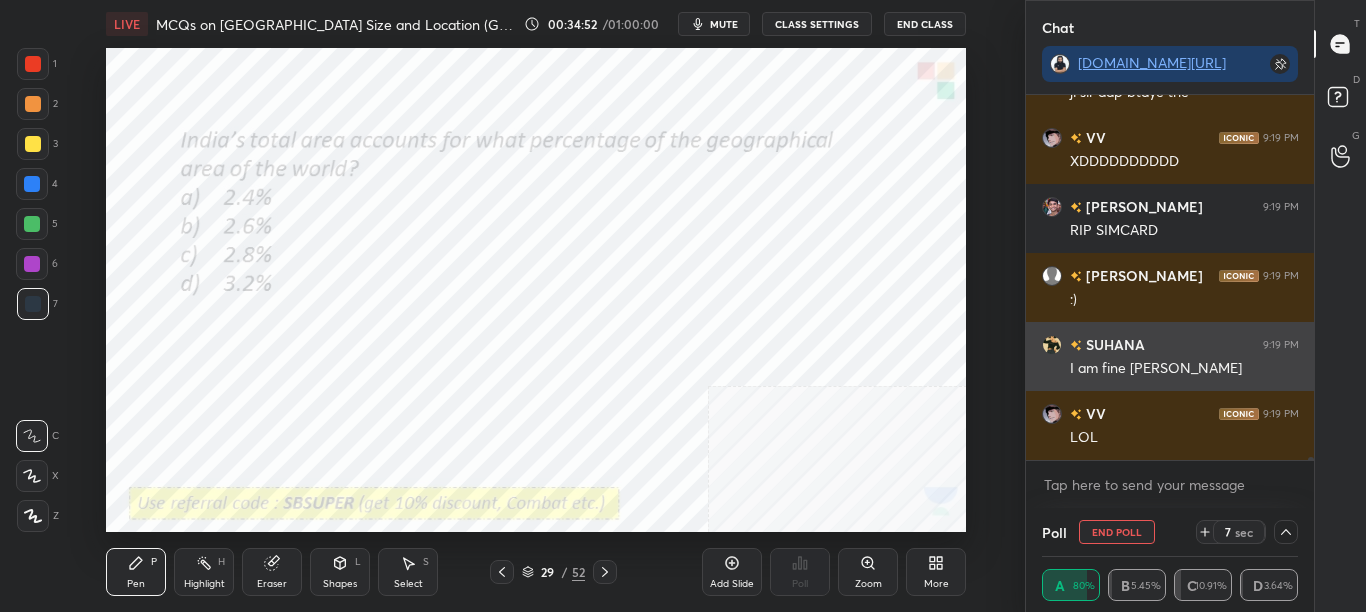 click on "I am fine [PERSON_NAME]" at bounding box center (1184, 367) 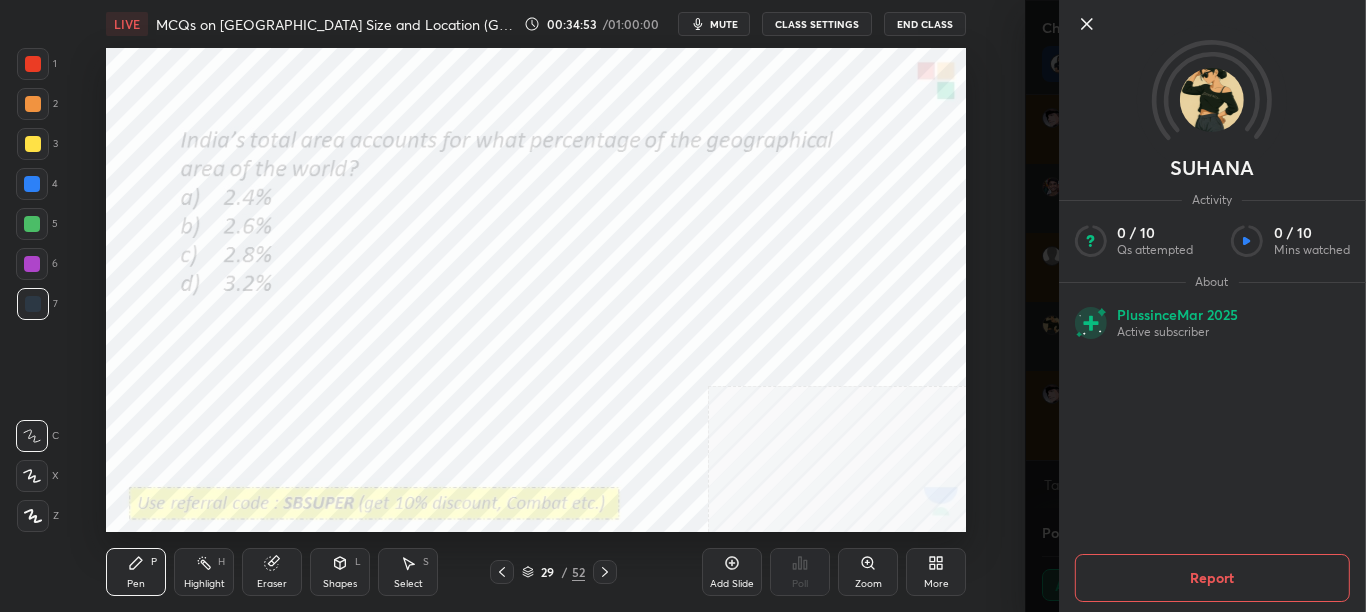 click on "Setting up your live class Poll for   secs No correct answer Start poll" at bounding box center (536, 290) 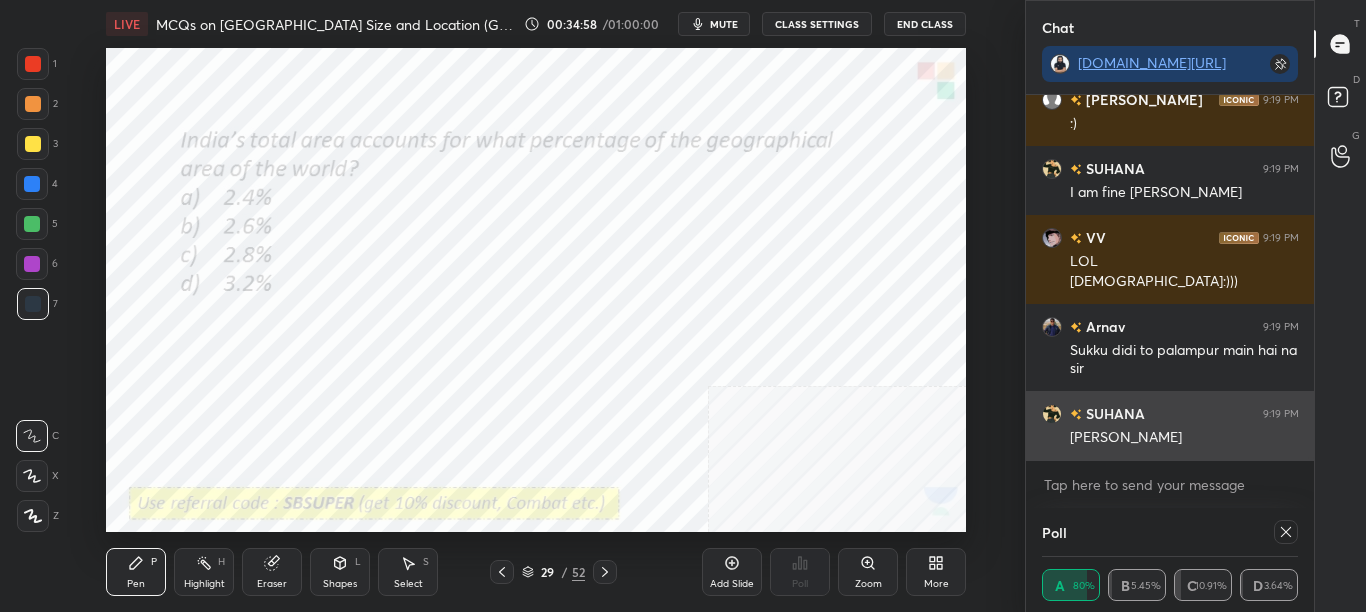 click on "[PERSON_NAME]" at bounding box center [1184, 438] 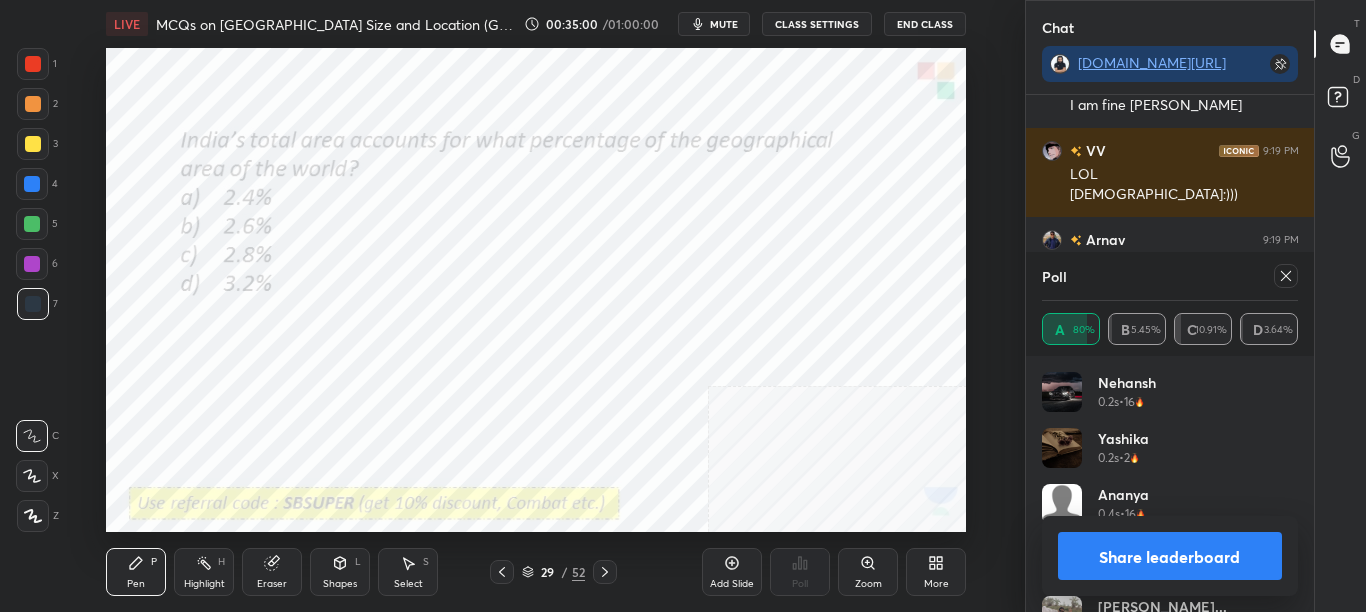click on "Share leaderboard" at bounding box center [1170, 556] 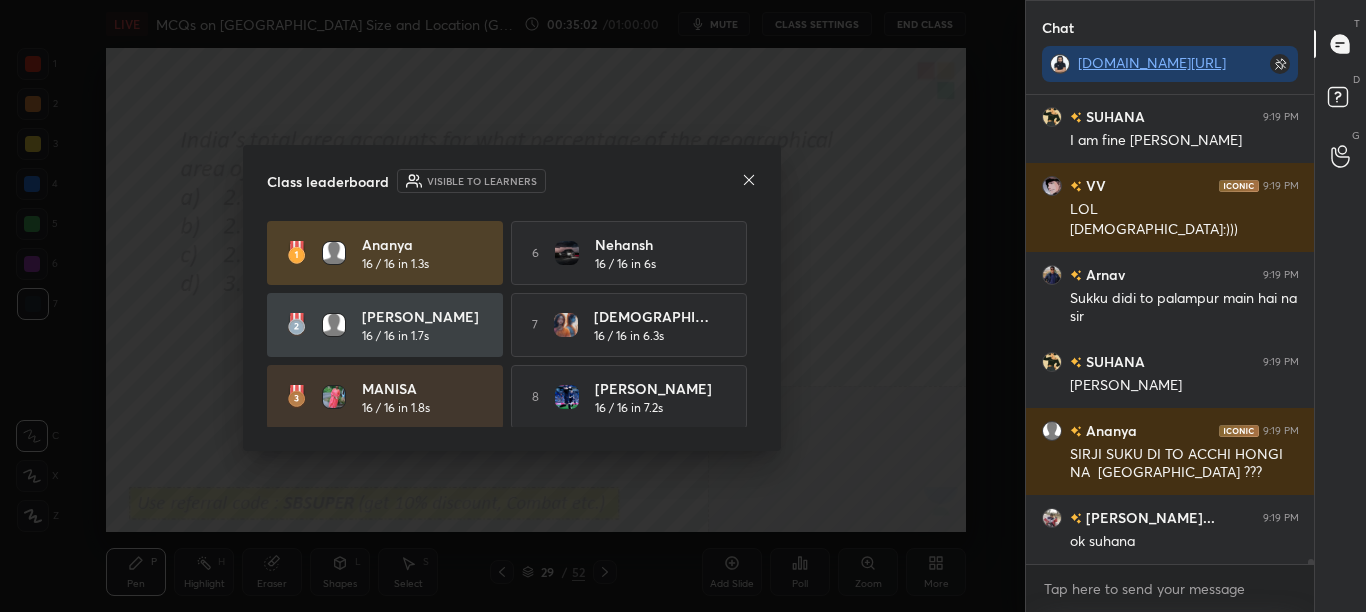 click 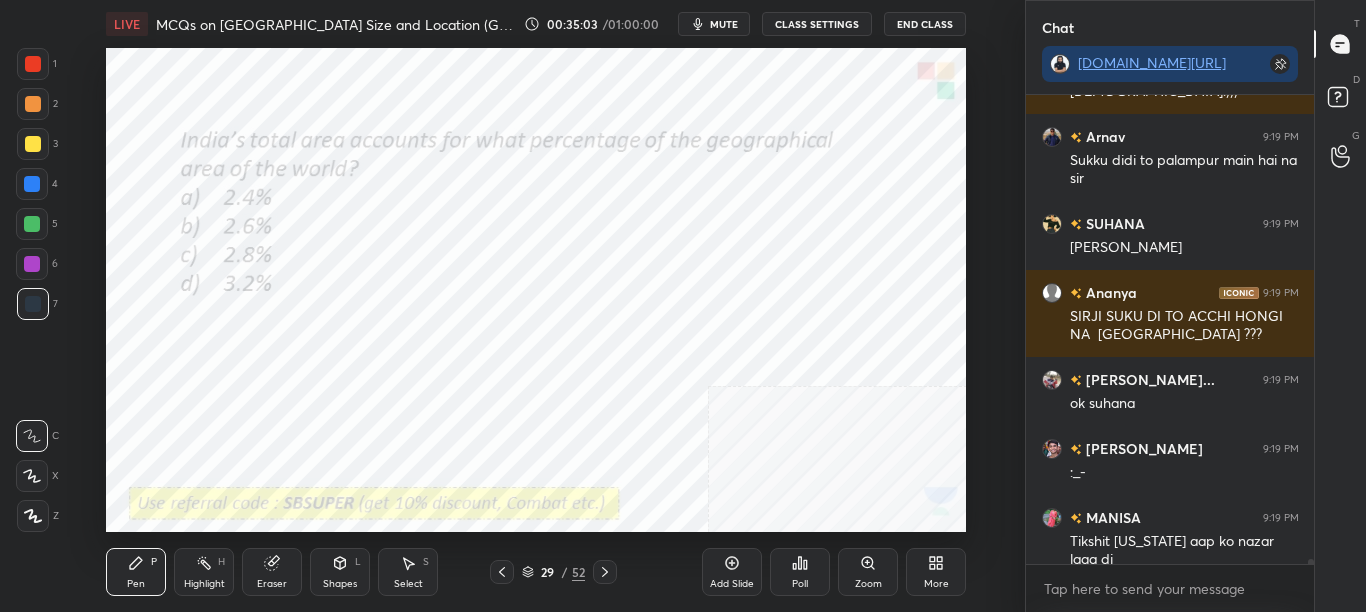 click 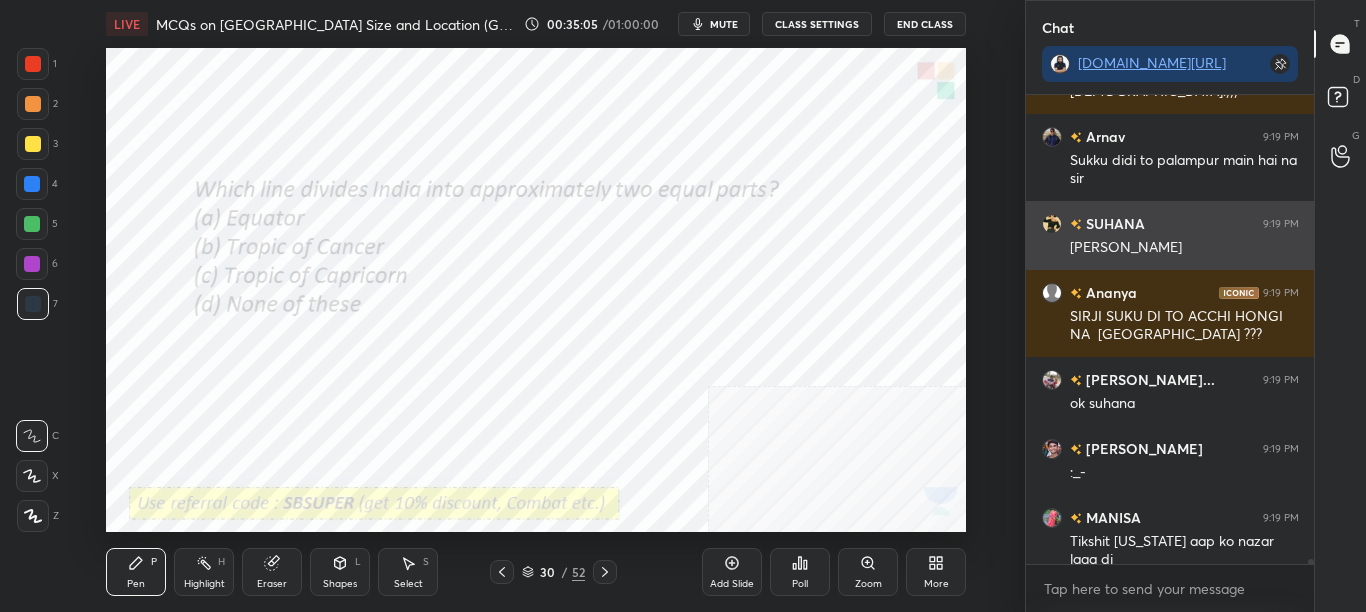 click on "[PERSON_NAME]" at bounding box center (1184, 248) 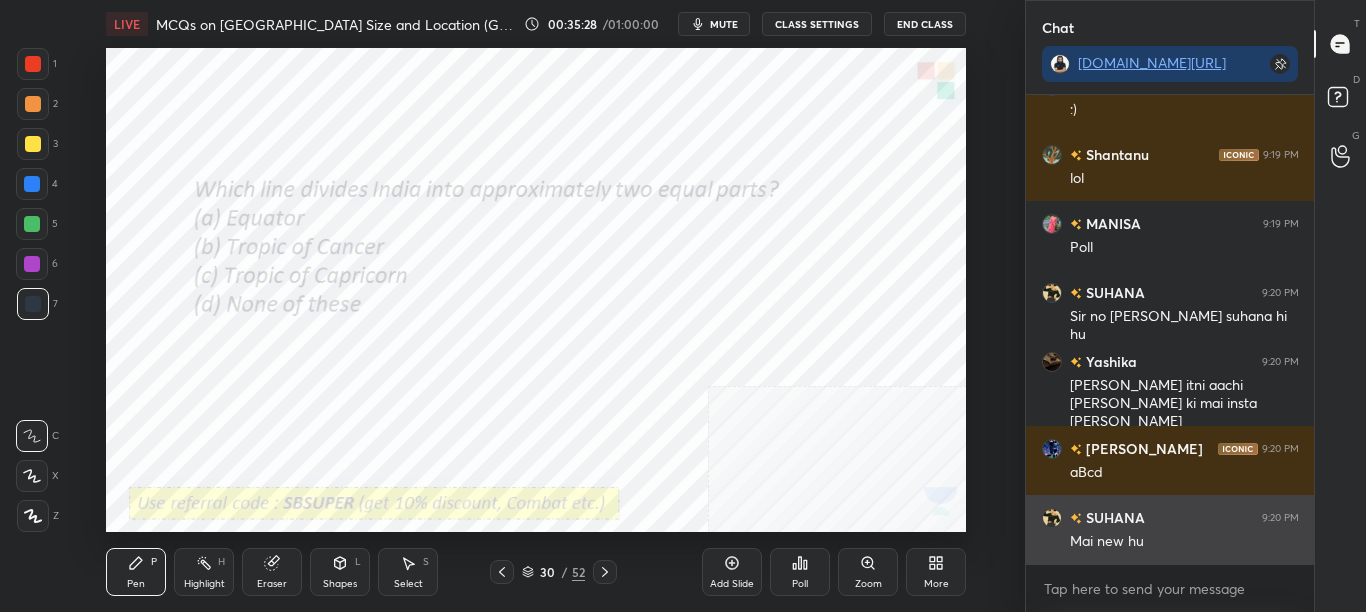 click on "Mai new hu" at bounding box center (1184, 540) 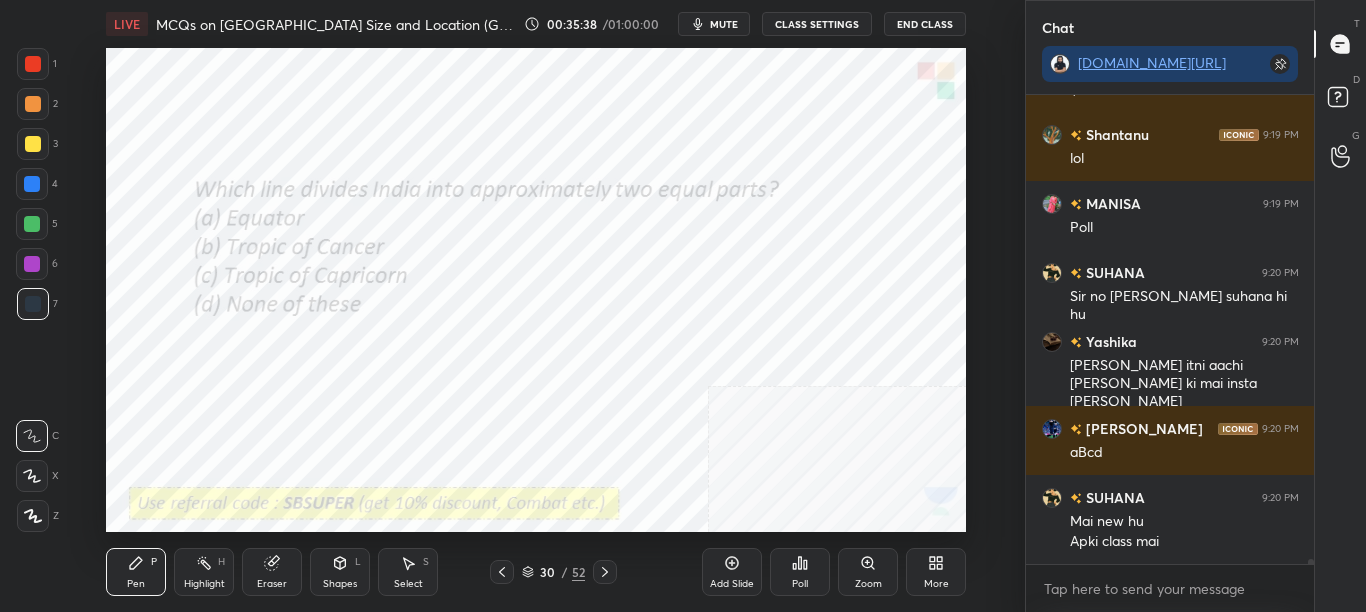 click on "Poll" at bounding box center (800, 584) 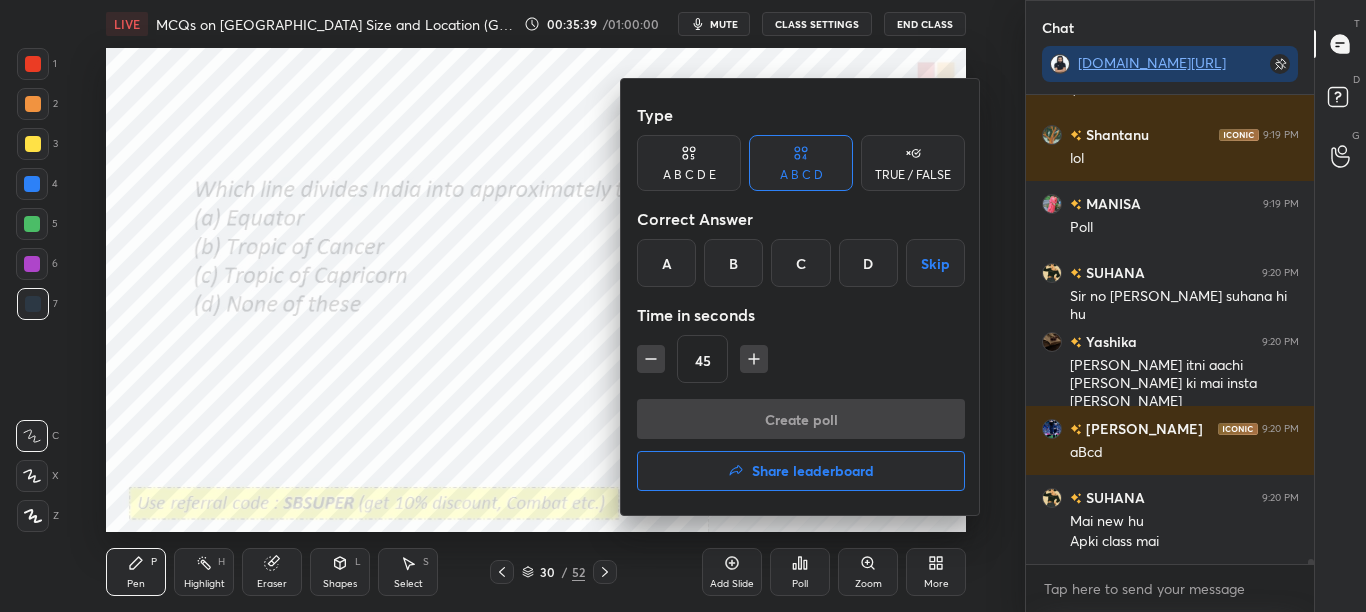 click on "B" at bounding box center [733, 263] 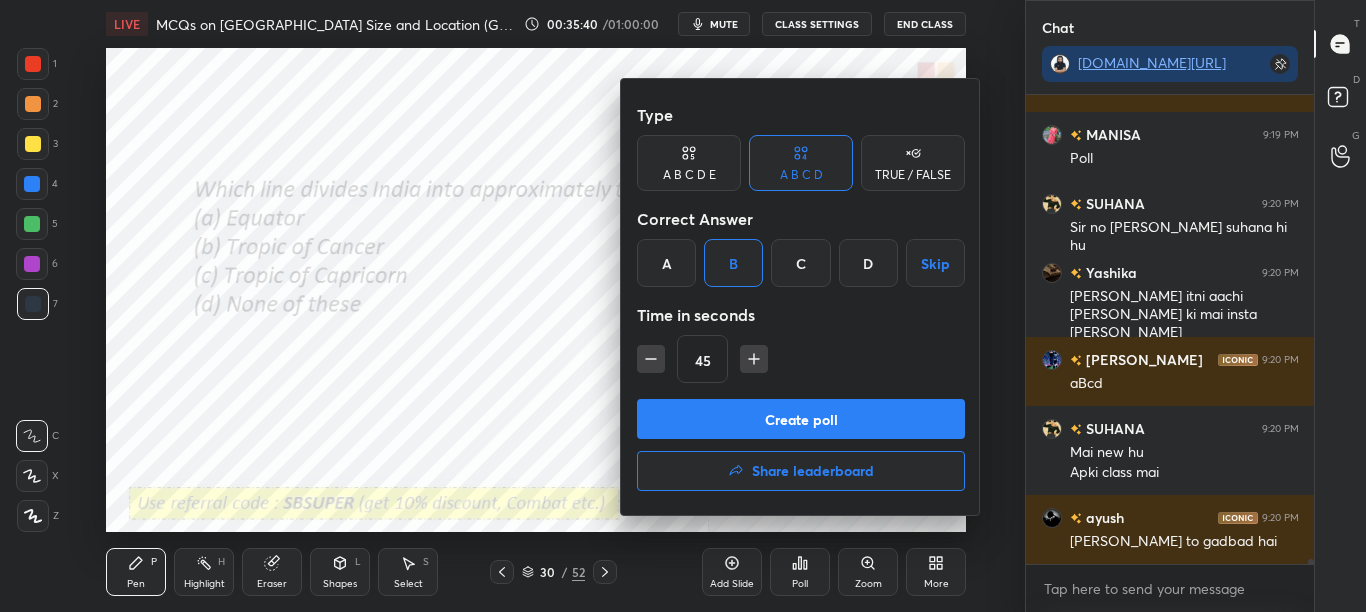 click at bounding box center (683, 306) 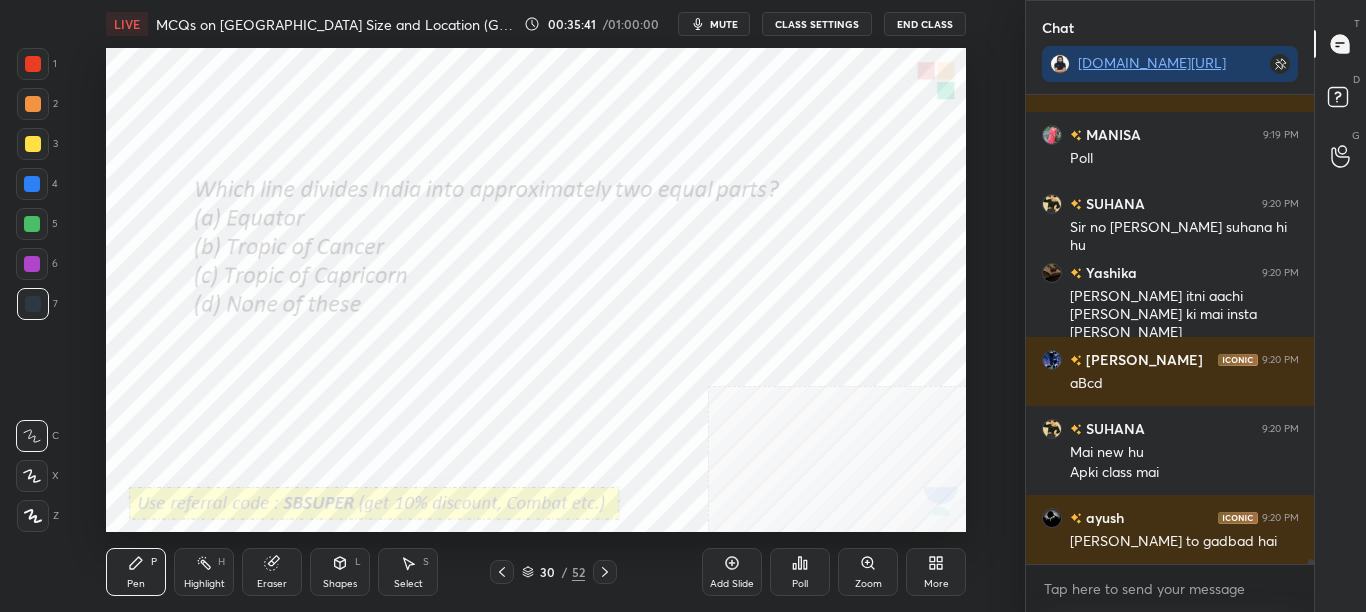click 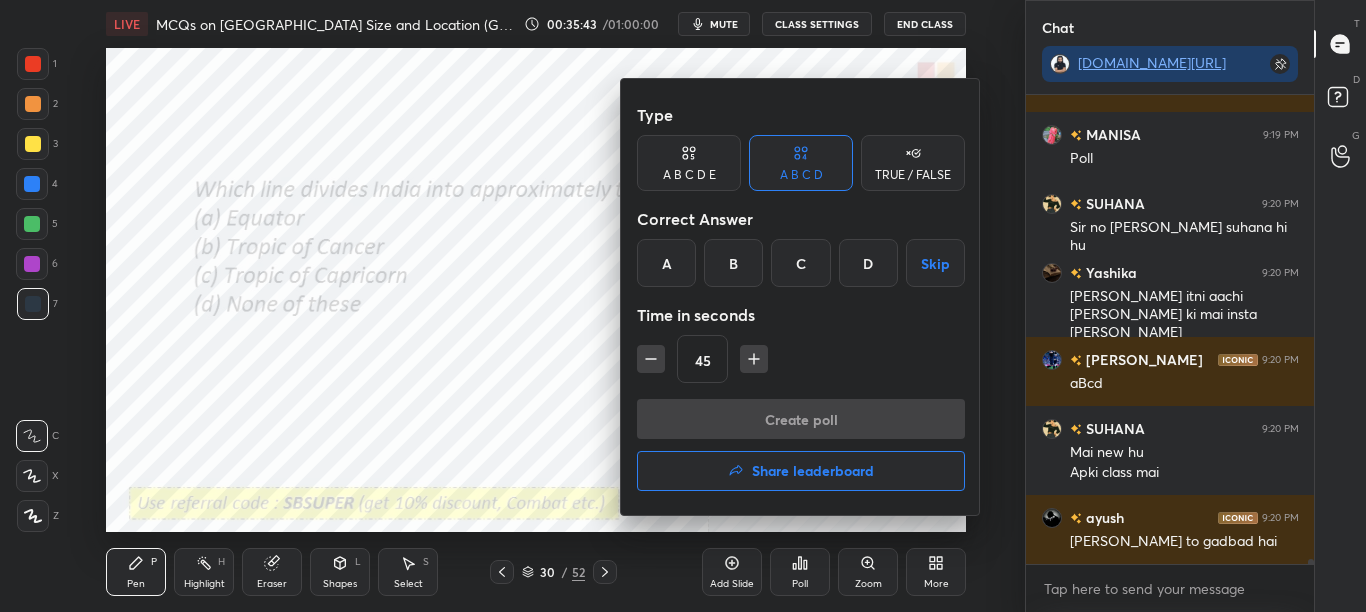 click at bounding box center (683, 306) 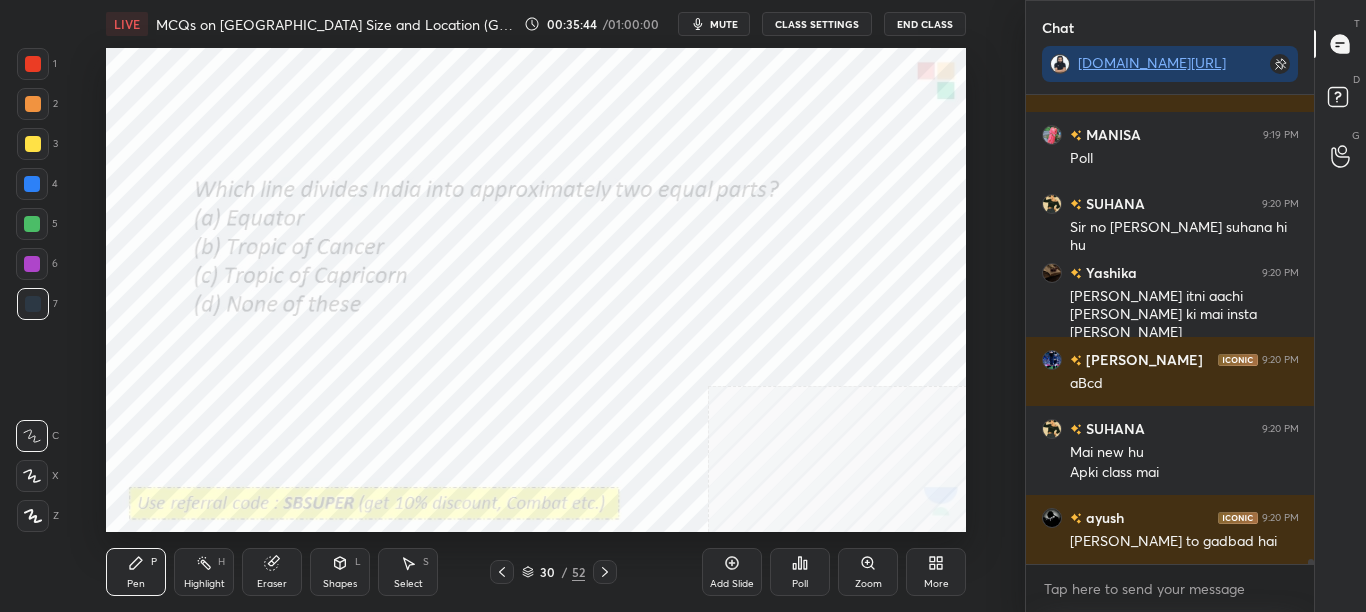 click on "Poll" at bounding box center [800, 584] 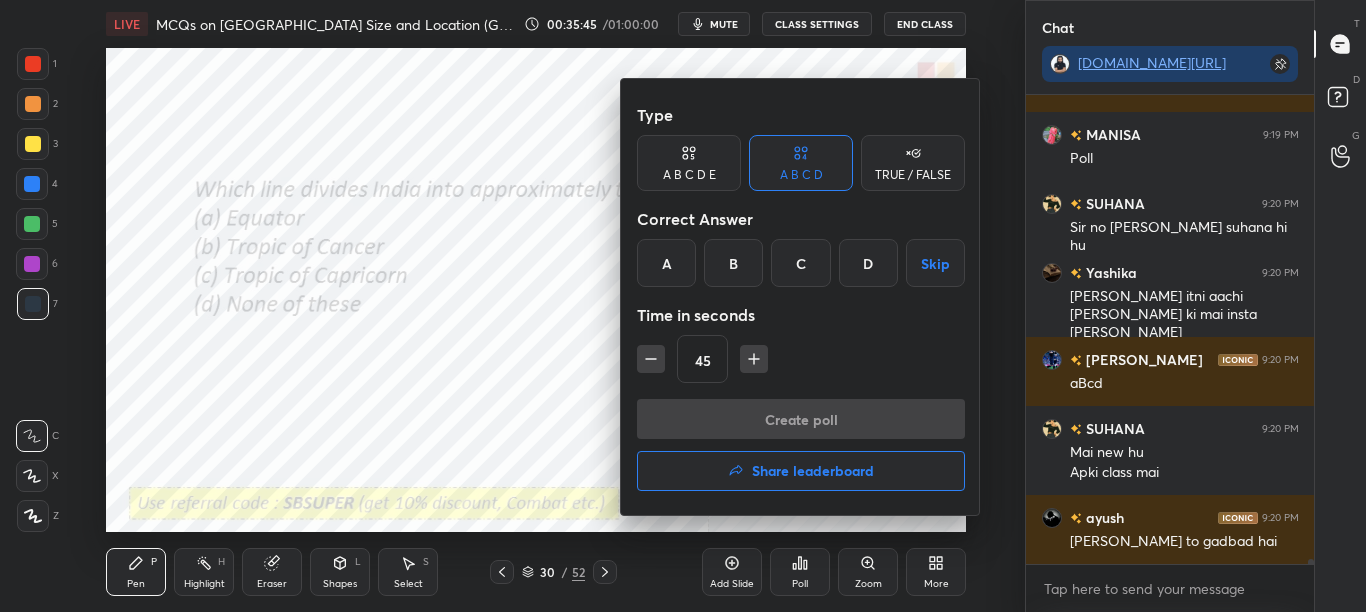 click on "B" at bounding box center [733, 263] 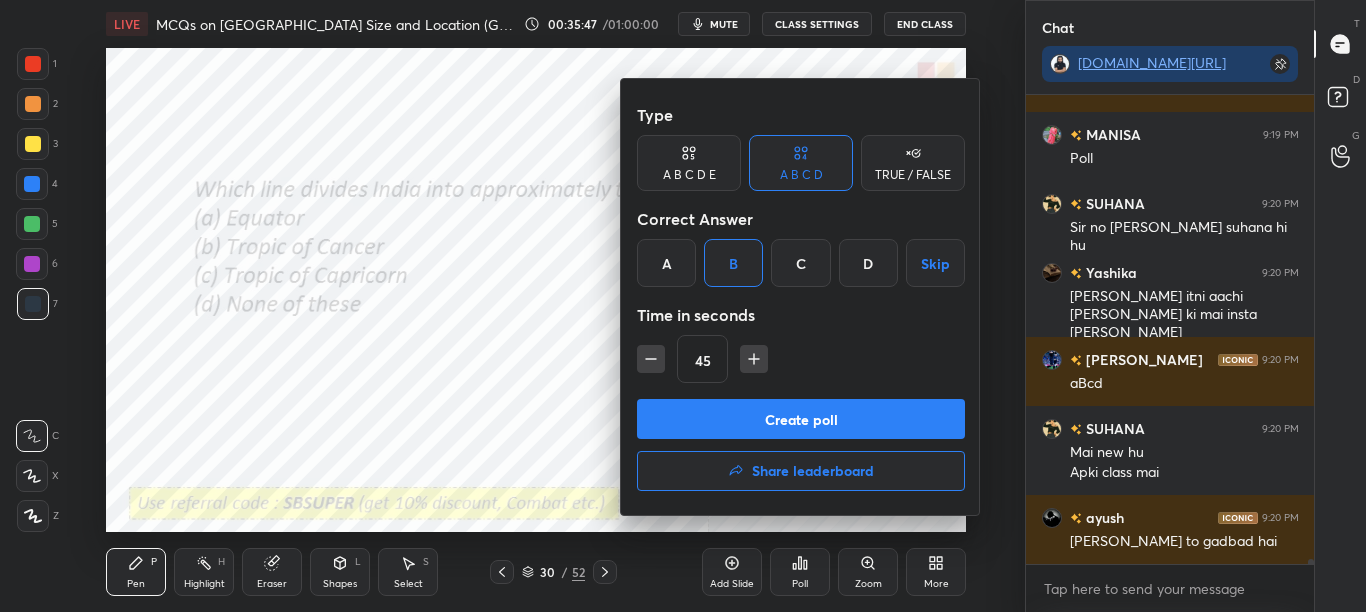 click on "Create poll" at bounding box center (801, 419) 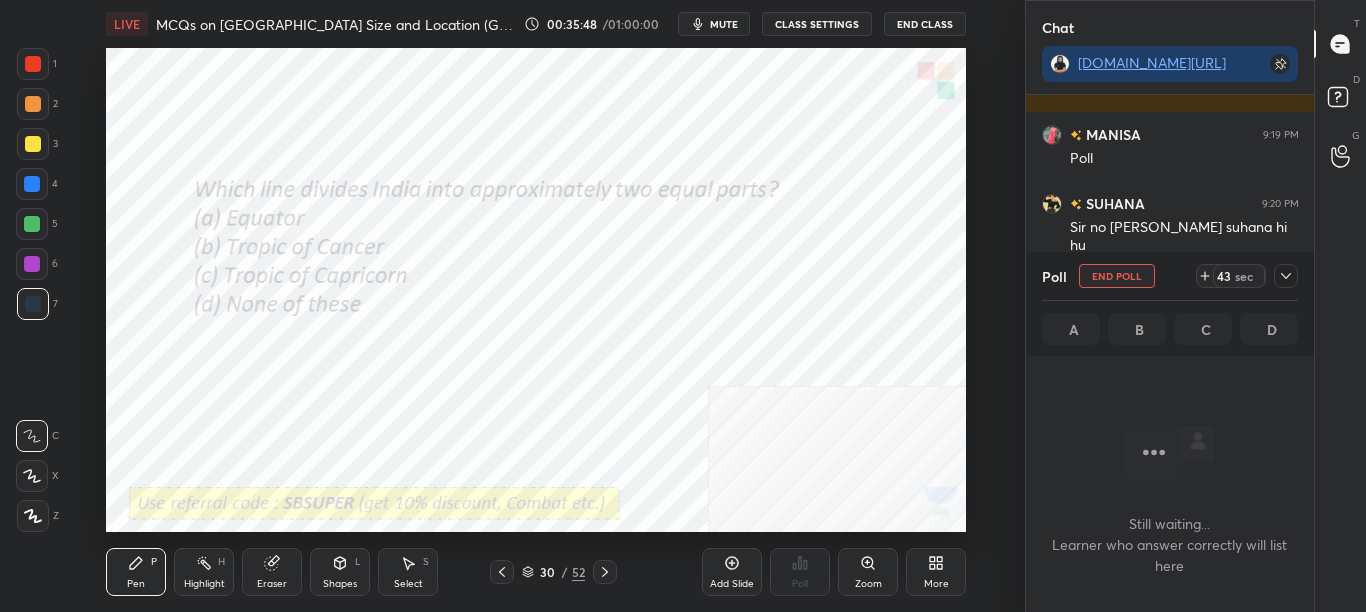 click 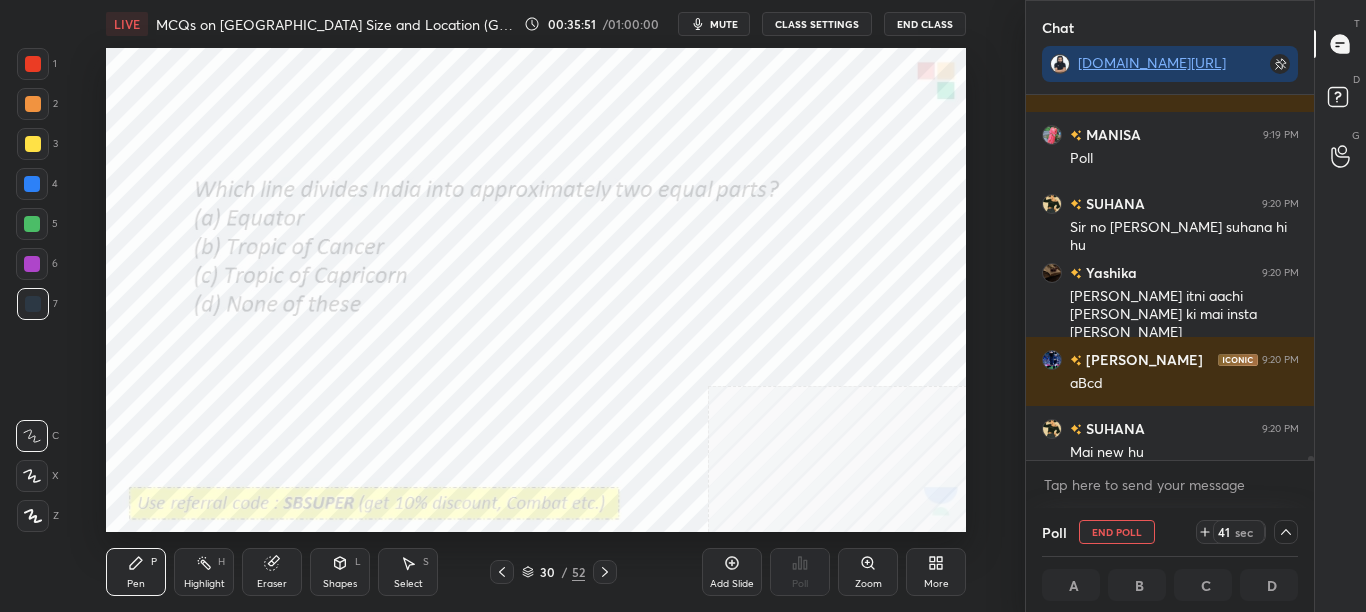 click on "x" at bounding box center (1170, 484) 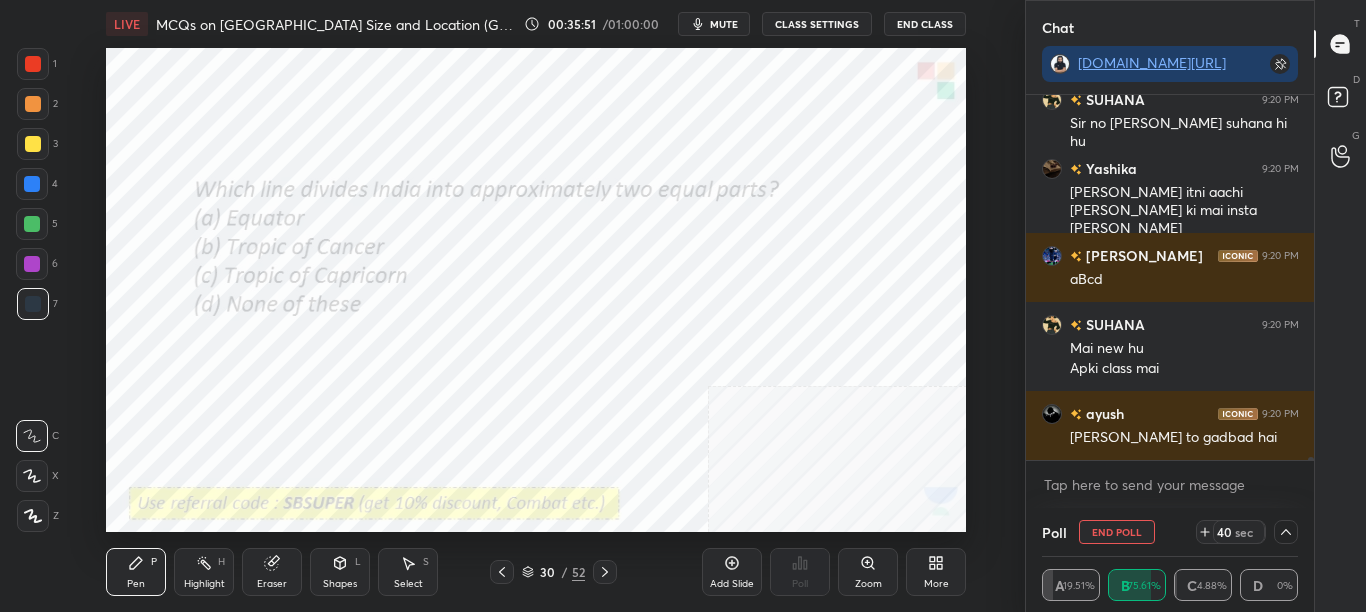 drag, startPoint x: 1310, startPoint y: 456, endPoint x: 1311, endPoint y: 476, distance: 20.024984 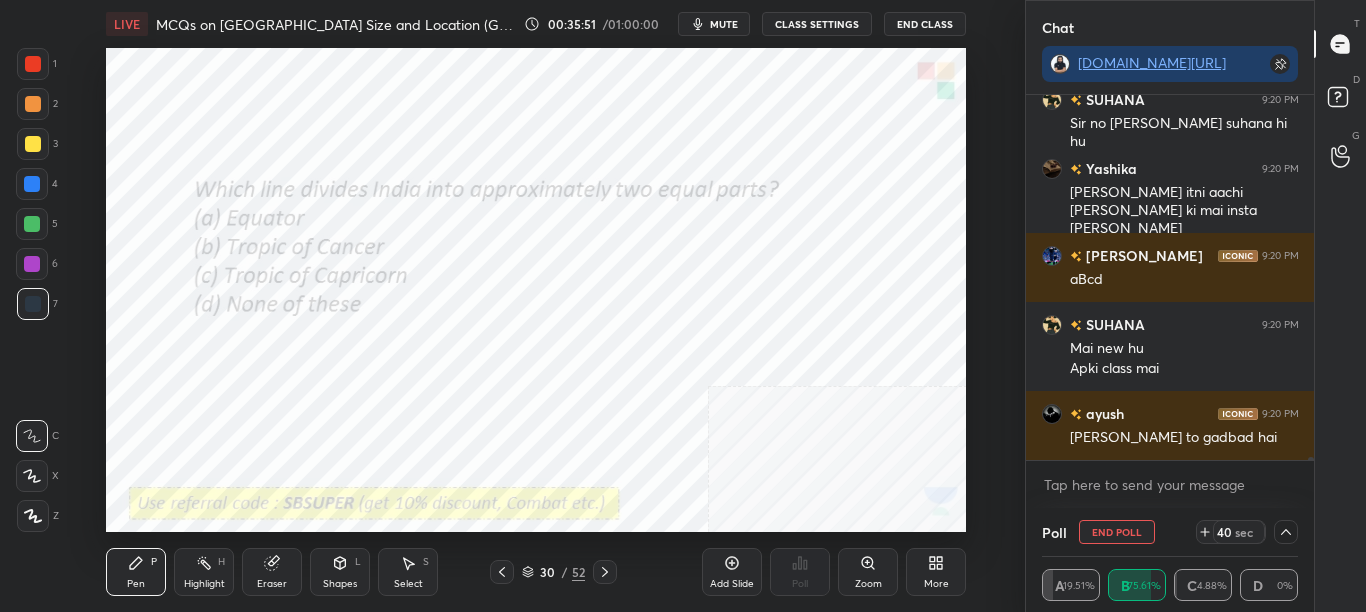click on "MANISA 9:19 PM Poll SUHANA 9:20 PM Sir no [PERSON_NAME] suhana hi [PERSON_NAME] 9:20 PM [PERSON_NAME] itni aachi [PERSON_NAME] ki mai insta [PERSON_NAME] [PERSON_NAME] 9:20 PM aBcd SUHANA 9:20 PM Mai new hu Apki class [PERSON_NAME] 9:20 PM [PERSON_NAME] to gadbad hai JUMP TO LATEST Enable hand raising Enable raise hand to speak to learners. Once enabled, chat will be turned off temporarily. Enable x" at bounding box center (1170, 301) 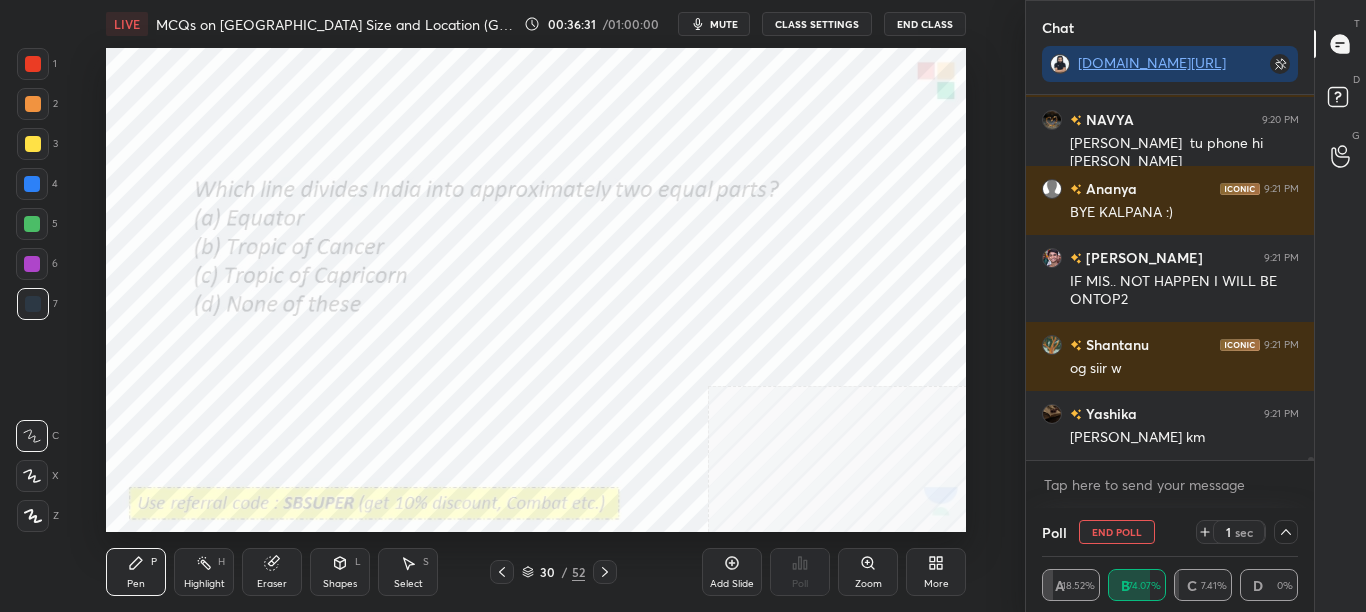 scroll, scrollTop: 43204, scrollLeft: 0, axis: vertical 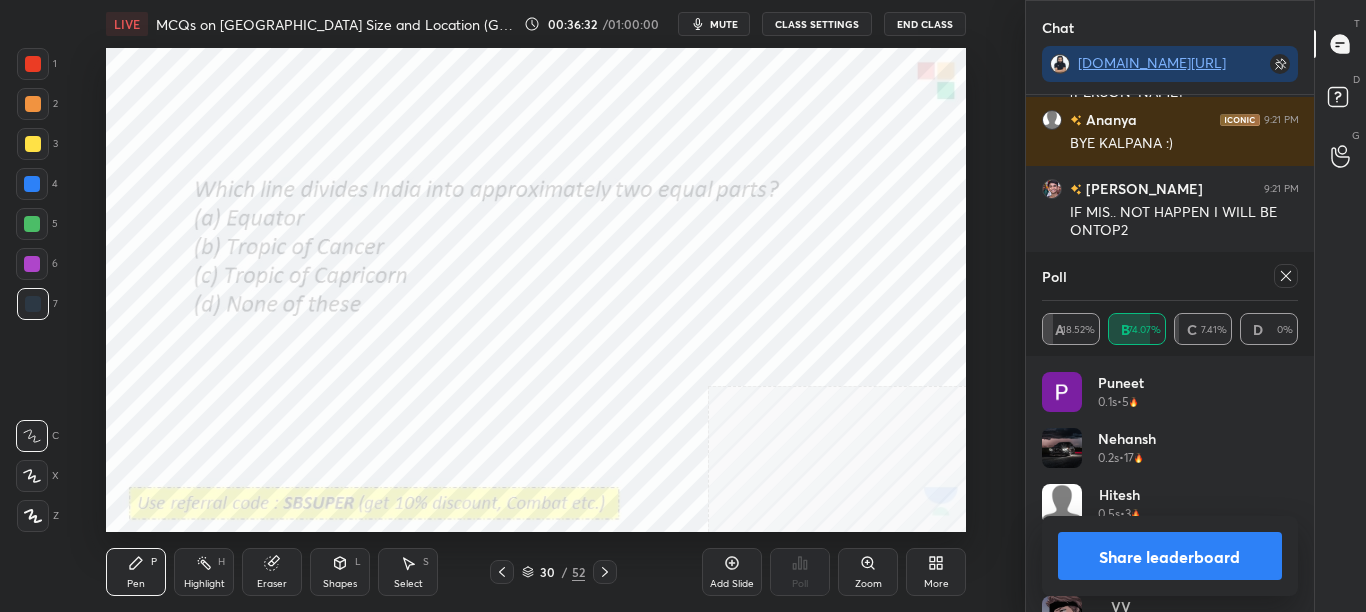 click on "Share leaderboard" at bounding box center [1170, 556] 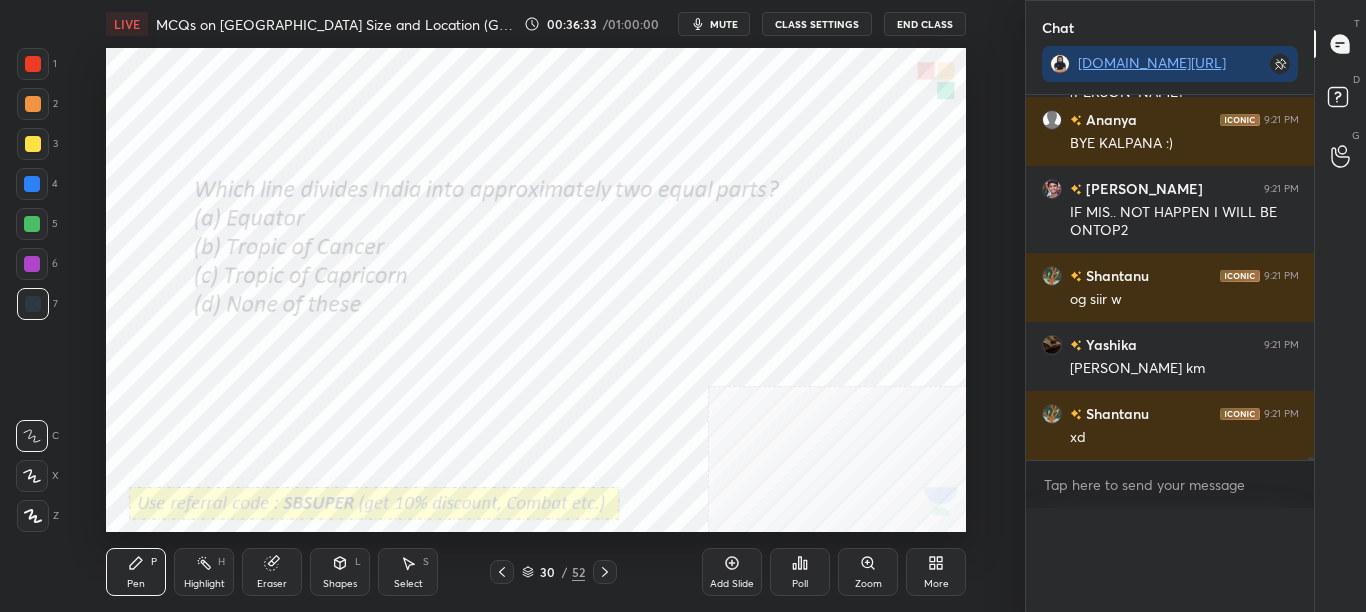 scroll, scrollTop: 43273, scrollLeft: 0, axis: vertical 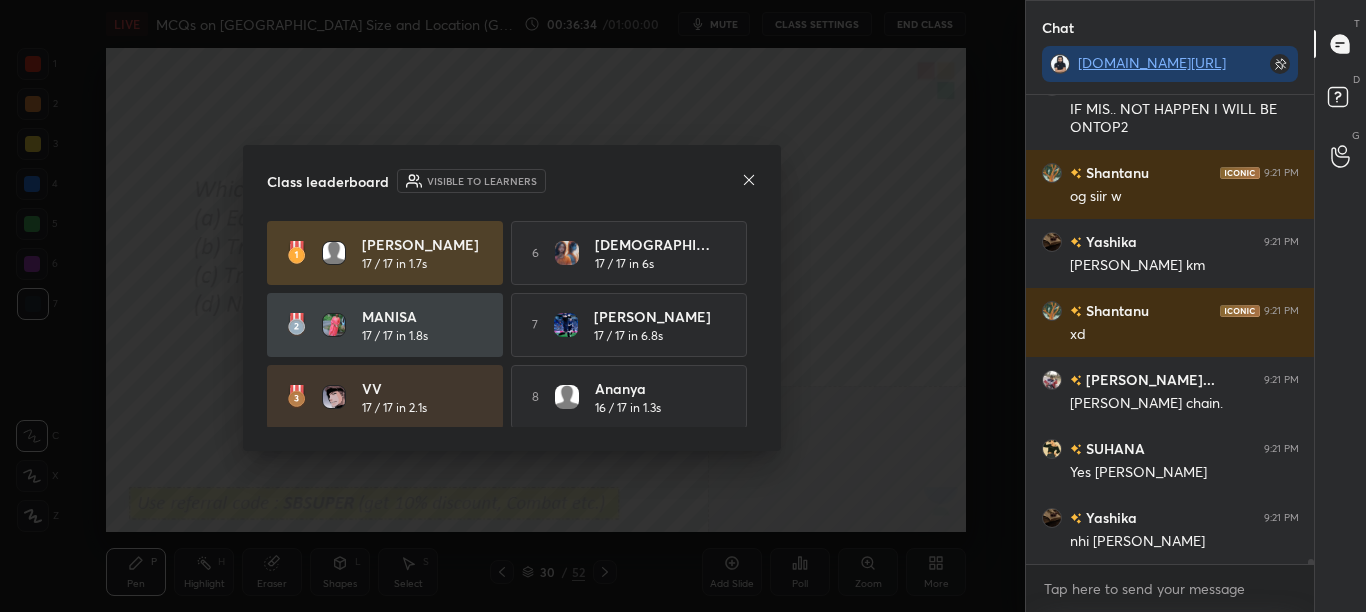 click 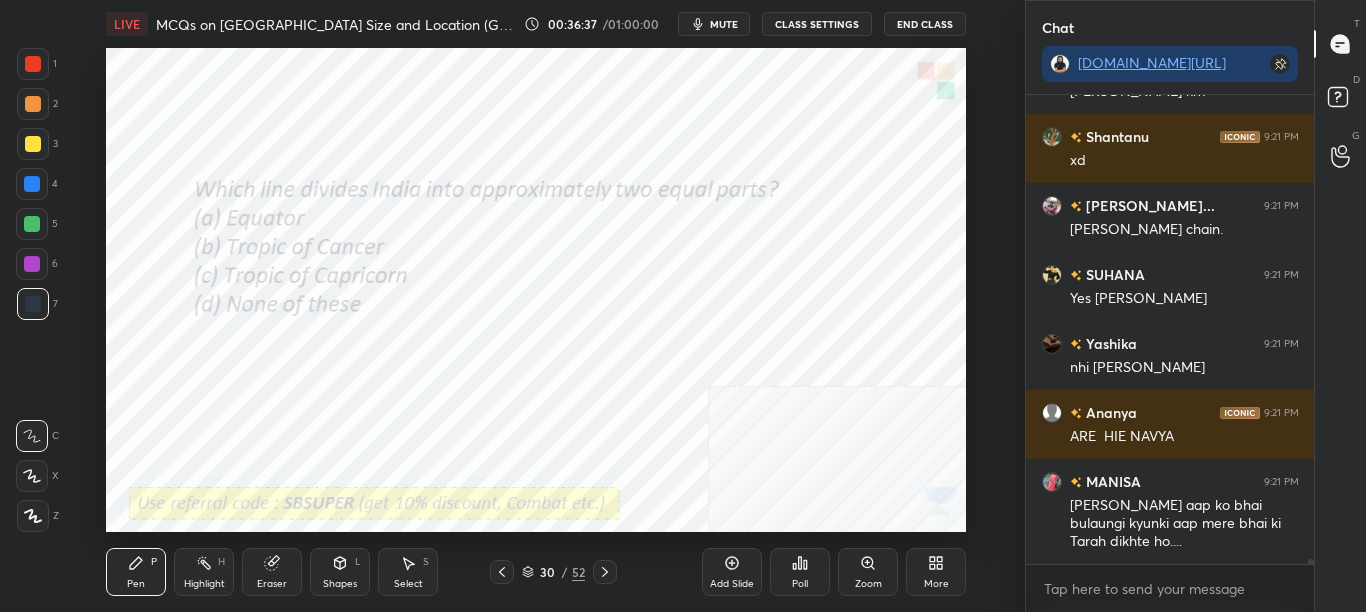 click 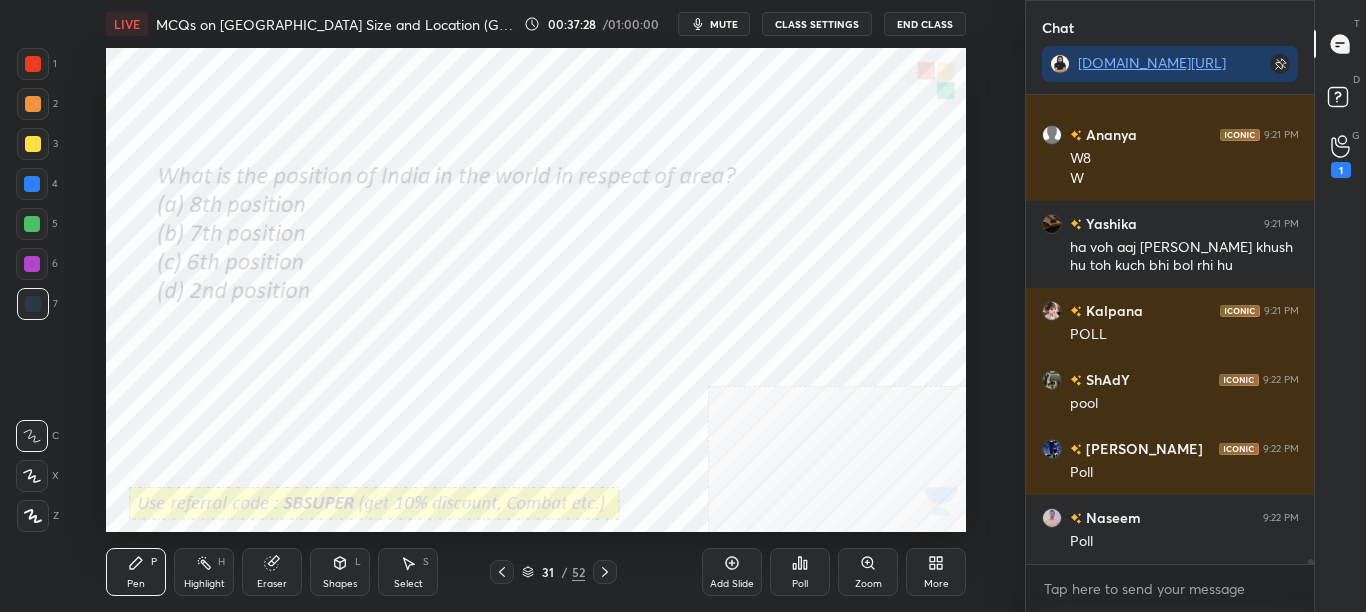 scroll, scrollTop: 44574, scrollLeft: 0, axis: vertical 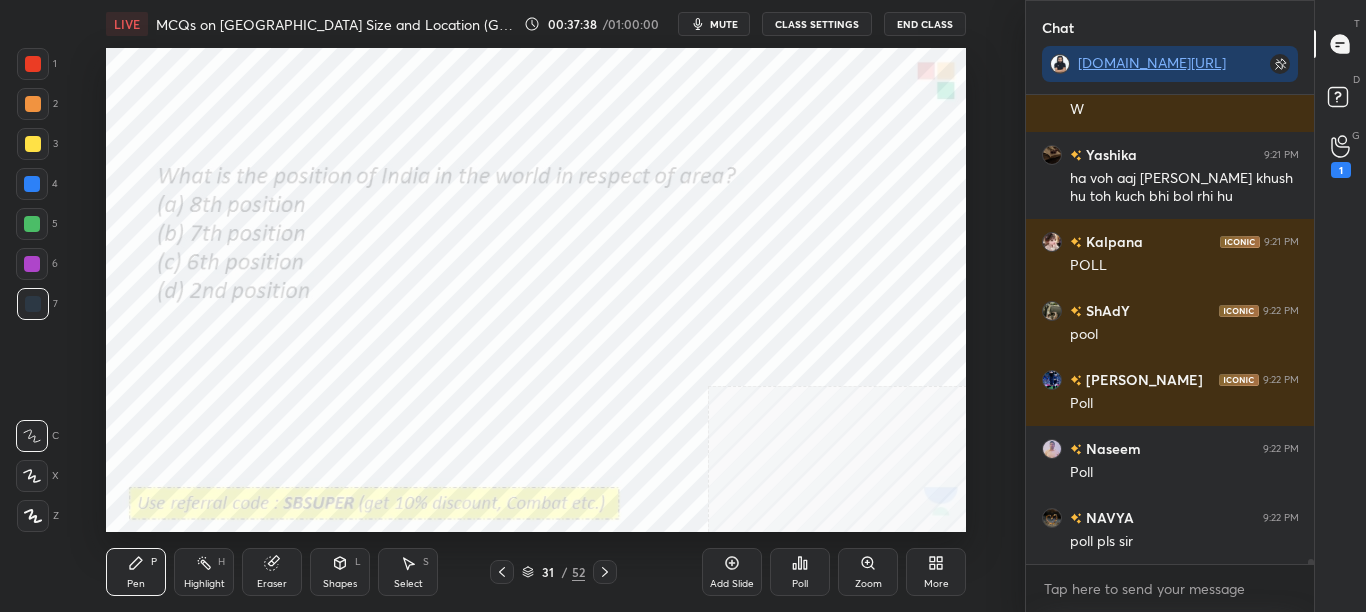click on "Poll" at bounding box center [800, 572] 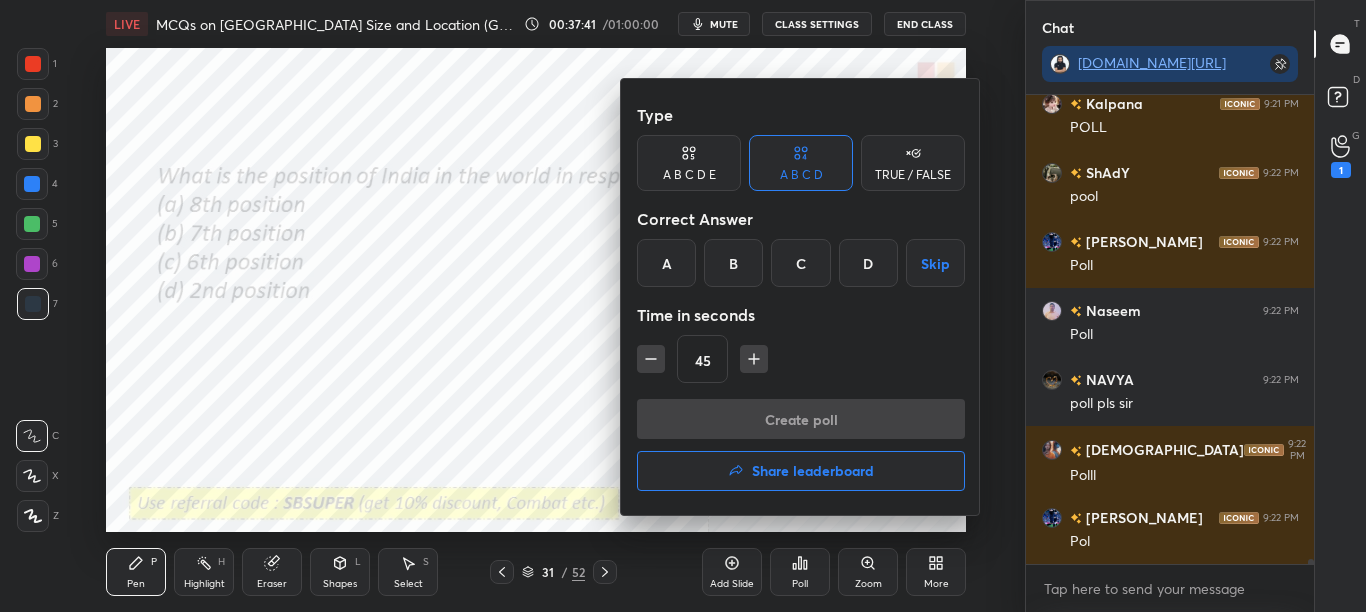 scroll, scrollTop: 44781, scrollLeft: 0, axis: vertical 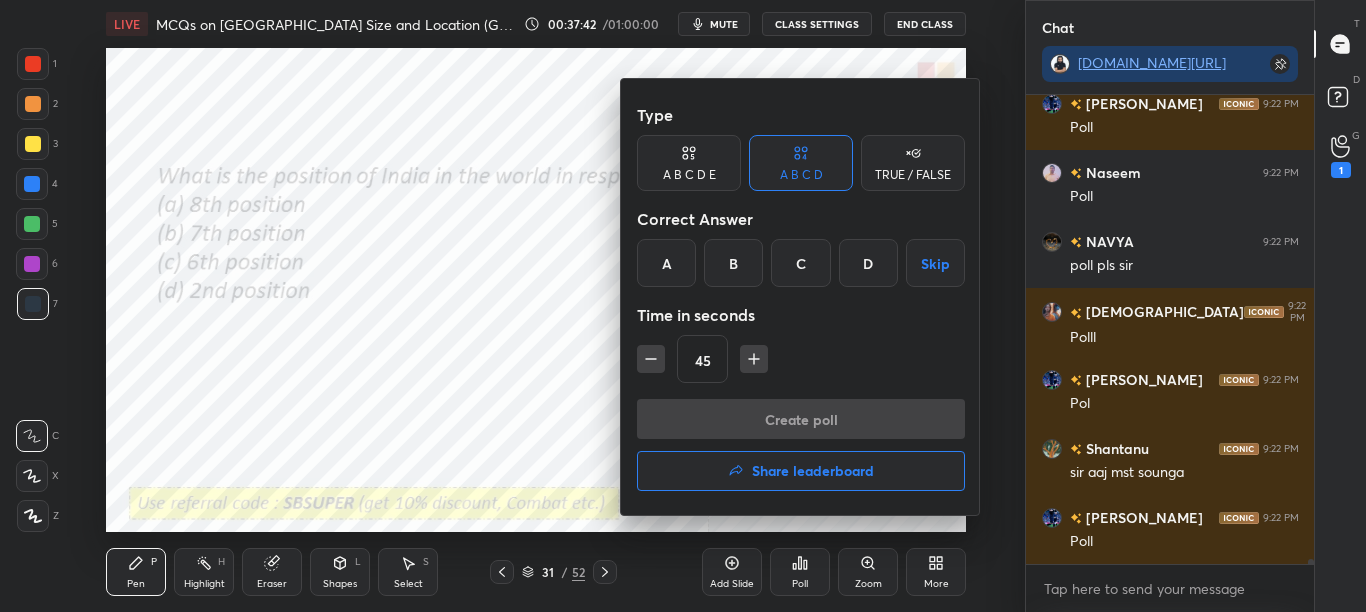 click on "B" at bounding box center [733, 263] 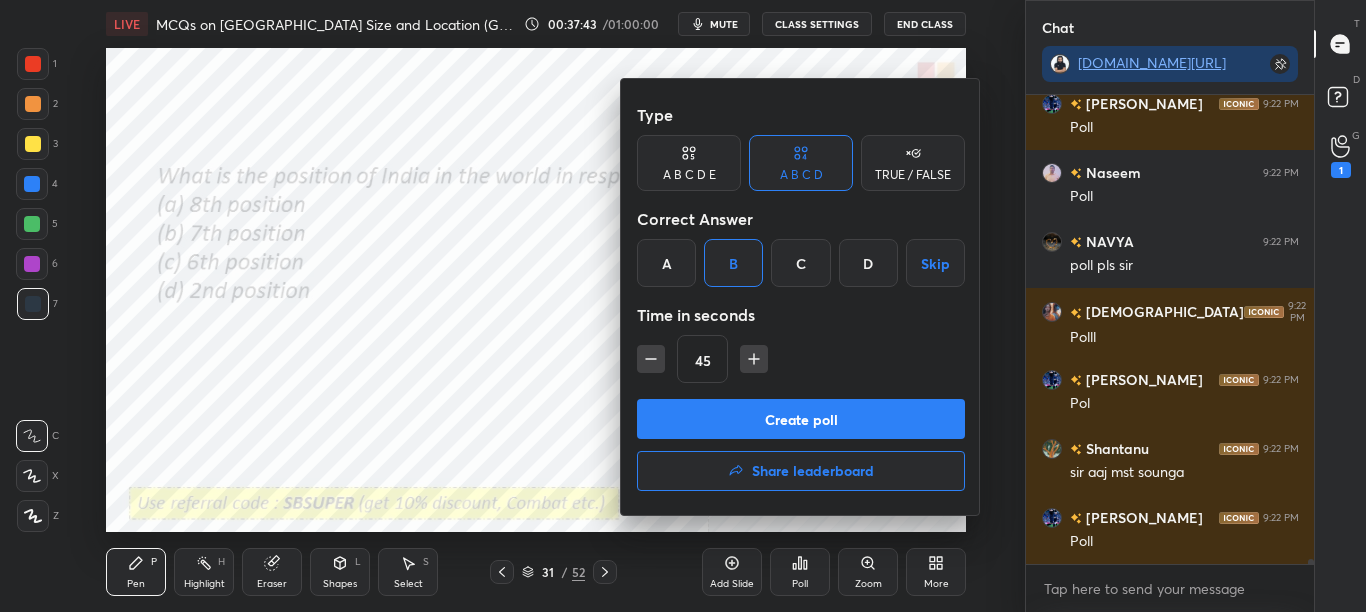 scroll, scrollTop: 44937, scrollLeft: 0, axis: vertical 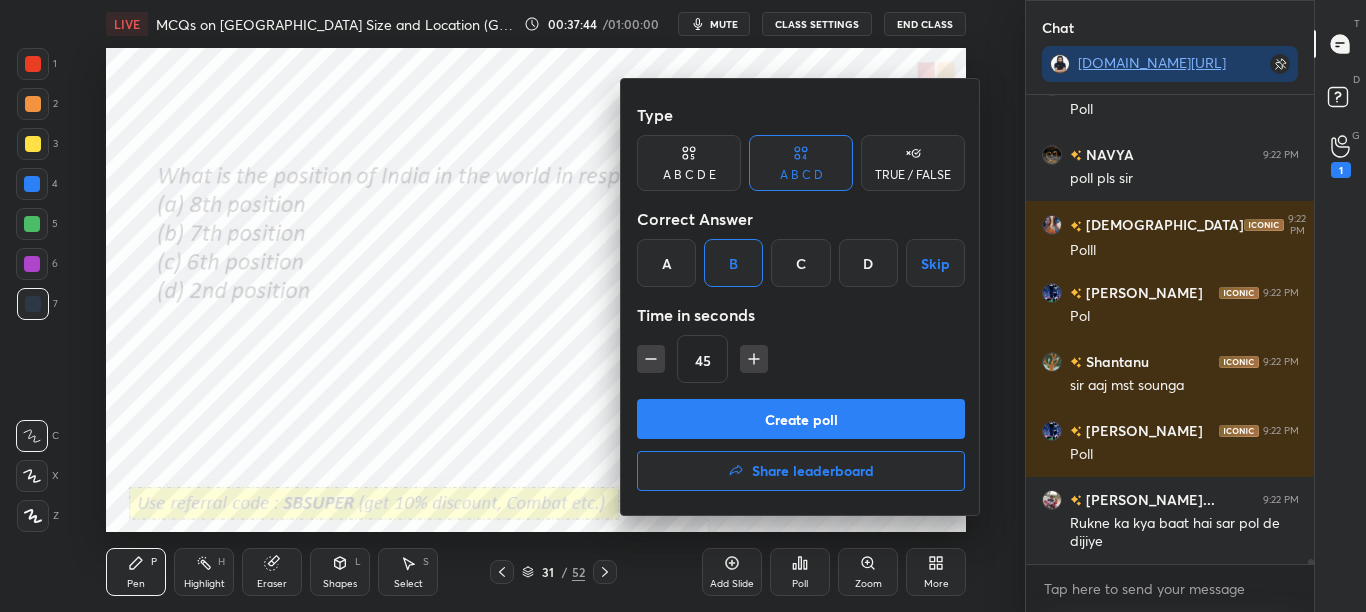 click on "Create poll" at bounding box center (801, 419) 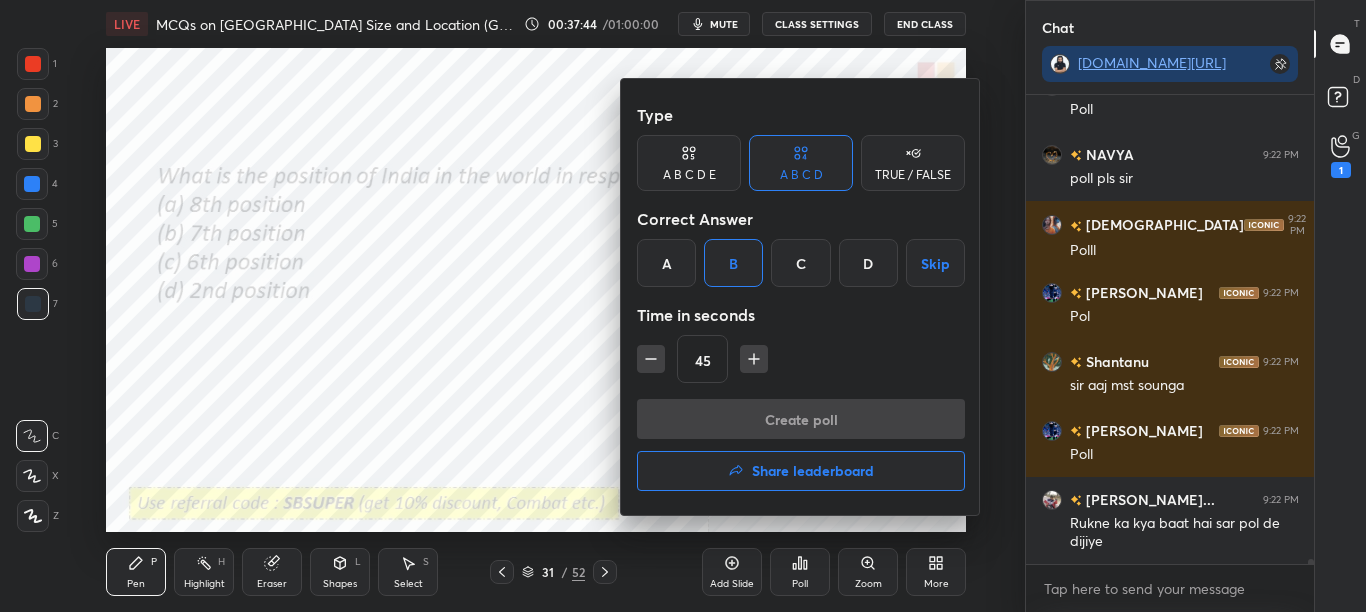 scroll, scrollTop: 45006, scrollLeft: 0, axis: vertical 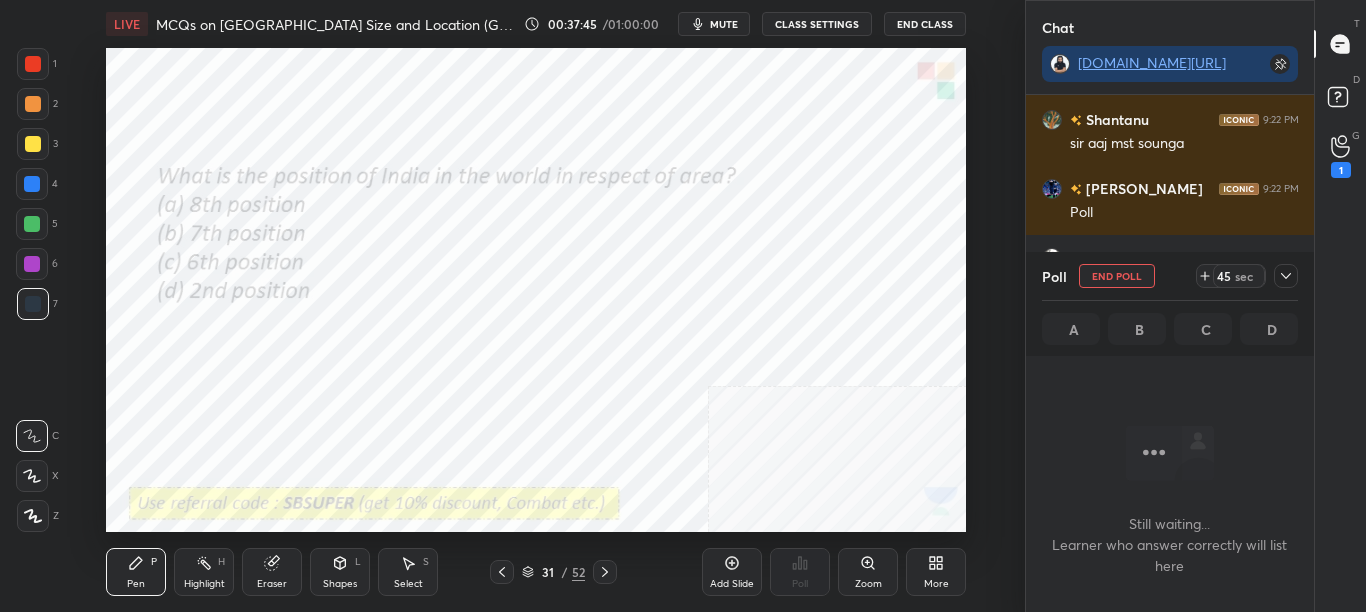 click 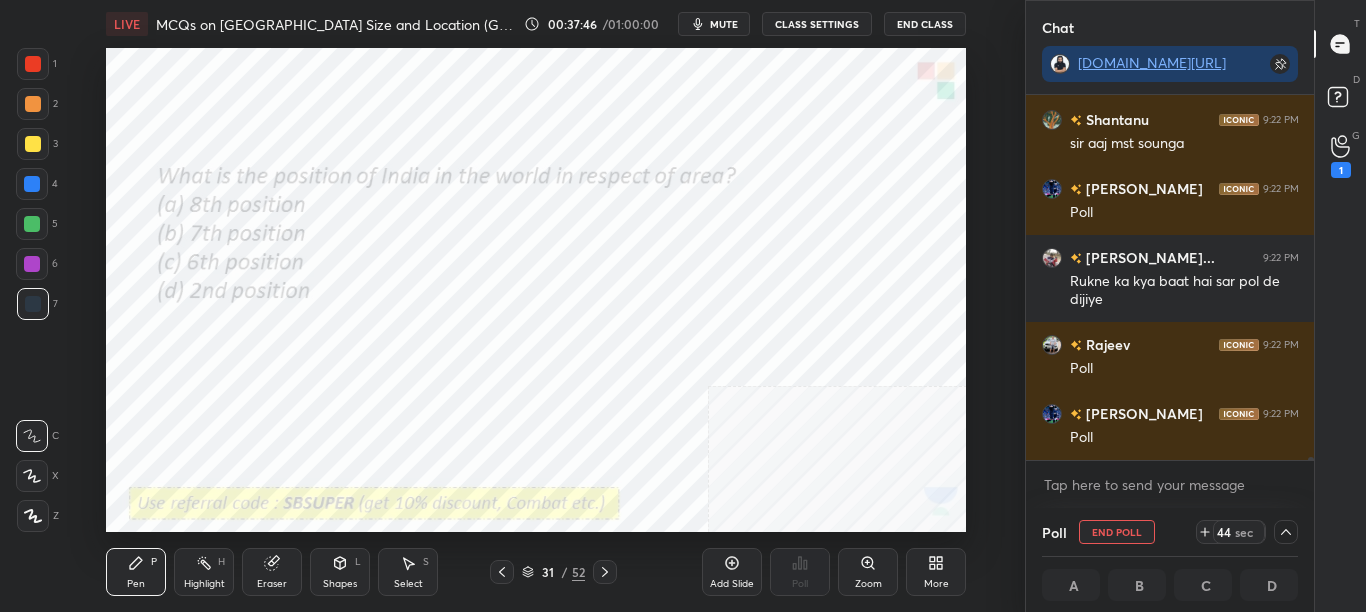 scroll, scrollTop: 45248, scrollLeft: 0, axis: vertical 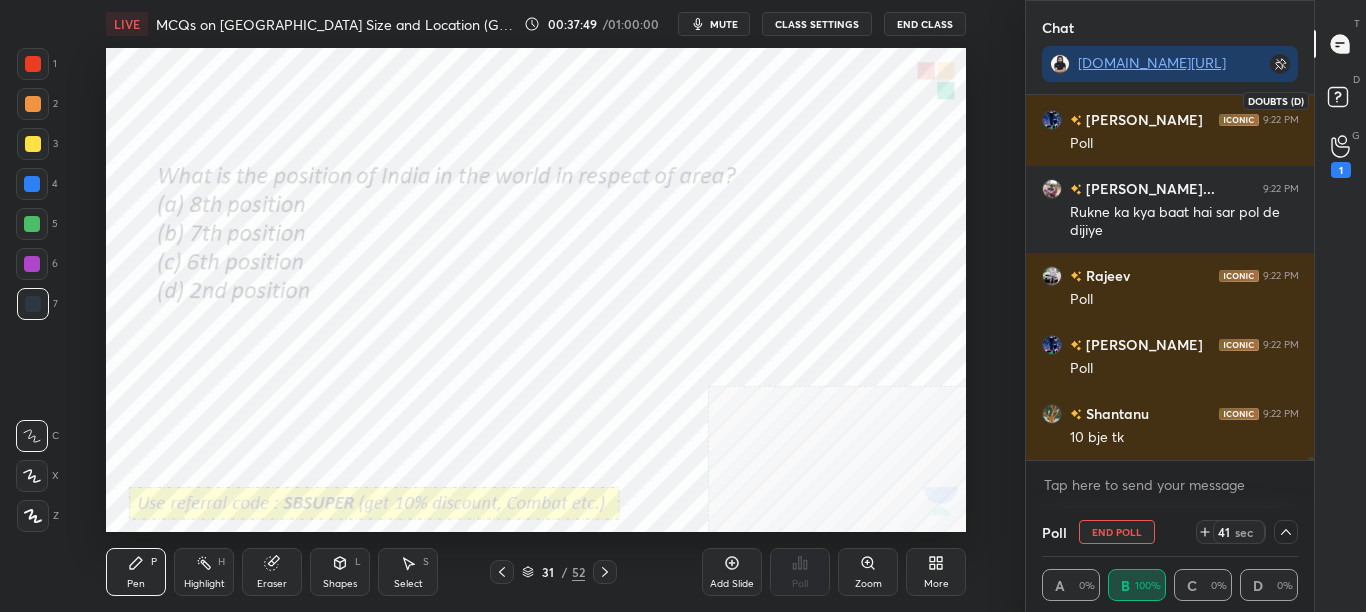 click 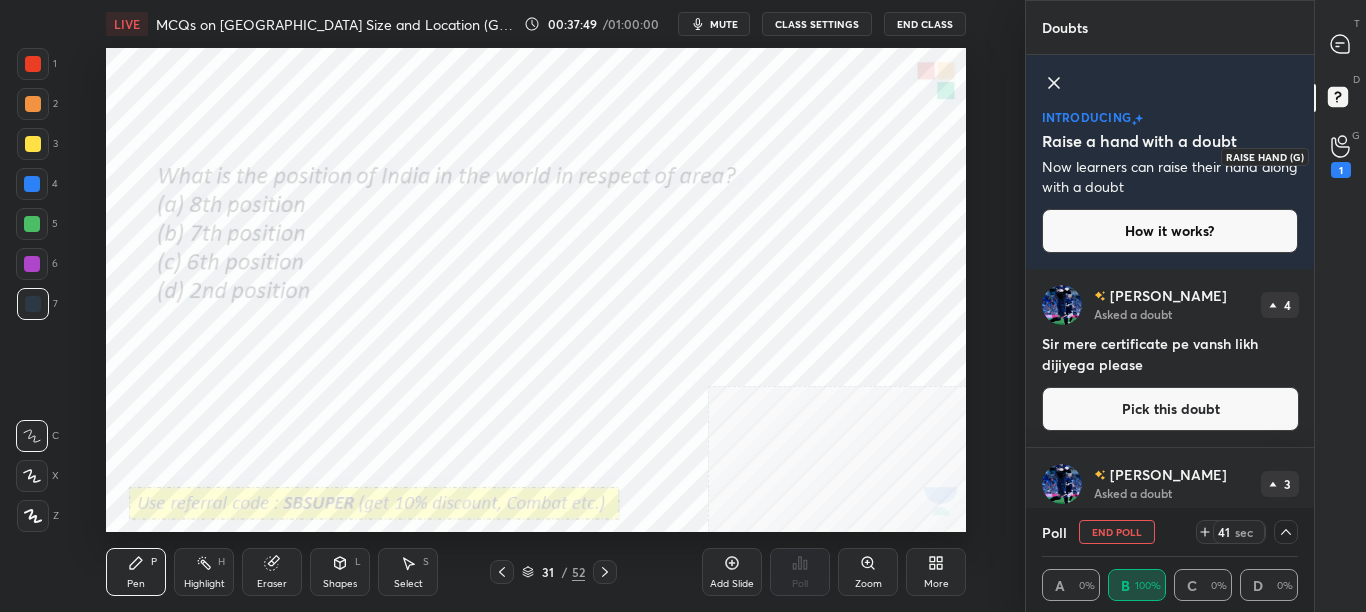 click on "G Raise Hand (G) 1" at bounding box center [1340, 156] 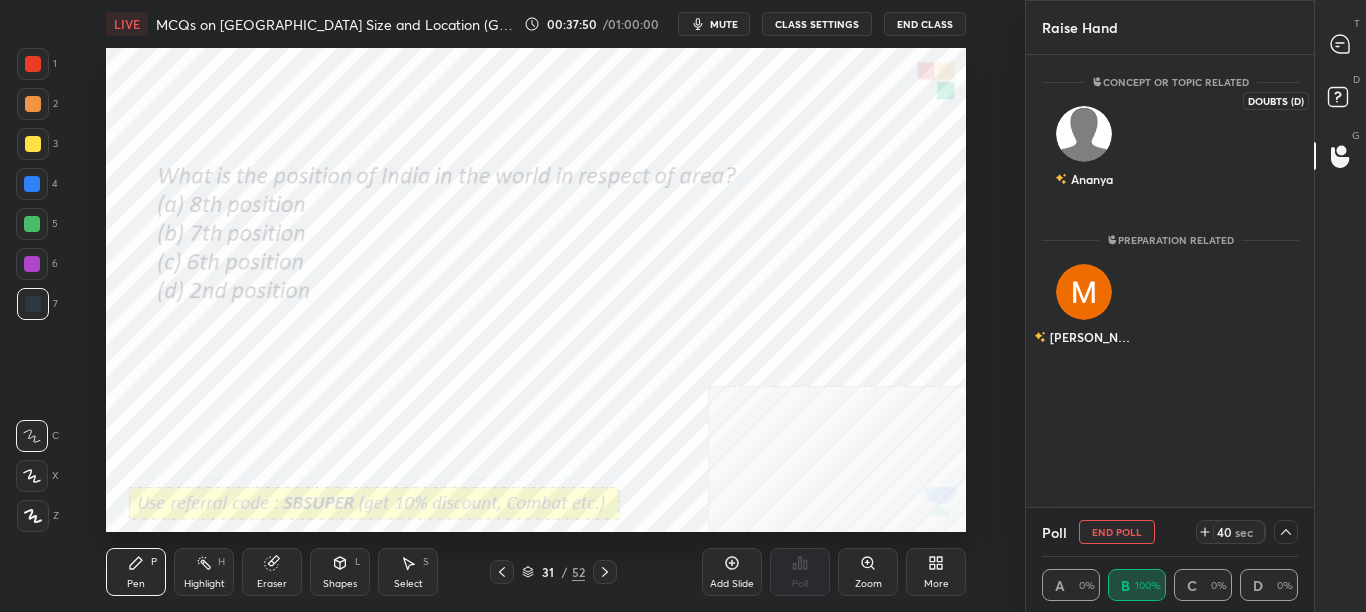 click 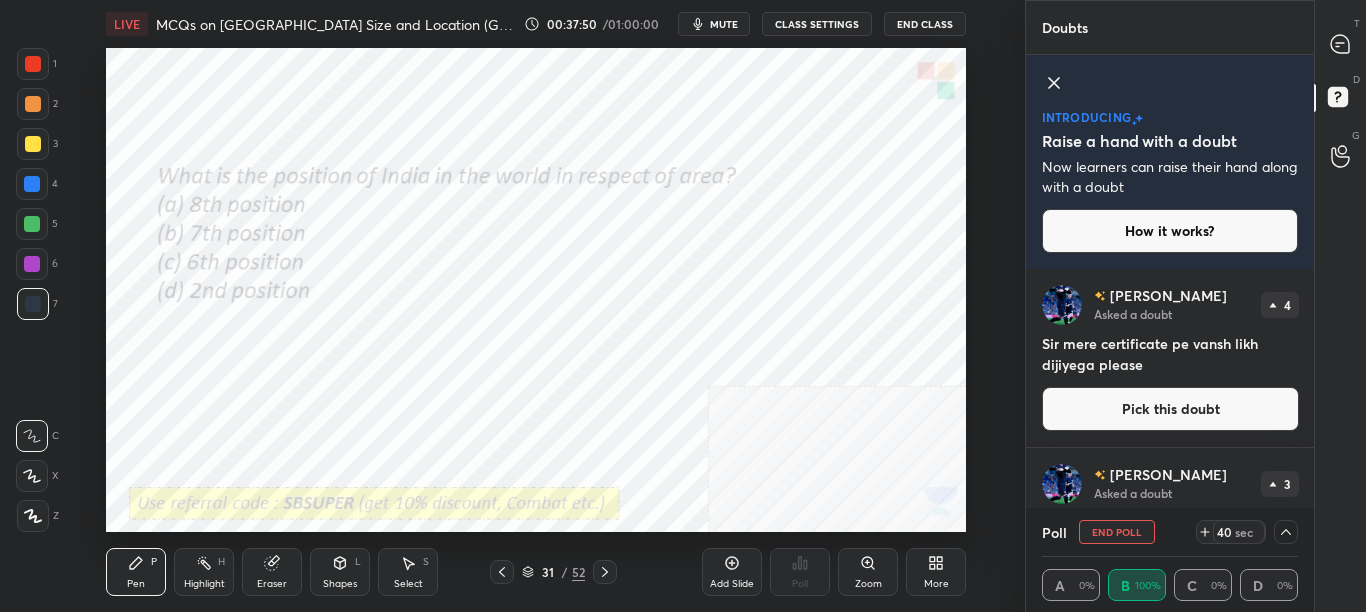 click on "T Messages (T)" at bounding box center [1340, 44] 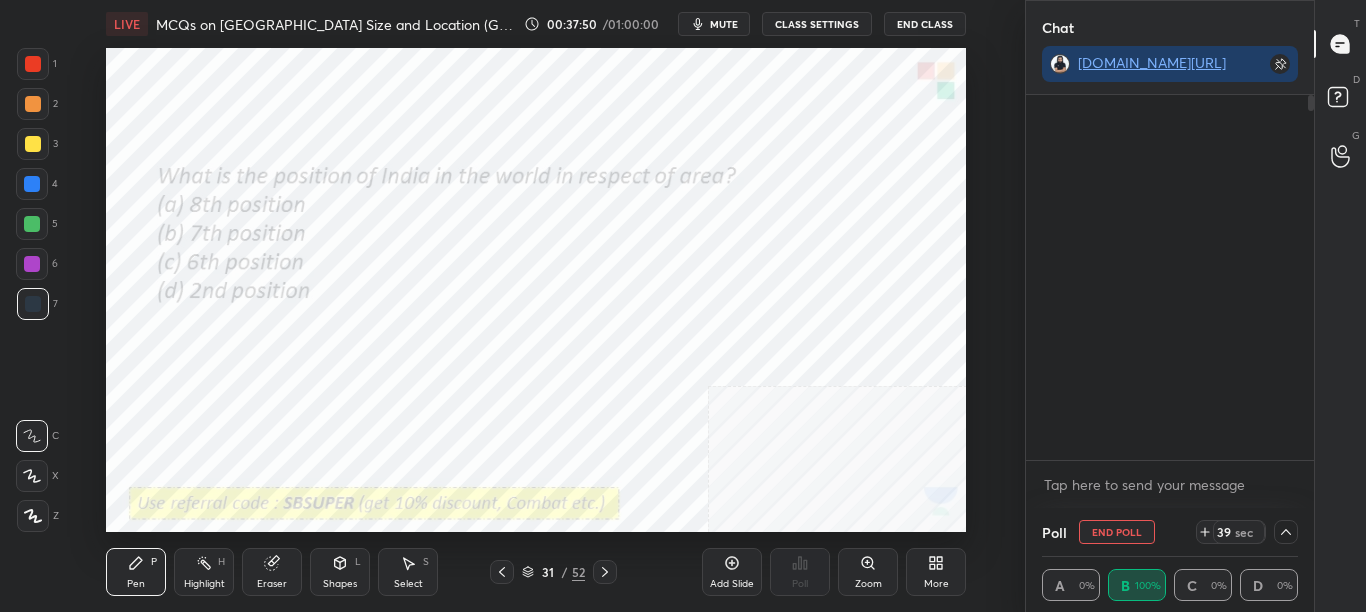 scroll, scrollTop: 193, scrollLeft: 282, axis: both 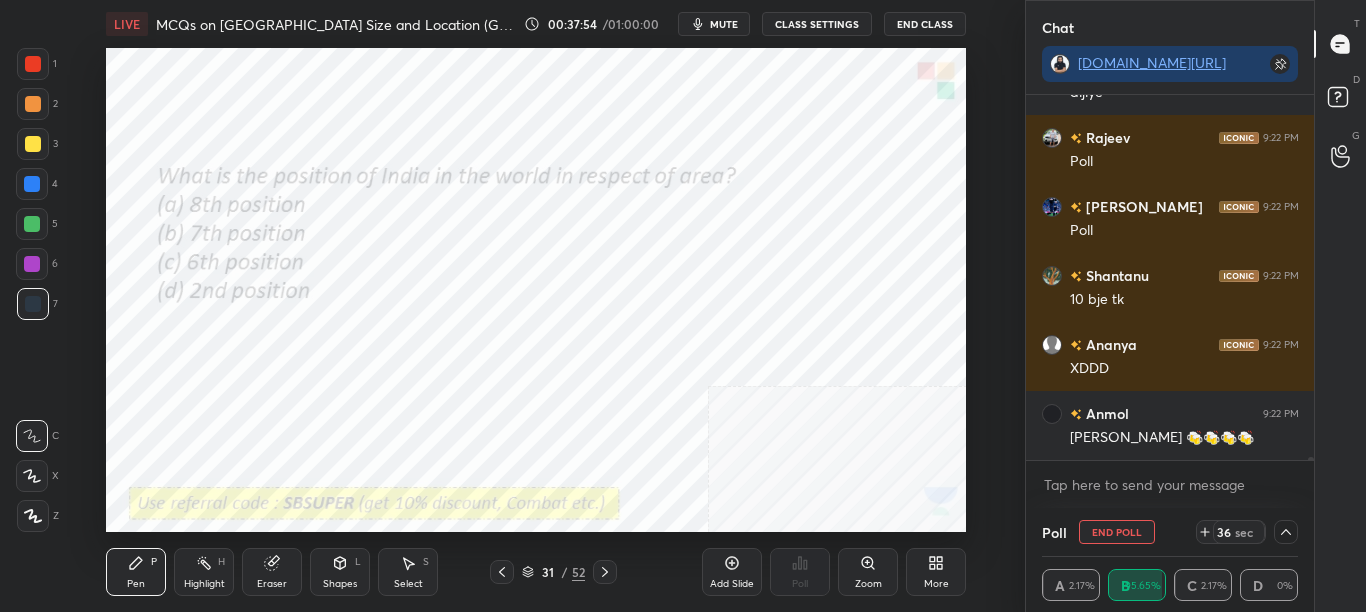 click on "31 / 52" at bounding box center (553, 572) 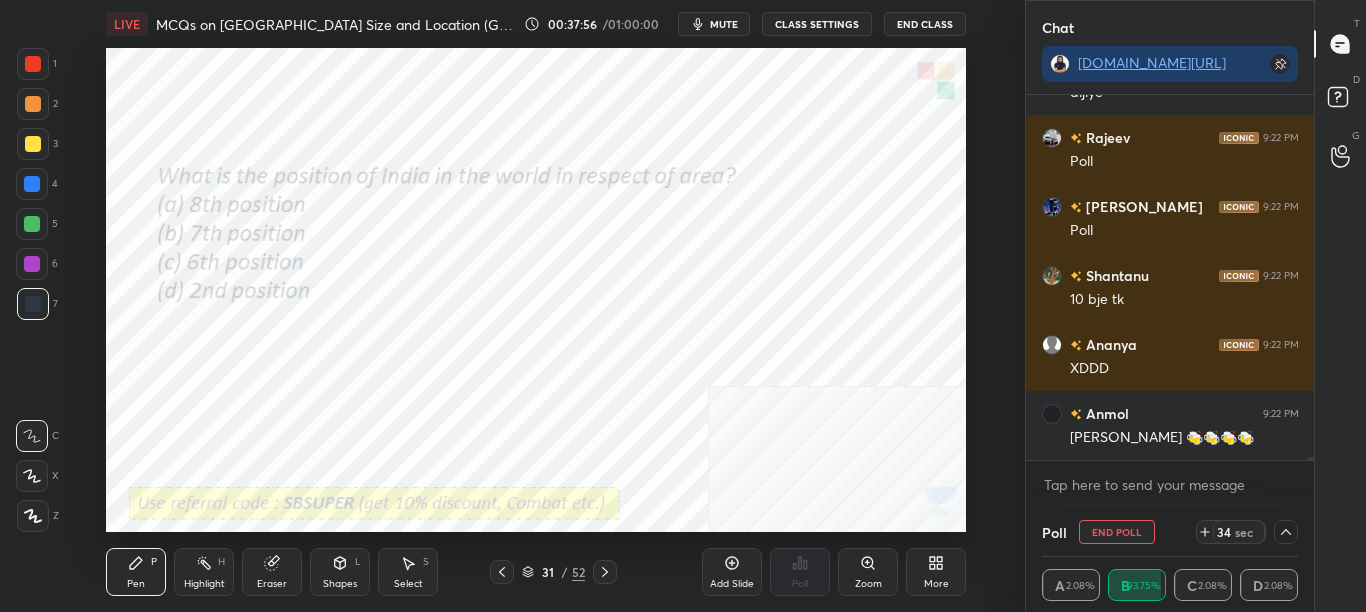 click on "Pen P Highlight H Eraser Shapes L Select S 31 / 52 Add Slide Poll Zoom More" at bounding box center (536, 572) 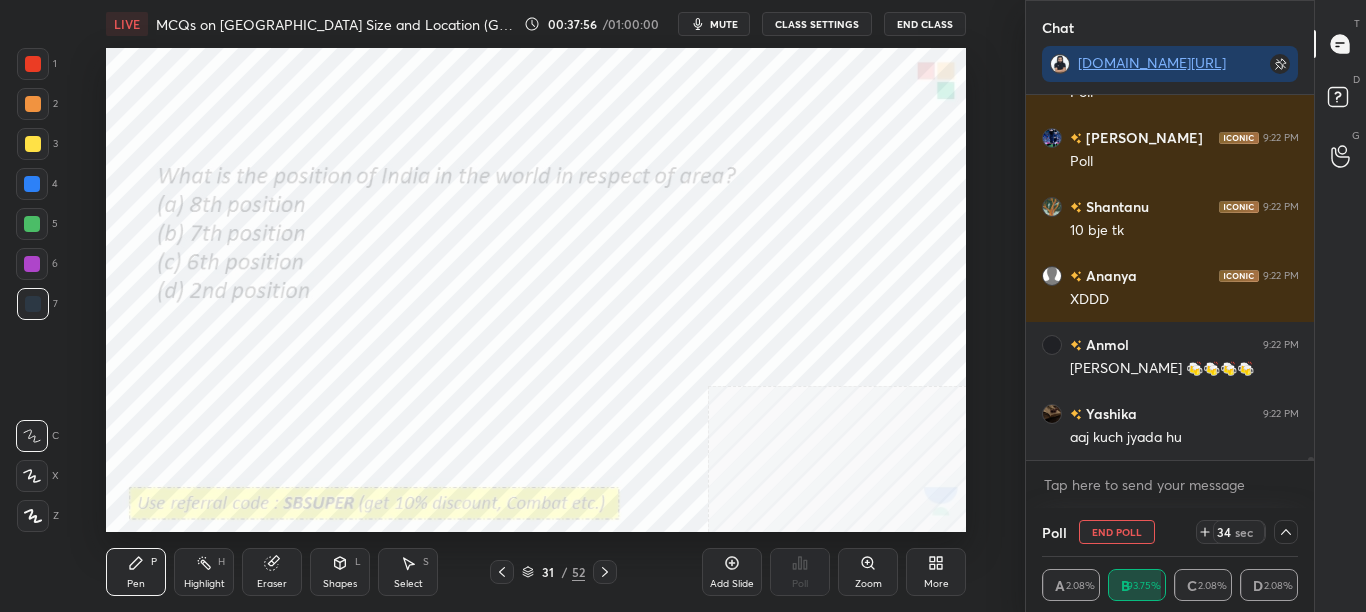 click 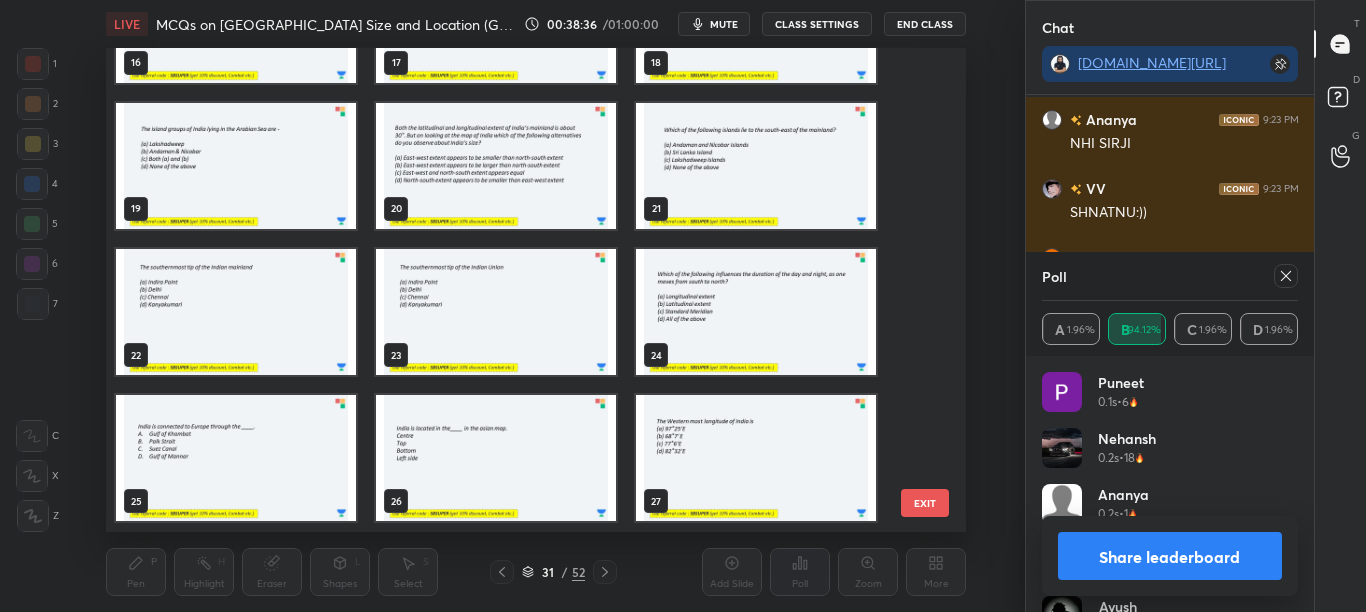 click at bounding box center [496, 312] 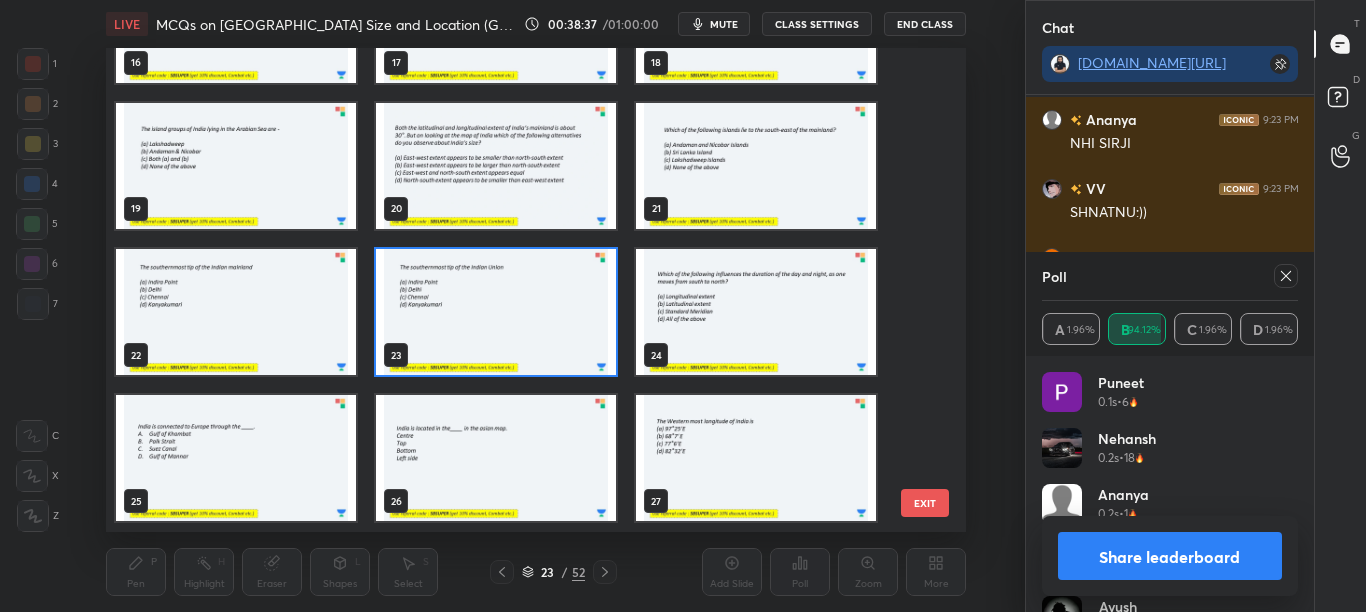 click at bounding box center [496, 312] 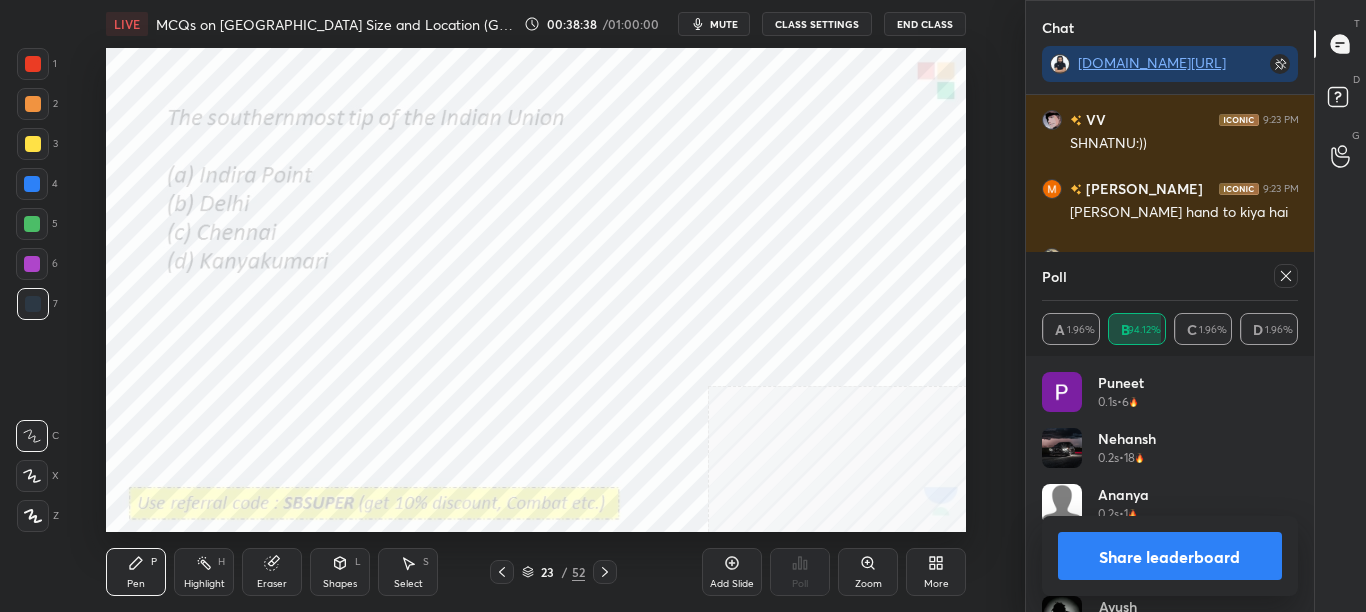 click at bounding box center (1286, 276) 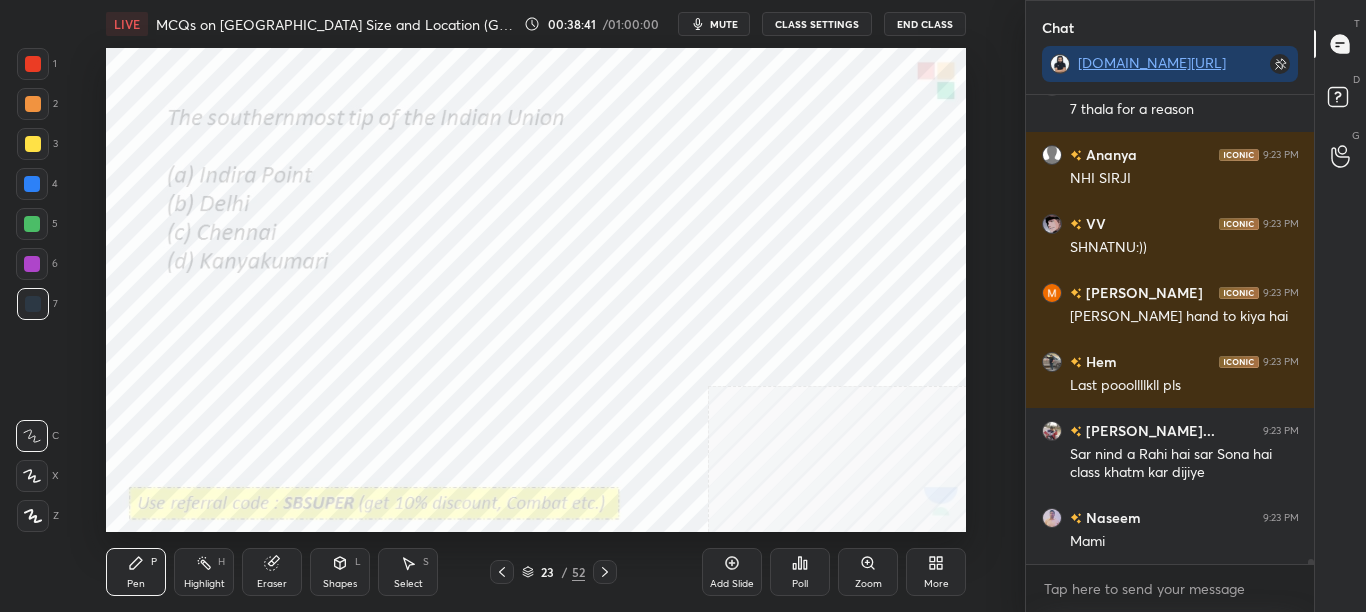 click on "Poll" at bounding box center (800, 584) 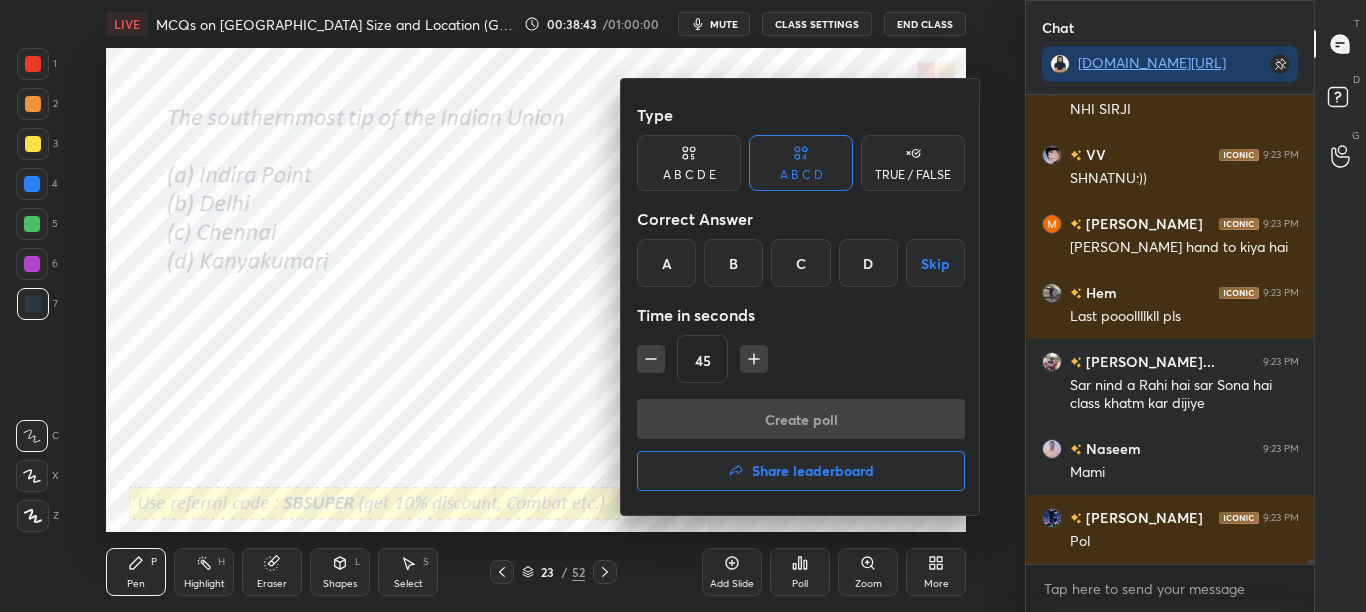 drag, startPoint x: 871, startPoint y: 278, endPoint x: 760, endPoint y: 334, distance: 124.32619 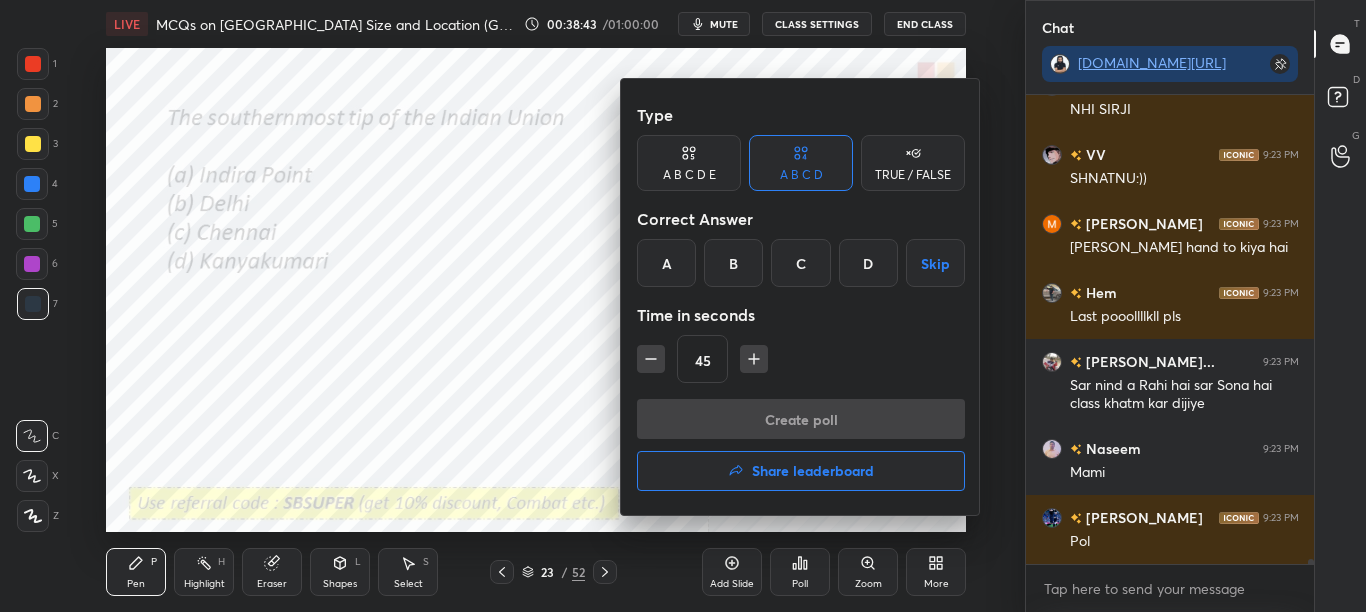 click on "Type A B C D E A B C D TRUE / FALSE Correct Answer A B C D Skip Time in seconds 45" at bounding box center (801, 247) 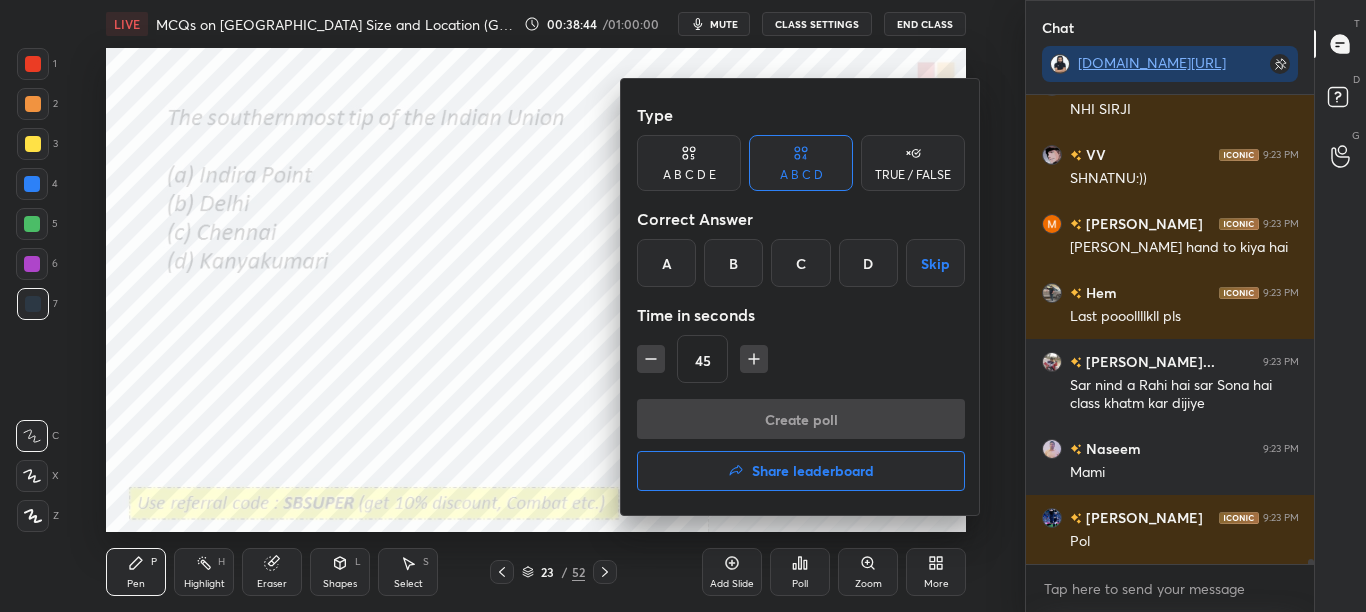 click on "A" at bounding box center [666, 263] 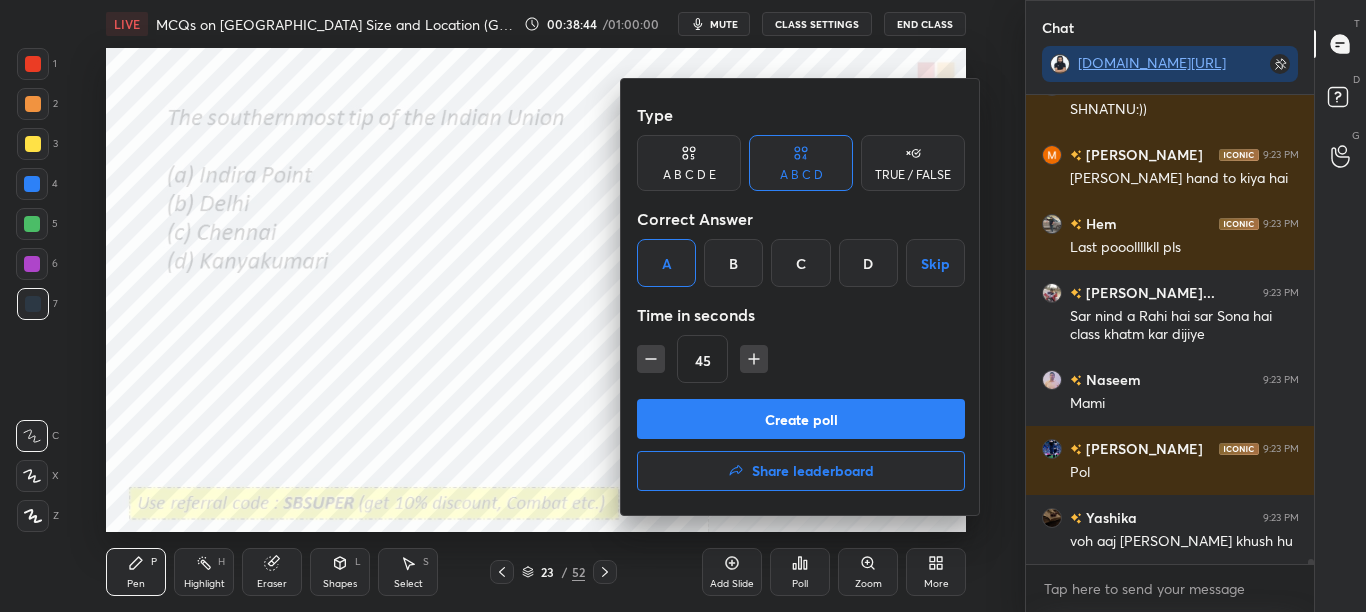 click on "Create poll" at bounding box center (801, 419) 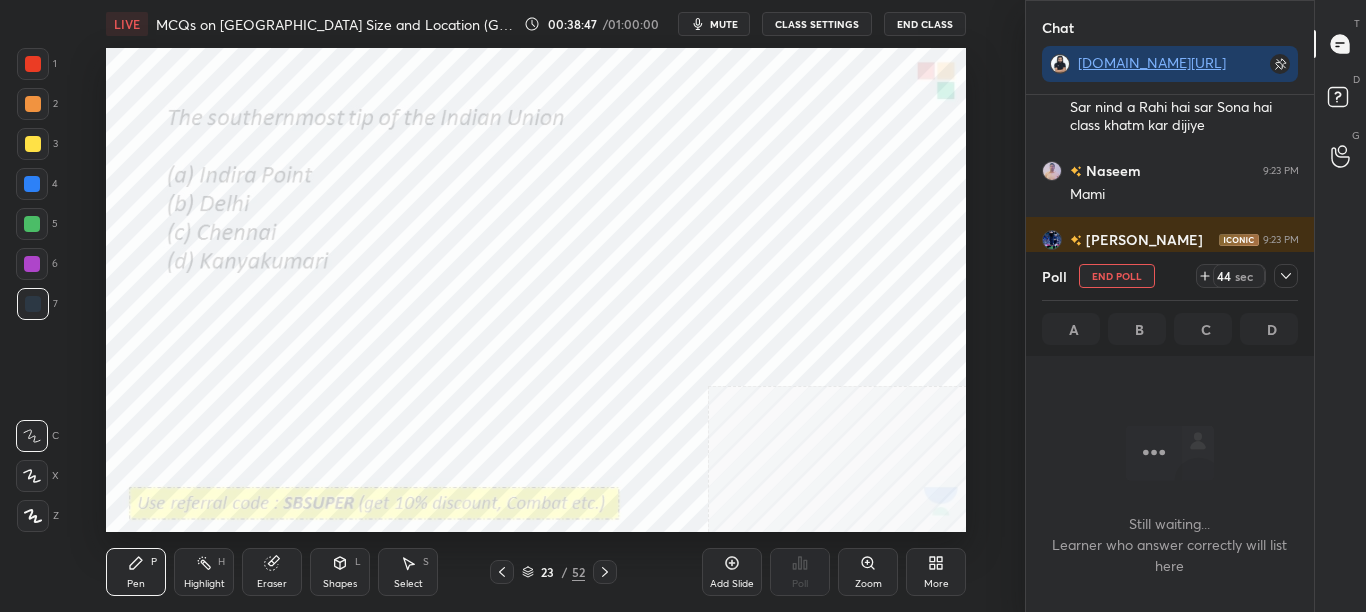click 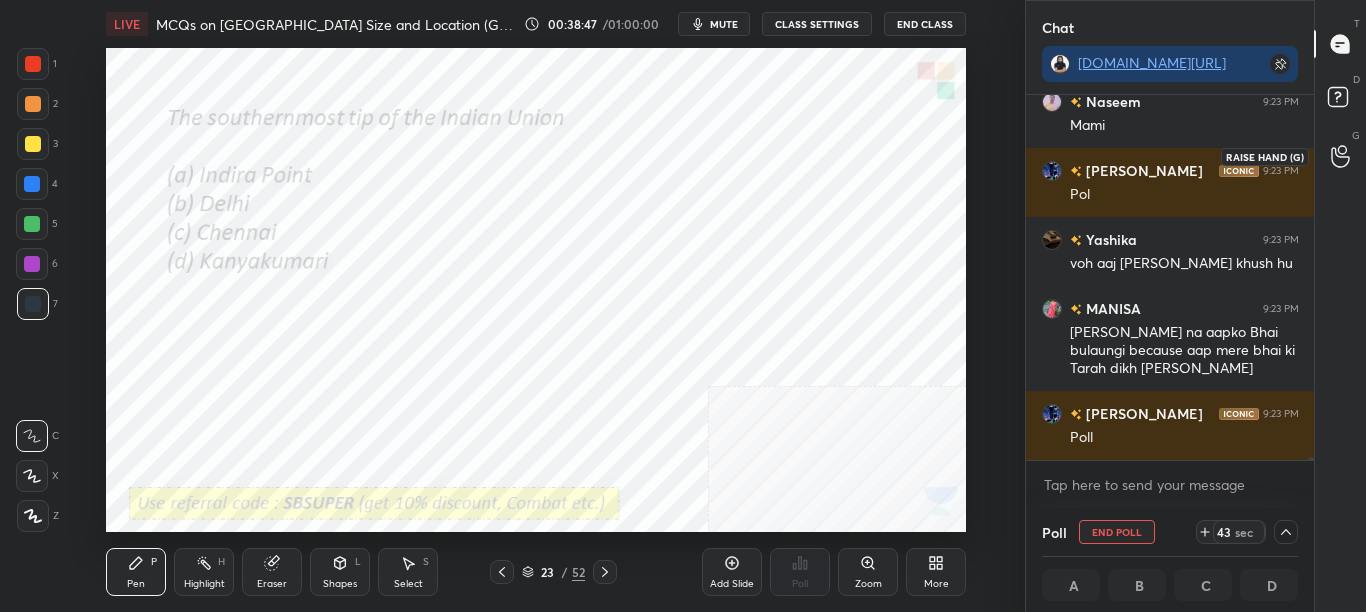 click 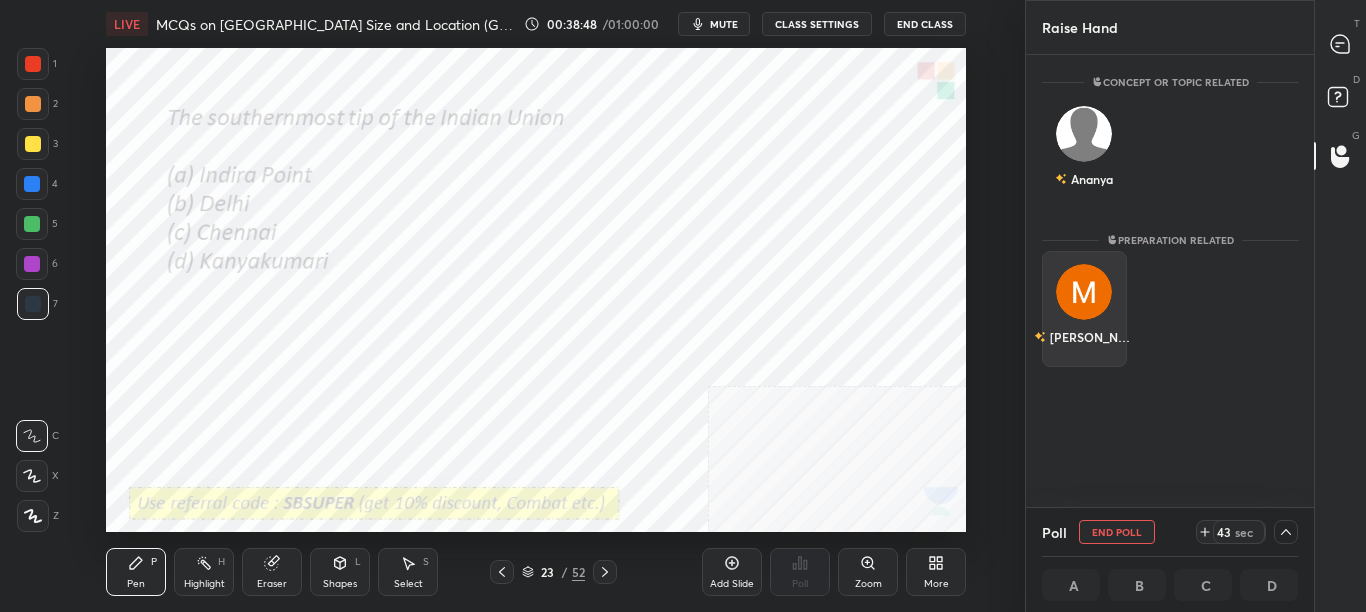 click on "[PERSON_NAME]" at bounding box center (1084, 309) 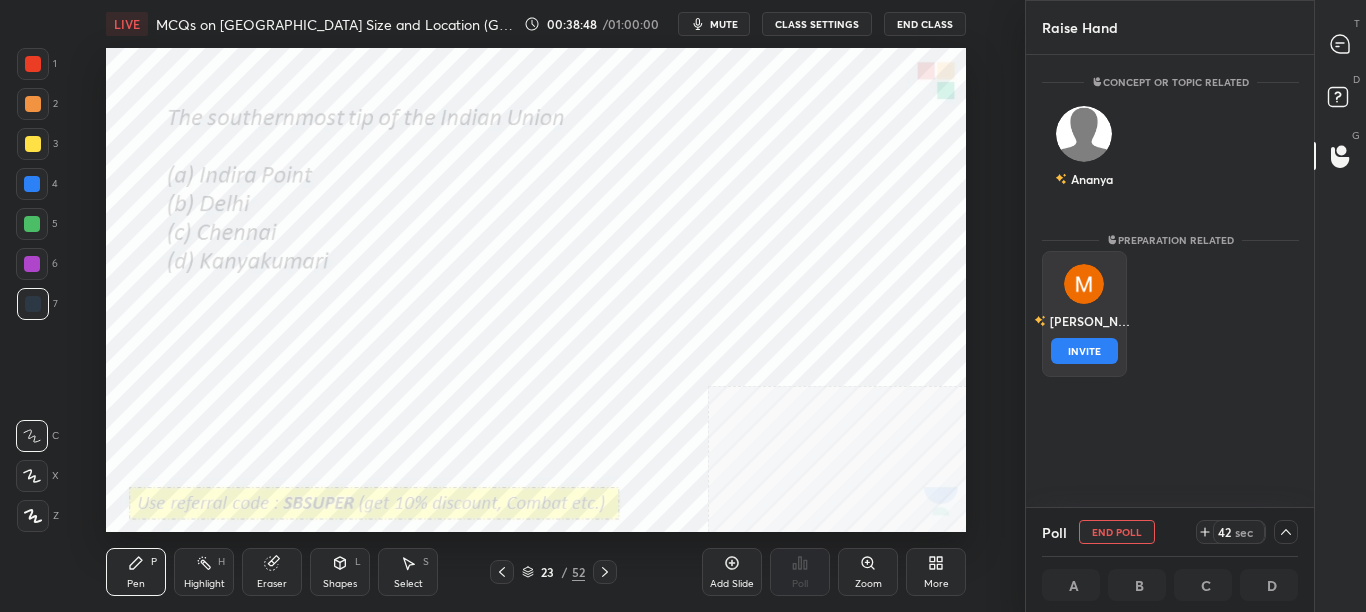click on "INVITE" at bounding box center [1084, 351] 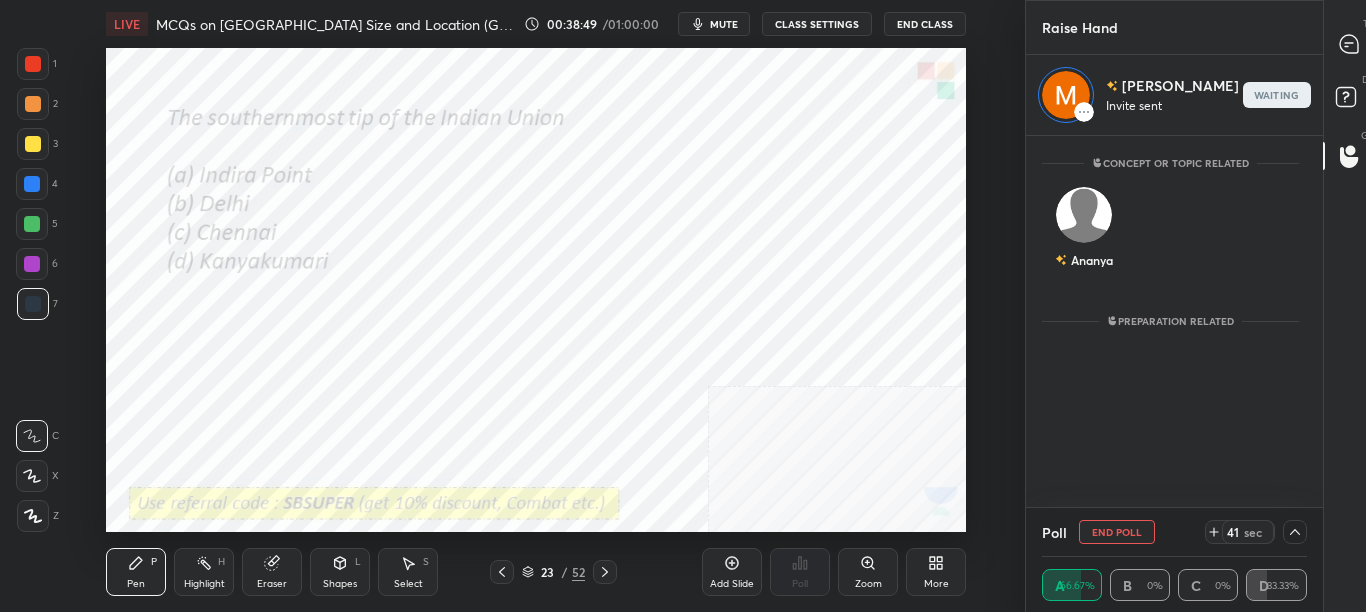 click 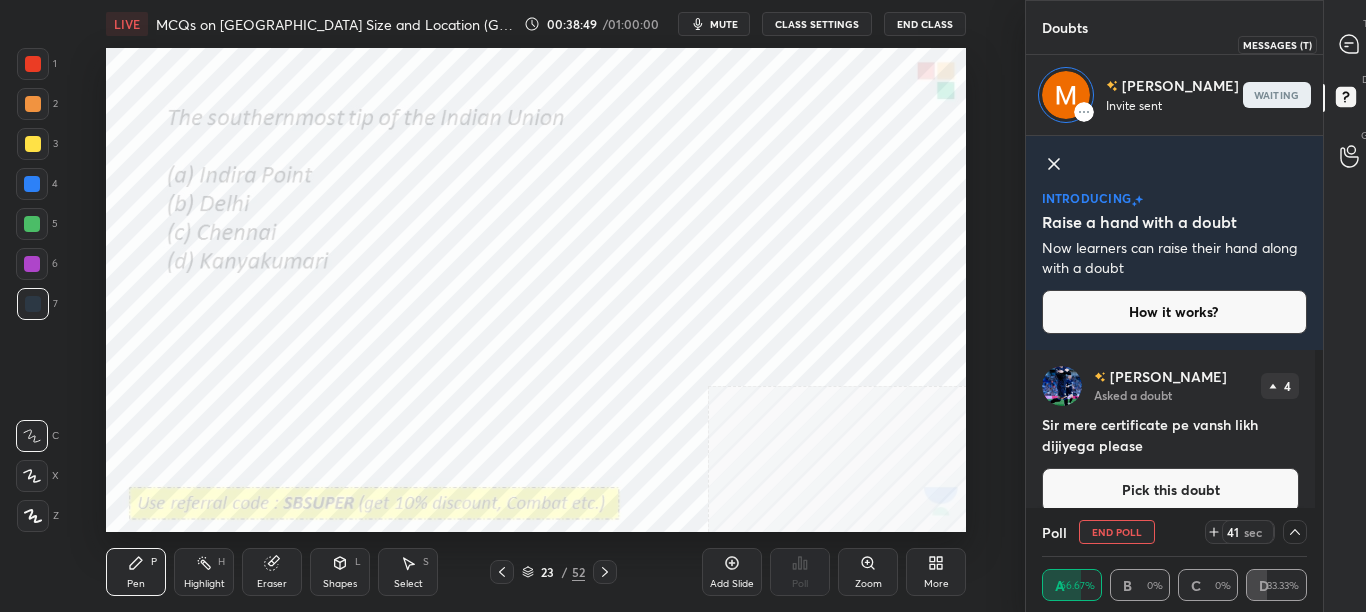 click at bounding box center [1349, 44] 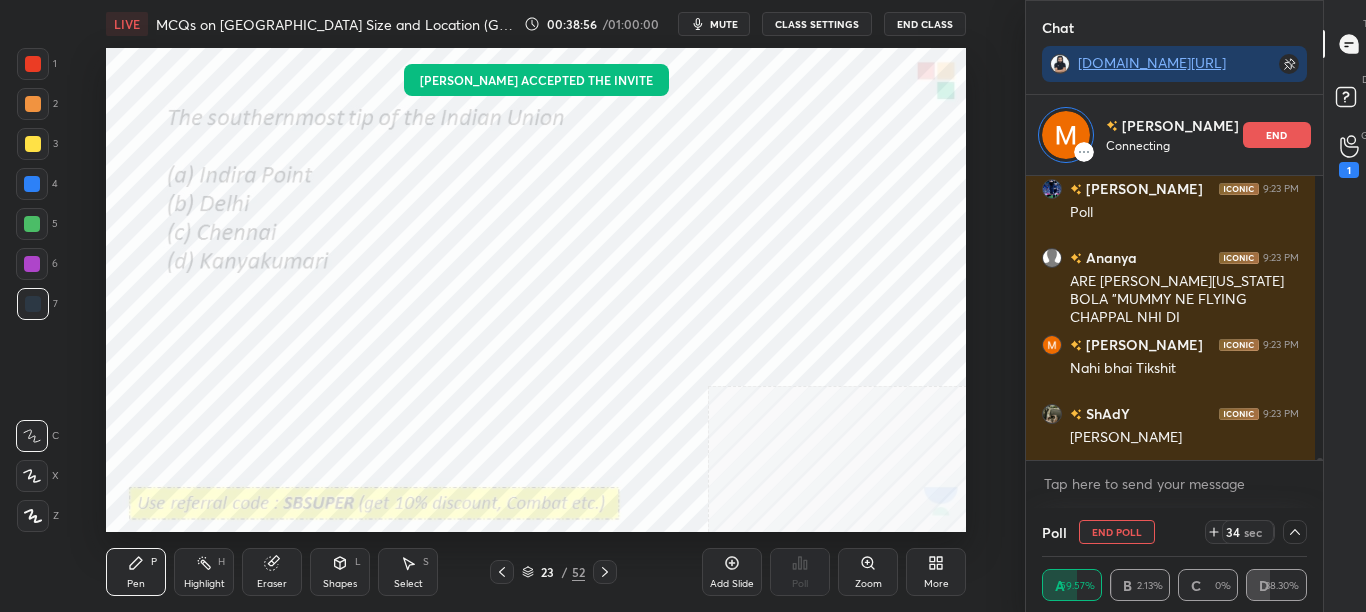 click on "x" at bounding box center [1174, 484] 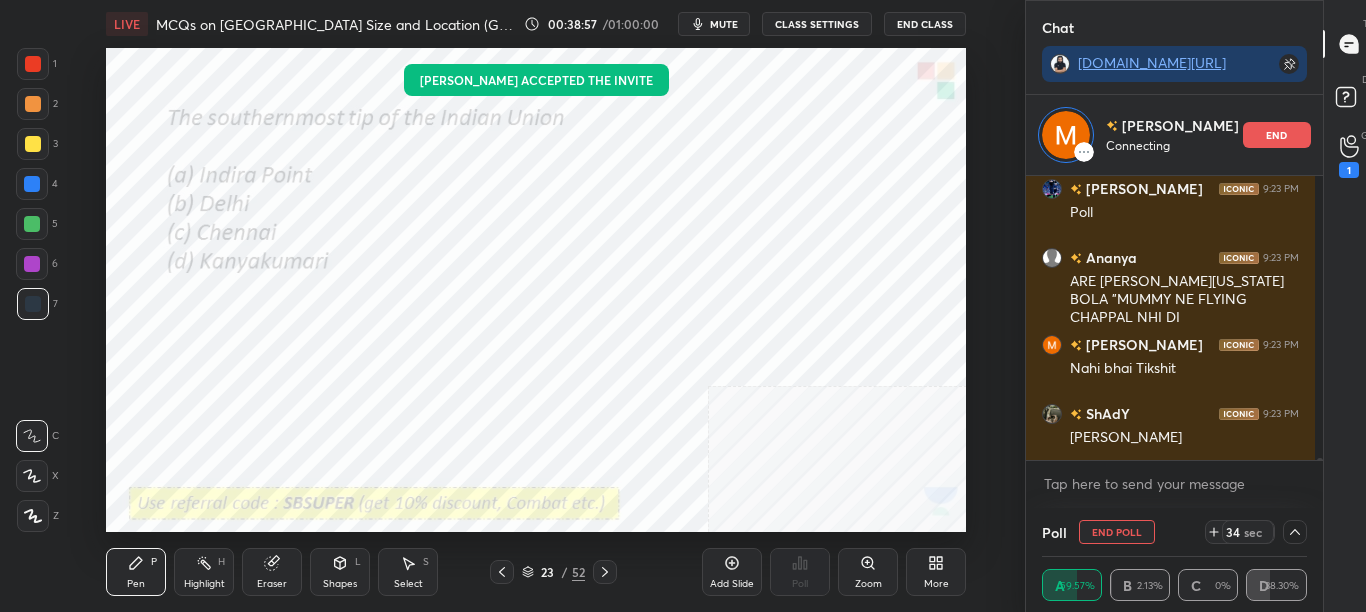 click on "x" at bounding box center (1174, 484) 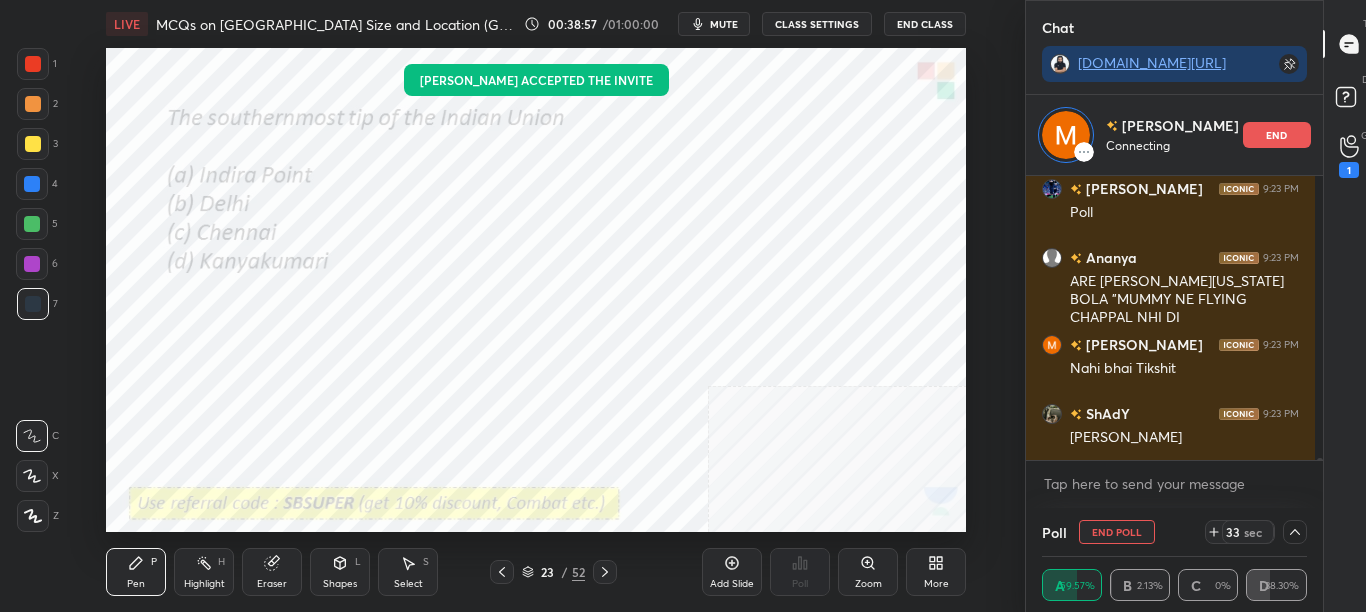 click on "x" at bounding box center (1174, 484) 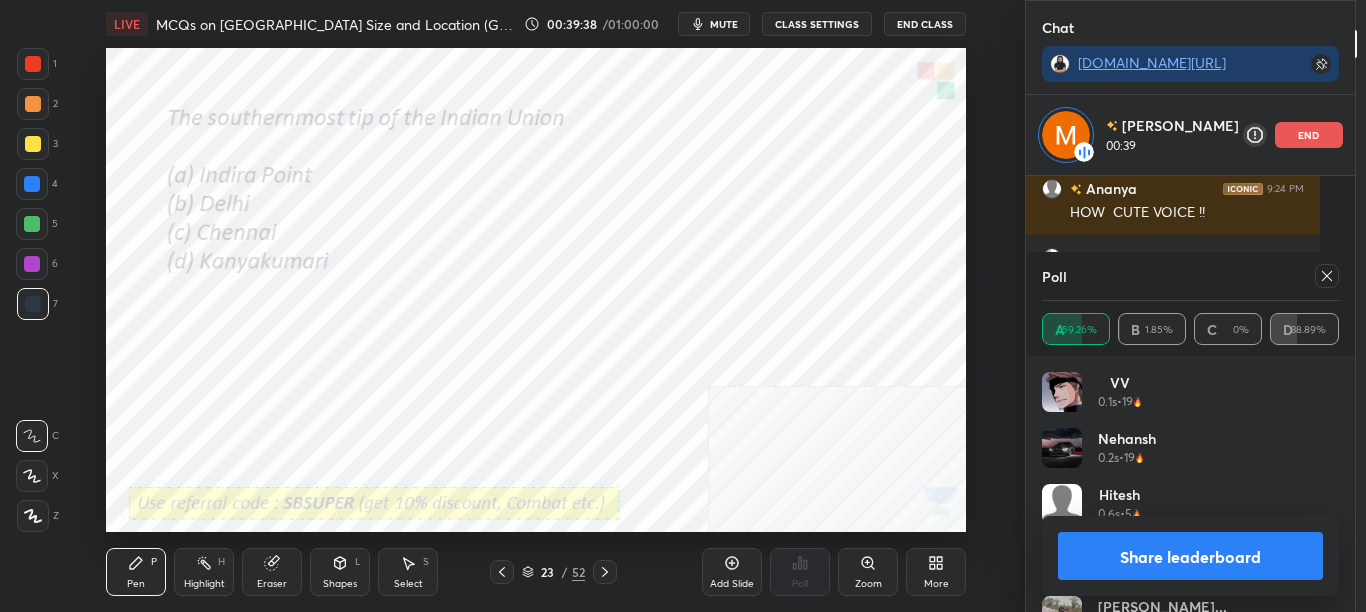 click 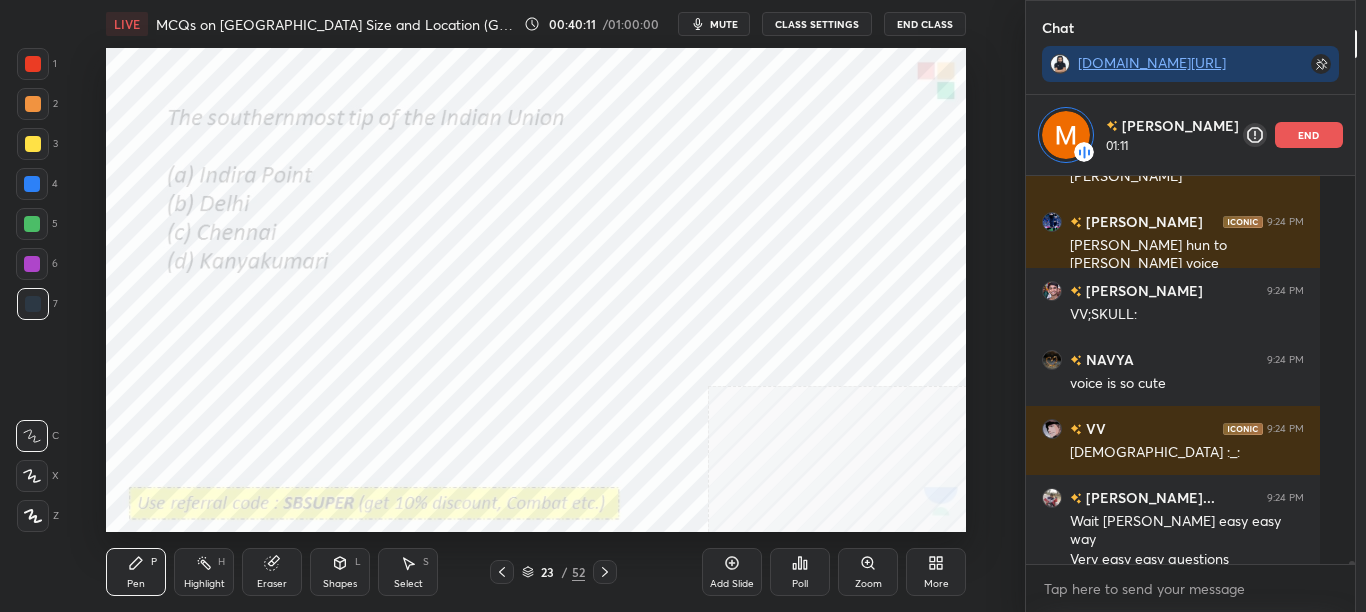 scroll, scrollTop: 45487, scrollLeft: 0, axis: vertical 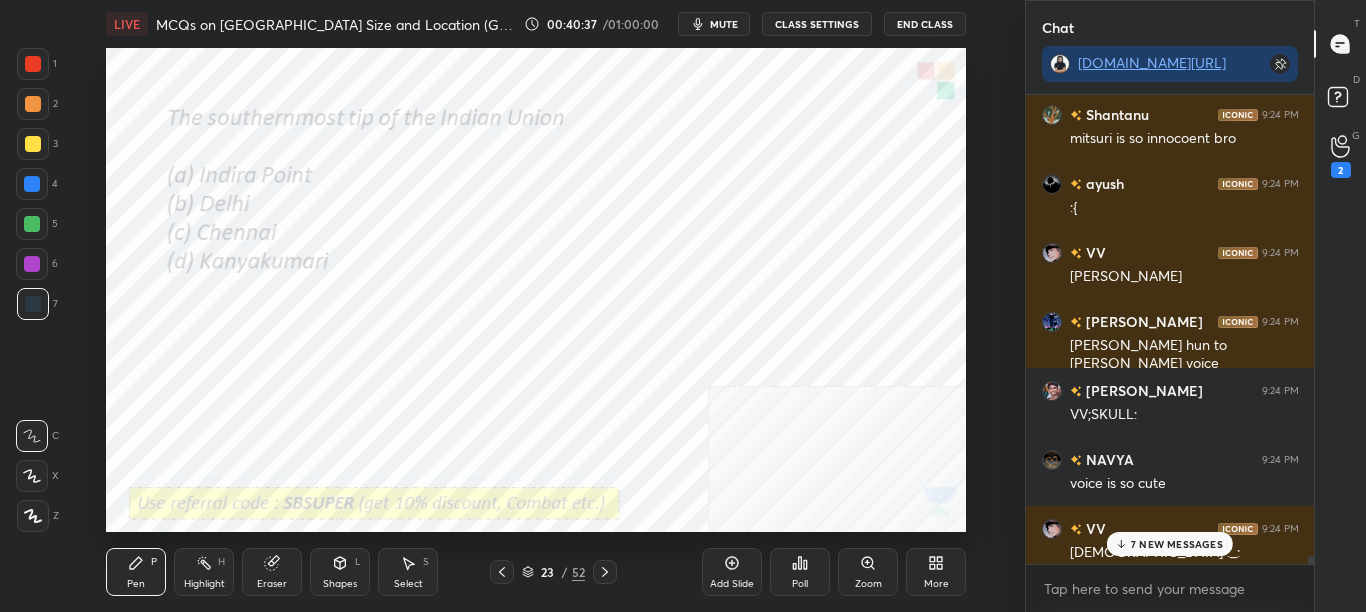 click on "7 NEW MESSAGES" at bounding box center (1177, 544) 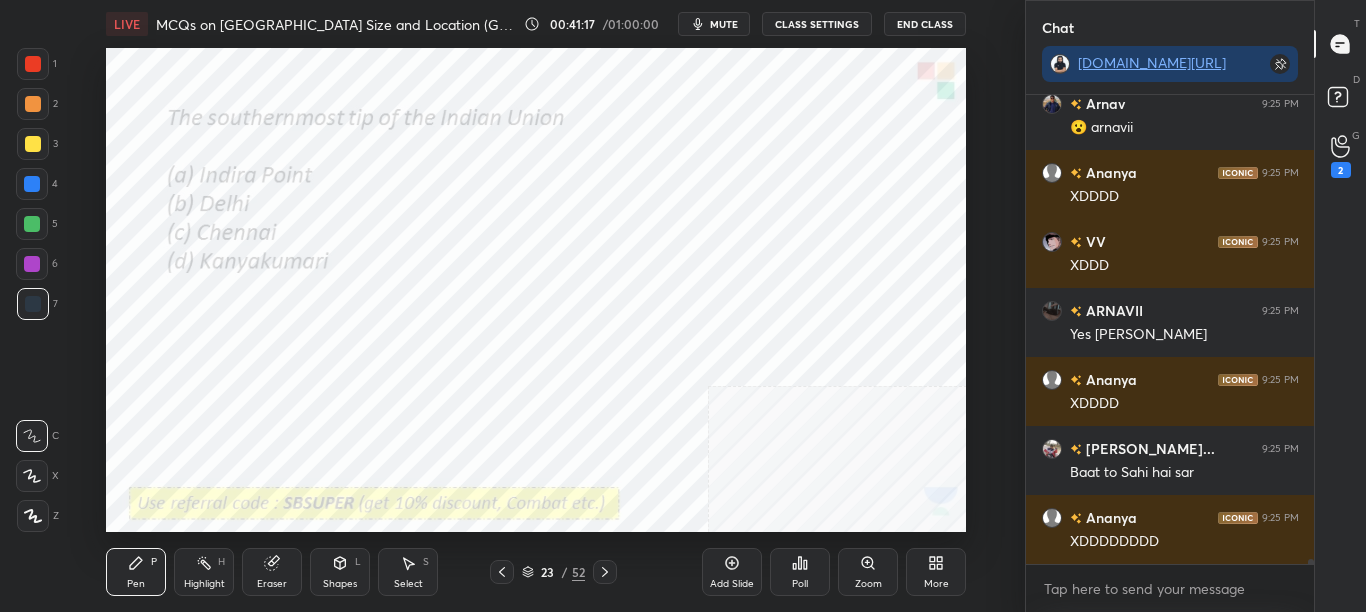 scroll, scrollTop: 47720, scrollLeft: 0, axis: vertical 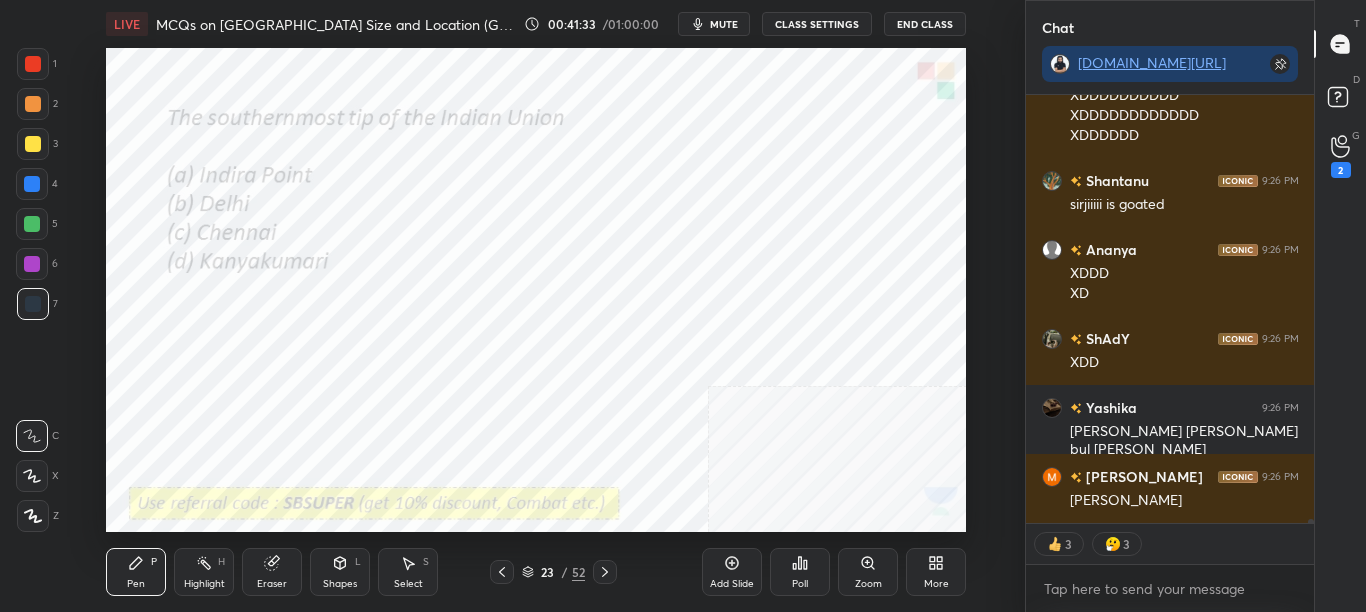 click on "23" at bounding box center (548, 572) 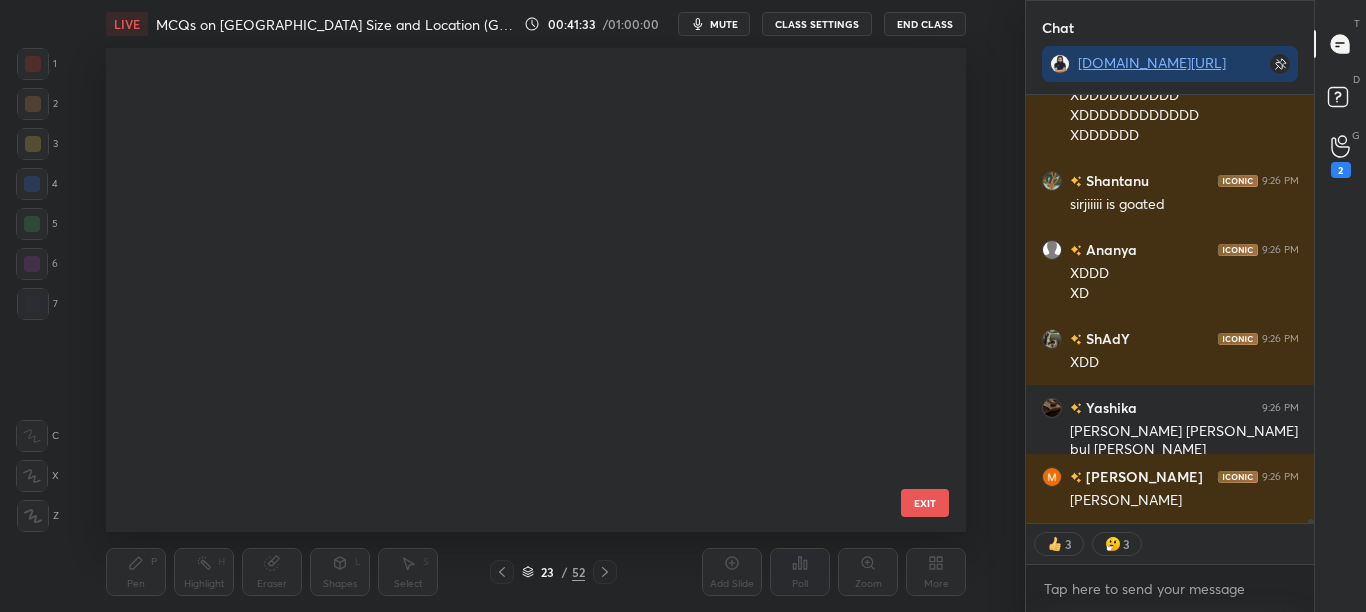 scroll, scrollTop: 686, scrollLeft: 0, axis: vertical 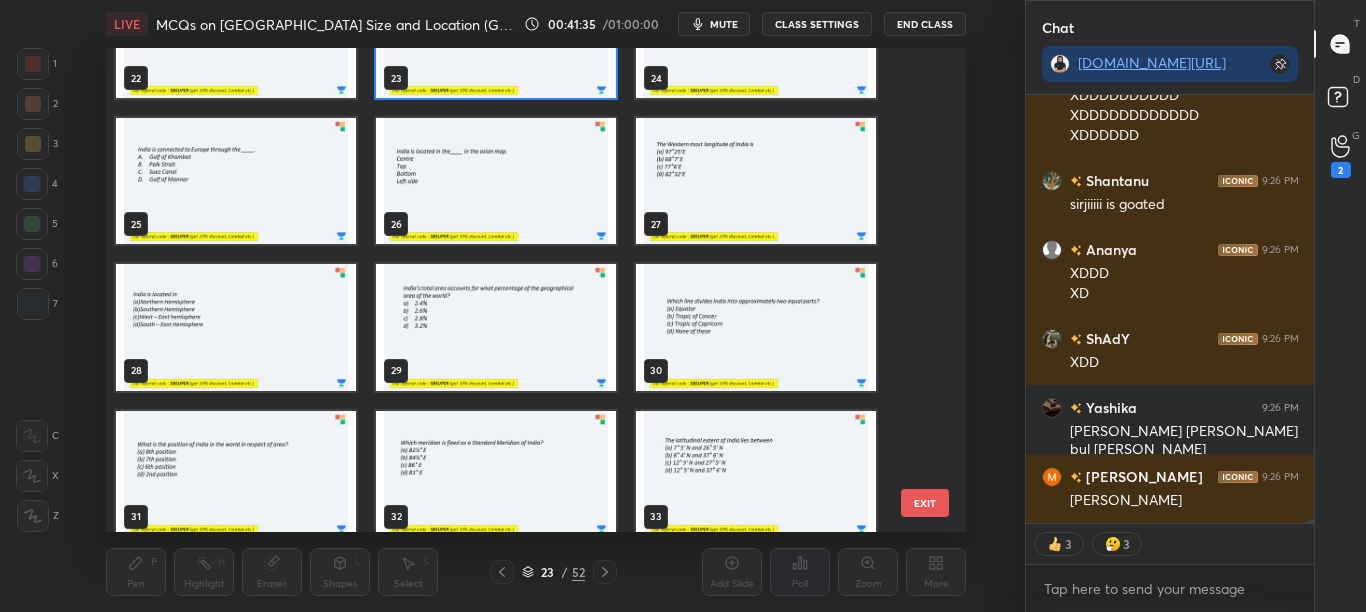 click on "22 23 24 25 26 27 28 29 30 31 32 33 34 35 36 EXIT" at bounding box center (536, 290) 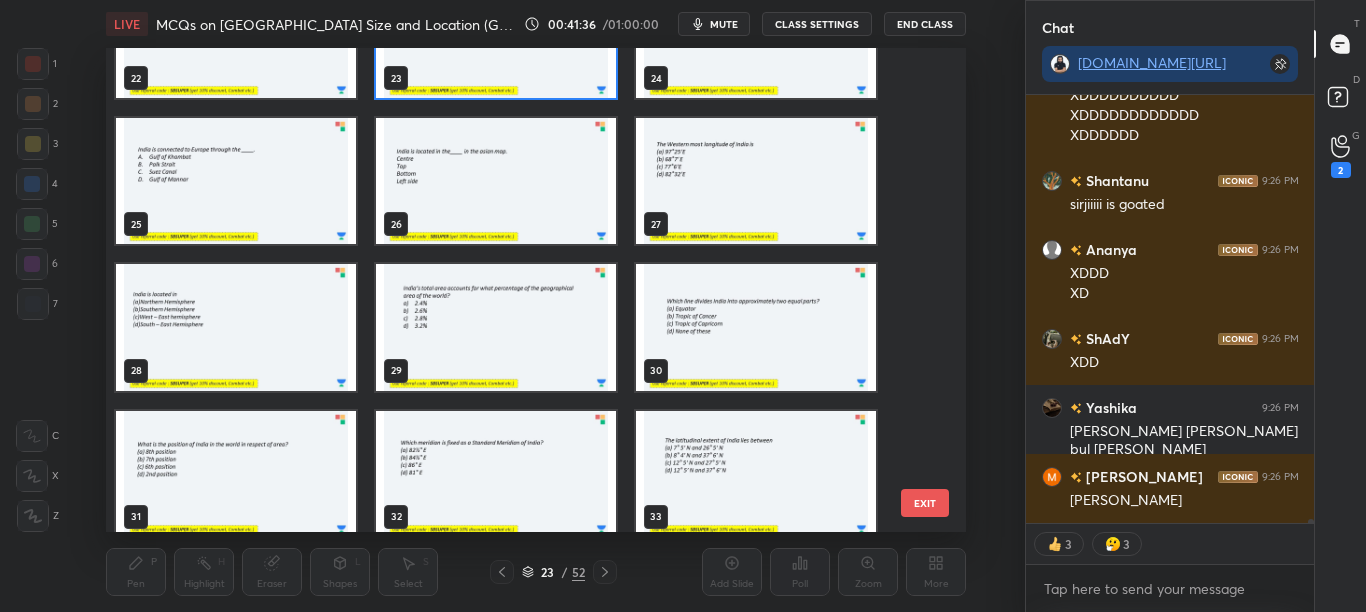 click on "22 23 24 25 26 27 28 29 30 31 32 33 34 35 36 EXIT" at bounding box center [536, 290] 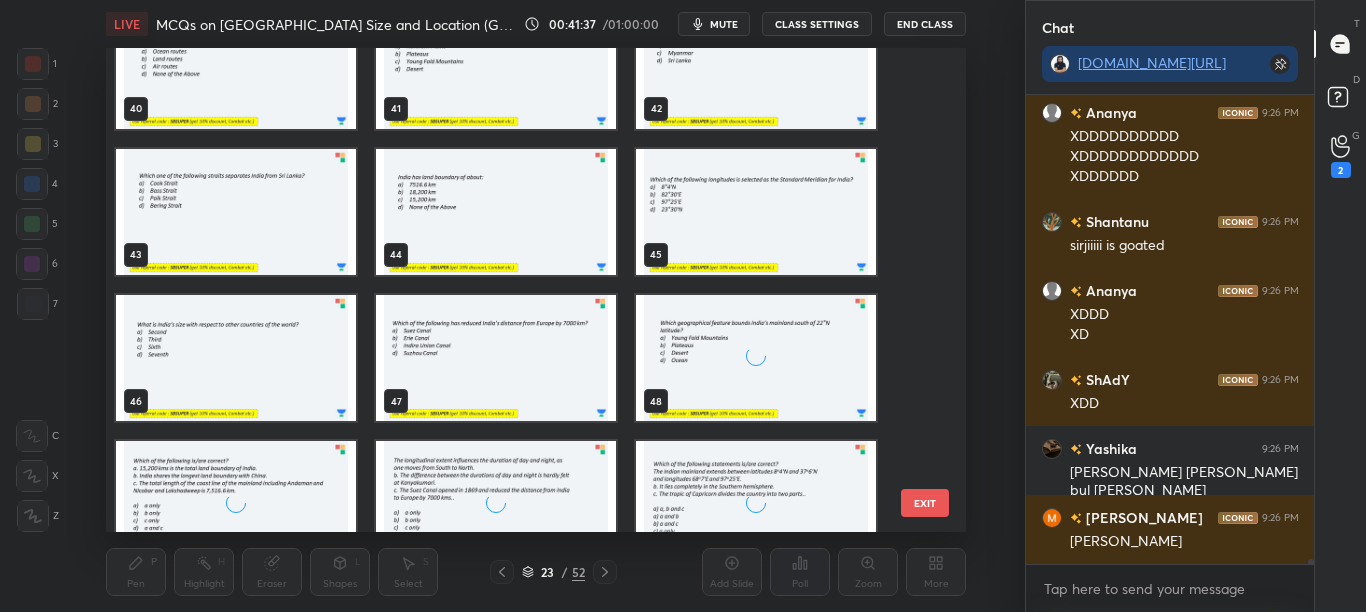 click on "40 41 42 43 44 45 46 47 48 49 50 51 52" at bounding box center (518, 290) 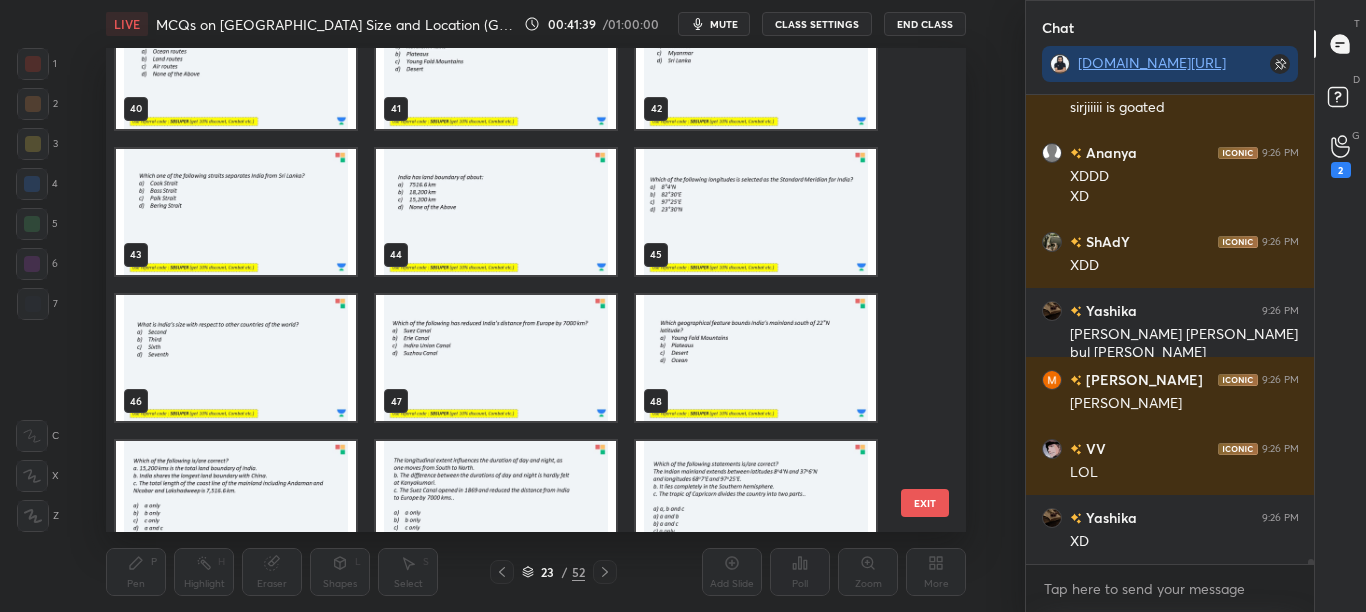 click at bounding box center (756, 358) 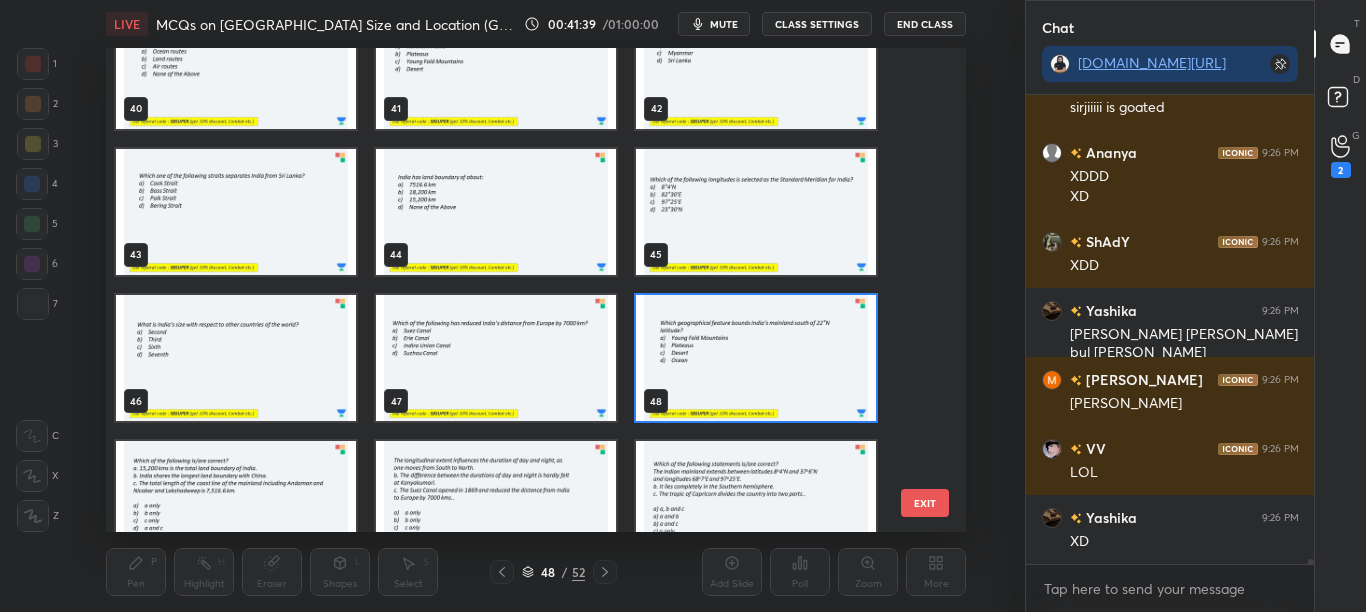 click at bounding box center (756, 358) 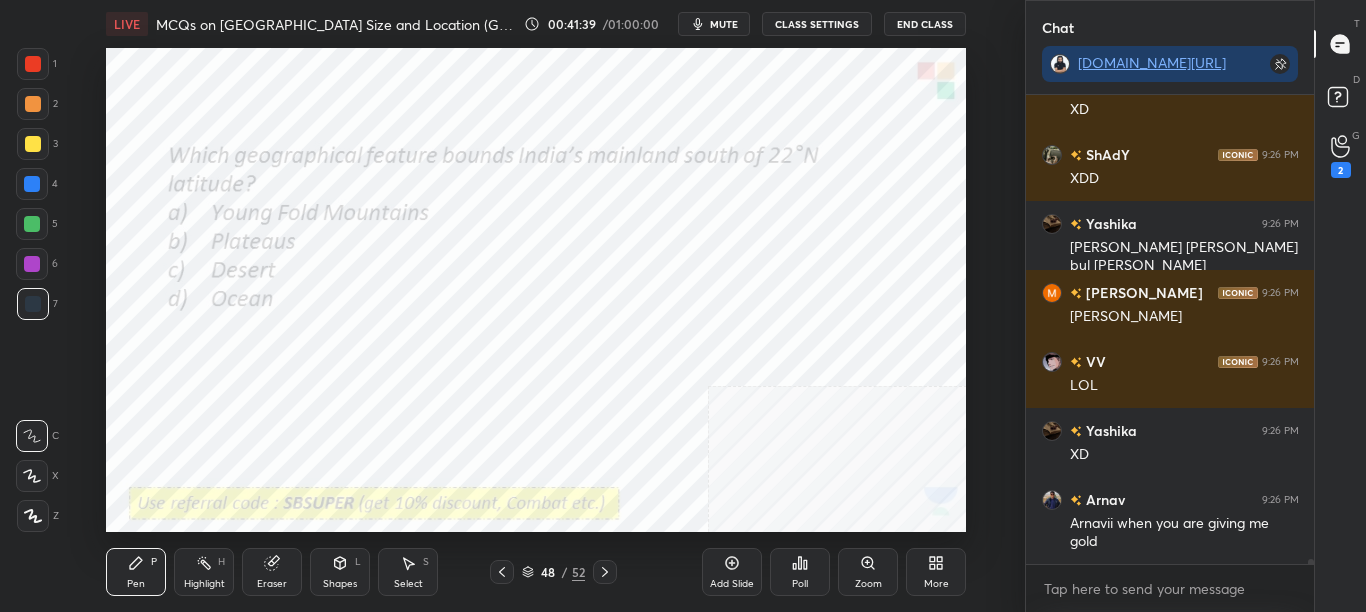 click at bounding box center (756, 358) 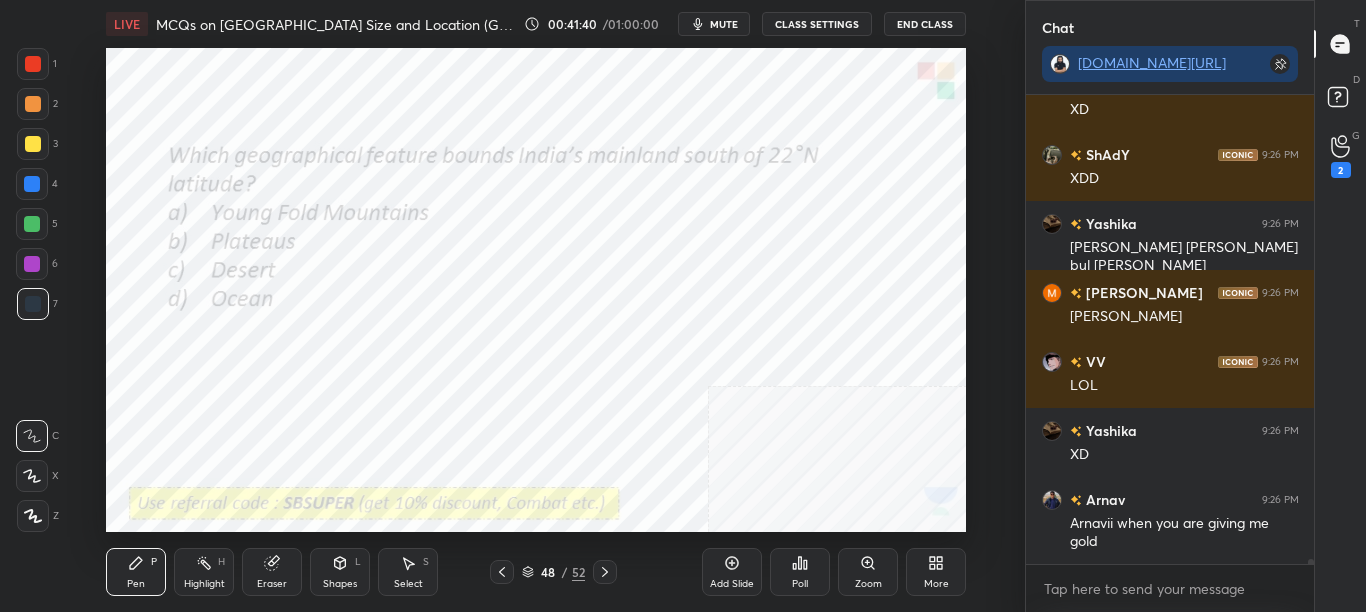 click at bounding box center (756, 358) 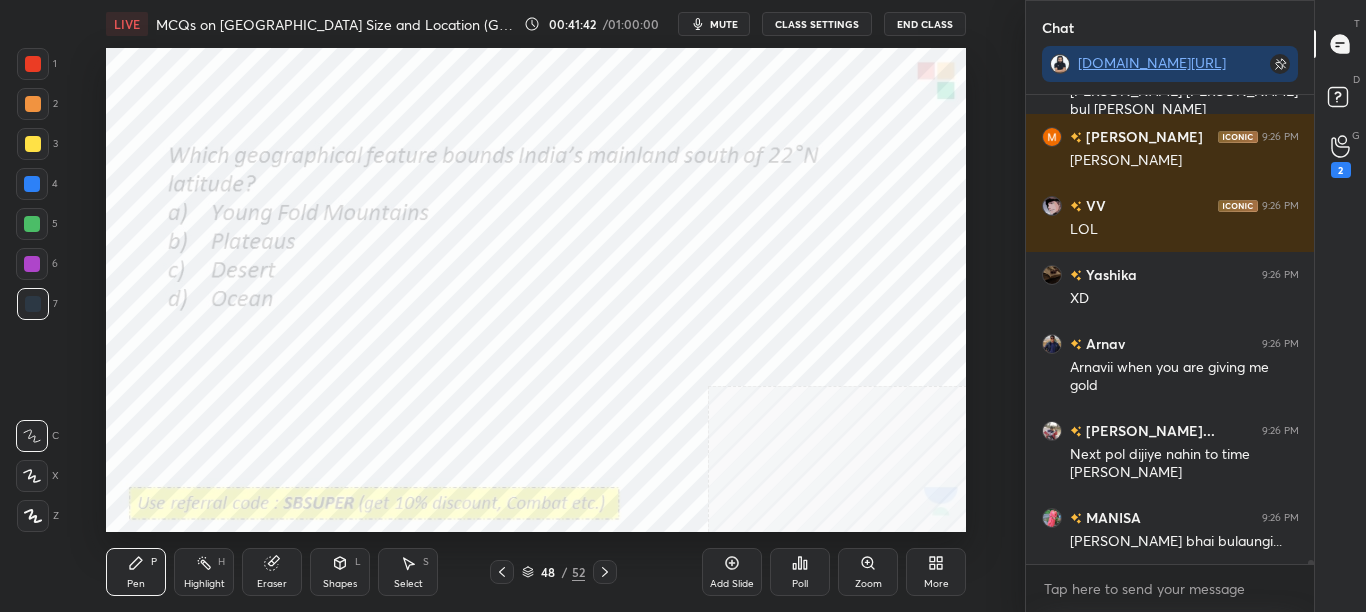 click at bounding box center [502, 572] 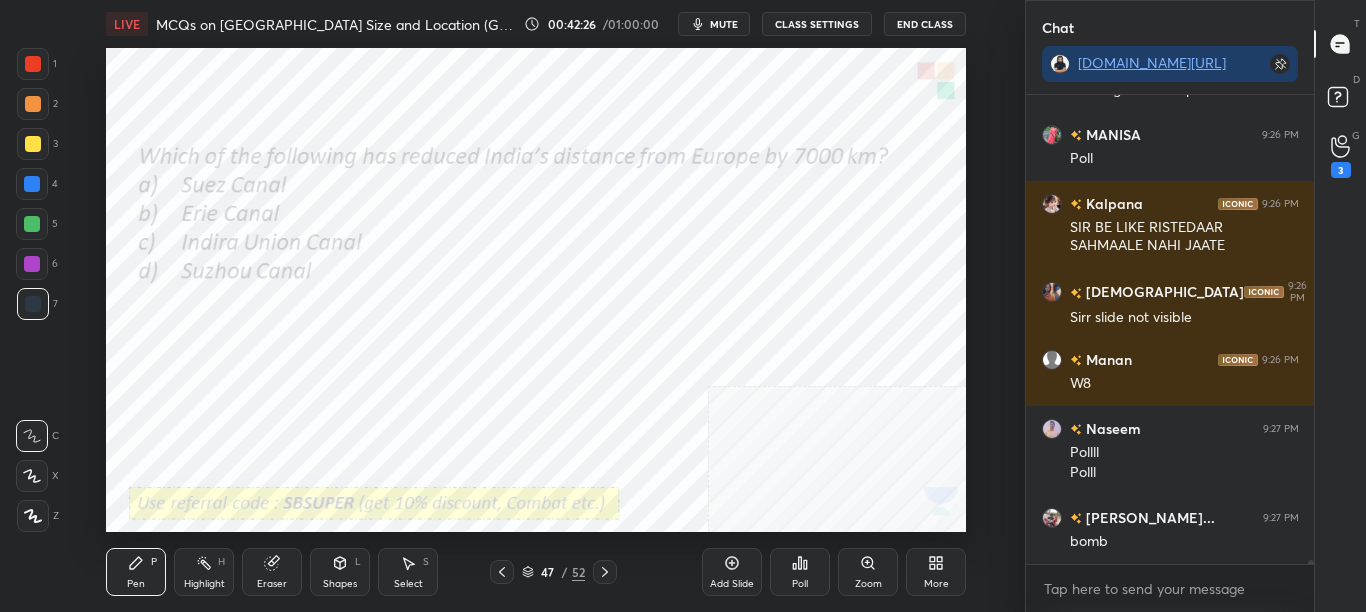 scroll, scrollTop: 49410, scrollLeft: 0, axis: vertical 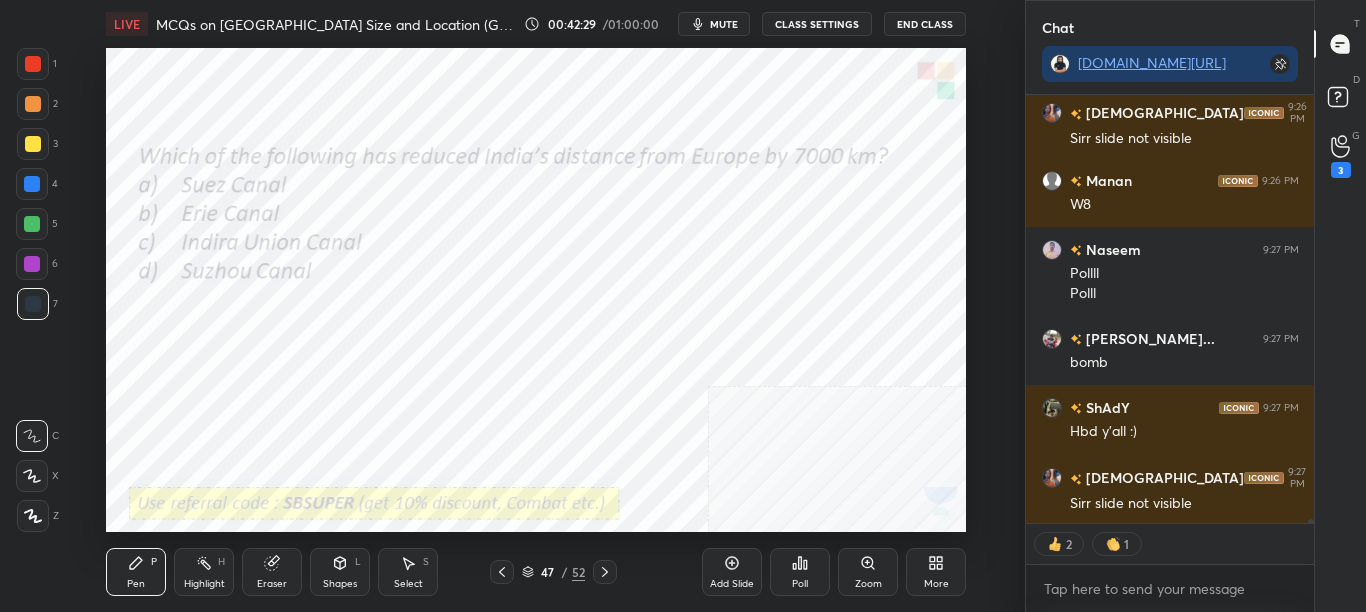 click on "Poll" at bounding box center [800, 572] 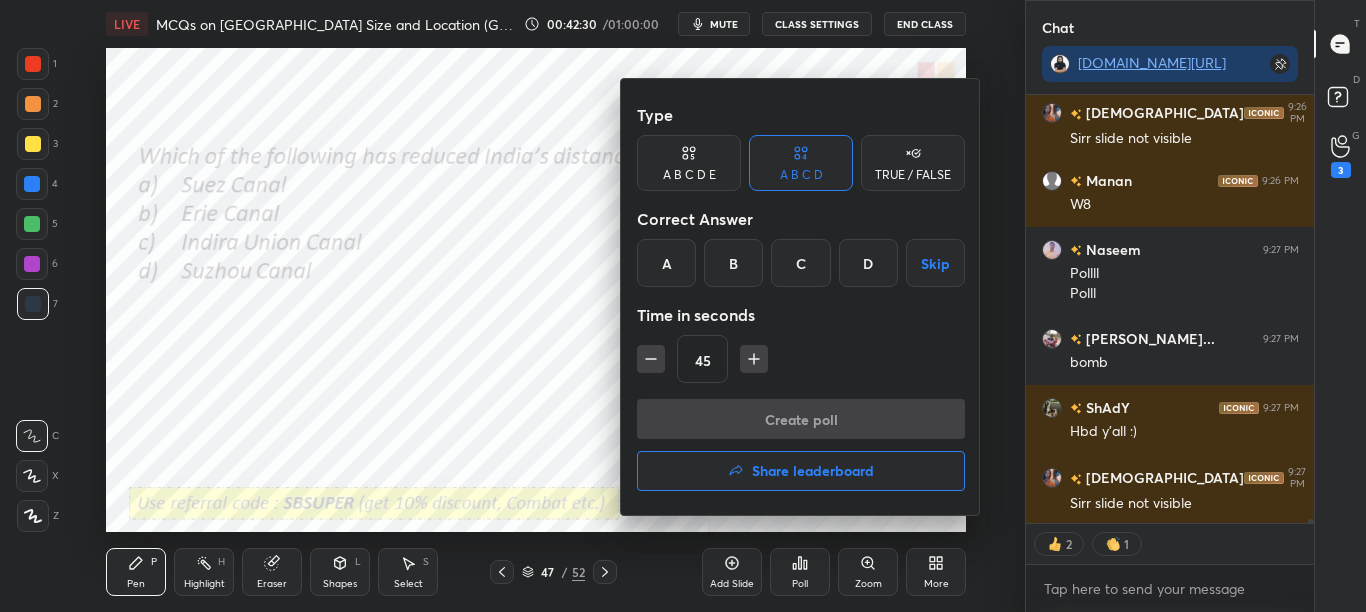 scroll, scrollTop: 49589, scrollLeft: 0, axis: vertical 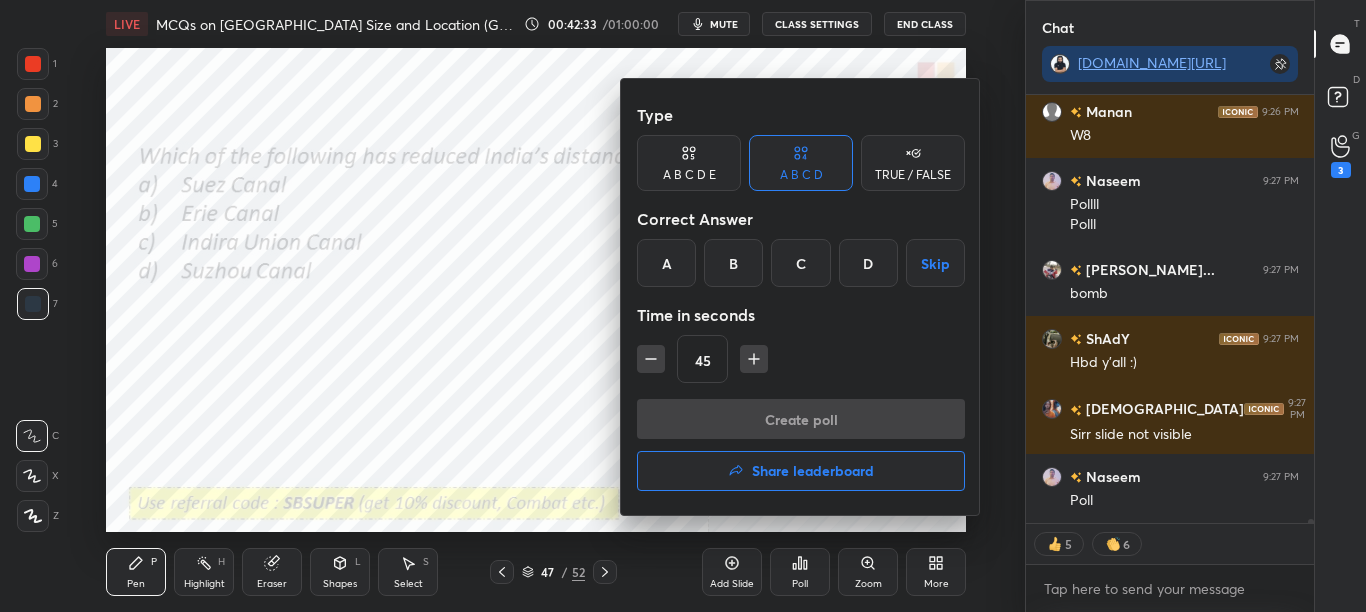 drag, startPoint x: 661, startPoint y: 260, endPoint x: 657, endPoint y: 270, distance: 10.770329 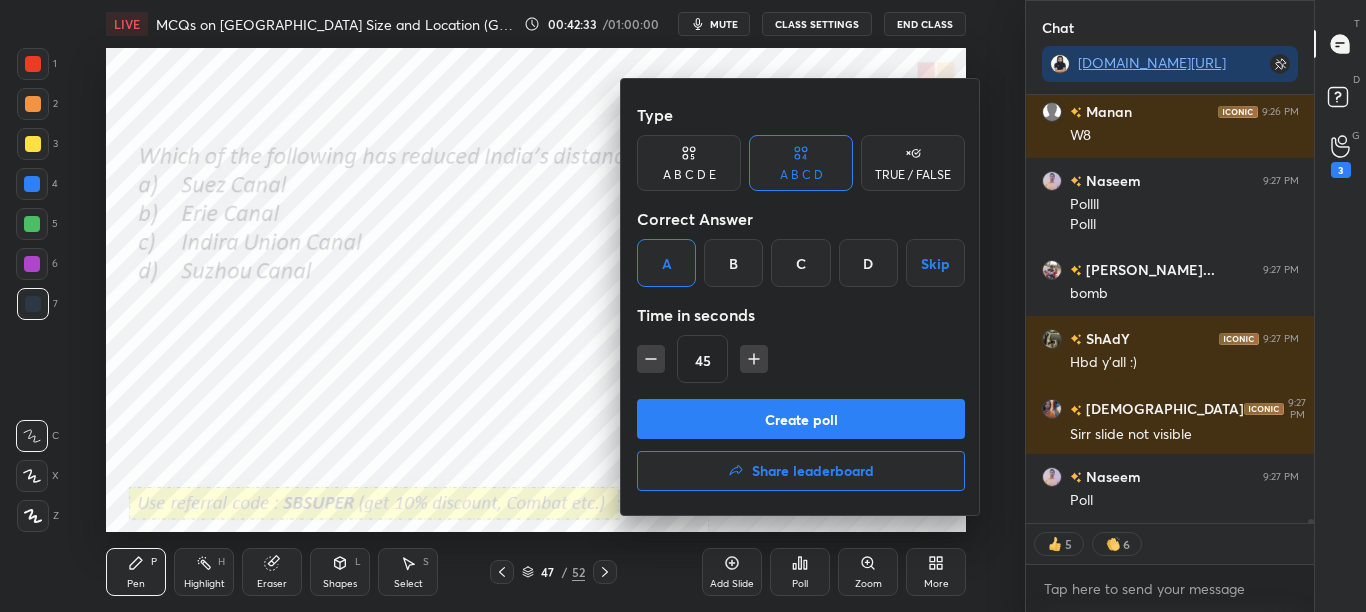 click at bounding box center [683, 306] 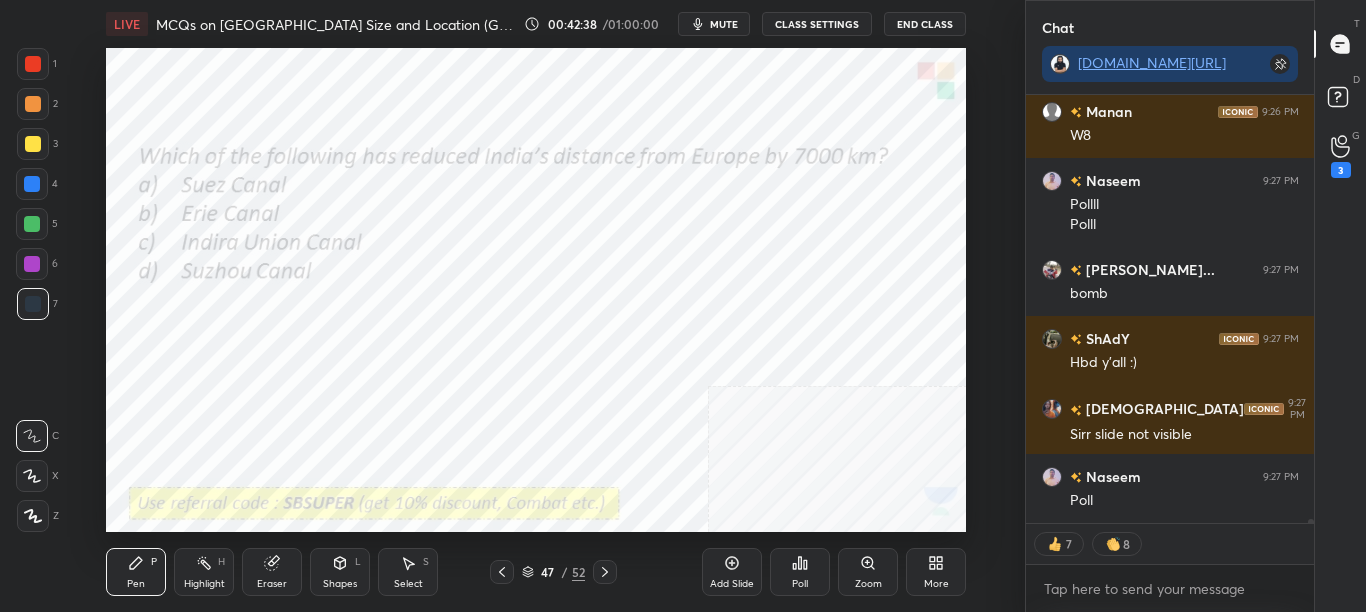 scroll, scrollTop: 49658, scrollLeft: 0, axis: vertical 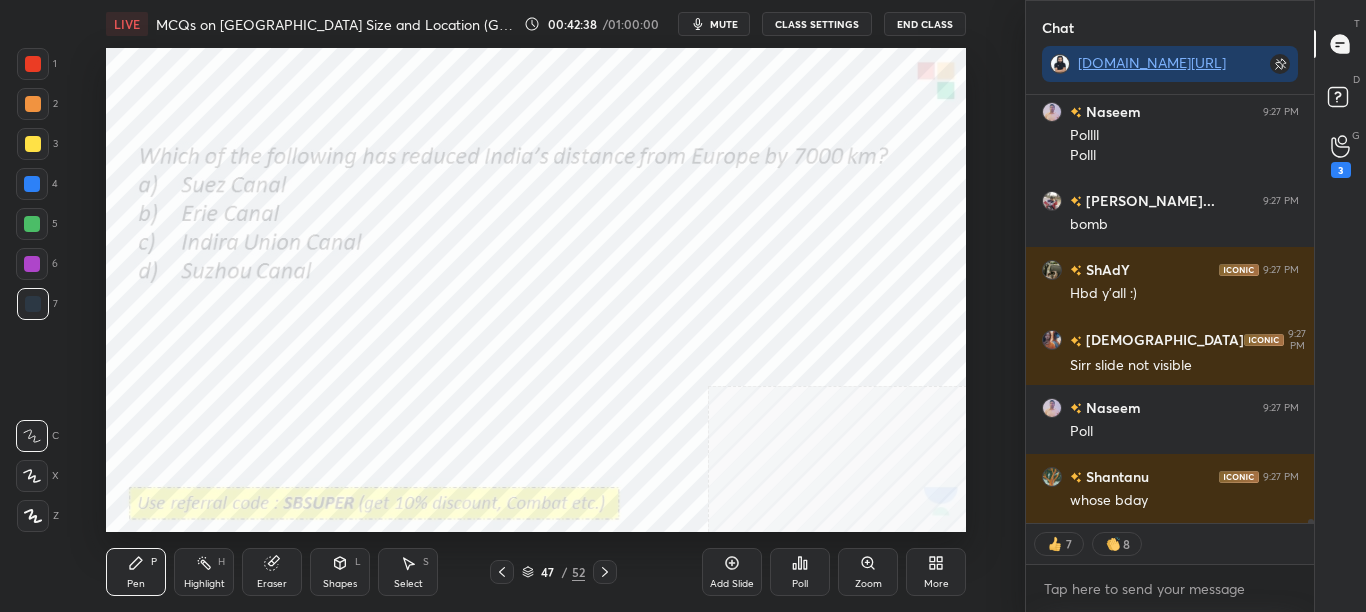 click on "Poll" at bounding box center (800, 572) 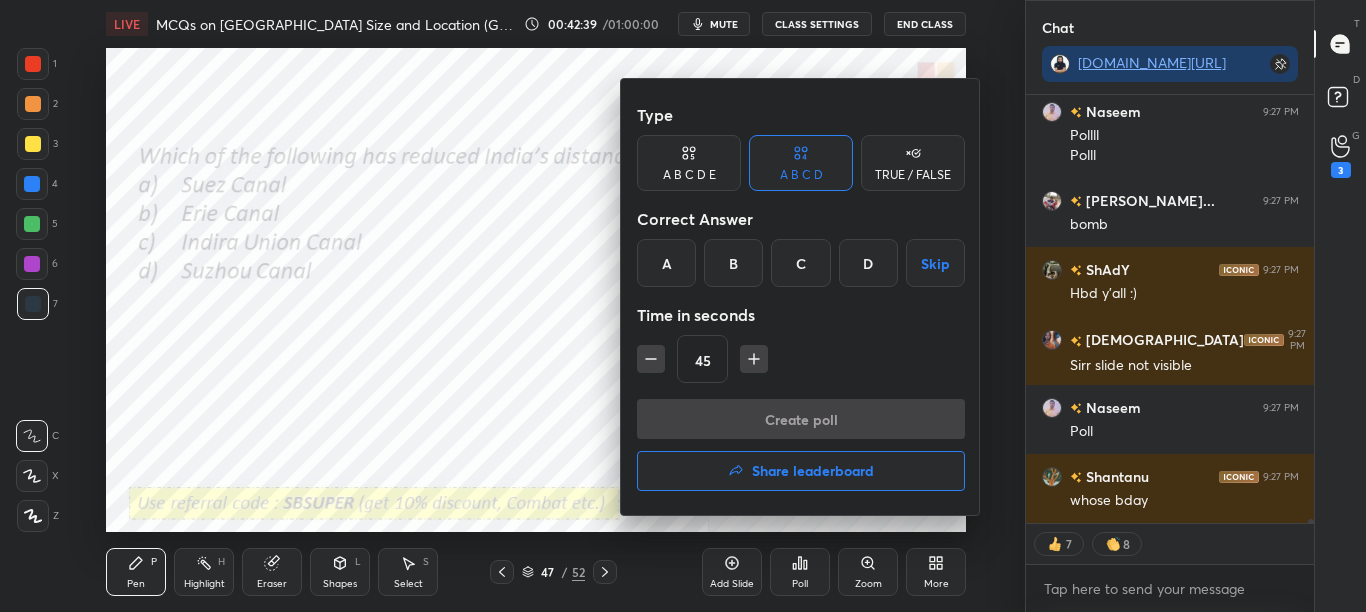 scroll, scrollTop: 49727, scrollLeft: 0, axis: vertical 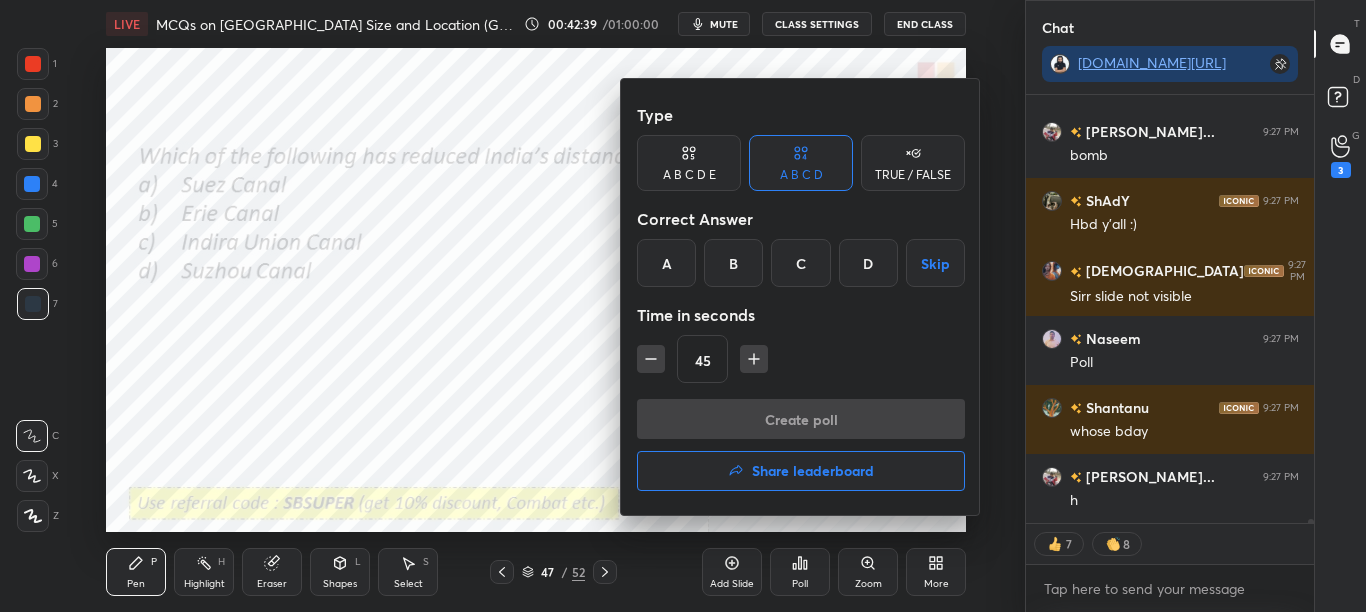 click at bounding box center (683, 306) 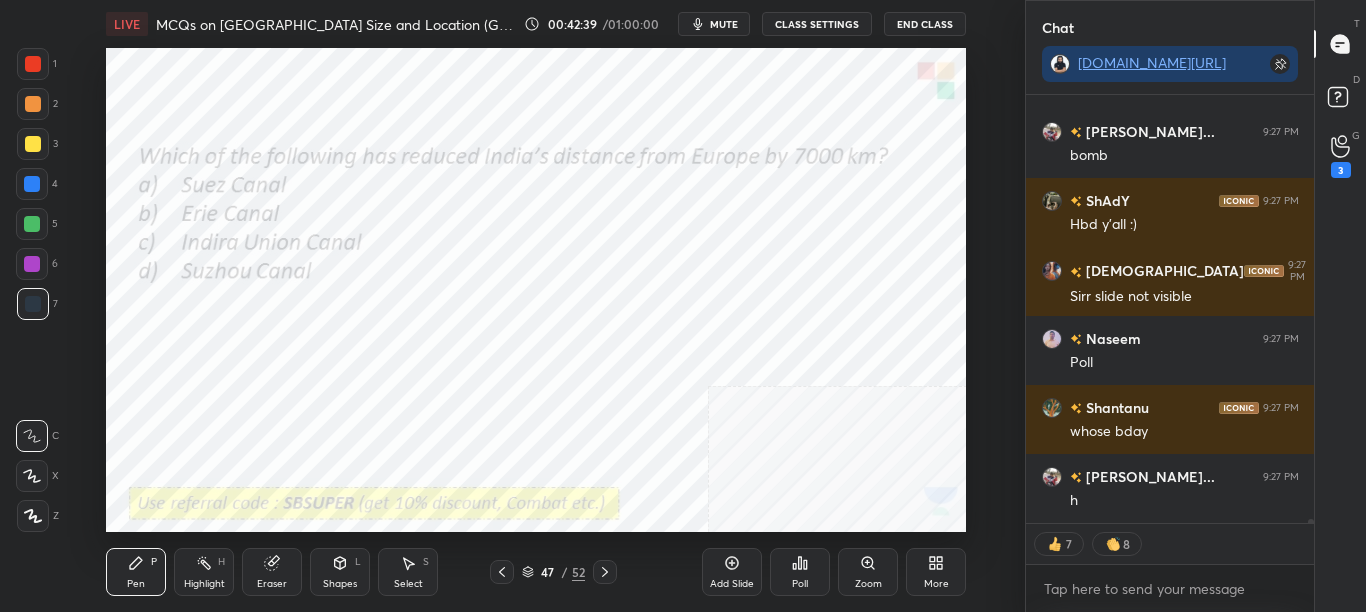 click on "Poll" at bounding box center [800, 572] 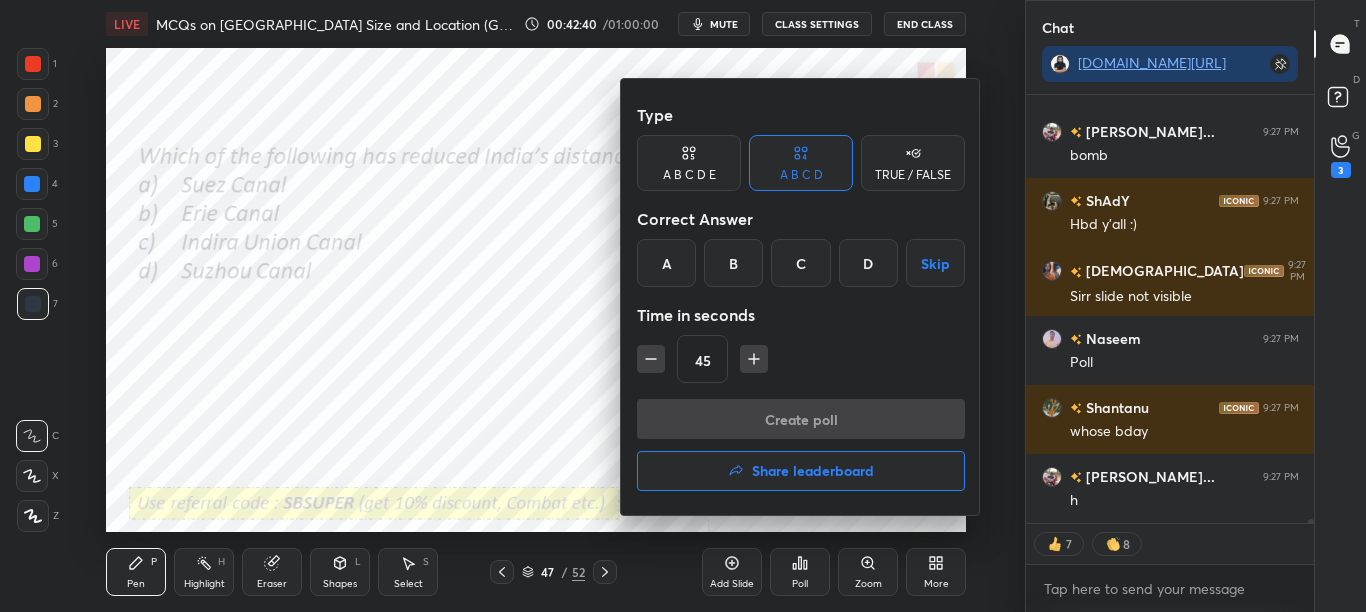 scroll, scrollTop: 49796, scrollLeft: 0, axis: vertical 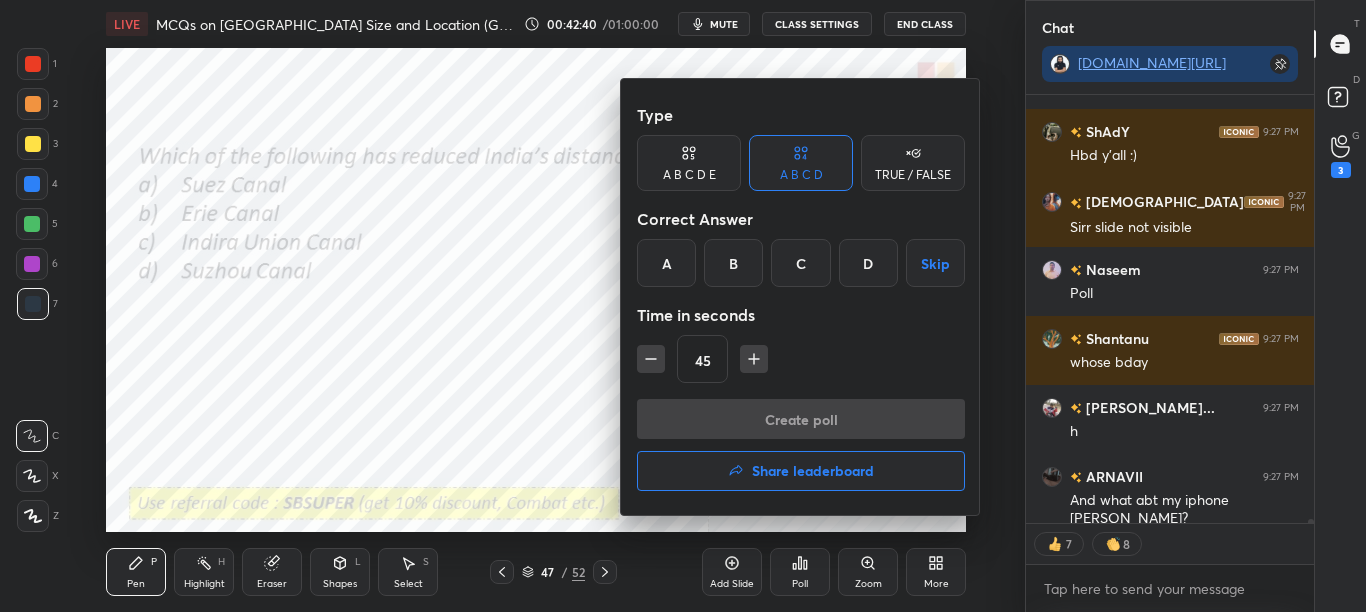 click at bounding box center (683, 306) 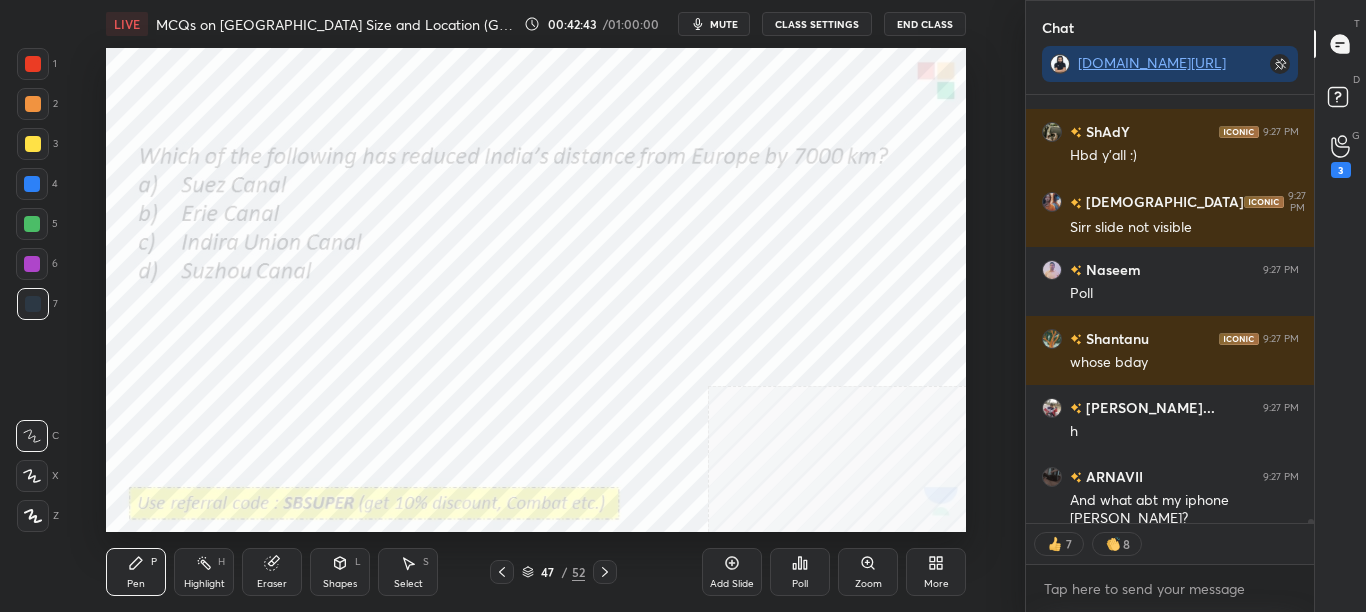 scroll, scrollTop: 49865, scrollLeft: 0, axis: vertical 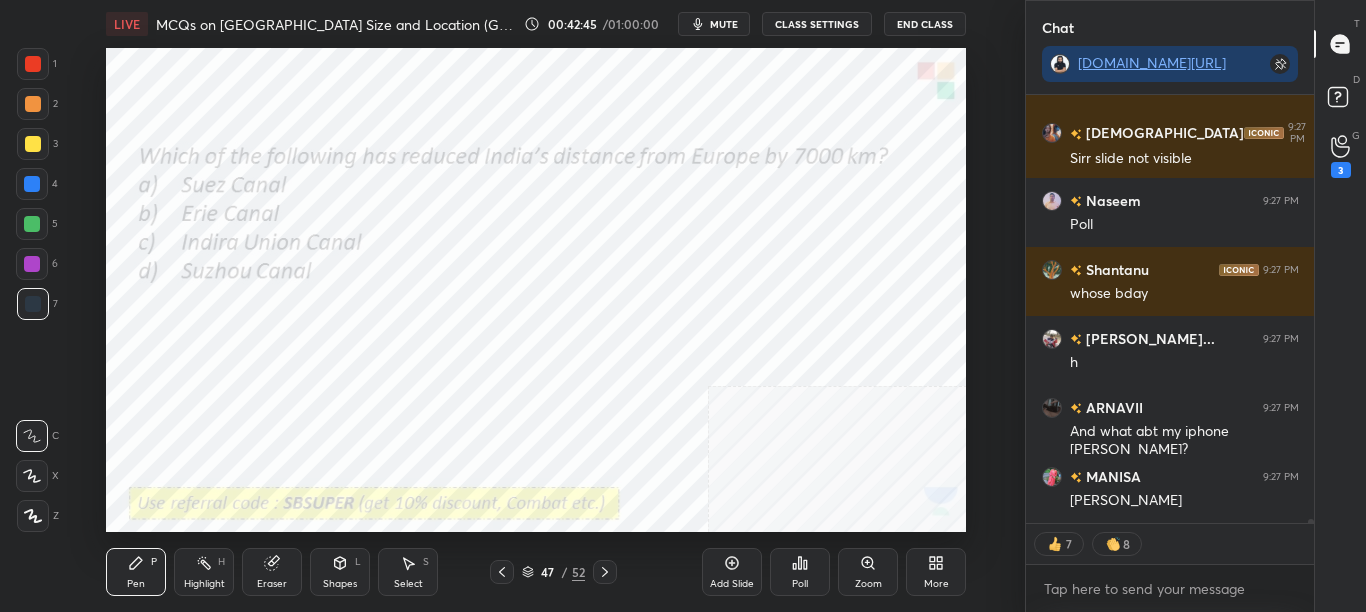 click on "Poll" at bounding box center [800, 572] 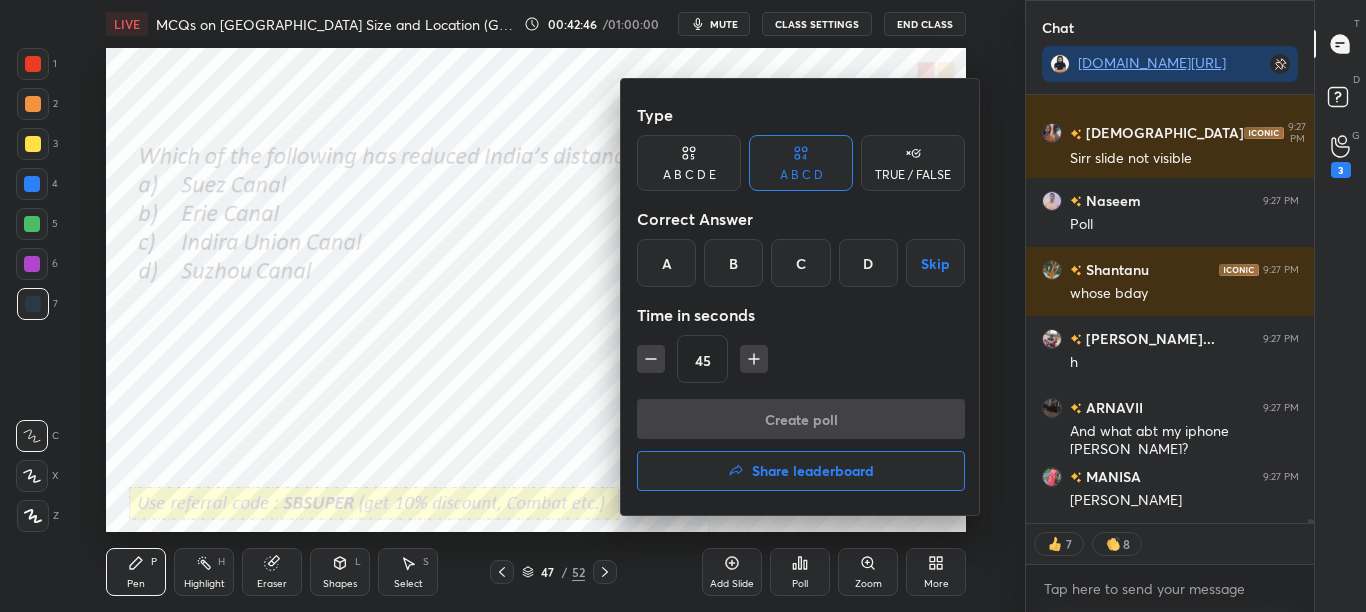 scroll, scrollTop: 7, scrollLeft: 7, axis: both 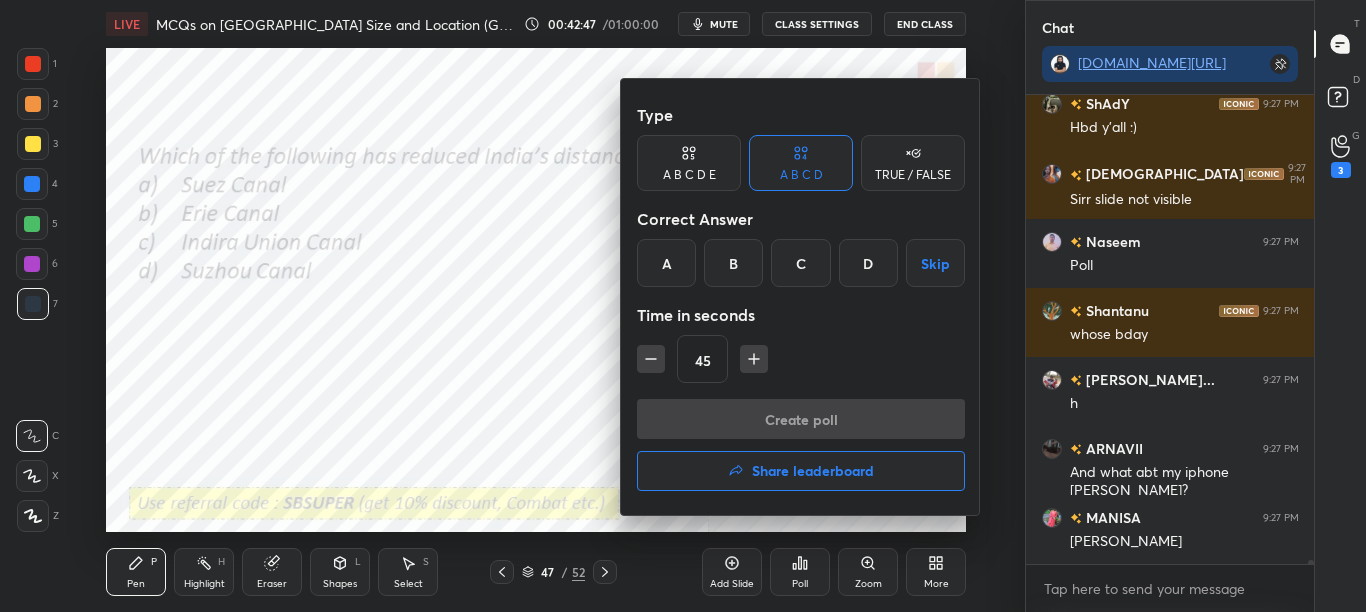 click on "A" at bounding box center [666, 263] 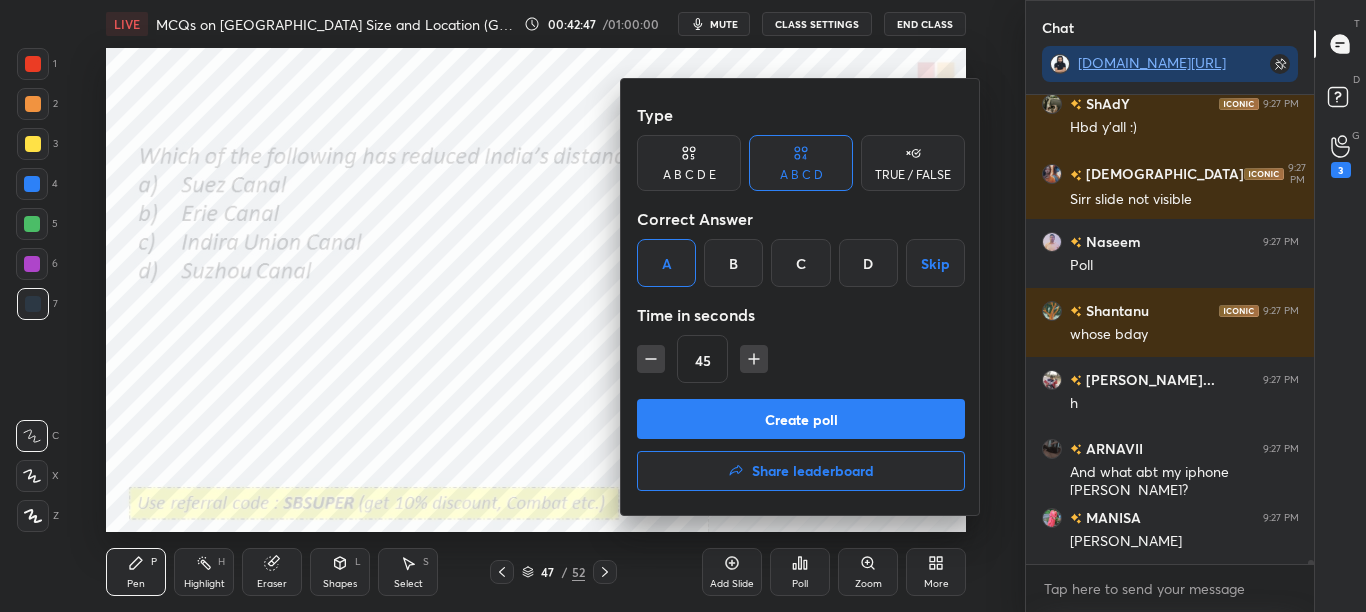 scroll, scrollTop: 49893, scrollLeft: 0, axis: vertical 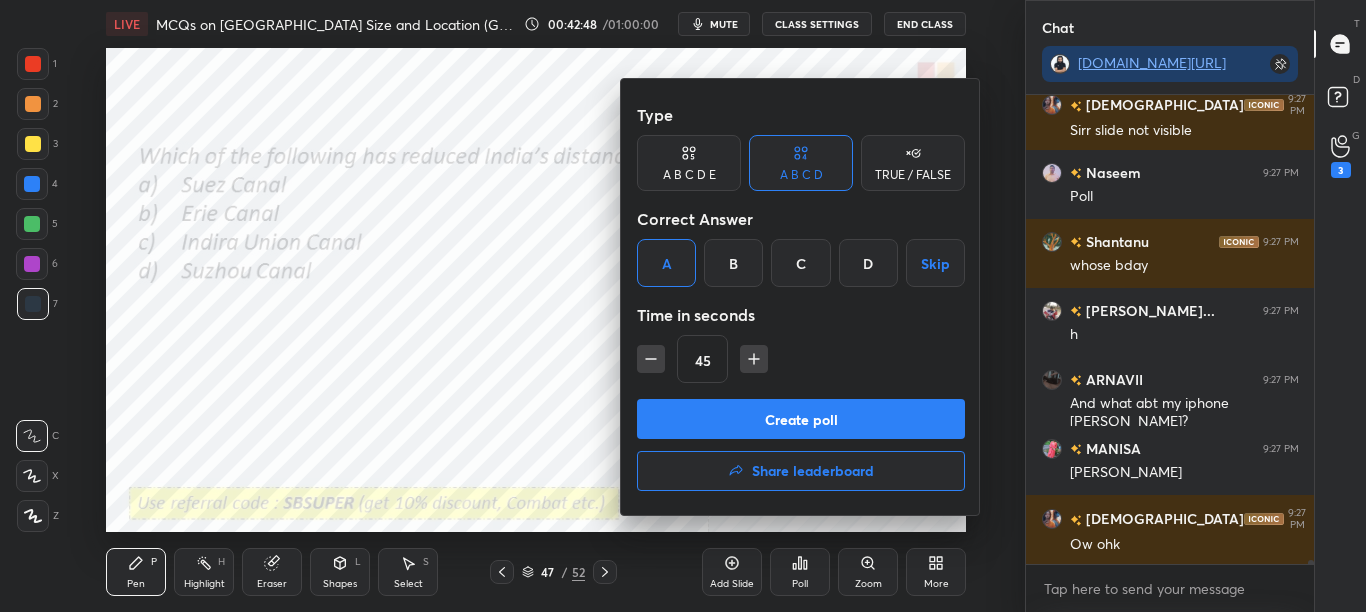click on "Create poll" at bounding box center [801, 419] 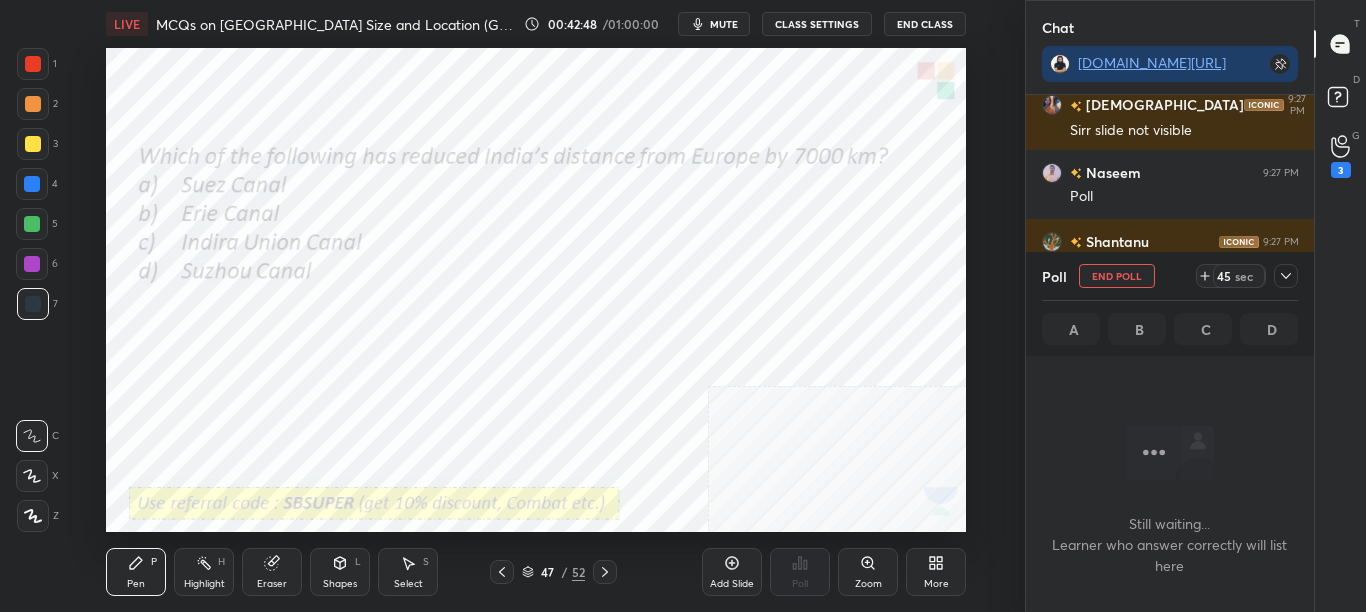 scroll, scrollTop: 193, scrollLeft: 282, axis: both 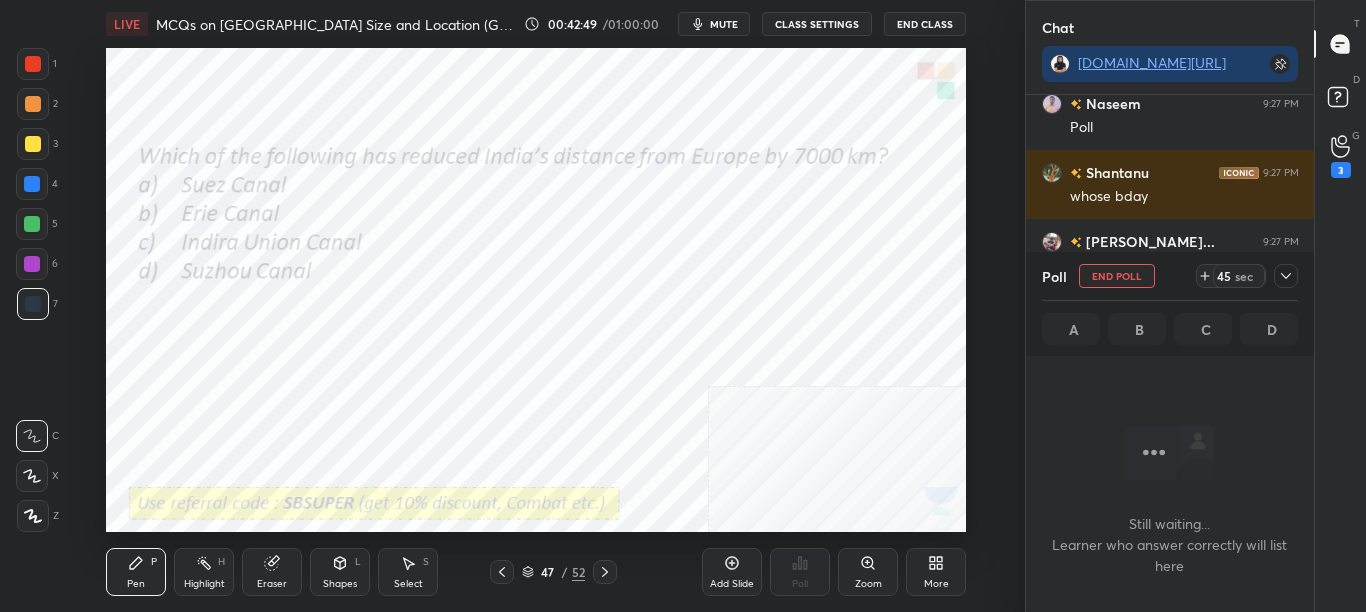 click on "45  sec" at bounding box center (1247, 276) 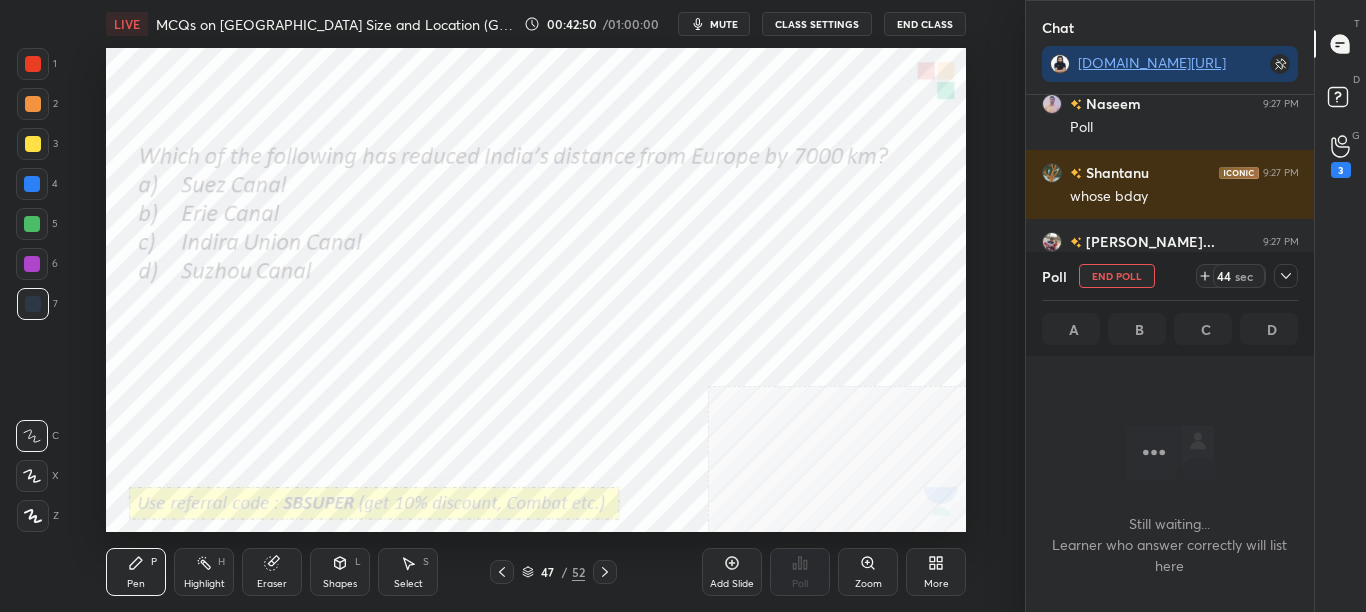 click 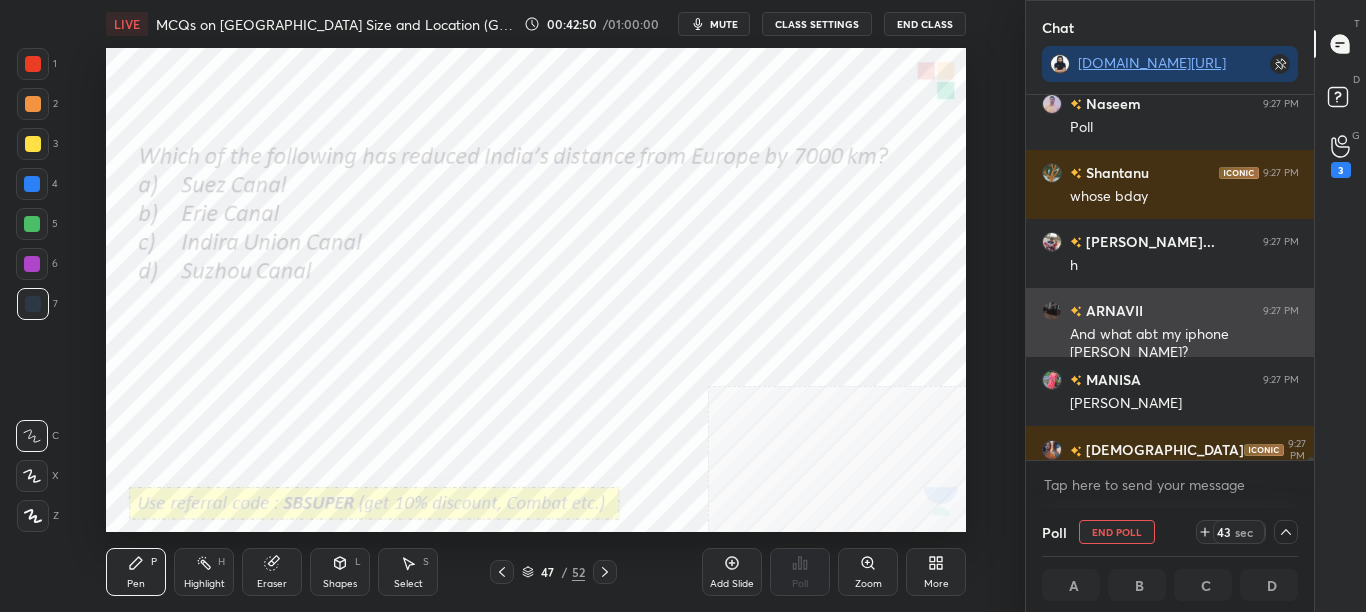 scroll, scrollTop: 1, scrollLeft: 7, axis: both 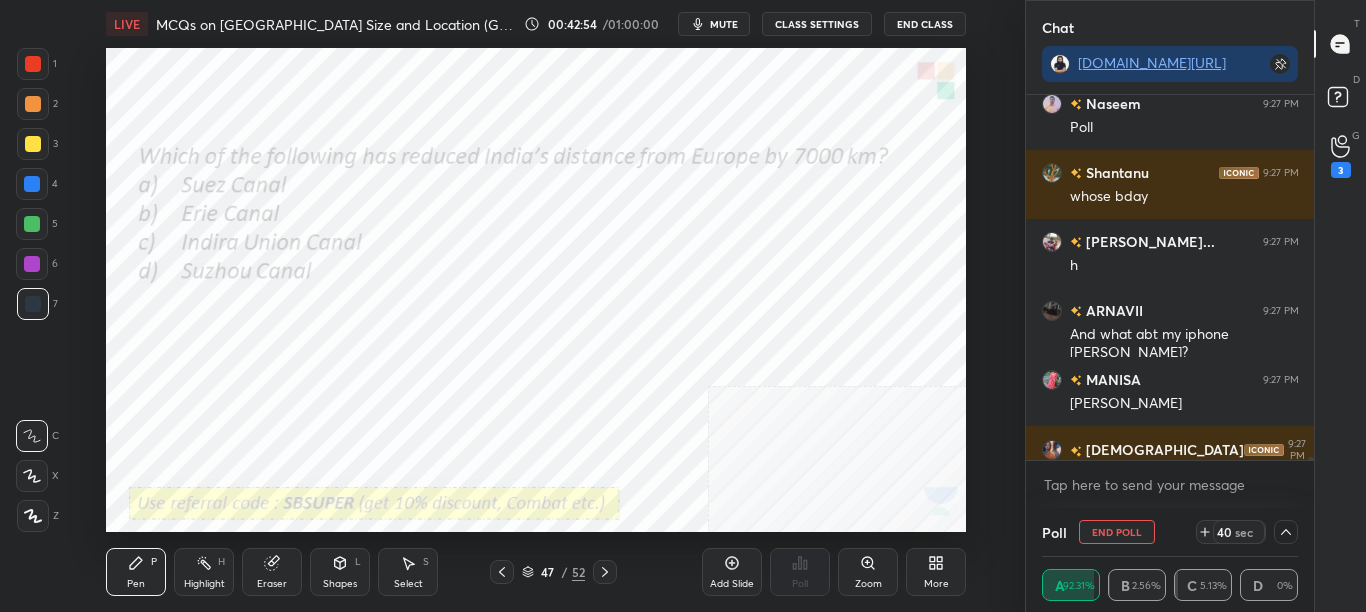 click at bounding box center (1308, 277) 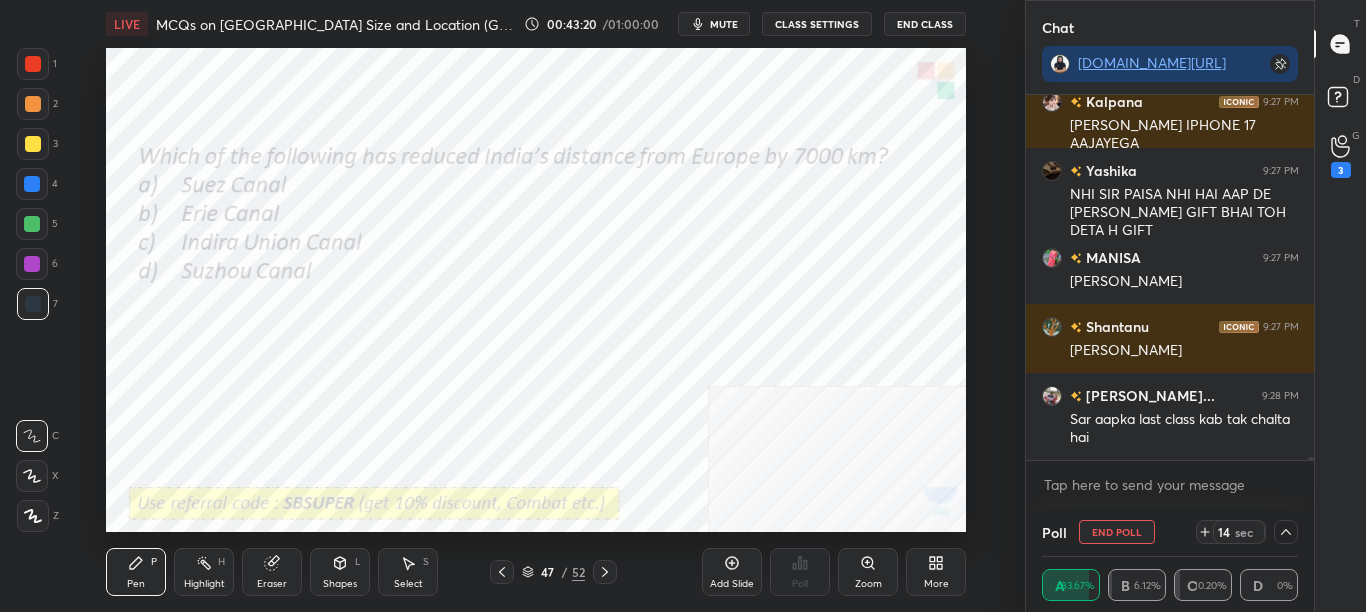 scroll, scrollTop: 50672, scrollLeft: 0, axis: vertical 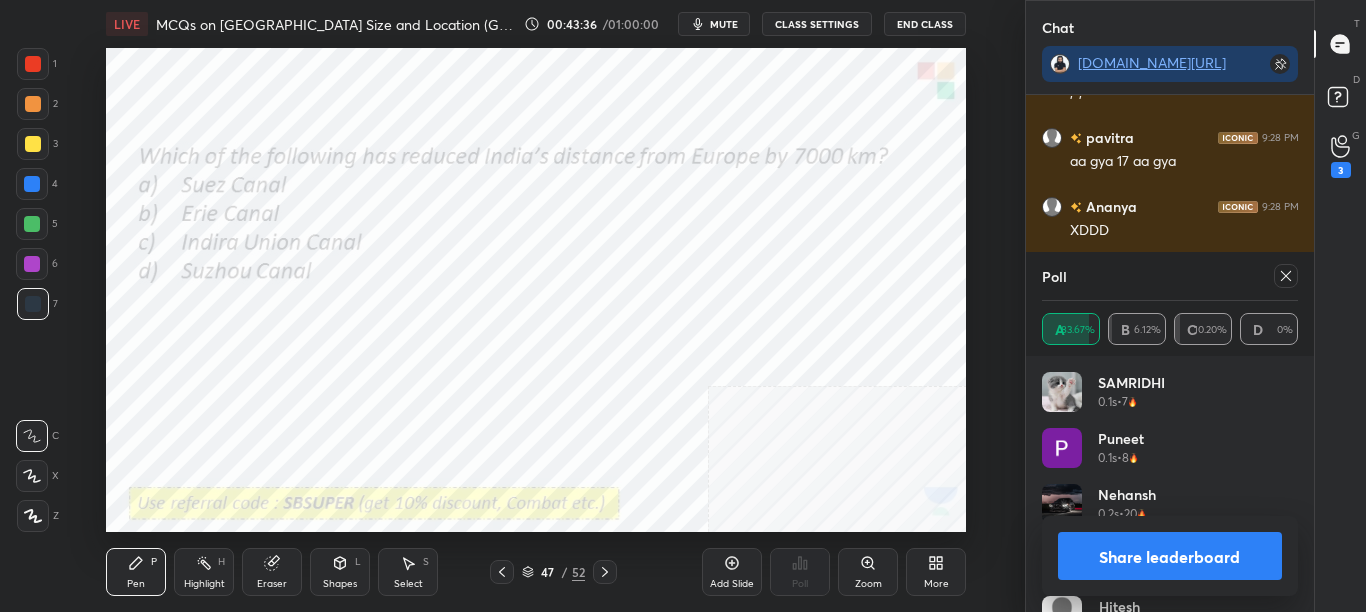 click on "Share leaderboard" at bounding box center [1170, 556] 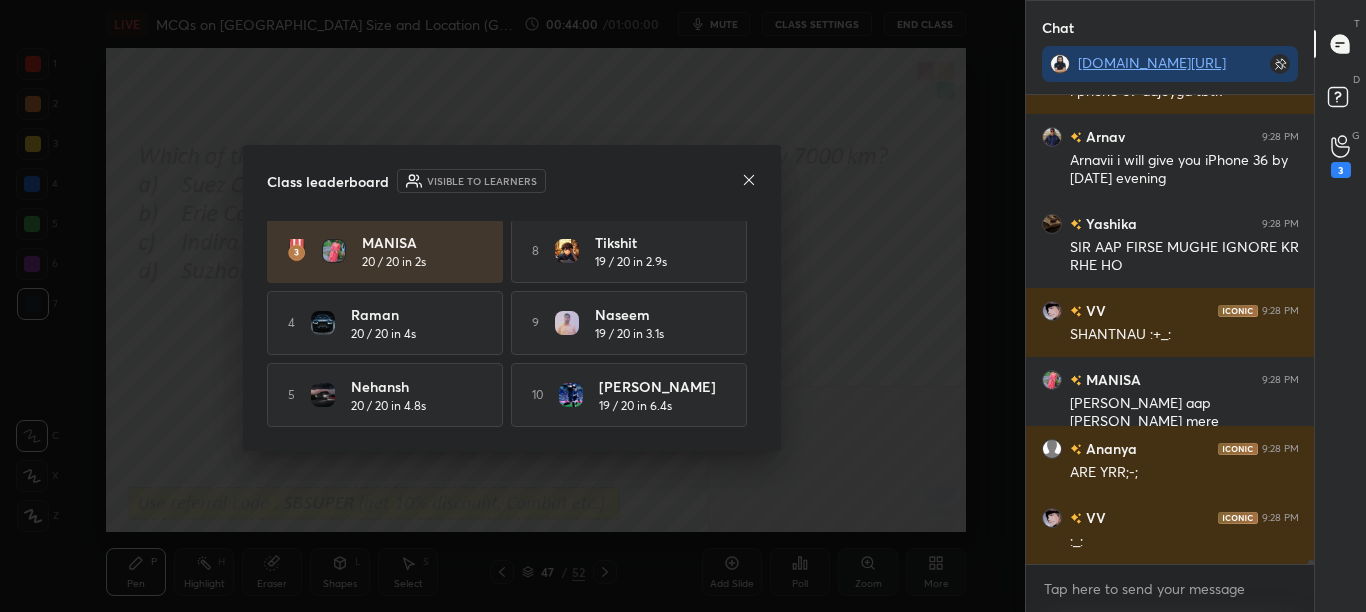 click 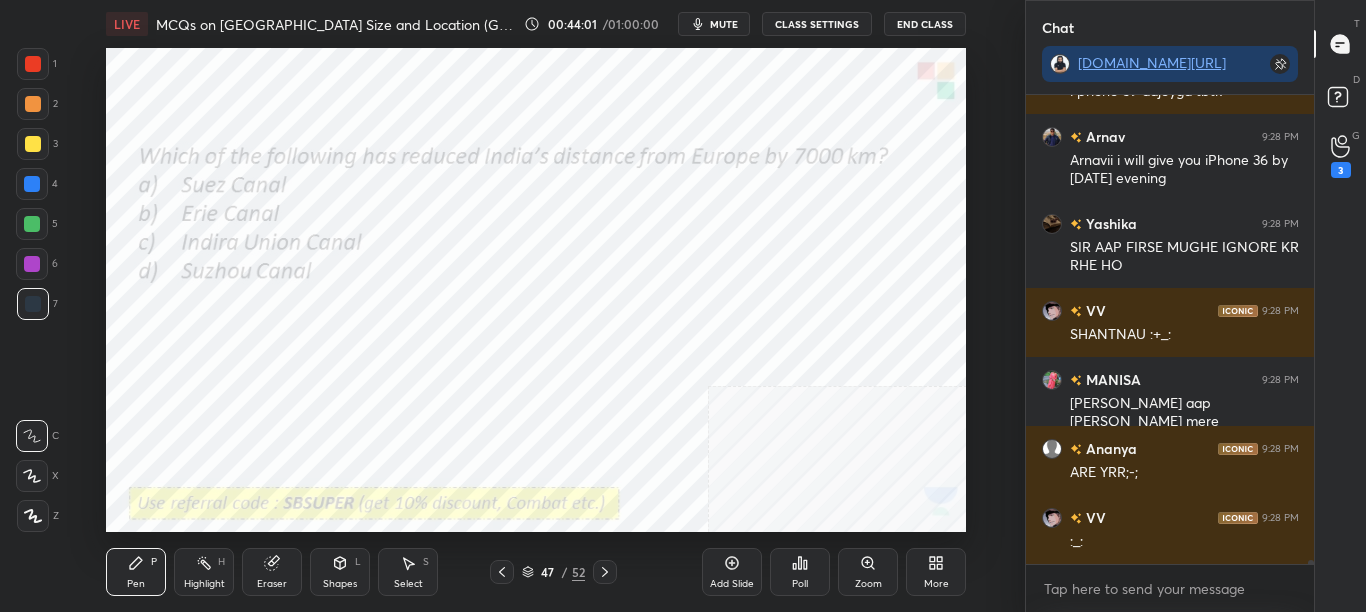 click 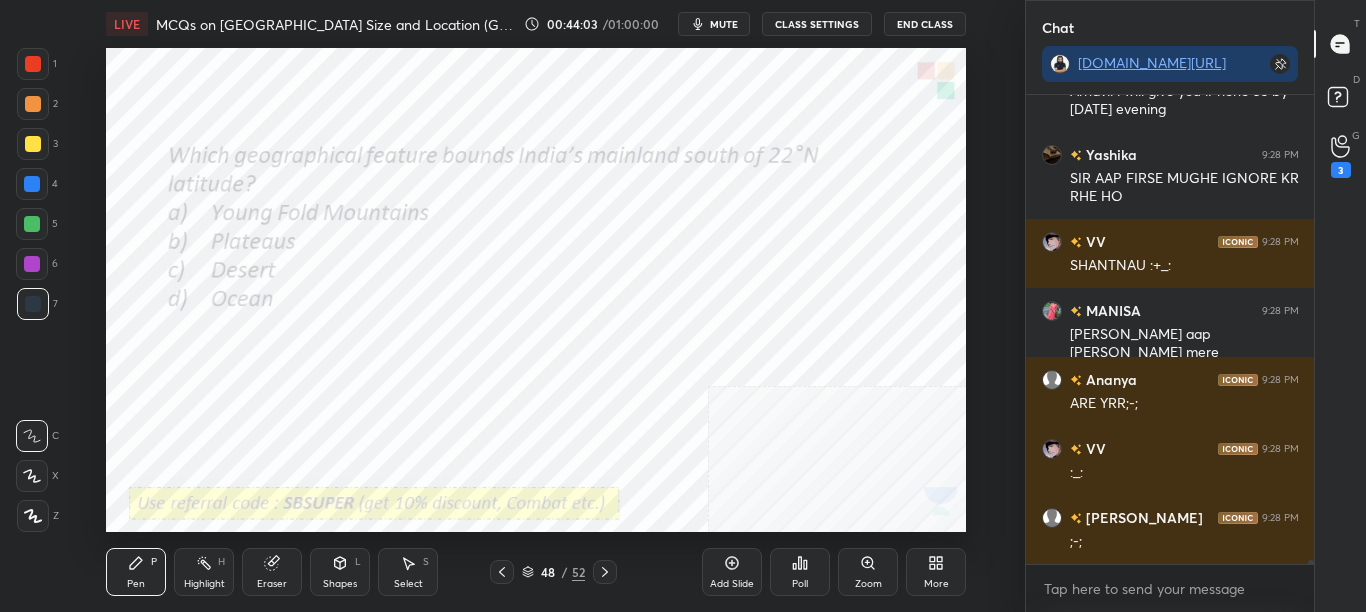 click 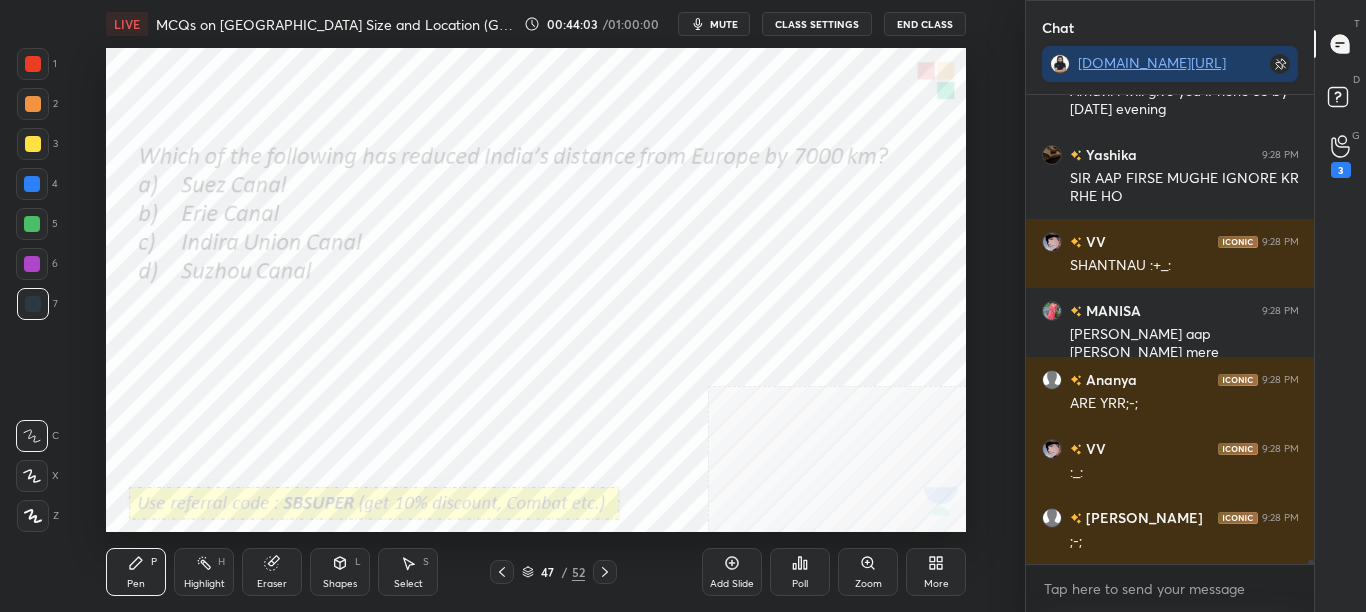 click 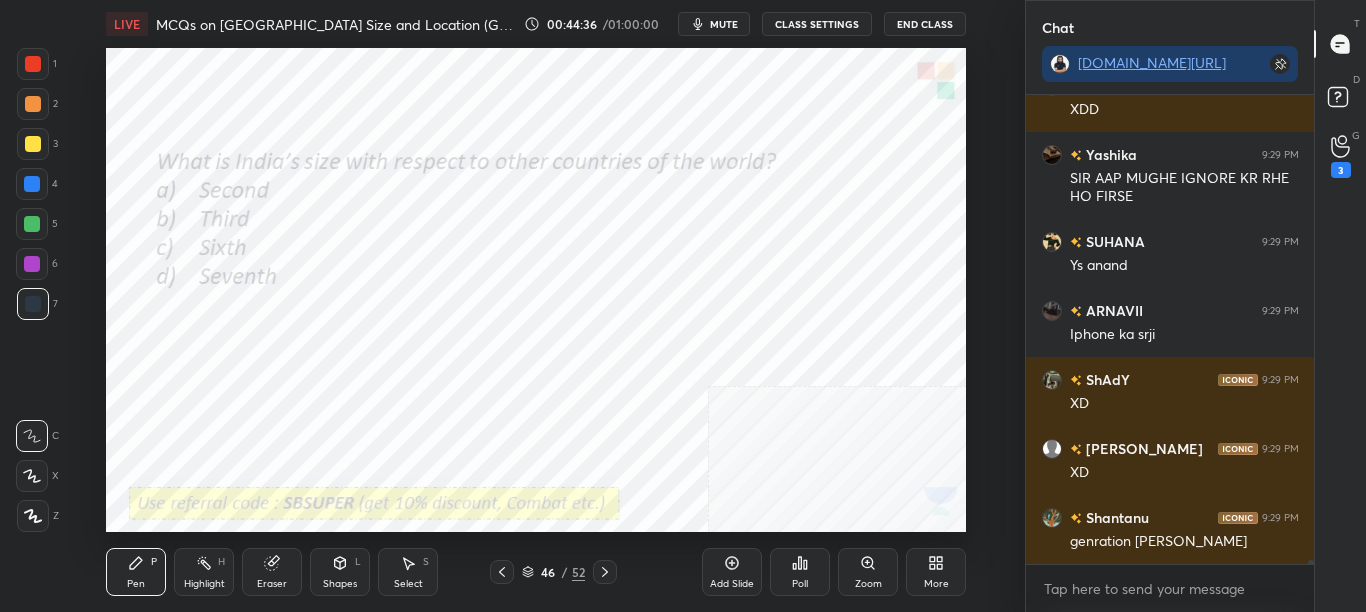 click on "Poll" at bounding box center (800, 584) 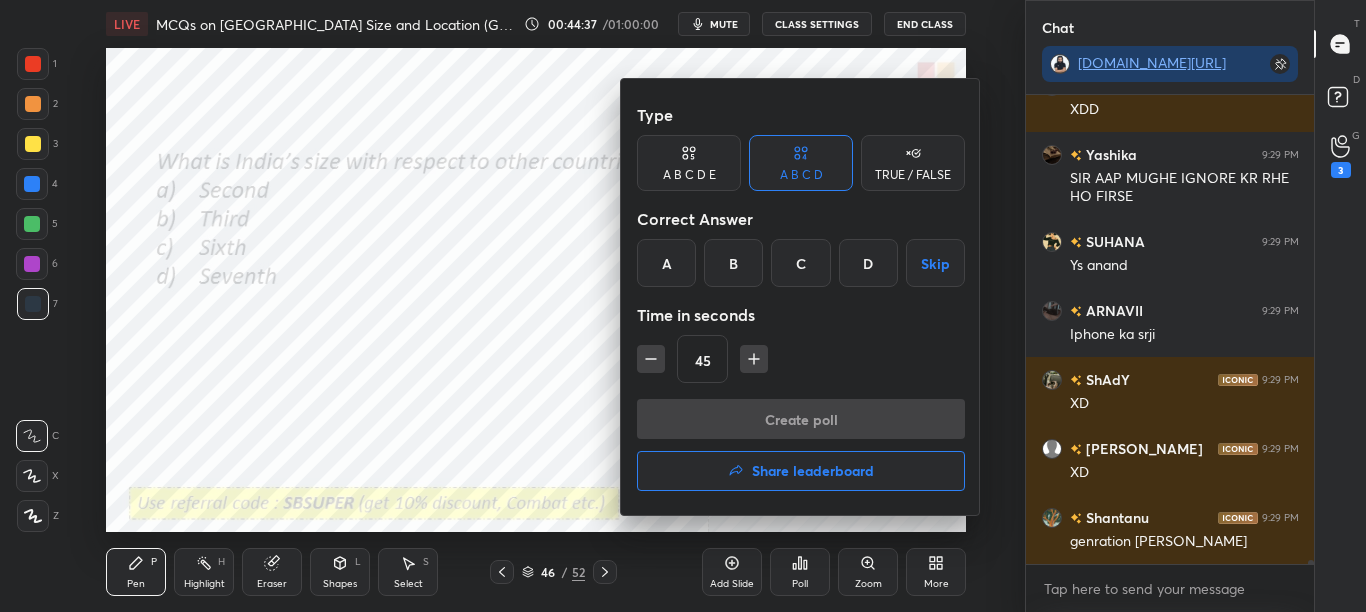 click at bounding box center (683, 306) 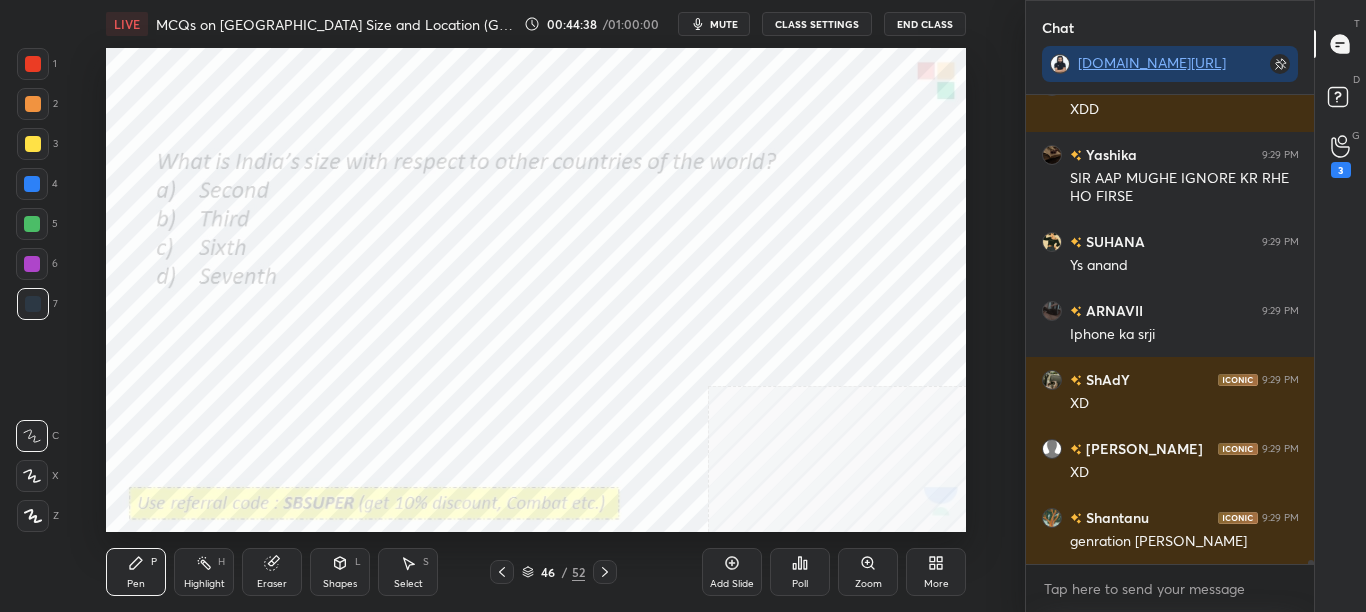 click on "Poll" at bounding box center [800, 584] 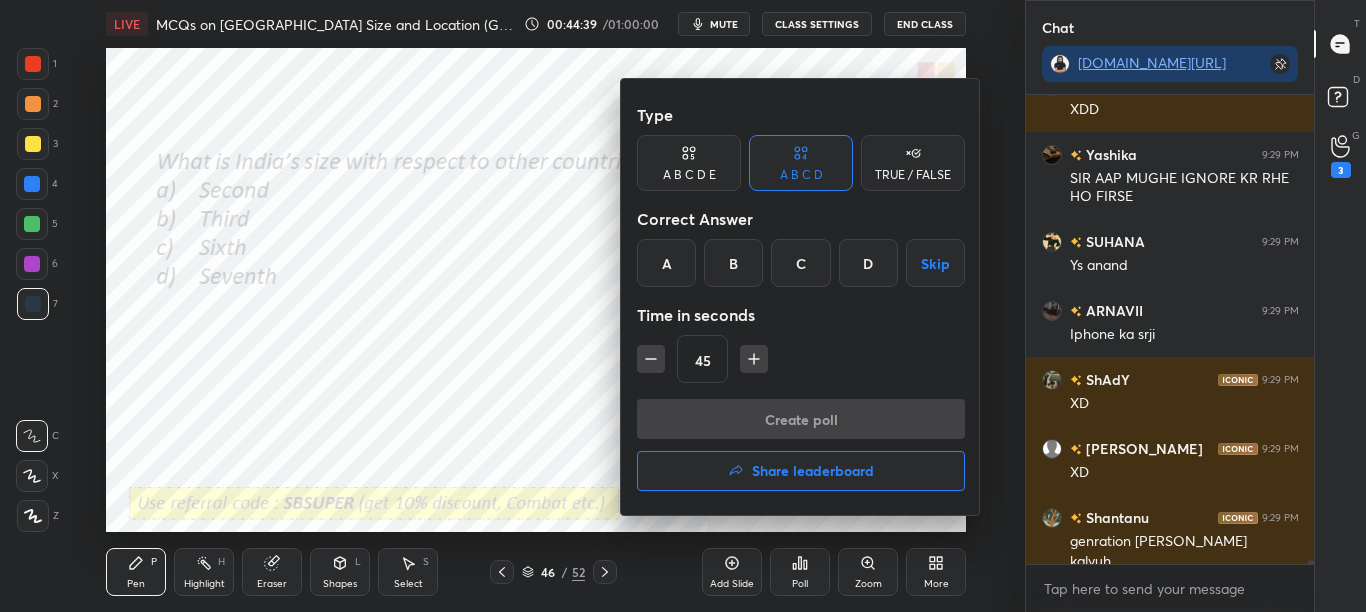 scroll, scrollTop: 53391, scrollLeft: 0, axis: vertical 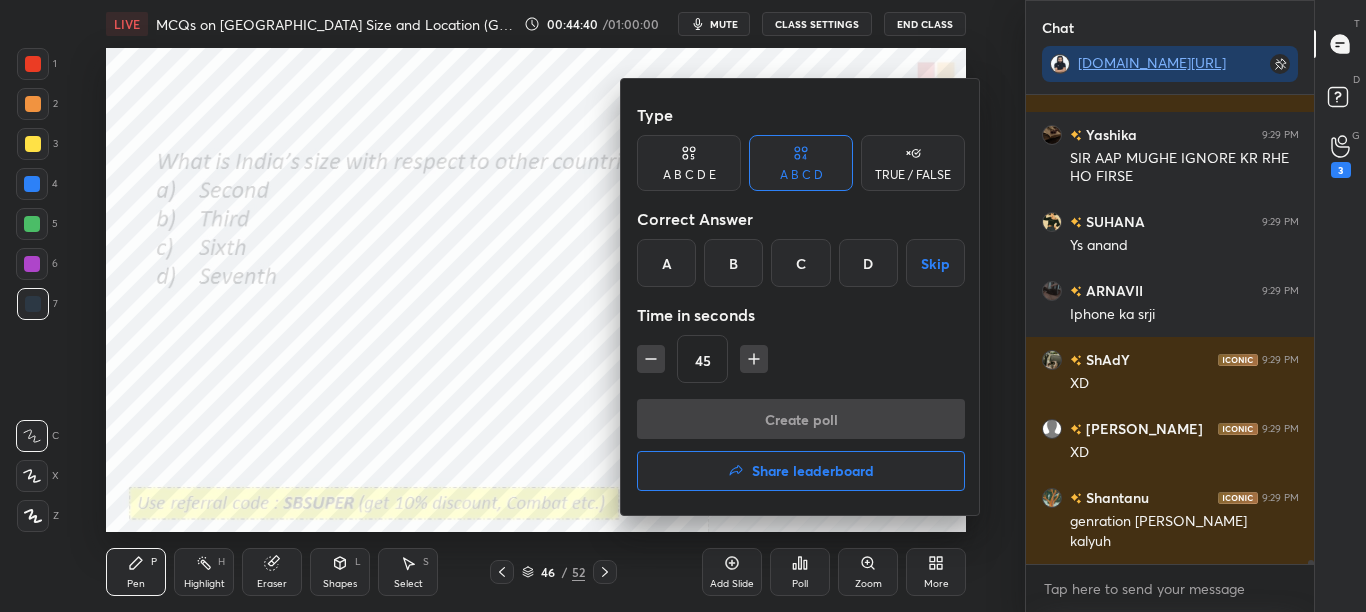 click on "D" at bounding box center [868, 263] 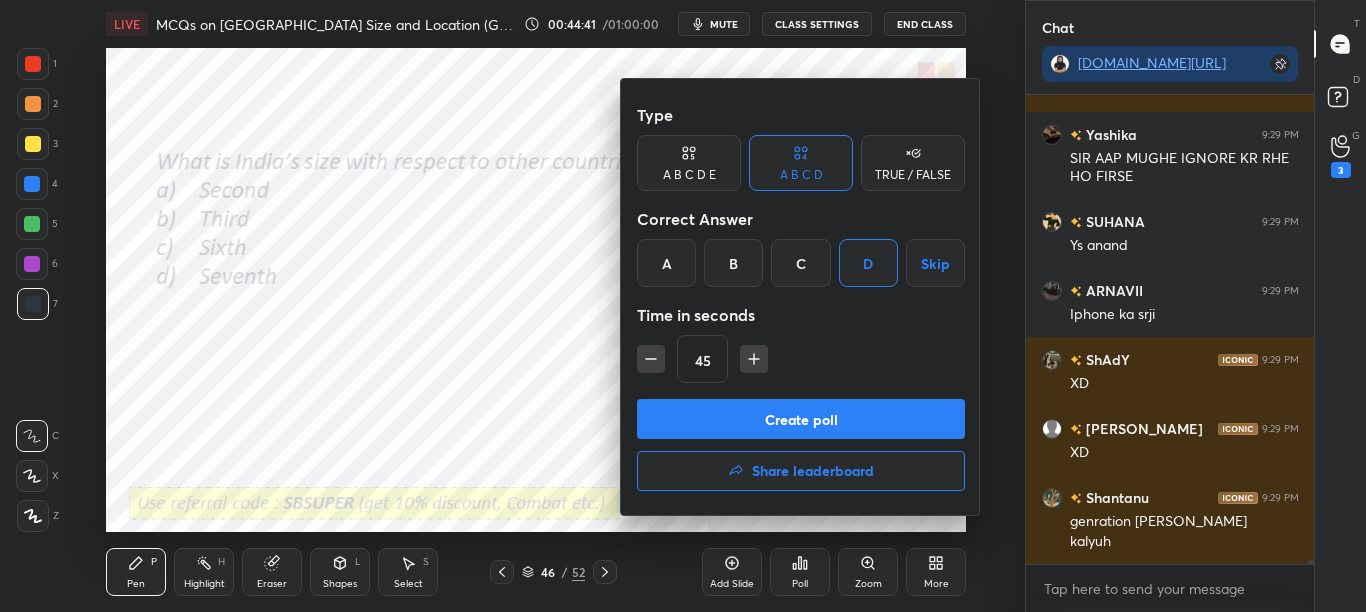 click on "Create poll" at bounding box center (801, 419) 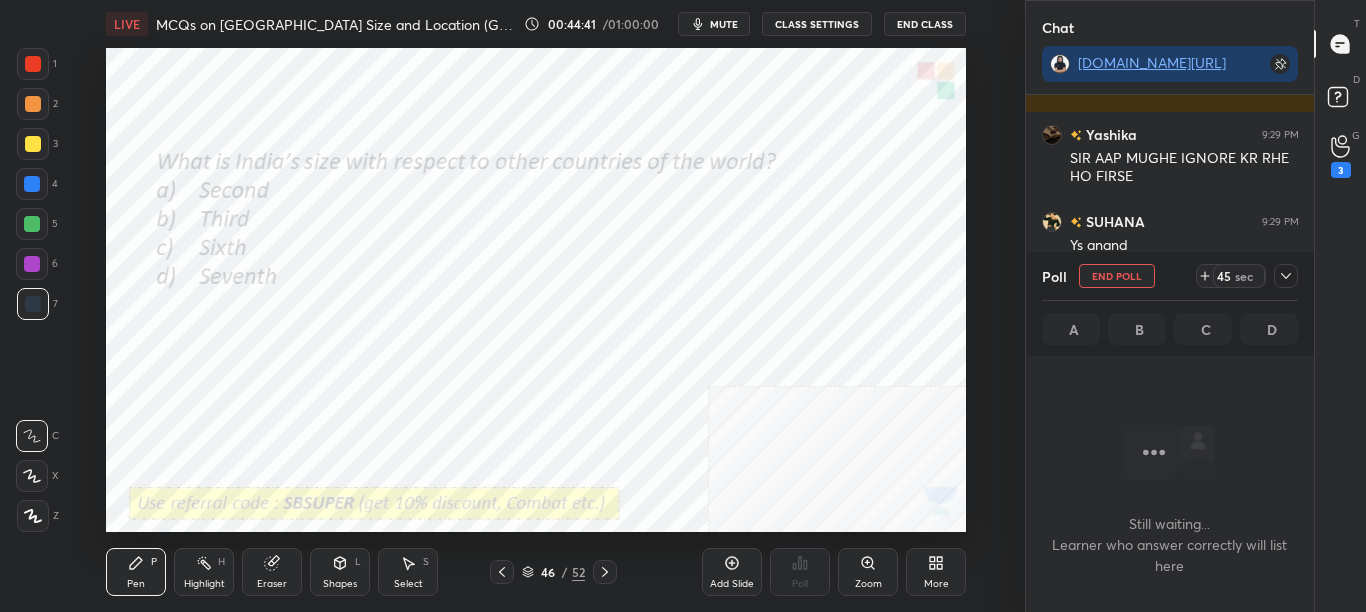 scroll, scrollTop: 245, scrollLeft: 282, axis: both 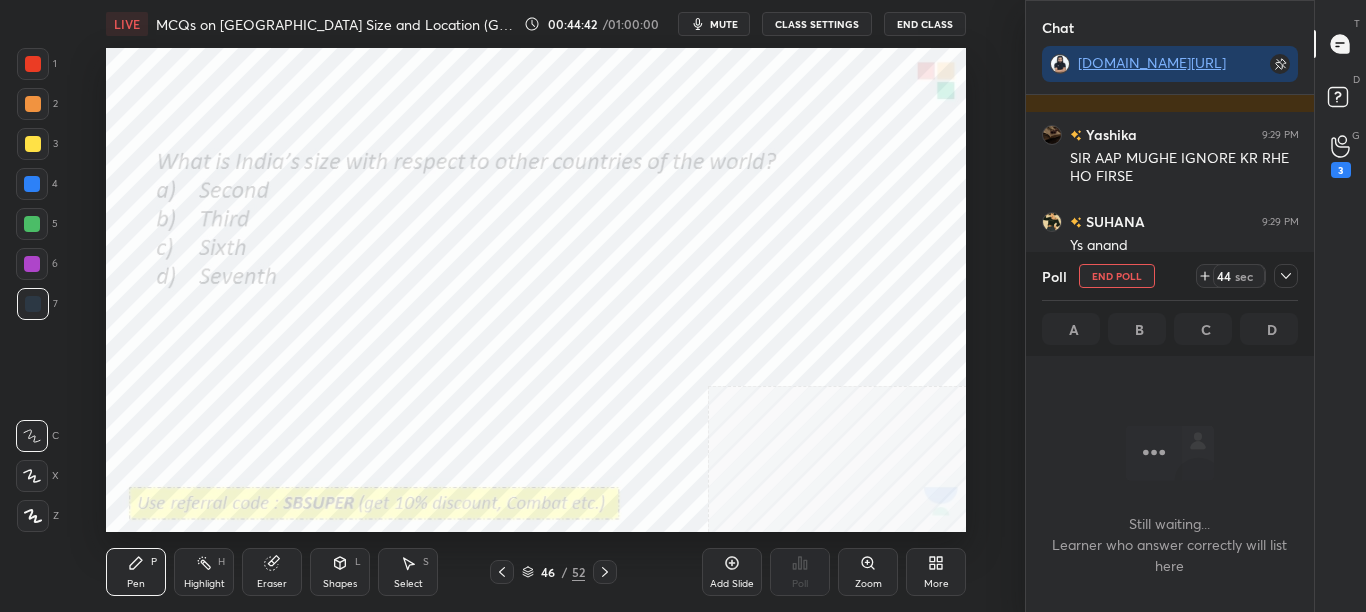 drag, startPoint x: 1286, startPoint y: 279, endPoint x: 1284, endPoint y: 297, distance: 18.110771 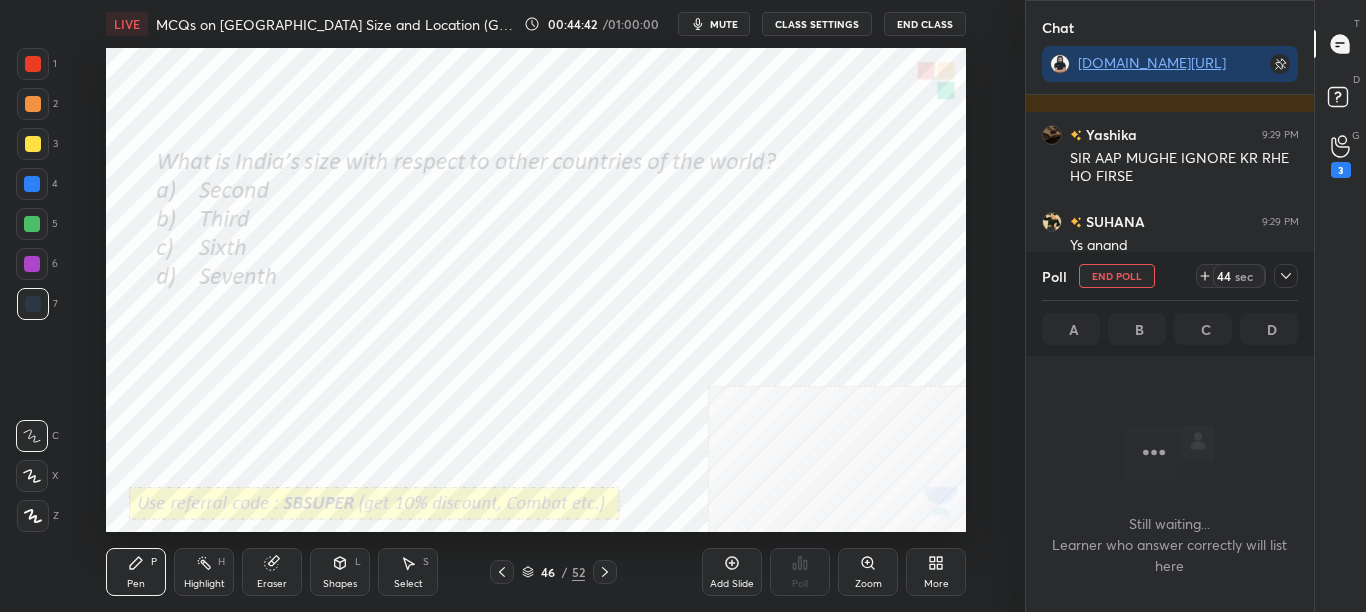 click 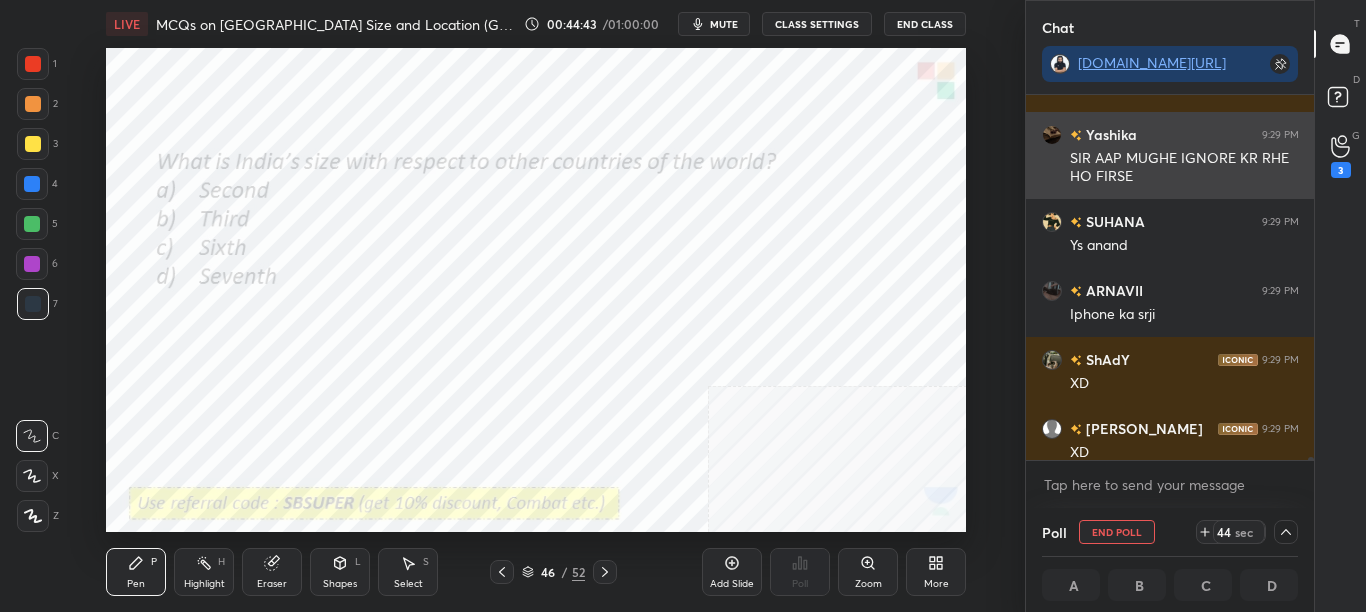 click on "SIR AAP MUGHE IGNORE KR RHE HO FIRSE" at bounding box center [1184, 168] 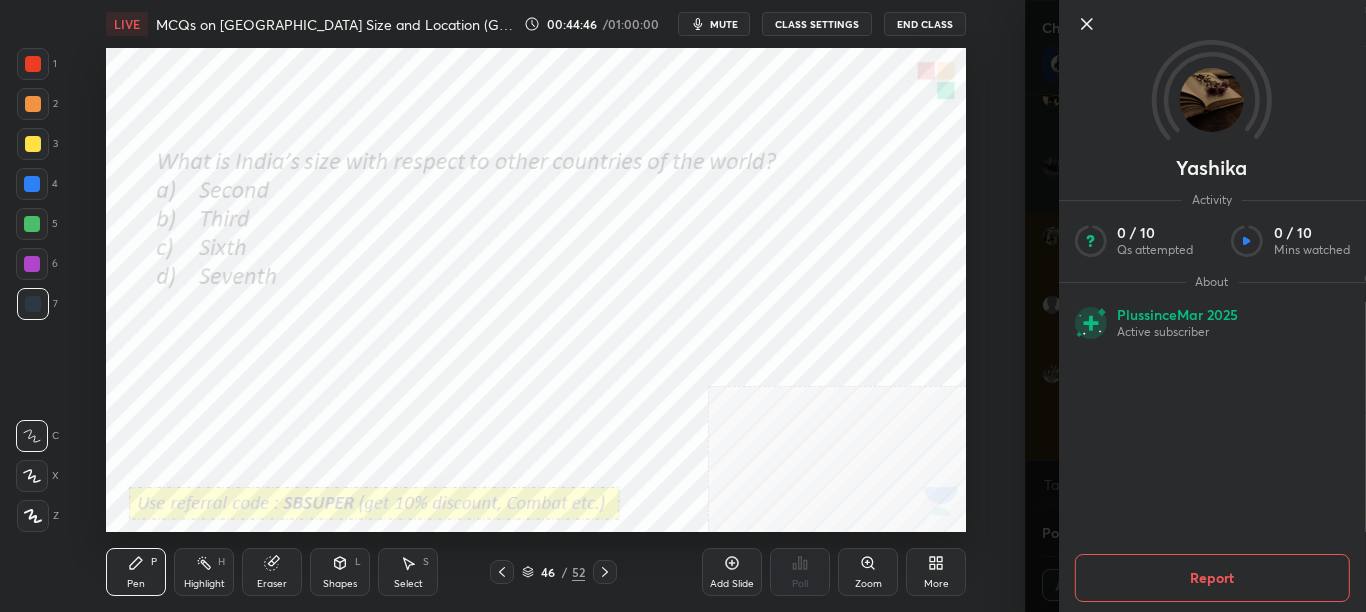 scroll, scrollTop: 53584, scrollLeft: 0, axis: vertical 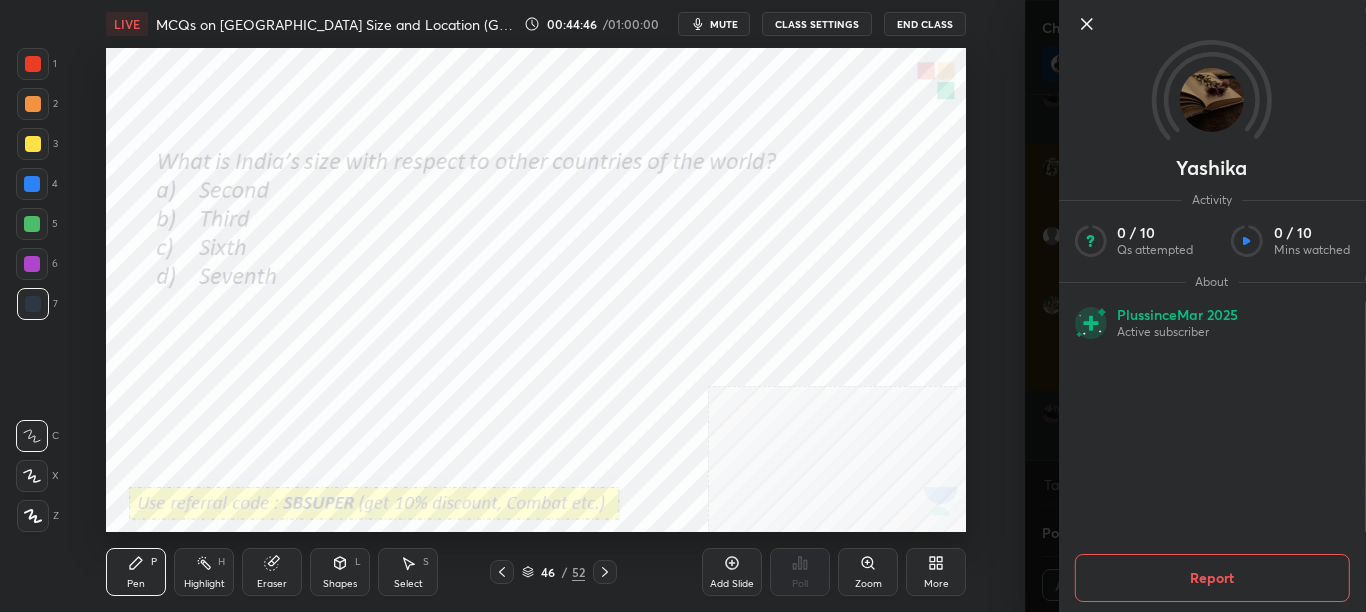 click on "1 2 3 4 5 6 7 C X Z C X Z E E Erase all   H H LIVE MCQs on [GEOGRAPHIC_DATA] Size and Location (GET CERTIFICATES) 00:44:46 /  01:00:00 mute CLASS SETTINGS End Class Setting up your live class Poll for   secs No correct answer Start poll Back MCQs on [GEOGRAPHIC_DATA] Size and Location (GET CERTIFICATES) • L8 of Complete SST Course for CBSE Class 9 (2025-26) [PERSON_NAME] Pen P Highlight H Eraser Shapes L Select S 46 / 52 Add Slide Poll Zoom More Chat [DOMAIN_NAME][URL] SUHANA 9:29 PM [PERSON_NAME] 9:29 PM Iphone ka srji ShAdY 9:29 PM XD [PERSON_NAME] 9:29 PM XD [PERSON_NAME] 9:29 PM genration bigad gyi sirji kalyuh kalyug ARNAVII 9:29 PM [PERSON_NAME] hai JUMP TO LATEST Enable hand raising Enable raise hand to speak to learners. Once enabled, chat will be turned off temporarily. Enable x   introducing Raise a hand with a doubt Now learners can raise their hand along with a doubt  How it works? [PERSON_NAME] Asked a doubt 4 Sir mere certificate pe vansh likh dijiyega please Pick this doubt [PERSON_NAME] Asked a doubt 3 Pick this doubt [PERSON_NAME] Asked a doubt 3 40" at bounding box center (683, 306) 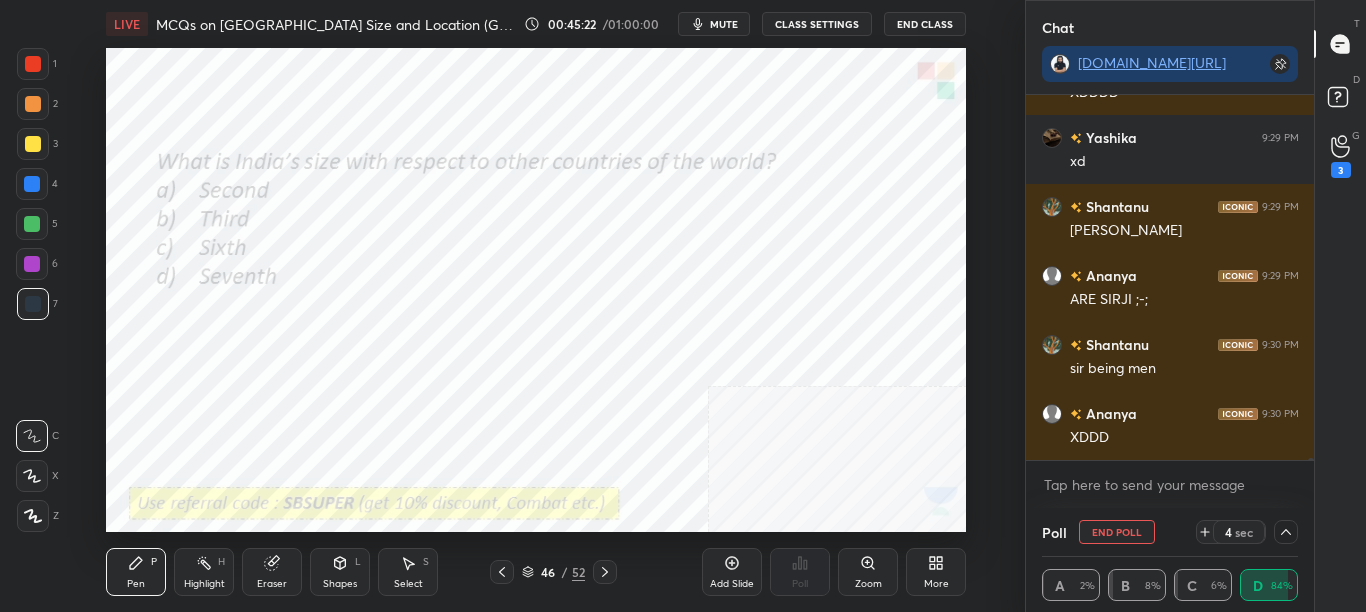 scroll, scrollTop: 55020, scrollLeft: 0, axis: vertical 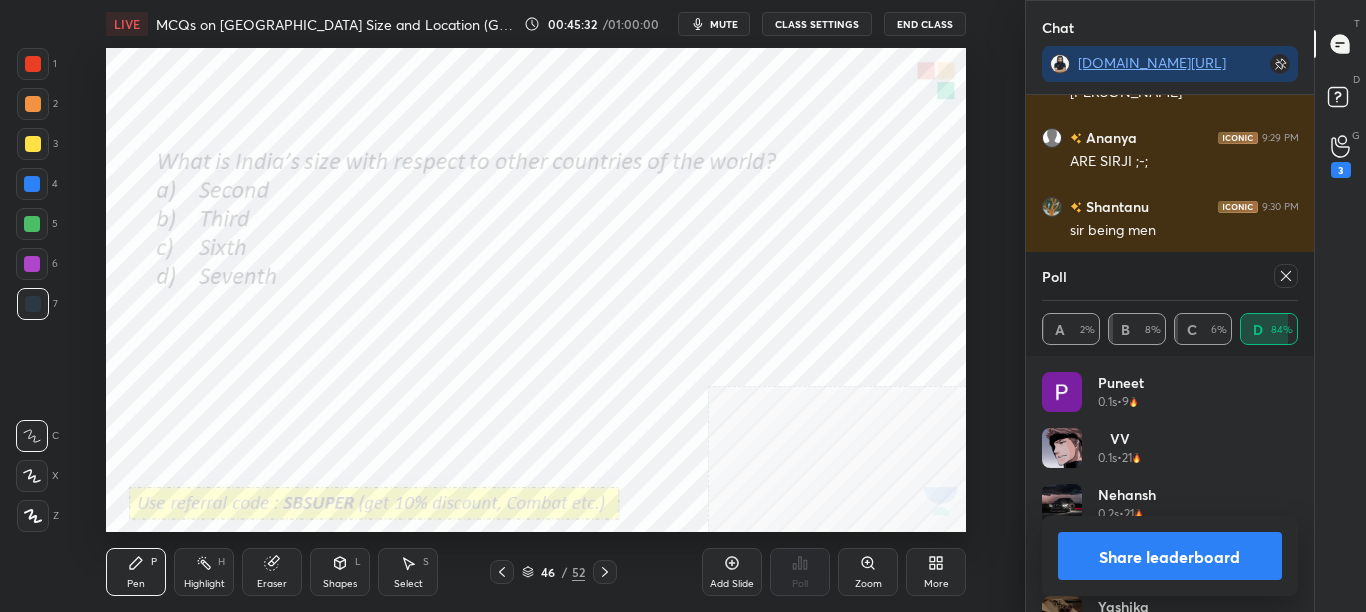 click 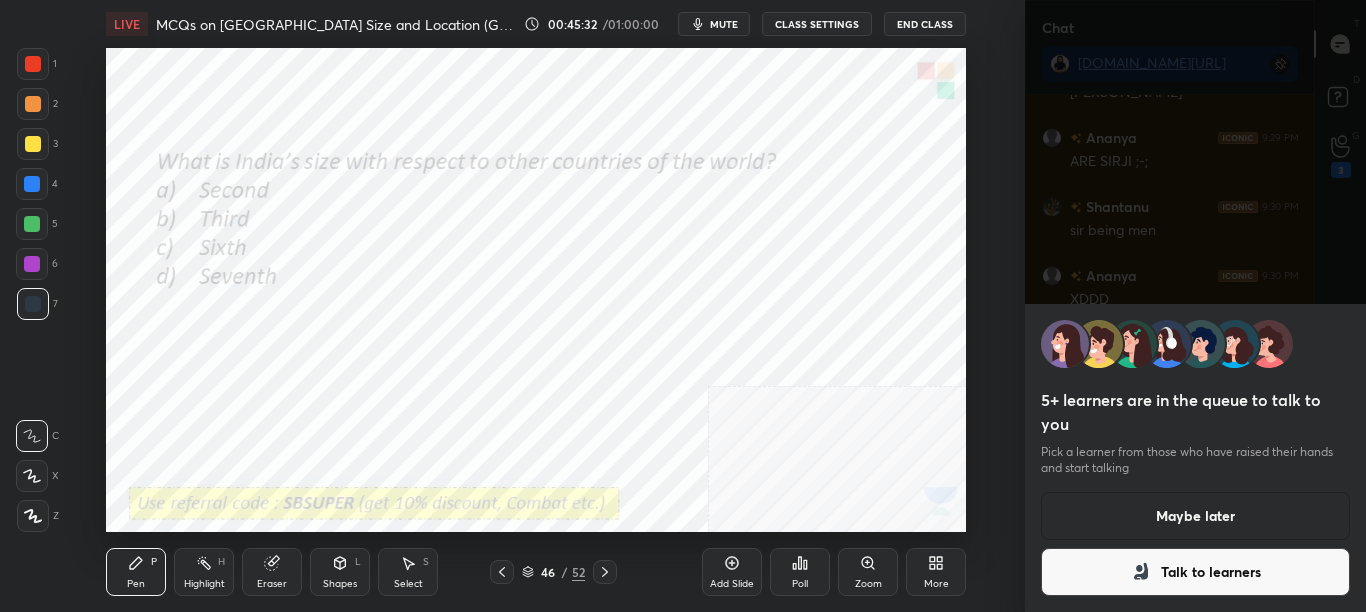 scroll, scrollTop: 0, scrollLeft: 0, axis: both 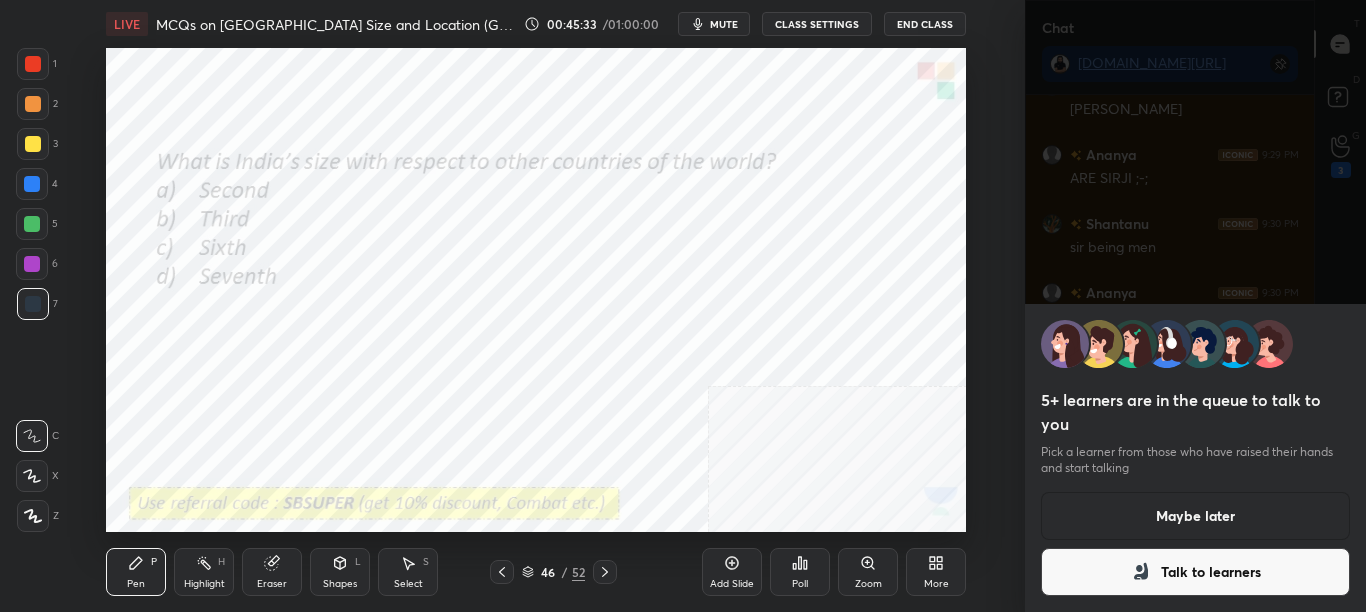 click on "Talk to learners" at bounding box center [1196, 572] 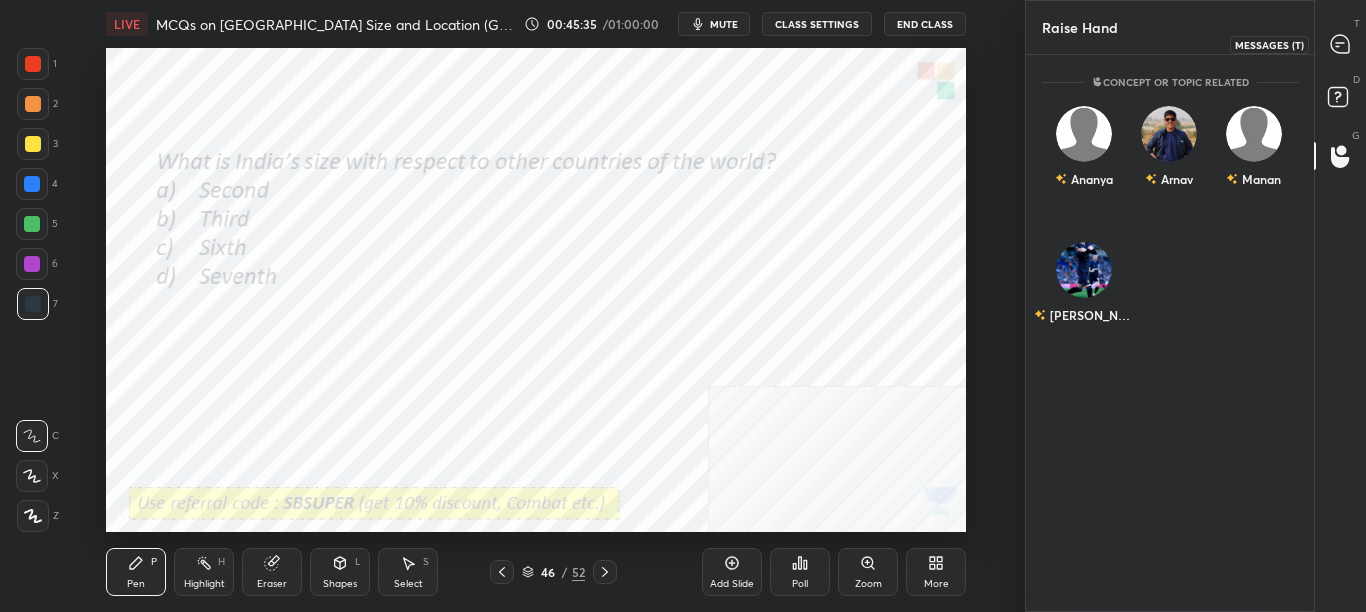 drag, startPoint x: 1347, startPoint y: 48, endPoint x: 1347, endPoint y: 60, distance: 12 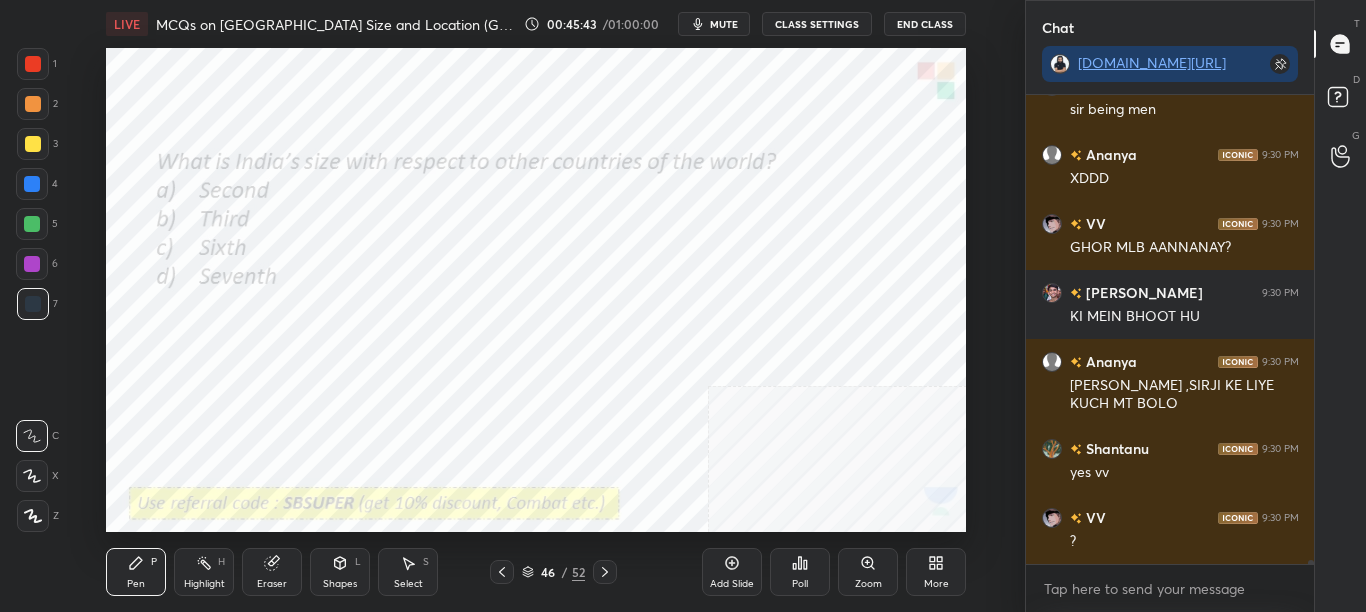 click 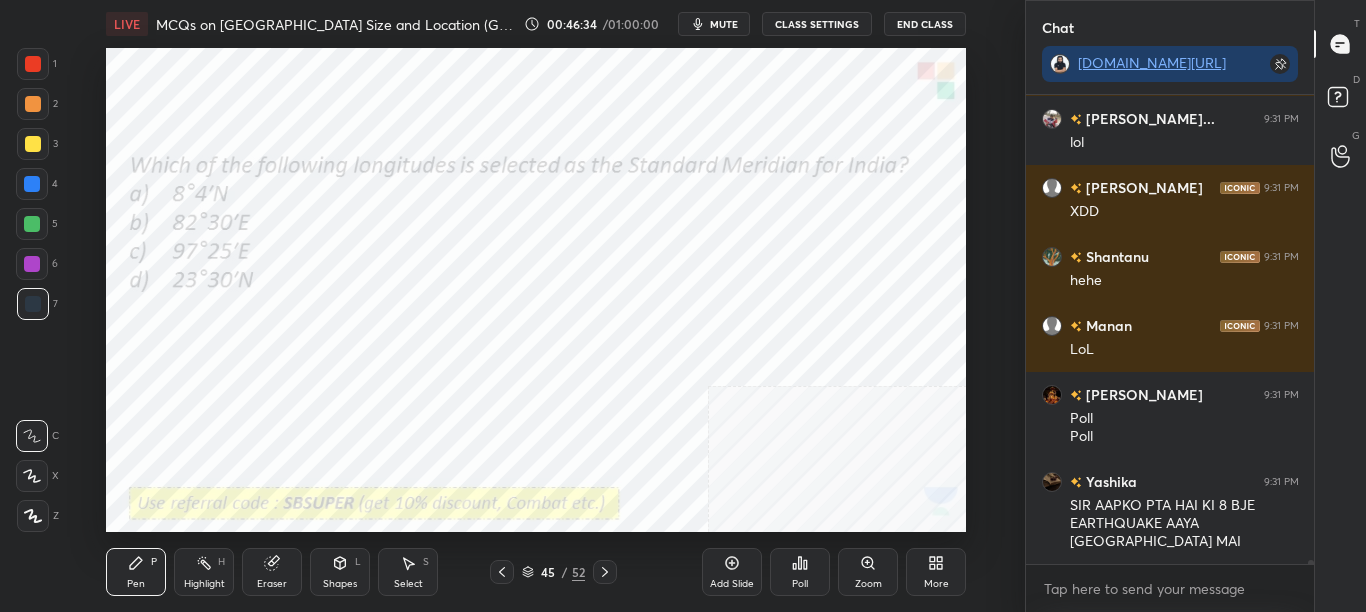 scroll, scrollTop: 57599, scrollLeft: 0, axis: vertical 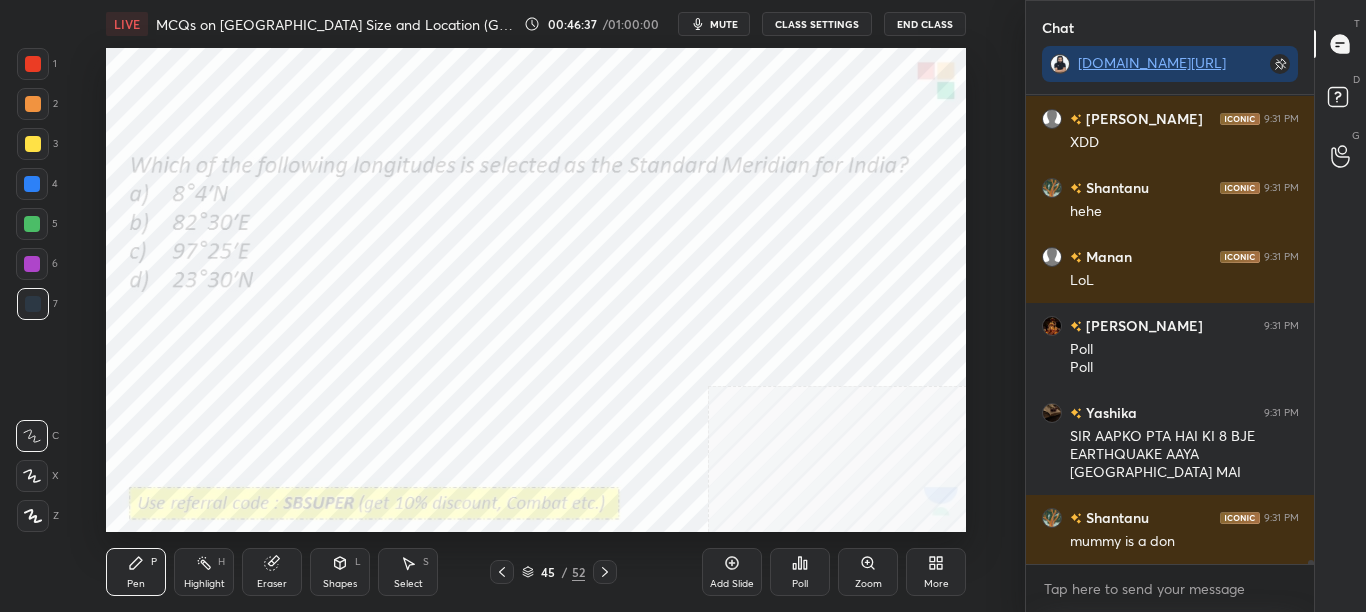 click on "Poll" at bounding box center [800, 584] 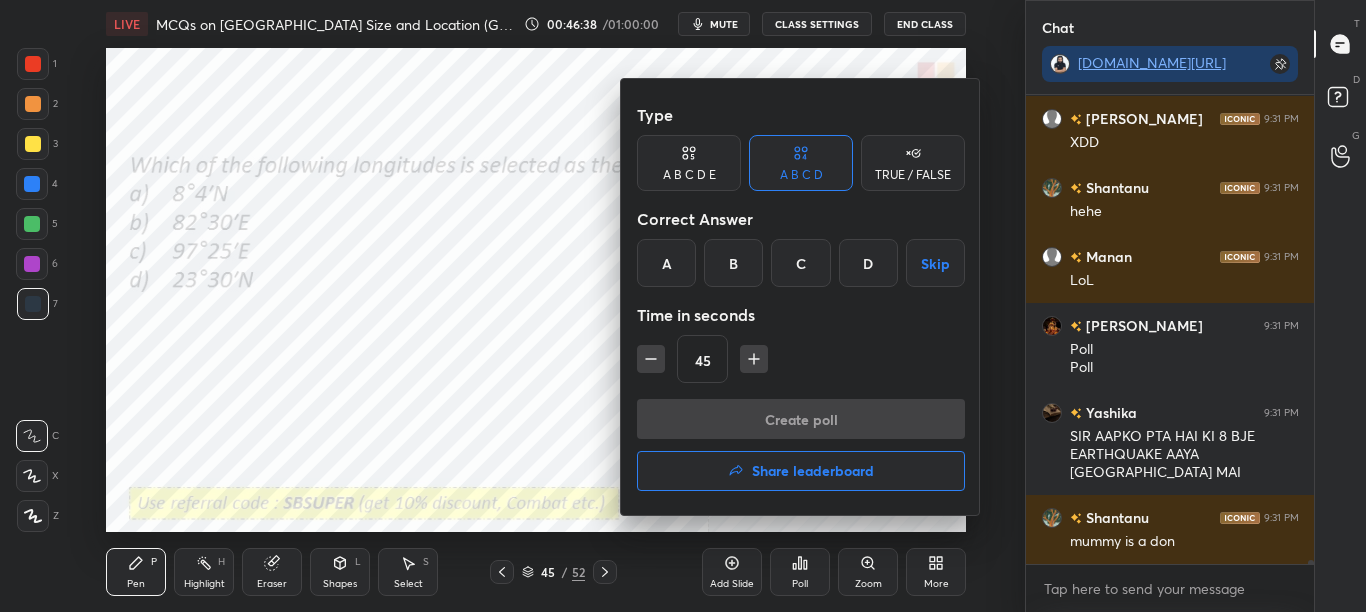 click at bounding box center (683, 306) 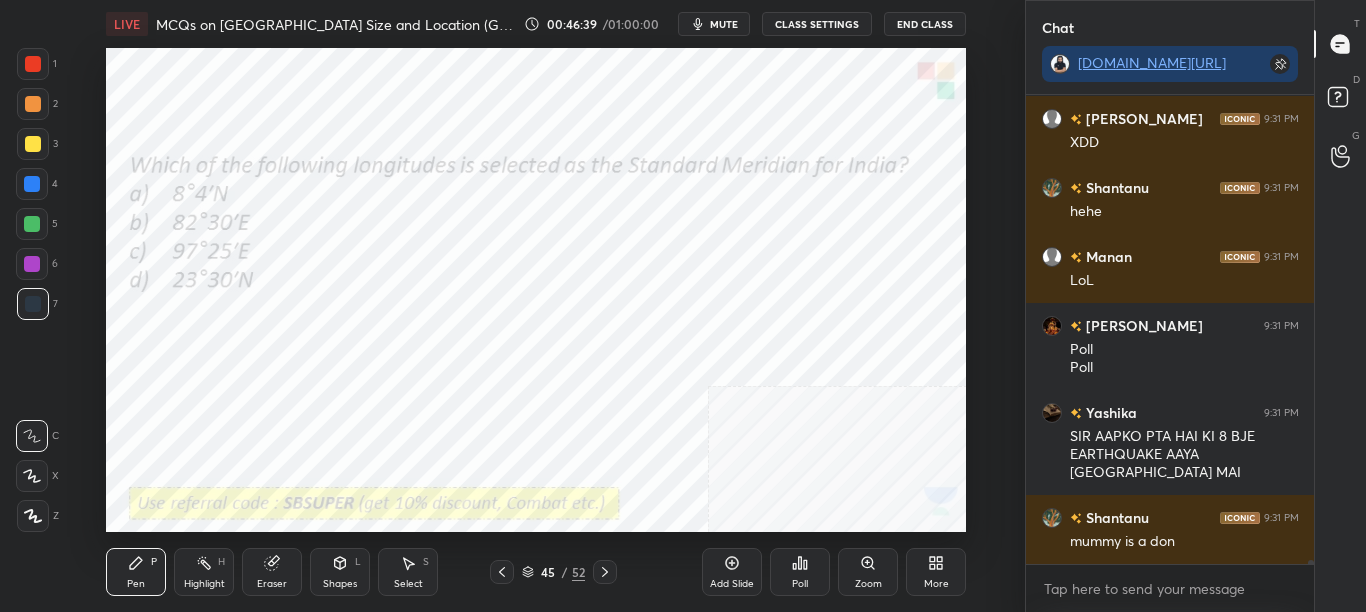 click on "Poll" at bounding box center [800, 572] 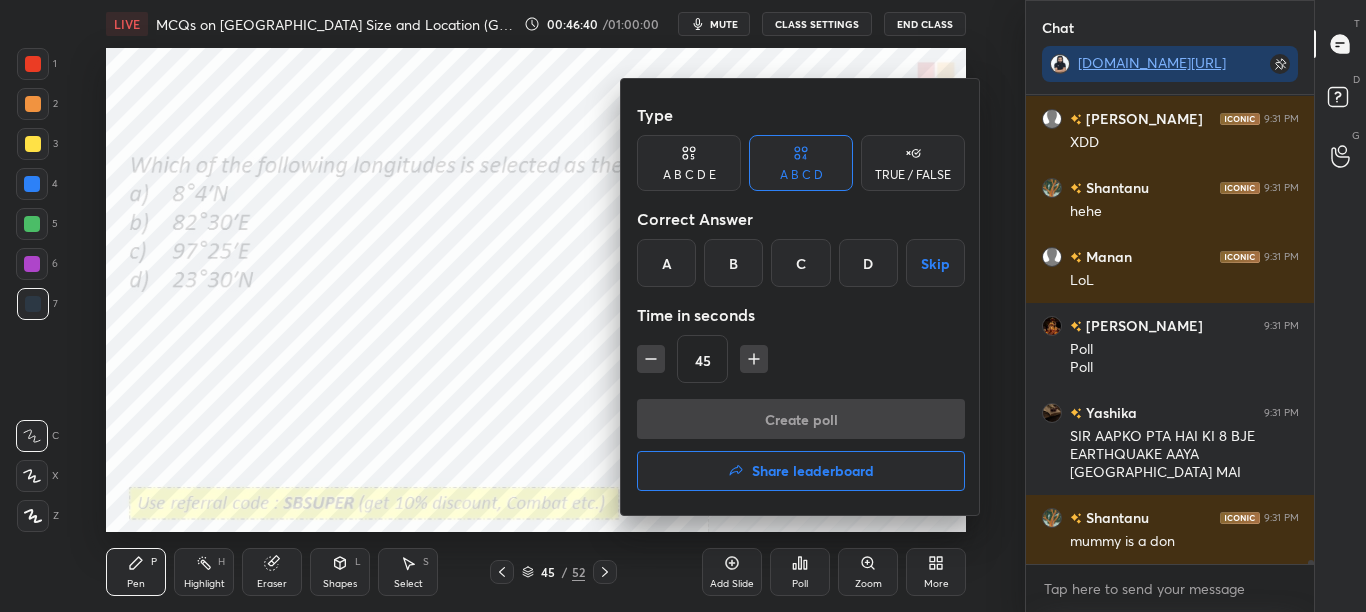click at bounding box center [683, 306] 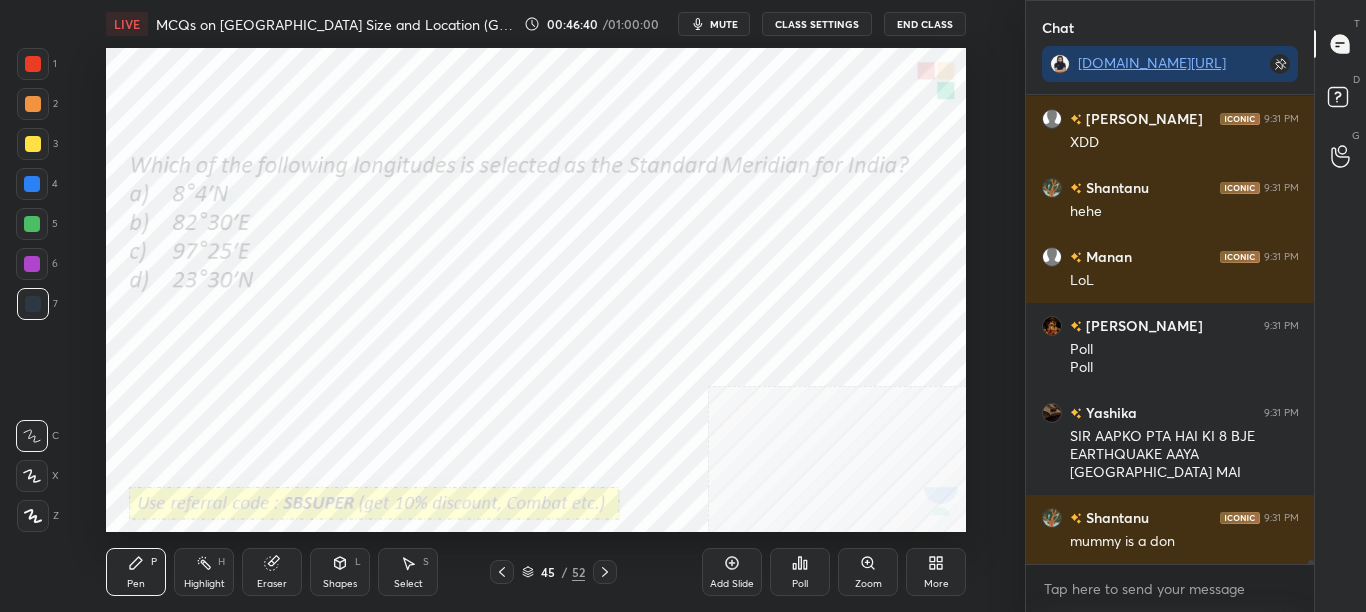 click on "Poll" at bounding box center (800, 572) 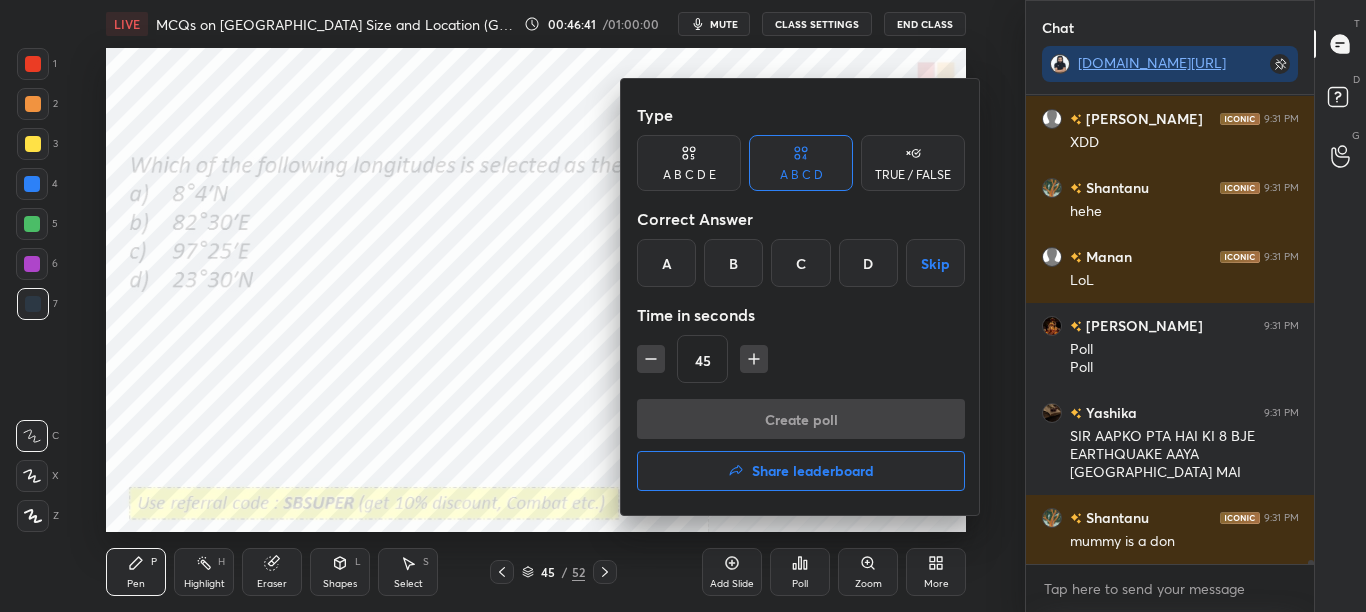 click at bounding box center (683, 306) 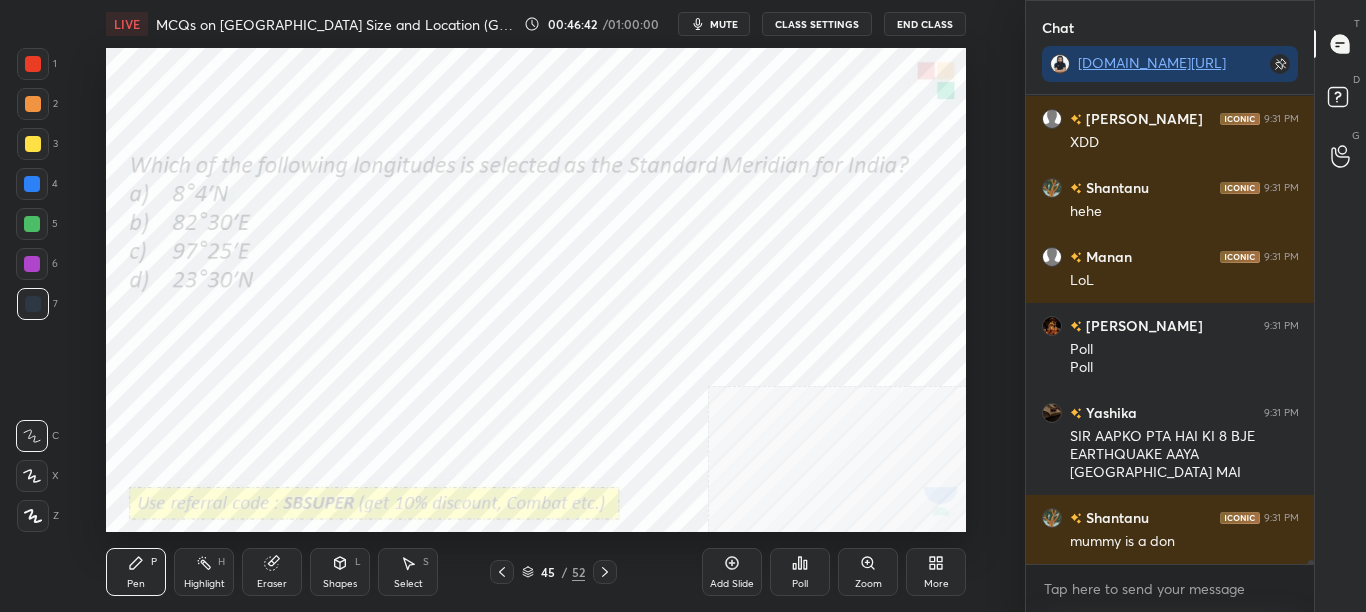 click on "Poll" at bounding box center (800, 572) 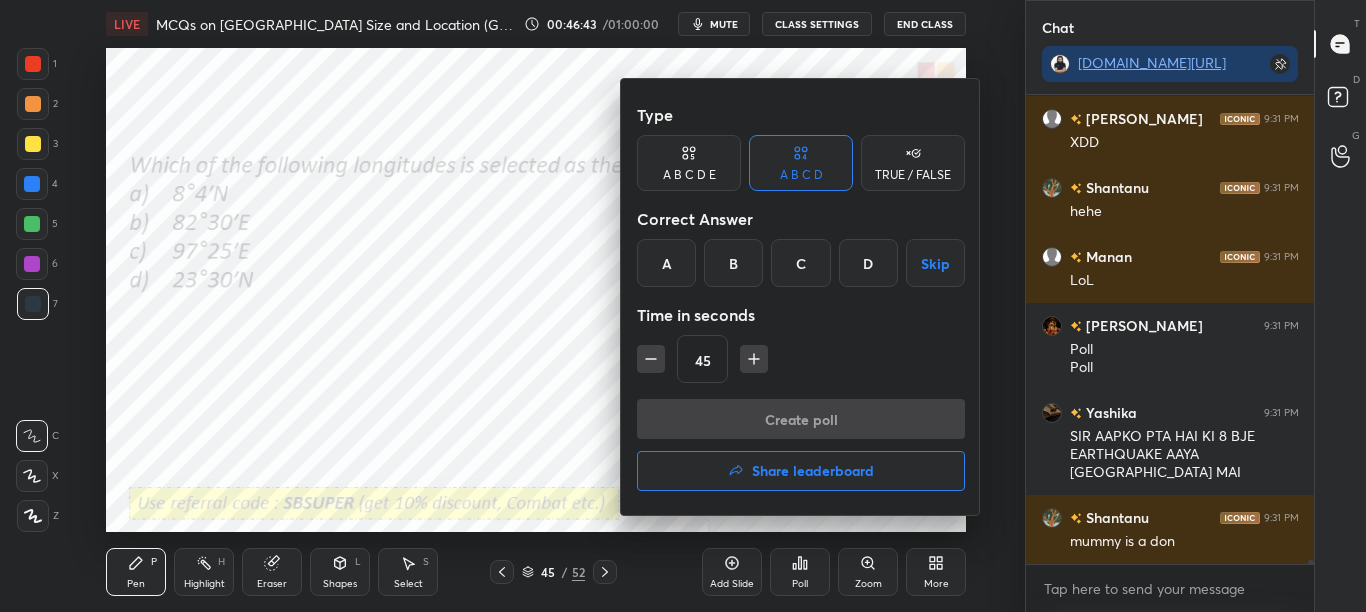 click at bounding box center [683, 306] 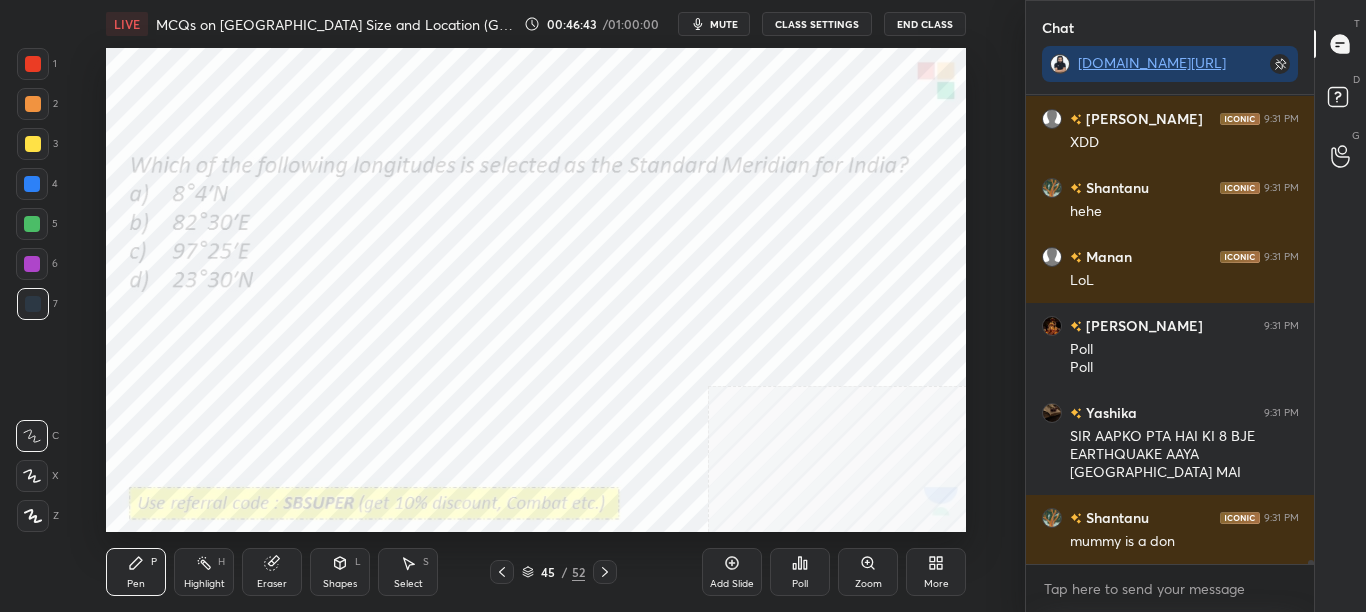 click 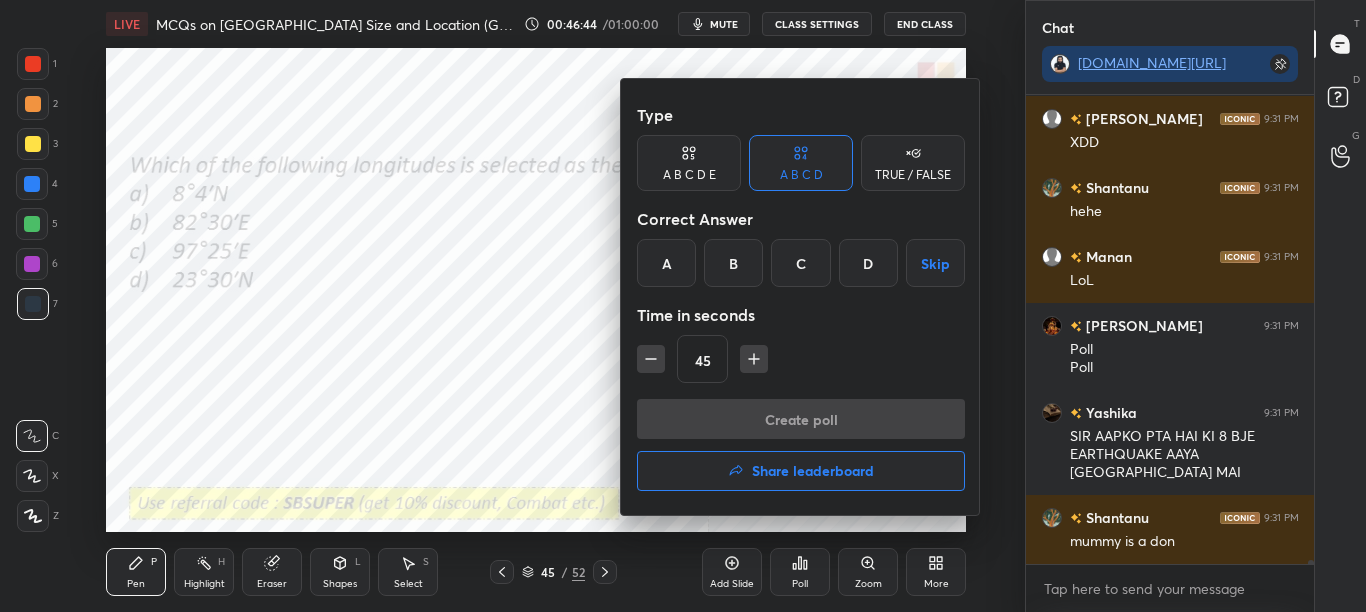 click at bounding box center [683, 306] 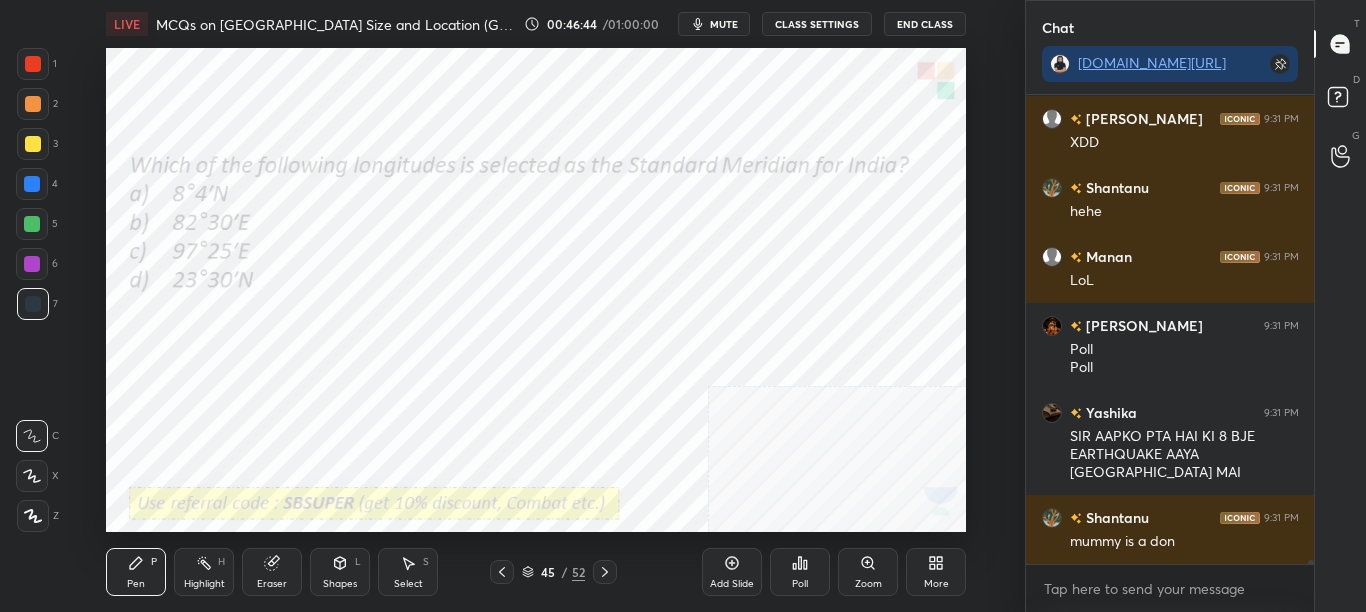click on "Poll" at bounding box center [800, 572] 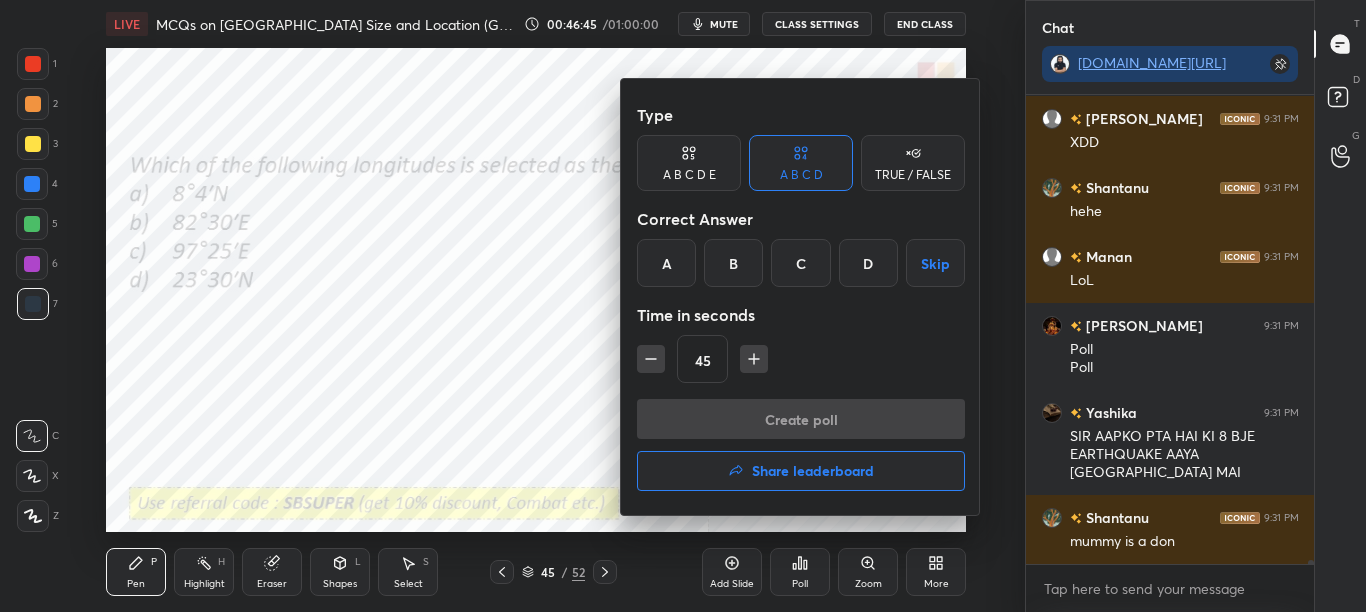 click at bounding box center (683, 306) 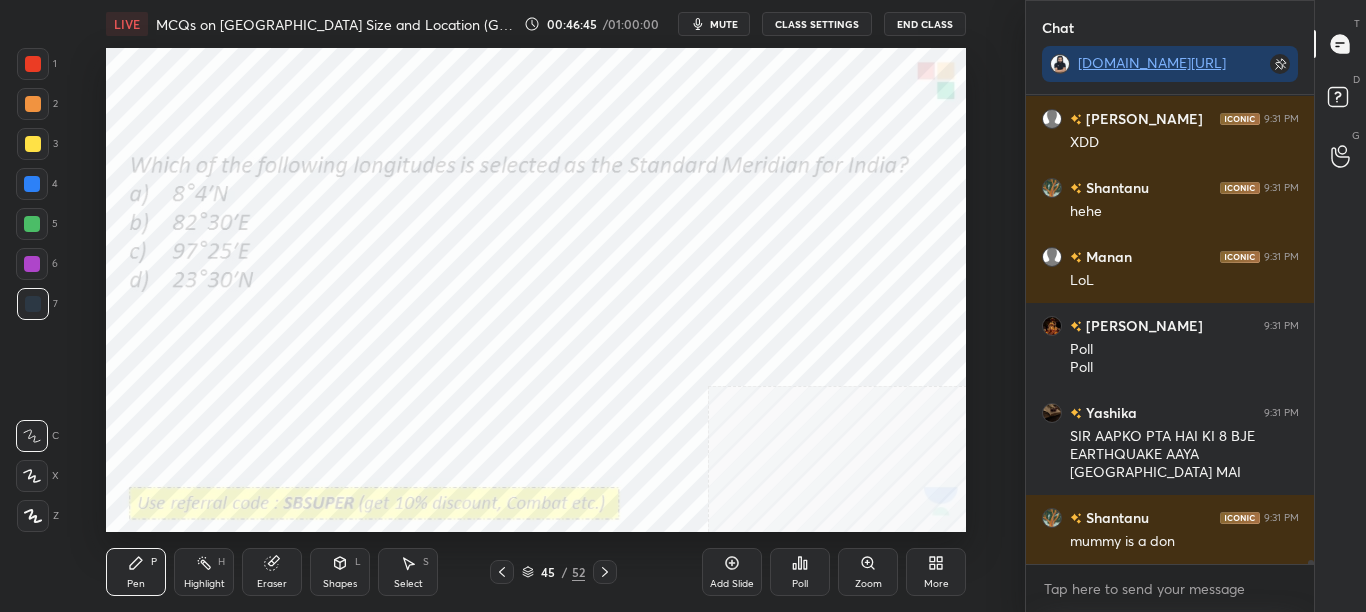 click on "Poll" at bounding box center [800, 572] 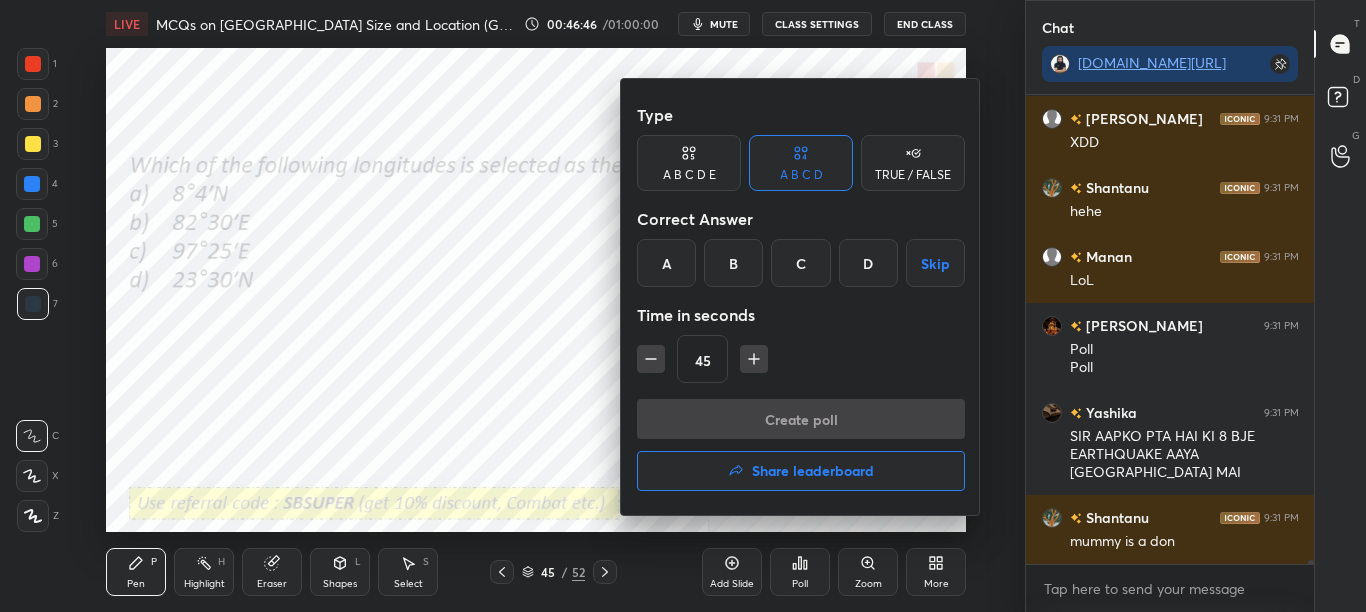 click at bounding box center [683, 306] 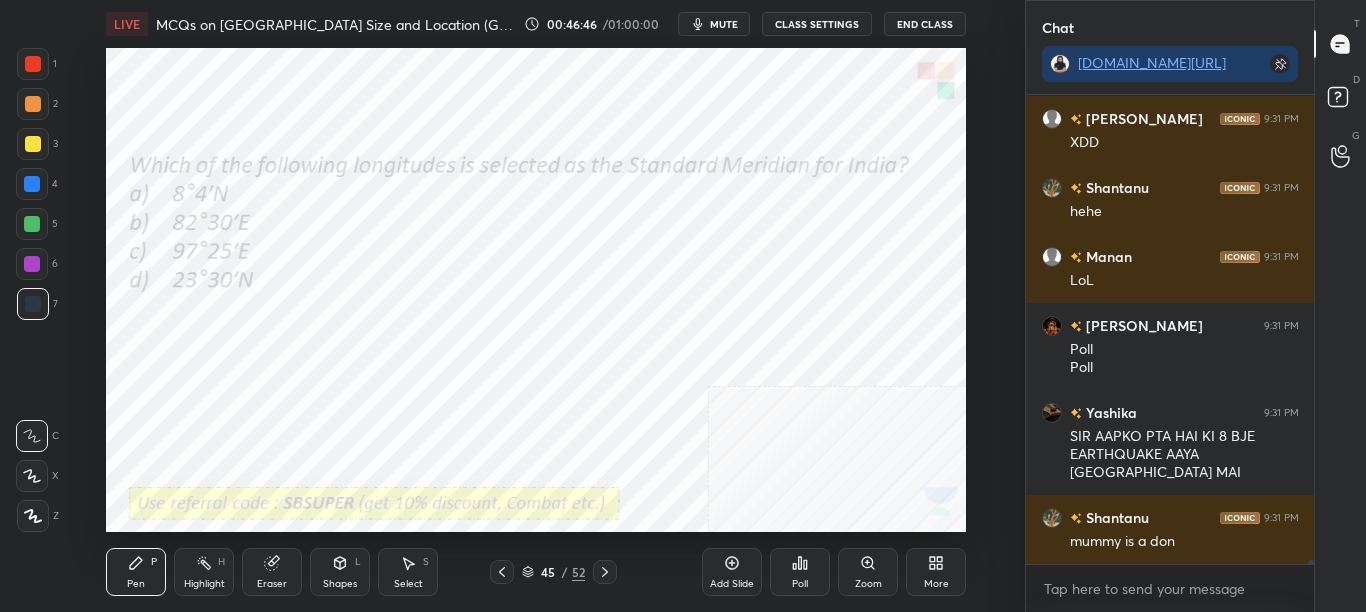 click on "Poll" at bounding box center [800, 572] 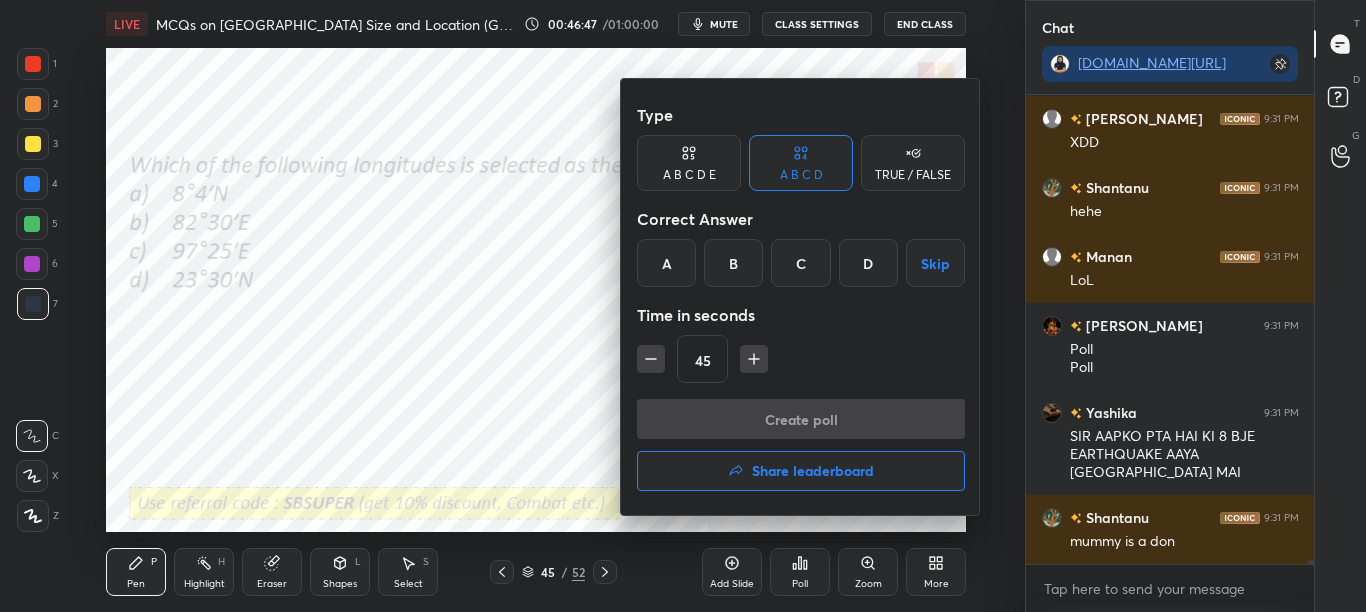 click at bounding box center [683, 306] 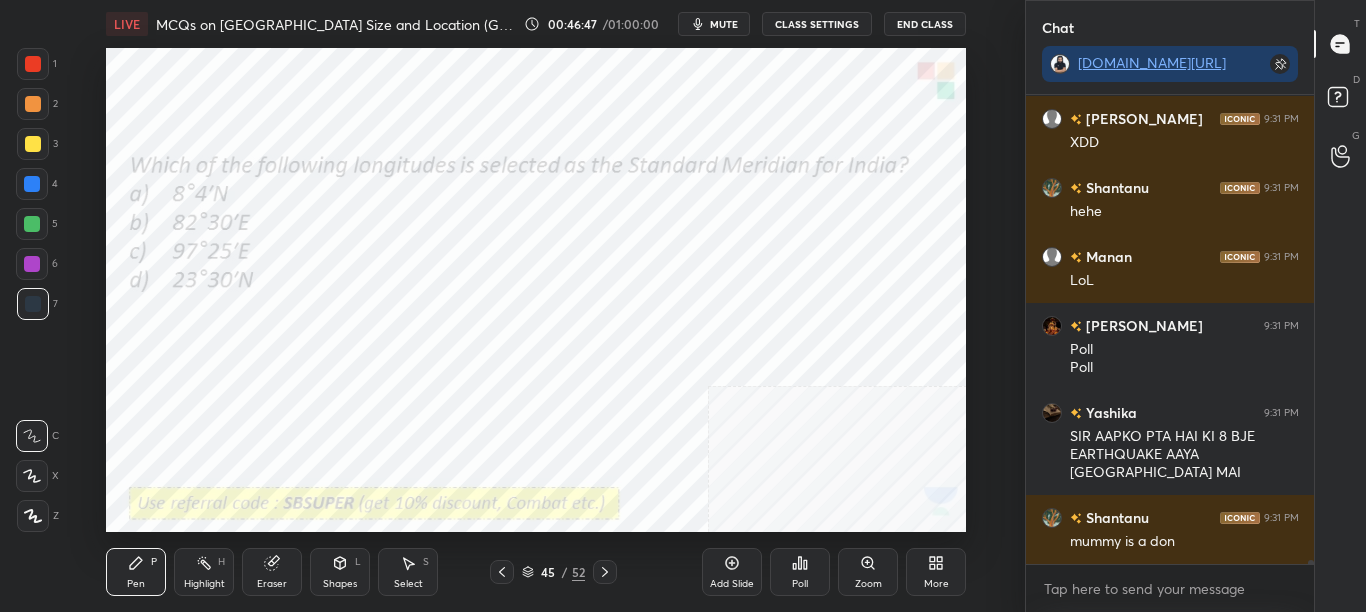click on "Poll" at bounding box center (800, 572) 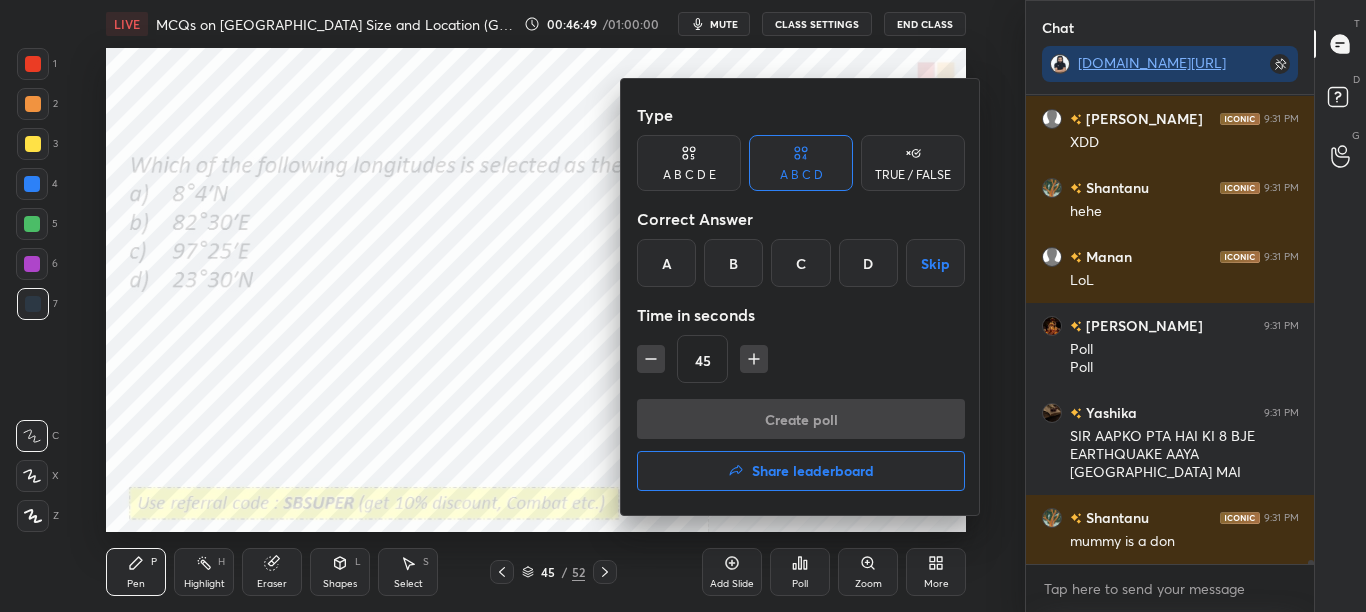 drag, startPoint x: 727, startPoint y: 269, endPoint x: 741, endPoint y: 304, distance: 37.696156 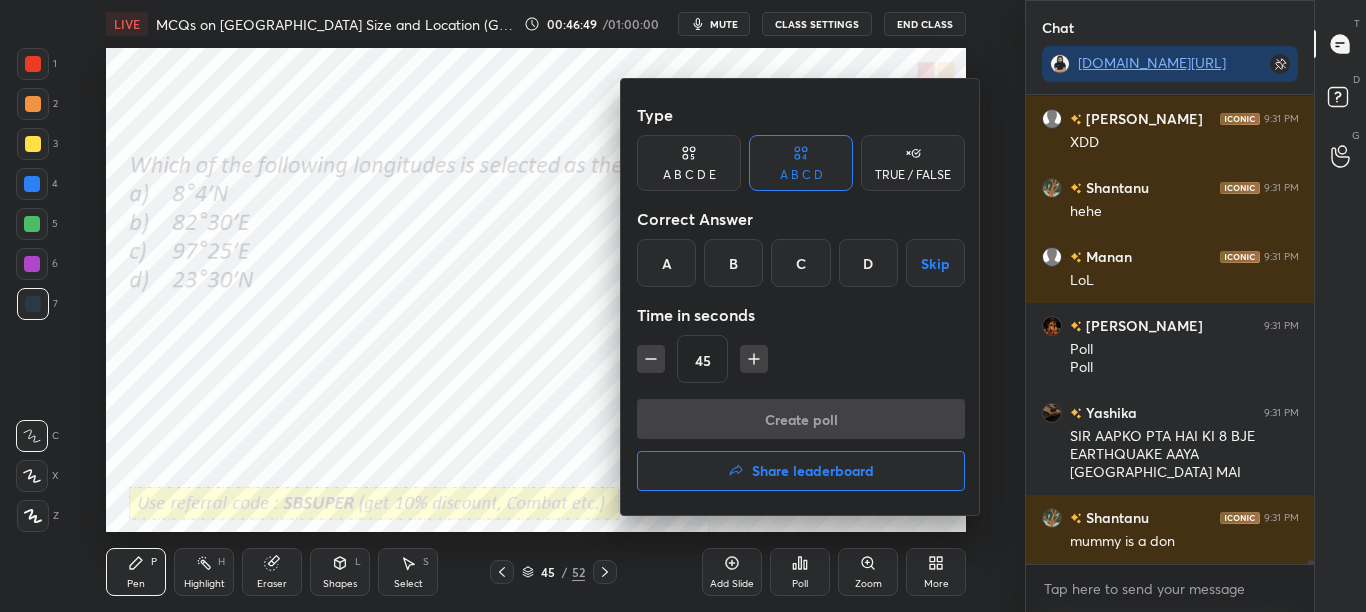 click on "B" at bounding box center (733, 263) 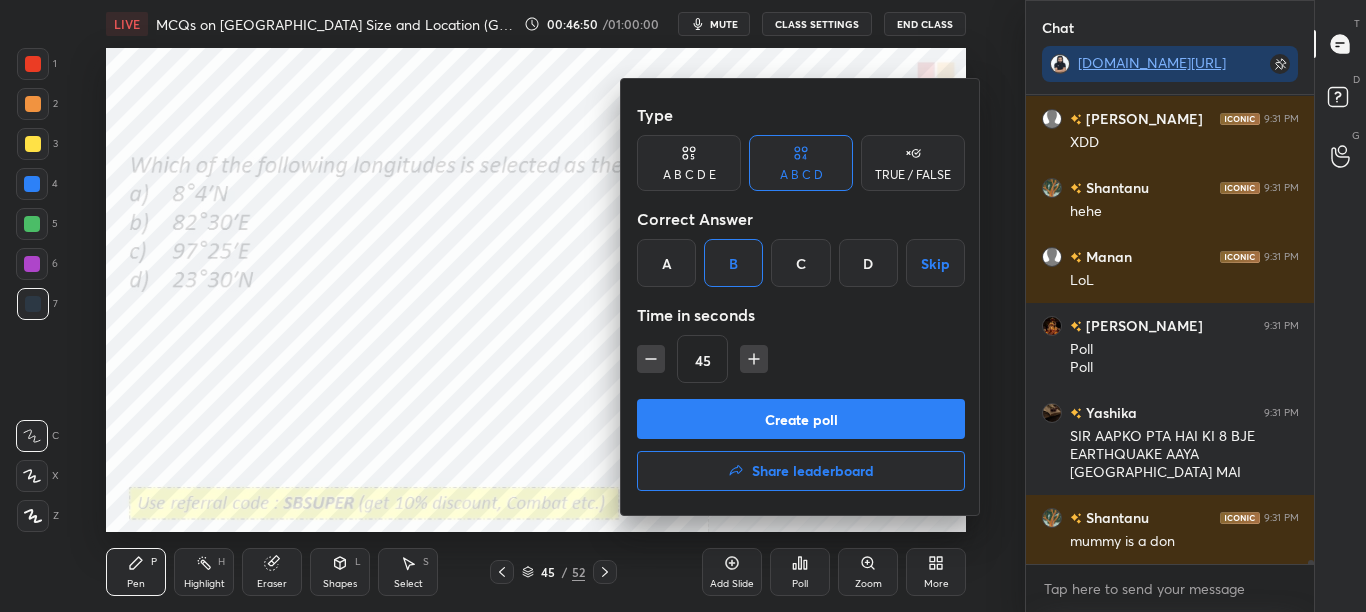 click on "Create poll" at bounding box center (801, 419) 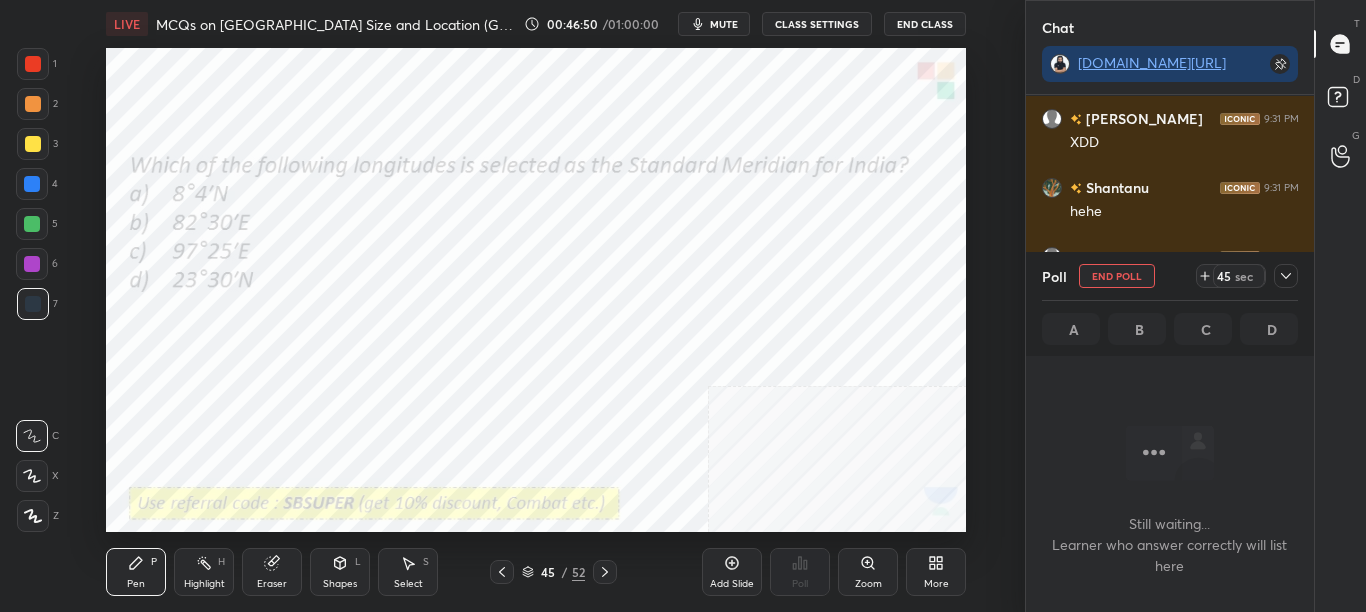 scroll, scrollTop: 194, scrollLeft: 282, axis: both 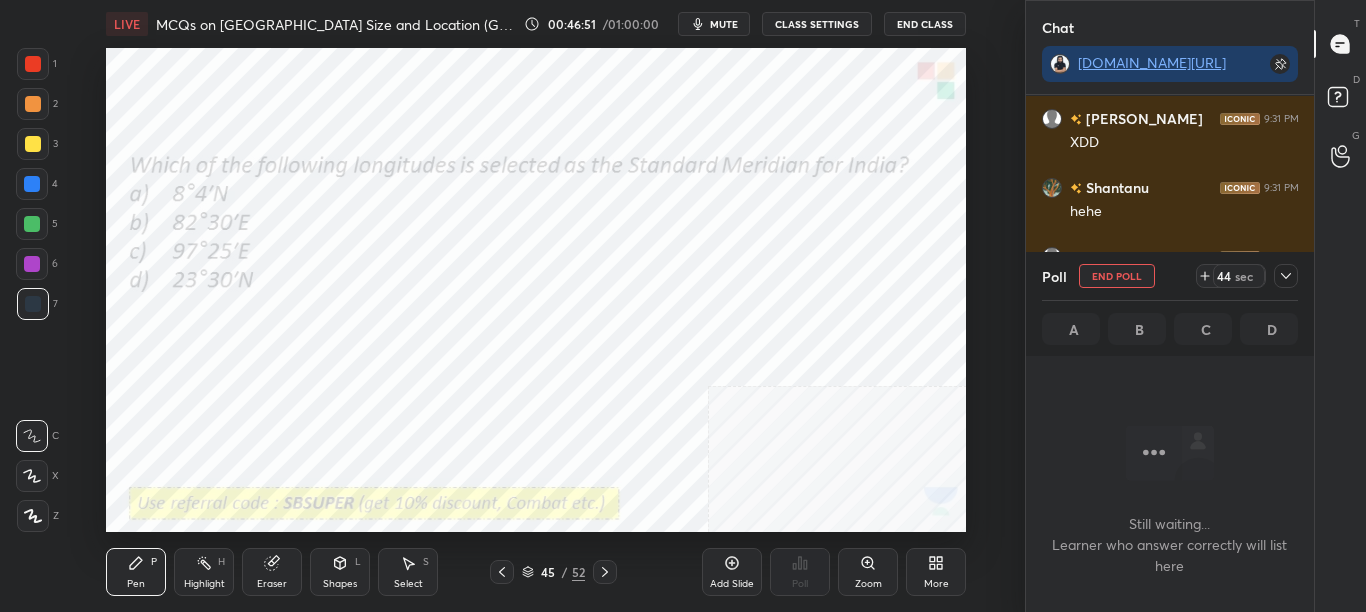 click 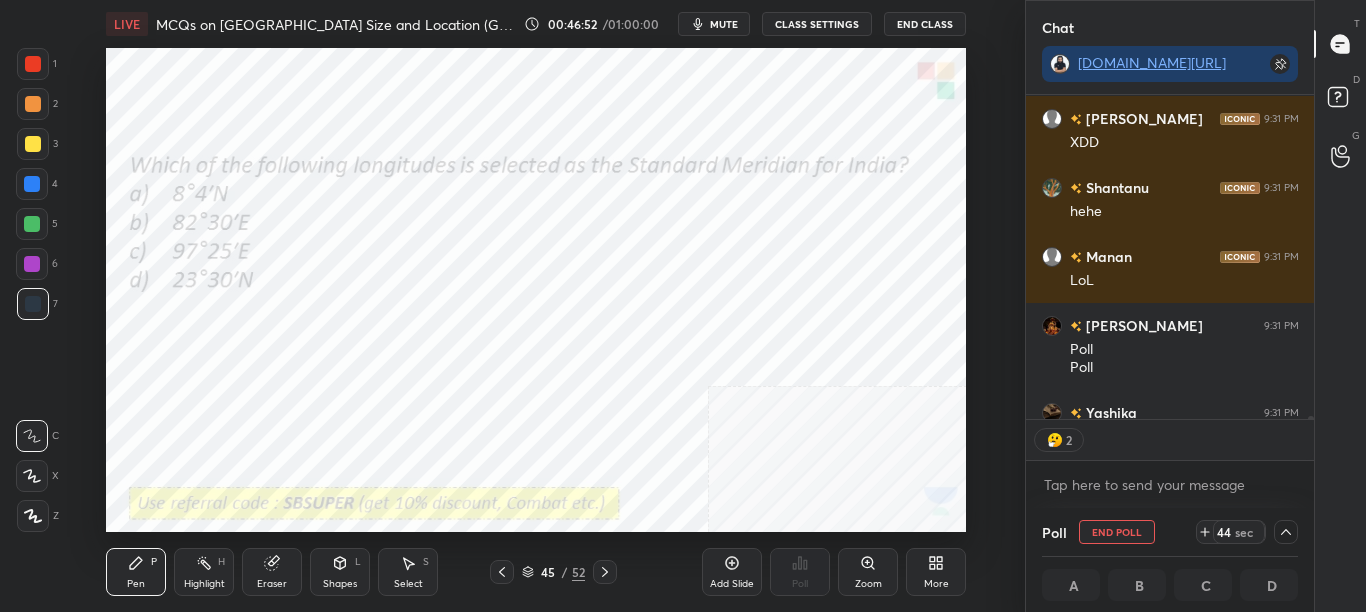 scroll, scrollTop: 318, scrollLeft: 282, axis: both 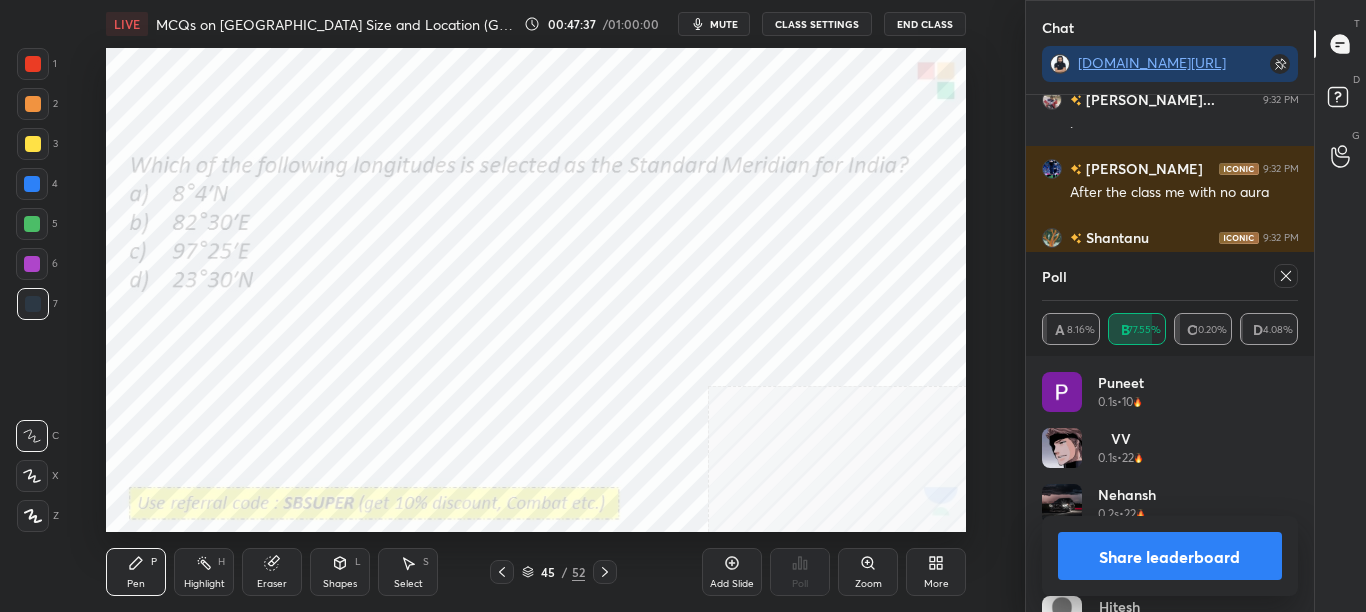 drag, startPoint x: 1164, startPoint y: 561, endPoint x: 1165, endPoint y: 582, distance: 21.023796 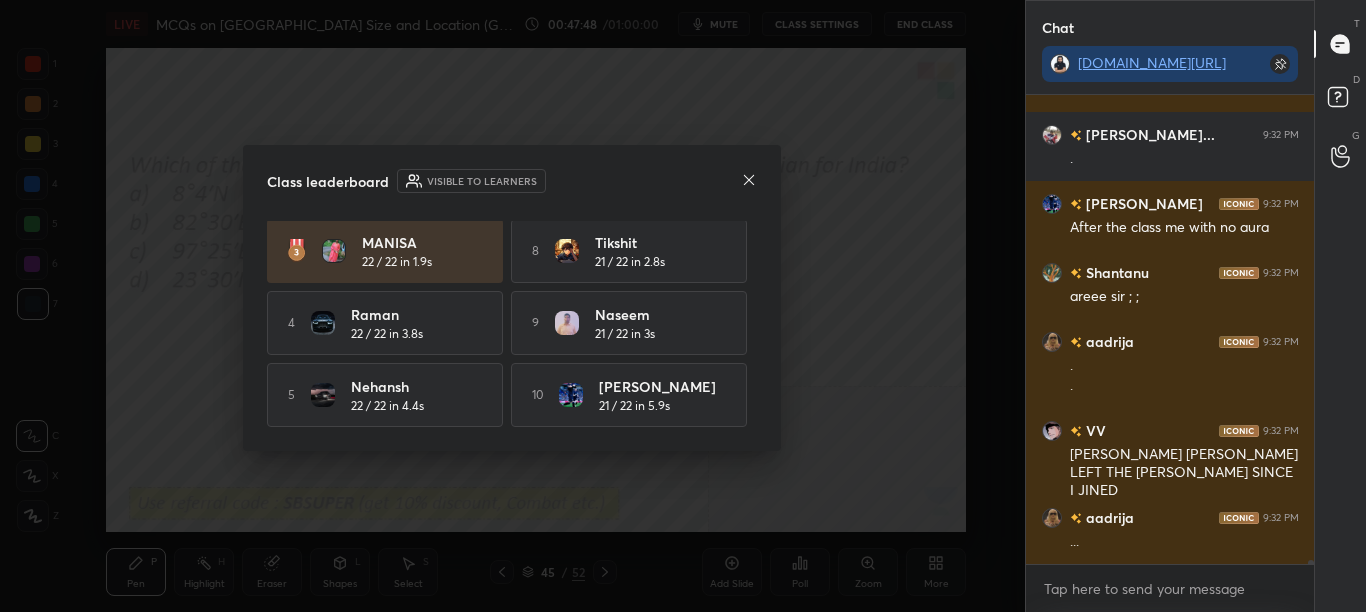 click on "Class leaderboard Visible to learners [PERSON_NAME] 22 / 22 in 1.6s 6 Vais[DEMOGRAPHIC_DATA]/ 22 in 5.3s VV 22 / 22 in 1.7s 7 [PERSON_NAME] 21 / 22 in 1.4s MANISA 22 / 22 in 1.9s 8 Tikshit 21 / 22 in 2.8s 4 Raman 22 / 22 in 3.8s 9 Naseem 21 / 22 in 3s 5 Nehansh 22 / 22 in 4.4s 10 [PERSON_NAME] 21 / 22 in 5.9s" at bounding box center [512, 298] 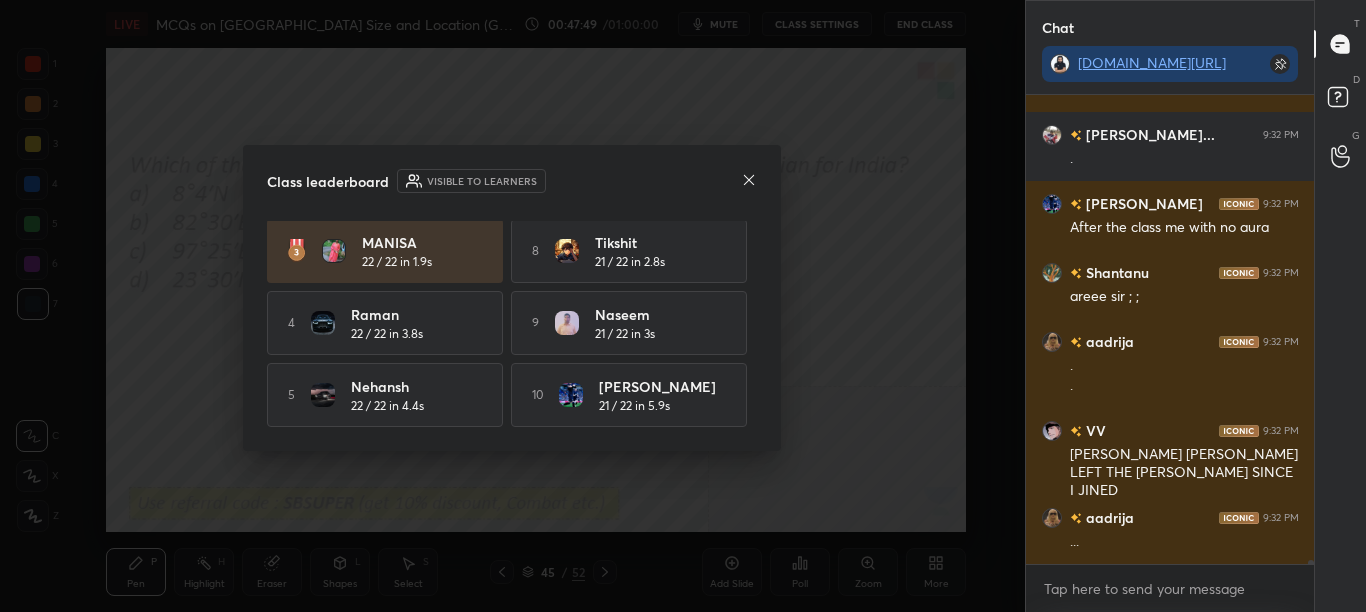 click 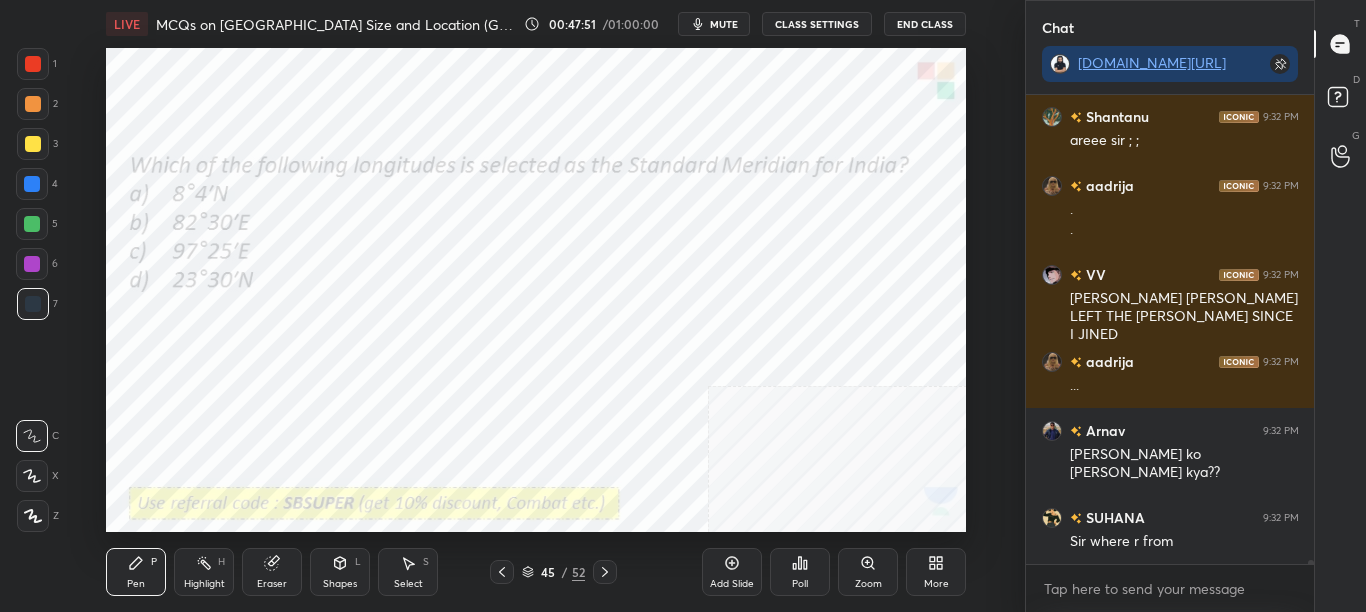 click at bounding box center [502, 572] 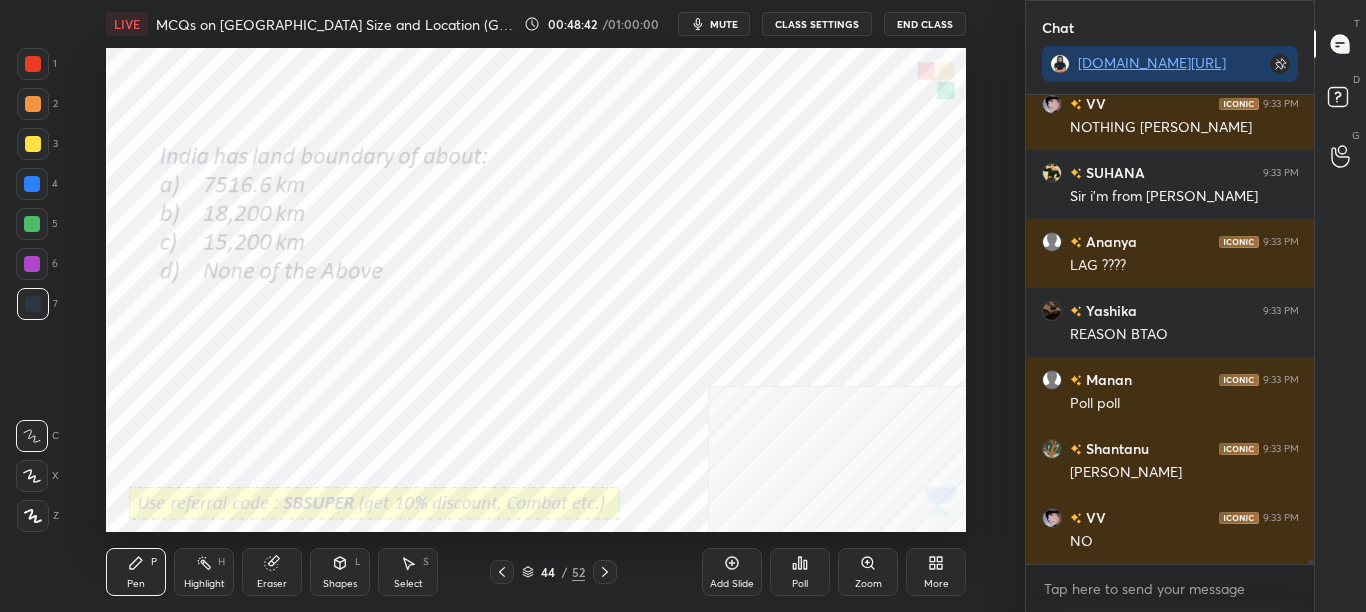 click on "Poll" at bounding box center (800, 572) 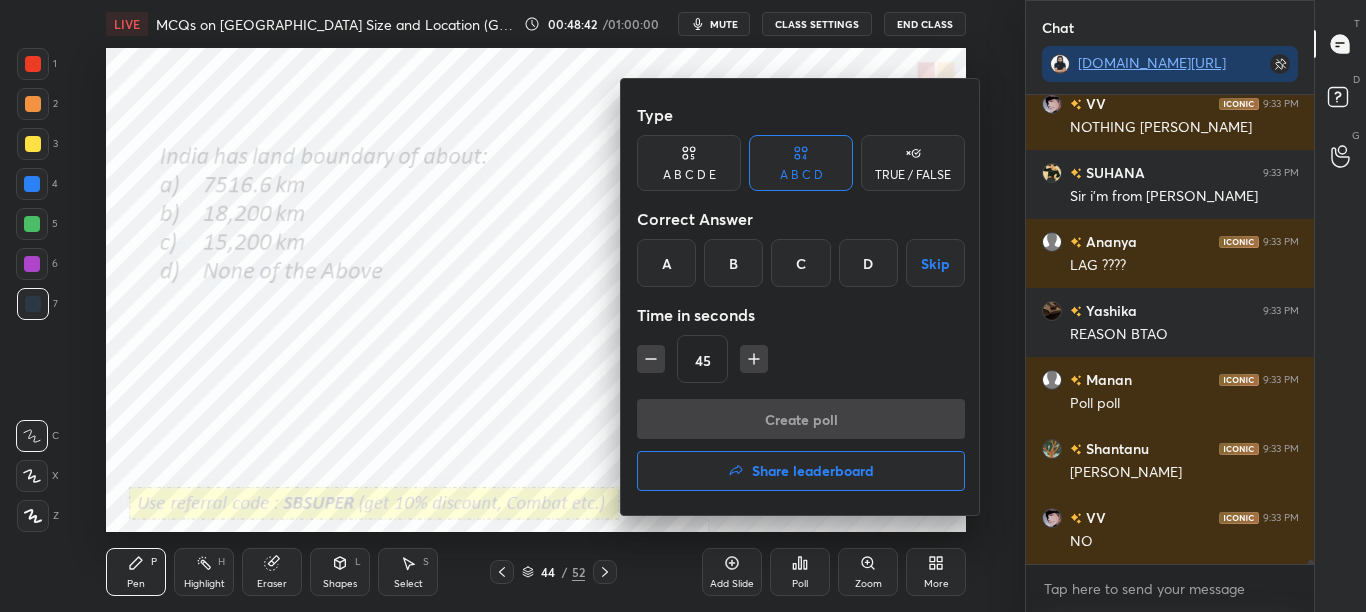 click at bounding box center (683, 306) 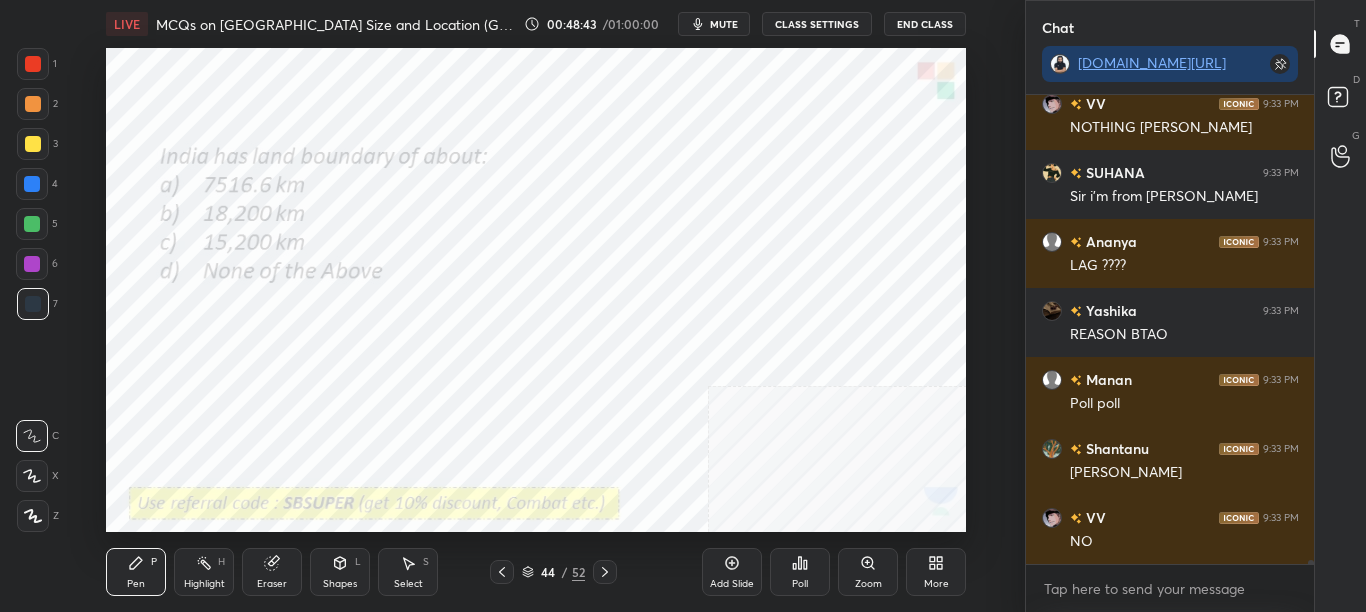 click on "Poll" at bounding box center (800, 584) 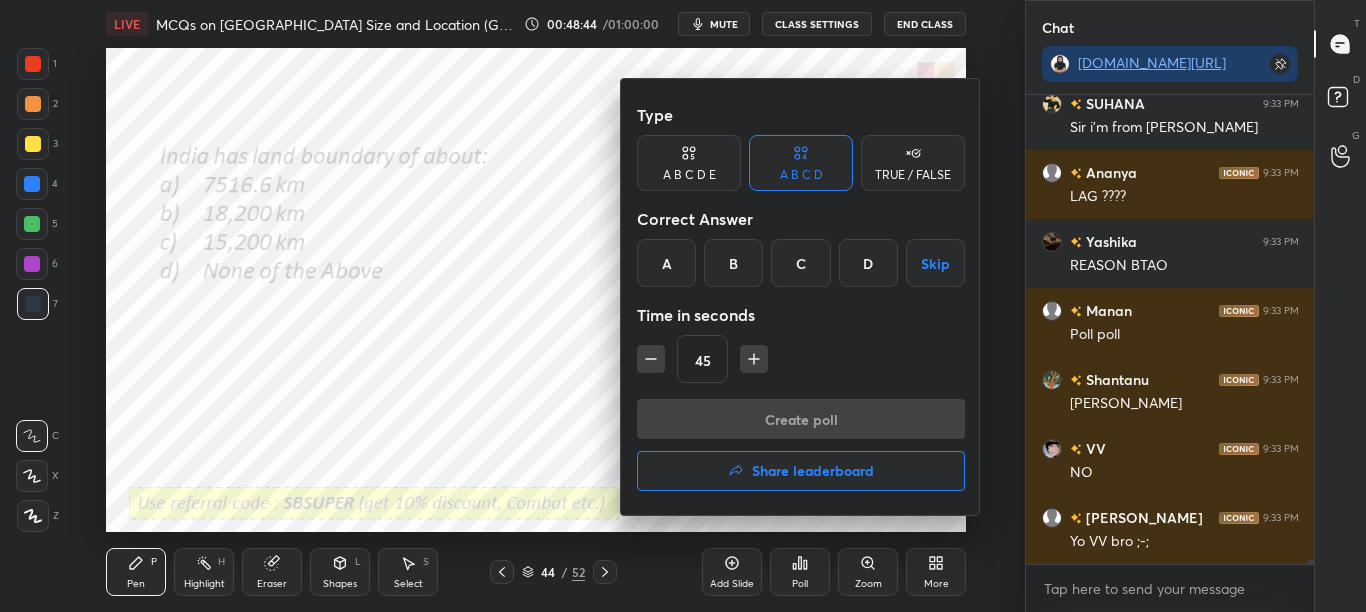 scroll, scrollTop: 61281, scrollLeft: 0, axis: vertical 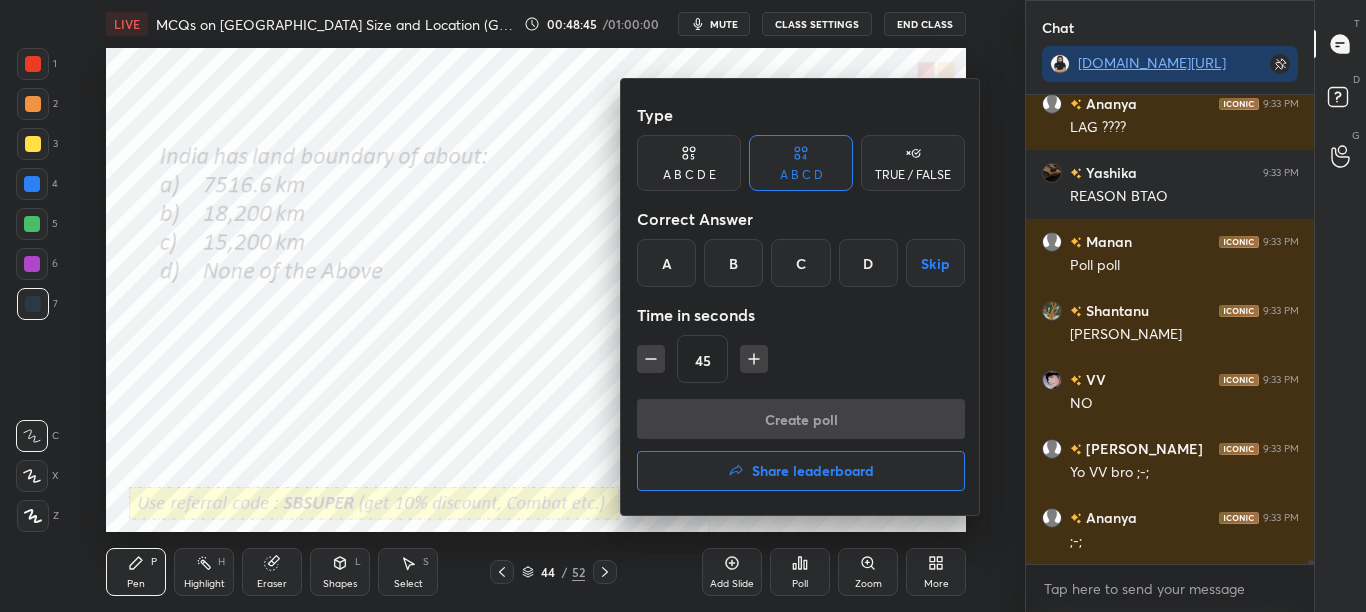 click at bounding box center (683, 306) 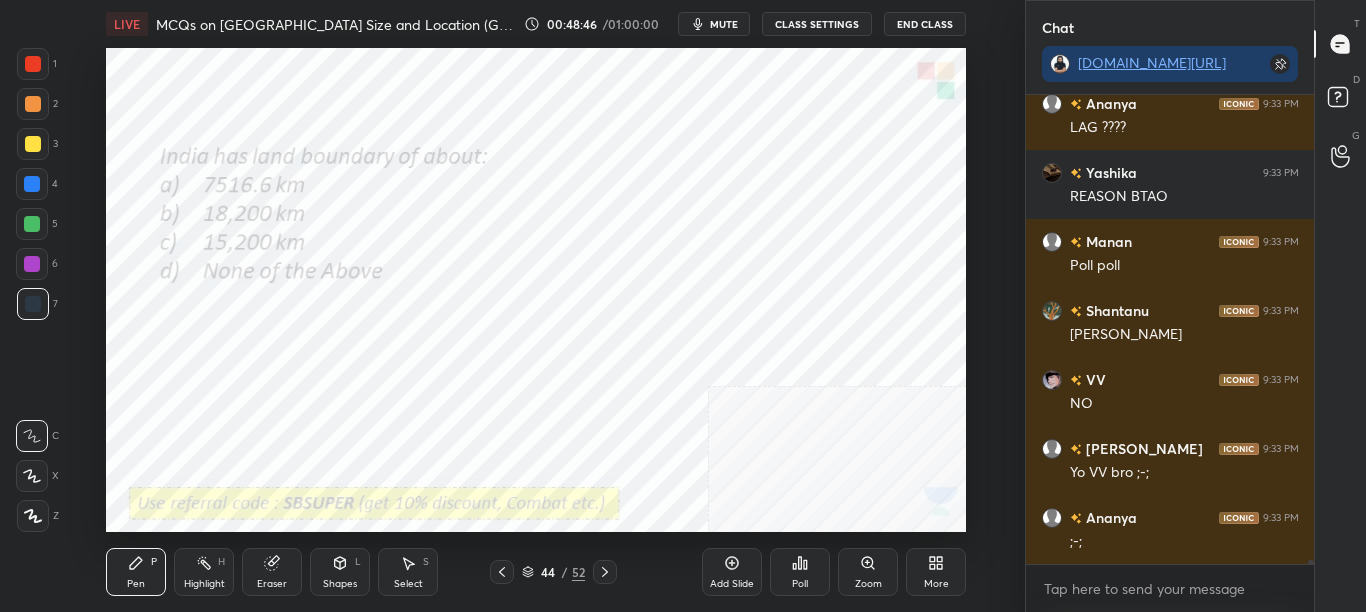 click on "Poll" at bounding box center [800, 572] 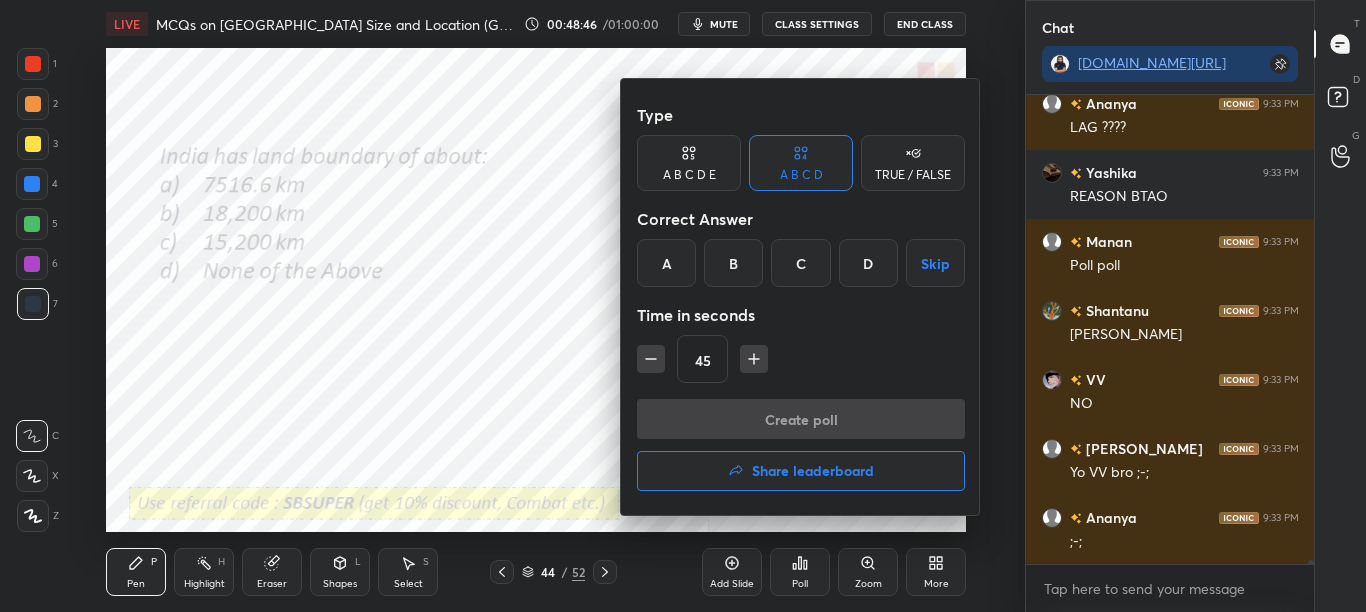 click at bounding box center [683, 306] 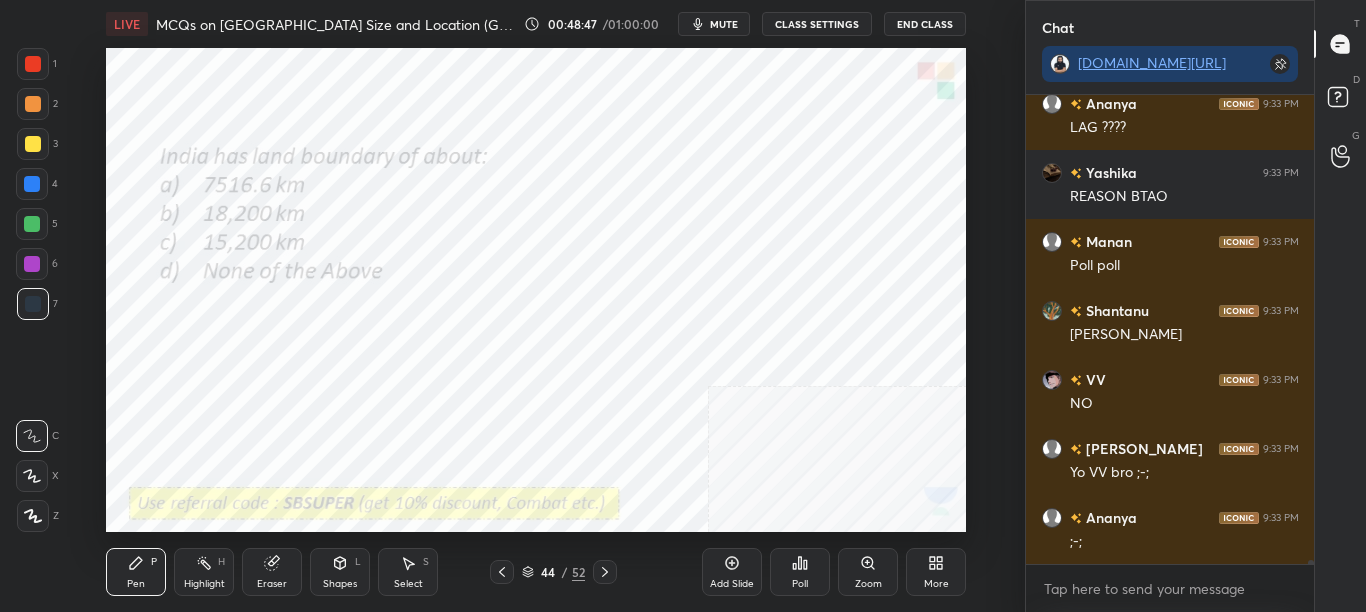 click on "Poll" at bounding box center (800, 572) 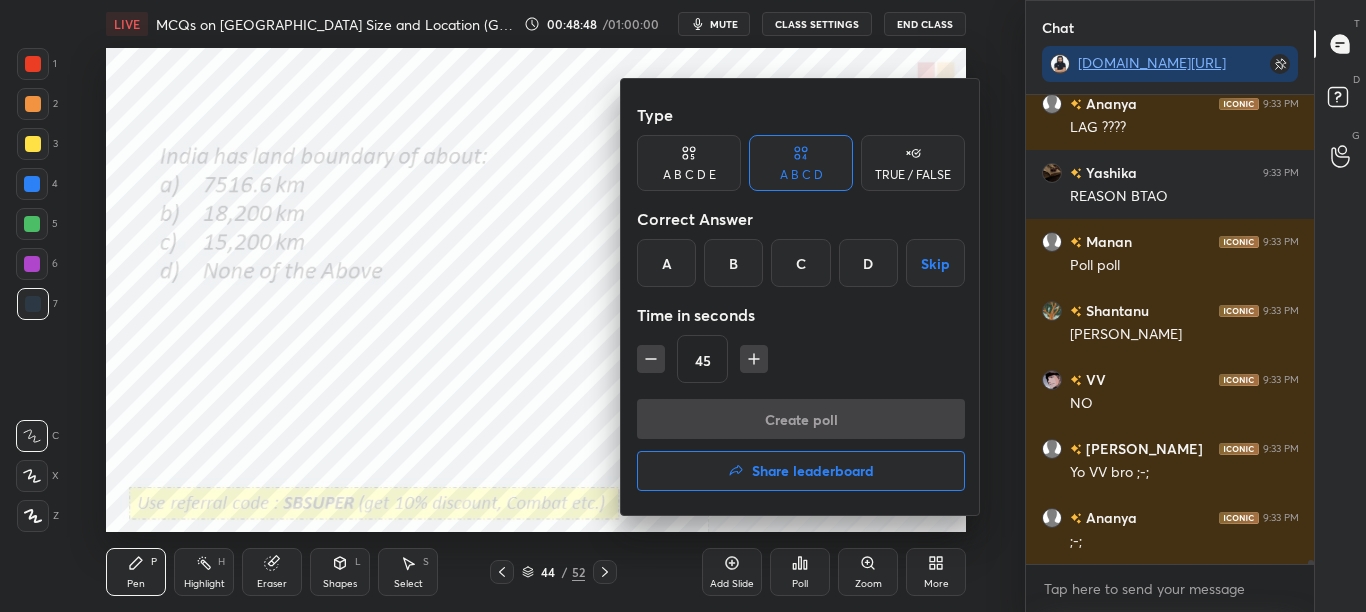 click at bounding box center (683, 306) 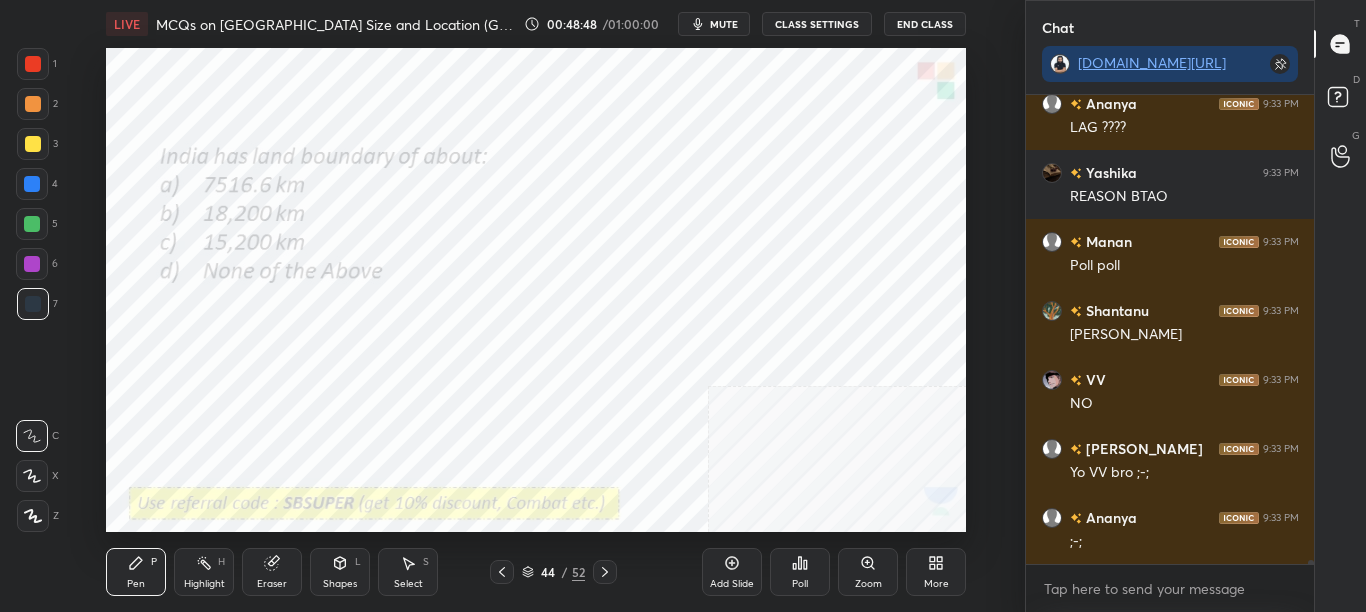 scroll, scrollTop: 61350, scrollLeft: 0, axis: vertical 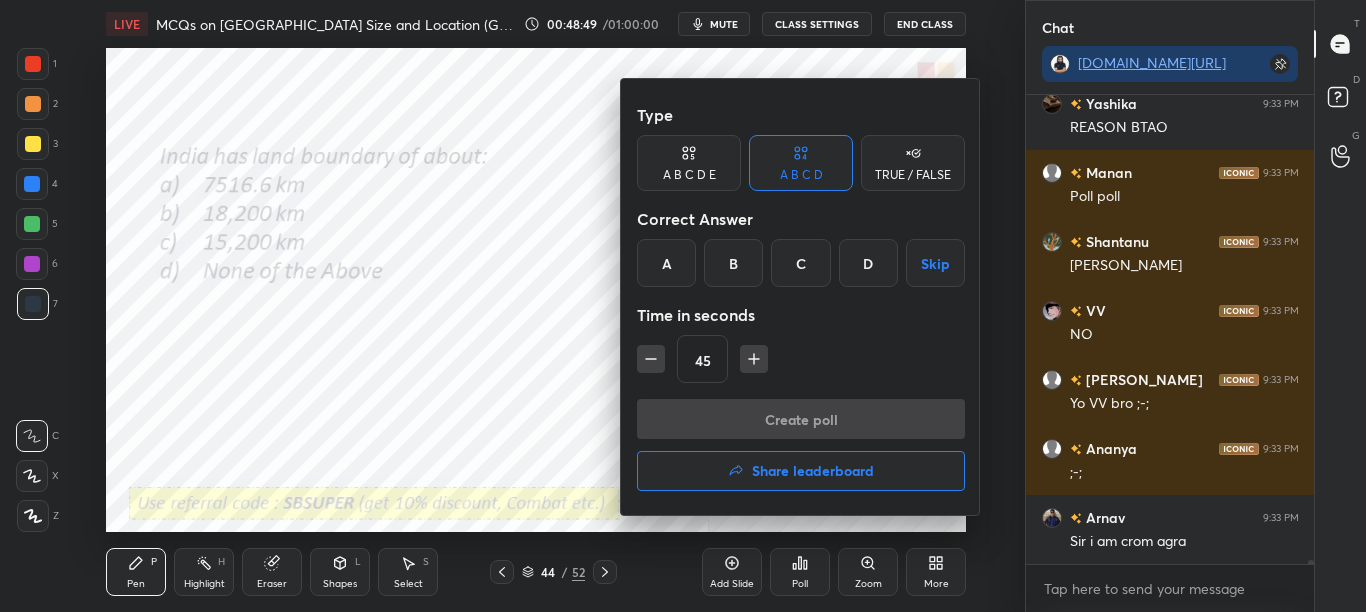 click at bounding box center [683, 306] 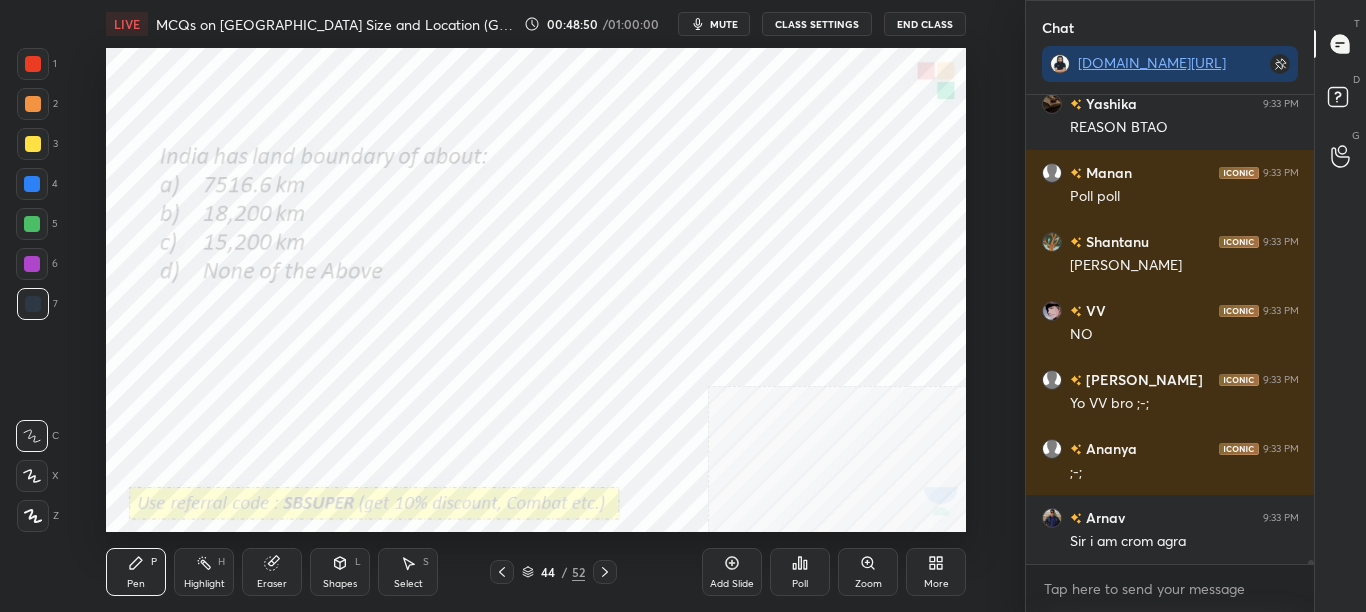 click on "Poll" at bounding box center (800, 572) 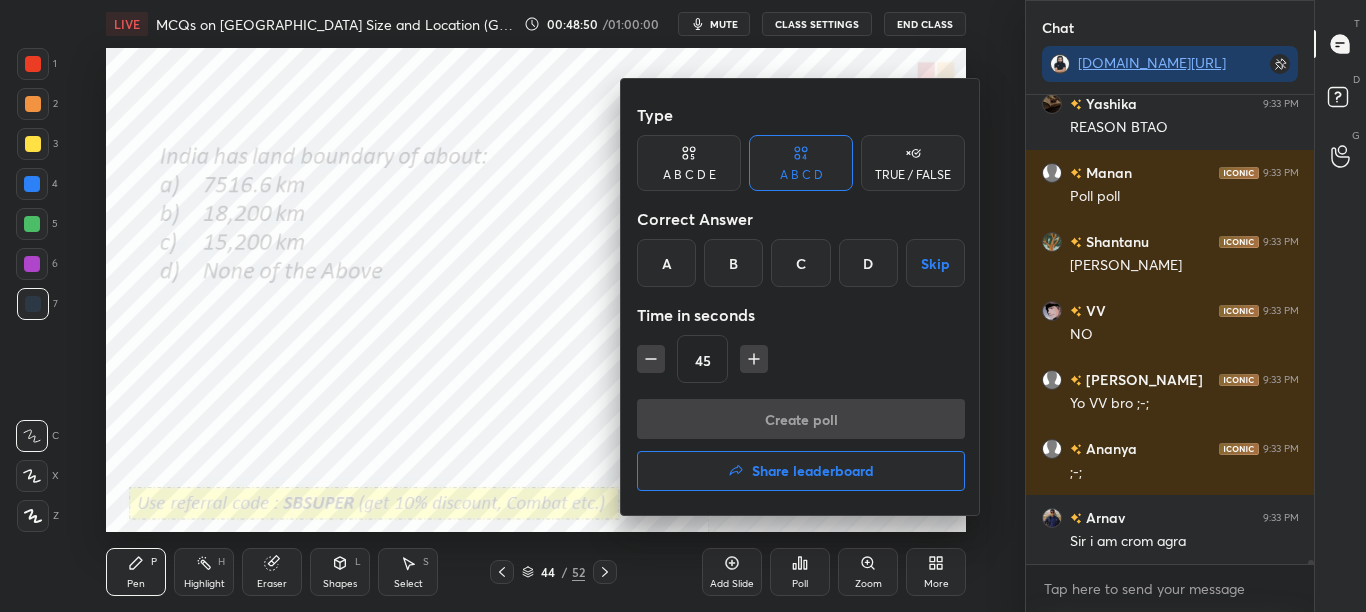 click at bounding box center [683, 306] 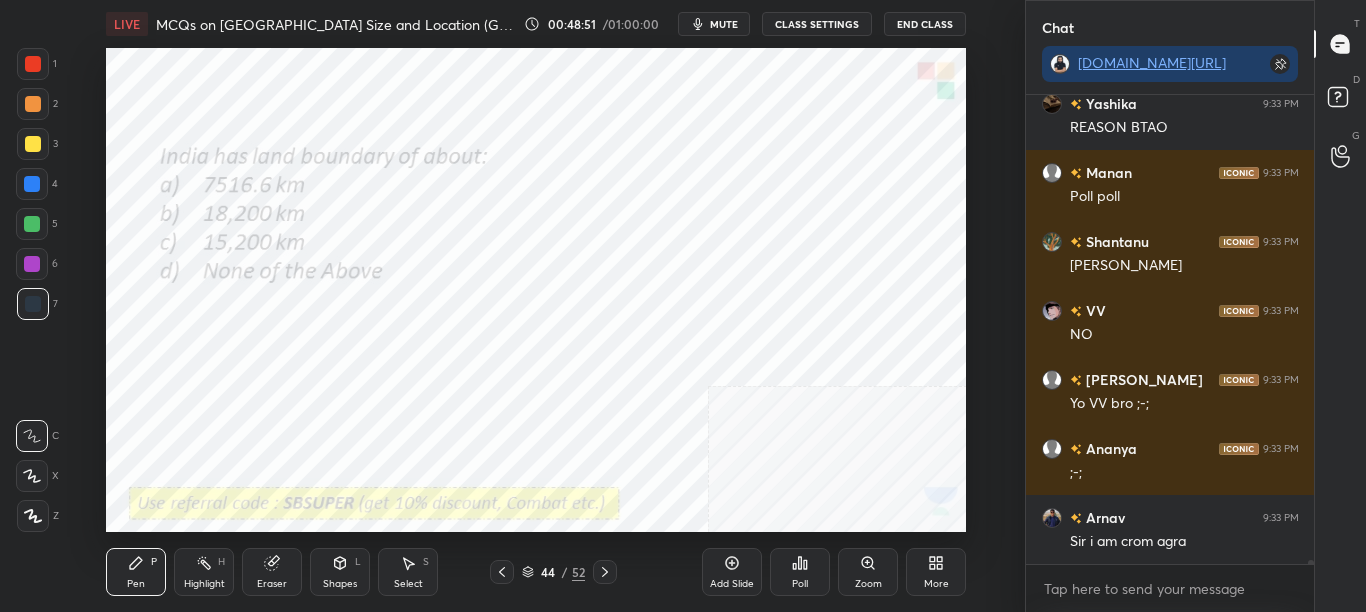 click on "Poll" at bounding box center [800, 572] 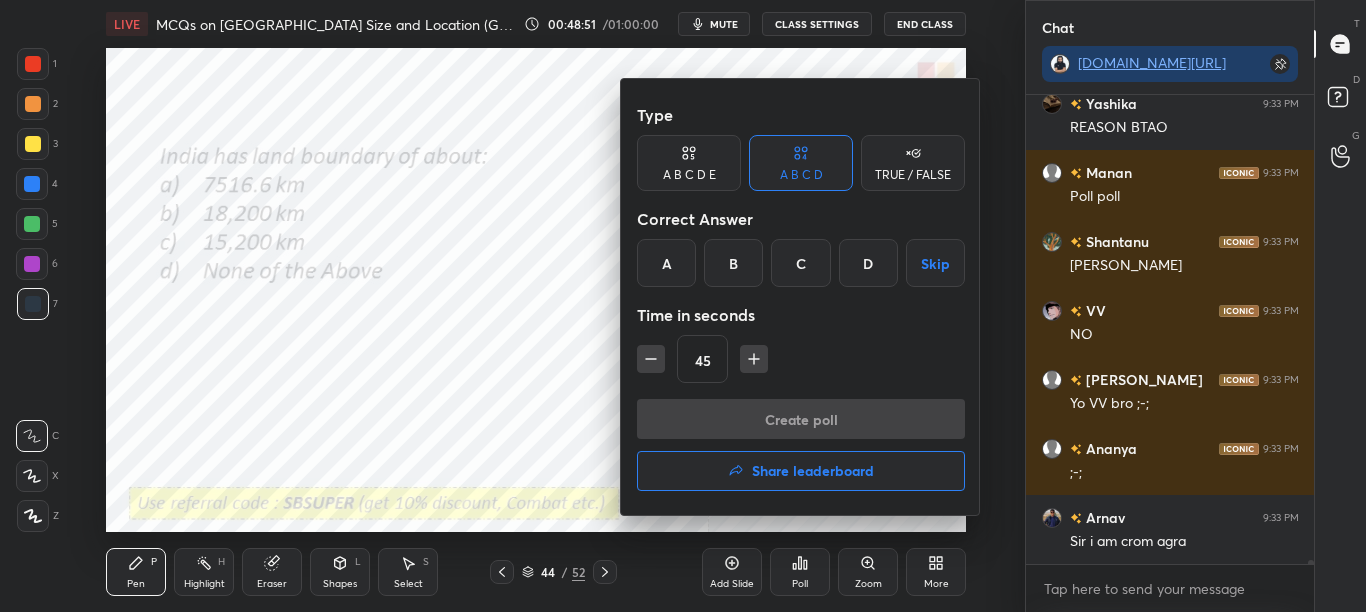click at bounding box center [683, 306] 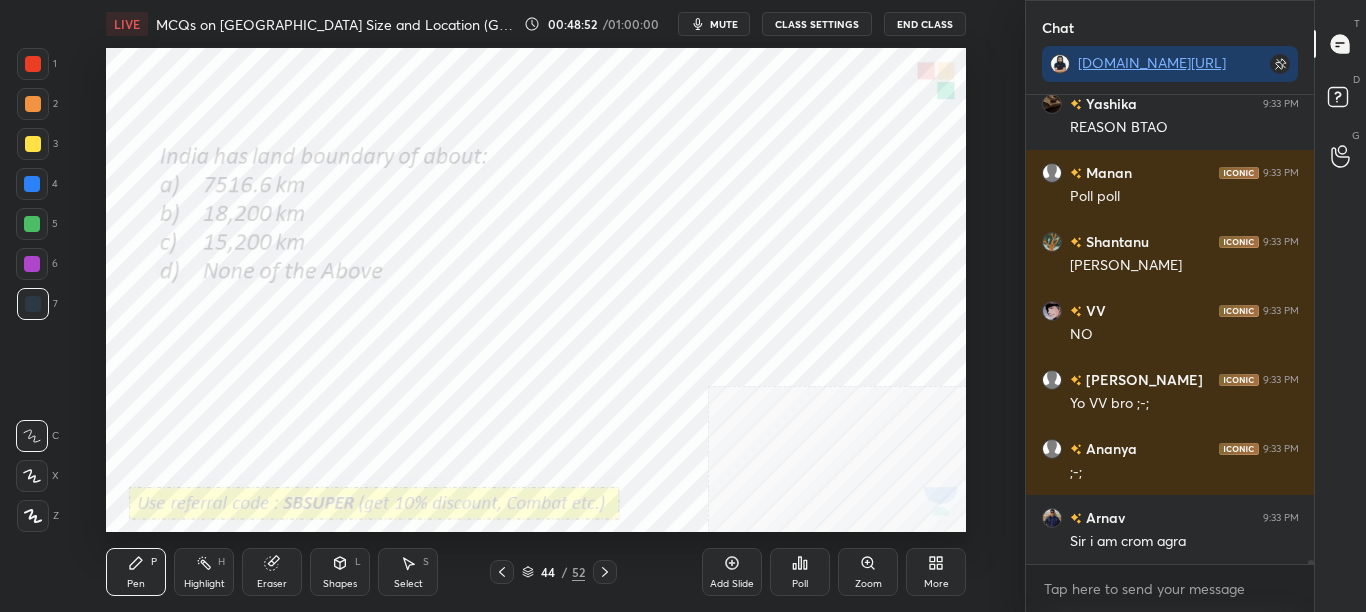 click on "Poll" at bounding box center (800, 572) 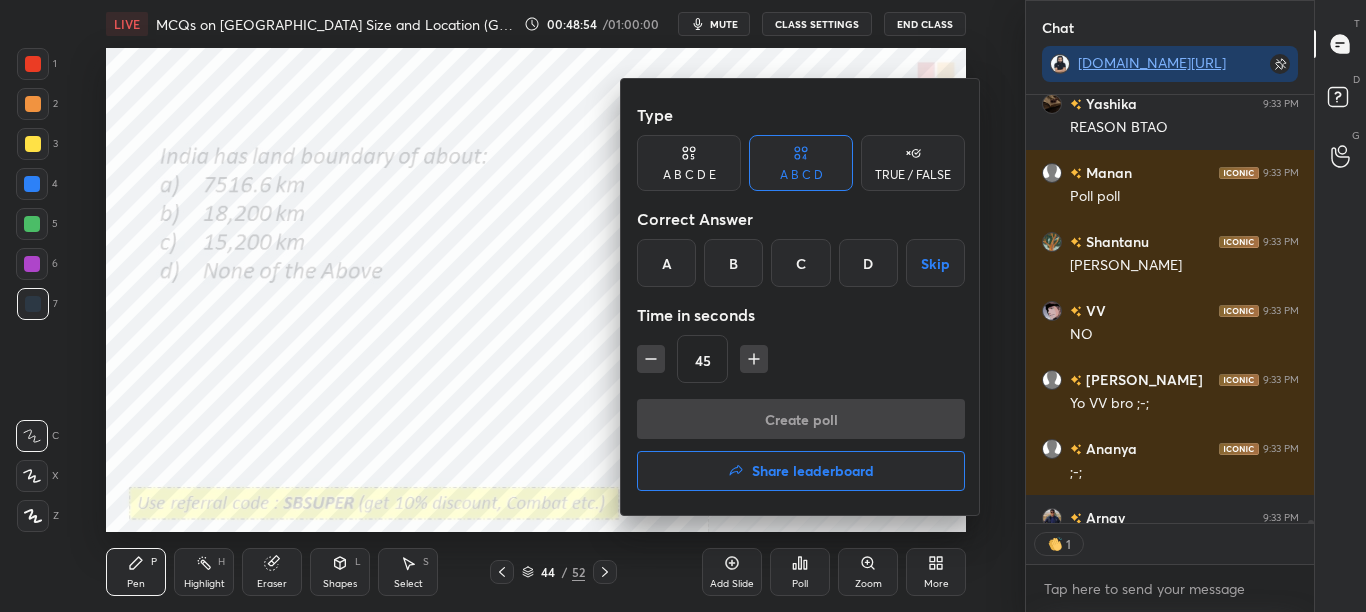 scroll, scrollTop: 422, scrollLeft: 282, axis: both 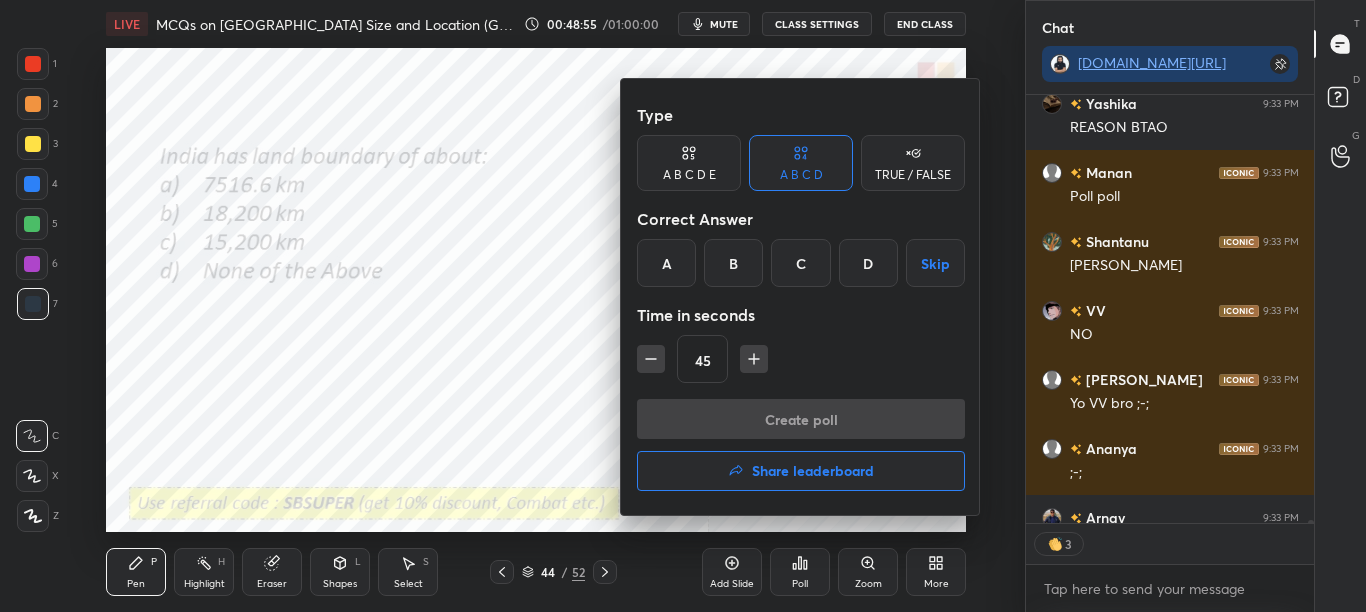 click on "C" at bounding box center (800, 263) 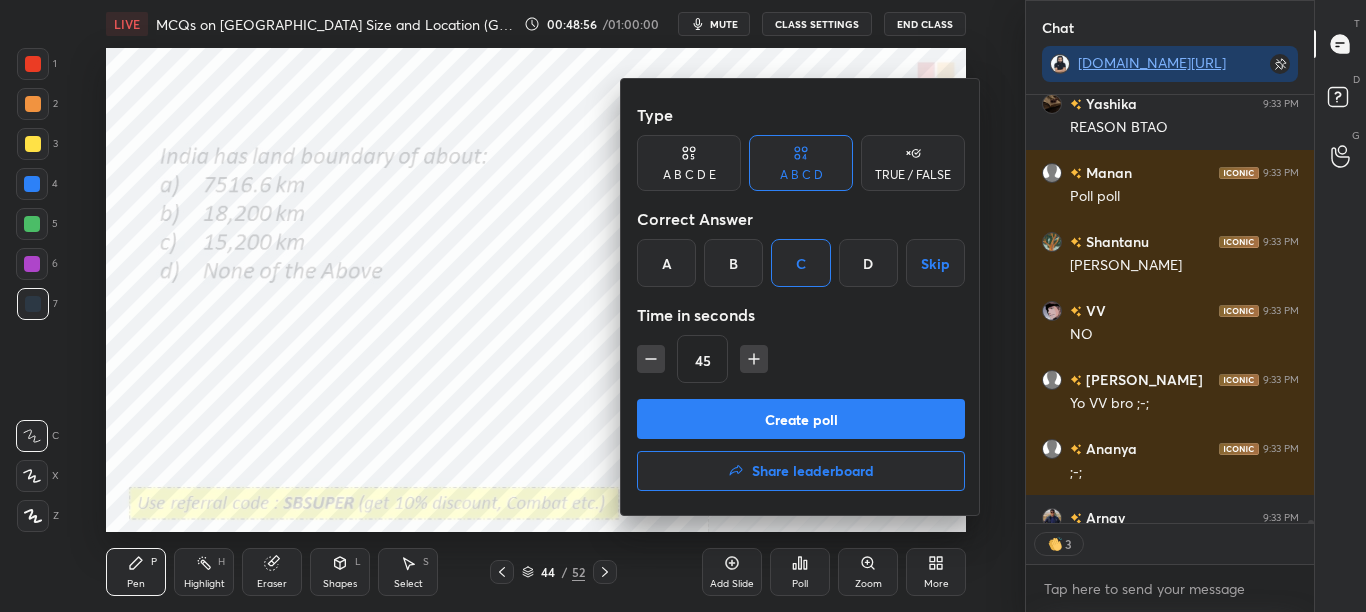 click on "Create poll" at bounding box center (801, 419) 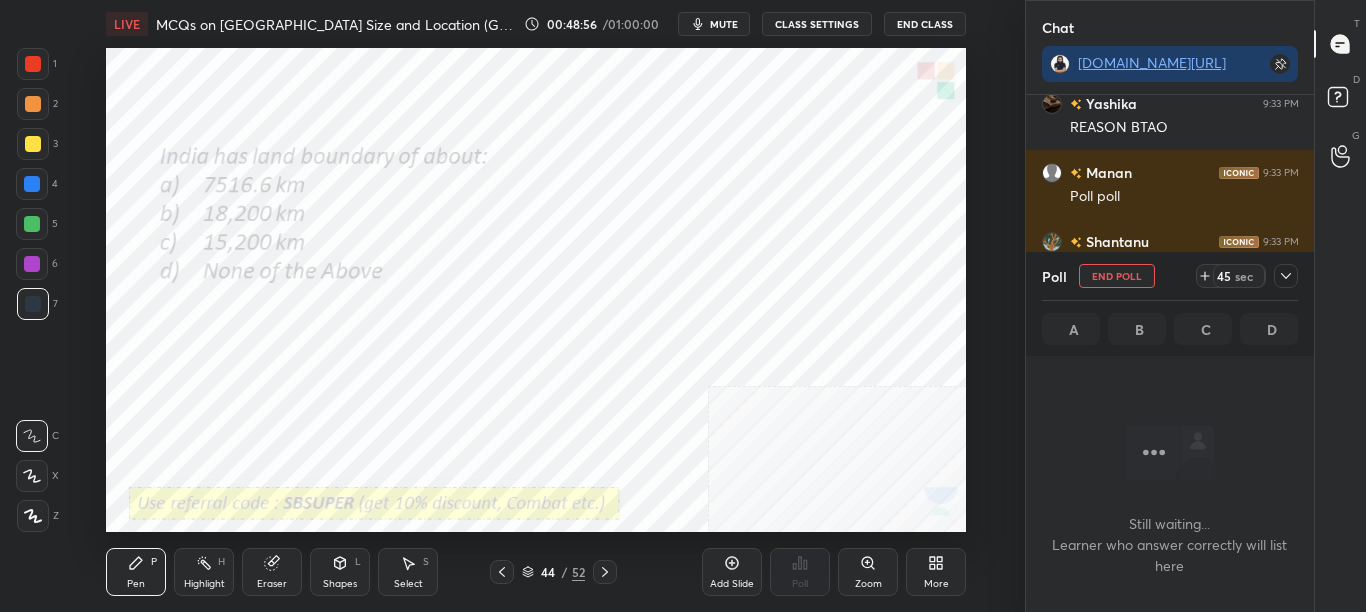 scroll, scrollTop: 254, scrollLeft: 282, axis: both 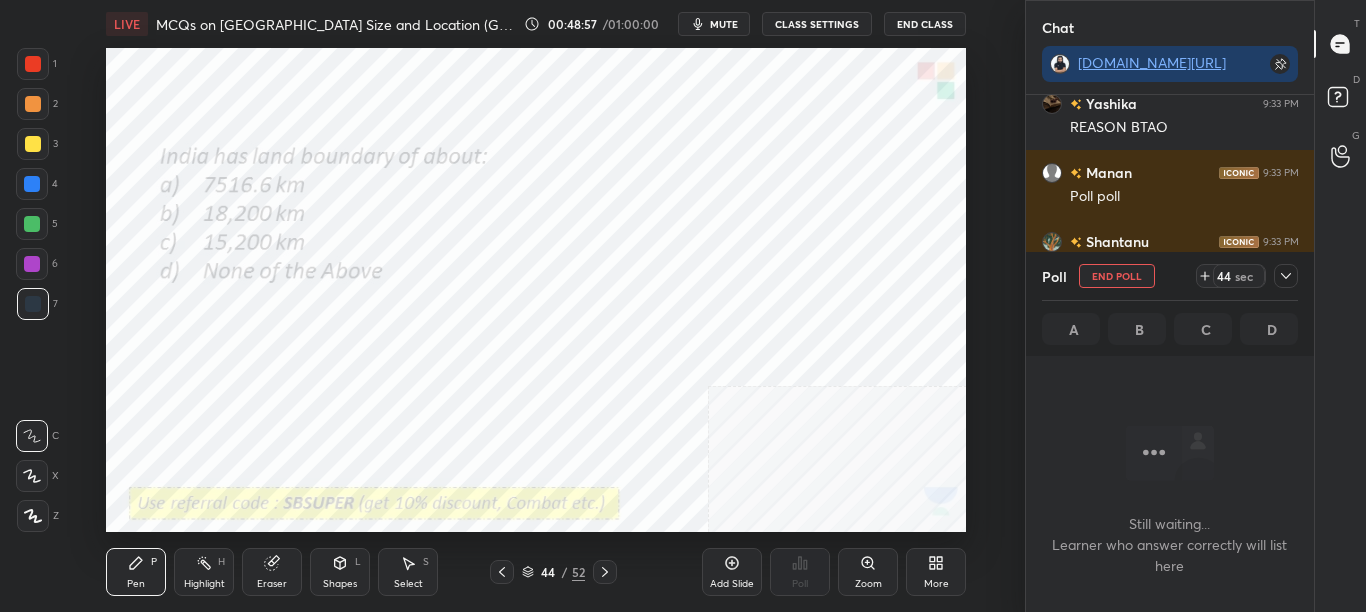 click 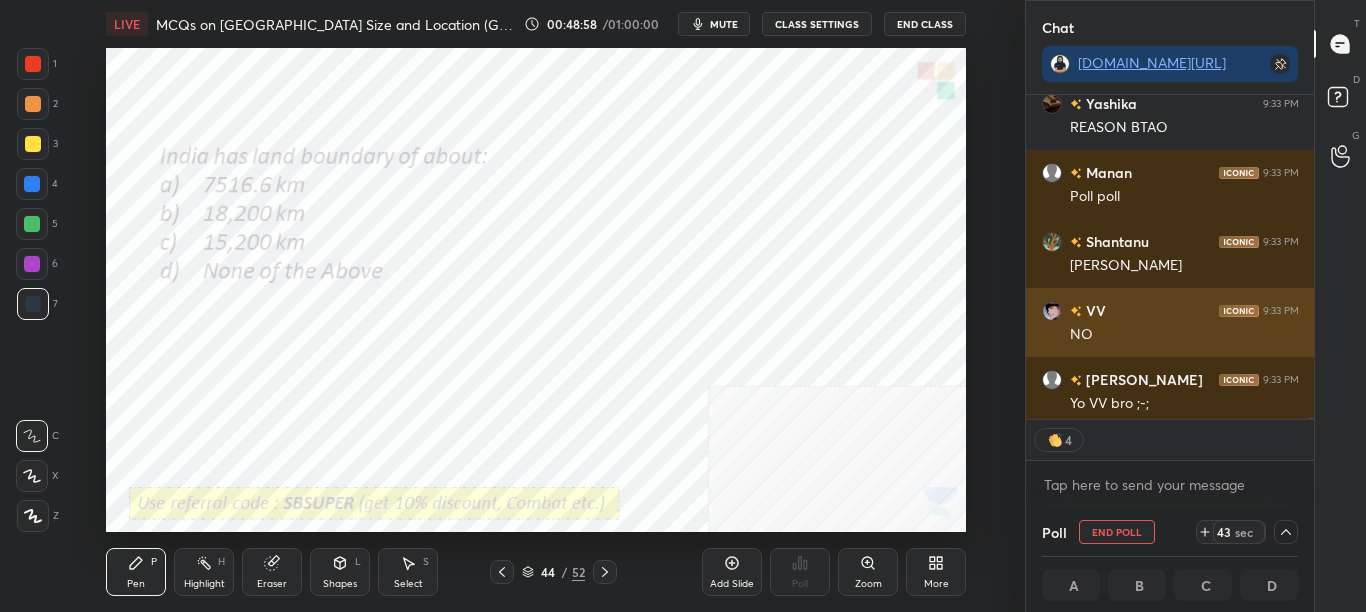 scroll, scrollTop: 1, scrollLeft: 7, axis: both 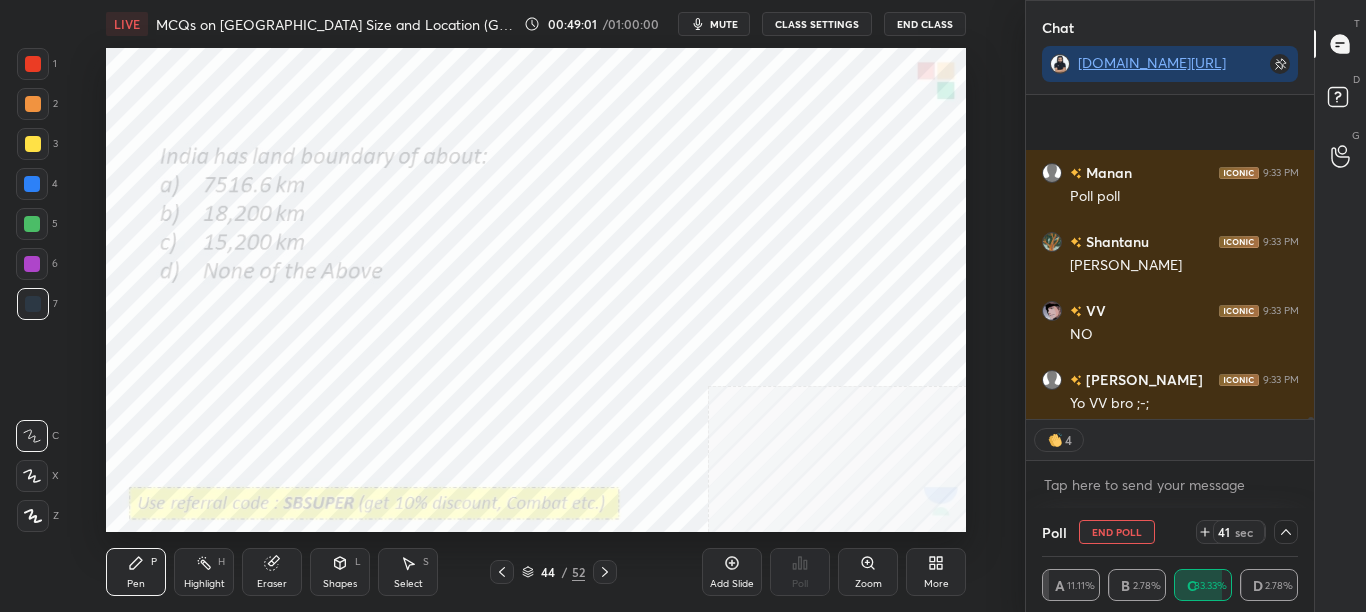 drag, startPoint x: 1311, startPoint y: 417, endPoint x: 1309, endPoint y: 428, distance: 11.18034 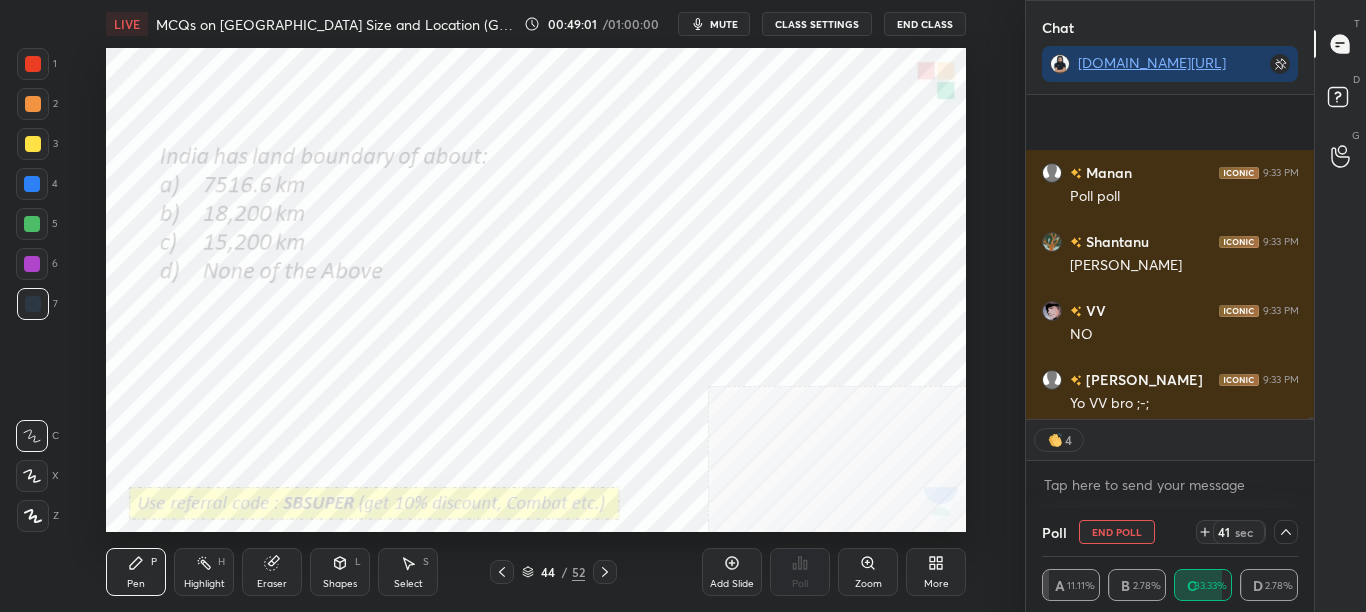 click on "[PERSON_NAME] 9:33 PM Poll poll [PERSON_NAME] 9:33 PM [PERSON_NAME] VV 9:33 PM NO [PERSON_NAME] 9:33 PM Yo VV bro ;-; [PERSON_NAME] 9:33 PM ;-; [PERSON_NAME] 9:33 PM Sir i am crom agra JUMP TO LATEST 4 Enable hand raising Enable raise hand to speak to learners. Once enabled, chat will be turned off temporarily. Enable x" at bounding box center (1170, 301) 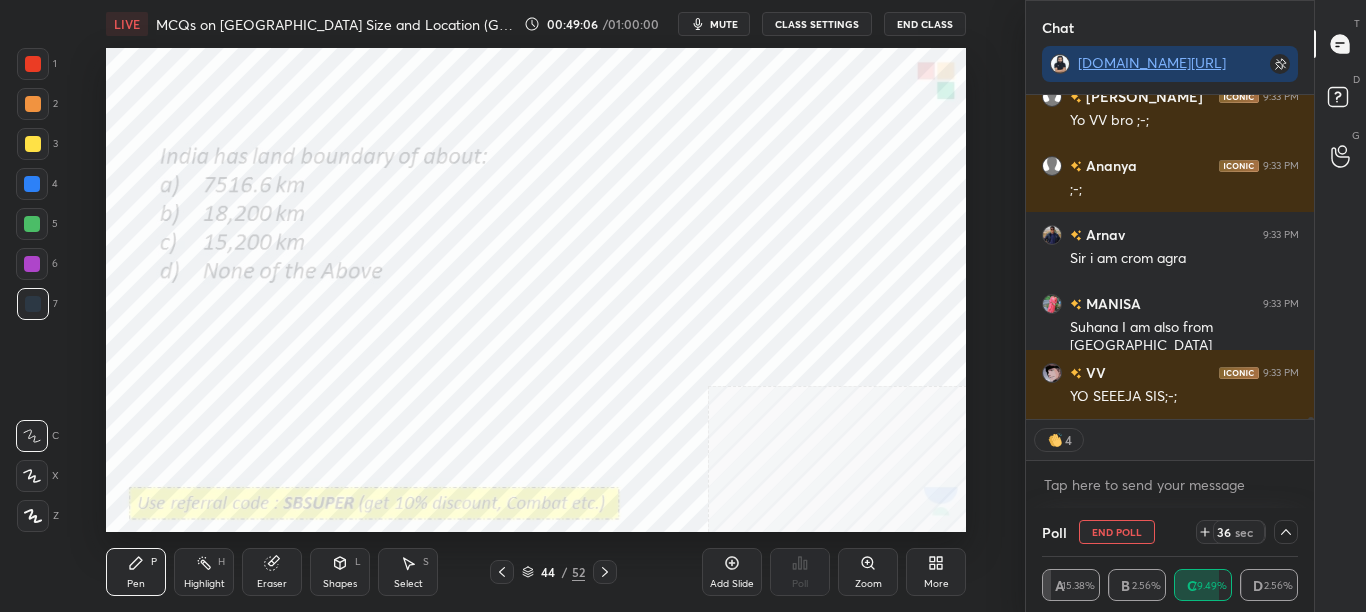 scroll, scrollTop: 61702, scrollLeft: 0, axis: vertical 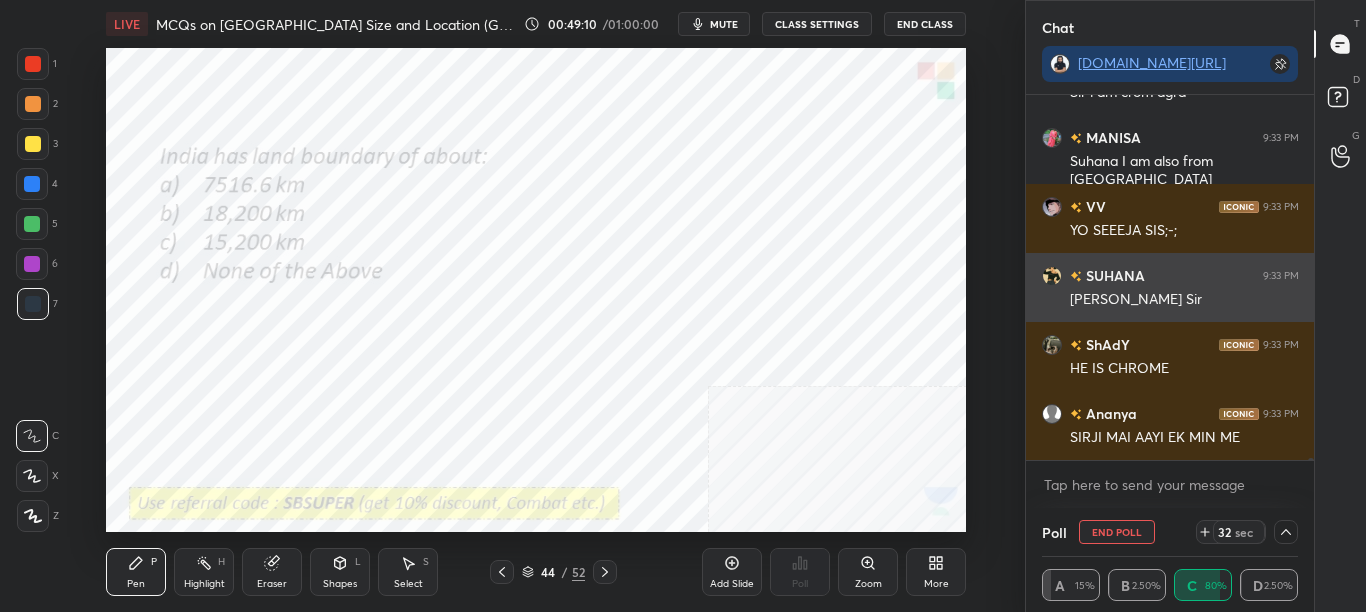 click on "[PERSON_NAME] Sir" at bounding box center (1184, 300) 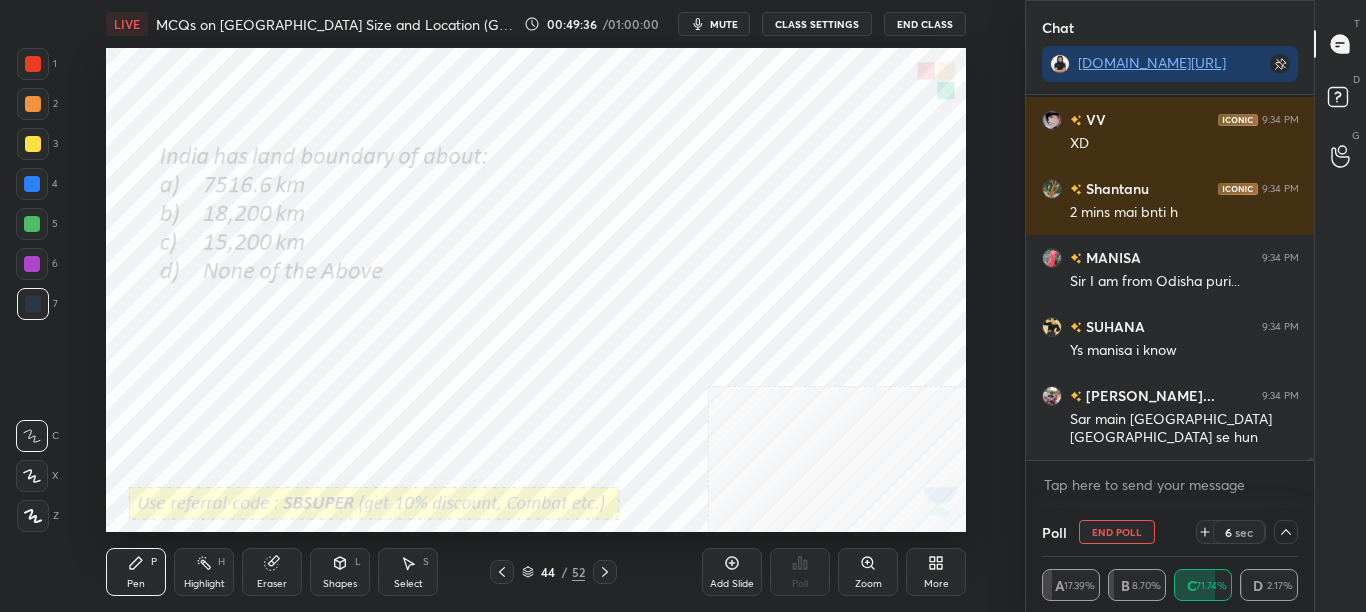 scroll, scrollTop: 62405, scrollLeft: 0, axis: vertical 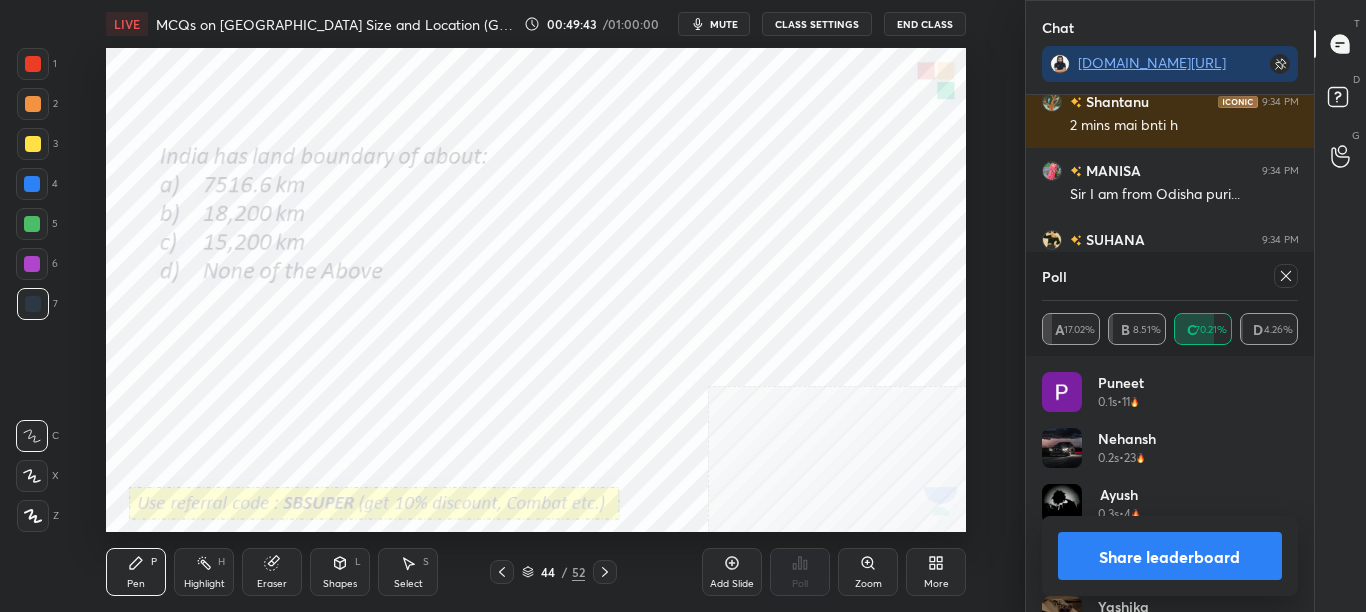 click on "Share leaderboard" at bounding box center (1170, 556) 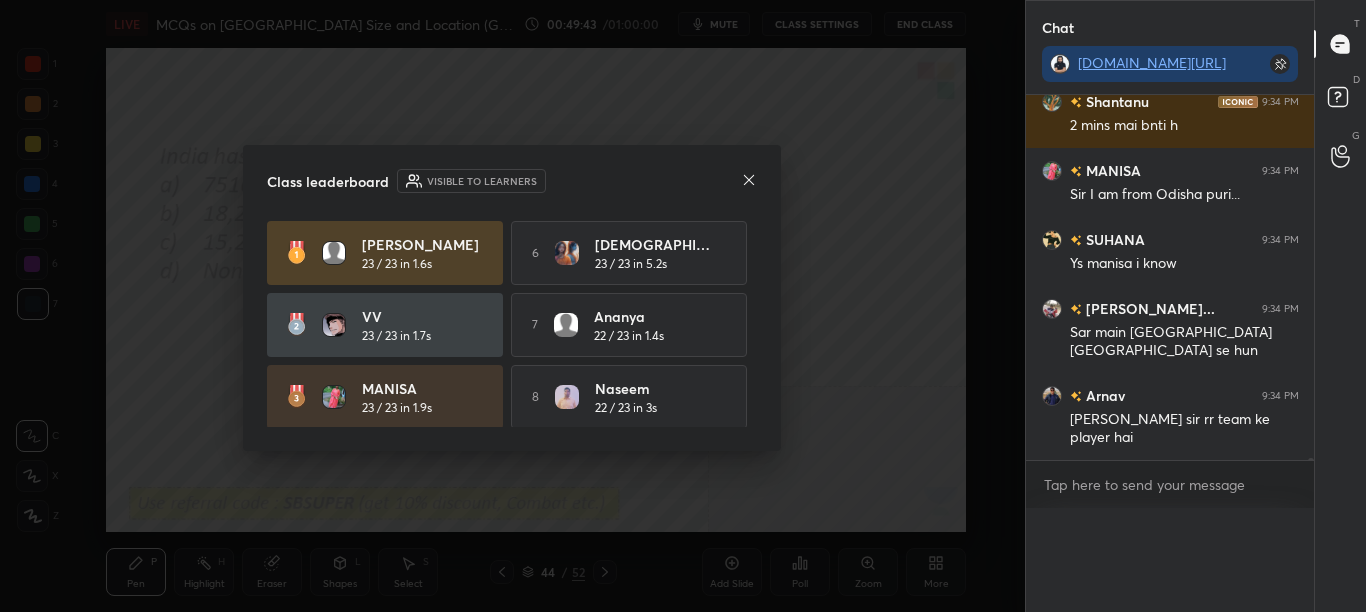 scroll, scrollTop: 0, scrollLeft: 0, axis: both 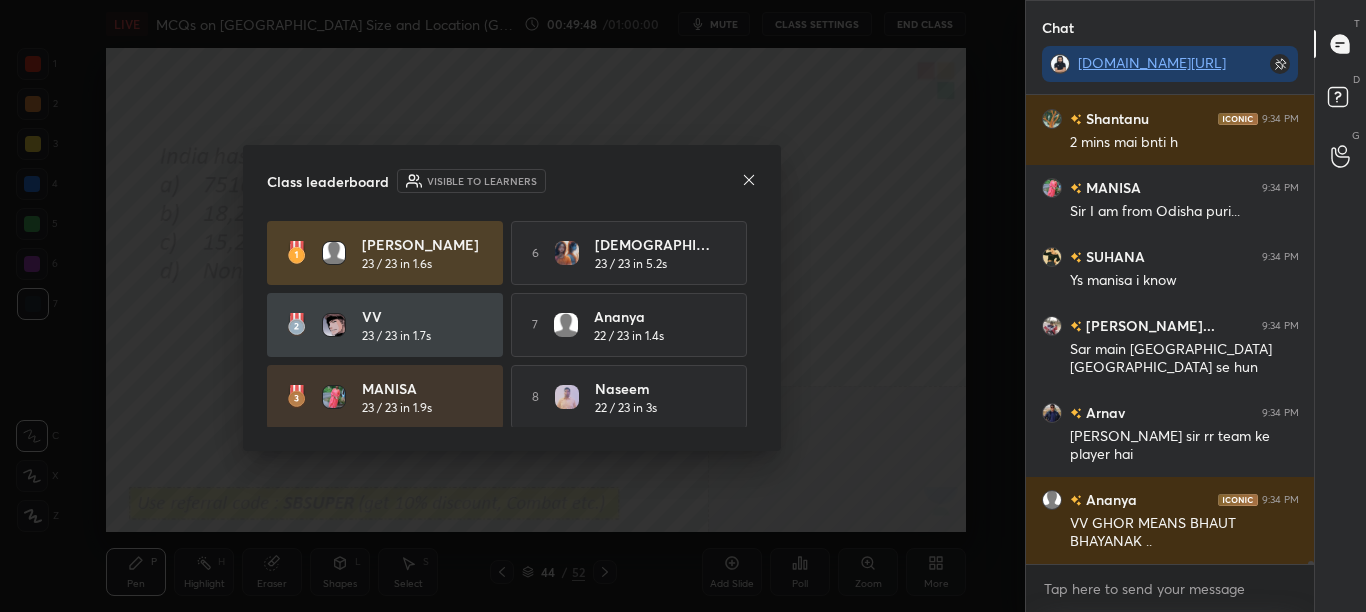 click at bounding box center (749, 181) 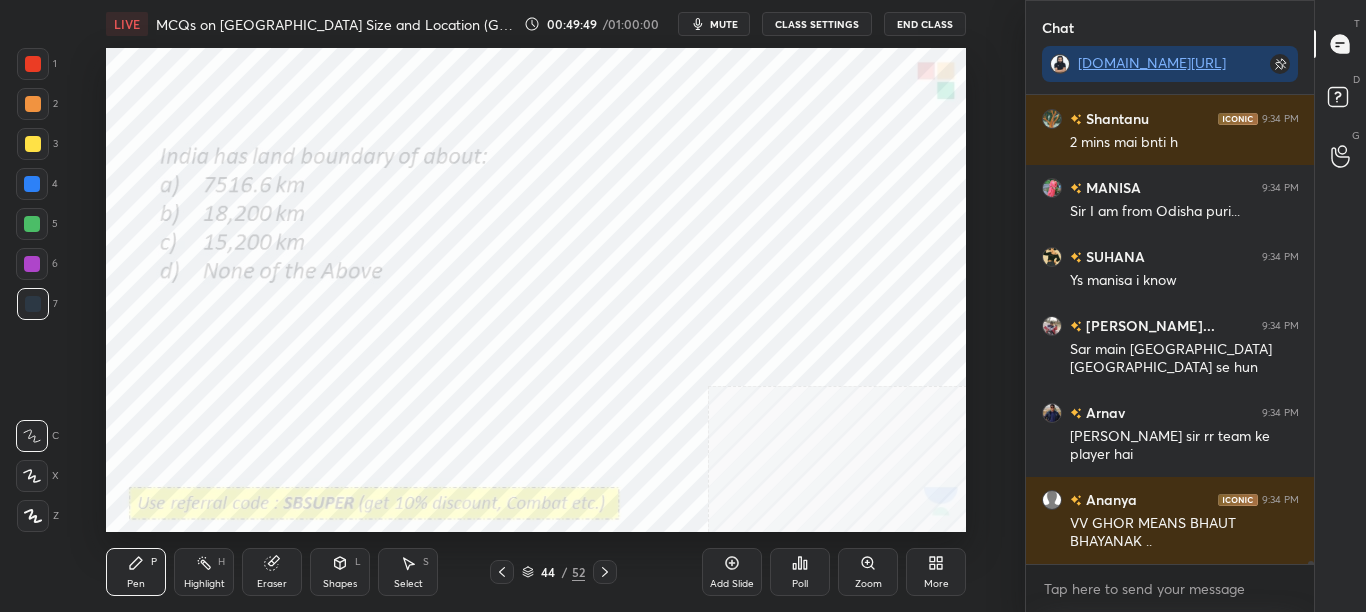 click 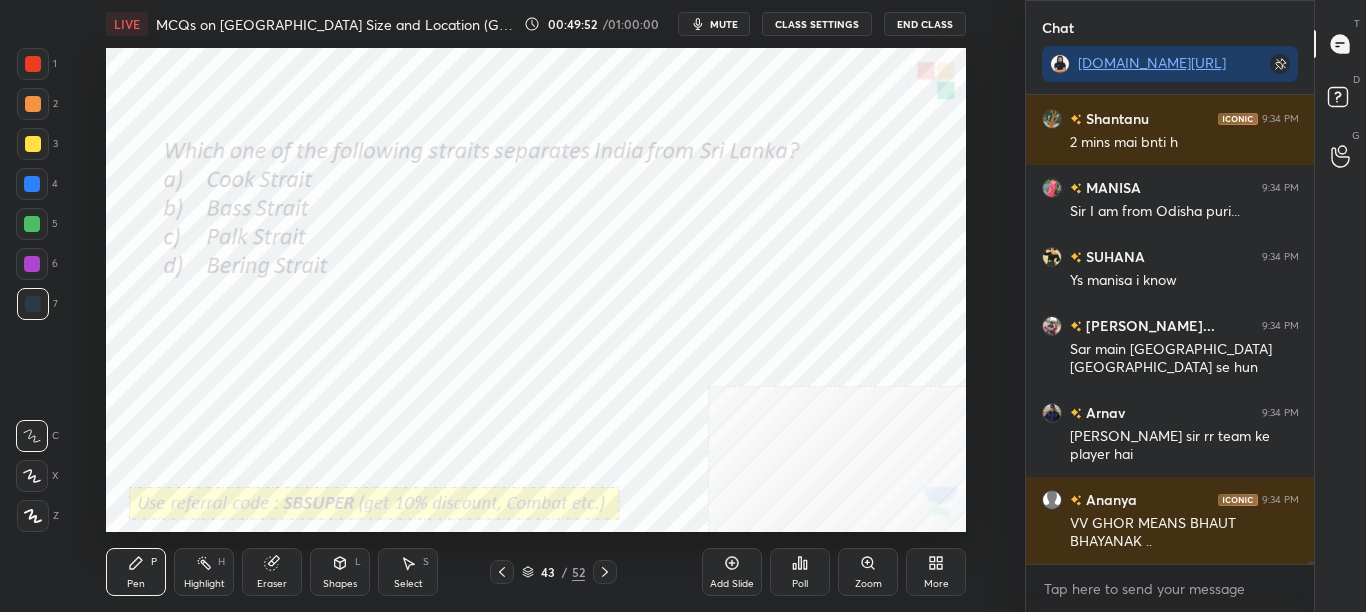 click on "mute" at bounding box center (724, 24) 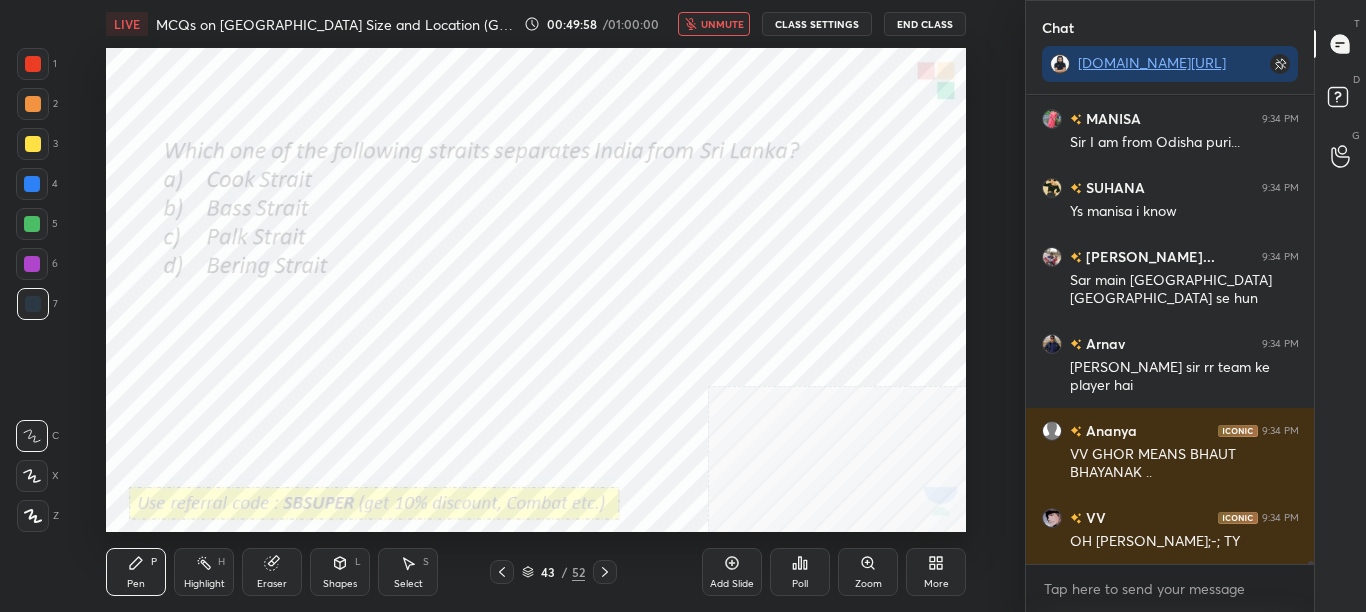 scroll, scrollTop: 62544, scrollLeft: 0, axis: vertical 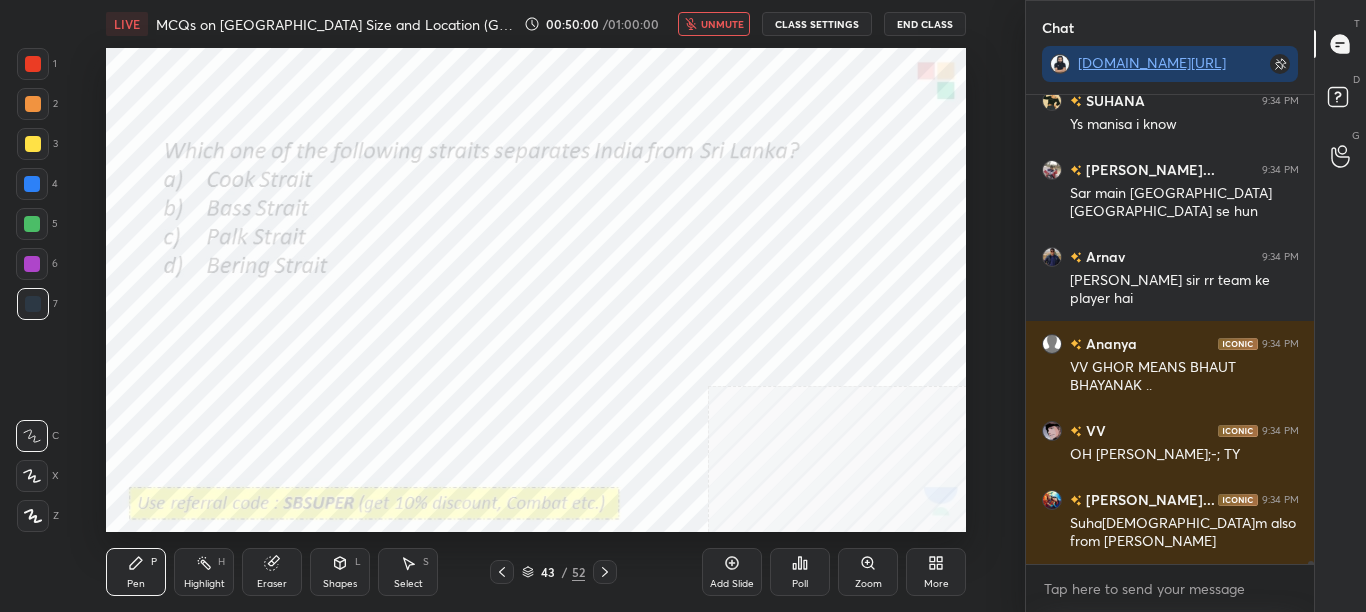 click on "unmute" at bounding box center (722, 24) 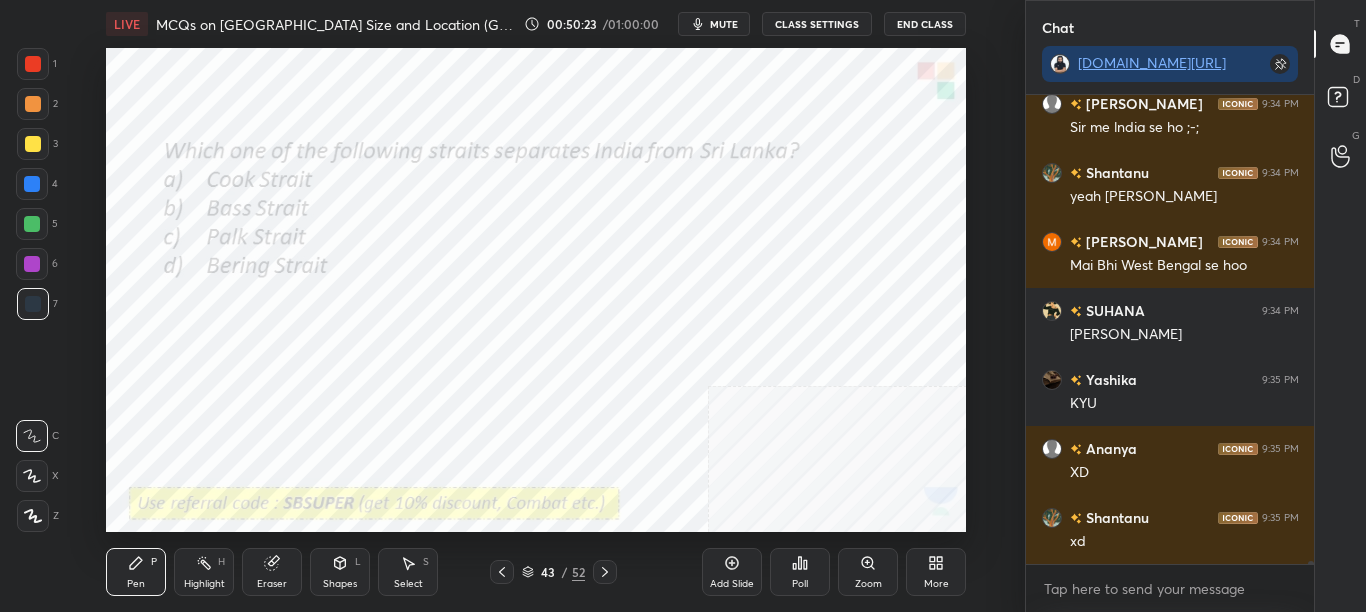 scroll, scrollTop: 63408, scrollLeft: 0, axis: vertical 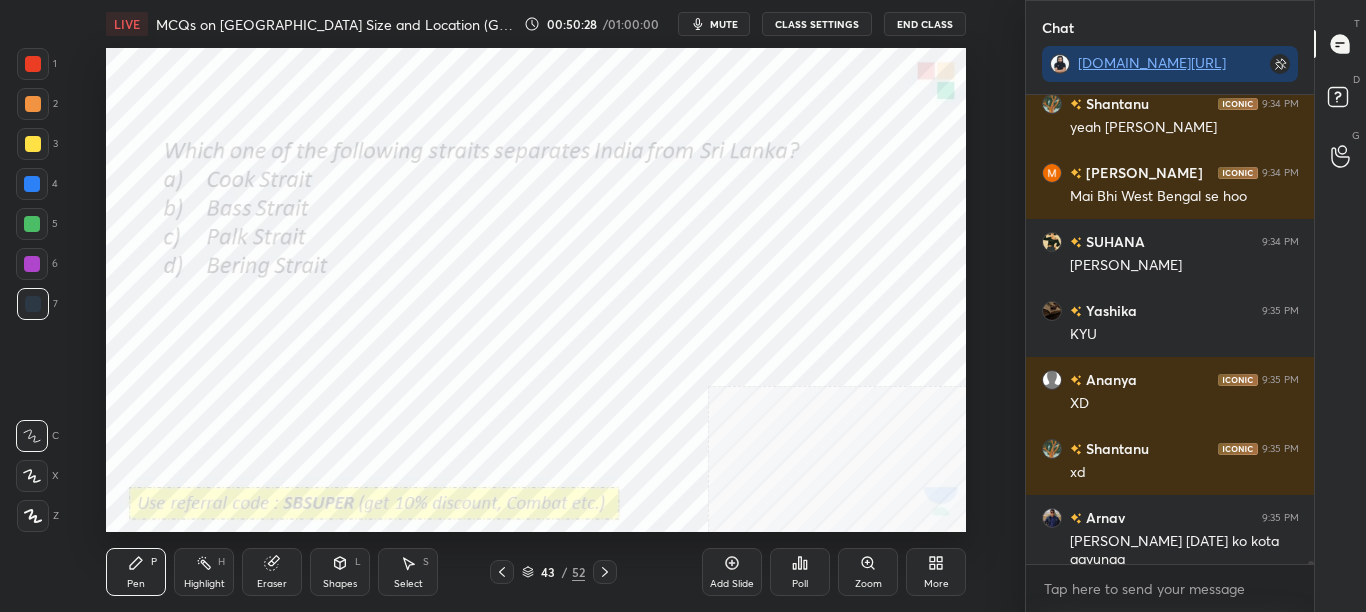 click on "Poll" at bounding box center [800, 584] 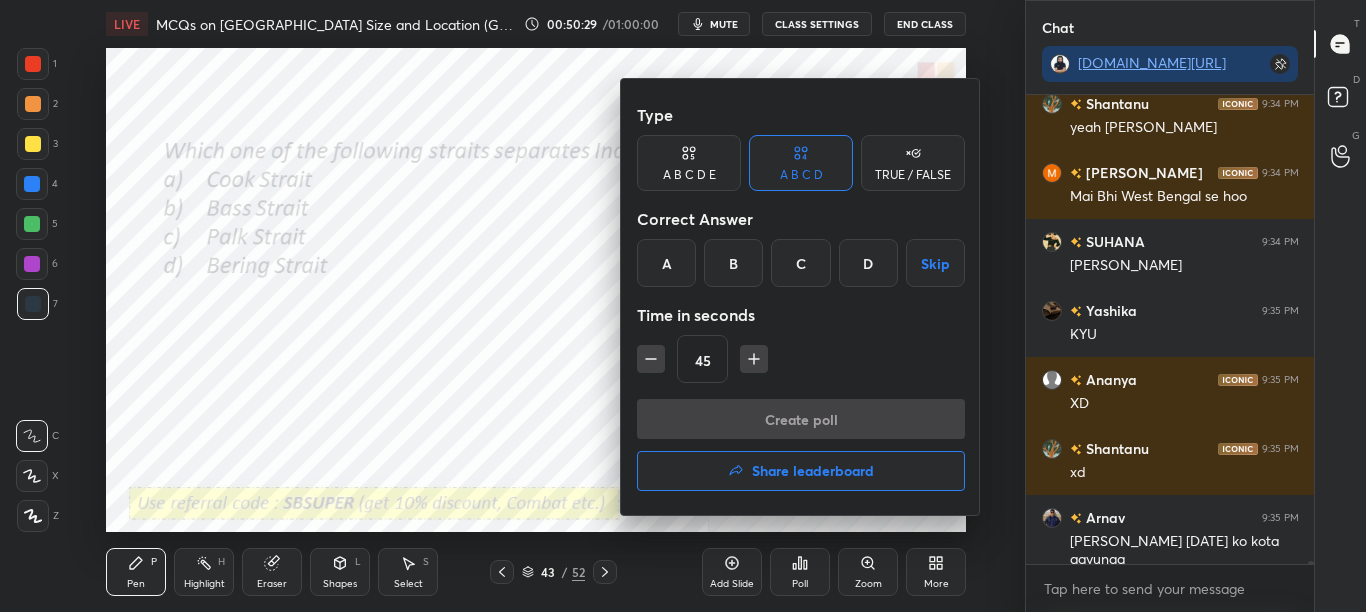 click at bounding box center (683, 306) 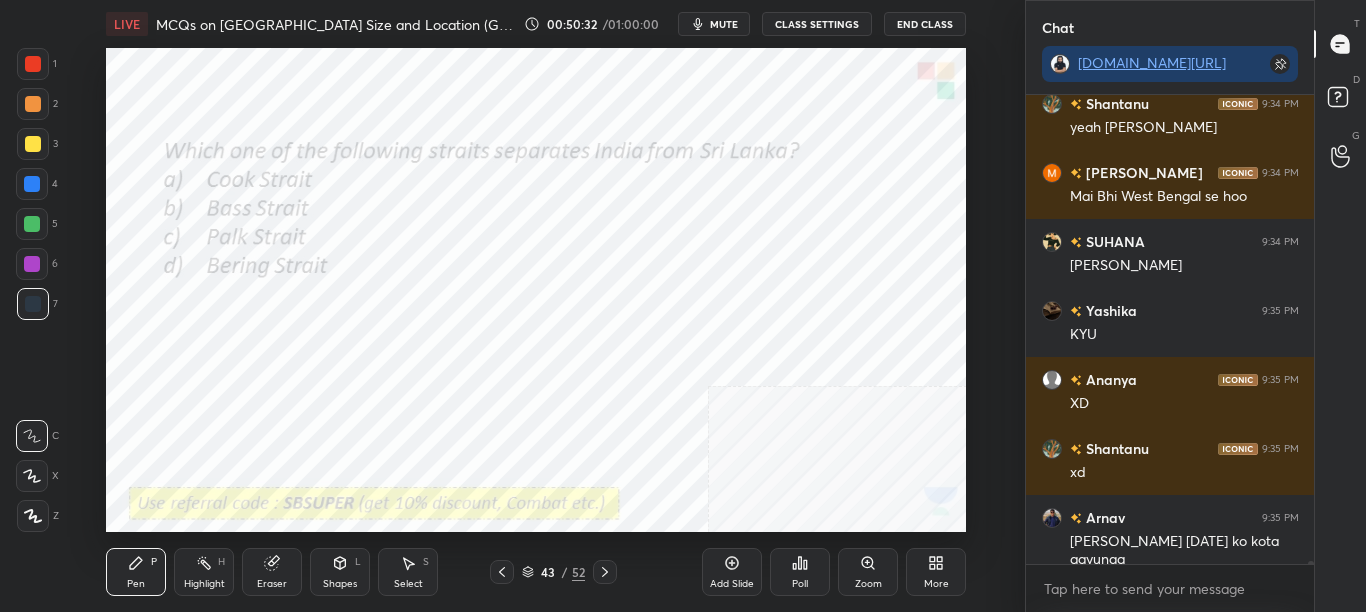 click on "Poll" at bounding box center (800, 572) 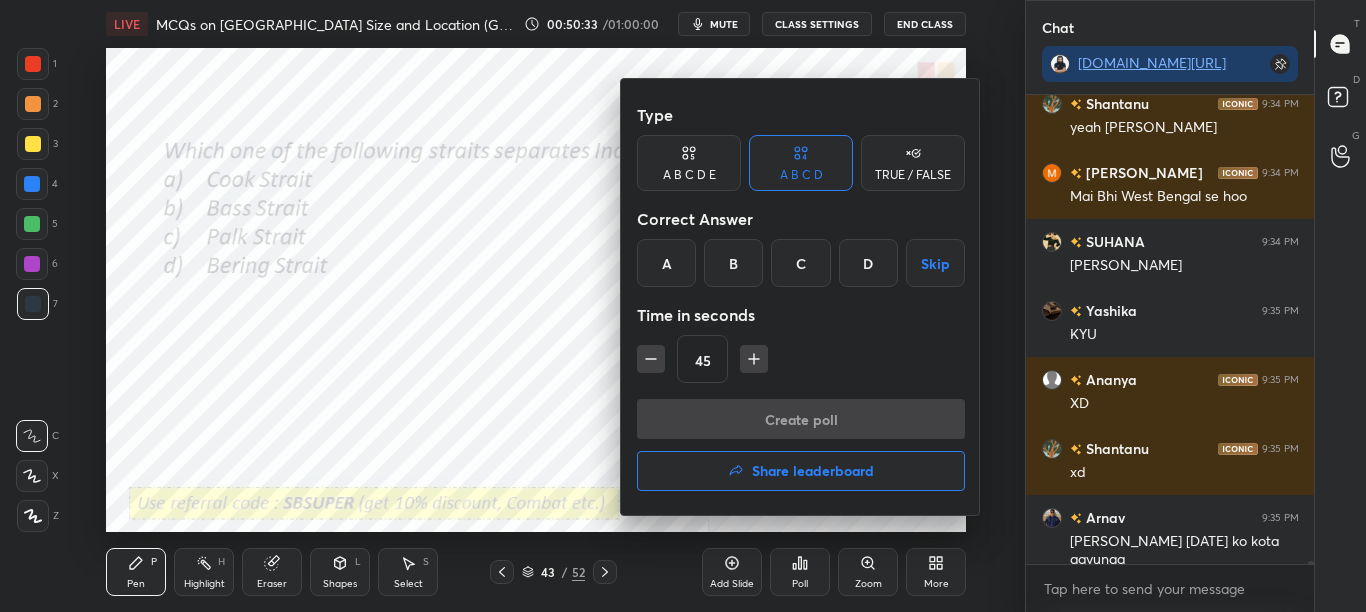click on "A" at bounding box center (666, 263) 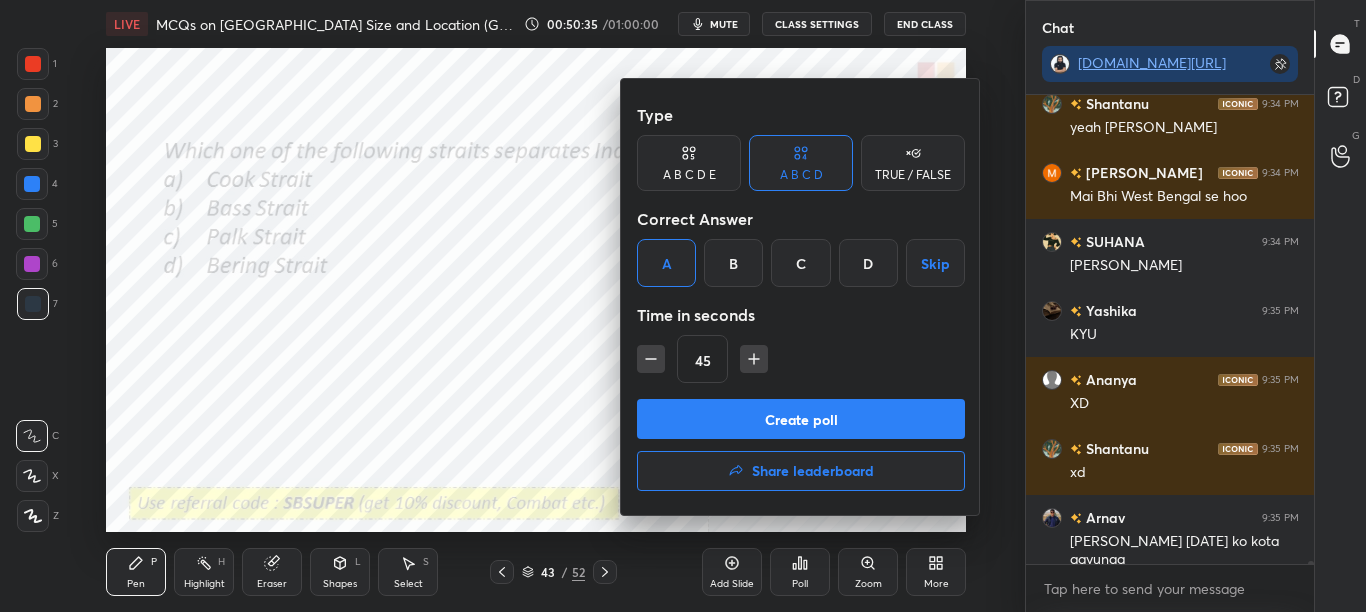scroll, scrollTop: 63477, scrollLeft: 0, axis: vertical 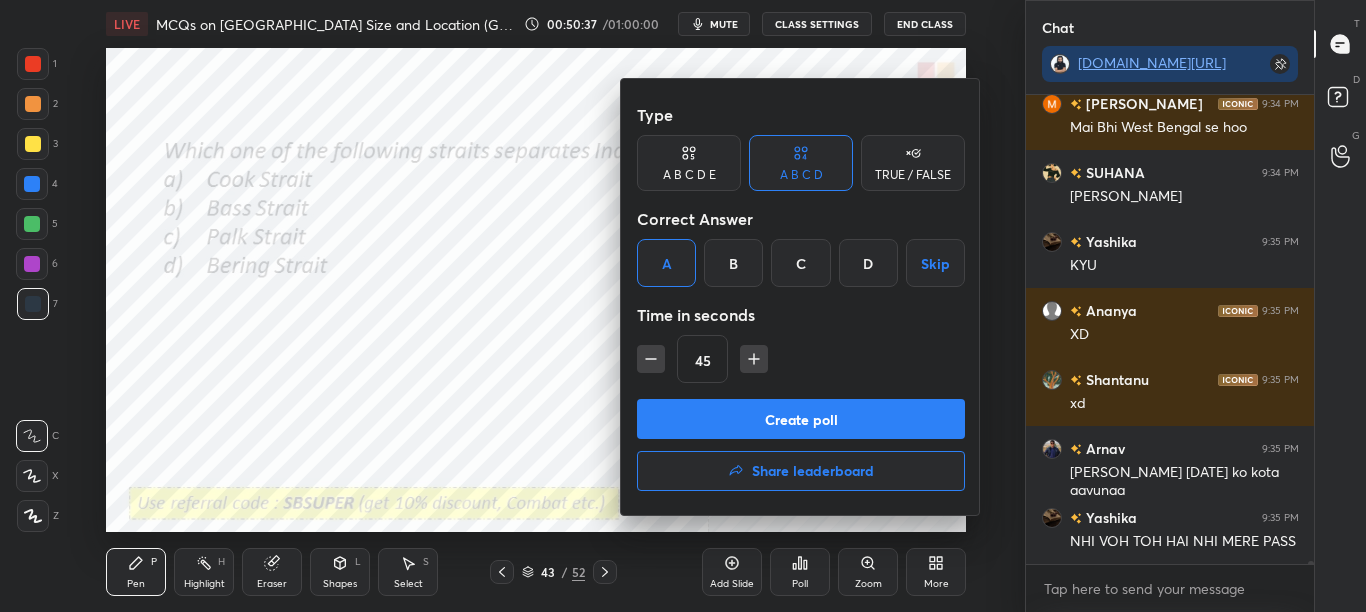 click on "C" at bounding box center (800, 263) 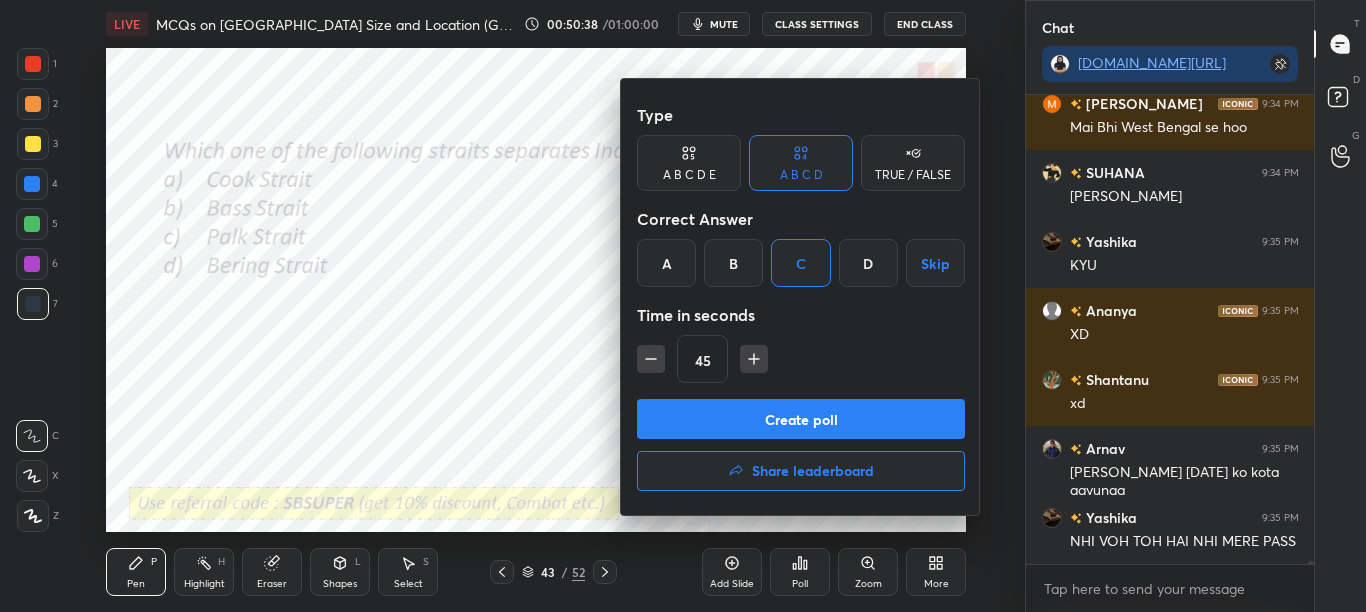 scroll, scrollTop: 63546, scrollLeft: 0, axis: vertical 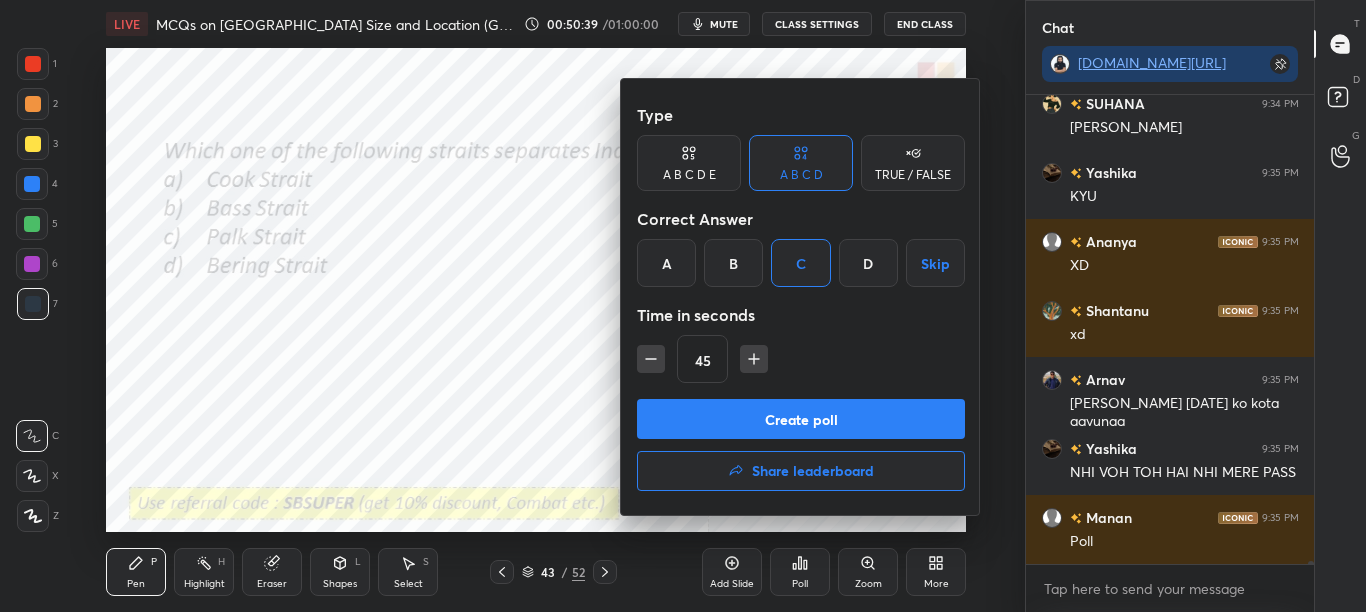 click on "Create poll" at bounding box center (801, 419) 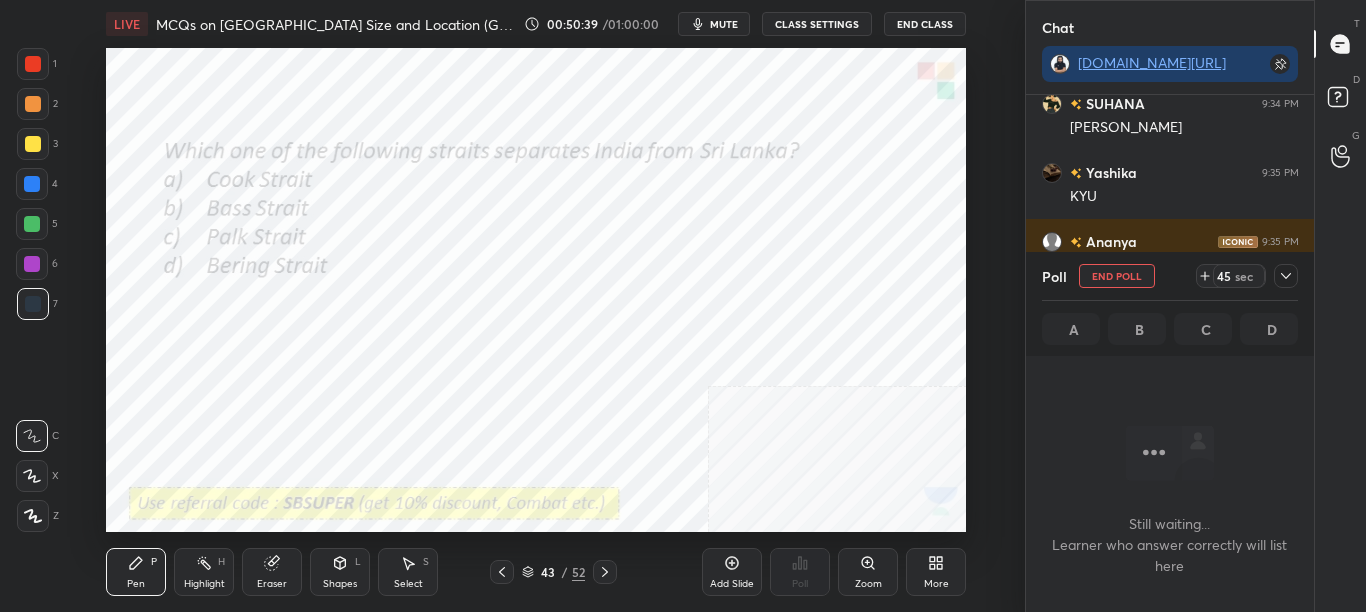 scroll, scrollTop: 194, scrollLeft: 282, axis: both 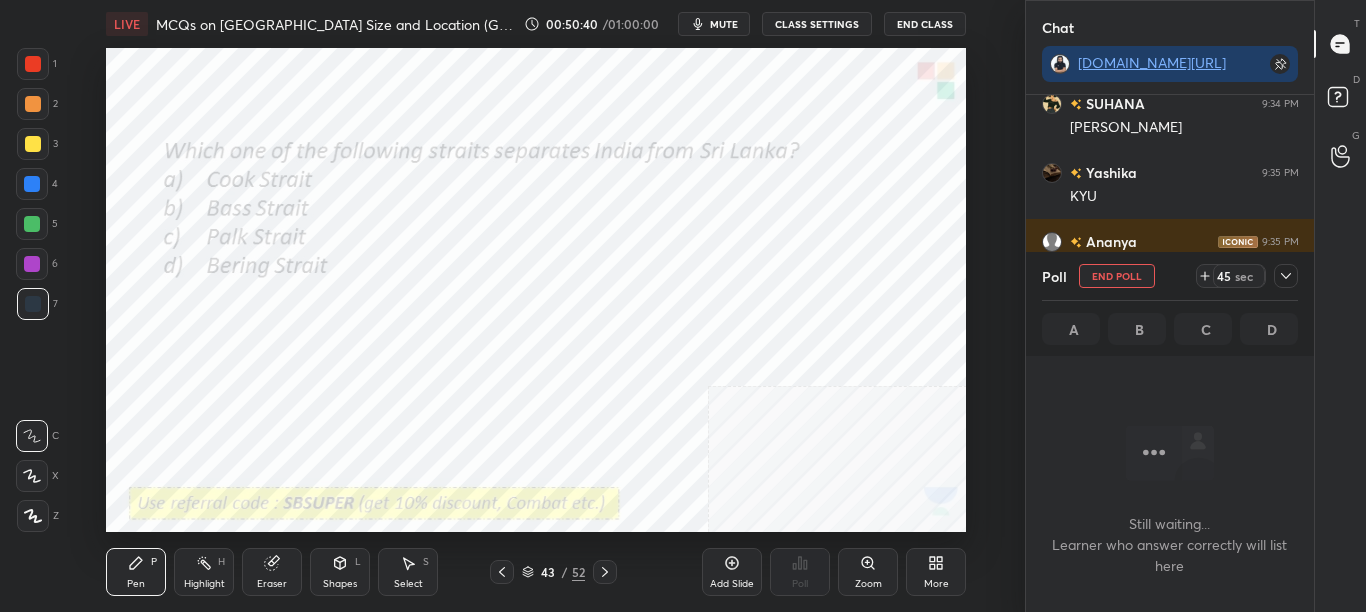 click 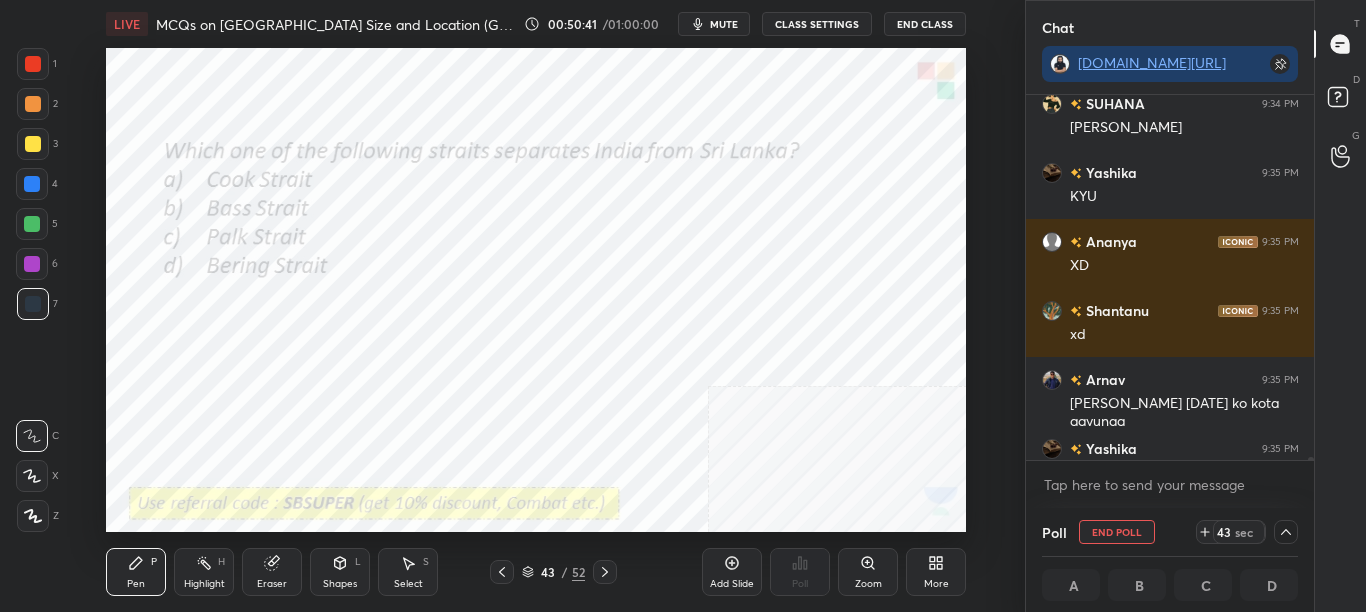 scroll, scrollTop: 1, scrollLeft: 7, axis: both 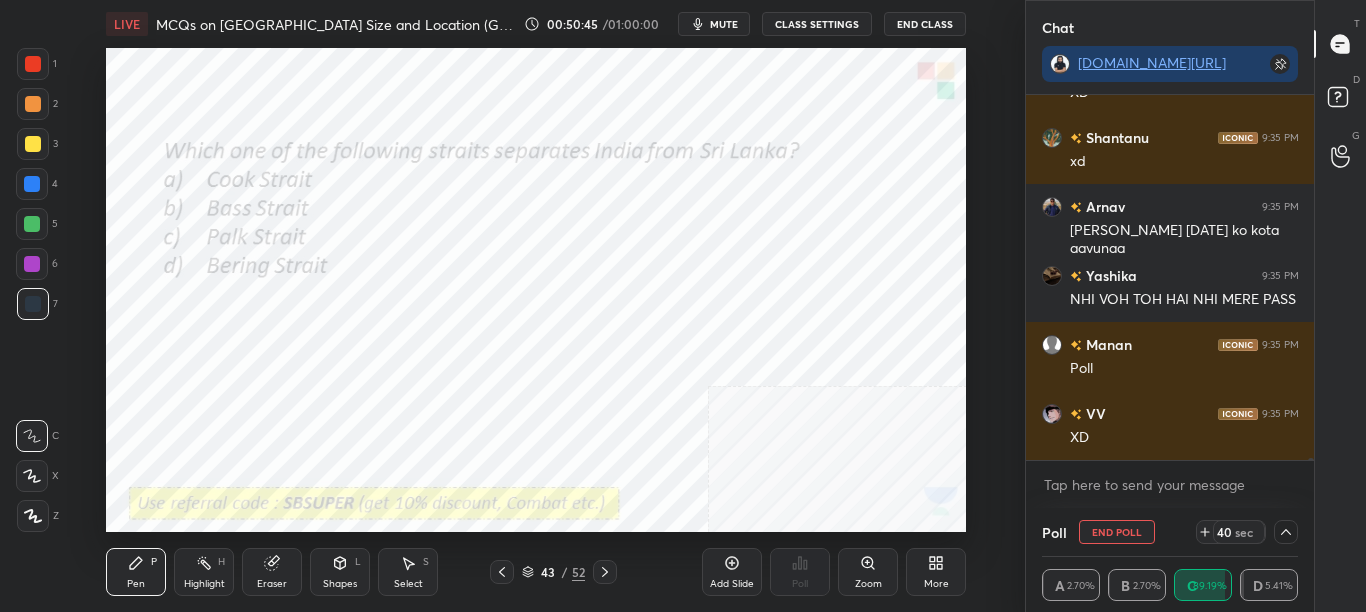 click on "[PERSON_NAME] 9:35 PM KYU [PERSON_NAME] 9:35 PM XD [PERSON_NAME] 9:35 PM xd [PERSON_NAME] 9:35 PM [PERSON_NAME] [DATE] ko kota aayunga [PERSON_NAME] 9:35 PM NHI VOH TOH HAI NHI MERE PASS [PERSON_NAME] 9:35 PM Poll VV 9:35 PM XD JUMP TO LATEST Enable hand raising Enable raise hand to speak to learners. Once enabled, chat will be turned off temporarily. Enable x" at bounding box center [1170, 301] 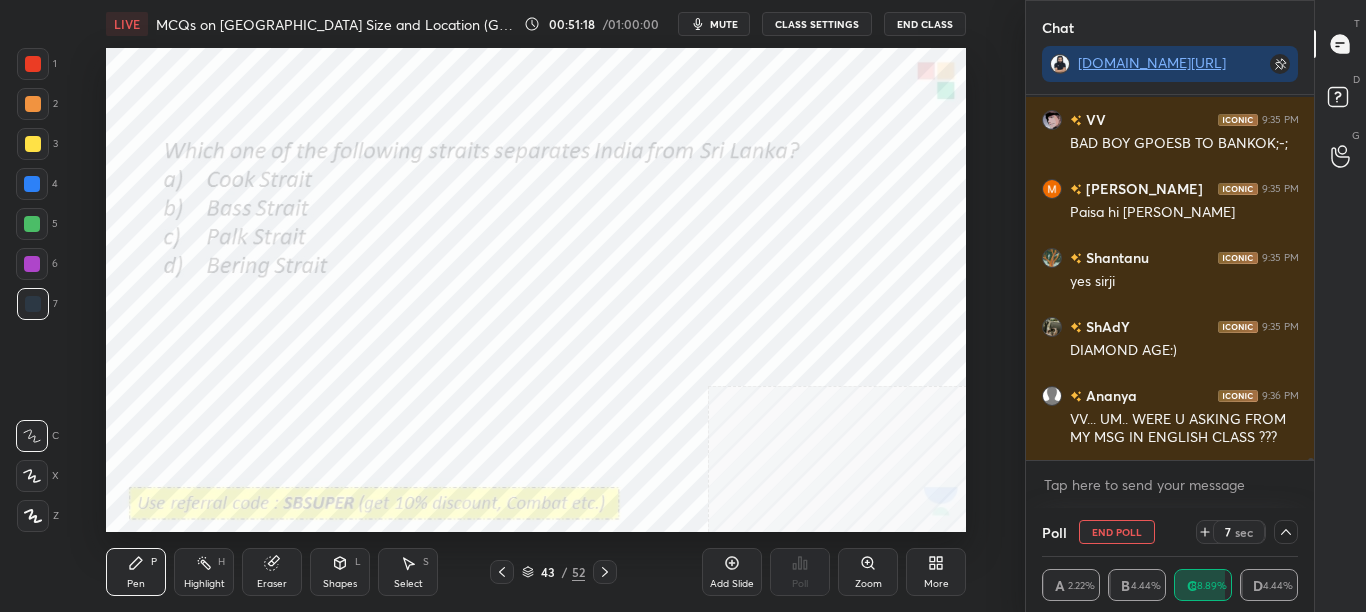 scroll, scrollTop: 64603, scrollLeft: 0, axis: vertical 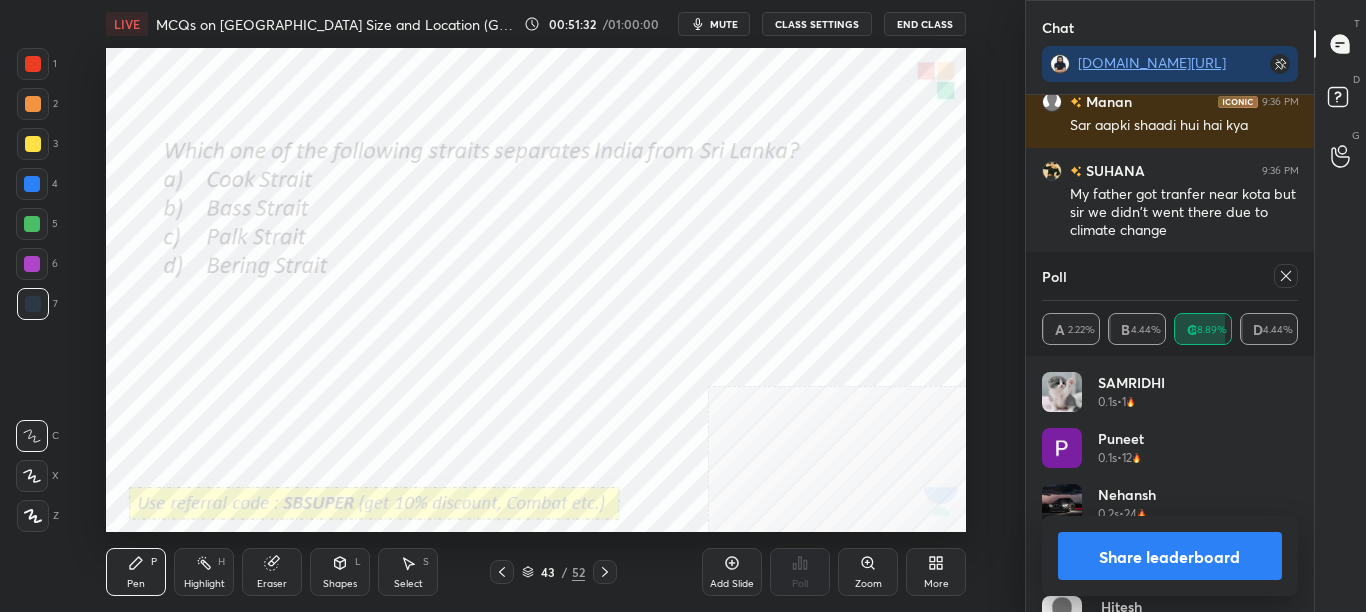 click 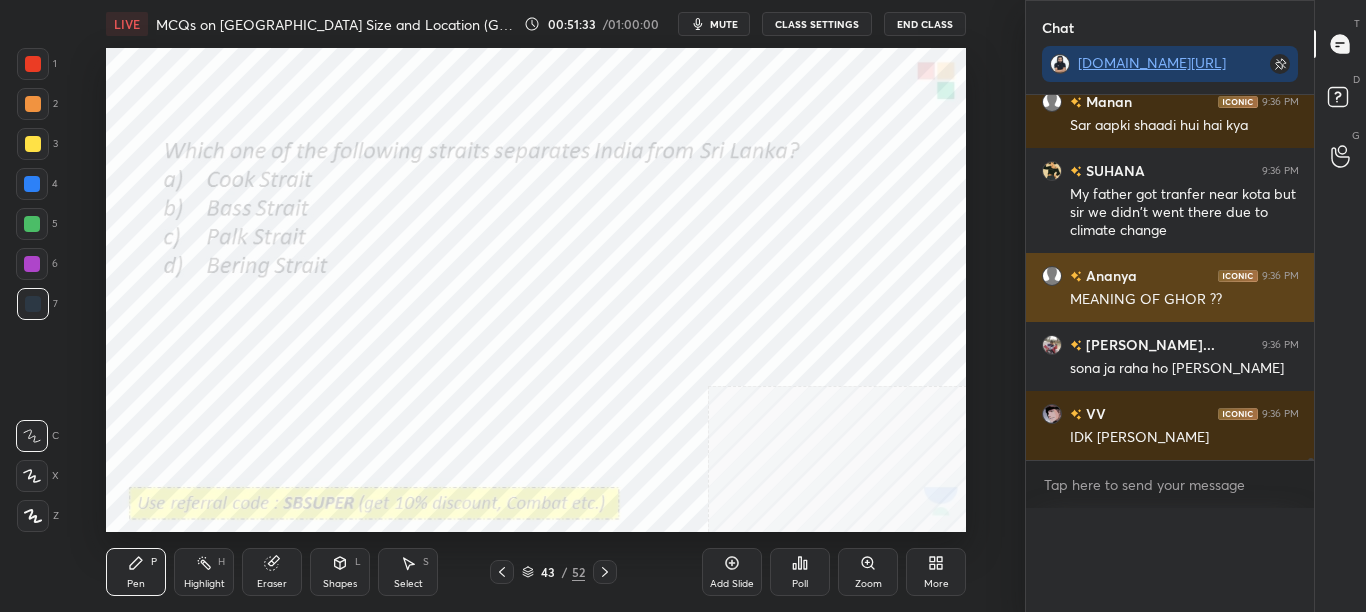 scroll, scrollTop: 0, scrollLeft: 0, axis: both 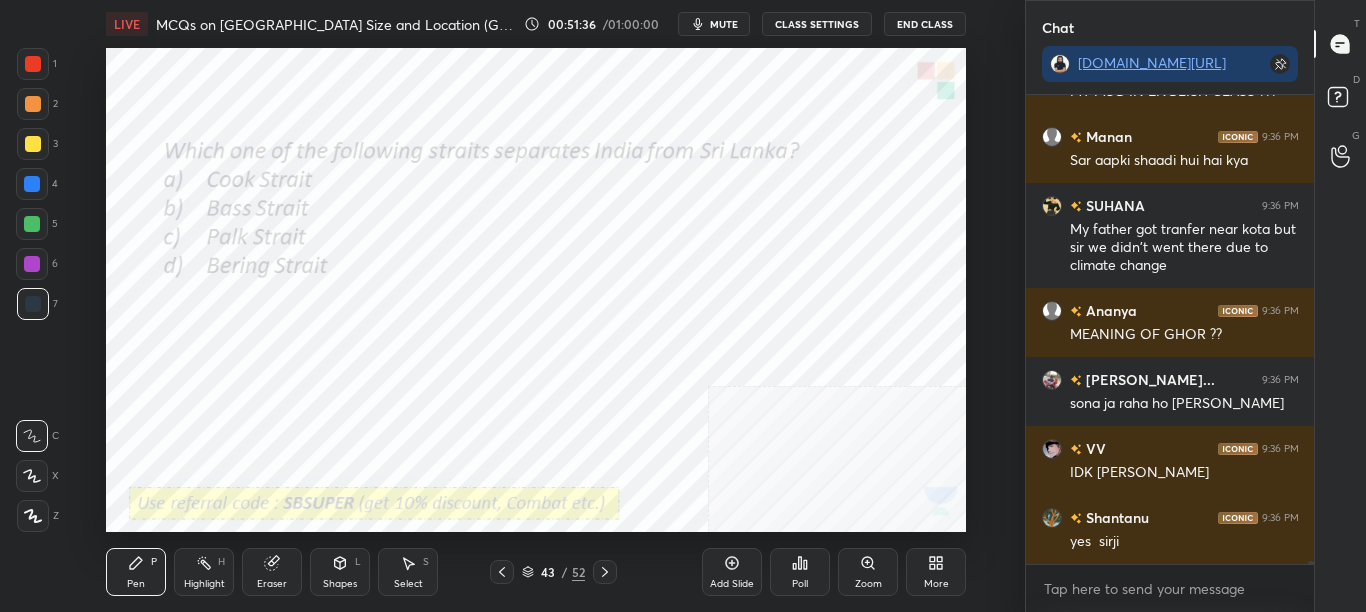 click 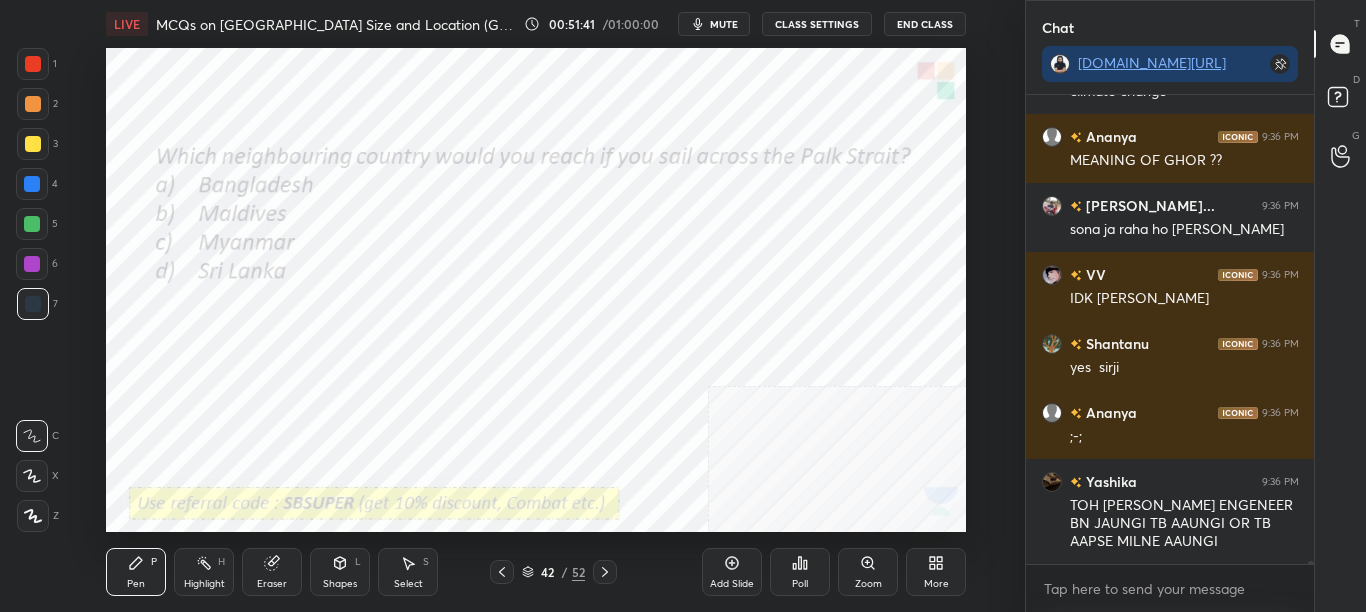 click at bounding box center [1311, 569] 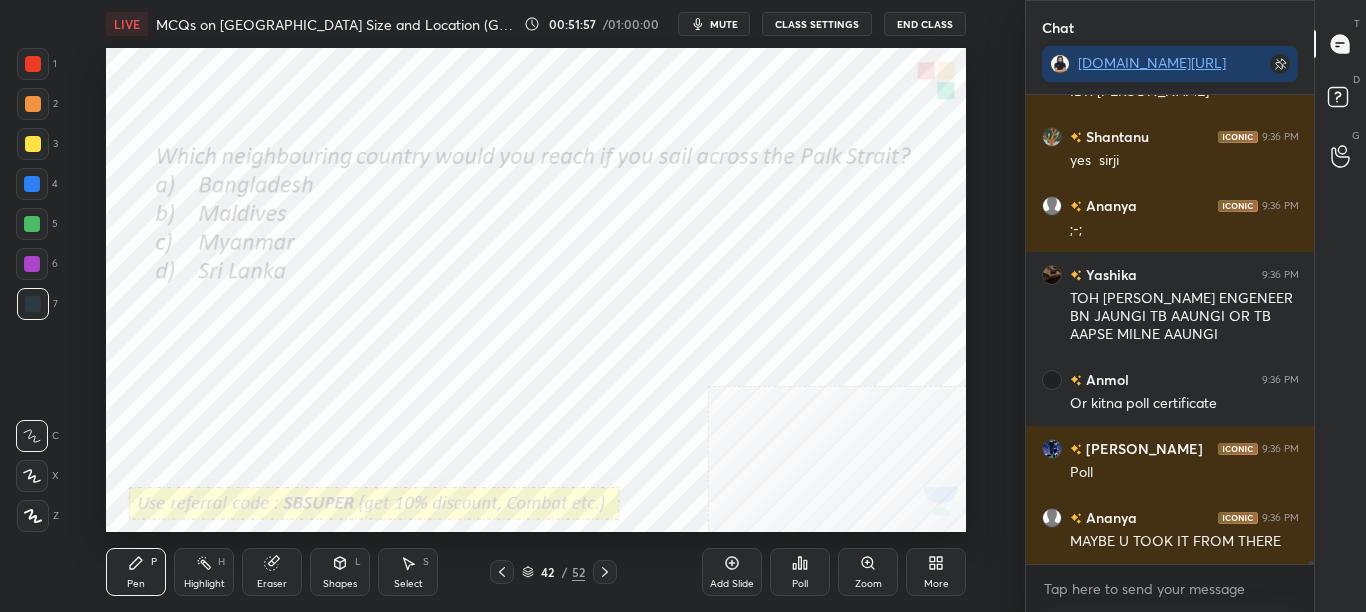 drag, startPoint x: 1310, startPoint y: 562, endPoint x: 1309, endPoint y: 587, distance: 25.019993 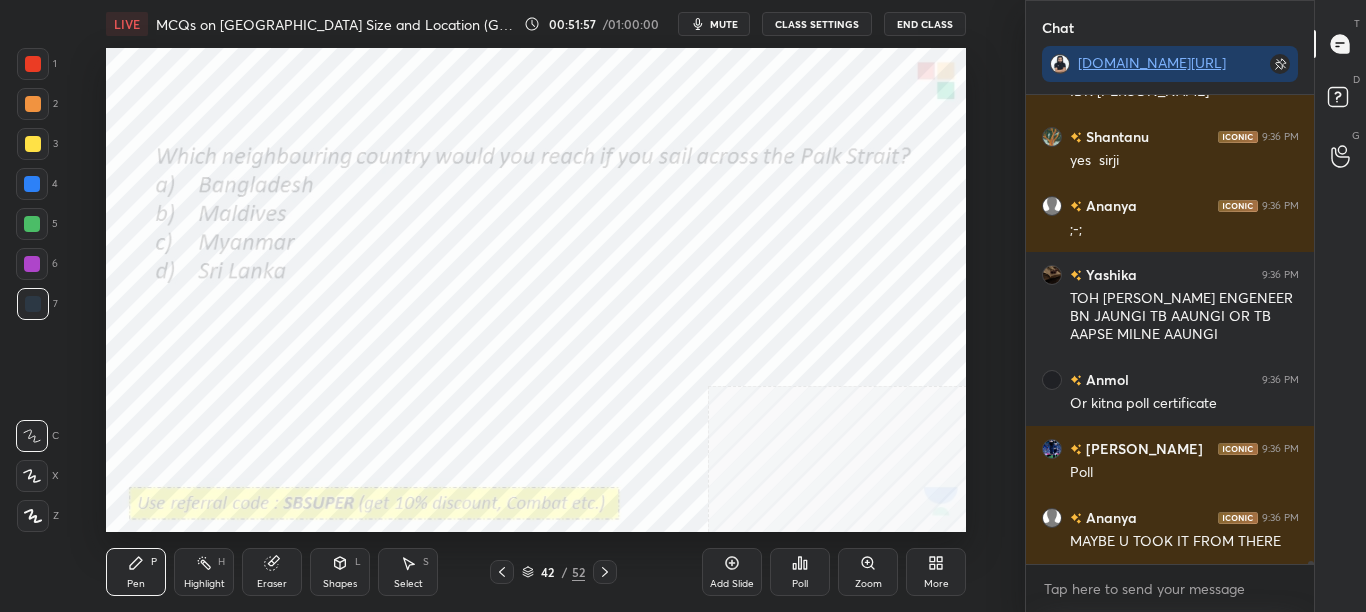 click on "[PERSON_NAME]... 9:36 PM [PERSON_NAME] ja raha ho sir ji VV 9:36 PM IDK [PERSON_NAME] [PERSON_NAME] 9:36 PM yes  sirji [PERSON_NAME] 9:36 PM ;-; [PERSON_NAME] 9:36 PM TOH [PERSON_NAME] ENGENEER BN JAUNGI TB AAUNGI OR TB [PERSON_NAME] AAUNGI [PERSON_NAME] 9:36 PM Or kitna poll certificate [PERSON_NAME] 9:36 PM Poll [PERSON_NAME] 9:36 PM MAYBE U TOOK IT FROM THERE JUMP TO LATEST Enable hand raising Enable raise hand to speak to learners. Once enabled, chat will be turned off temporarily. Enable x" at bounding box center (1170, 353) 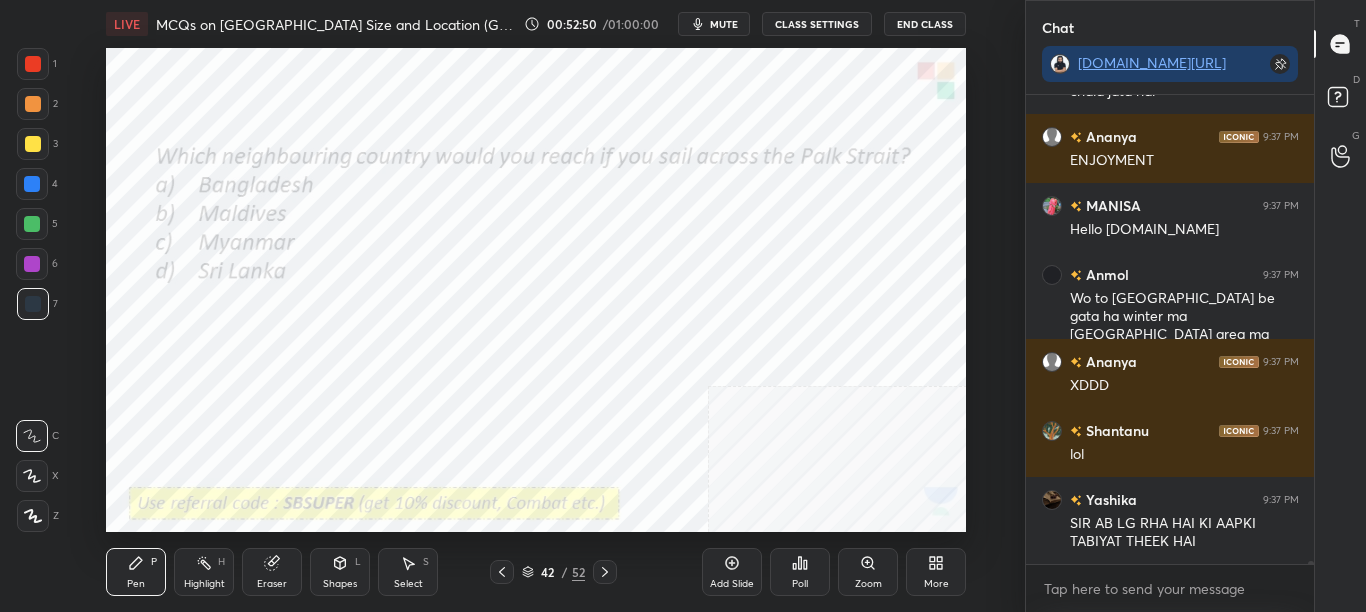 scroll, scrollTop: 67236, scrollLeft: 0, axis: vertical 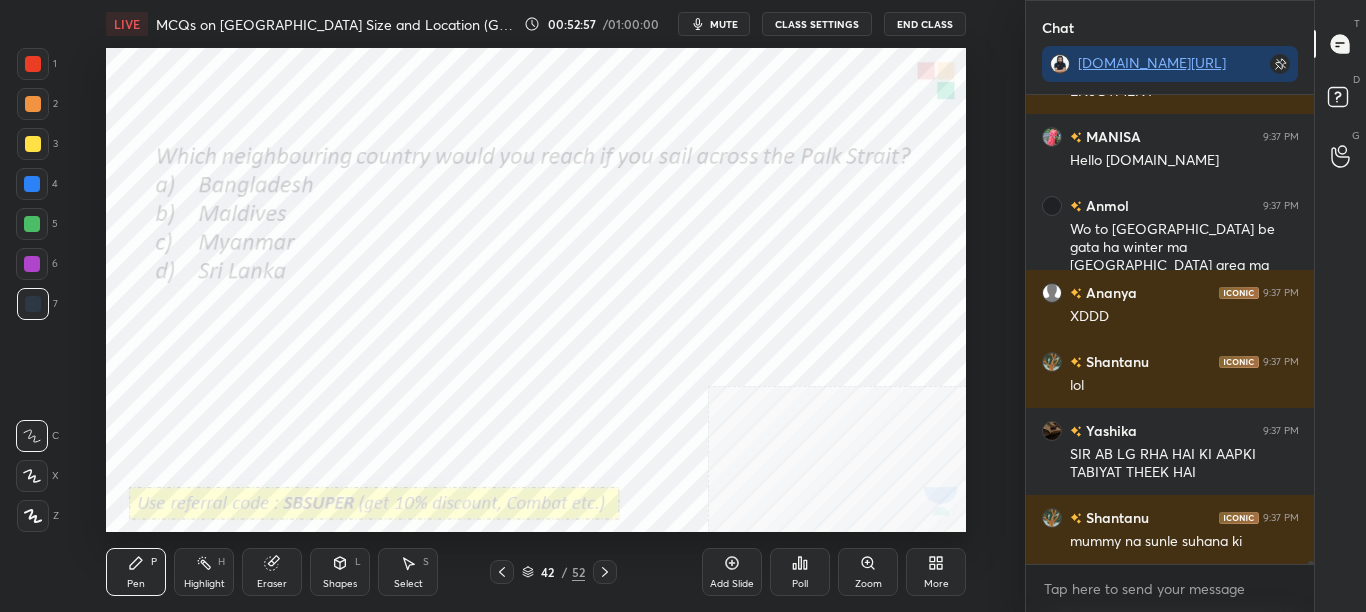 click on "Poll" at bounding box center (800, 572) 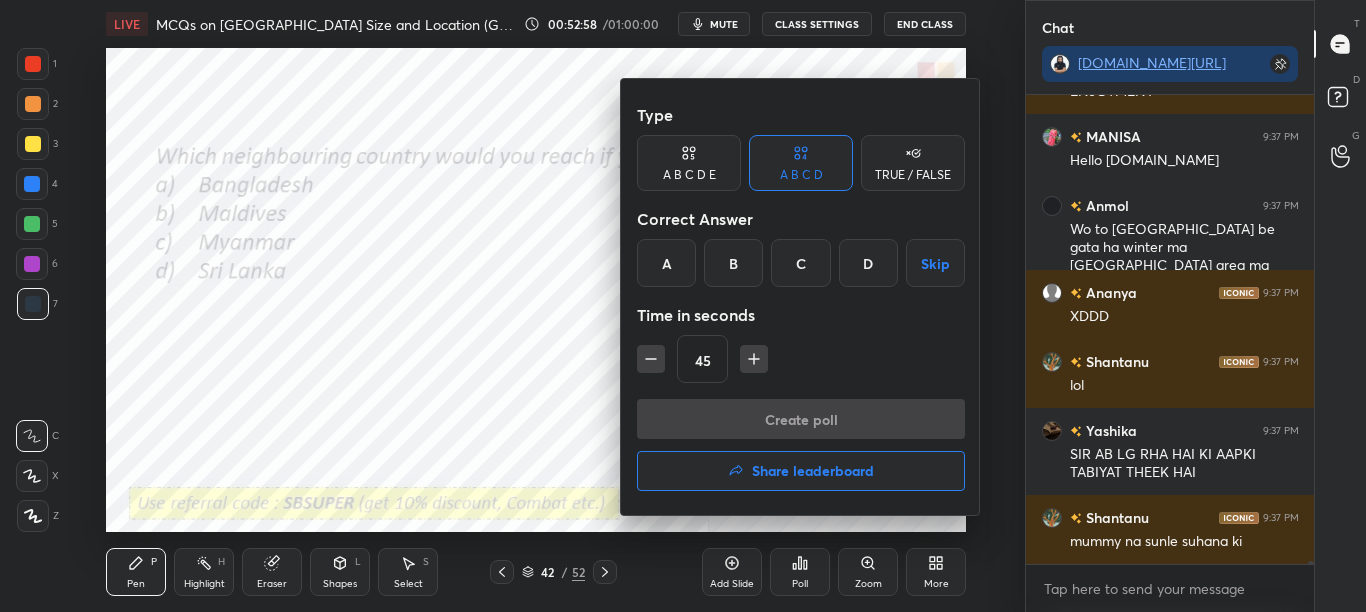 click at bounding box center (683, 306) 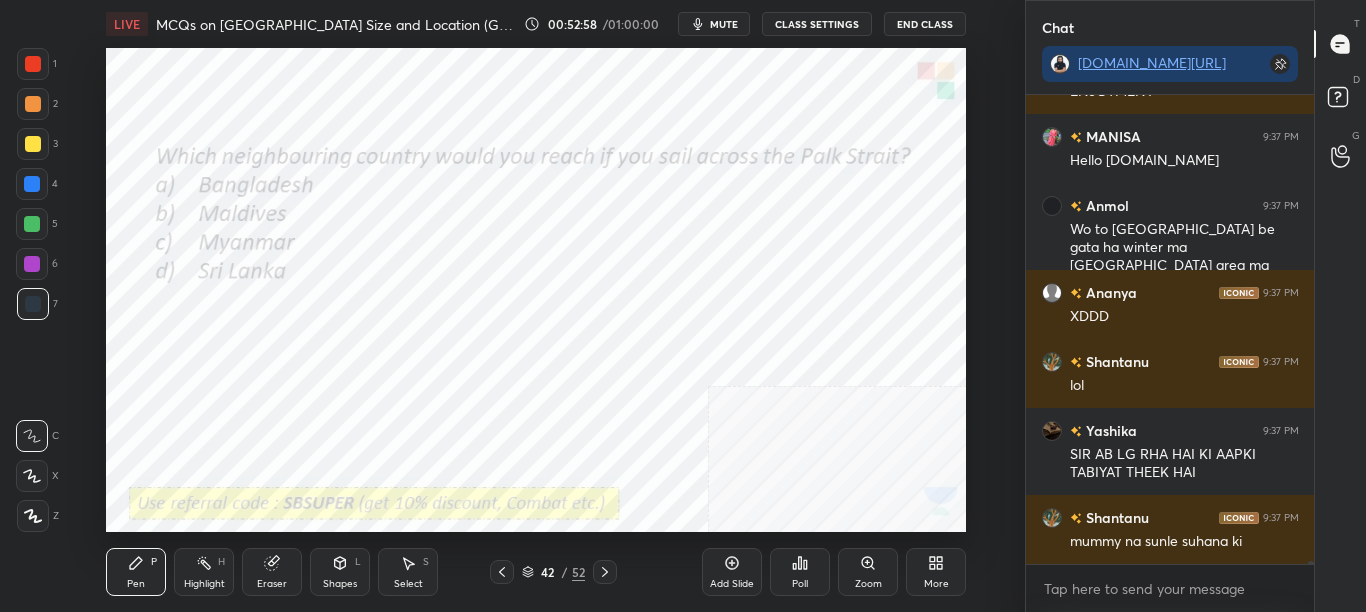 click on "Poll" at bounding box center [800, 572] 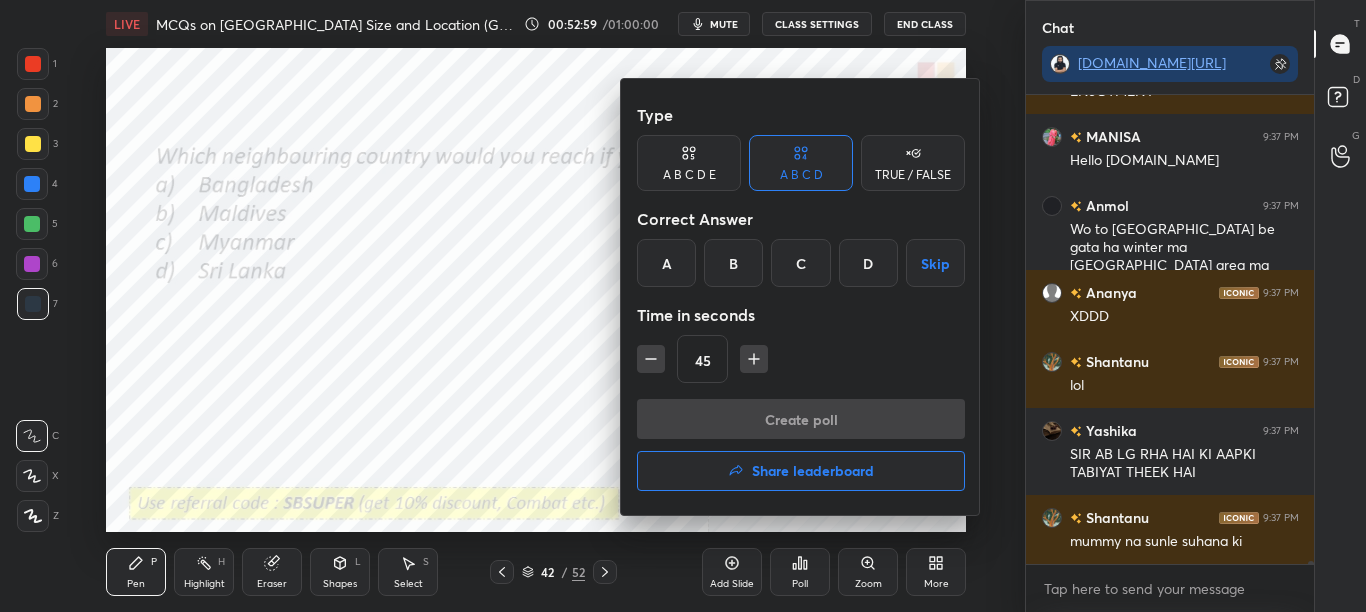 click at bounding box center (683, 306) 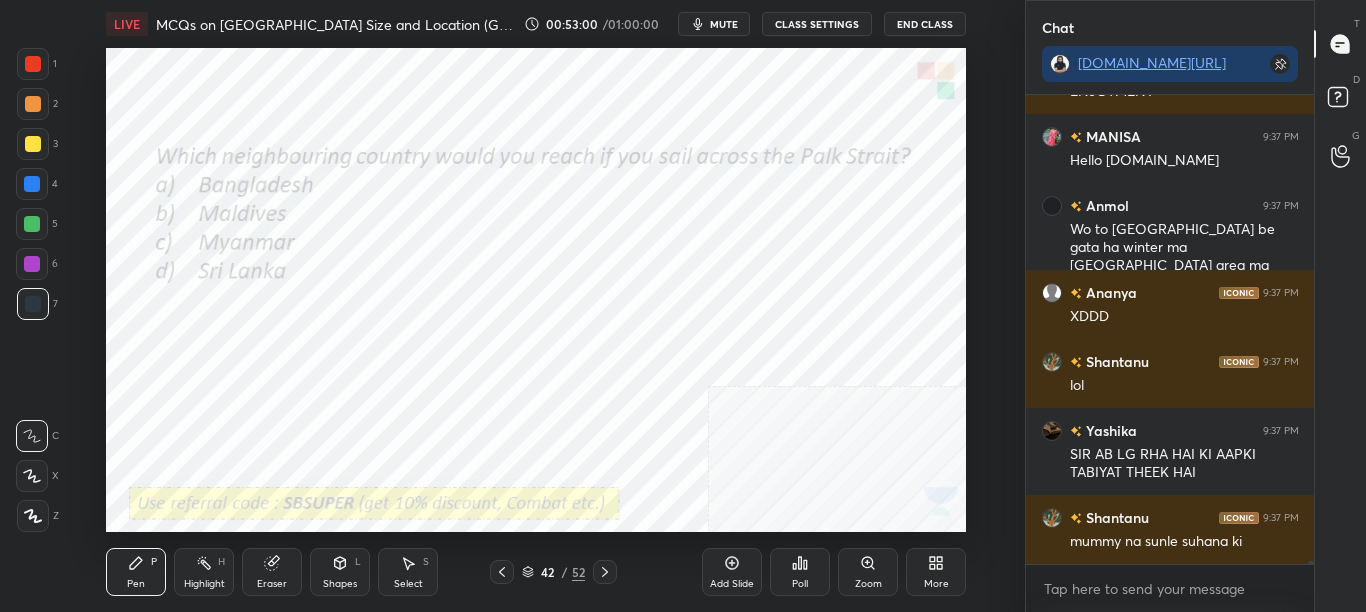 scroll, scrollTop: 67341, scrollLeft: 0, axis: vertical 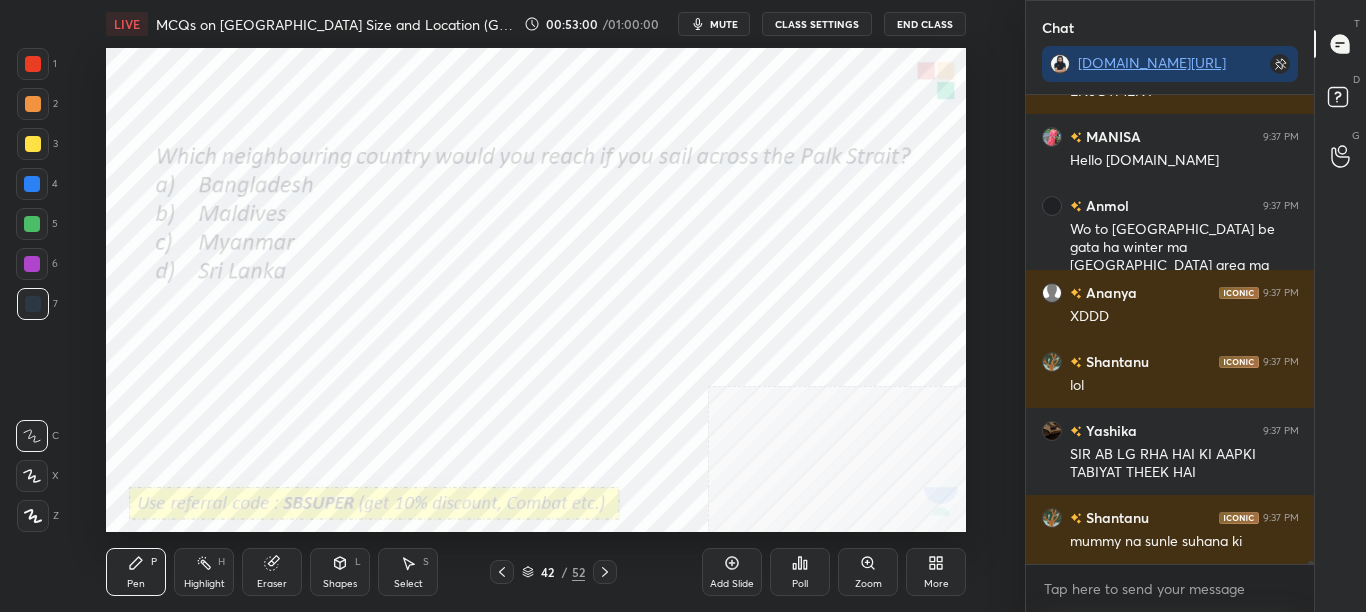 click on "Poll" at bounding box center [800, 572] 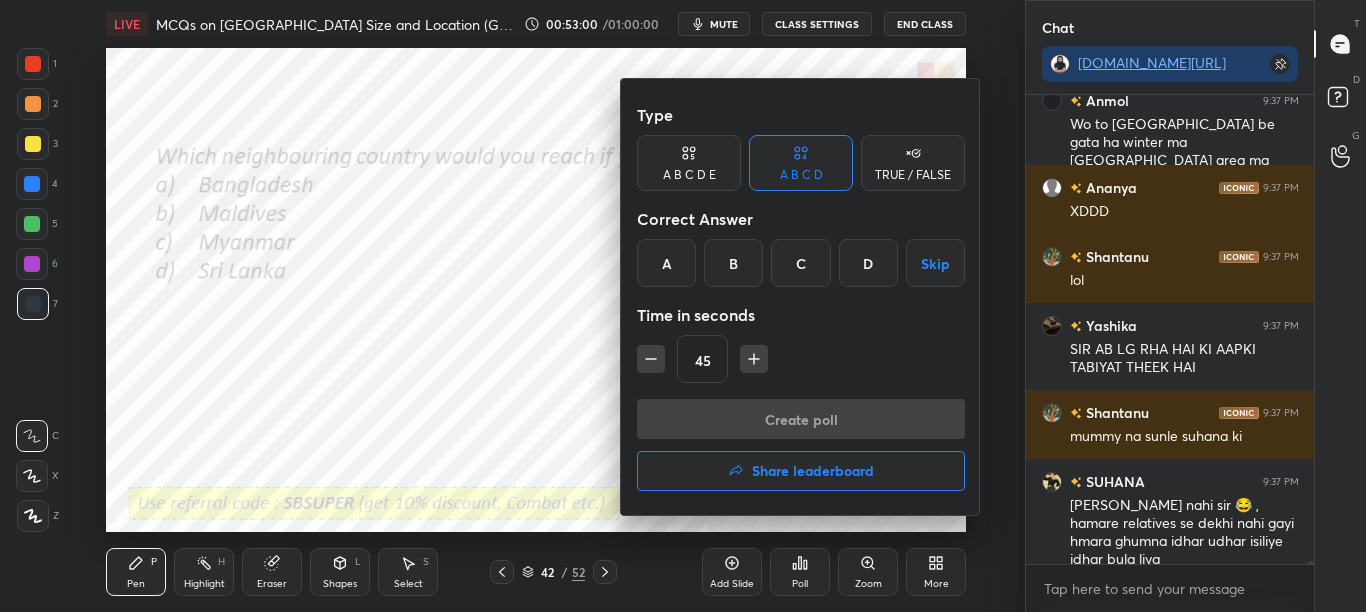 click at bounding box center [683, 306] 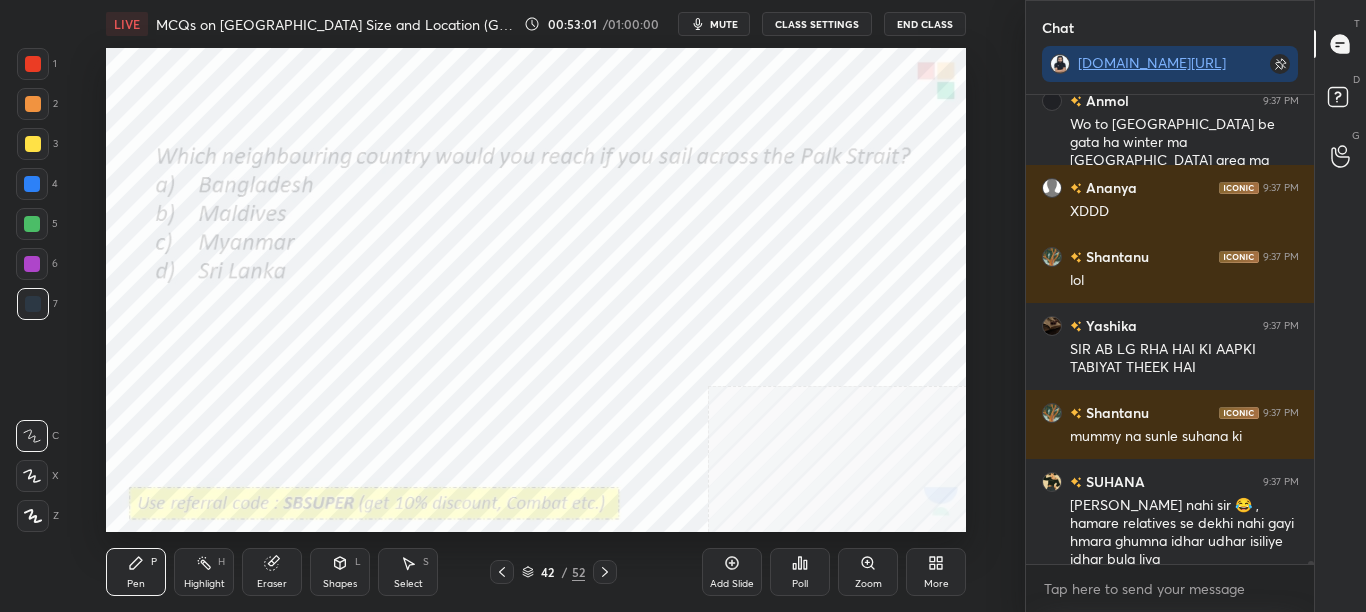 click on "Poll" at bounding box center (800, 572) 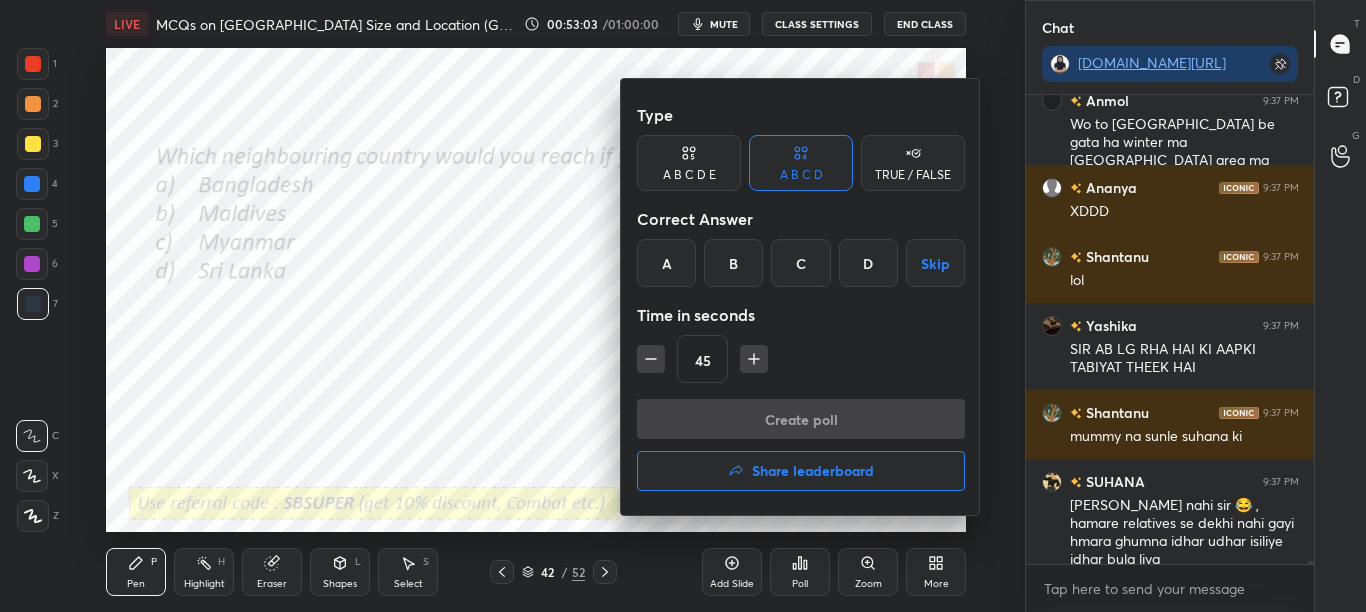 scroll, scrollTop: 67410, scrollLeft: 0, axis: vertical 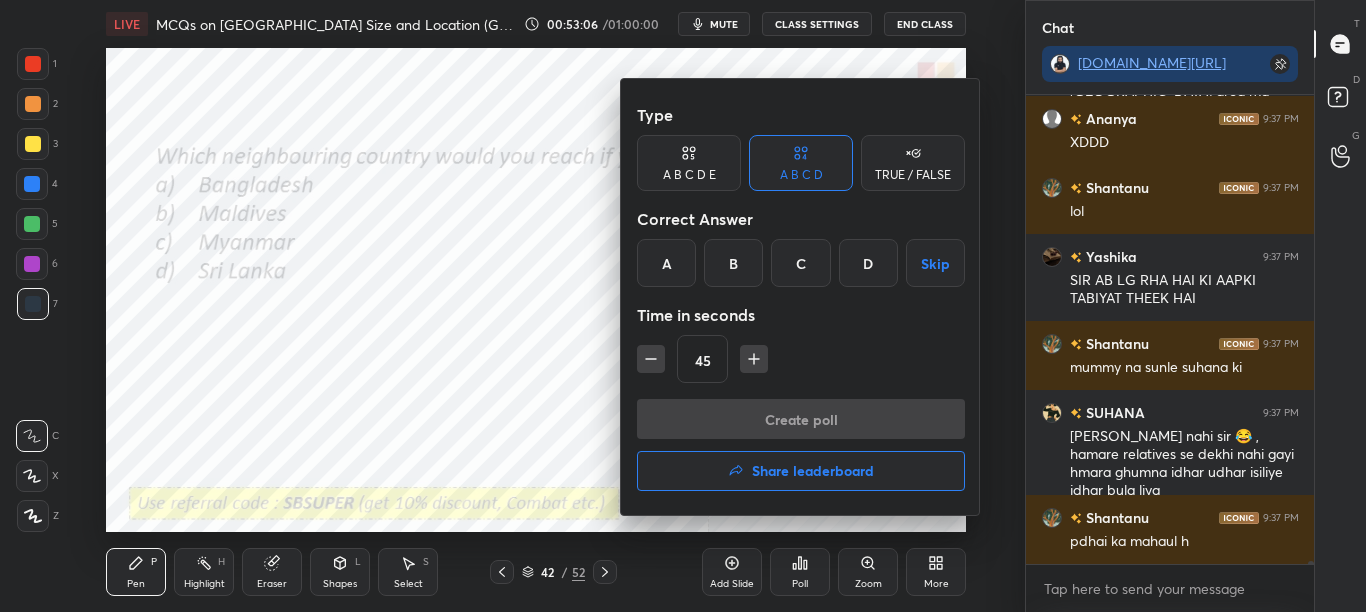 click at bounding box center (683, 306) 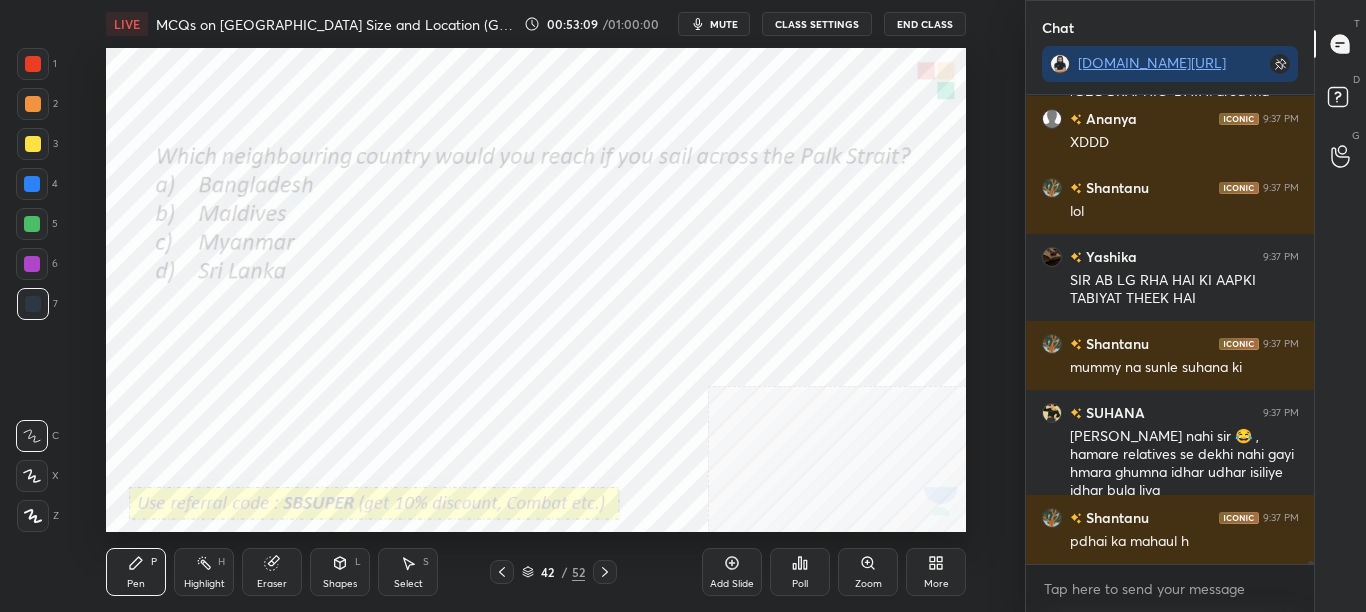 click on "Poll" at bounding box center [800, 572] 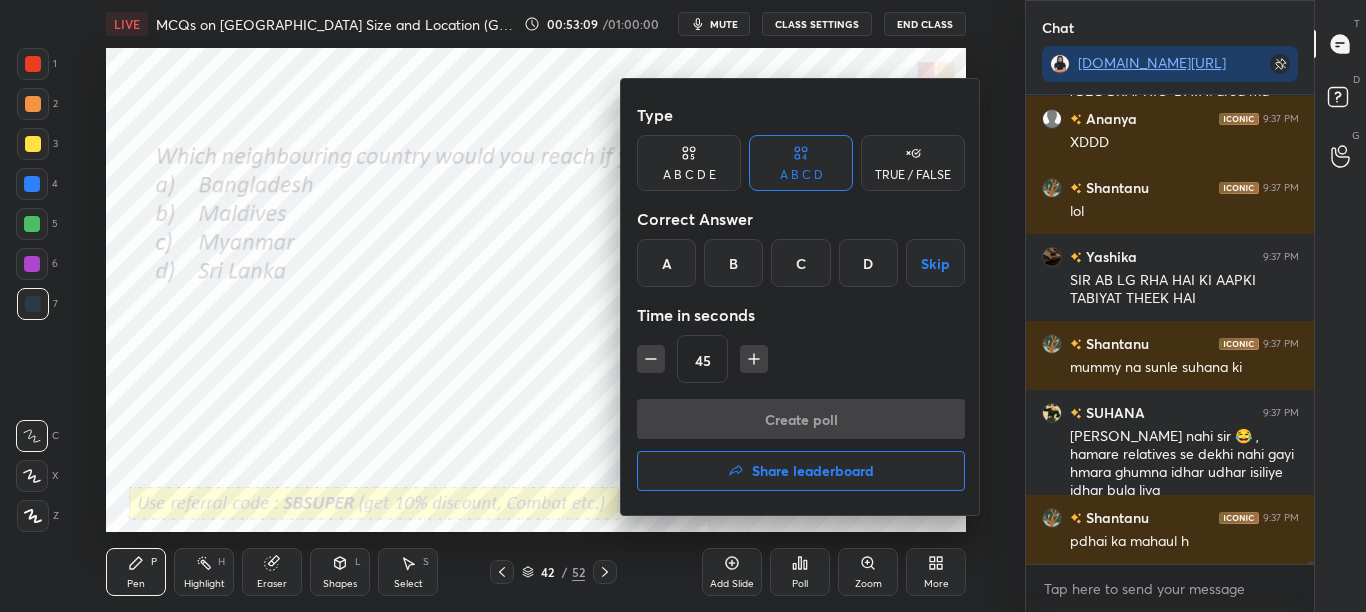 click at bounding box center (683, 306) 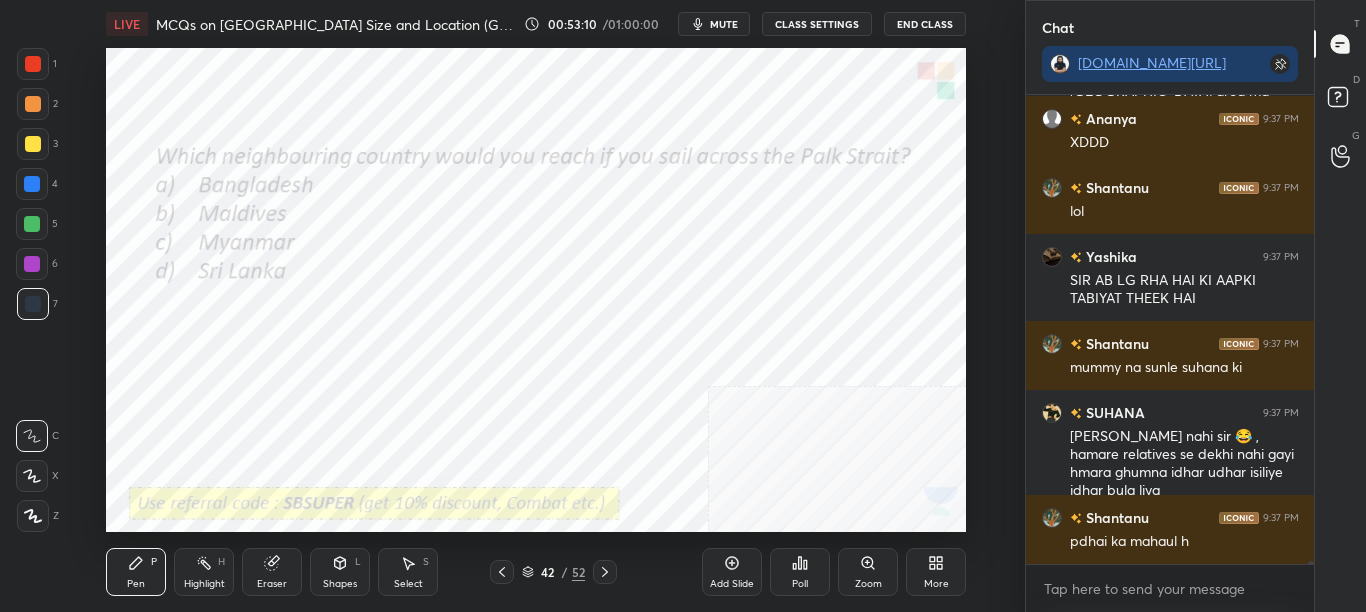 click on "Poll" at bounding box center [800, 572] 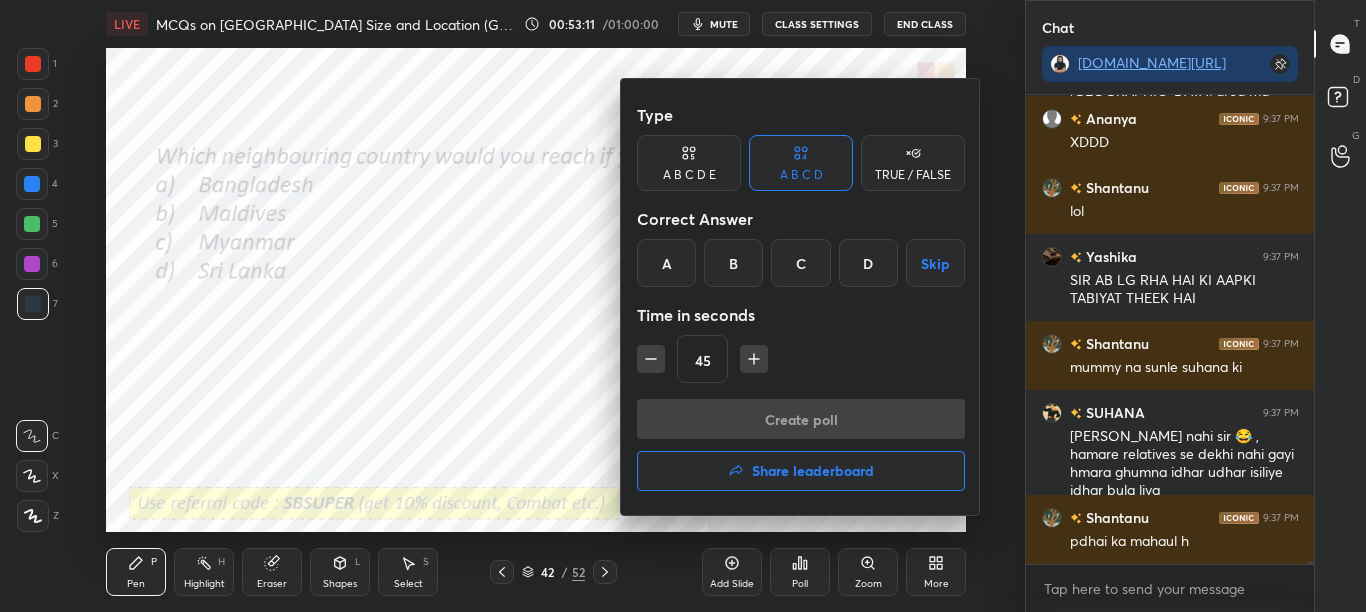 click at bounding box center [683, 306] 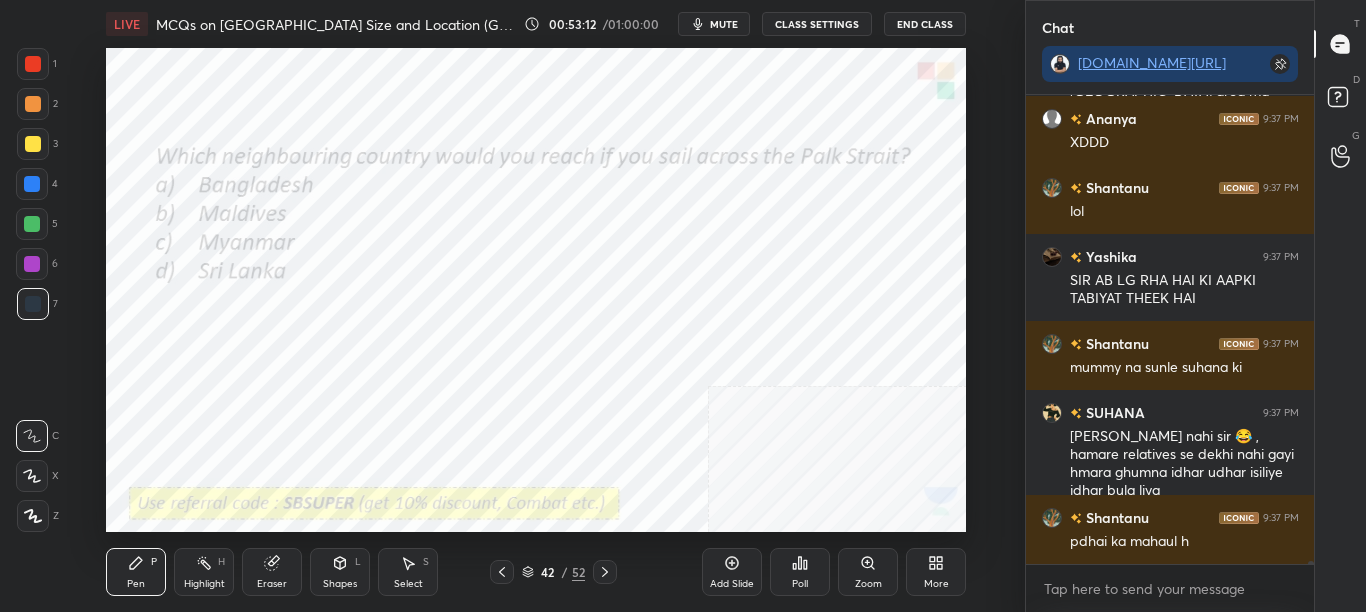 click on "Poll" at bounding box center [800, 572] 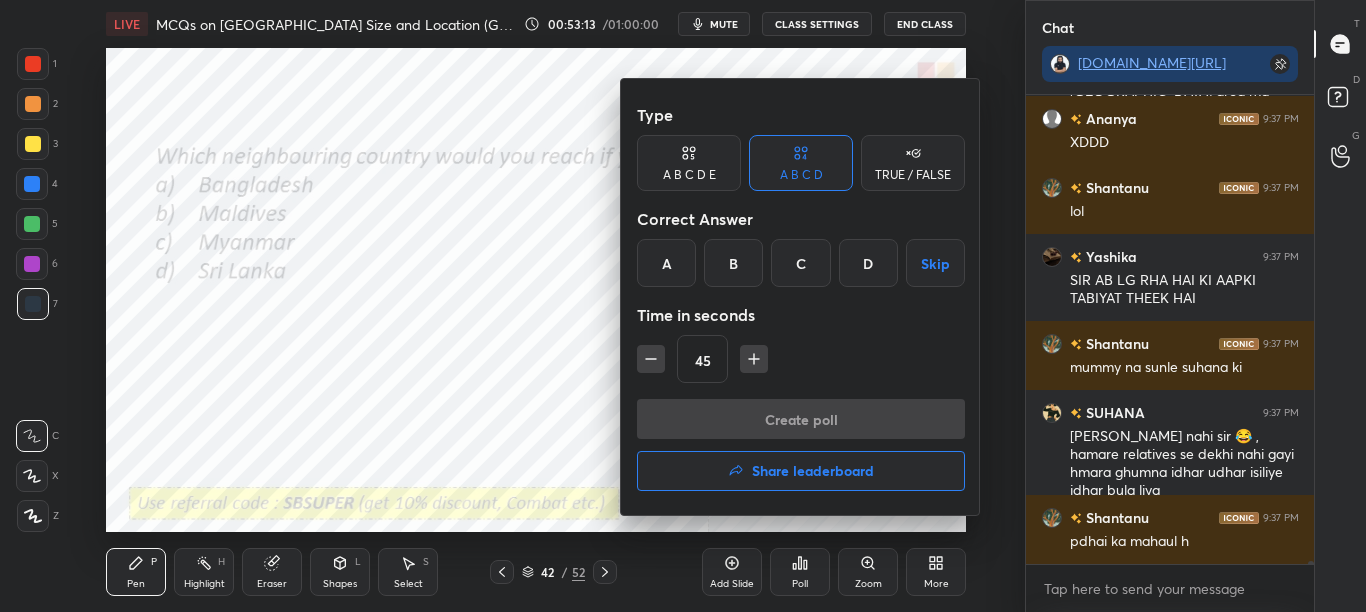 click at bounding box center (683, 306) 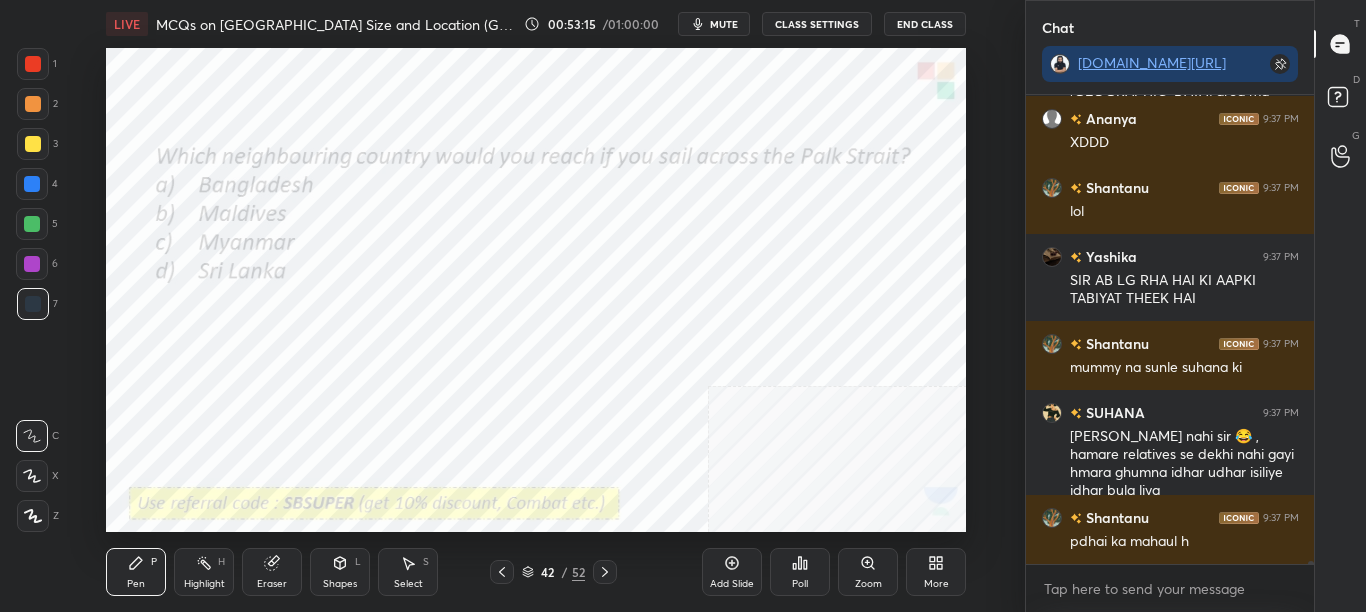 click on "Poll" at bounding box center (800, 572) 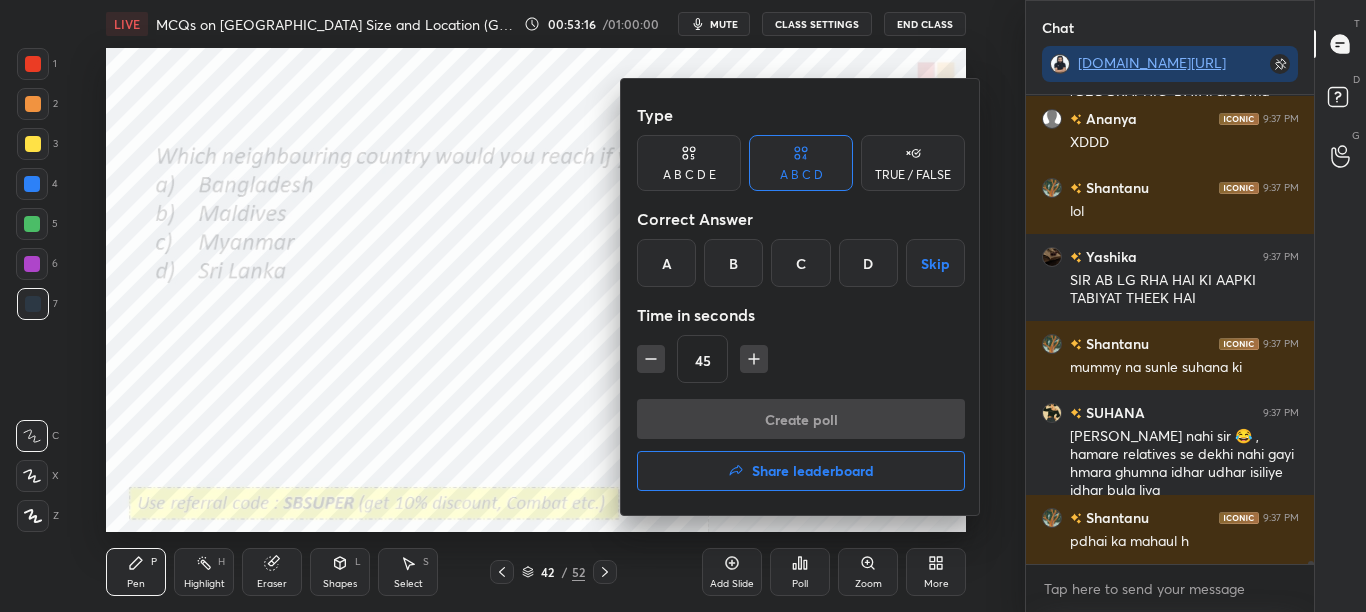 drag, startPoint x: 861, startPoint y: 273, endPoint x: 857, endPoint y: 350, distance: 77.10383 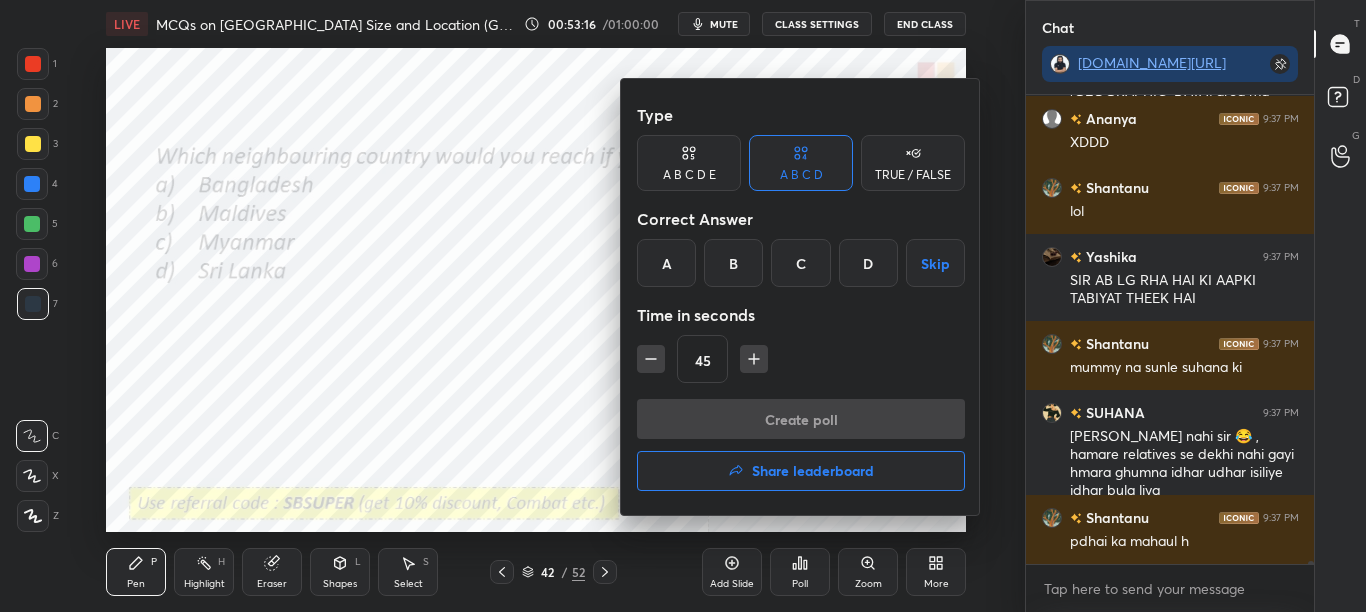 click on "D" at bounding box center (868, 263) 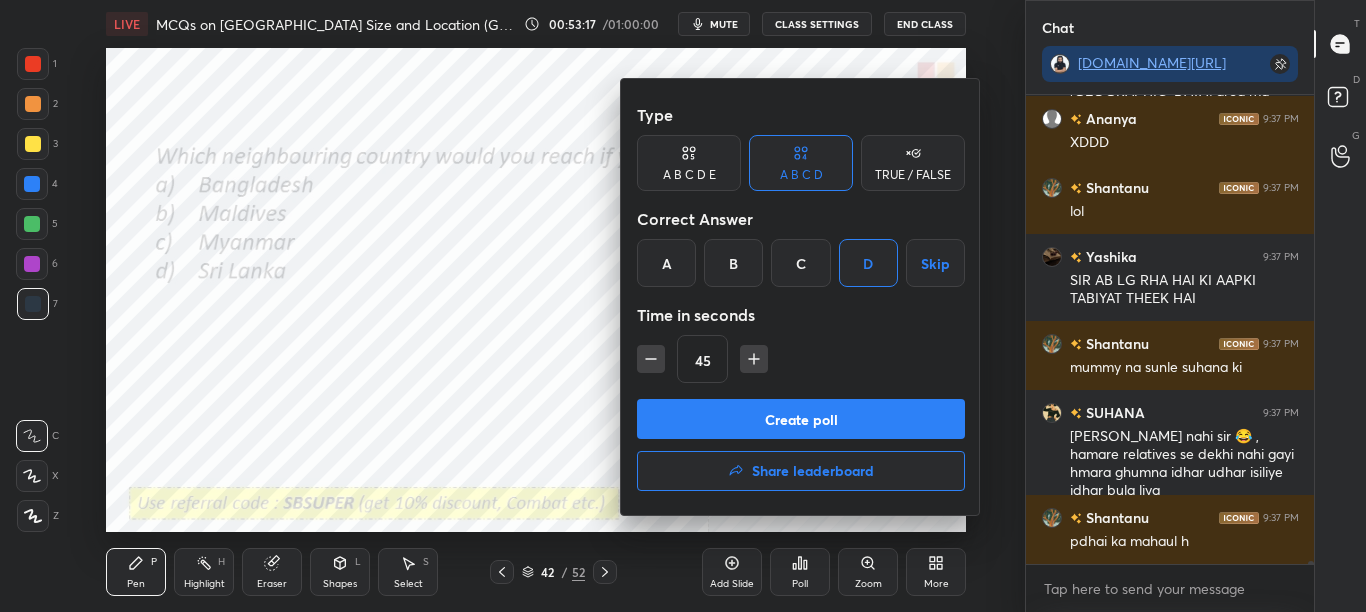 click on "Create poll" at bounding box center (801, 419) 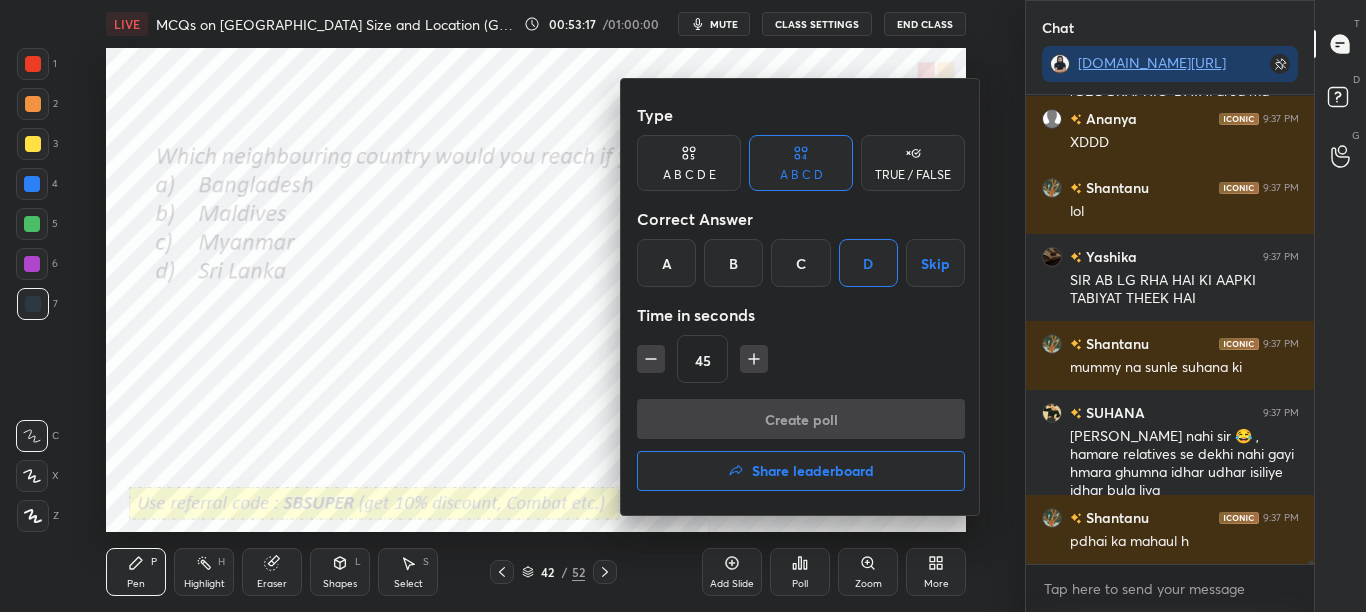 scroll, scrollTop: 254, scrollLeft: 282, axis: both 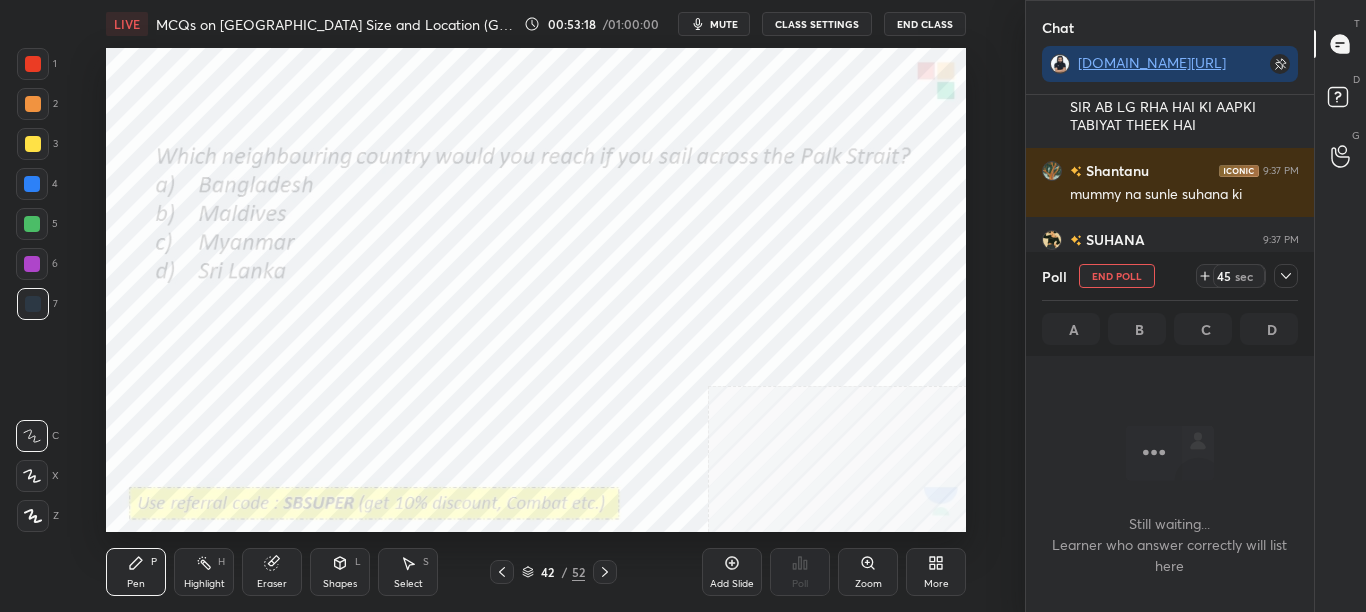 click 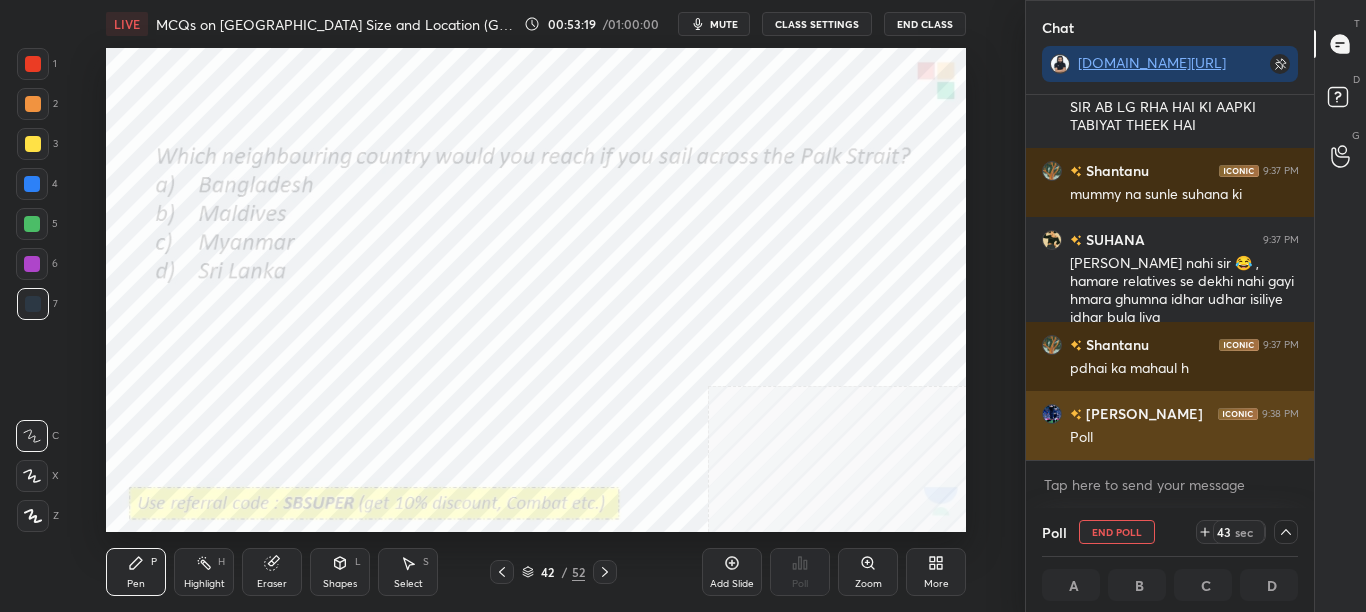 scroll, scrollTop: 1, scrollLeft: 7, axis: both 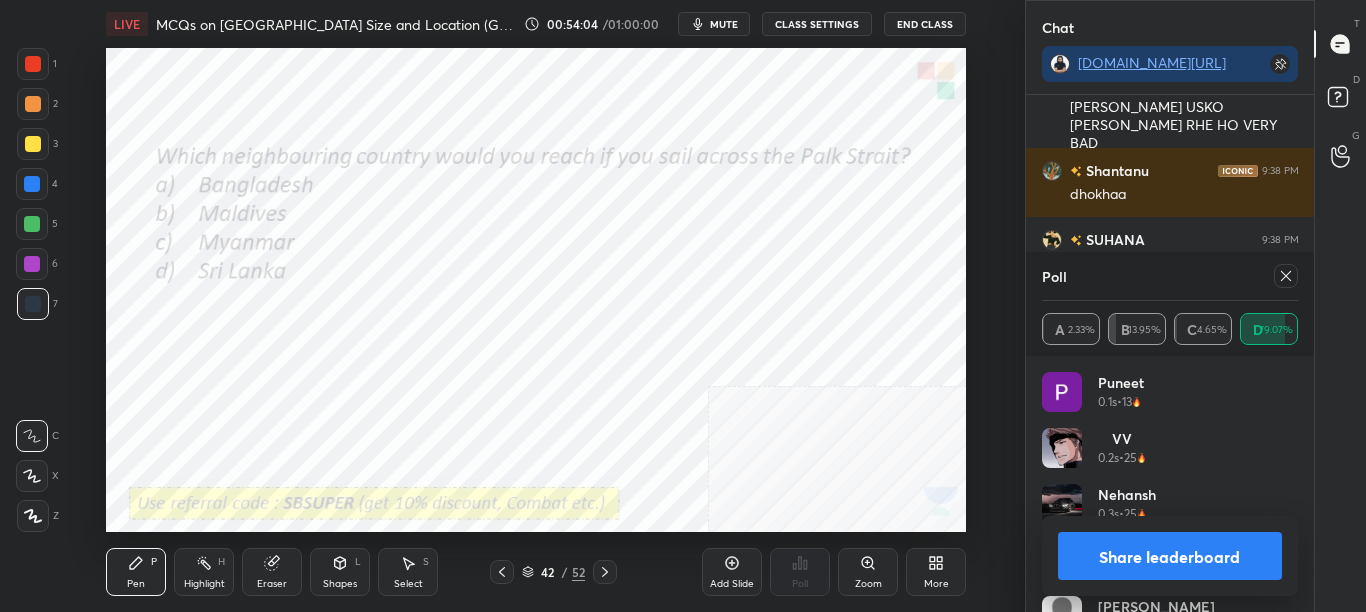 click on "Share leaderboard" at bounding box center [1170, 556] 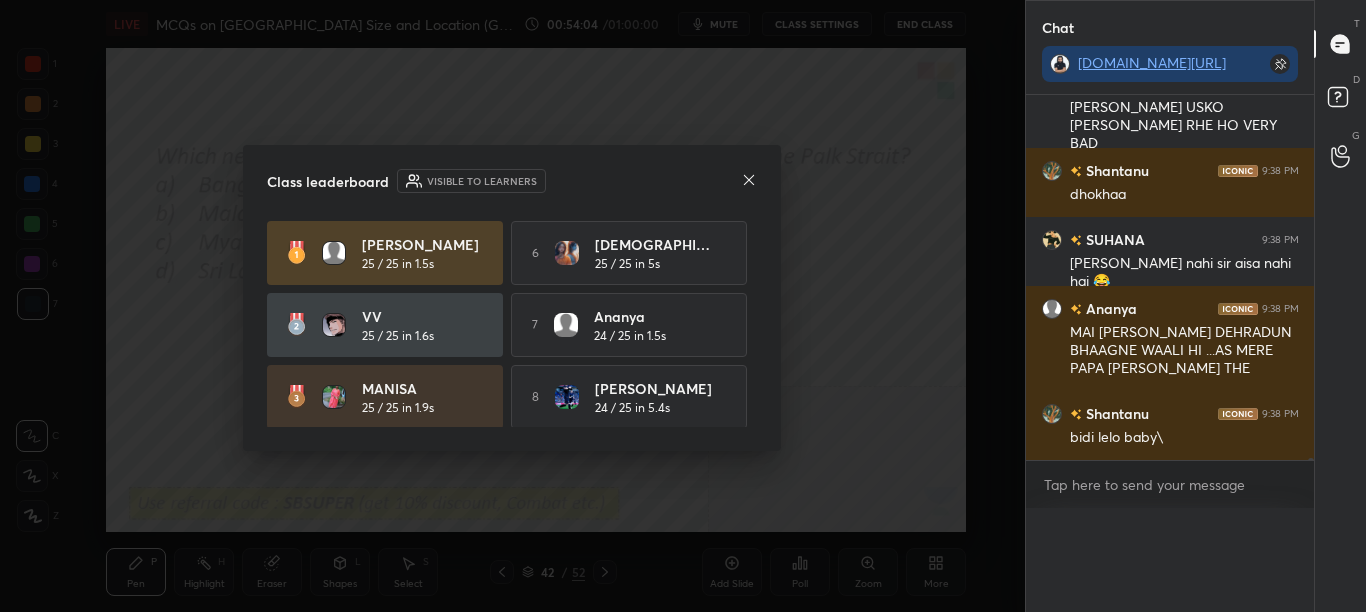 scroll, scrollTop: 0, scrollLeft: 0, axis: both 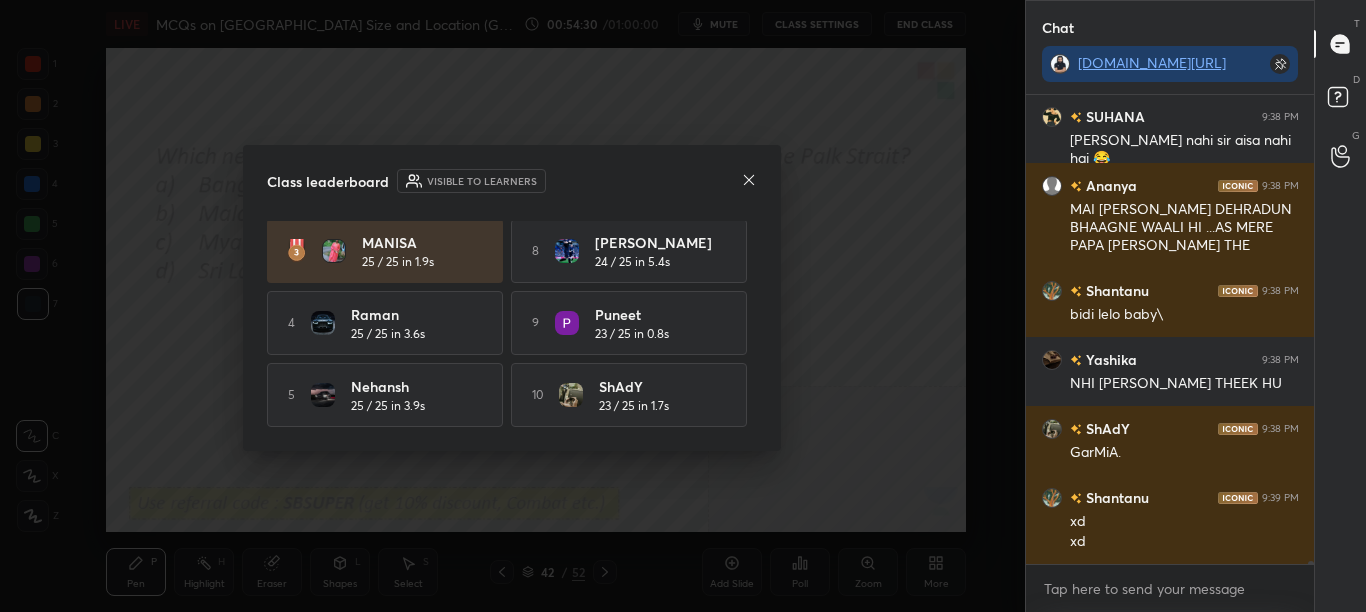 click 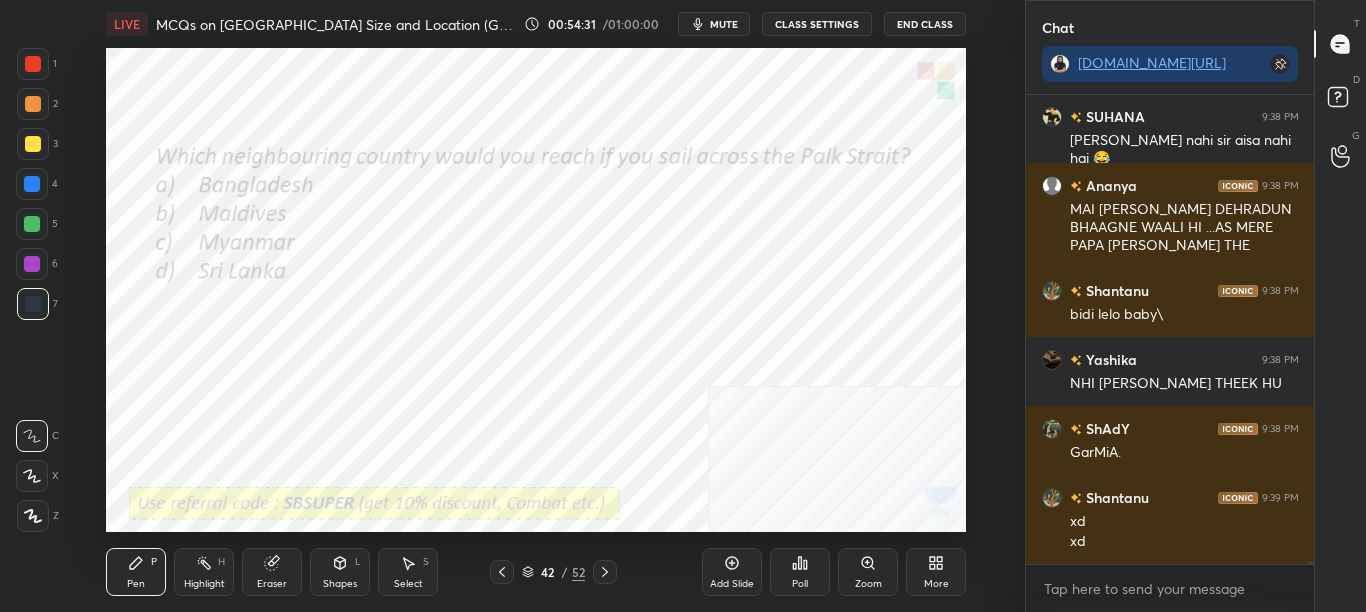 click 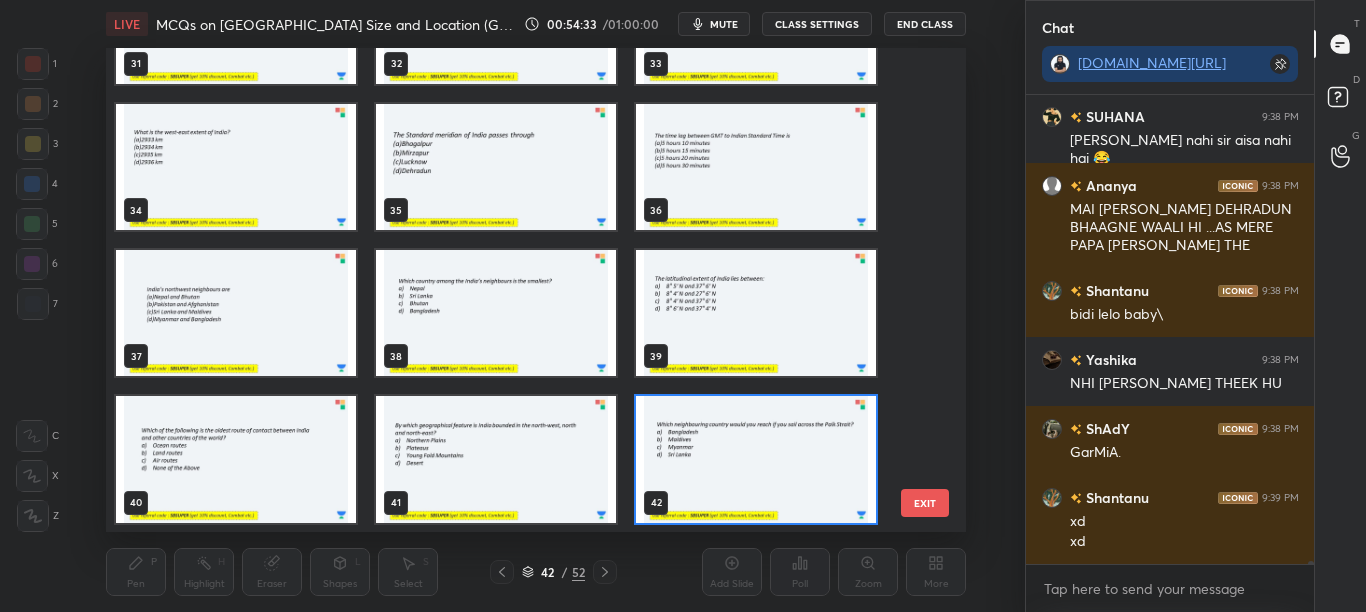 click on "28 29 30 31 32 33 34 35 36 37 38 39 40 41 42" at bounding box center [518, 290] 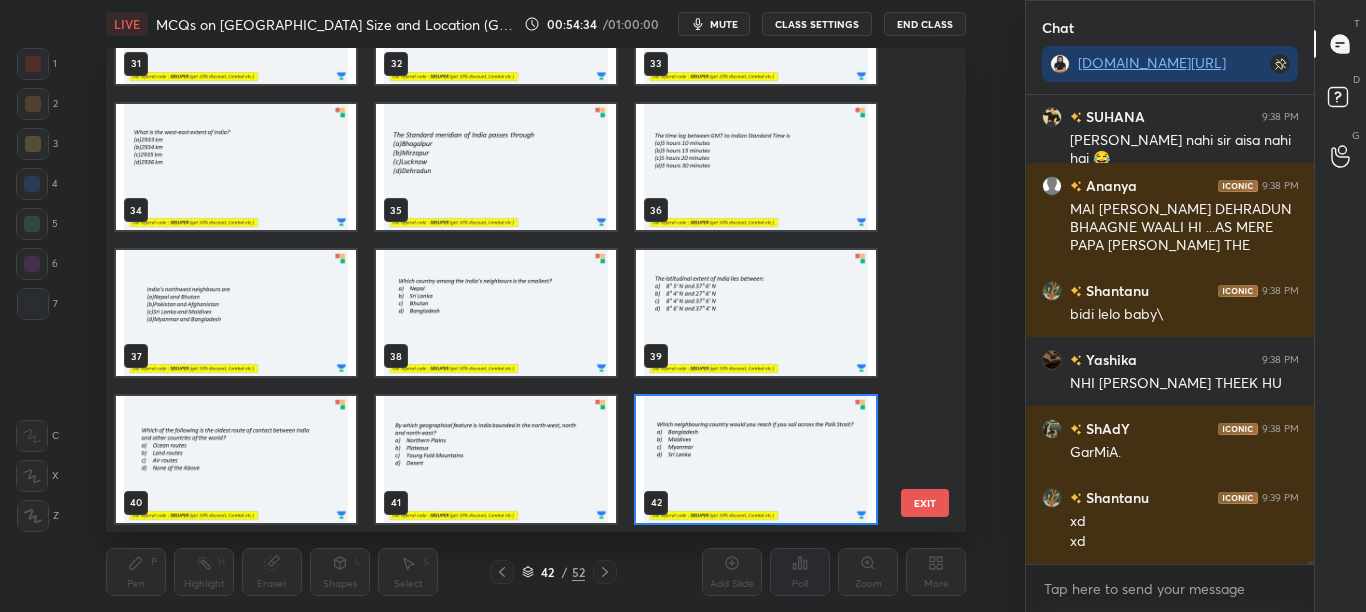 click on "28 29 30 31 32 33 34 35 36 37 38 39 40 41 42" at bounding box center (518, 290) 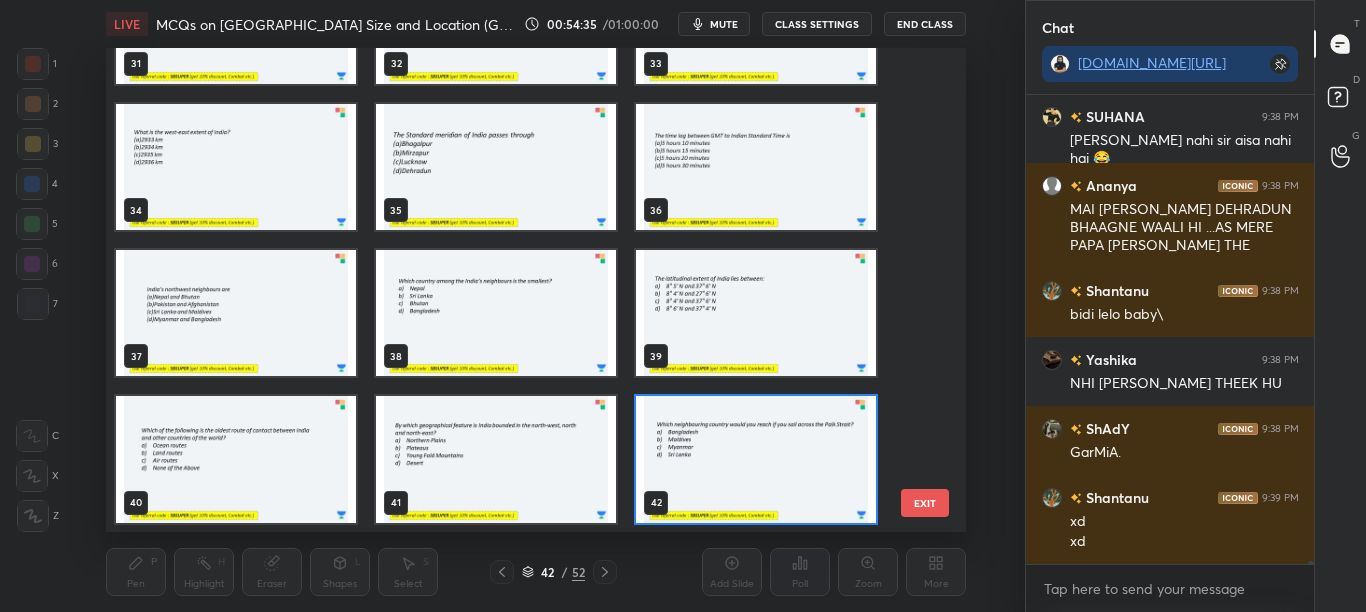click on "28 29 30 31 32 33 34 35 36 37 38 39 40 41 42" at bounding box center (518, 290) 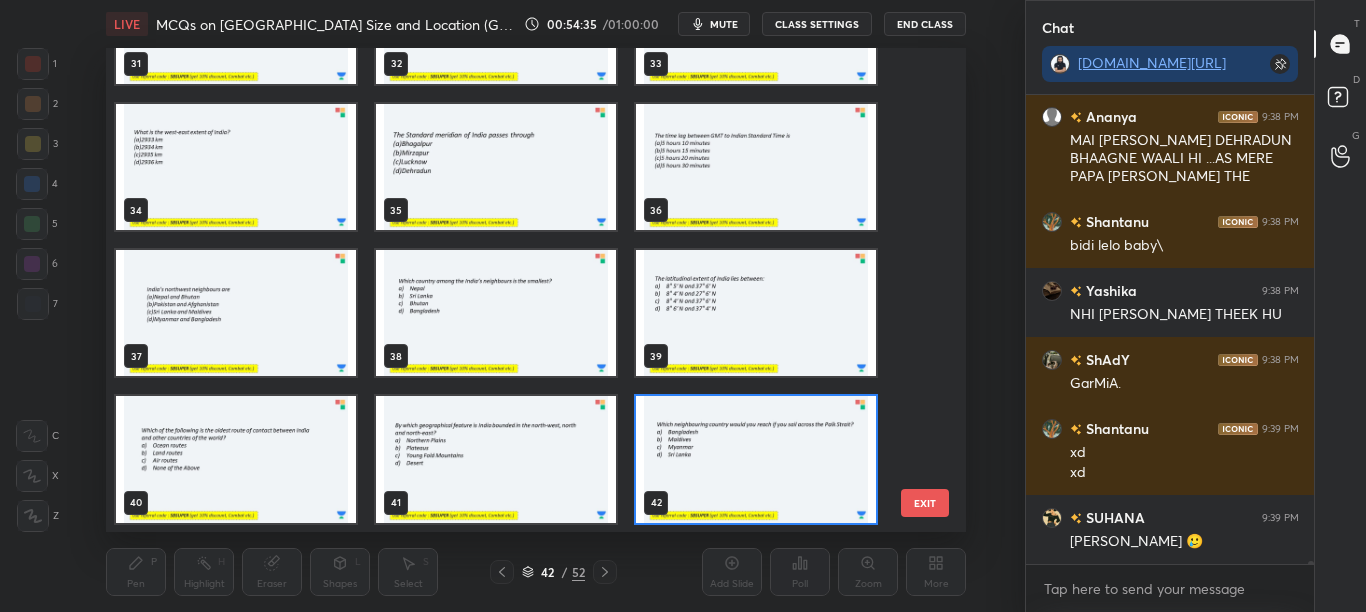 click on "28 29 30 31 32 33 34 35 36 37 38 39 40 41 42" at bounding box center [518, 290] 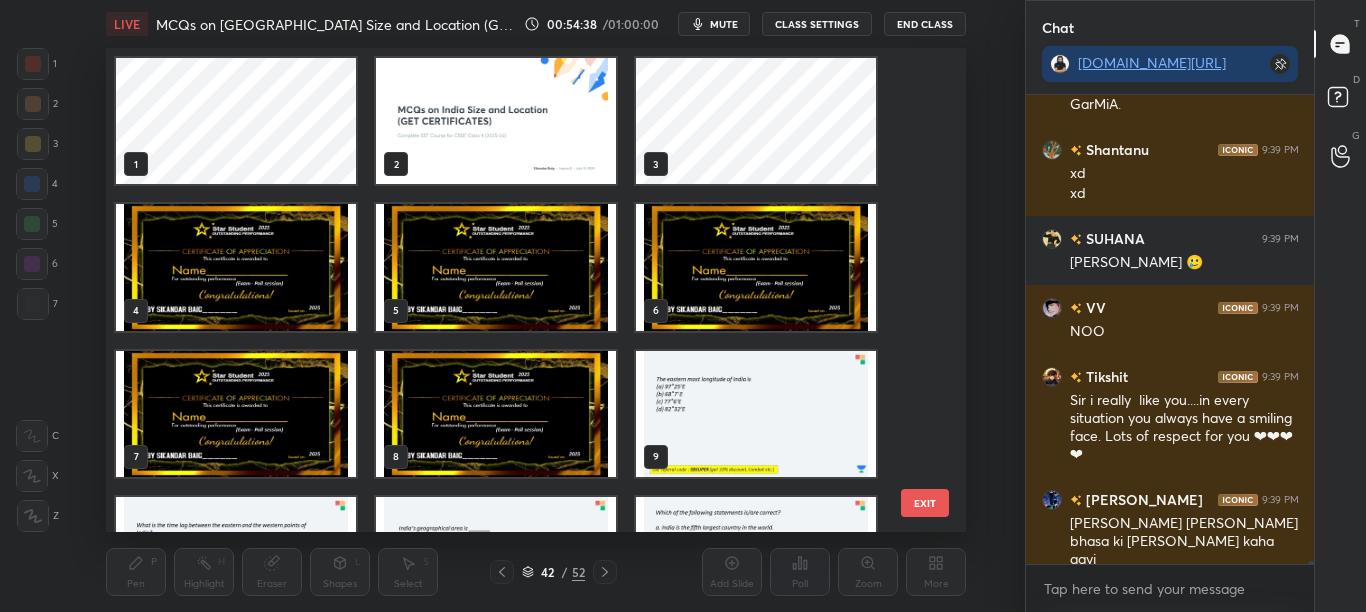 click at bounding box center (236, 267) 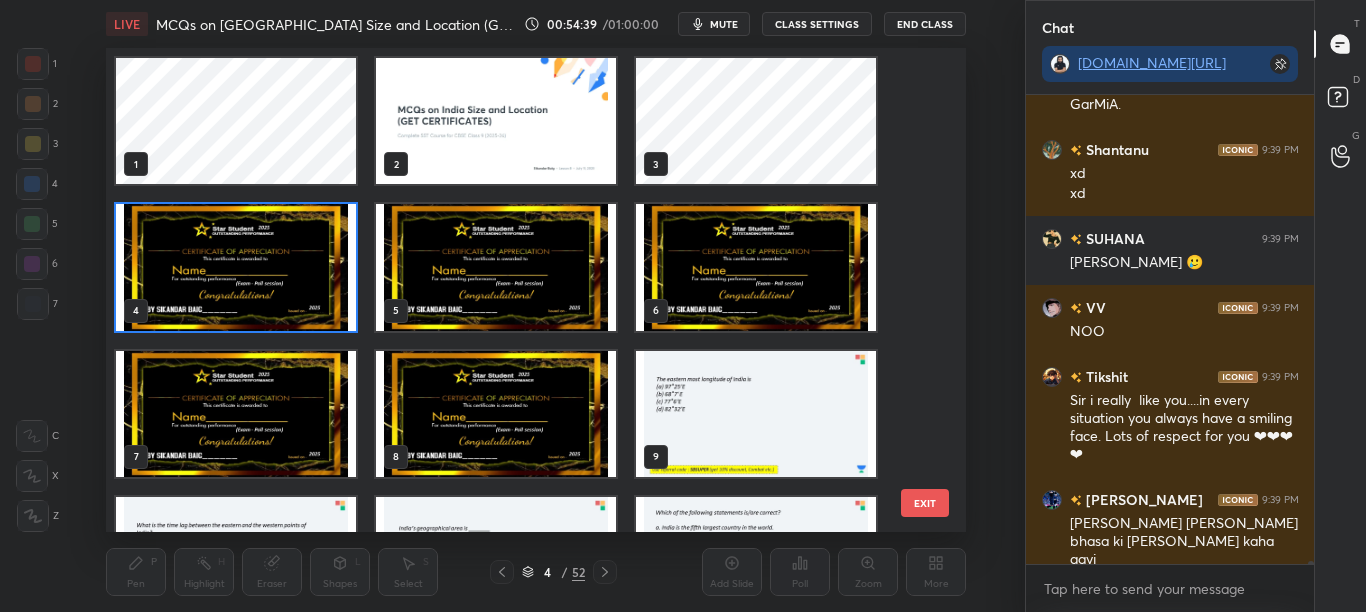 click at bounding box center (236, 267) 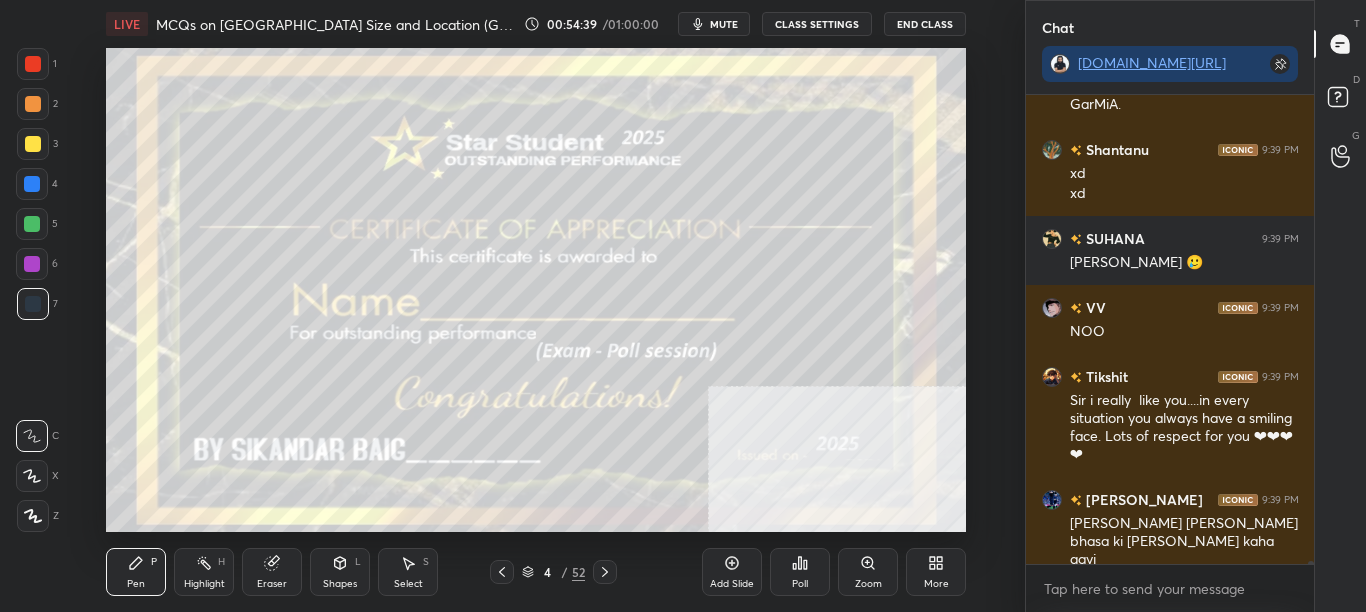 click at bounding box center (236, 267) 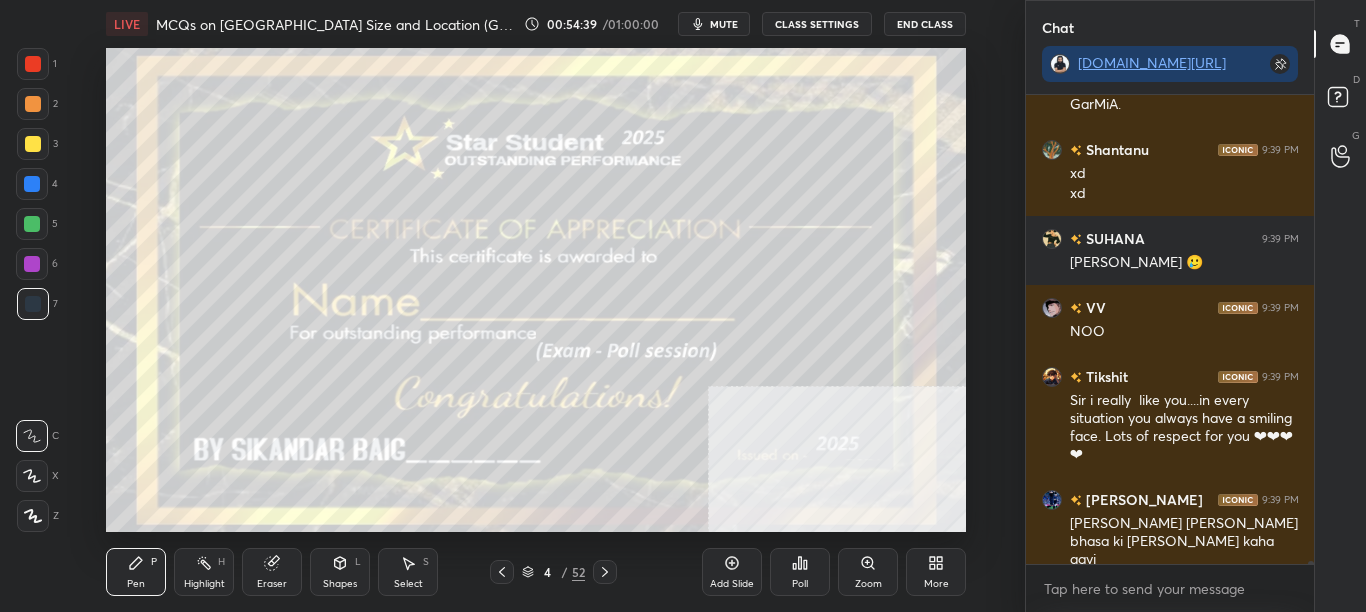 click at bounding box center [236, 267] 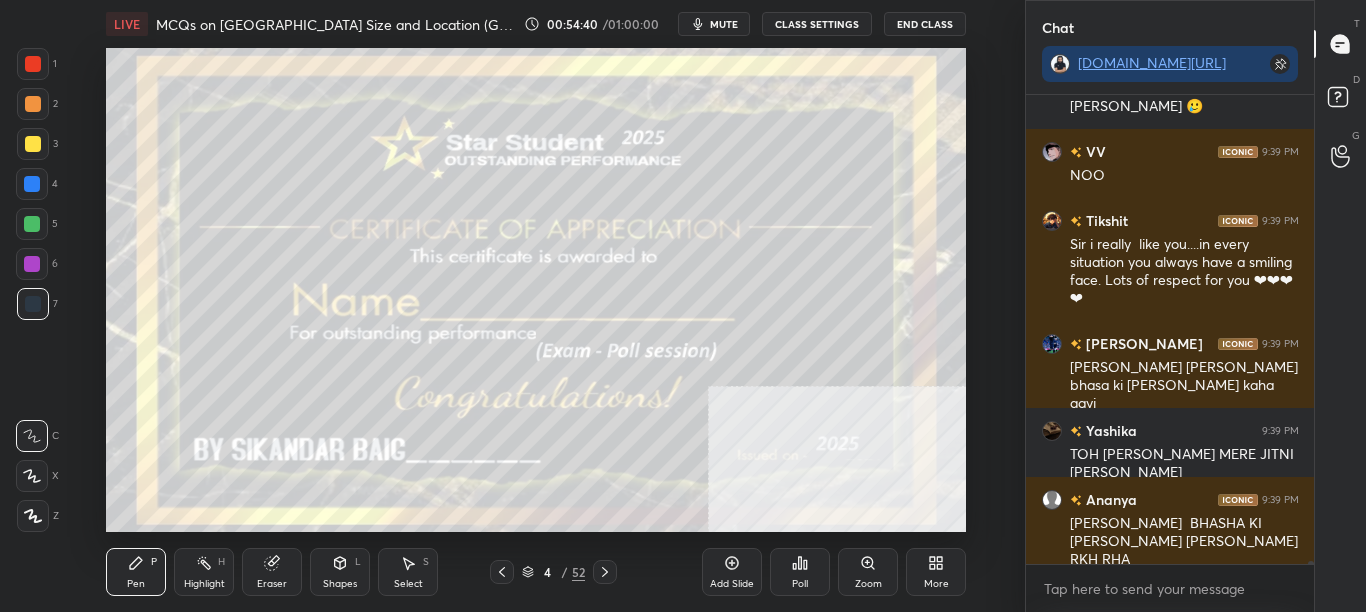 click on "Poll" at bounding box center [800, 572] 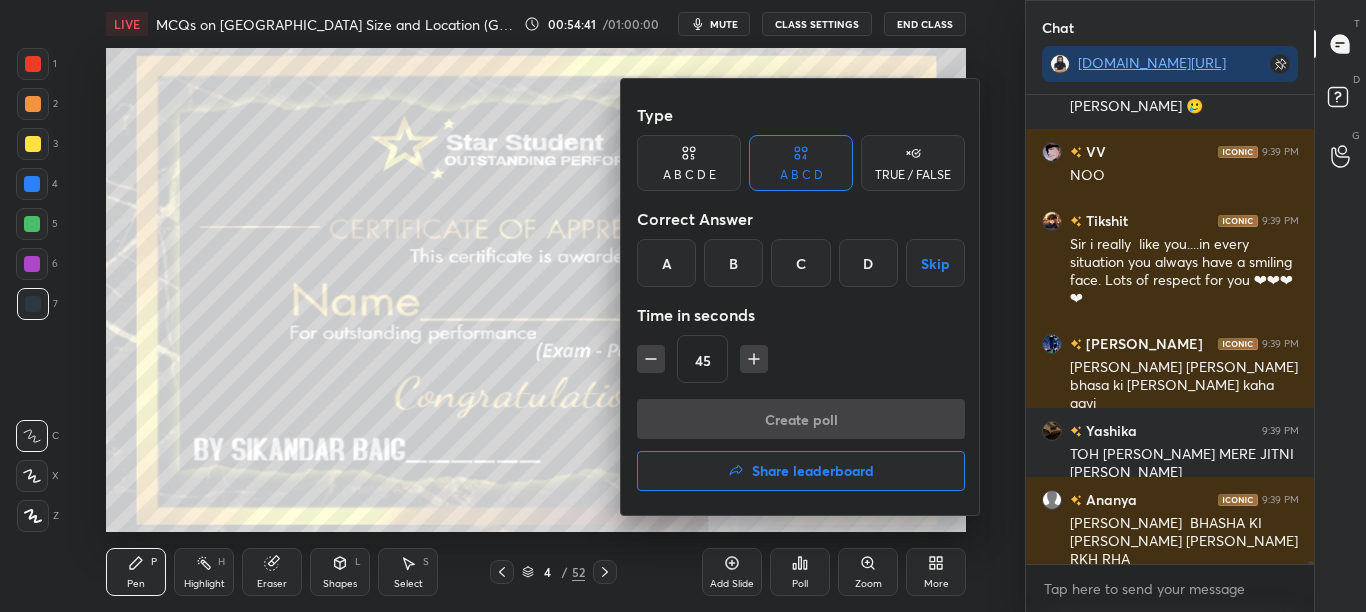 click on "Share leaderboard" at bounding box center [813, 471] 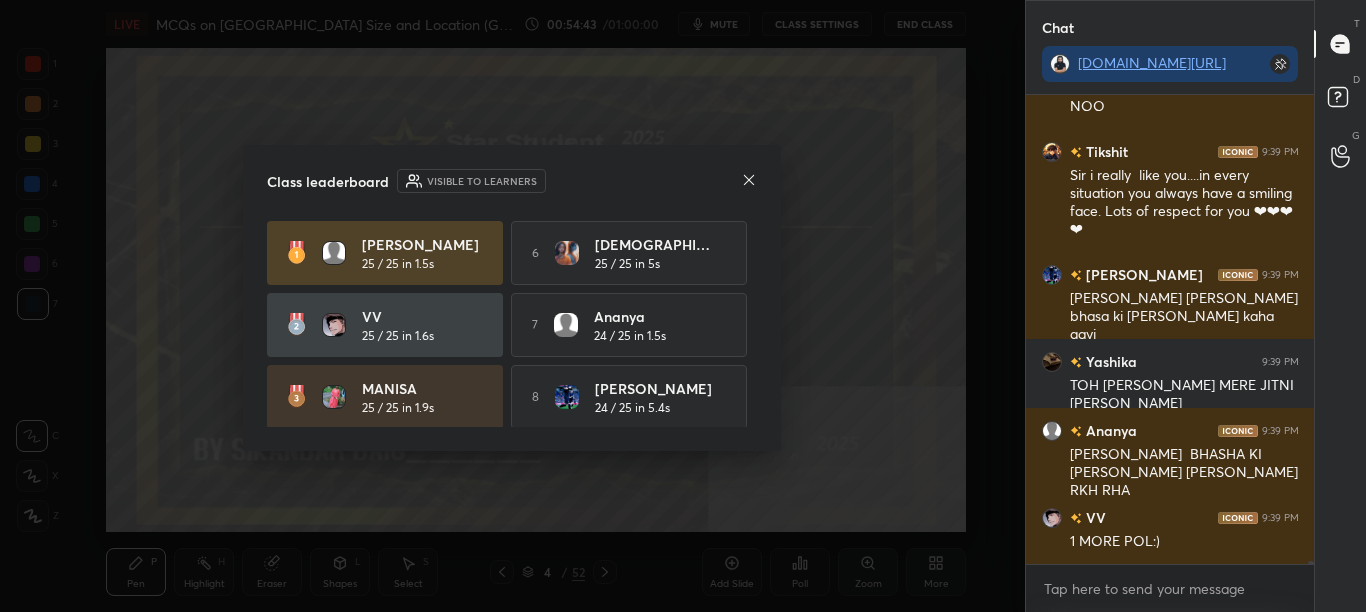 click at bounding box center [749, 181] 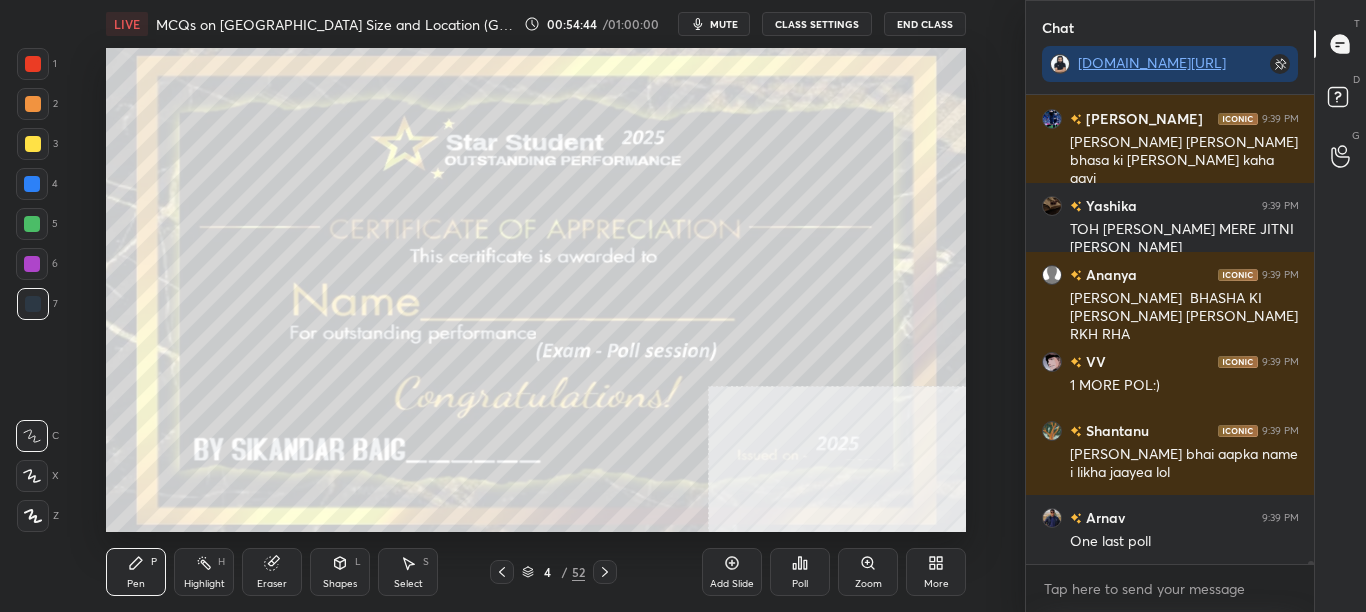 drag, startPoint x: 40, startPoint y: 63, endPoint x: 43, endPoint y: 2, distance: 61.073727 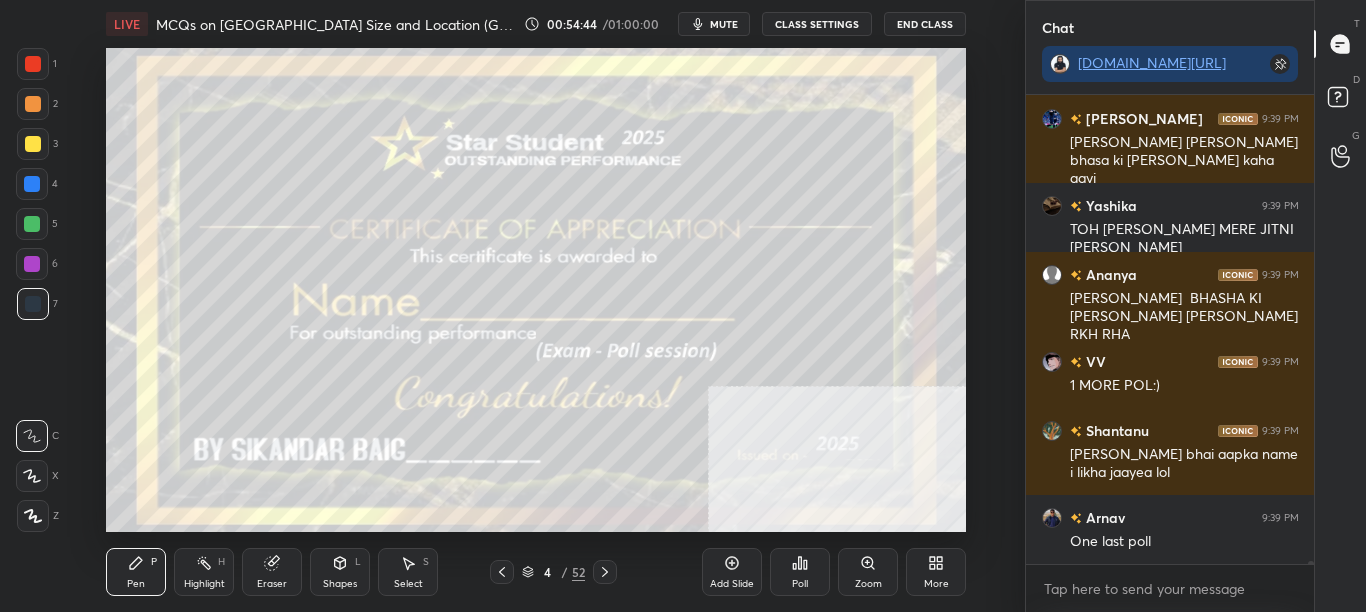 click at bounding box center (33, 64) 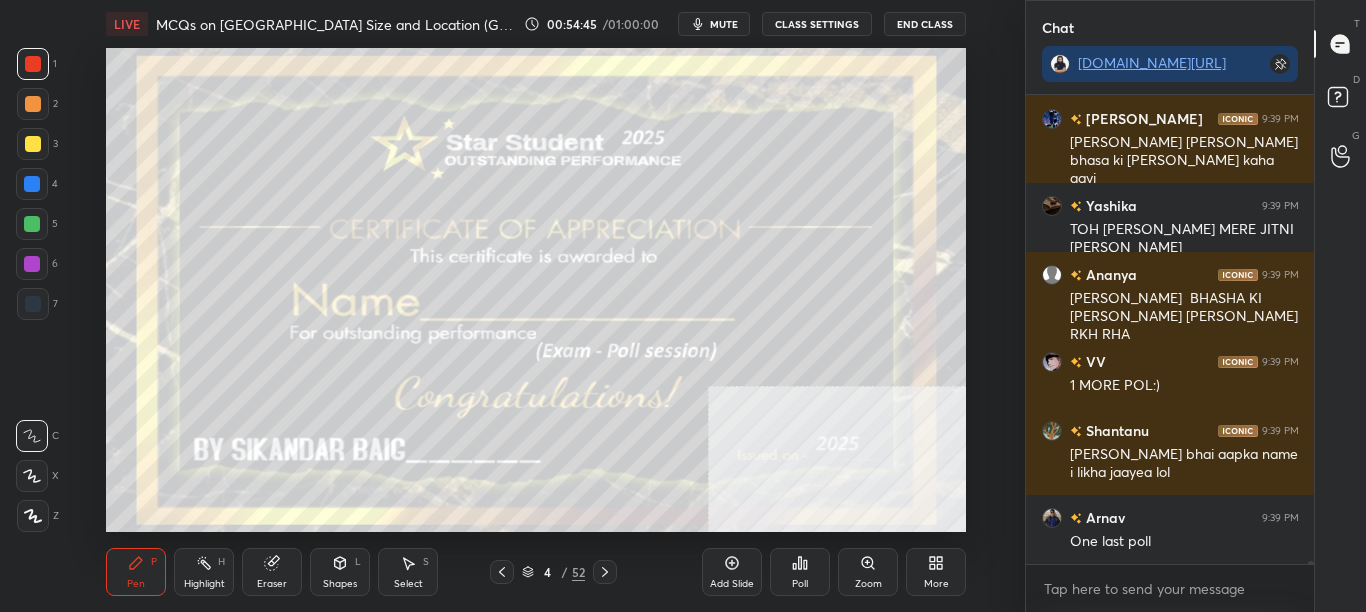click at bounding box center [33, 516] 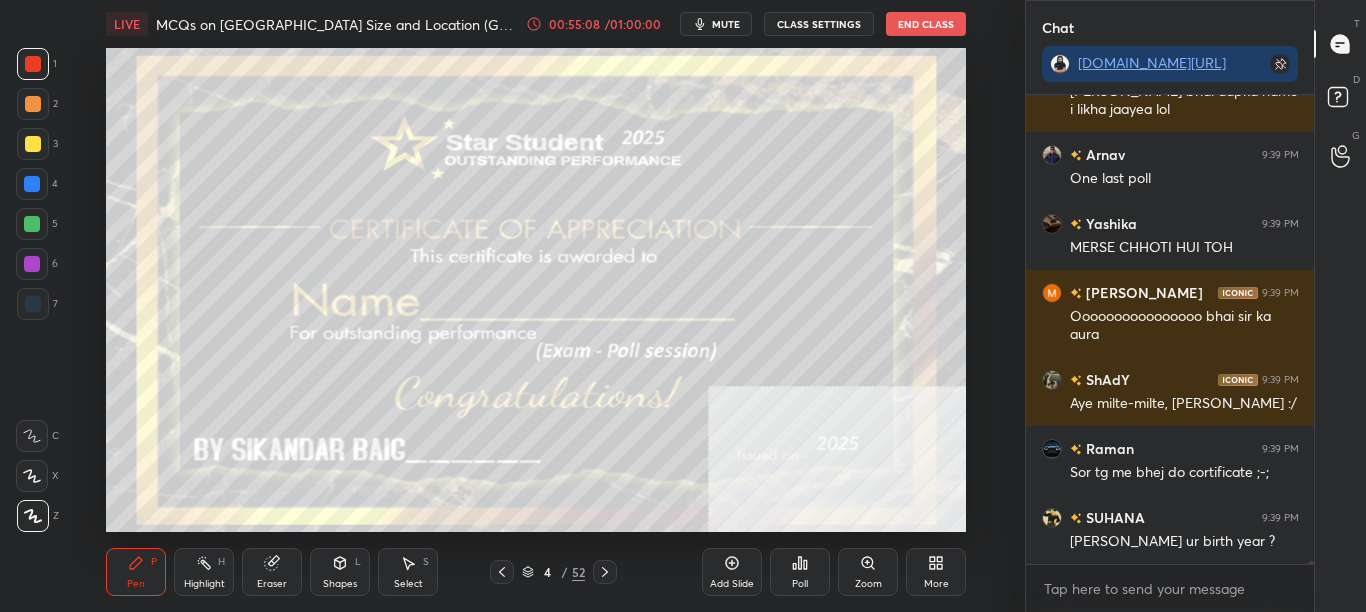 scroll, scrollTop: 69629, scrollLeft: 0, axis: vertical 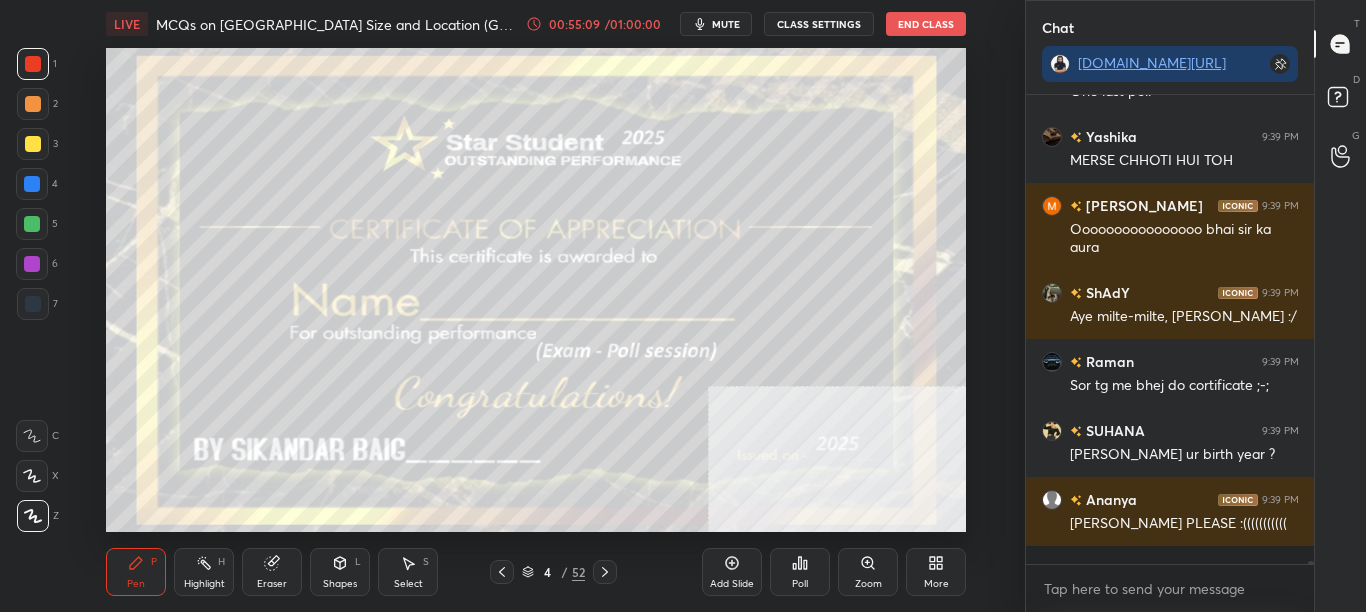 click on "LIVE MCQs on [GEOGRAPHIC_DATA] Size and Location (GET CERTIFICATES) 00:55:09 /  01:00:00 mute CLASS SETTINGS End Class Setting up your live class Poll for   secs No correct answer Start poll Back MCQs on [GEOGRAPHIC_DATA] Size and Location (GET CERTIFICATES) • L8 of Complete SST Course for CBSE Class 9 (2025-26) [PERSON_NAME] Pen P Highlight H Eraser Shapes L Select S 4 / 52 Add Slide Poll Zoom More" at bounding box center [536, 306] 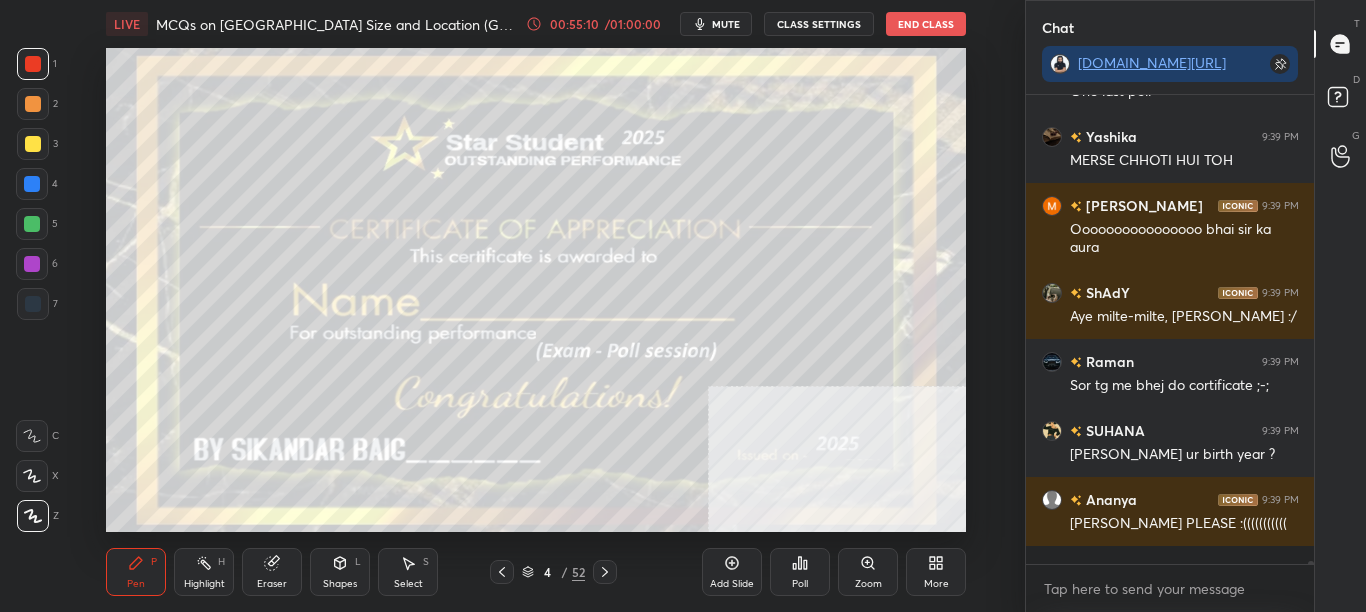 click 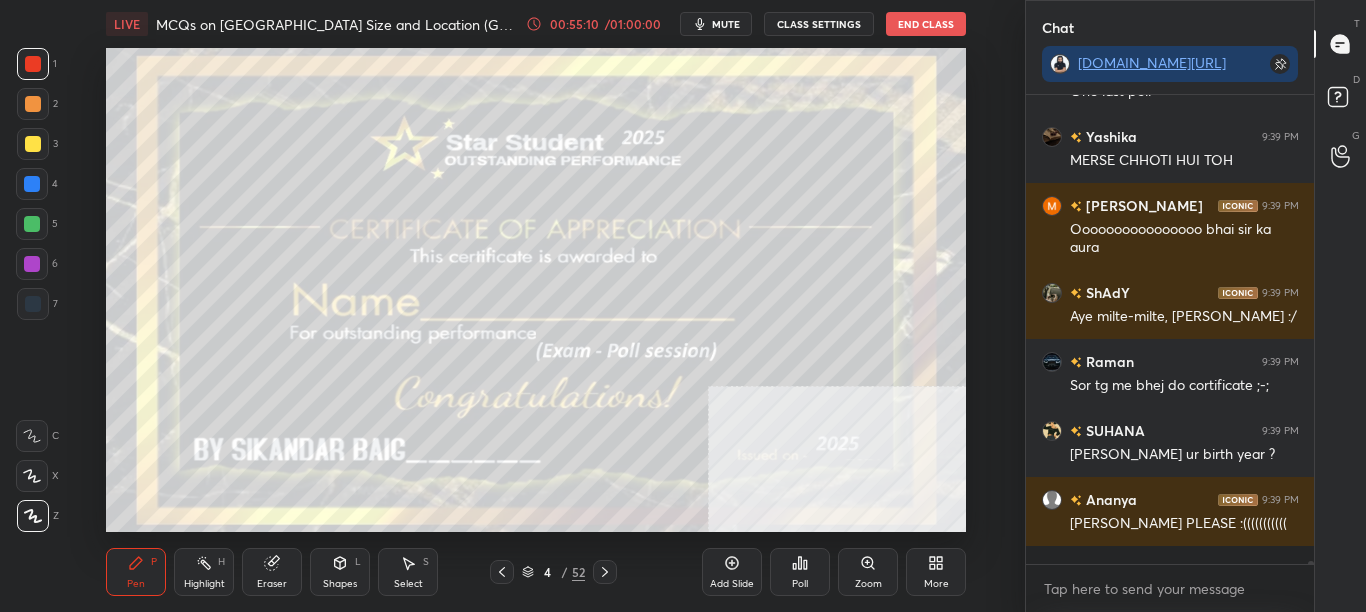 scroll, scrollTop: 69716, scrollLeft: 0, axis: vertical 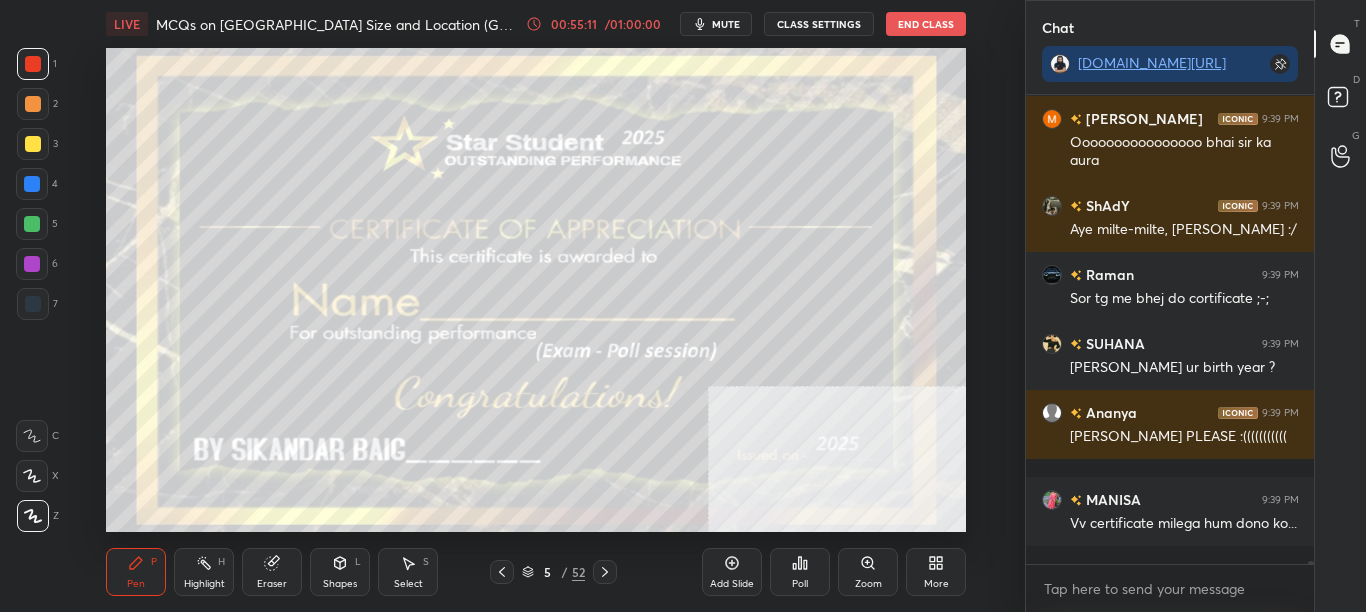 click on "Poll" at bounding box center [800, 572] 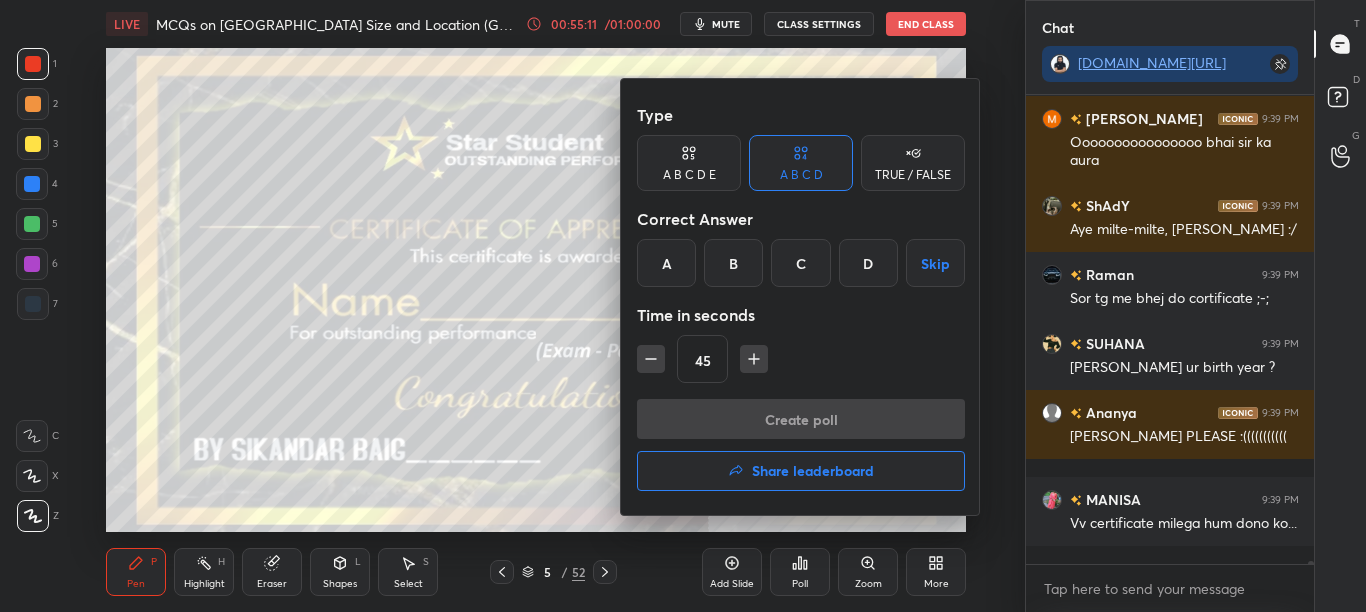 click on "Share leaderboard" at bounding box center (801, 471) 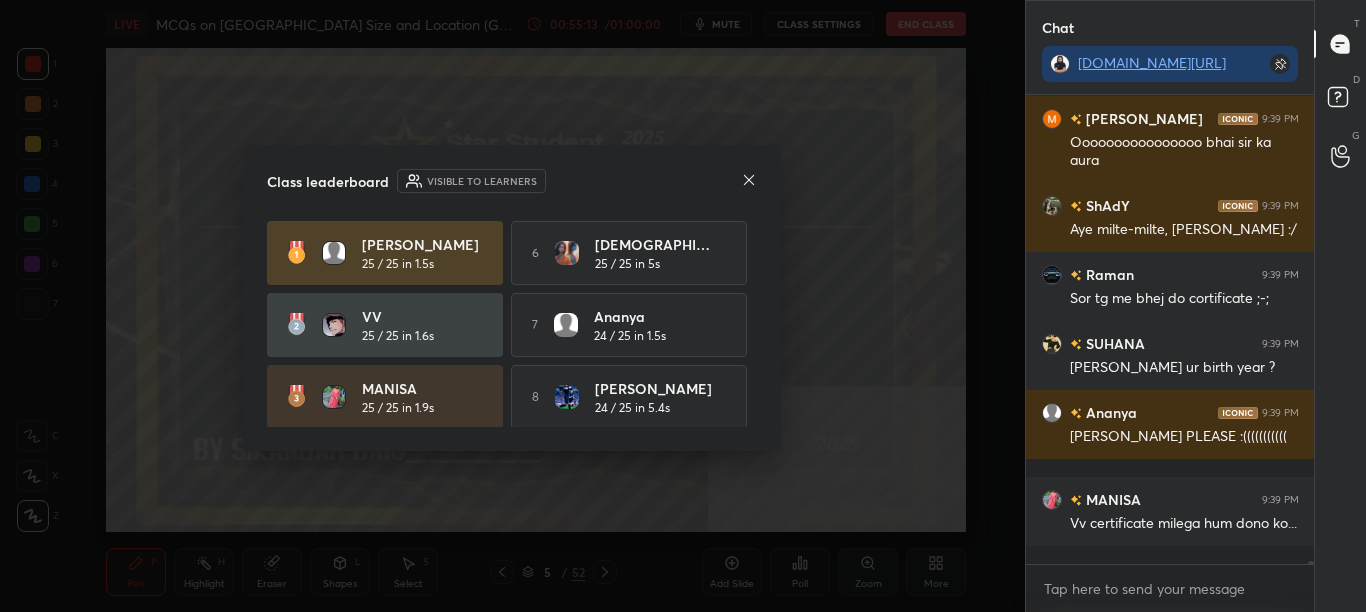 click on "Class leaderboard Visible to learners" at bounding box center (512, 181) 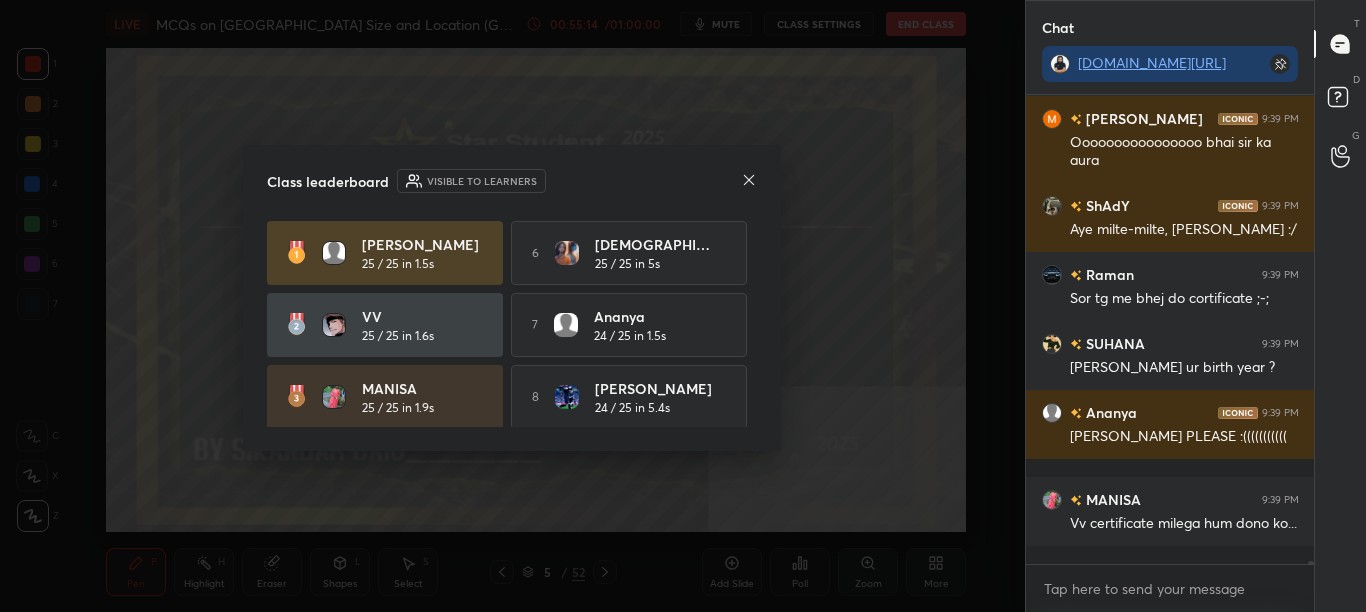 click 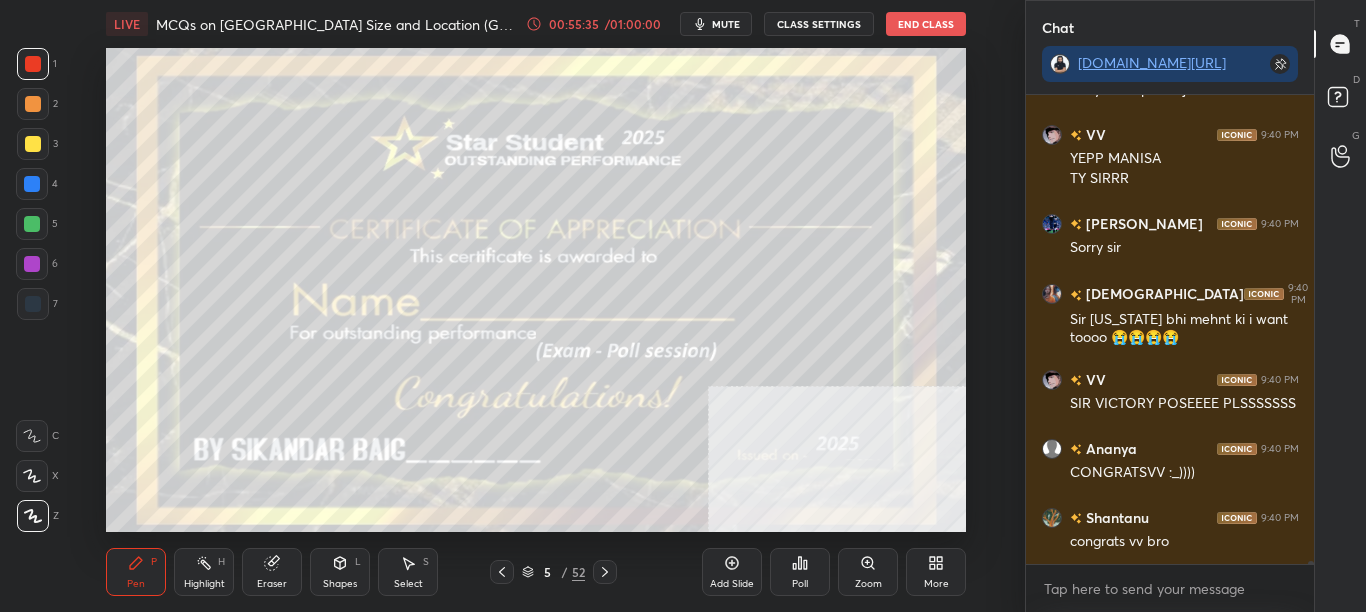 scroll, scrollTop: 70306, scrollLeft: 0, axis: vertical 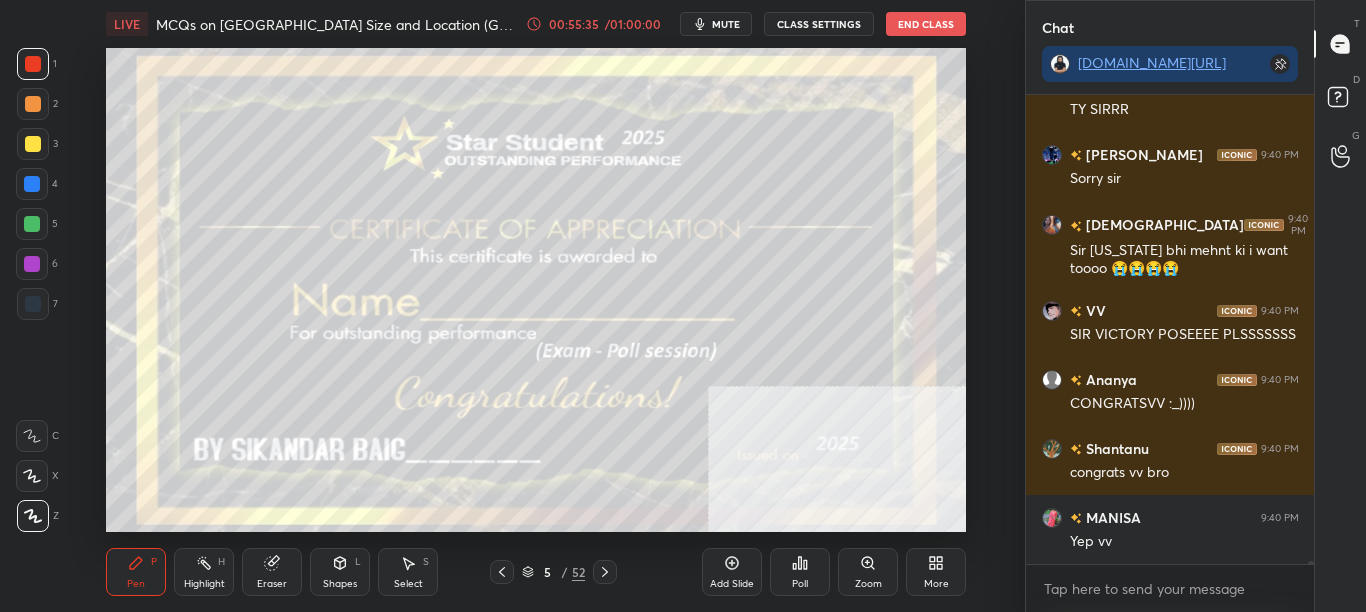 click 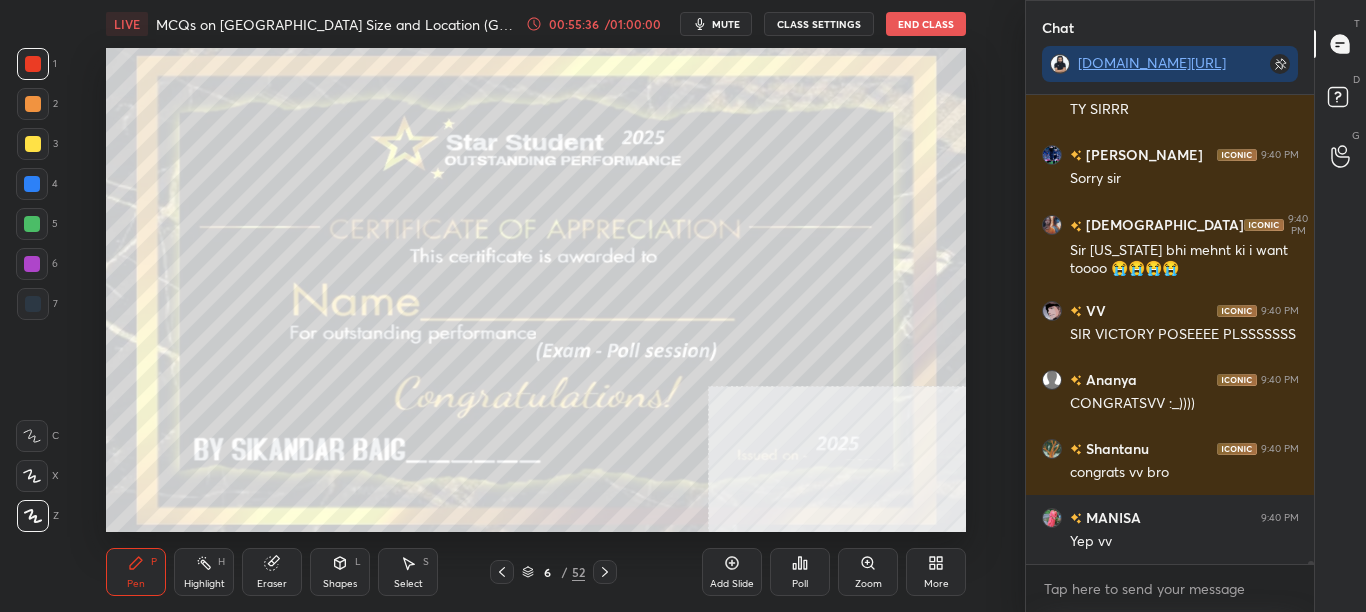 click on "Poll" at bounding box center (800, 572) 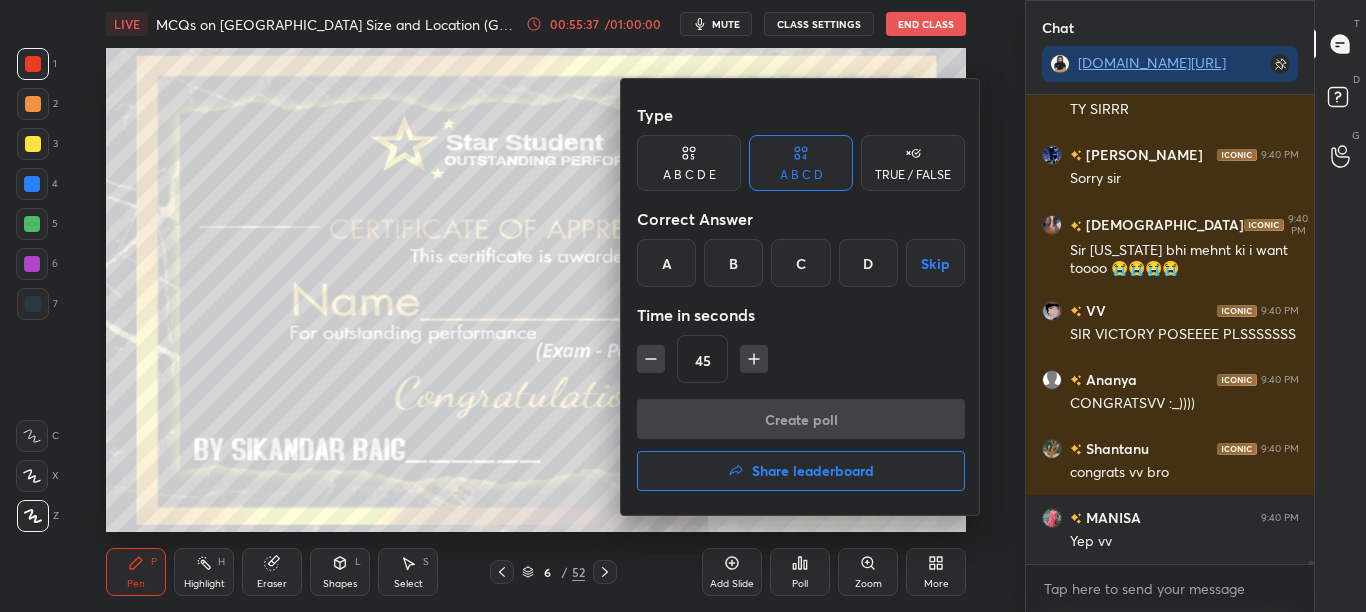 click on "Share leaderboard" at bounding box center (801, 471) 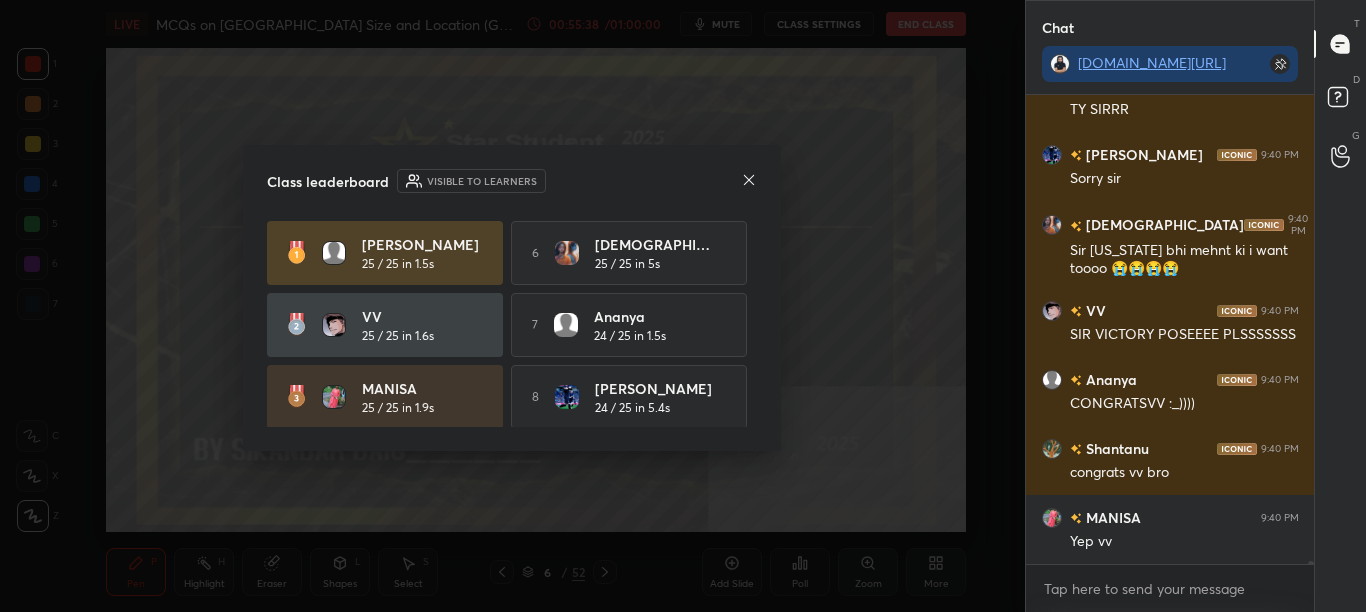 scroll, scrollTop: 70375, scrollLeft: 0, axis: vertical 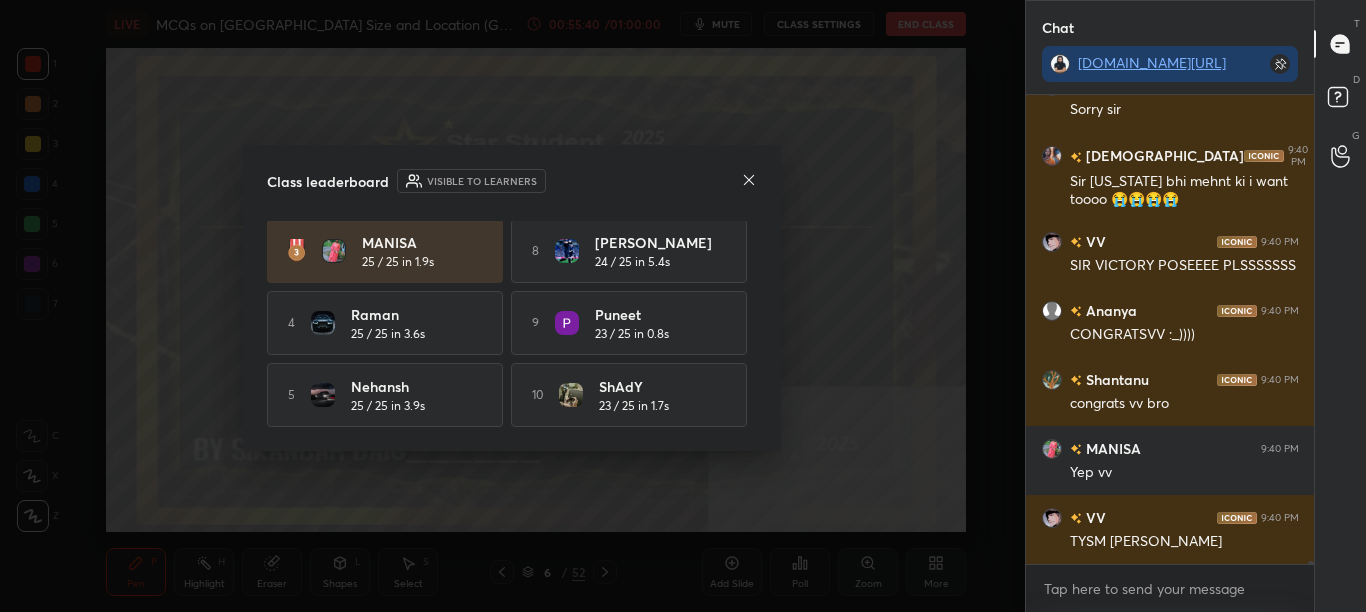 click on "Class leaderboard Visible to learners" at bounding box center (512, 181) 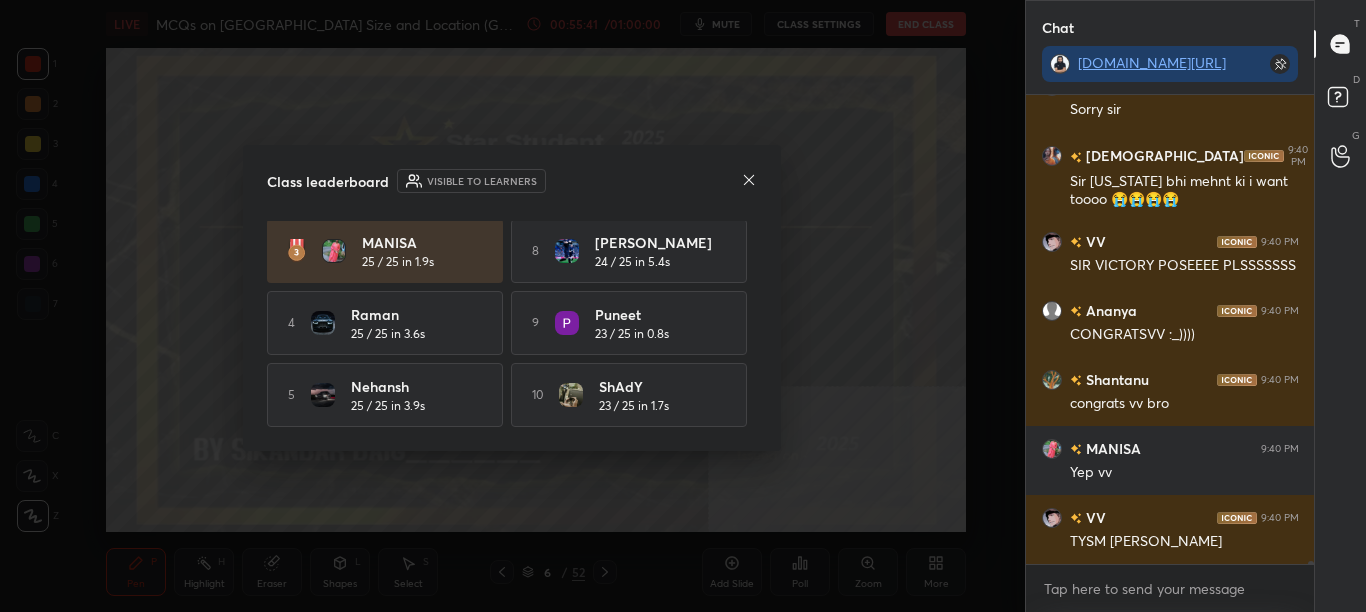 click 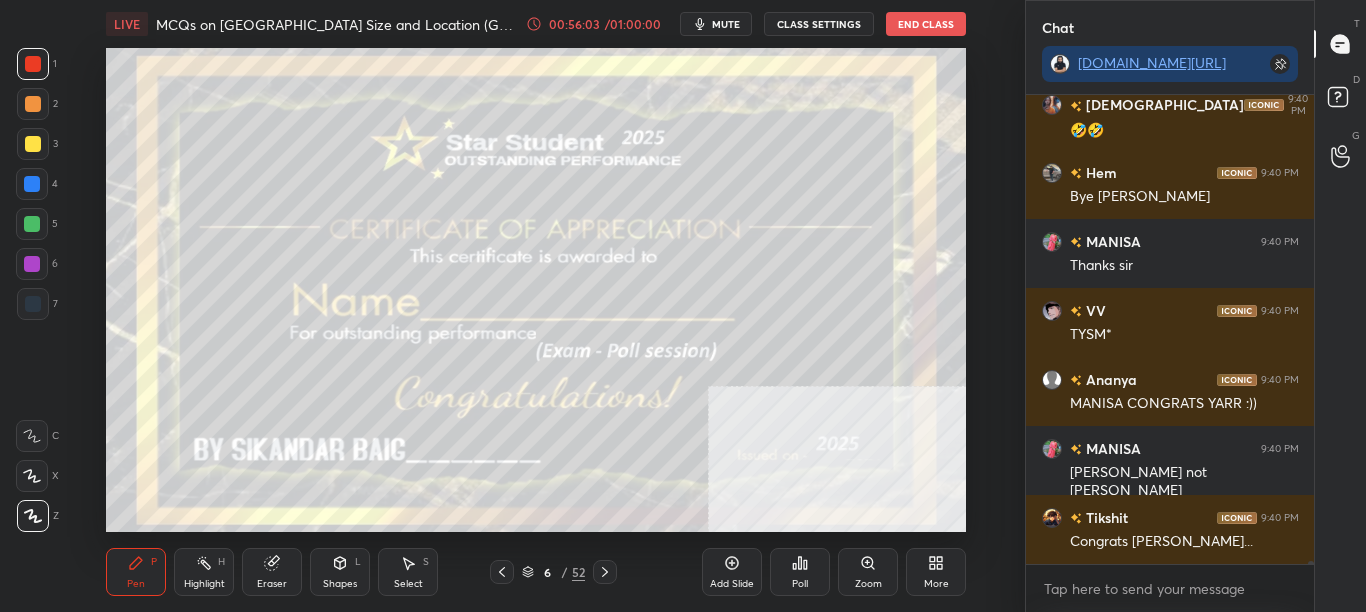 scroll, scrollTop: 71083, scrollLeft: 0, axis: vertical 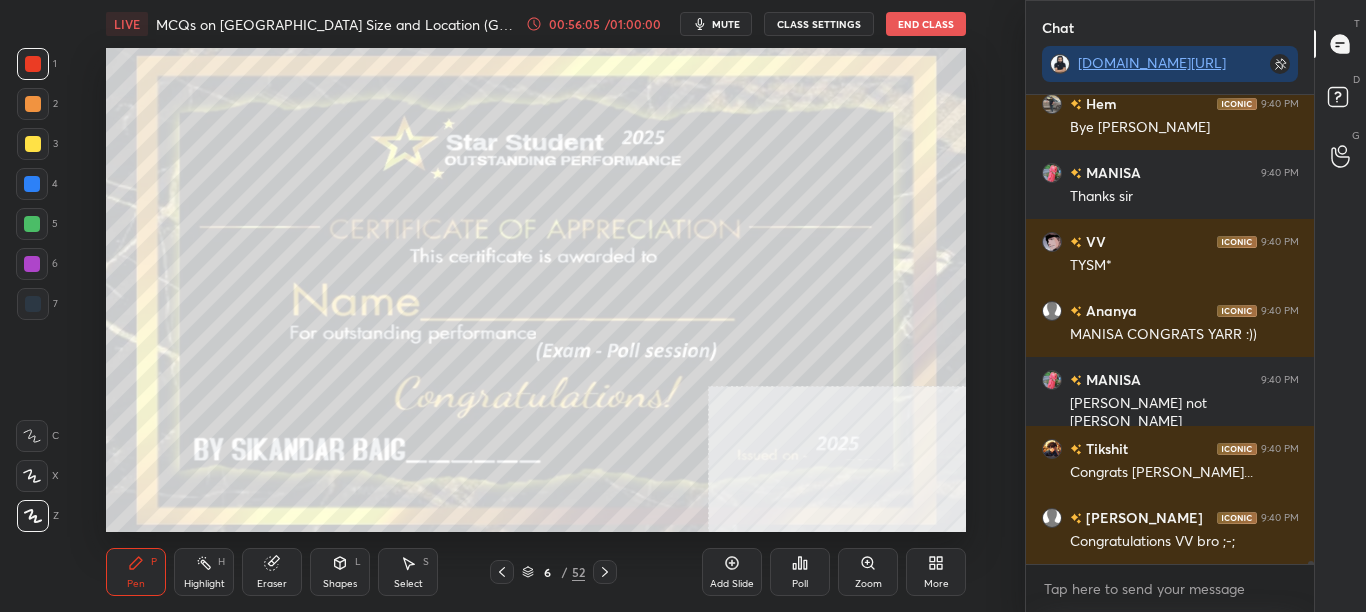 click 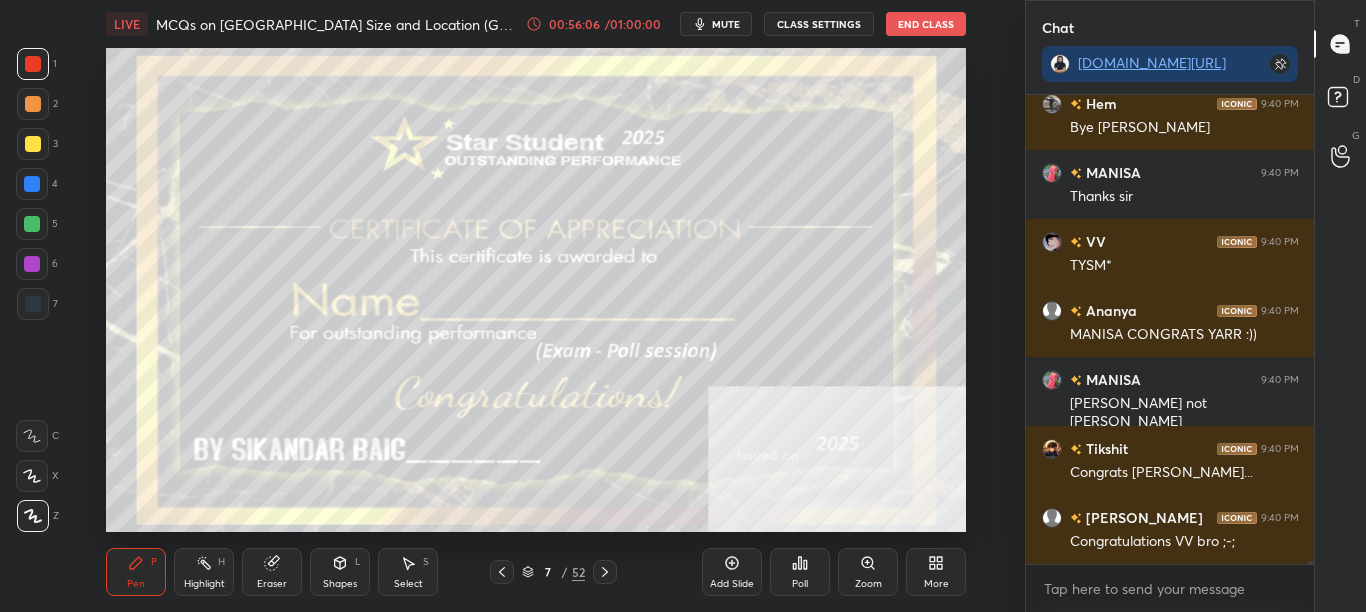 click on "Poll" at bounding box center [800, 572] 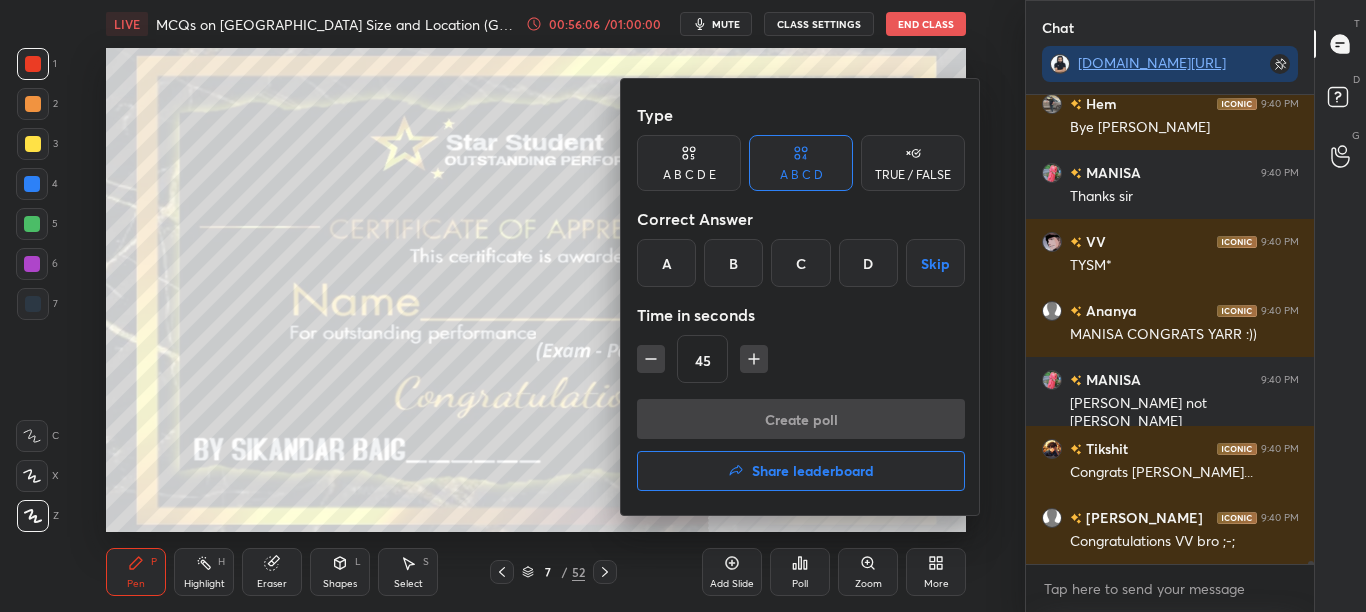 click on "Create poll Share leaderboard" at bounding box center [801, 449] 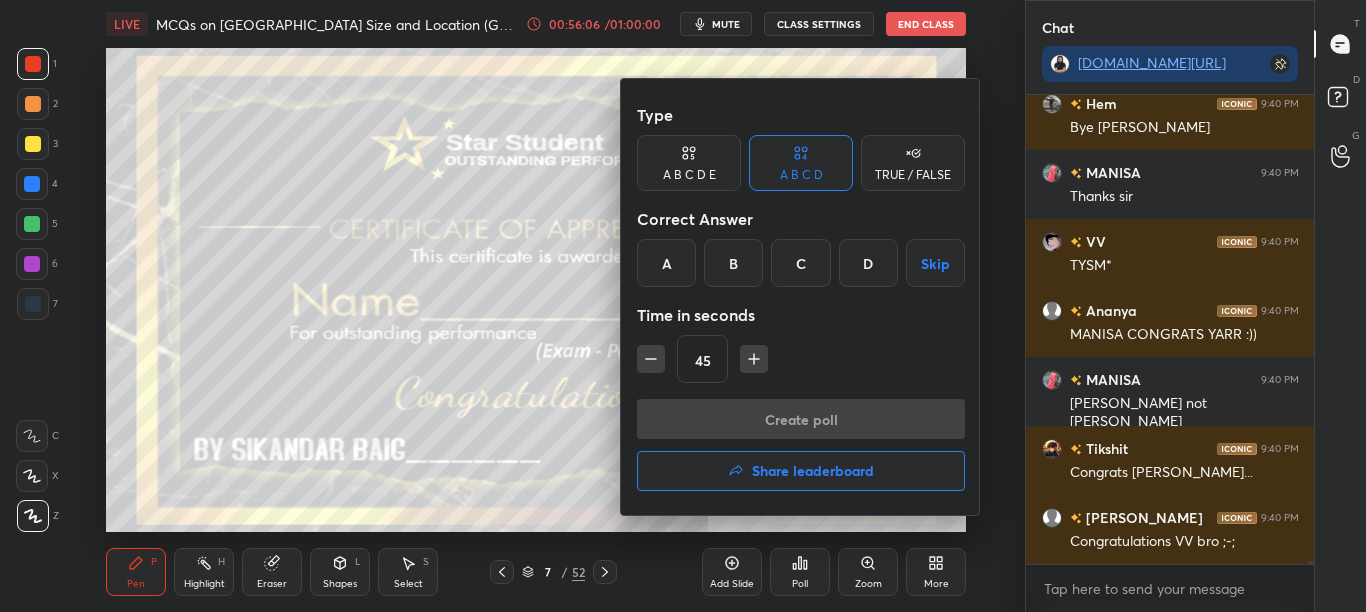 scroll, scrollTop: 71152, scrollLeft: 0, axis: vertical 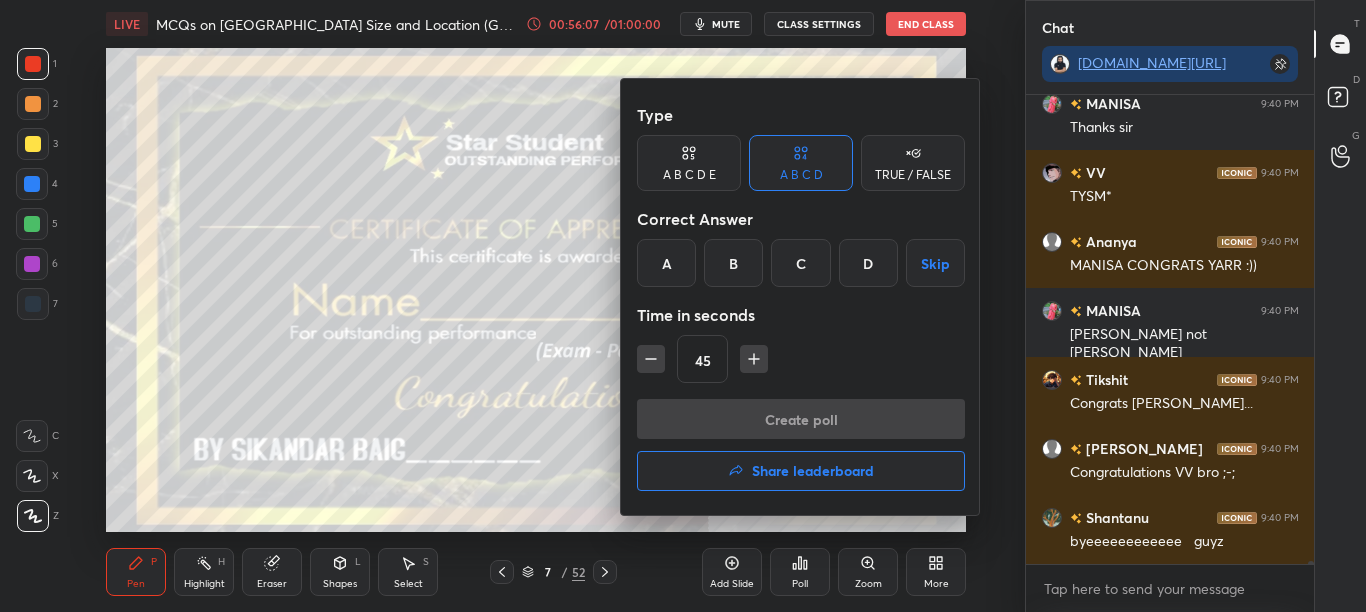 click on "Share leaderboard" at bounding box center [813, 471] 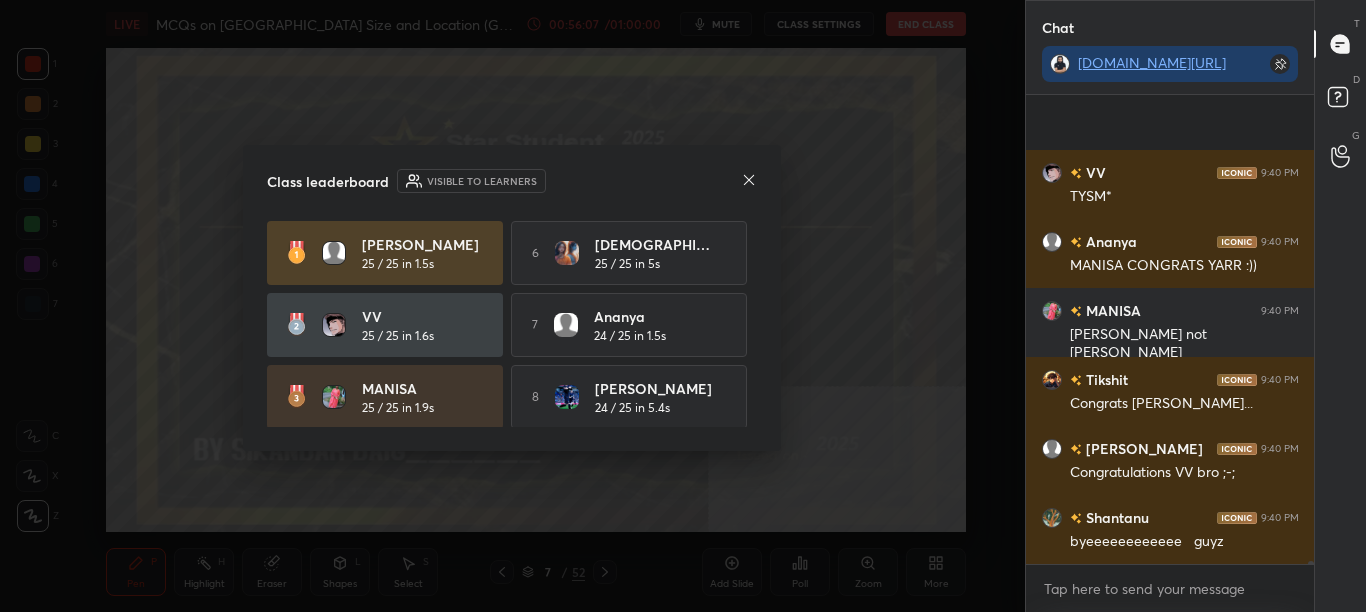 scroll, scrollTop: 71290, scrollLeft: 0, axis: vertical 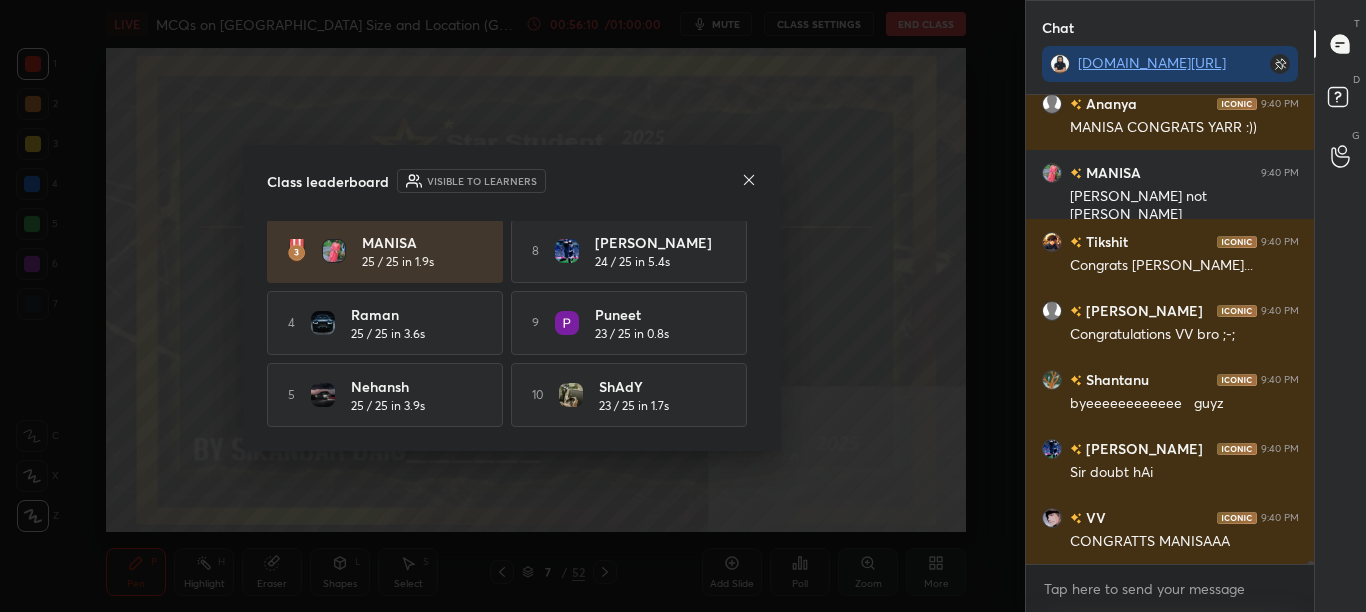 click 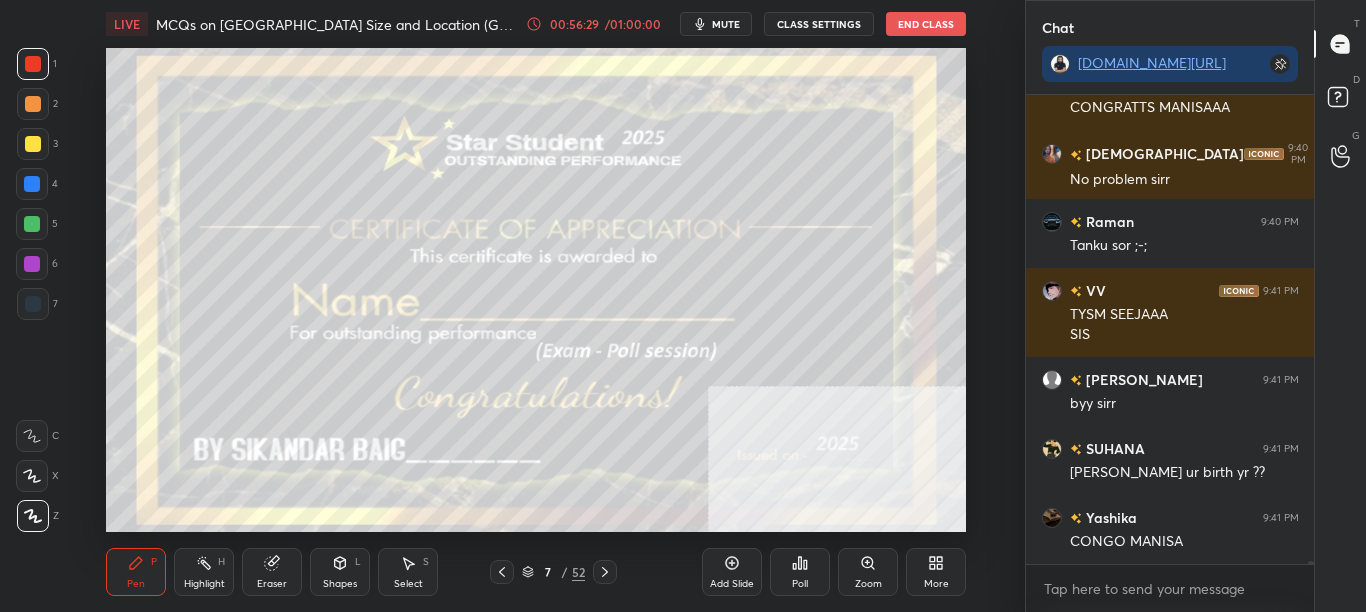 scroll, scrollTop: 71811, scrollLeft: 0, axis: vertical 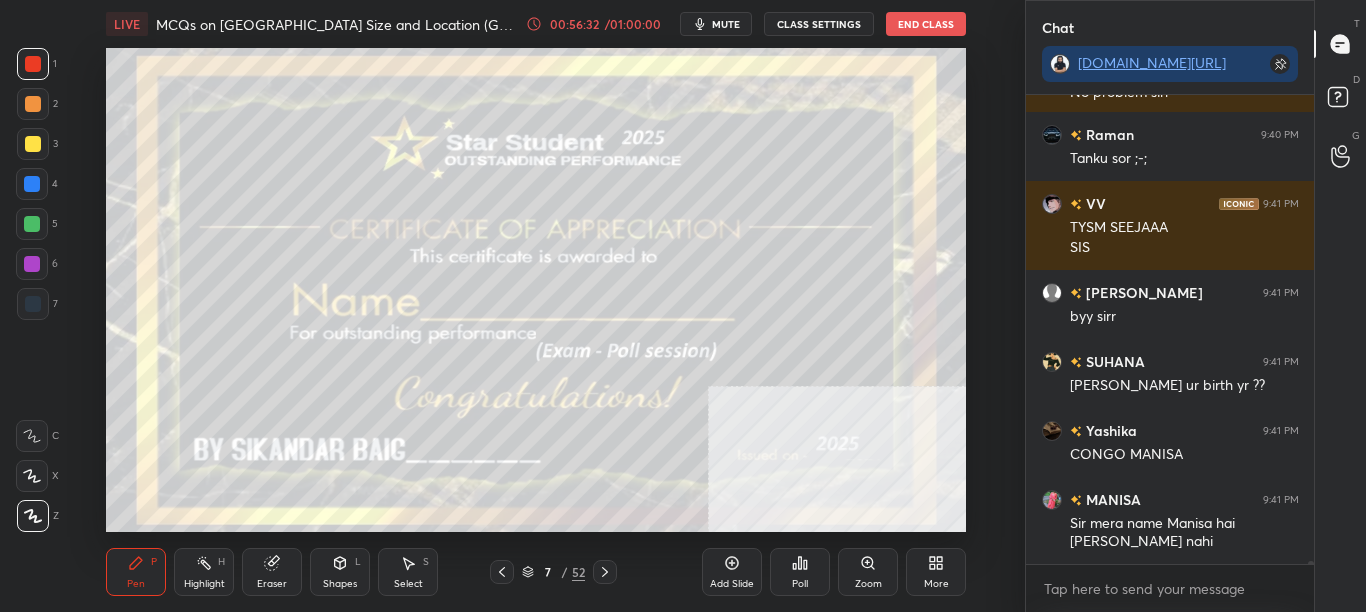 click at bounding box center [605, 572] 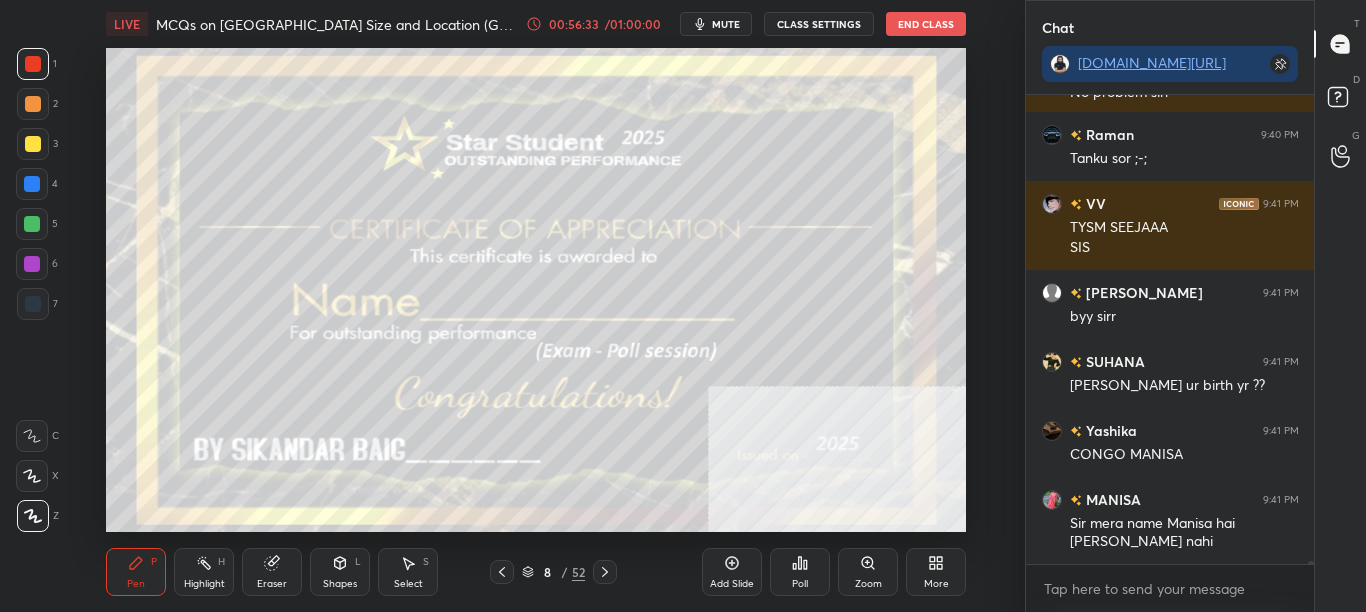 click on "Poll" at bounding box center (800, 572) 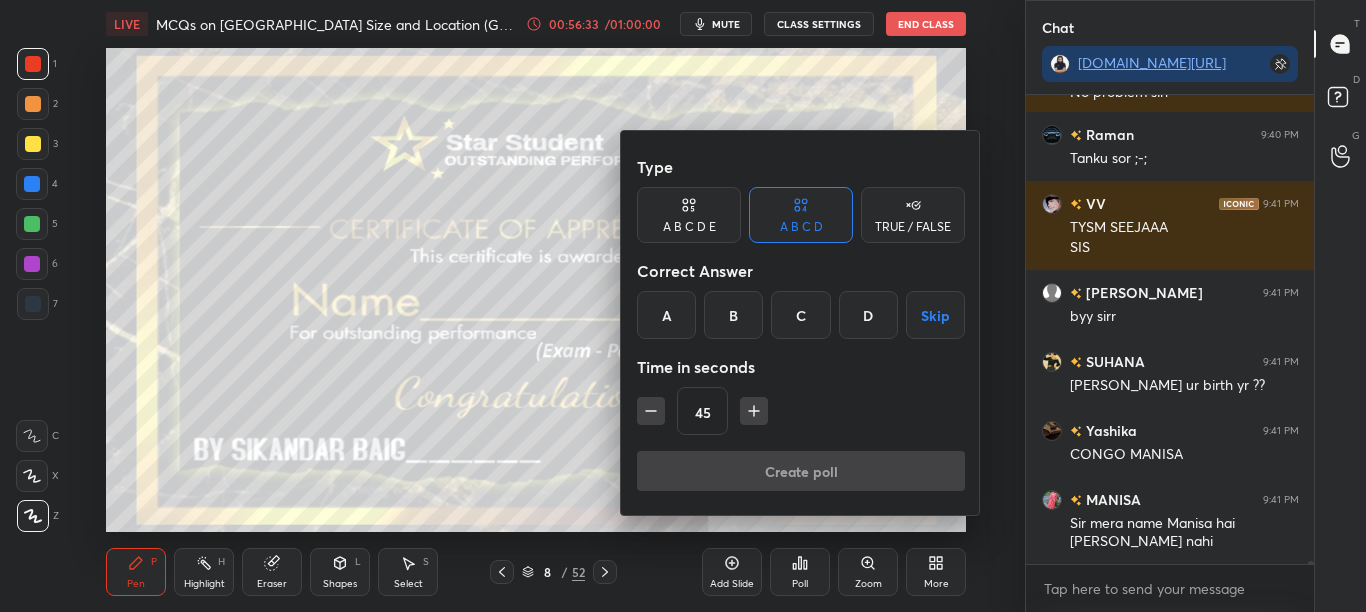 scroll, scrollTop: 71898, scrollLeft: 0, axis: vertical 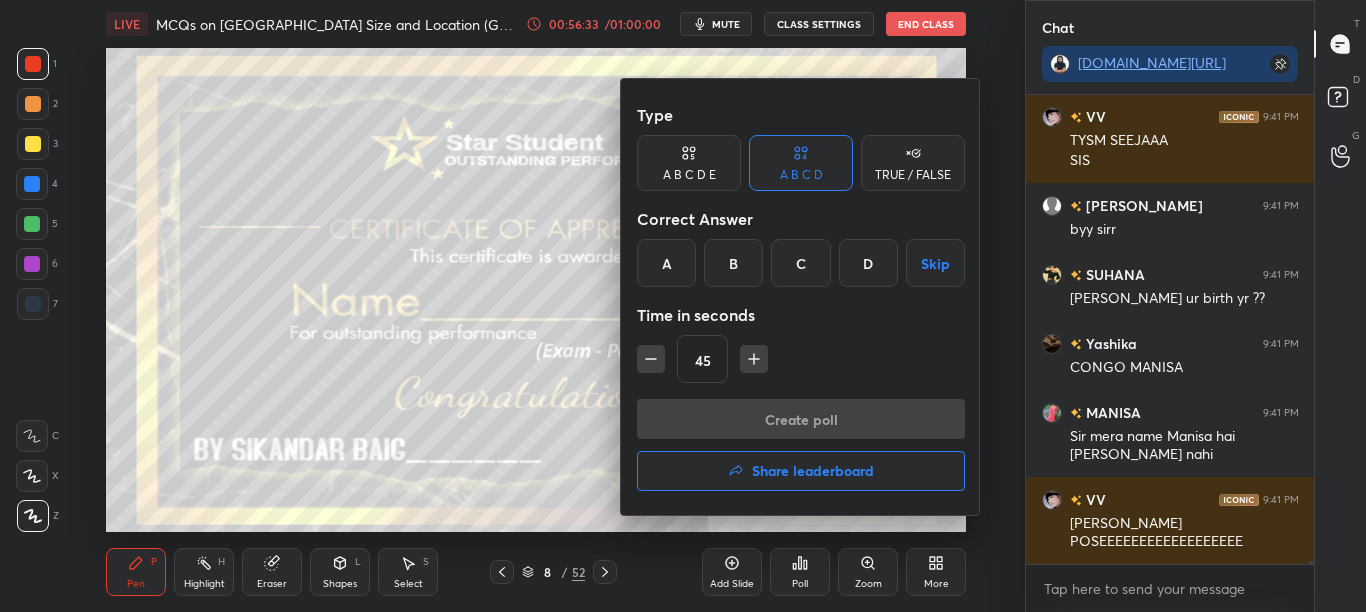 click on "Share leaderboard" at bounding box center (801, 471) 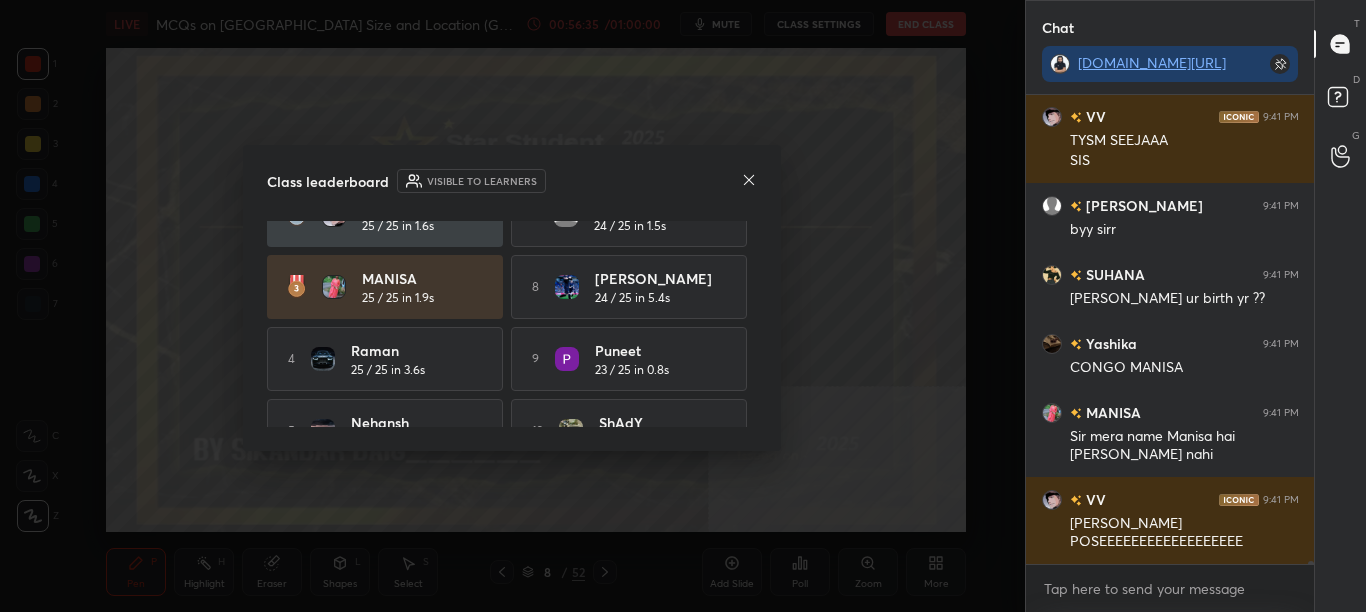 scroll, scrollTop: 152, scrollLeft: 0, axis: vertical 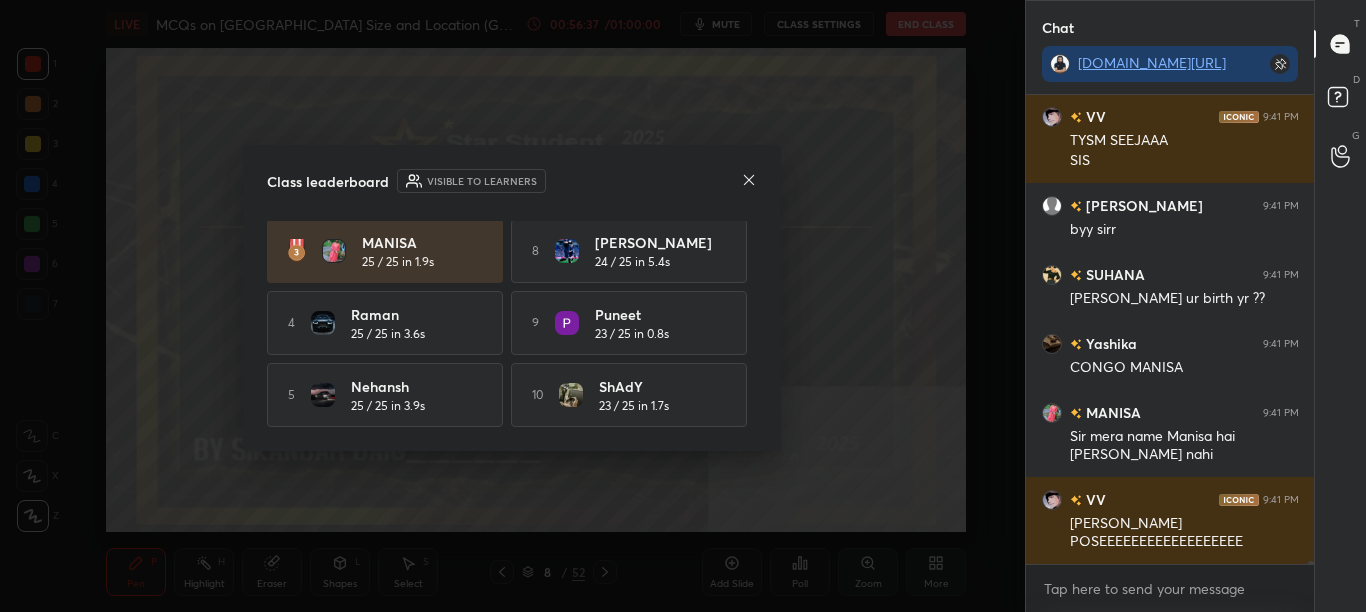 drag, startPoint x: 747, startPoint y: 190, endPoint x: 750, endPoint y: 200, distance: 10.440307 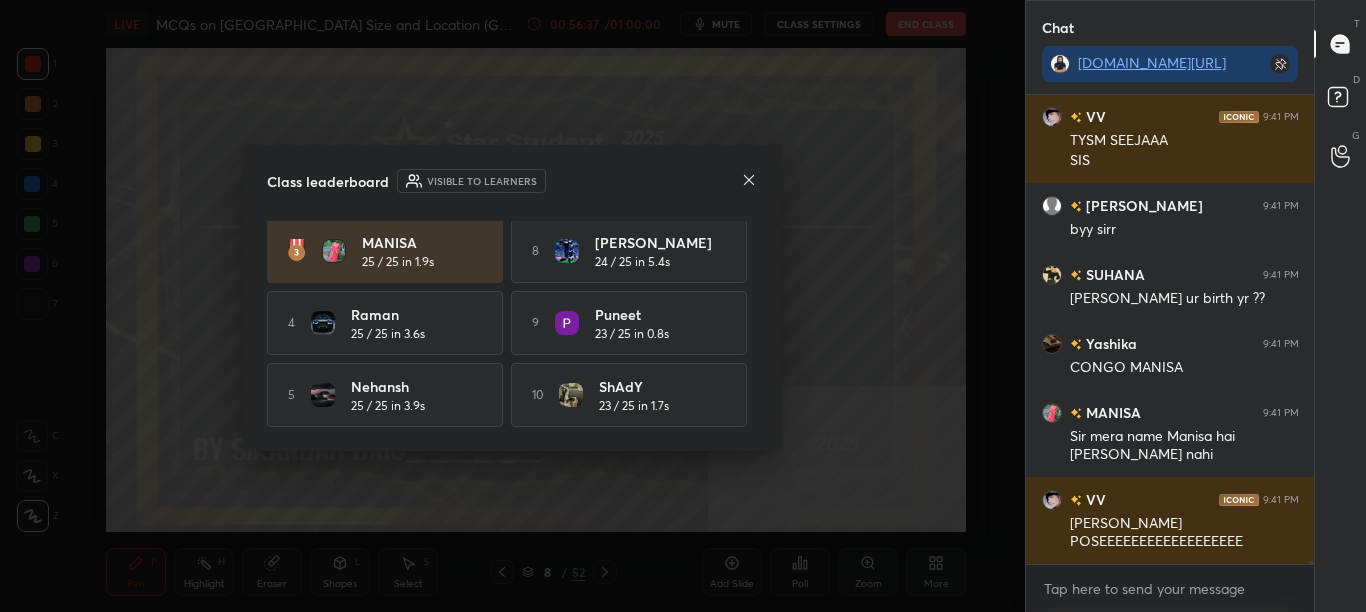 click on "Class leaderboard Visible to learners" at bounding box center (512, 181) 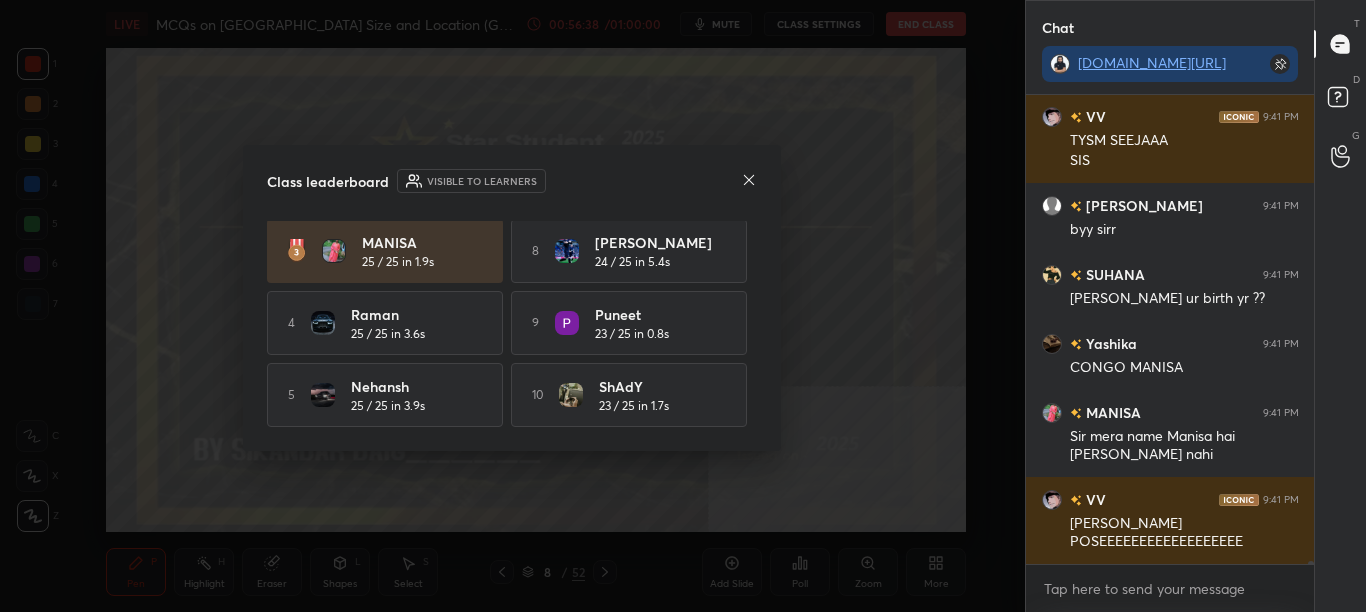 scroll, scrollTop: 71985, scrollLeft: 0, axis: vertical 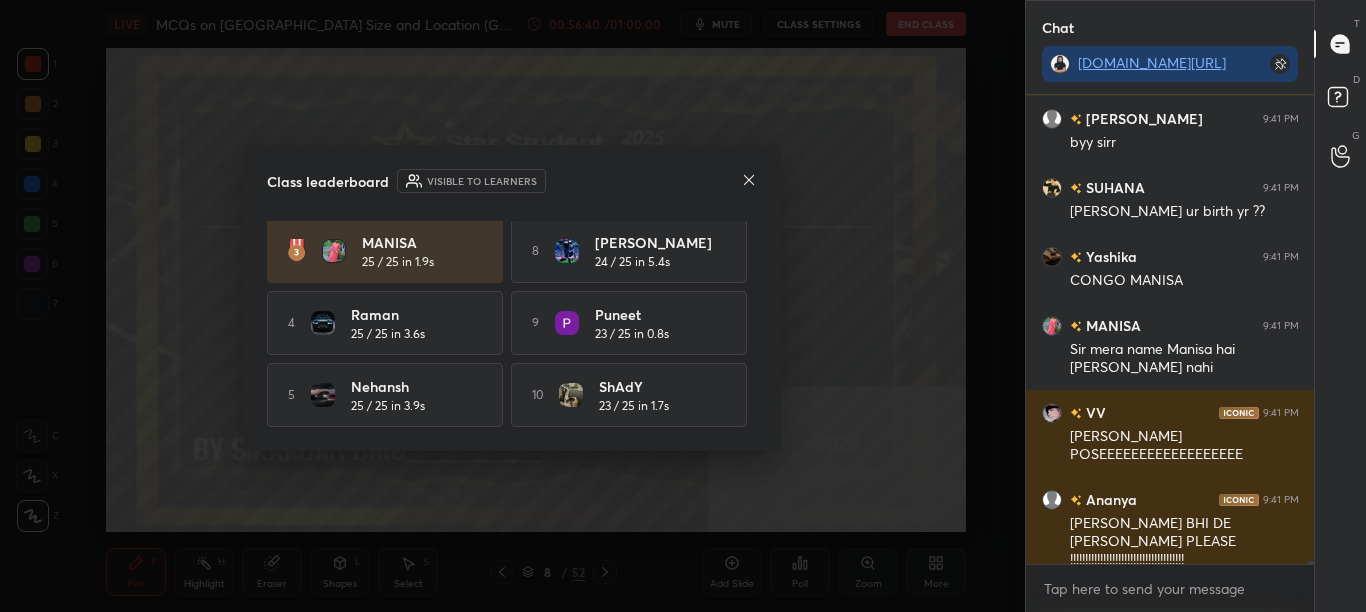 click 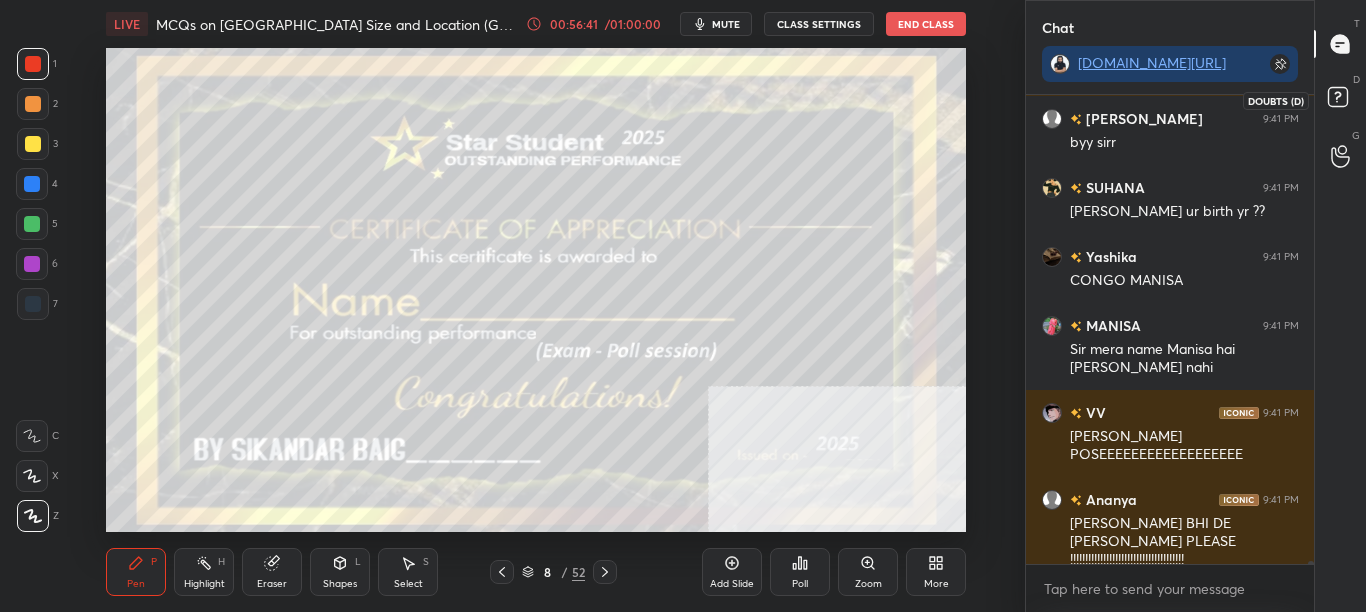 click 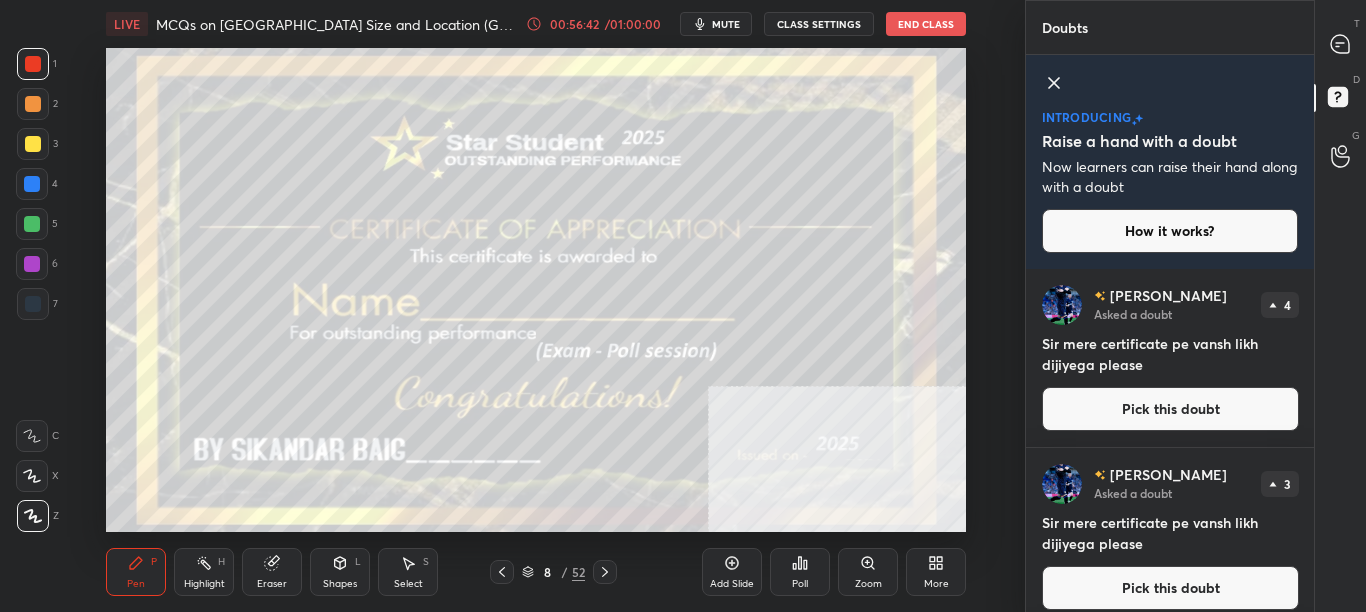 scroll, scrollTop: 337, scrollLeft: 282, axis: both 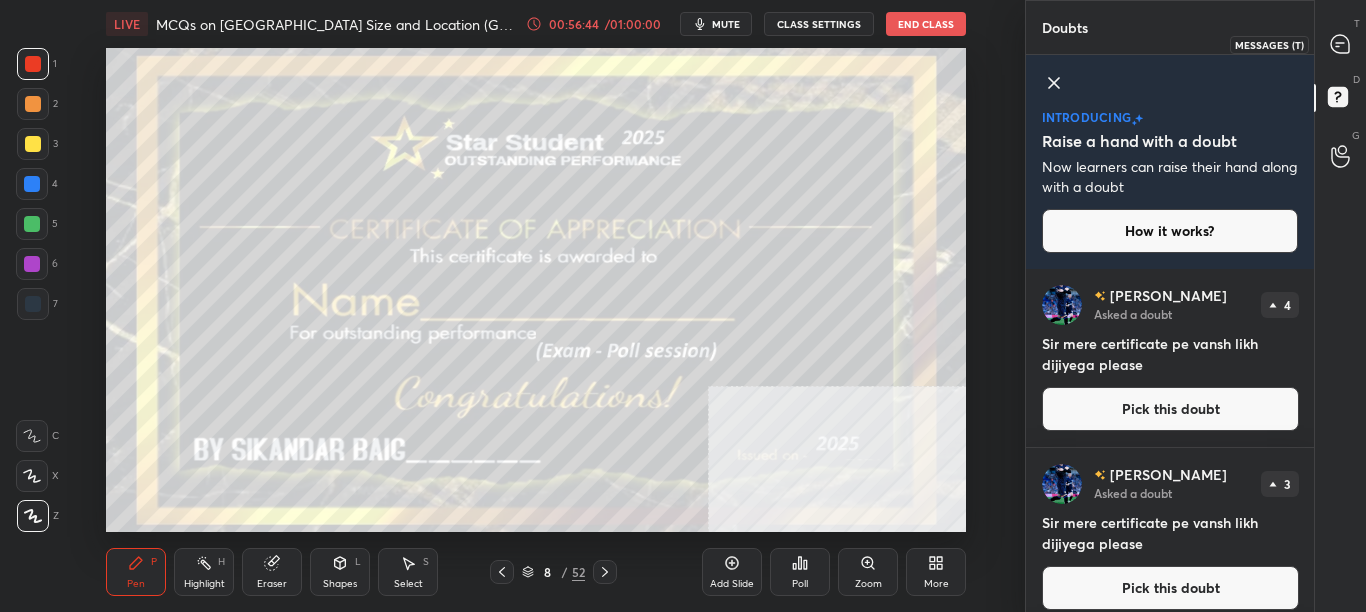 click at bounding box center (1341, 44) 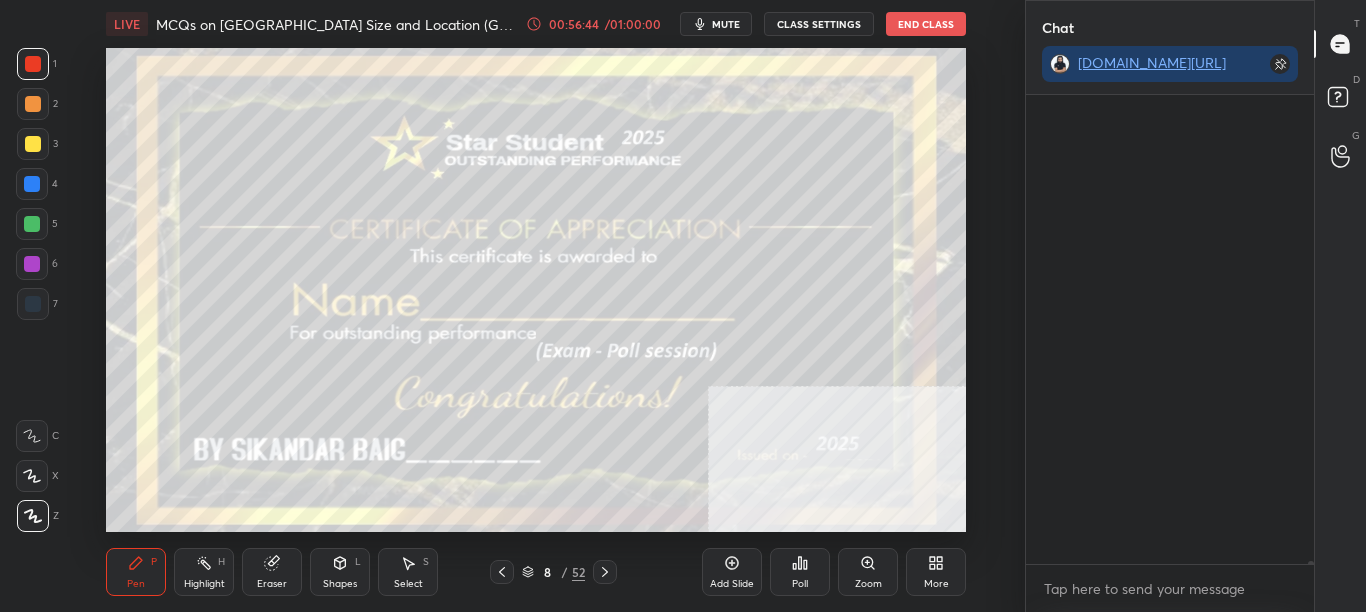 scroll, scrollTop: 71985, scrollLeft: 0, axis: vertical 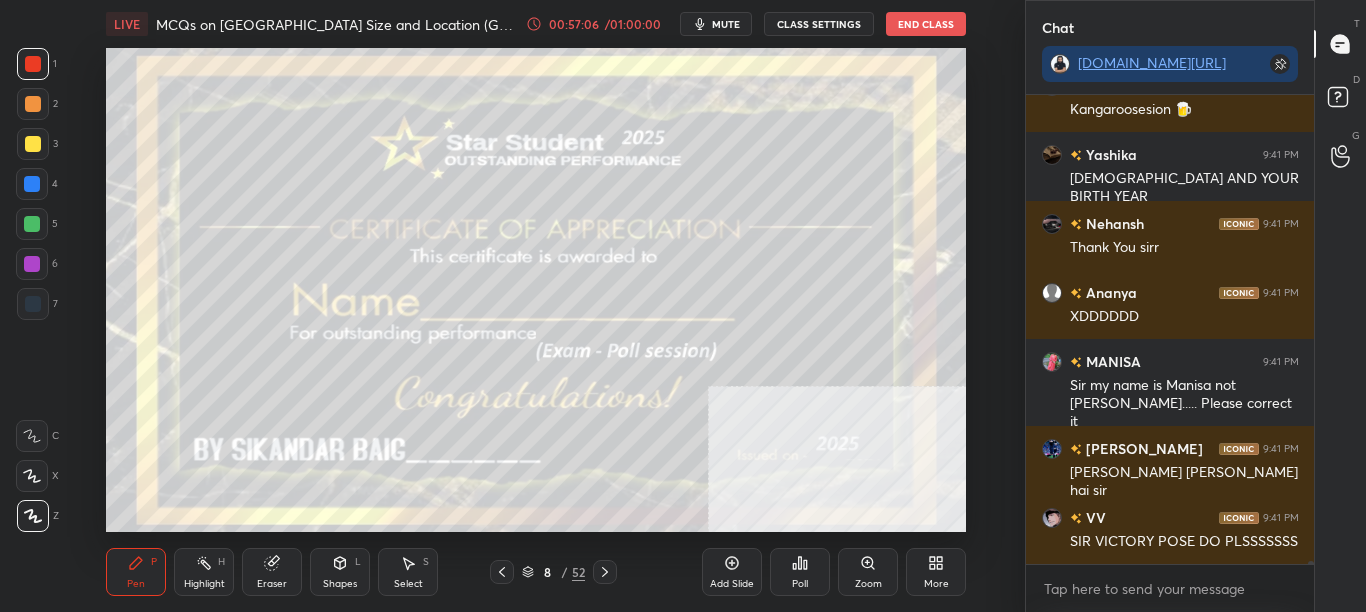 drag, startPoint x: 1364, startPoint y: 143, endPoint x: 1356, endPoint y: 157, distance: 16.124516 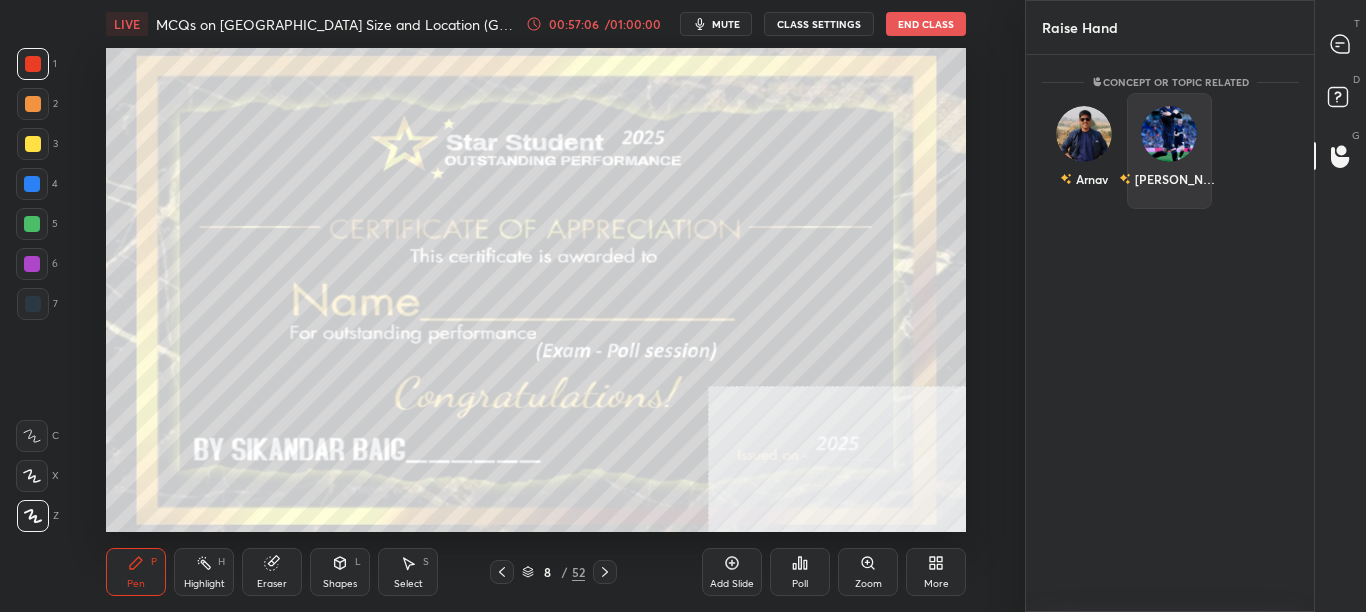 click on "[PERSON_NAME]" at bounding box center [1168, 151] 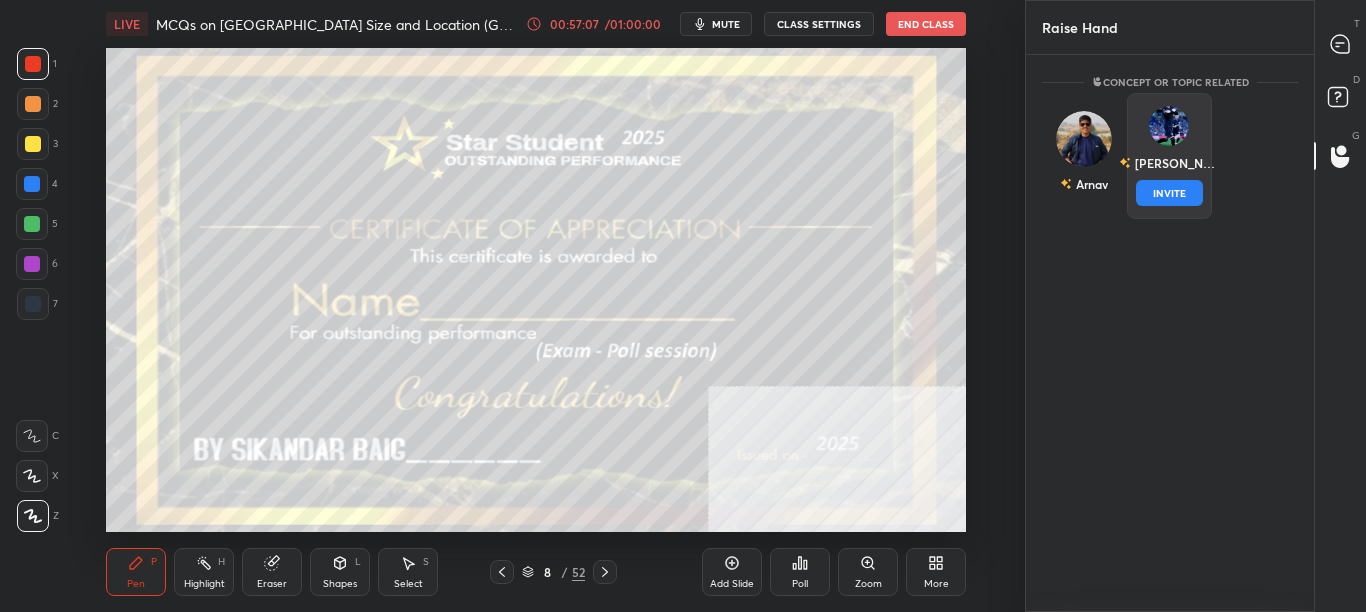 click on "INVITE" at bounding box center (1168, 193) 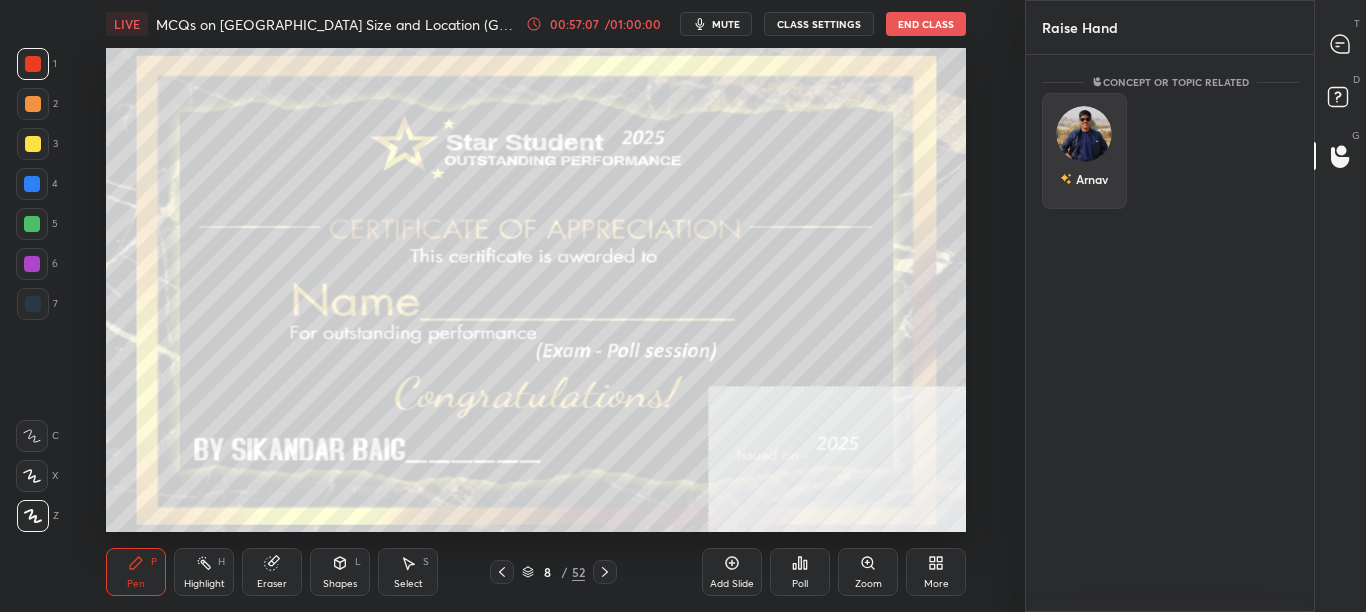 scroll, scrollTop: 470, scrollLeft: 282, axis: both 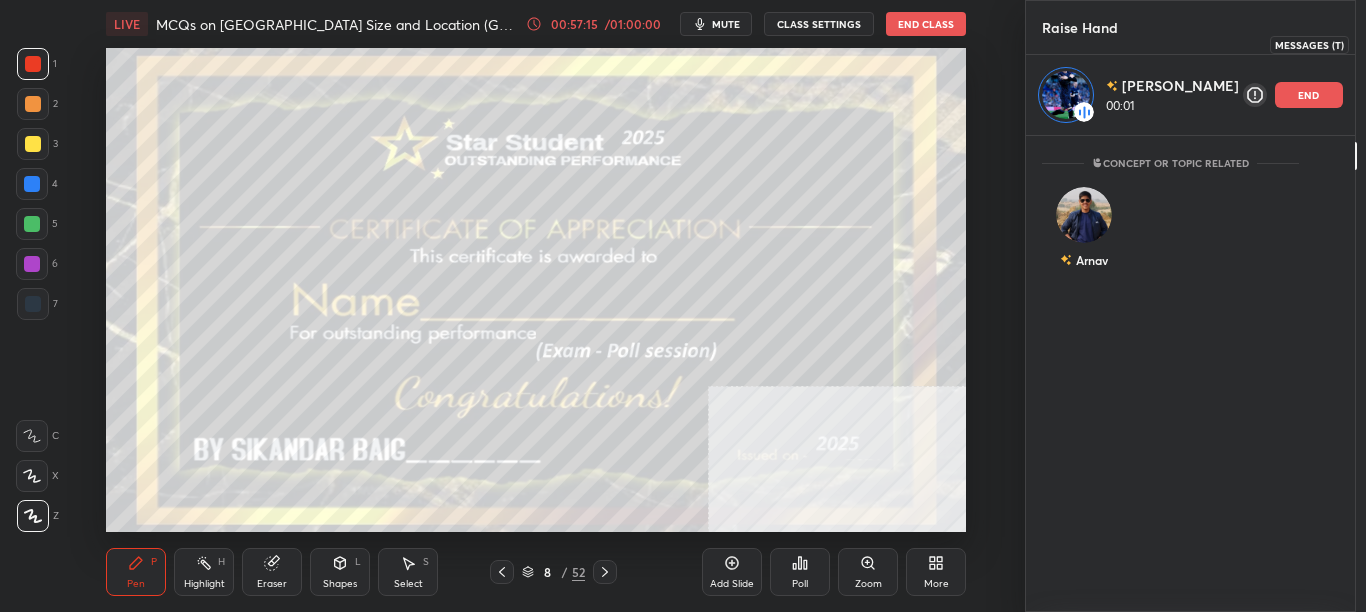 click 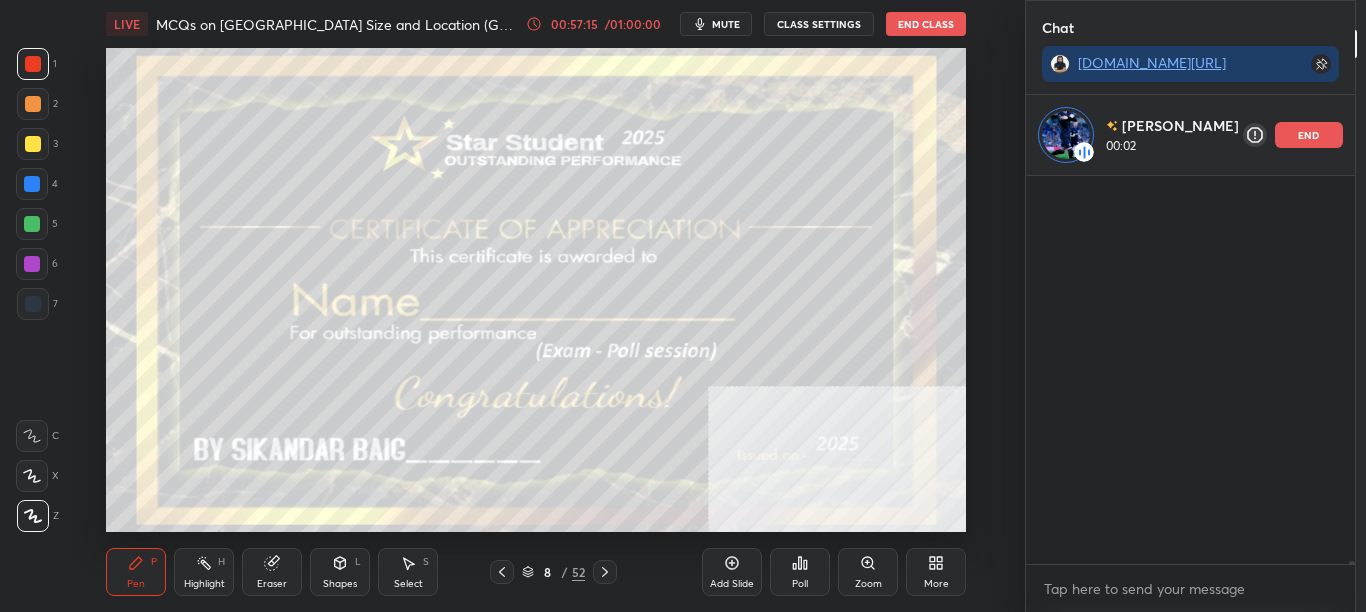 scroll, scrollTop: 216, scrollLeft: 282, axis: both 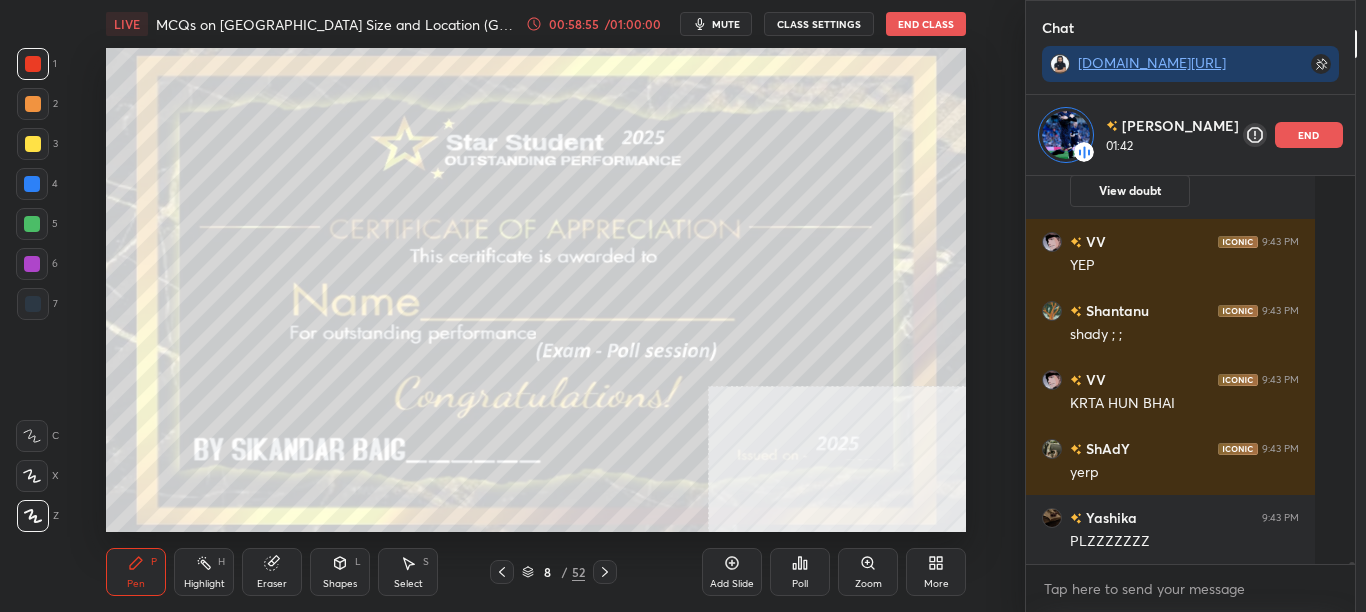 click on "end" at bounding box center (1309, 135) 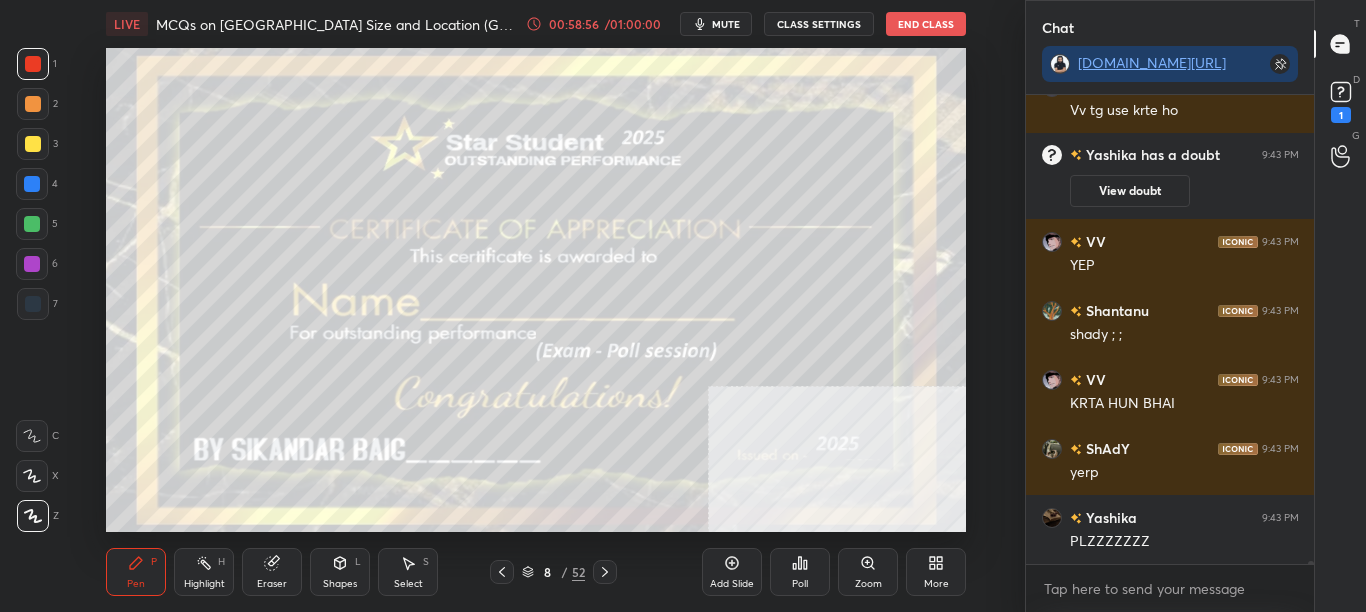 scroll, scrollTop: 7, scrollLeft: 7, axis: both 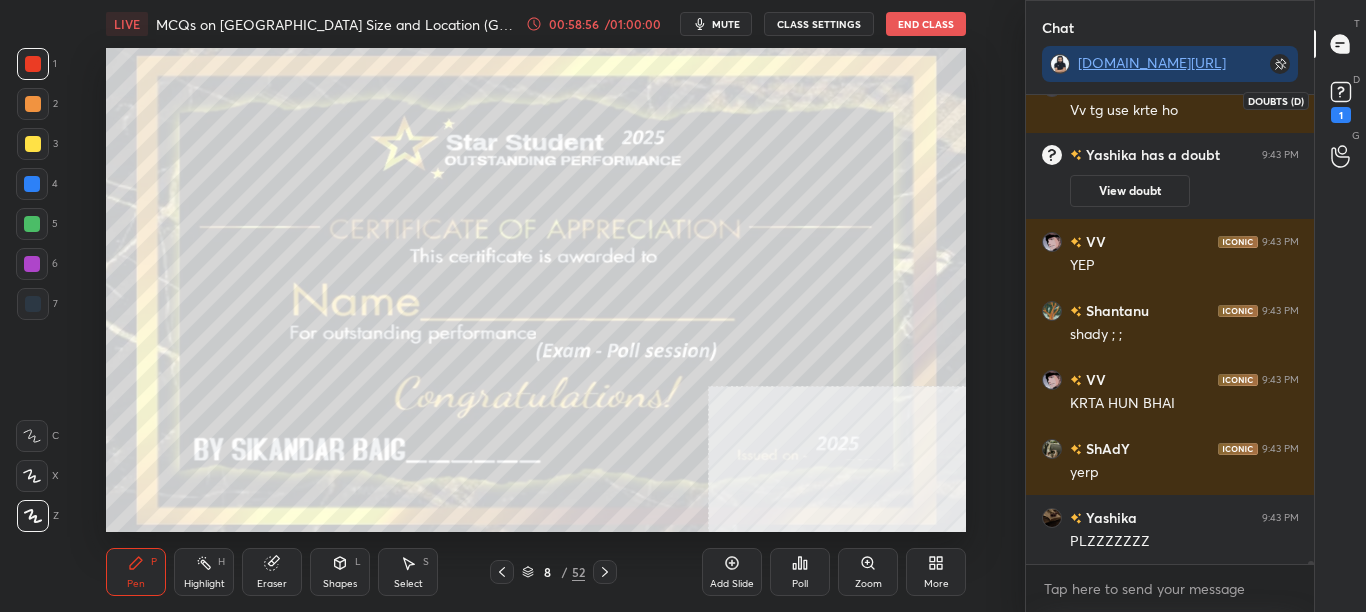 click on "1" at bounding box center (1341, 115) 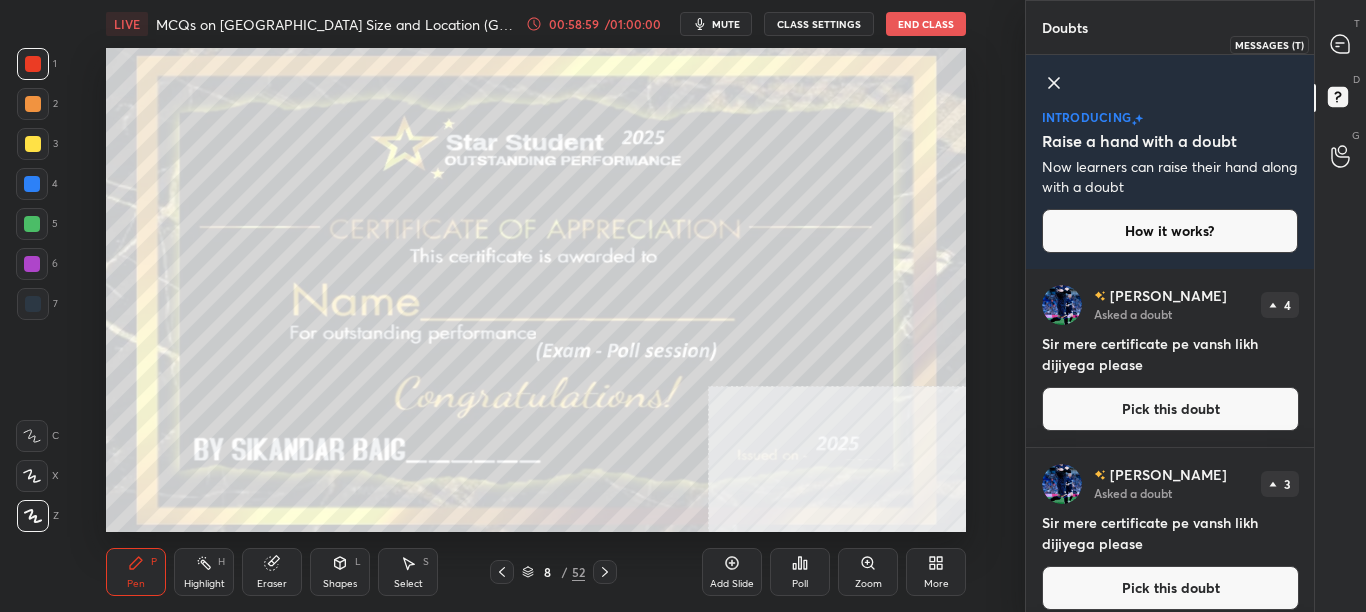 click at bounding box center [1341, 44] 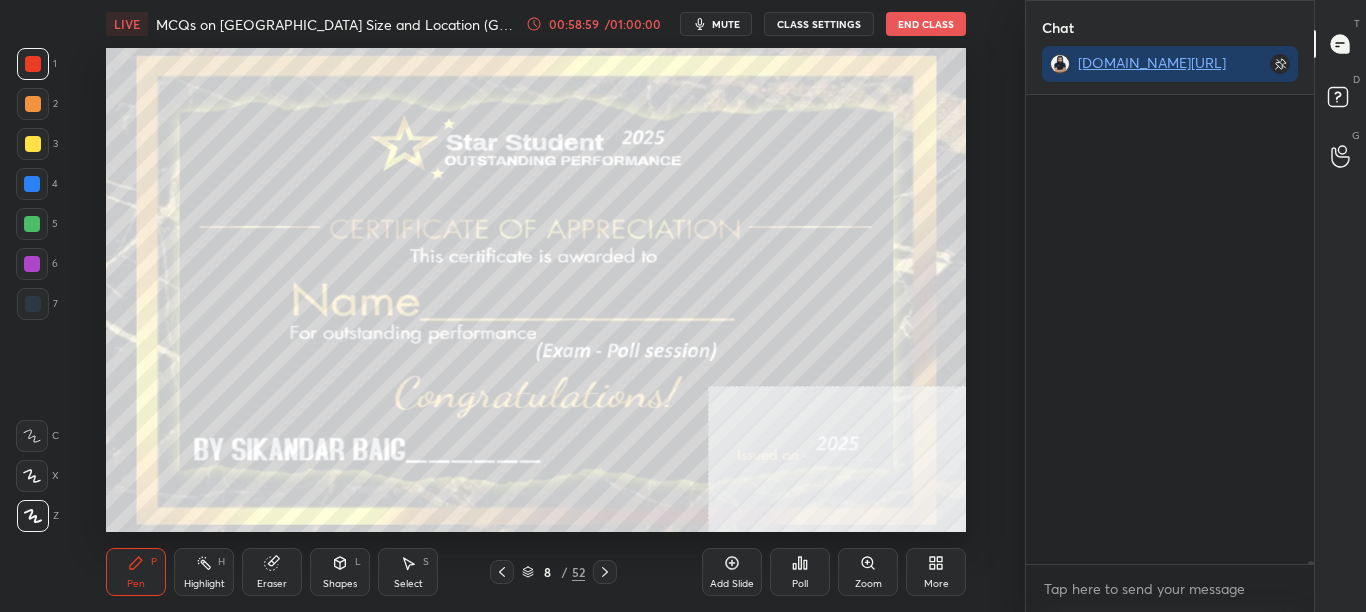 scroll, scrollTop: 297, scrollLeft: 282, axis: both 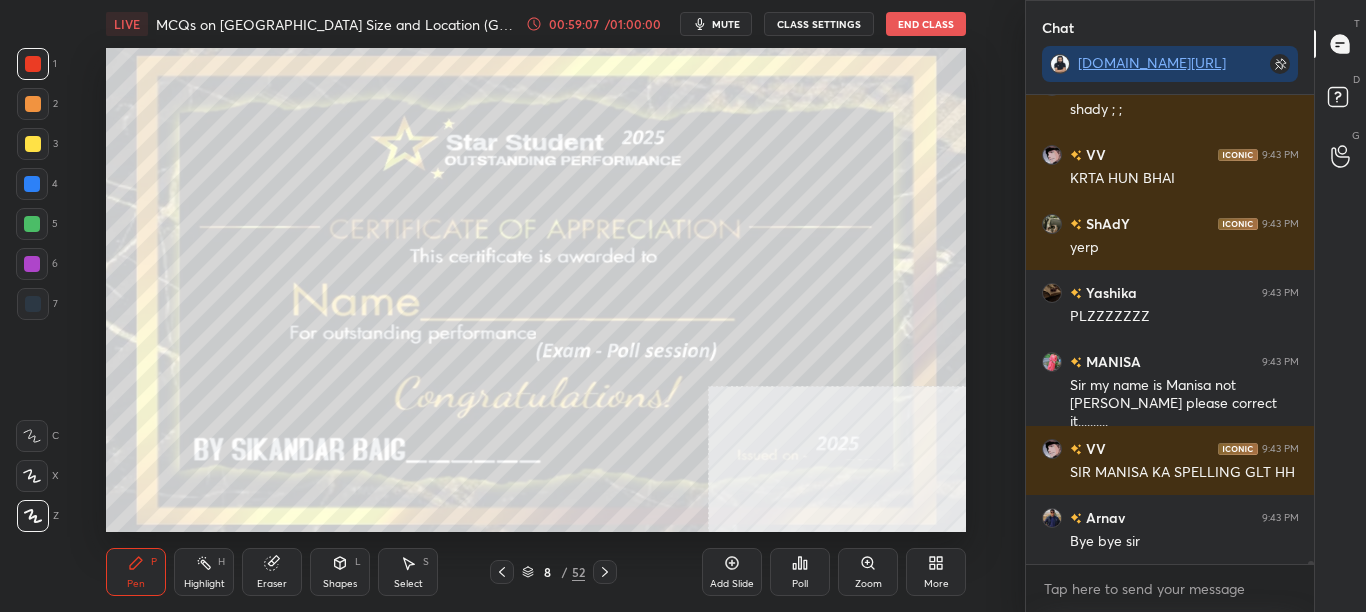 click 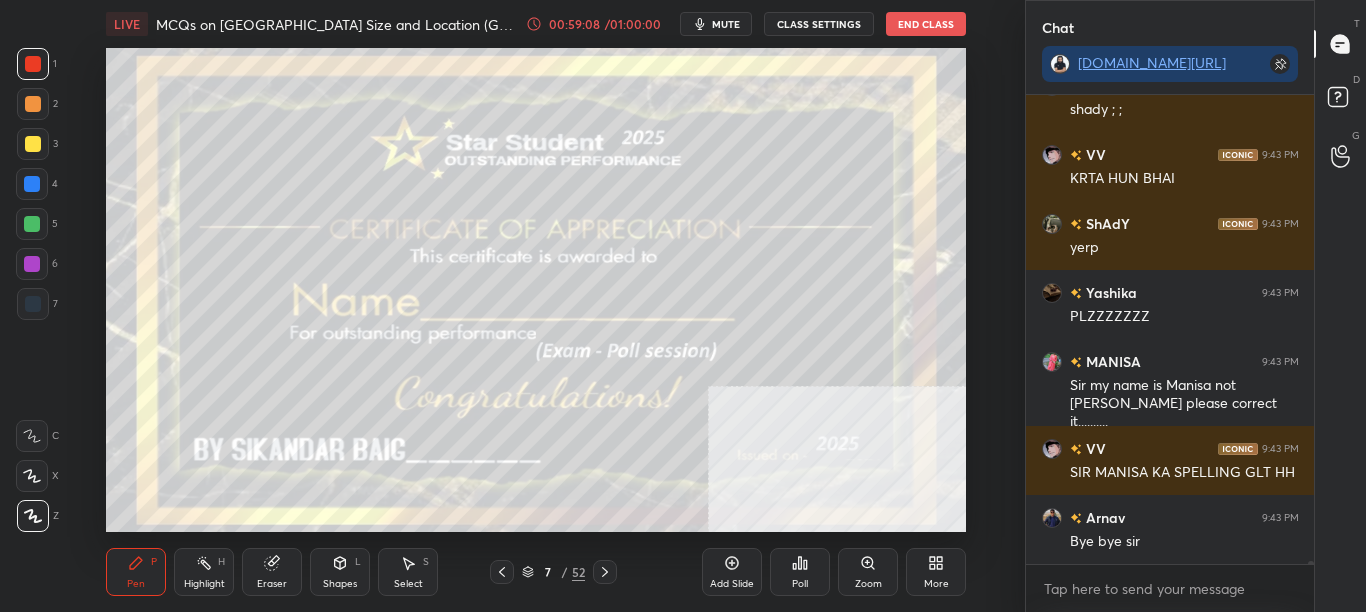 scroll, scrollTop: 65982, scrollLeft: 0, axis: vertical 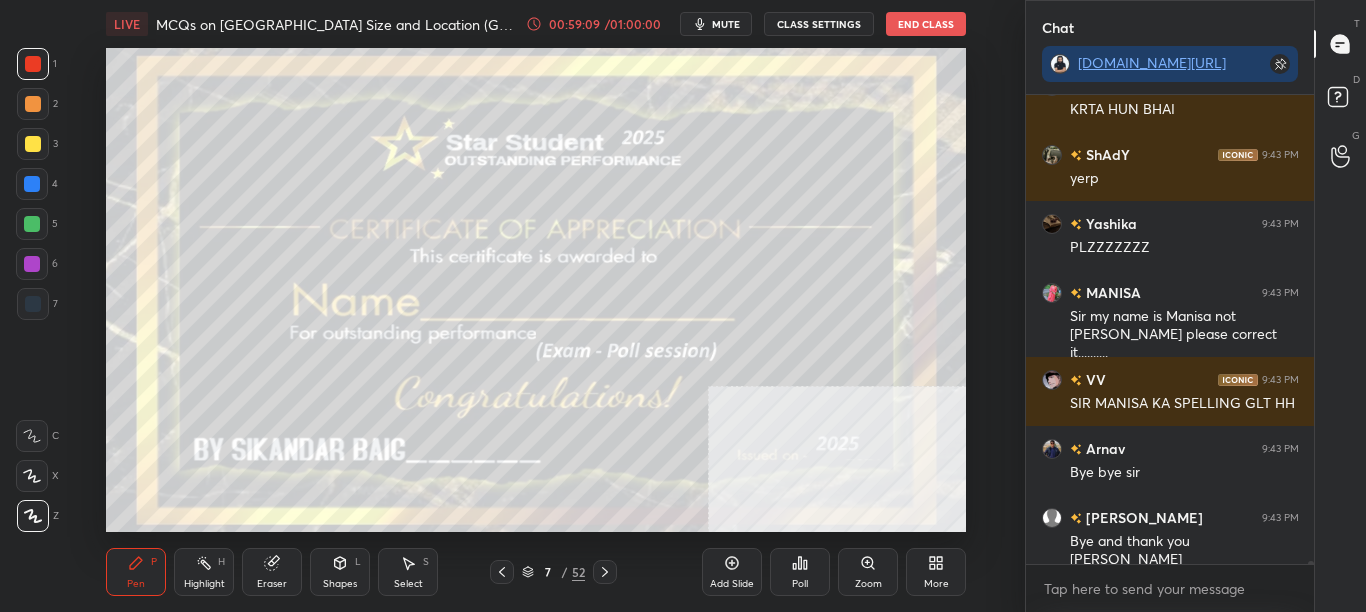click 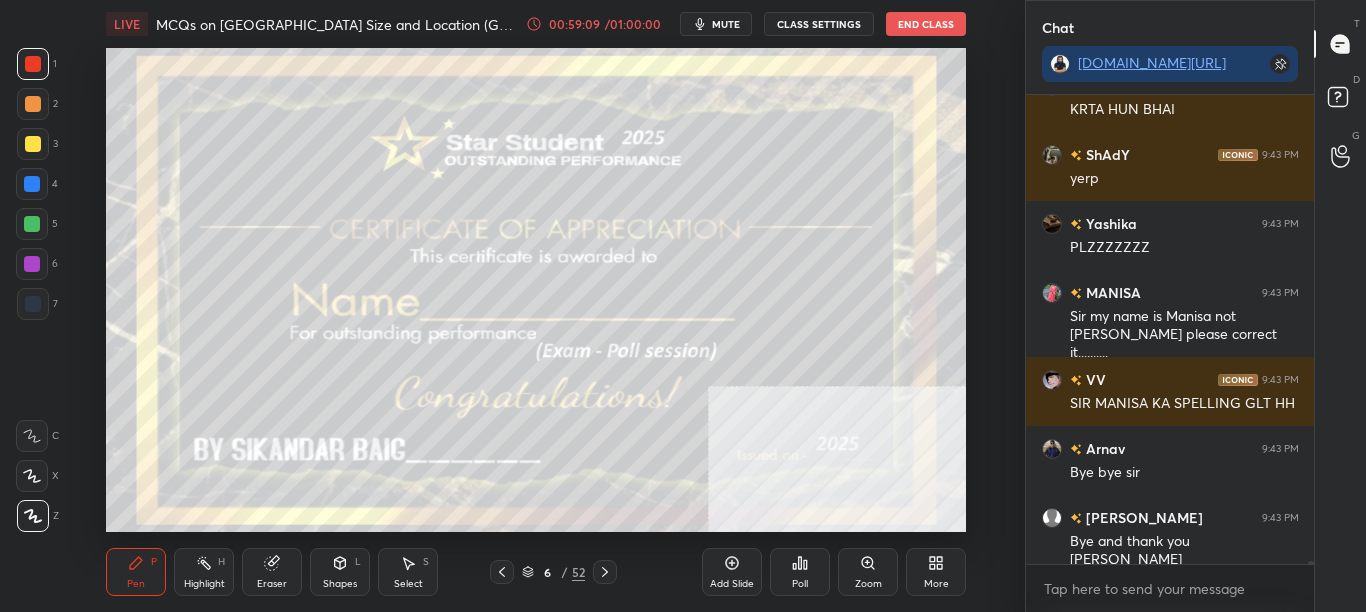 click 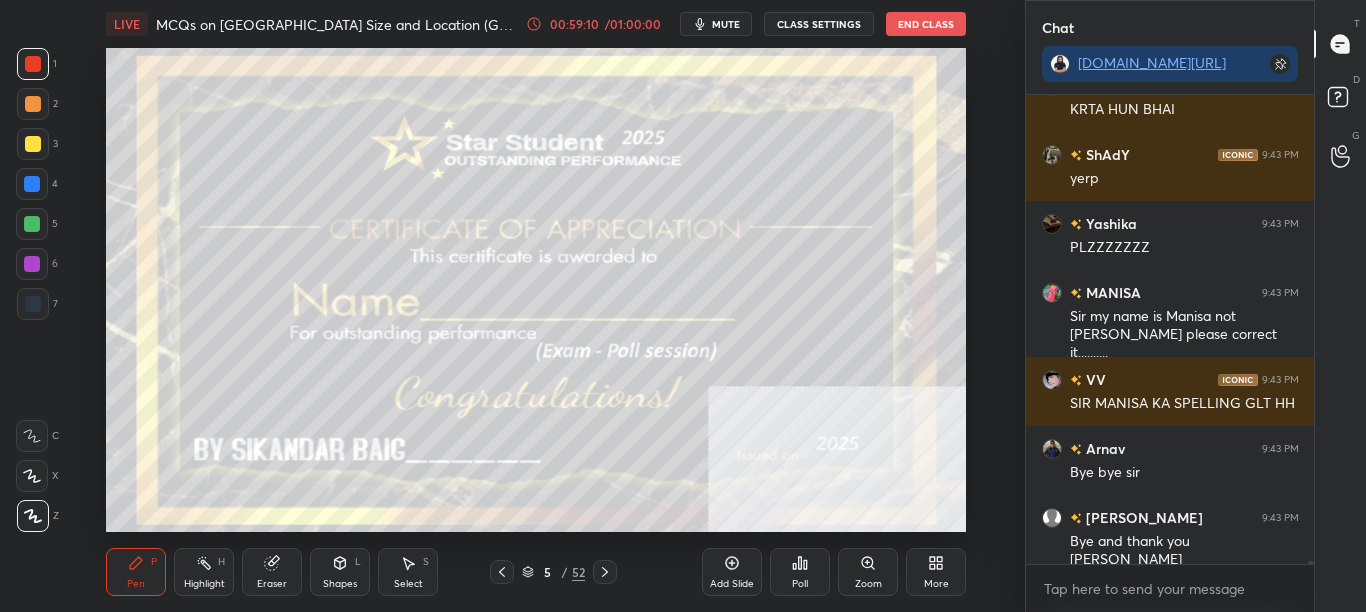 click at bounding box center [605, 572] 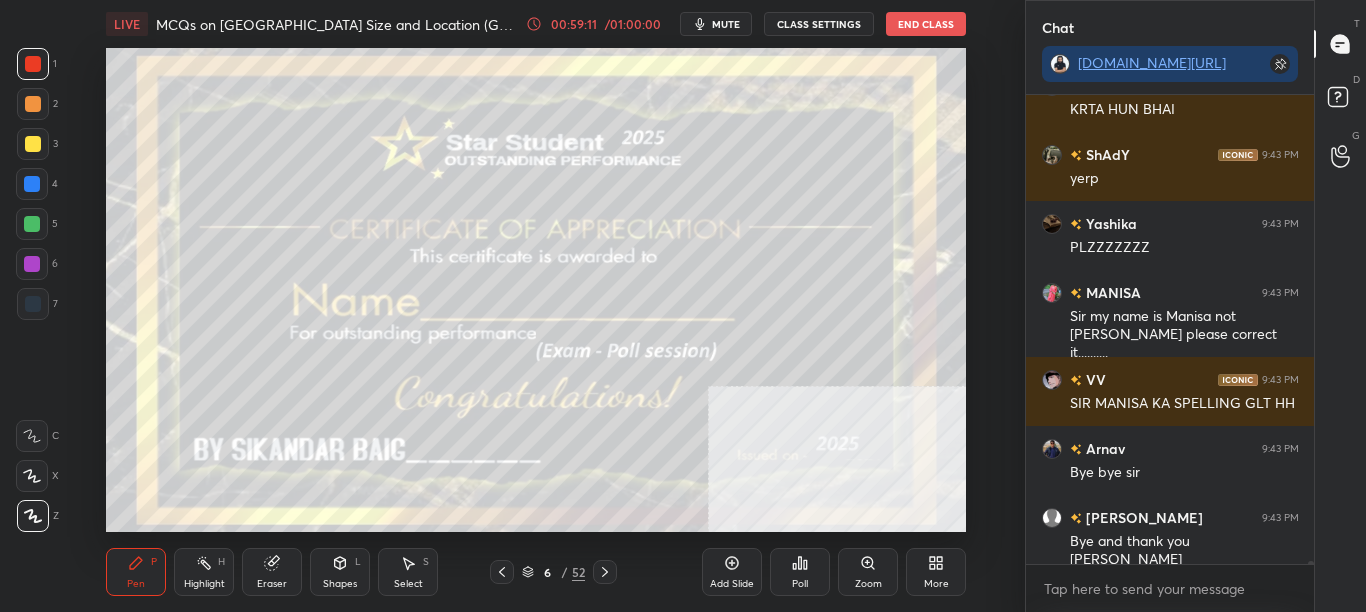 click 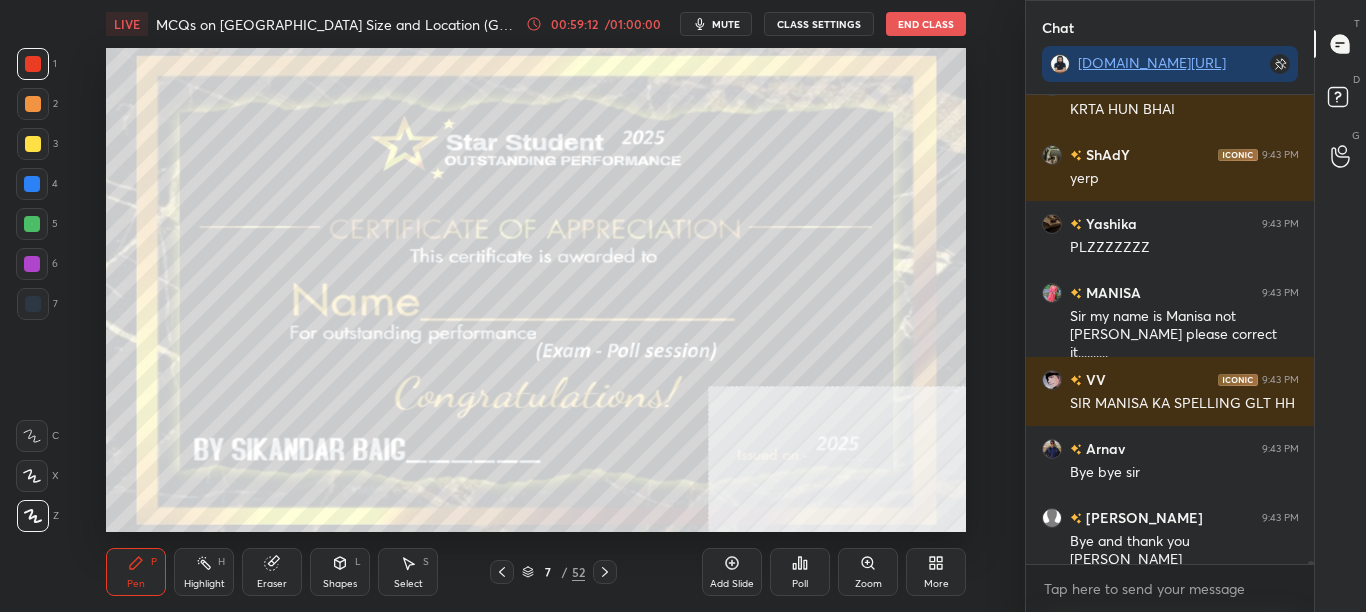 click at bounding box center (502, 572) 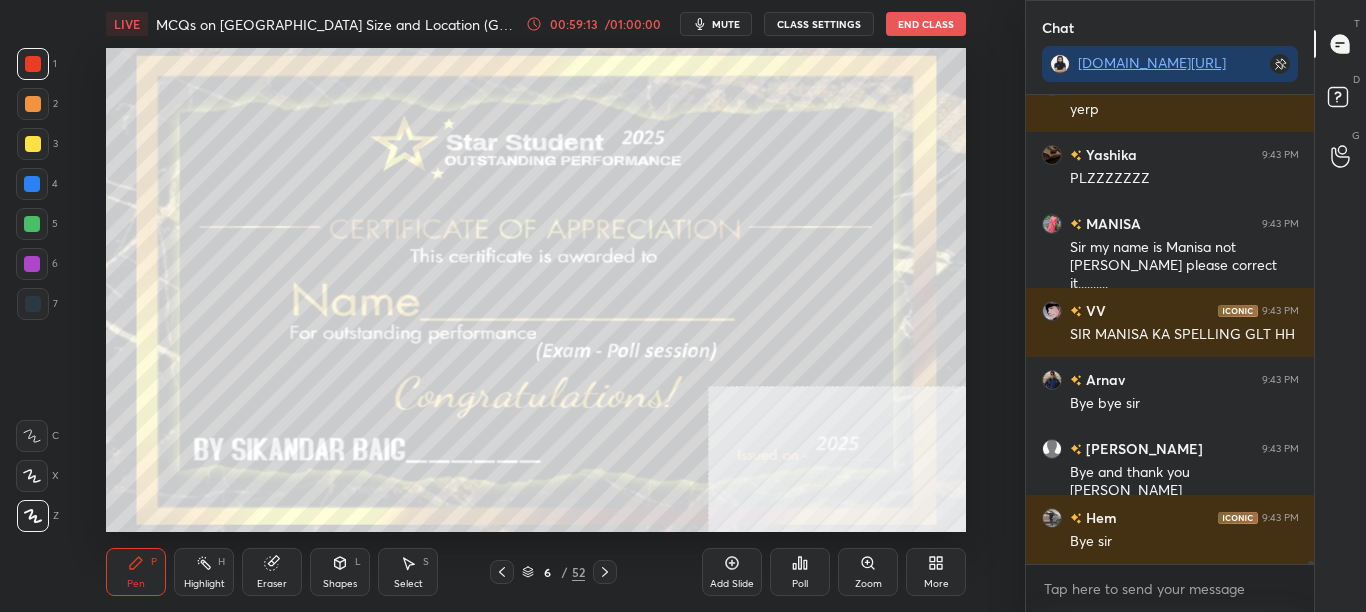 click at bounding box center [502, 572] 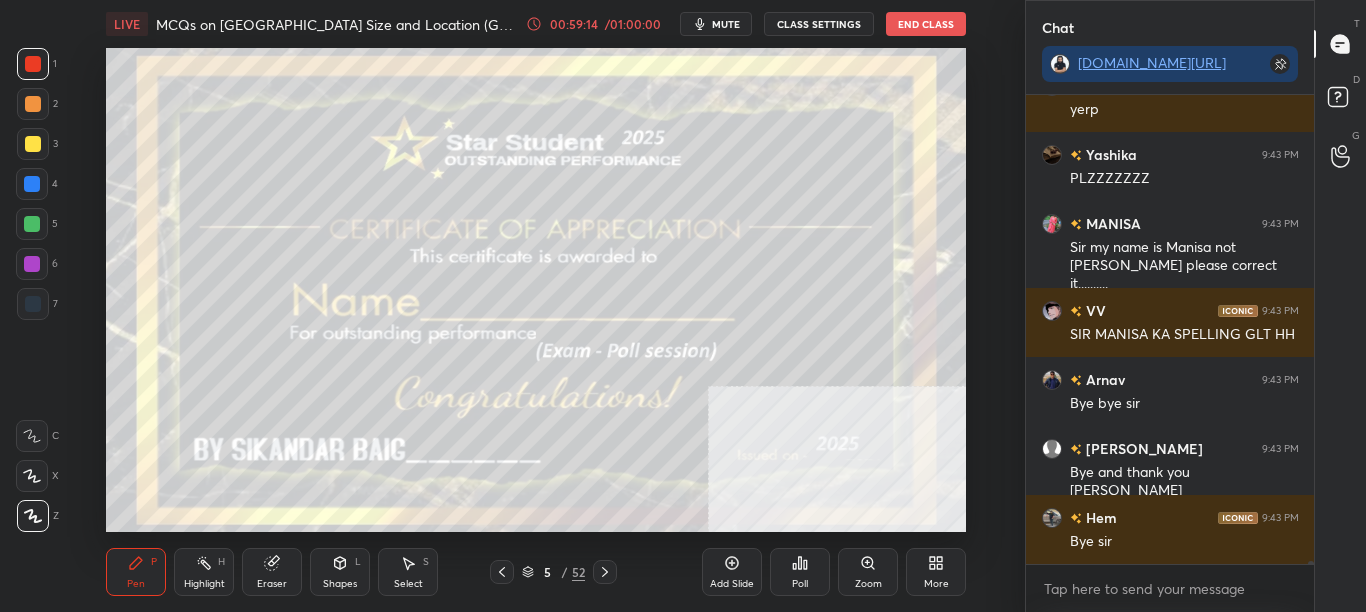 click at bounding box center (605, 572) 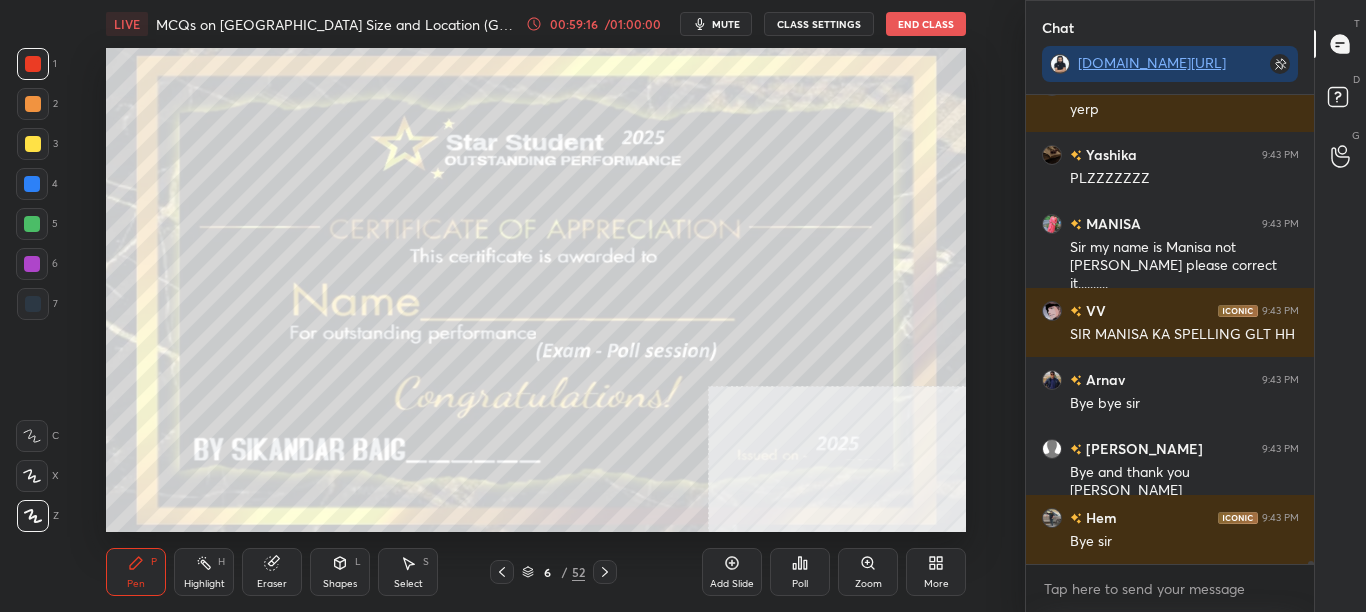 click on "Eraser" at bounding box center [272, 572] 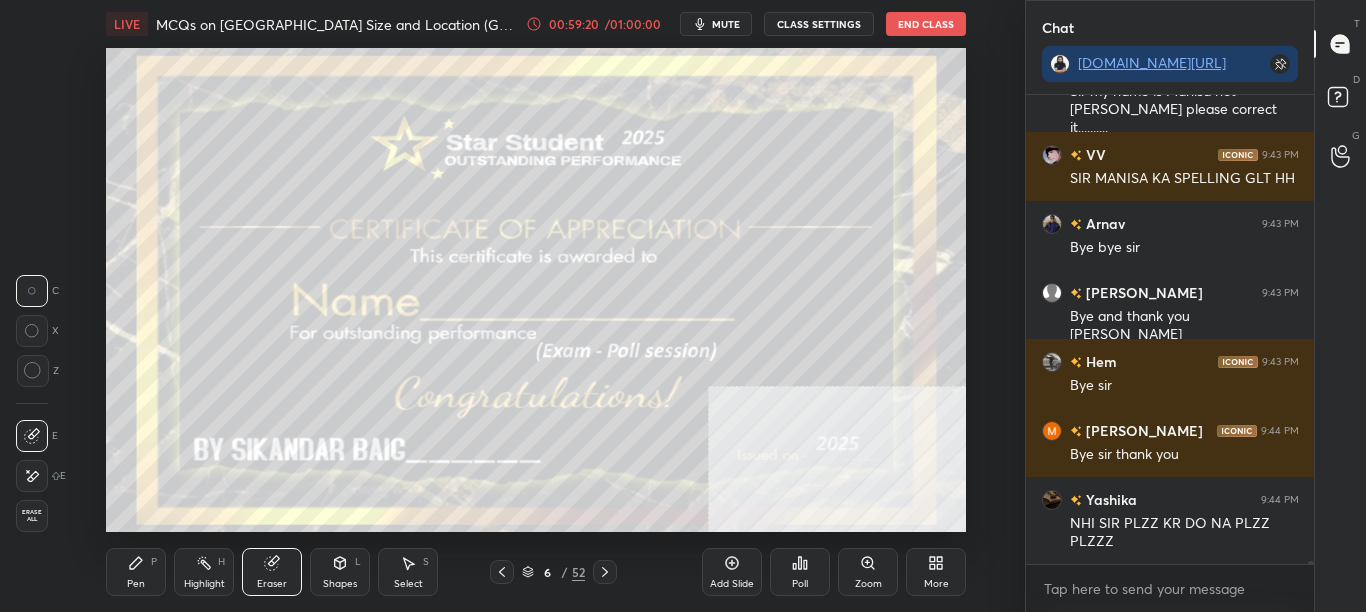 scroll, scrollTop: 66276, scrollLeft: 0, axis: vertical 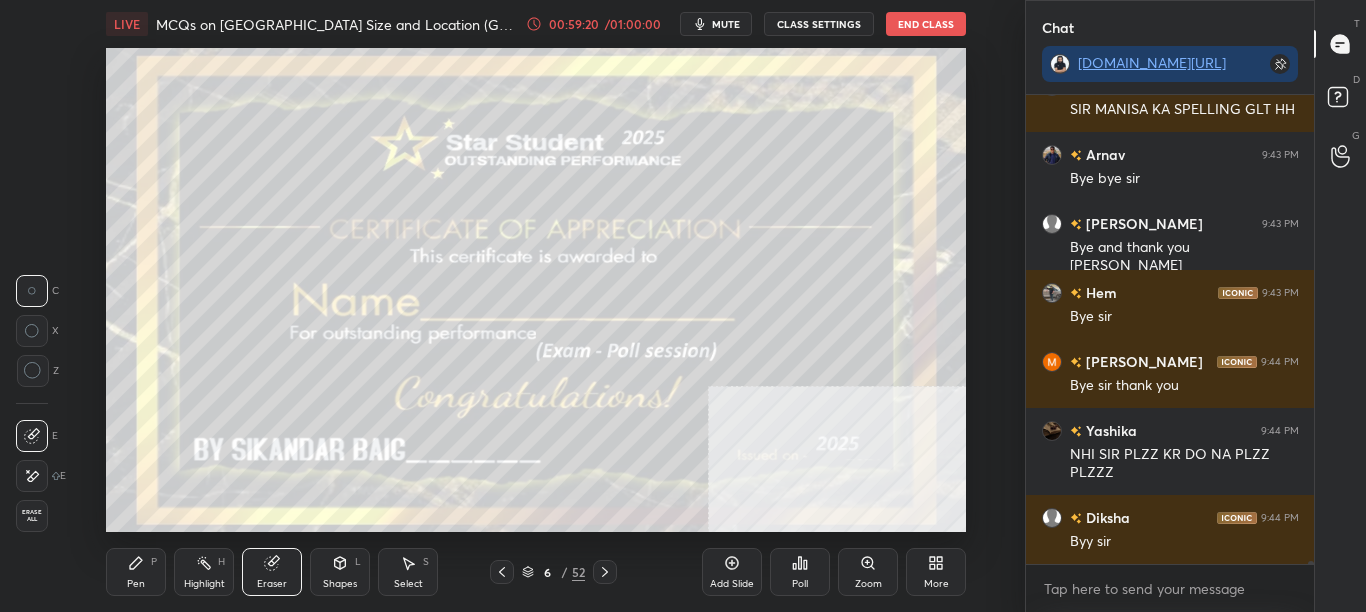 drag, startPoint x: 140, startPoint y: 576, endPoint x: 152, endPoint y: 562, distance: 18.439089 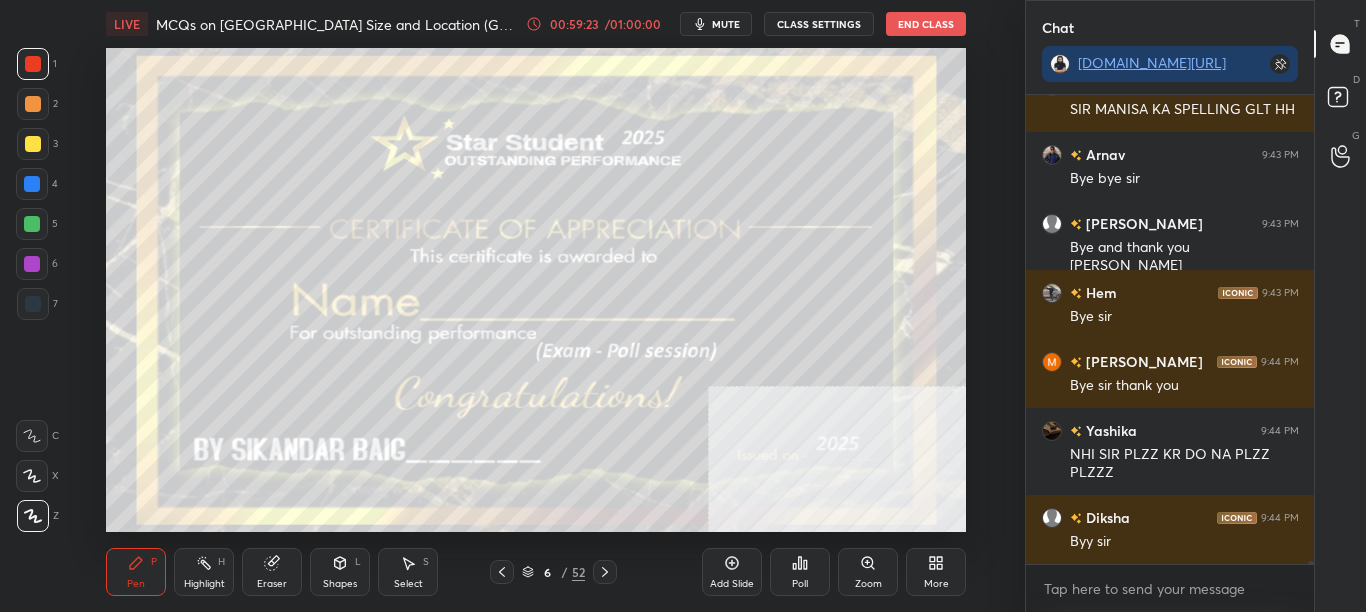 scroll, scrollTop: 422, scrollLeft: 282, axis: both 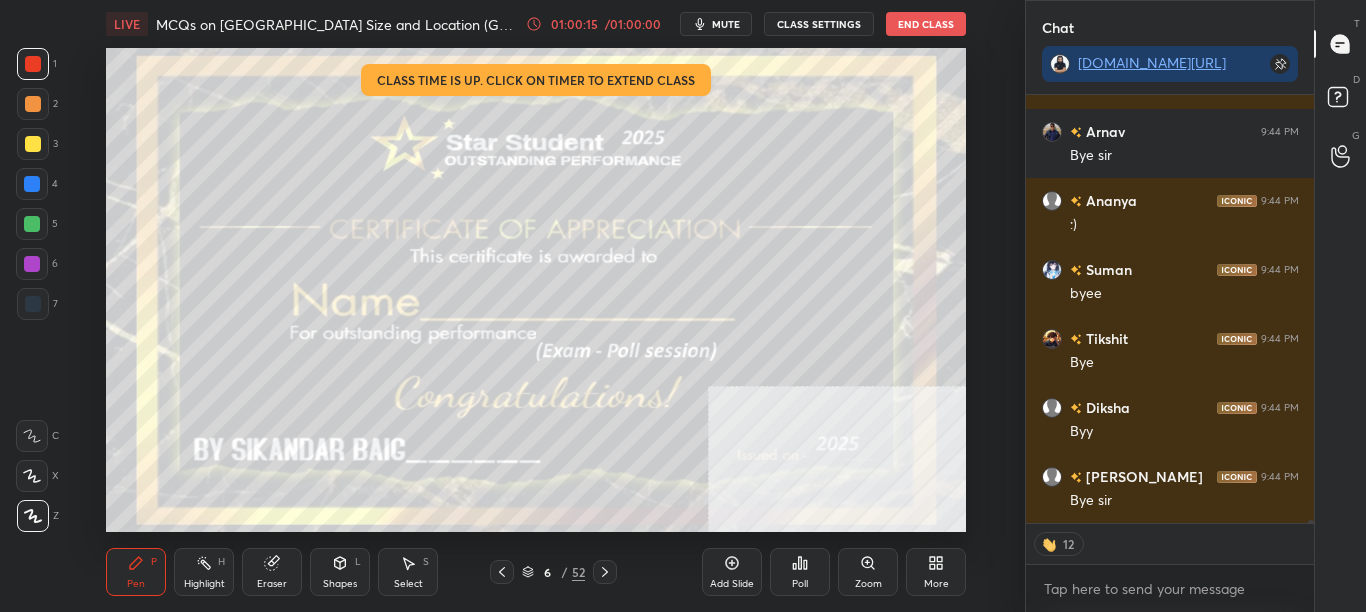 click on "End Class" at bounding box center (926, 24) 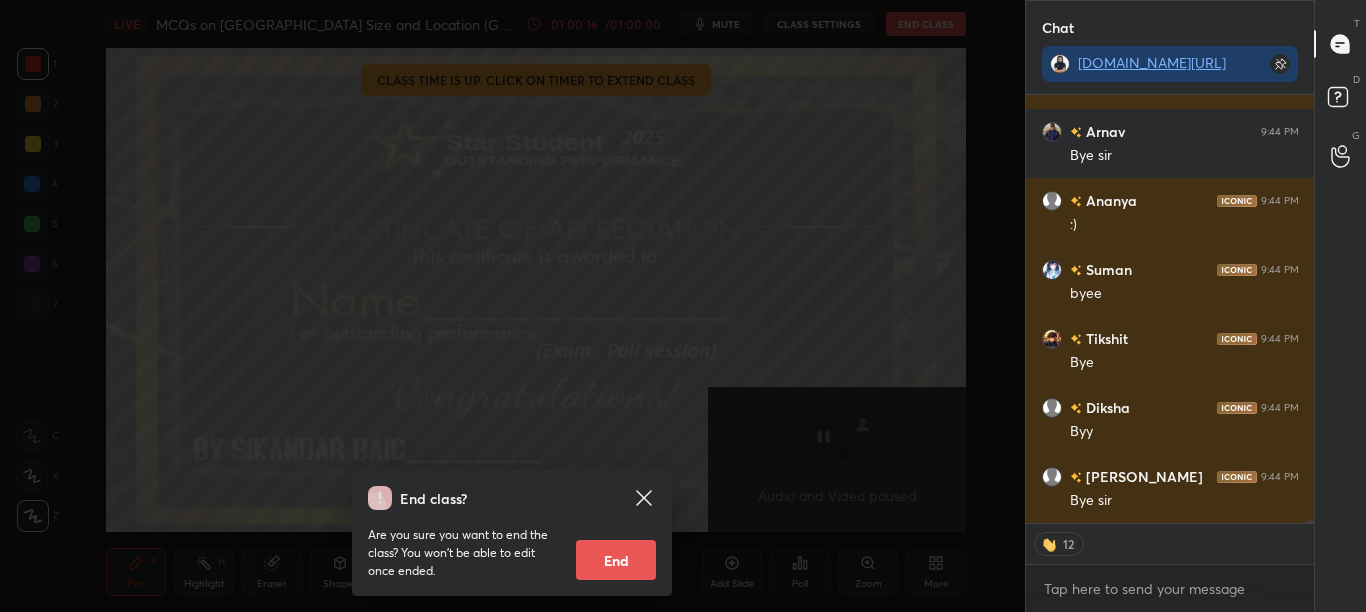 scroll, scrollTop: 68126, scrollLeft: 0, axis: vertical 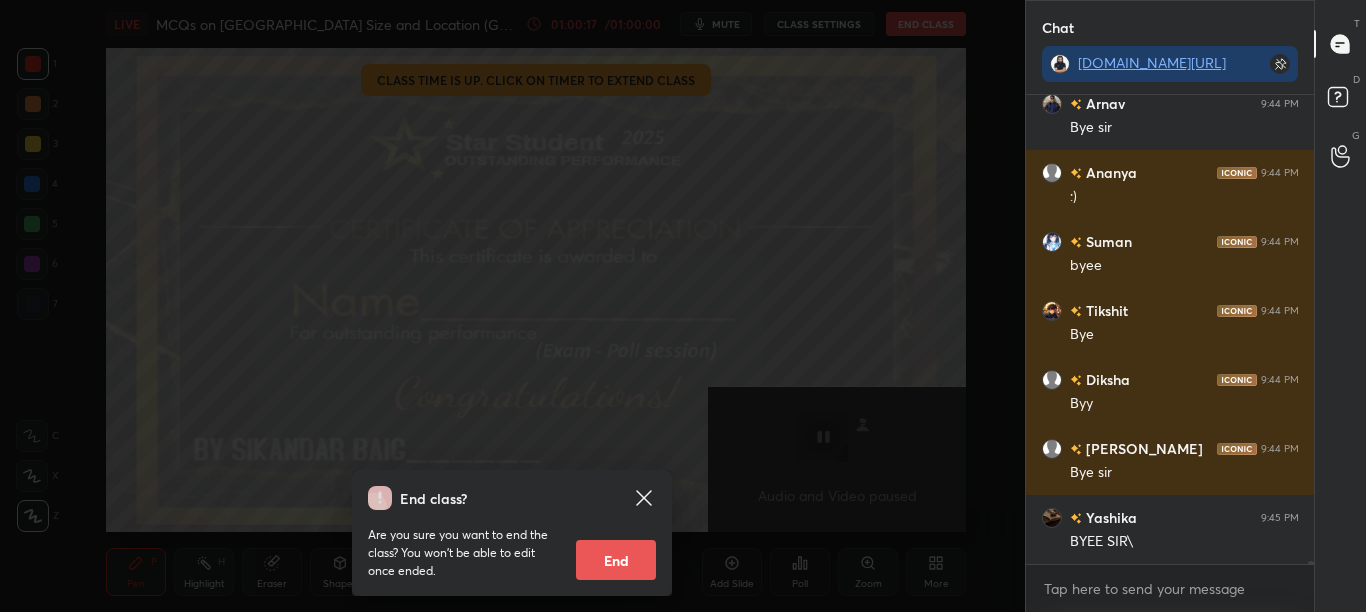 click on "End" at bounding box center (616, 560) 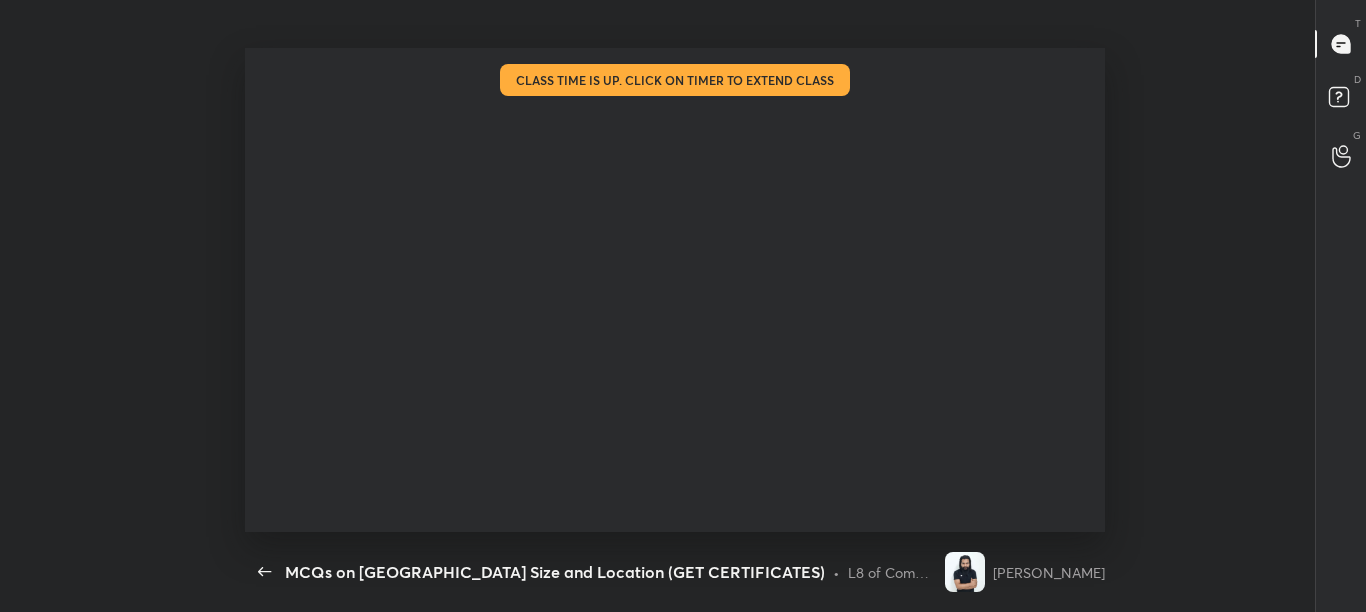 scroll, scrollTop: 99516, scrollLeft: 98989, axis: both 